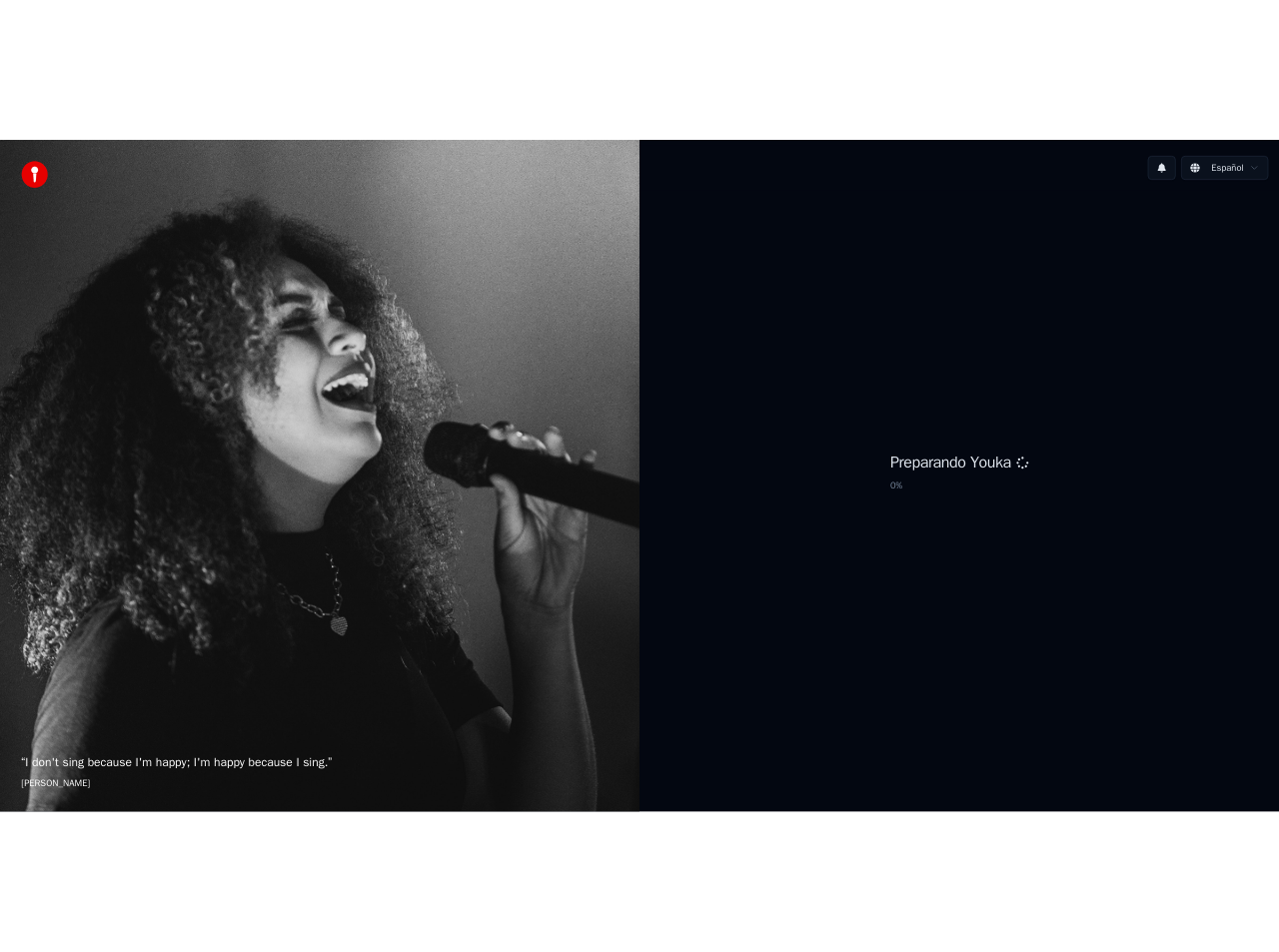 scroll, scrollTop: 0, scrollLeft: 0, axis: both 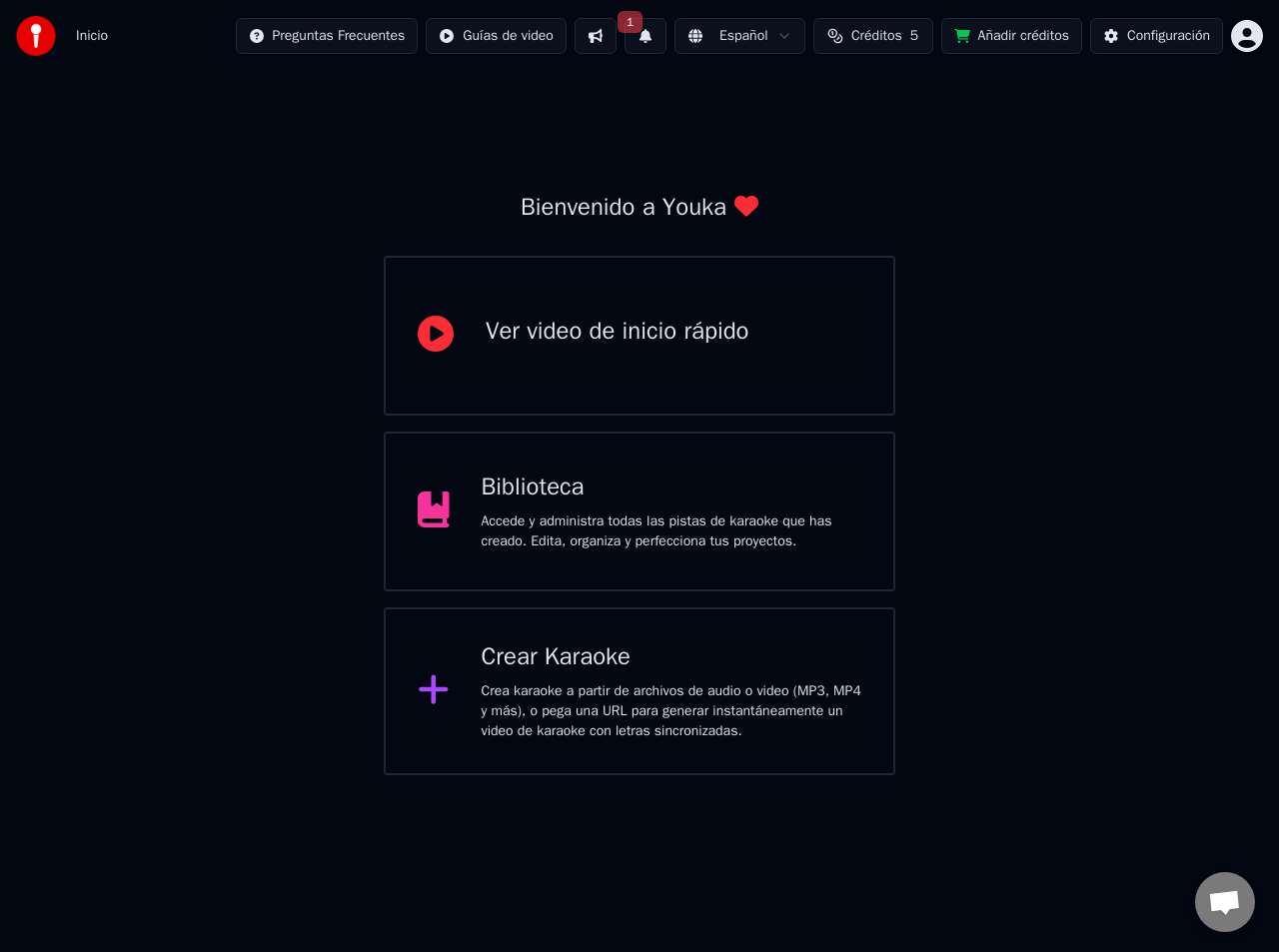click on "Crear Karaoke" at bounding box center (671, 657) 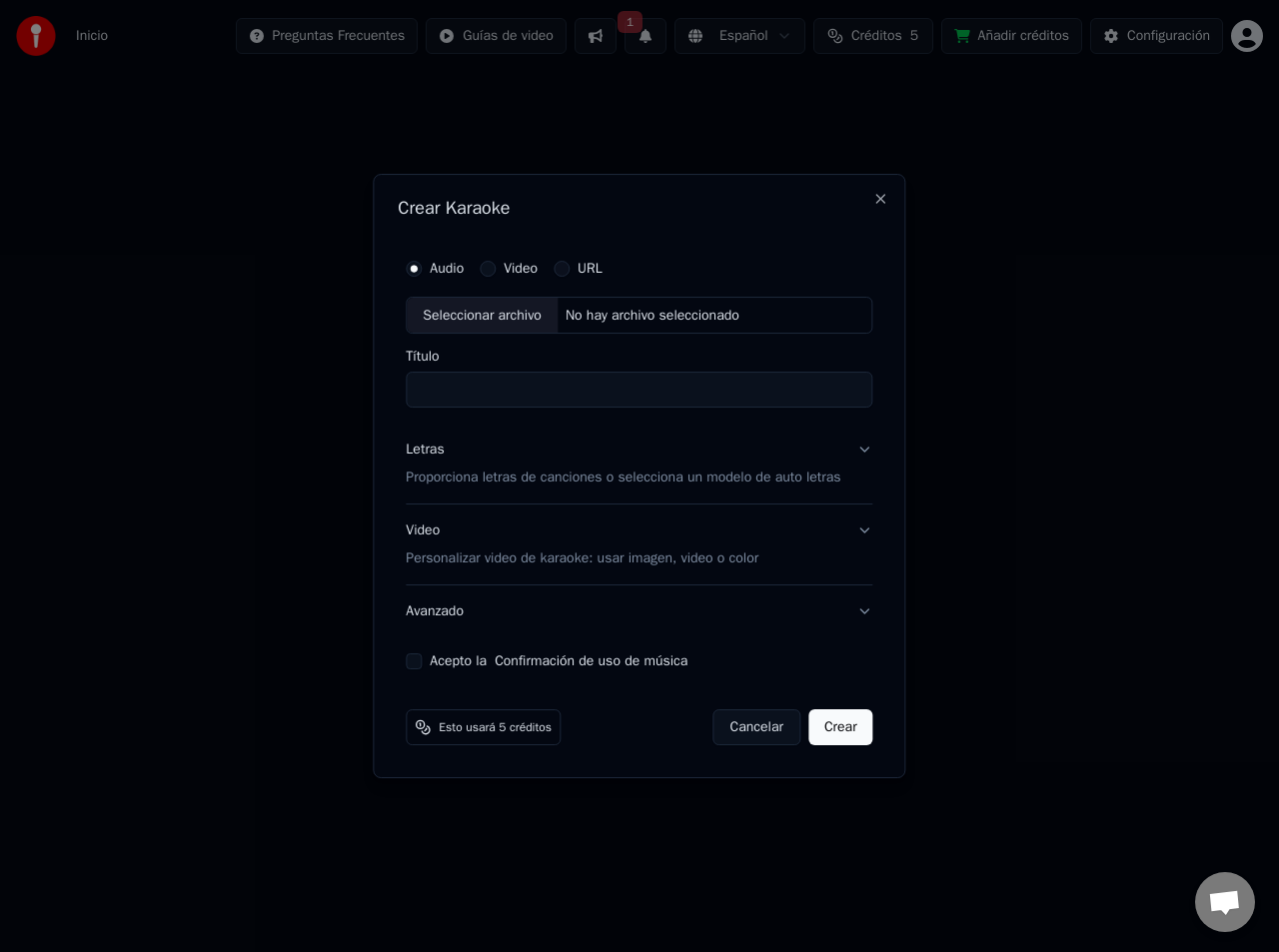 click on "Seleccionar archivo" at bounding box center (482, 316) 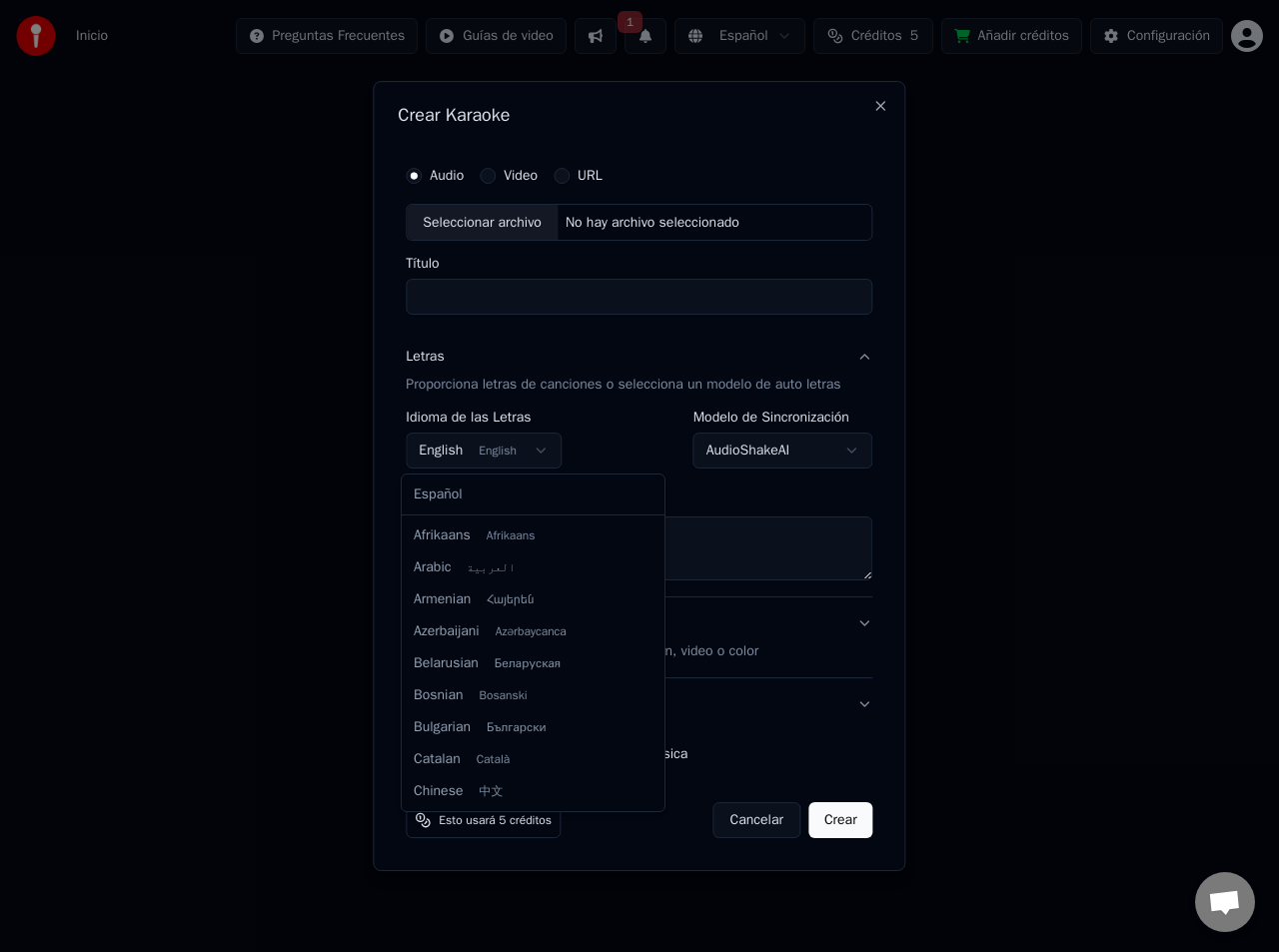 click on "**********" at bounding box center [640, 388] 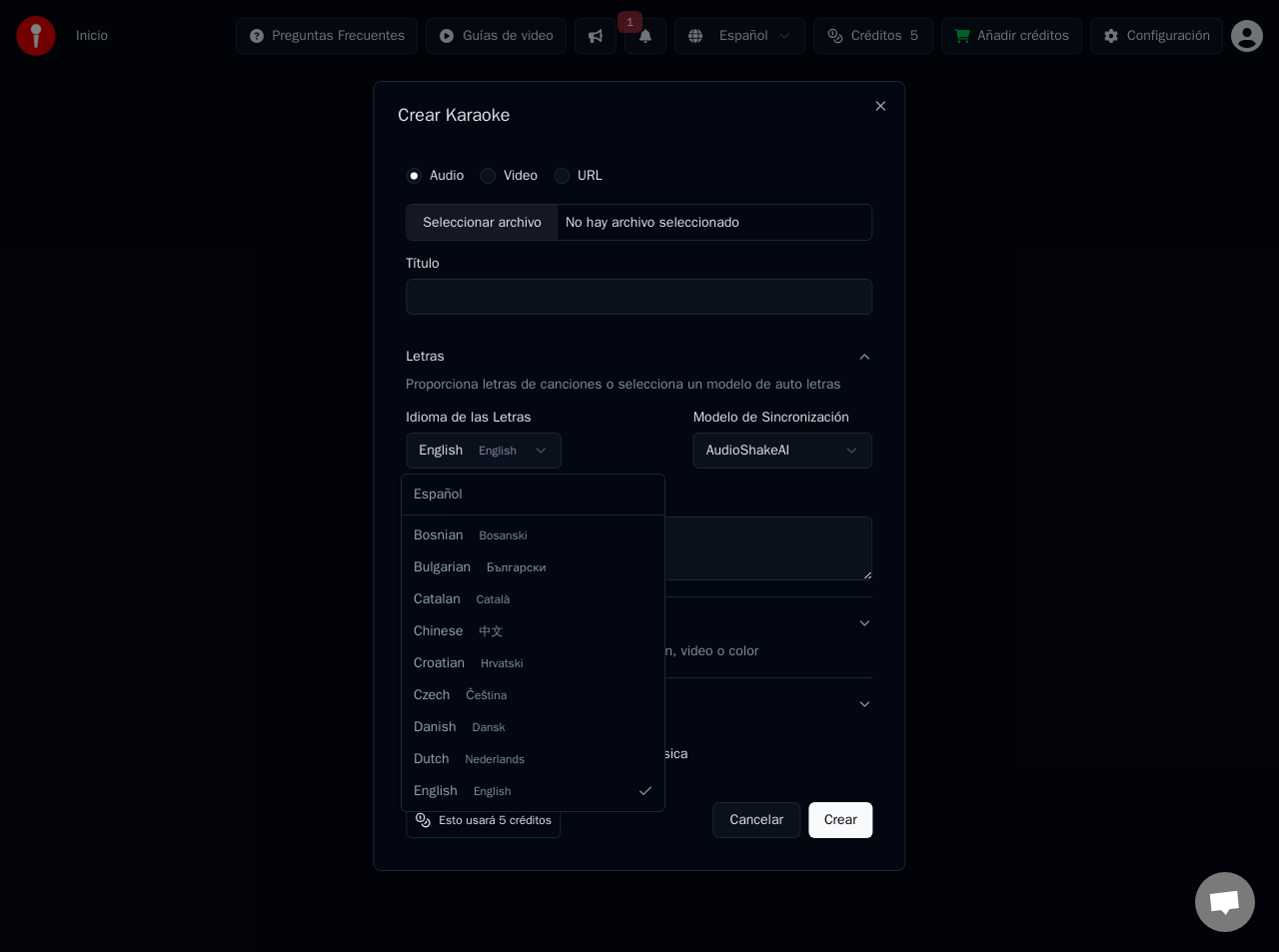 select on "**" 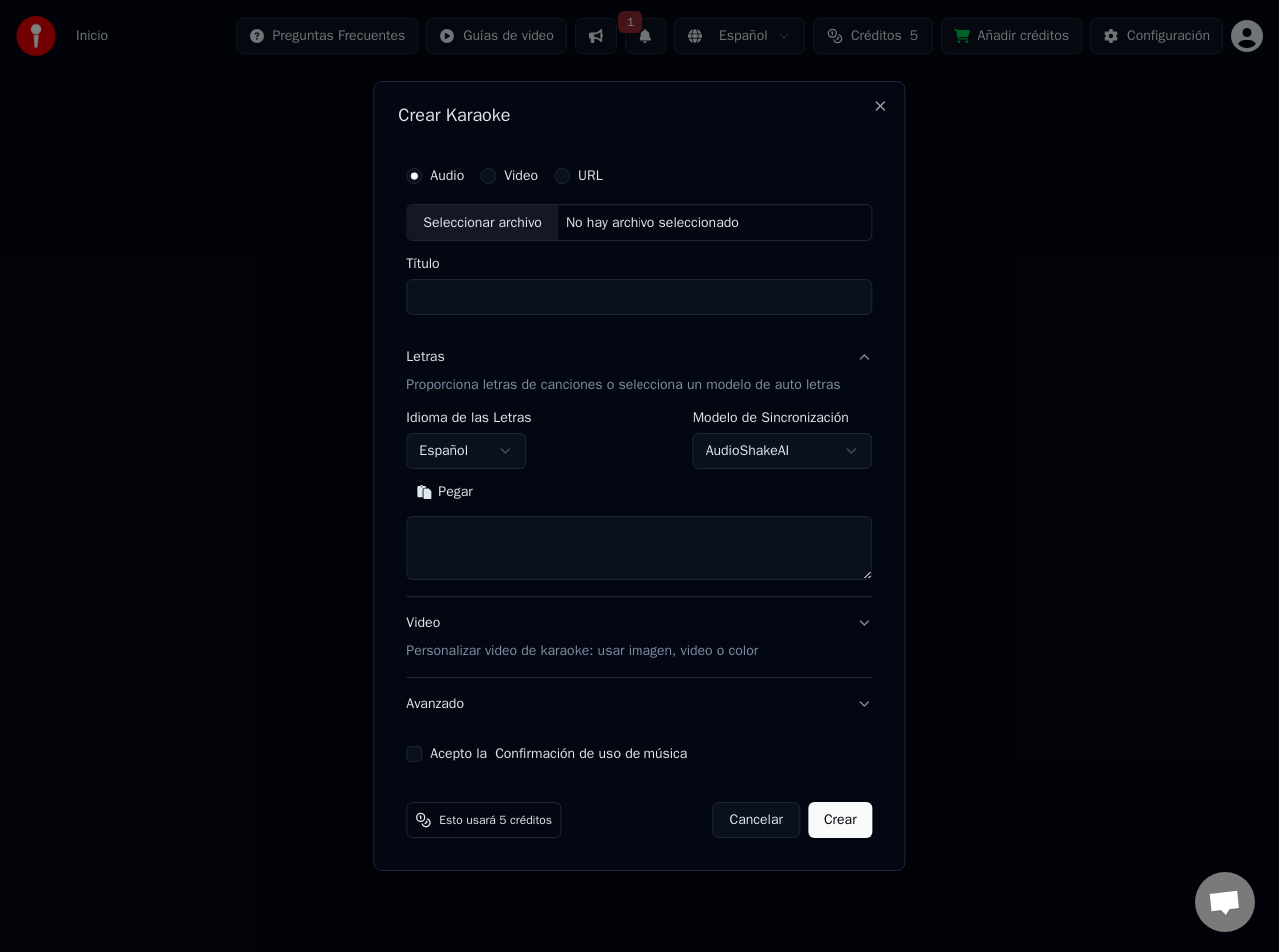 click at bounding box center [639, 549] 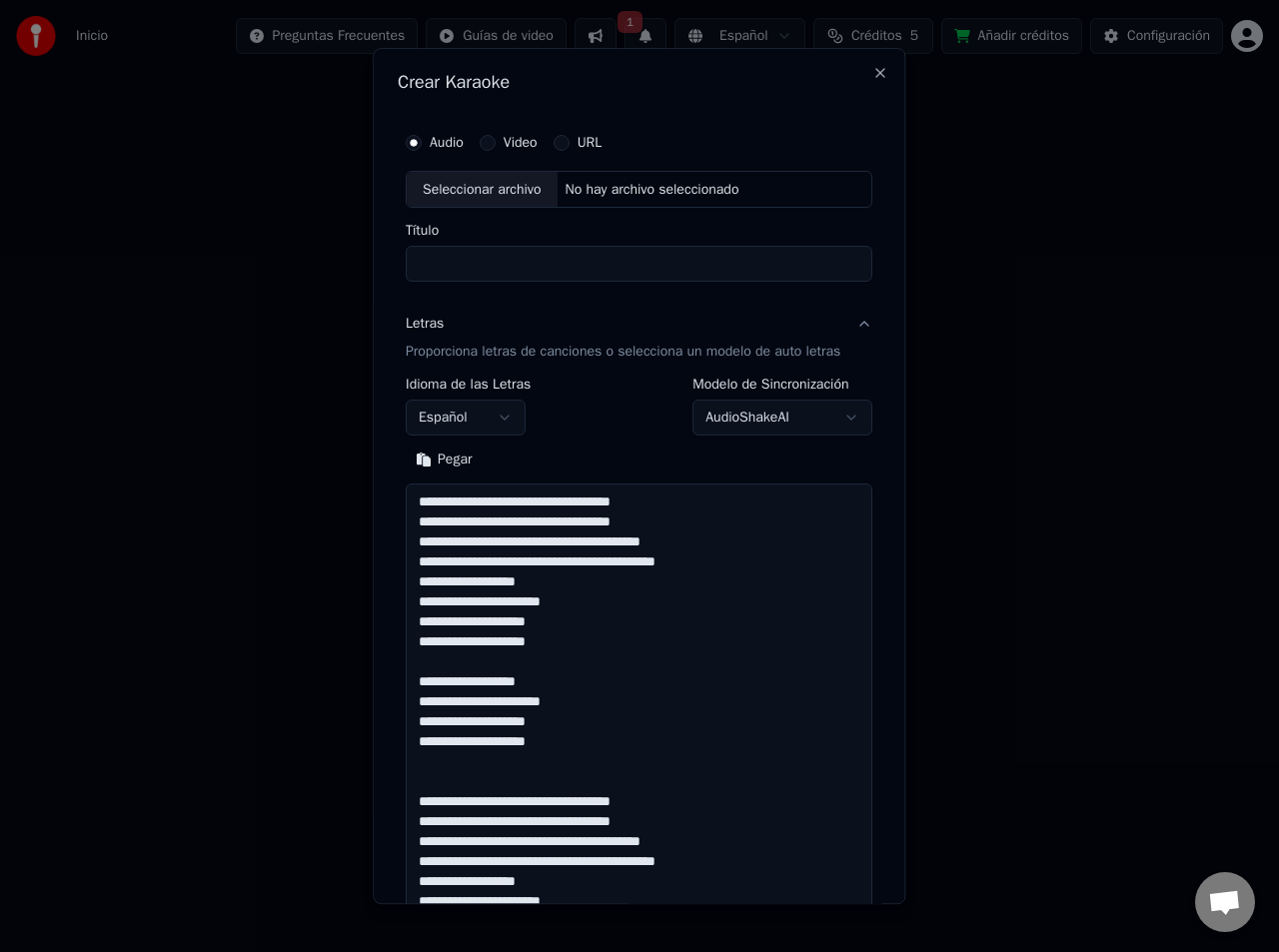 scroll, scrollTop: 505, scrollLeft: 0, axis: vertical 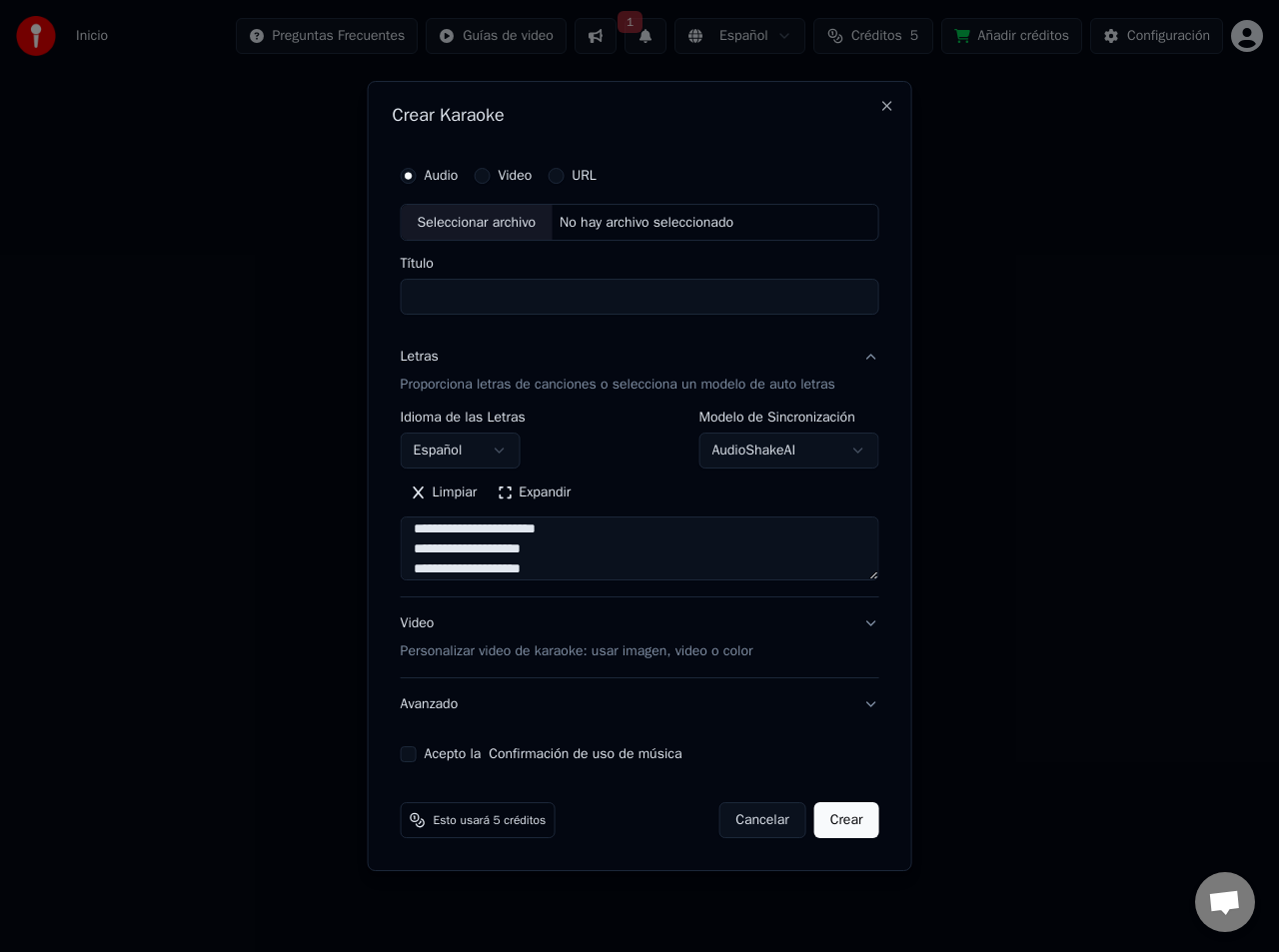 type on "**********" 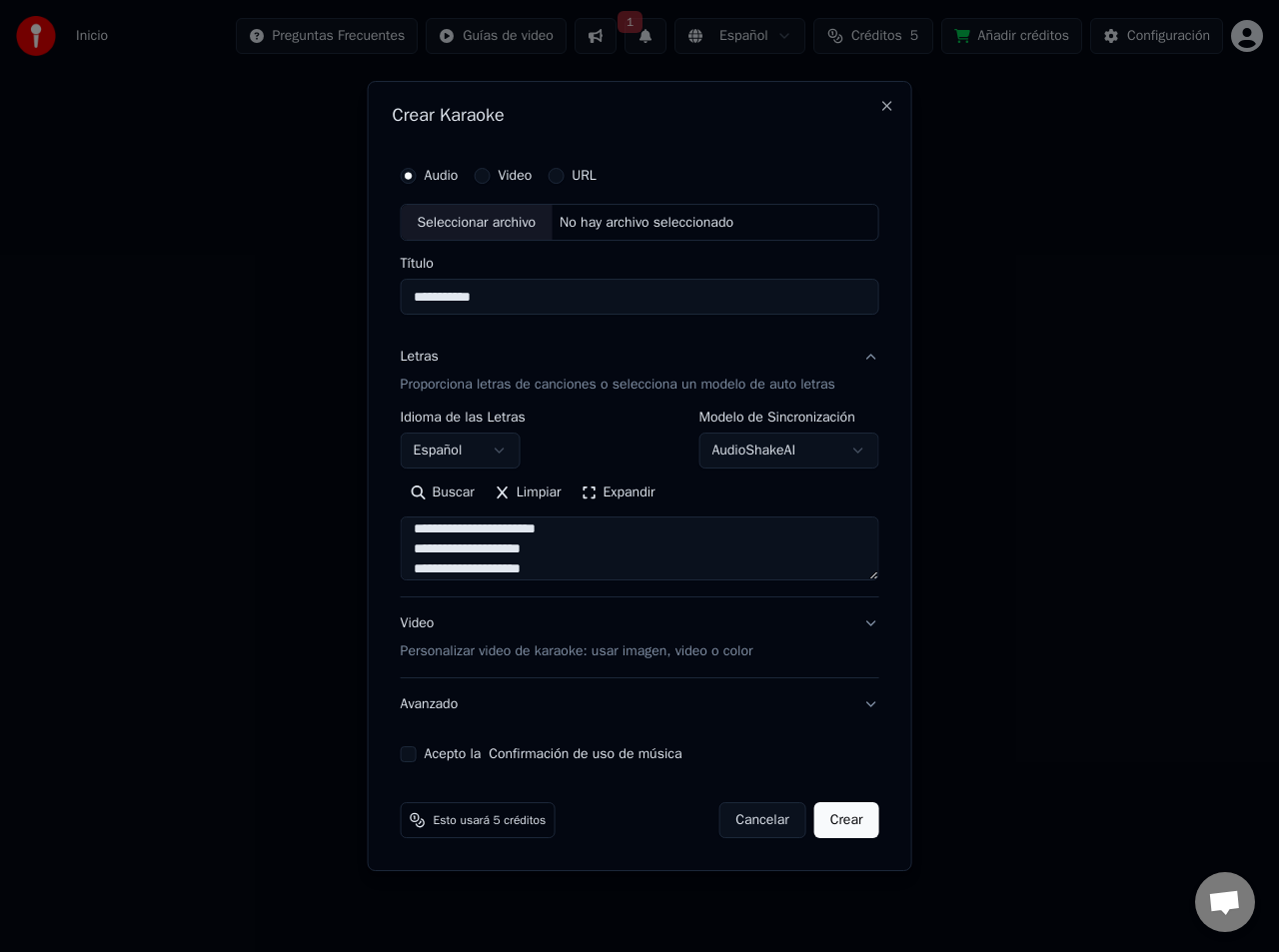 click on "**********" at bounding box center (640, 298) 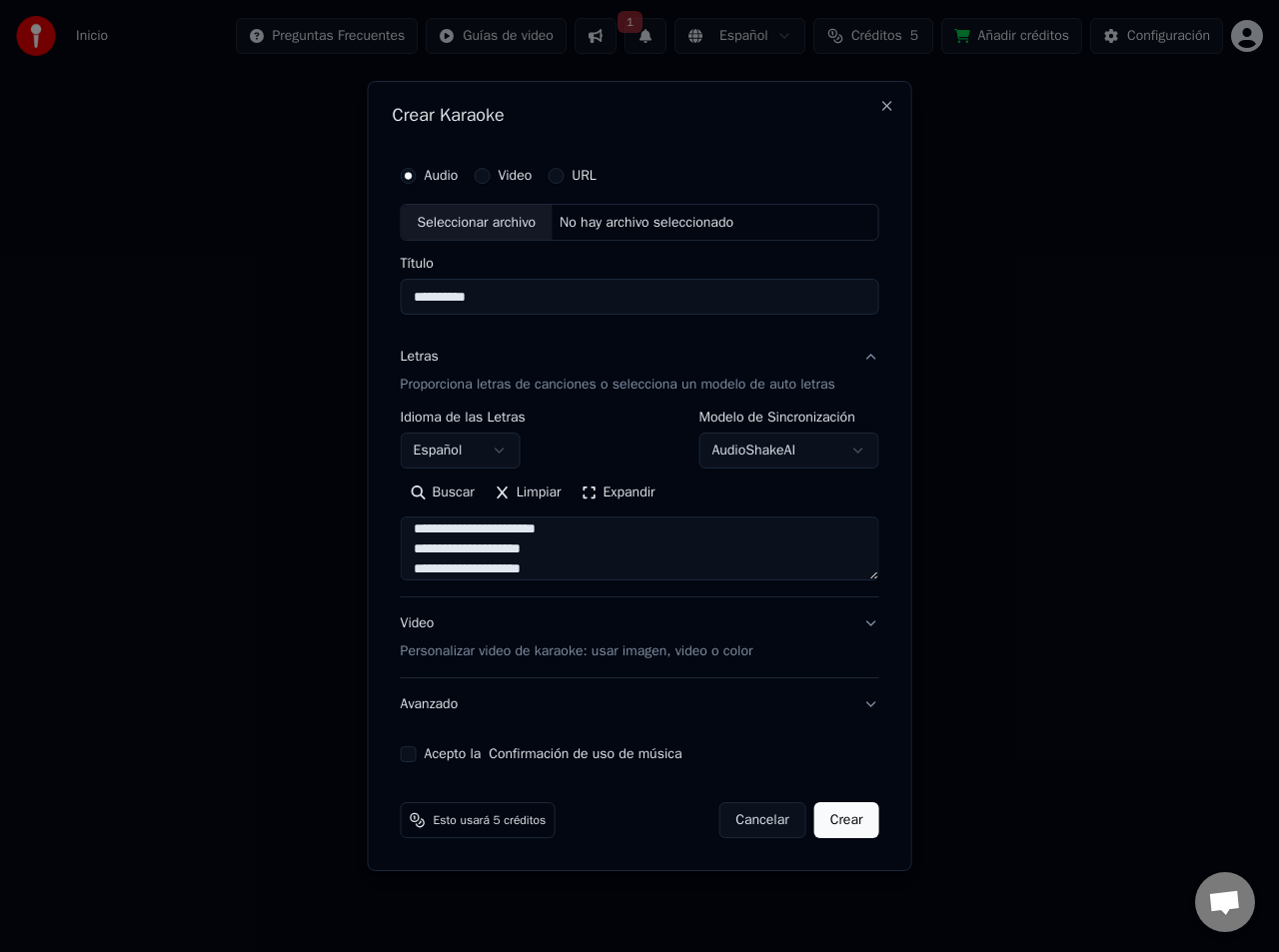 click on "**********" at bounding box center [640, 298] 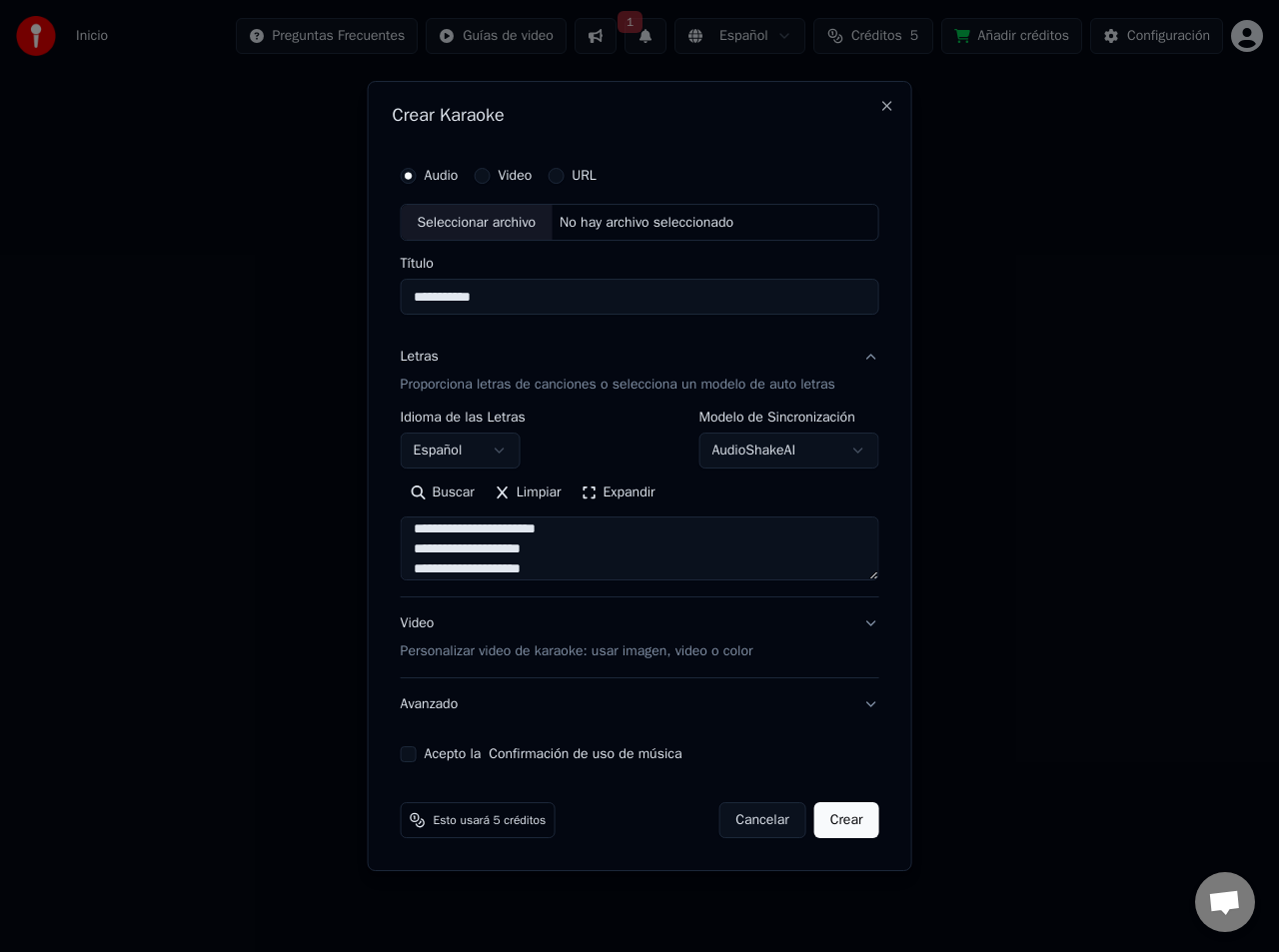 click on "**********" at bounding box center [640, 298] 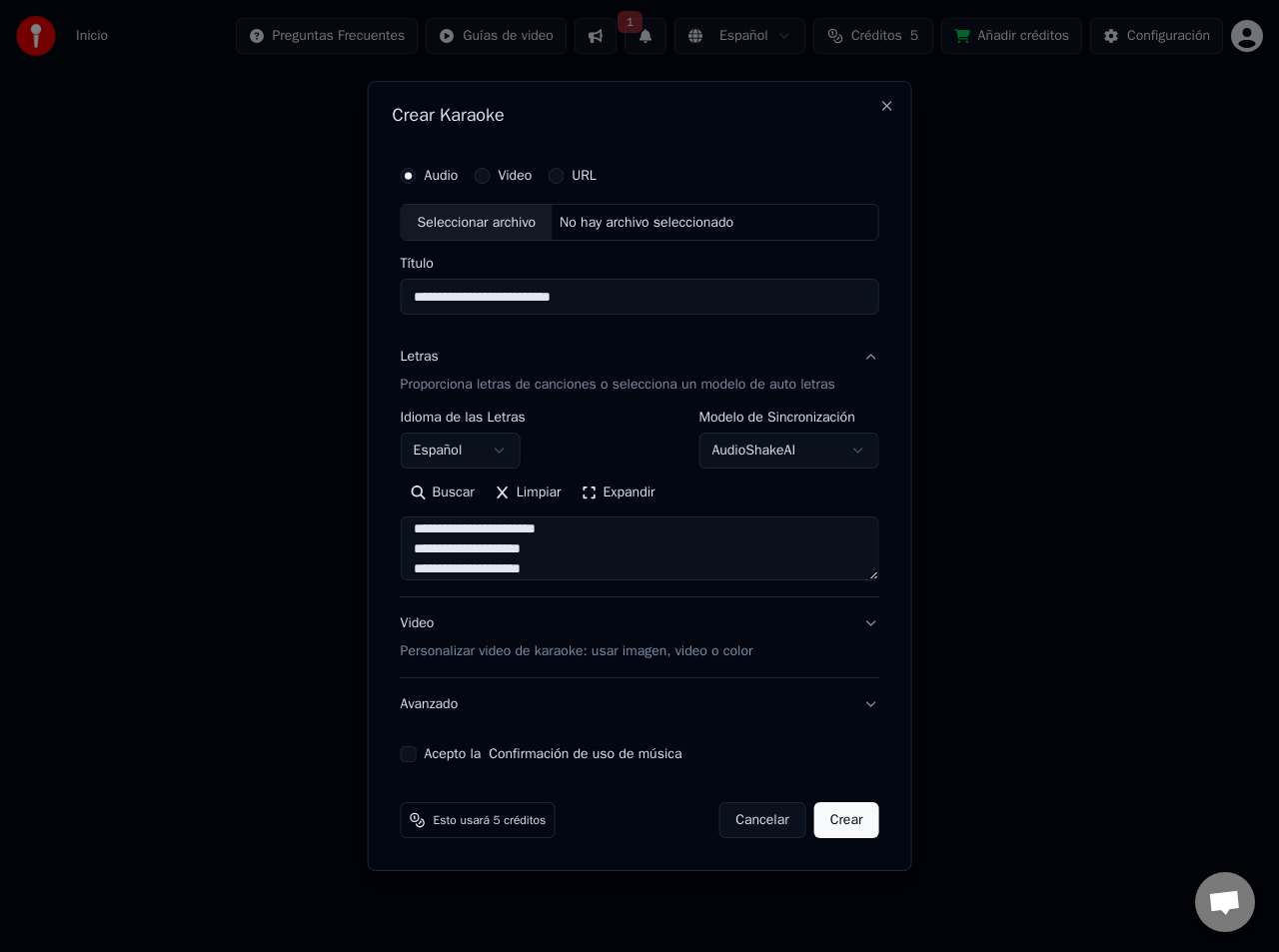 click on "**********" at bounding box center [640, 298] 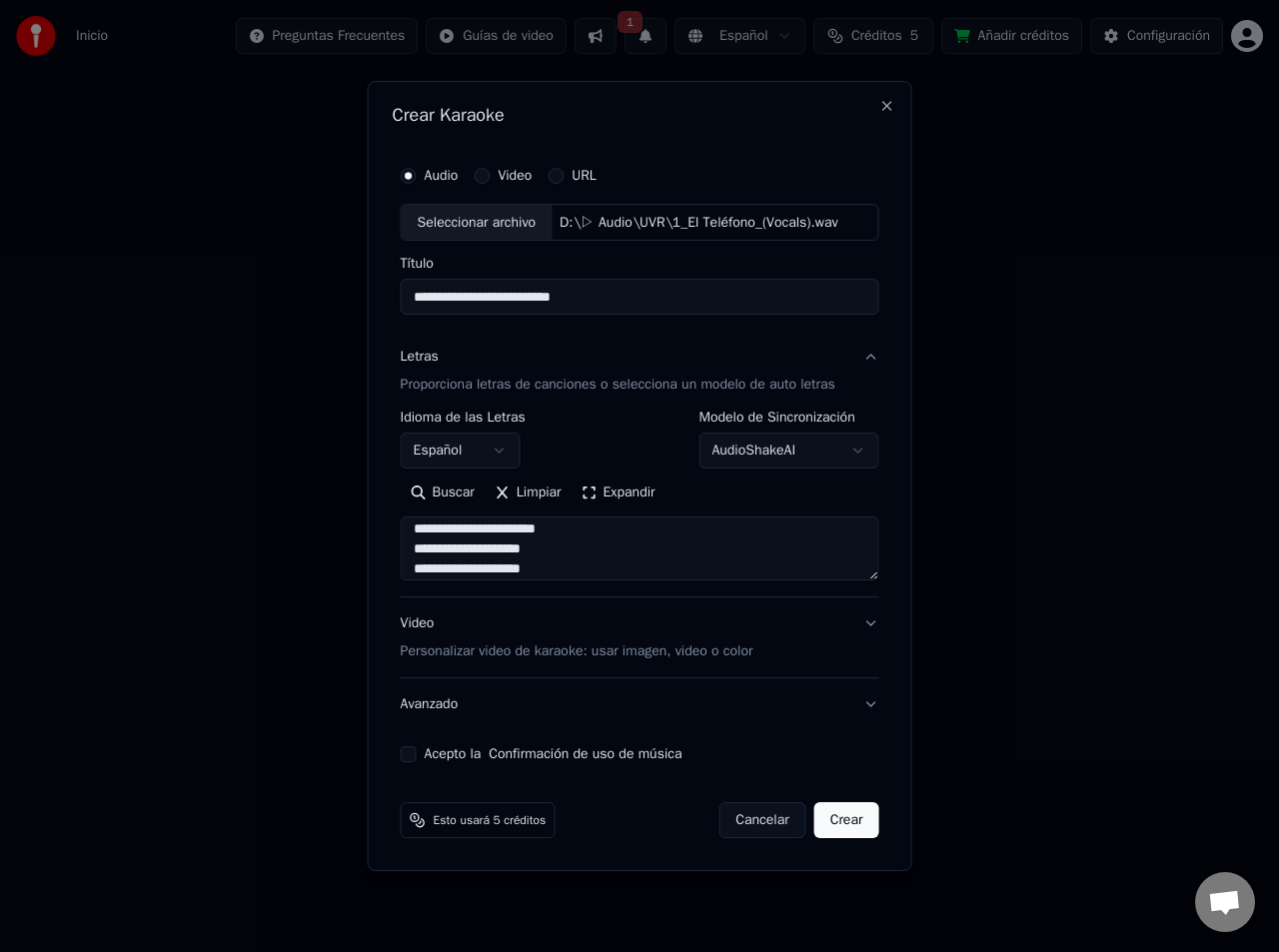 type on "**********" 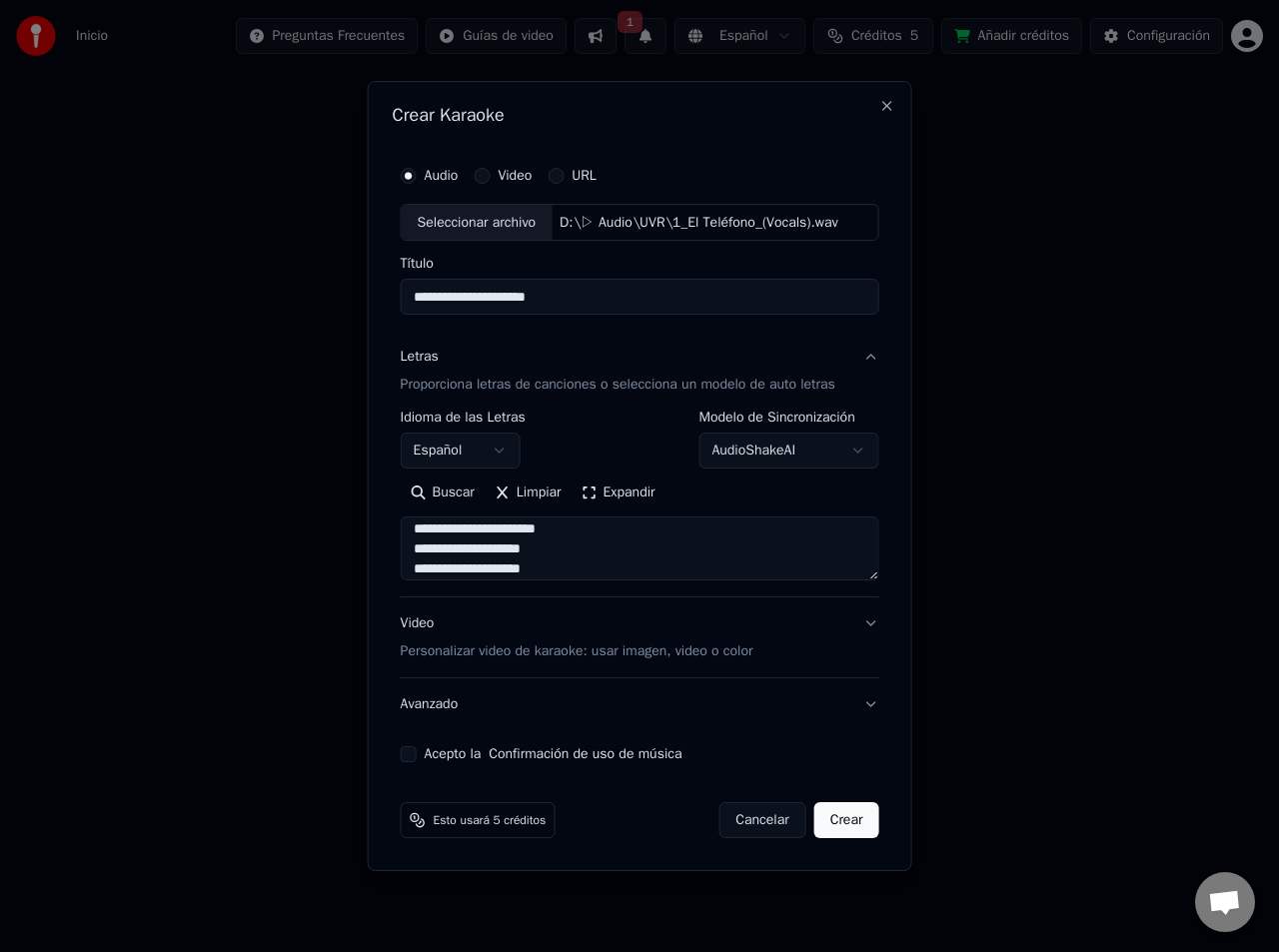 click on "Acepto la   Confirmación de uso de música" at bounding box center (409, 754) 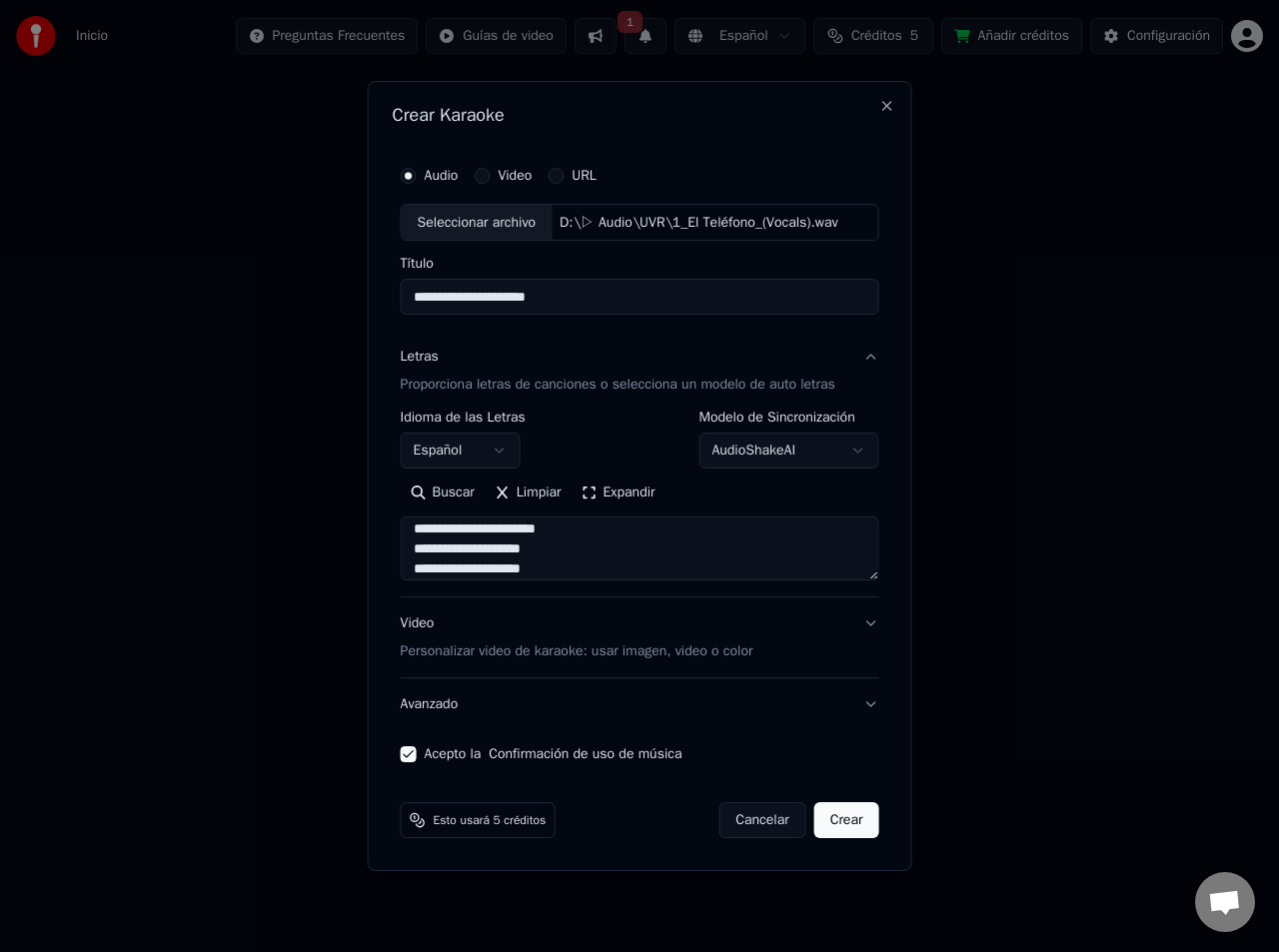 click on "Crear" at bounding box center [846, 820] 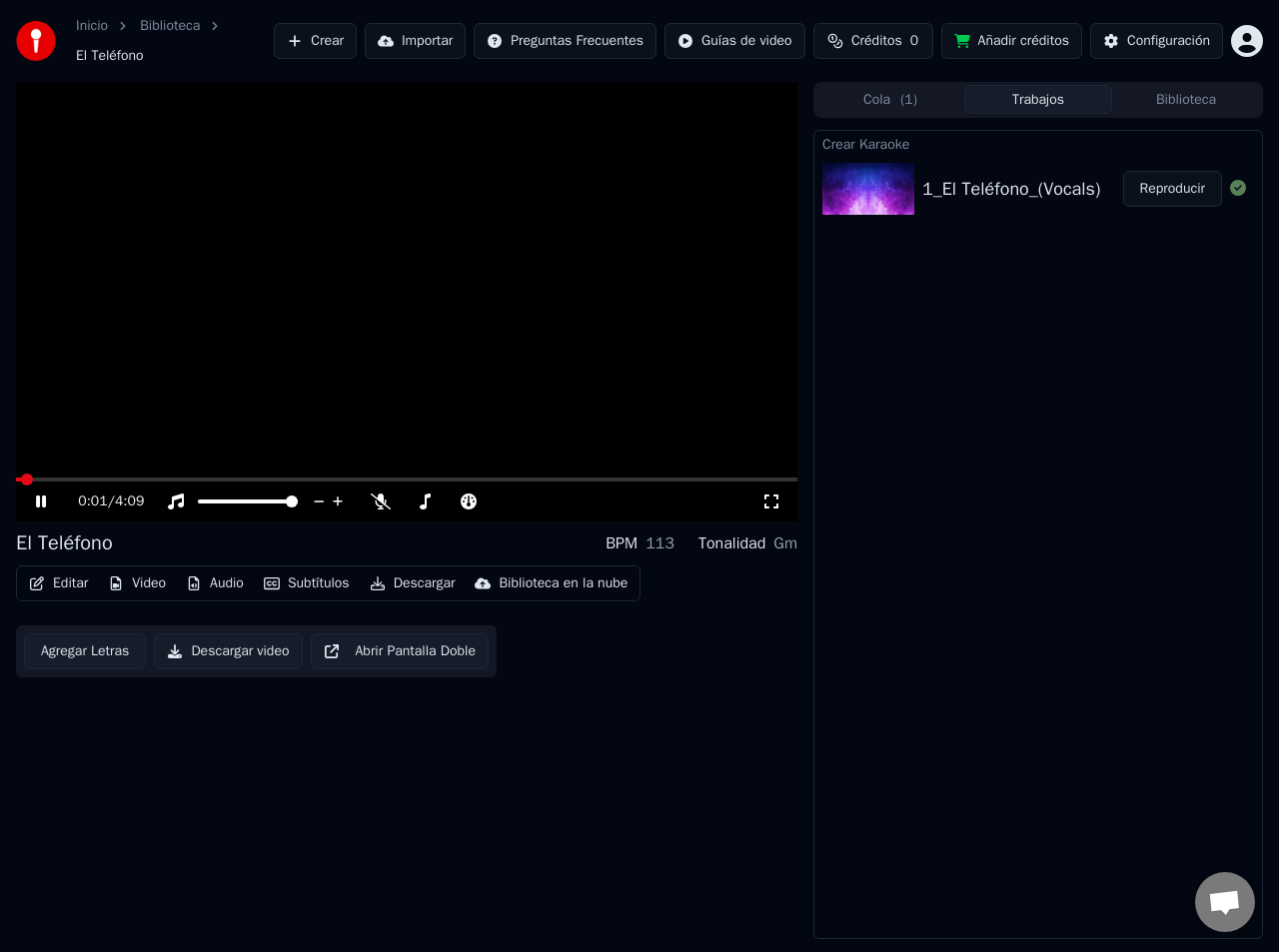 click at bounding box center (407, 302) 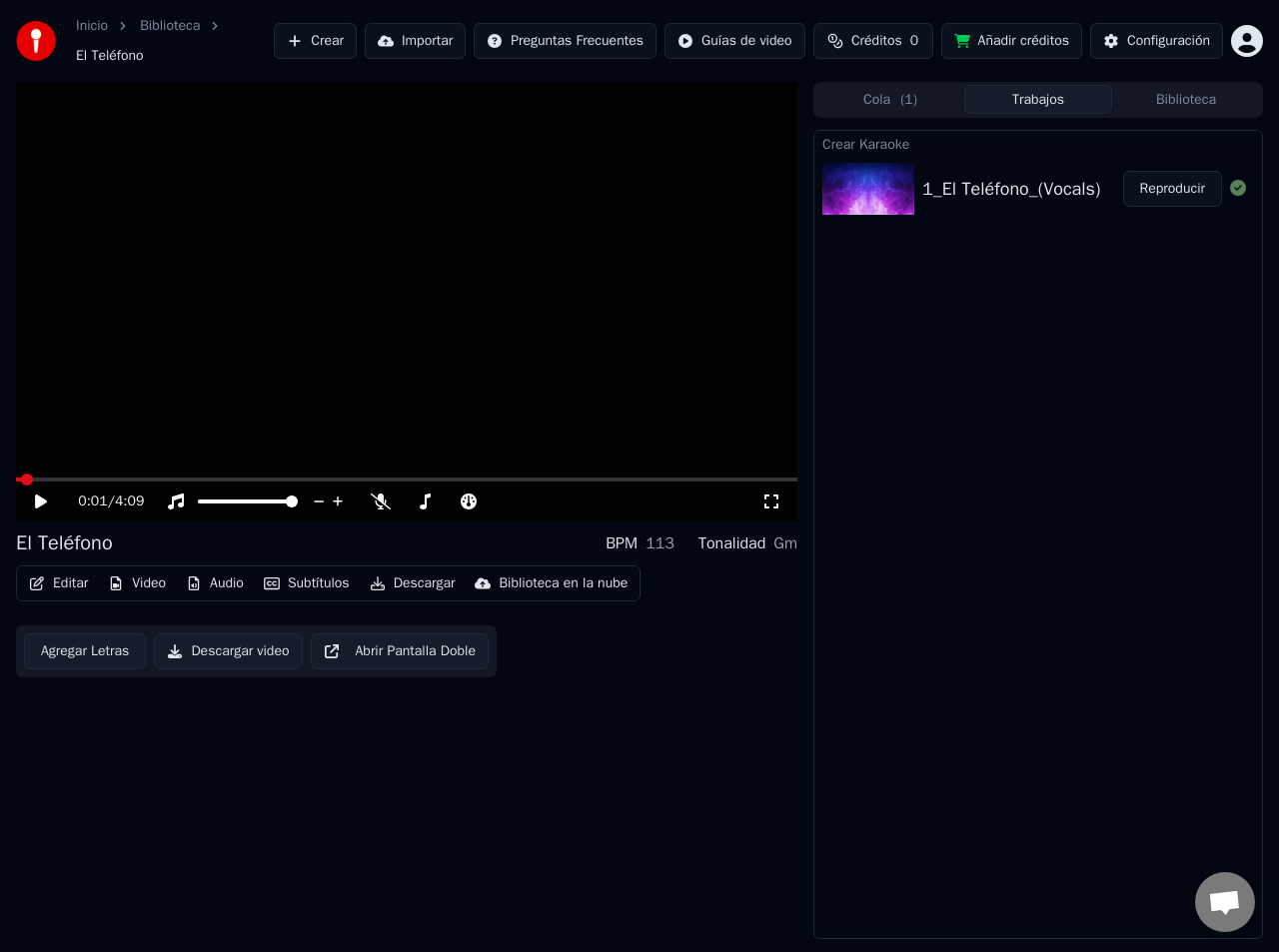click on "Audio" at bounding box center (215, 583) 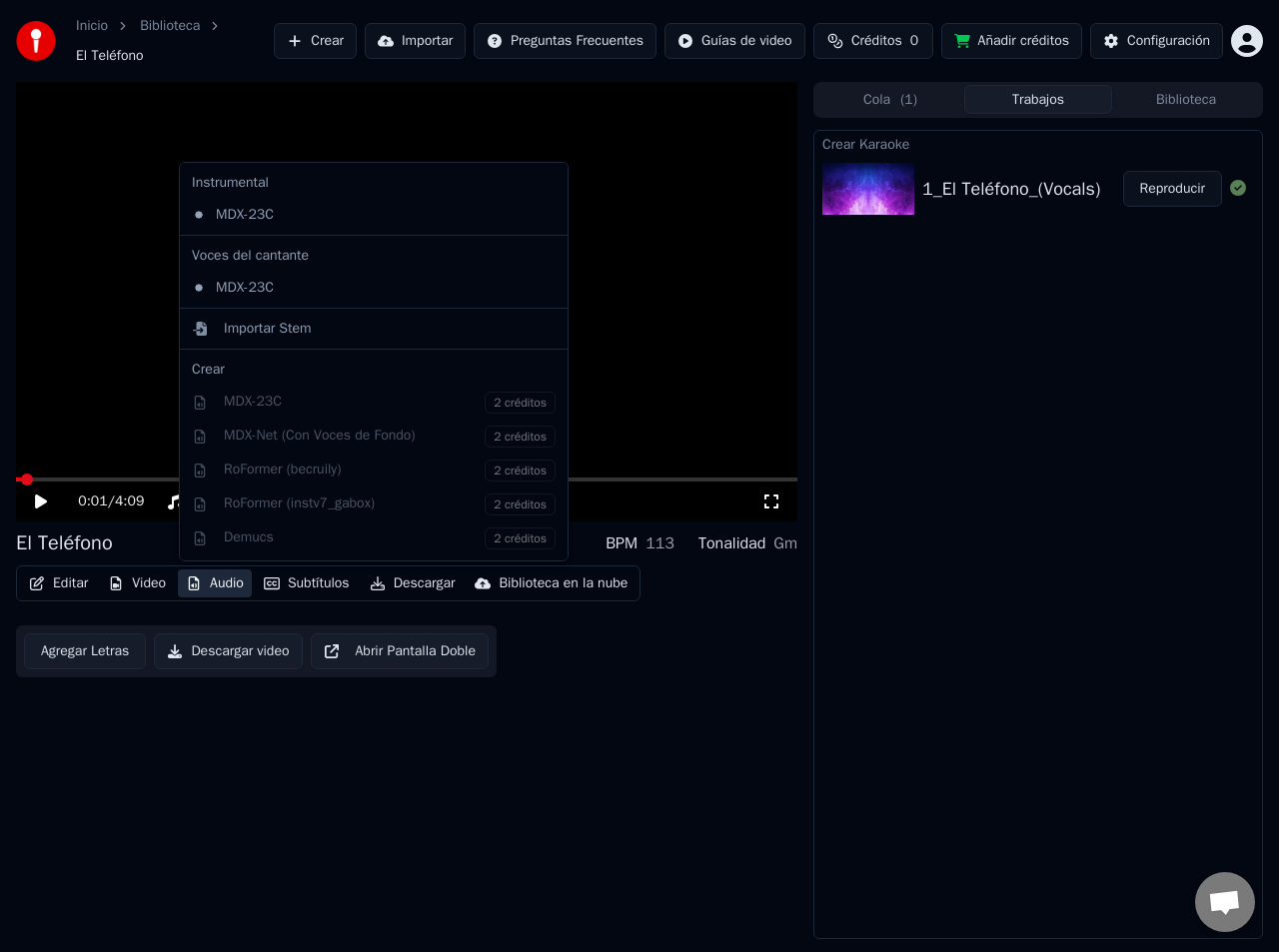 click 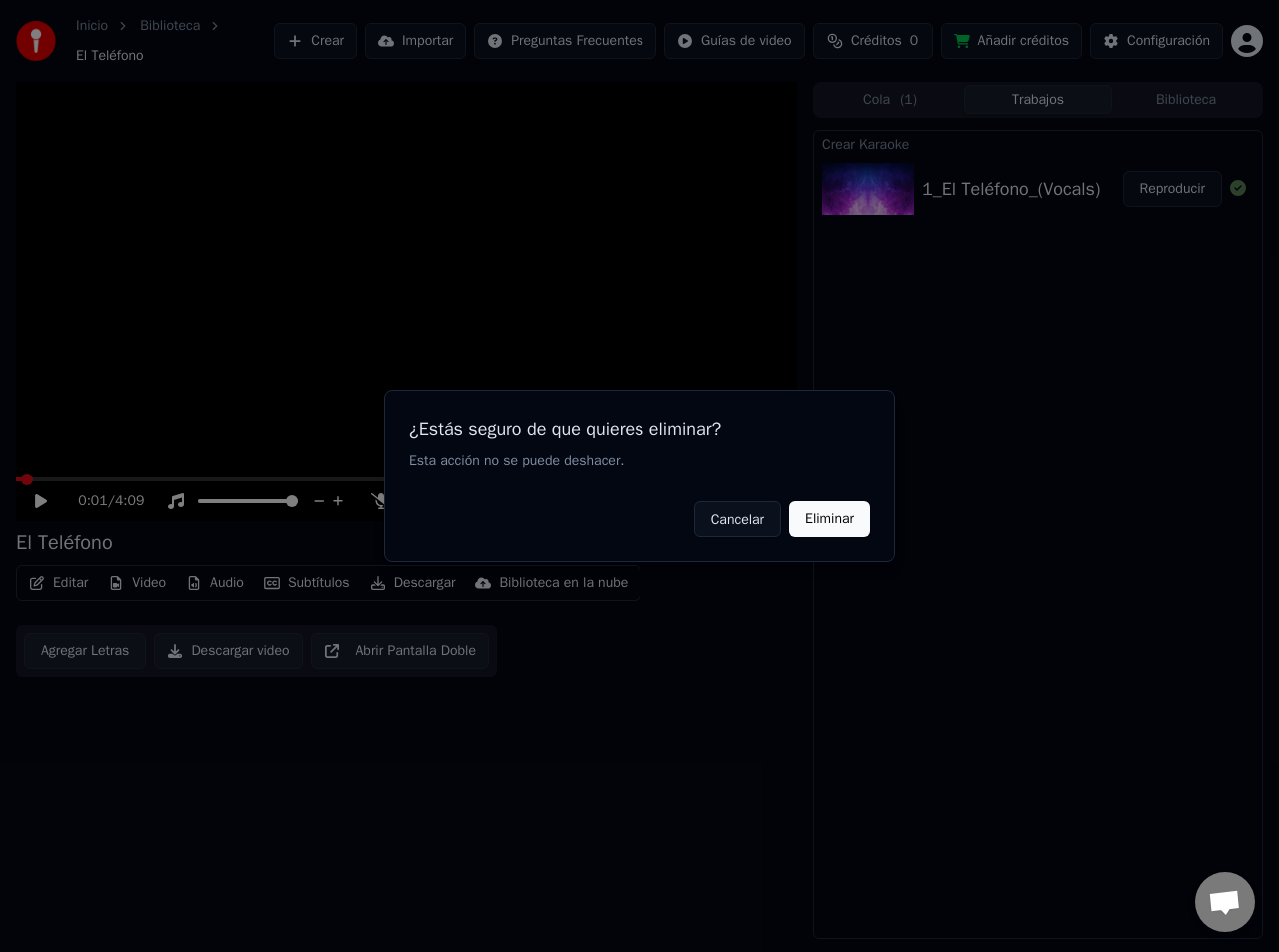 drag, startPoint x: 836, startPoint y: 518, endPoint x: 546, endPoint y: 380, distance: 321.1604 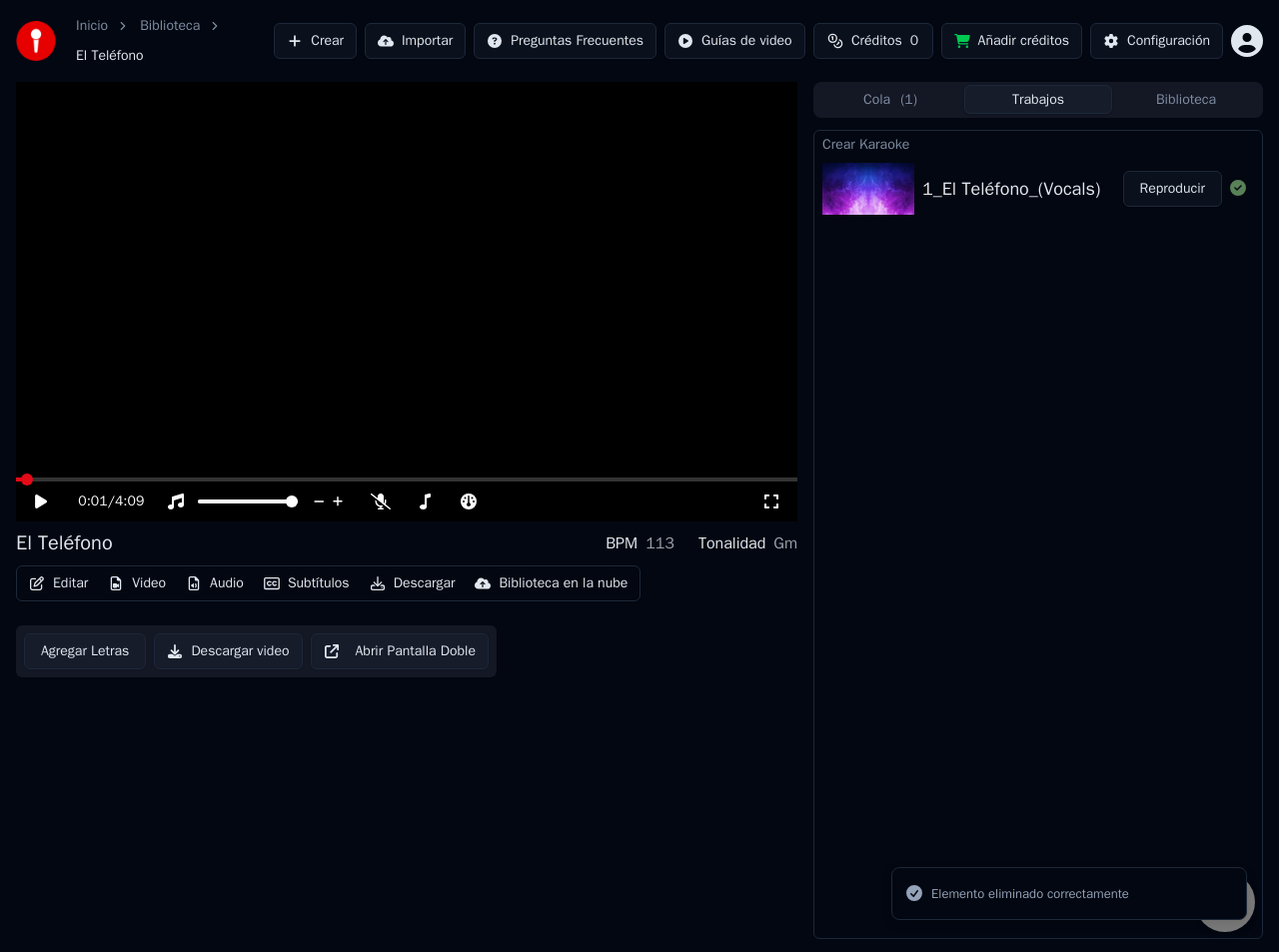 click on "Audio" at bounding box center (215, 583) 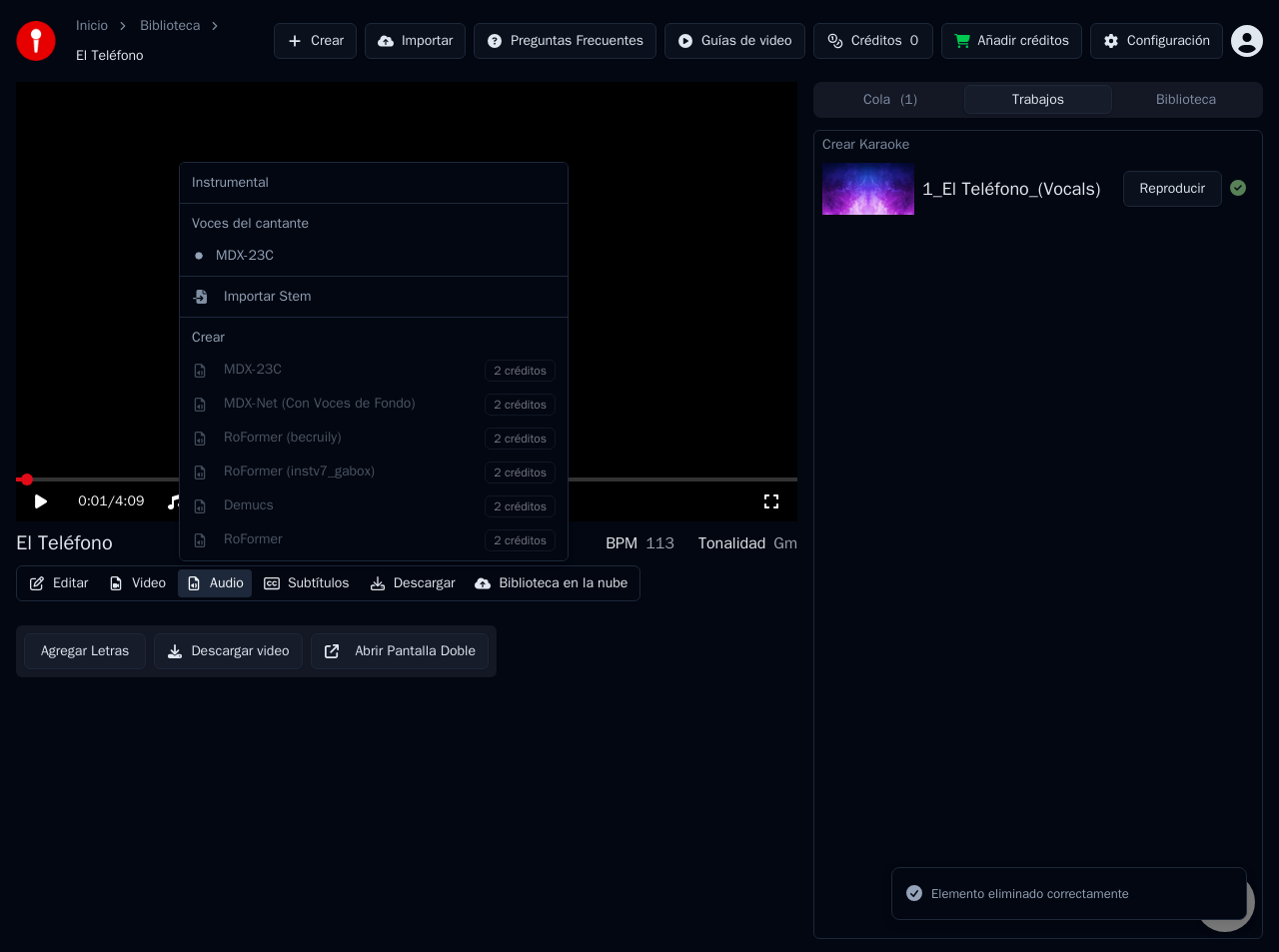 click on "Audio" at bounding box center [215, 583] 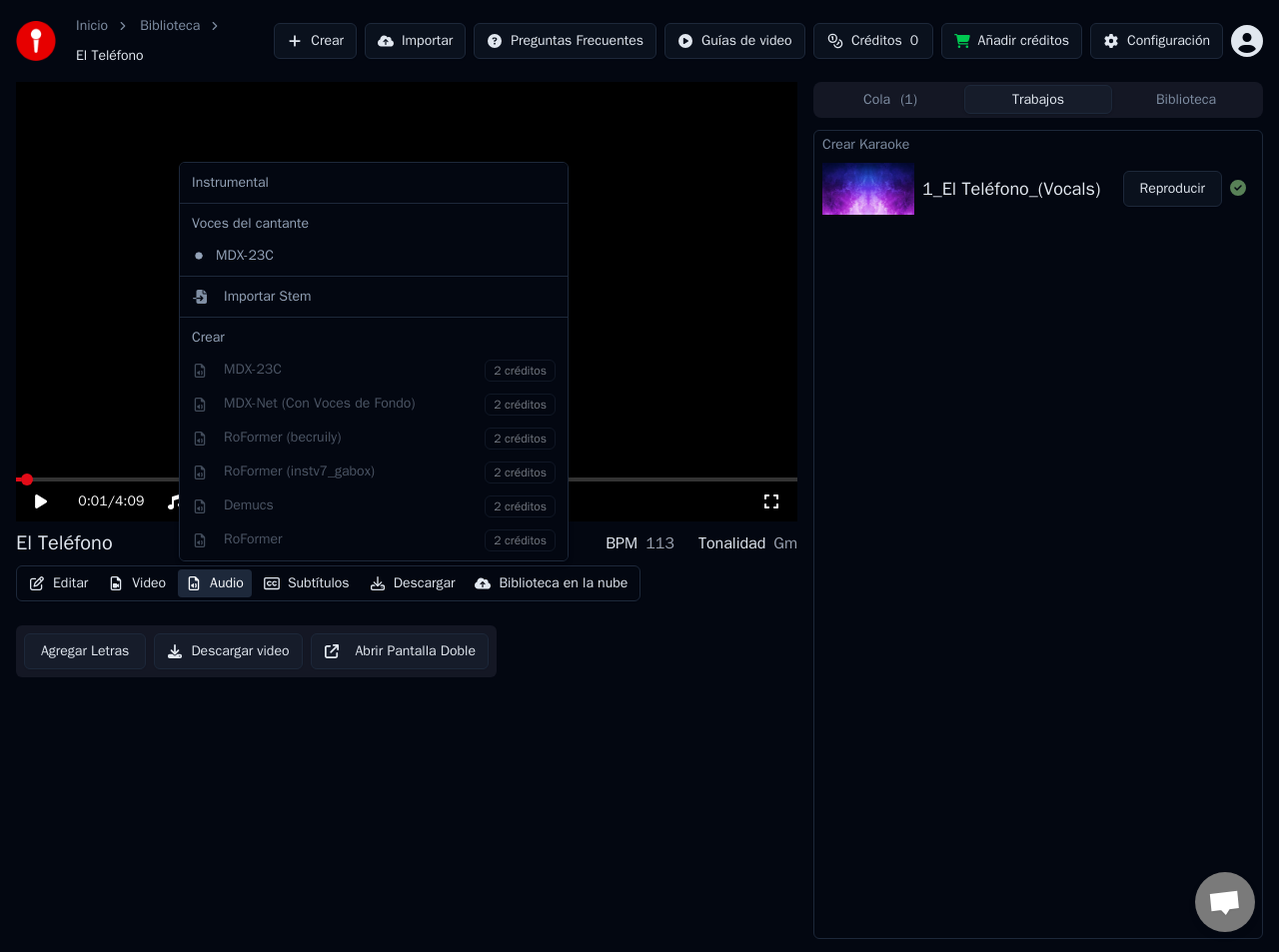 click on "Instrumental" at bounding box center (374, 183) 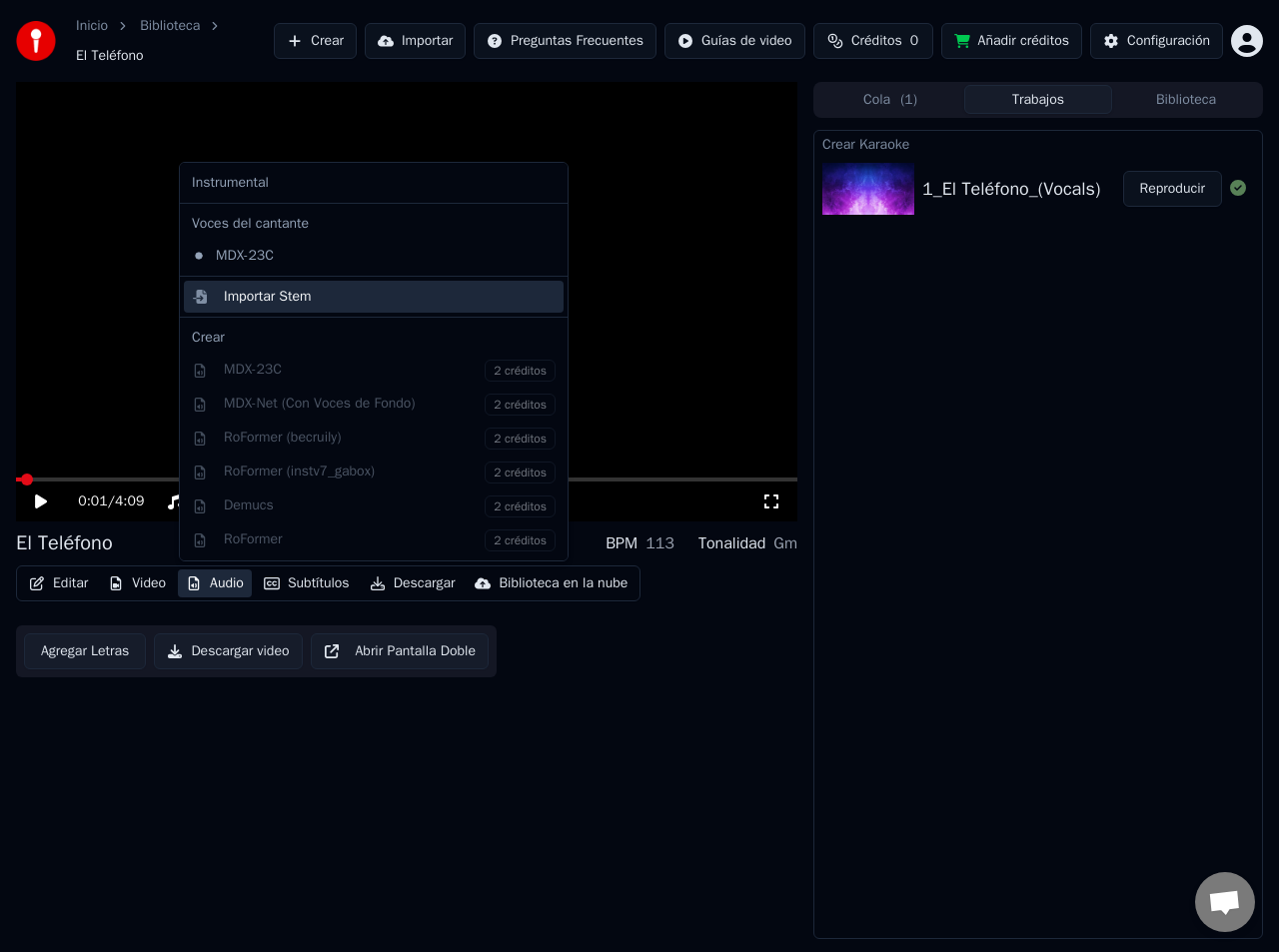 click on "Importar Stem" at bounding box center [268, 297] 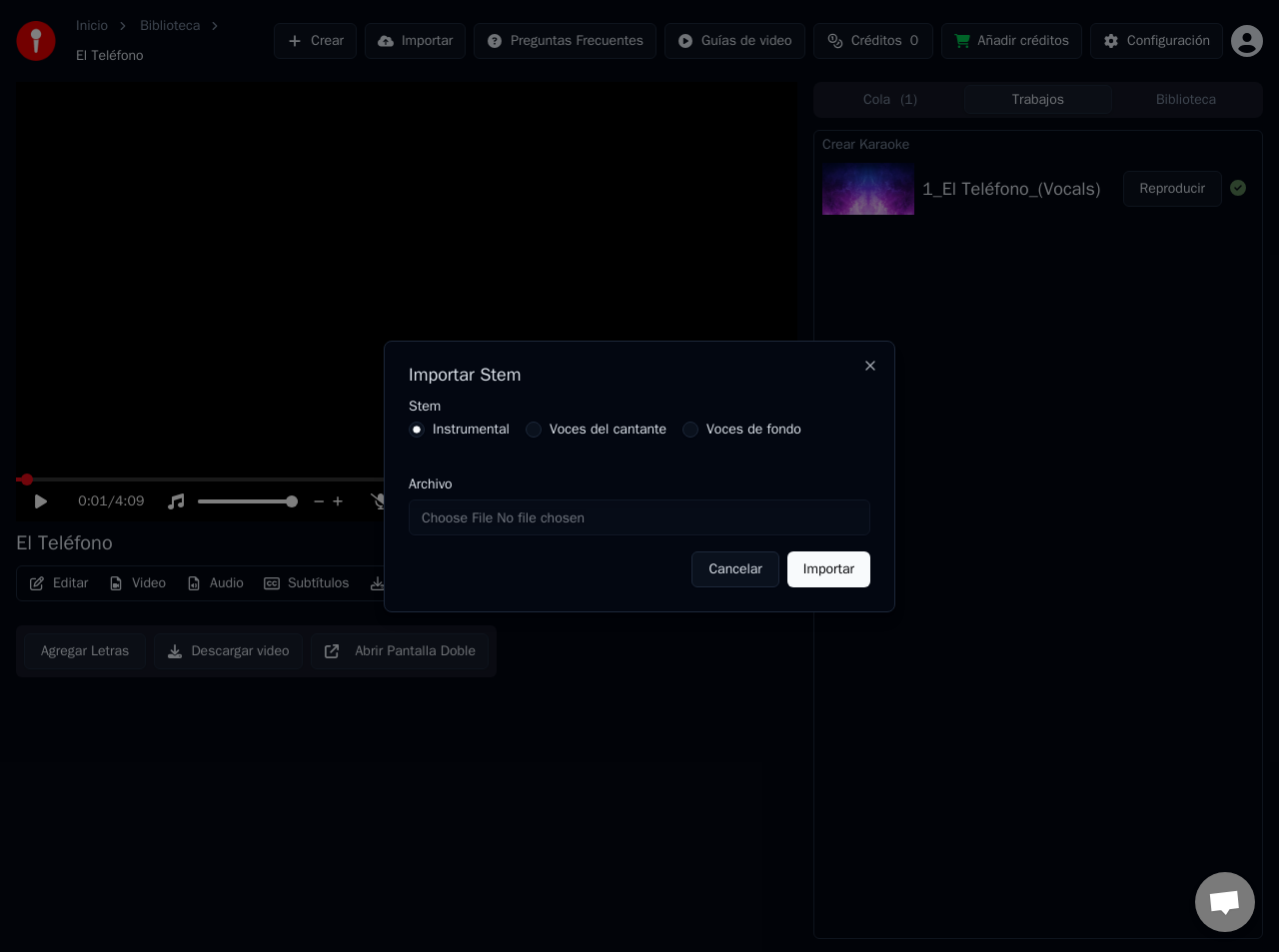 click on "Archivo" at bounding box center (640, 517) 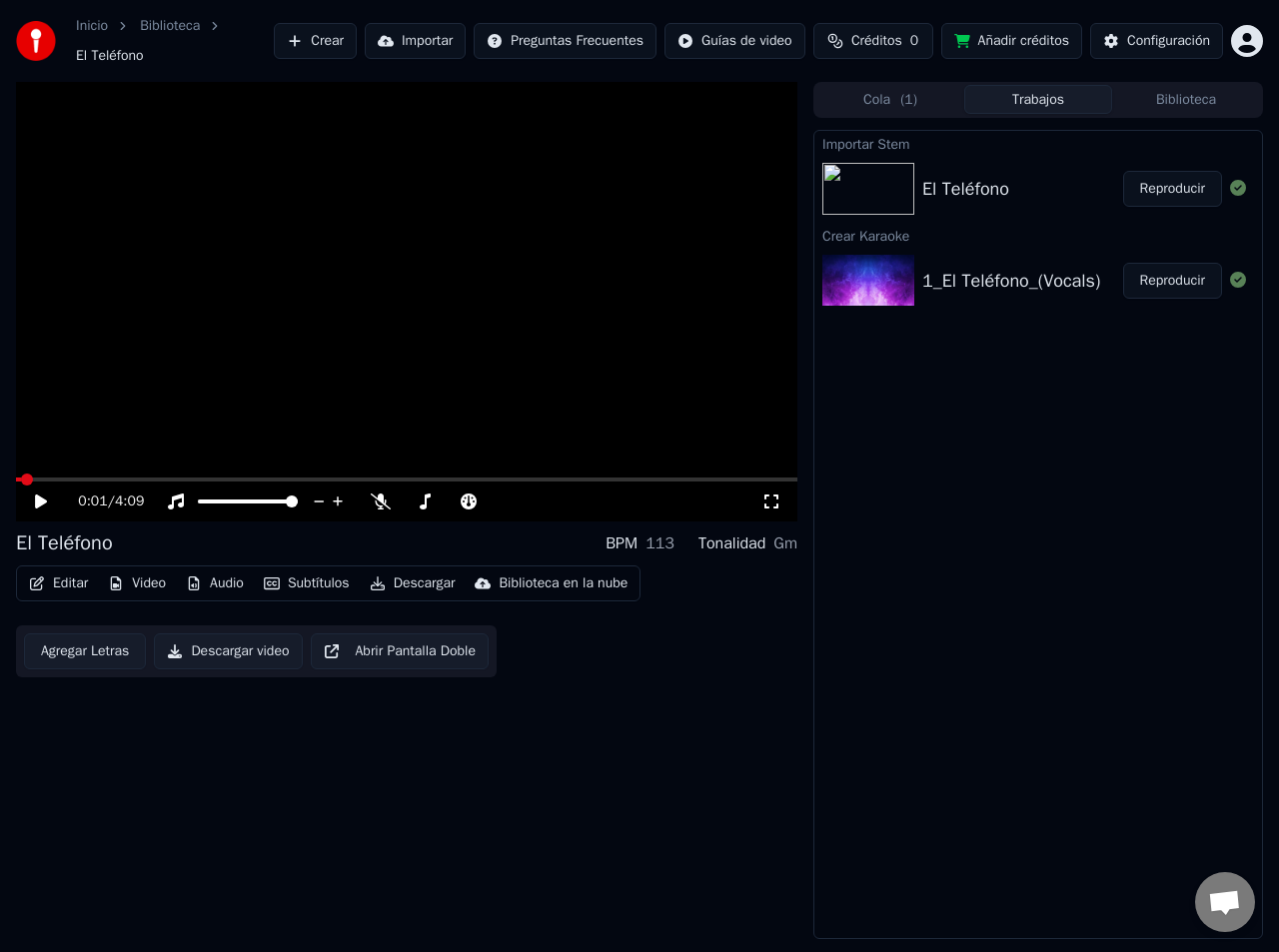 click 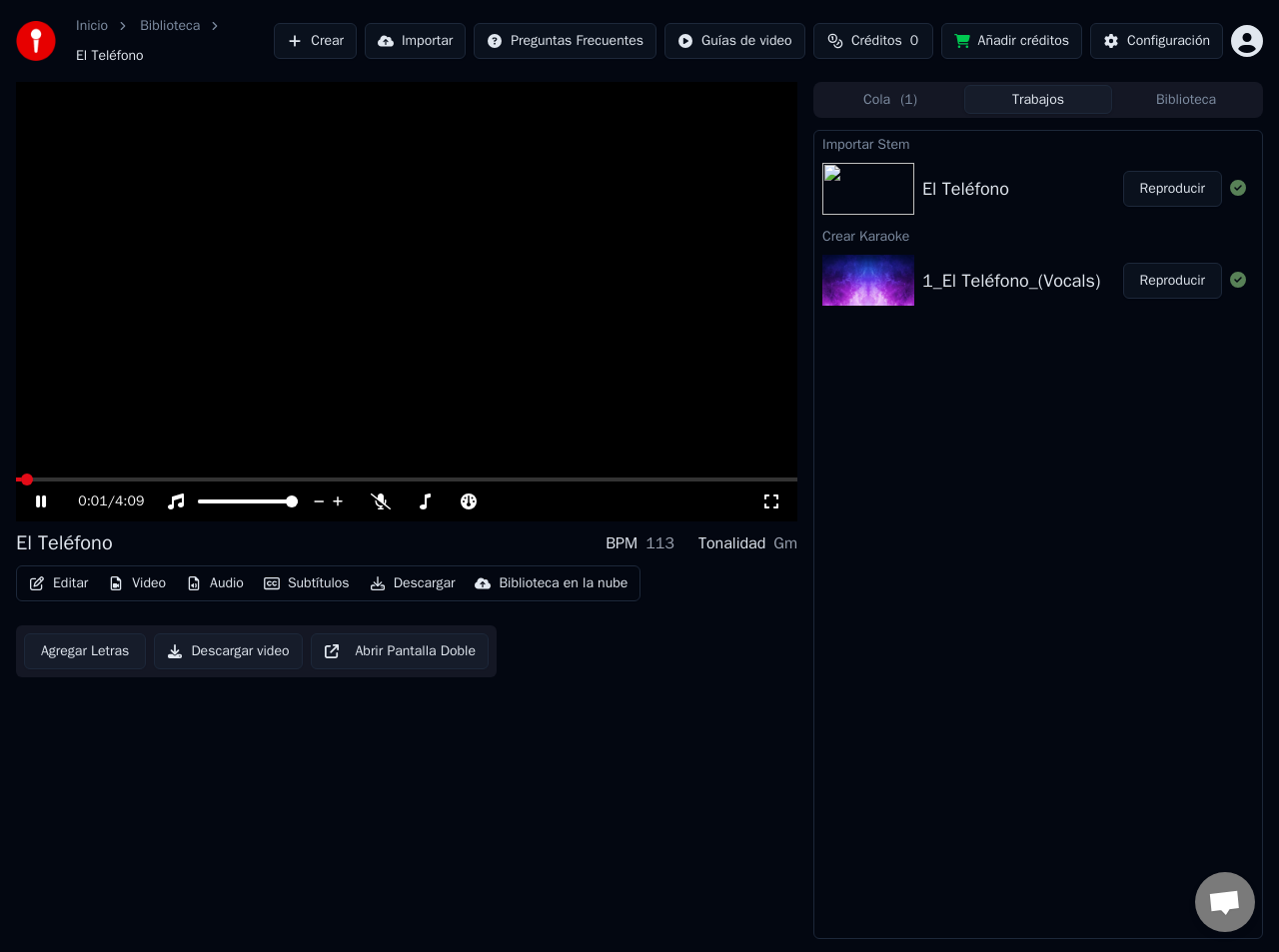 click 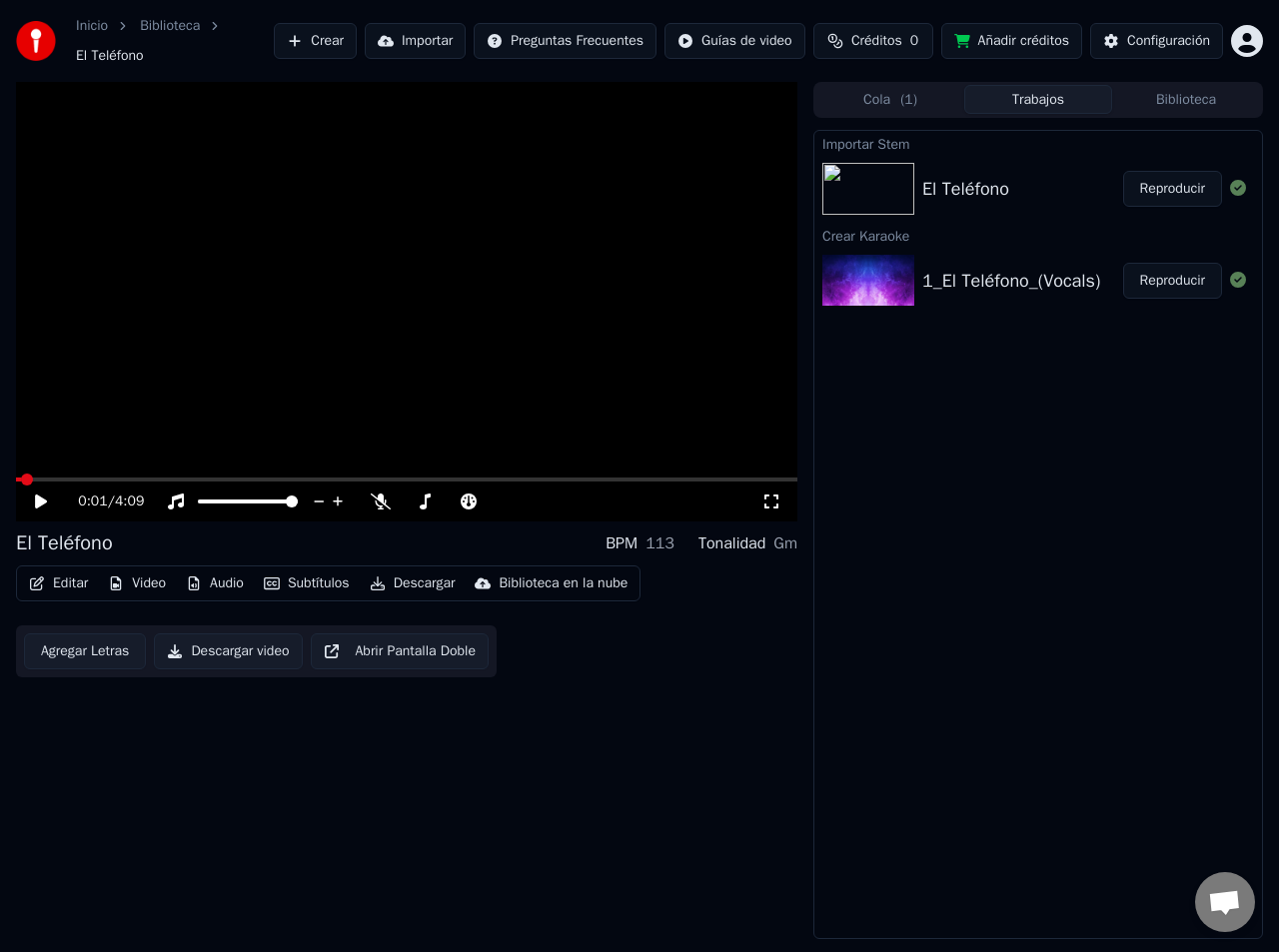 click on "Reproducir" at bounding box center [1172, 189] 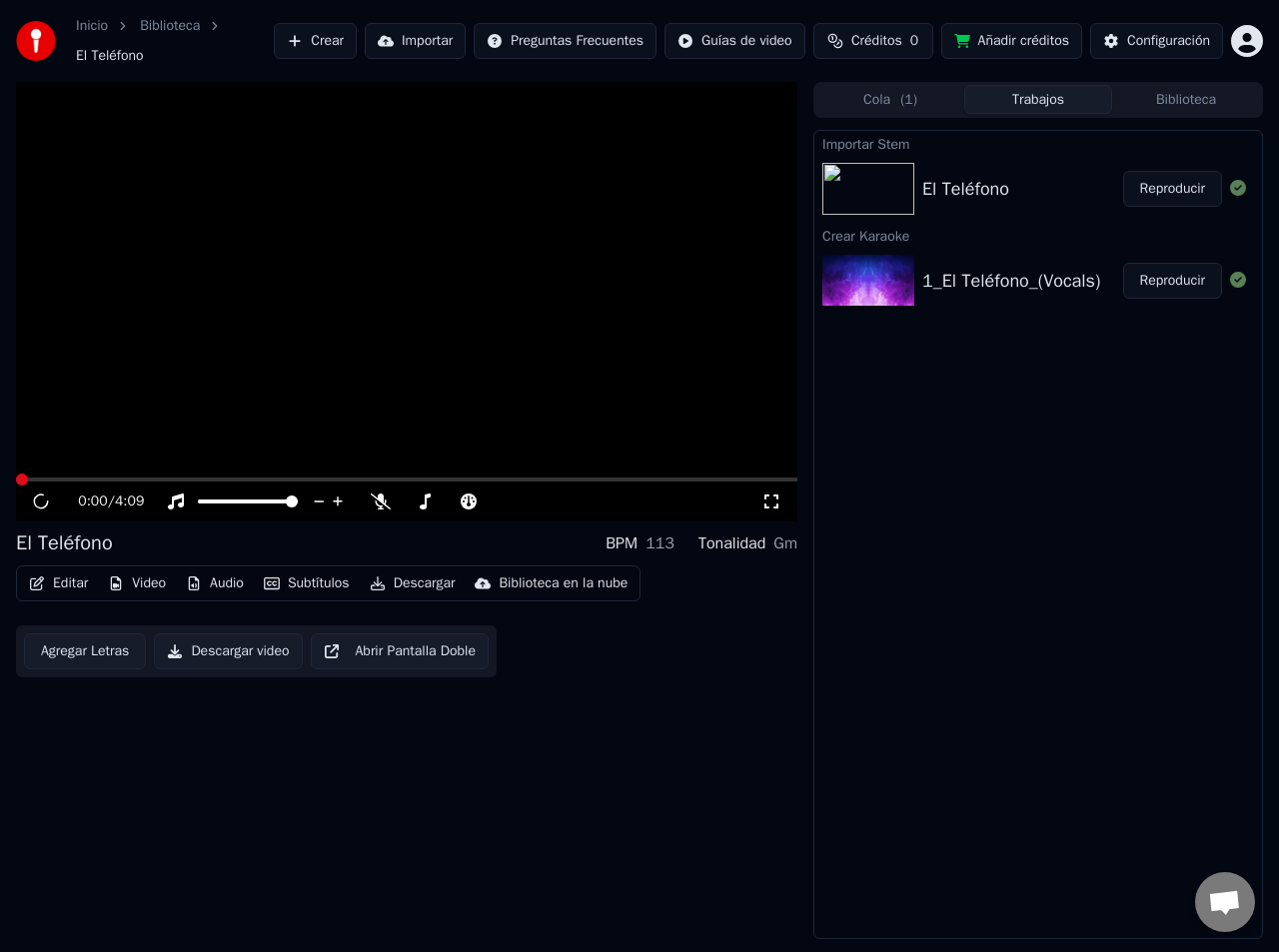 click on "Reproducir" at bounding box center (1172, 189) 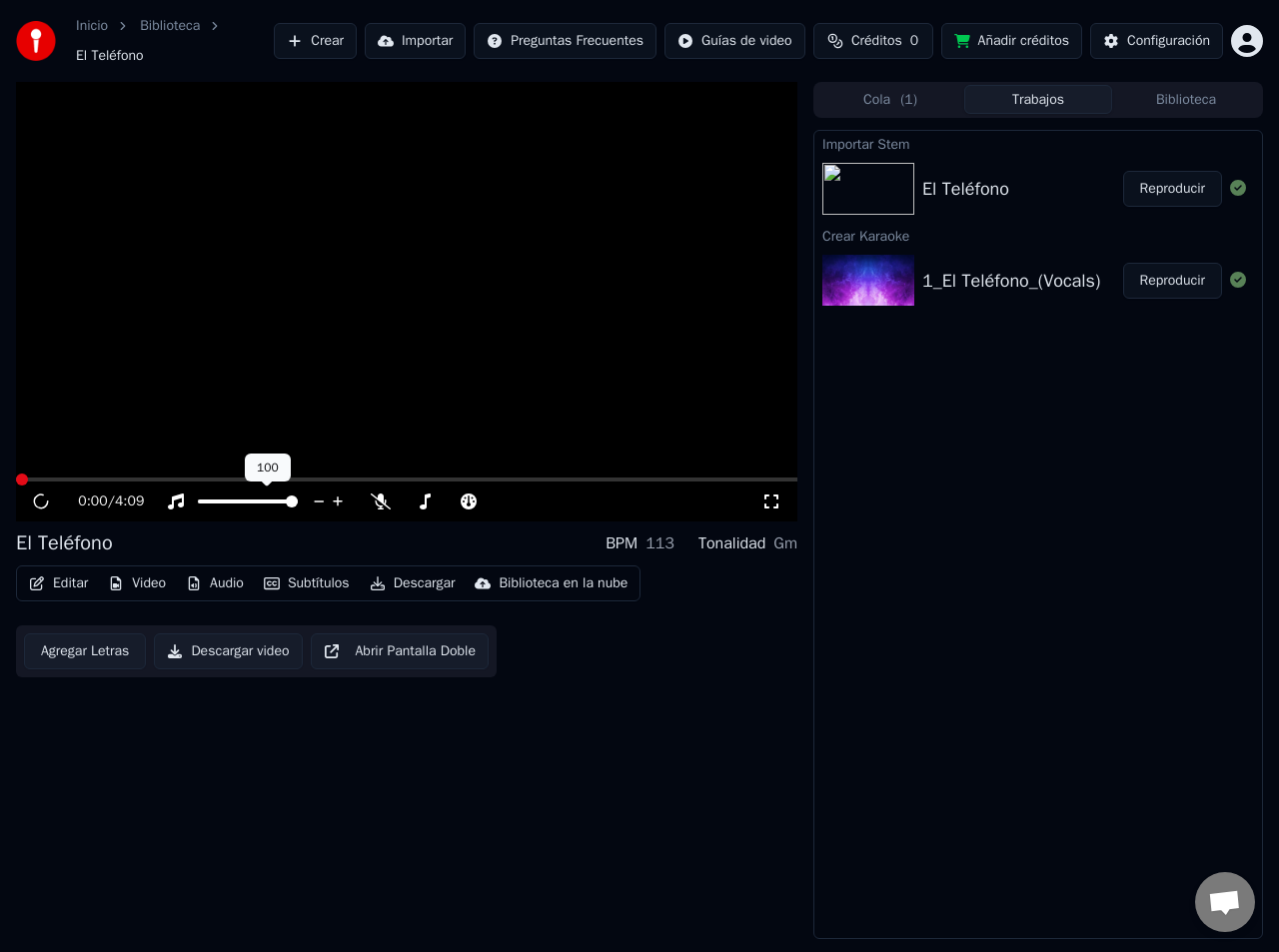 click at bounding box center [266, 501] 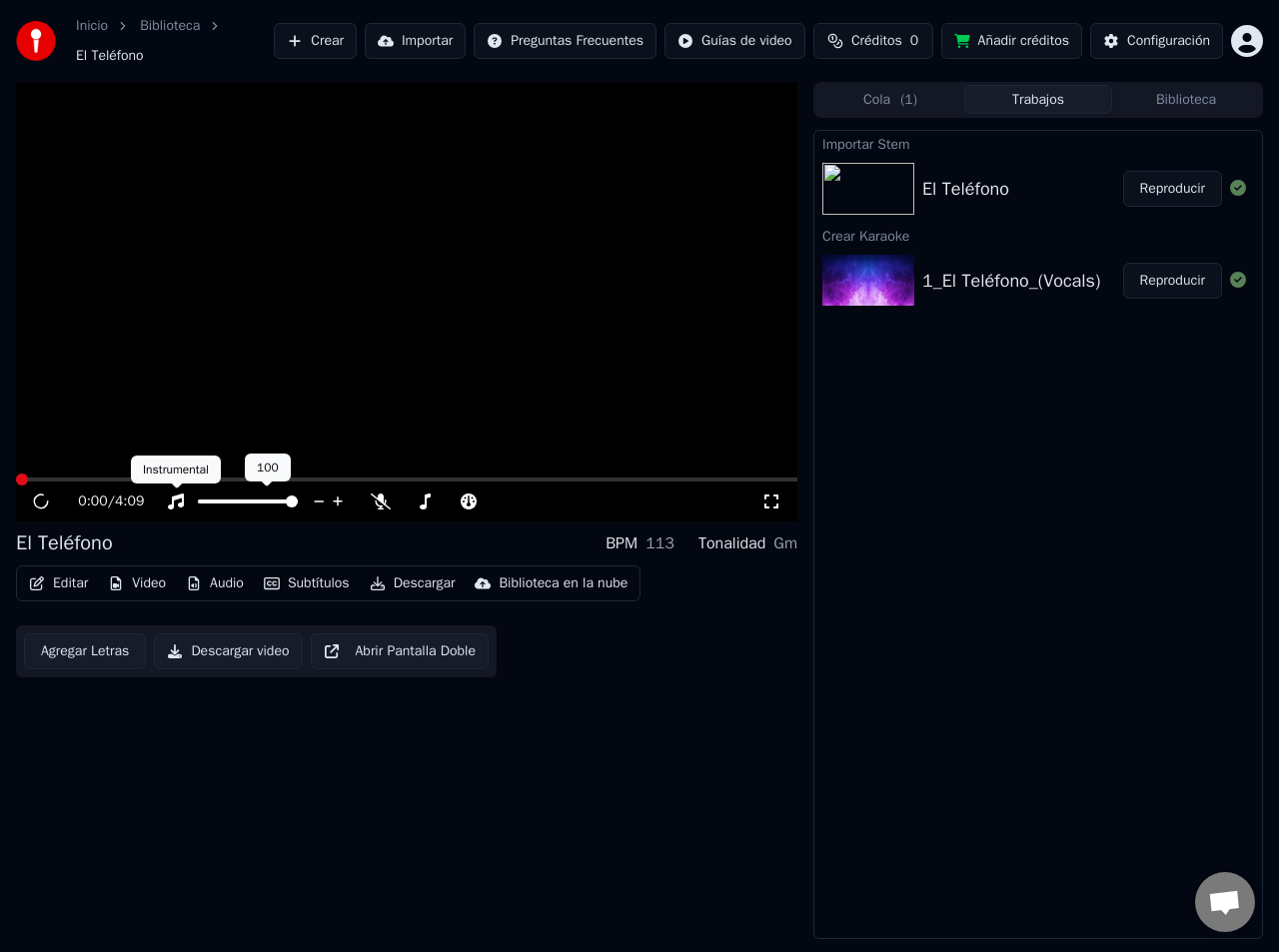 drag, startPoint x: 19, startPoint y: 510, endPoint x: 34, endPoint y: 508, distance: 15.132746 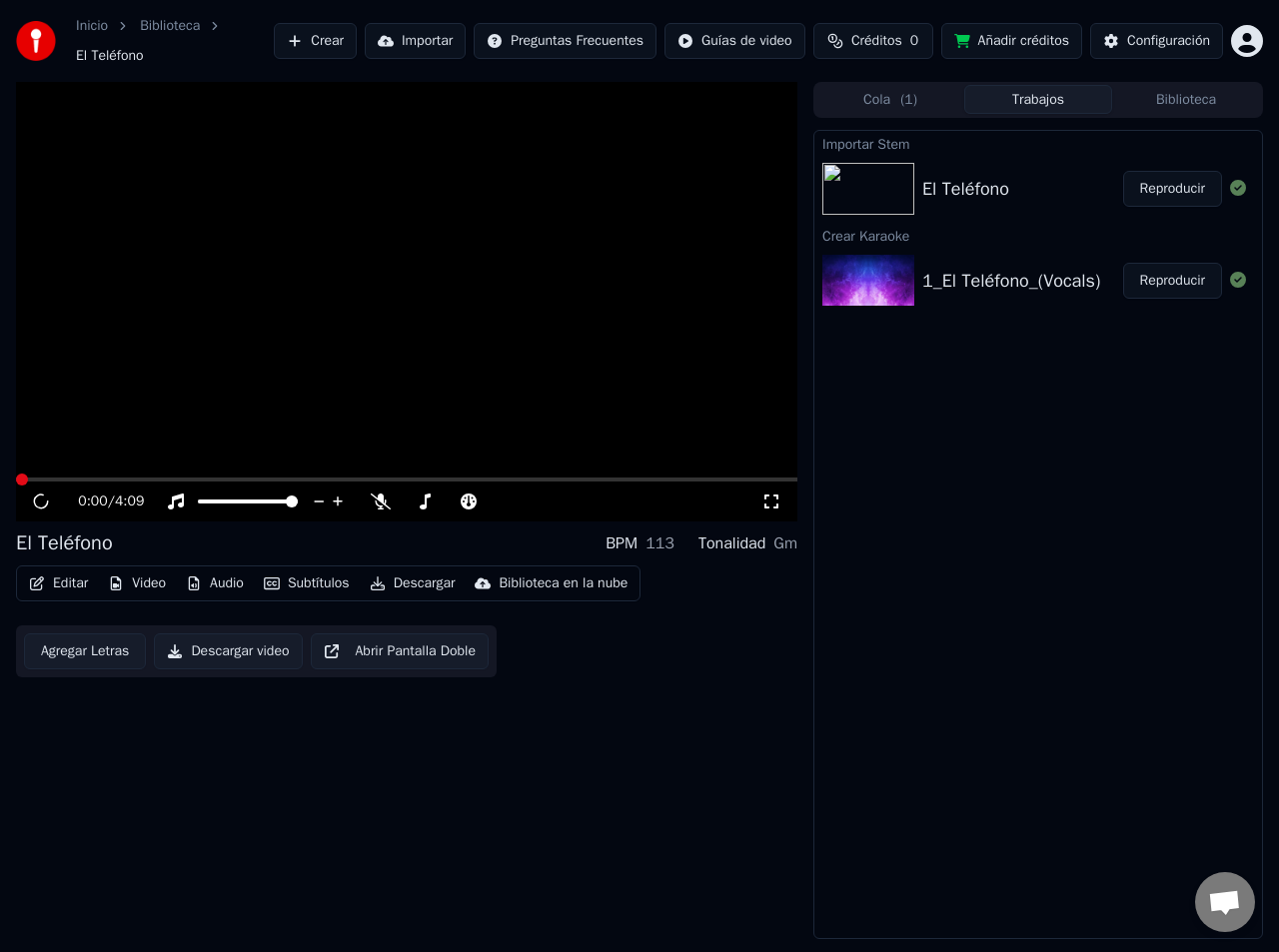 click on "0:00  /  4:09" at bounding box center (407, 501) 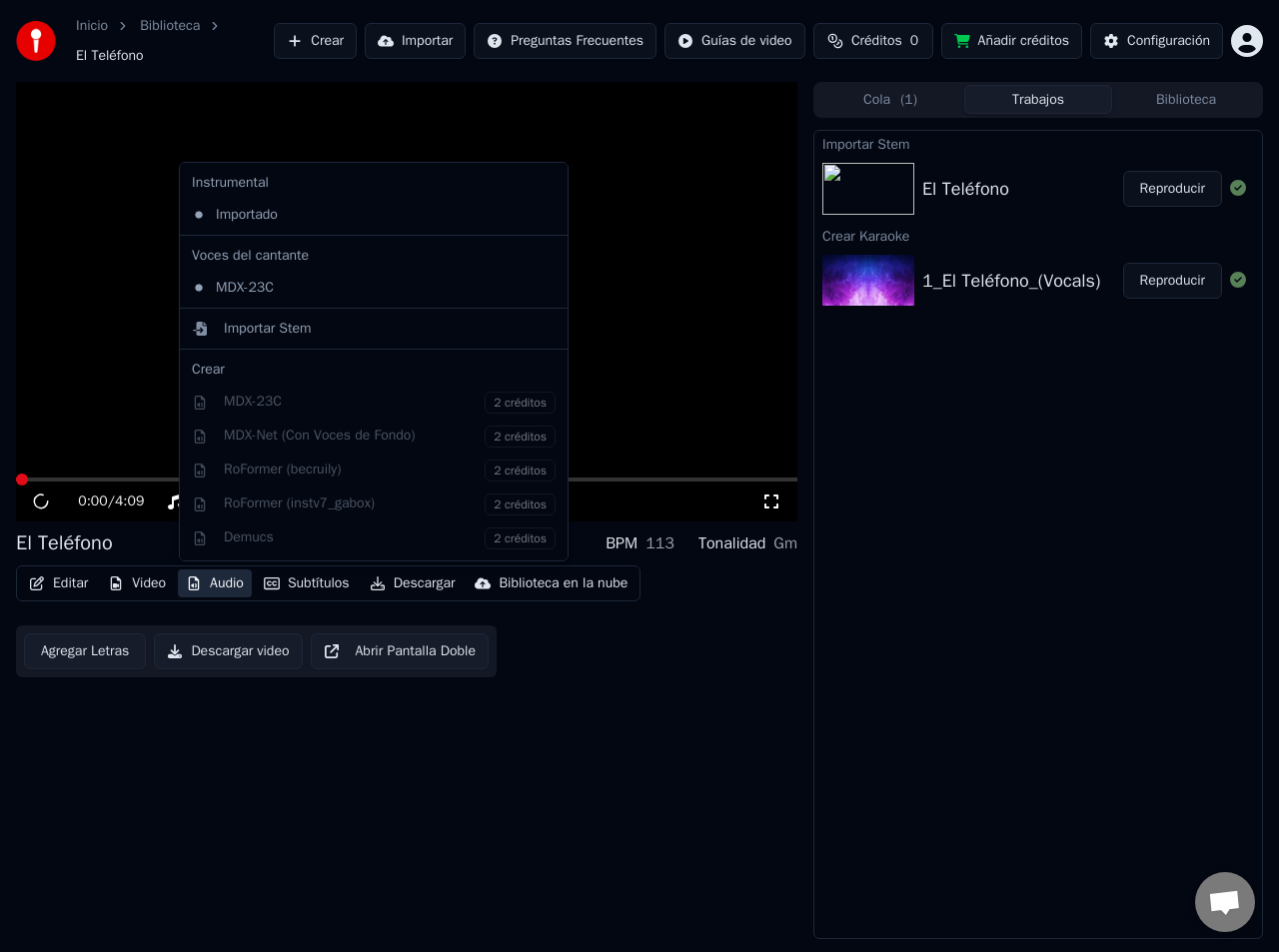 click on "Importar Stem El Teléfono Reproducir Crear Karaoke 1_El Teléfono_(Vocals) Reproducir" at bounding box center [1038, 534] 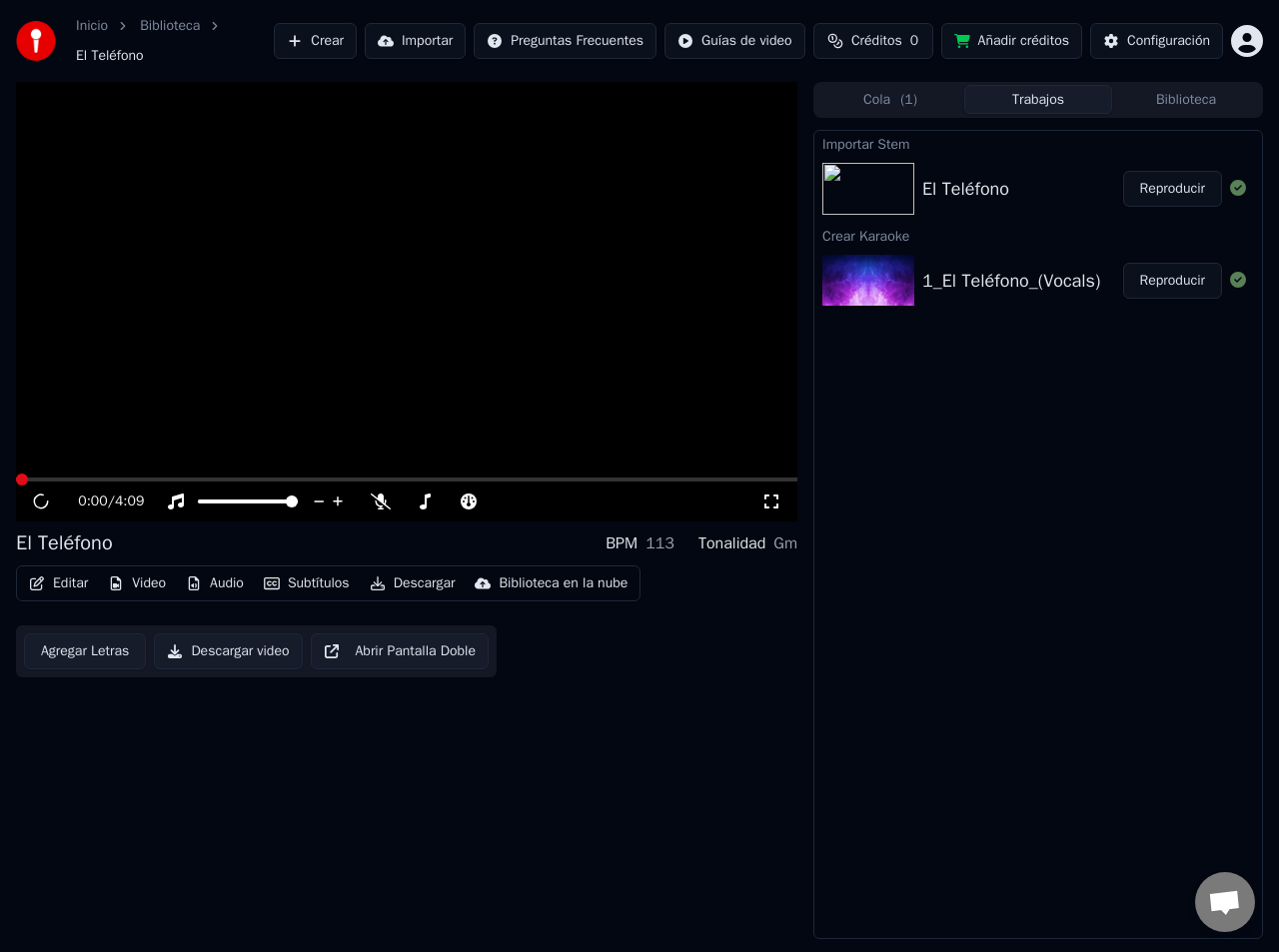 click on "Reproducir" at bounding box center [1172, 281] 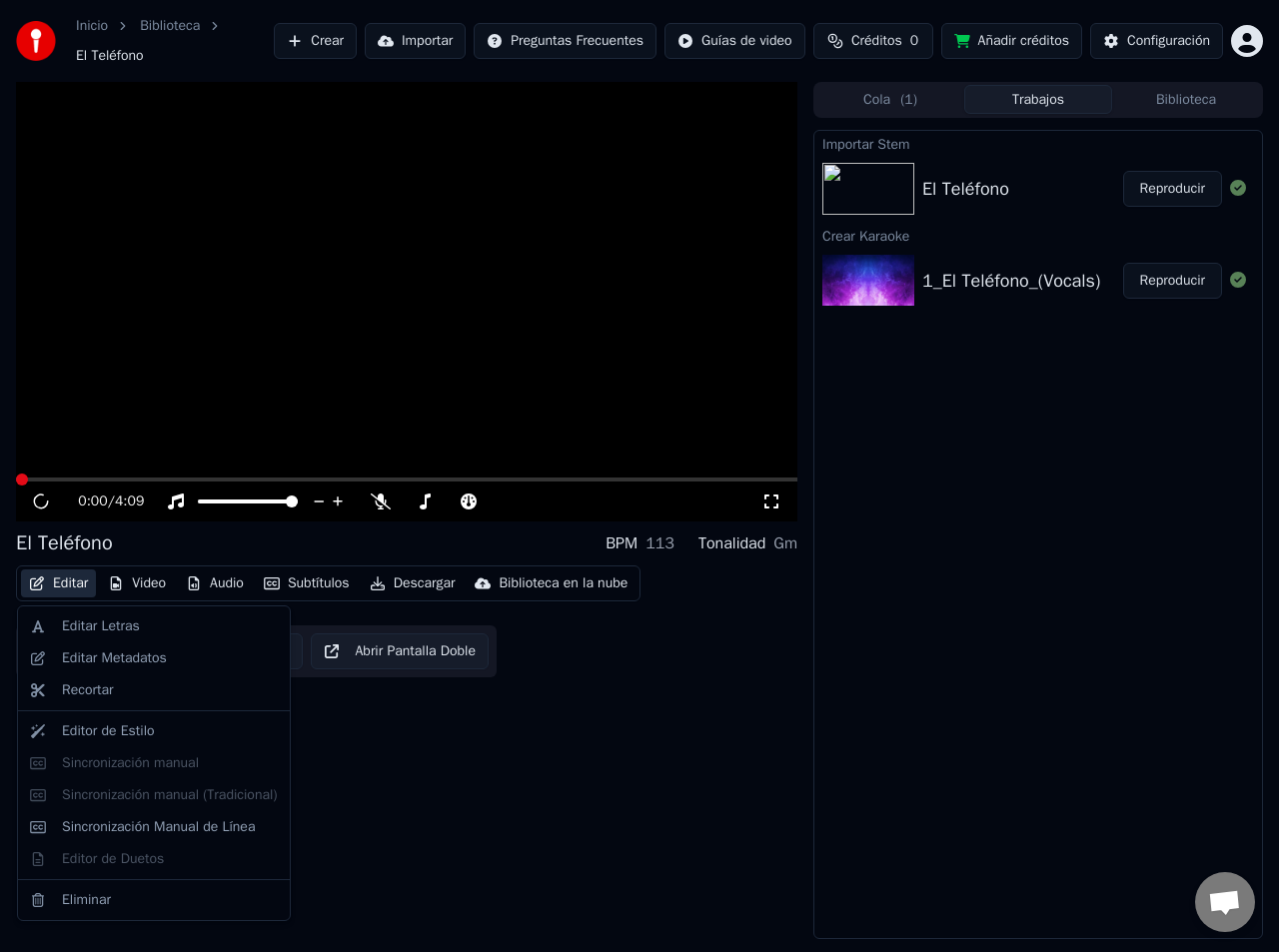 click on "Editar" at bounding box center (58, 583) 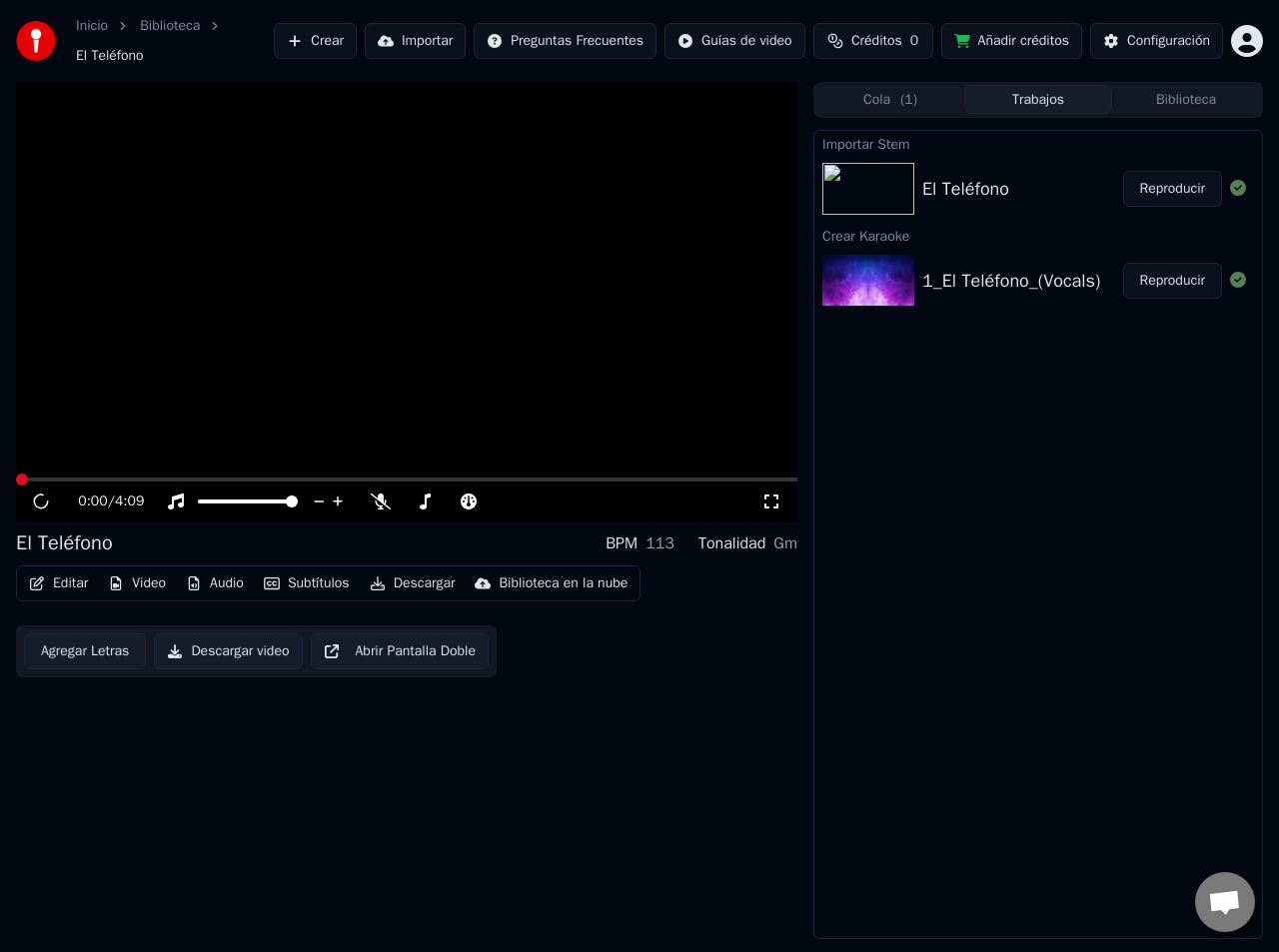 click at bounding box center [407, 302] 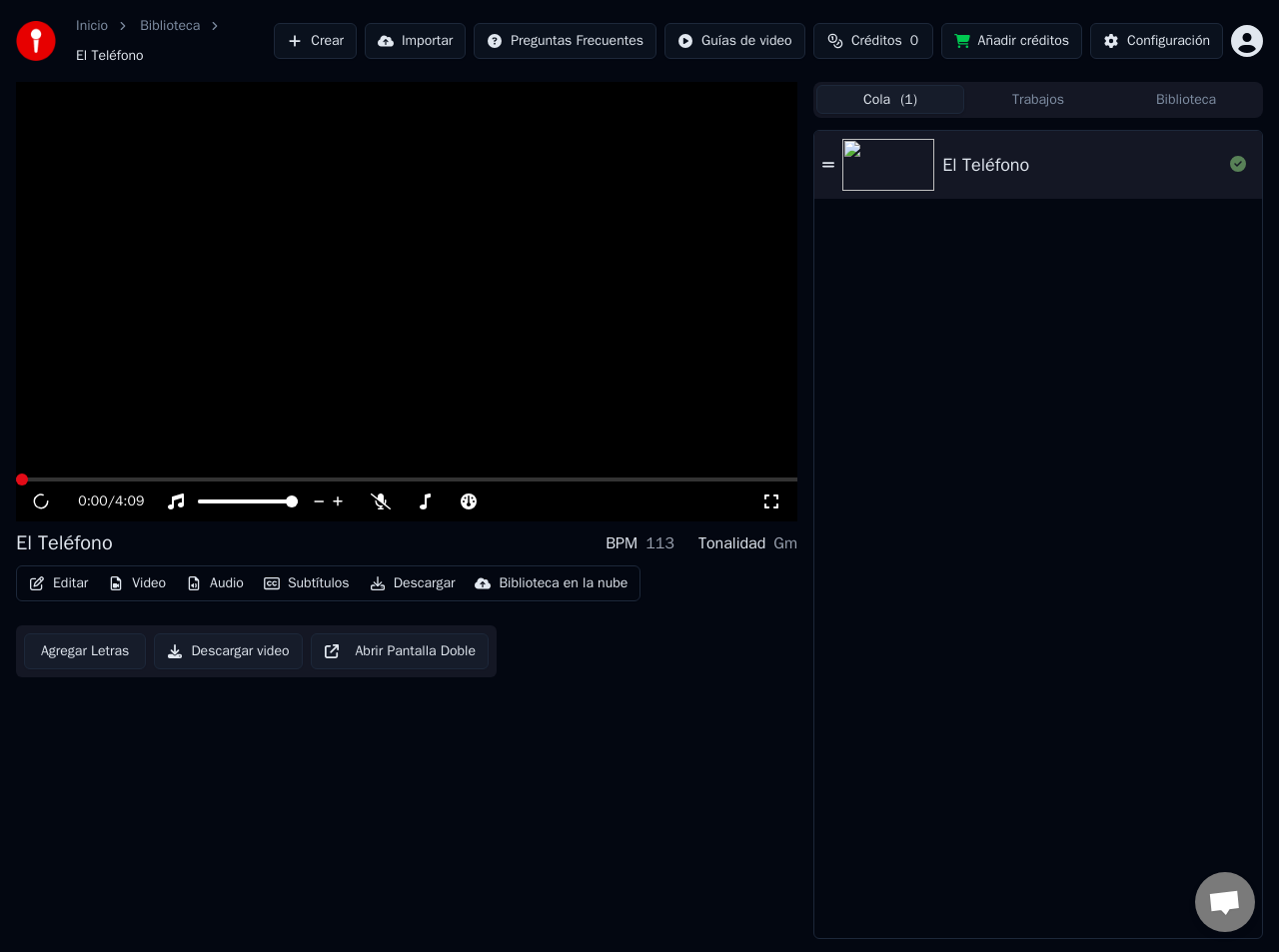 click on "Cola ( 1 )" at bounding box center (890, 99) 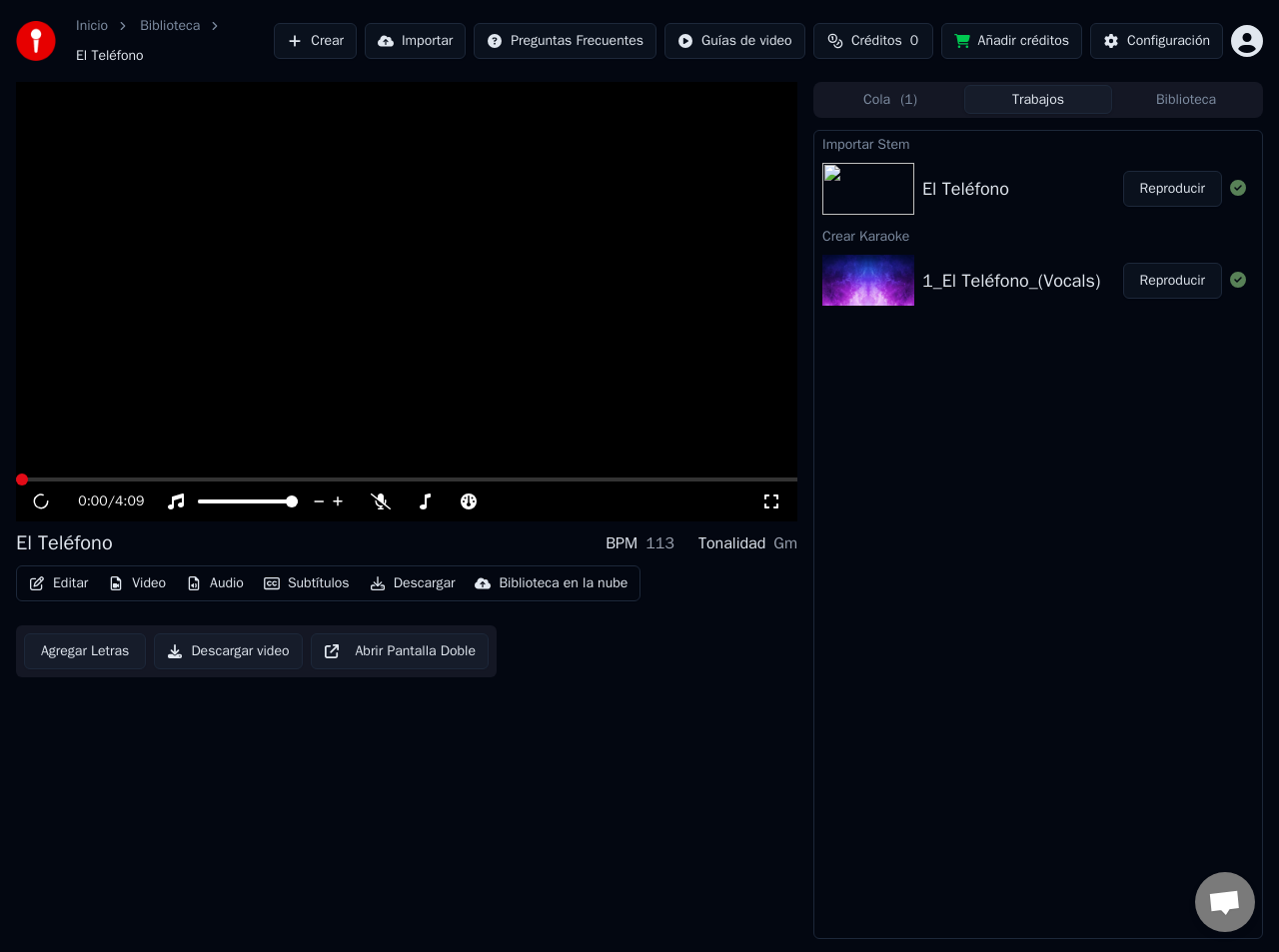 click on "Trabajos" at bounding box center (1038, 99) 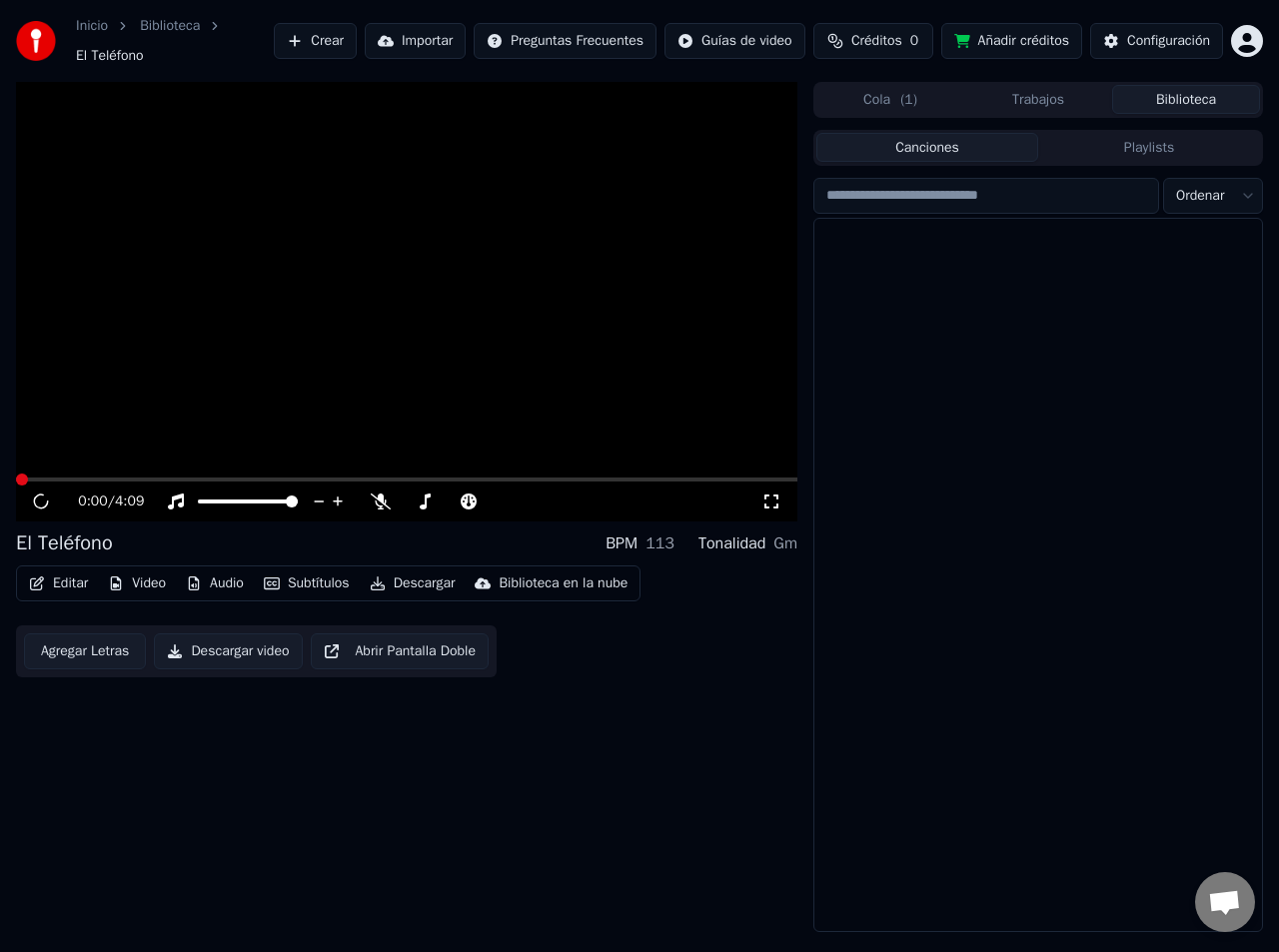 click on "Biblioteca" at bounding box center [1186, 99] 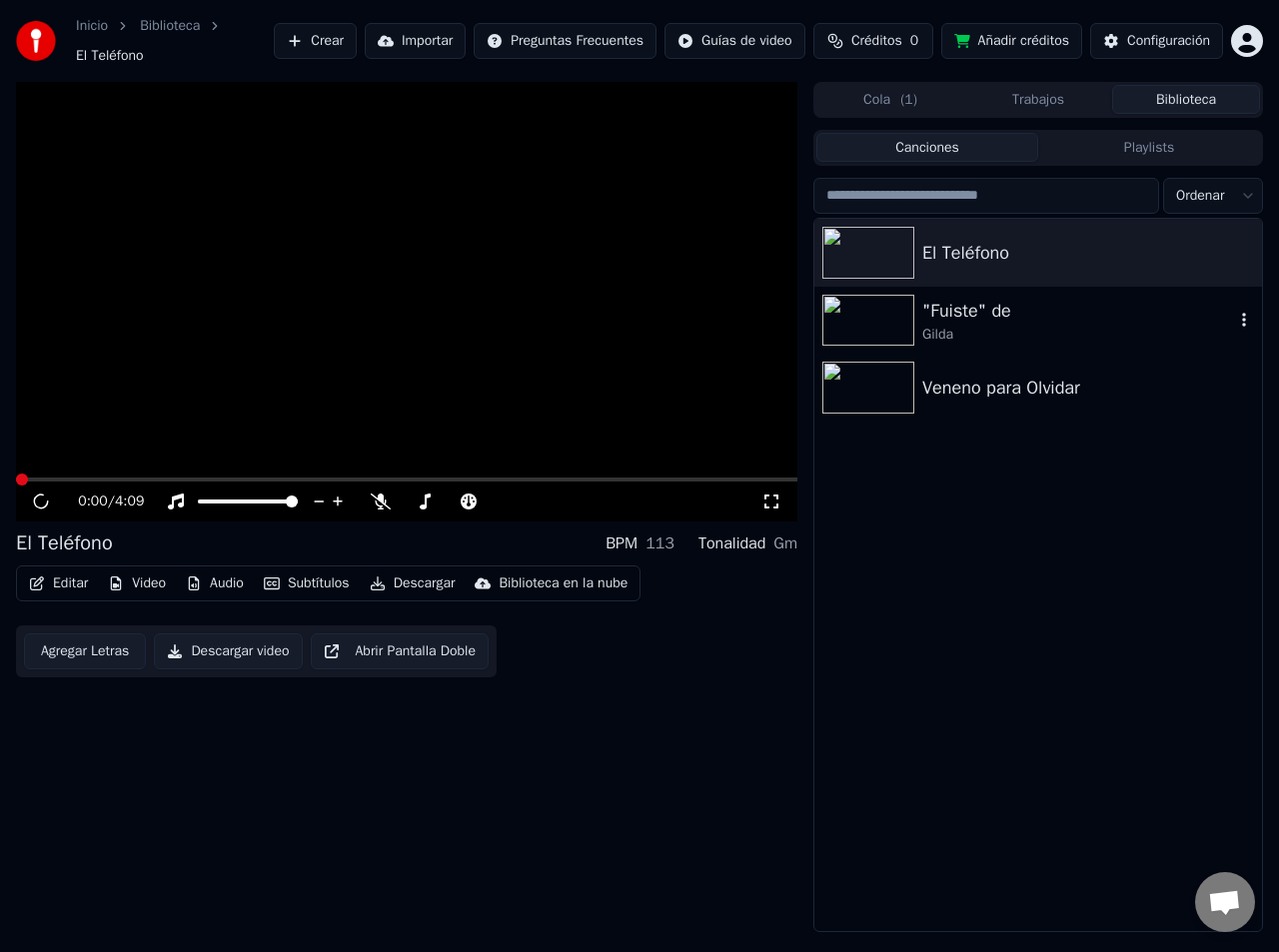 click on ""Fuiste" de" at bounding box center [1078, 311] 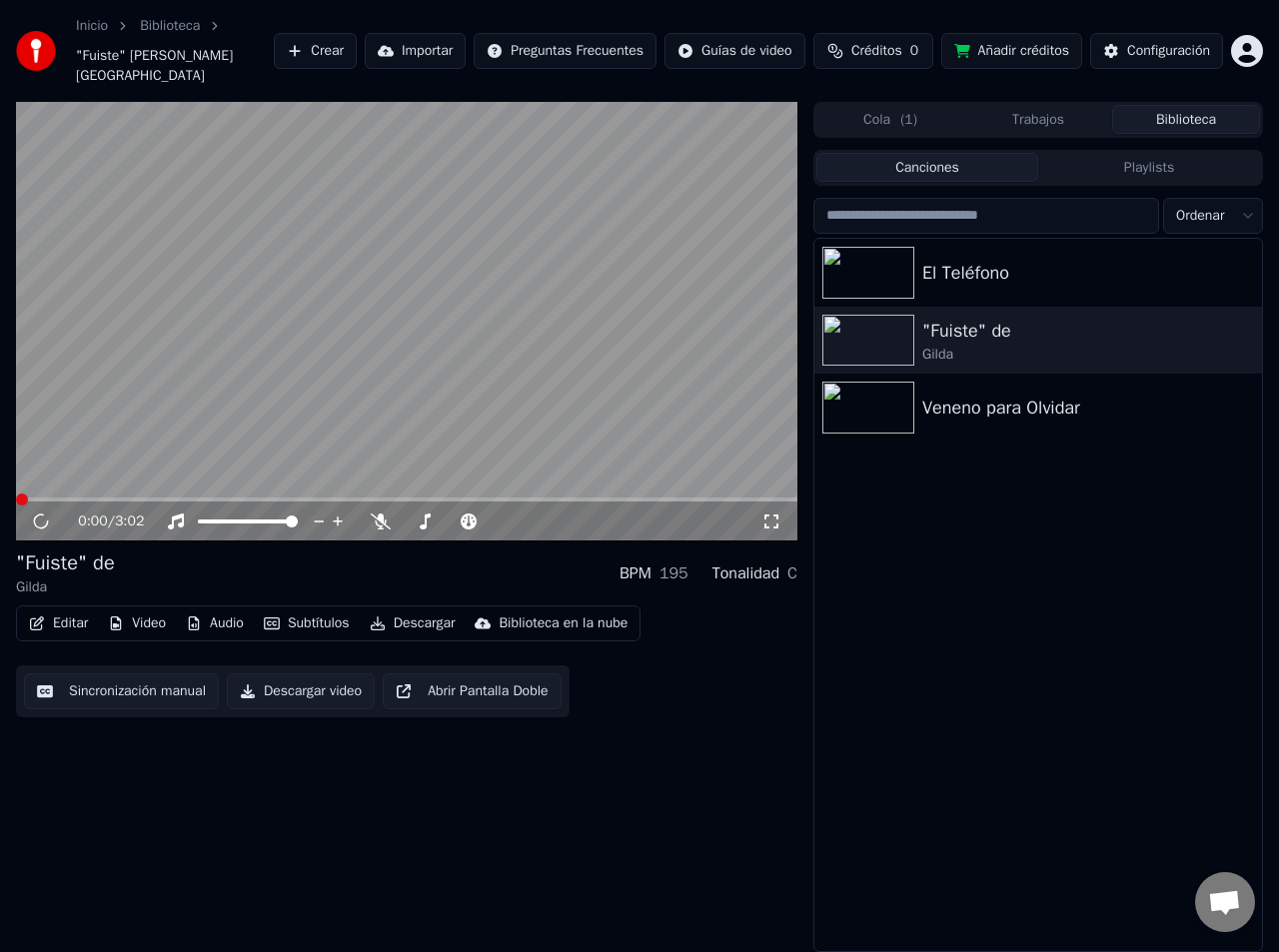 click at bounding box center (407, 322) 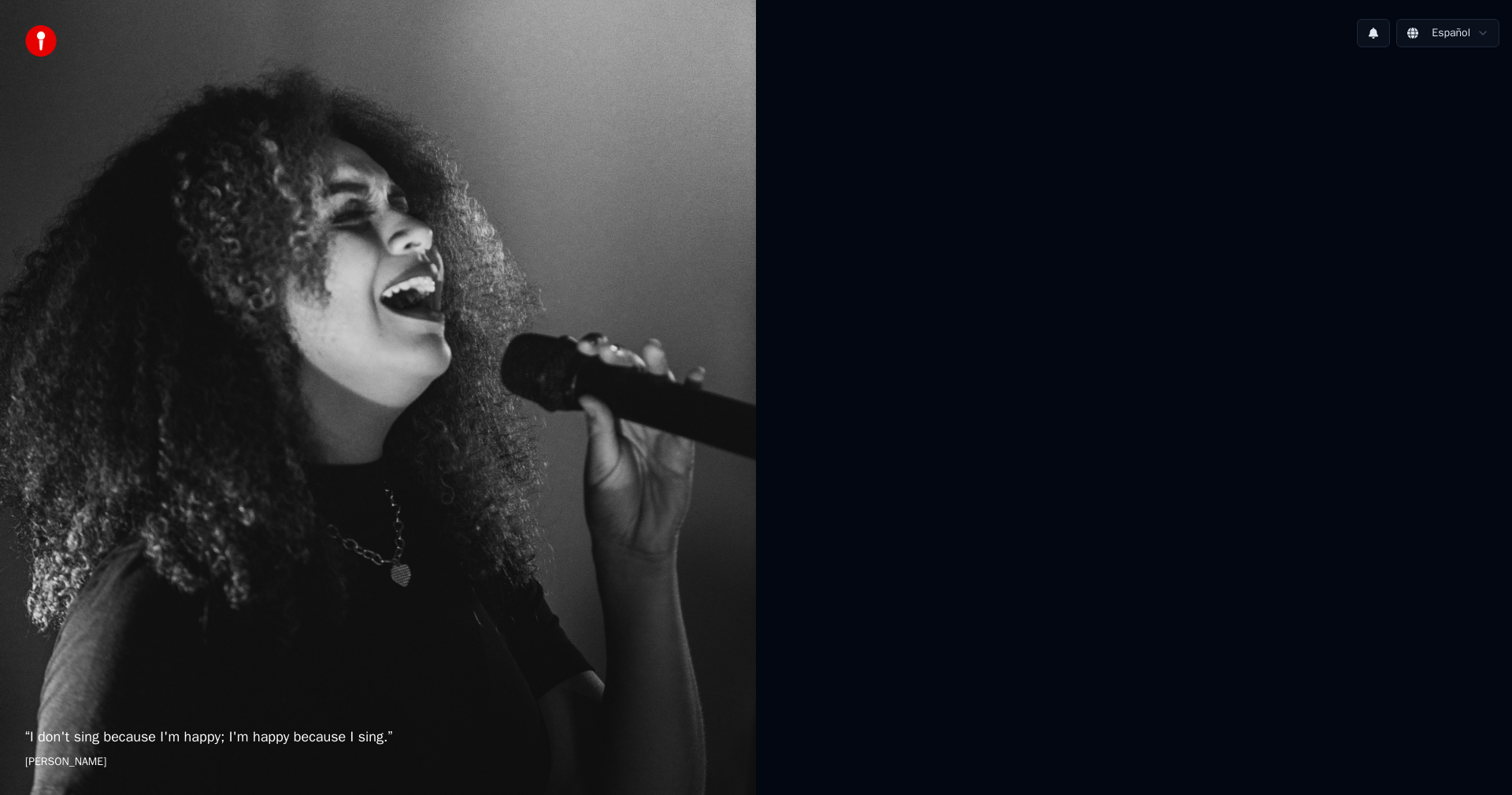 scroll, scrollTop: 0, scrollLeft: 0, axis: both 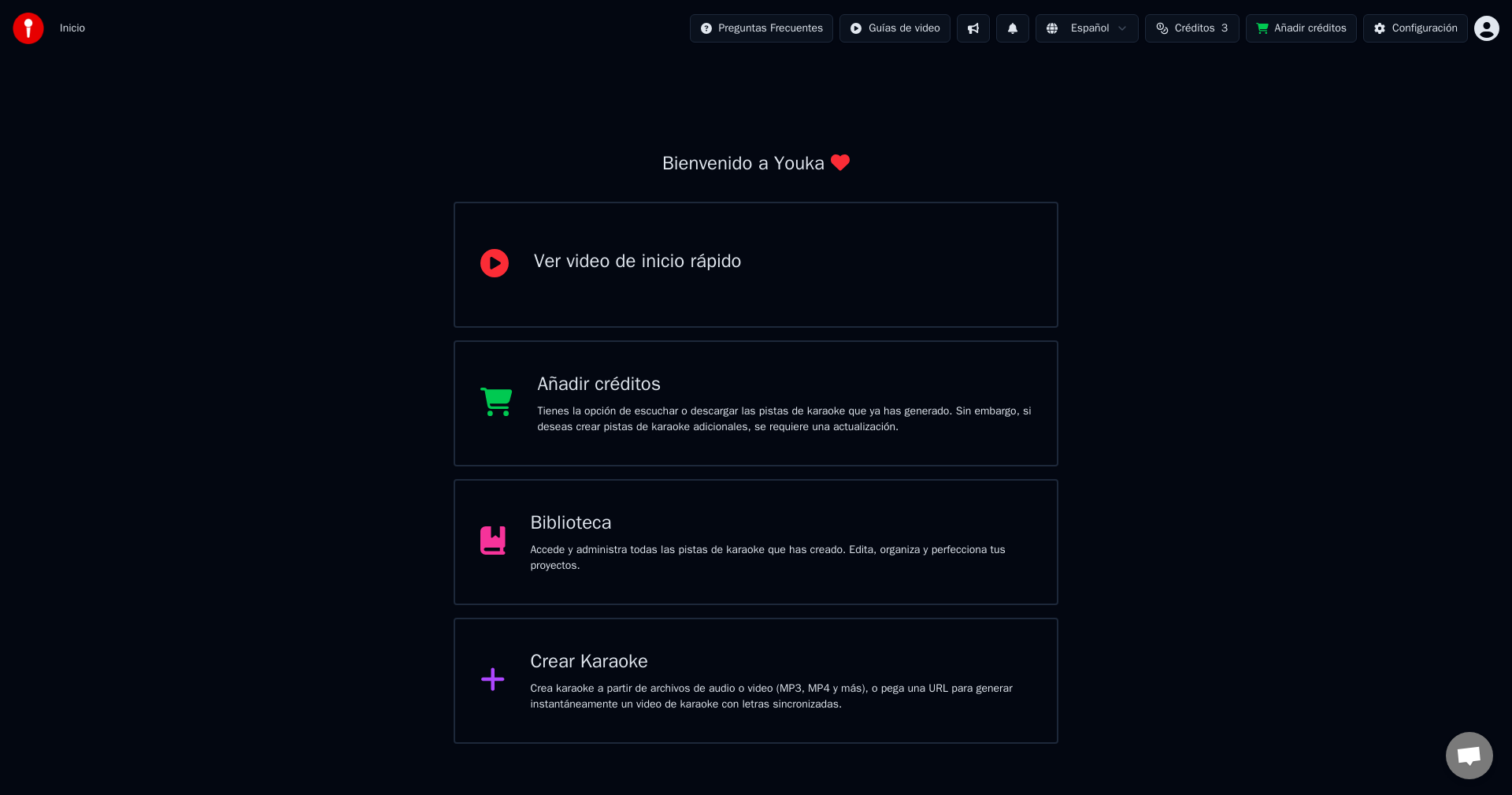 click on "Biblioteca" at bounding box center (781, 523) 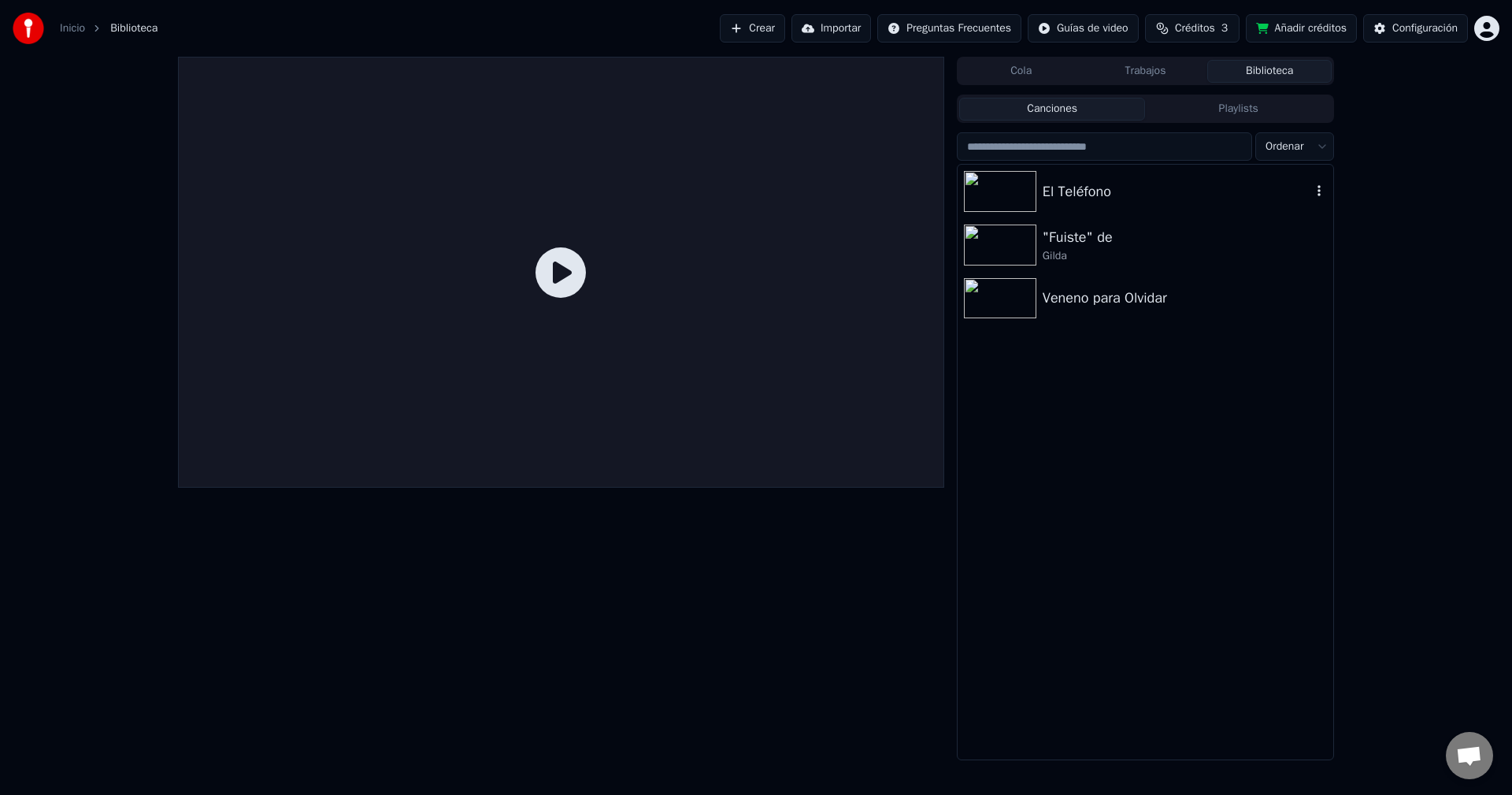 click at bounding box center (1000, 191) 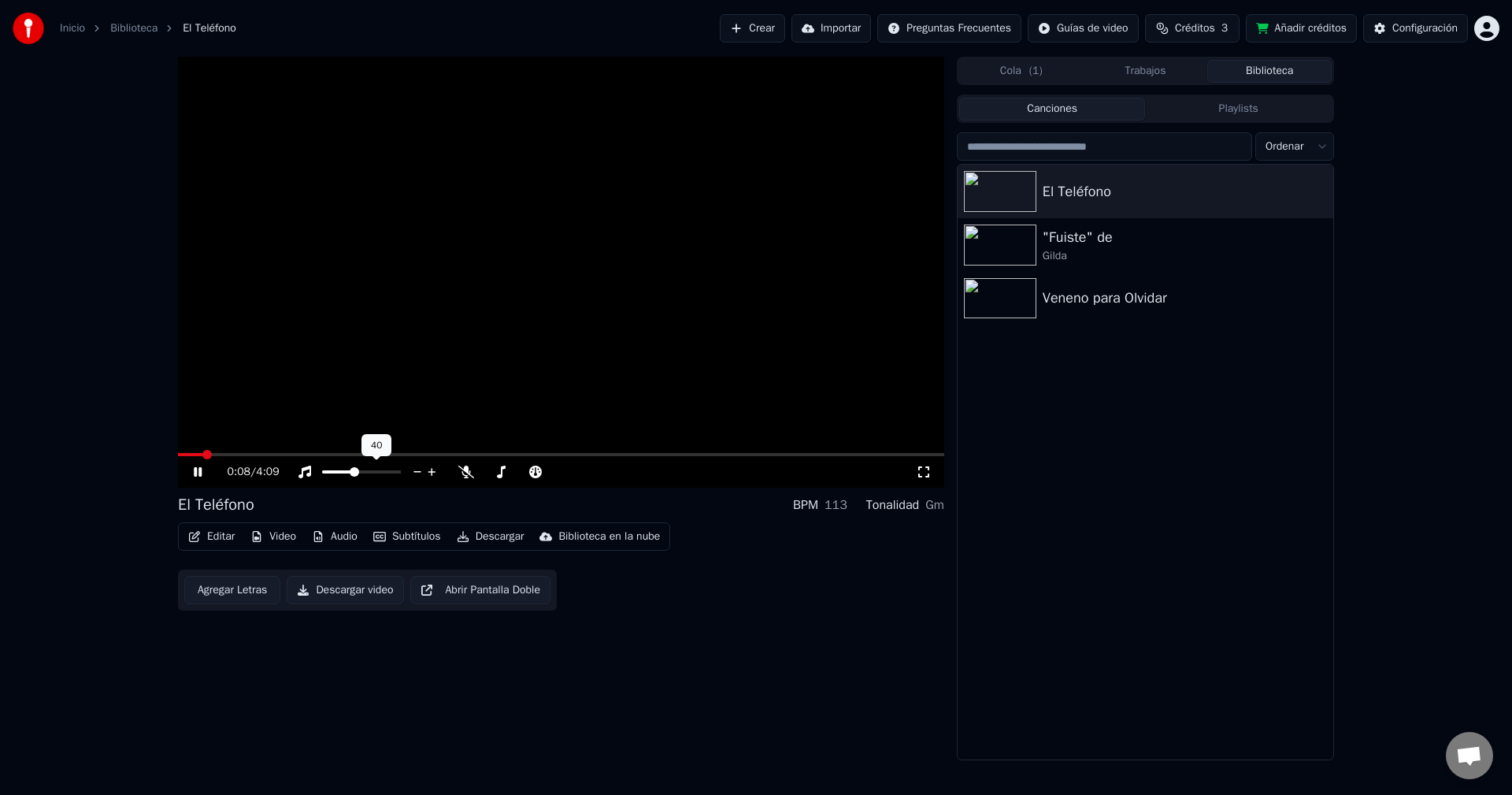 click at bounding box center (338, 472) 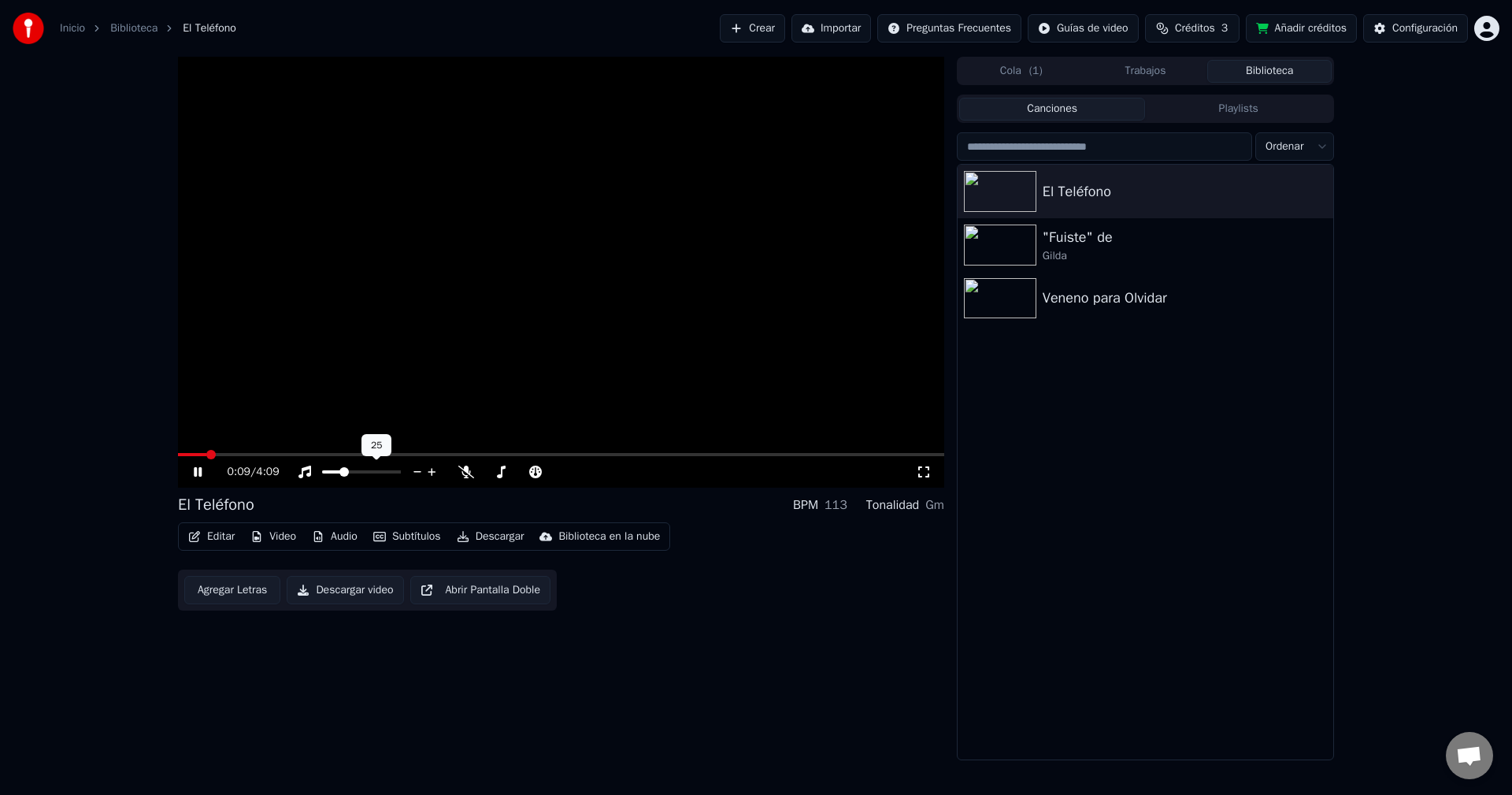 click at bounding box center [344, 472] 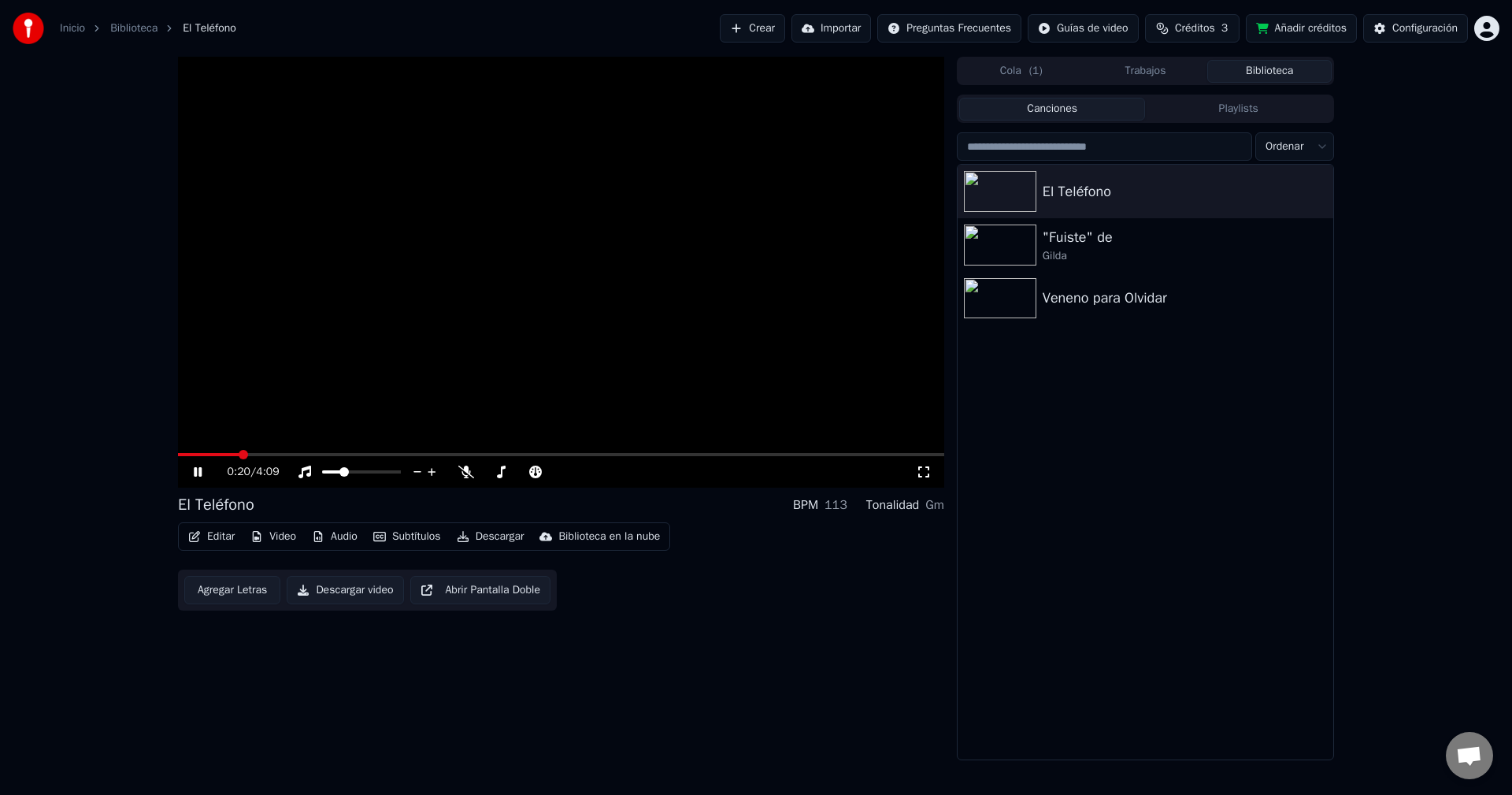 click at bounding box center [561, 455] 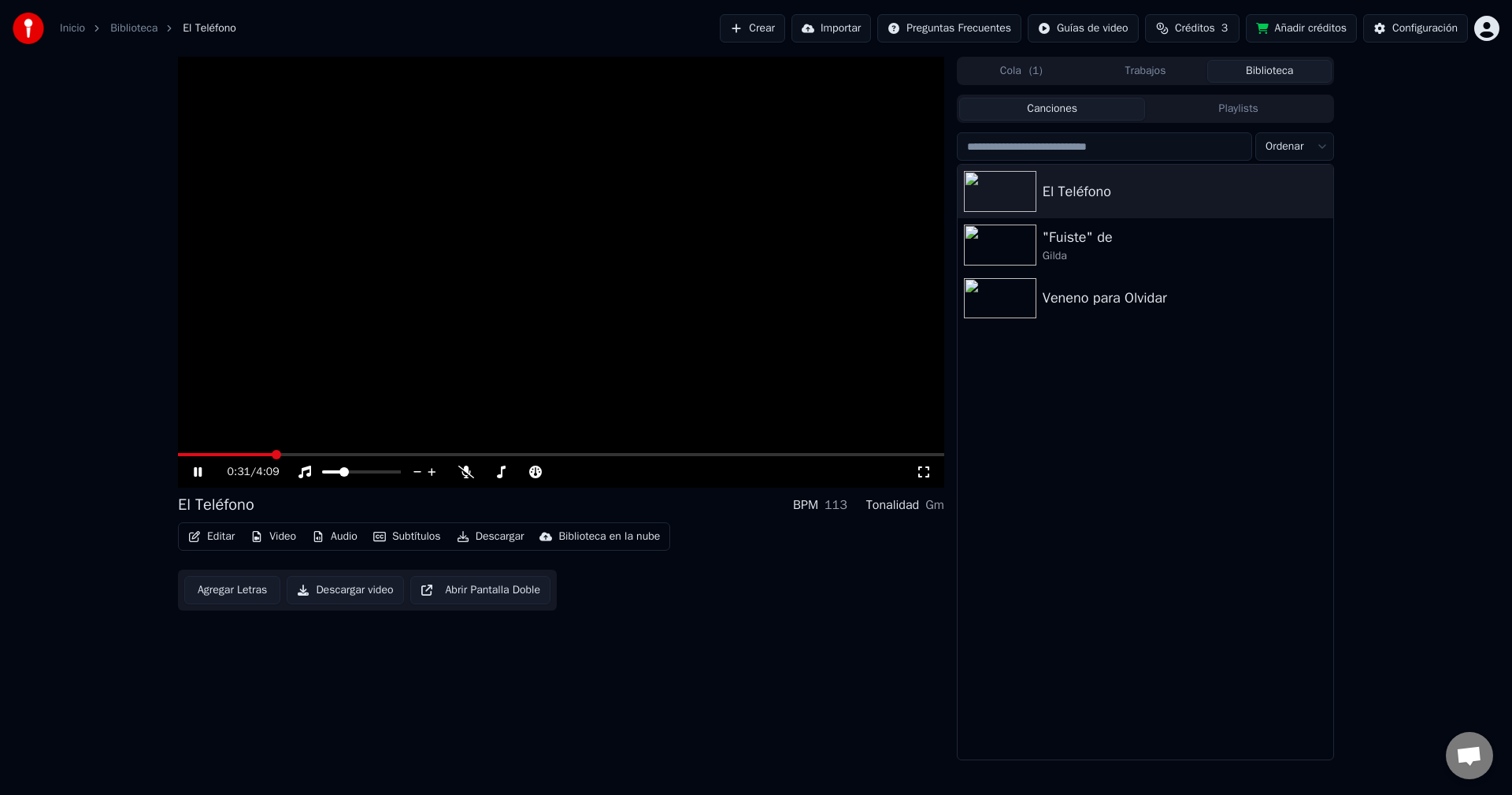 click at bounding box center (561, 455) 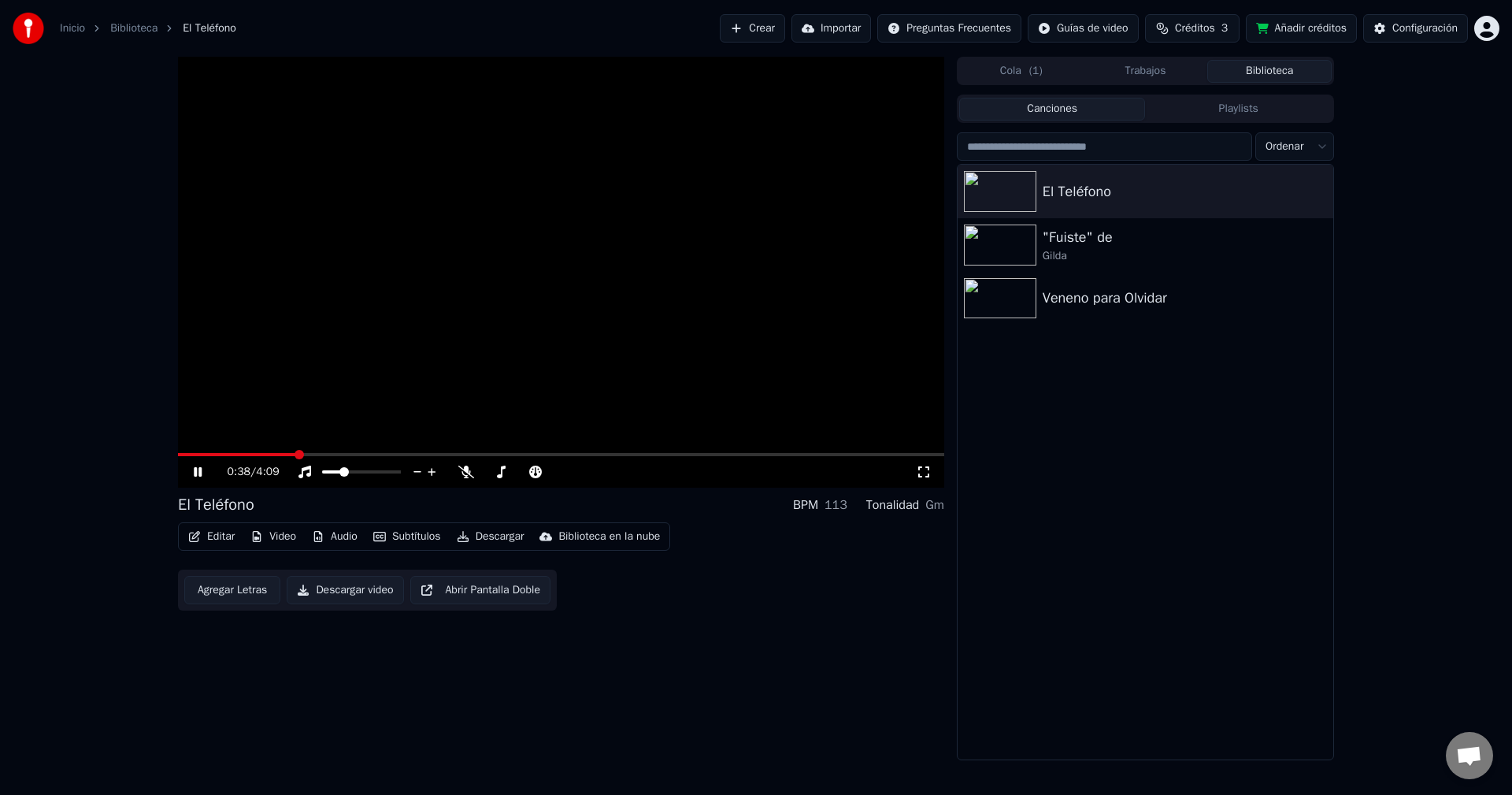 click at bounding box center (561, 455) 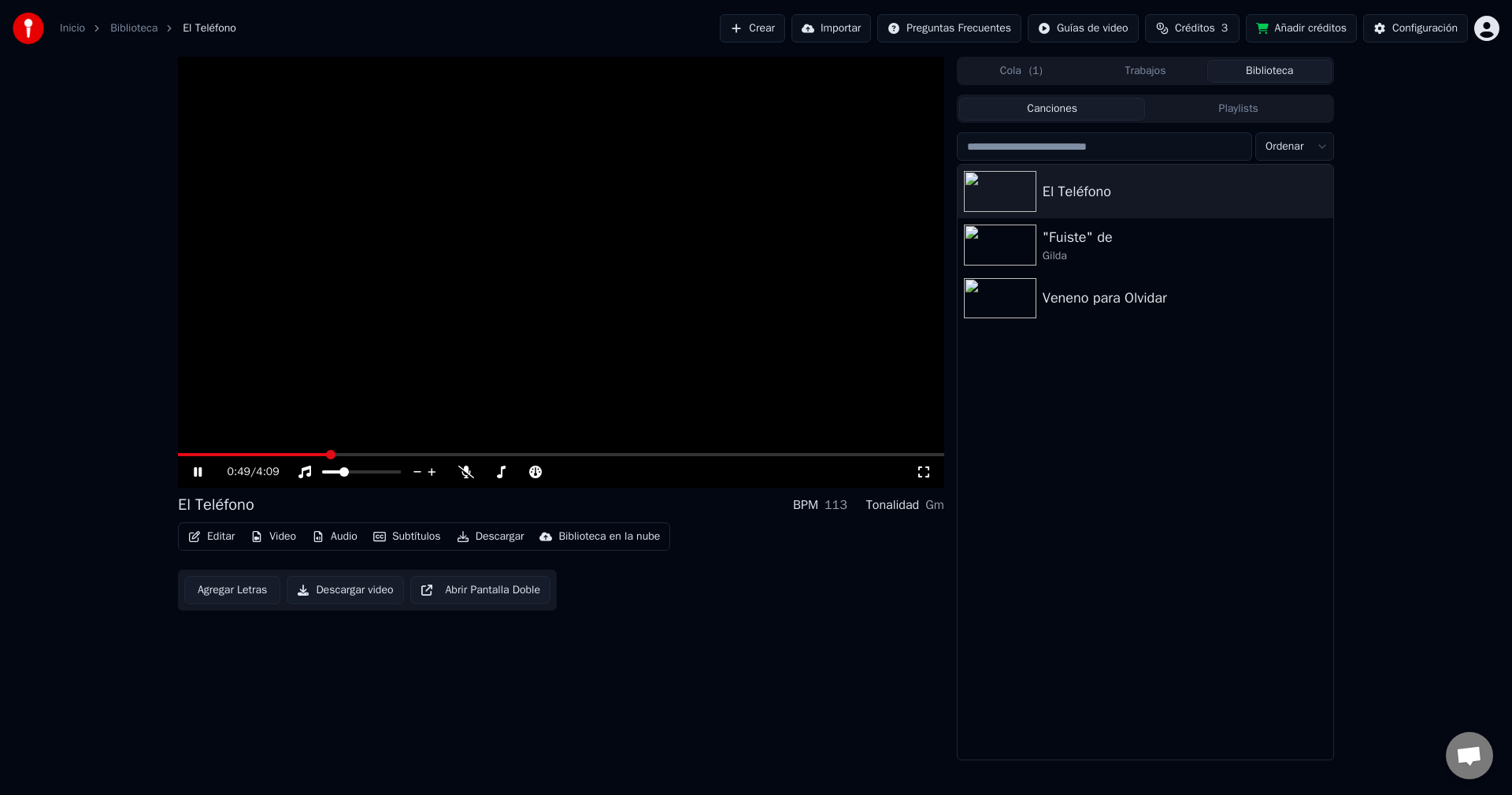 click at bounding box center (561, 455) 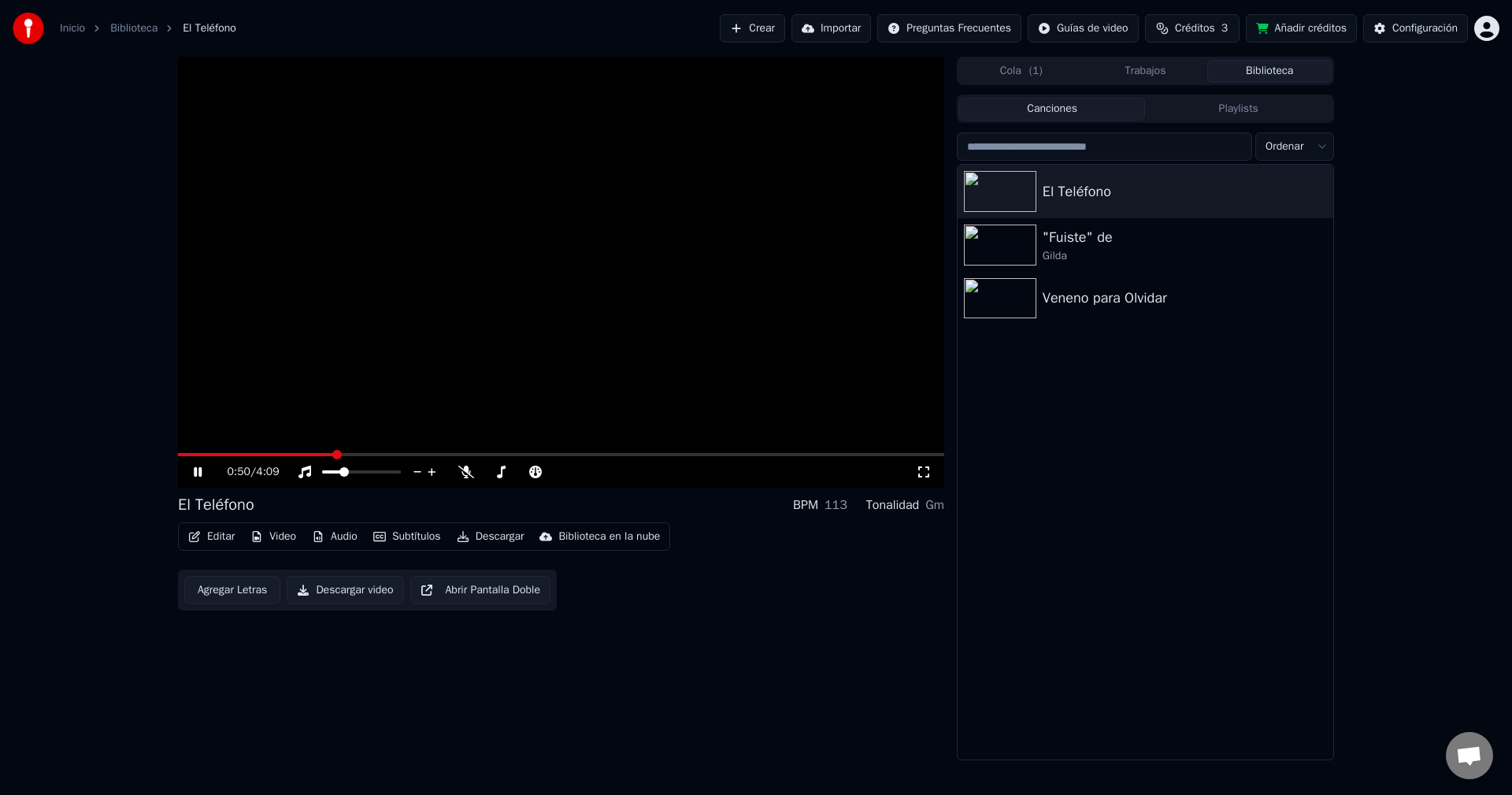 click at bounding box center (561, 272) 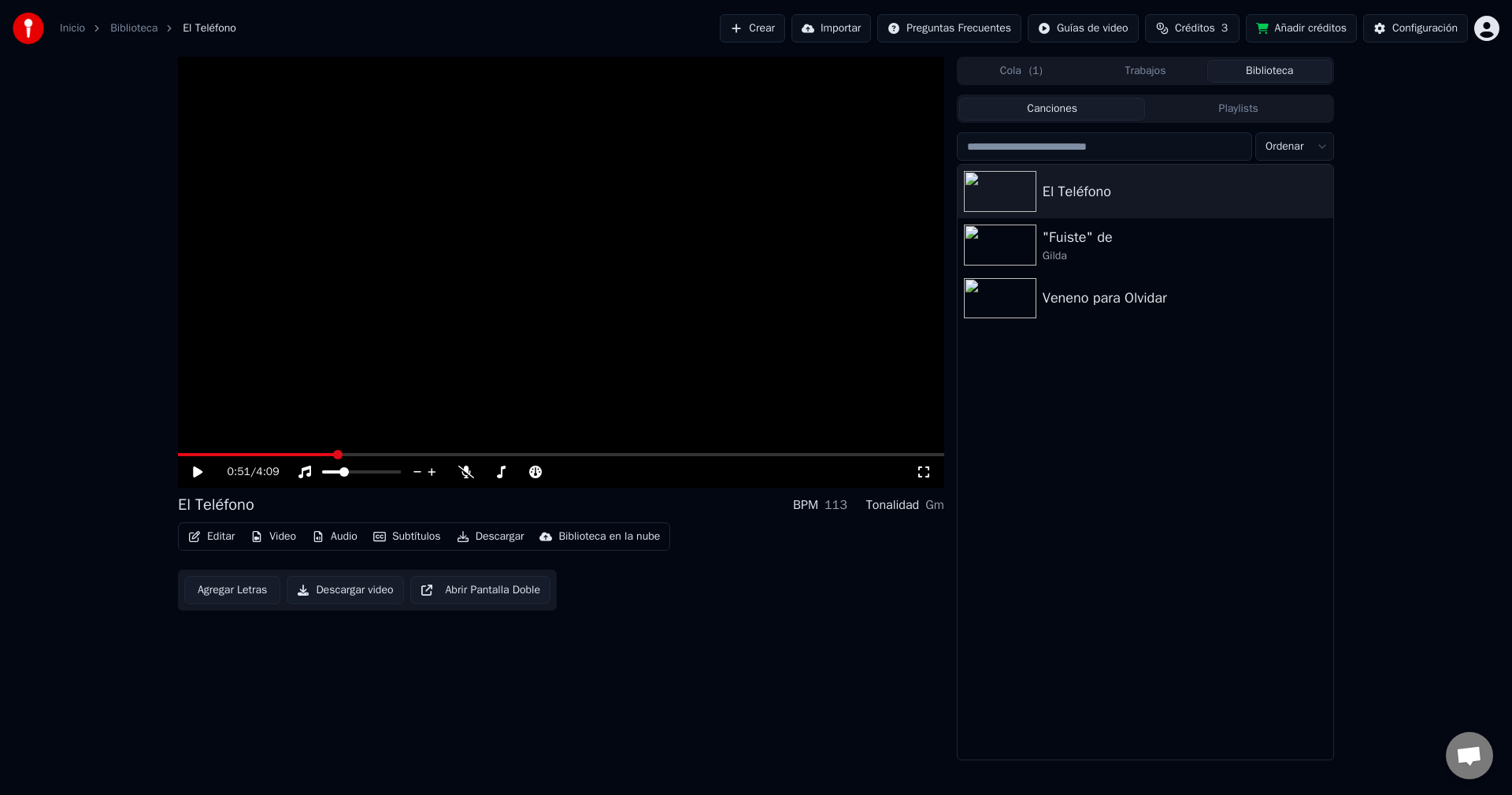 click at bounding box center [256, 455] 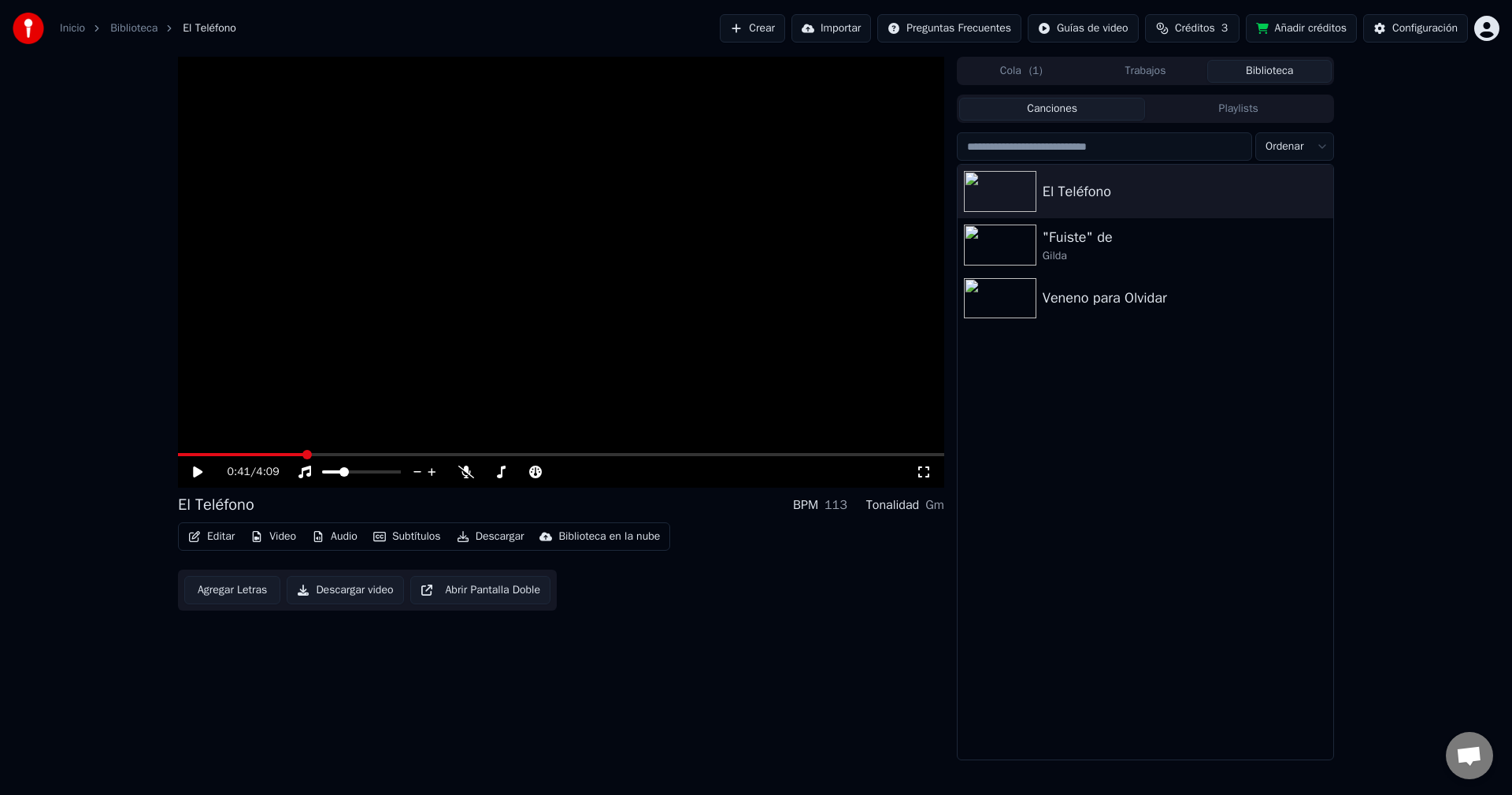 click at bounding box center [241, 455] 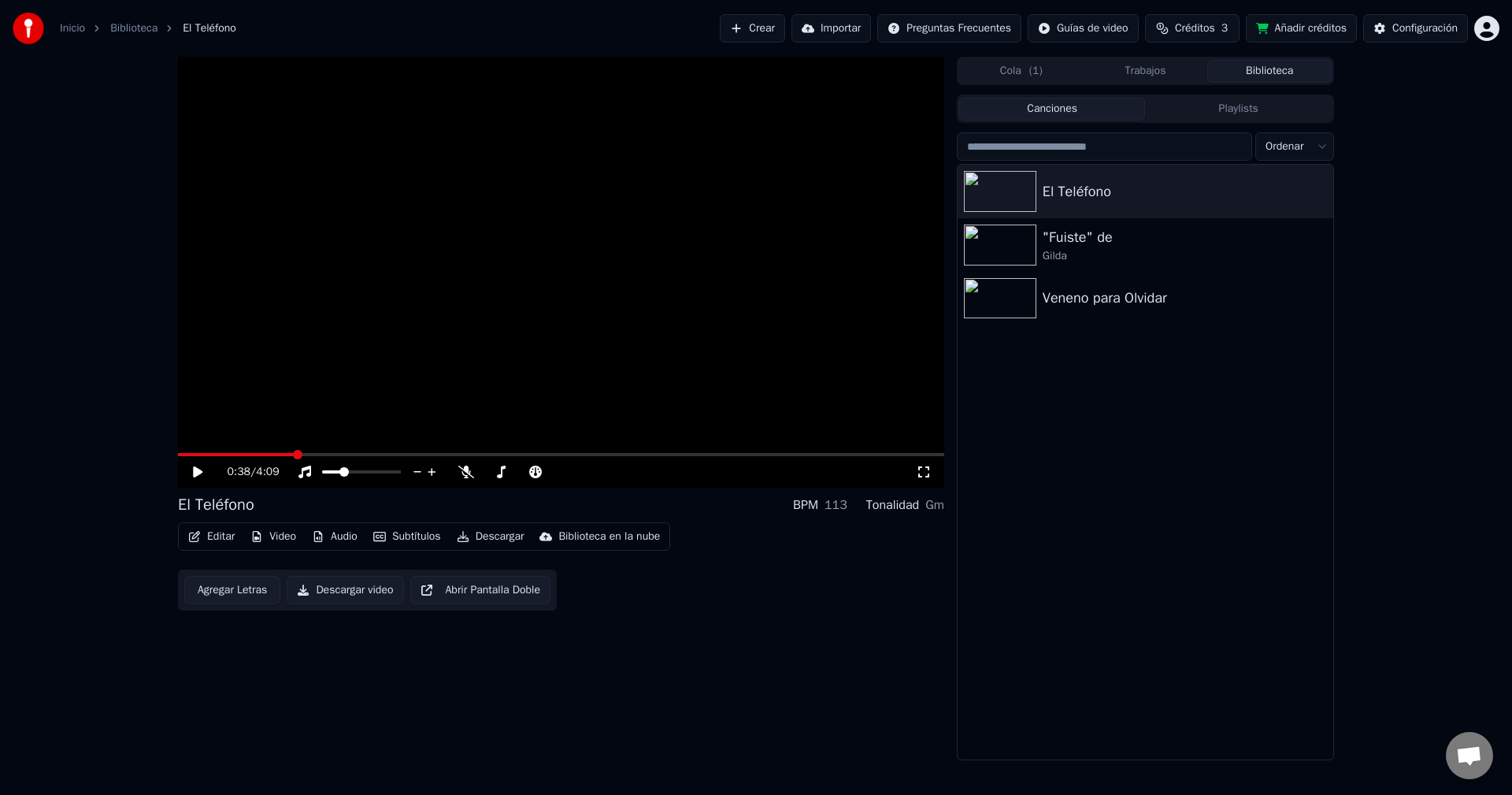 click 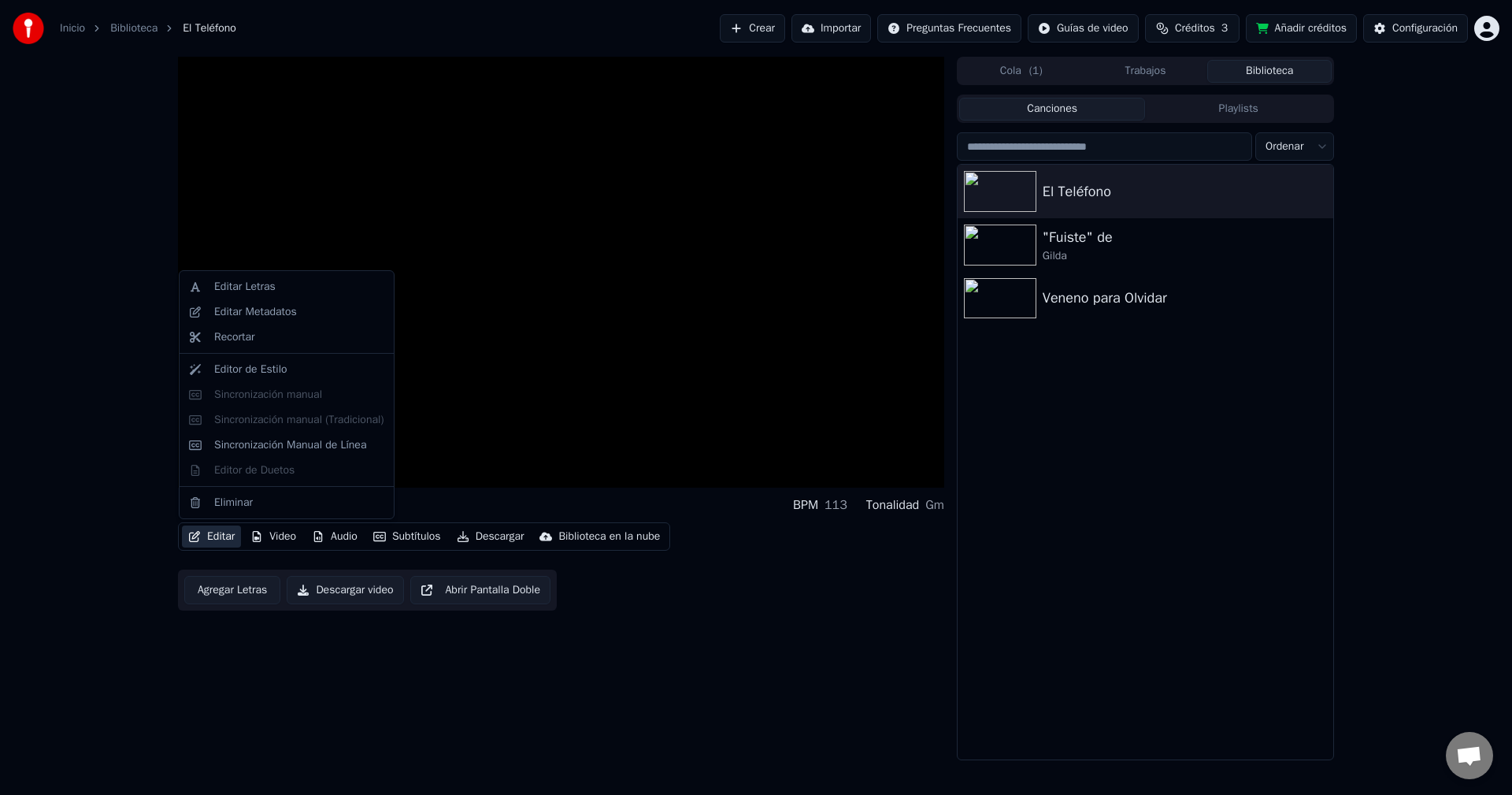 click on "Editar" at bounding box center [211, 537] 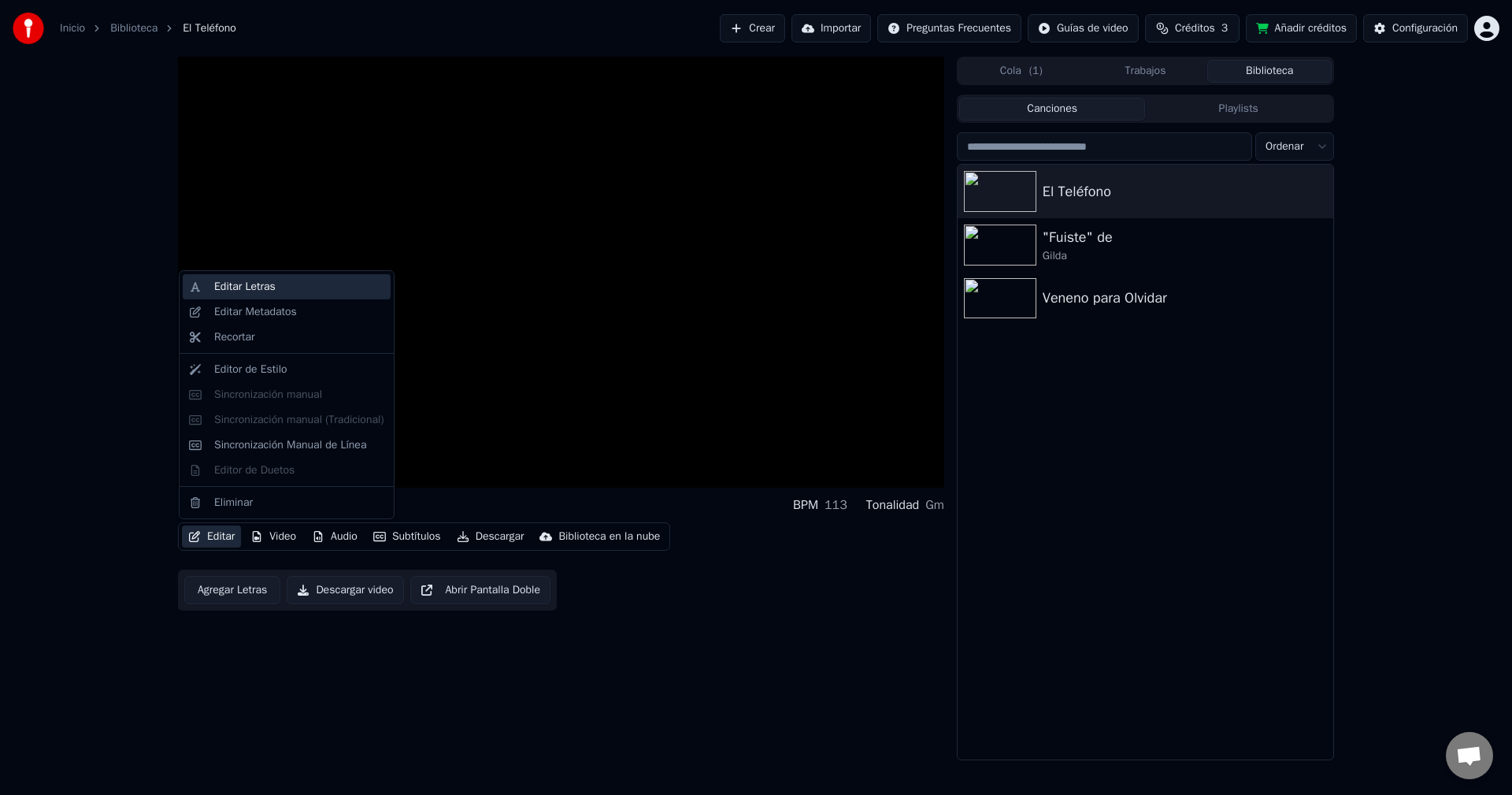click on "Editar Letras" at bounding box center [245, 287] 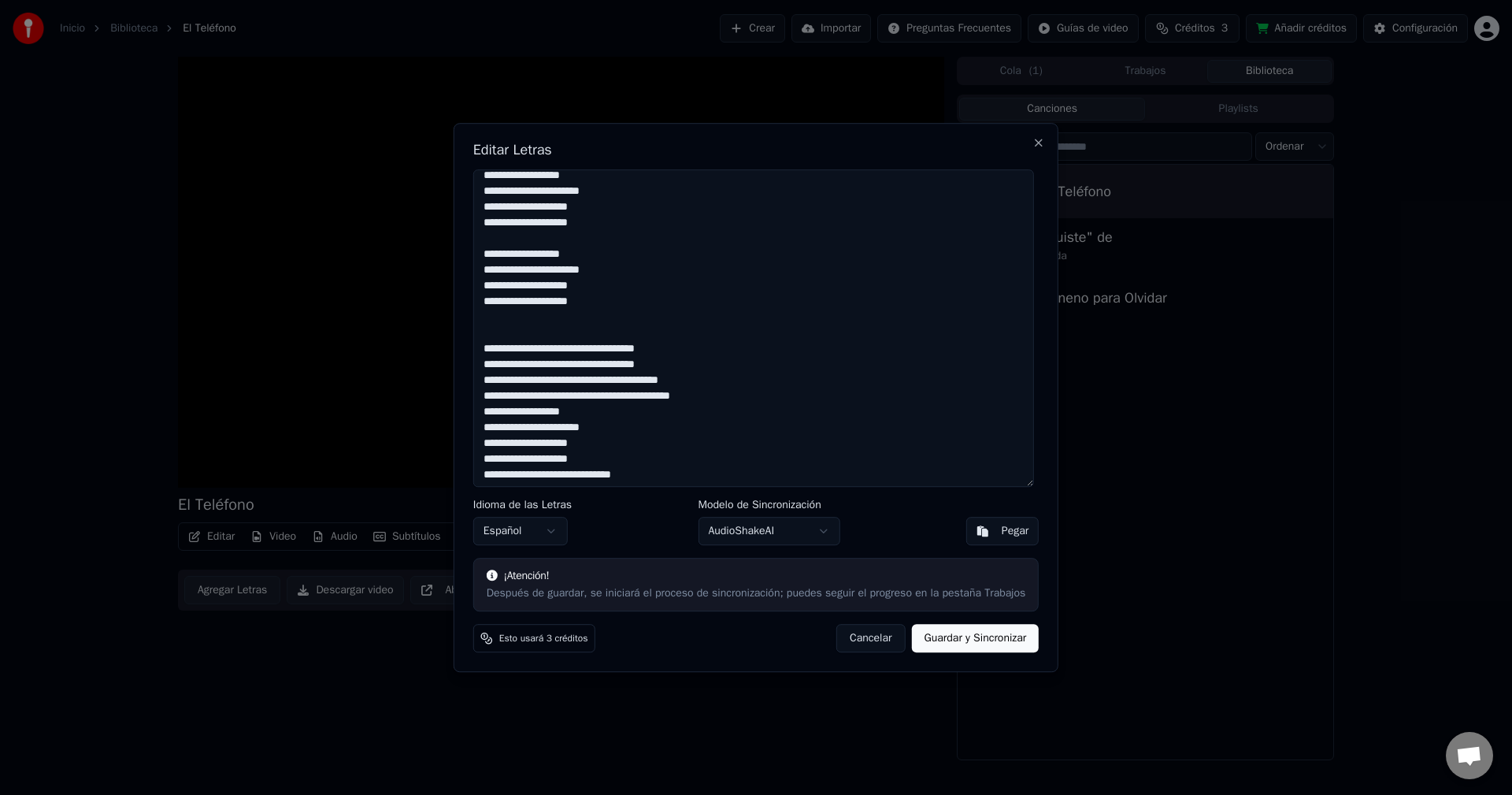 scroll, scrollTop: 137, scrollLeft: 0, axis: vertical 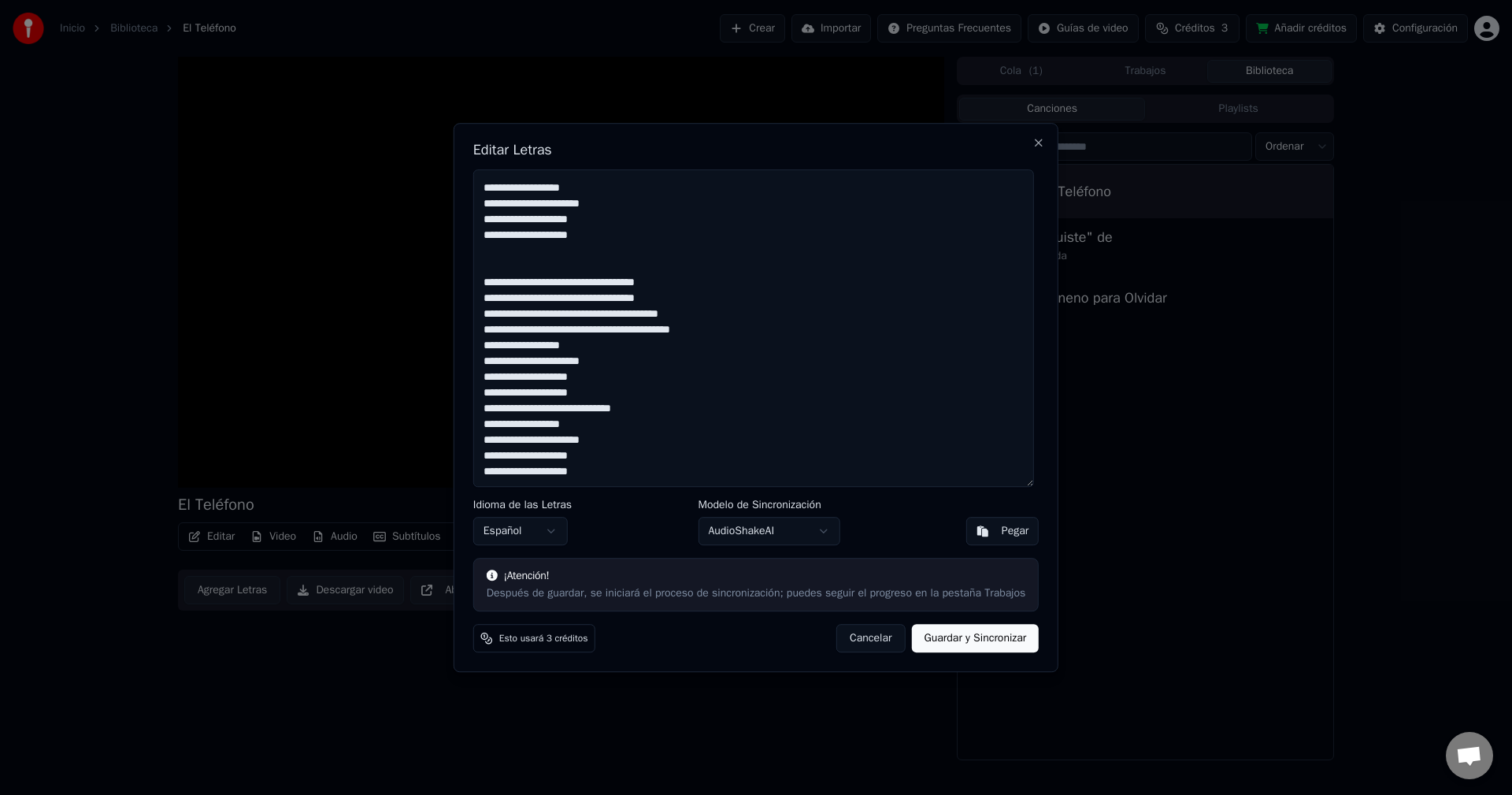 click on "Cancelar" at bounding box center [870, 638] 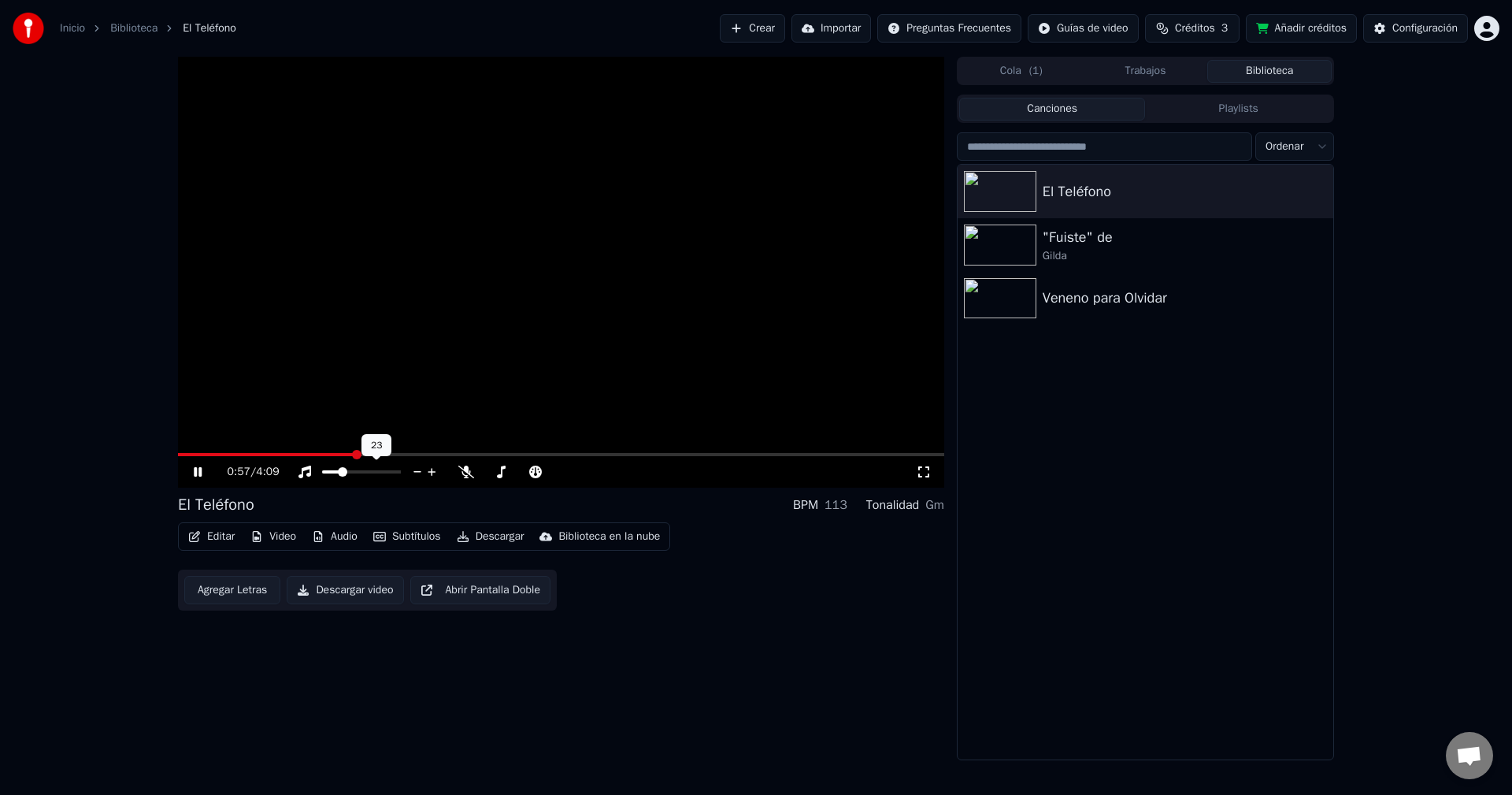 click at bounding box center (331, 472) 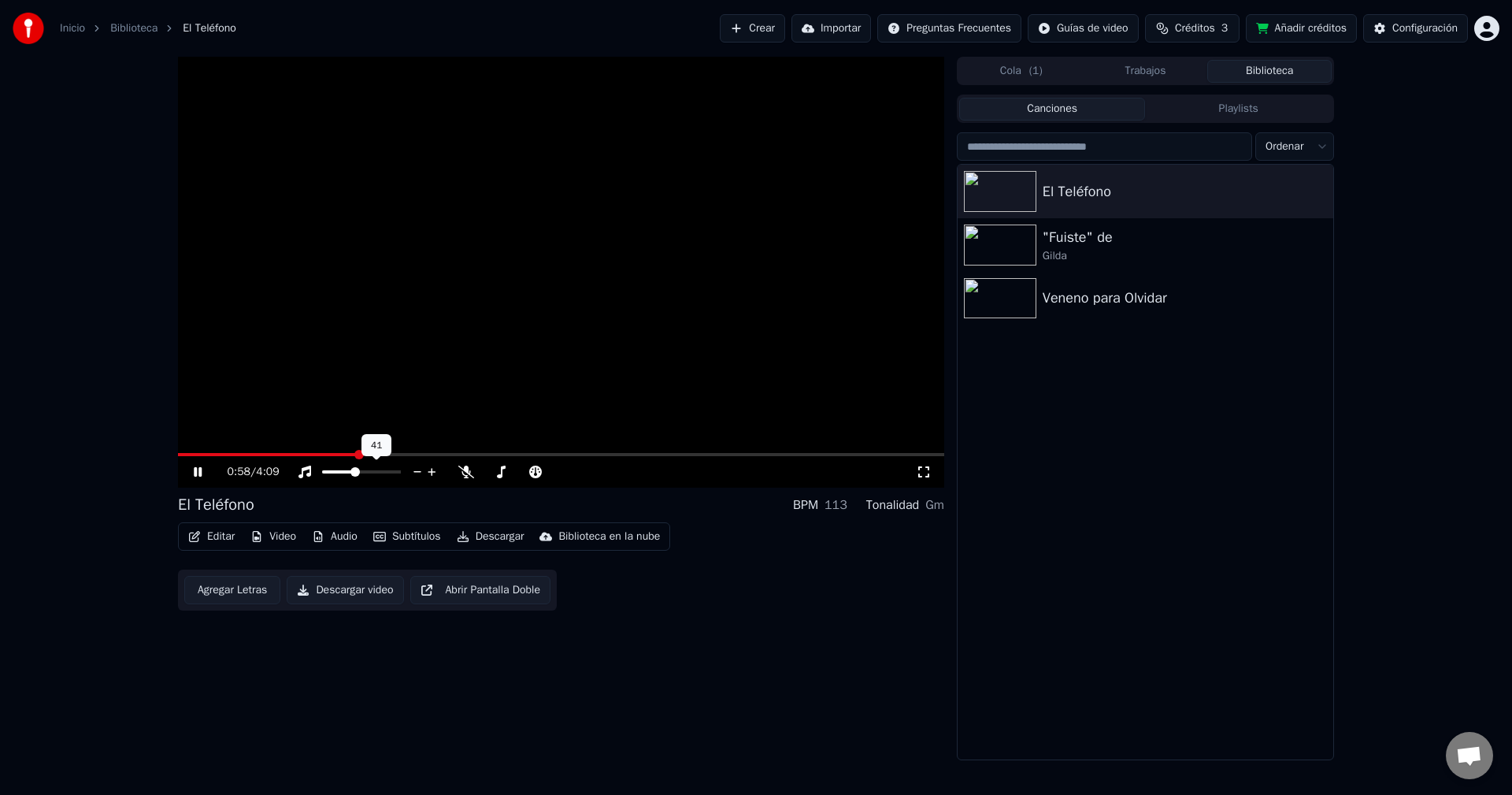 click at bounding box center [355, 472] 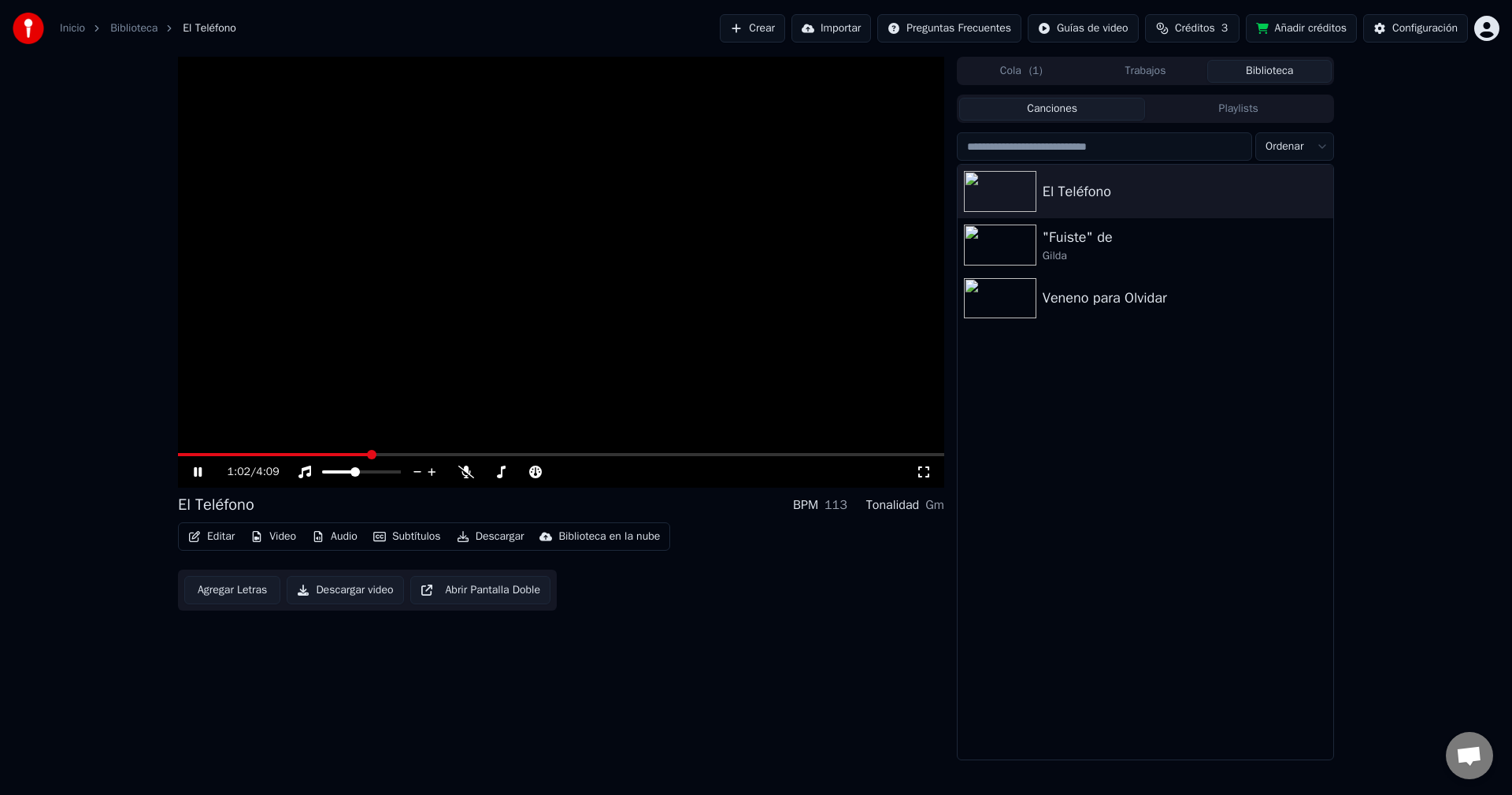 click on "( 1 )" at bounding box center (1036, 71) 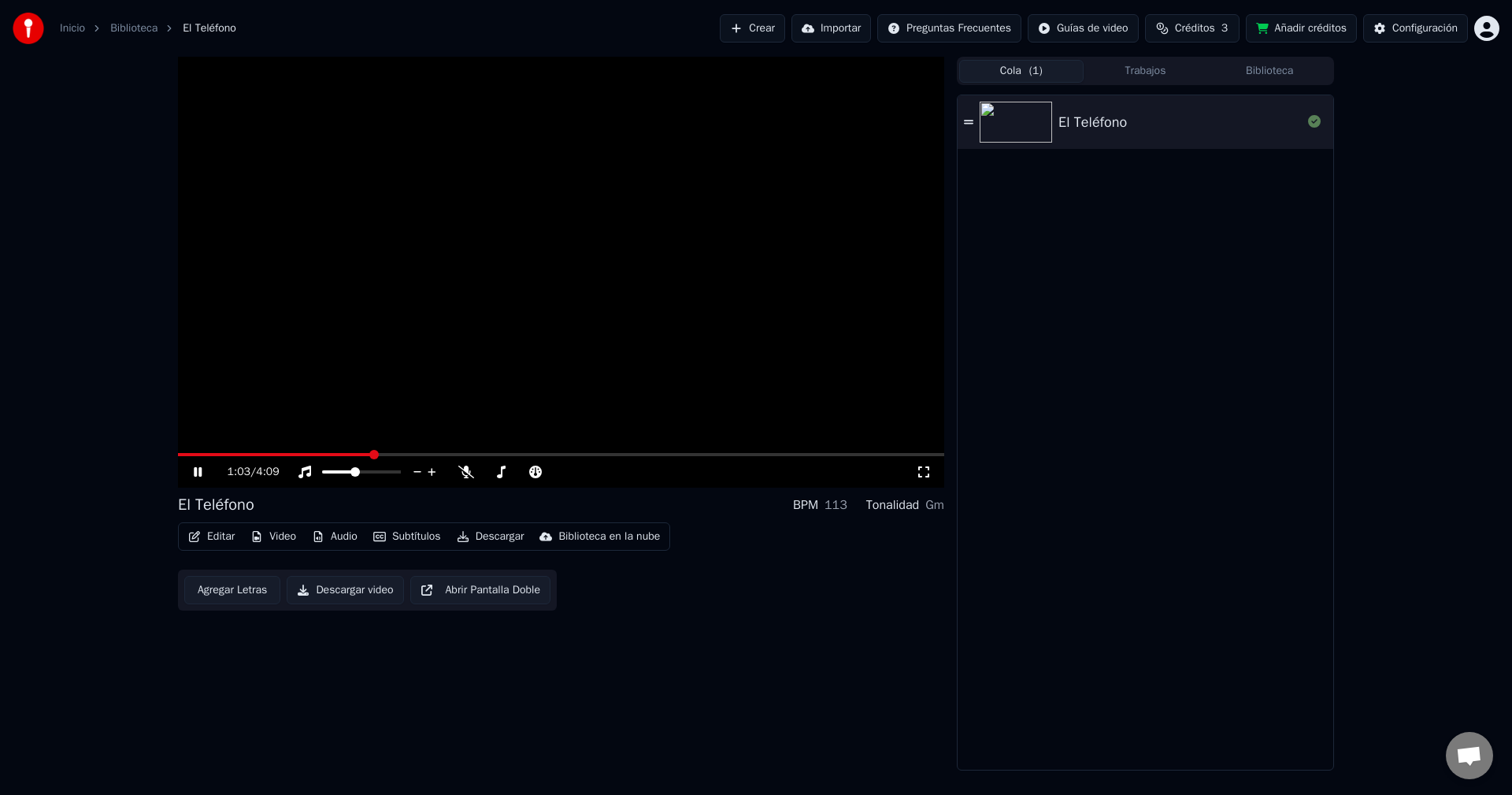 click on "Trabajos" at bounding box center [1146, 71] 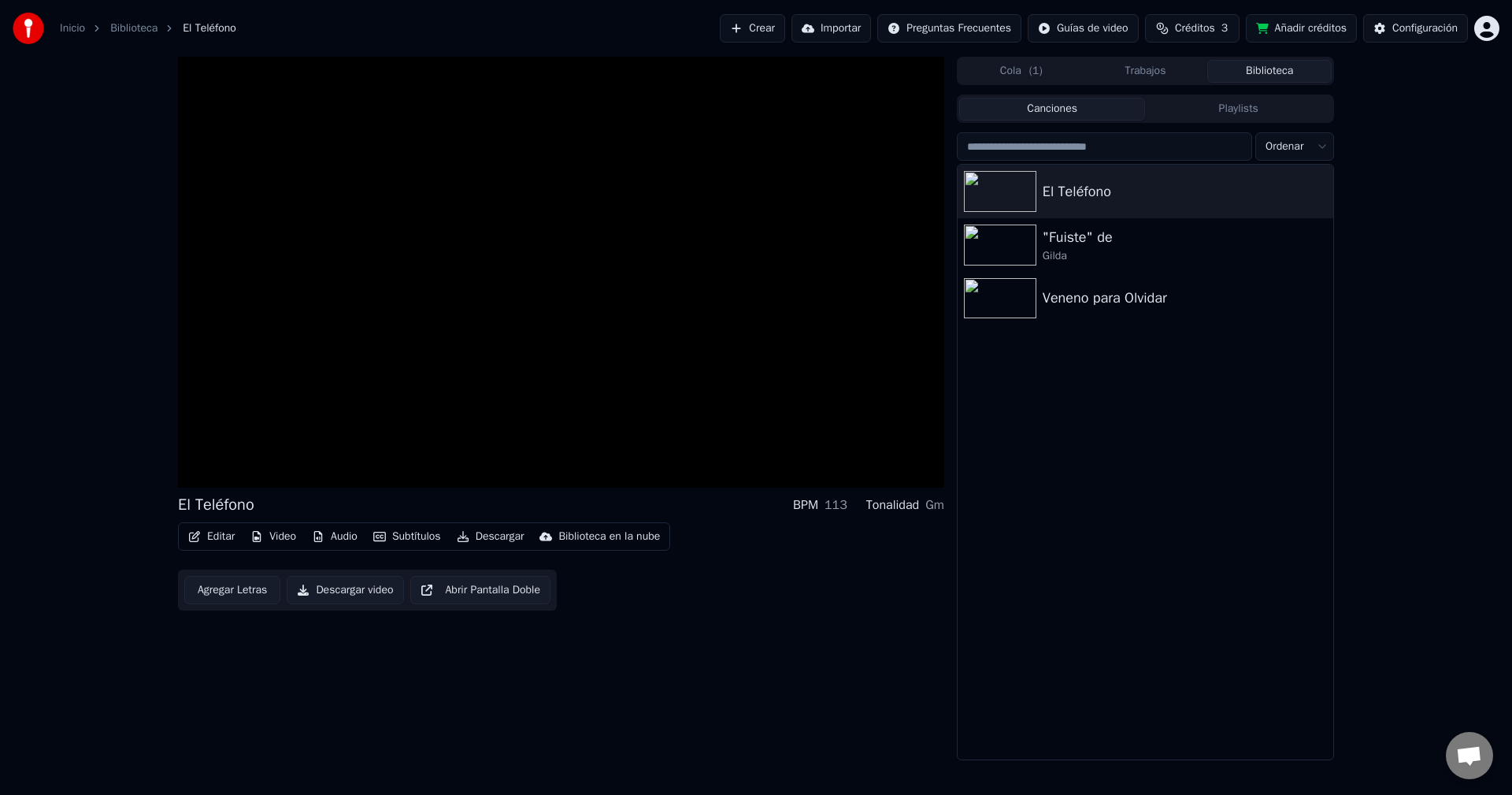 click on "Biblioteca" at bounding box center [1269, 71] 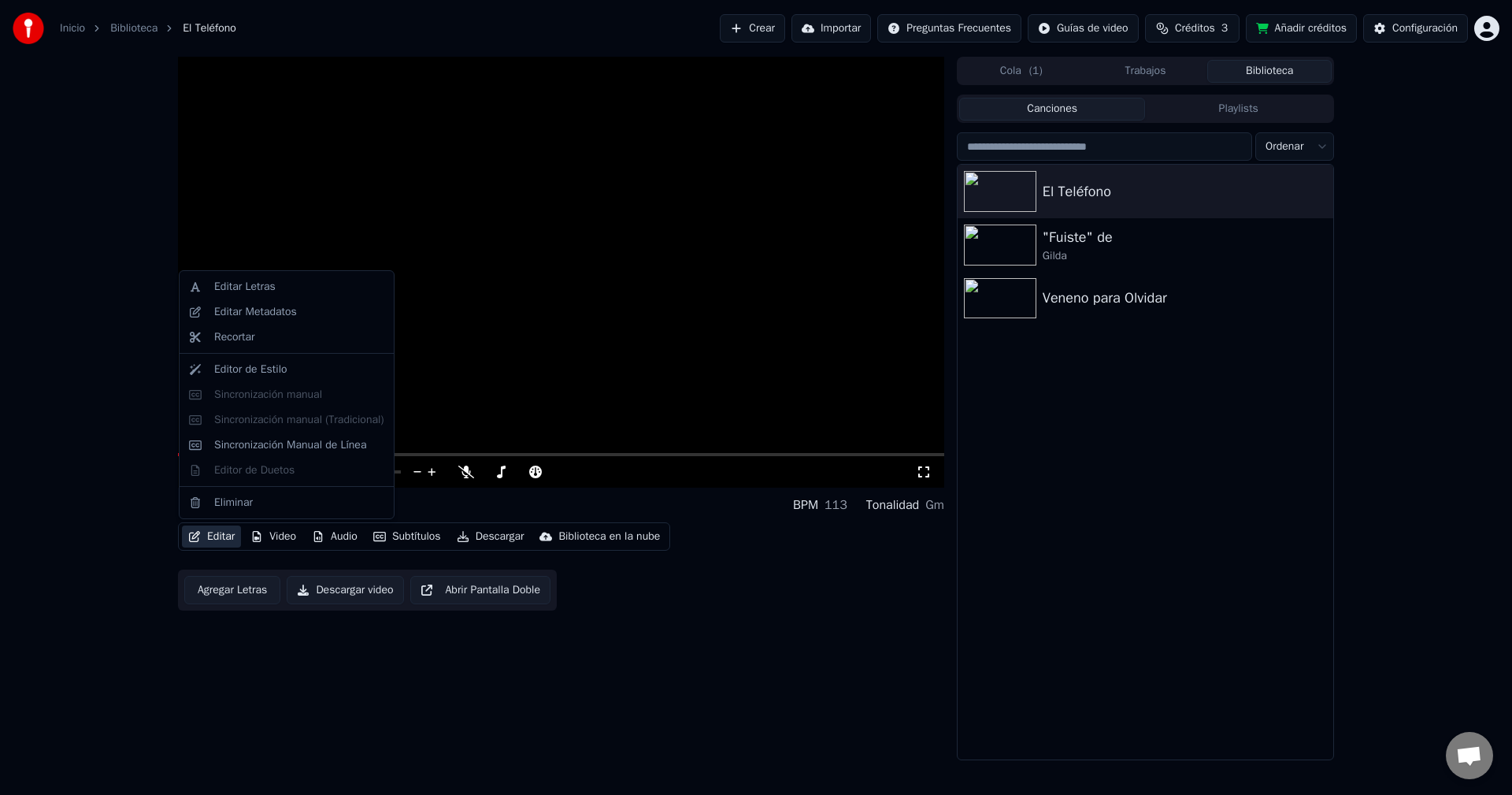 click on "Editar" at bounding box center [211, 537] 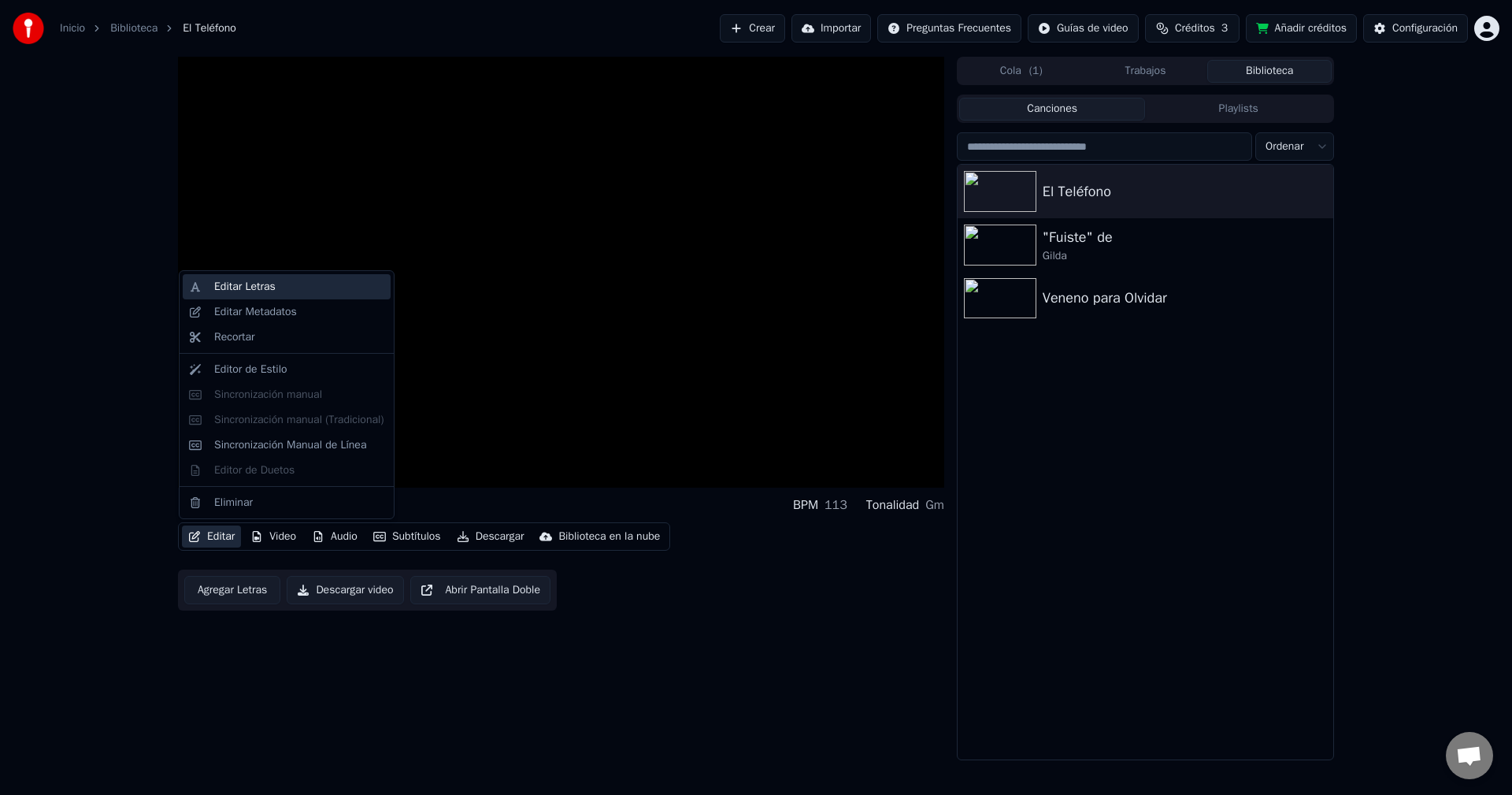 click on "Editar Letras" at bounding box center (287, 287) 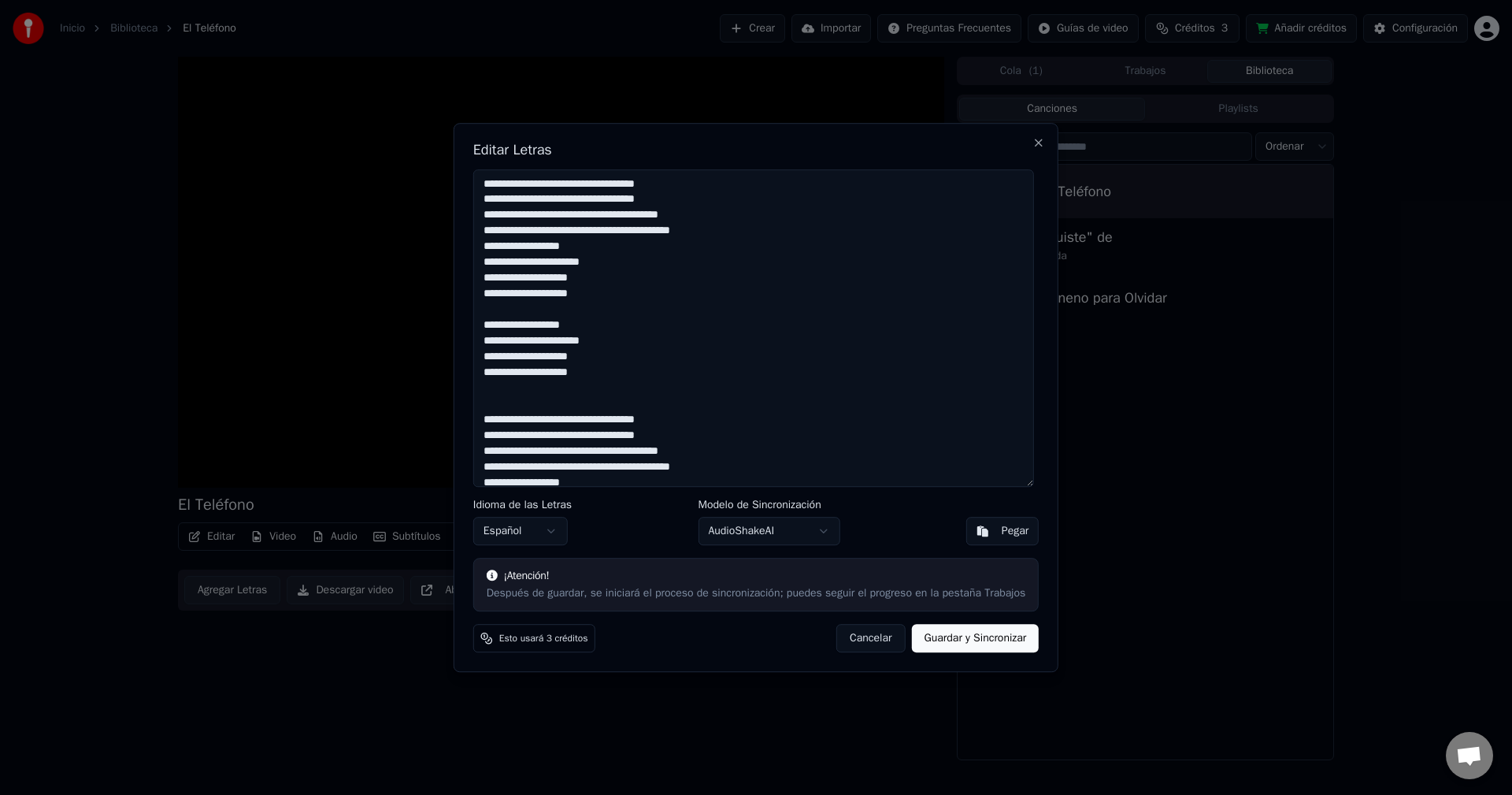 click on "Guardar y Sincronizar" at bounding box center [975, 638] 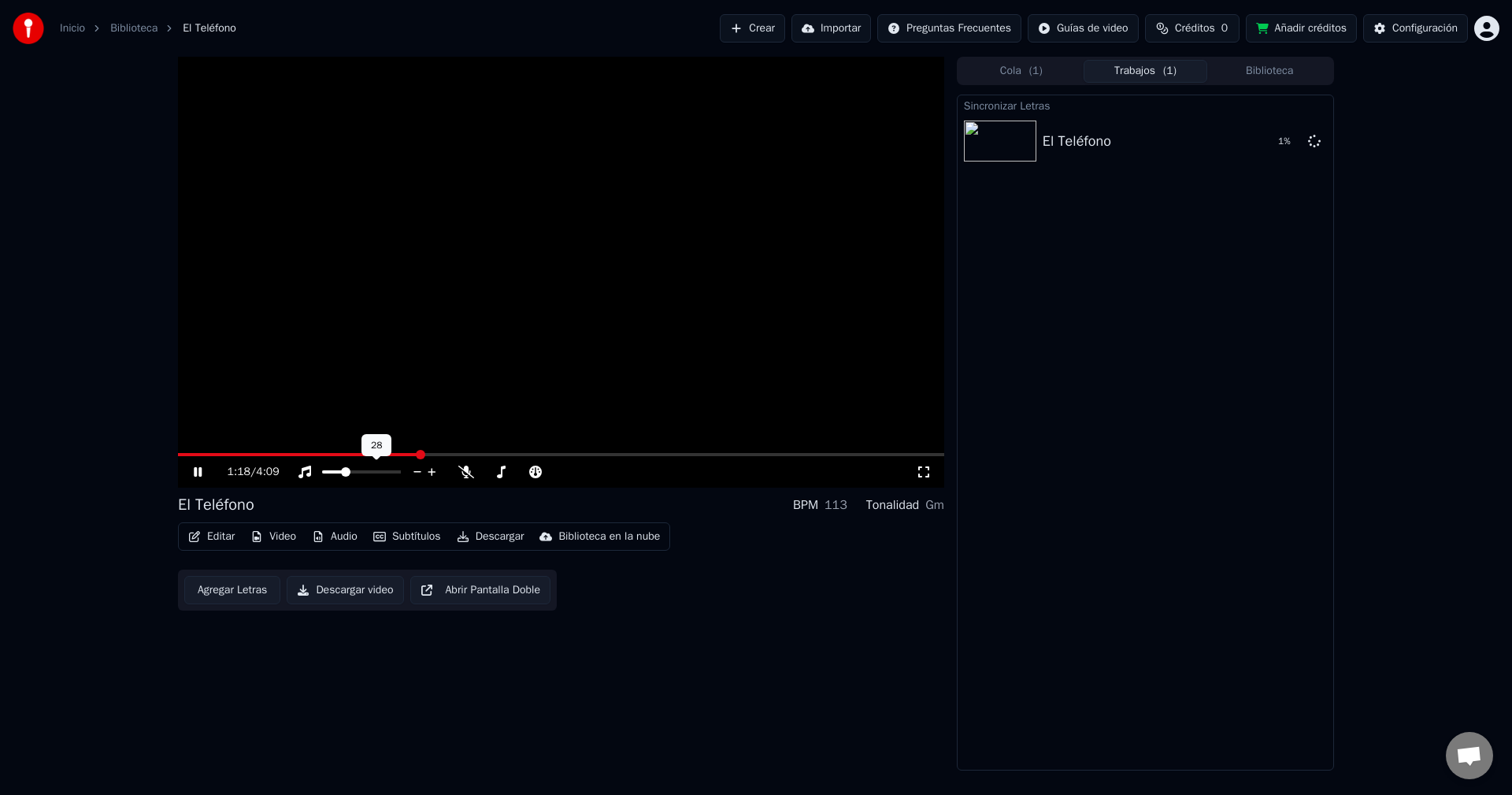 click at bounding box center (333, 472) 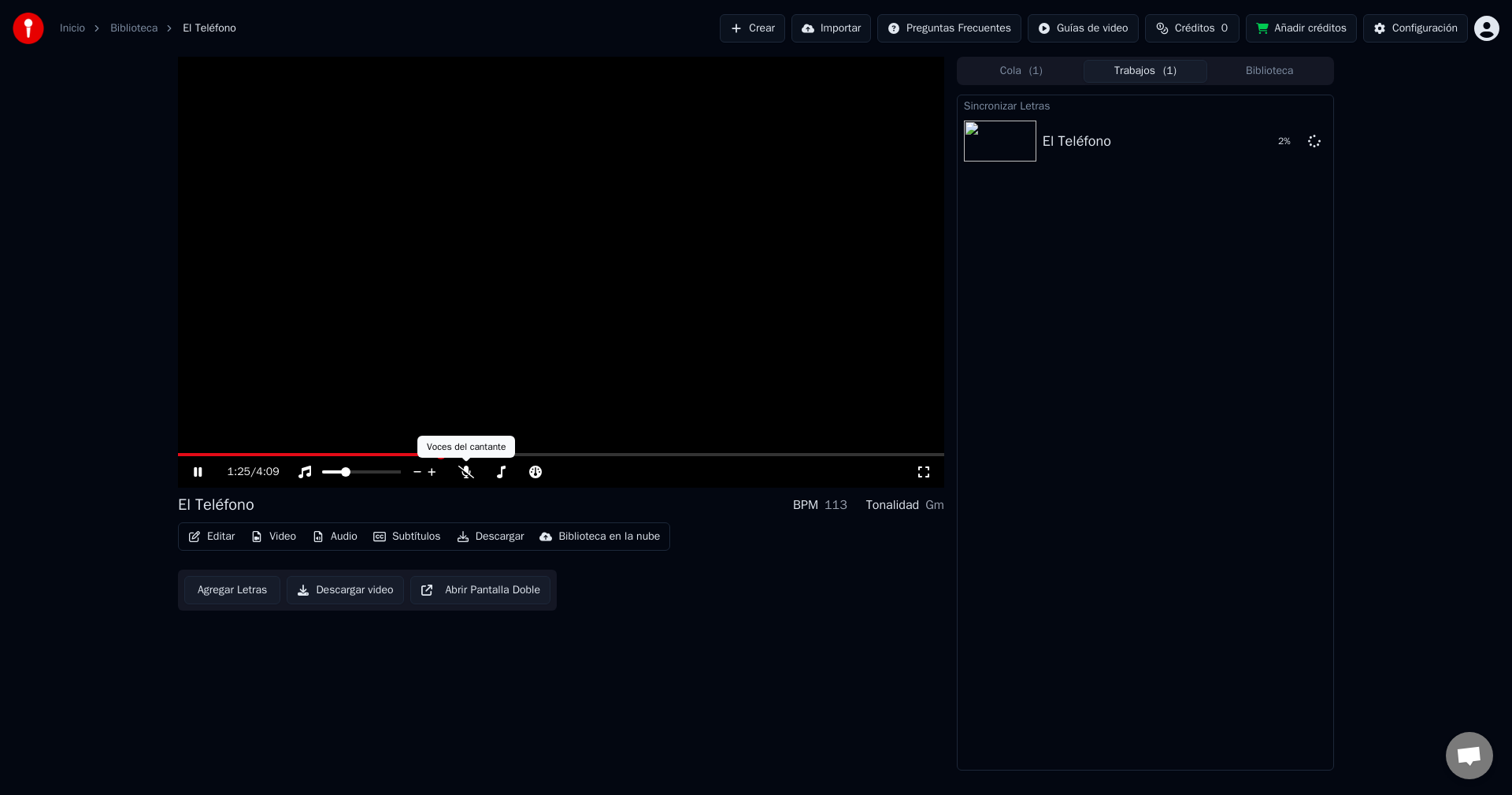 click at bounding box center [561, 272] 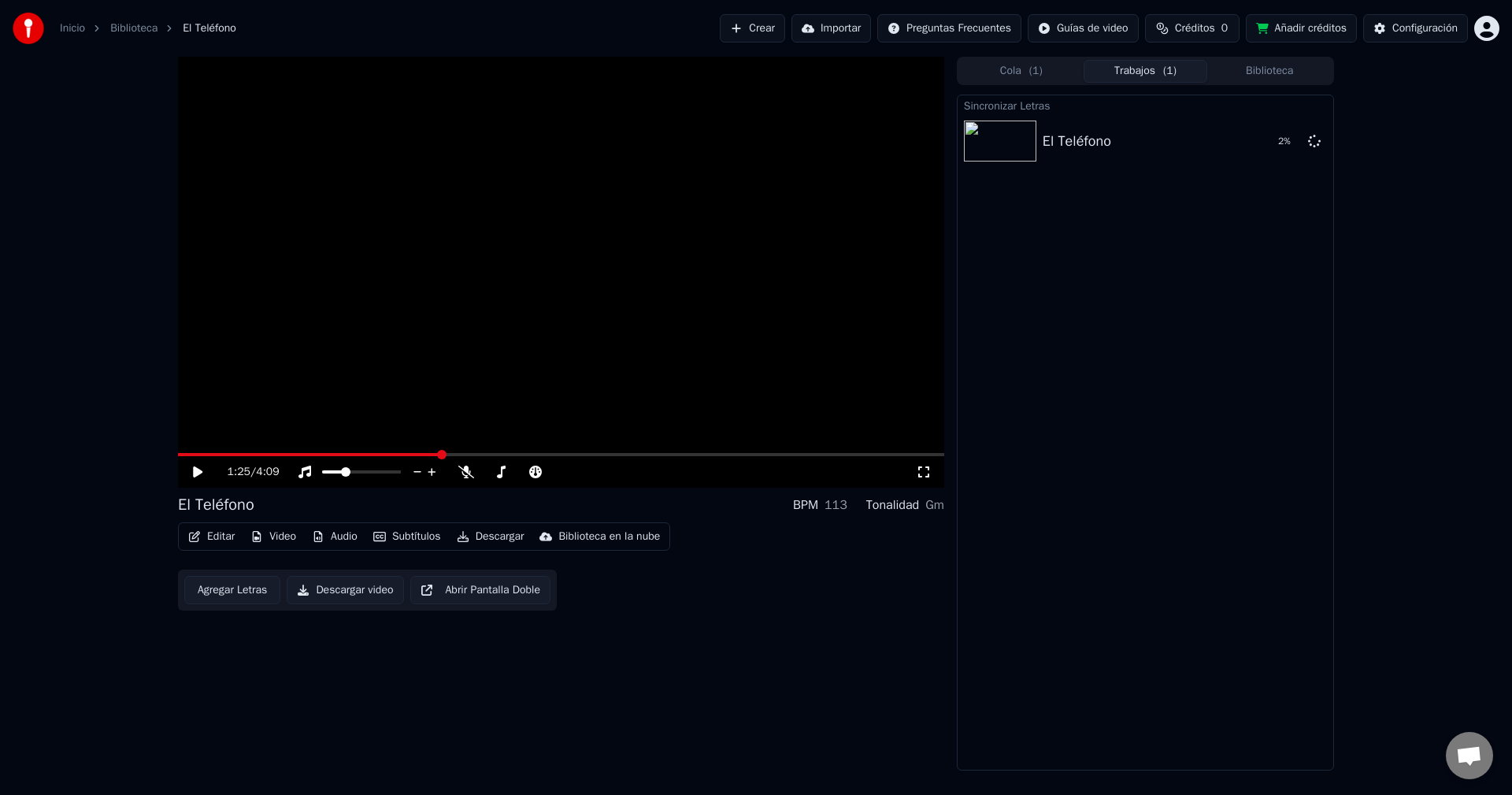 click at bounding box center [561, 272] 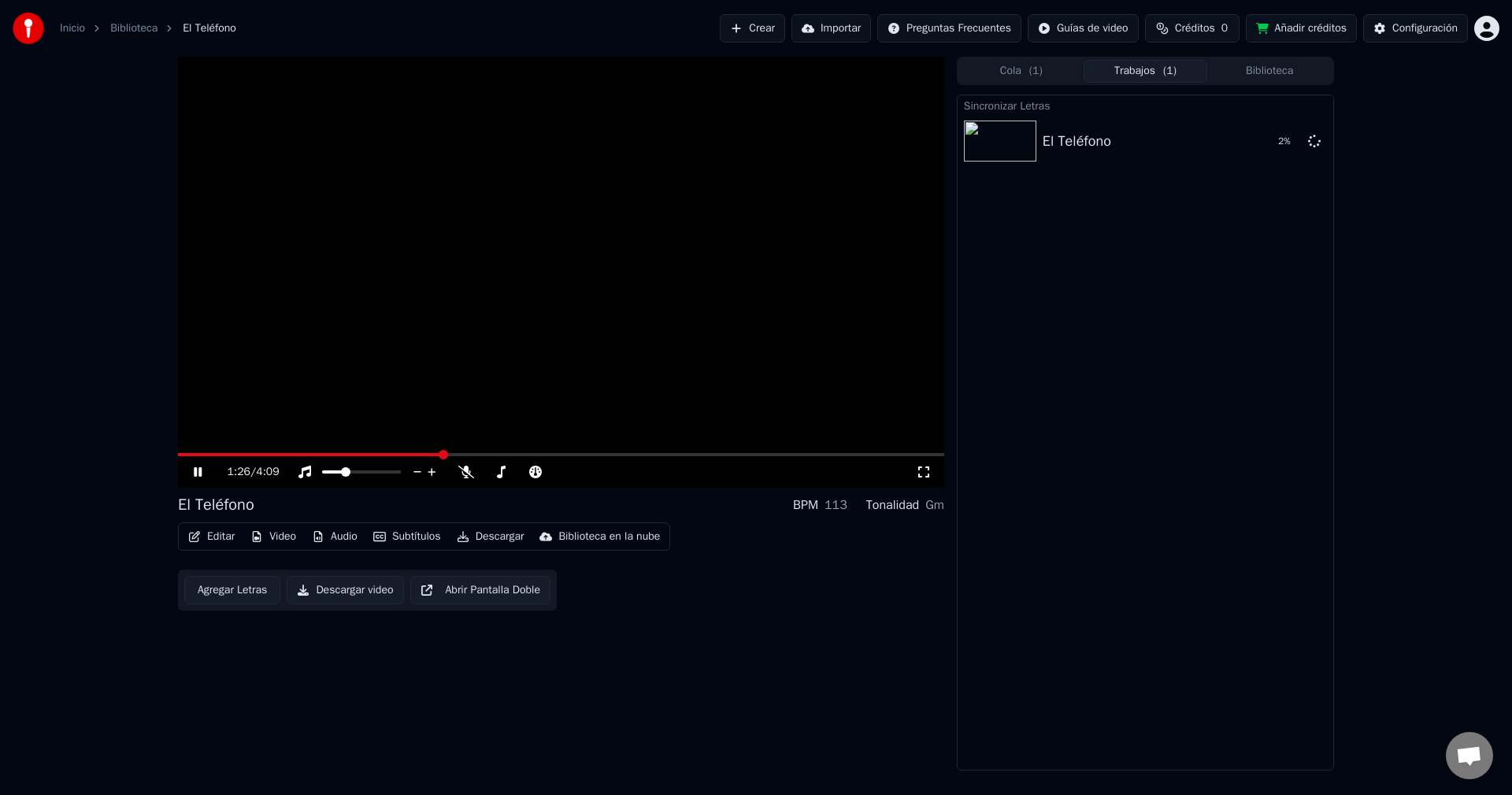 click on "1:26  /  4:09" at bounding box center (561, 472) 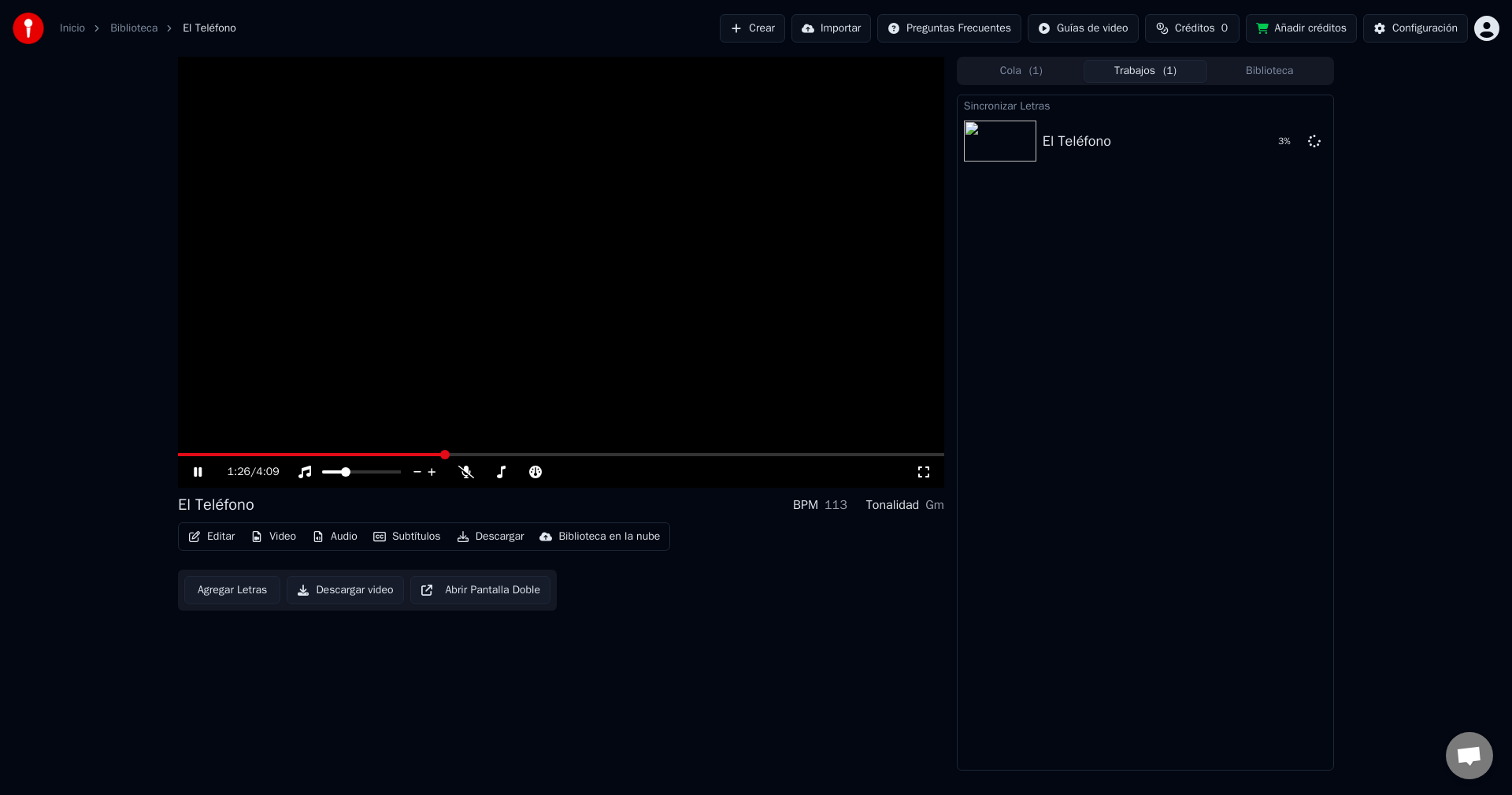 click on "1:26  /  4:09" at bounding box center (561, 472) 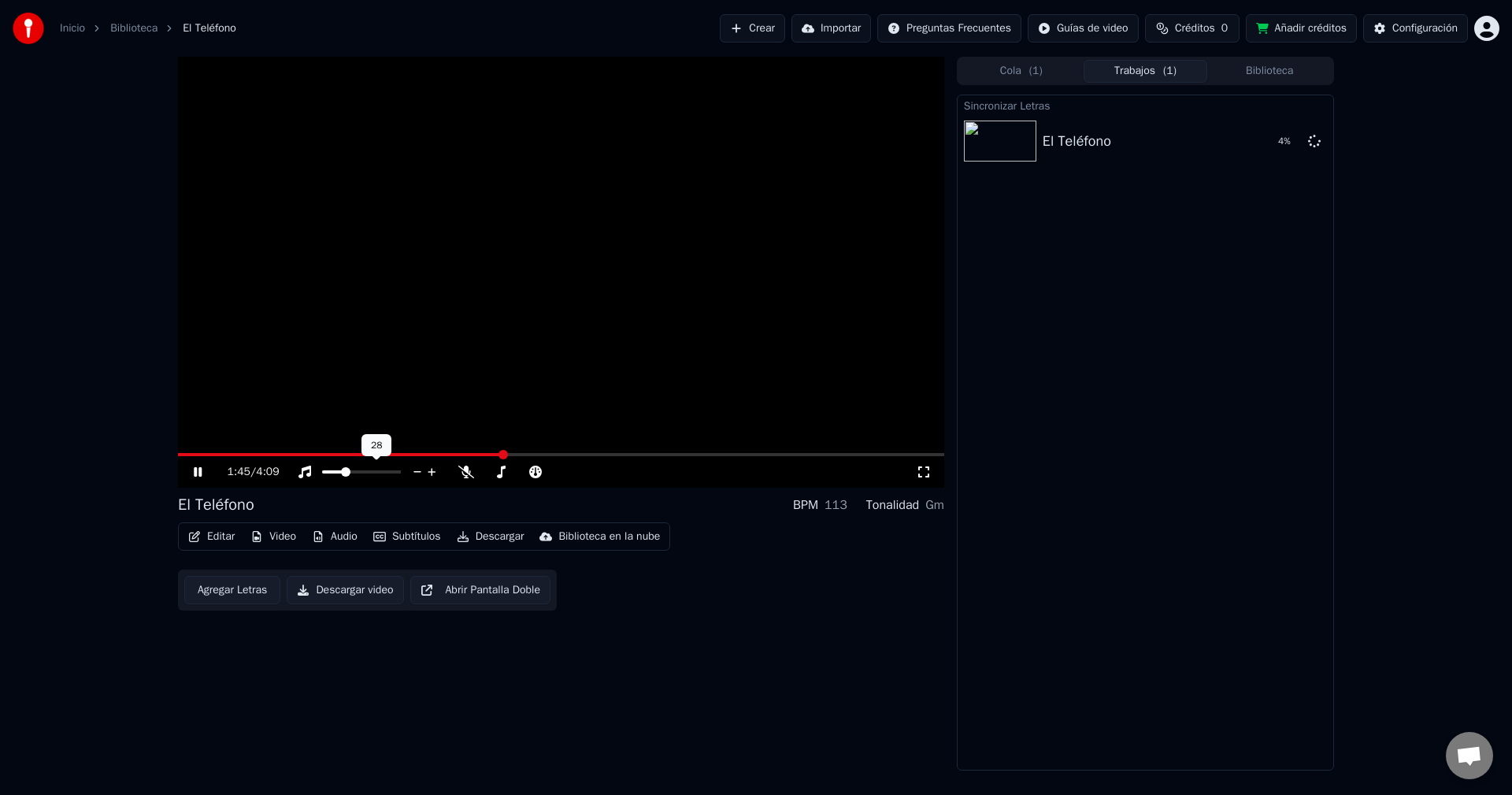 click at bounding box center (376, 472) 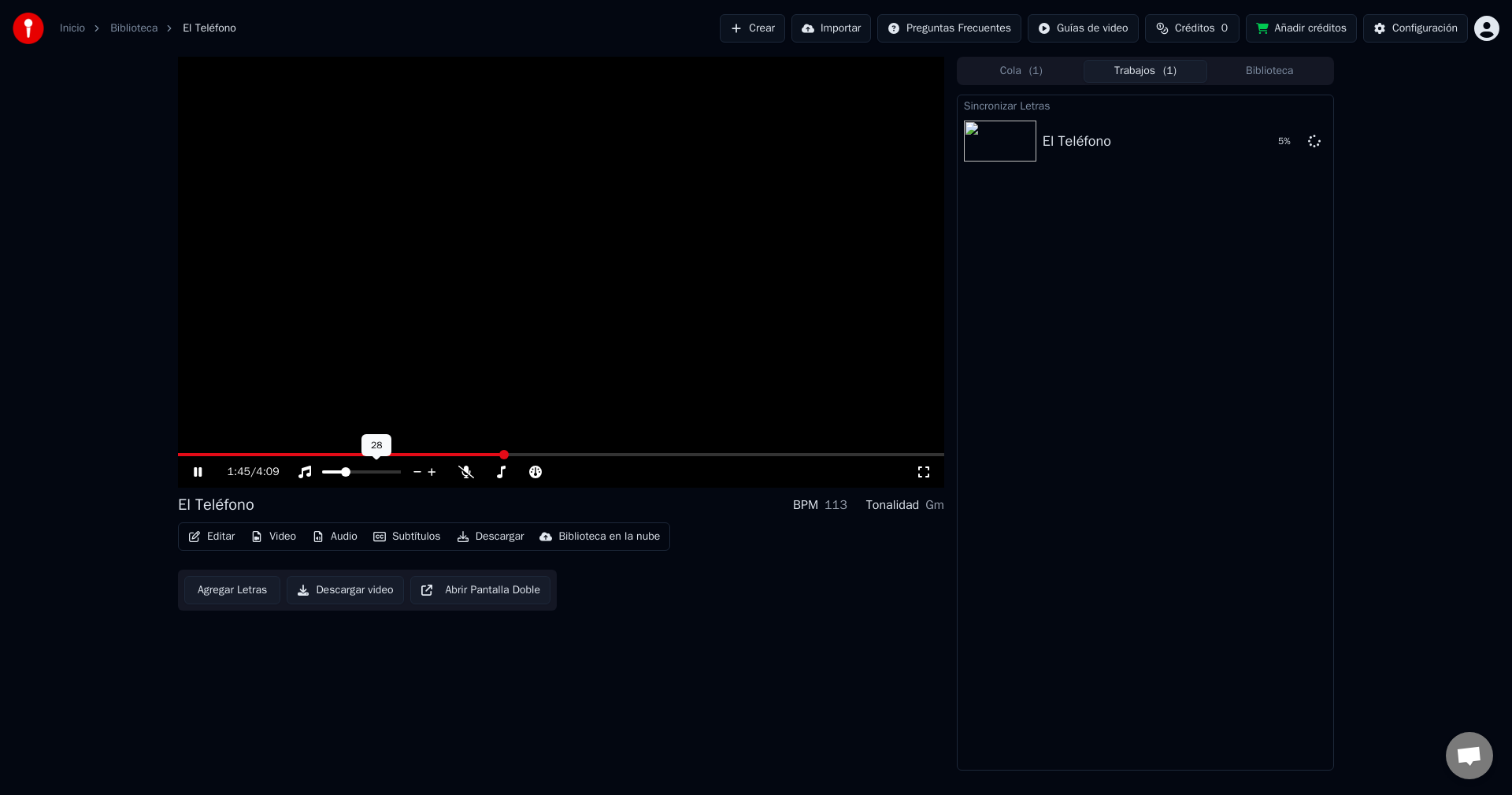 click at bounding box center [361, 472] 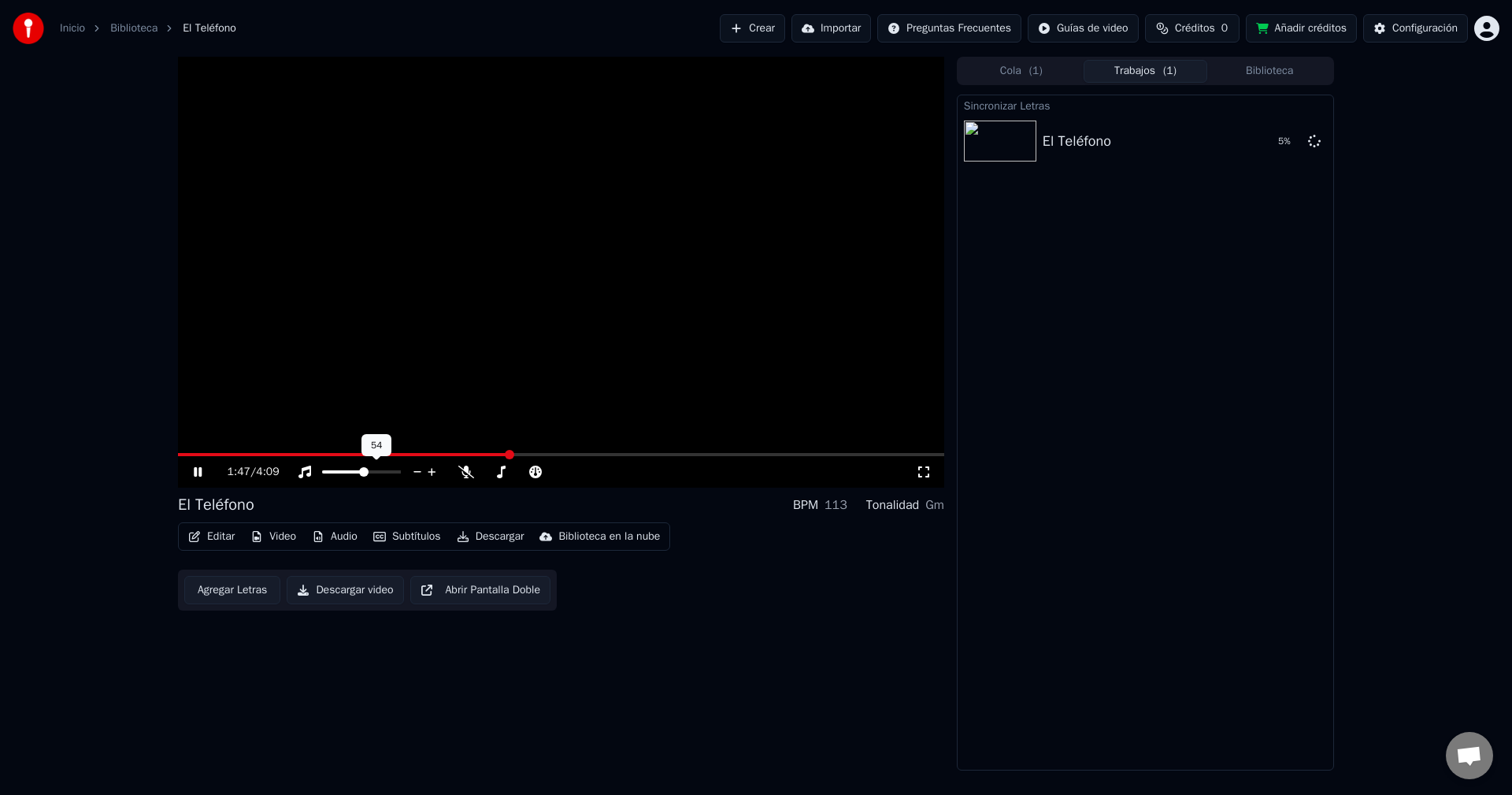 click at bounding box center (364, 472) 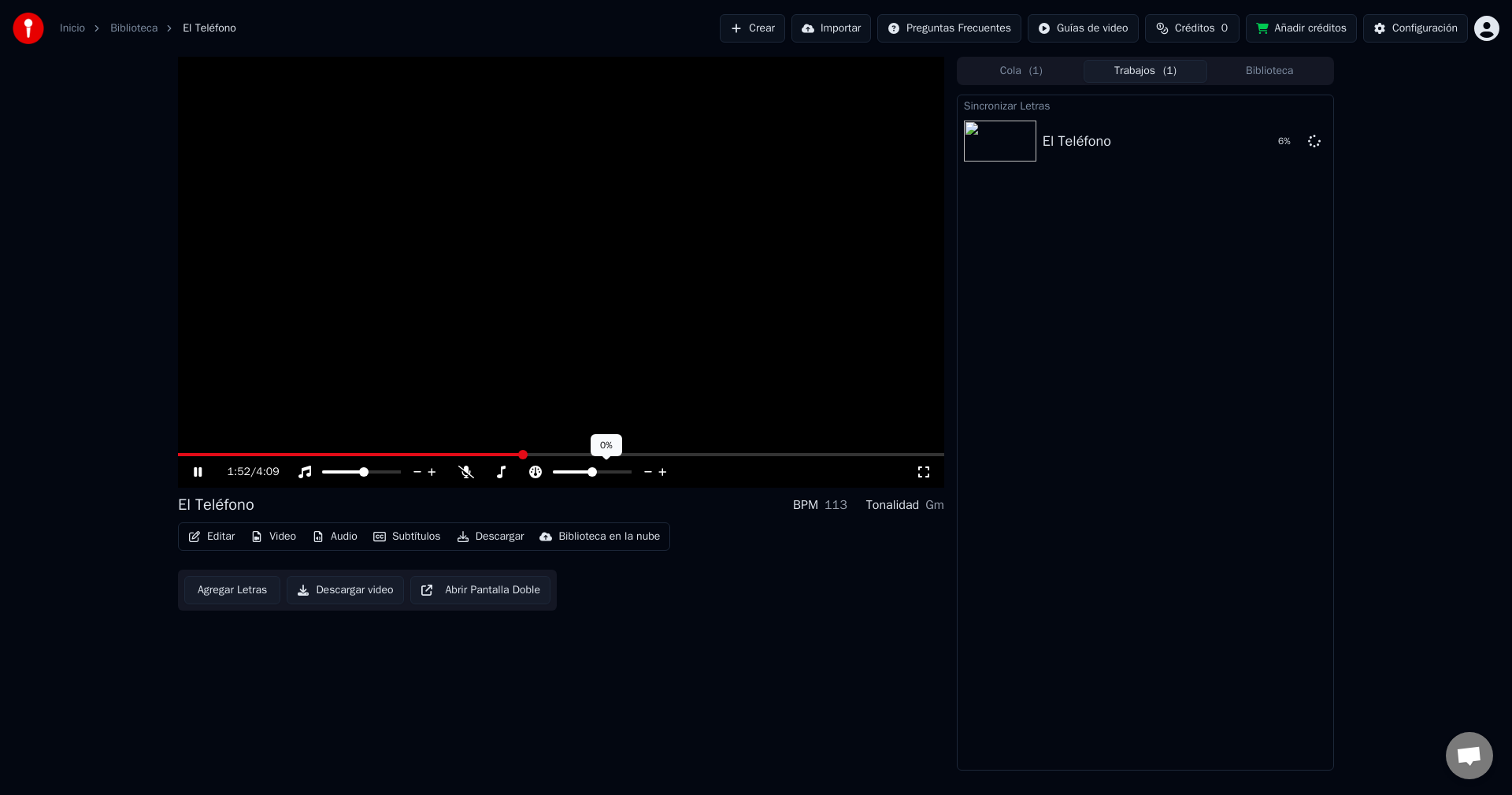 click at bounding box center (606, 472) 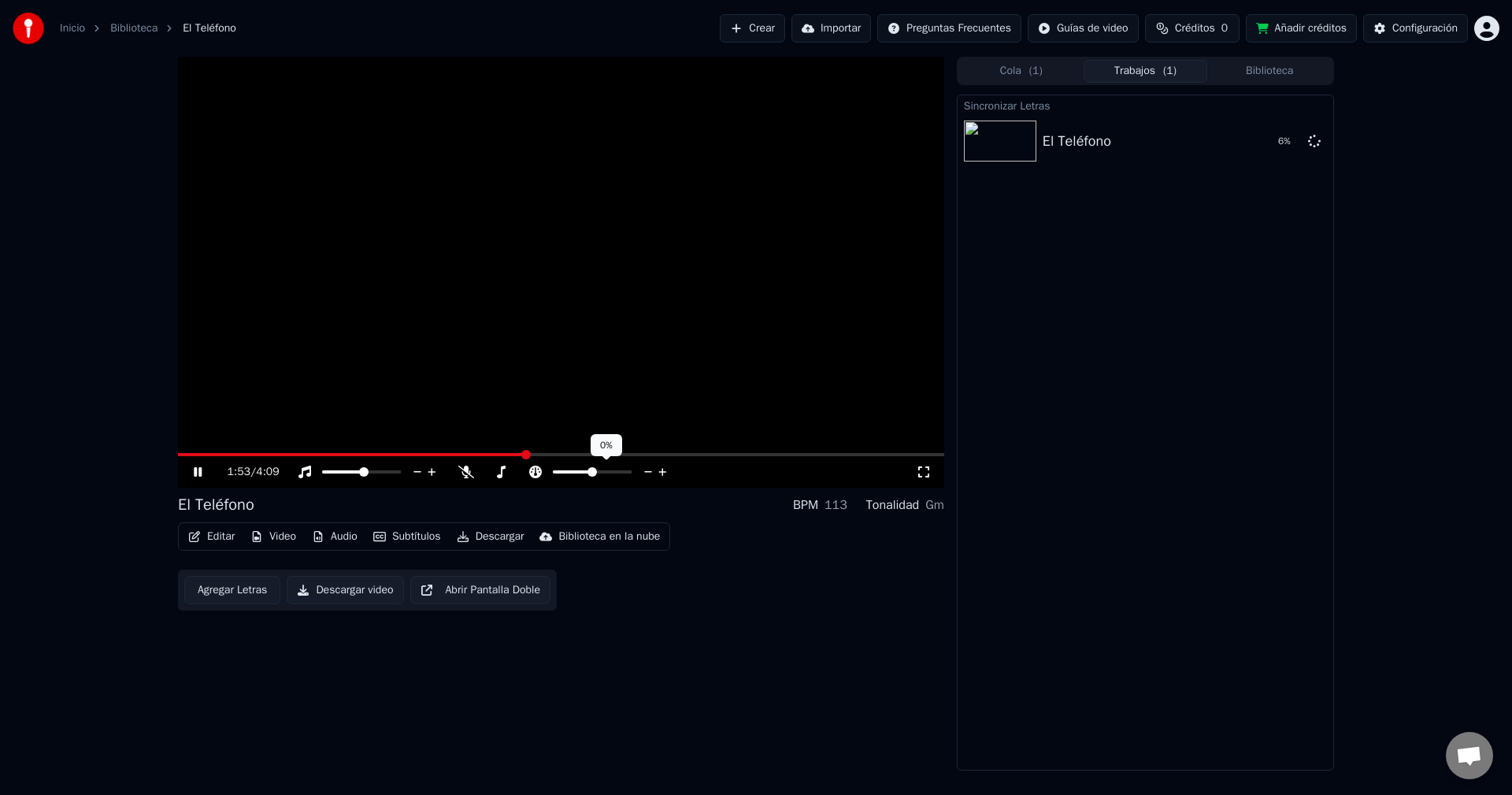 click 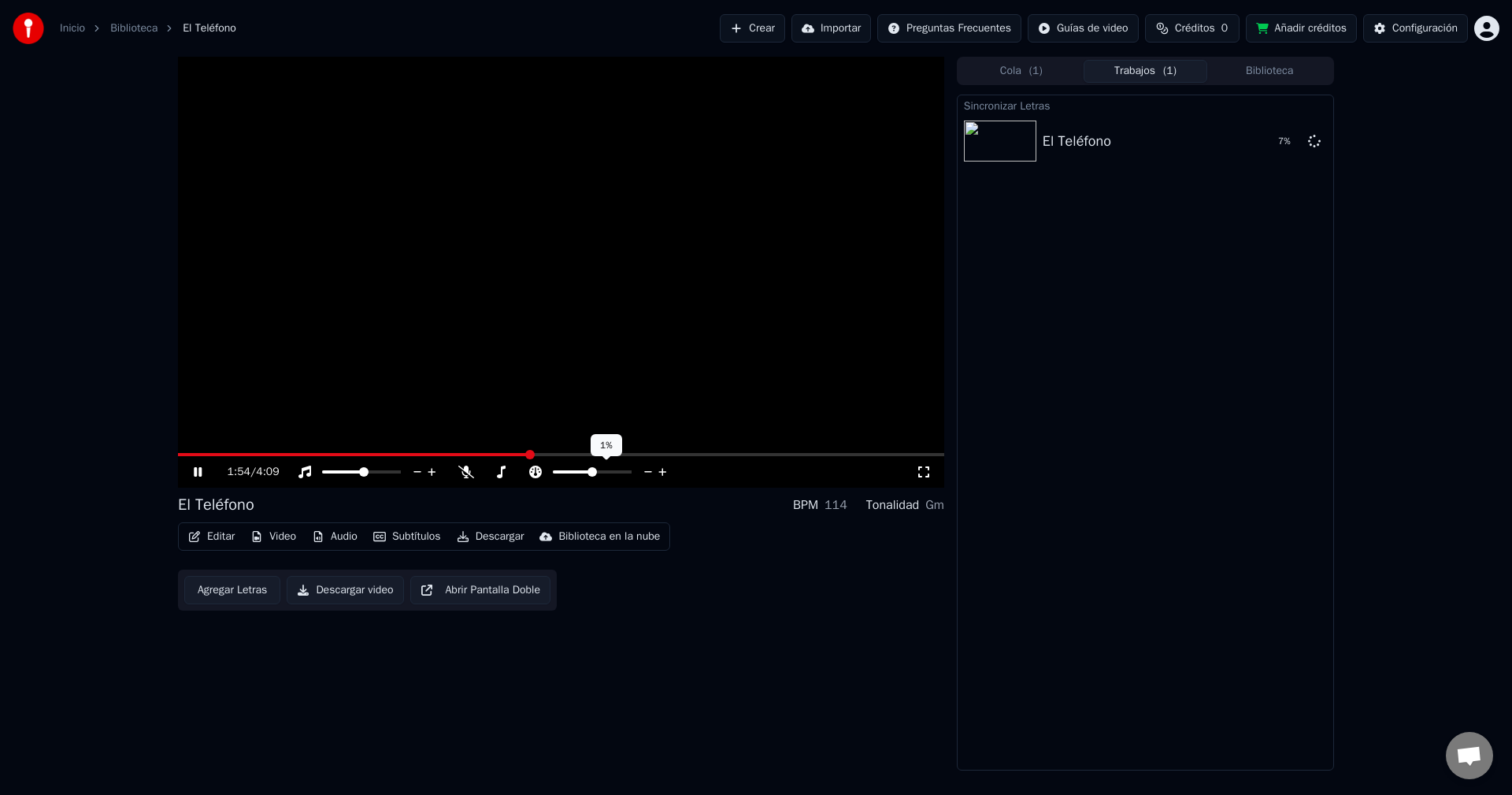 click 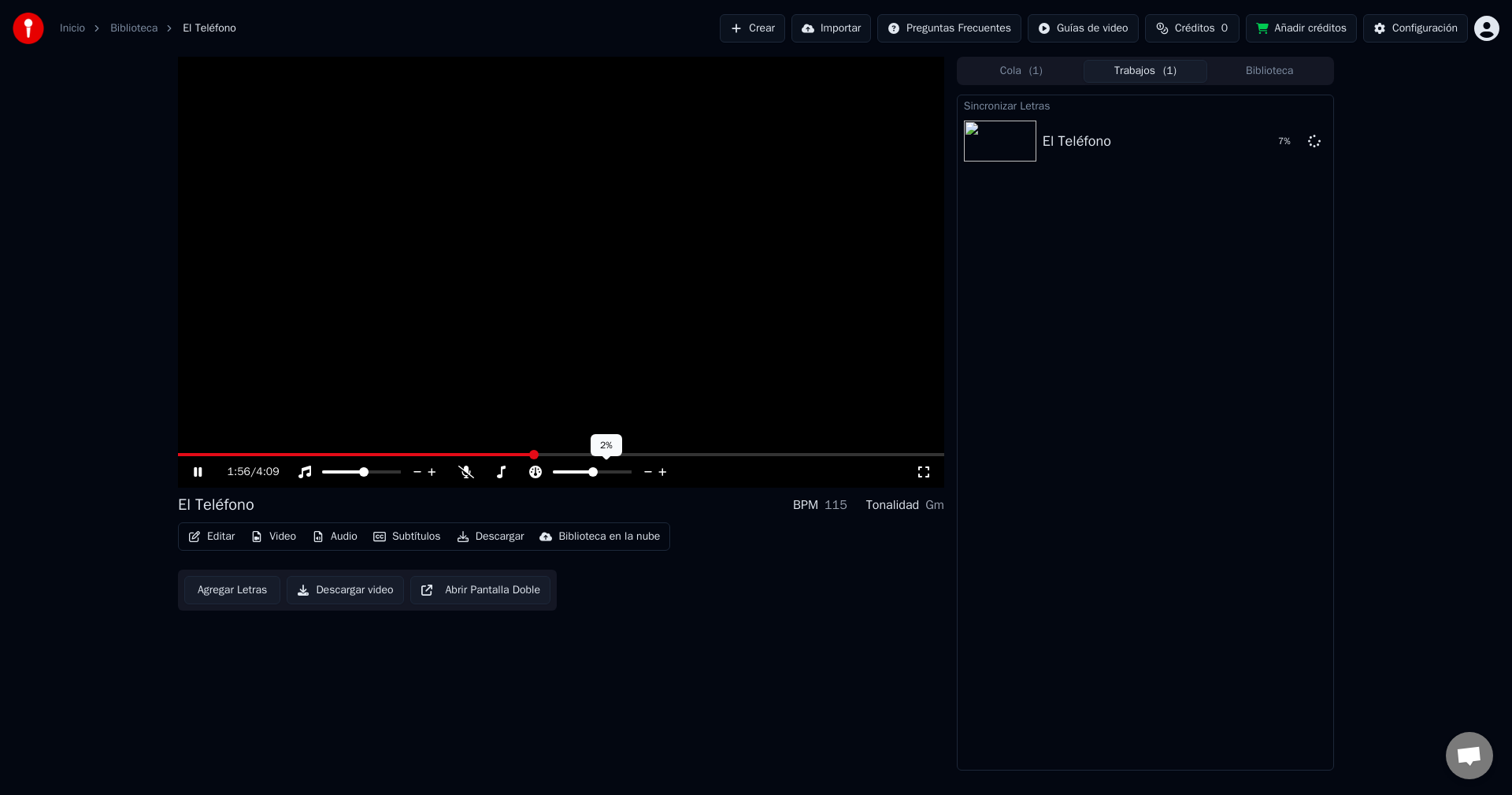 click 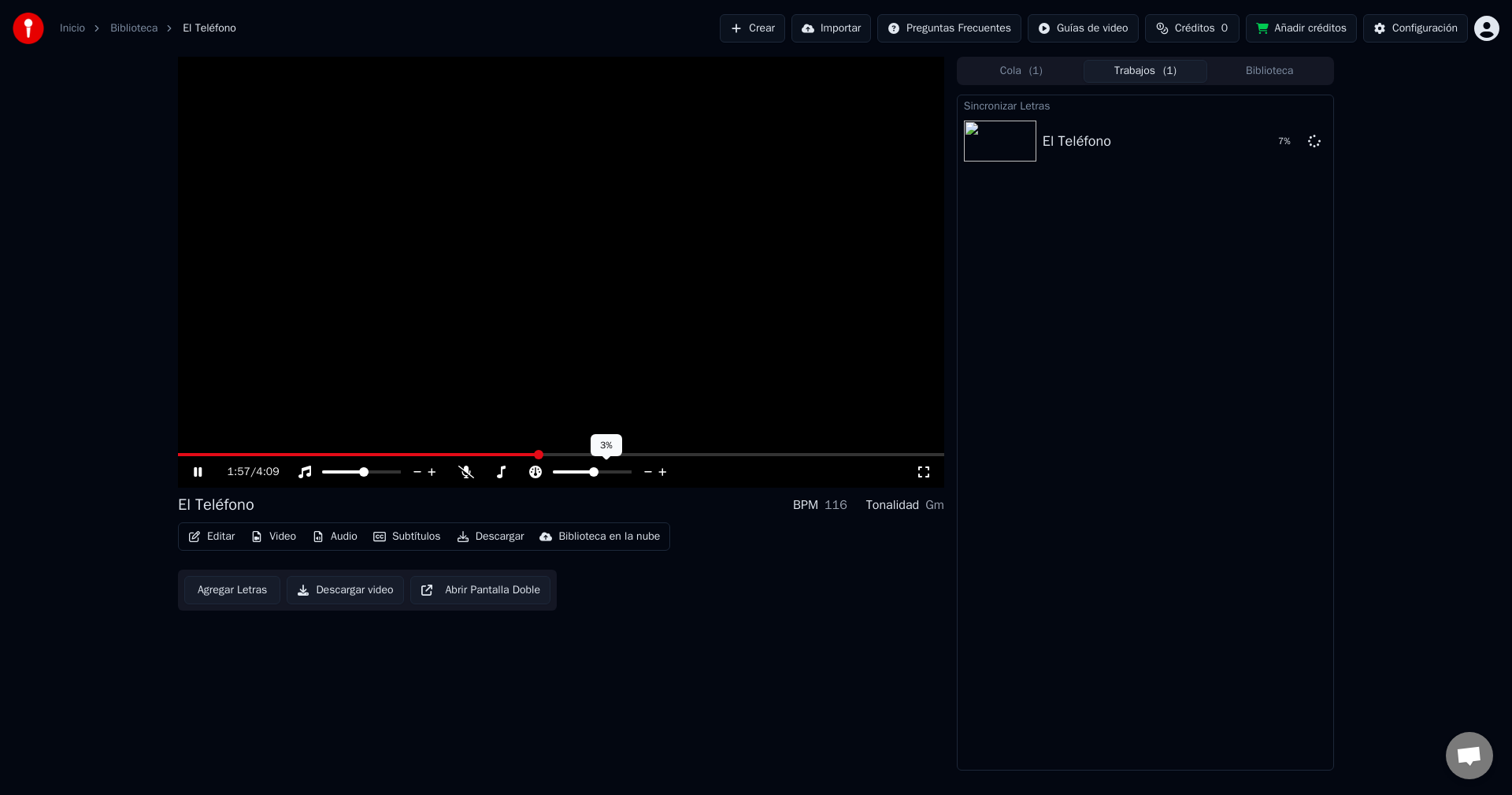 click 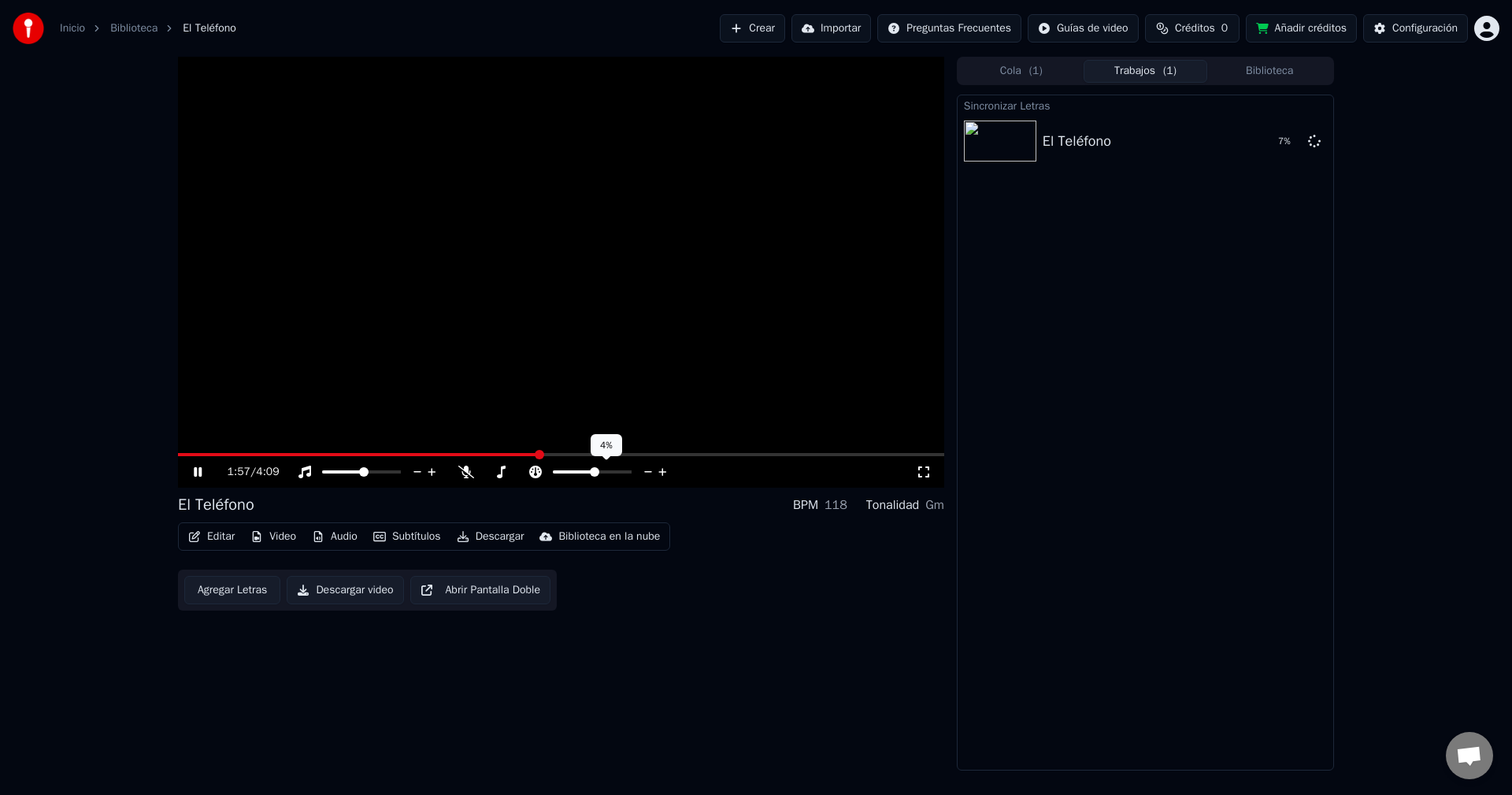 click 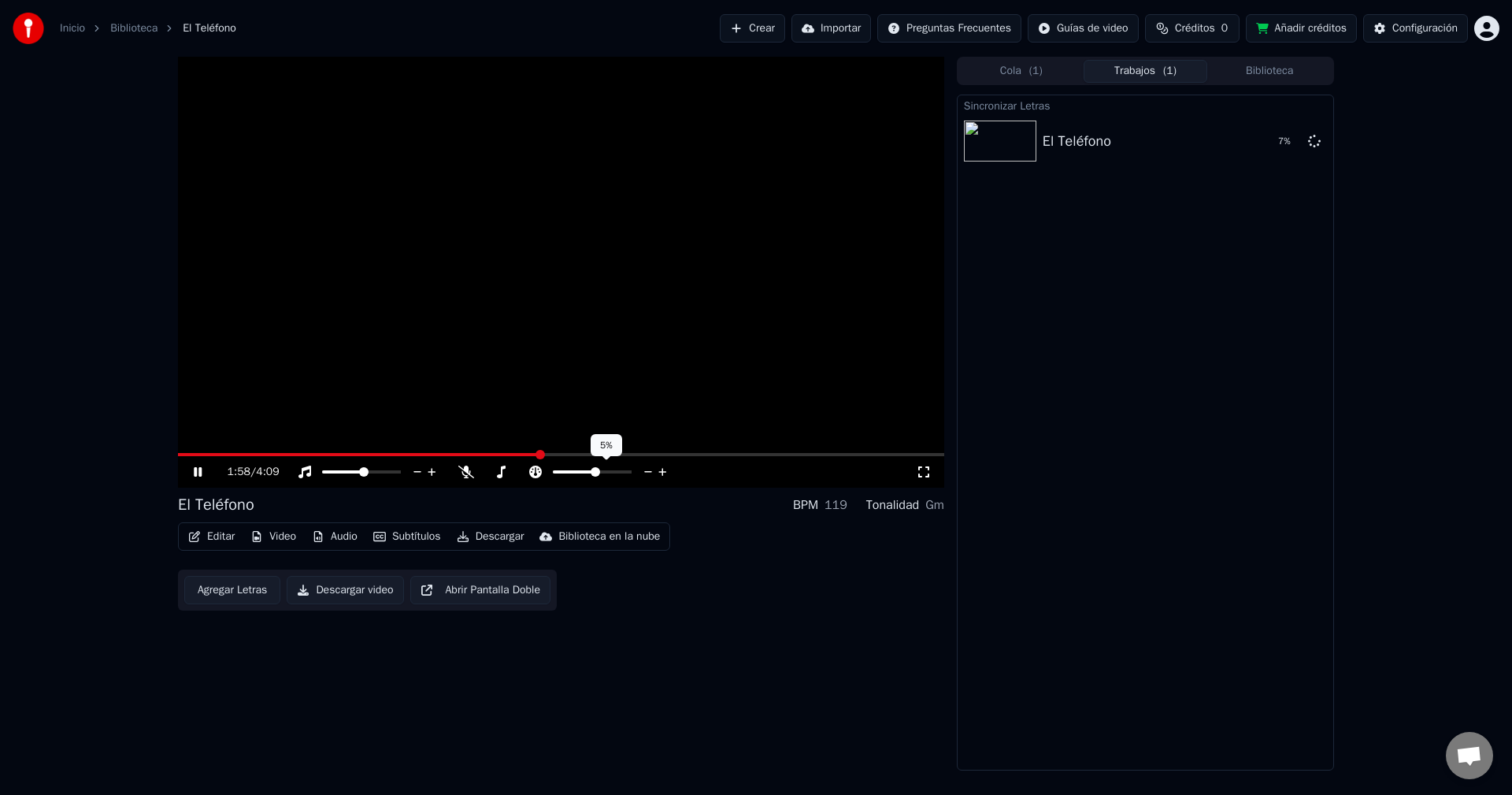 click 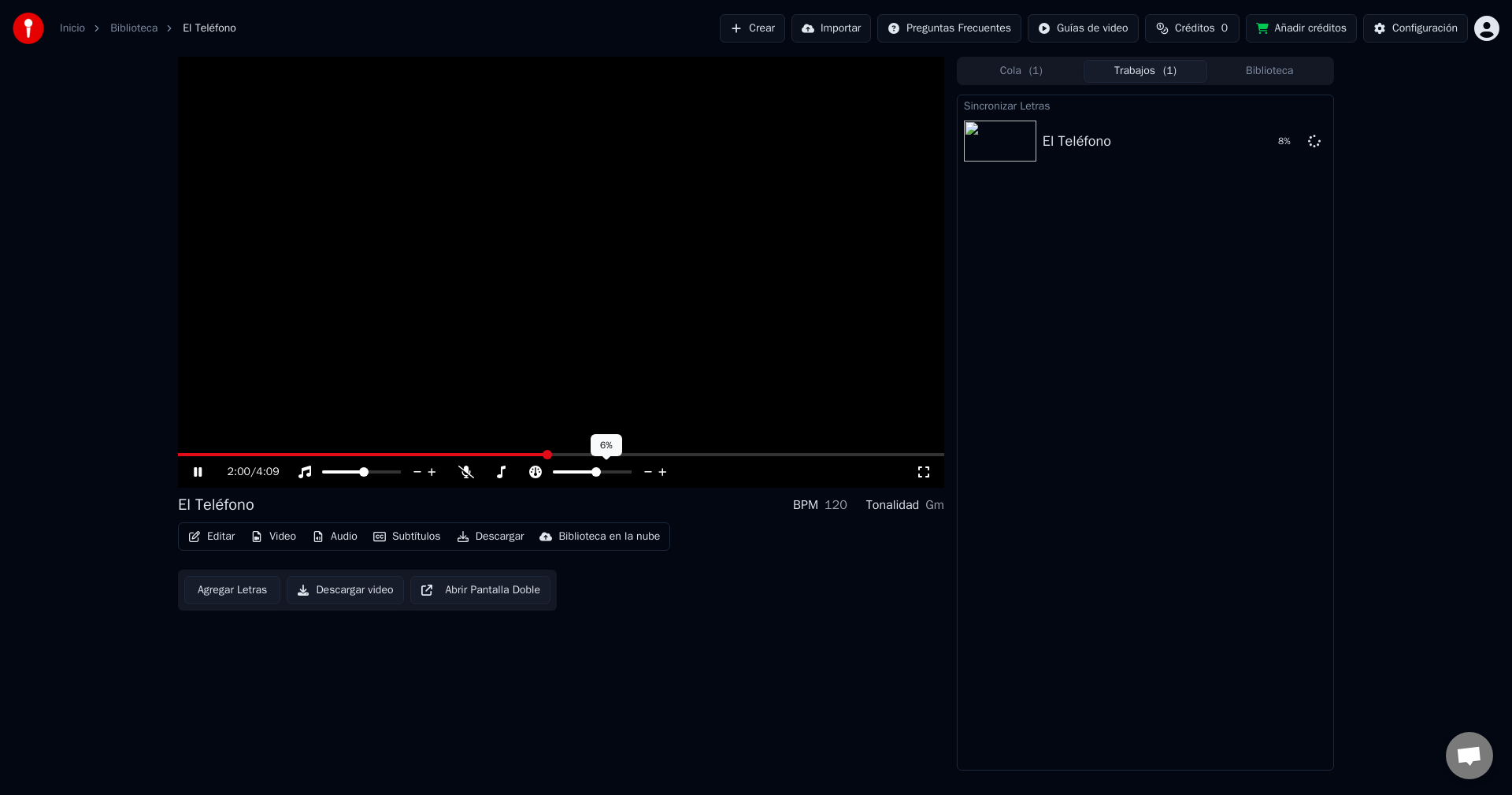 click 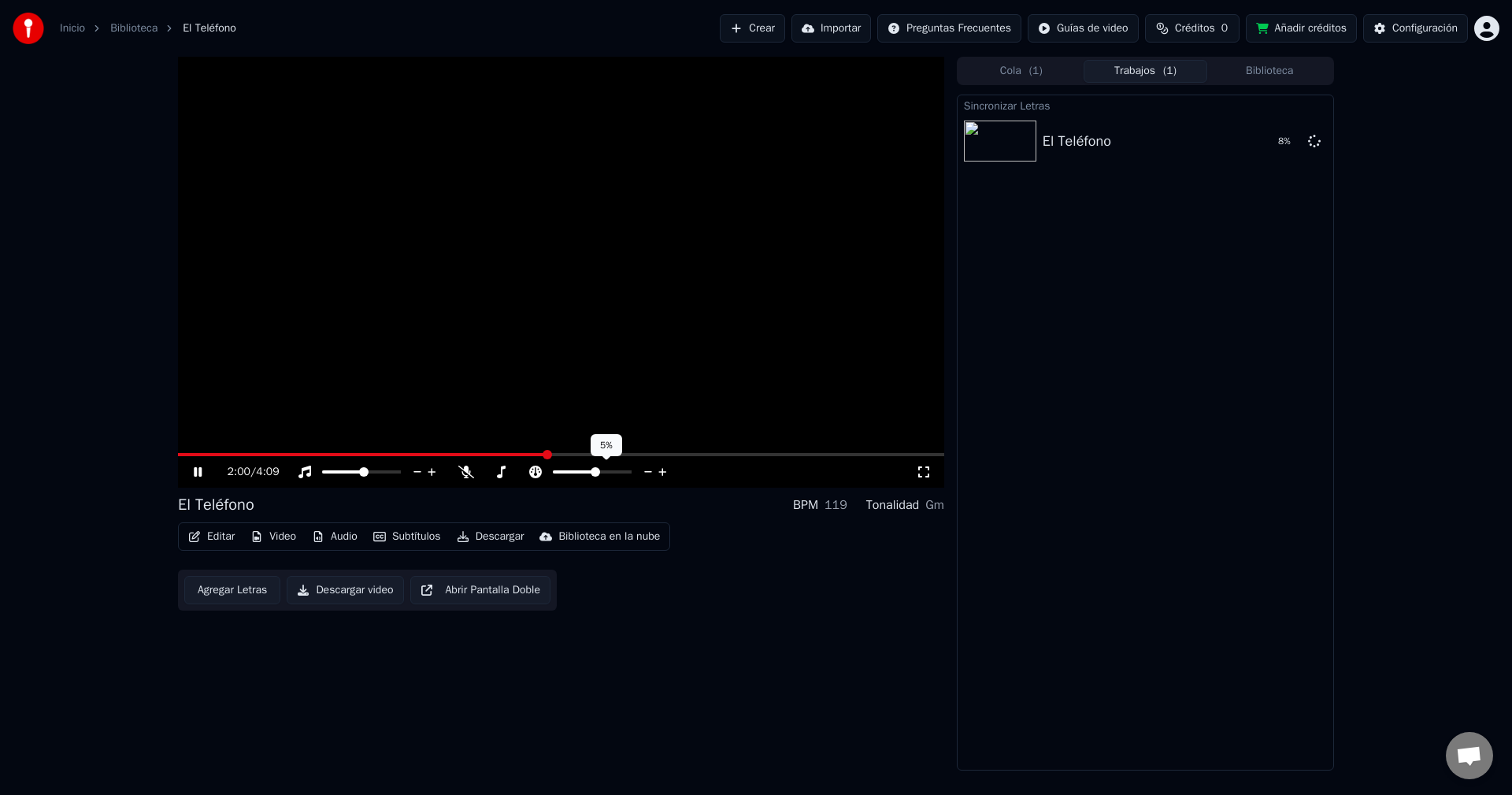click 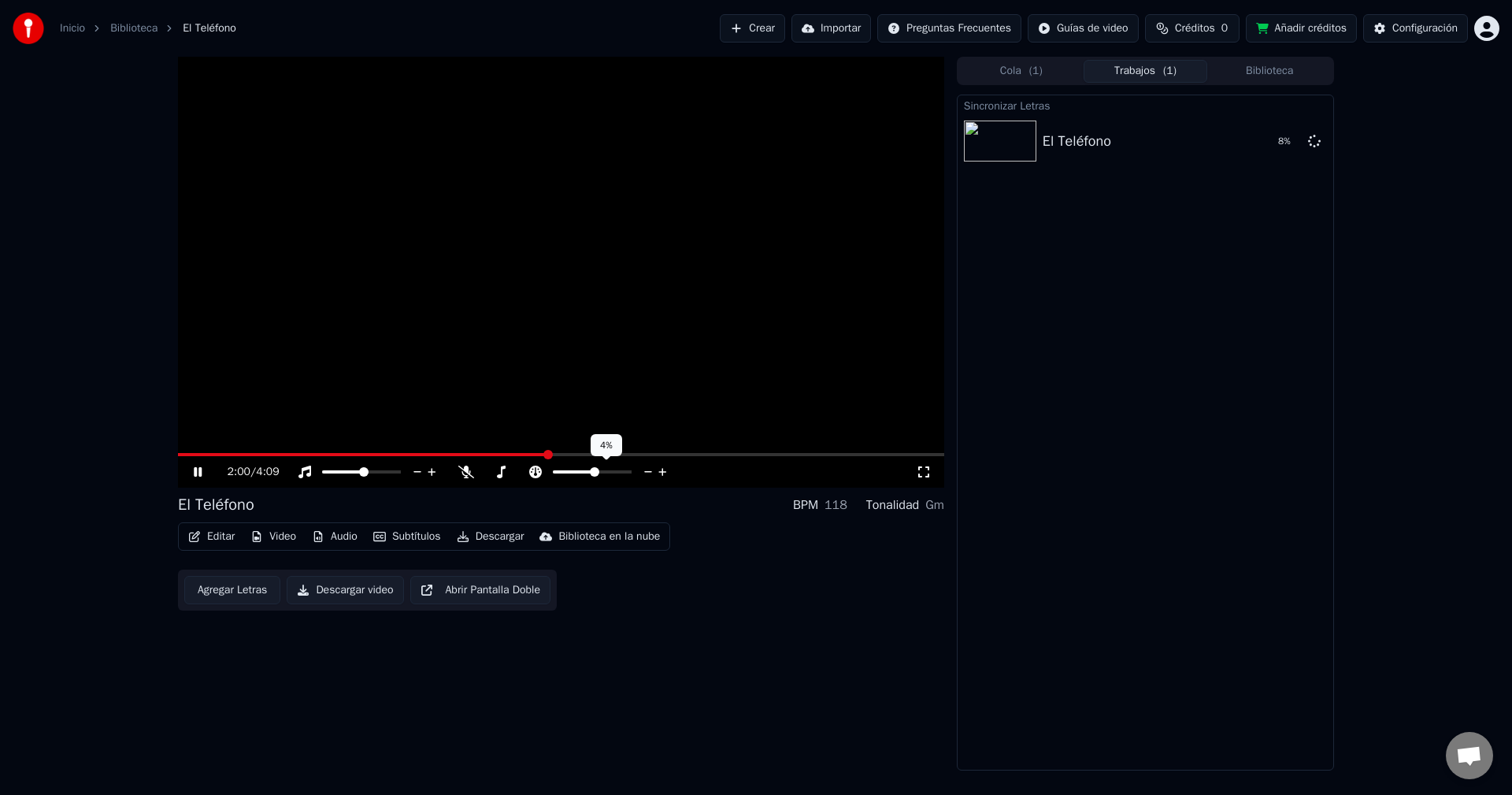 click 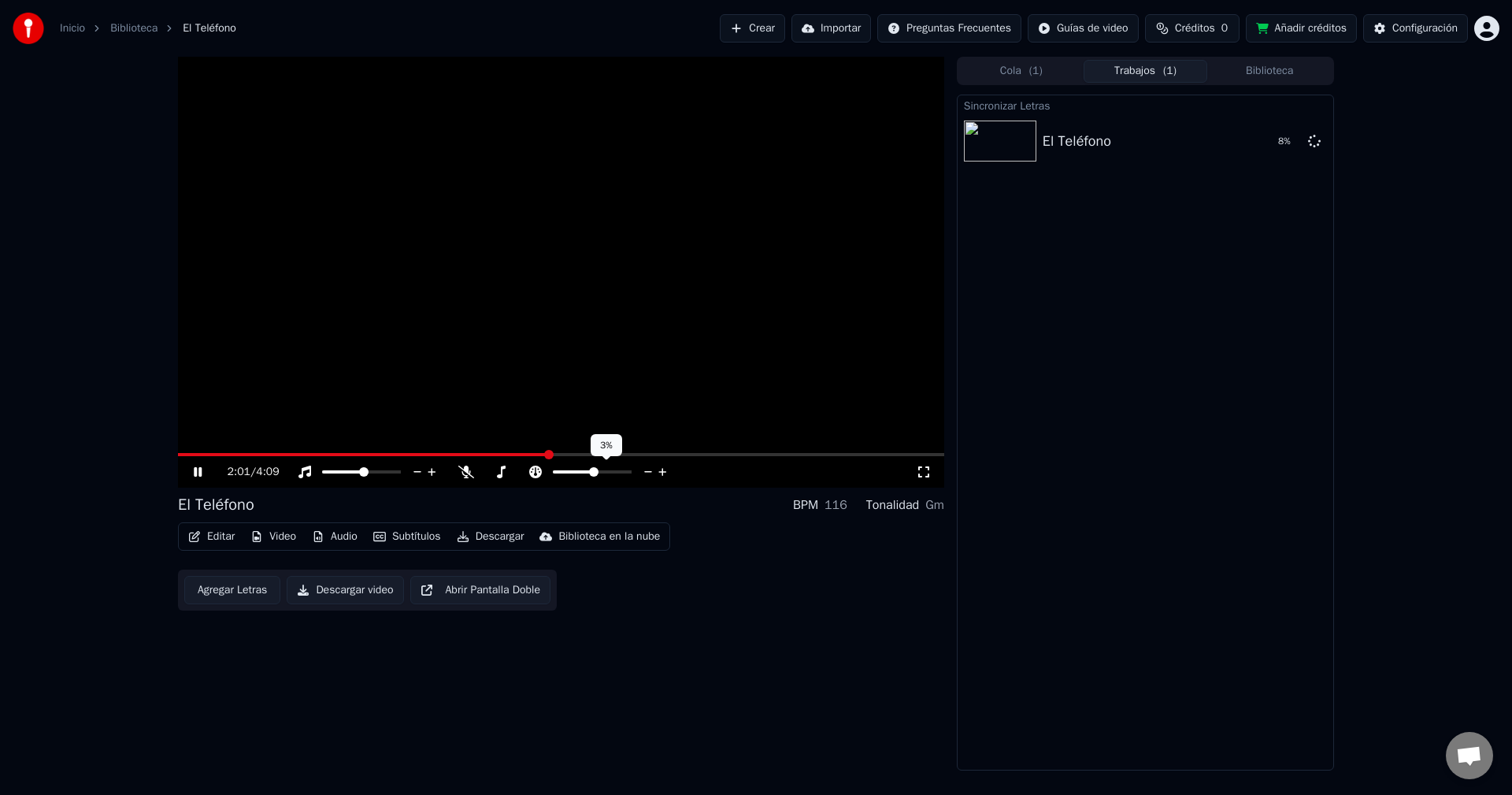 click 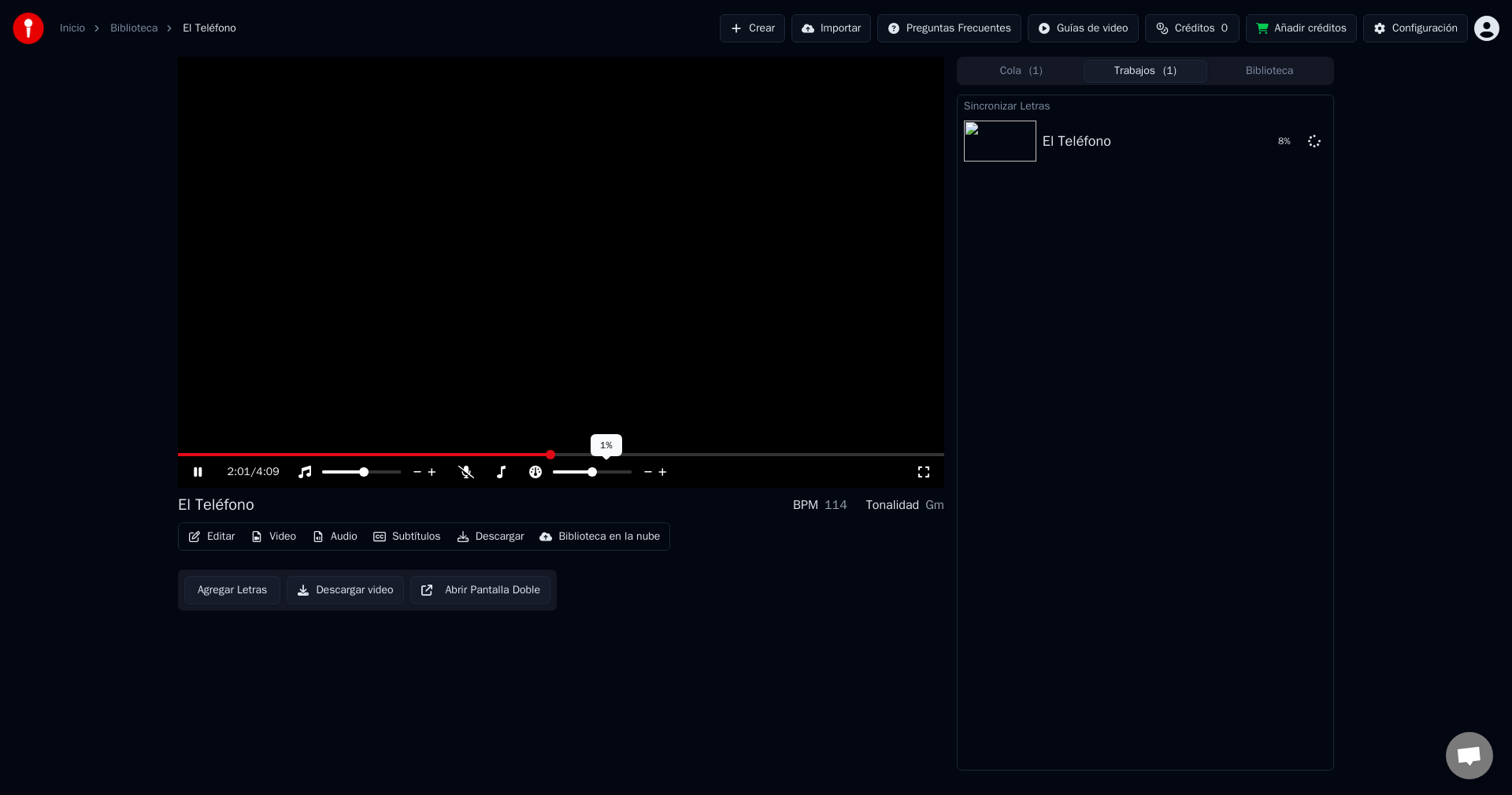 click 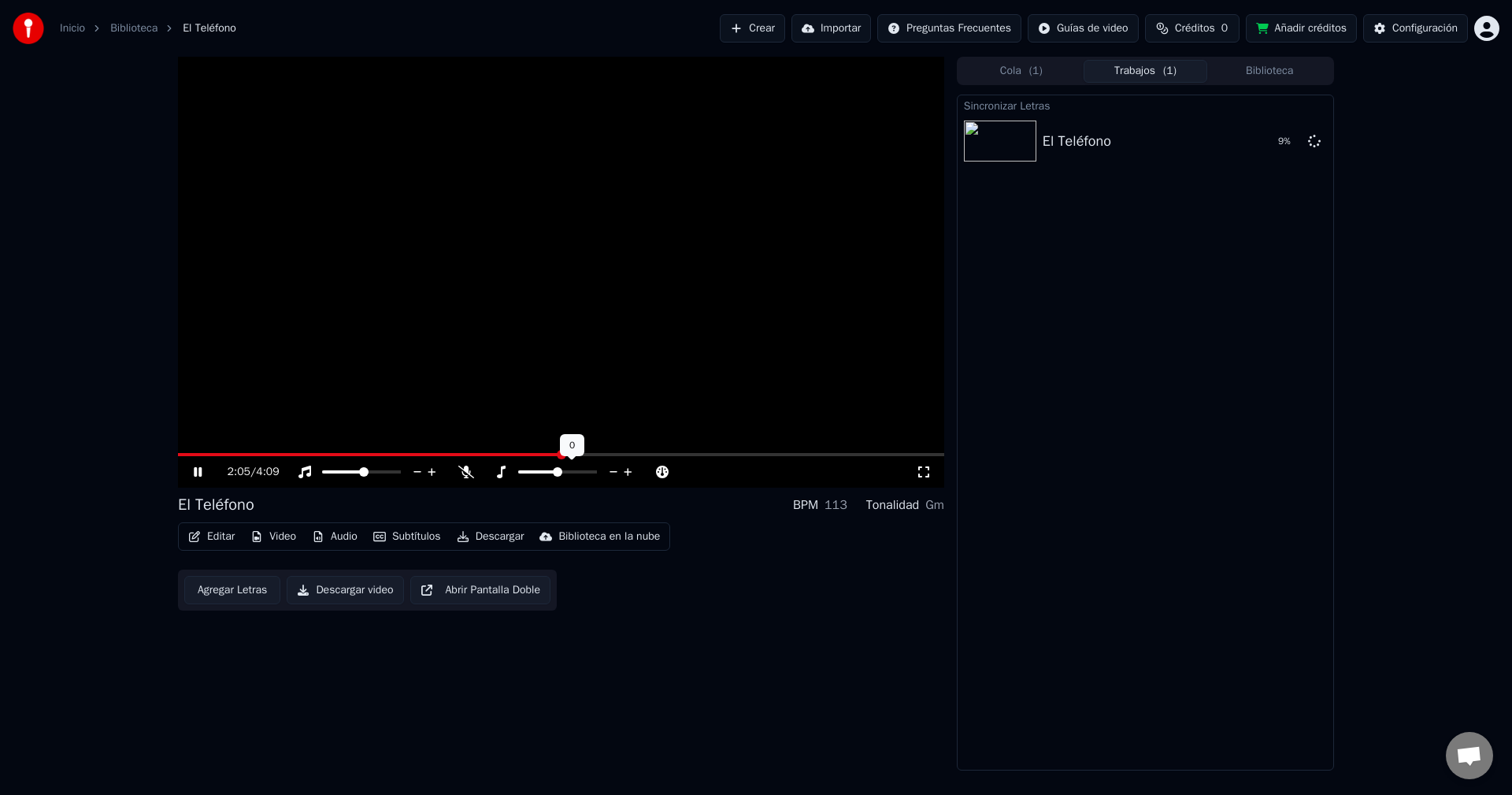 click 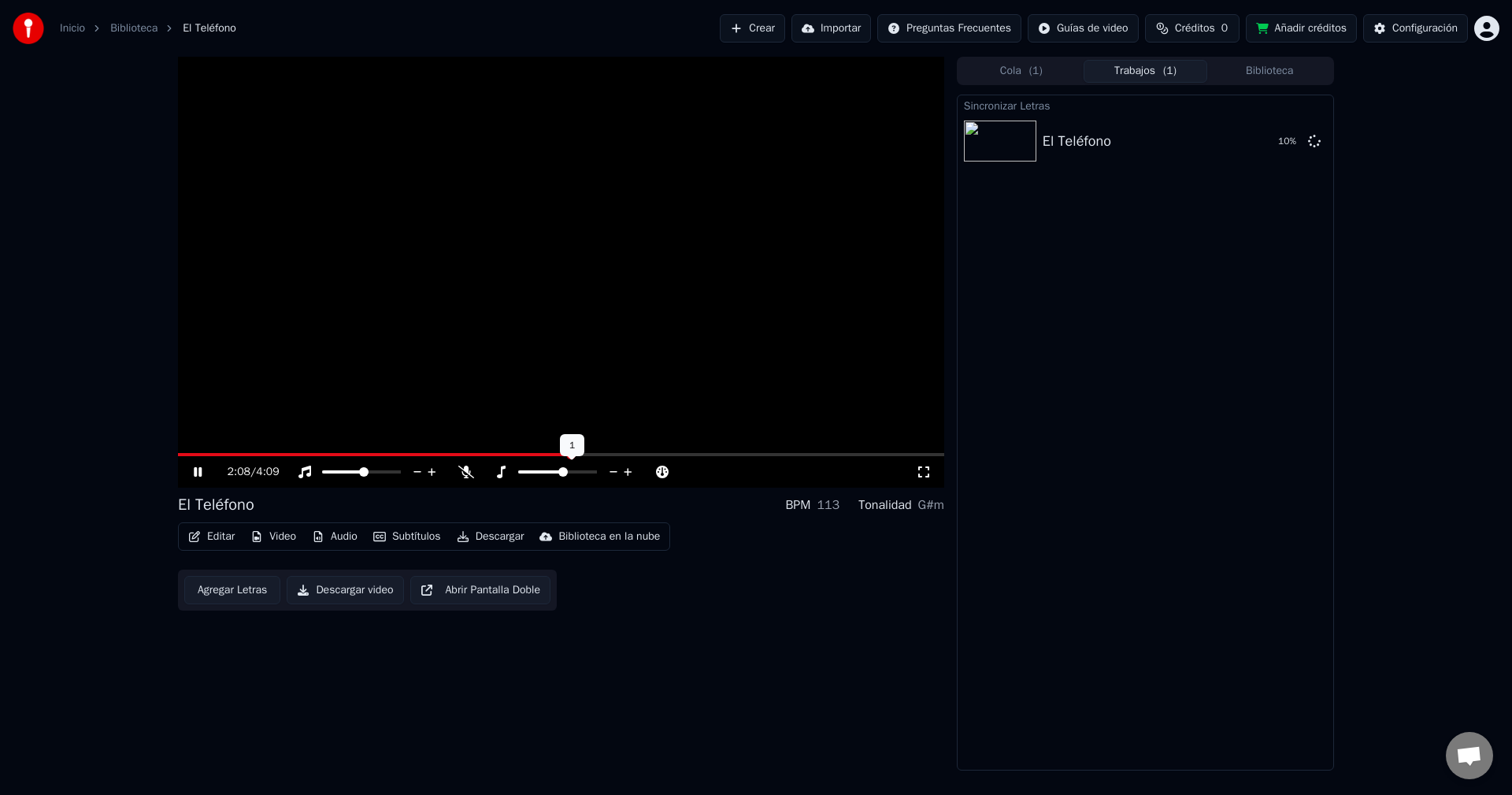click 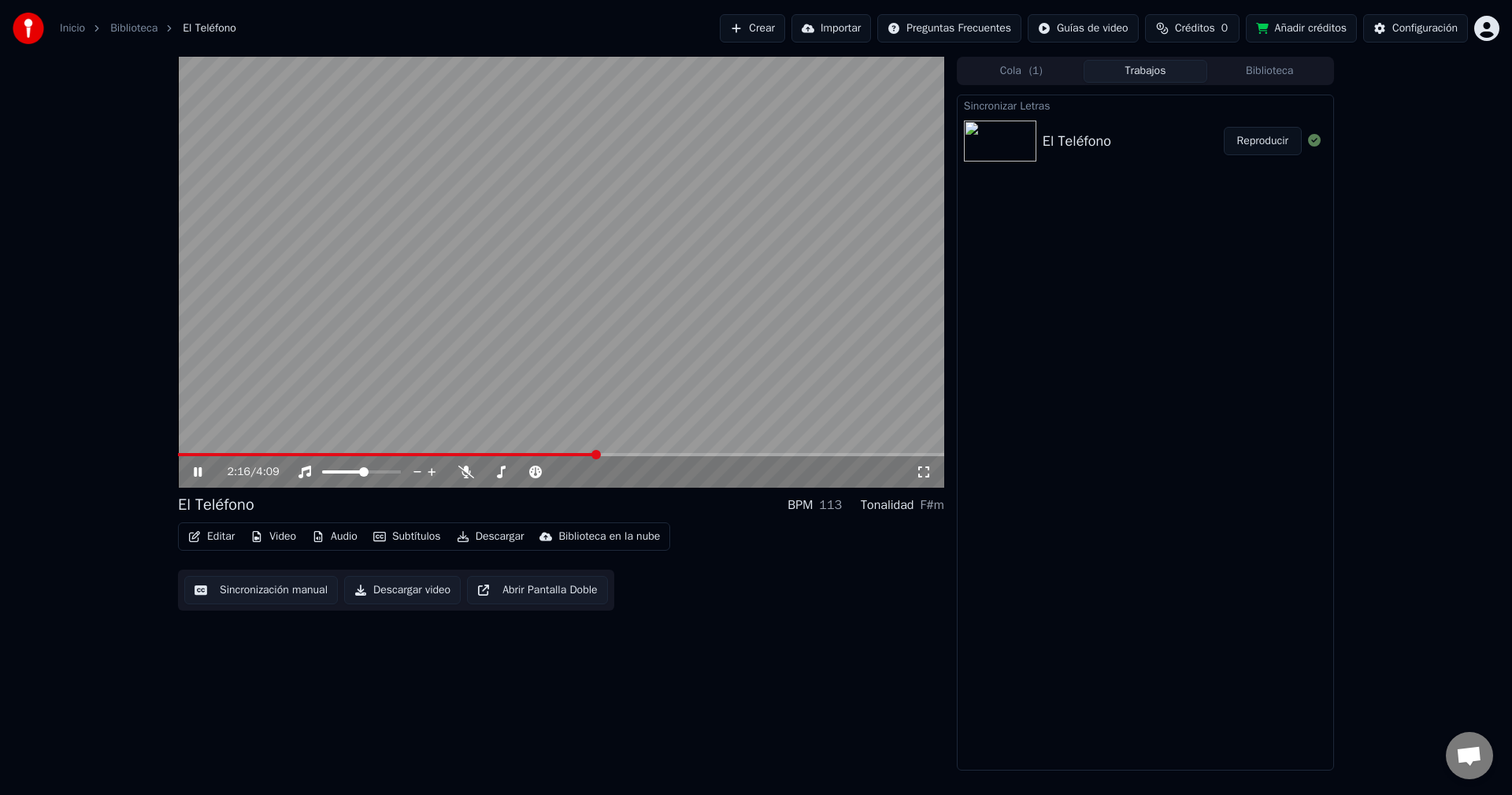 click at bounding box center (387, 455) 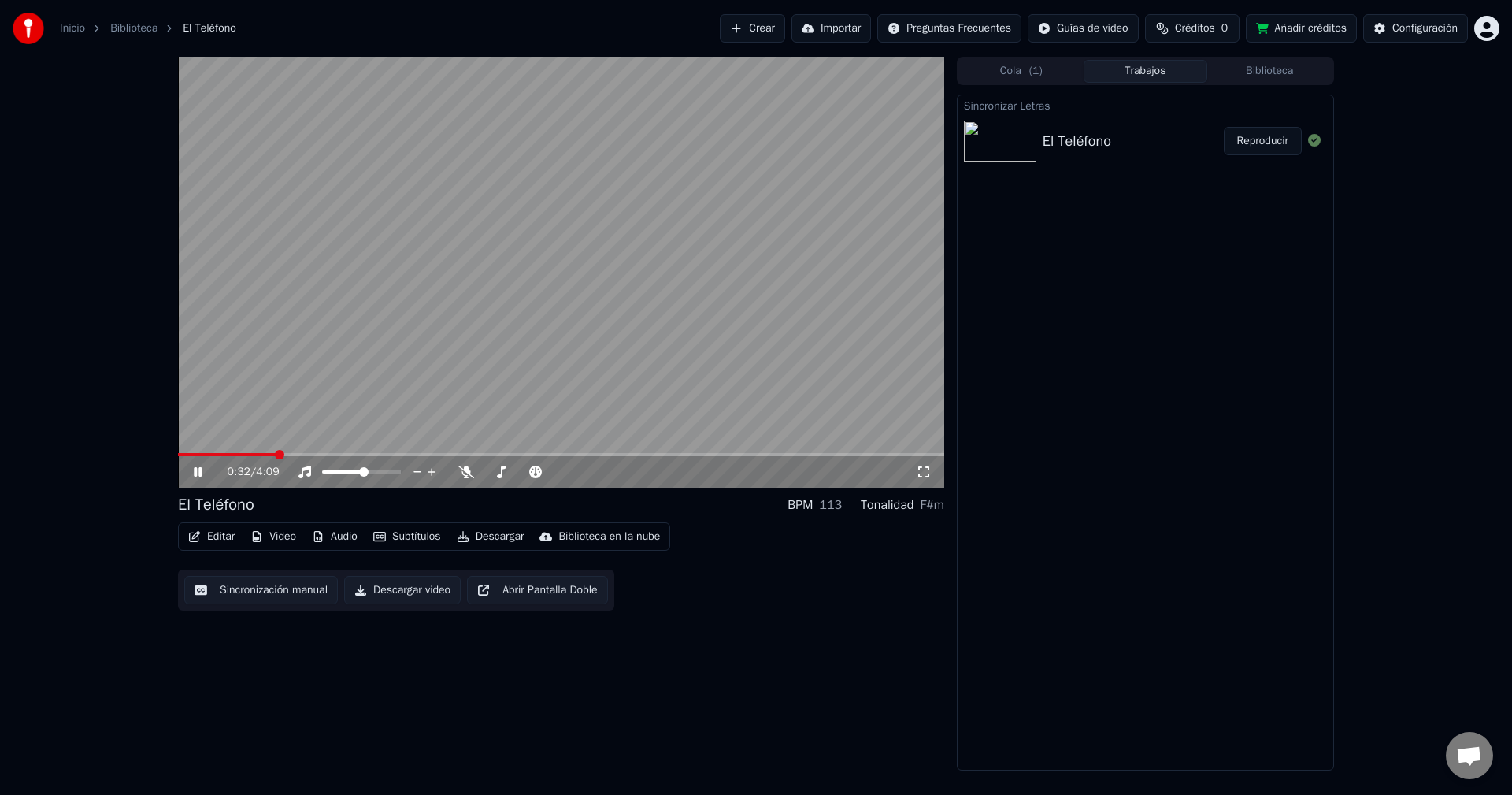 click at bounding box center [561, 272] 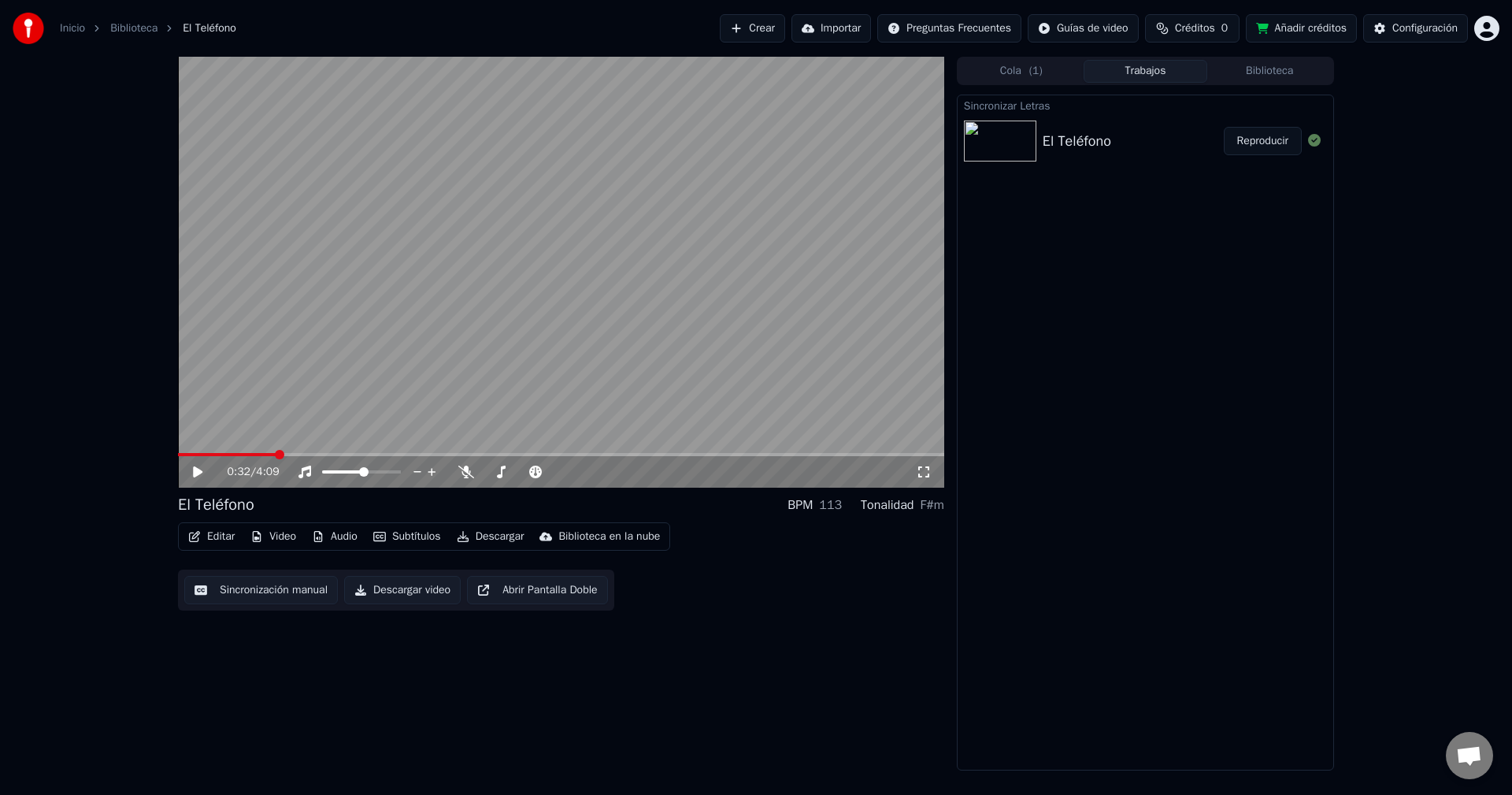 click on "0:32  /  4:09" at bounding box center (561, 272) 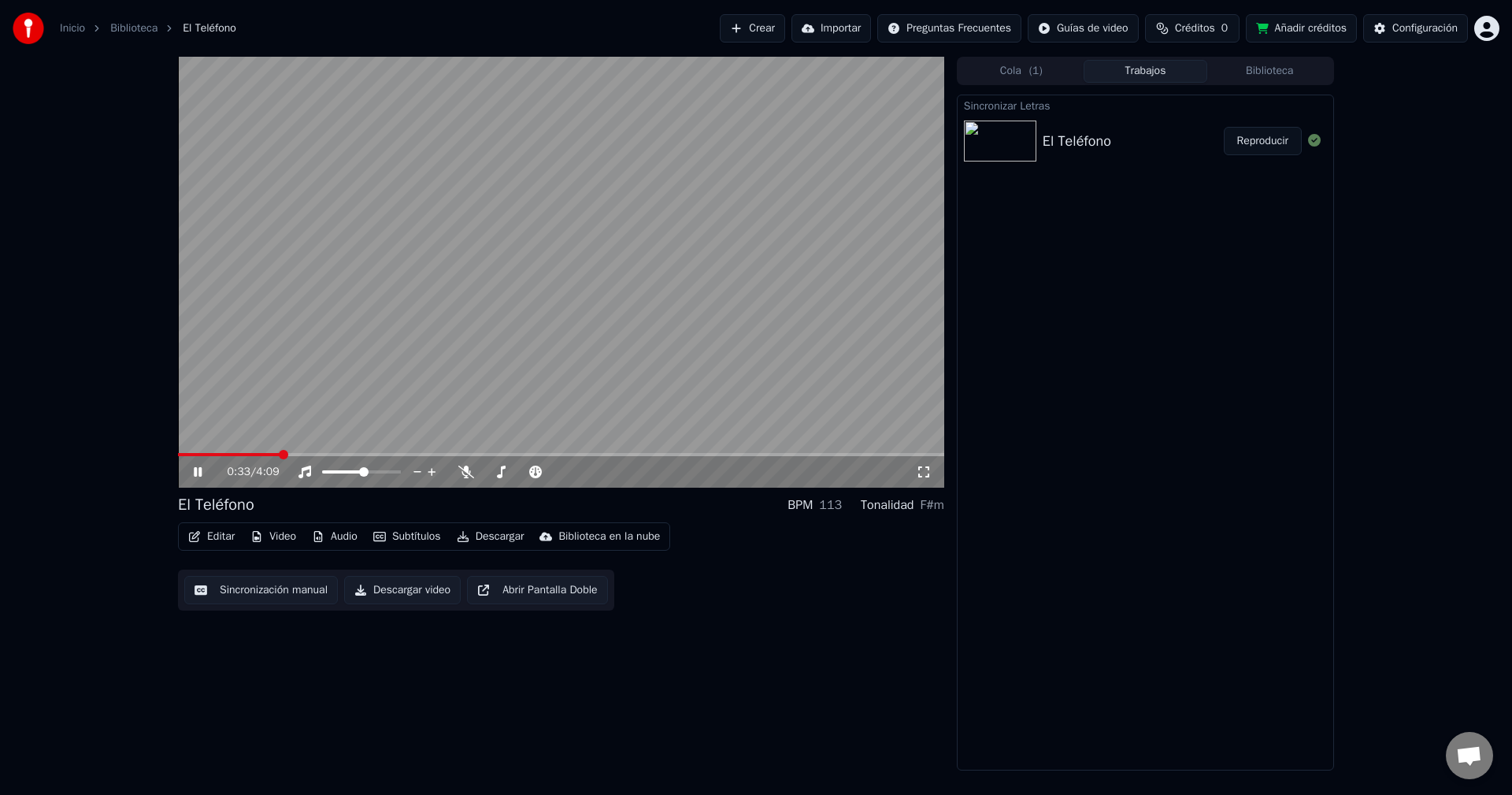 click at bounding box center [561, 455] 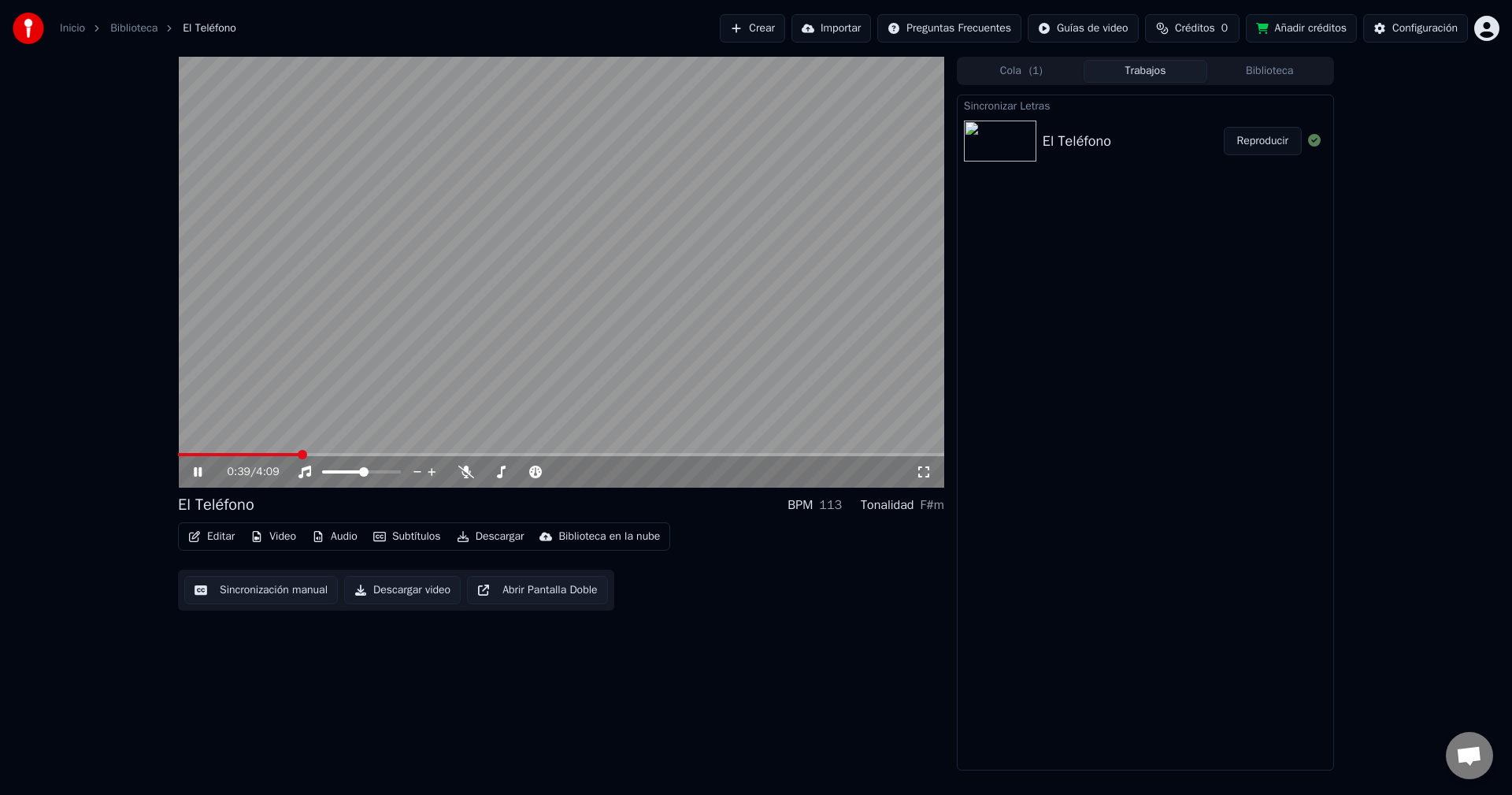 click at bounding box center [239, 455] 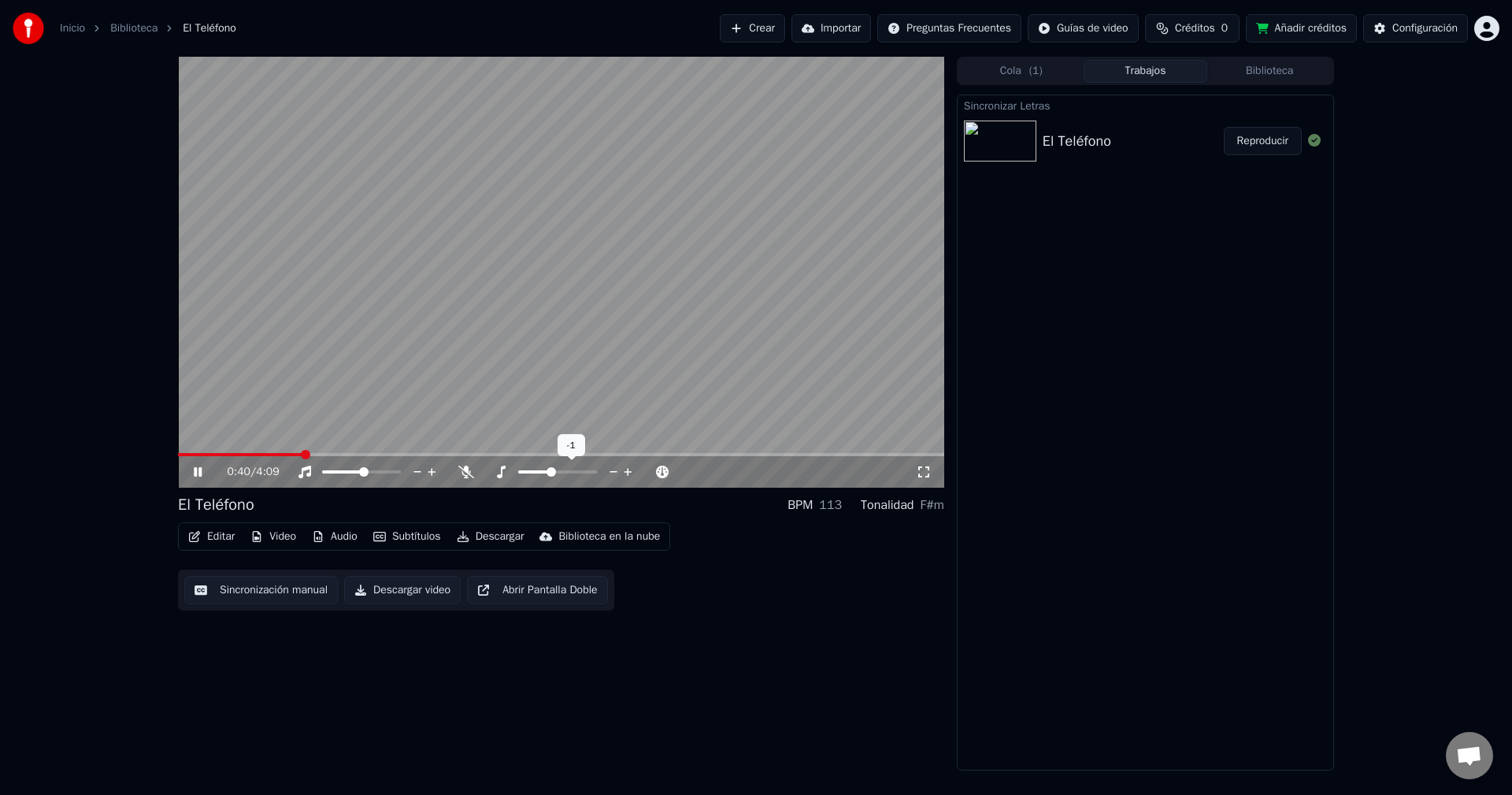 click 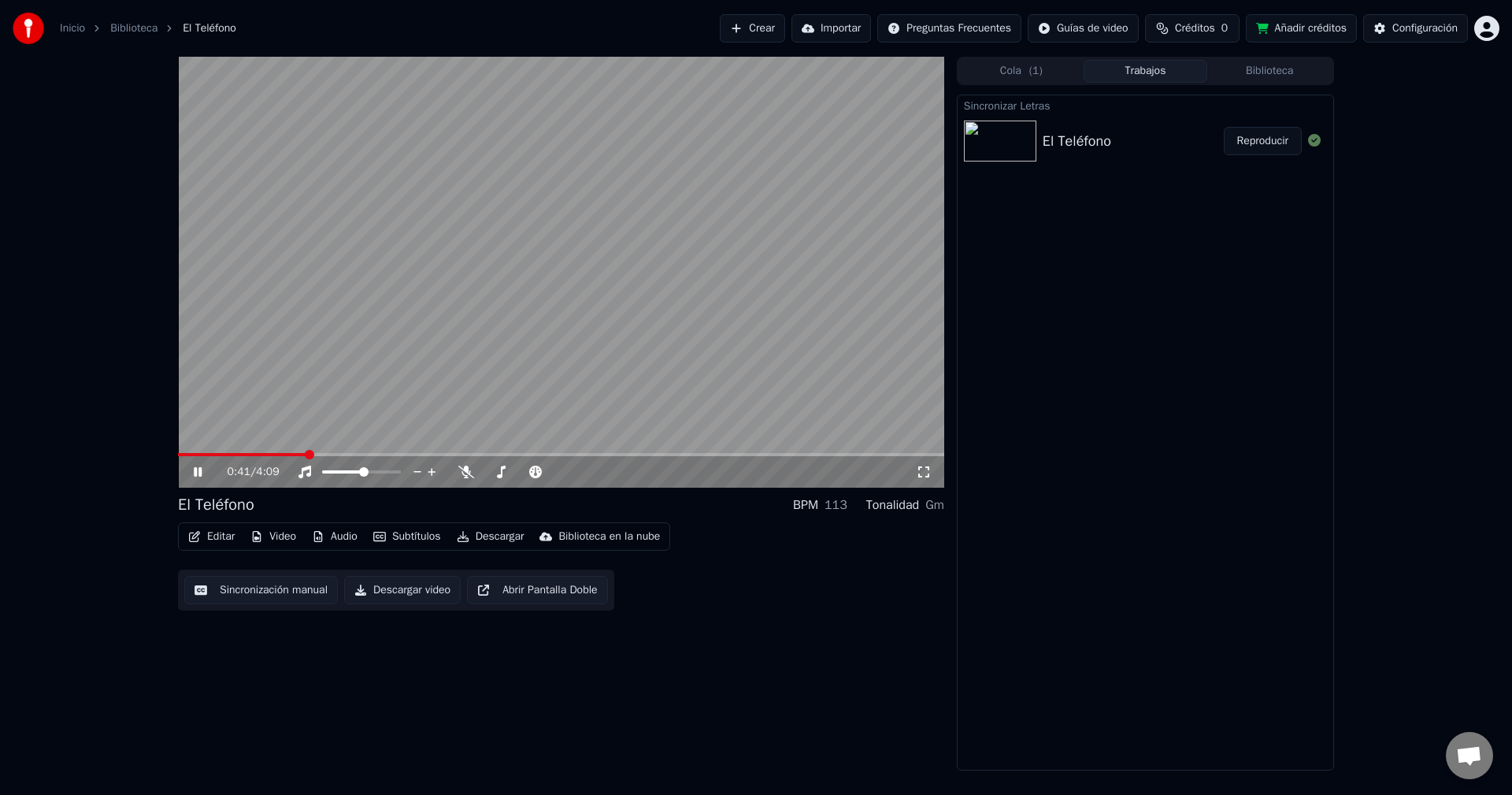 click on "Editar" at bounding box center [211, 537] 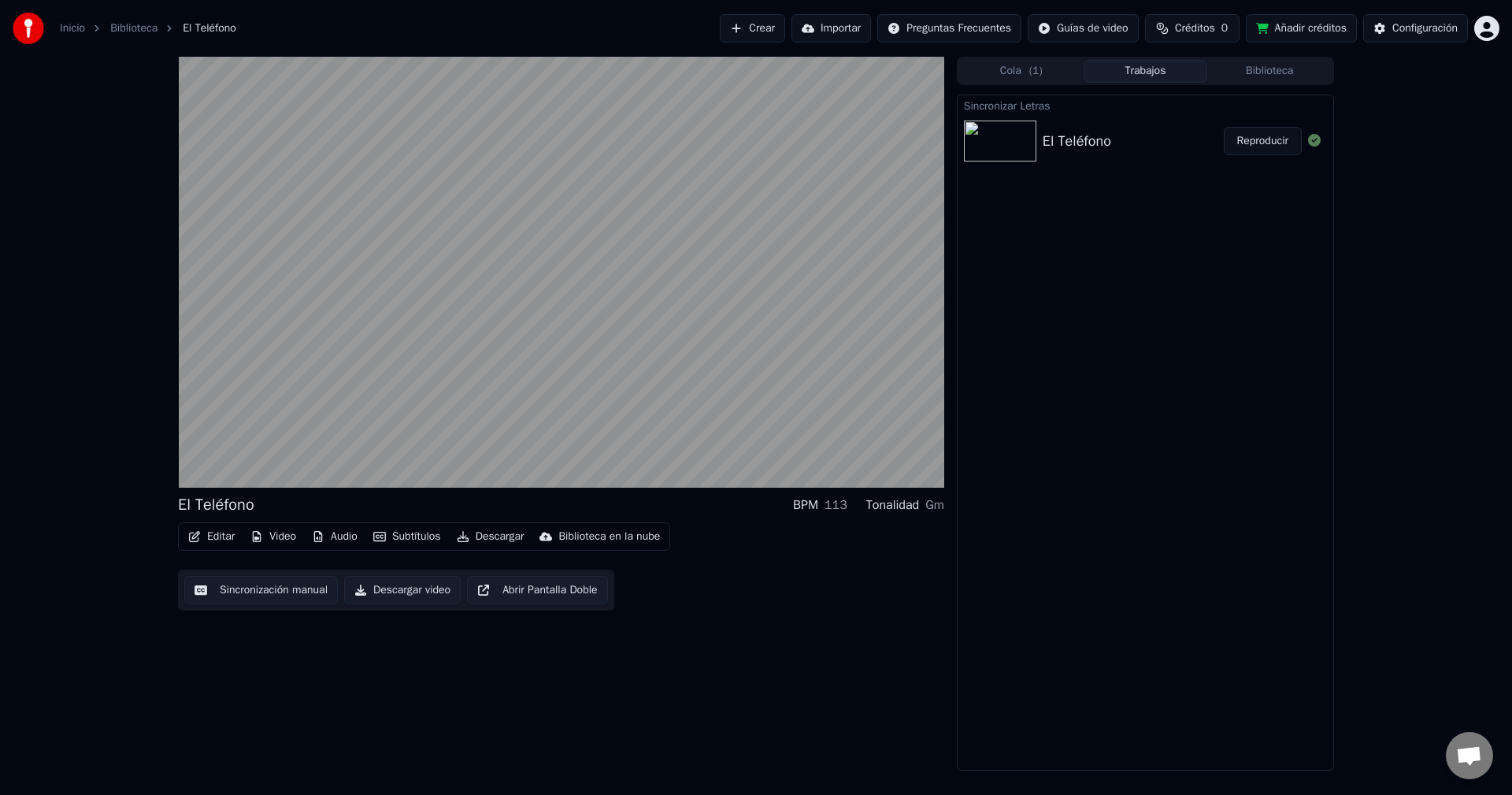 click on "Sincronización manual" at bounding box center [261, 590] 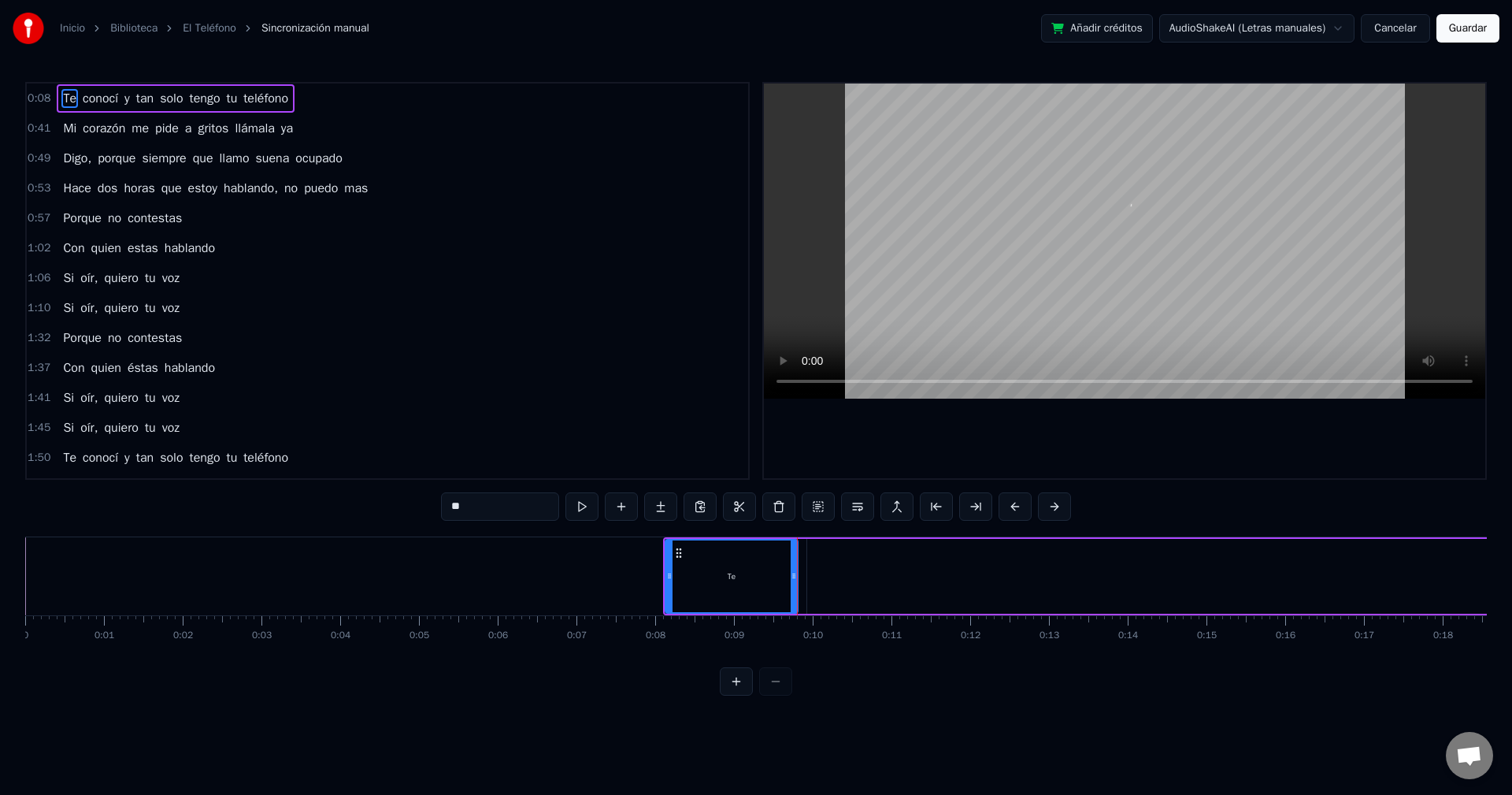 drag, startPoint x: 717, startPoint y: 573, endPoint x: 817, endPoint y: 574, distance: 100.005 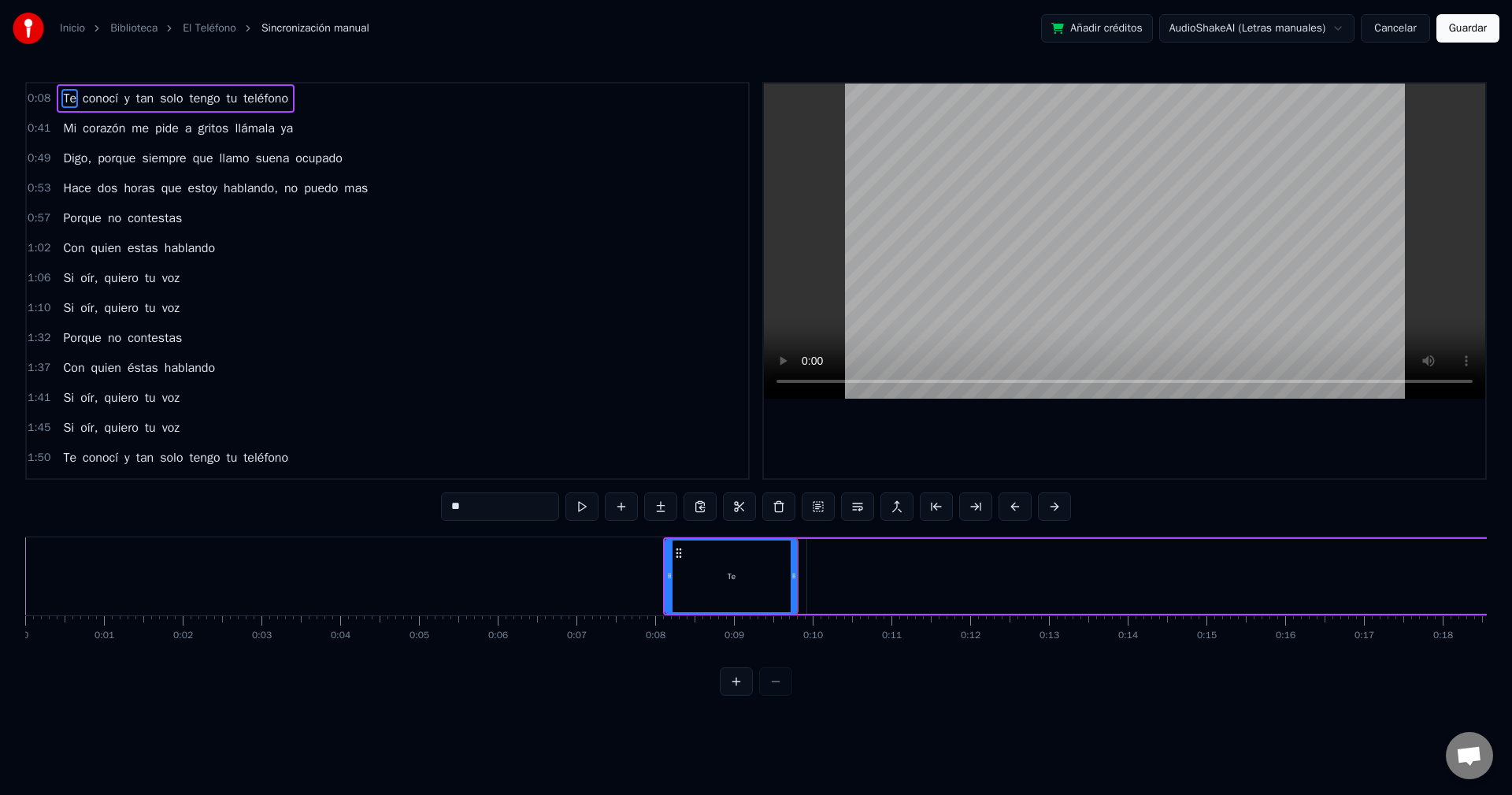 click on "Te conocí y tan solo tengo tu teléfono" at bounding box center (1971, 576) 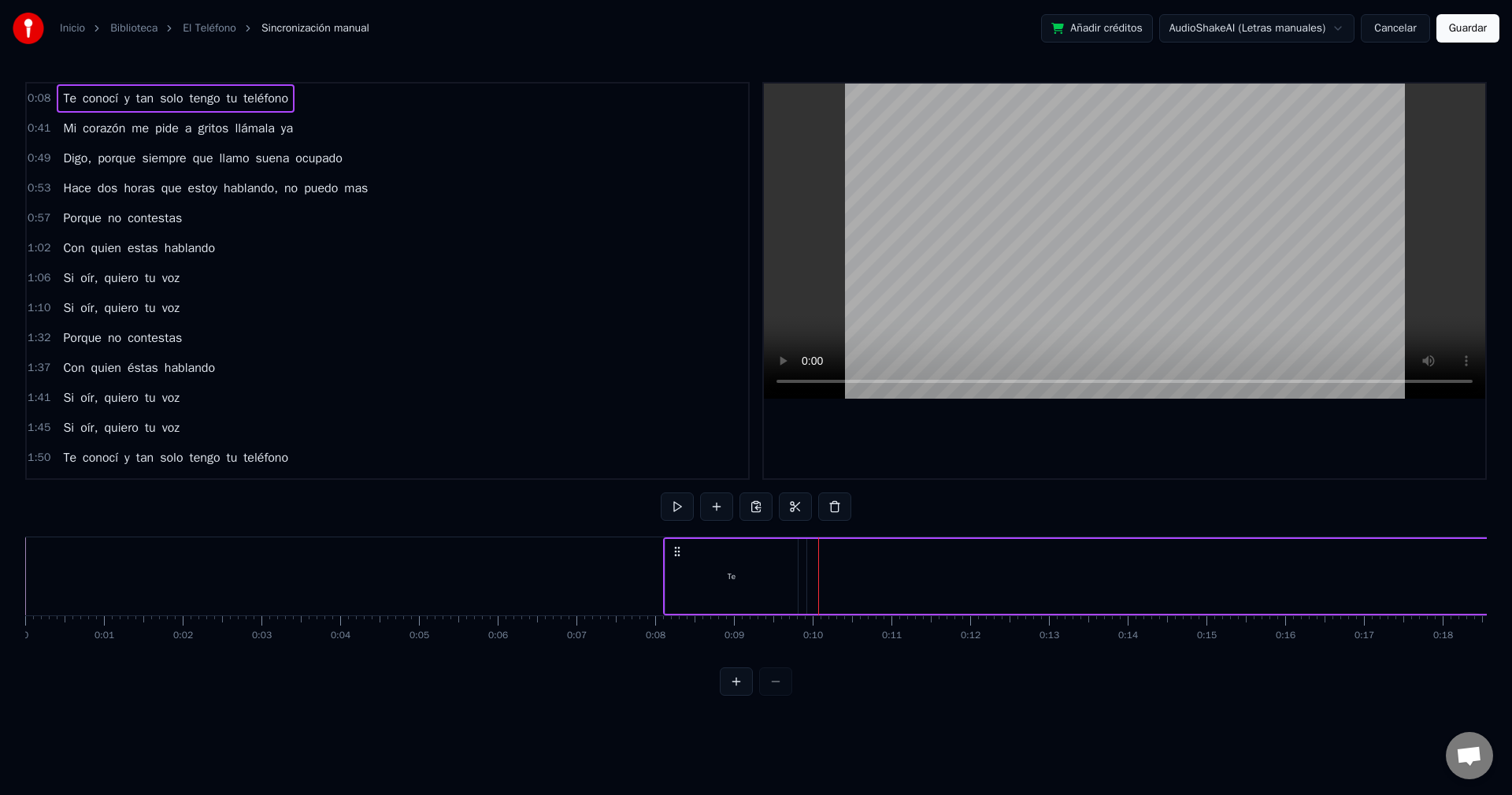 drag, startPoint x: 774, startPoint y: 563, endPoint x: 888, endPoint y: 556, distance: 114.21471 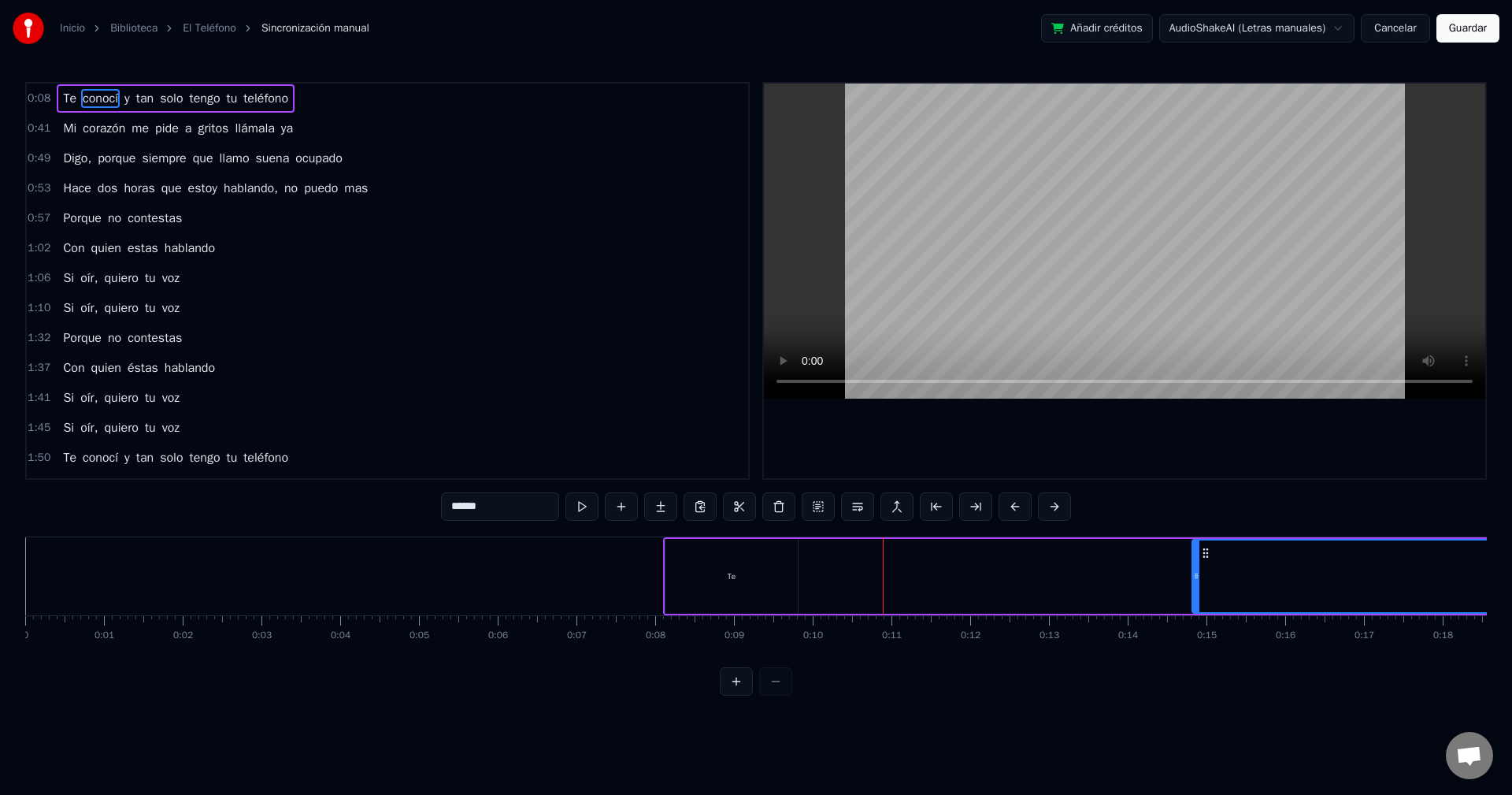 drag, startPoint x: 810, startPoint y: 574, endPoint x: 1332, endPoint y: 567, distance: 522.0469 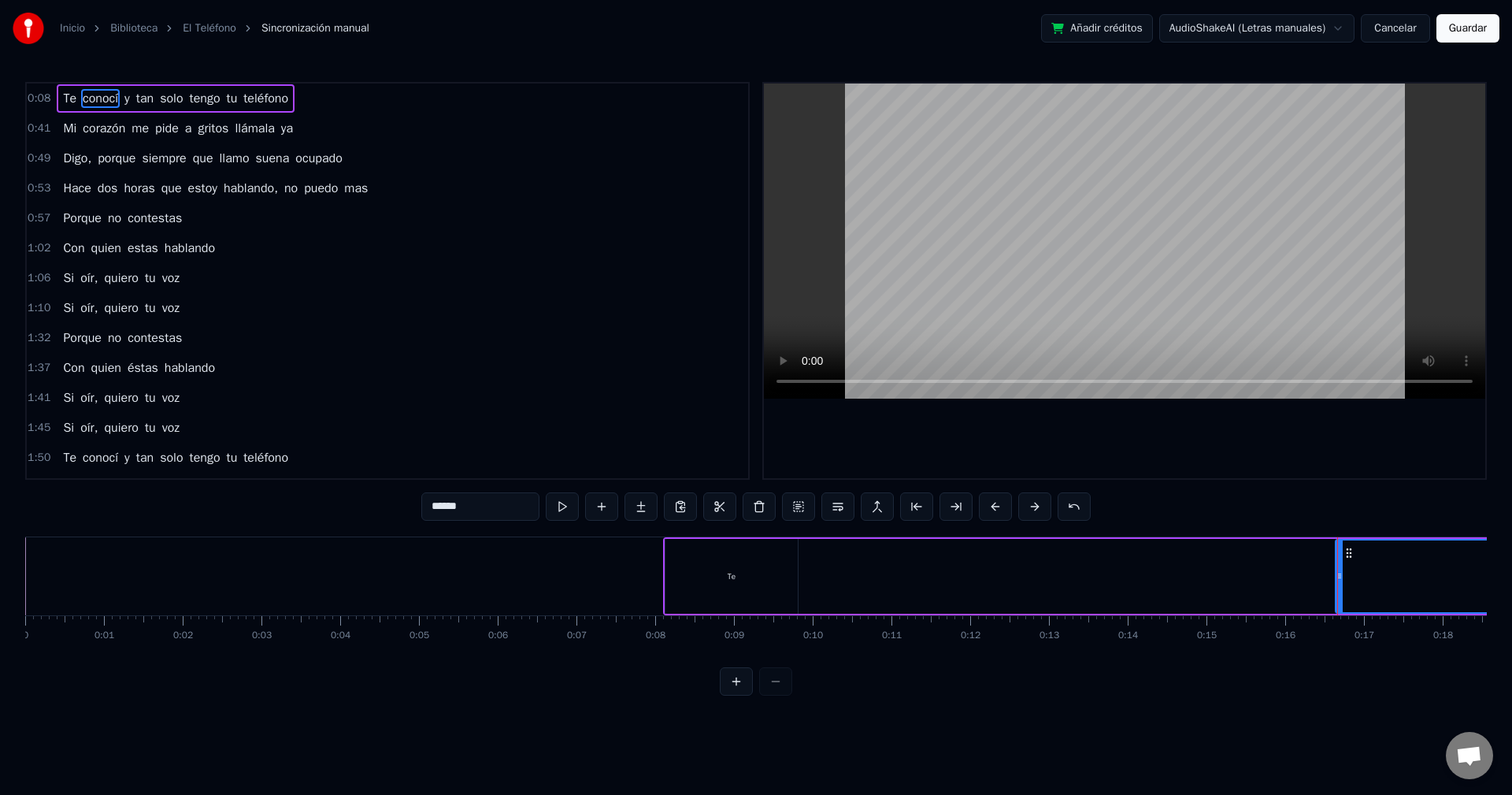 click on "Te" at bounding box center [732, 576] 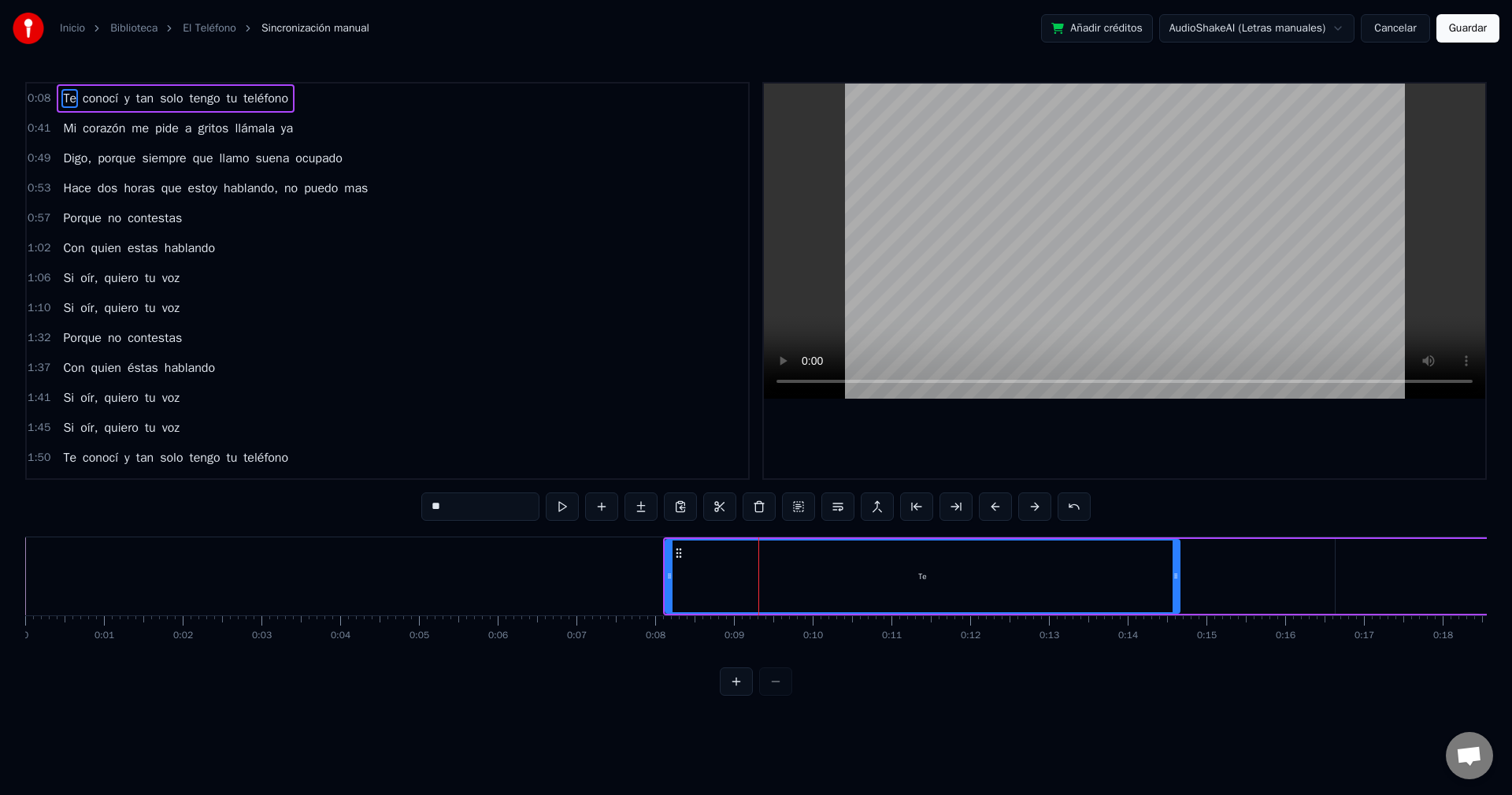 drag, startPoint x: 795, startPoint y: 571, endPoint x: 1208, endPoint y: 567, distance: 413.0194 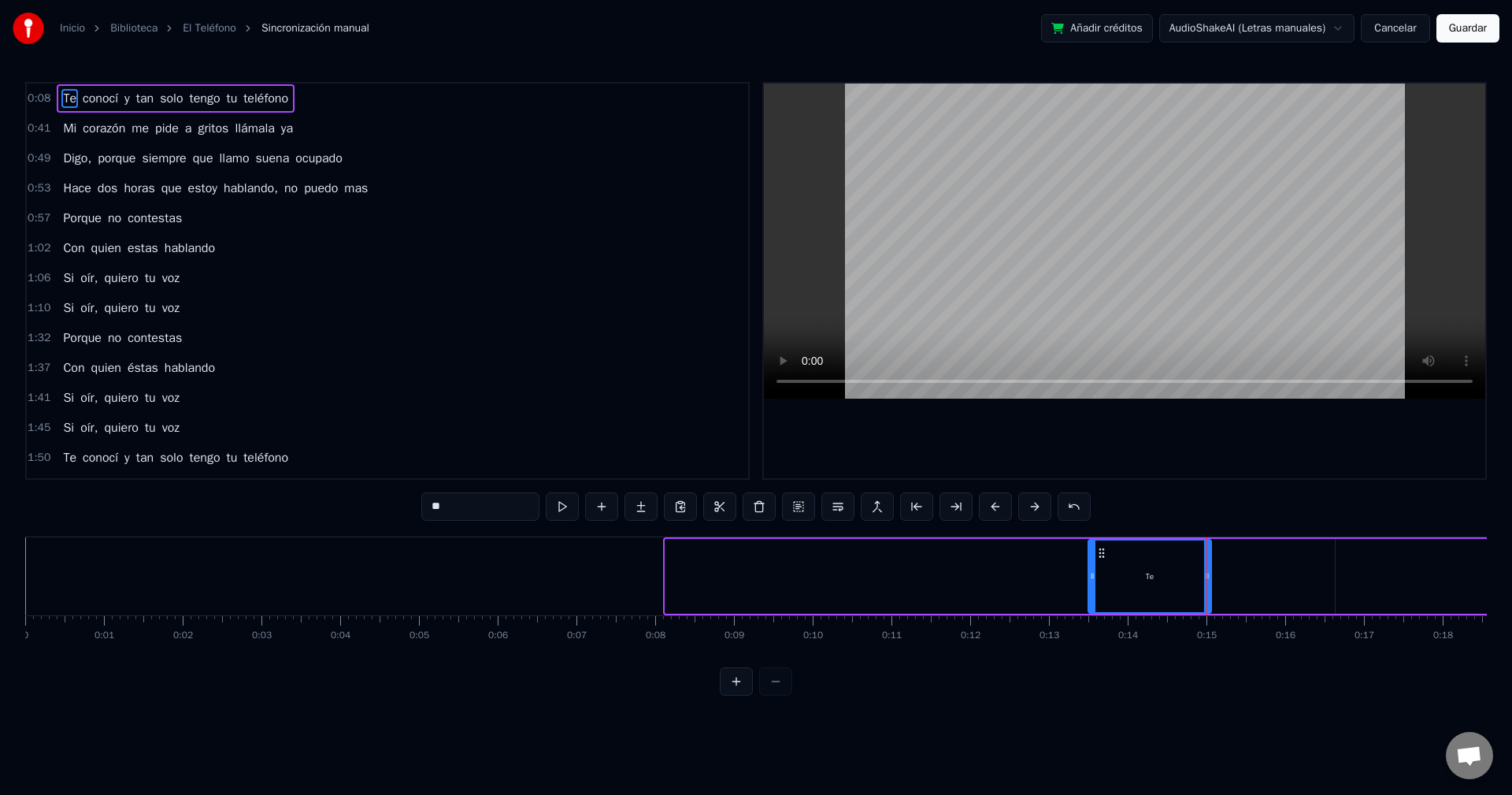 drag, startPoint x: 669, startPoint y: 574, endPoint x: 1119, endPoint y: 567, distance: 450.0544 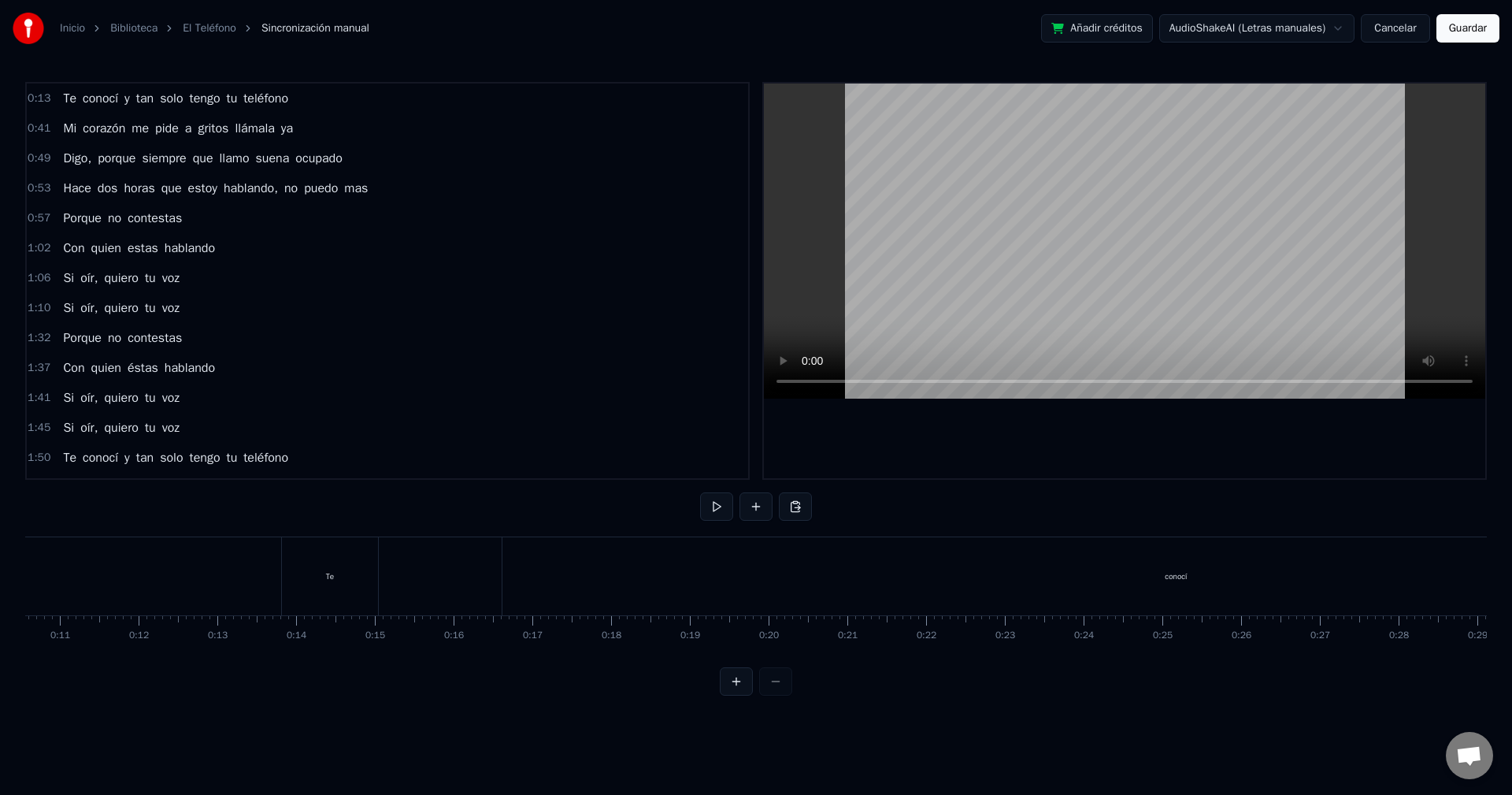 scroll, scrollTop: 0, scrollLeft: 853, axis: horizontal 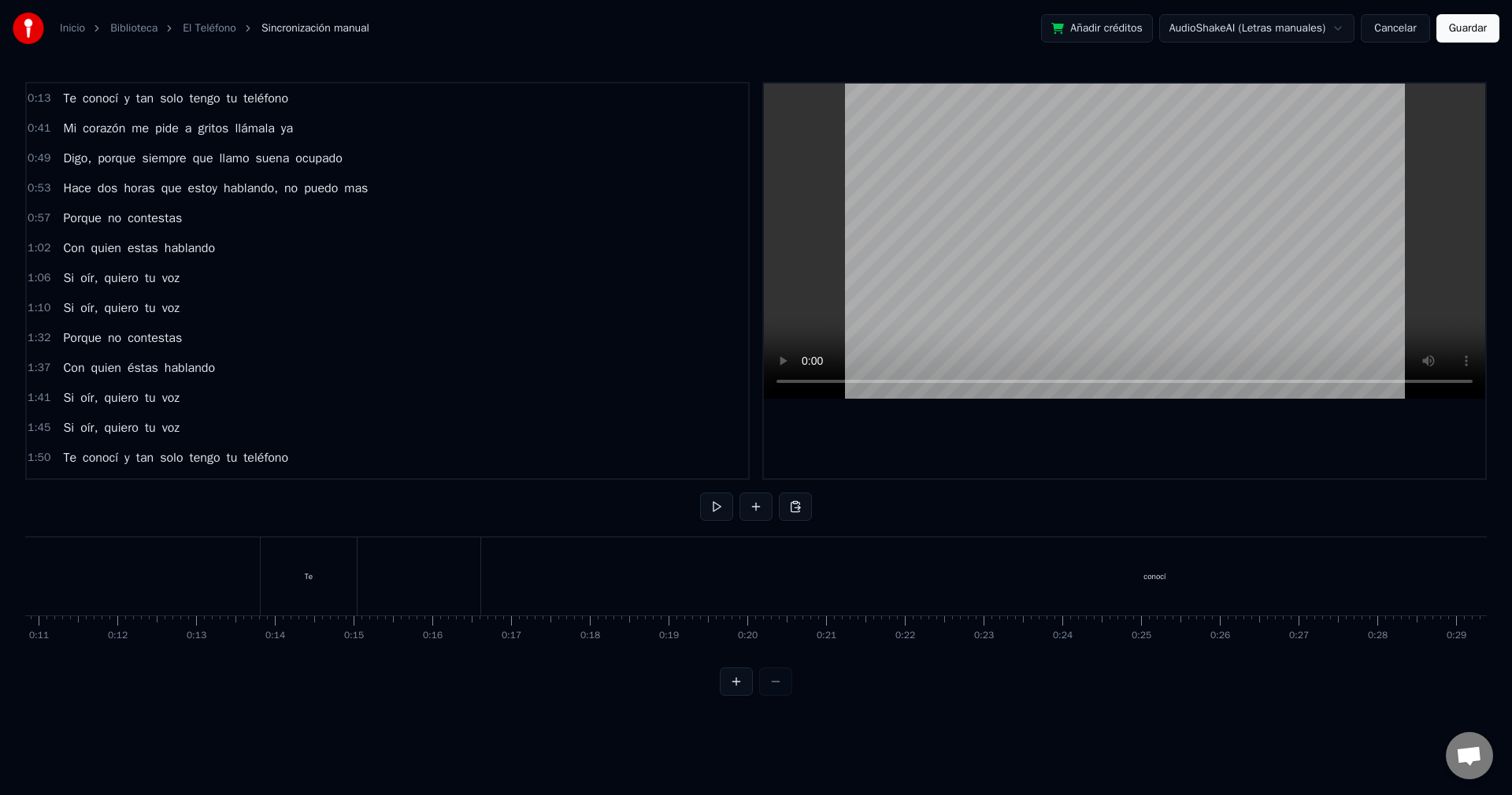 click on "conocí" at bounding box center (1154, 576) 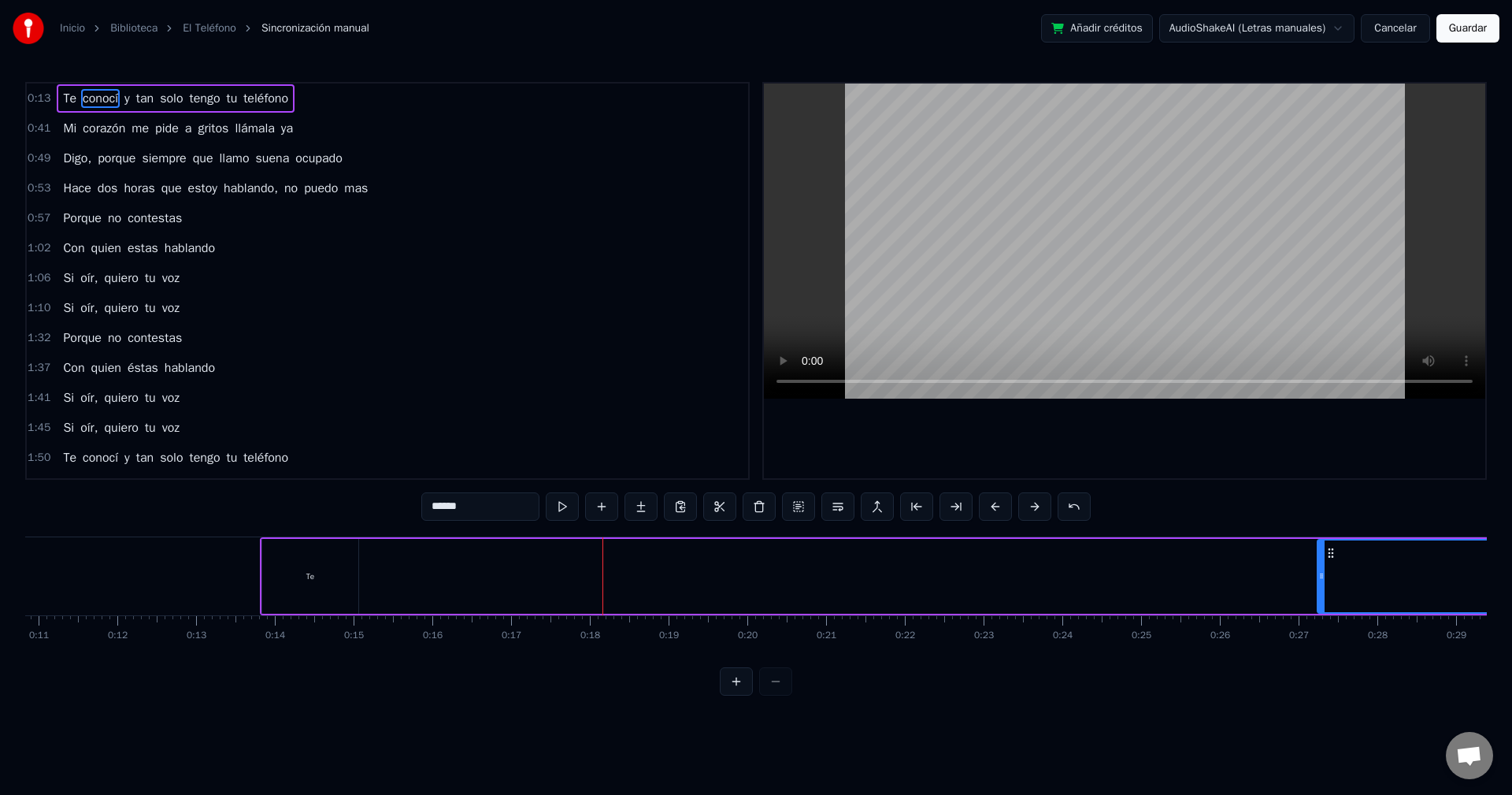 drag, startPoint x: 484, startPoint y: 575, endPoint x: 1319, endPoint y: 574, distance: 835.0006 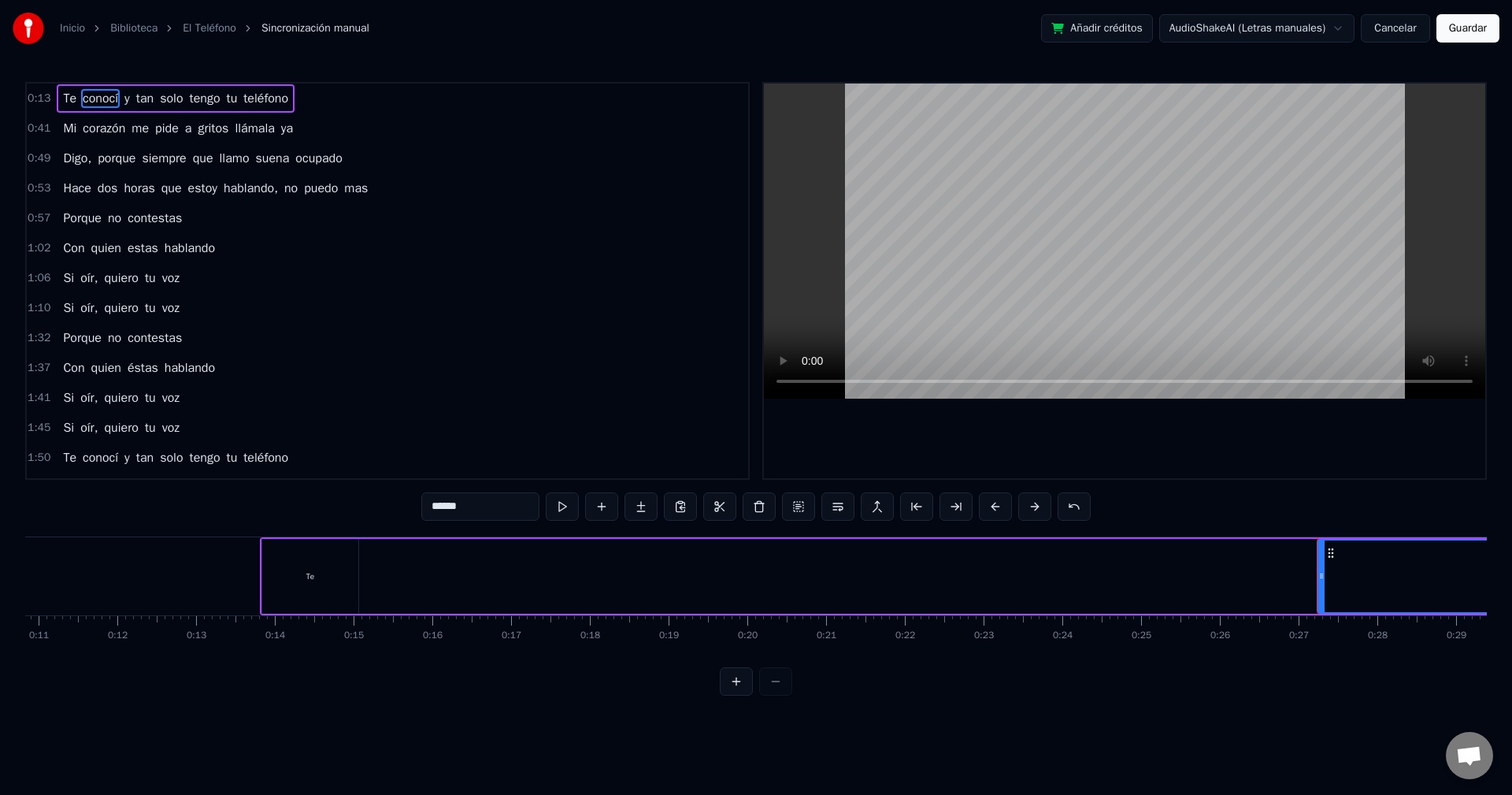 click on "Te" at bounding box center (310, 576) 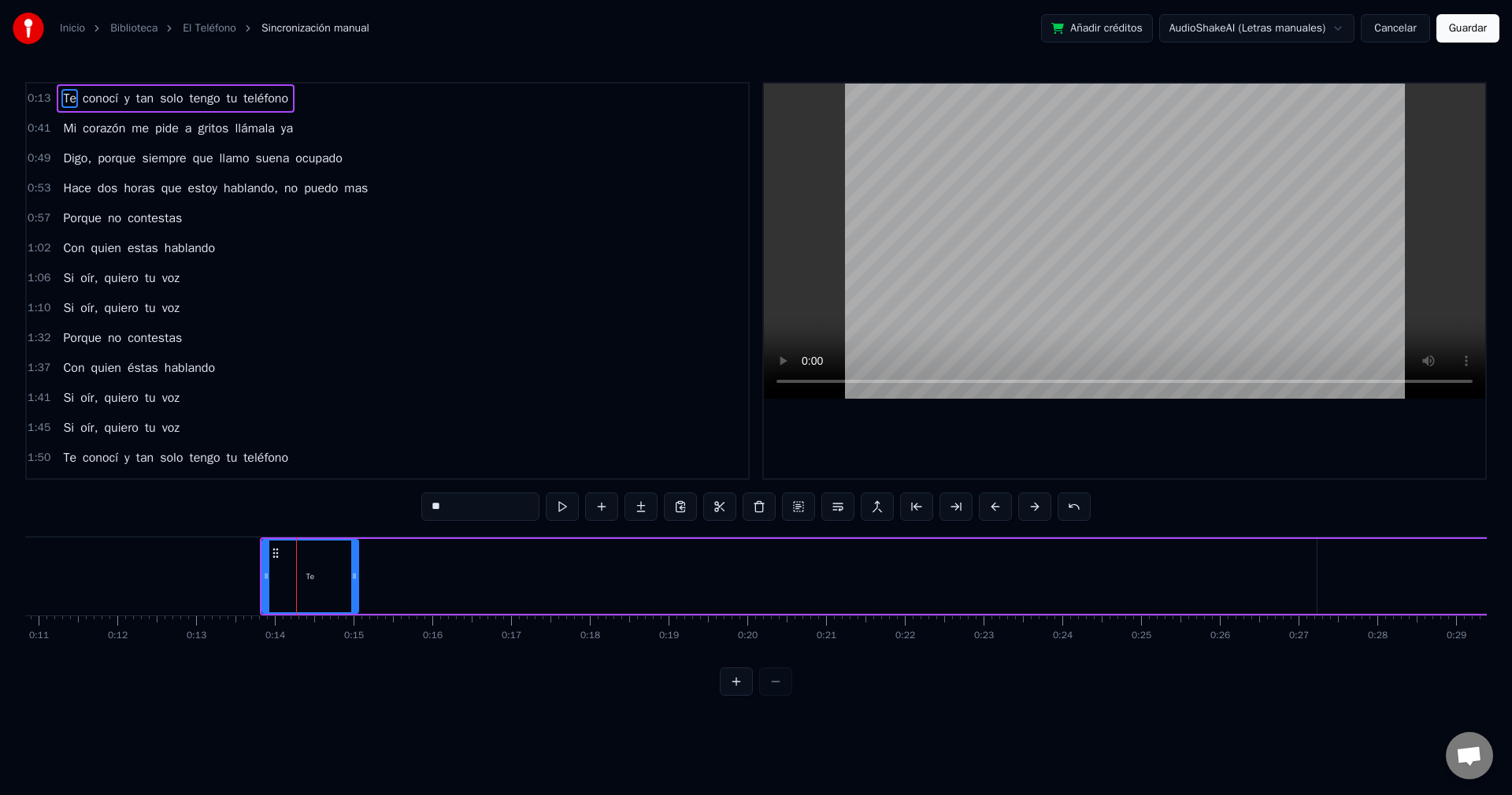 drag, startPoint x: 296, startPoint y: 567, endPoint x: 1060, endPoint y: 576, distance: 764.053 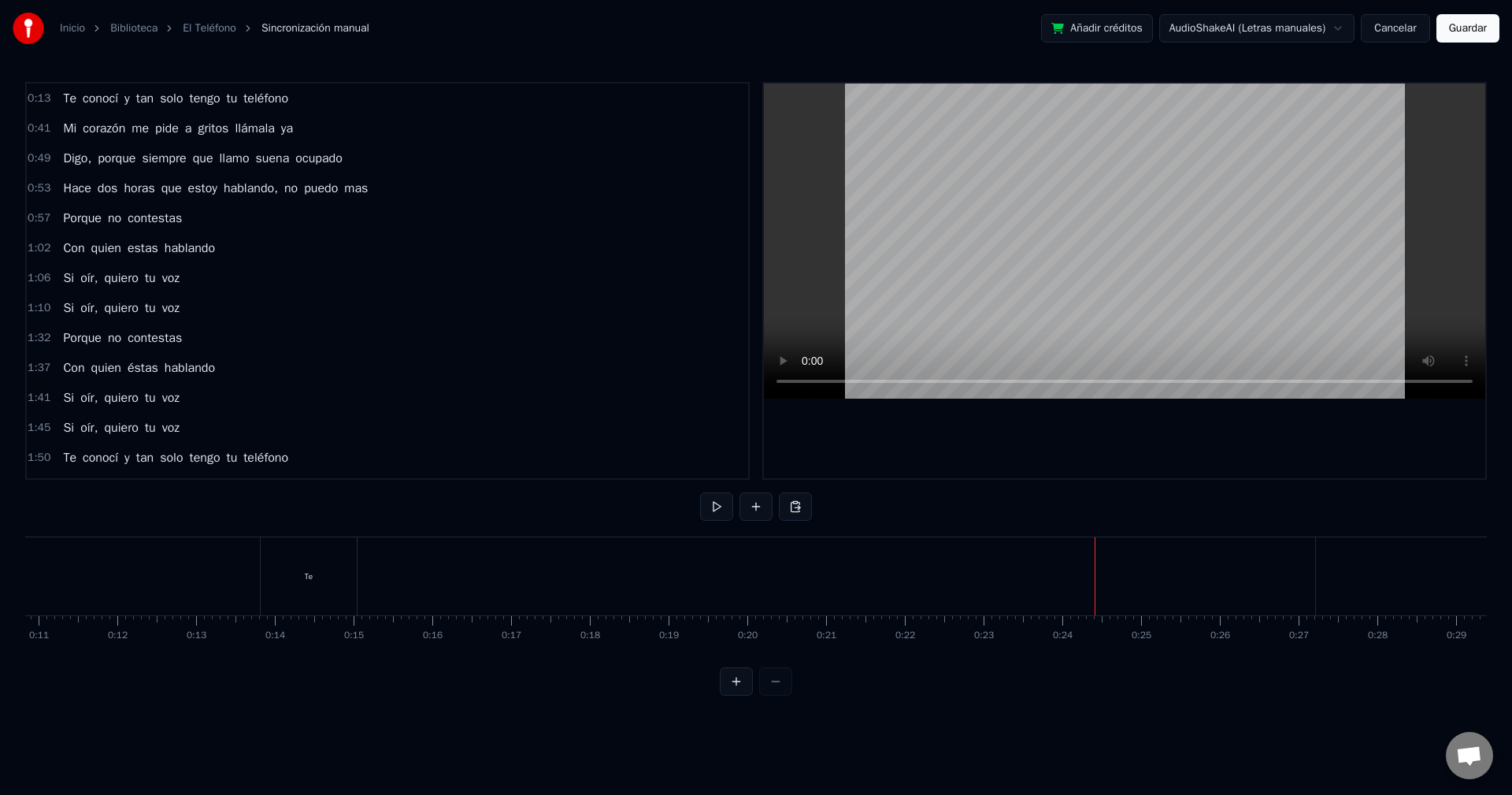click on "Te" at bounding box center [309, 576] 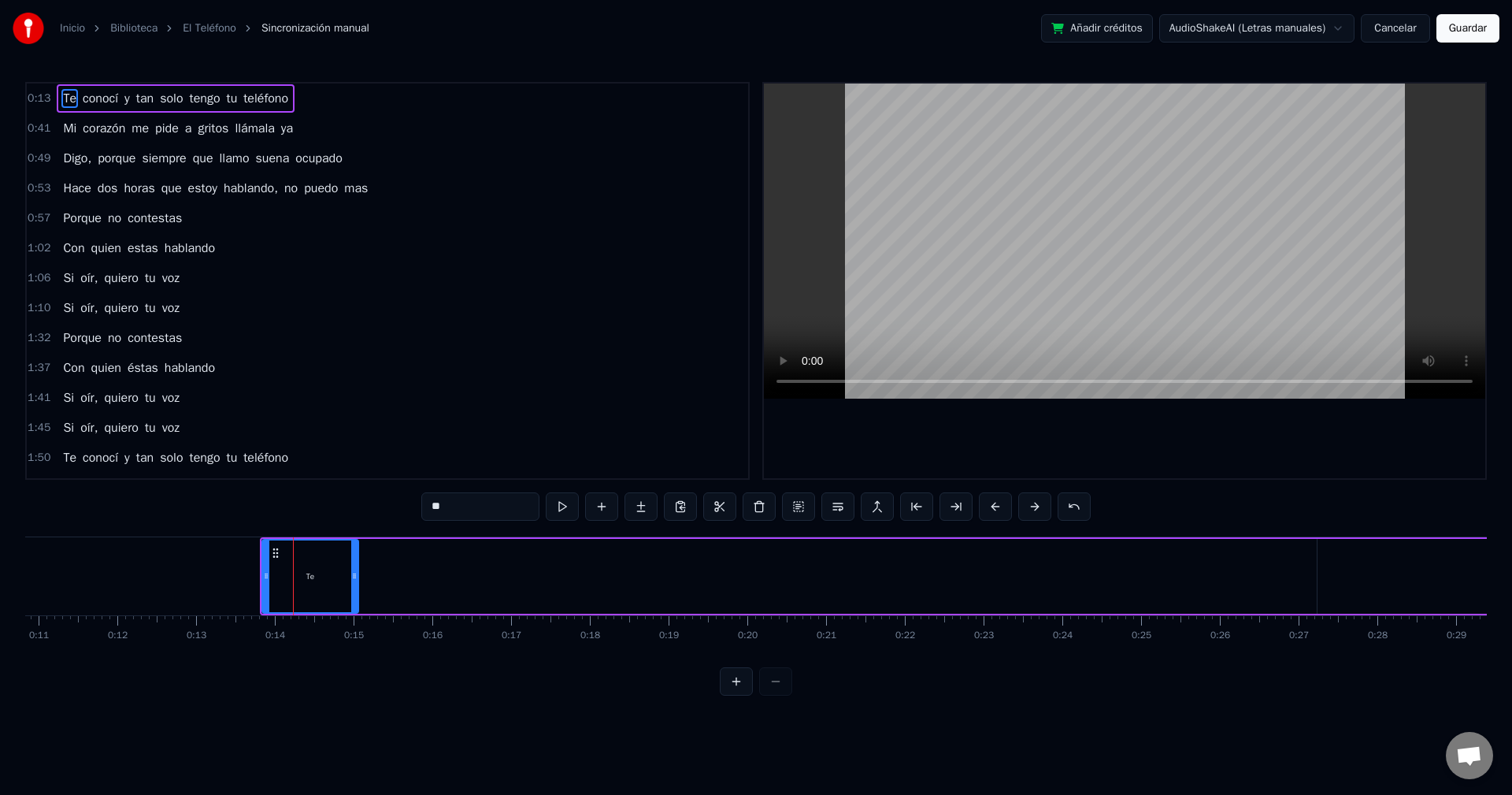 drag, startPoint x: 321, startPoint y: 574, endPoint x: 372, endPoint y: 577, distance: 51.088159 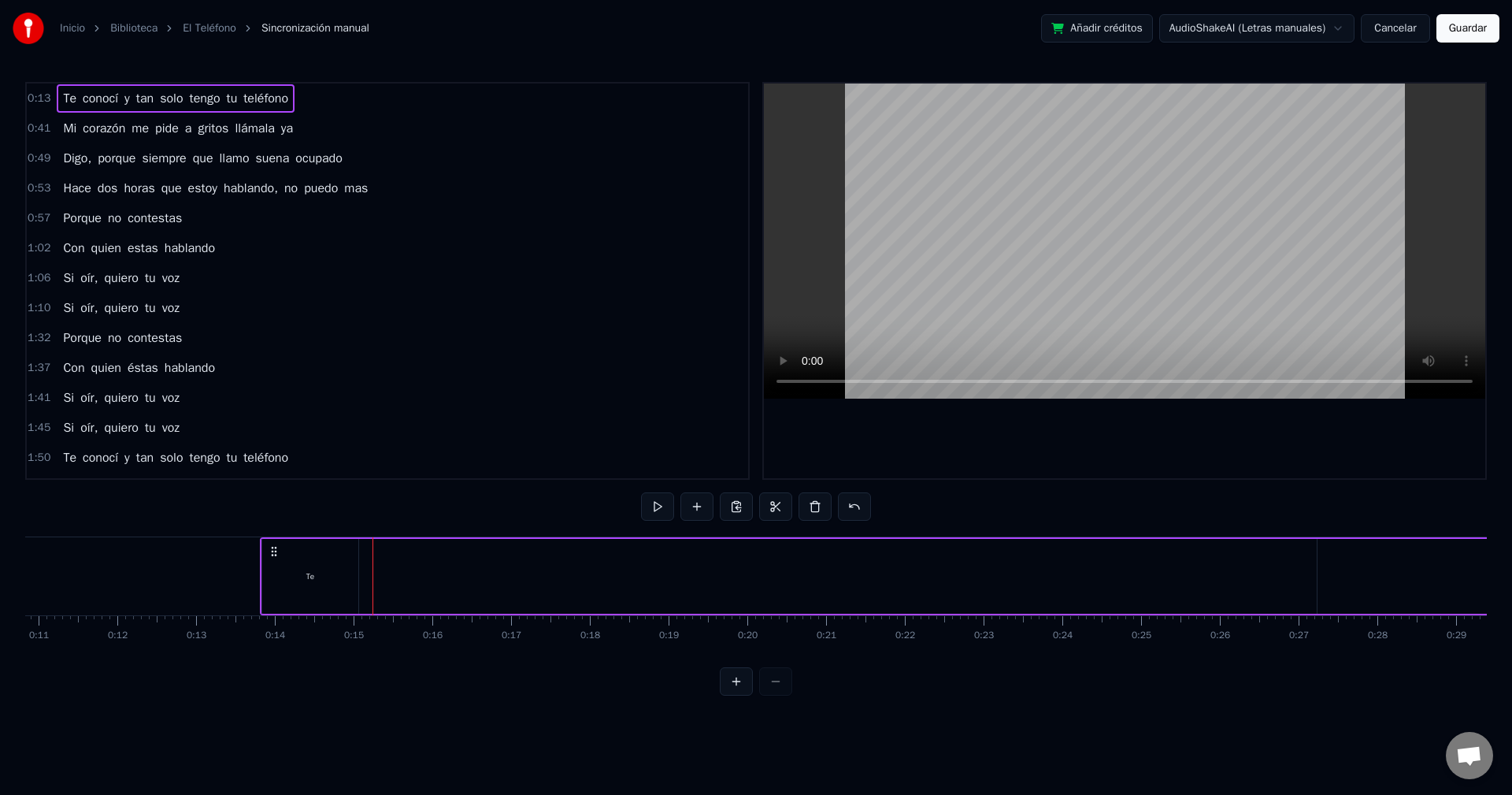 click on "Te conocí y tan solo tengo tu teléfono" at bounding box center (1343, 576) 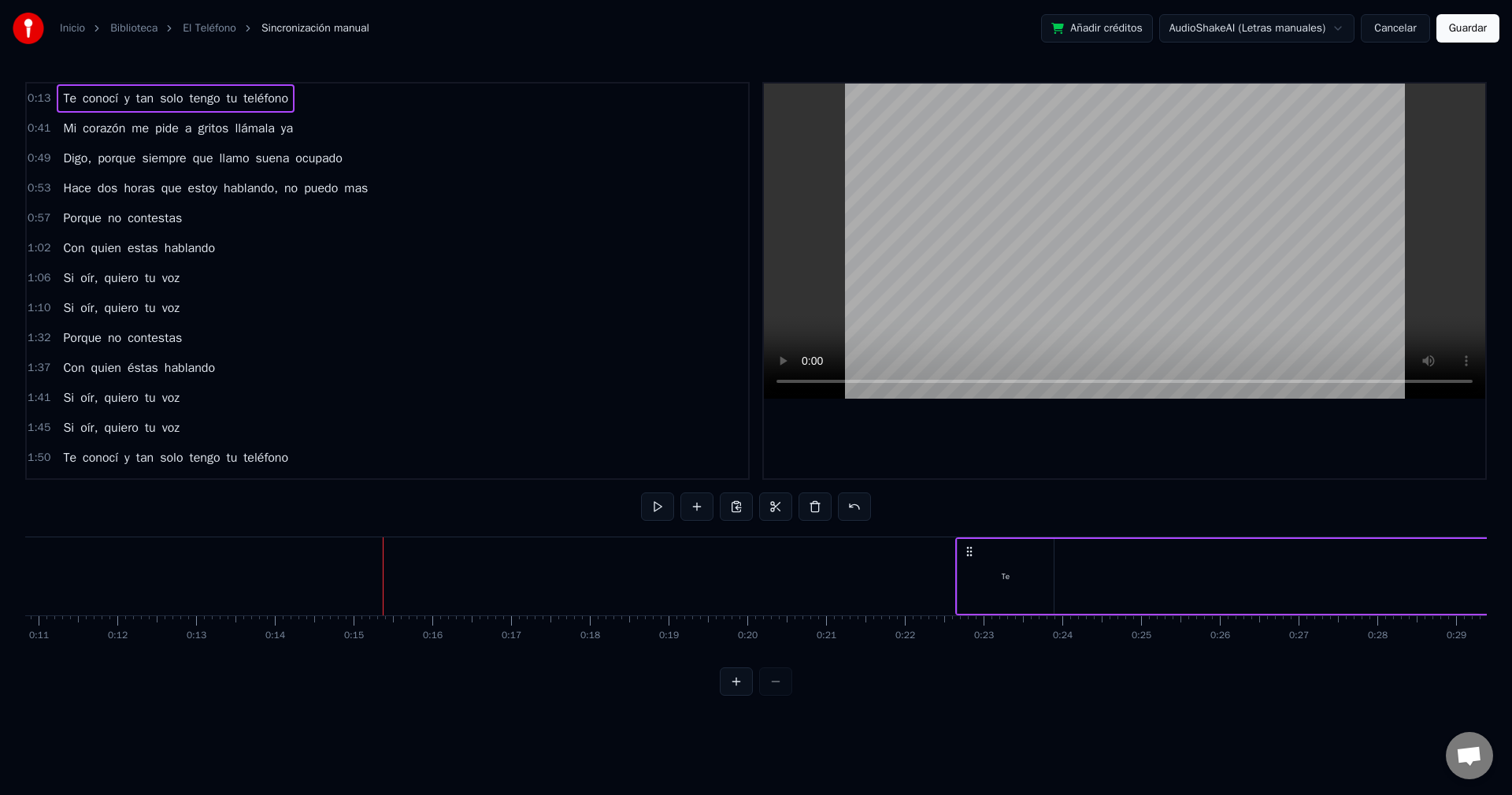 drag, startPoint x: 272, startPoint y: 552, endPoint x: 1073, endPoint y: 582, distance: 801.5616 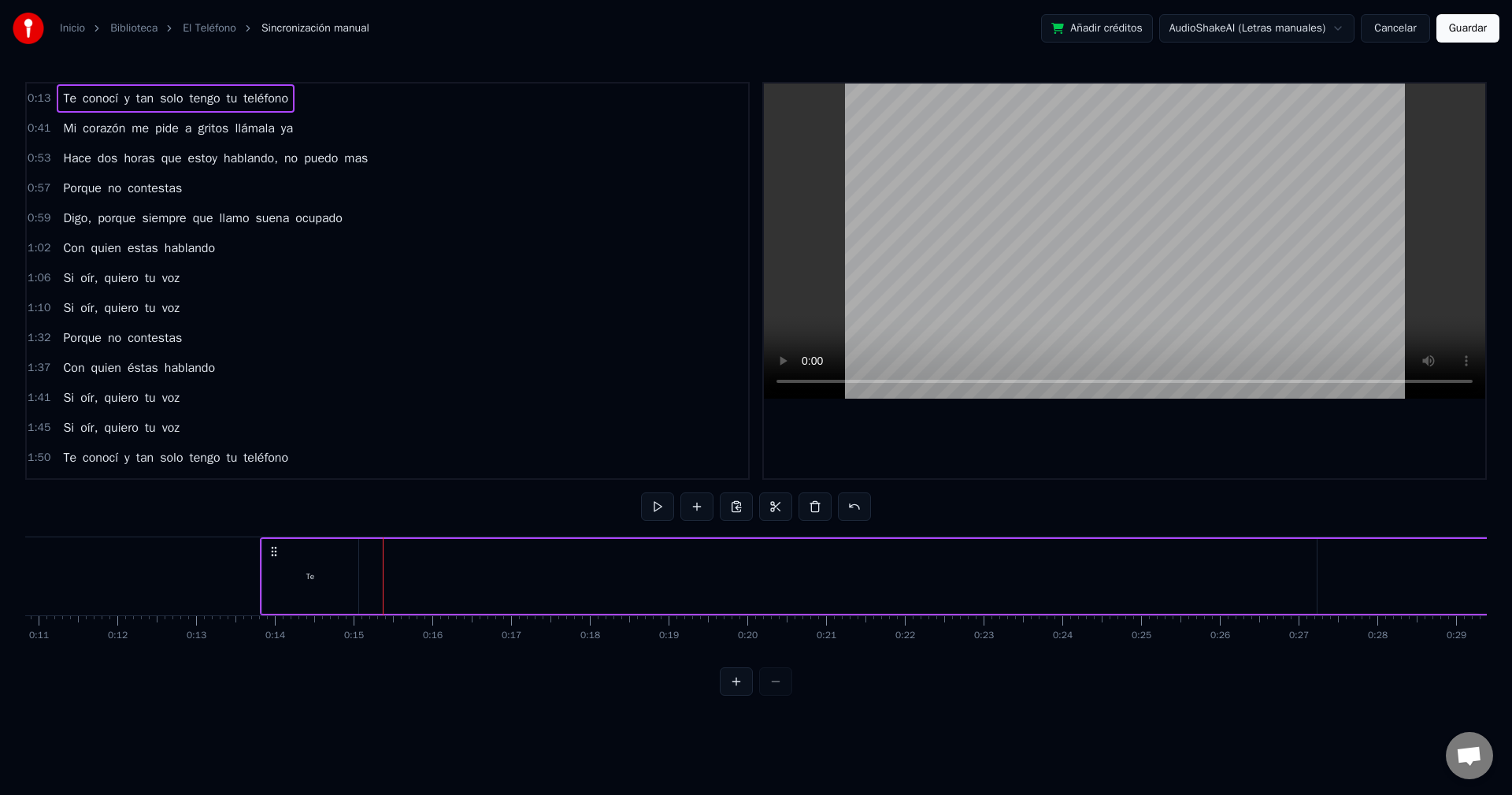 click on "Te conocí y tan solo tengo tu teléfono" at bounding box center [1343, 576] 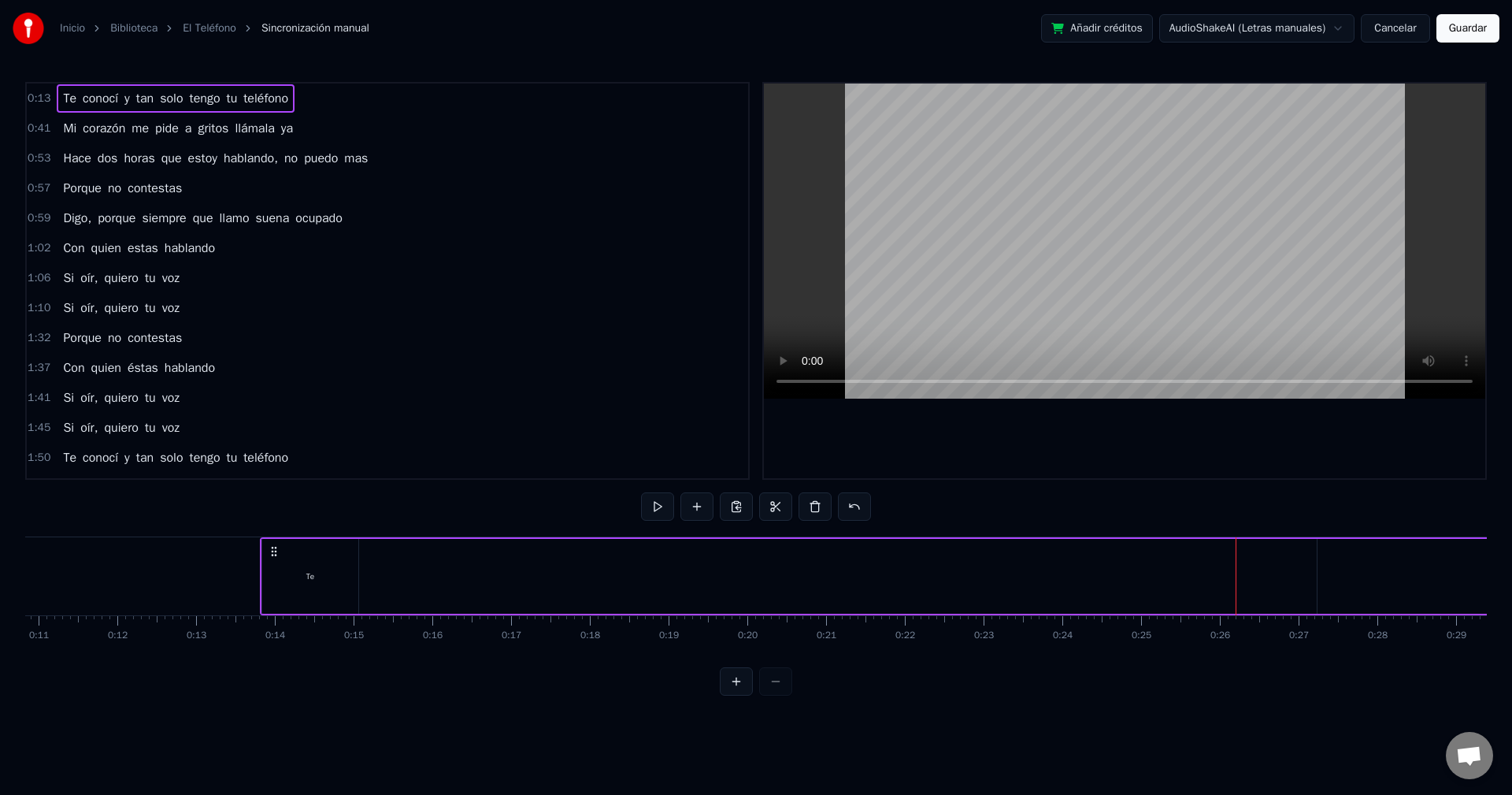click 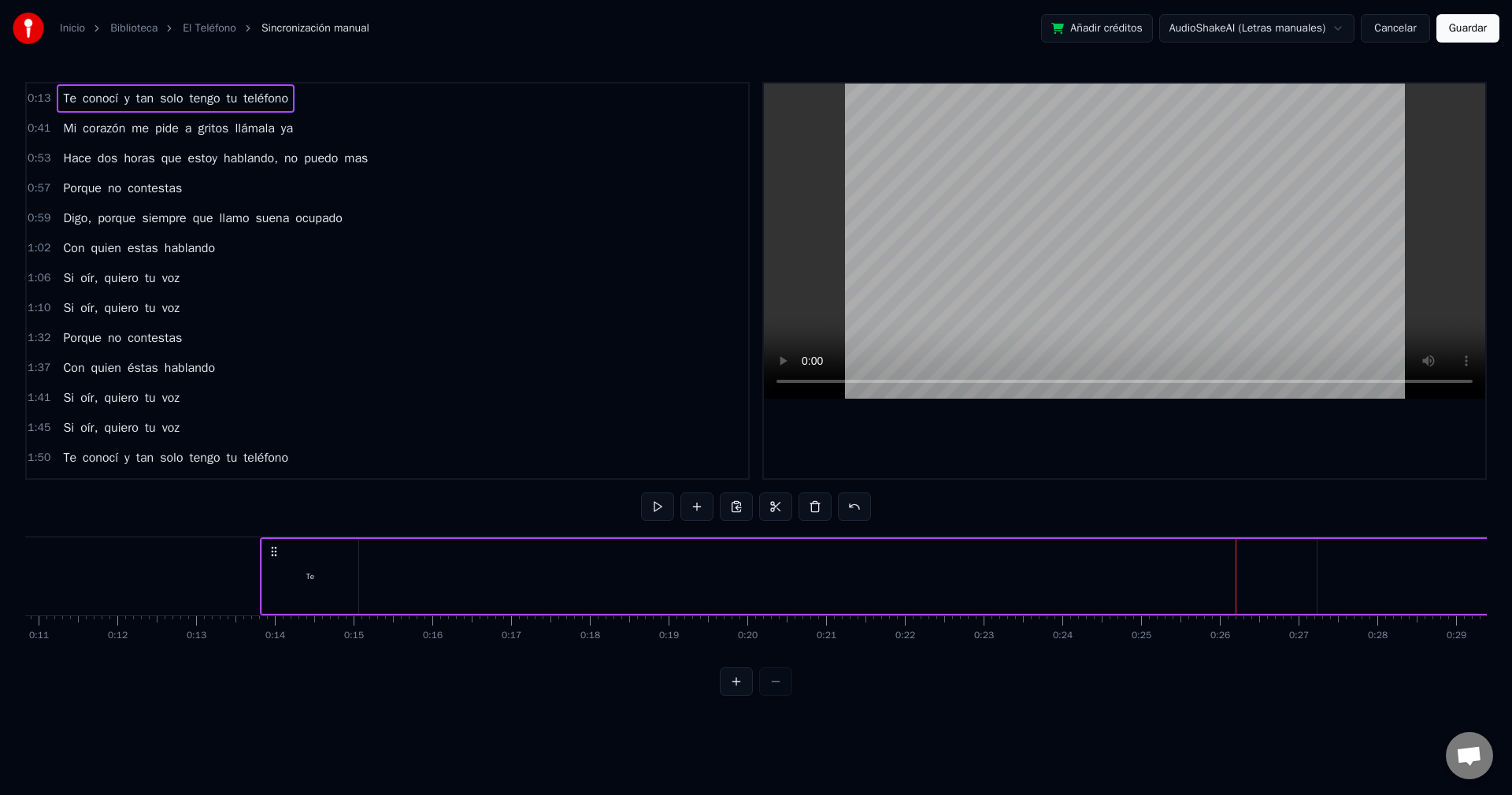 click 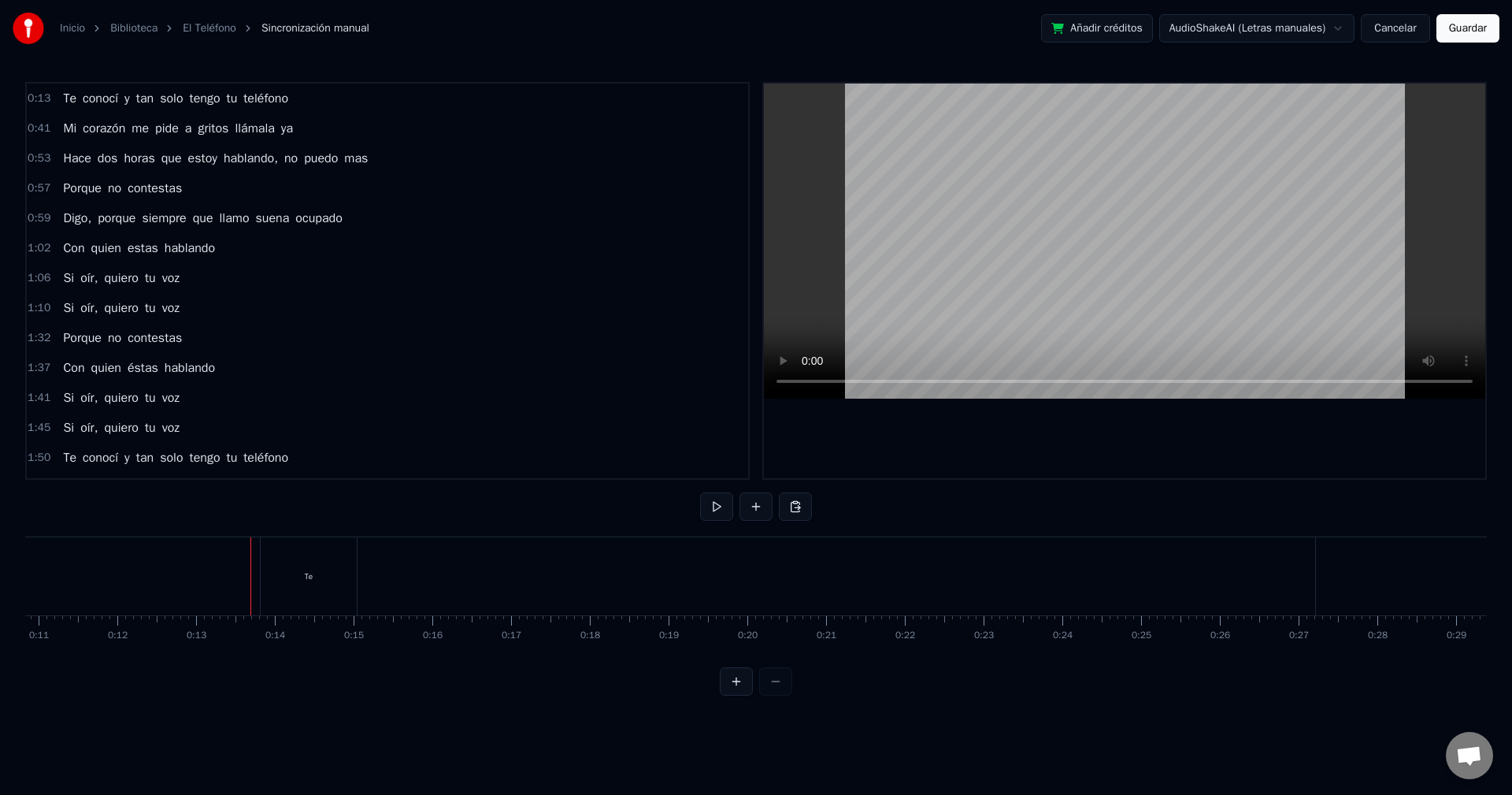 click on "Te" at bounding box center (309, 576) 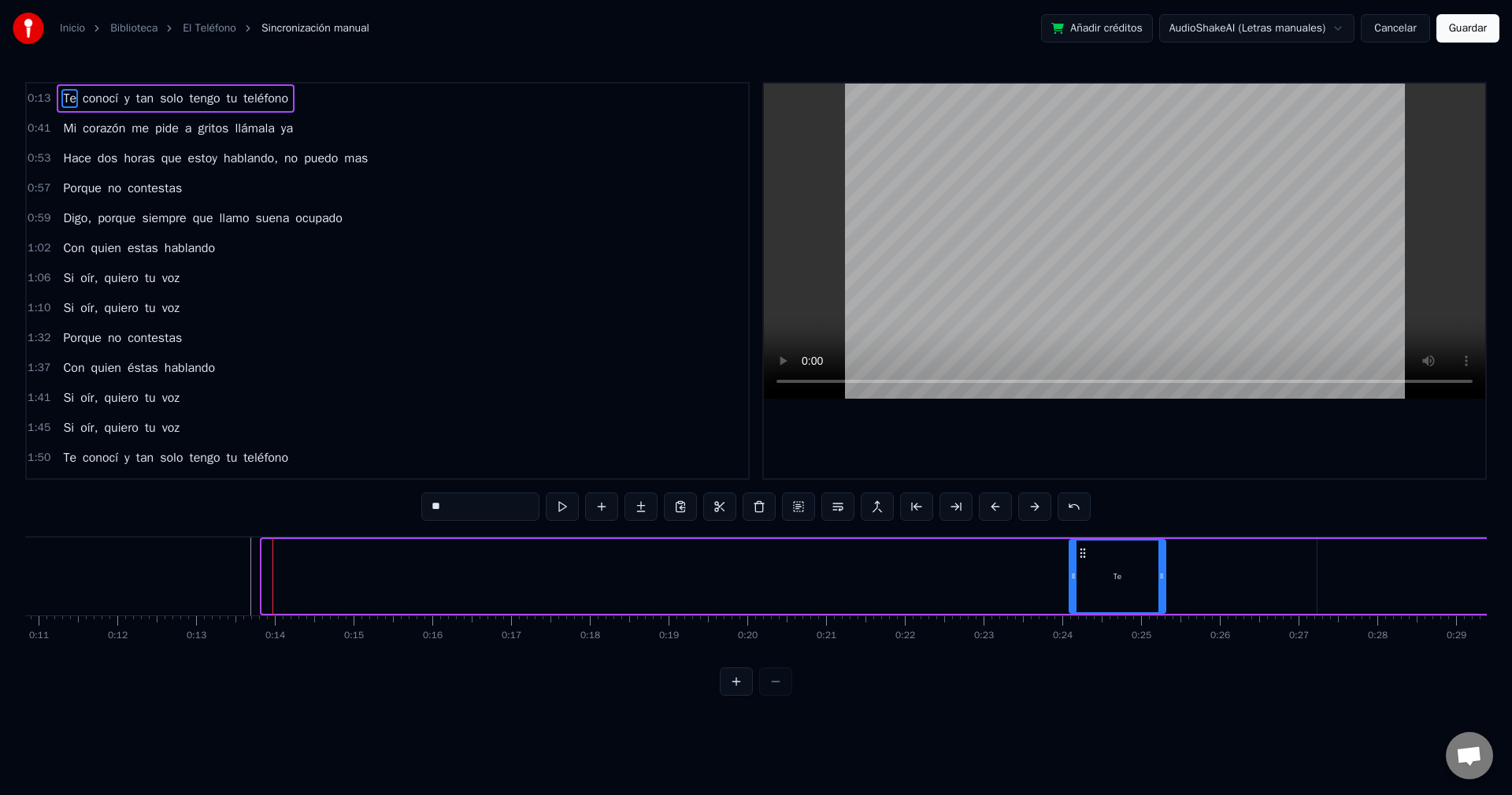 drag, startPoint x: 274, startPoint y: 550, endPoint x: 1084, endPoint y: 559, distance: 810.05 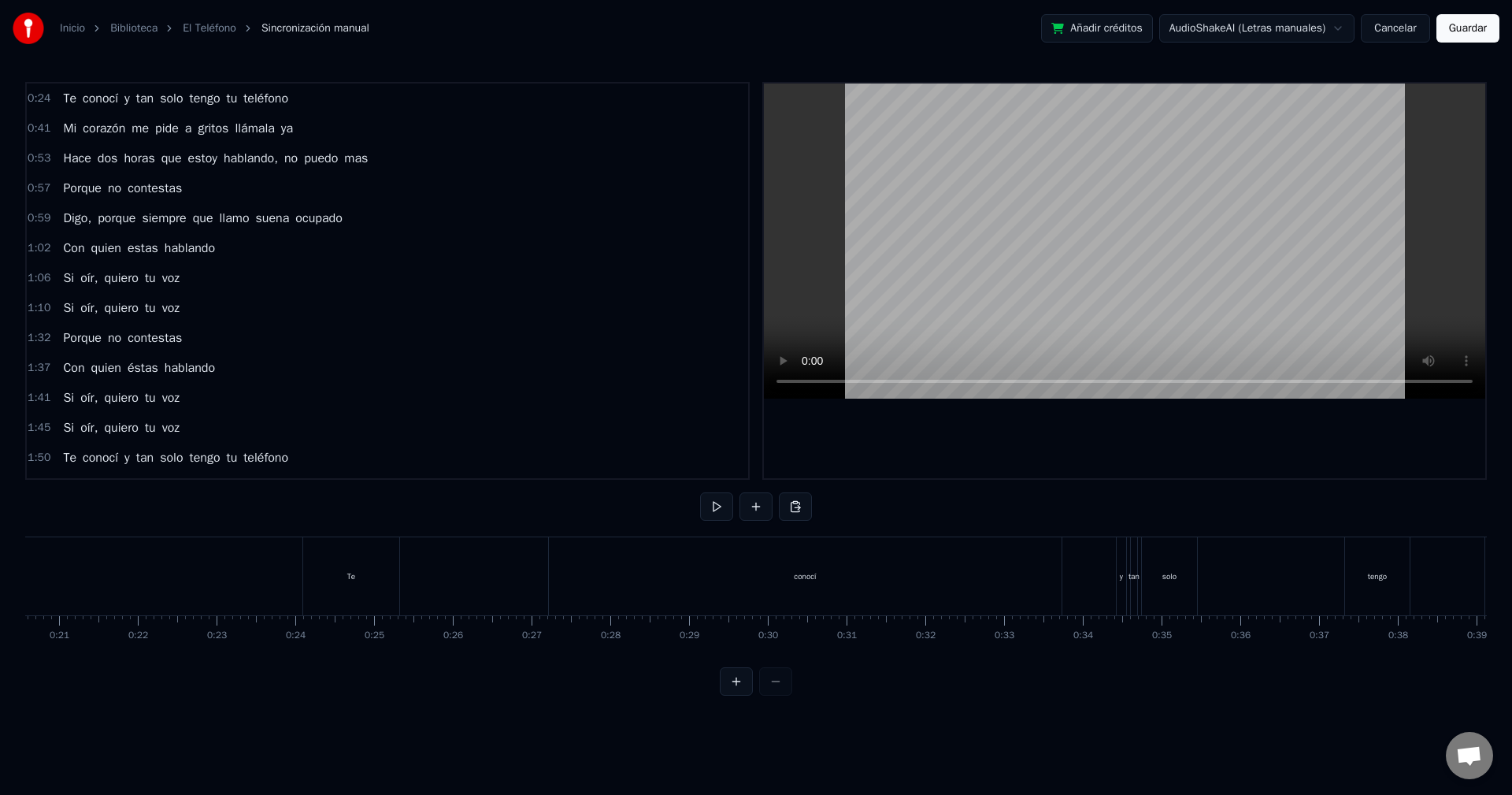 scroll, scrollTop: 0, scrollLeft: 1835, axis: horizontal 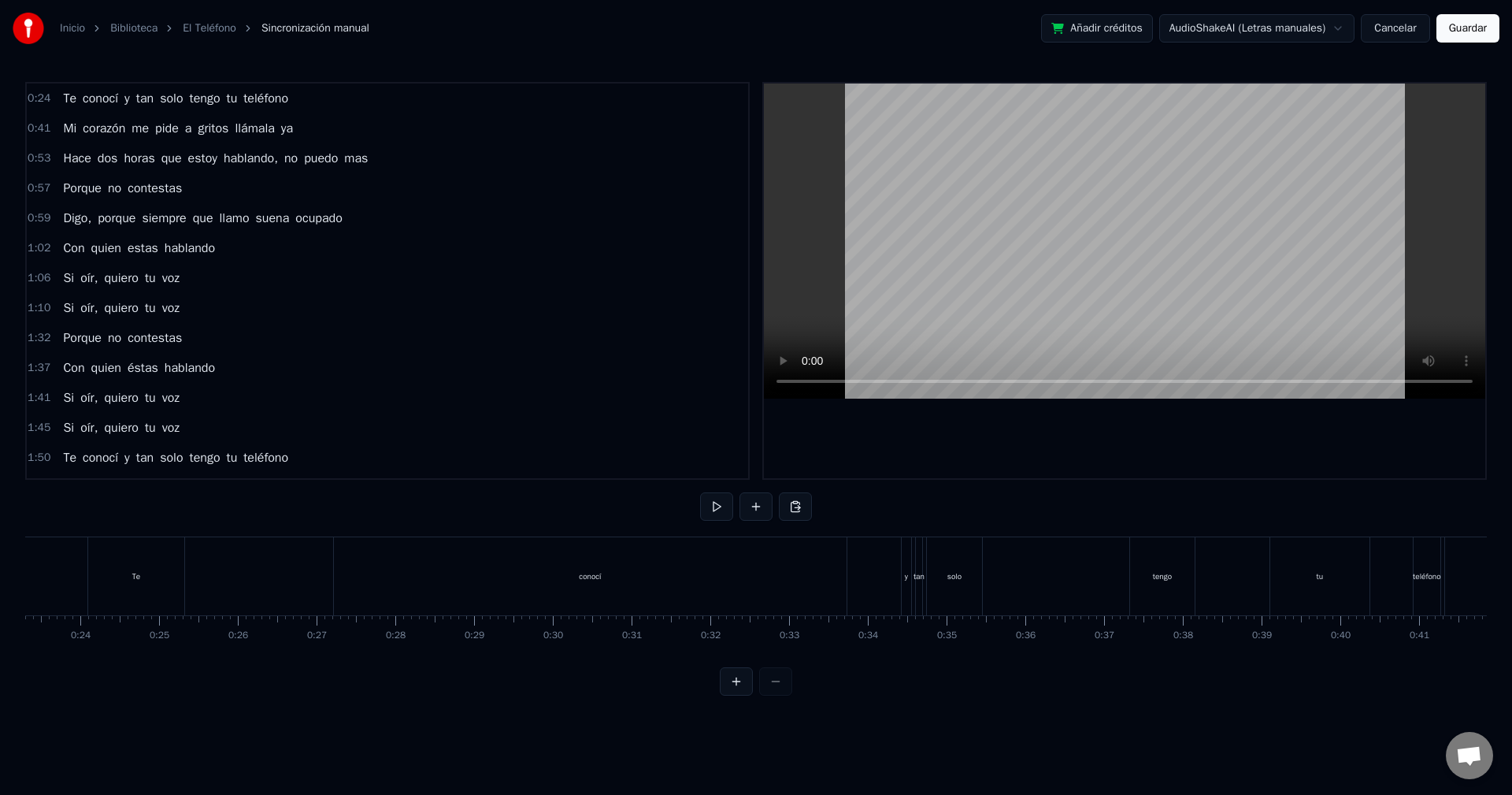 click on "0:24 Te conocí y tan solo tengo tu teléfono 0:41 Mi corazón me pide a gritos llámala ya 0:53 Hace dos horas que estoy hablando, no puedo mas 0:57 Porque no contestas 0:59 Digo, porque siempre que llamo suena ocupado 1:02 Con quien estas hablando 1:06 Si oír, quiero tu voz 1:10 Si oír, quiero tu voz 1:32 Porque no contestas 1:37 Con quien éstas hablando 1:41 Si oír, quiero tu voz 1:45 Si oír, quiero tu voz 1:50 Te conocí y tan solo tengo tu teléfono 2:23 Mi corazón me pide a gritos llámala ya 2:31 Digo, porque siempre que llamo suena ocupado 2:35 Hace dos horas que estoy hablando, no puedo mas 2:40 Porque no contestas 2:44 Con quien estas hablando 2:48 Si oír, quiero tu voz 2:52 Si oír, quiero tu voz 3:15 Tomado de AlbumCancionYLetra. com 3:24 Porque no contestas 3:27 Con quien éstas hablando 3:33 Si oír, quiero tu voz 3:36 Si oír, quiero tu voz Te conocí y tan solo tengo tu teléfono Mi corazón me pide a gritos llámala ya Hace dos horas que estoy hablando, no puedo mas Porque no contestas" at bounding box center (756, 388) 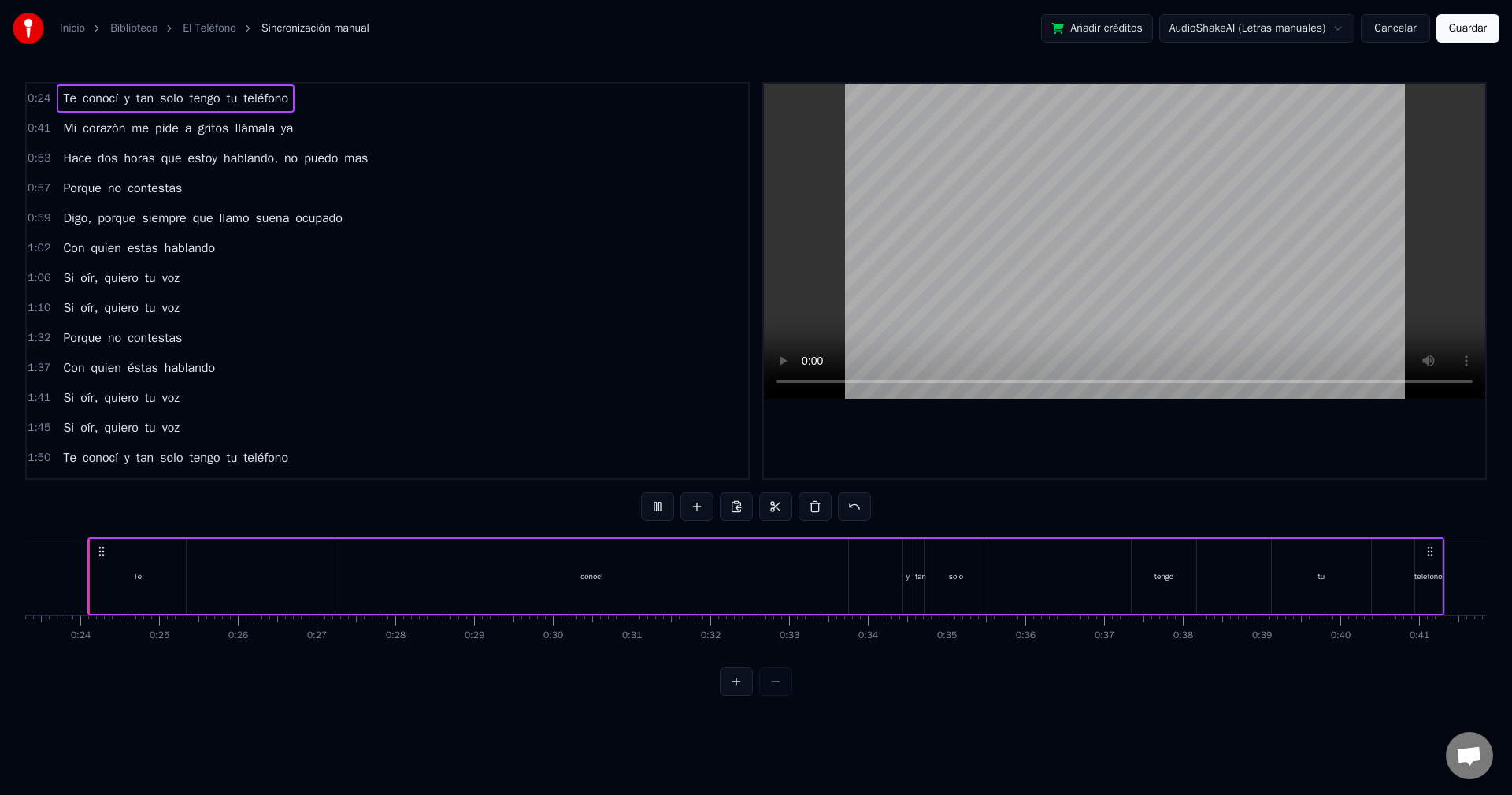 scroll, scrollTop: 0, scrollLeft: 1818, axis: horizontal 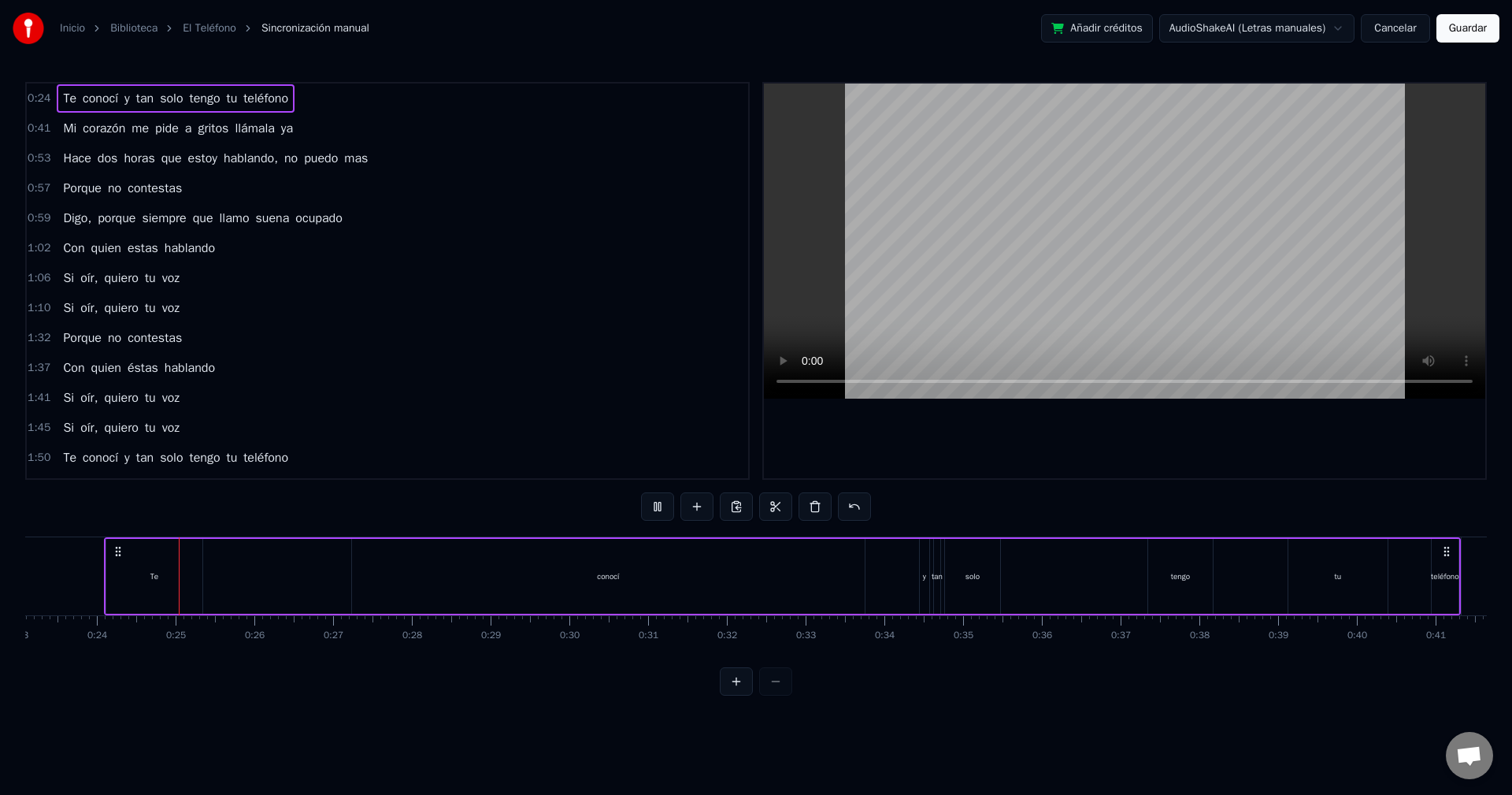 click on "Te conocí y tan solo tengo tu teléfono" at bounding box center (782, 576) 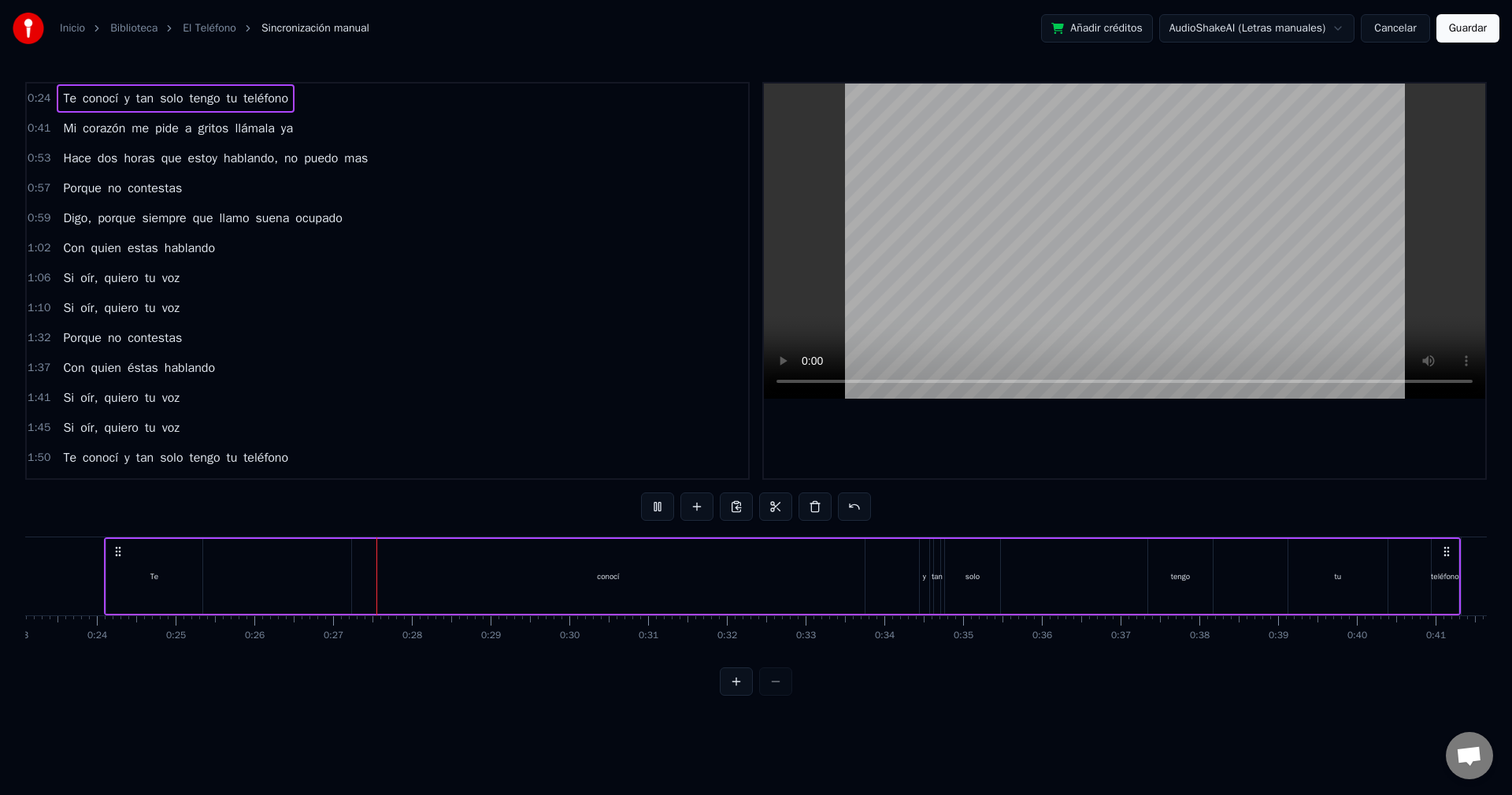 type 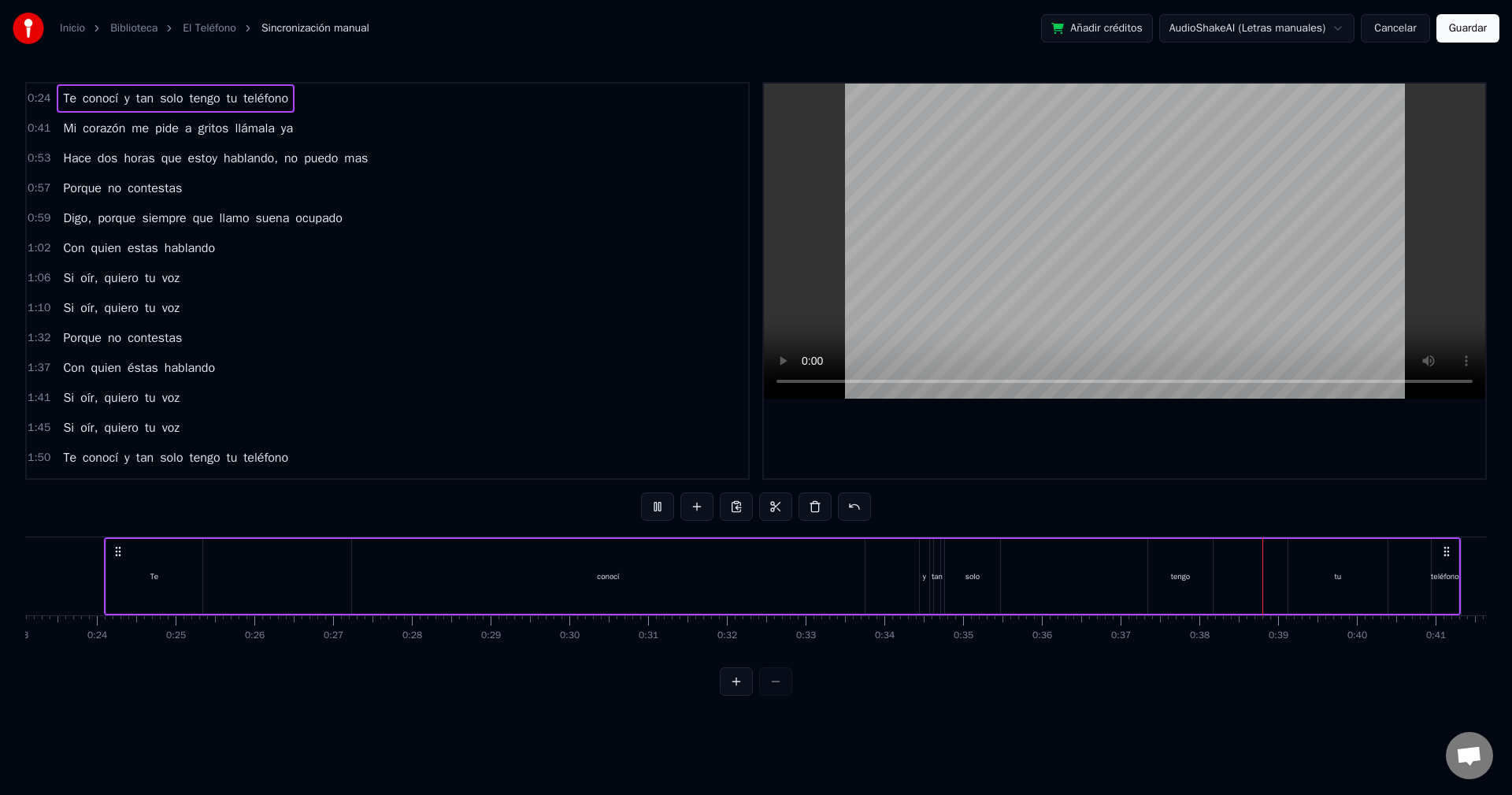 drag, startPoint x: 155, startPoint y: 576, endPoint x: 250, endPoint y: 588, distance: 95.7549 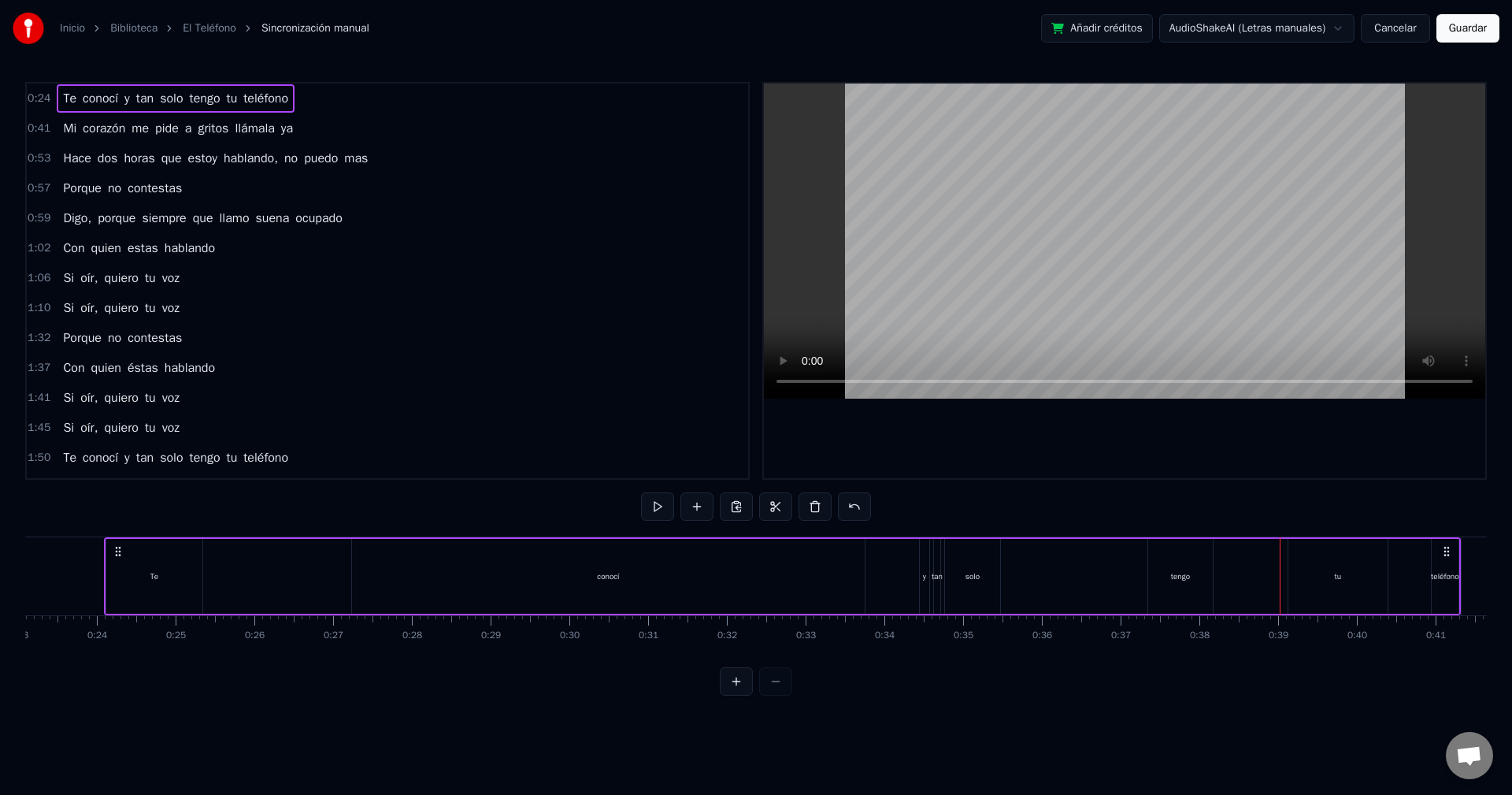 scroll, scrollTop: 0, scrollLeft: 1818, axis: horizontal 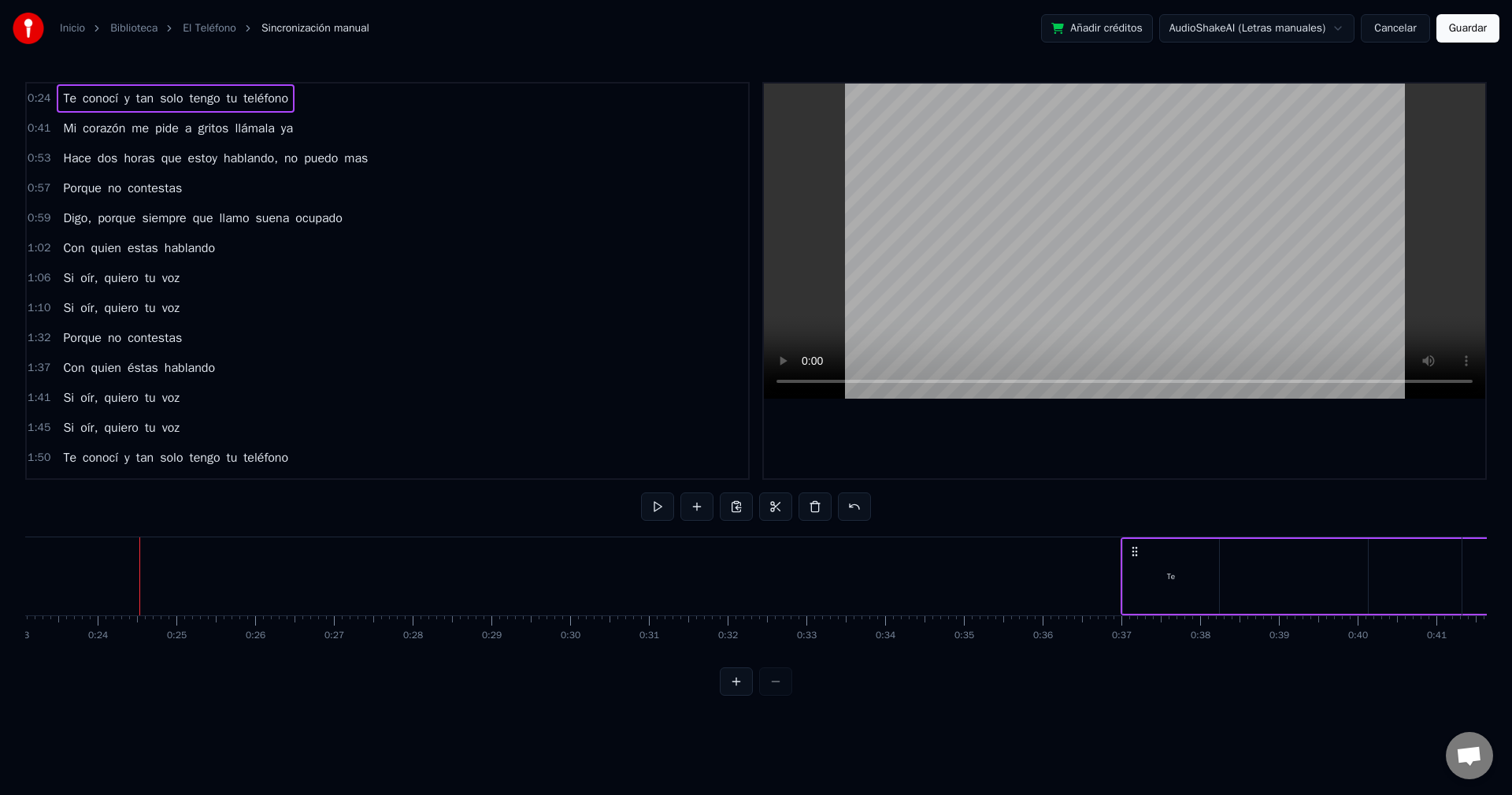 drag, startPoint x: 118, startPoint y: 552, endPoint x: 1134, endPoint y: 557, distance: 1016.012 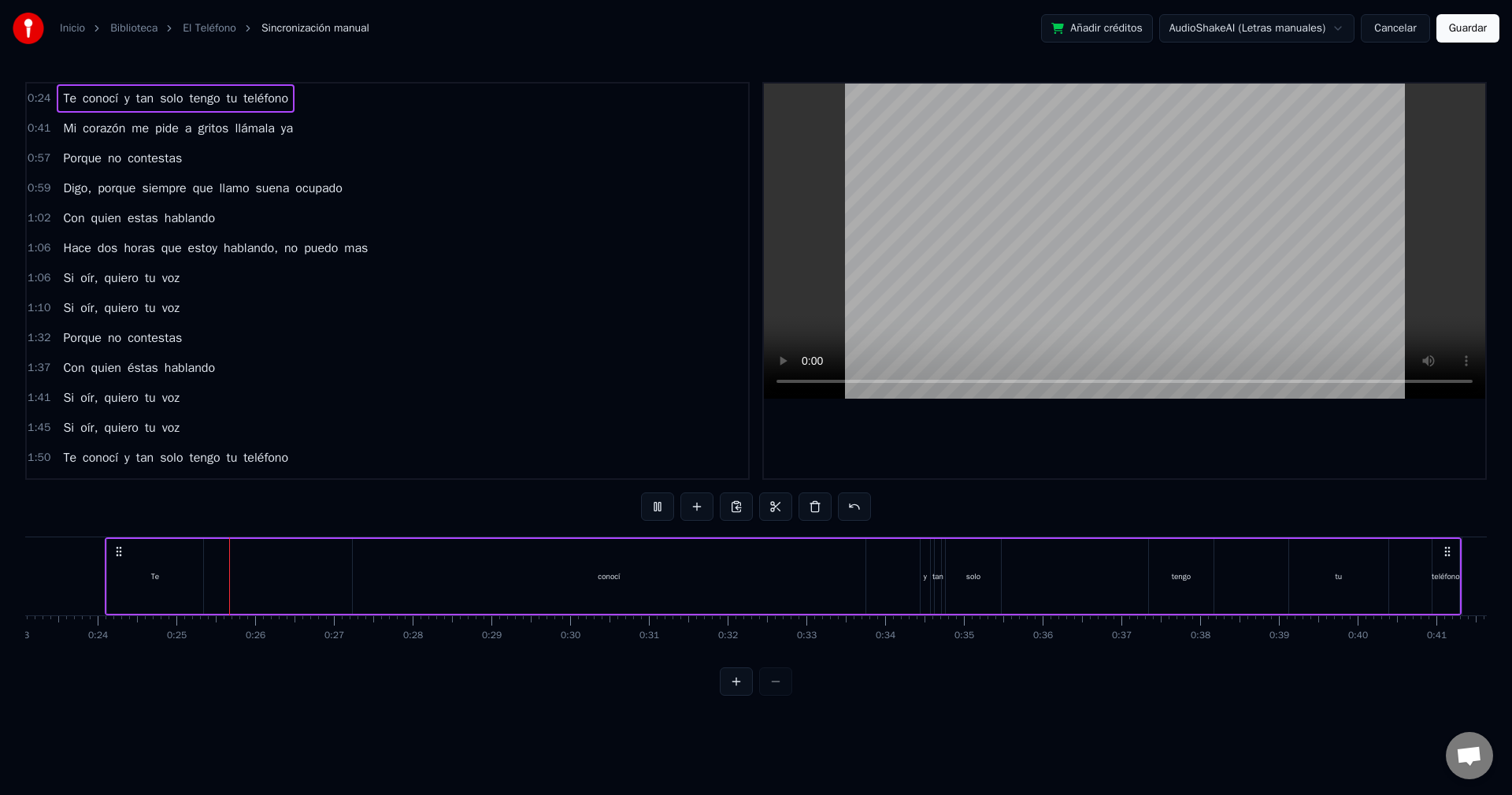 click on "Te" at bounding box center [155, 576] 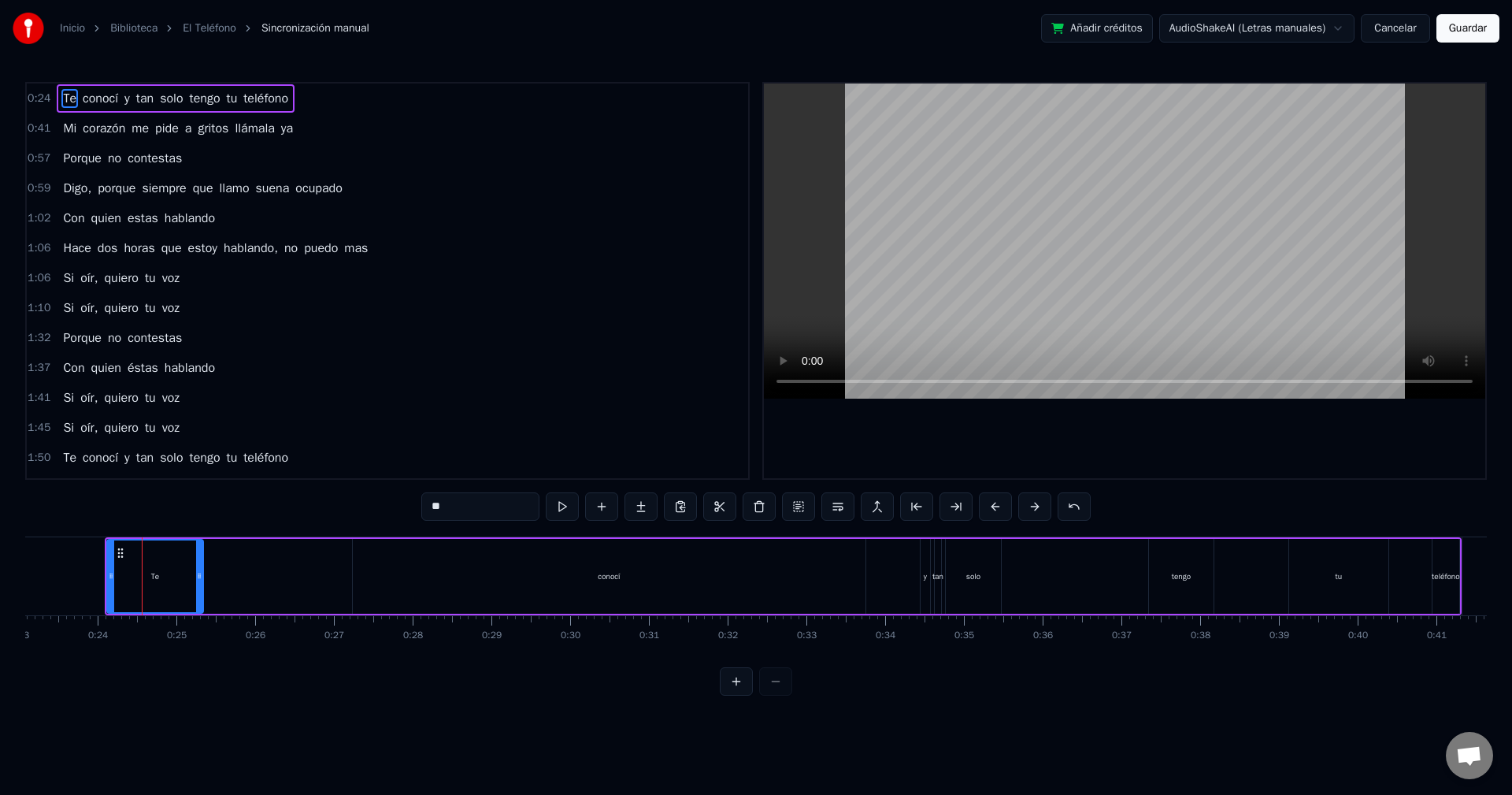 drag, startPoint x: 120, startPoint y: 552, endPoint x: 243, endPoint y: 554, distance: 123.01626 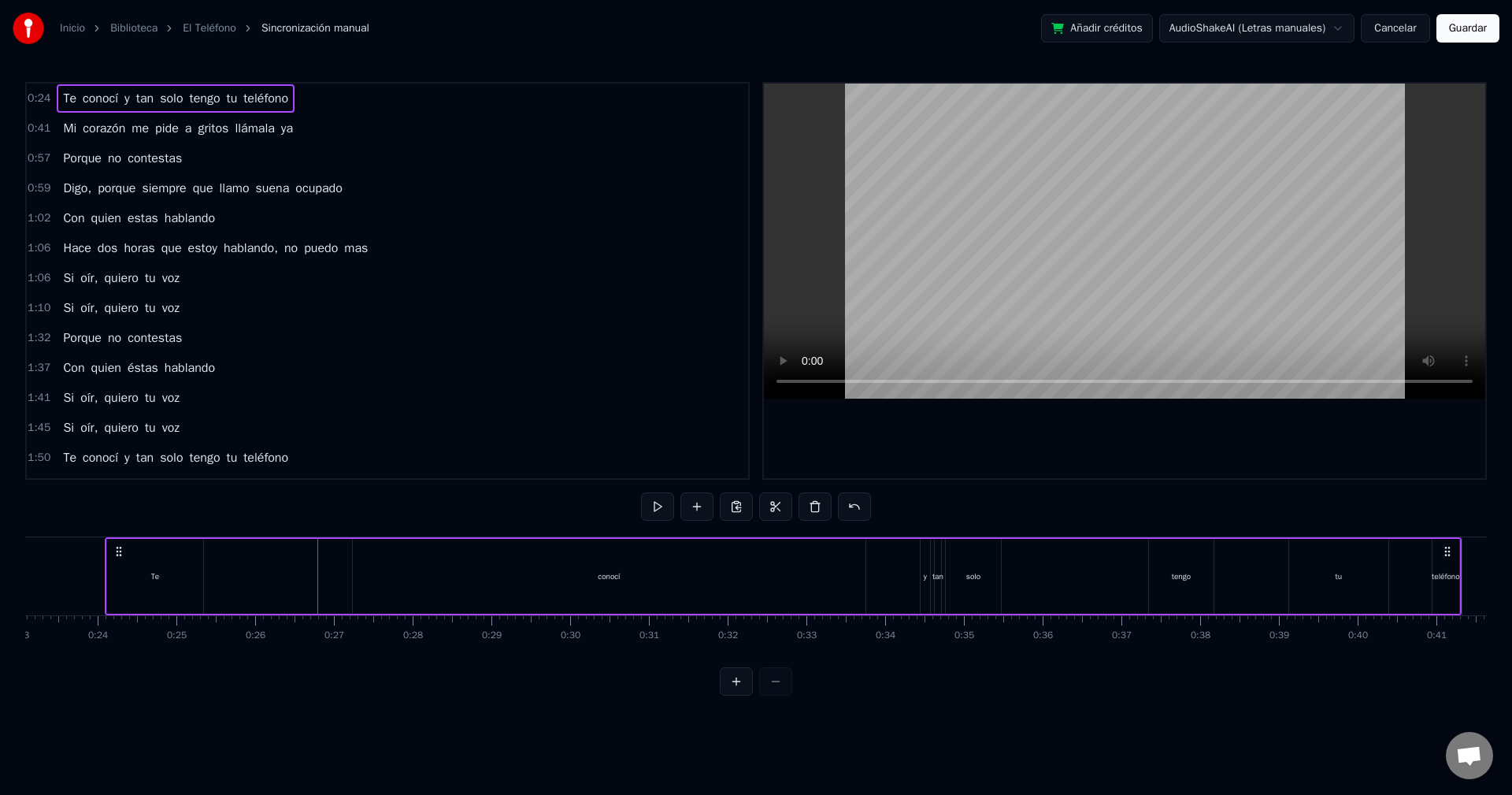 drag, startPoint x: 120, startPoint y: 552, endPoint x: 189, endPoint y: 554, distance: 69.02898 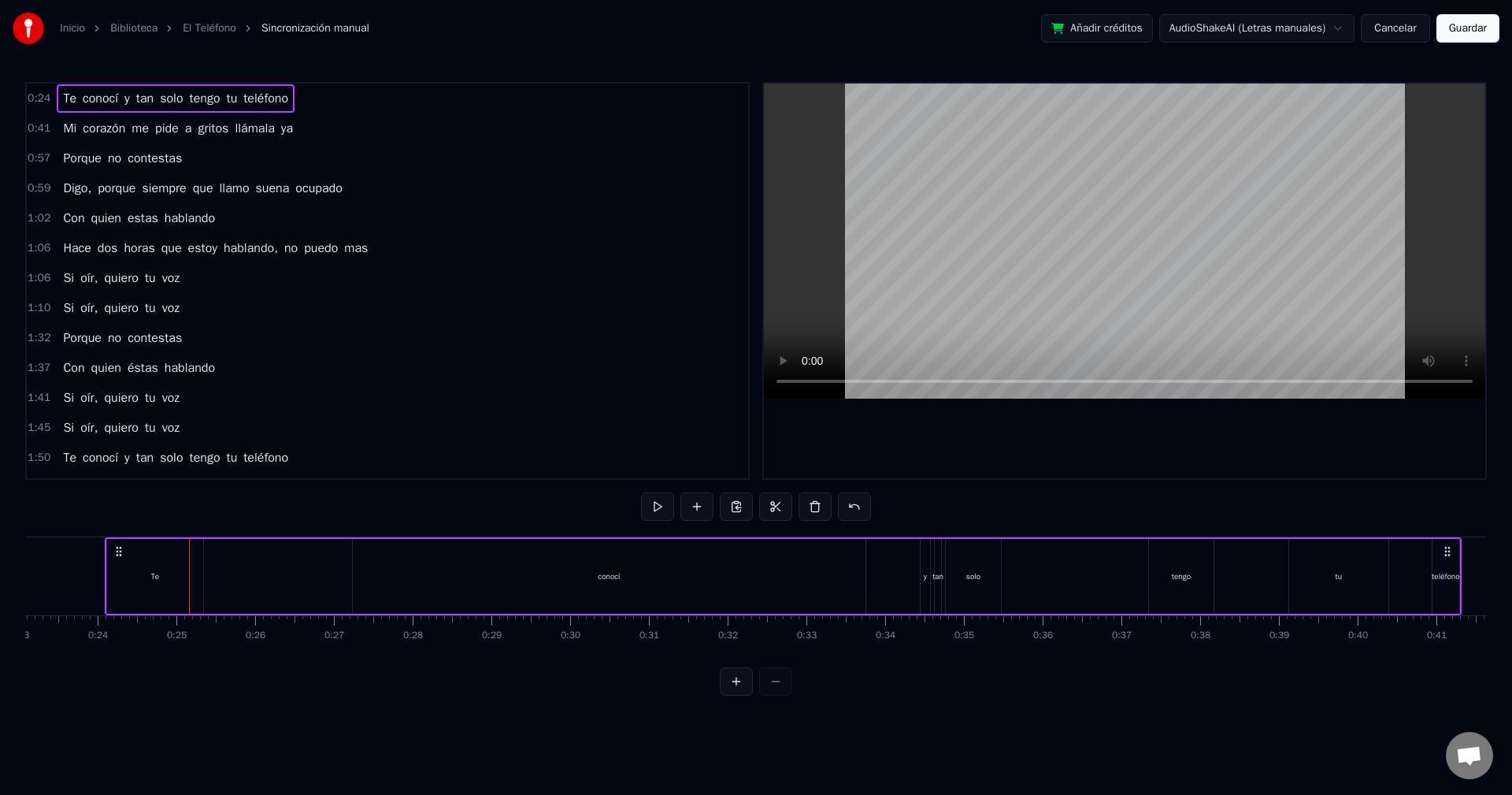 click on "conocí" at bounding box center (609, 576) 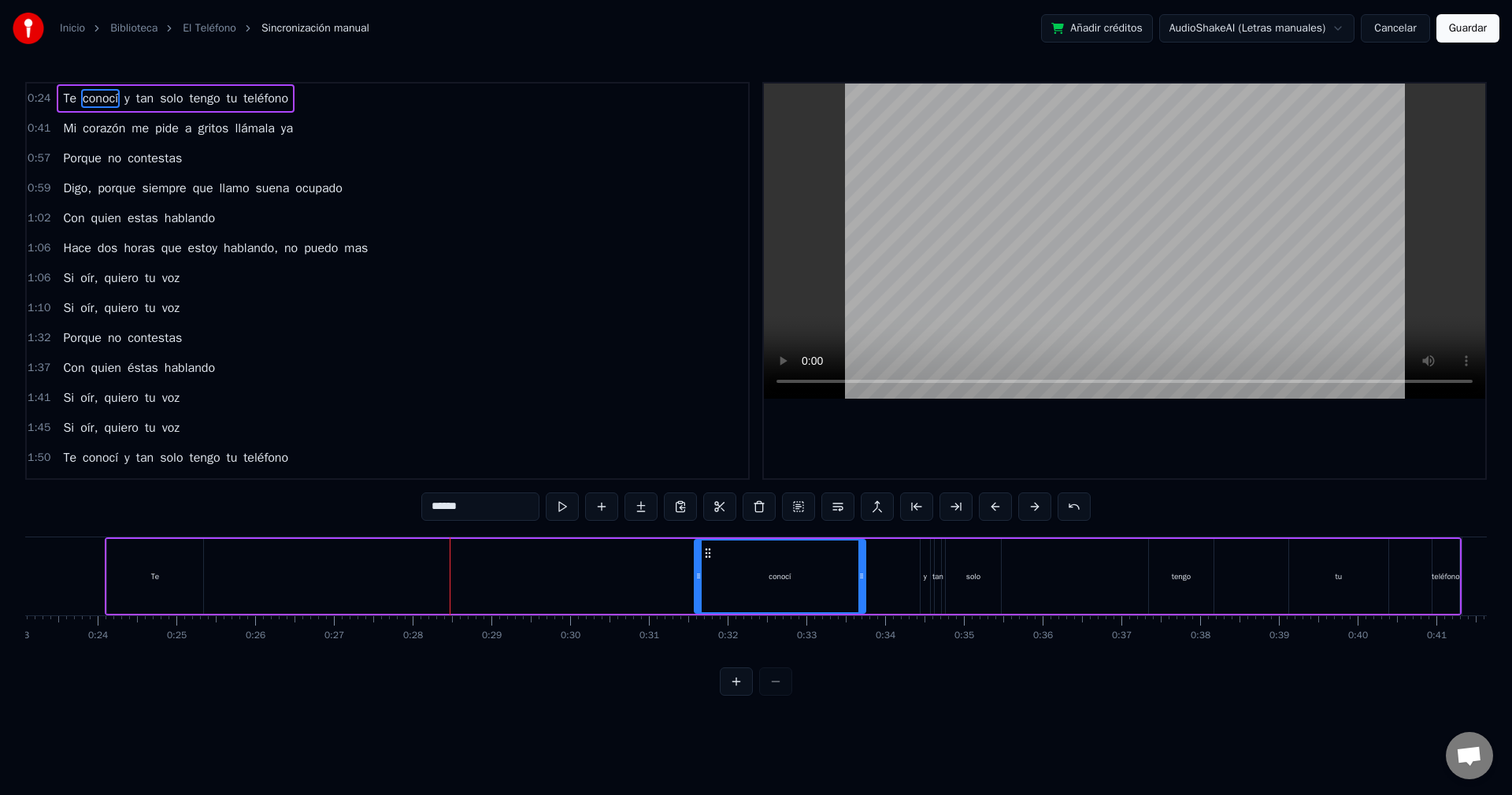 drag, startPoint x: 358, startPoint y: 573, endPoint x: 736, endPoint y: 585, distance: 378.19043 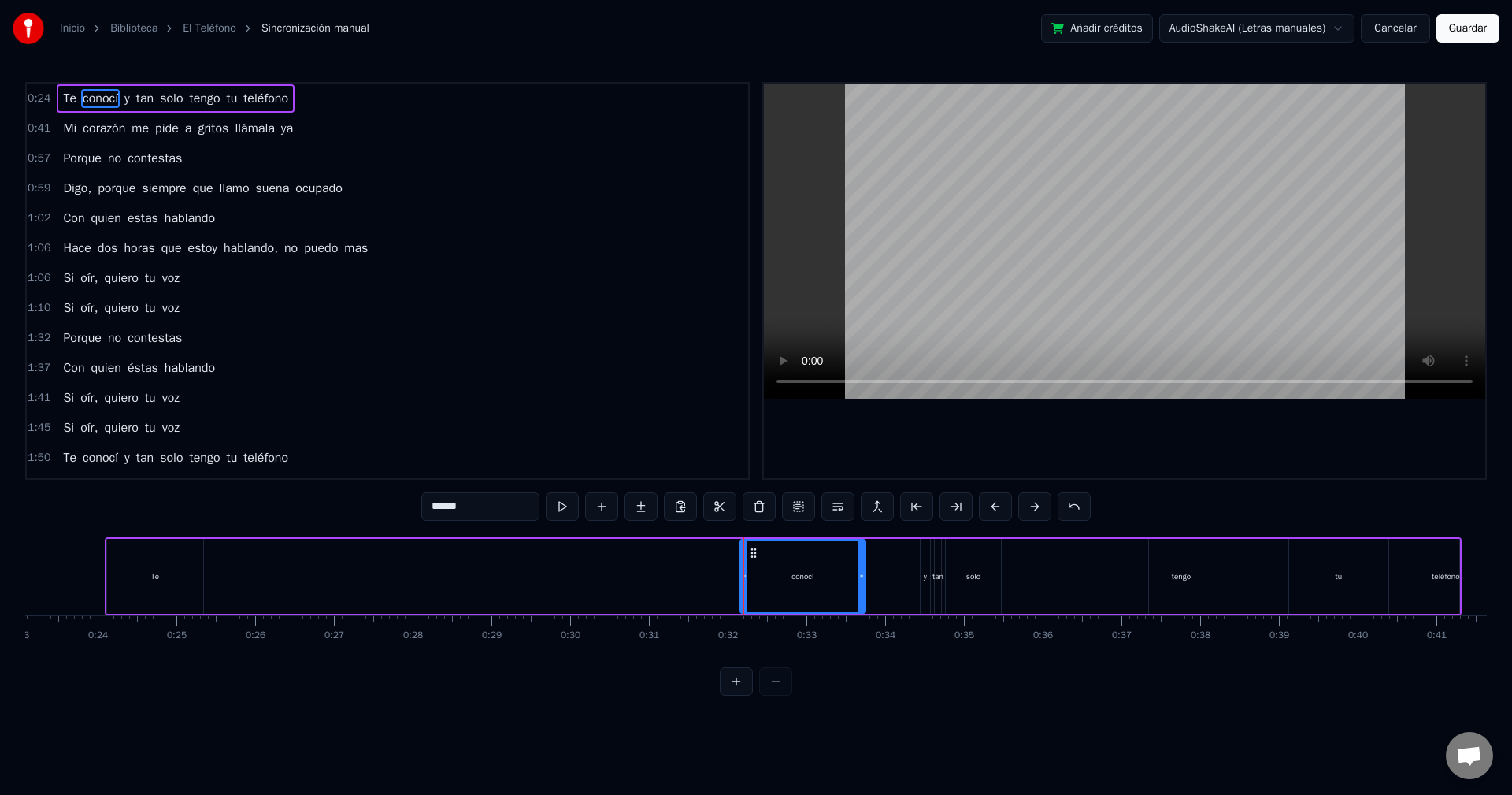 click on "Te" at bounding box center (155, 576) 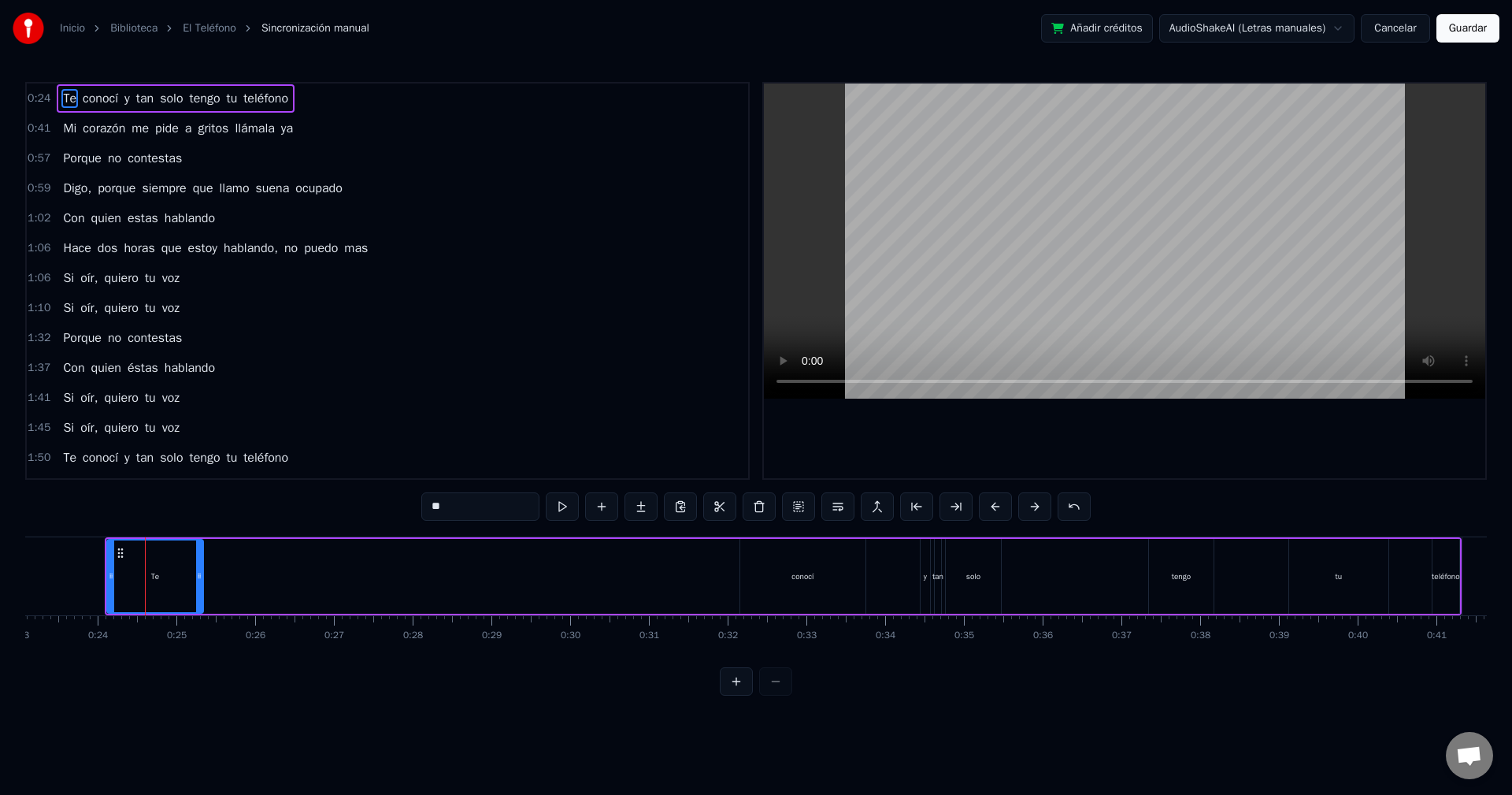drag, startPoint x: 120, startPoint y: 552, endPoint x: 157, endPoint y: 559, distance: 37.65634 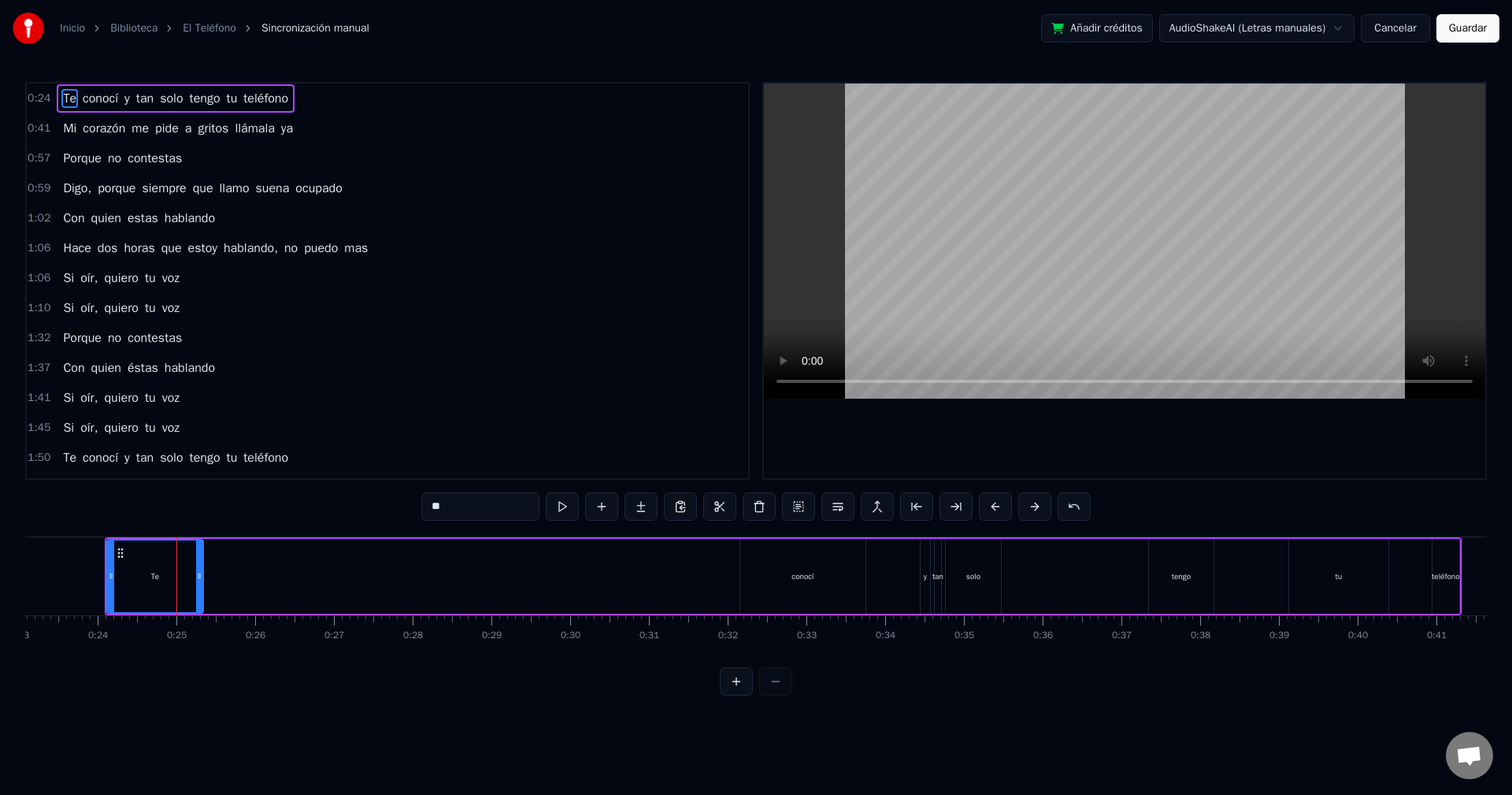 click on "Te" at bounding box center [155, 576] 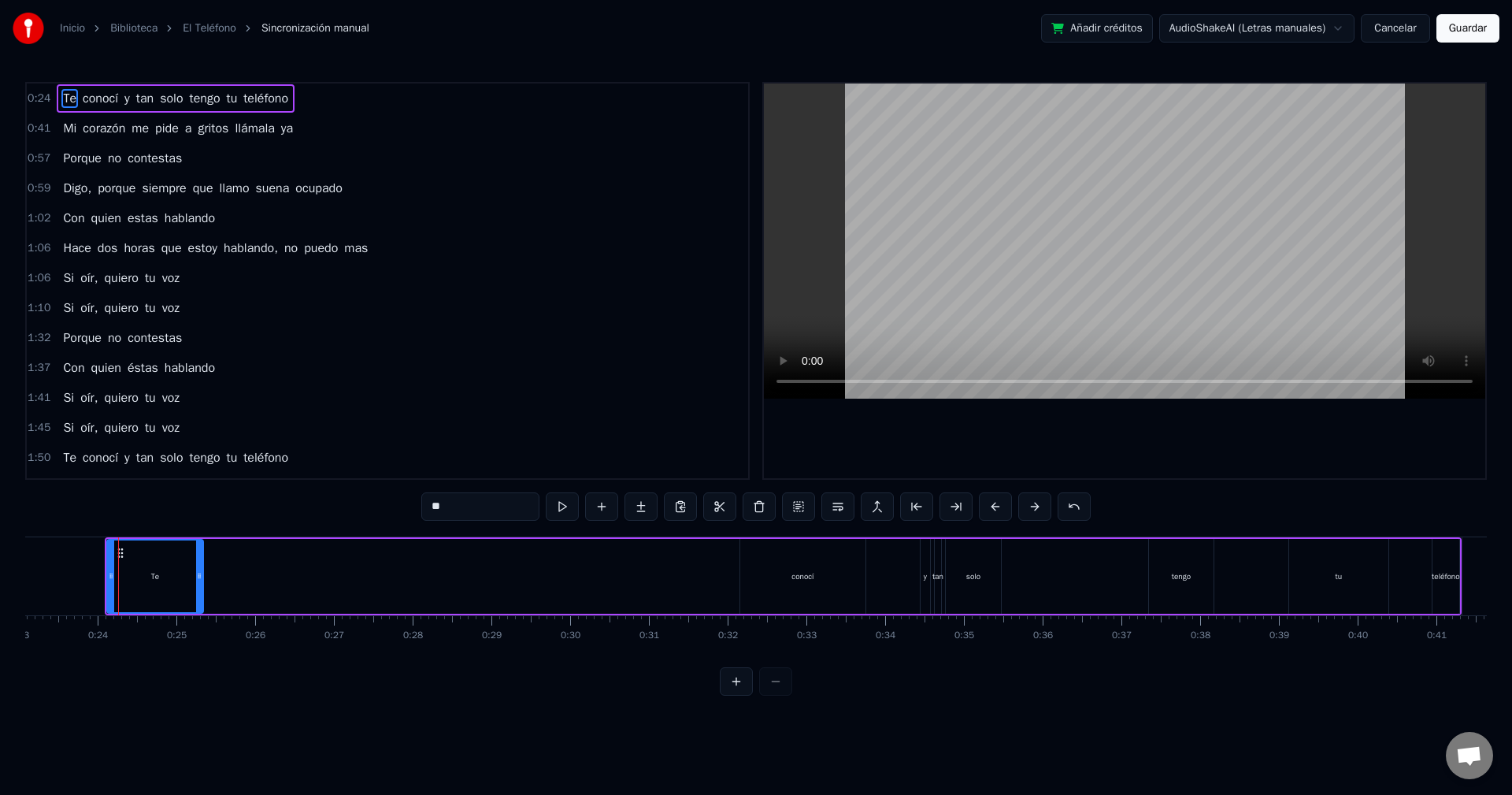 drag, startPoint x: 144, startPoint y: 571, endPoint x: 206, endPoint y: 574, distance: 62.07254 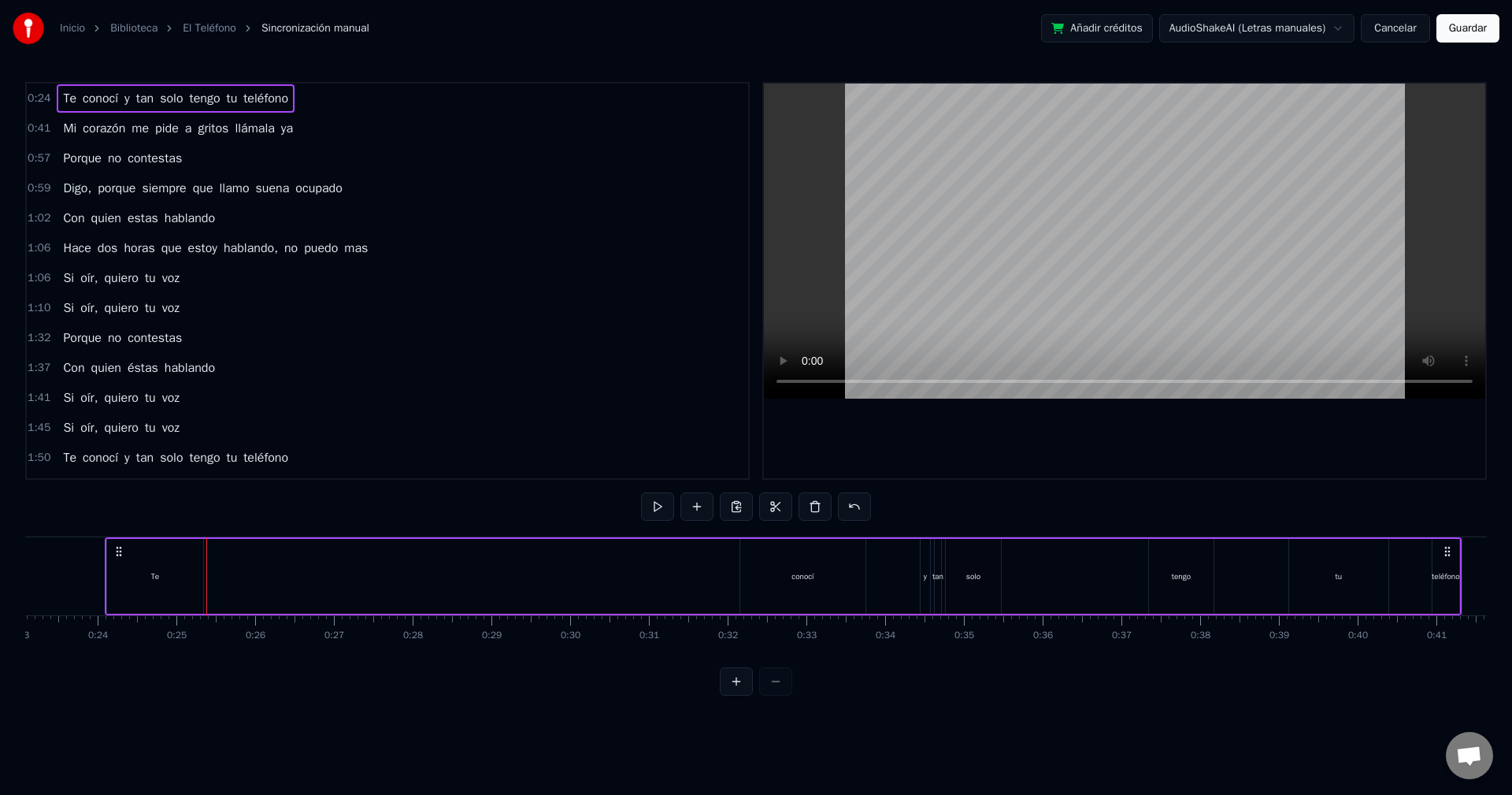 click on "Te" at bounding box center [155, 576] 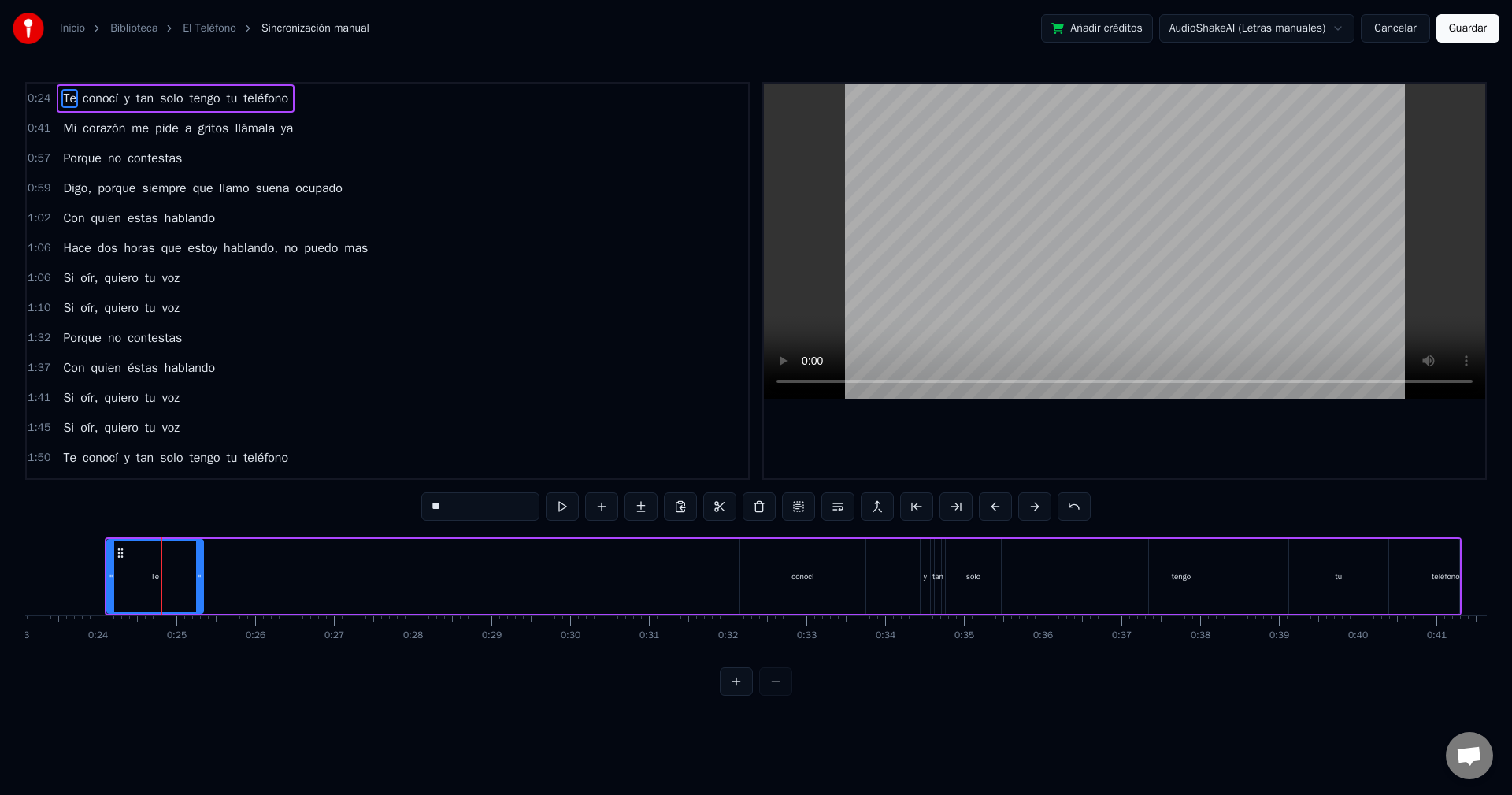 click on "Te conocí y tan solo tengo tu teléfono" at bounding box center (783, 576) 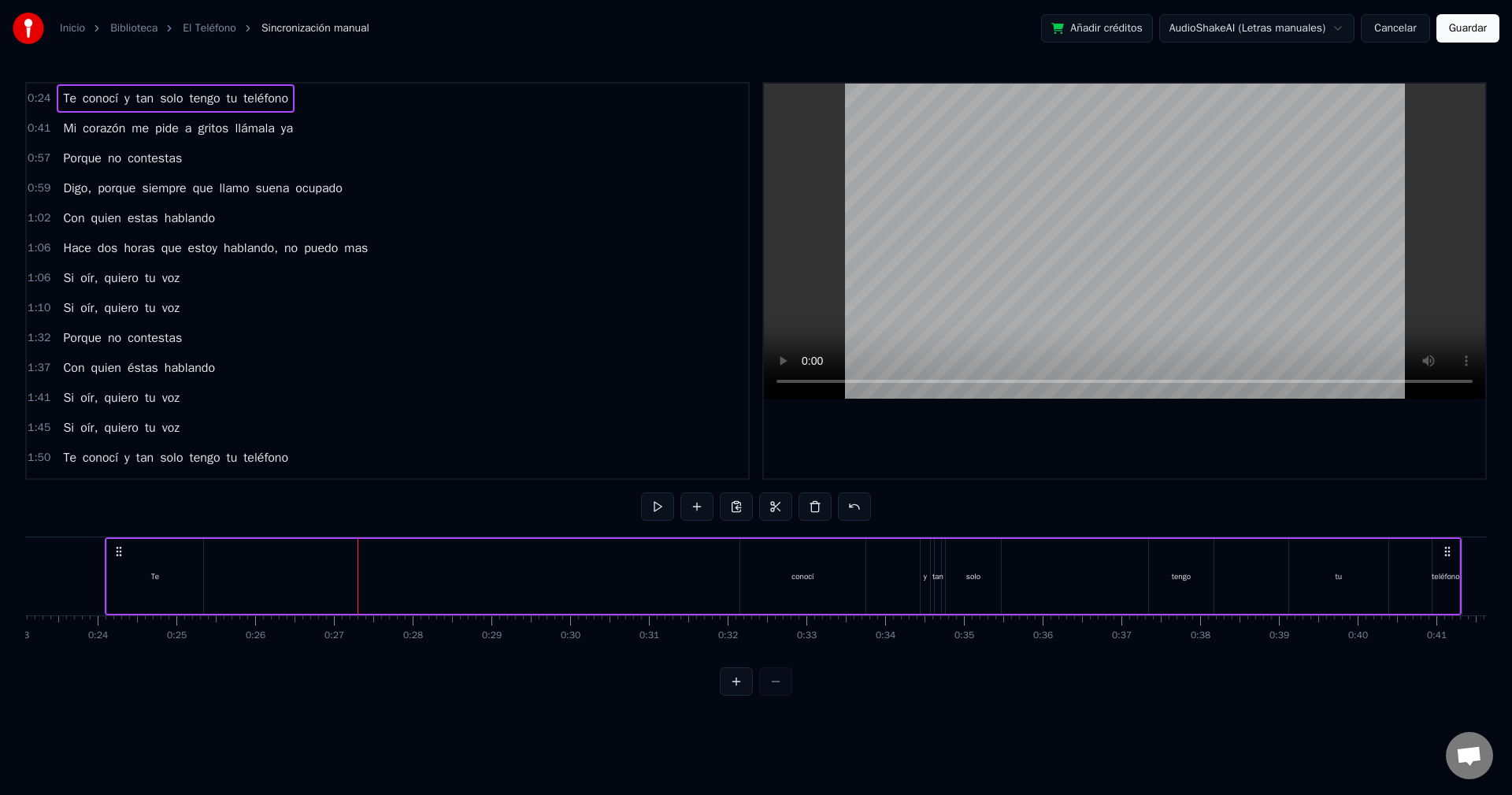 drag, startPoint x: 117, startPoint y: 552, endPoint x: 141, endPoint y: 555, distance: 24.186773 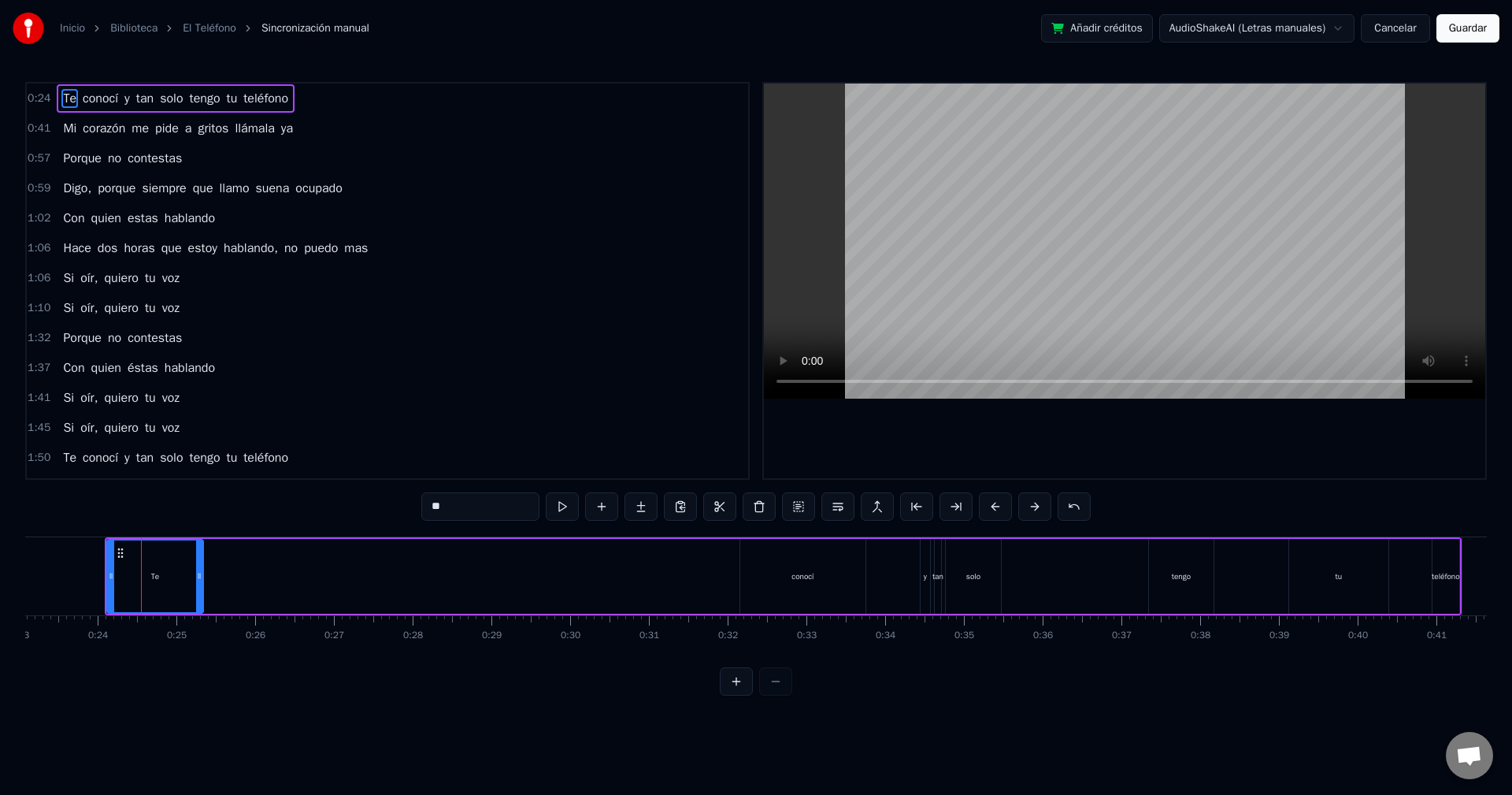 drag, startPoint x: 124, startPoint y: 552, endPoint x: 232, endPoint y: 554, distance: 108.01852 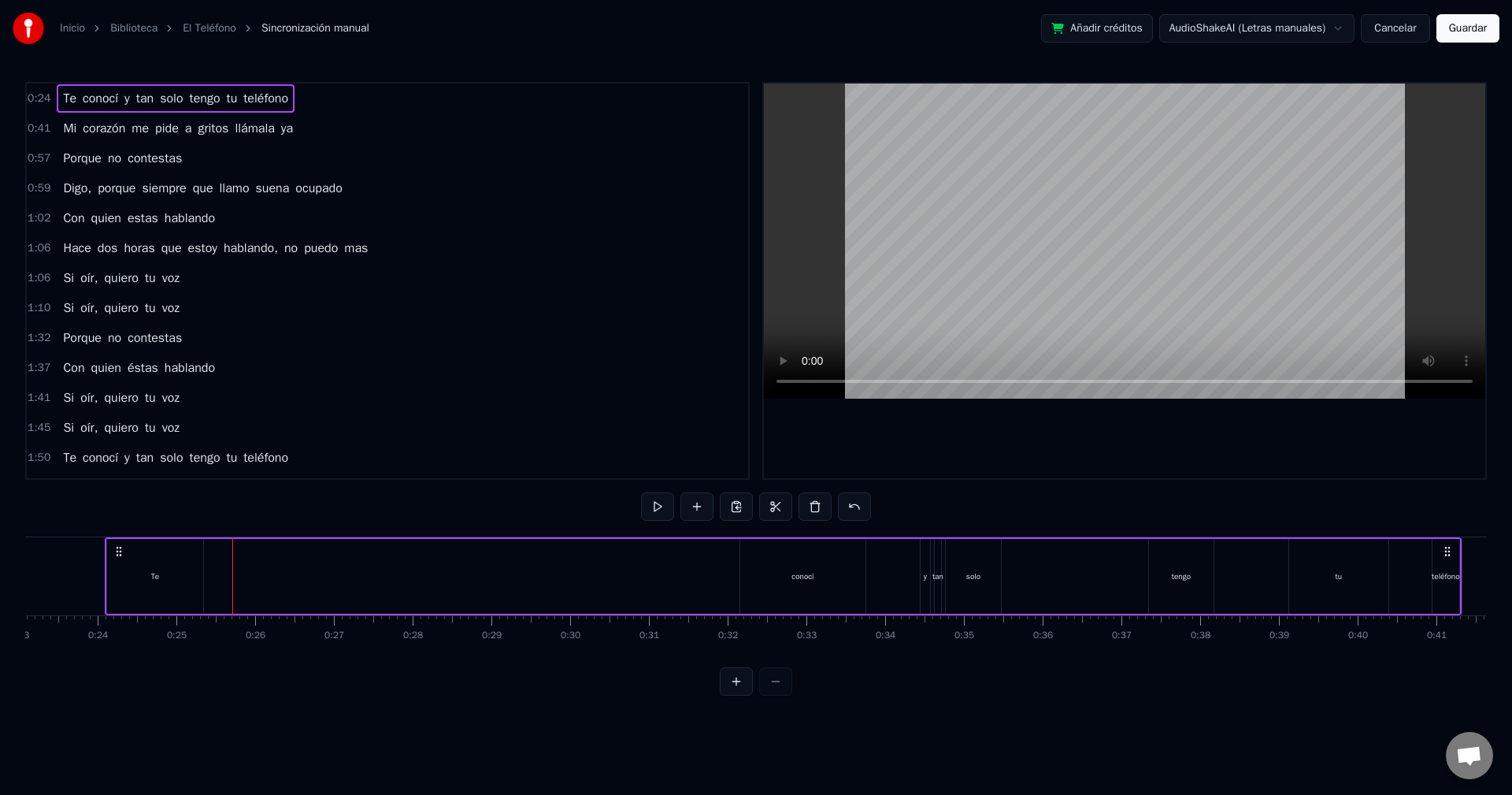 click on "Te" at bounding box center [155, 576] 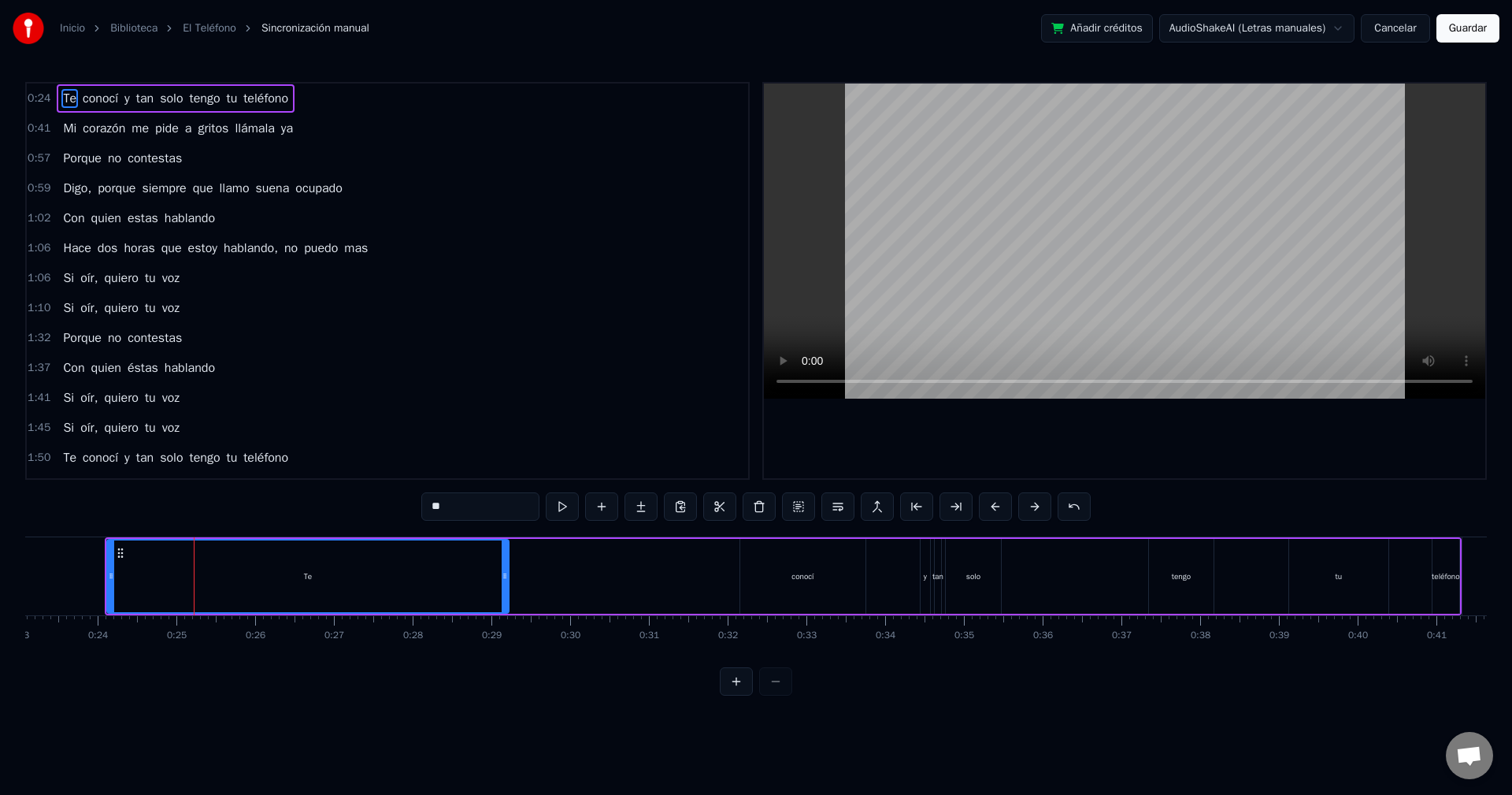 drag, startPoint x: 202, startPoint y: 570, endPoint x: 507, endPoint y: 562, distance: 305.1049 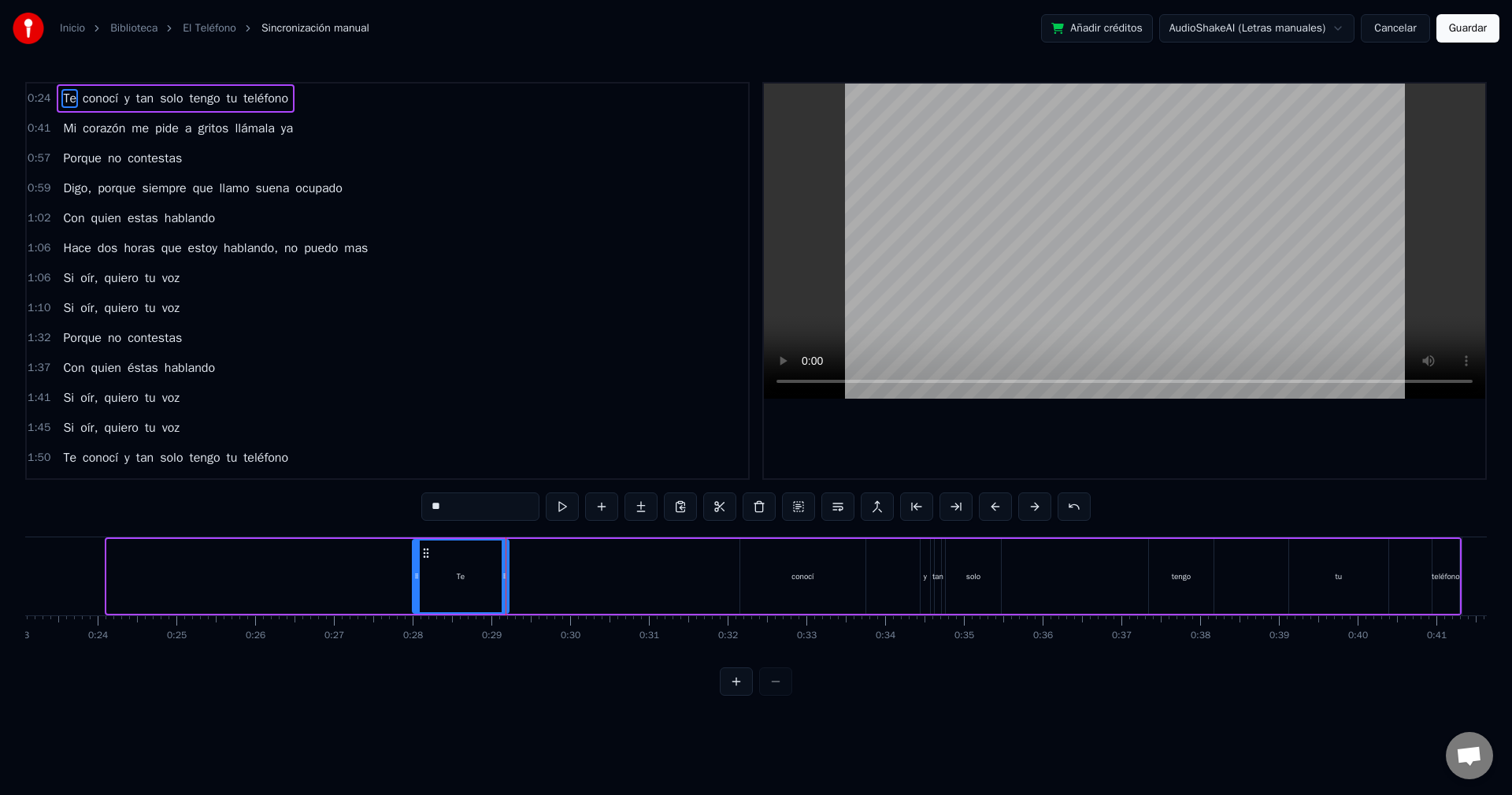 drag, startPoint x: 109, startPoint y: 569, endPoint x: 422, endPoint y: 573, distance: 313.0256 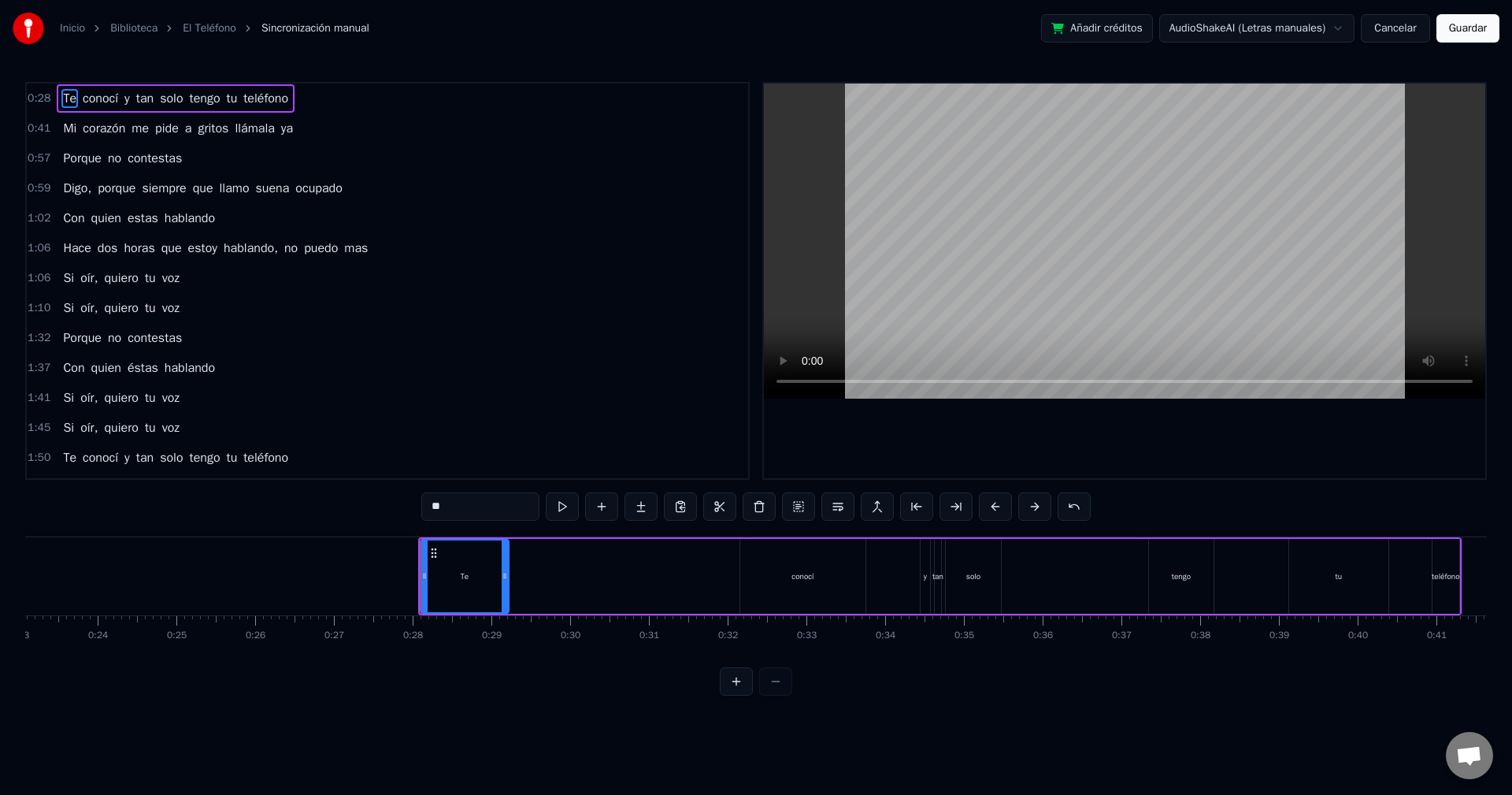 click on "Te" at bounding box center [465, 576] 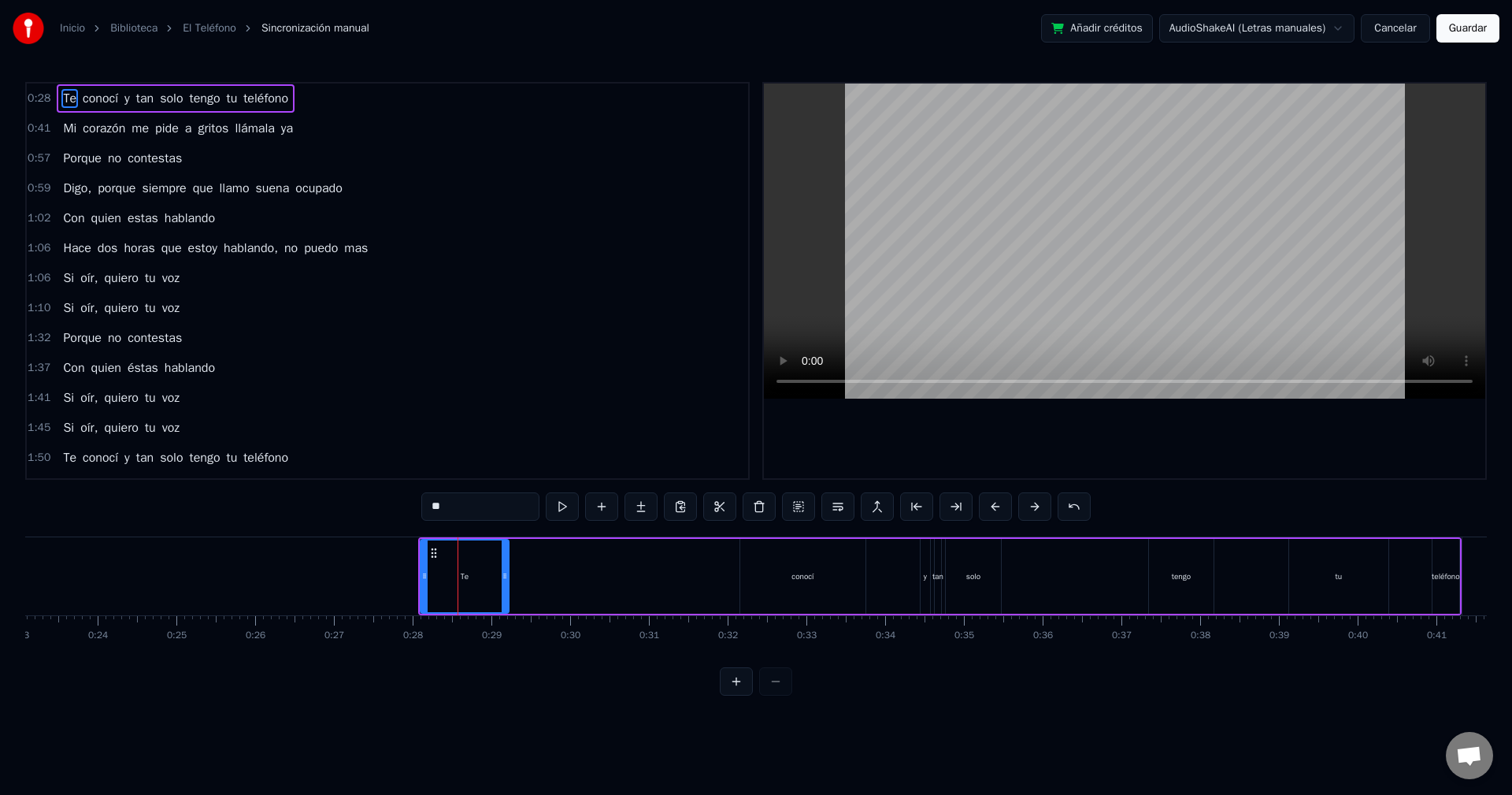 drag, startPoint x: 462, startPoint y: 574, endPoint x: 491, endPoint y: 563, distance: 31.016125 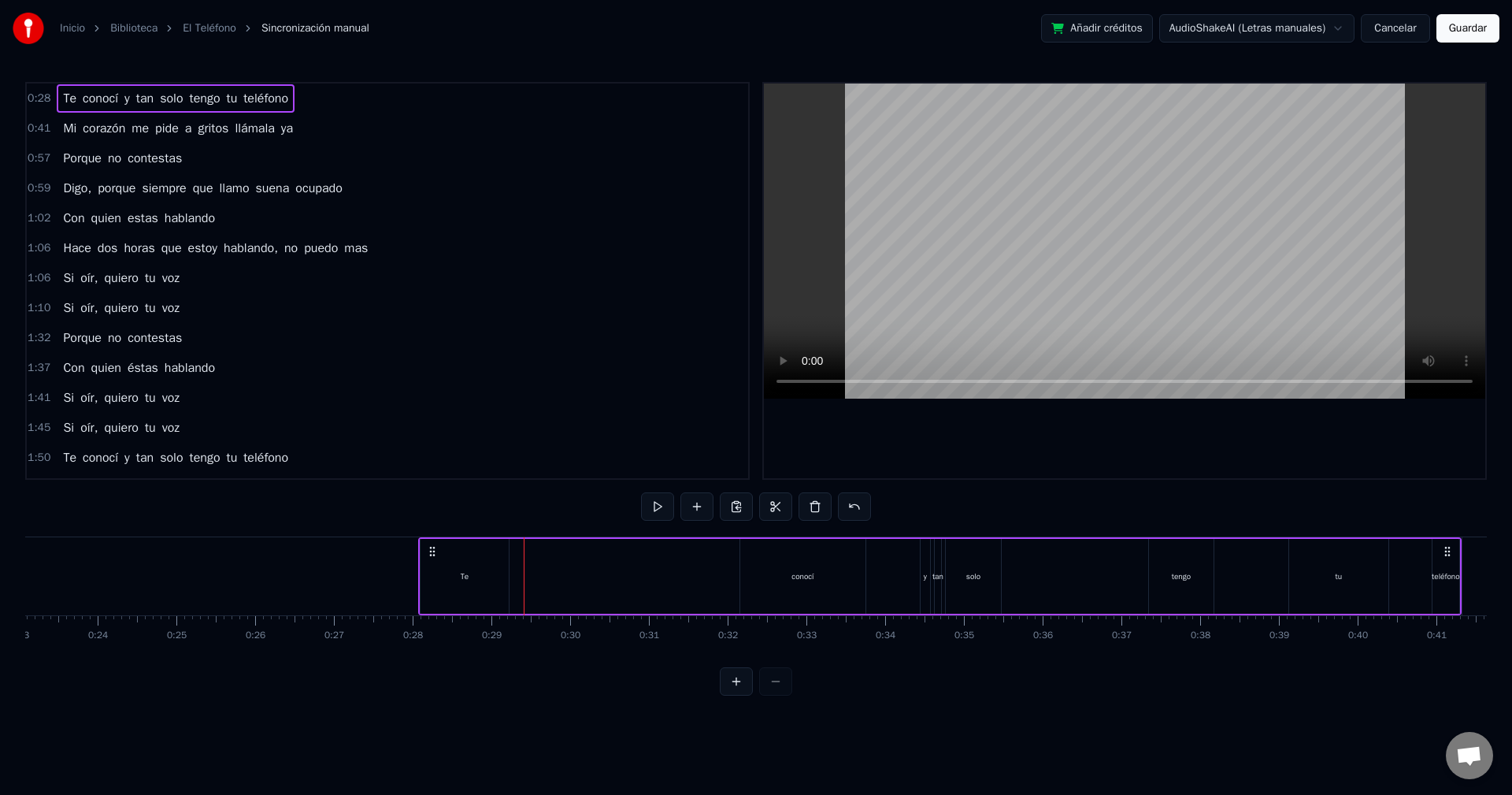drag, startPoint x: 421, startPoint y: 559, endPoint x: 527, endPoint y: 561, distance: 106.01887 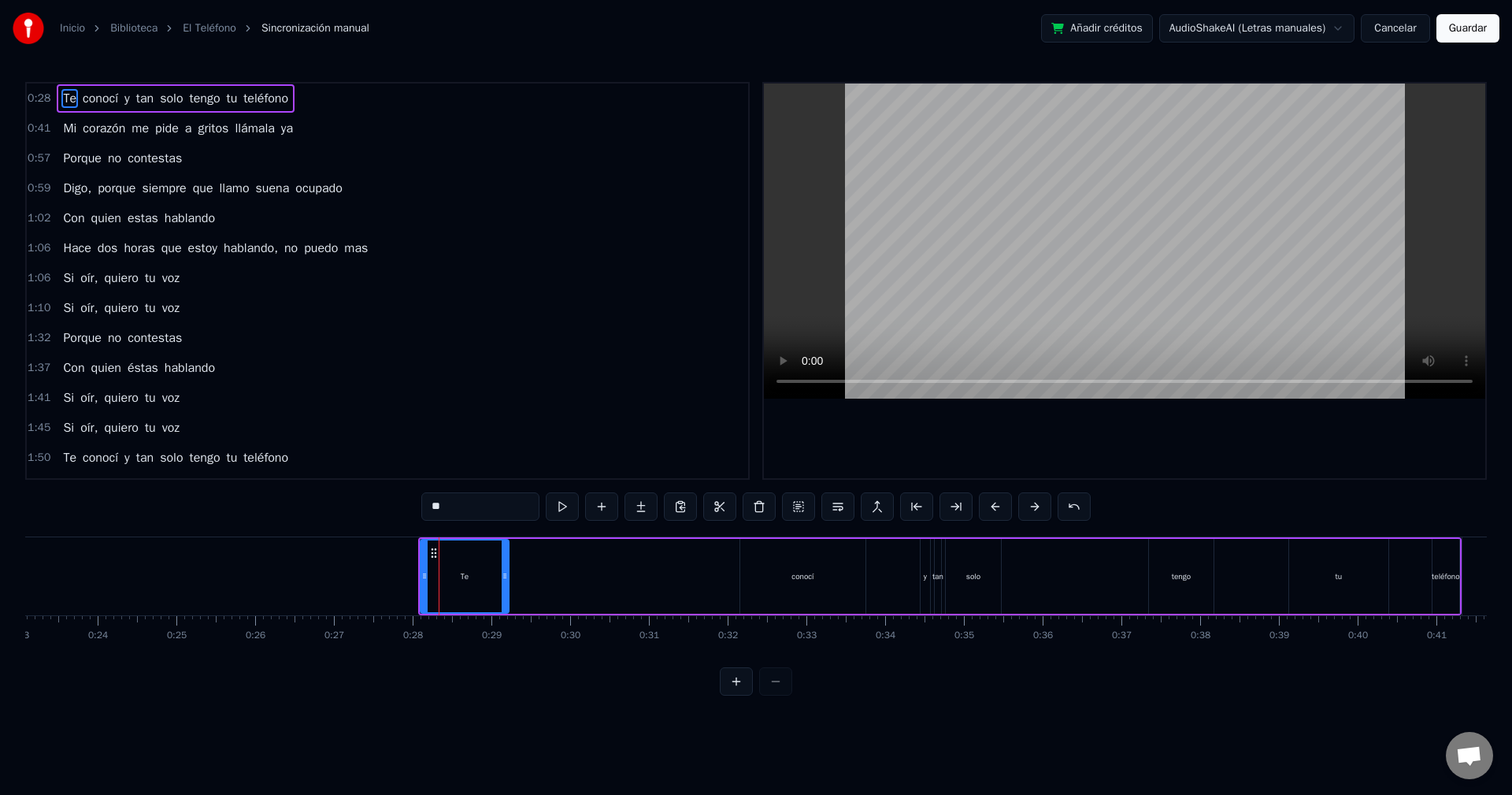 drag, startPoint x: 434, startPoint y: 554, endPoint x: 585, endPoint y: 548, distance: 151.11916 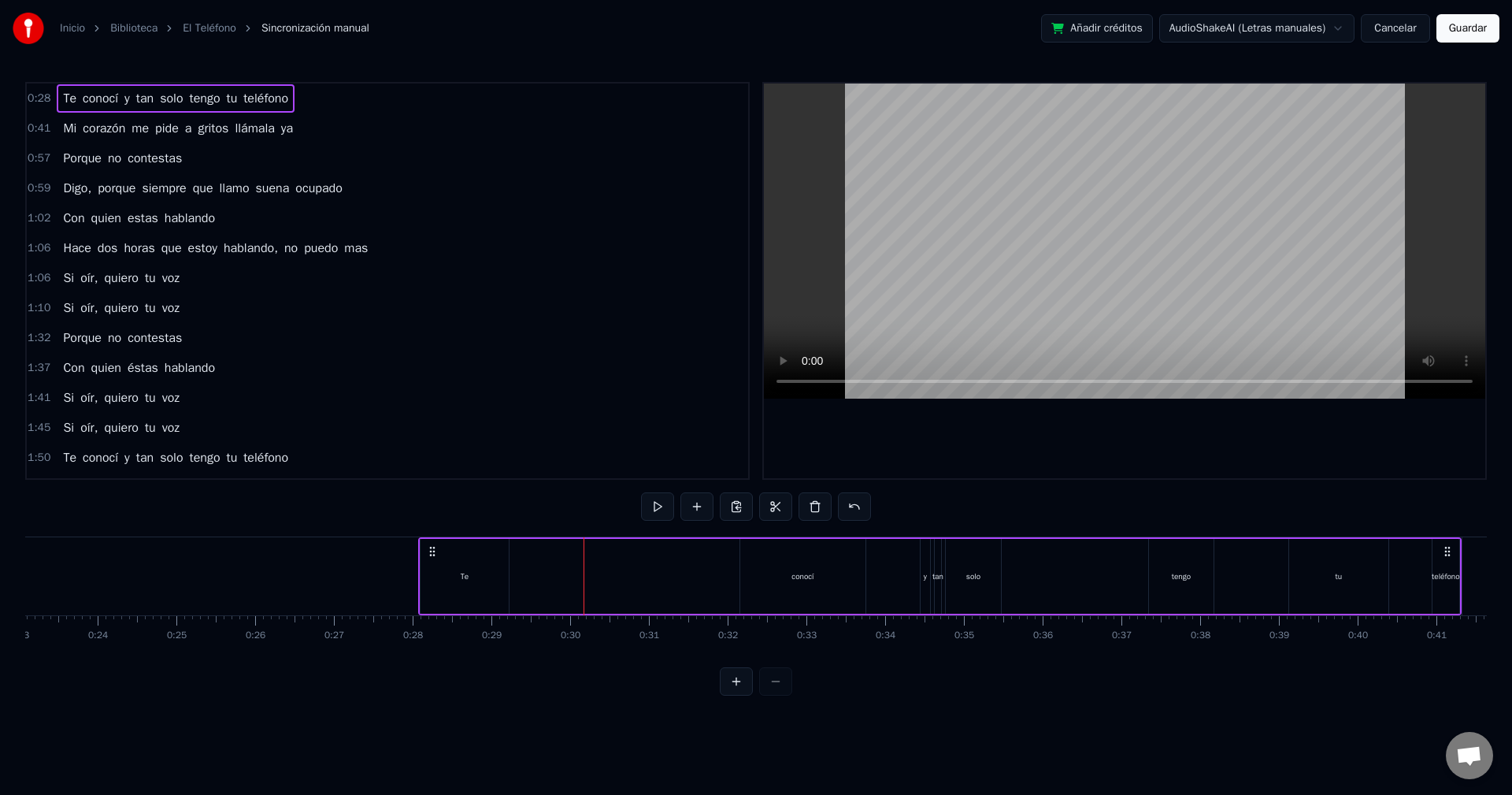 click on "Te conocí y tan solo tengo tu teléfono" at bounding box center (939, 576) 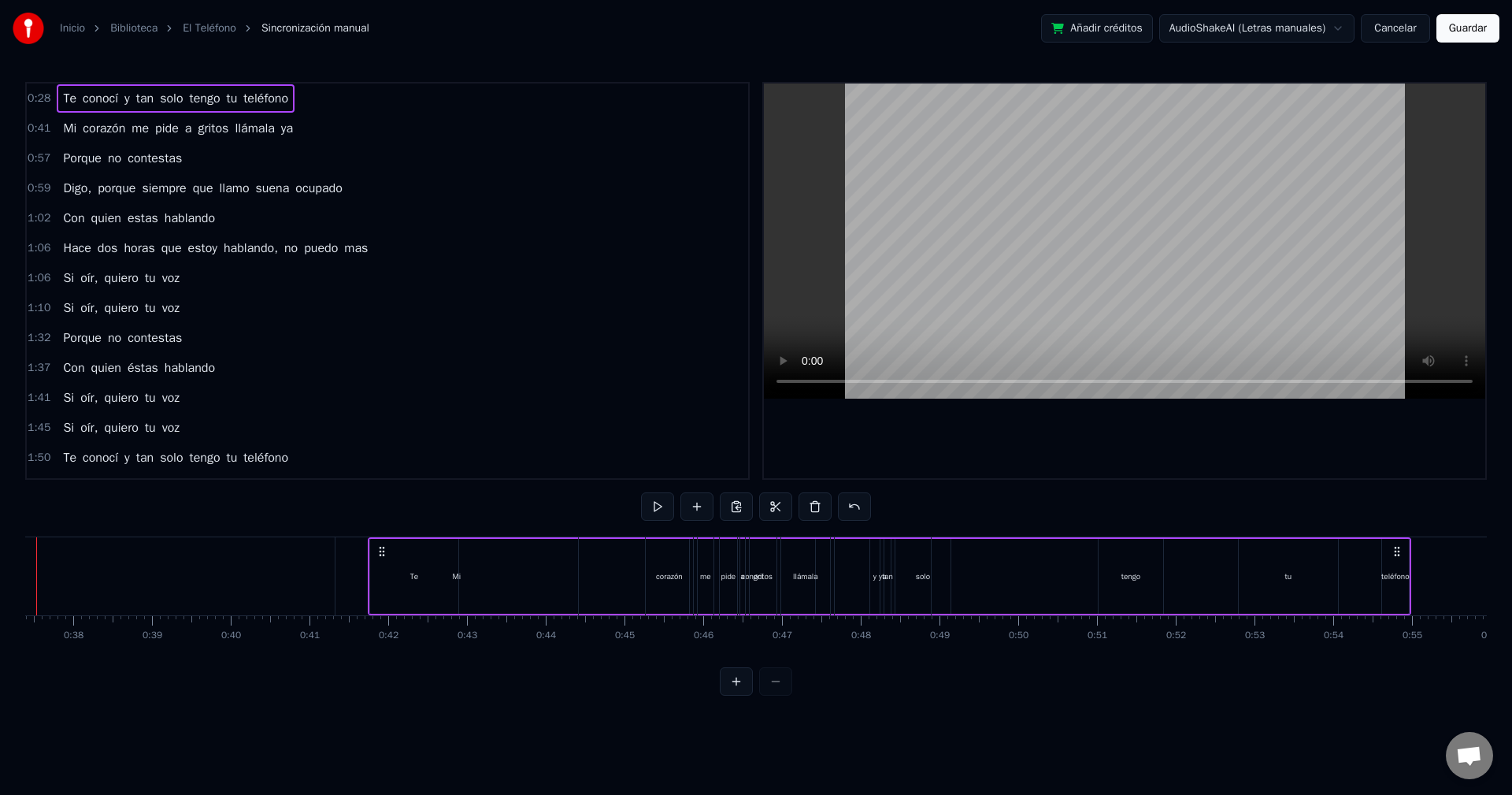 scroll, scrollTop: 0, scrollLeft: 2877, axis: horizontal 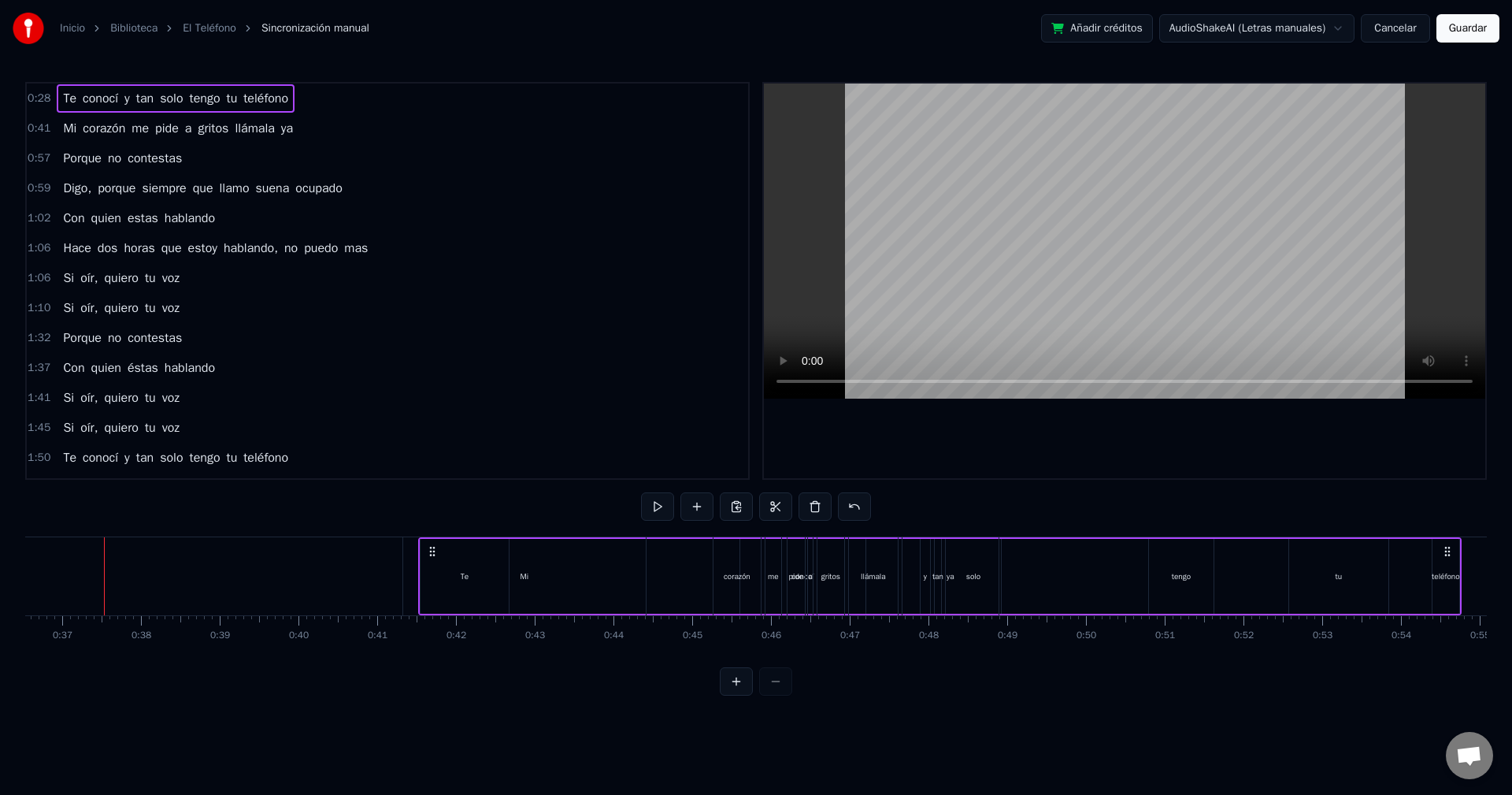 click on "Mi" at bounding box center (524, 576) 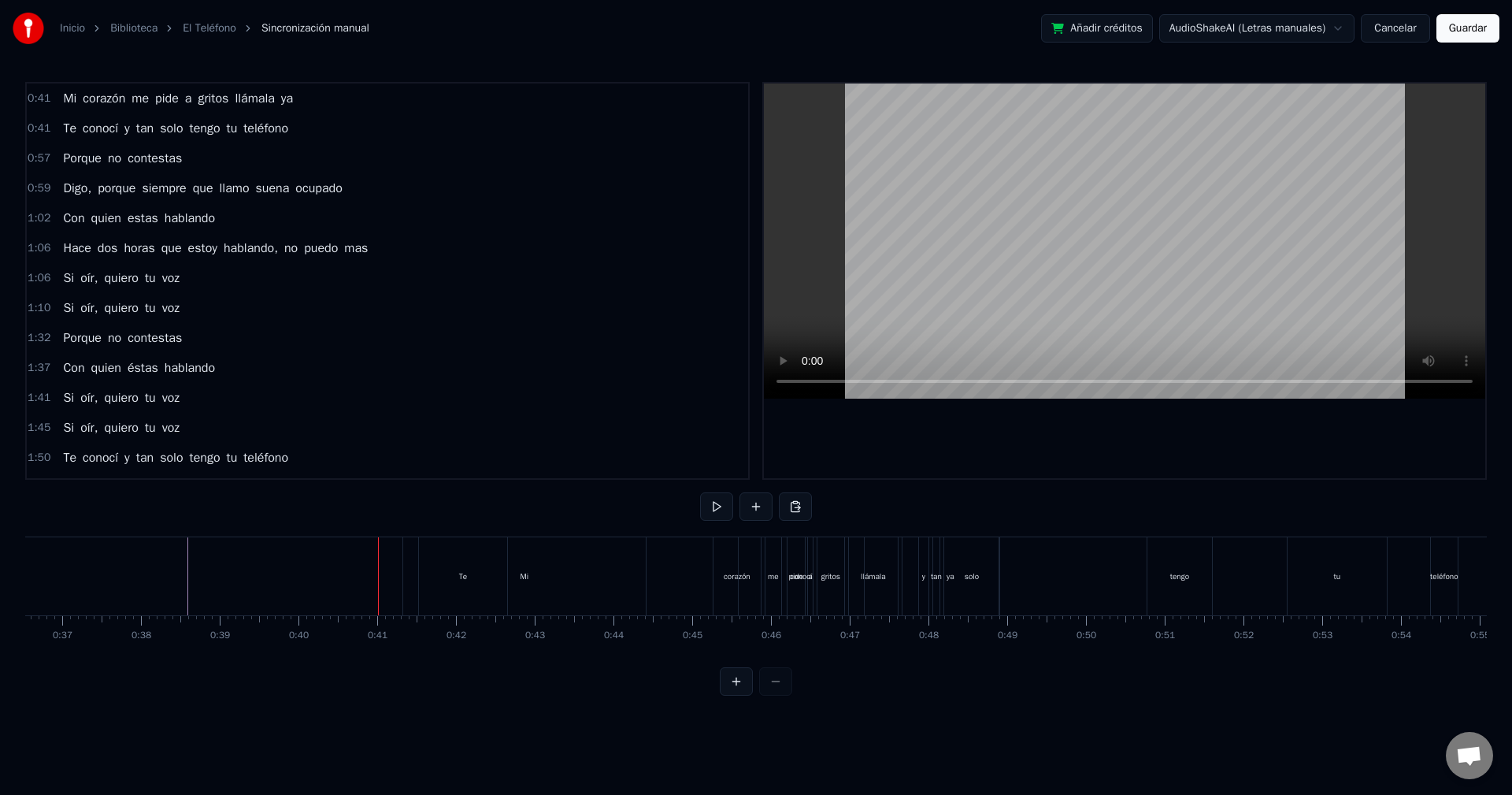 click on "Te" at bounding box center (463, 576) 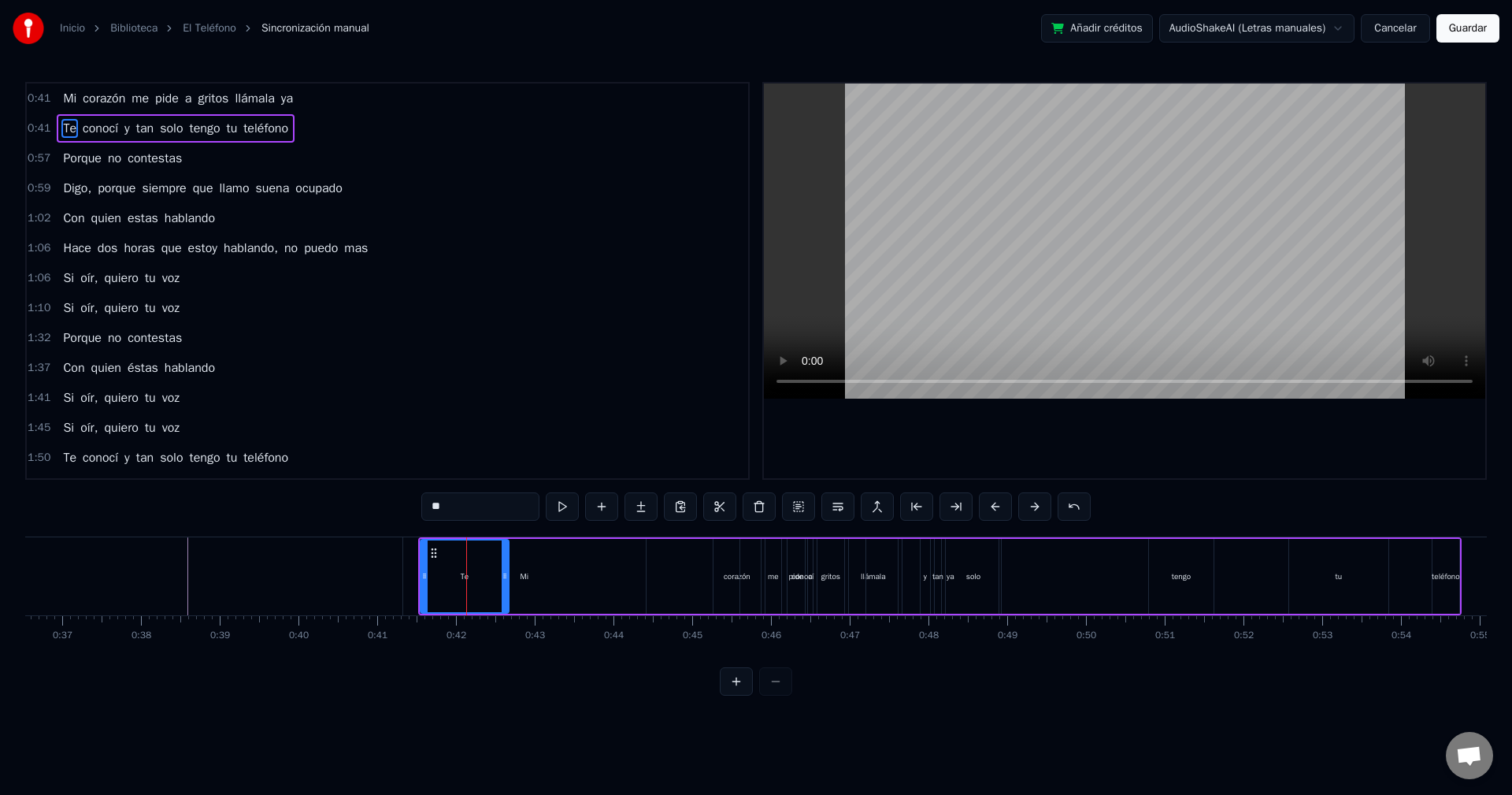 drag, startPoint x: 465, startPoint y: 576, endPoint x: 410, endPoint y: 582, distance: 55.3263 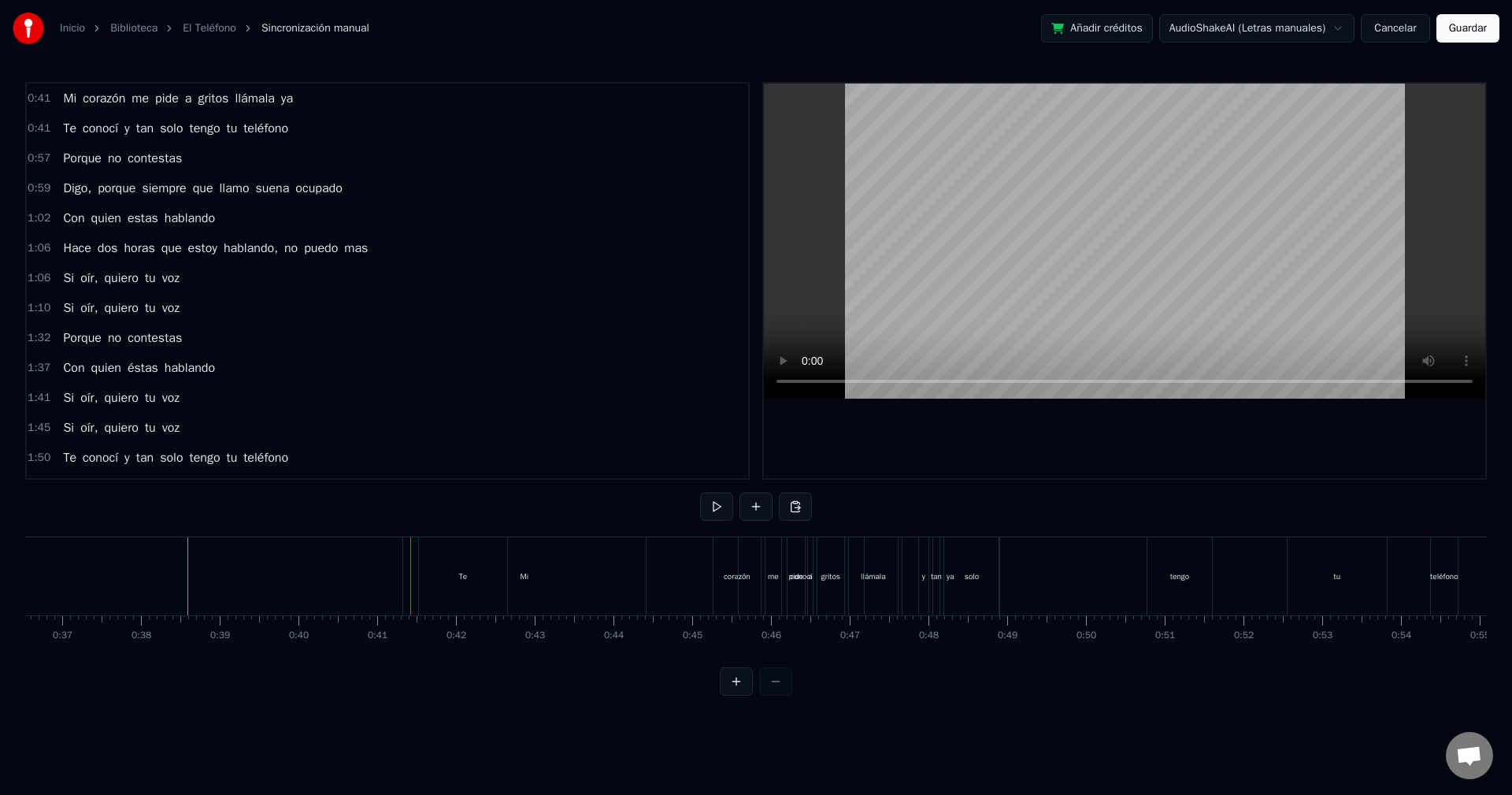 click on "Te" at bounding box center [463, 576] 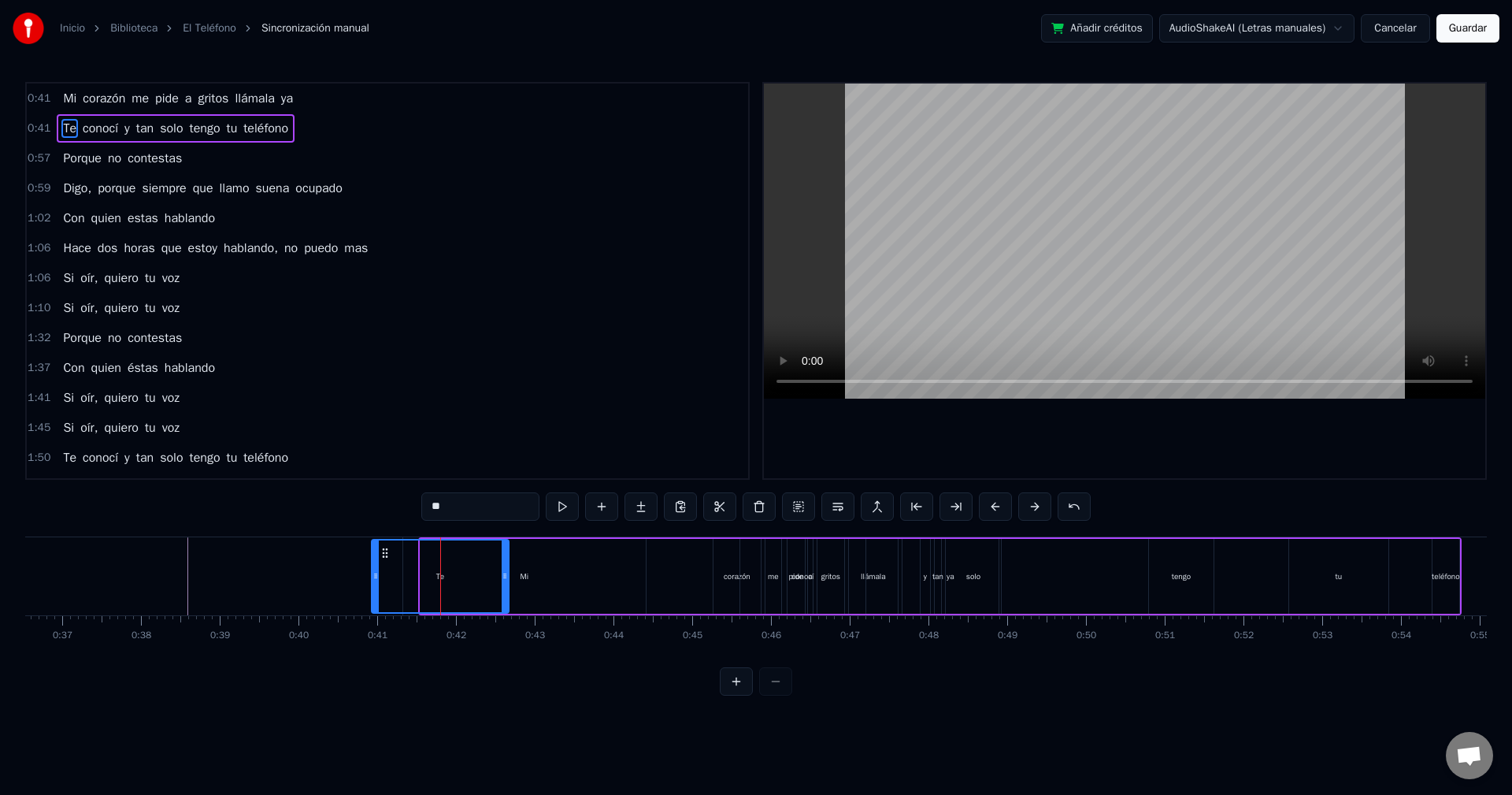 drag, startPoint x: 424, startPoint y: 569, endPoint x: 375, endPoint y: 578, distance: 49.819675 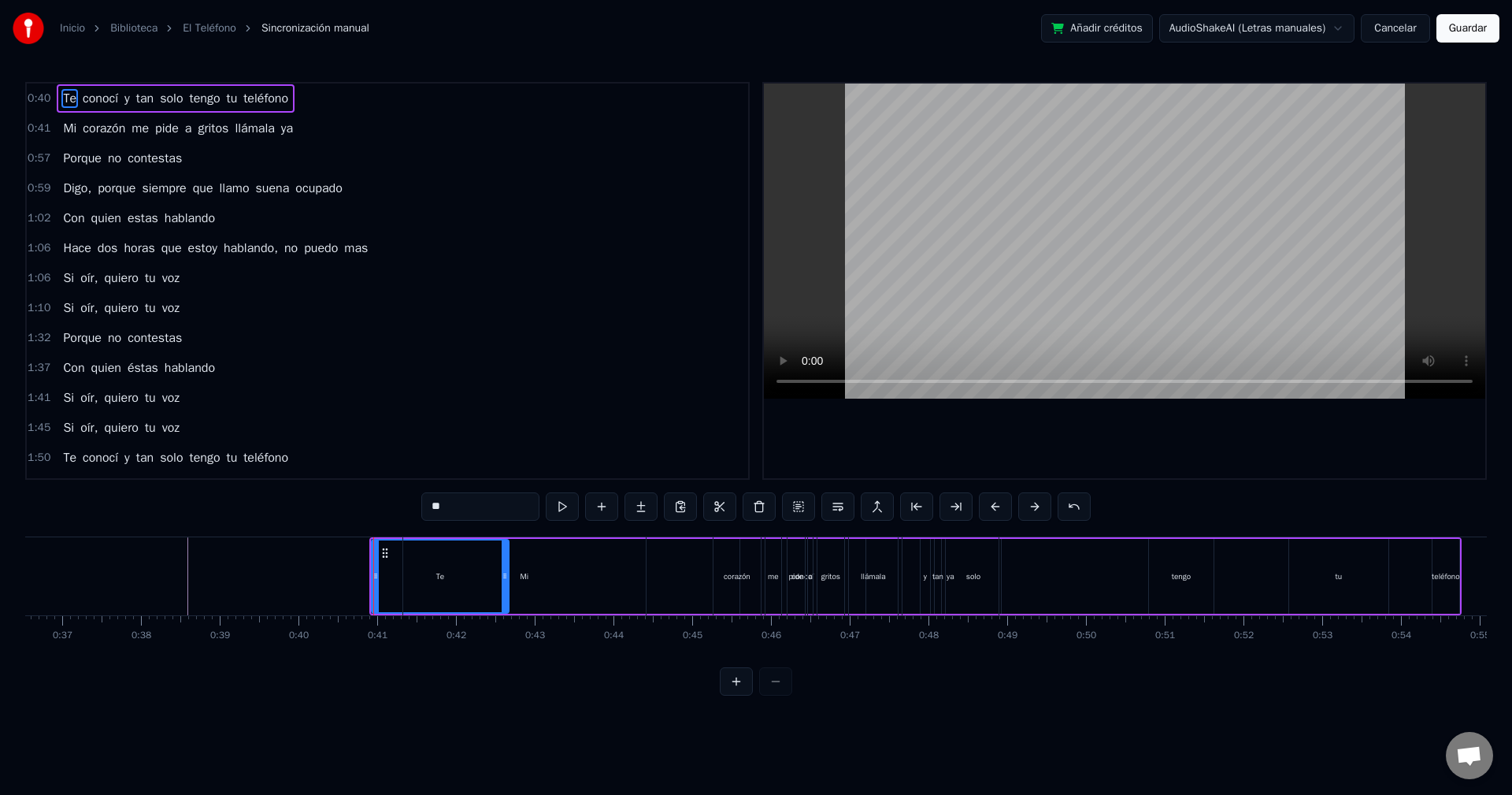 click on "Mi" at bounding box center (524, 576) 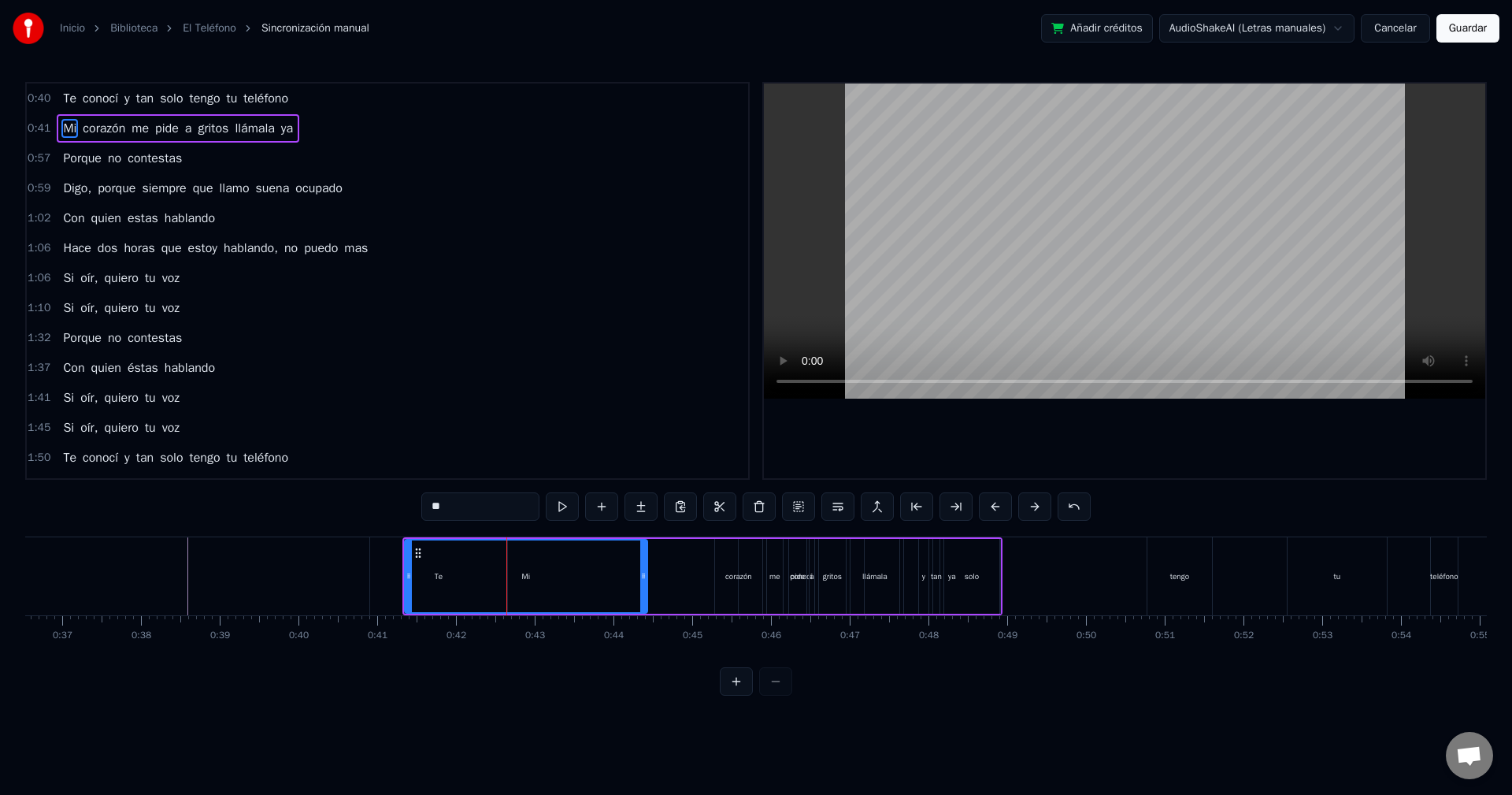 click on "conocí" at bounding box center [100, 98] 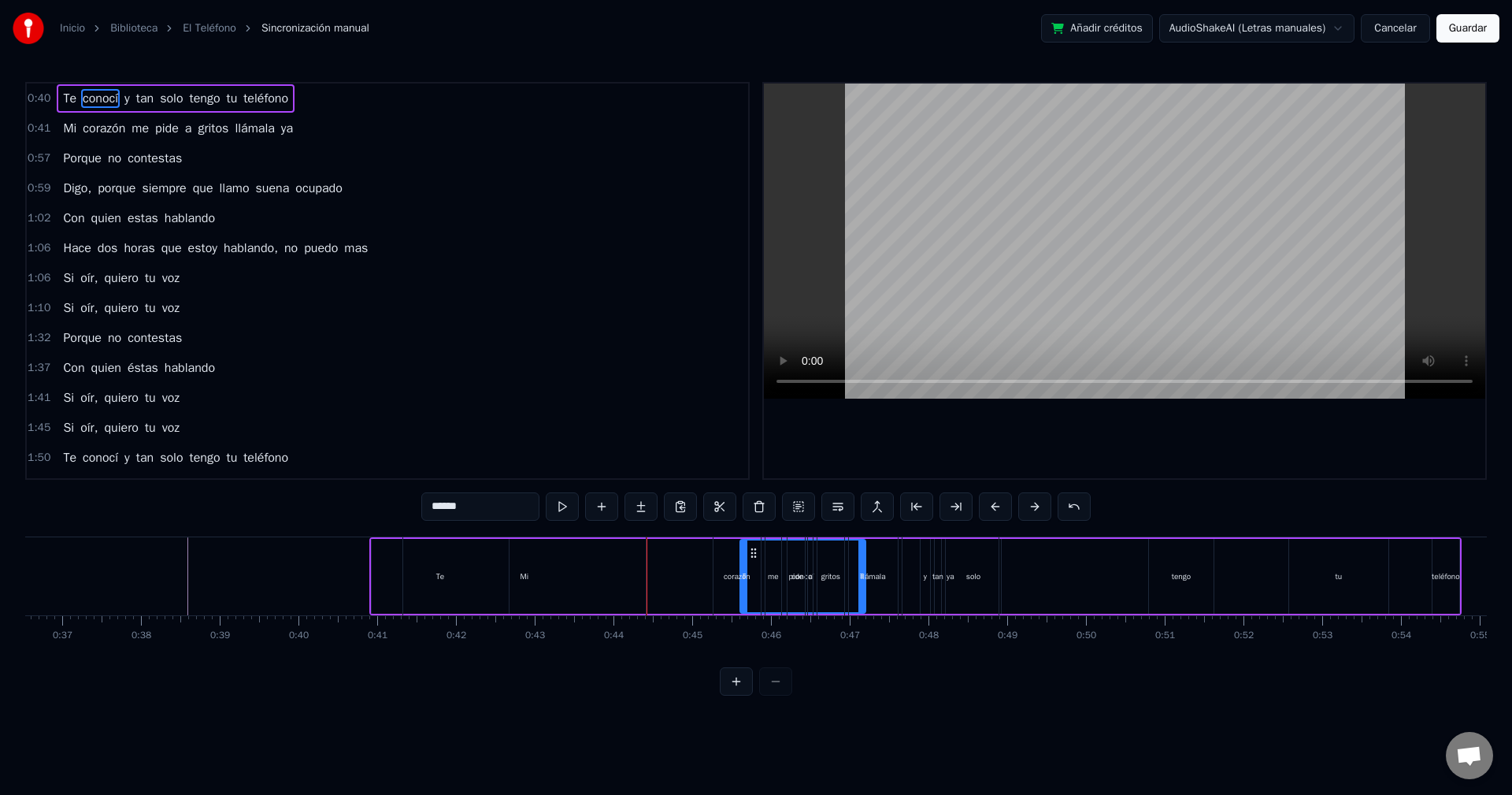 drag, startPoint x: 756, startPoint y: 553, endPoint x: 456, endPoint y: 562, distance: 300.13497 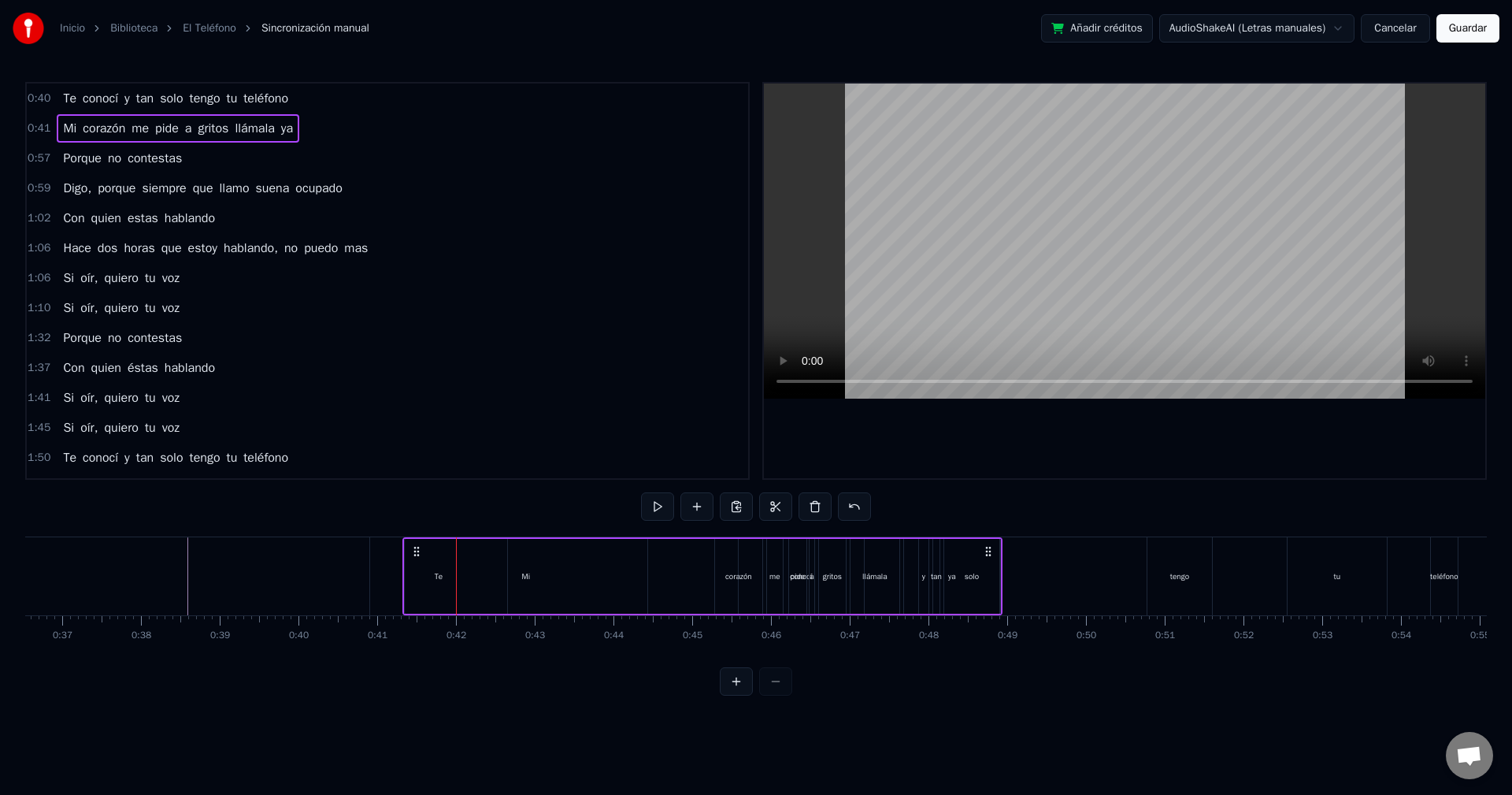 click on "conocí" at bounding box center (100, 98) 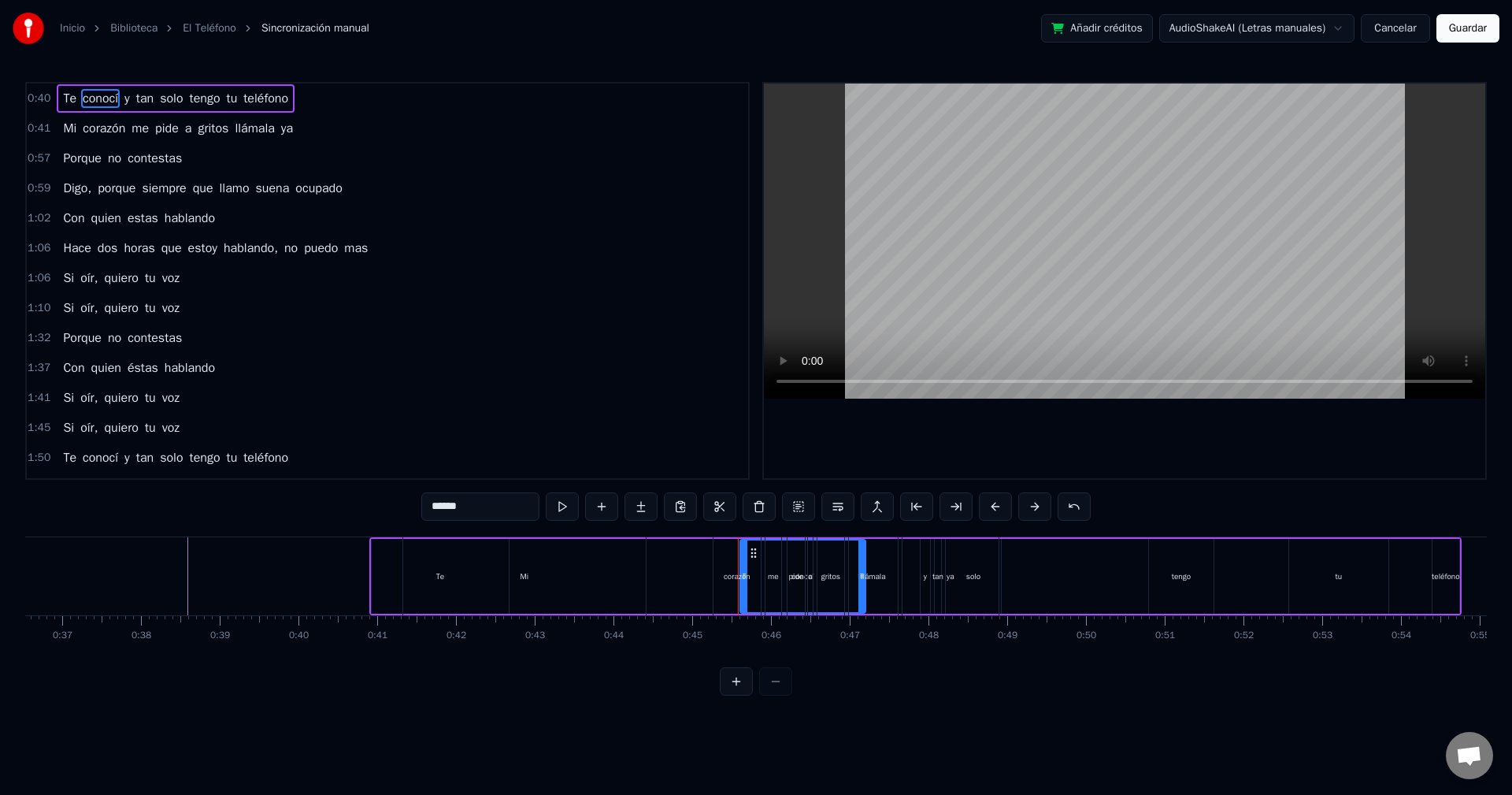 click on "0:40 Te conocí y tan solo tengo tu teléfono" at bounding box center [387, 98] 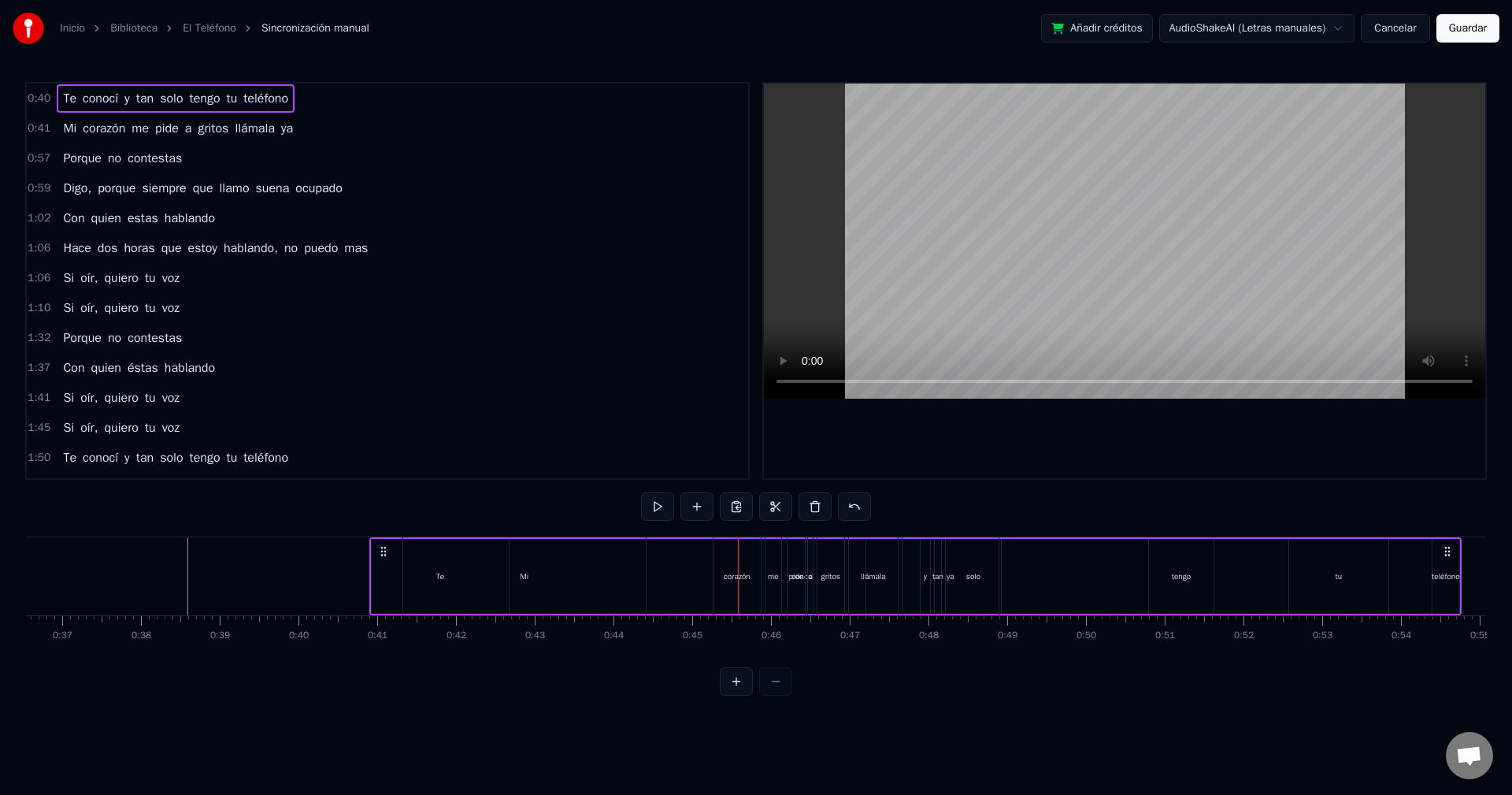click on "Te" at bounding box center [69, 98] 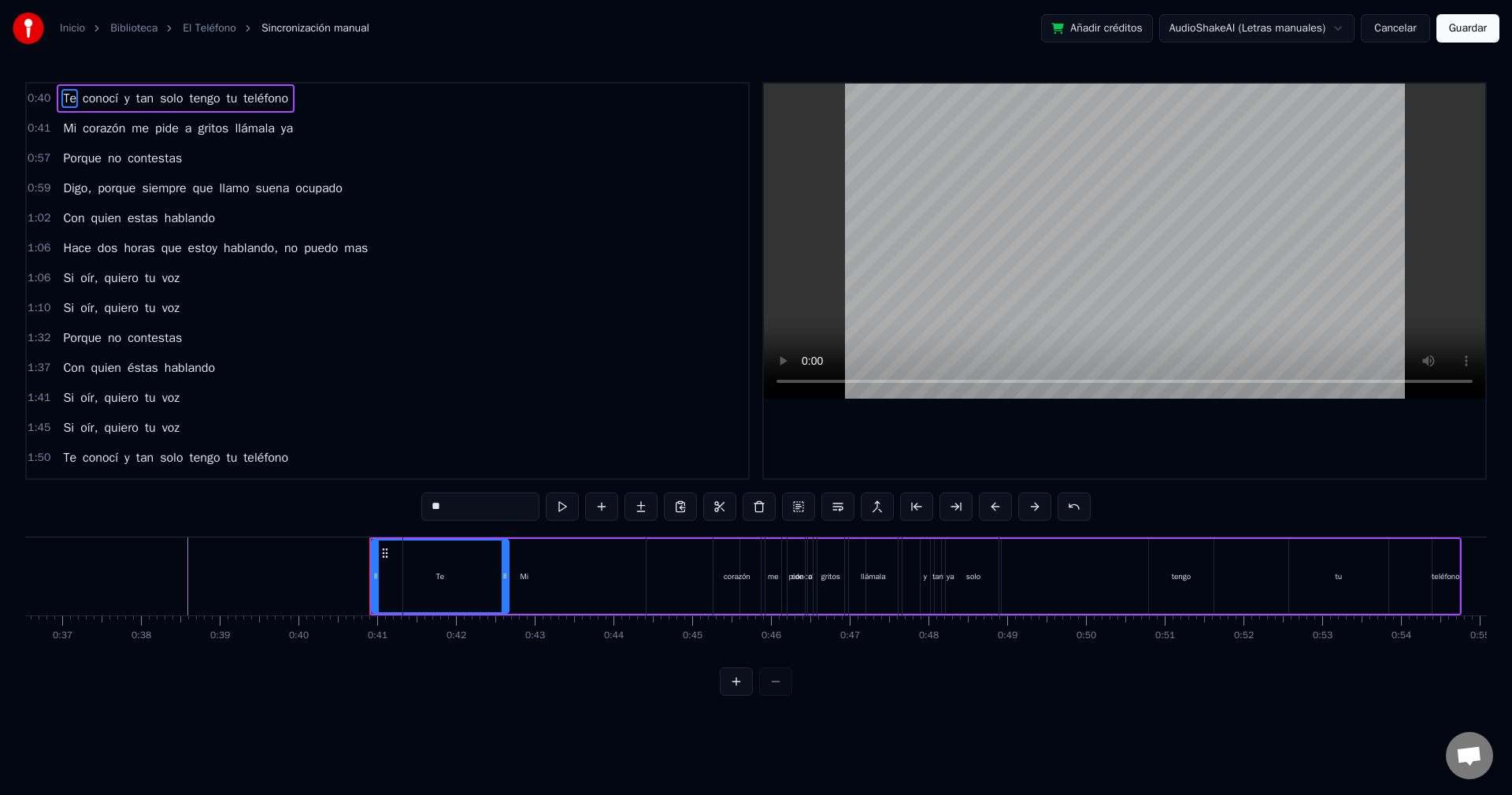 click on "Te conocí y tan solo tengo tu teléfono" at bounding box center [176, 98] 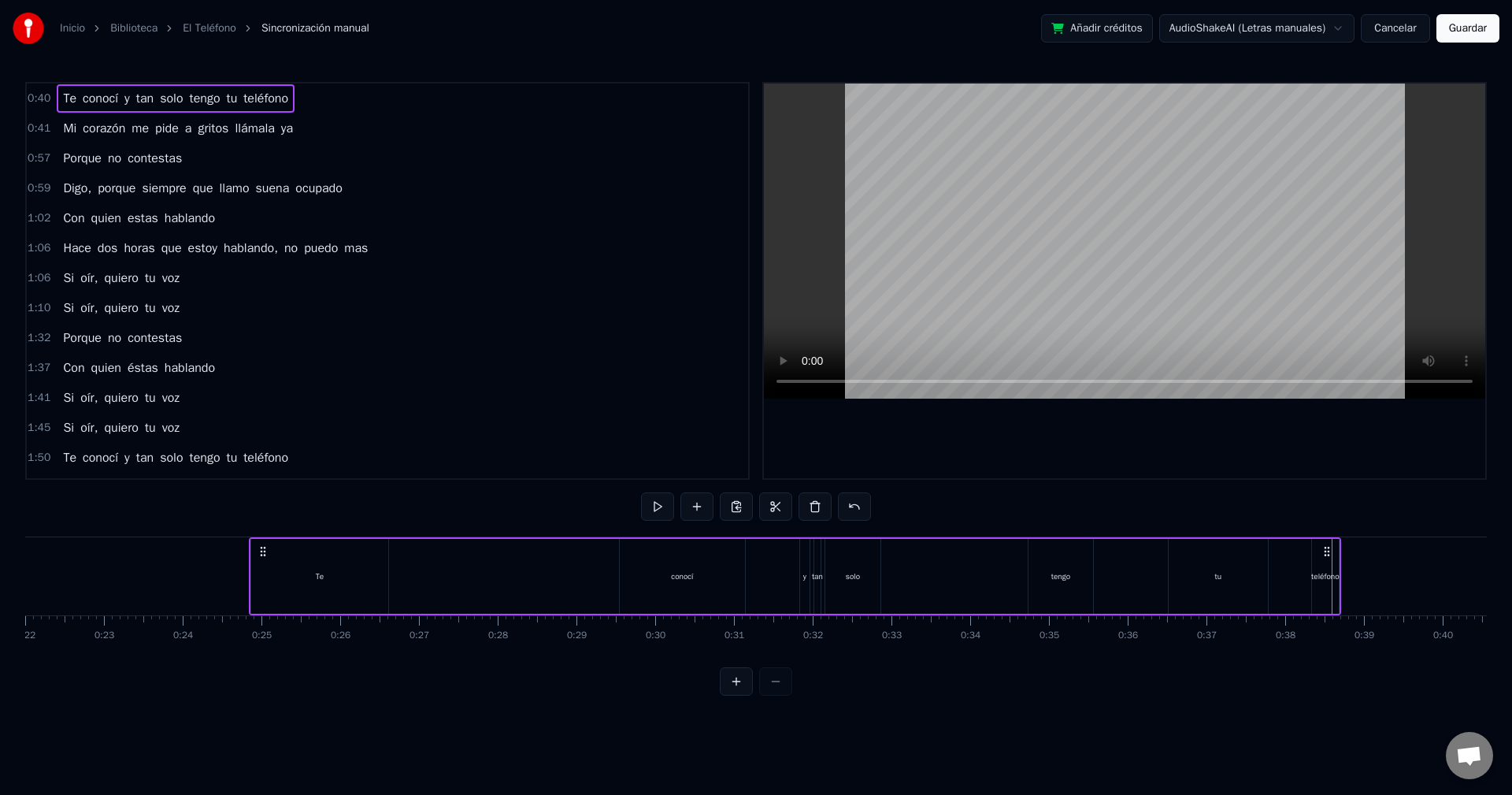 scroll, scrollTop: 0, scrollLeft: 1708, axis: horizontal 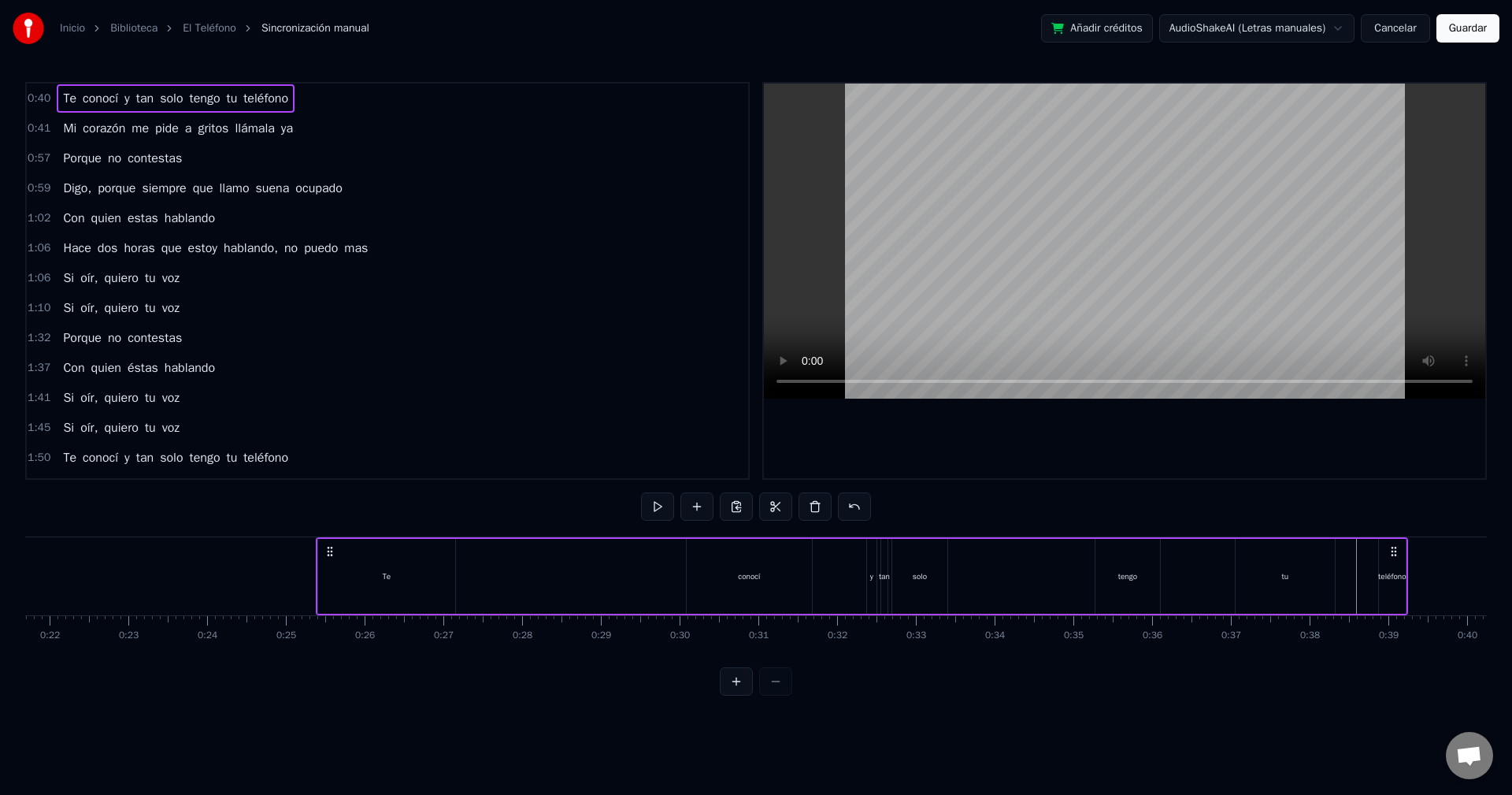 drag, startPoint x: 387, startPoint y: 550, endPoint x: 334, endPoint y: 601, distance: 73.5527 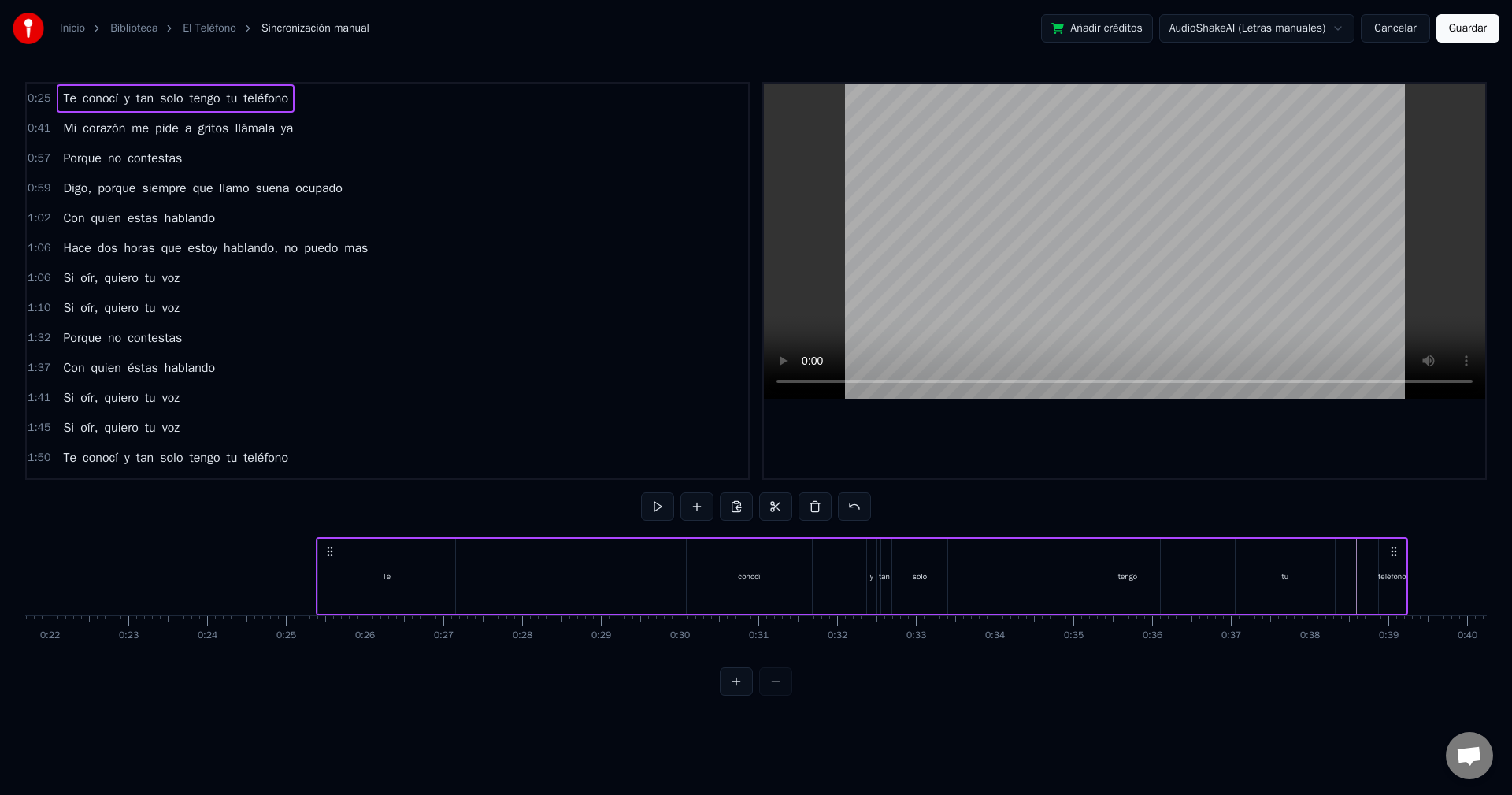 click on "Te" at bounding box center [387, 576] 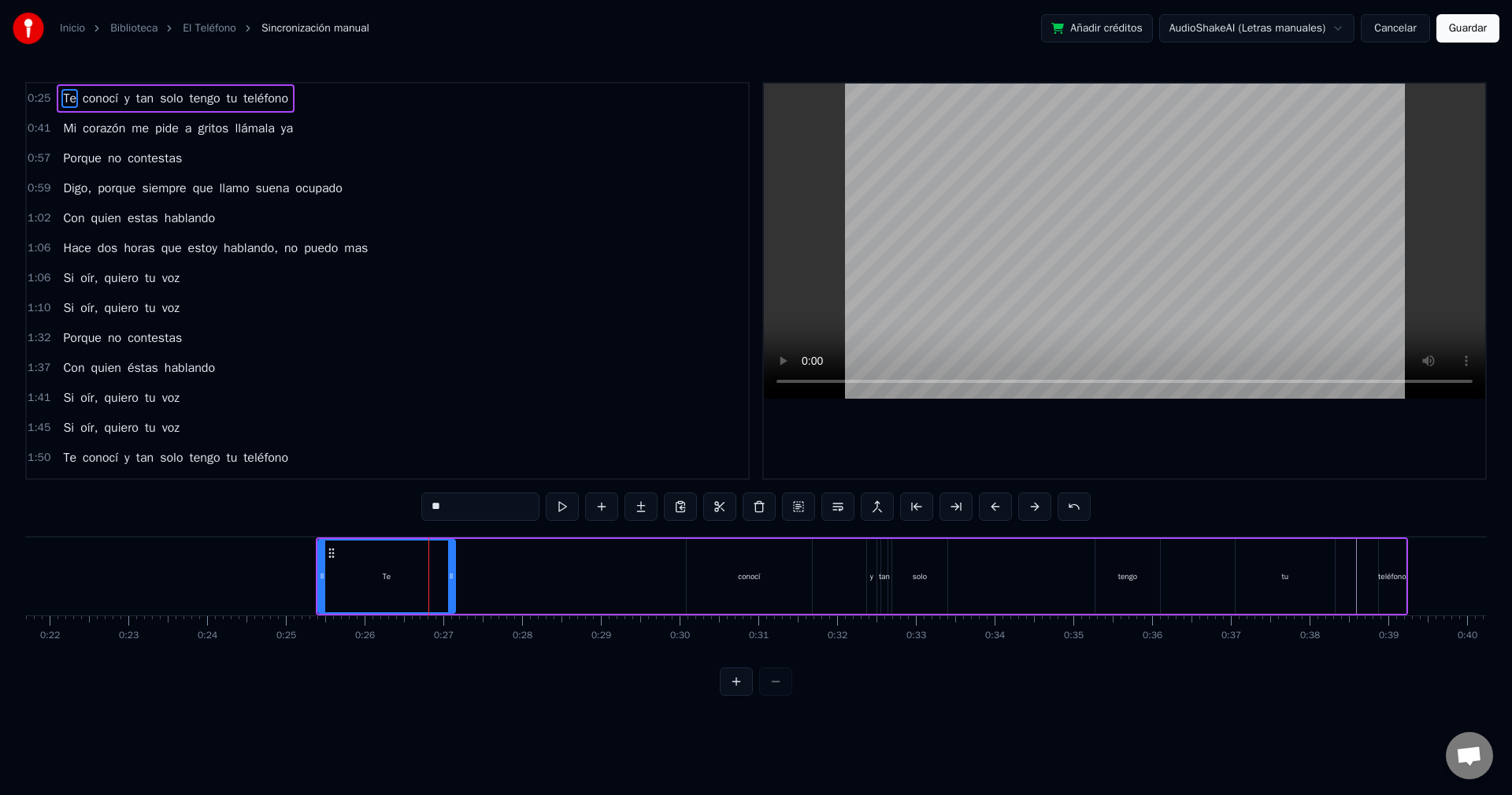 click on "conocí" at bounding box center [749, 576] 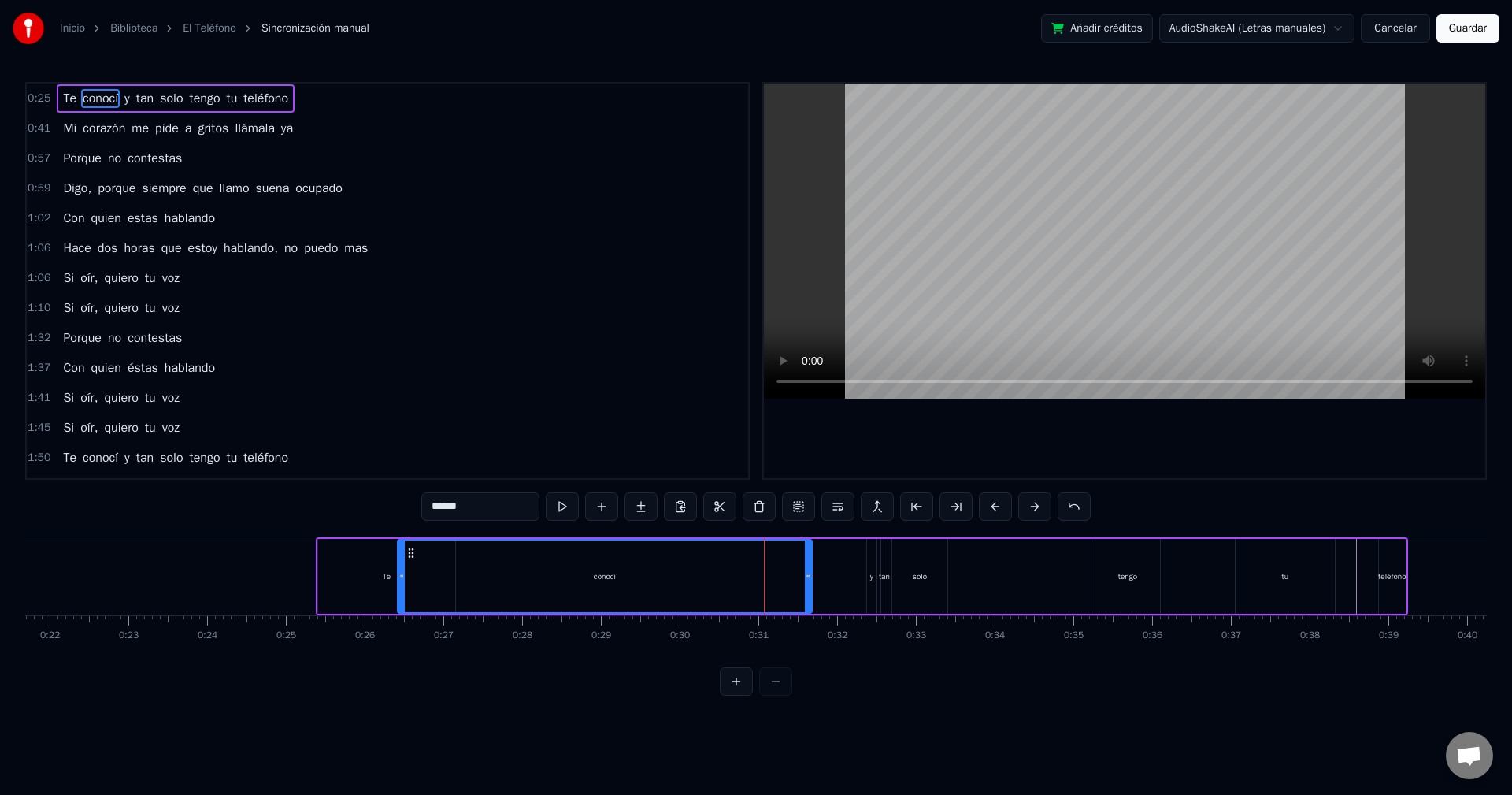 drag, startPoint x: 691, startPoint y: 565, endPoint x: 402, endPoint y: 578, distance: 289.2922 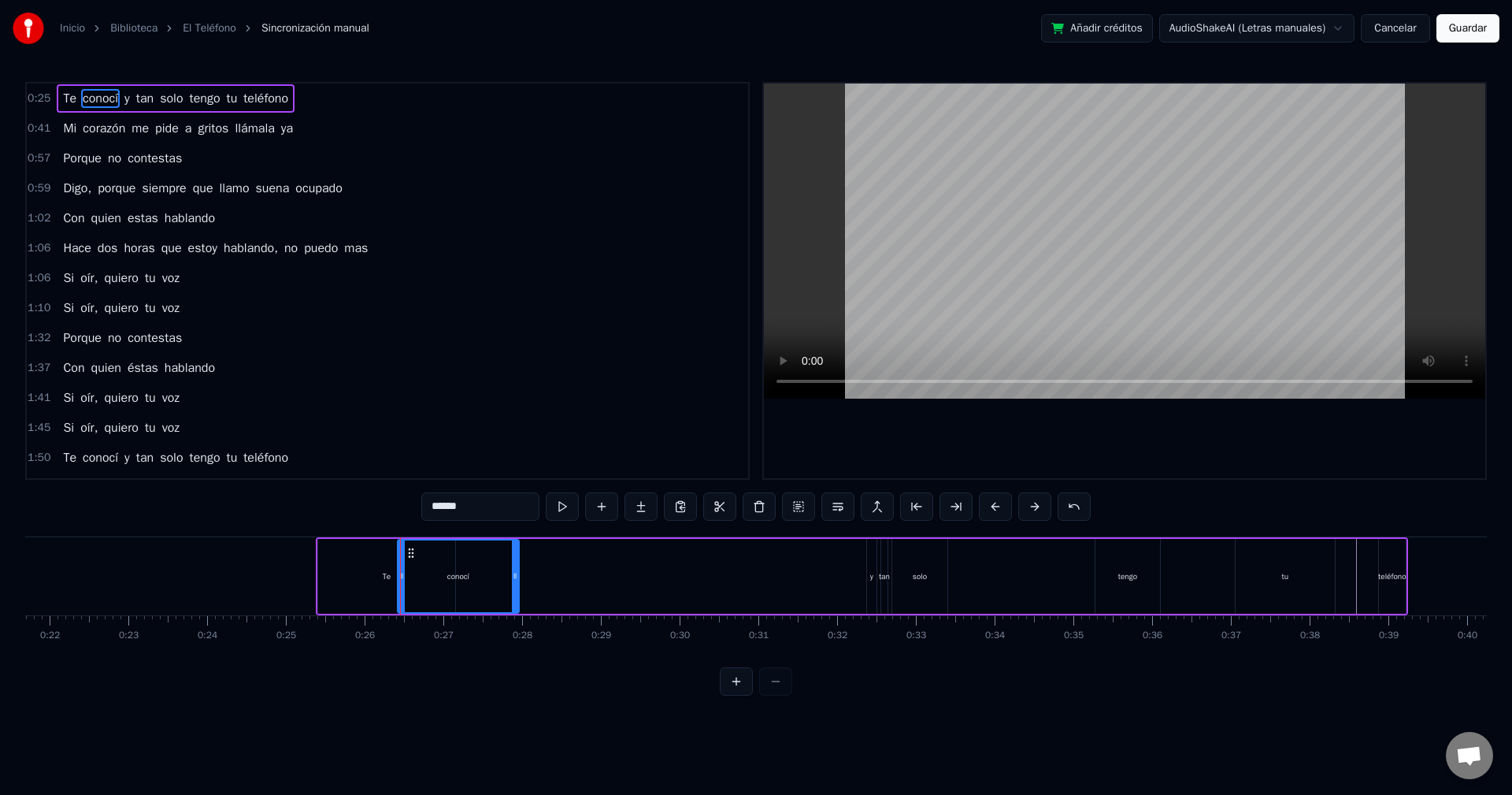 drag, startPoint x: 808, startPoint y: 574, endPoint x: 493, endPoint y: 578, distance: 315.0254 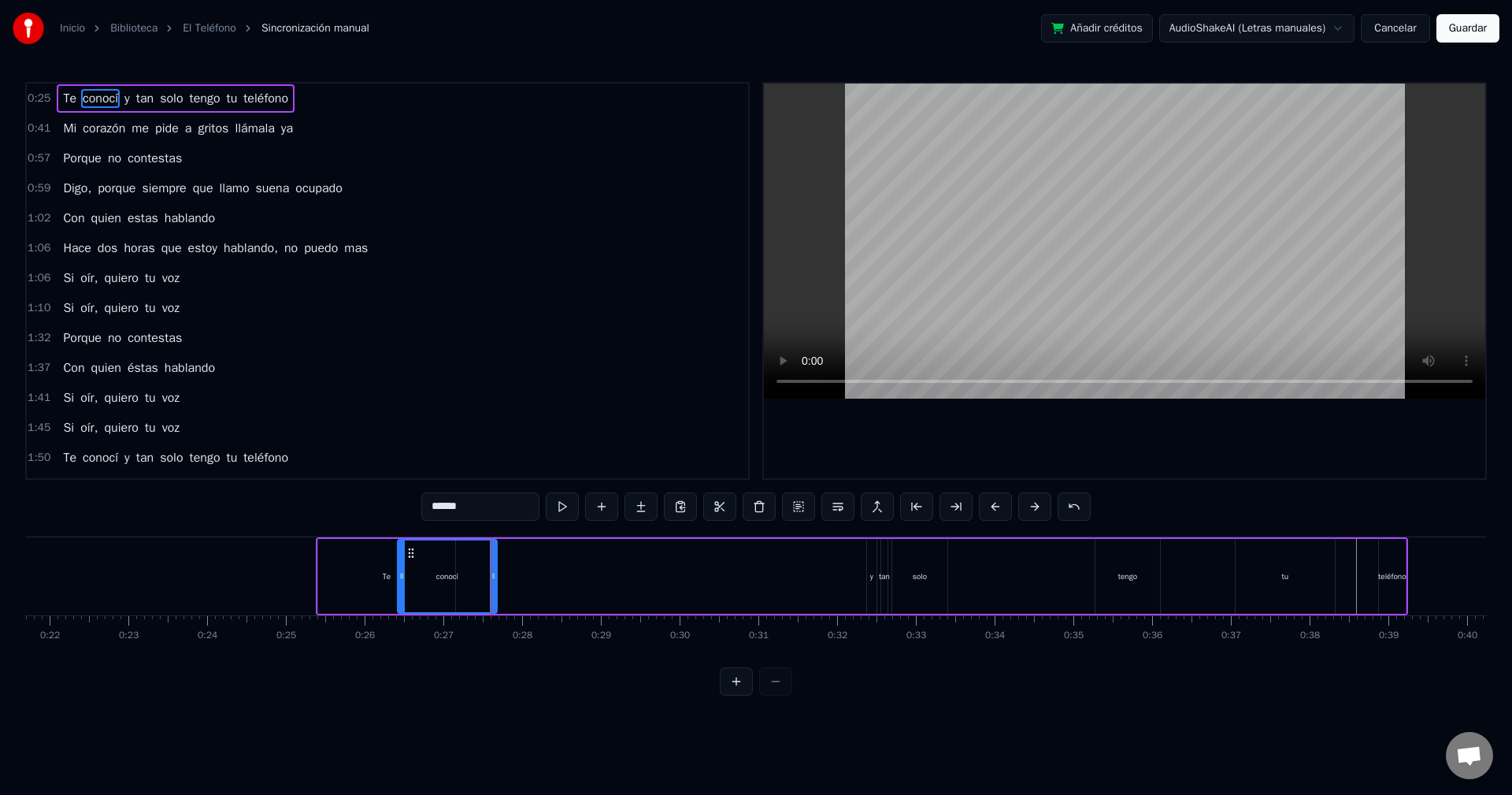 click on "conocí" at bounding box center (447, 576) 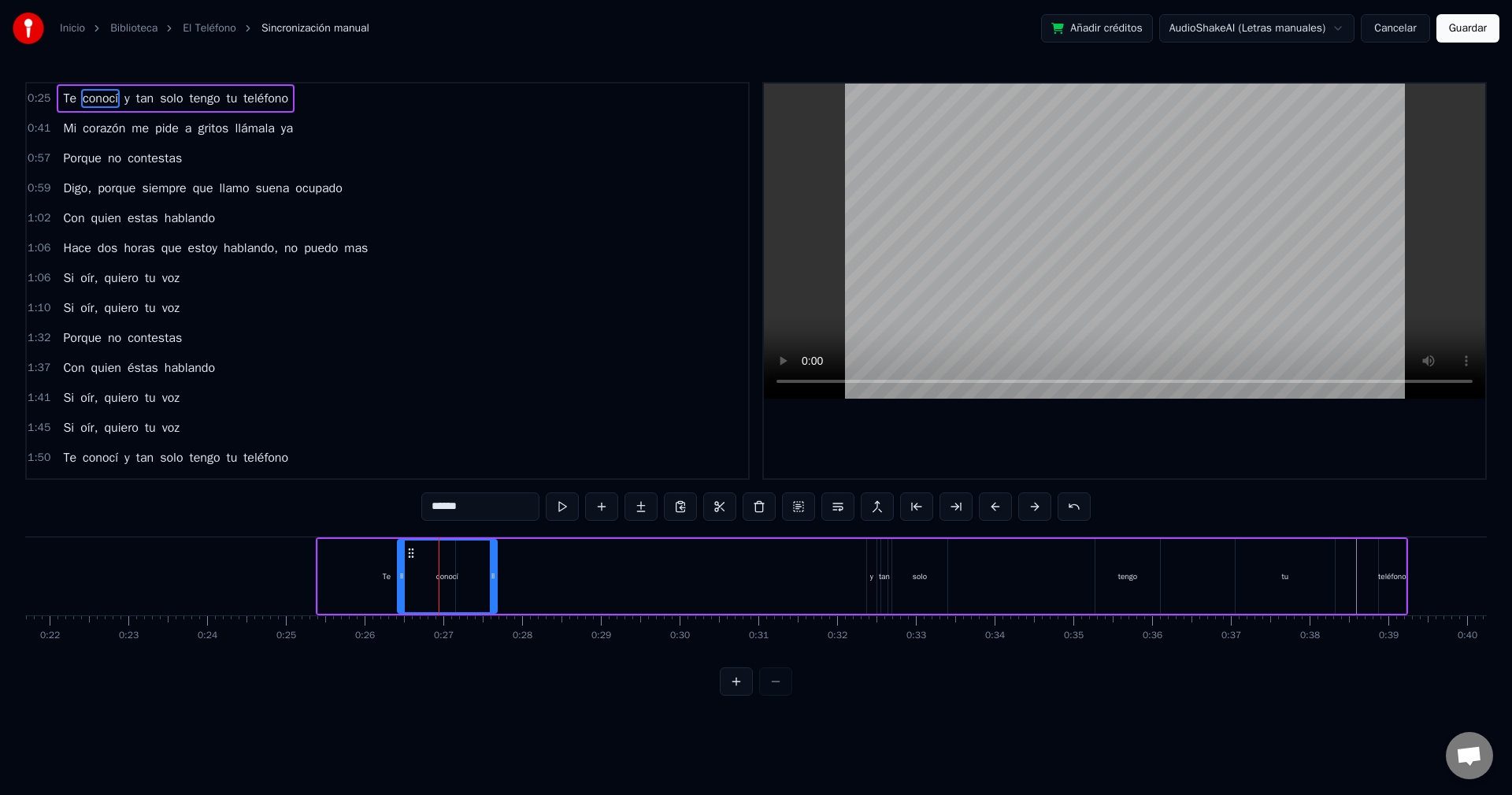 click on "Te" at bounding box center (387, 576) 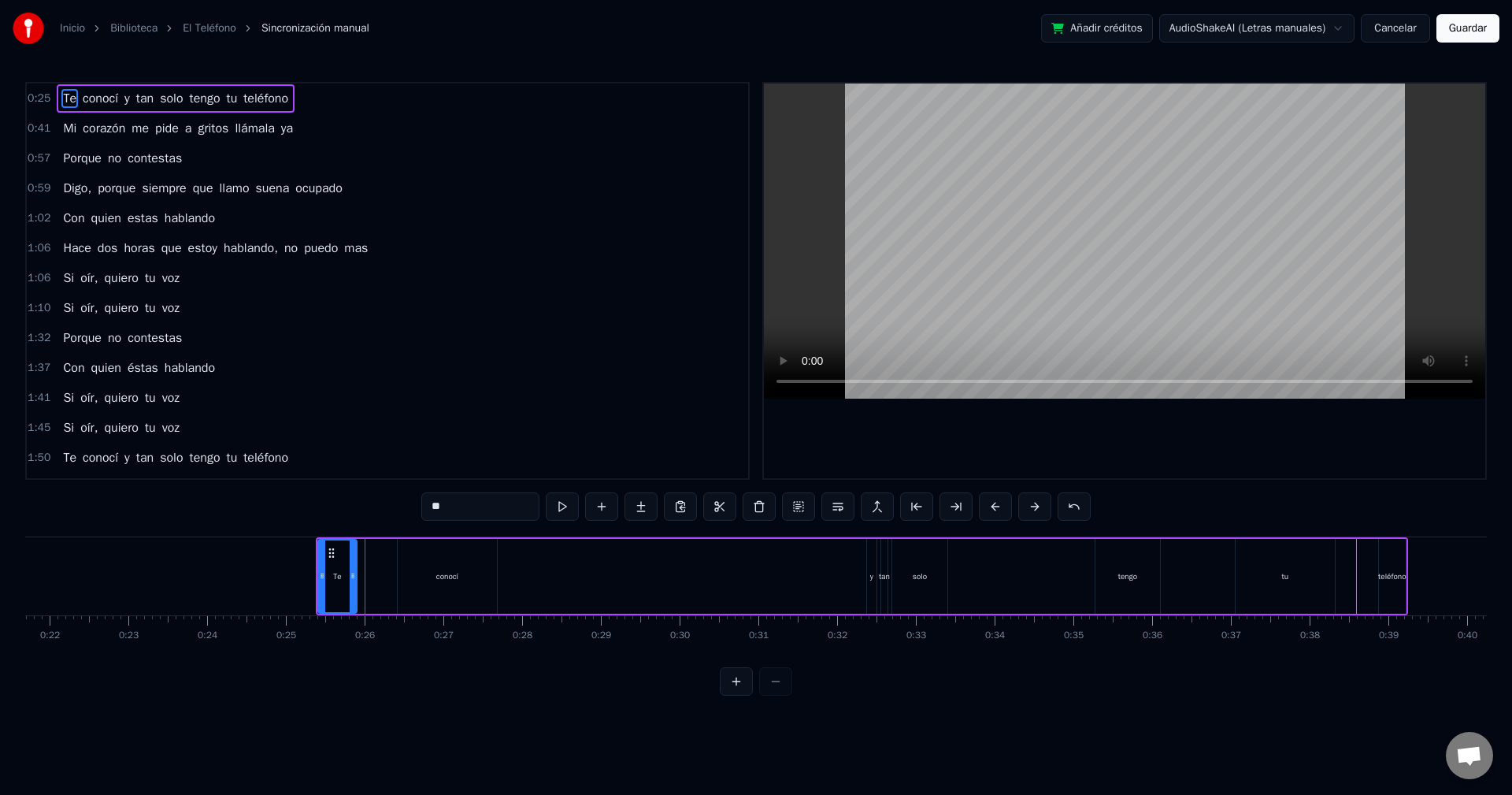 drag, startPoint x: 453, startPoint y: 563, endPoint x: 354, endPoint y: 568, distance: 99.12618 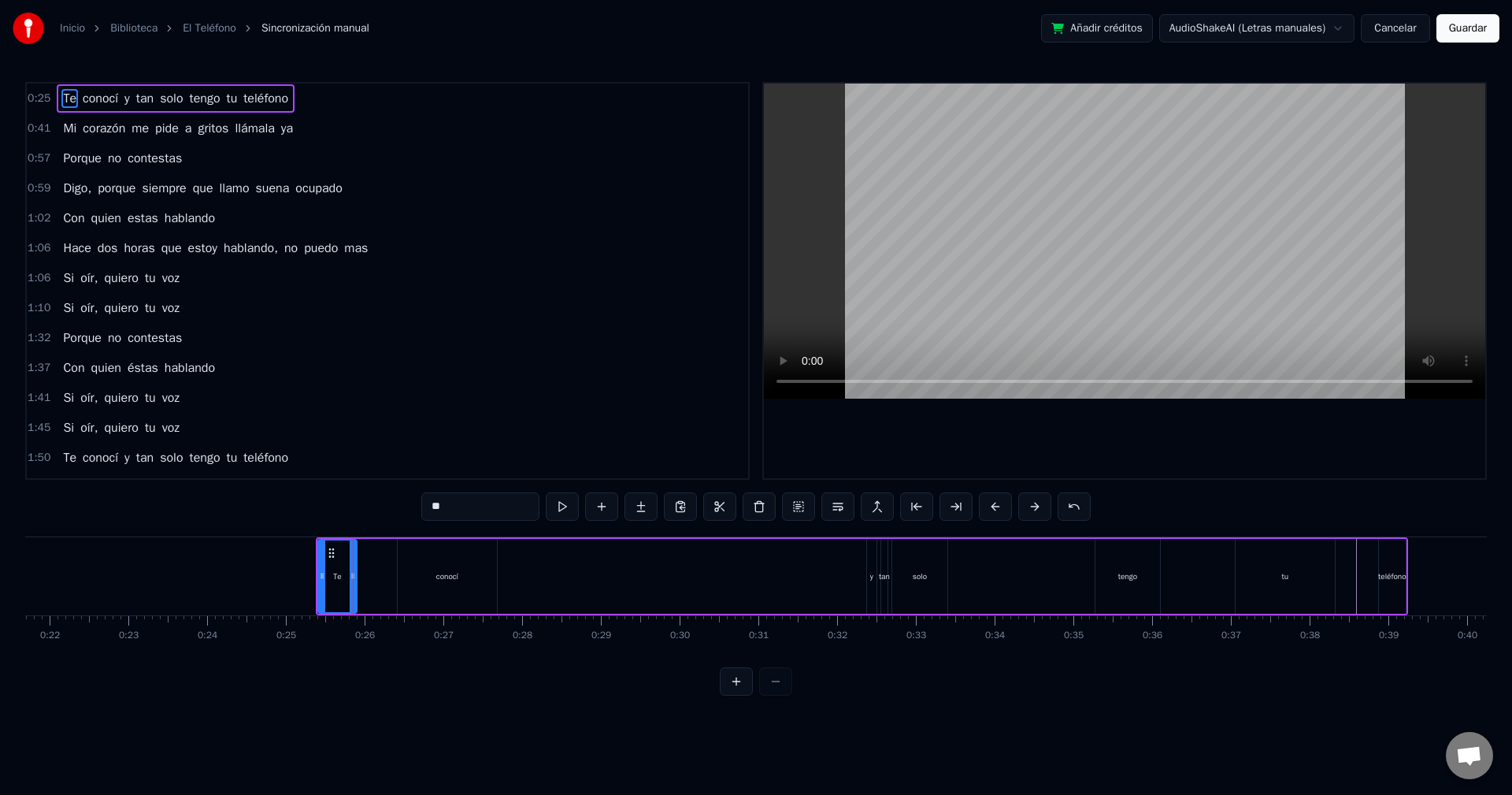 click on "conocí" at bounding box center [447, 576] 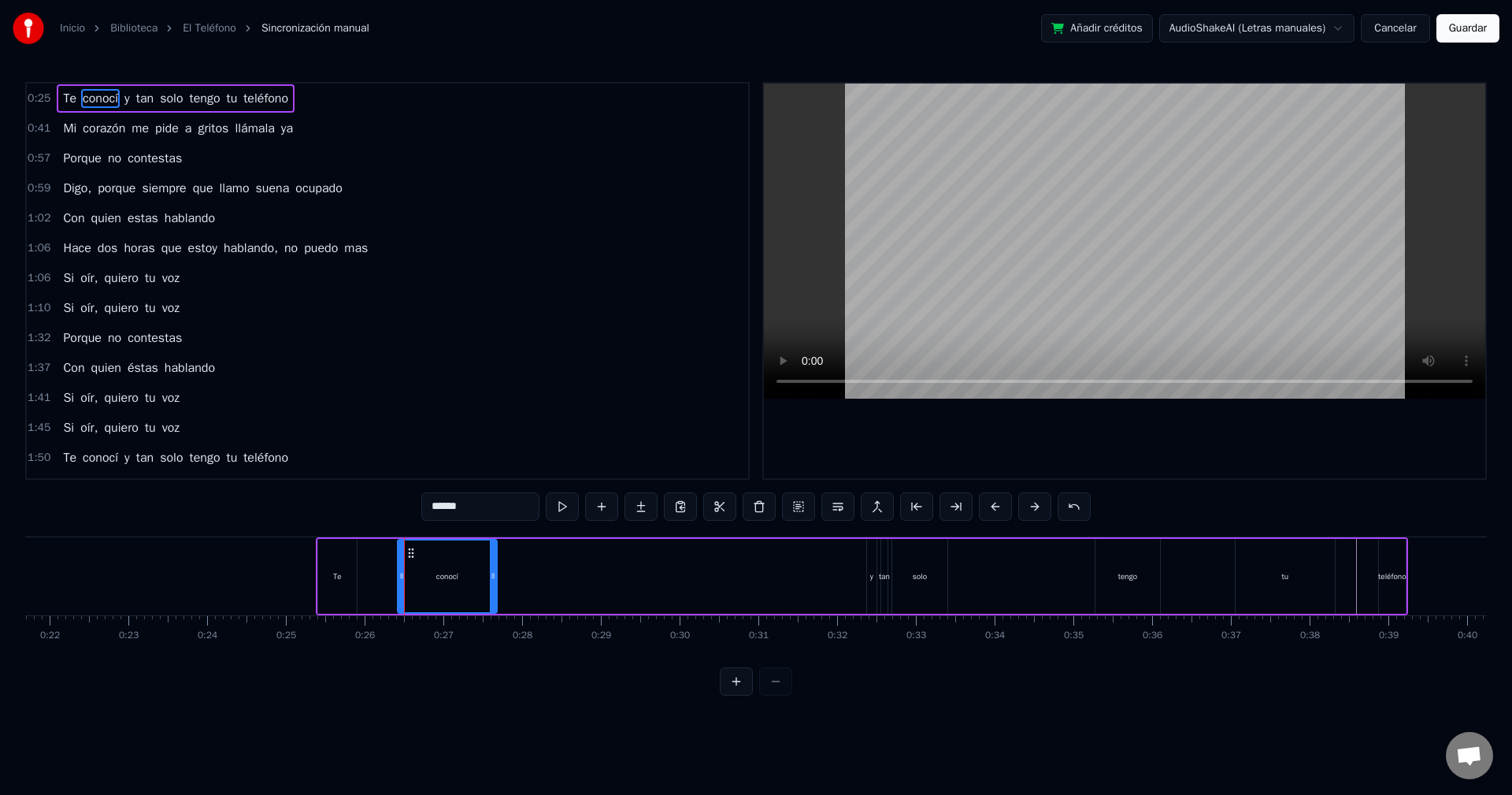 drag, startPoint x: 428, startPoint y: 568, endPoint x: 395, endPoint y: 570, distance: 33.060551 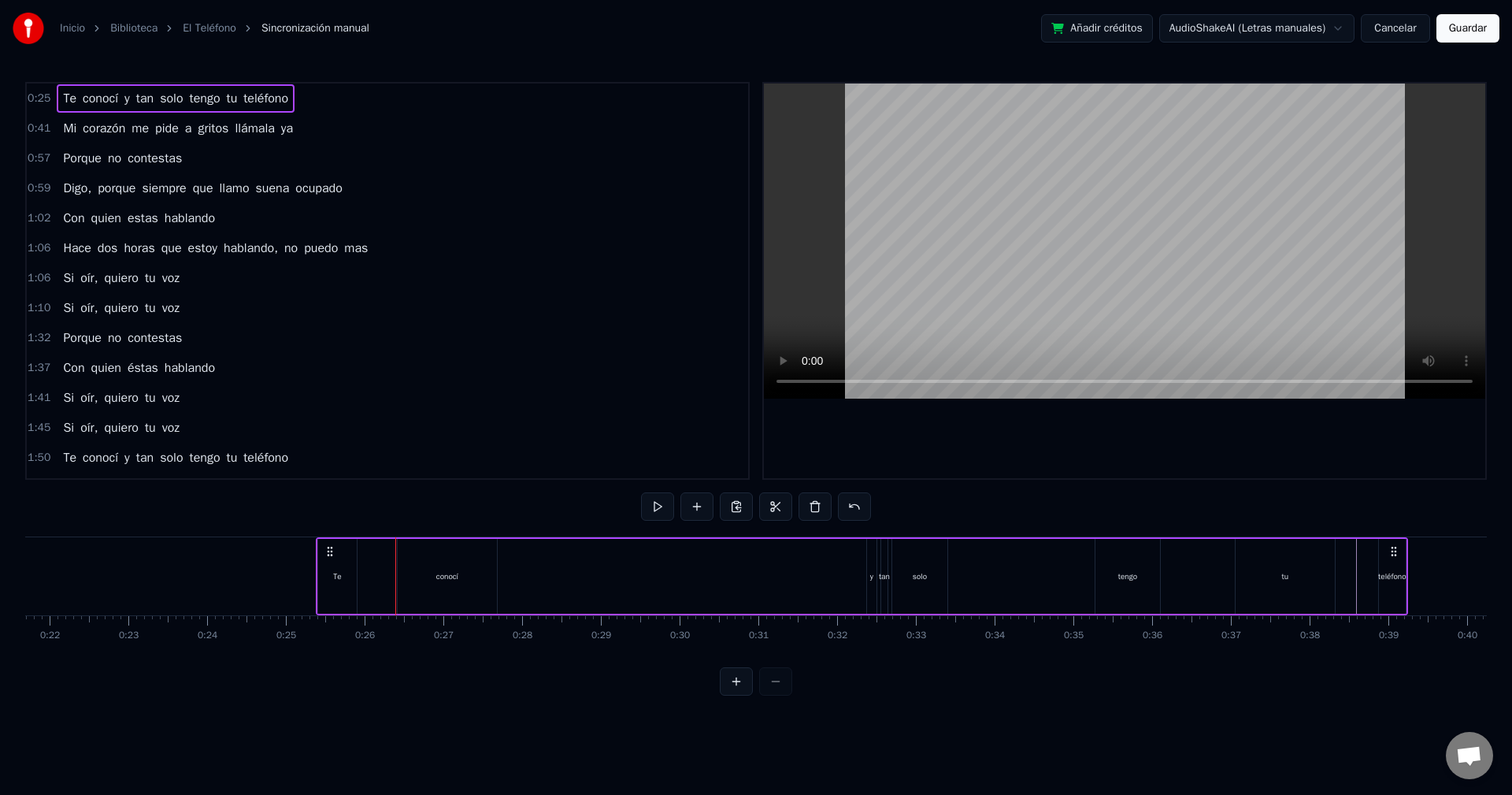 click on "conocí" at bounding box center [447, 576] 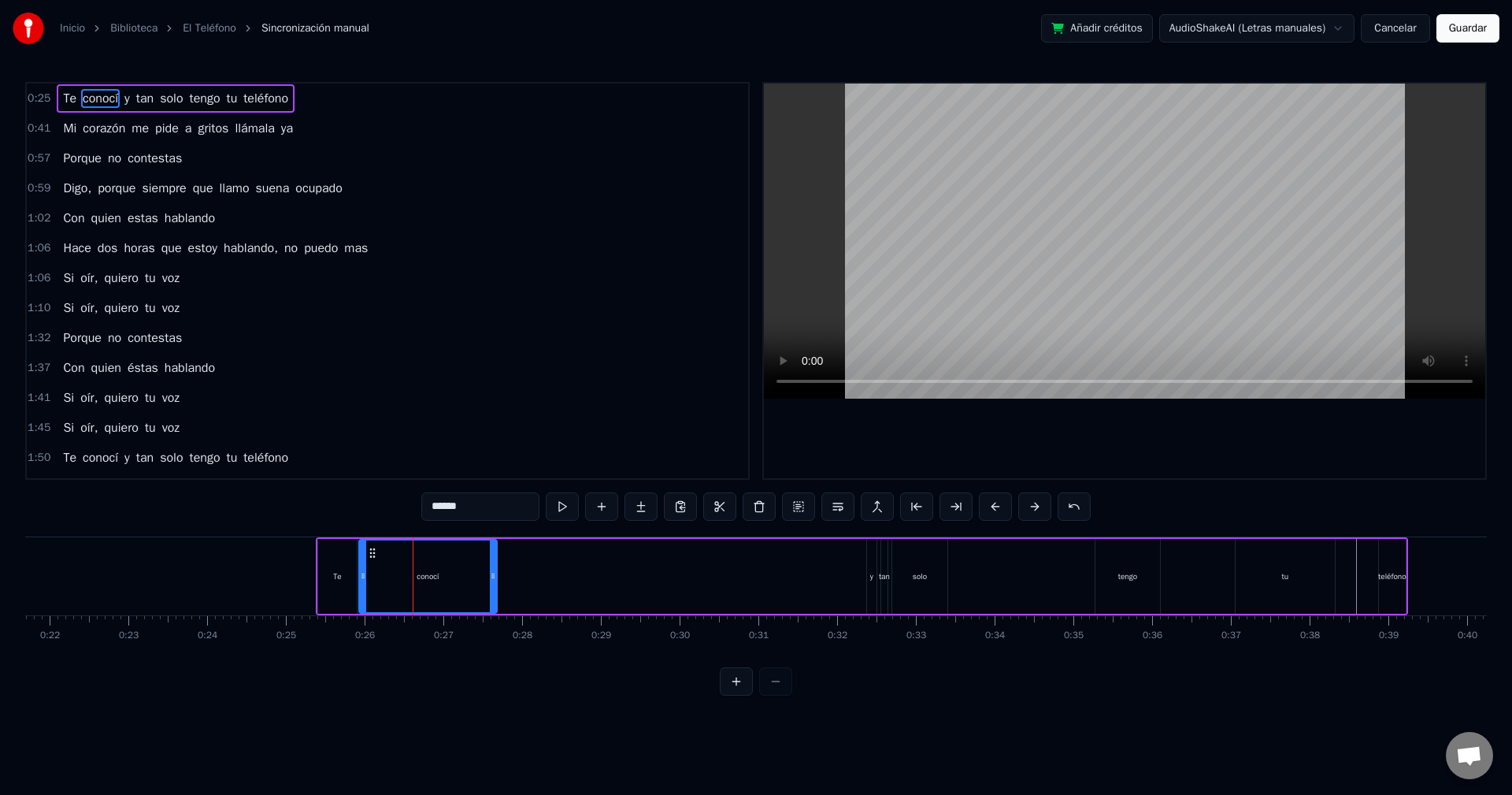 drag, startPoint x: 401, startPoint y: 566, endPoint x: 362, endPoint y: 570, distance: 39.20459 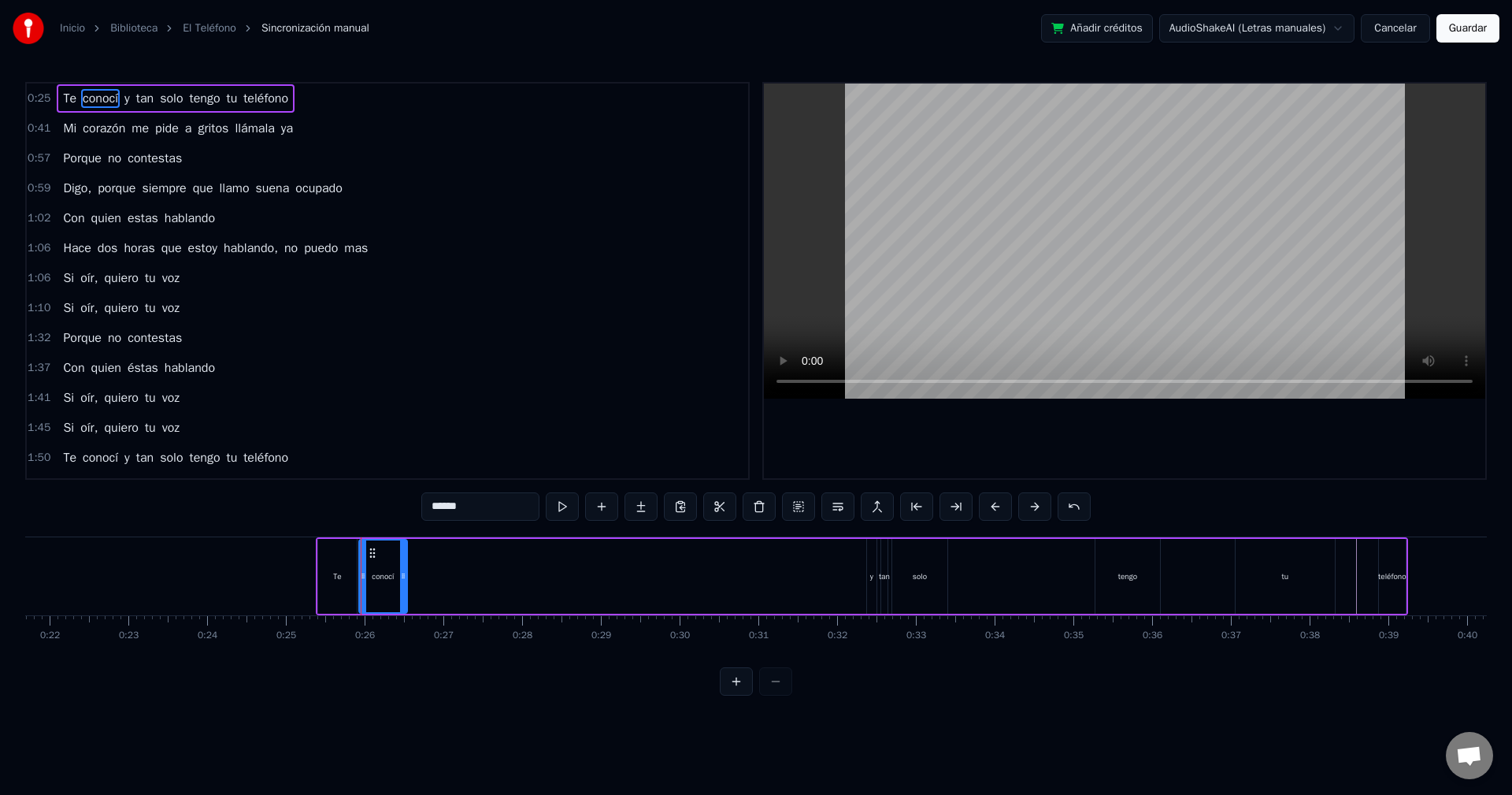 drag, startPoint x: 492, startPoint y: 569, endPoint x: 402, endPoint y: 575, distance: 90.19978 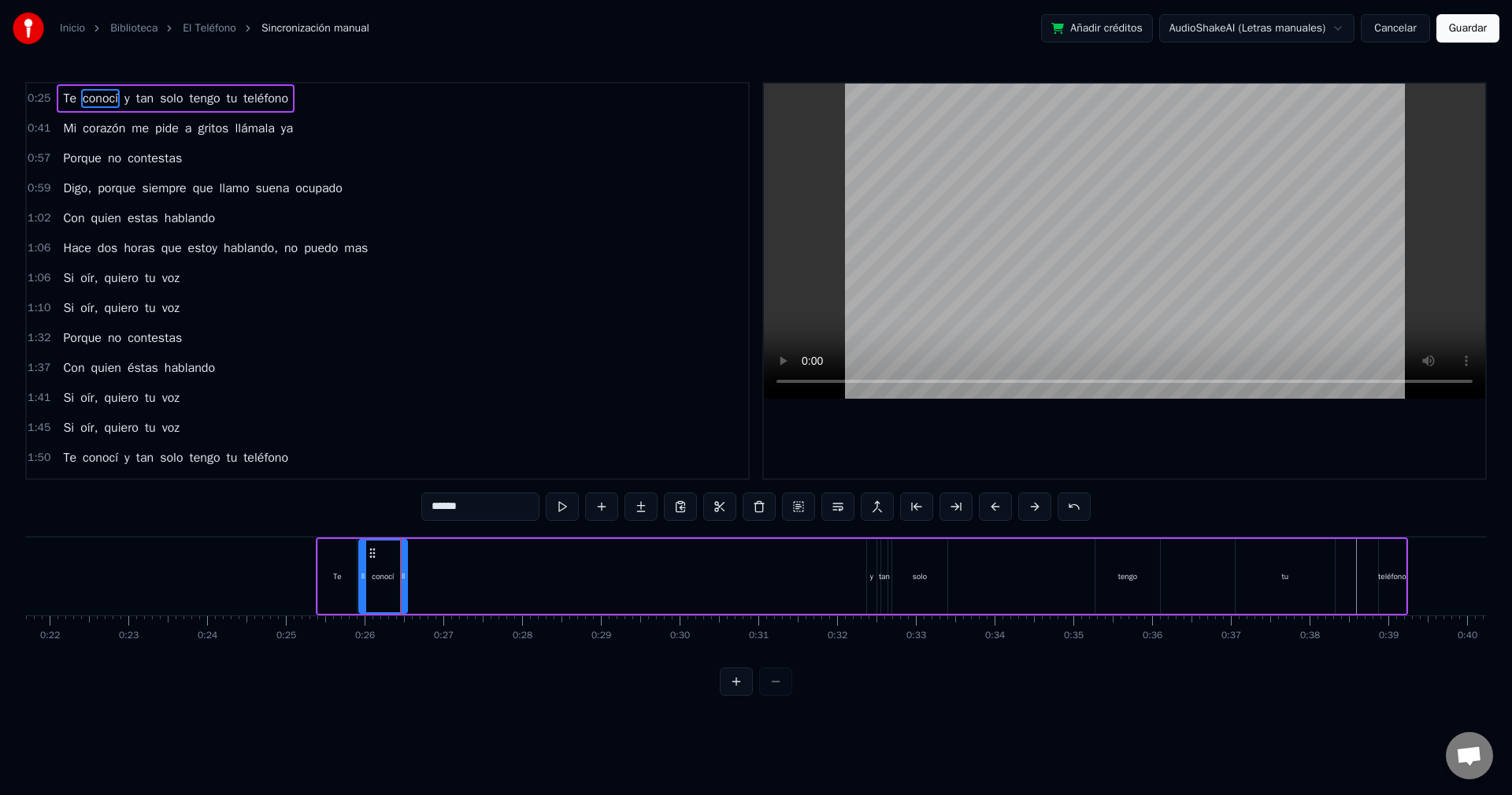 click on "y" at bounding box center [872, 576] 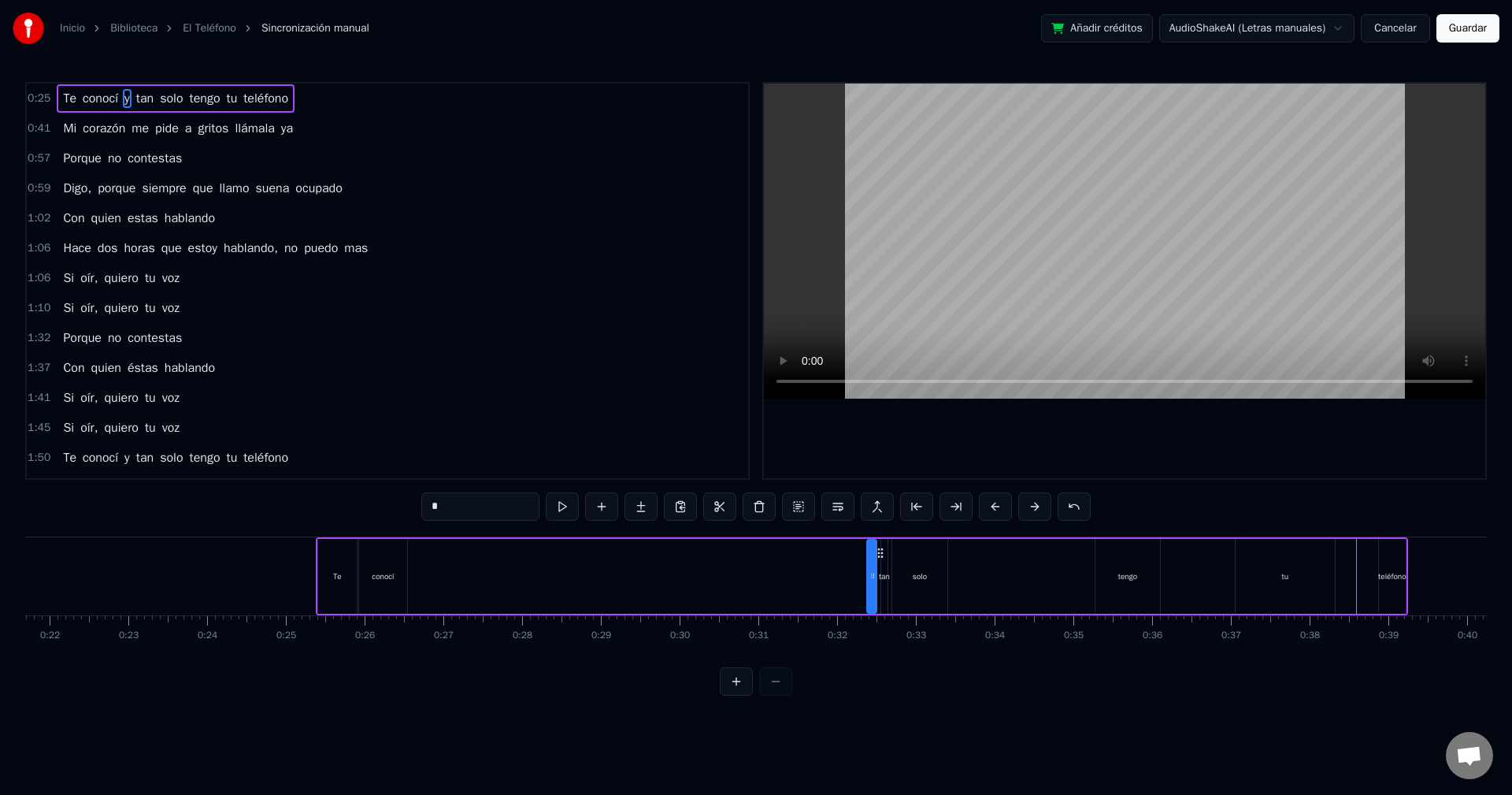 drag, startPoint x: 829, startPoint y: 560, endPoint x: 933, endPoint y: 573, distance: 104.80935 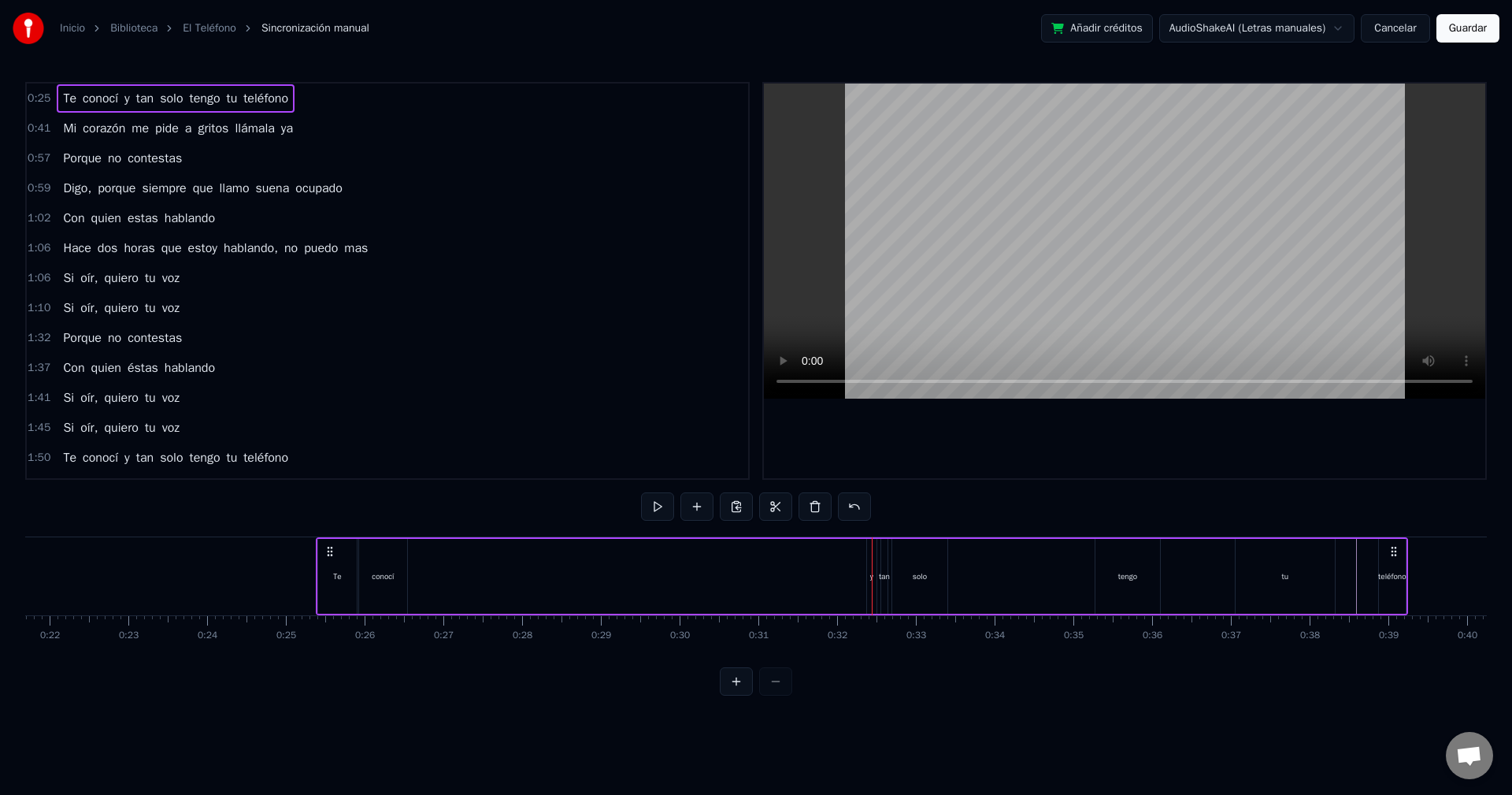 click on "y" at bounding box center [872, 576] 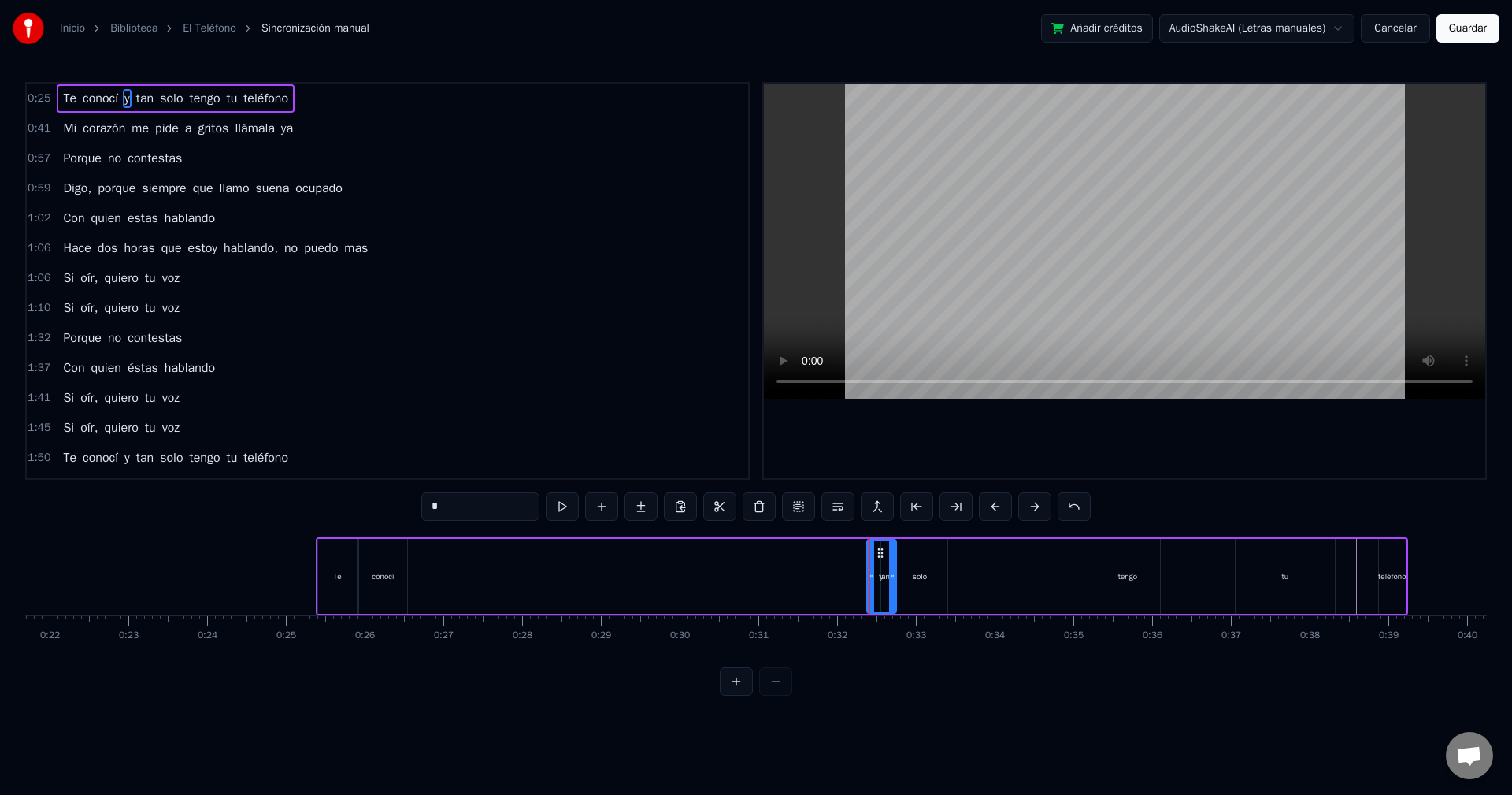 drag, startPoint x: 874, startPoint y: 595, endPoint x: 892, endPoint y: 597, distance: 18.11077 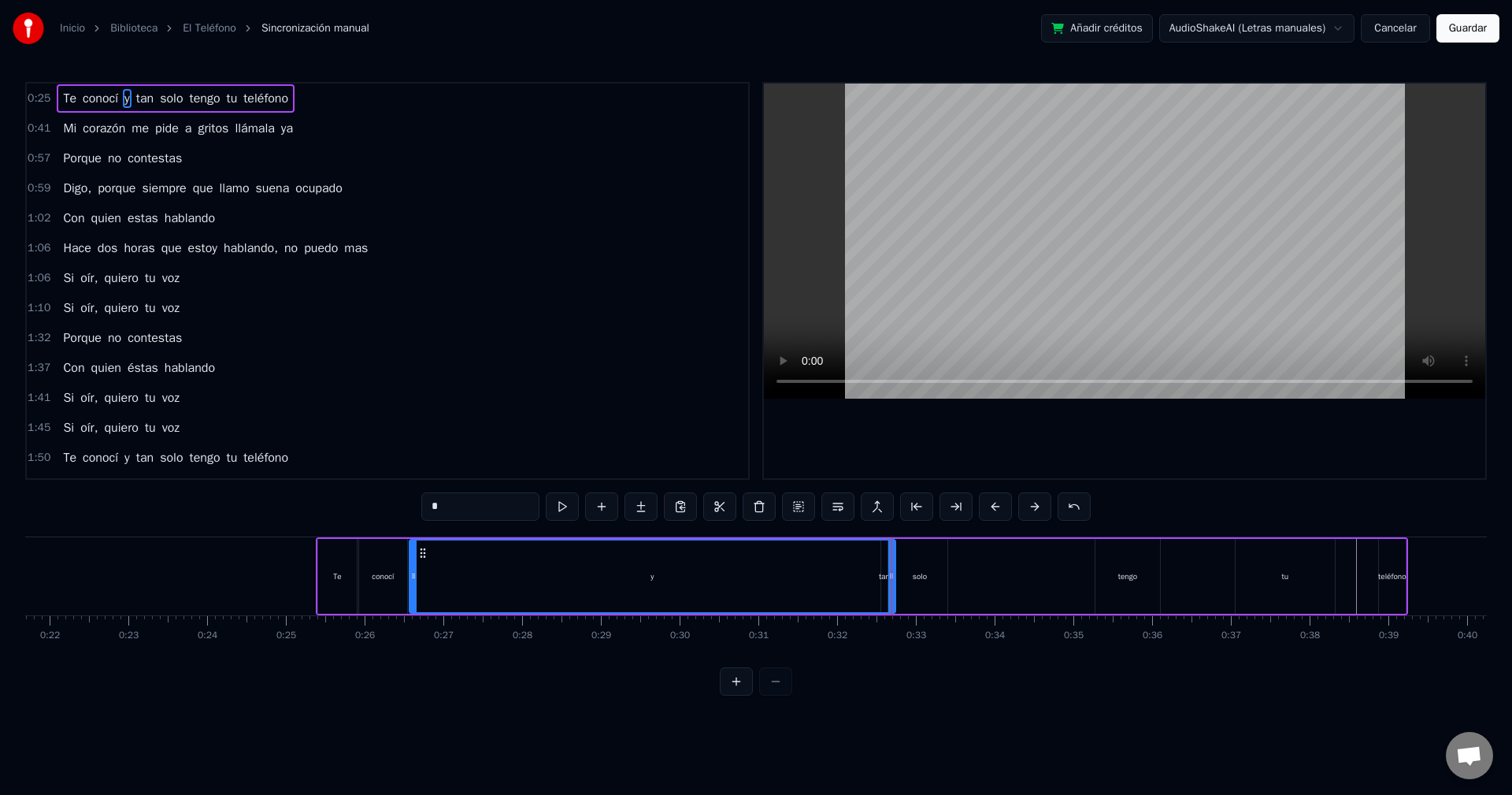 drag, startPoint x: 869, startPoint y: 587, endPoint x: 411, endPoint y: 589, distance: 458.0044 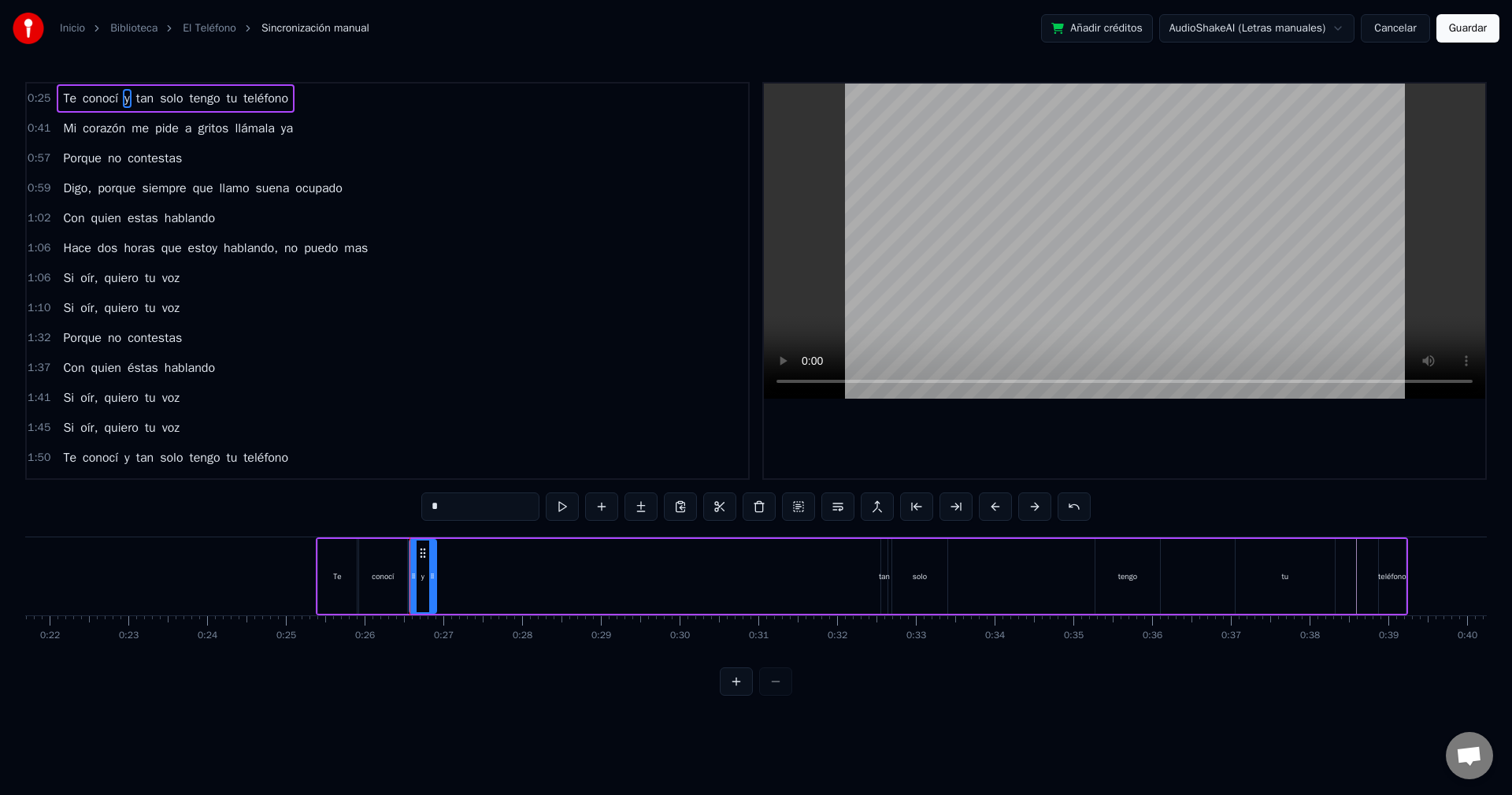 drag, startPoint x: 891, startPoint y: 591, endPoint x: 432, endPoint y: 619, distance: 459.8532 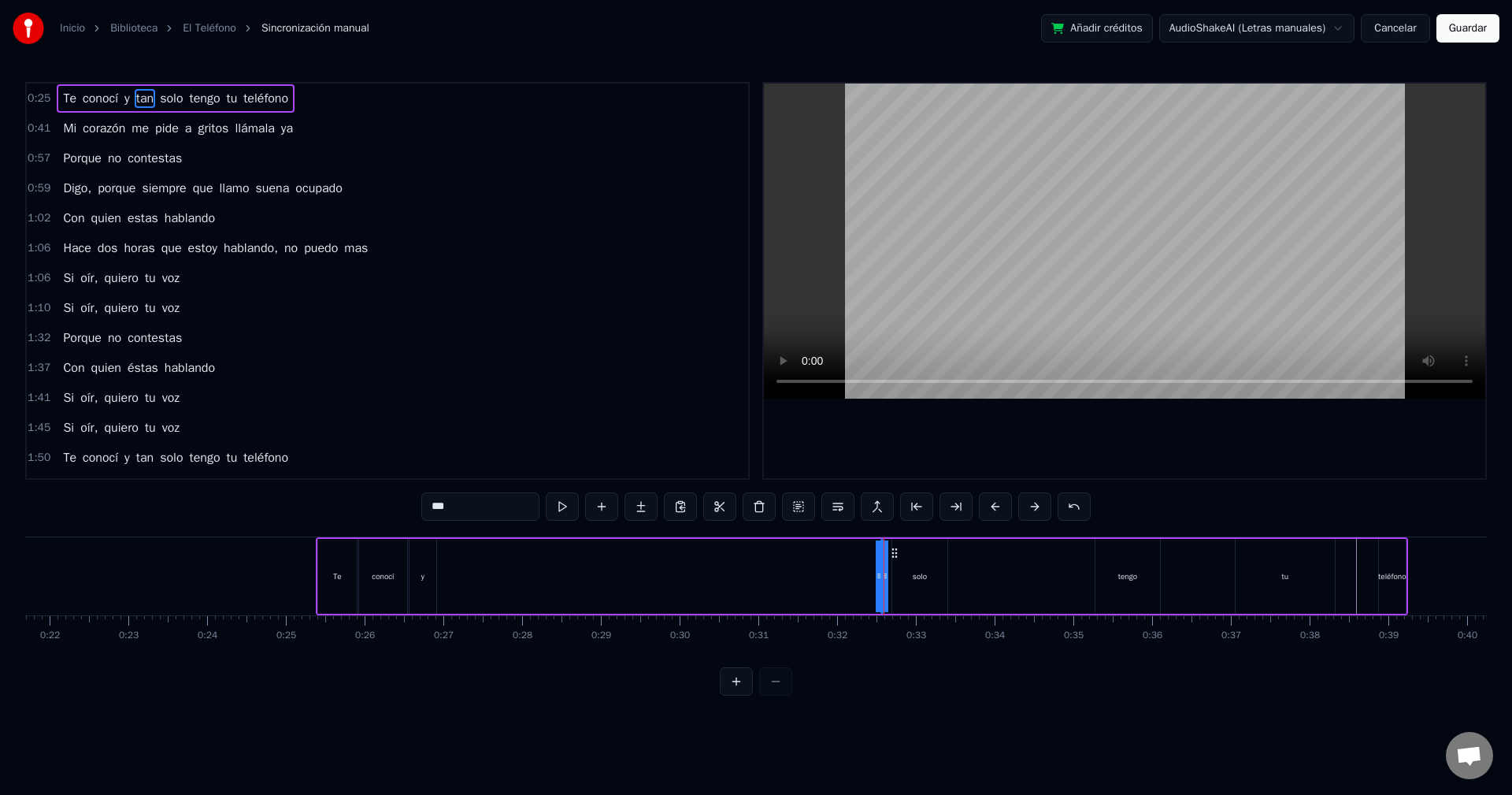 drag, startPoint x: 882, startPoint y: 581, endPoint x: 801, endPoint y: 580, distance: 81.00617 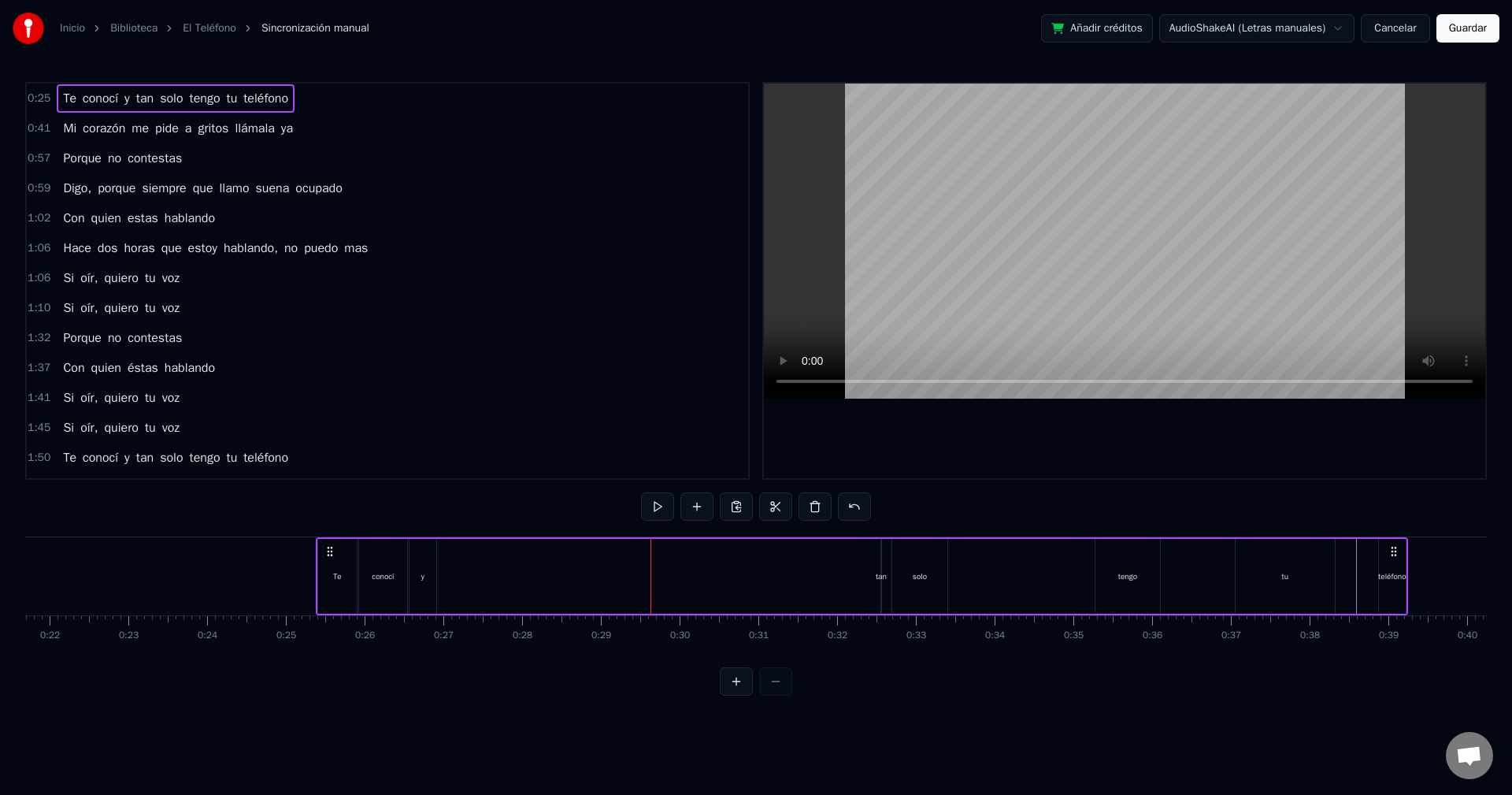 click on "tan" at bounding box center [881, 576] 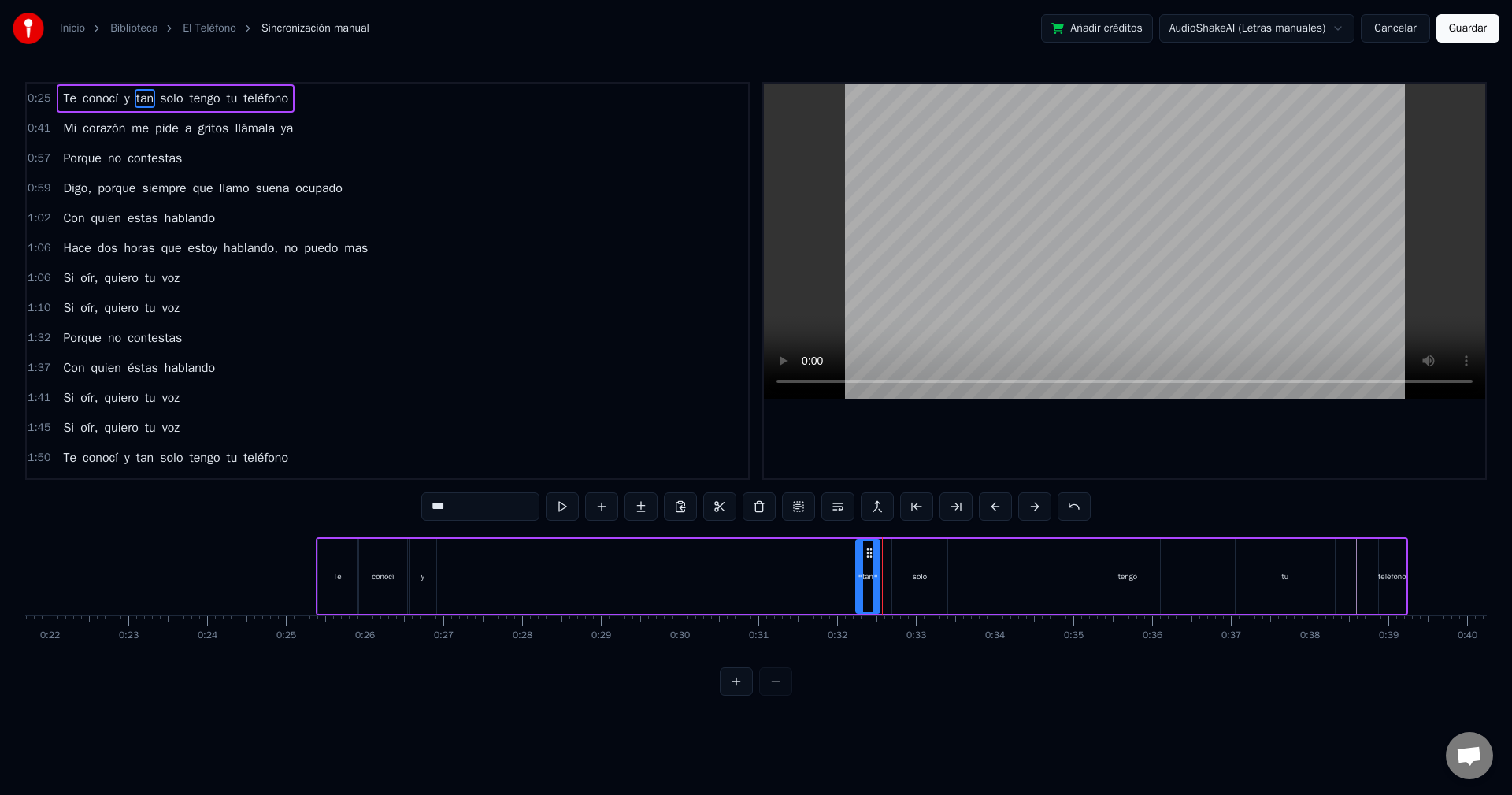 drag, startPoint x: 885, startPoint y: 579, endPoint x: 871, endPoint y: 581, distance: 14.142136 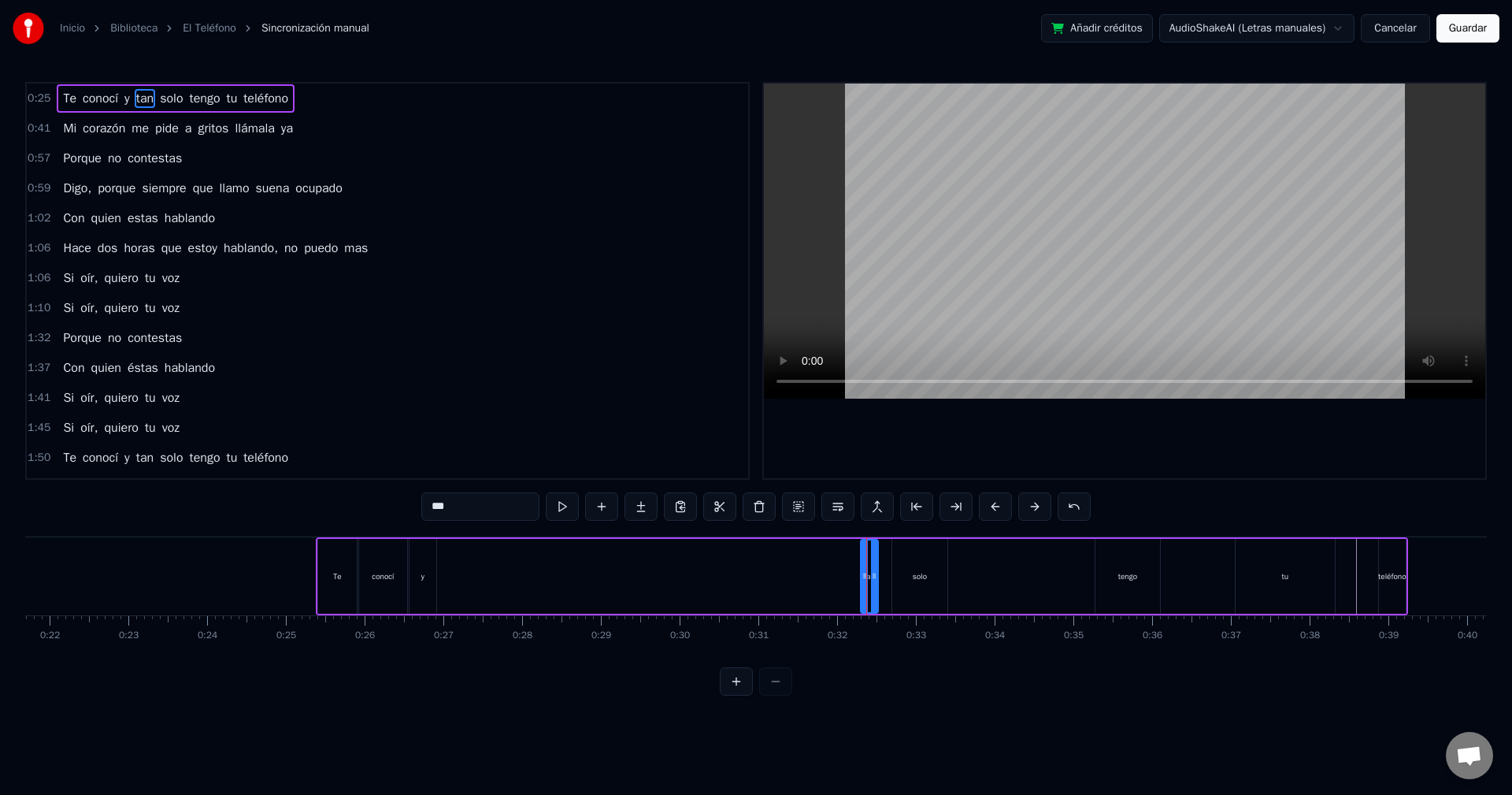 click 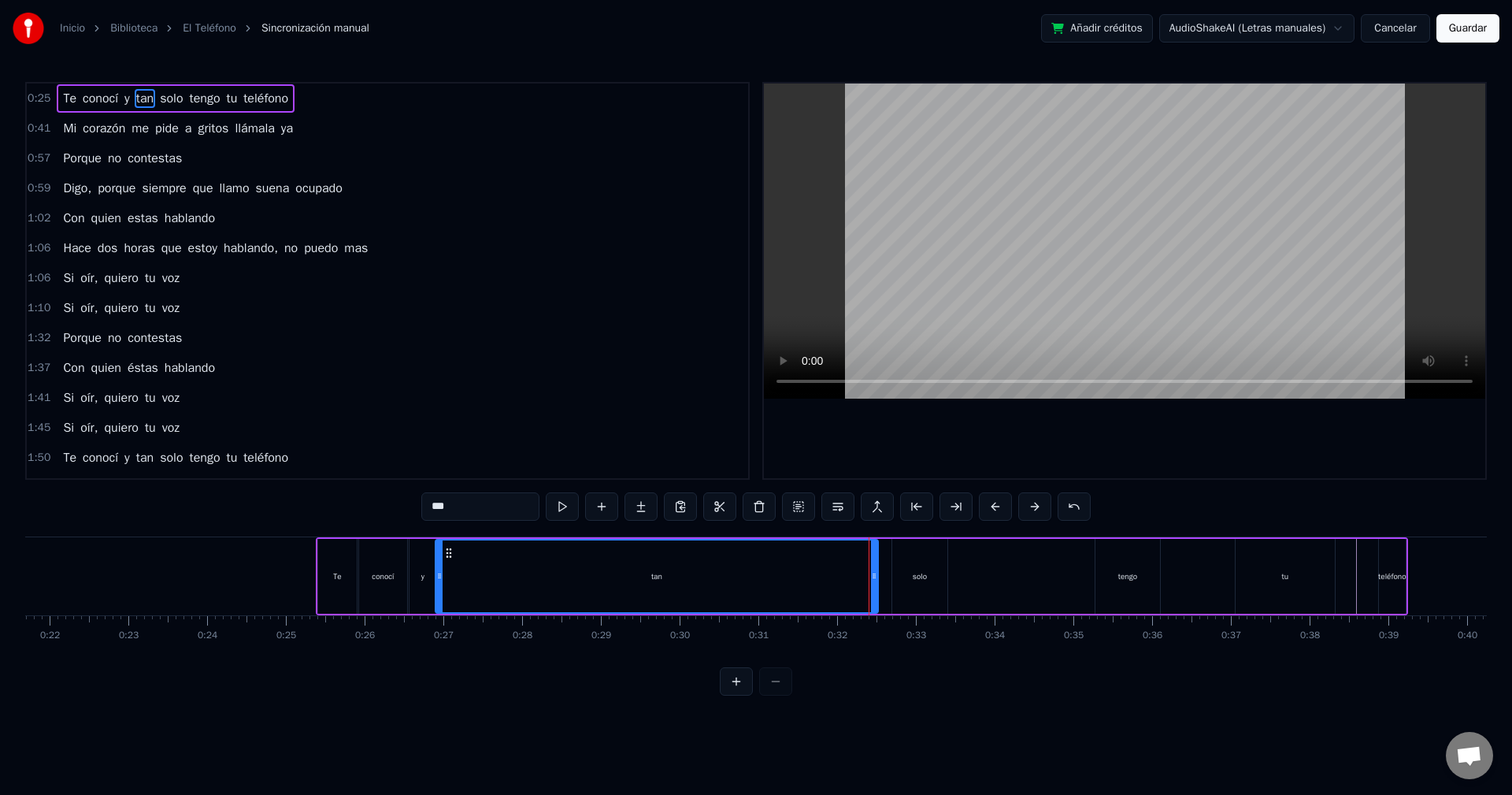 drag, startPoint x: 861, startPoint y: 578, endPoint x: 443, endPoint y: 603, distance: 418.7469 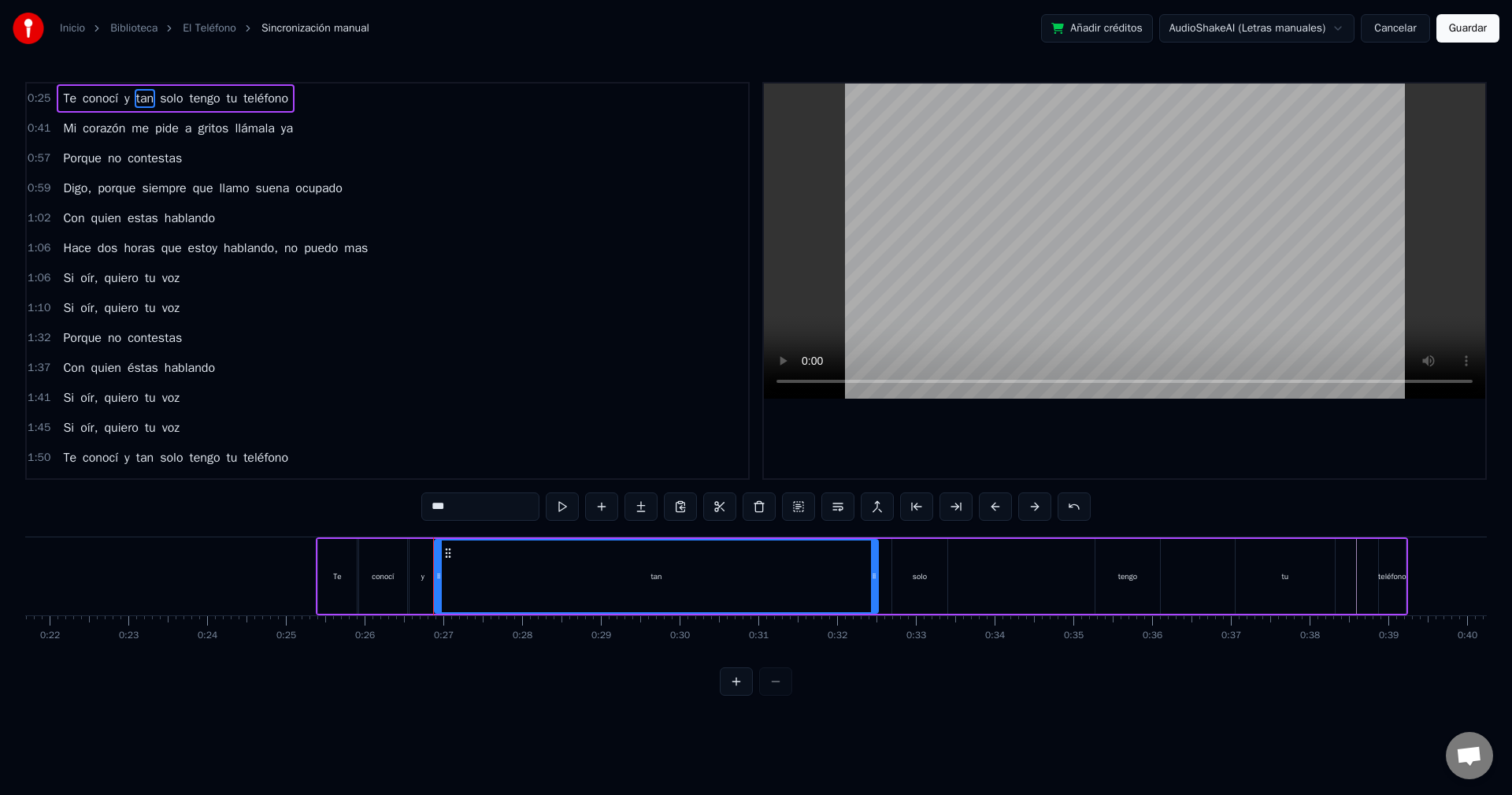click on "tan" at bounding box center [656, 576] 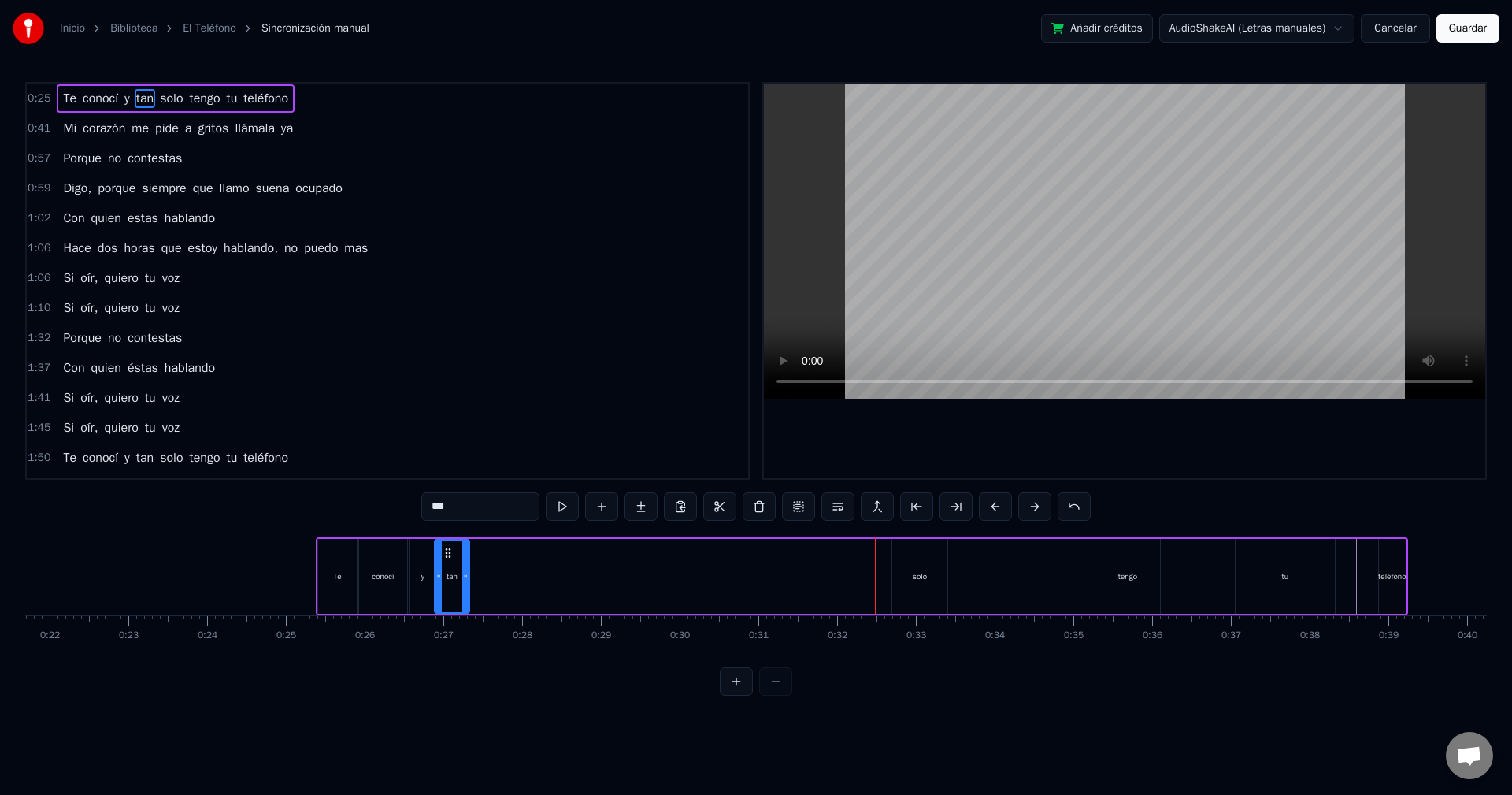 drag, startPoint x: 876, startPoint y: 574, endPoint x: 468, endPoint y: 587, distance: 408.2071 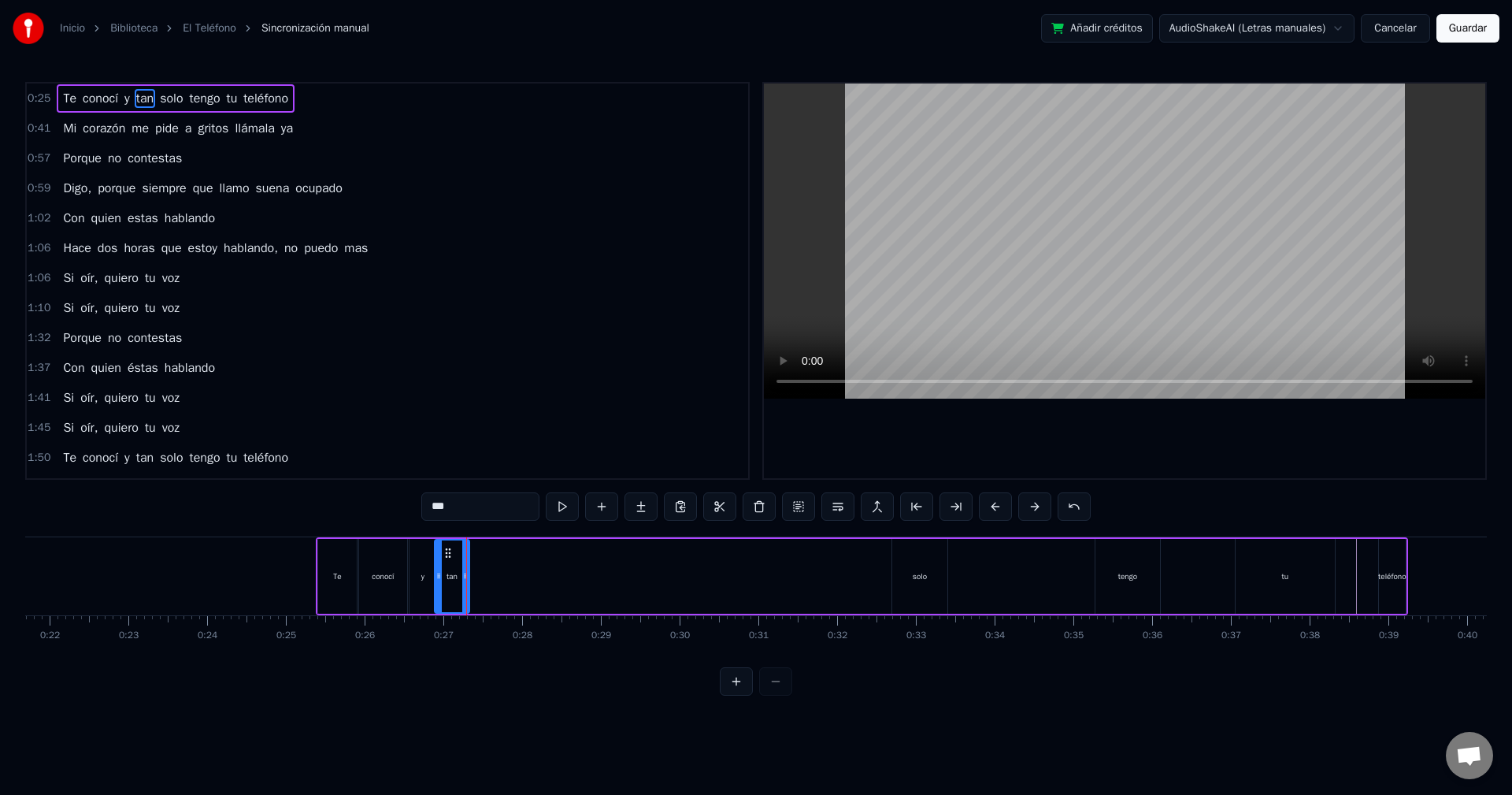 click on "solo" at bounding box center (920, 576) 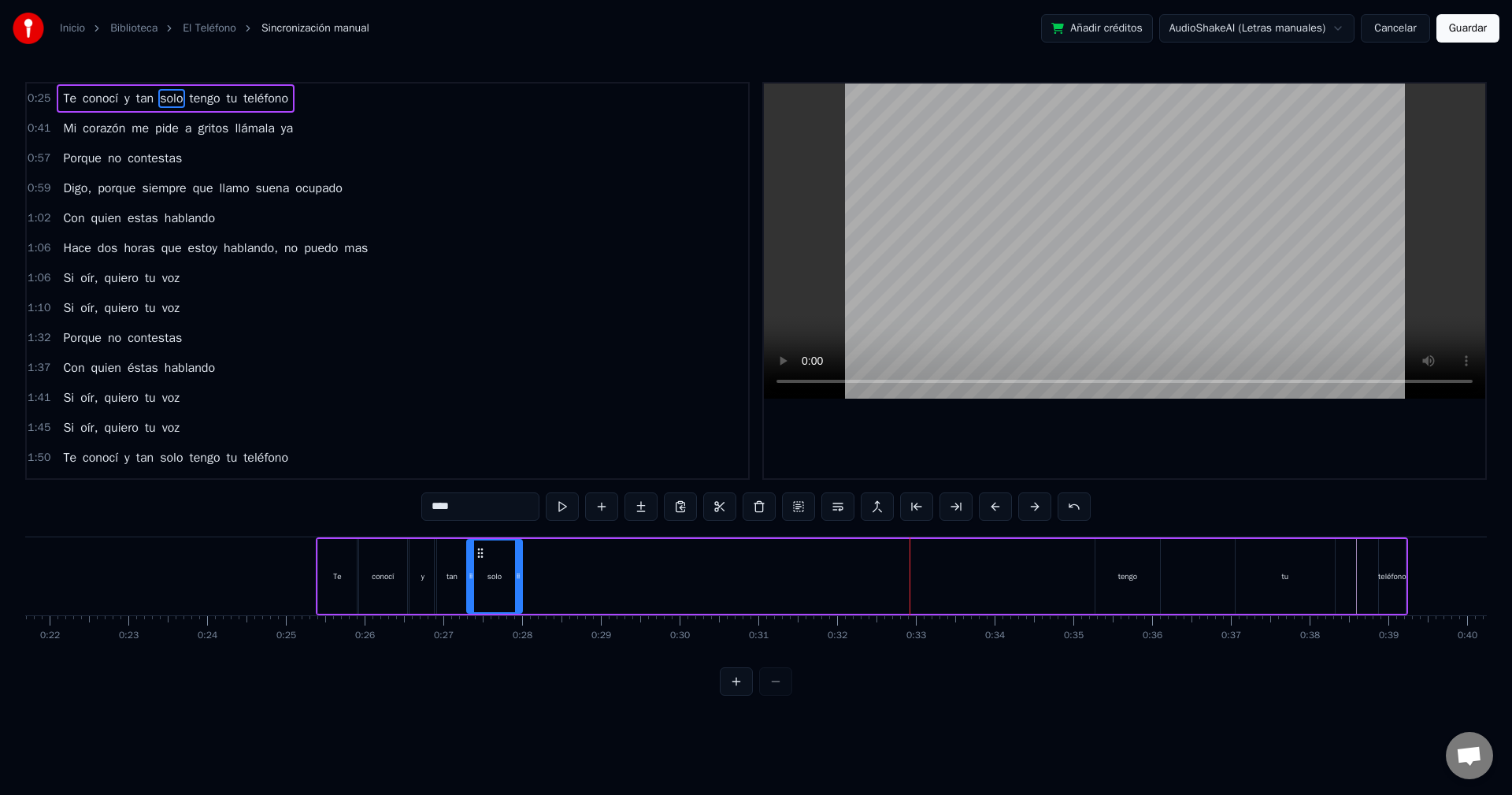 drag, startPoint x: 905, startPoint y: 553, endPoint x: 480, endPoint y: 574, distance: 425.51851 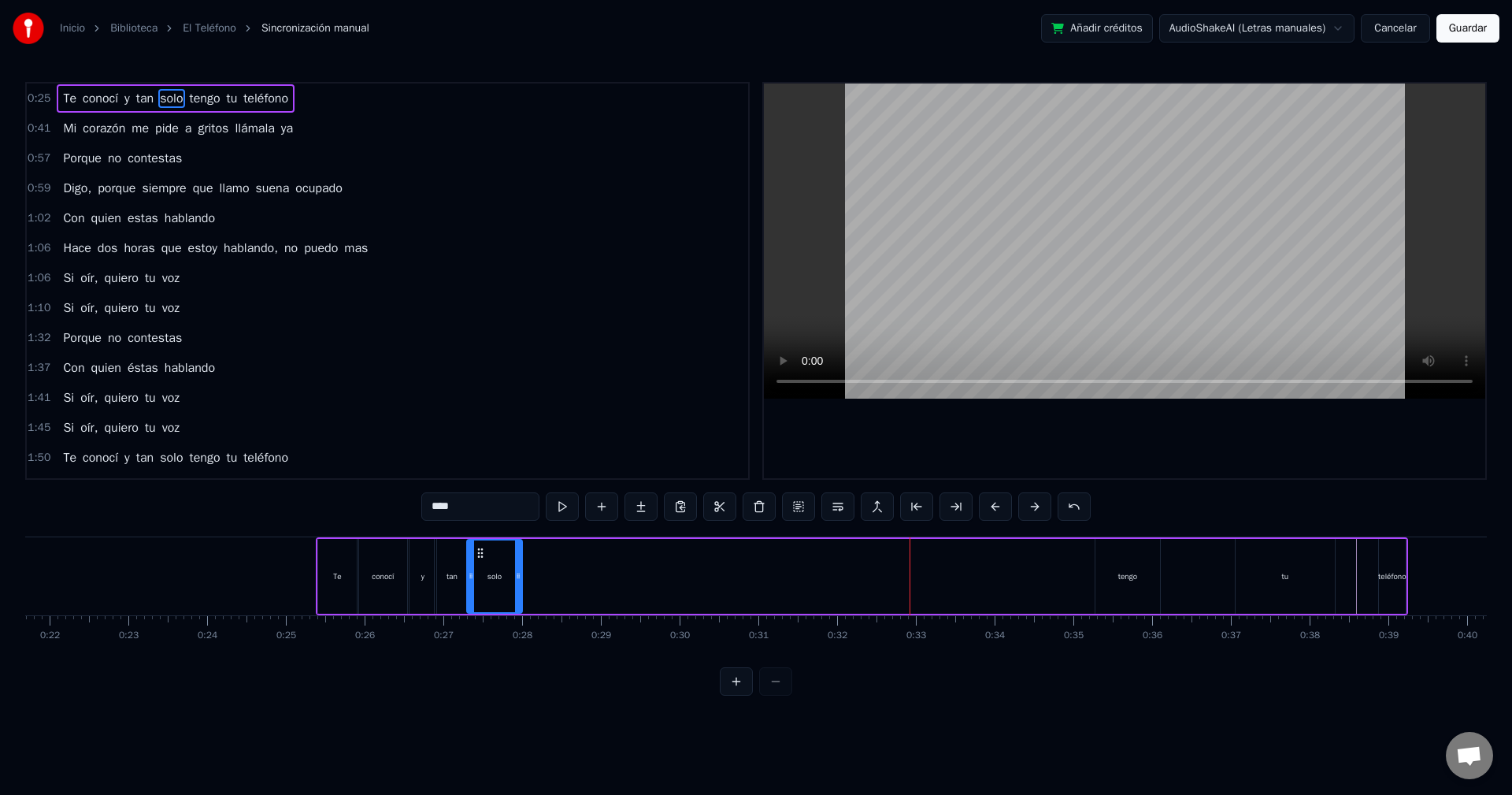 click on "tengo" at bounding box center [1128, 576] 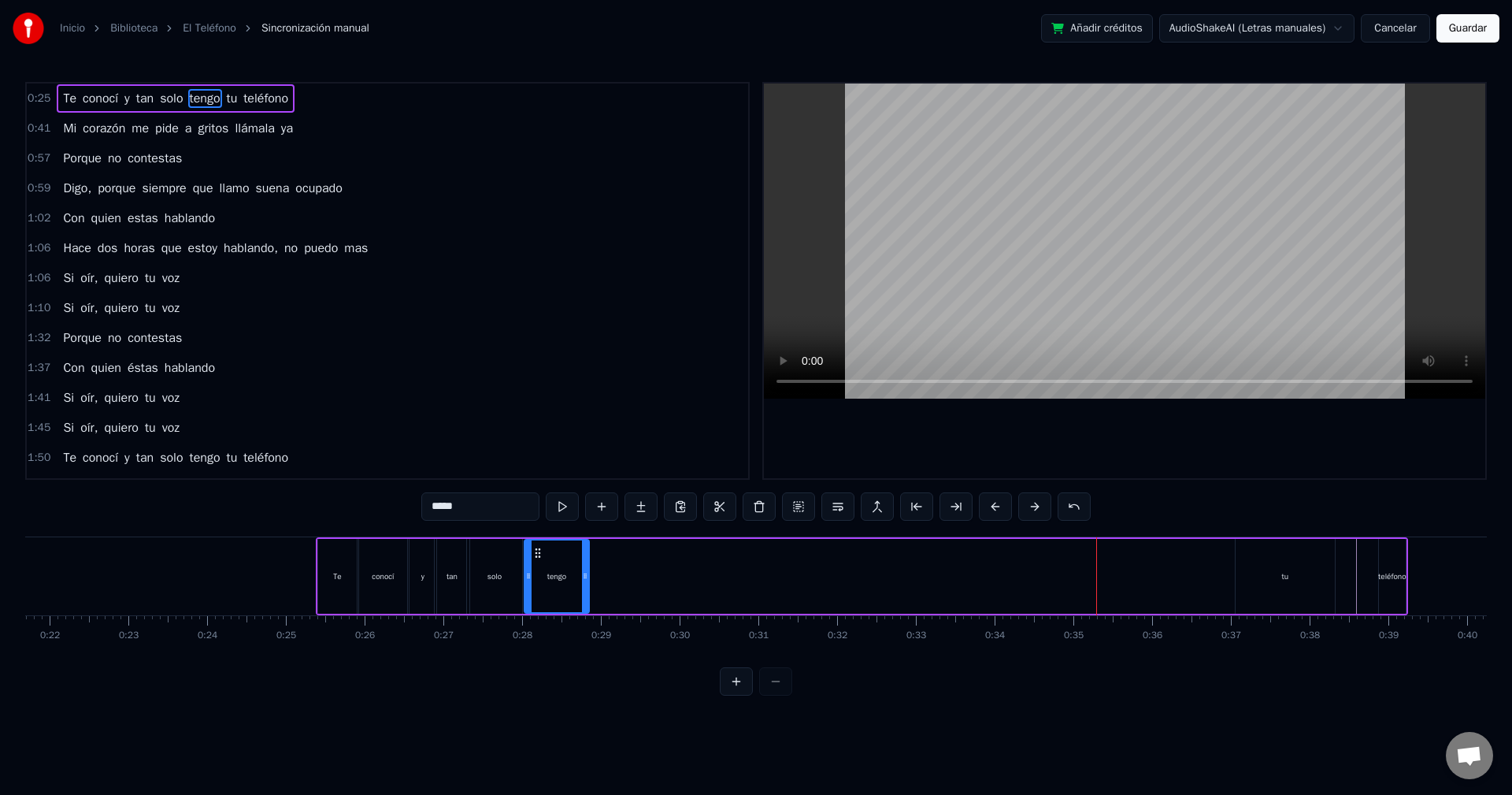 drag, startPoint x: 1108, startPoint y: 551, endPoint x: 536, endPoint y: 570, distance: 572.3155 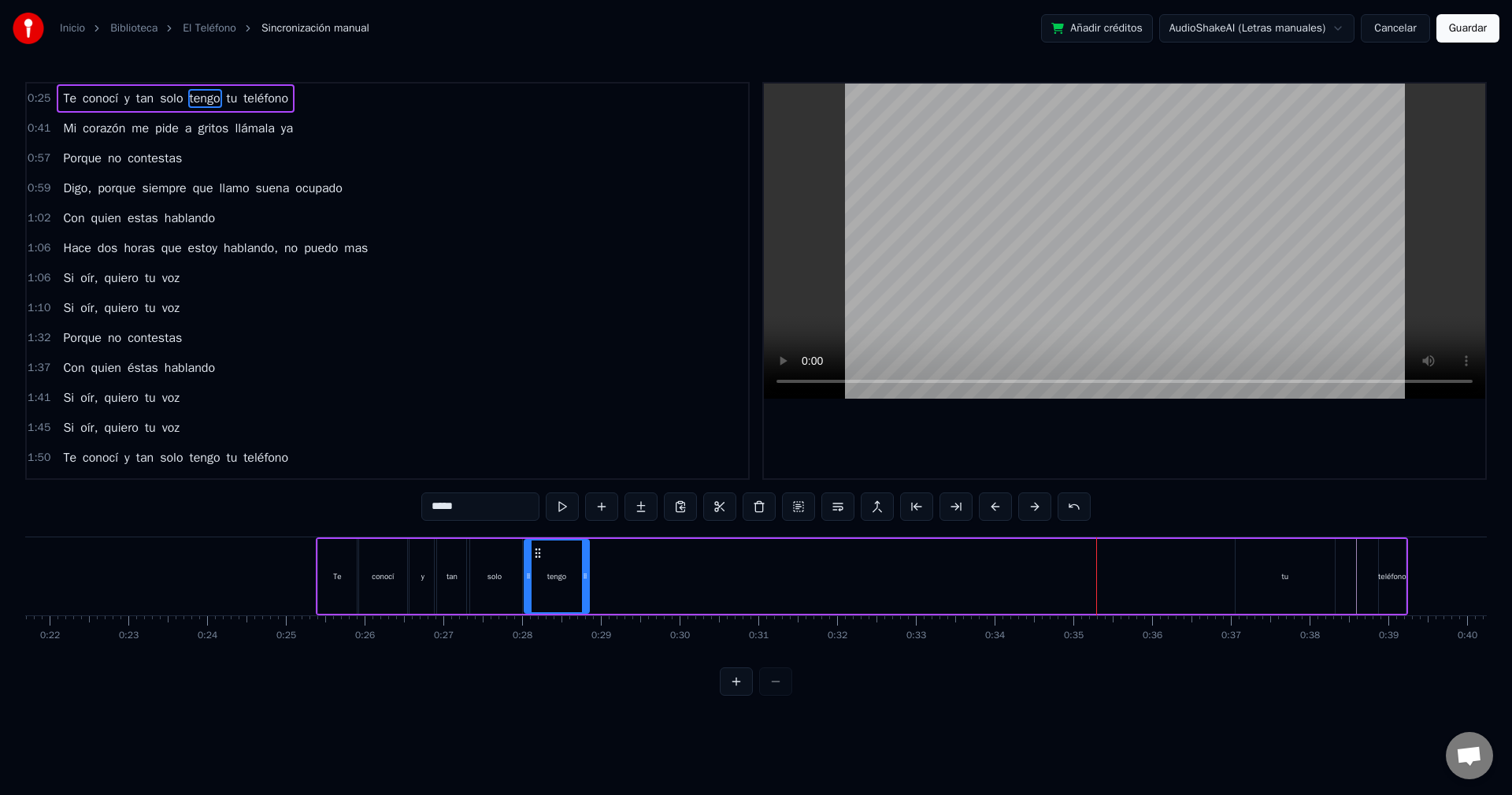 click on "tu" at bounding box center (1285, 576) 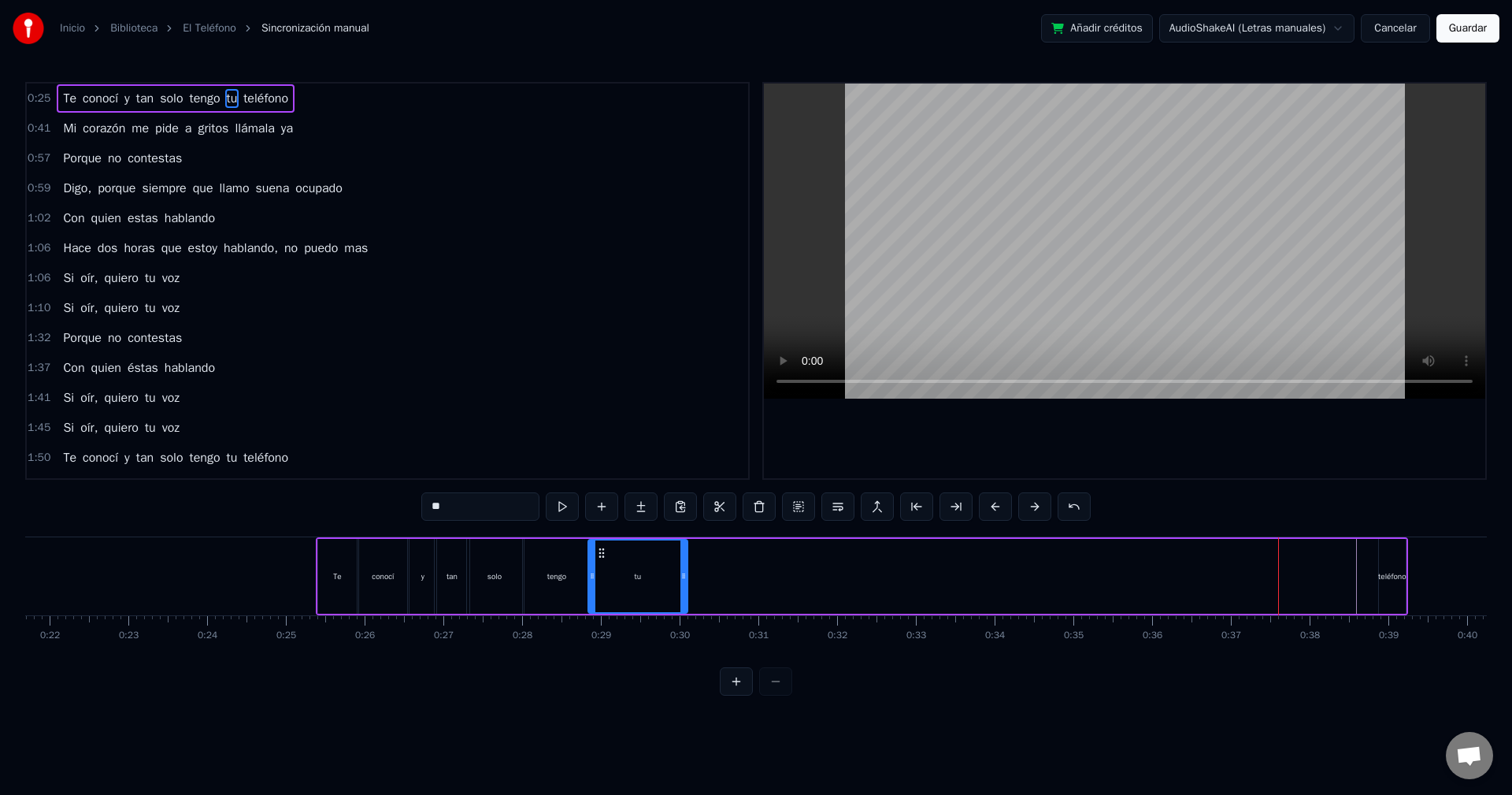 drag, startPoint x: 1251, startPoint y: 551, endPoint x: 628, endPoint y: 586, distance: 623.9824 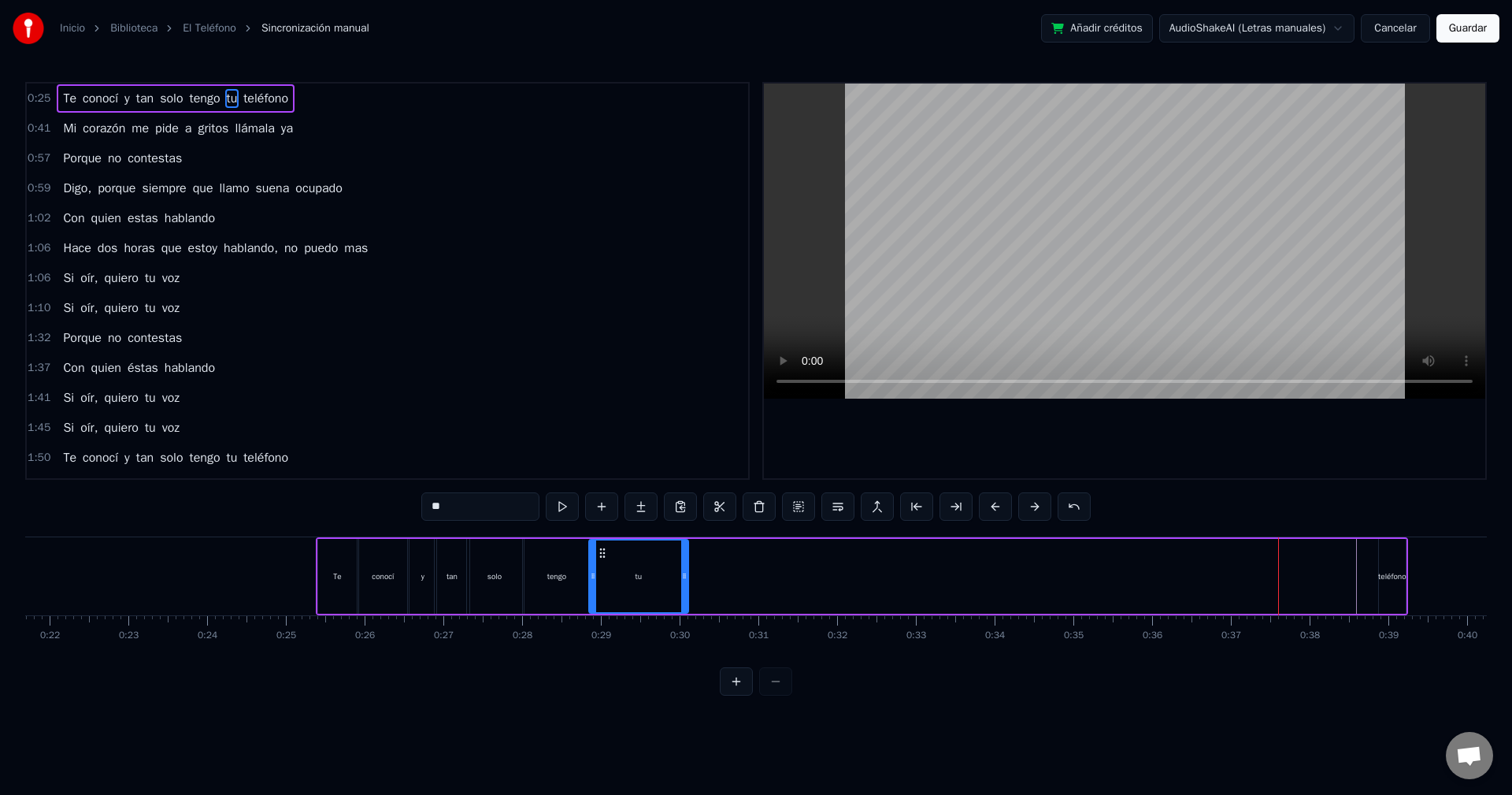 click on "teléfono" at bounding box center (1392, 576) 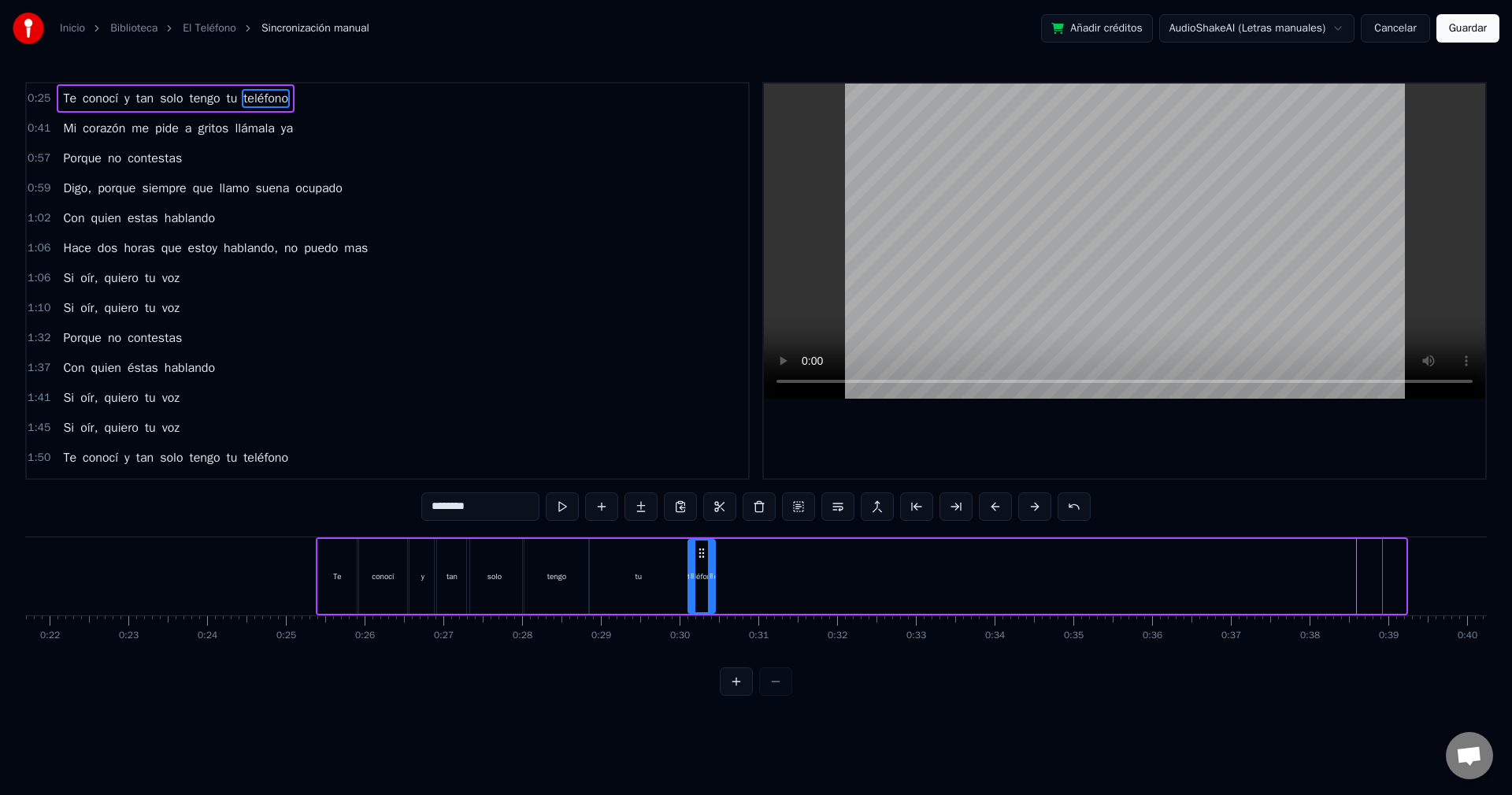 drag, startPoint x: 1394, startPoint y: 551, endPoint x: 705, endPoint y: 600, distance: 690.7402 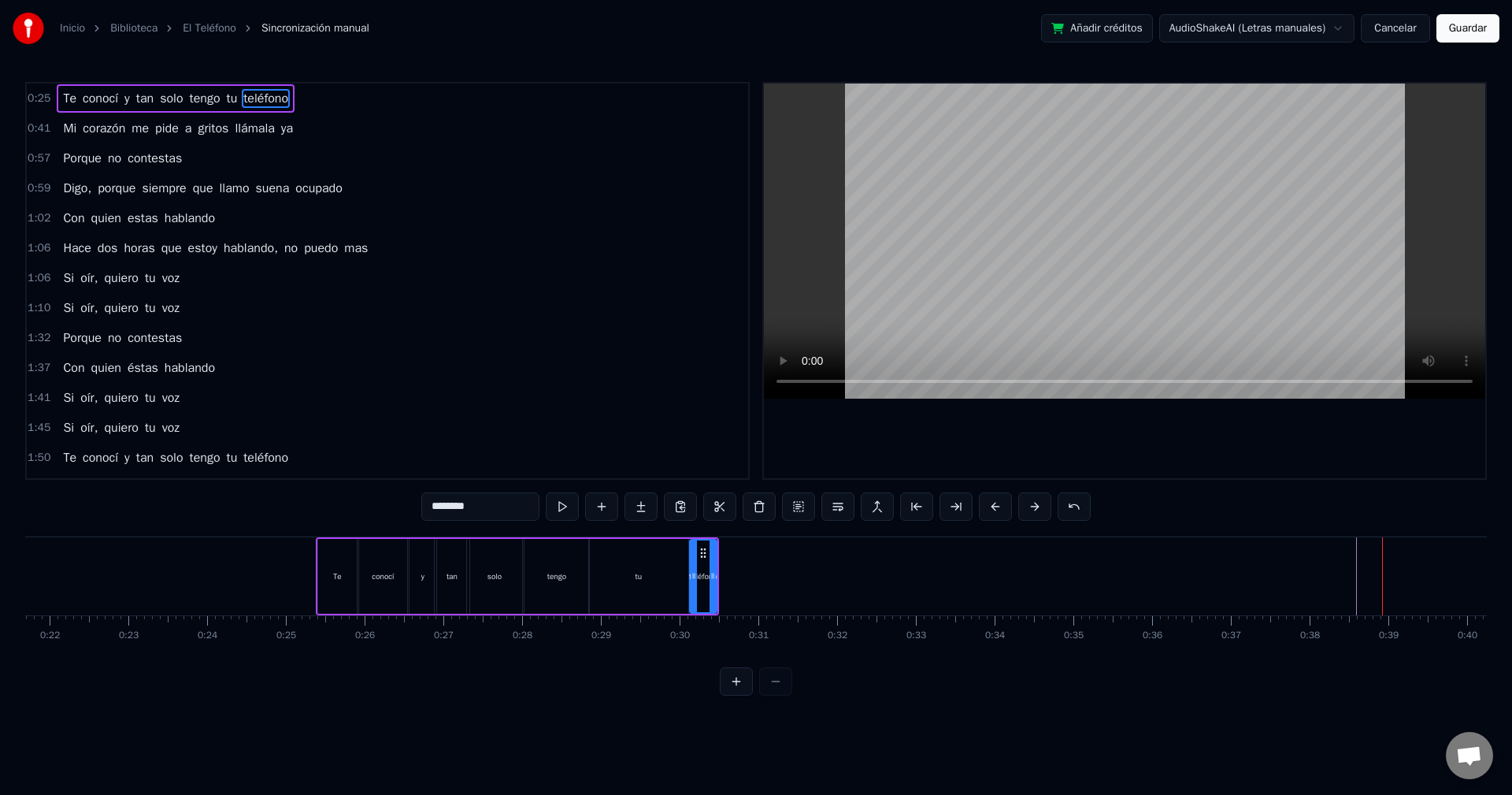click on "0:25 Te conocí y tan solo tengo tu teléfono" at bounding box center [387, 98] 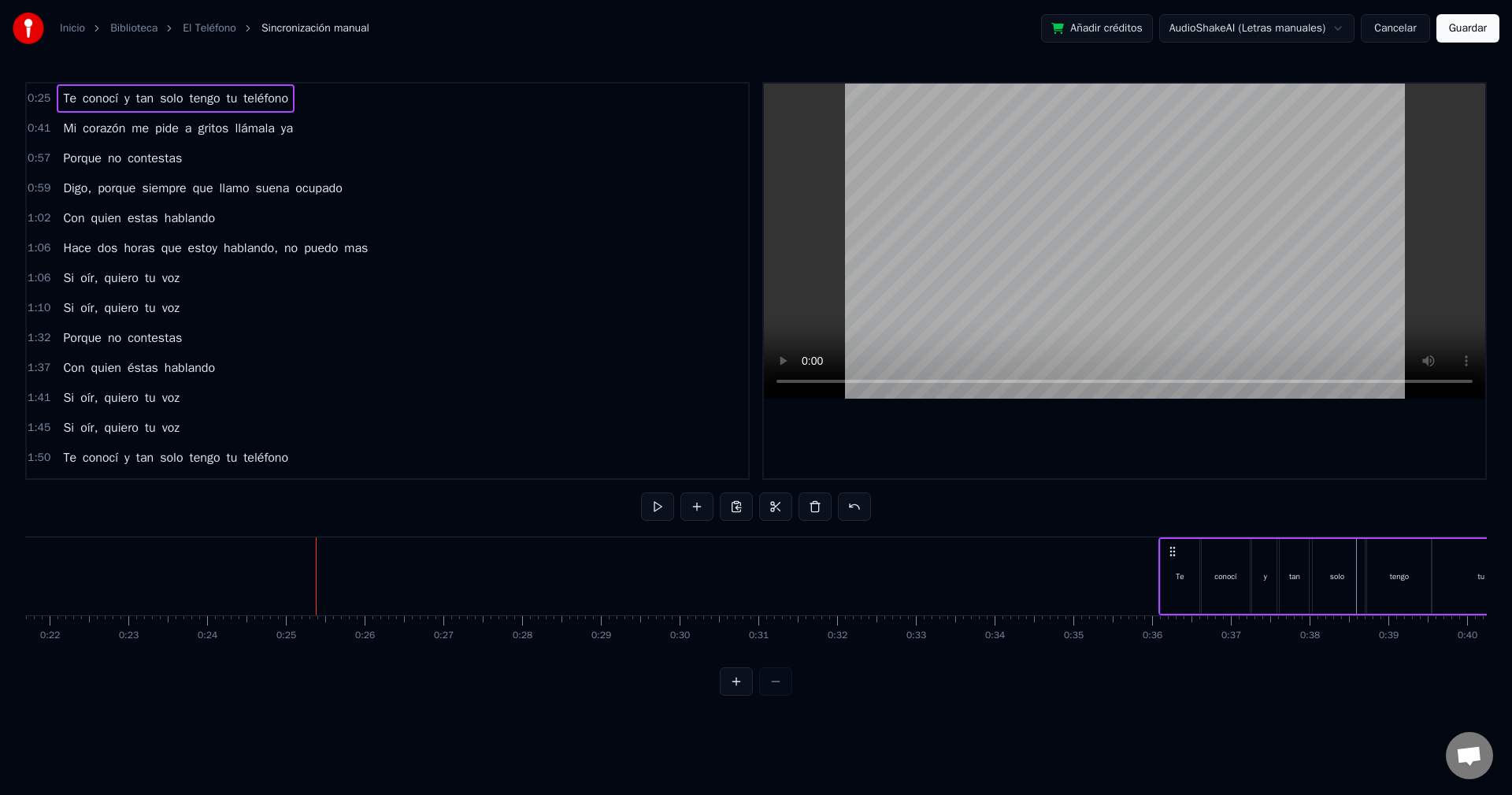 drag, startPoint x: 329, startPoint y: 549, endPoint x: 1177, endPoint y: 571, distance: 848.2853 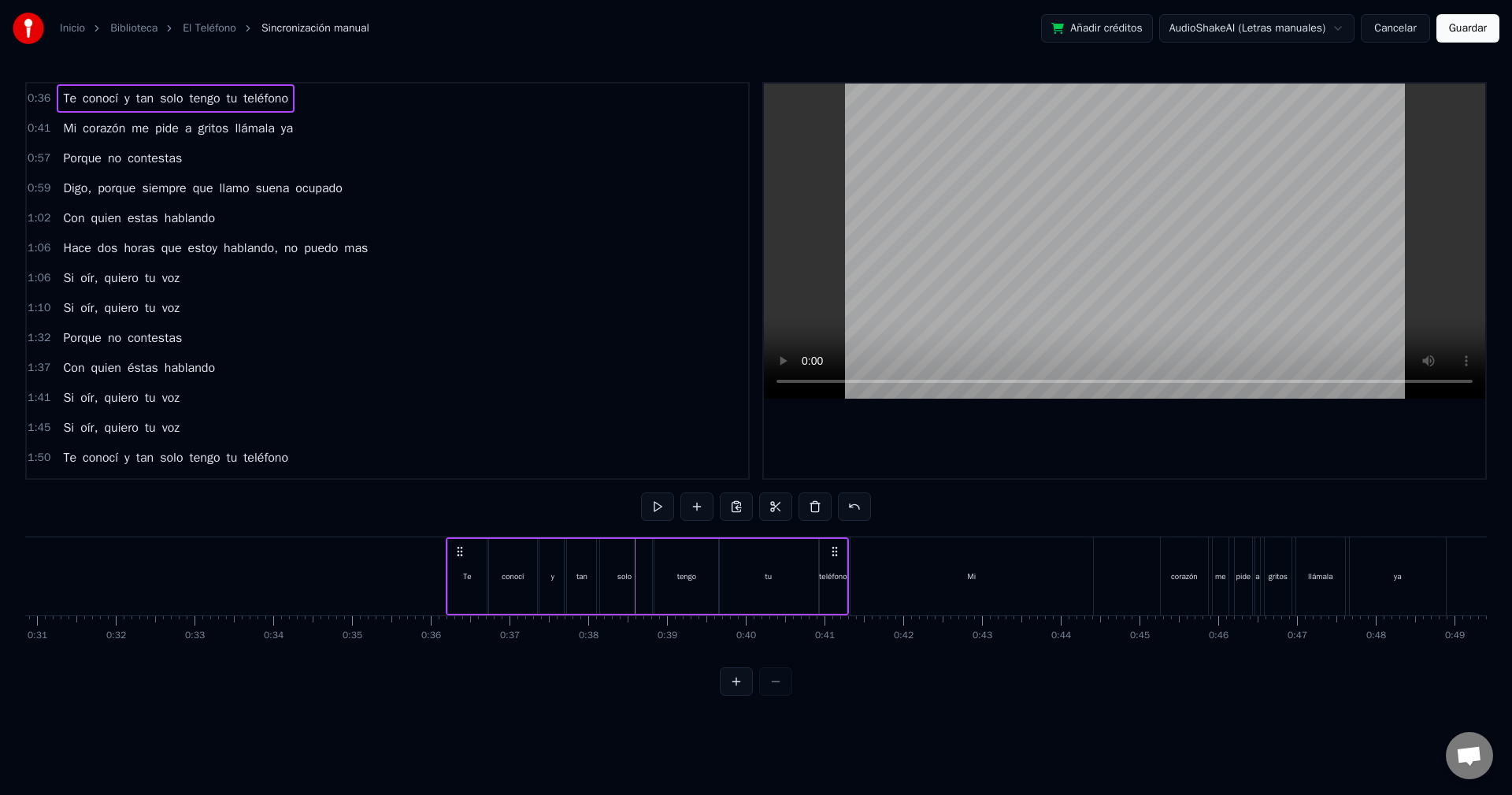 scroll, scrollTop: 0, scrollLeft: 2570, axis: horizontal 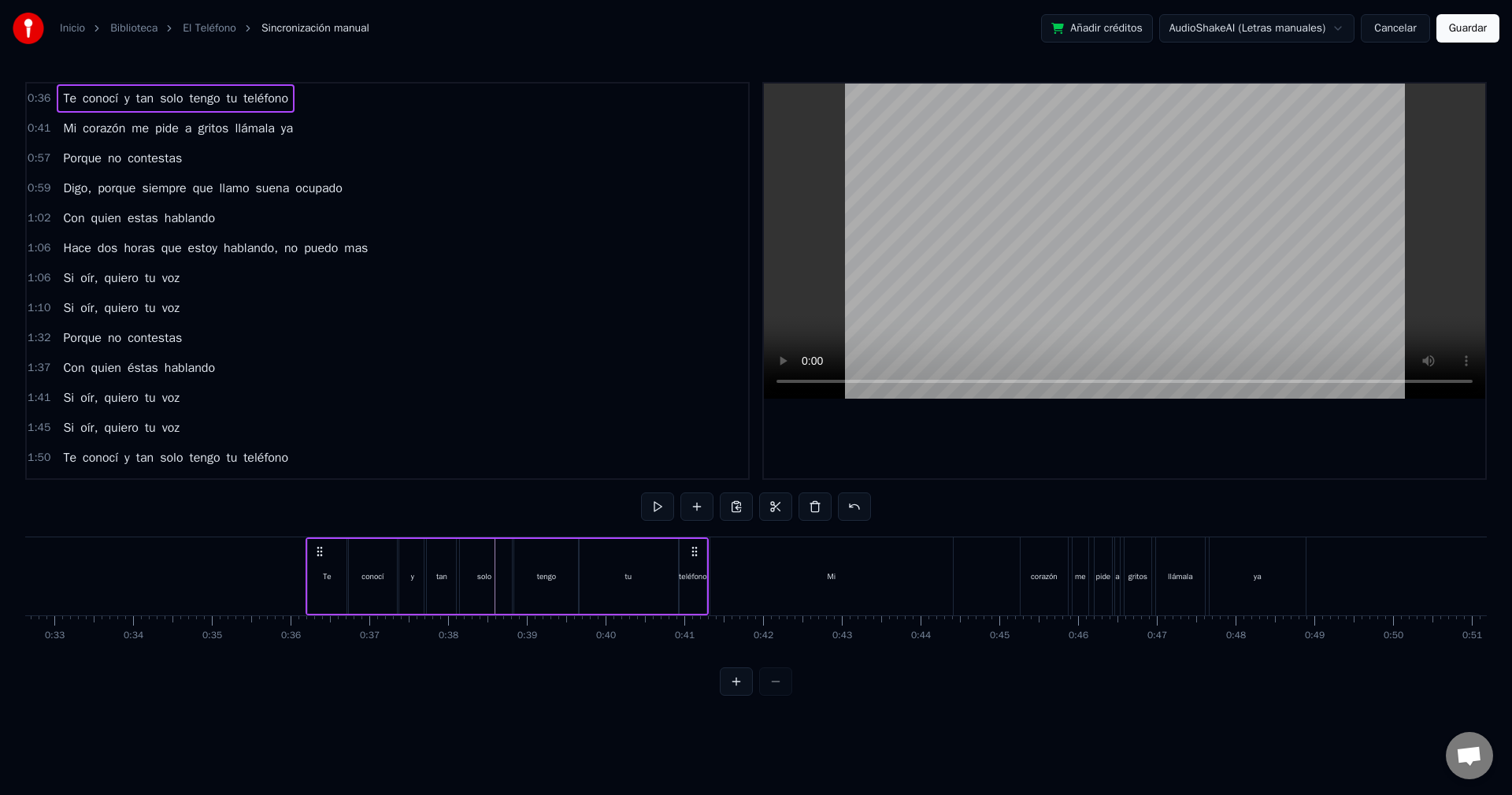 click at bounding box center (7293, 576) 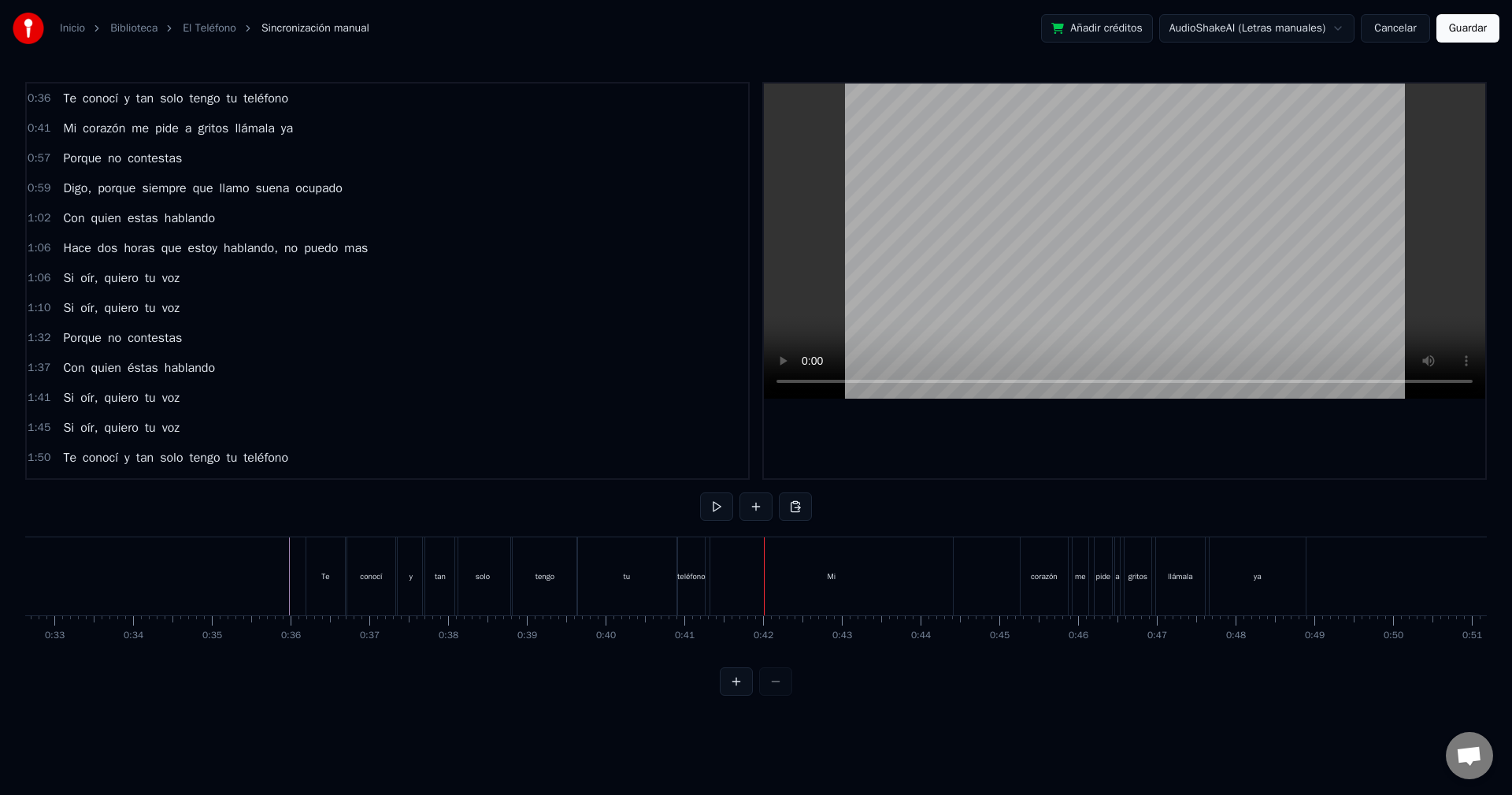 click on "Mi" at bounding box center [832, 576] 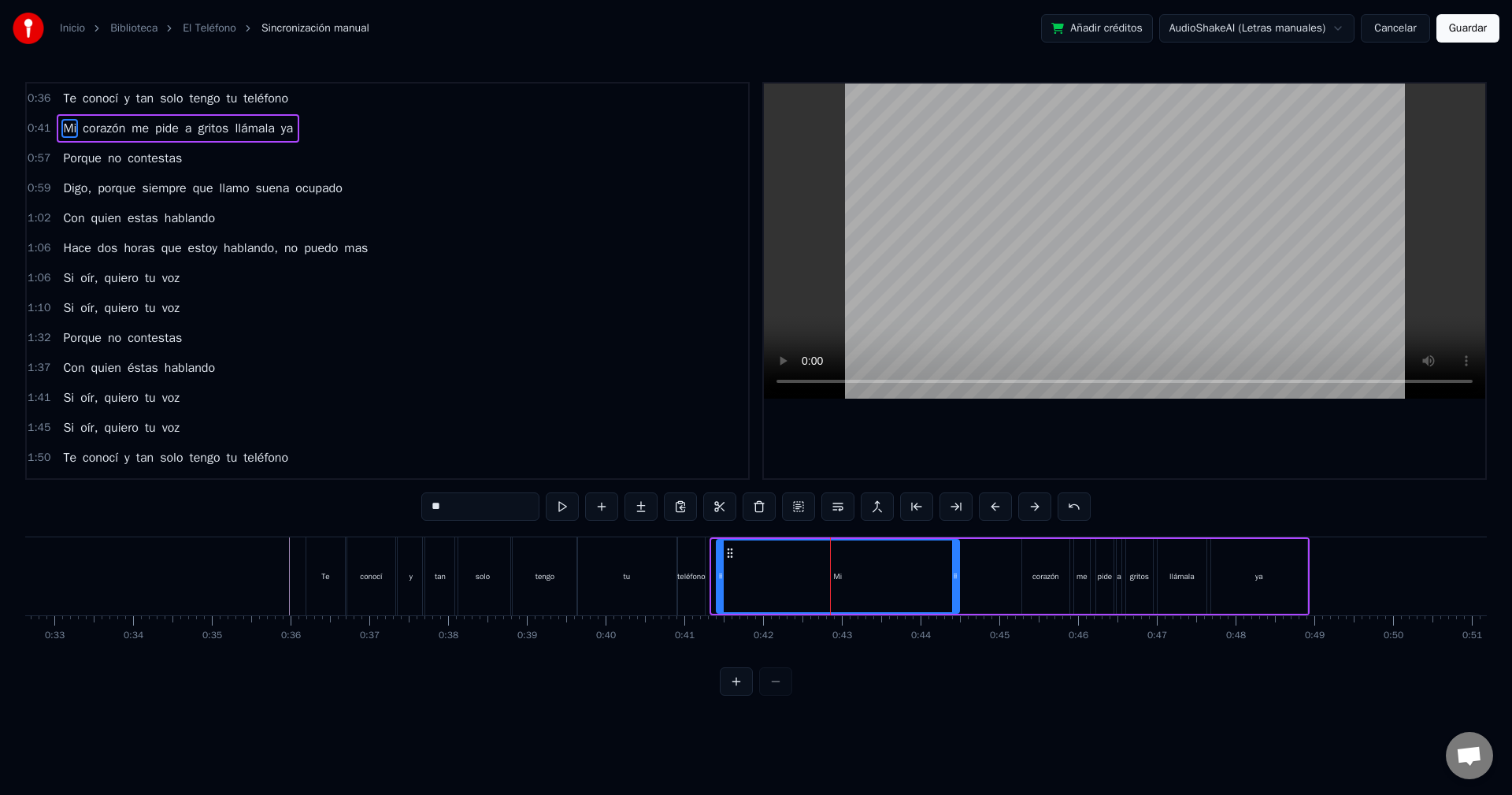 drag, startPoint x: 724, startPoint y: 555, endPoint x: 729, endPoint y: 562, distance: 8.602325 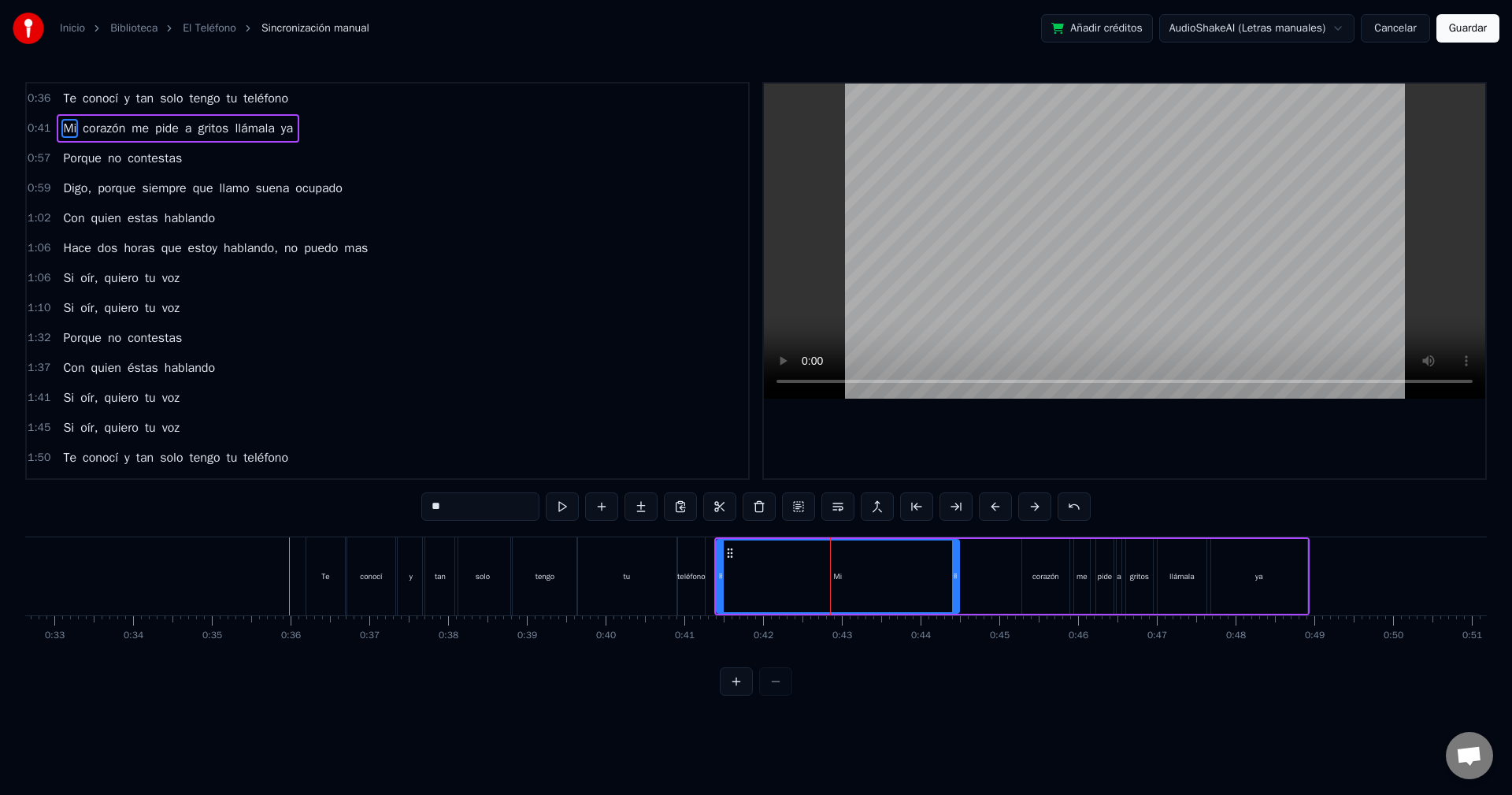 click on "0:41 Mi corazón me pide a gritos llámala ya" at bounding box center [387, 128] 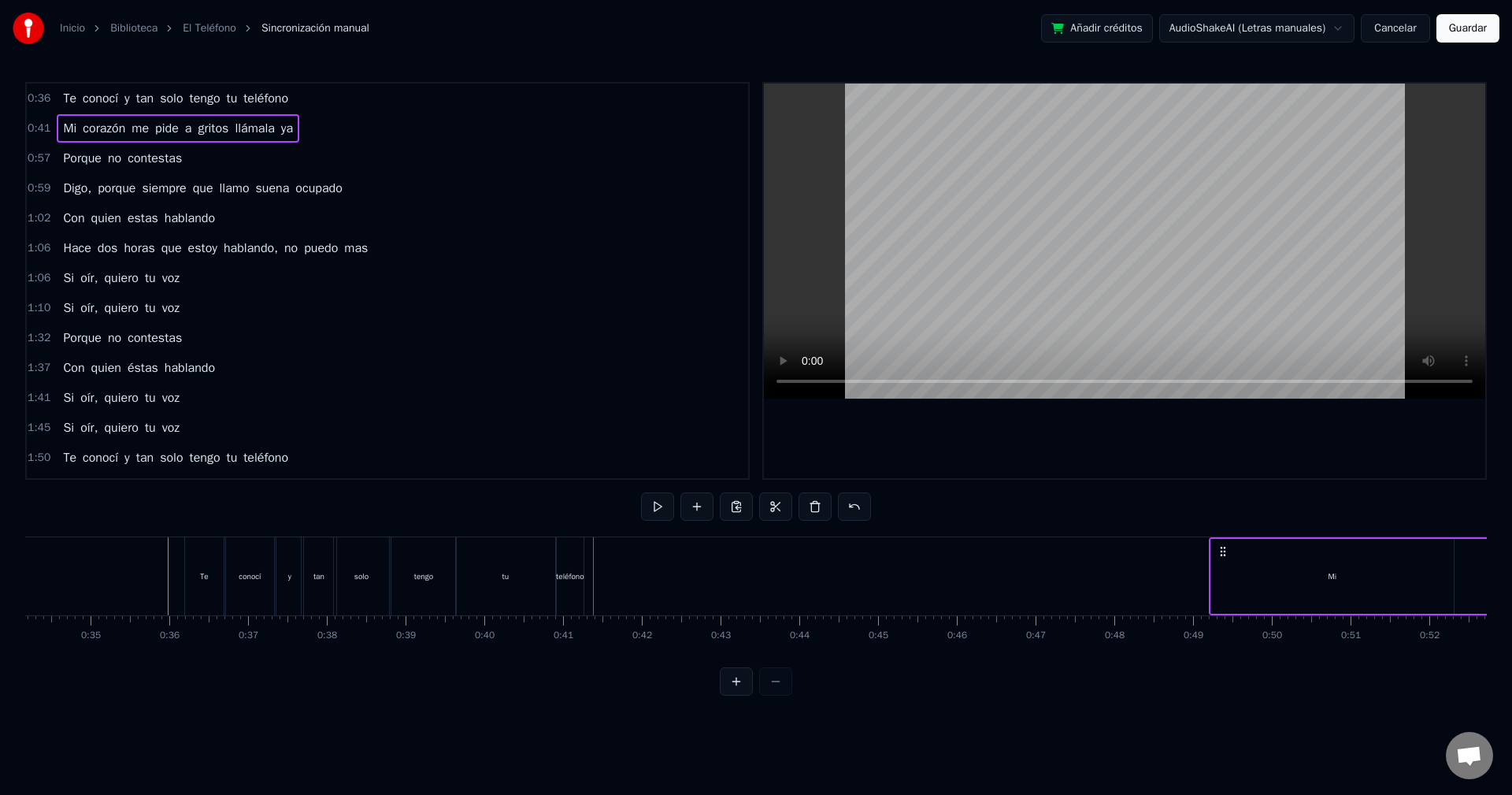 scroll, scrollTop: 0, scrollLeft: 2698, axis: horizontal 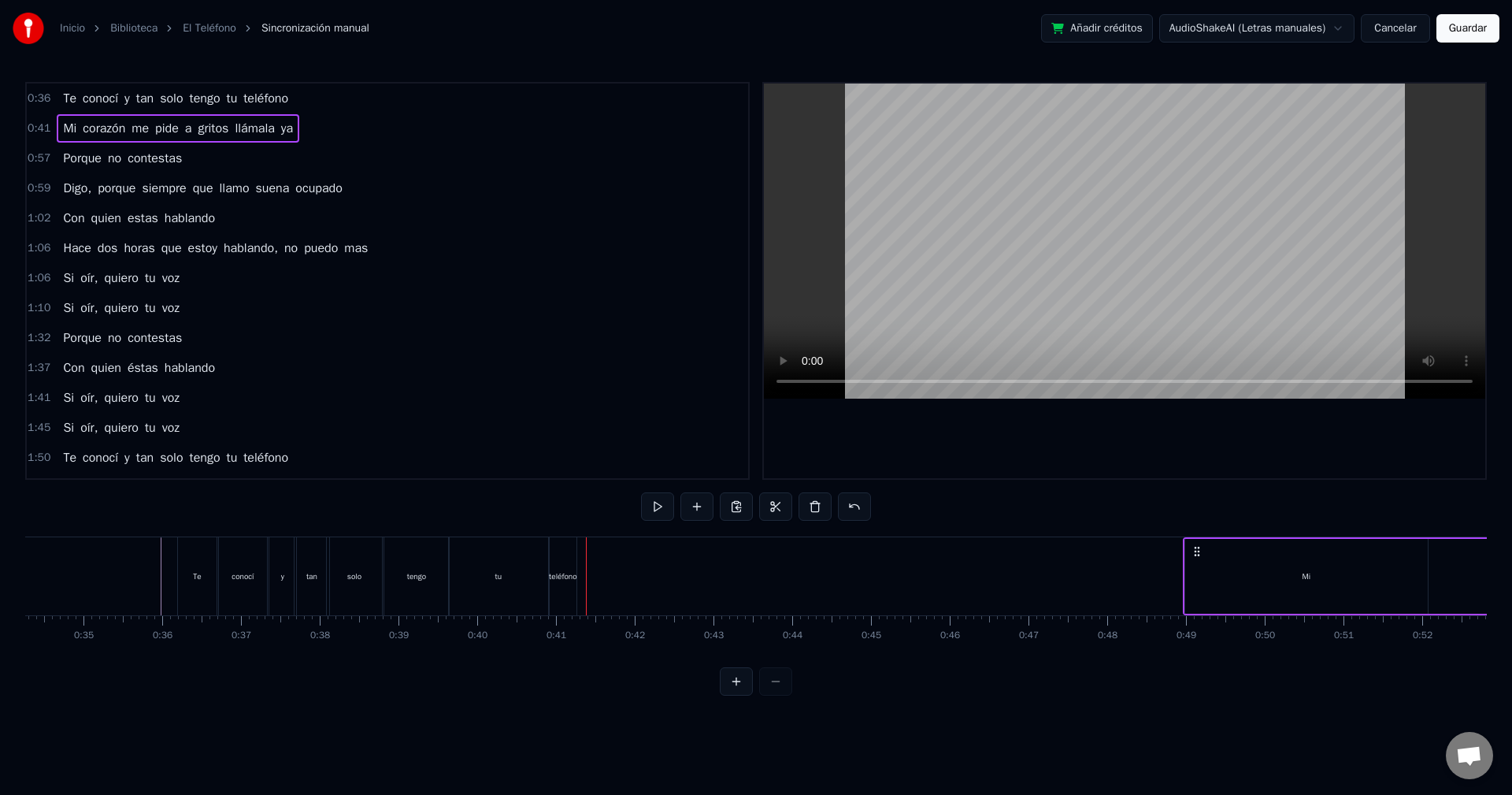 drag, startPoint x: 763, startPoint y: 551, endPoint x: 1198, endPoint y: 572, distance: 435.5066 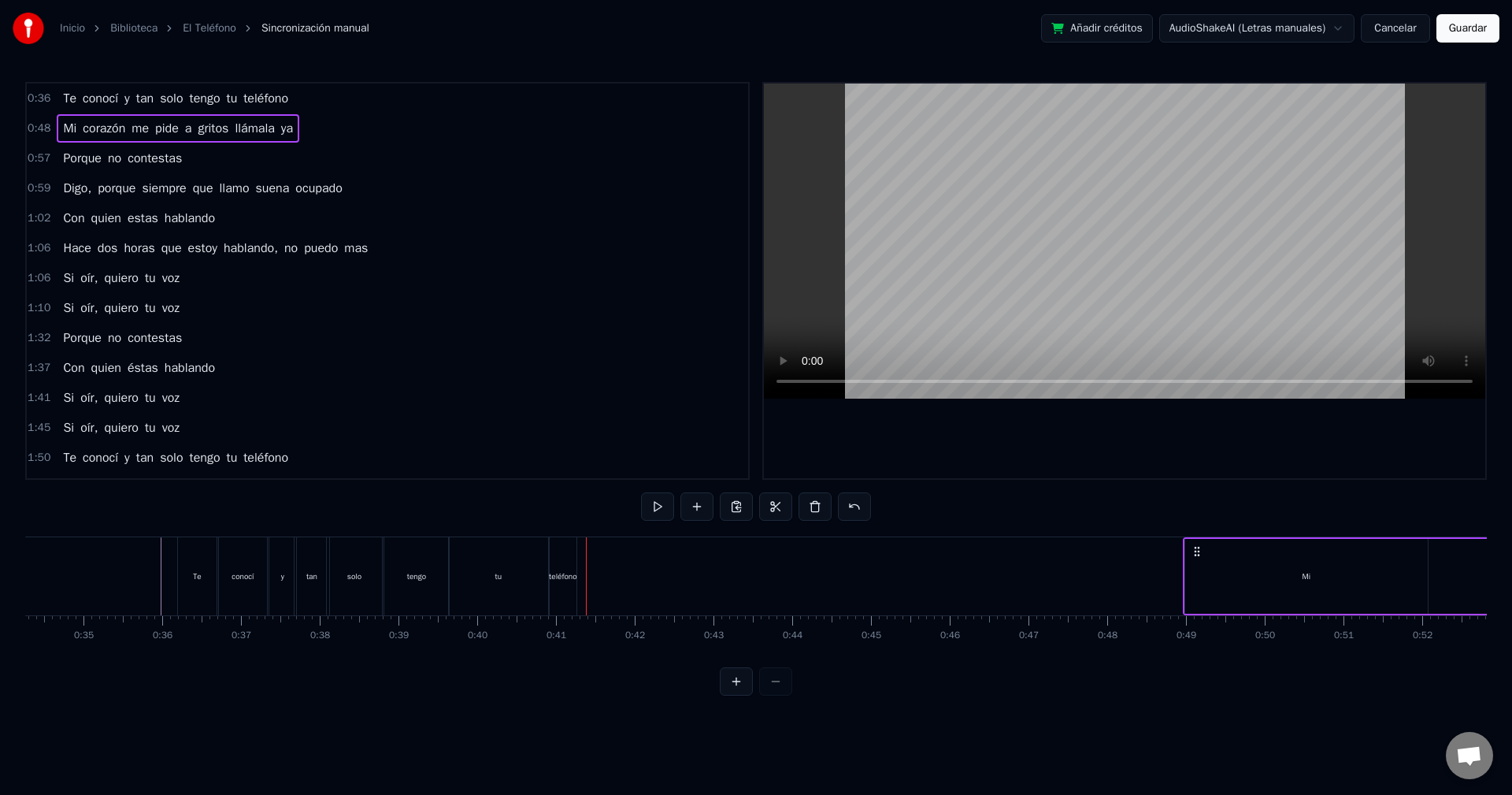 click on "0:36 Te conocí y tan solo tengo tu teléfono" at bounding box center [387, 98] 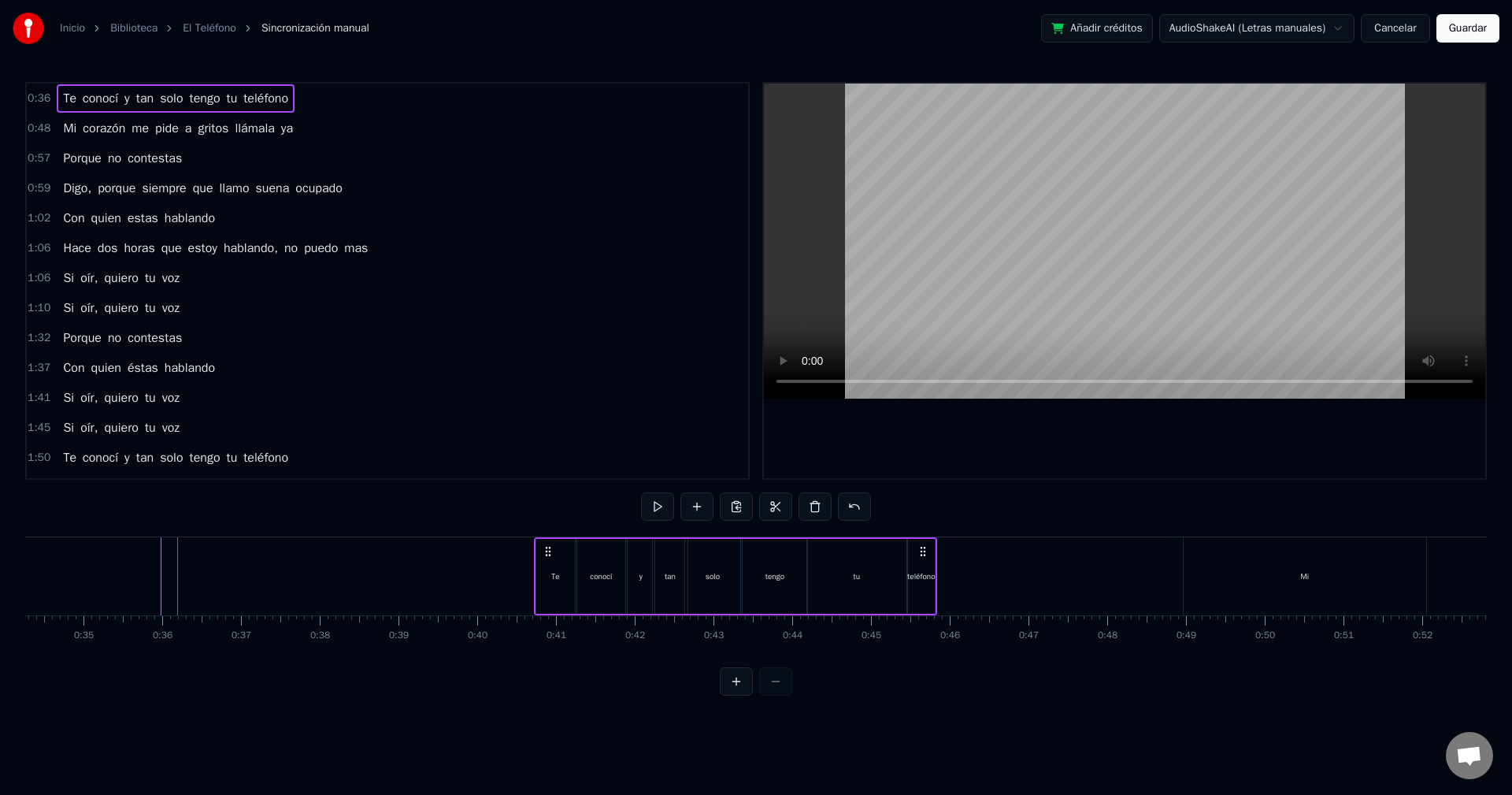 drag, startPoint x: 191, startPoint y: 547, endPoint x: 547, endPoint y: 581, distance: 357.61991 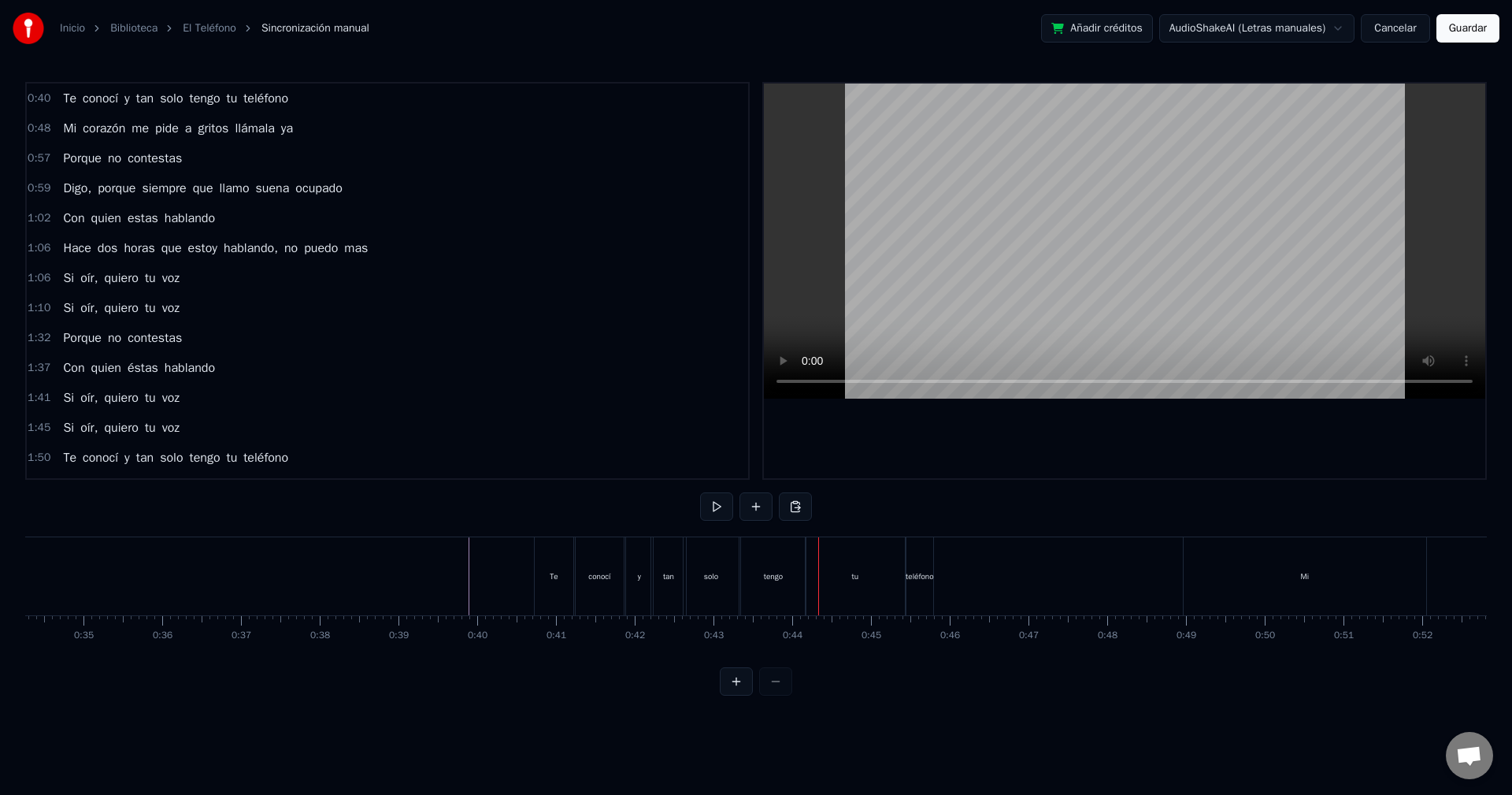 click on "Te" at bounding box center (554, 576) 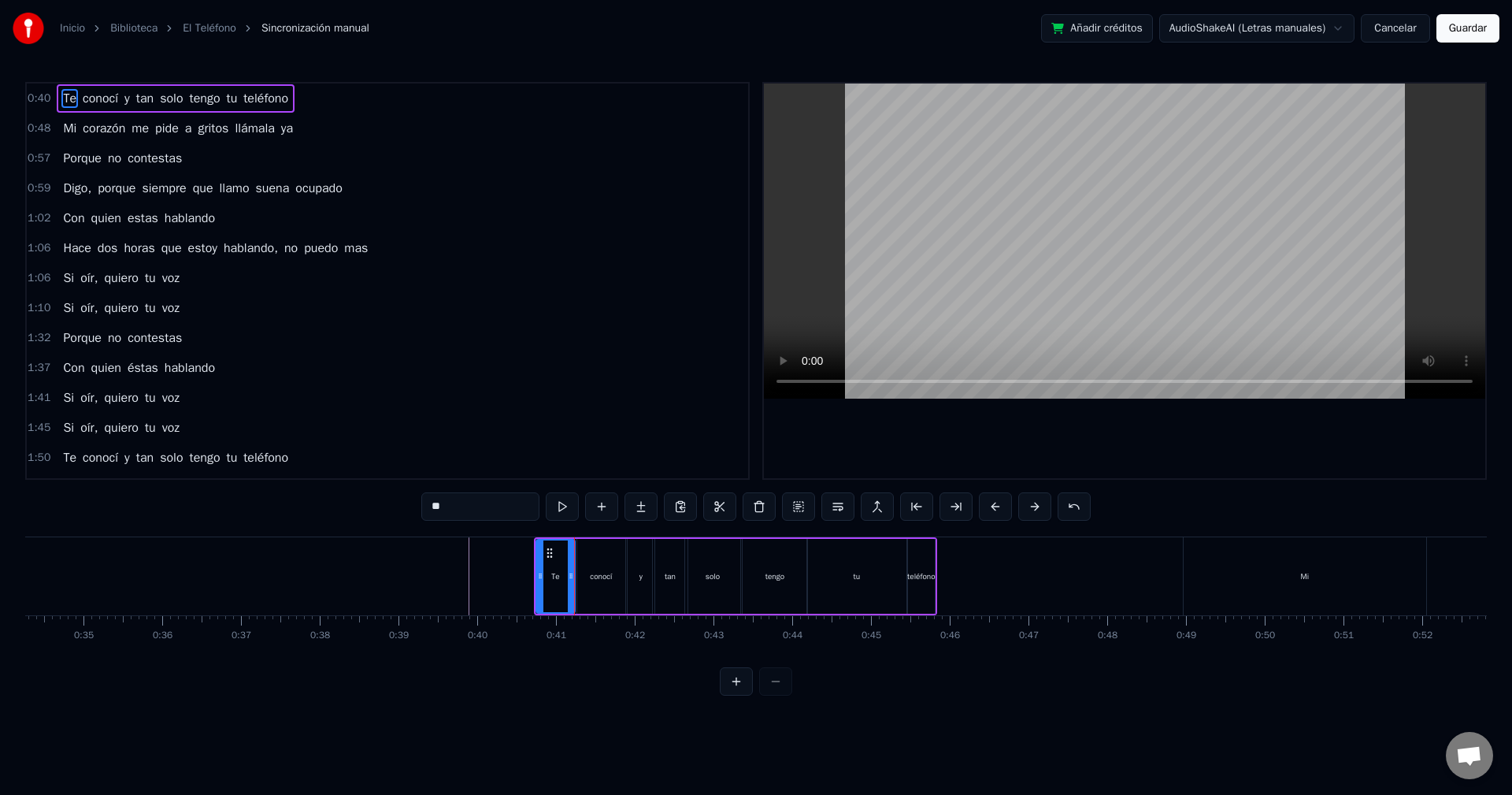 click on "conocí" at bounding box center (601, 576) 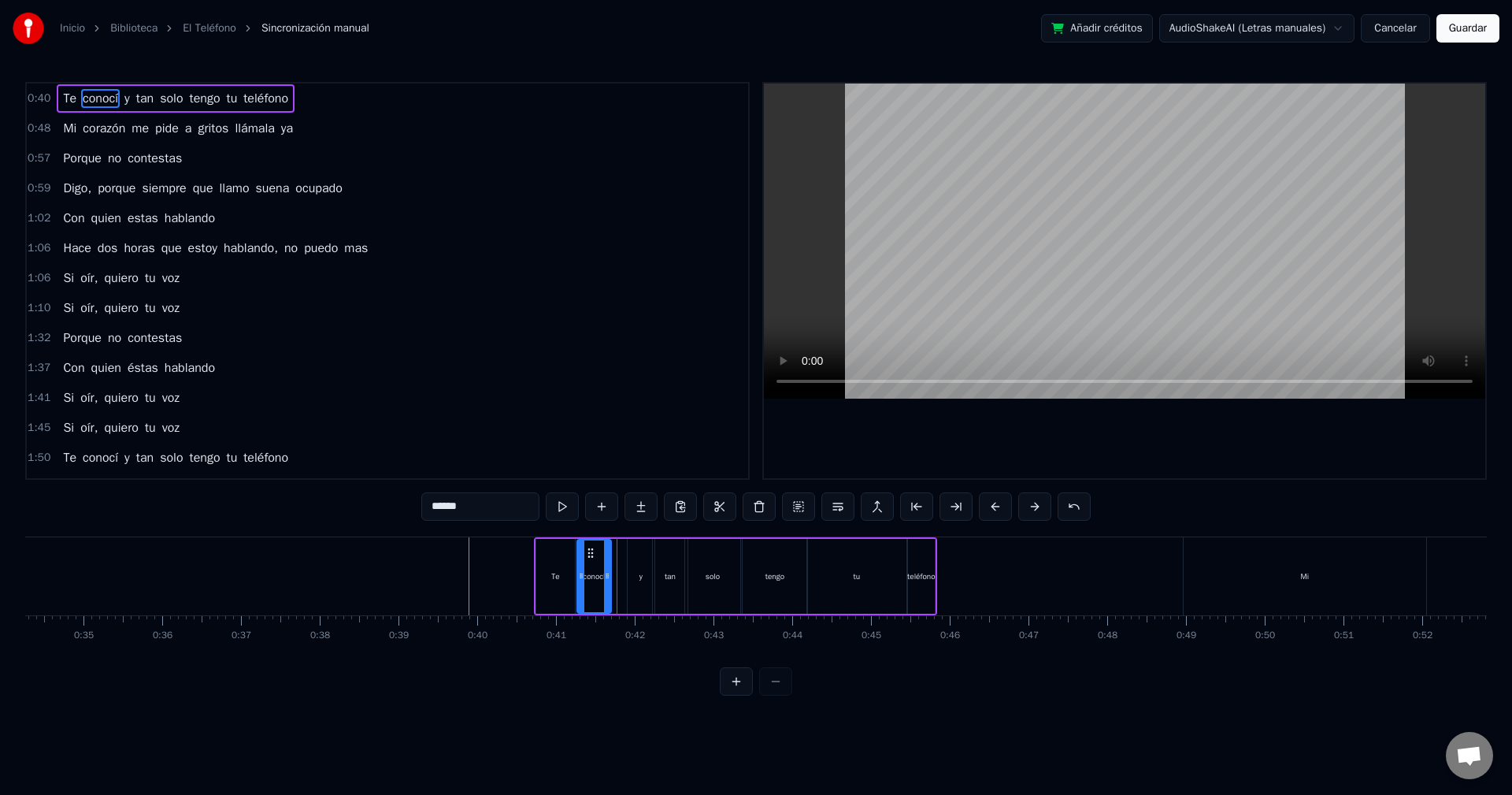 click at bounding box center [607, 576] 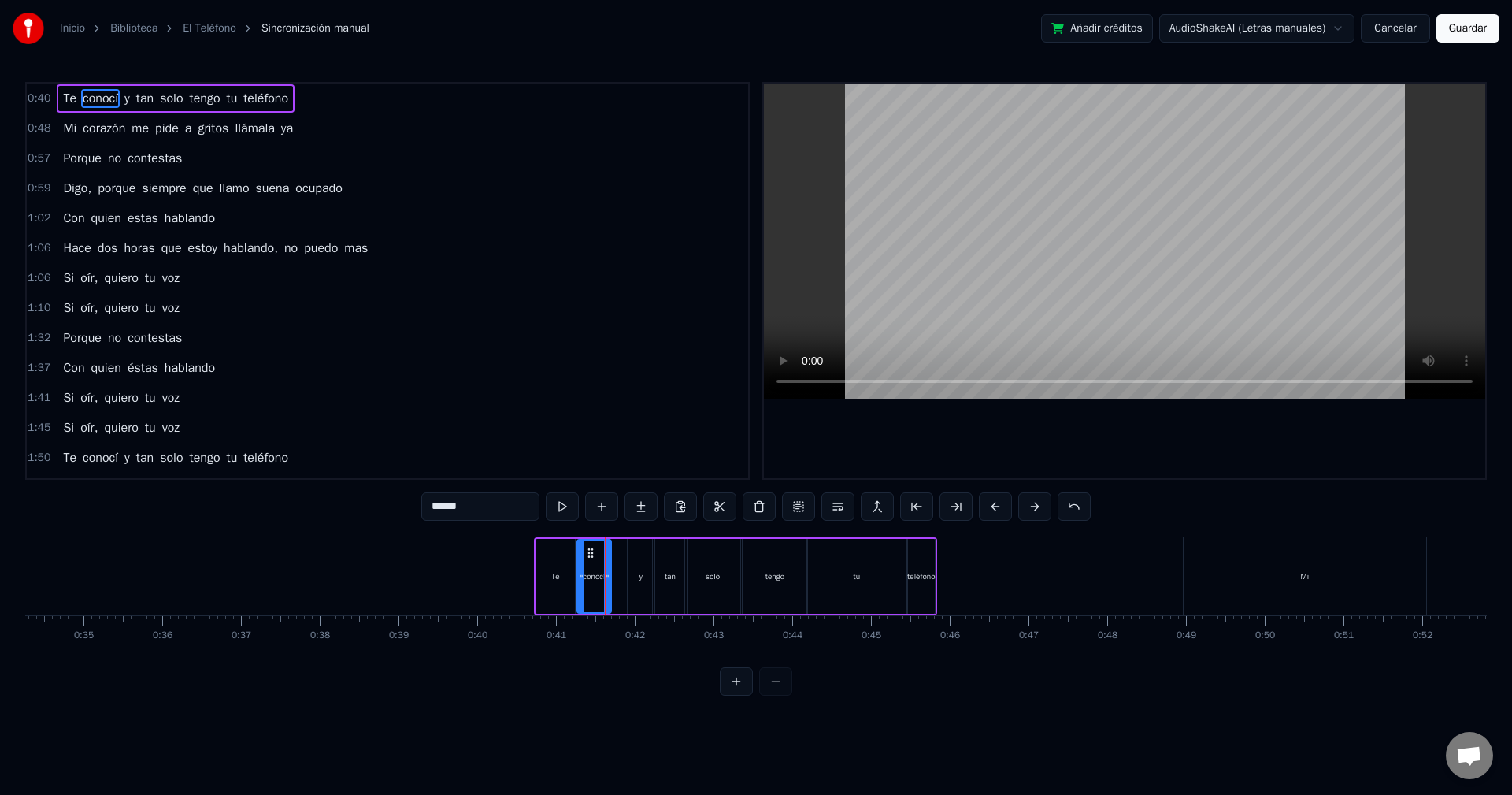 drag, startPoint x: 644, startPoint y: 581, endPoint x: 625, endPoint y: 580, distance: 19.026298 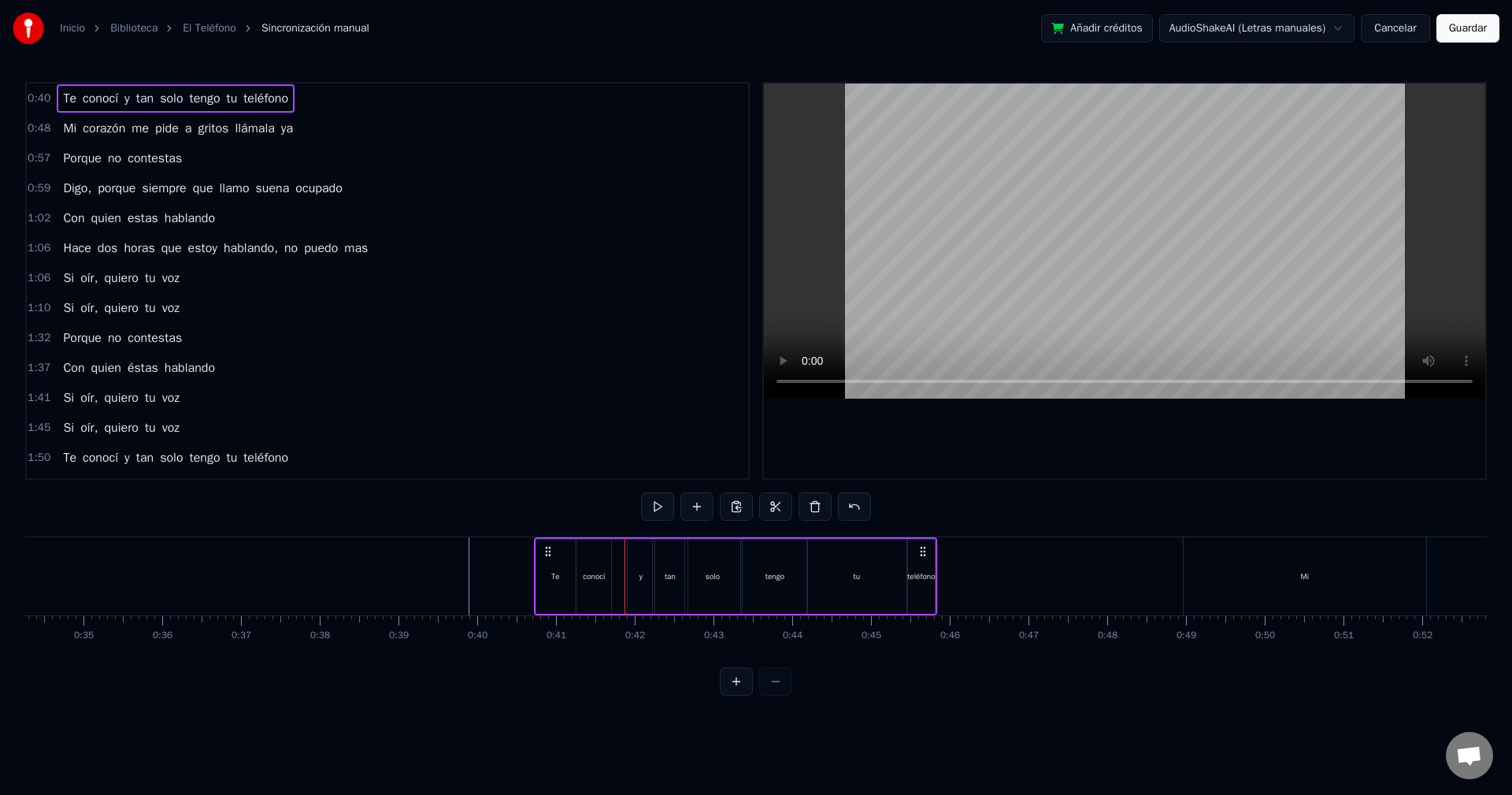 click on "y" at bounding box center [641, 576] 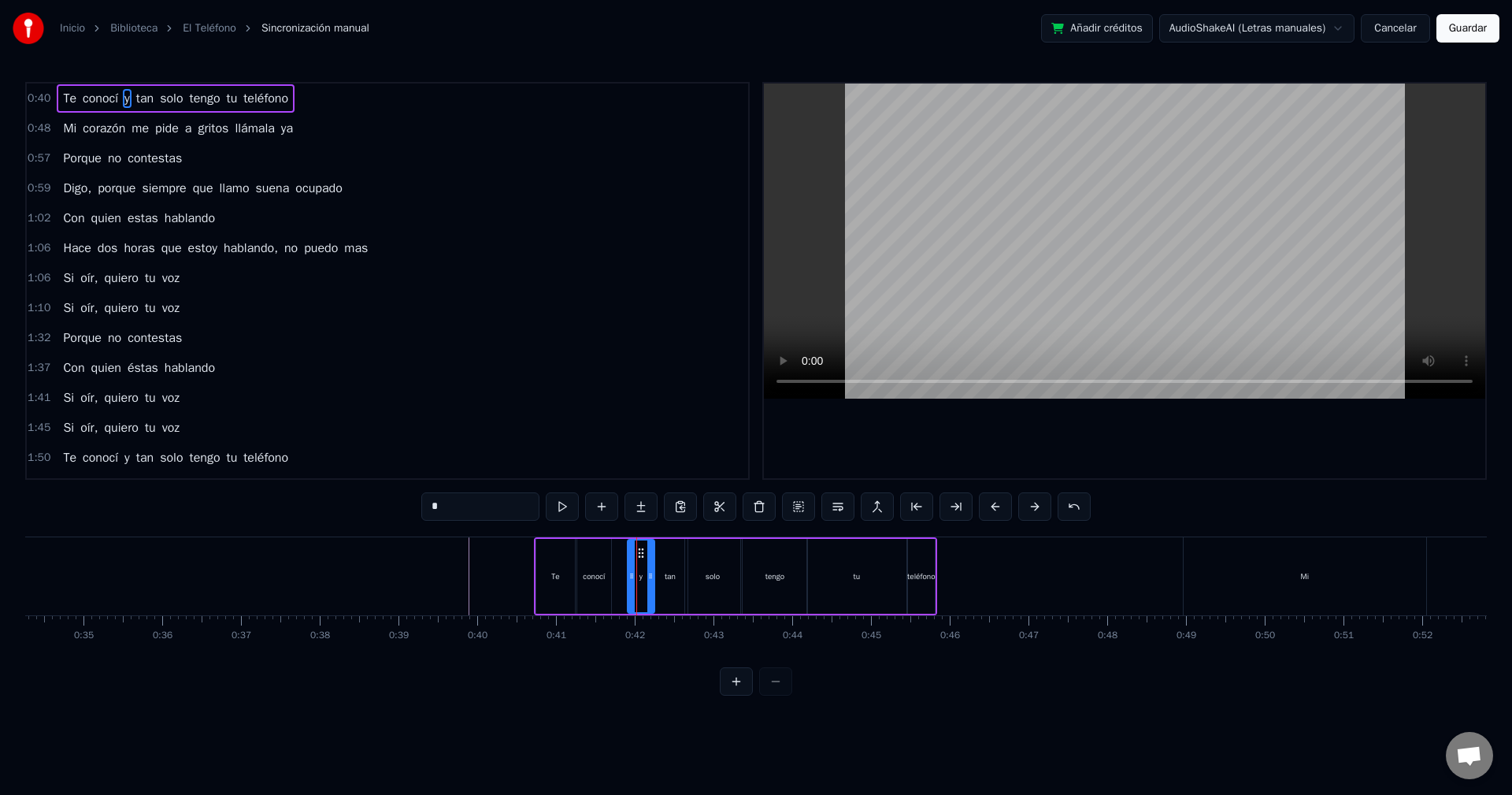 click on "conocí" at bounding box center [594, 576] 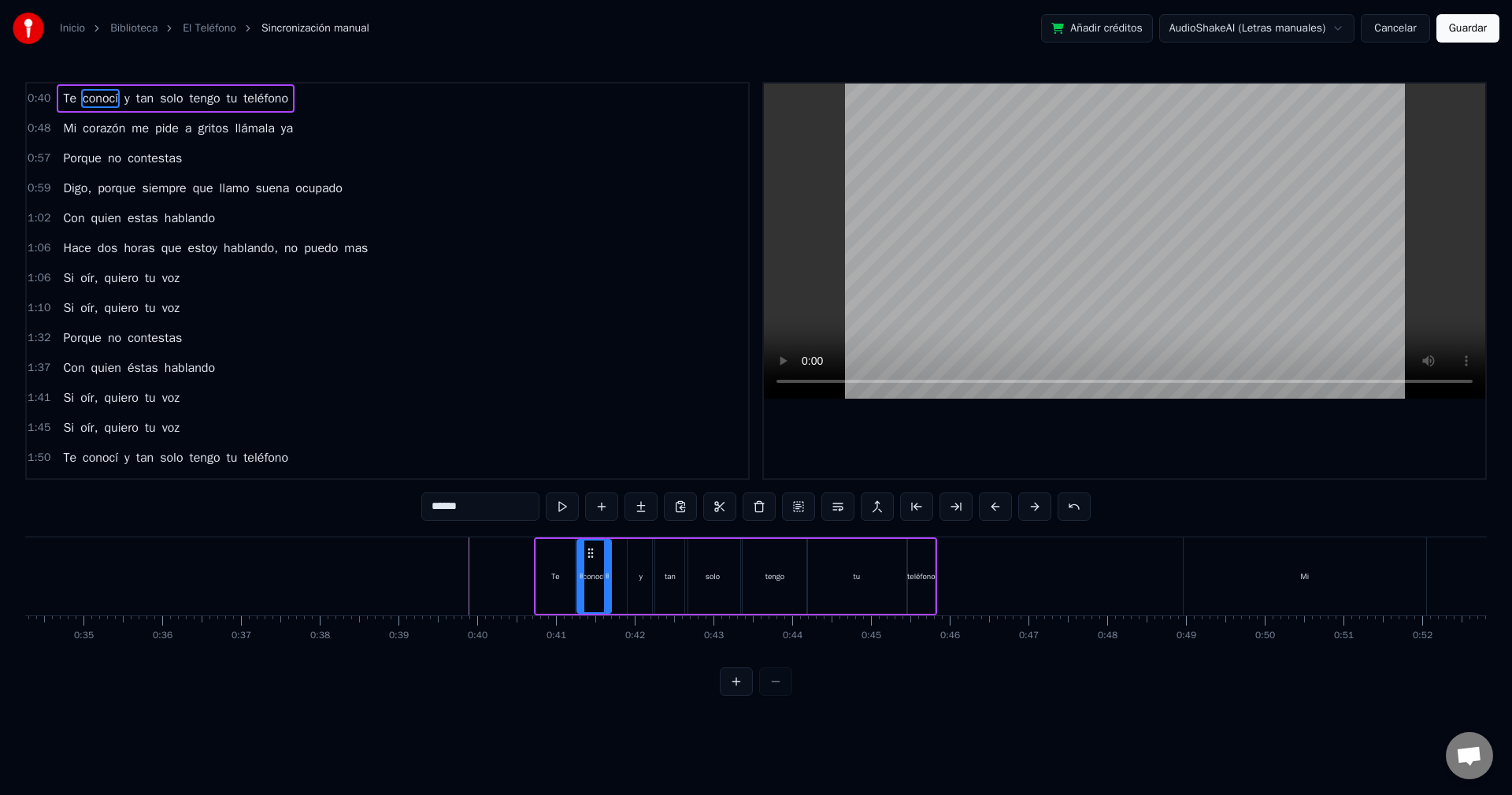 click on "y" at bounding box center (641, 576) 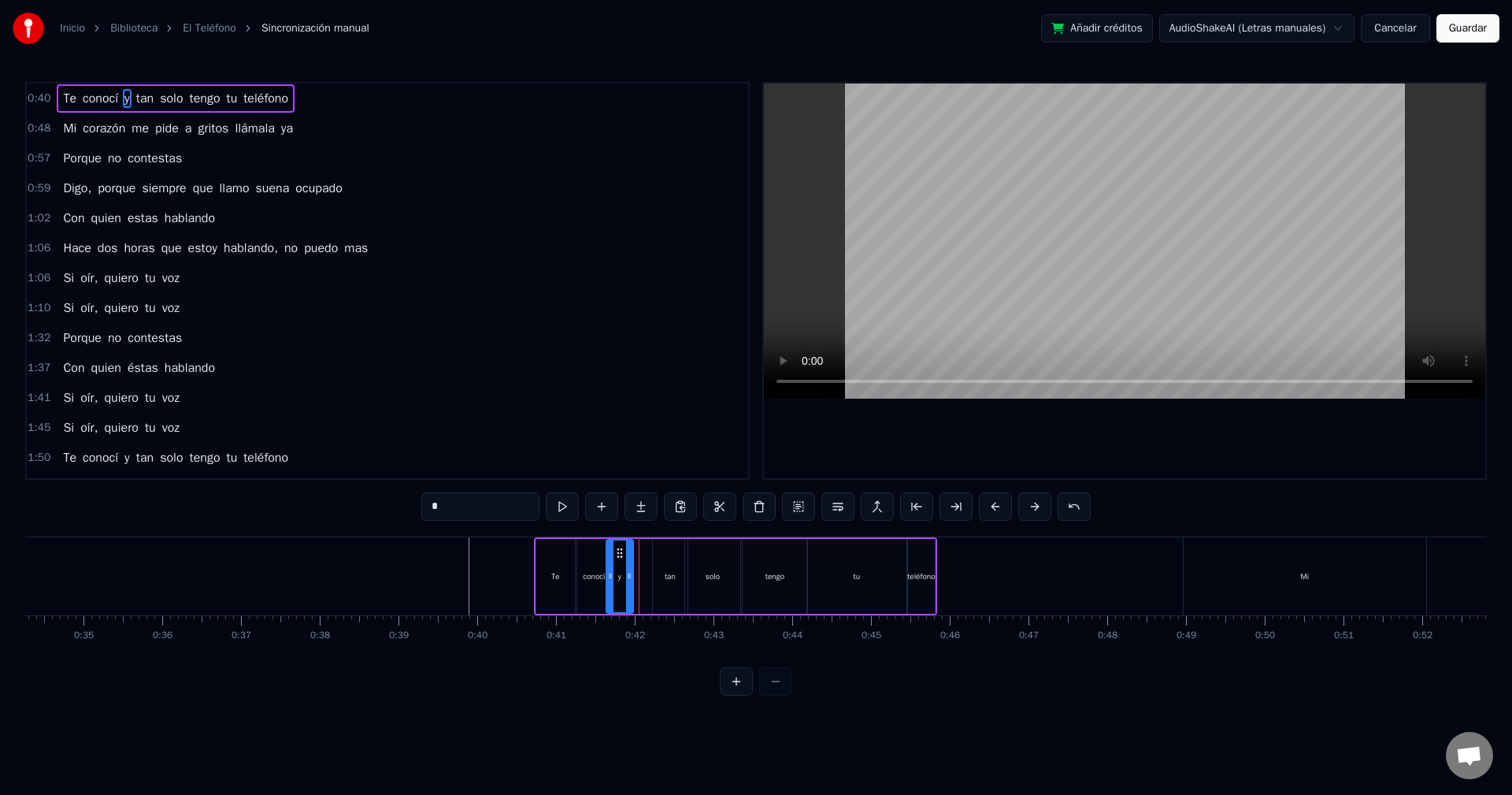 drag, startPoint x: 641, startPoint y: 552, endPoint x: 620, endPoint y: 552, distance: 21 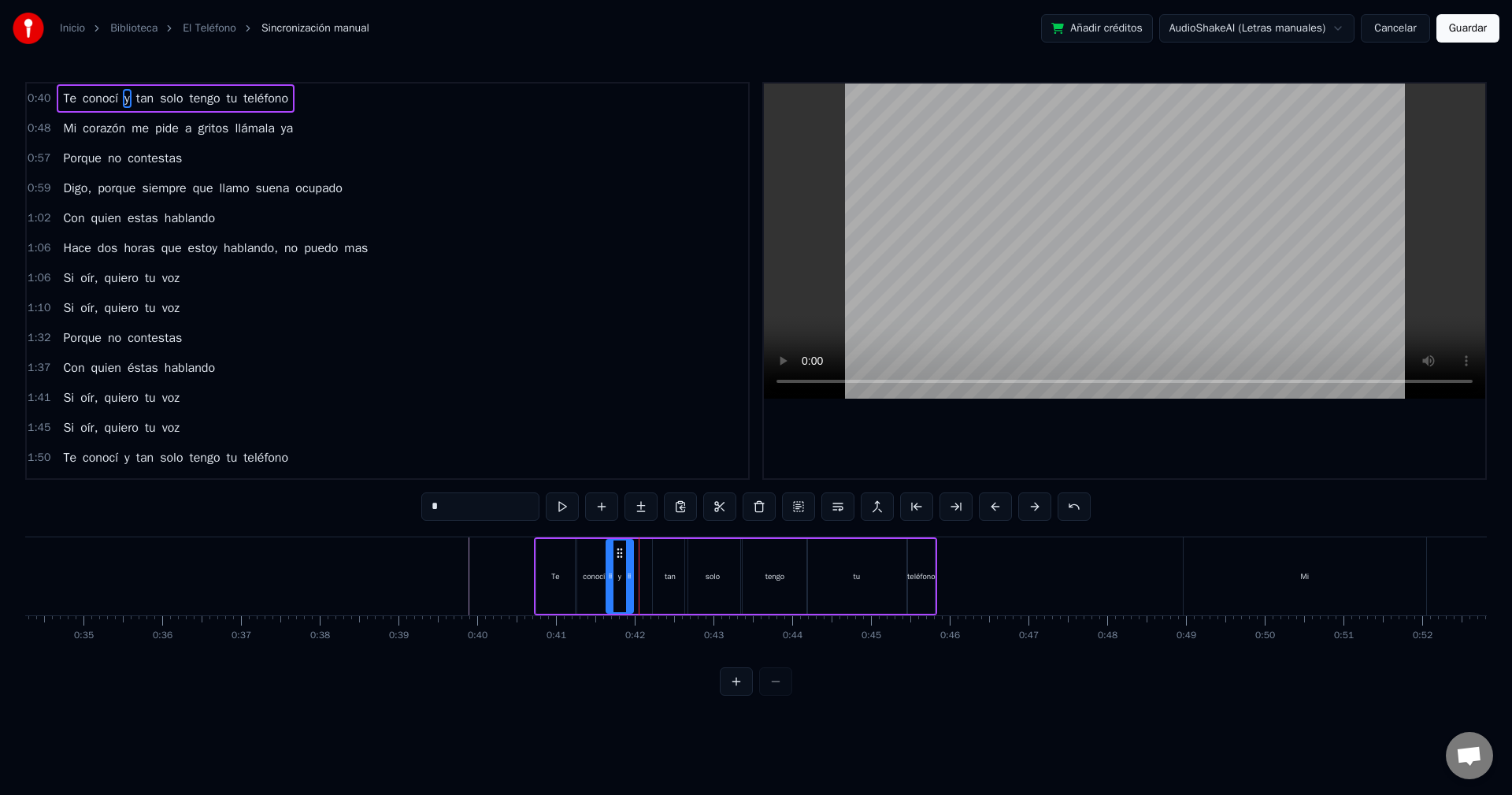 click on "tan" at bounding box center [670, 576] 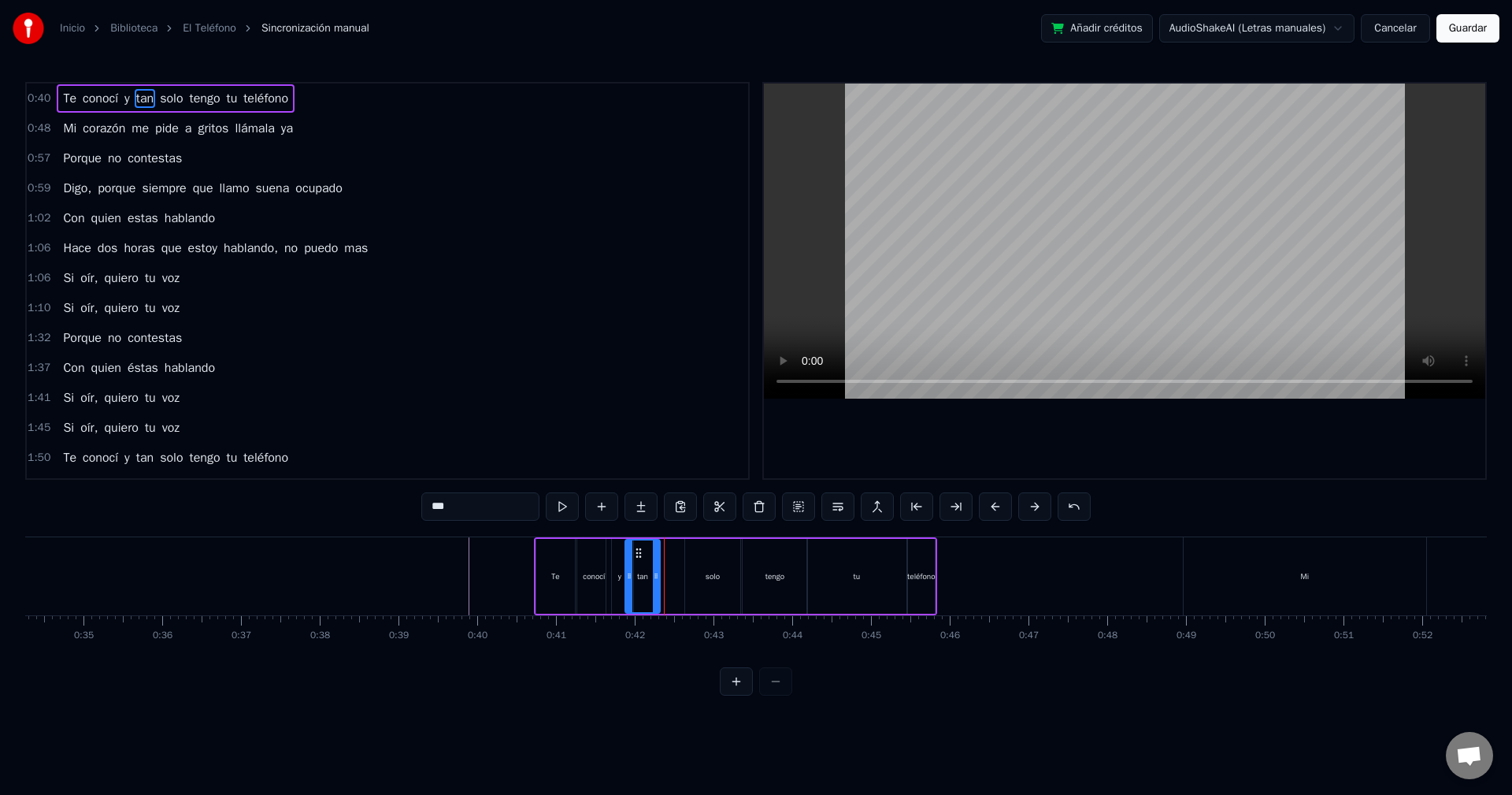 drag, startPoint x: 665, startPoint y: 549, endPoint x: 638, endPoint y: 548, distance: 27.018512 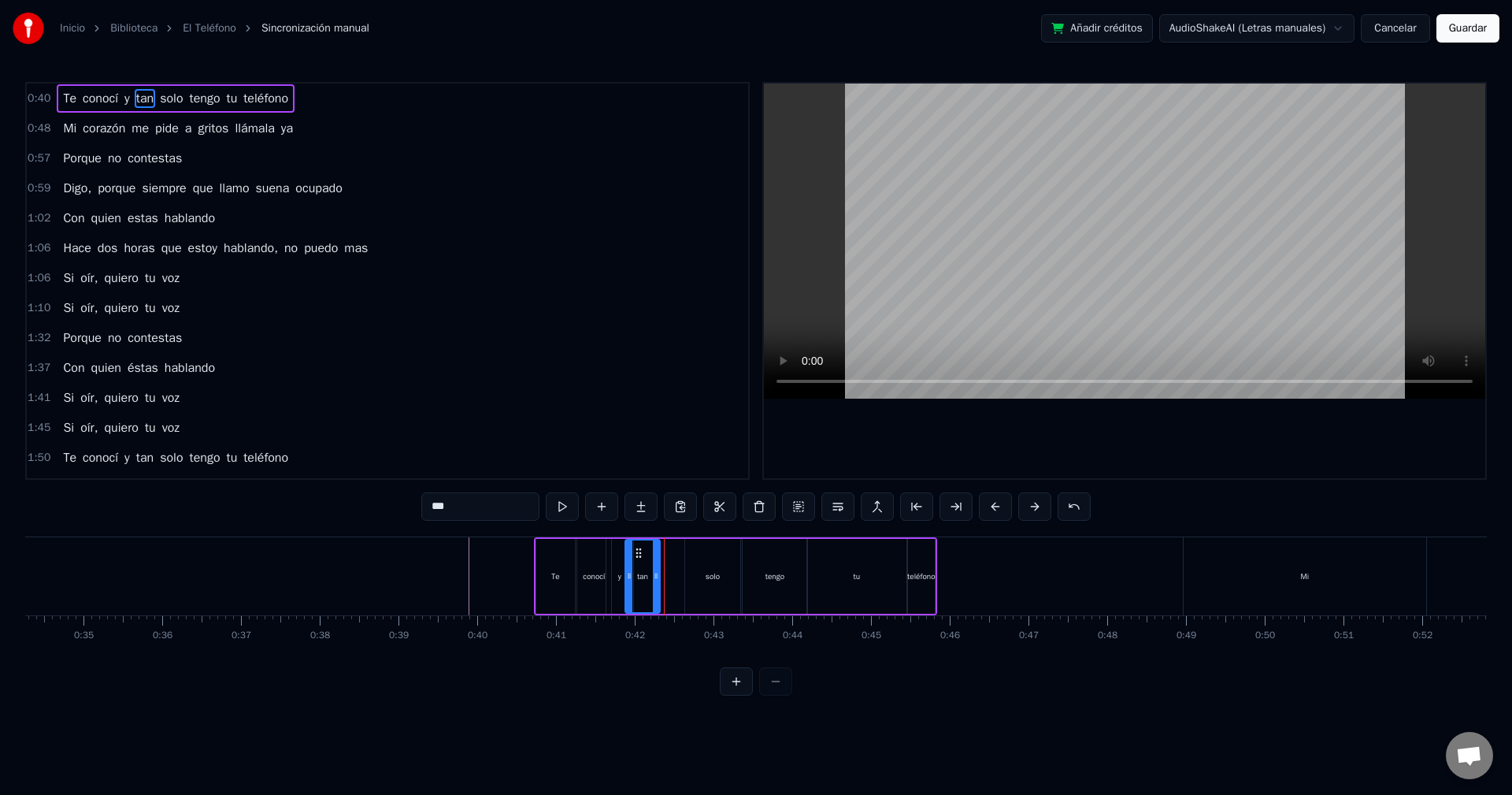 click on "Te" at bounding box center [555, 576] 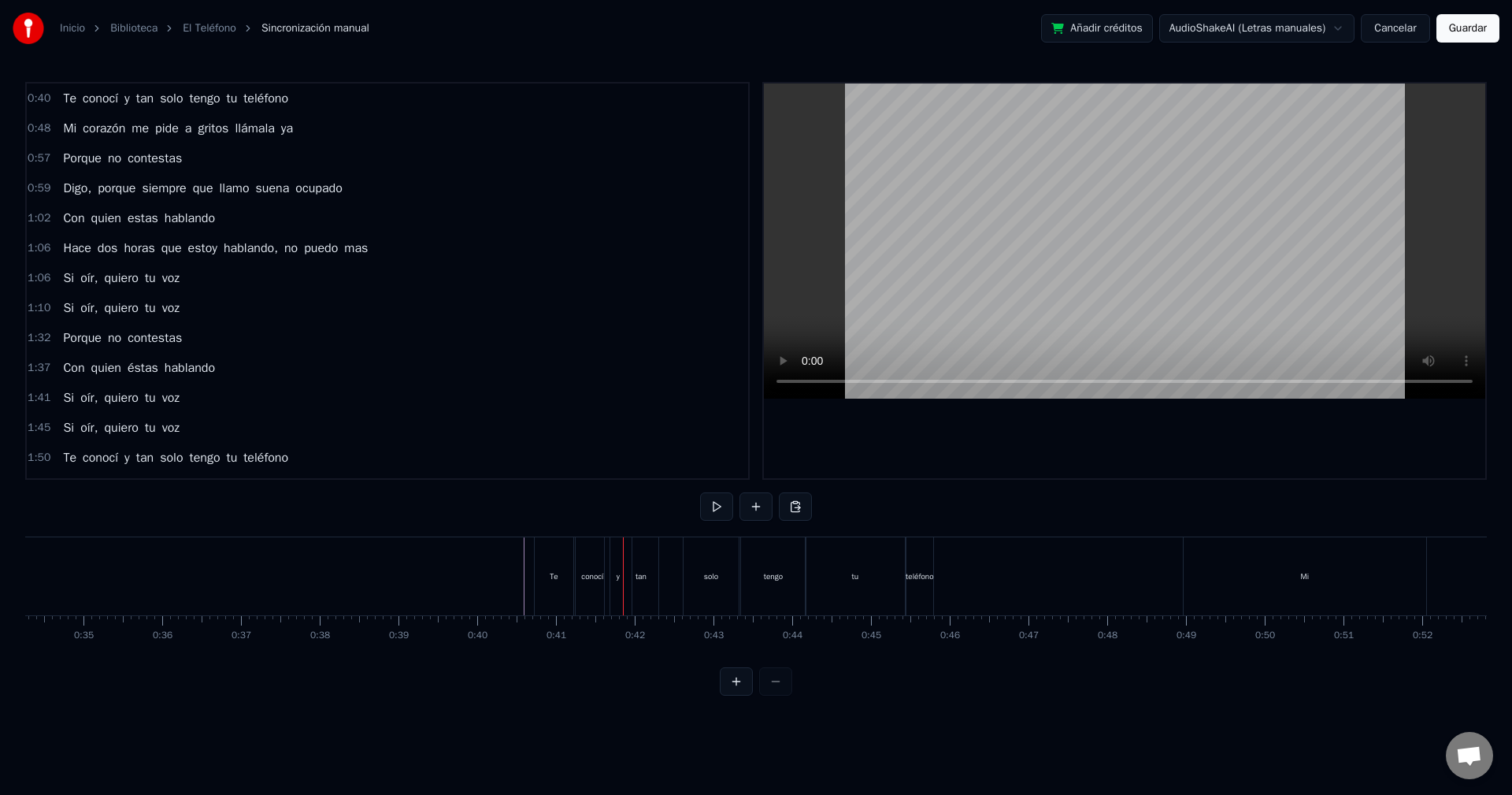 click on "y" at bounding box center (618, 576) 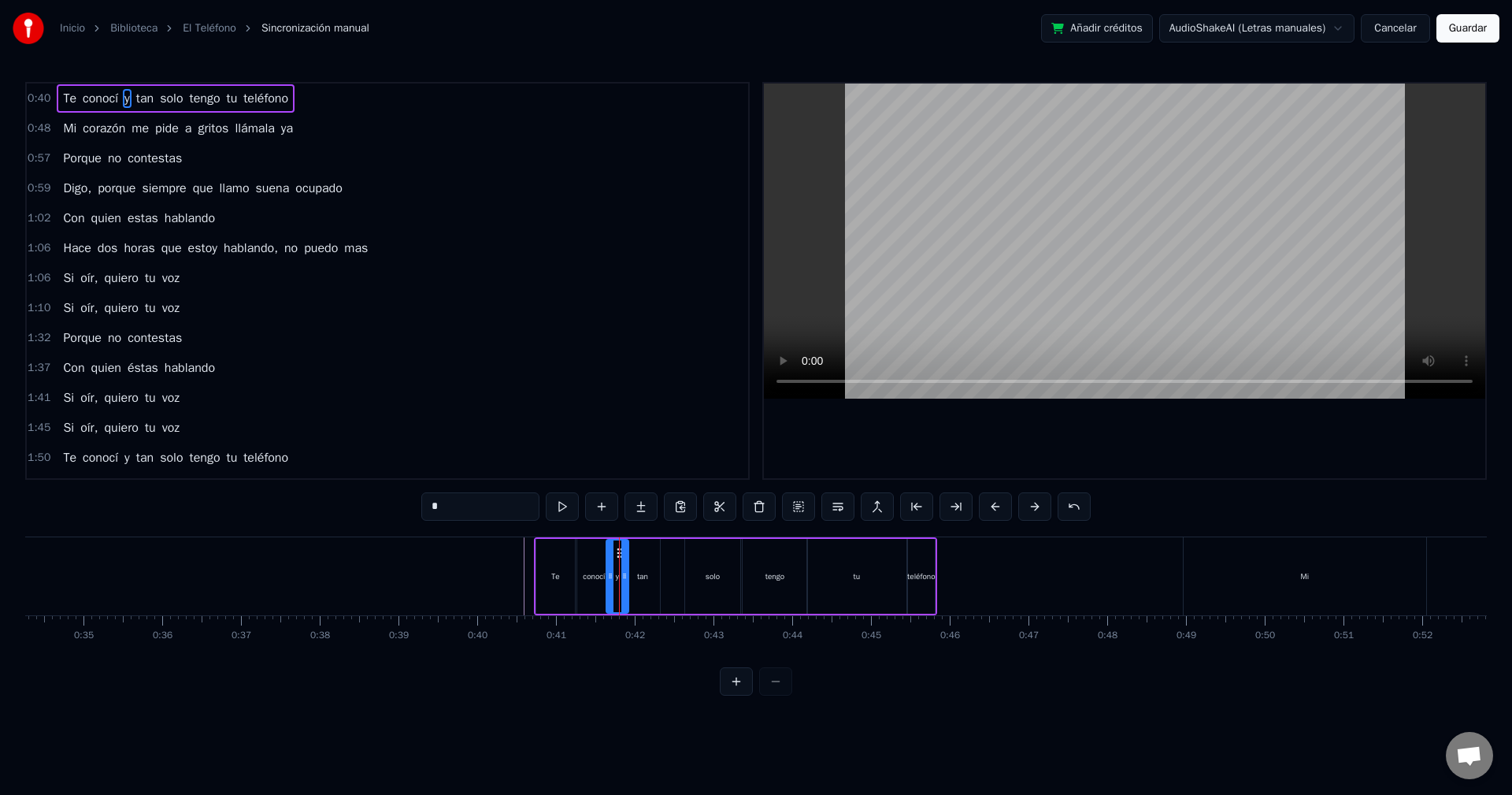 click at bounding box center [624, 576] 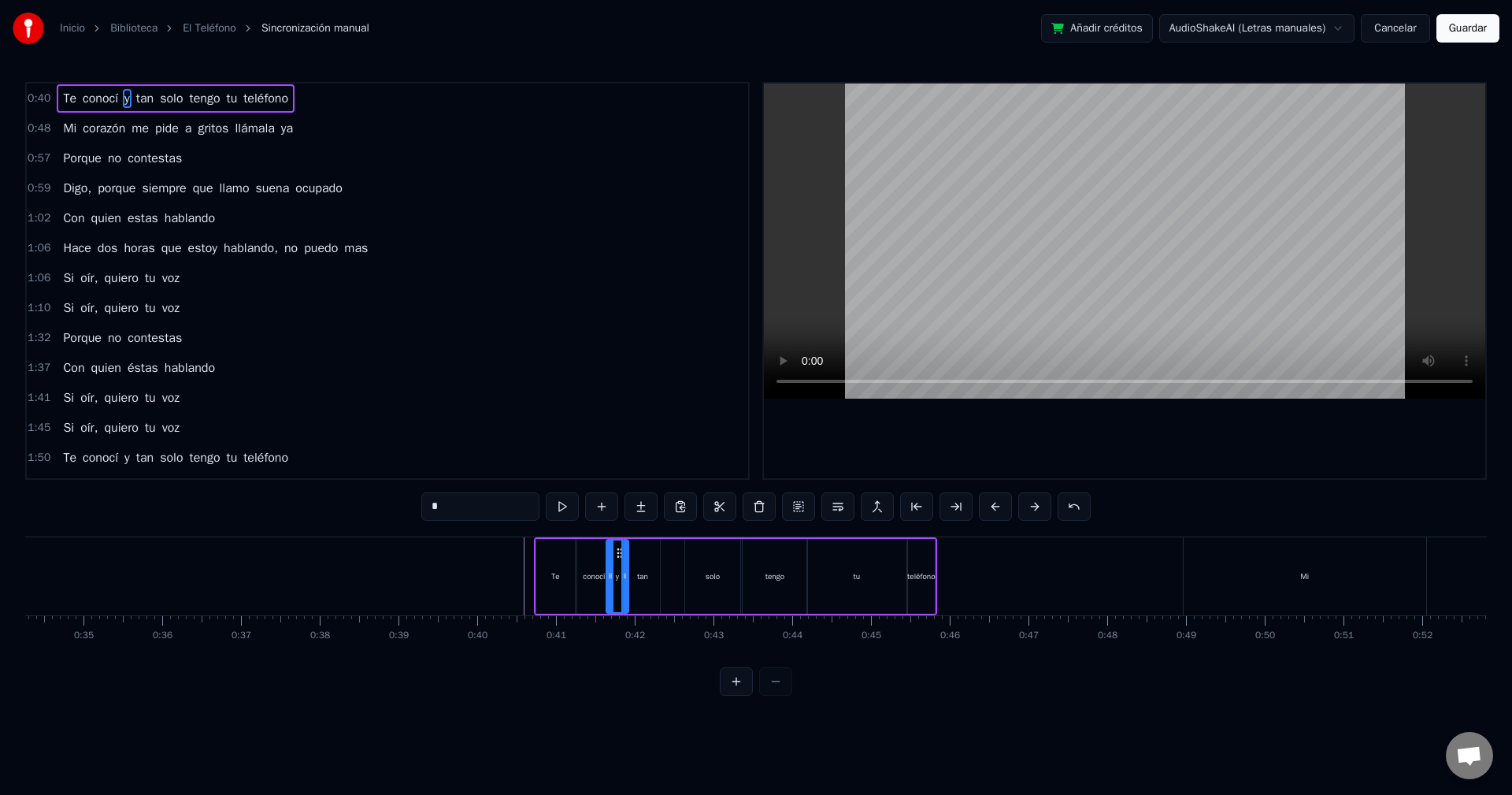 click on "tan" at bounding box center (643, 576) 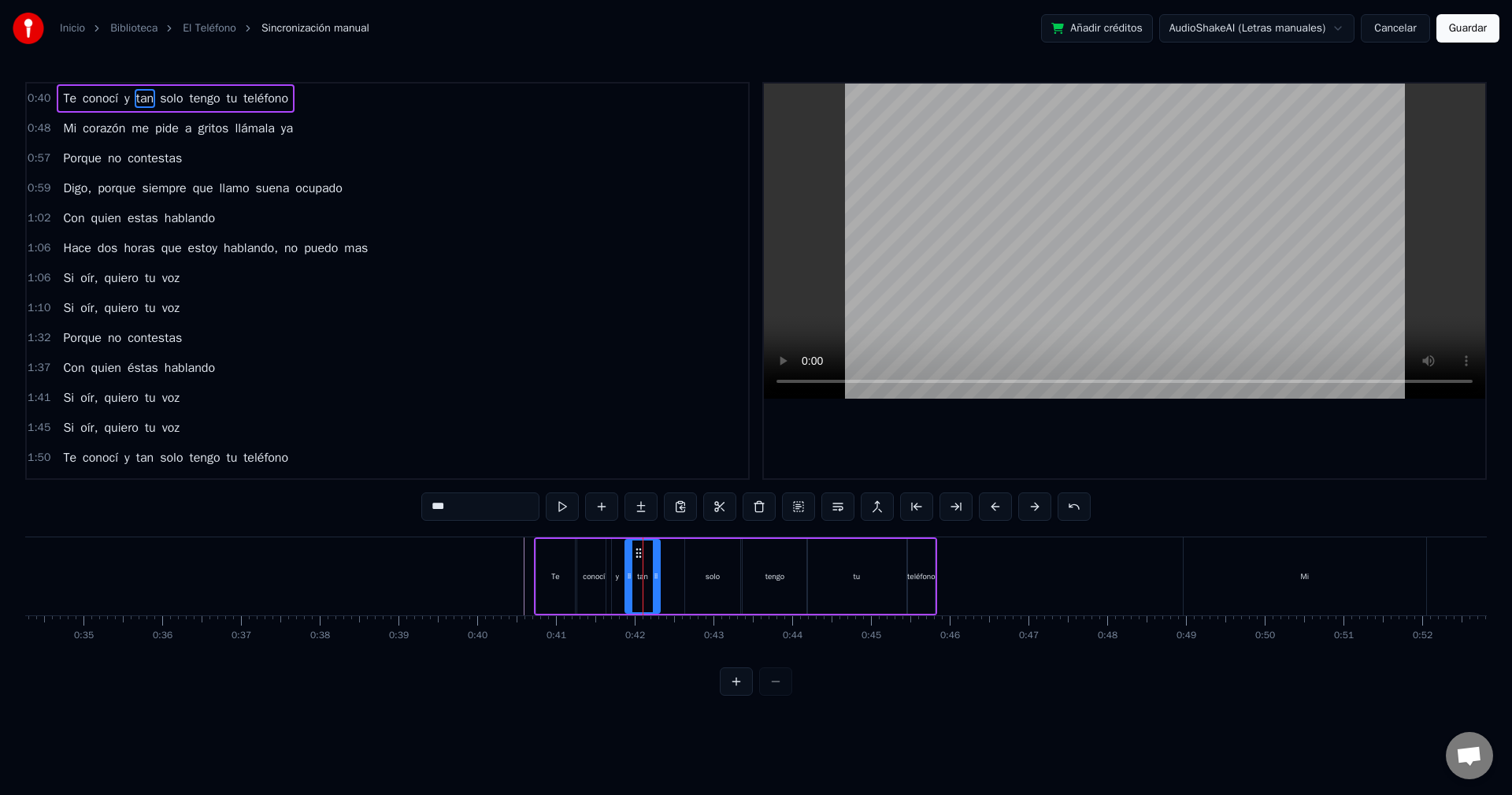 click at bounding box center (7165, 576) 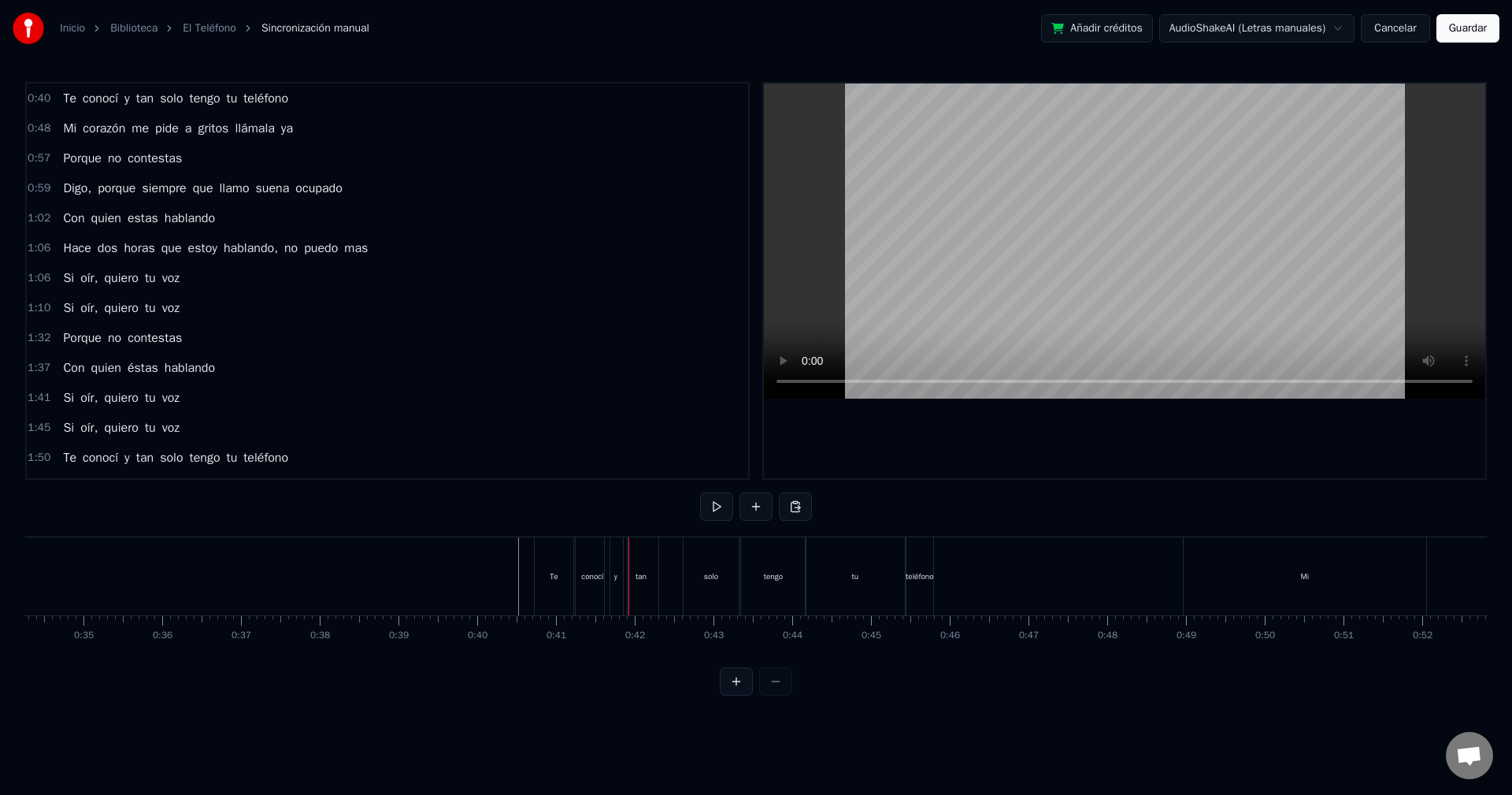 click on "tan" at bounding box center (641, 576) 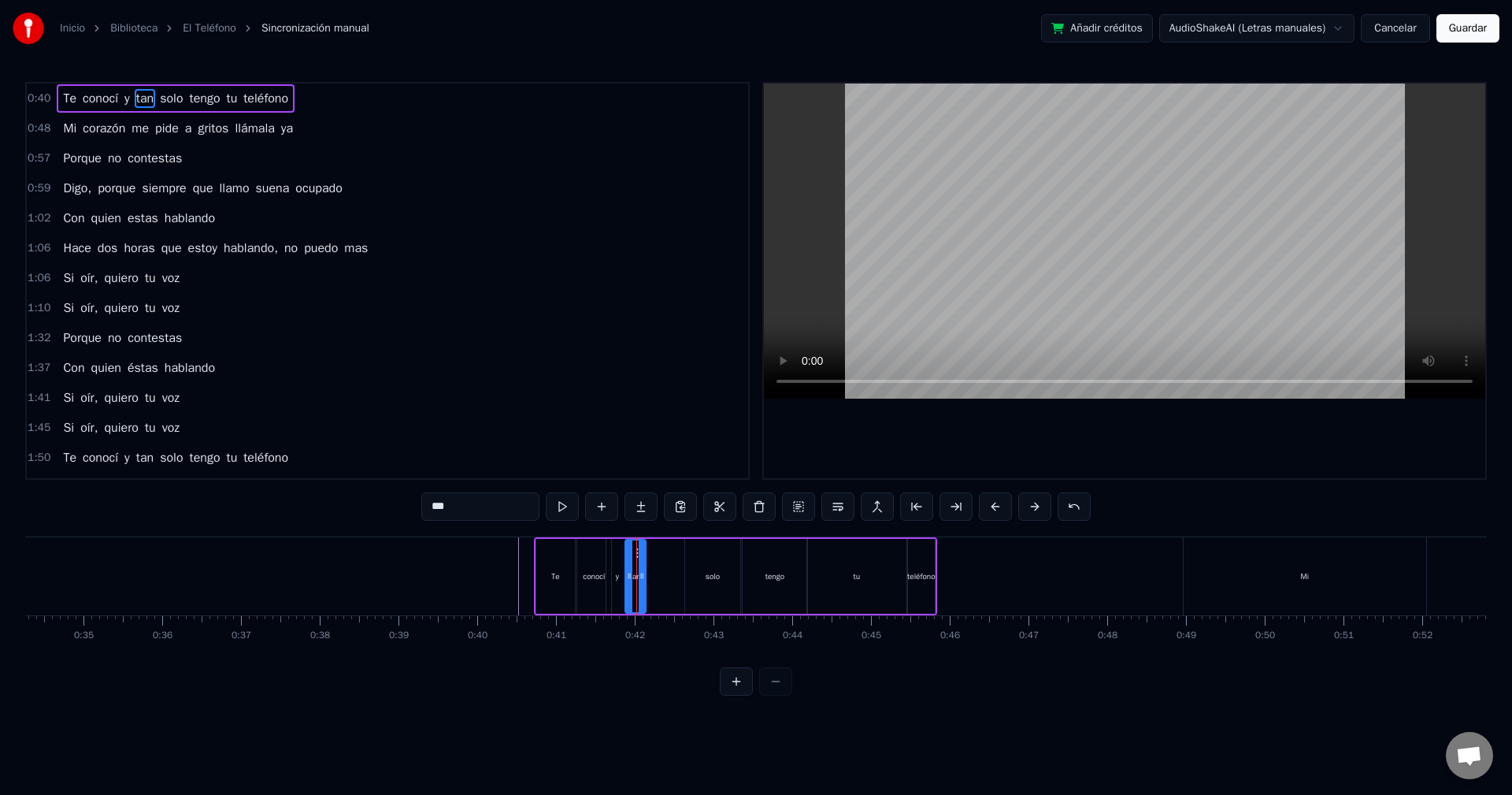 drag, startPoint x: 656, startPoint y: 589, endPoint x: 642, endPoint y: 590, distance: 14.035669 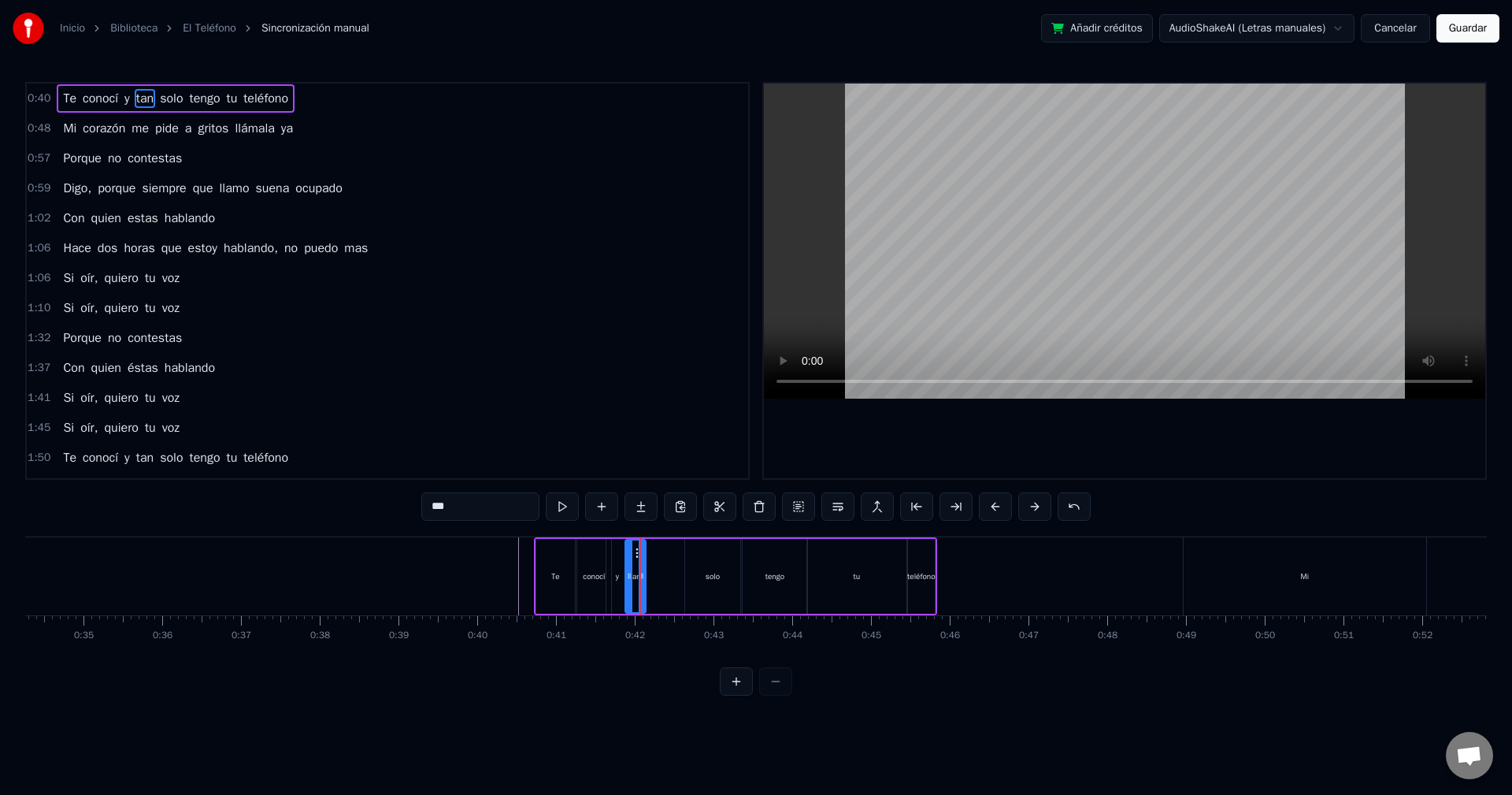 click on "solo" at bounding box center [713, 576] 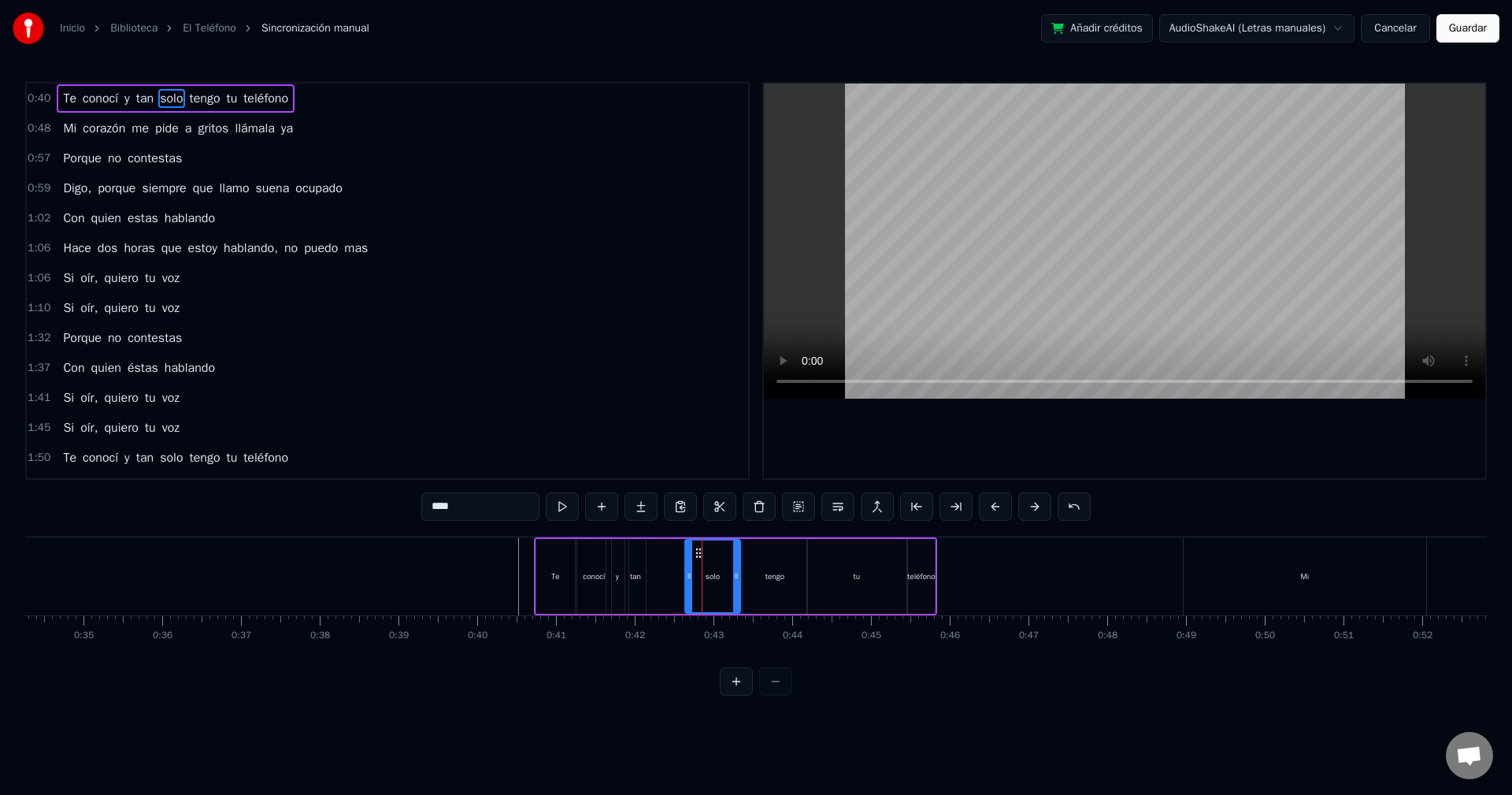 drag, startPoint x: 708, startPoint y: 582, endPoint x: 698, endPoint y: 584, distance: 10.198039 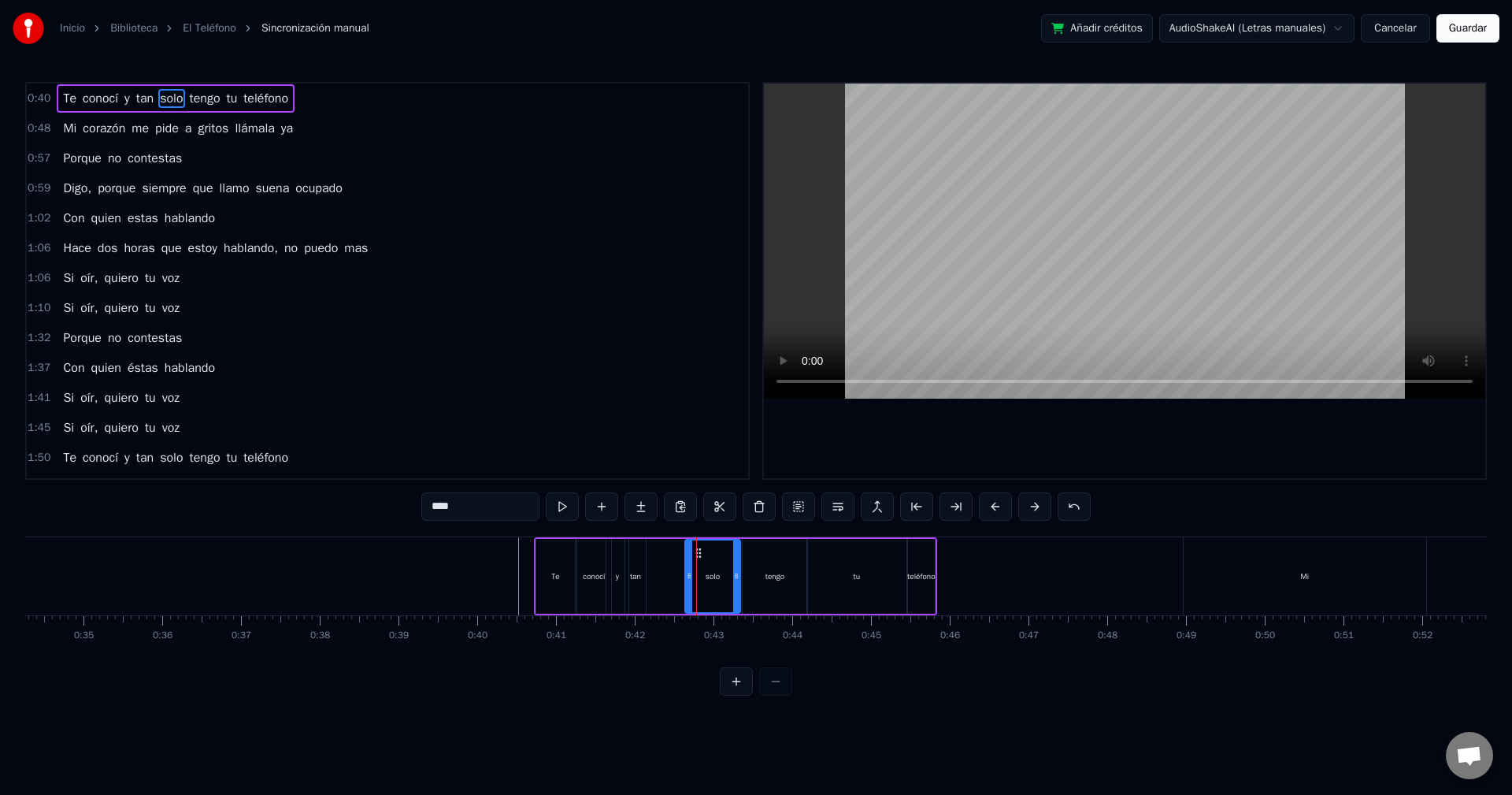 drag, startPoint x: 697, startPoint y: 554, endPoint x: 665, endPoint y: 559, distance: 32.38827 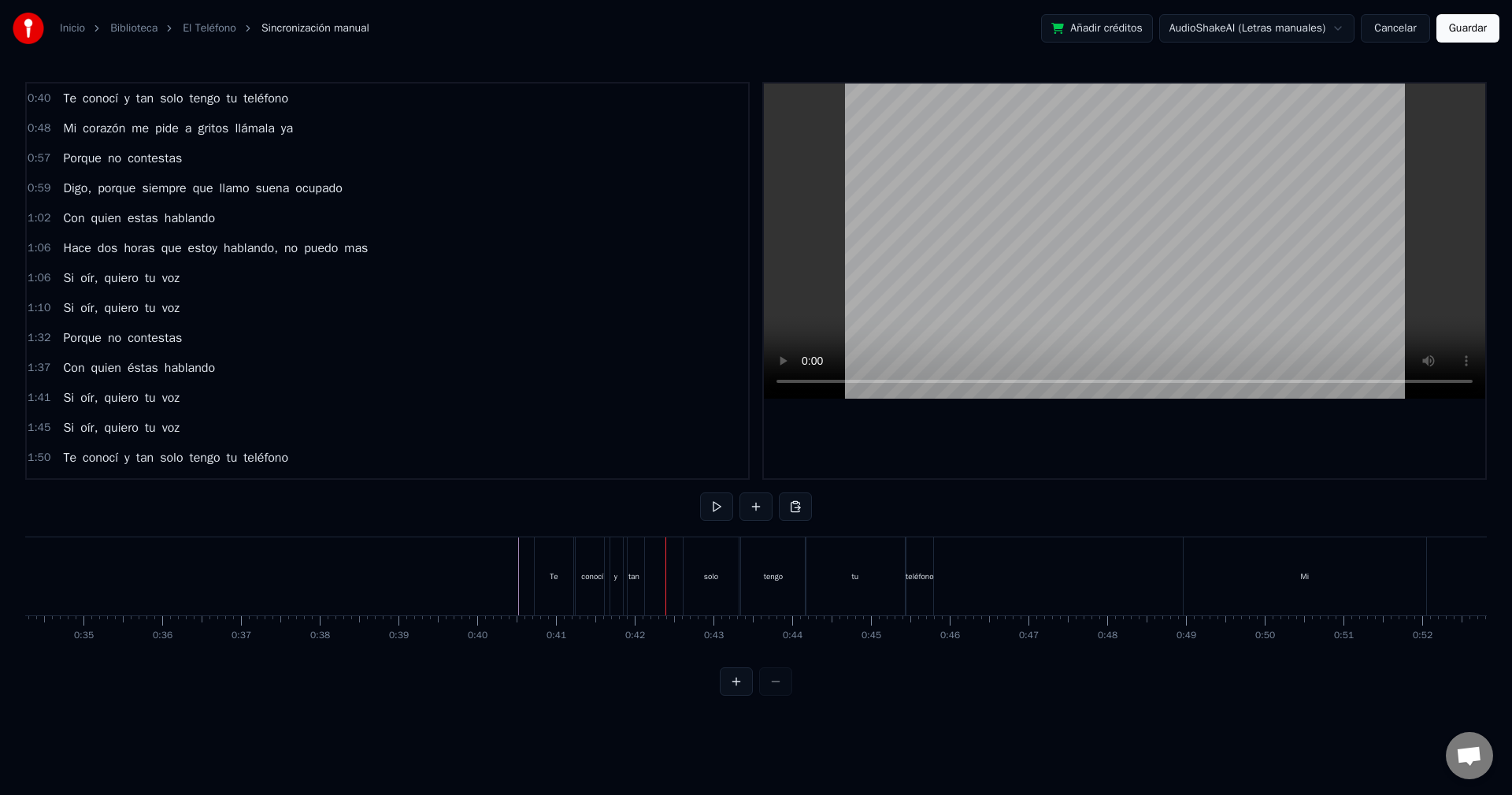 click on "solo" at bounding box center (711, 576) 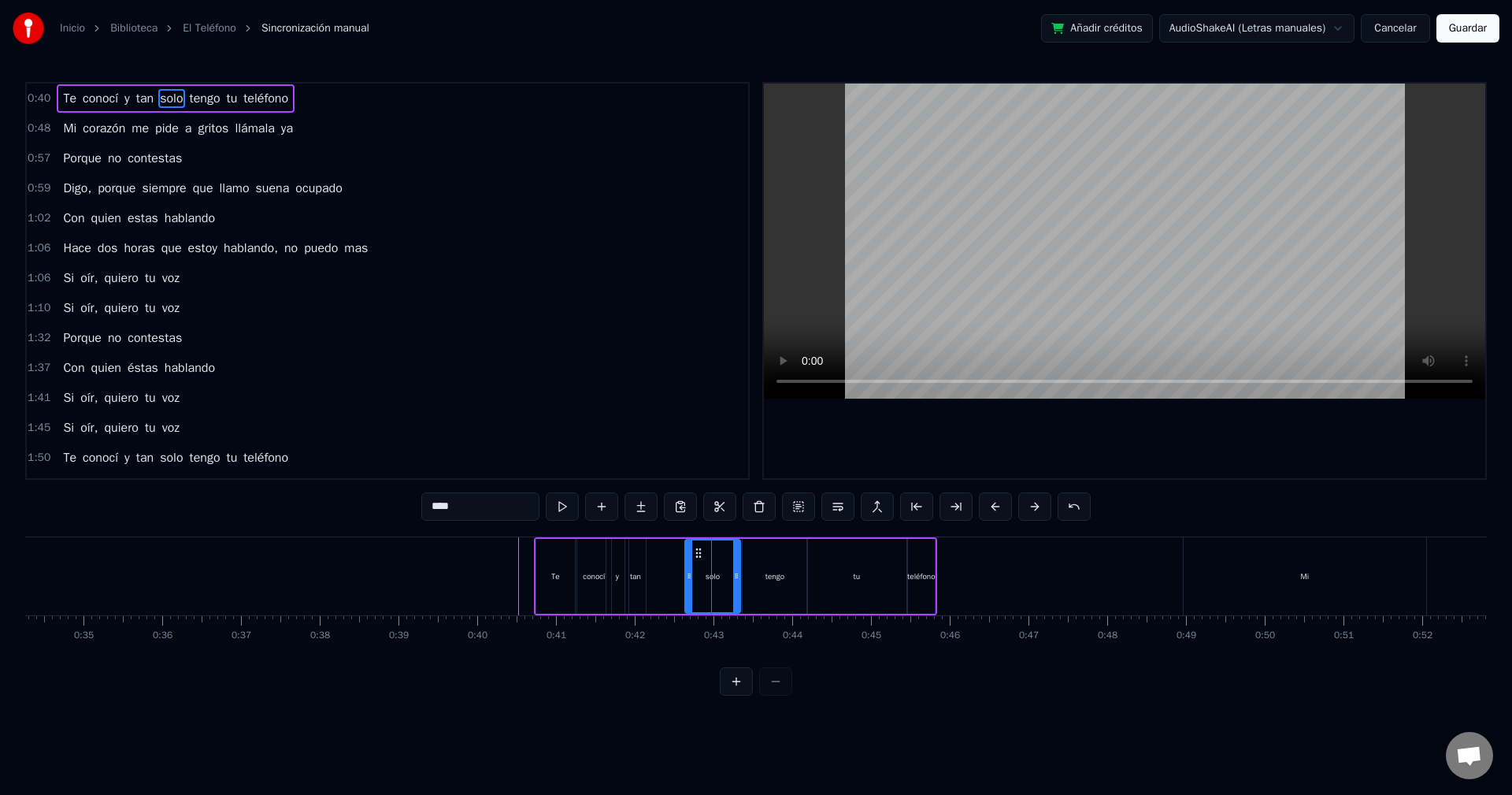 drag, startPoint x: 713, startPoint y: 558, endPoint x: 687, endPoint y: 562, distance: 26.30589 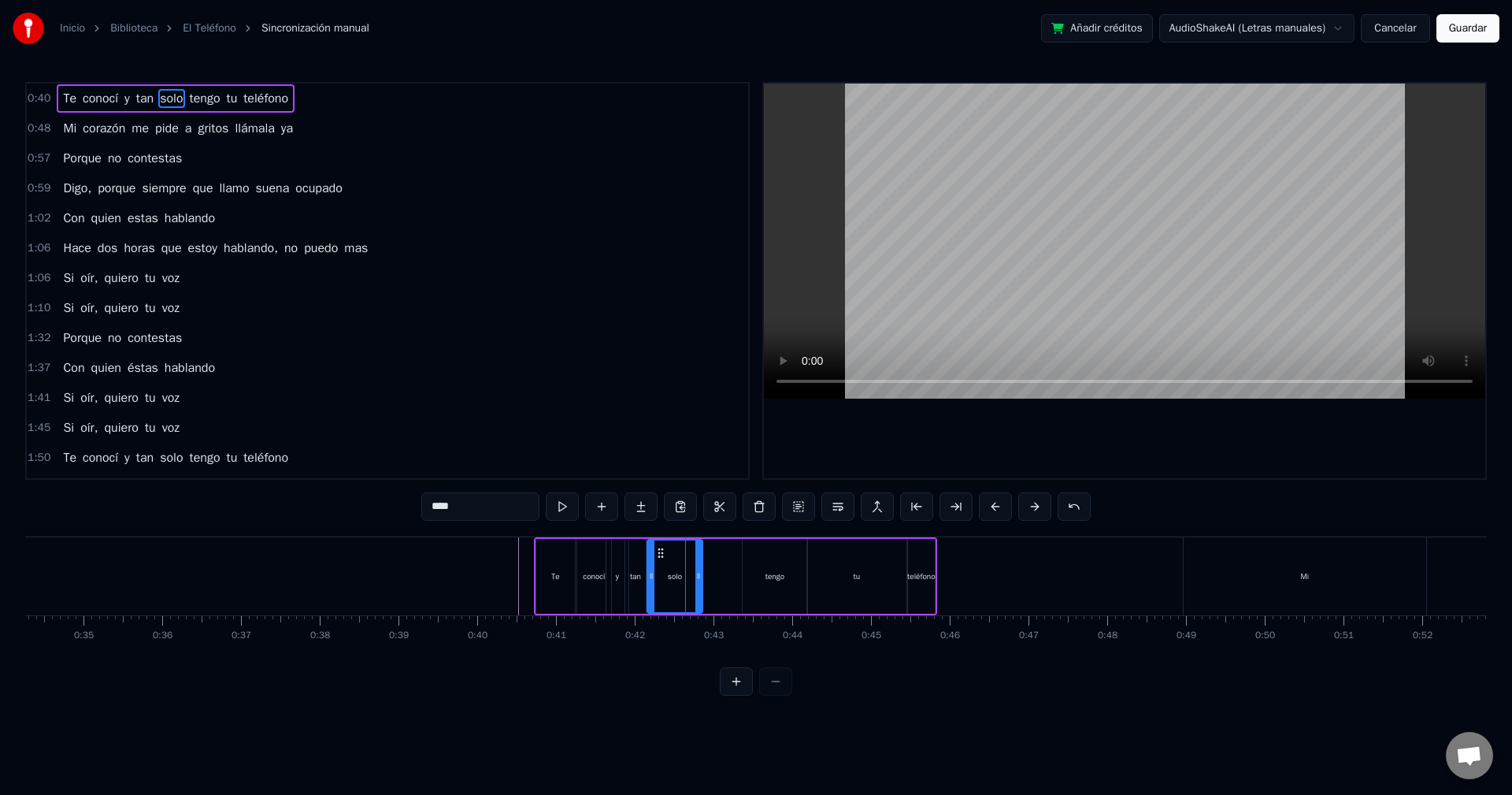 drag, startPoint x: 699, startPoint y: 555, endPoint x: 661, endPoint y: 560, distance: 38.327536 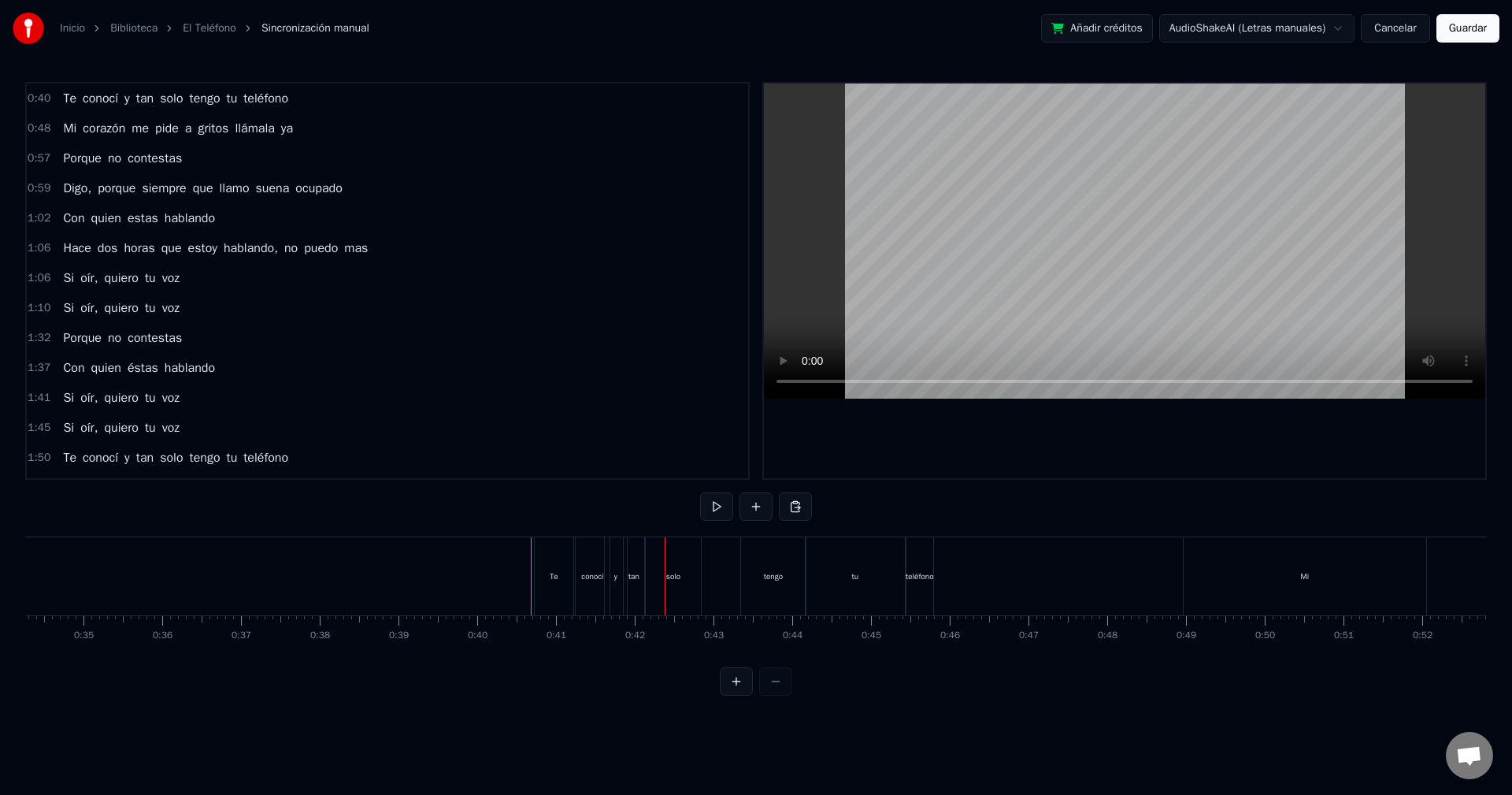 click on "tengo" at bounding box center [773, 576] 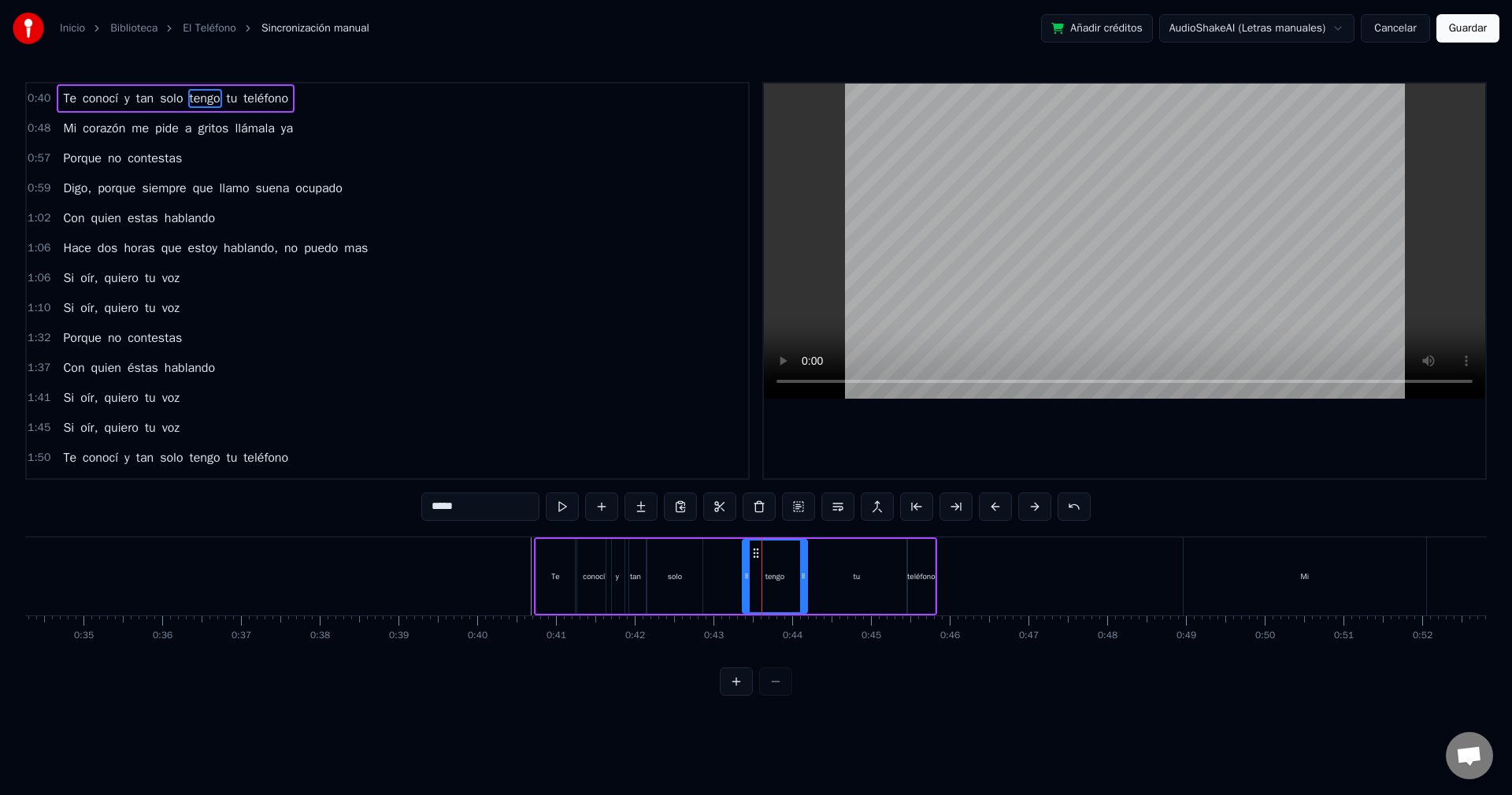 click on "solo" at bounding box center (675, 576) 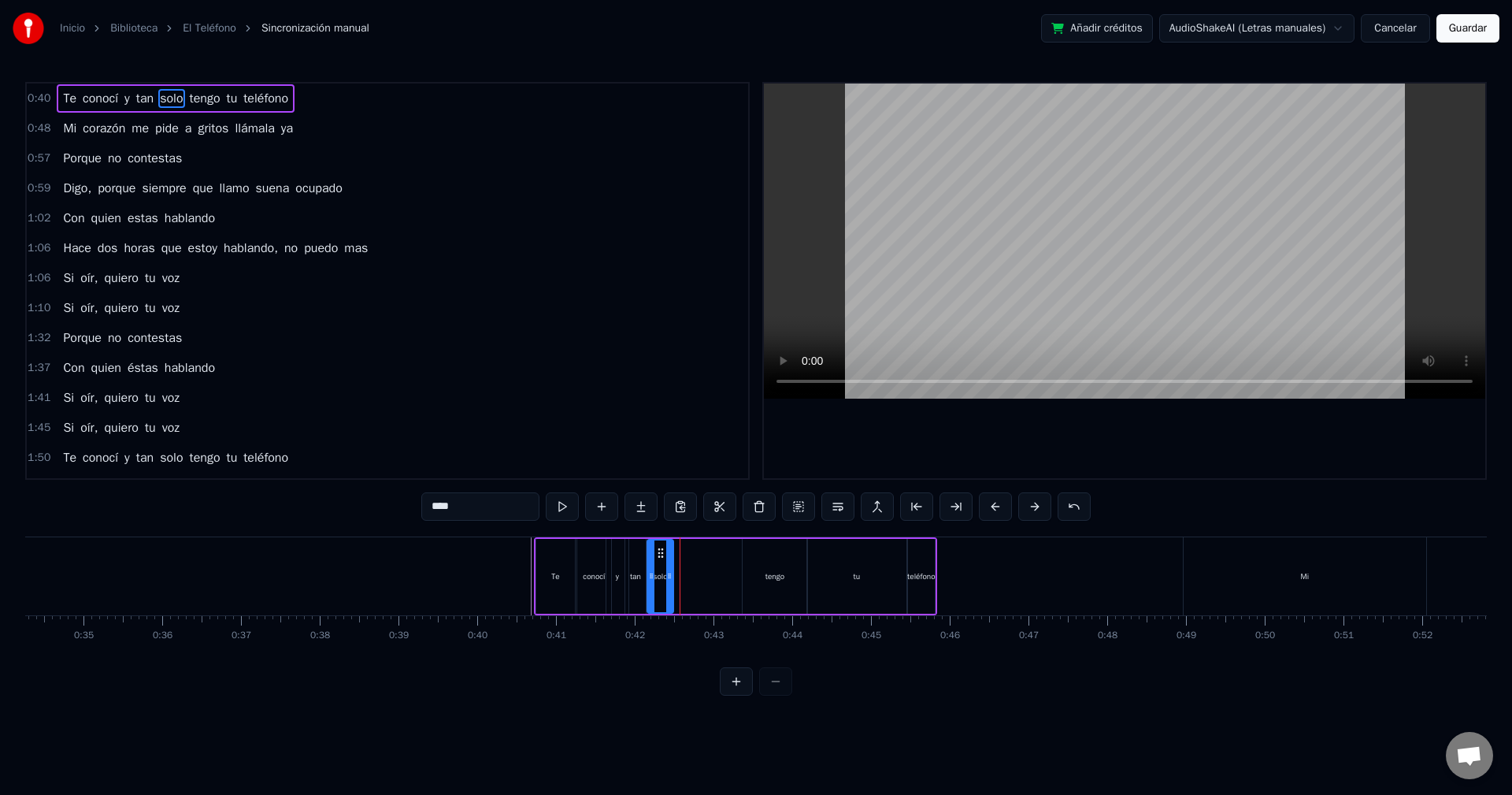 drag, startPoint x: 701, startPoint y: 578, endPoint x: 672, endPoint y: 584, distance: 29.61419 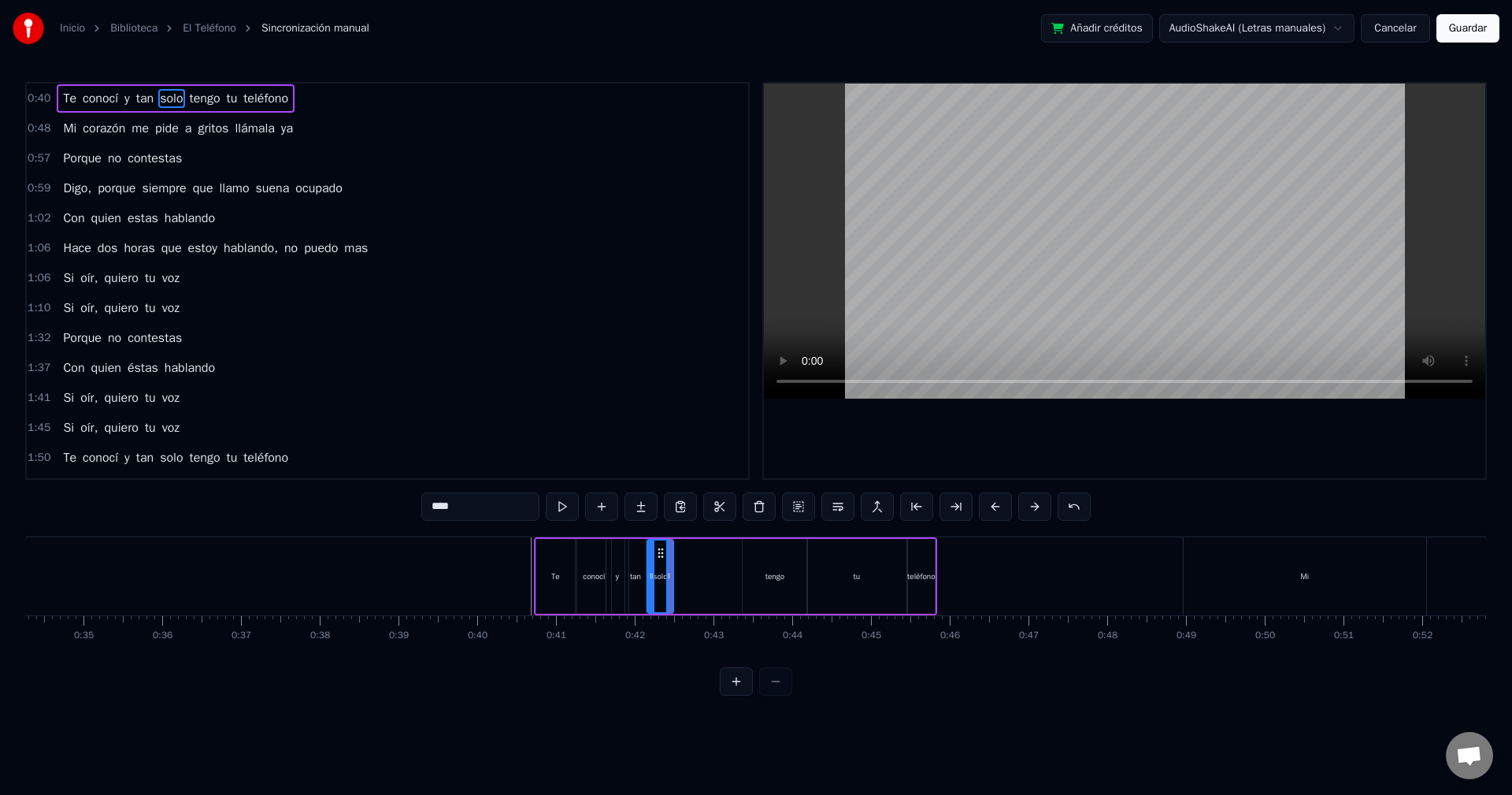 click at bounding box center (7165, 576) 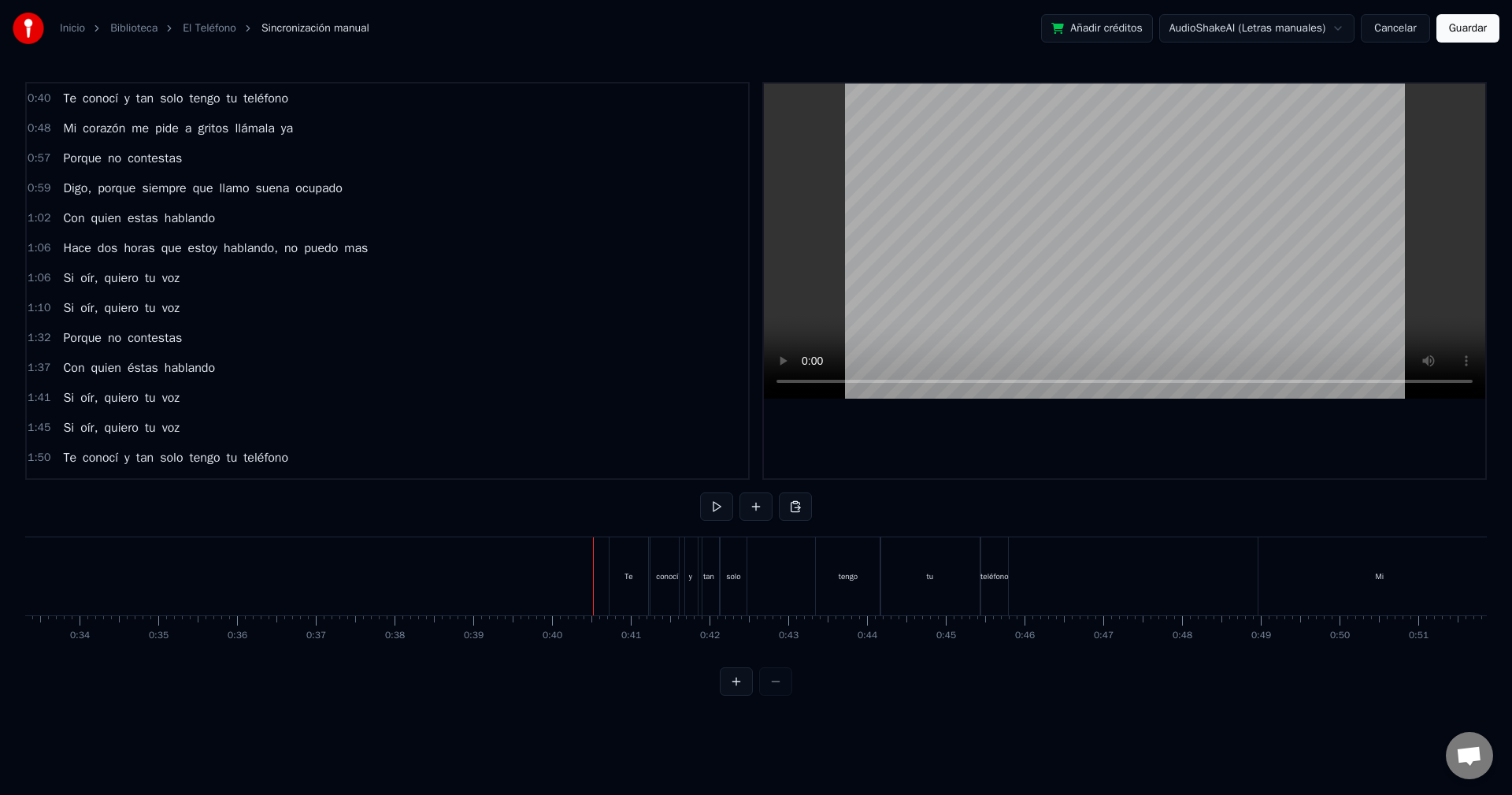 scroll, scrollTop: 0, scrollLeft: 2634, axis: horizontal 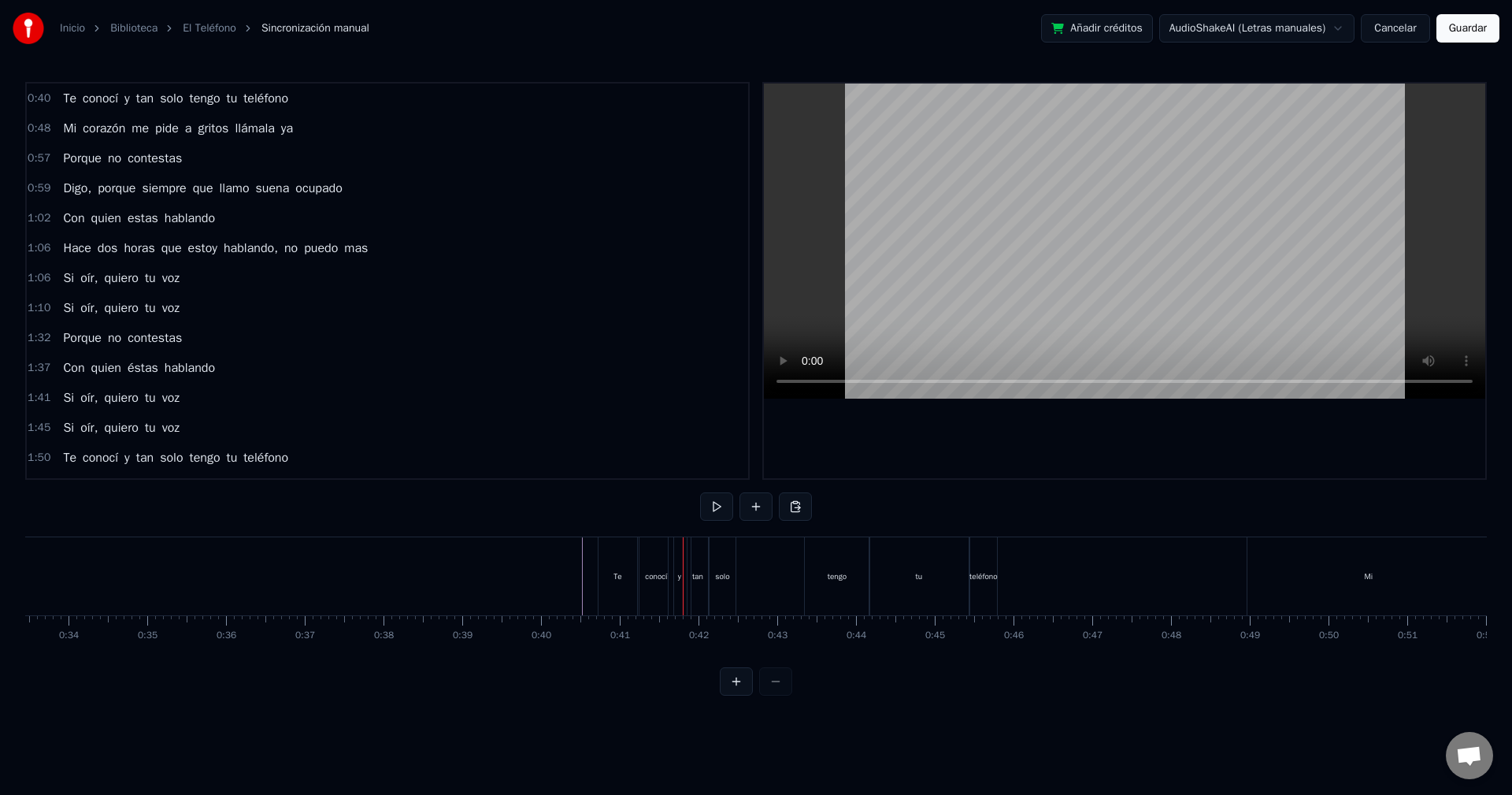 click on "tan" at bounding box center [698, 576] 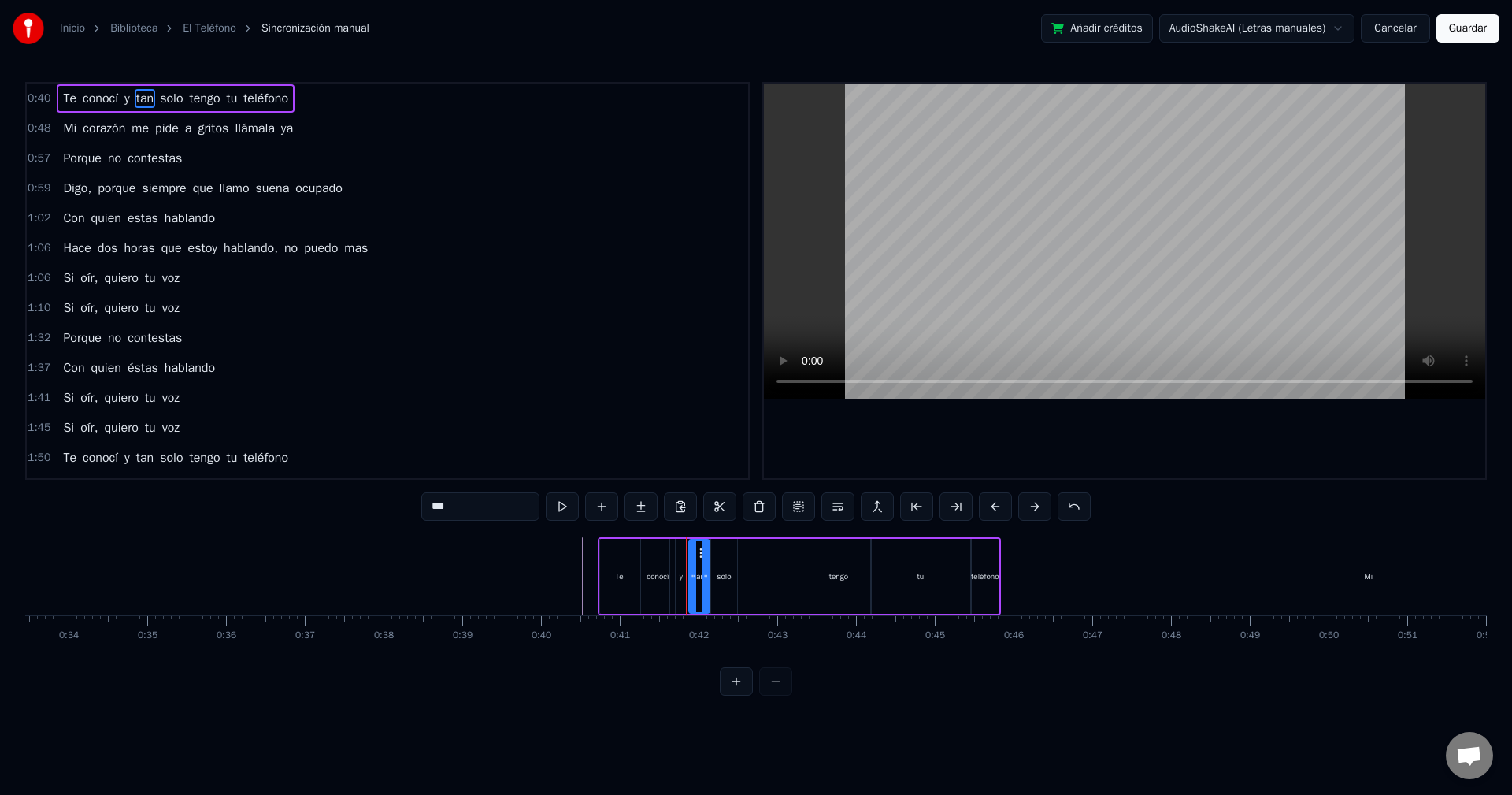 click on "y" at bounding box center (681, 576) 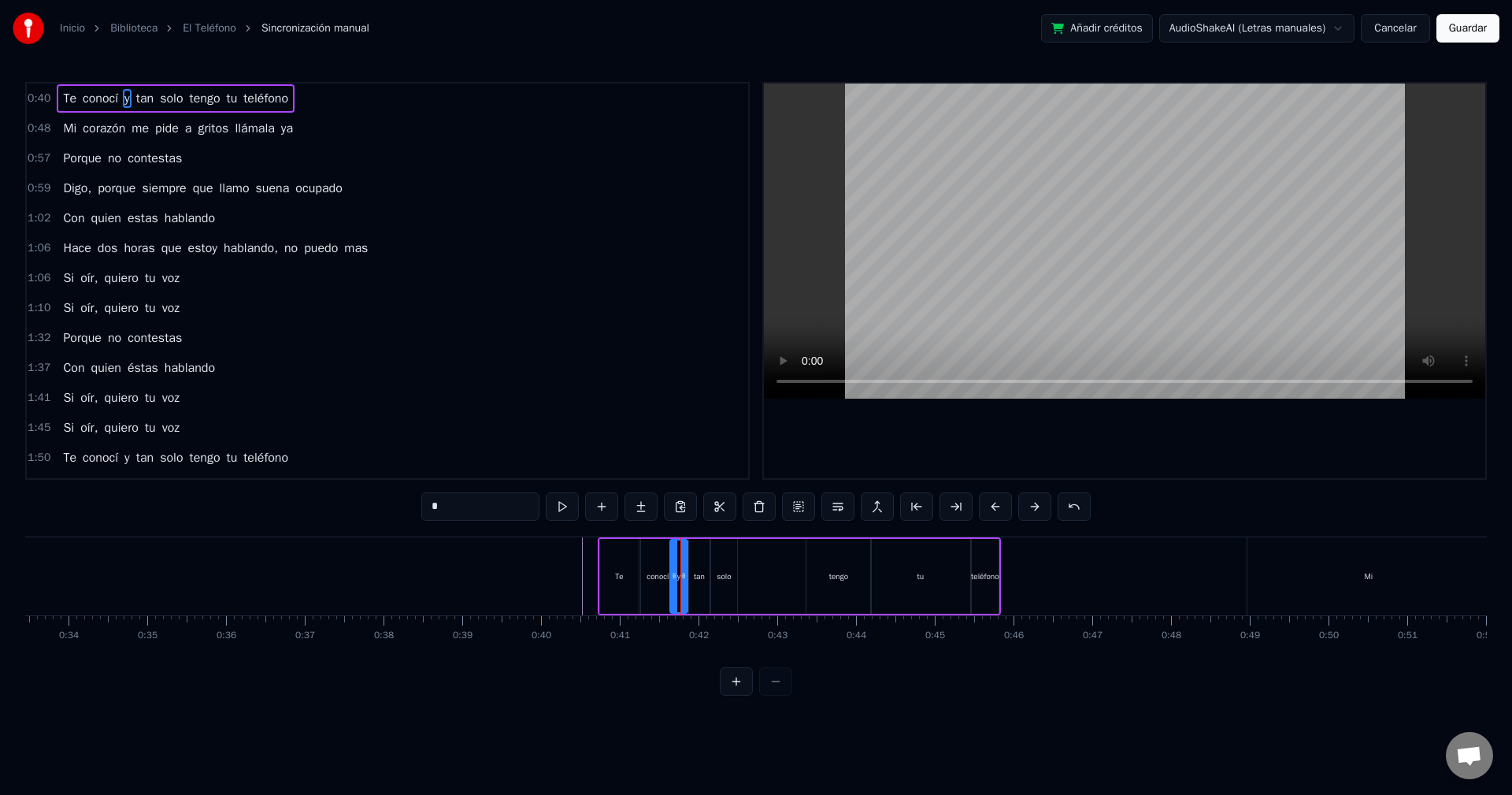 click at bounding box center [684, 576] 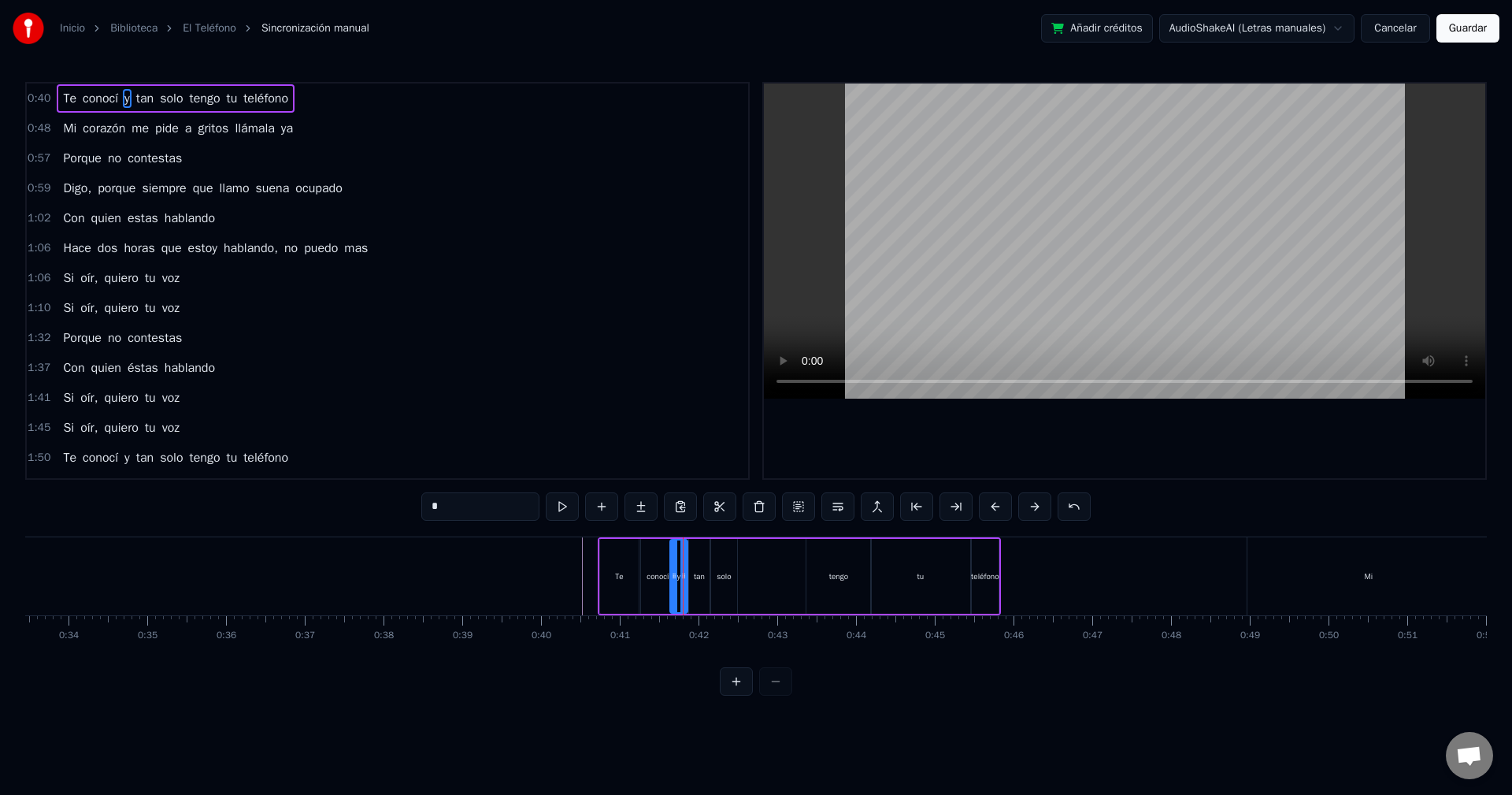 click on "tan" at bounding box center (699, 576) 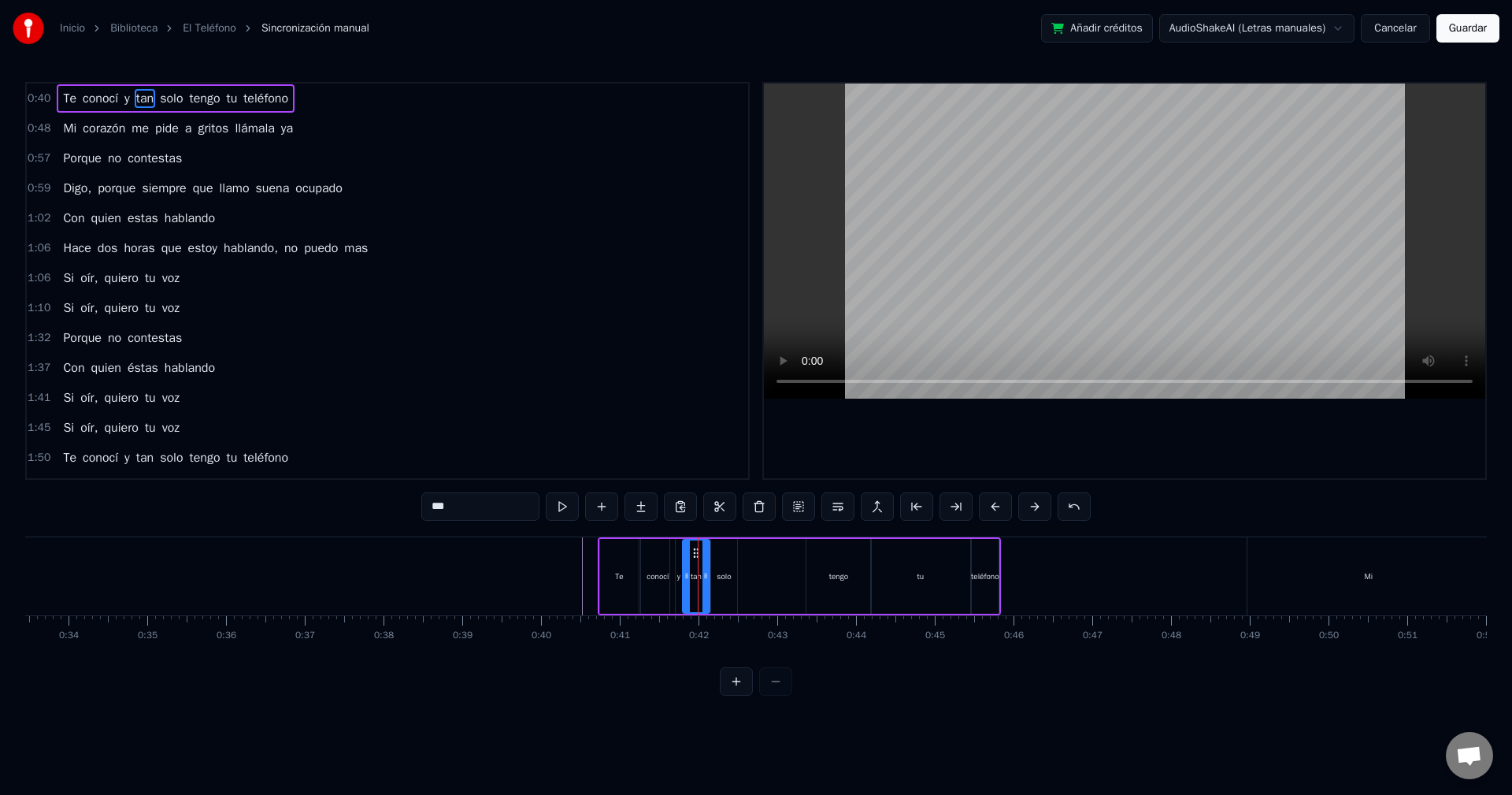 click at bounding box center [687, 576] 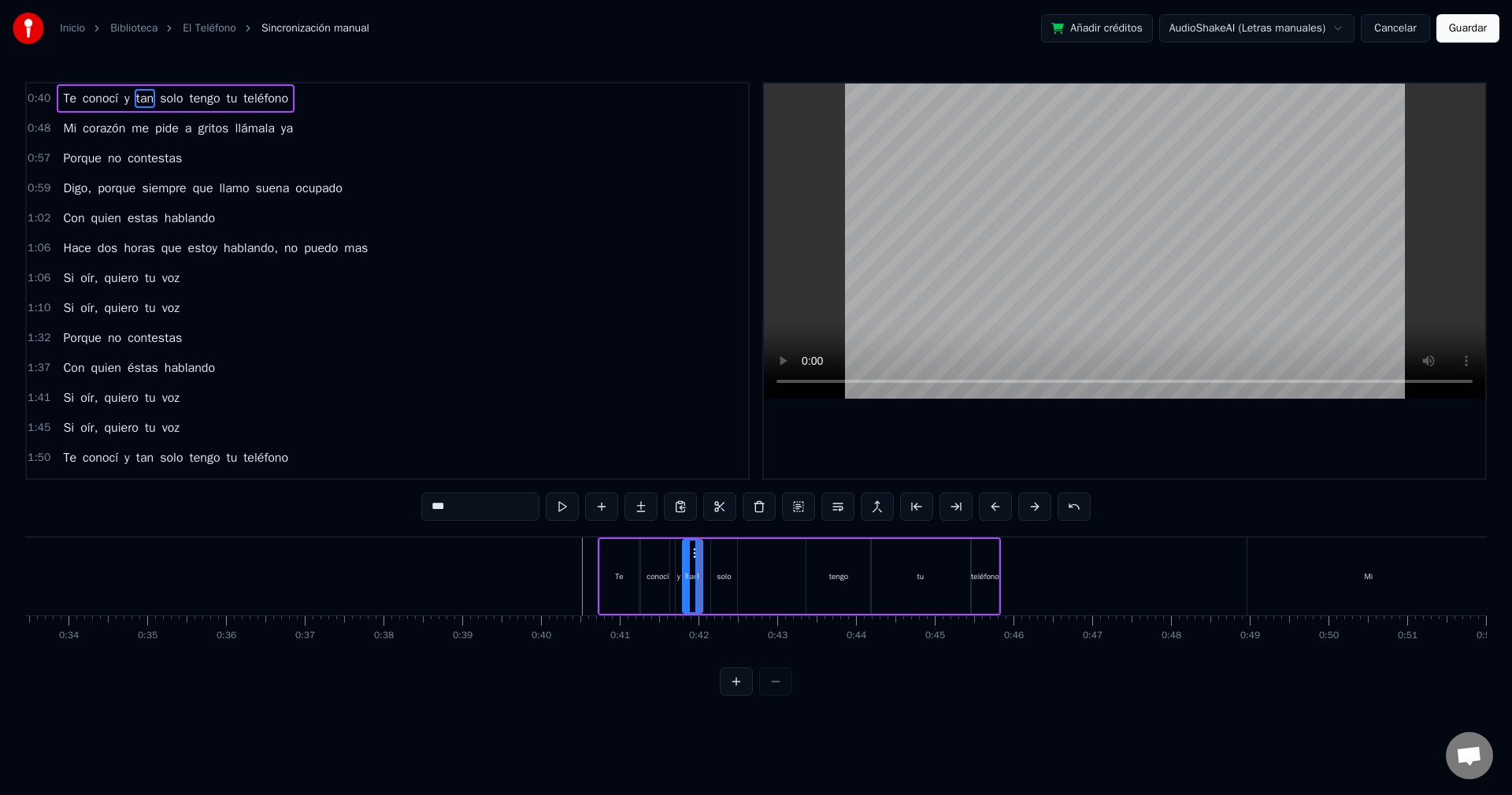 click at bounding box center [699, 576] 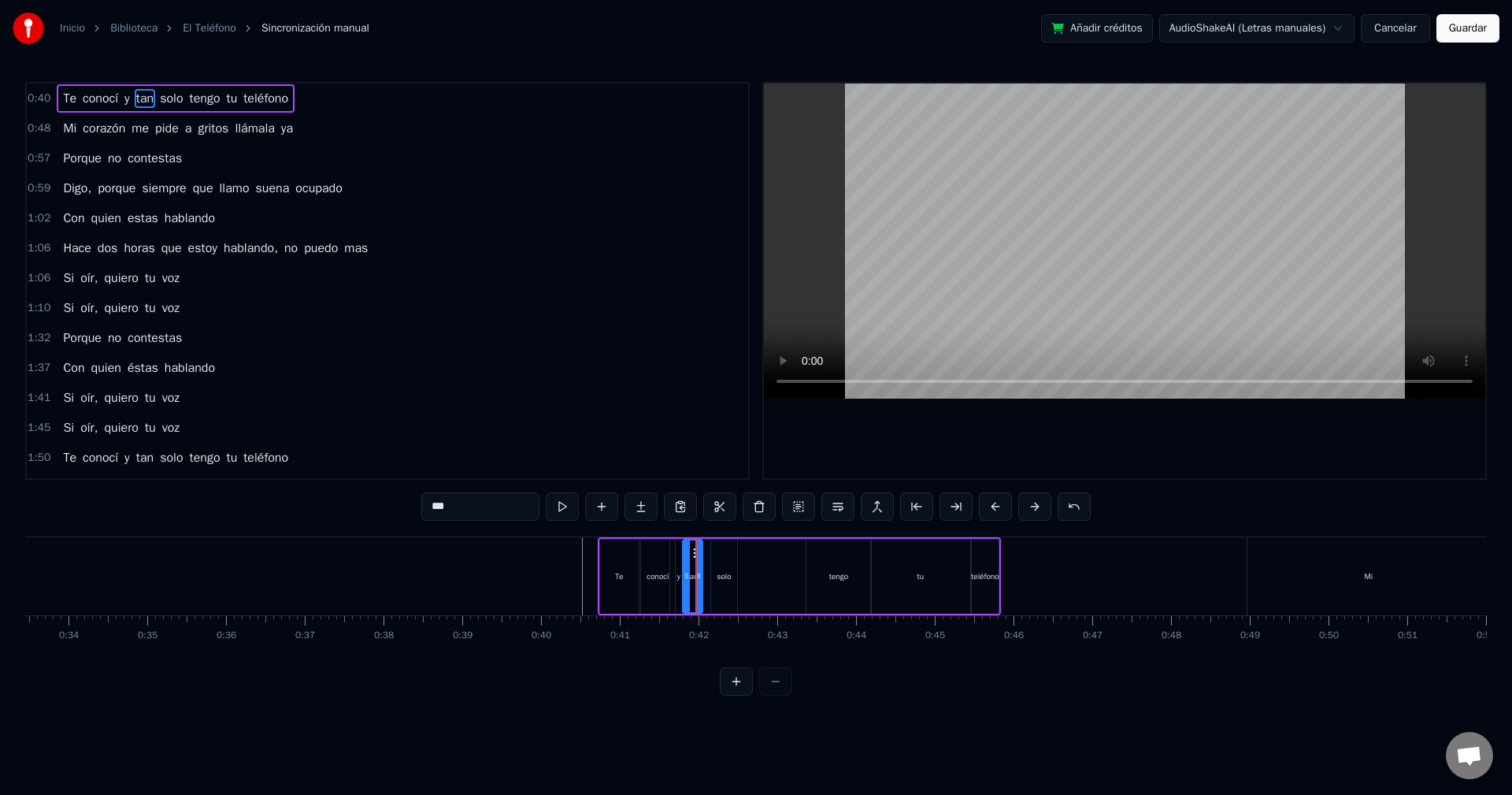 click on "solo" at bounding box center [724, 576] 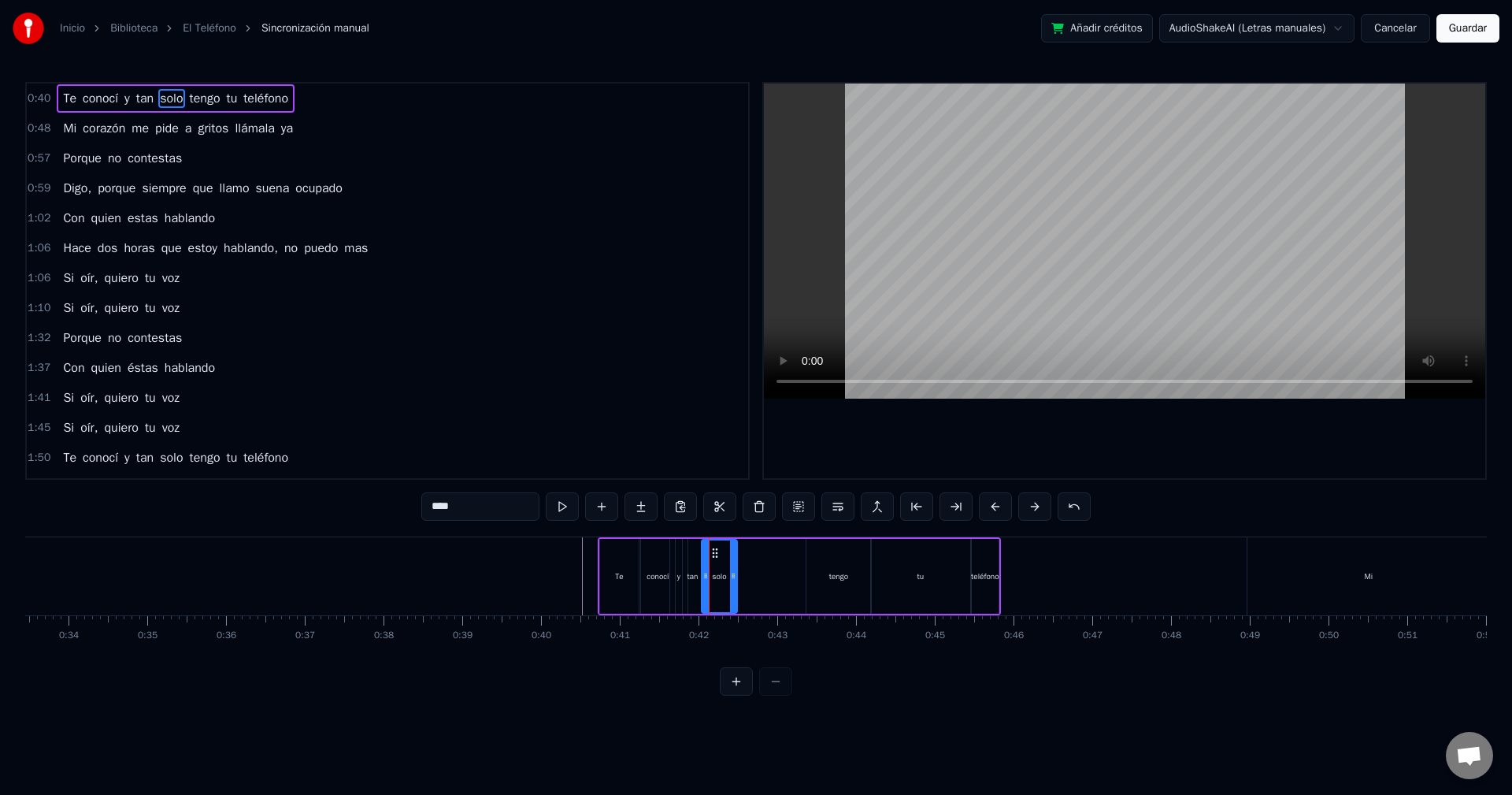 drag, startPoint x: 712, startPoint y: 584, endPoint x: 702, endPoint y: 584, distance: 10 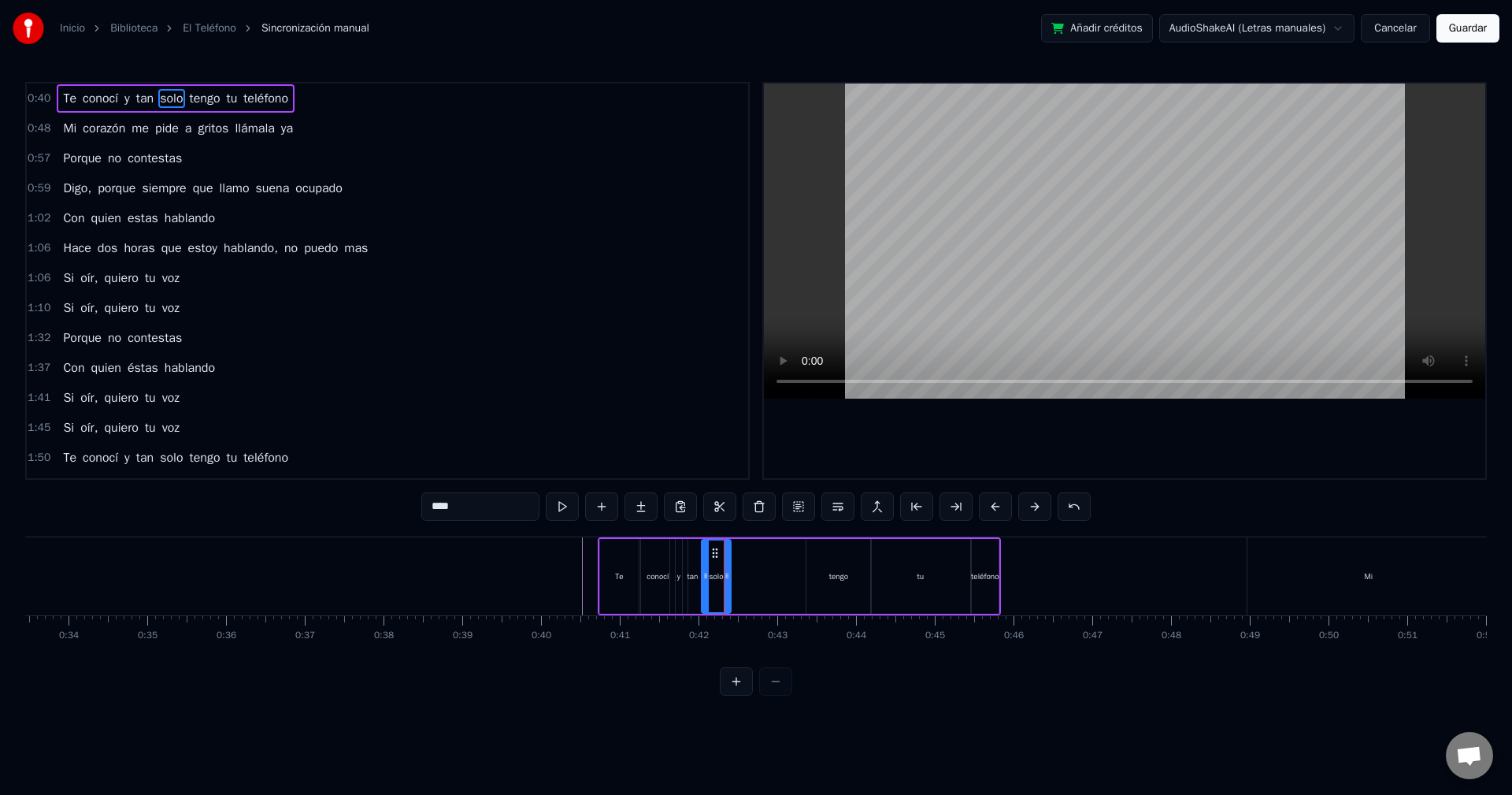 click at bounding box center (727, 576) 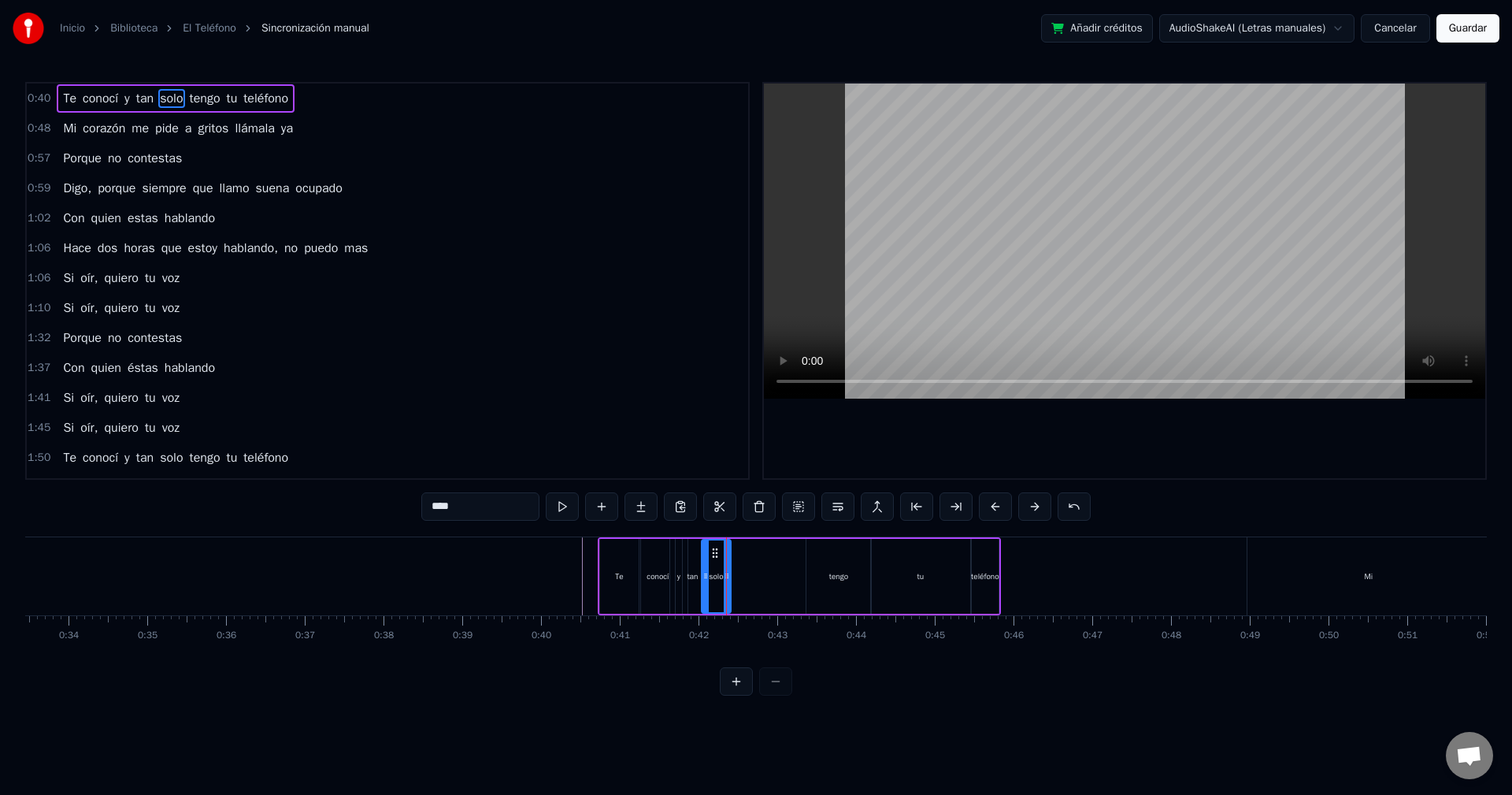 click on "tengo" at bounding box center (839, 576) 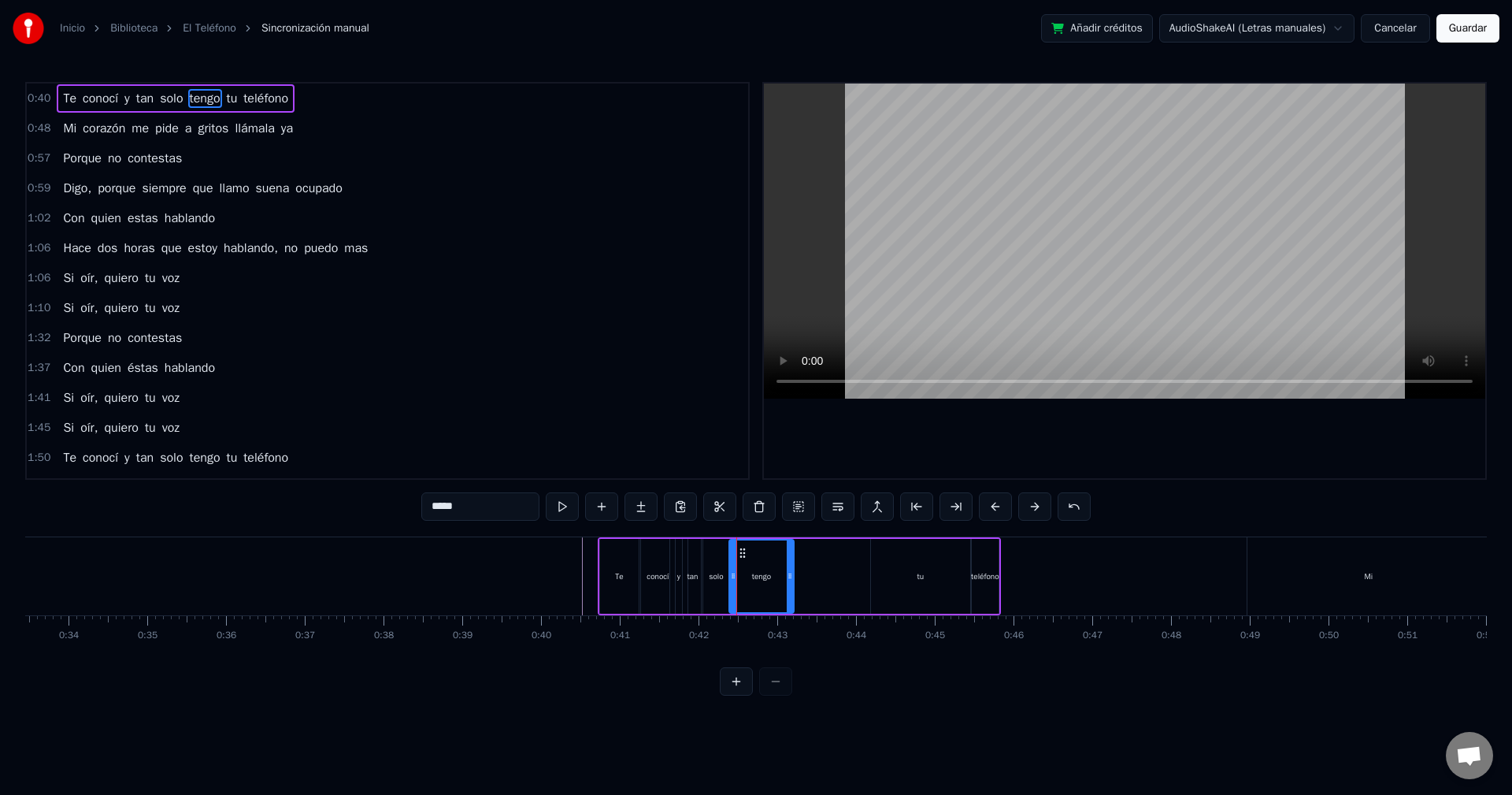 drag, startPoint x: 818, startPoint y: 550, endPoint x: 743, endPoint y: 557, distance: 75.32596 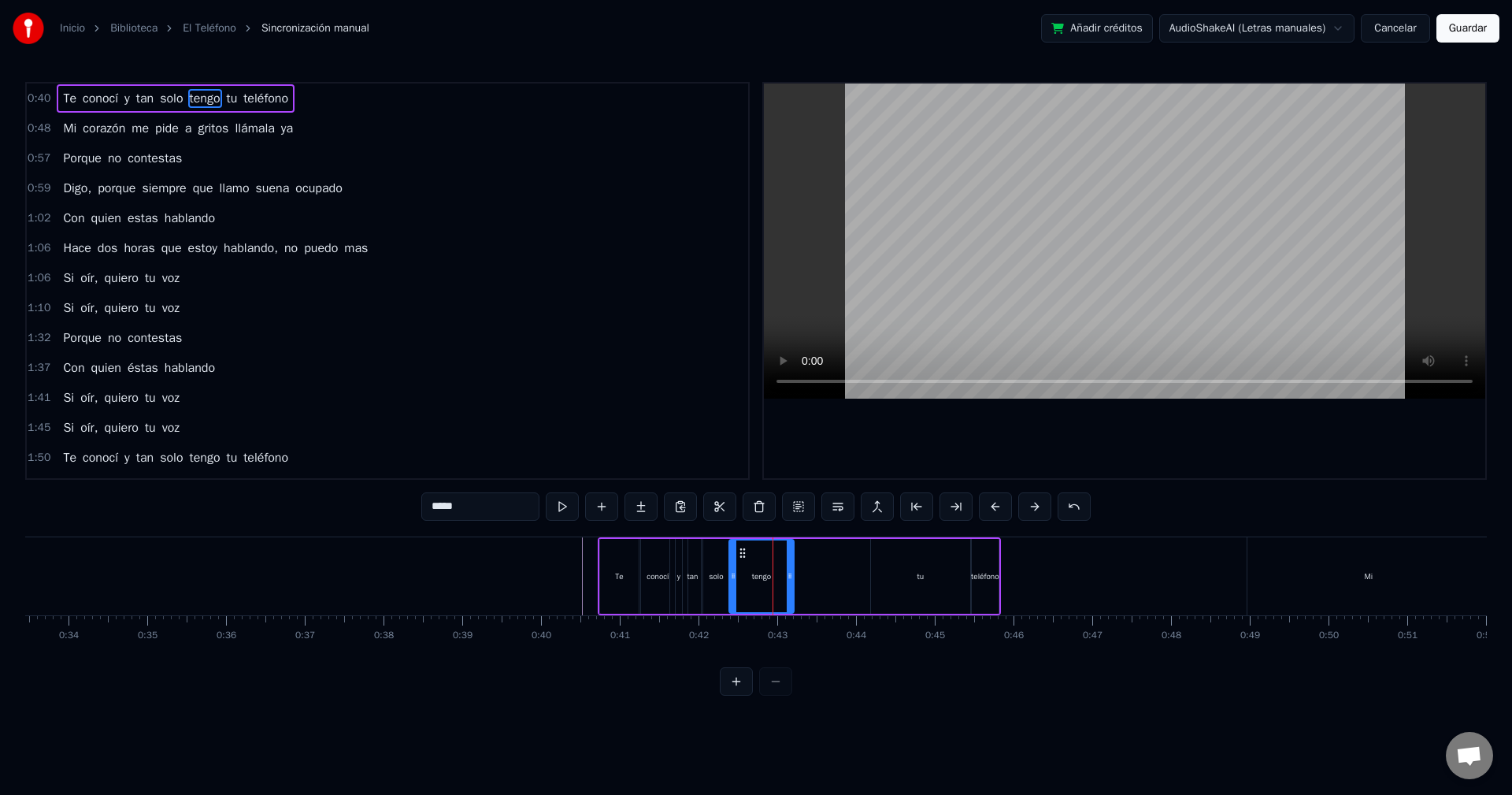 click at bounding box center [733, 576] 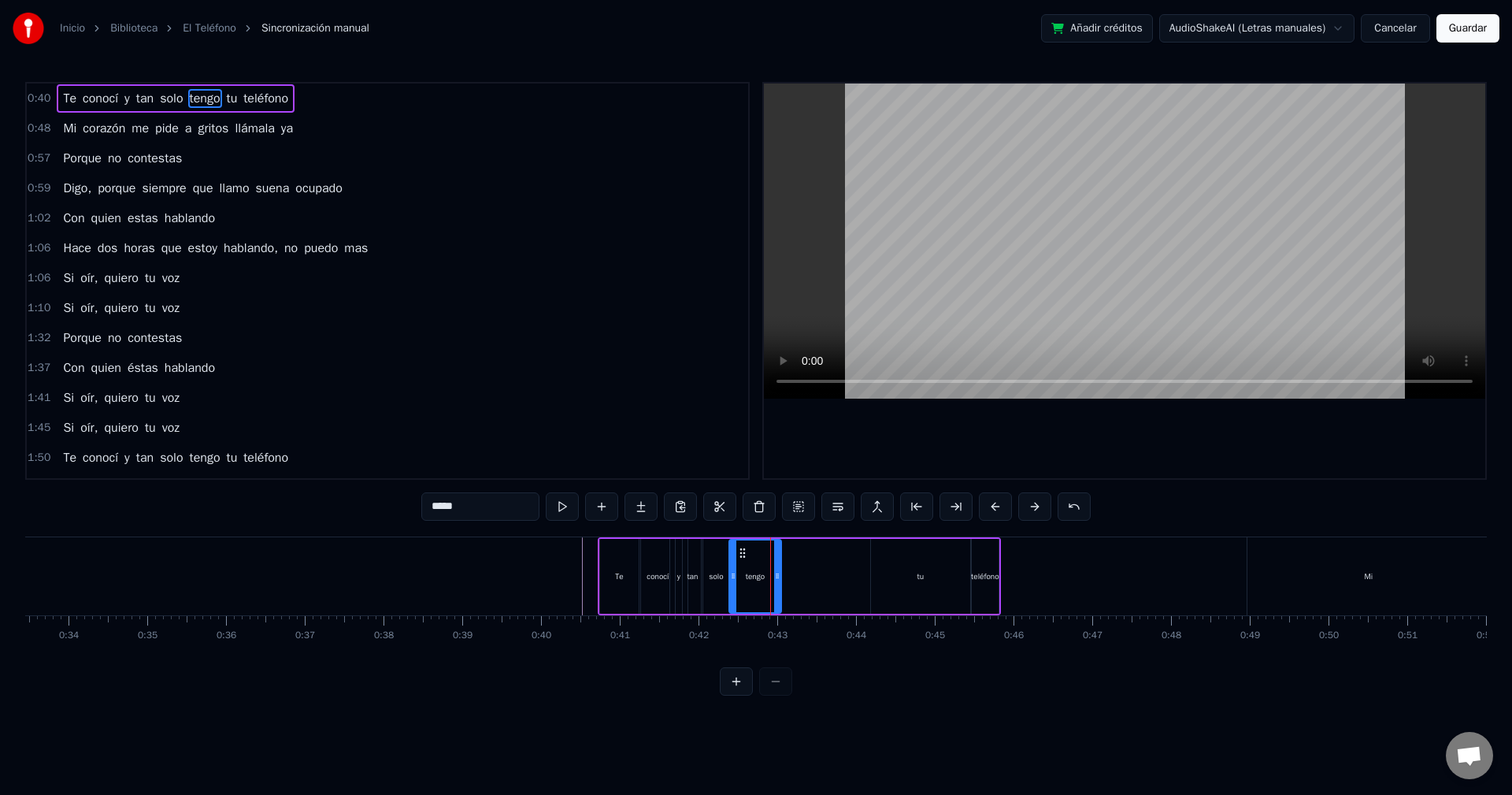 drag, startPoint x: 789, startPoint y: 584, endPoint x: 776, endPoint y: 584, distance: 13 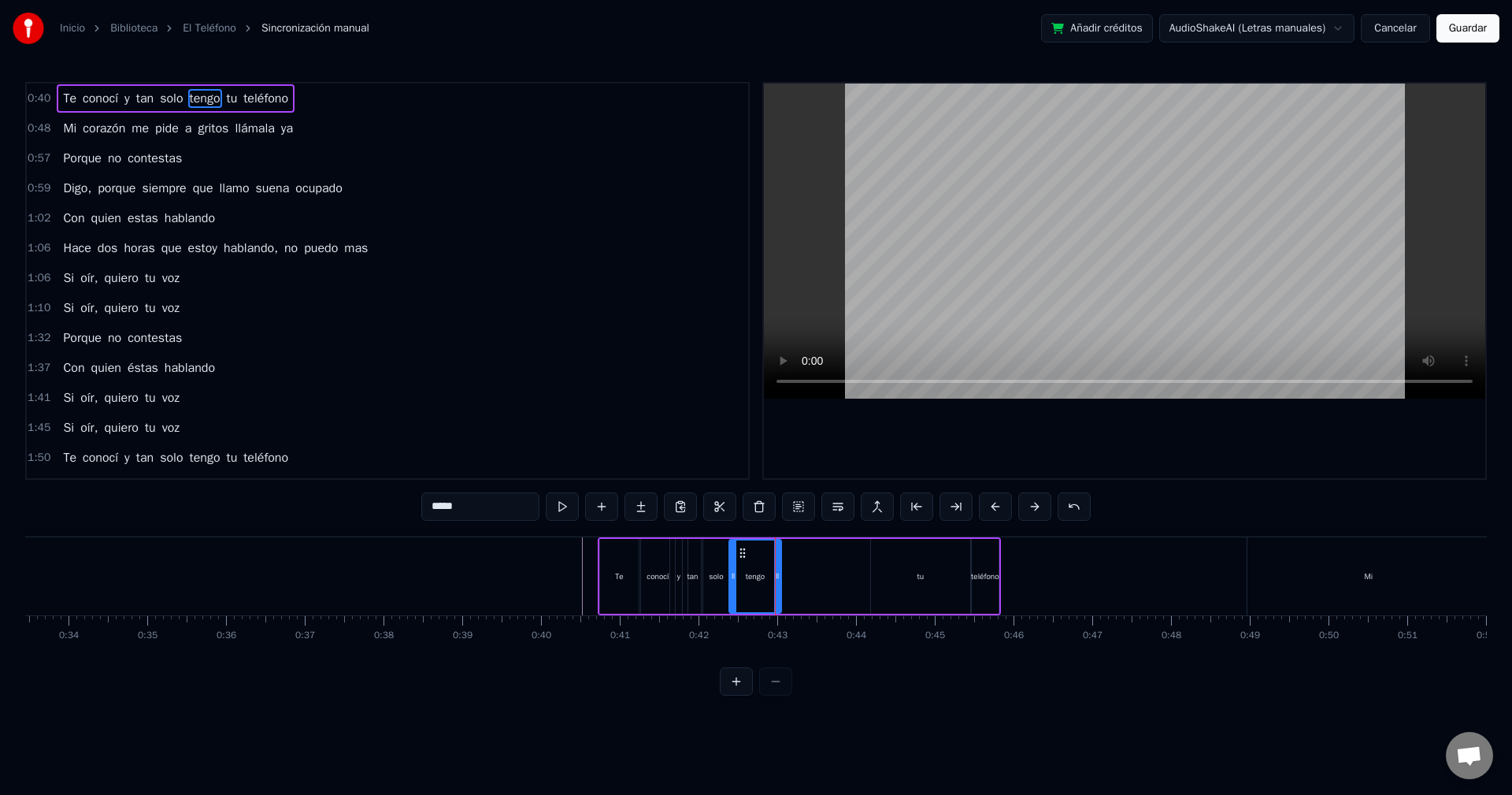 click on "tu" at bounding box center (921, 576) 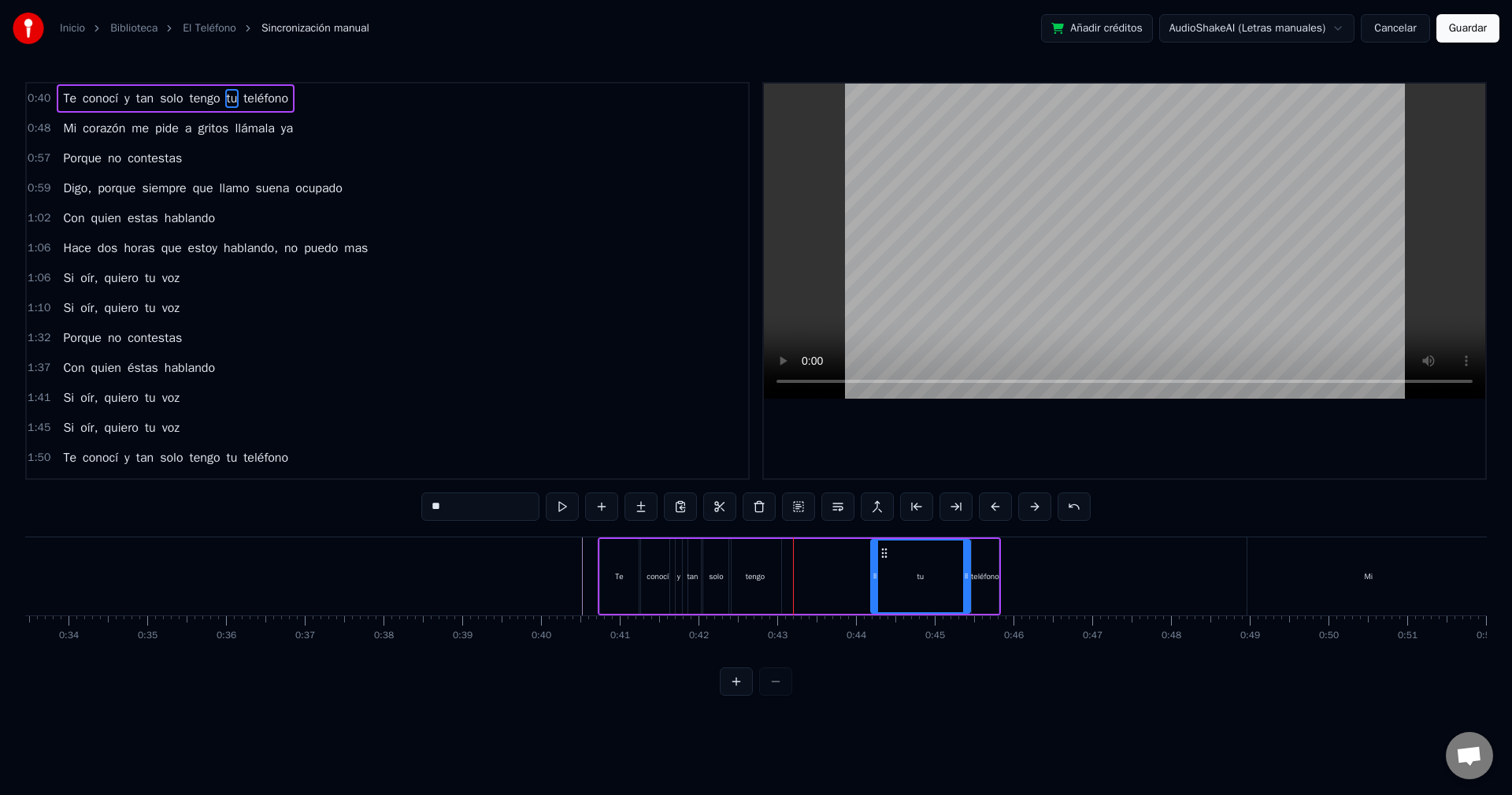 click on "tengo" at bounding box center [755, 576] 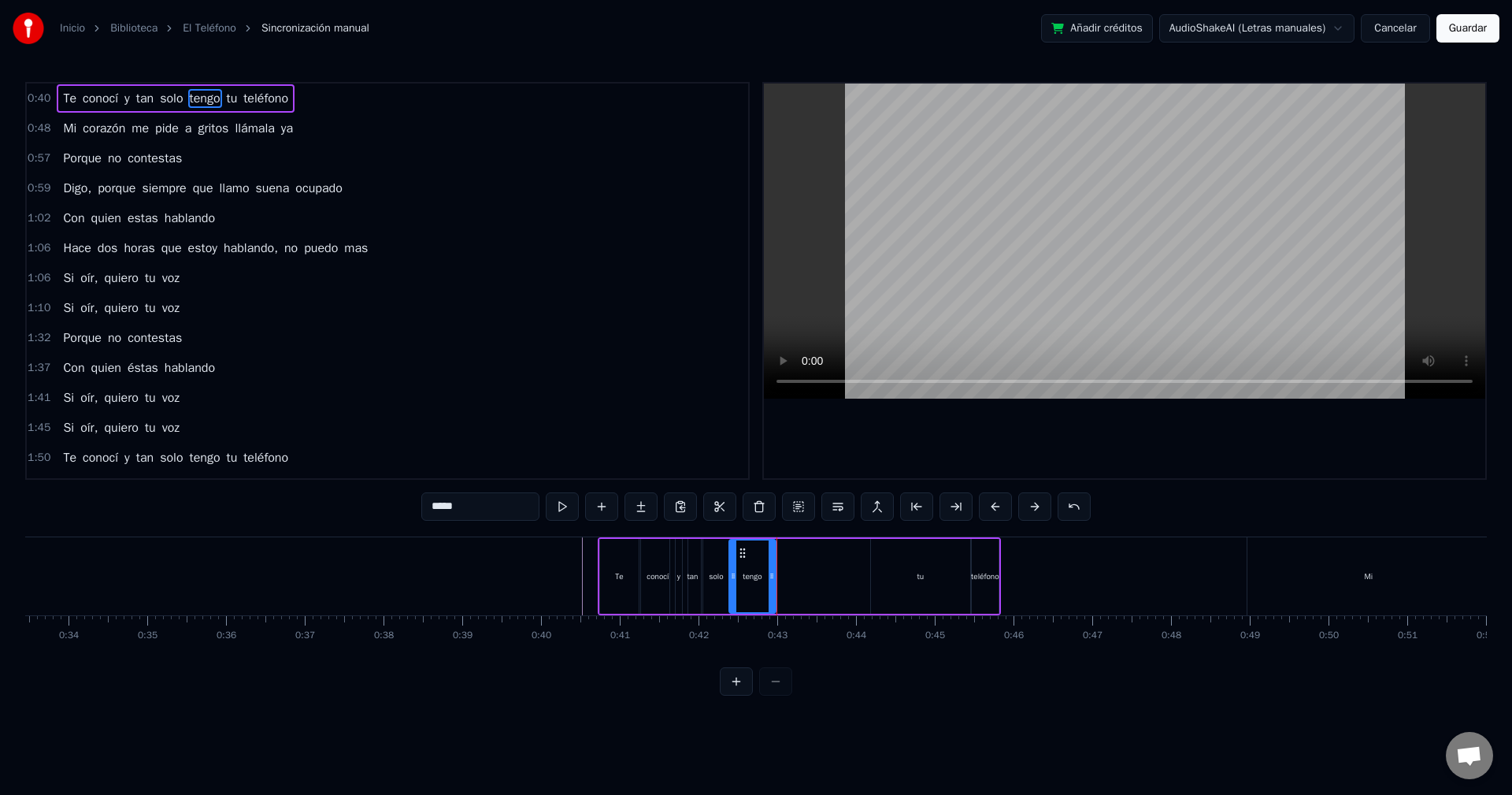click at bounding box center [772, 576] 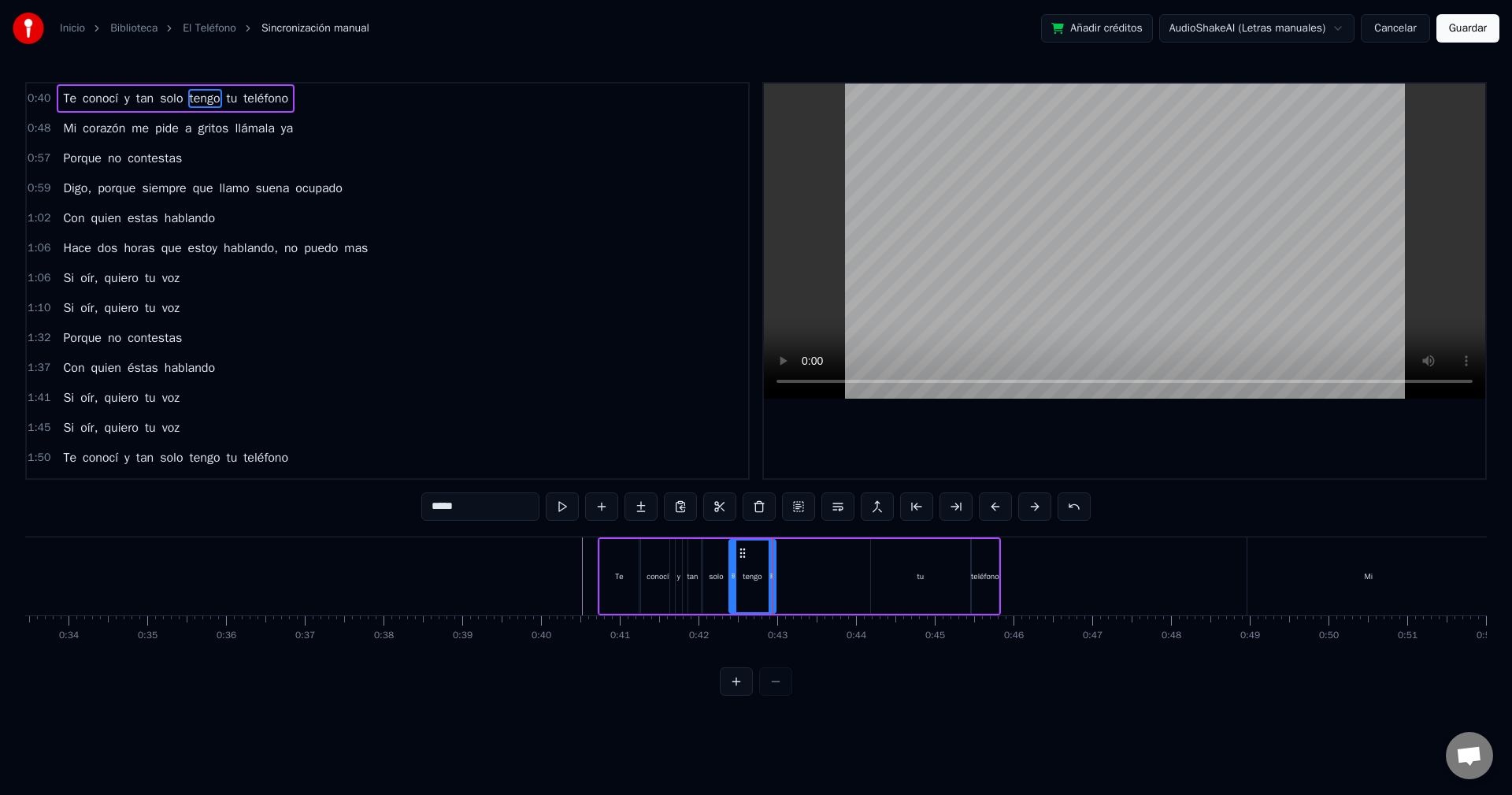 click on "tu" at bounding box center (921, 576) 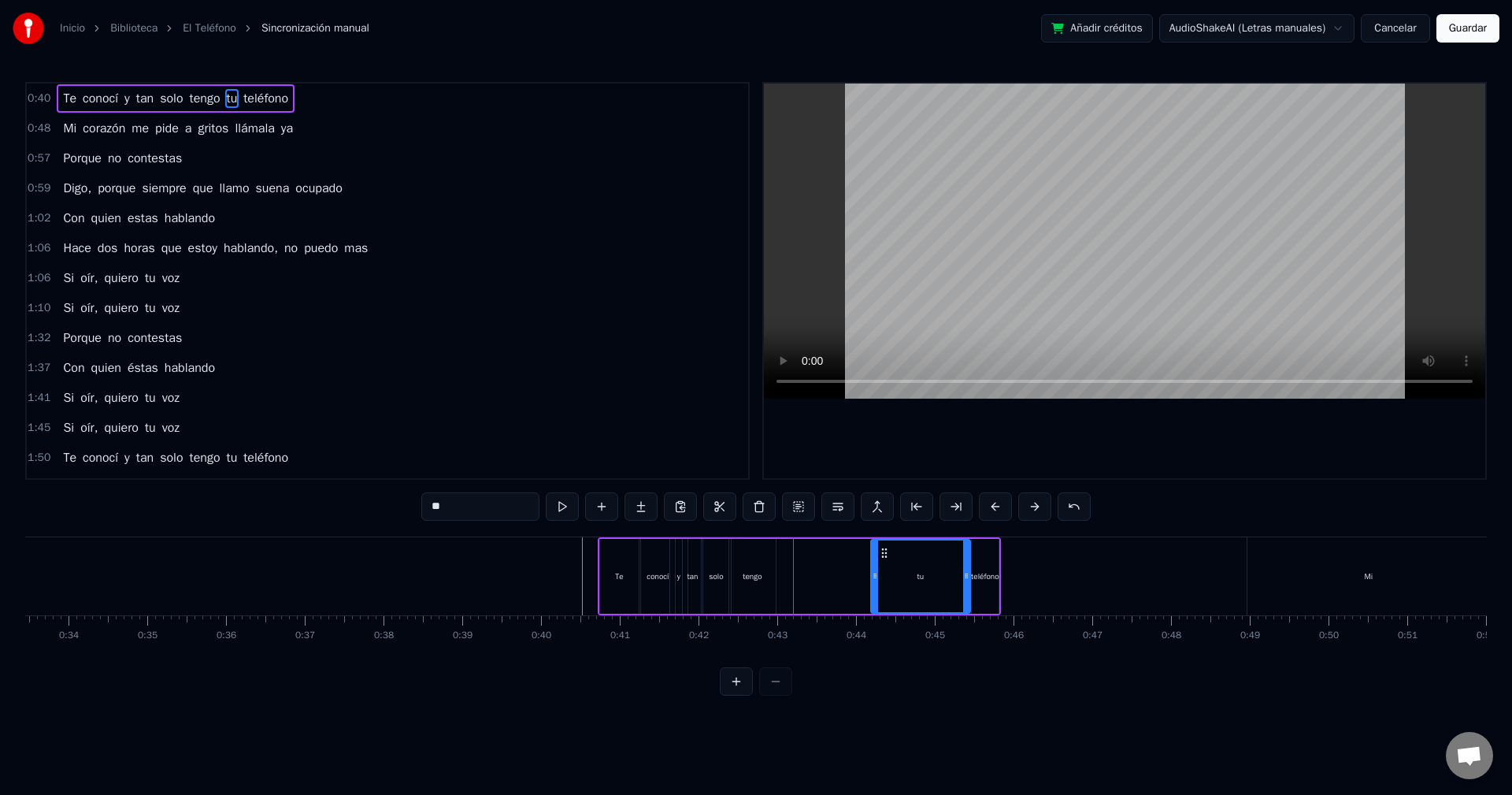 drag, startPoint x: 888, startPoint y: 552, endPoint x: 844, endPoint y: 559, distance: 44.553339 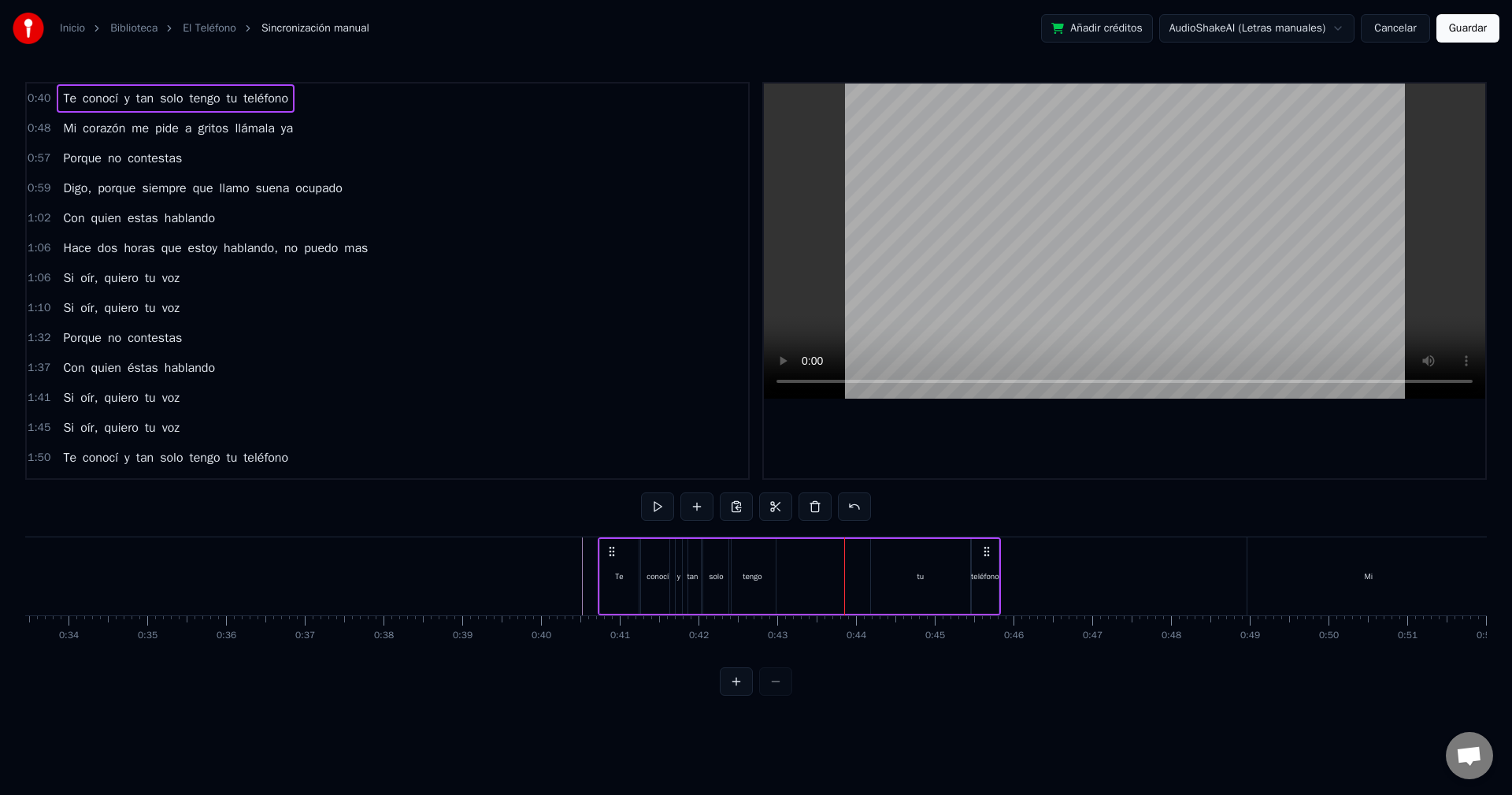click on "tu" at bounding box center (921, 576) 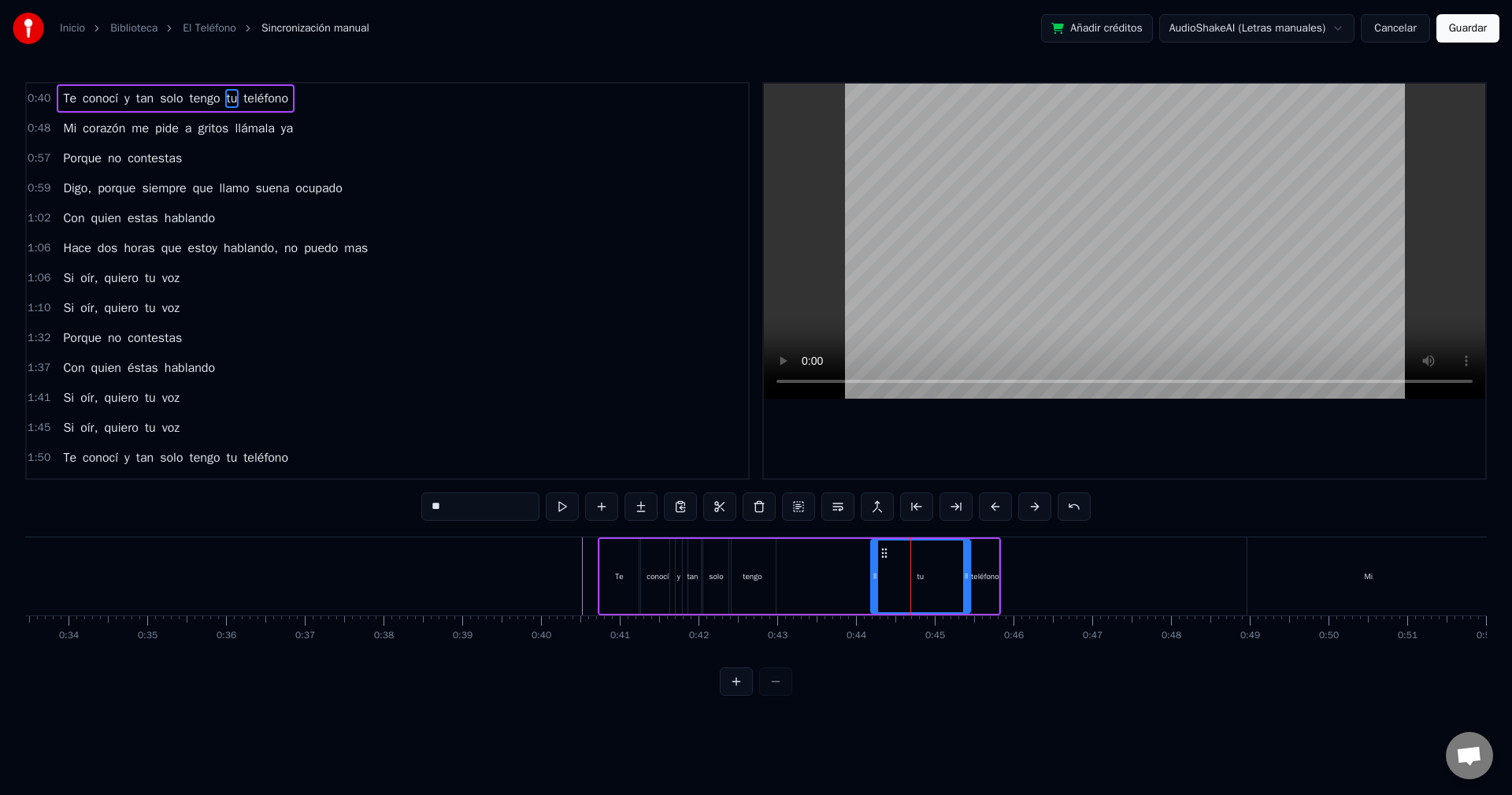 drag, startPoint x: 885, startPoint y: 552, endPoint x: 854, endPoint y: 554, distance: 31.064449 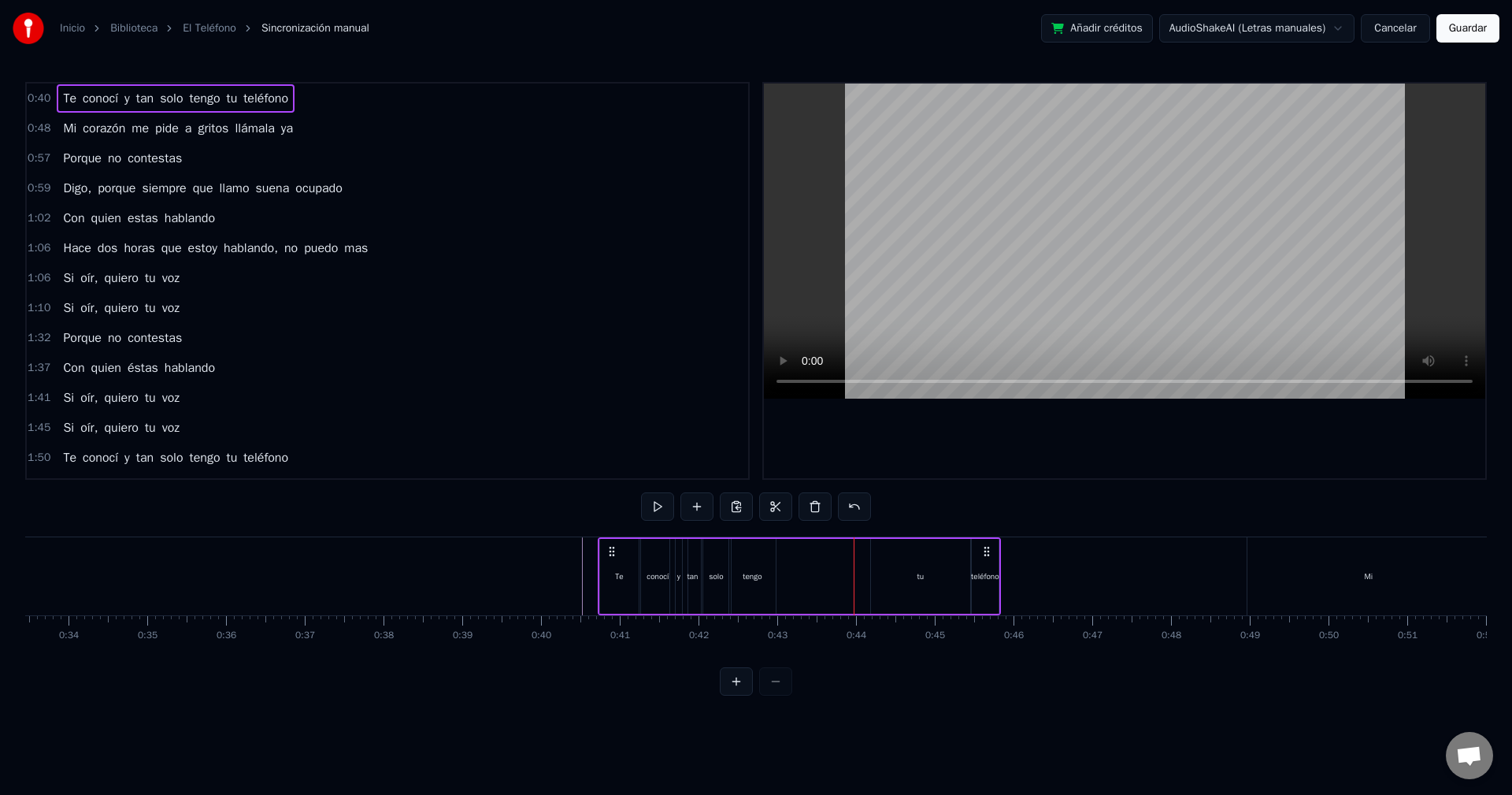 click on "tu" at bounding box center [921, 576] 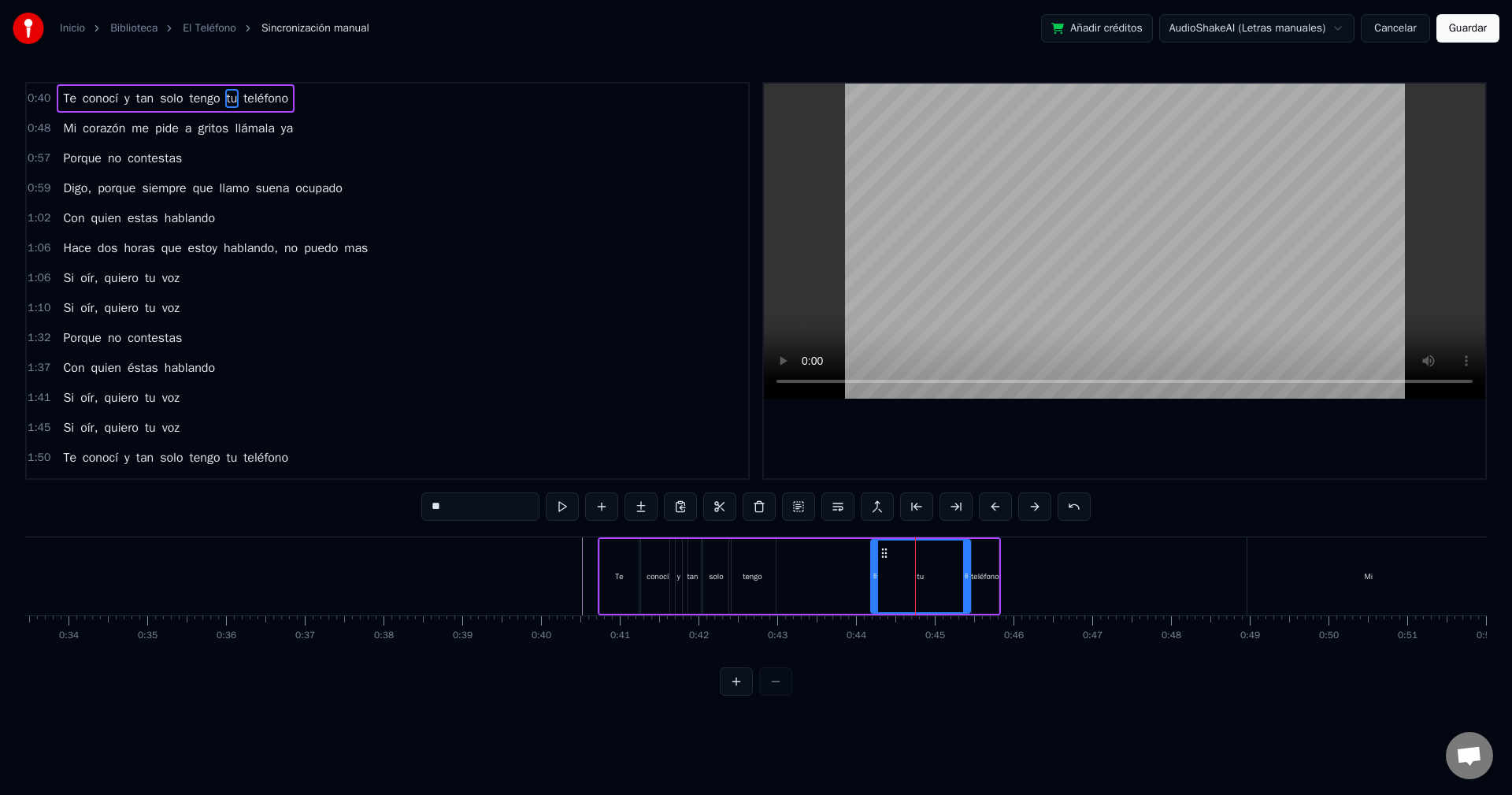 drag, startPoint x: 917, startPoint y: 571, endPoint x: 881, endPoint y: 574, distance: 36.12478 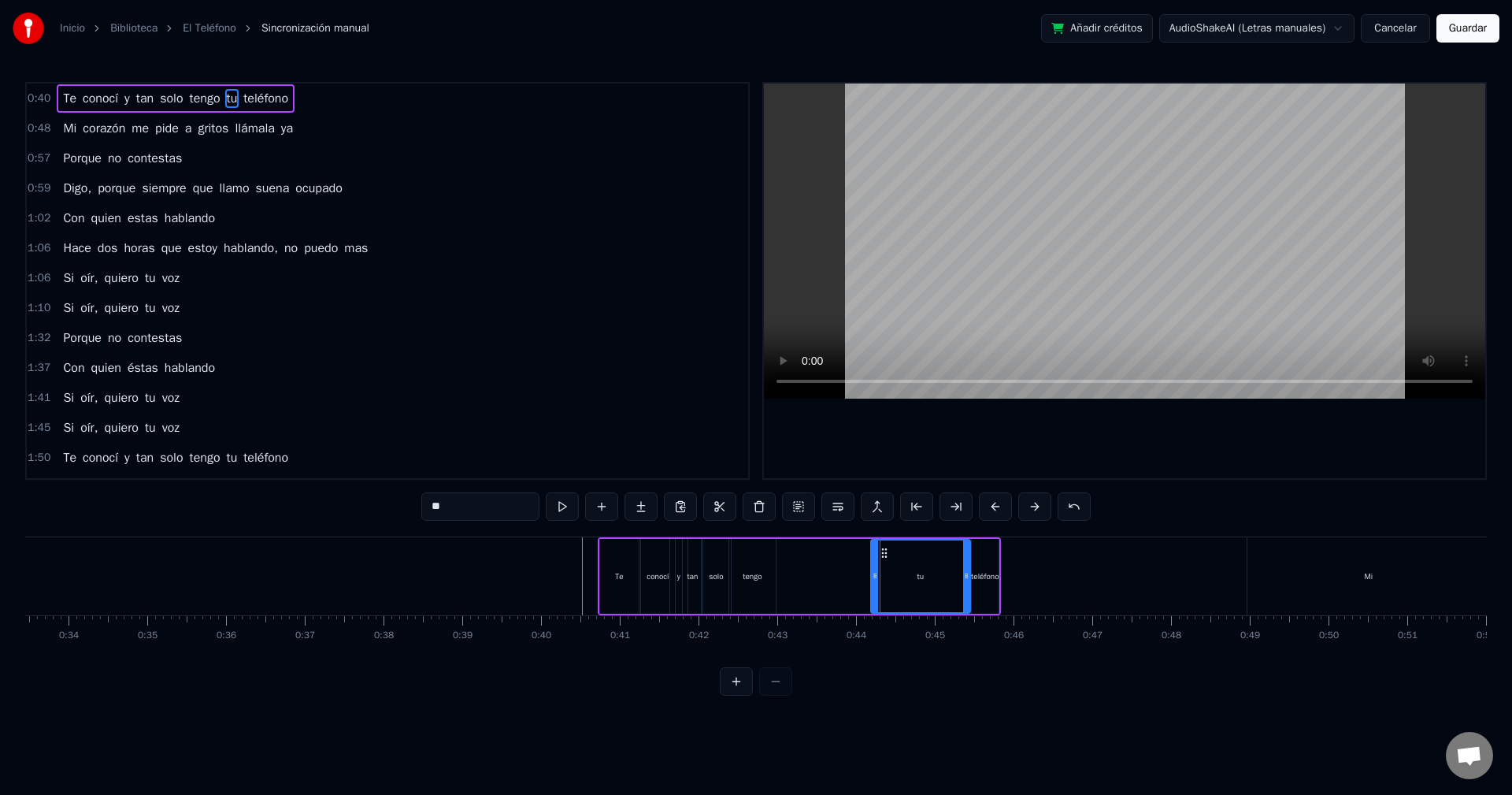 drag, startPoint x: 888, startPoint y: 554, endPoint x: 862, endPoint y: 557, distance: 26.1725 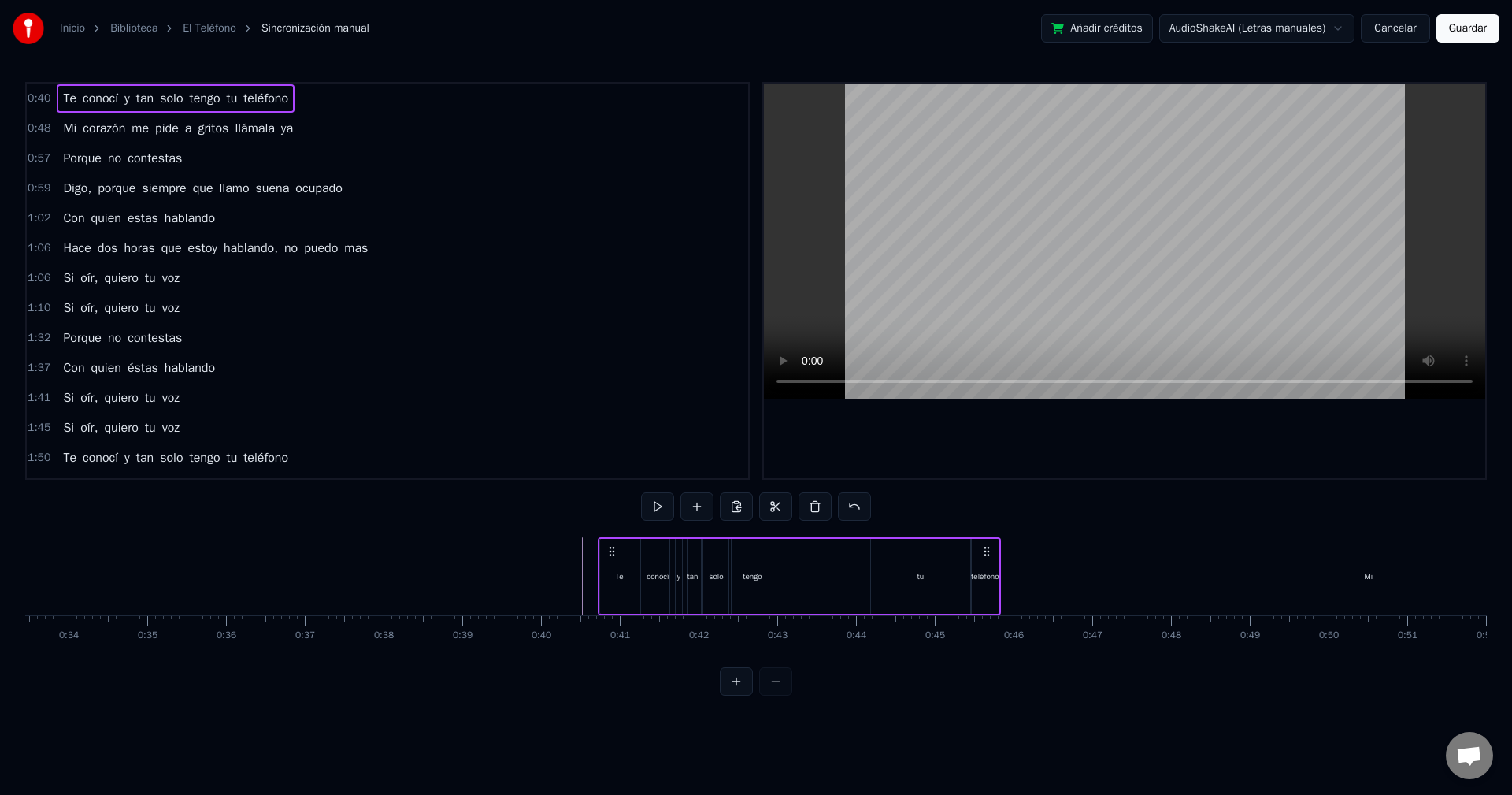 click on "tu" at bounding box center [921, 576] 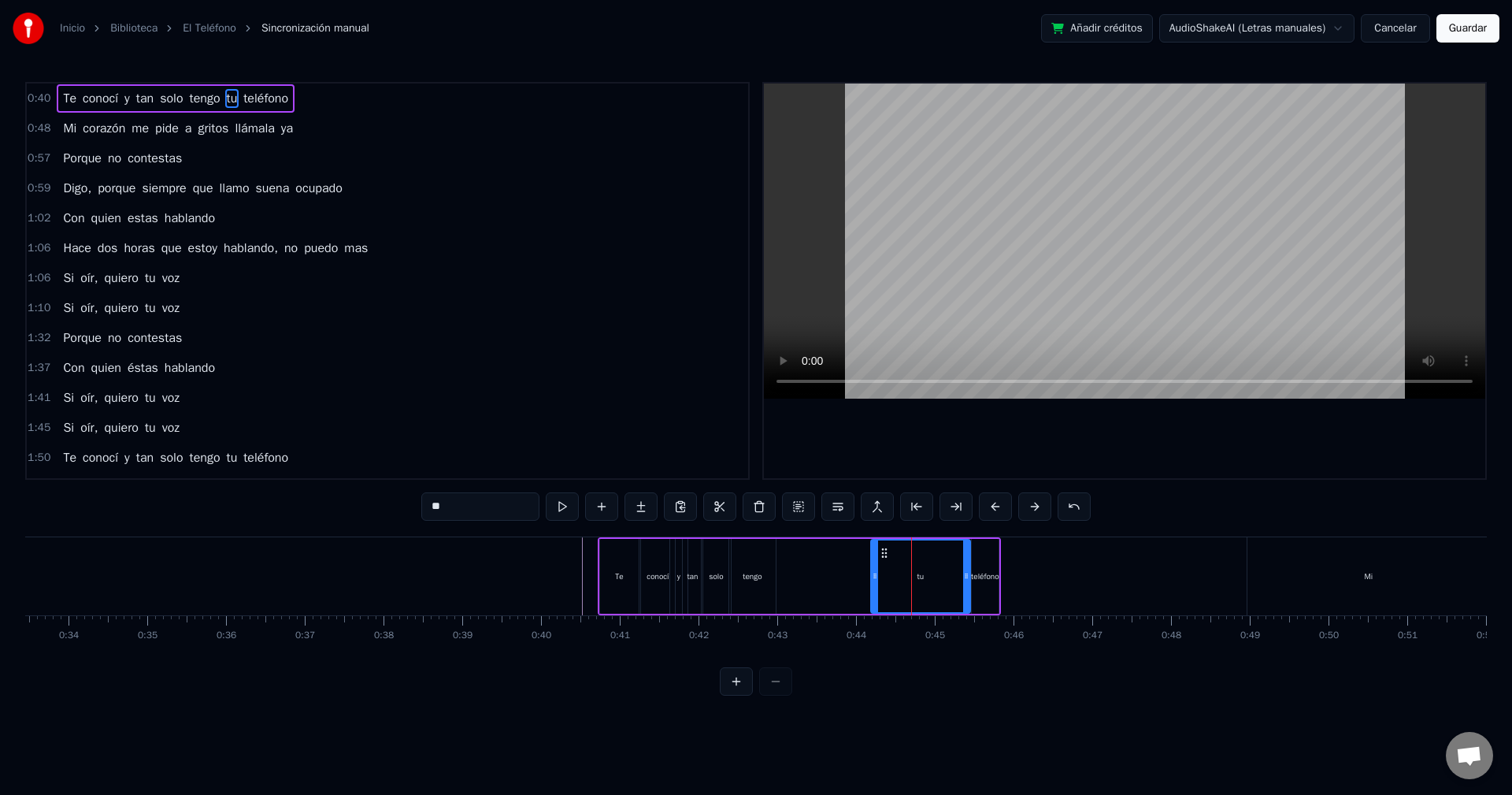 click on "tu" at bounding box center (921, 576) 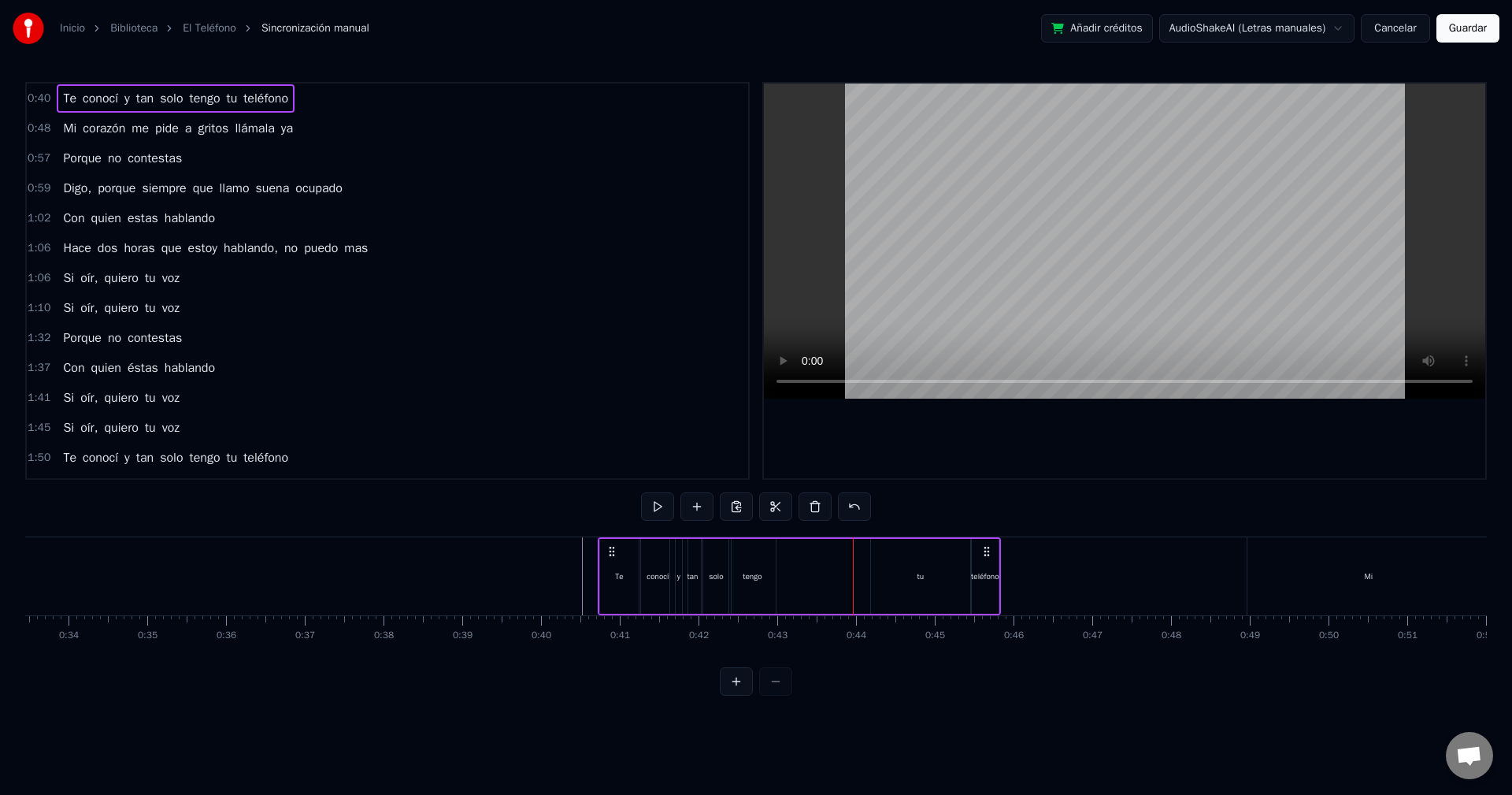 click on "tu" at bounding box center [921, 576] 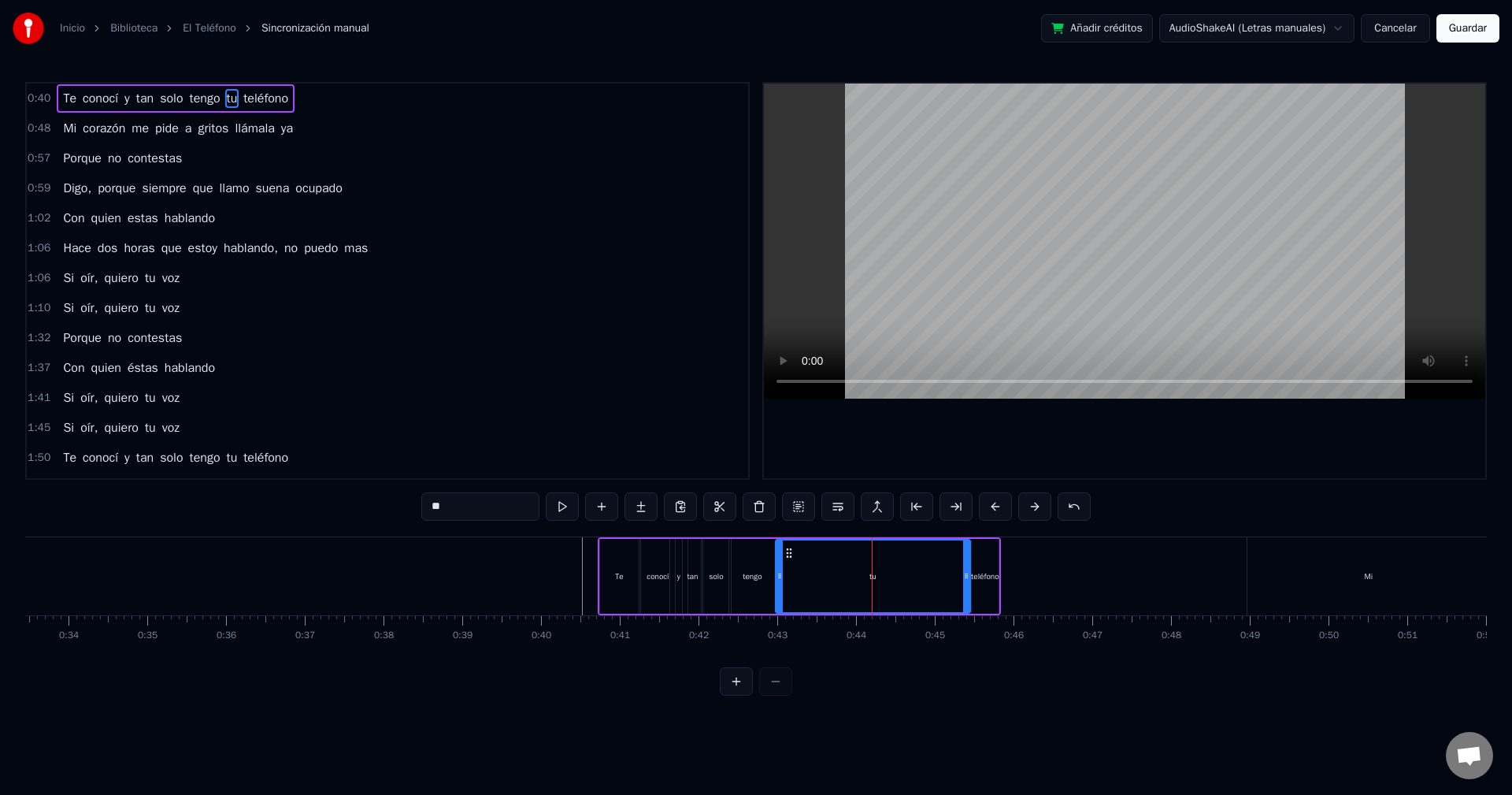 drag, startPoint x: 874, startPoint y: 578, endPoint x: 779, endPoint y: 605, distance: 98.76234 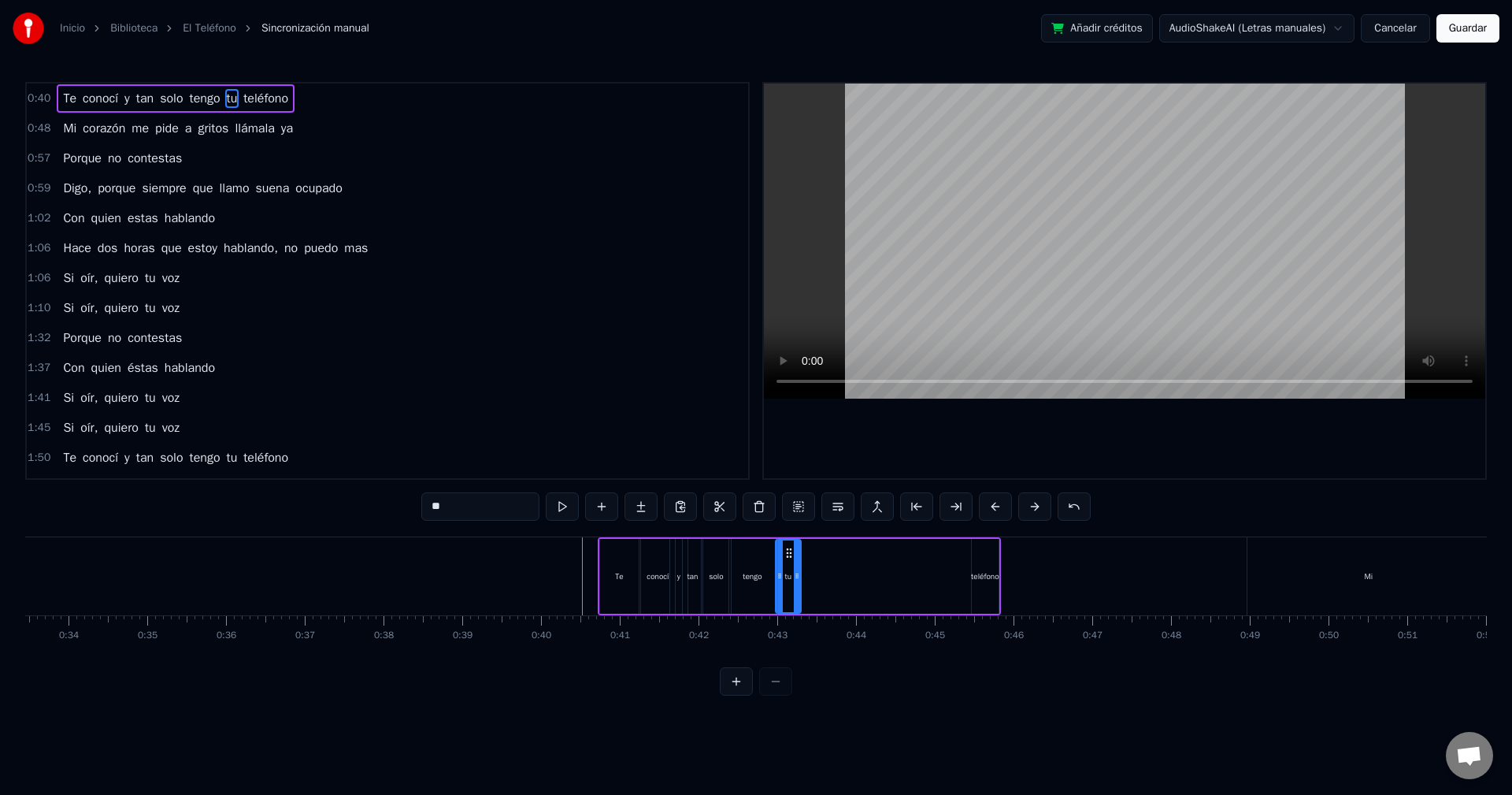 drag, startPoint x: 966, startPoint y: 581, endPoint x: 797, endPoint y: 610, distance: 171.47011 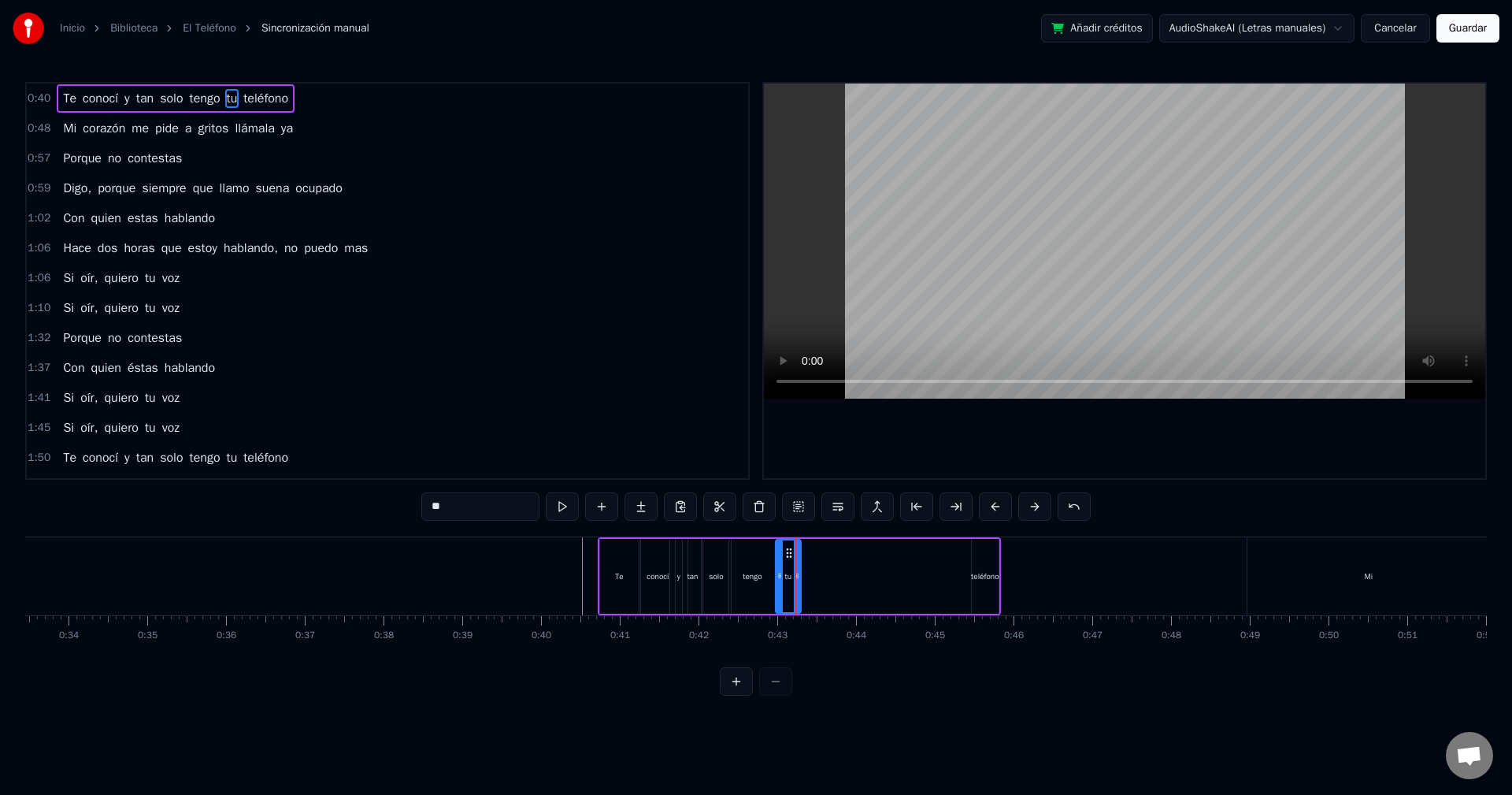 click on "Te conocí y tan solo tengo tu teléfono" at bounding box center (799, 576) 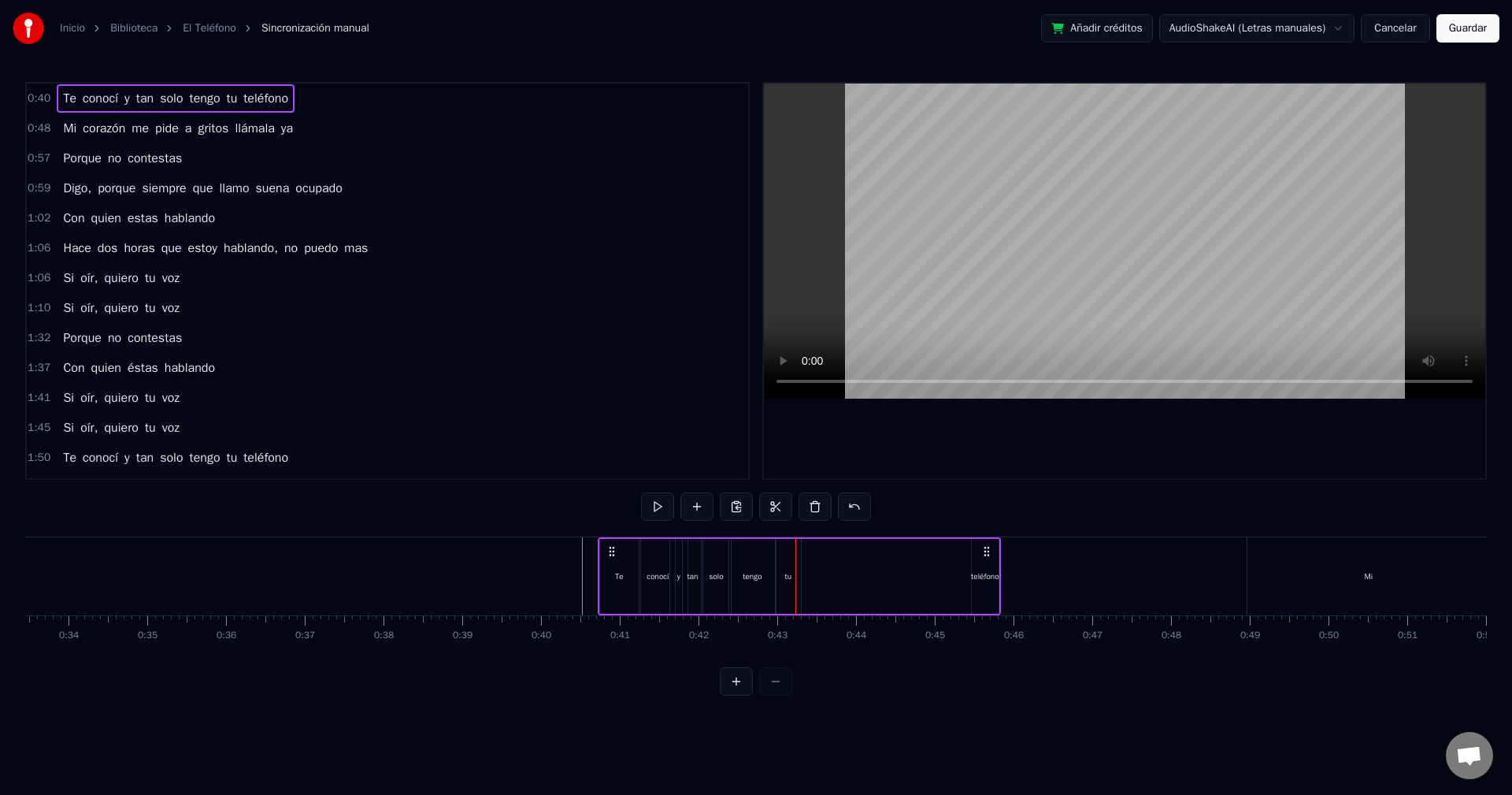 click on "teléfono" at bounding box center [985, 576] 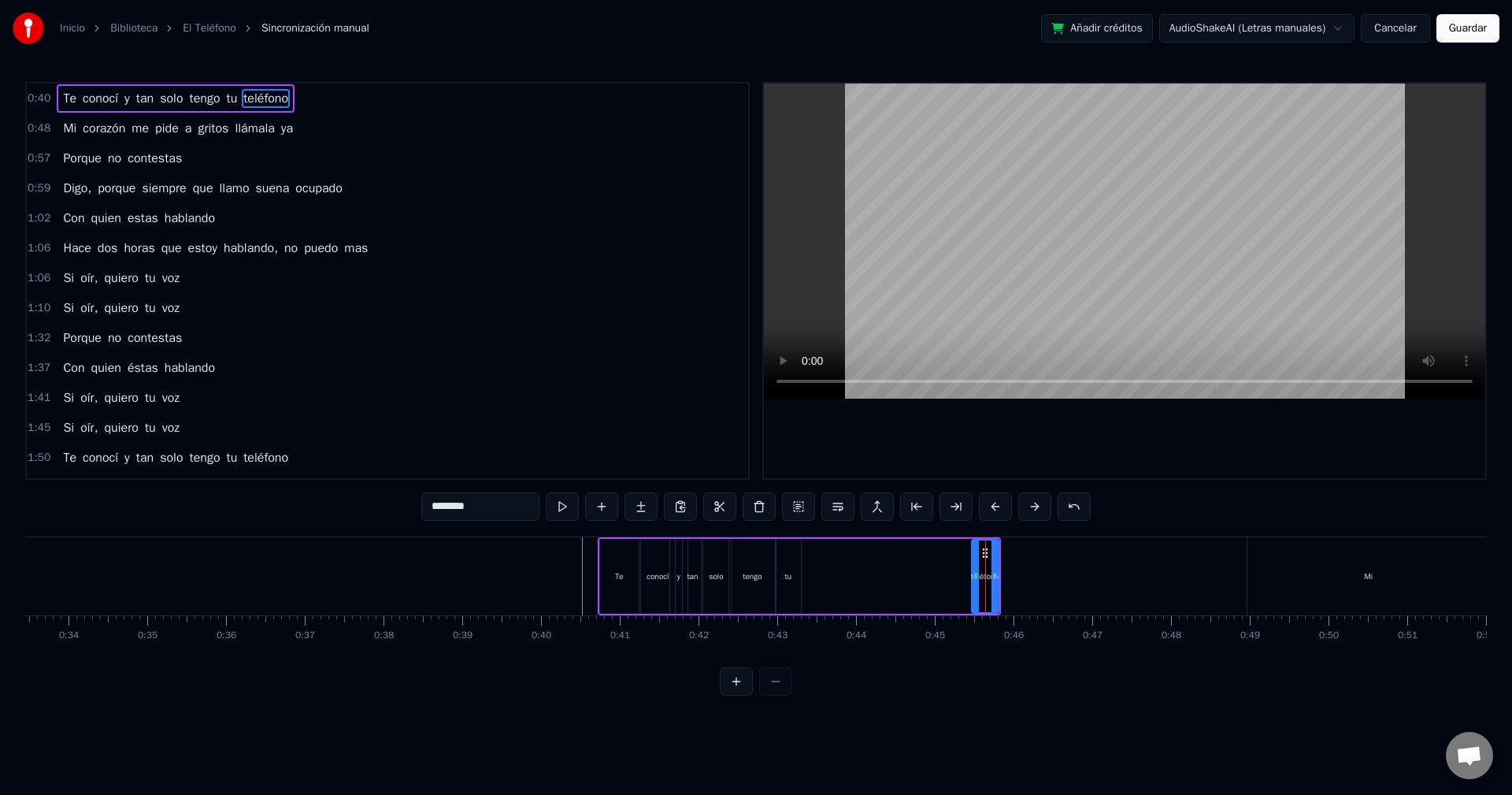 drag, startPoint x: 987, startPoint y: 581, endPoint x: 964, endPoint y: 585, distance: 23.345235 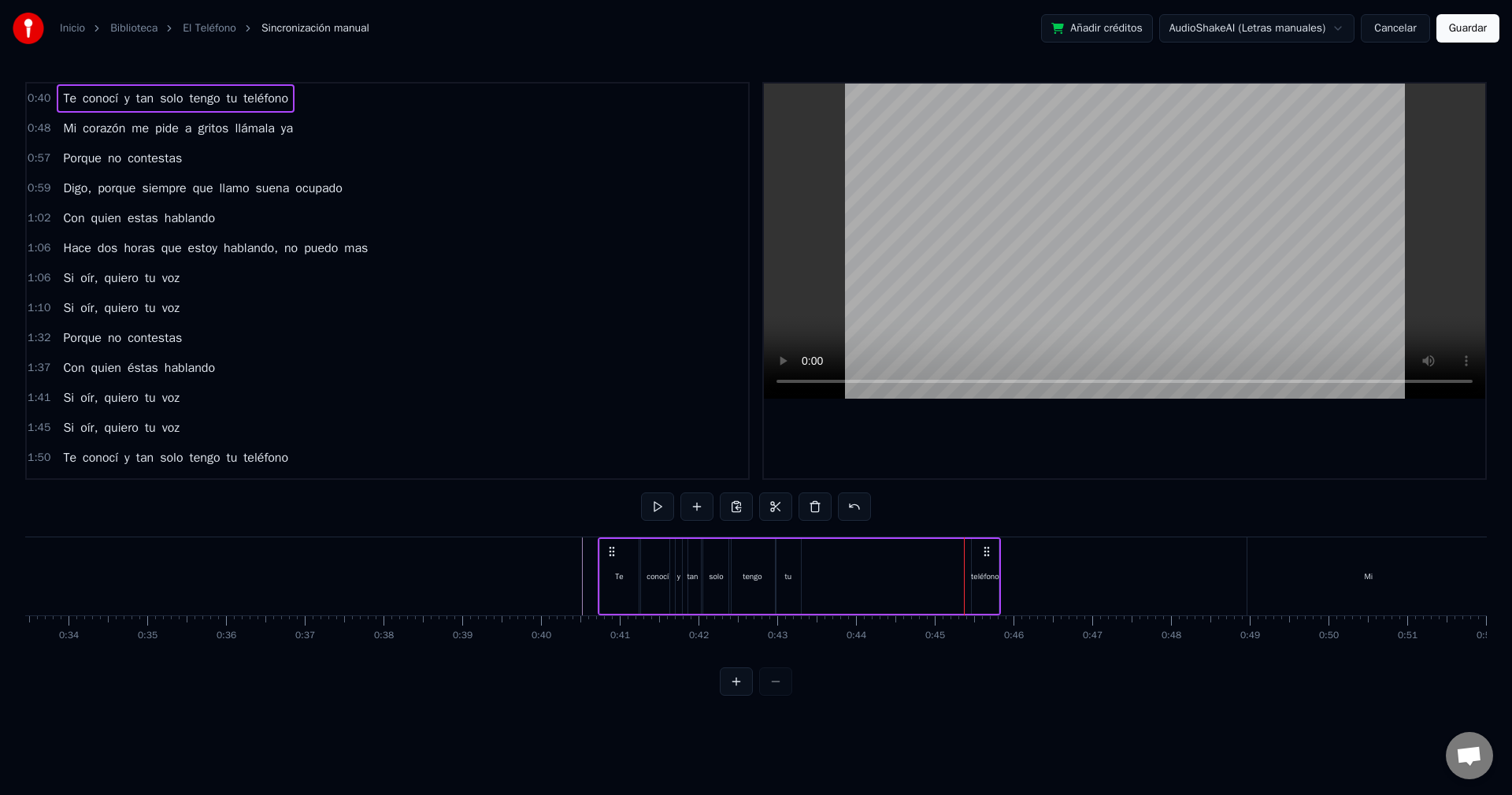 click on "teléfono" at bounding box center (985, 576) 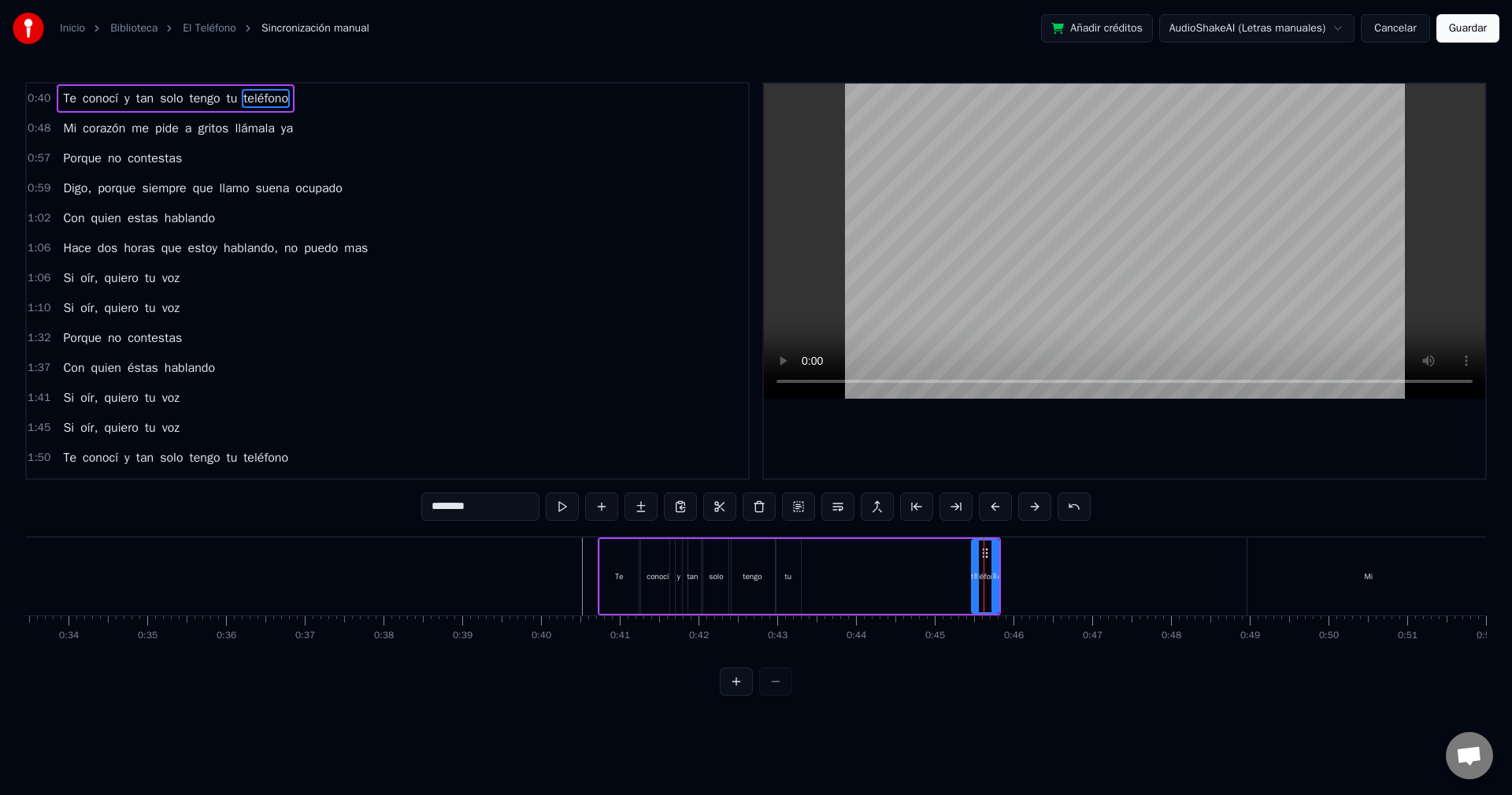 drag, startPoint x: 987, startPoint y: 553, endPoint x: 943, endPoint y: 562, distance: 44.911023 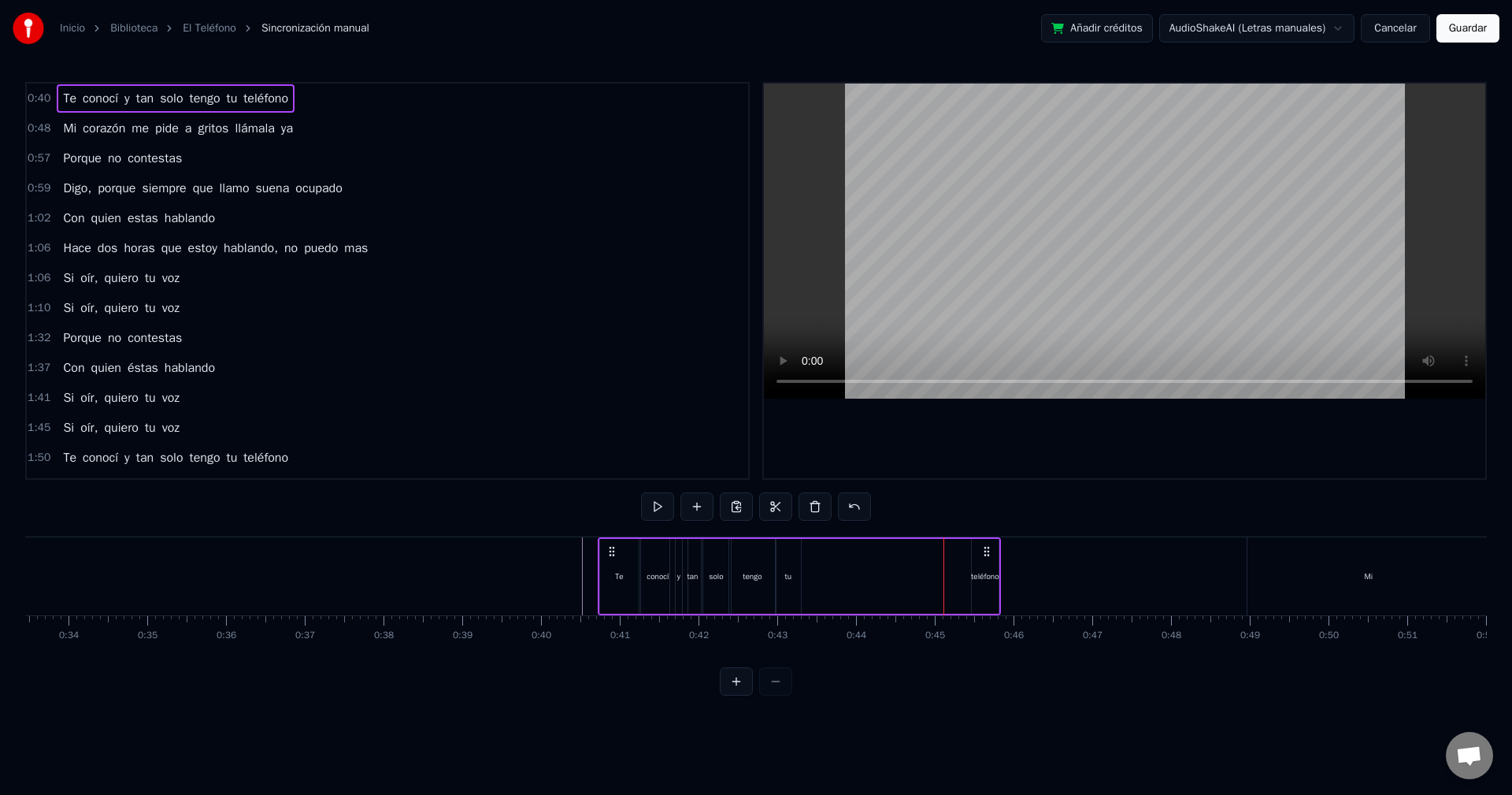 click on "Te conocí y tan solo tengo tu teléfono" at bounding box center (799, 576) 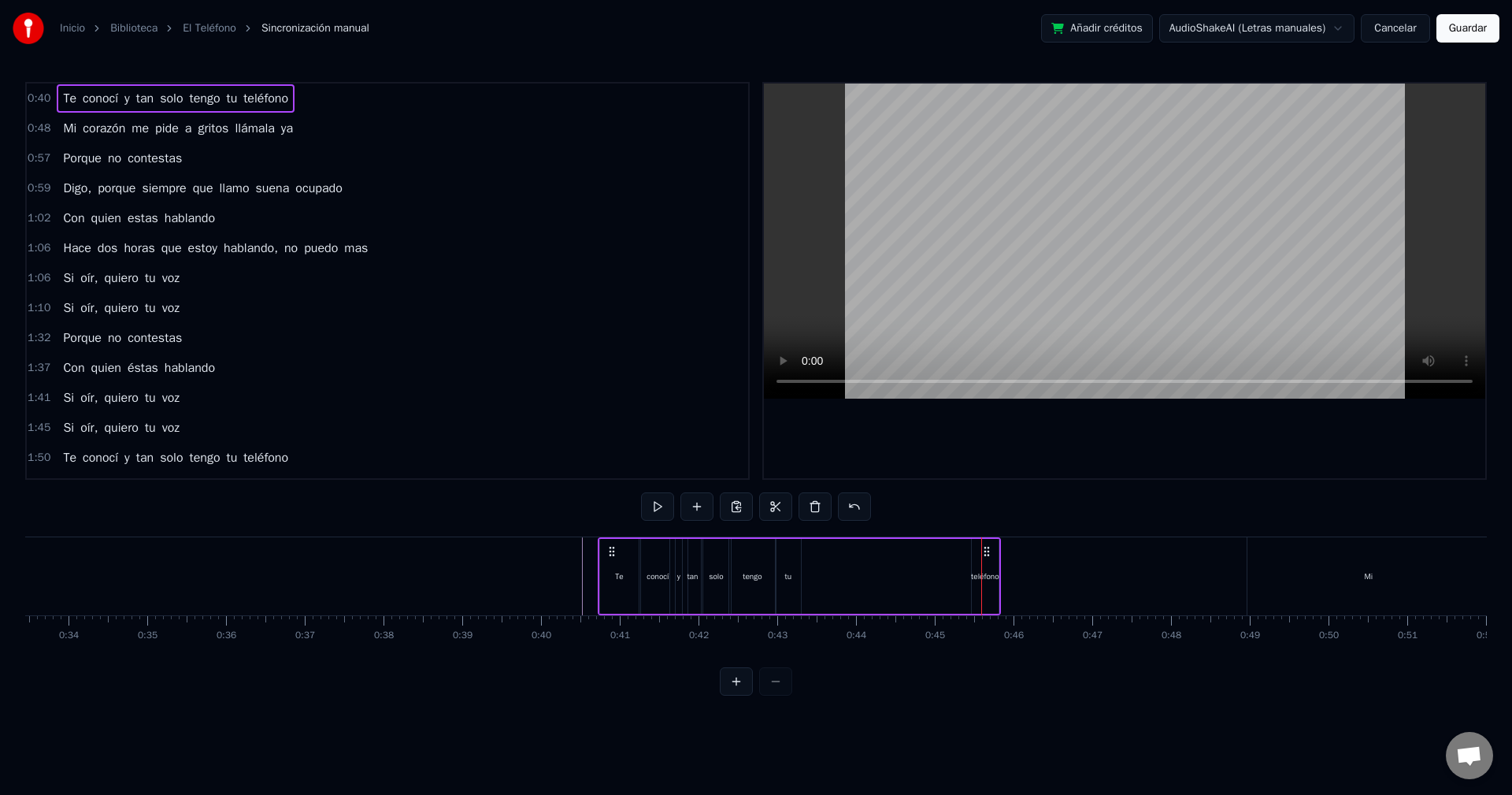 click 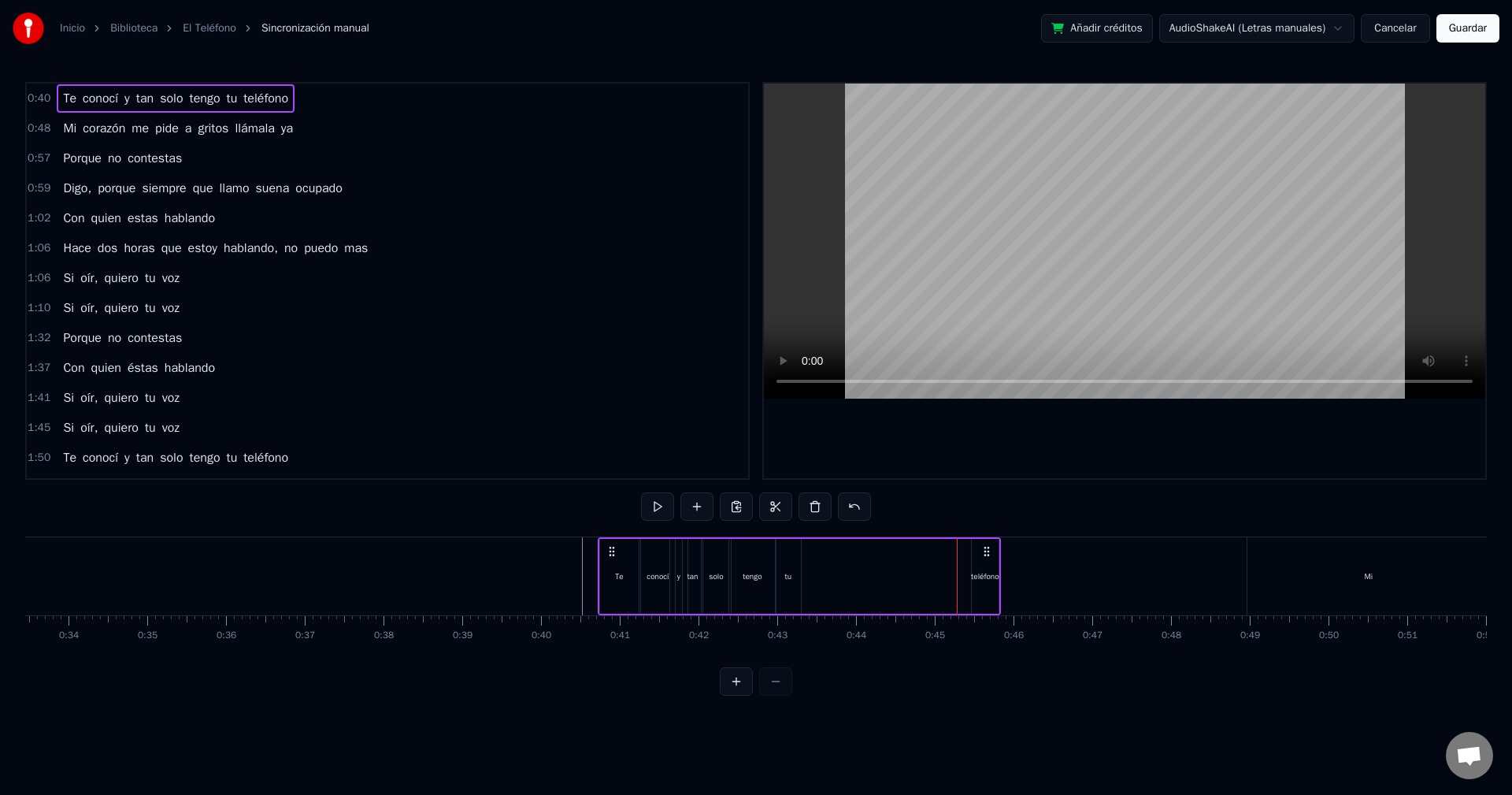 click 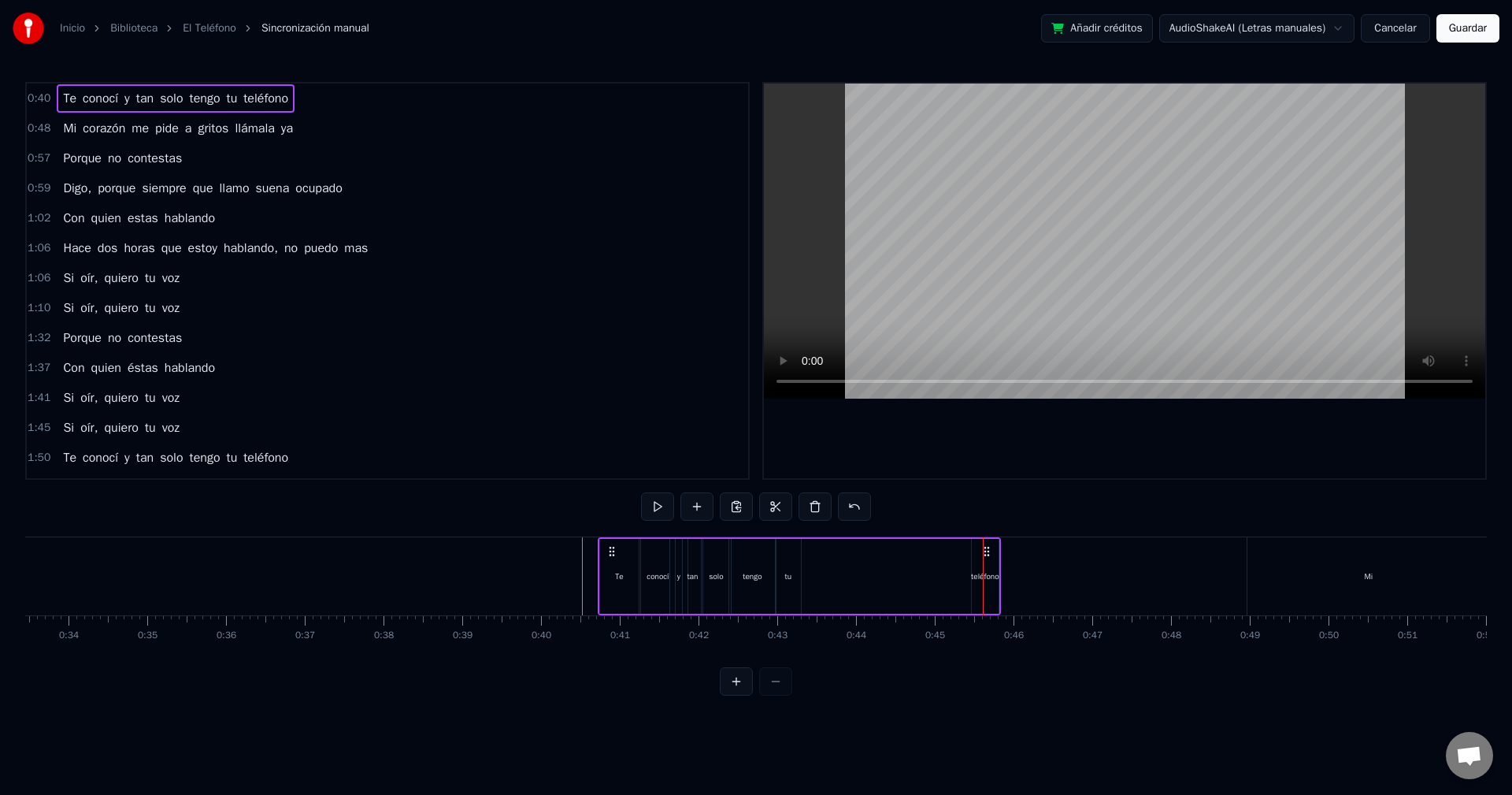 drag, startPoint x: 988, startPoint y: 574, endPoint x: 917, endPoint y: 579, distance: 71.17584 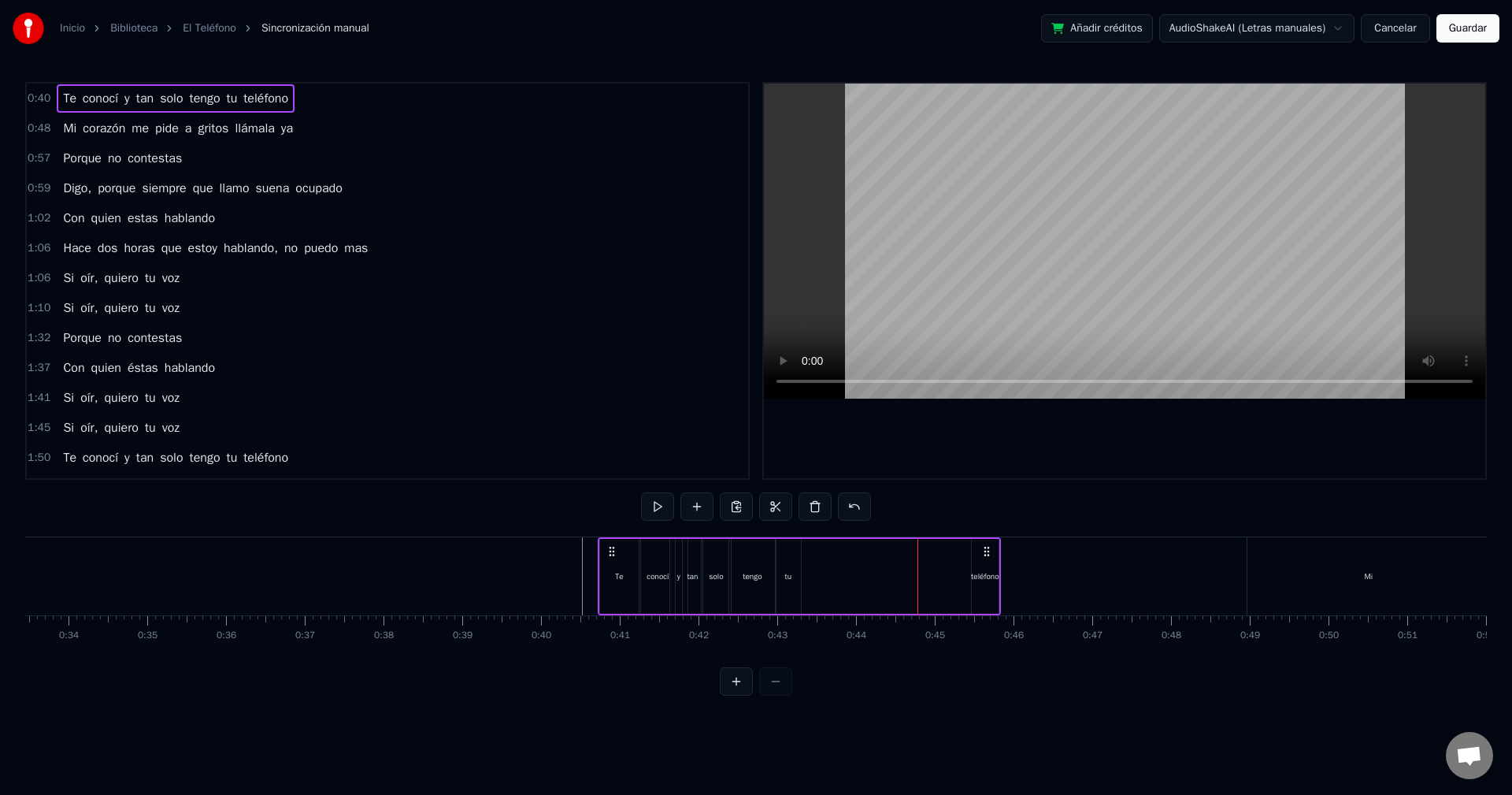 click 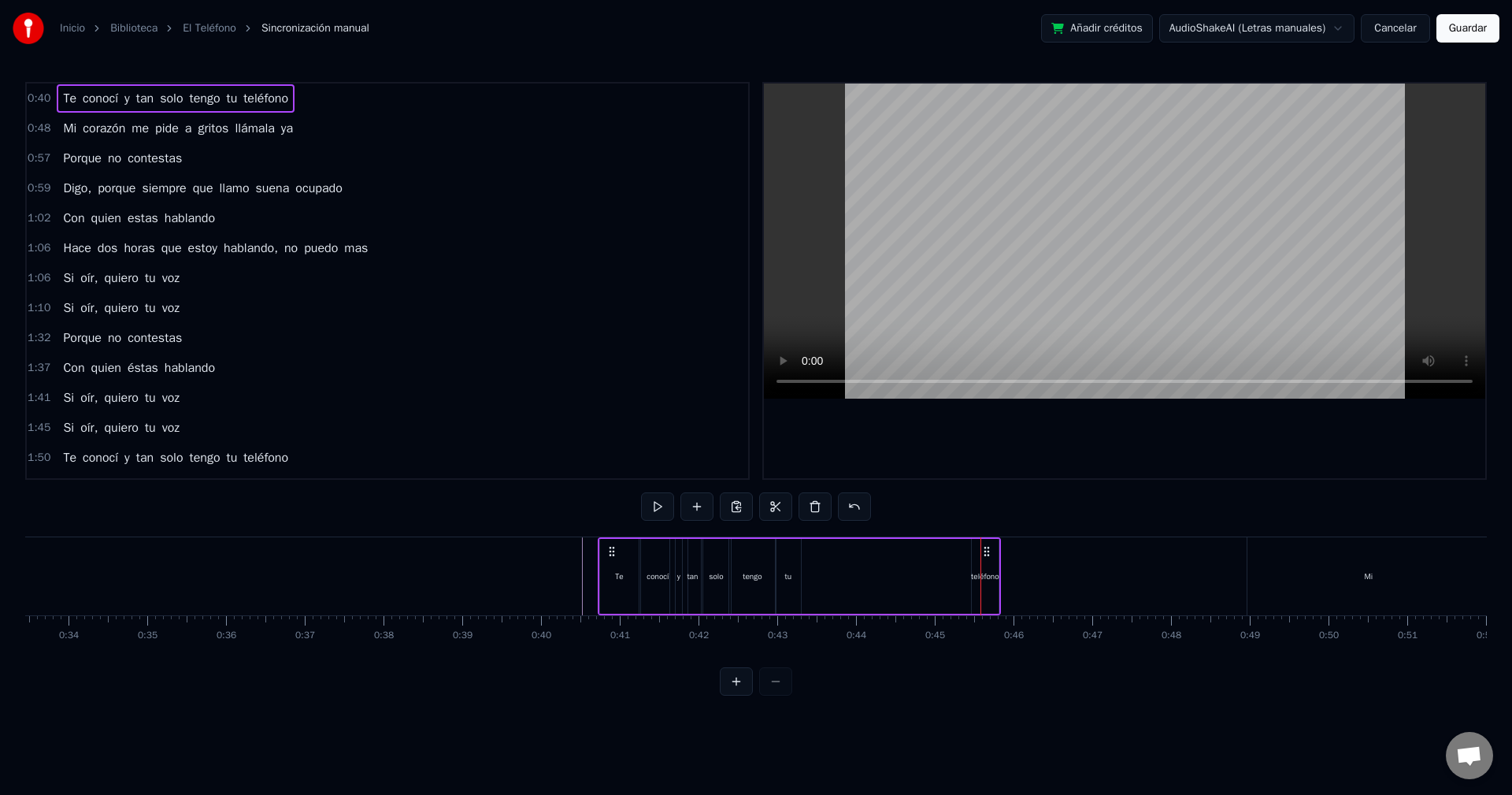 click 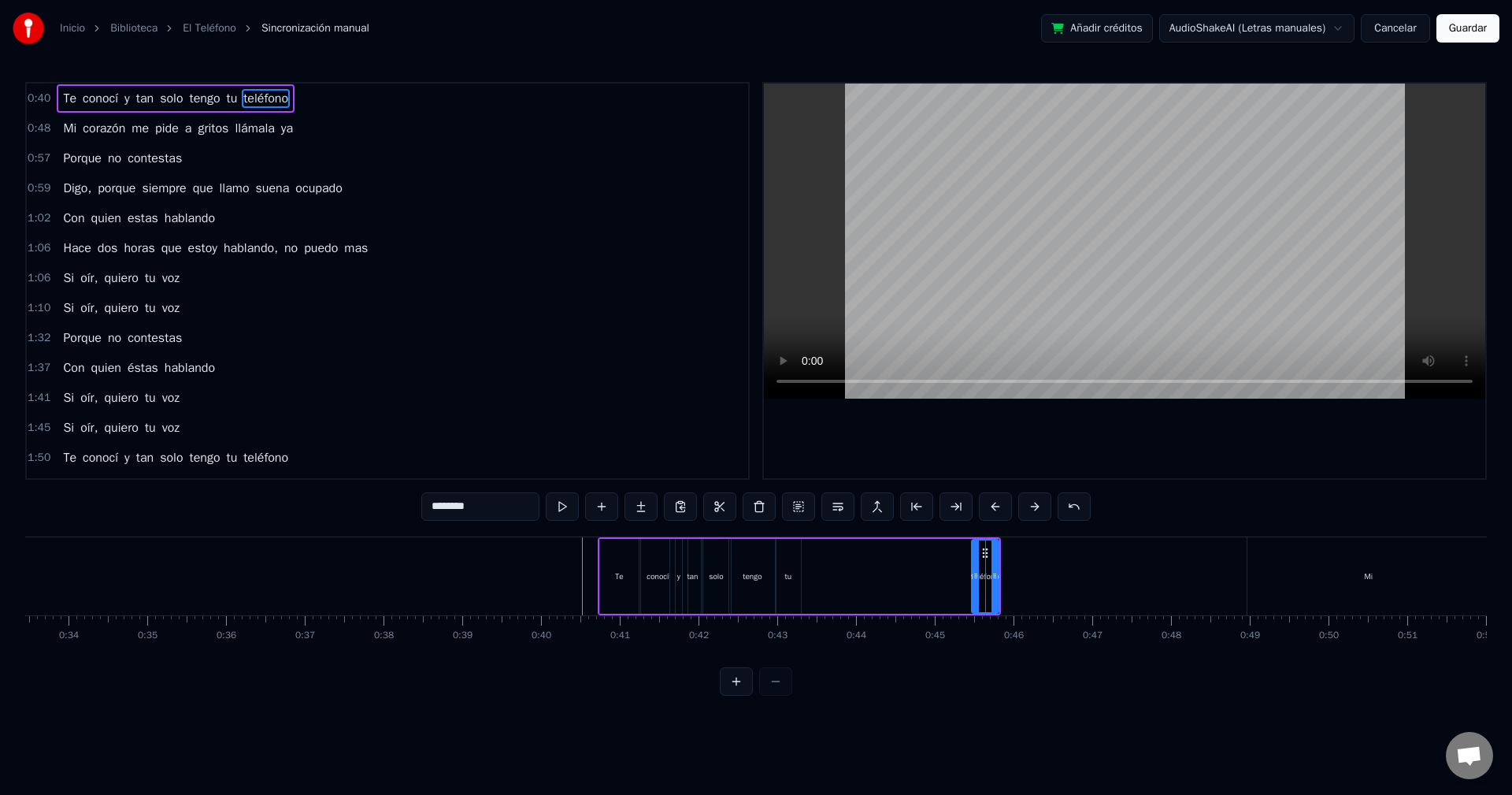 drag, startPoint x: 985, startPoint y: 552, endPoint x: 926, endPoint y: 566, distance: 60.63827 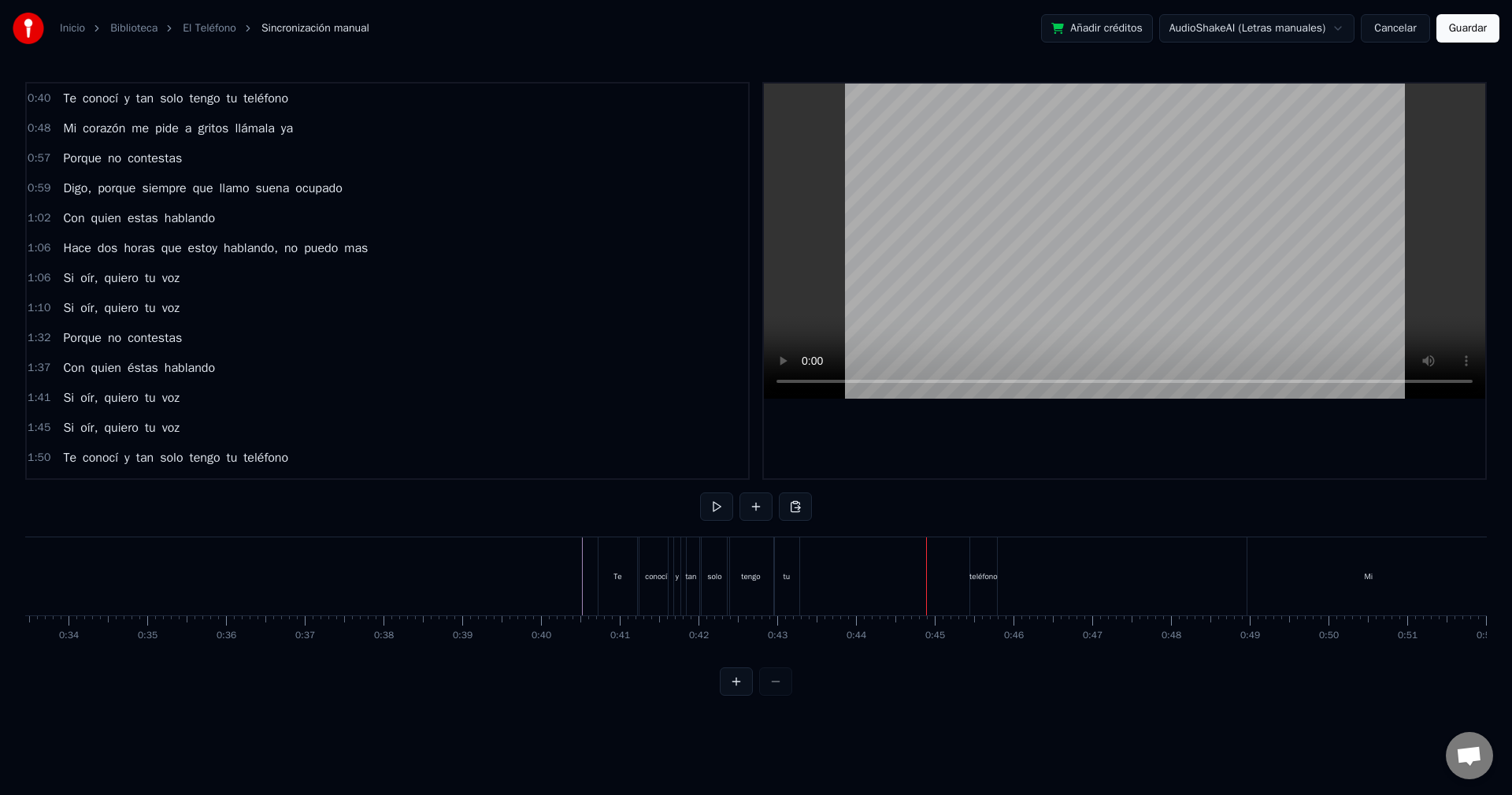 click on "teléfono" at bounding box center (984, 576) 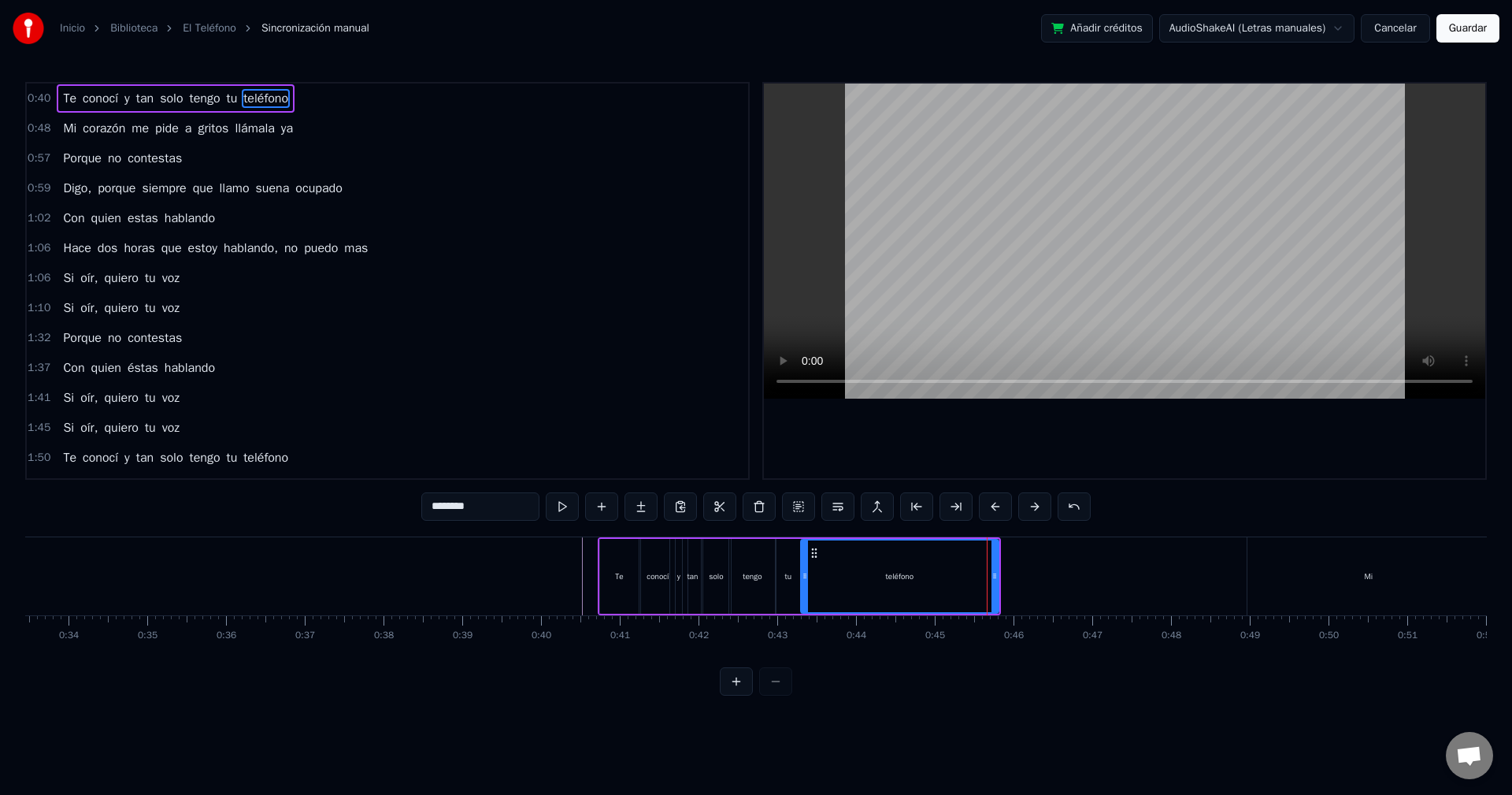 drag, startPoint x: 973, startPoint y: 579, endPoint x: 802, endPoint y: 600, distance: 172.28465 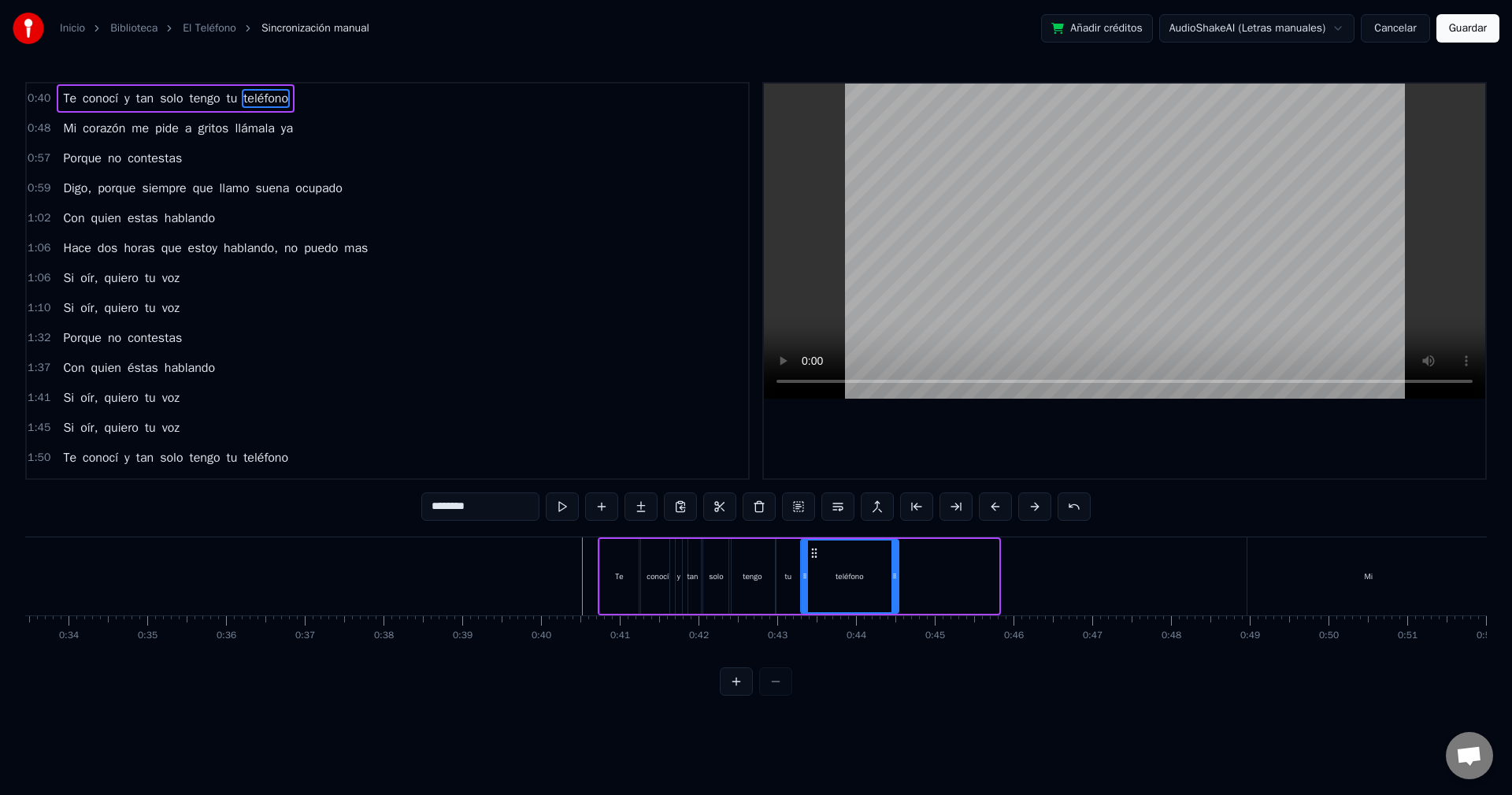 drag, startPoint x: 995, startPoint y: 589, endPoint x: 895, endPoint y: 602, distance: 100.8415 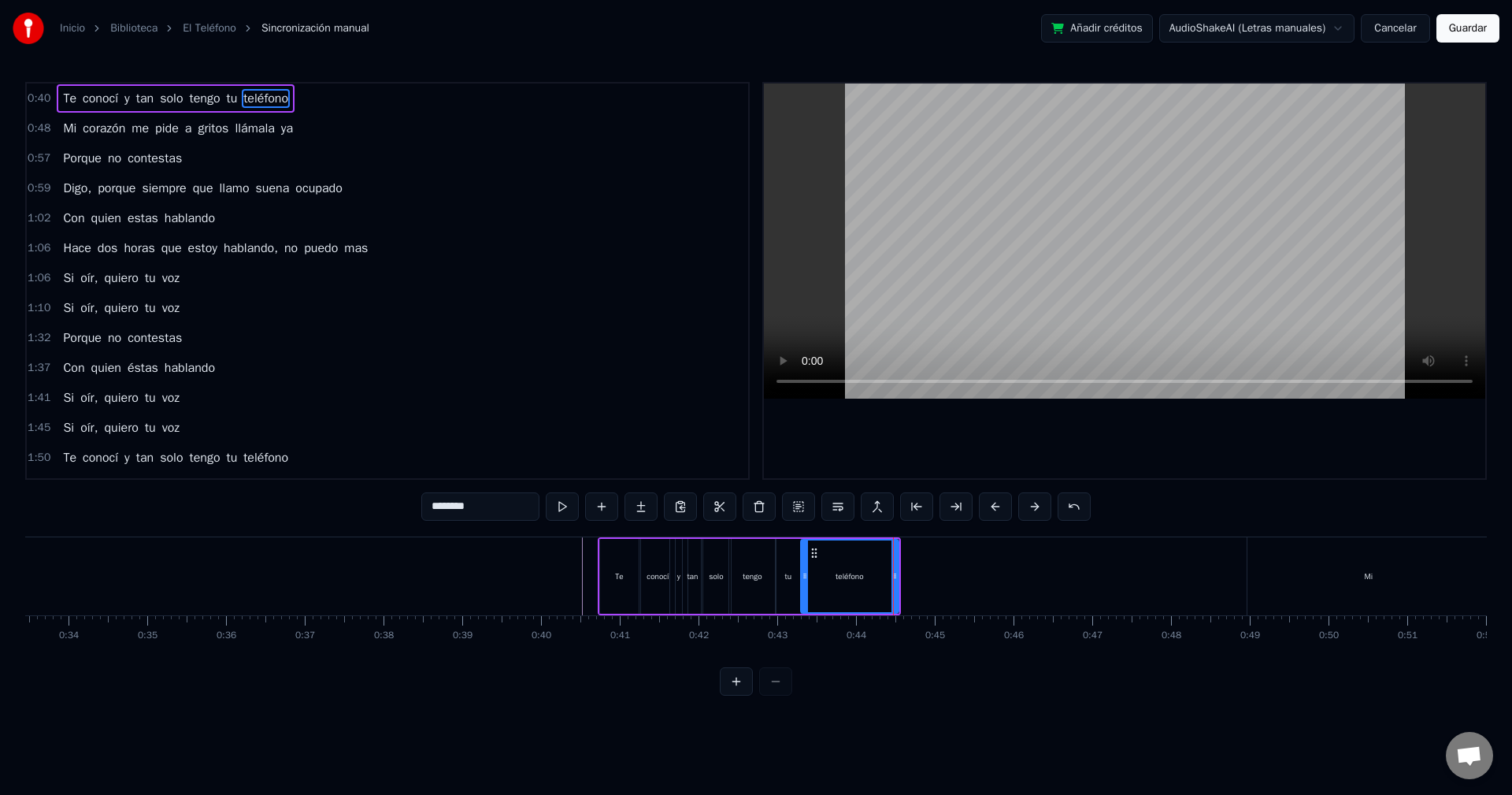 click at bounding box center [7228, 576] 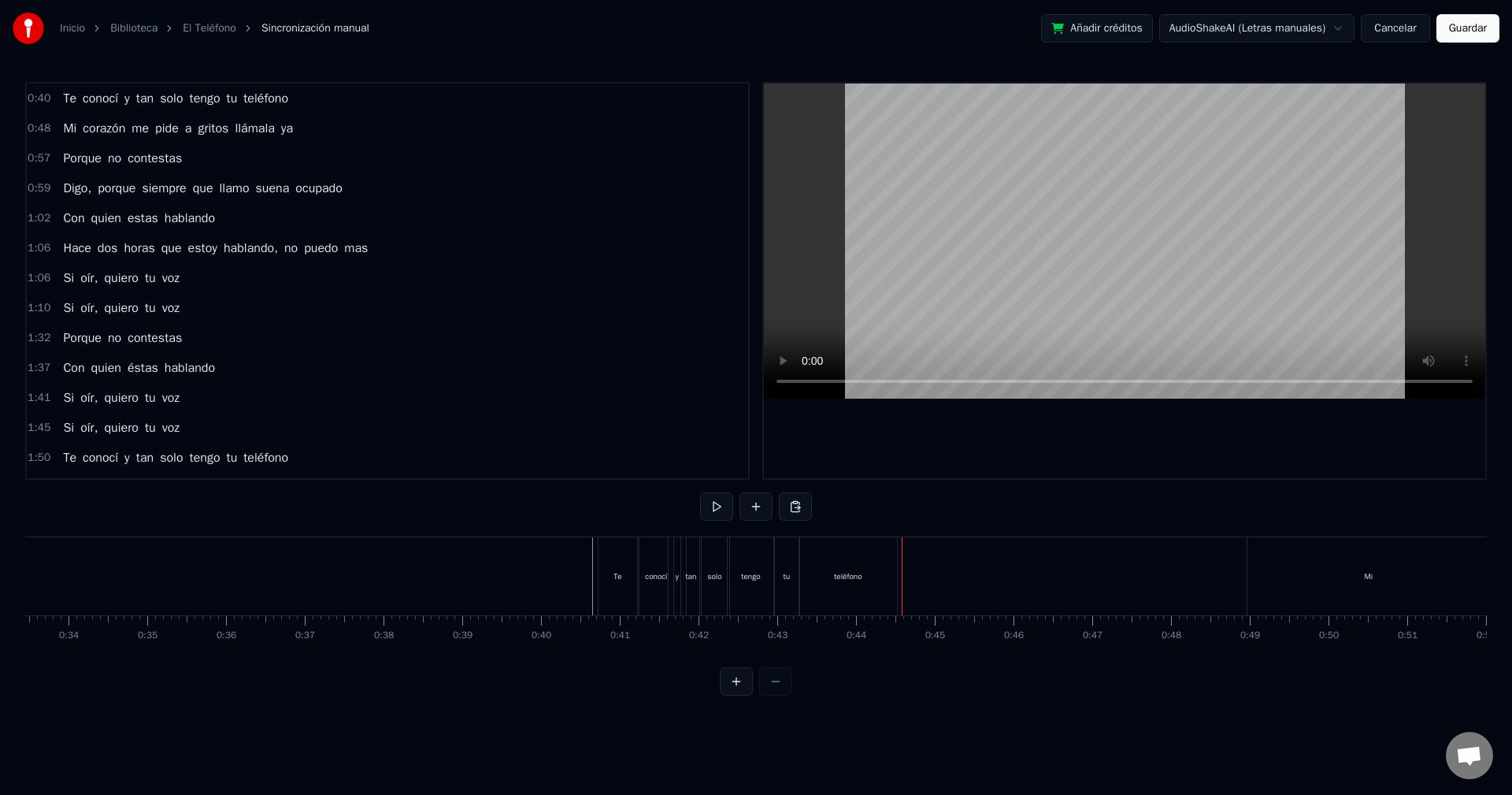 click at bounding box center (7228, 576) 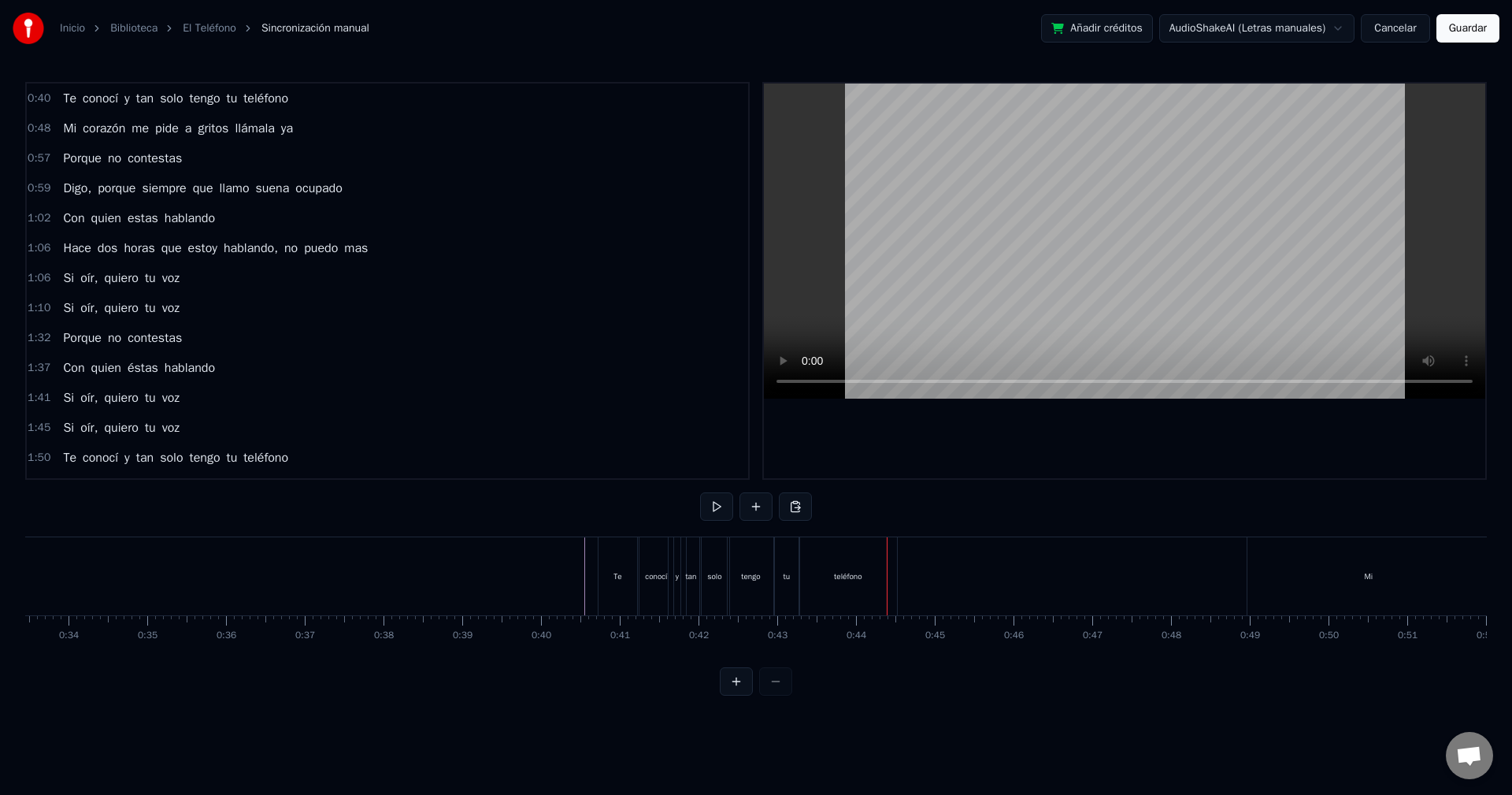 click on "Mi" at bounding box center (1369, 576) 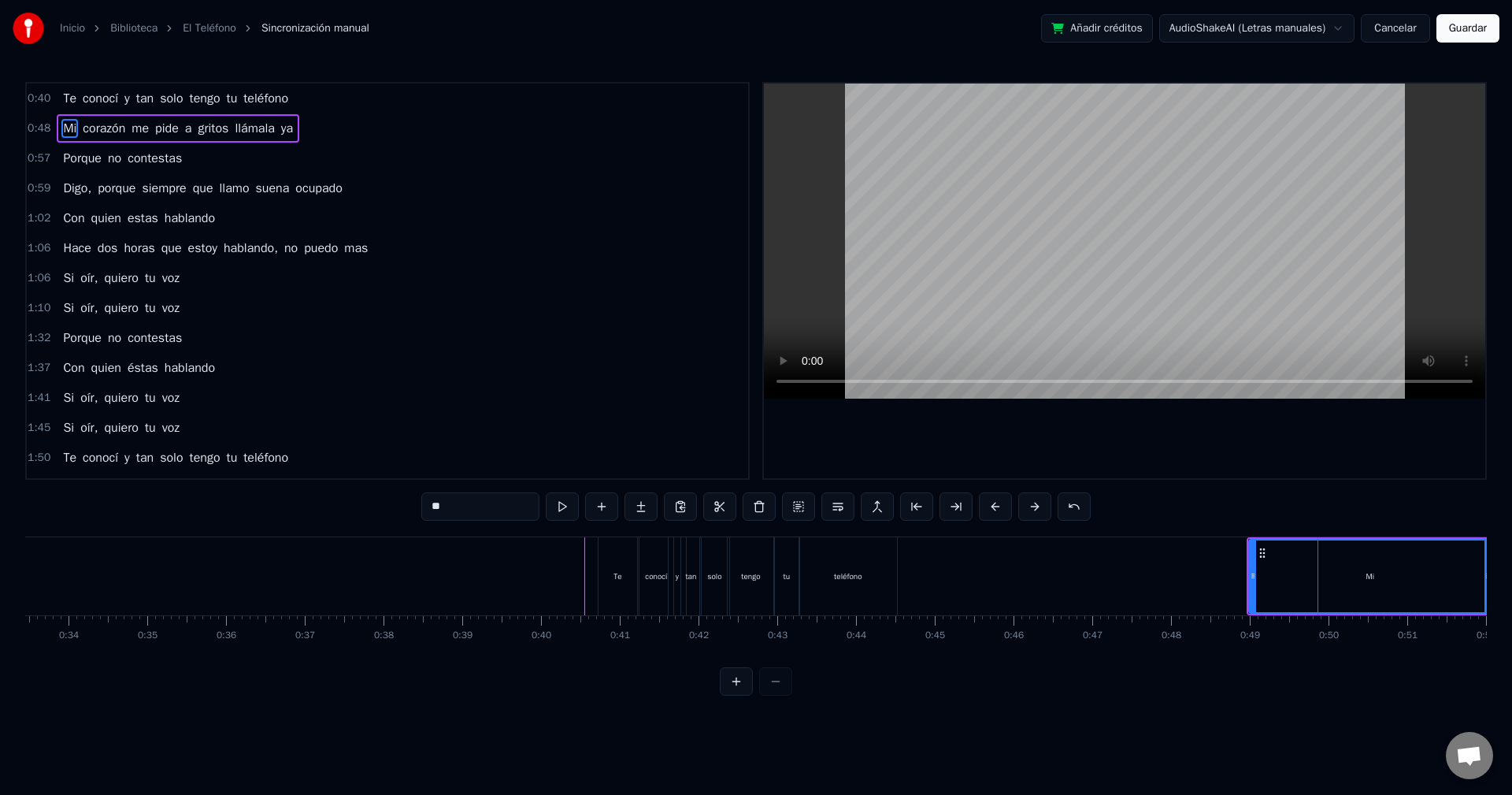 click on "0:48 Mi corazón me pide a gritos llámala ya" at bounding box center [387, 128] 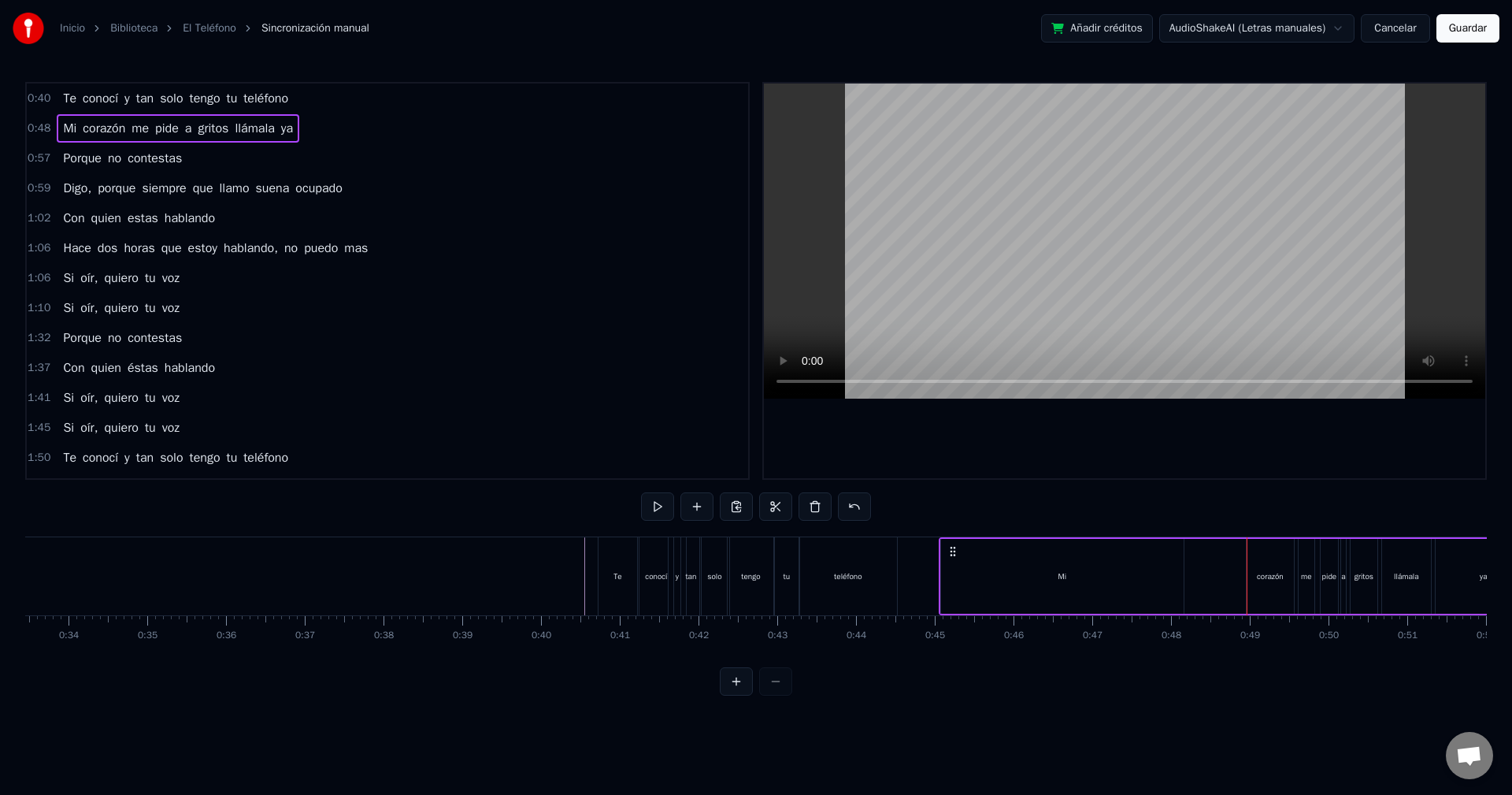 drag, startPoint x: 1262, startPoint y: 548, endPoint x: 954, endPoint y: 577, distance: 309.36225 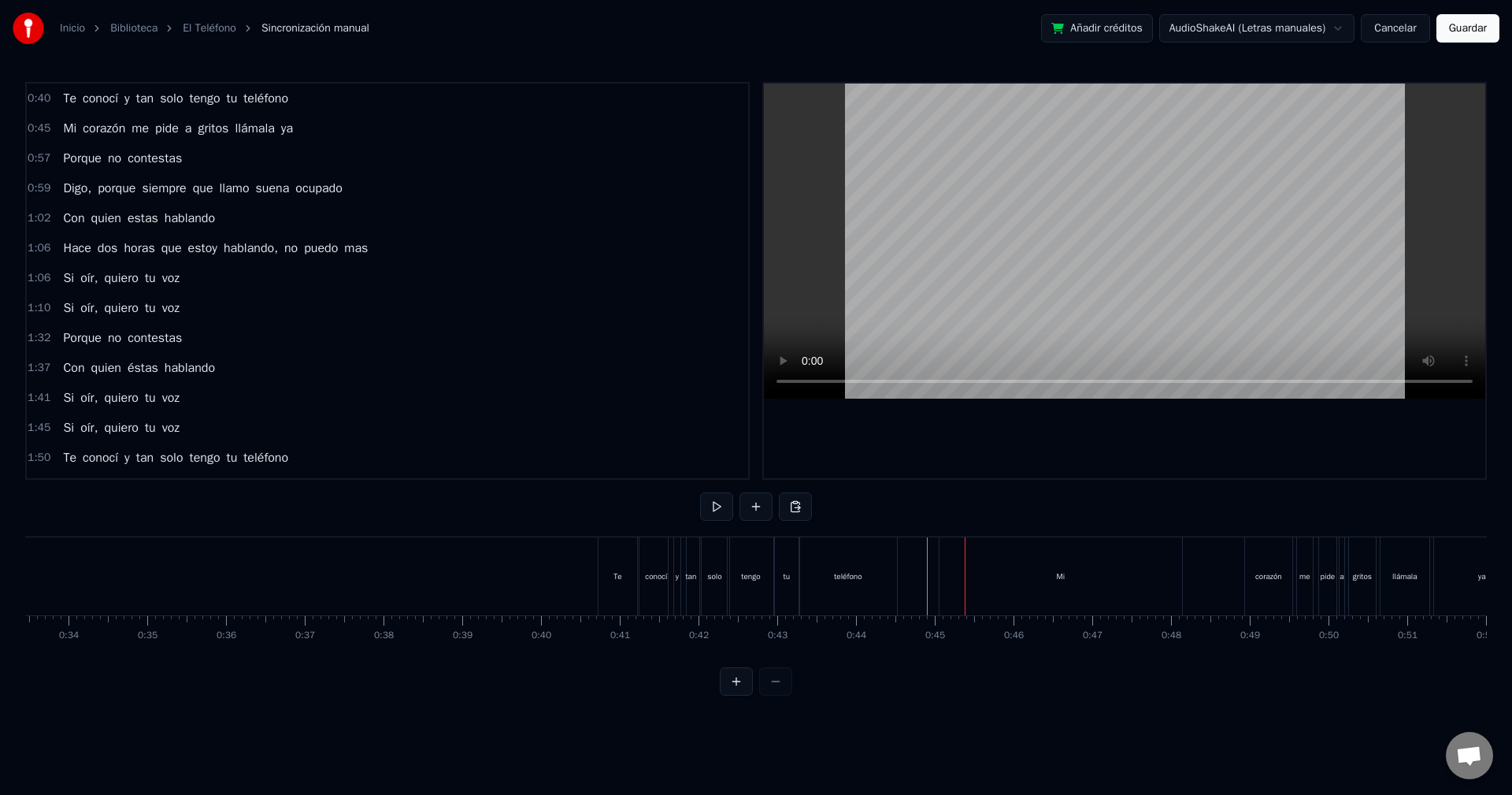 click on "Mi" at bounding box center (1061, 576) 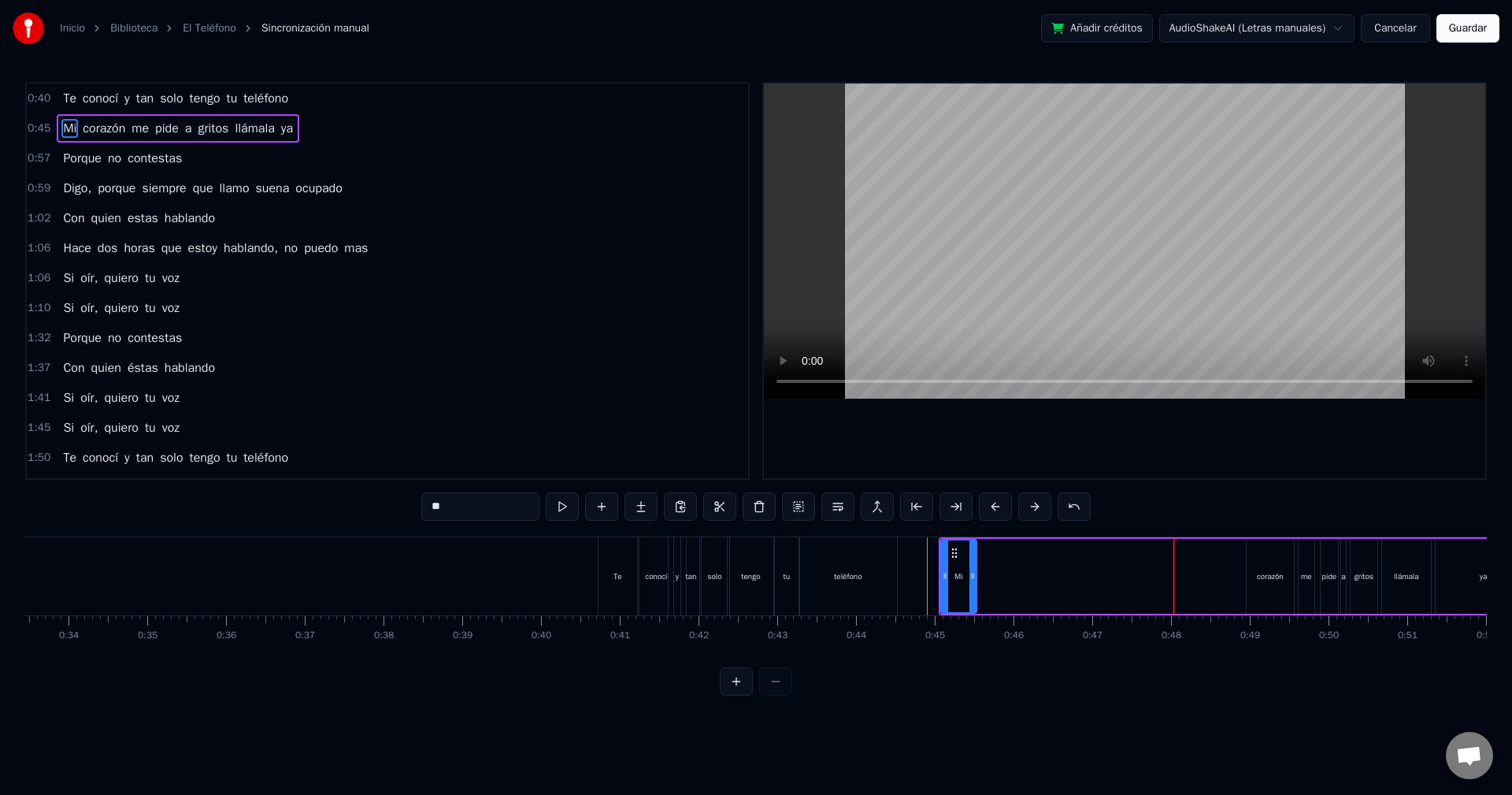 drag, startPoint x: 1180, startPoint y: 574, endPoint x: 973, endPoint y: 590, distance: 207.61744 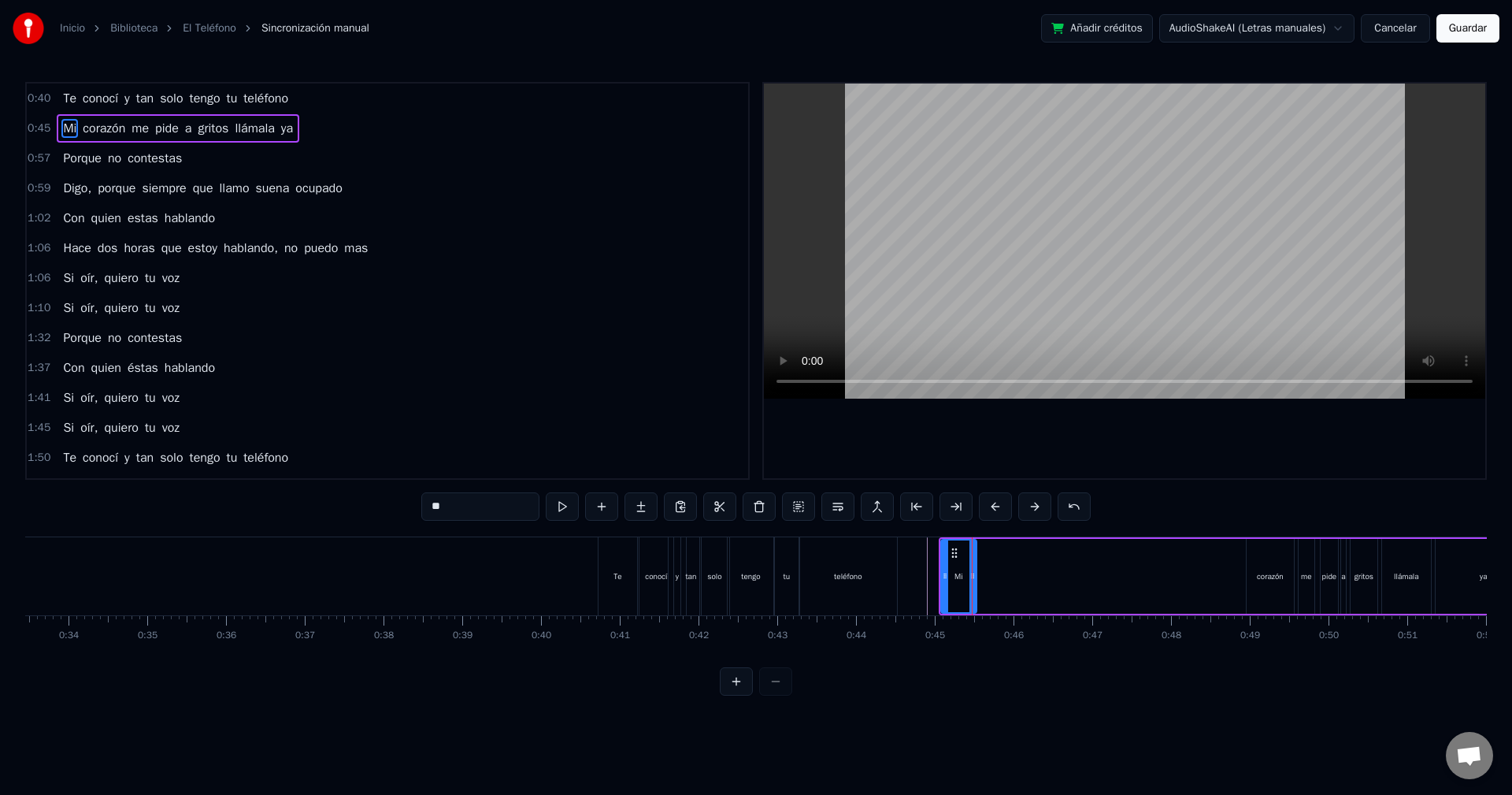 click on "Mi" at bounding box center (958, 576) 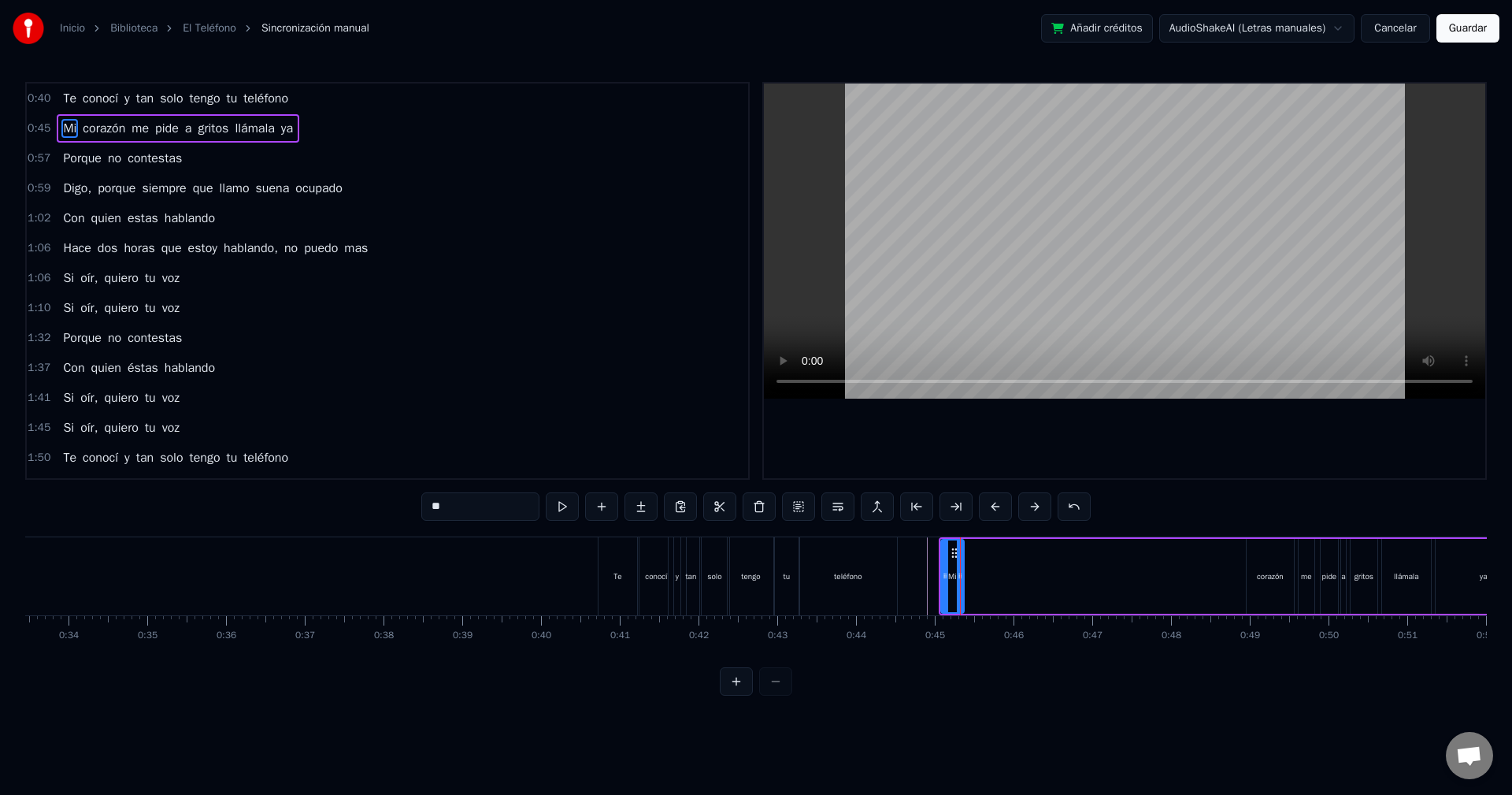 drag, startPoint x: 974, startPoint y: 574, endPoint x: 962, endPoint y: 575, distance: 12.04159 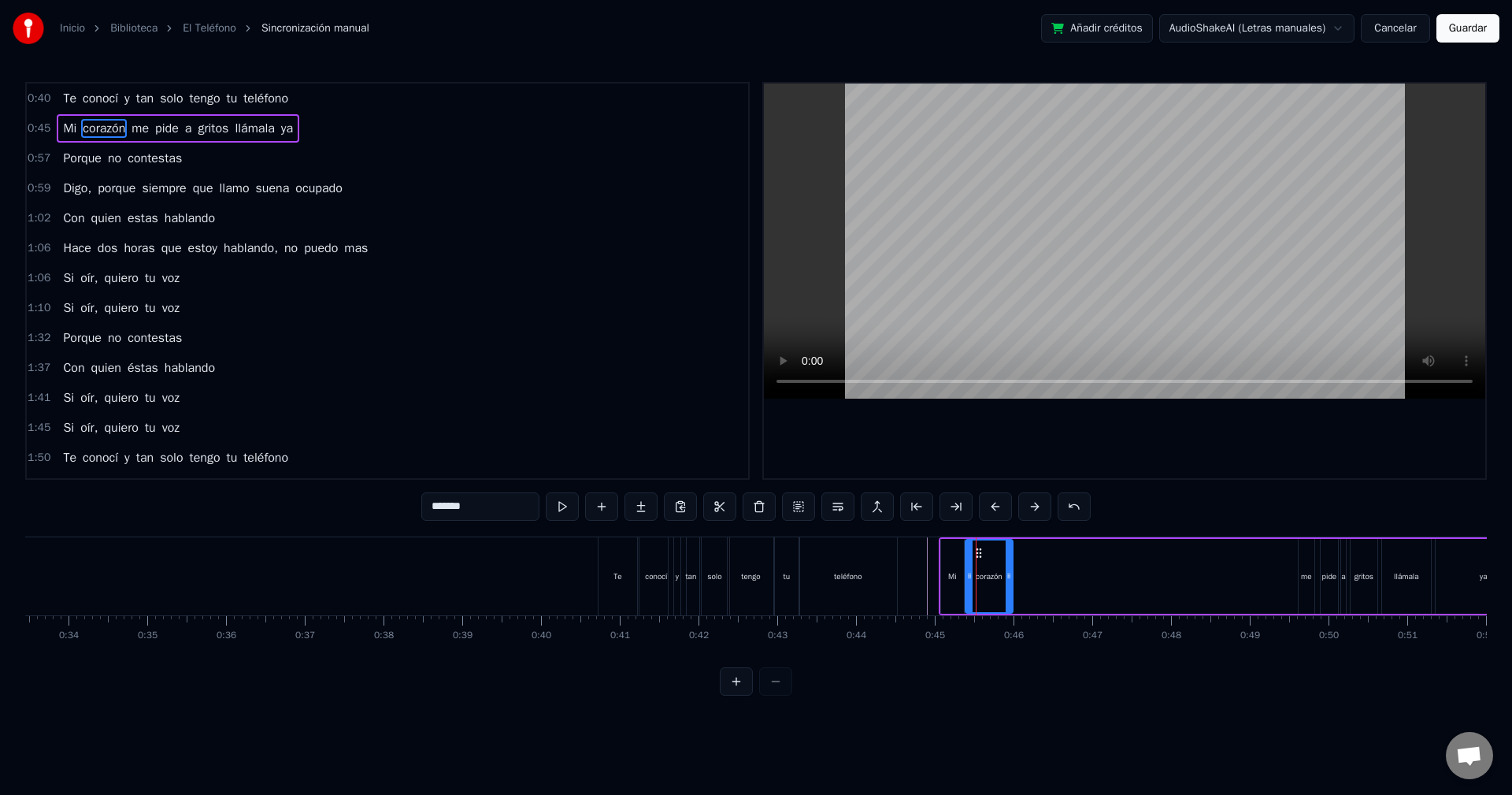 drag, startPoint x: 1259, startPoint y: 554, endPoint x: 978, endPoint y: 575, distance: 281.7836 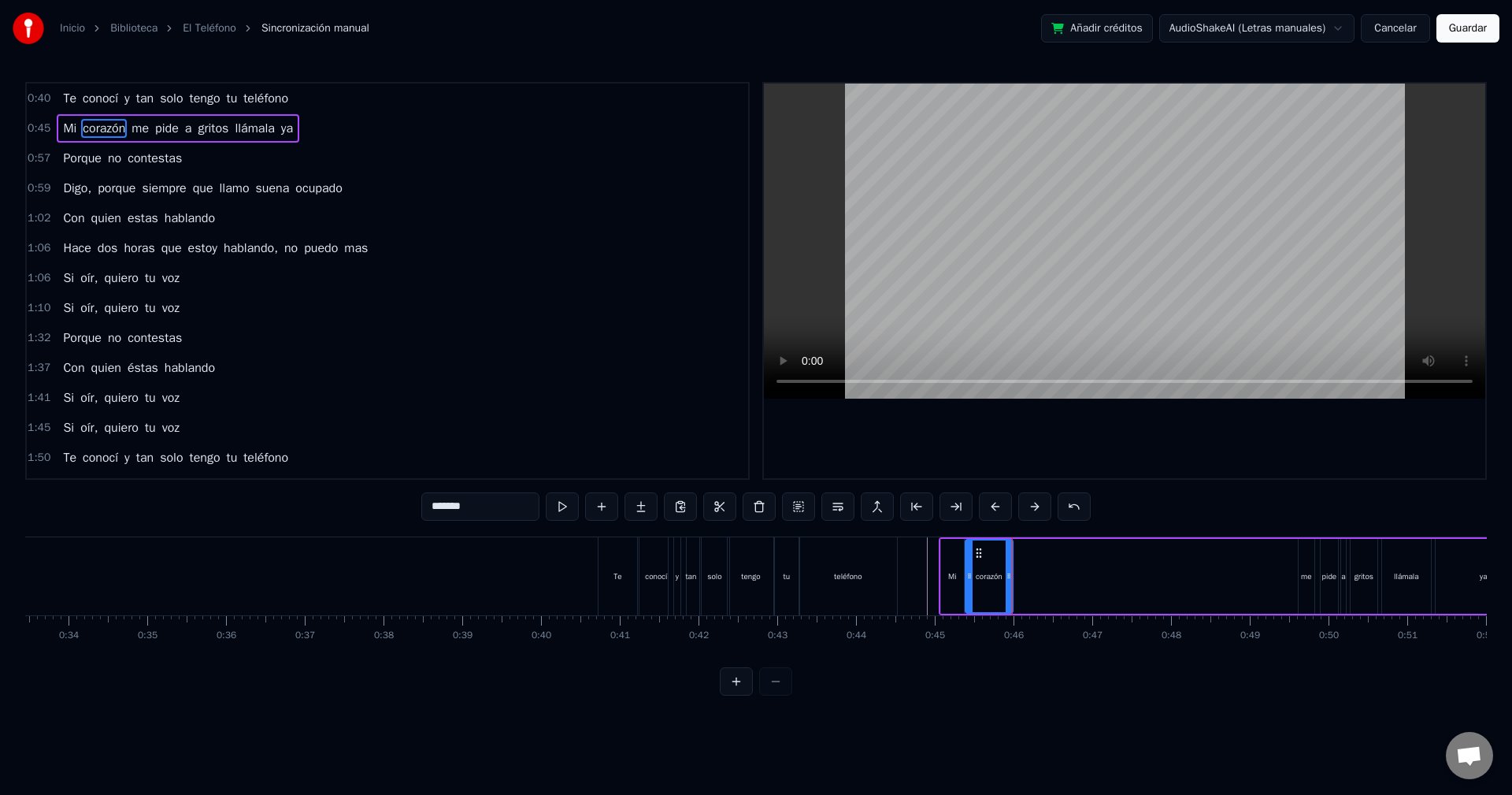 drag, startPoint x: 1309, startPoint y: 586, endPoint x: 1098, endPoint y: 601, distance: 211.5325 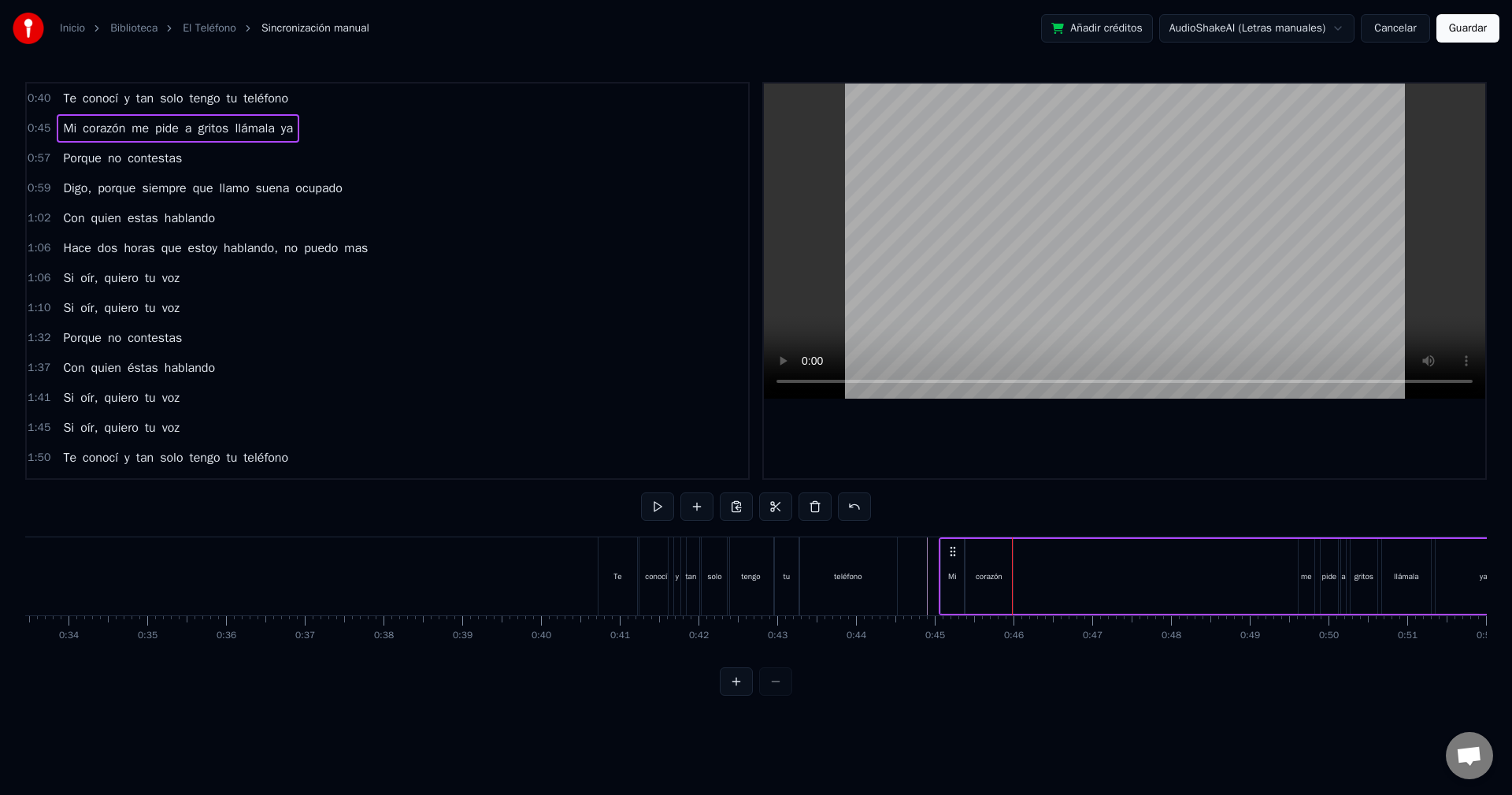 click on "me" at bounding box center [1306, 576] 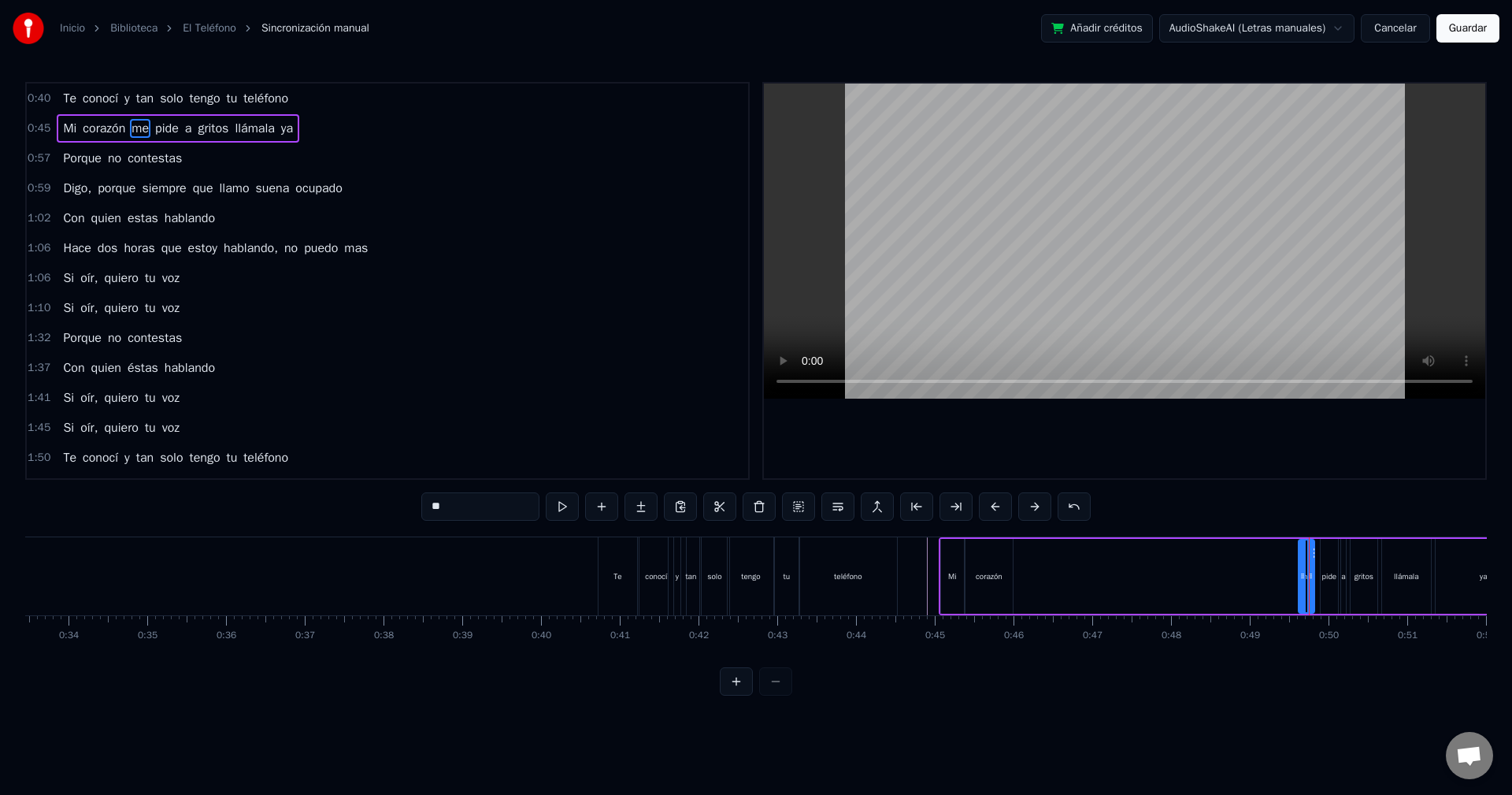 drag, startPoint x: 1314, startPoint y: 554, endPoint x: 1287, endPoint y: 558, distance: 27.29469 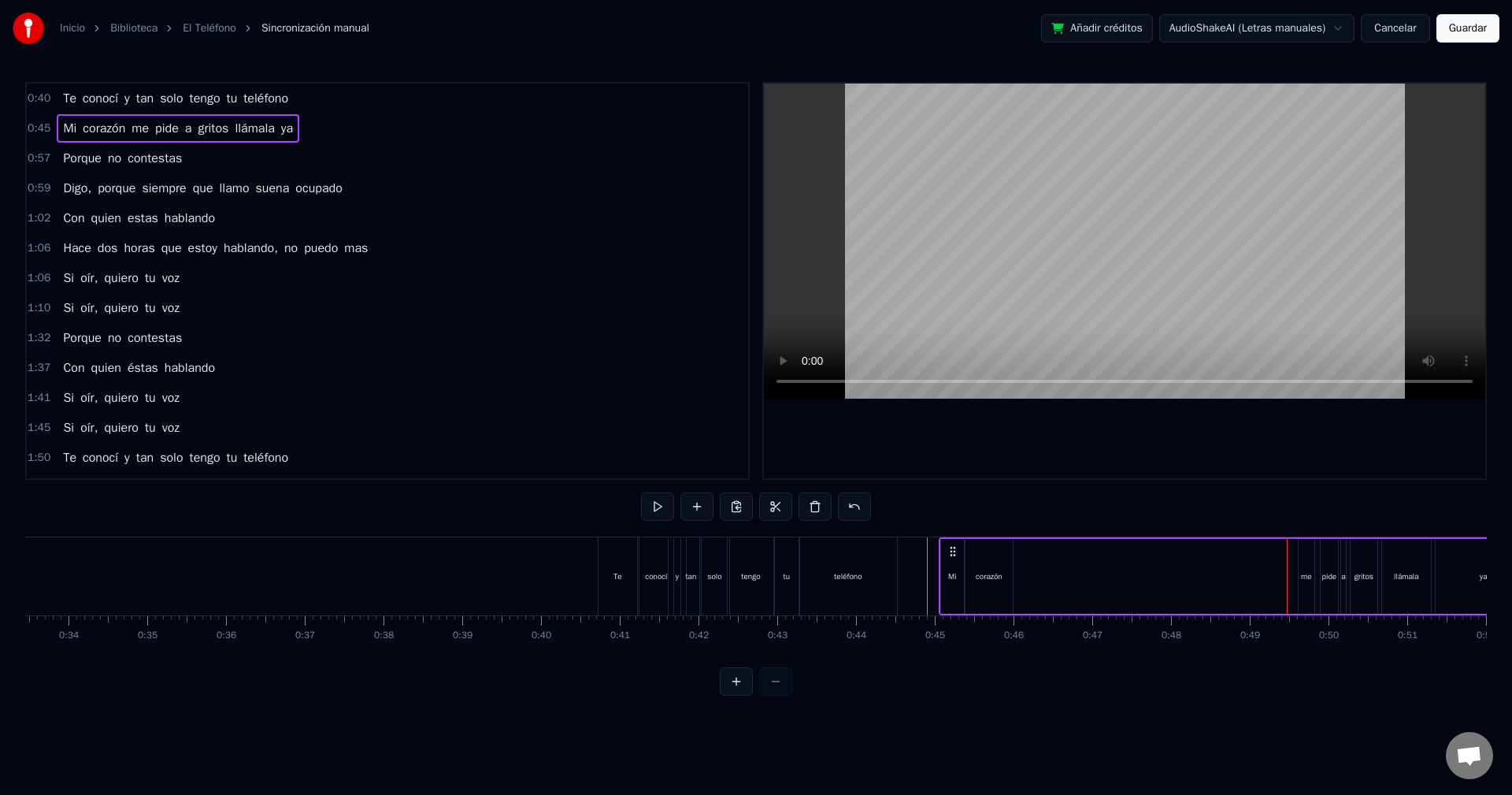 click on "me" at bounding box center (1306, 576) 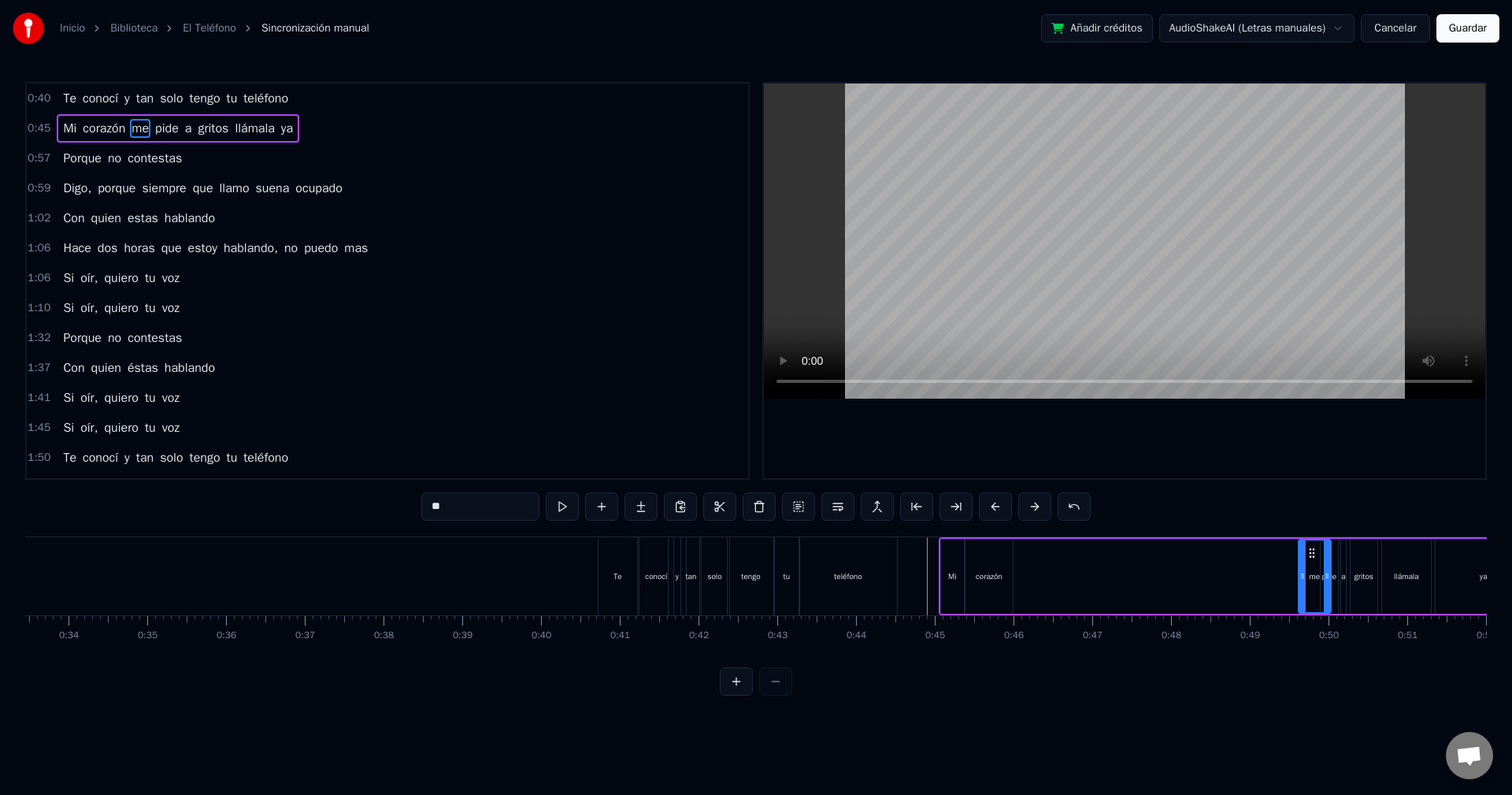 drag, startPoint x: 1307, startPoint y: 562, endPoint x: 1326, endPoint y: 571, distance: 21.023796 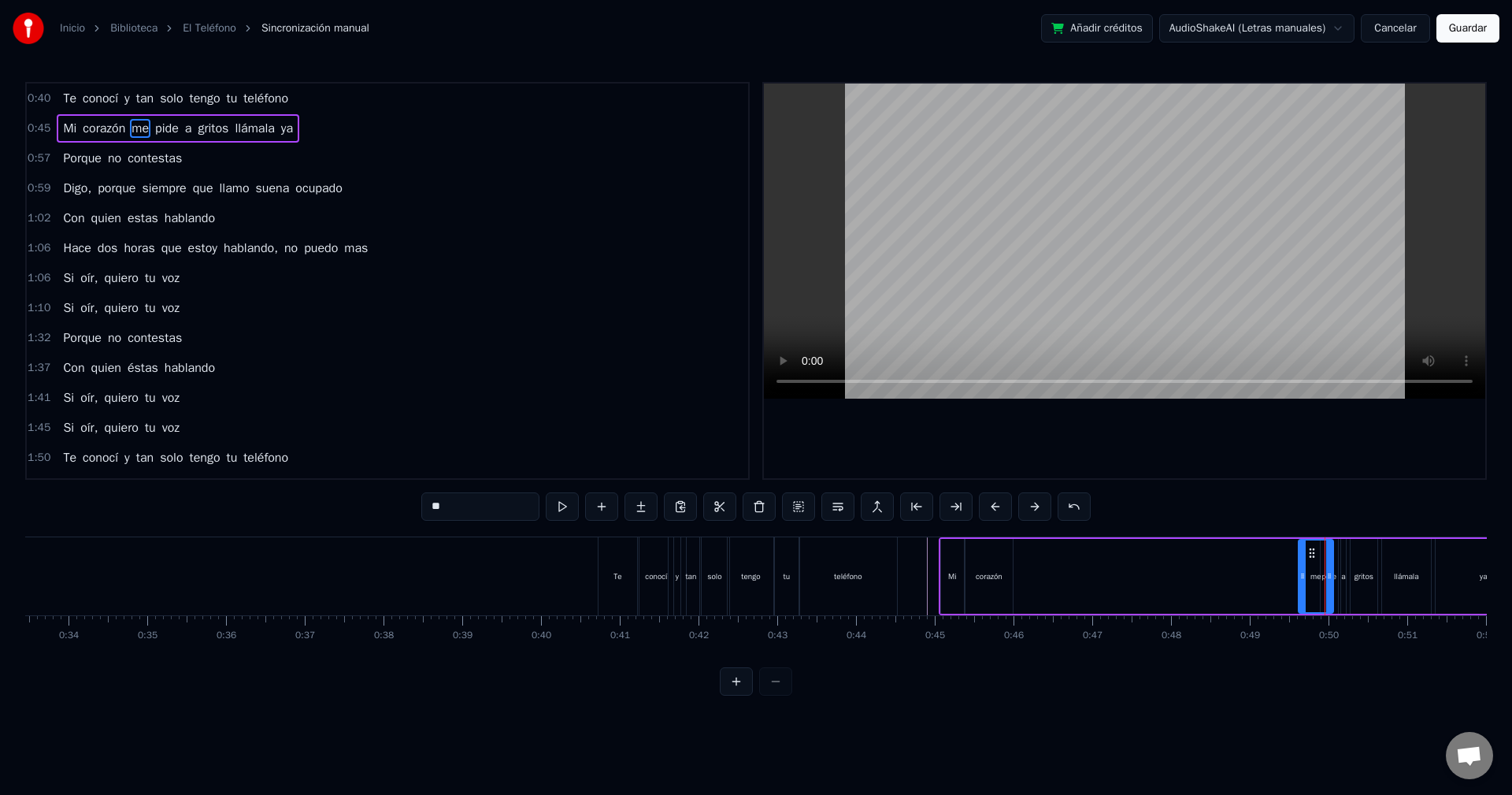drag, startPoint x: 1312, startPoint y: 552, endPoint x: 1284, endPoint y: 556, distance: 28.284271 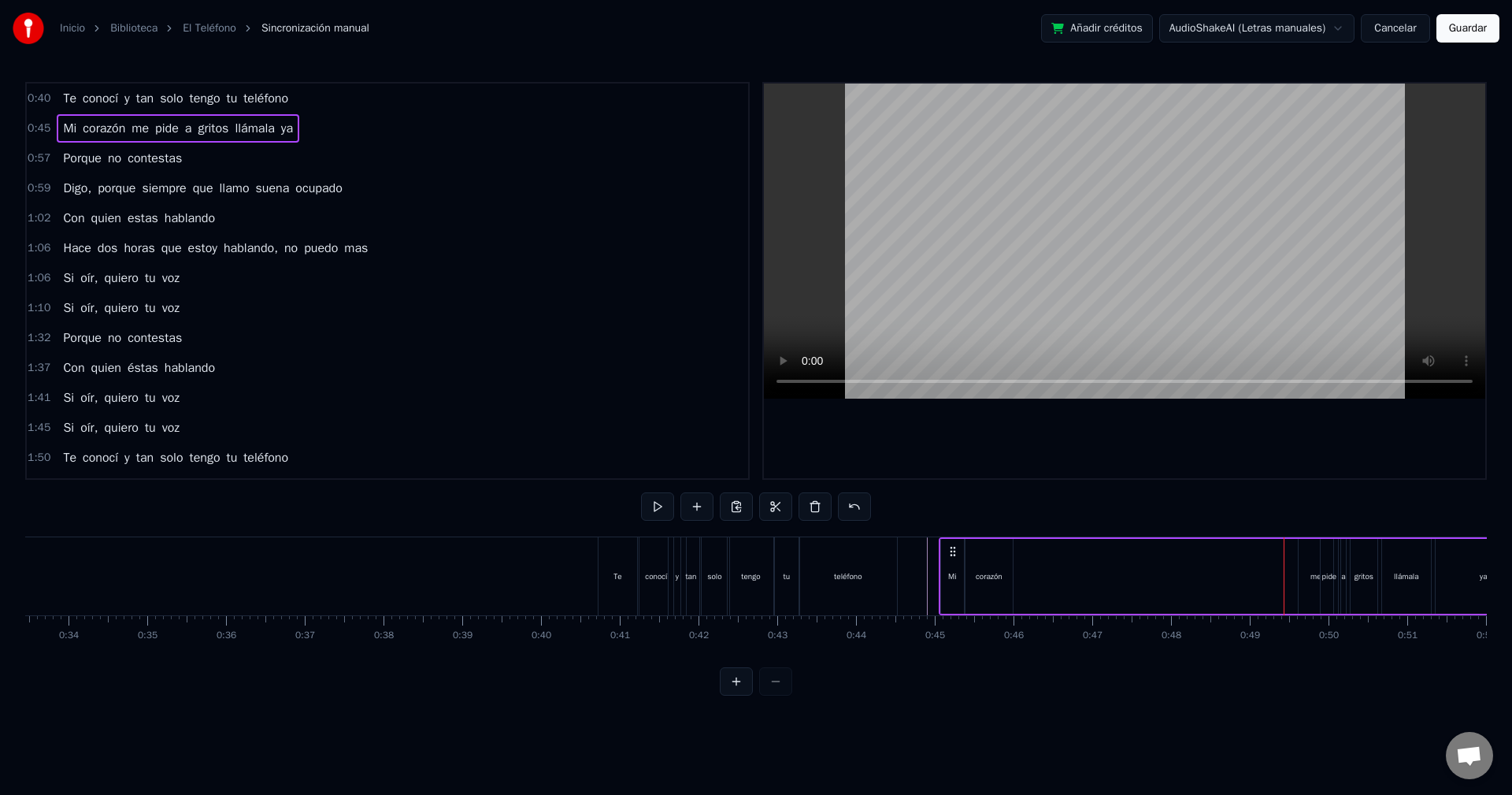 click on "me" at bounding box center (1316, 576) 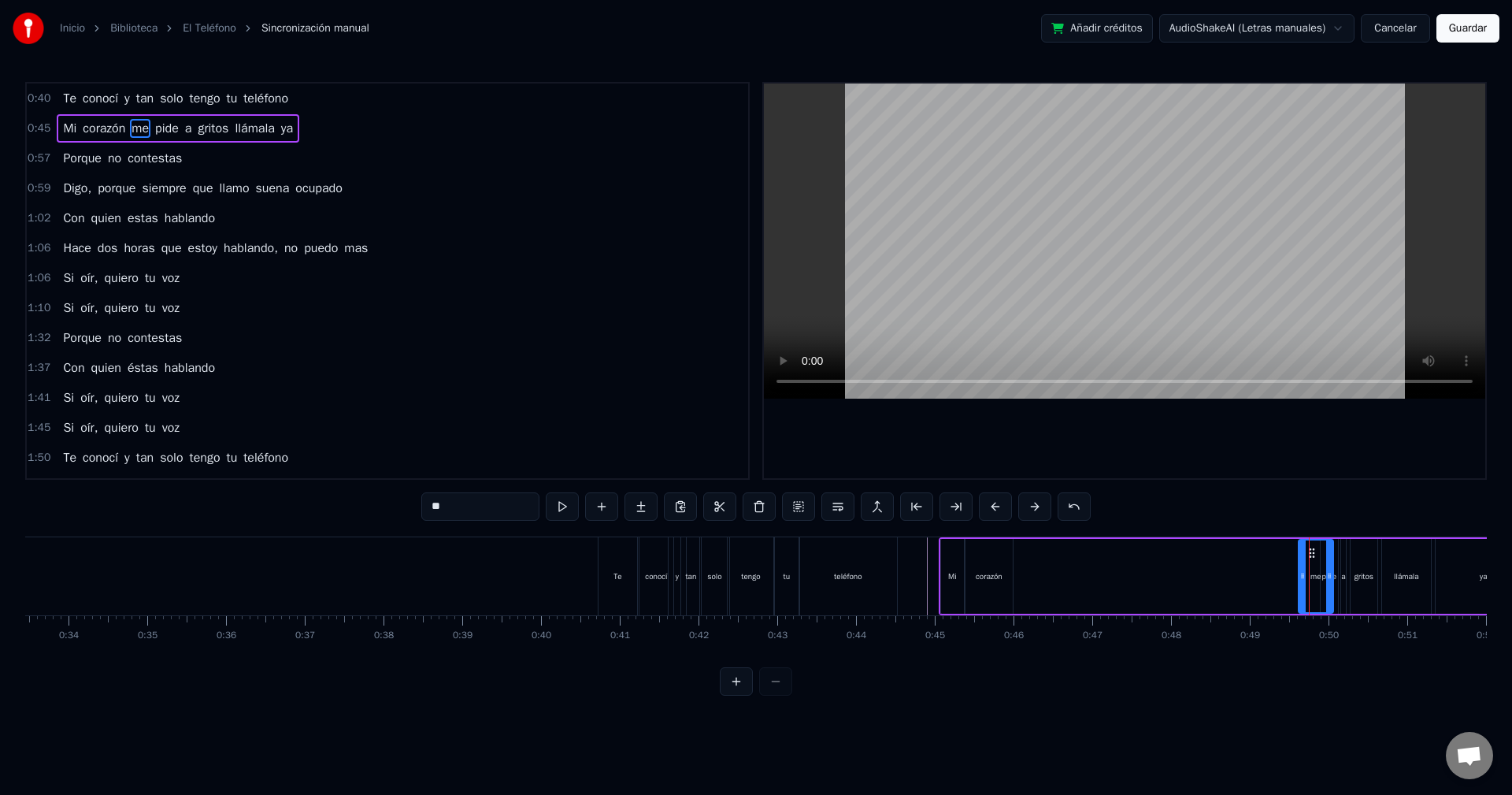 drag, startPoint x: 1310, startPoint y: 549, endPoint x: 1262, endPoint y: 561, distance: 49.477268 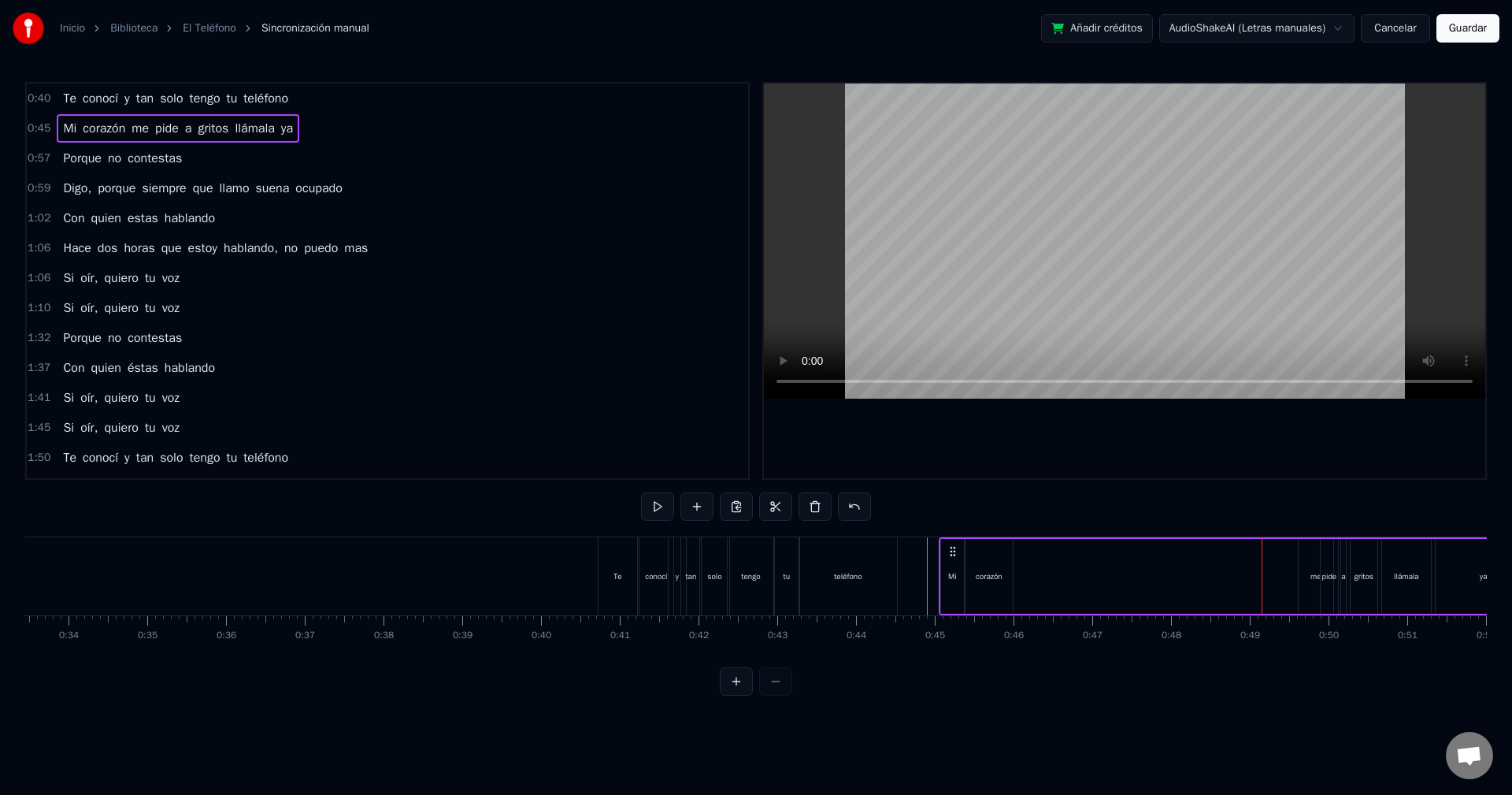 click on "me" at bounding box center (1316, 576) 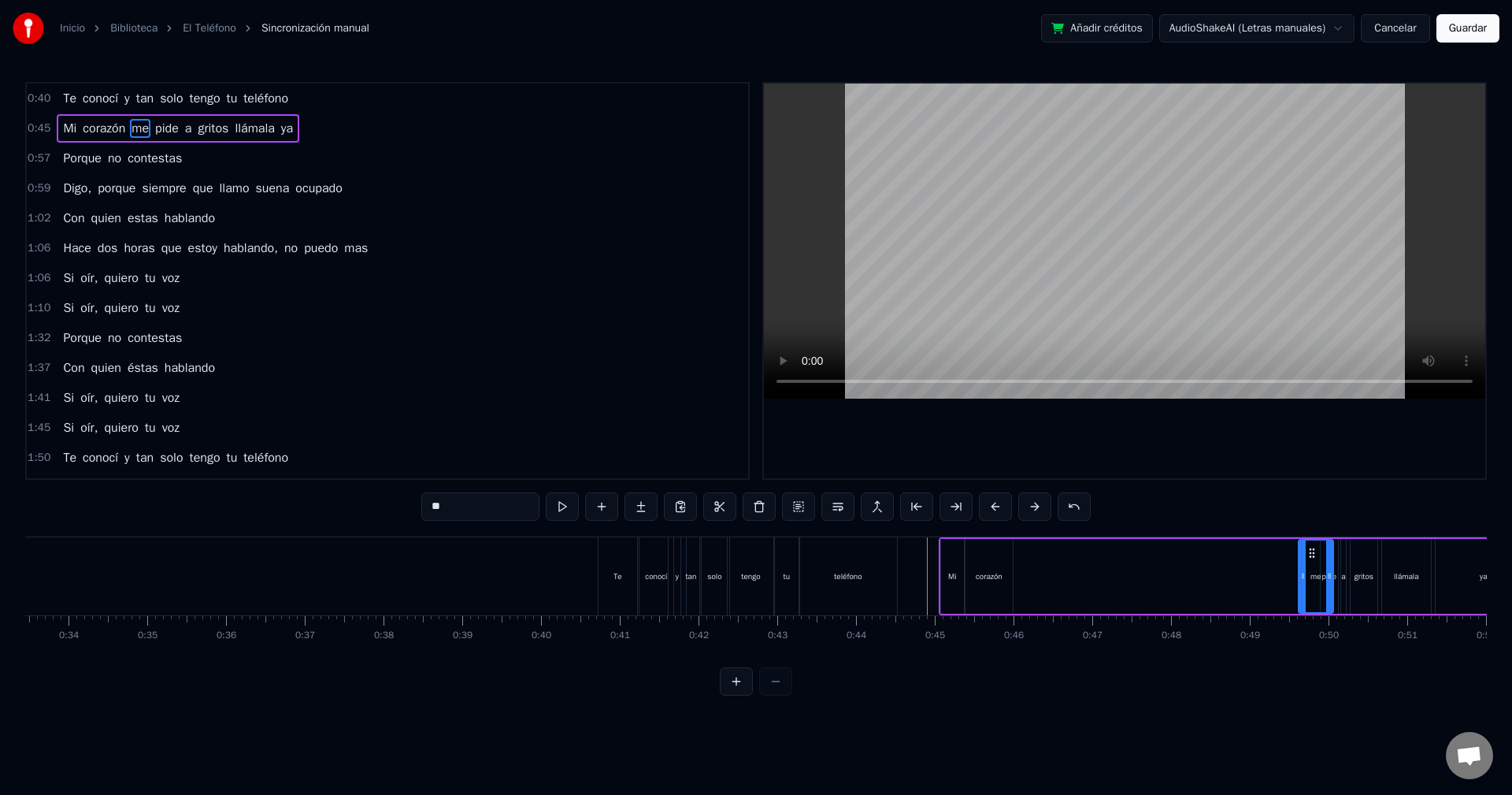 drag, startPoint x: 1310, startPoint y: 571, endPoint x: 1292, endPoint y: 568, distance: 18.24829 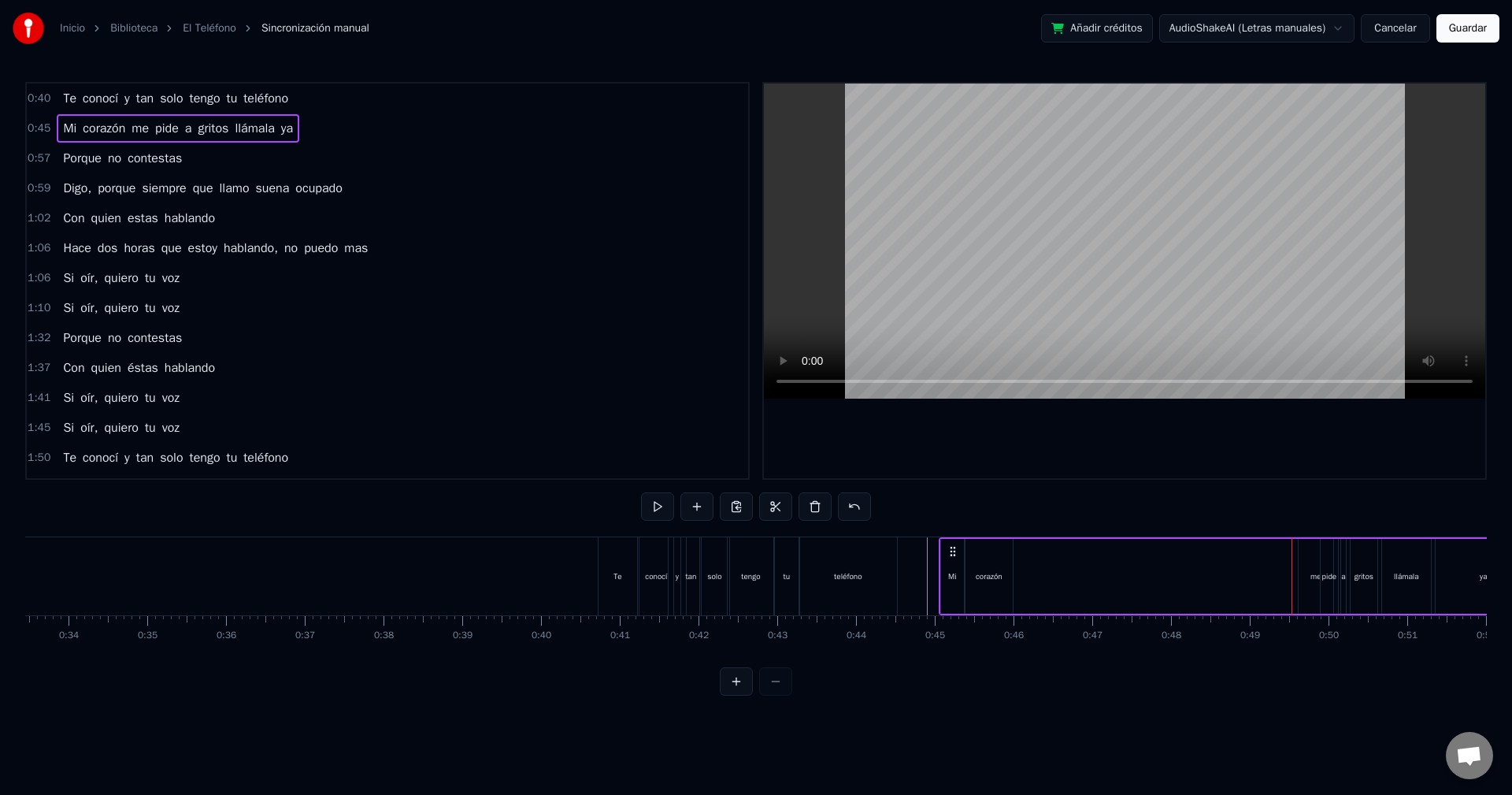 click on "me" at bounding box center (1316, 576) 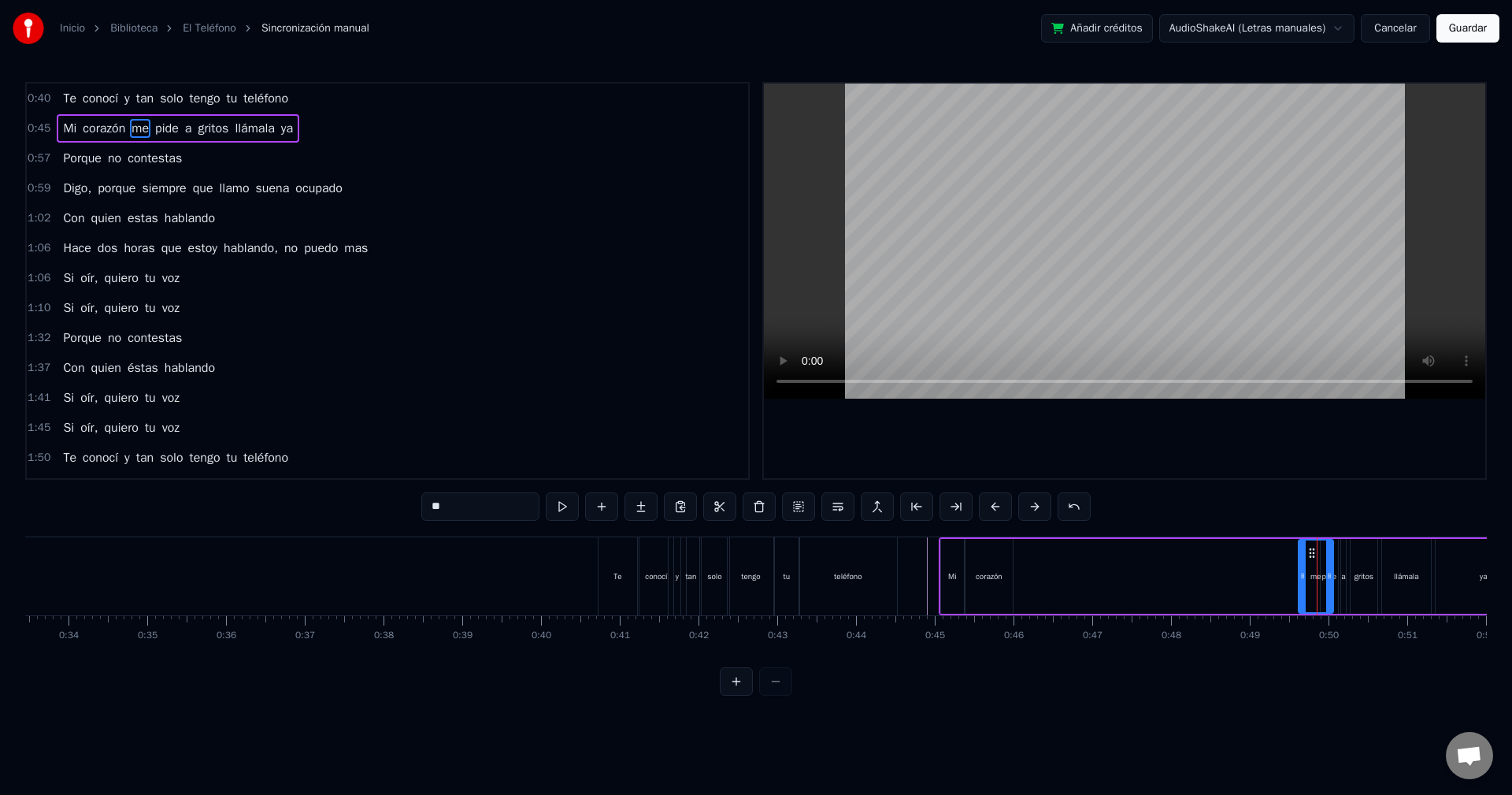 drag, startPoint x: 1314, startPoint y: 559, endPoint x: 1237, endPoint y: 558, distance: 77.006493 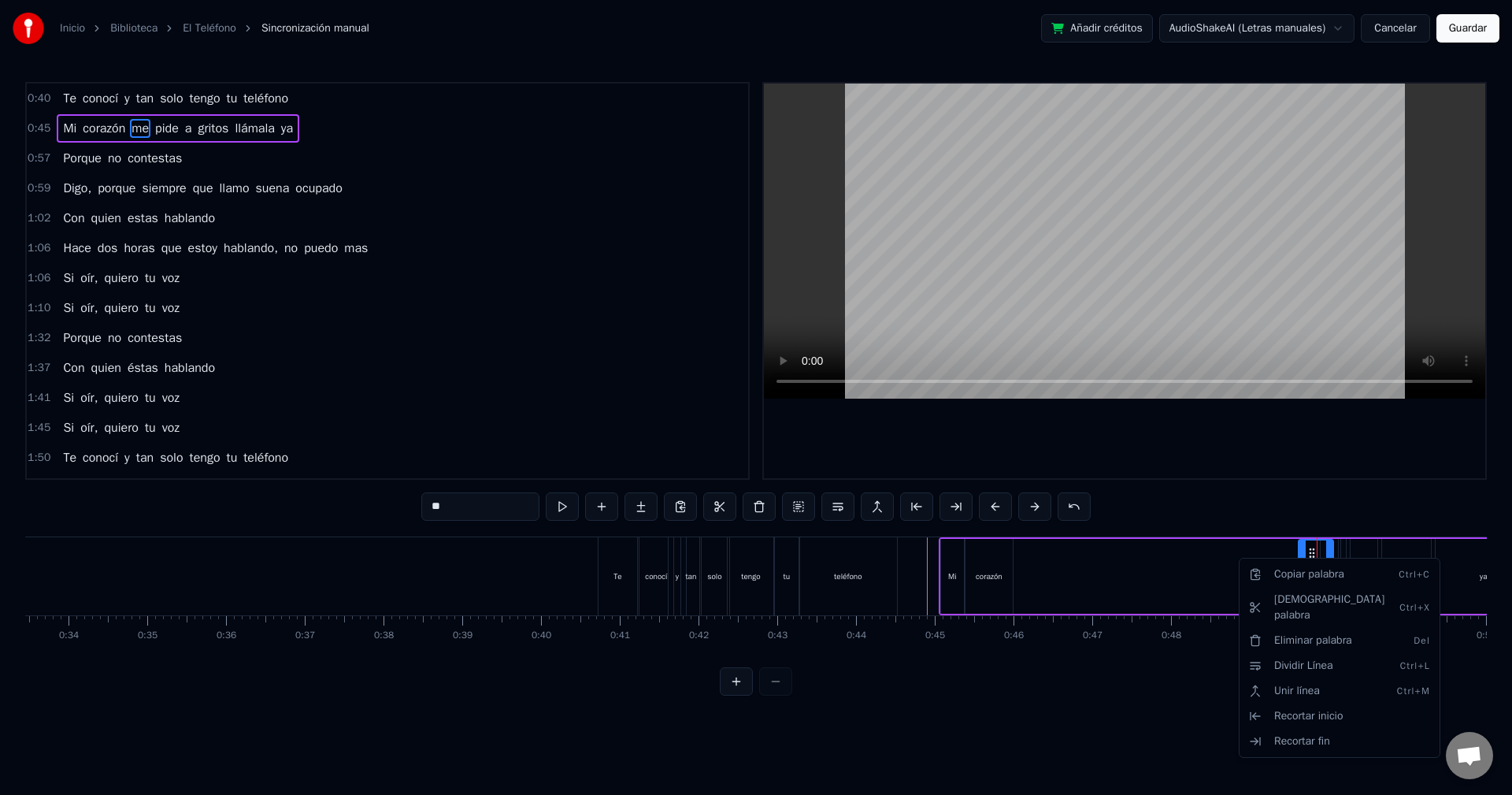 click on "Inicio Biblioteca El Teléfono Sincronización manual Añadir créditos AudioShakeAI (Letras manuales) Cancelar Guardar 0:40 Te conocí y tan solo tengo tu teléfono 0:45 Mi corazón me pide a gritos llámala ya 0:57 Porque no contestas 0:59 Digo, porque siempre que llamo suena ocupado 1:02 Con quien estas hablando 1:06 Hace dos horas que estoy hablando, no puedo mas 1:06 Si oír, quiero tu voz 1:10 Si oír, quiero tu voz 1:32 Porque no contestas 1:37 Con quien éstas hablando 1:41 Si oír, quiero tu voz 1:45 Si oír, quiero tu voz 1:50 Te conocí y tan solo tengo tu teléfono 2:23 Mi corazón me pide a gritos llámala ya 2:31 Digo, porque siempre que llamo suena ocupado 2:35 Hace dos horas que estoy hablando, no puedo mas 2:40 Porque no contestas 2:44 Con quien estas hablando 2:48 Si oír, quiero tu voz 2:52 Si oír, quiero tu voz 3:15 Tomado de AlbumCancionYLetra. com 3:24 Porque no contestas 3:27 Con quien éstas hablando 3:33 Si oír, quiero tu voz 3:36 Si oír, quiero tu voz ** Te conocí y tan solo tu a" at bounding box center (756, 360) 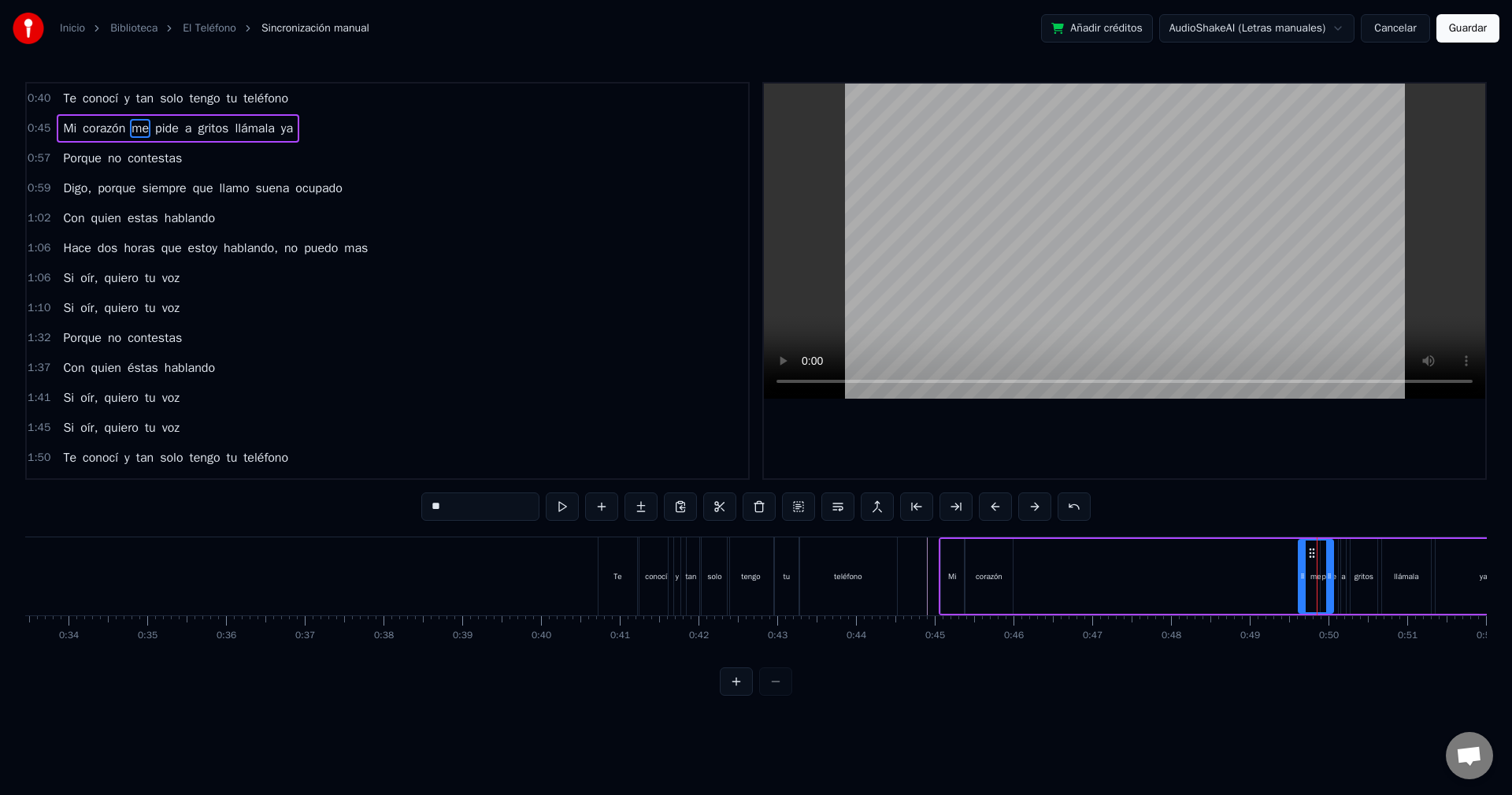 click 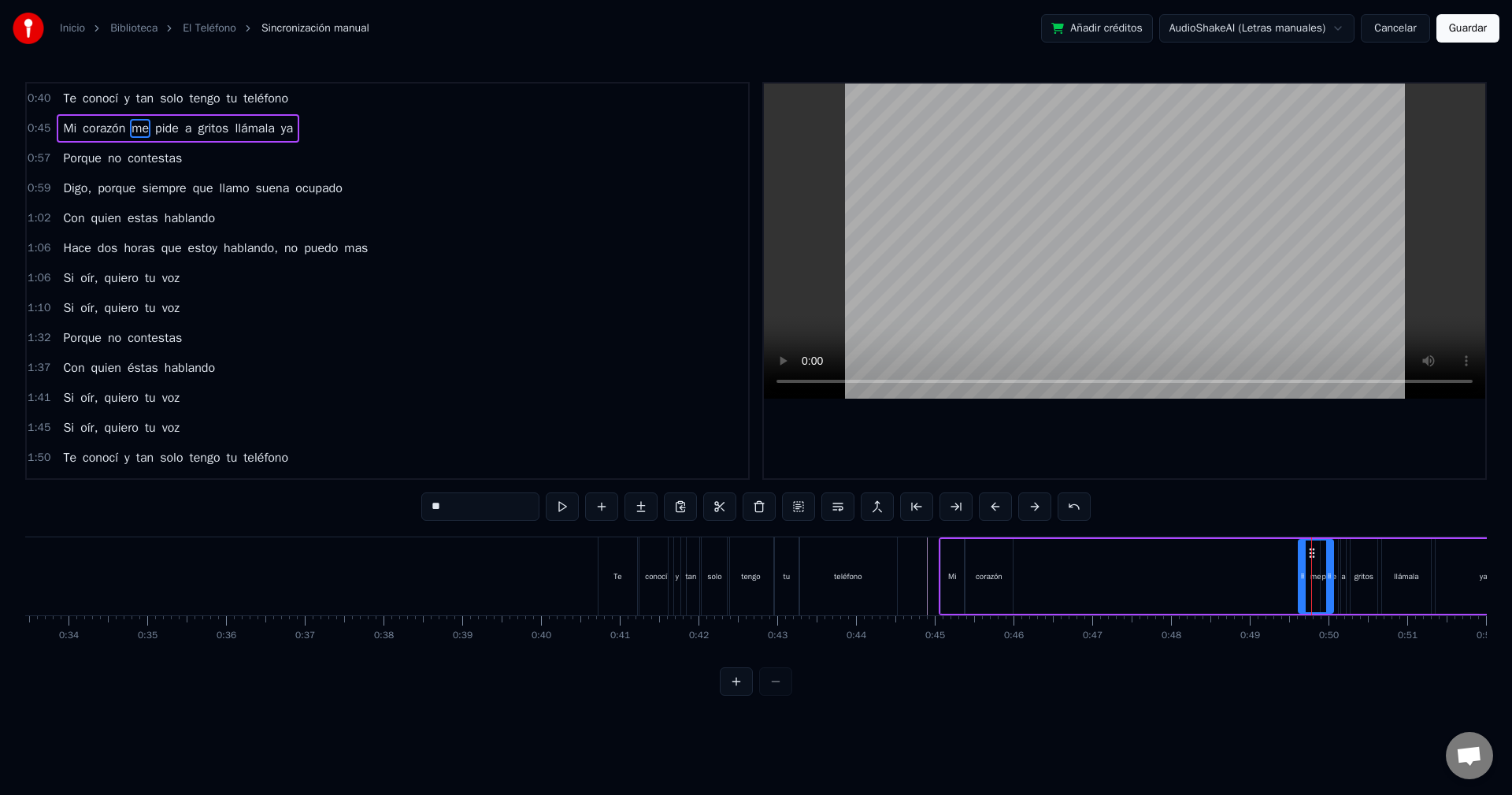 click 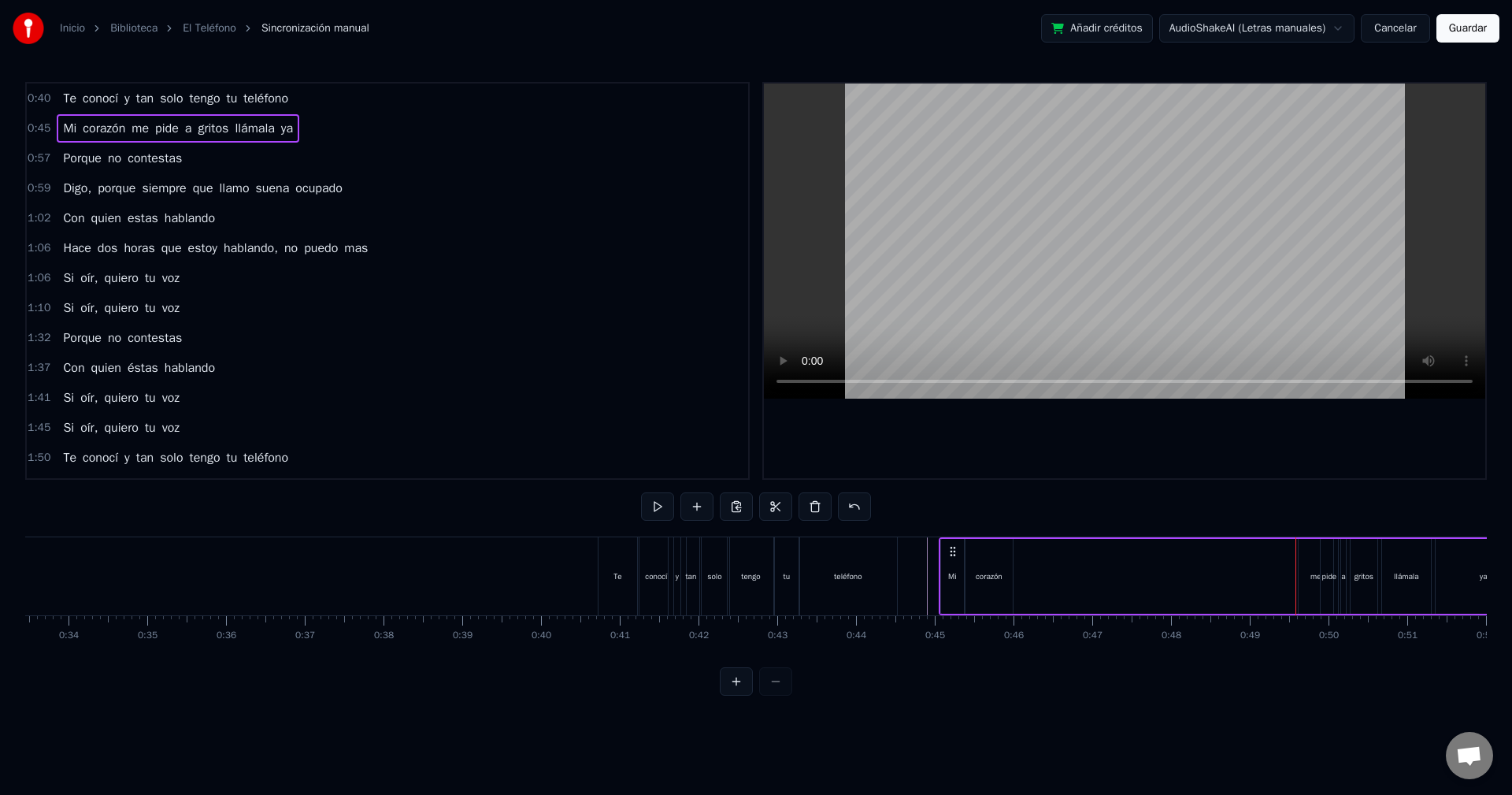 click on "pide" at bounding box center (1329, 576) 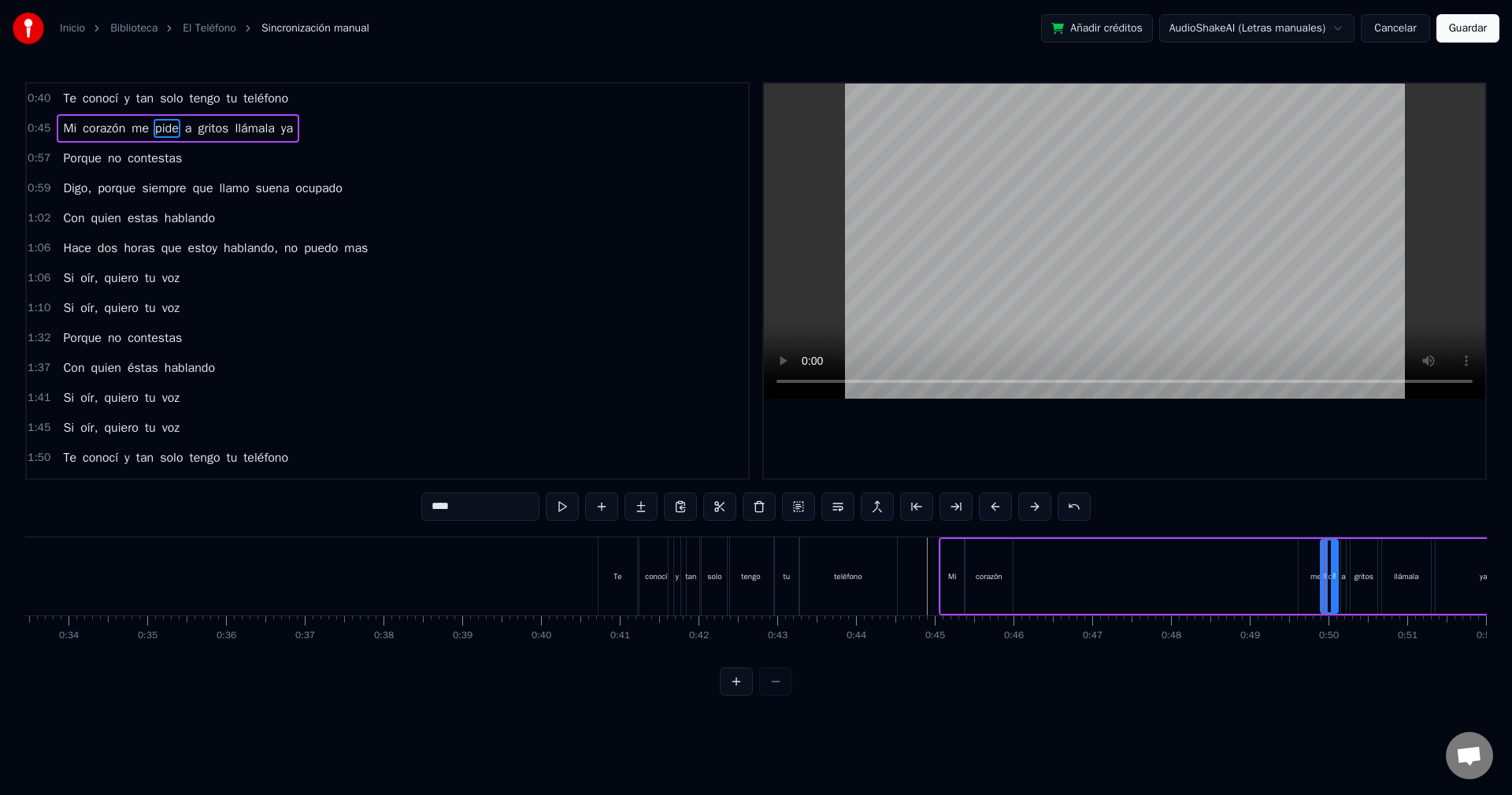 click on "me" at bounding box center (1316, 576) 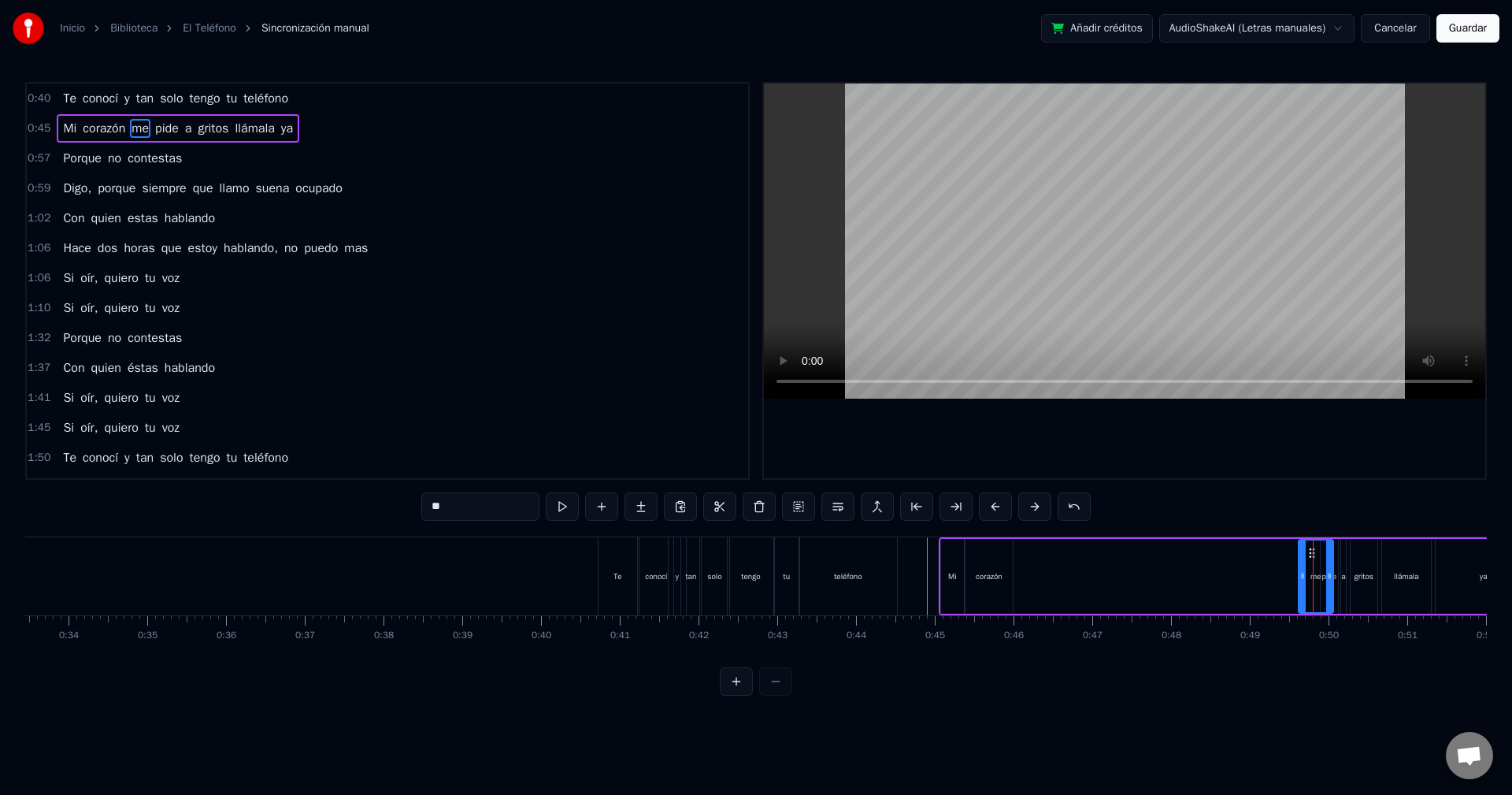drag, startPoint x: 1312, startPoint y: 586, endPoint x: 1293, endPoint y: 569, distance: 25.4951 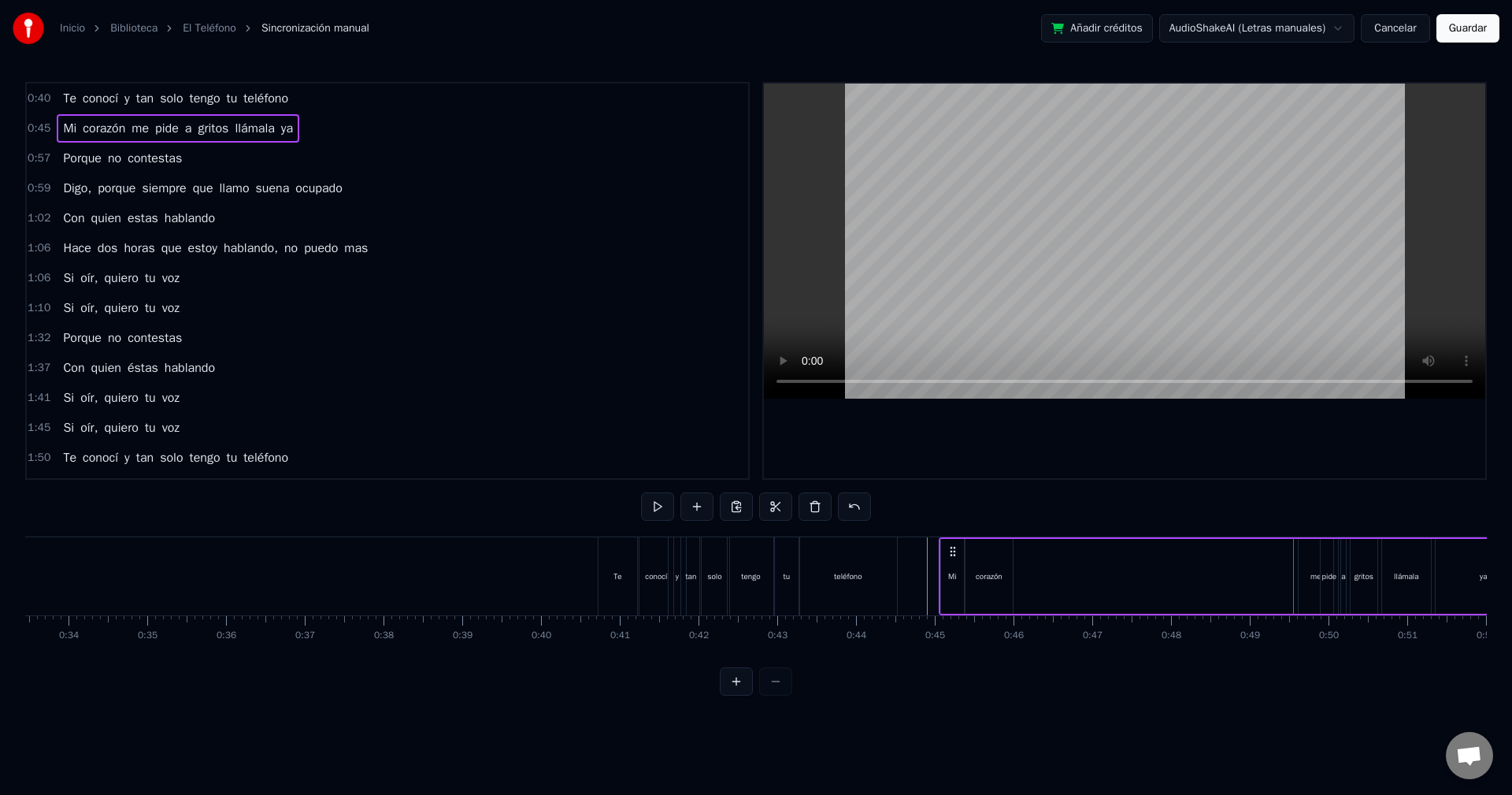 click on "me" at bounding box center (1316, 576) 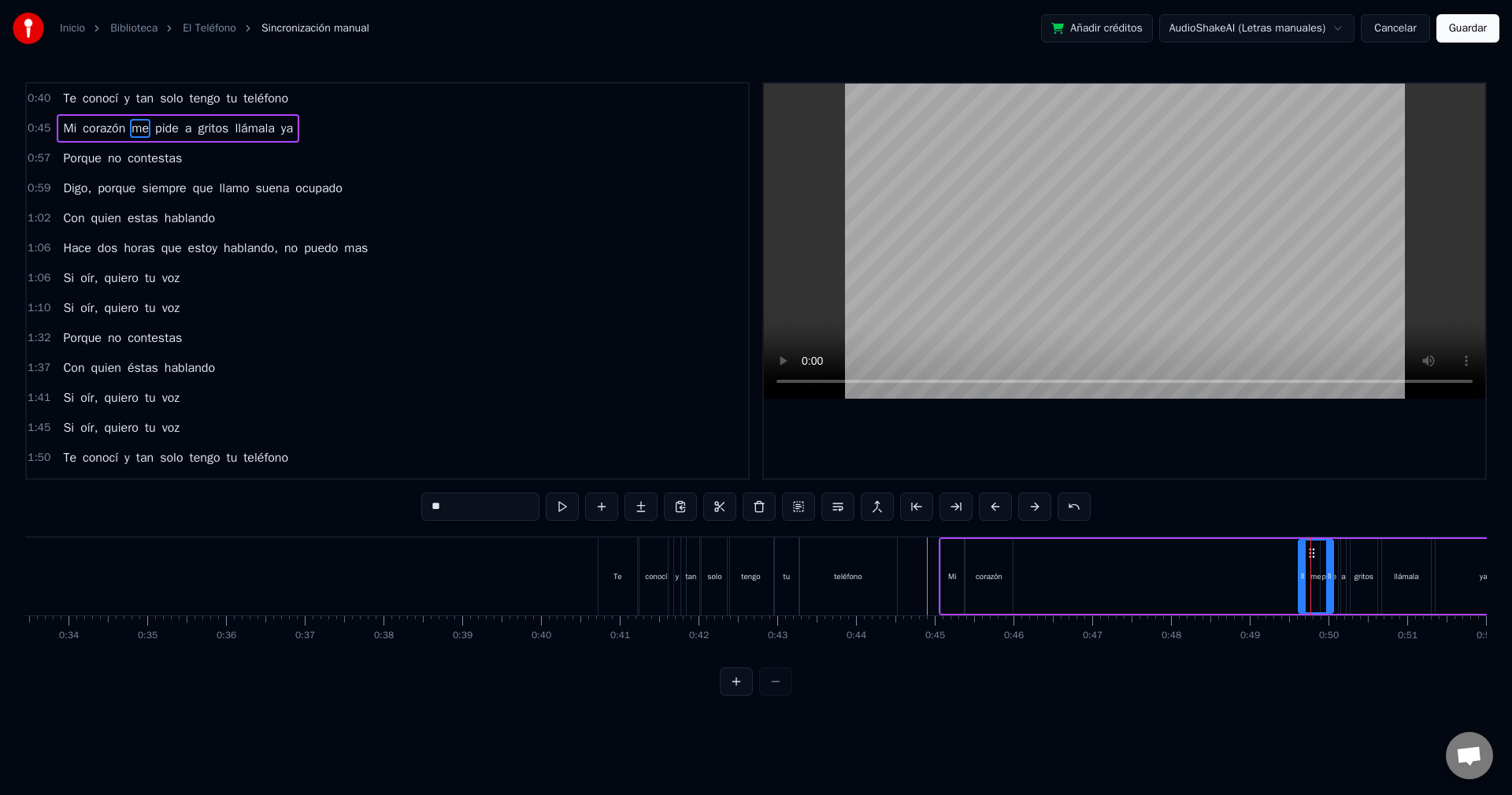 drag, startPoint x: 1313, startPoint y: 552, endPoint x: 1270, endPoint y: 554, distance: 43.04649 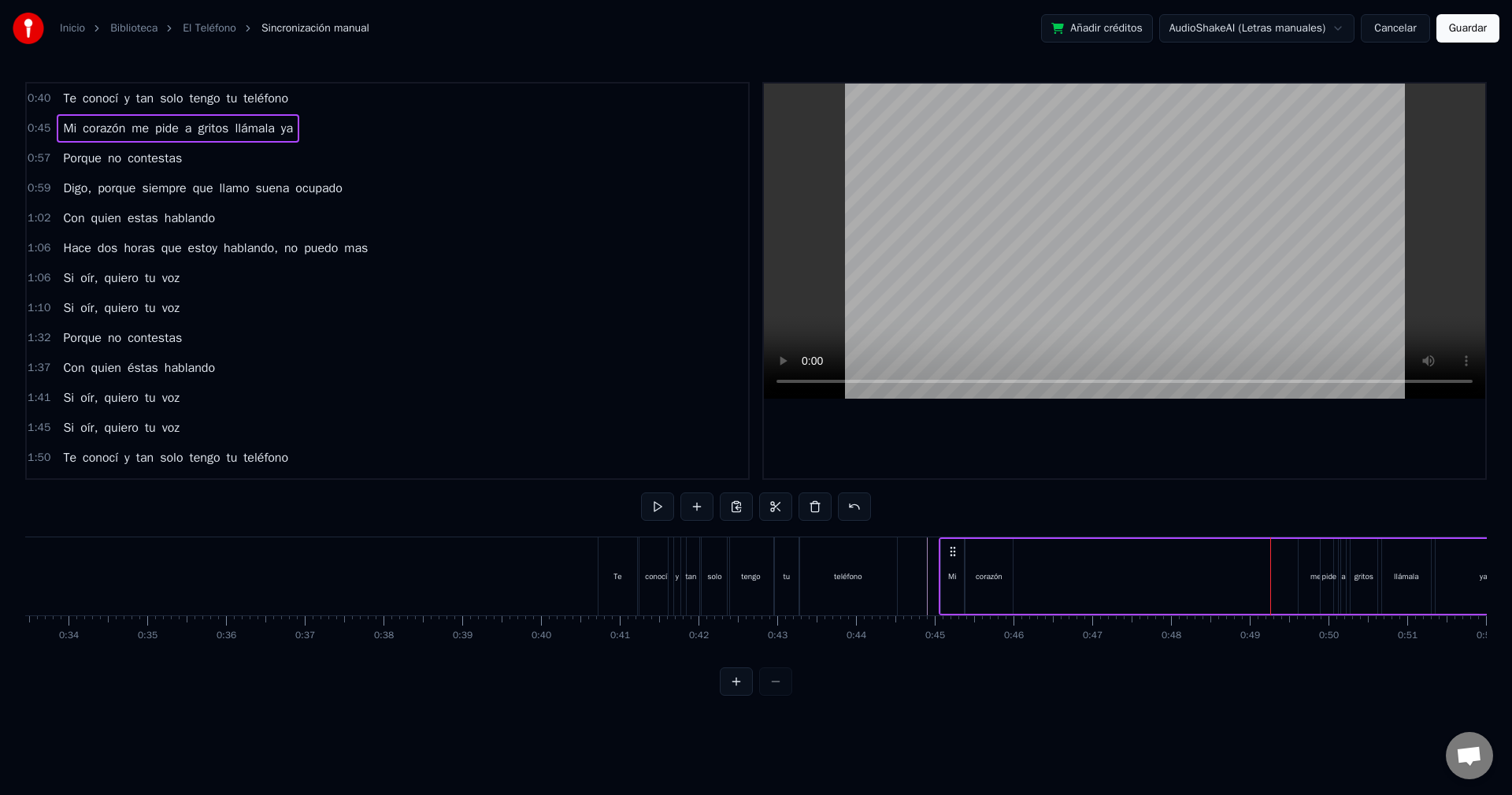 click on "me" at bounding box center [1316, 576] 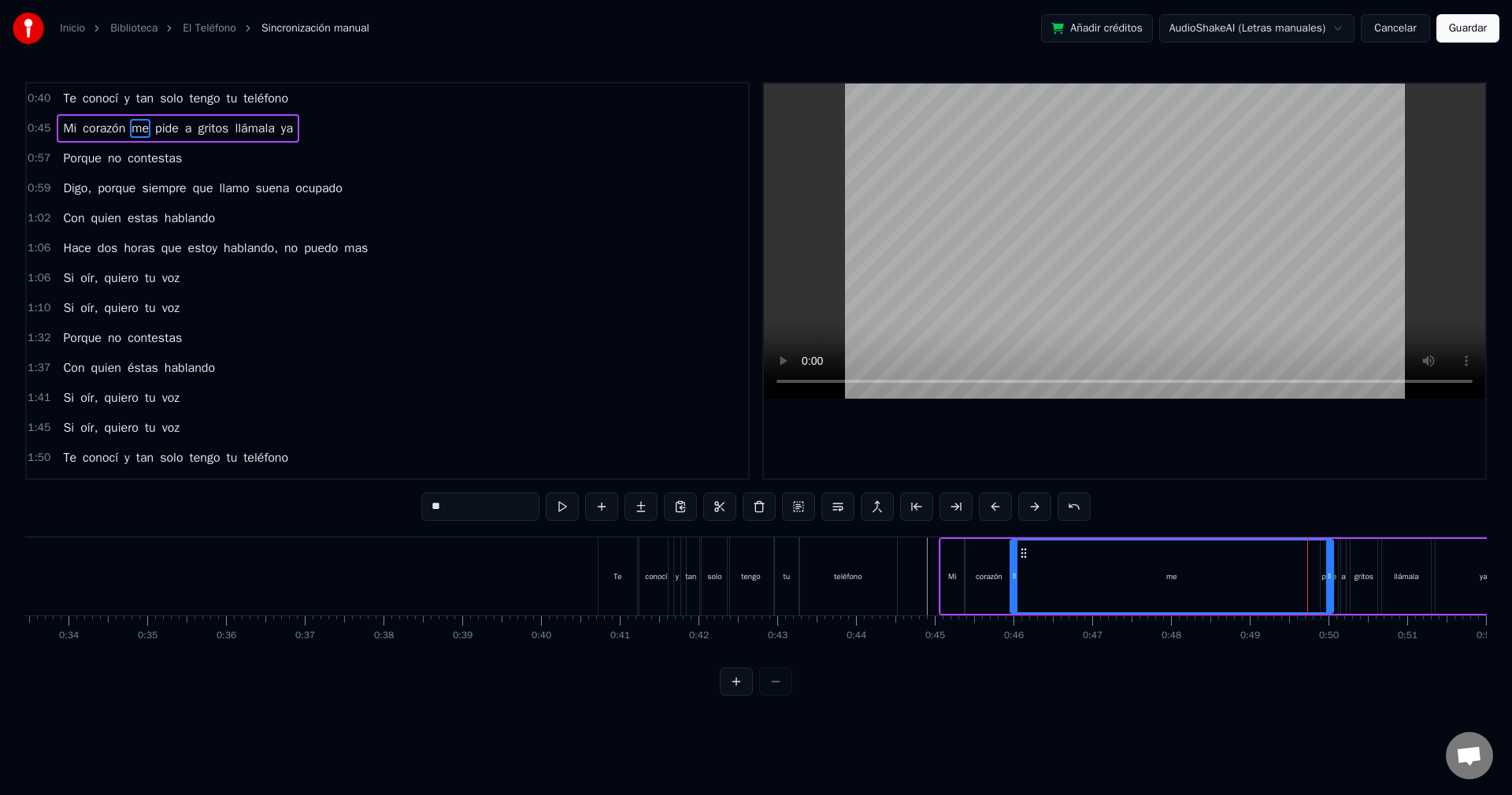 drag, startPoint x: 1303, startPoint y: 578, endPoint x: 1166, endPoint y: 593, distance: 137.81872 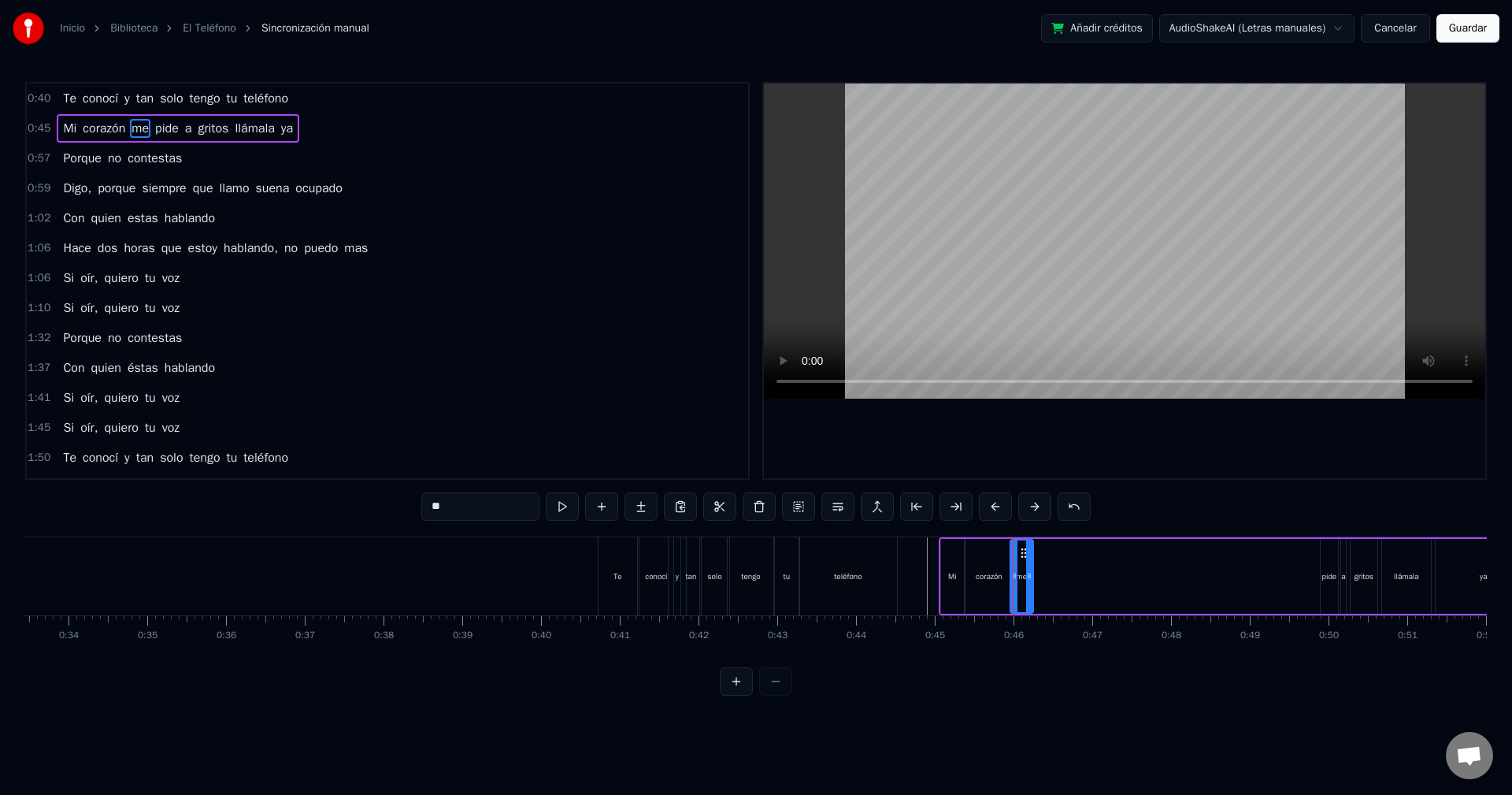 drag, startPoint x: 1331, startPoint y: 578, endPoint x: 1031, endPoint y: 598, distance: 300.66593 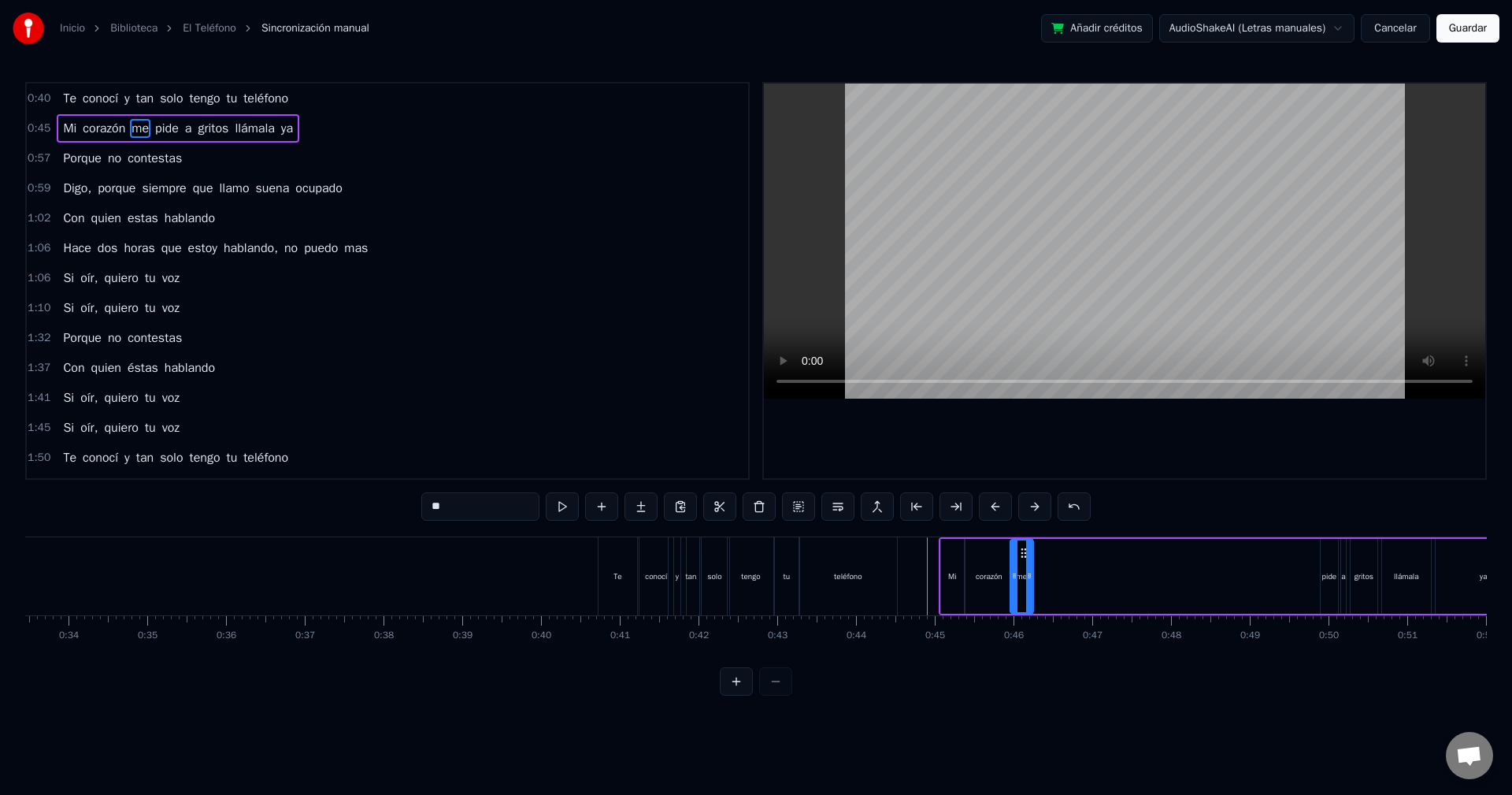 click on "pide" at bounding box center [1329, 576] 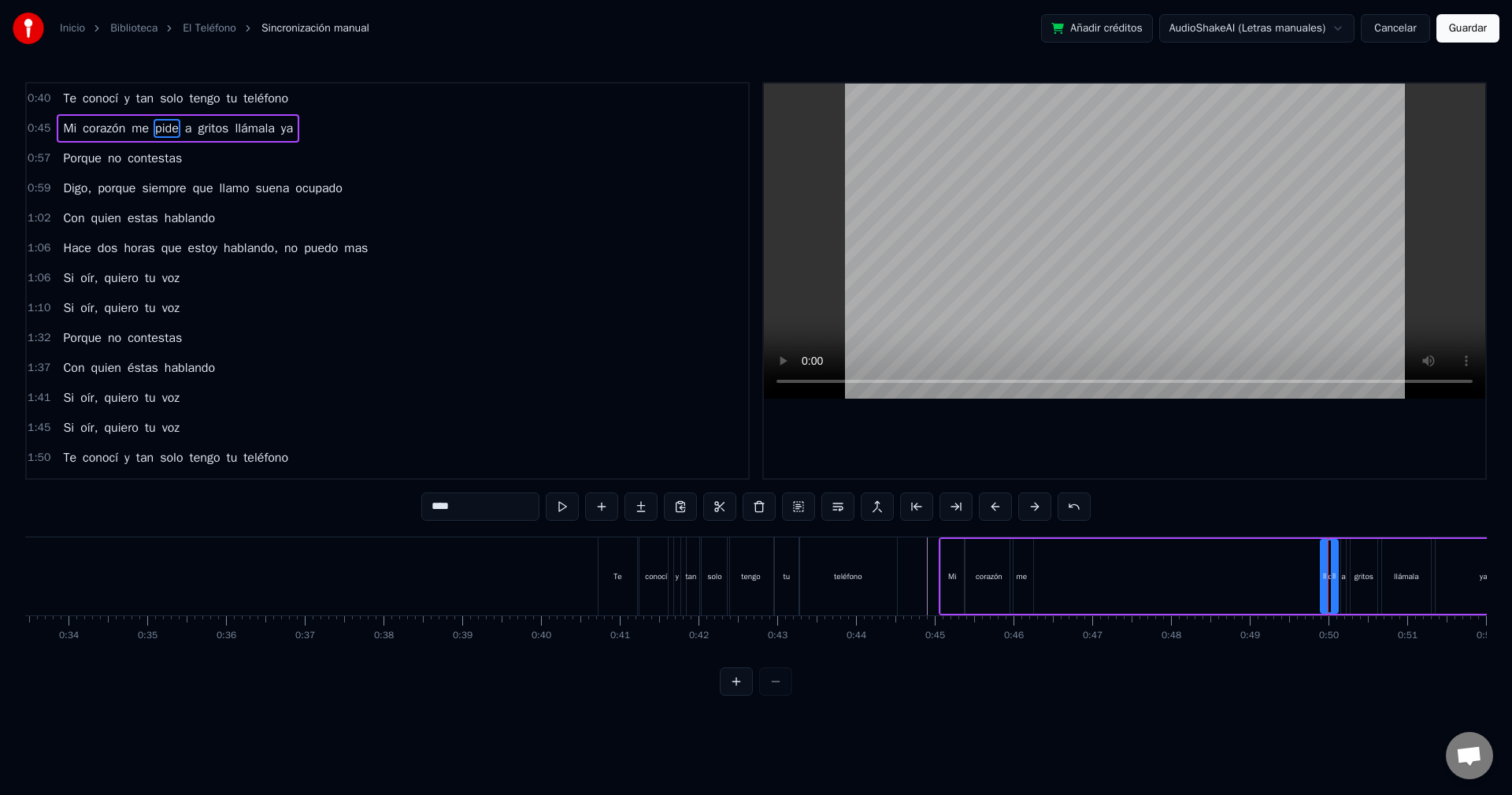drag, startPoint x: 1329, startPoint y: 574, endPoint x: 1284, endPoint y: 579, distance: 45.27693 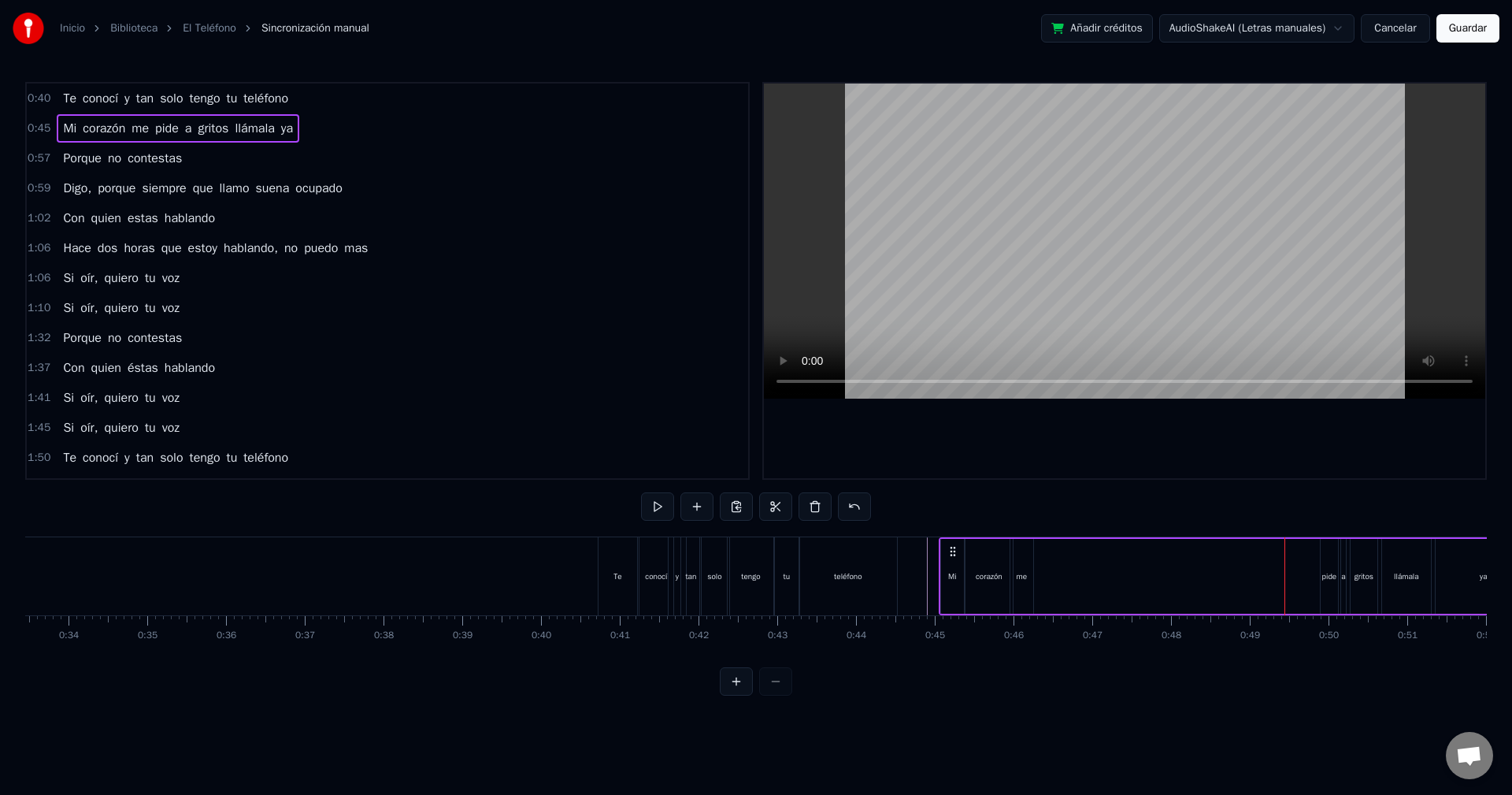click on "pide" at bounding box center [1329, 576] 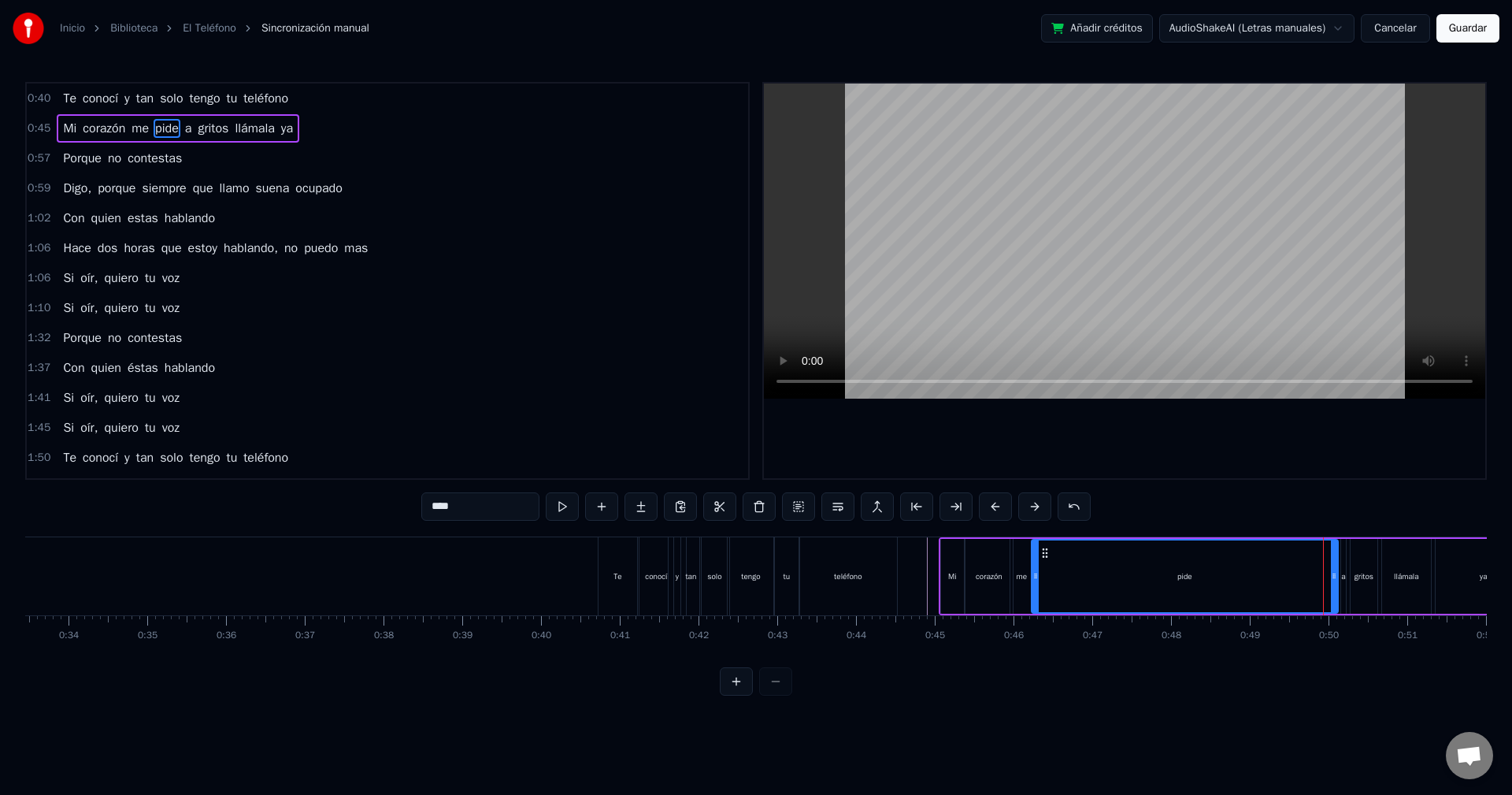 drag, startPoint x: 1322, startPoint y: 572, endPoint x: 1114, endPoint y: 598, distance: 209.6187 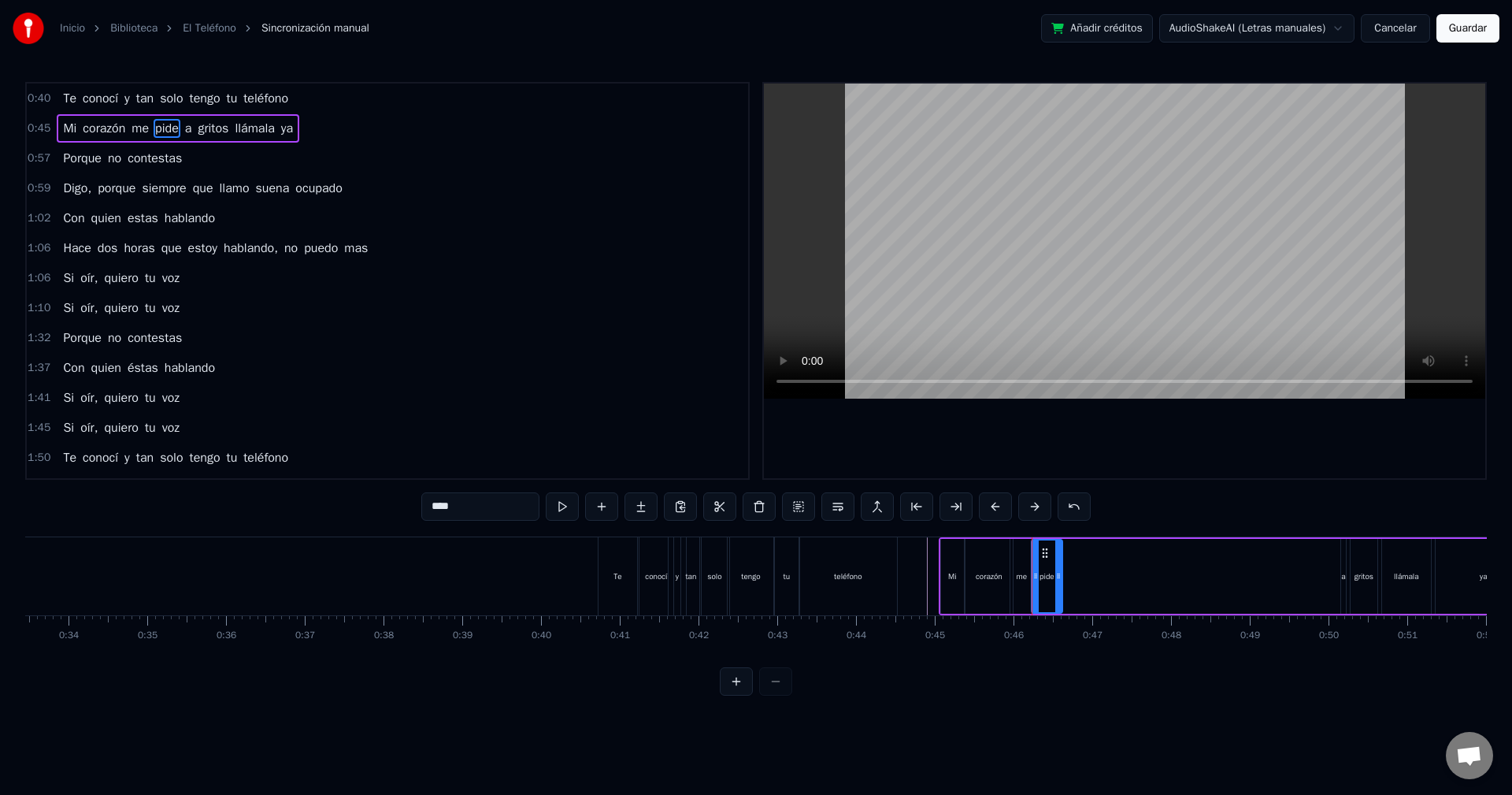 drag, startPoint x: 1336, startPoint y: 575, endPoint x: 1061, endPoint y: 618, distance: 278.3415 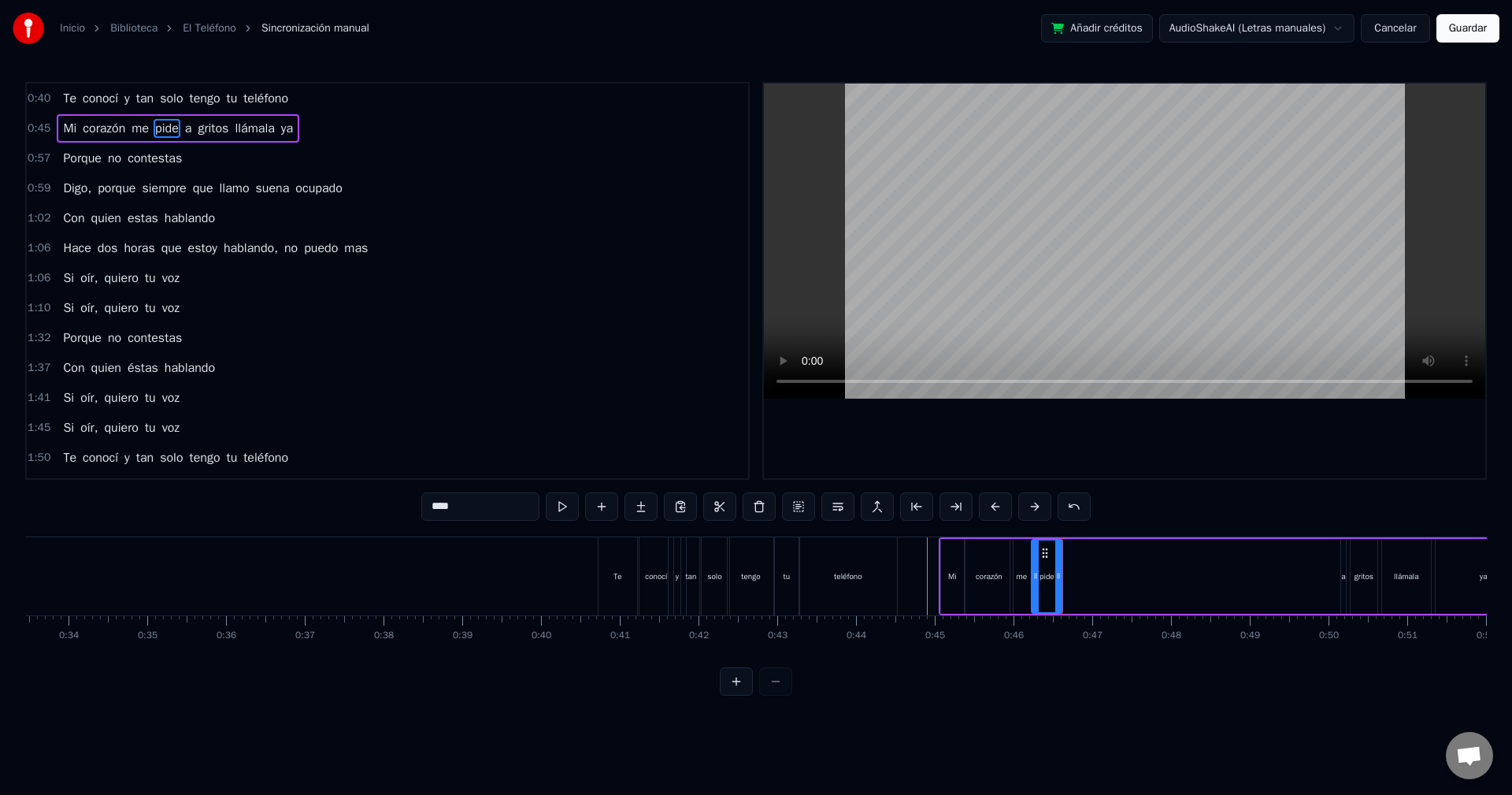 click at bounding box center (1062, 576) 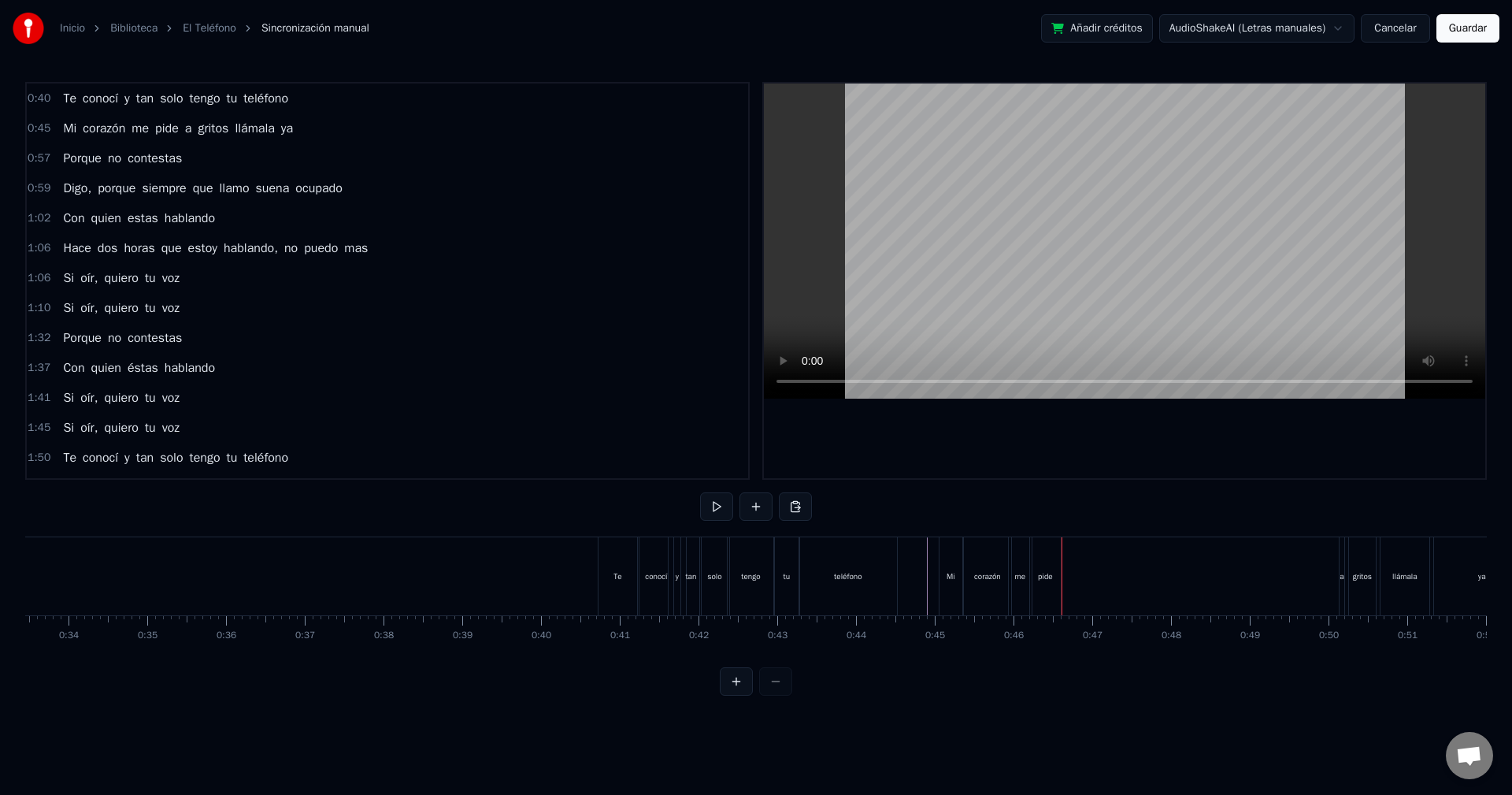 click on "pide" at bounding box center [1045, 576] 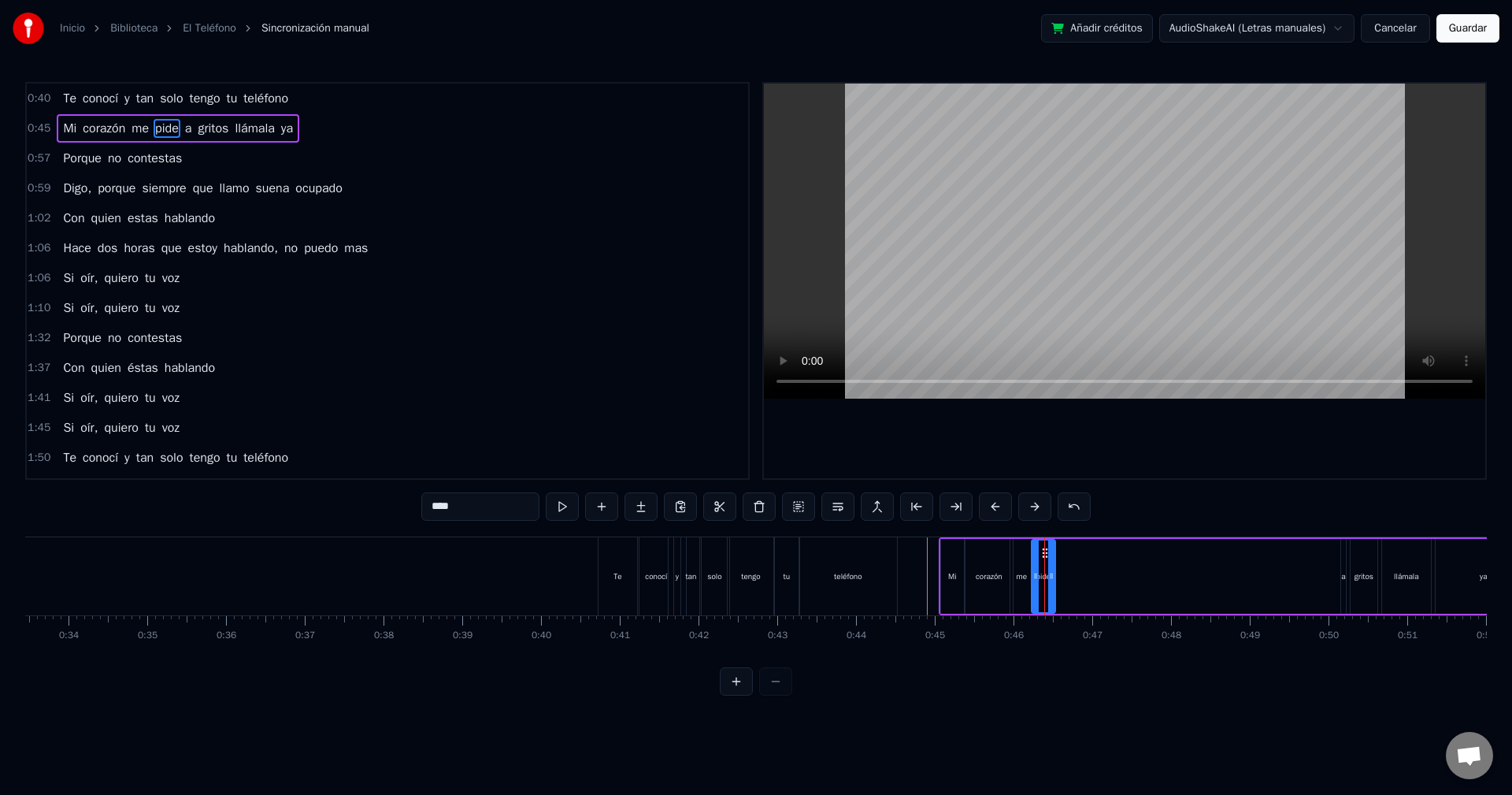 click 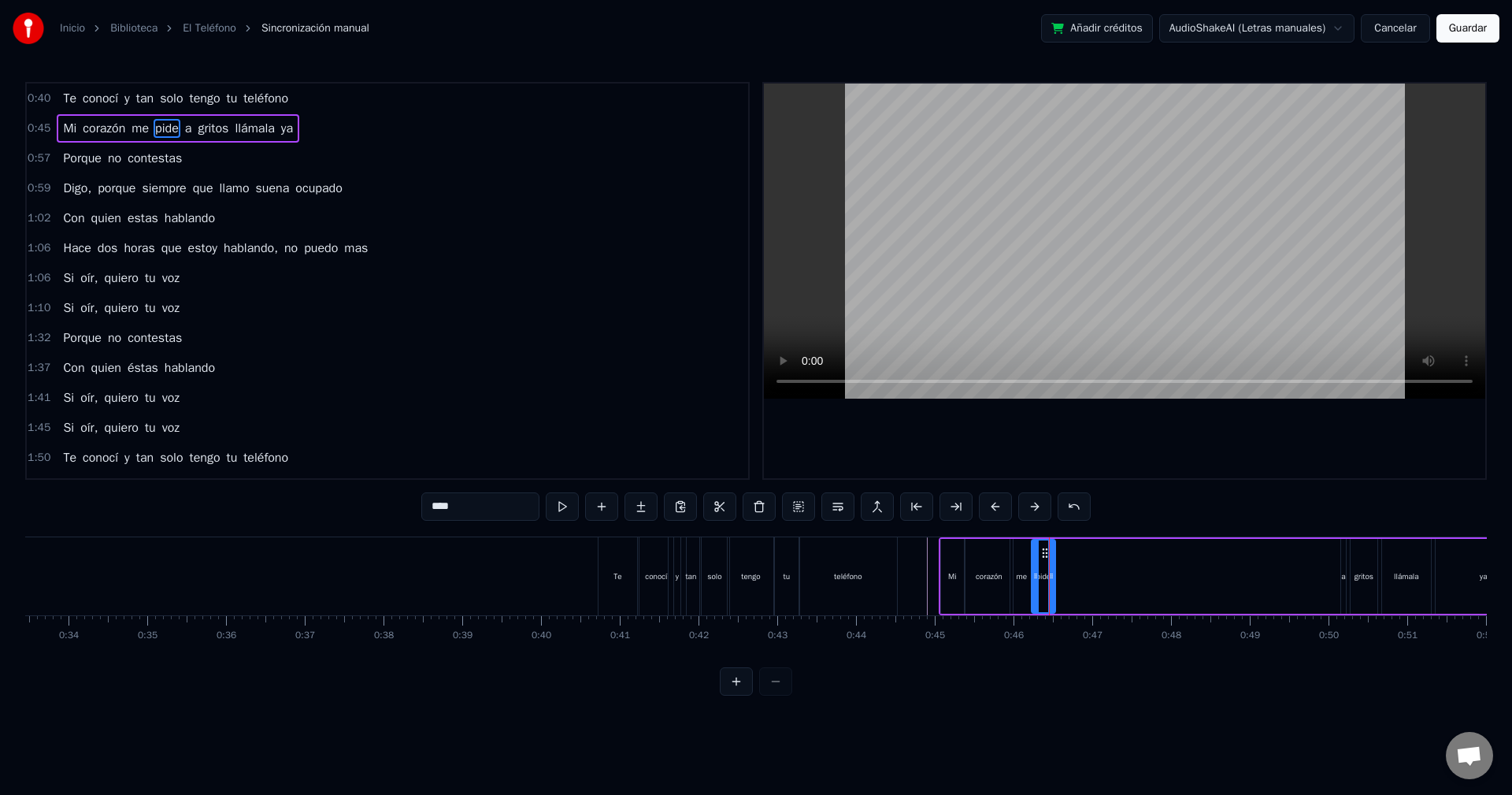 click on "a" at bounding box center [1343, 576] 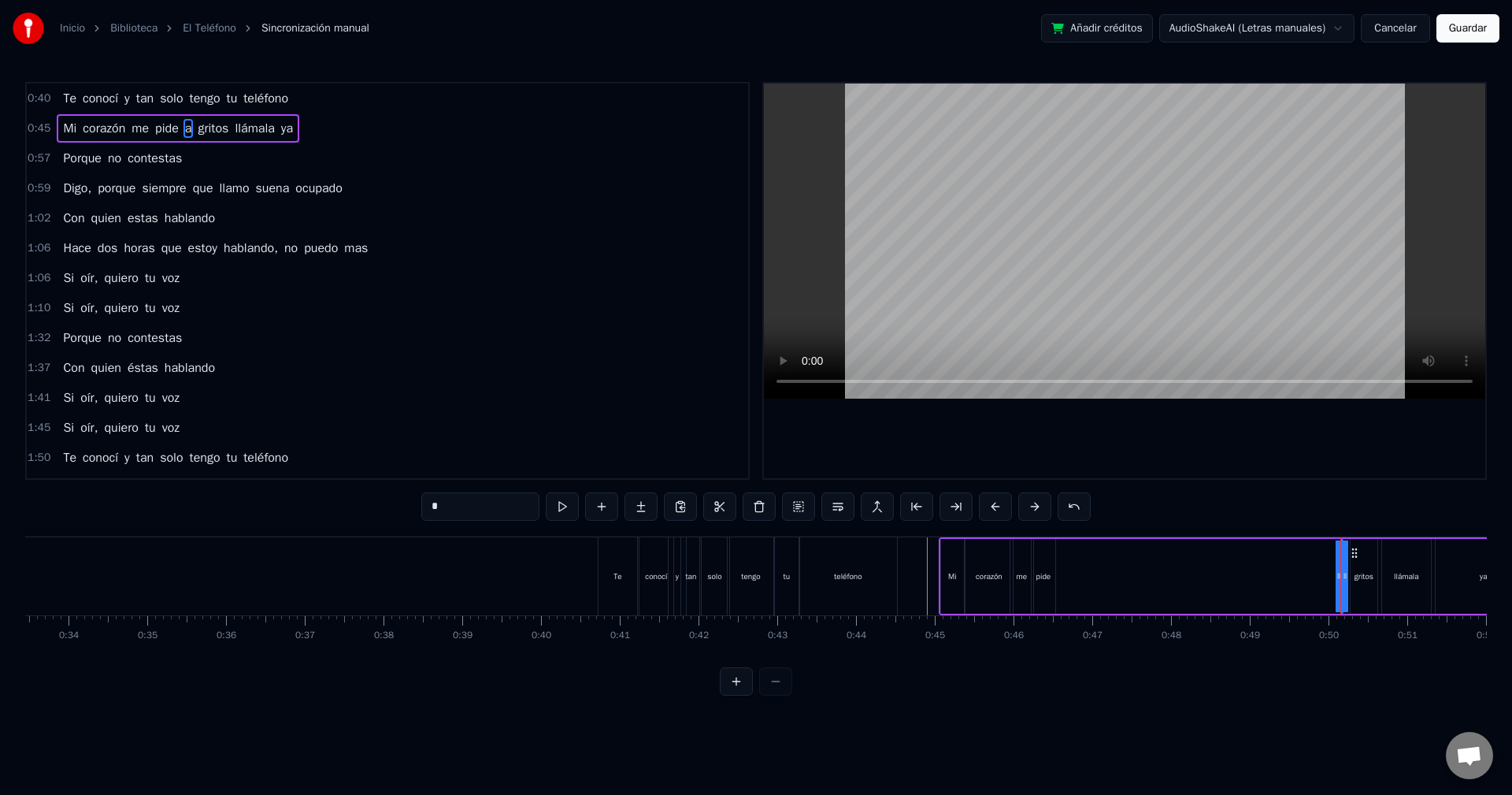 drag, startPoint x: 1342, startPoint y: 578, endPoint x: 1284, endPoint y: 585, distance: 58.42089 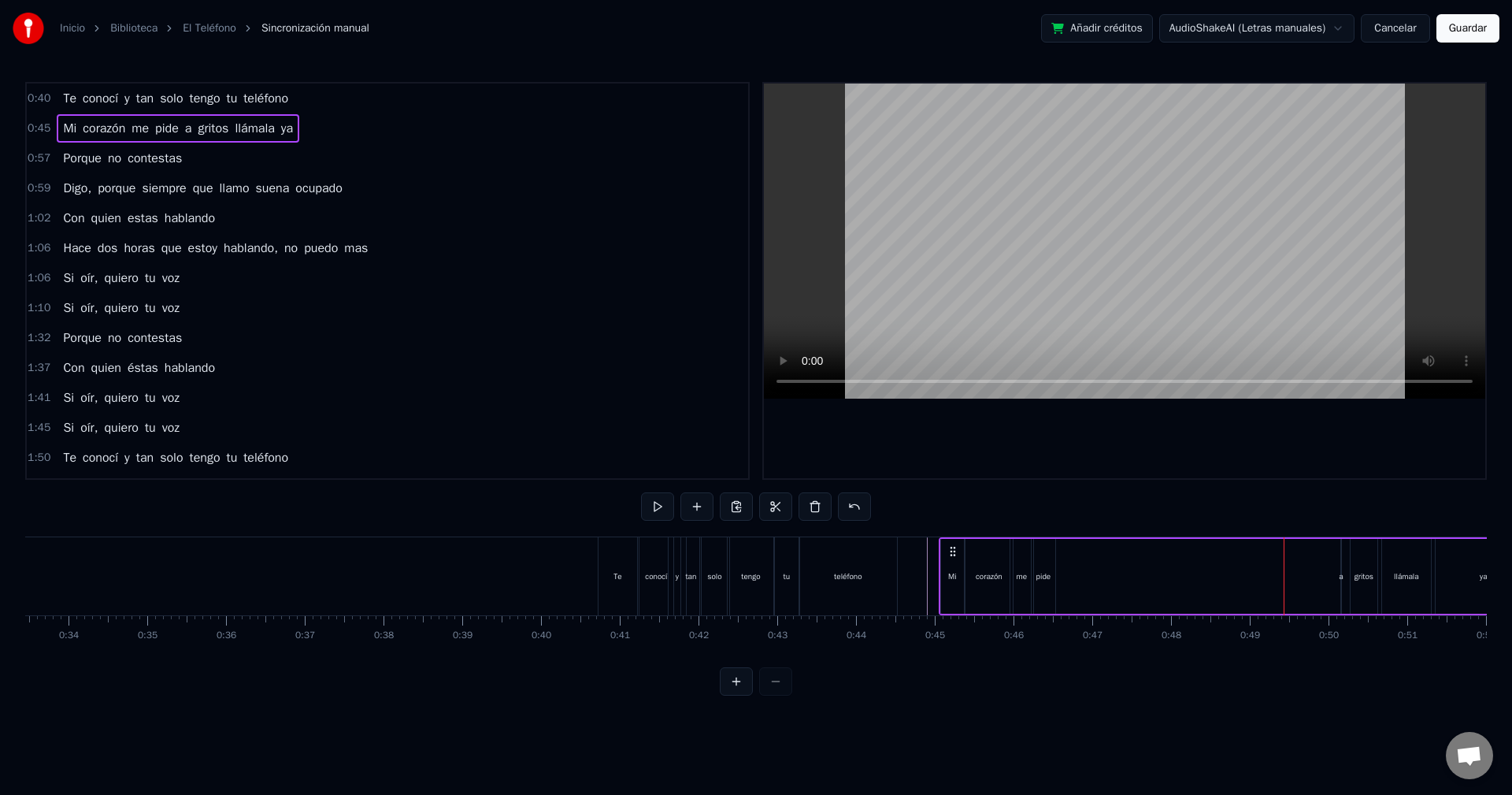 click on "a" at bounding box center [1340, 576] 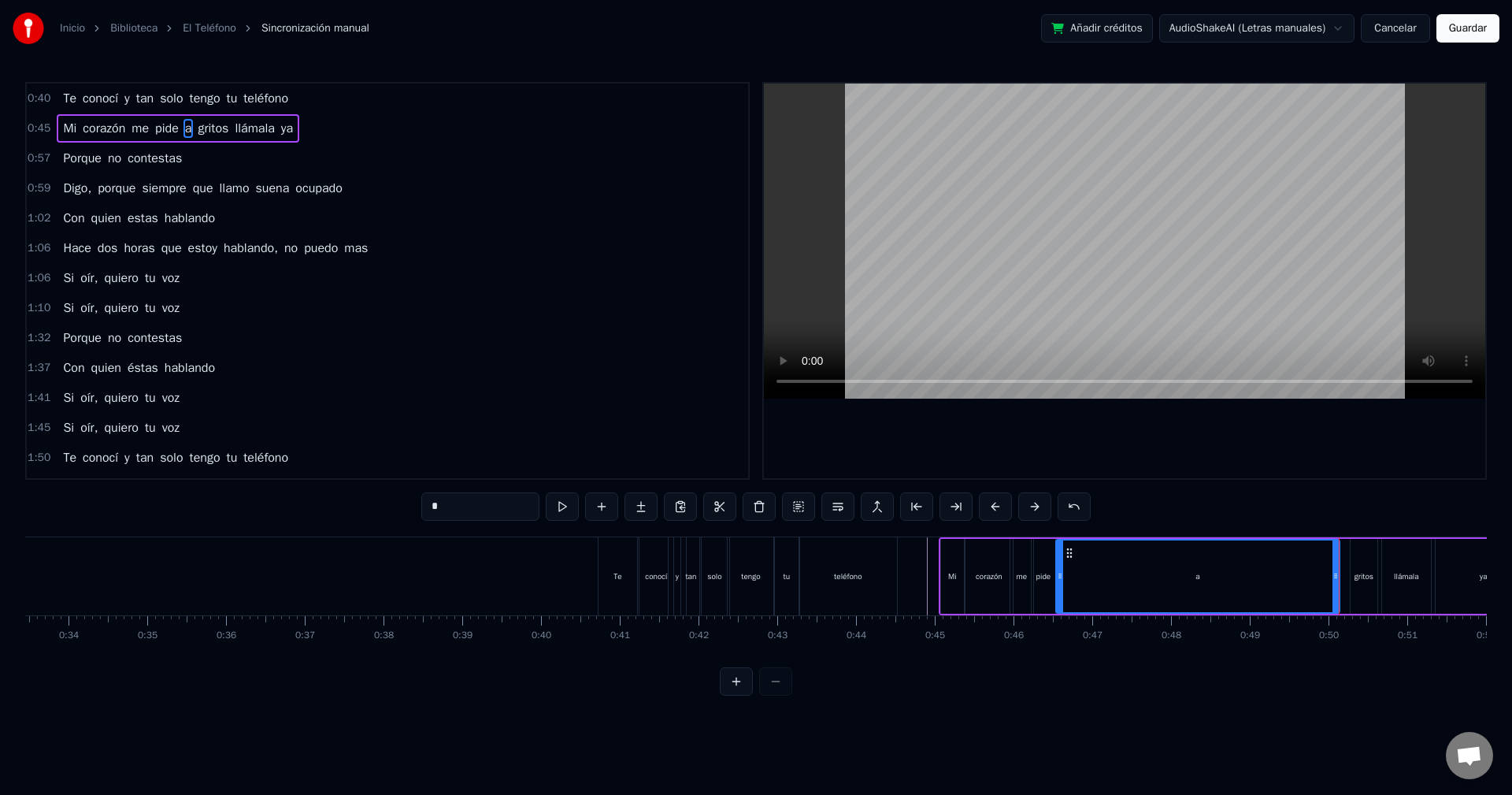 drag, startPoint x: 1344, startPoint y: 579, endPoint x: 1059, endPoint y: 605, distance: 286.18351 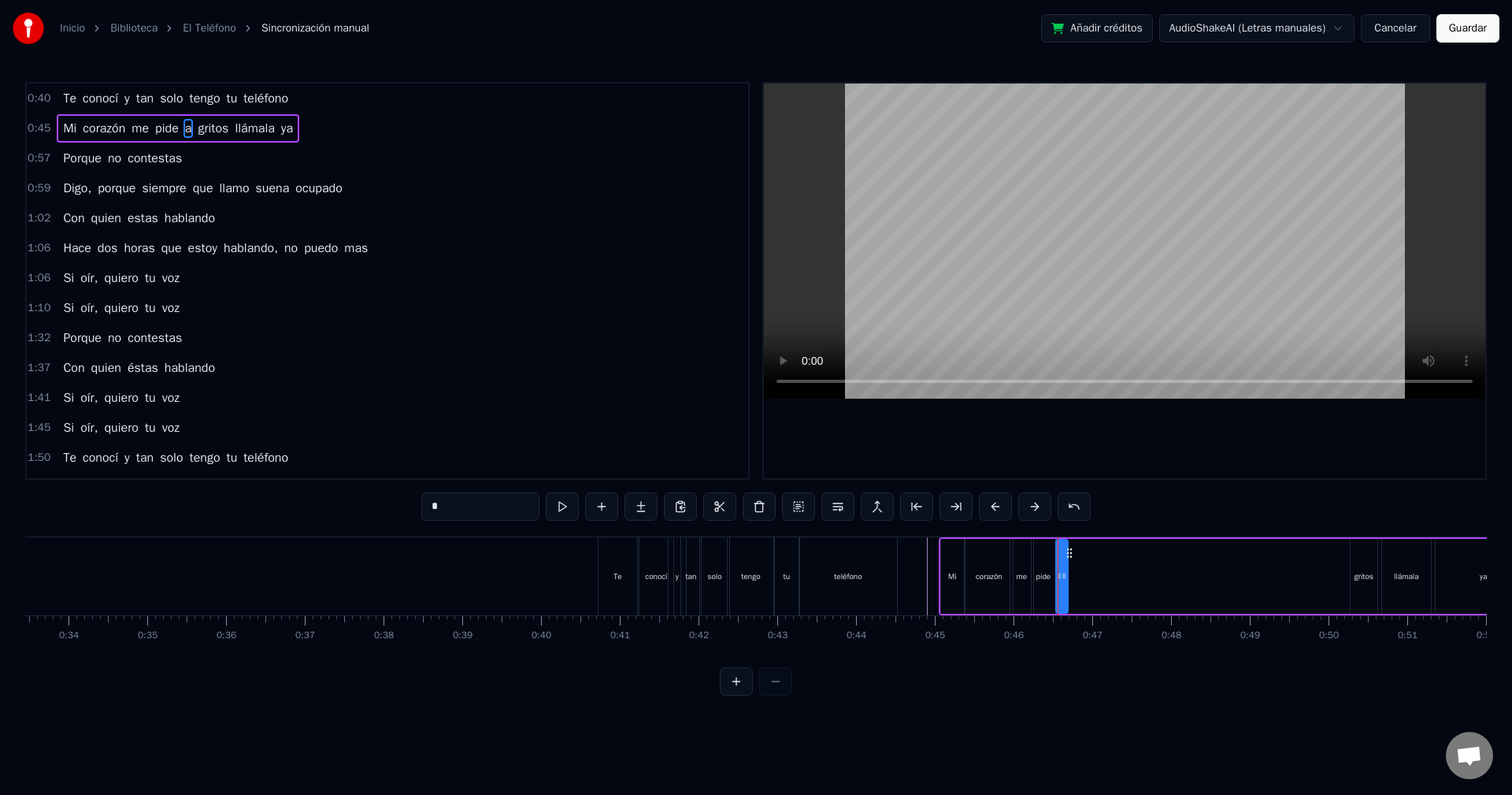 drag, startPoint x: 1336, startPoint y: 578, endPoint x: 1065, endPoint y: 622, distance: 274.54872 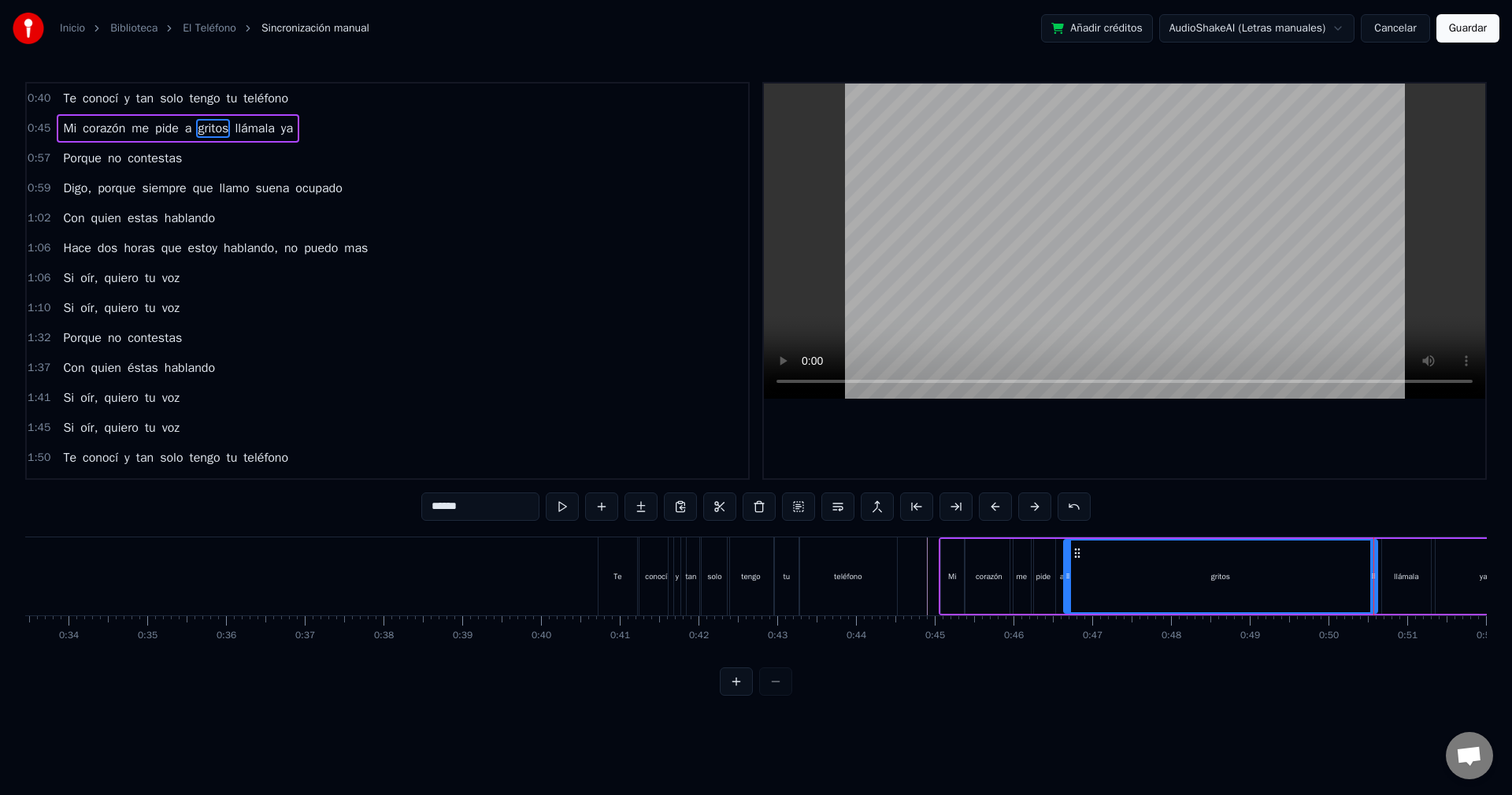 drag, startPoint x: 1353, startPoint y: 579, endPoint x: 1066, endPoint y: 630, distance: 291.49614 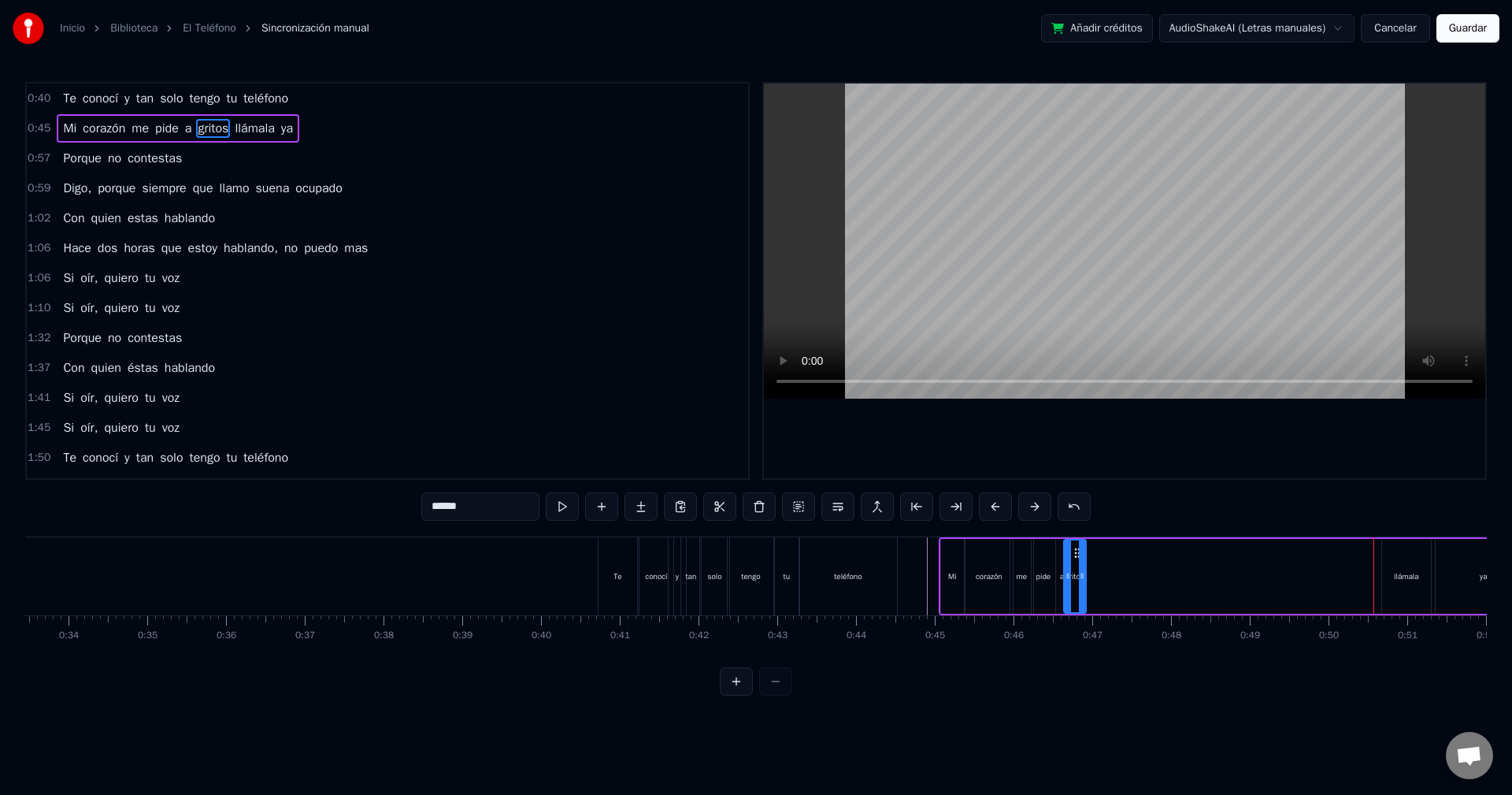 drag, startPoint x: 1373, startPoint y: 575, endPoint x: 1081, endPoint y: 613, distance: 294.46222 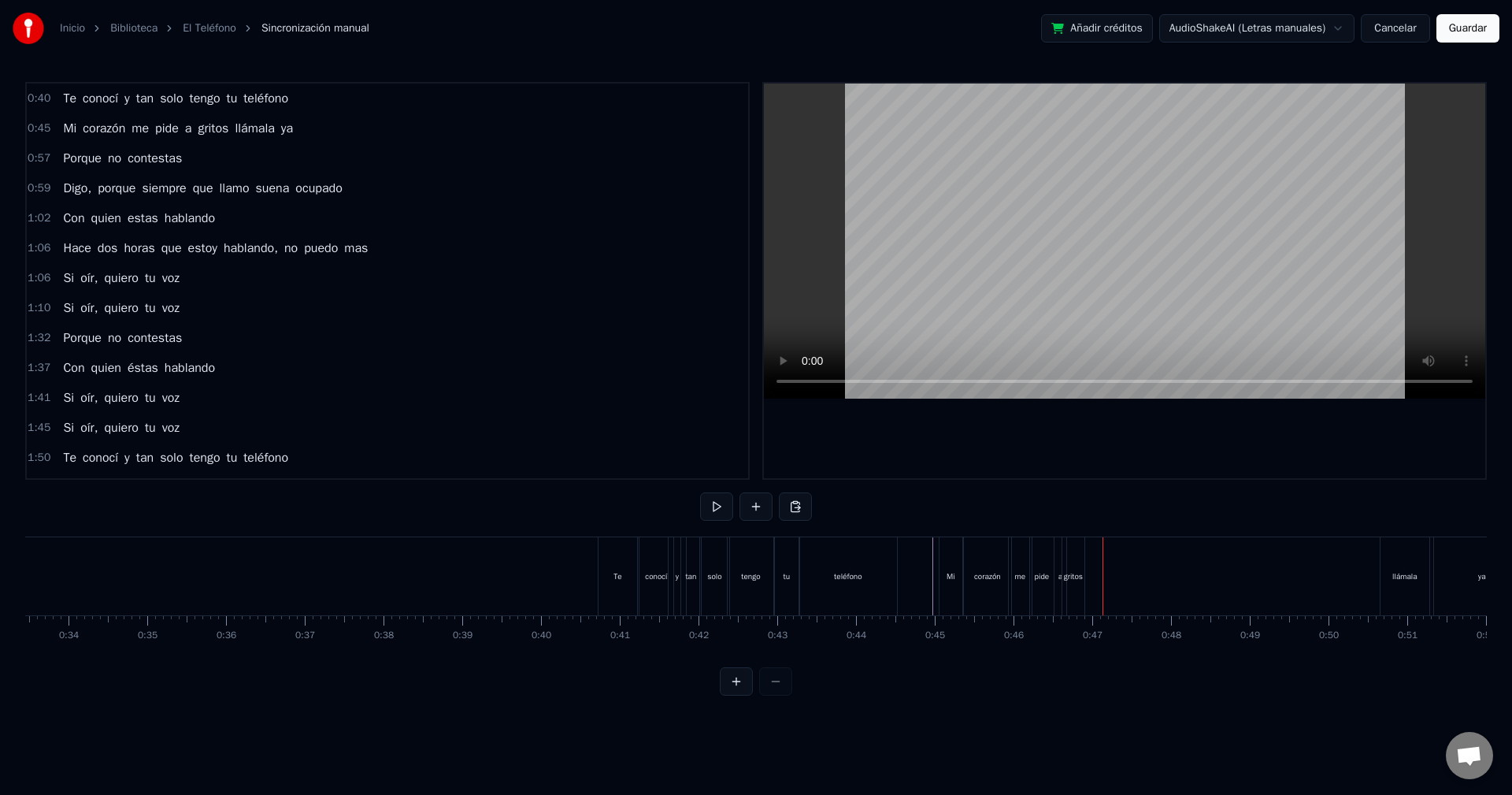 click on "gritos" at bounding box center [1073, 576] 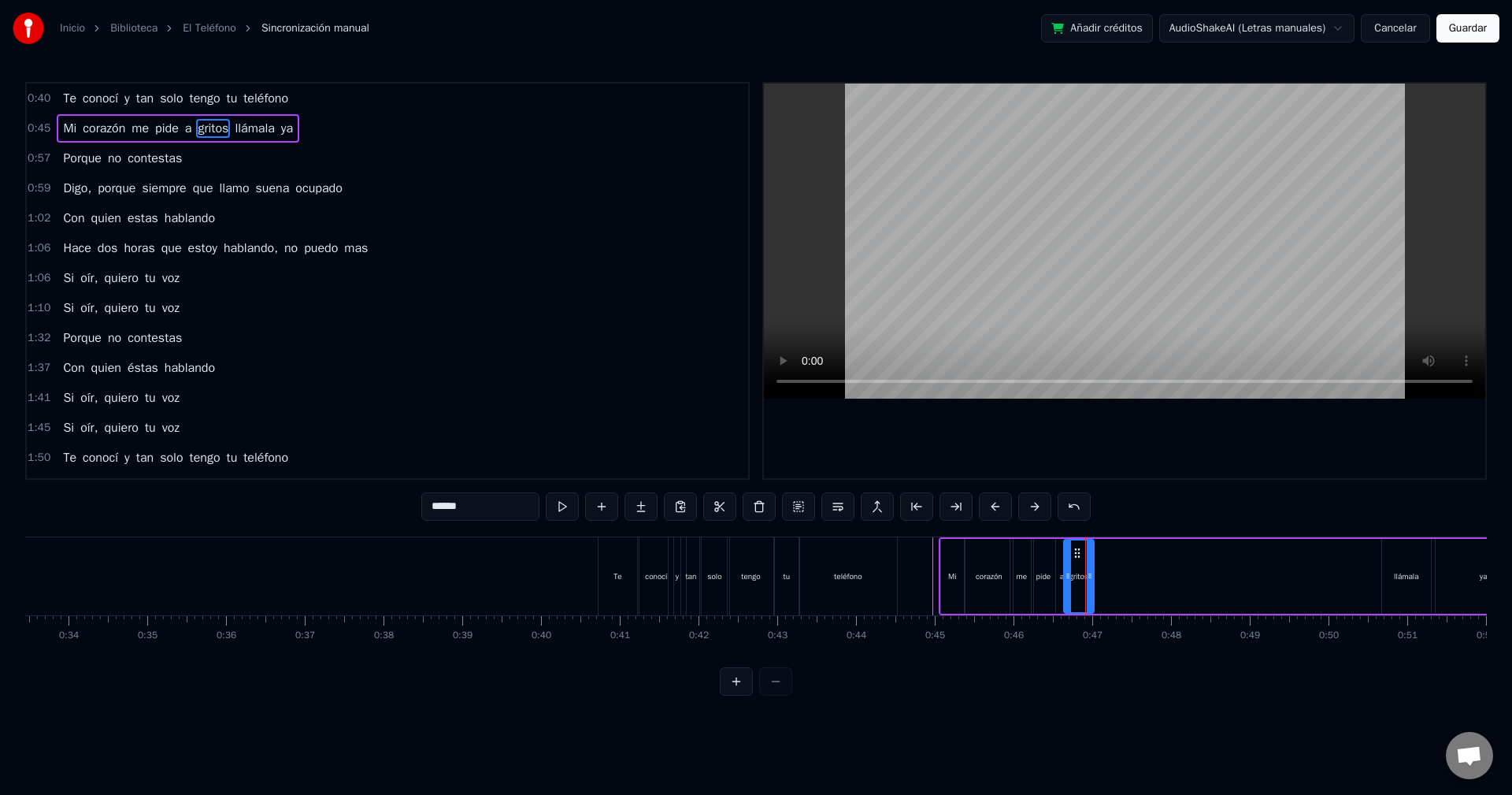 drag, startPoint x: 1084, startPoint y: 585, endPoint x: 1091, endPoint y: 589, distance: 8.062258 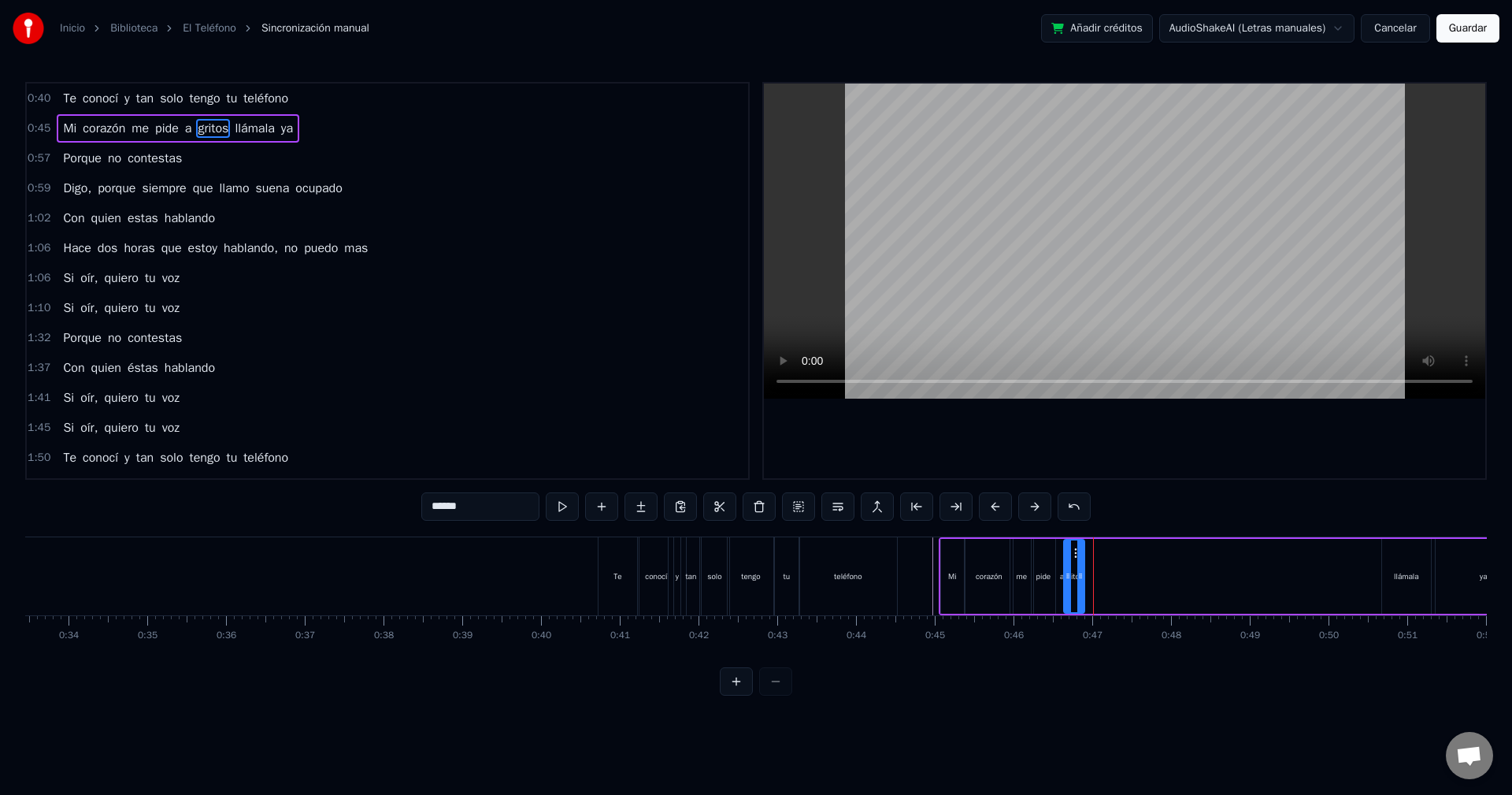 drag, startPoint x: 1091, startPoint y: 587, endPoint x: 1082, endPoint y: 585, distance: 9.219544 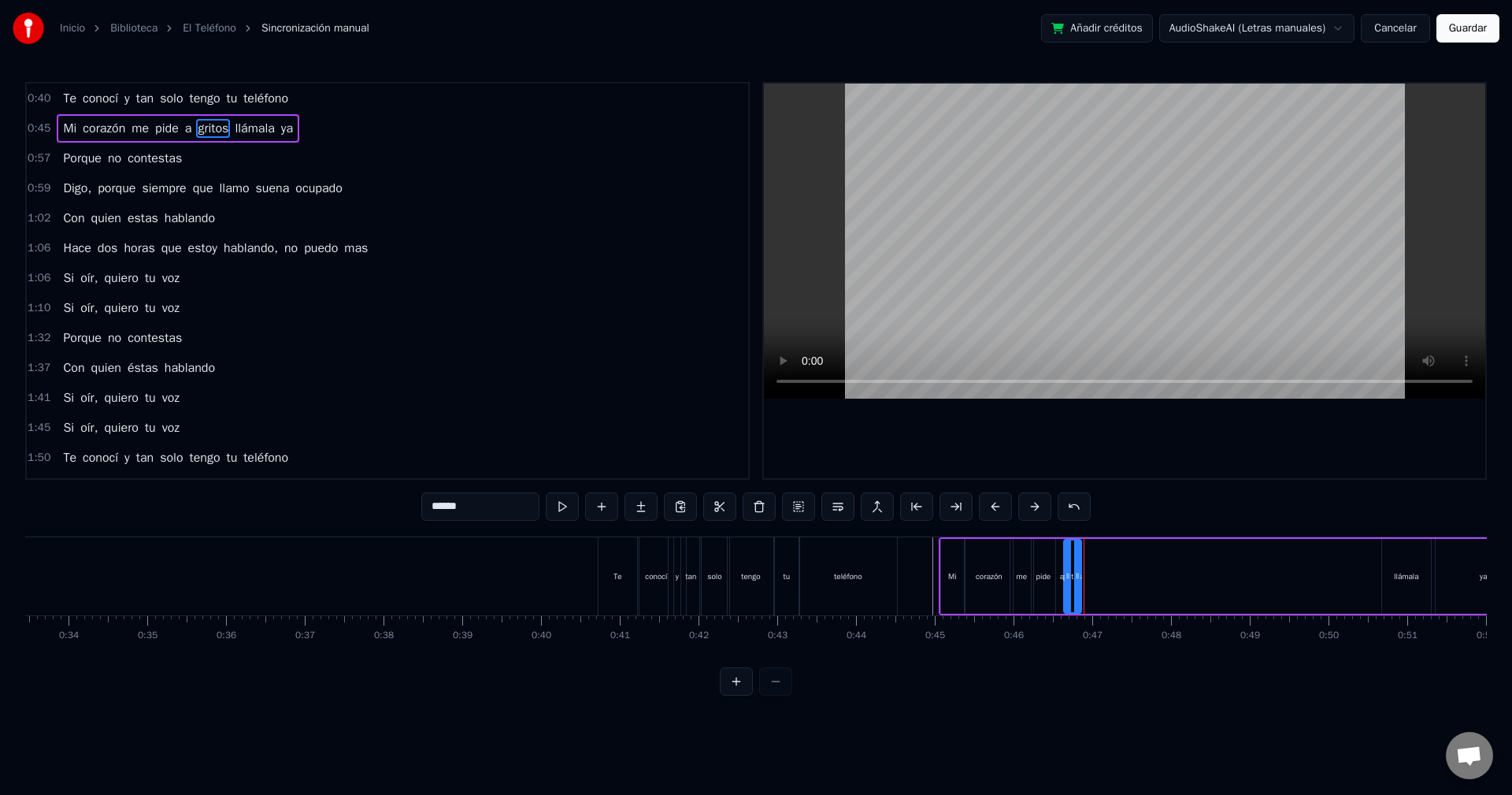 click 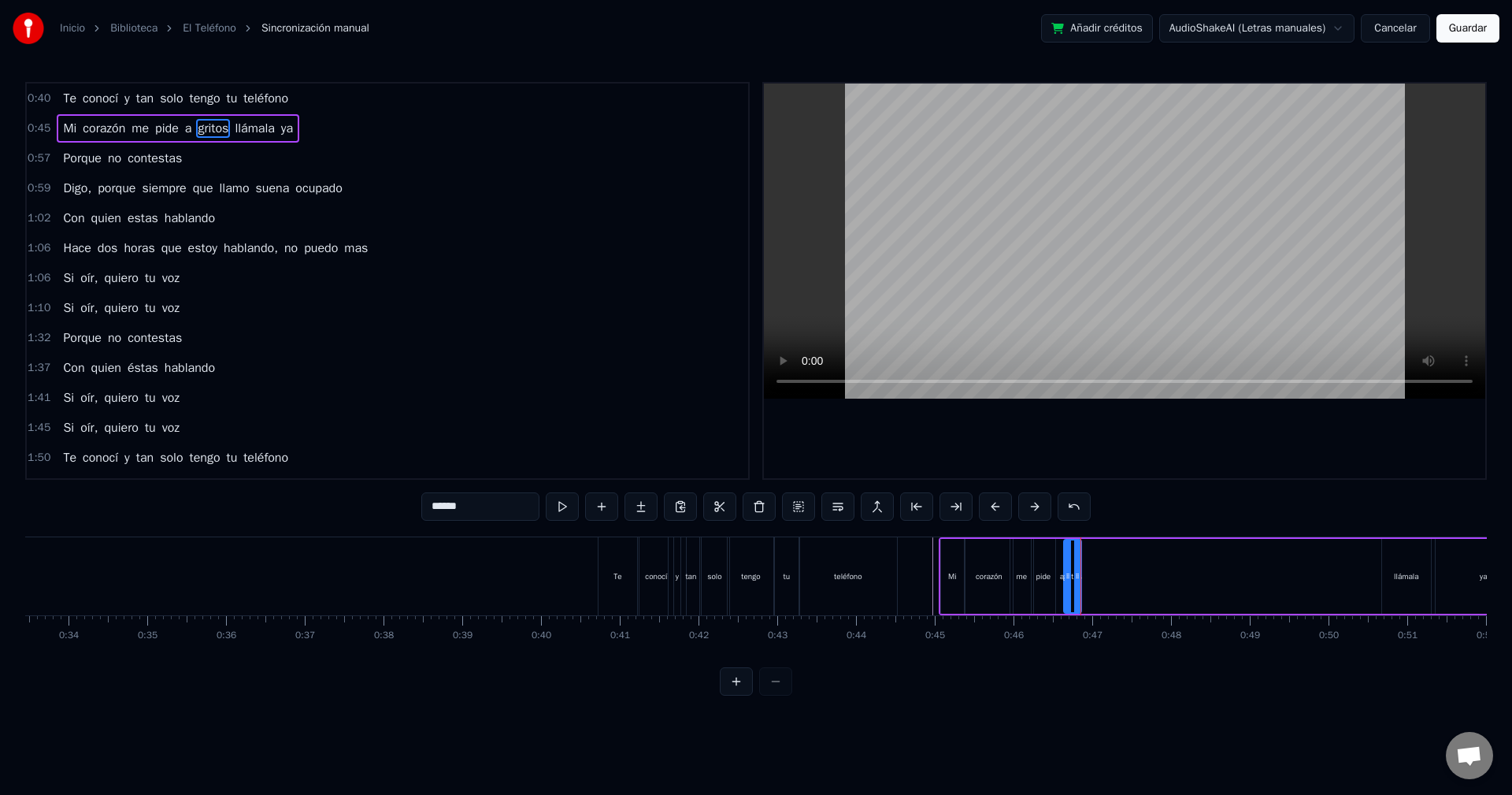 click on "llámala" at bounding box center [1406, 576] 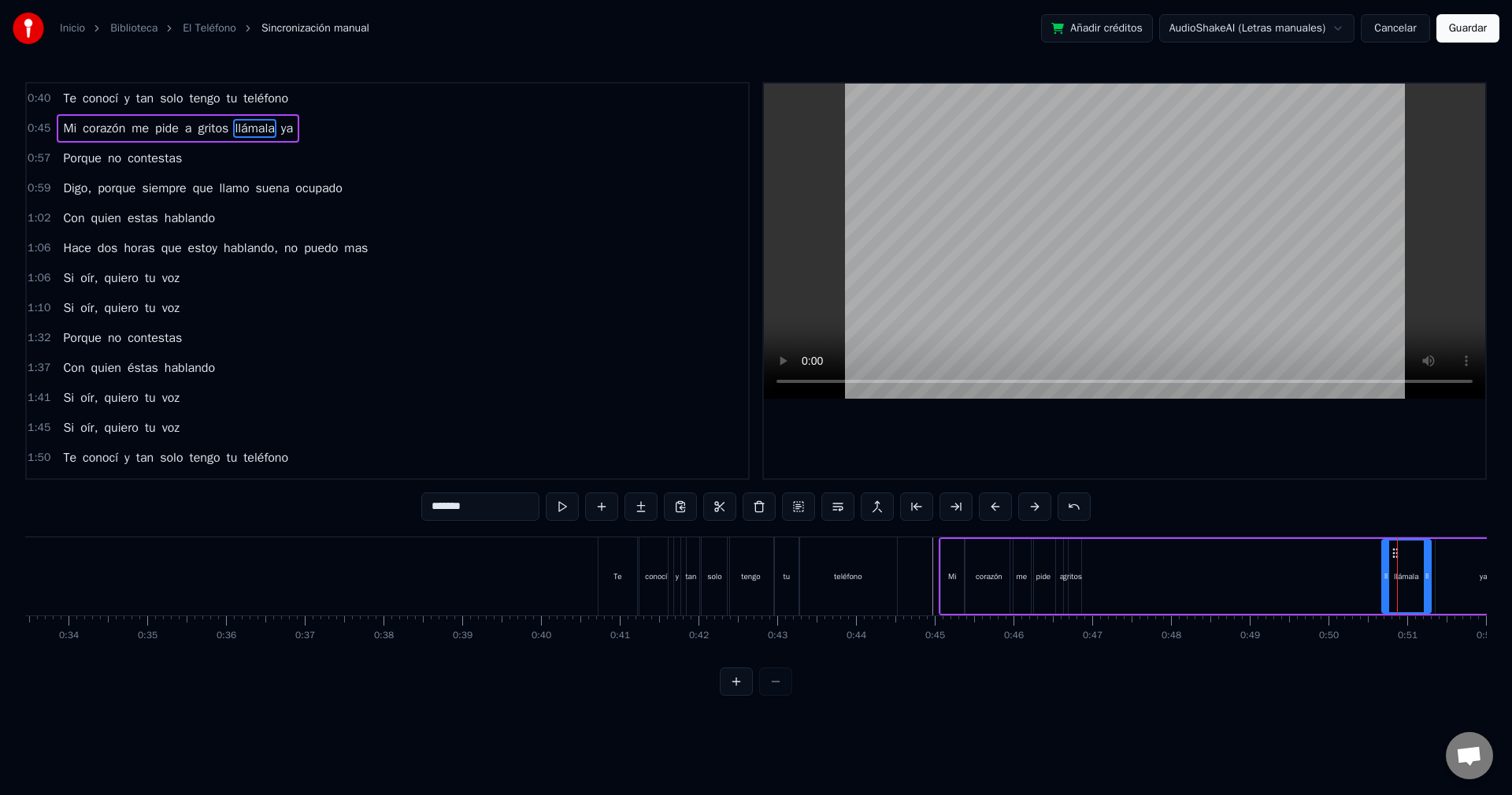 drag, startPoint x: 1405, startPoint y: 578, endPoint x: 1388, endPoint y: 573, distance: 17.720045 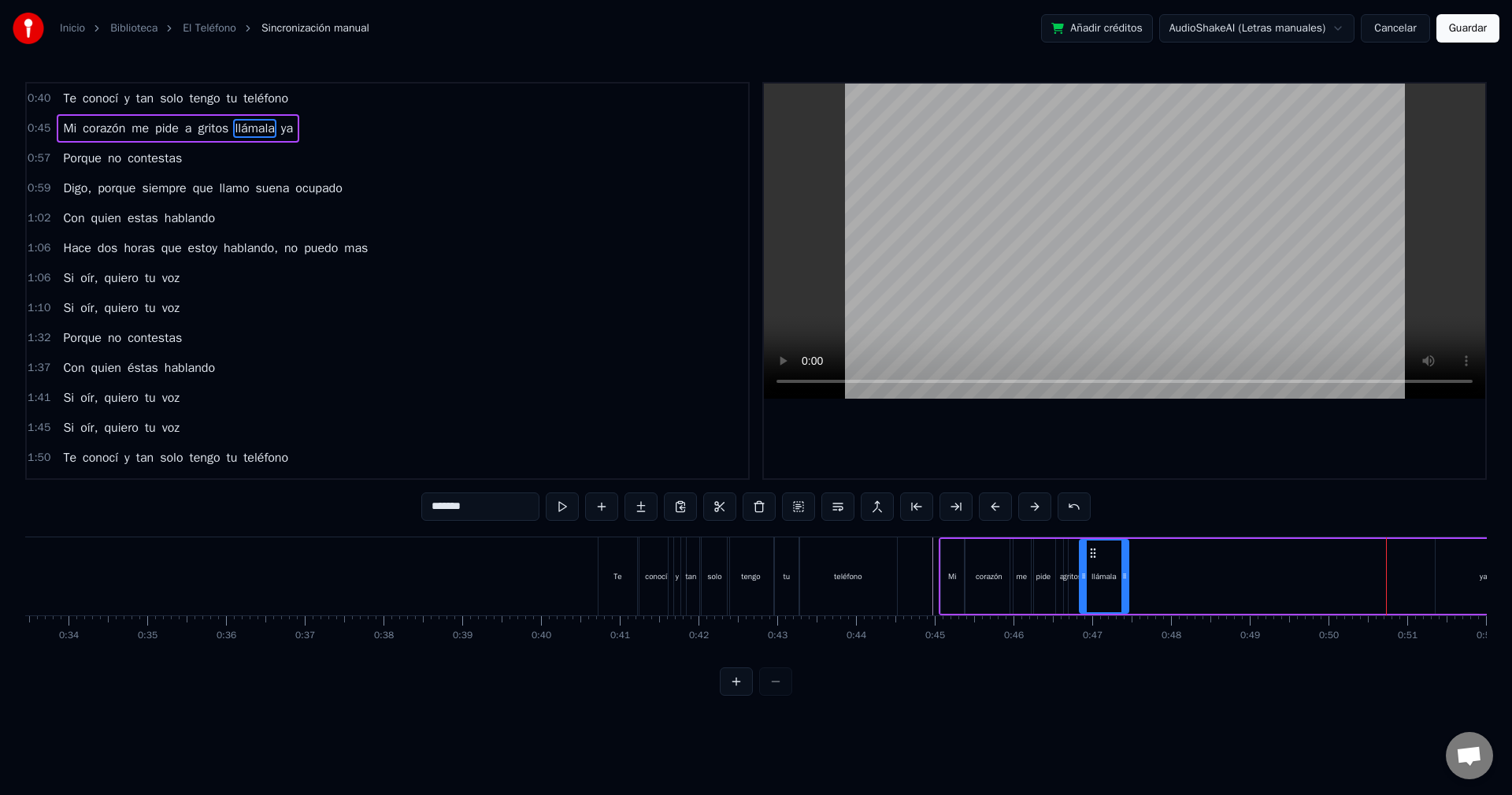 drag, startPoint x: 1399, startPoint y: 552, endPoint x: 1096, endPoint y: 582, distance: 304.48153 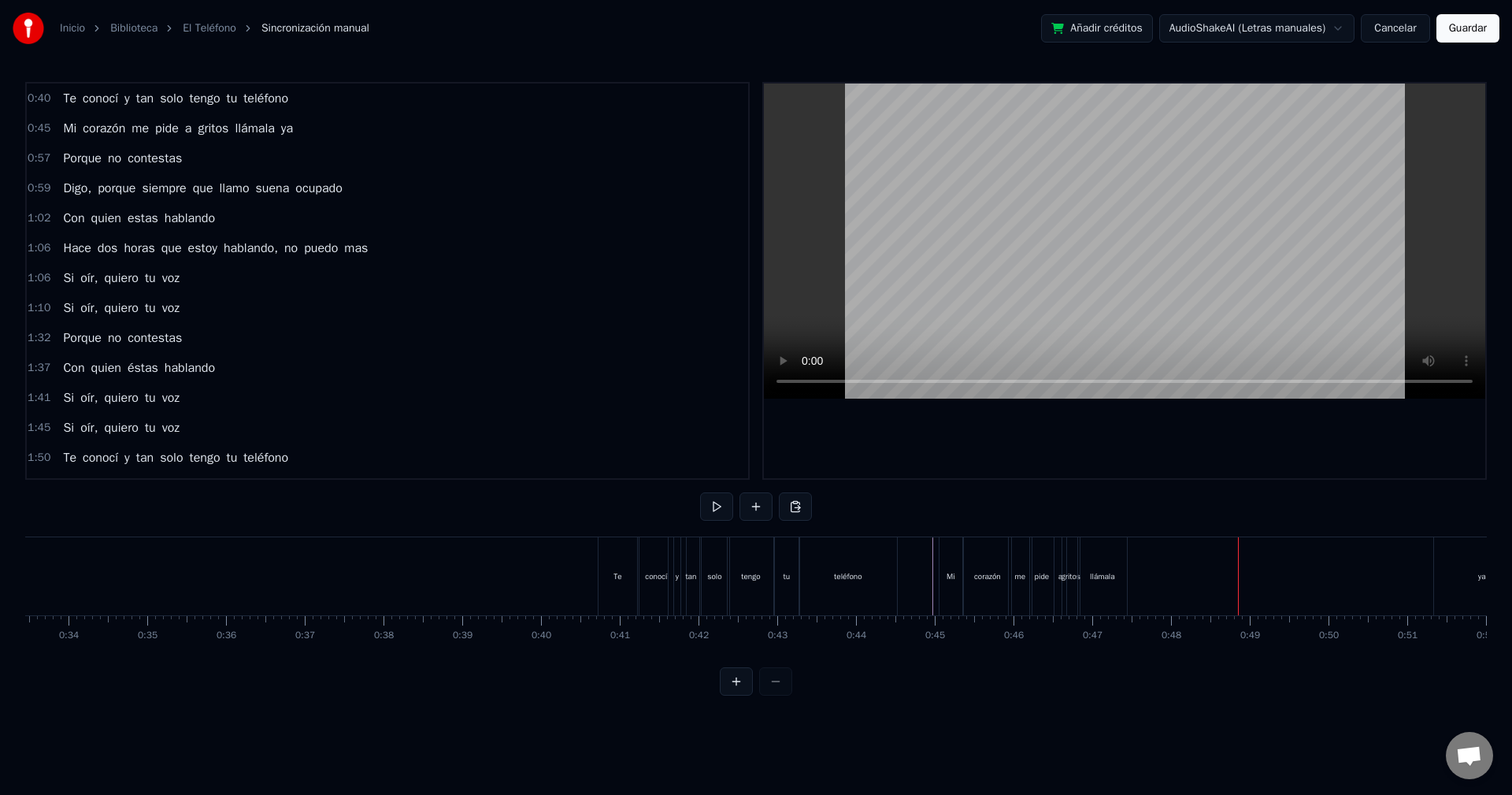click on "llámala" at bounding box center (1102, 576) 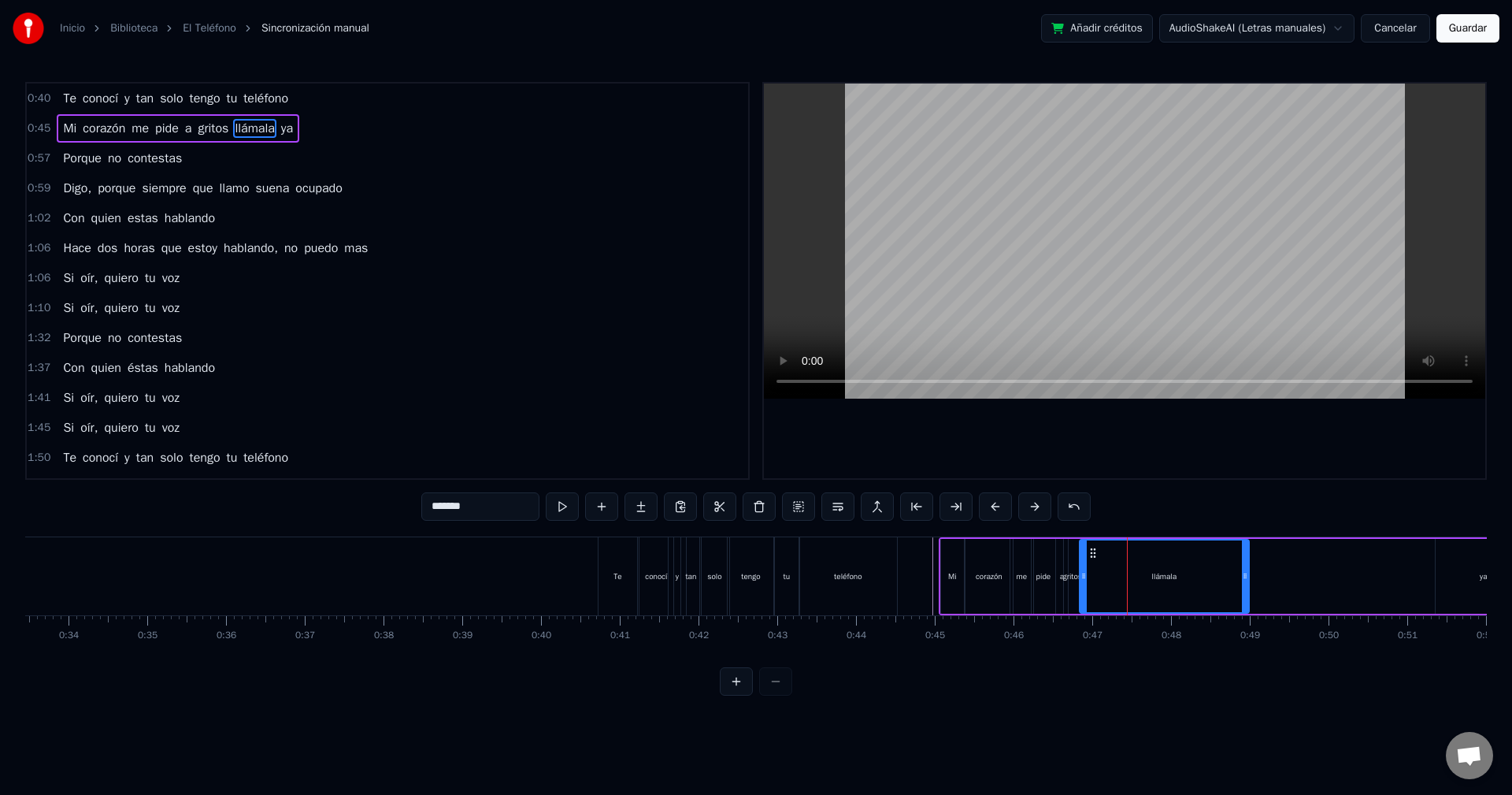 drag, startPoint x: 1126, startPoint y: 570, endPoint x: 1247, endPoint y: 585, distance: 121.92621 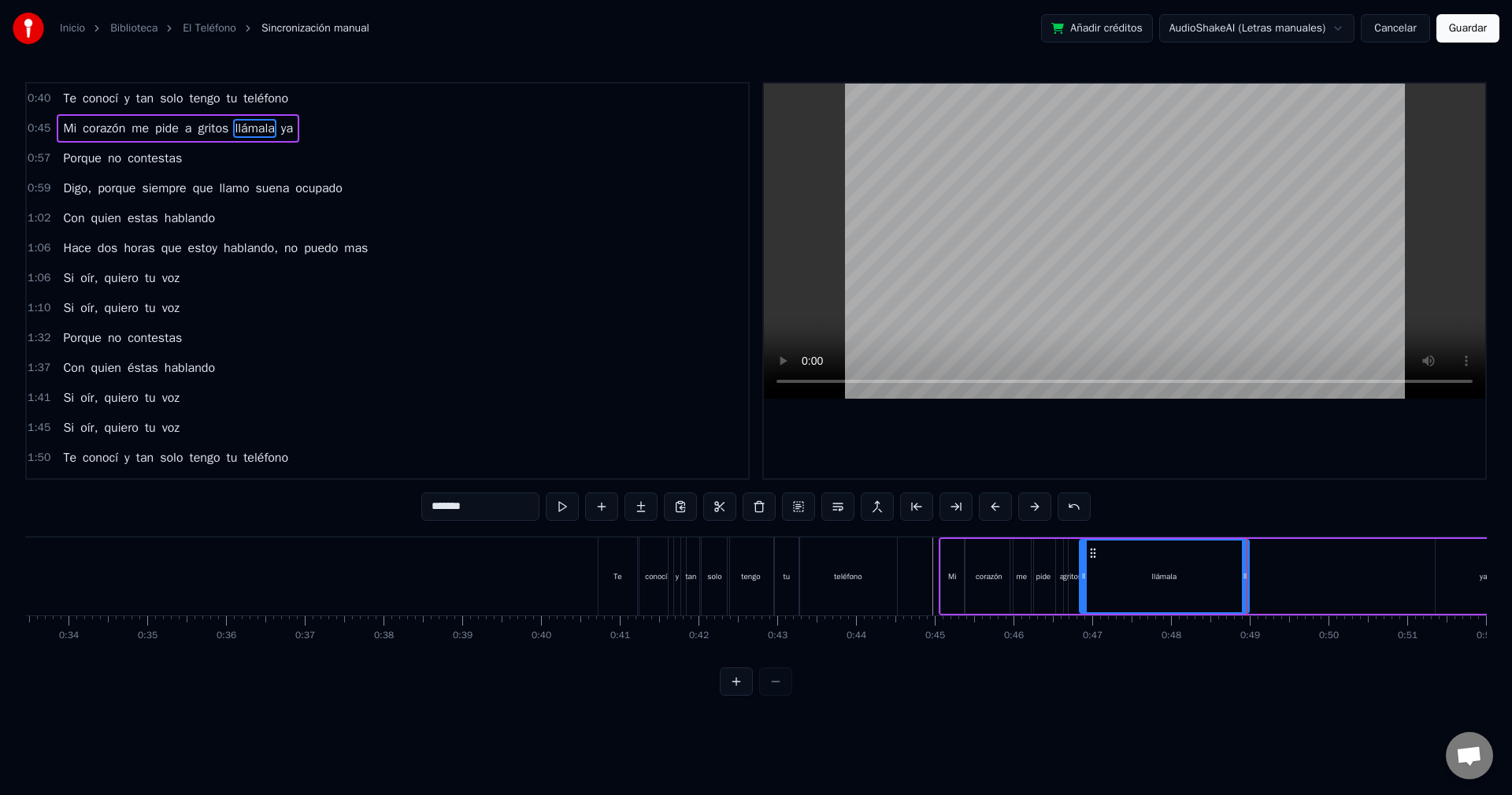 click at bounding box center [1084, 576] 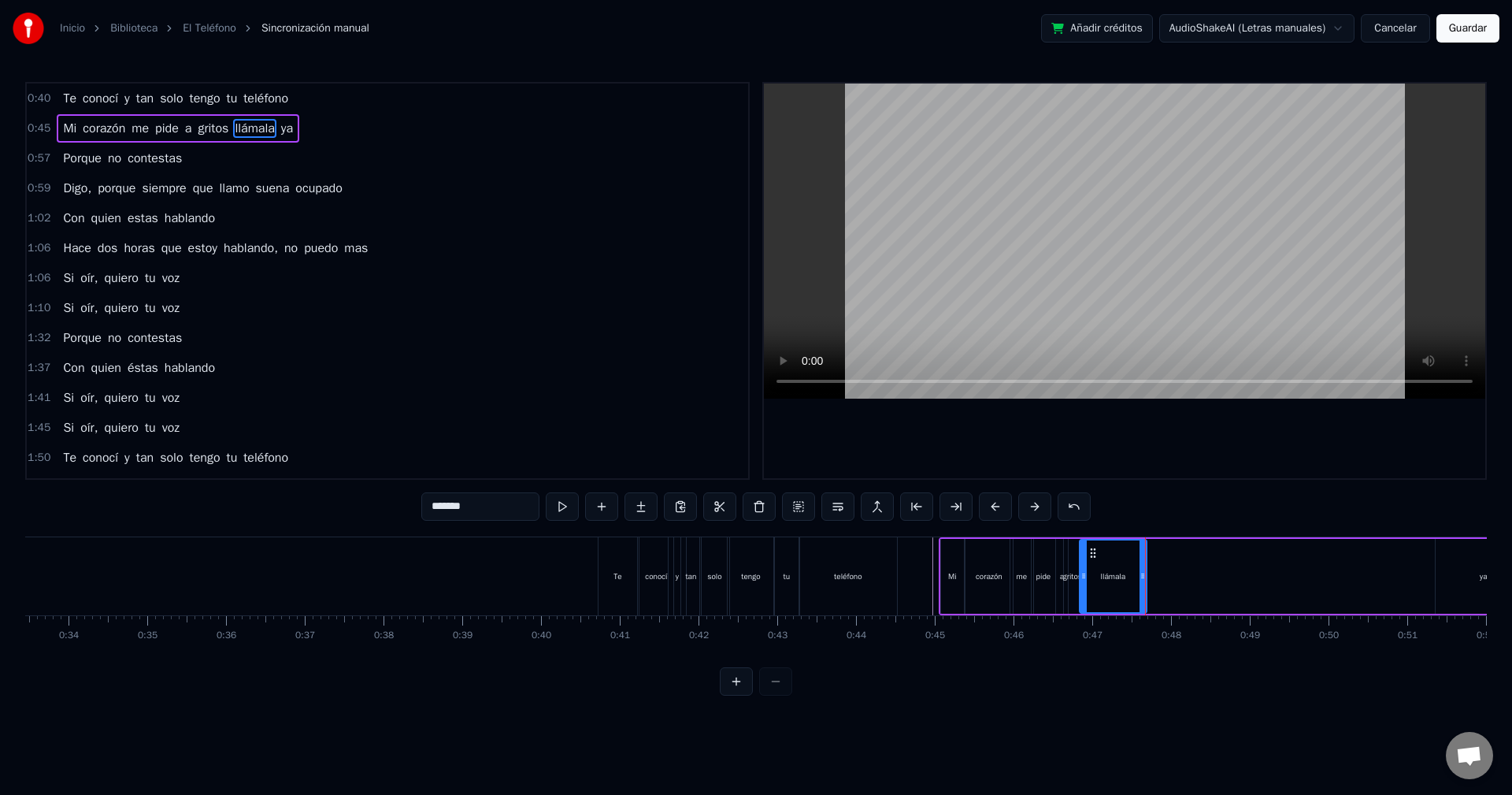 drag, startPoint x: 1243, startPoint y: 580, endPoint x: 1141, endPoint y: 600, distance: 103.94229 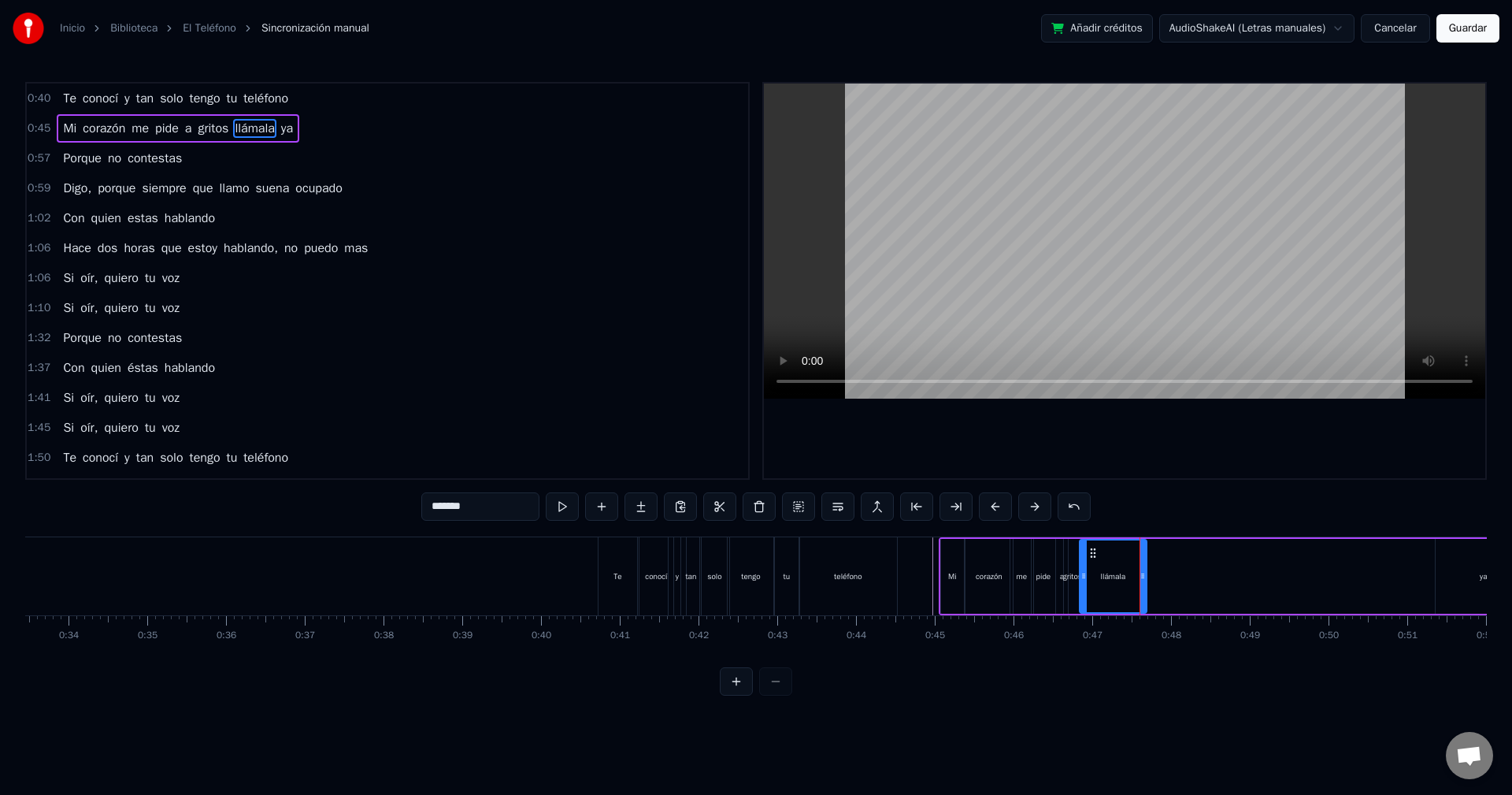 click on "ya" at bounding box center [1484, 576] 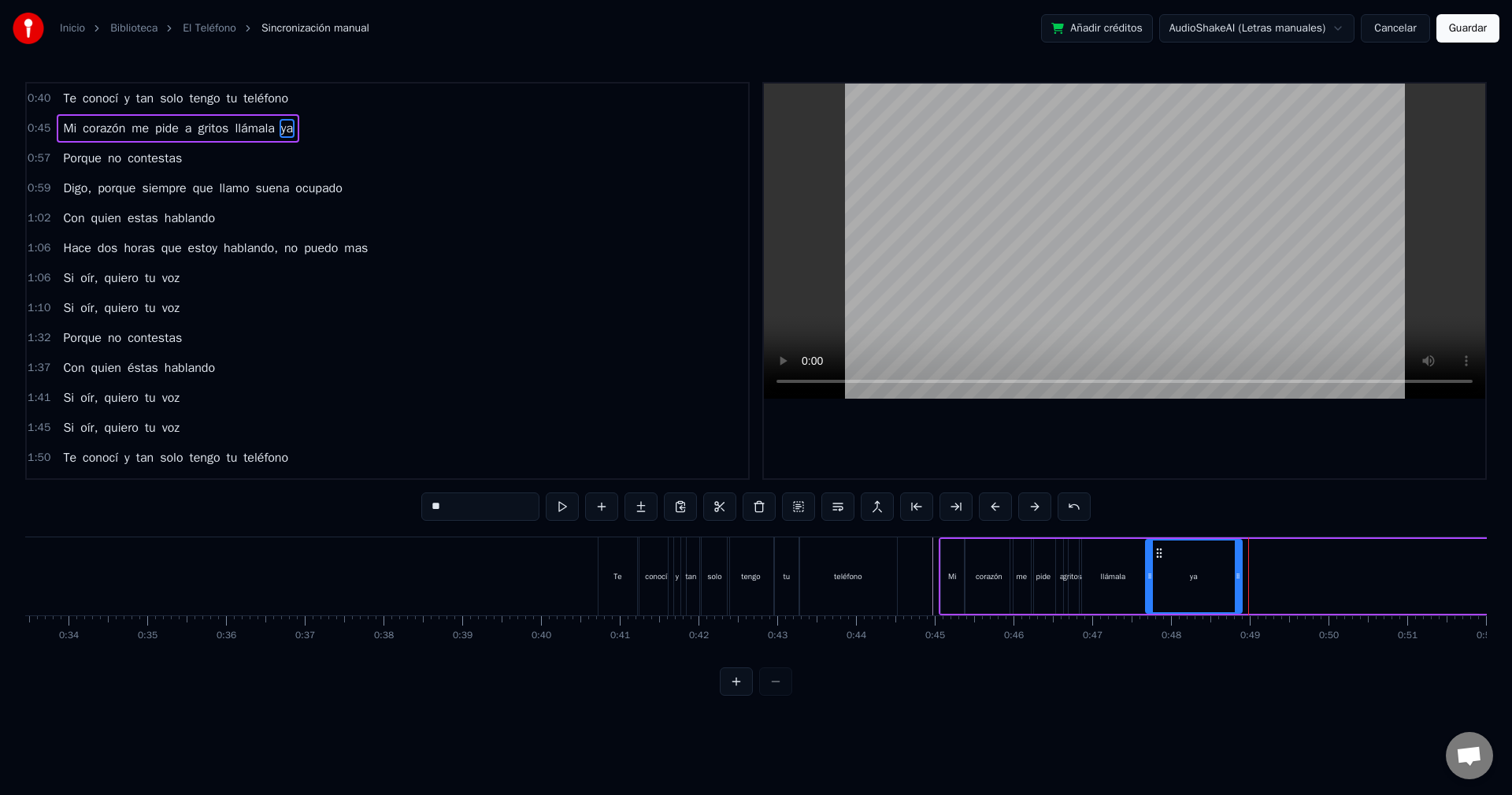 drag, startPoint x: 1452, startPoint y: 552, endPoint x: 1162, endPoint y: 574, distance: 290.83329 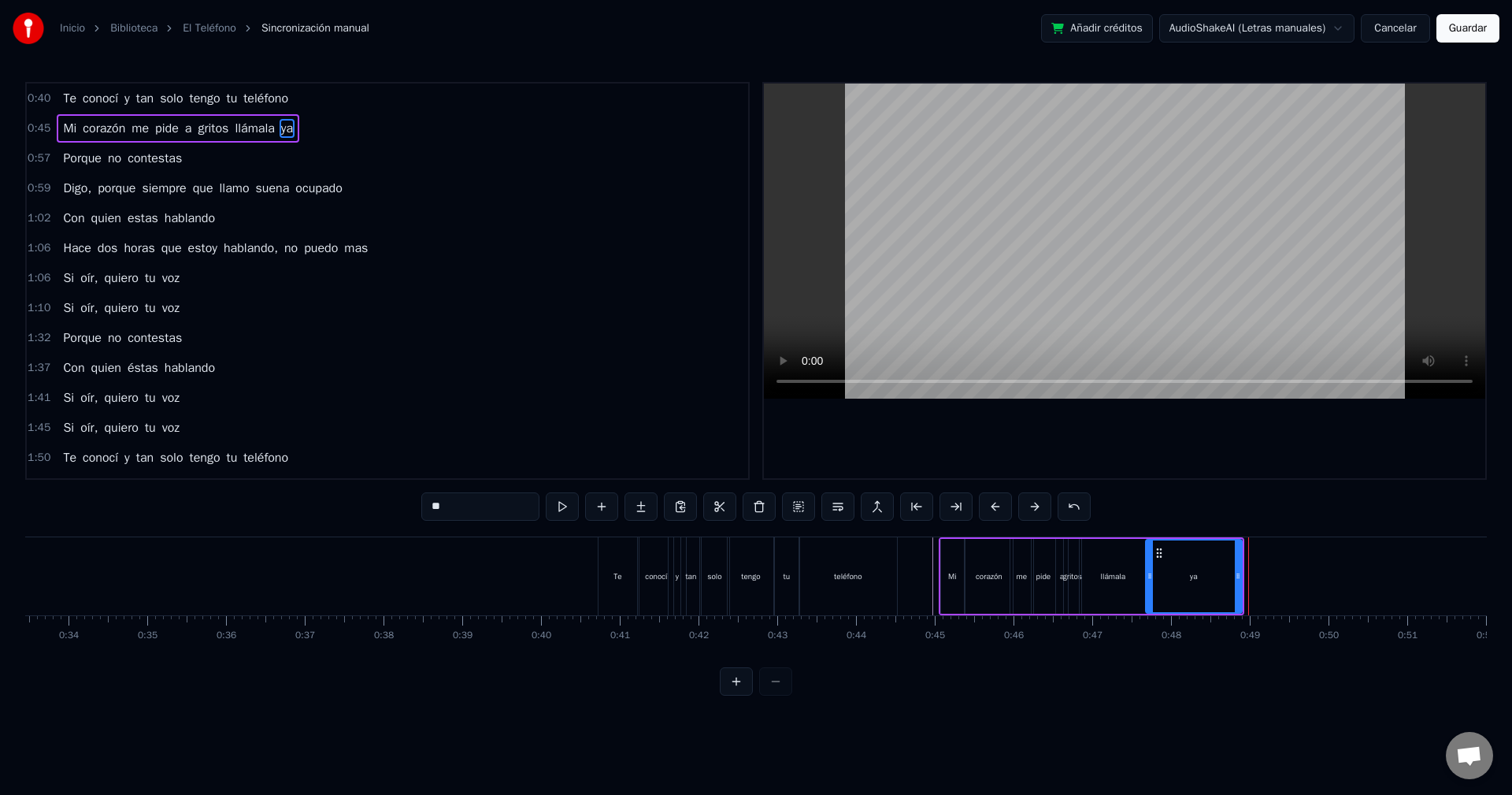 click at bounding box center (7228, 576) 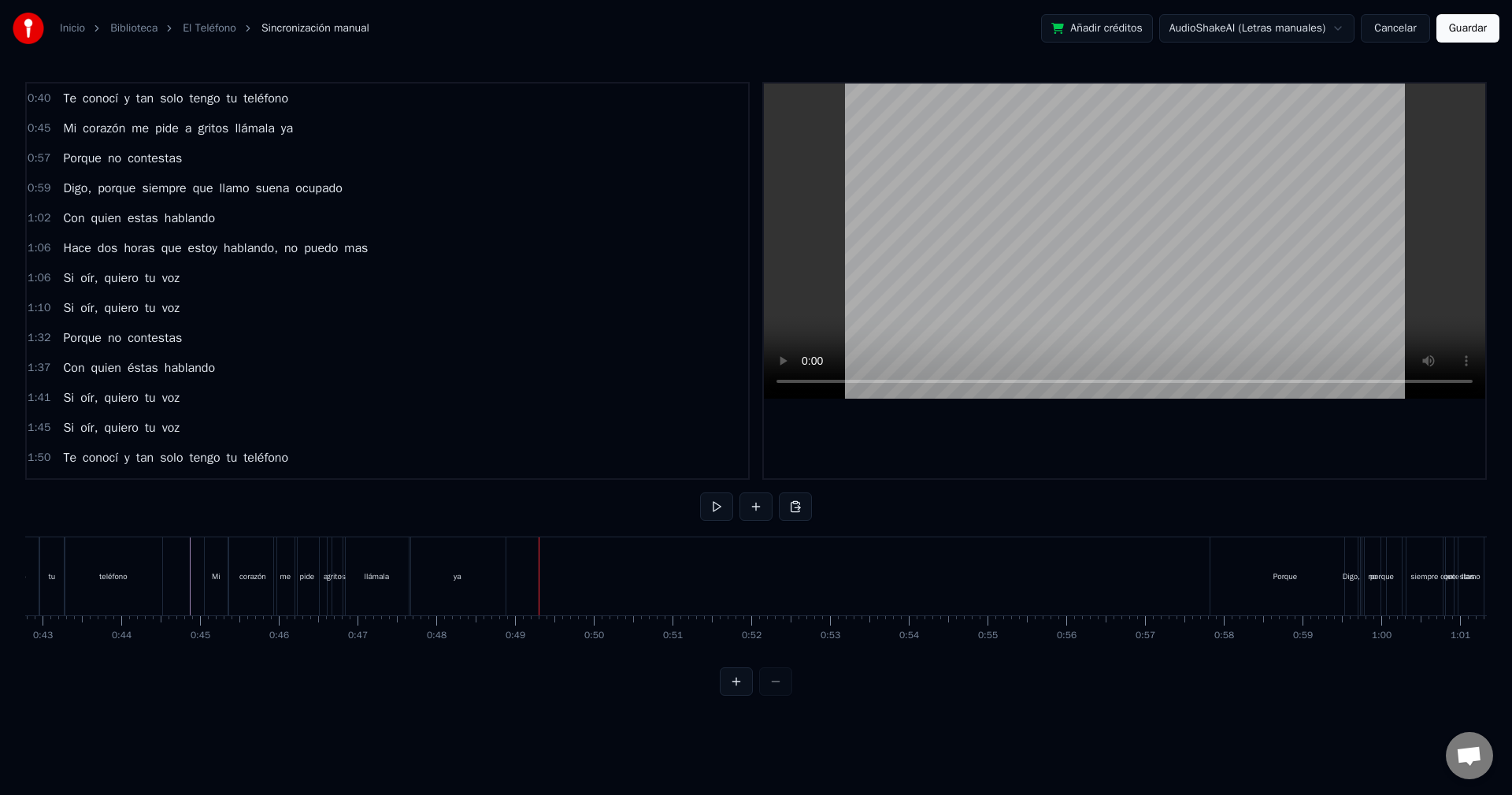 scroll, scrollTop: 0, scrollLeft: 3466, axis: horizontal 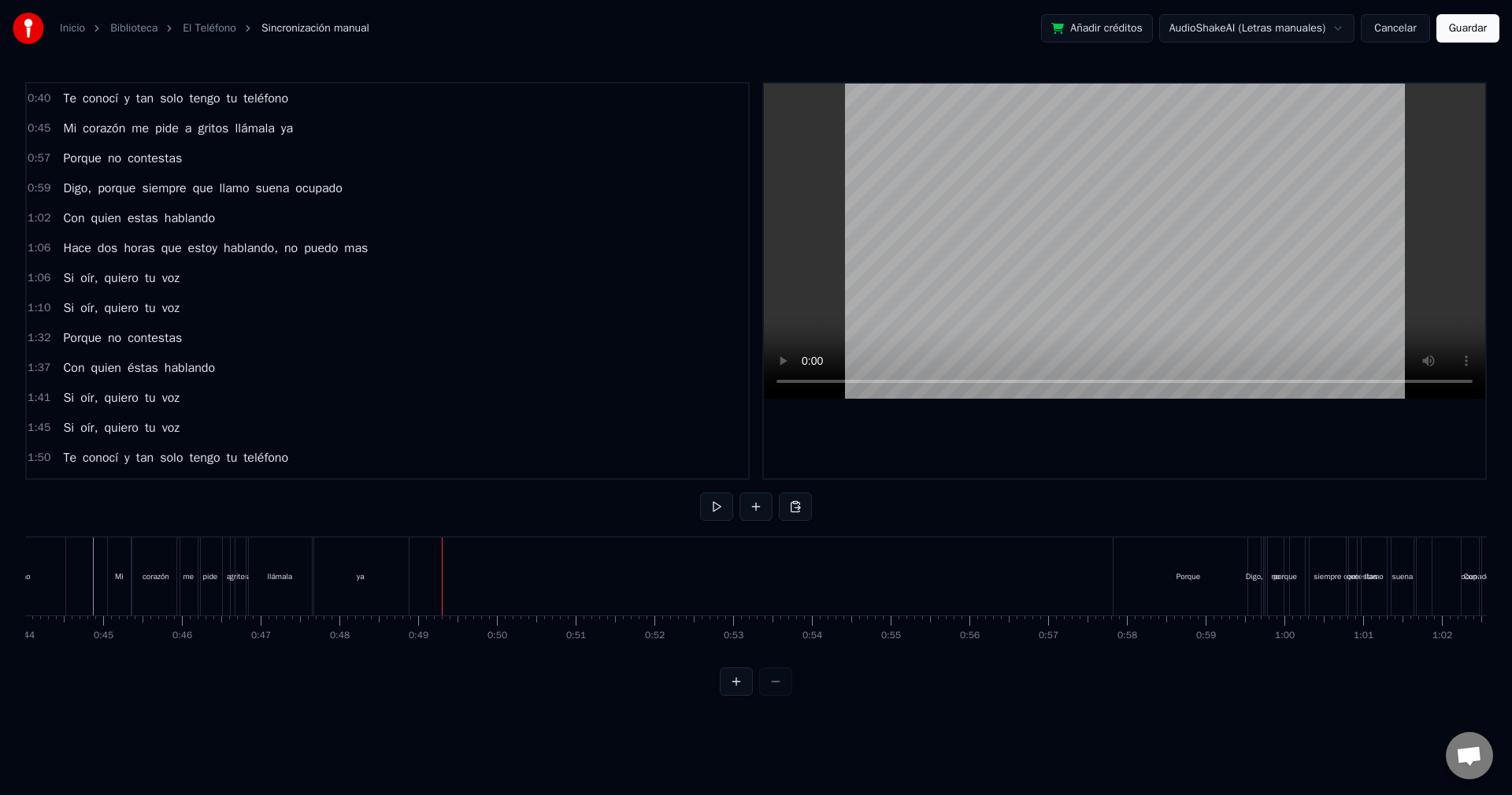 click on "0:57 Porque no contestas" at bounding box center [387, 158] 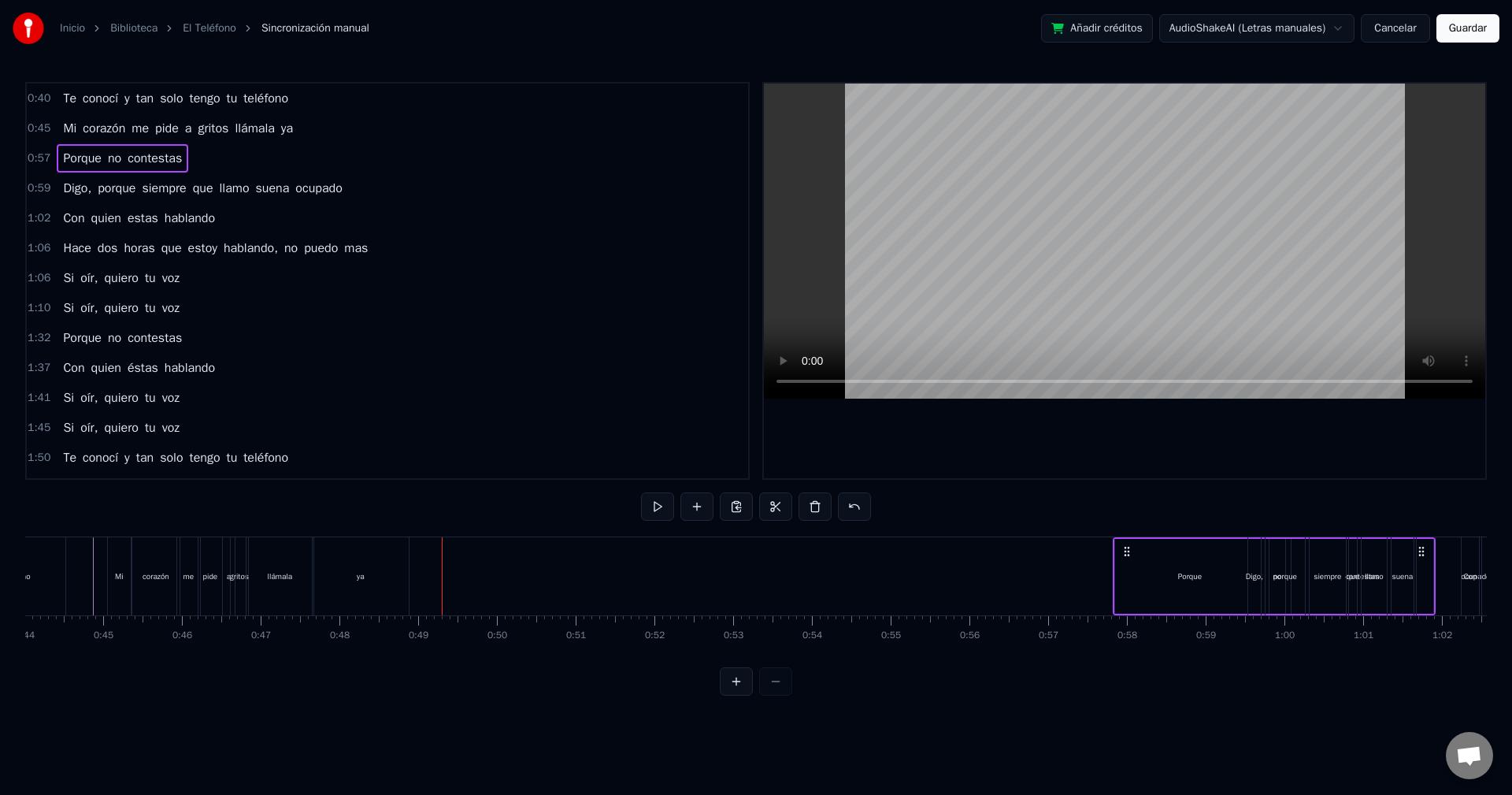 click on "Porque no contestas" at bounding box center [122, 158] 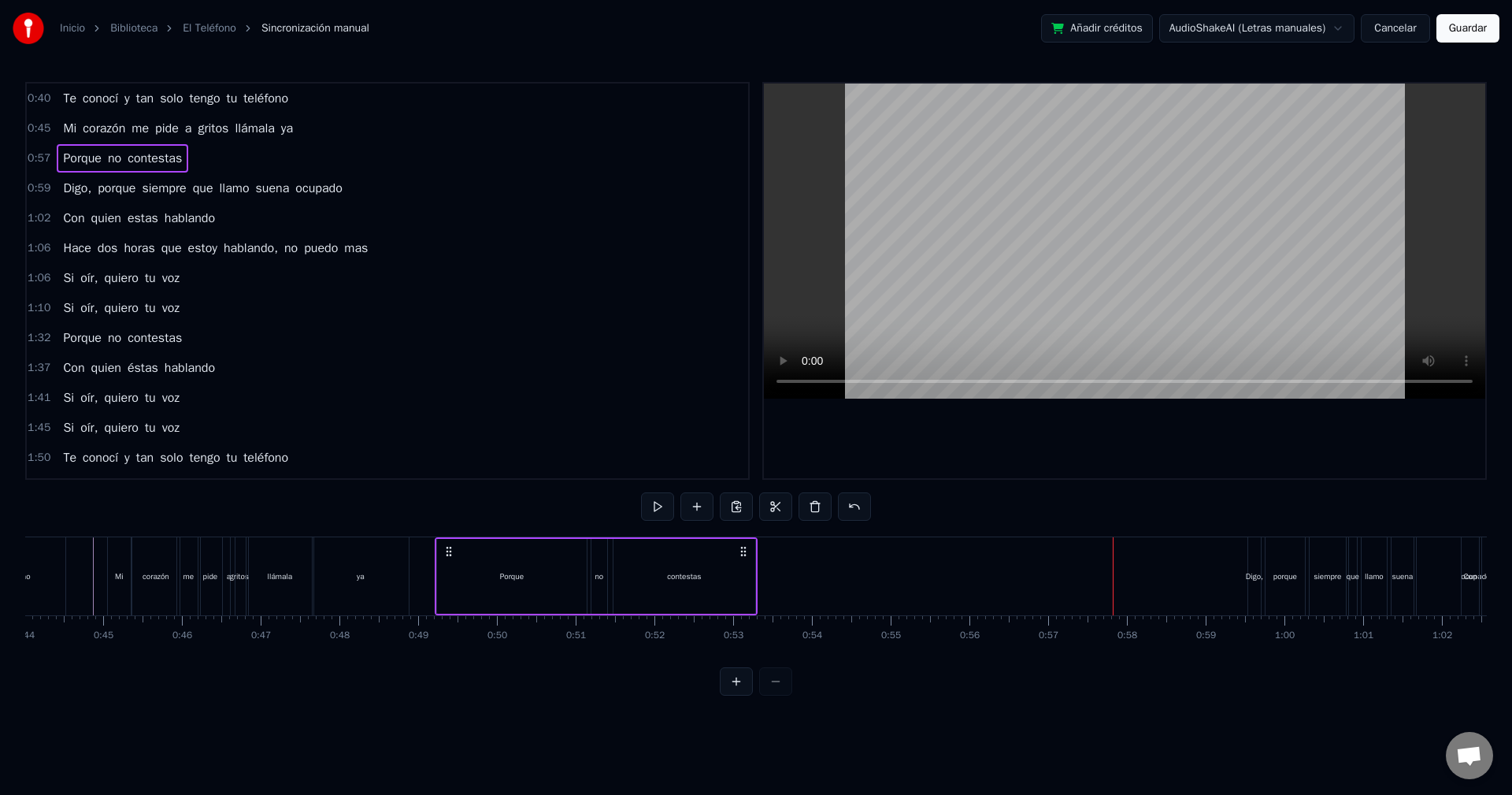 drag, startPoint x: 1123, startPoint y: 552, endPoint x: 445, endPoint y: 576, distance: 678.42465 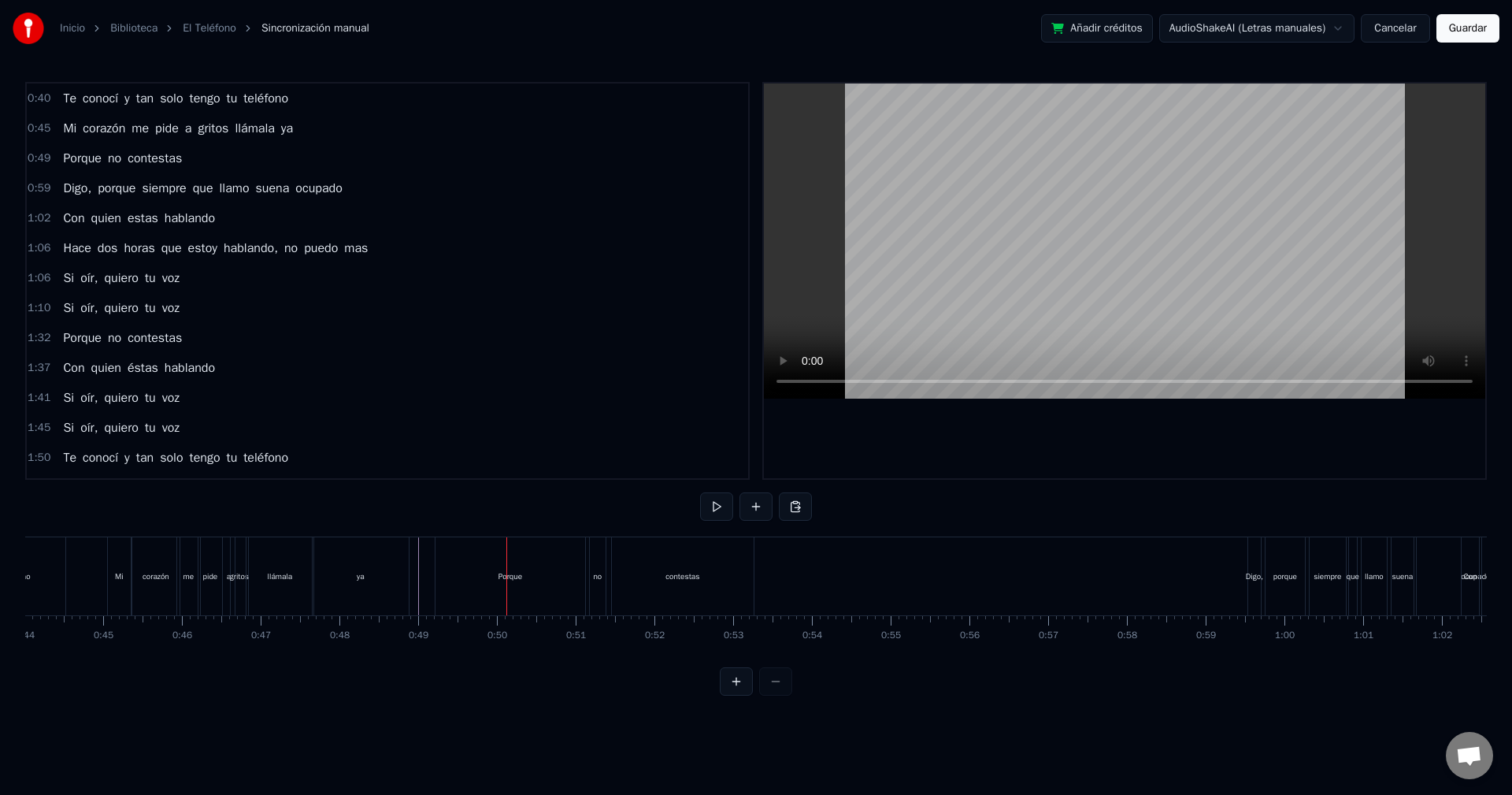 click on "Porque" at bounding box center (82, 158) 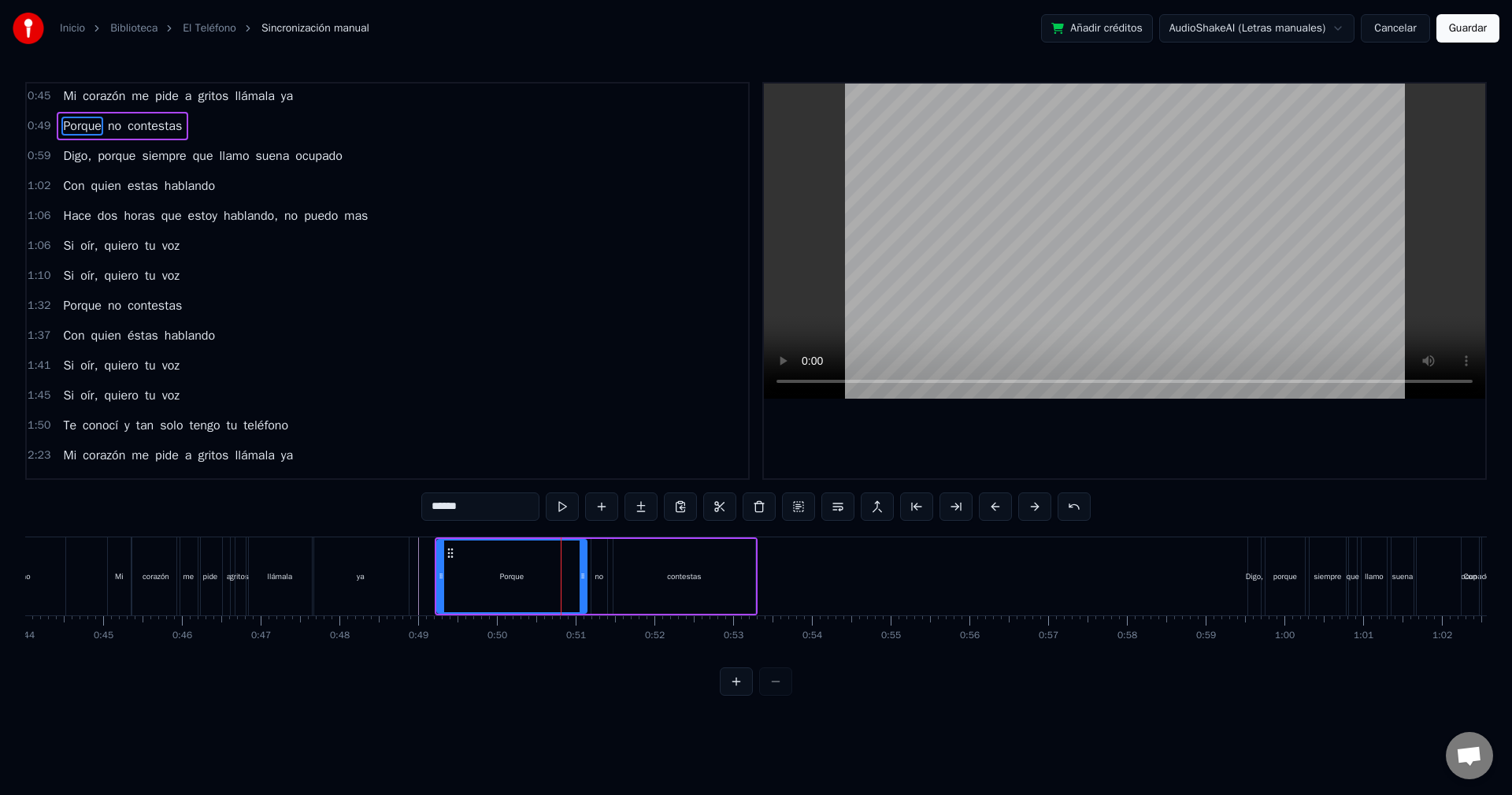scroll, scrollTop: 0, scrollLeft: 0, axis: both 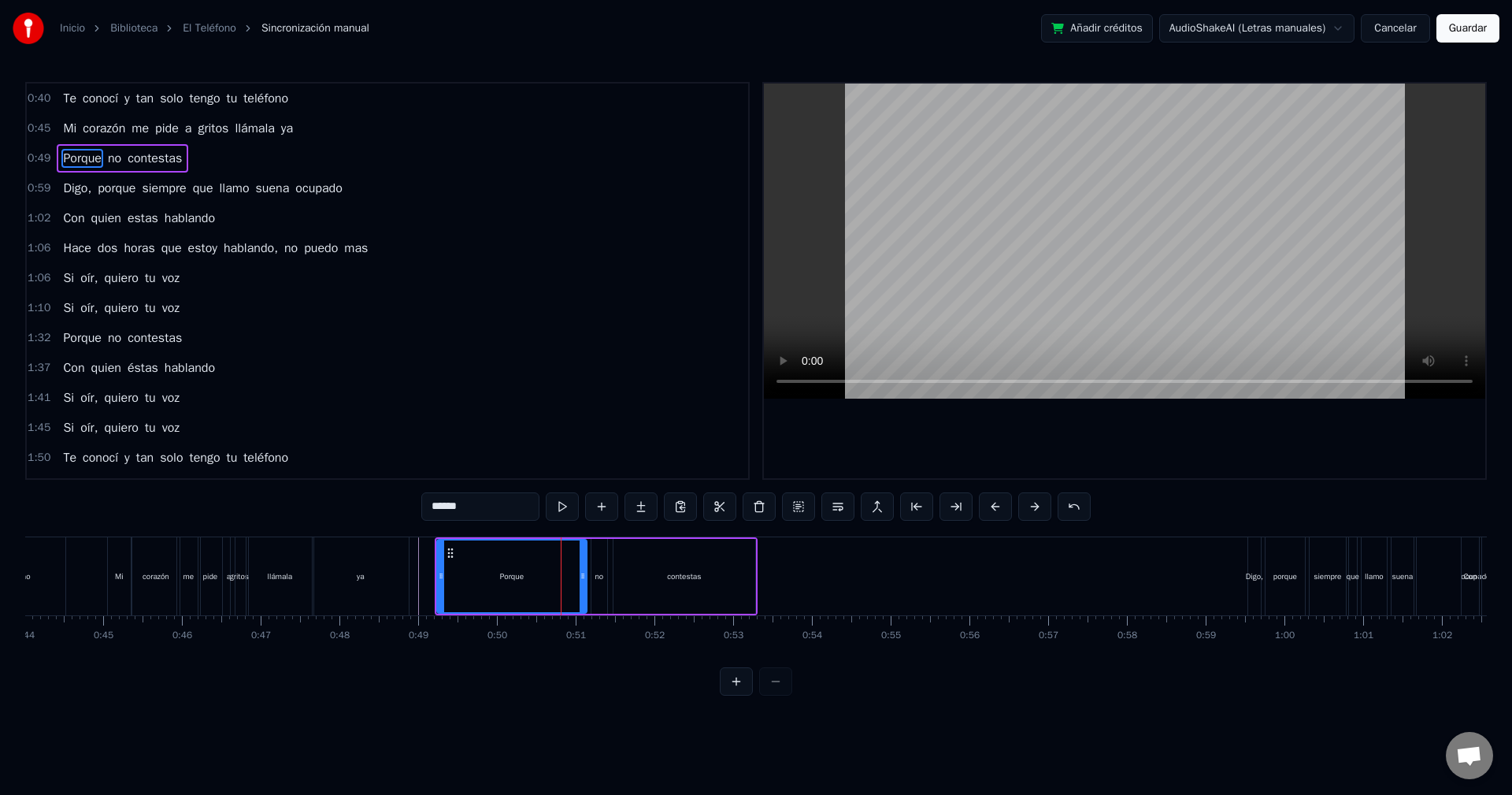 click on "Porque" at bounding box center (512, 576) 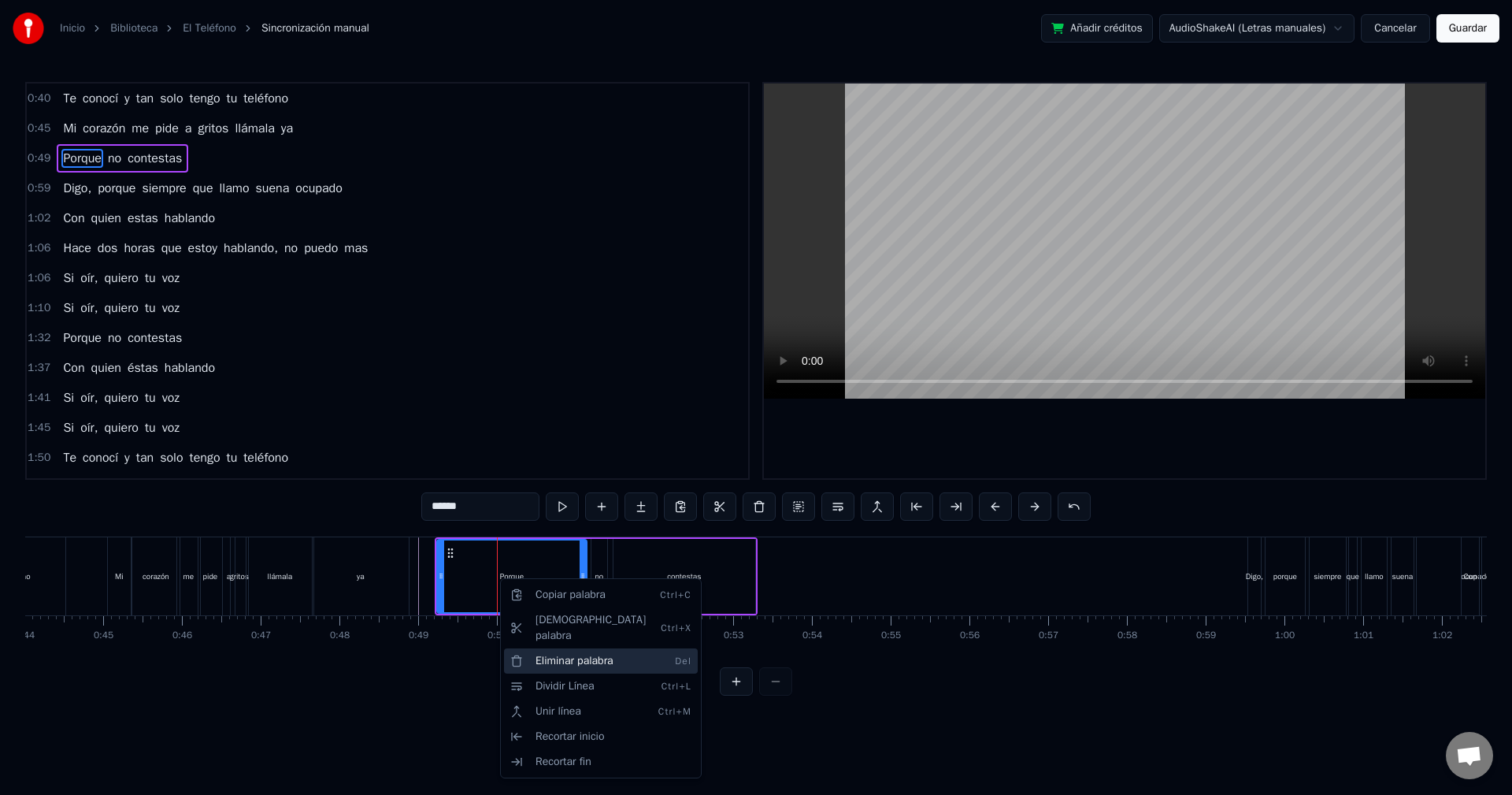 click on "Eliminar palabra Del" at bounding box center [601, 661] 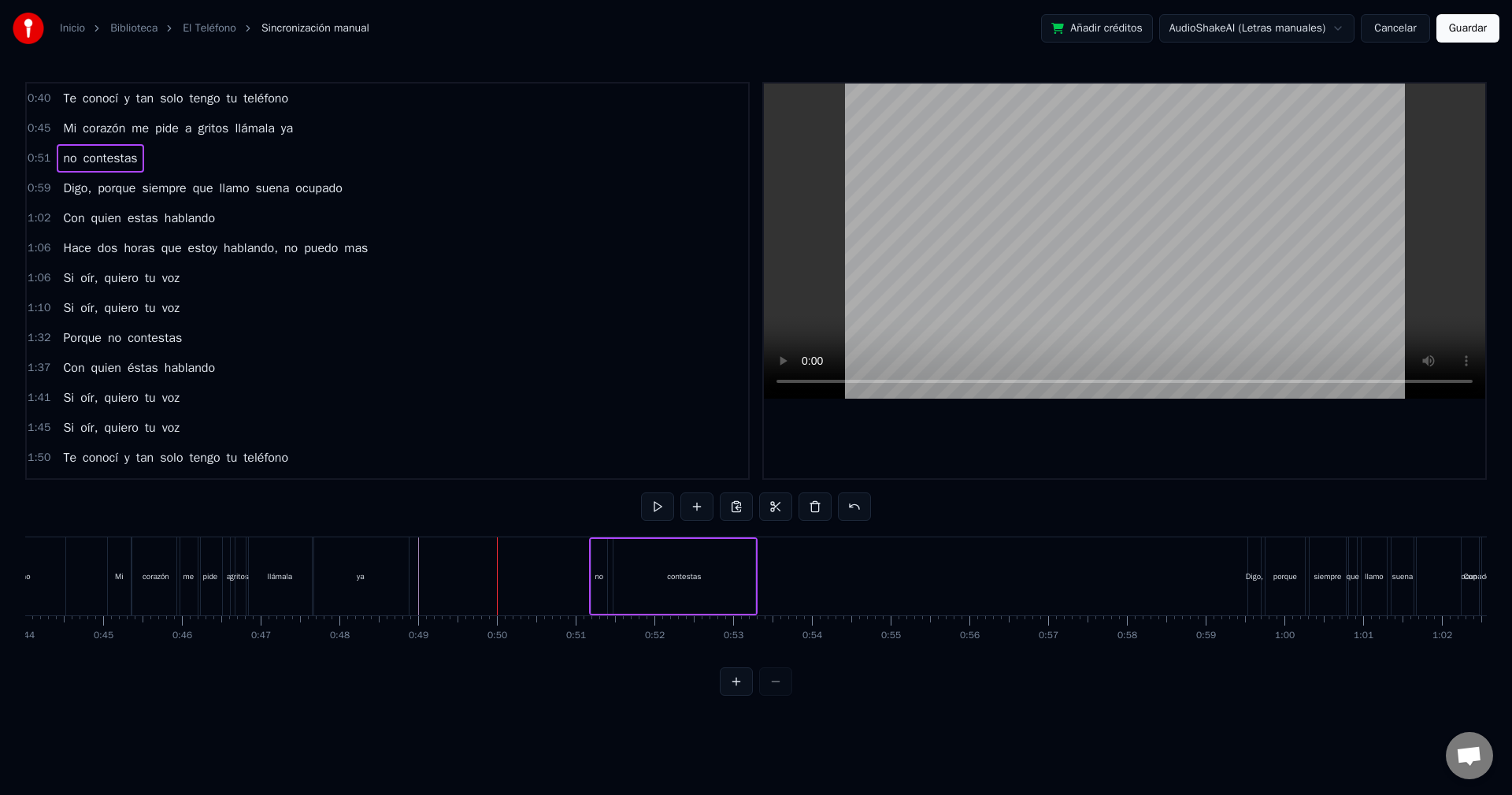 click on "no contestas" at bounding box center [673, 576] 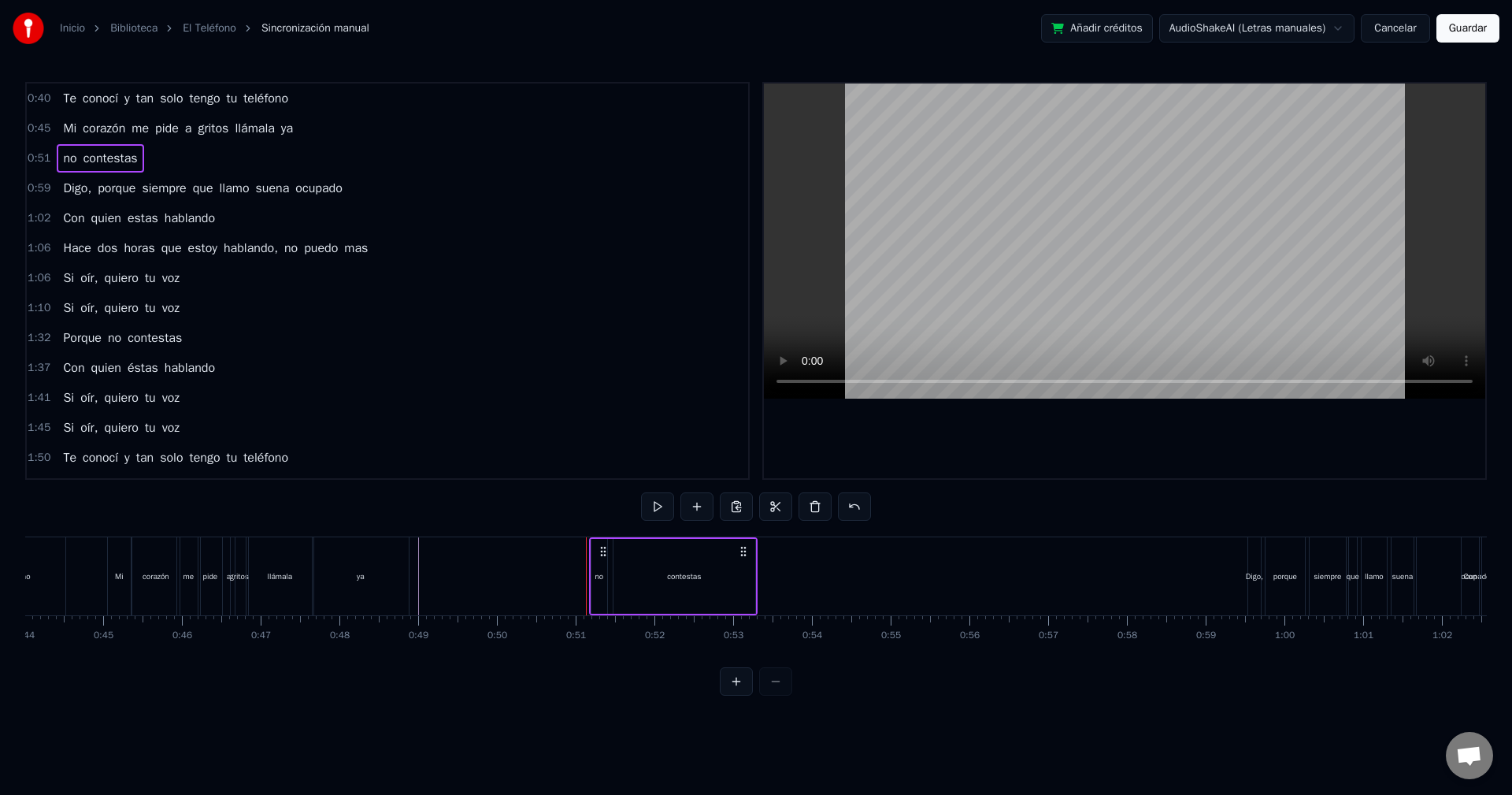 click on "no" at bounding box center [598, 576] 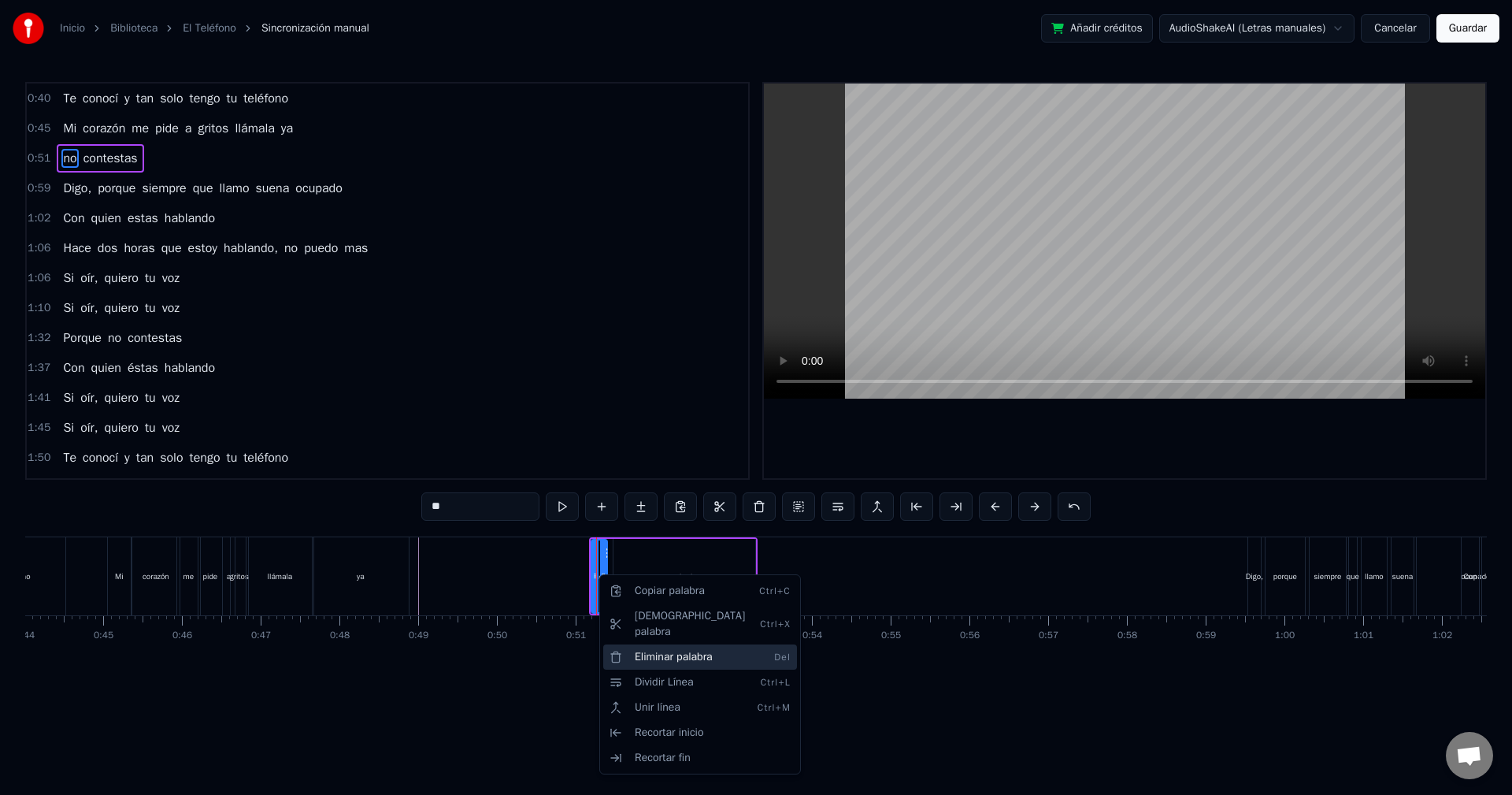 click on "Eliminar palabra Del" at bounding box center [700, 657] 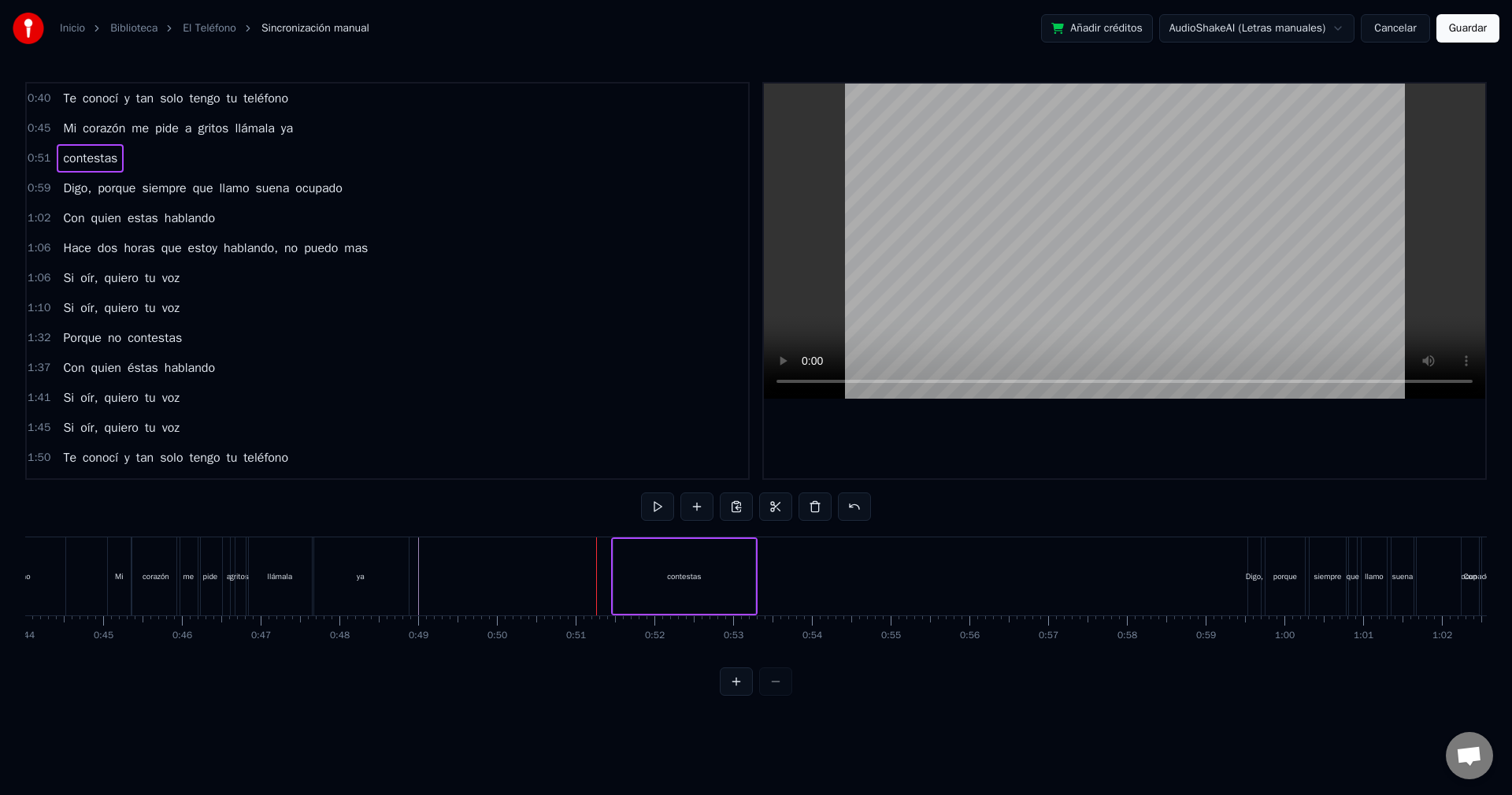 click on "contestas" at bounding box center [684, 576] 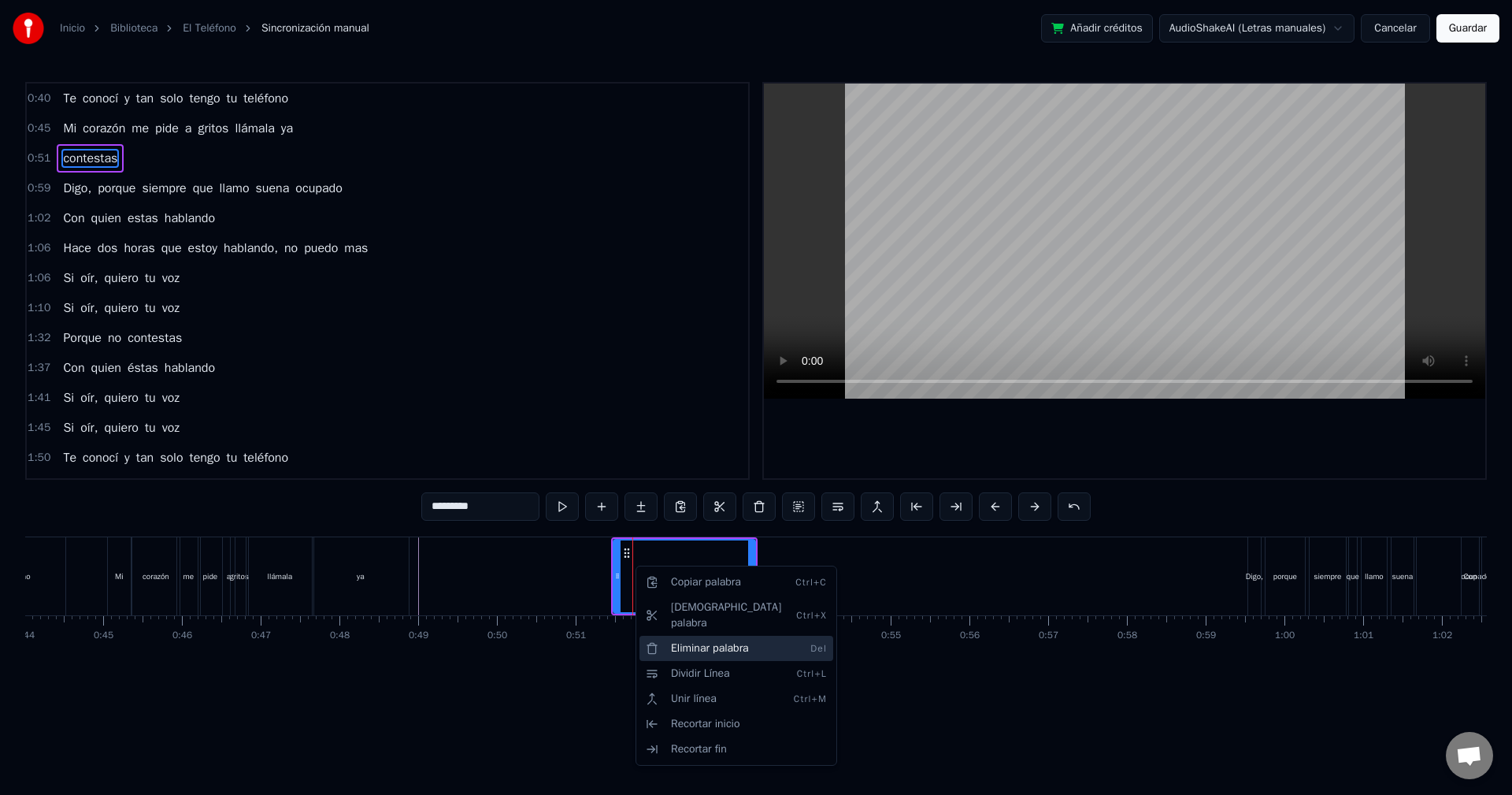 click on "Eliminar palabra Del" at bounding box center [736, 648] 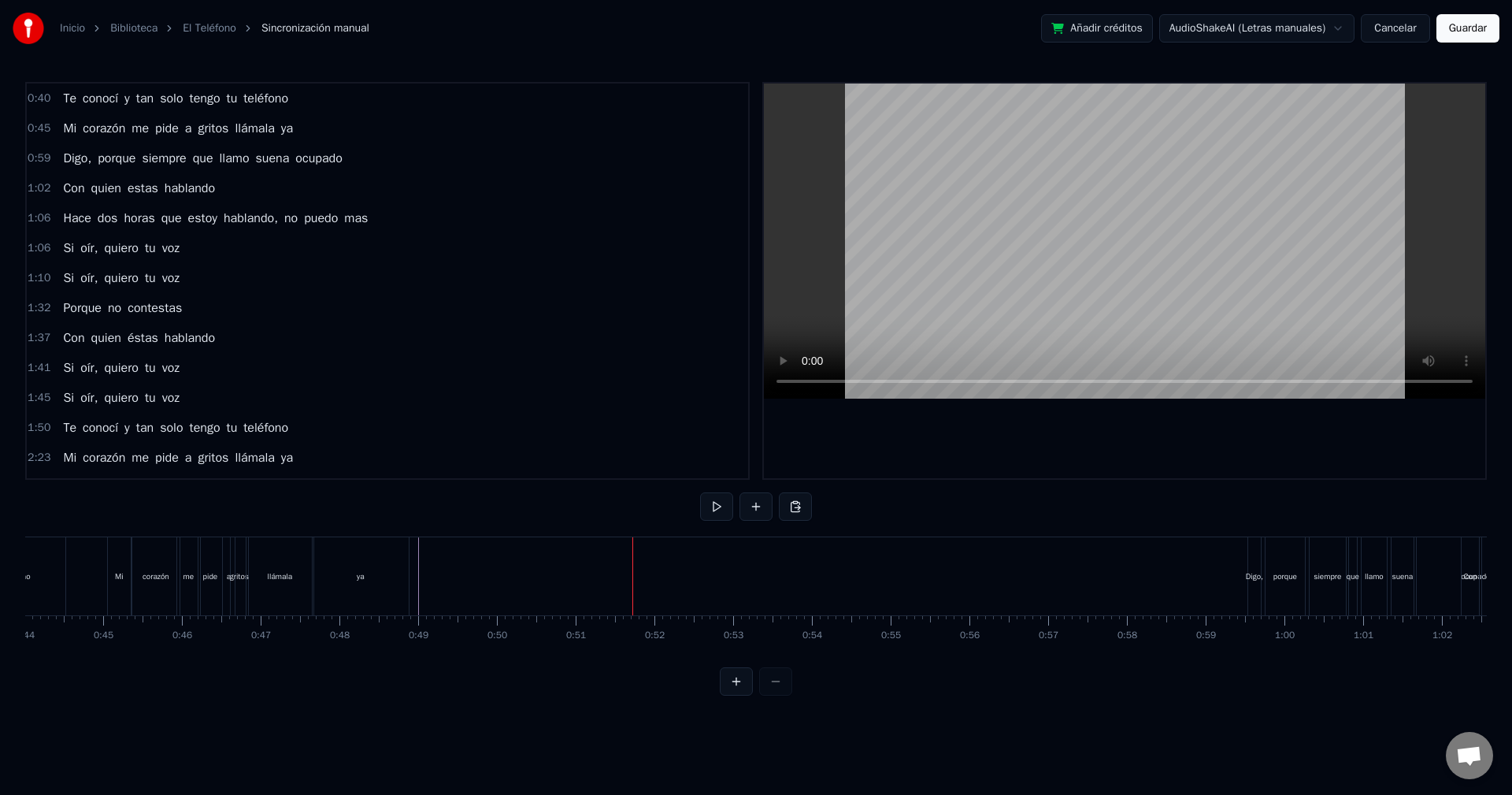 click on "0:59 Digo, porque siempre que llamo suena ocupado" at bounding box center (387, 158) 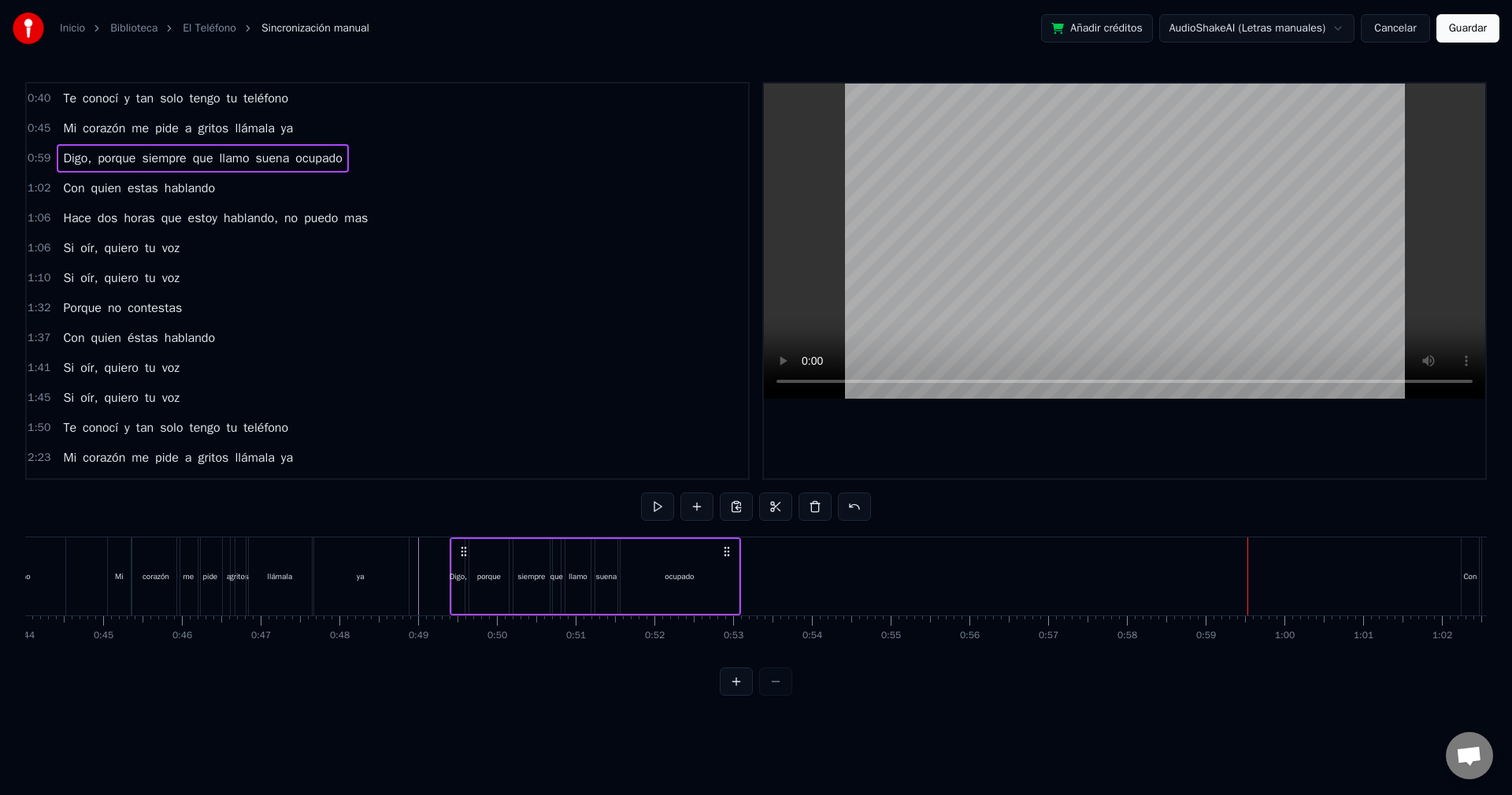 drag, startPoint x: 1264, startPoint y: 549, endPoint x: 466, endPoint y: 550, distance: 798.0006 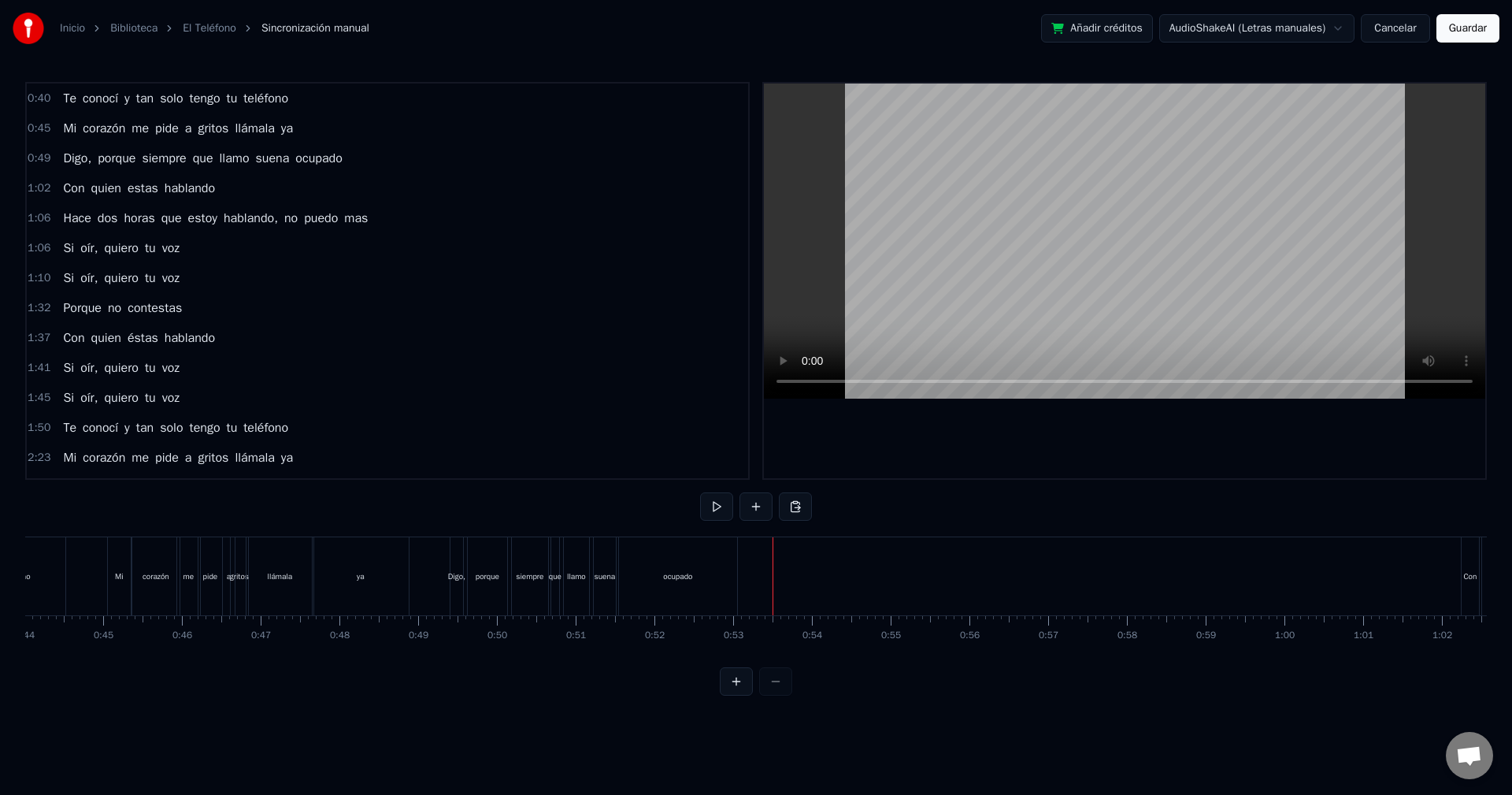 click on "1:02 Con quien estas hablando" at bounding box center [387, 188] 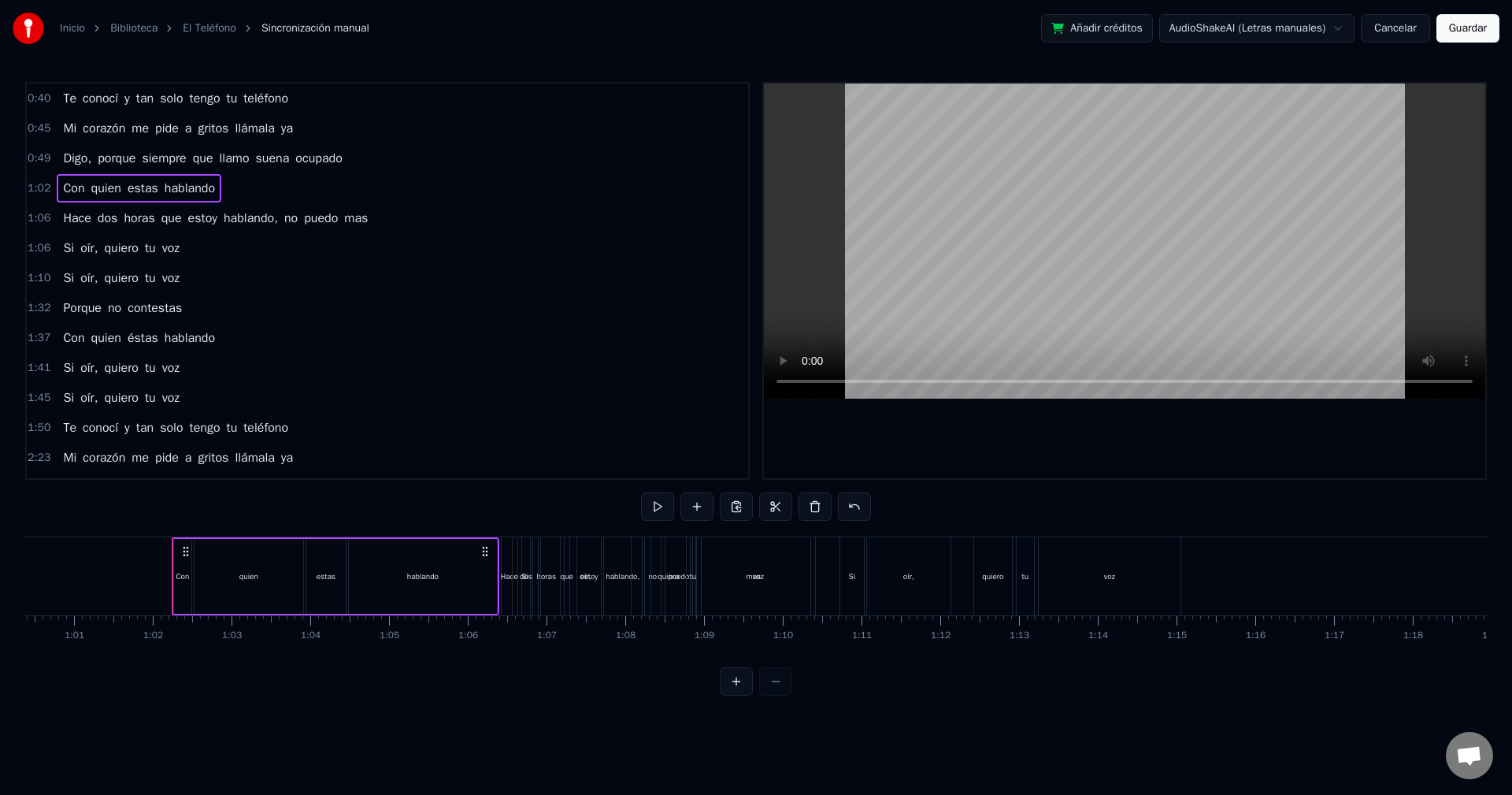 scroll, scrollTop: 0, scrollLeft: 4822, axis: horizontal 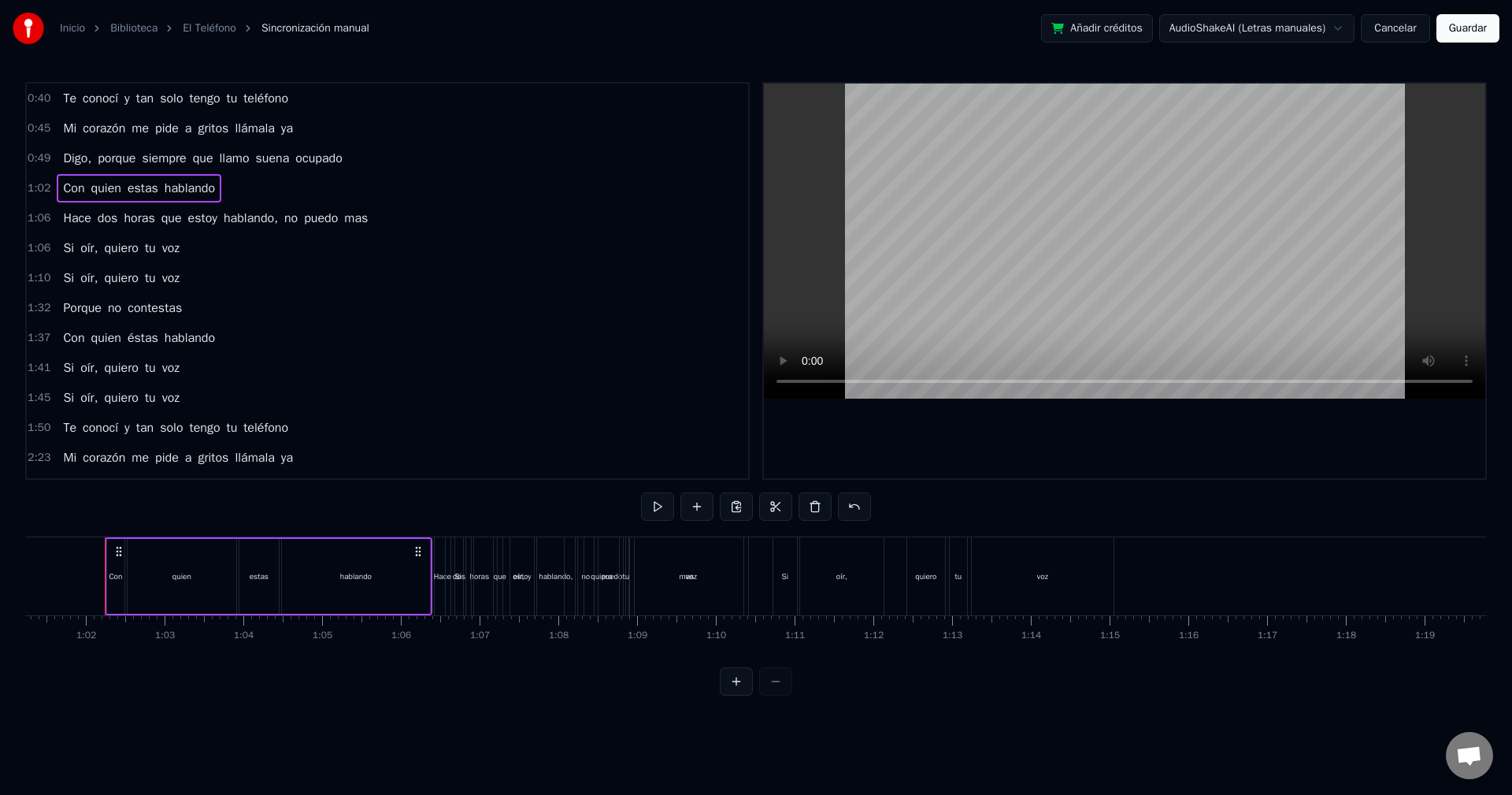 click on "1:06 Hace dos horas que estoy hablando, no puedo mas" at bounding box center (387, 218) 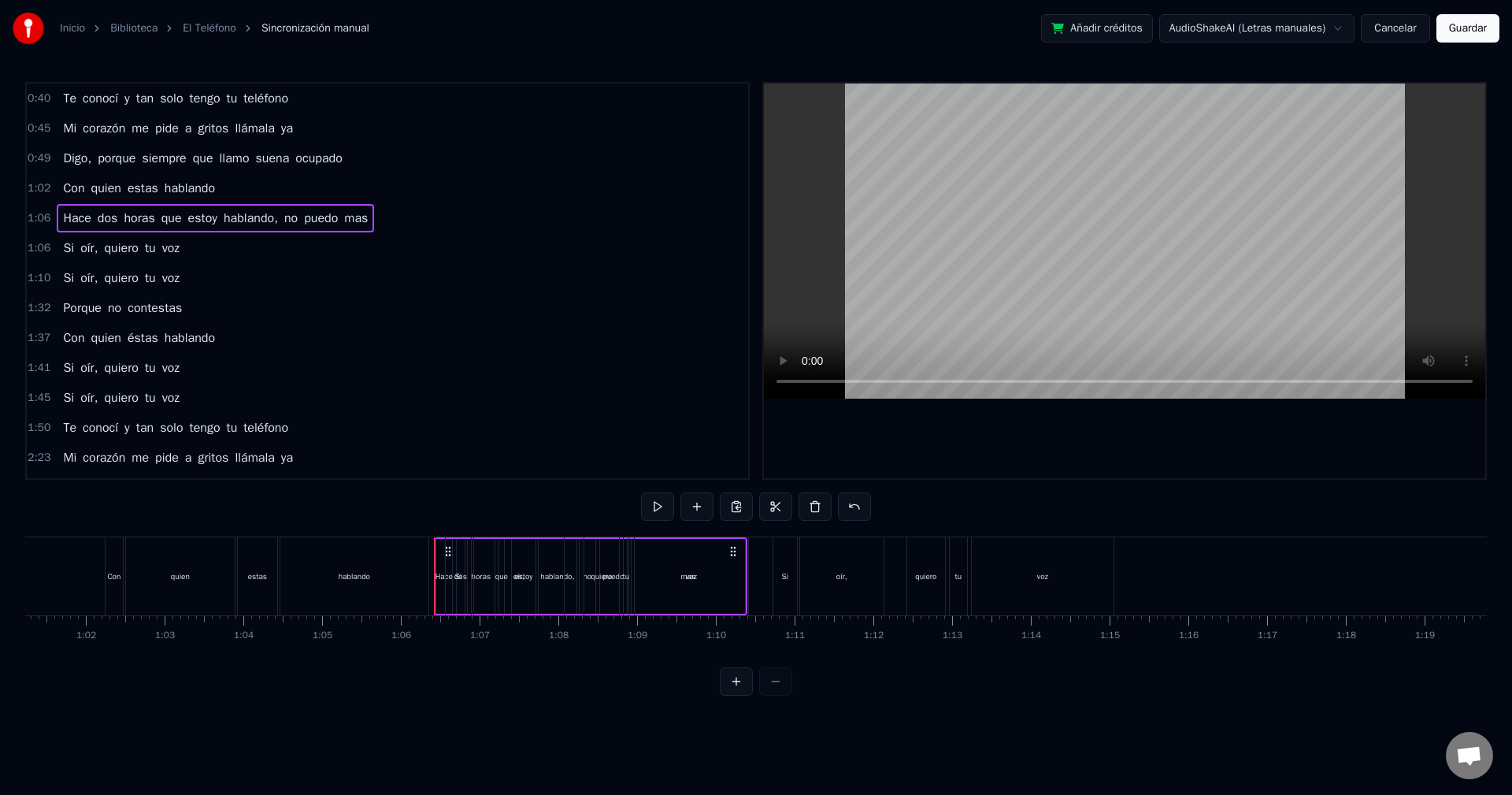 drag, startPoint x: 445, startPoint y: 553, endPoint x: 374, endPoint y: 564, distance: 71.84706 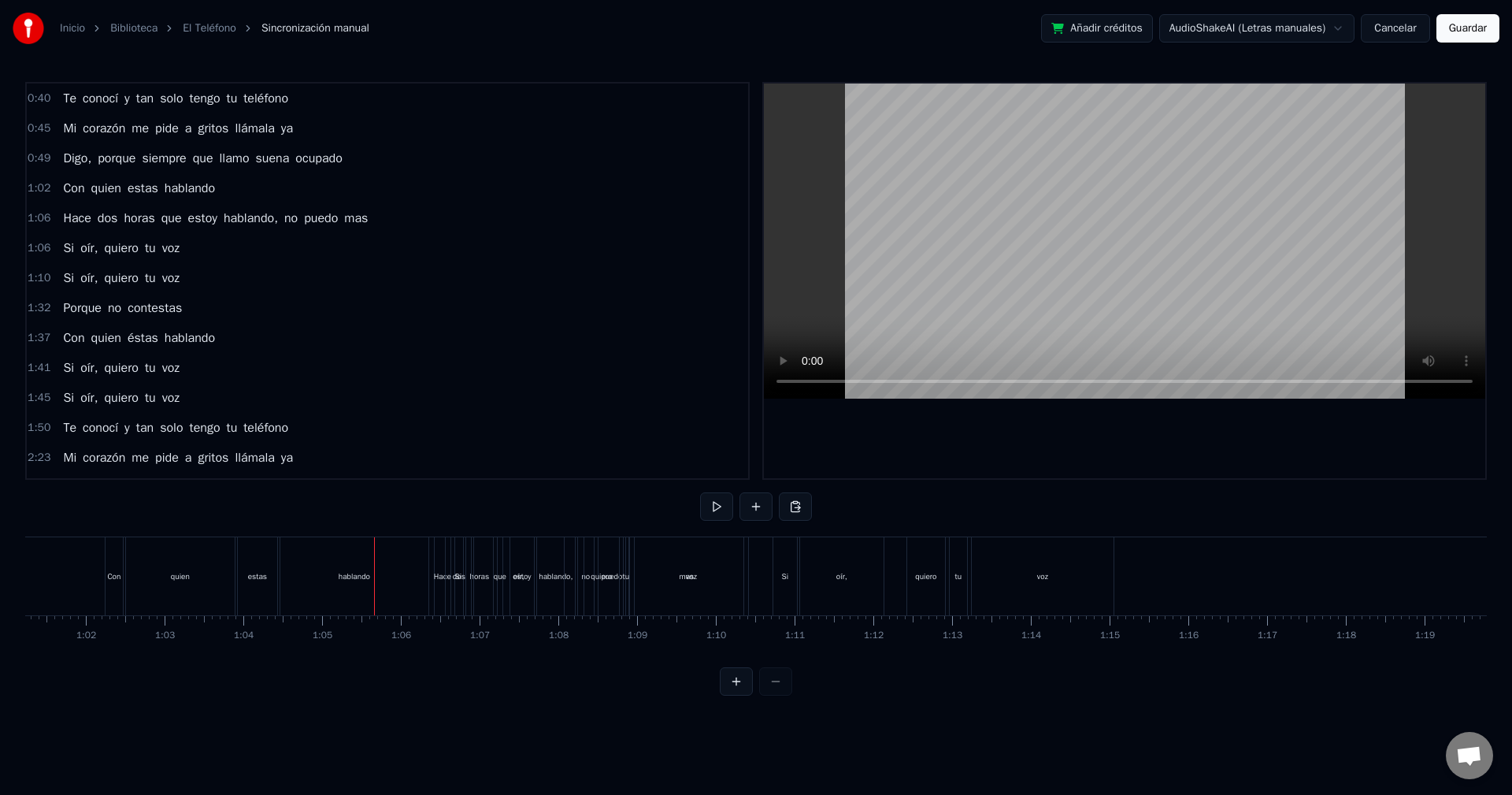 click on "1:06 Hace dos horas que estoy hablando, no puedo mas" at bounding box center [387, 218] 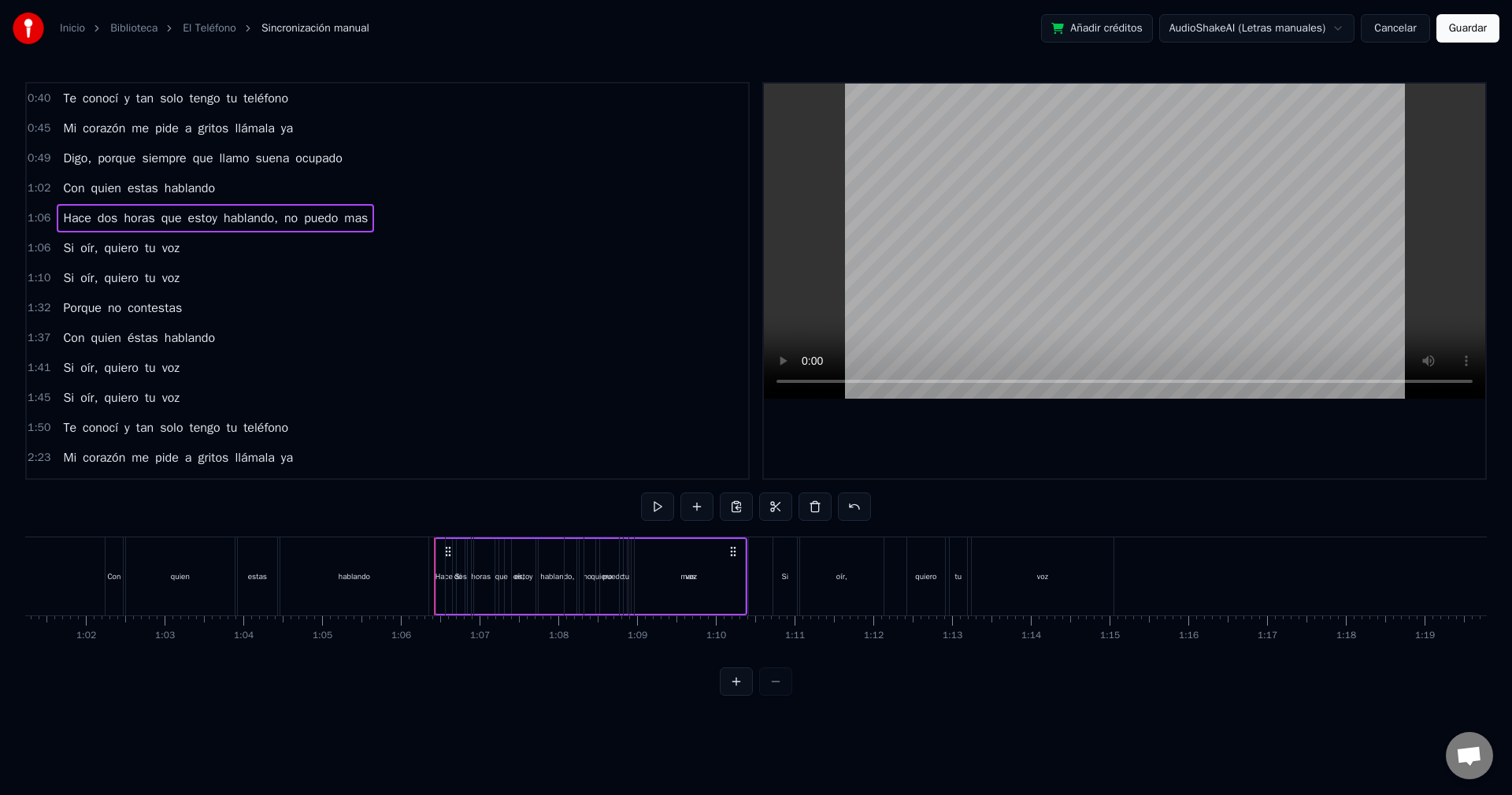 drag, startPoint x: 724, startPoint y: 552, endPoint x: 452, endPoint y: 556, distance: 272.0294 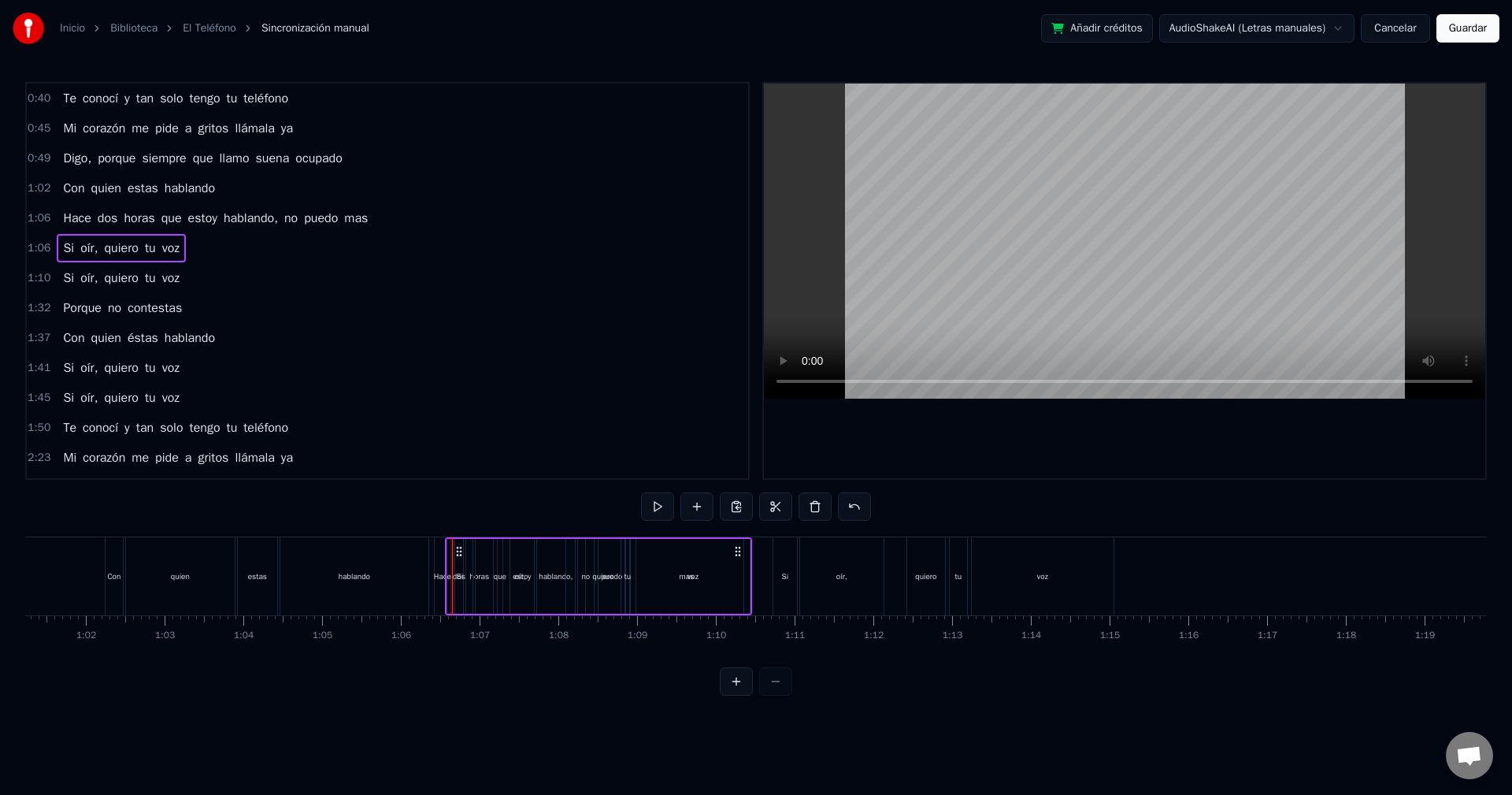 click on "1:06 Hace dos horas que estoy hablando, no puedo mas" at bounding box center [387, 218] 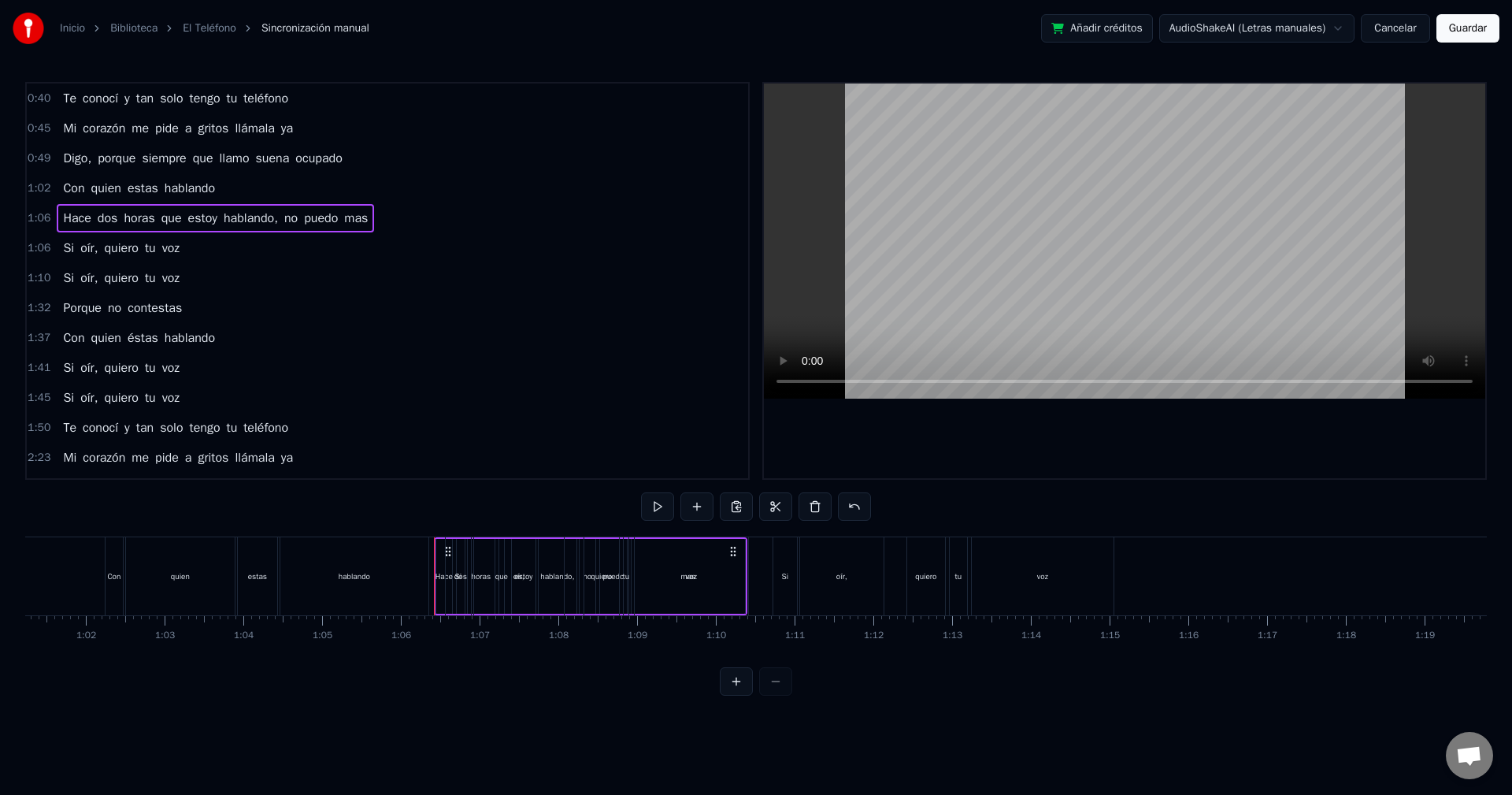 drag, startPoint x: 370, startPoint y: 219, endPoint x: 383, endPoint y: 162, distance: 58.463664 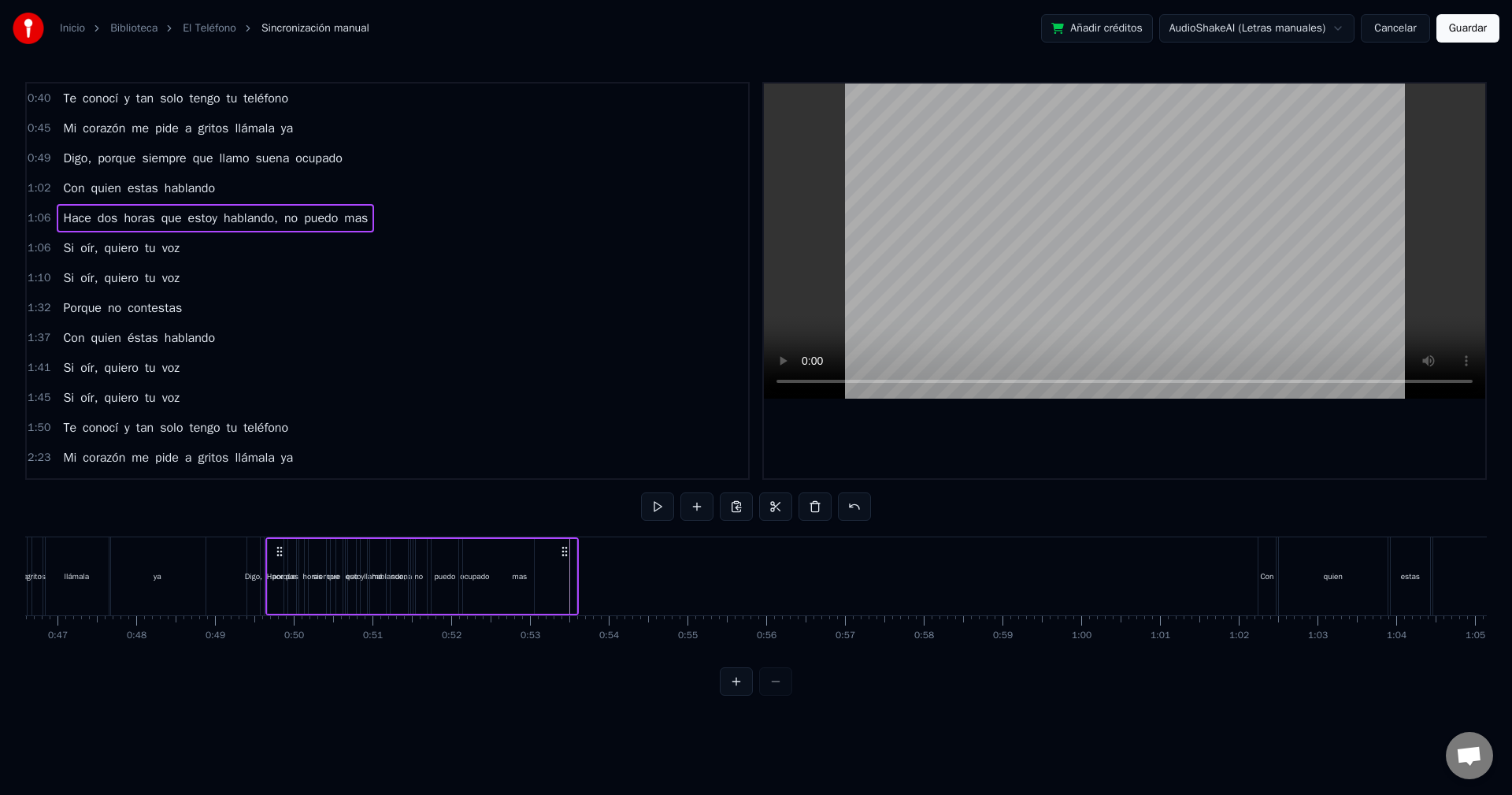 scroll, scrollTop: 0, scrollLeft: 3652, axis: horizontal 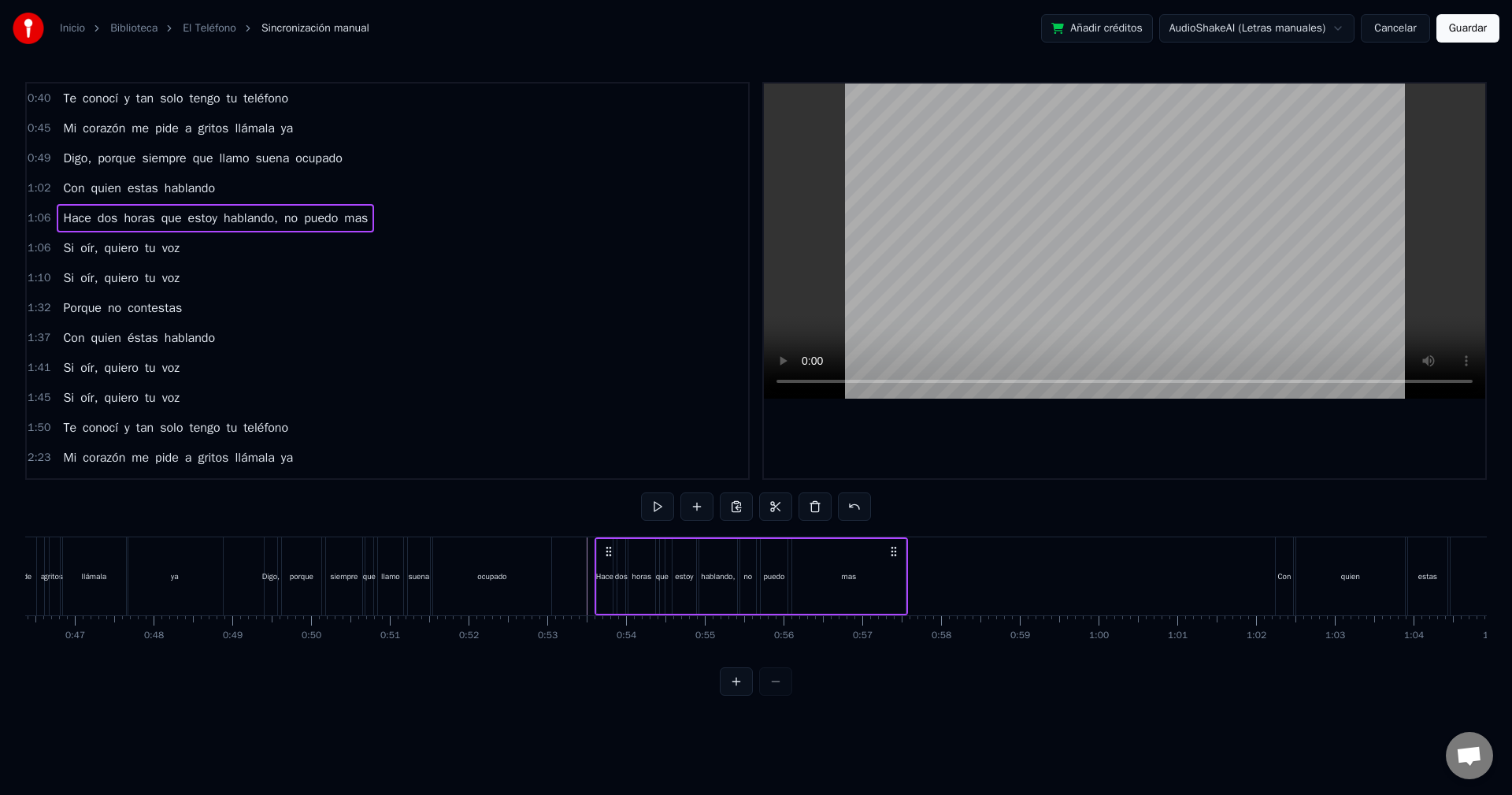 drag, startPoint x: 443, startPoint y: 548, endPoint x: 604, endPoint y: 663, distance: 197.85348 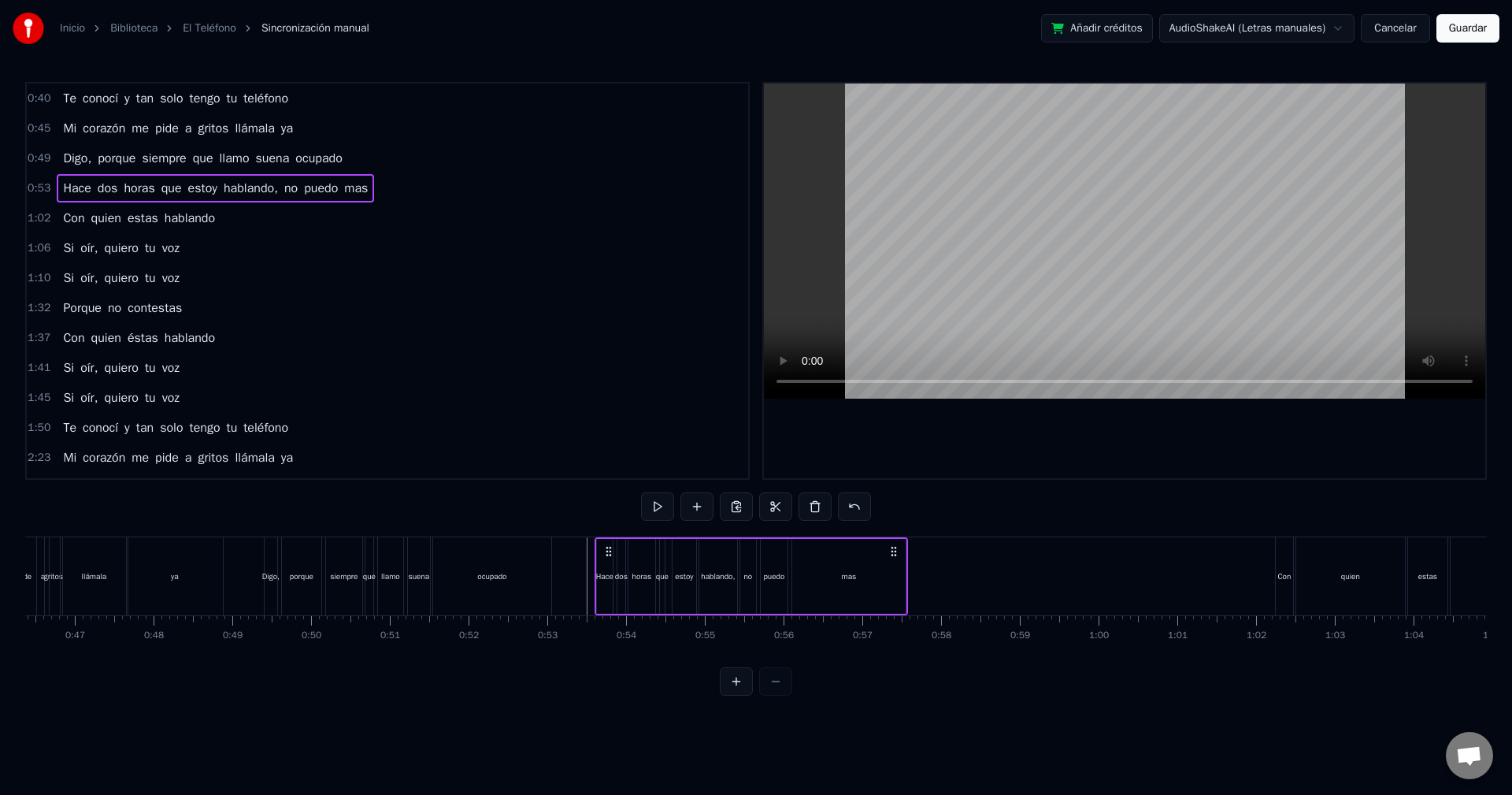 scroll, scrollTop: 0, scrollLeft: 3652, axis: horizontal 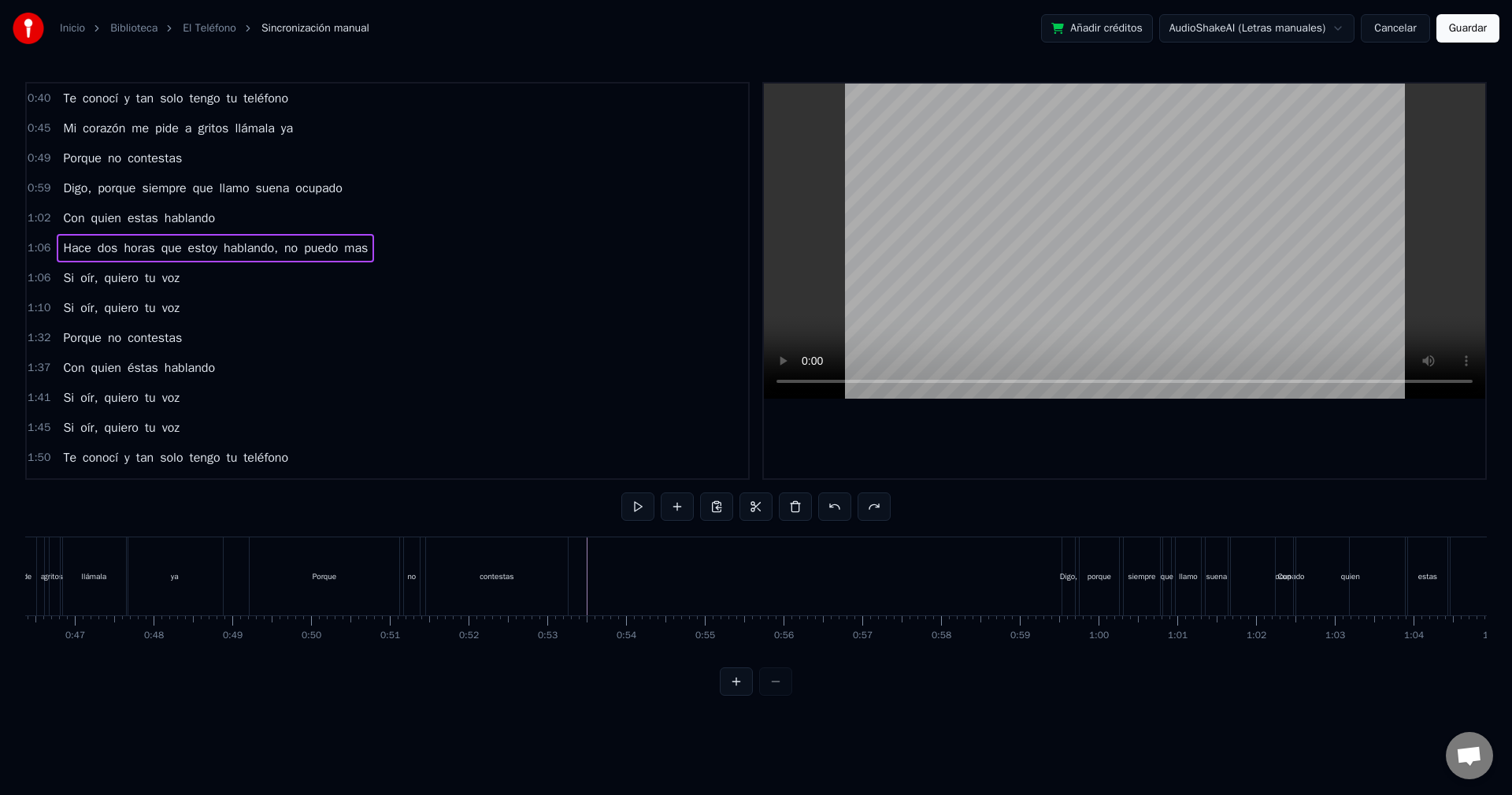 click on "contestas" at bounding box center [154, 158] 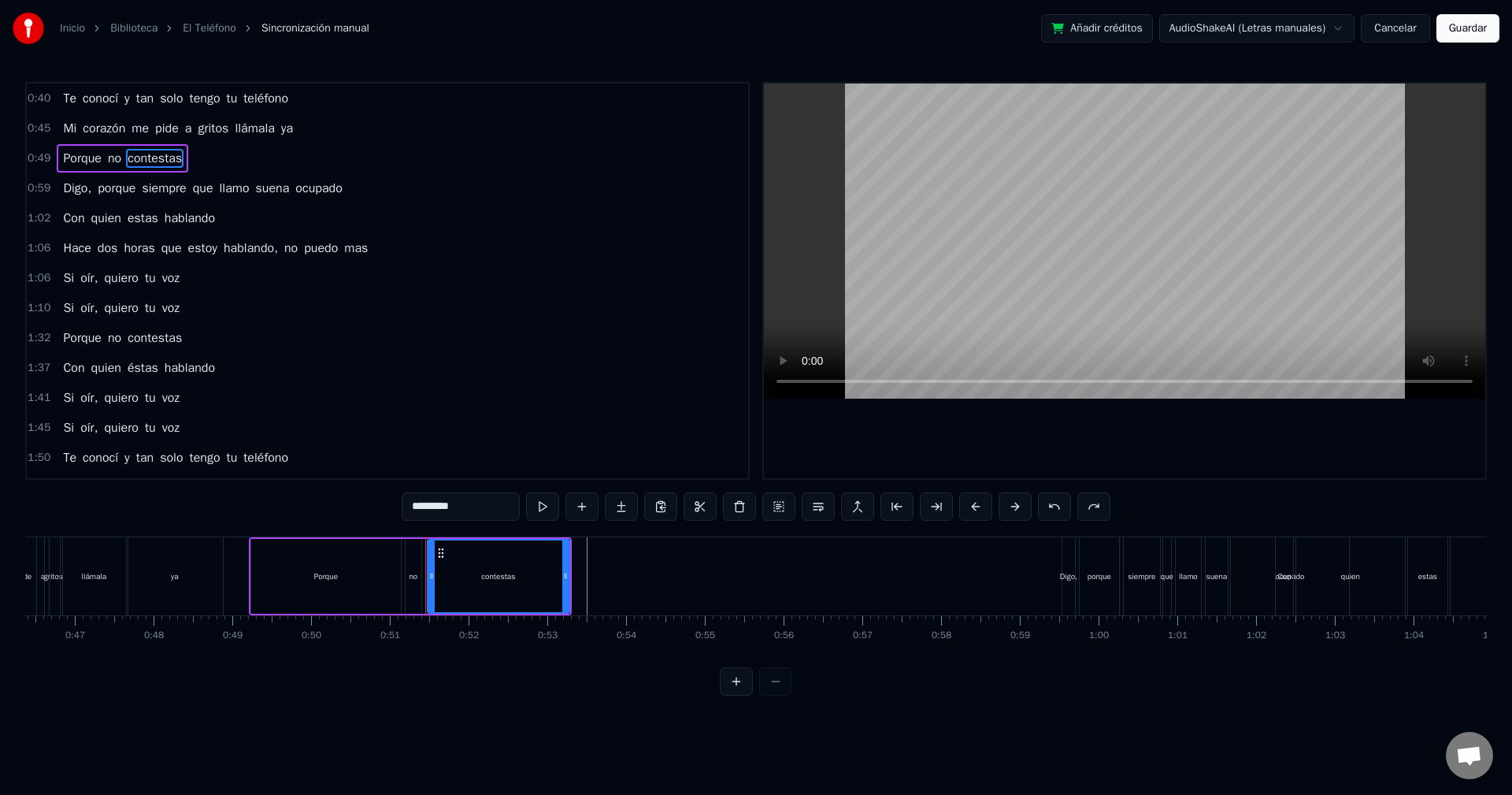 click on "0:49 Porque no contestas" at bounding box center [387, 158] 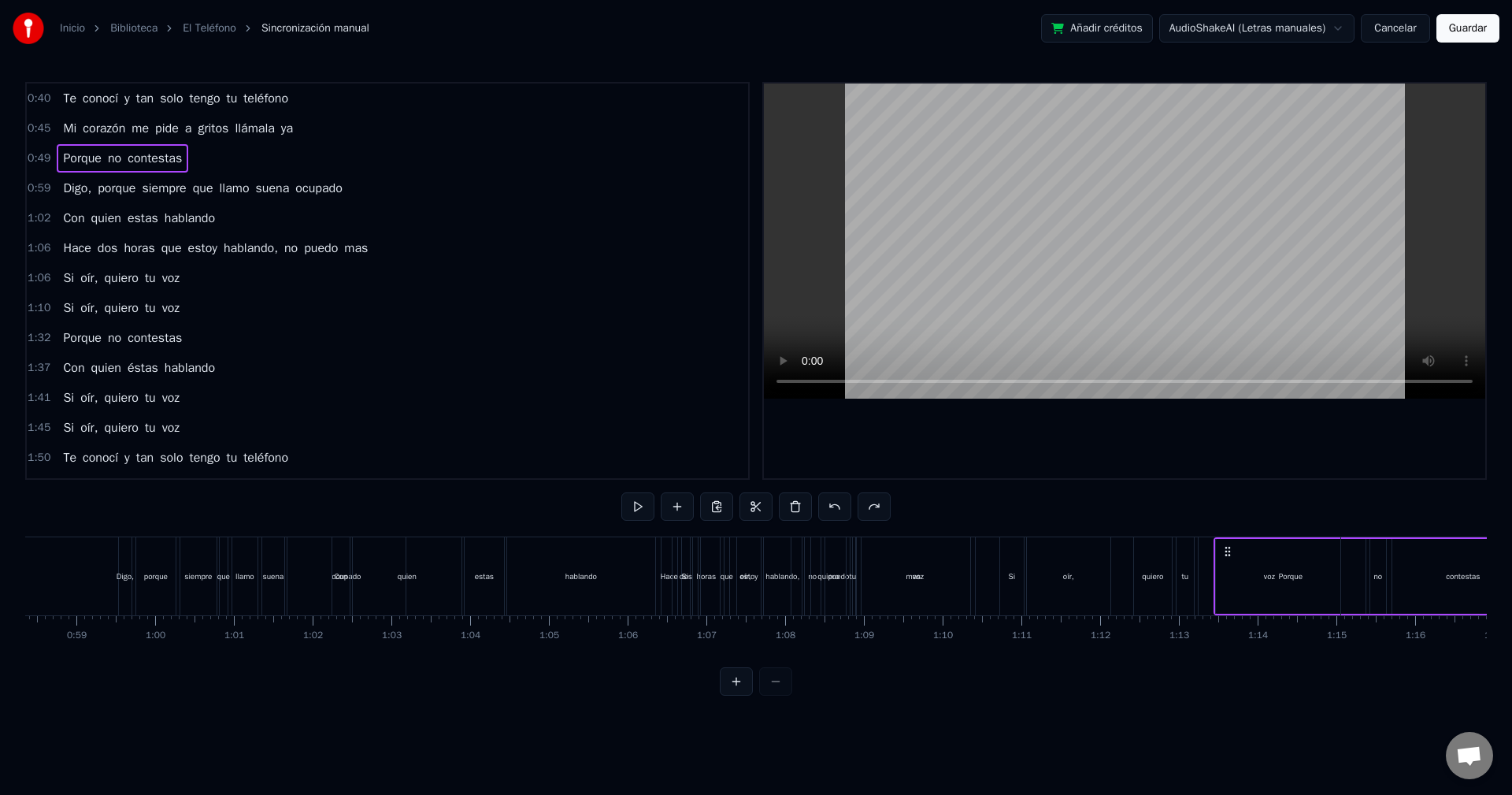 scroll, scrollTop: 0, scrollLeft: 4628, axis: horizontal 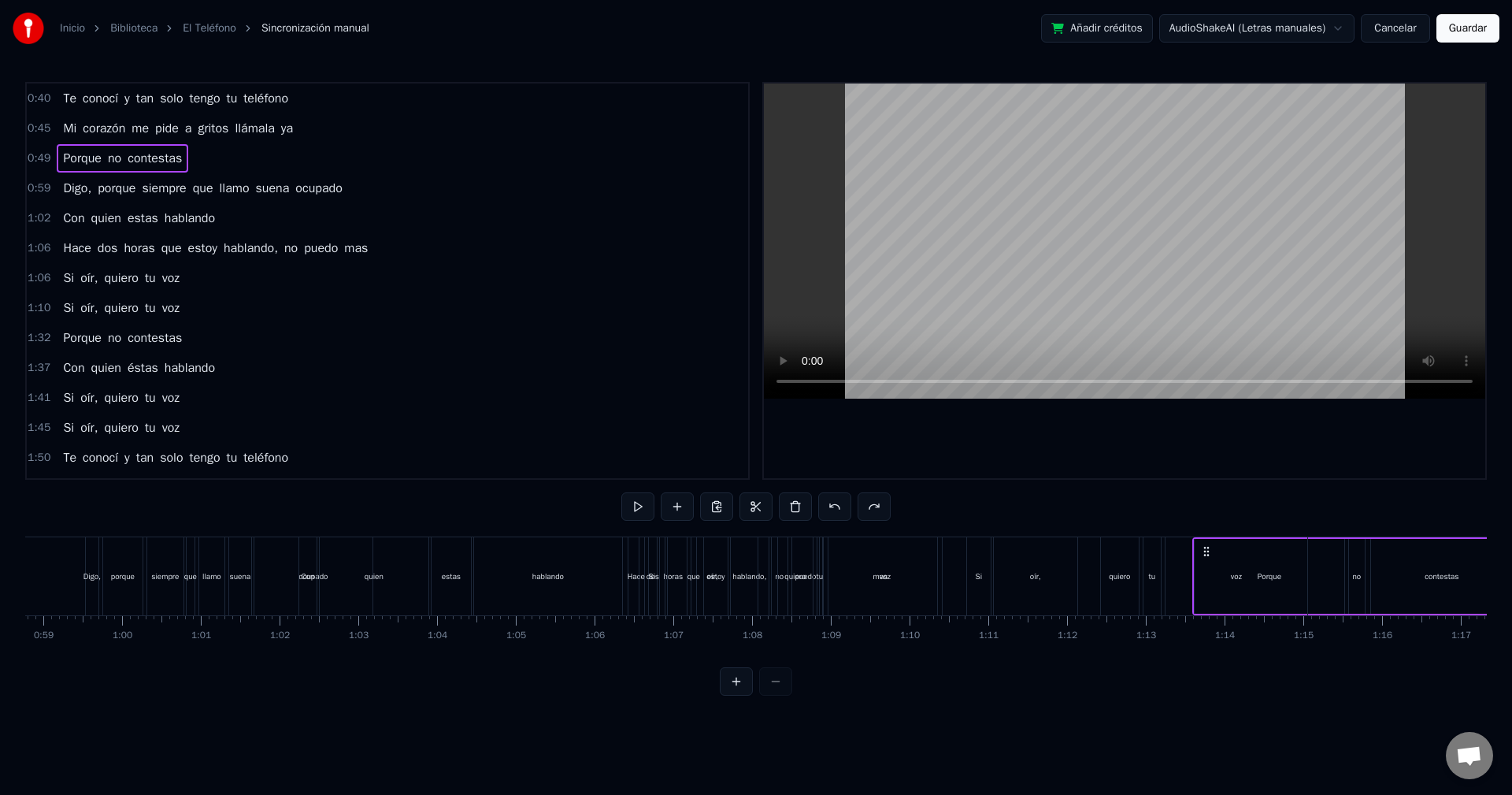 drag, startPoint x: 265, startPoint y: 548, endPoint x: 1208, endPoint y: 576, distance: 943.4156 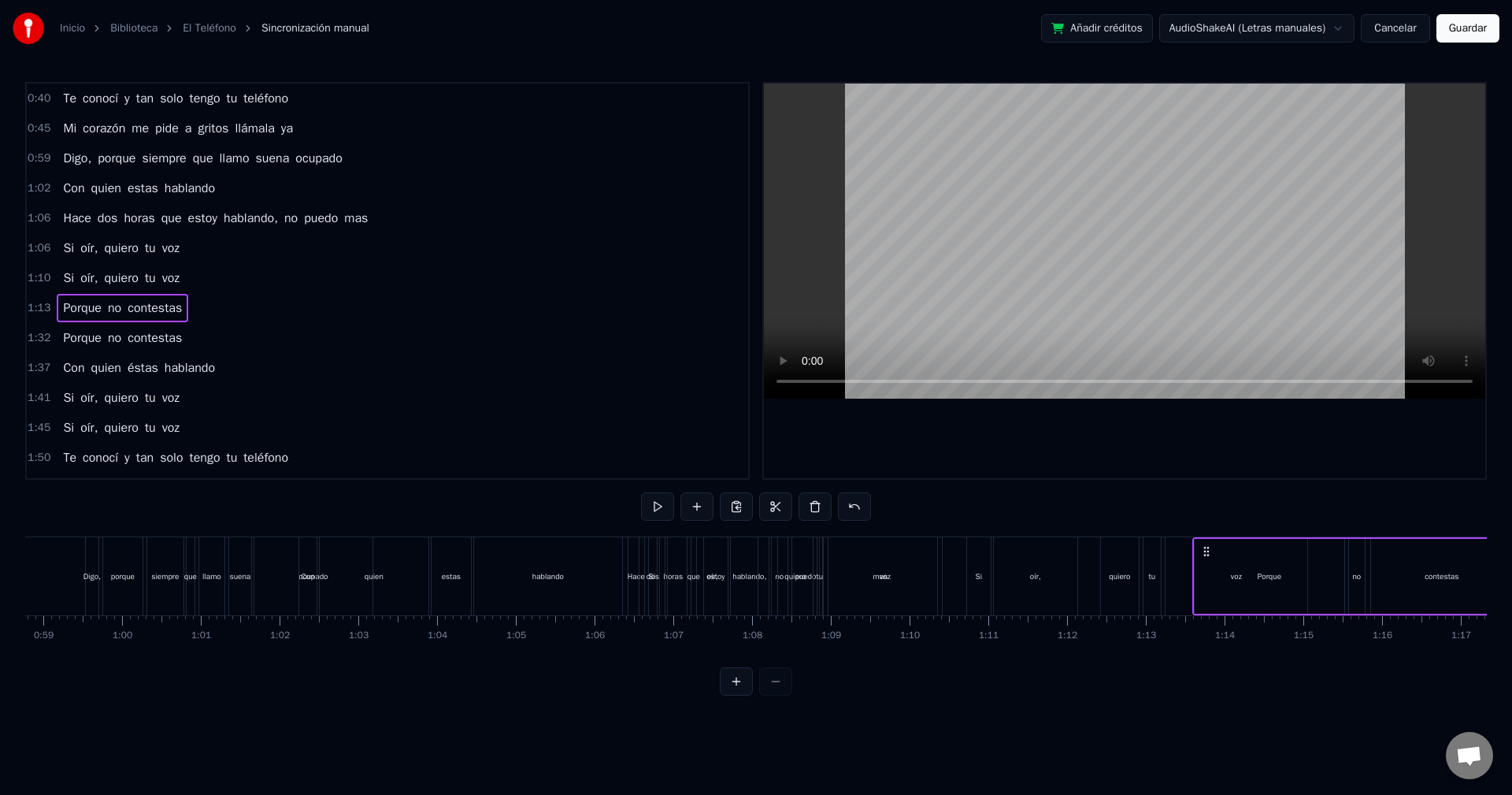 click on "0:59 Digo, porque siempre que llamo suena ocupado" at bounding box center [387, 158] 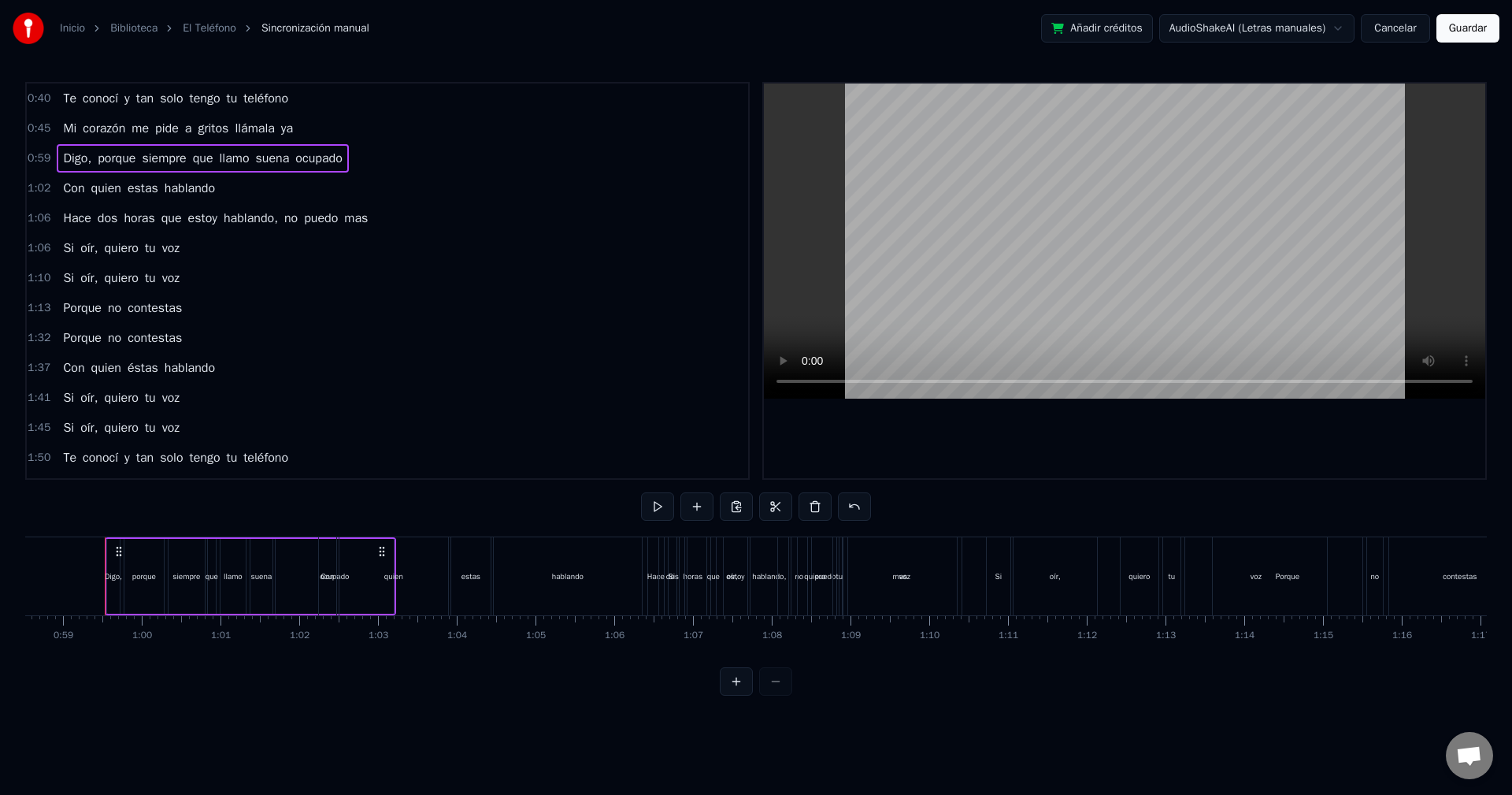 click on "0:59 Digo, porque siempre que llamo suena ocupado" at bounding box center [387, 158] 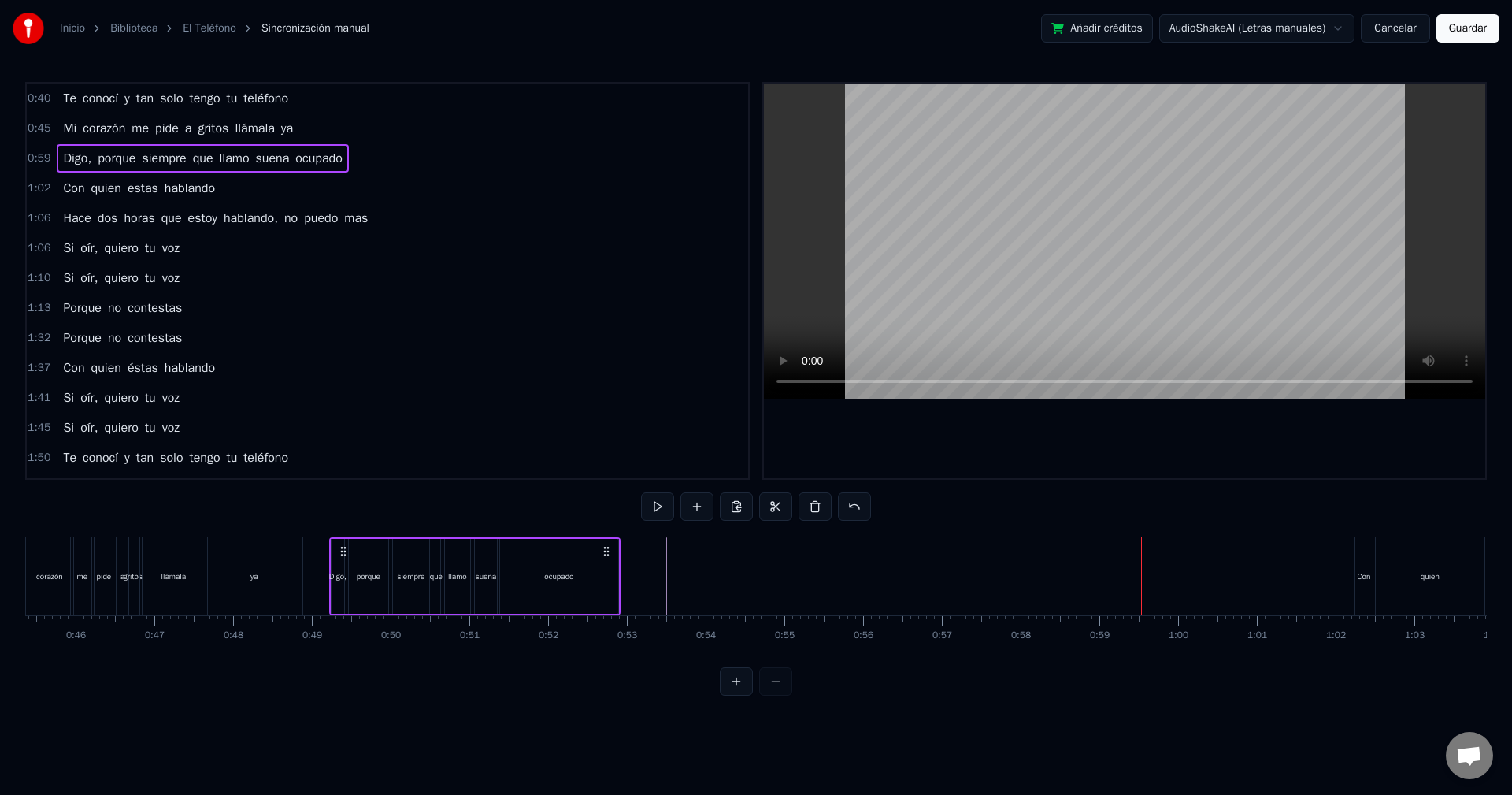 scroll, scrollTop: 0, scrollLeft: 3570, axis: horizontal 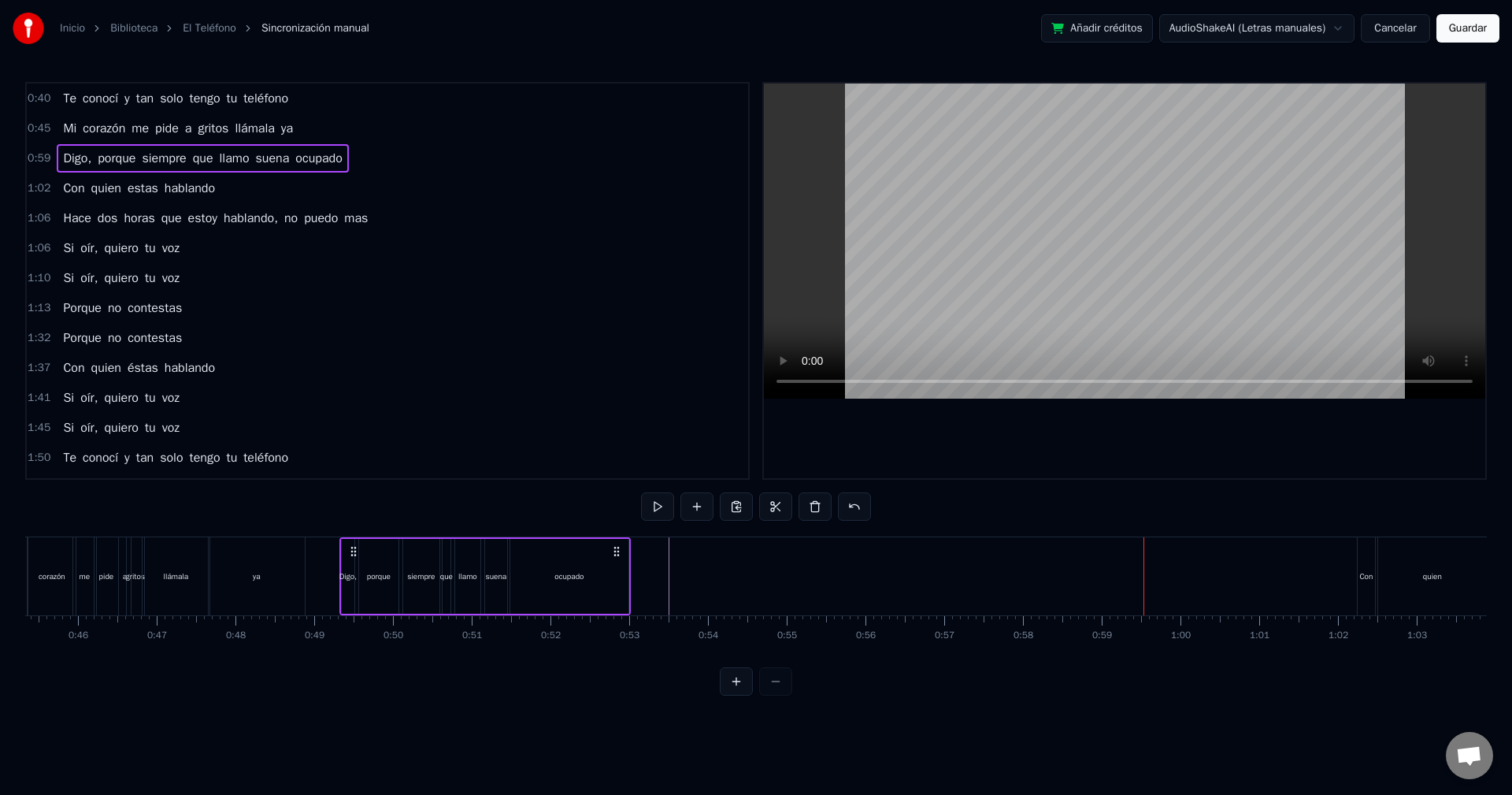drag, startPoint x: 118, startPoint y: 551, endPoint x: 350, endPoint y: 582, distance: 234.06196 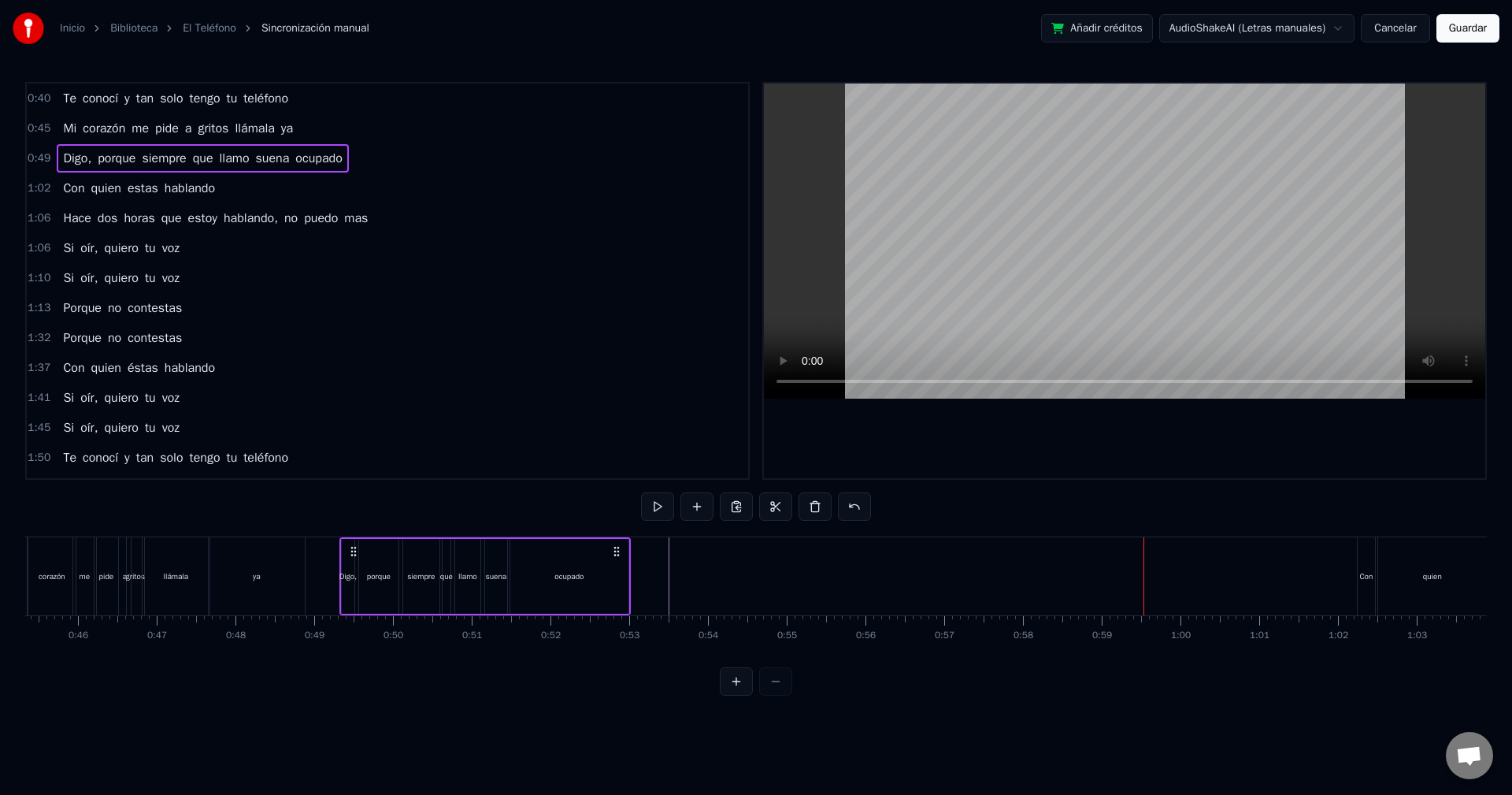 click at bounding box center [6293, 576] 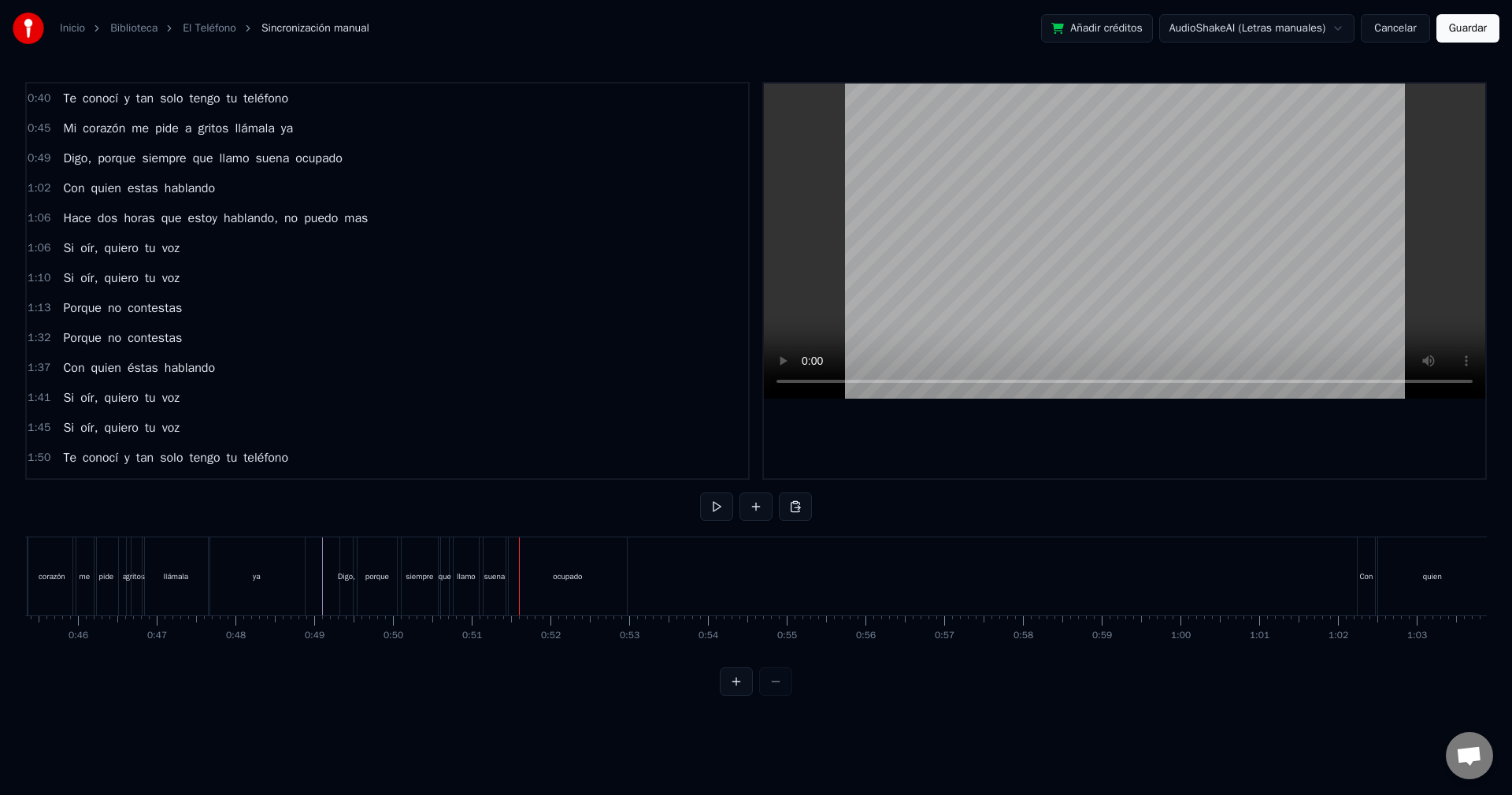click on "1:06 Hace dos horas que estoy hablando, no puedo mas" at bounding box center [387, 218] 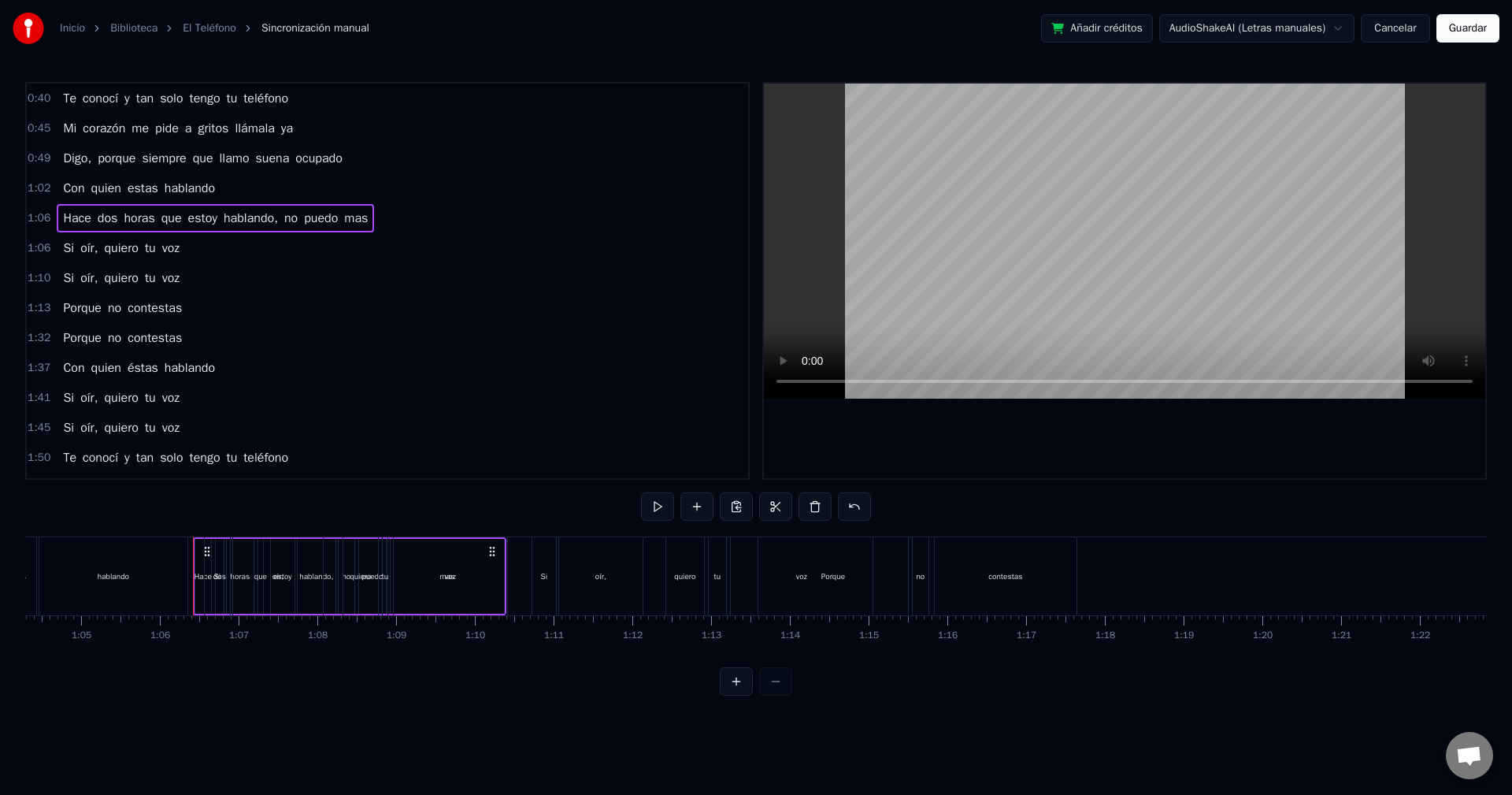 scroll, scrollTop: 0, scrollLeft: 5151, axis: horizontal 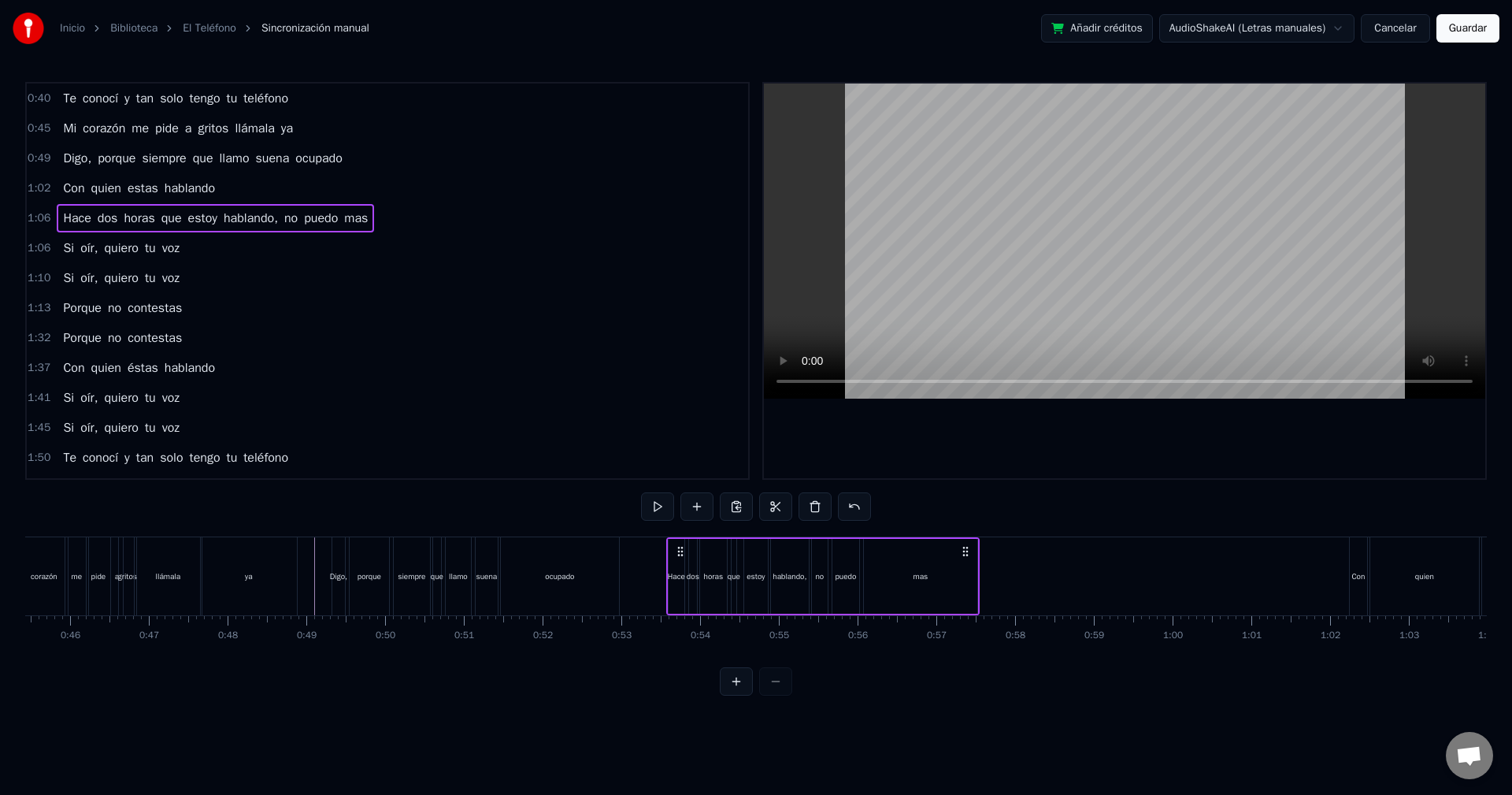 drag, startPoint x: 114, startPoint y: 552, endPoint x: 676, endPoint y: 596, distance: 563.71979 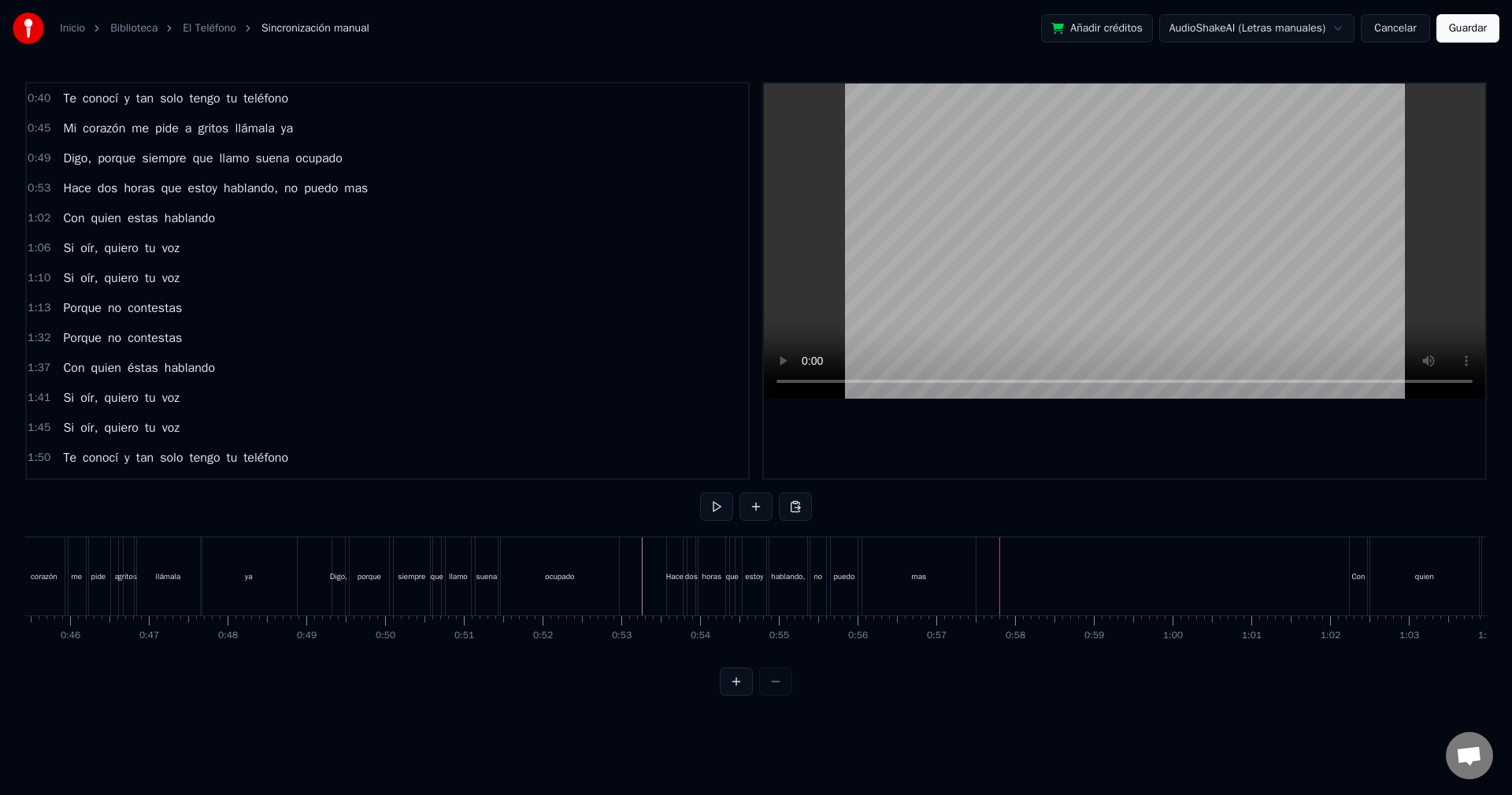 click on "Porque no contestas" at bounding box center [122, 308] 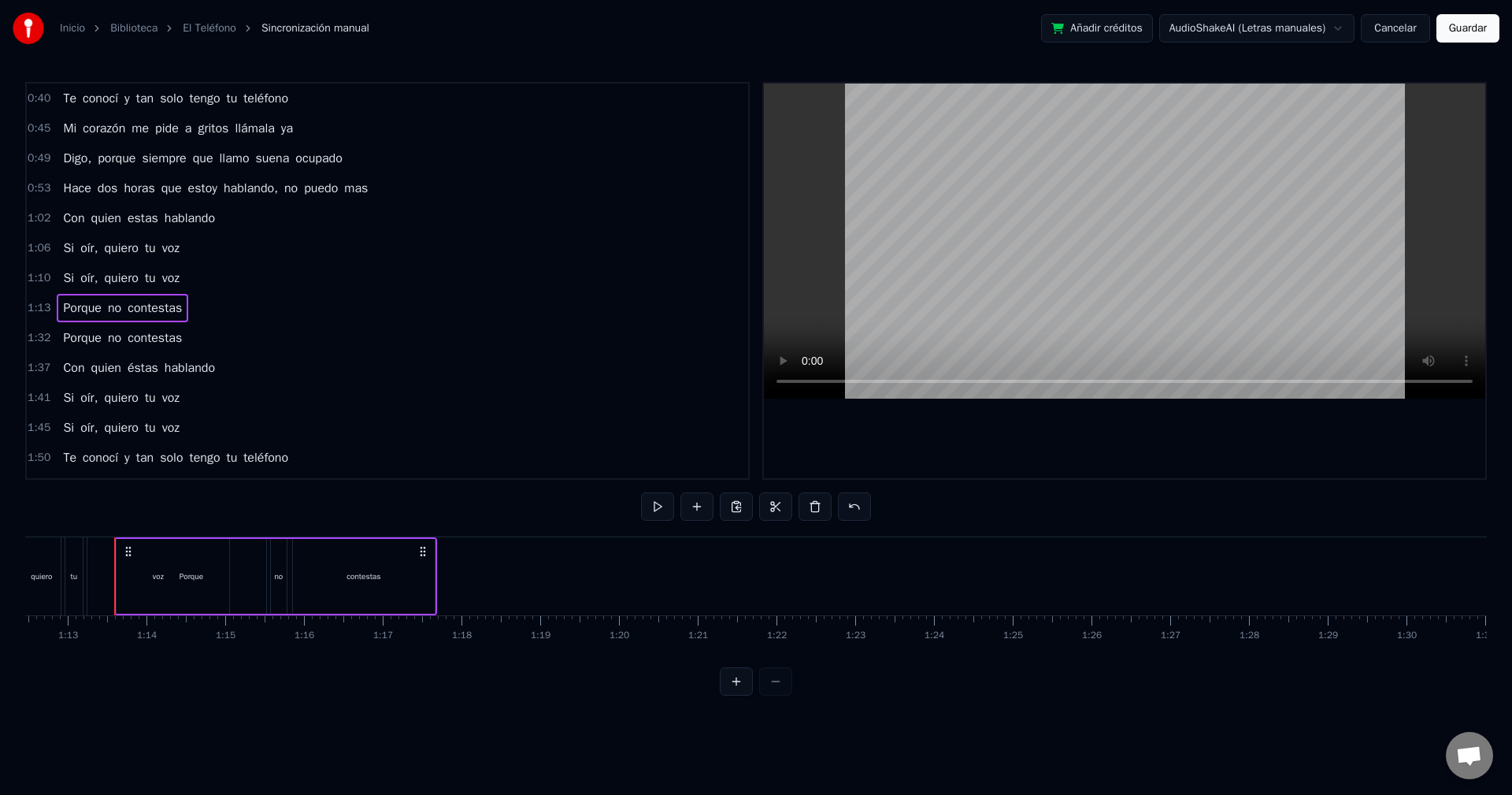 scroll, scrollTop: 0, scrollLeft: 5716, axis: horizontal 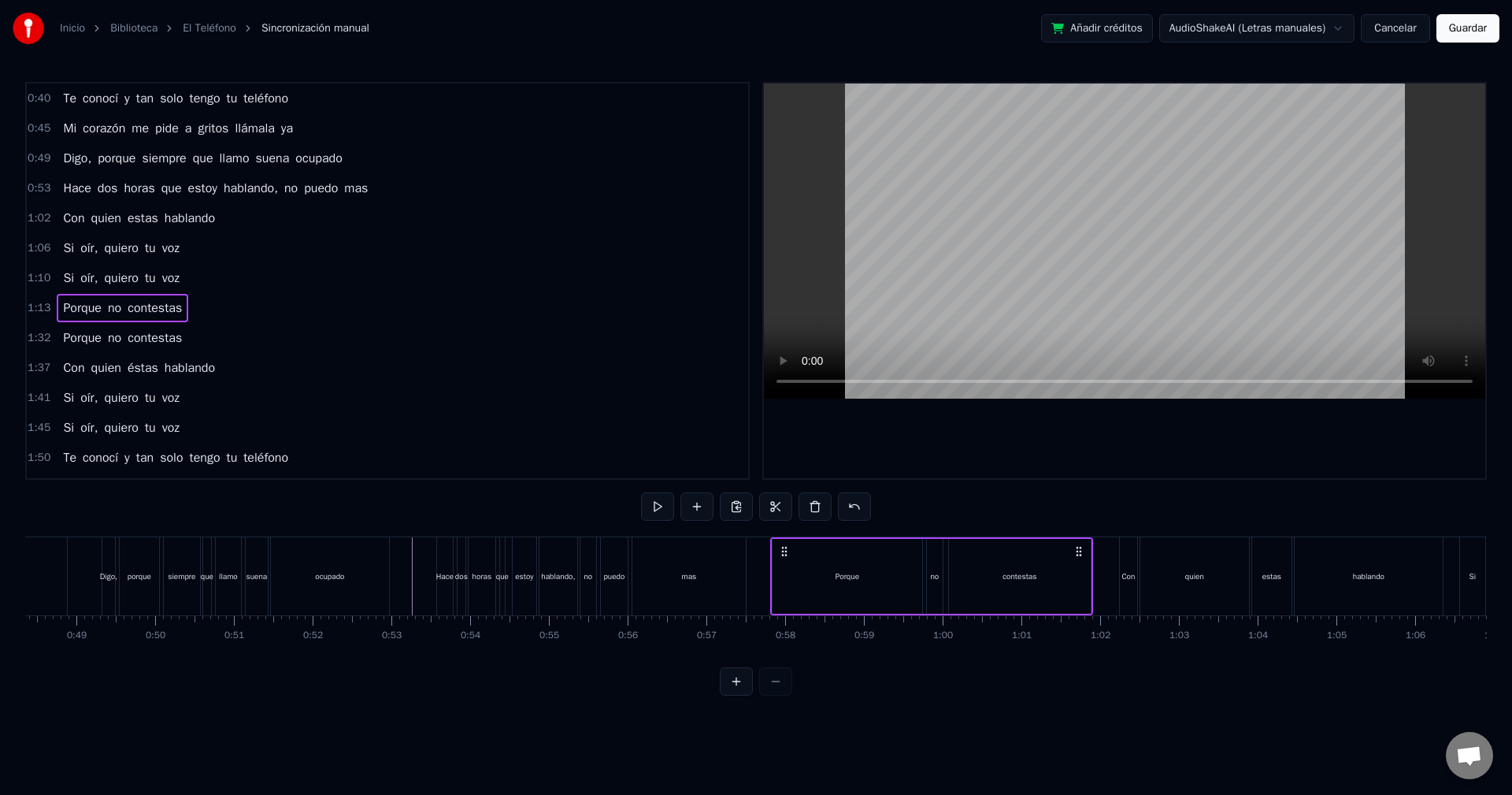 drag, startPoint x: 117, startPoint y: 553, endPoint x: 782, endPoint y: 621, distance: 668.46765 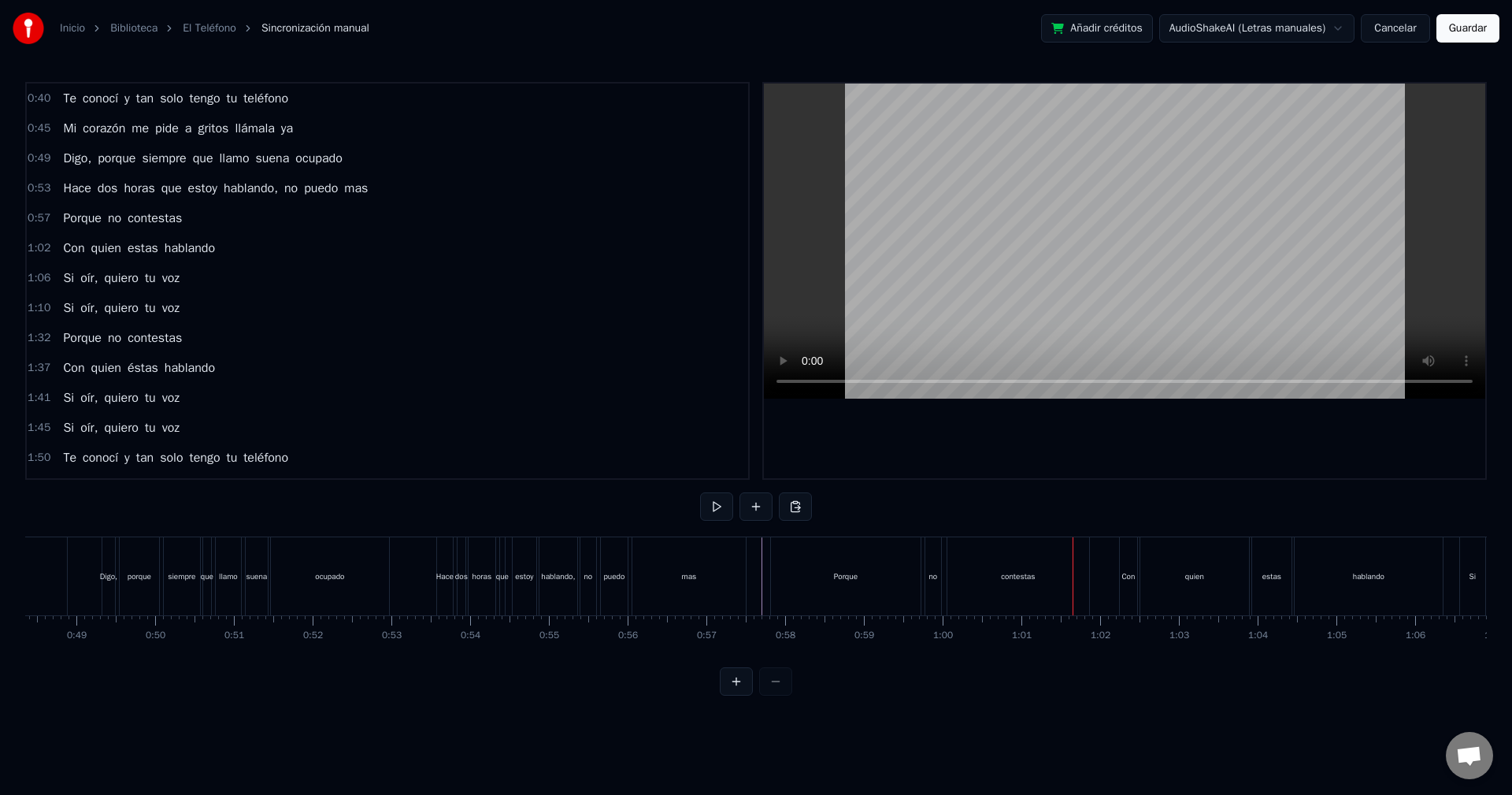 click on "1:02 Con quien estas hablando" at bounding box center [387, 248] 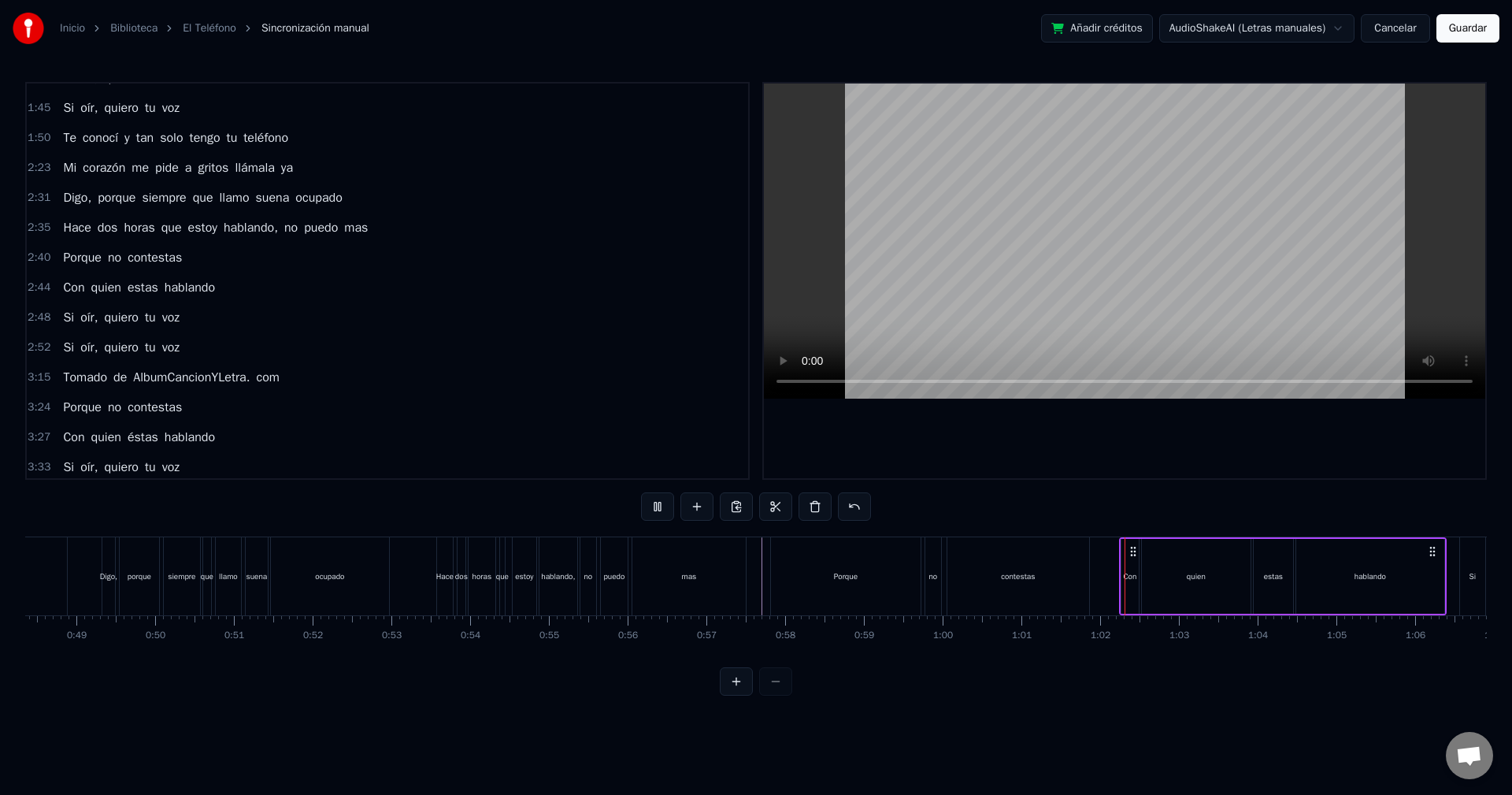 scroll, scrollTop: 345, scrollLeft: 0, axis: vertical 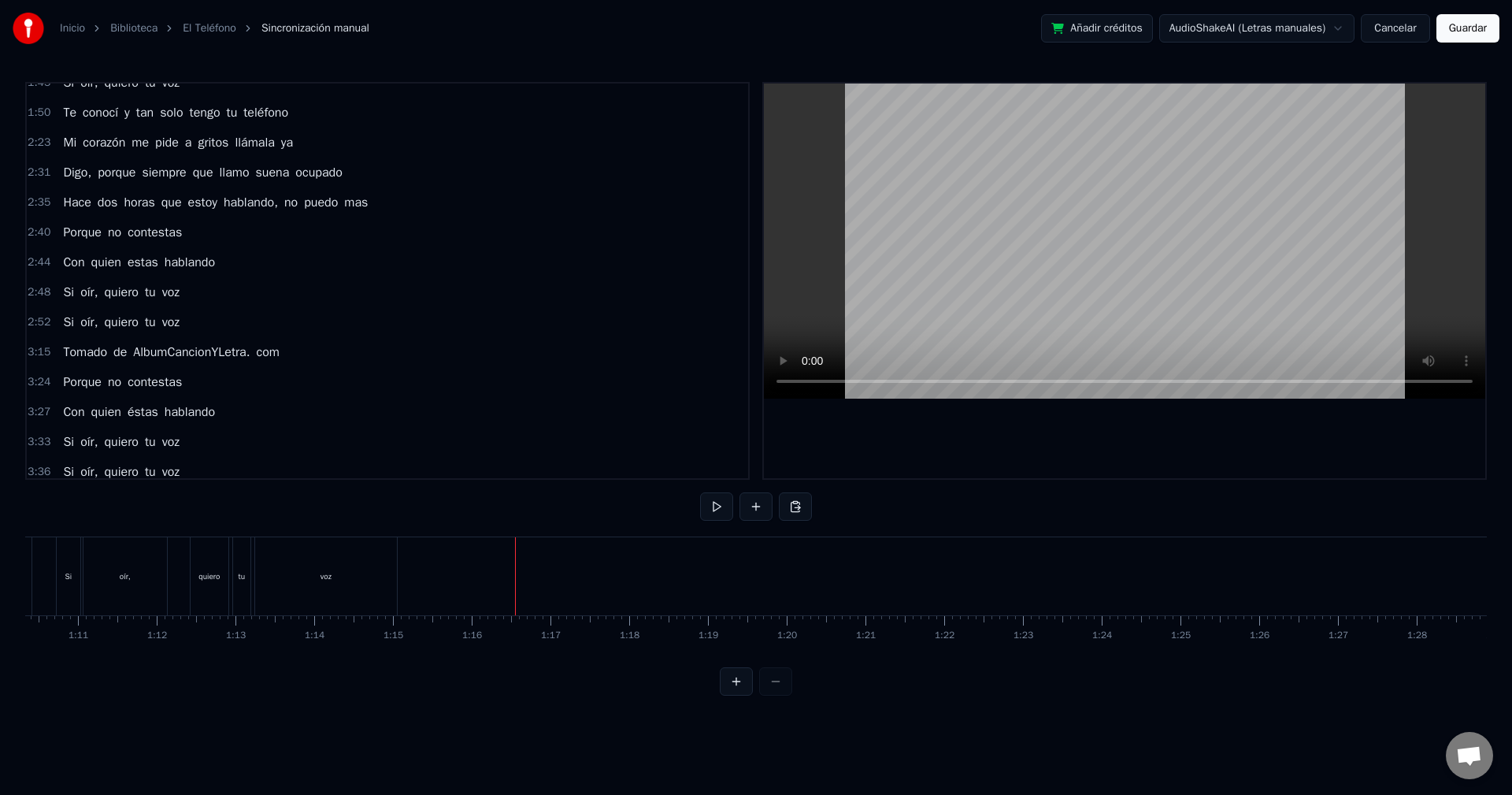 click at bounding box center (736, 682) 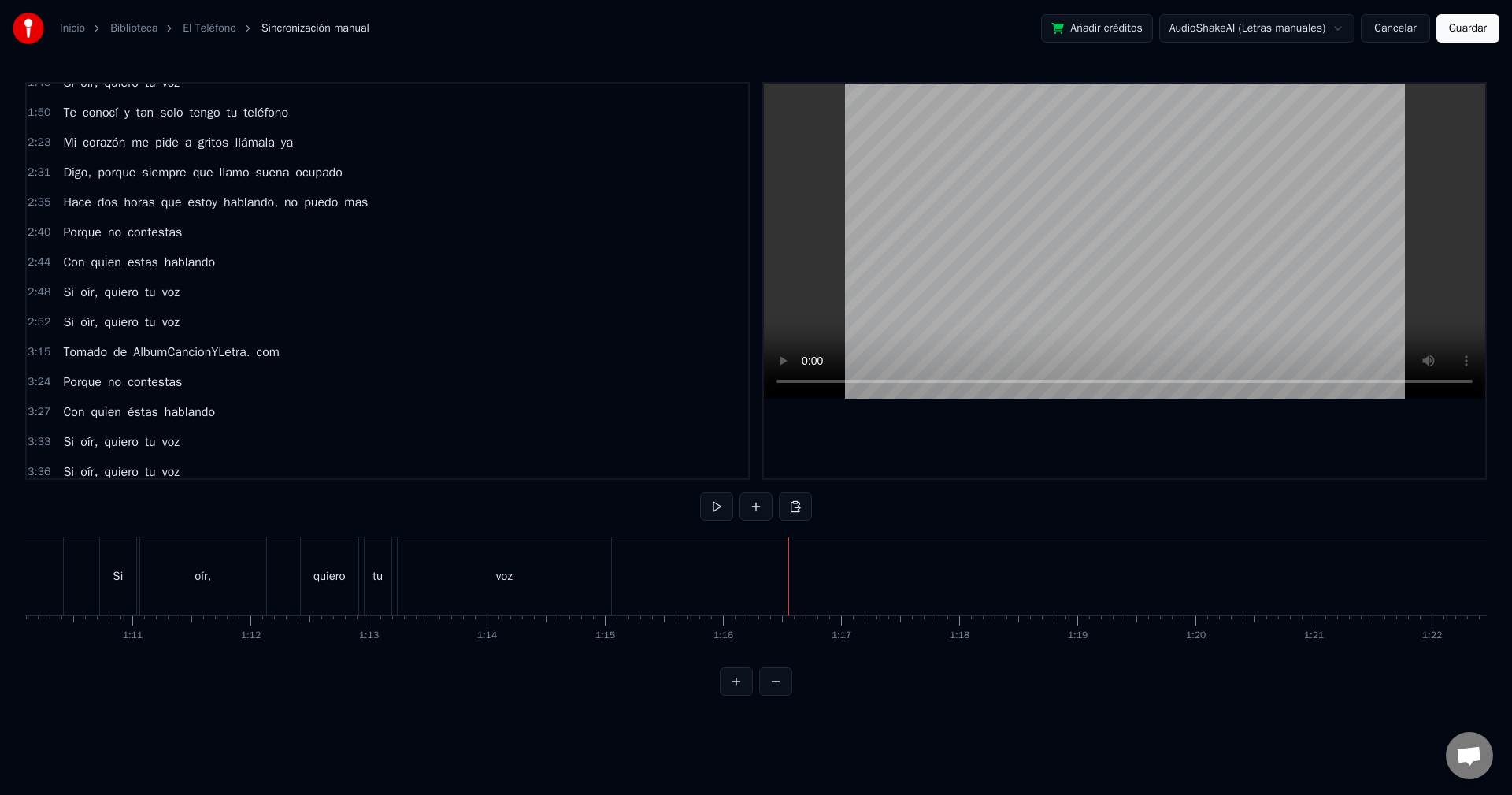 scroll, scrollTop: 0, scrollLeft: 8963, axis: horizontal 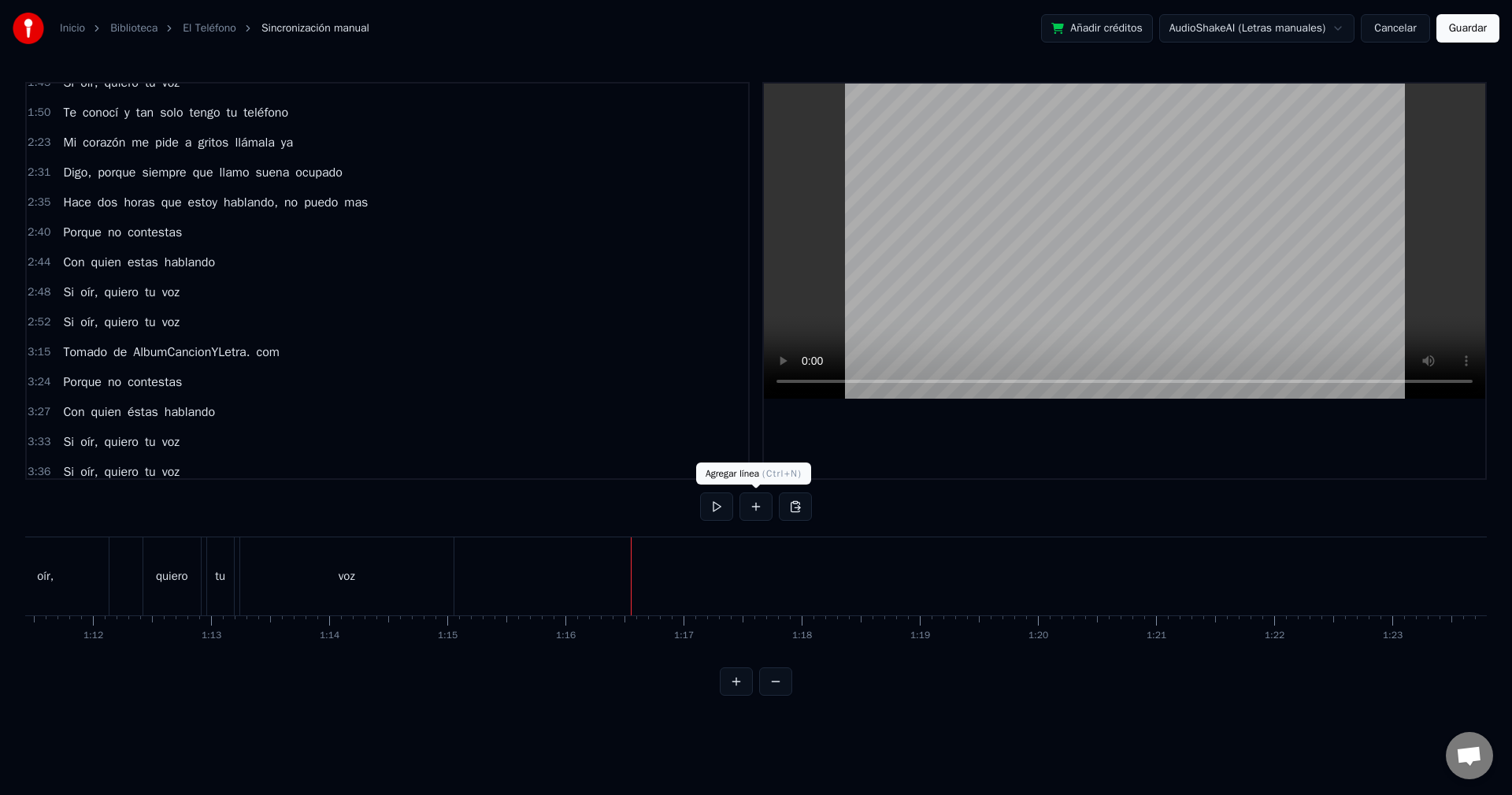 click at bounding box center (756, 507) 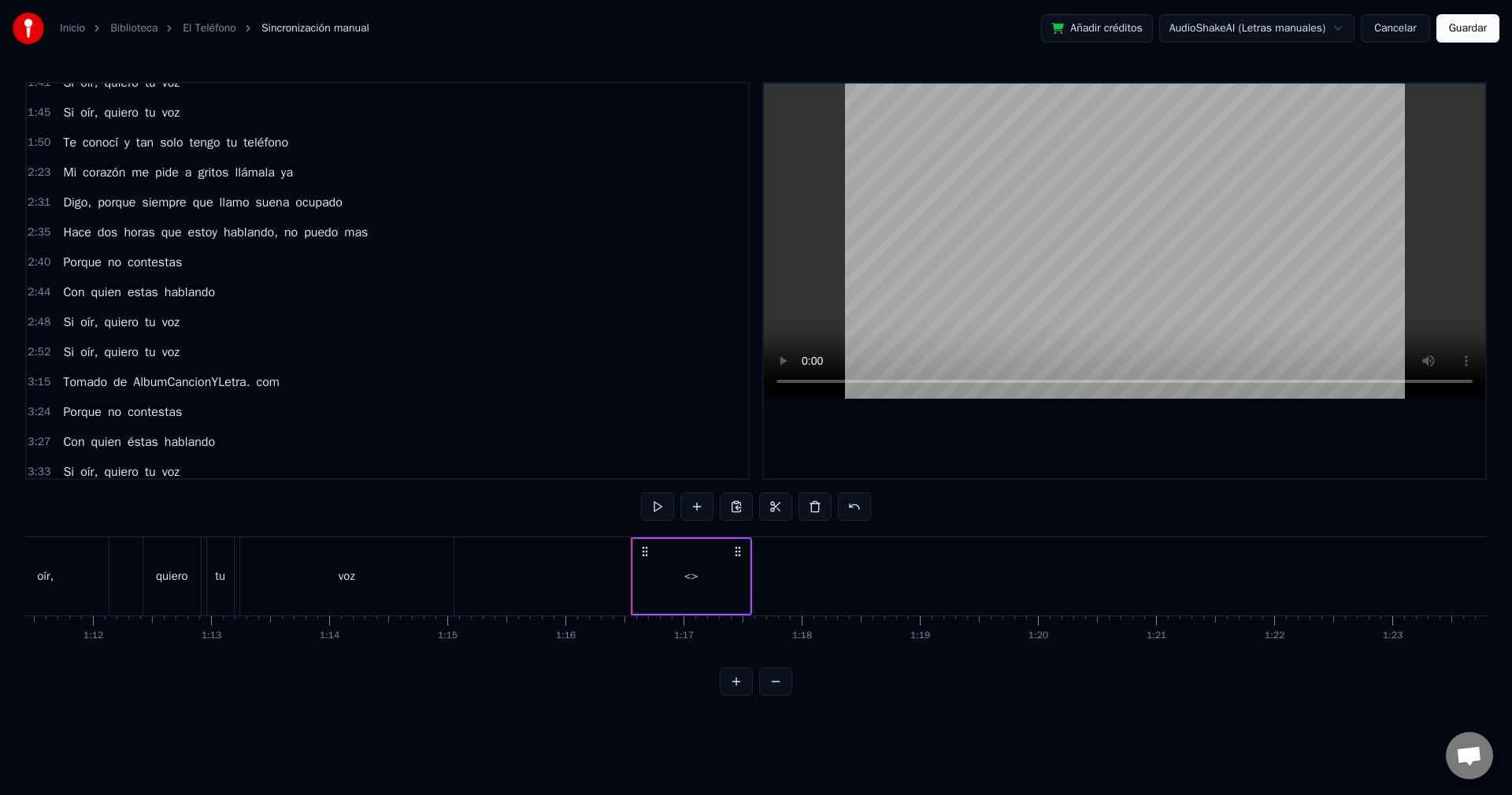 scroll, scrollTop: 375, scrollLeft: 0, axis: vertical 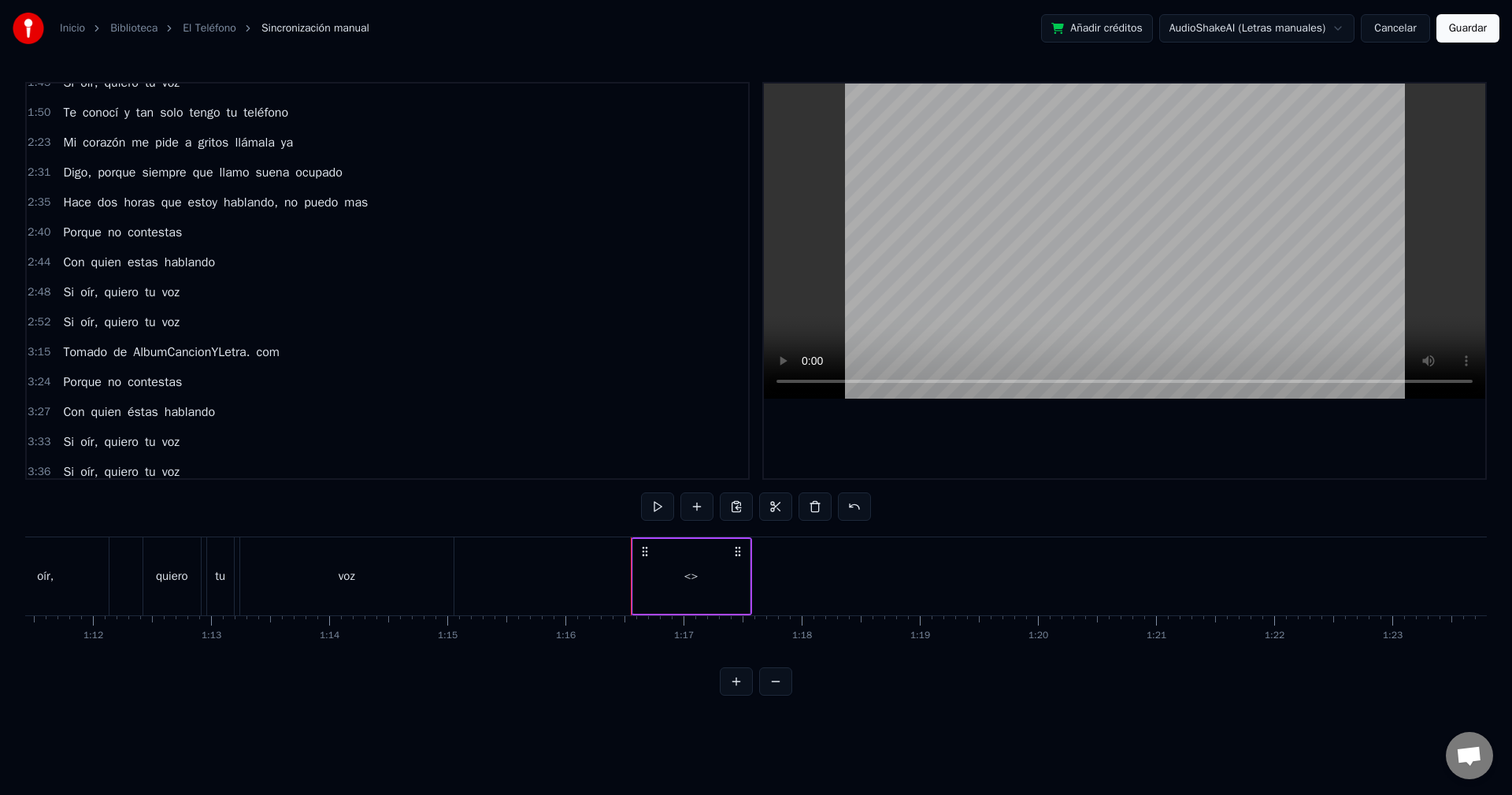 click on "<>" at bounding box center [691, 576] 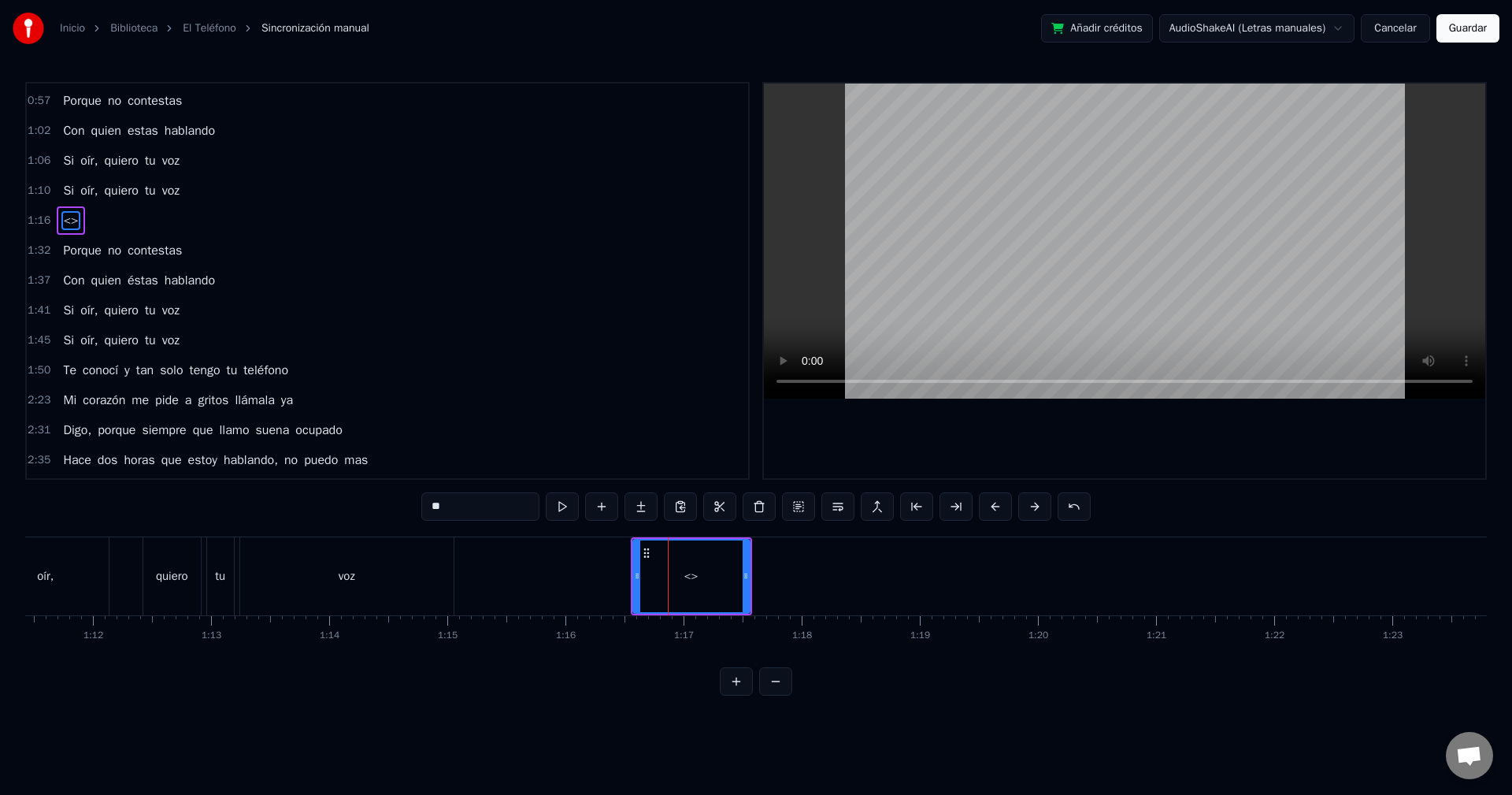 scroll, scrollTop: 57, scrollLeft: 0, axis: vertical 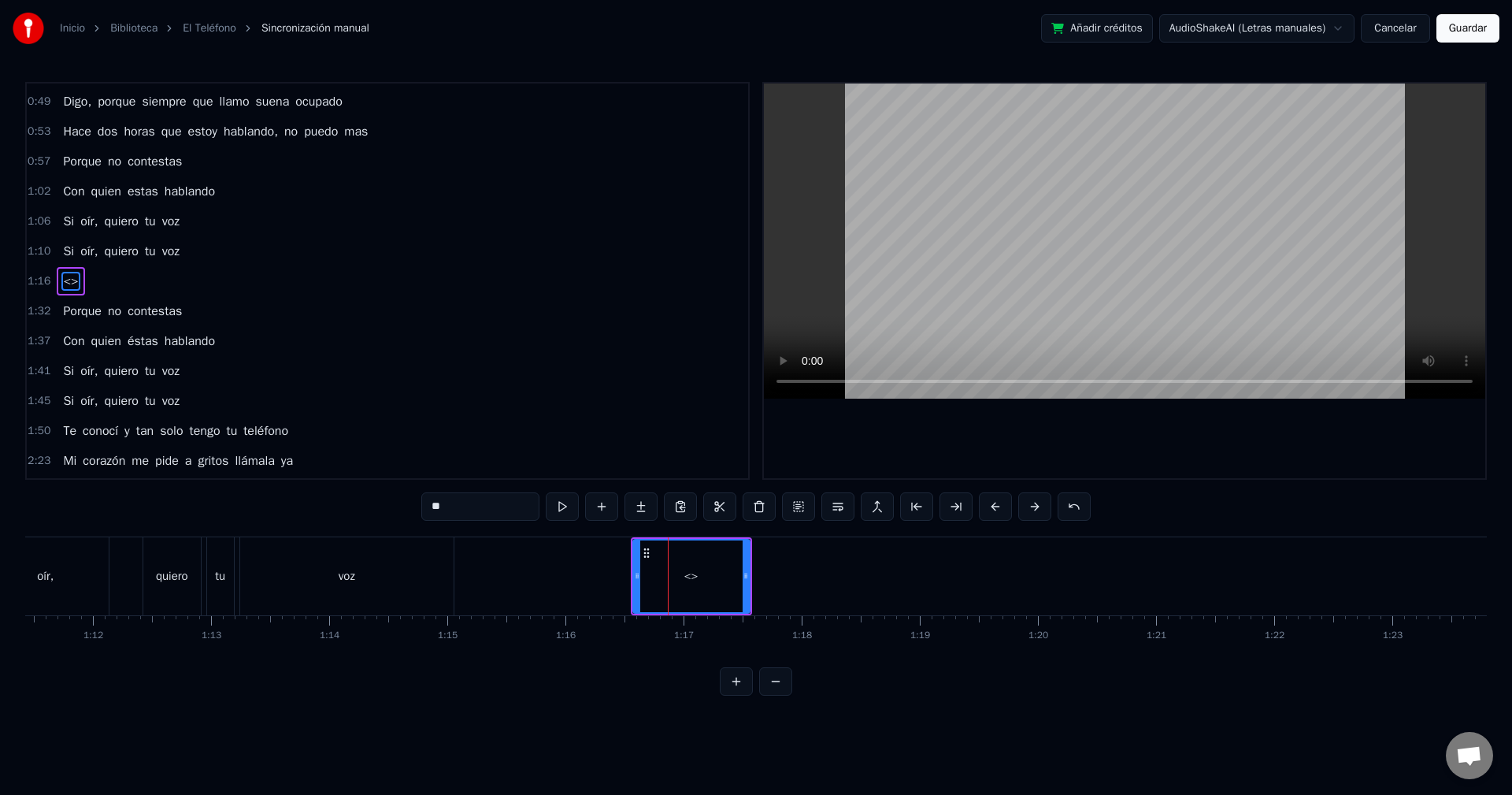 click on "**" at bounding box center [480, 507] 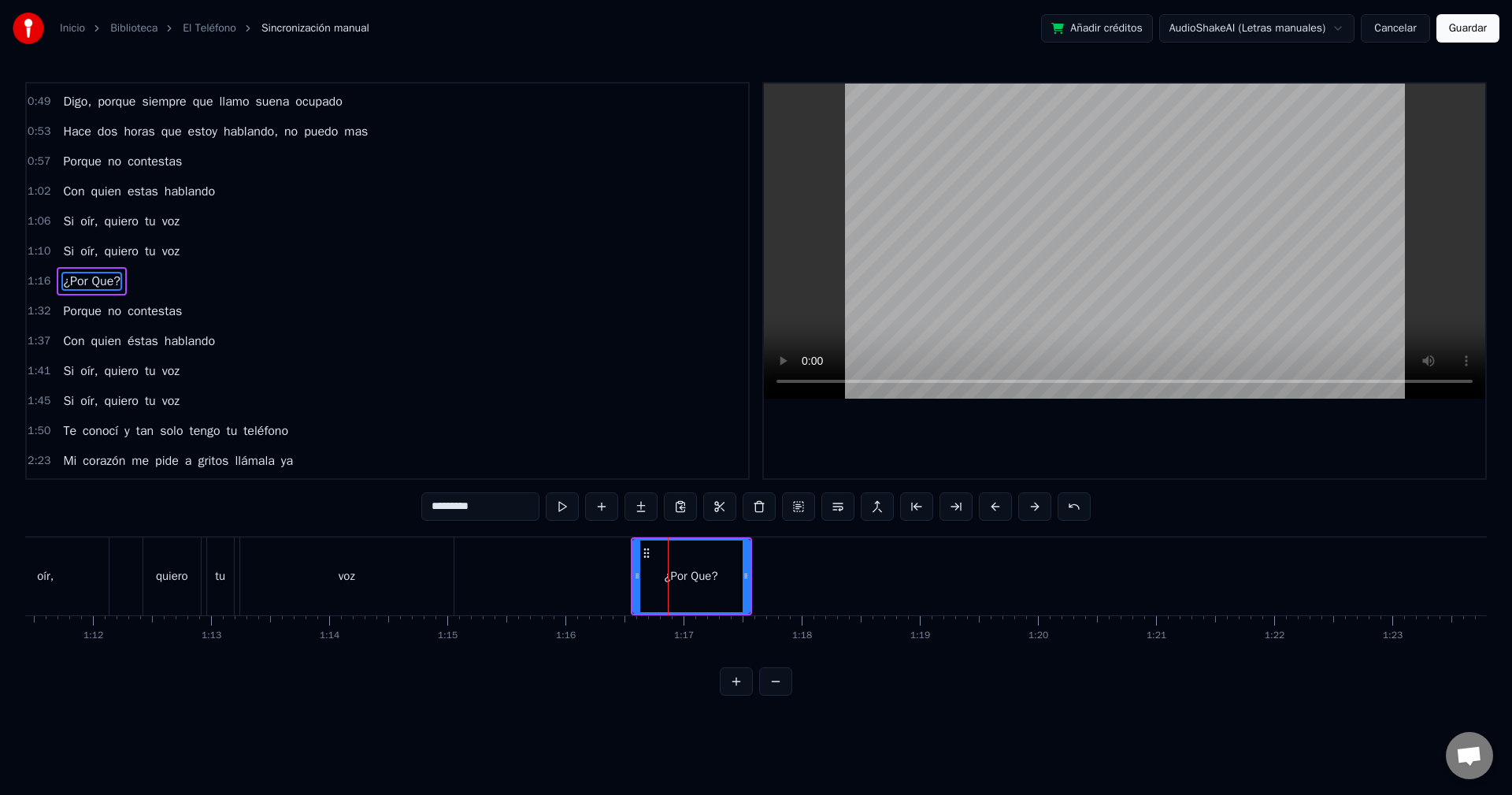 type on "*********" 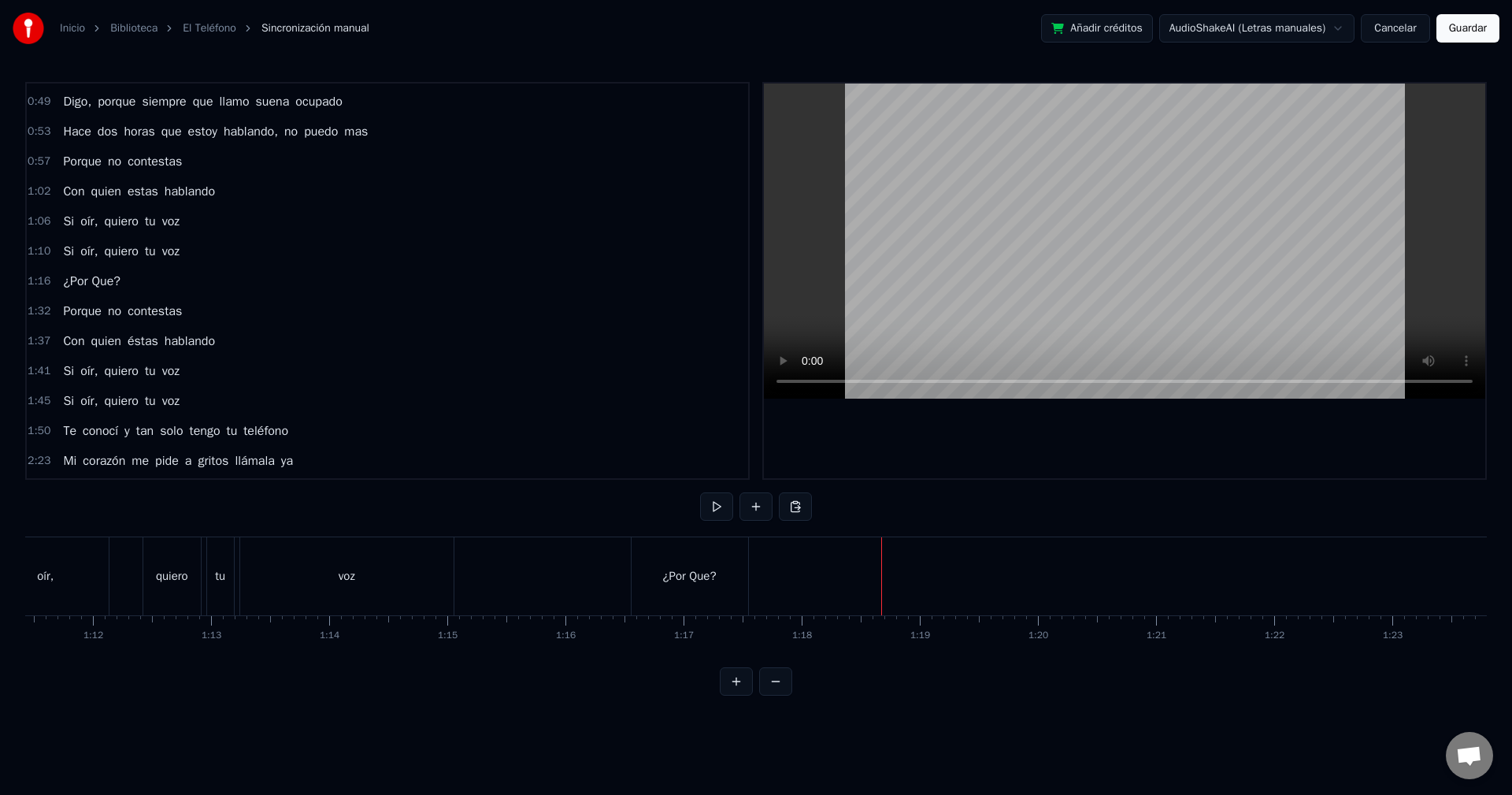 click on "¿Por Que?" at bounding box center (690, 576) 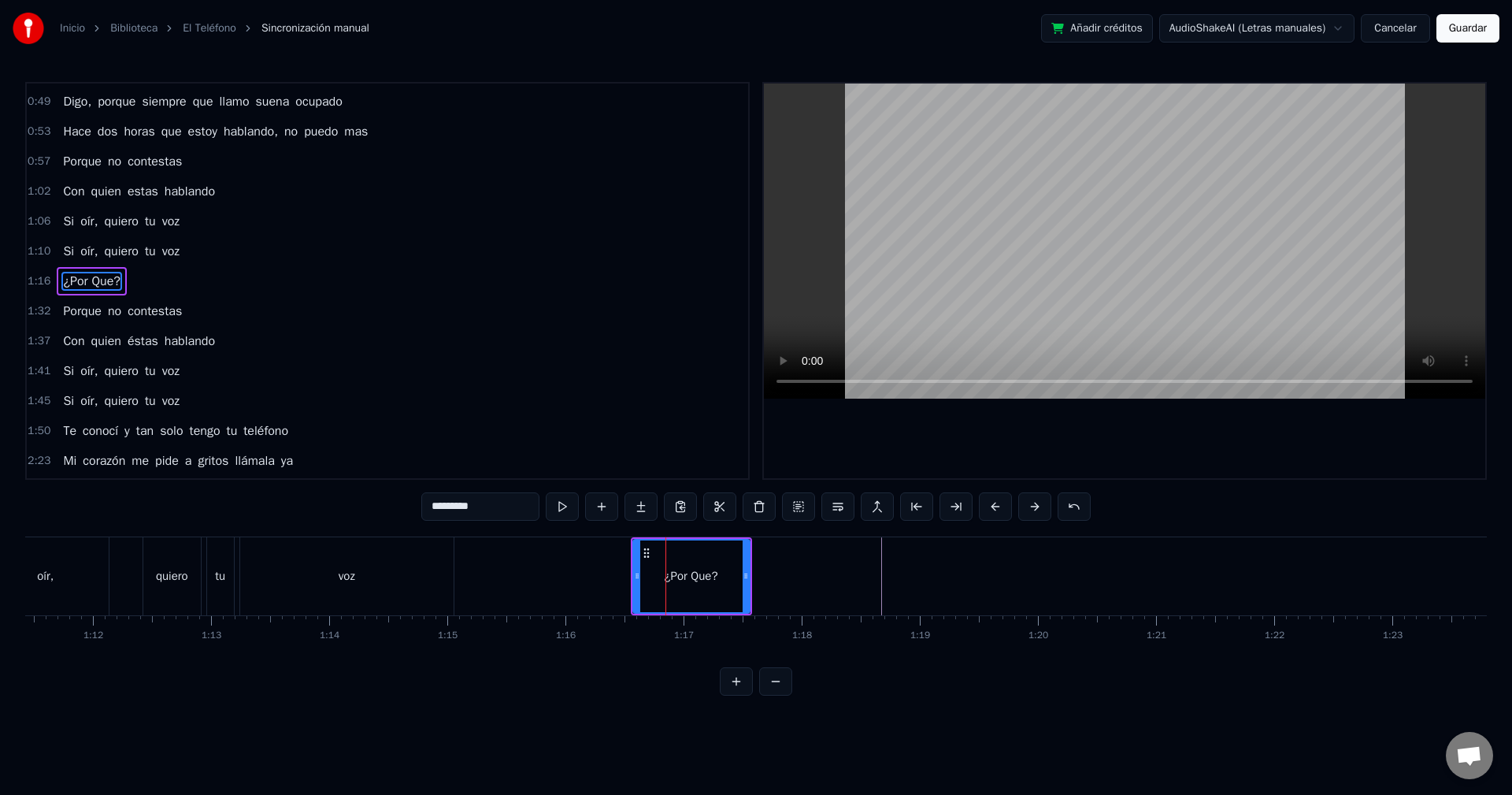click on "*********" at bounding box center (480, 507) 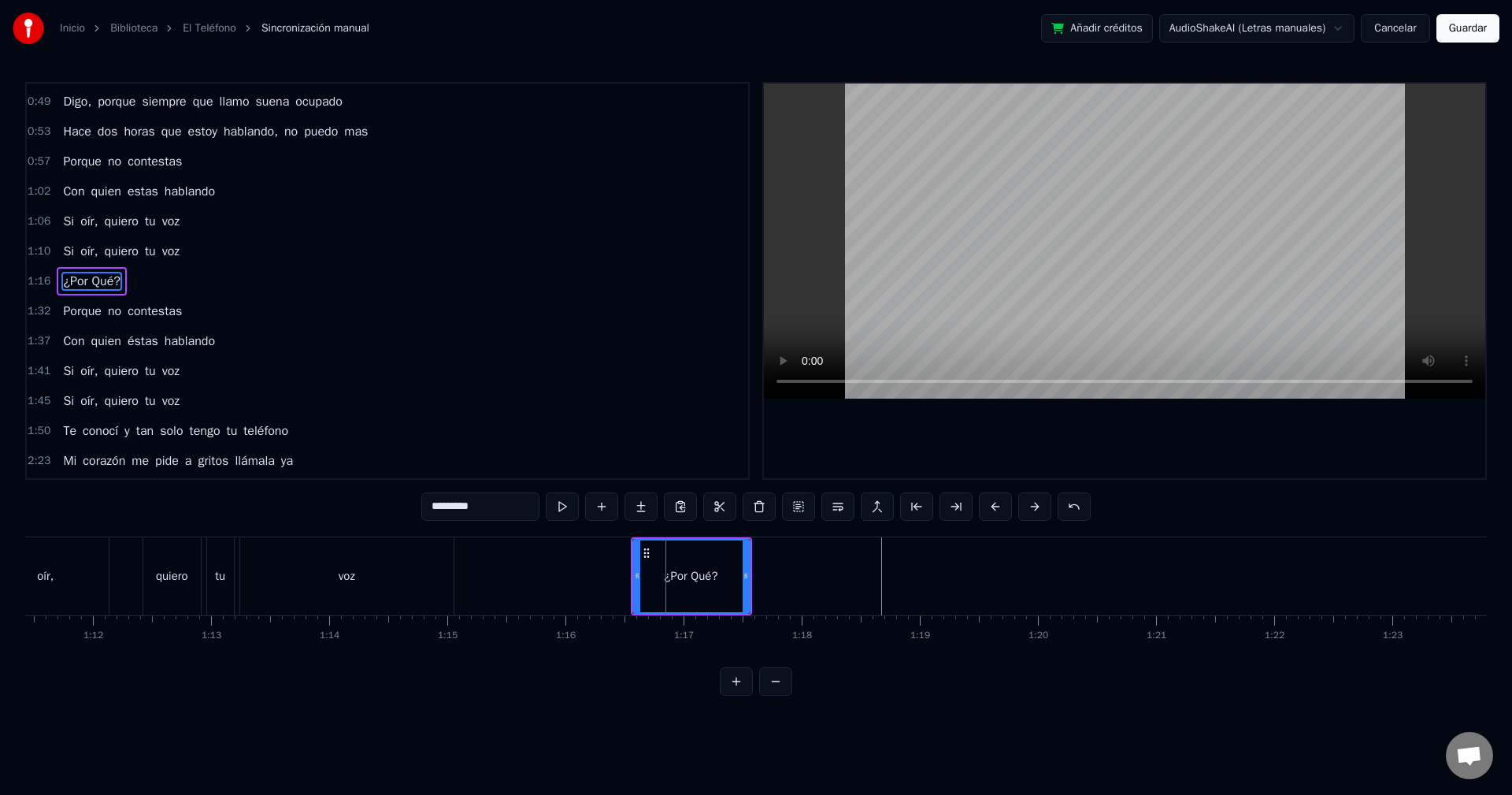 type on "*********" 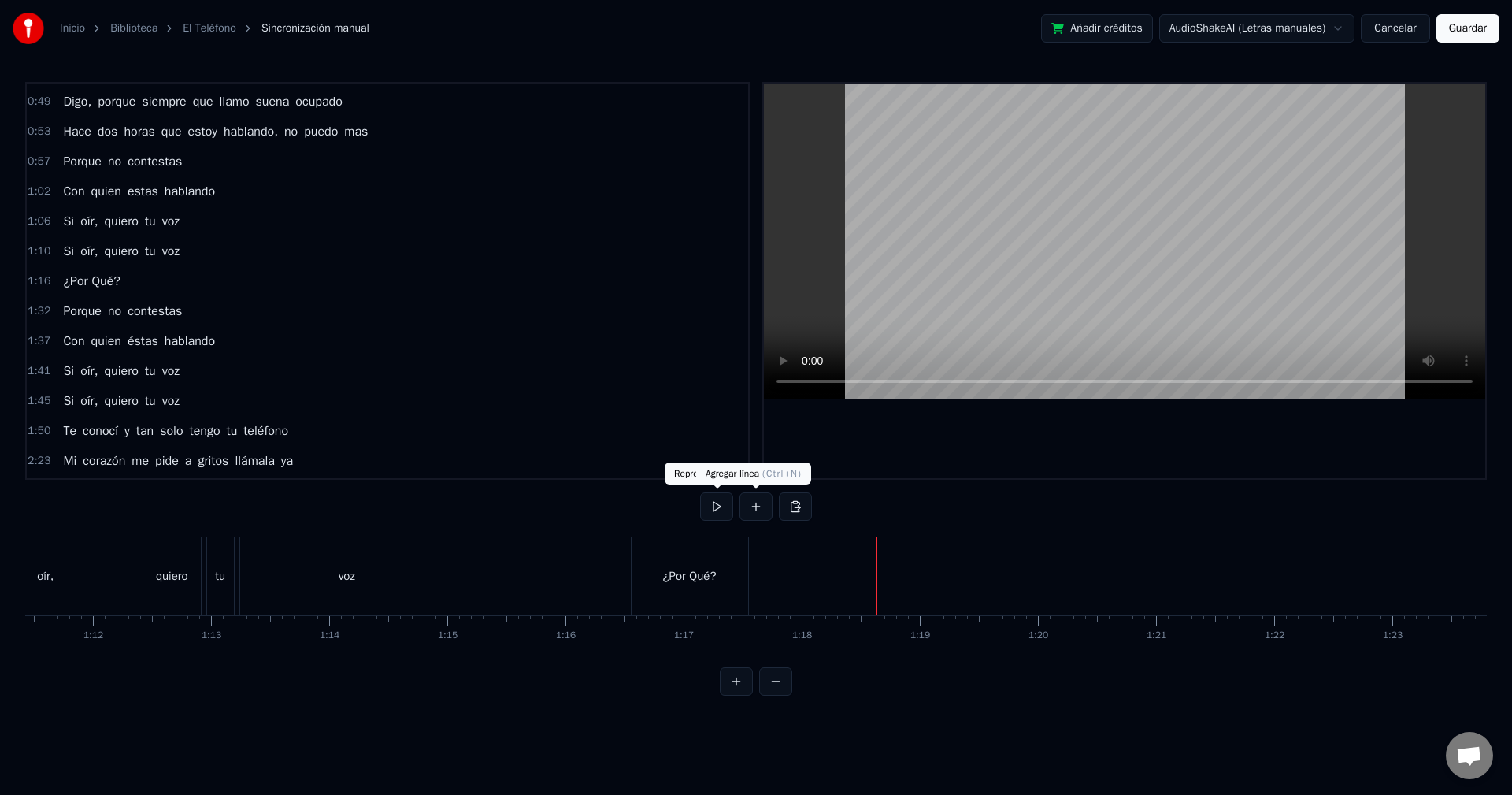 click at bounding box center [756, 507] 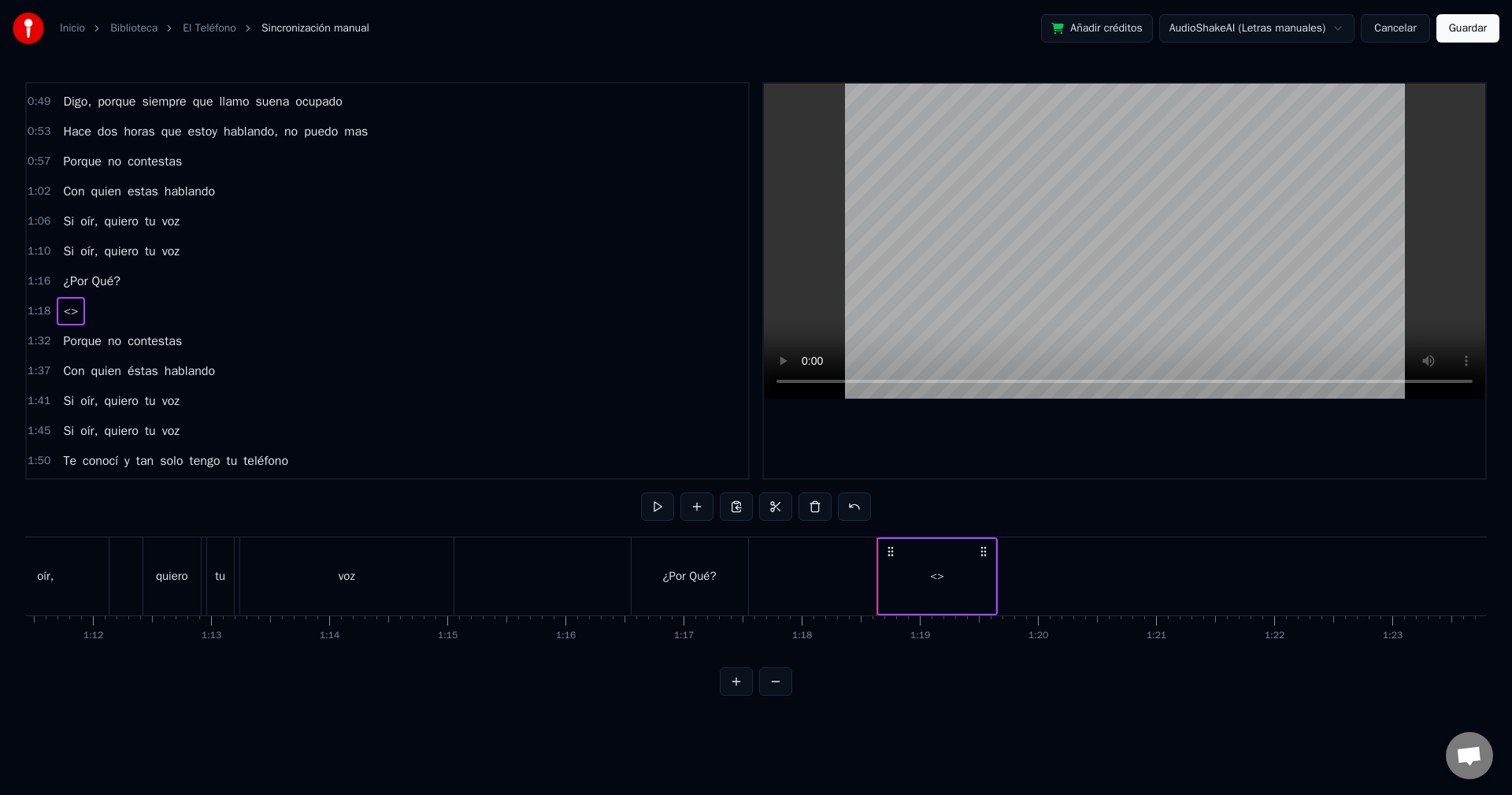 click on "<>" at bounding box center [937, 576] 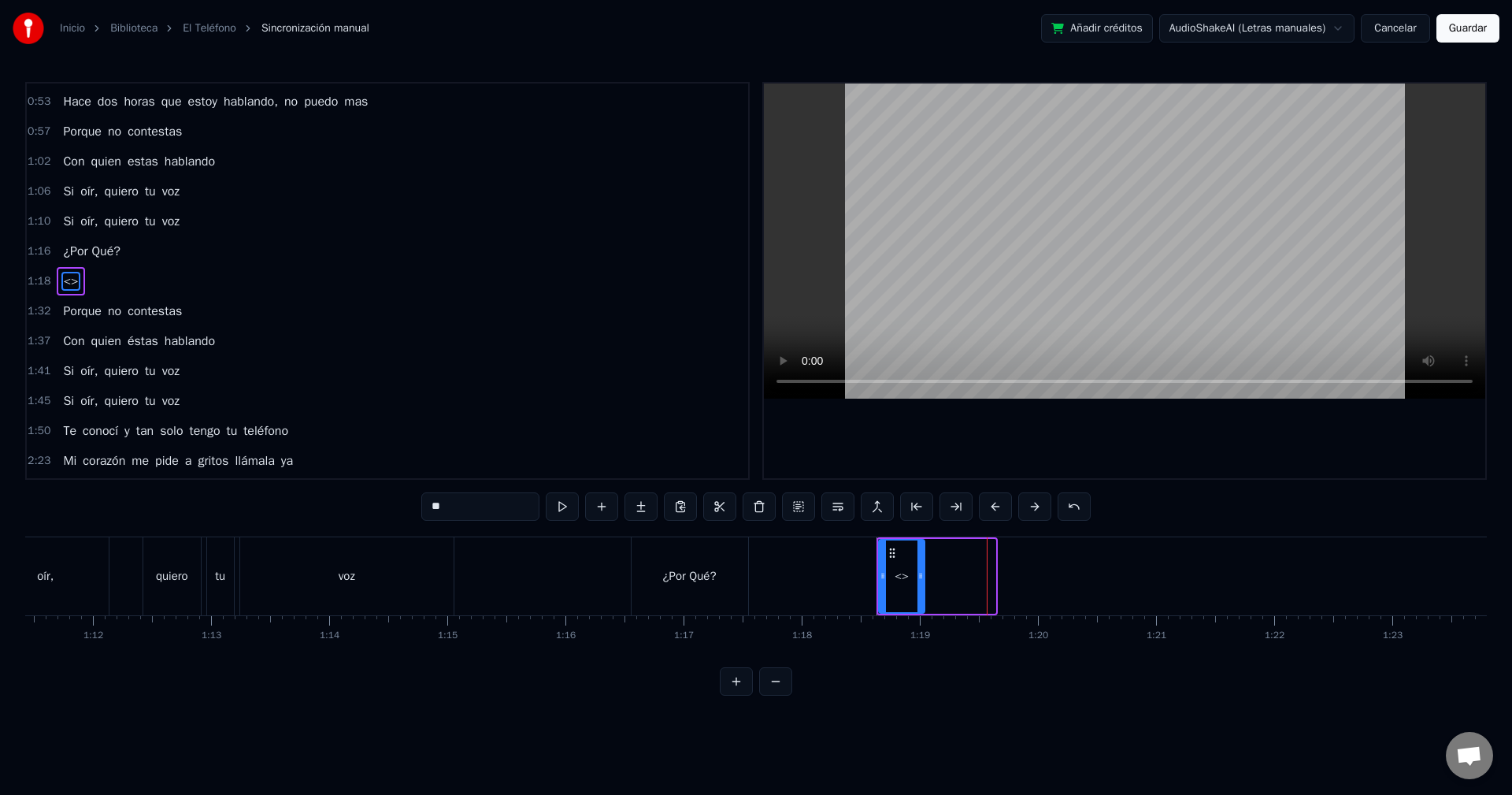 drag, startPoint x: 991, startPoint y: 569, endPoint x: 920, endPoint y: 578, distance: 71.56815 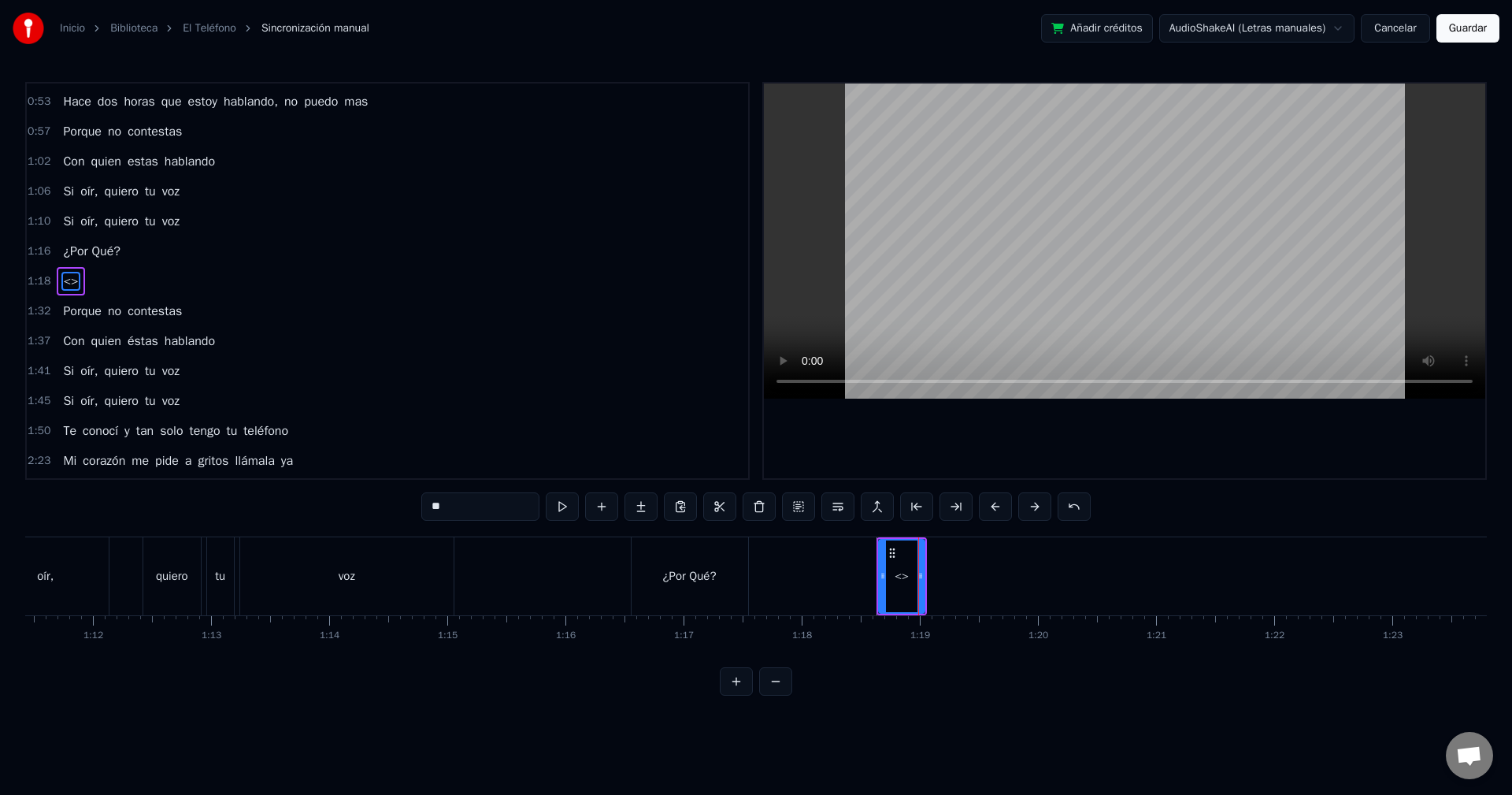 click on "¿Por Qué?" at bounding box center [690, 576] 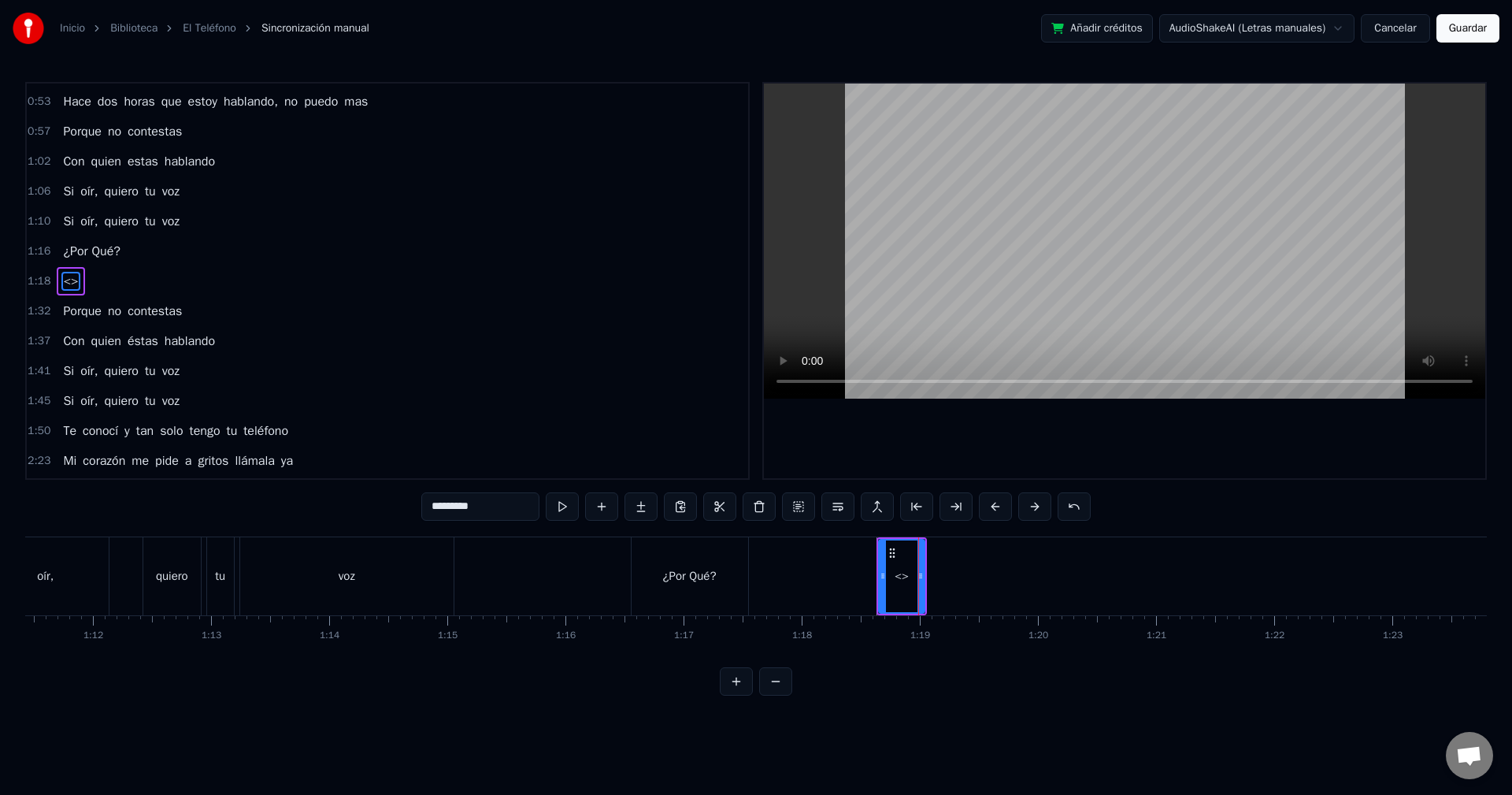 scroll, scrollTop: 57, scrollLeft: 0, axis: vertical 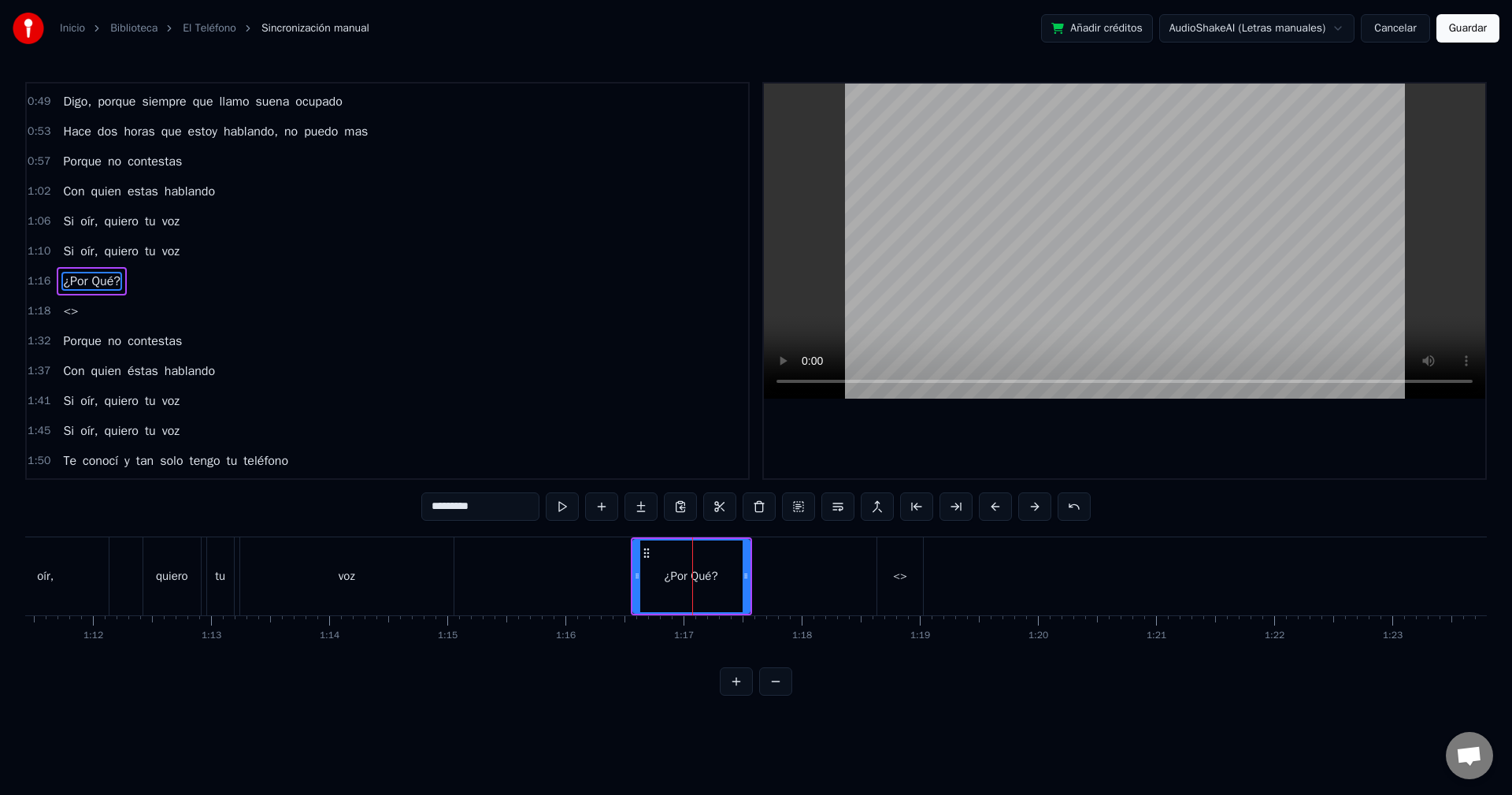 click at bounding box center [6343, 576] 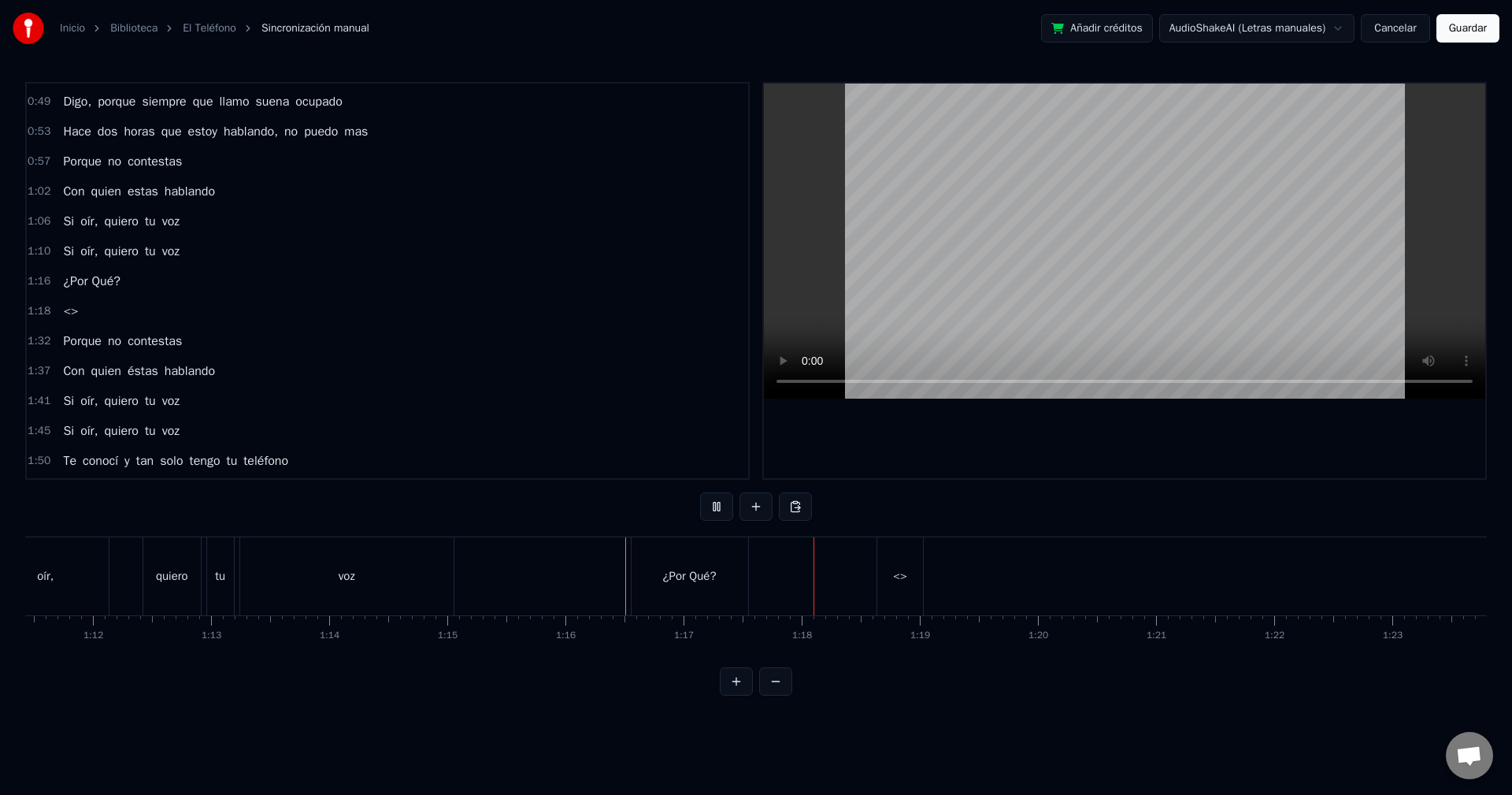 click on "<>" at bounding box center [900, 576] 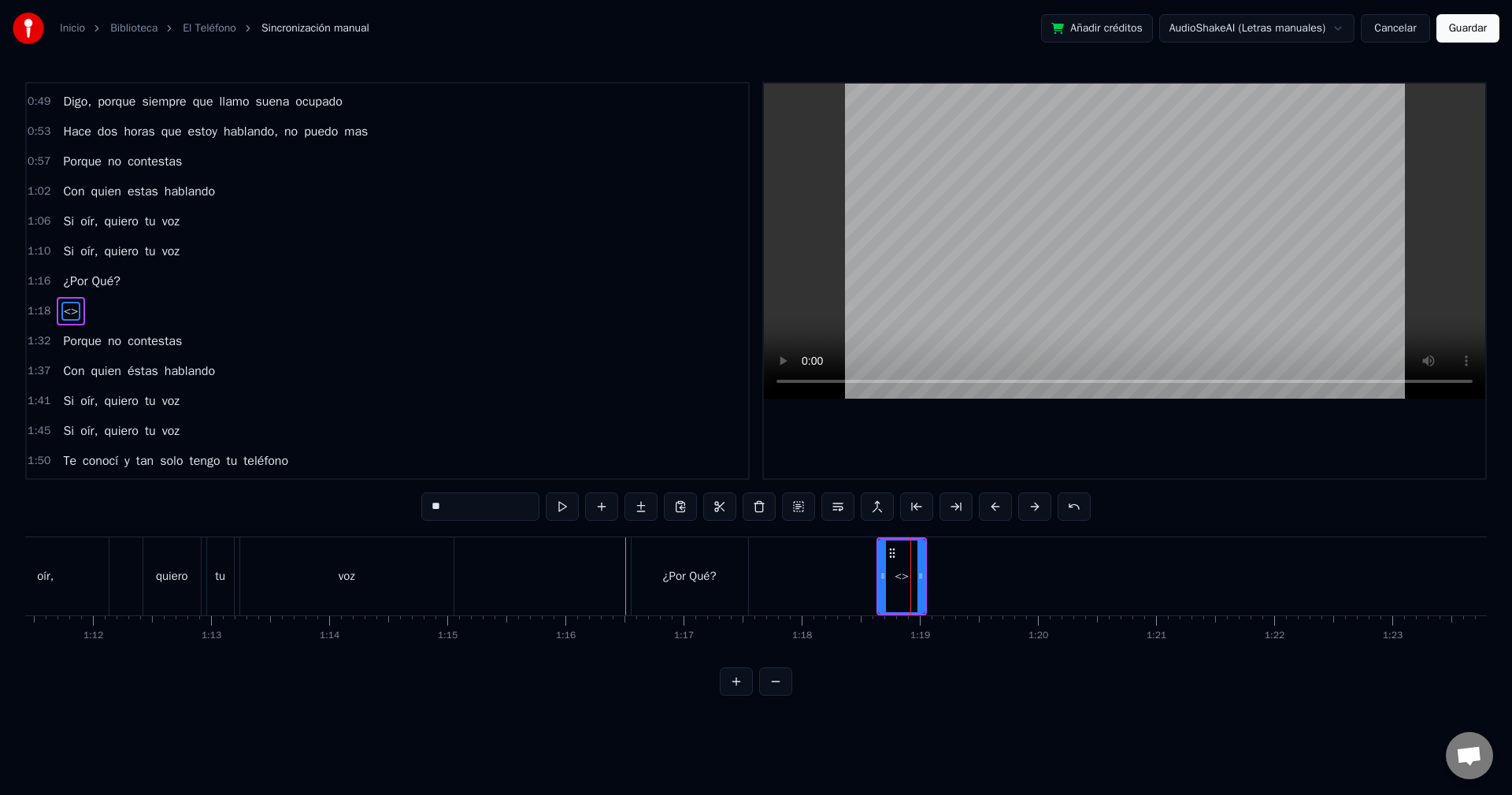 scroll, scrollTop: 87, scrollLeft: 0, axis: vertical 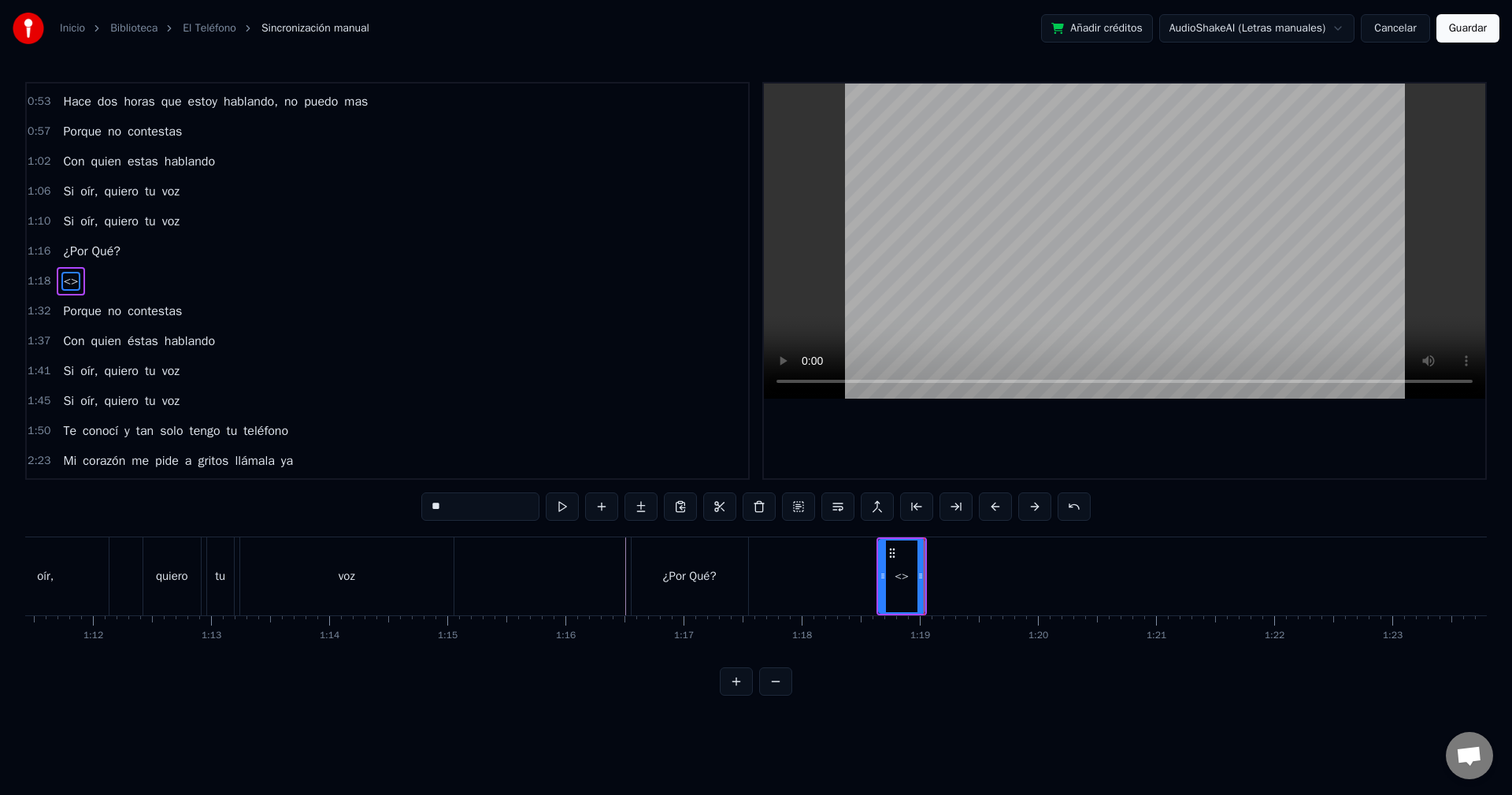 click on "**" at bounding box center [480, 507] 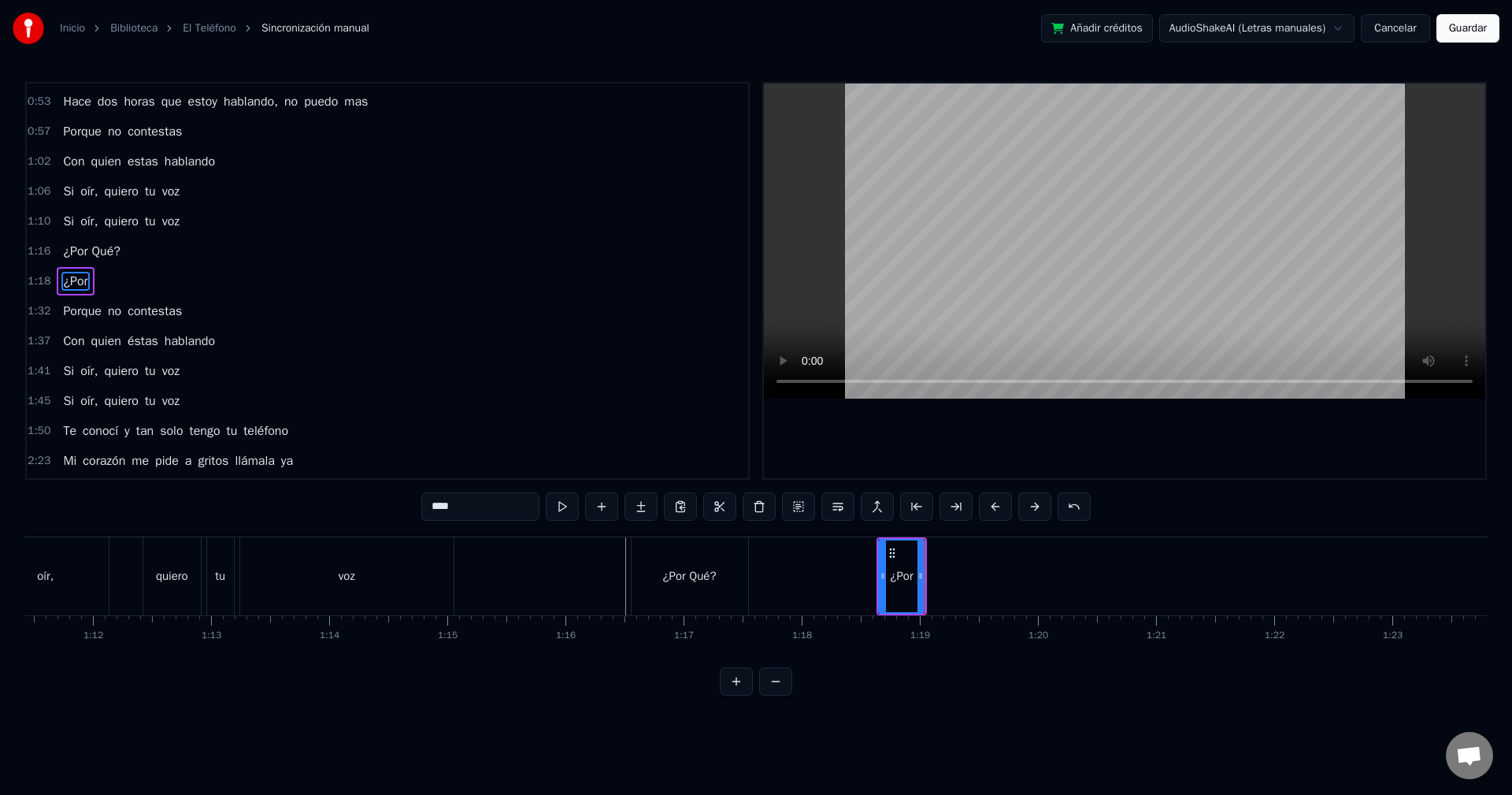 type on "****" 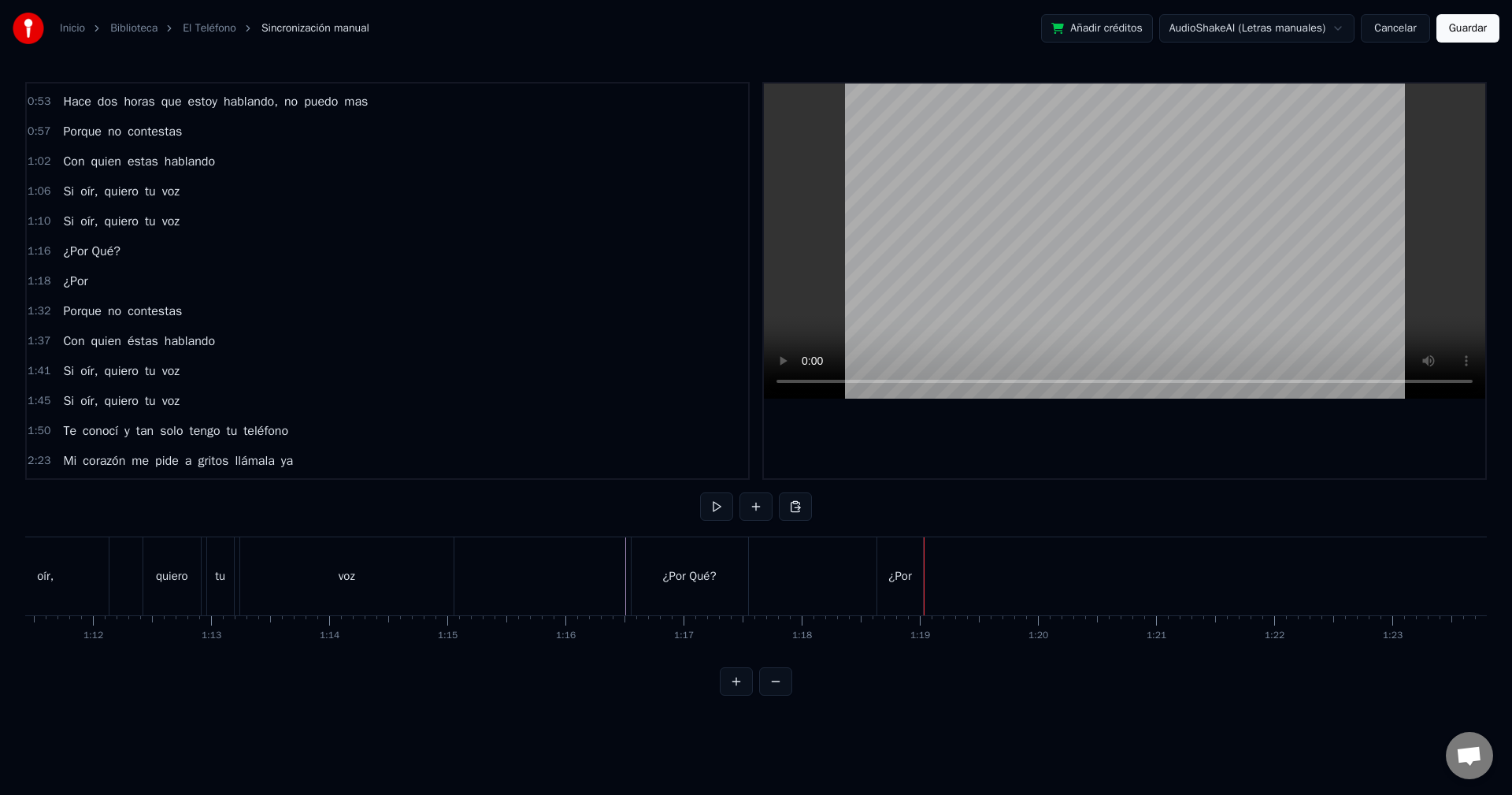 click at bounding box center (924, 576) 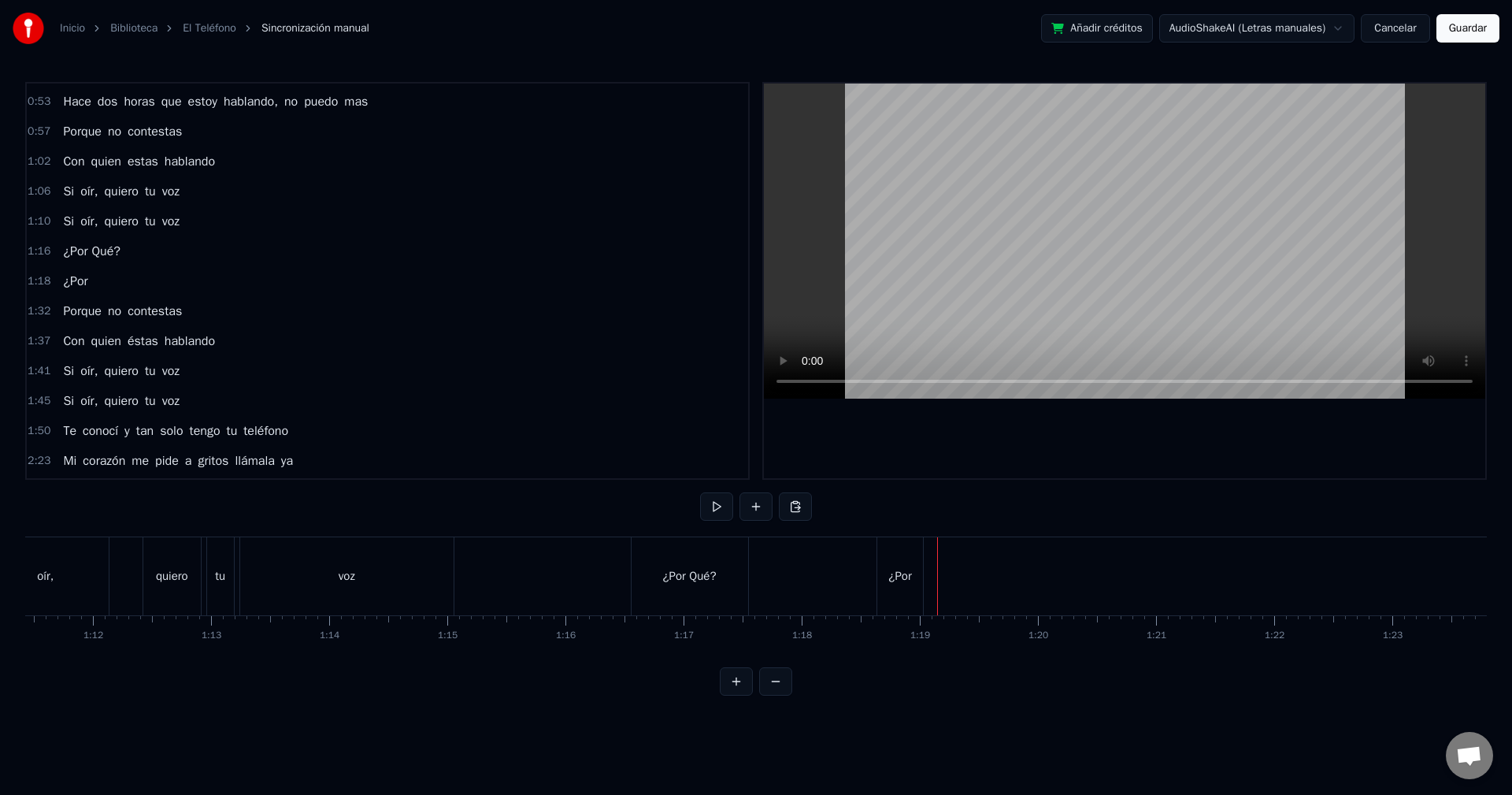 click at bounding box center (6343, 576) 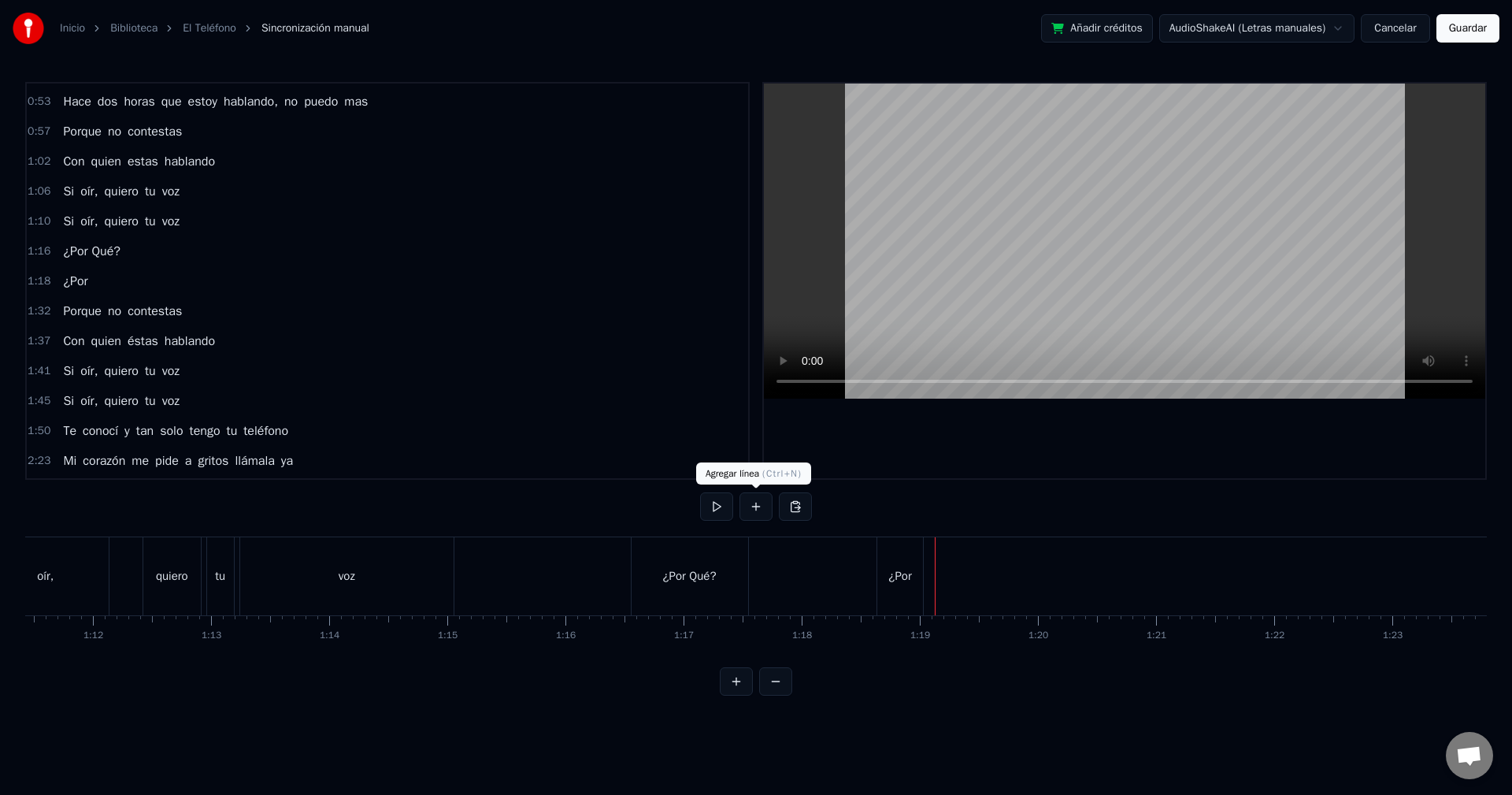 click at bounding box center [756, 507] 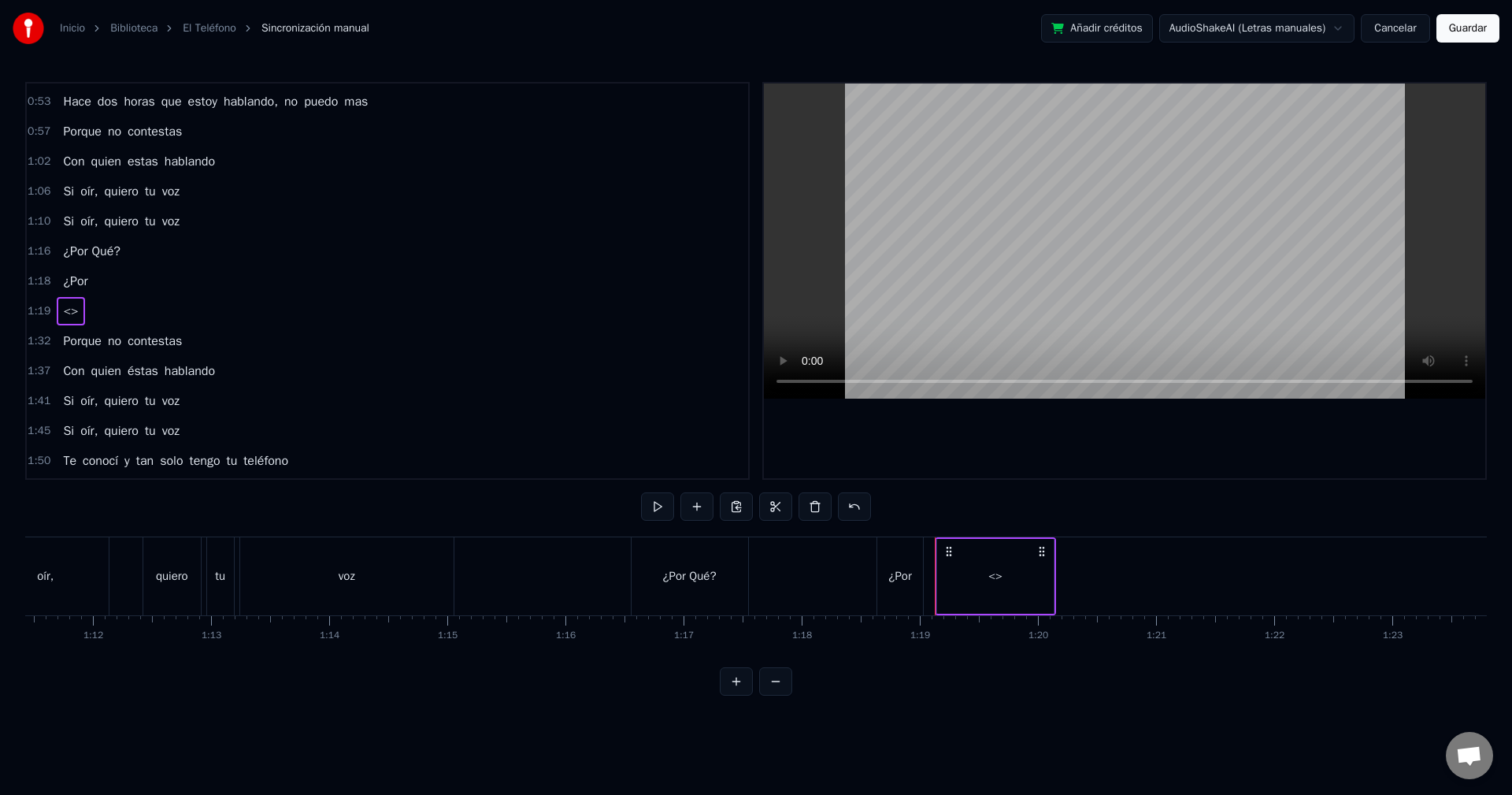 click on "<>" at bounding box center [995, 576] 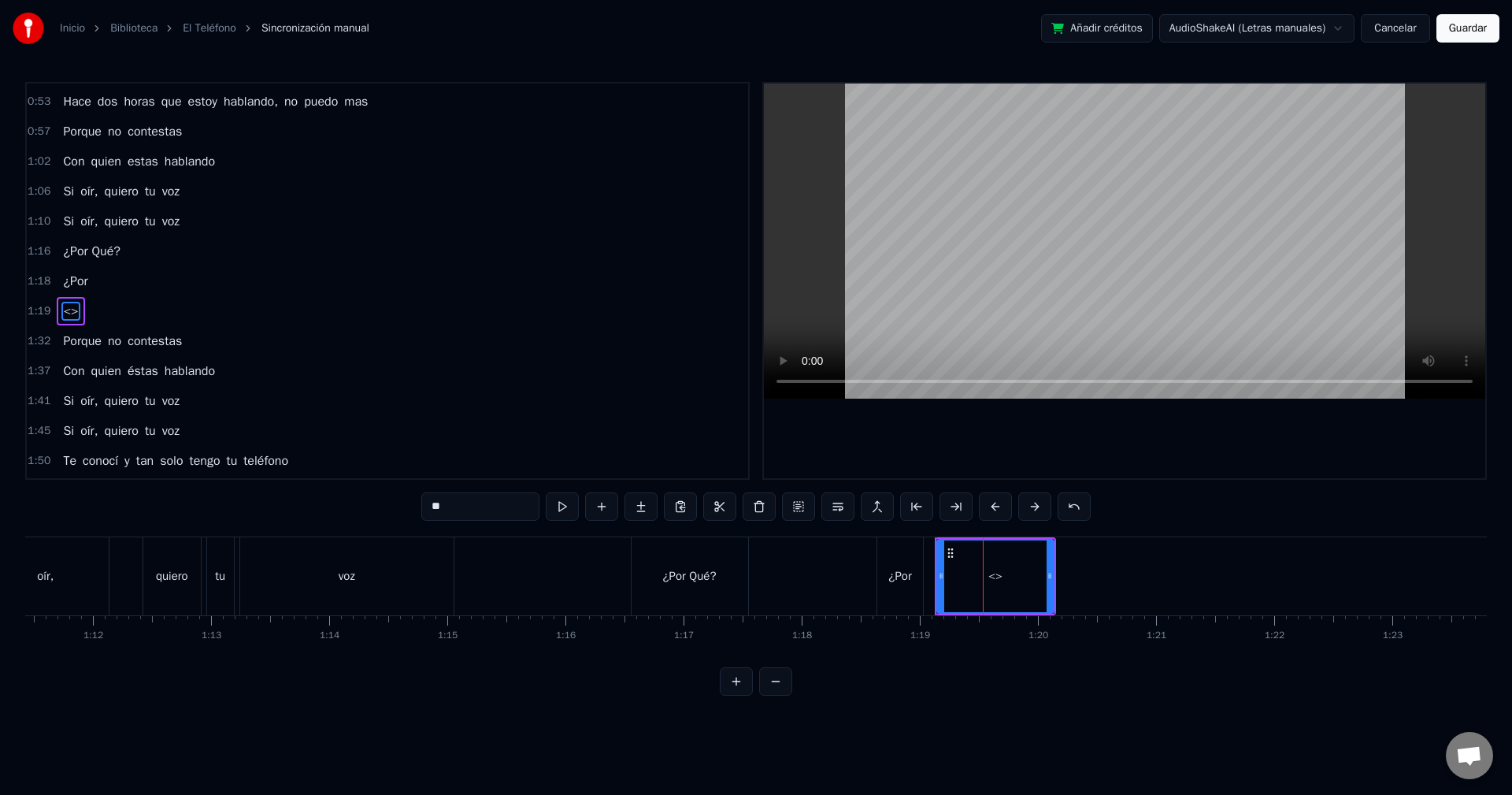 scroll, scrollTop: 117, scrollLeft: 0, axis: vertical 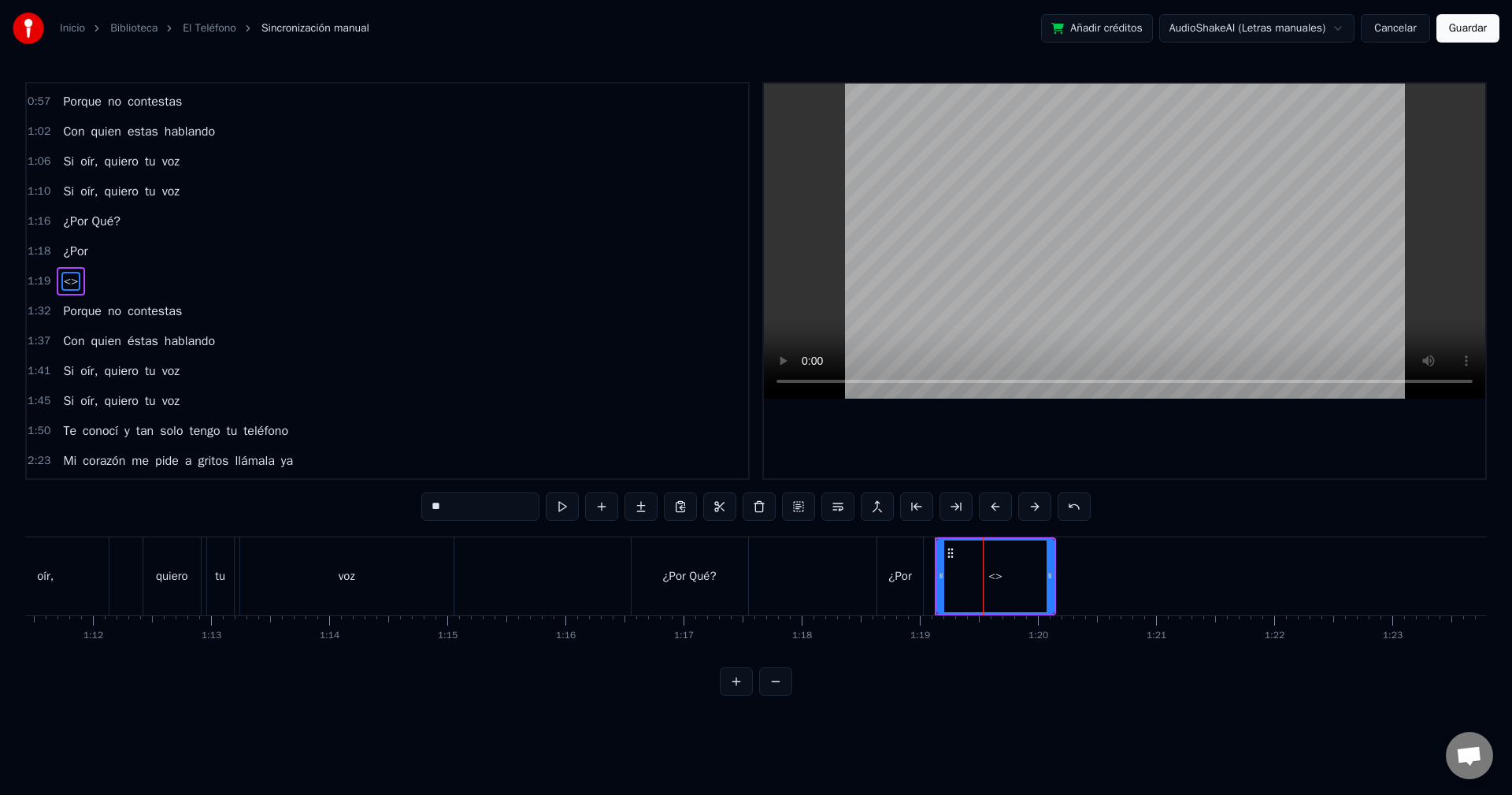 drag, startPoint x: 976, startPoint y: 573, endPoint x: 965, endPoint y: 573, distance: 11 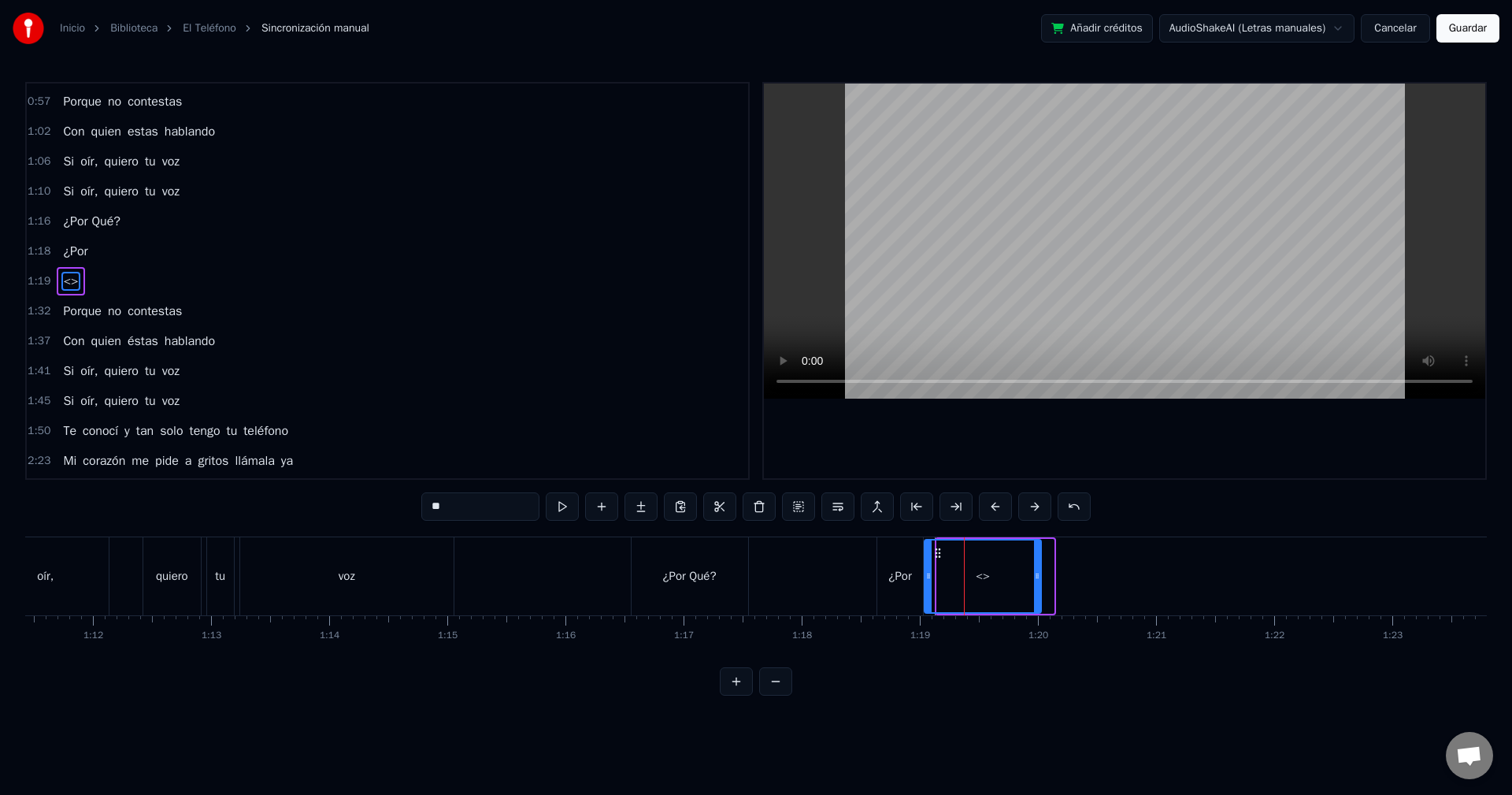 drag, startPoint x: 950, startPoint y: 553, endPoint x: 938, endPoint y: 559, distance: 13.416408 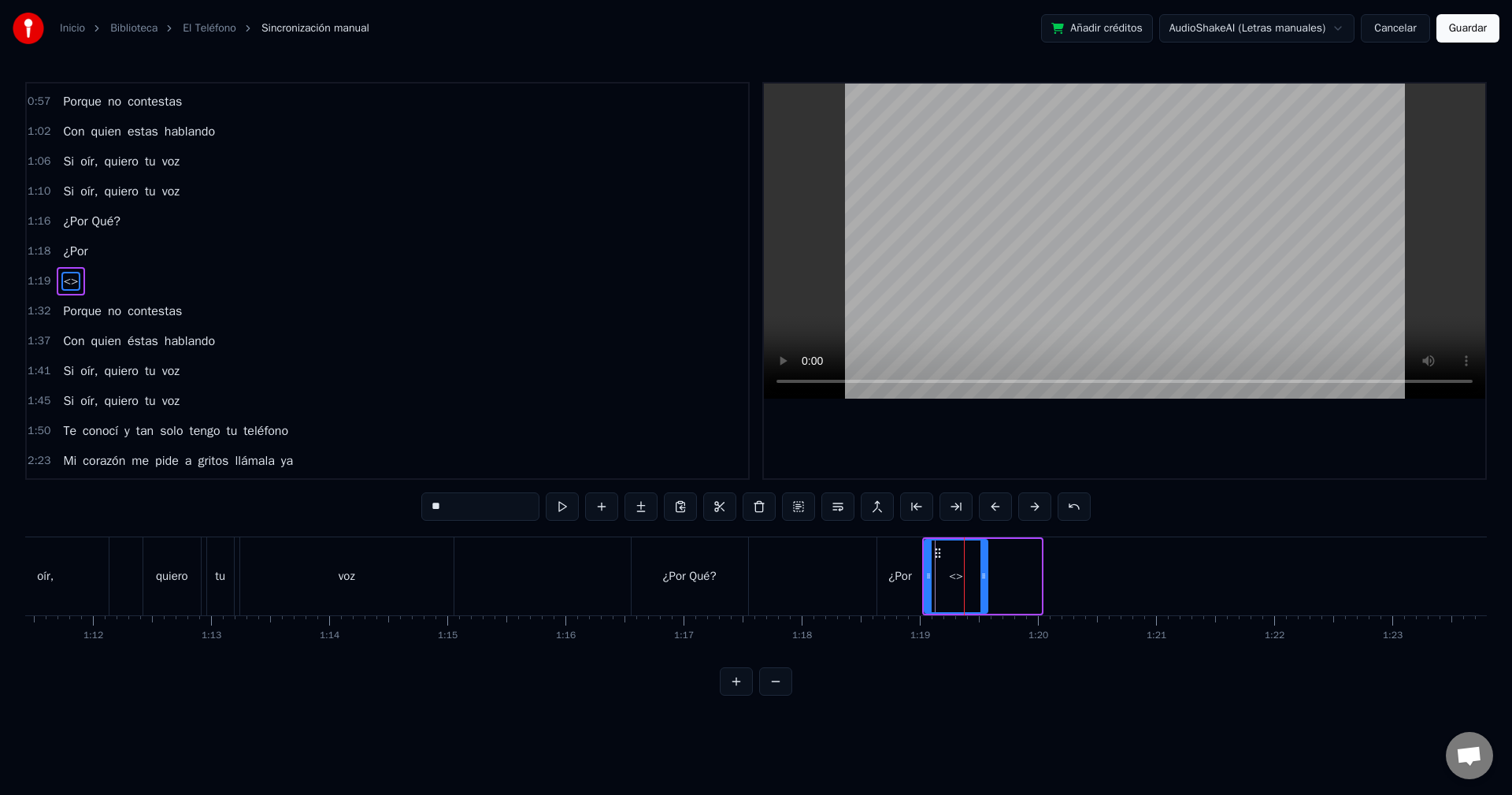 drag, startPoint x: 1037, startPoint y: 570, endPoint x: 989, endPoint y: 589, distance: 51.6236 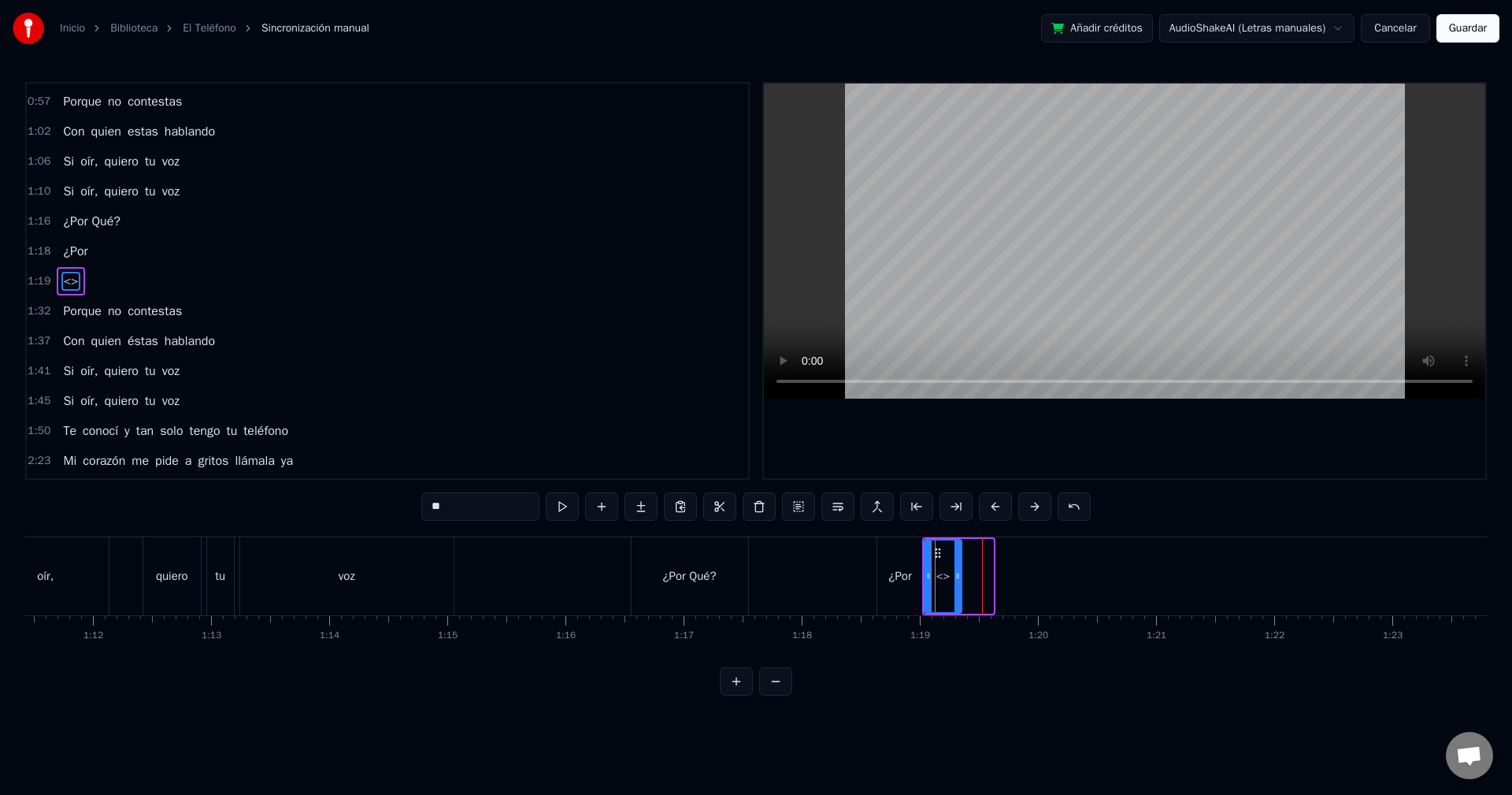 drag, startPoint x: 991, startPoint y: 590, endPoint x: 960, endPoint y: 594, distance: 31.256999 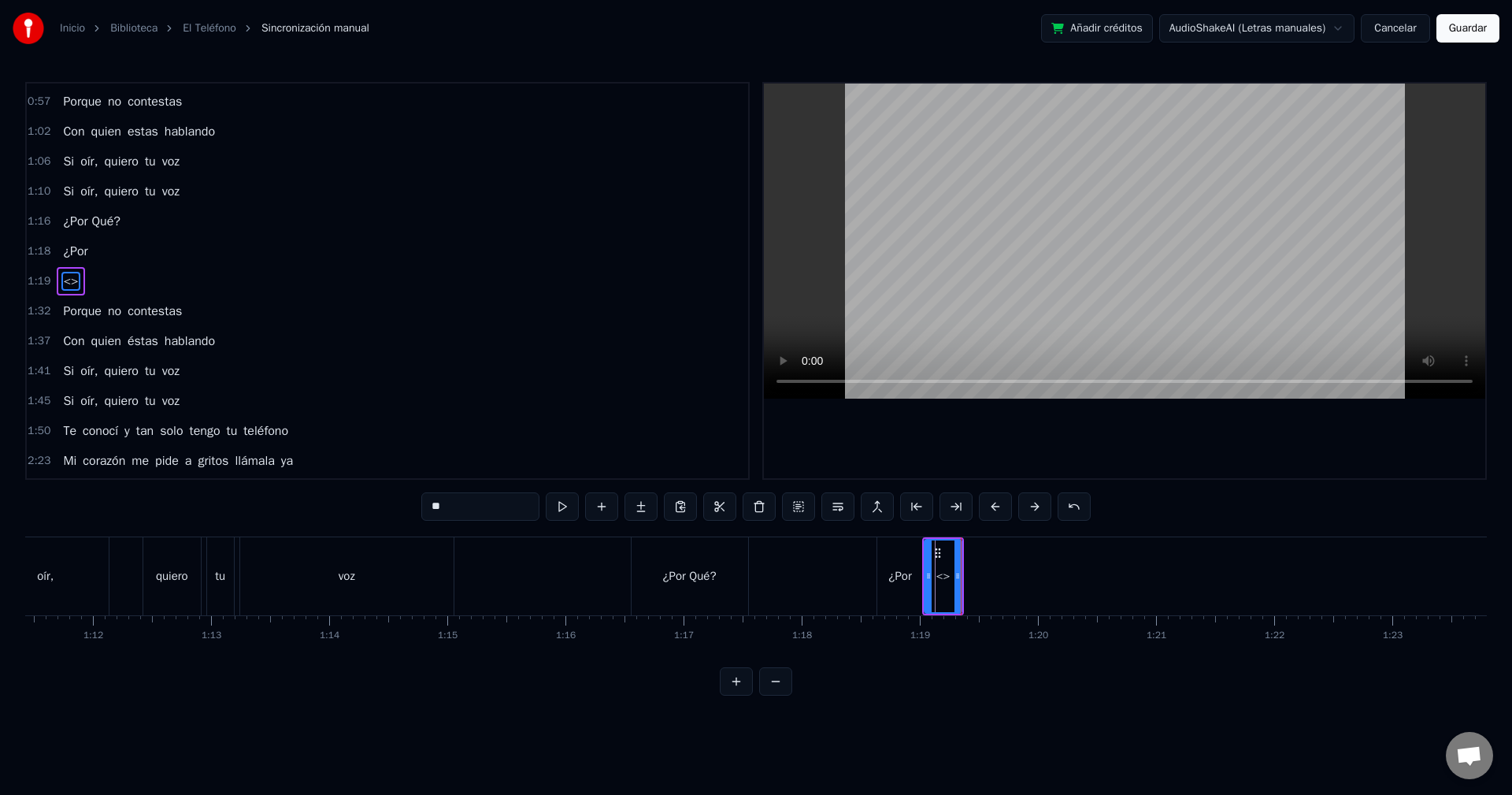 click on "**" at bounding box center [480, 507] 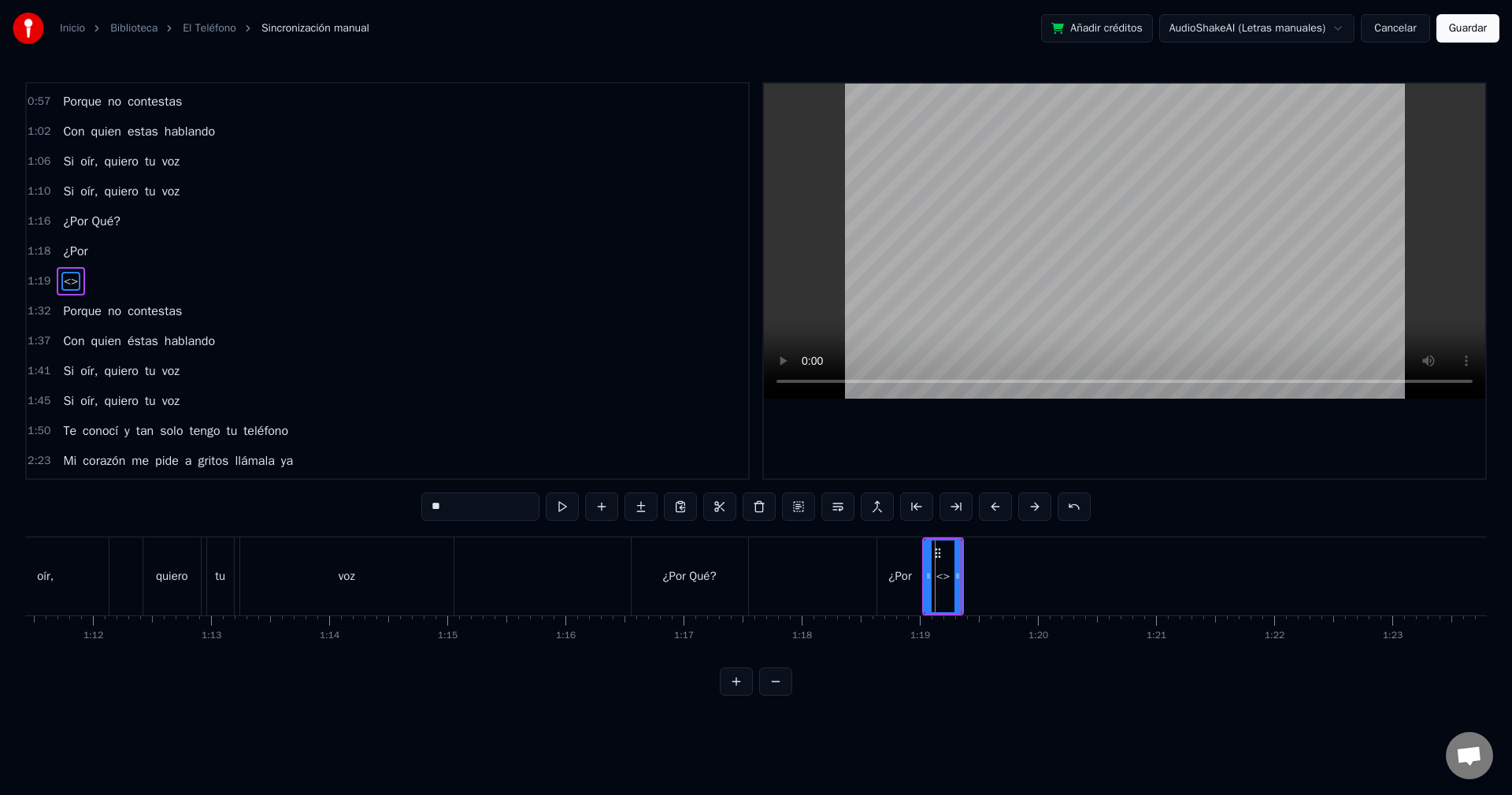 drag, startPoint x: 517, startPoint y: 501, endPoint x: 411, endPoint y: 518, distance: 107.35455 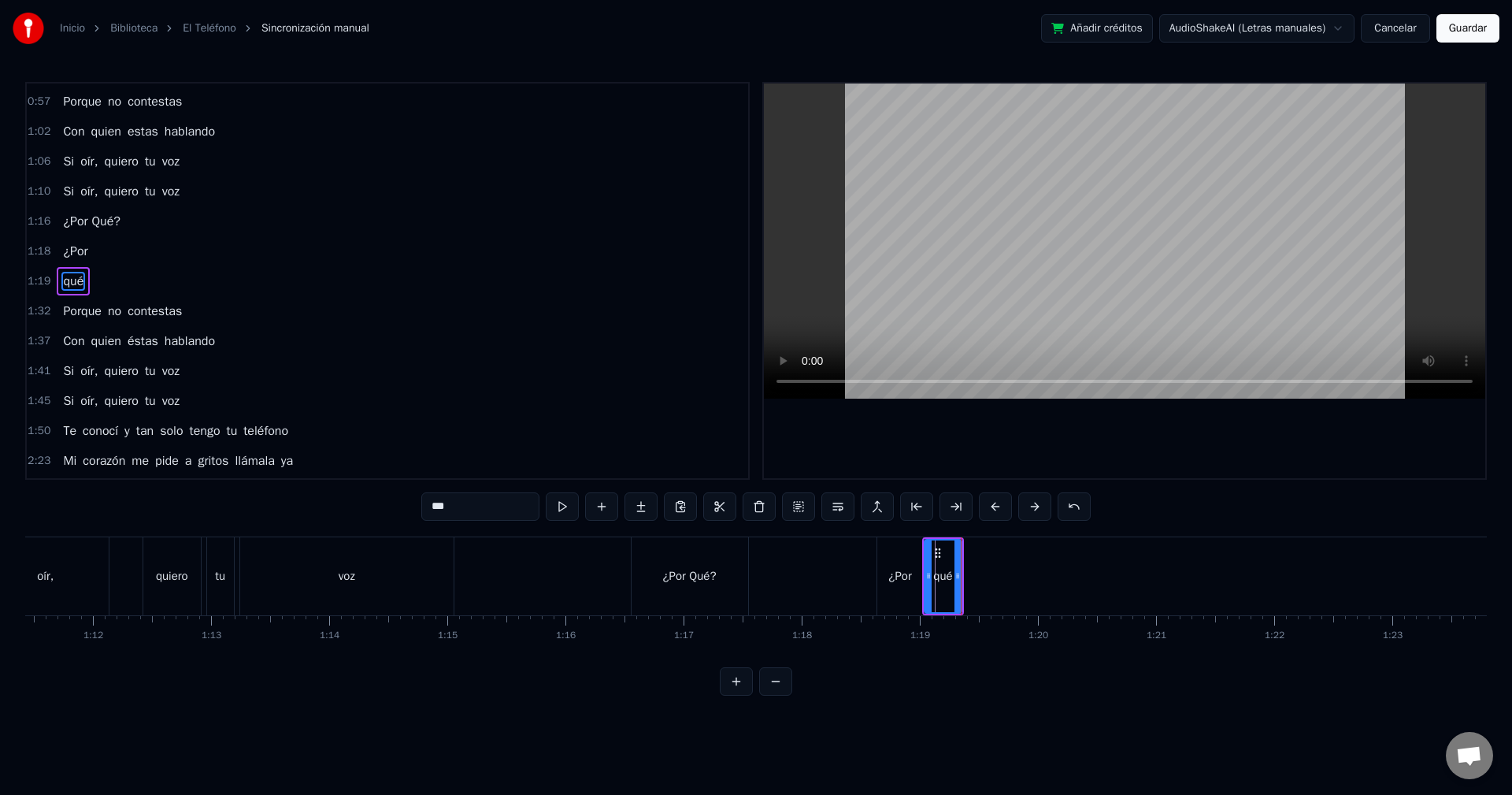 type on "***" 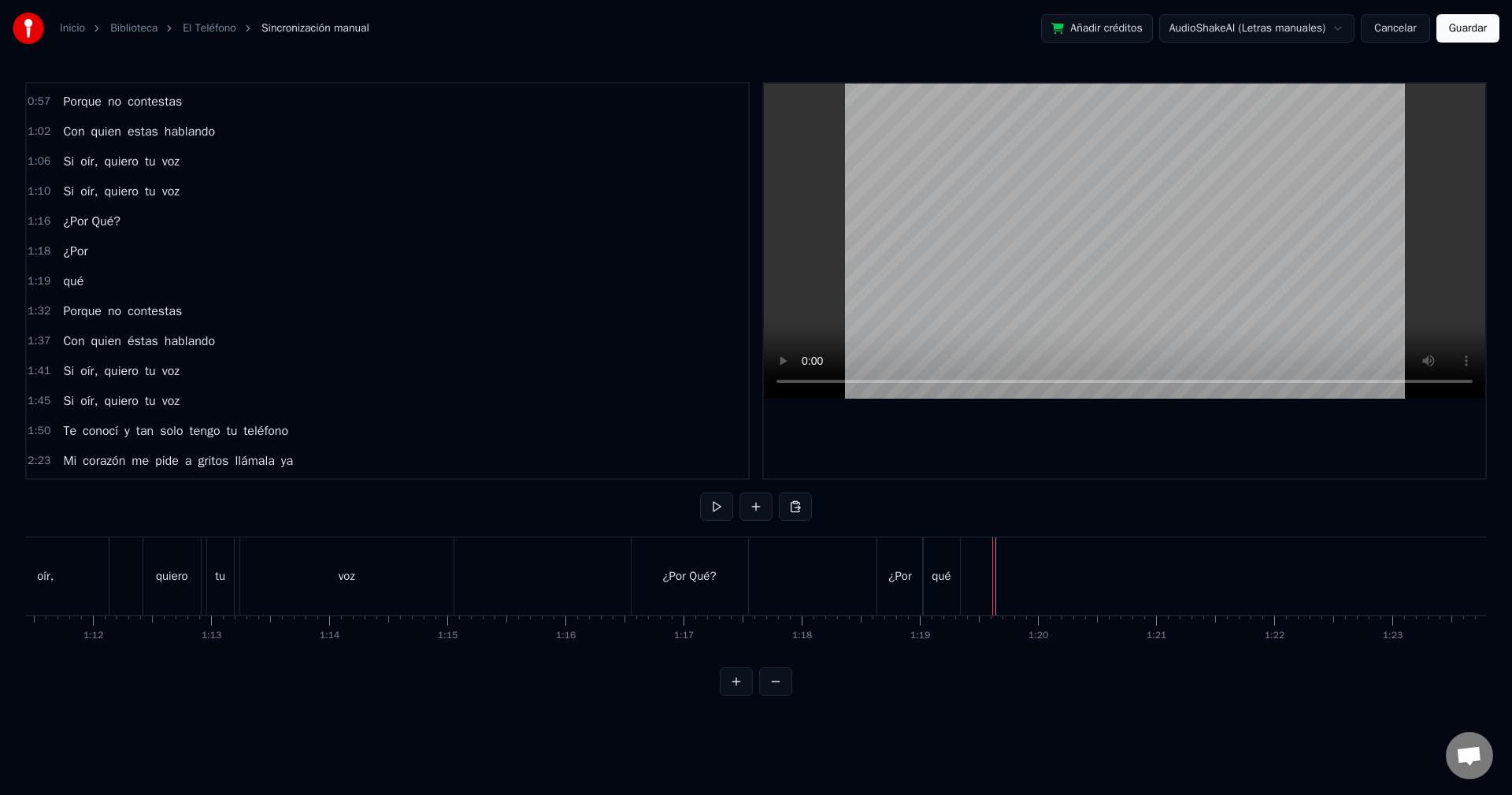 click on "qué" at bounding box center (941, 576) 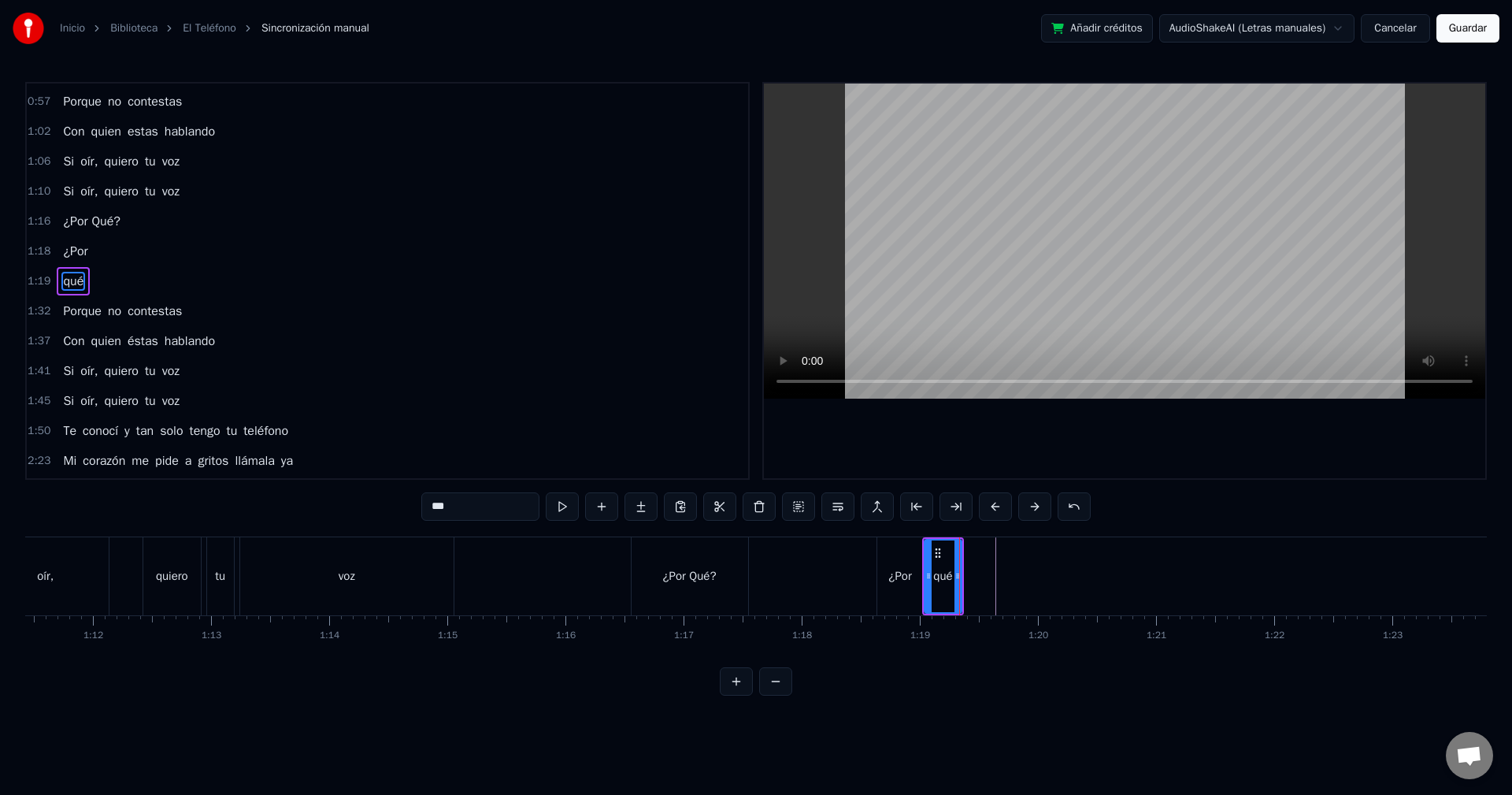 click at bounding box center (6343, 576) 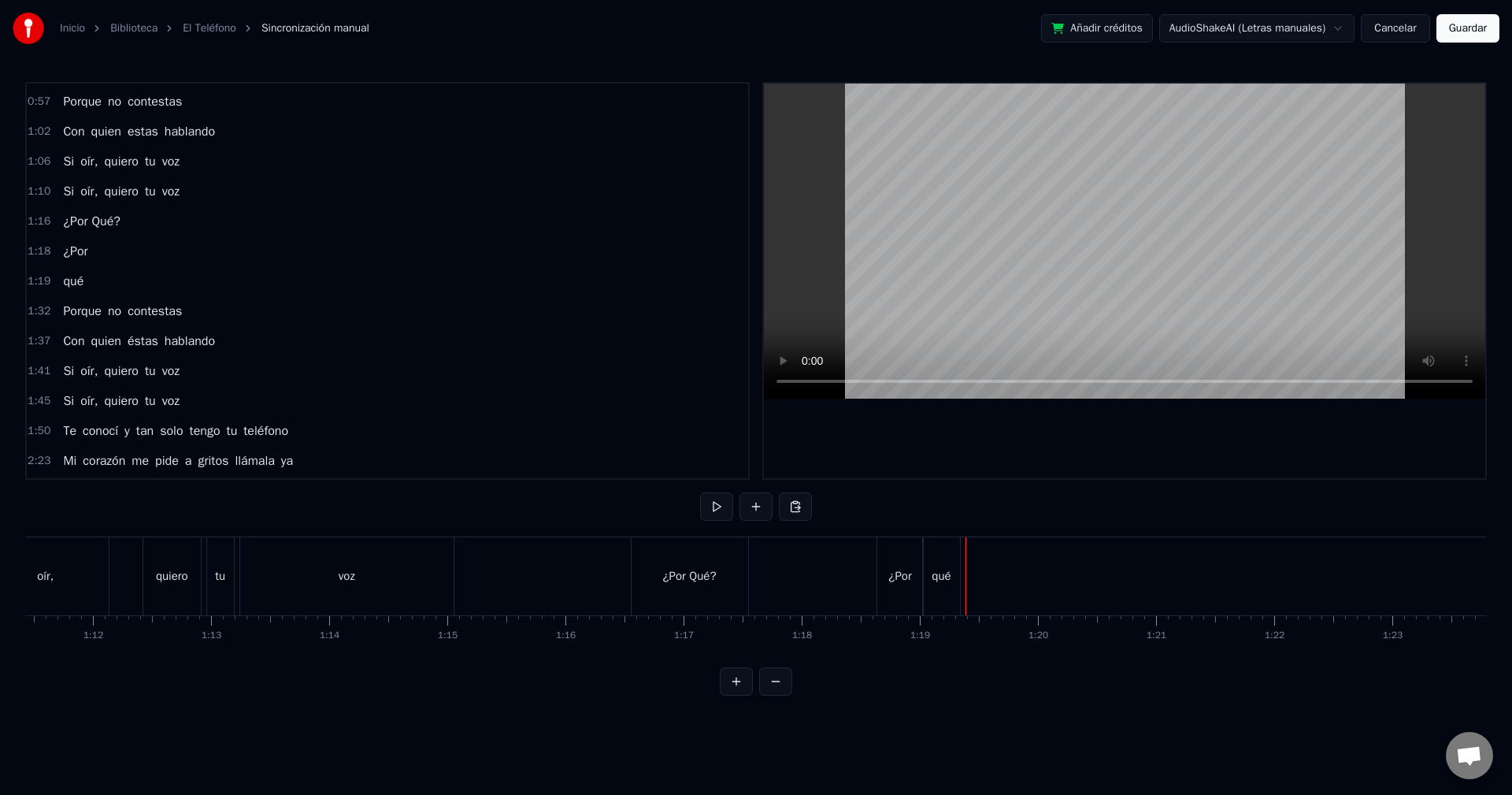 click at bounding box center (6343, 576) 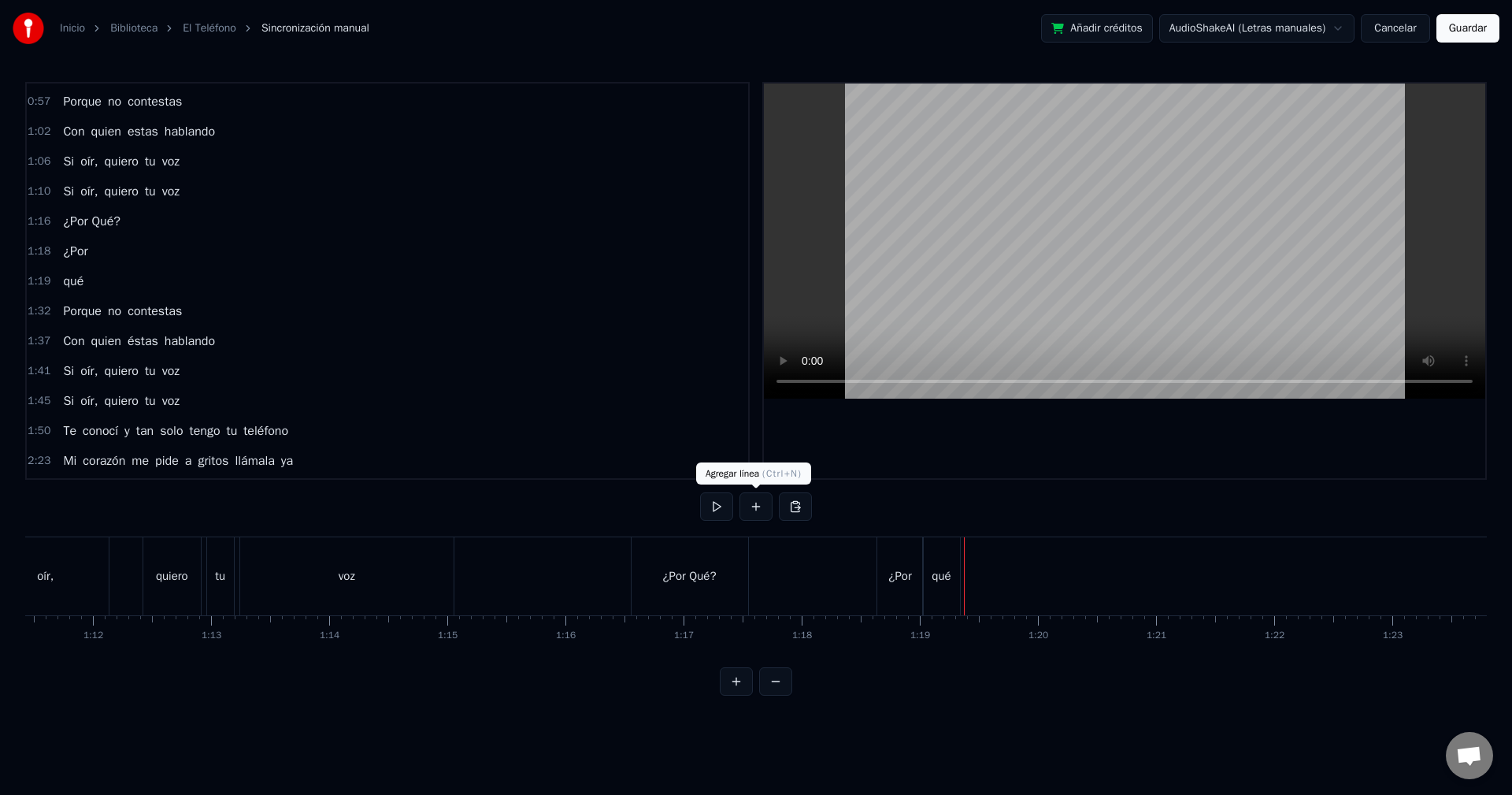 click at bounding box center [756, 507] 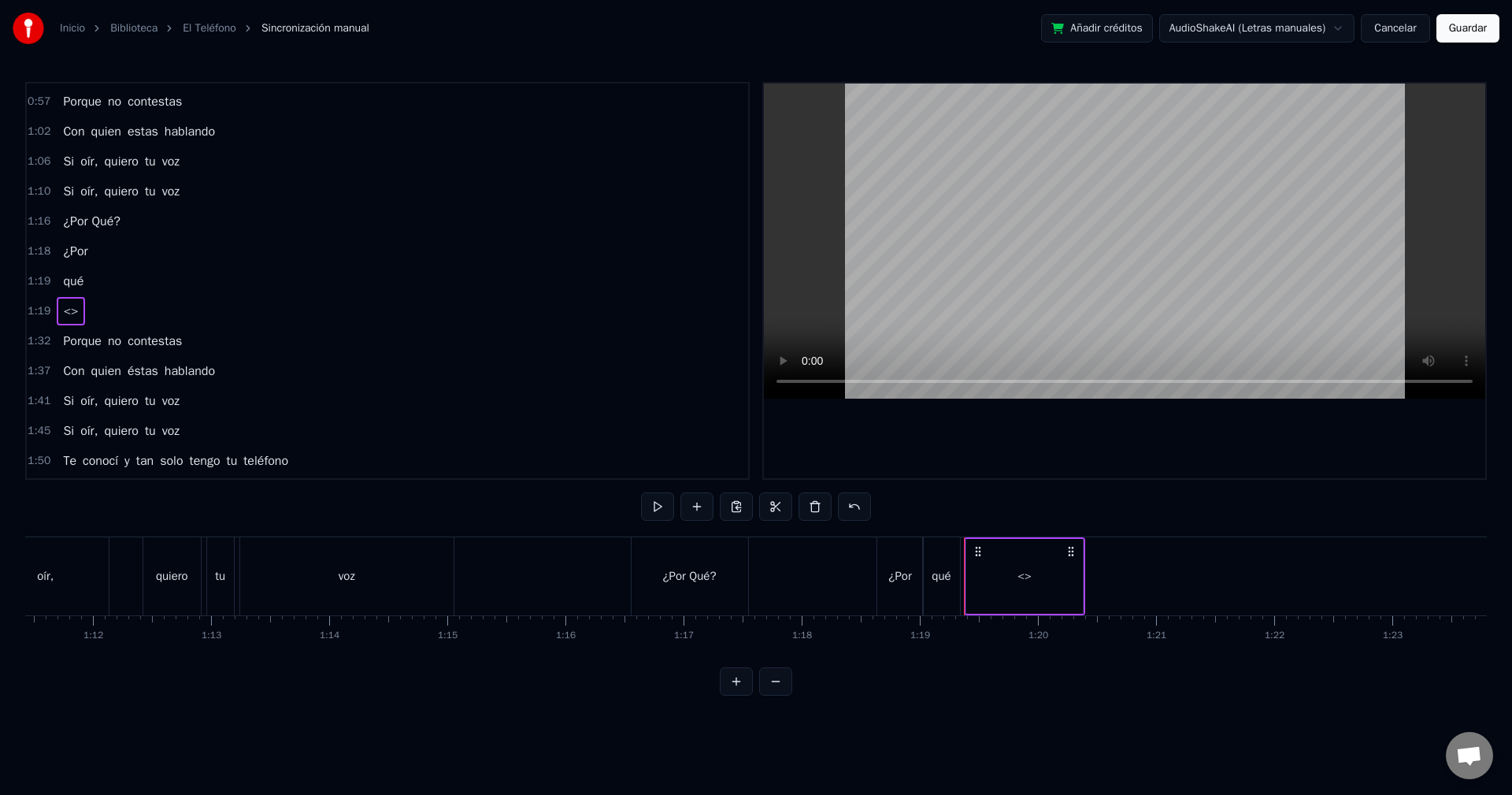 click on "<>" at bounding box center [1025, 576] 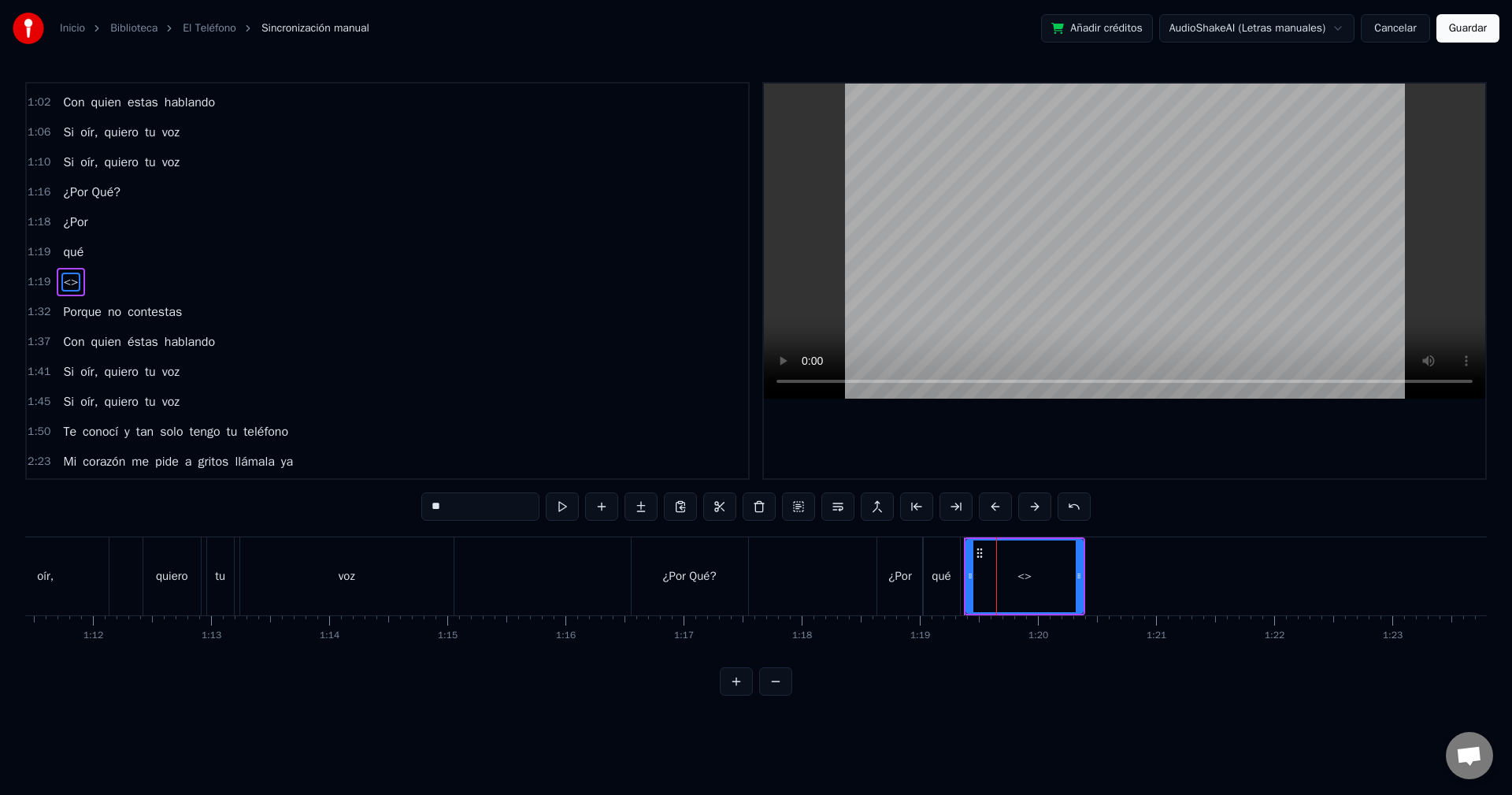 click on "<>" at bounding box center (1025, 576) 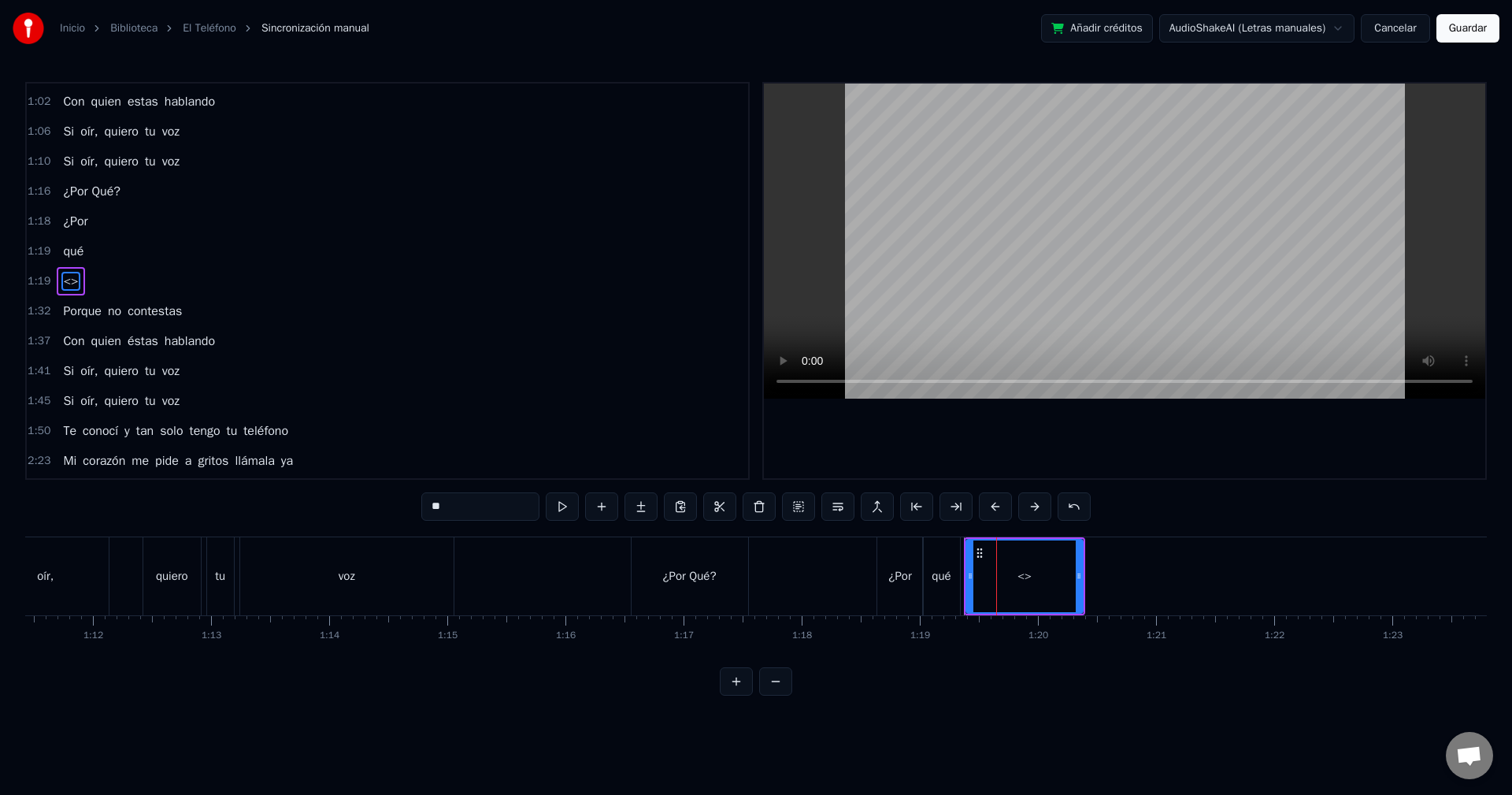 drag, startPoint x: 463, startPoint y: 506, endPoint x: 399, endPoint y: 507, distance: 64.00781 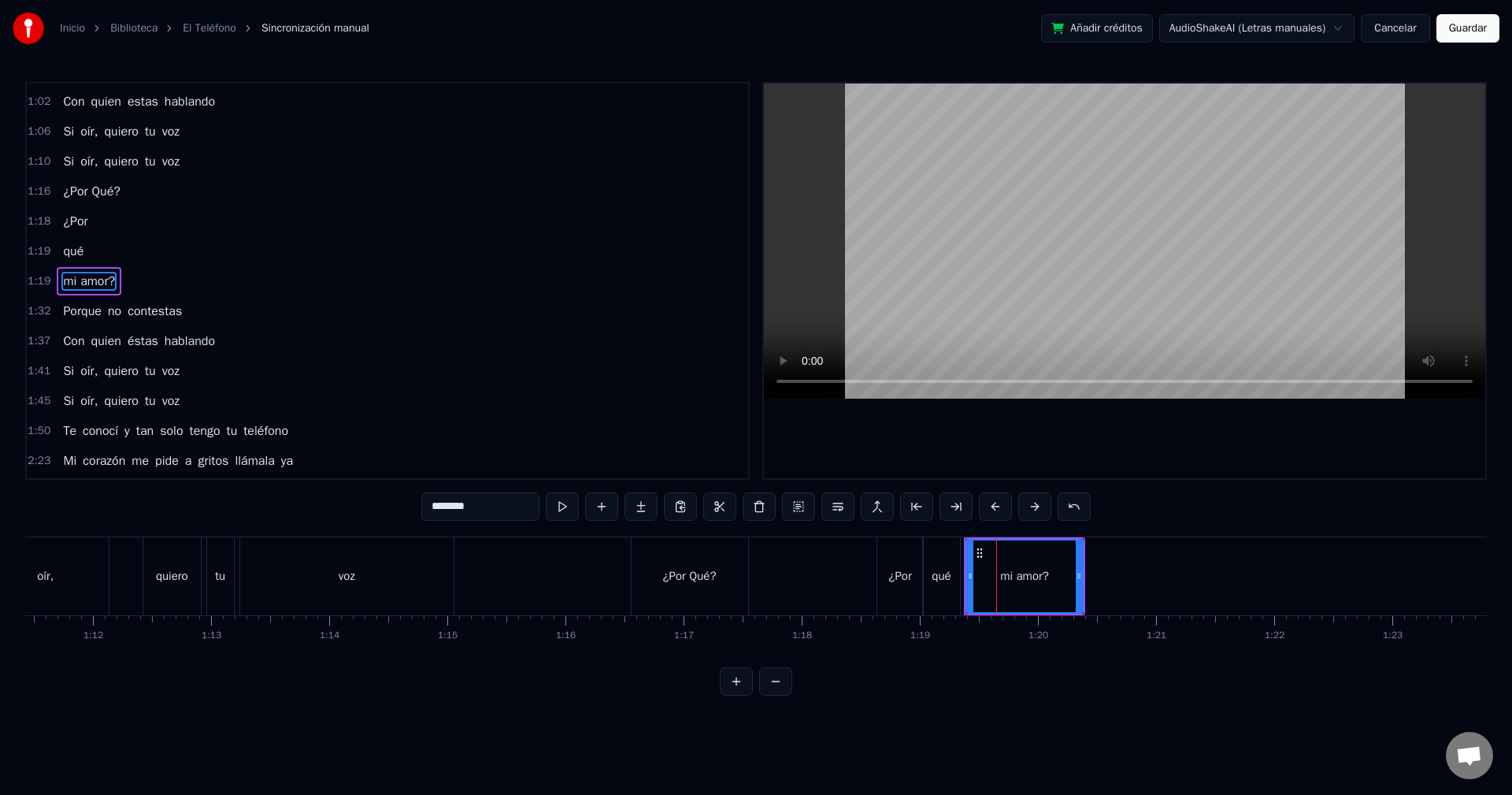 click on "¿Por" at bounding box center (900, 576) 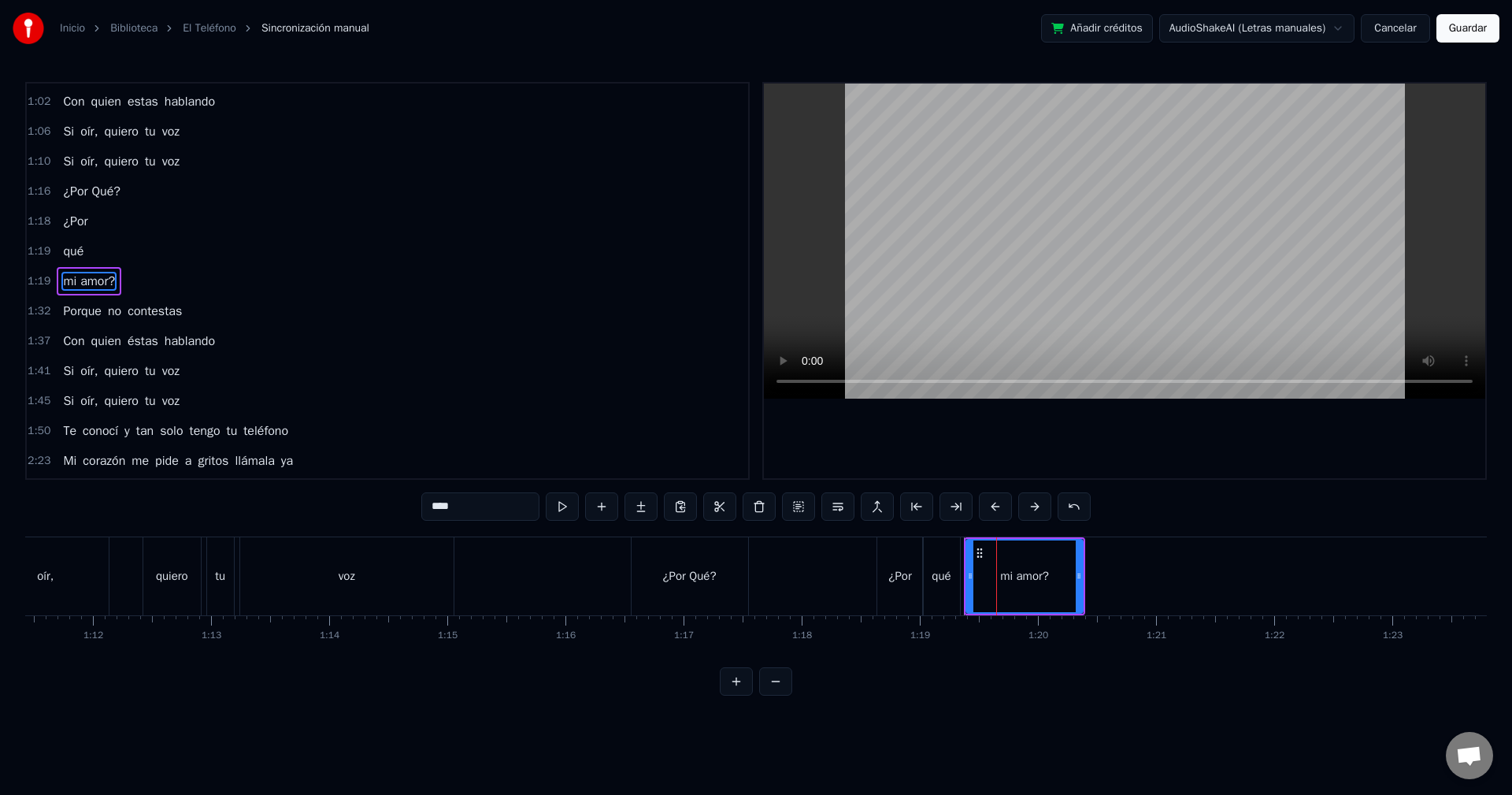 scroll, scrollTop: 87, scrollLeft: 0, axis: vertical 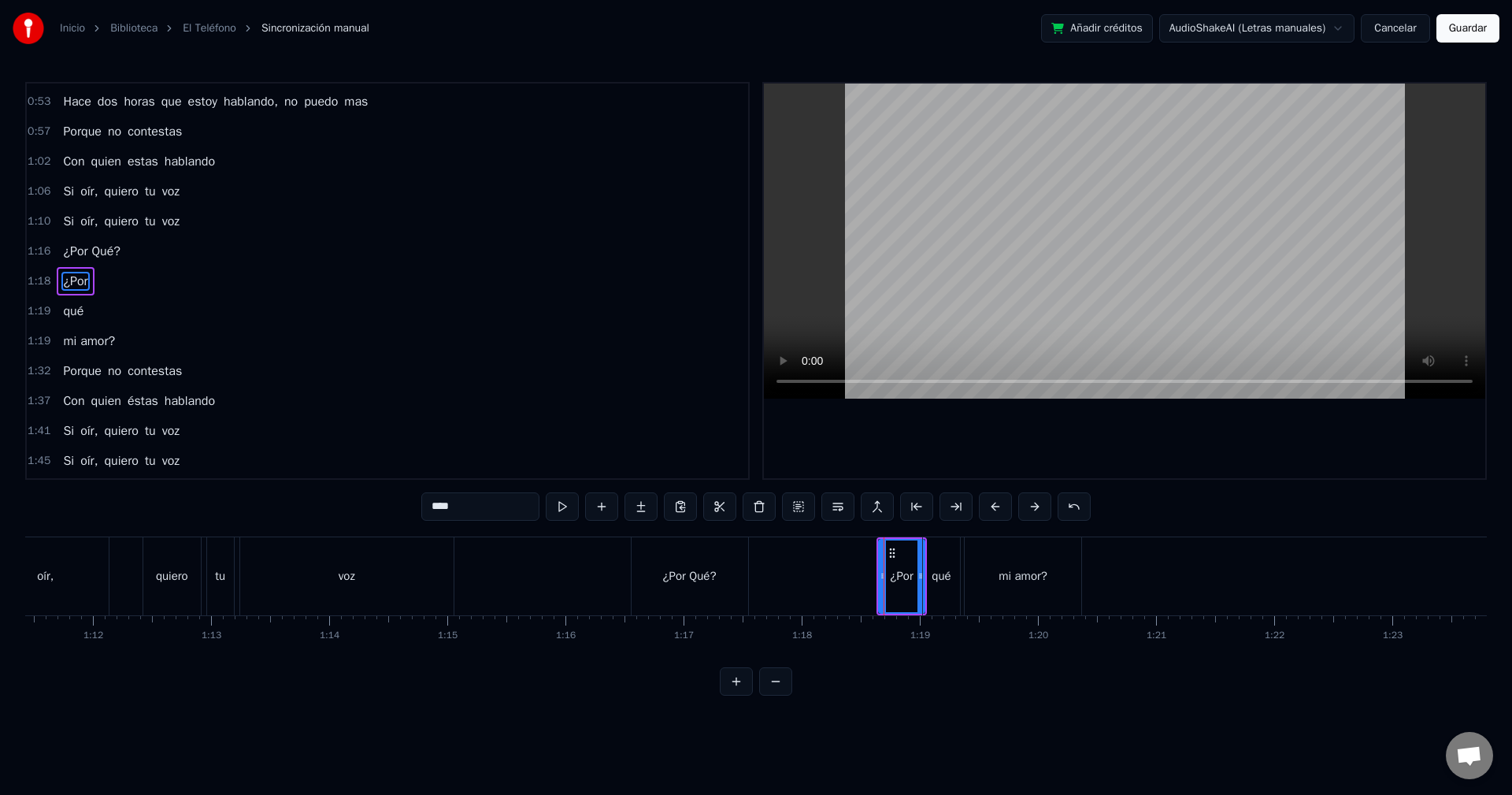 click at bounding box center (6343, 576) 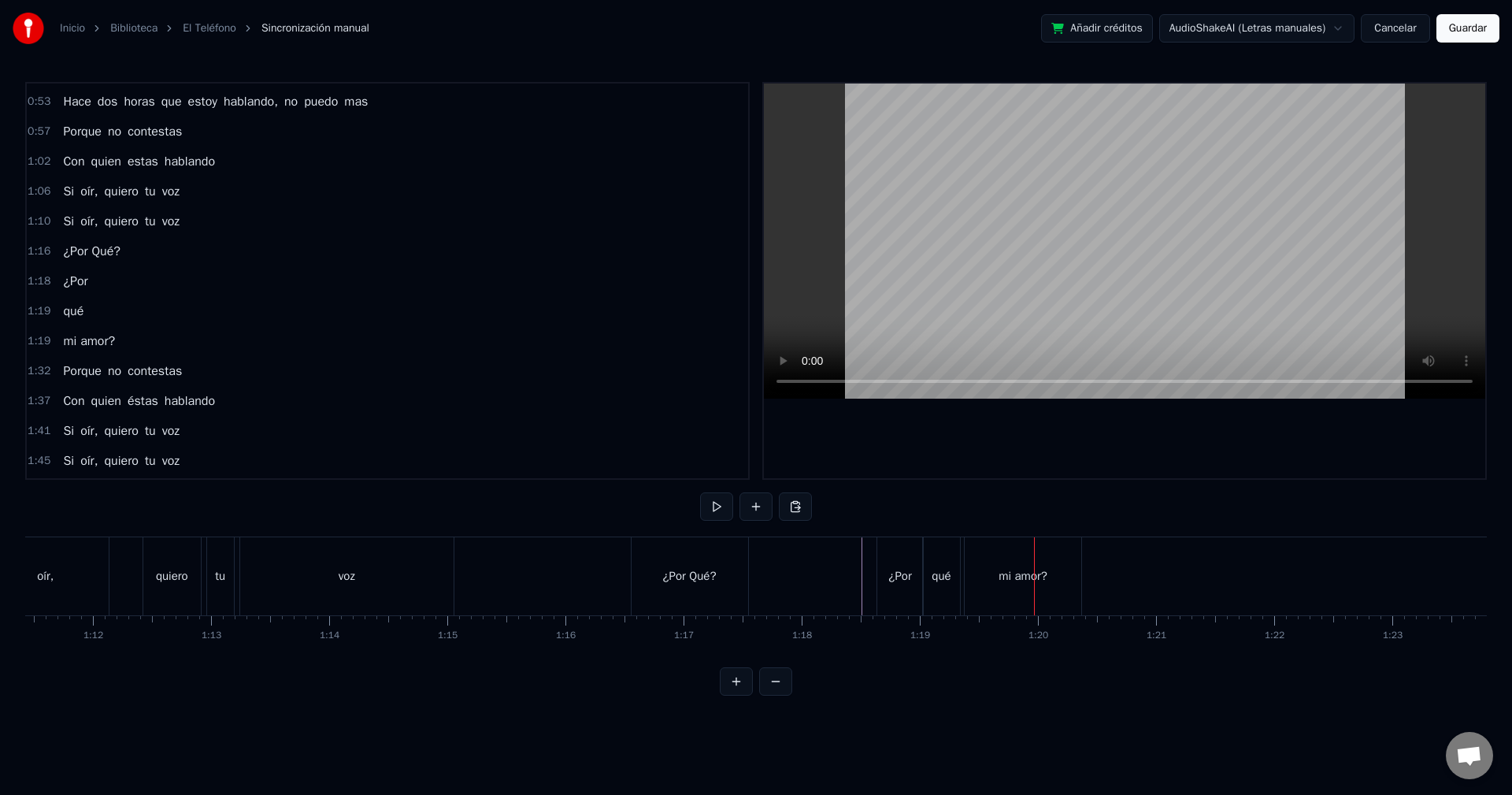 click on "¿Por" at bounding box center (899, 576) 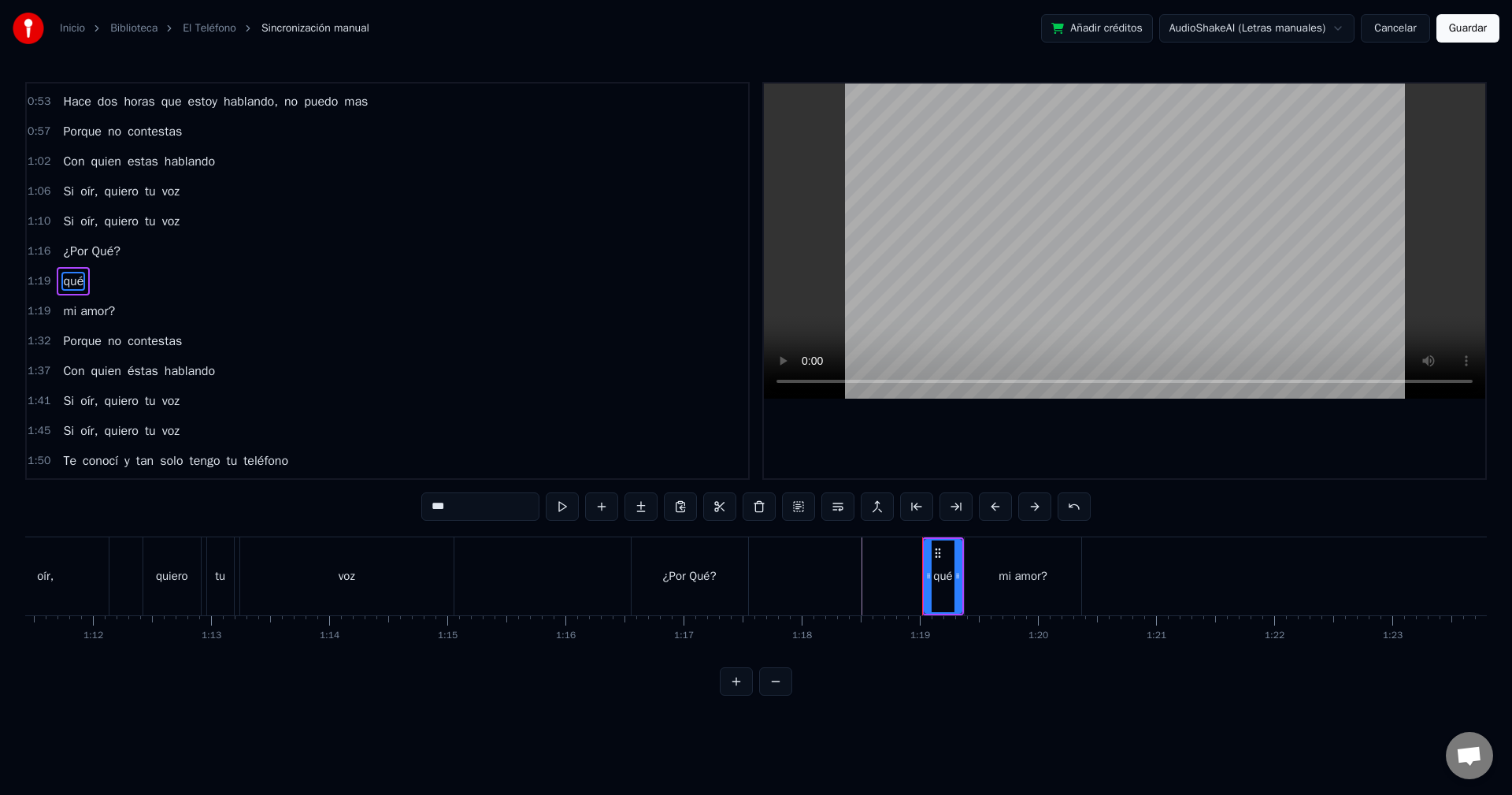 click on "qué" at bounding box center [943, 576] 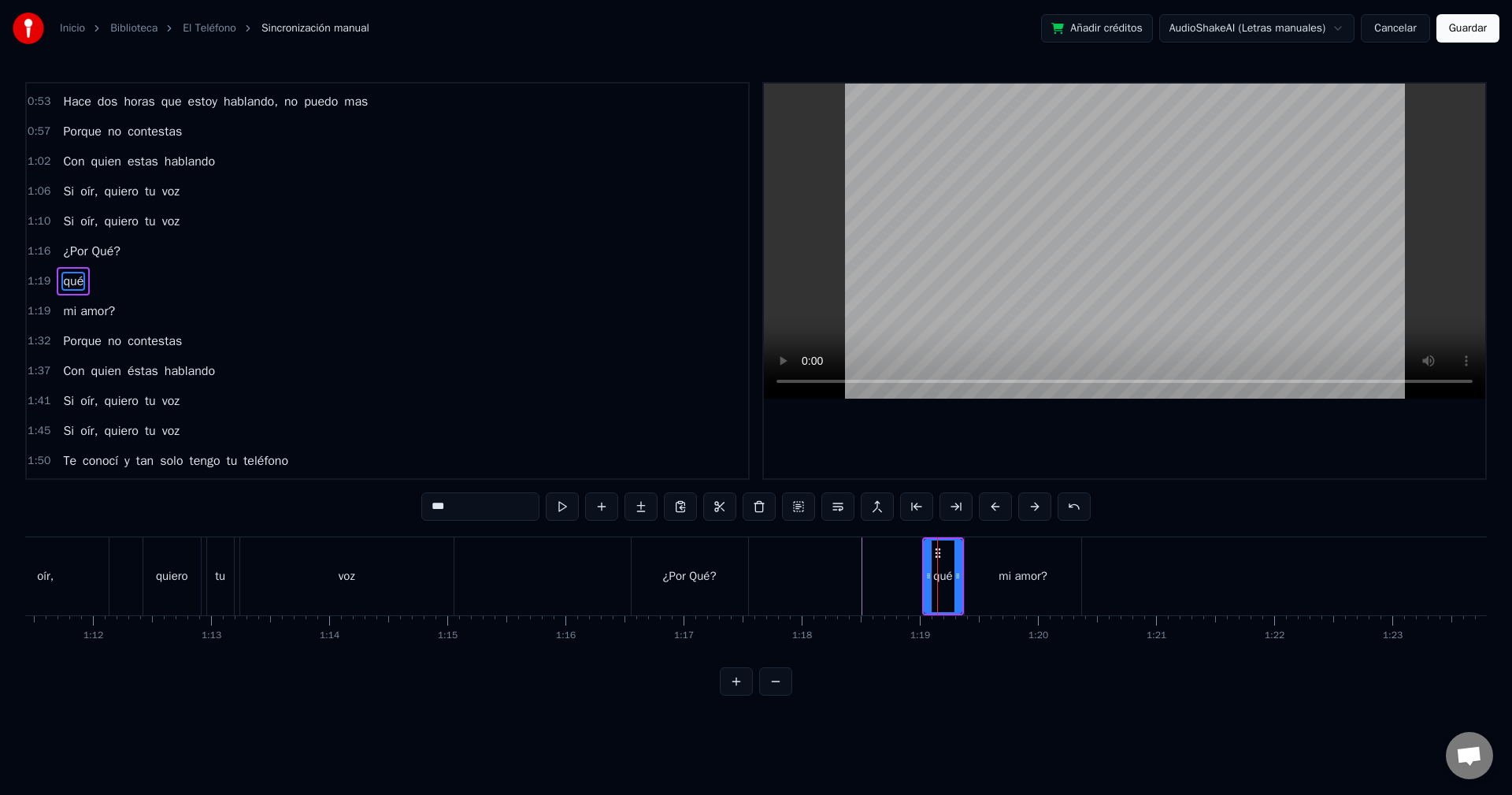 type on "********" 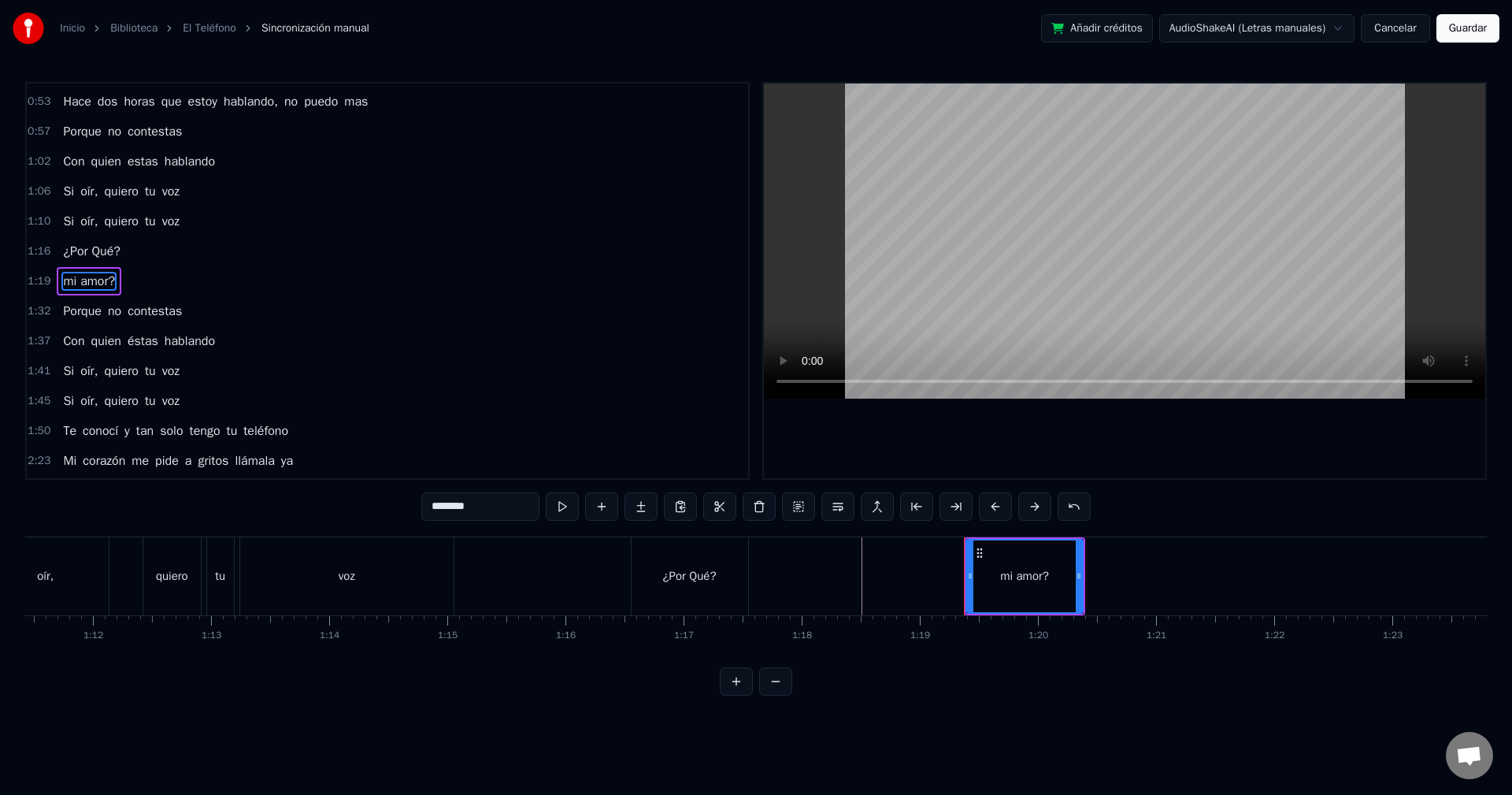 click on "mi amor?" at bounding box center [1025, 576] 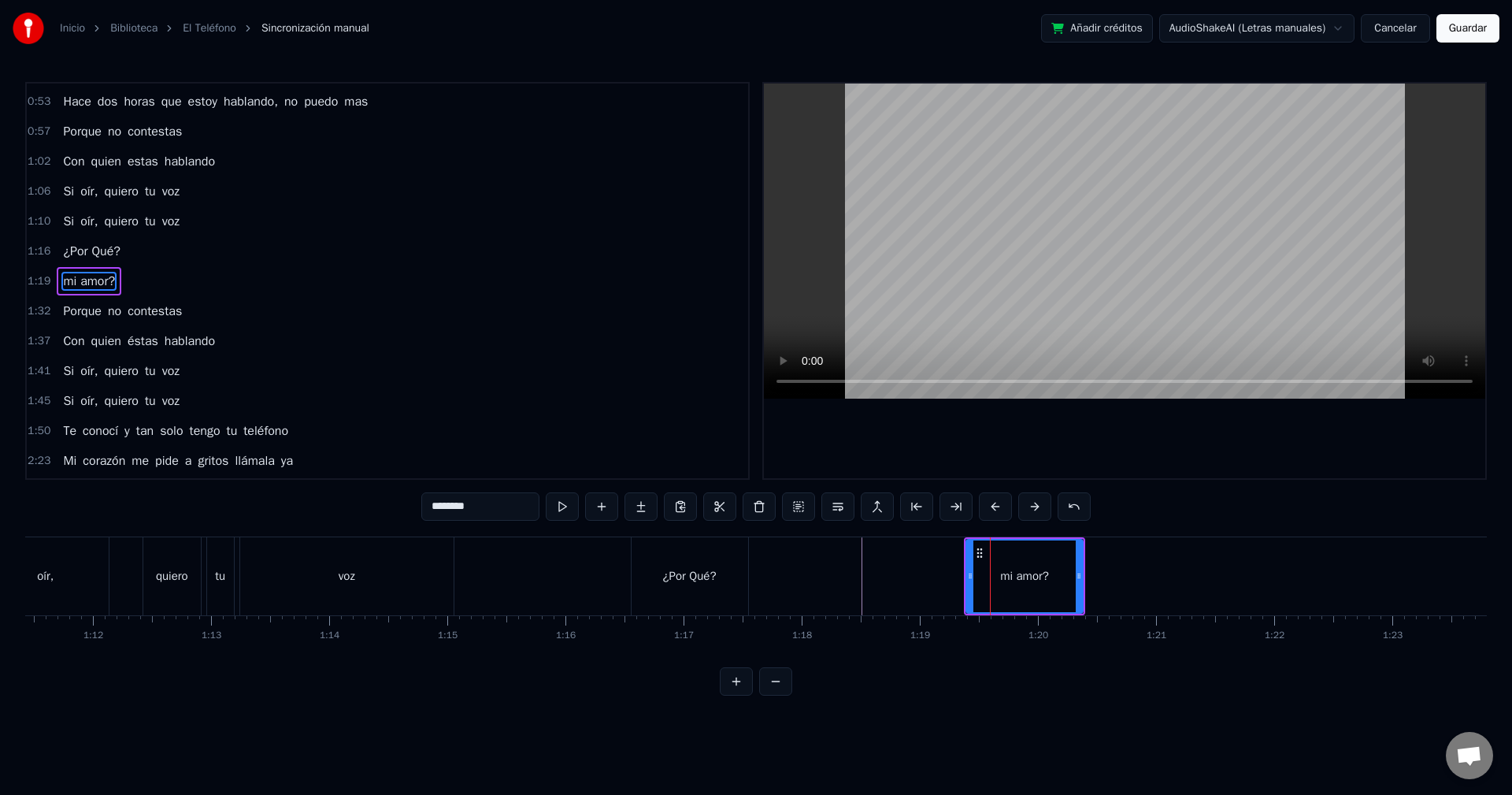 click on "Te conocí y tan solo tengo tu teléfono Mi corazón me pide a gritos llámala ya Digo, porque siempre que llamo suena ocupado Hace dos horas que estoy hablando, no puedo mas Porque no contestas Con quien estas hablando Si oír, quiero tu voz Si oír, quiero tu voz ¿Por Qué? mi amor? Porque no contestas Con quien éstas hablando Si oír, quiero tu voz Si oír, quiero tu voz Te conocí y tan solo tengo tu teléfono Mi corazón me pide a gritos llámala ya Digo, porque siempre que llamo suena ocupado Hace dos horas que estoy hablando, no puedo mas Porque no contestas Con quien estas hablando Si oír, quiero tu voz Si oír, quiero tu voz Tomado de AlbumCancionYLetra. com Porque no contestas Con quien éstas hablando Si oír, quiero tu voz Si oír, quiero tu voz" at bounding box center (6343, 576) 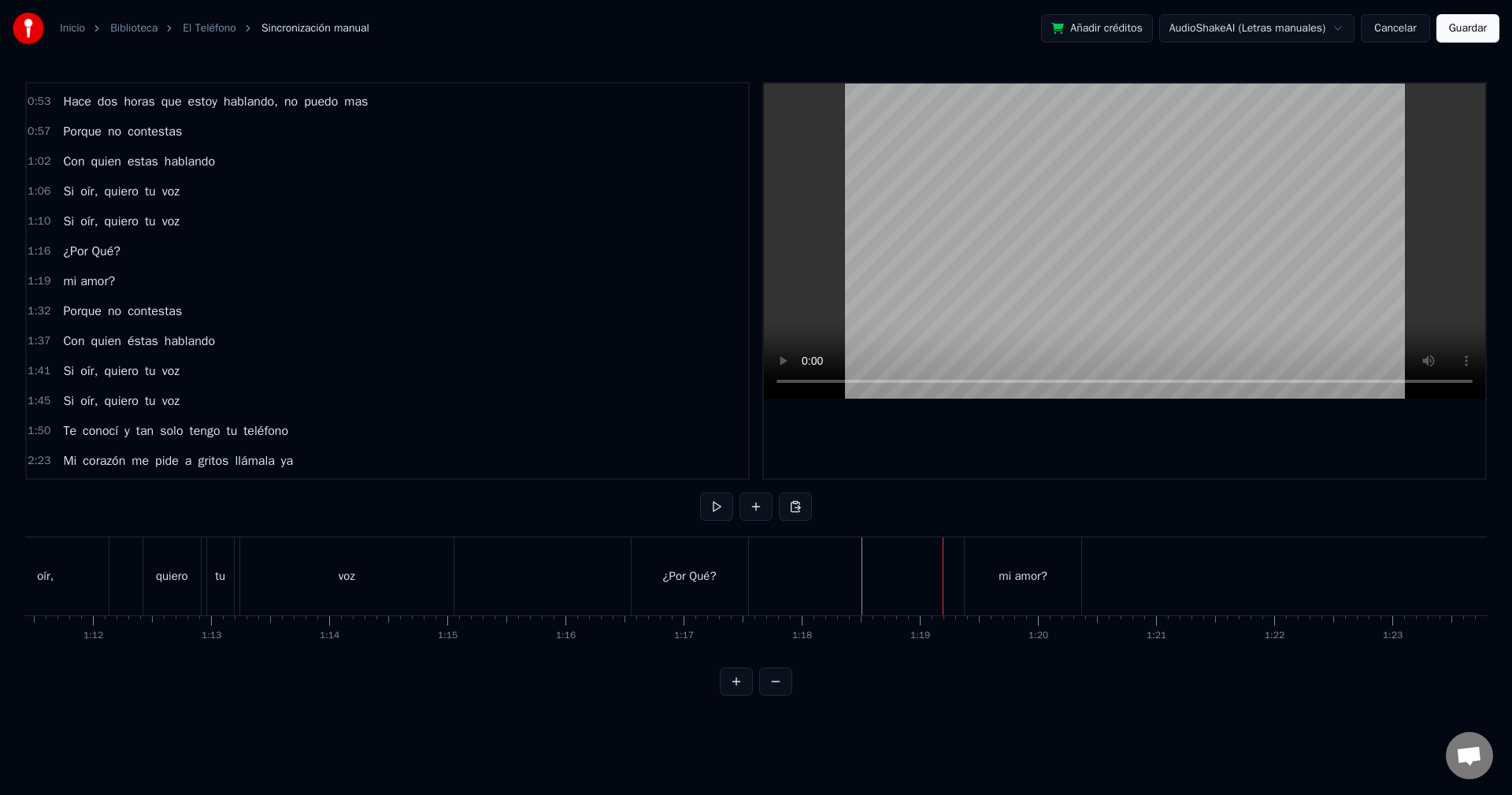 click on "mi amor?" at bounding box center [1023, 576] 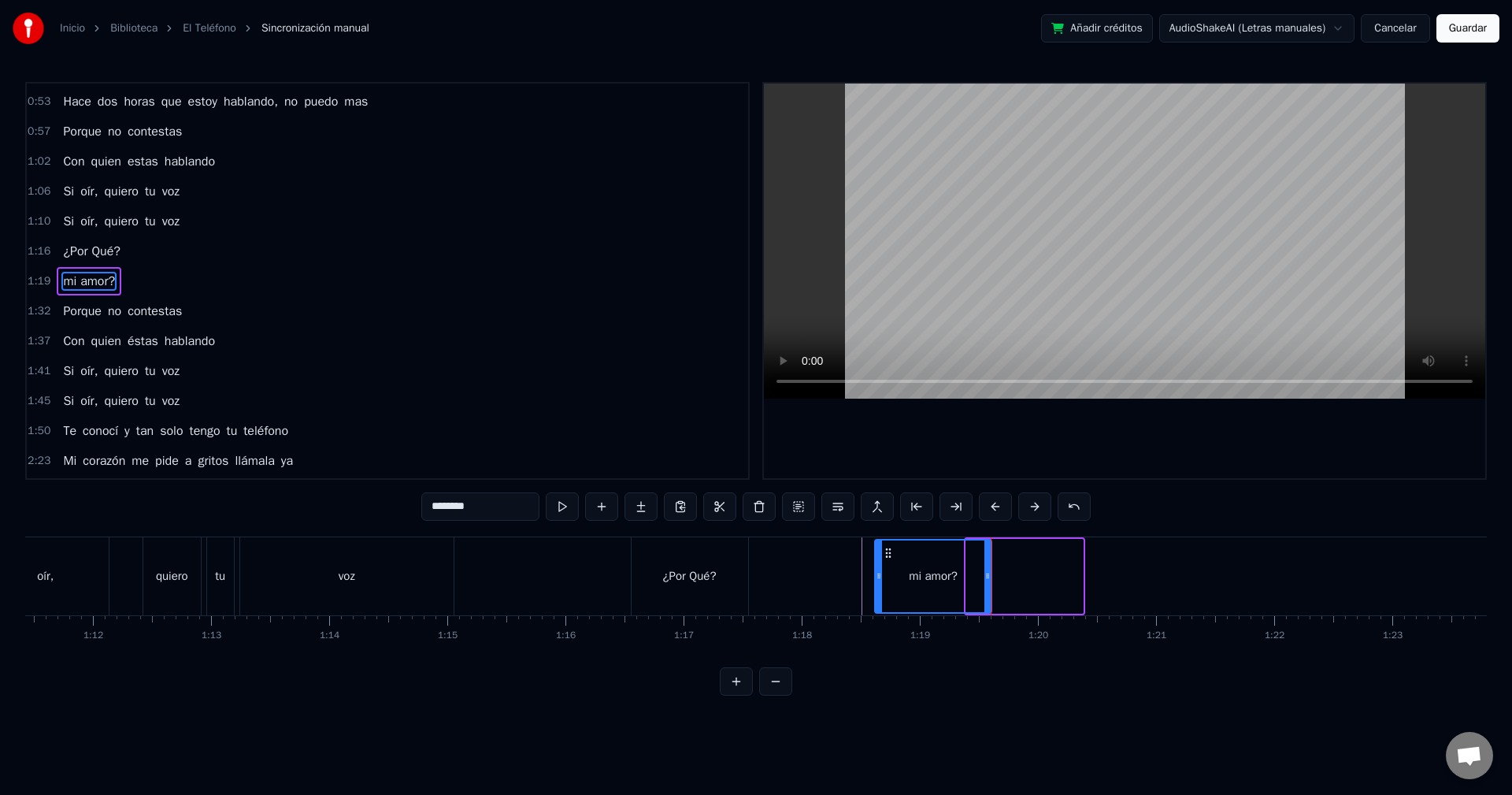 drag, startPoint x: 976, startPoint y: 550, endPoint x: 884, endPoint y: 562, distance: 92.779308 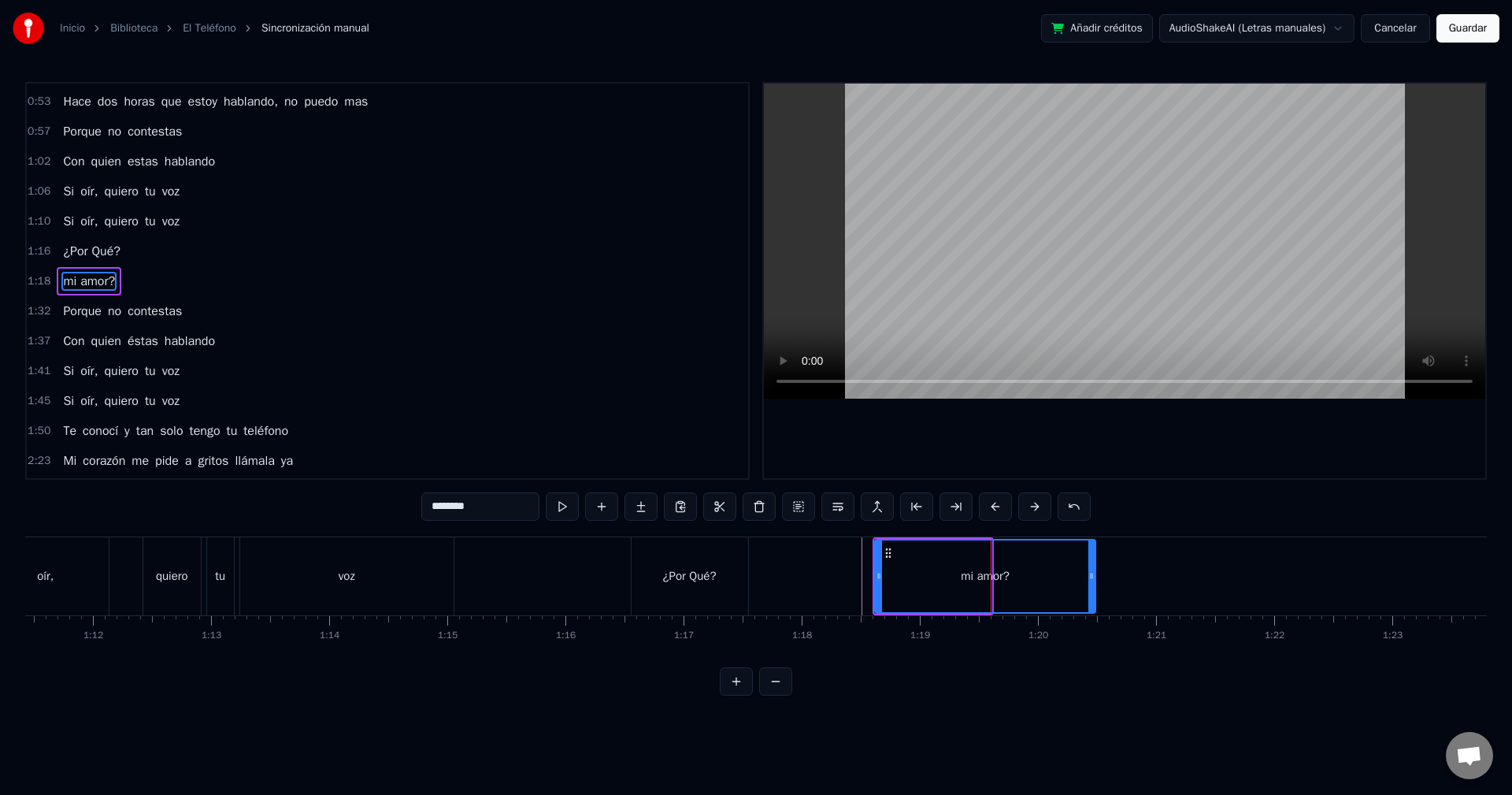 drag, startPoint x: 986, startPoint y: 563, endPoint x: 1090, endPoint y: 566, distance: 104.04326 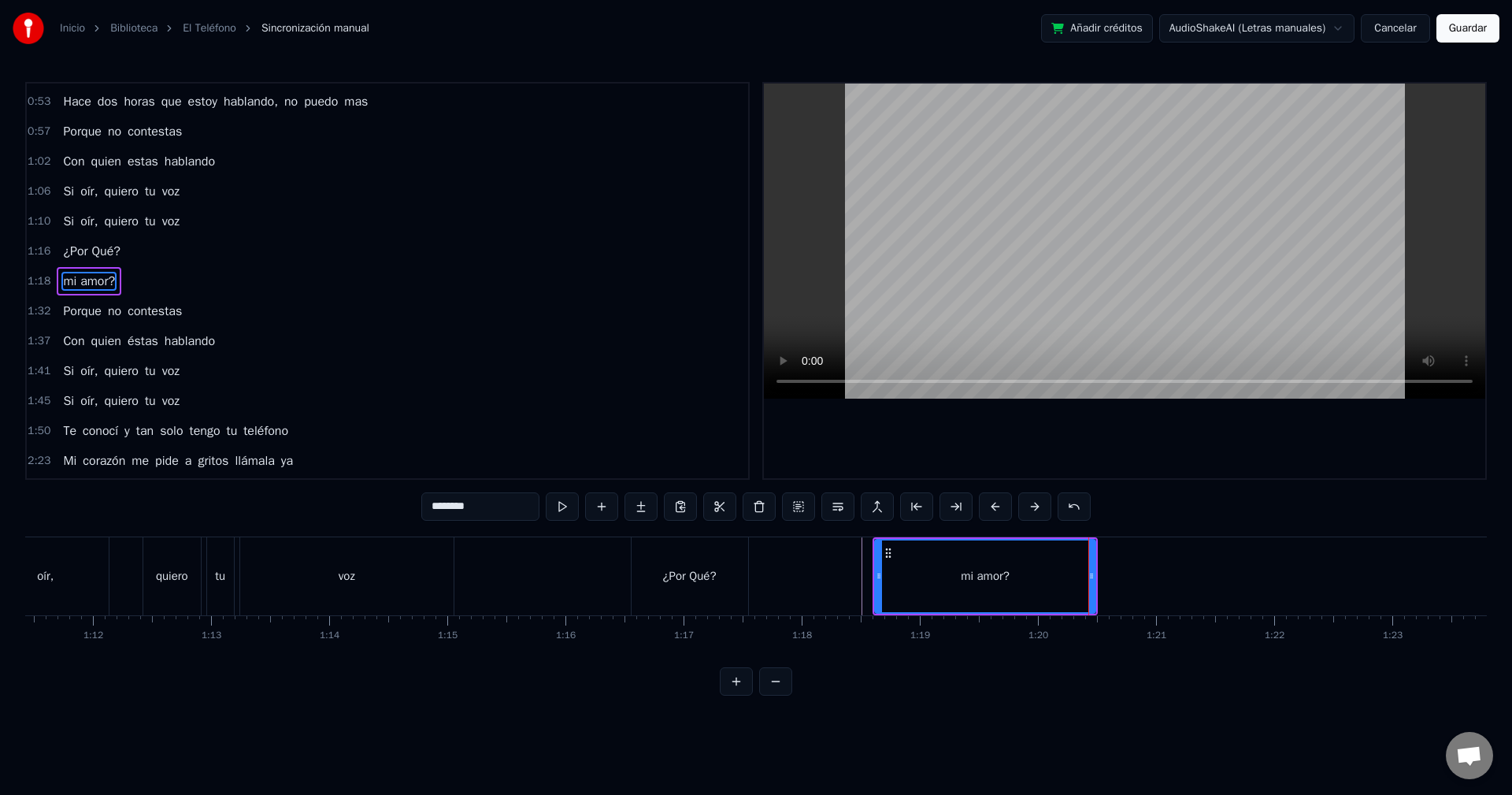 click on "********" at bounding box center (480, 507) 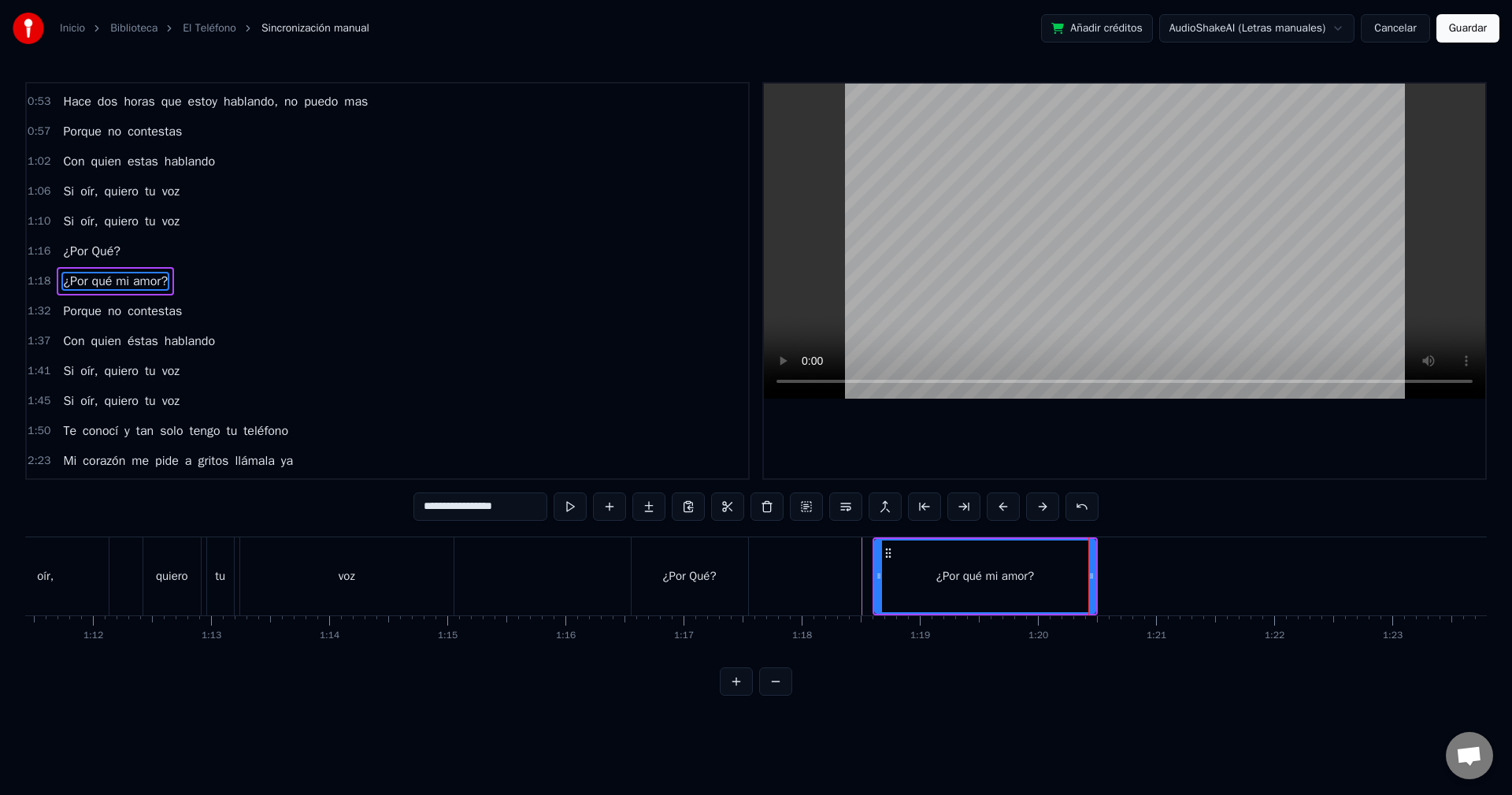 type on "**********" 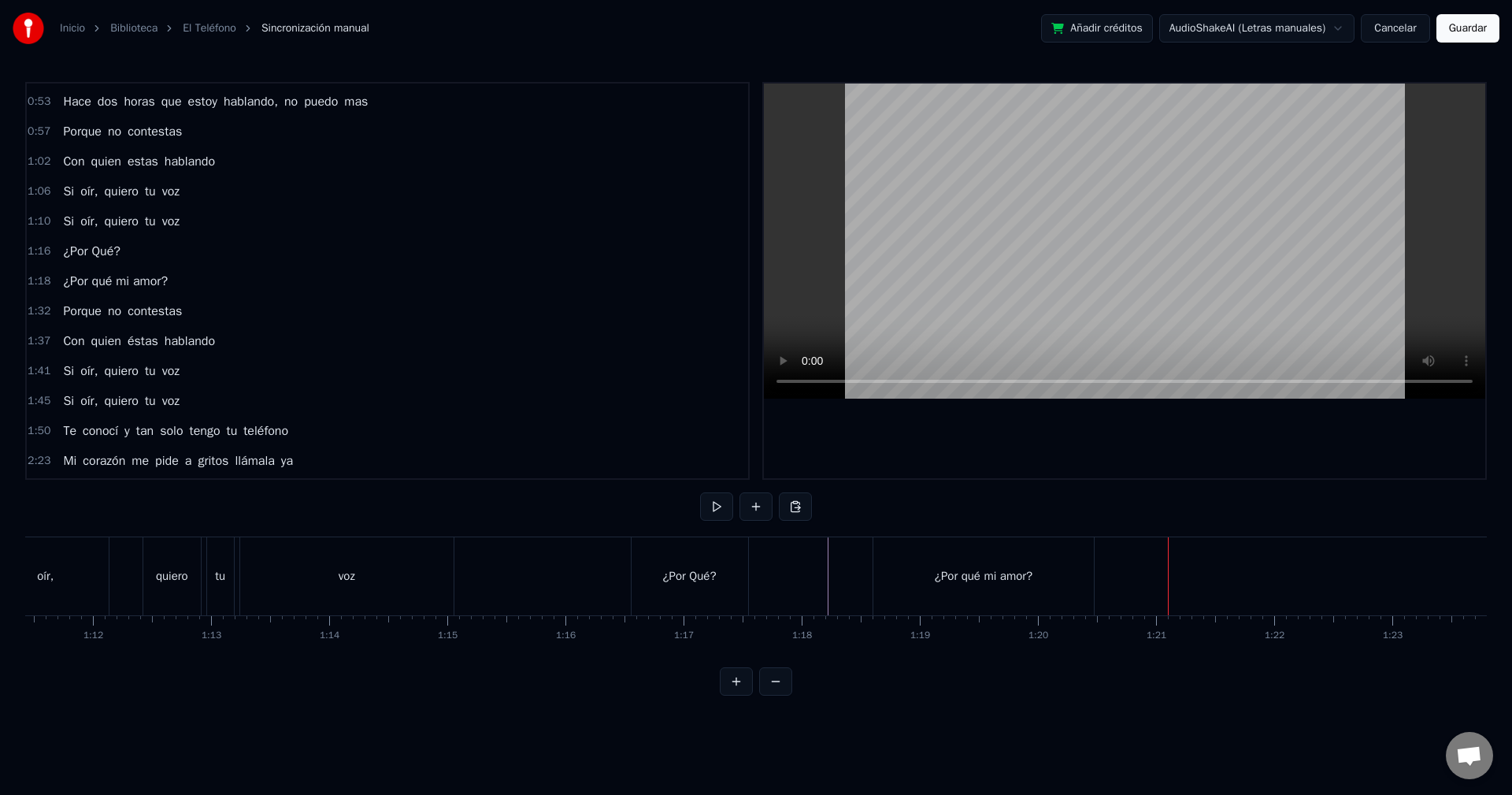 click on "¿Por qué mi amor?" at bounding box center [984, 576] 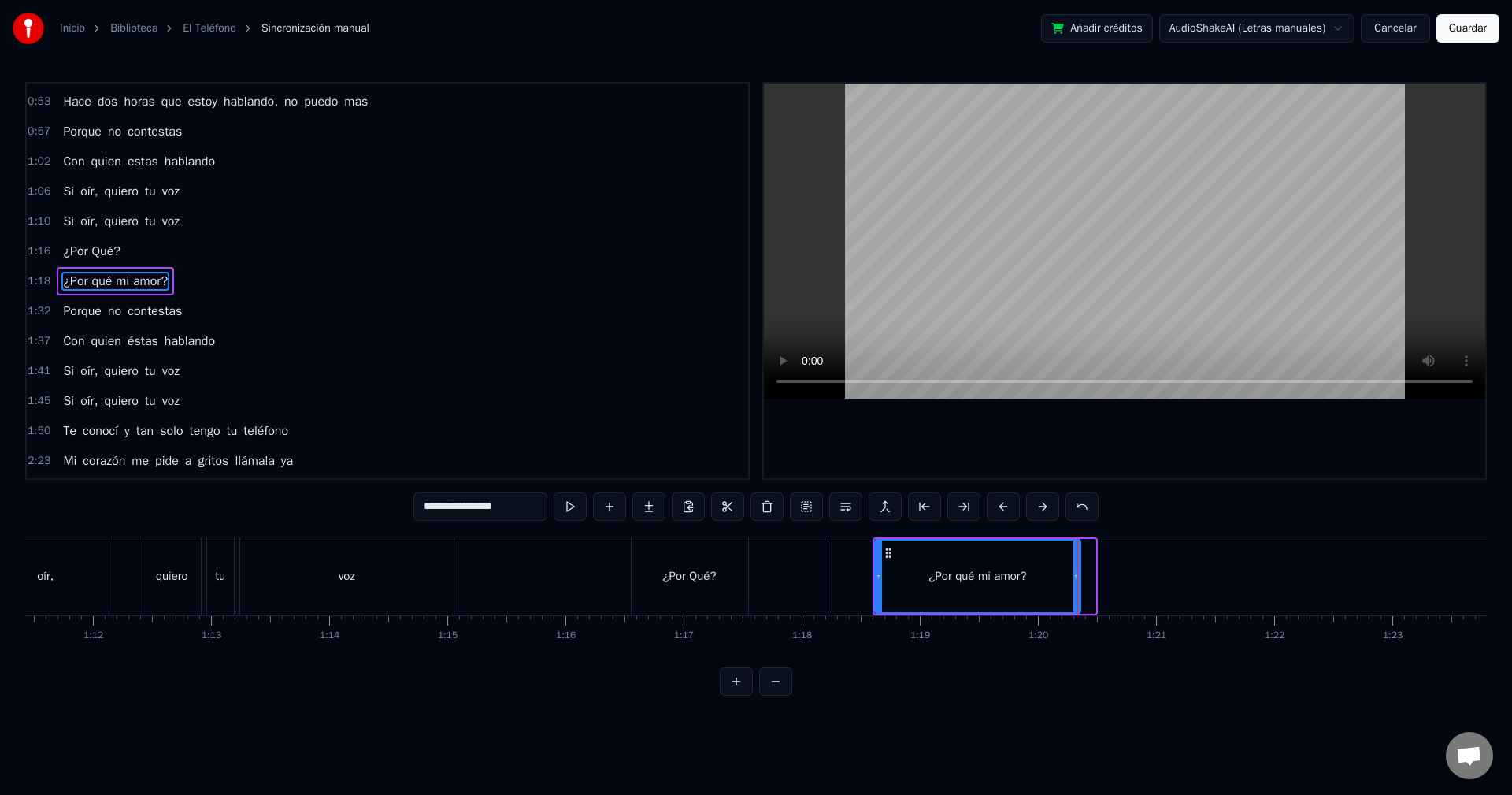 drag, startPoint x: 1092, startPoint y: 577, endPoint x: 1077, endPoint y: 578, distance: 15.0333 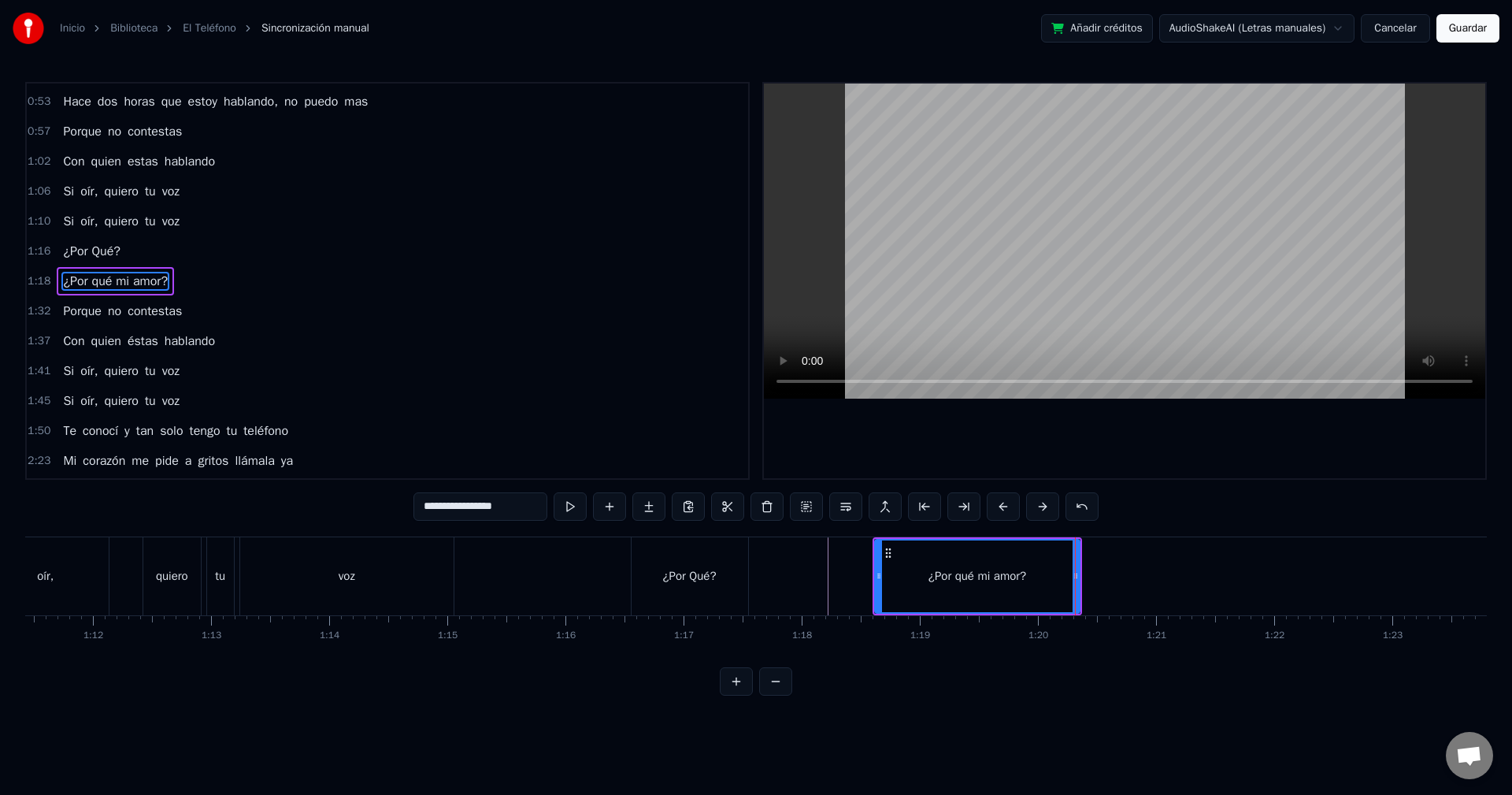 click on "¿Por Qué?" at bounding box center [690, 576] 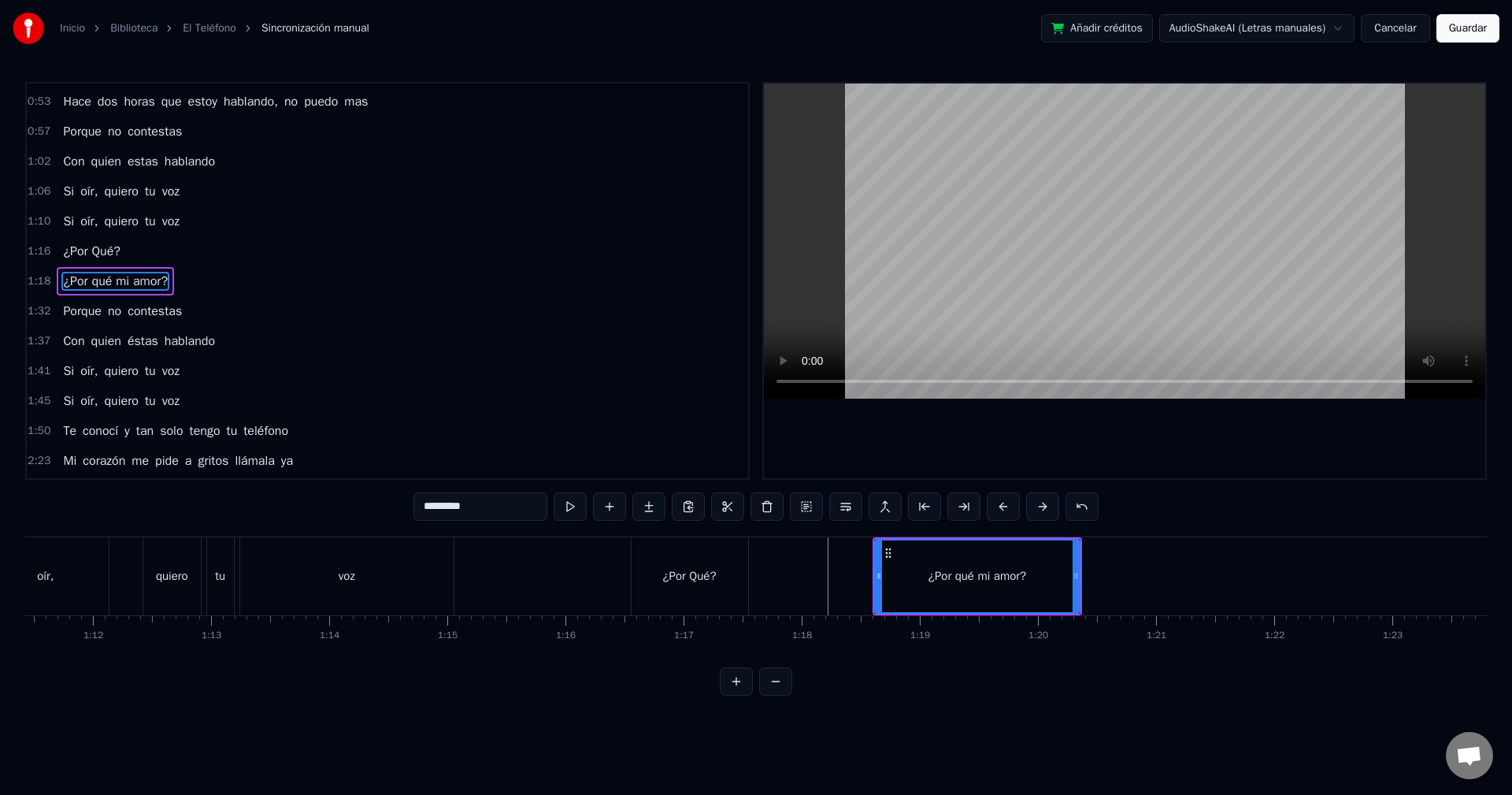 scroll, scrollTop: 57, scrollLeft: 0, axis: vertical 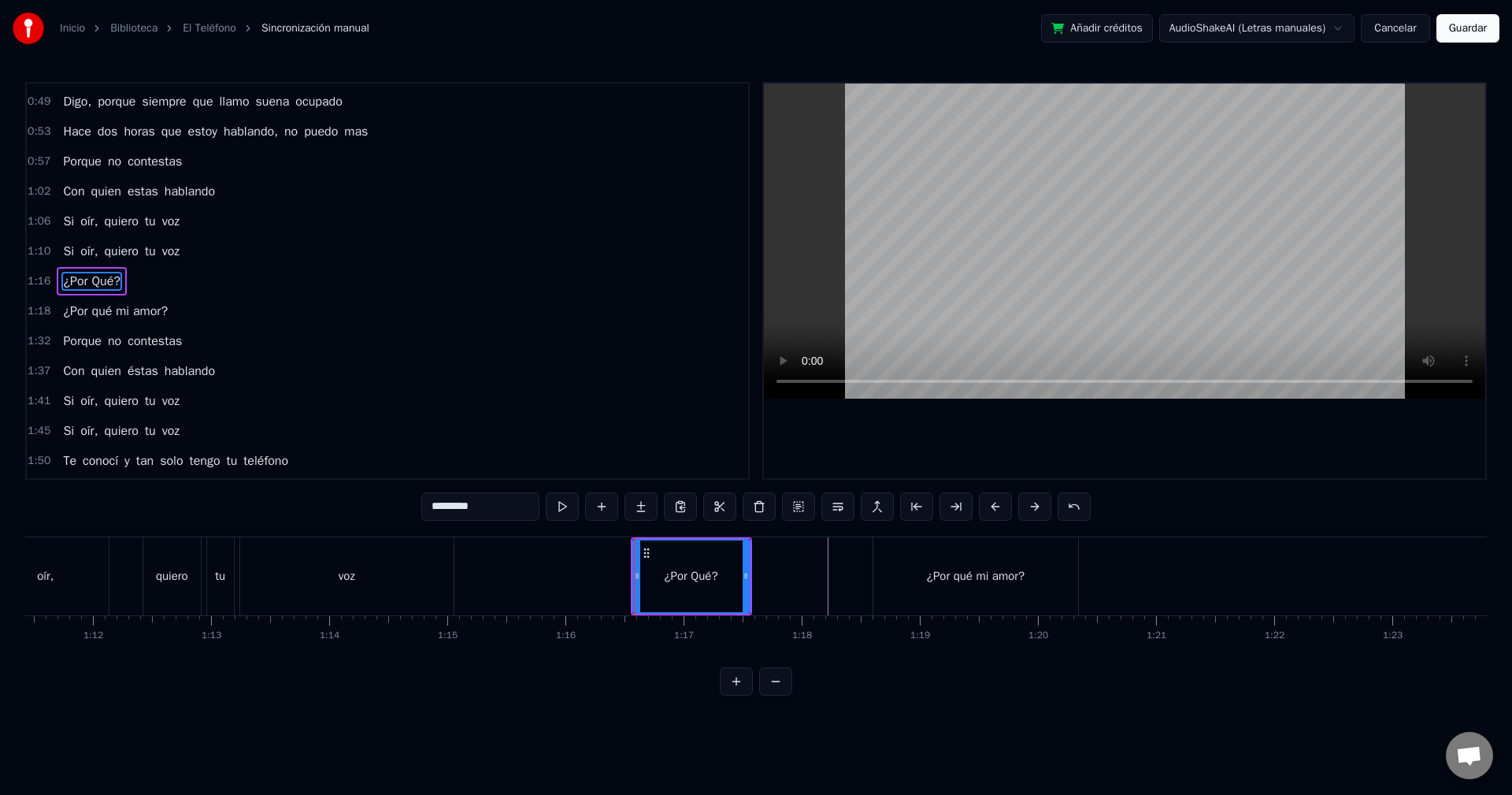 click at bounding box center [6343, 576] 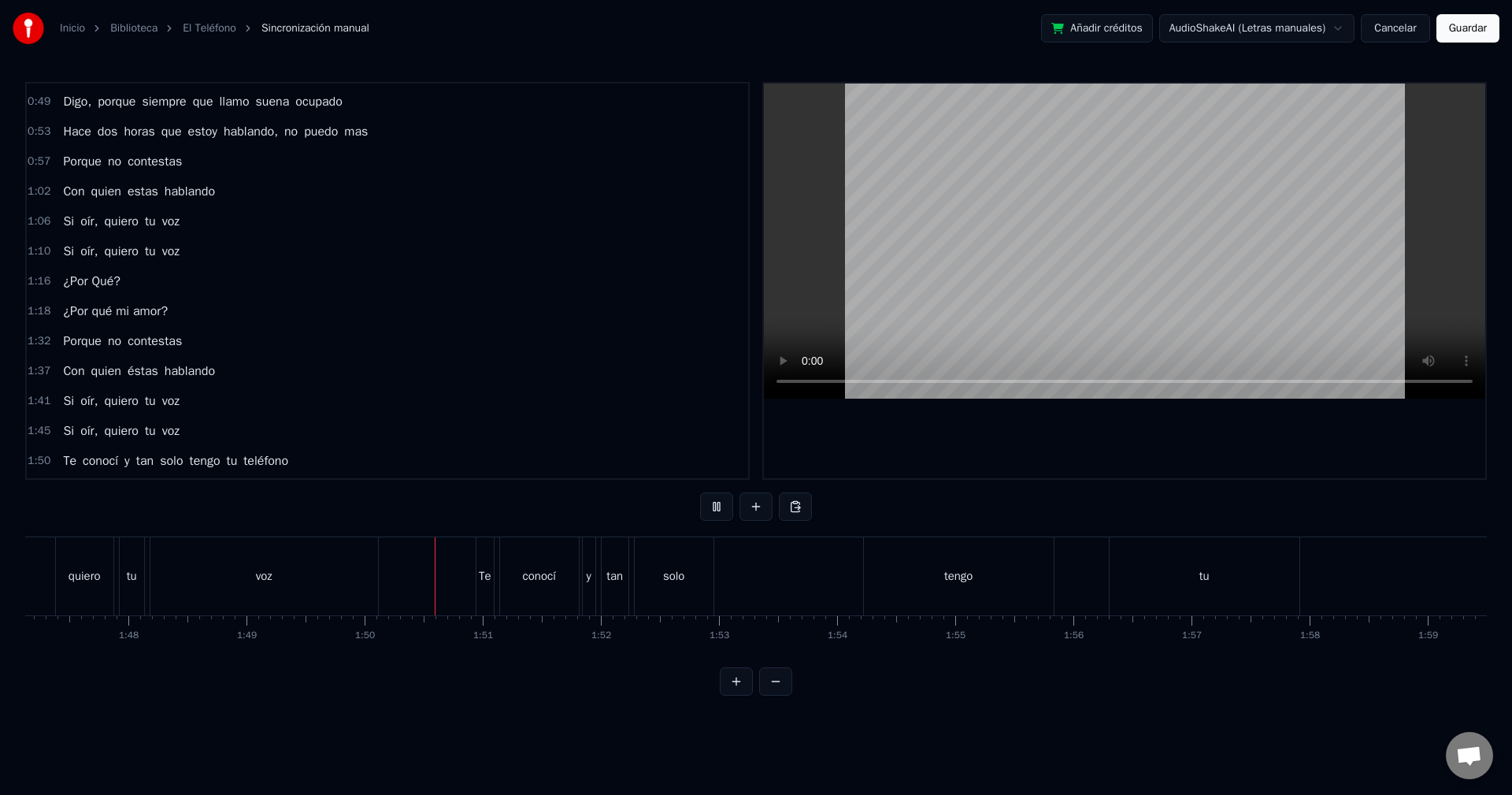 scroll, scrollTop: 0, scrollLeft: 12928, axis: horizontal 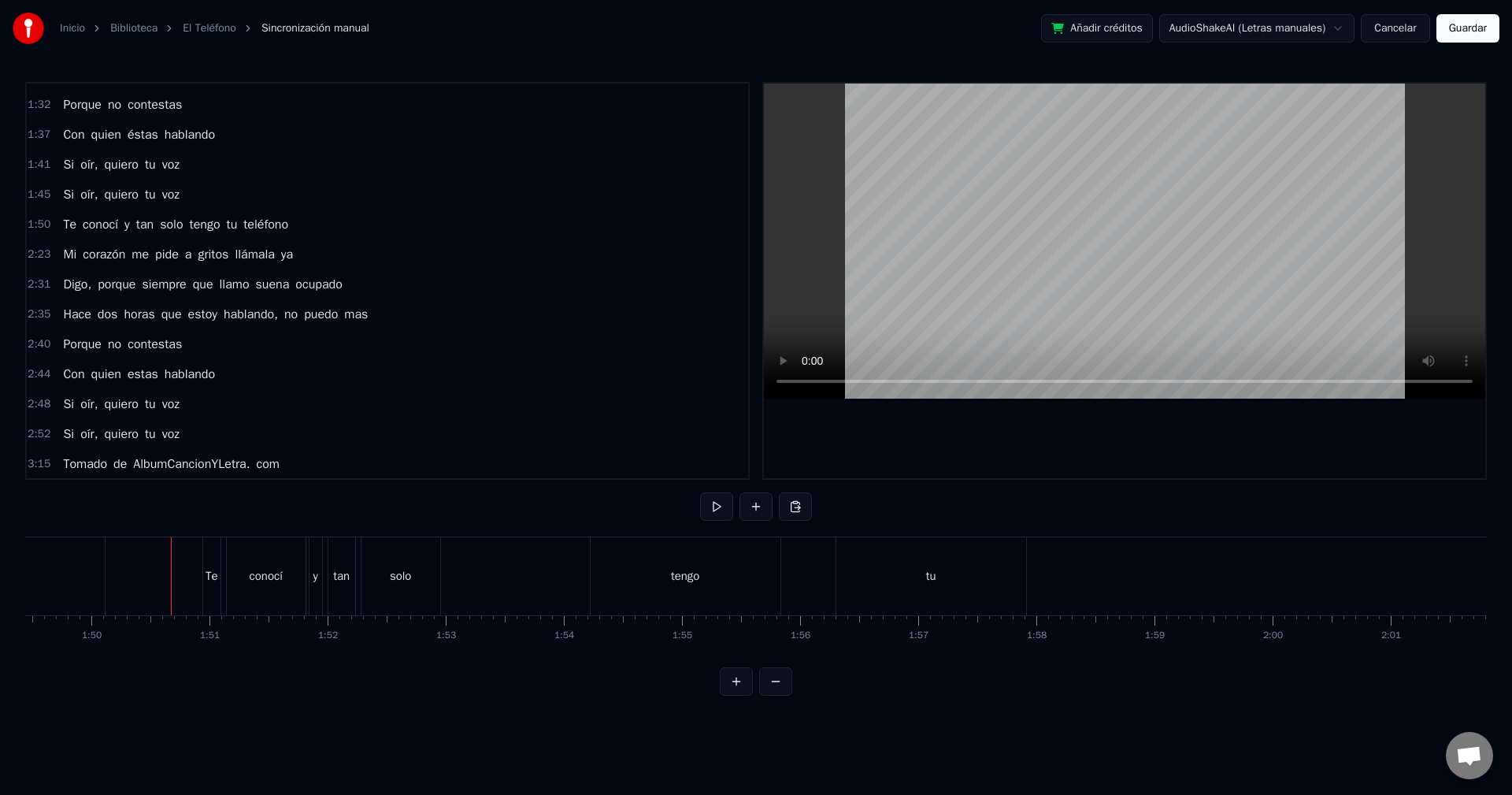click on "Te" at bounding box center [212, 576] 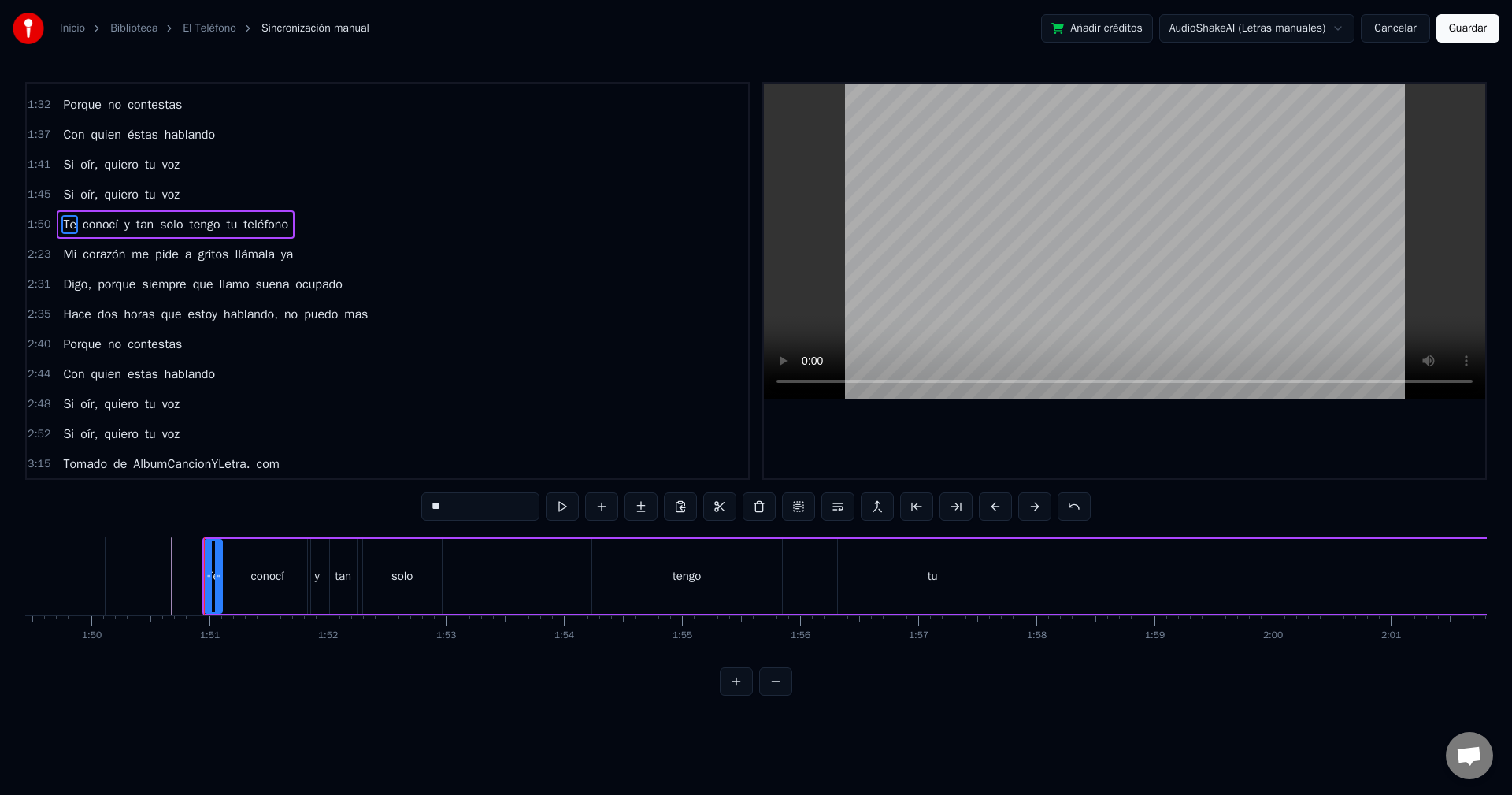 scroll, scrollTop: 236, scrollLeft: 0, axis: vertical 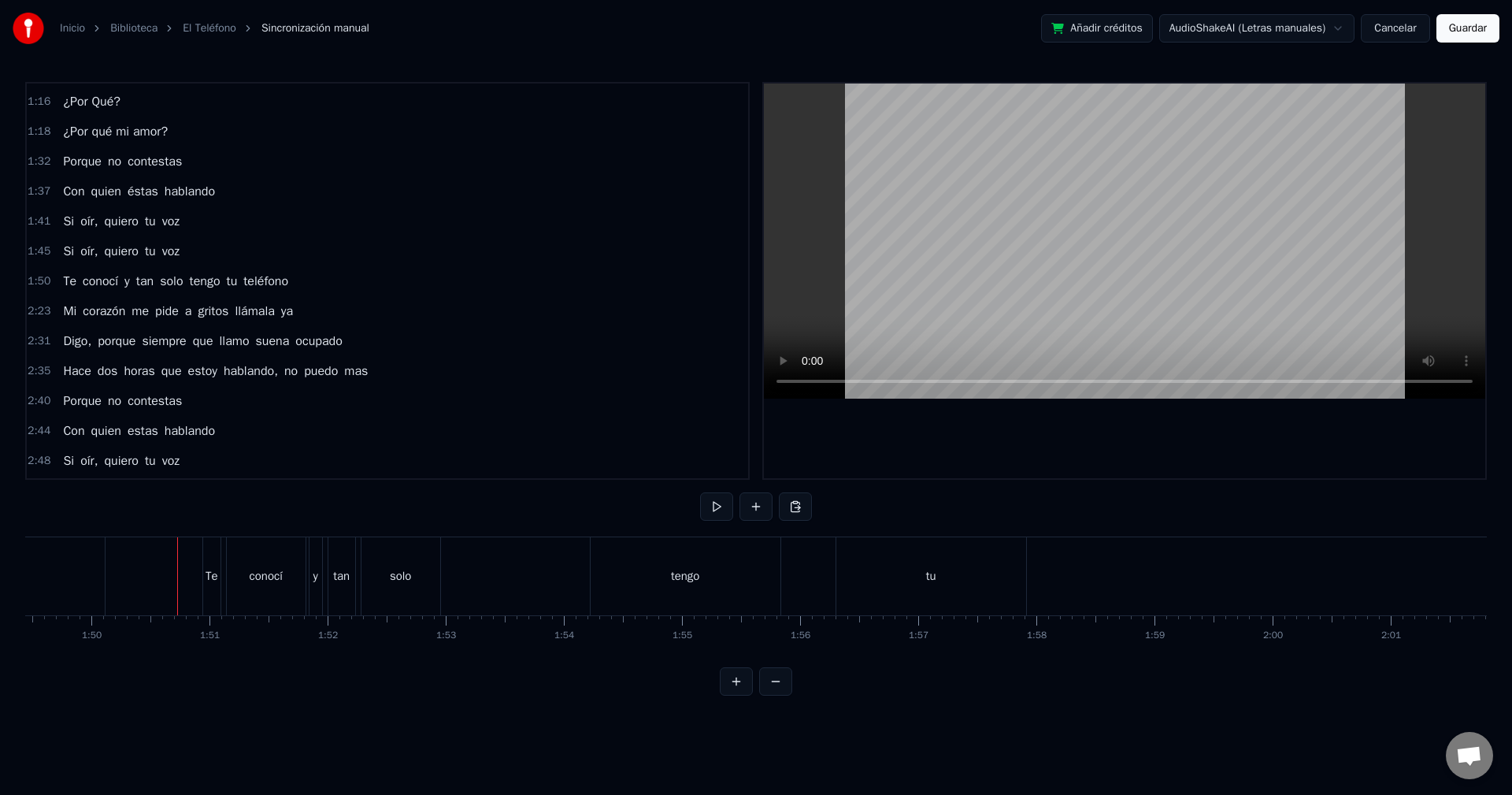 drag, startPoint x: 163, startPoint y: 558, endPoint x: 388, endPoint y: 579, distance: 225.97788 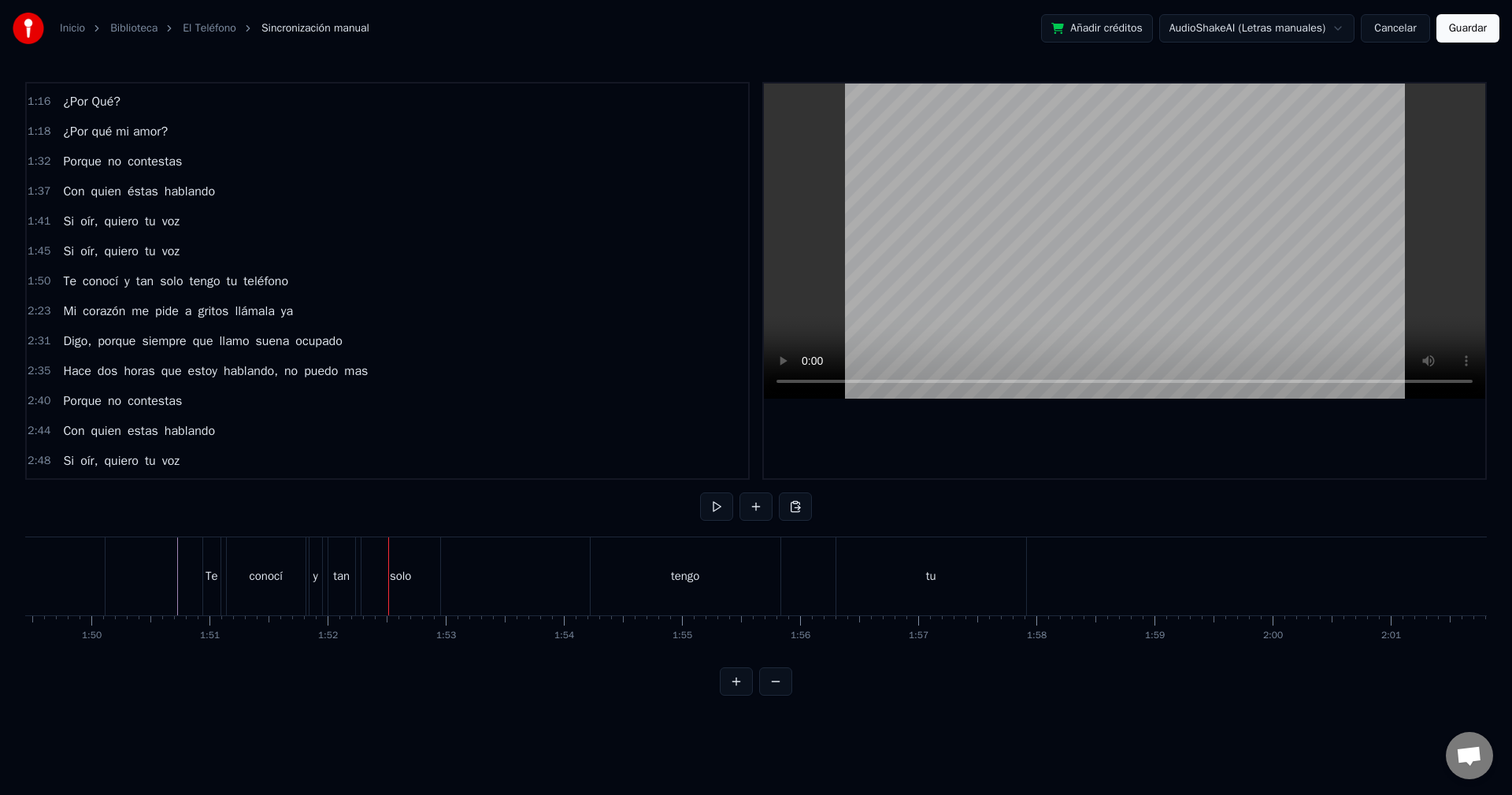 click on "Te conocí y tan solo tengo tu teléfono" at bounding box center [2137, 576] 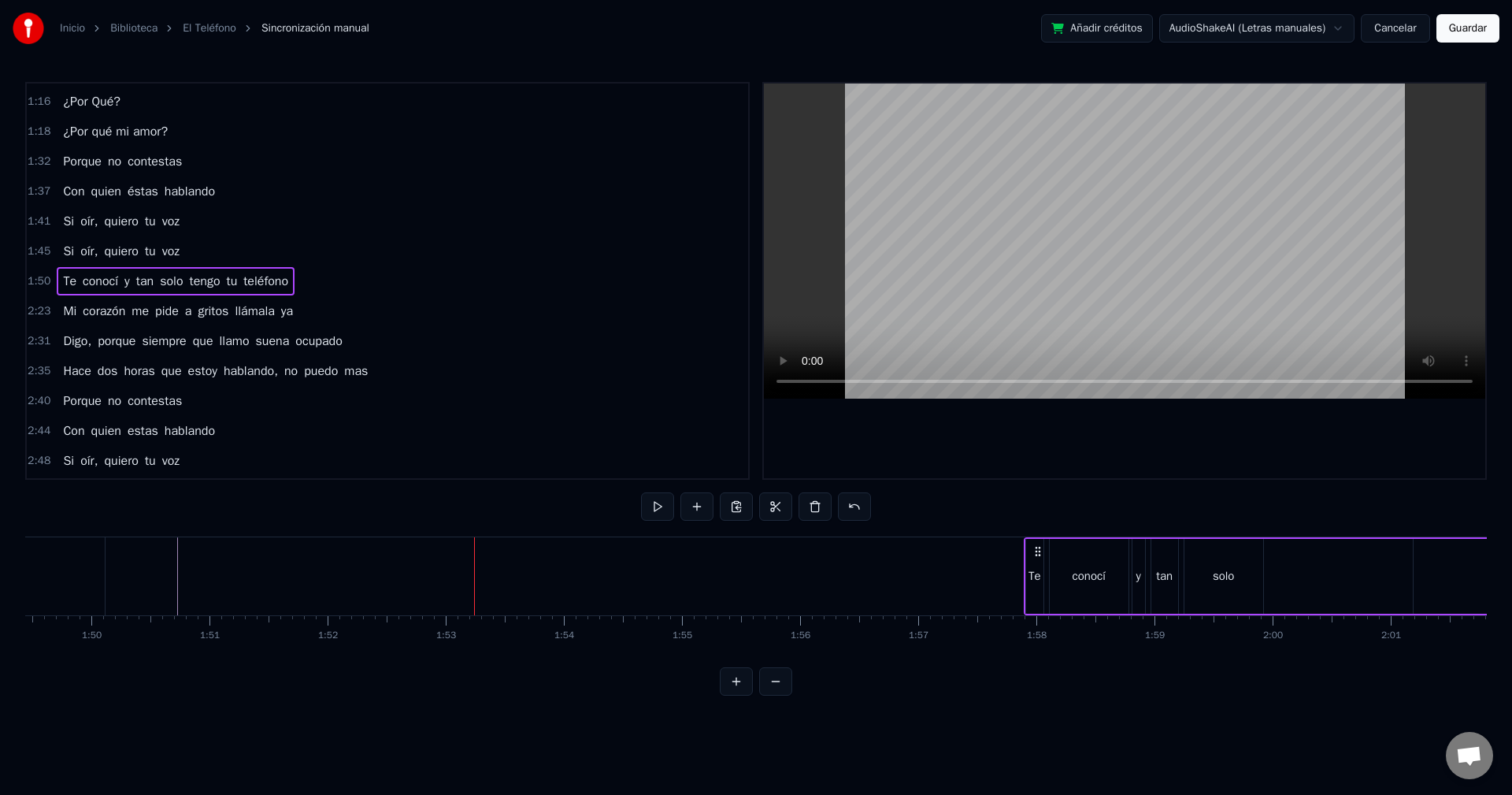 drag, startPoint x: 215, startPoint y: 549, endPoint x: 1036, endPoint y: 569, distance: 821.2436 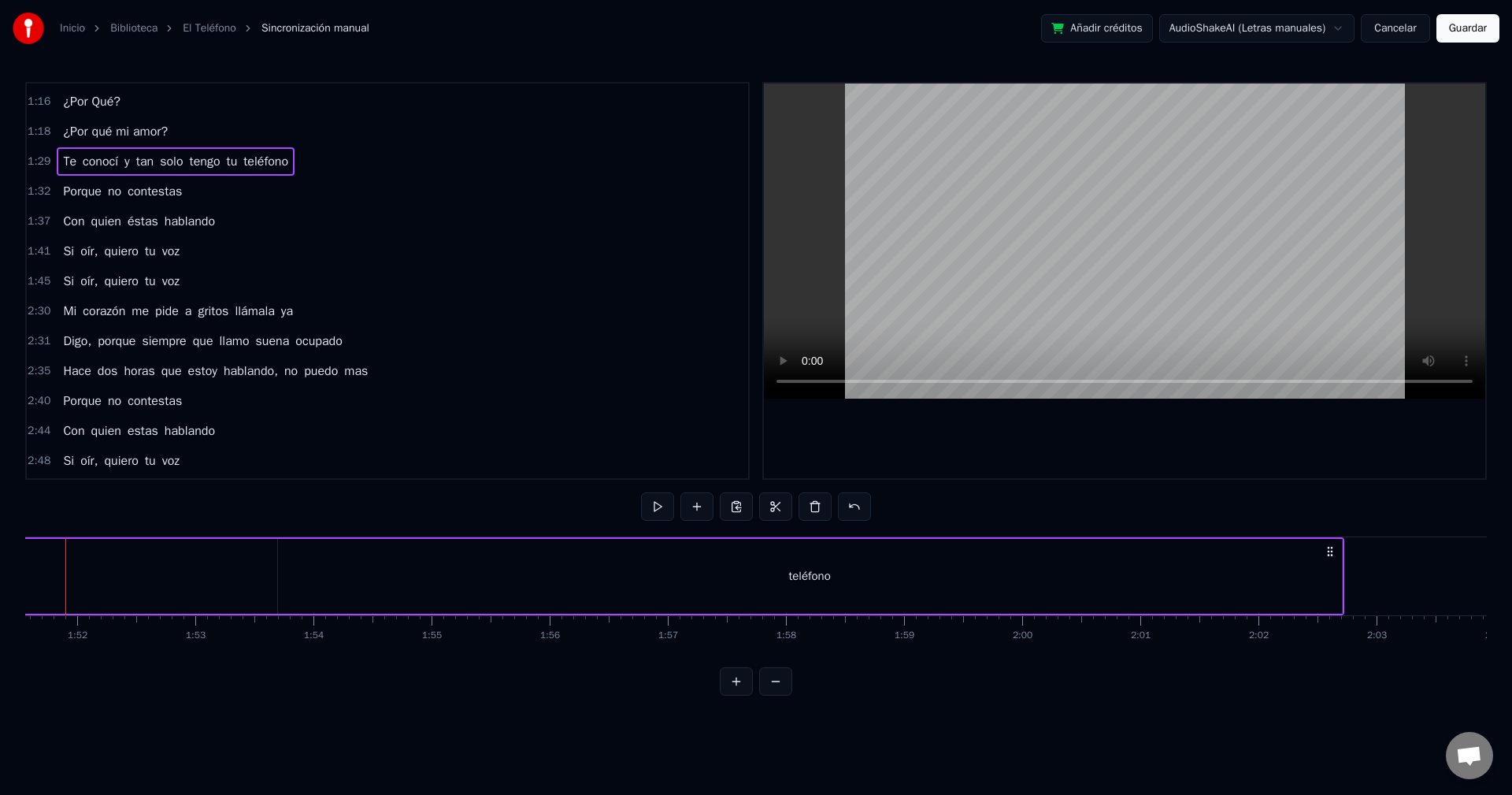 scroll, scrollTop: 0, scrollLeft: 13139, axis: horizontal 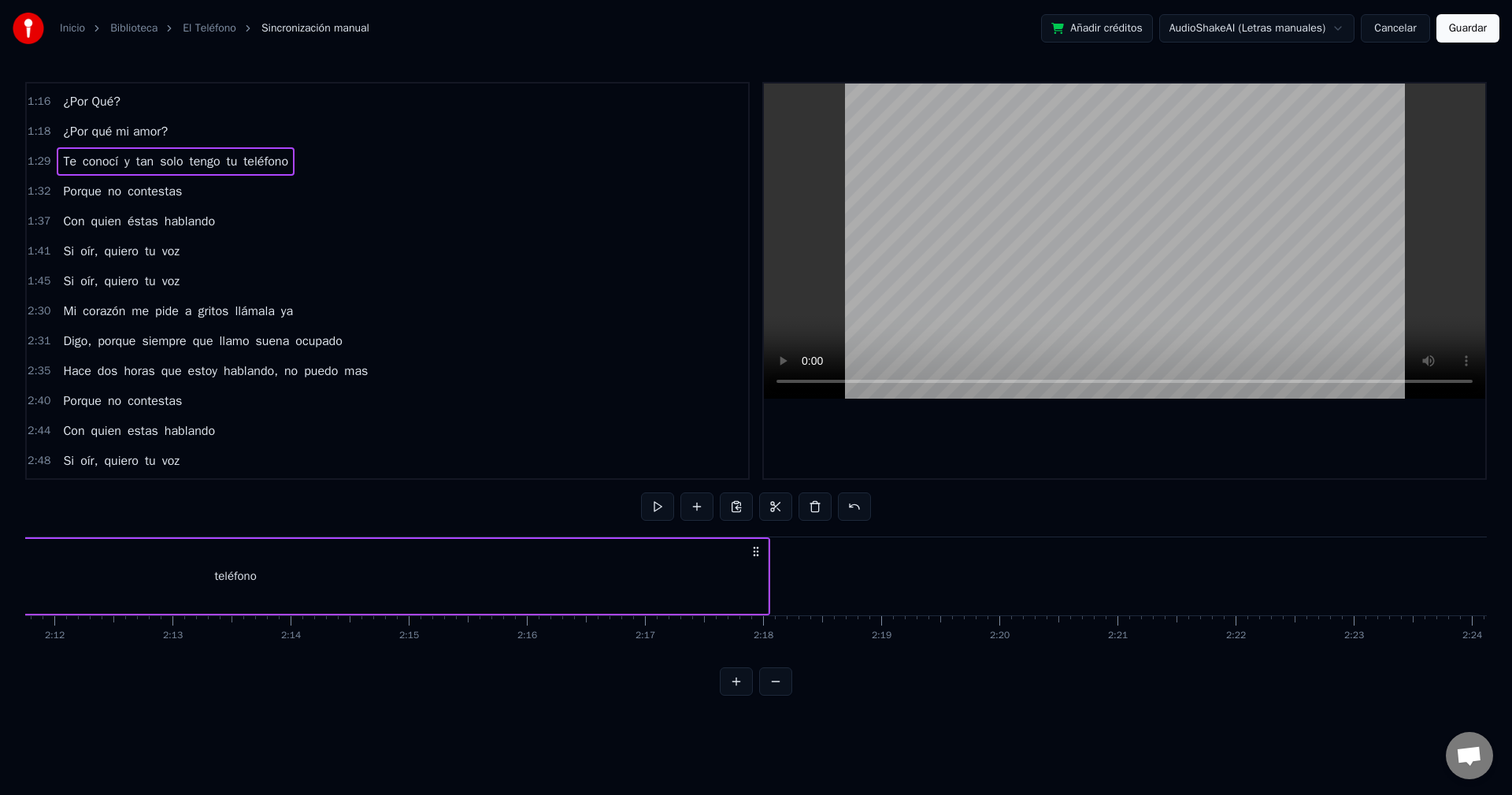 click on "Te conocí y tan solo tengo tu teléfono Mi corazón me pide a gritos llámala ya Digo, porque siempre que llamo suena ocupado Hace dos horas que estoy hablando, no puedo mas Porque no contestas Con quien estas hablando Si oír, quiero tu voz Si oír, quiero tu voz ¿Por Qué? ¿Por qué mi amor? Te conocí y tan solo tengo tu teléfono Porque no contestas Con quien éstas hablando Si oír, quiero tu voz Si oír, quiero tu voz Mi corazón me pide a gritos llámala ya Digo, porque siempre que llamo suena ocupado Hace dos horas que estoy hablando, no puedo mas Porque no contestas Con quien estas hablando Si oír, quiero tu voz Si oír, quiero tu voz Tomado de AlbumCancionYLetra. com Porque no contestas Con quien éstas hablando Si oír, quiero tu voz Si oír, quiero tu voz" at bounding box center [-783, 576] 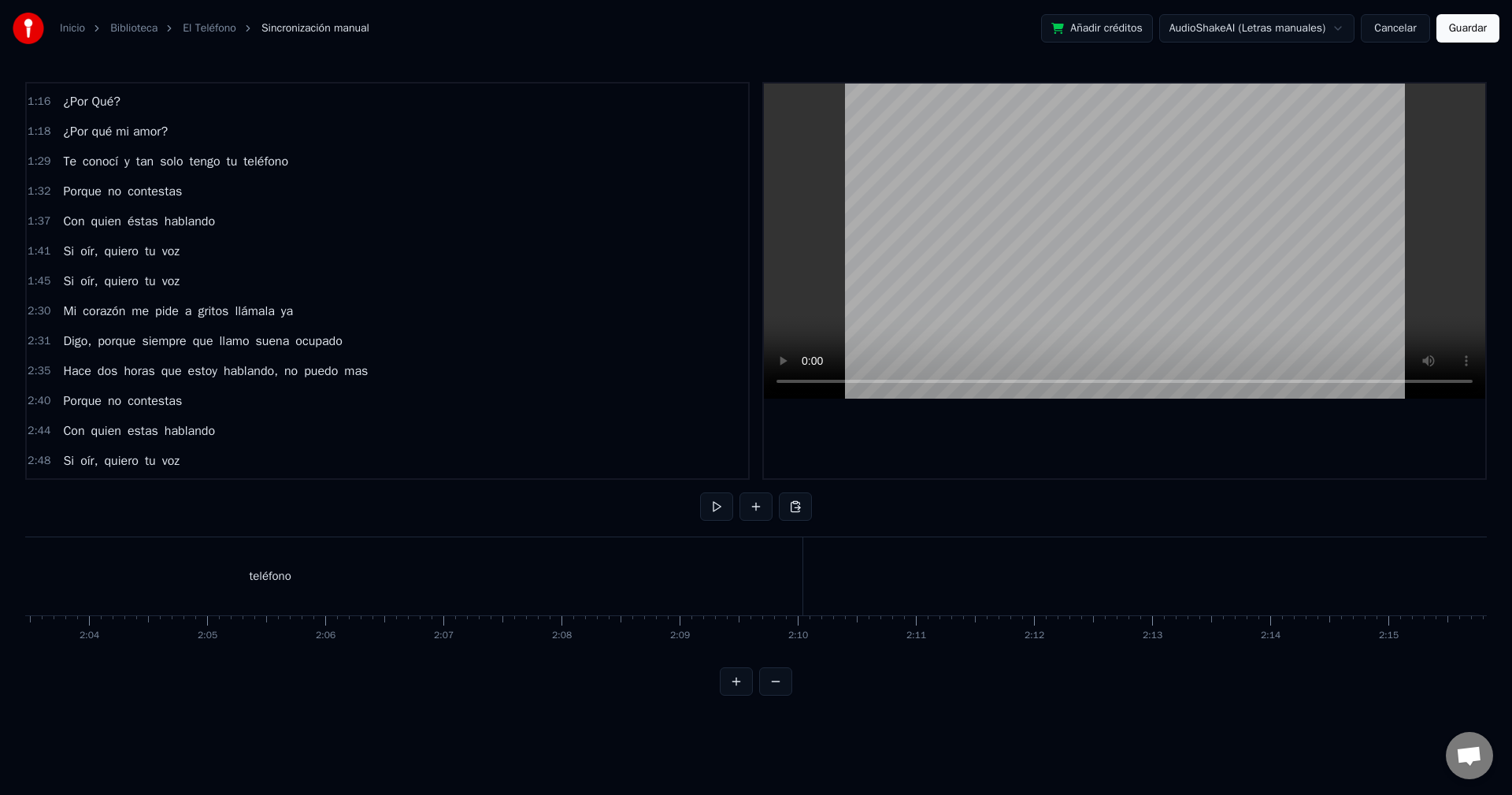scroll, scrollTop: 0, scrollLeft: 14414, axis: horizontal 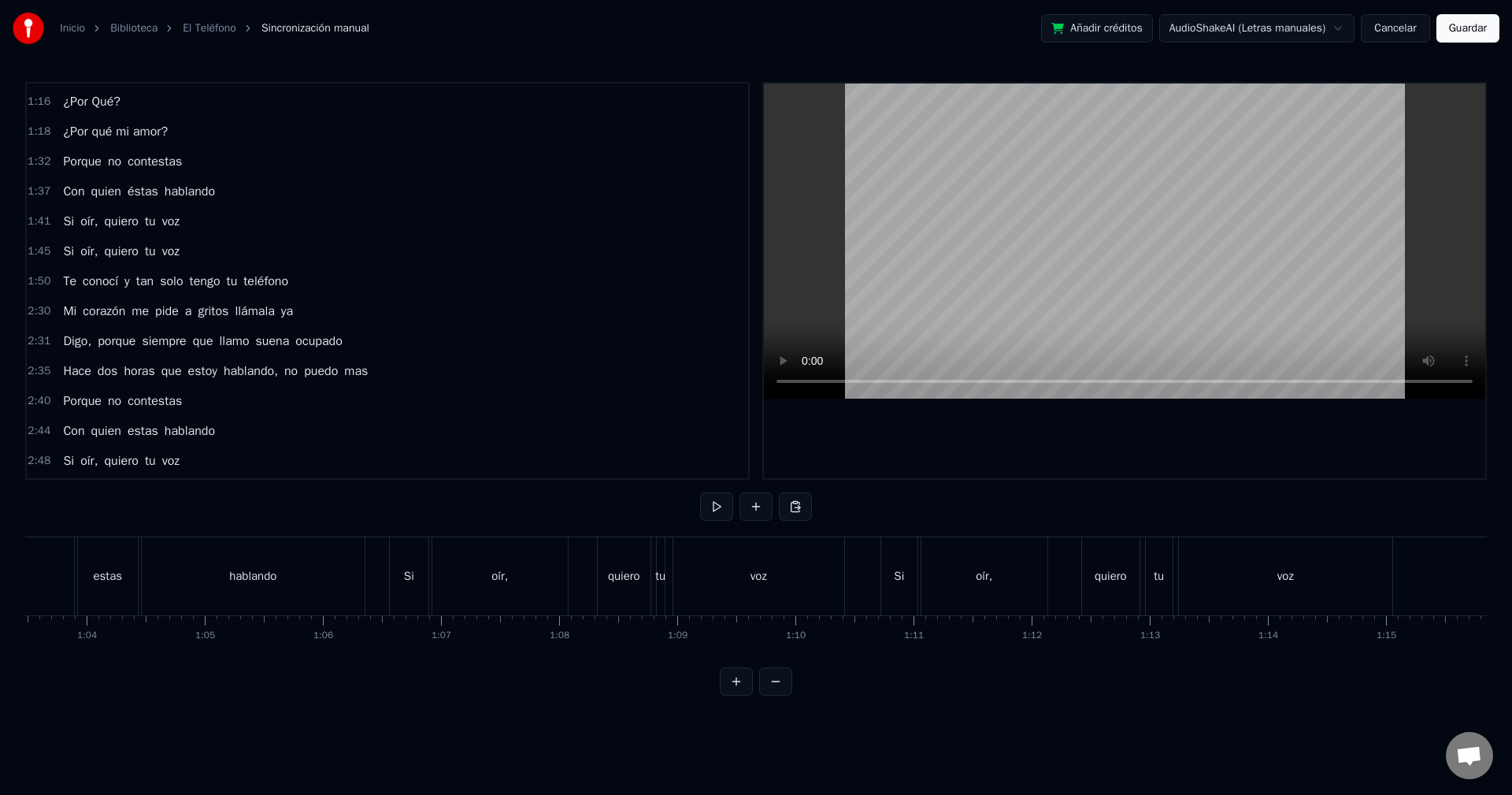 click on "Te conocí y tan solo tengo tu teléfono" at bounding box center [176, 281] 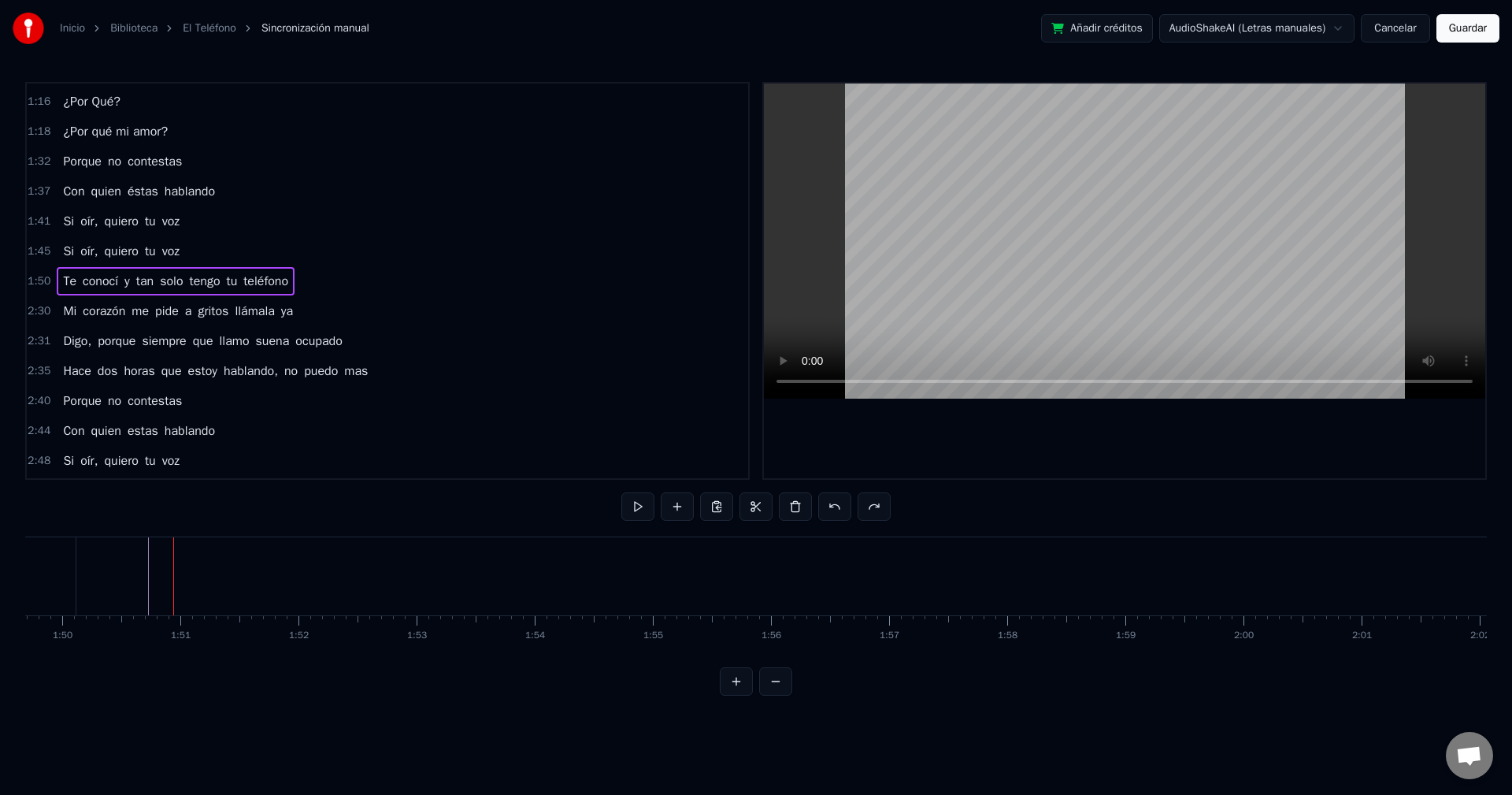 scroll, scrollTop: 0, scrollLeft: 13025, axis: horizontal 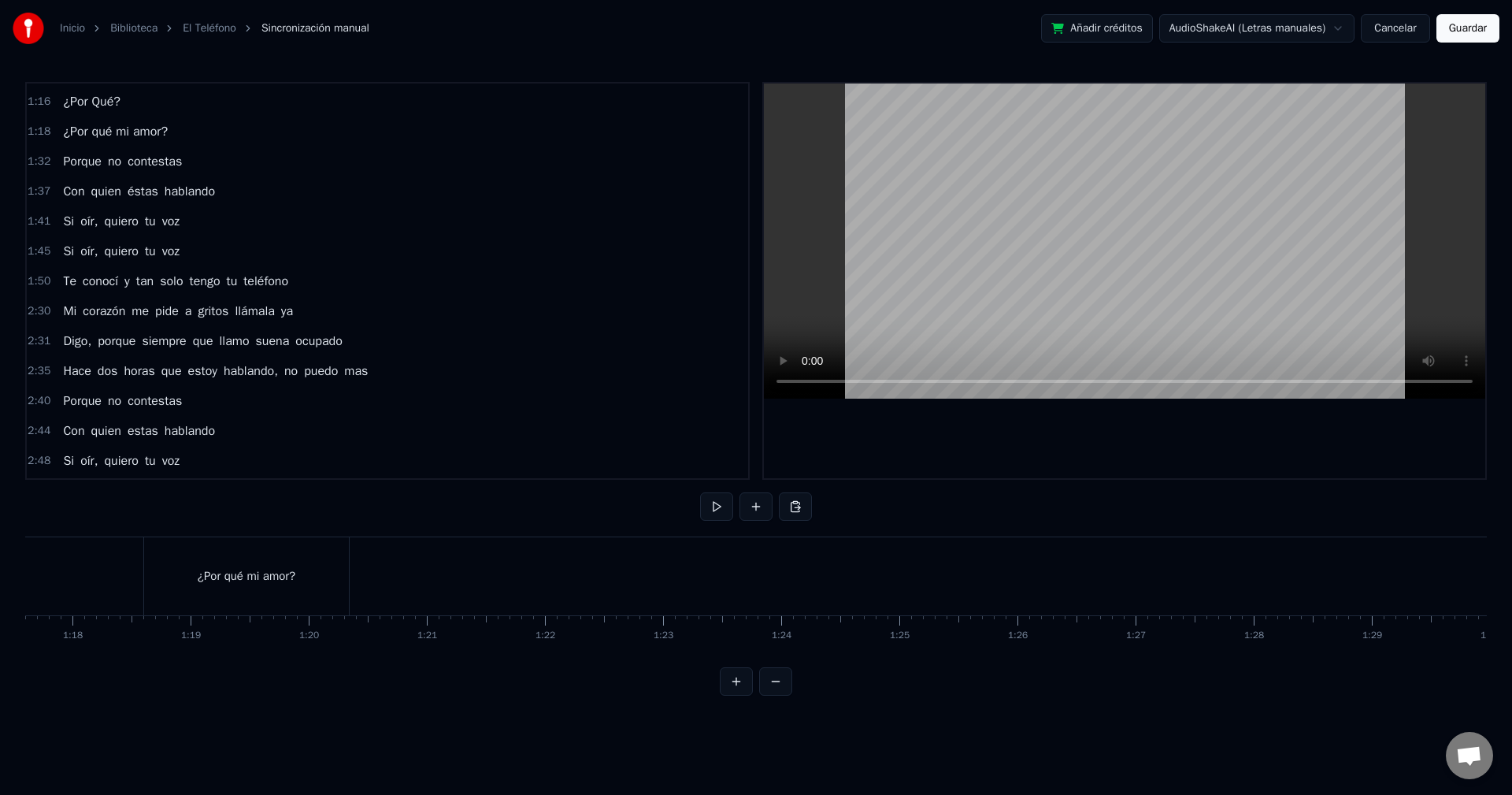 click on "1:50 Te conocí y tan solo tengo tu teléfono" at bounding box center [387, 281] 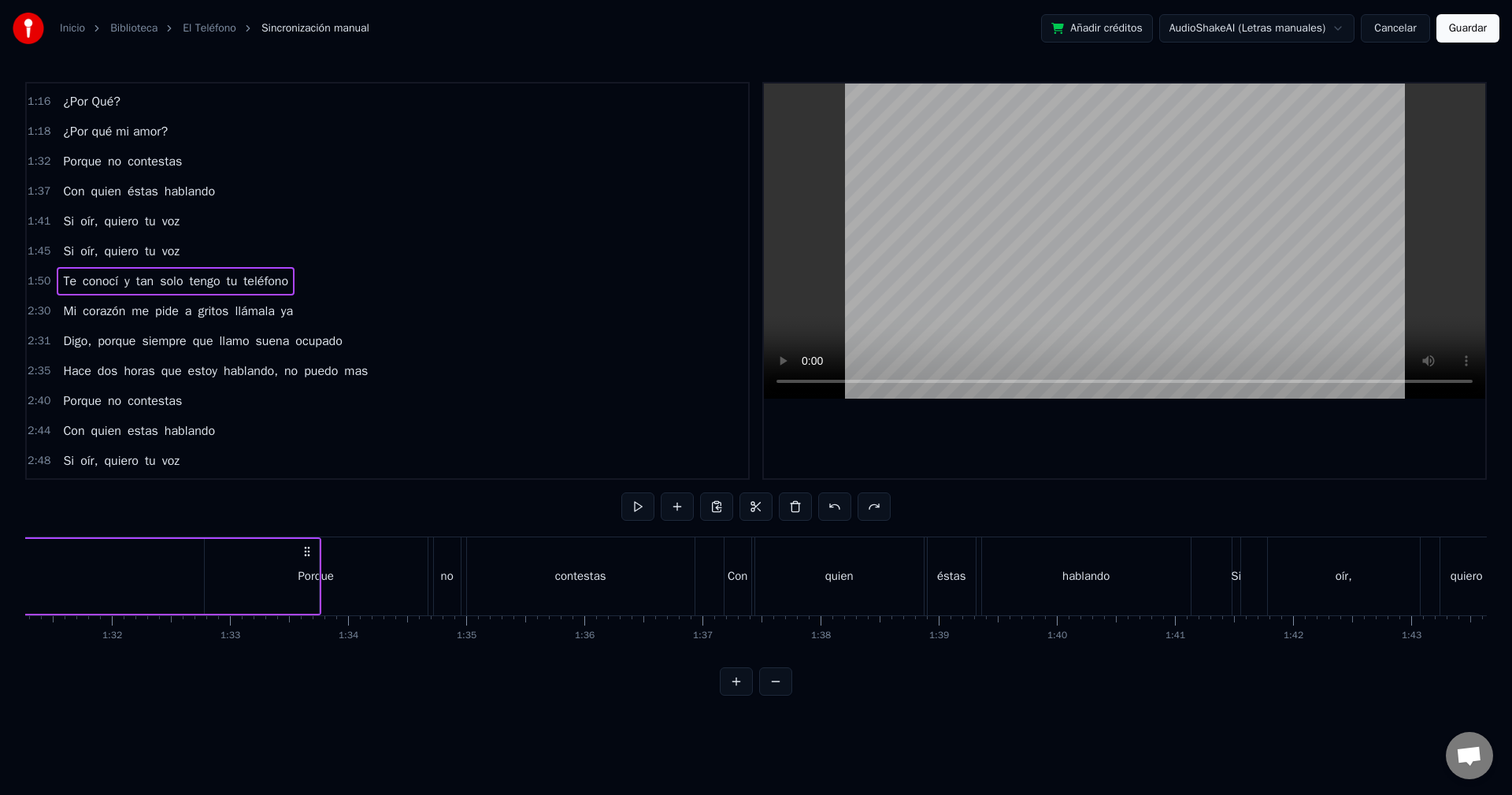 click on "1:50 Te conocí y tan solo tengo tu teléfono" at bounding box center [387, 281] 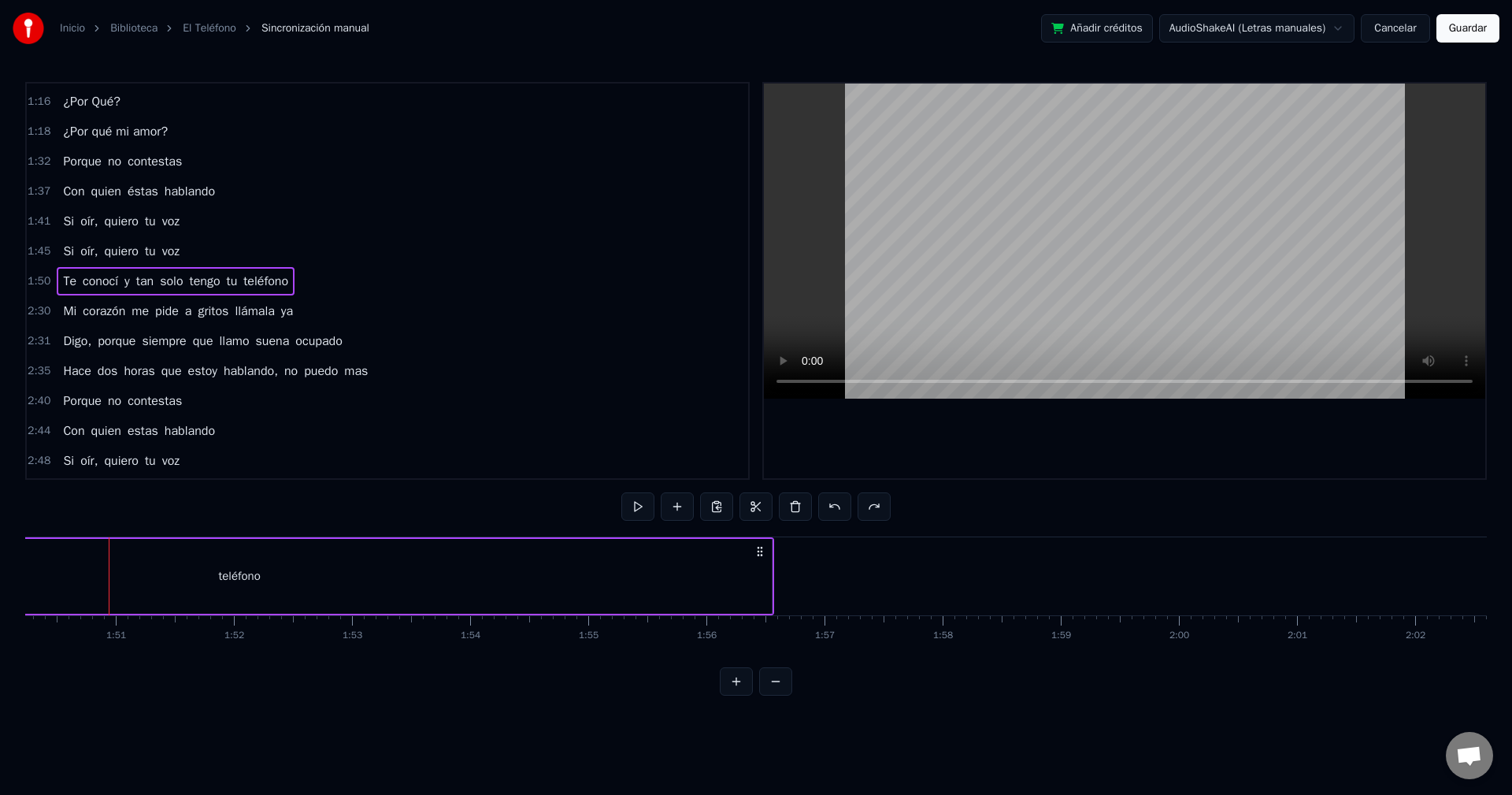scroll, scrollTop: 0, scrollLeft: 13025, axis: horizontal 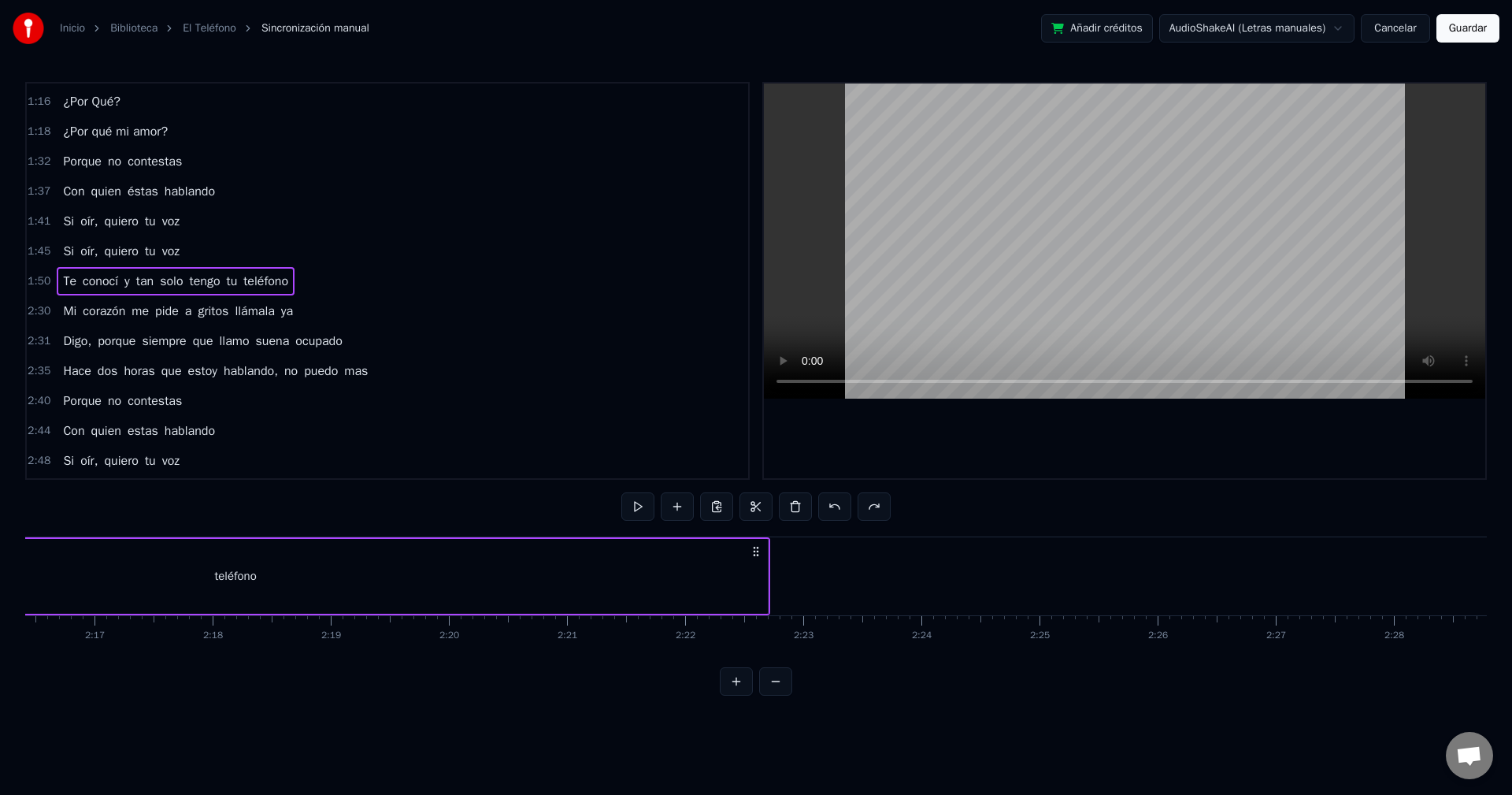 click at bounding box center (-1333, 576) 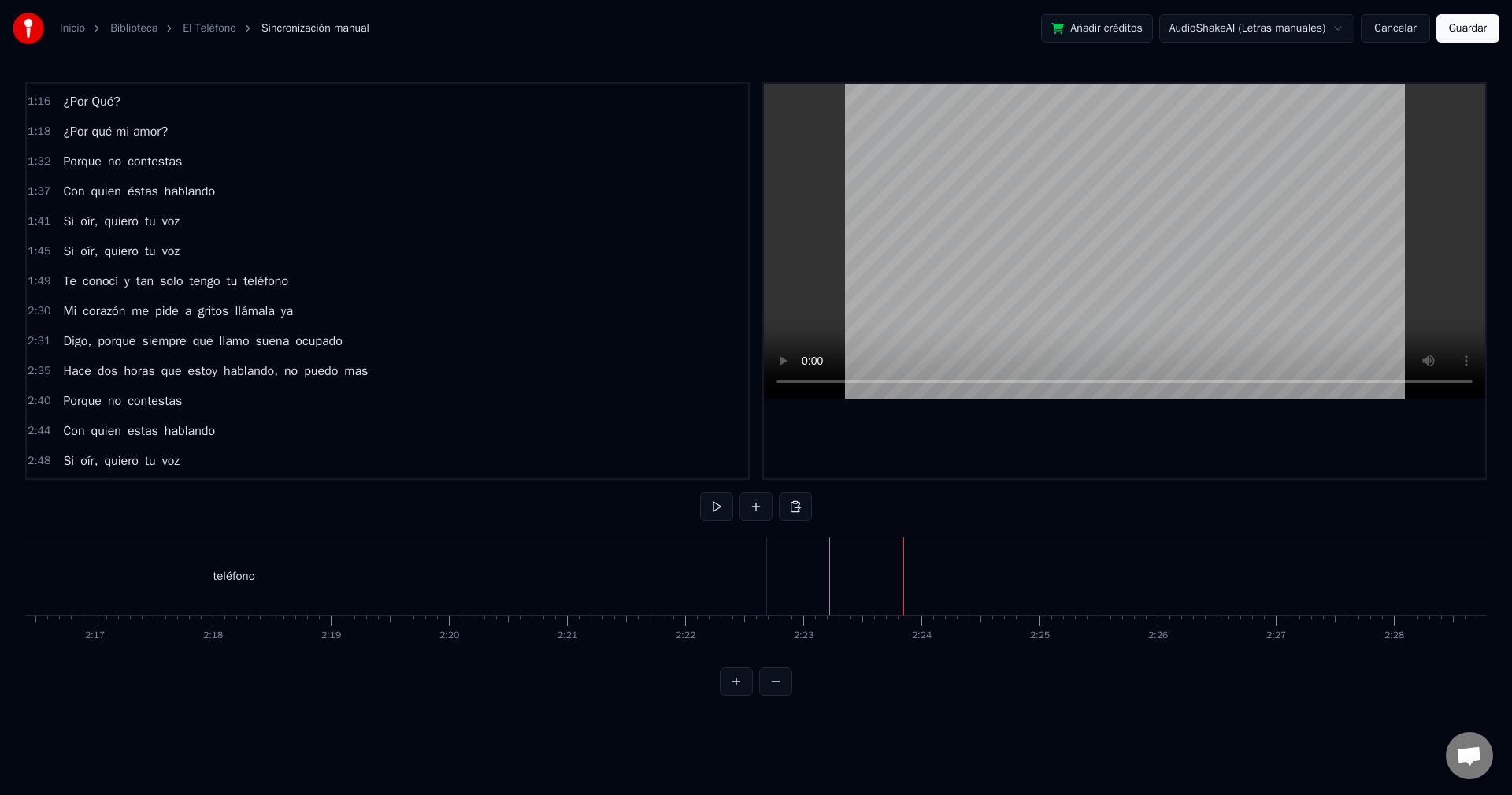 click on "1:49 Te conocí y tan solo tengo tu teléfono" at bounding box center (387, 281) 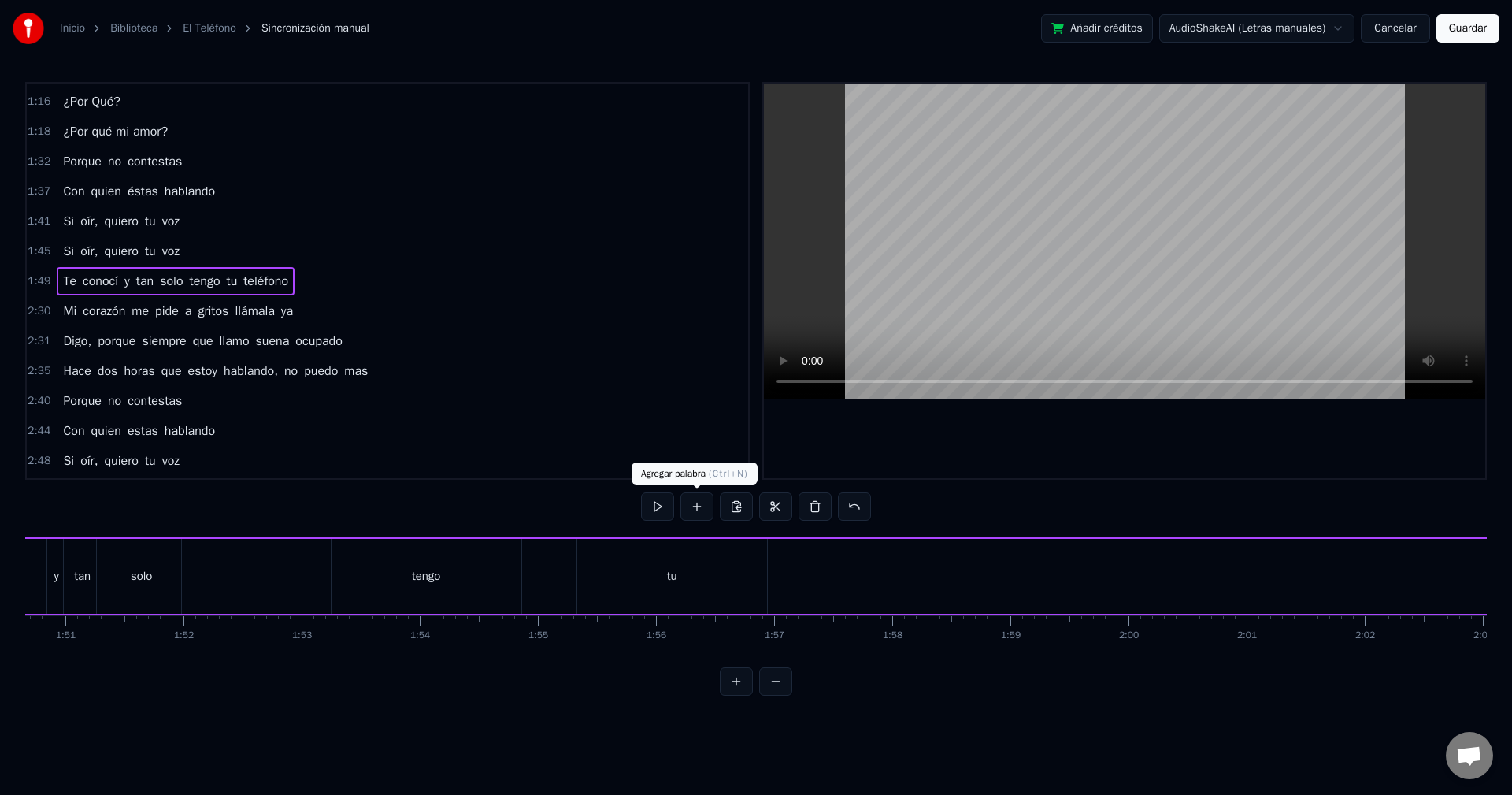 scroll, scrollTop: 0, scrollLeft: 12909, axis: horizontal 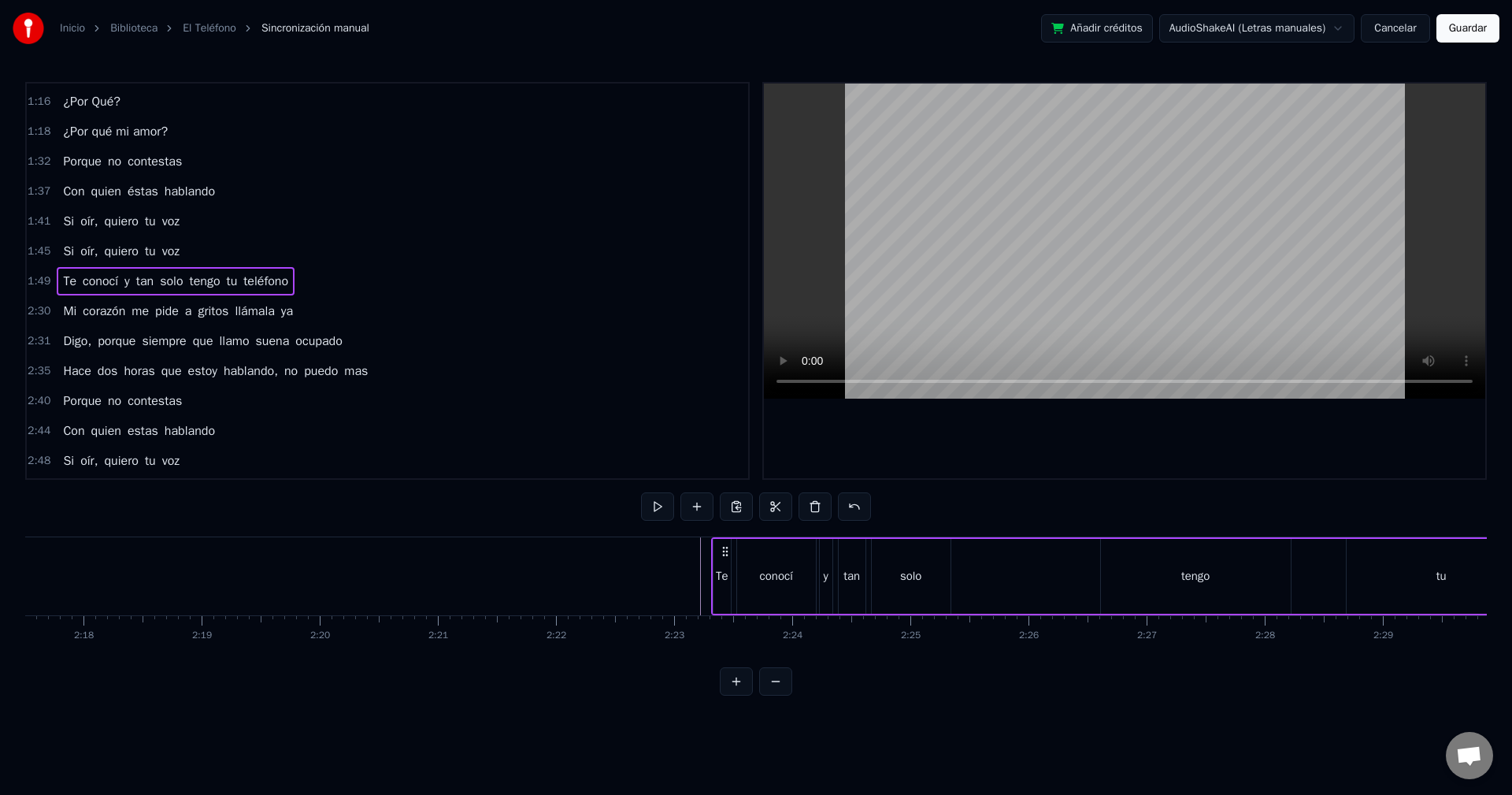 drag, startPoint x: 122, startPoint y: 546, endPoint x: 728, endPoint y: 614, distance: 609.8032 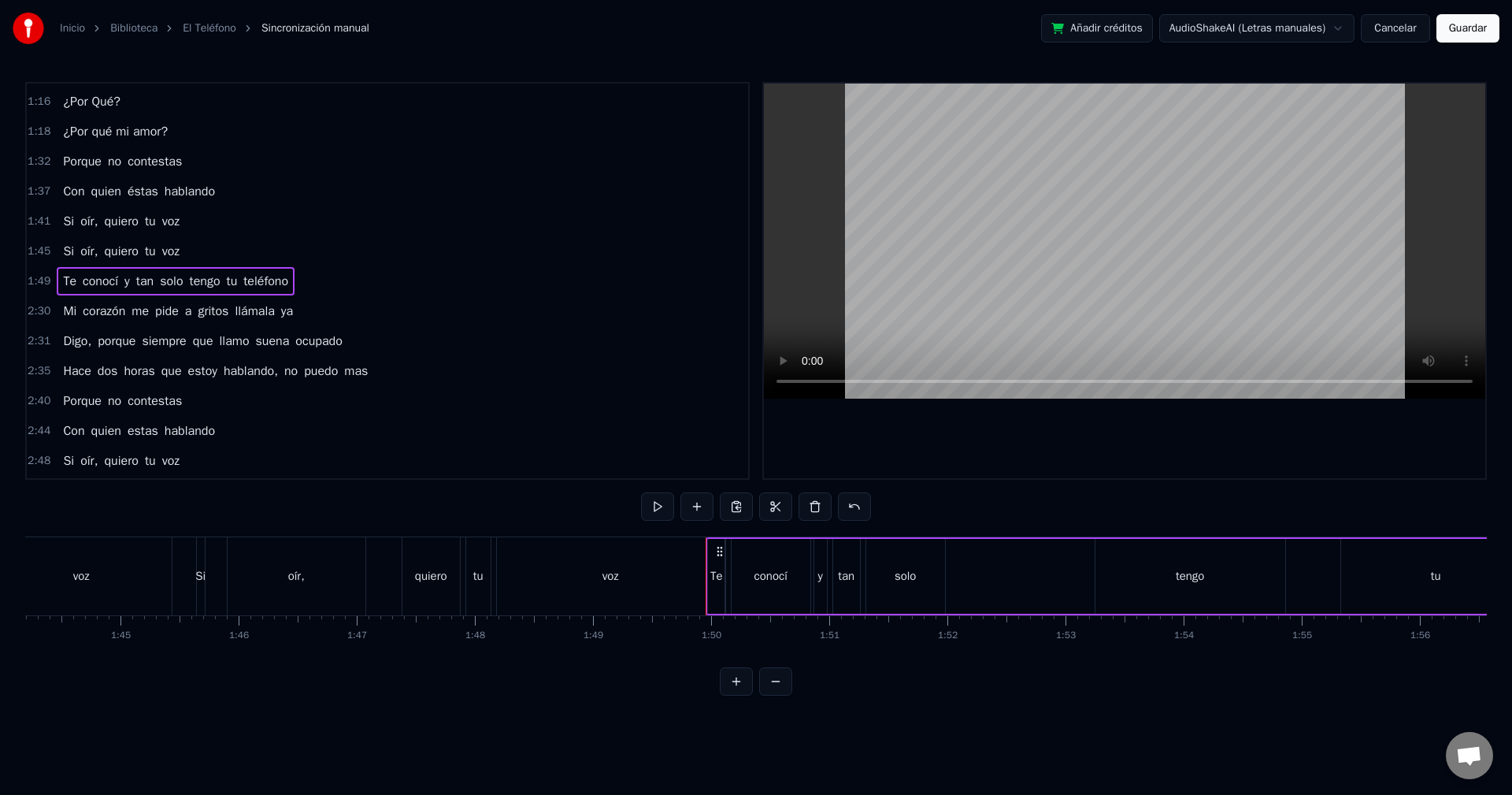 scroll, scrollTop: 0, scrollLeft: 12373, axis: horizontal 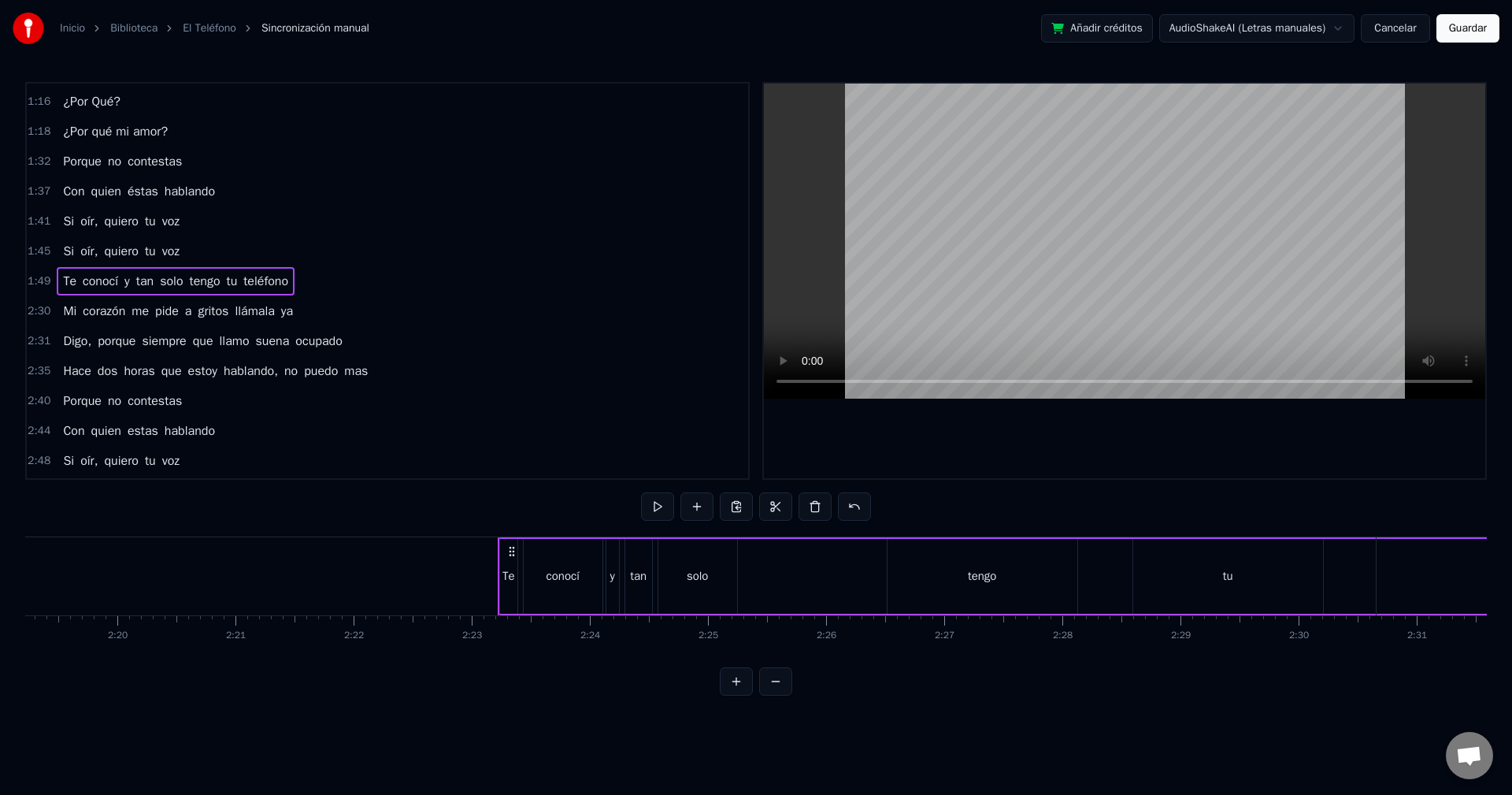 drag, startPoint x: 653, startPoint y: 555, endPoint x: 510, endPoint y: 553, distance: 143.01399 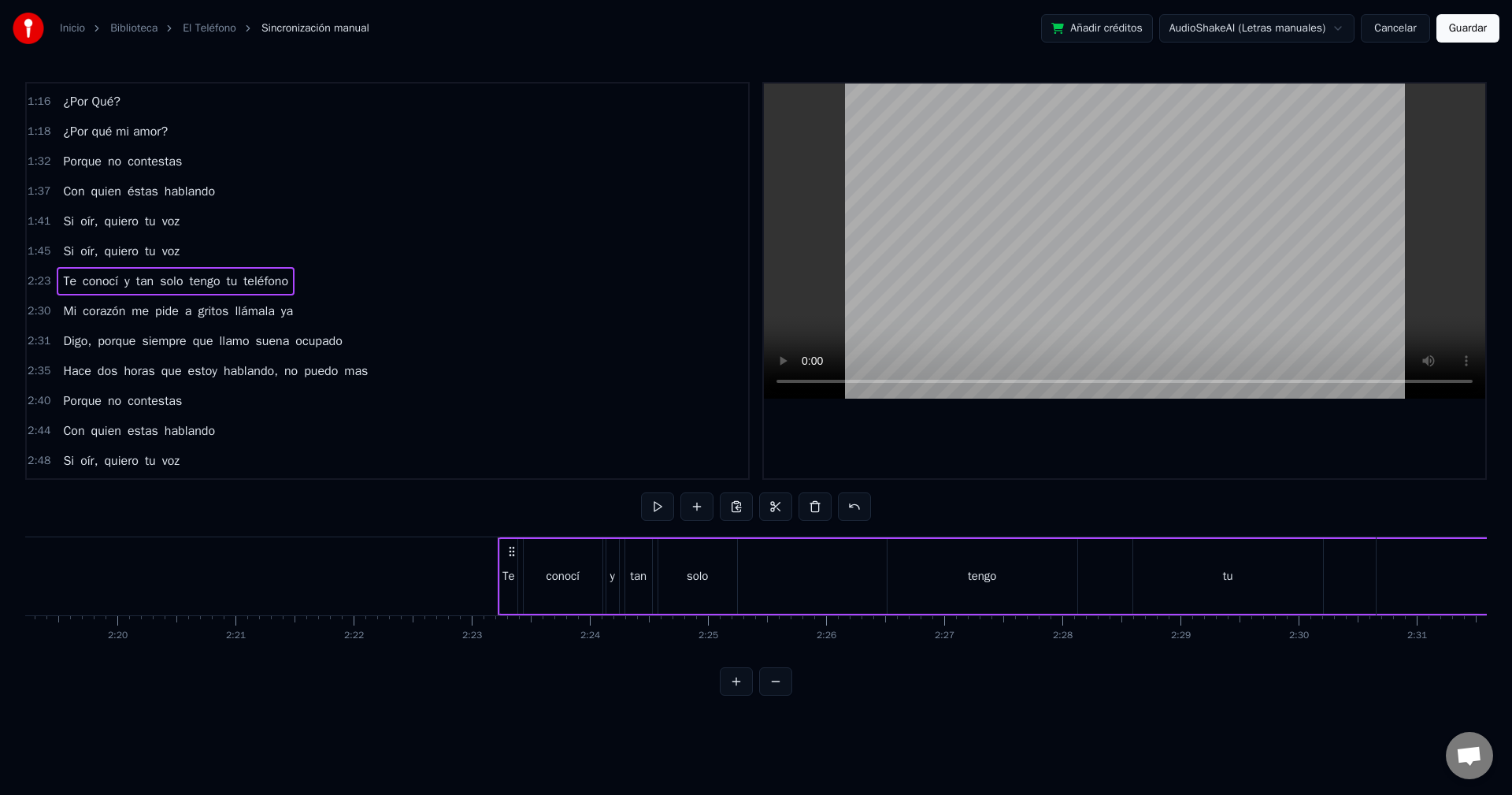 click at bounding box center [-1665, 576] 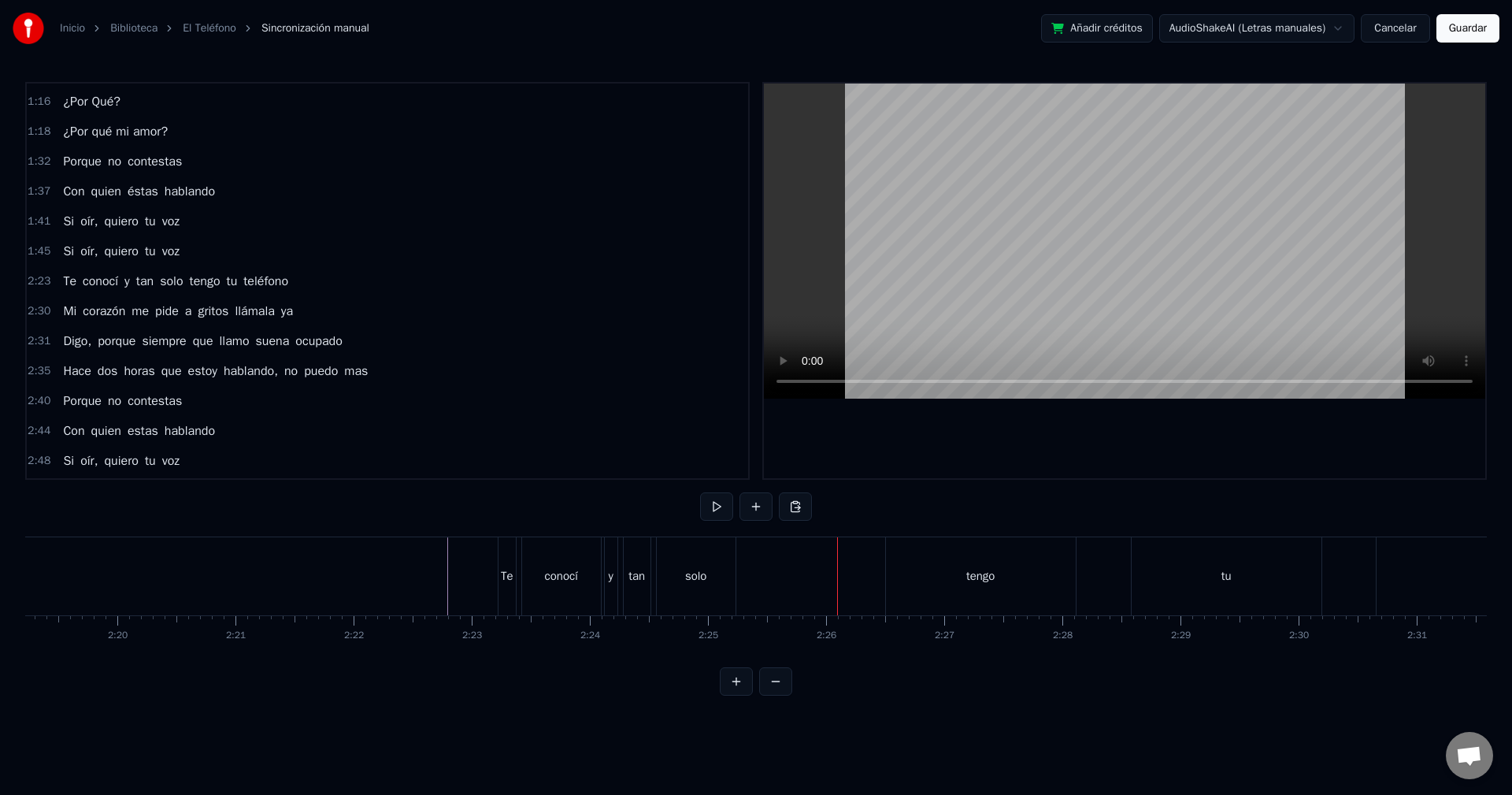 click on "solo" at bounding box center (696, 576) 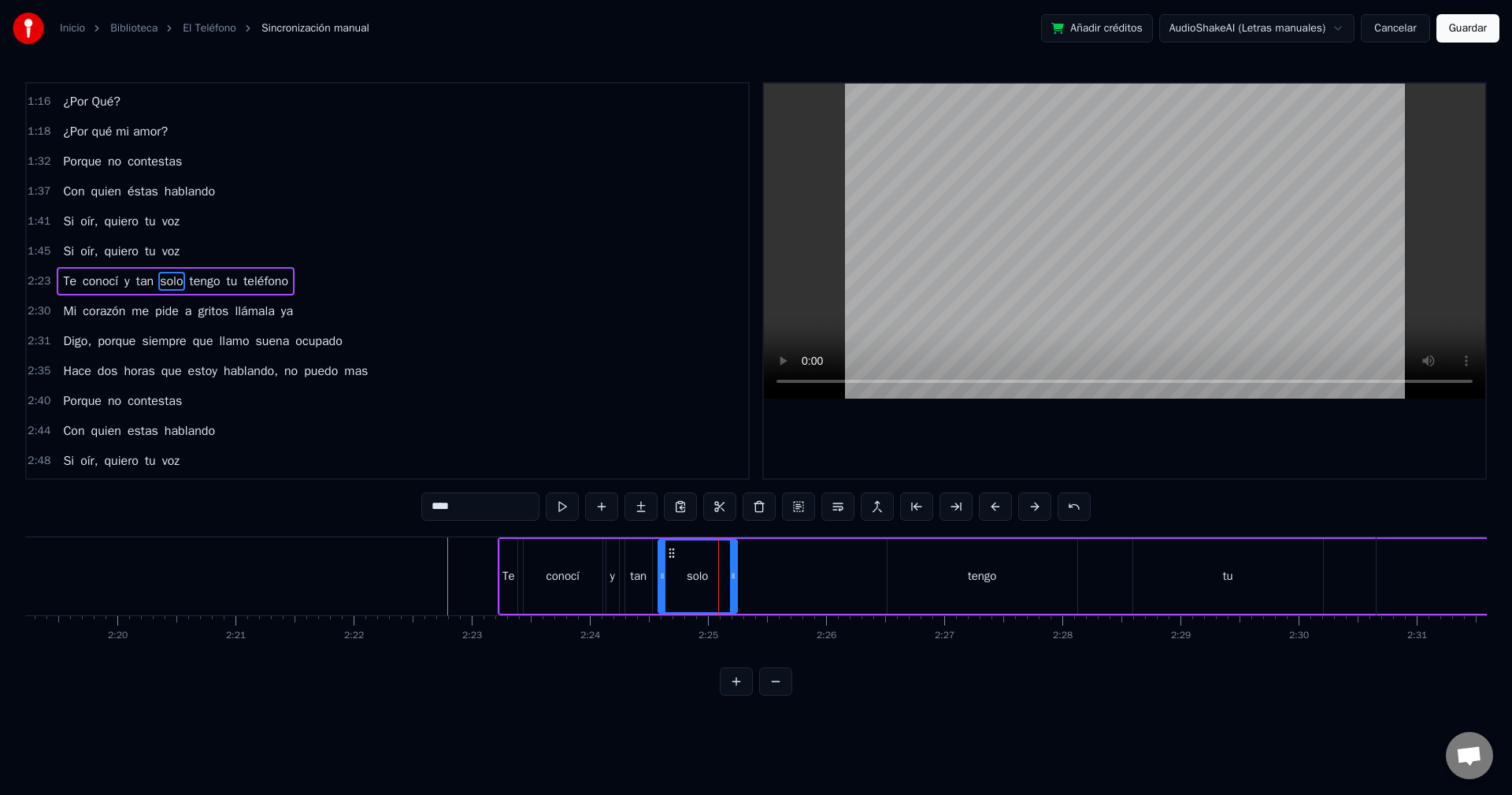 click on "tan" at bounding box center [638, 576] 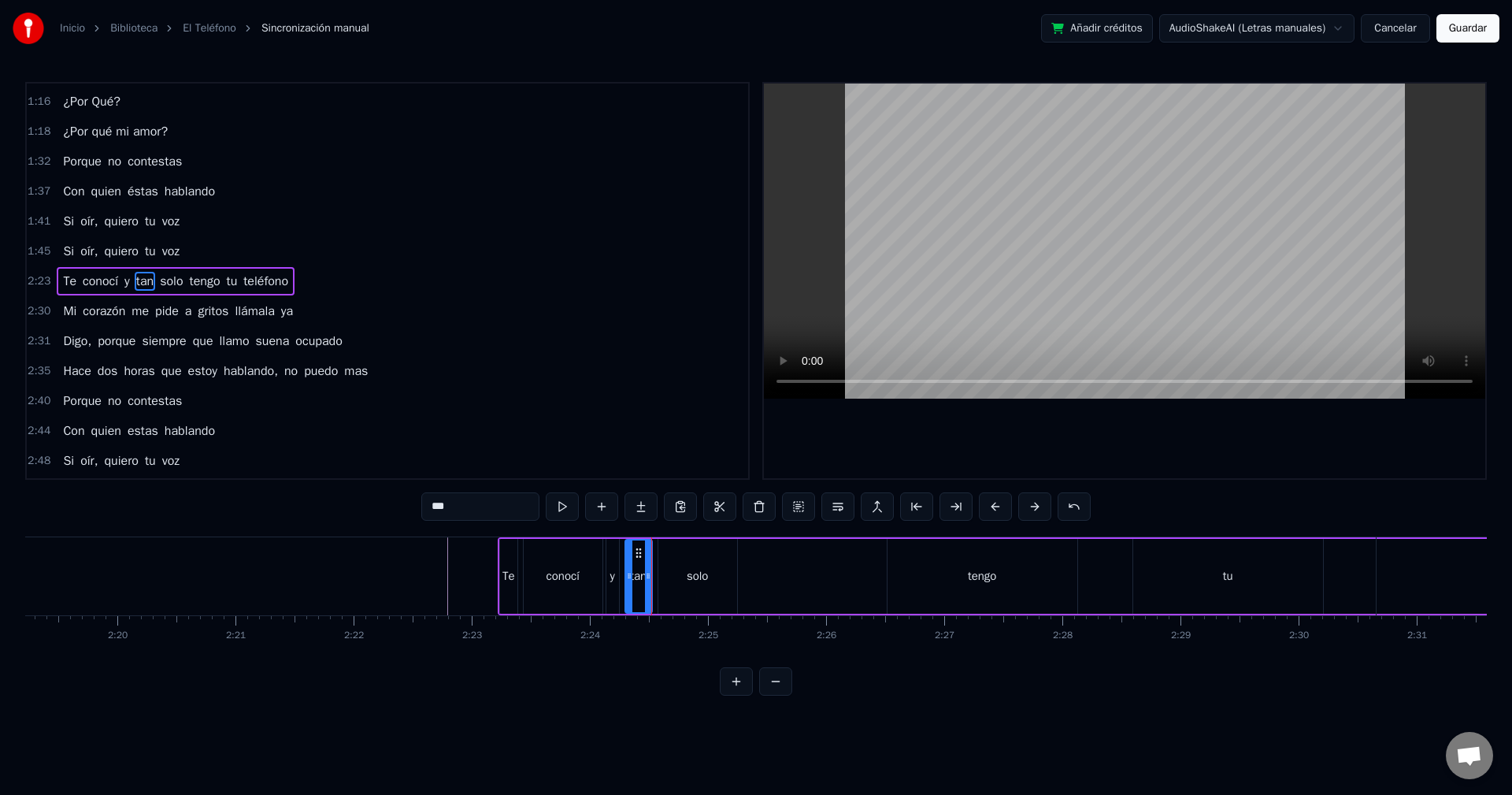 click on "conocí" at bounding box center (563, 576) 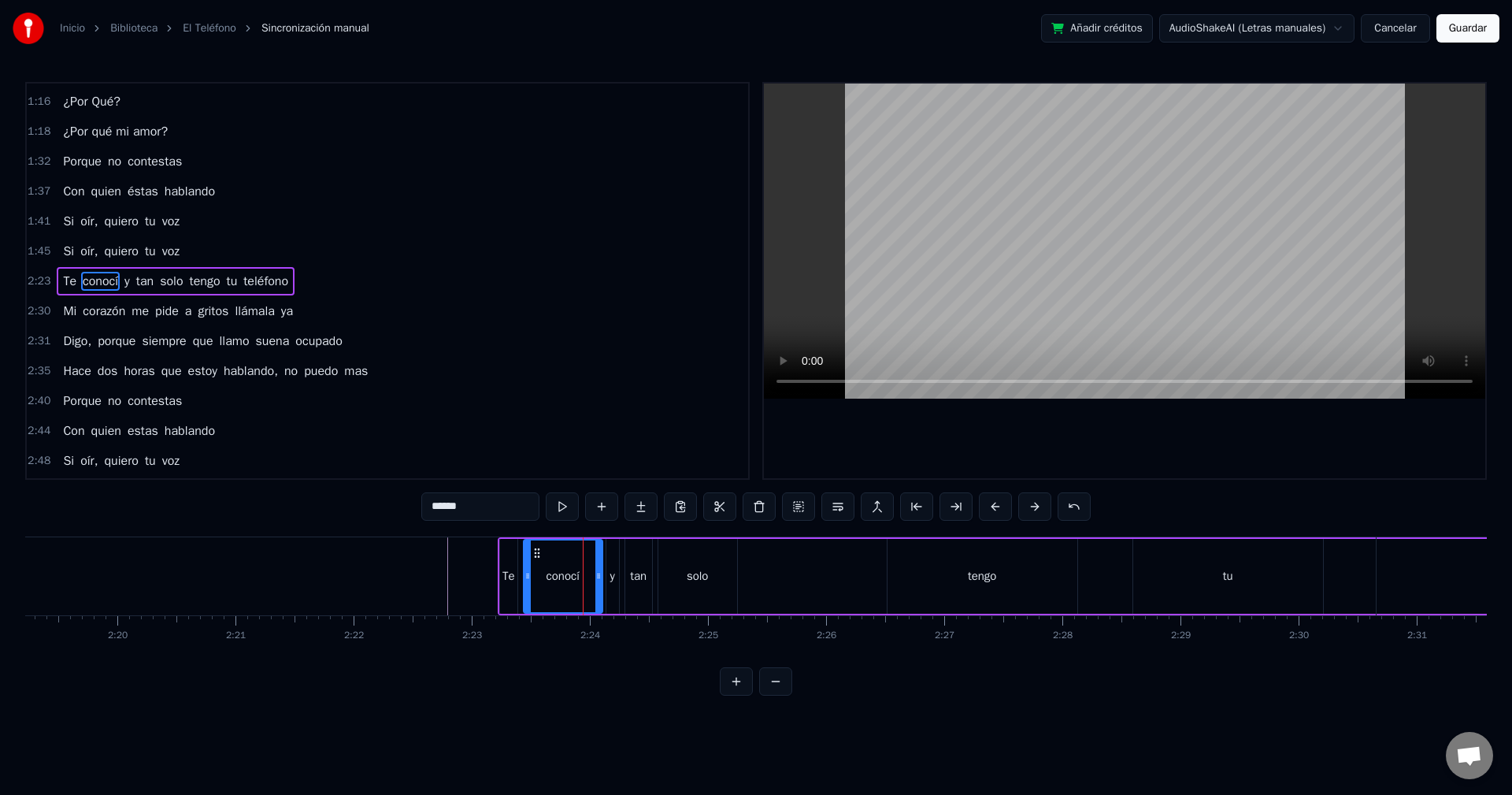 click on "conocí" at bounding box center [563, 576] 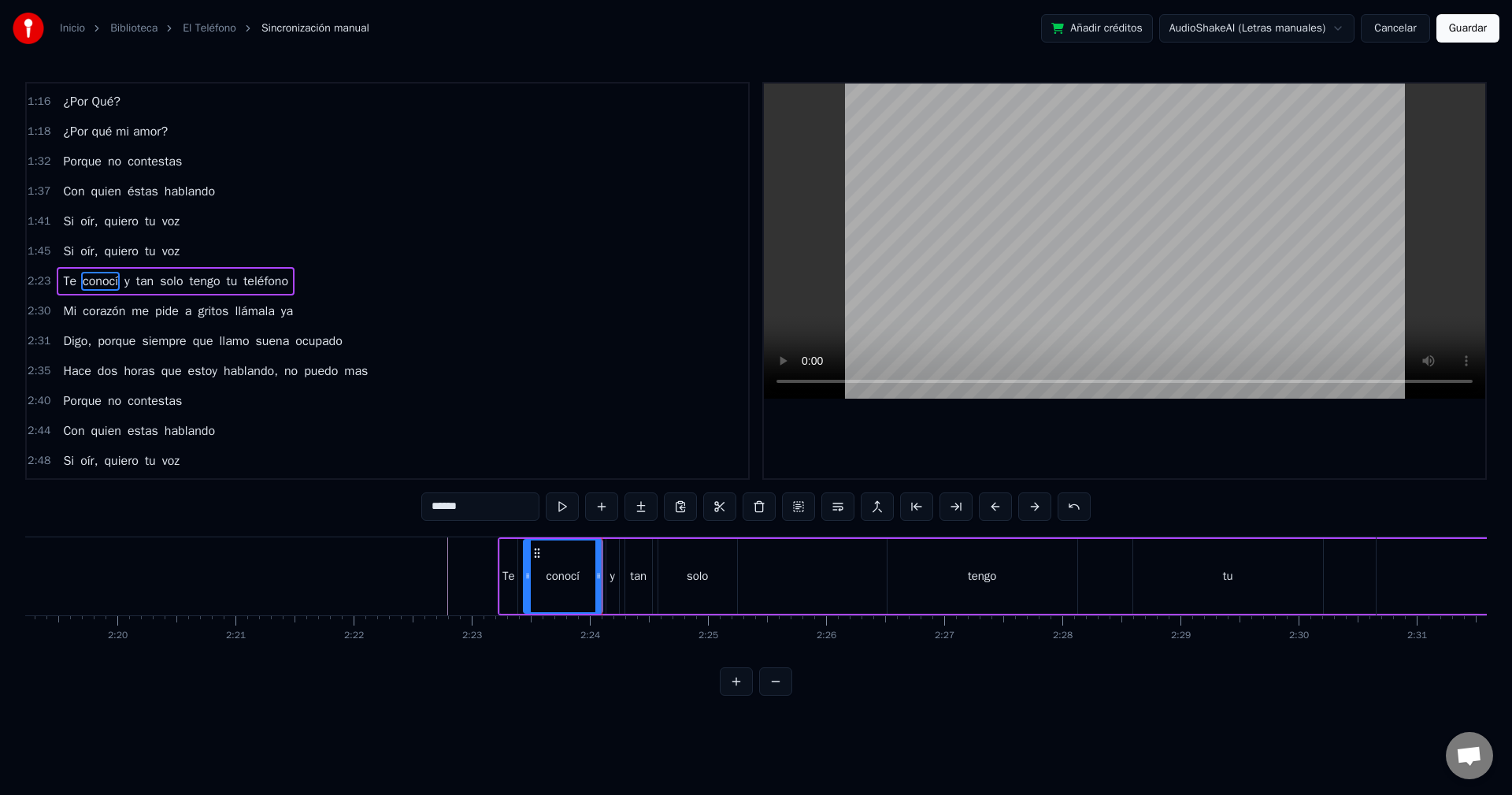 click on "y" at bounding box center [613, 576] 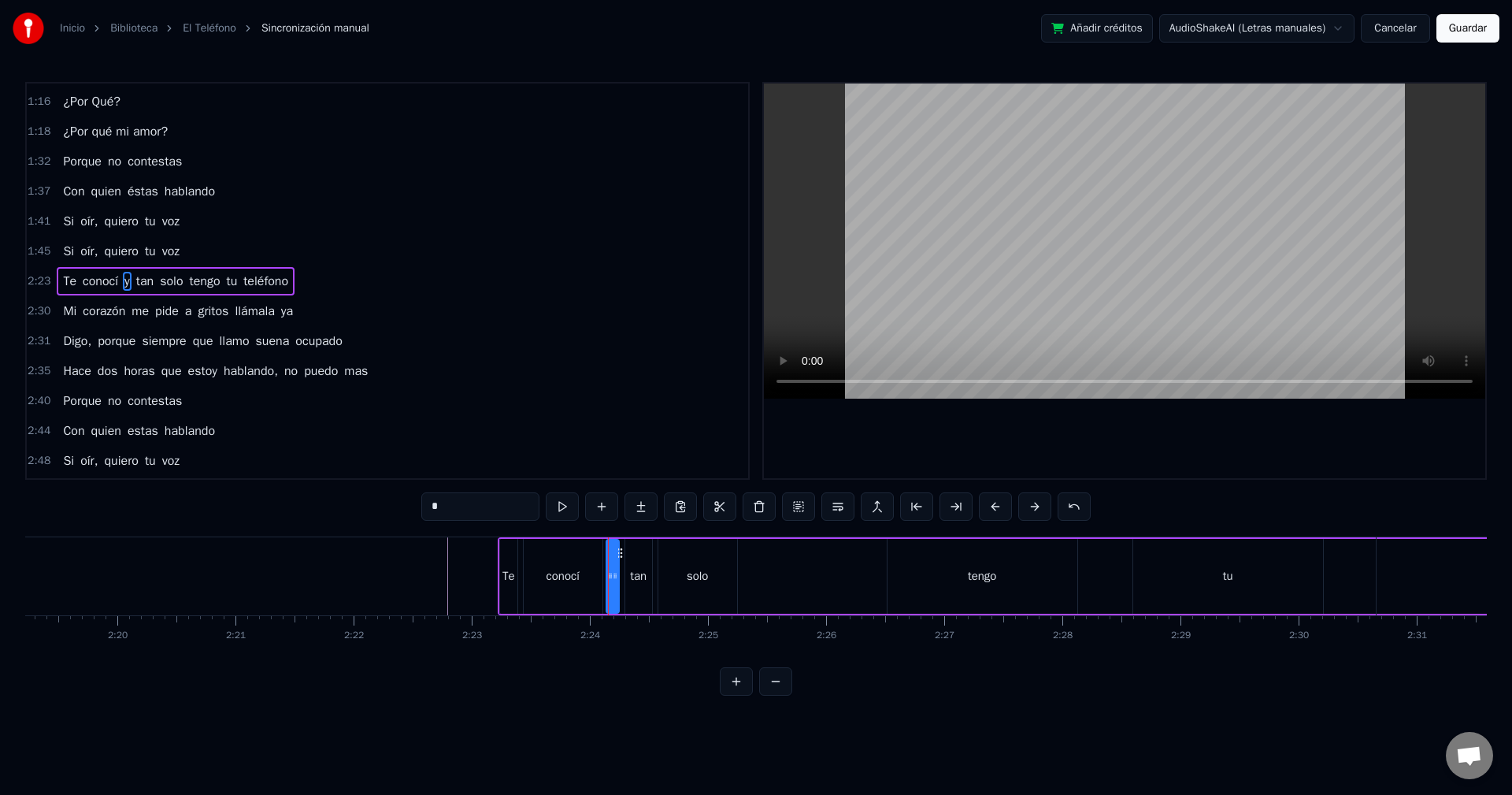 click on "conocí" at bounding box center (563, 576) 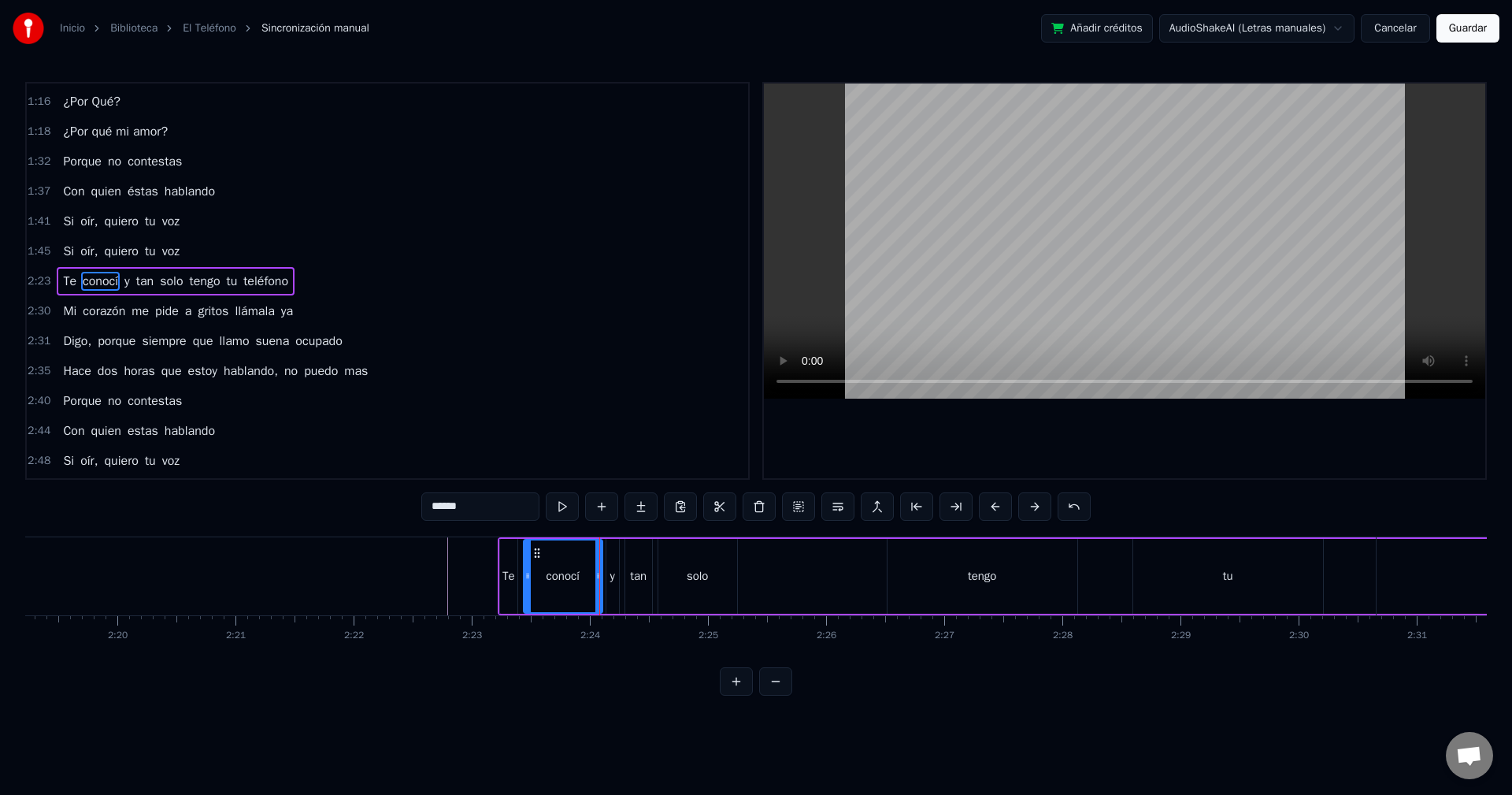 click on "Te conocí y tan solo tengo tu teléfono Mi corazón me pide a gritos llámala ya Digo, porque siempre que llamo suena ocupado Hace dos horas que estoy hablando, no puedo mas Porque no contestas Con quien estas hablando Si oír, quiero tu voz Si oír, quiero tu voz ¿Por Qué? ¿Por qué mi amor? Porque no contestas Con quien éstas hablando Si oír, quiero tu voz Si oír, quiero tu voz Te conocí y tan solo tengo tu teléfono Mi corazón me pide a gritos llámala ya Digo, porque siempre que llamo suena ocupado Hace dos horas que estoy hablando, no puedo mas Porque no contestas Con quien estas hablando Si oír, quiero tu voz Tomado de AlbumCancionYLetra. com Porque no contestas Si oír, quiero tu voz Con quien éstas hablando Si oír, quiero tu voz Si oír, quiero tu voz" at bounding box center (-1665, 576) 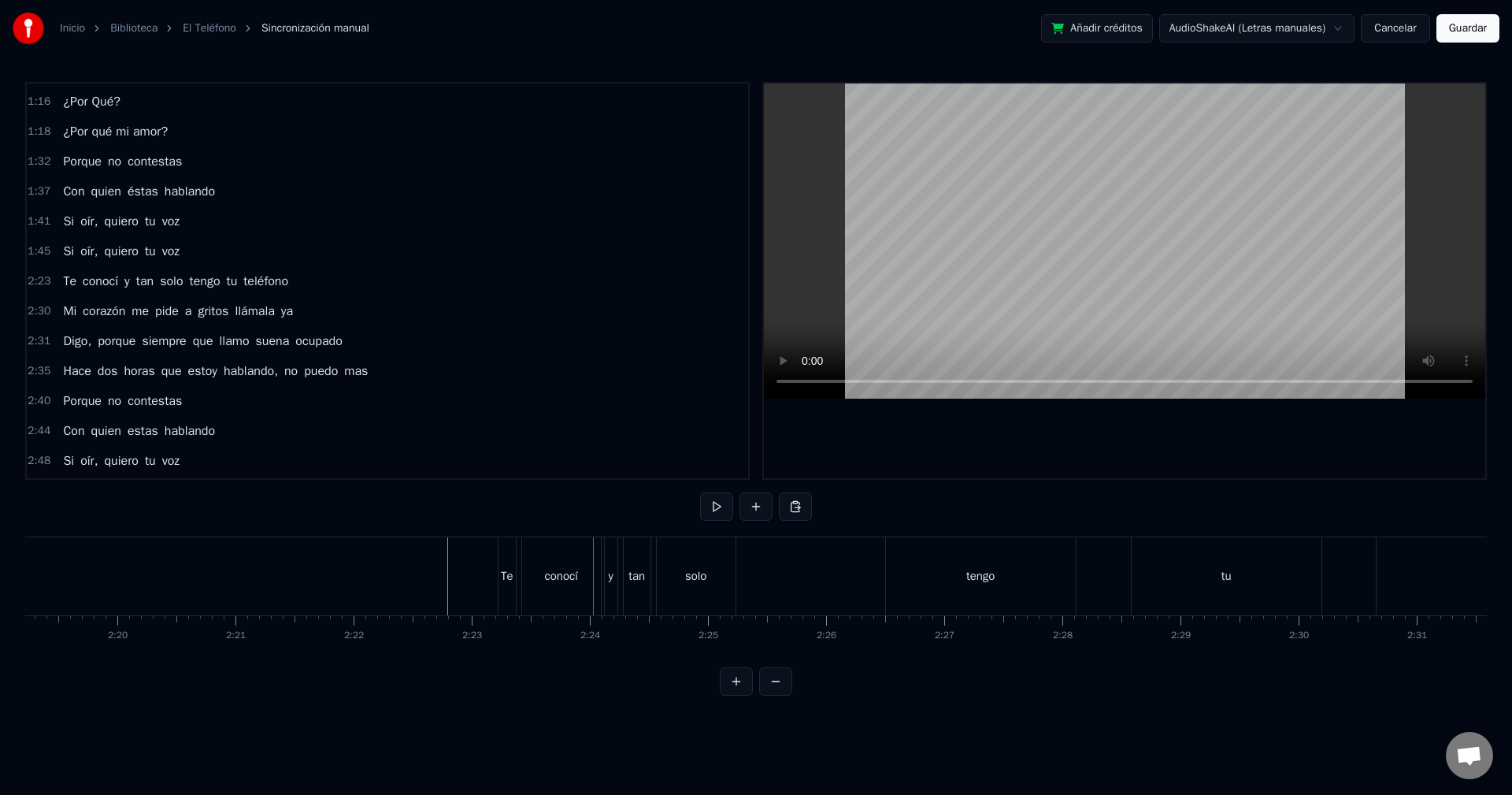 click on "conocí" at bounding box center (561, 576) 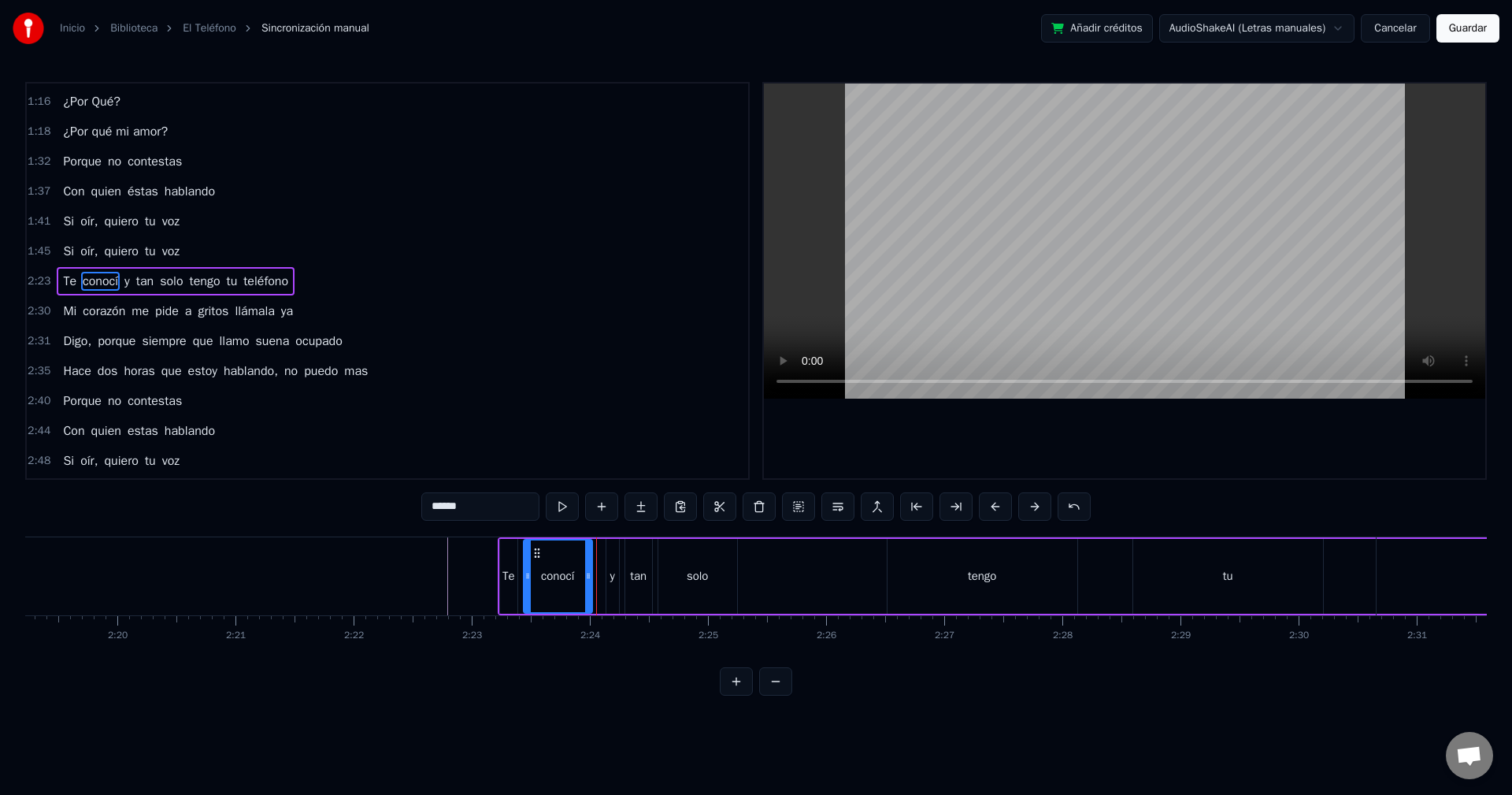 drag, startPoint x: 599, startPoint y: 576, endPoint x: 589, endPoint y: 574, distance: 10.198039 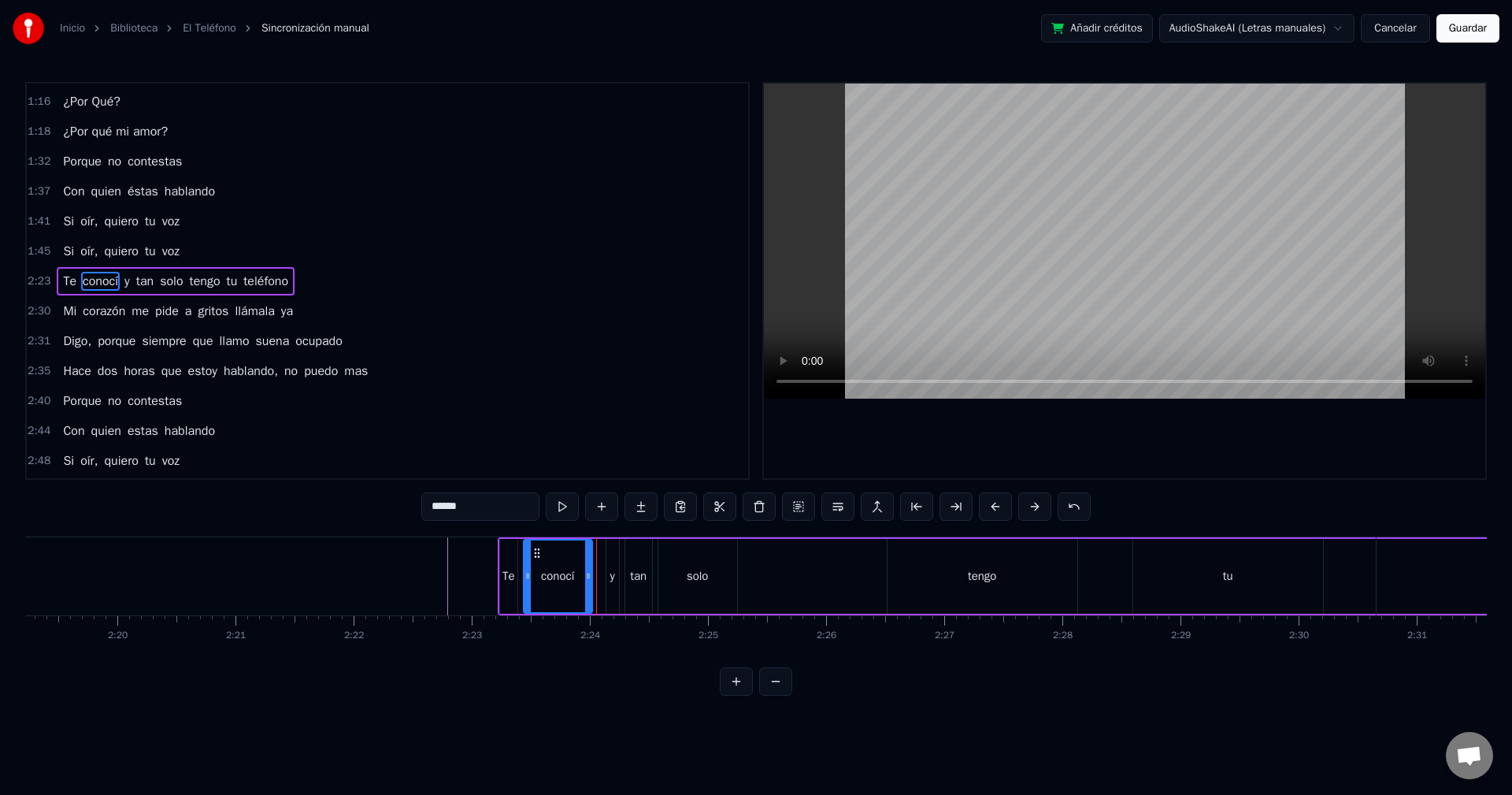 click 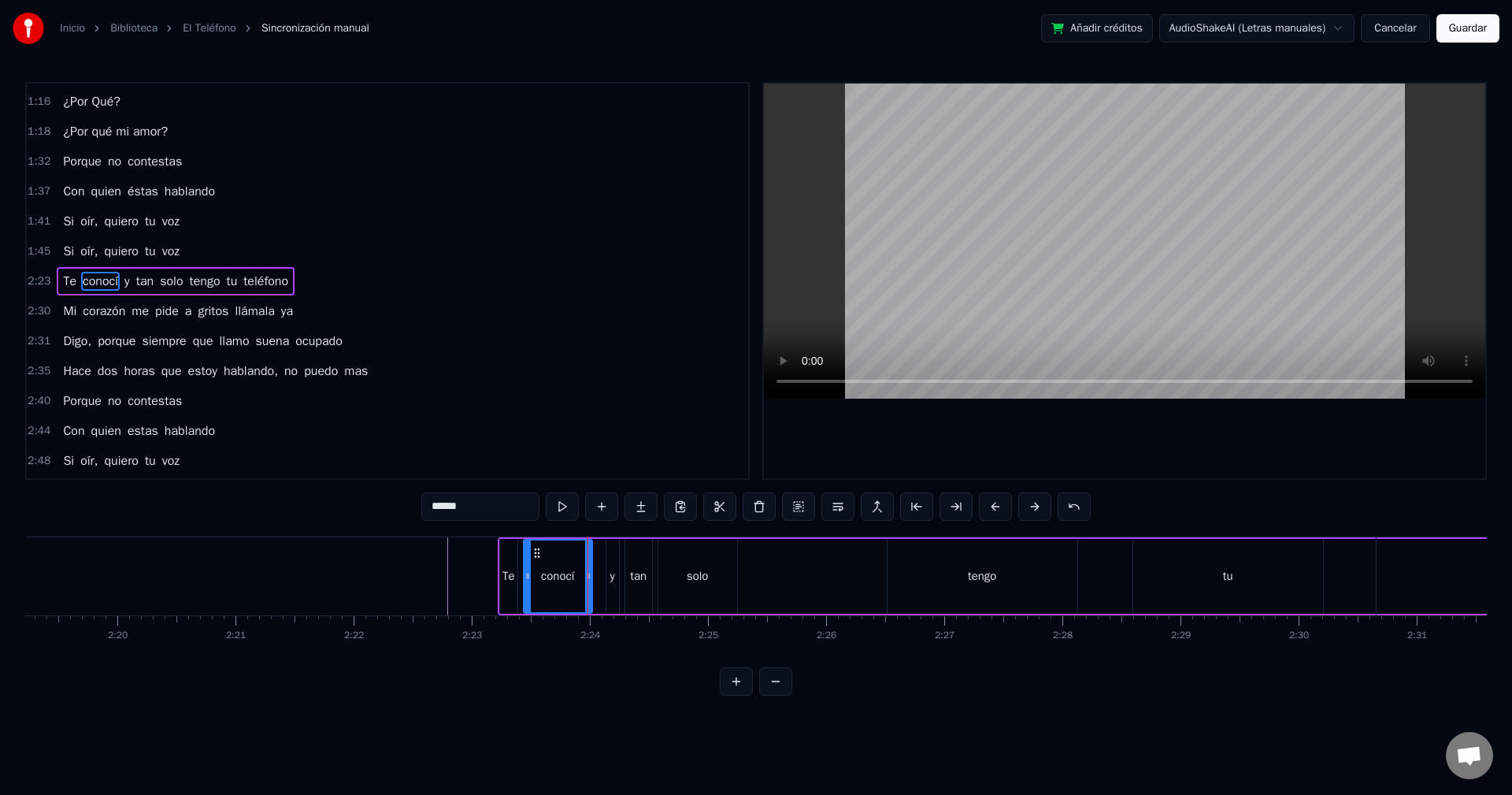 click on "y" at bounding box center (613, 576) 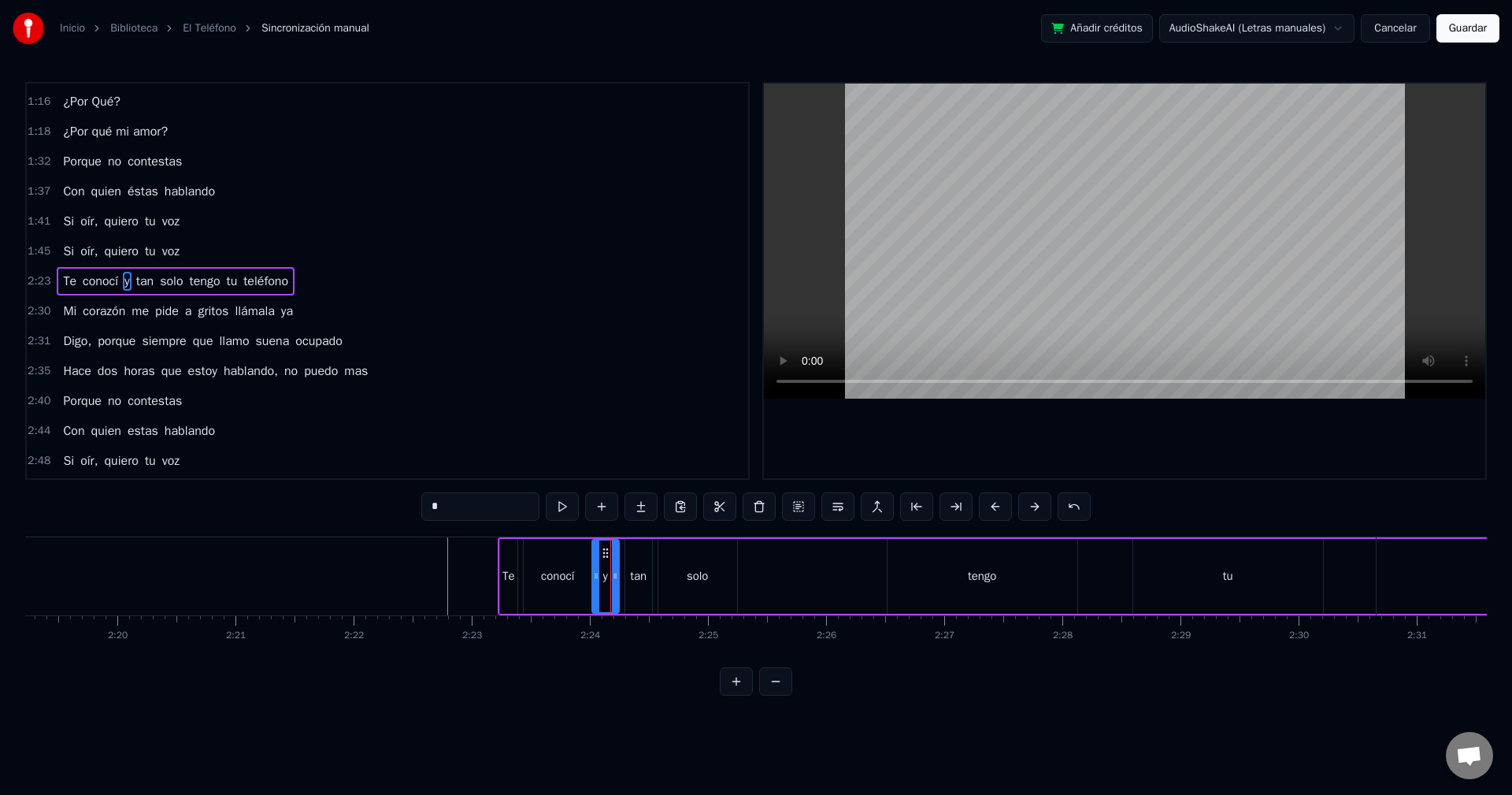 drag, startPoint x: 609, startPoint y: 574, endPoint x: 595, endPoint y: 572, distance: 14.142136 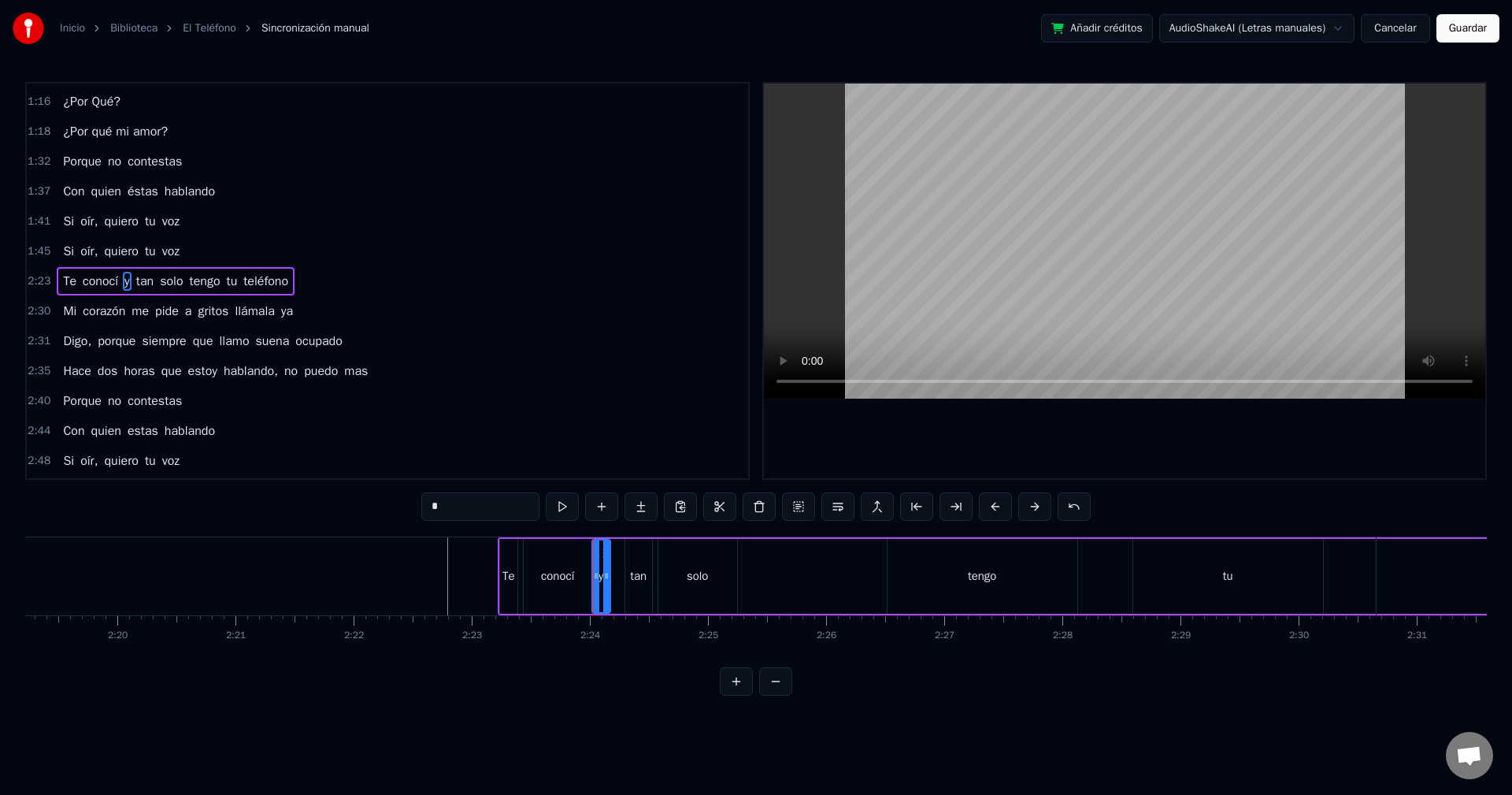 drag, startPoint x: 615, startPoint y: 572, endPoint x: 606, endPoint y: 571, distance: 9.055385 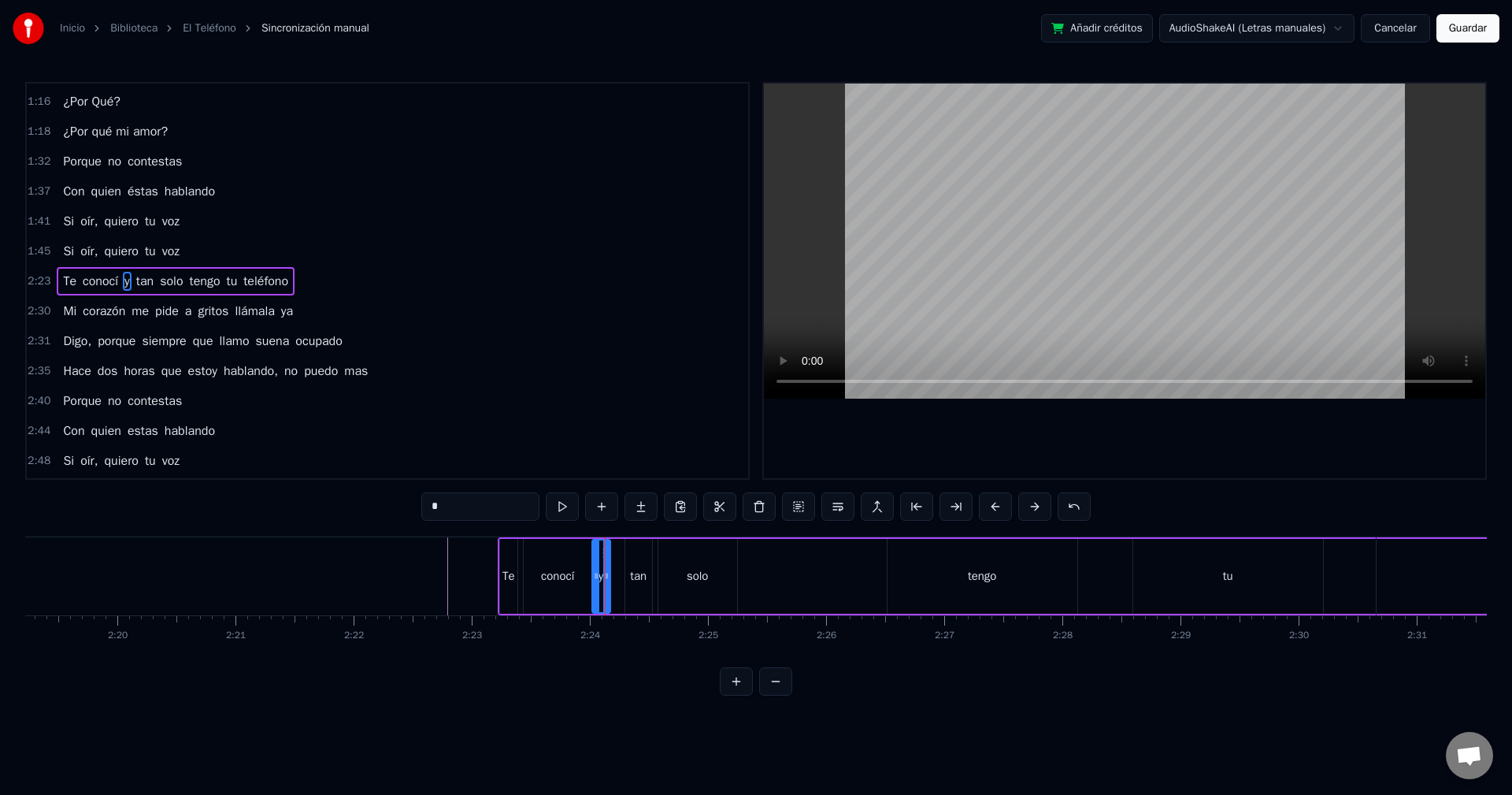 click on "tan" at bounding box center [638, 576] 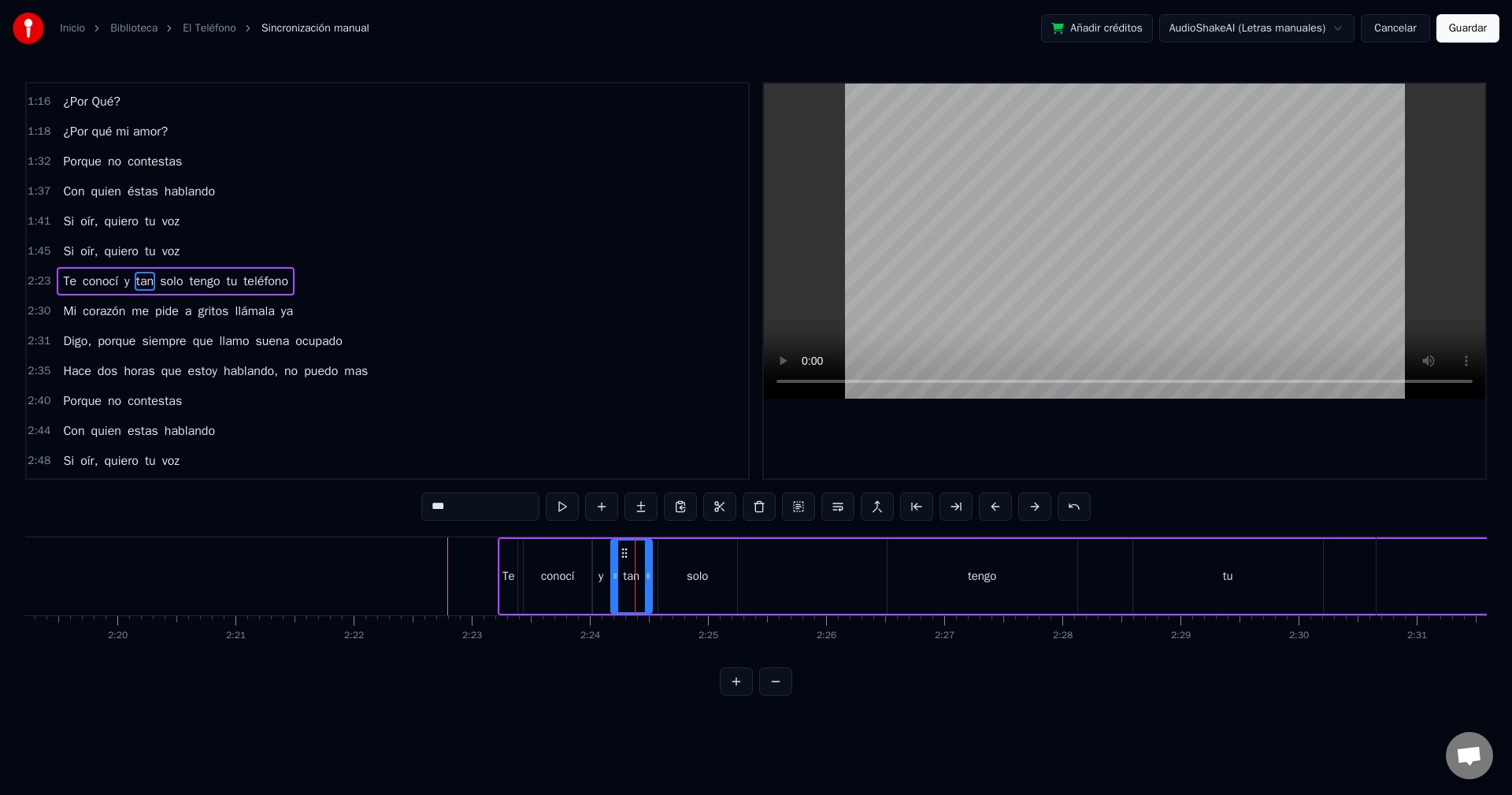 drag, startPoint x: 627, startPoint y: 573, endPoint x: 613, endPoint y: 570, distance: 14.317821 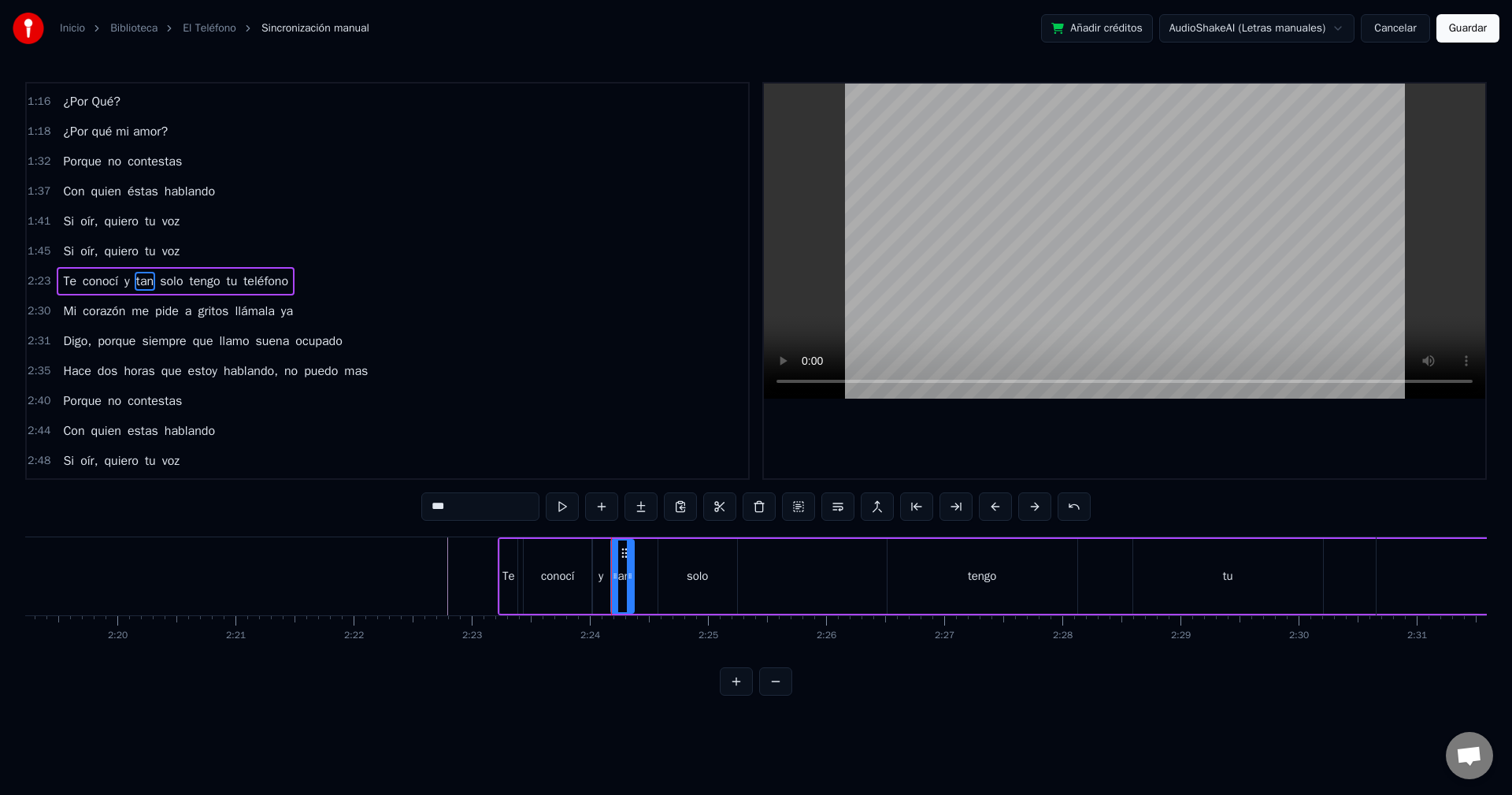 drag, startPoint x: 647, startPoint y: 573, endPoint x: 628, endPoint y: 573, distance: 19 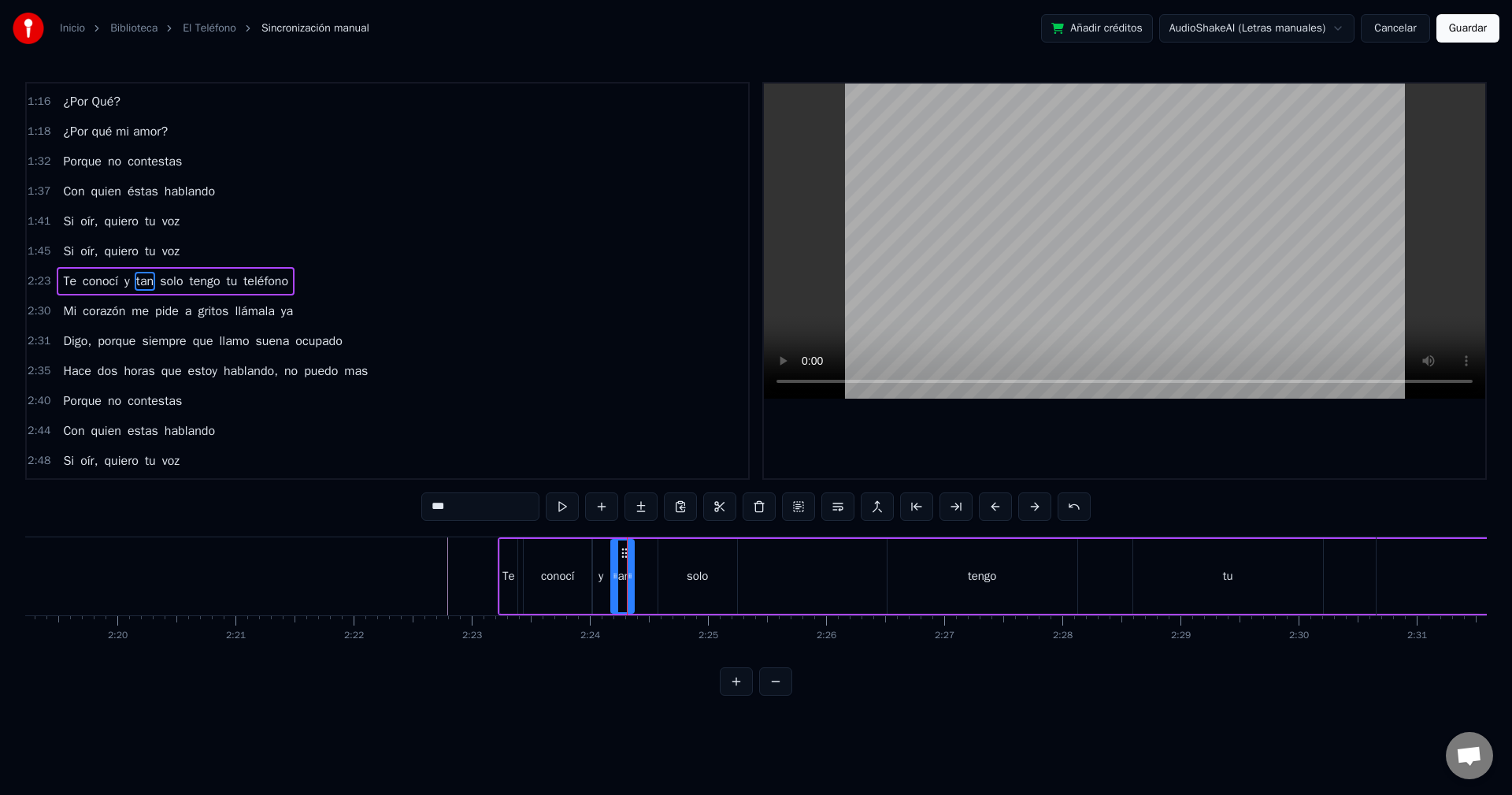 click on "conocí" at bounding box center (558, 576) 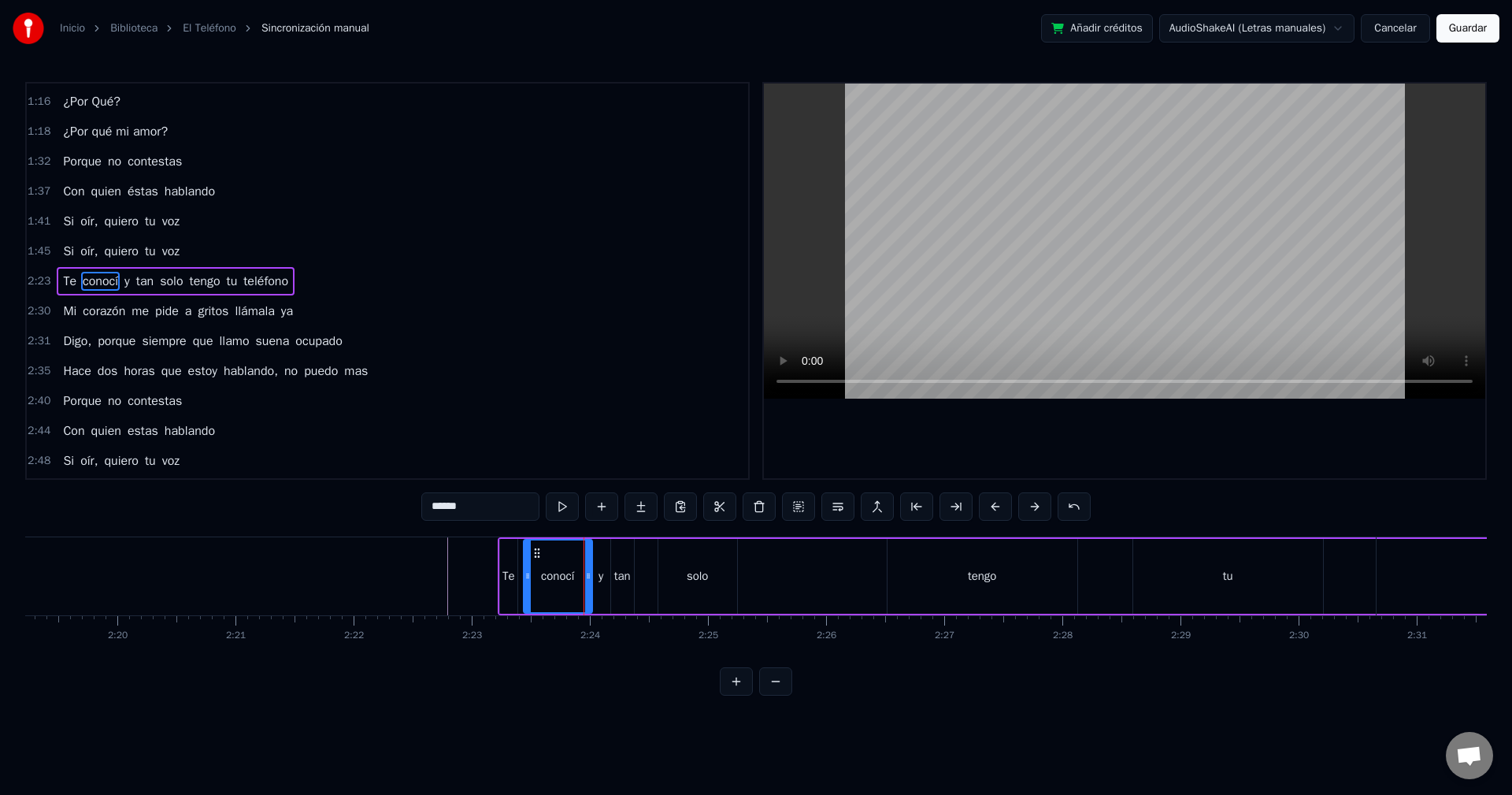click on "y" at bounding box center (601, 576) 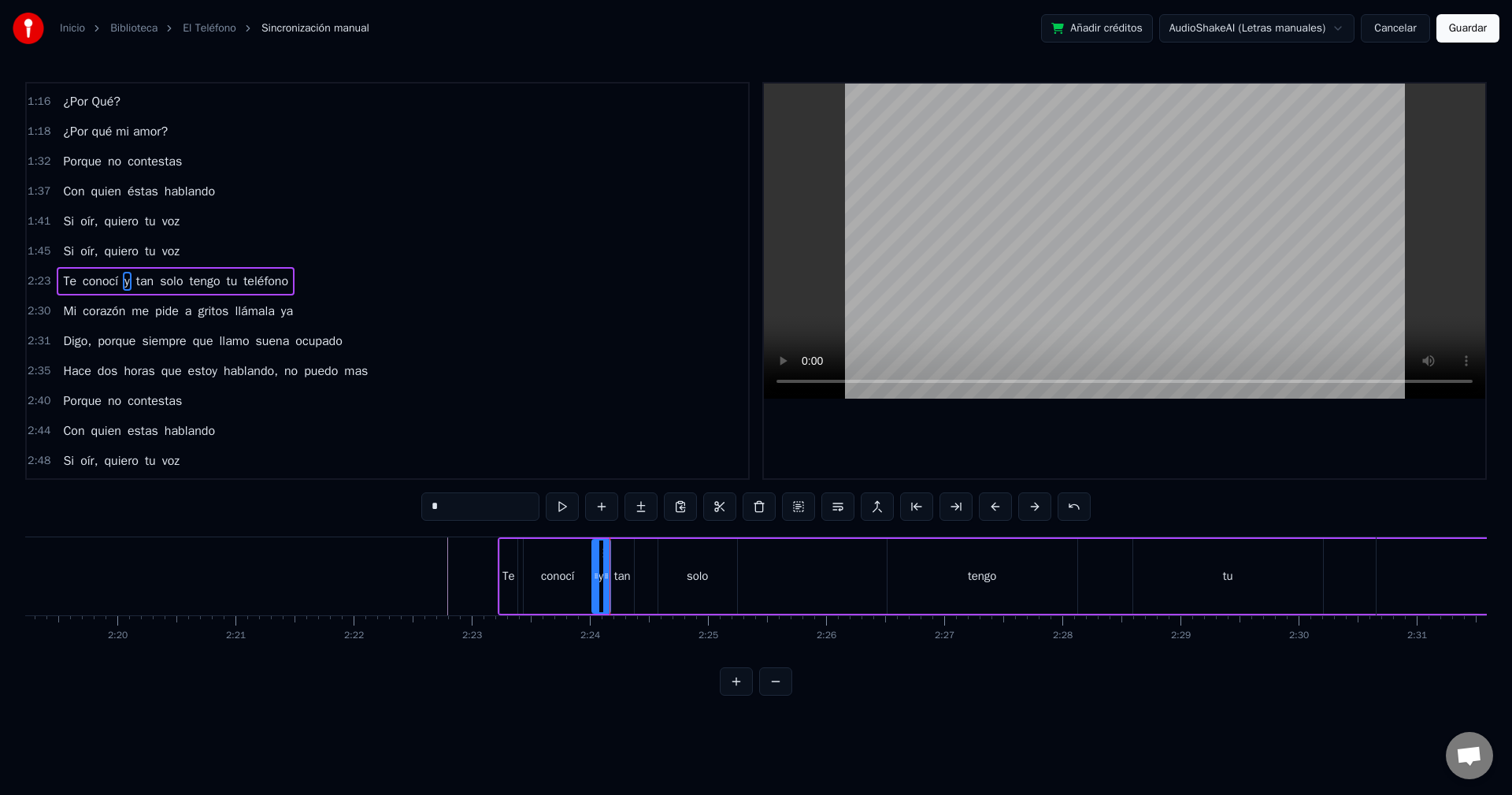 click on "tan" at bounding box center [622, 576] 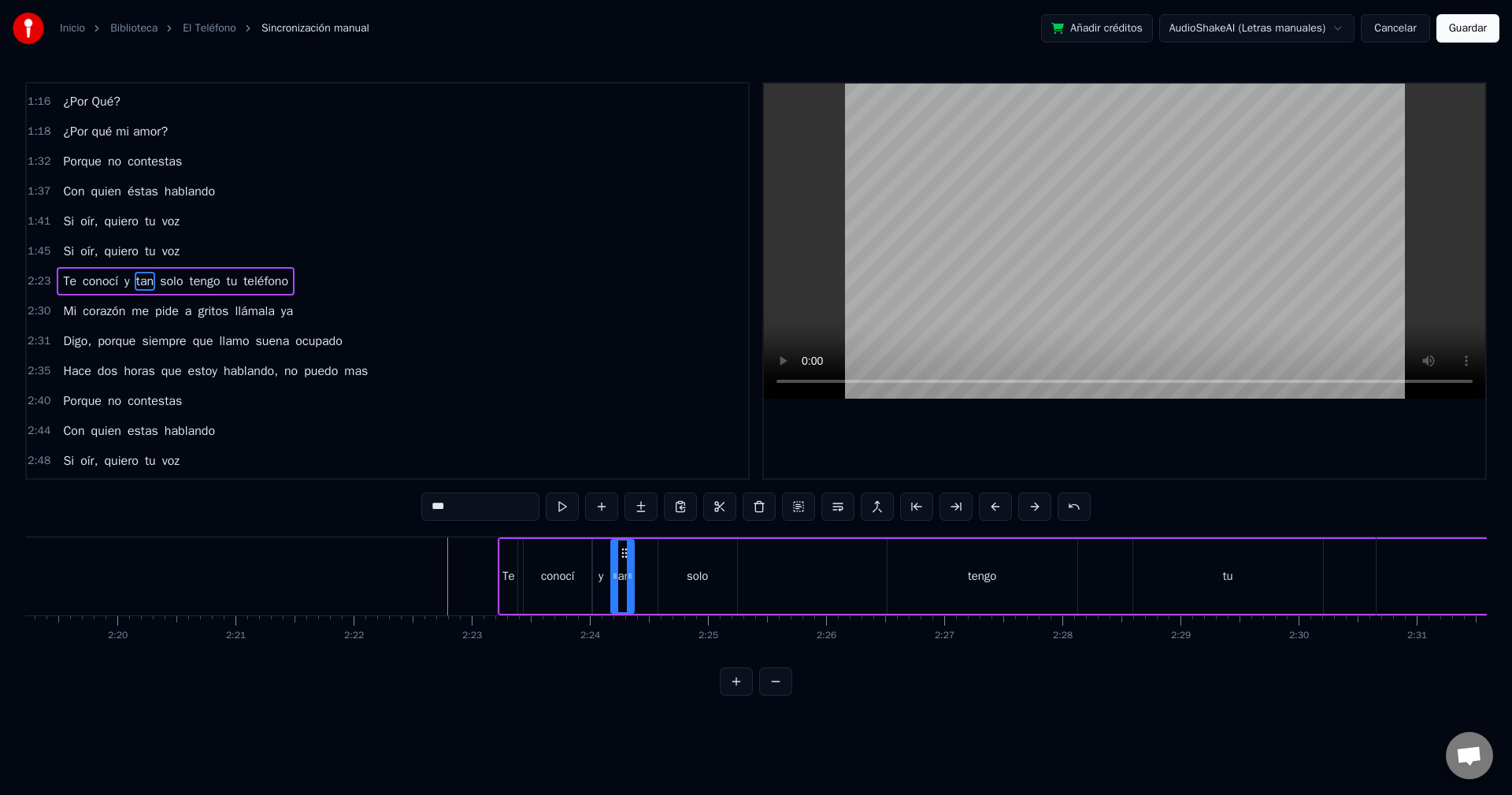 click on "solo" at bounding box center (698, 576) 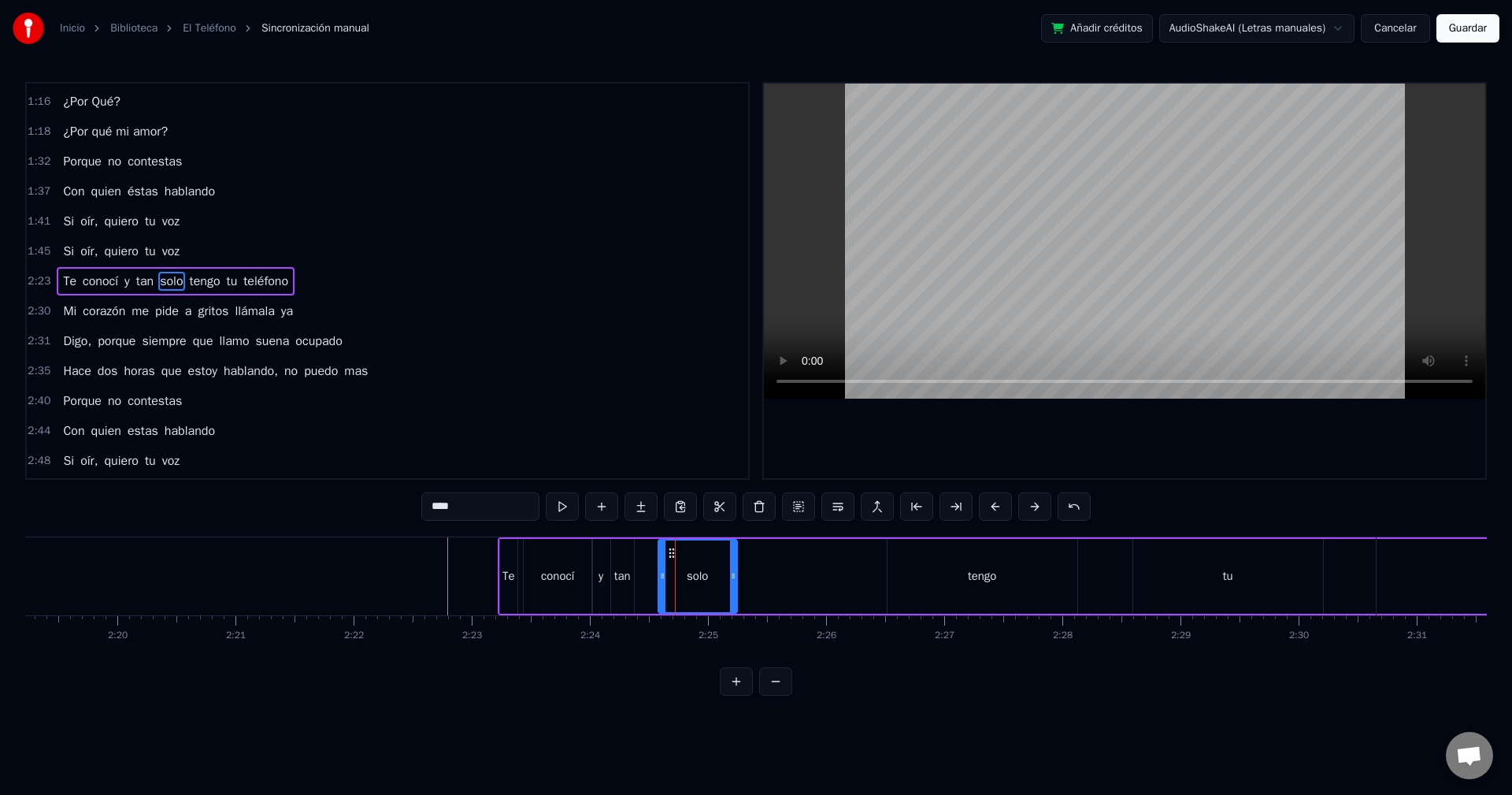 drag, startPoint x: 685, startPoint y: 569, endPoint x: 670, endPoint y: 570, distance: 15.033296 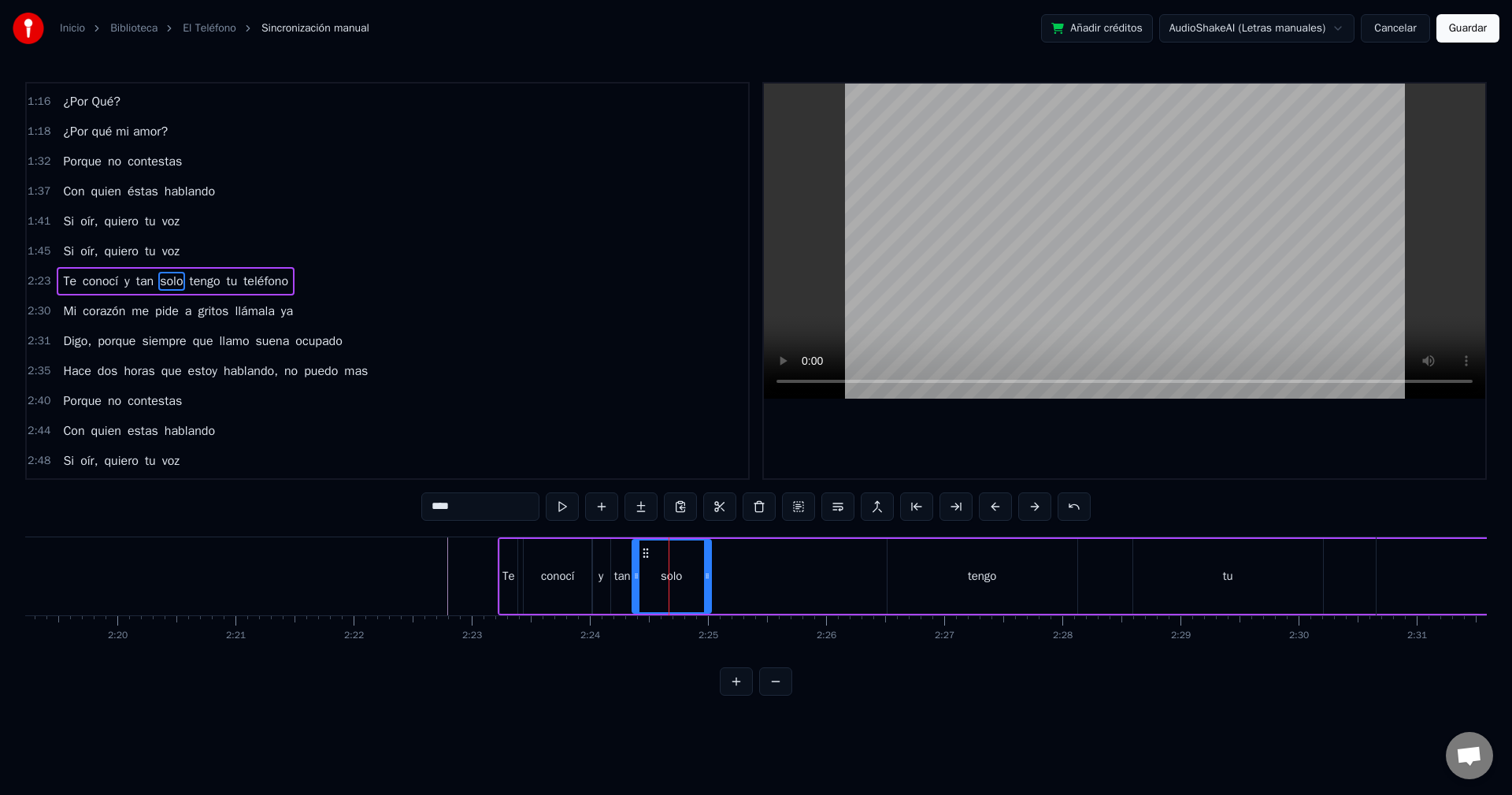 drag, startPoint x: 673, startPoint y: 552, endPoint x: 647, endPoint y: 552, distance: 26 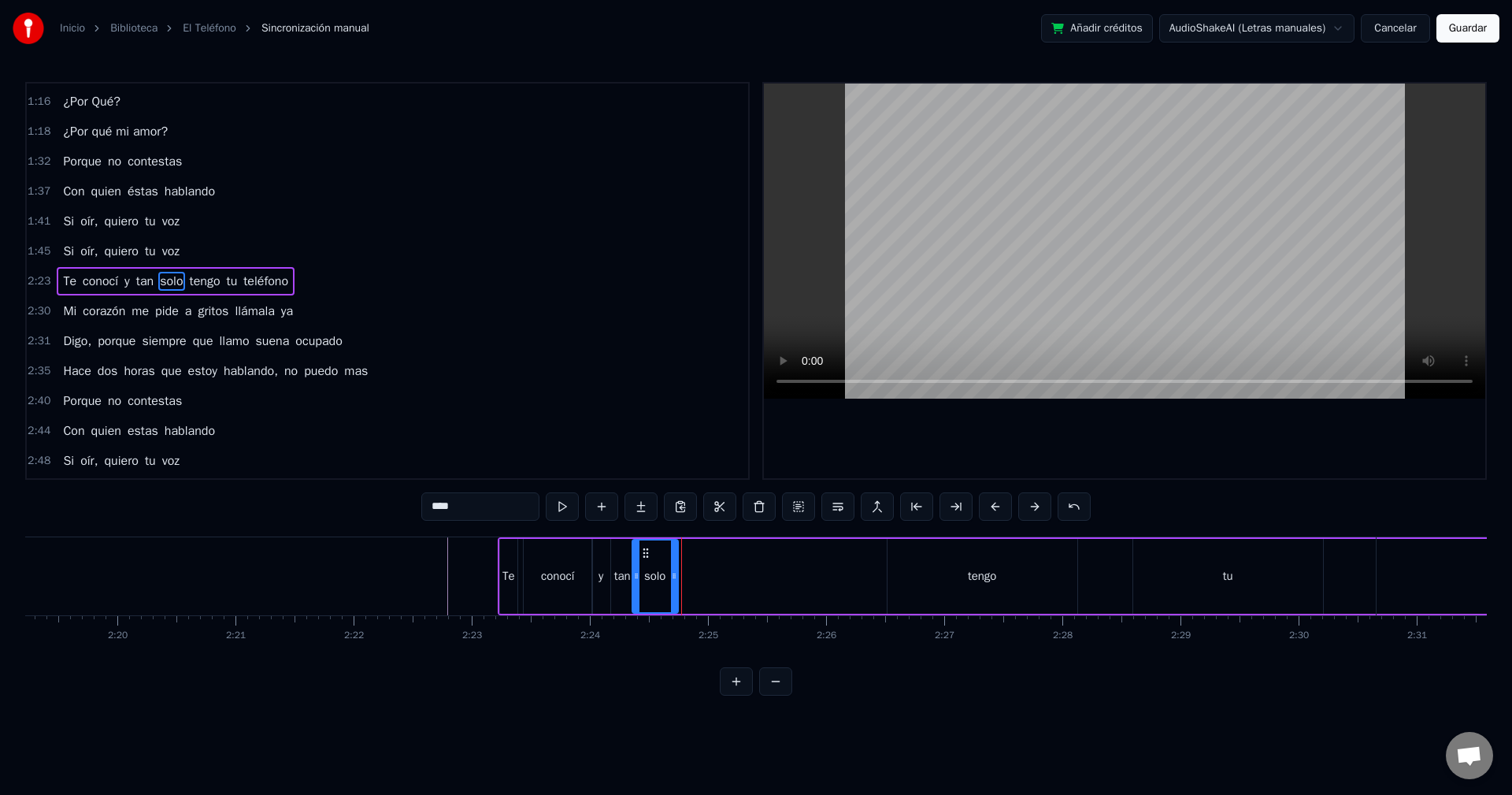 drag, startPoint x: 709, startPoint y: 565, endPoint x: 676, endPoint y: 565, distance: 33 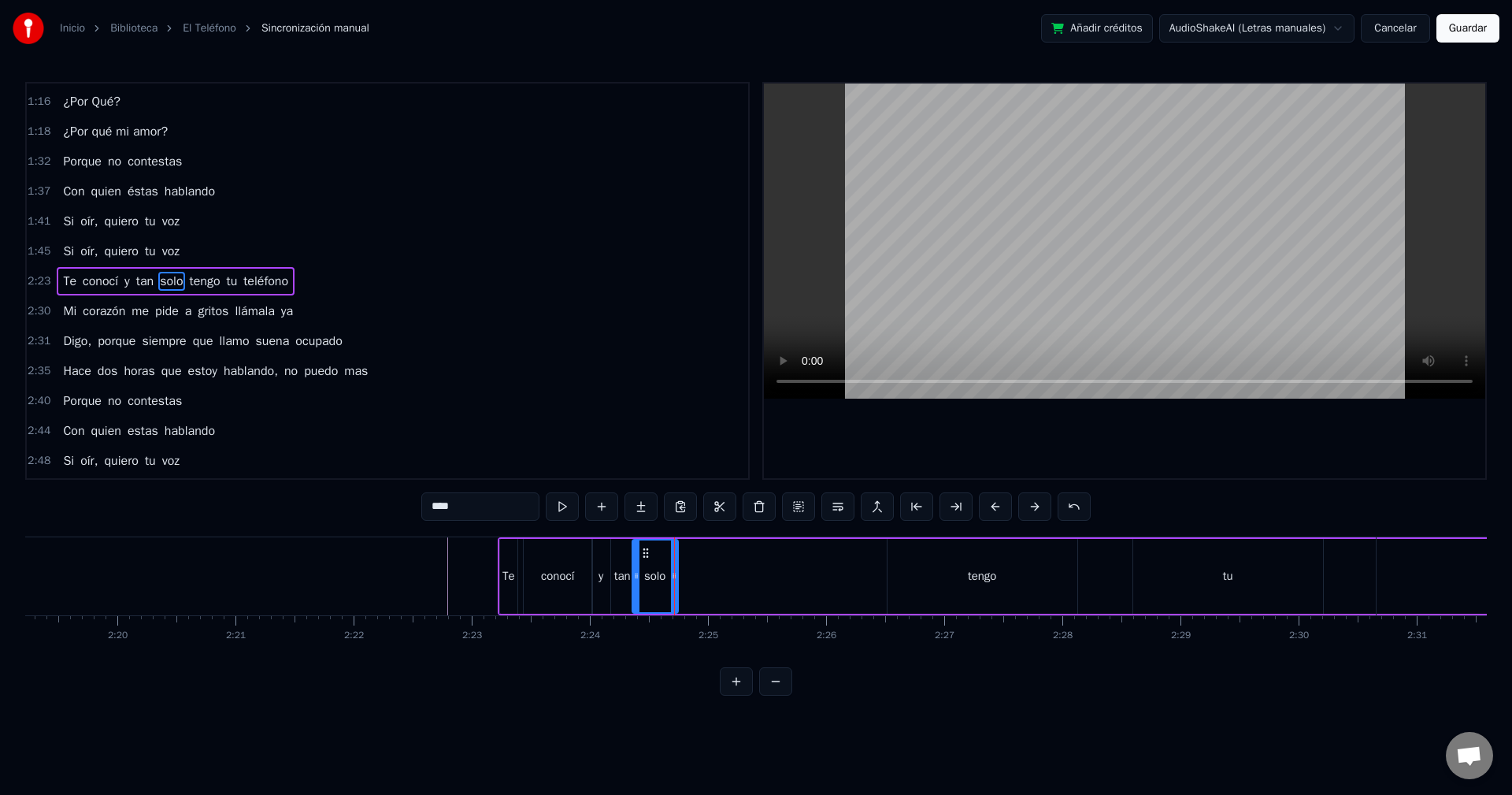 click on "tengo" at bounding box center [982, 576] 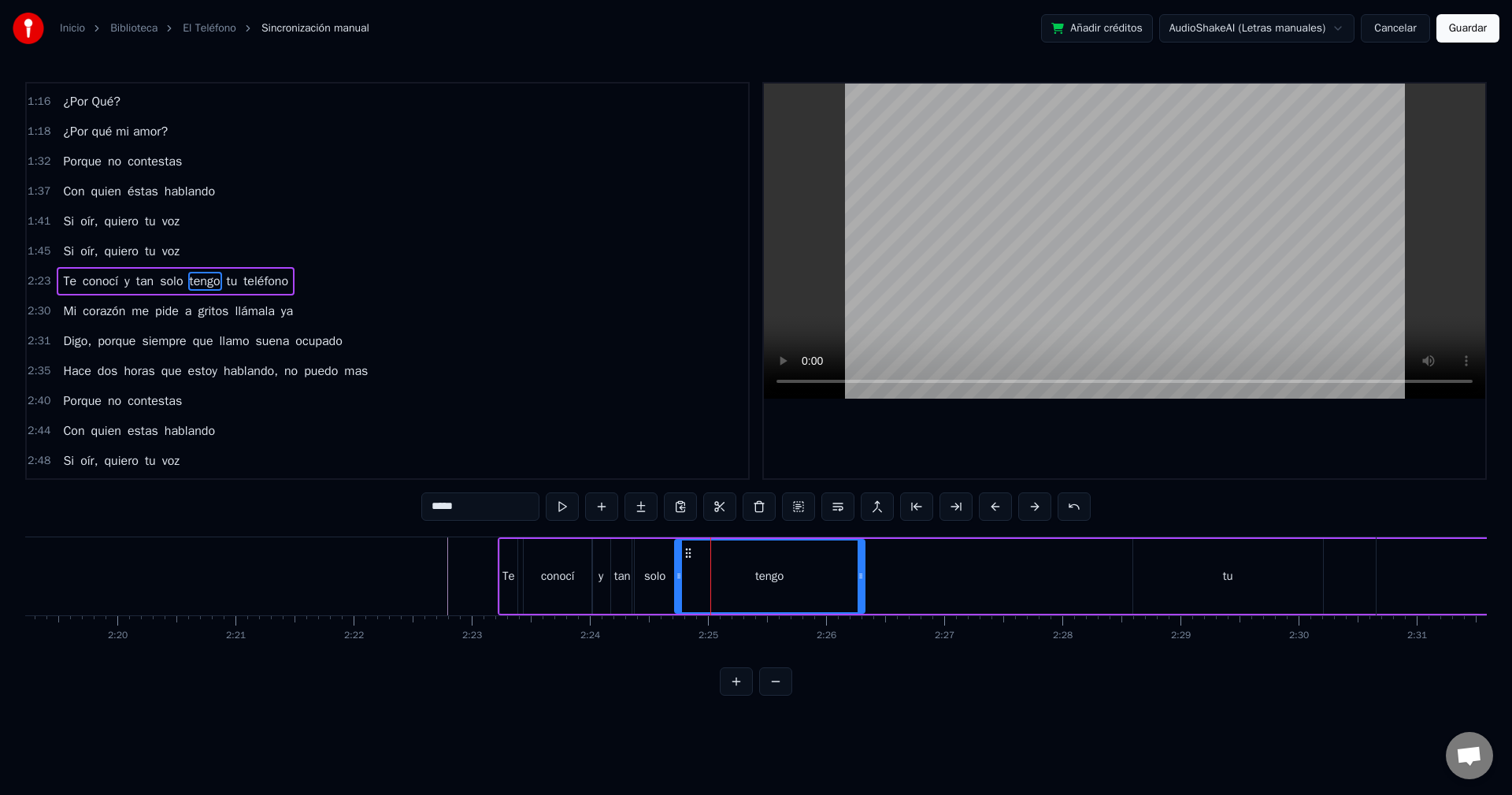 drag, startPoint x: 905, startPoint y: 552, endPoint x: 693, endPoint y: 564, distance: 212.3394 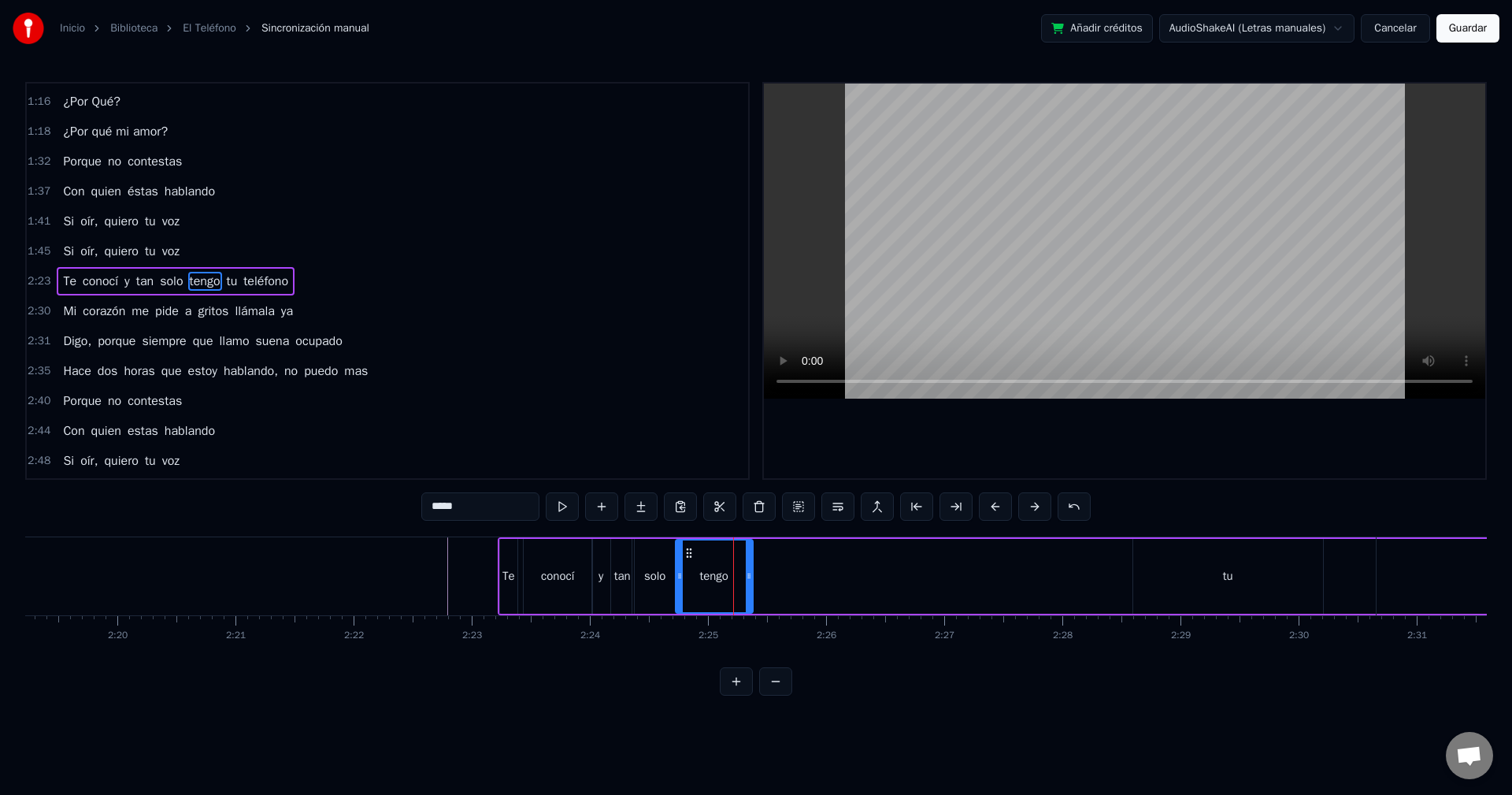 drag, startPoint x: 862, startPoint y: 574, endPoint x: 749, endPoint y: 591, distance: 114.27161 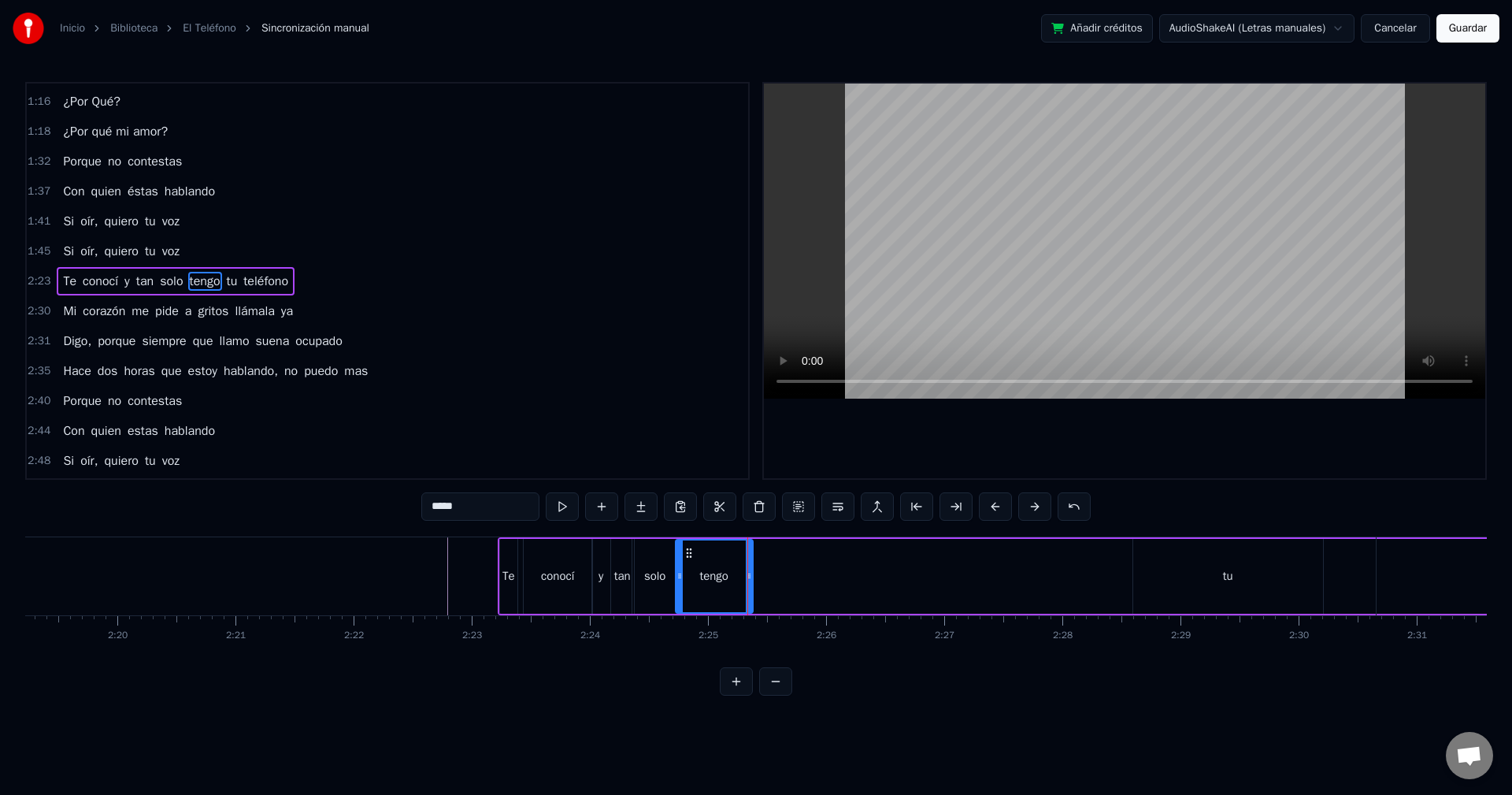 click on "tu" at bounding box center (1228, 576) 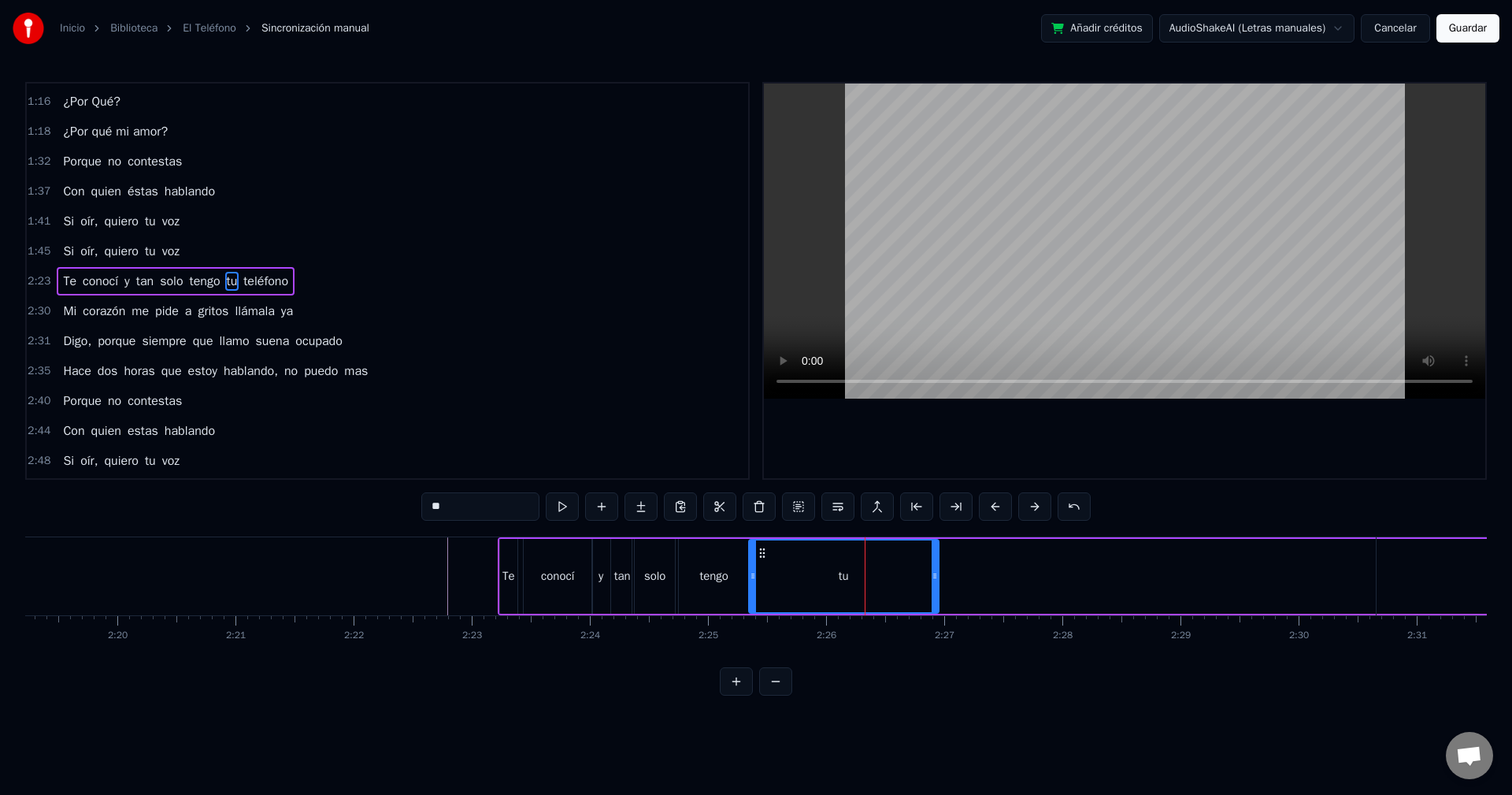 drag, startPoint x: 1138, startPoint y: 554, endPoint x: 762, endPoint y: 583, distance: 377.11669 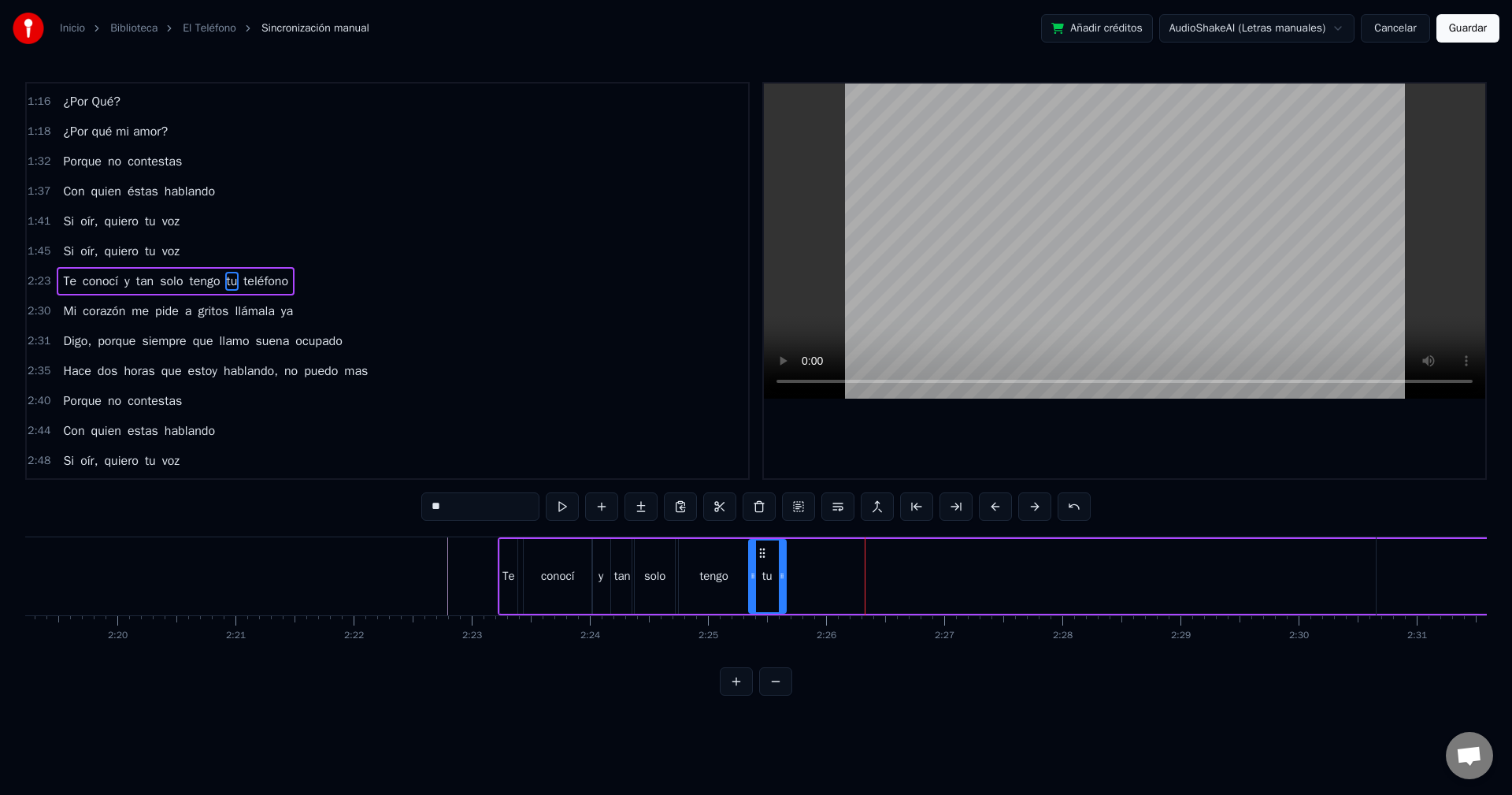 drag, startPoint x: 936, startPoint y: 563, endPoint x: 783, endPoint y: 589, distance: 155.19343 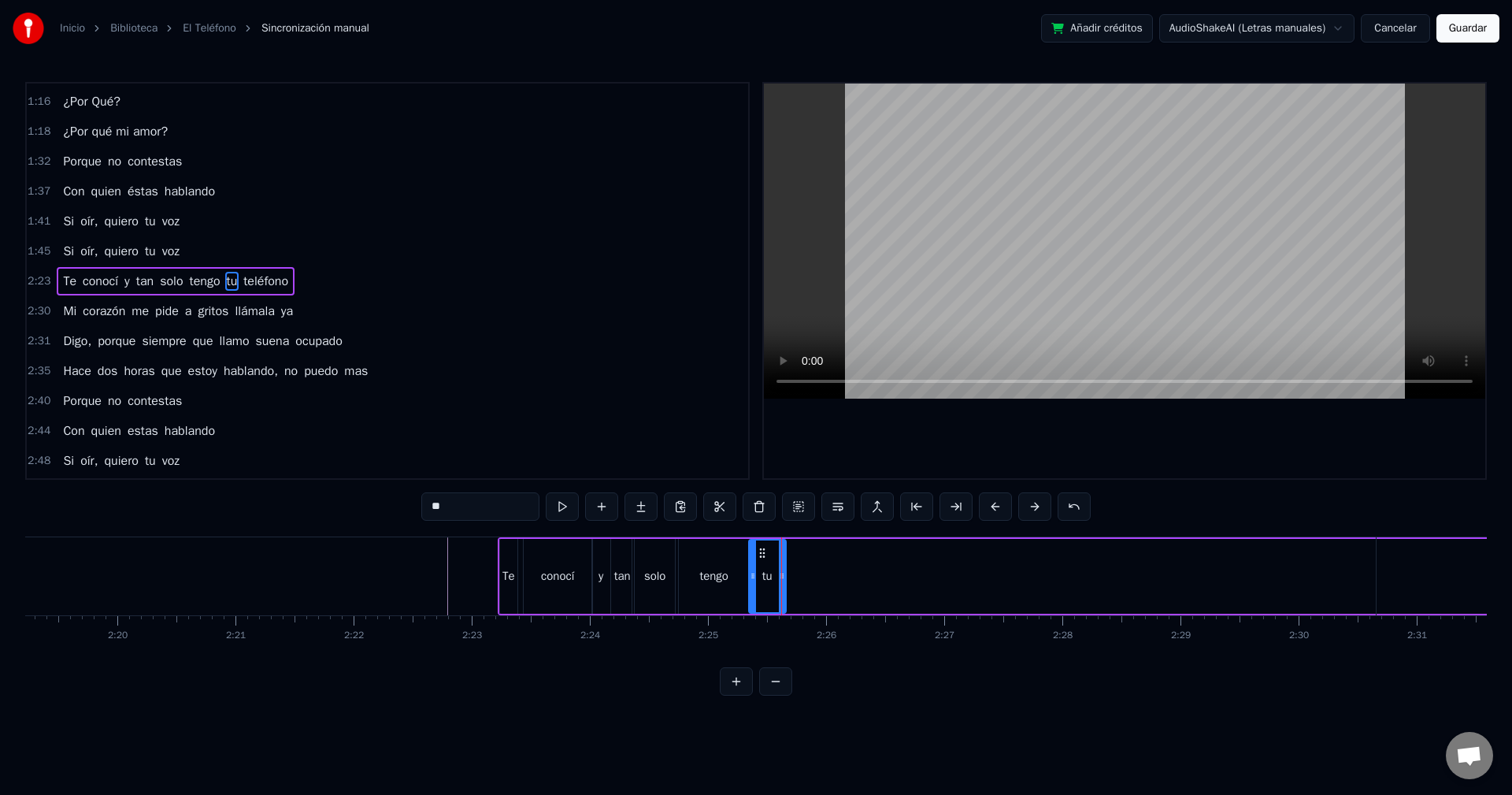 click on "Mi" at bounding box center [1563, 576] 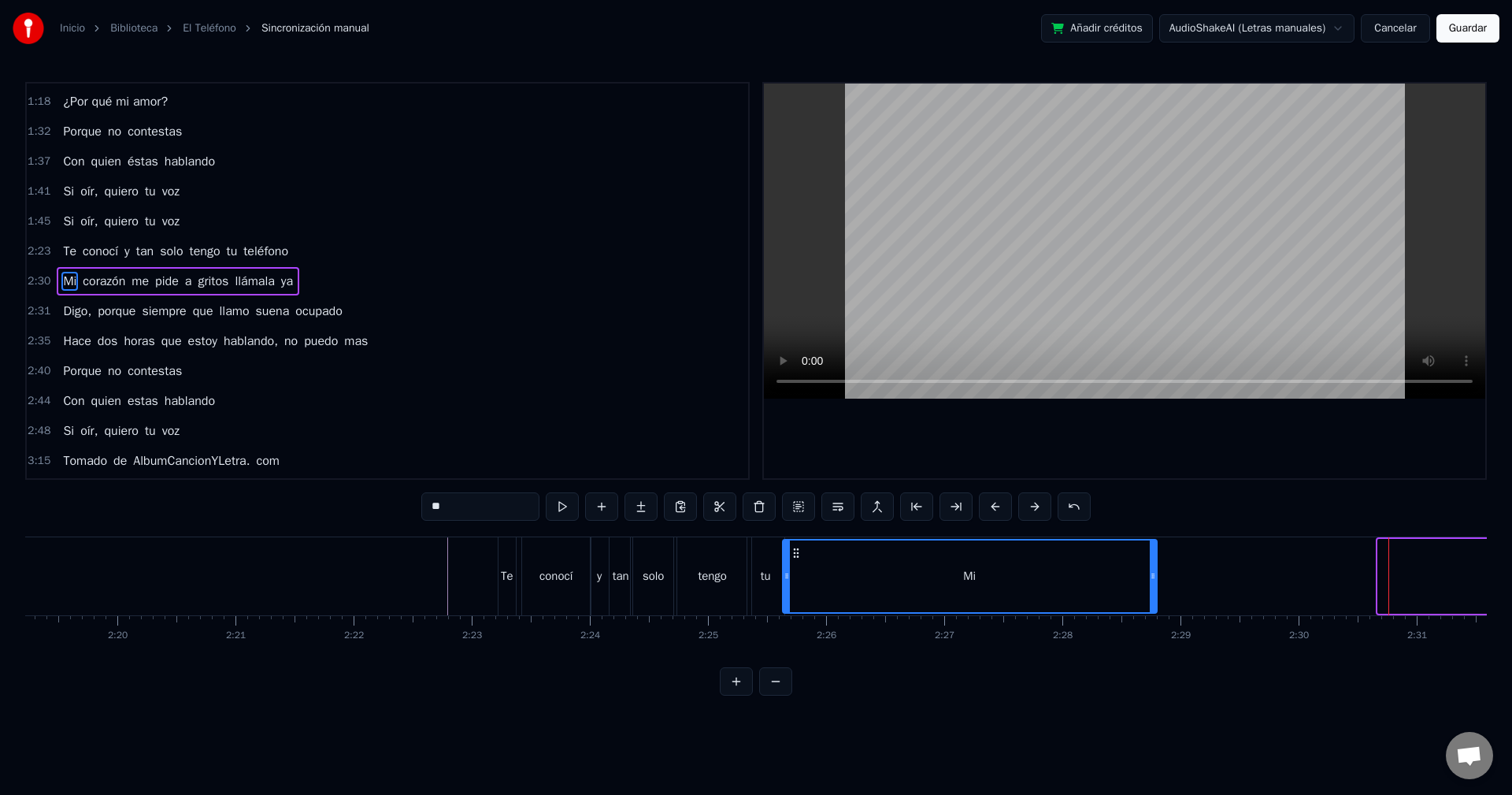 drag, startPoint x: 1391, startPoint y: 554, endPoint x: 795, endPoint y: 576, distance: 596.4059 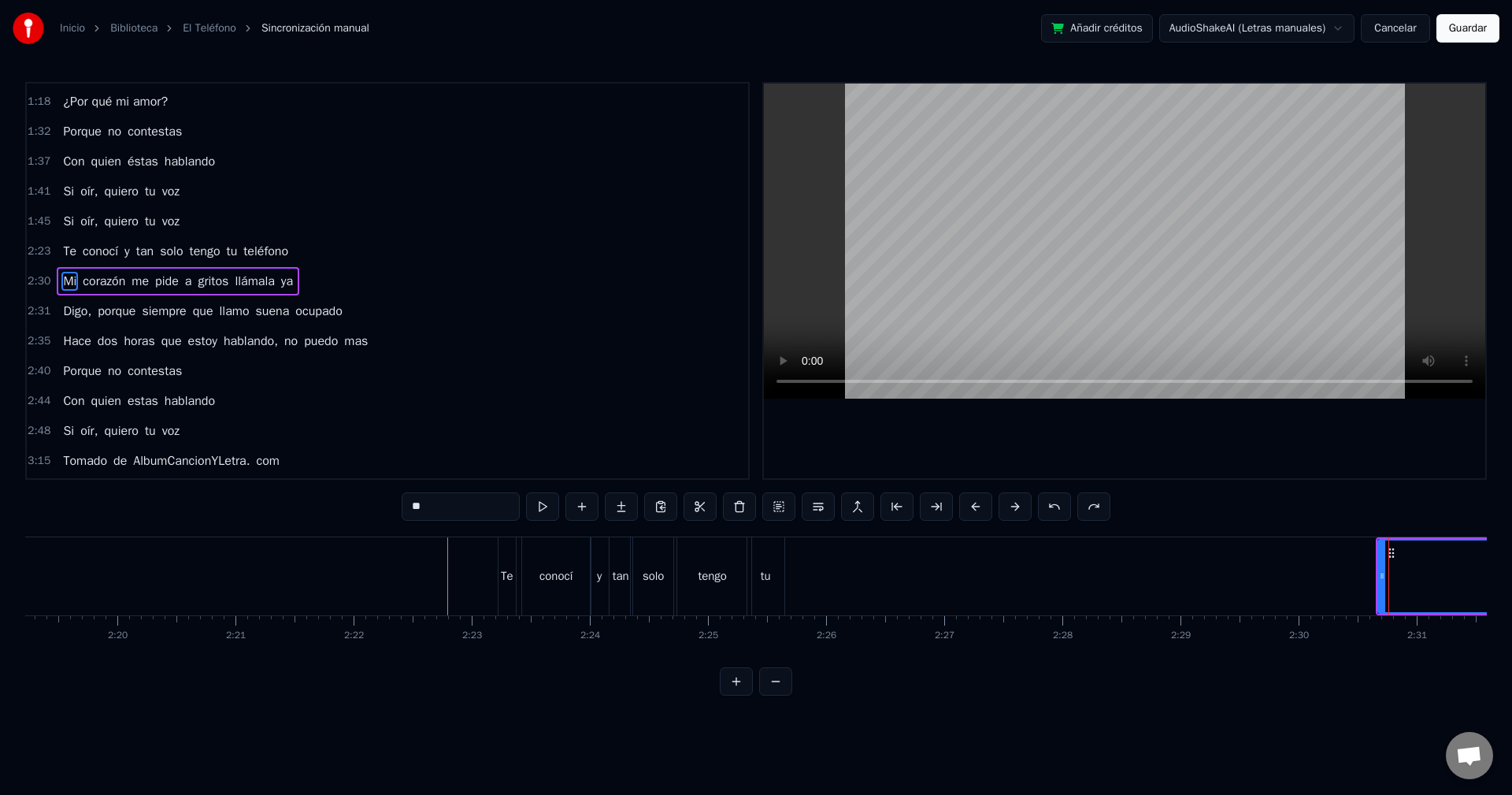click on "teléfono" at bounding box center [265, 251] 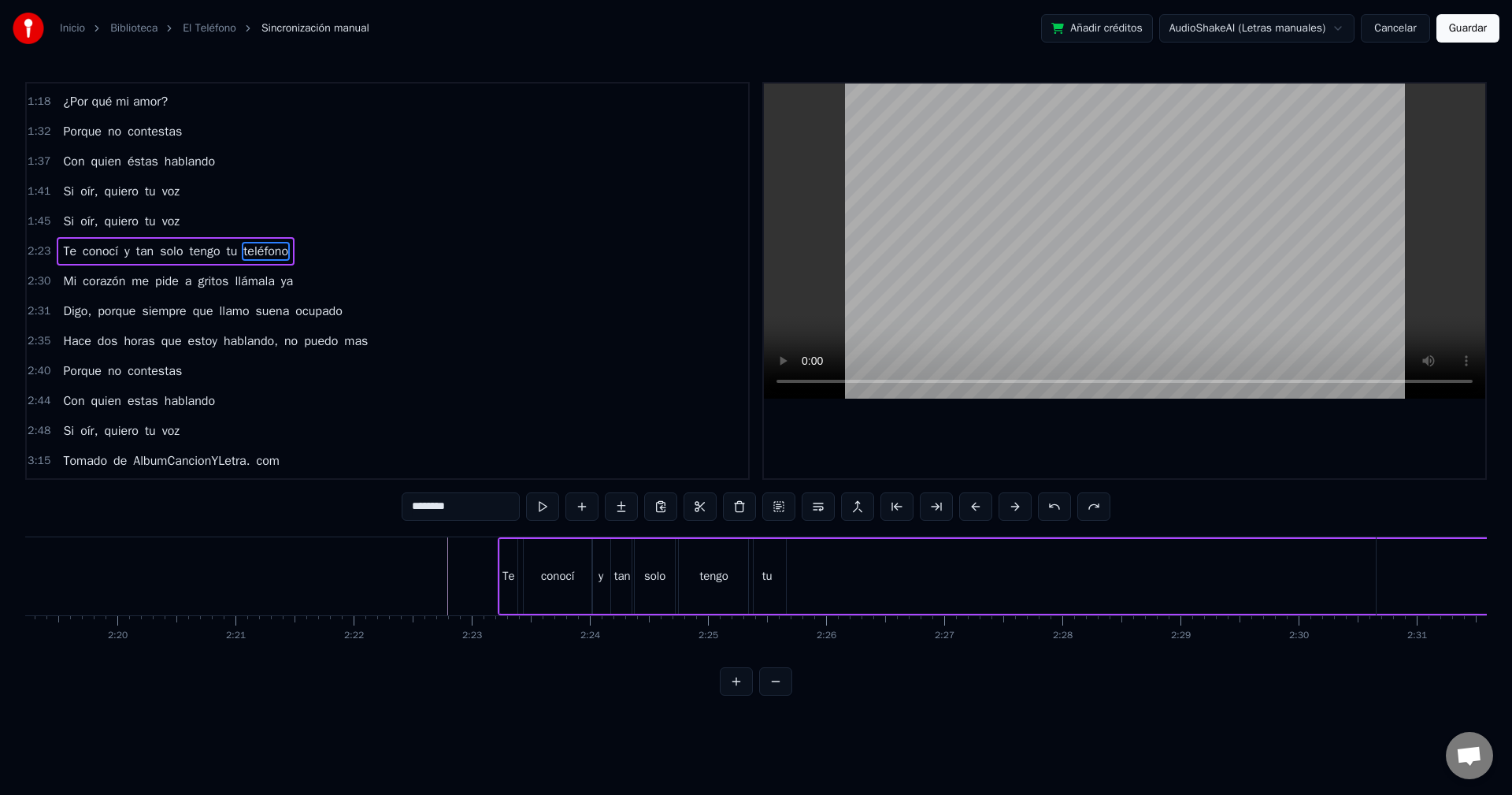 scroll, scrollTop: 264, scrollLeft: 0, axis: vertical 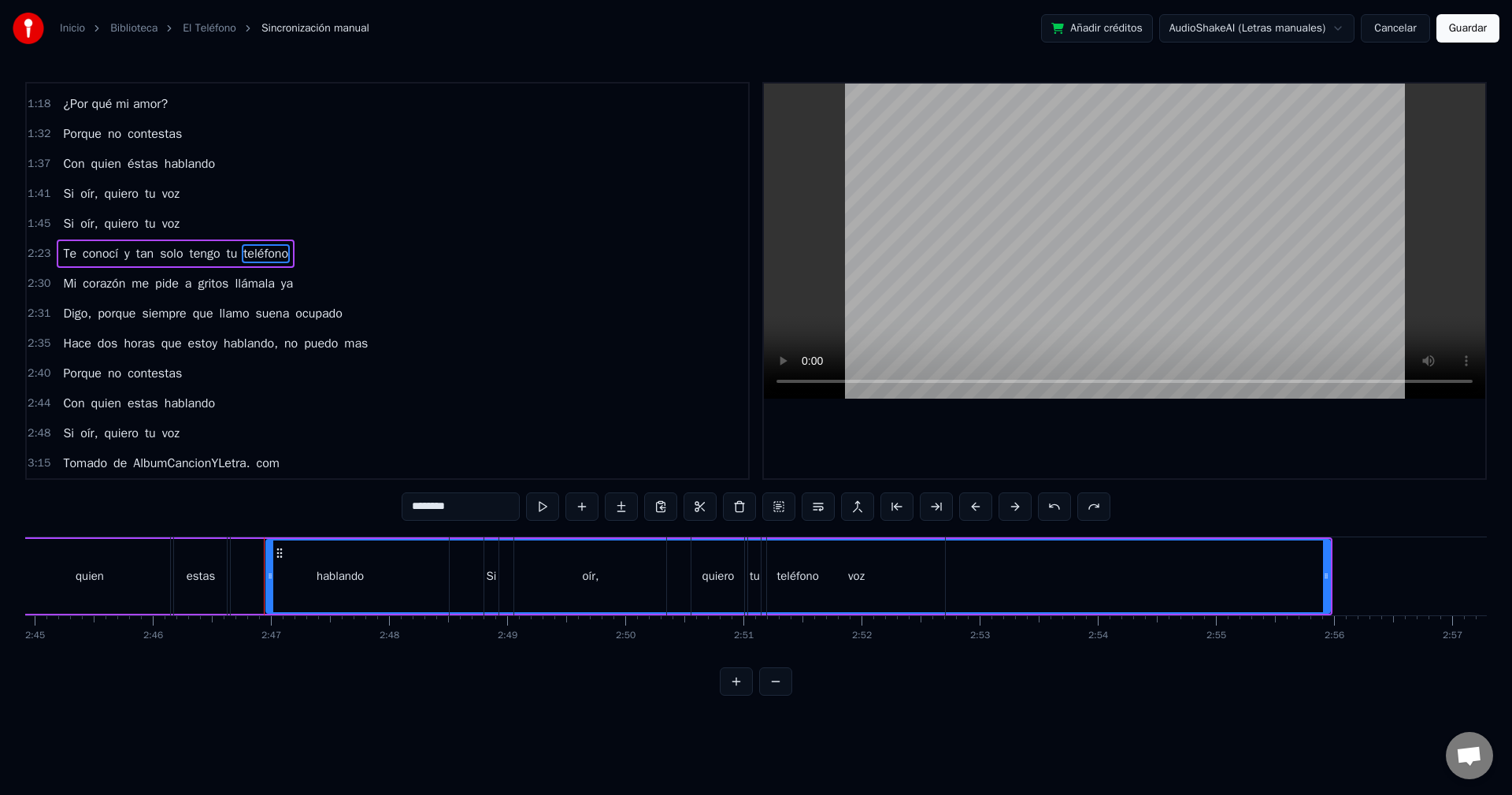 drag, startPoint x: 120, startPoint y: 552, endPoint x: 84, endPoint y: 630, distance: 85.90693 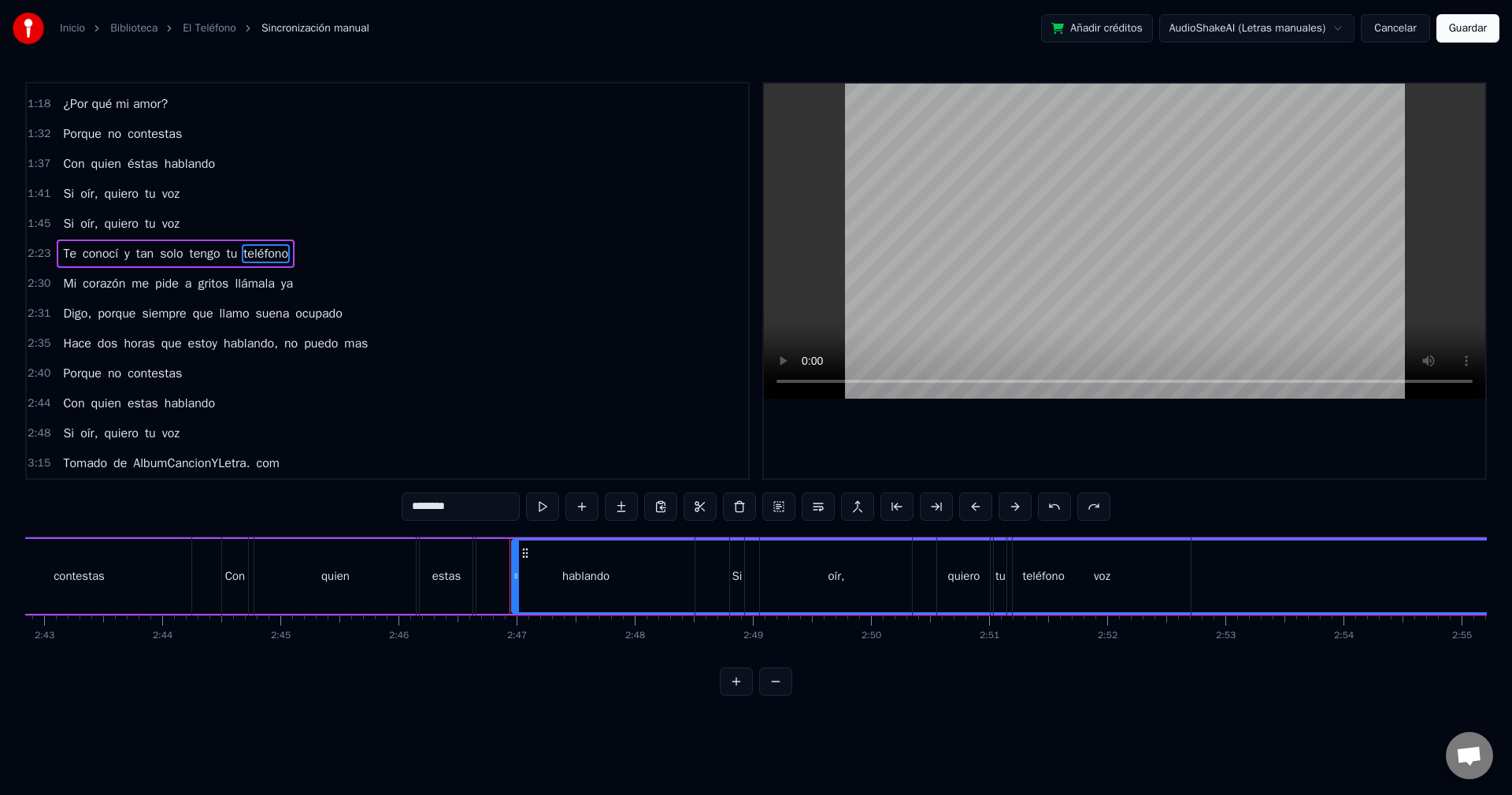 drag, startPoint x: 526, startPoint y: 552, endPoint x: 331, endPoint y: 569, distance: 195.73962 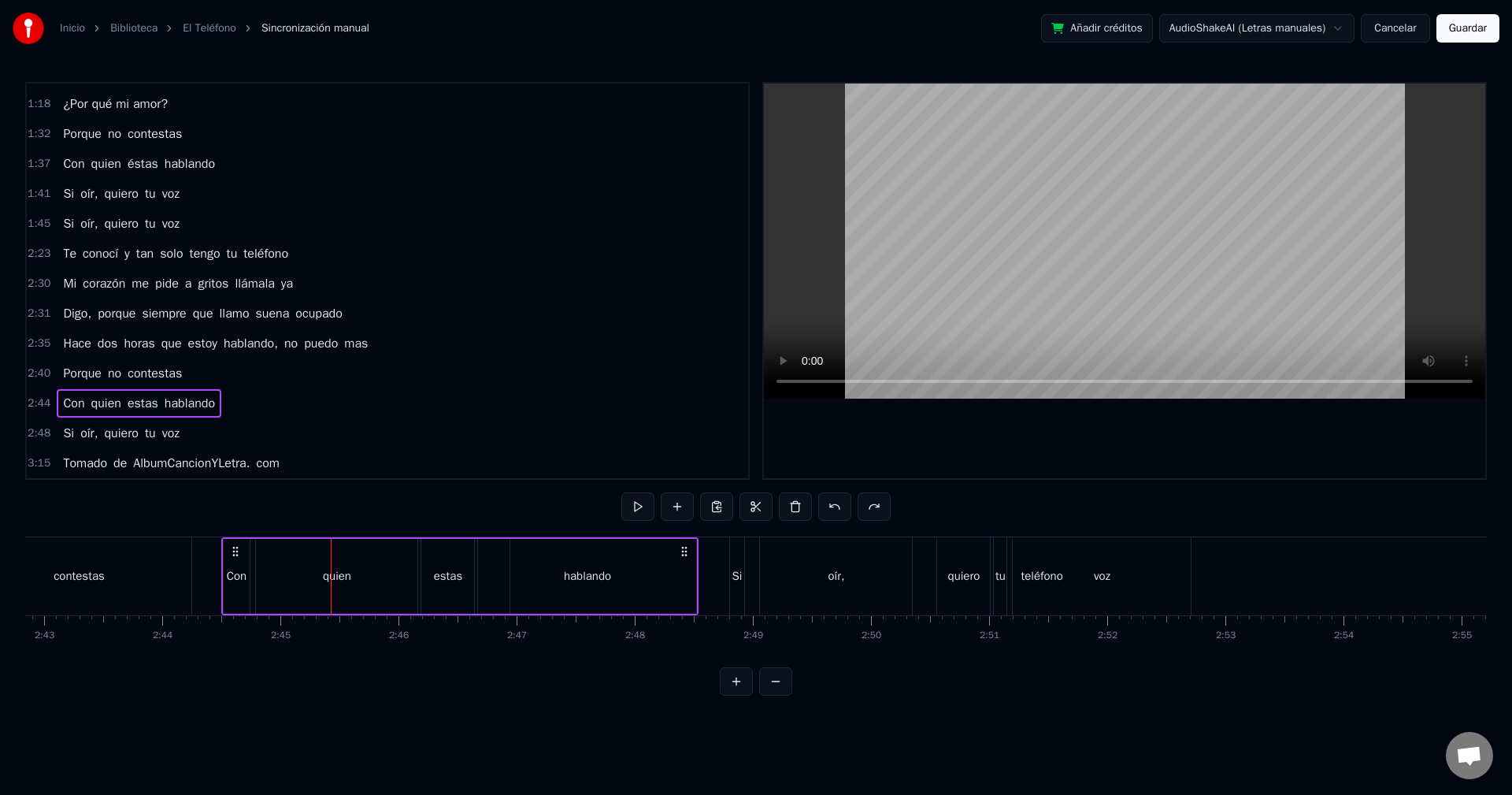 click on "teléfono" at bounding box center [265, 254] 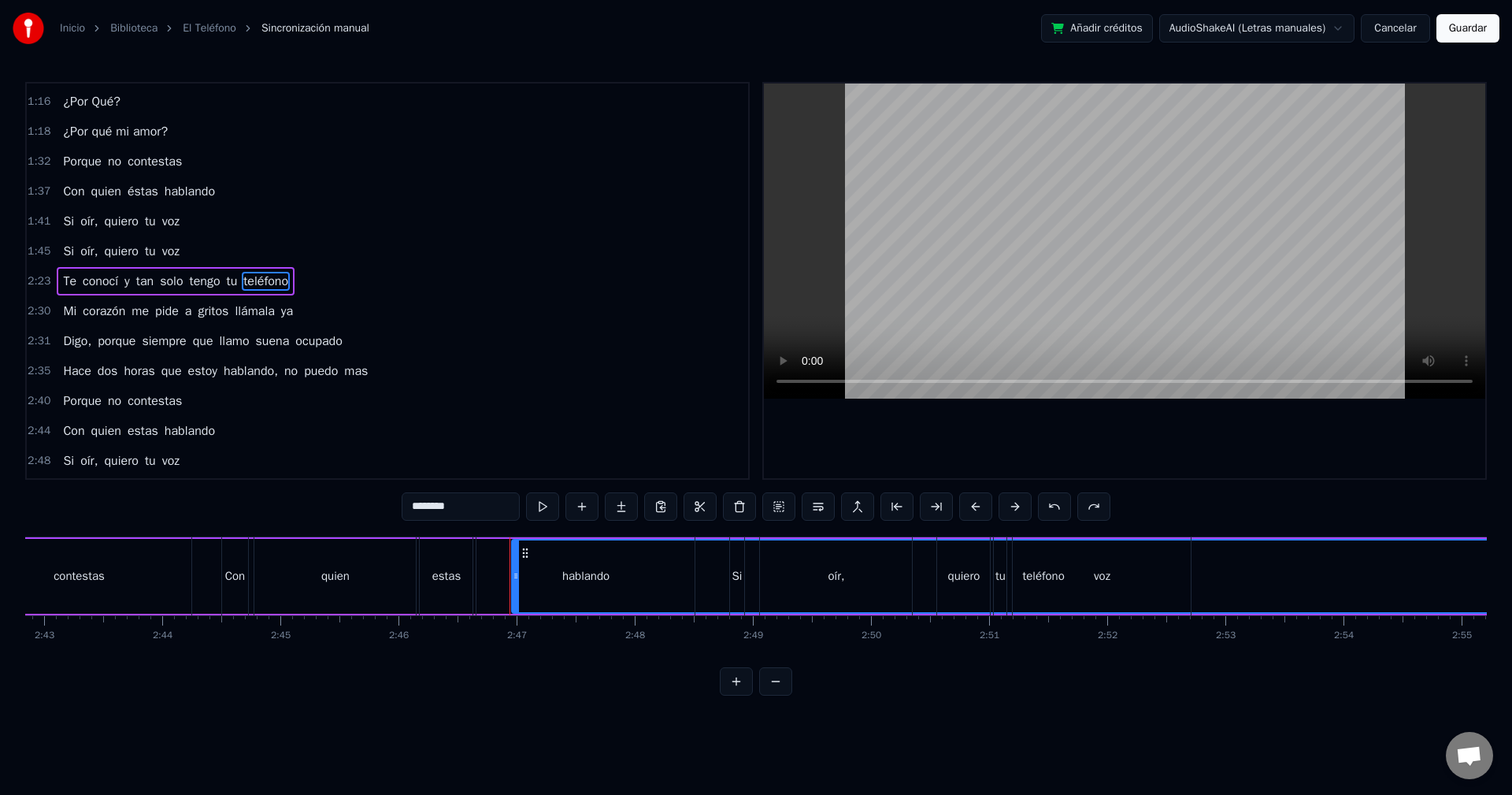 drag, startPoint x: 525, startPoint y: 548, endPoint x: 689, endPoint y: 547, distance: 164.00305 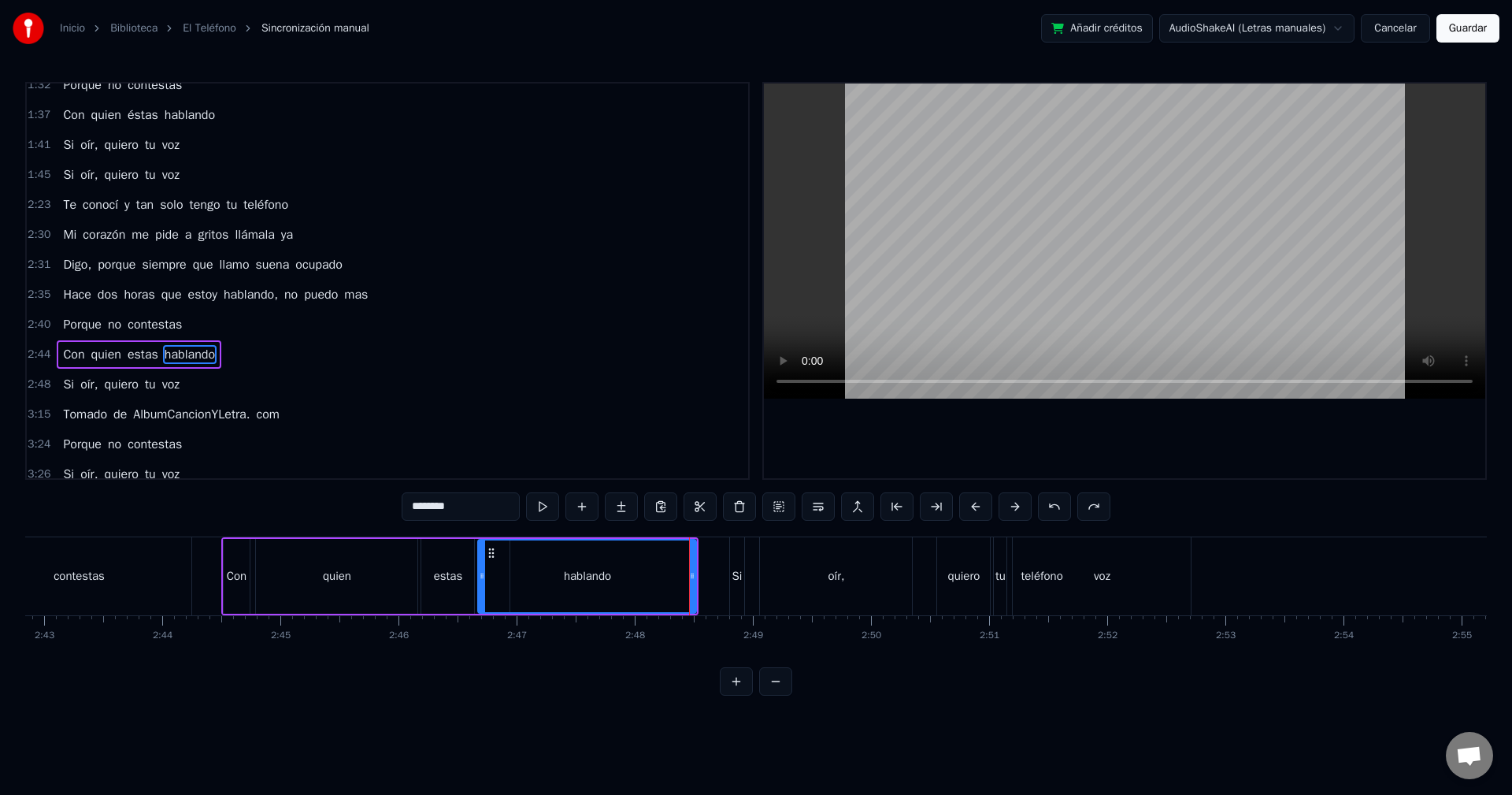 scroll, scrollTop: 386, scrollLeft: 0, axis: vertical 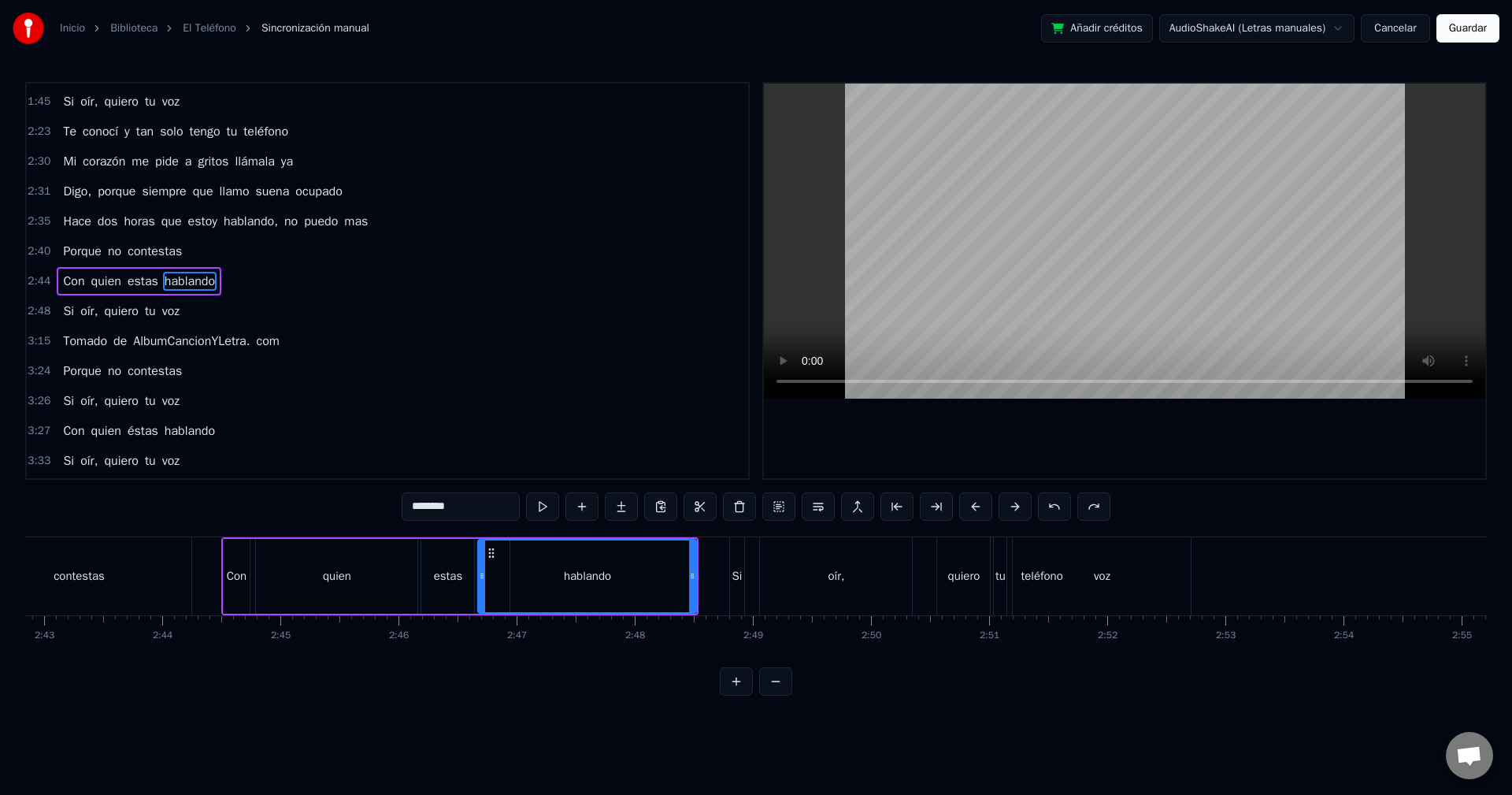 click on "tu" at bounding box center [232, 132] 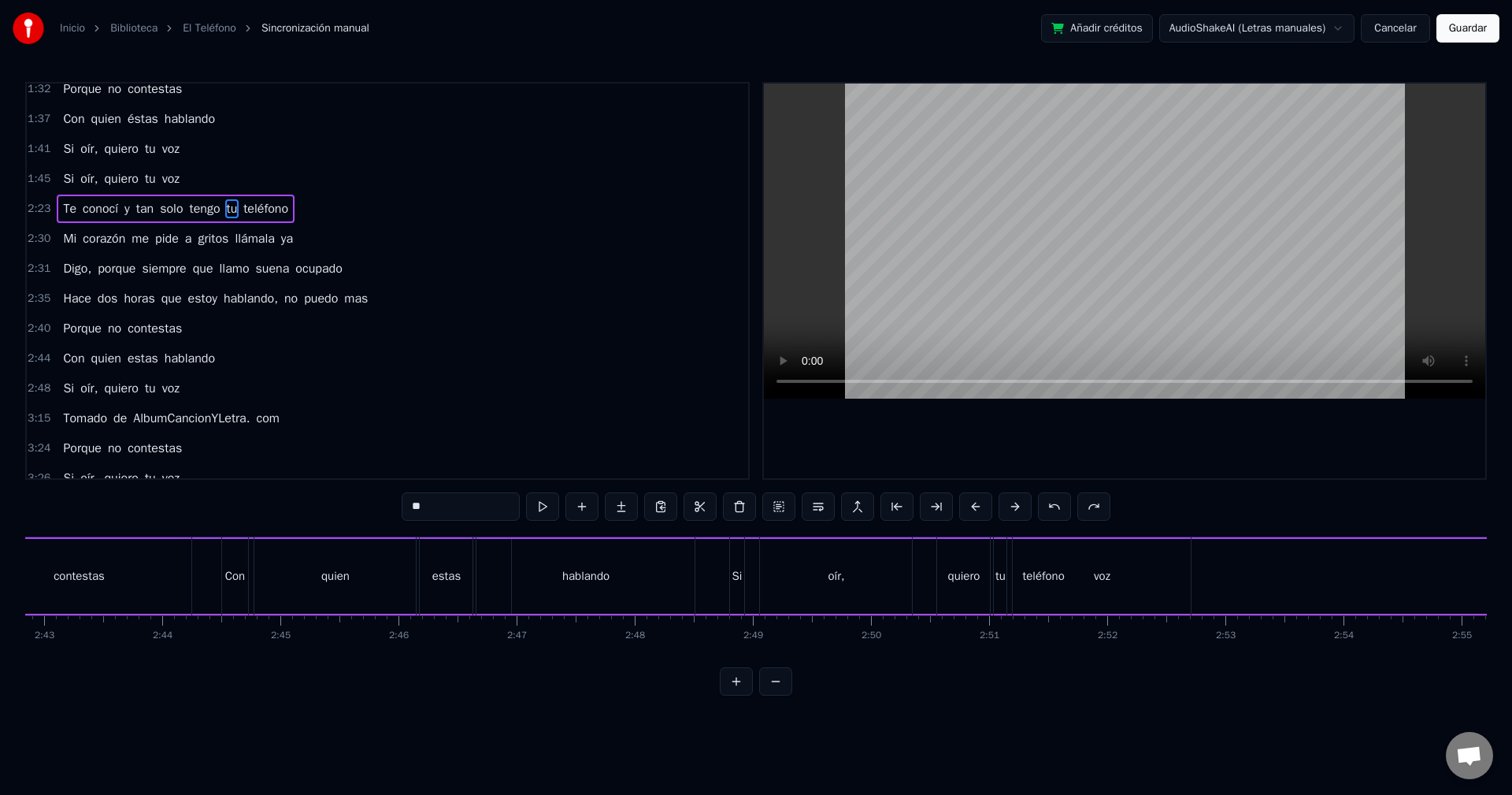 scroll, scrollTop: 236, scrollLeft: 0, axis: vertical 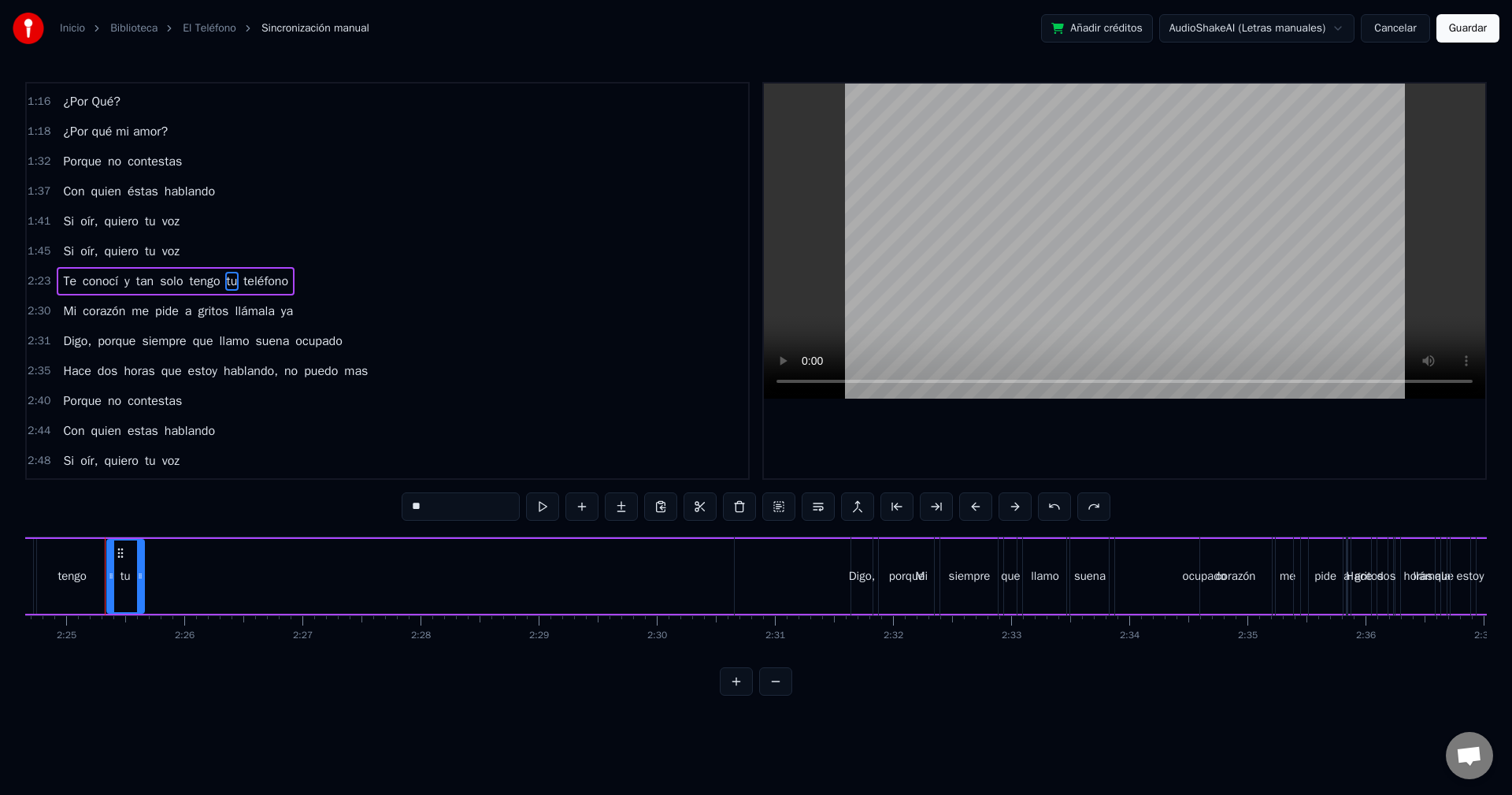 click on "teléfono" at bounding box center (265, 281) 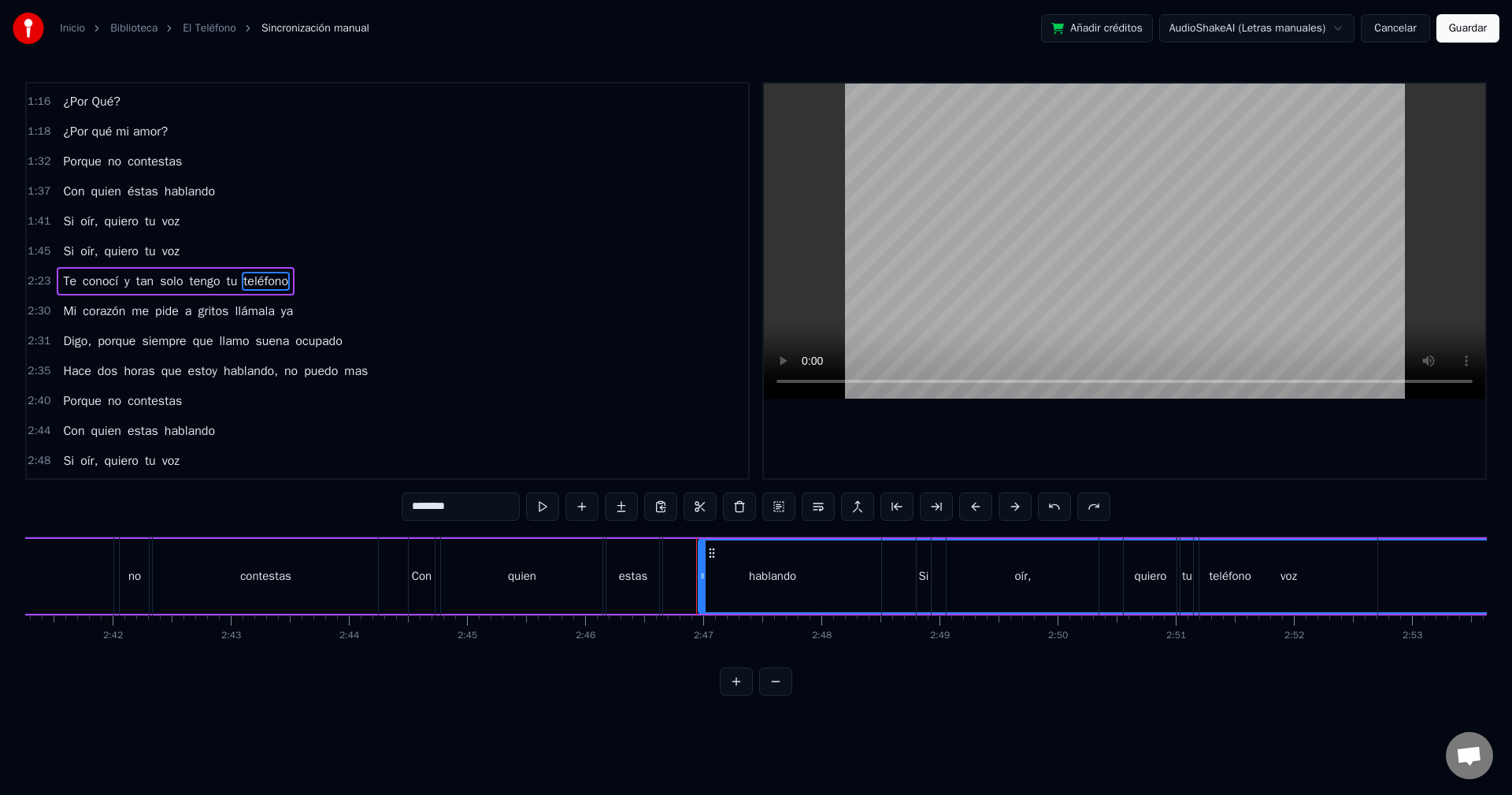 scroll, scrollTop: 0, scrollLeft: 19640, axis: horizontal 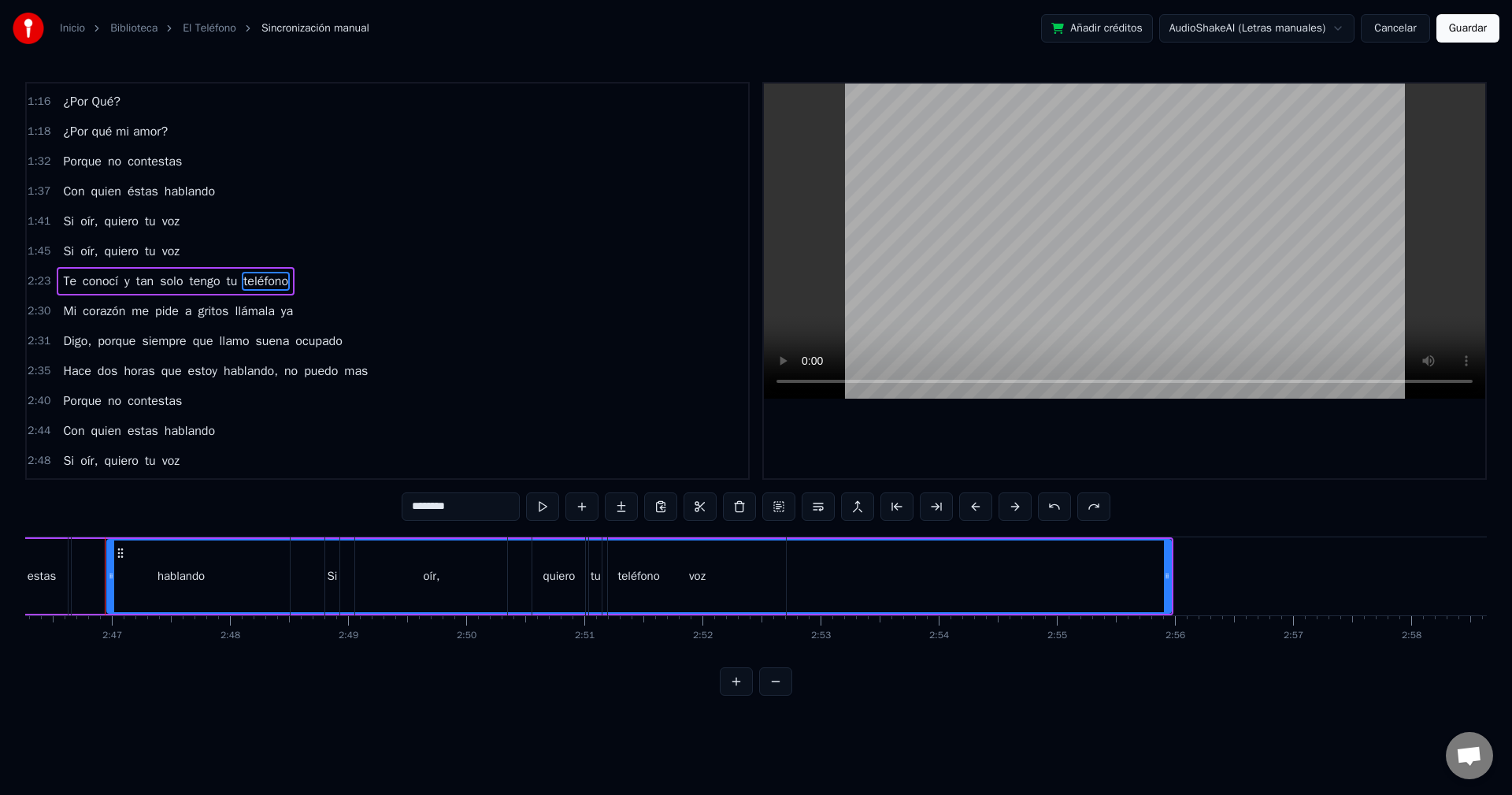 drag, startPoint x: 109, startPoint y: 574, endPoint x: 169, endPoint y: 567, distance: 60.40695 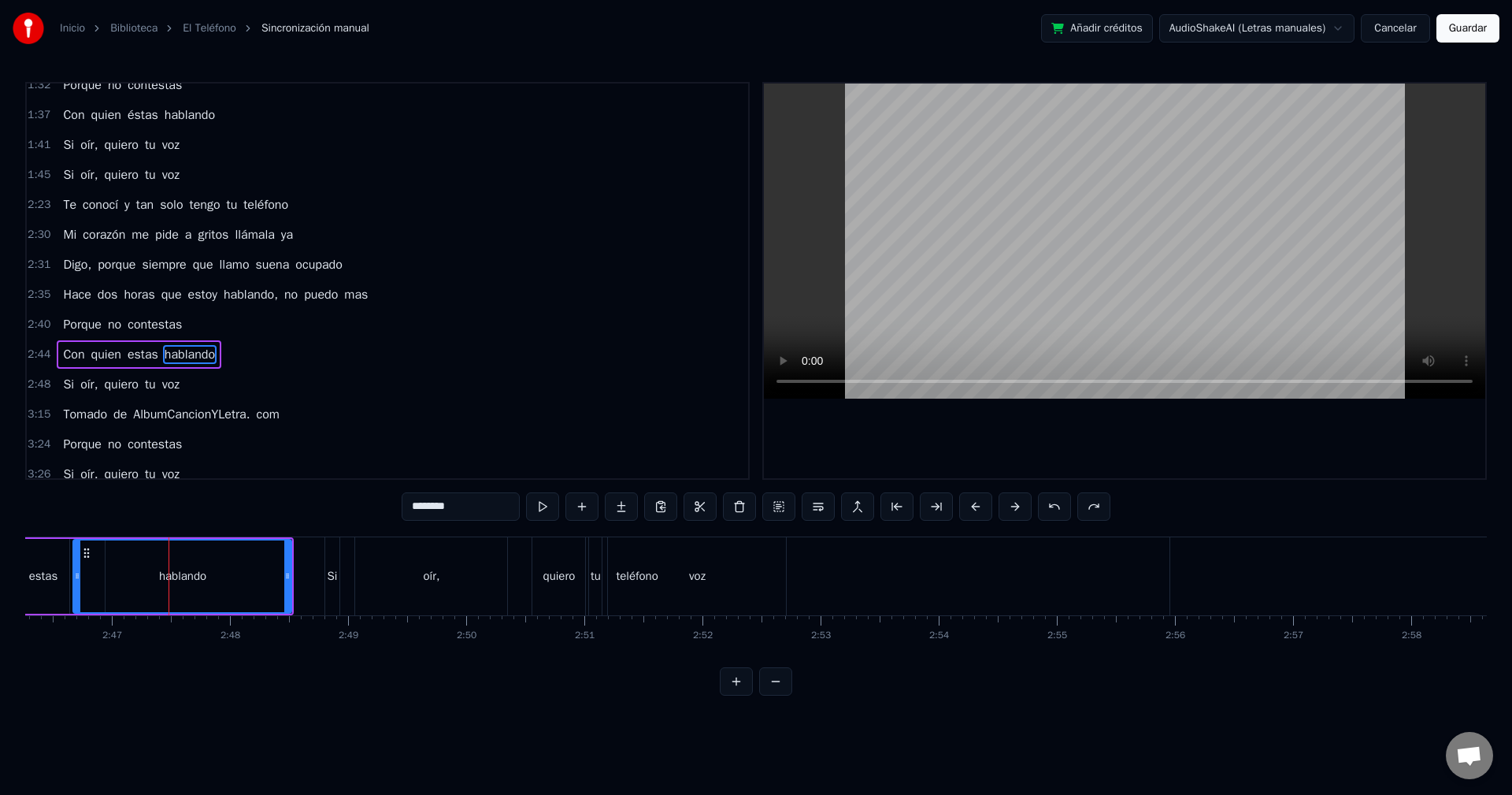 scroll, scrollTop: 386, scrollLeft: 0, axis: vertical 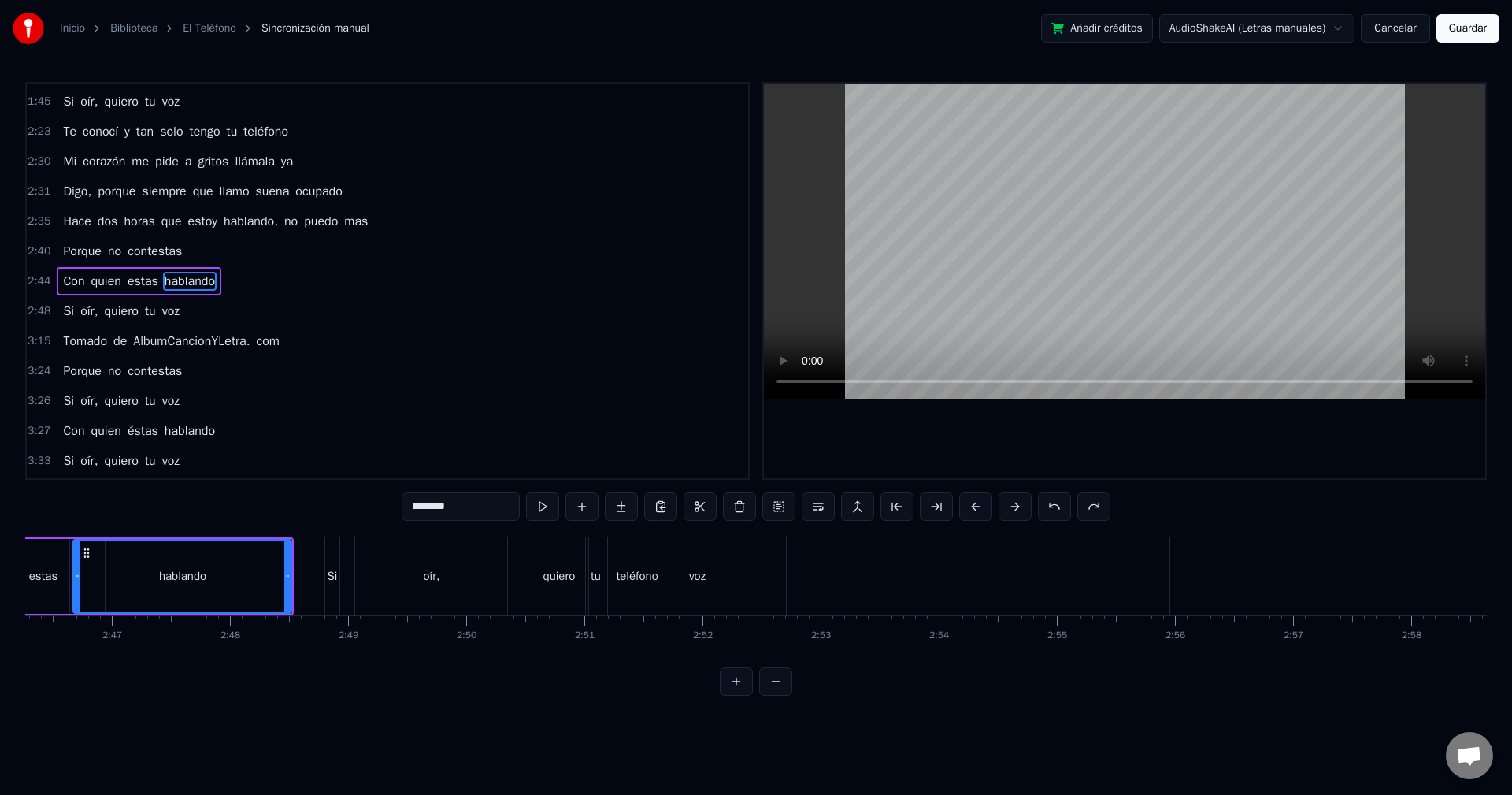 click on "teléfono" at bounding box center [637, 576] 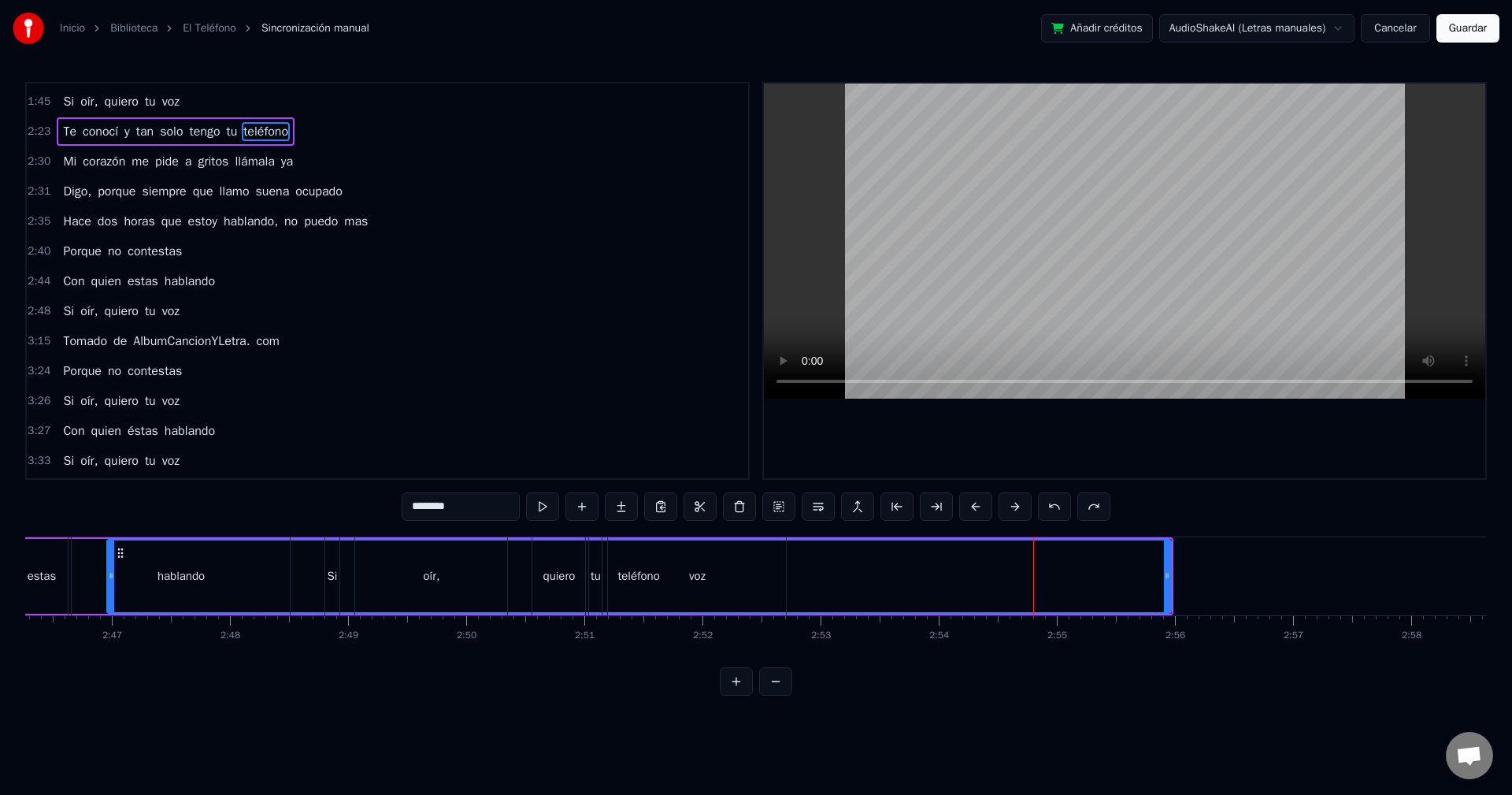 scroll, scrollTop: 236, scrollLeft: 0, axis: vertical 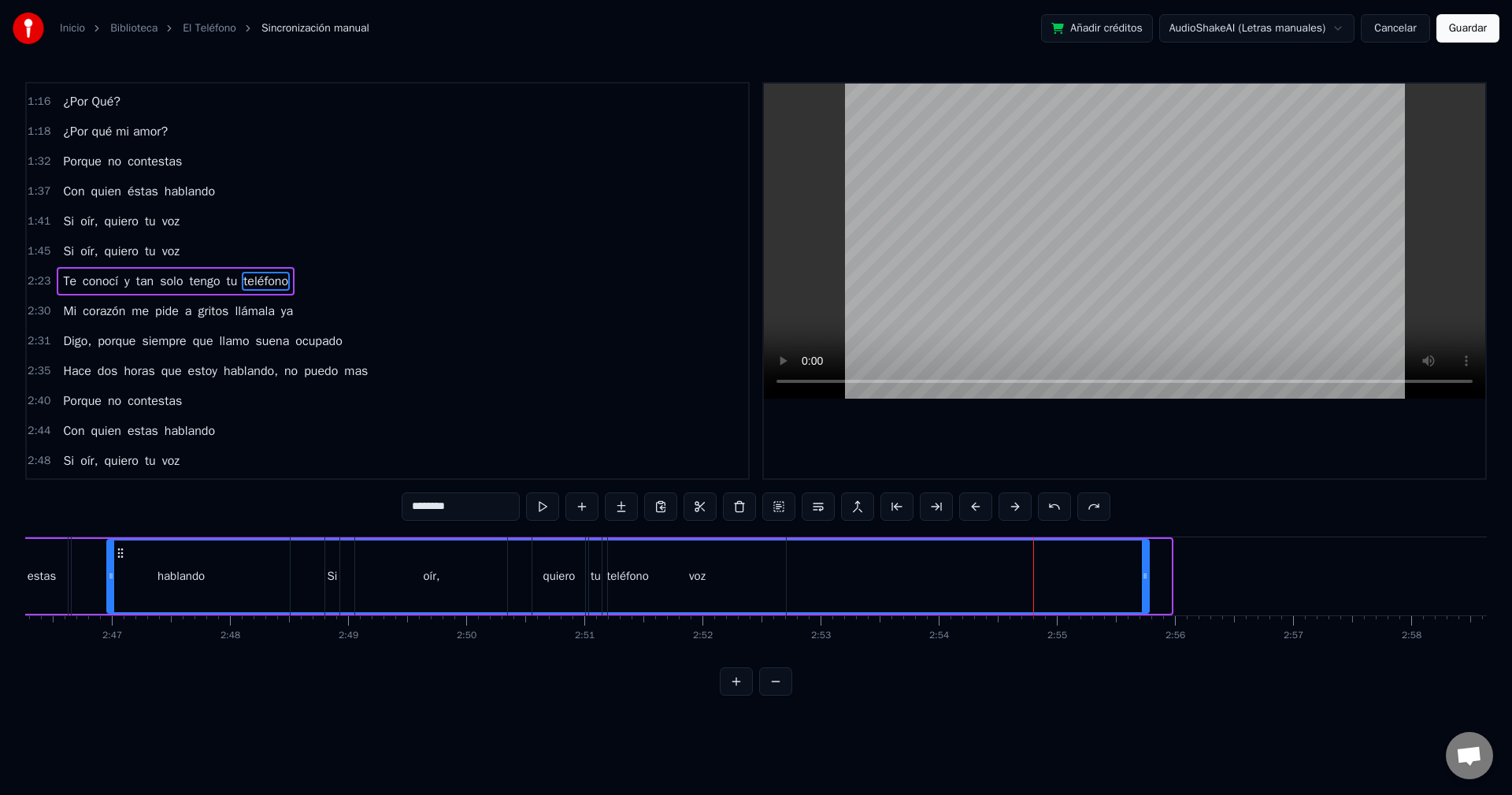 drag, startPoint x: 1166, startPoint y: 577, endPoint x: 1151, endPoint y: 593, distance: 21.931712 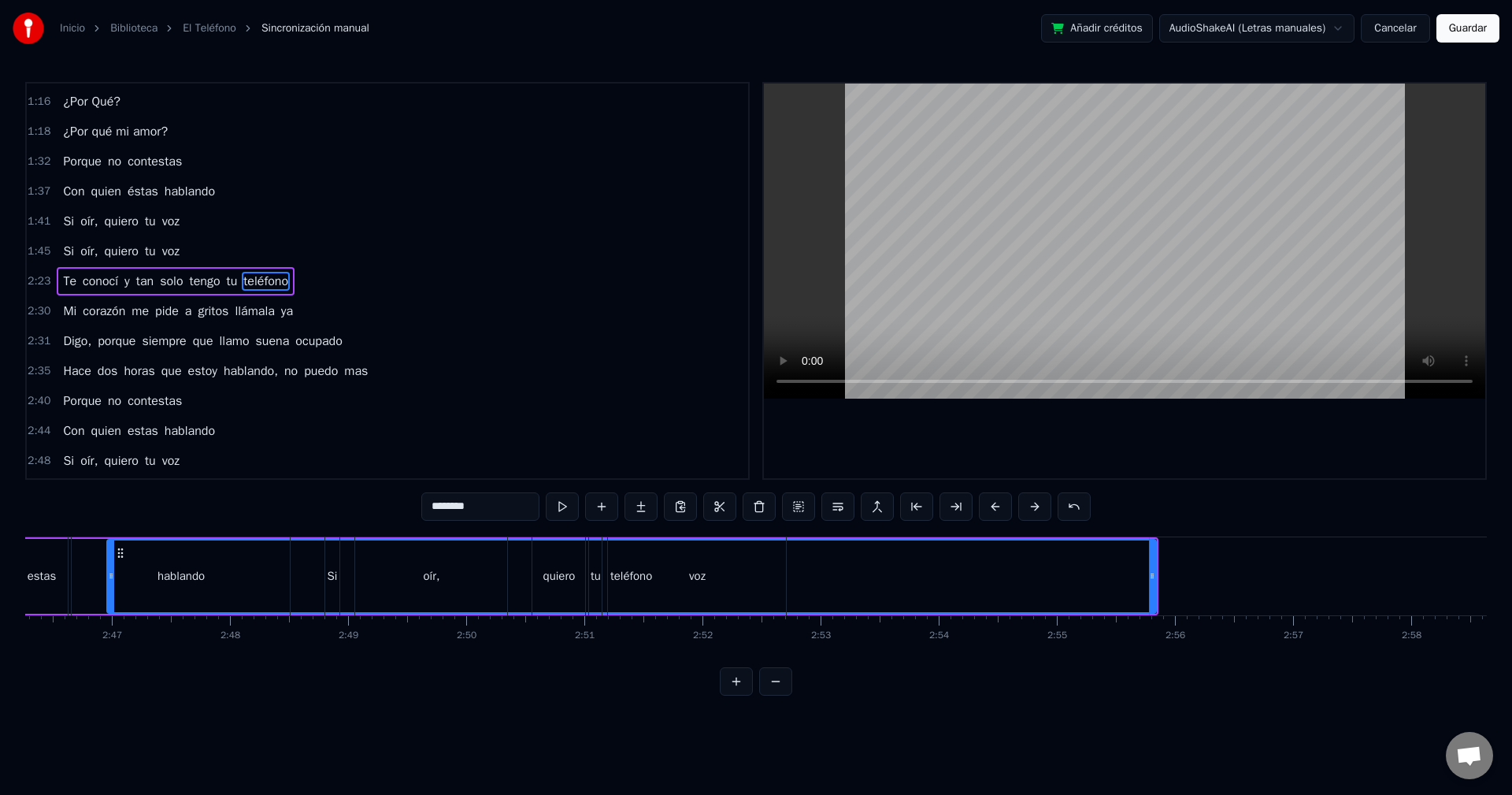 click on "hablando" at bounding box center (180, 576) 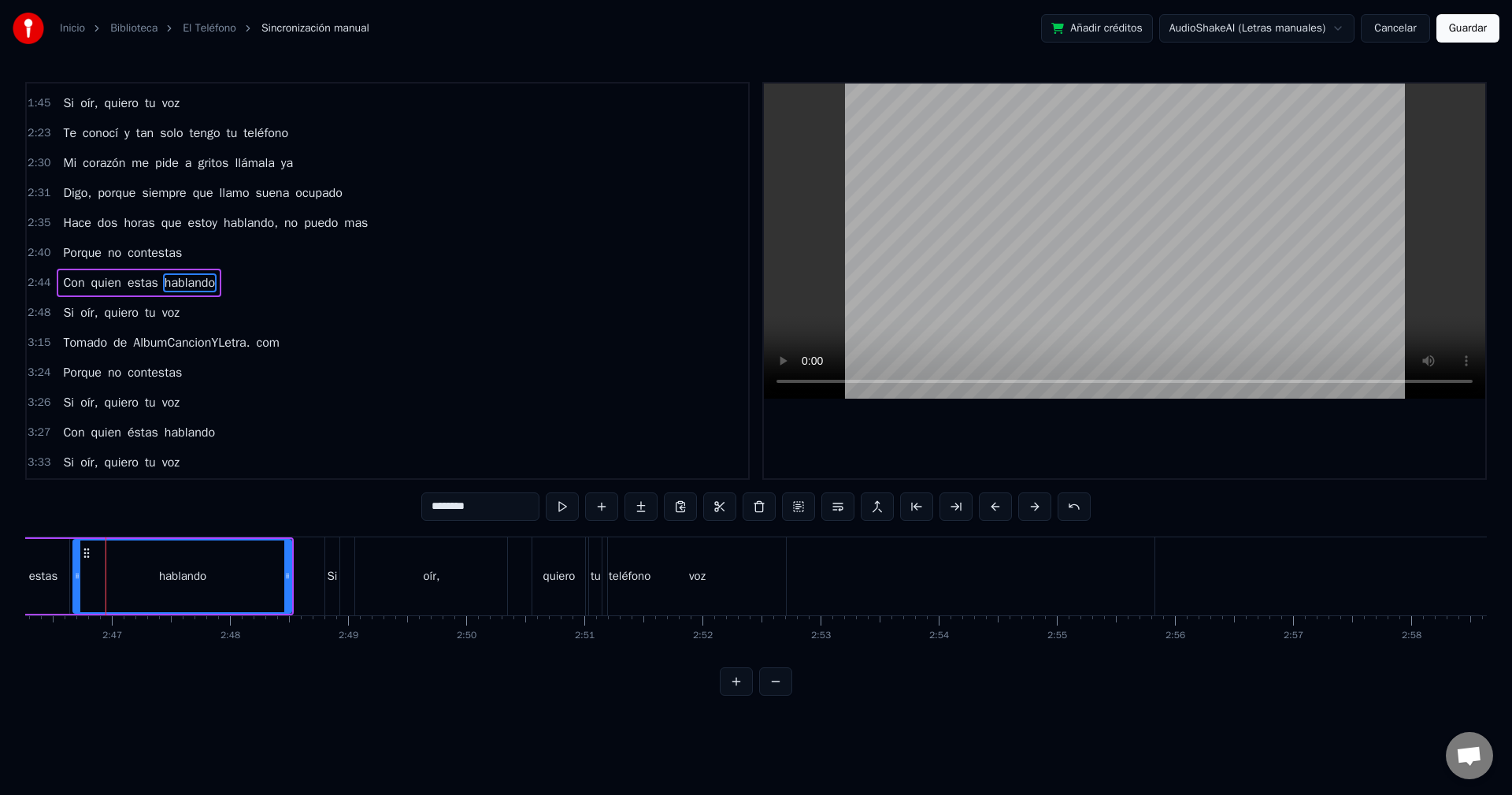 scroll, scrollTop: 386, scrollLeft: 0, axis: vertical 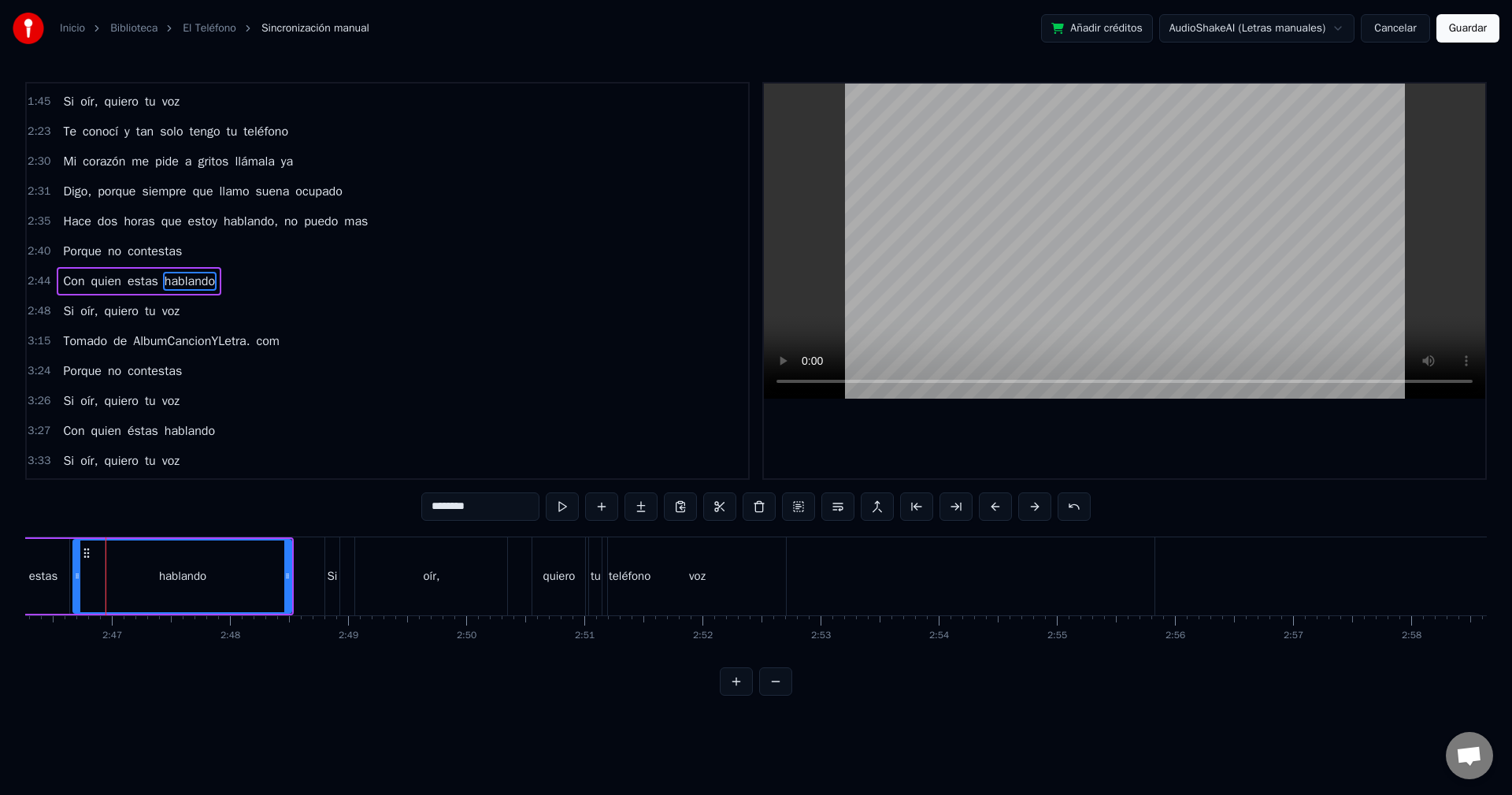 click on "hablando" at bounding box center (182, 576) 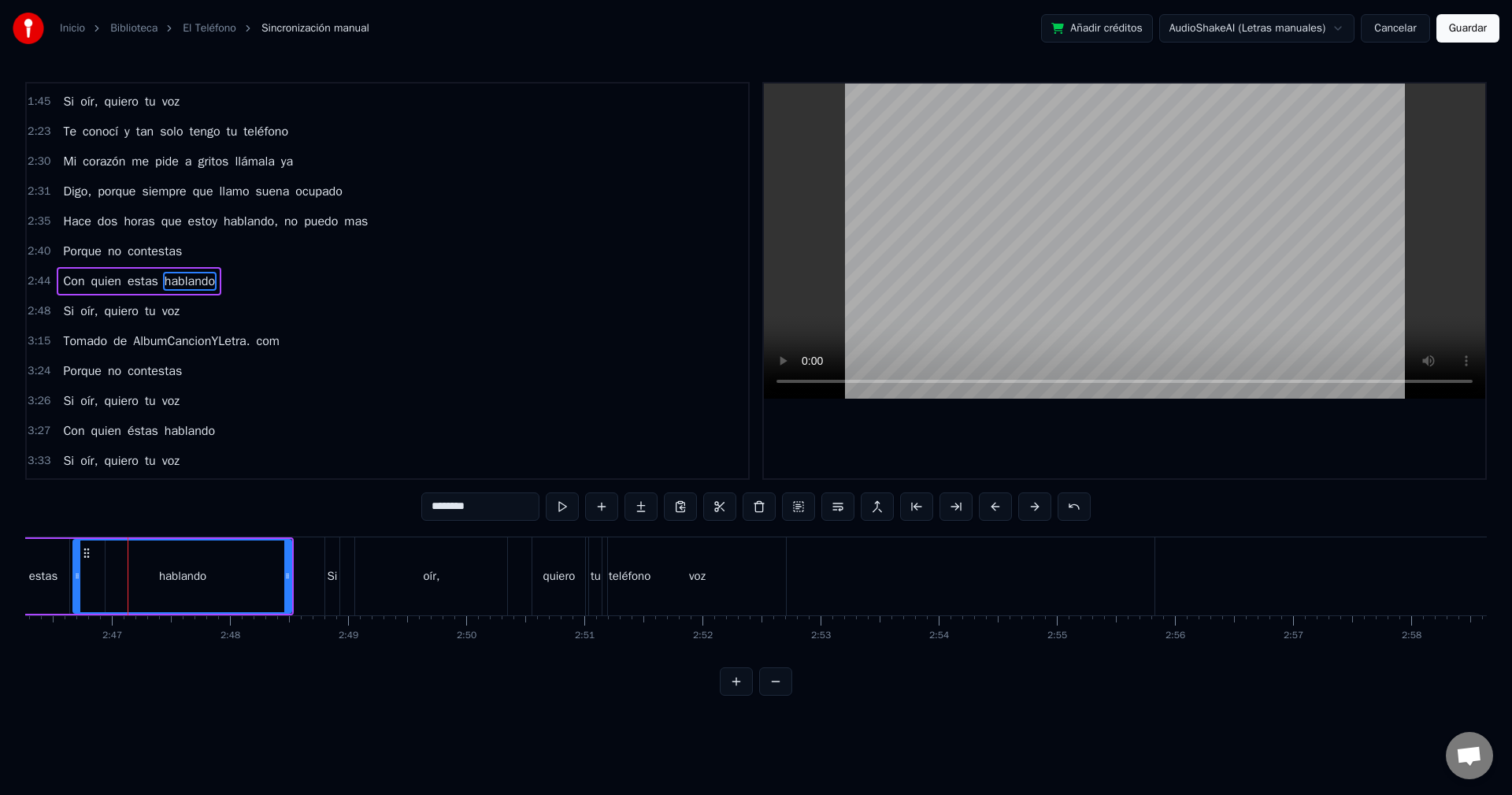 click on "hablando" at bounding box center [183, 576] 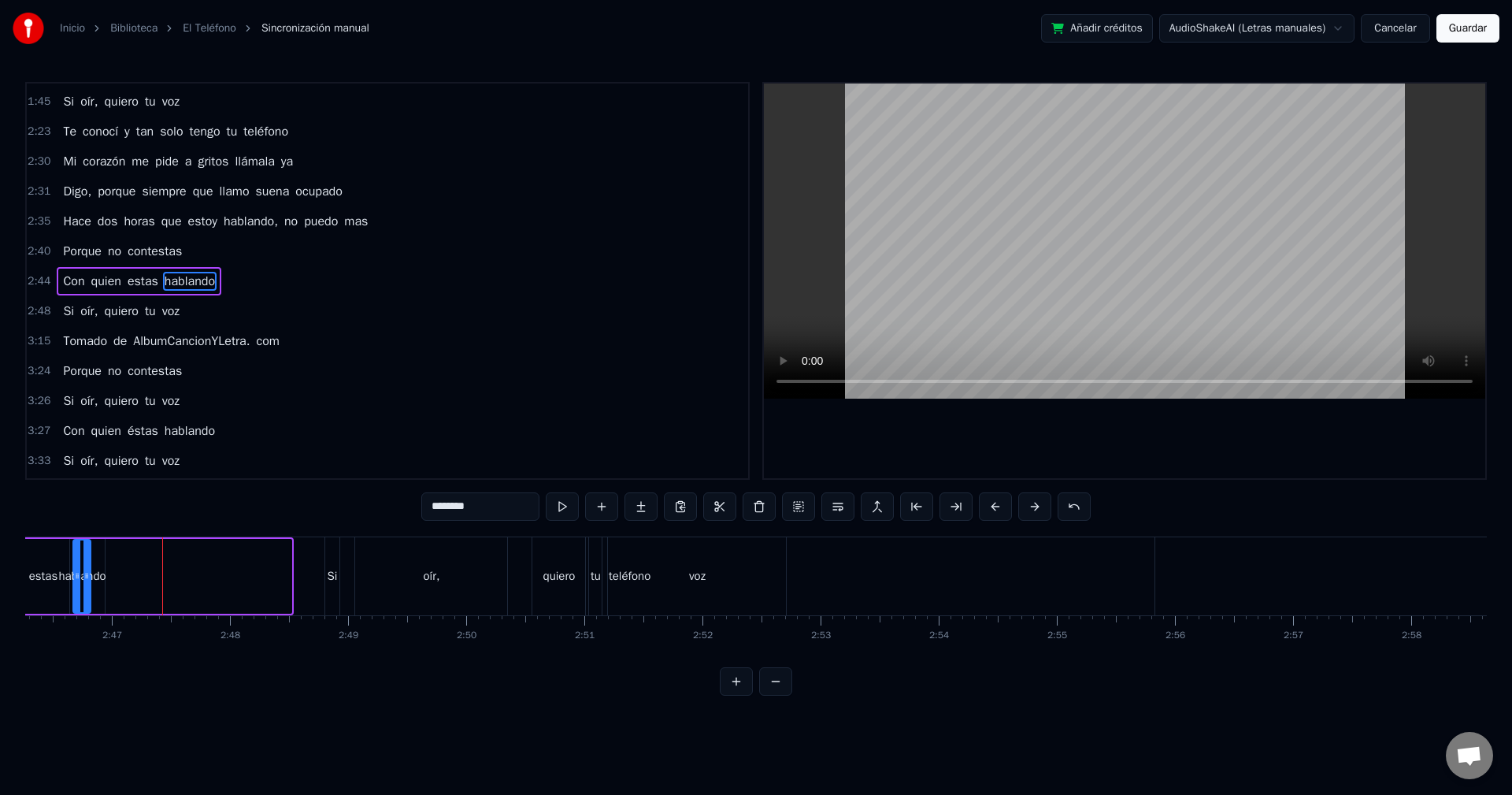 drag, startPoint x: 288, startPoint y: 585, endPoint x: 87, endPoint y: 592, distance: 201.12185 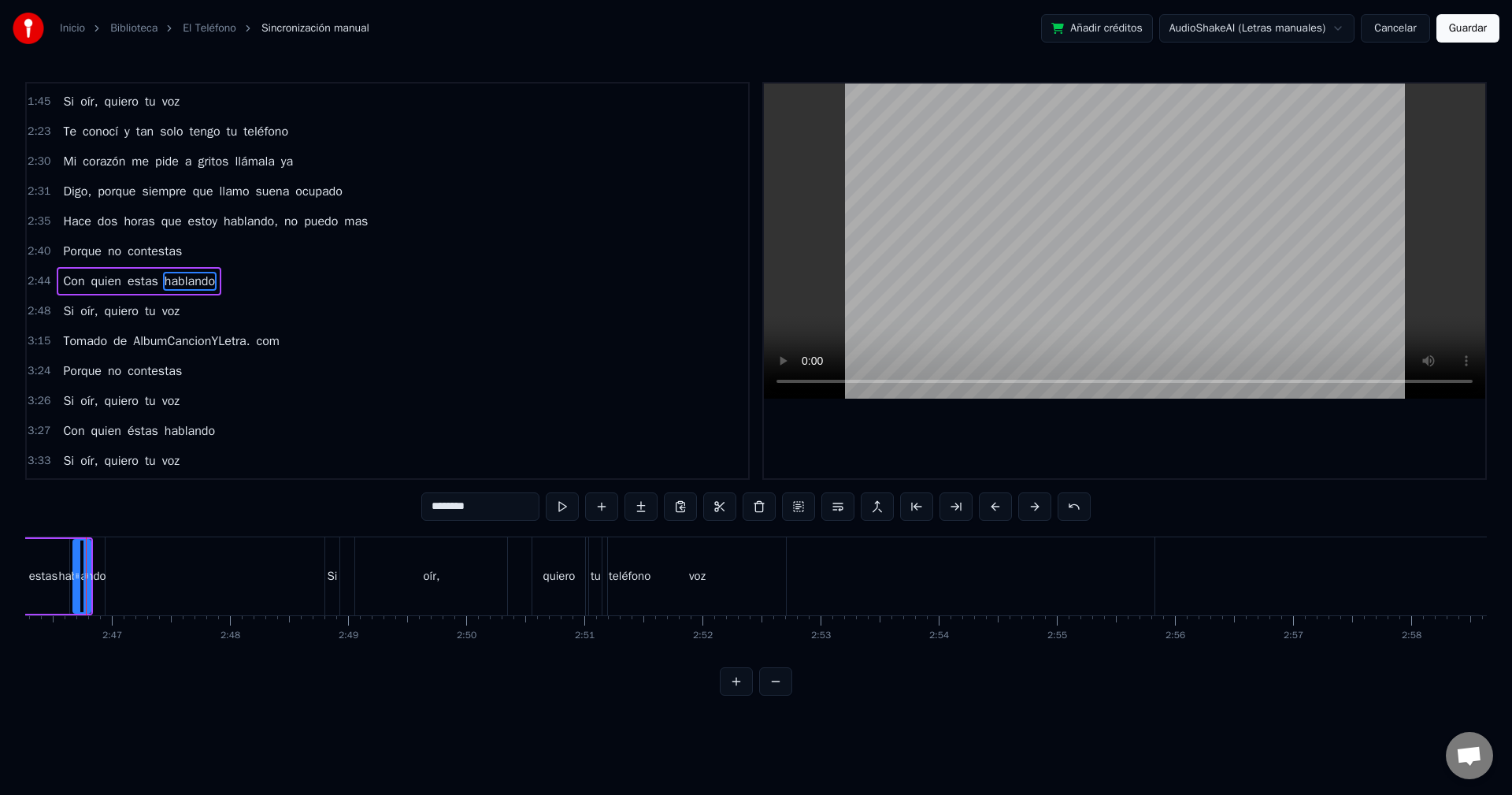 scroll, scrollTop: 0, scrollLeft: 19622, axis: horizontal 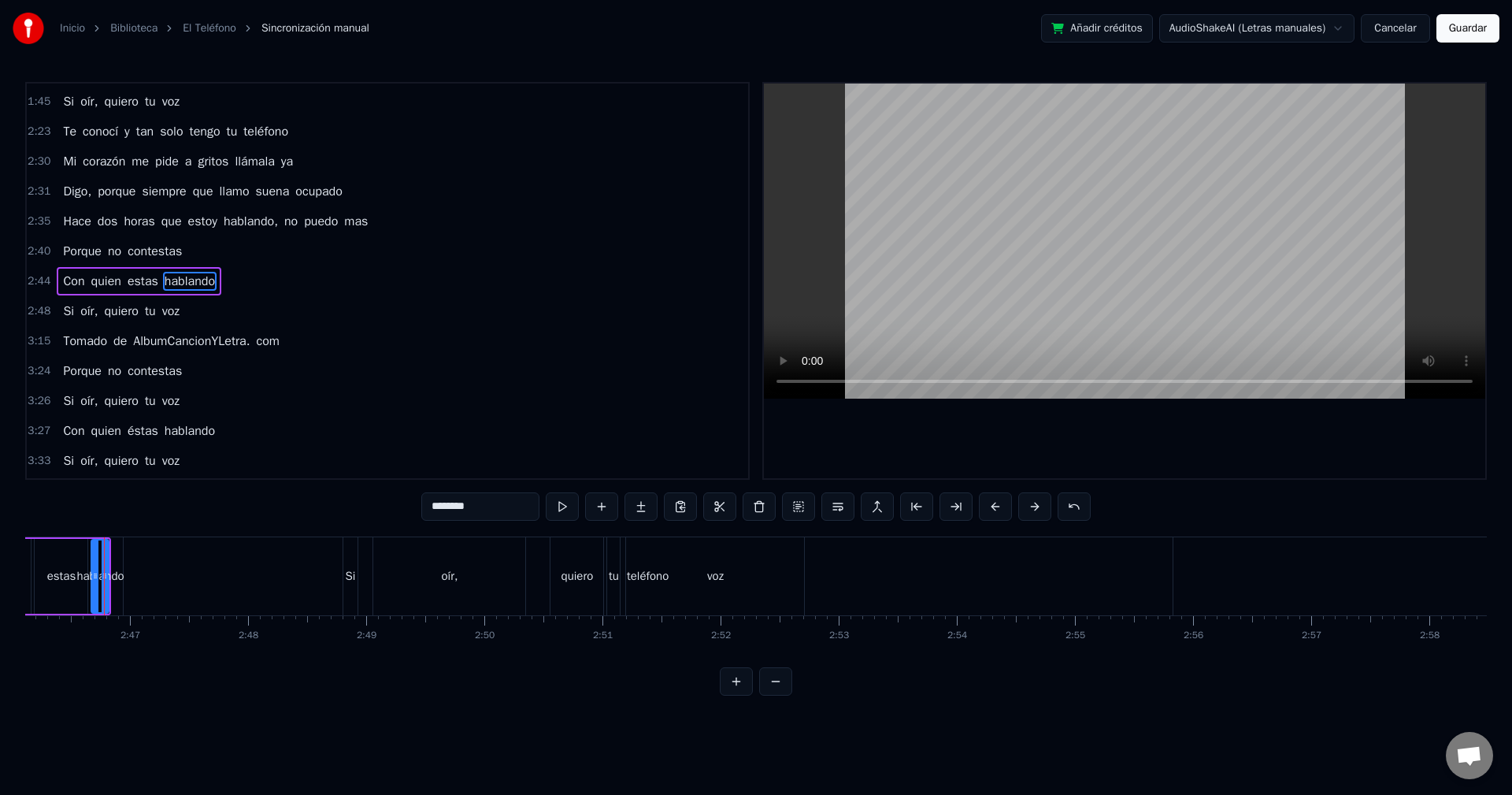 click on "teléfono" at bounding box center [648, 576] 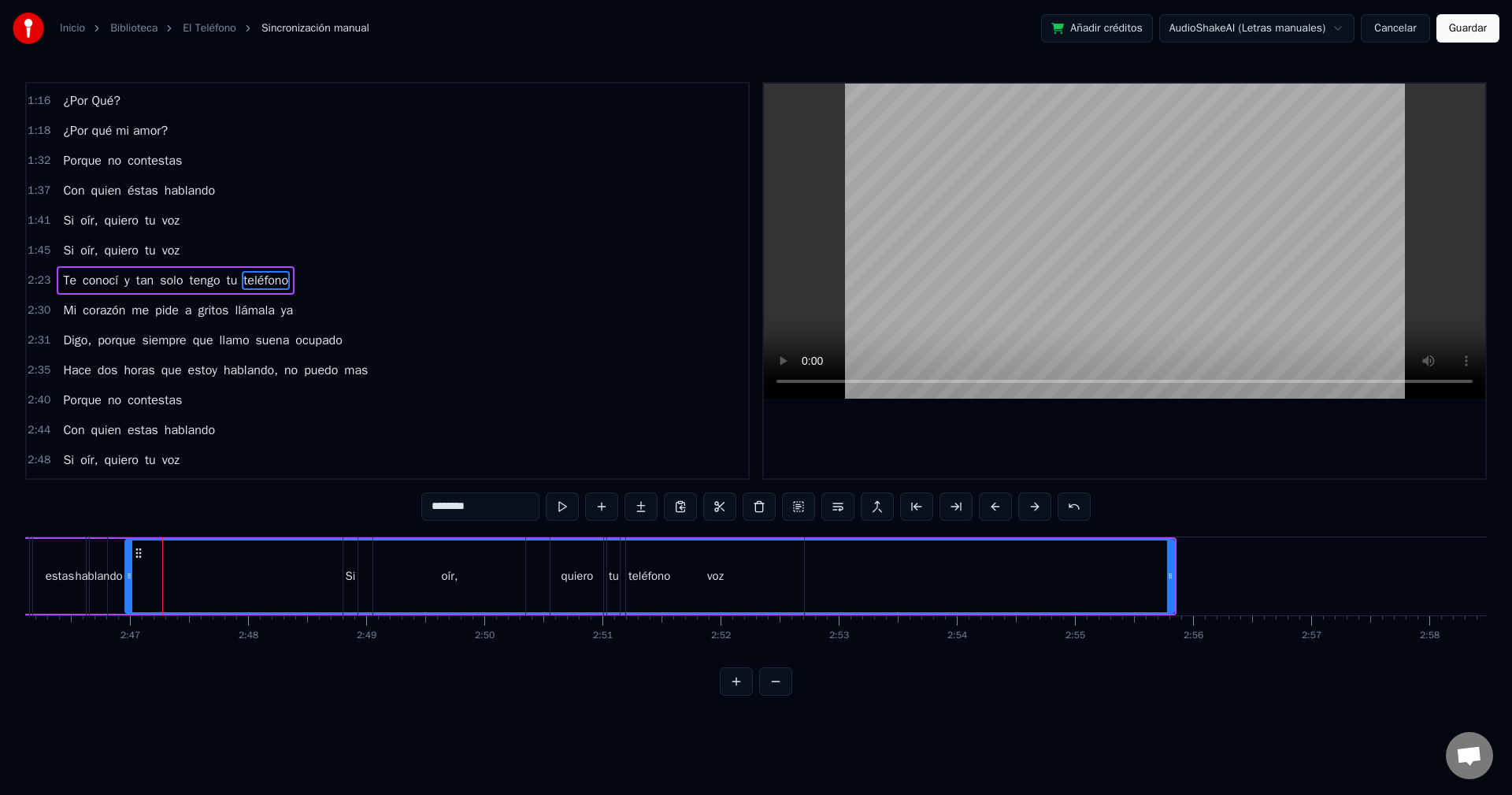 scroll, scrollTop: 236, scrollLeft: 0, axis: vertical 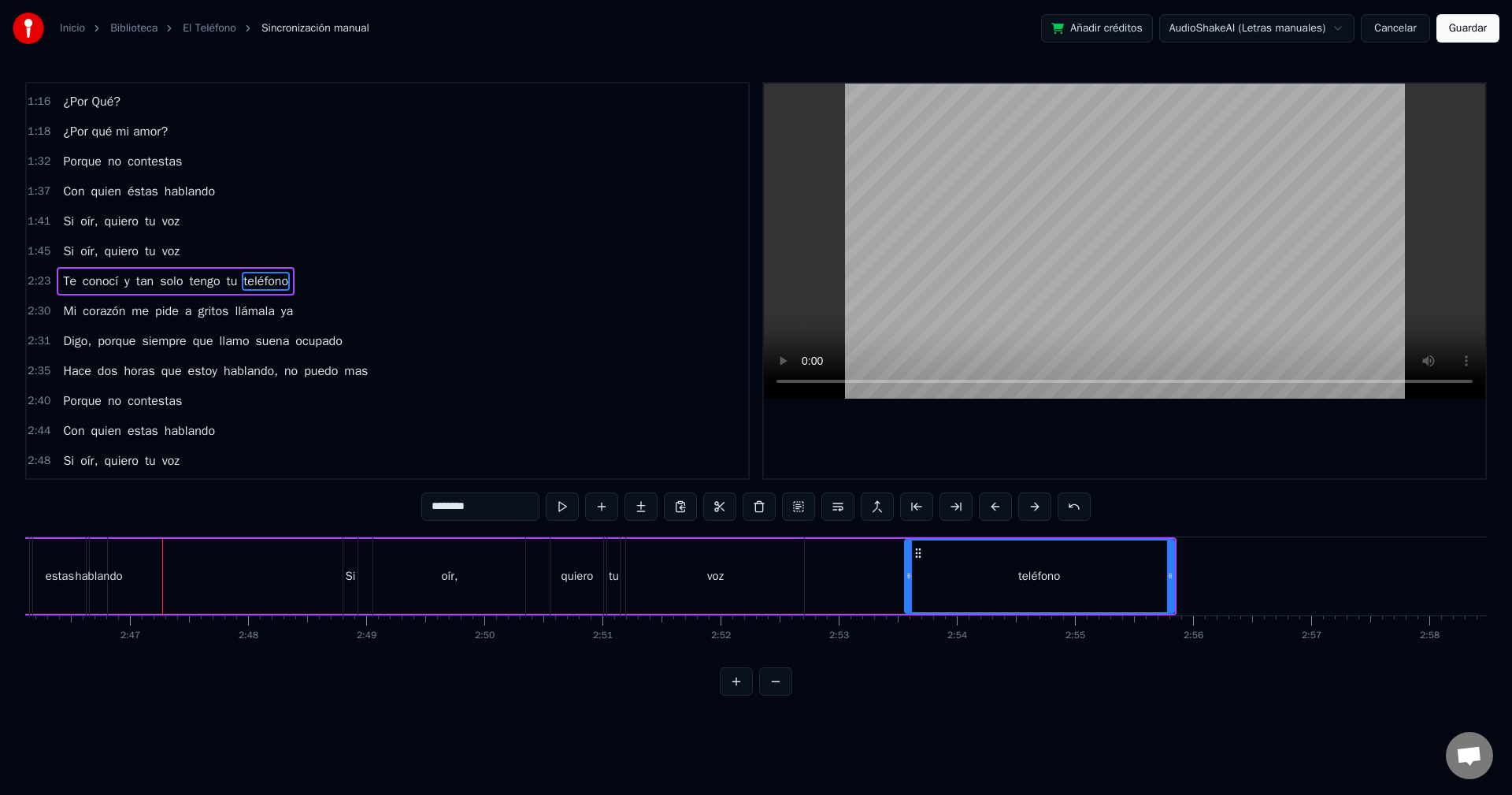 drag, startPoint x: 128, startPoint y: 582, endPoint x: 913, endPoint y: 592, distance: 785.06369 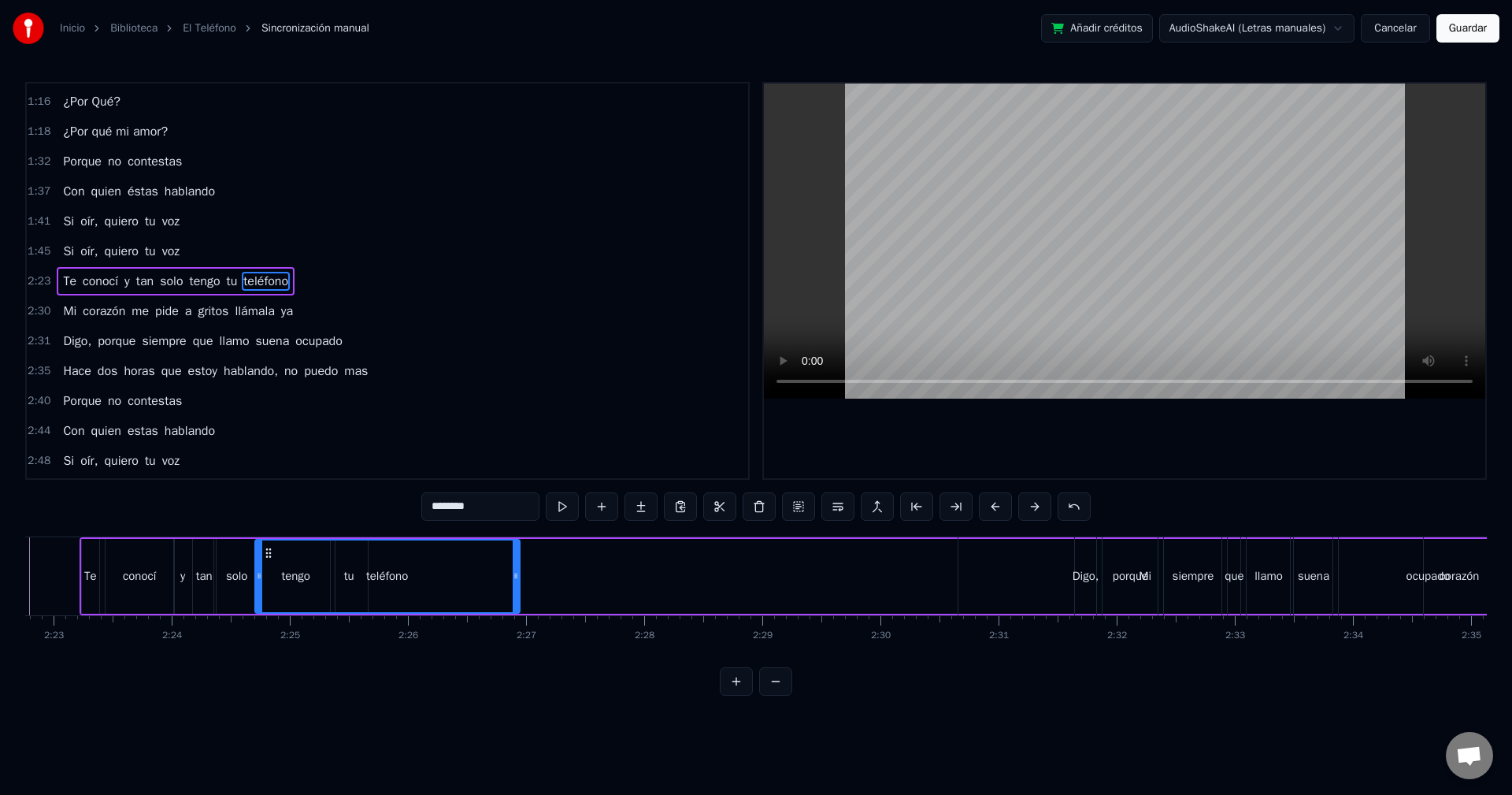 scroll, scrollTop: 0, scrollLeft: 16852, axis: horizontal 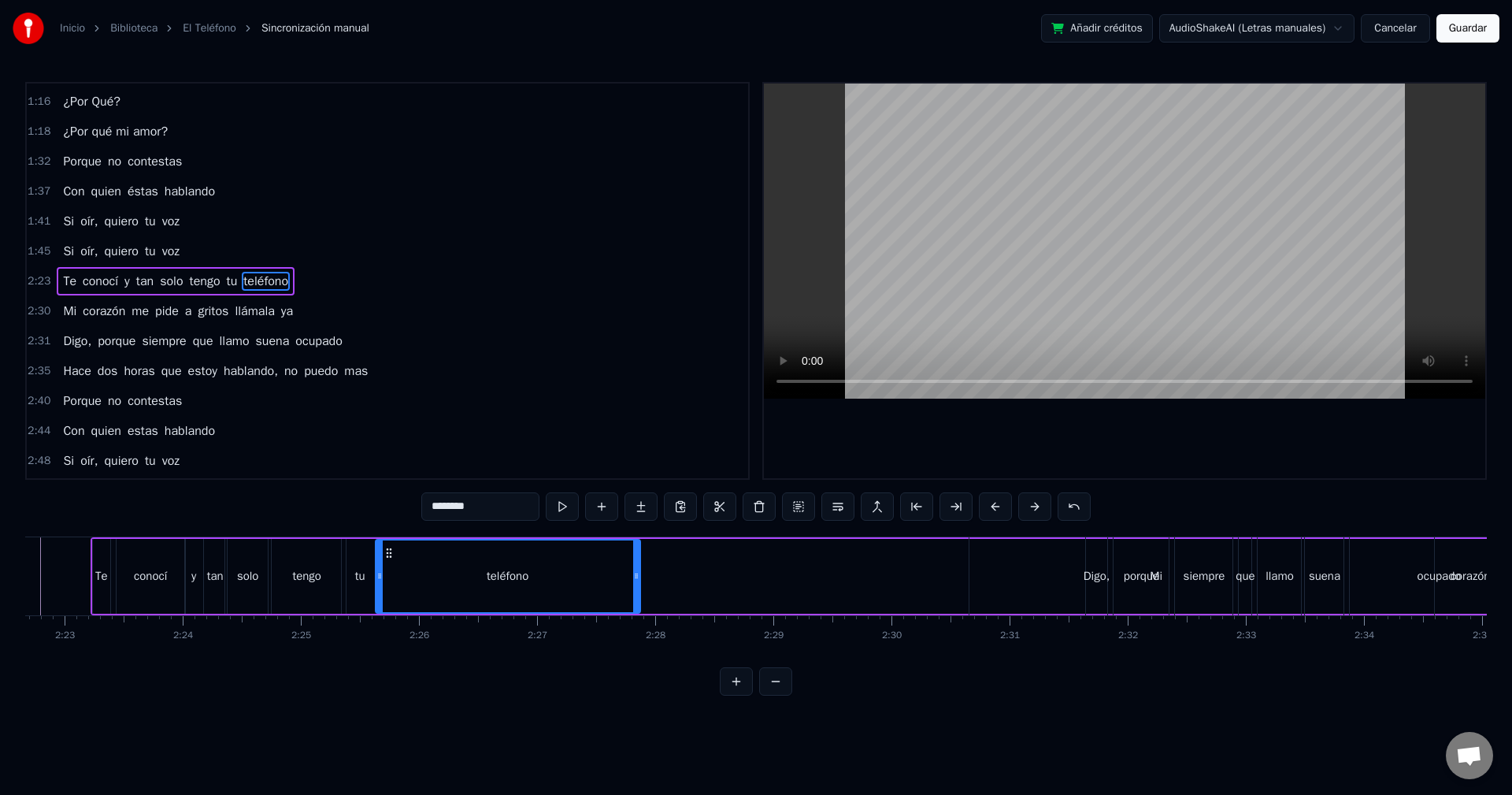 drag, startPoint x: 921, startPoint y: 551, endPoint x: 387, endPoint y: 593, distance: 535.64914 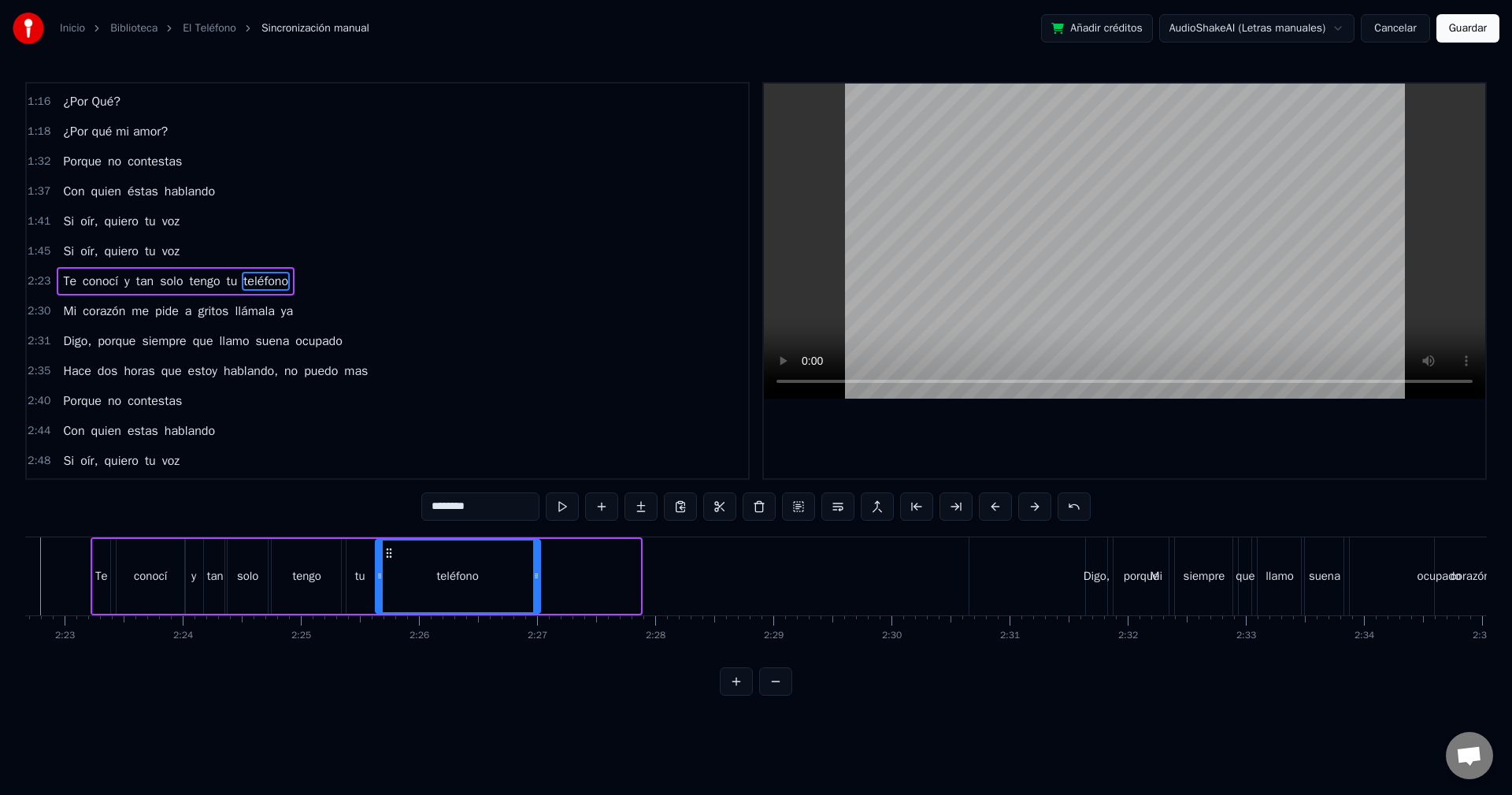 drag, startPoint x: 633, startPoint y: 576, endPoint x: 533, endPoint y: 578, distance: 100.02 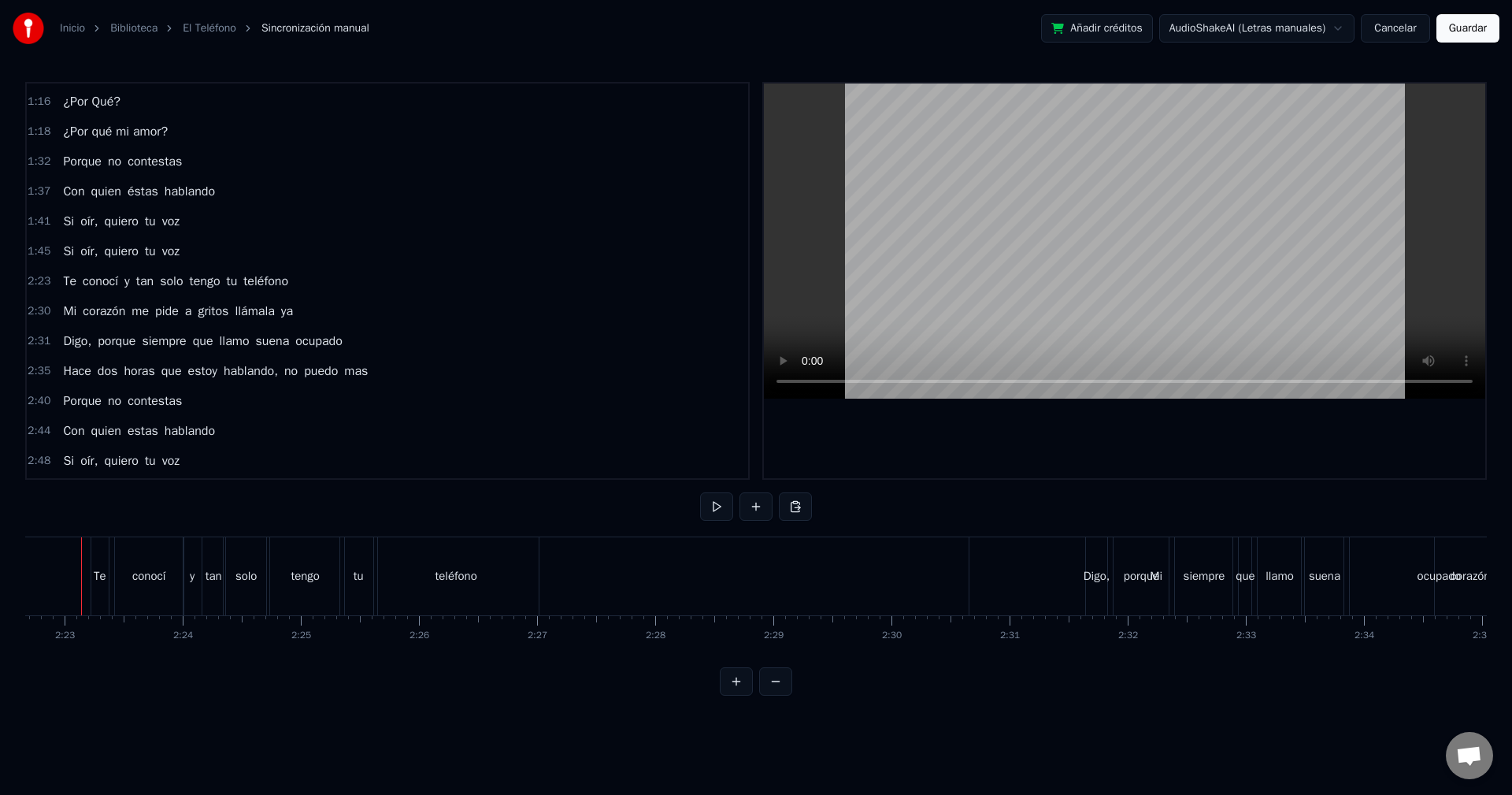 scroll, scrollTop: 0, scrollLeft: 16830, axis: horizontal 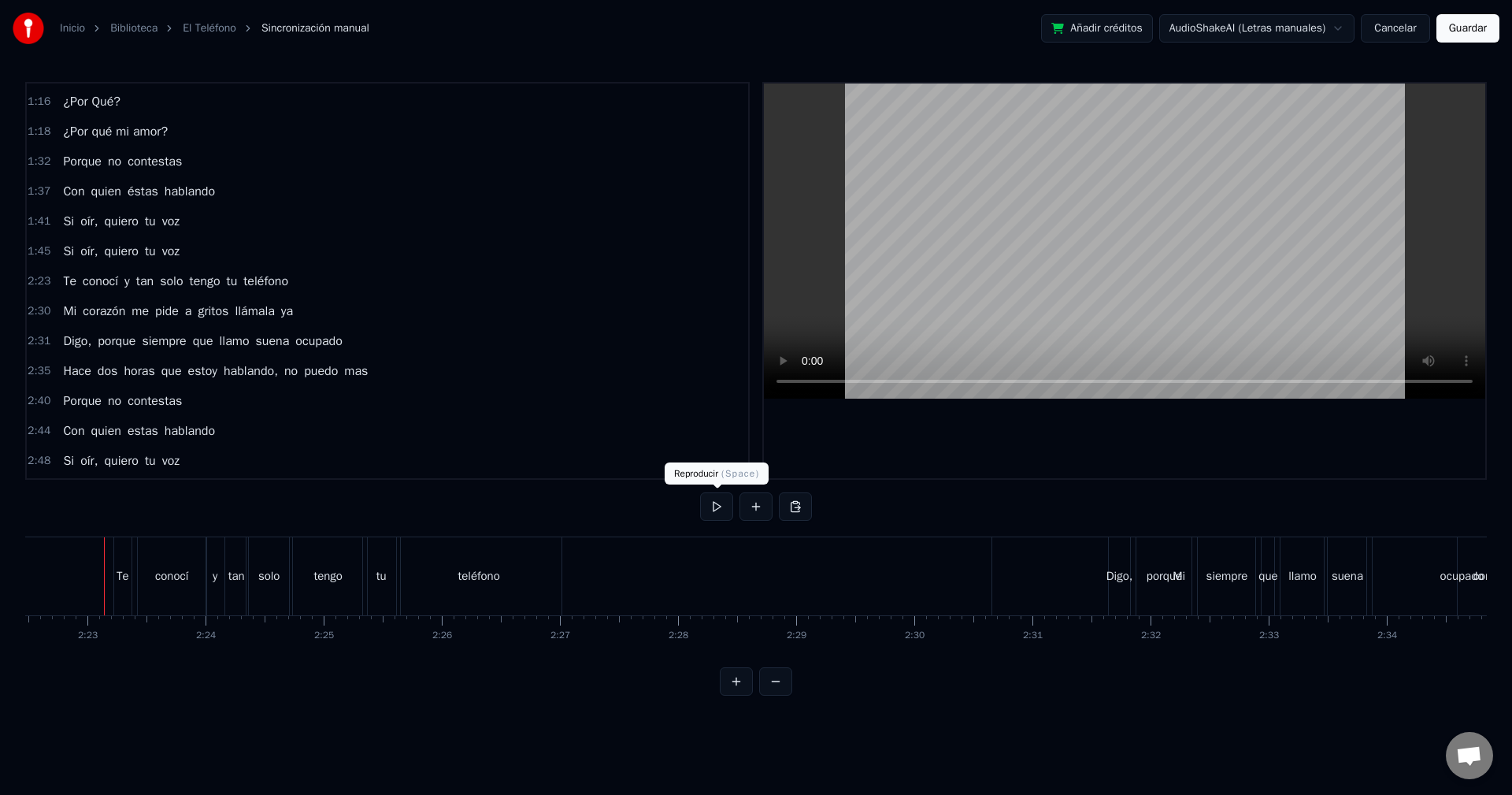 click at bounding box center (717, 507) 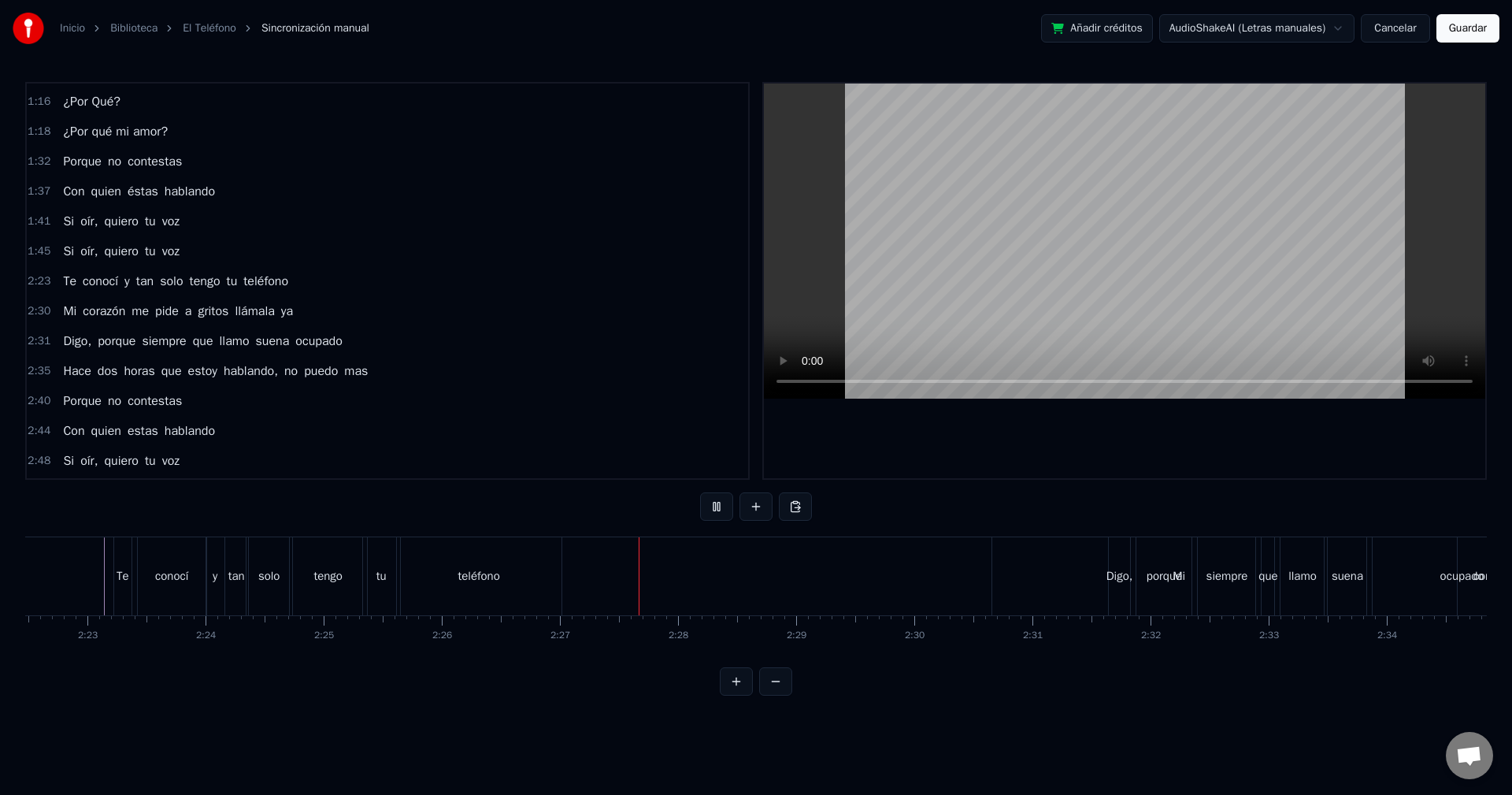 click at bounding box center (717, 507) 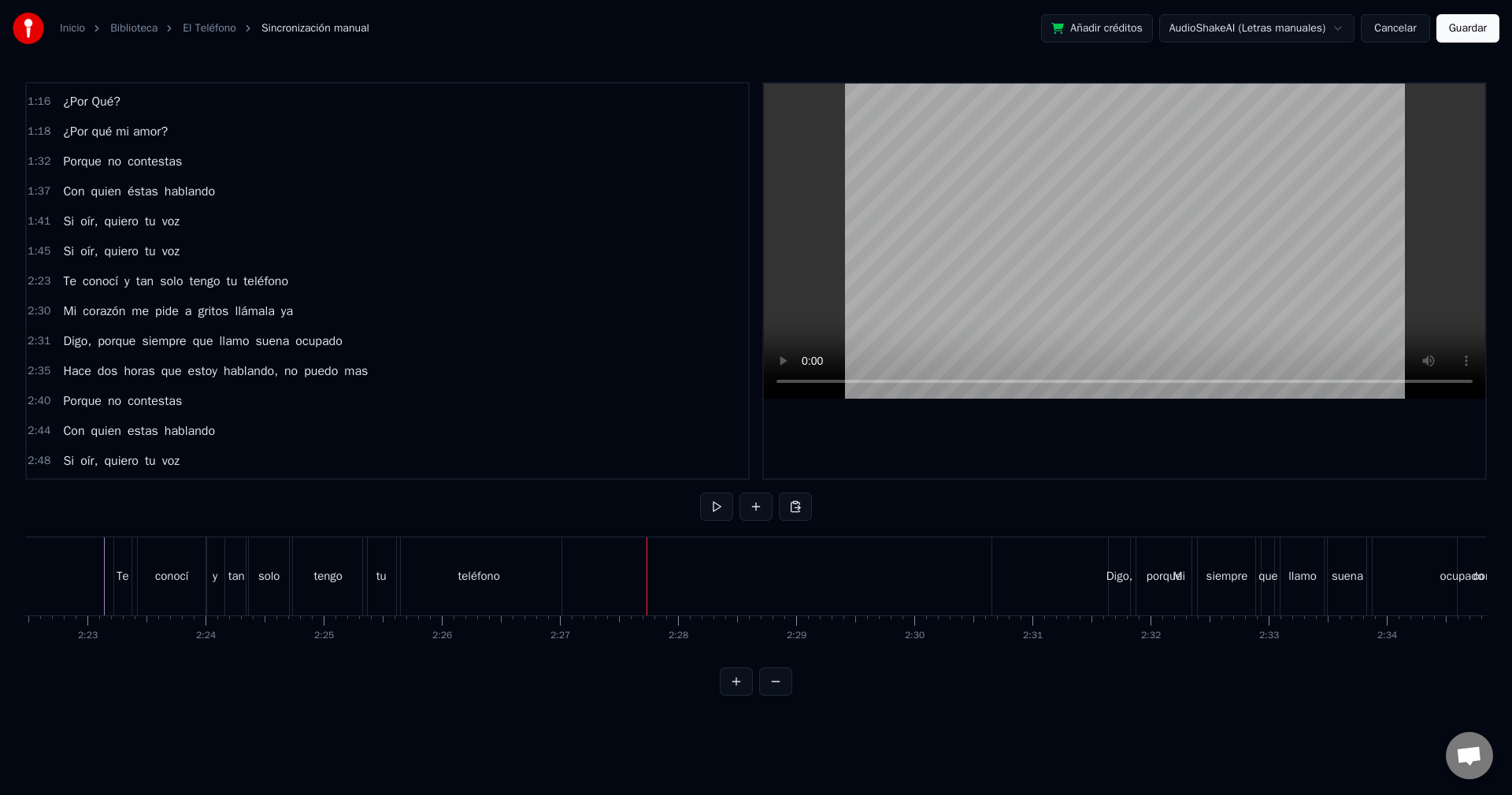 click on "Mi corazón me pide a gritos llámala ya" at bounding box center (178, 311) 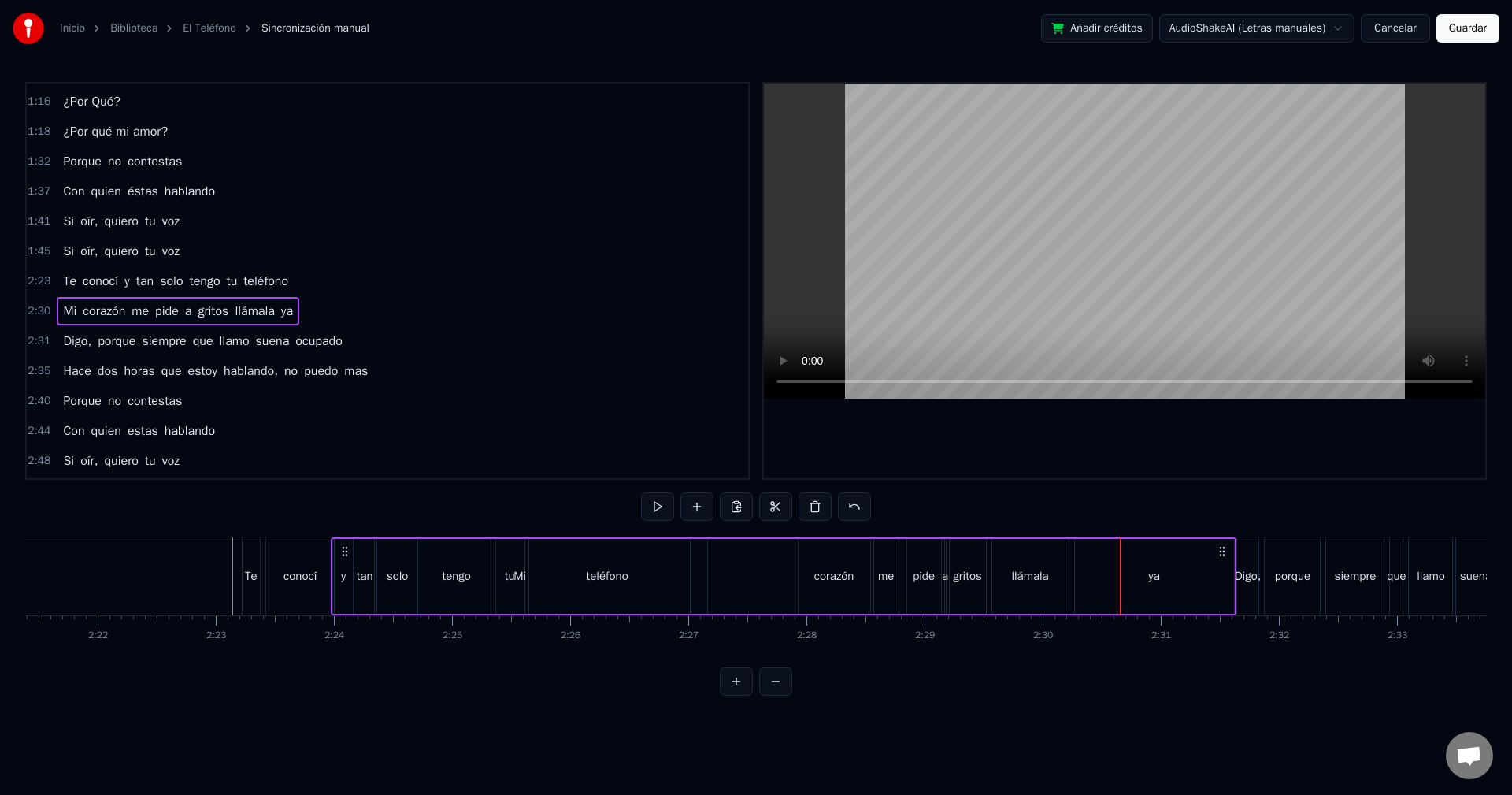 scroll, scrollTop: 0, scrollLeft: 16693, axis: horizontal 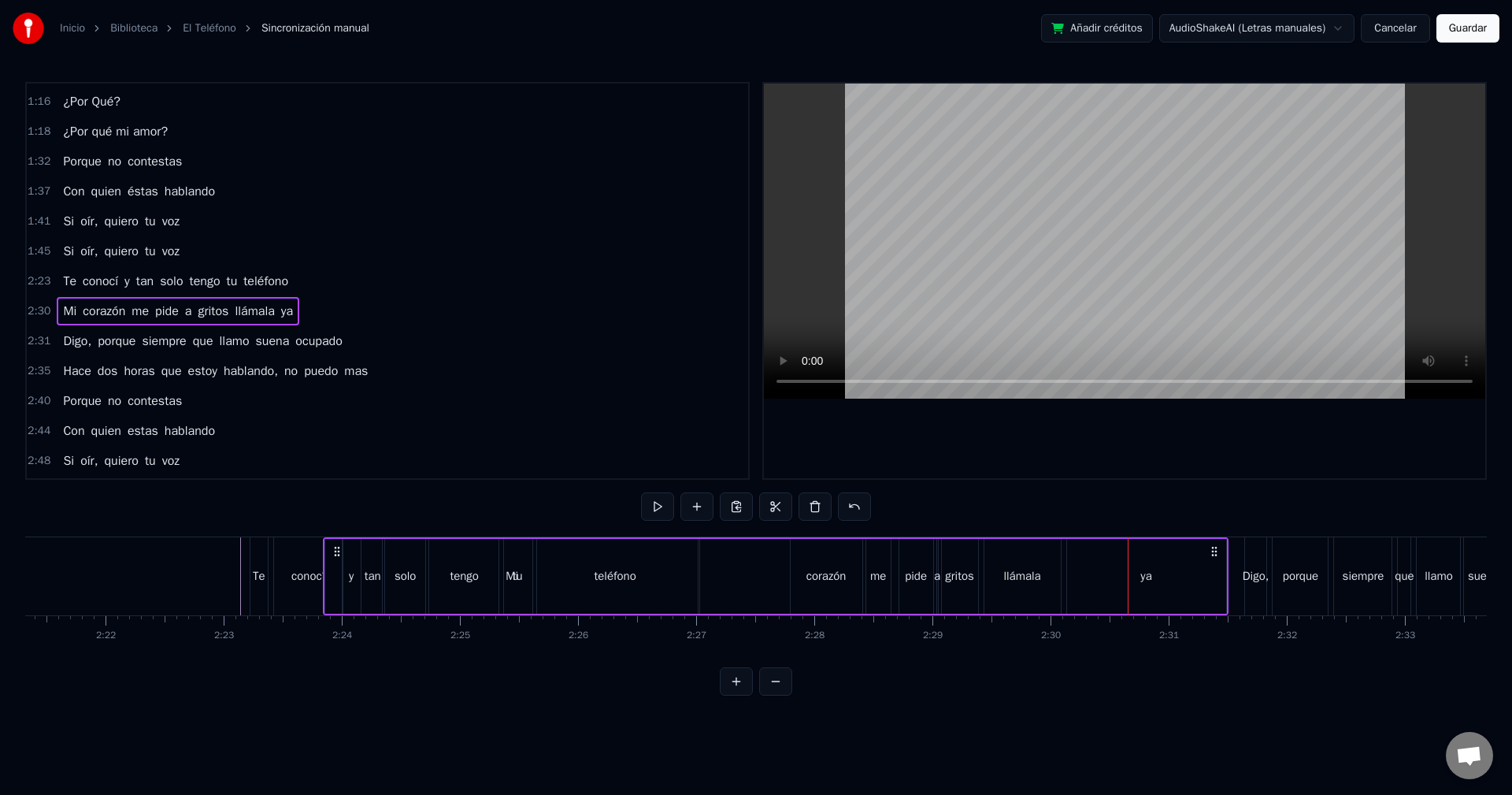 drag, startPoint x: 1005, startPoint y: 552, endPoint x: 336, endPoint y: 580, distance: 669.5857 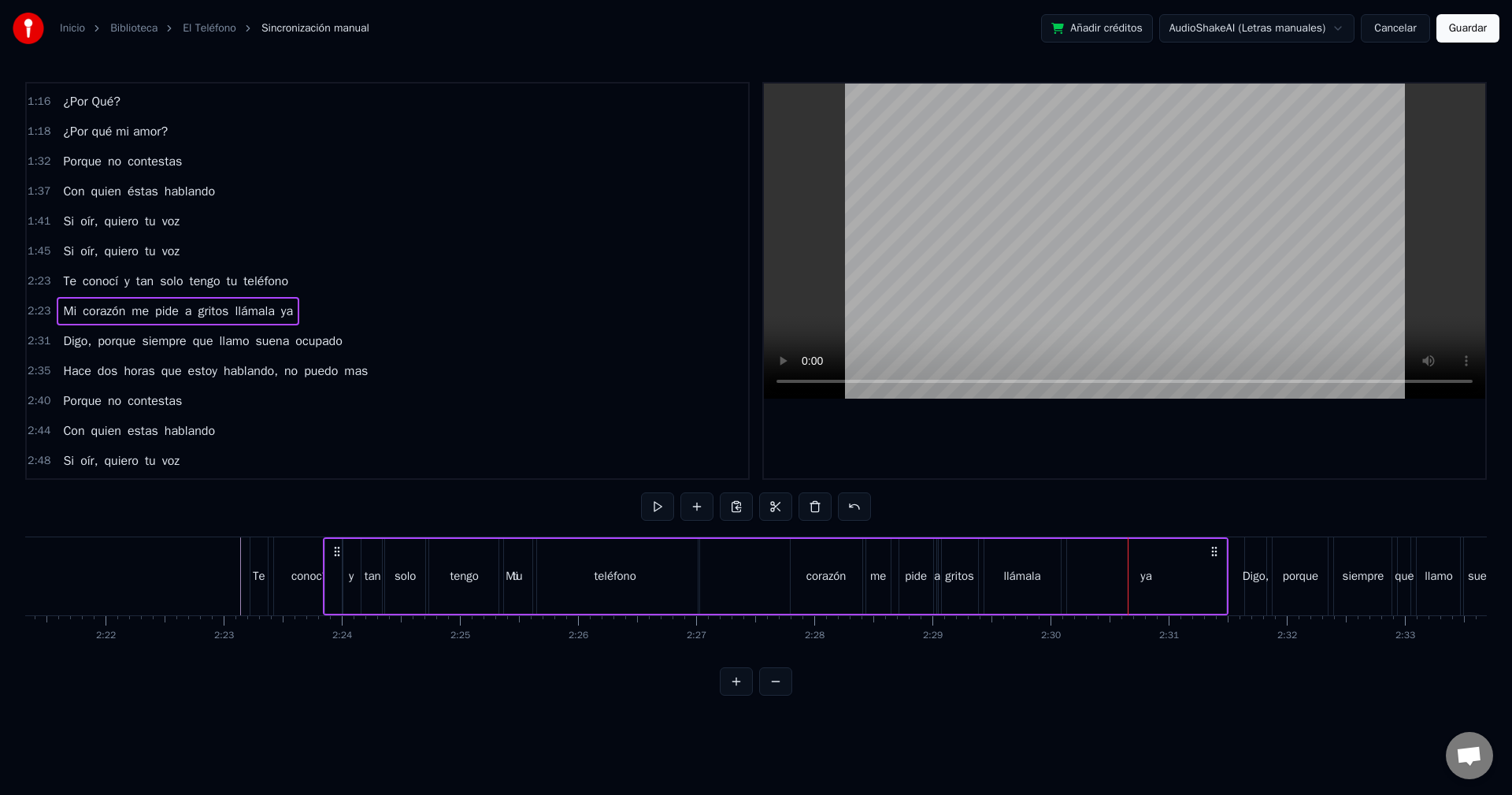click on "Mi" at bounding box center [512, 576] 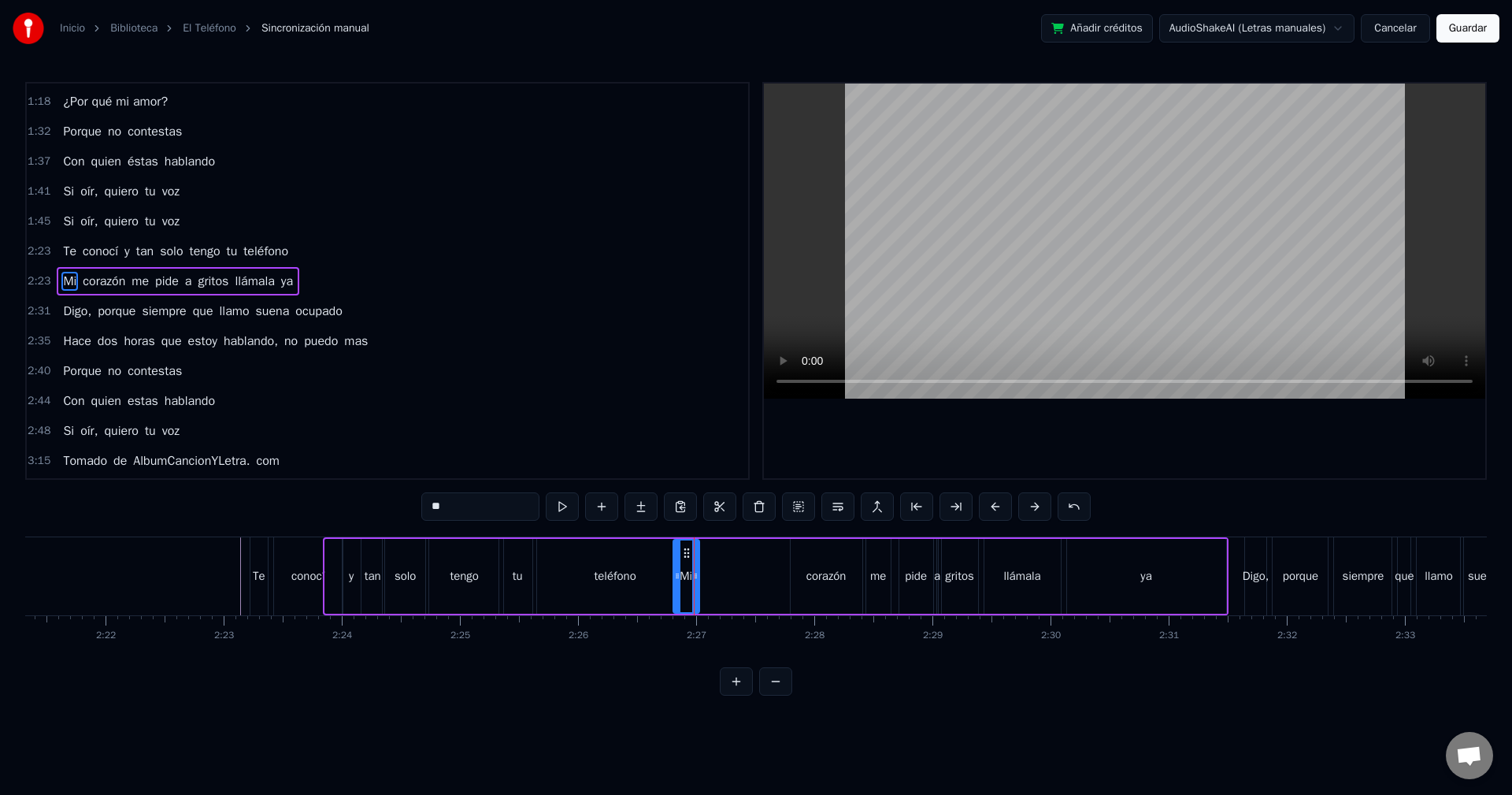 drag, startPoint x: 328, startPoint y: 563, endPoint x: 672, endPoint y: 591, distance: 345.13765 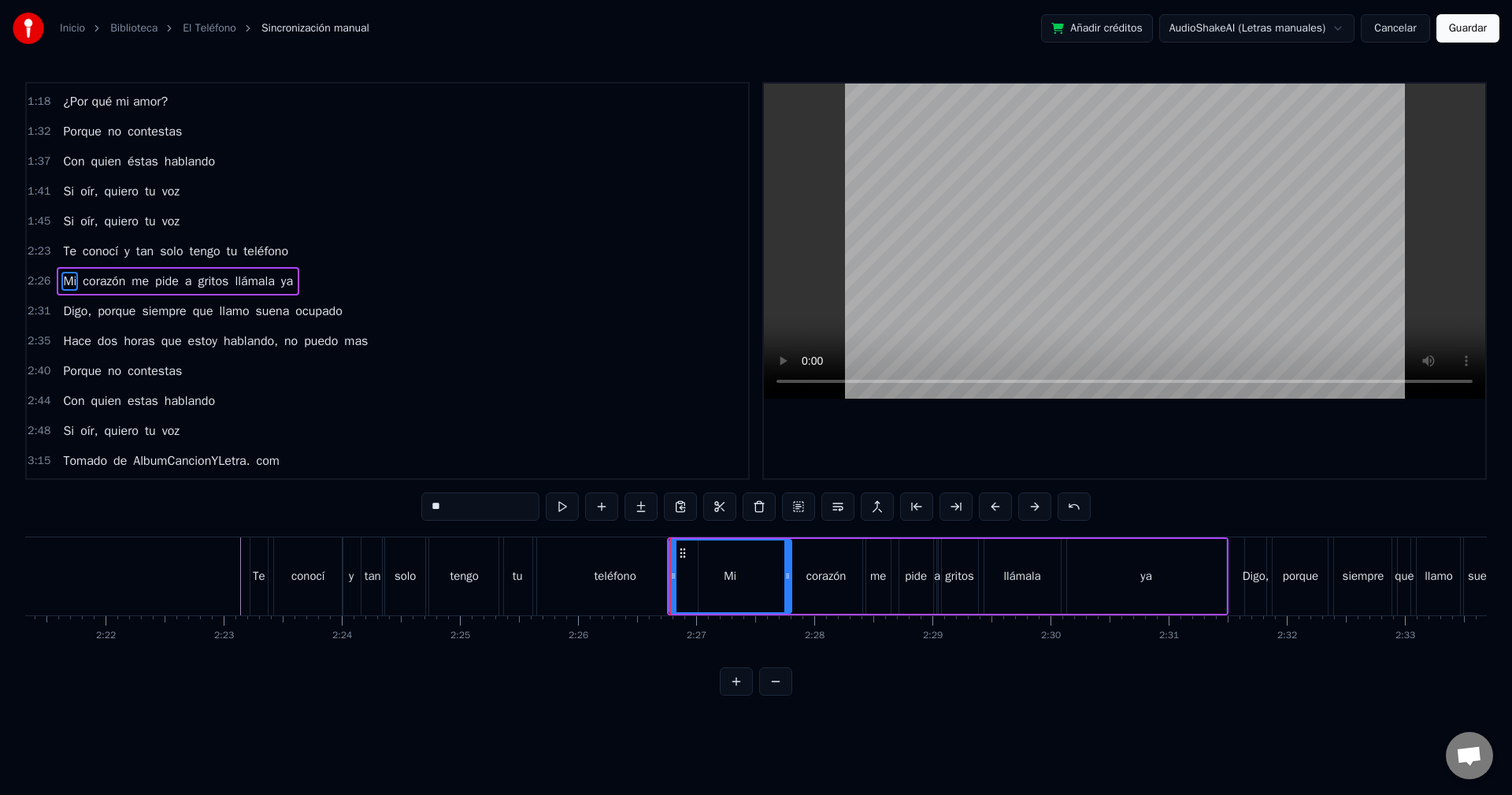drag, startPoint x: 697, startPoint y: 581, endPoint x: 789, endPoint y: 589, distance: 92.34717 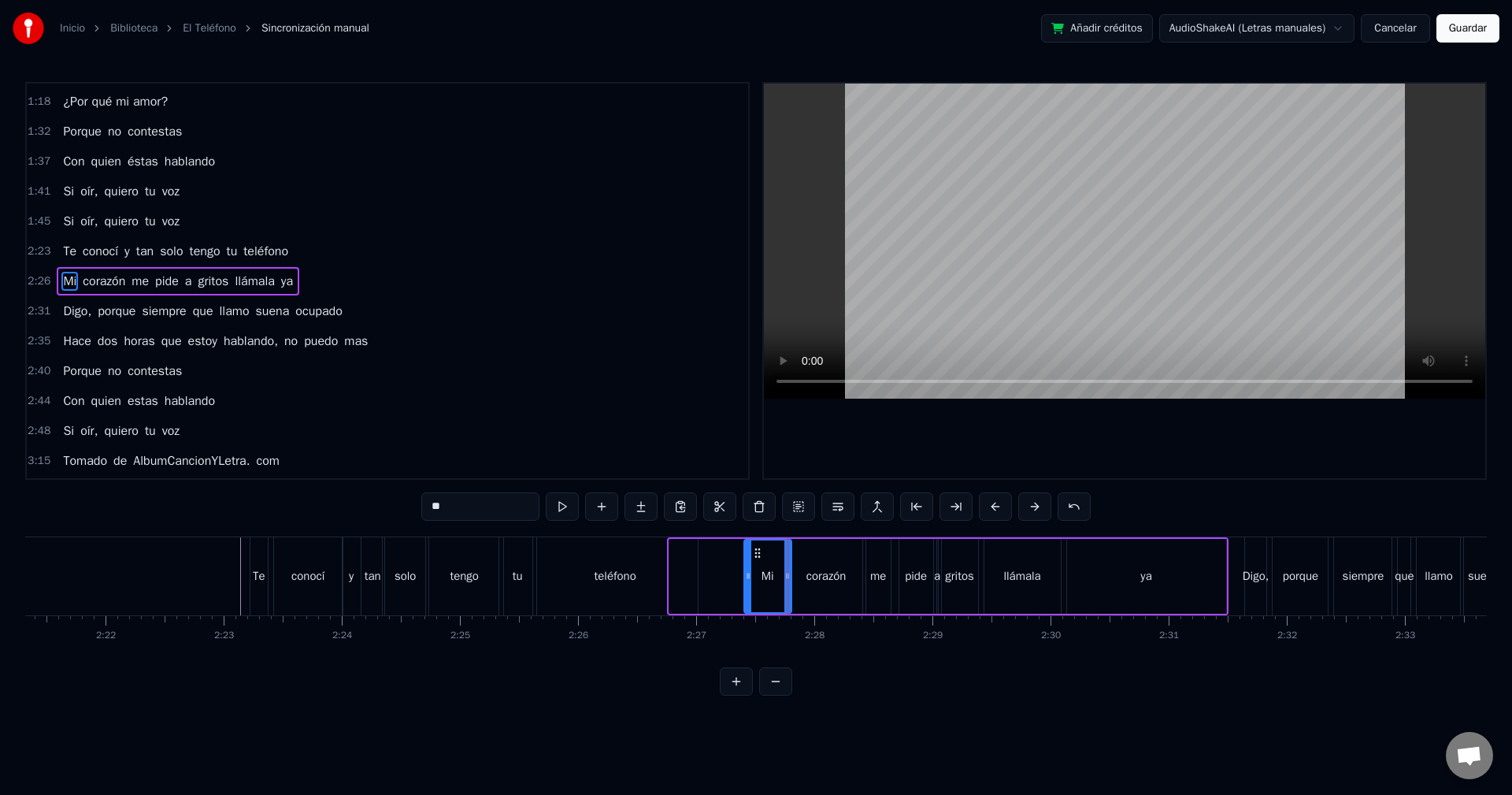 drag, startPoint x: 672, startPoint y: 570, endPoint x: 747, endPoint y: 580, distance: 75.6637 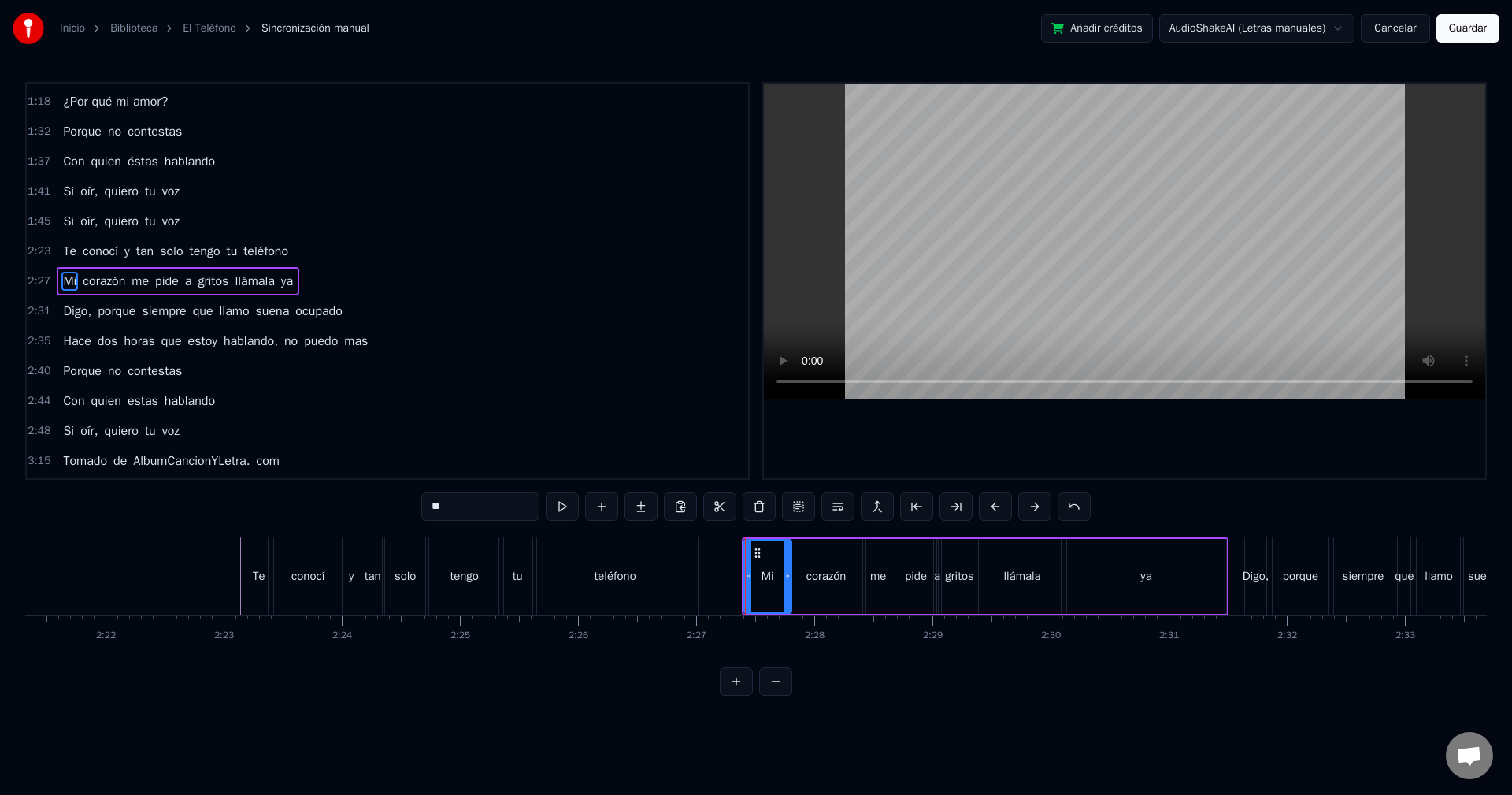 click on "Te conocí y tan solo tengo tu teléfono" at bounding box center (476, 576) 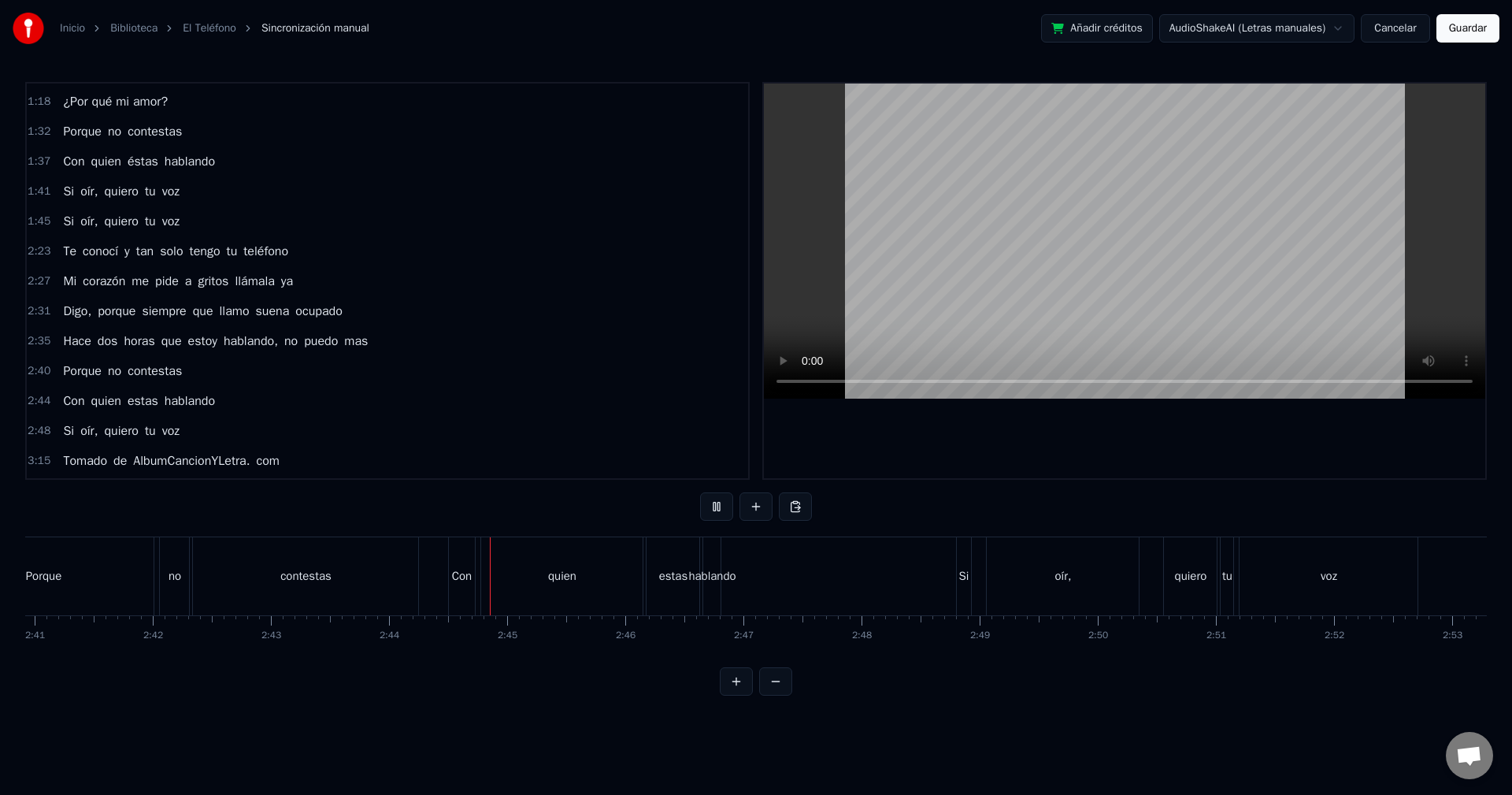 scroll, scrollTop: 0, scrollLeft: 19326, axis: horizontal 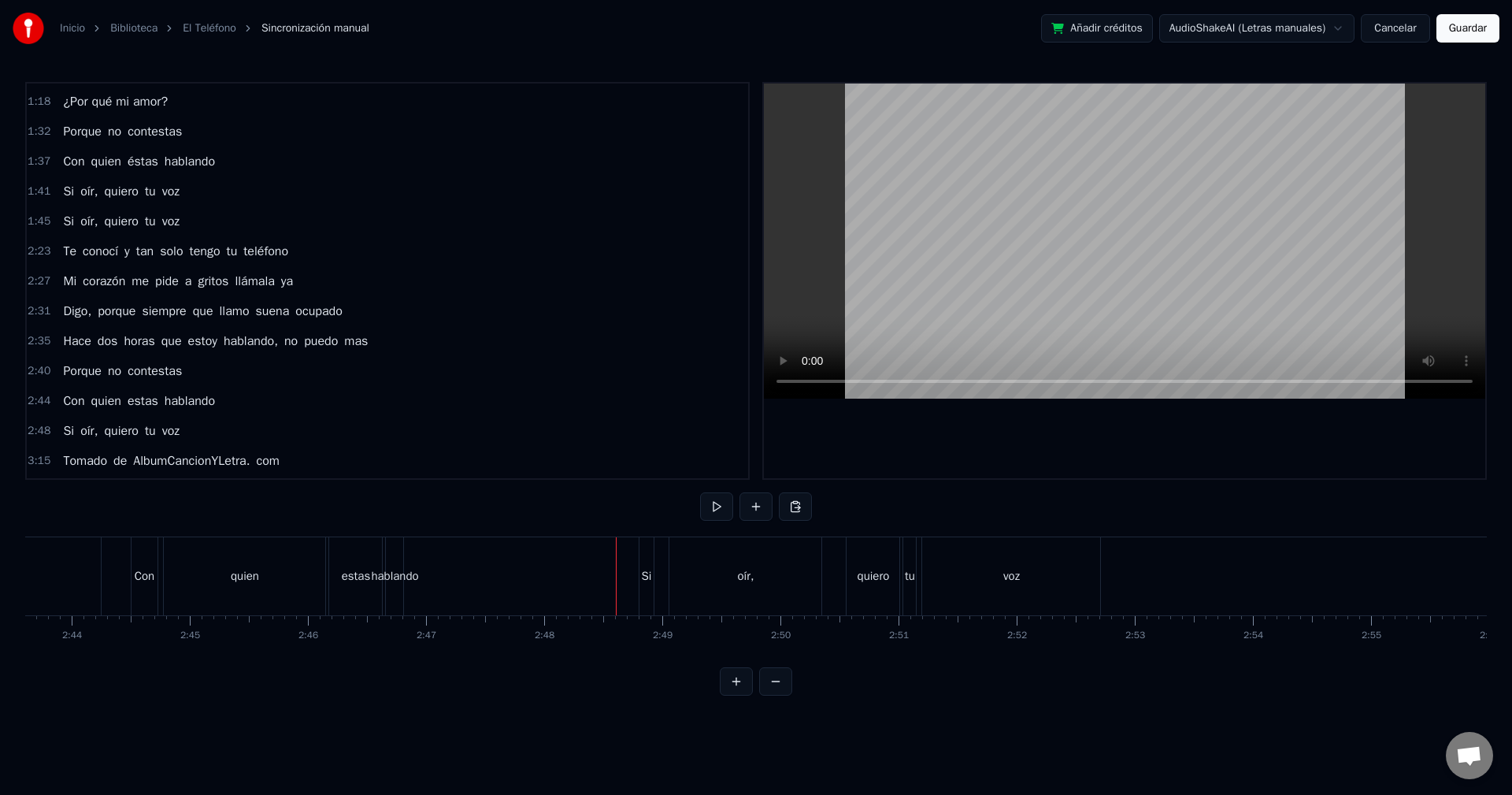 click on "quien" at bounding box center (244, 576) 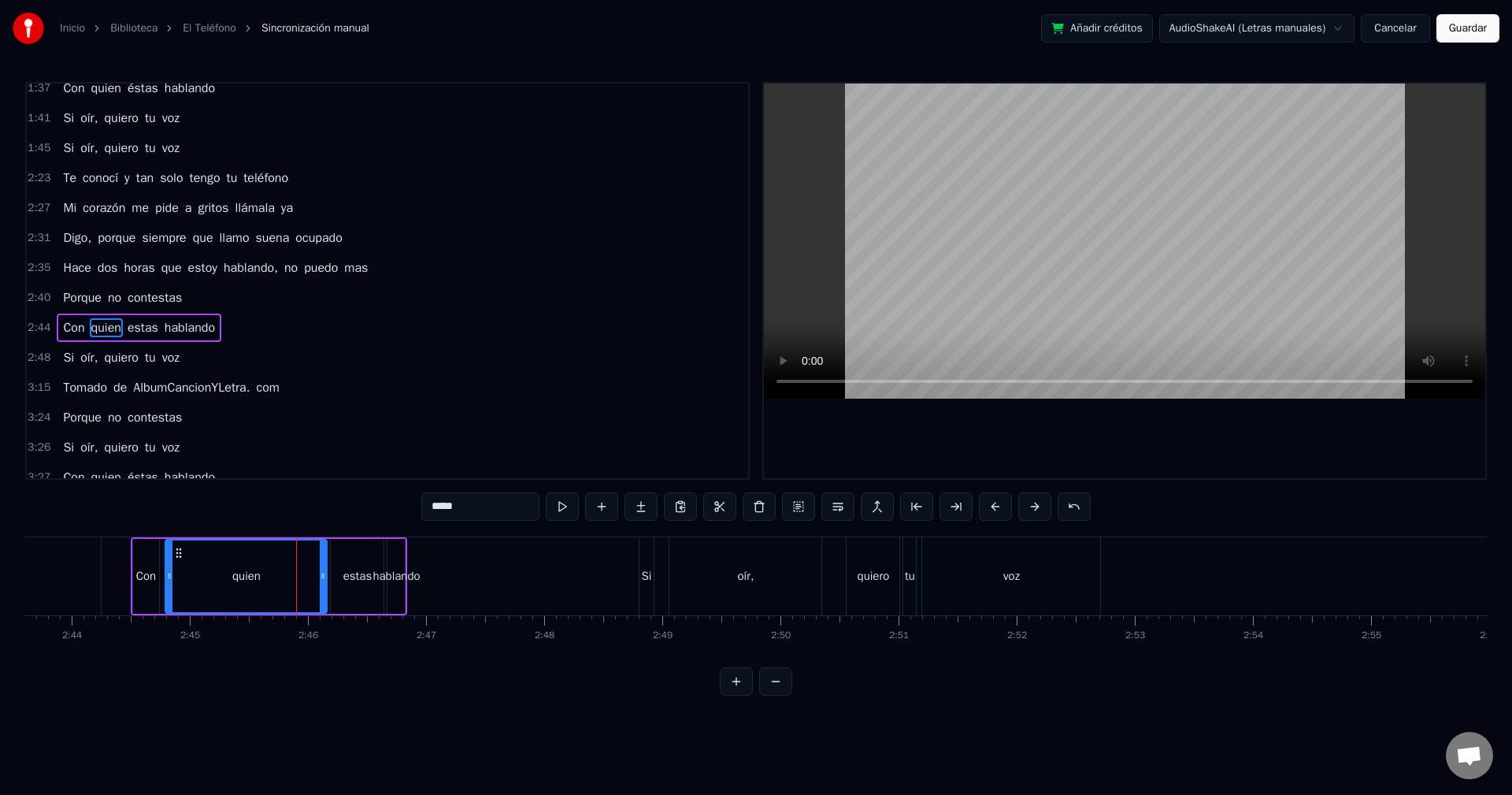 scroll, scrollTop: 386, scrollLeft: 0, axis: vertical 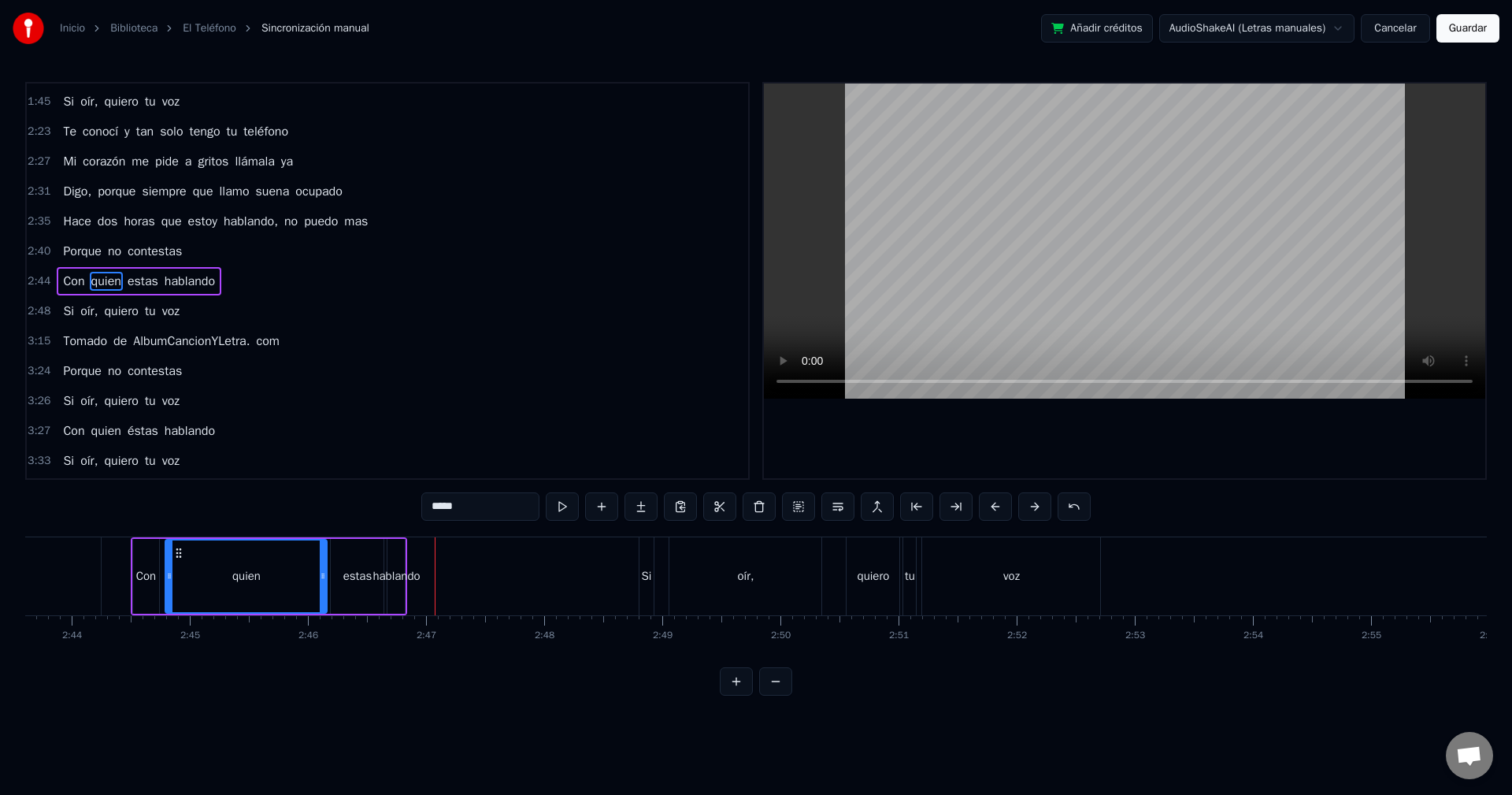click on "hablando" at bounding box center (190, 281) 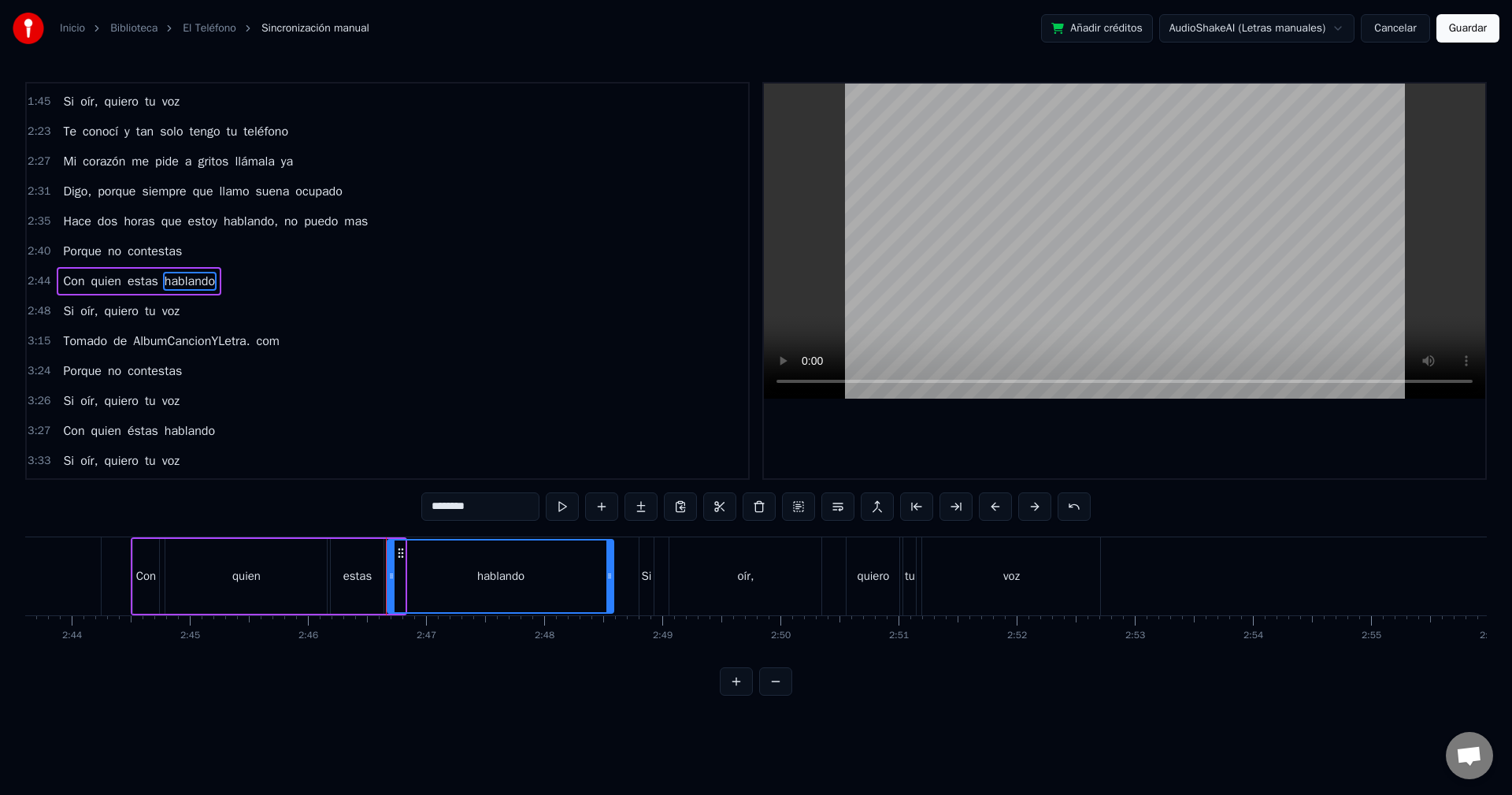 drag, startPoint x: 401, startPoint y: 582, endPoint x: 610, endPoint y: 602, distance: 209.95476 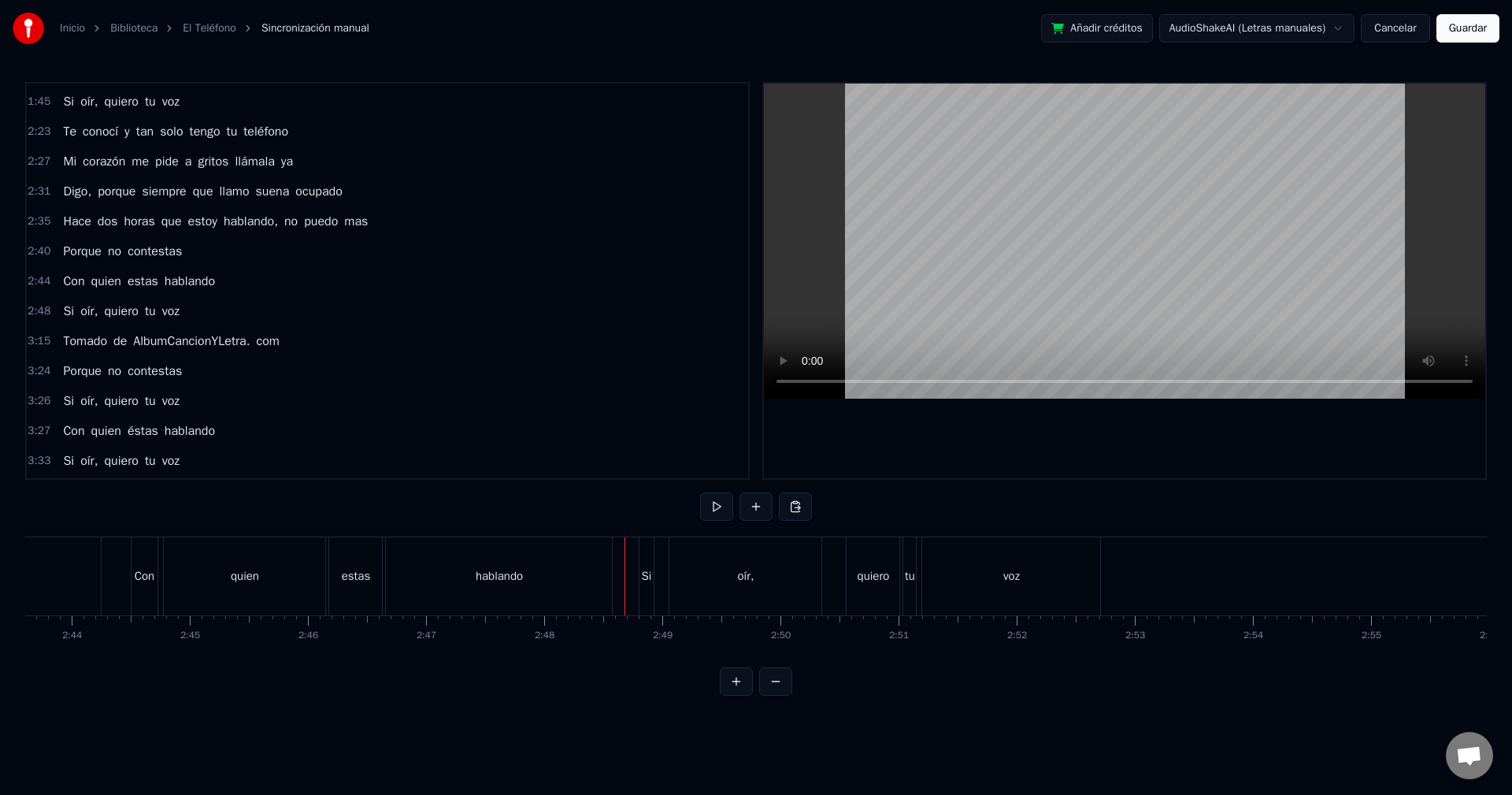 click on "2:48 Si oír, quiero tu voz" at bounding box center (387, 311) 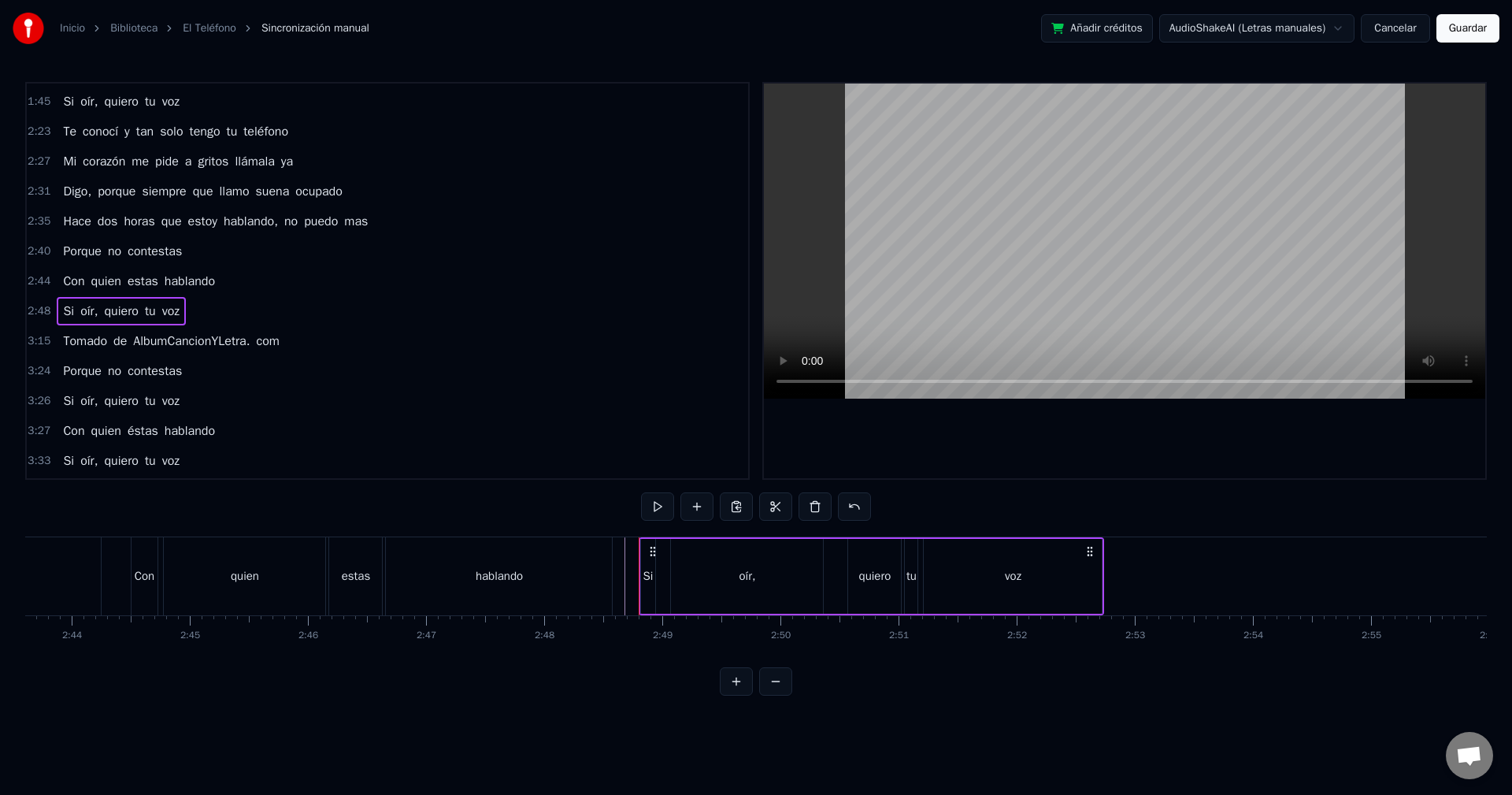 click on "0:40 Te conocí y tan solo tengo tu teléfono 0:45 Mi corazón me pide a gritos llámala ya 0:49 Digo, porque siempre que llamo suena ocupado 0:53 Hace dos horas que estoy hablando, no puedo mas 0:57 Porque no contestas 1:02 Con quien estas hablando 1:06 Si oír, quiero tu voz 1:10 Si oír, quiero tu voz 1:16 ¿Por Qué? 1:18 ¿Por qué mi amor? 1:32 Porque no contestas 1:37 Con quien éstas hablando 1:41 Si oír, quiero tu voz 1:45 Si oír, quiero tu voz 2:23 Te conocí y tan solo tengo tu teléfono 2:27 Mi corazón me pide a gritos llámala ya 2:31 Digo, porque siempre que llamo suena ocupado 2:35 Hace dos horas que estoy hablando, no puedo mas 2:40 Porque no contestas 2:44 Con quien estas hablando 2:48 Si oír, quiero tu voz 3:15 Tomado de AlbumCancionYLetra. com 3:24 Porque no contestas 3:26 Si oír, quiero tu voz 3:27 Con quien éstas hablando 3:33 Si oír, quiero tu voz 3:36 Si oír, quiero tu voz Te conocí y tan solo tengo tu teléfono Mi corazón me pide a gritos llámala ya Digo, porque siempre que" at bounding box center (756, 388) 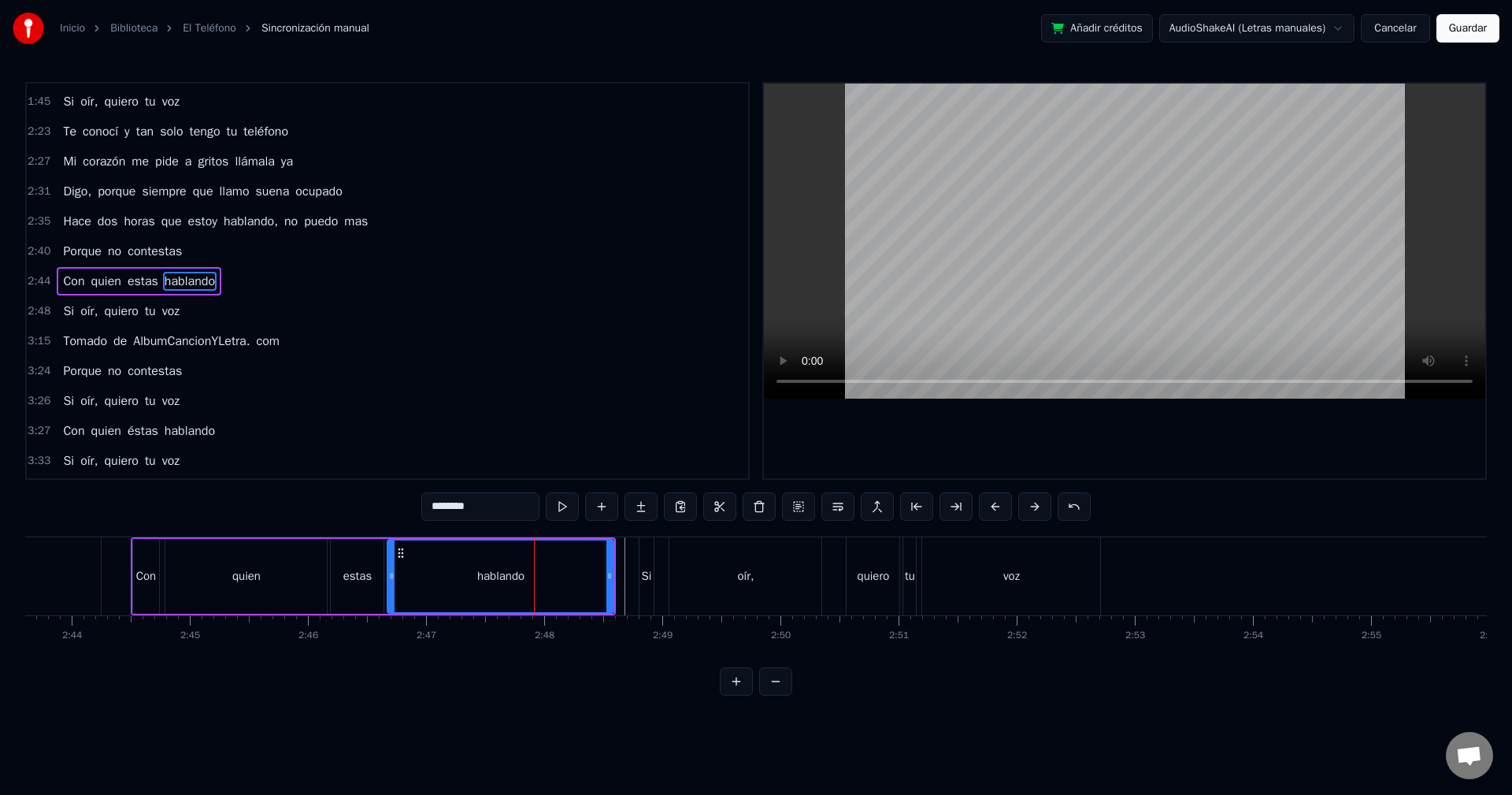 click on "0 0:01 0:02 0:03 0:04 0:05 0:06 0:07 0:08 0:09 0:10 0:11 0:12 0:13 0:14 0:15 0:16 0:17 0:18 0:19 0:20 0:21 0:22 0:23 0:24 0:25 0:26 0:27 0:28 0:29 0:30 0:31 0:32 0:33 0:34 0:35 0:36 0:37 0:38 0:39 0:40 0:41 0:42 0:43 0:44 0:45 0:46 0:47 0:48 0:49 0:50 0:51 0:52 0:53 0:54 0:55 0:56 0:57 0:58 0:59 1:00 1:01 1:02 1:03 1:04 1:05 1:06 1:07 1:08 1:09 1:10 1:11 1:12 1:13 1:14 1:15 1:16 1:17 1:18 1:19 1:20 1:21 1:22 1:23 1:24 1:25 1:26 1:27 1:28 1:29 1:30 1:31 1:32 1:33 1:34 1:35 1:36 1:37 1:38 1:39 1:40 1:41 1:42 1:43 1:44 1:45 1:46 1:47 1:48 1:49 1:50 1:51 1:52 1:53 1:54 1:55 1:56 1:57 1:58 1:59 2:00 2:01 2:02 2:03 2:04 2:05 2:06 2:07 2:08 2:09 2:10 2:11 2:12 2:13 2:14 2:15 2:16 2:17 2:18 2:19 2:20 2:21 2:22 2:23 2:24 2:25 2:26 2:27 2:28 2:29 2:30 2:31 2:32 2:33 2:34 2:35 2:36 2:37 2:38 2:39 2:40 2:41 2:42 2:43 2:44 2:45 2:46 2:47 2:48 2:49 2:50 2:51 2:52 2:53 2:54 2:55 2:56 2:57 2:58 2:59 3:00 3:01 3:02 3:03 3:04 3:05 3:06 3:07 3:08 3:09 3:10 3:11 3:12 3:13 3:14 3:15 3:16 3:17 3:18 3:19 3:20 3:21 3:22 3:23 3:24" at bounding box center [-4545, 628] 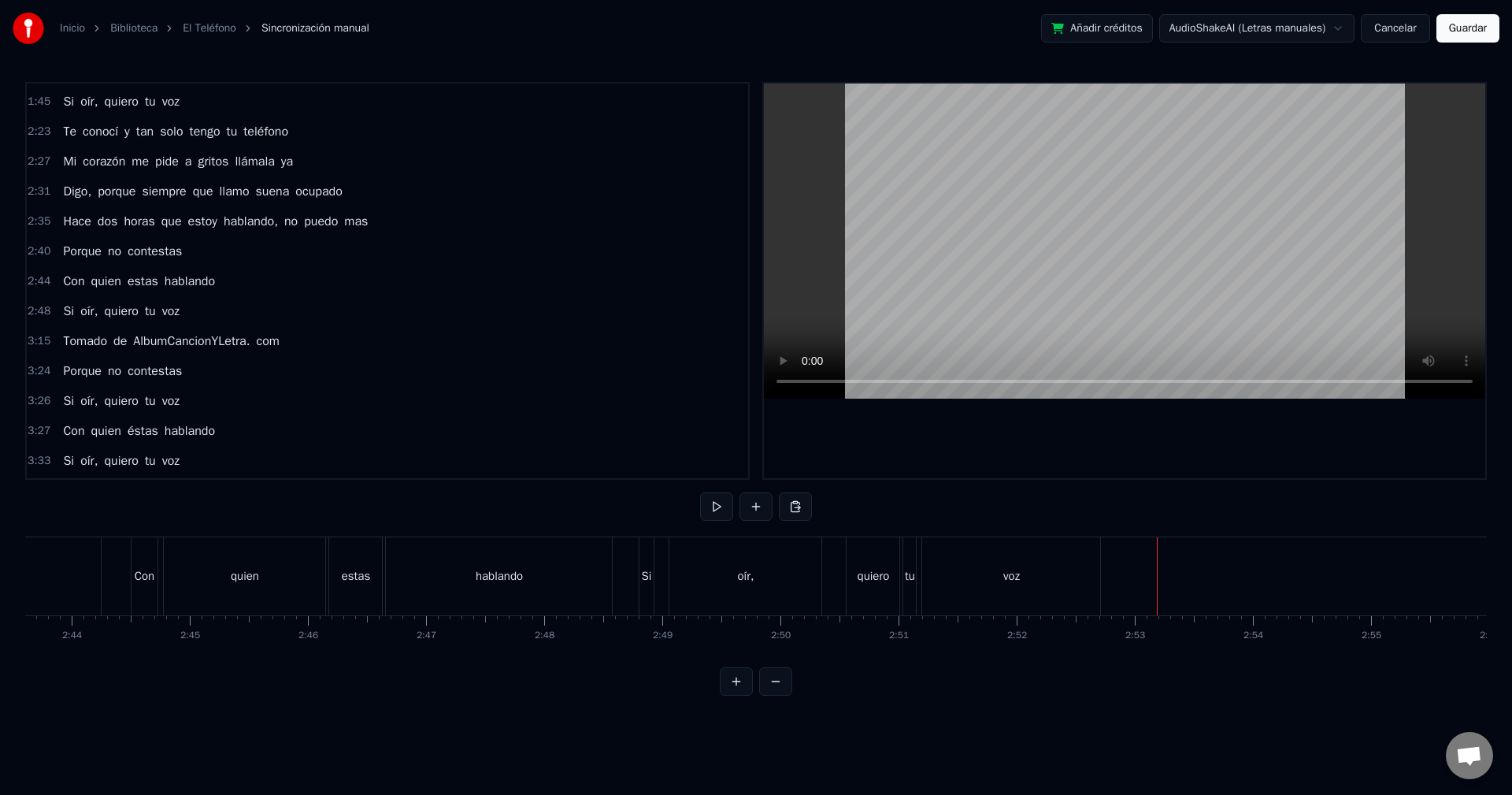 click at bounding box center [-4545, 576] 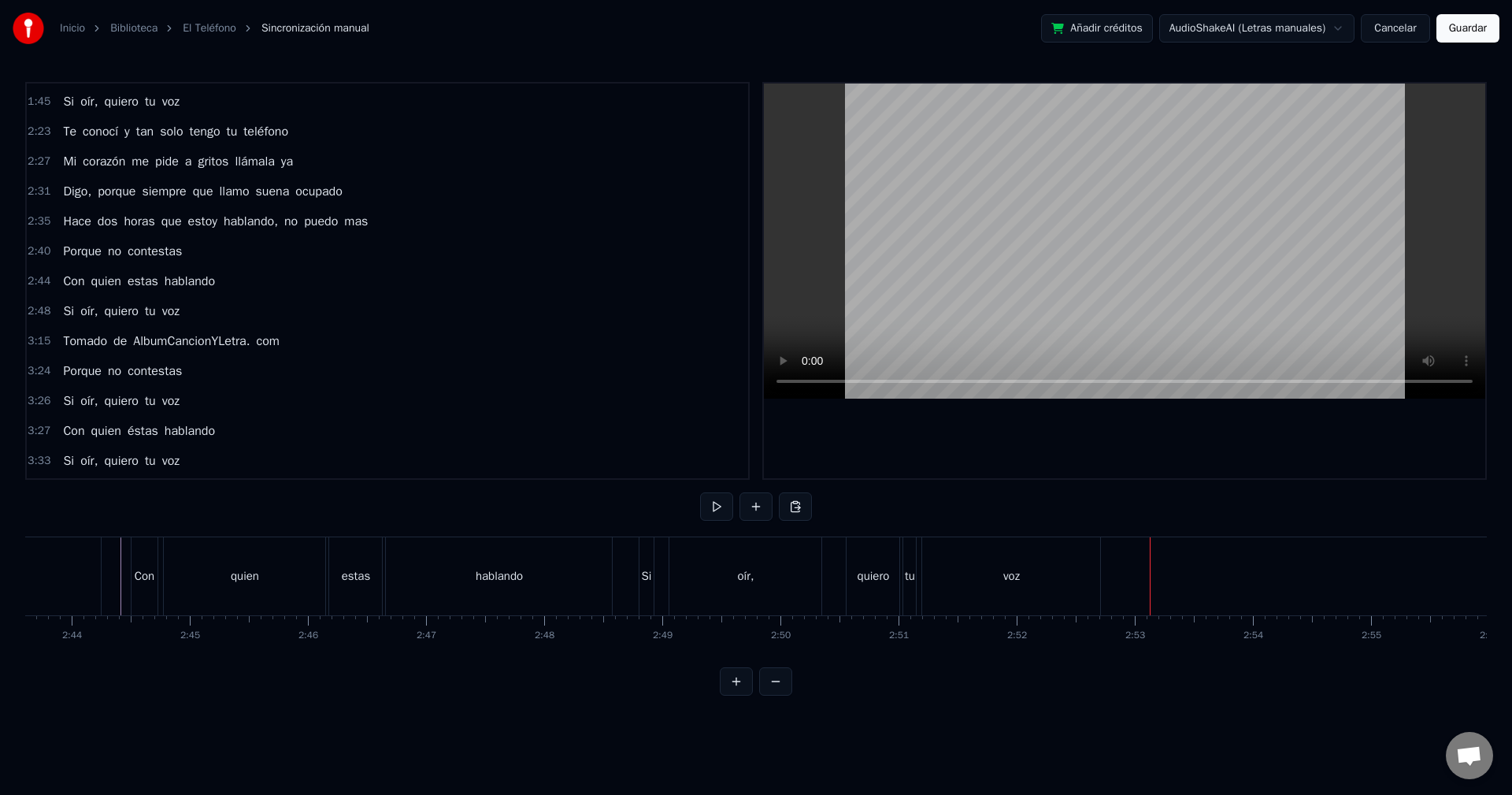 scroll, scrollTop: 414, scrollLeft: 0, axis: vertical 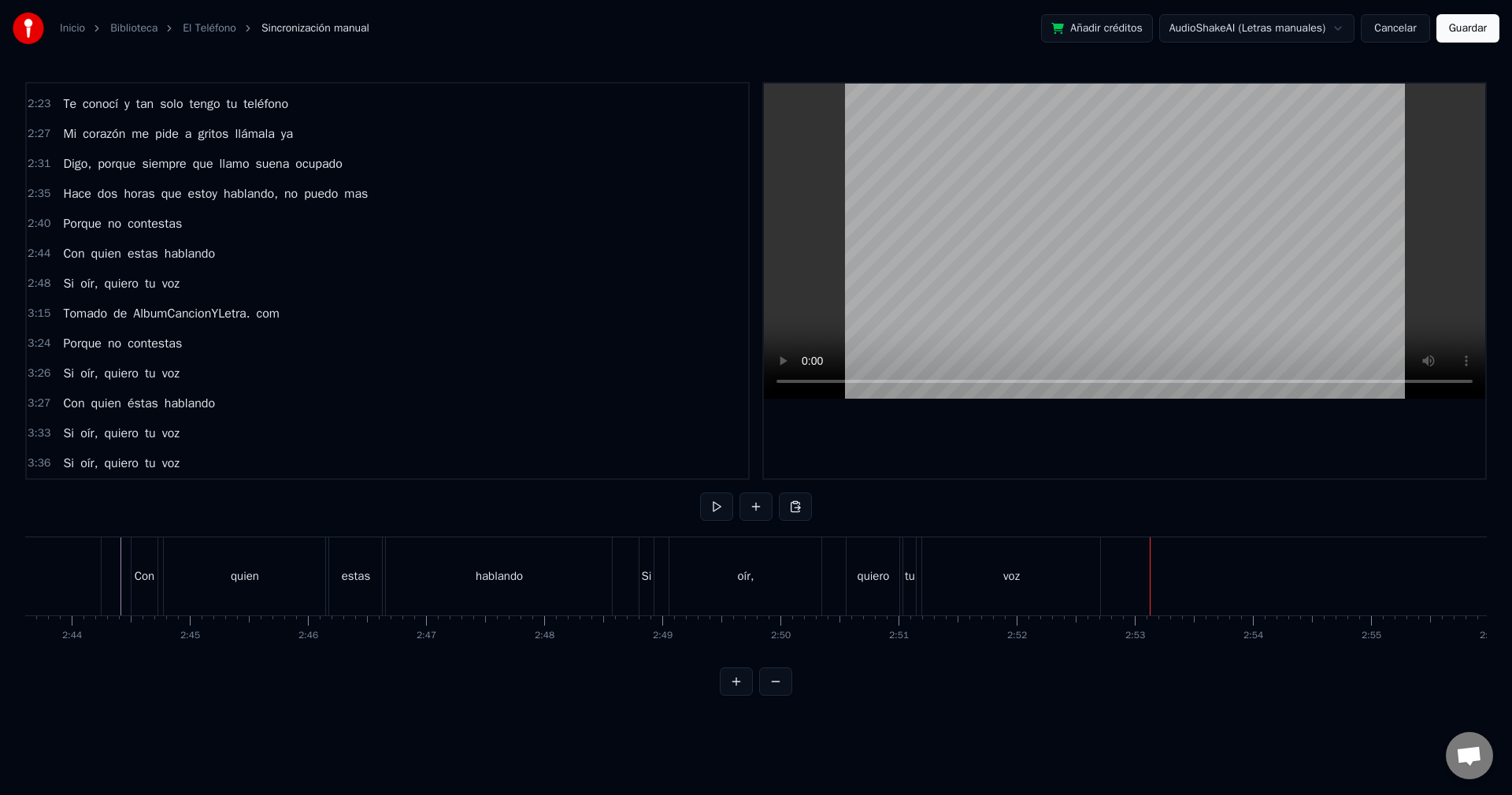 click on "Si oír, quiero tu voz" at bounding box center (121, 463) 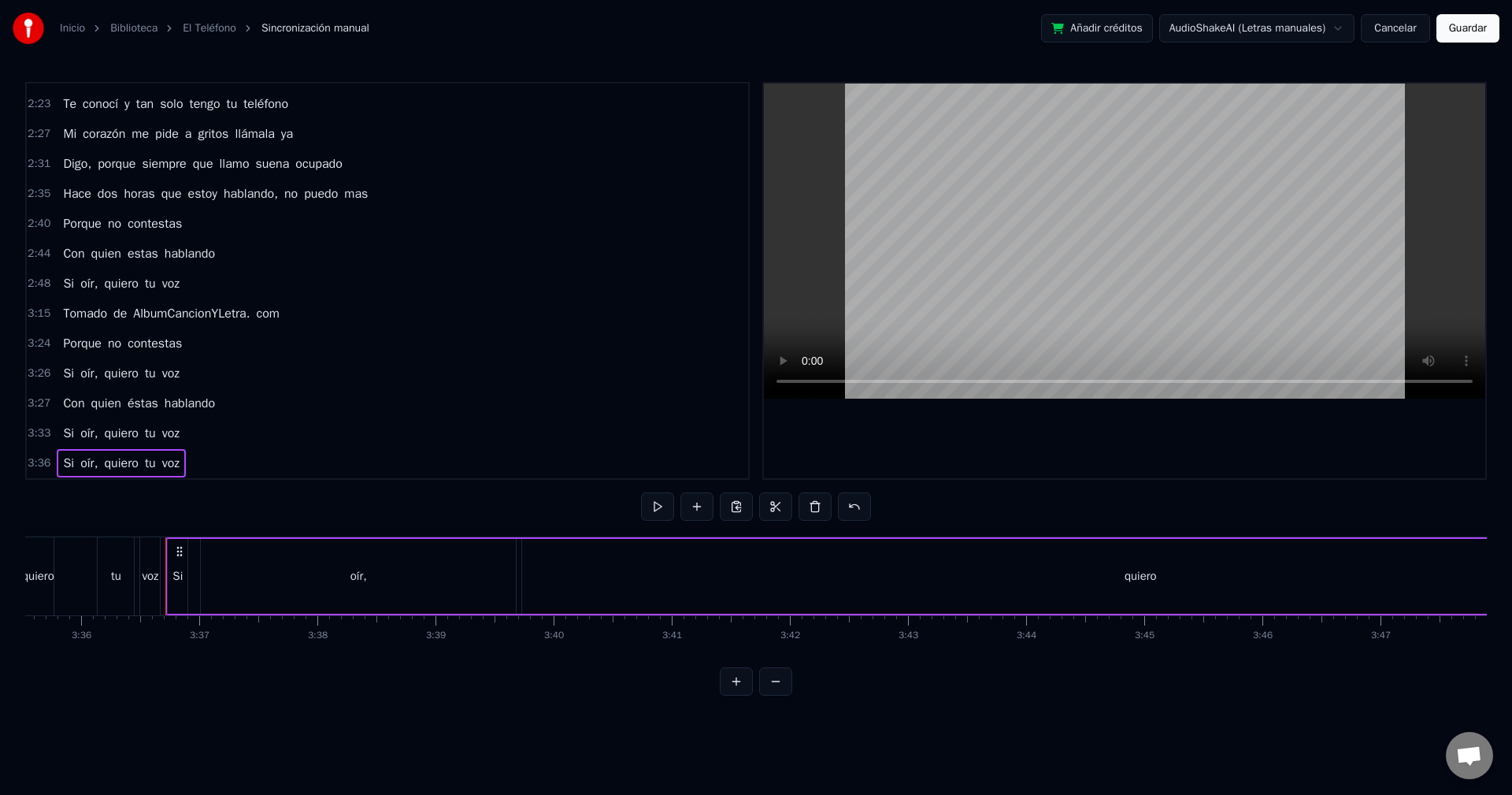 scroll, scrollTop: 0, scrollLeft: 25521, axis: horizontal 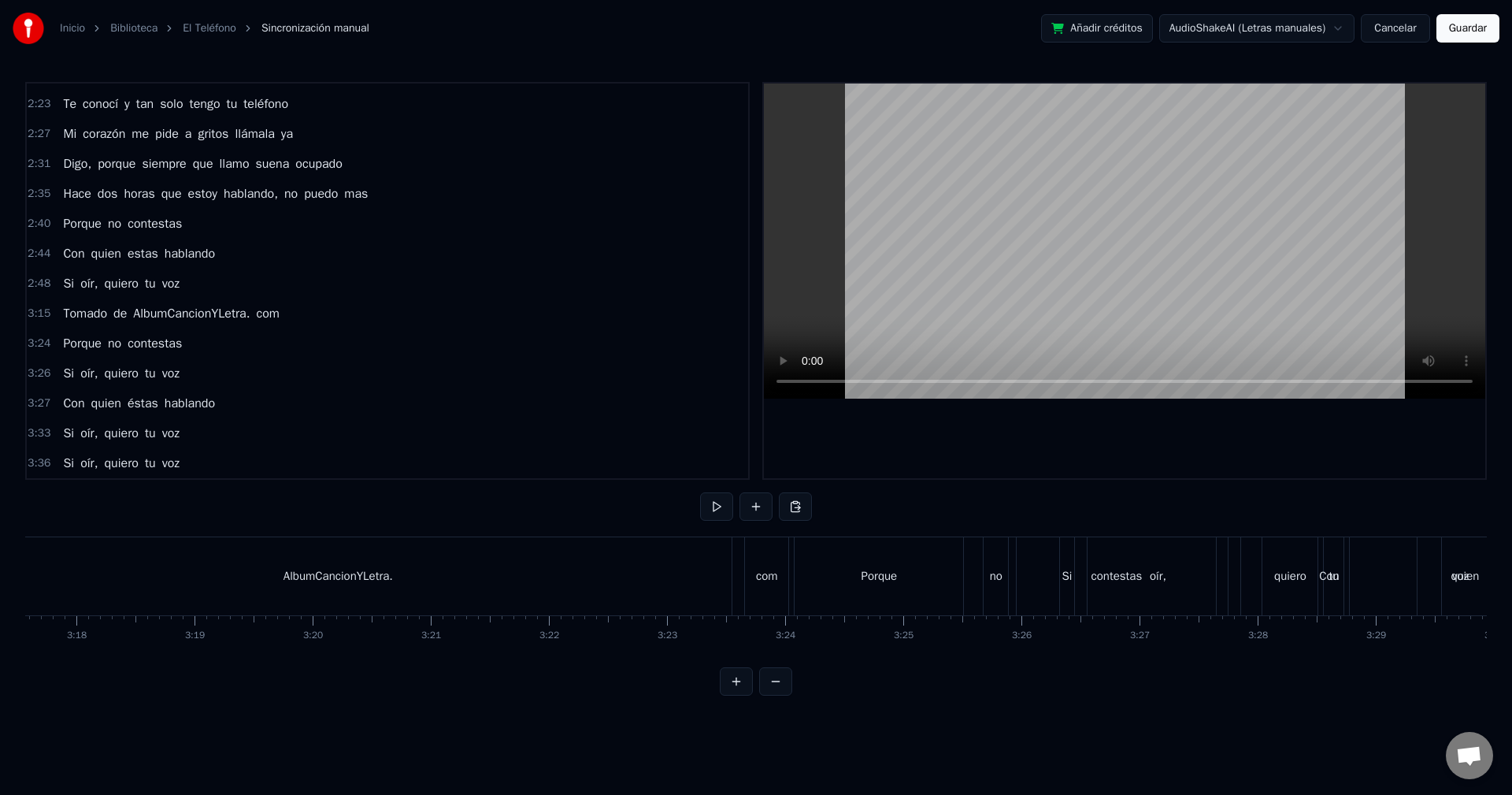 click on "2:48 Si oír, quiero tu voz" at bounding box center (387, 284) 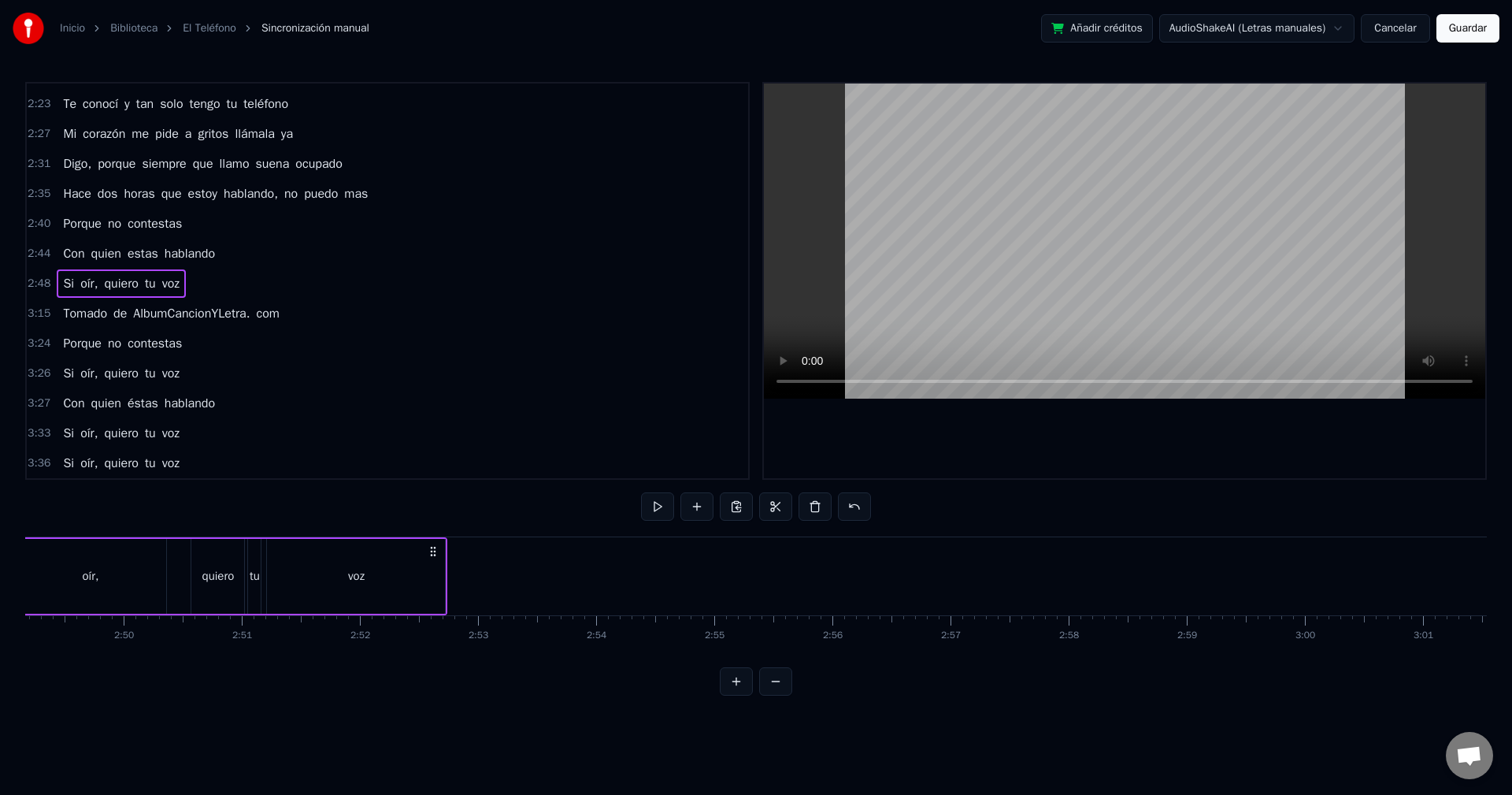 scroll, scrollTop: 0, scrollLeft: 19860, axis: horizontal 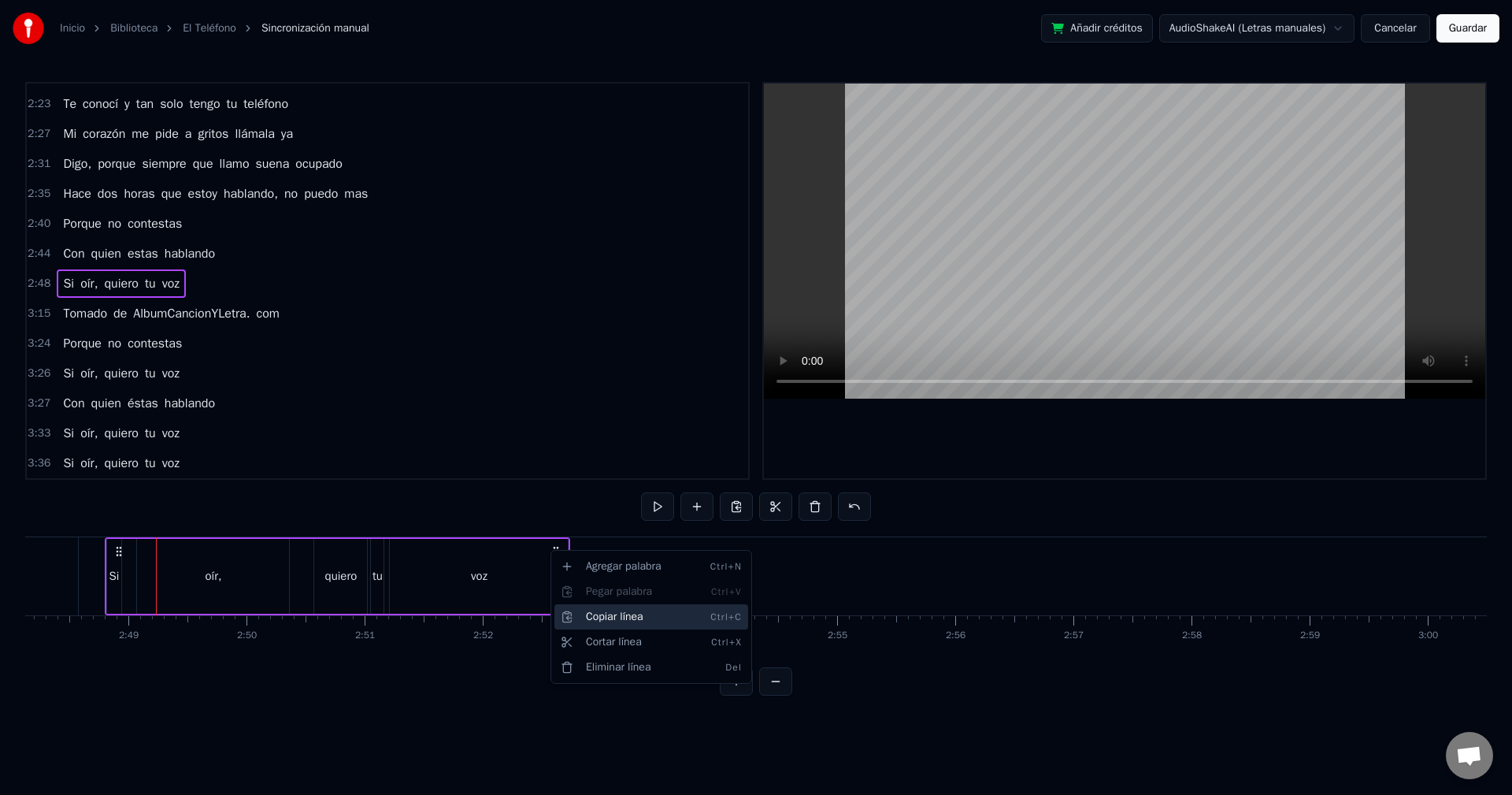 click on "Copiar línea Ctrl+C" at bounding box center [651, 617] 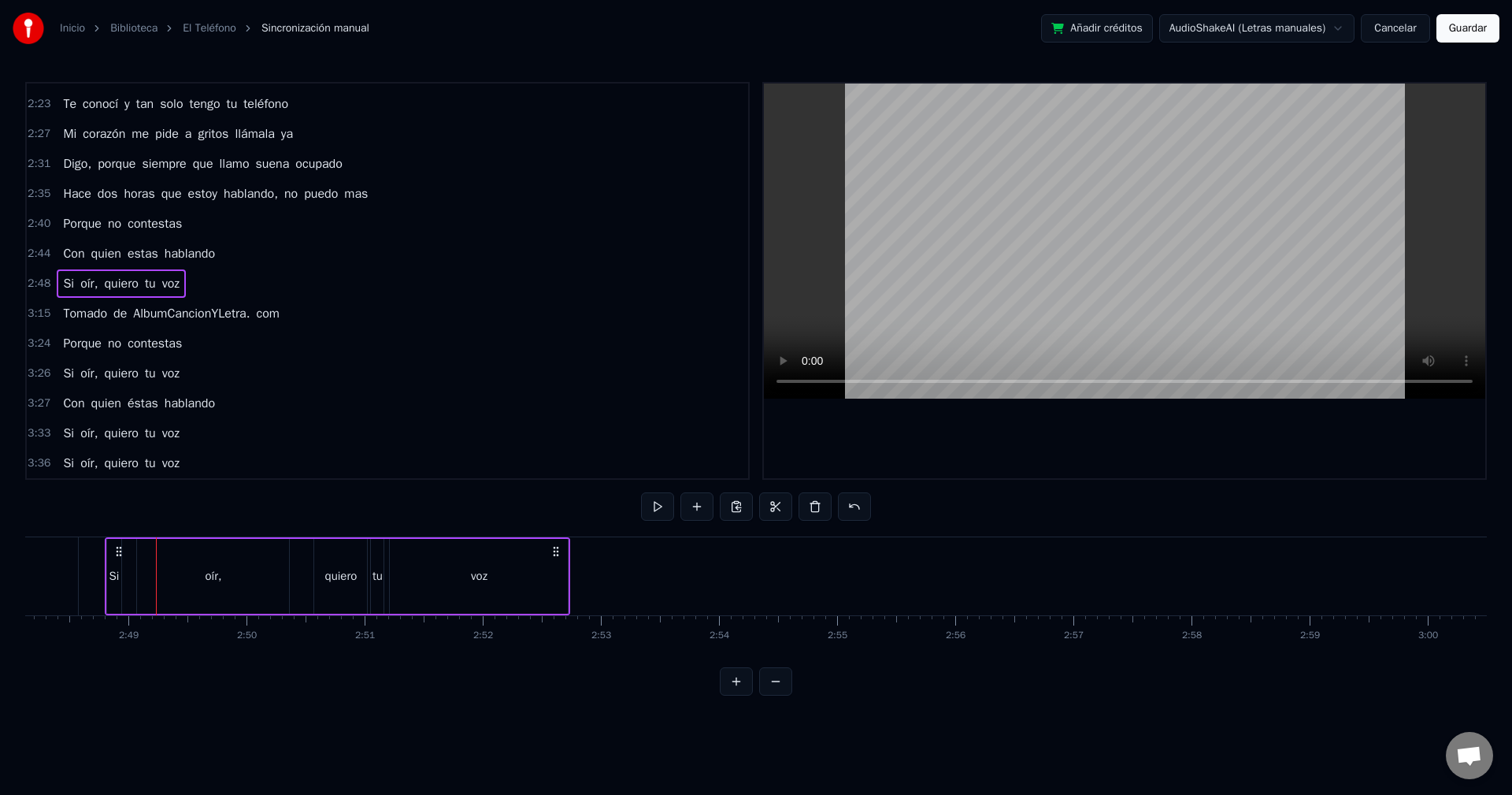 click at bounding box center (-5079, 576) 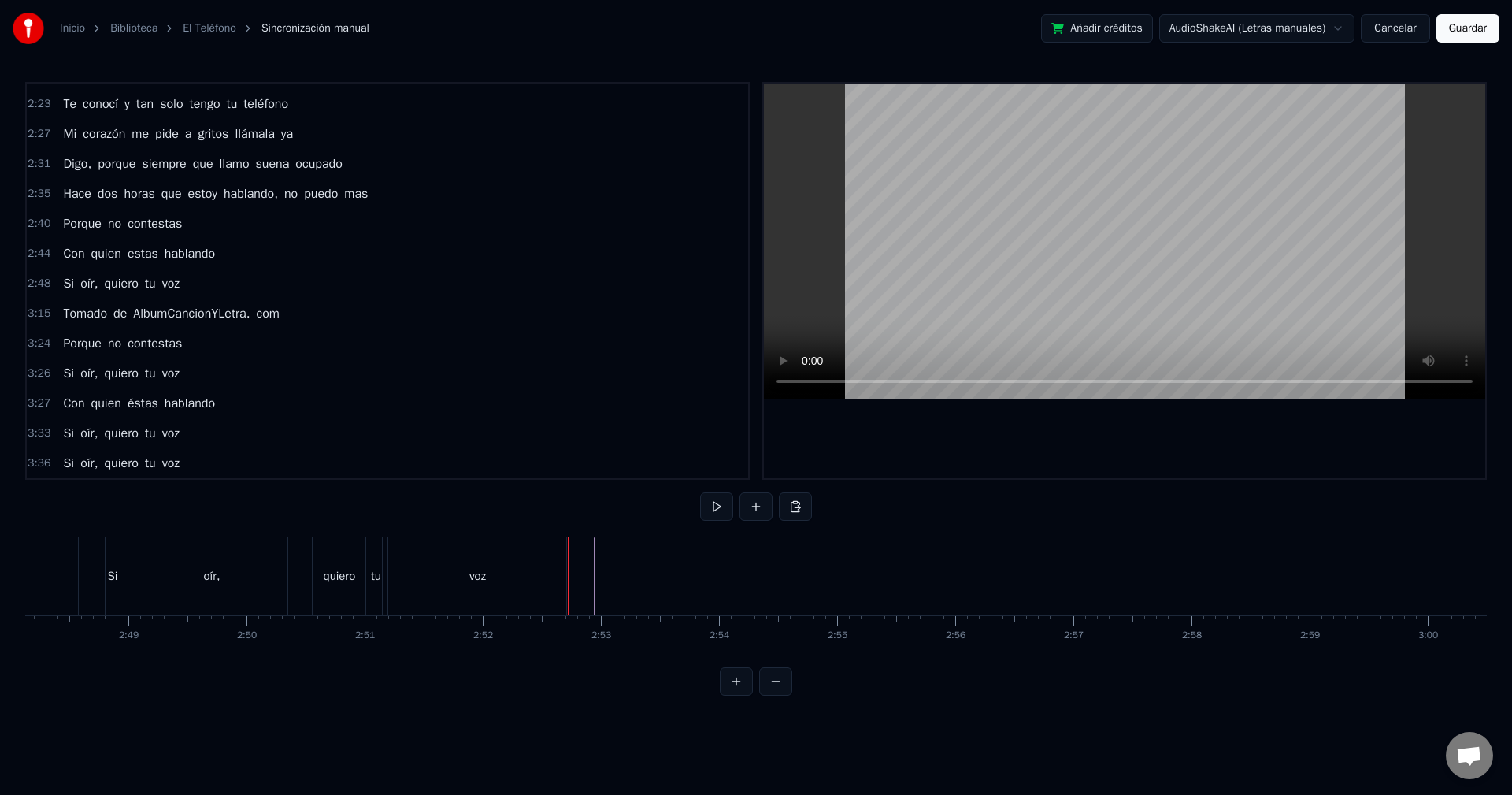 click at bounding box center (-5079, 576) 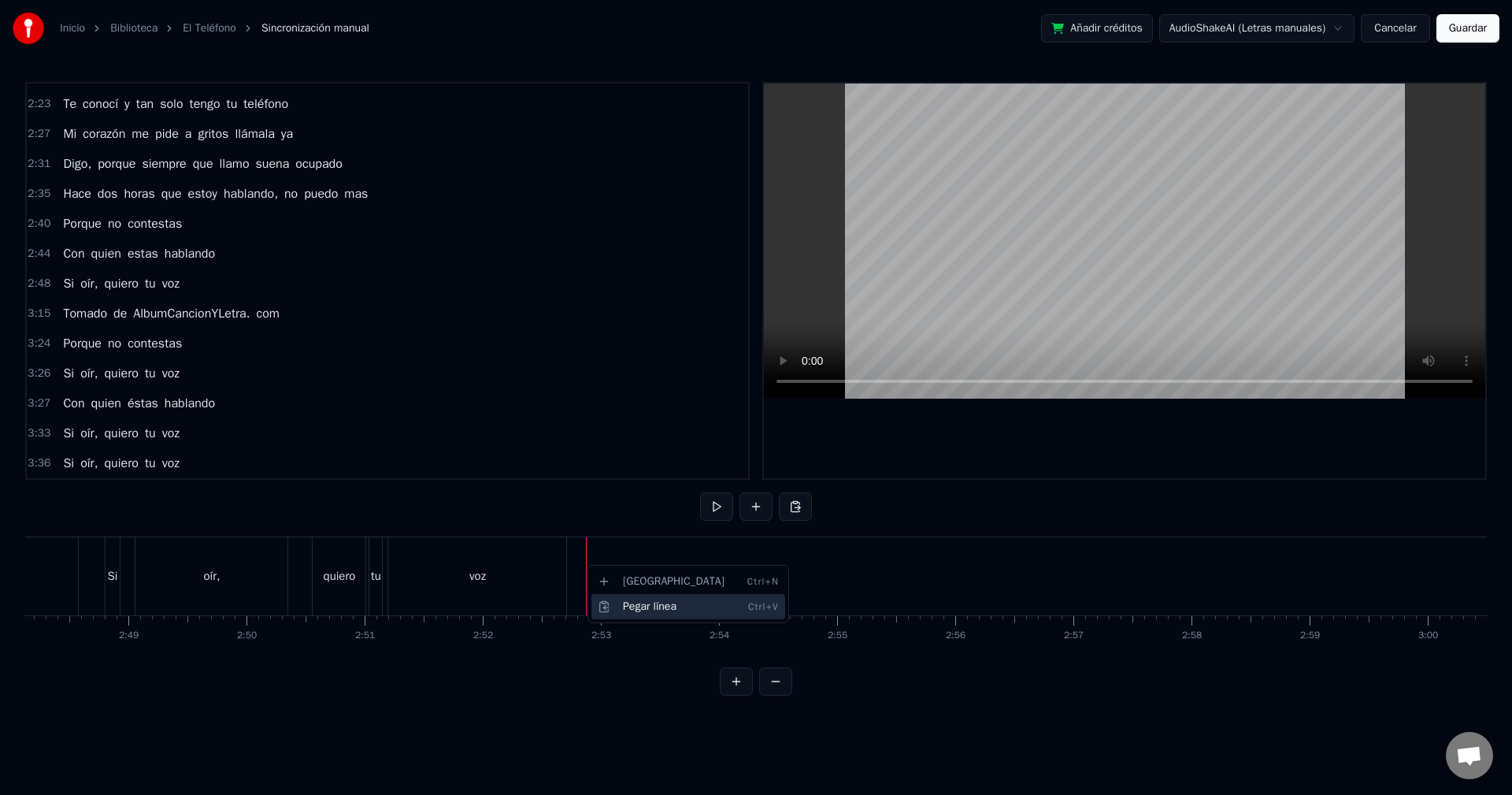 click on "Pegar línea Ctrl+V" at bounding box center [688, 607] 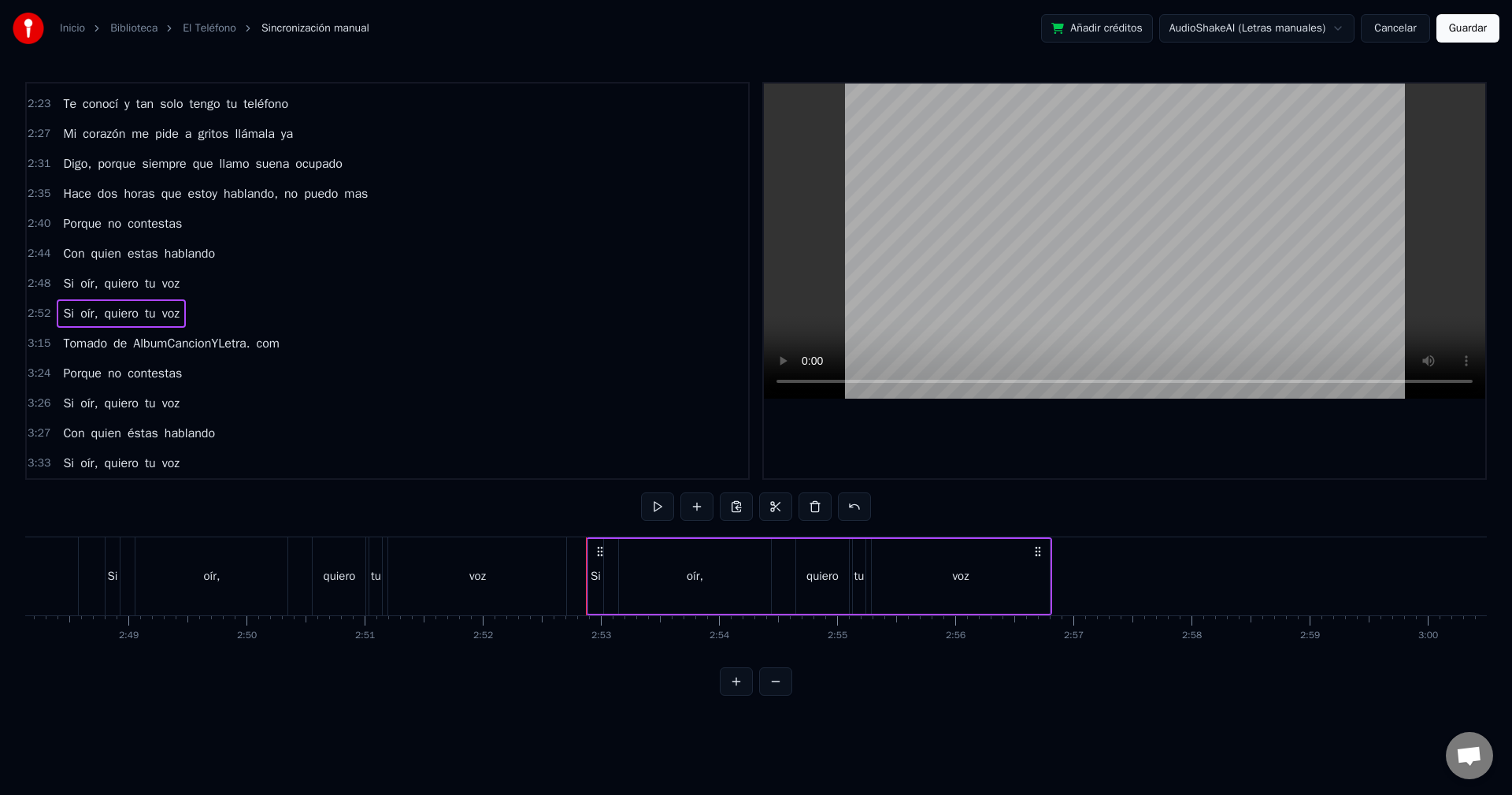 click at bounding box center (-5079, 576) 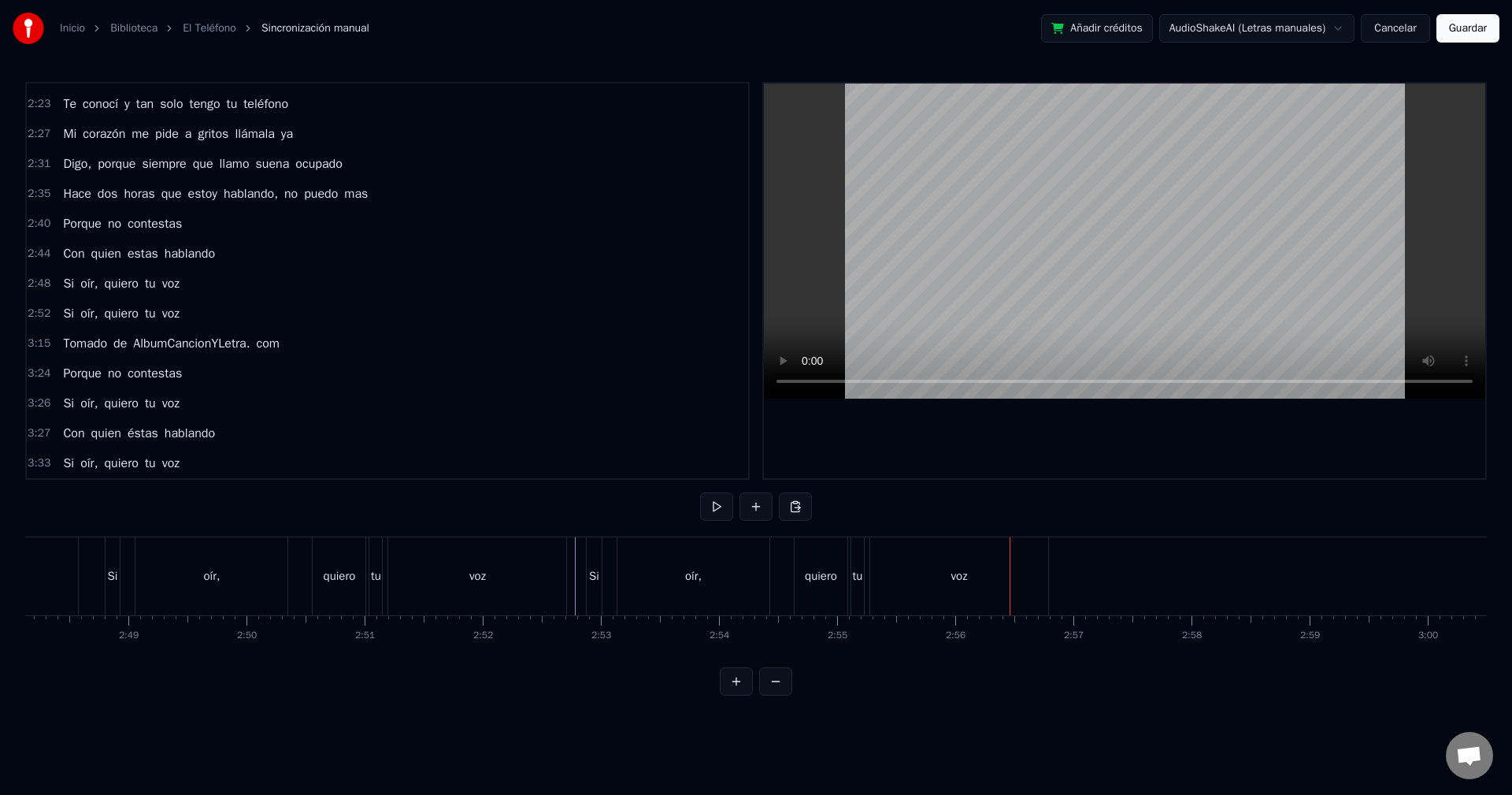 click on "Si oír, quiero tu voz" at bounding box center (819, 576) 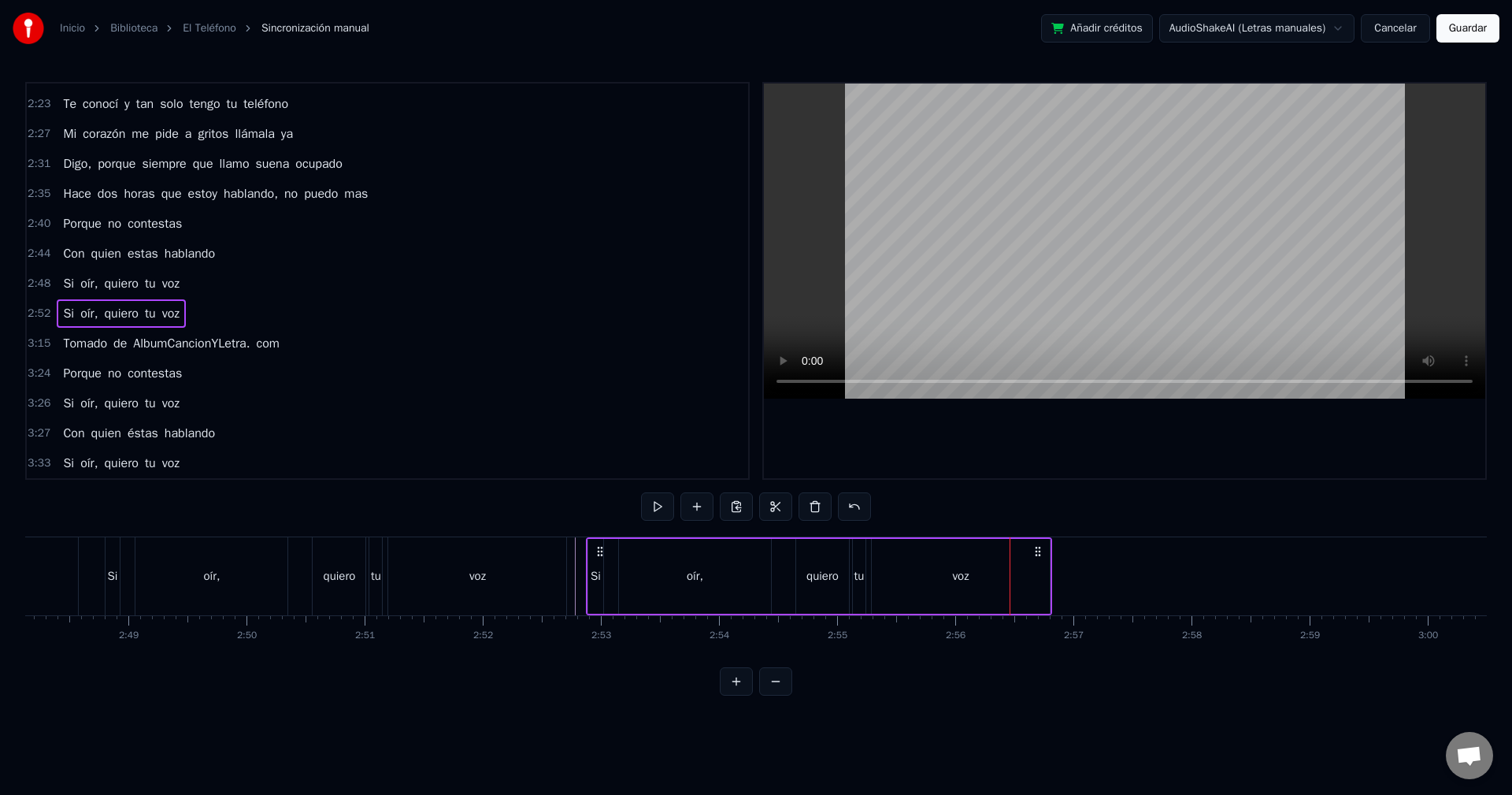 click on "voz" at bounding box center [961, 576] 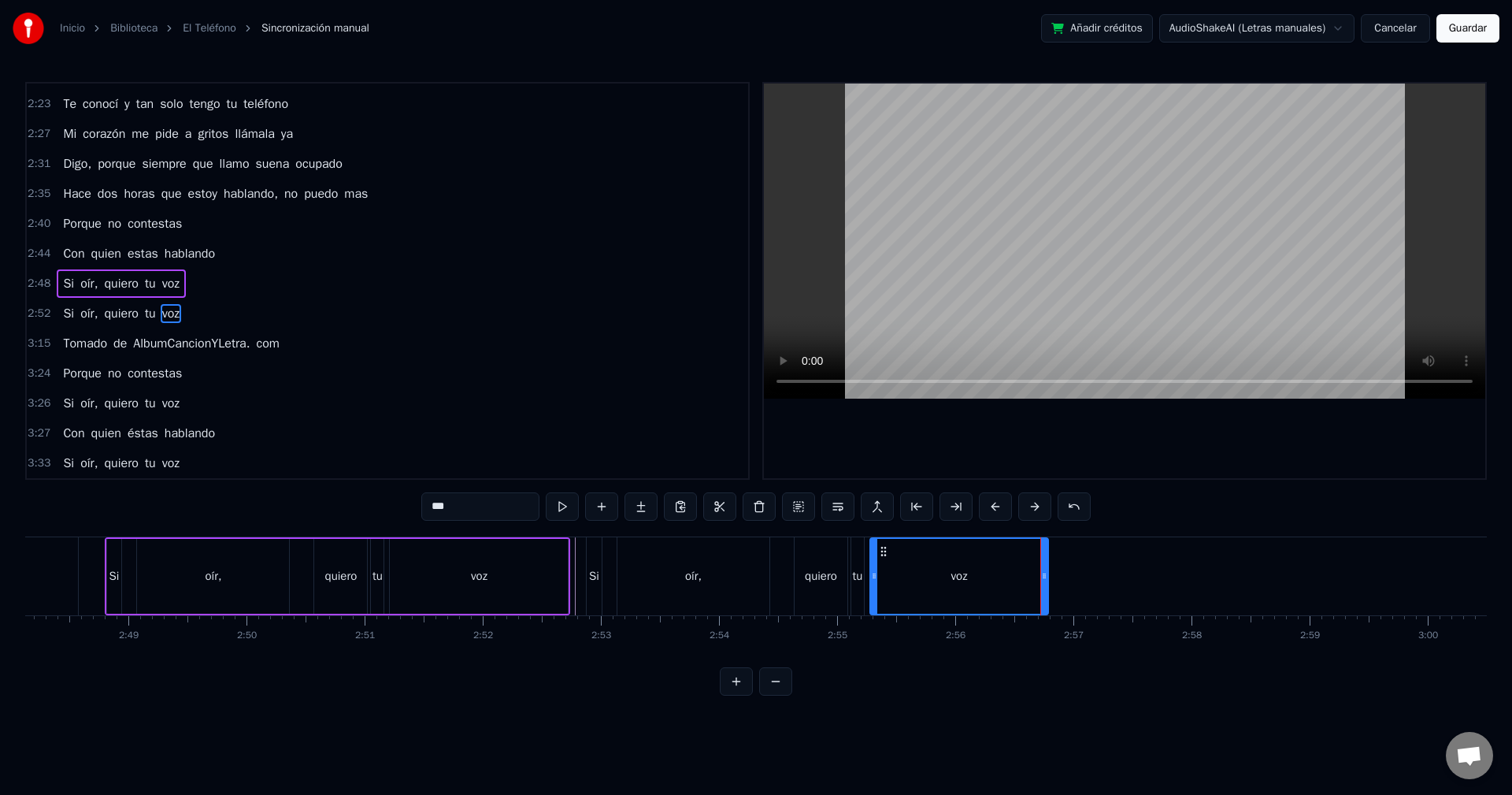 scroll, scrollTop: 444, scrollLeft: 0, axis: vertical 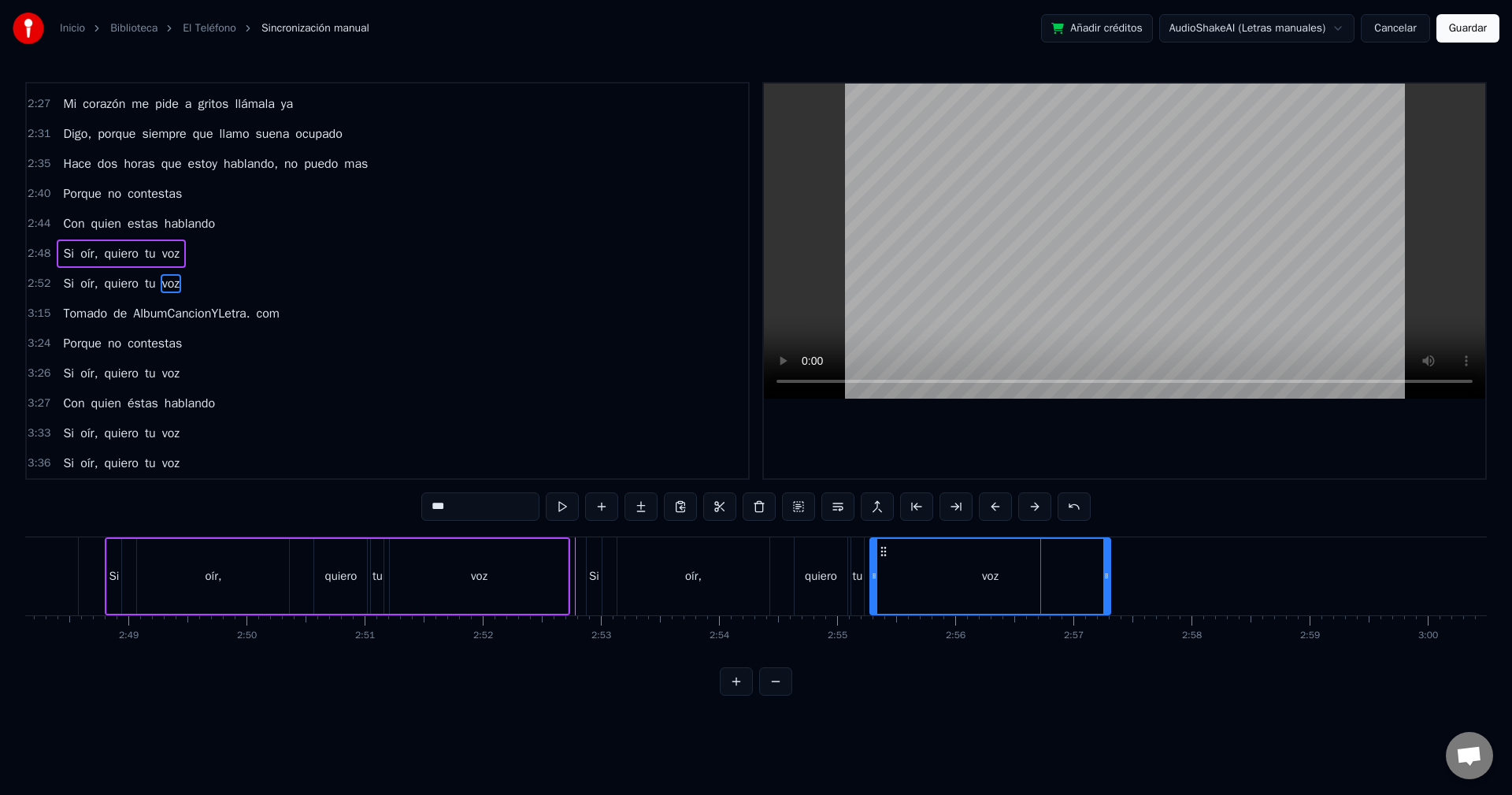 drag, startPoint x: 1044, startPoint y: 578, endPoint x: 1125, endPoint y: 582, distance: 81.09871 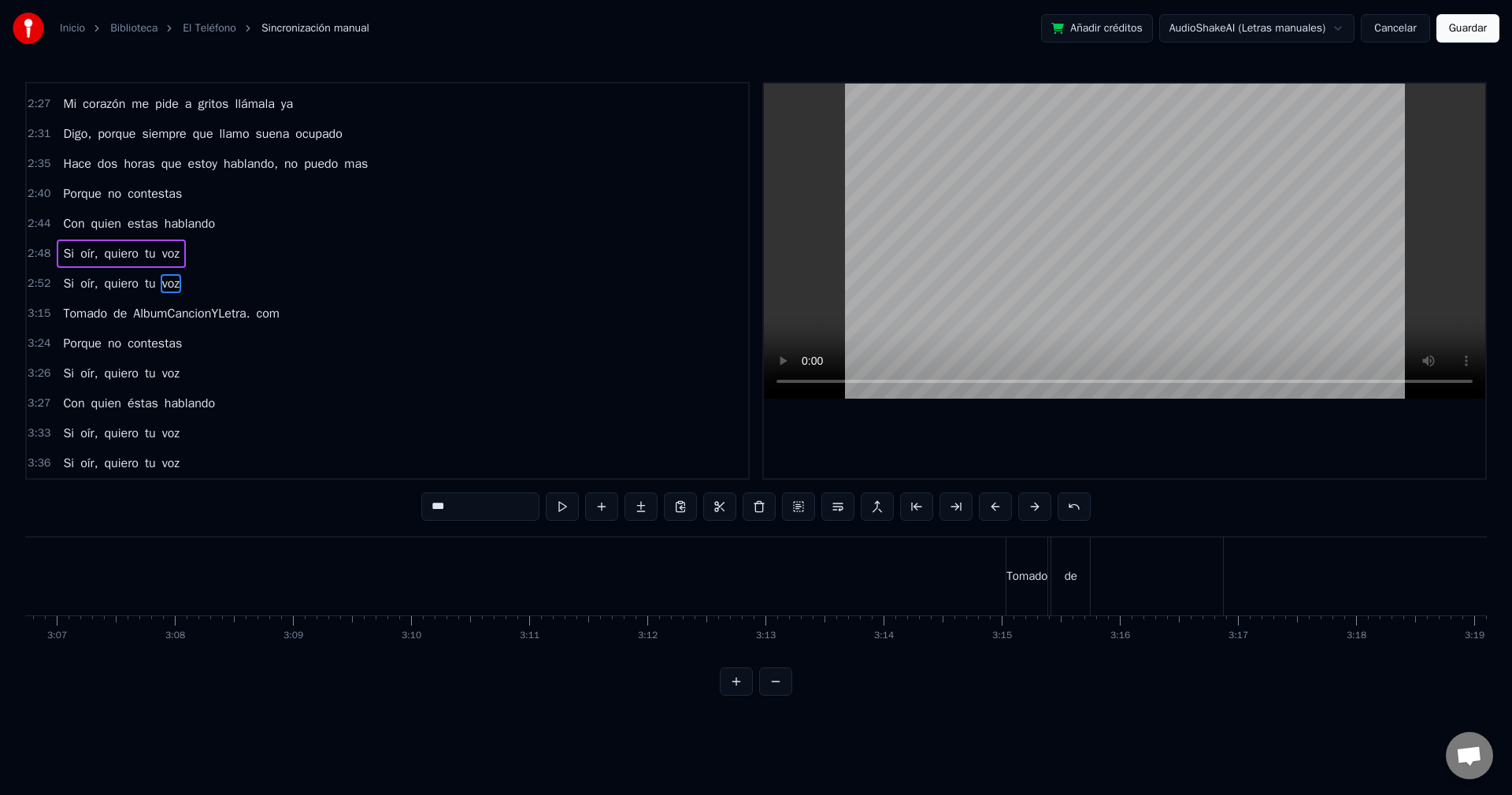 scroll, scrollTop: 0, scrollLeft: 22300, axis: horizontal 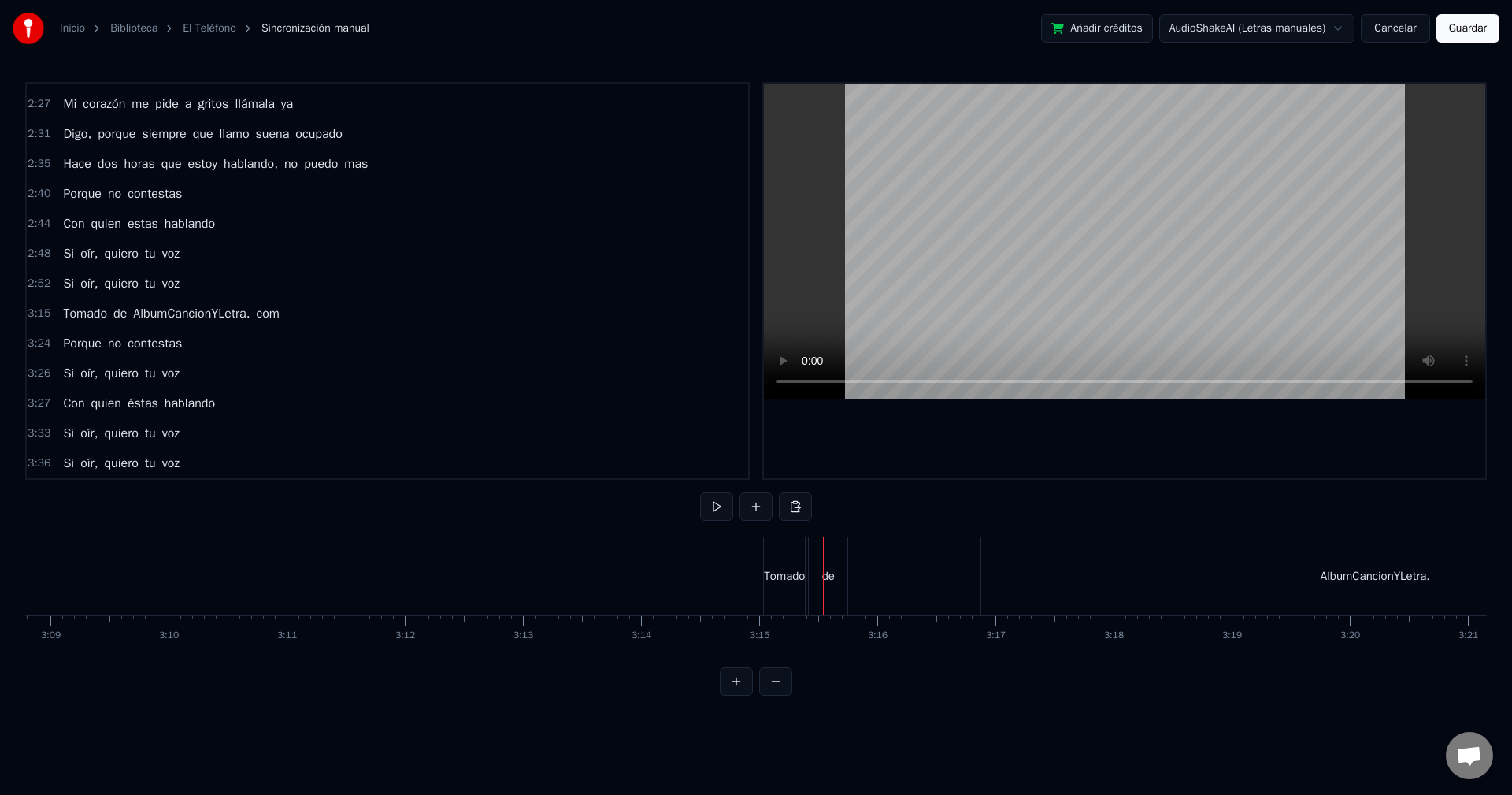 click on "3:15 Tomado de AlbumCancionYLetra. com" at bounding box center [387, 314] 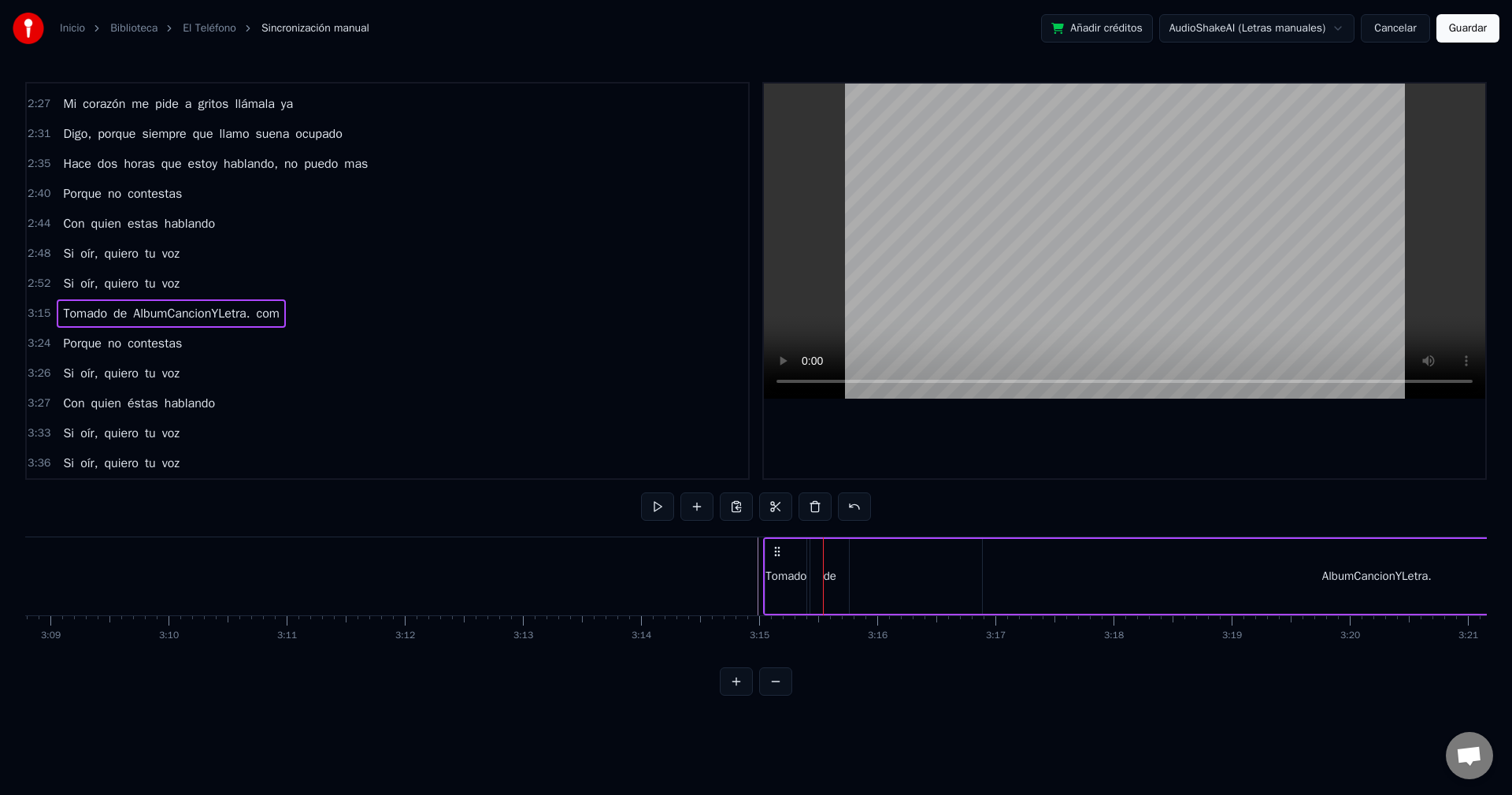 click on "3:15 Tomado de AlbumCancionYLetra. com" at bounding box center (387, 314) 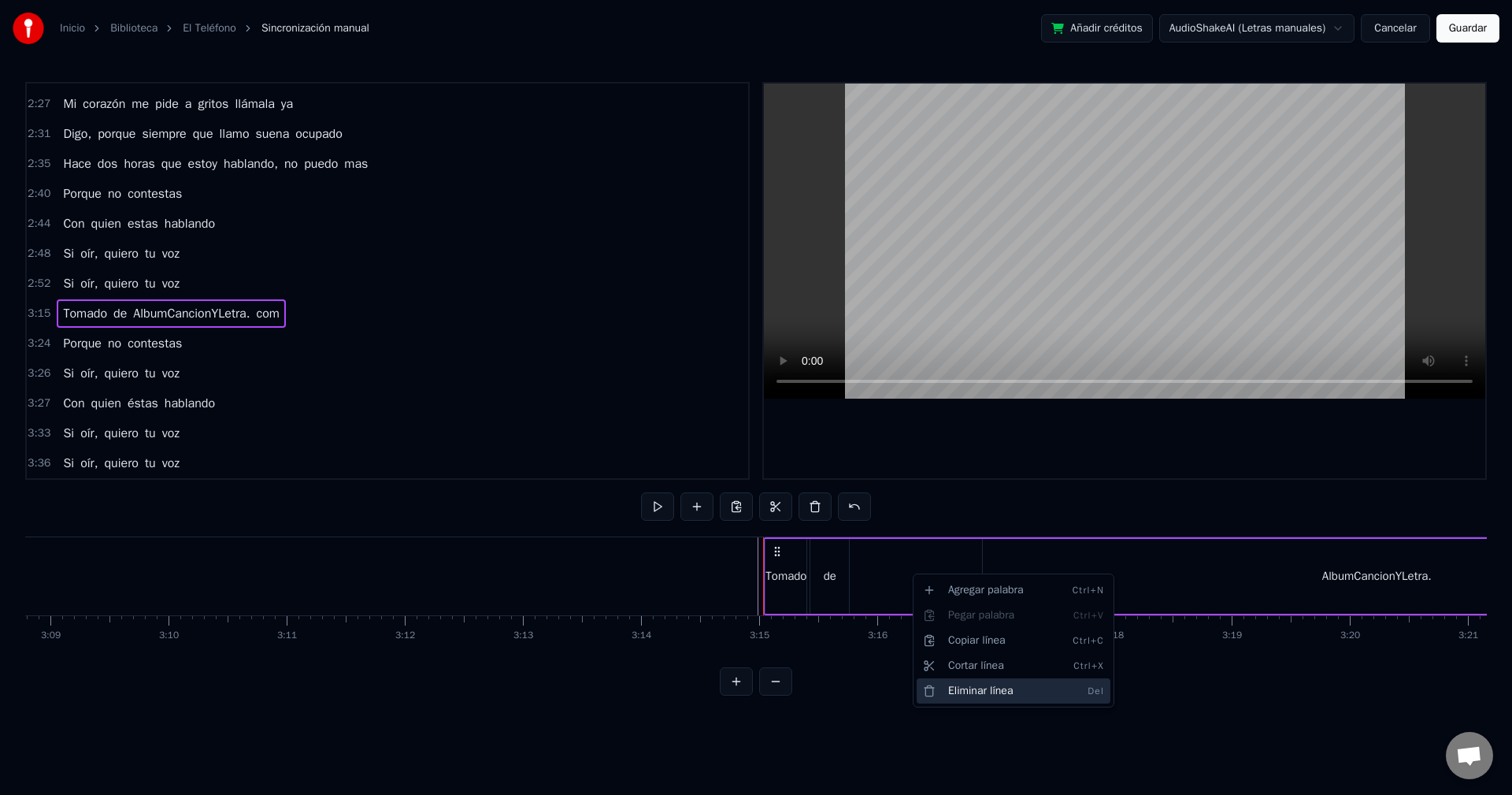 click on "Eliminar línea Del" at bounding box center (1014, 691) 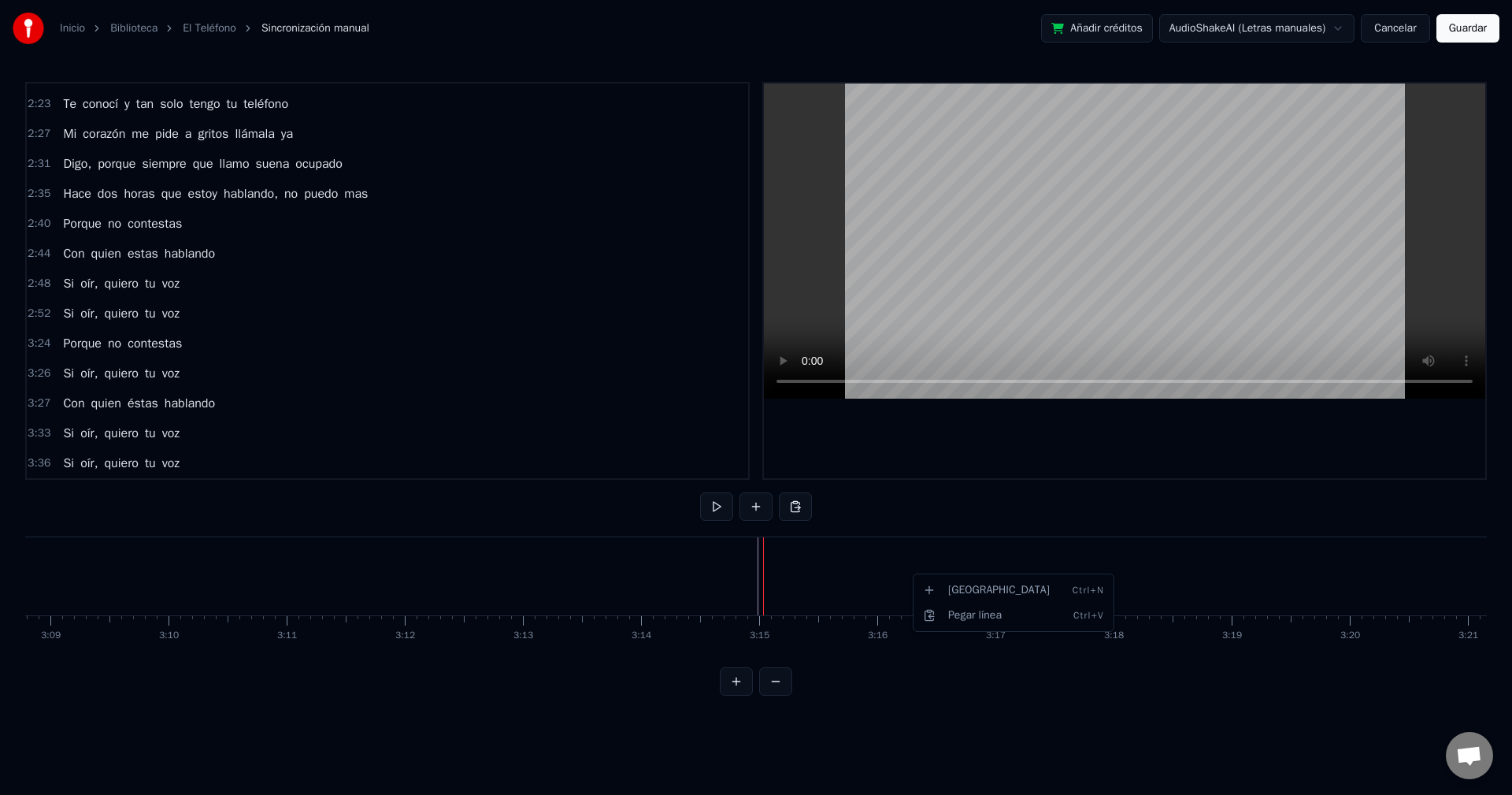 scroll, scrollTop: 414, scrollLeft: 0, axis: vertical 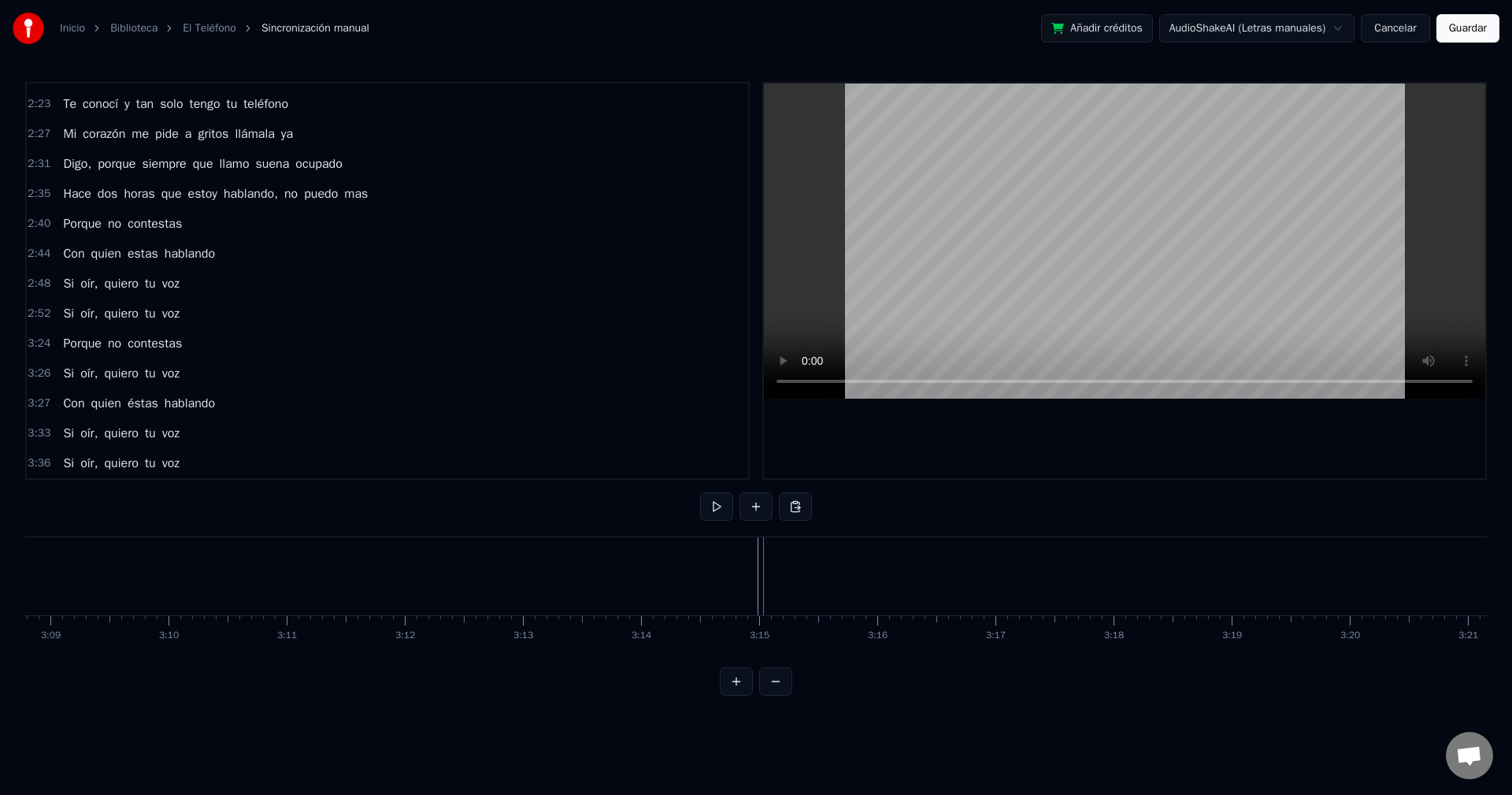 click on "Porque no contestas" at bounding box center [122, 224] 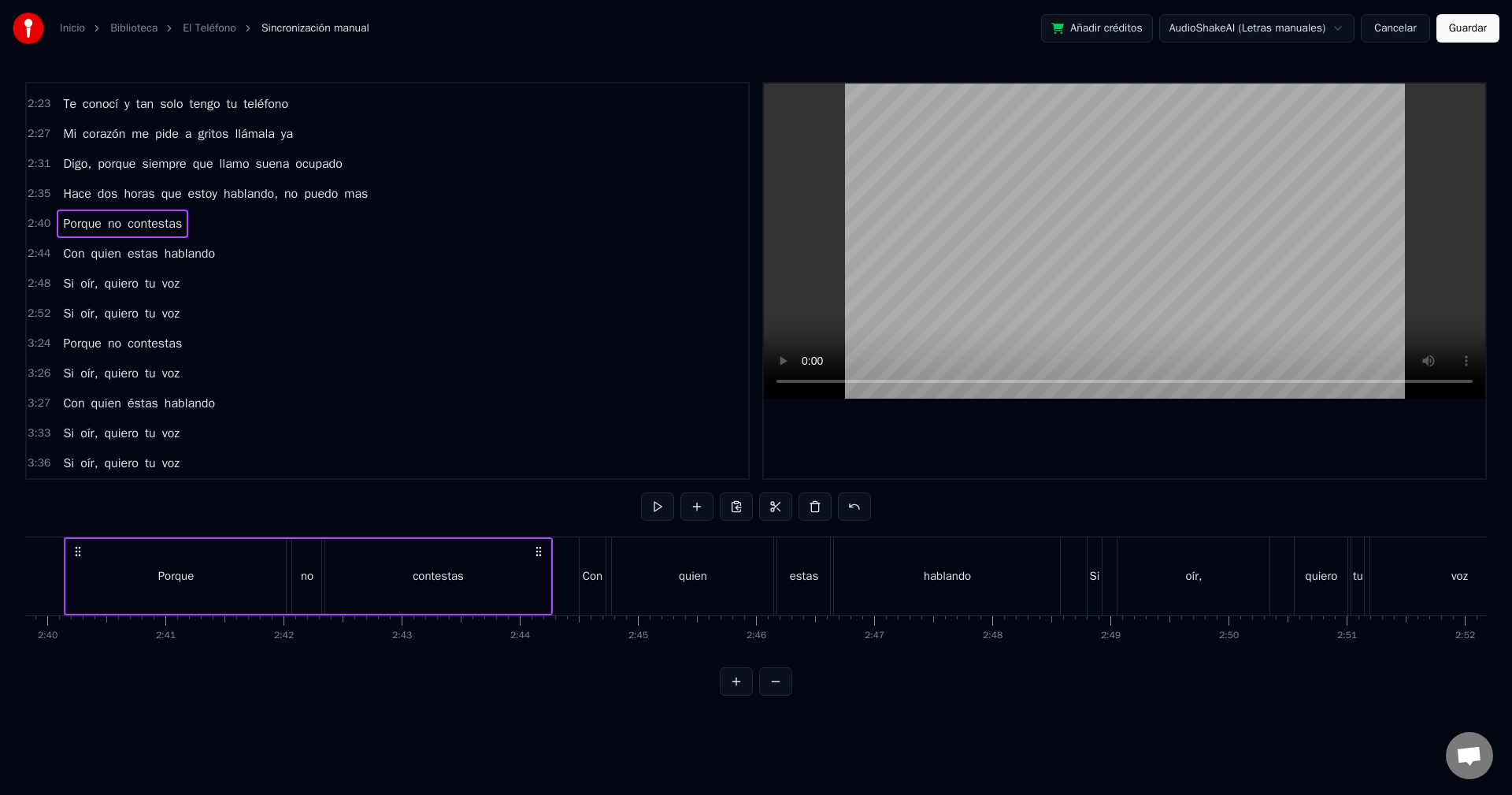 scroll, scrollTop: 0, scrollLeft: 18837, axis: horizontal 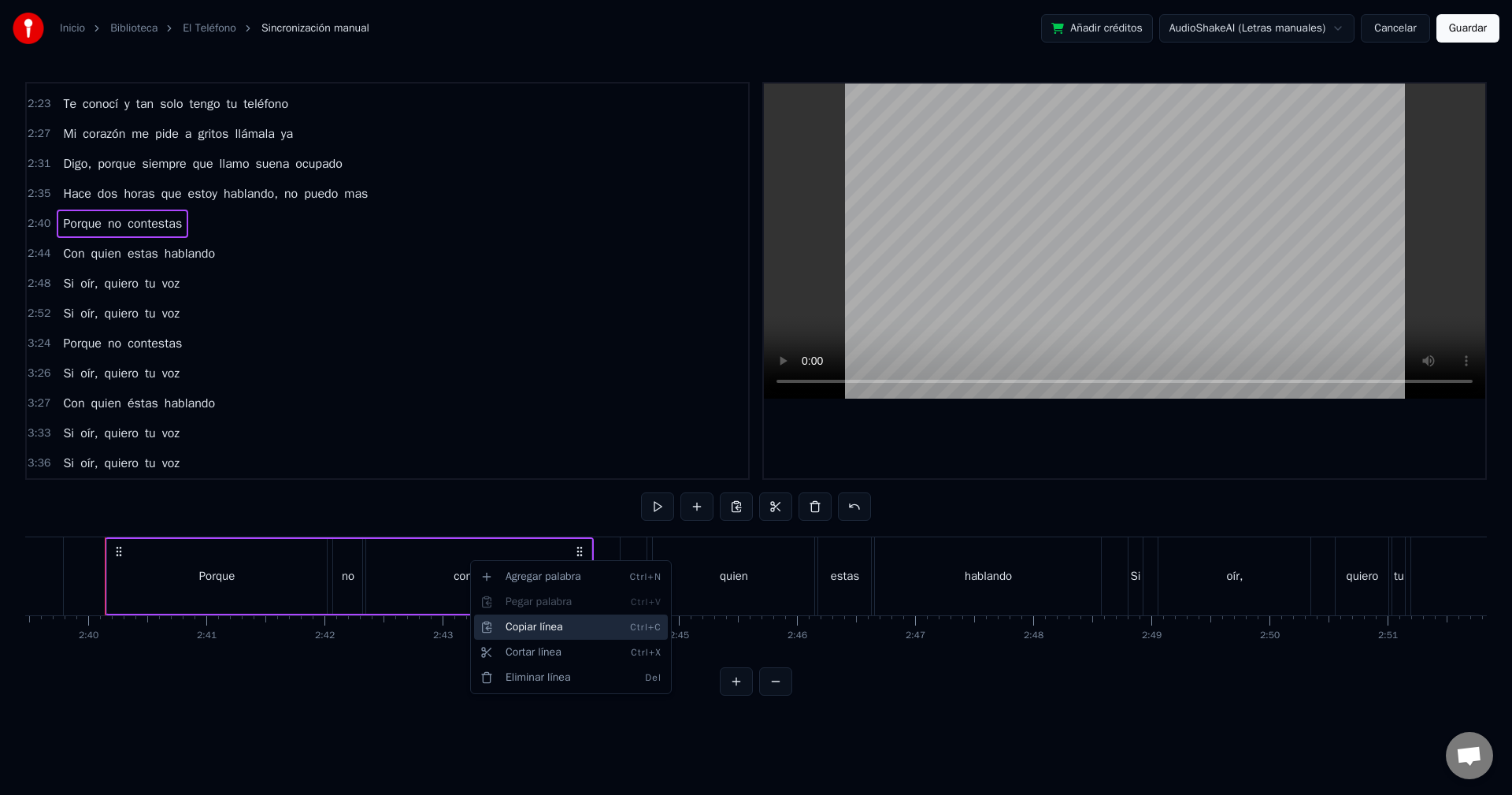 click on "Copiar línea Ctrl+C" at bounding box center [571, 627] 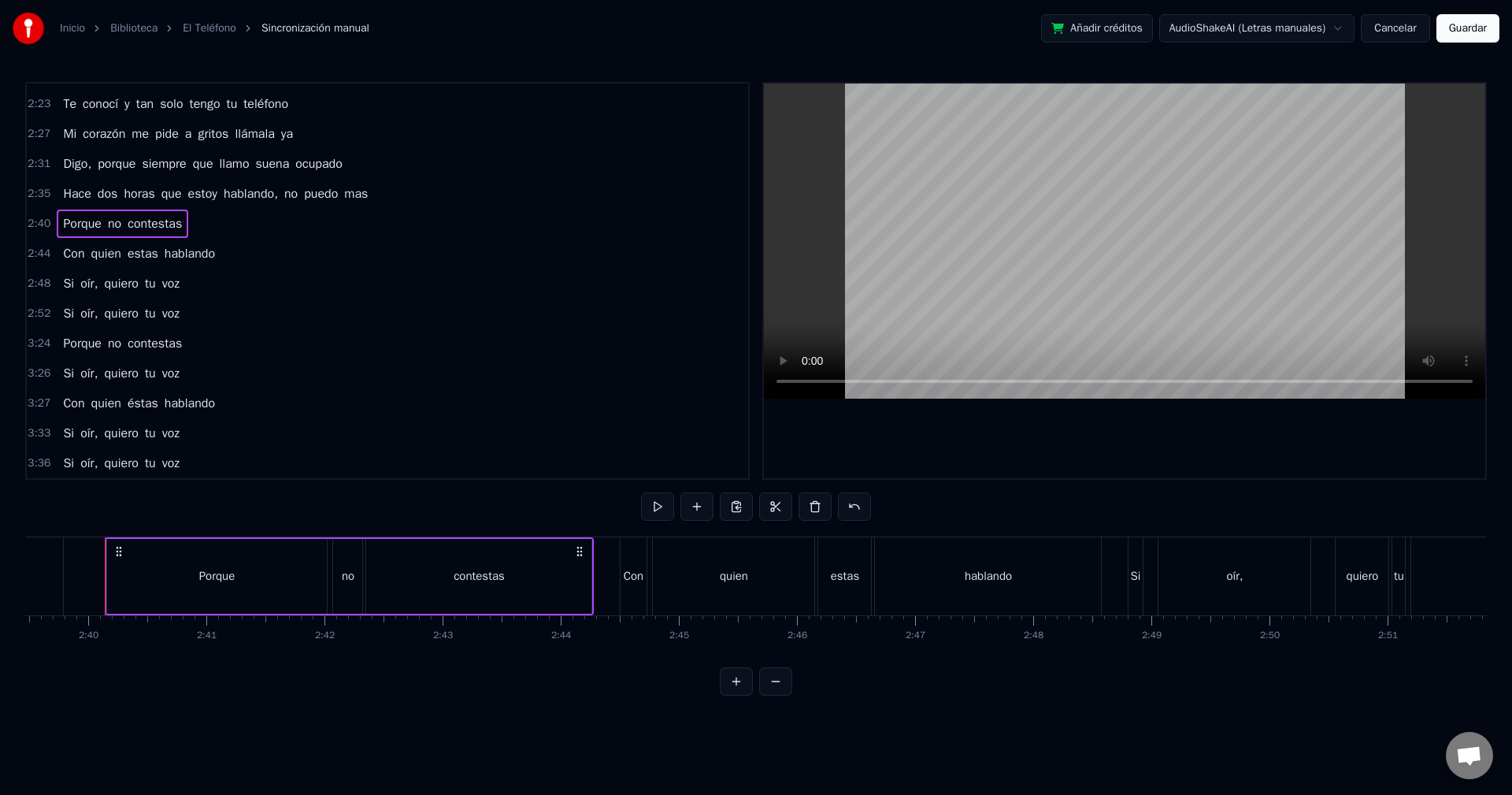 click on "Si oír, quiero tu voz" at bounding box center [121, 314] 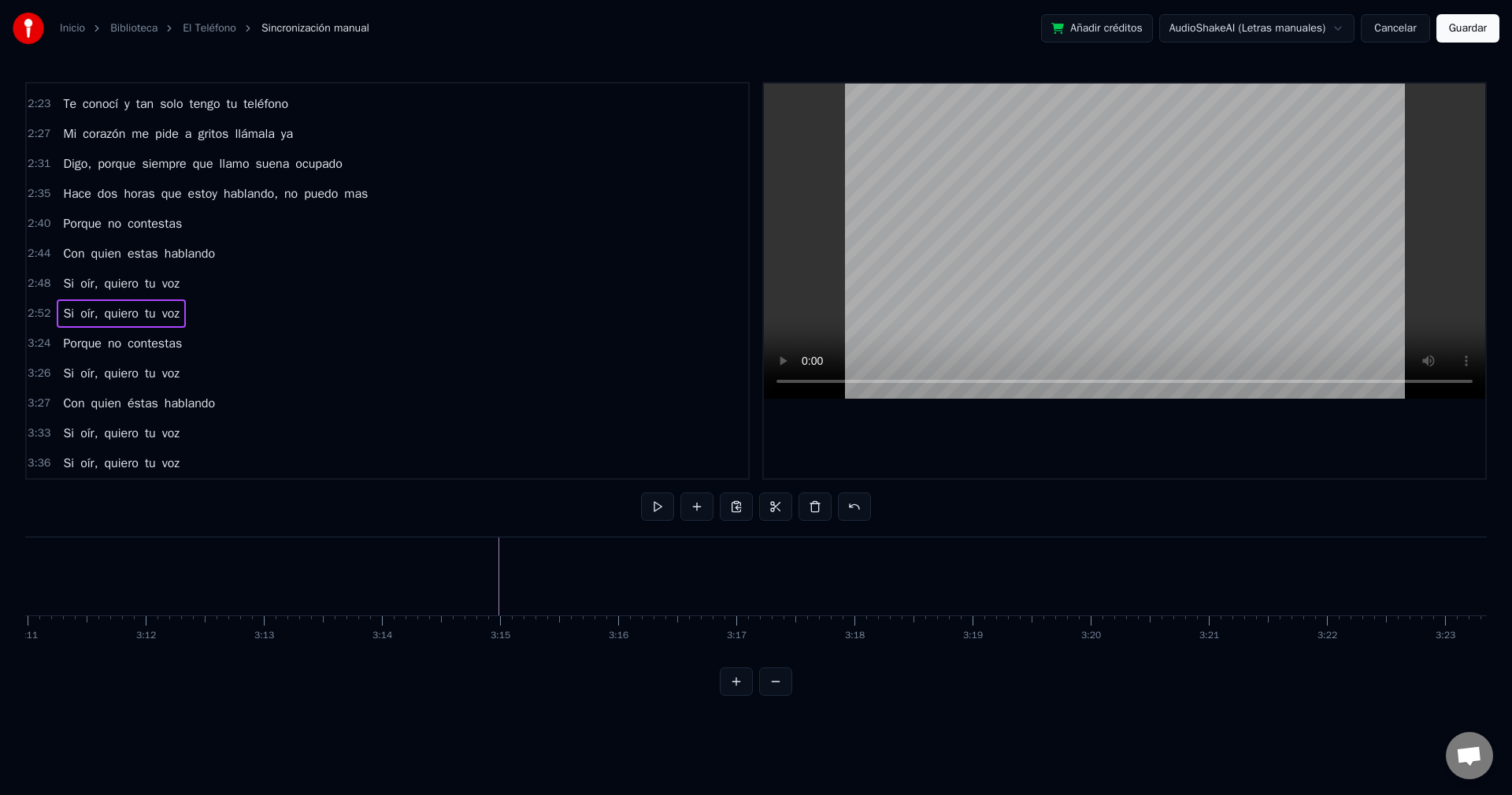 scroll, scrollTop: 0, scrollLeft: 22446, axis: horizontal 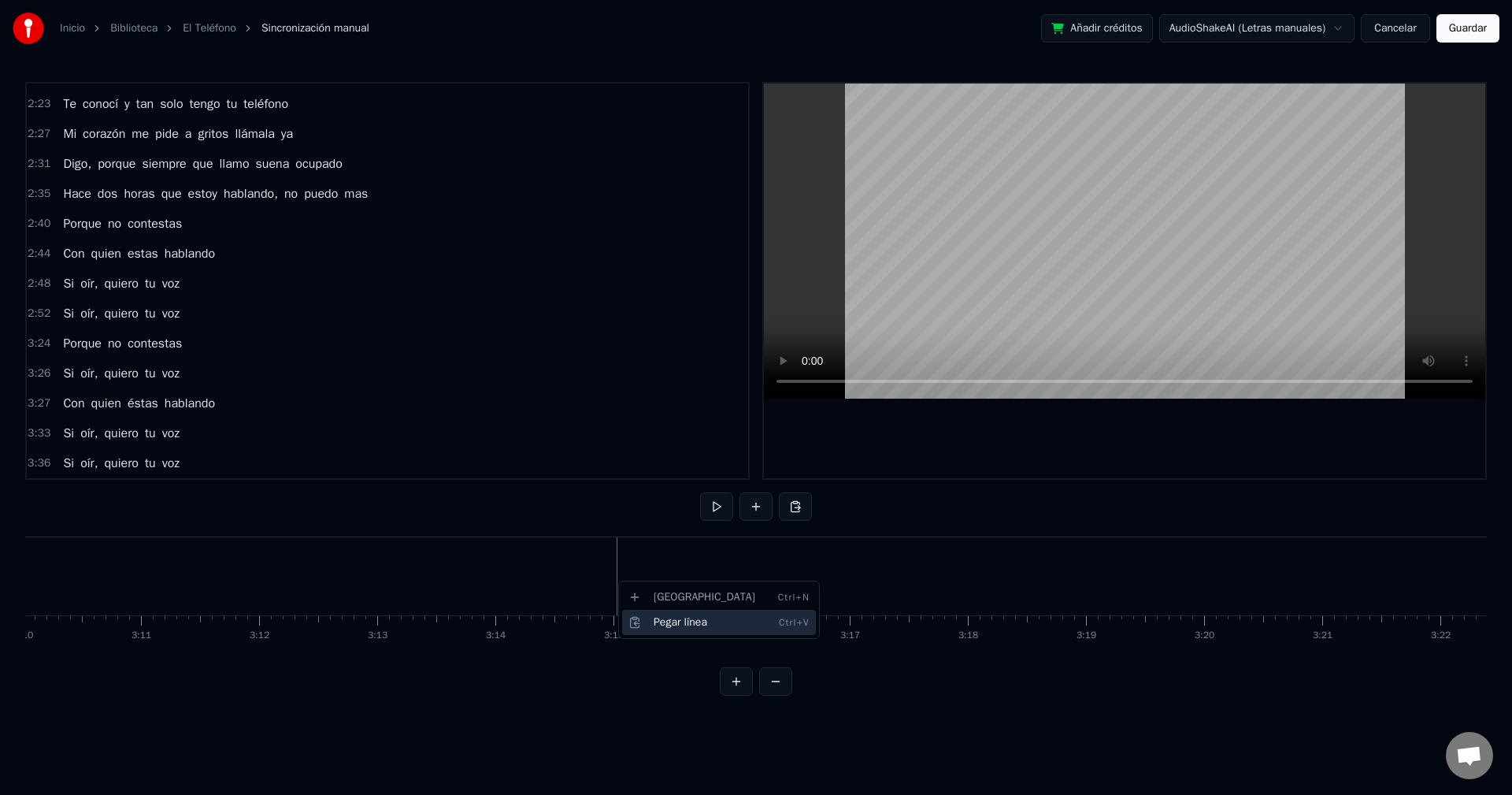 click on "Pegar línea Ctrl+V" at bounding box center [719, 622] 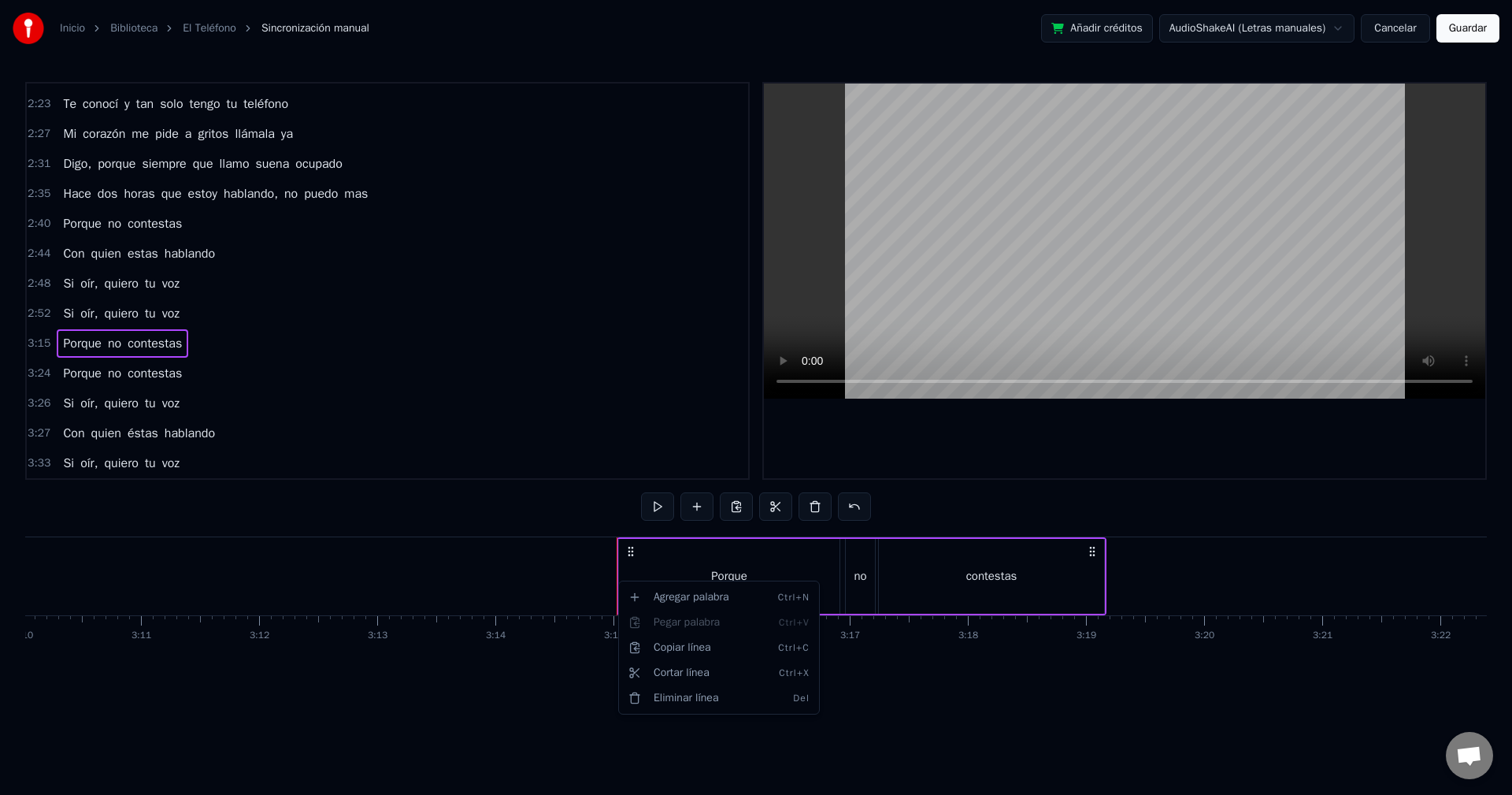 scroll, scrollTop: 444, scrollLeft: 0, axis: vertical 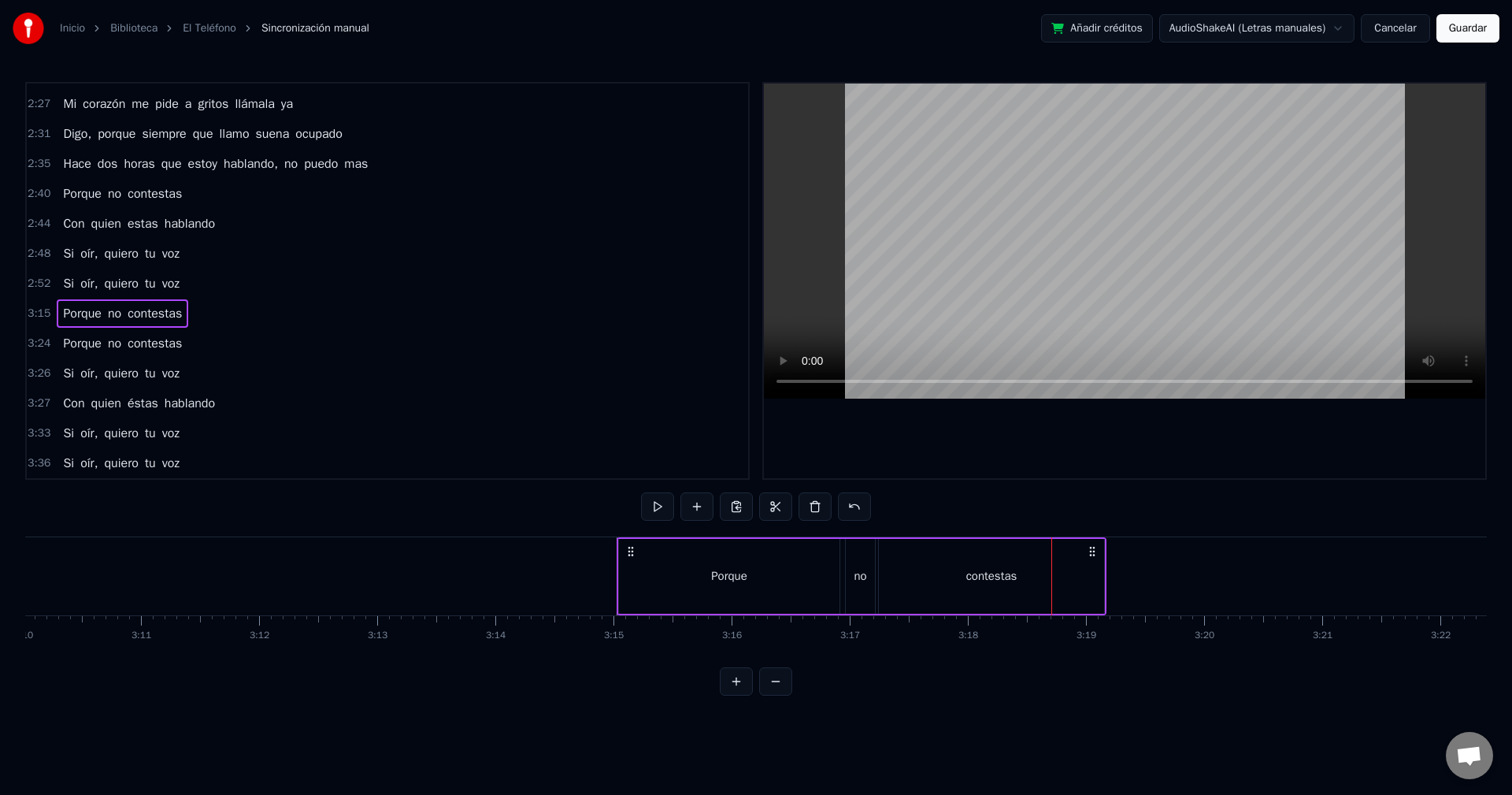 click on "contestas" at bounding box center [154, 344] 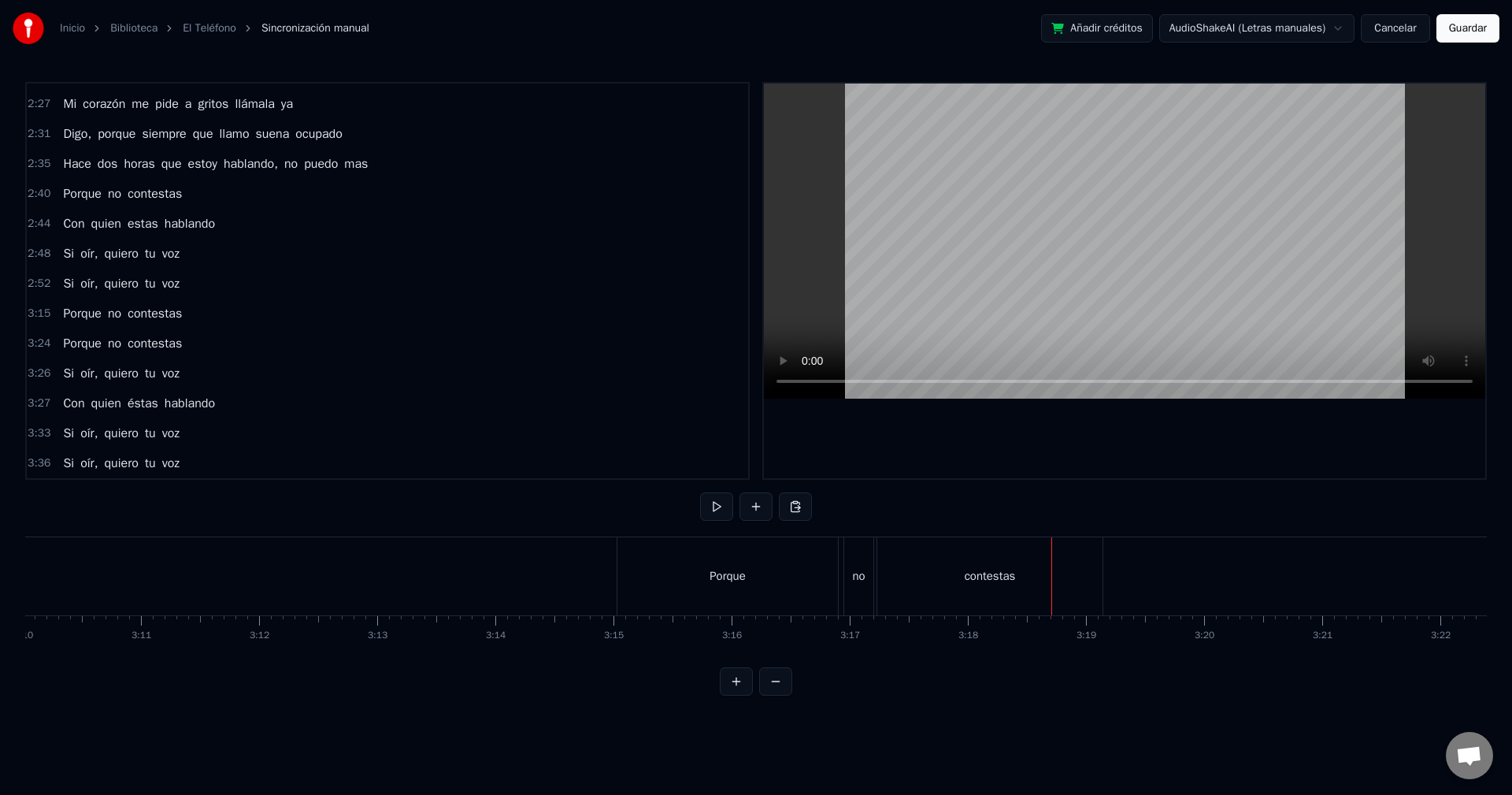 click on "contestas" at bounding box center [154, 314] 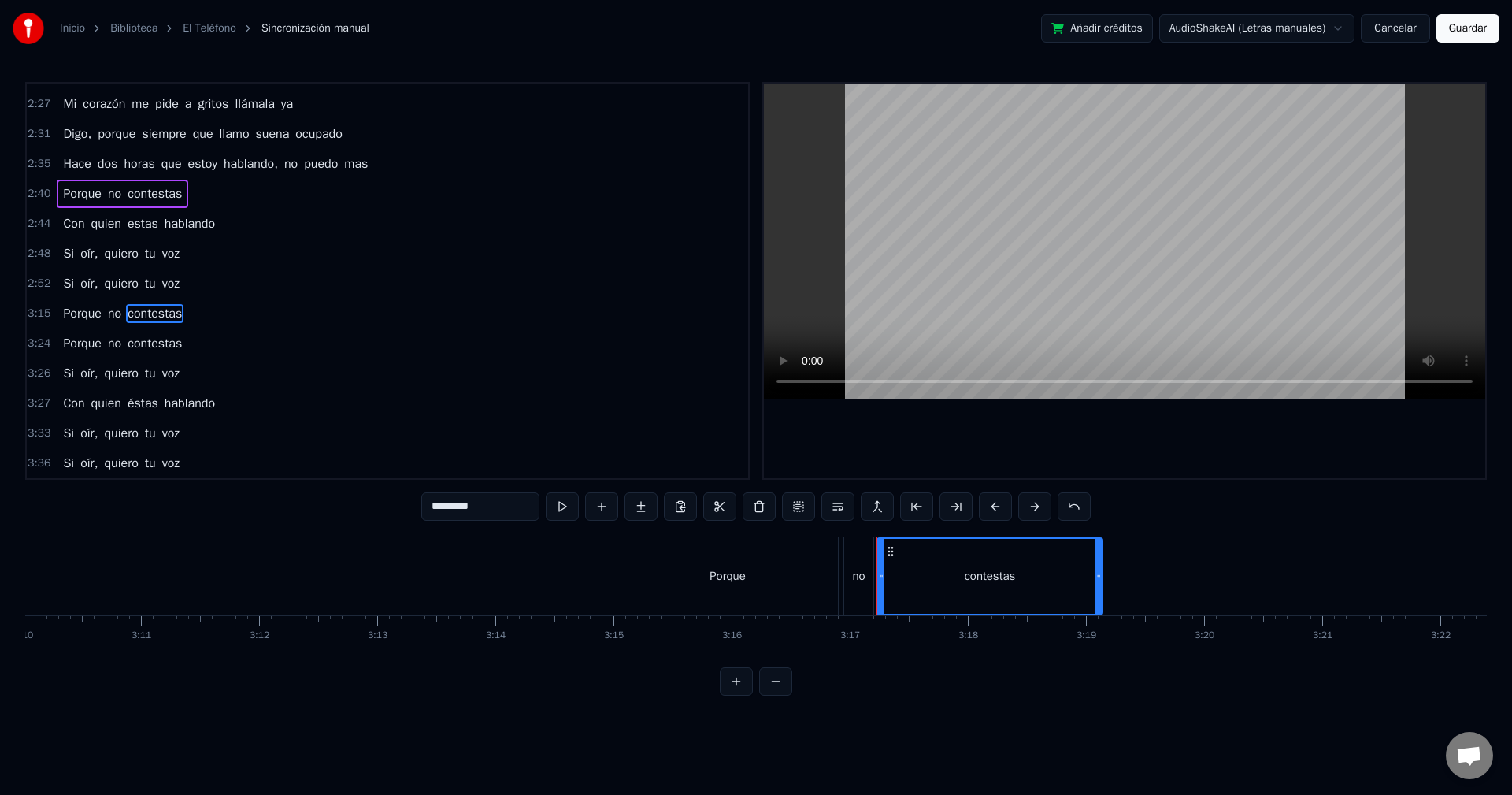 click on "contestas" at bounding box center (154, 344) 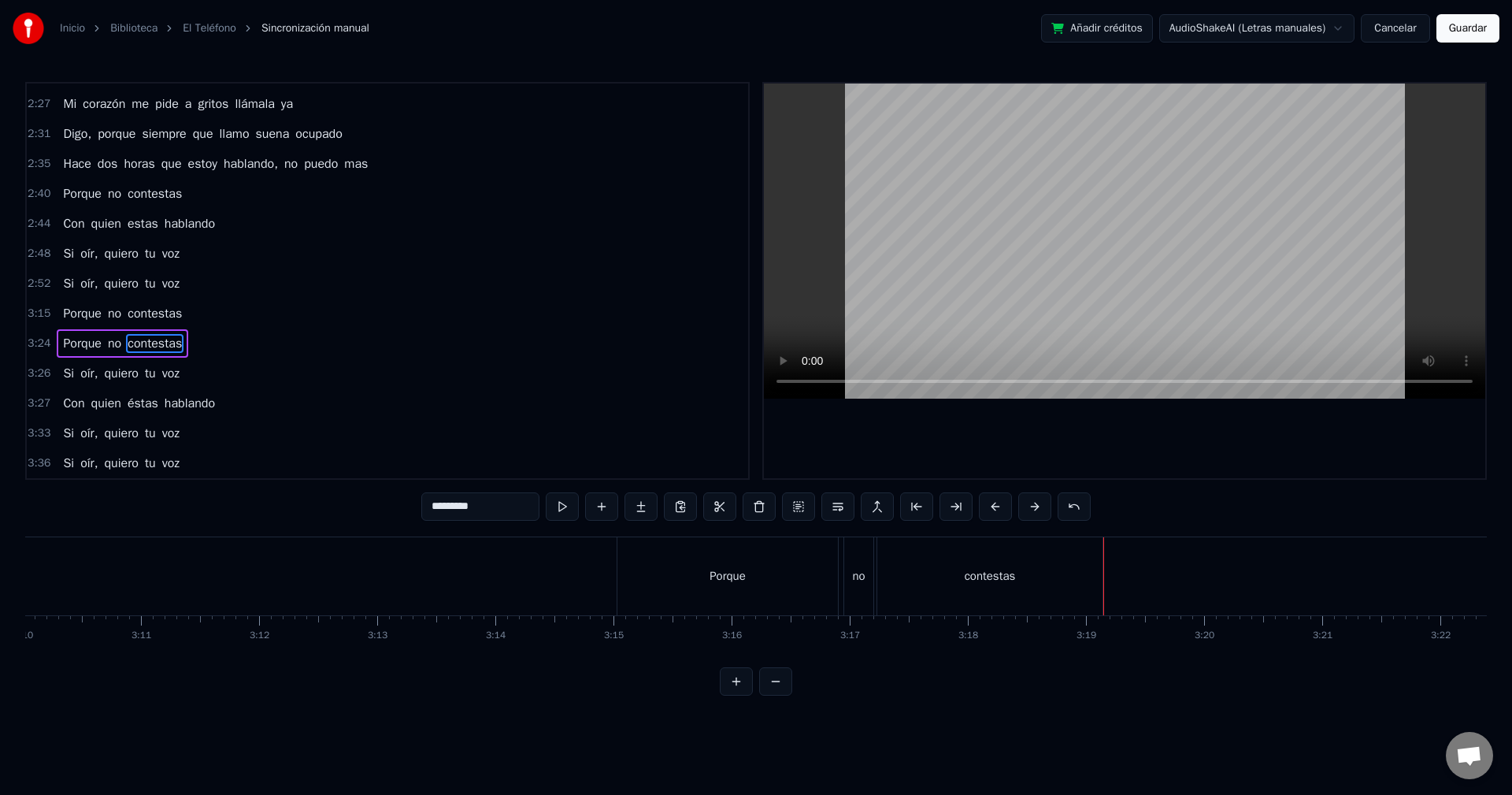 click on "3:24 Porque no contestas" at bounding box center [387, 344] 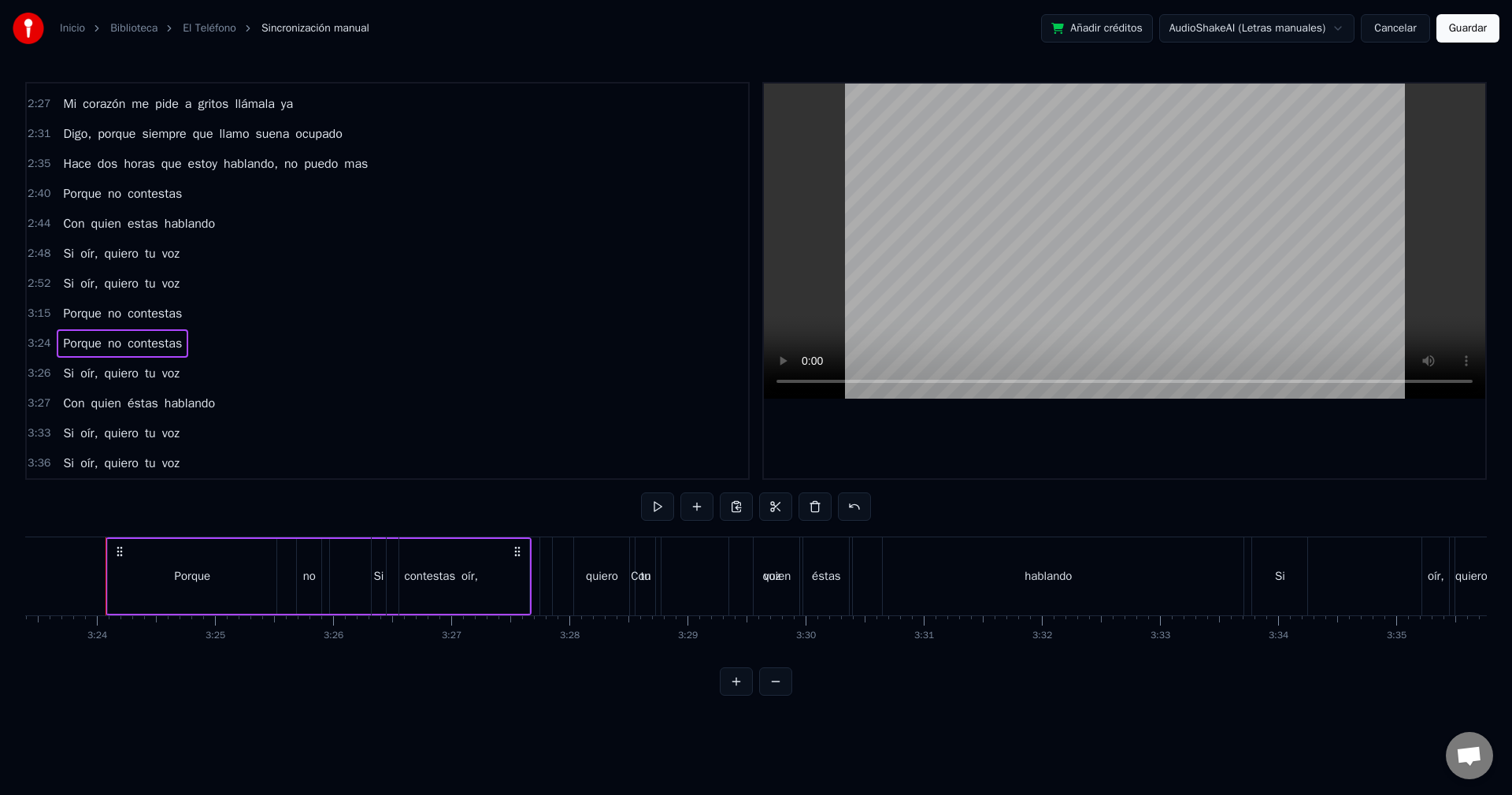 scroll, scrollTop: 0, scrollLeft: 24027, axis: horizontal 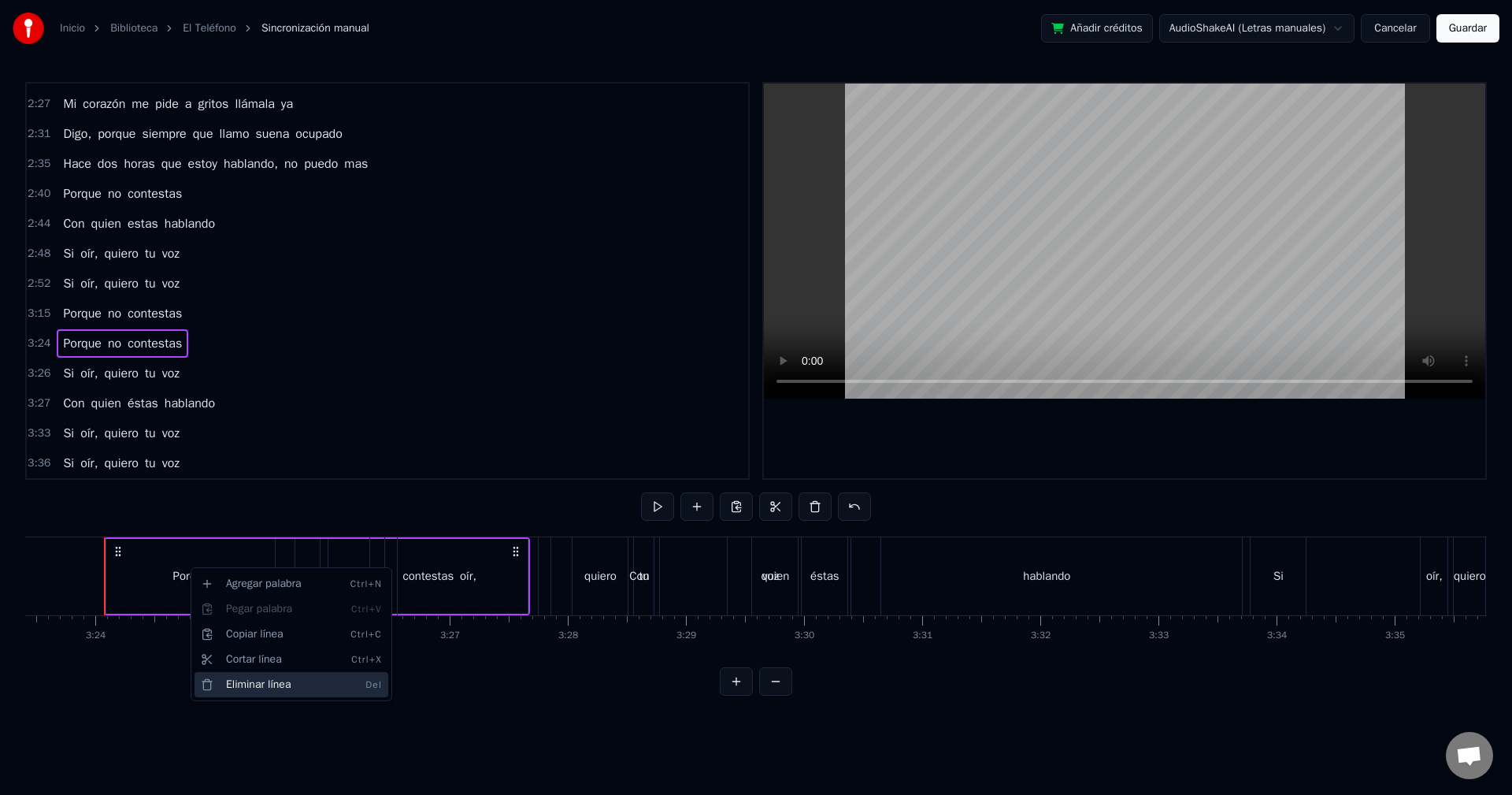 click on "Eliminar línea Del" at bounding box center [291, 685] 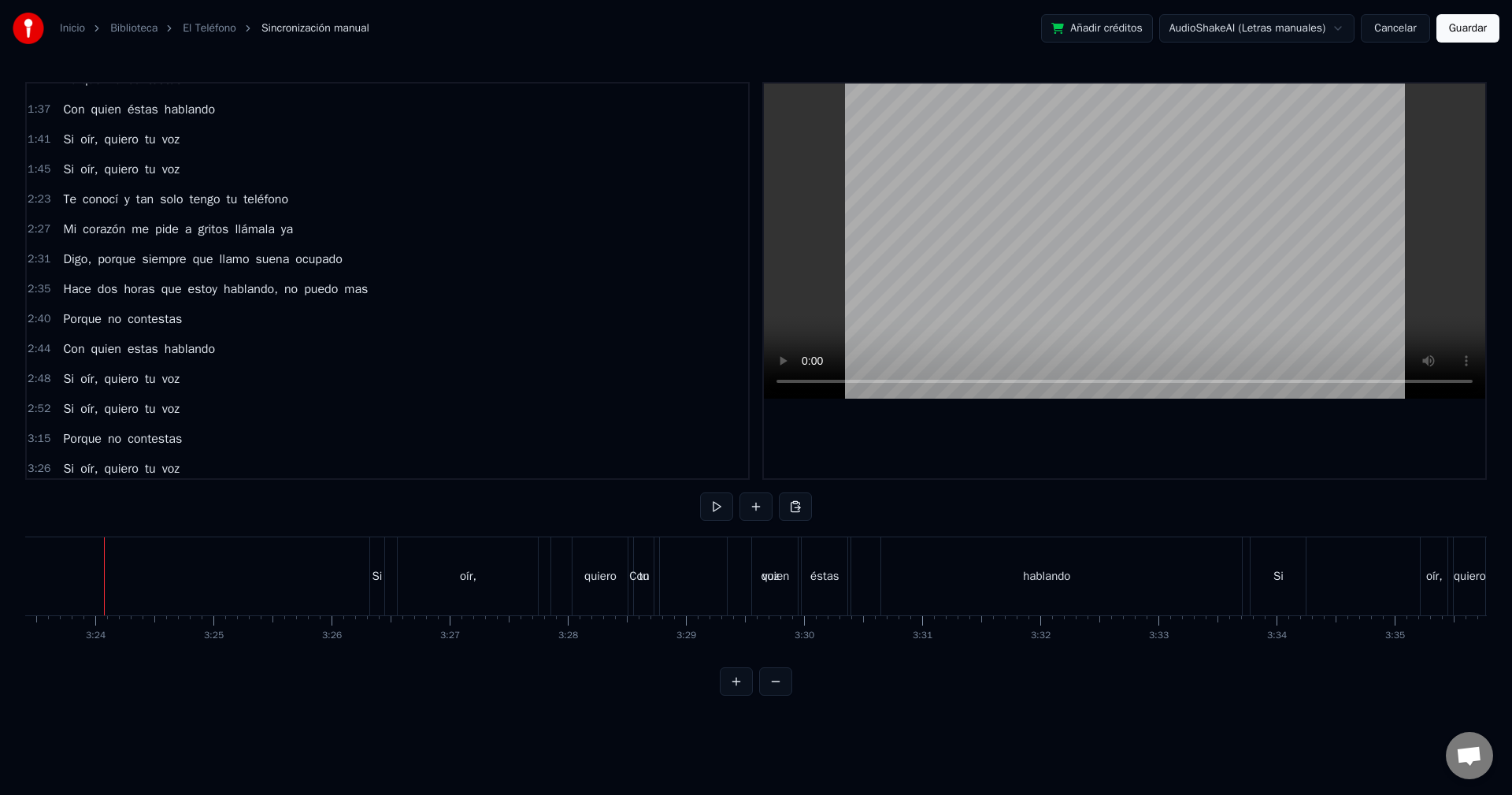 scroll, scrollTop: 256, scrollLeft: 0, axis: vertical 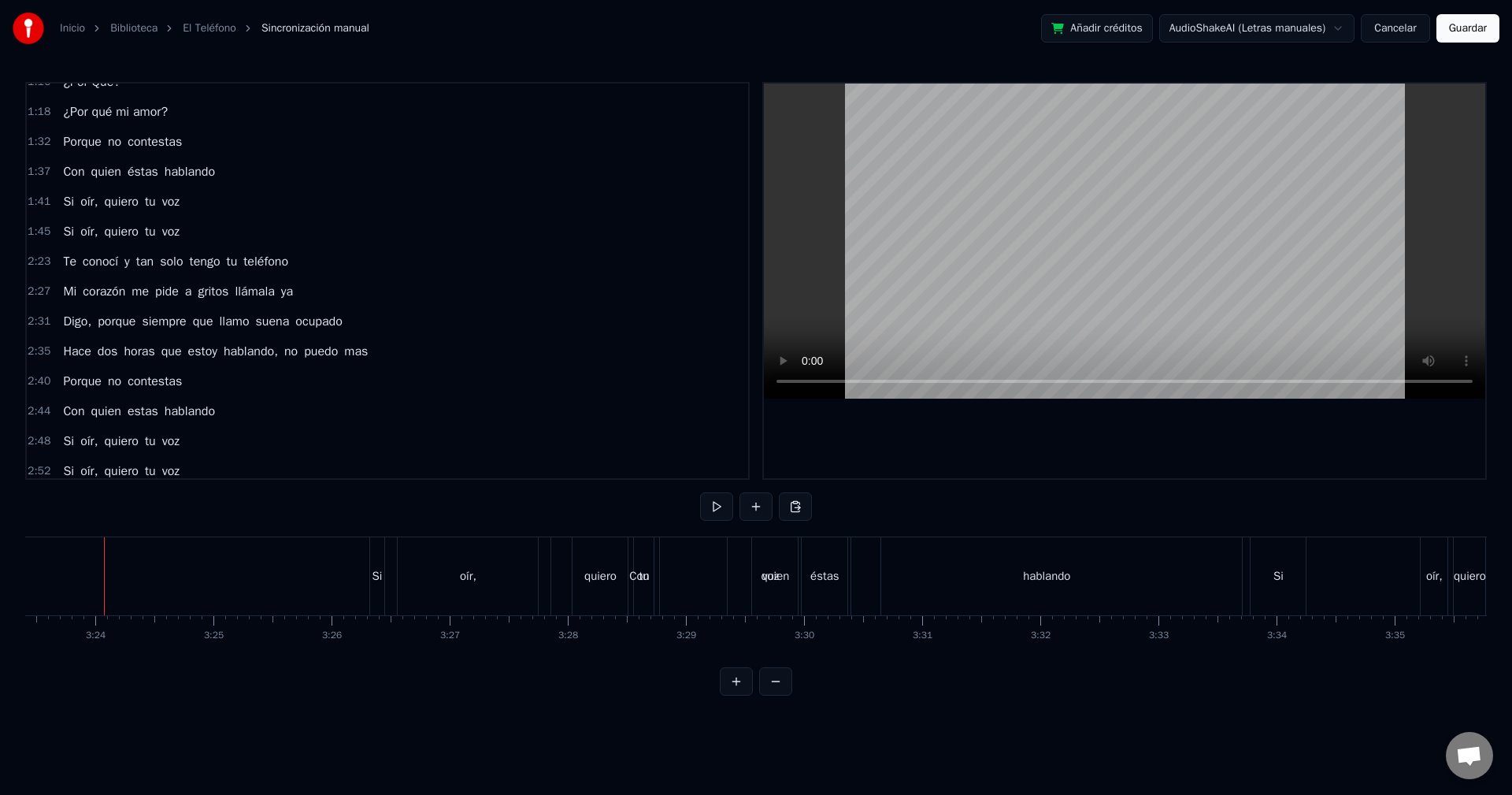 click on "Con quien éstas hablando" at bounding box center [139, 172] 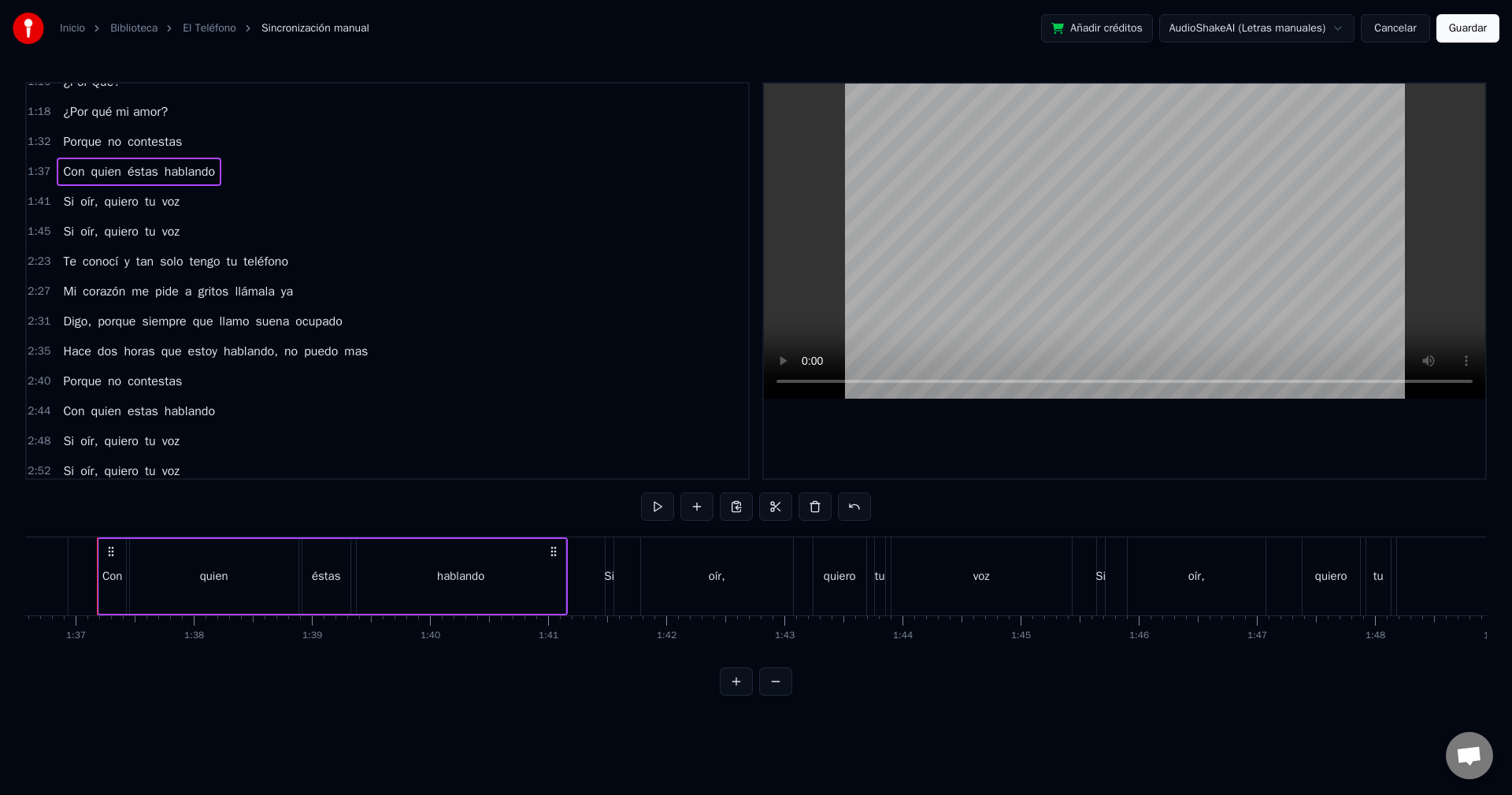 scroll, scrollTop: 0, scrollLeft: 11400, axis: horizontal 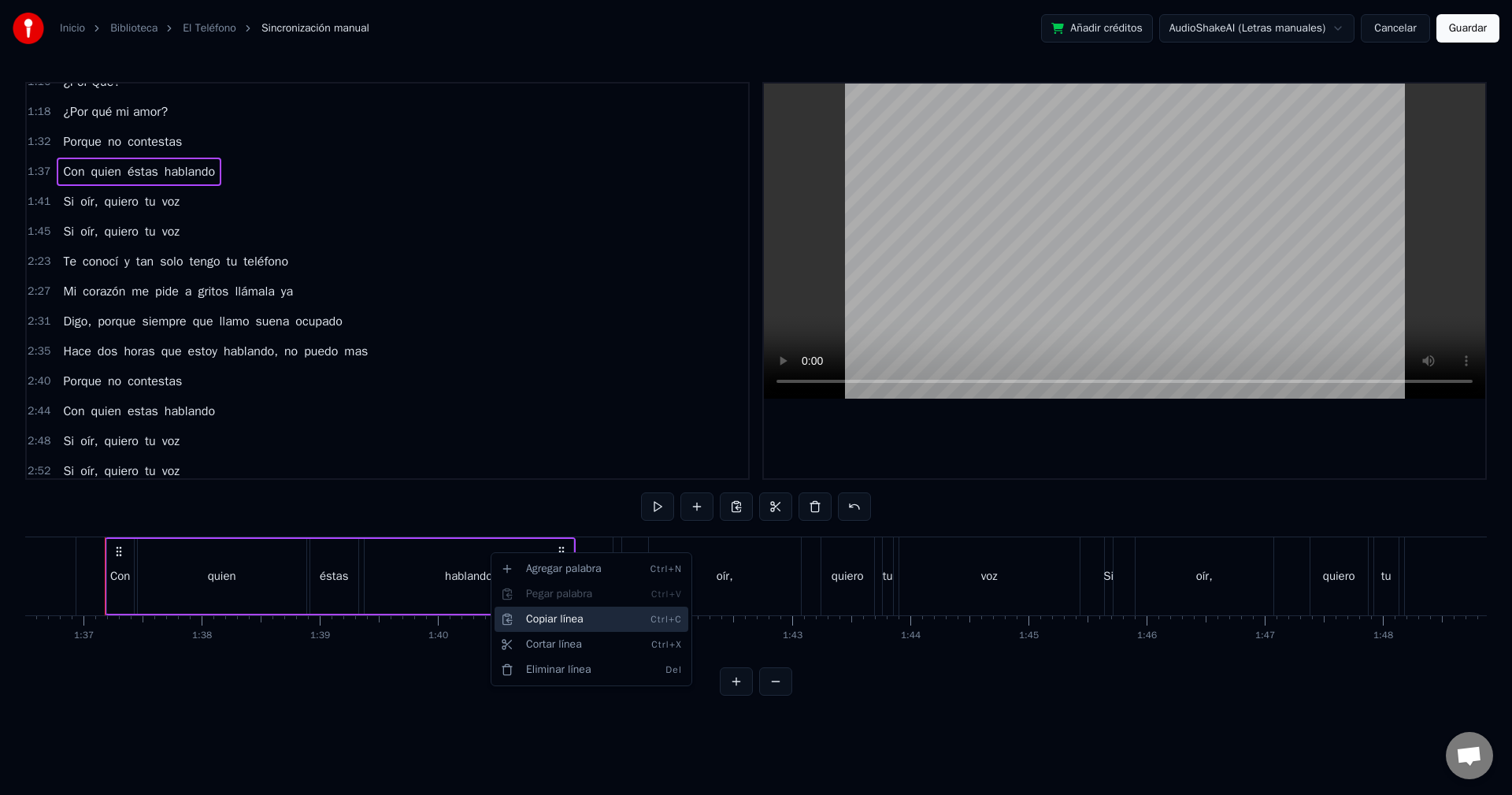 click on "Copiar línea Ctrl+C" at bounding box center (591, 619) 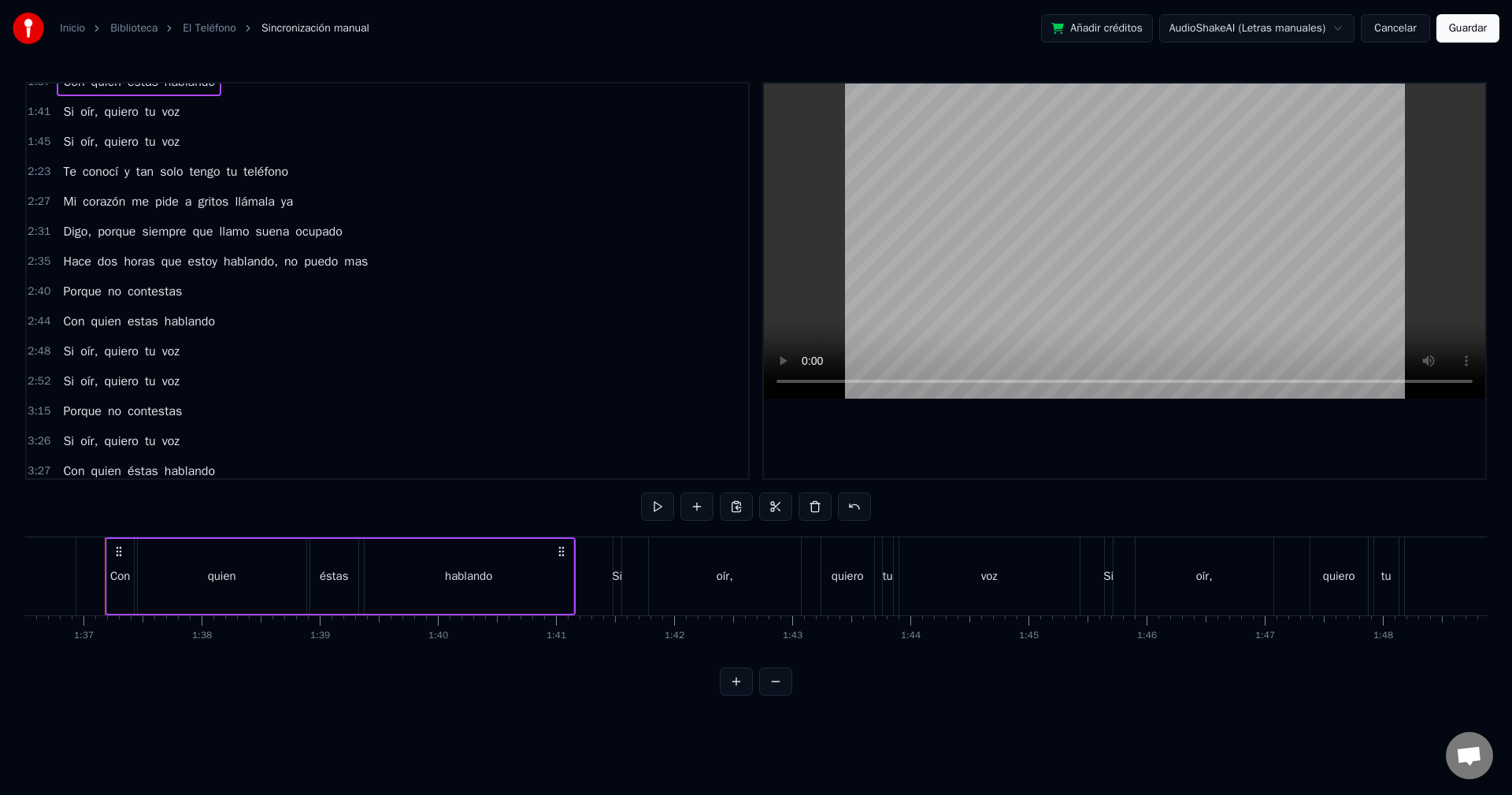 scroll, scrollTop: 414, scrollLeft: 0, axis: vertical 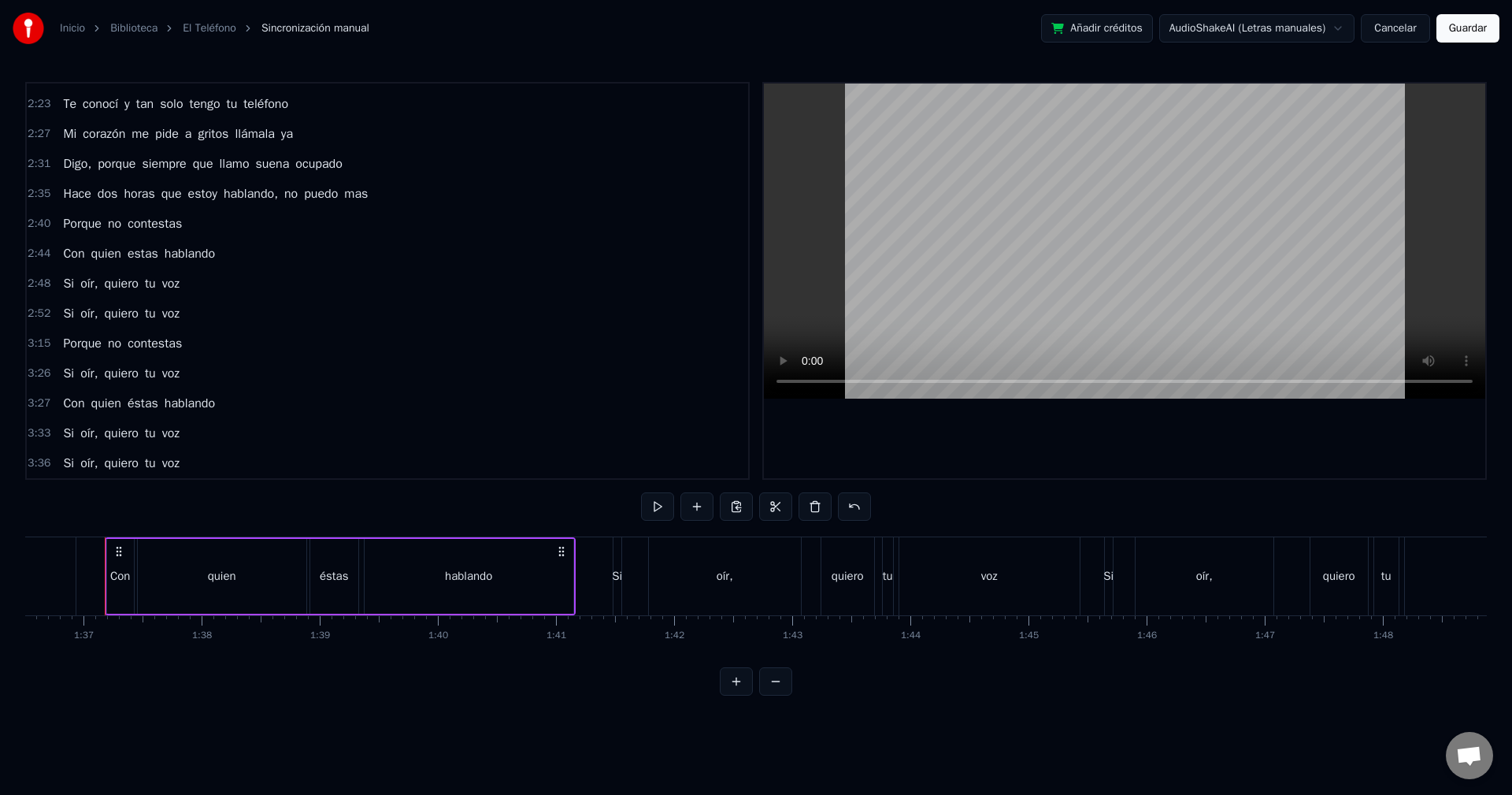 click on "contestas" at bounding box center (154, 344) 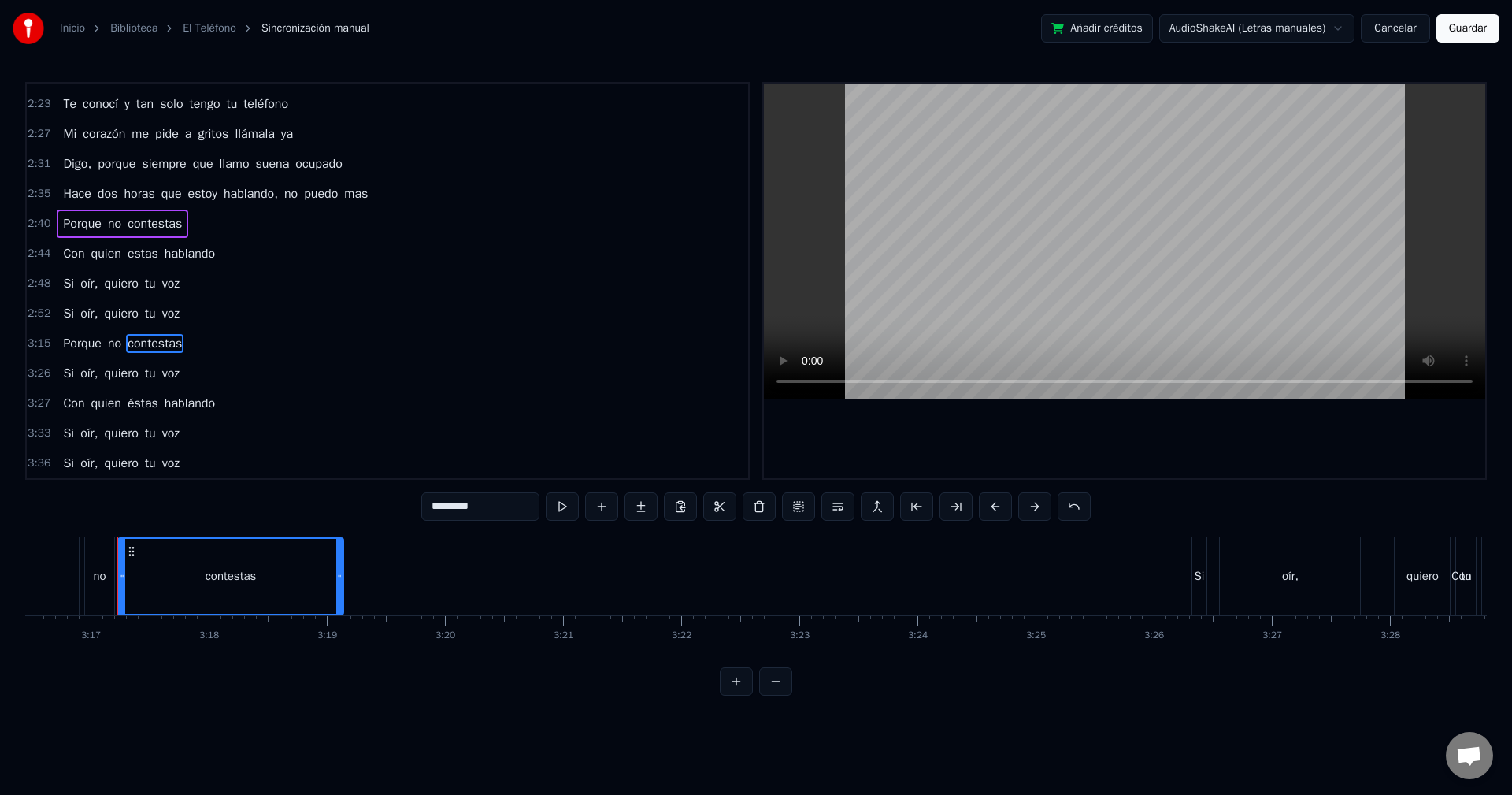 scroll, scrollTop: 0, scrollLeft: 23218, axis: horizontal 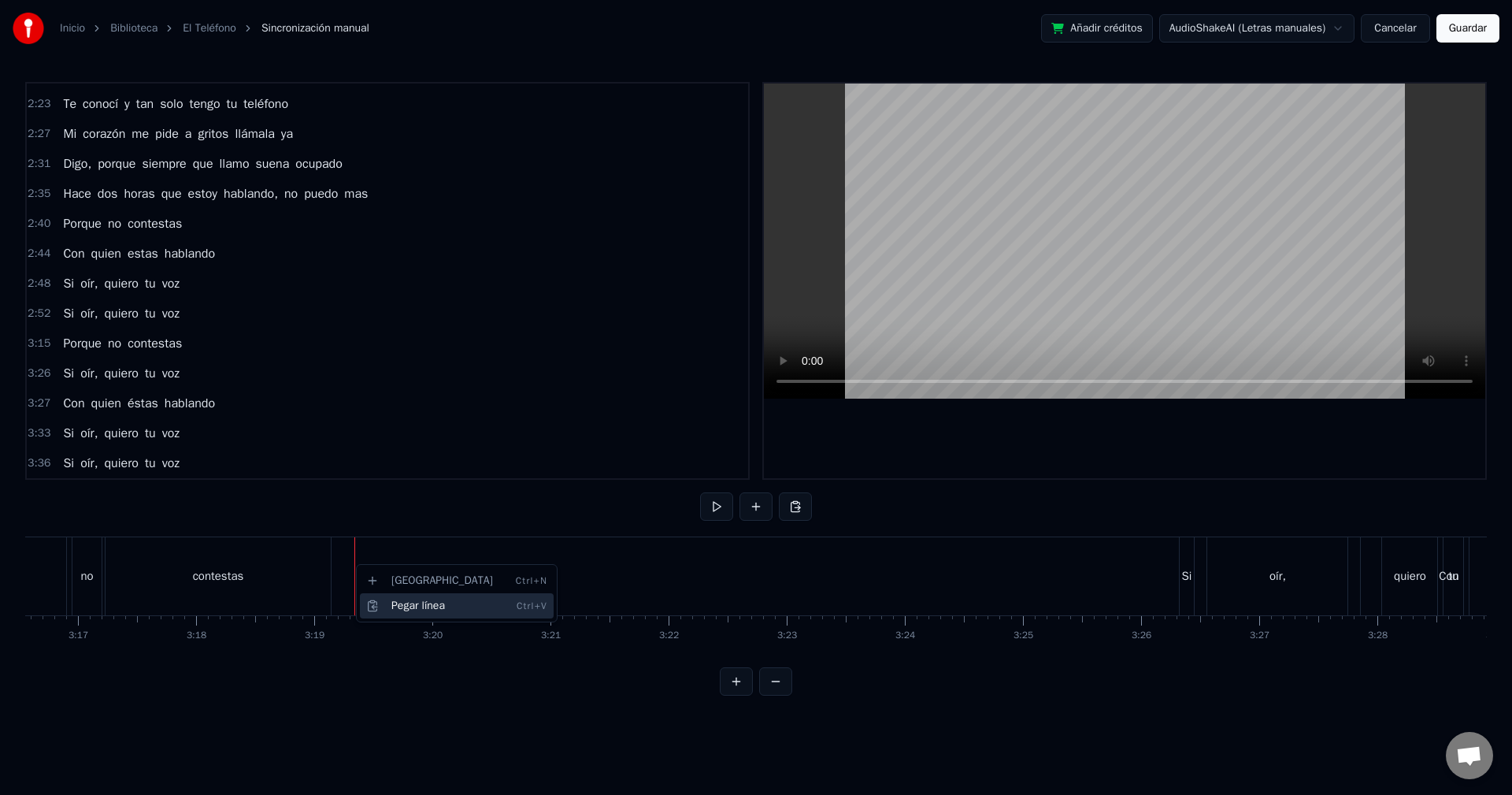 click on "Pegar línea Ctrl+V" at bounding box center [457, 606] 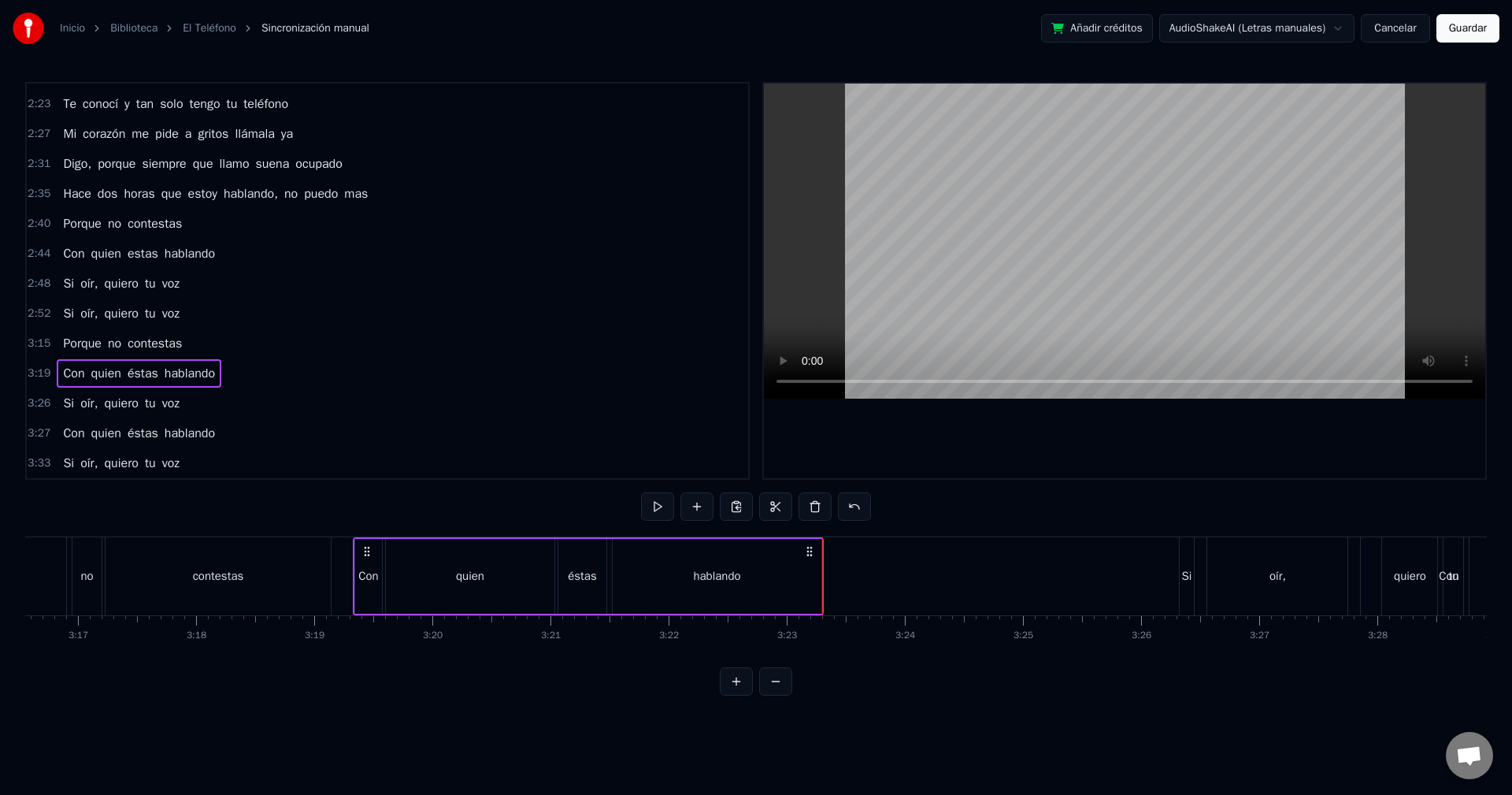 click 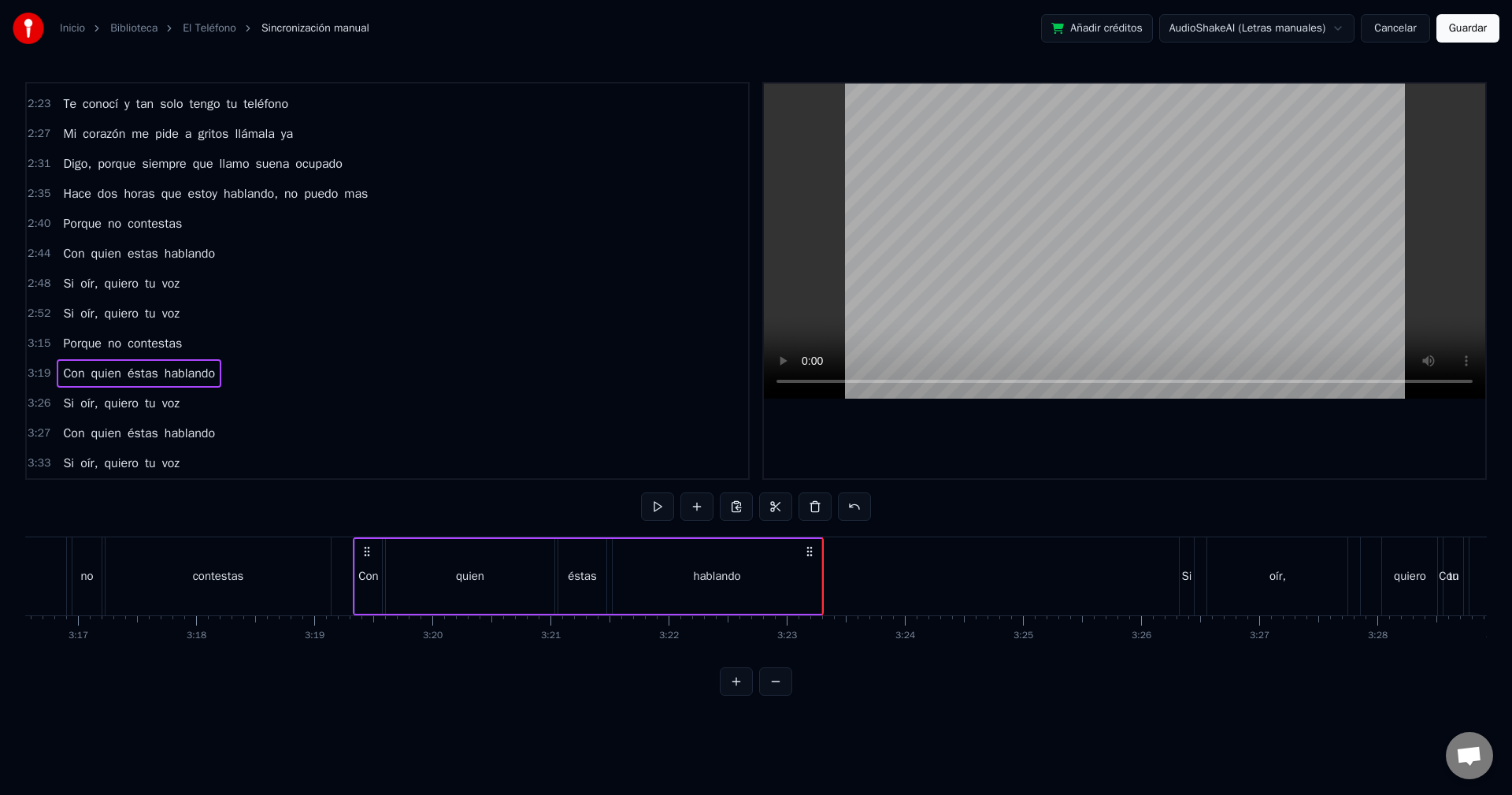 click on "hablando" at bounding box center (717, 576) 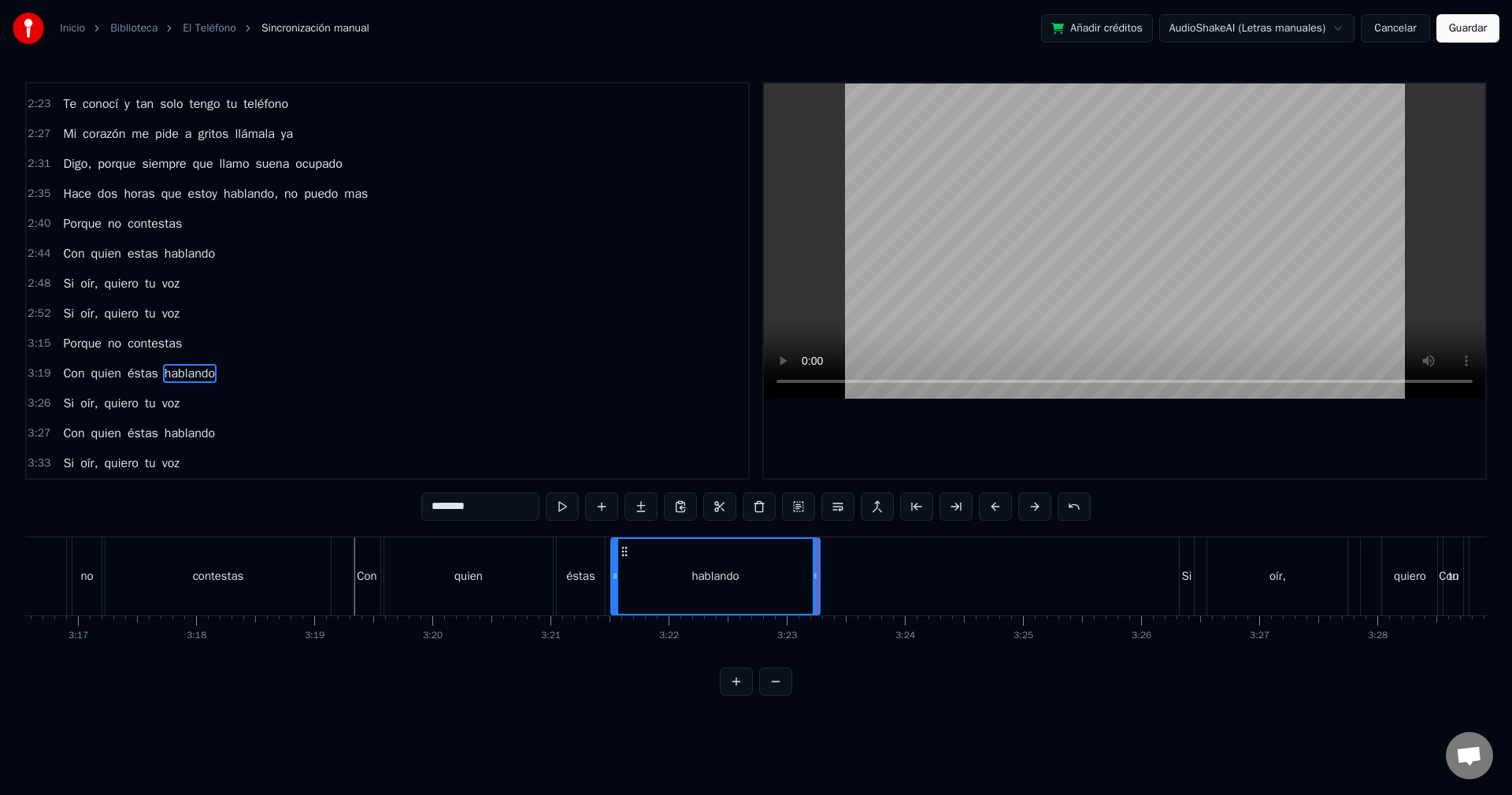 scroll, scrollTop: 444, scrollLeft: 0, axis: vertical 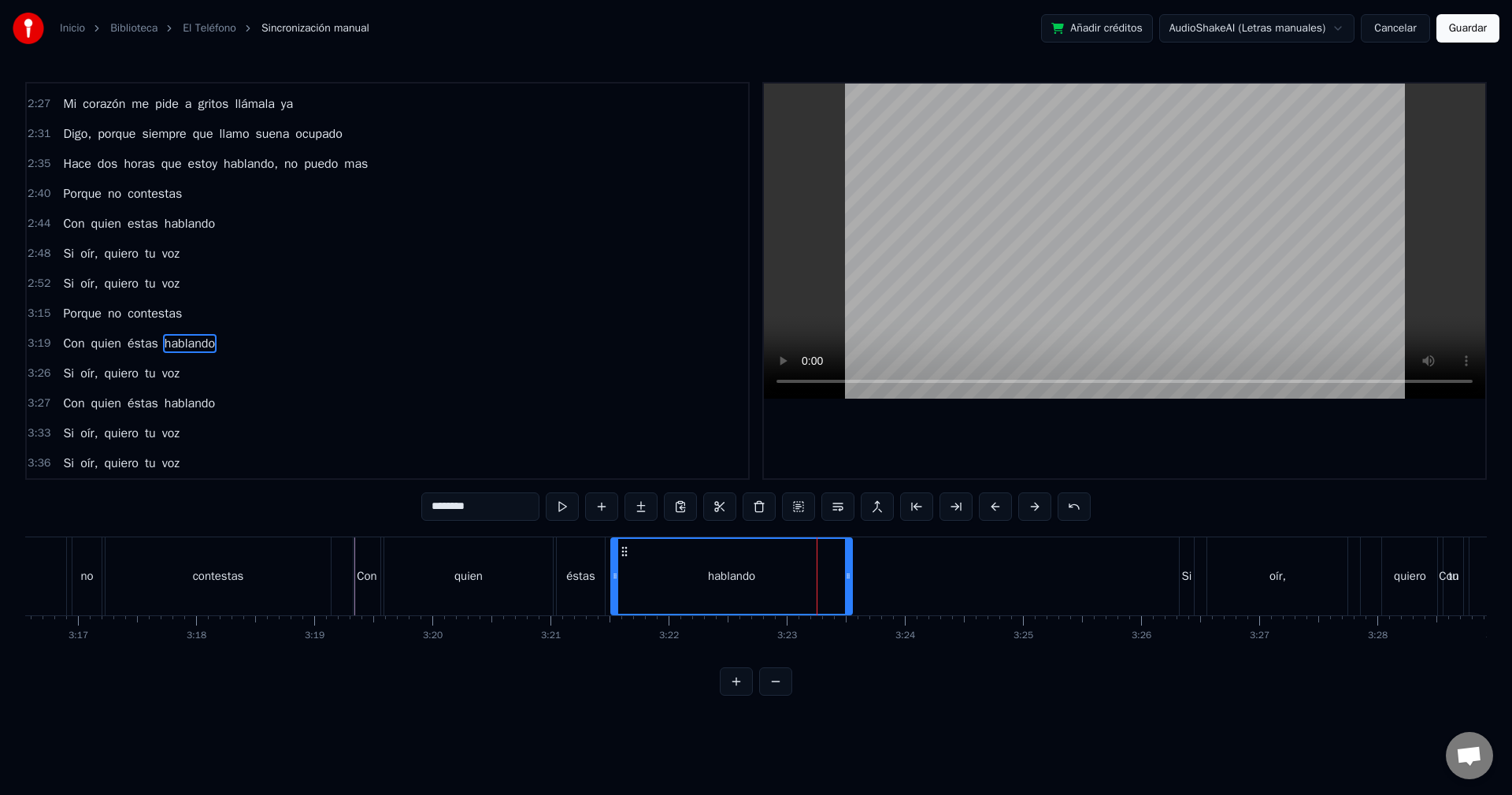 drag, startPoint x: 818, startPoint y: 576, endPoint x: 850, endPoint y: 578, distance: 32.06244 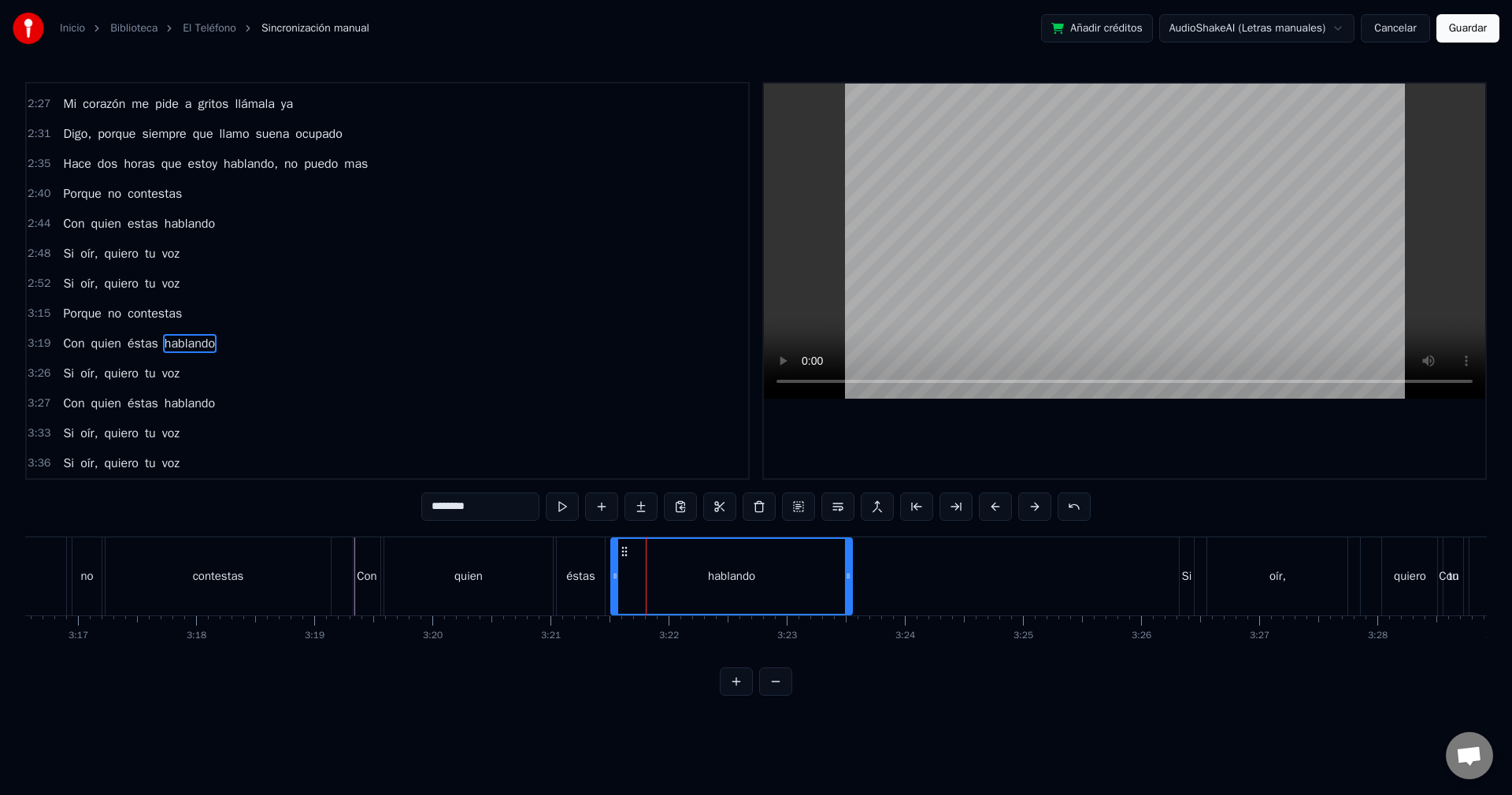 click on "0 0:01 0:02 0:03 0:04 0:05 0:06 0:07 0:08 0:09 0:10 0:11 0:12 0:13 0:14 0:15 0:16 0:17 0:18 0:19 0:20 0:21 0:22 0:23 0:24 0:25 0:26 0:27 0:28 0:29 0:30 0:31 0:32 0:33 0:34 0:35 0:36 0:37 0:38 0:39 0:40 0:41 0:42 0:43 0:44 0:45 0:46 0:47 0:48 0:49 0:50 0:51 0:52 0:53 0:54 0:55 0:56 0:57 0:58 0:59 1:00 1:01 1:02 1:03 1:04 1:05 1:06 1:07 1:08 1:09 1:10 1:11 1:12 1:13 1:14 1:15 1:16 1:17 1:18 1:19 1:20 1:21 1:22 1:23 1:24 1:25 1:26 1:27 1:28 1:29 1:30 1:31 1:32 1:33 1:34 1:35 1:36 1:37 1:38 1:39 1:40 1:41 1:42 1:43 1:44 1:45 1:46 1:47 1:48 1:49 1:50 1:51 1:52 1:53 1:54 1:55 1:56 1:57 1:58 1:59 2:00 2:01 2:02 2:03 2:04 2:05 2:06 2:07 2:08 2:09 2:10 2:11 2:12 2:13 2:14 2:15 2:16 2:17 2:18 2:19 2:20 2:21 2:22 2:23 2:24 2:25 2:26 2:27 2:28 2:29 2:30 2:31 2:32 2:33 2:34 2:35 2:36 2:37 2:38 2:39 2:40 2:41 2:42 2:43 2:44 2:45 2:46 2:47 2:48 2:49 2:50 2:51 2:52 2:53 2:54 2:55 2:56 2:57 2:58 2:59 3:00 3:01 3:02 3:03 3:04 3:05 3:06 3:07 3:08 3:09 3:10 3:11 3:12 3:13 3:14 3:15 3:16 3:17 3:18 3:19 3:20 3:21 3:22 3:23 3:24" at bounding box center (-8437, 628) 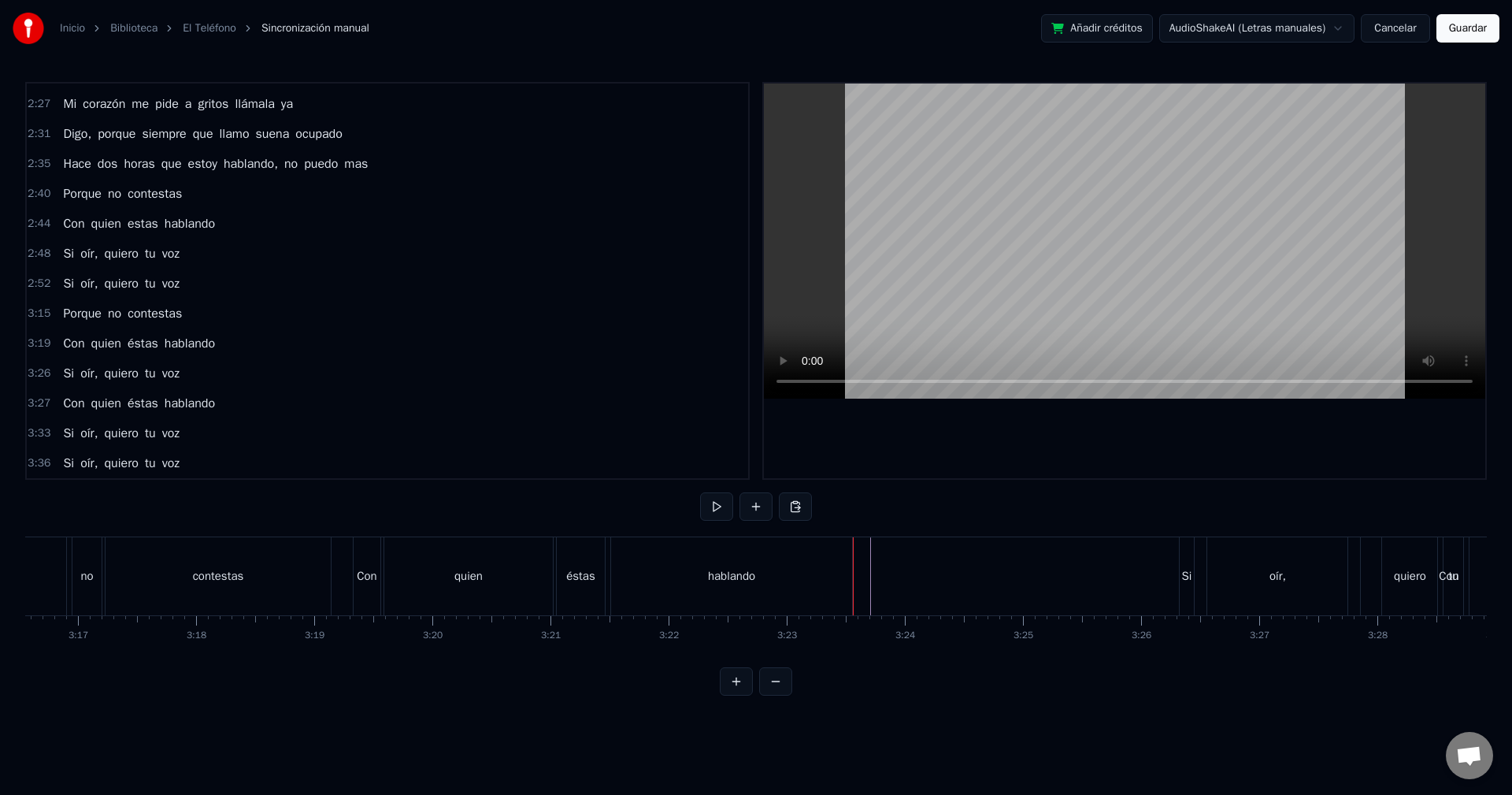 click at bounding box center (-8437, 576) 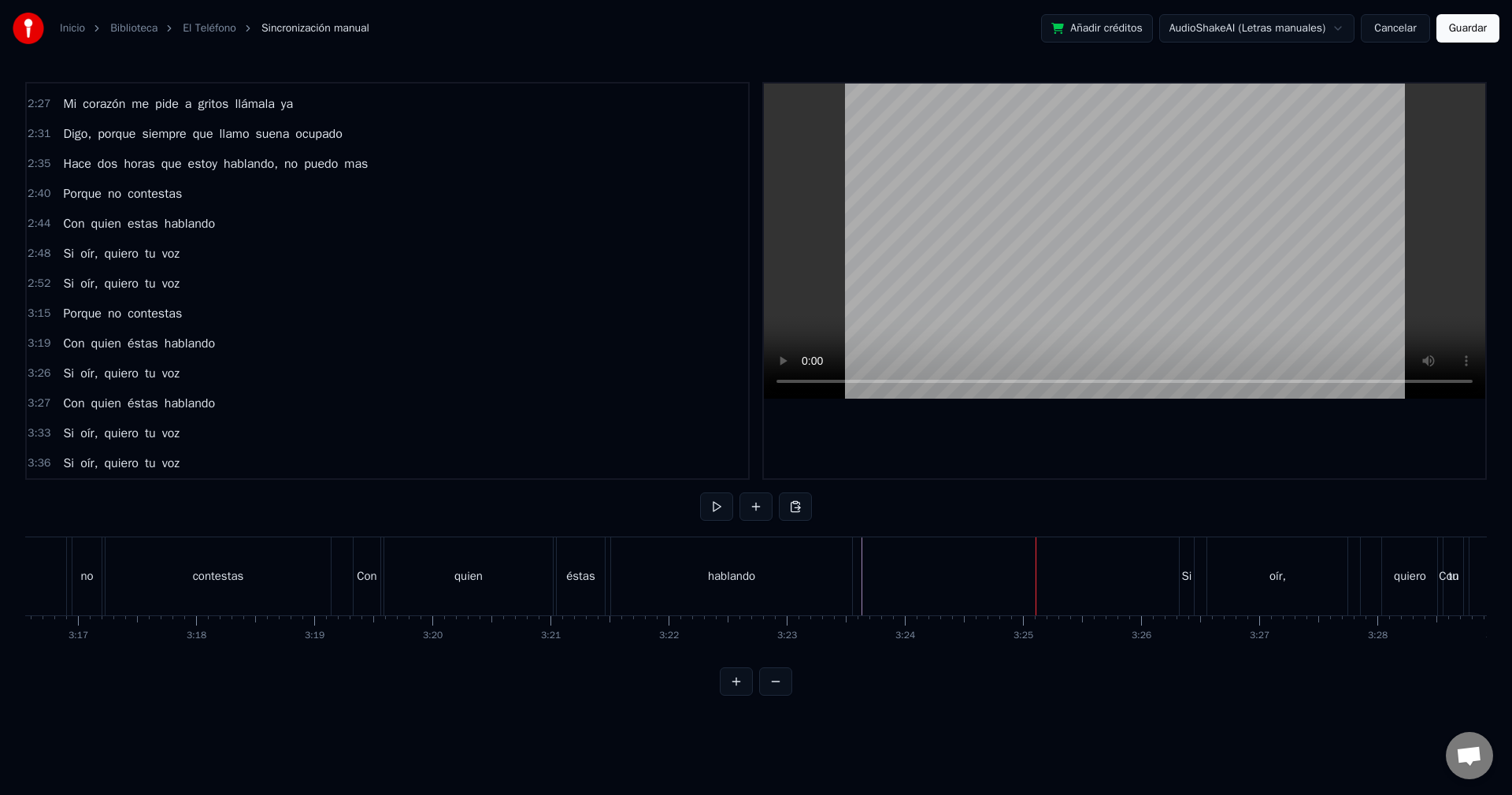 click on "Si oír, quiero tu voz" at bounding box center [121, 373] 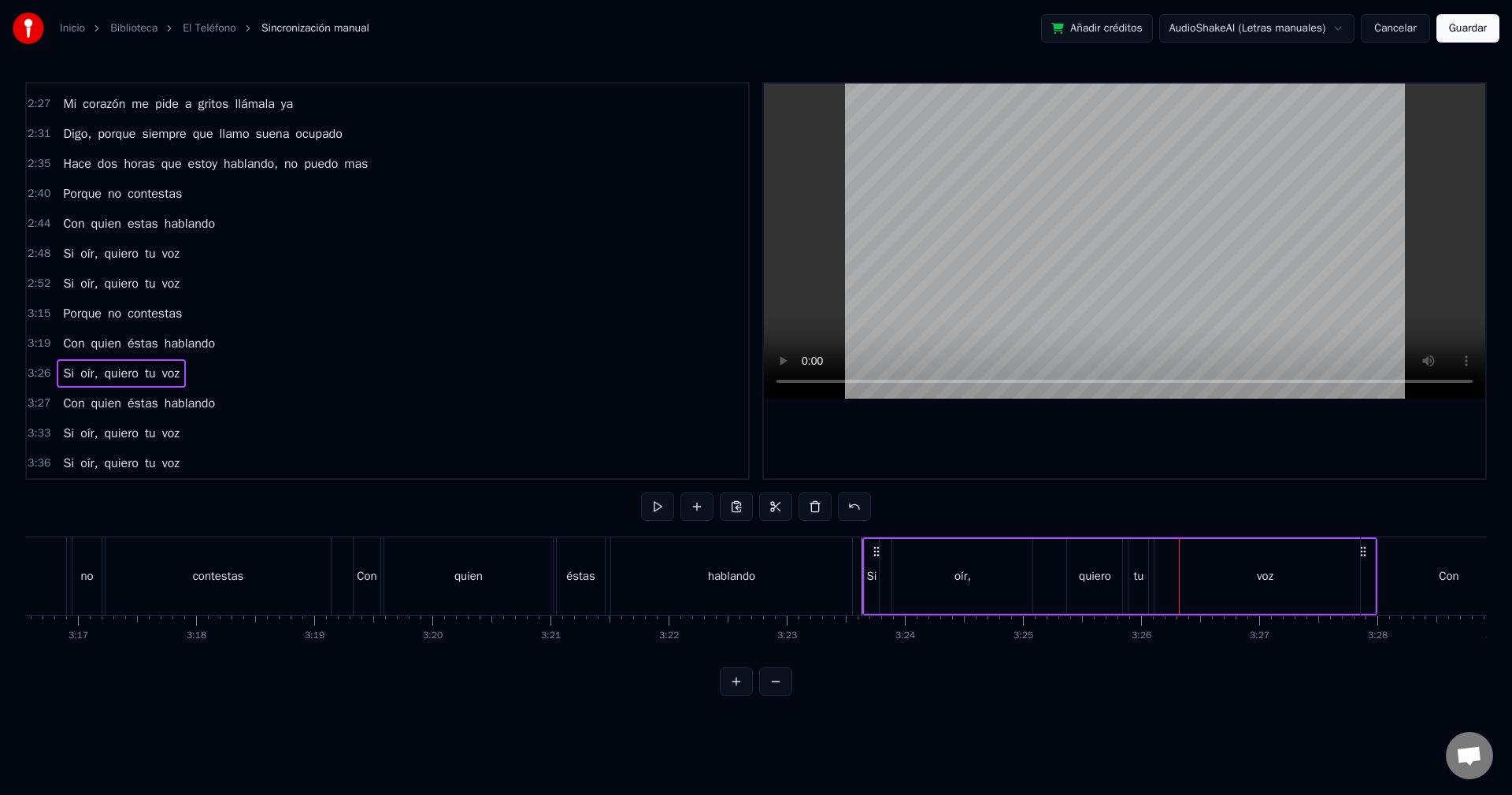 drag, startPoint x: 1190, startPoint y: 555, endPoint x: 873, endPoint y: 574, distance: 317.5689 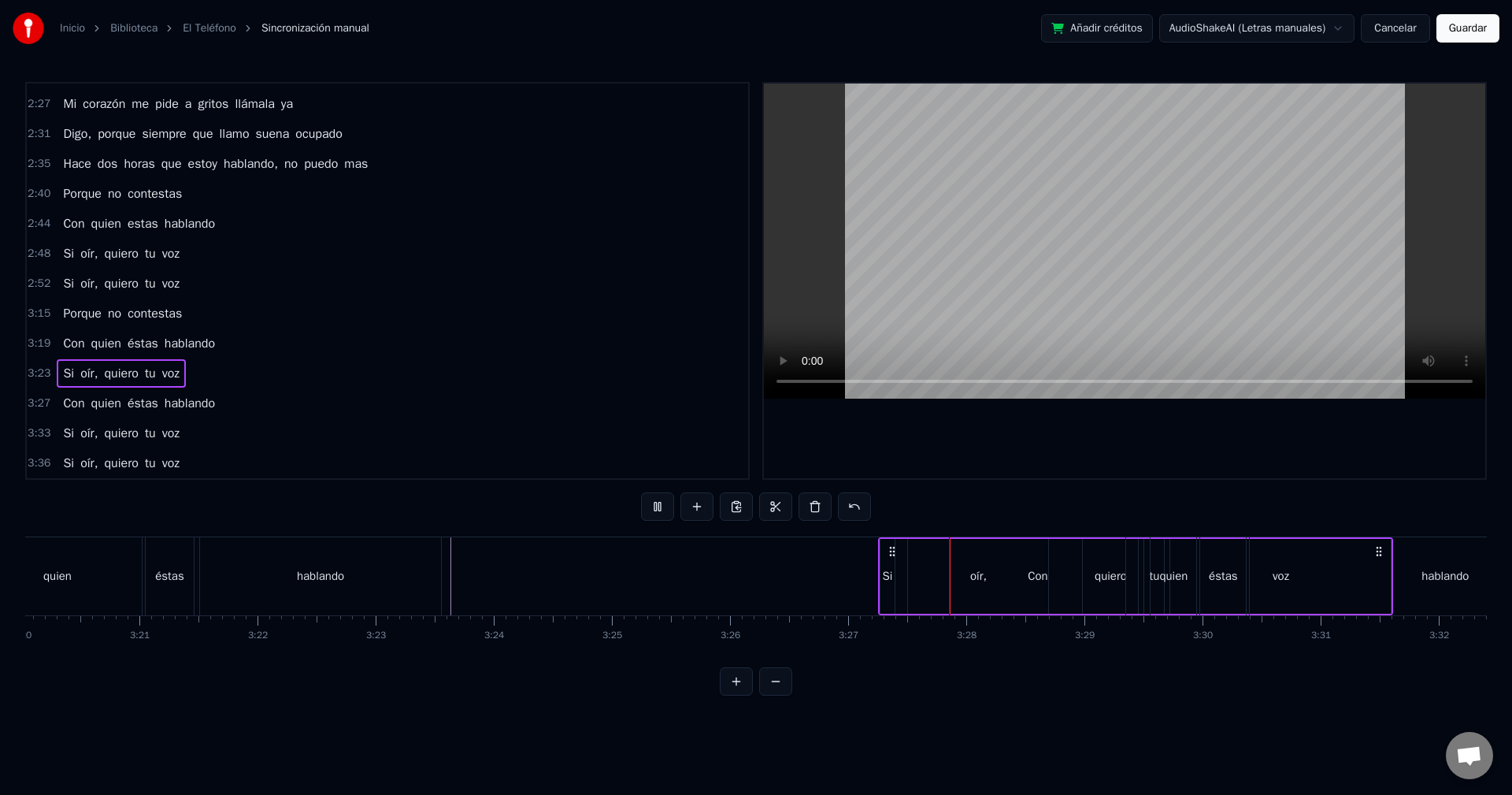 scroll, scrollTop: 0, scrollLeft: 23645, axis: horizontal 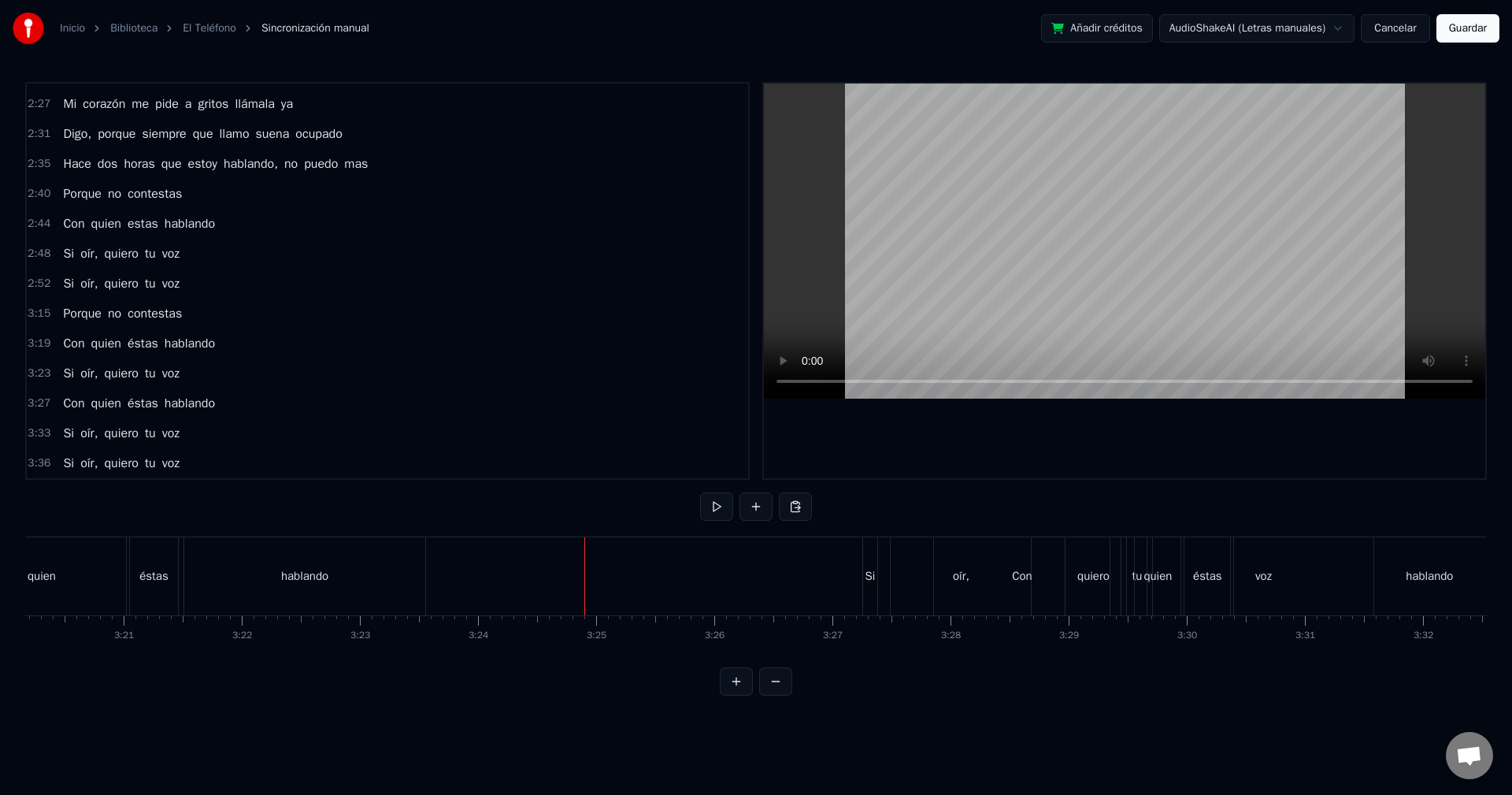 click on "Si oír, quiero tu voz" at bounding box center (121, 373) 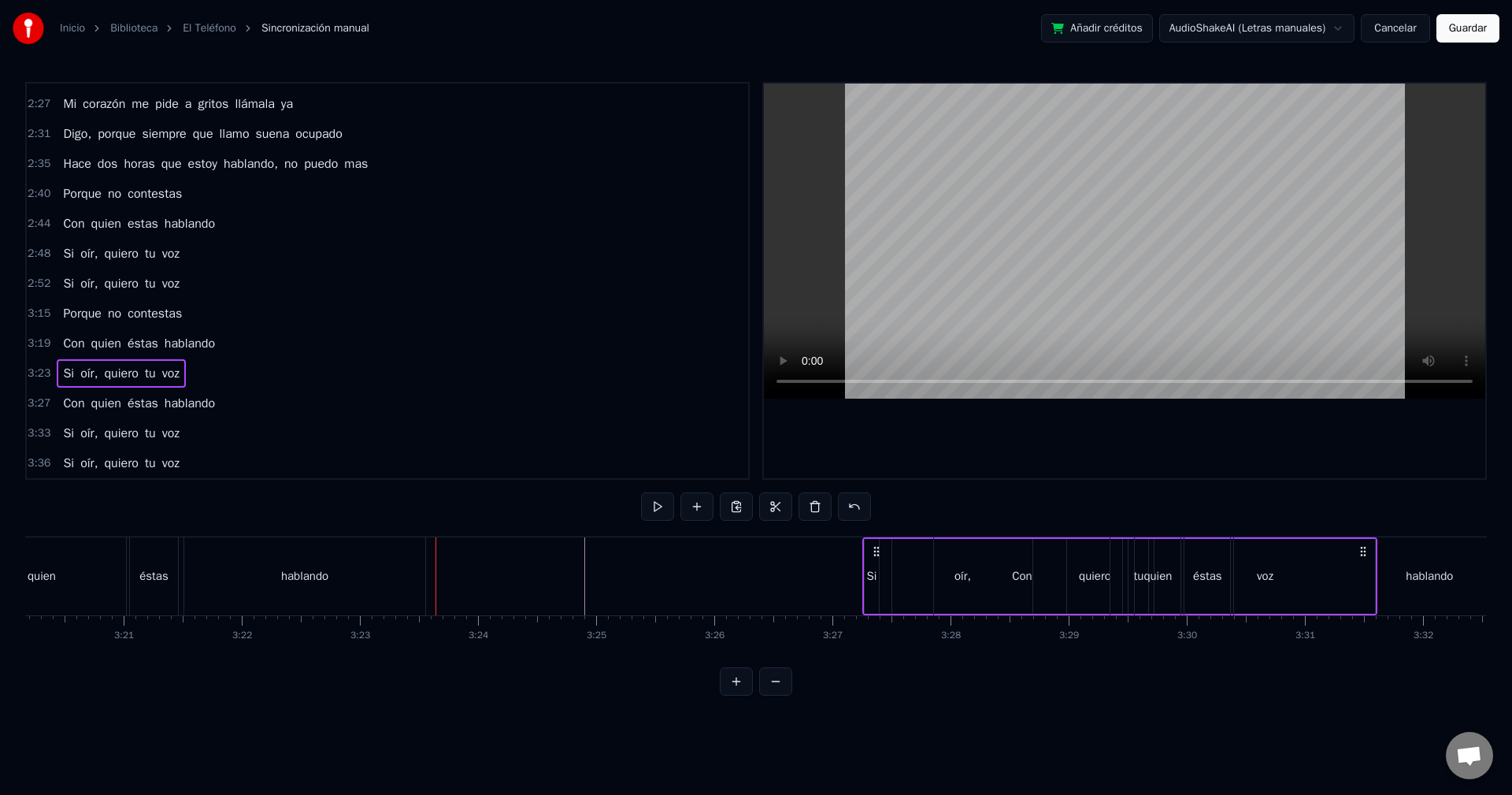 click on "Te conocí y tan solo tengo tu teléfono Mi corazón me pide a gritos llámala ya Digo, porque siempre que llamo suena ocupado Hace dos horas que estoy hablando, no puedo mas Porque no contestas Con quien estas hablando Si oír, quiero tu voz Si oír, quiero tu voz ¿Por Qué? ¿Por qué mi amor? Porque no contestas Con quien éstas hablando Si oír, quiero tu voz Si oír, quiero tu voz Te conocí y tan solo tengo tu teléfono Mi corazón me pide a gritos llámala ya Digo, porque siempre que llamo suena ocupado Hace dos horas que estoy hablando, no puedo mas Porque no contestas Con quien estas hablando Si oír, quiero tu voz Si oír, quiero tu voz Porque no contestas Con quien éstas hablando Si oír, quiero tu voz Con quien éstas hablando Si oír, quiero tu voz Si oír, quiero tu voz" at bounding box center [-8864, 576] 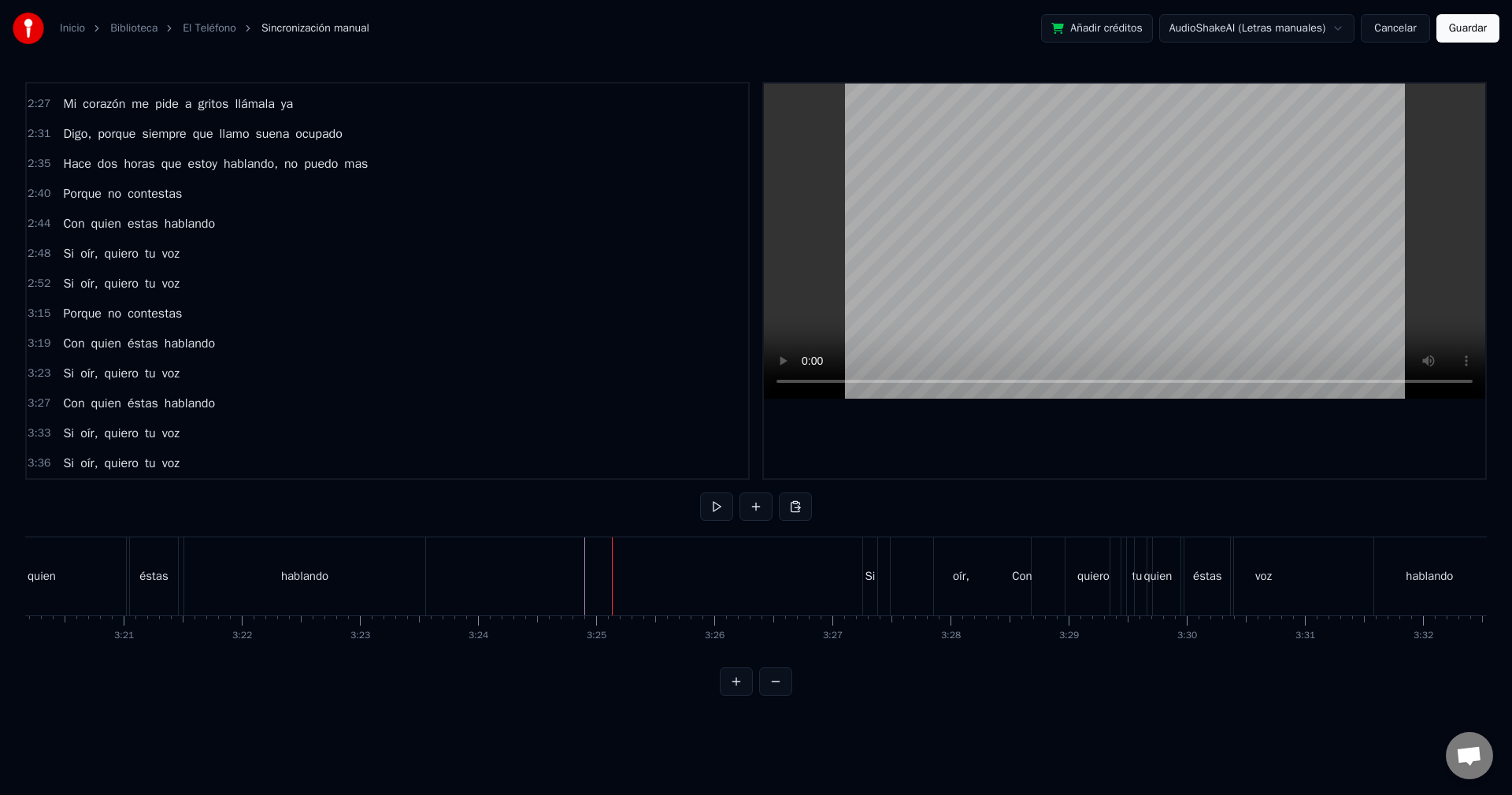 click on "3:23 Si oír, quiero tu voz" at bounding box center [387, 373] 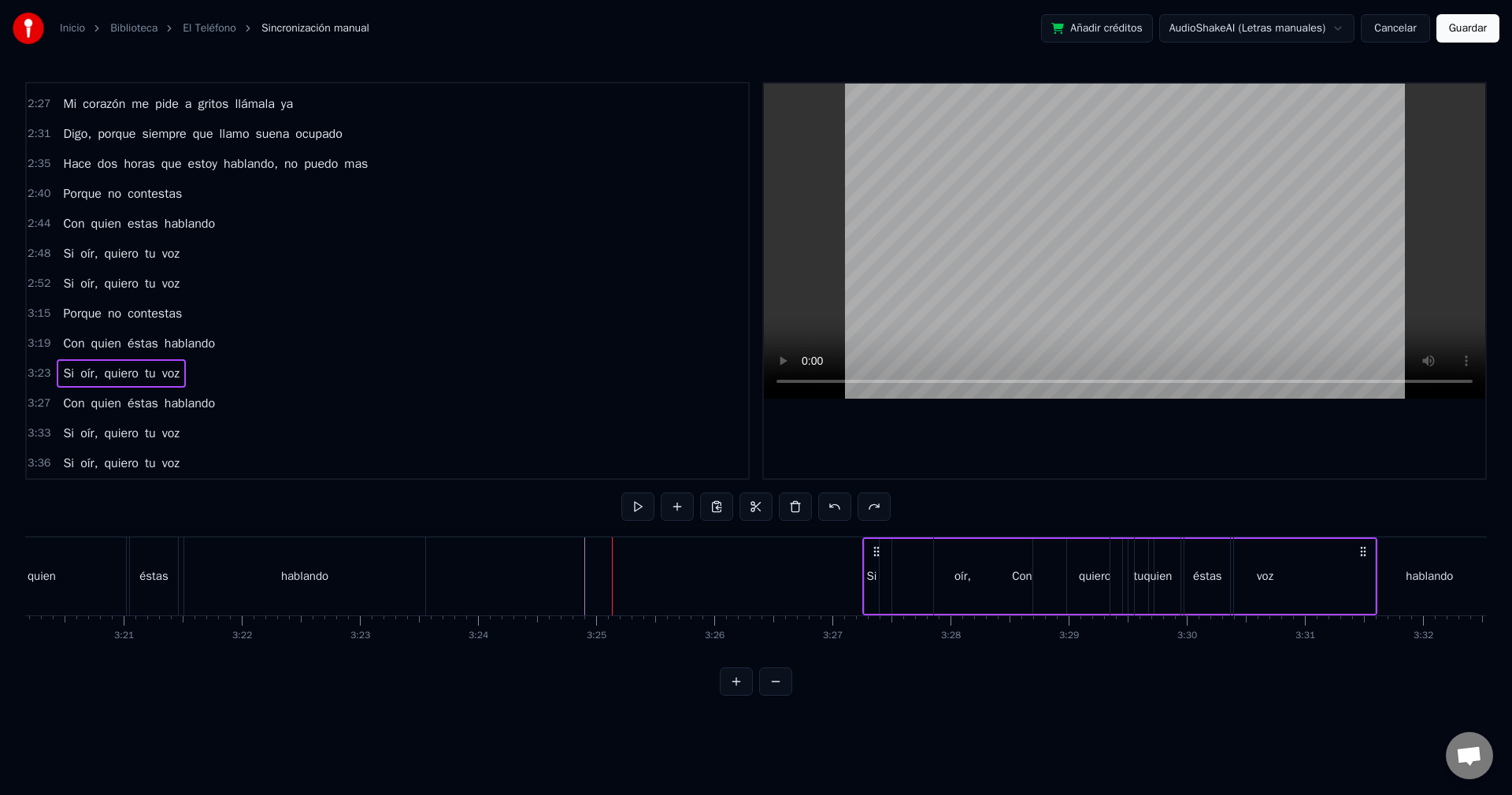 click on "3:23 Si oír, quiero tu voz" at bounding box center [387, 373] 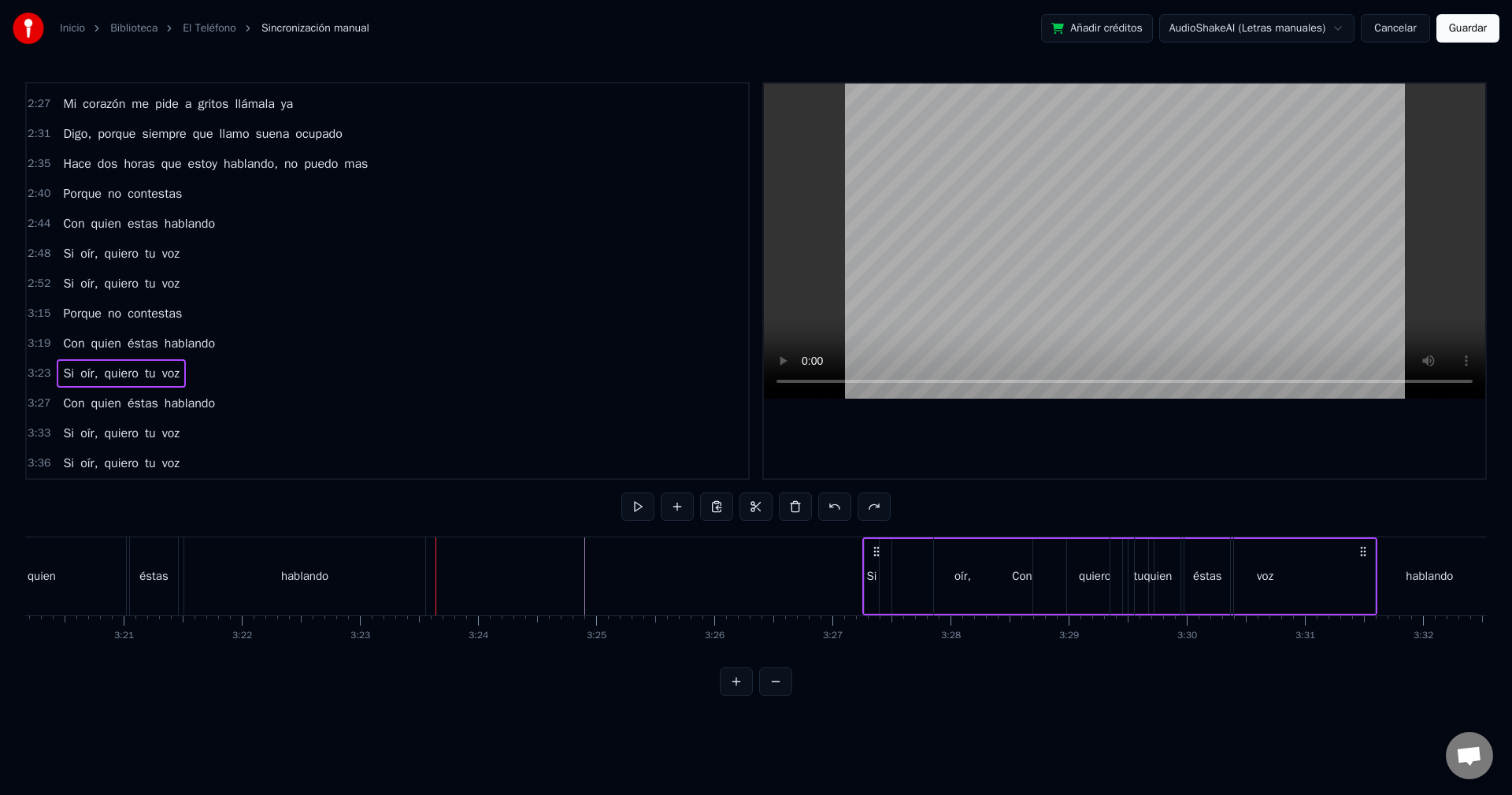 click on "Te conocí y tan solo tengo tu teléfono Mi corazón me pide a gritos llámala ya Digo, porque siempre que llamo suena ocupado Hace dos horas que estoy hablando, no puedo mas Porque no contestas Con quien estas hablando Si oír, quiero tu voz Si oír, quiero tu voz ¿Por Qué? ¿Por qué mi amor? Porque no contestas Con quien éstas hablando Si oír, quiero tu voz Si oír, quiero tu voz Te conocí y tan solo tengo tu teléfono Mi corazón me pide a gritos llámala ya Digo, porque siempre que llamo suena ocupado Hace dos horas que estoy hablando, no puedo mas Porque no contestas Con quien estas hablando Si oír, quiero tu voz Si oír, quiero tu voz Porque no contestas Con quien éstas hablando Si oír, quiero tu voz Con quien éstas hablando Si oír, quiero tu voz Si oír, quiero tu voz" at bounding box center [-8864, 576] 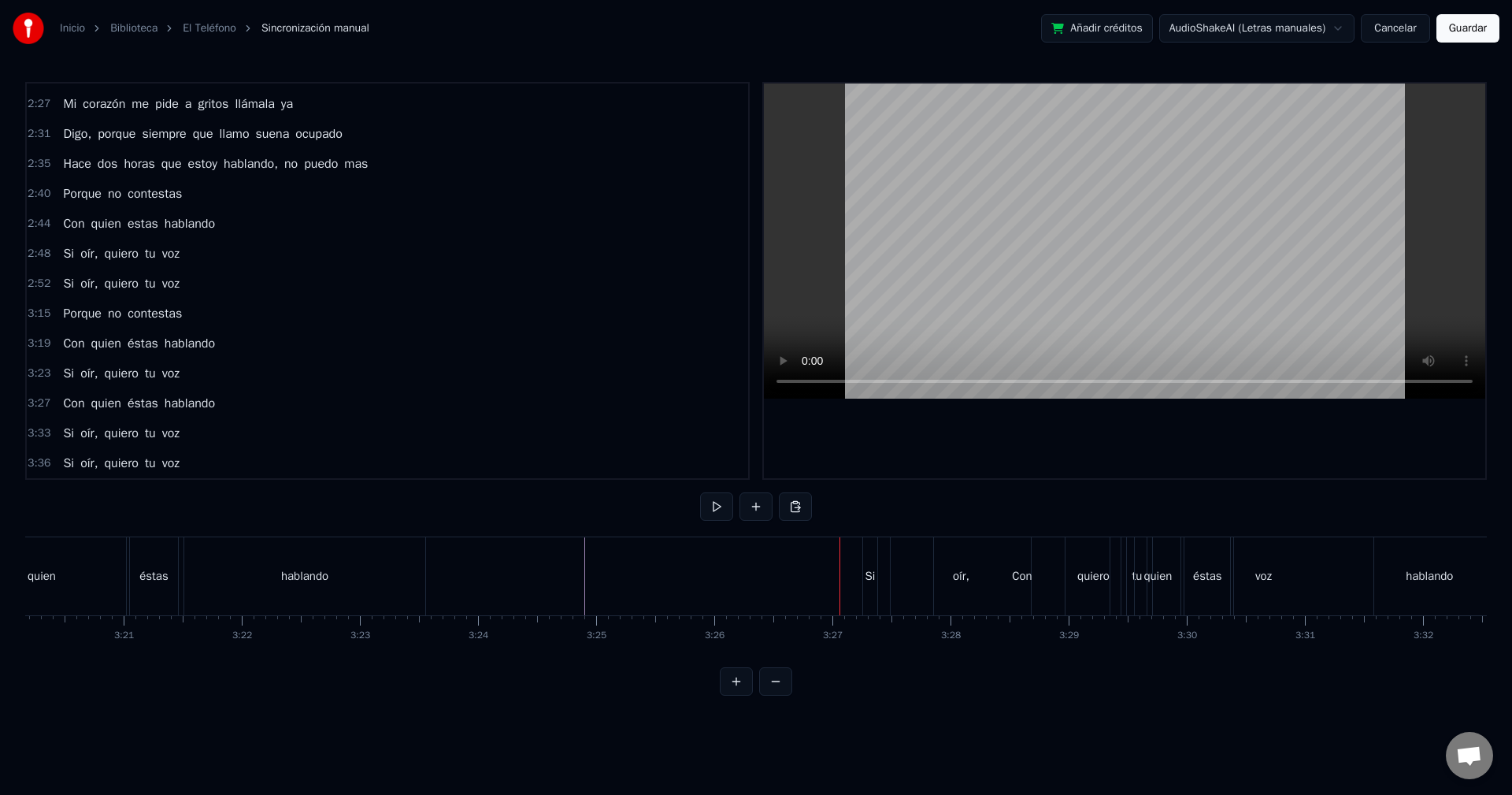 click on "3:23 Si oír, quiero tu voz" at bounding box center (387, 373) 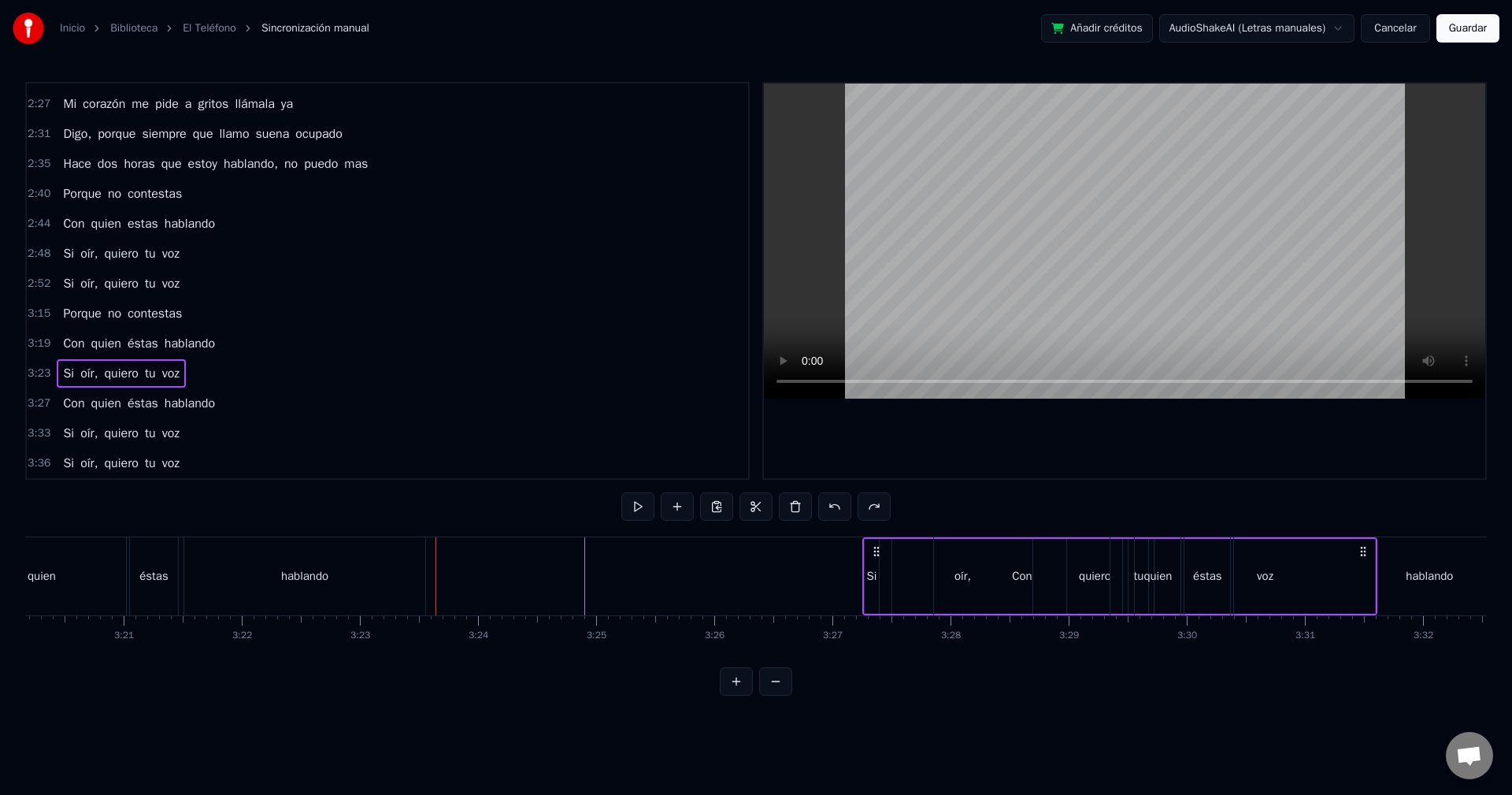 drag, startPoint x: 888, startPoint y: 557, endPoint x: 873, endPoint y: 548, distance: 17.492856 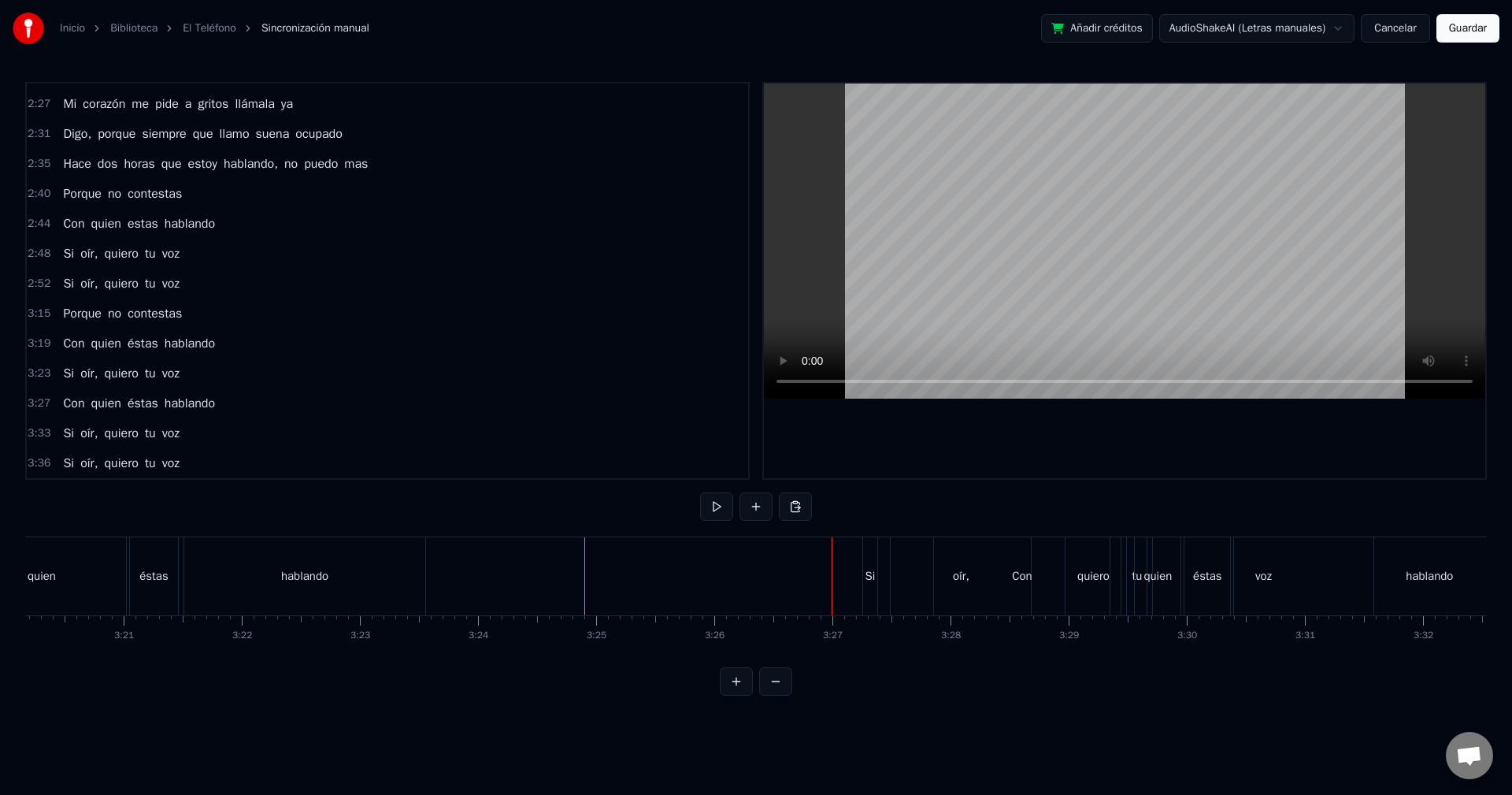 click on "3:23 Si oír, quiero tu voz" at bounding box center (387, 373) 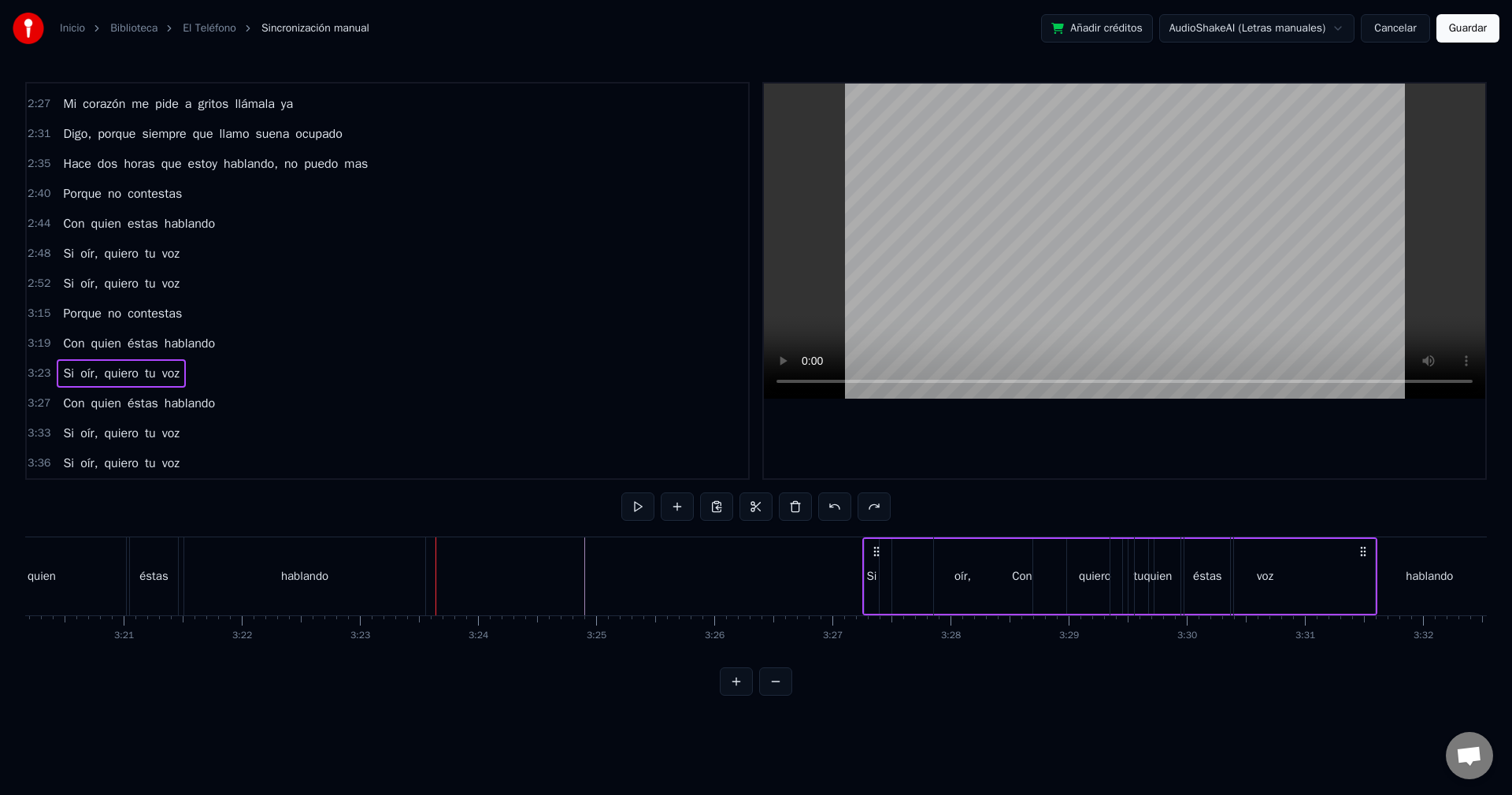 click on "hablando" at bounding box center [190, 403] 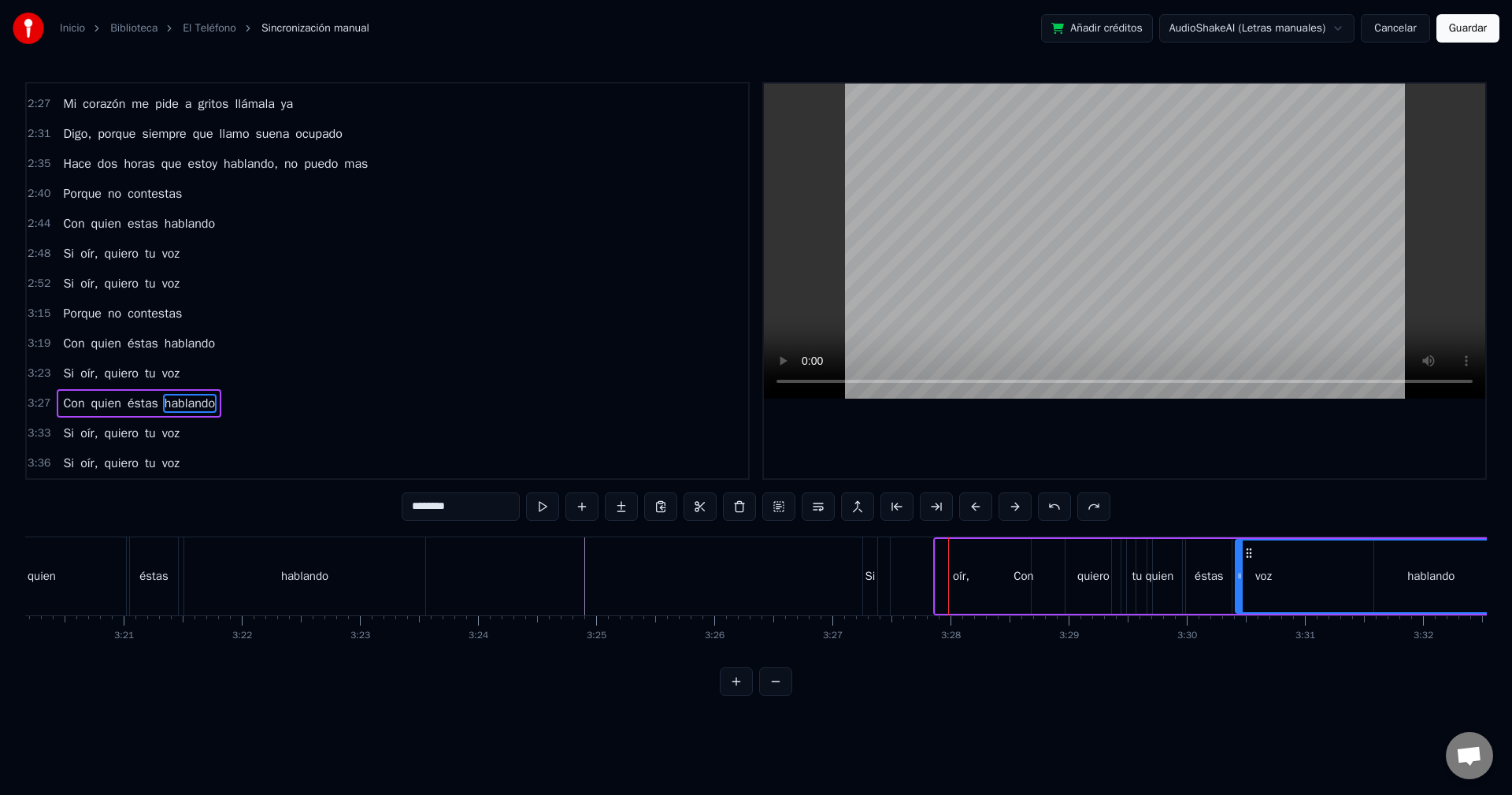 drag, startPoint x: 1250, startPoint y: 553, endPoint x: 1325, endPoint y: 562, distance: 75.53807 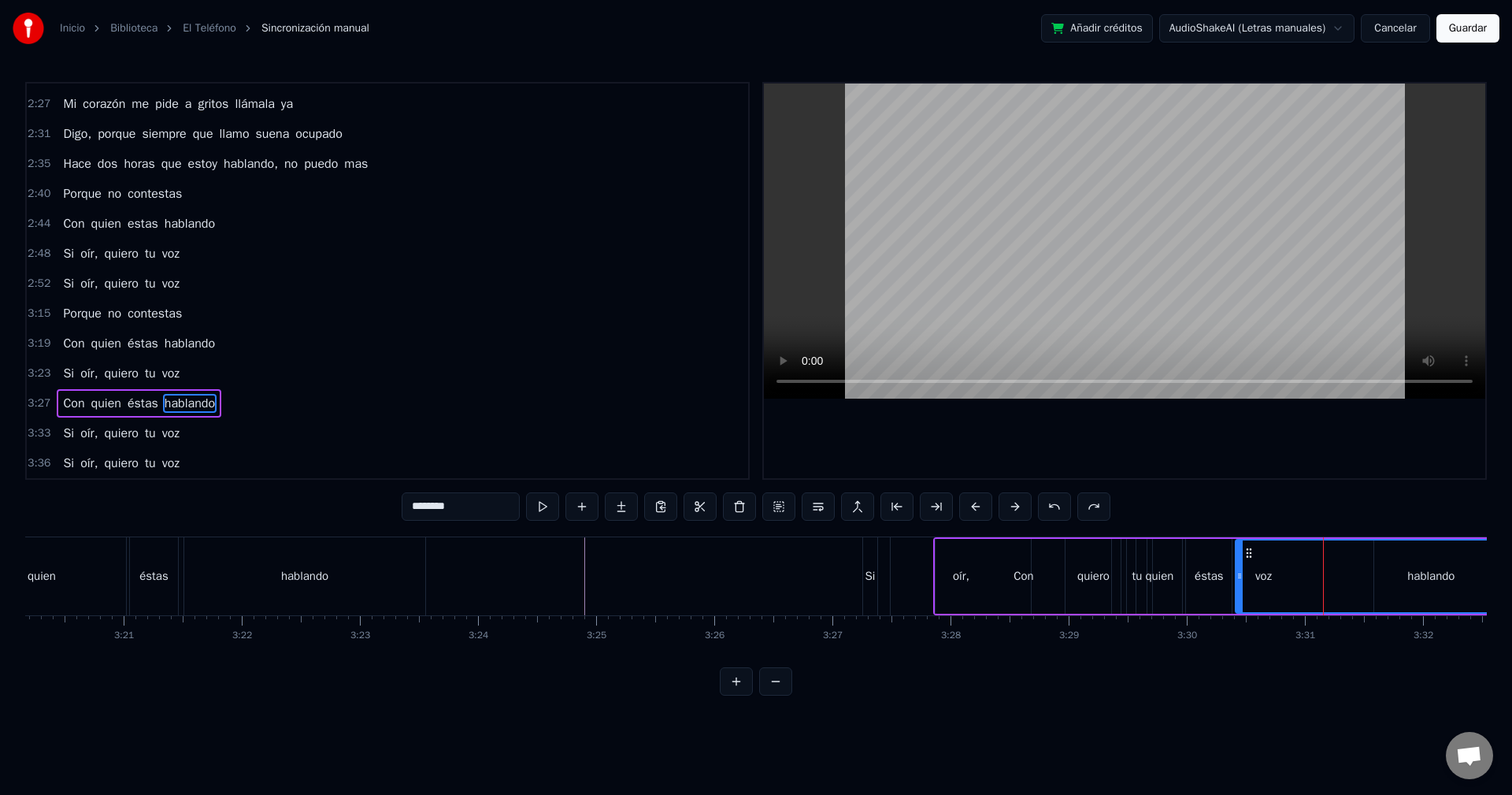 drag, startPoint x: 1251, startPoint y: 551, endPoint x: 1341, endPoint y: 551, distance: 90 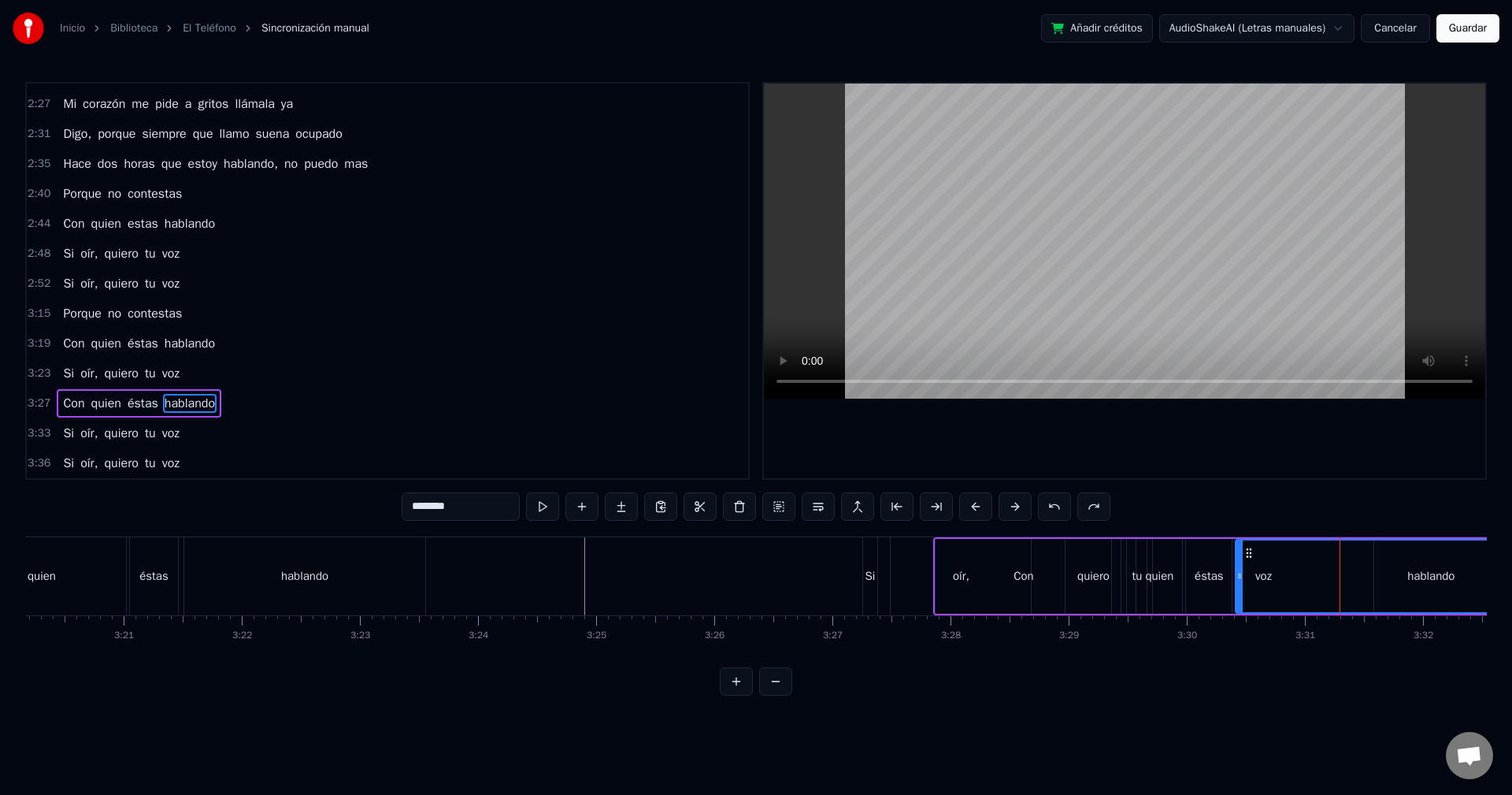 click on "3:27 Con quien éstas hablando" at bounding box center [387, 403] 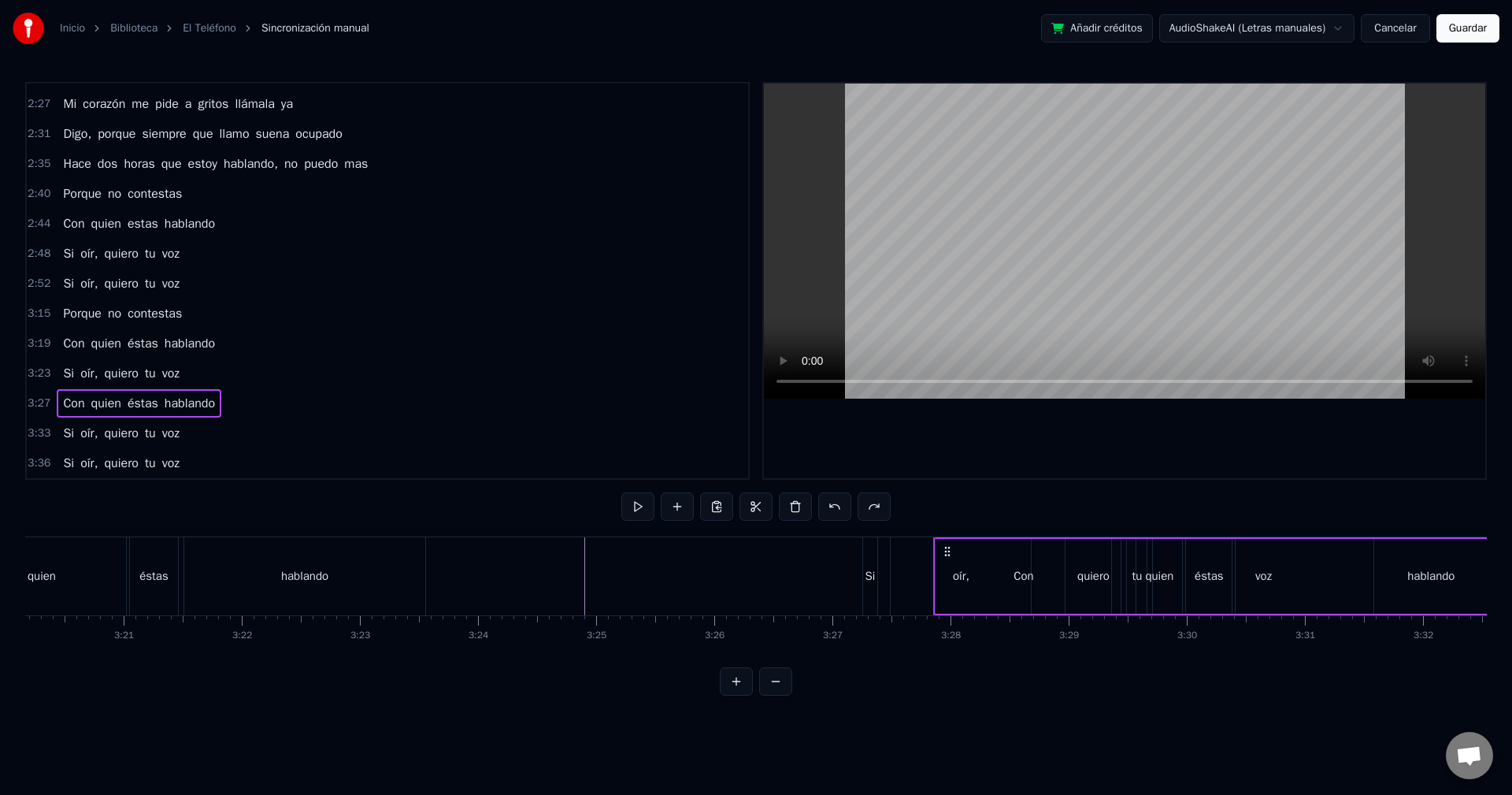 drag, startPoint x: 949, startPoint y: 548, endPoint x: 1190, endPoint y: 558, distance: 241.2074 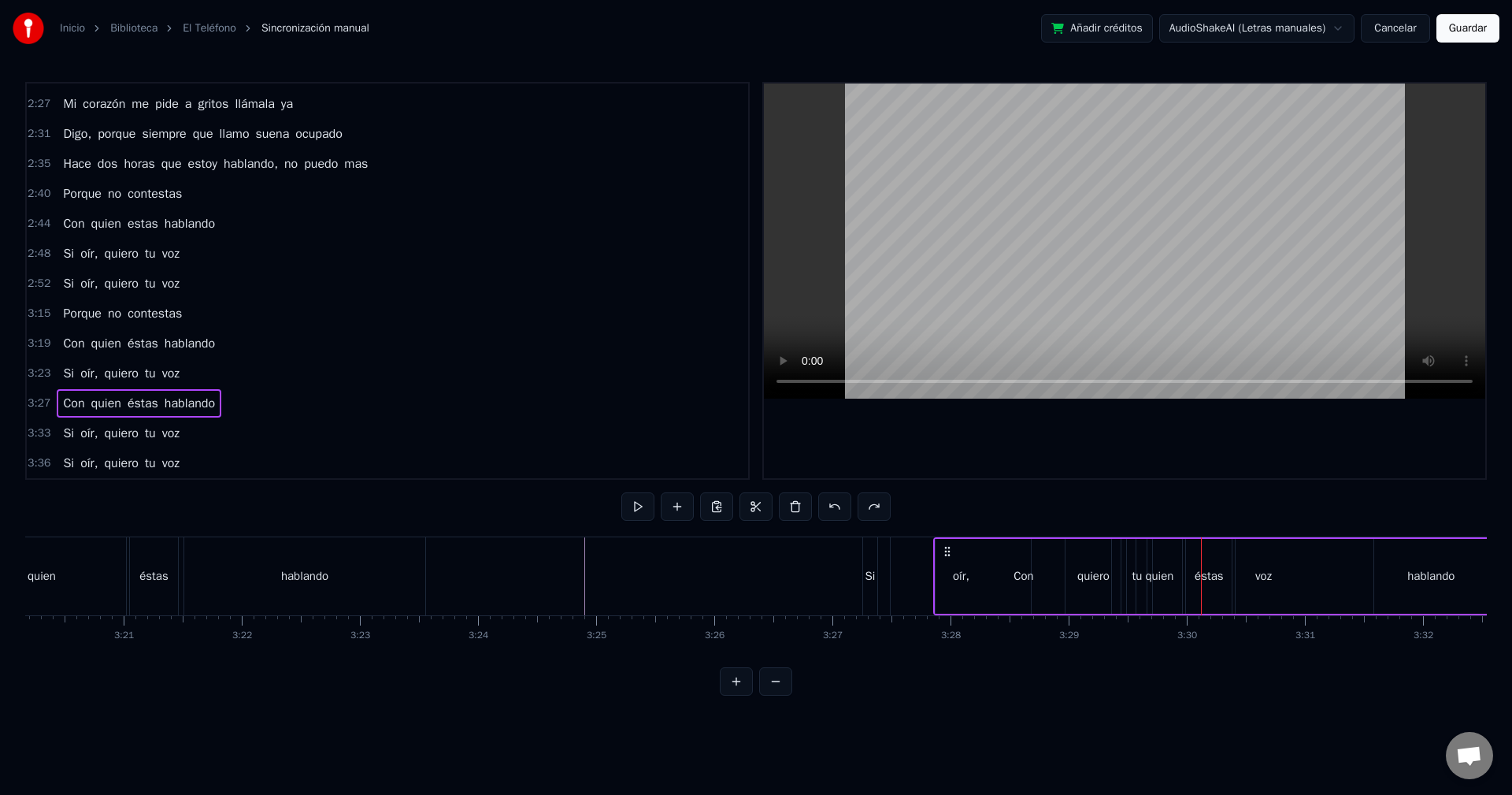 drag, startPoint x: 944, startPoint y: 553, endPoint x: 974, endPoint y: 561, distance: 31.048349 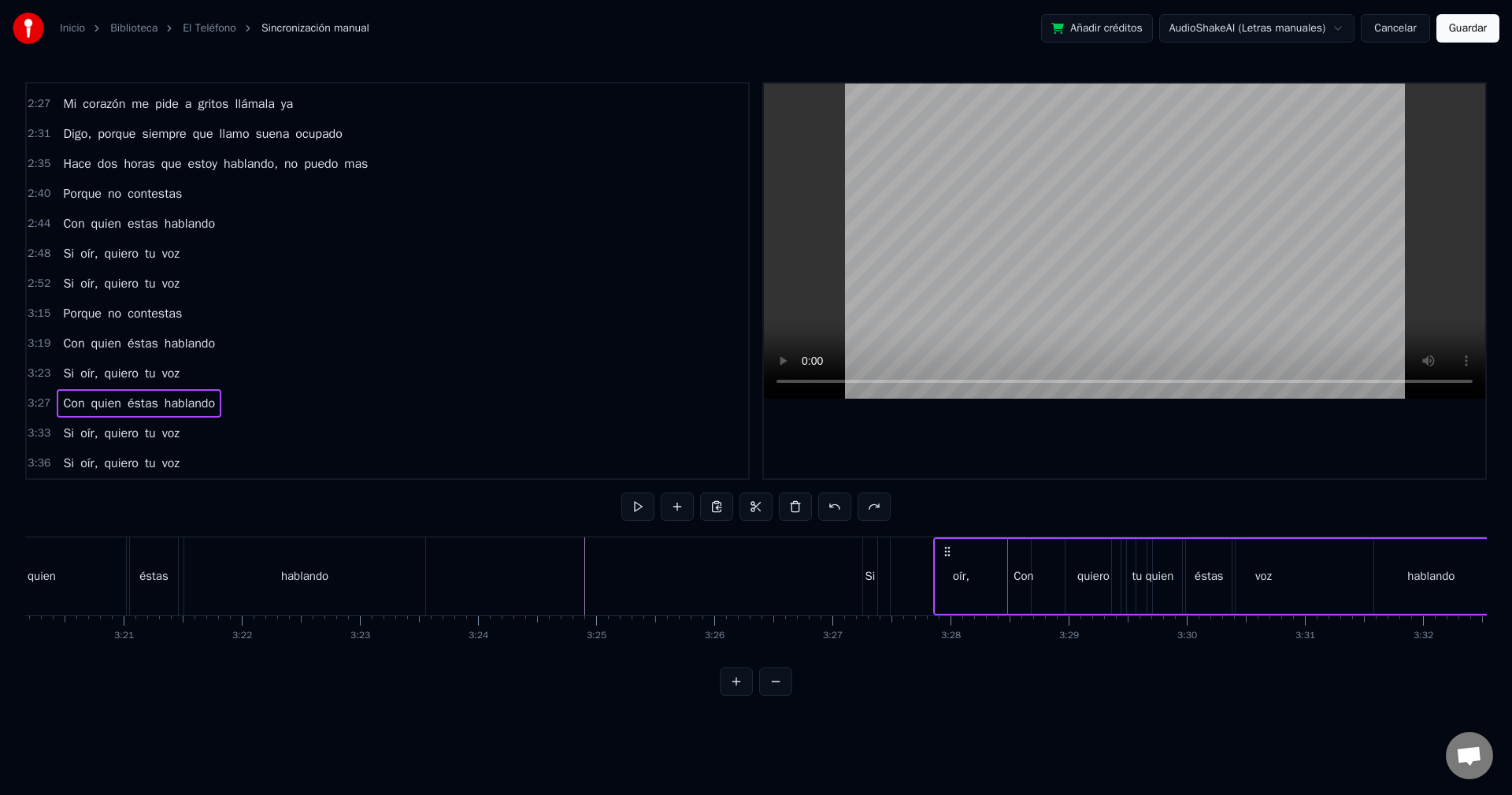 drag, startPoint x: 943, startPoint y: 551, endPoint x: 991, endPoint y: 561, distance: 49.030603 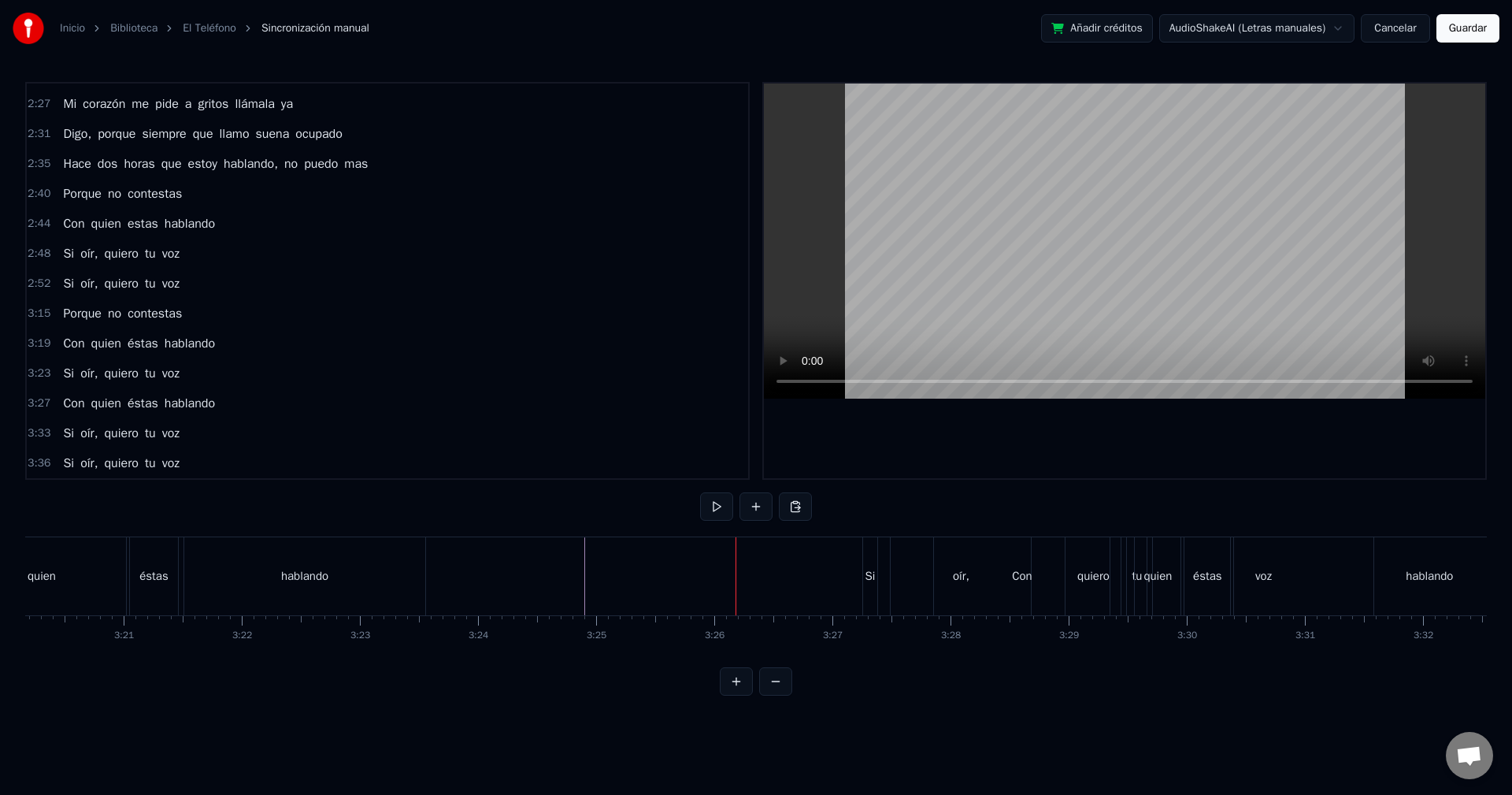 click on "hablando" at bounding box center (190, 403) 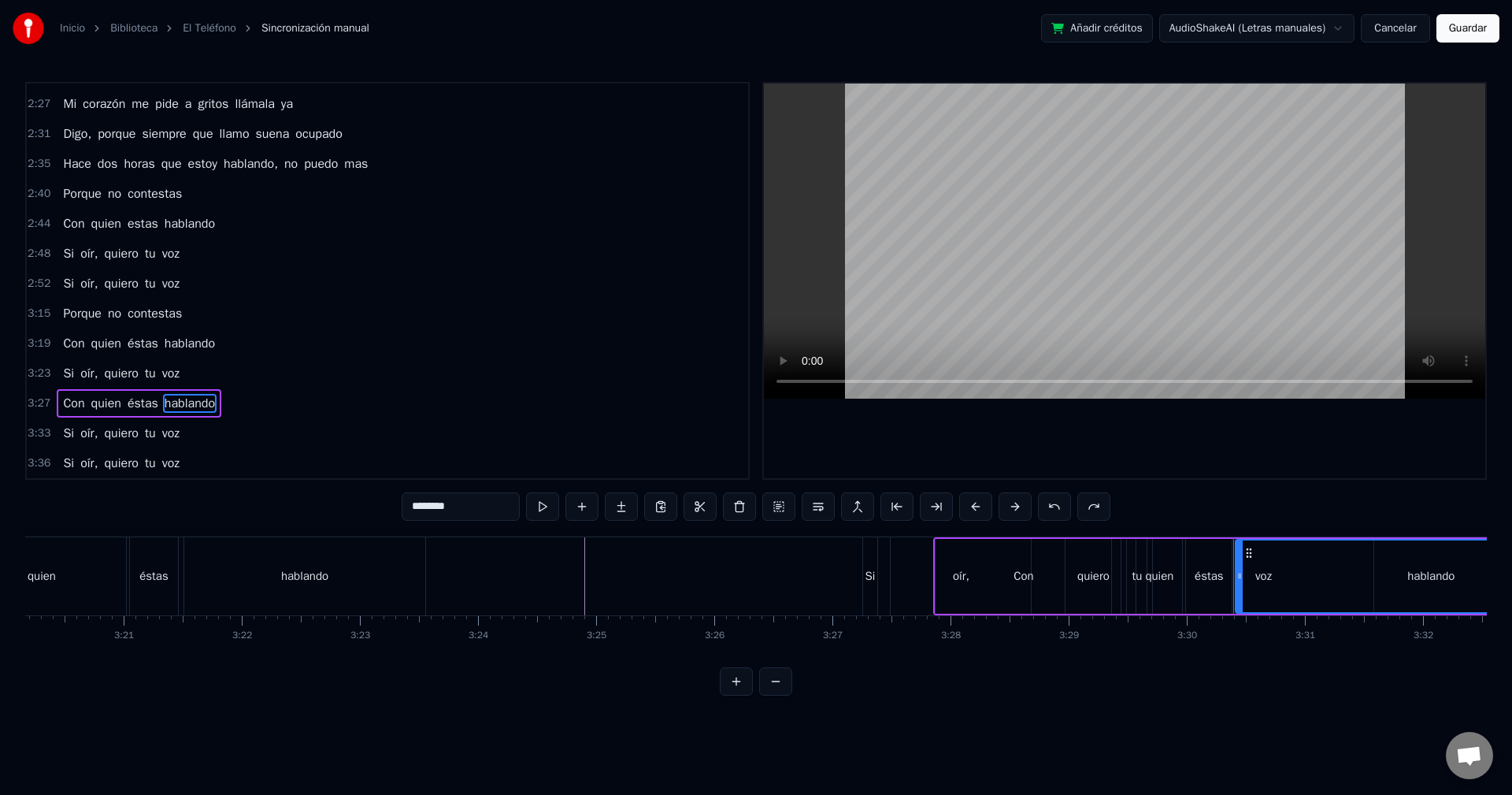 click on "3:27 Con quien éstas hablando" at bounding box center [387, 403] 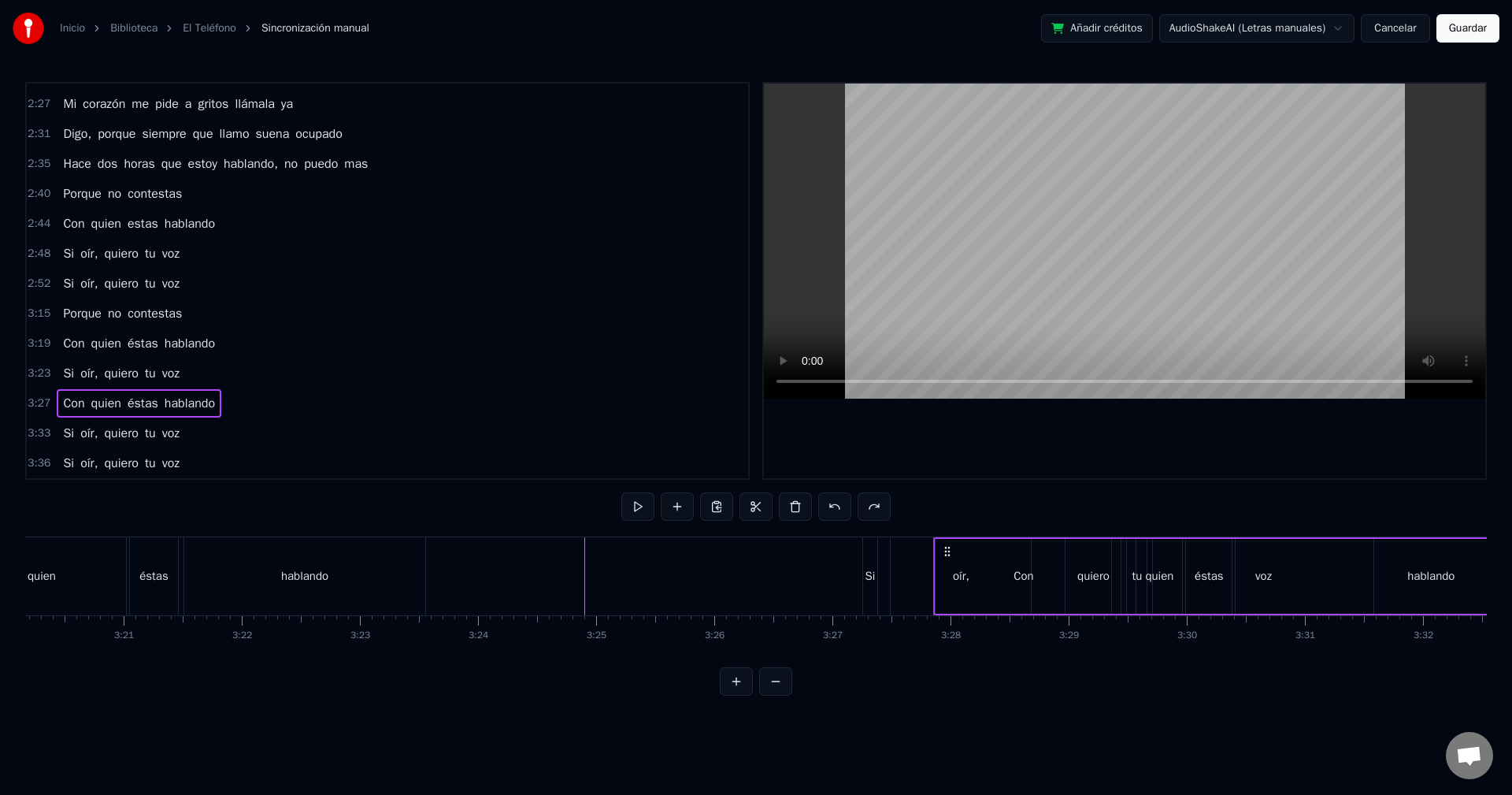 click on "Te conocí y tan solo tengo tu teléfono Mi corazón me pide a gritos llámala ya Digo, porque siempre que llamo suena ocupado Hace dos horas que estoy hablando, no puedo mas Porque no contestas Con quien estas hablando Si oír, quiero tu voz Si oír, quiero tu voz ¿Por Qué? ¿Por qué mi amor? Porque no contestas Con quien éstas hablando Si oír, quiero tu voz Si oír, quiero tu voz Te conocí y tan solo tengo tu teléfono Mi corazón me pide a gritos llámala ya Digo, porque siempre que llamo suena ocupado Hace dos horas que estoy hablando, no puedo mas Porque no contestas Con quien estas hablando Si oír, quiero tu voz Si oír, quiero tu voz Porque no contestas Con quien éstas hablando Si oír, quiero tu voz Con quien éstas hablando Si oír, quiero tu voz Si oír, quiero tu voz" at bounding box center [-8864, 576] 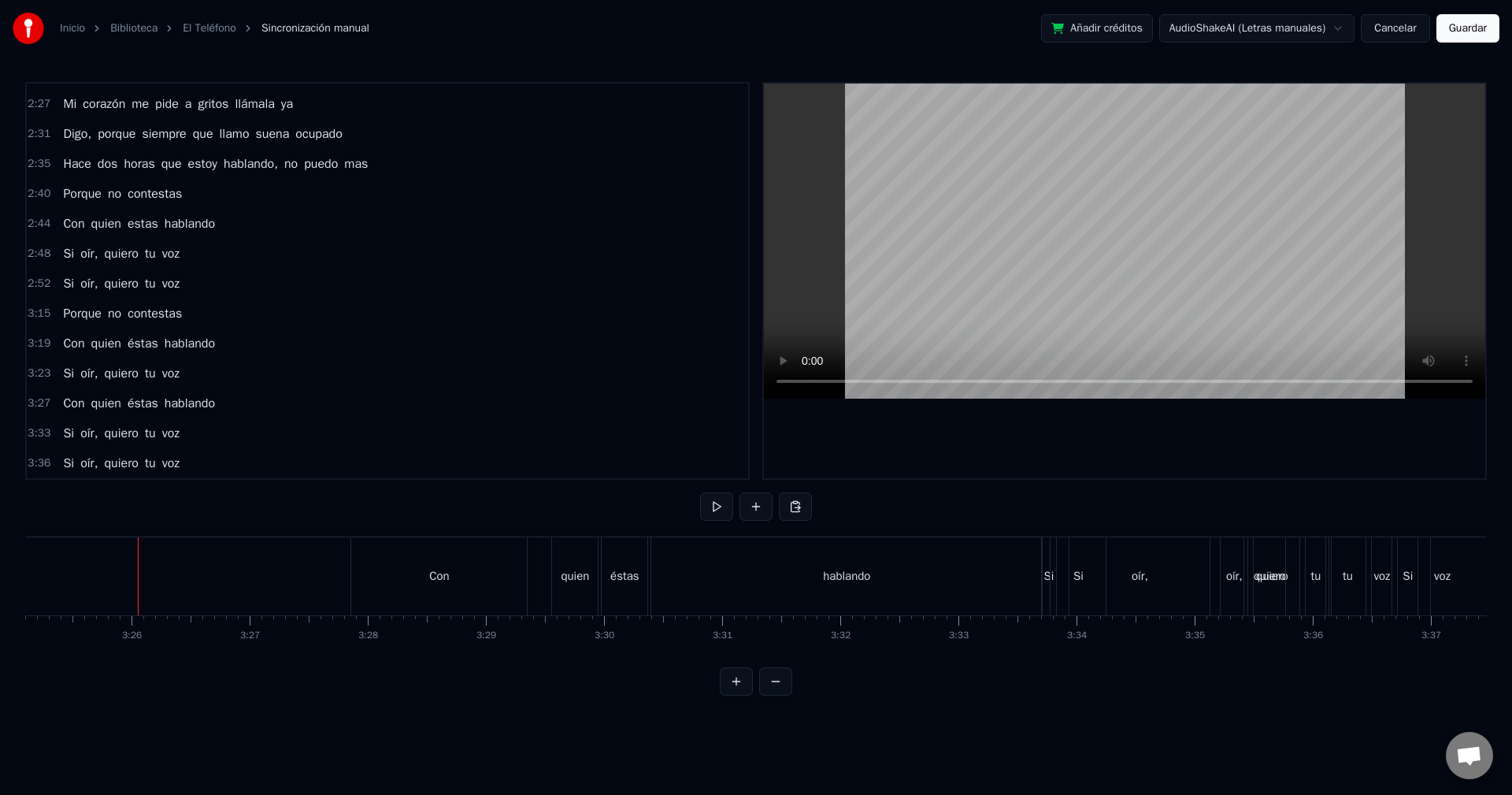 scroll, scrollTop: 0, scrollLeft: 24438, axis: horizontal 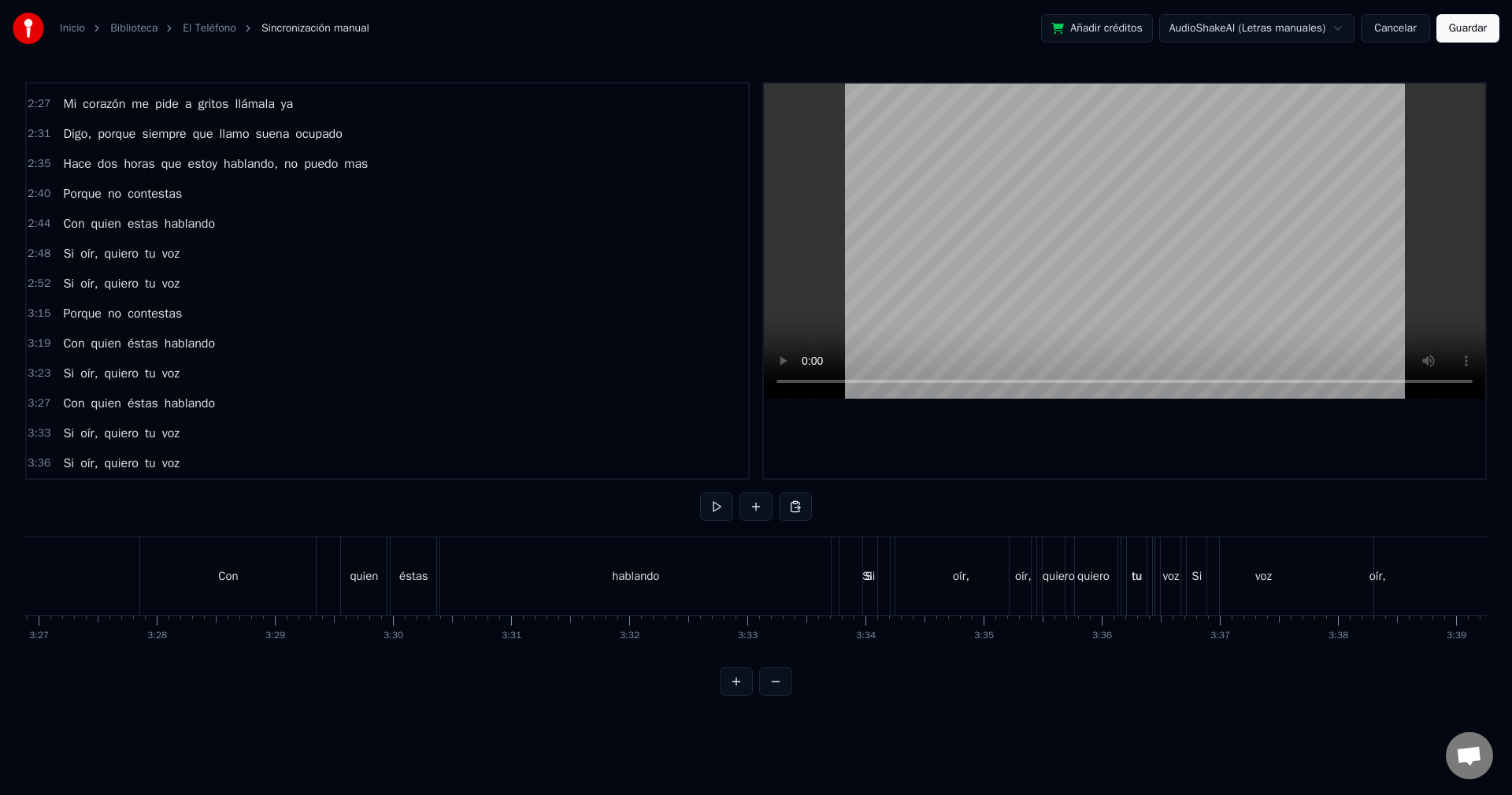 click on "3:23 Si oír, quiero tu voz" at bounding box center (387, 373) 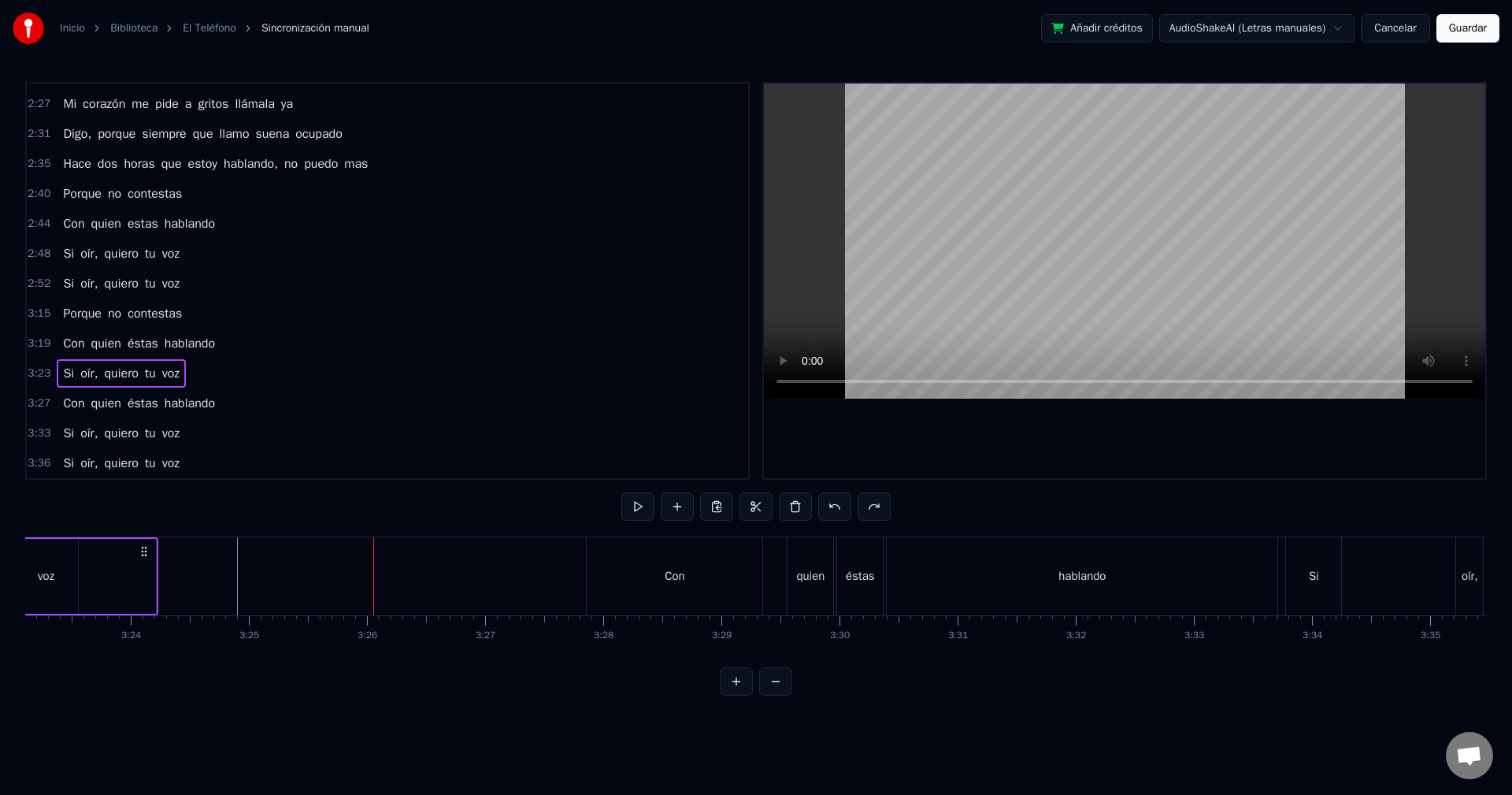 scroll, scrollTop: 0, scrollLeft: 23975, axis: horizontal 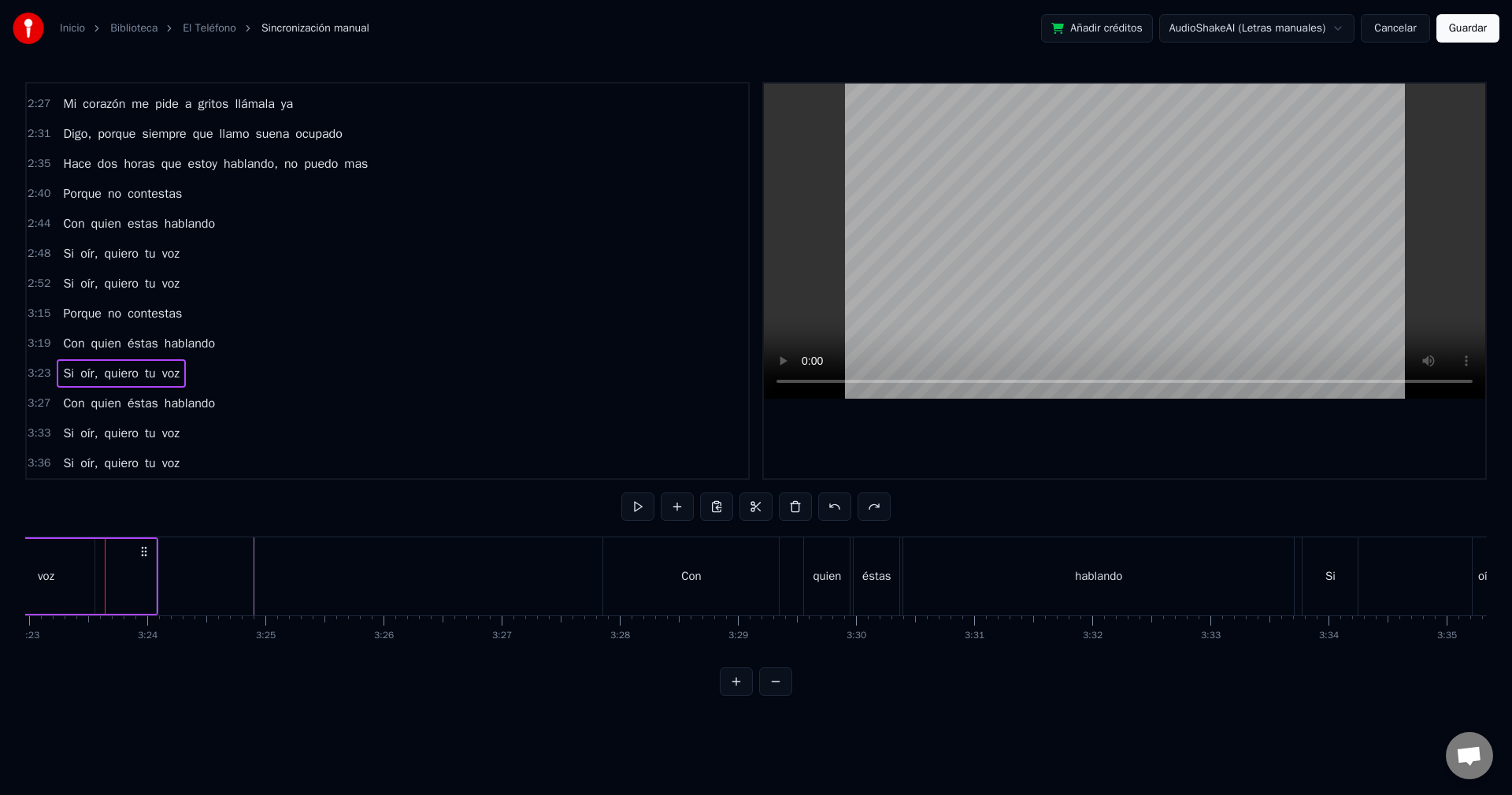 drag, startPoint x: 144, startPoint y: 546, endPoint x: 226, endPoint y: 558, distance: 82.873397 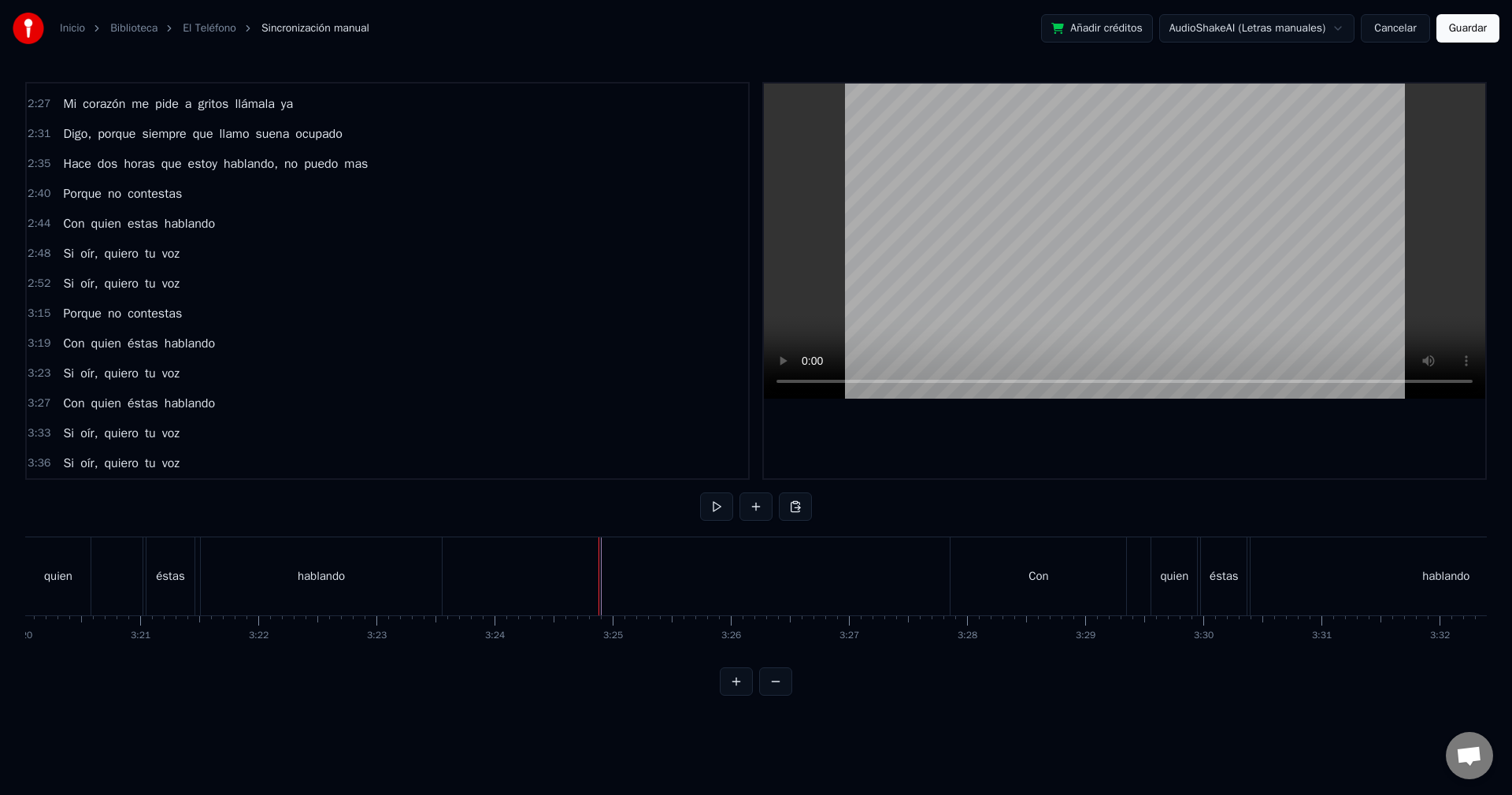 scroll, scrollTop: 0, scrollLeft: 23564, axis: horizontal 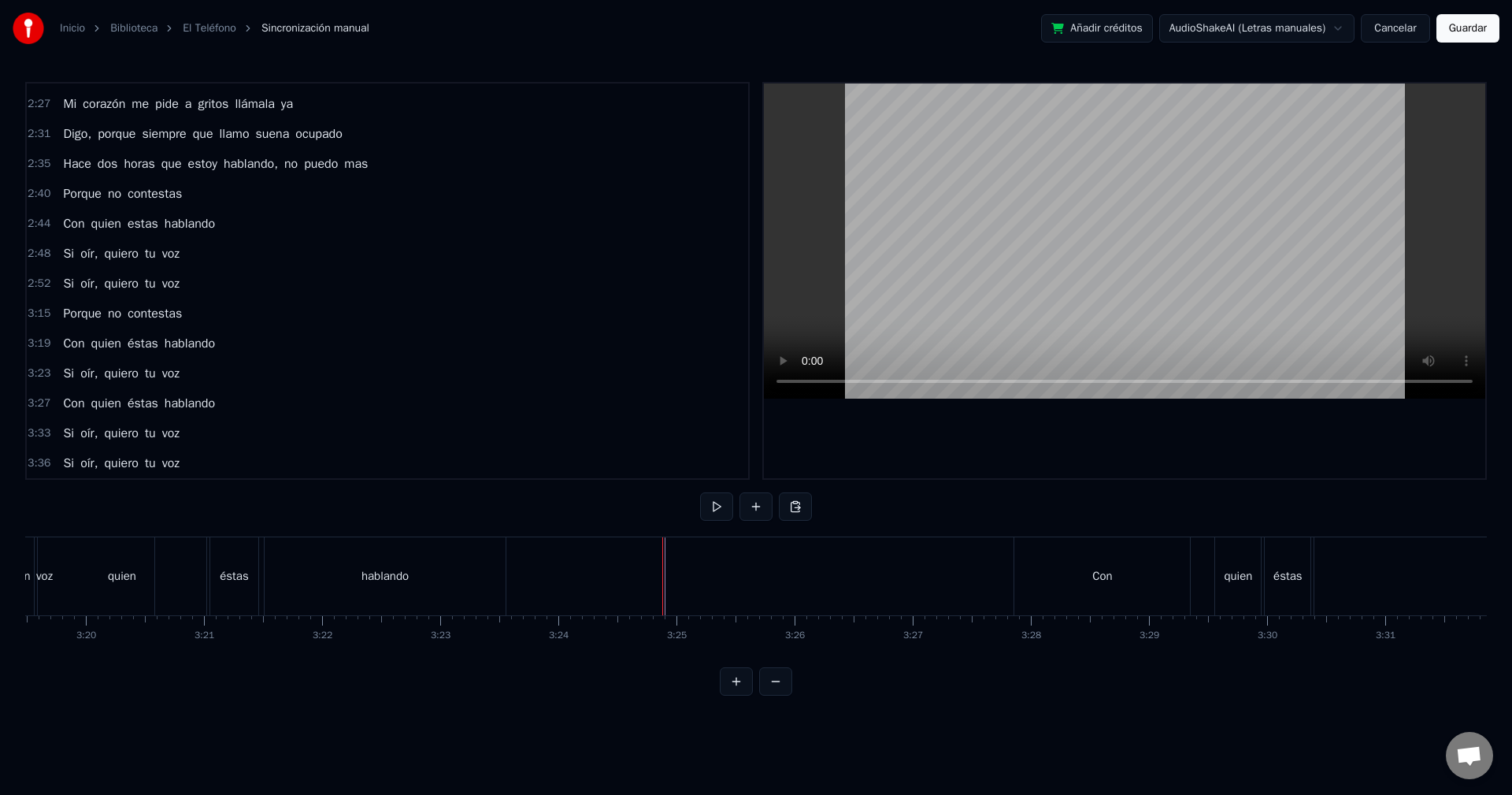 click on "3:23 Si oír, quiero tu voz" at bounding box center [387, 373] 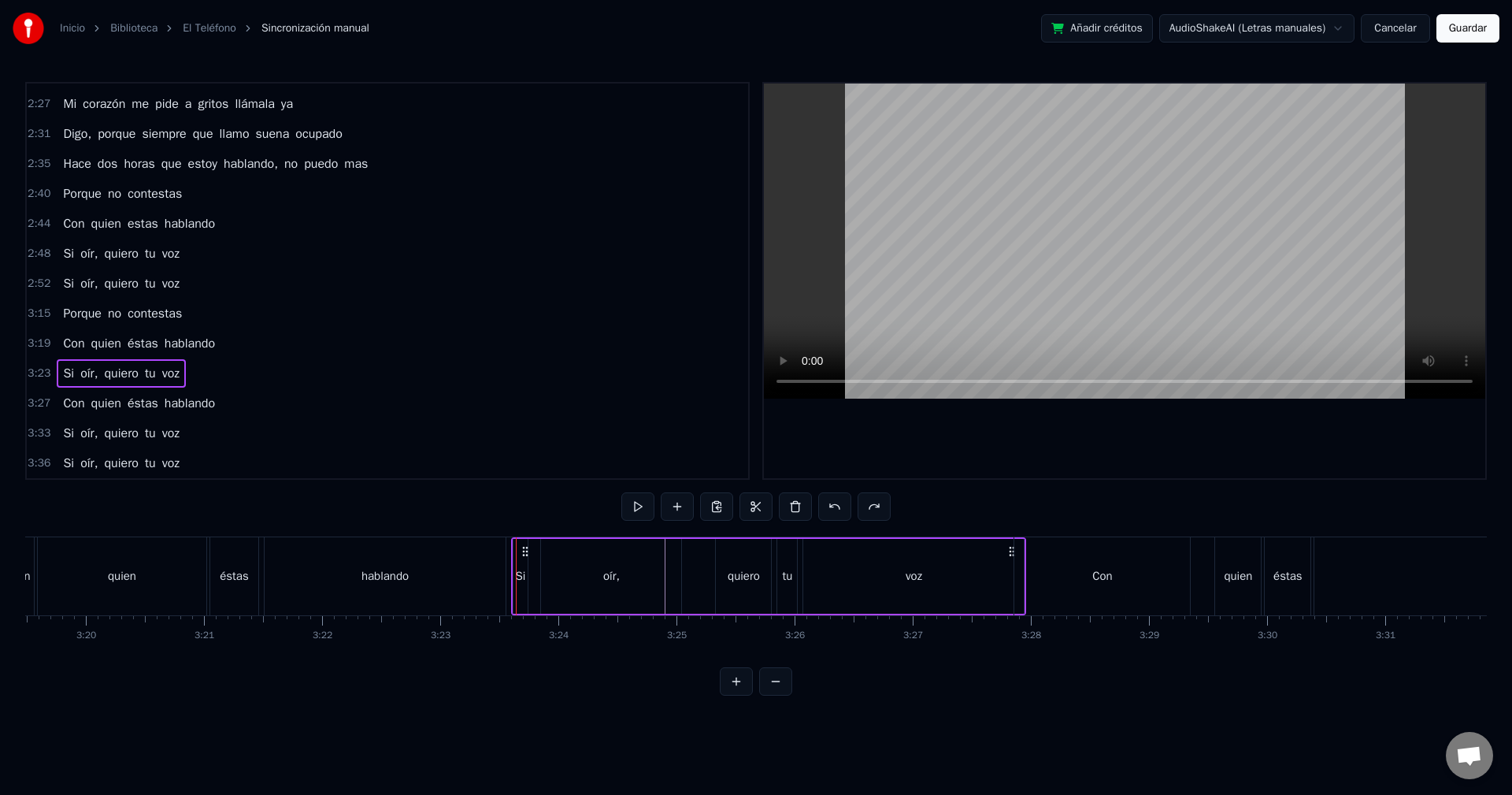 click on "0:40 Te conocí y tan solo tengo tu teléfono 0:45 Mi corazón me pide a gritos llámala ya 0:49 Digo, porque siempre que llamo suena ocupado 0:53 Hace dos horas que estoy hablando, no puedo mas 0:57 Porque no contestas 1:02 Con quien estas hablando 1:06 Si oír, quiero tu voz 1:10 Si oír, quiero tu voz 1:16 ¿Por Qué? 1:18 ¿Por qué mi amor? 1:32 Porque no contestas 1:37 Con quien éstas hablando 1:41 Si oír, quiero tu voz 1:45 Si oír, quiero tu voz 2:23 Te conocí y tan solo tengo tu teléfono 2:27 Mi corazón me pide a gritos llámala ya 2:31 Digo, porque siempre que llamo suena ocupado 2:35 Hace dos horas que estoy hablando, no puedo mas 2:40 Porque no contestas 2:44 Con quien estas hablando 2:48 Si oír, quiero tu voz 2:52 Si oír, quiero tu voz 3:15 Porque no contestas 3:19 Con quien éstas hablando 3:23 Si oír, quiero tu voz 3:27 Con quien éstas hablando 3:33 Si oír, quiero tu voz 3:36 Si oír, quiero tu voz Te conocí y tan solo tengo tu teléfono Mi corazón me pide a gritos llámala ya Digo," at bounding box center (756, 388) 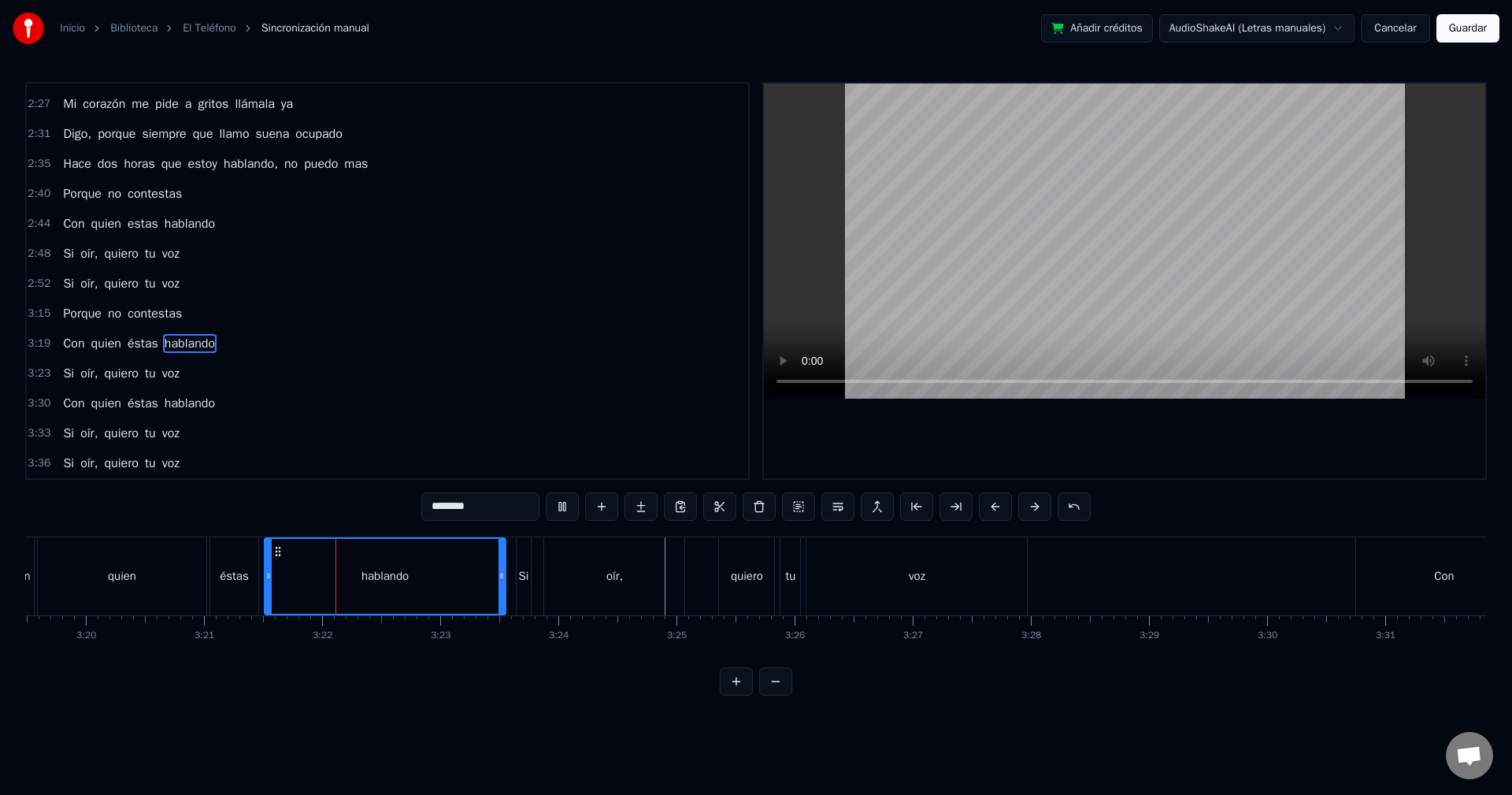 click on "Si" at bounding box center (524, 576) 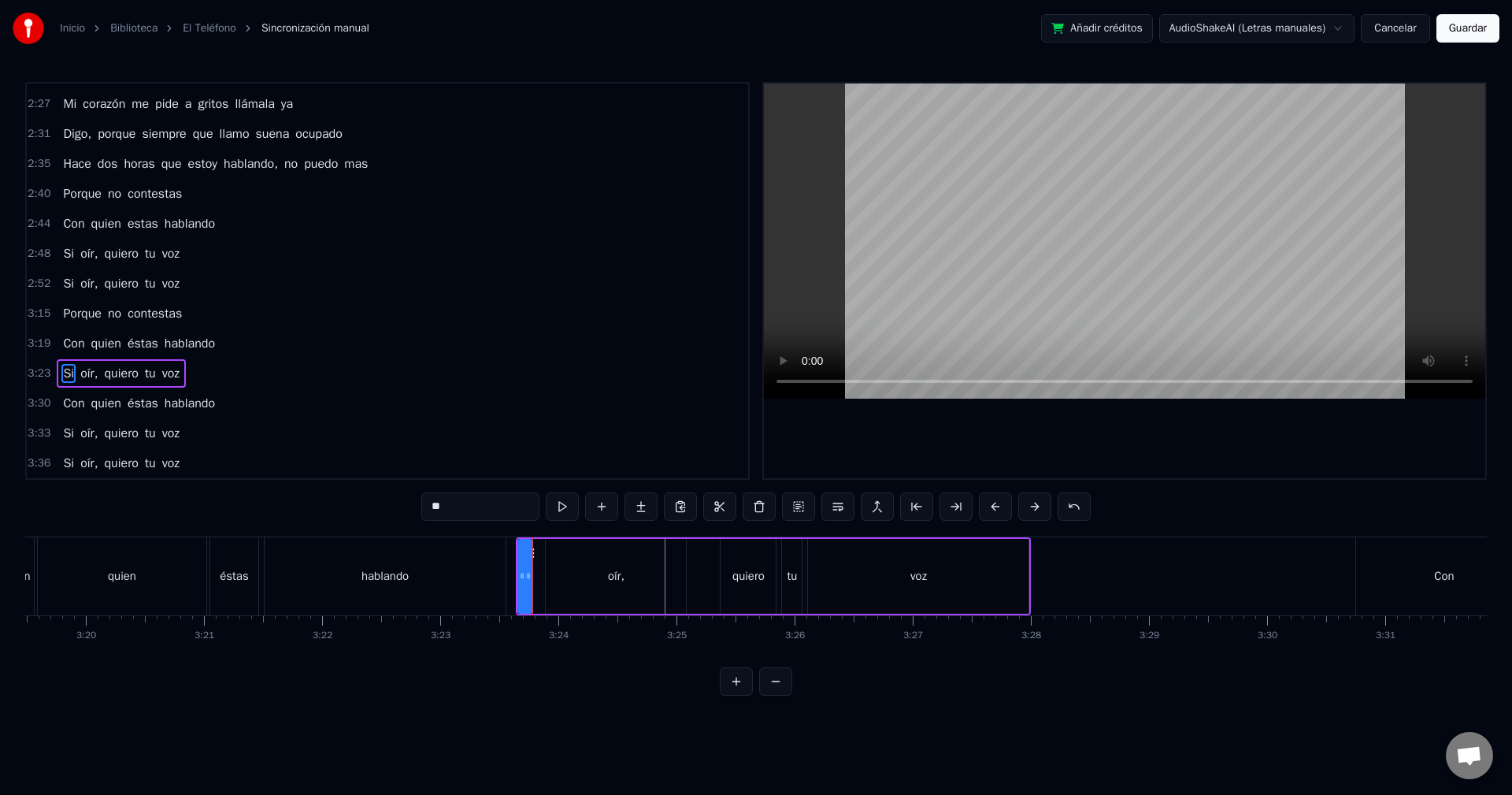 click on "voz" at bounding box center (918, 576) 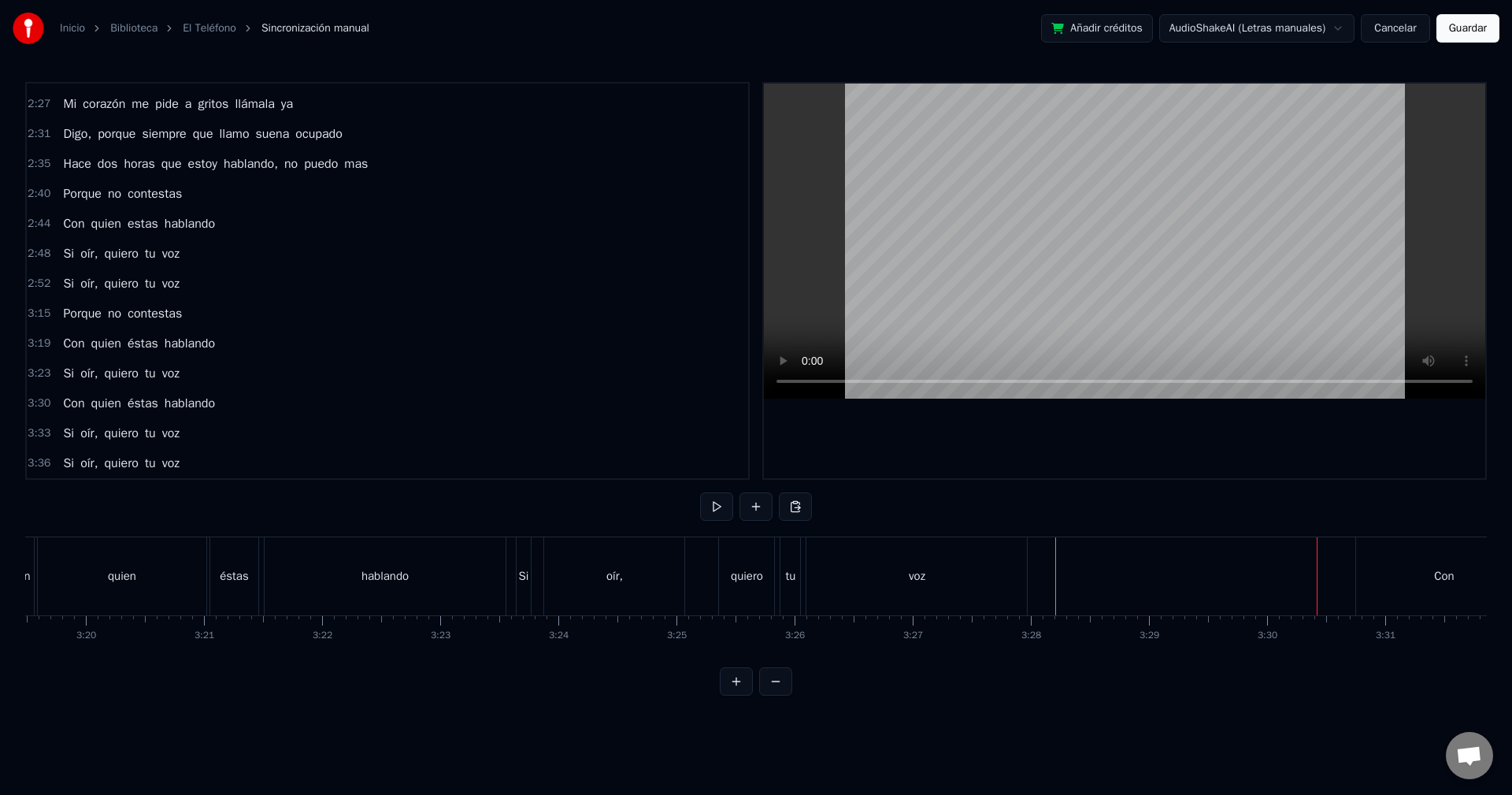 click on "3:23 Si oír, quiero tu voz" at bounding box center (387, 373) 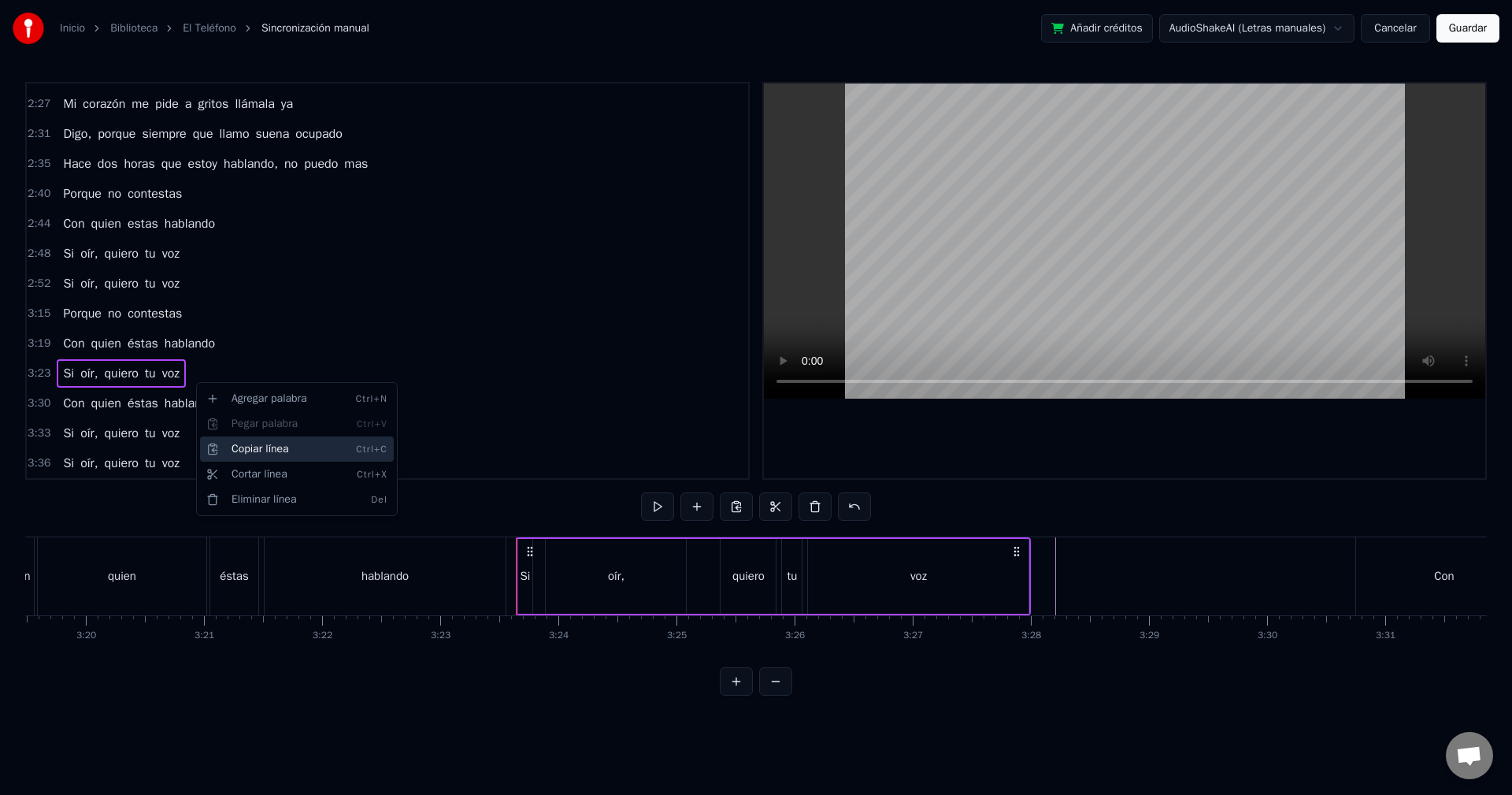 click on "Copiar línea Ctrl+C" at bounding box center (297, 449) 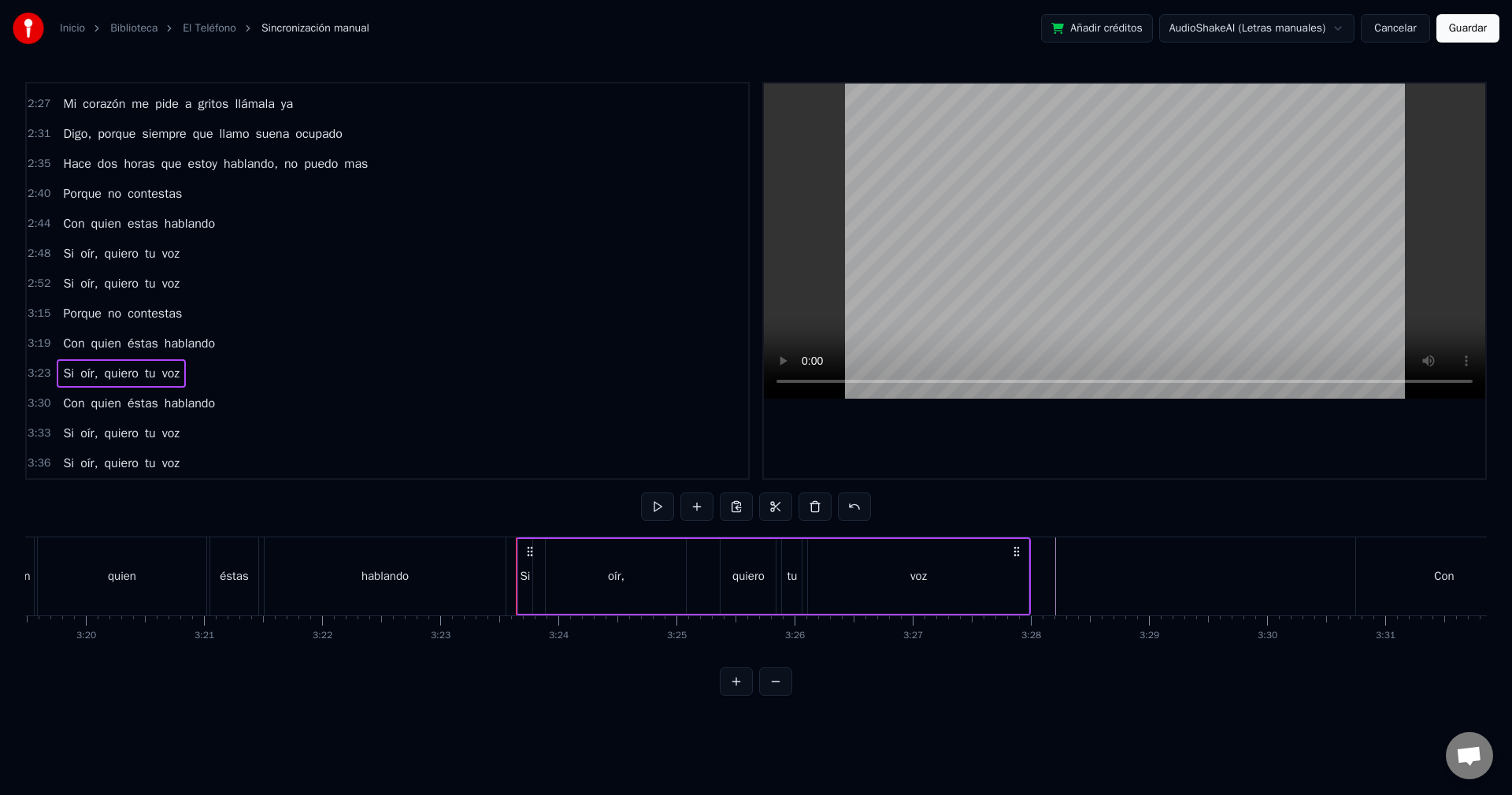 click on "voz" at bounding box center (918, 576) 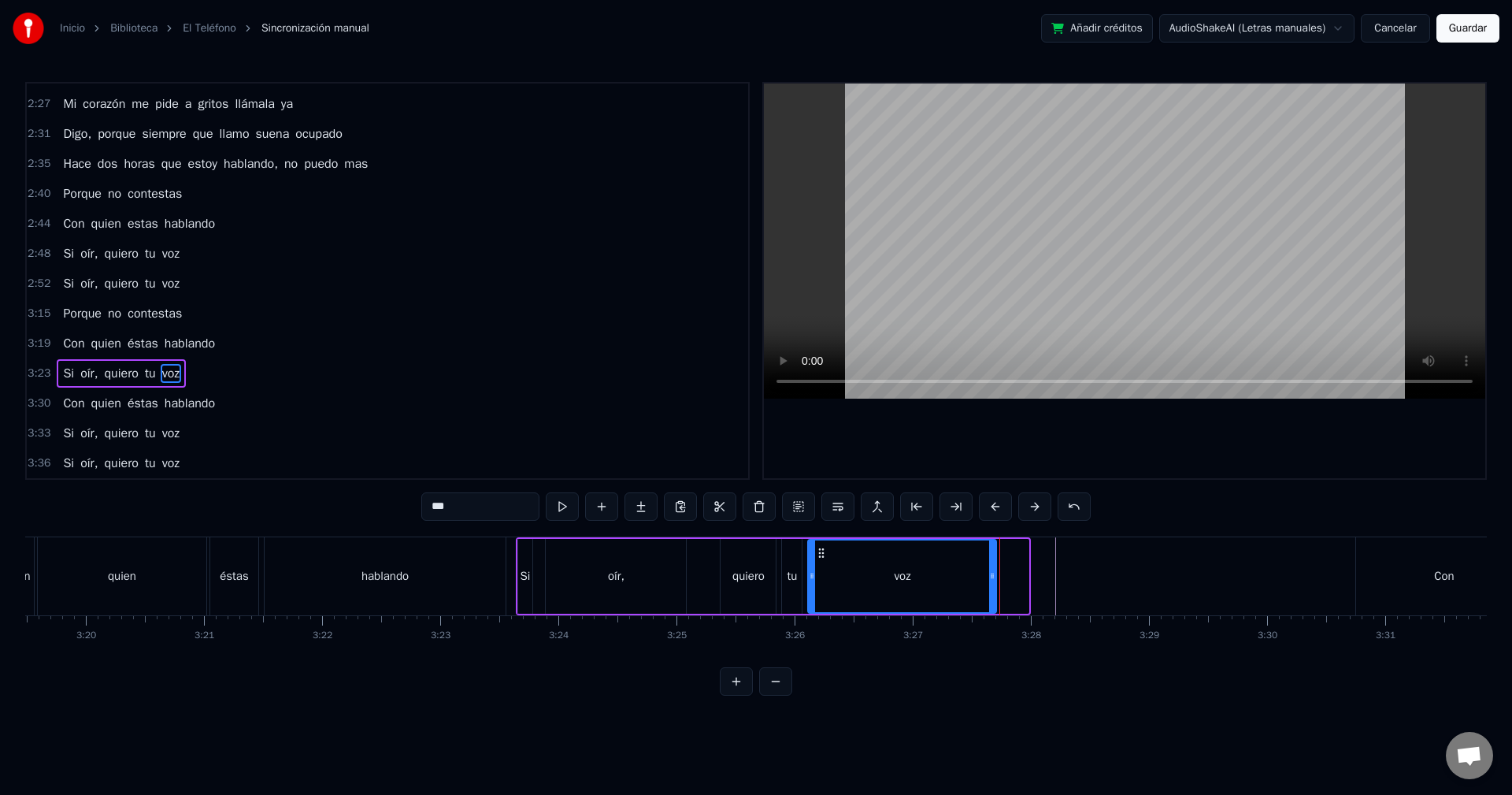 drag, startPoint x: 1025, startPoint y: 585, endPoint x: 992, endPoint y: 590, distance: 33.37664 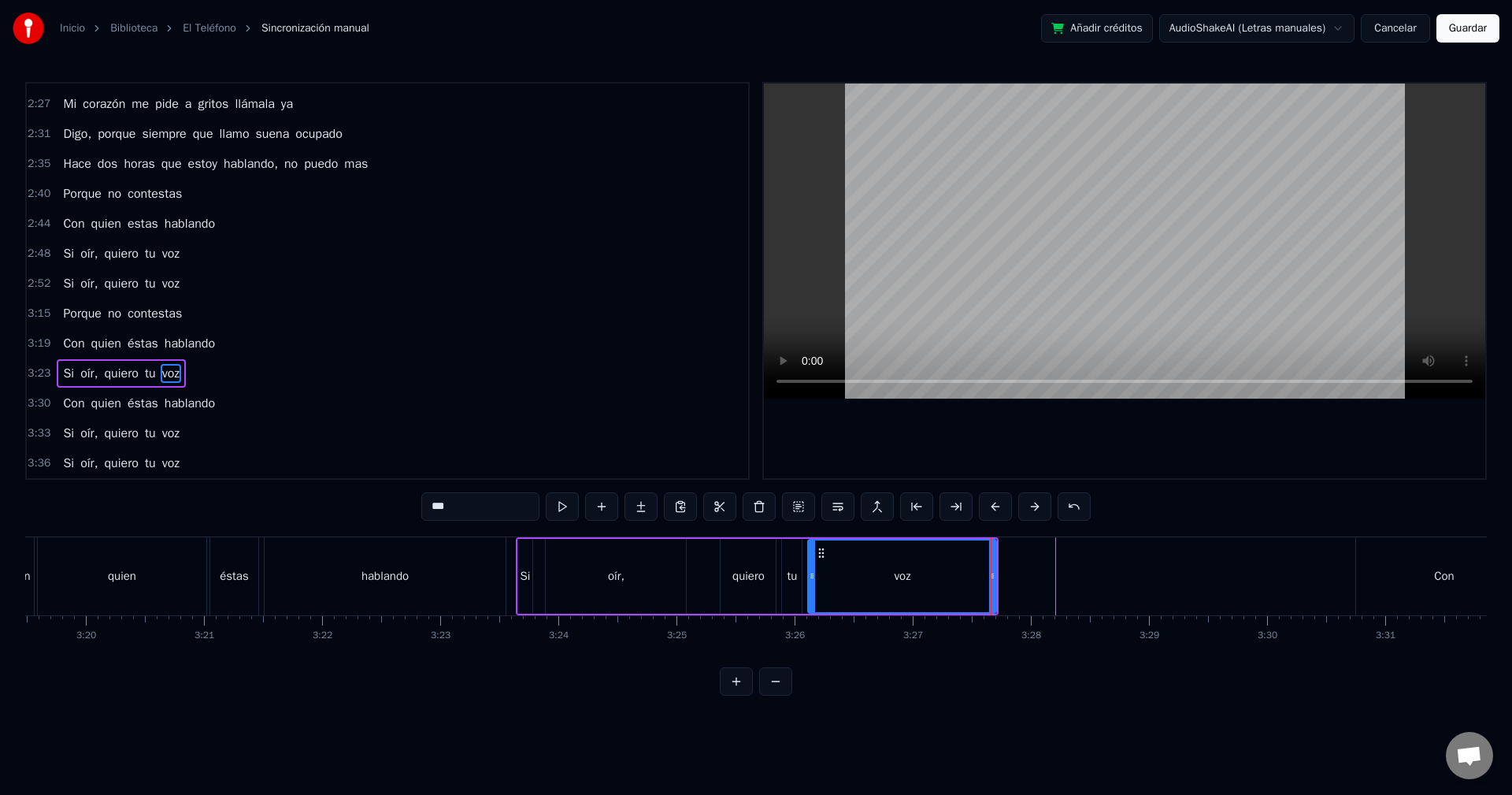 click at bounding box center [-8784, 576] 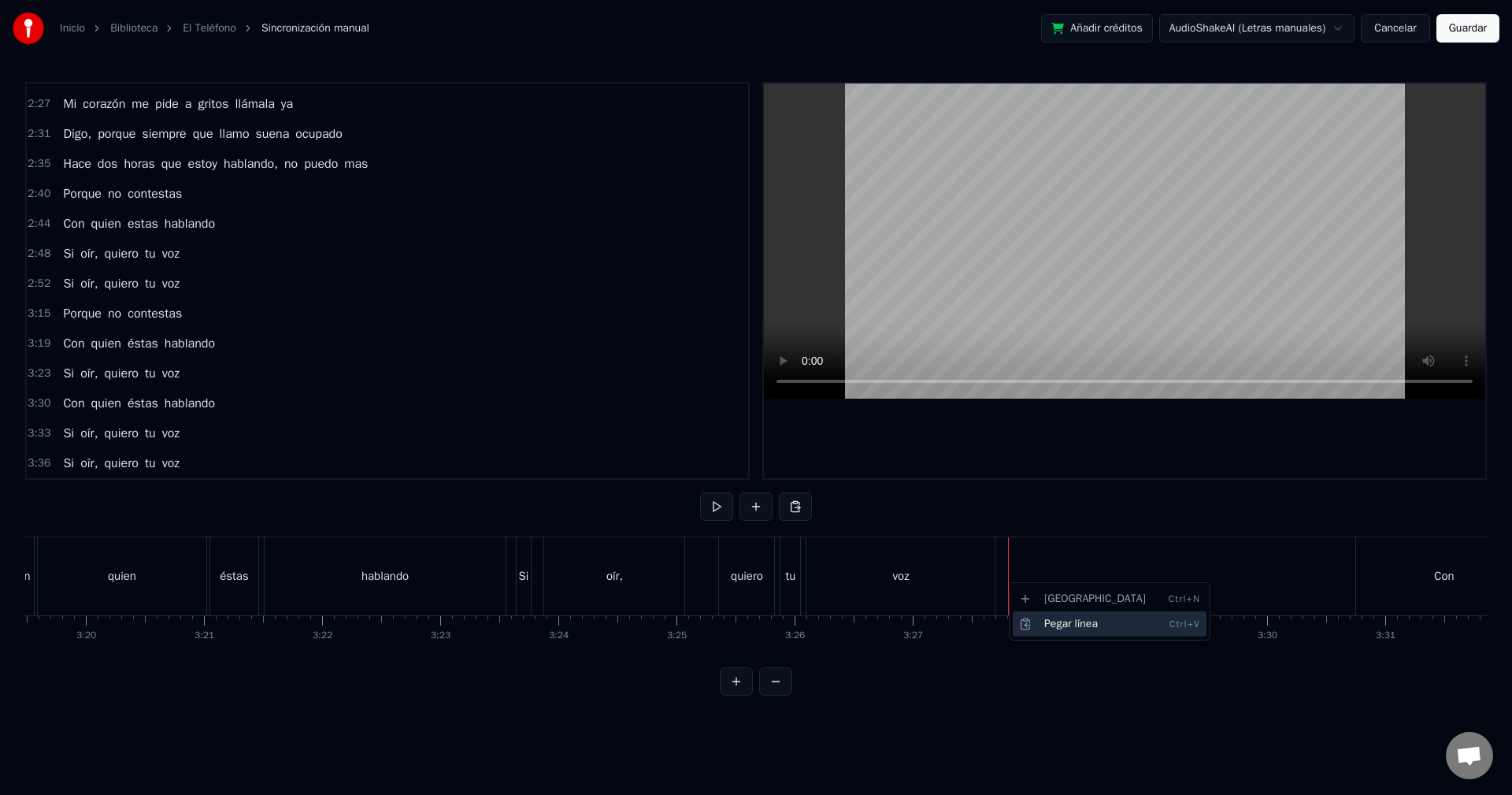 click on "Pegar línea Ctrl+V" at bounding box center [1110, 624] 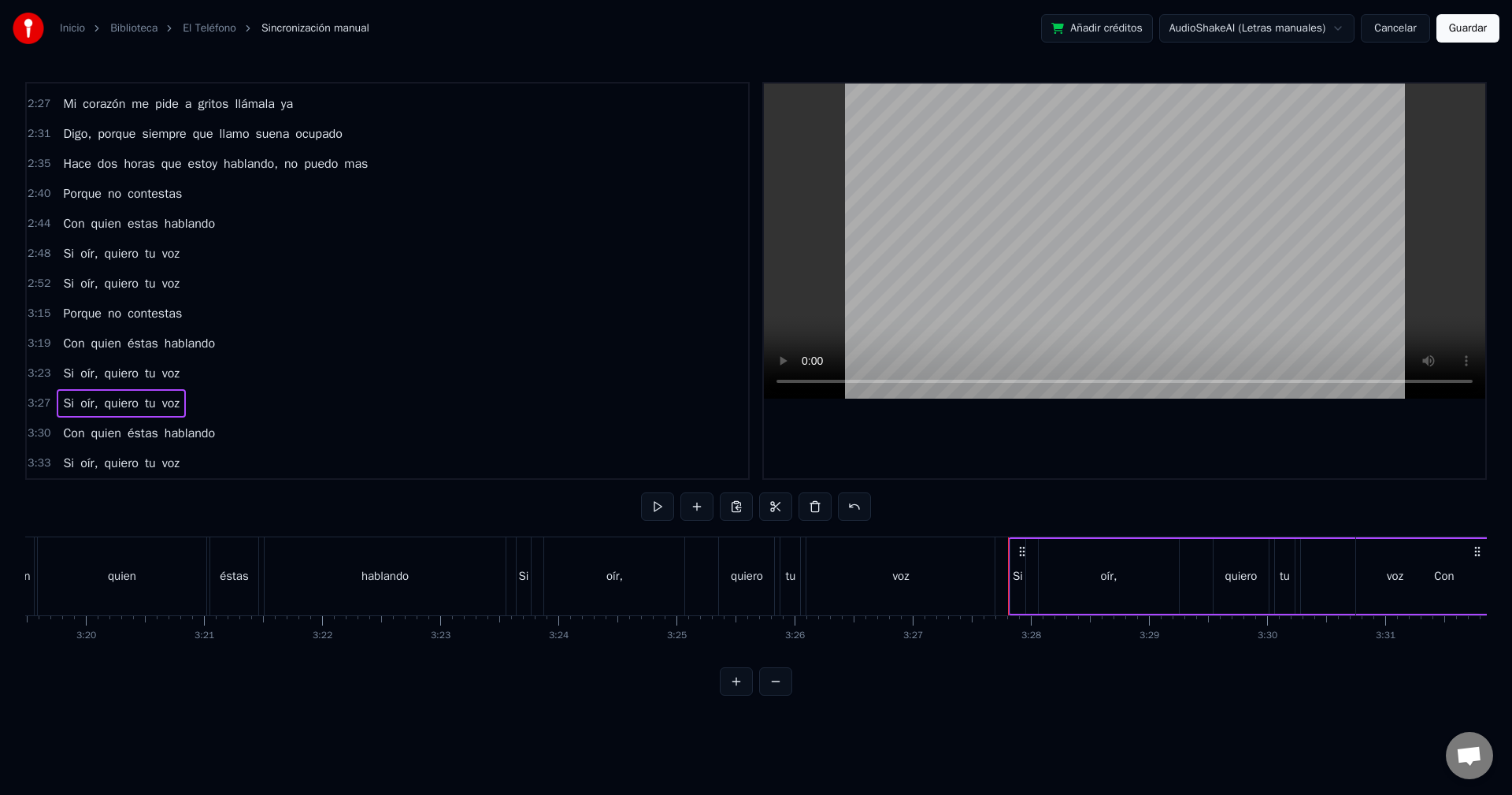 click on "Con quien éstas hablando" at bounding box center (139, 433) 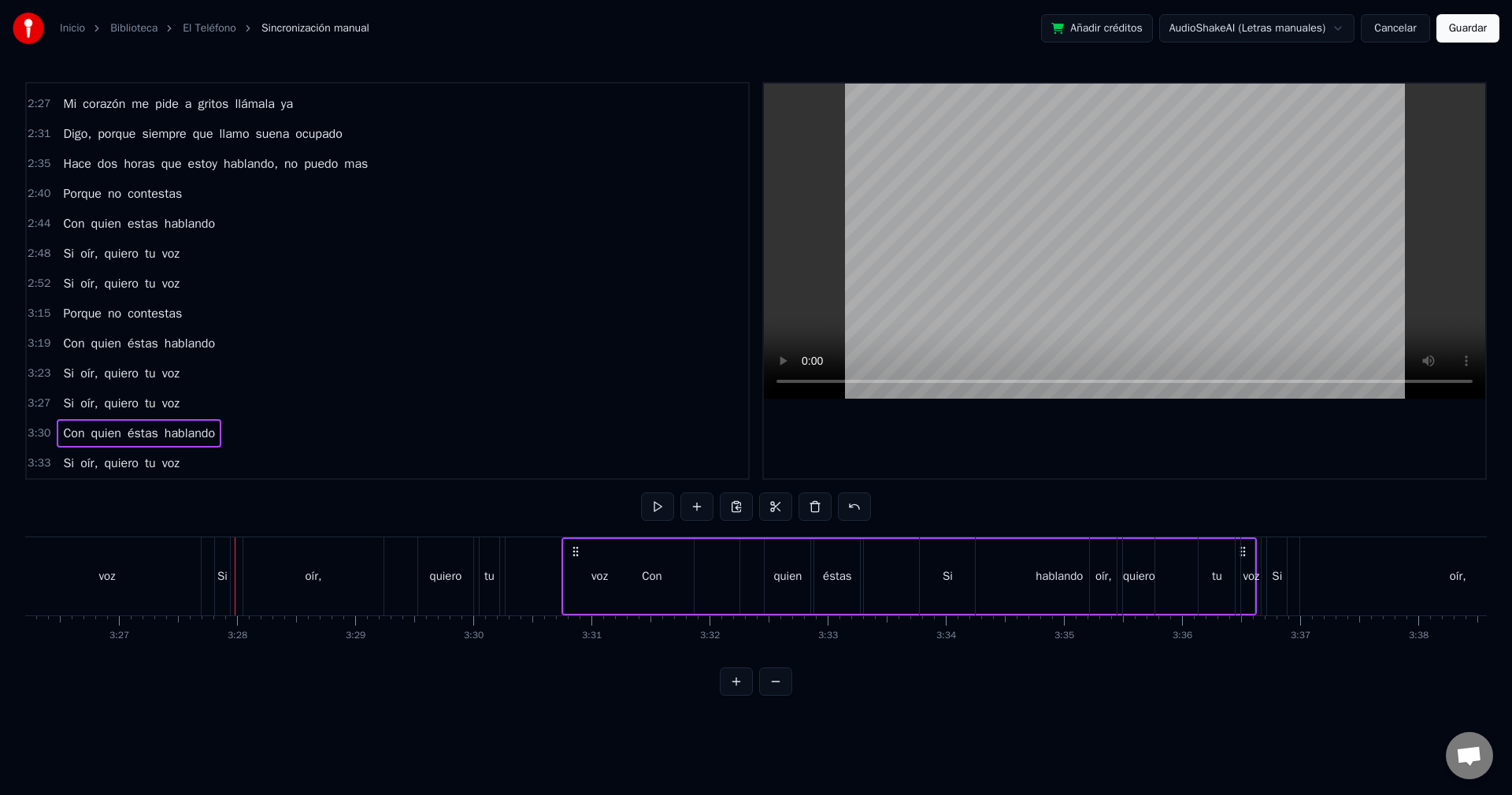 scroll, scrollTop: 0, scrollLeft: 24552, axis: horizontal 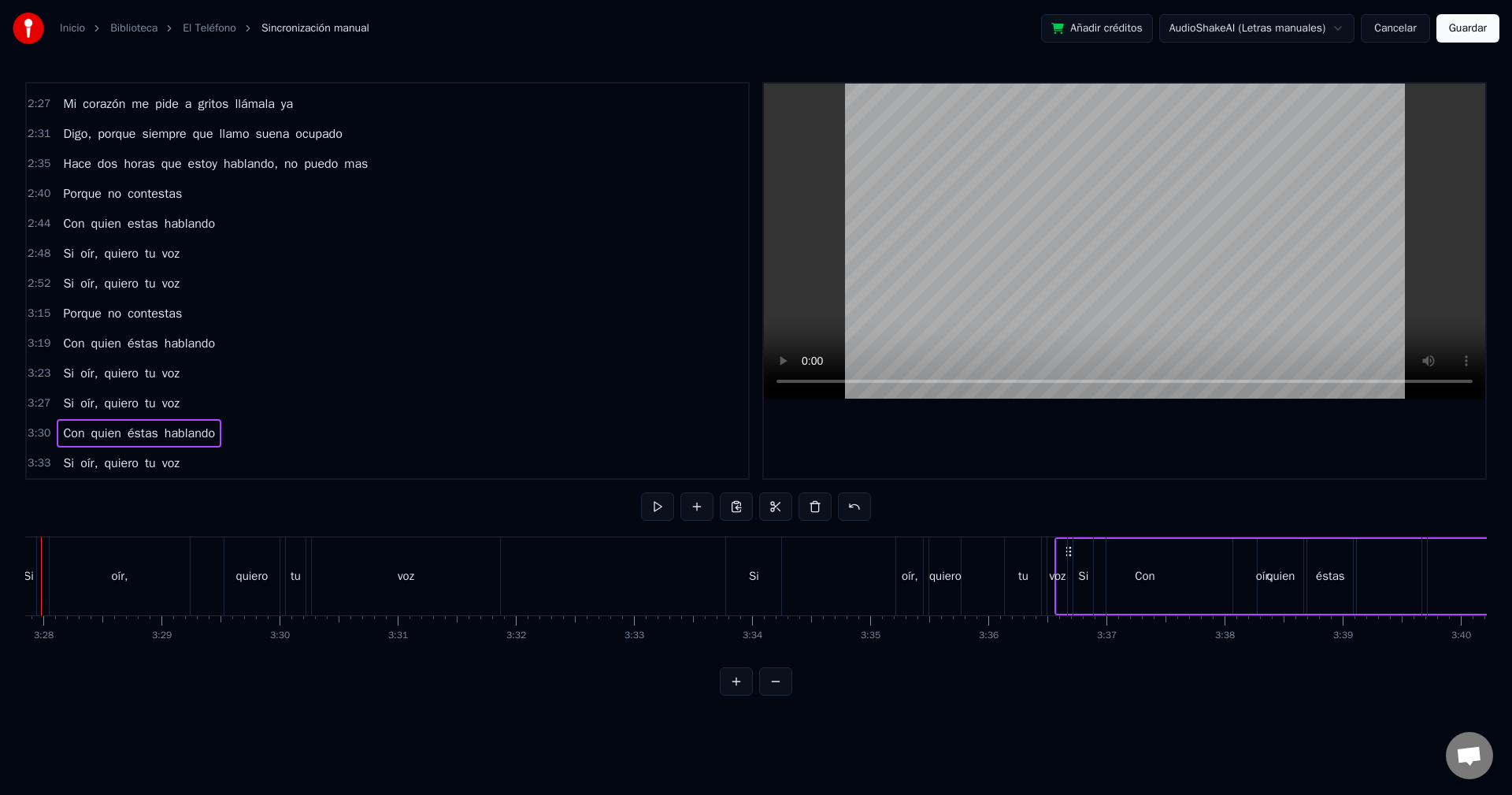 drag, startPoint x: 383, startPoint y: 553, endPoint x: 1069, endPoint y: 581, distance: 686.5712 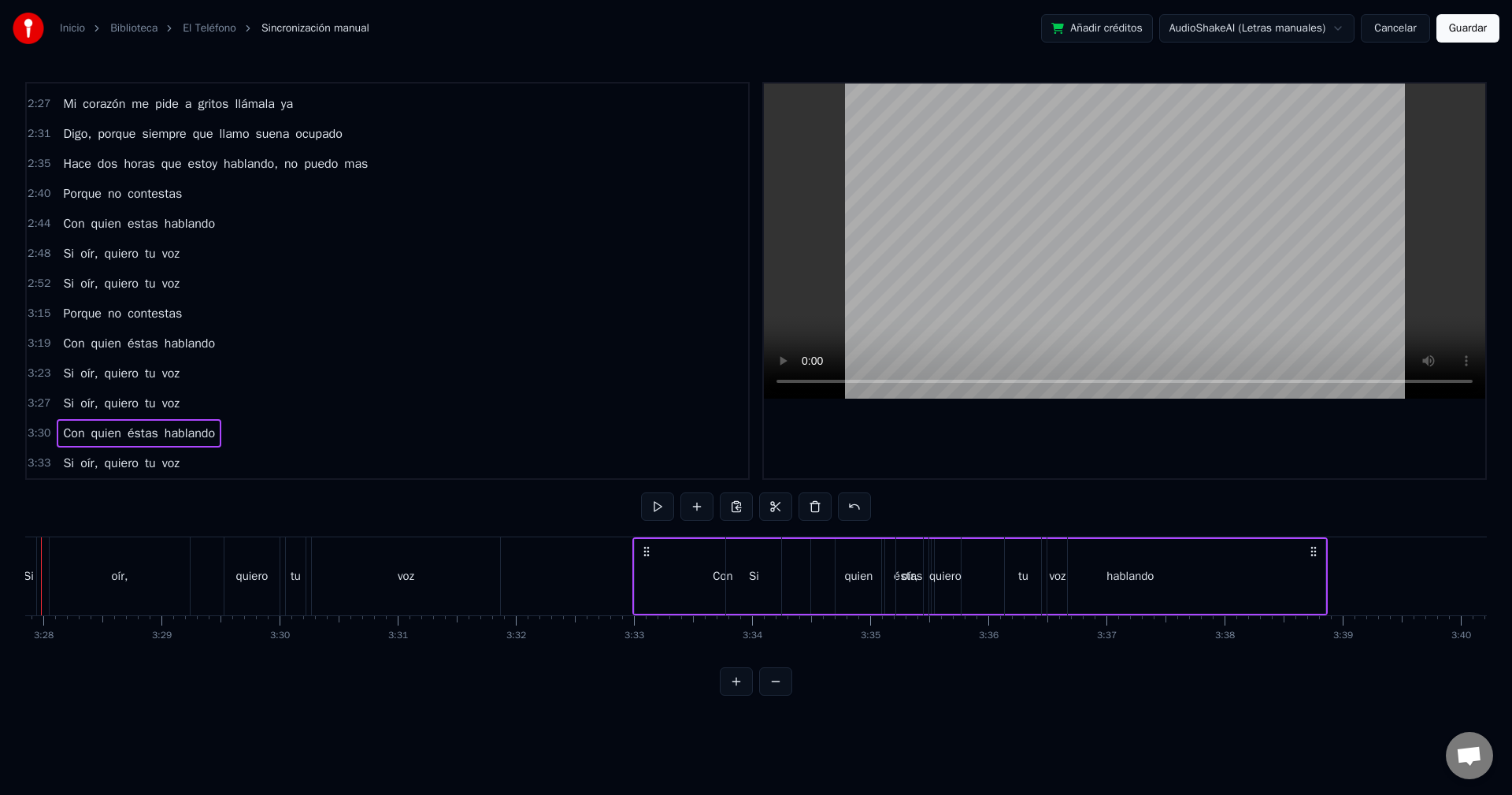 drag, startPoint x: 385, startPoint y: 551, endPoint x: 650, endPoint y: 570, distance: 265.68026 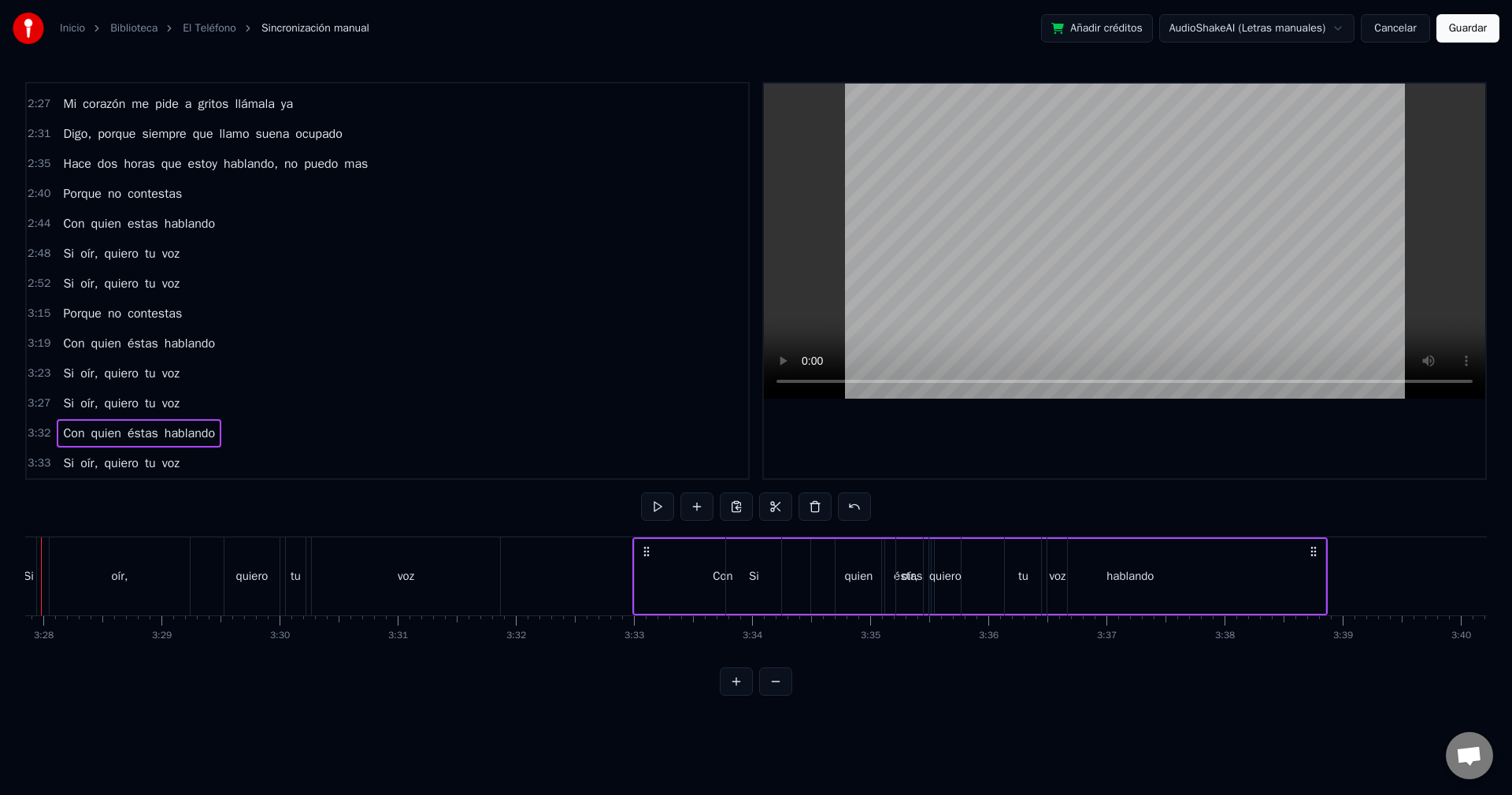 click on "voz" at bounding box center [406, 576] 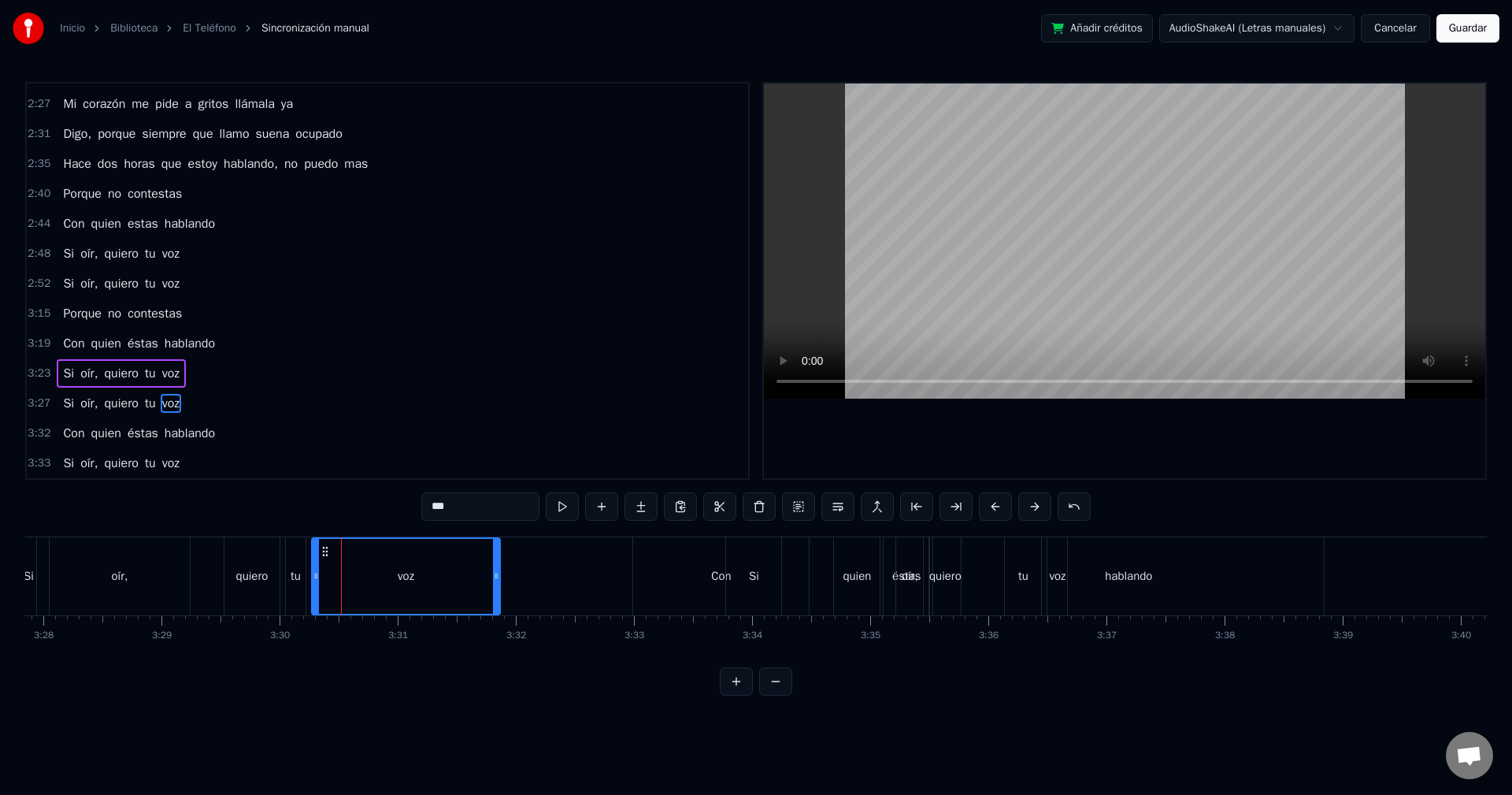scroll, scrollTop: 474, scrollLeft: 0, axis: vertical 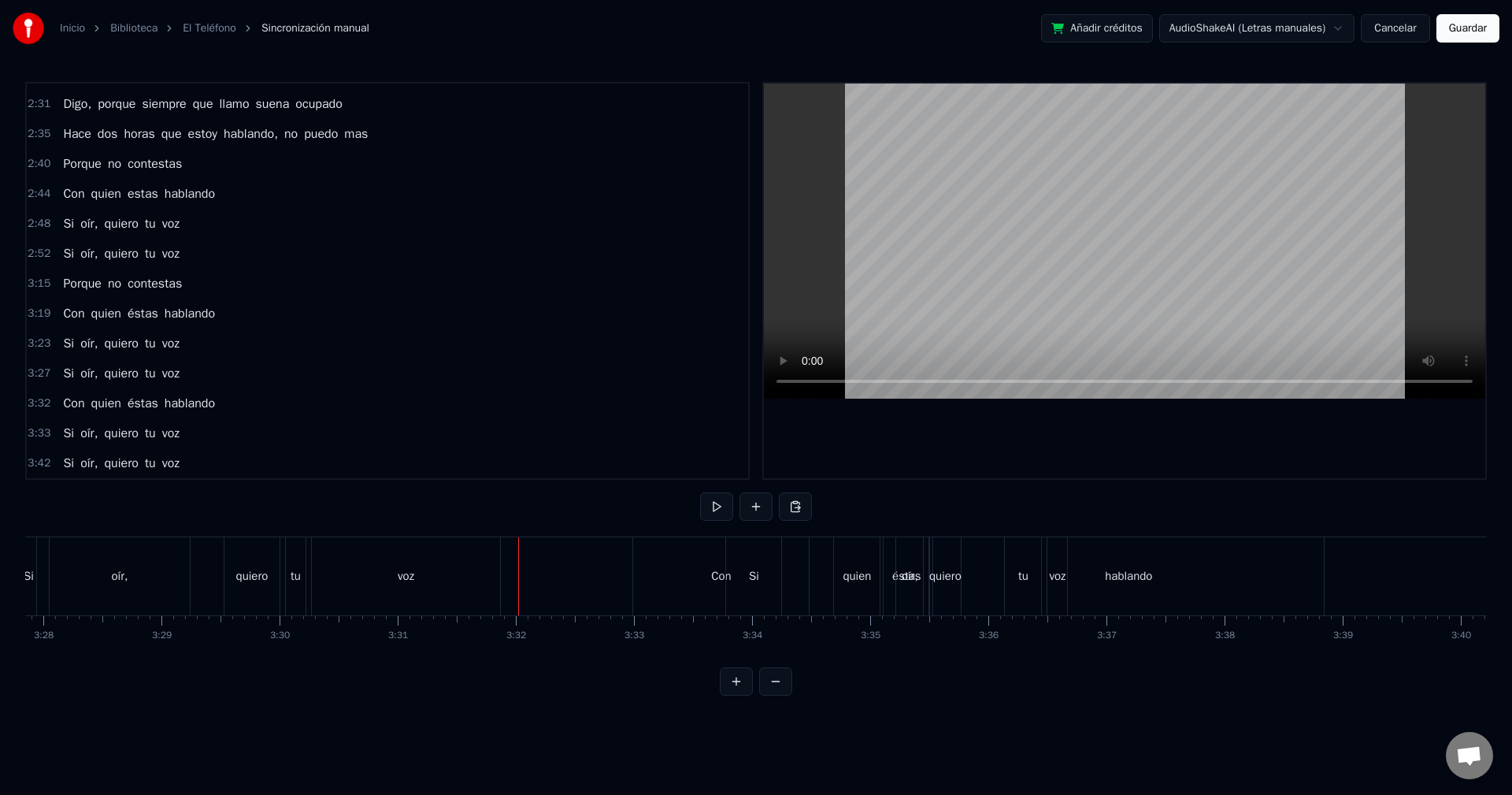click at bounding box center (-9771, 576) 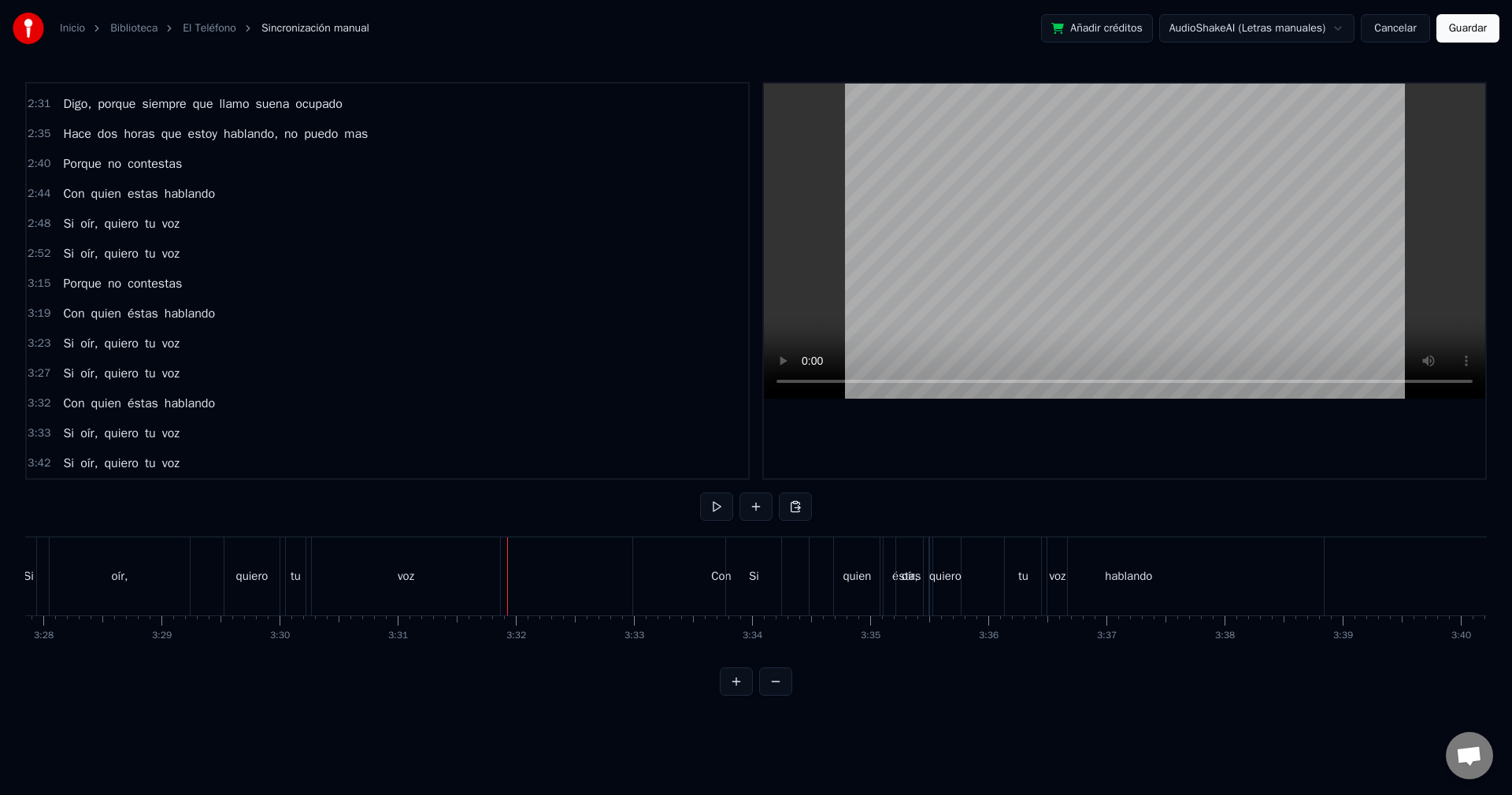 click on "voz" at bounding box center [406, 576] 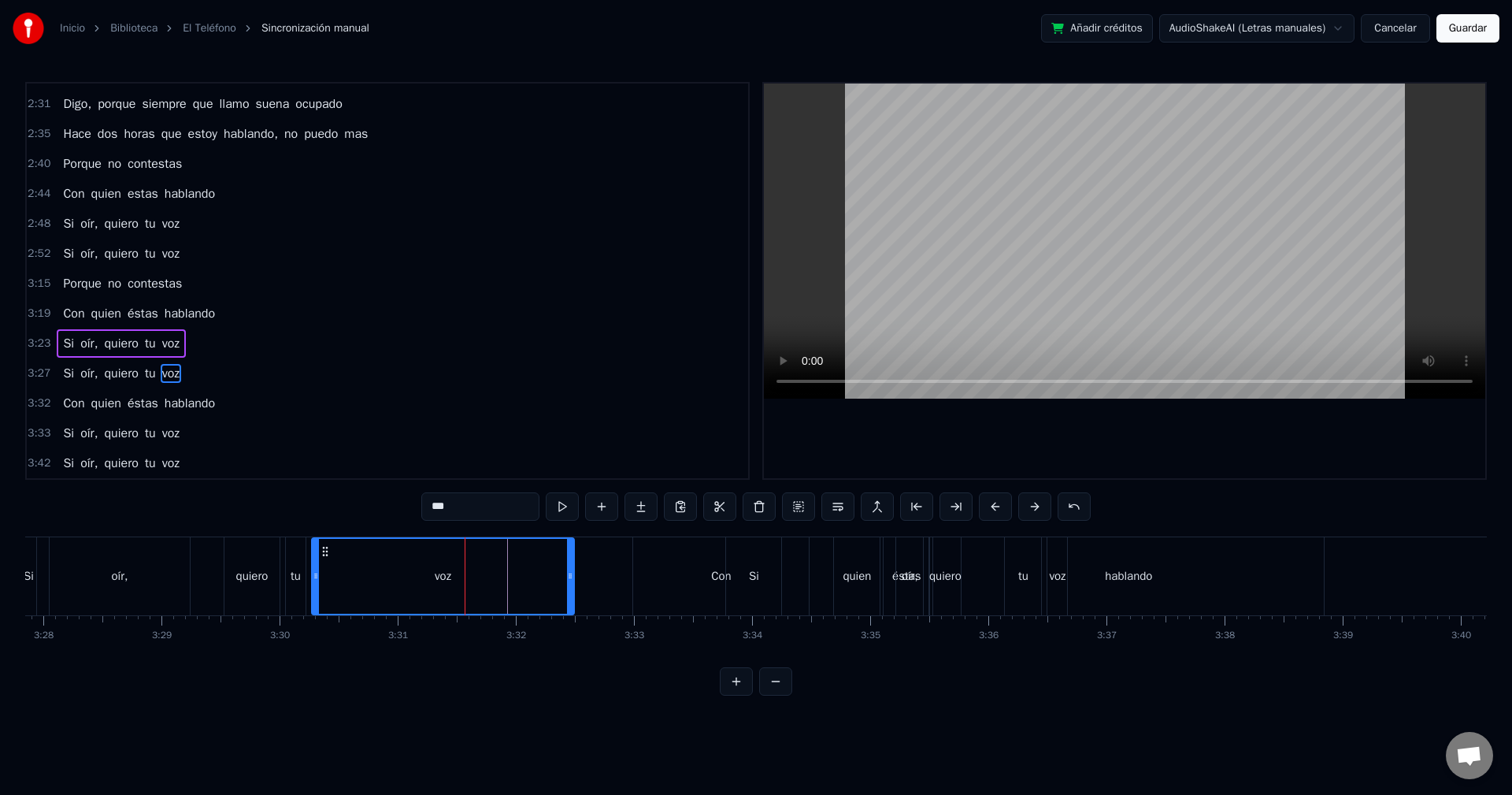 drag, startPoint x: 495, startPoint y: 574, endPoint x: 569, endPoint y: 578, distance: 74.108029 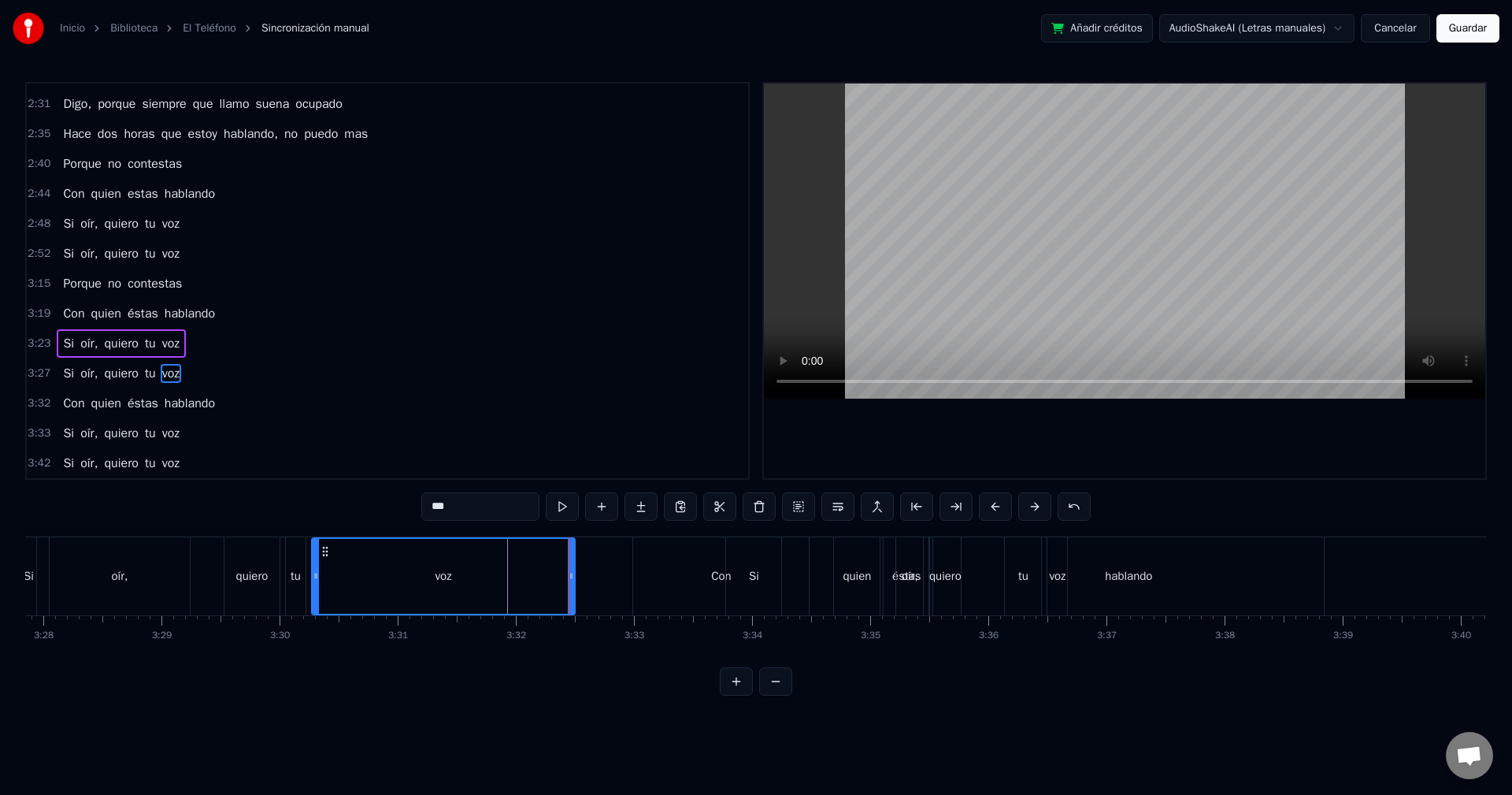 click on "voz" at bounding box center (443, 576) 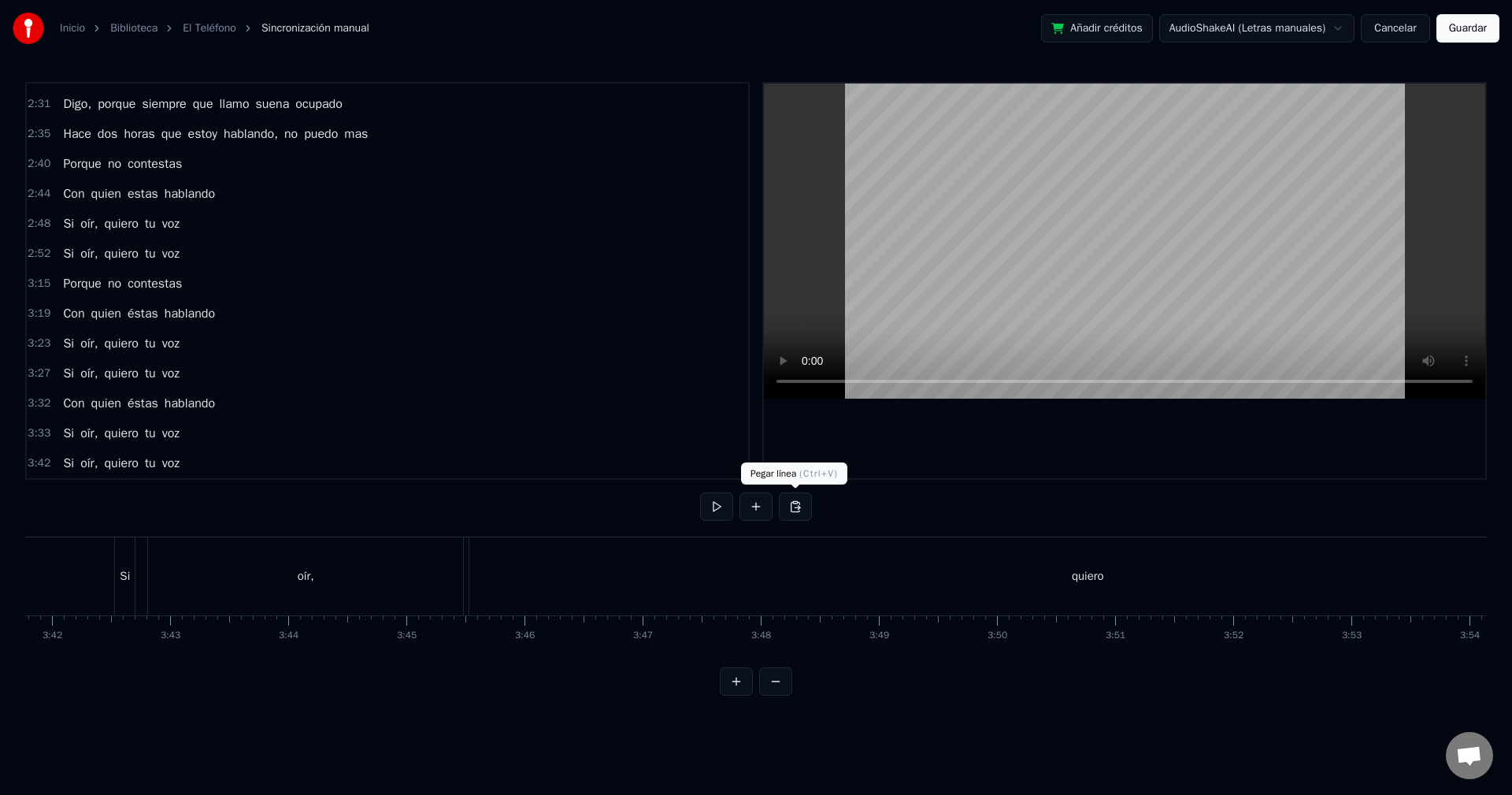 scroll, scrollTop: 0, scrollLeft: 25918, axis: horizontal 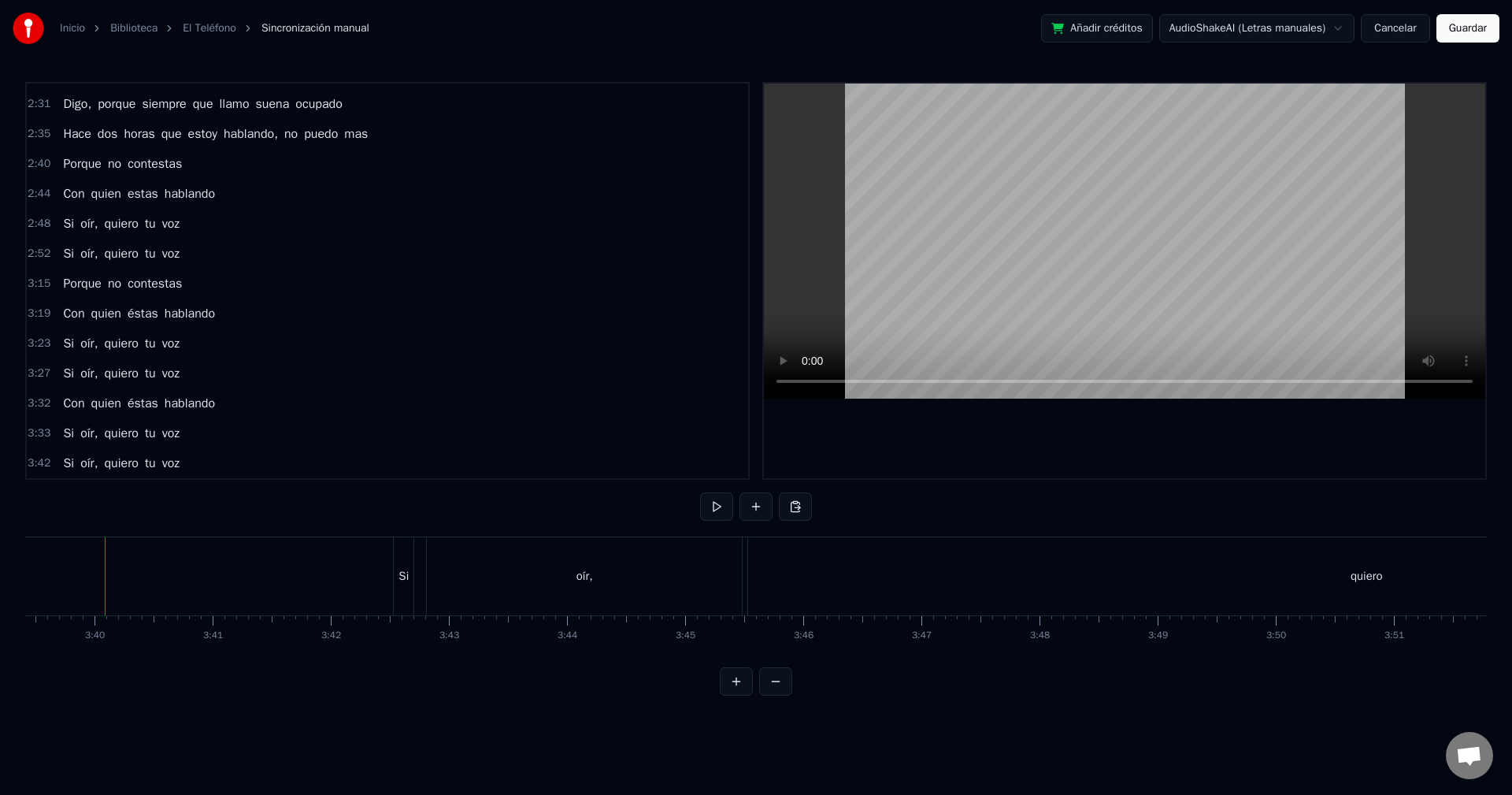 click on "3:27 Si oír, quiero tu voz" at bounding box center [387, 373] 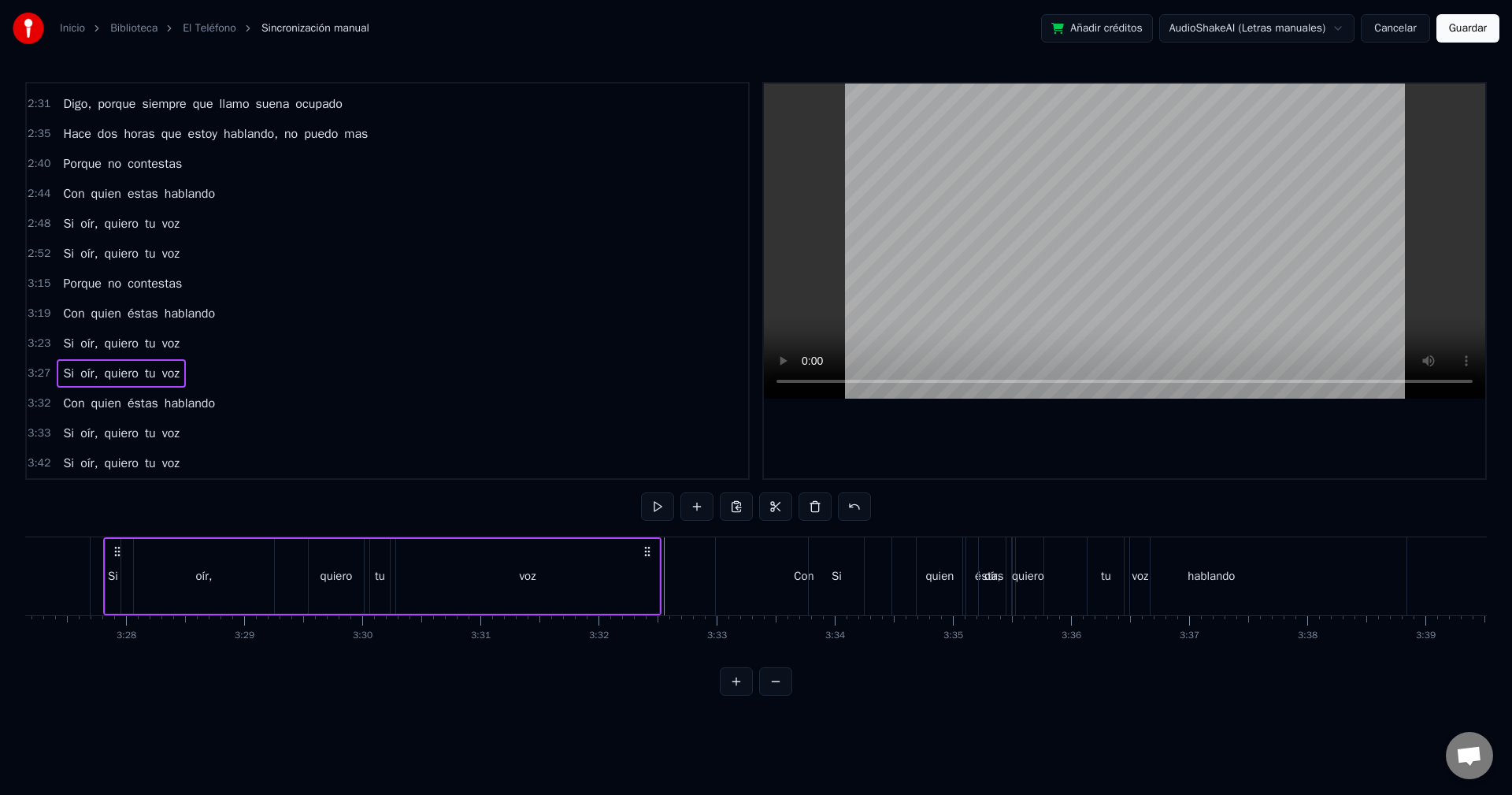scroll, scrollTop: 0, scrollLeft: 24468, axis: horizontal 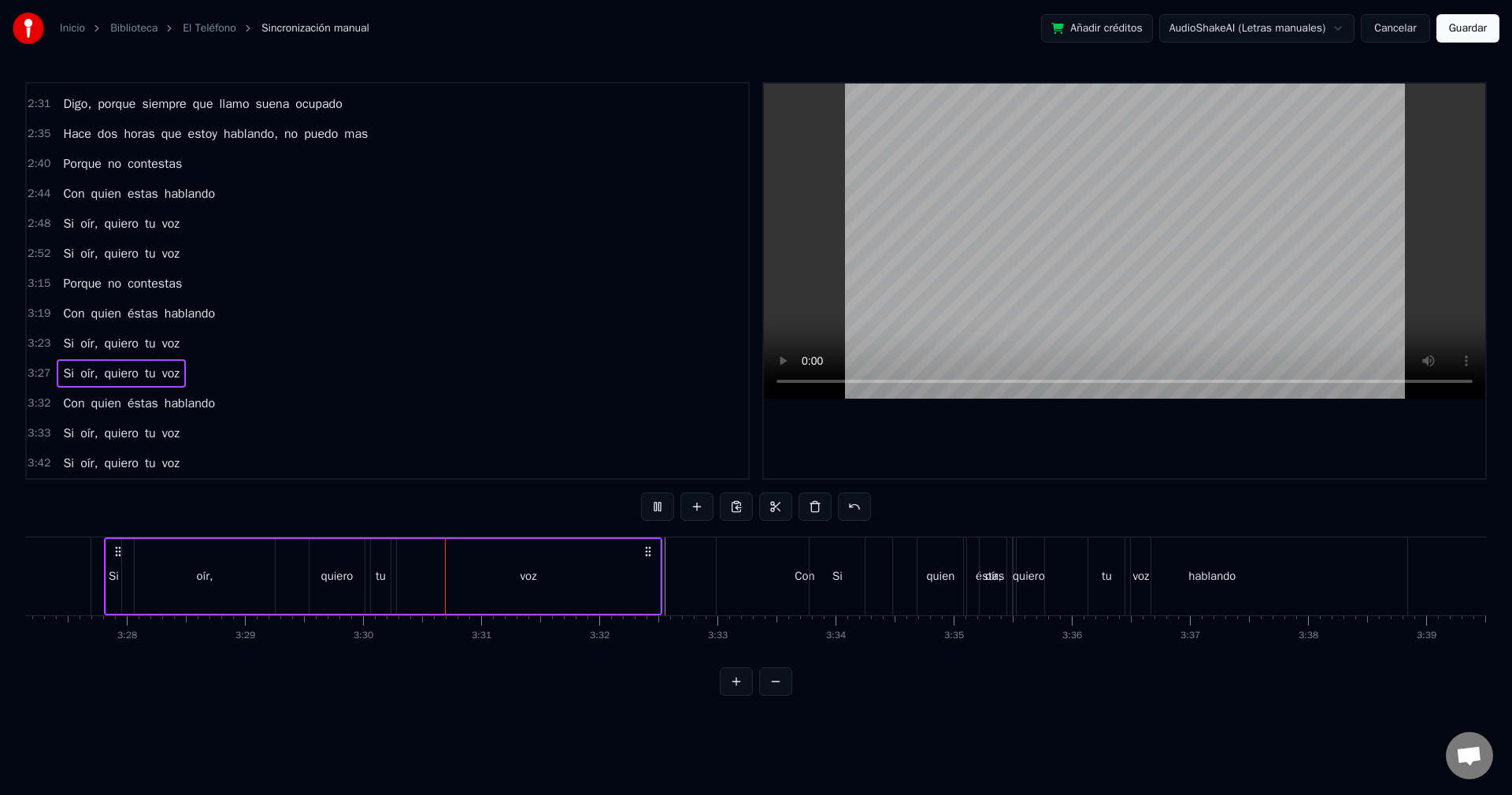 click on "3:32 Con quien éstas hablando" at bounding box center [387, 403] 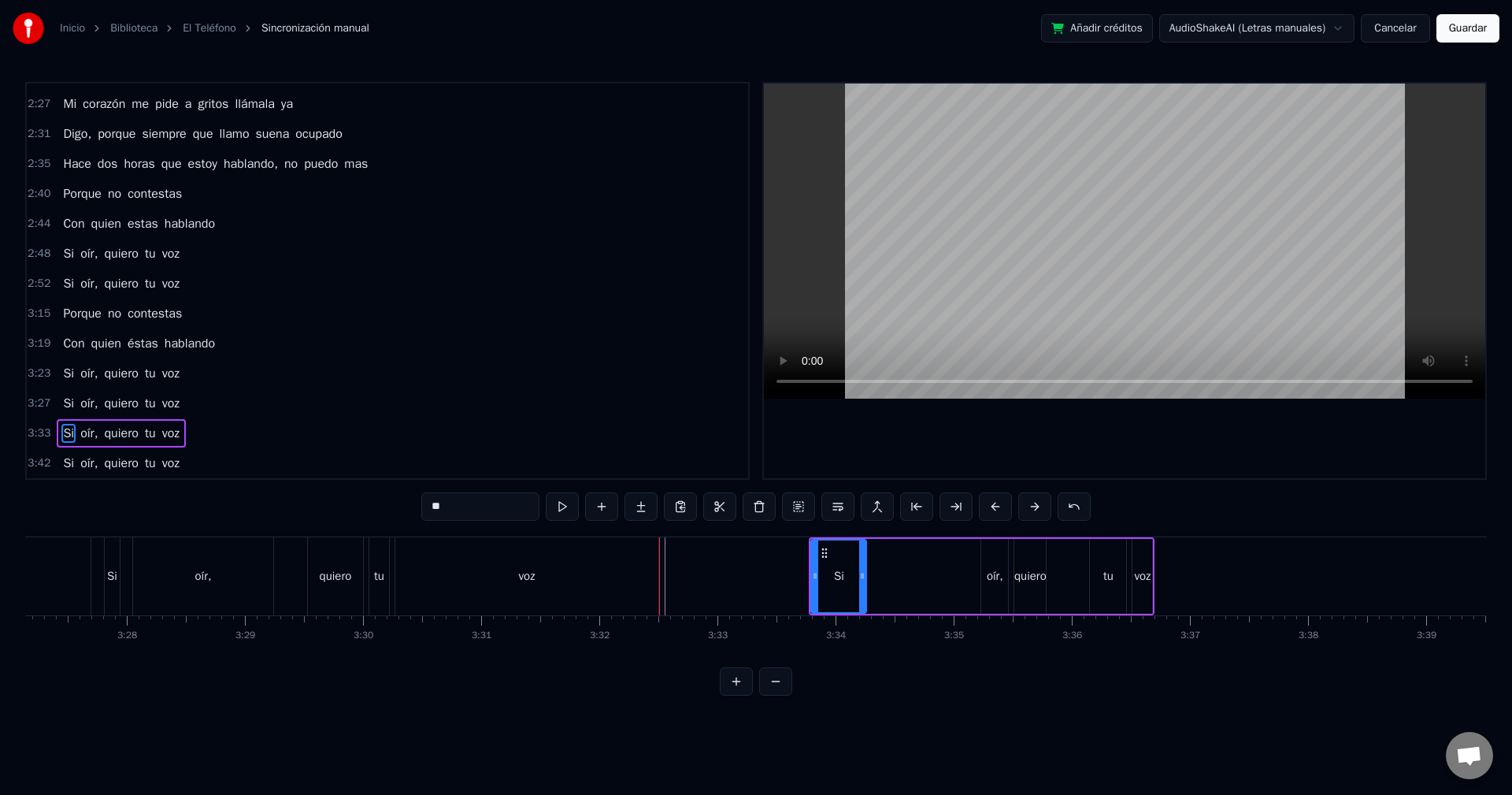 scroll, scrollTop: 444, scrollLeft: 0, axis: vertical 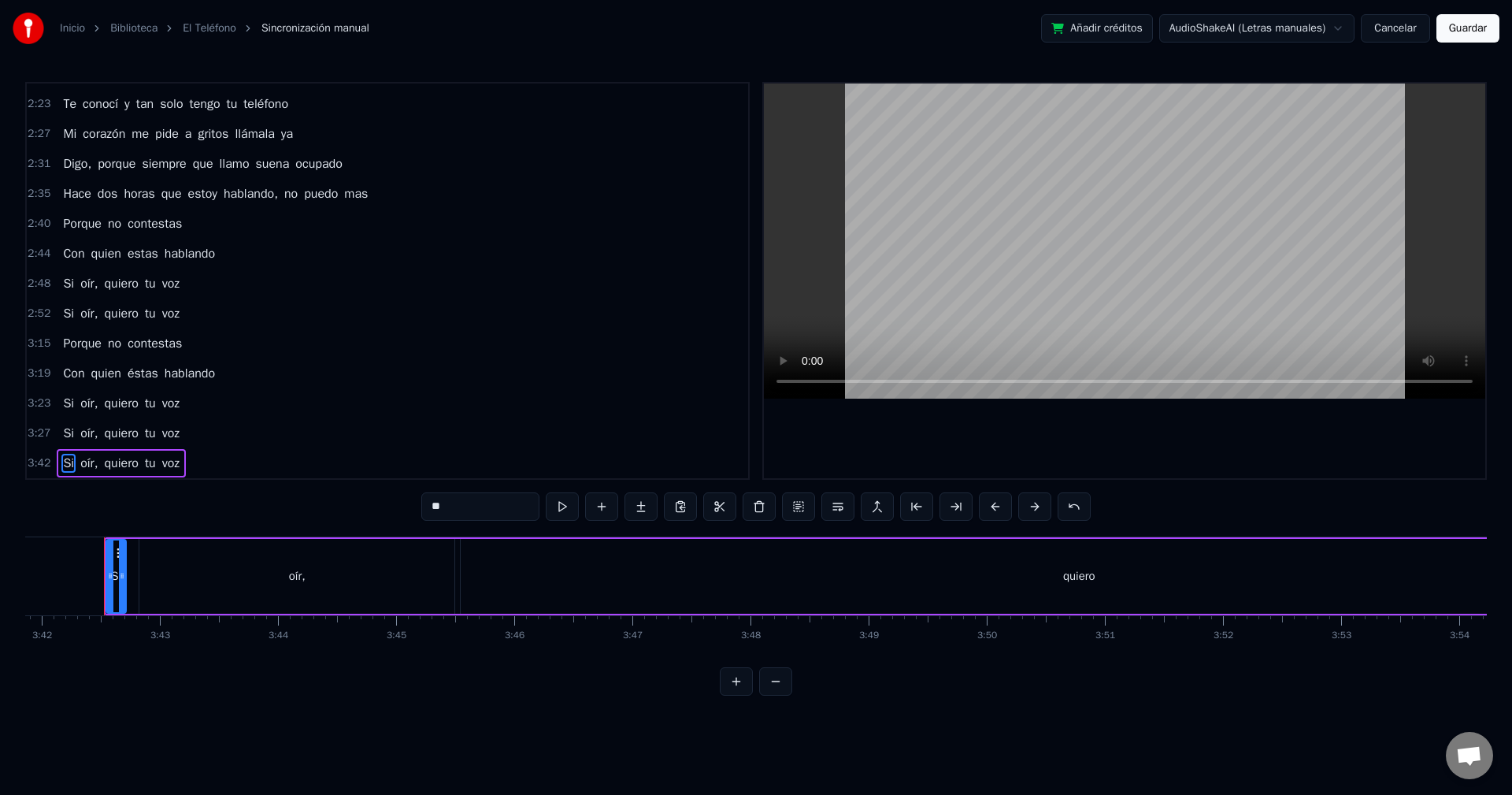 click on "3:42 Si oír, quiero tu voz" at bounding box center [387, 463] 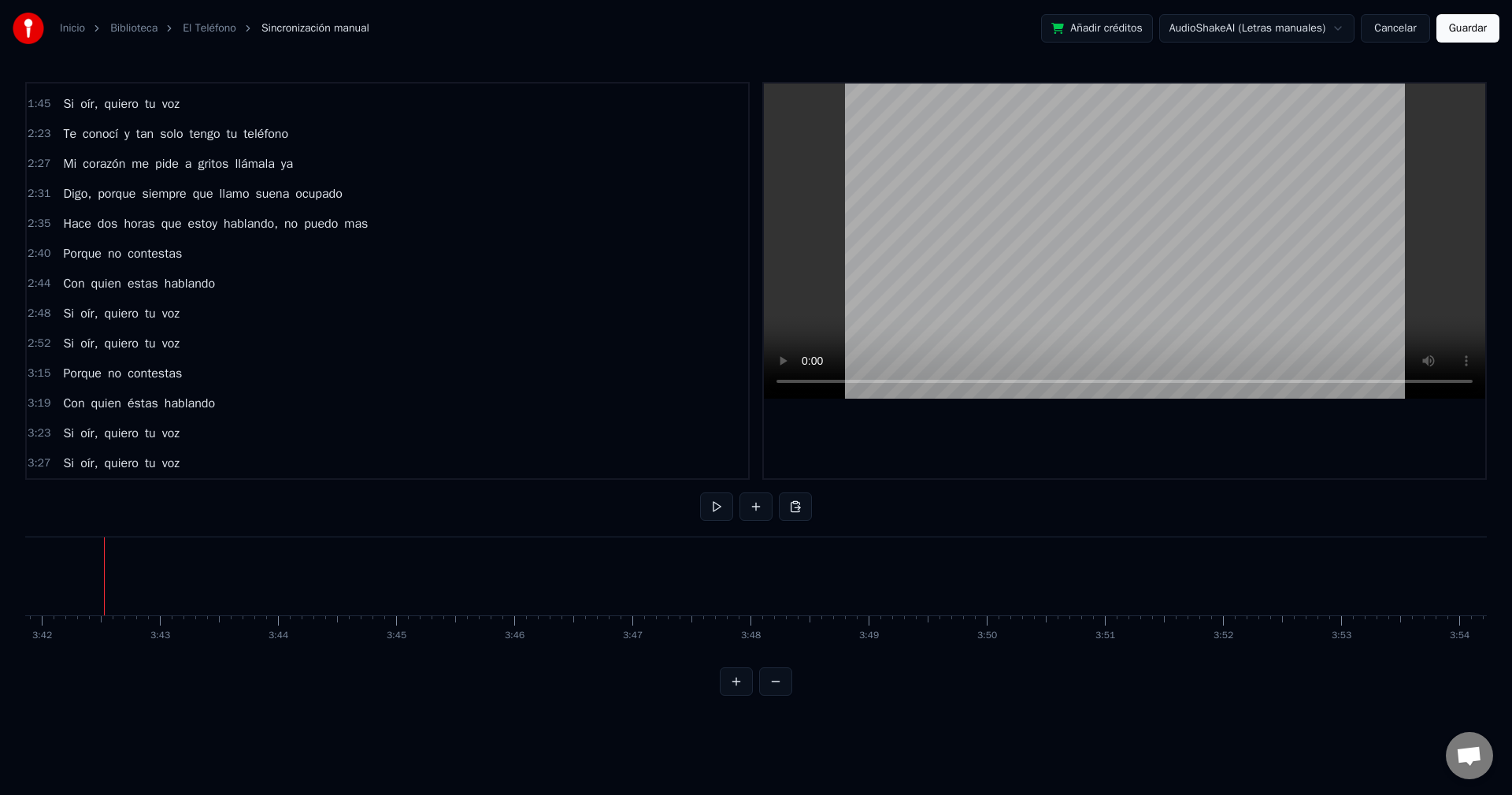 scroll, scrollTop: 384, scrollLeft: 0, axis: vertical 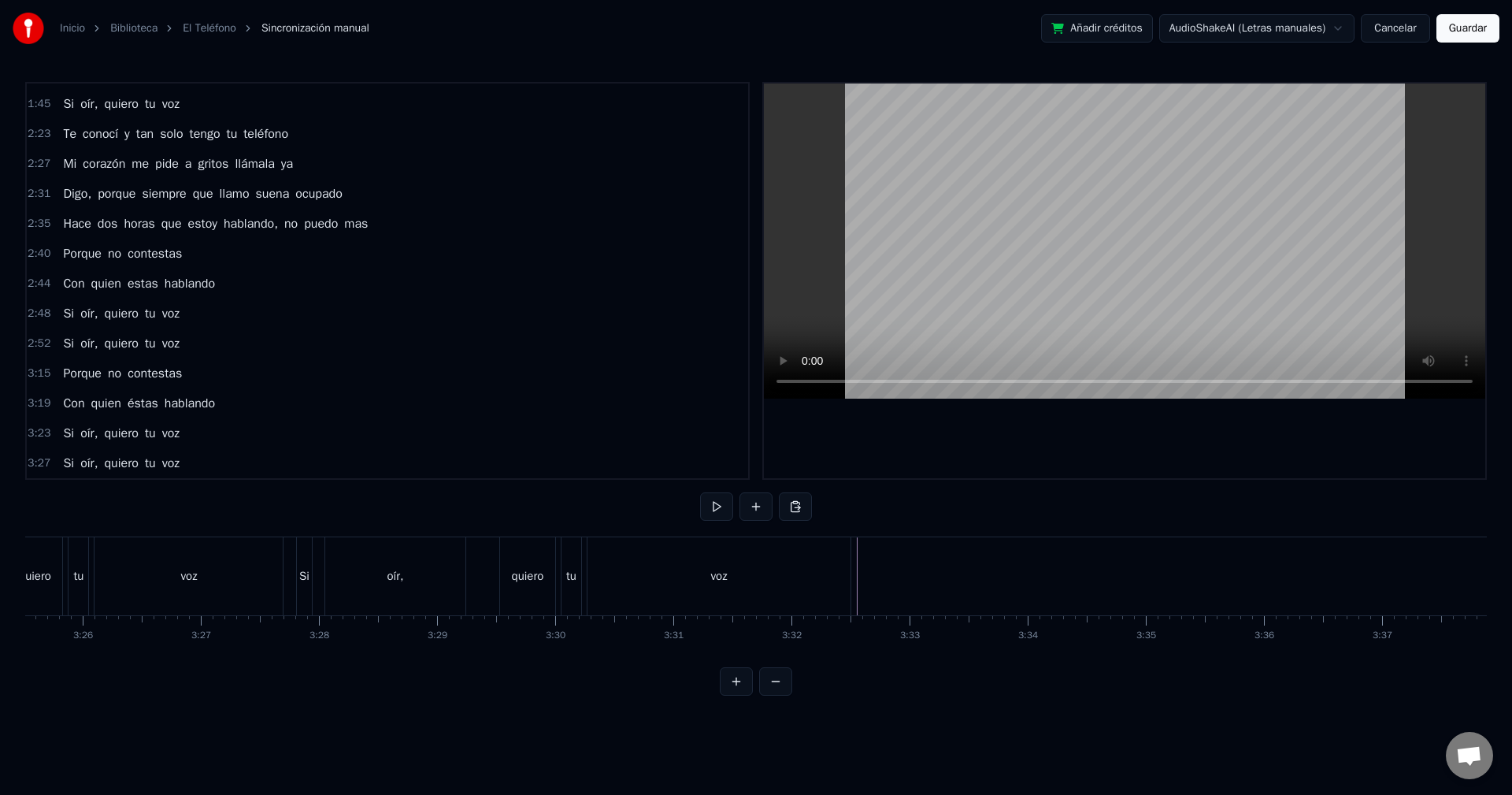 click on "voz" at bounding box center [719, 576] 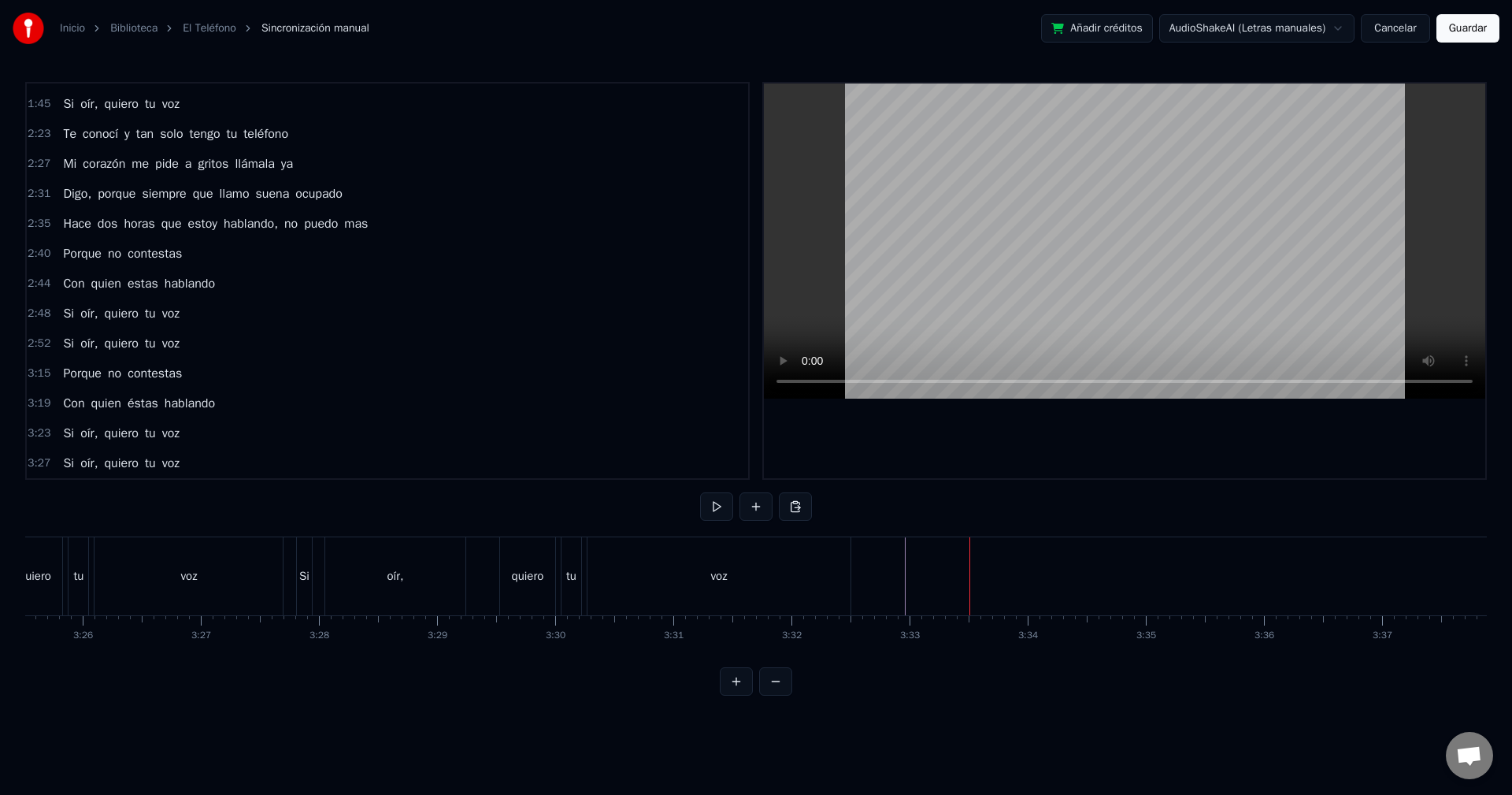 click at bounding box center [-9496, 576] 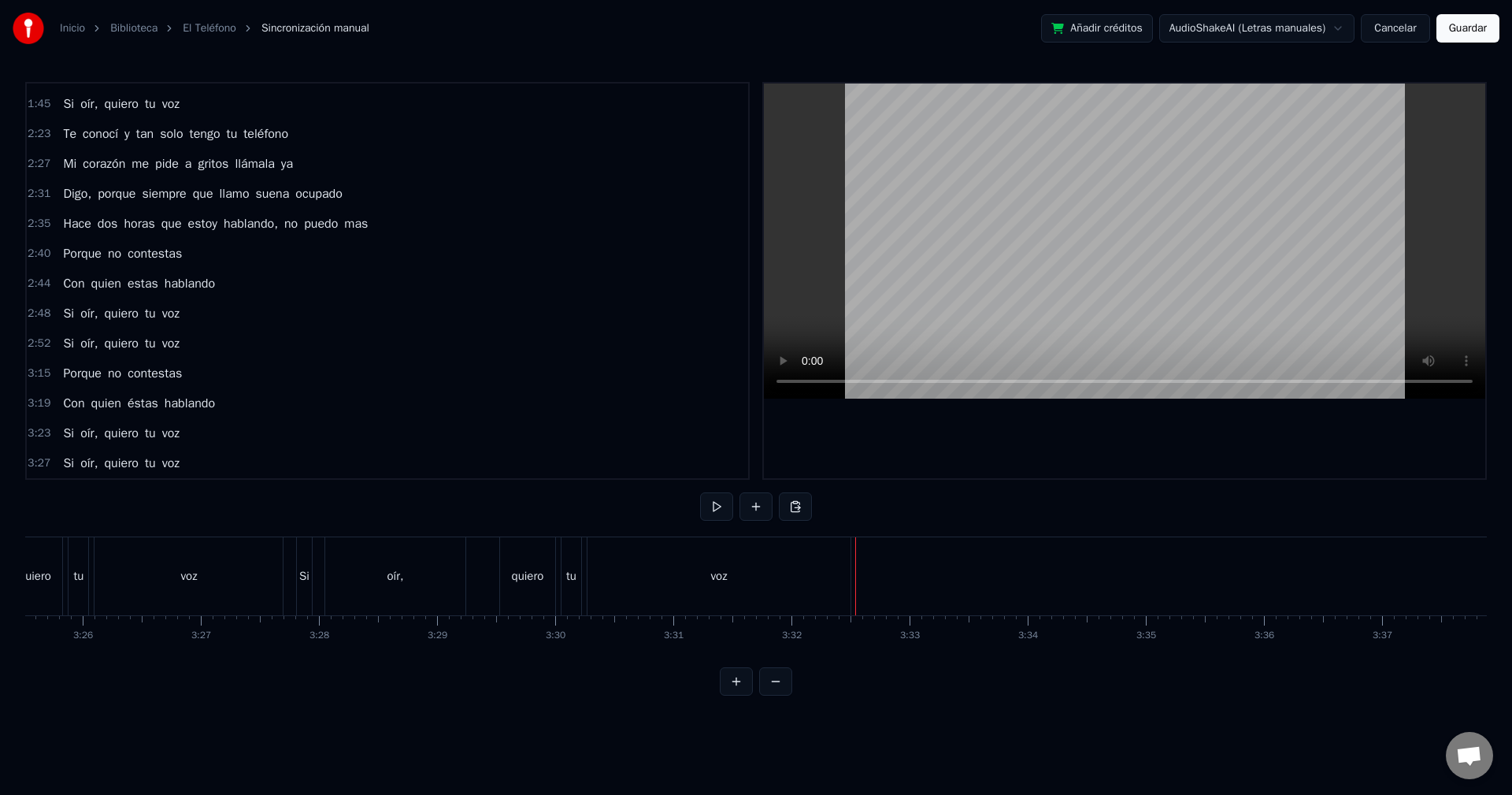 click on "voz" at bounding box center (719, 576) 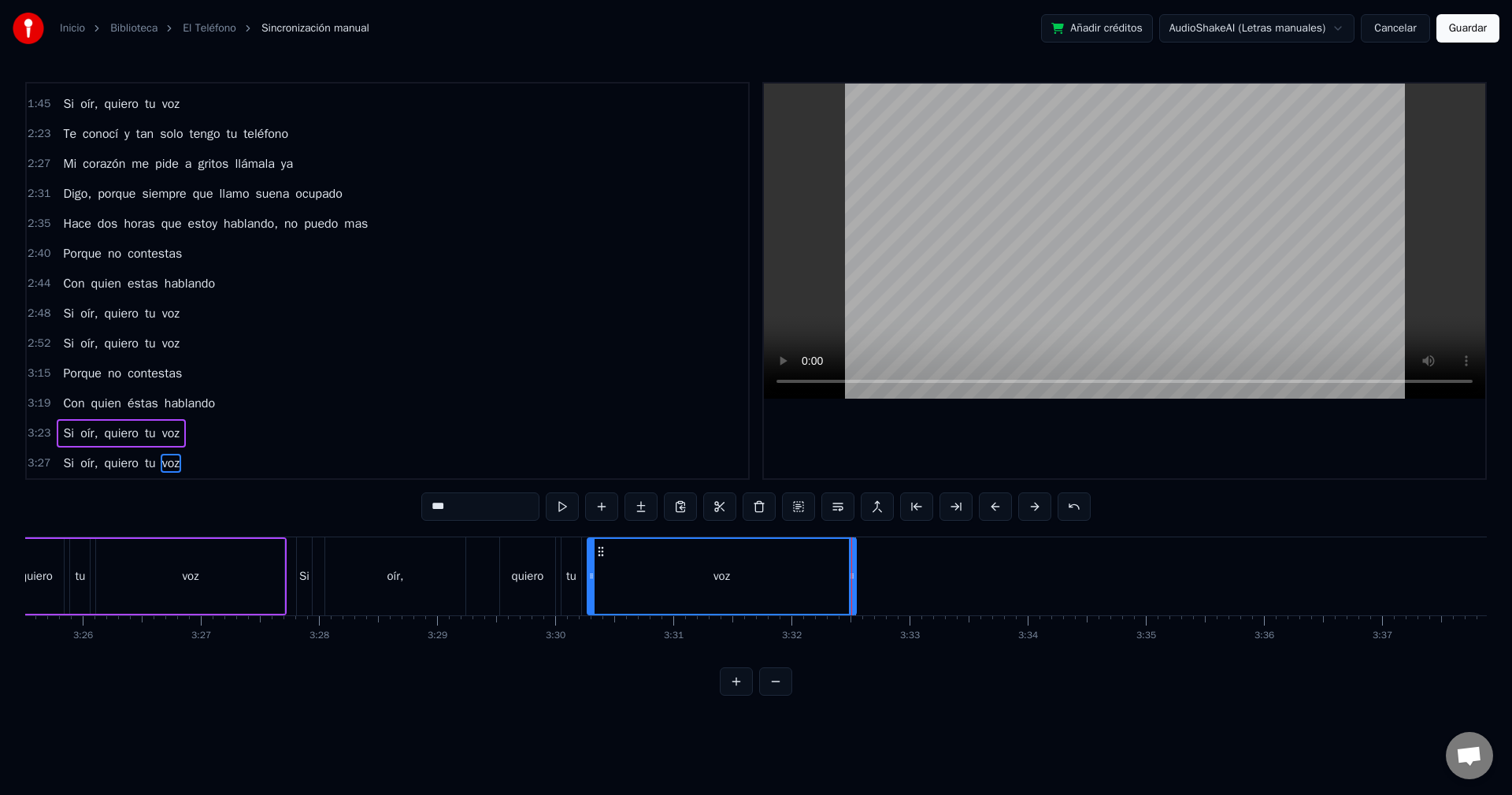 click 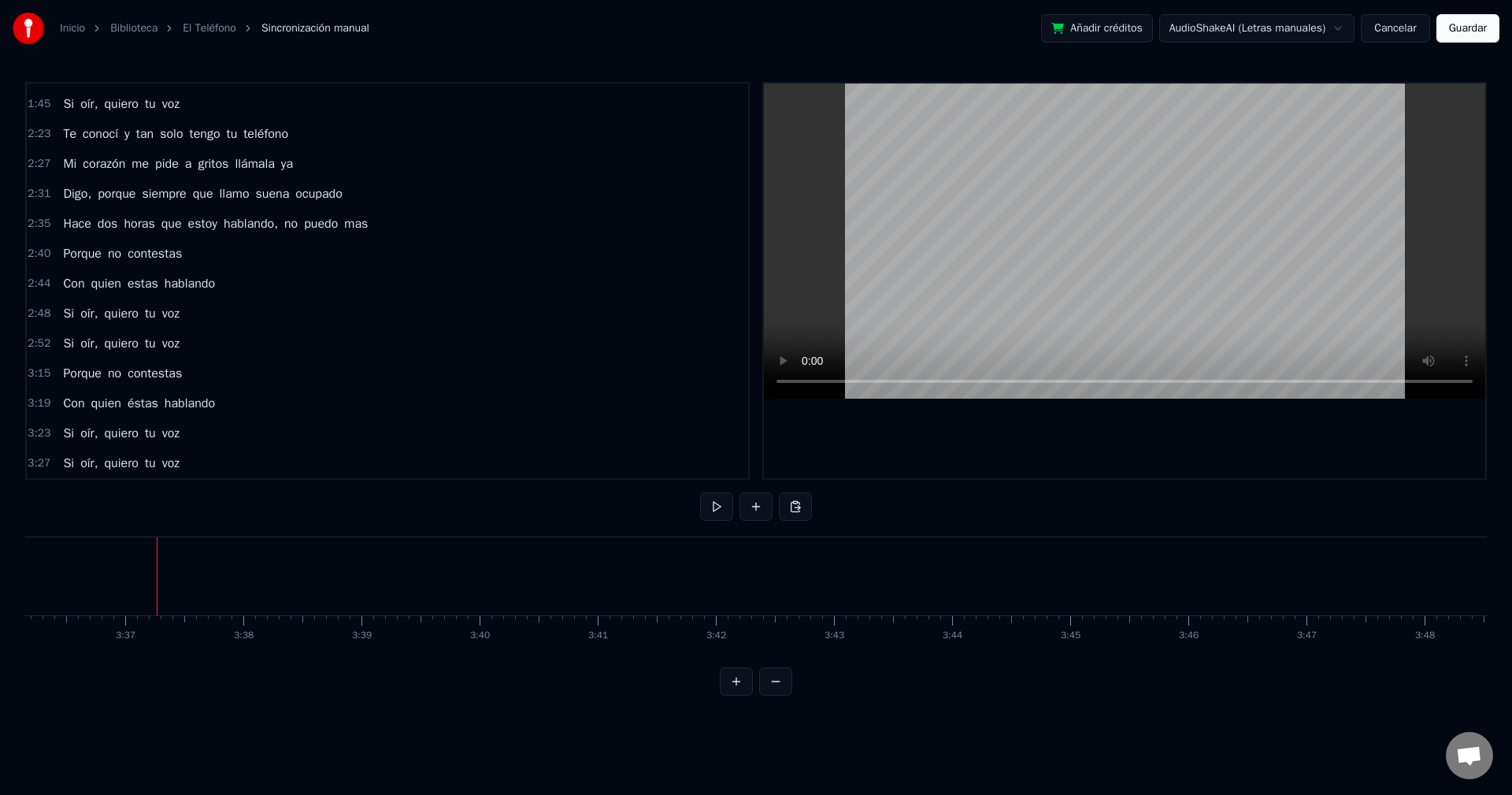 scroll, scrollTop: 0, scrollLeft: 25585, axis: horizontal 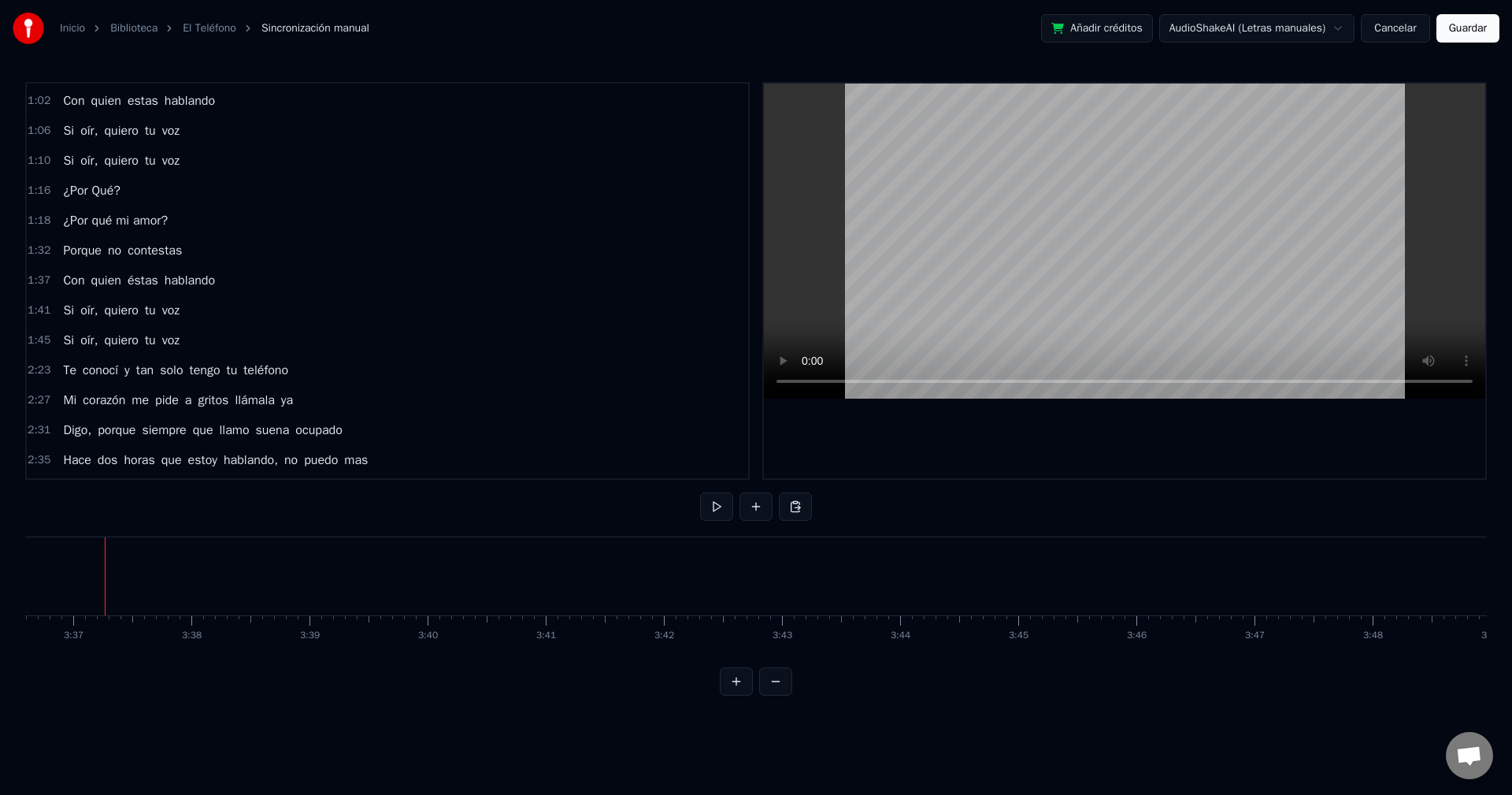 click on "1:16 ¿Por Qué?" at bounding box center (387, 191) 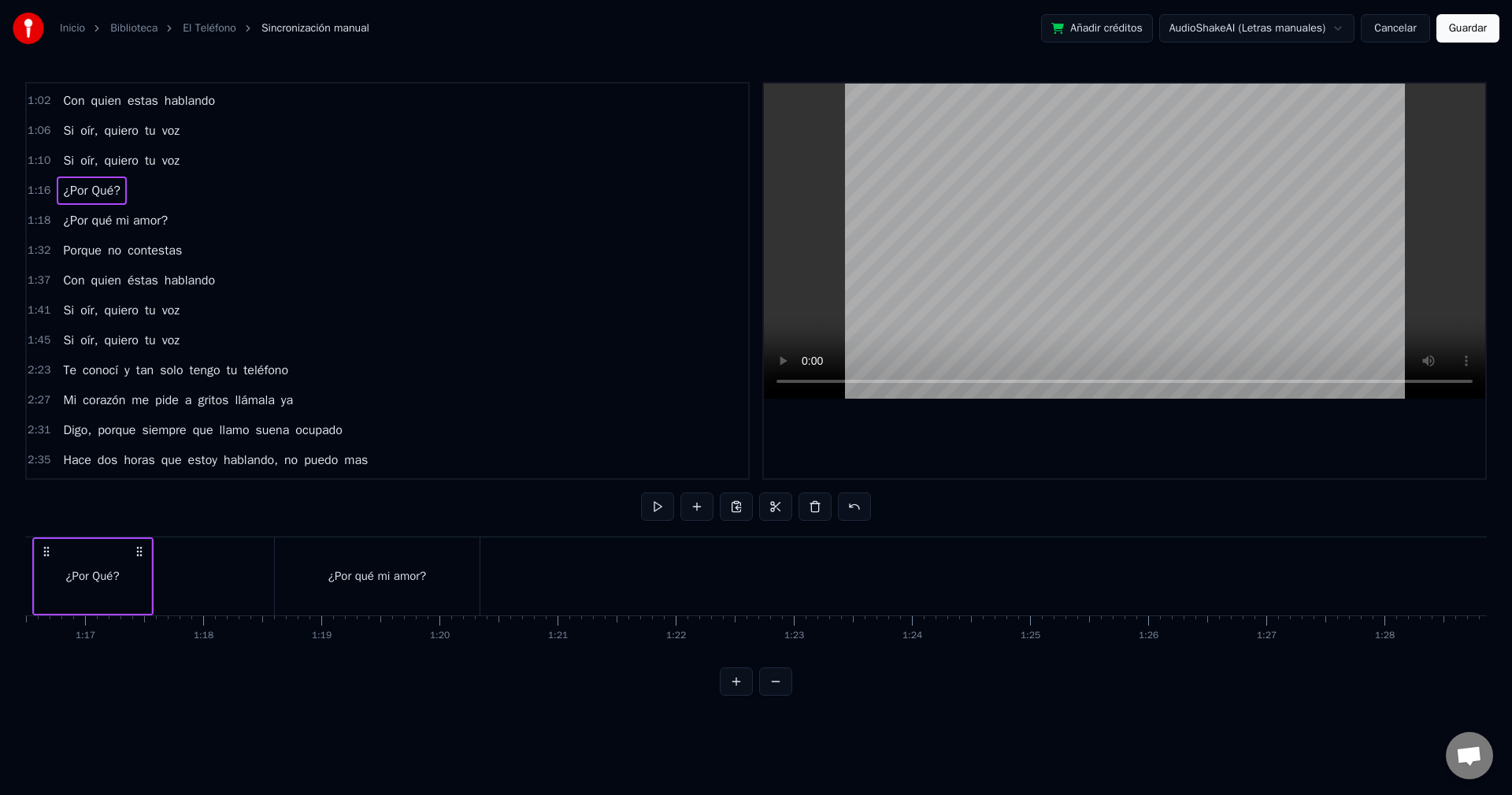scroll, scrollTop: 0, scrollLeft: 8963, axis: horizontal 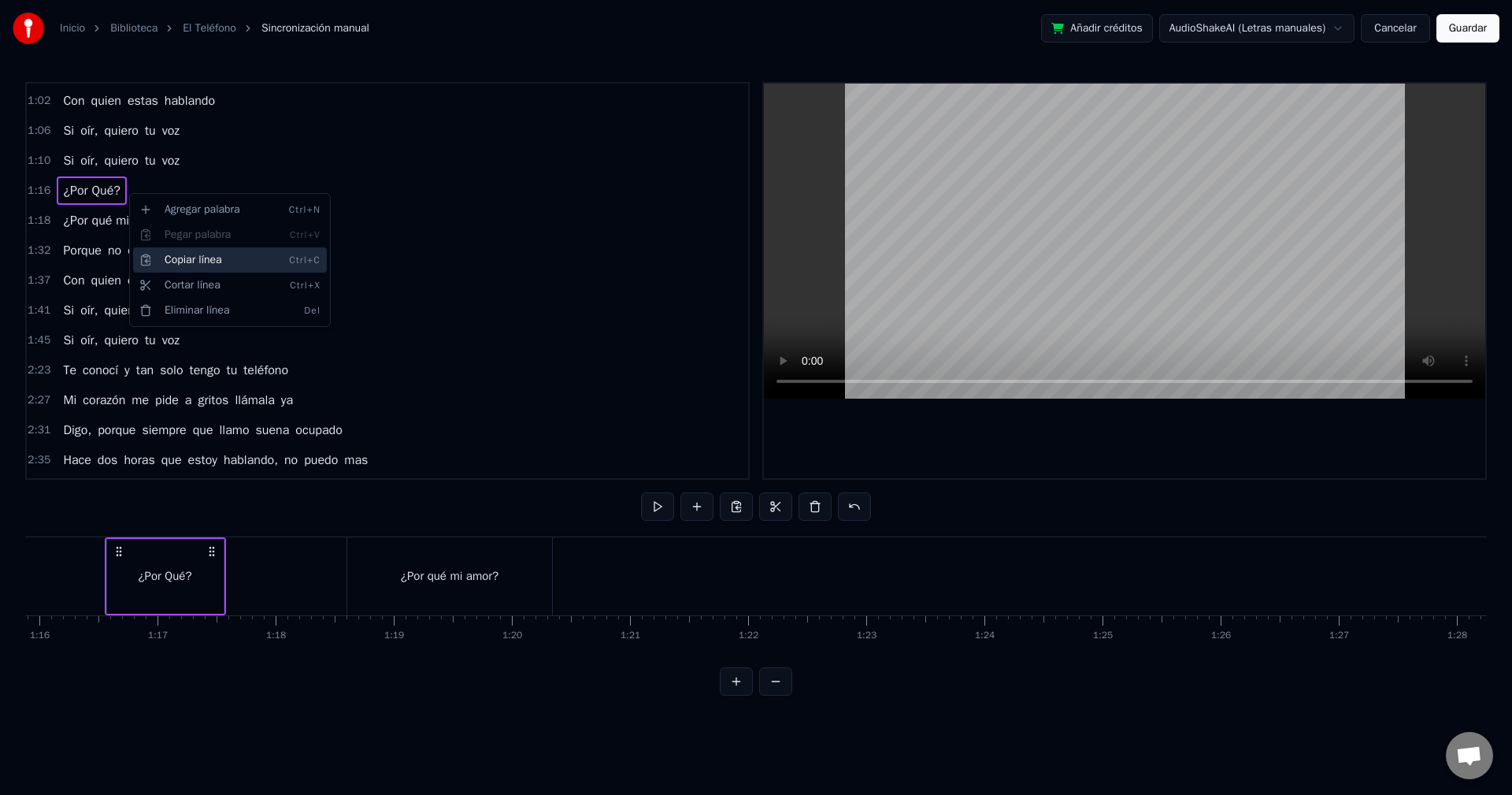 click on "Copiar línea Ctrl+C" at bounding box center (230, 260) 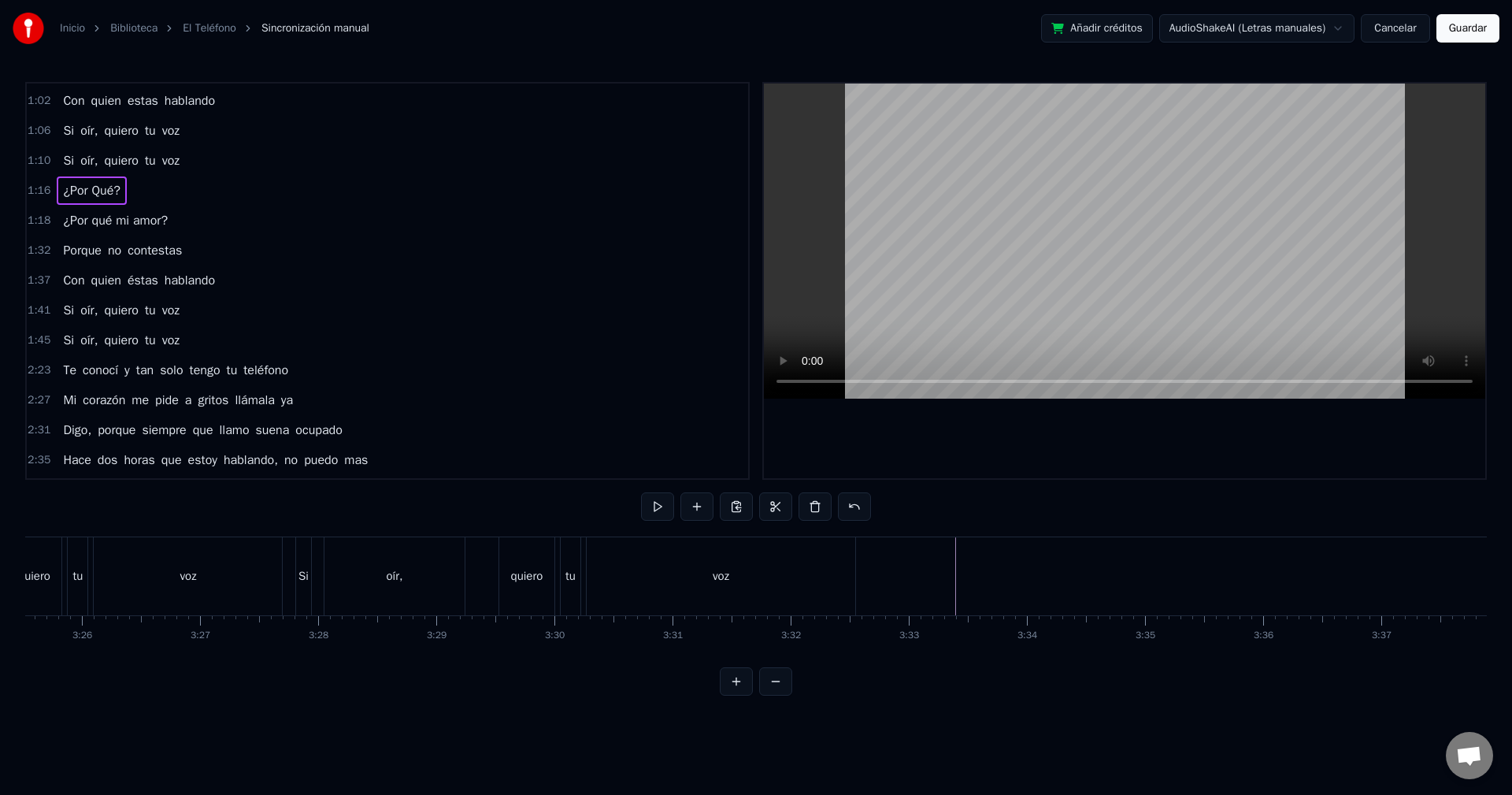 scroll, scrollTop: 0, scrollLeft: 24536, axis: horizontal 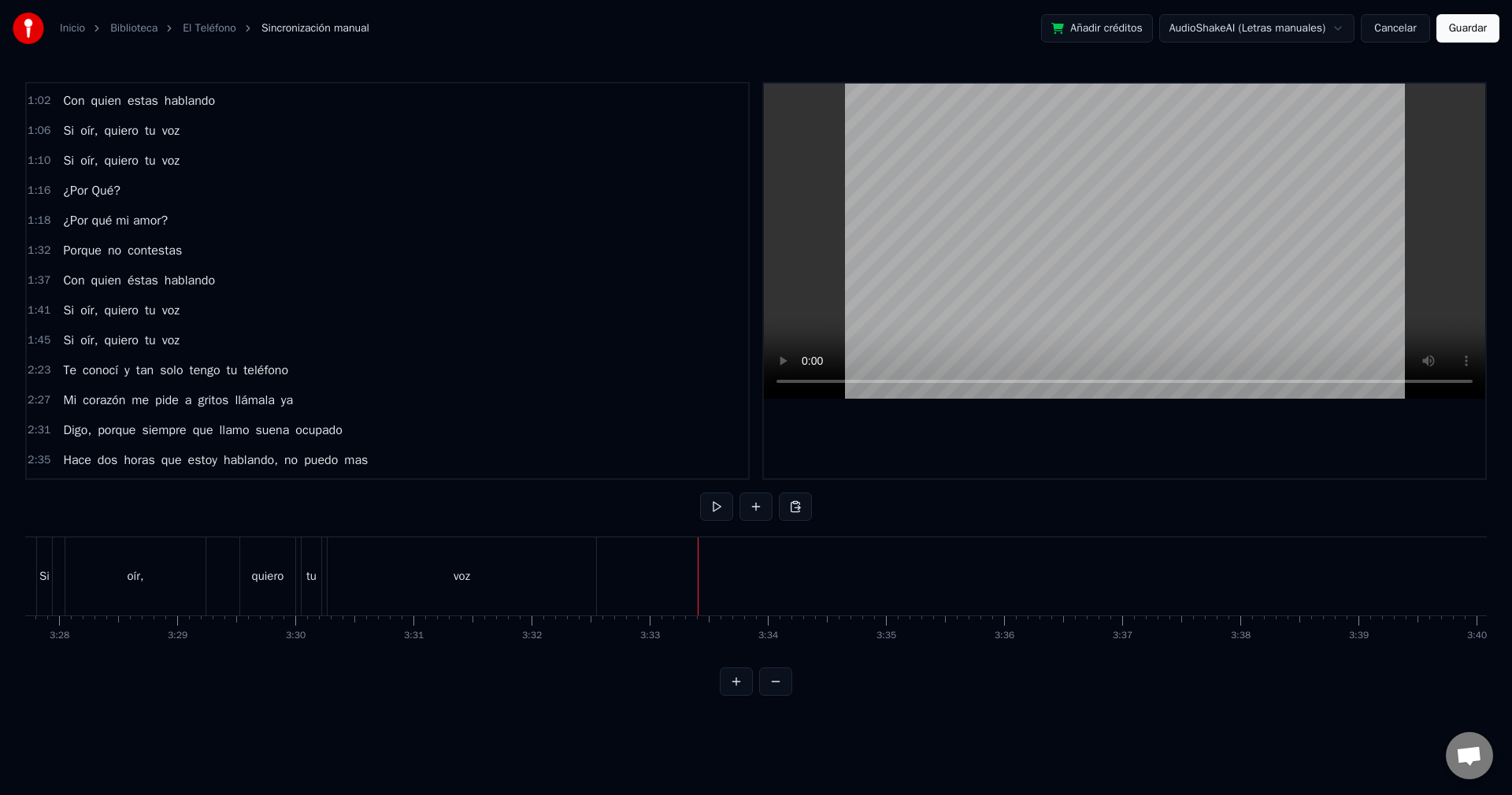click at bounding box center [-9756, 576] 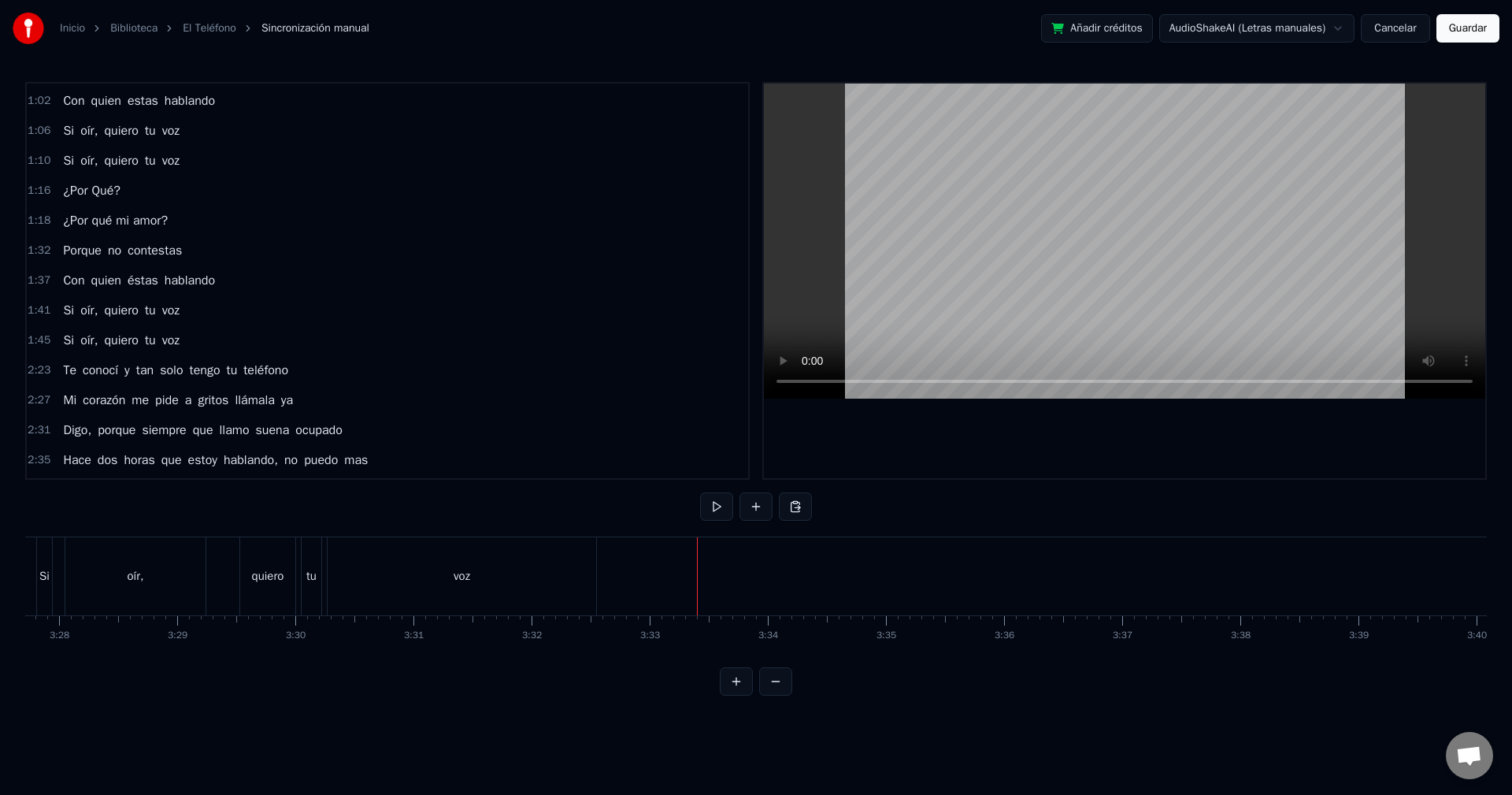 click at bounding box center (-9756, 576) 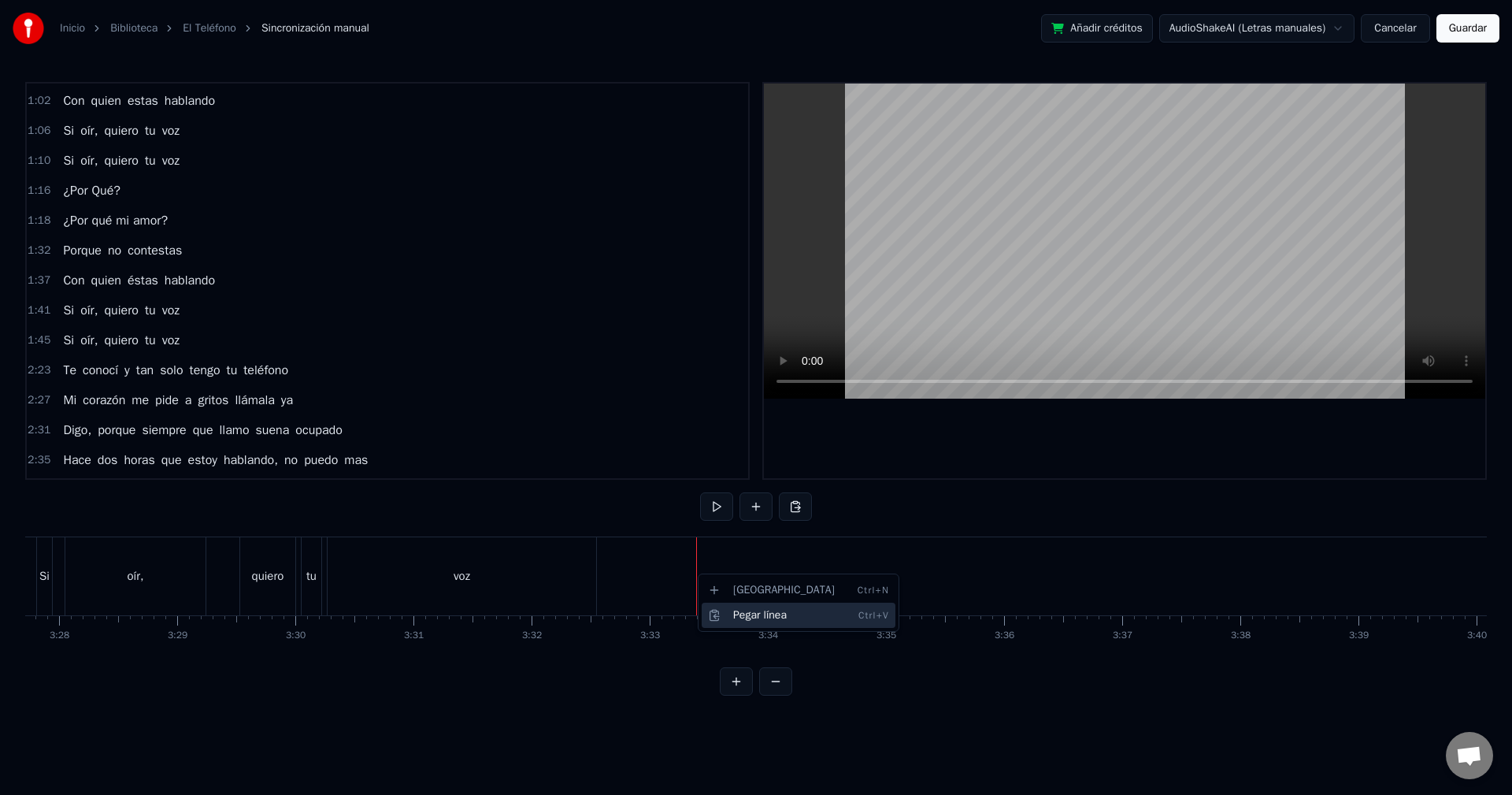 click on "Pegar línea Ctrl+V" at bounding box center [799, 615] 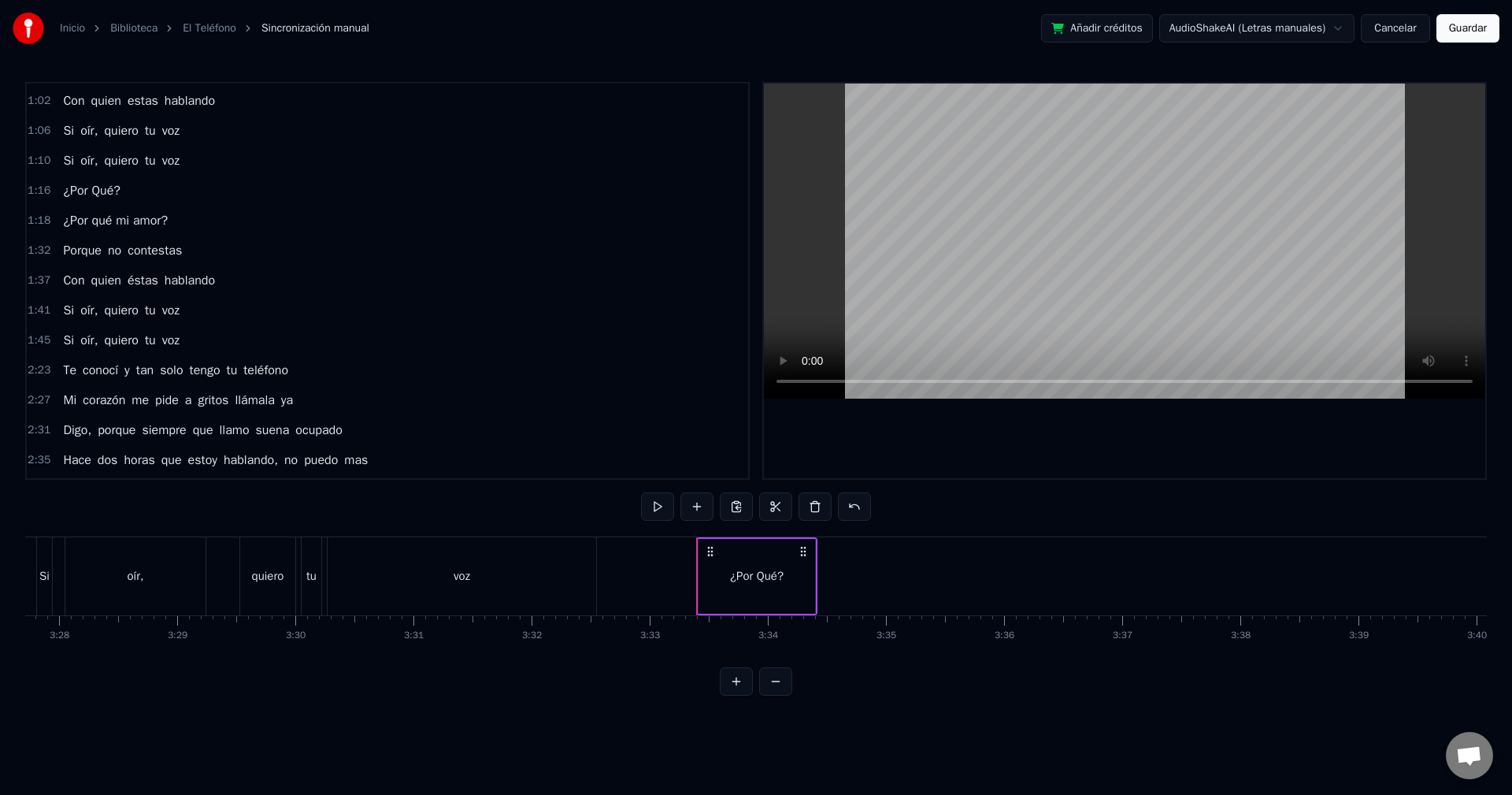 click at bounding box center [-9756, 576] 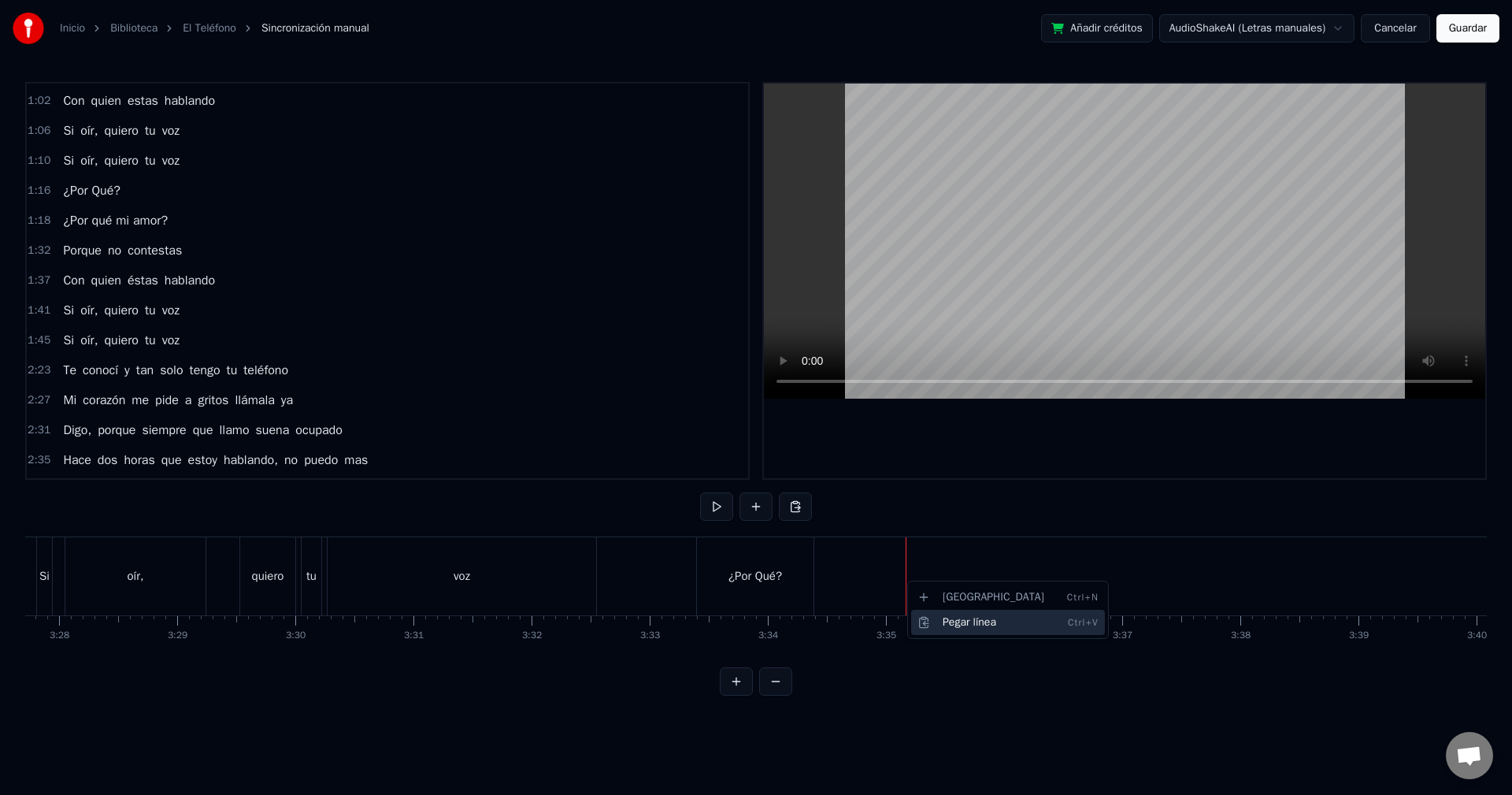 click on "Pegar línea Ctrl+V" at bounding box center [1008, 622] 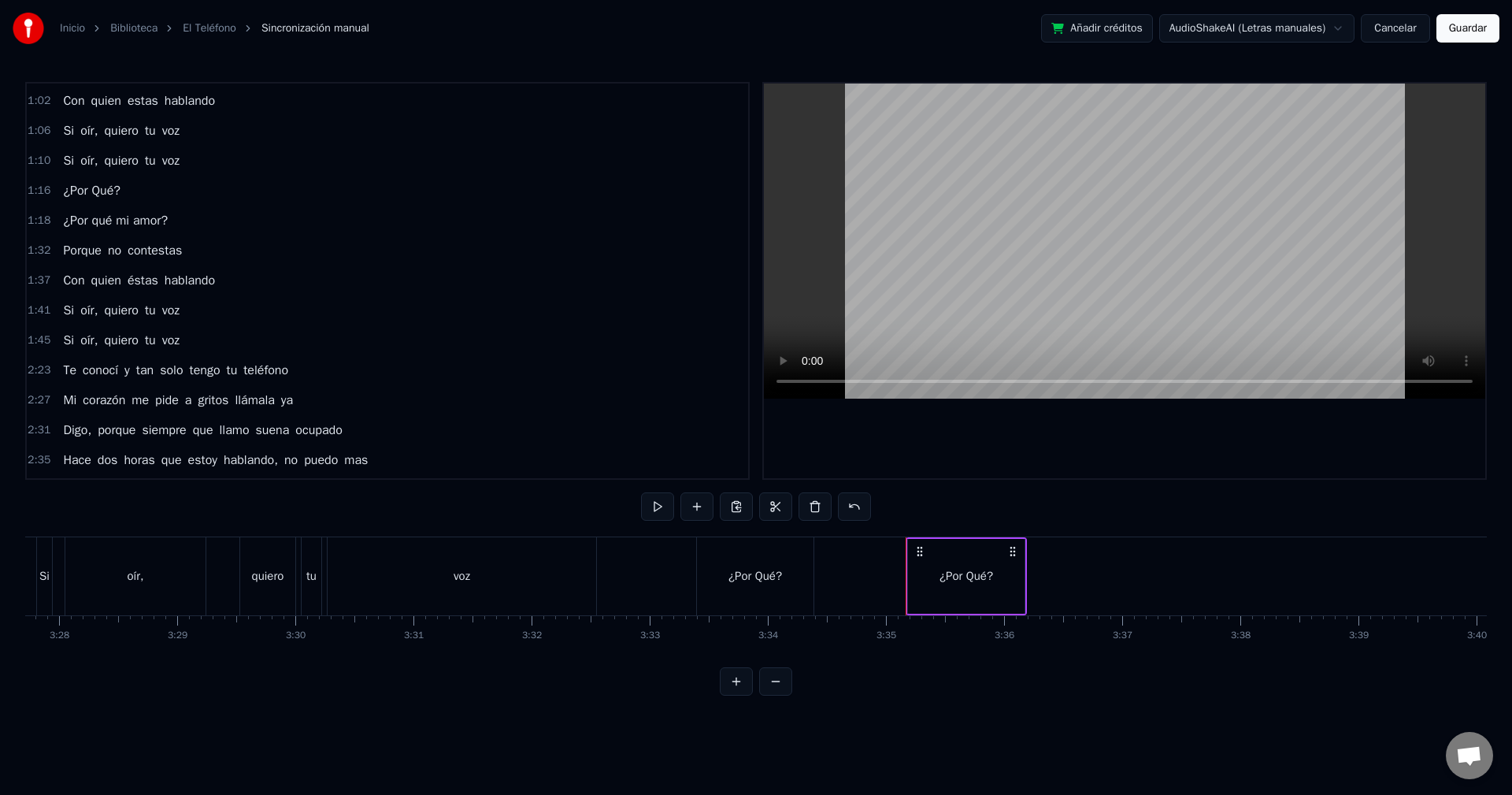 click on "Si oír, quiero tu voz" at bounding box center [318, 576] 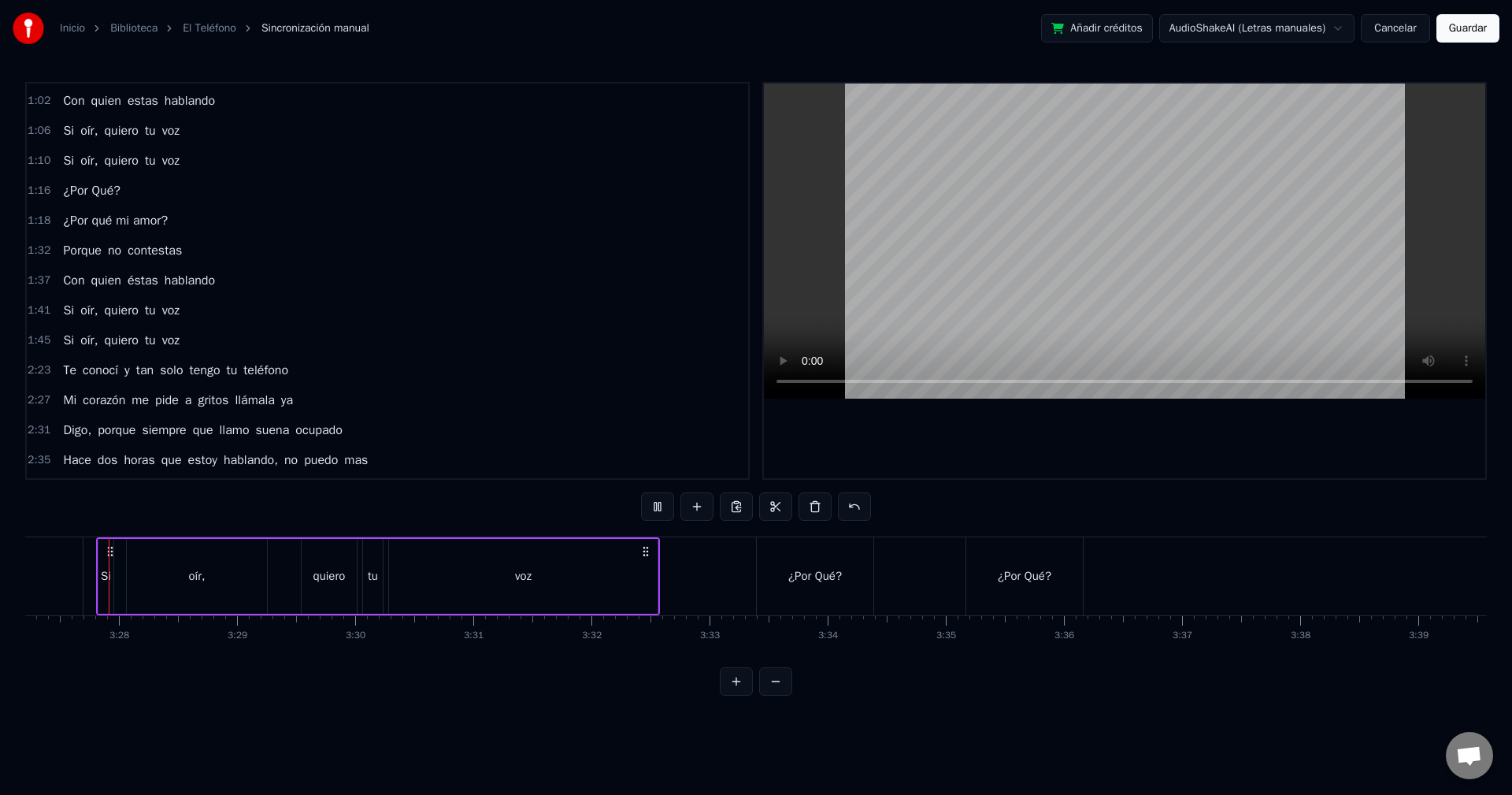 scroll, scrollTop: 0, scrollLeft: 24468, axis: horizontal 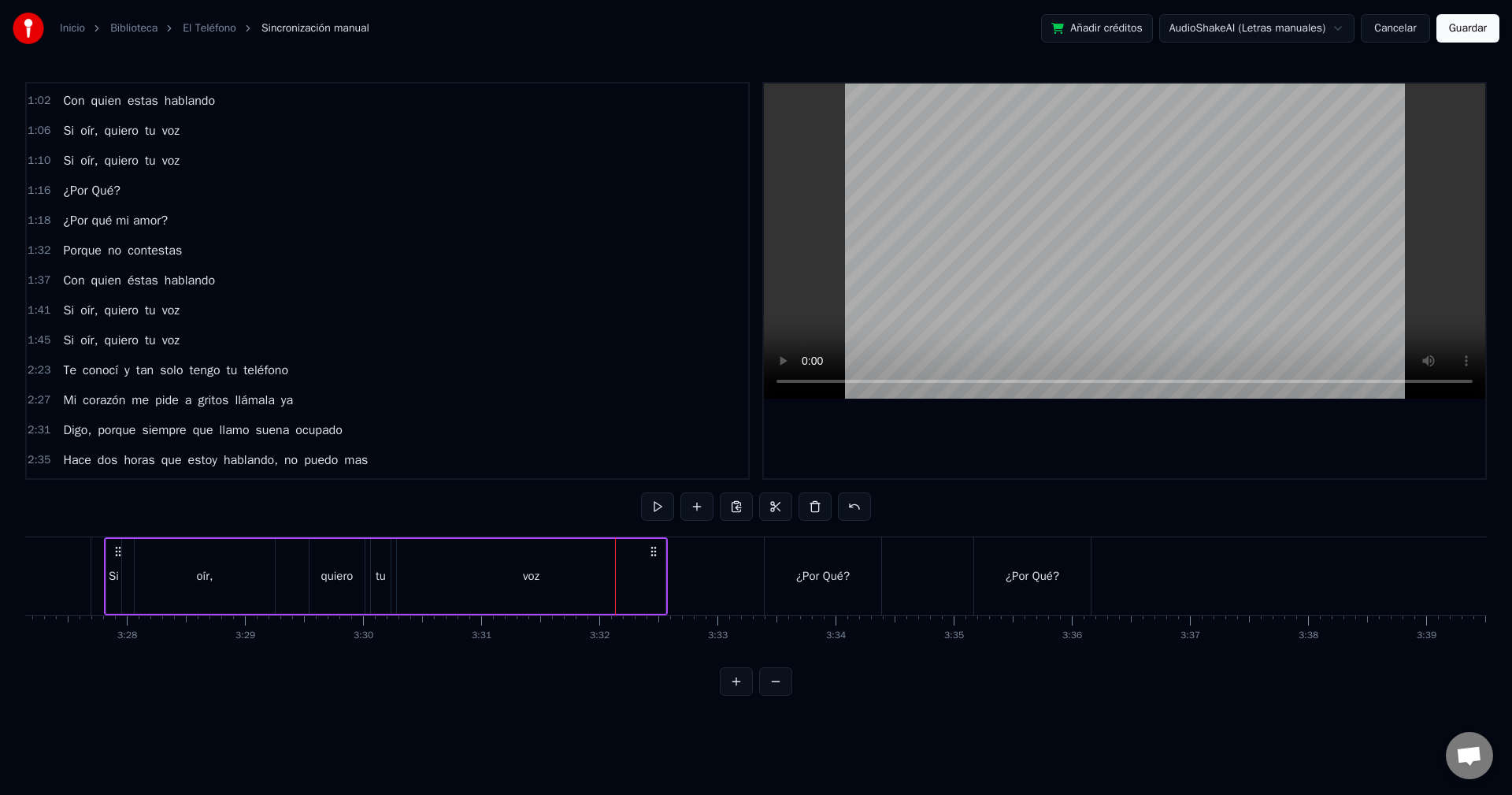 click on "voz" at bounding box center [531, 576] 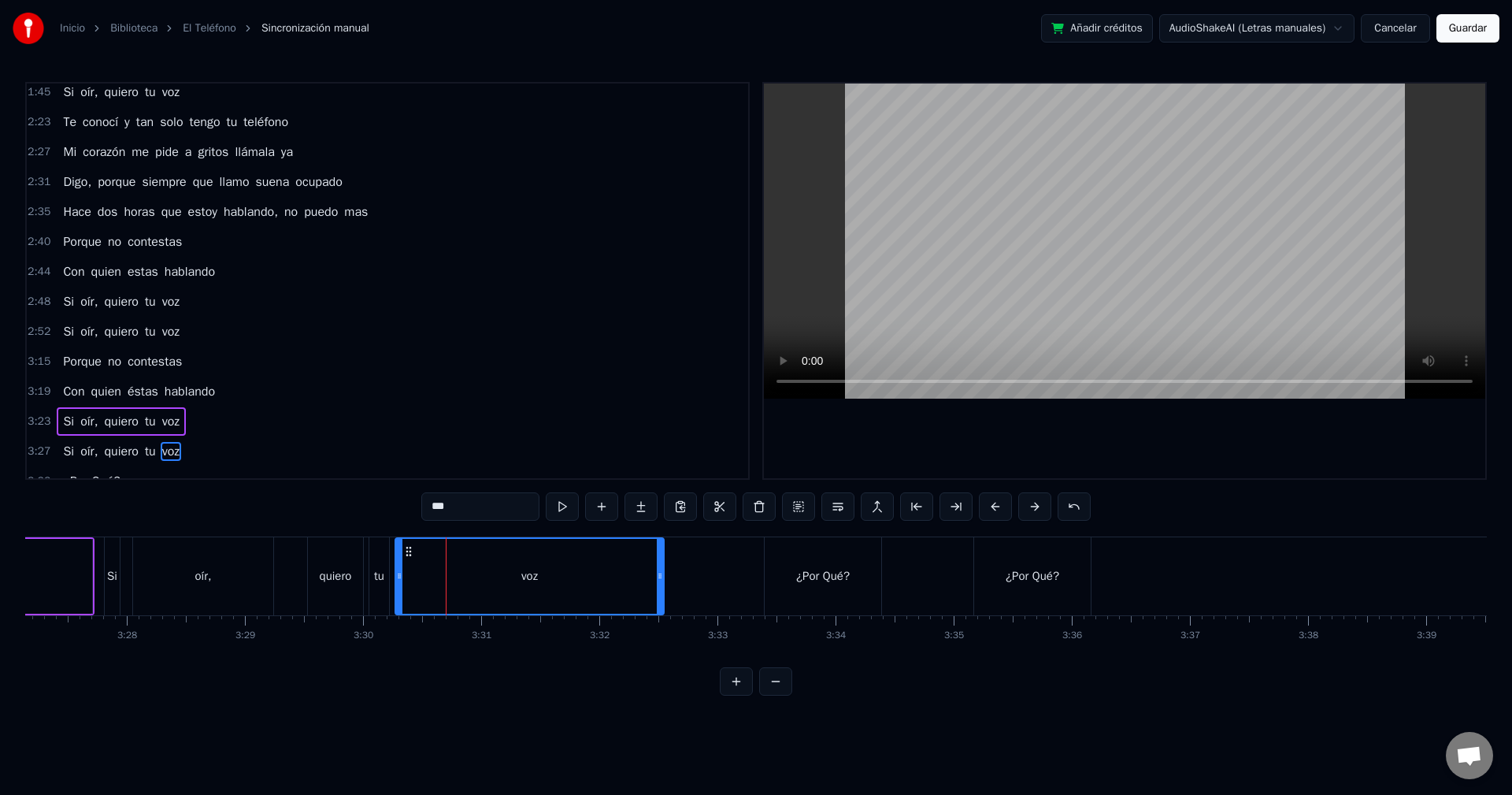 scroll, scrollTop: 444, scrollLeft: 0, axis: vertical 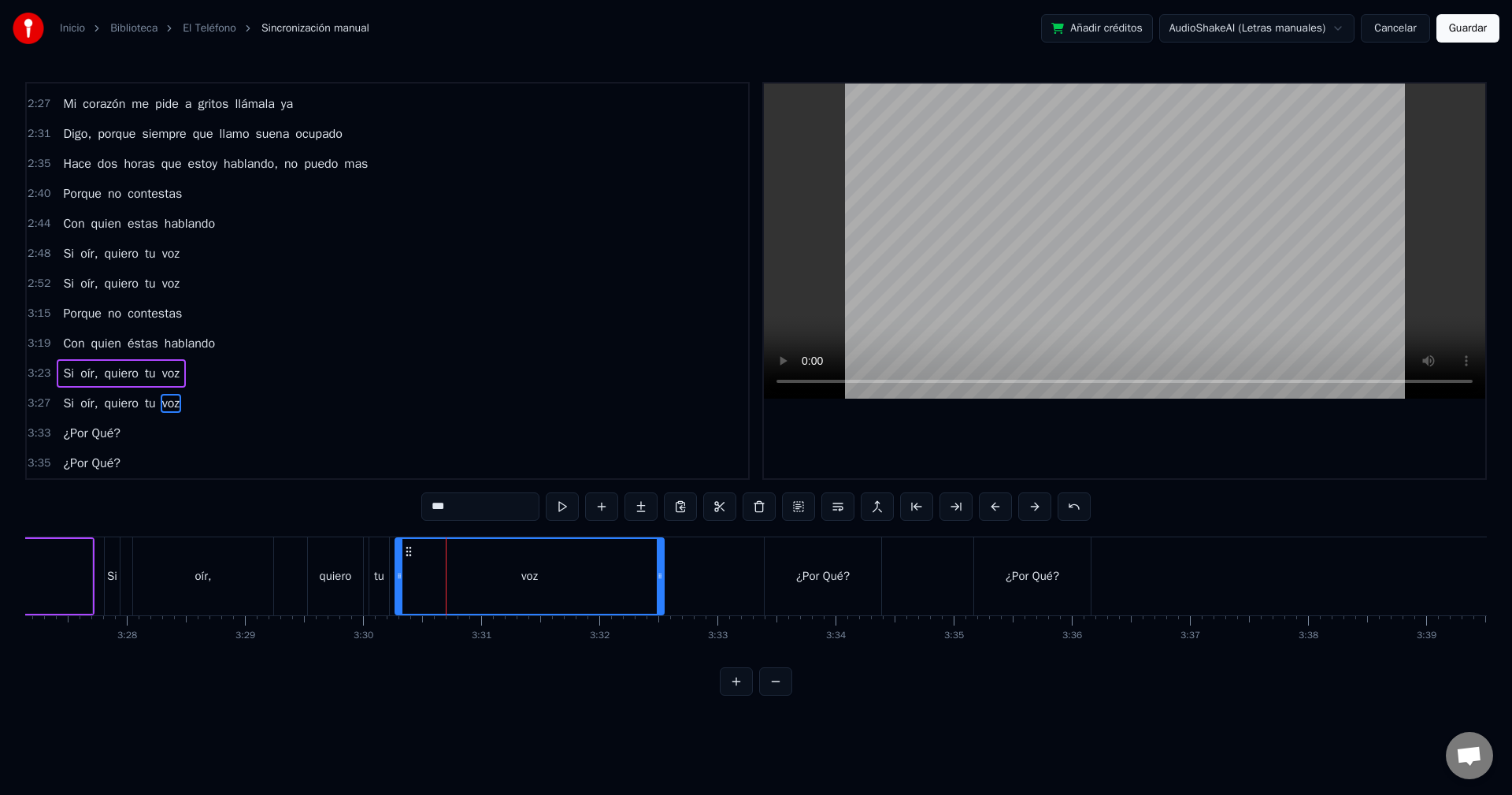 click on "¿Por Qué?" at bounding box center [91, 433] 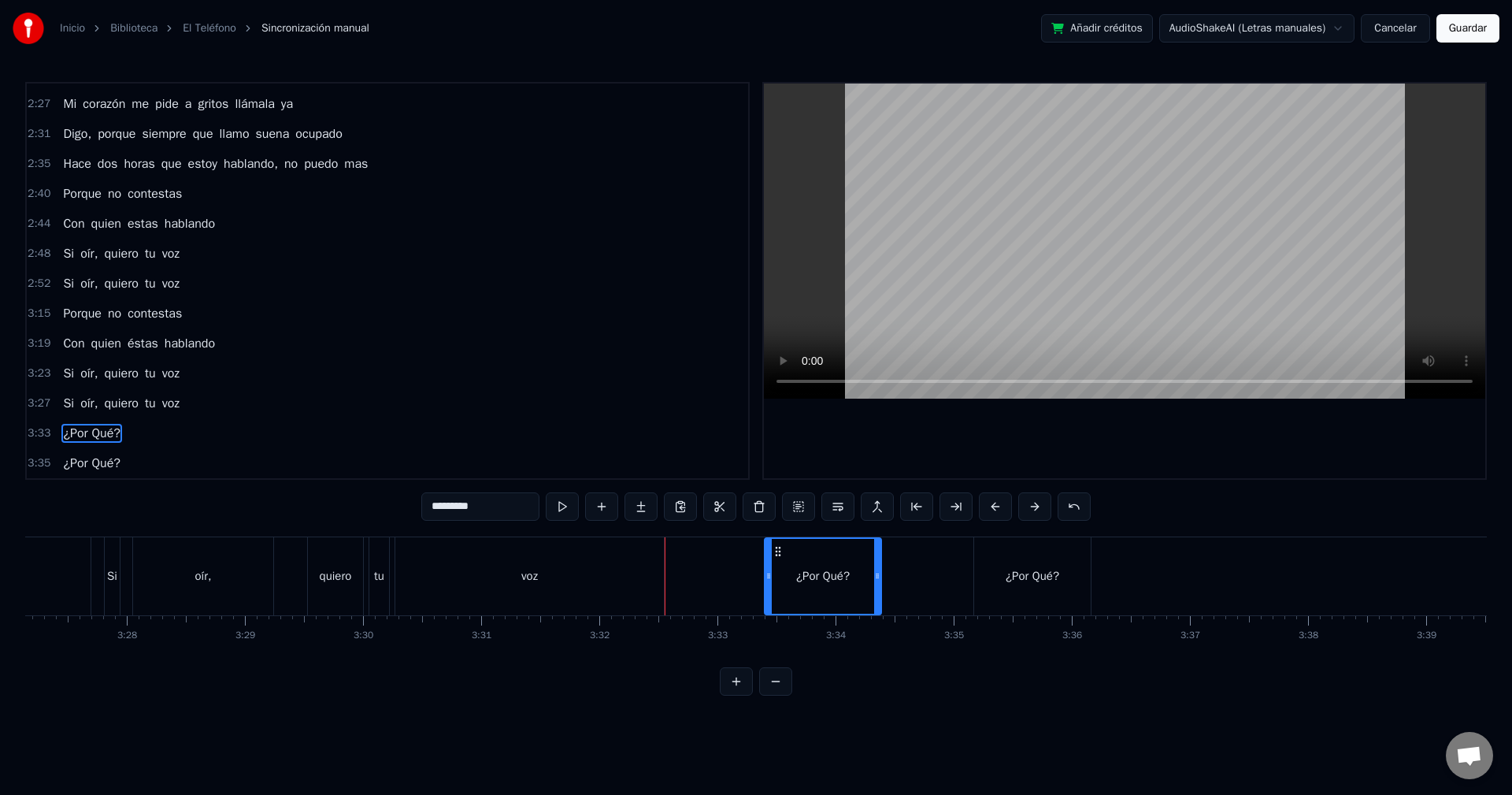 click on "¿Por Qué?" at bounding box center (1032, 576) 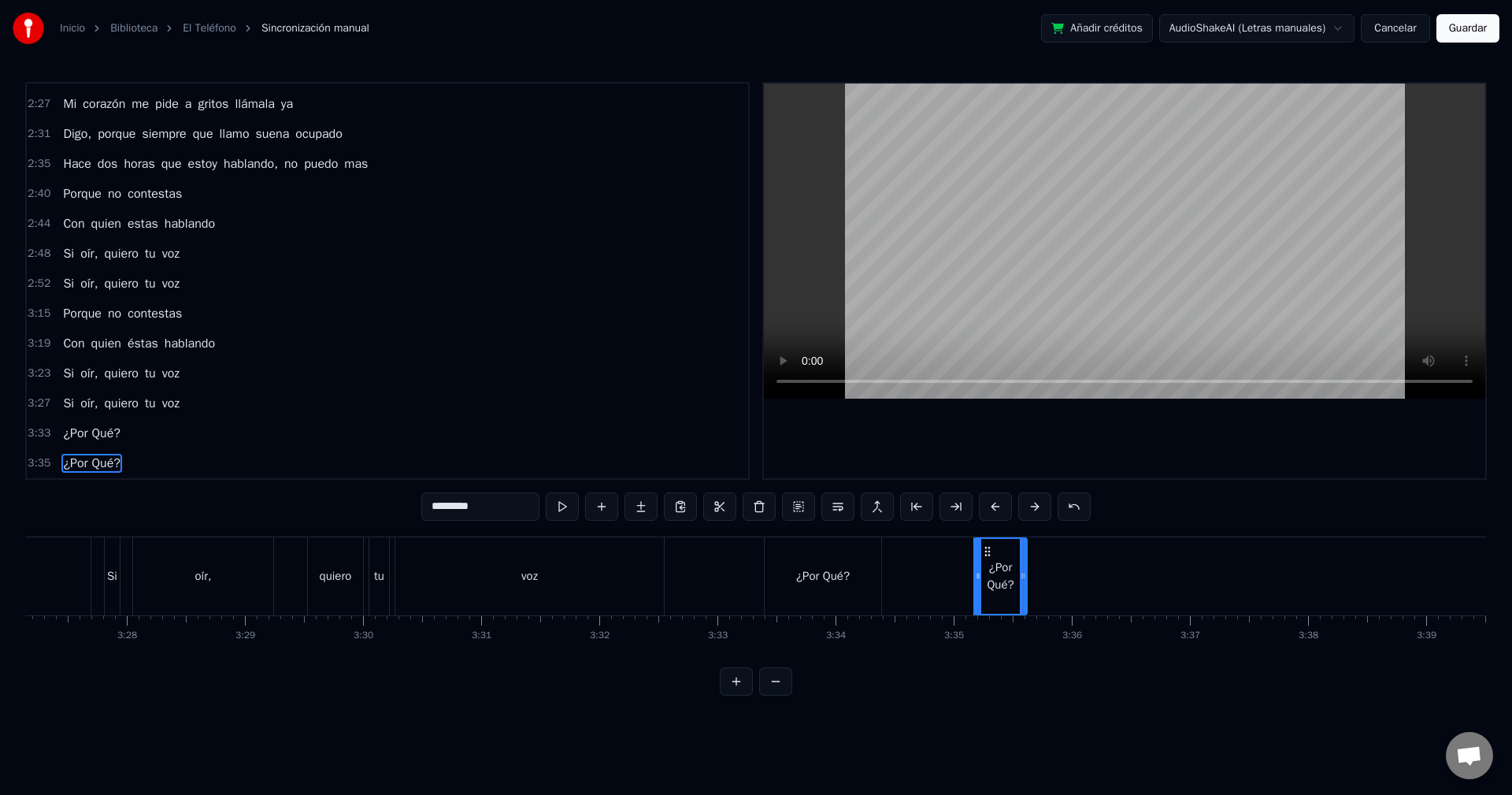 drag, startPoint x: 1085, startPoint y: 581, endPoint x: 1021, endPoint y: 588, distance: 64.38167 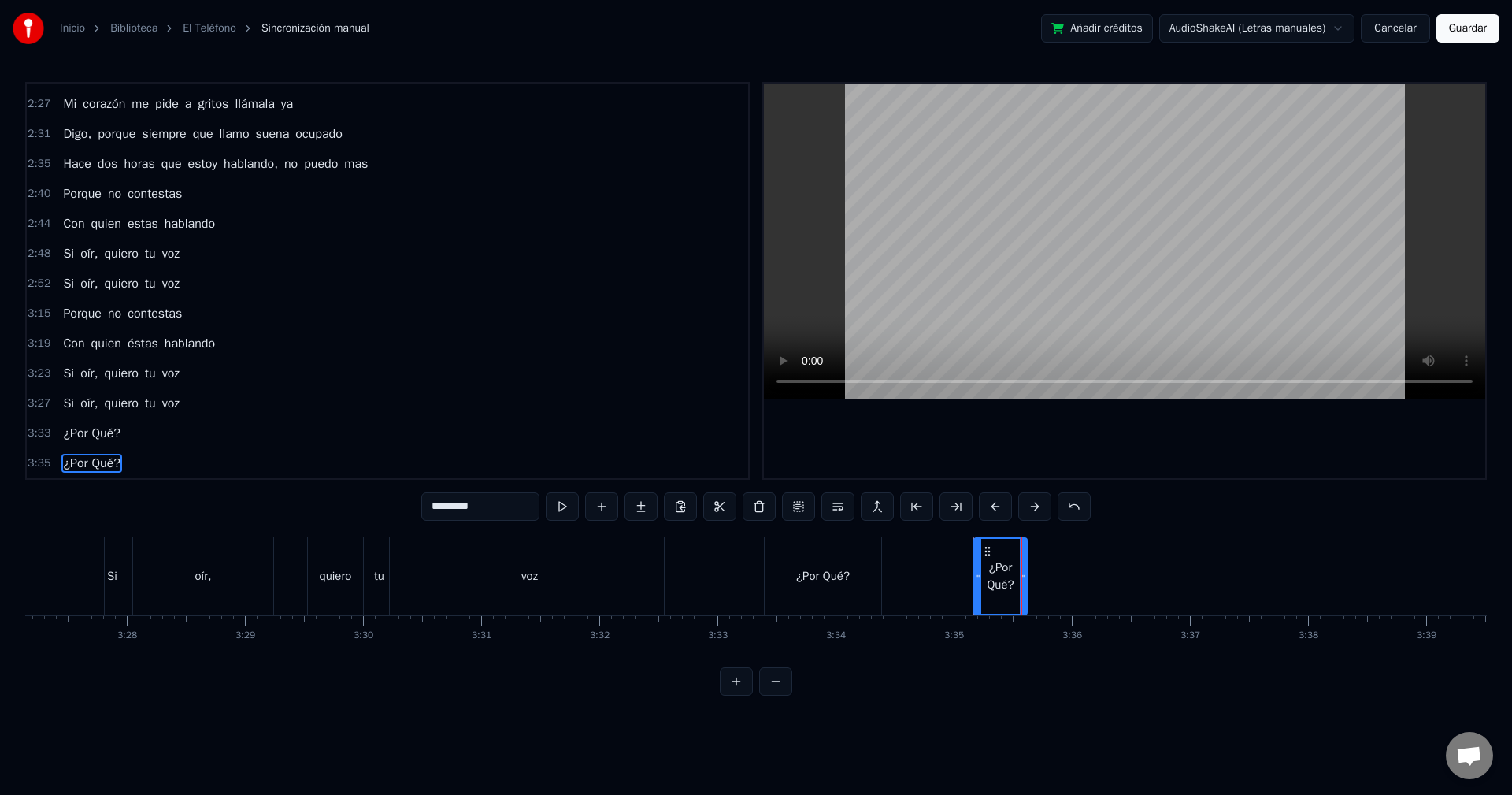 click on "¿Por Qué?" at bounding box center [1000, 576] 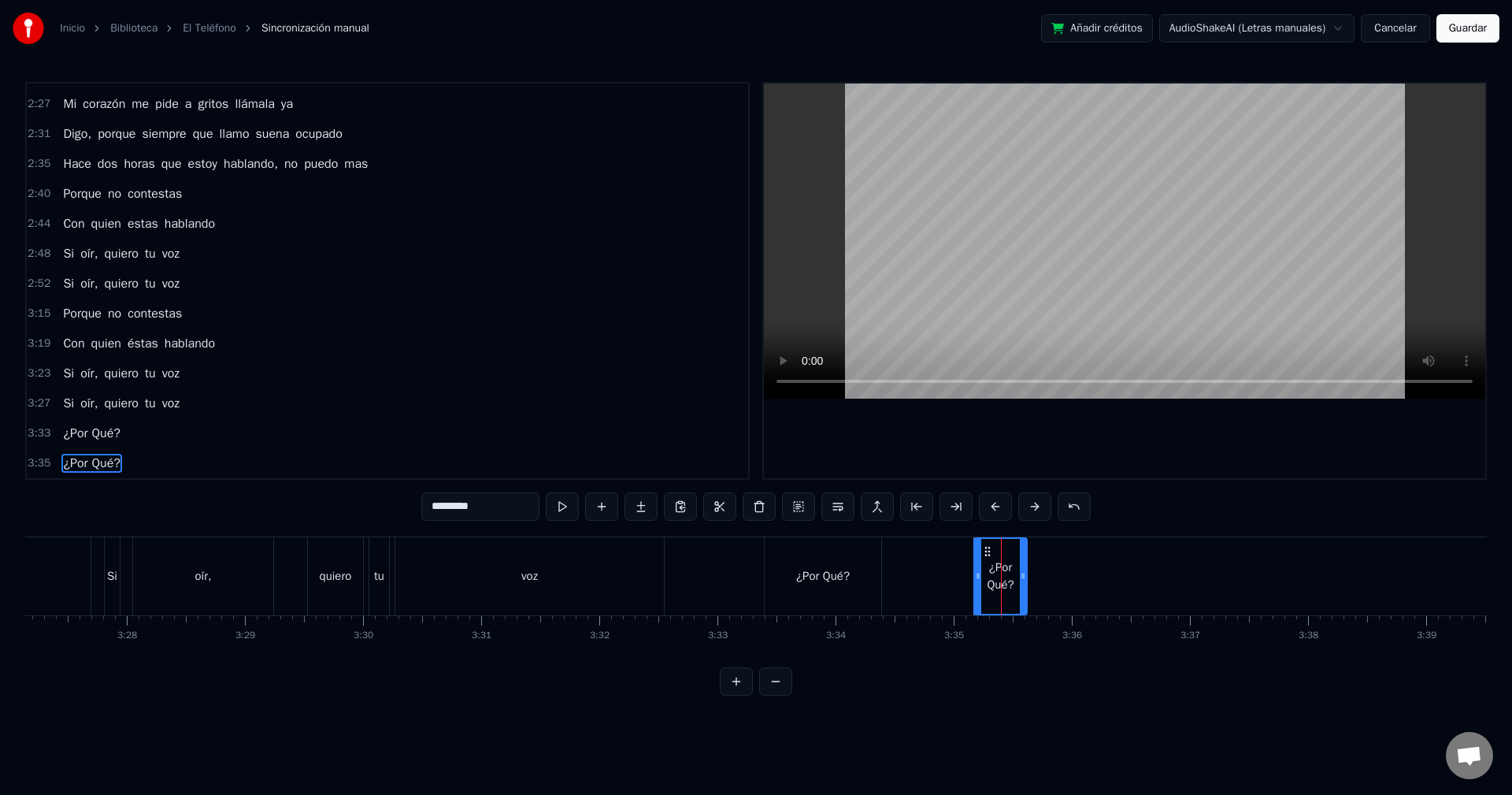 click on "¿Por Qué?" at bounding box center (1000, 576) 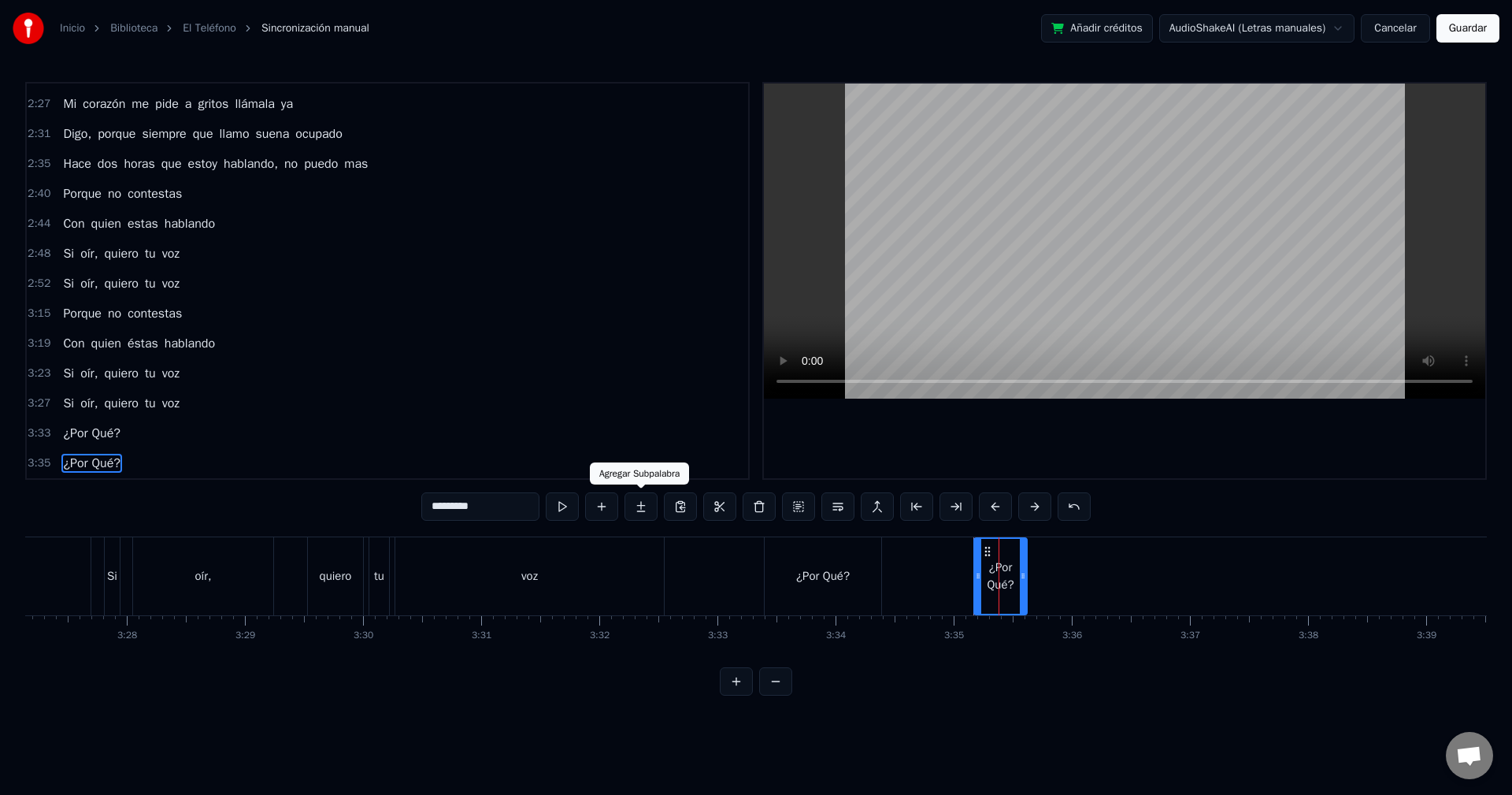 click at bounding box center [641, 507] 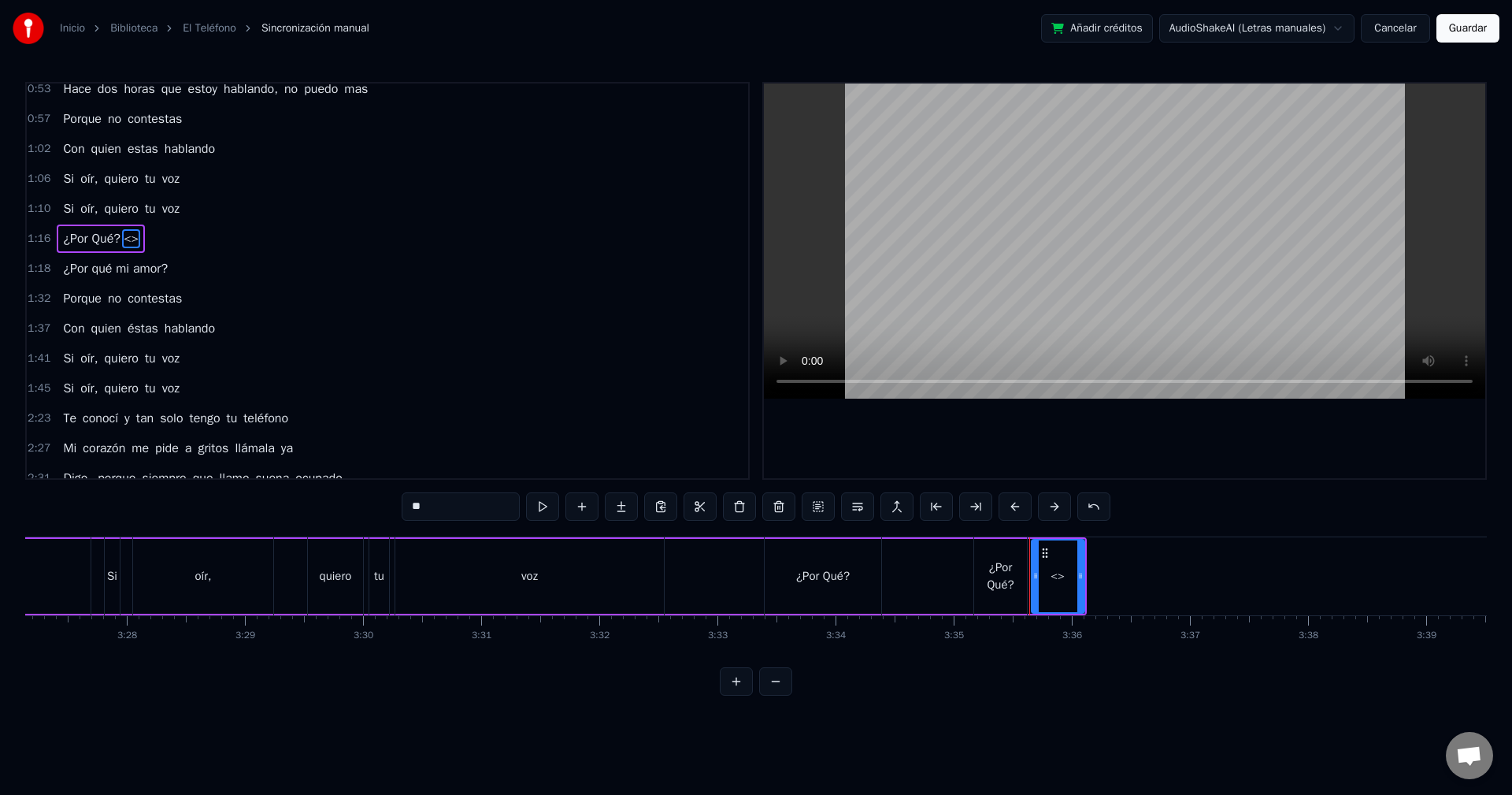 scroll, scrollTop: 57, scrollLeft: 0, axis: vertical 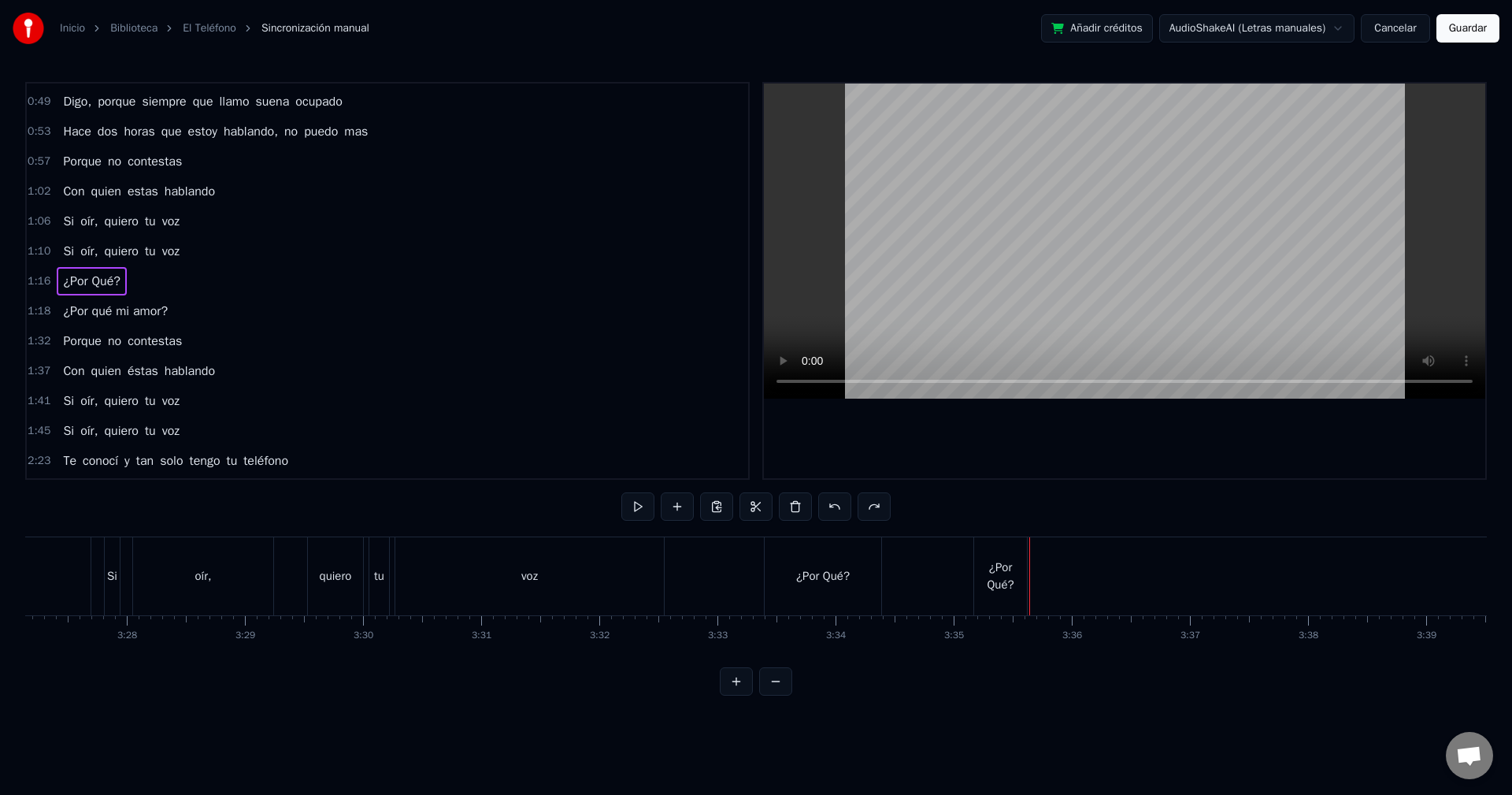 click on "¿Por Qué?" at bounding box center [1000, 576] 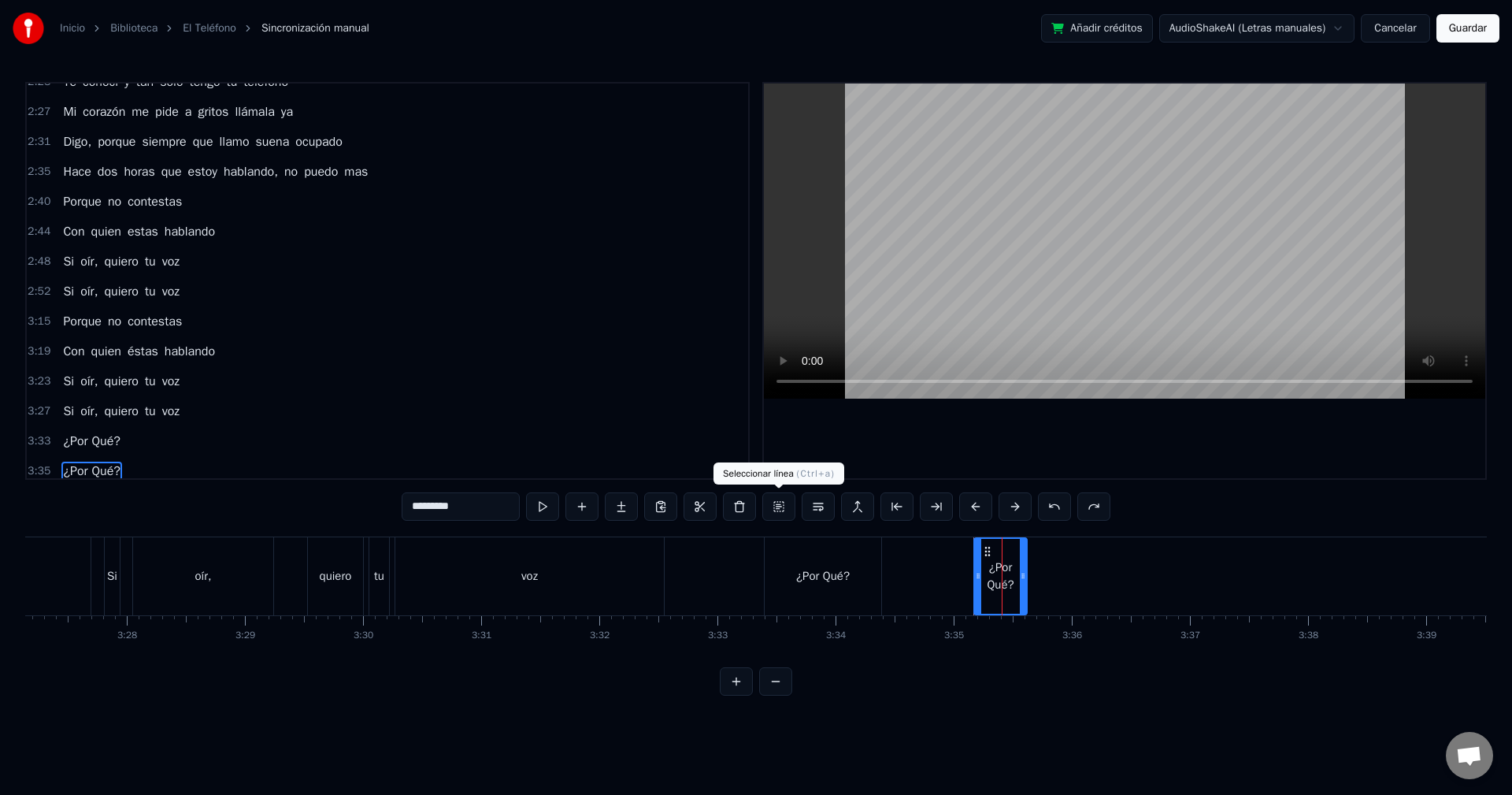 scroll, scrollTop: 444, scrollLeft: 0, axis: vertical 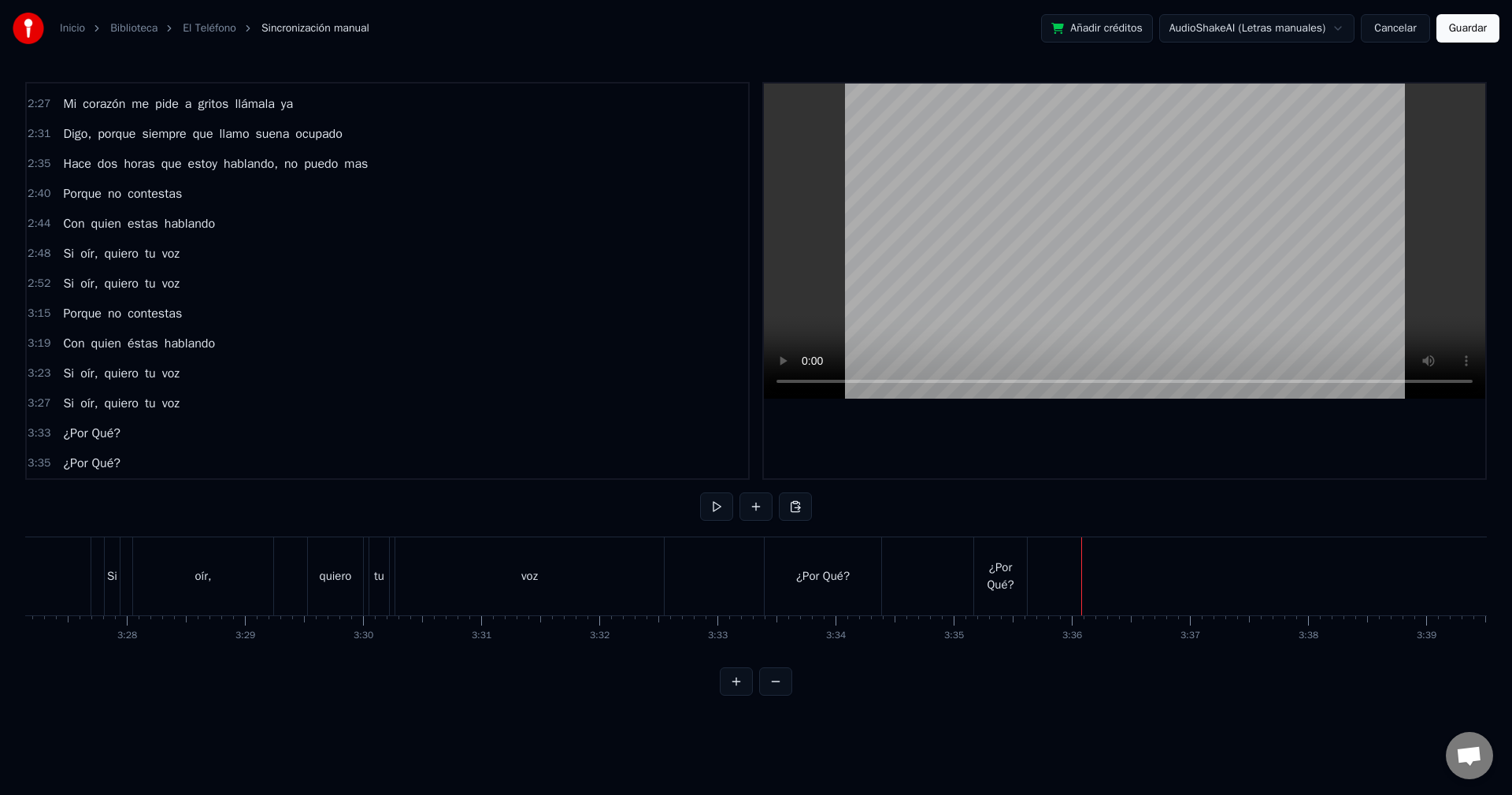 click on "¿Por Qué?" at bounding box center [1000, 576] 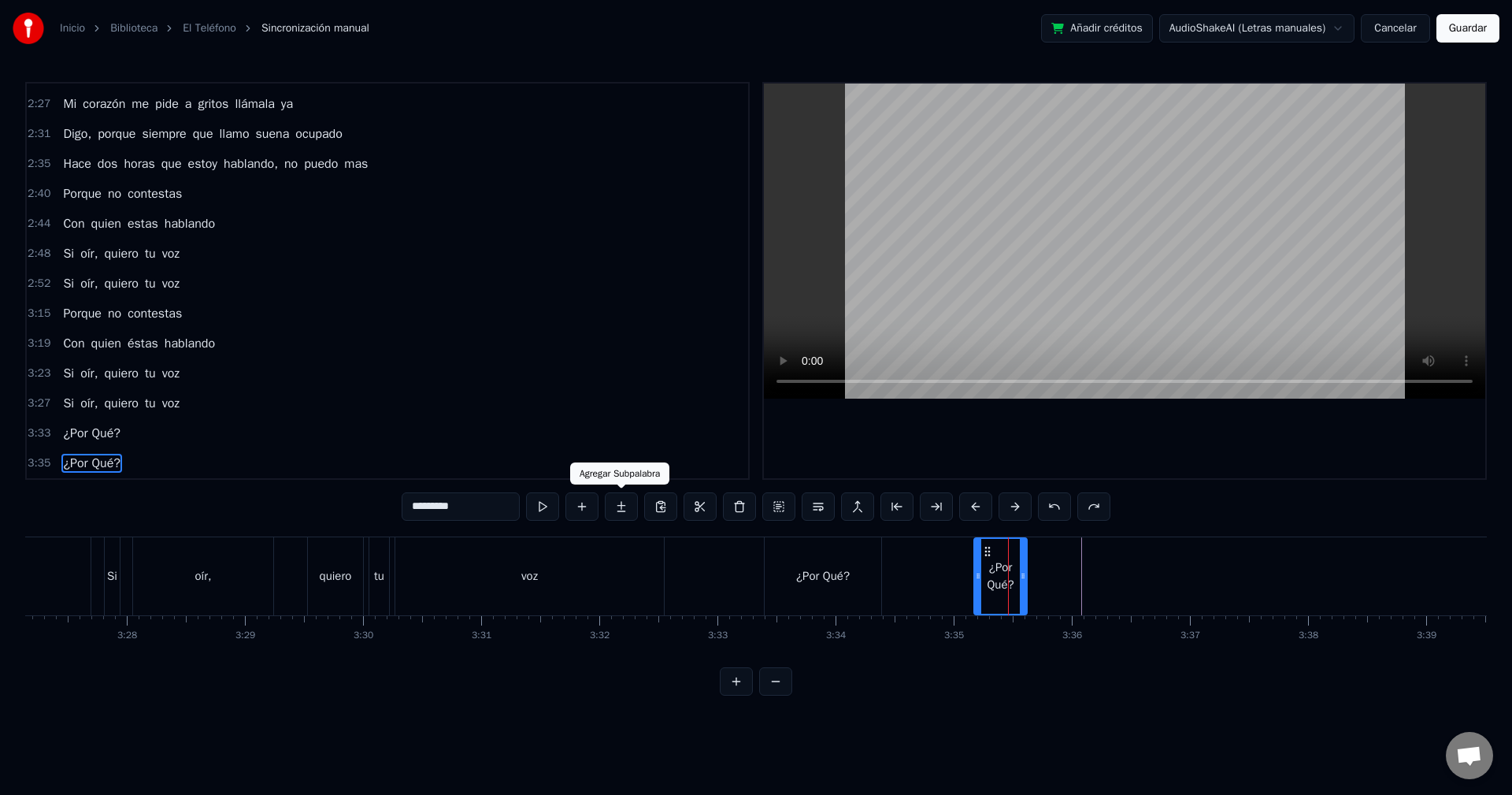 click at bounding box center (621, 507) 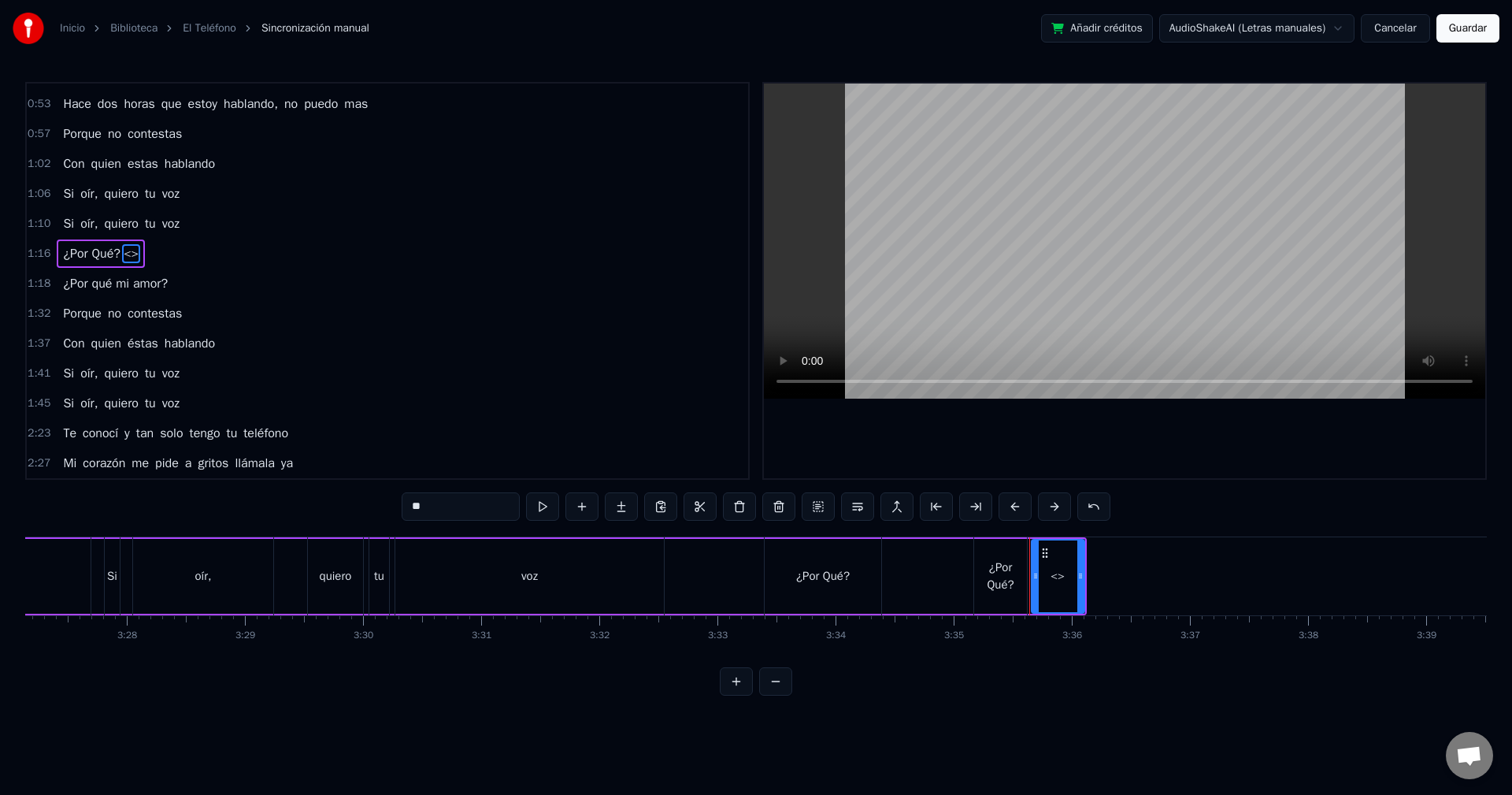 scroll, scrollTop: 57, scrollLeft: 0, axis: vertical 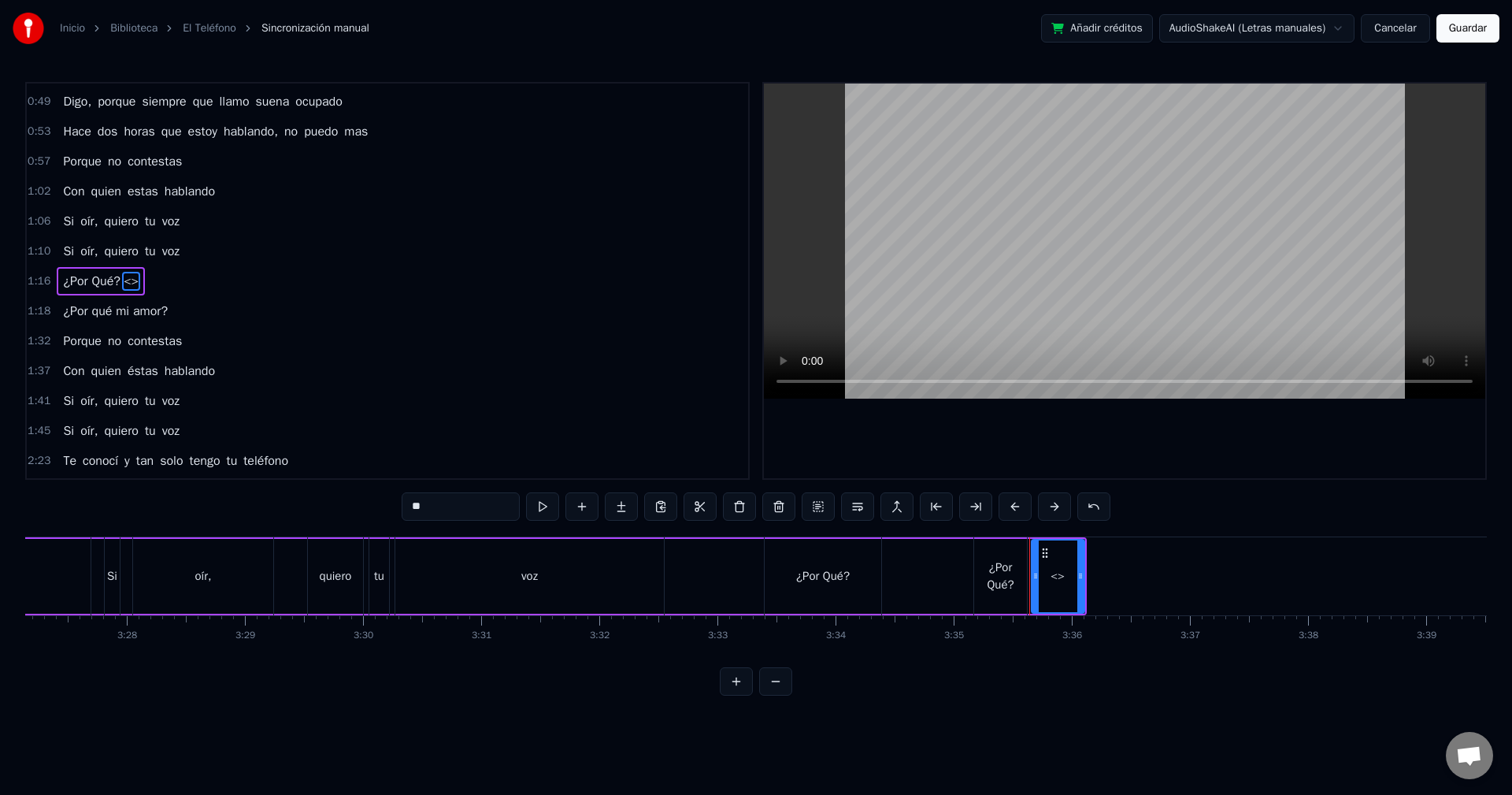 click on "1:45 Si oír, quiero tu voz" at bounding box center [387, 431] 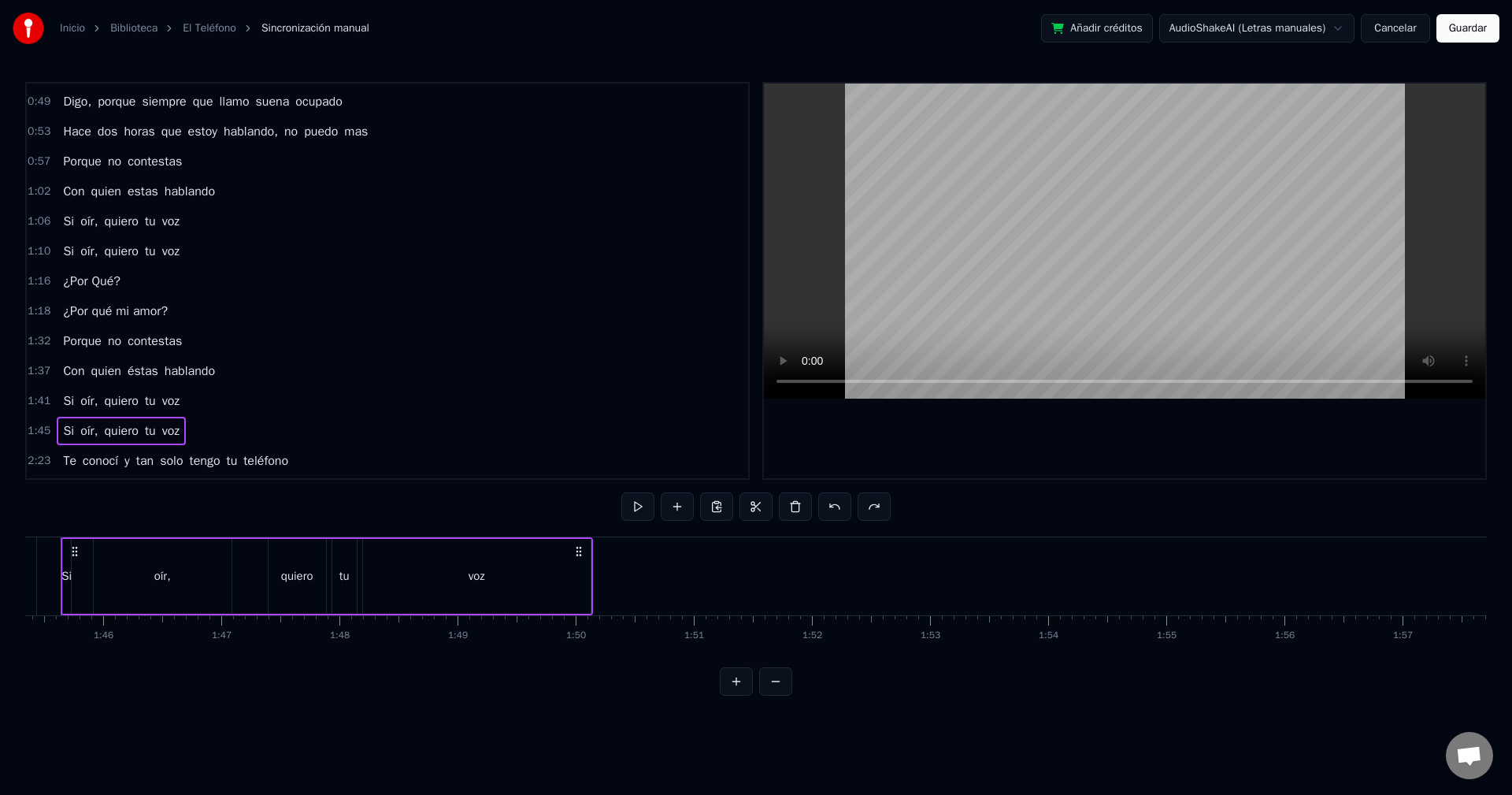 scroll, scrollTop: 0, scrollLeft: 12399, axis: horizontal 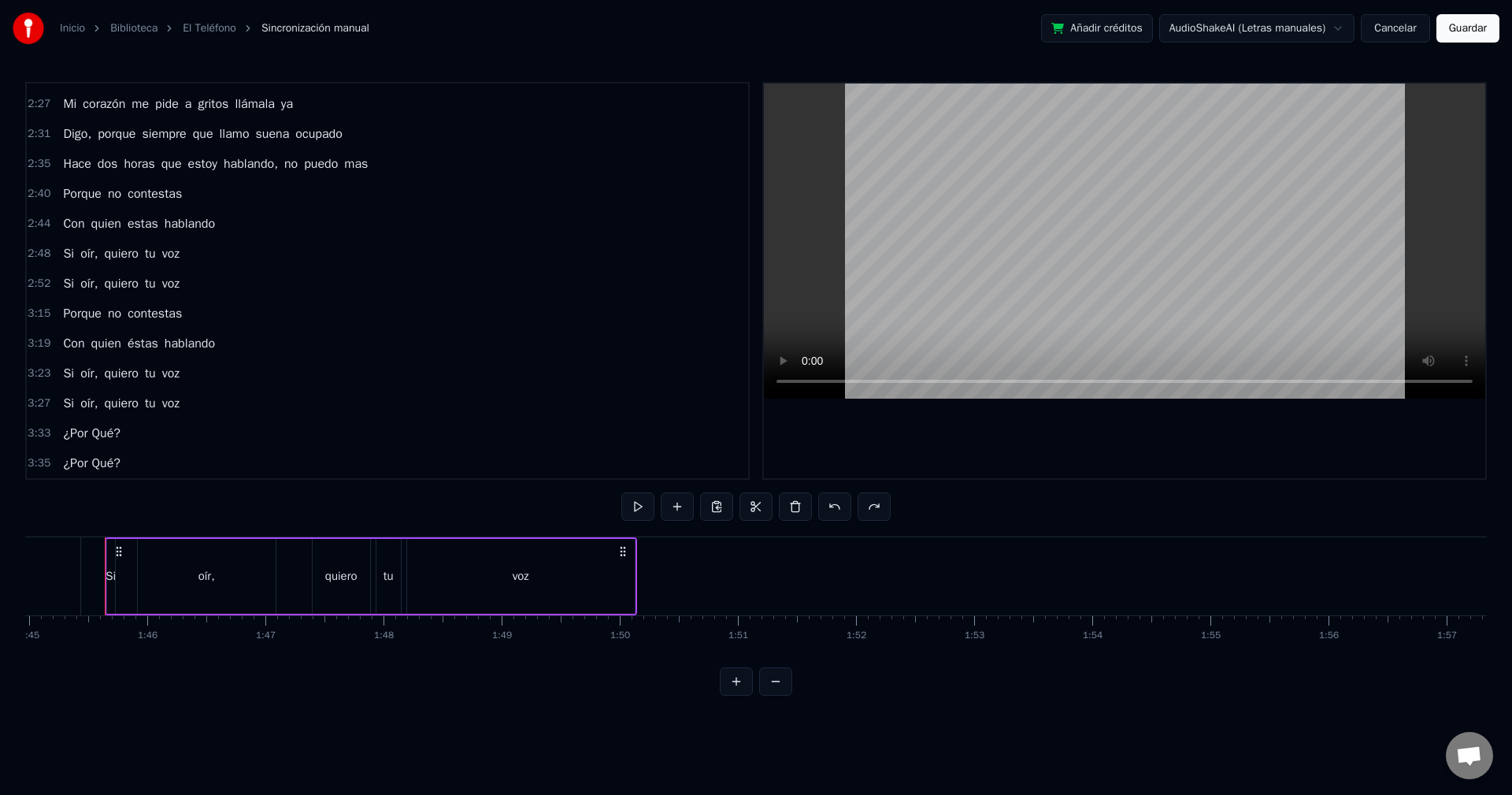 click on "3:35 ¿Por Qué?" at bounding box center (387, 463) 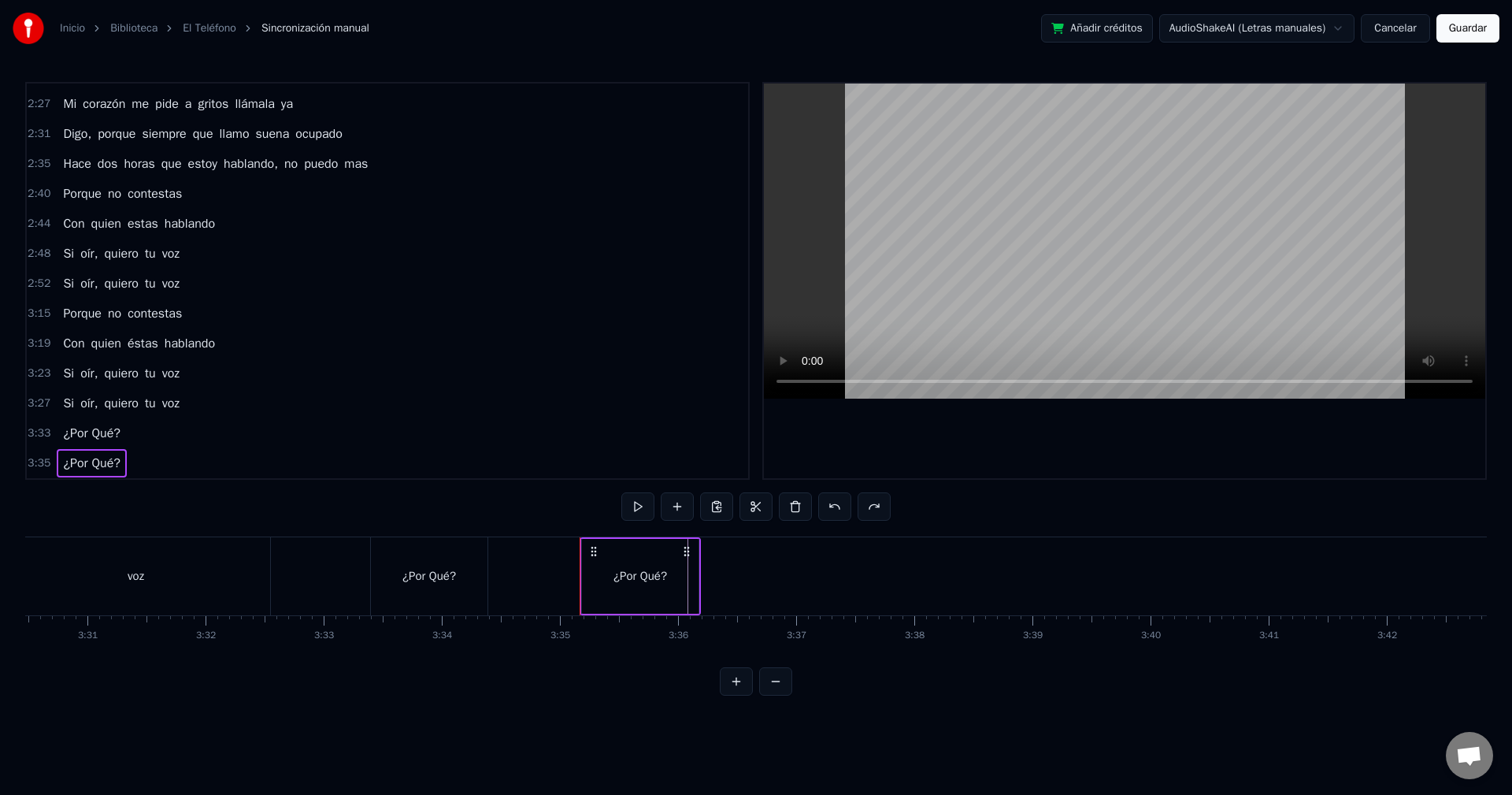 scroll, scrollTop: 0, scrollLeft: 24662, axis: horizontal 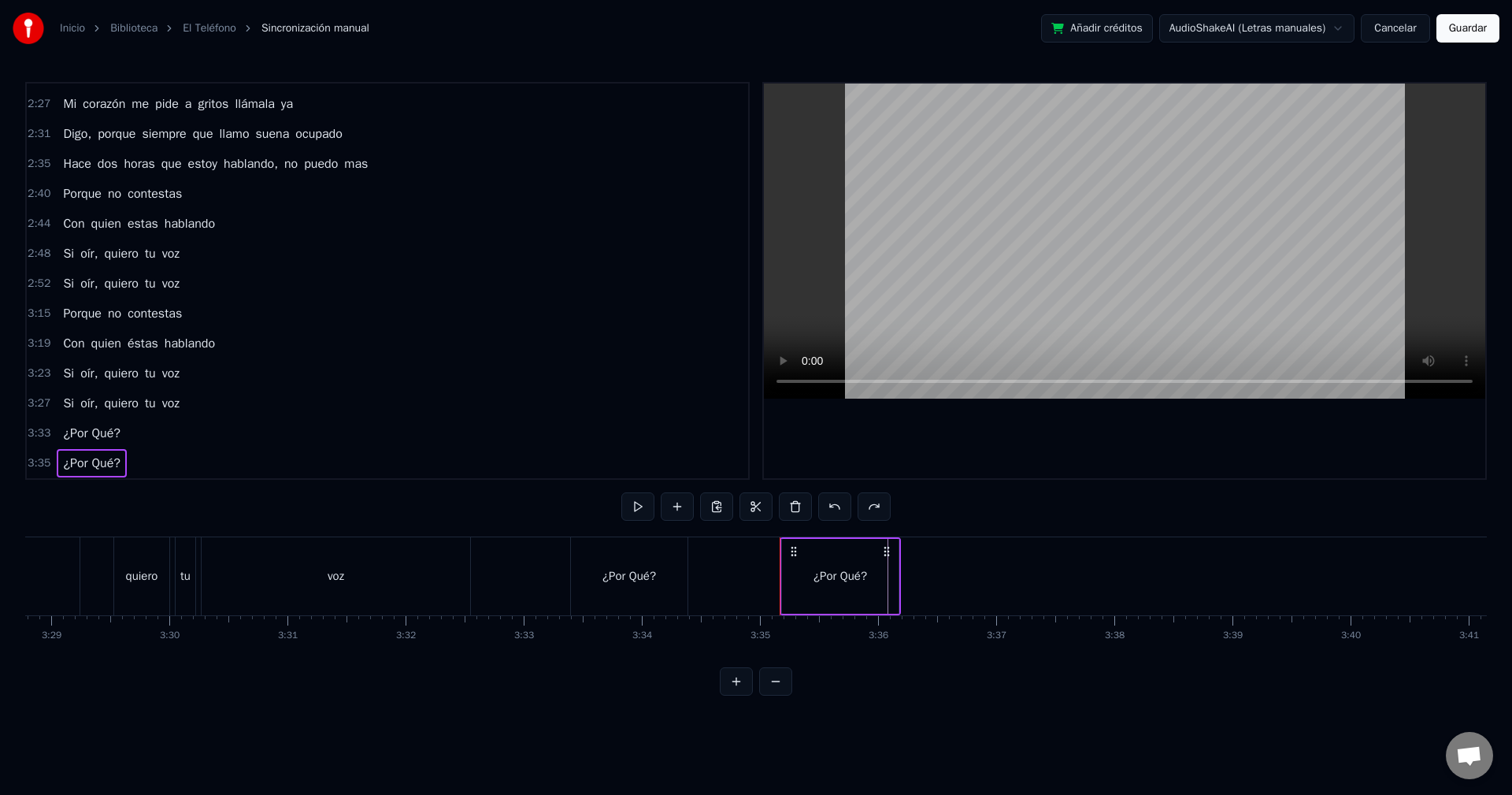 click on "¿Por Qué?" at bounding box center (840, 576) 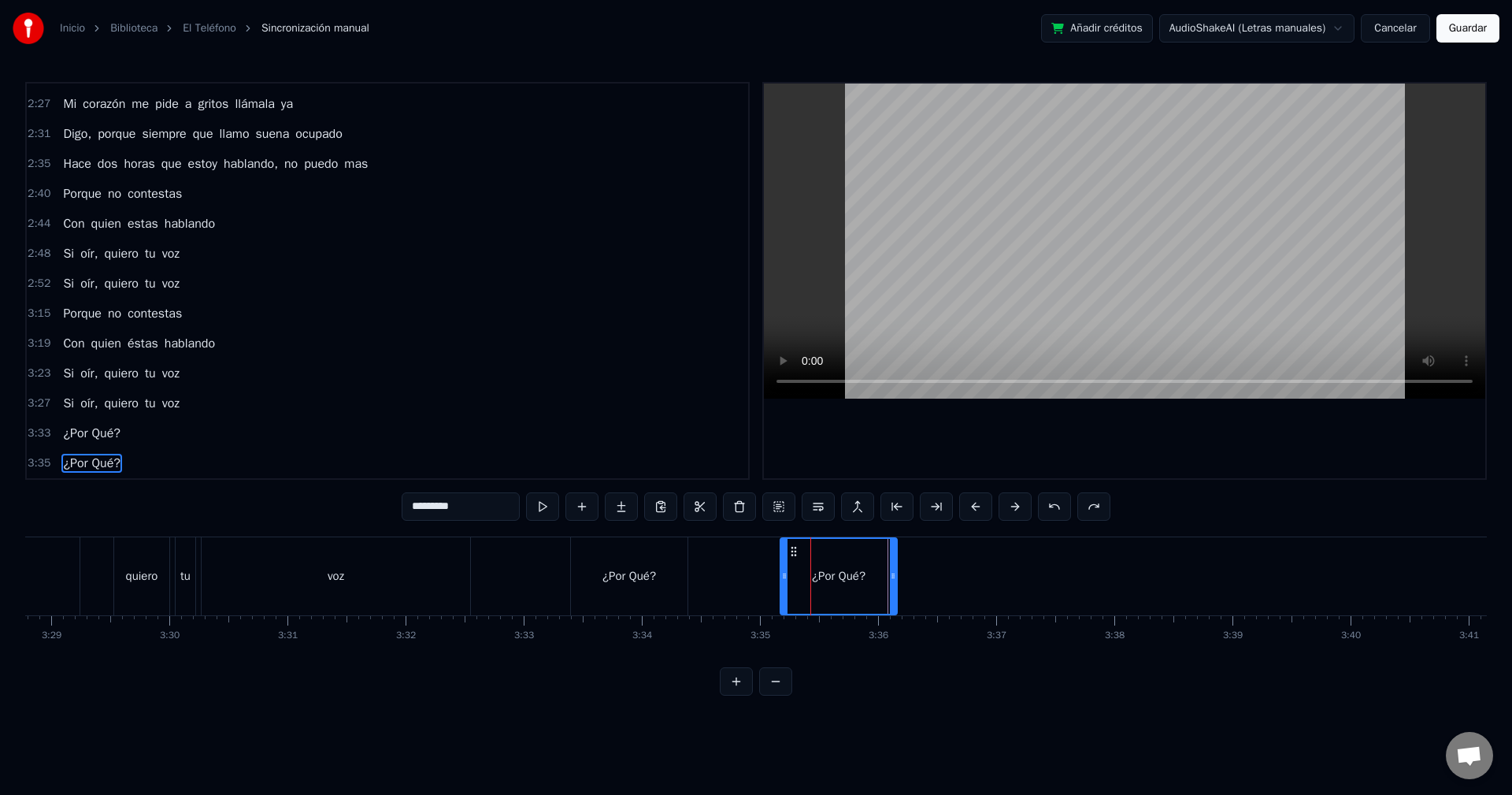 click on "¿Por Qué?" at bounding box center (839, 576) 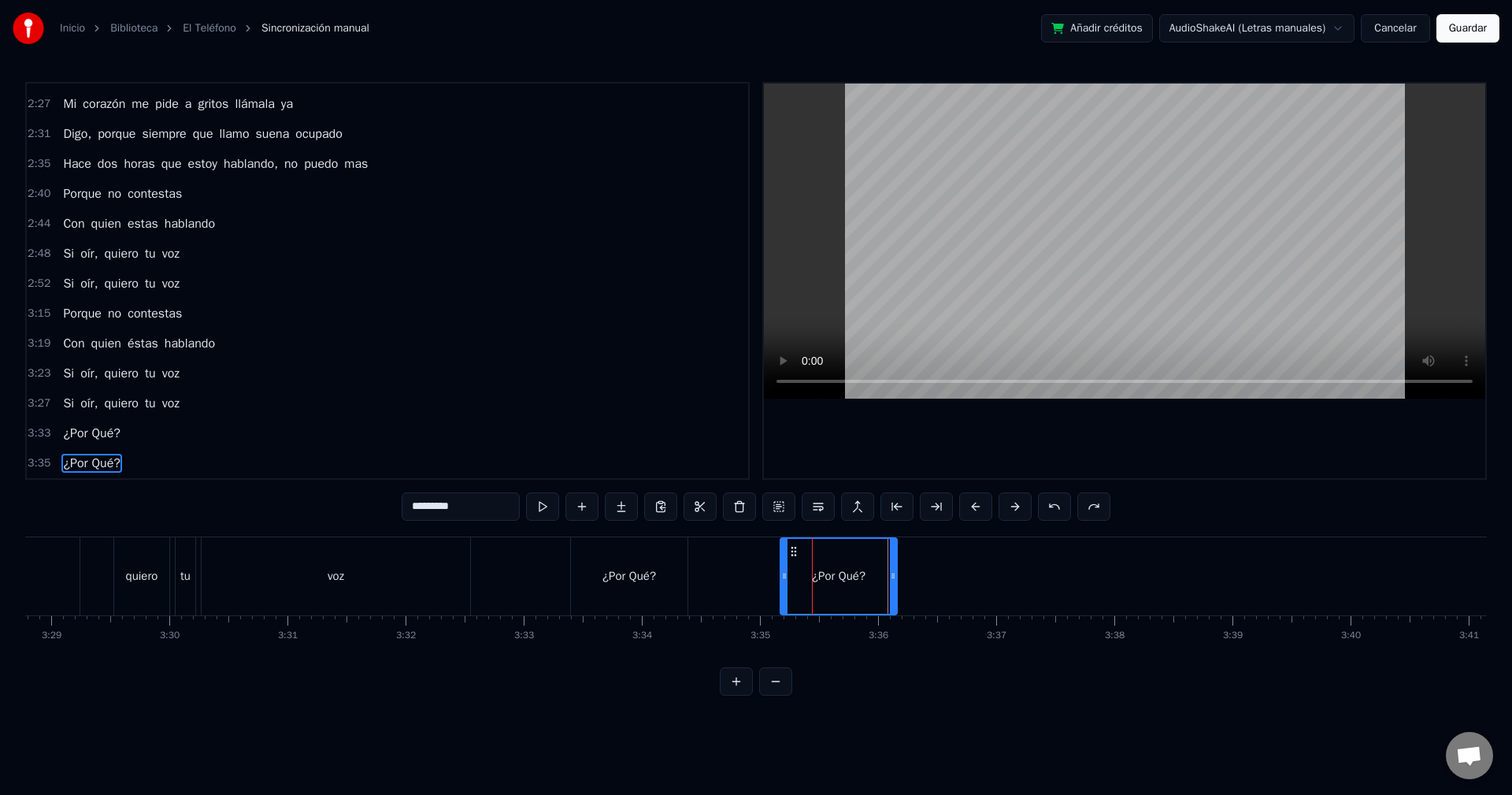 click on "¿Por Qué?" at bounding box center [839, 576] 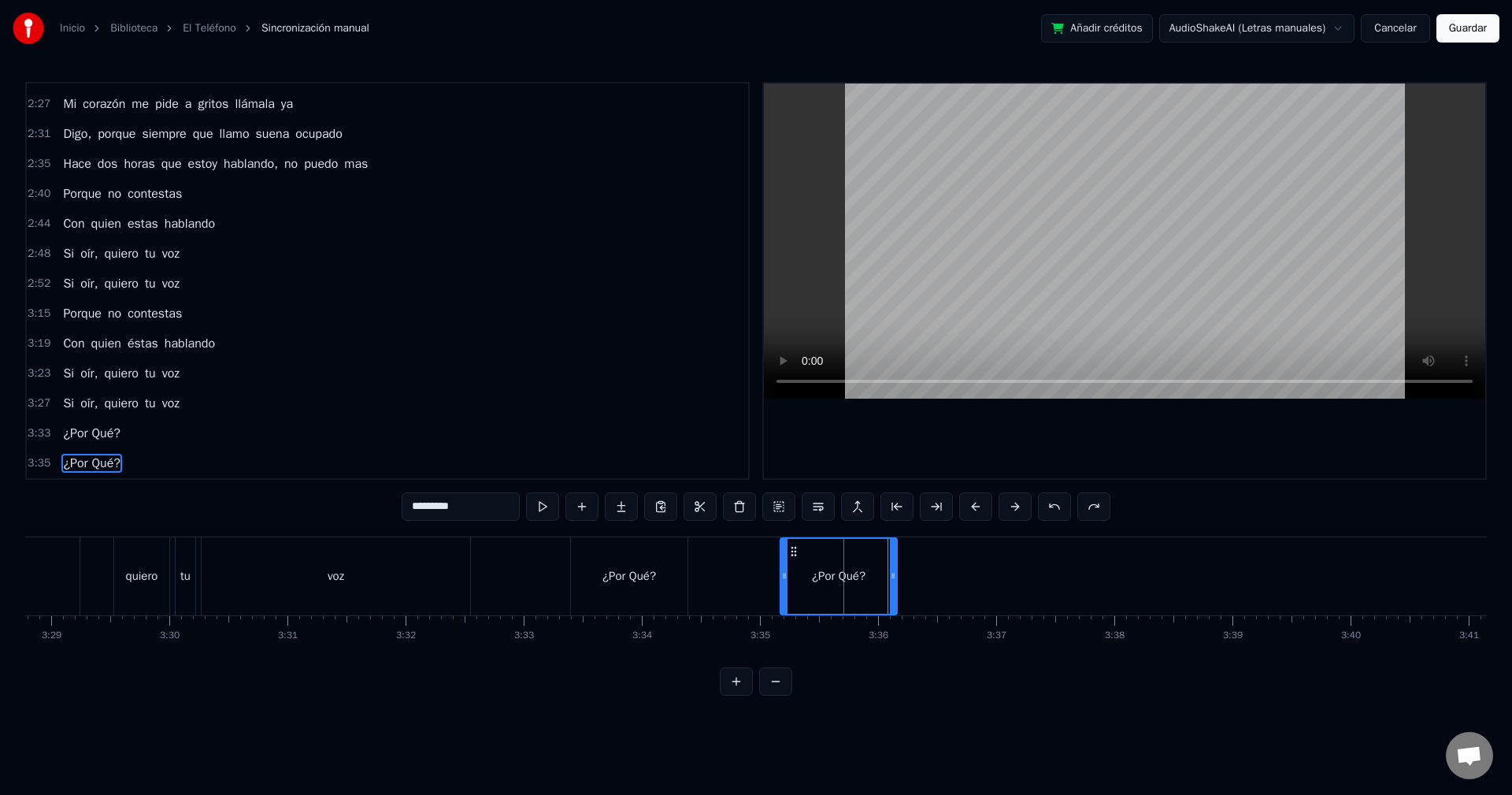 click on "¿Por Qué?" at bounding box center (839, 576) 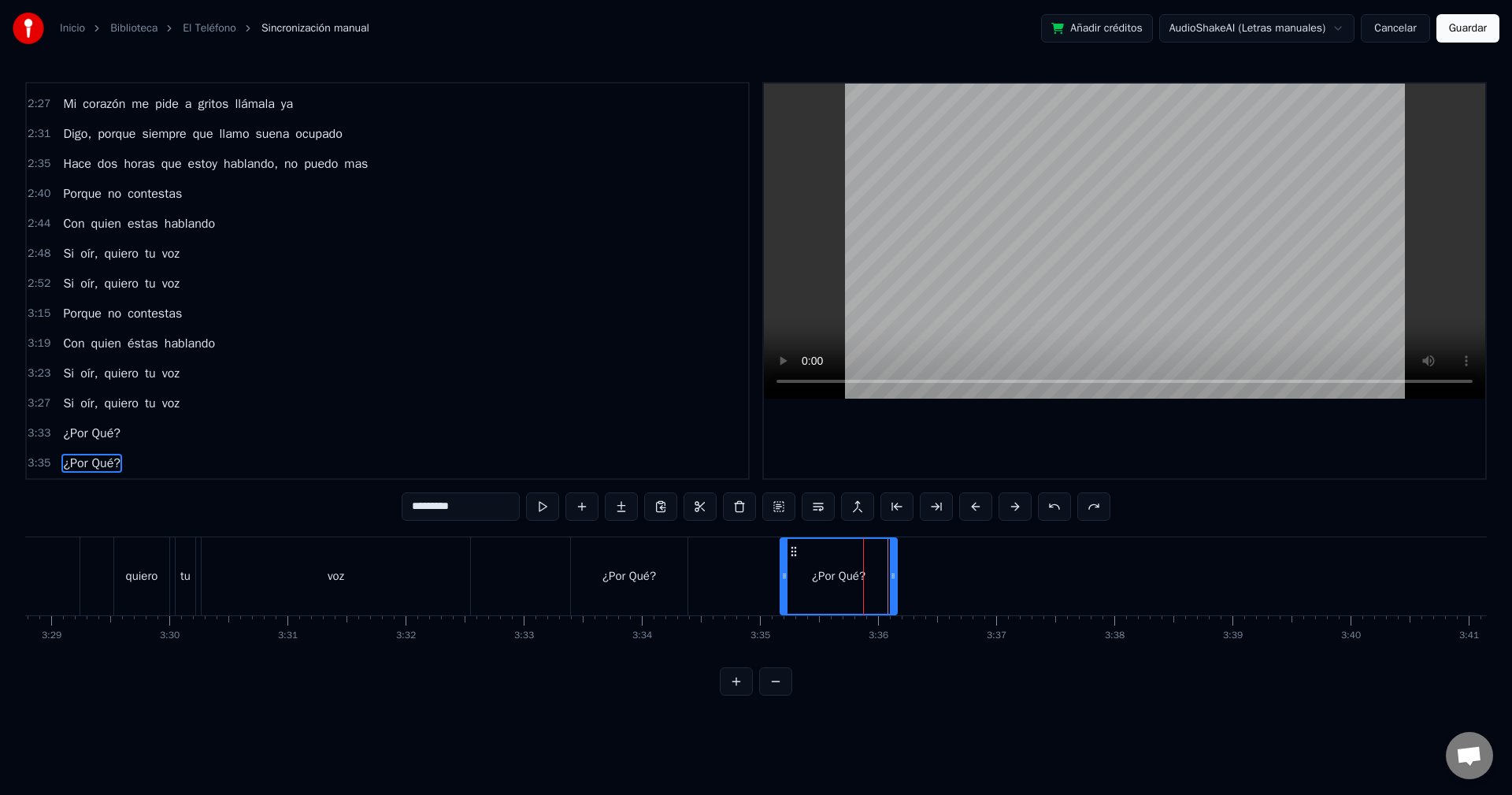 click on "¿Por Qué?" at bounding box center [839, 576] 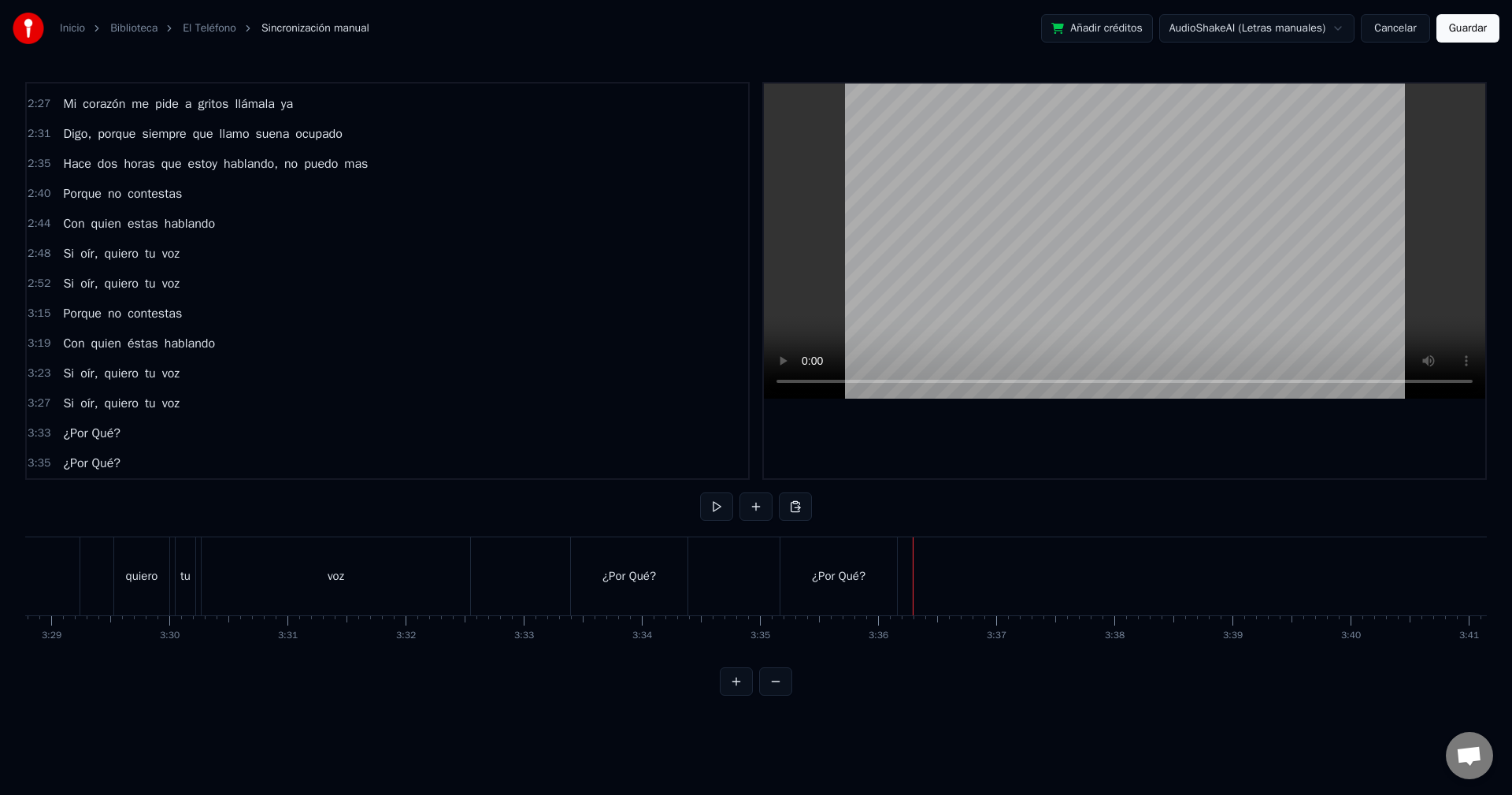 click on "¿Por Qué?" at bounding box center [839, 576] 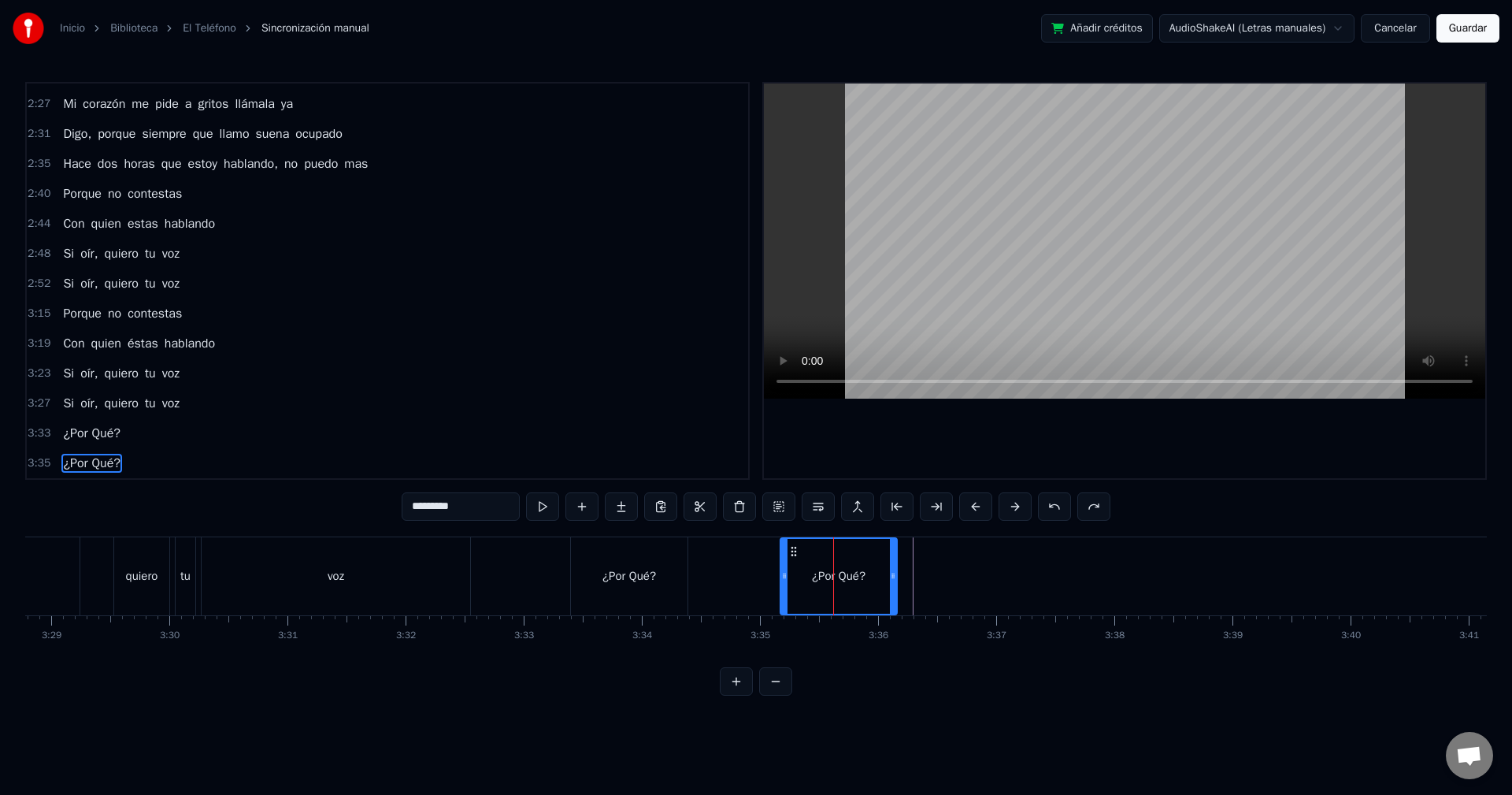 click at bounding box center (-9882, 576) 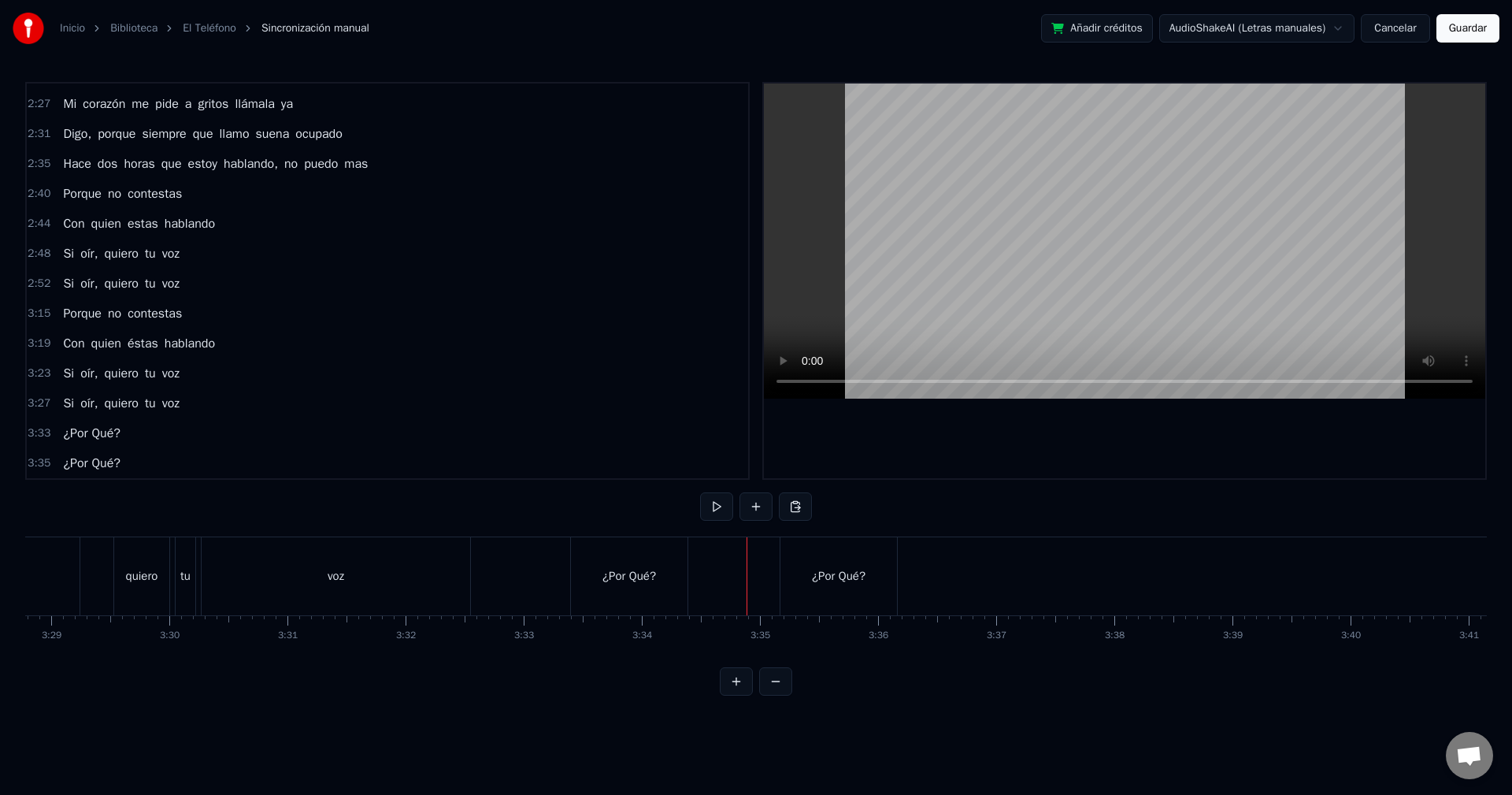 click on "¿Por Qué?" at bounding box center (91, 463) 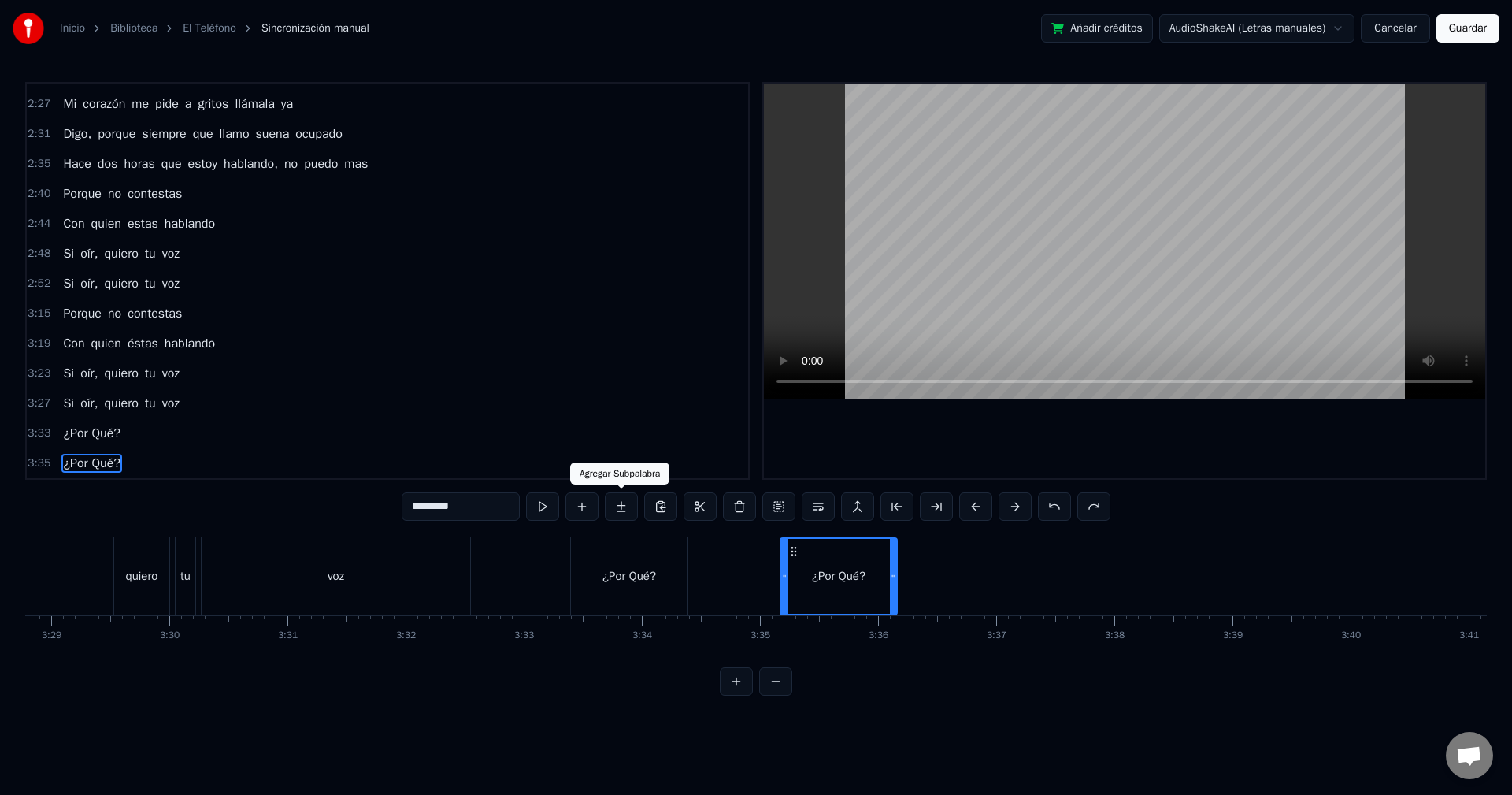 click at bounding box center (621, 507) 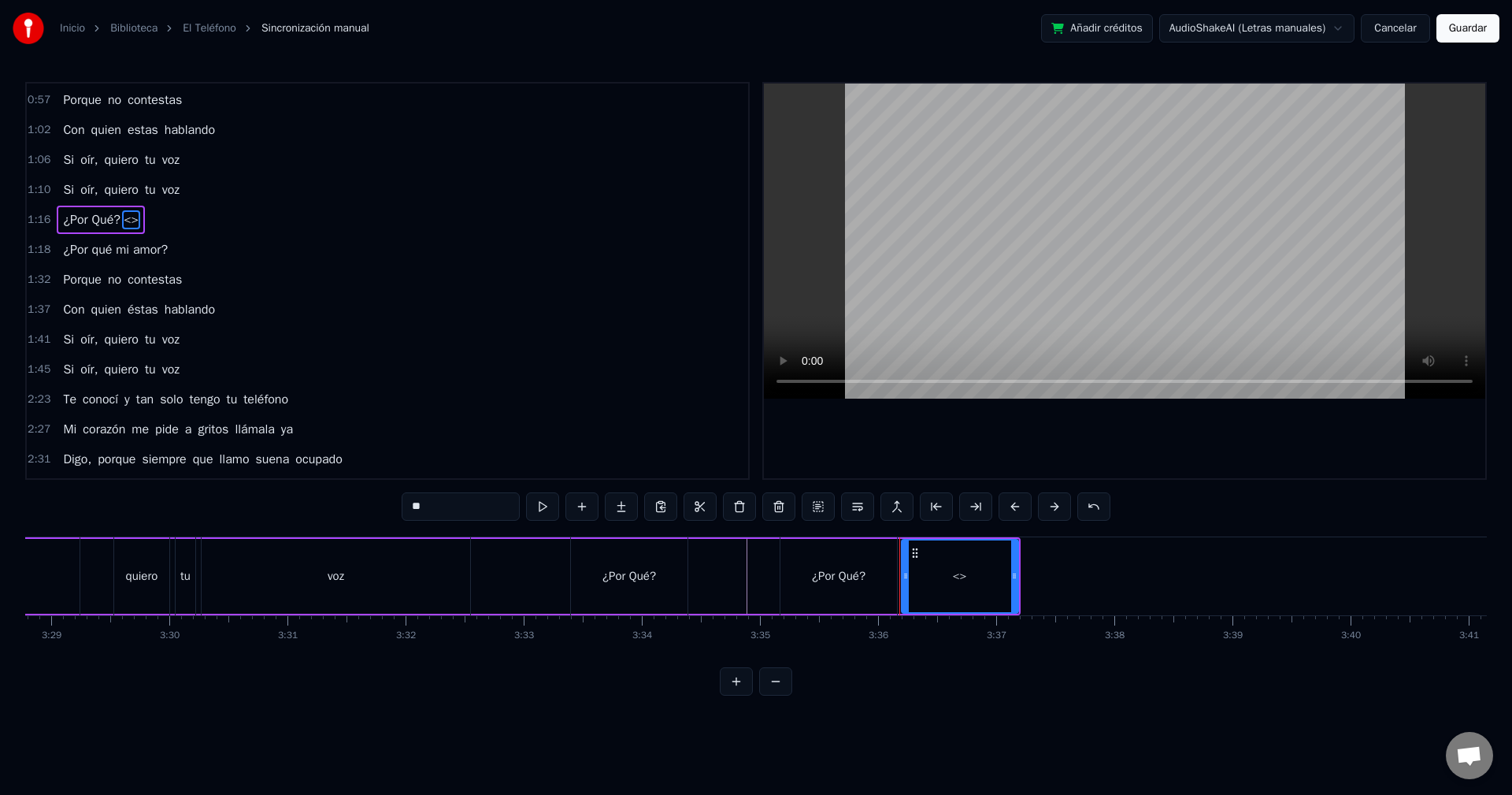 scroll, scrollTop: 57, scrollLeft: 0, axis: vertical 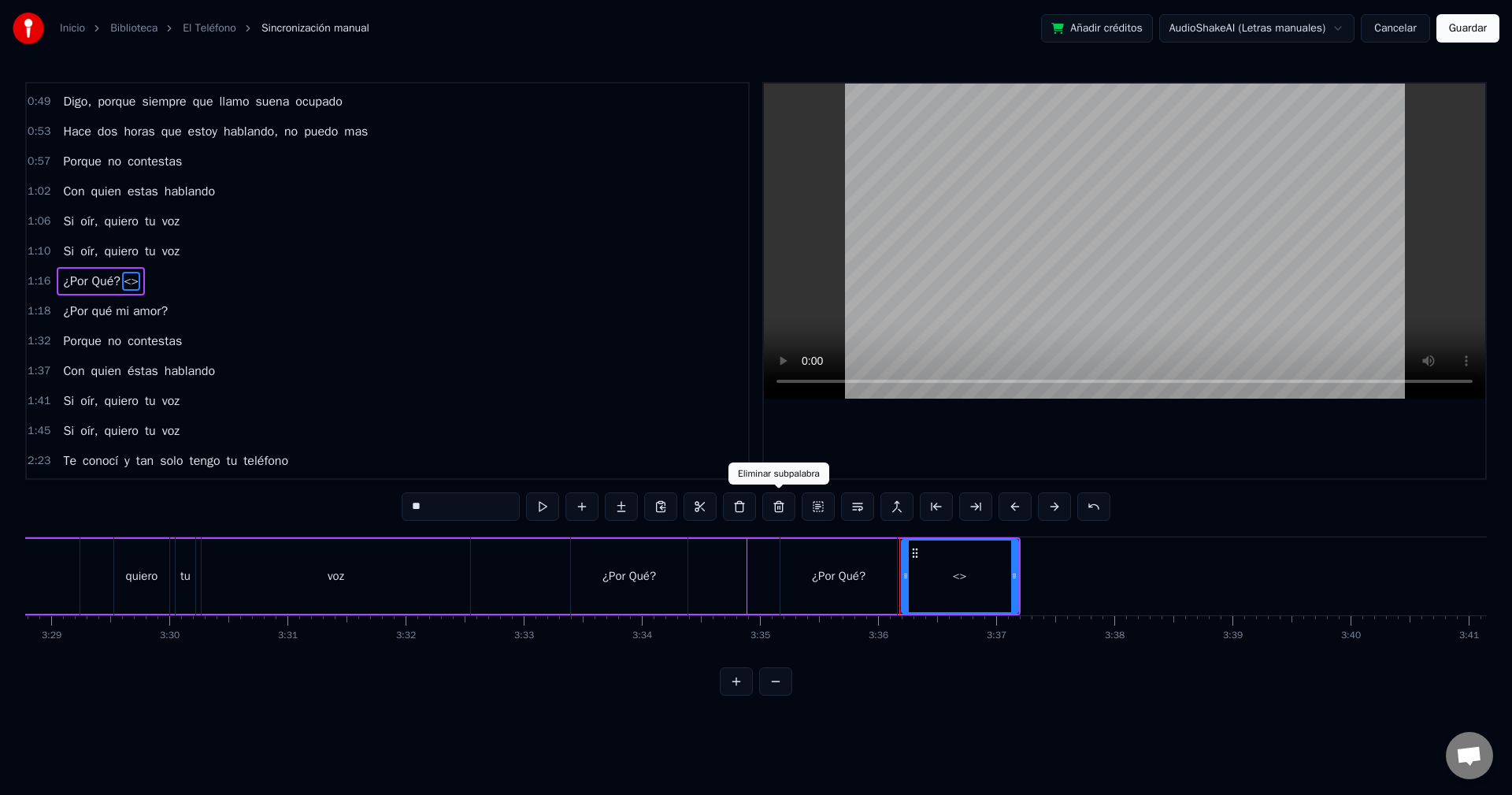 click at bounding box center (779, 507) 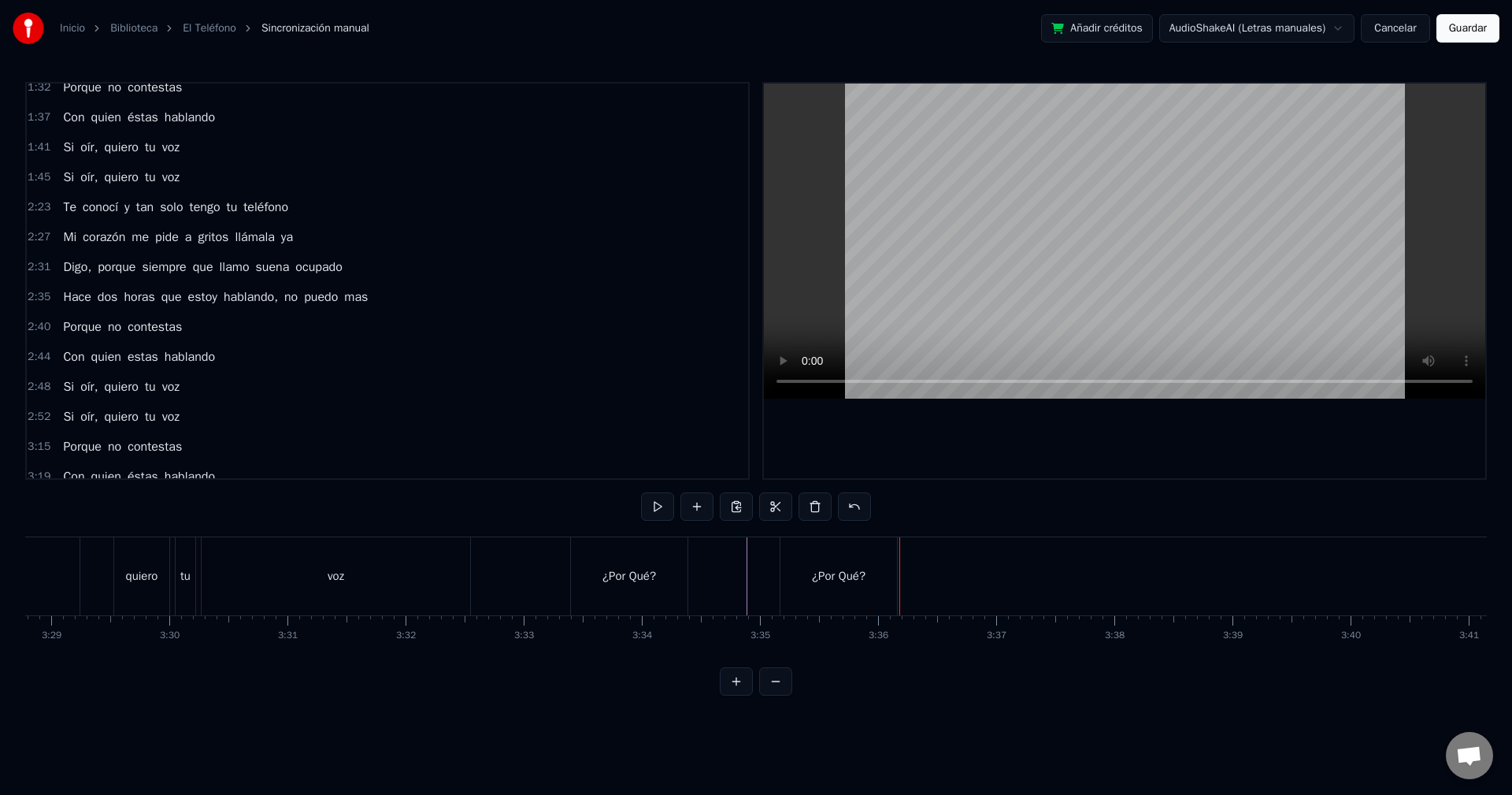 scroll, scrollTop: 444, scrollLeft: 0, axis: vertical 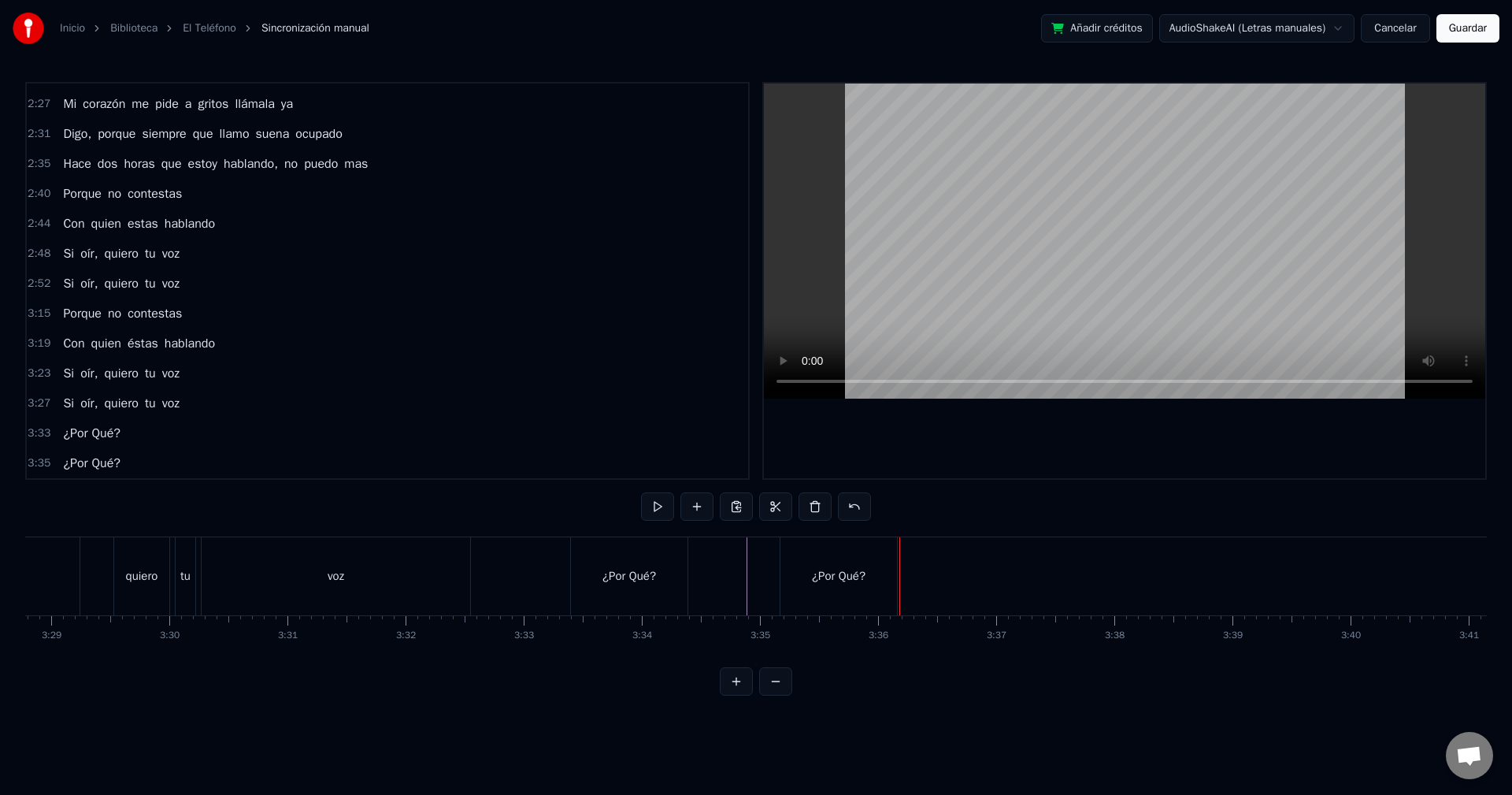 click on "¿Por Qué?" at bounding box center (91, 463) 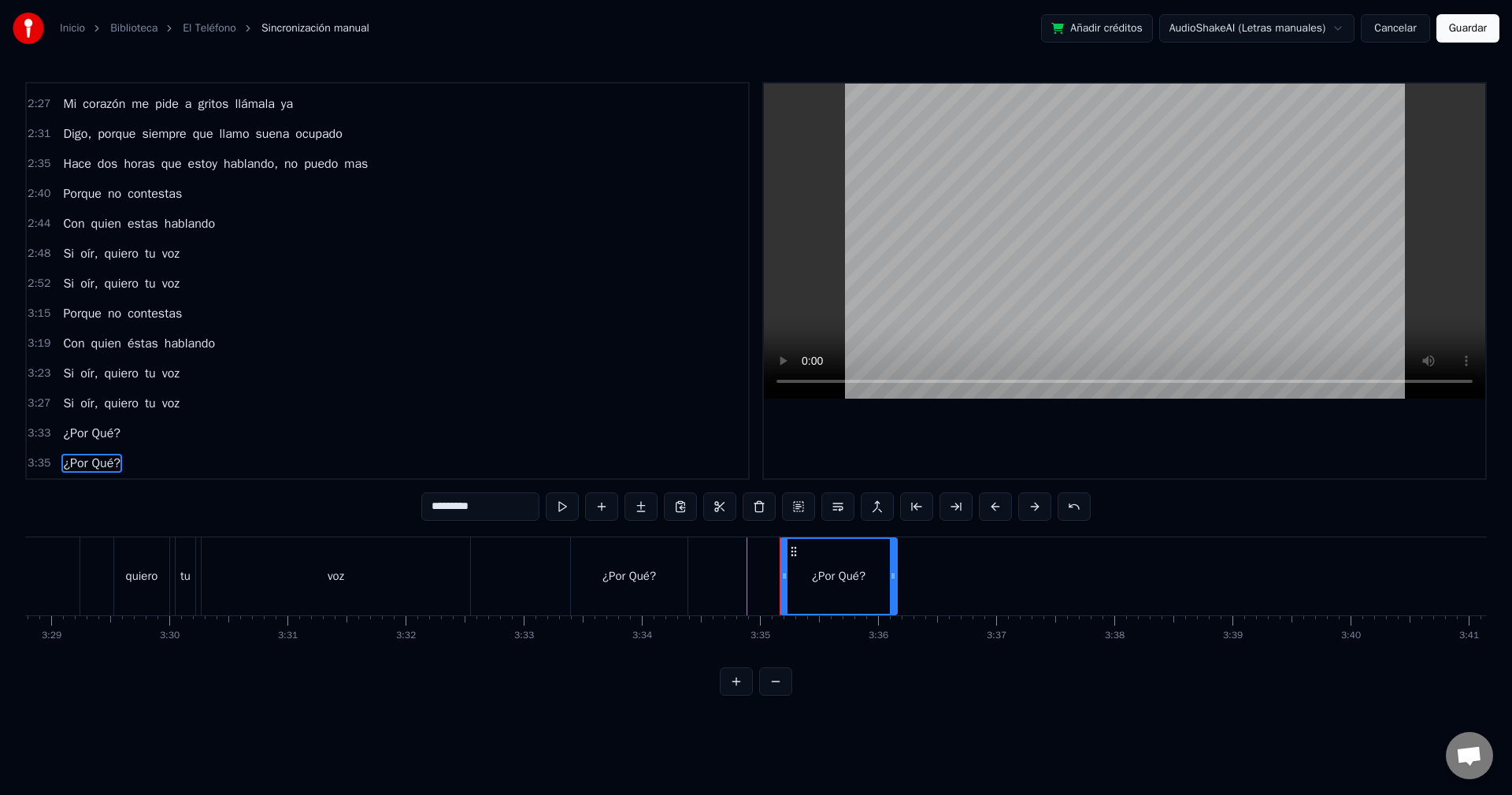 click on "¿Por Qué?" at bounding box center [91, 463] 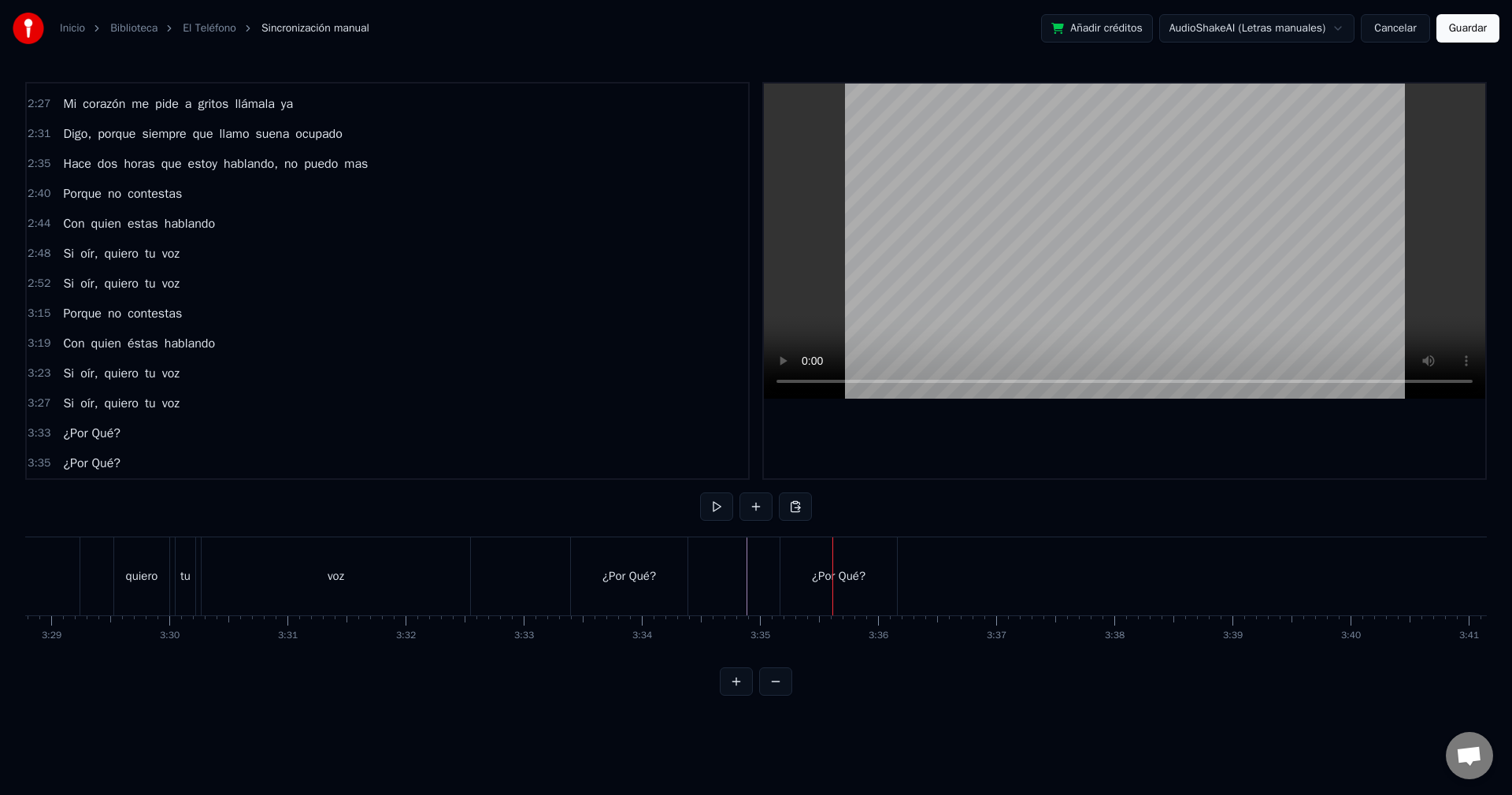 drag, startPoint x: 843, startPoint y: 575, endPoint x: 876, endPoint y: 576, distance: 33.0151 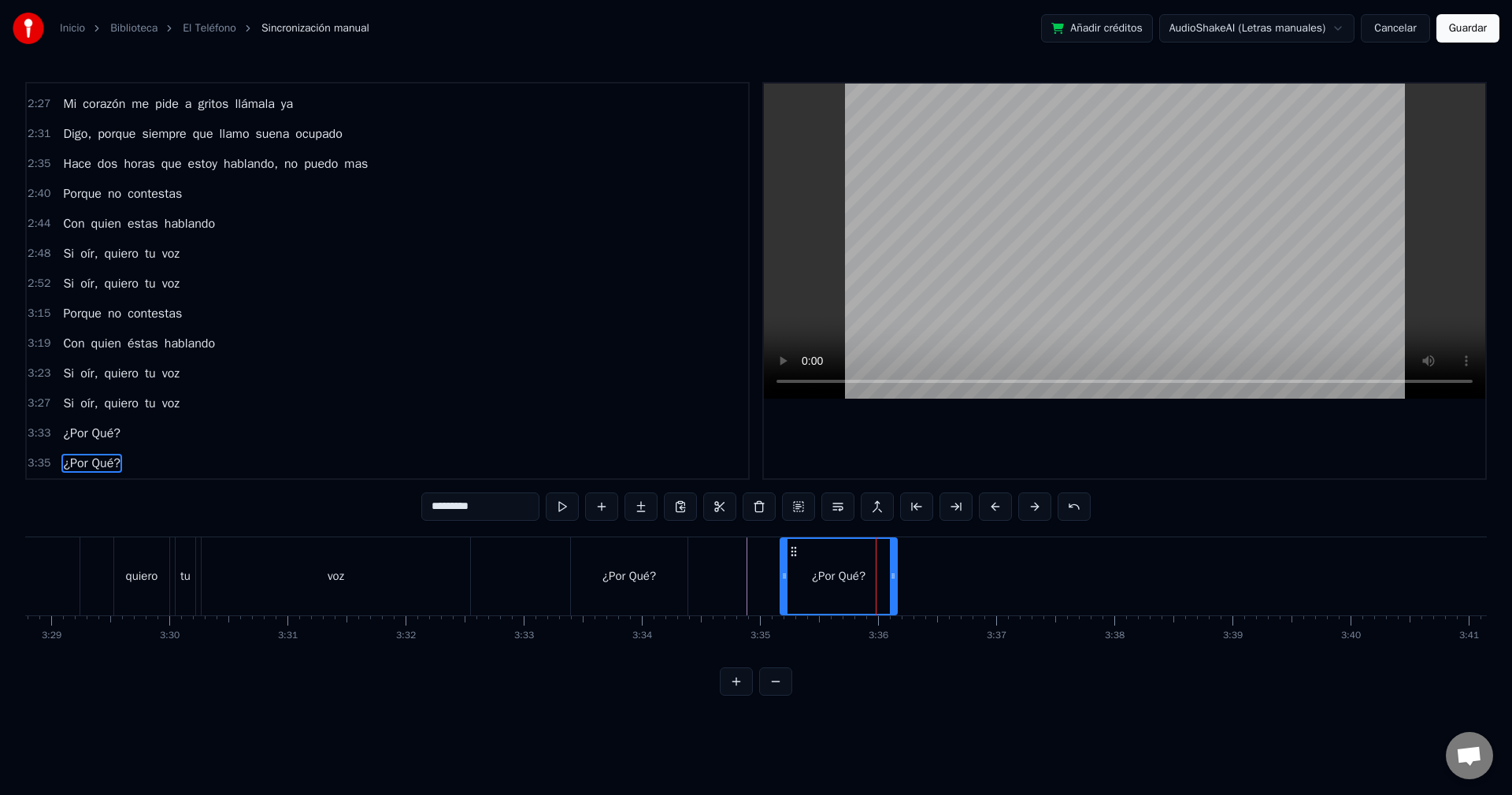 click on "¿Por Qué?" at bounding box center [839, 576] 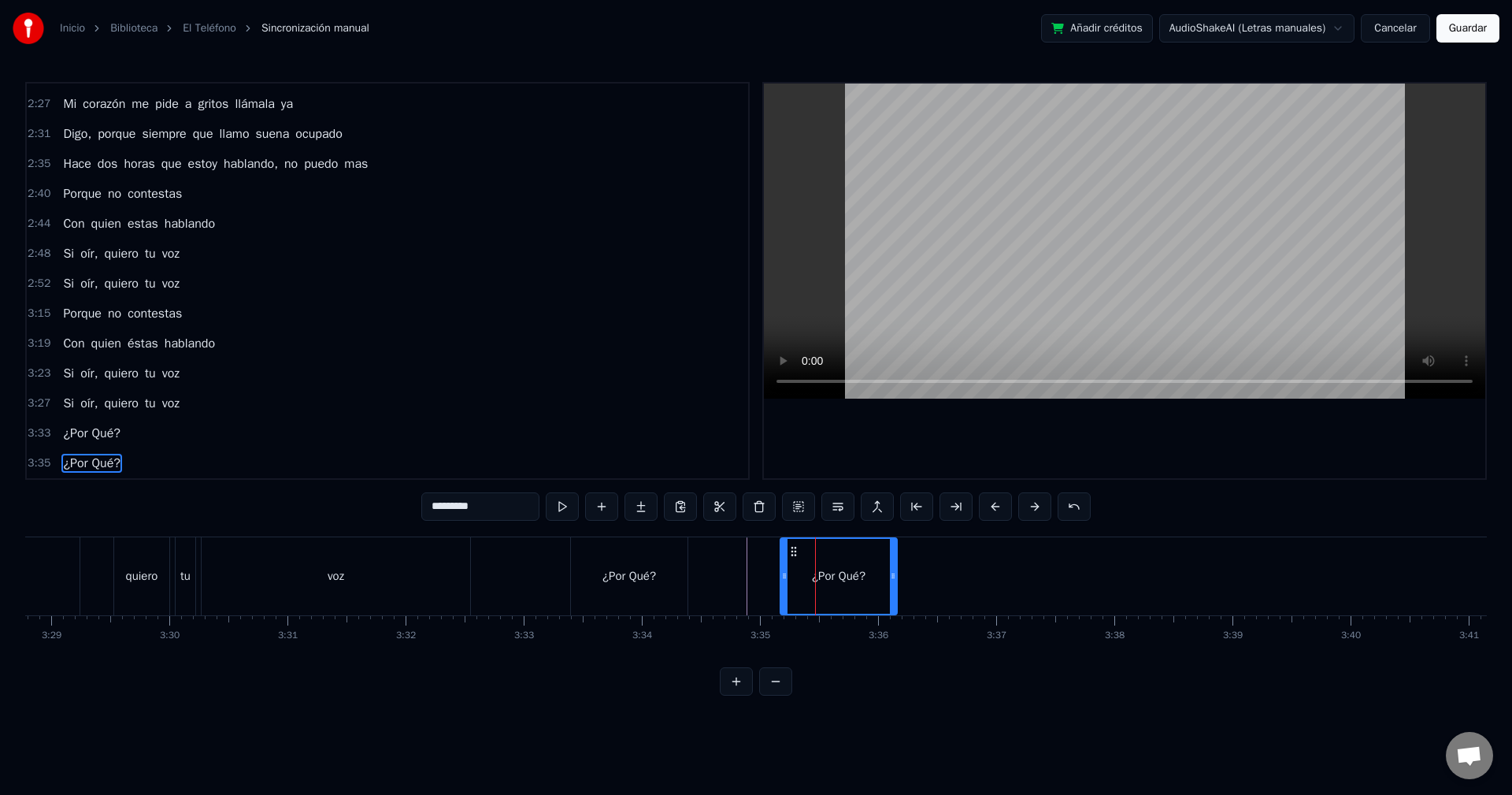 click on "¿Por Qué?" at bounding box center [91, 463] 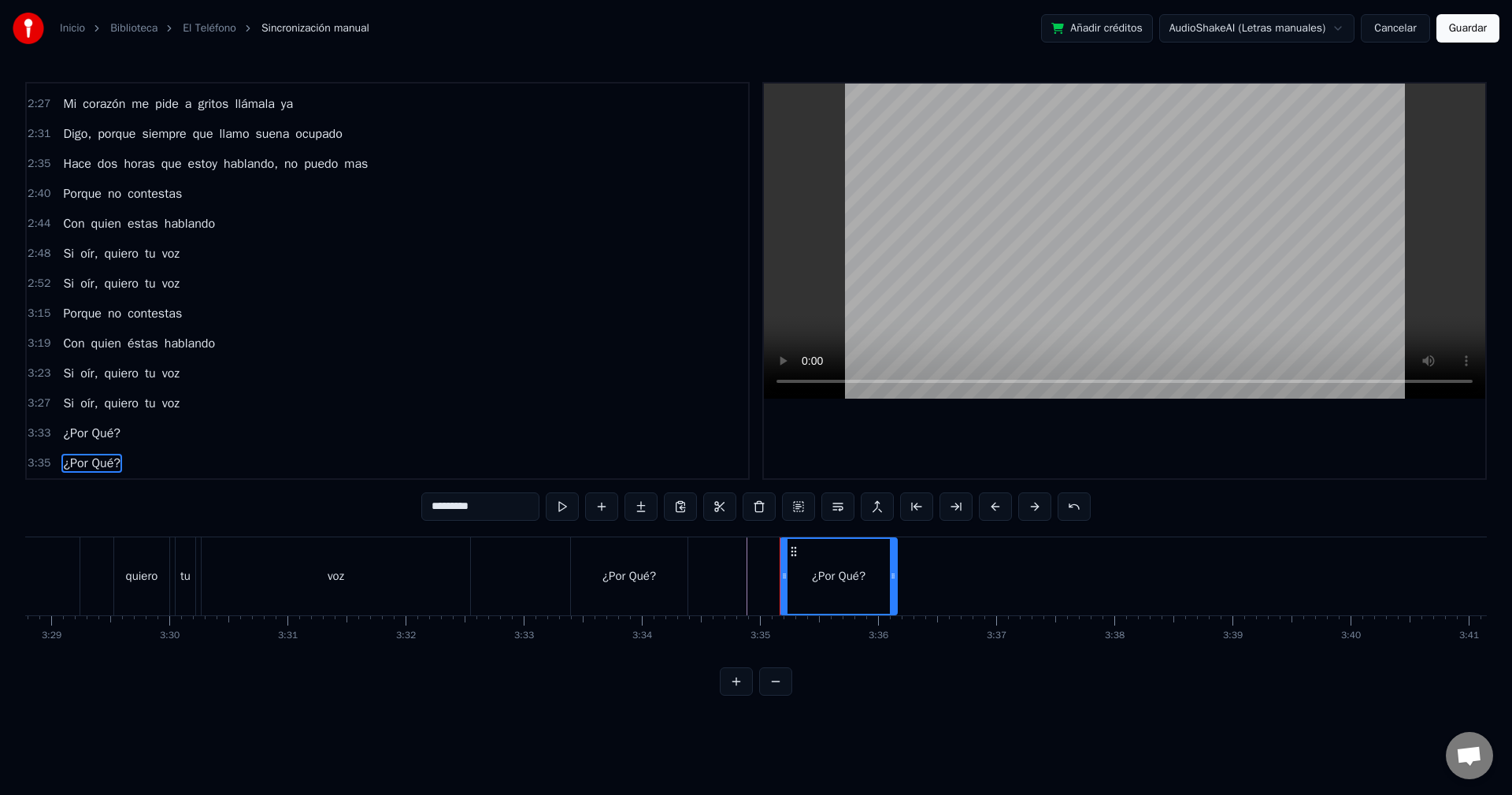 click on "¿Por Qué?" at bounding box center [91, 463] 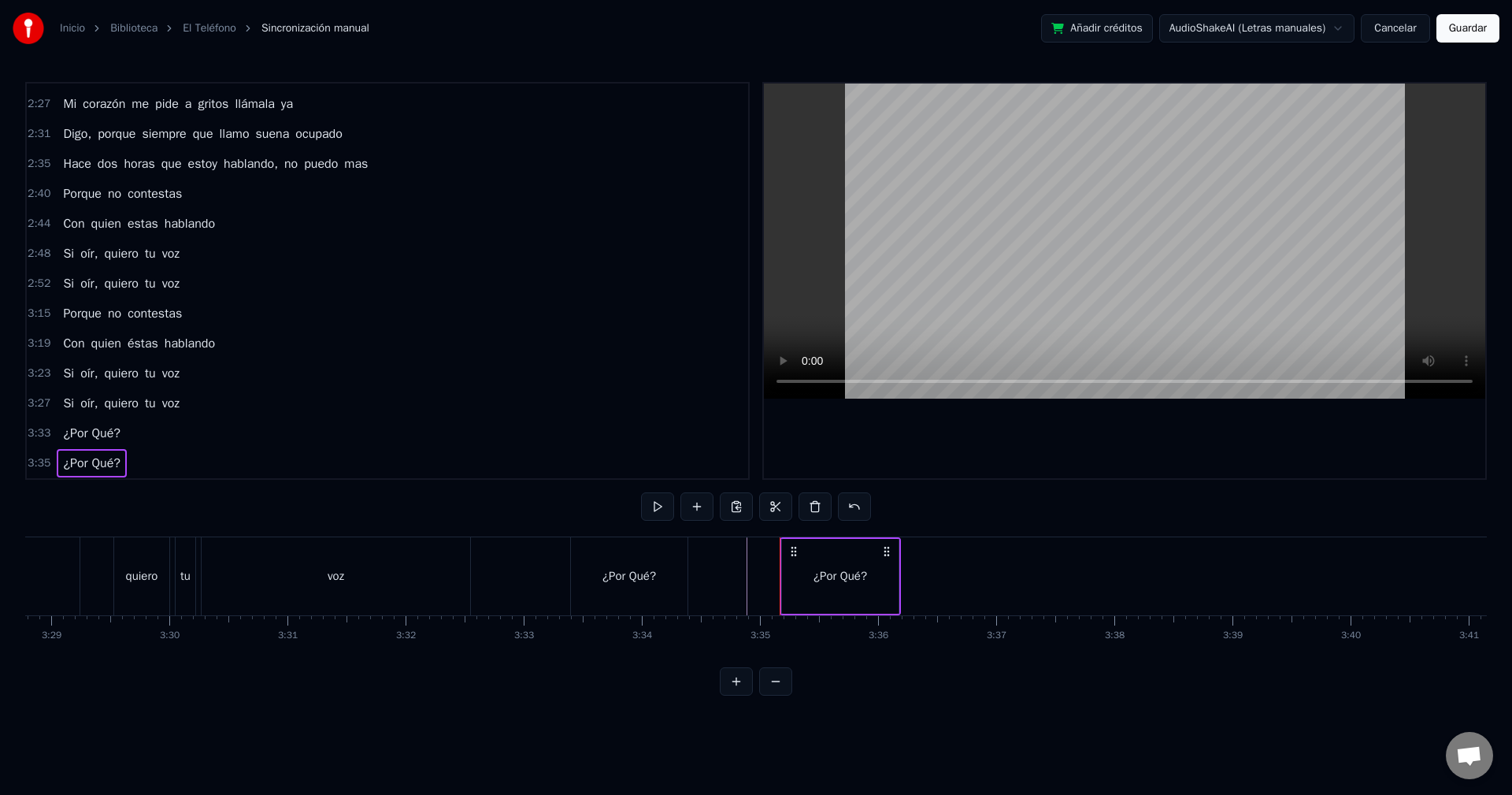 click on "¿Por Qué?" at bounding box center [840, 576] 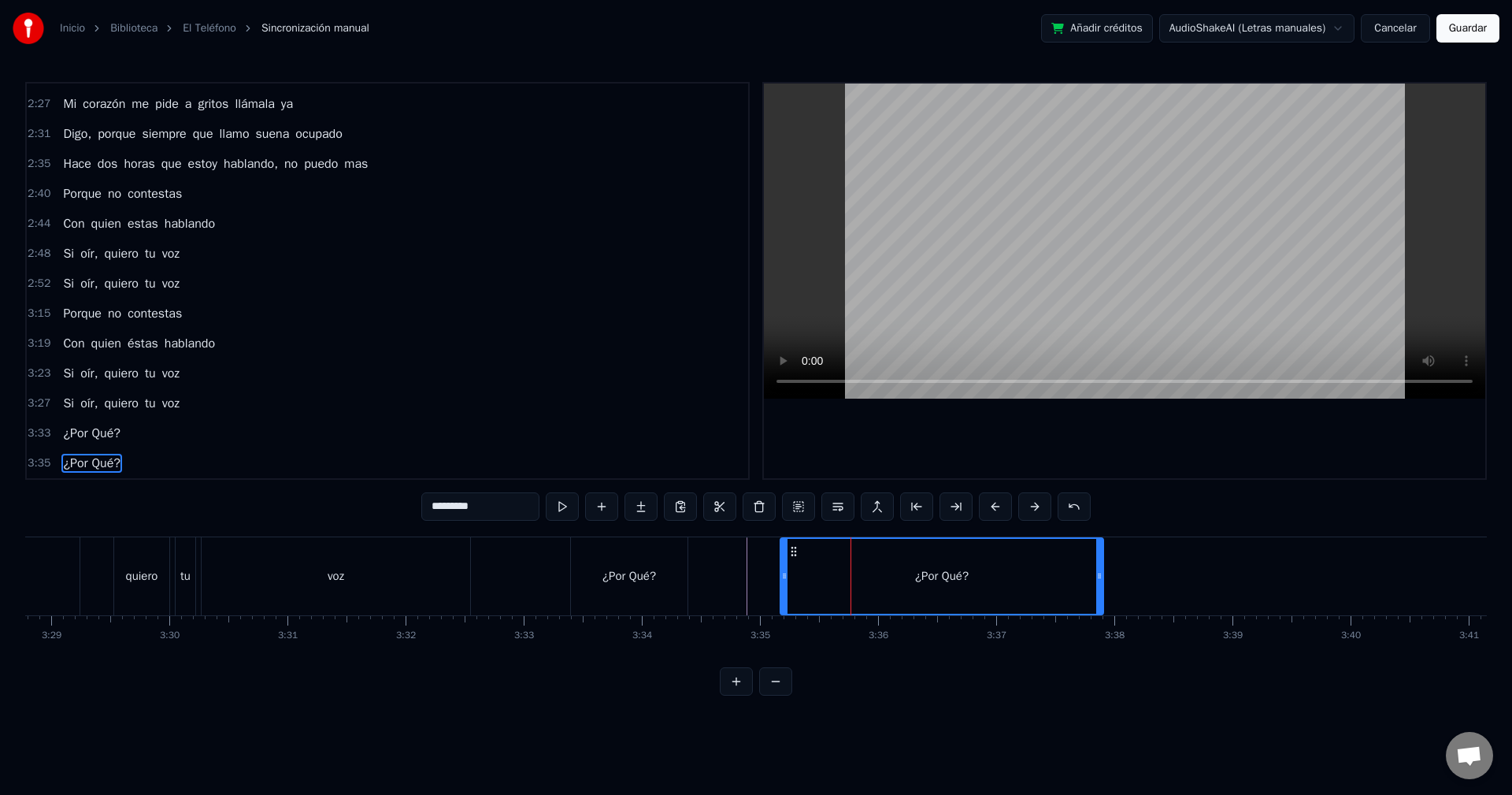 drag, startPoint x: 895, startPoint y: 574, endPoint x: 1101, endPoint y: 590, distance: 206.62042 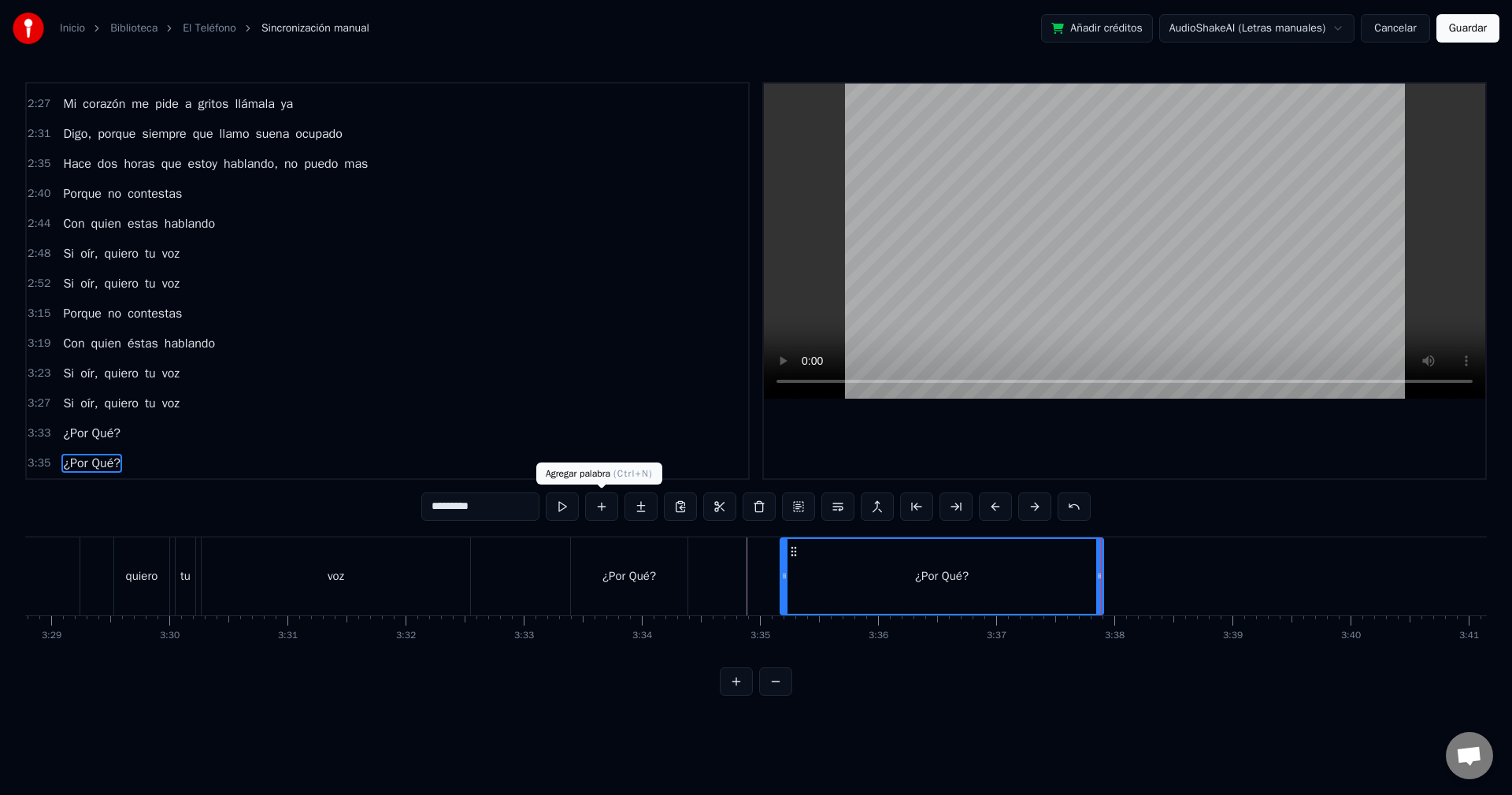 click at bounding box center (602, 507) 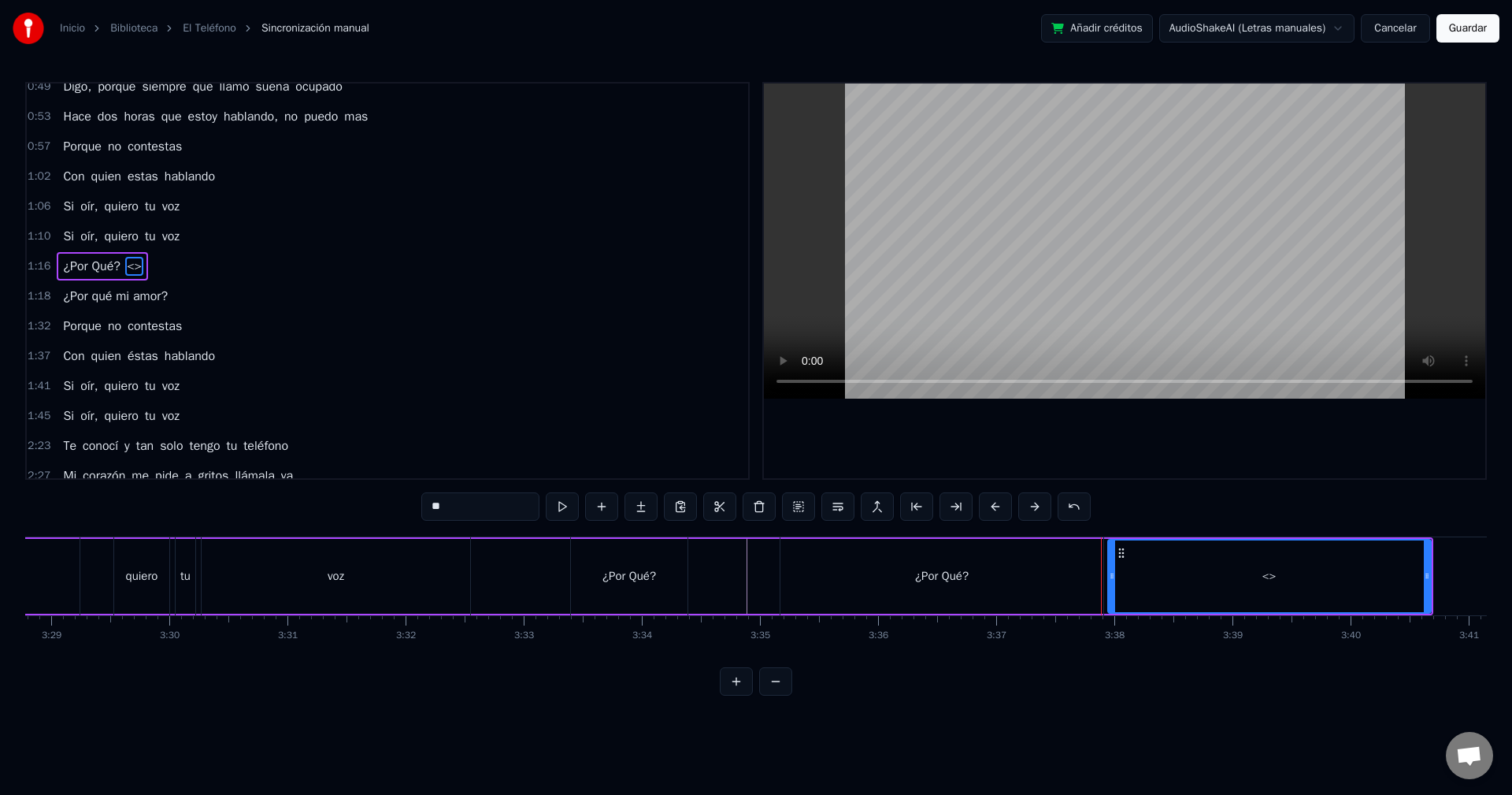 scroll, scrollTop: 57, scrollLeft: 0, axis: vertical 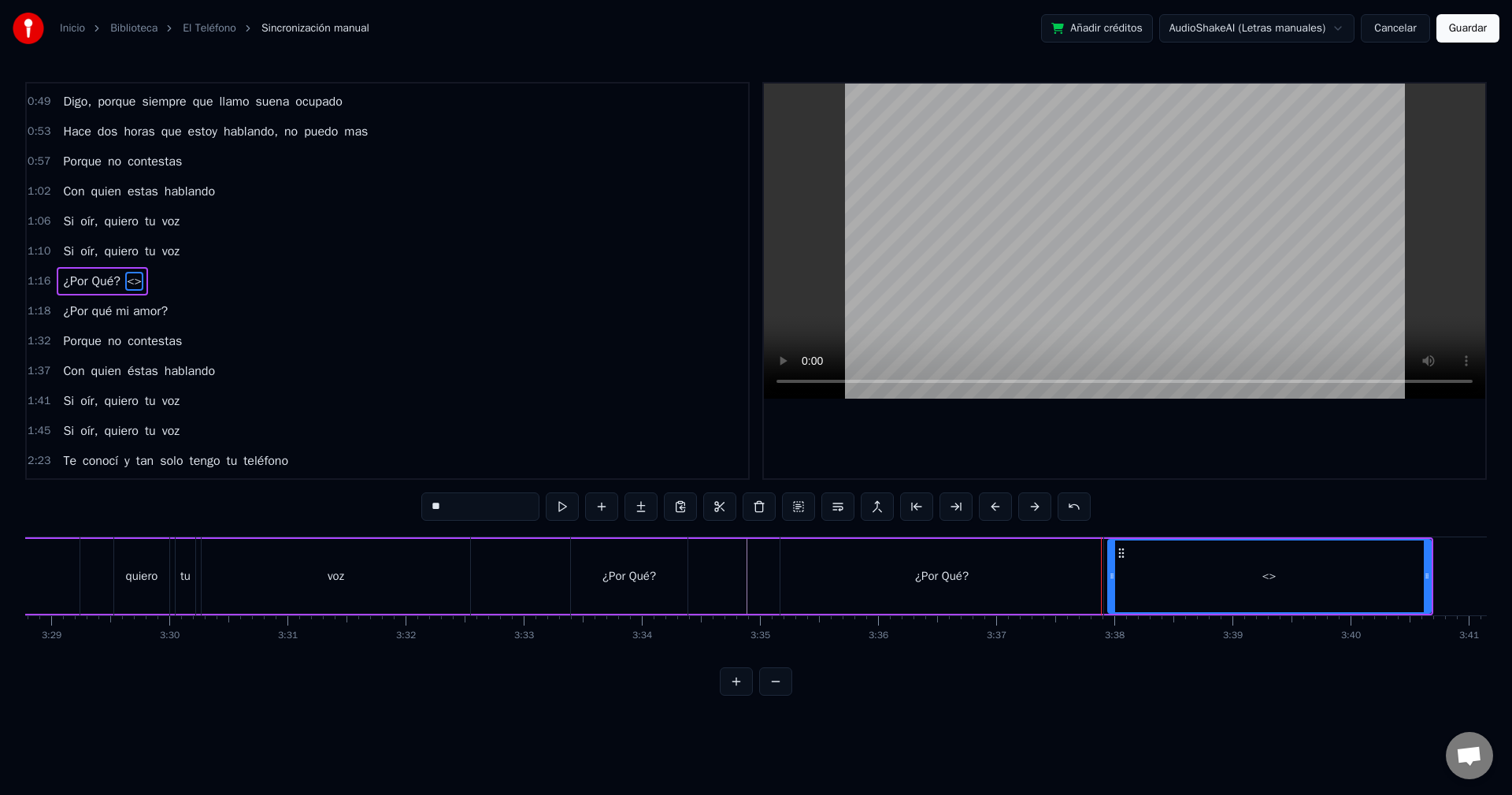 drag, startPoint x: 135, startPoint y: 281, endPoint x: 311, endPoint y: 342, distance: 186.27131 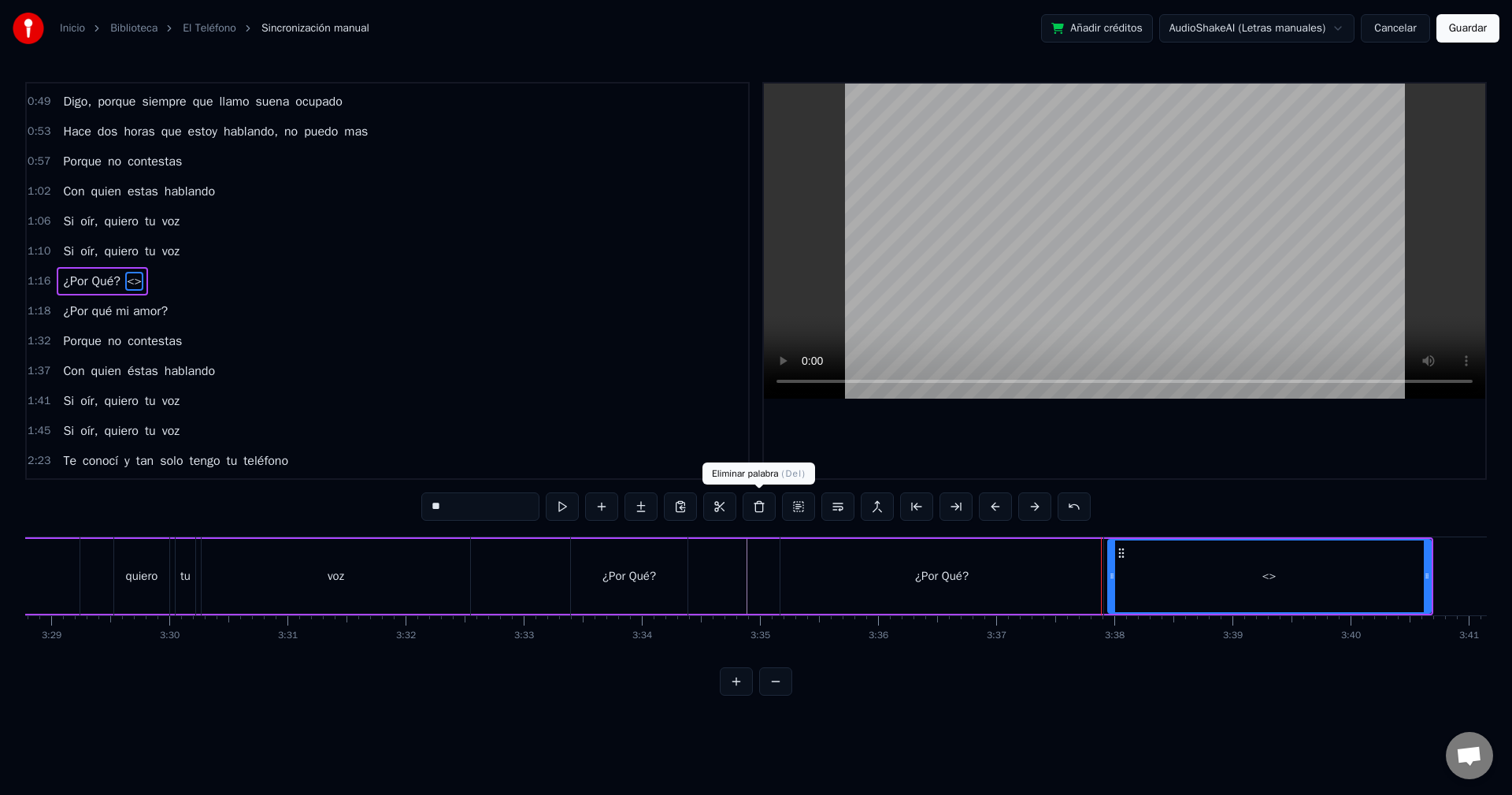 click at bounding box center (759, 507) 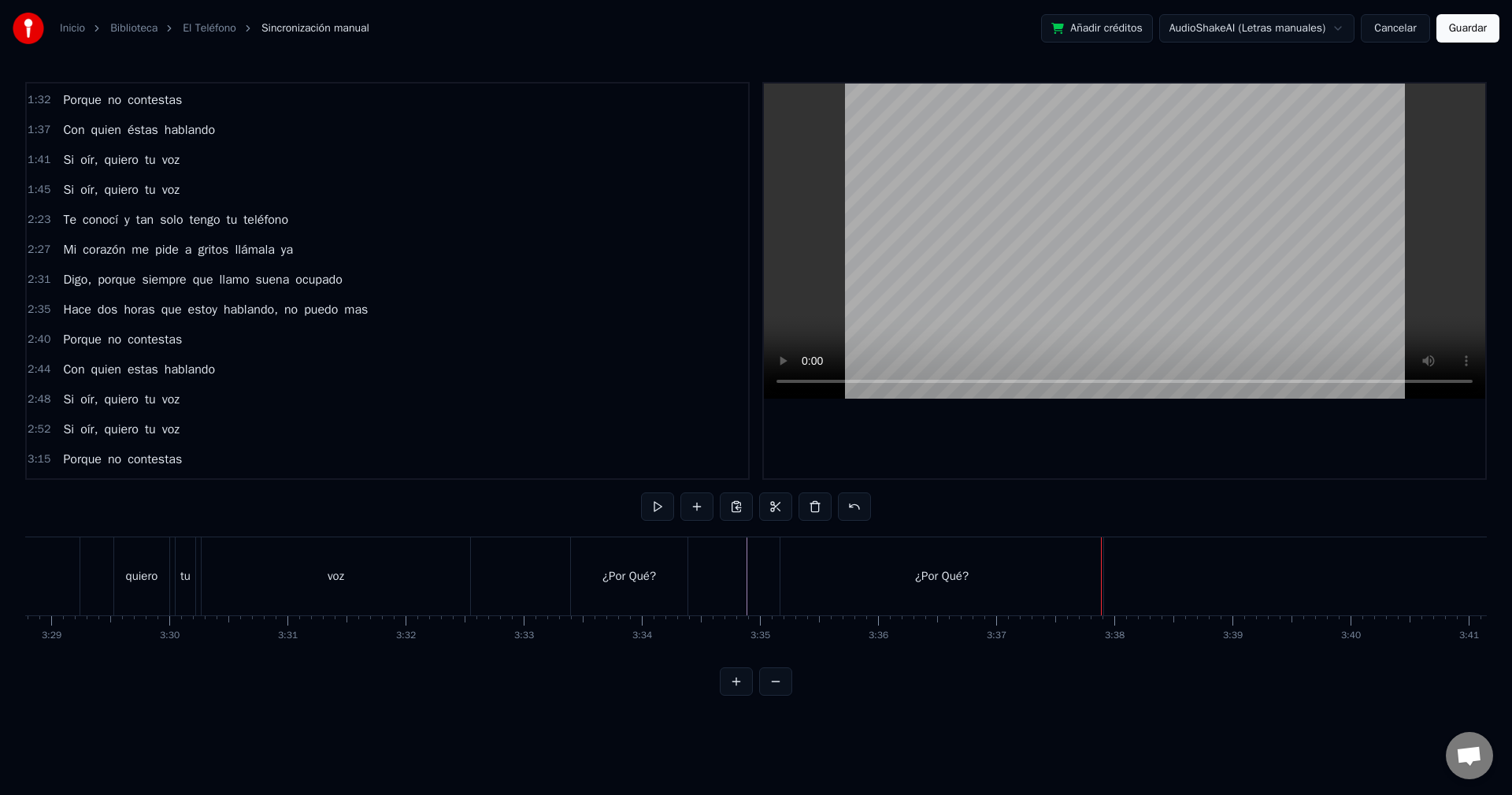 scroll, scrollTop: 444, scrollLeft: 0, axis: vertical 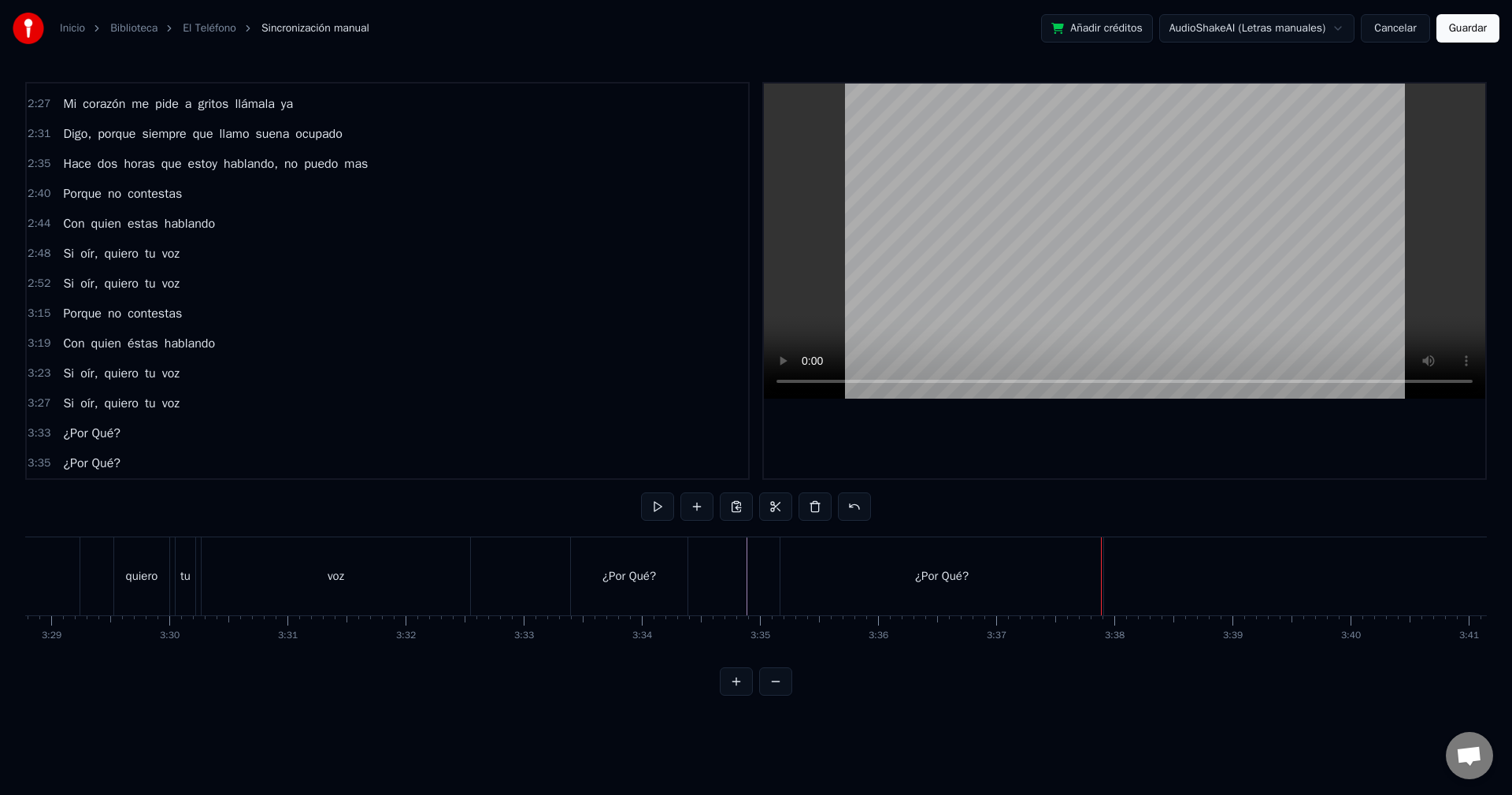 click on "3:35 ¿Por Qué?" at bounding box center (387, 463) 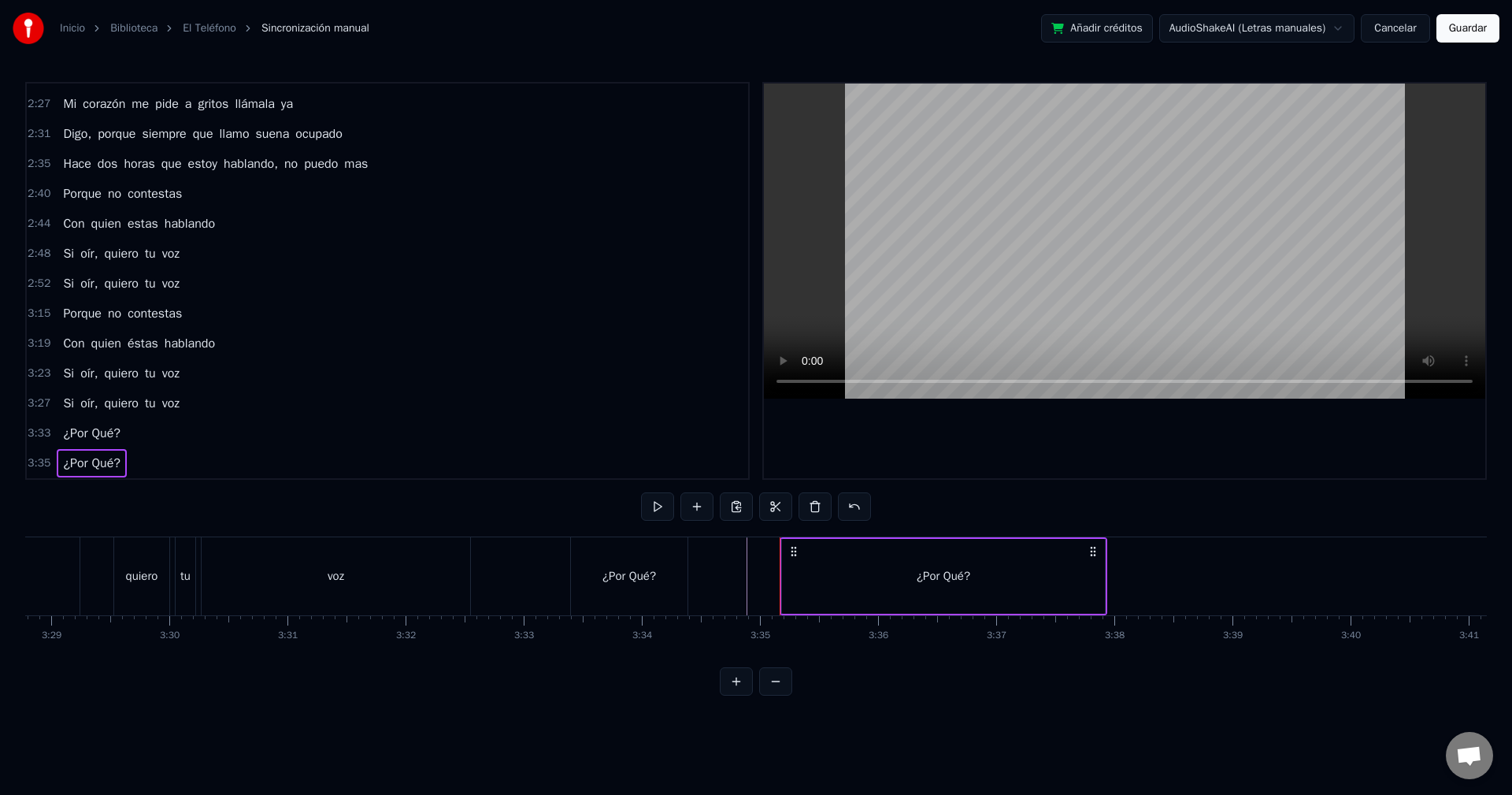 click on "¿Por Qué?" at bounding box center [943, 576] 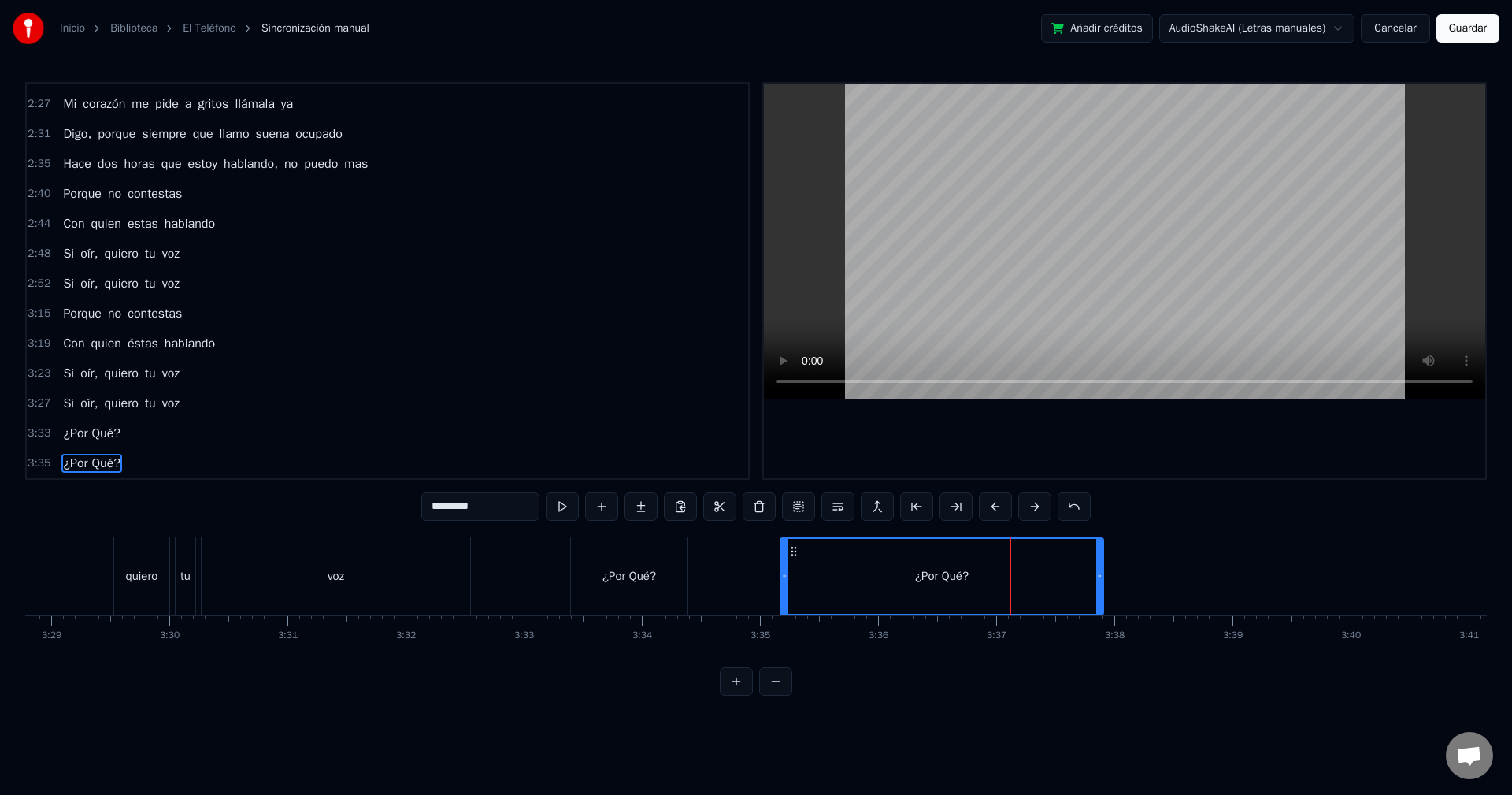 click on "¿Por Qué?" at bounding box center [942, 576] 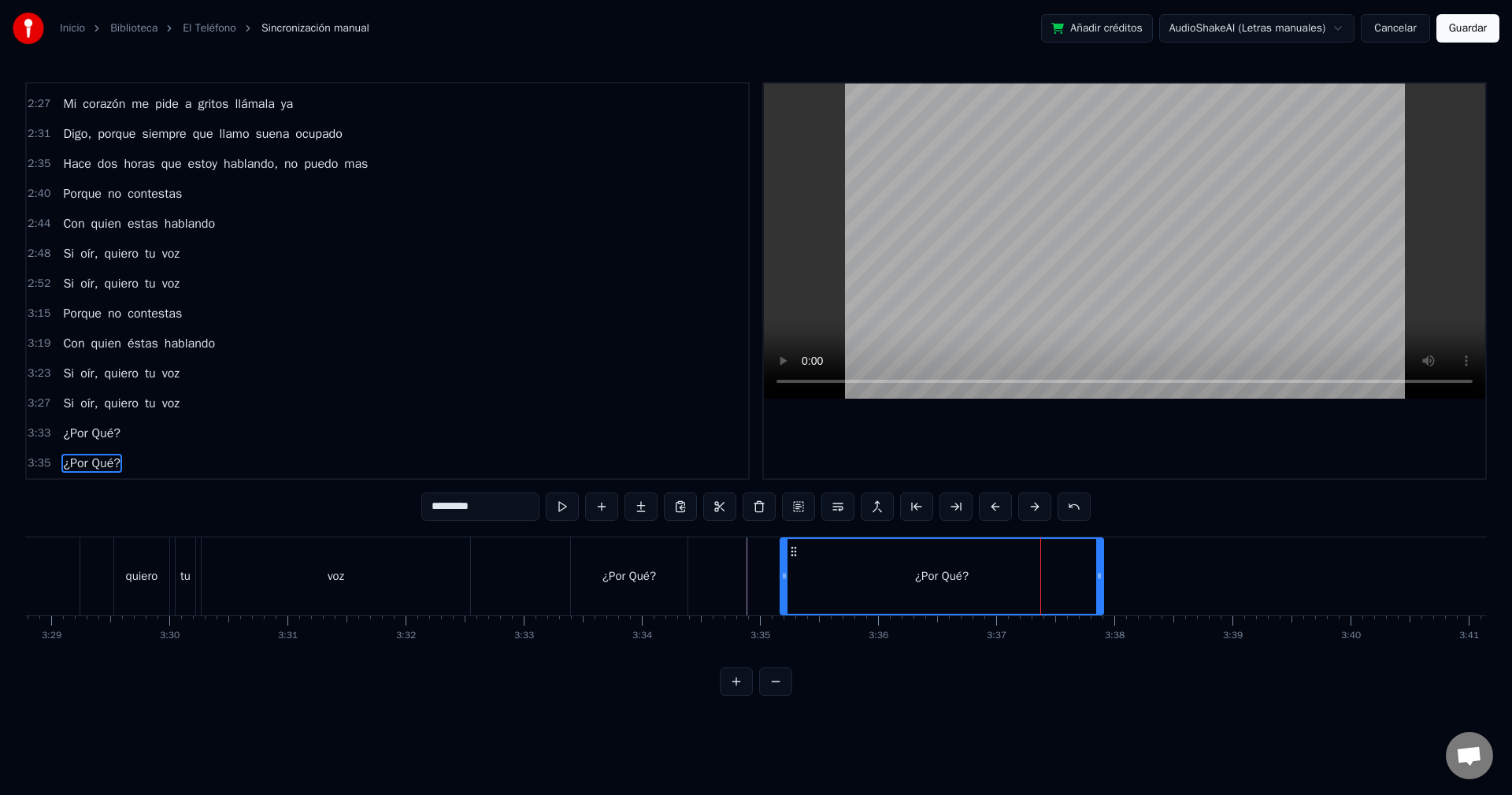 scroll, scrollTop: 414, scrollLeft: 0, axis: vertical 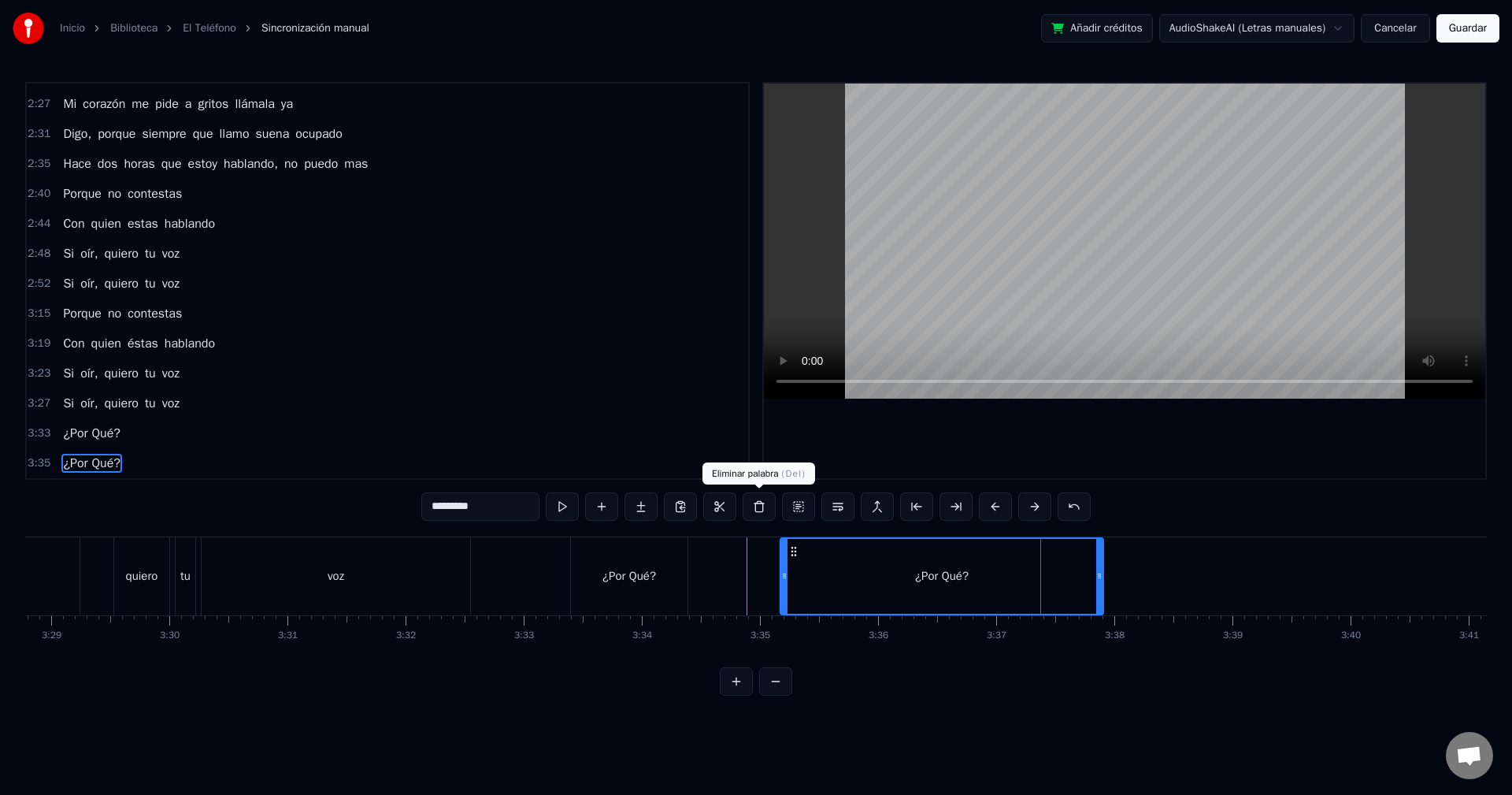 click at bounding box center [759, 507] 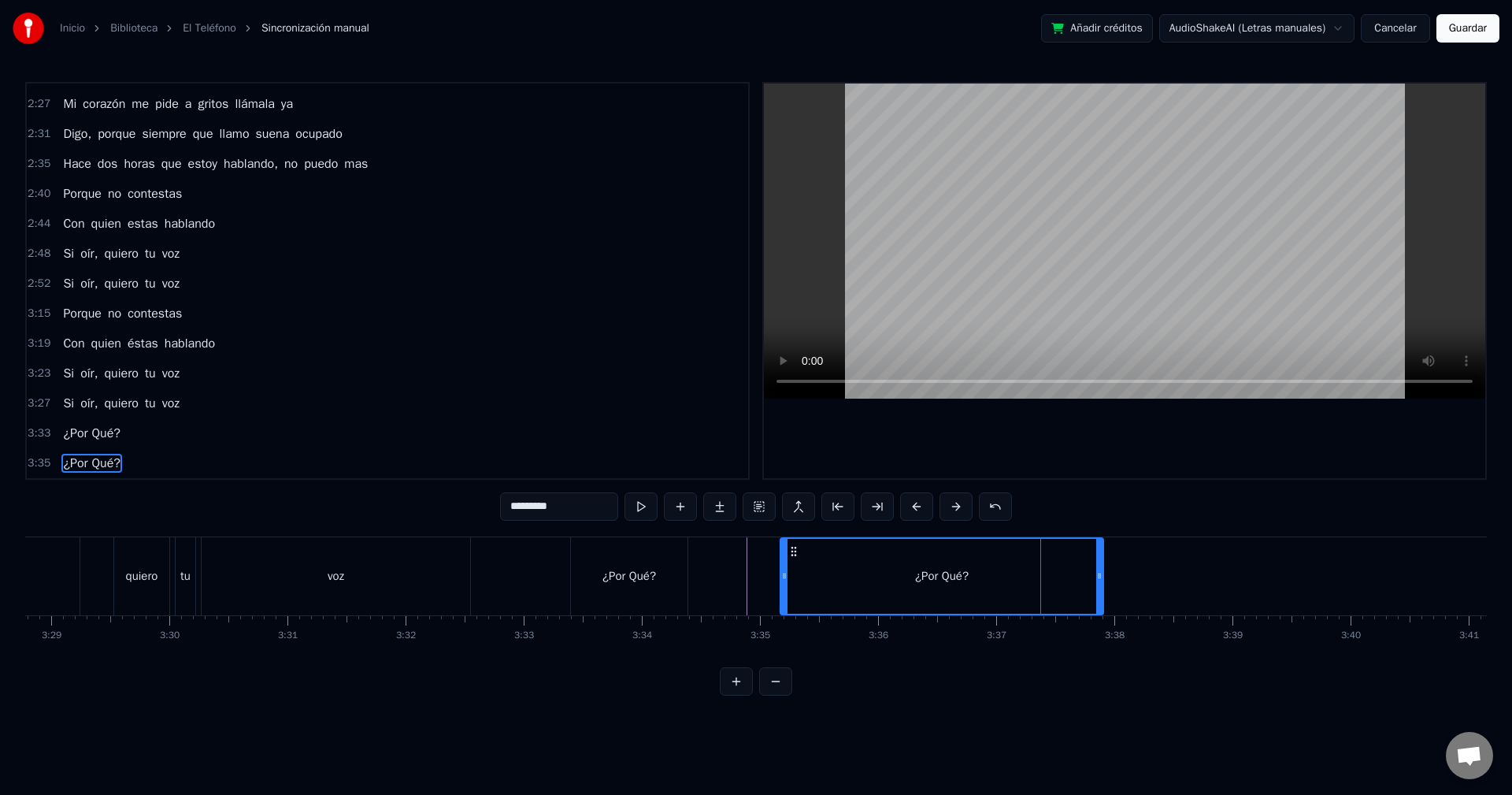 click on "¿Por Qué?" at bounding box center (942, 576) 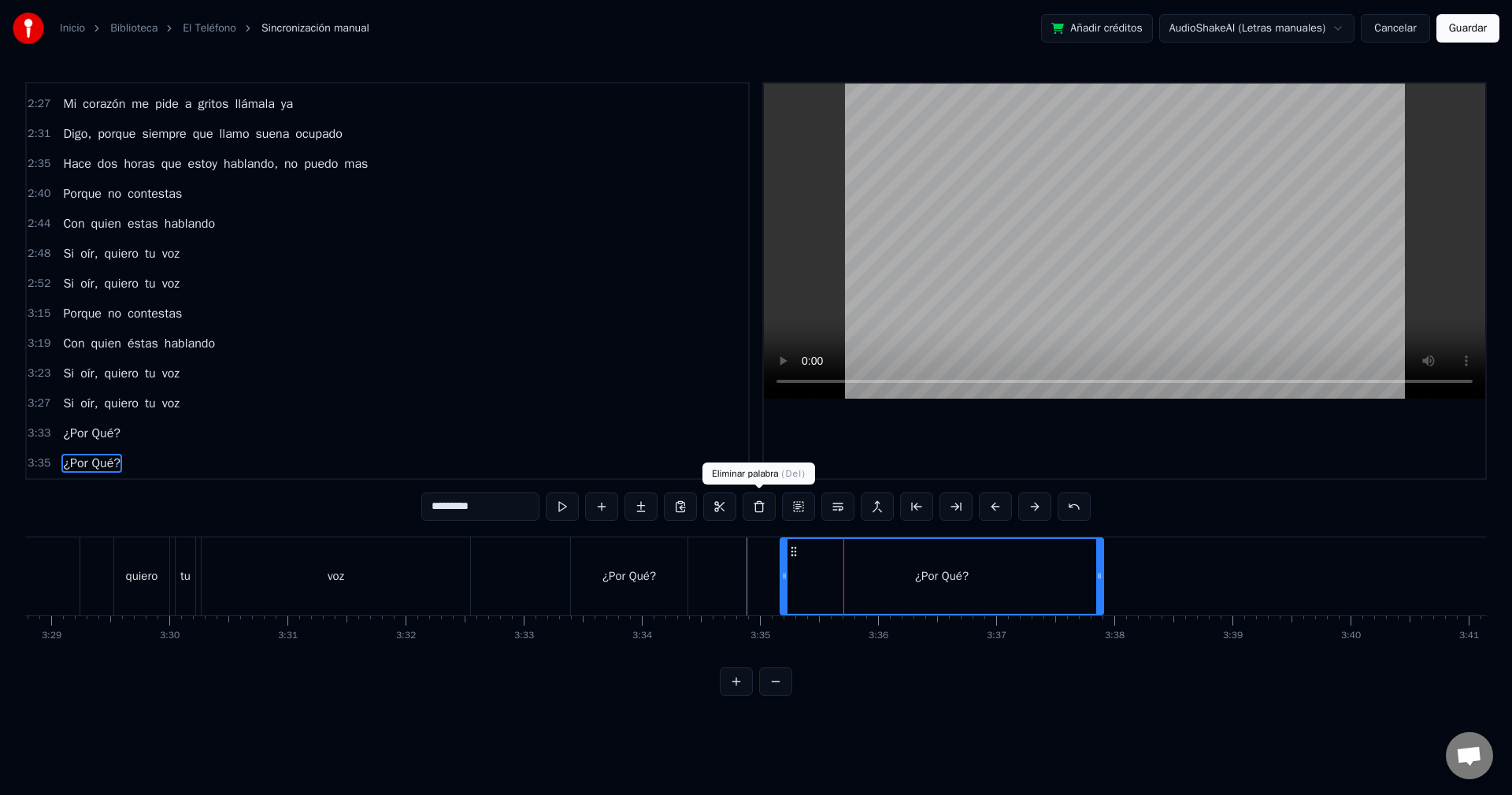 click at bounding box center [759, 507] 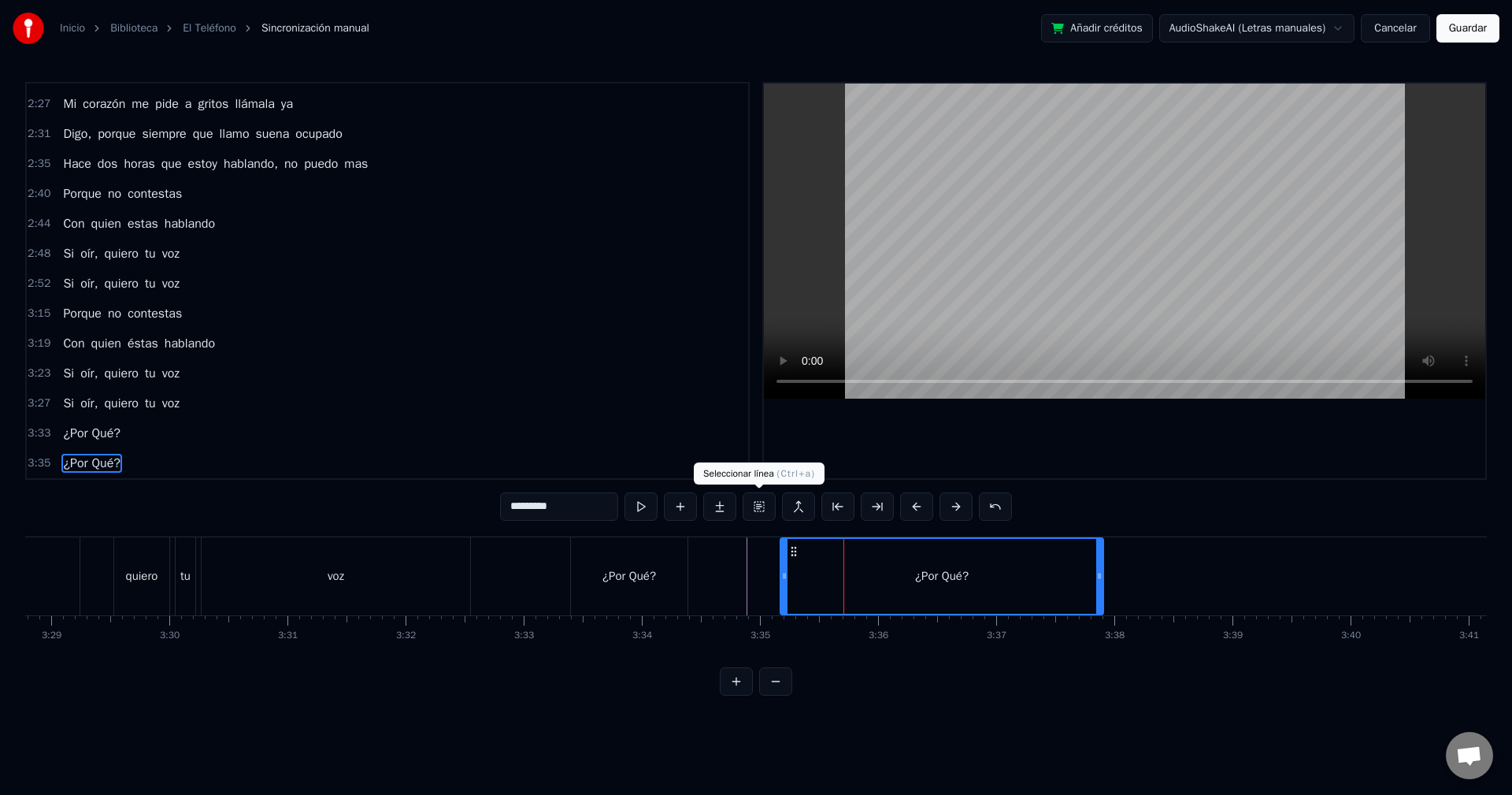 click on "¿Por Qué?" at bounding box center [942, 576] 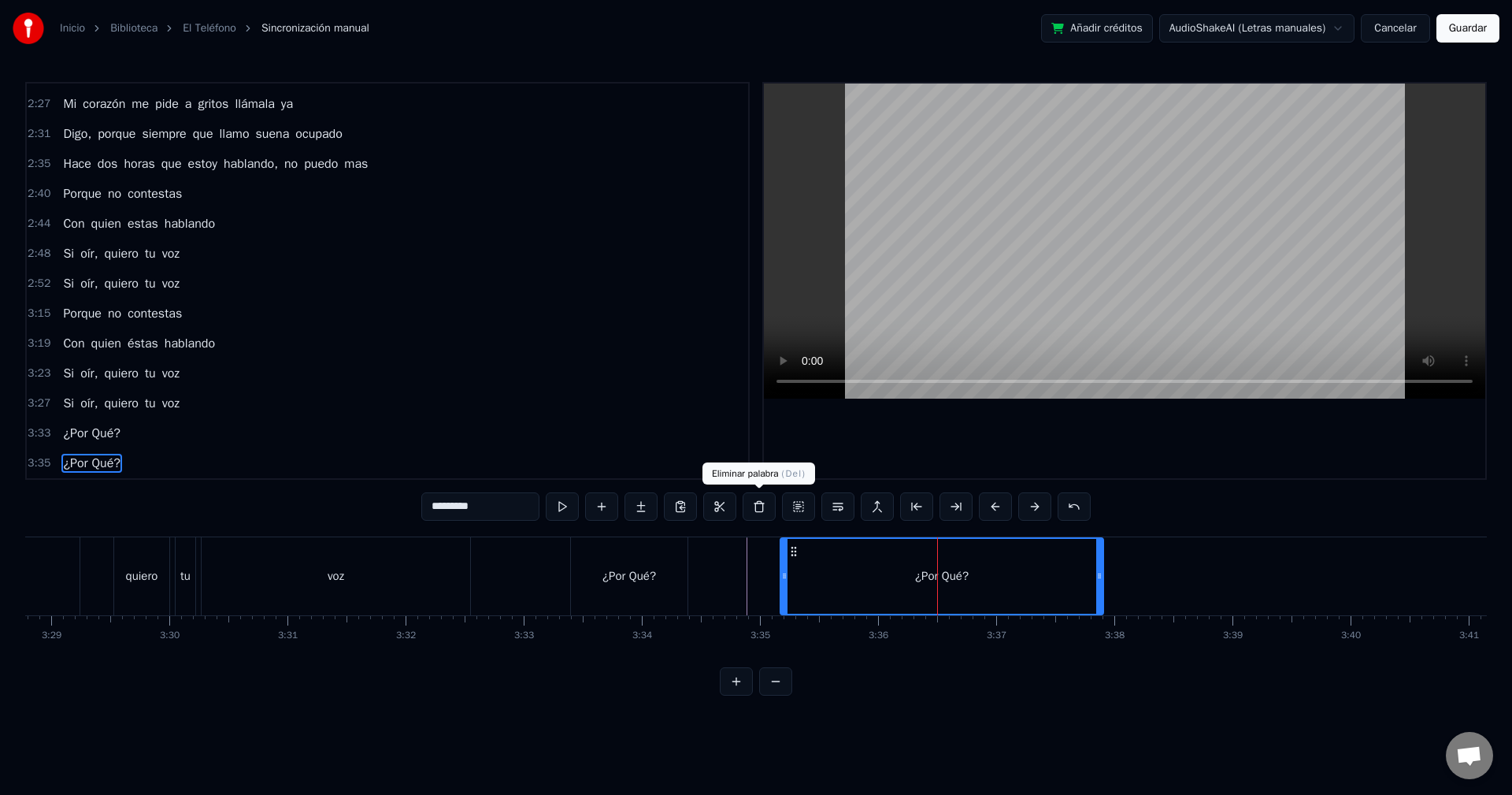 click at bounding box center [759, 507] 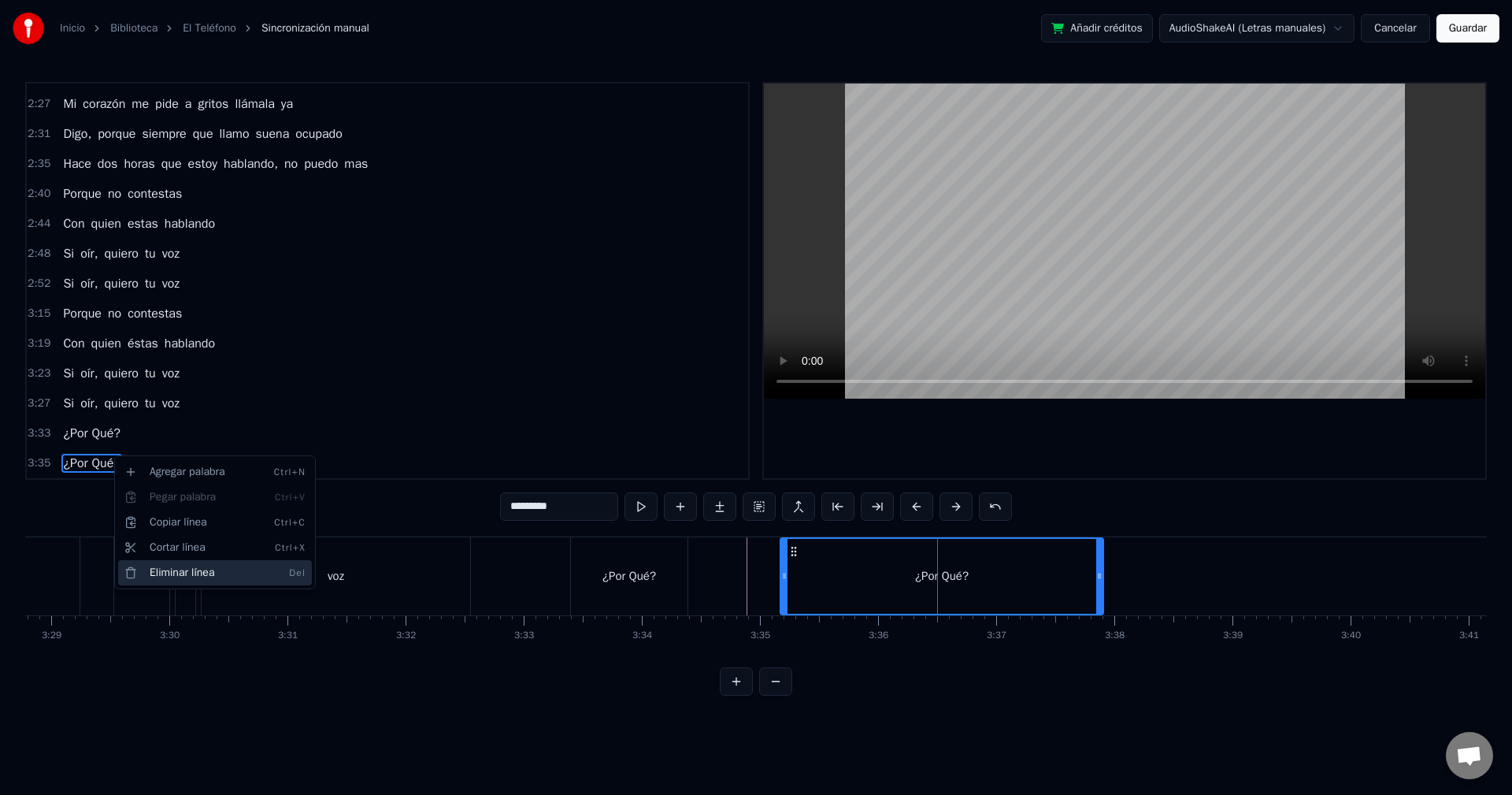 click on "Eliminar línea Del" at bounding box center (215, 573) 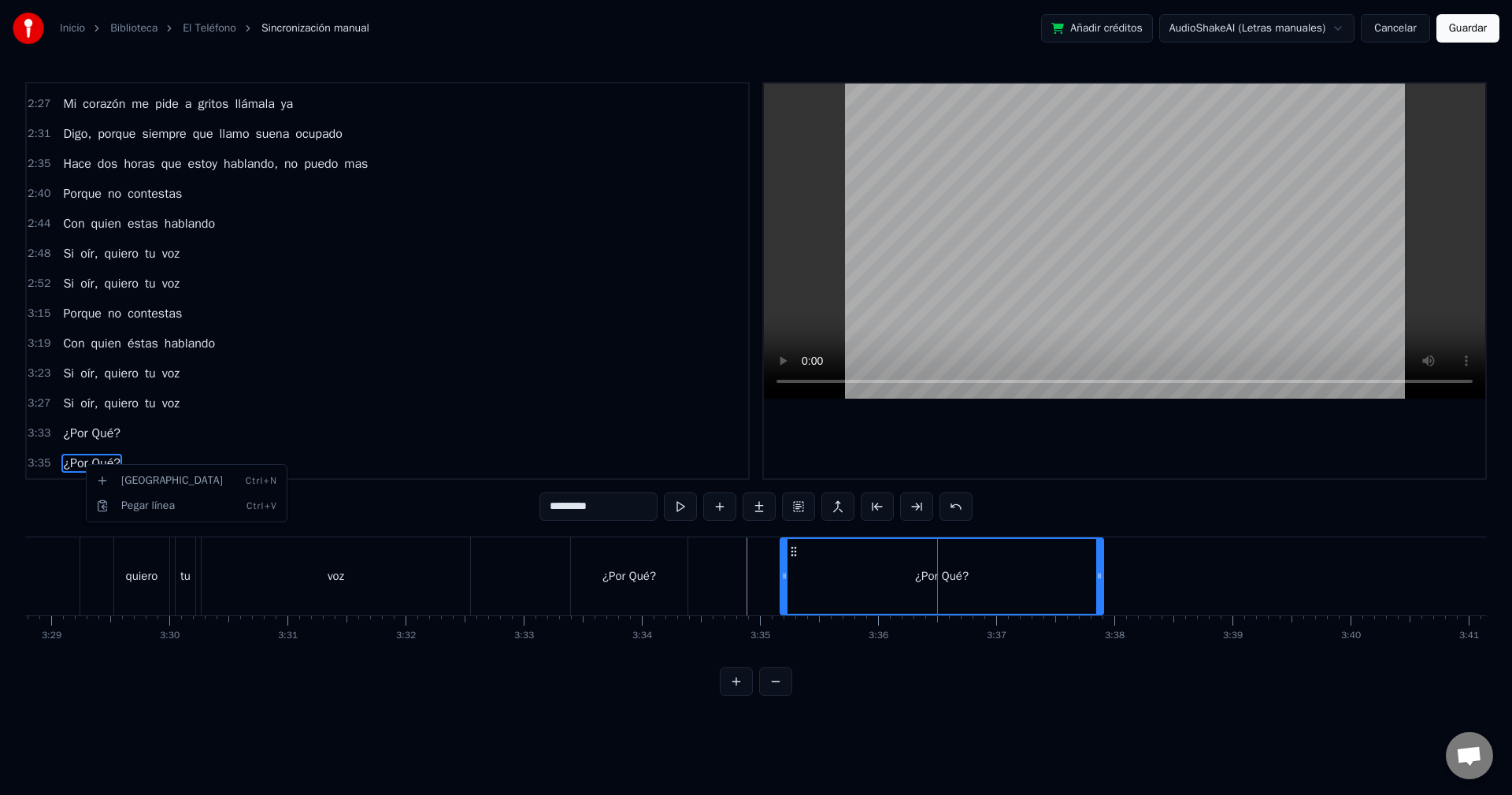 click on "3:33 ¿Por Qué?" at bounding box center (387, 433) 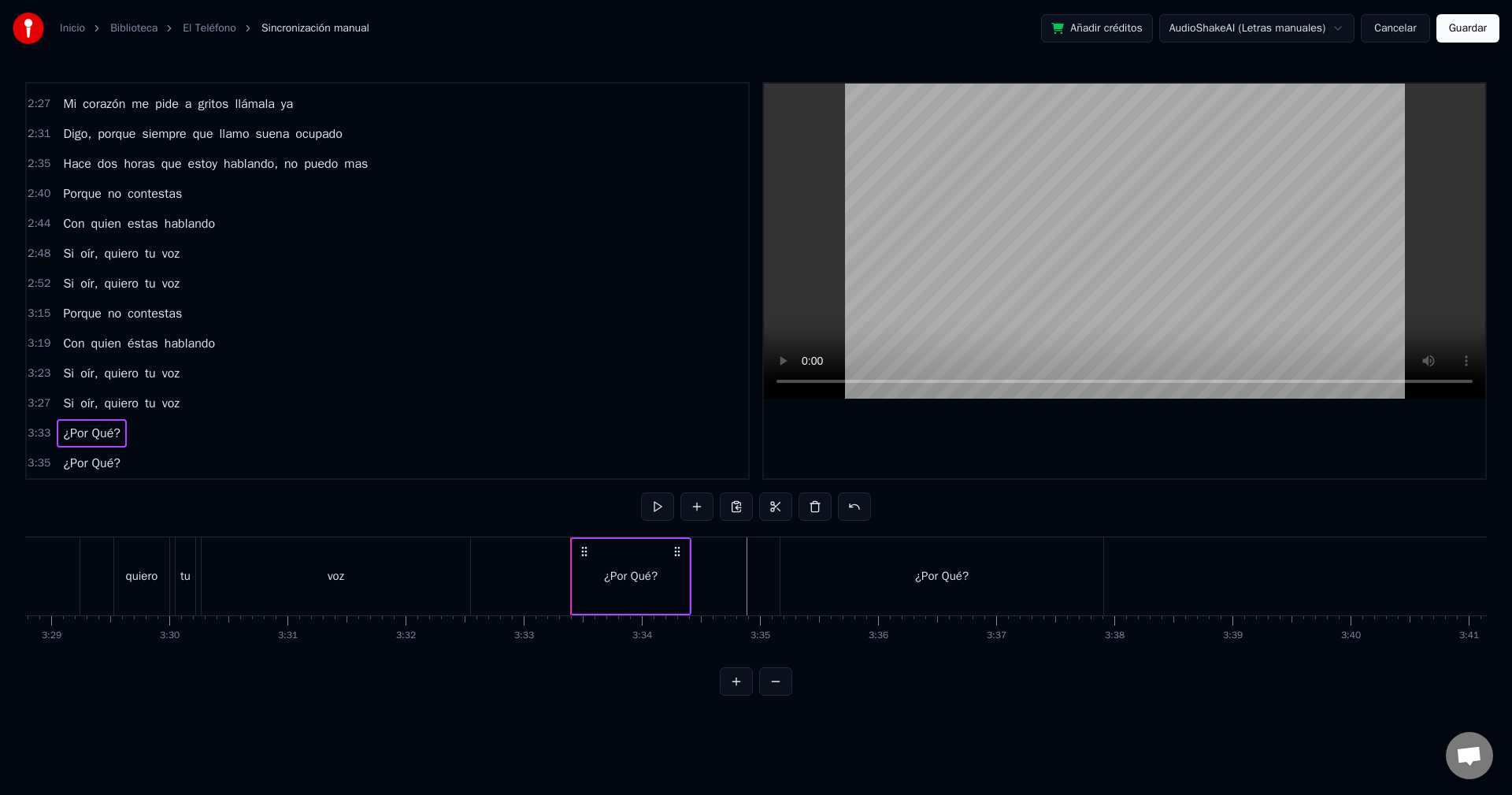 click on "¿Por Qué?" at bounding box center (942, 576) 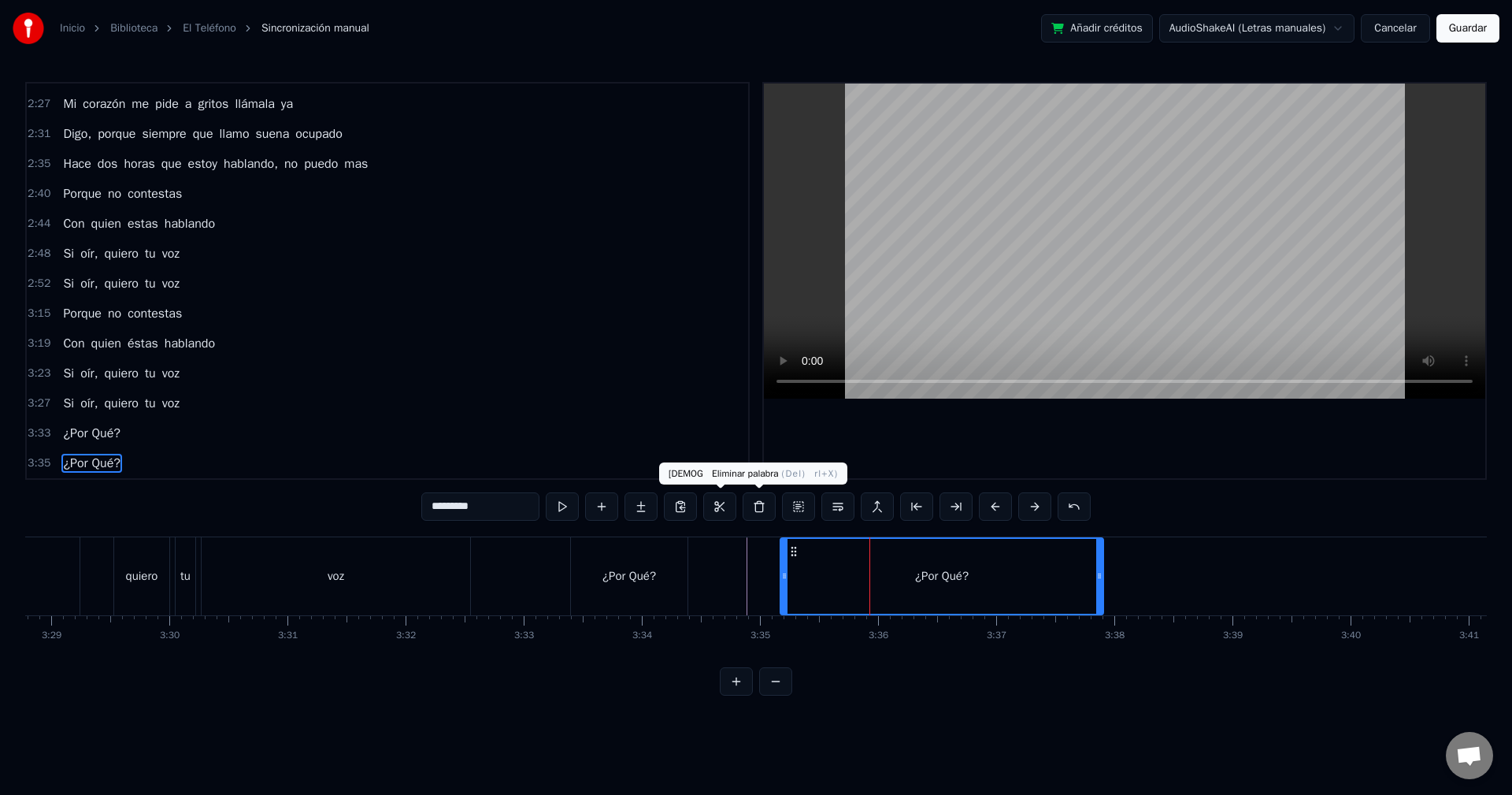 click at bounding box center [759, 507] 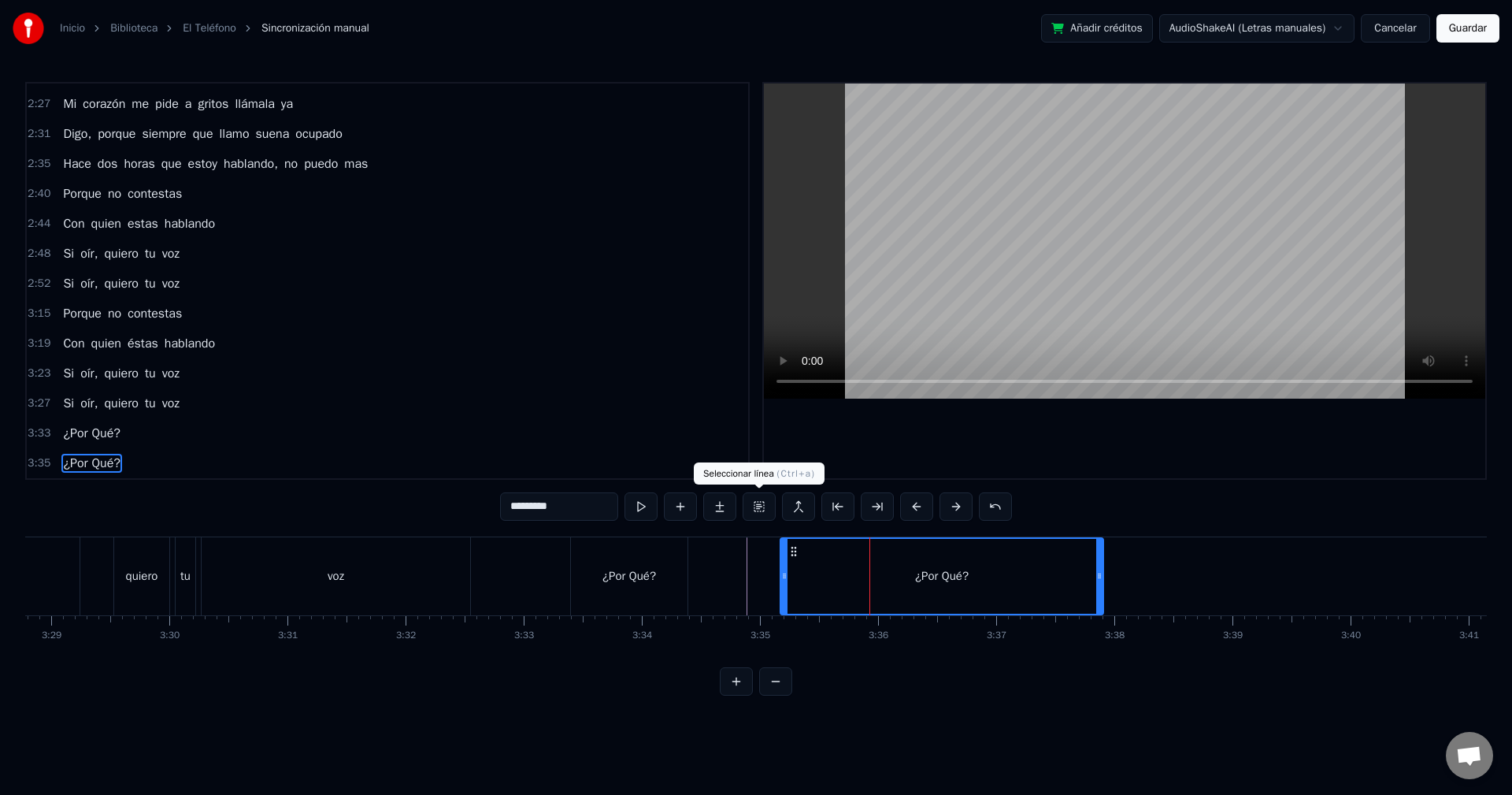 click on "¿Por Qué?" at bounding box center (942, 576) 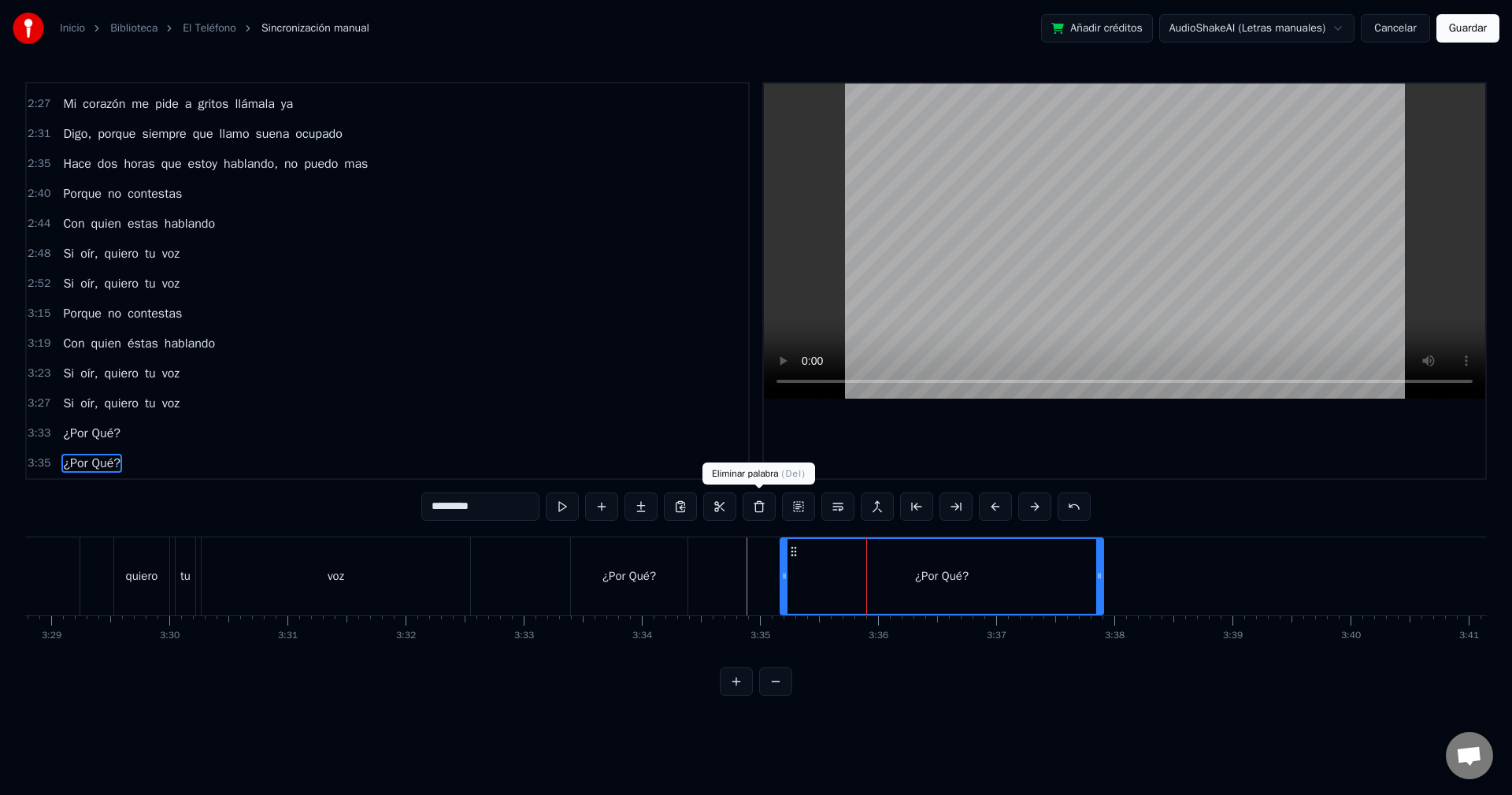 click at bounding box center [759, 507] 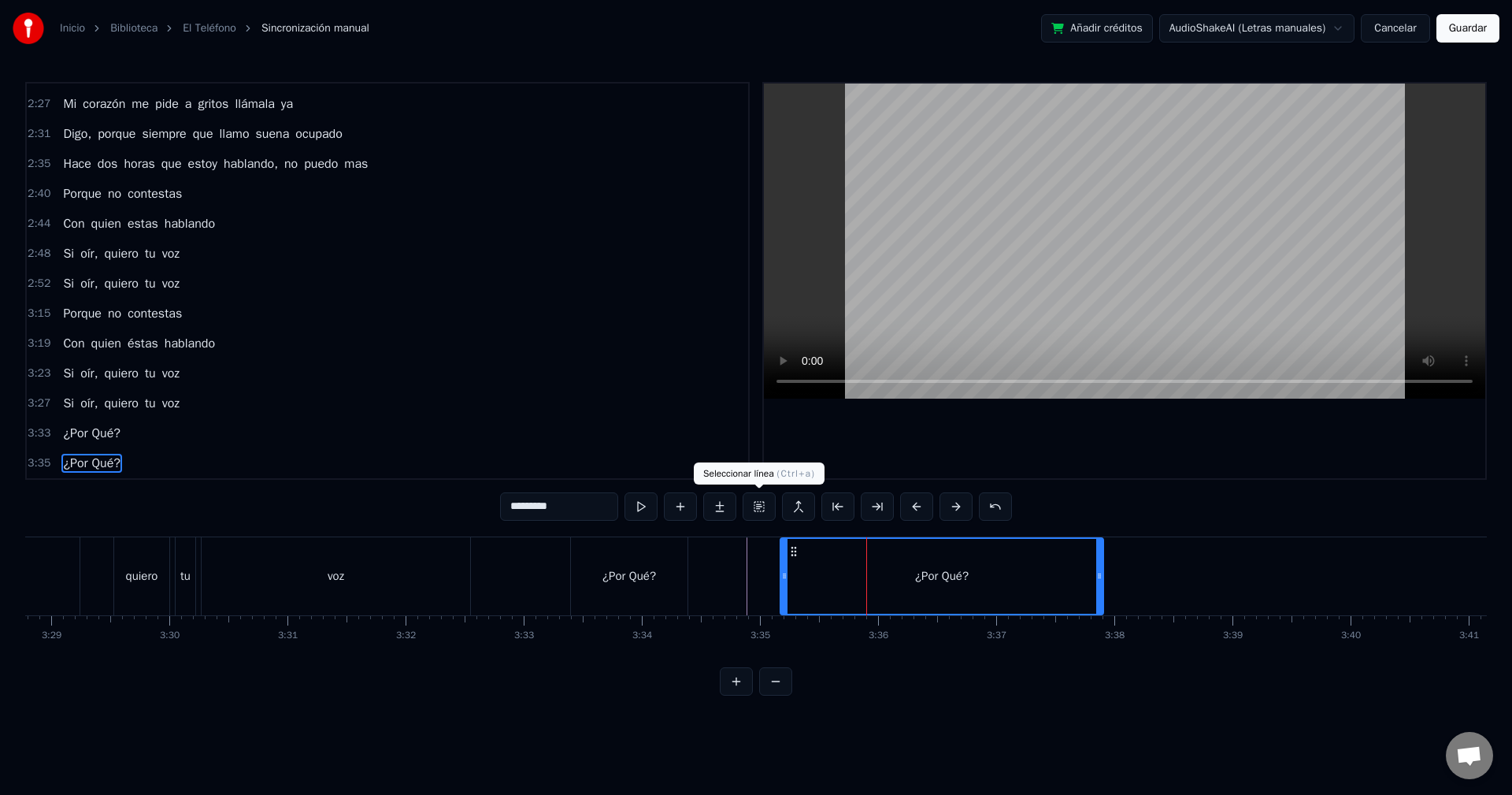click on "¿Por Qué?" at bounding box center [942, 576] 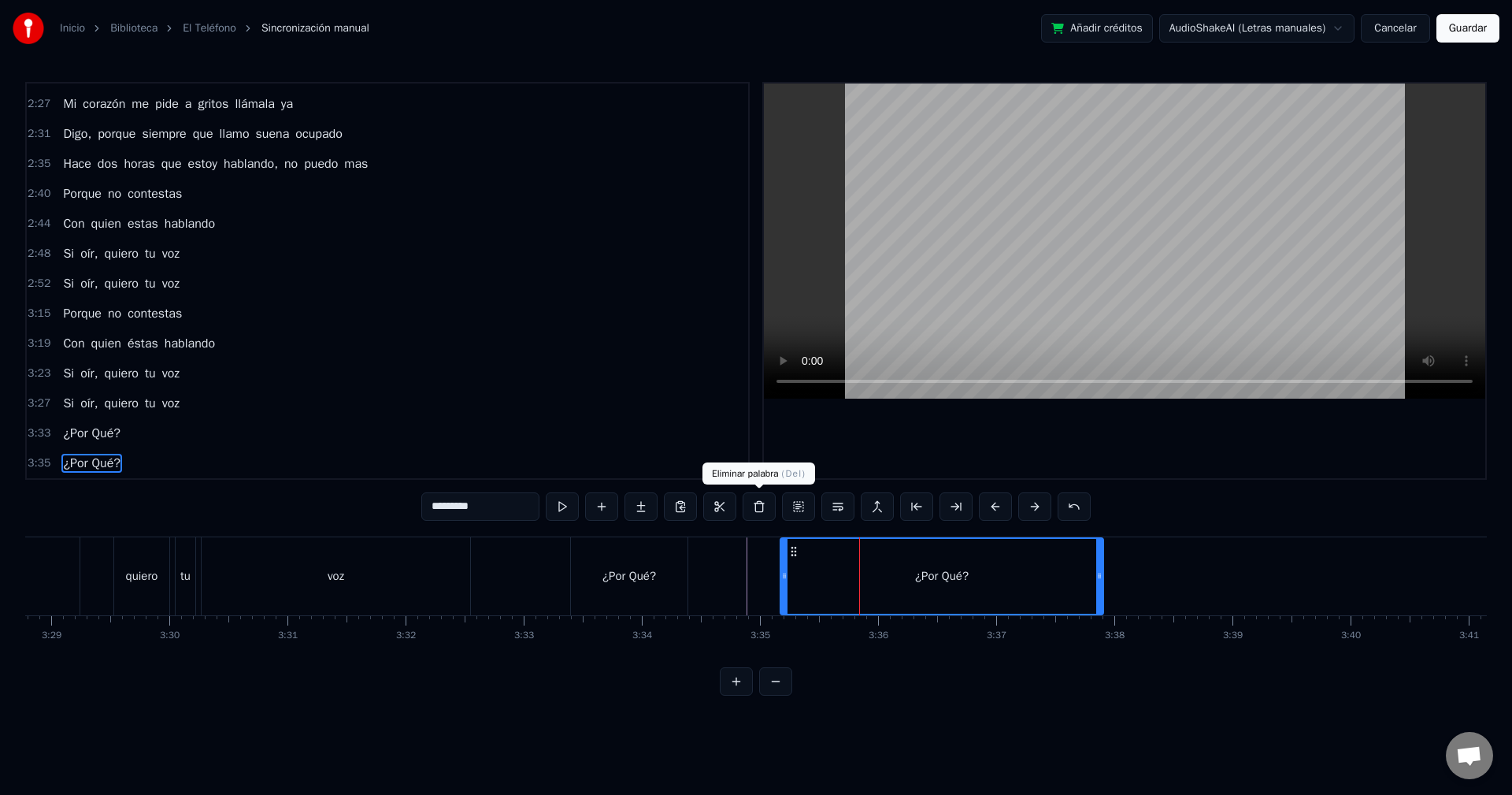 click at bounding box center [759, 507] 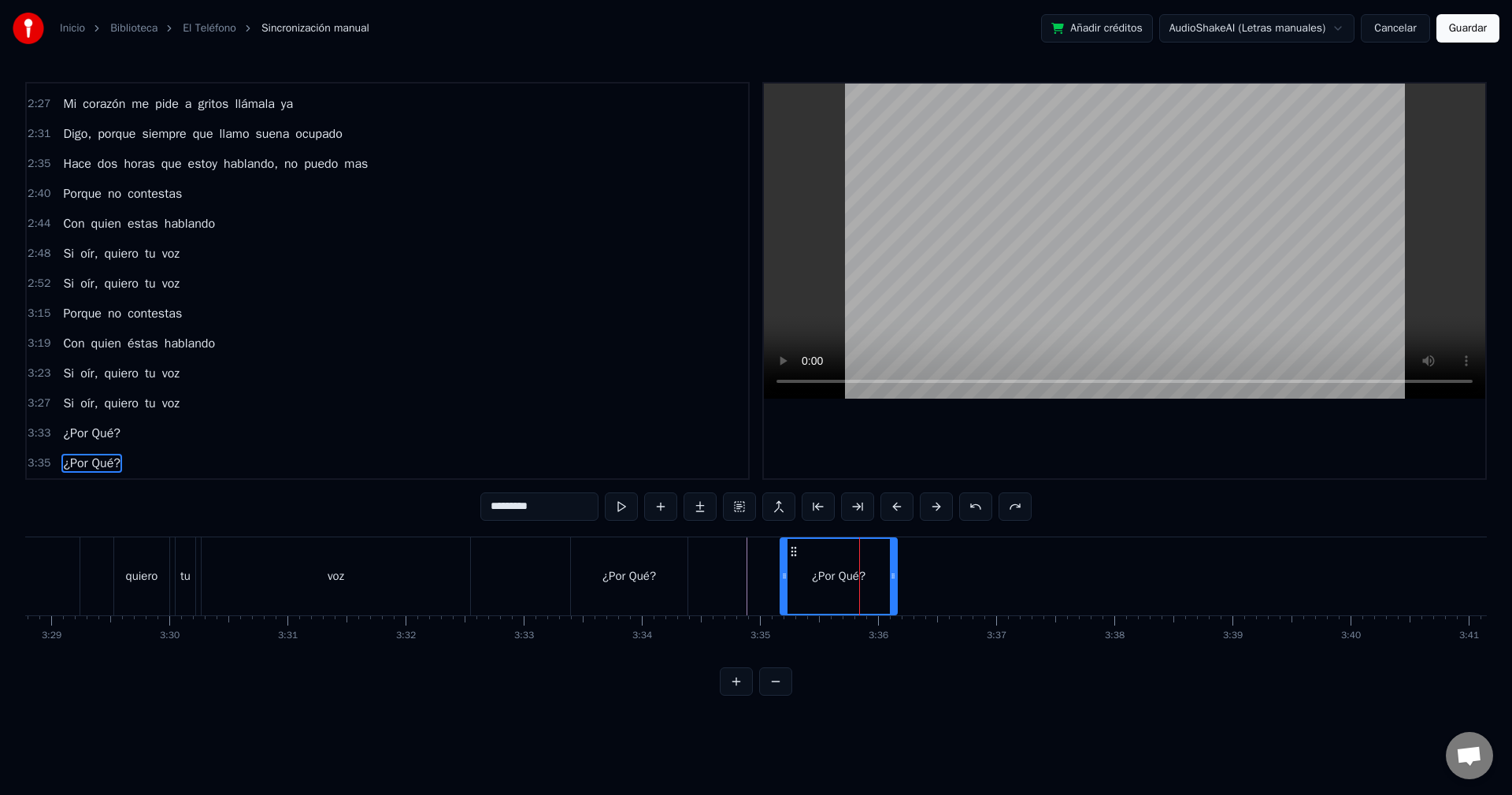 scroll, scrollTop: 414, scrollLeft: 0, axis: vertical 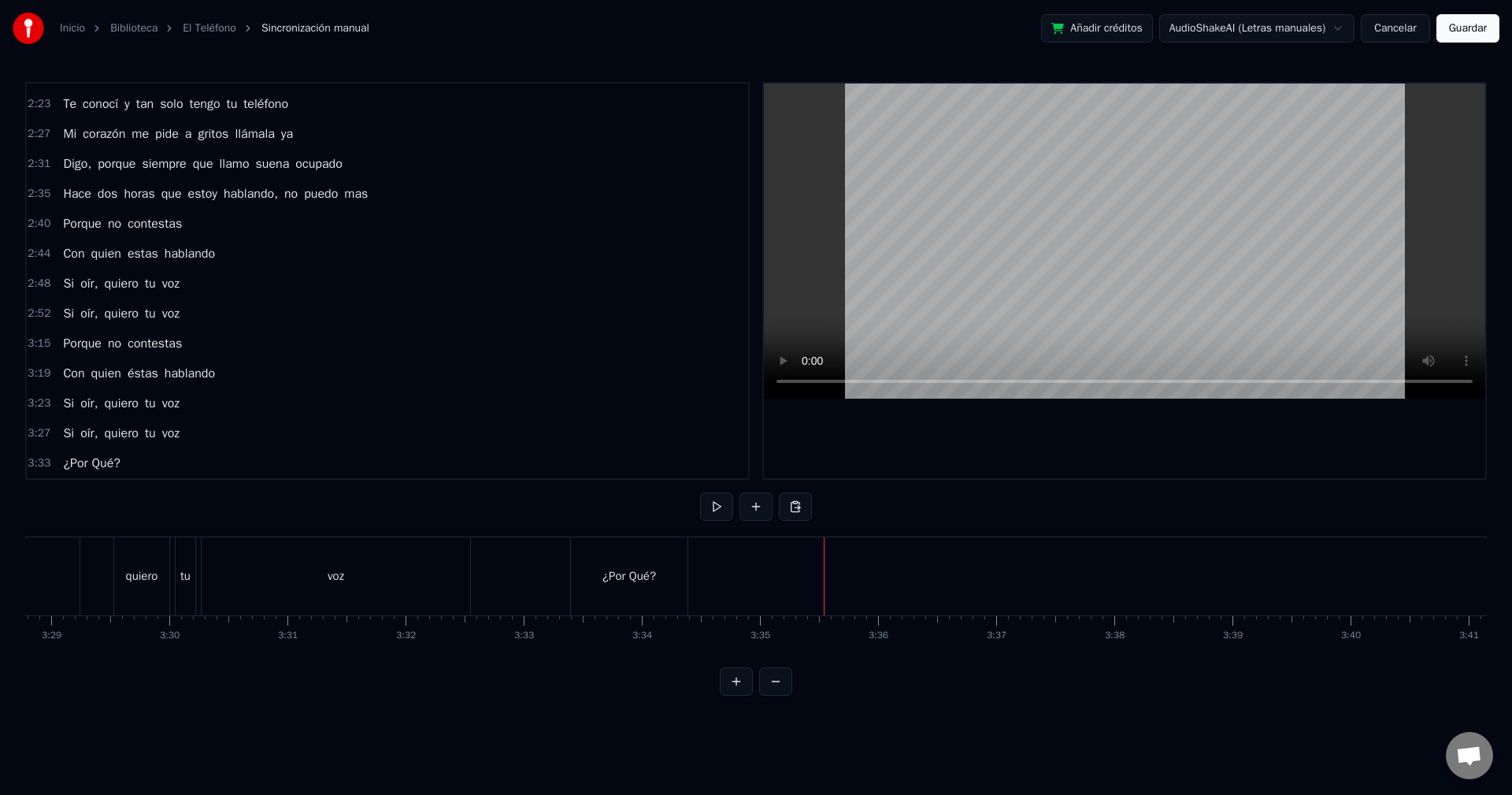 click at bounding box center [-9882, 576] 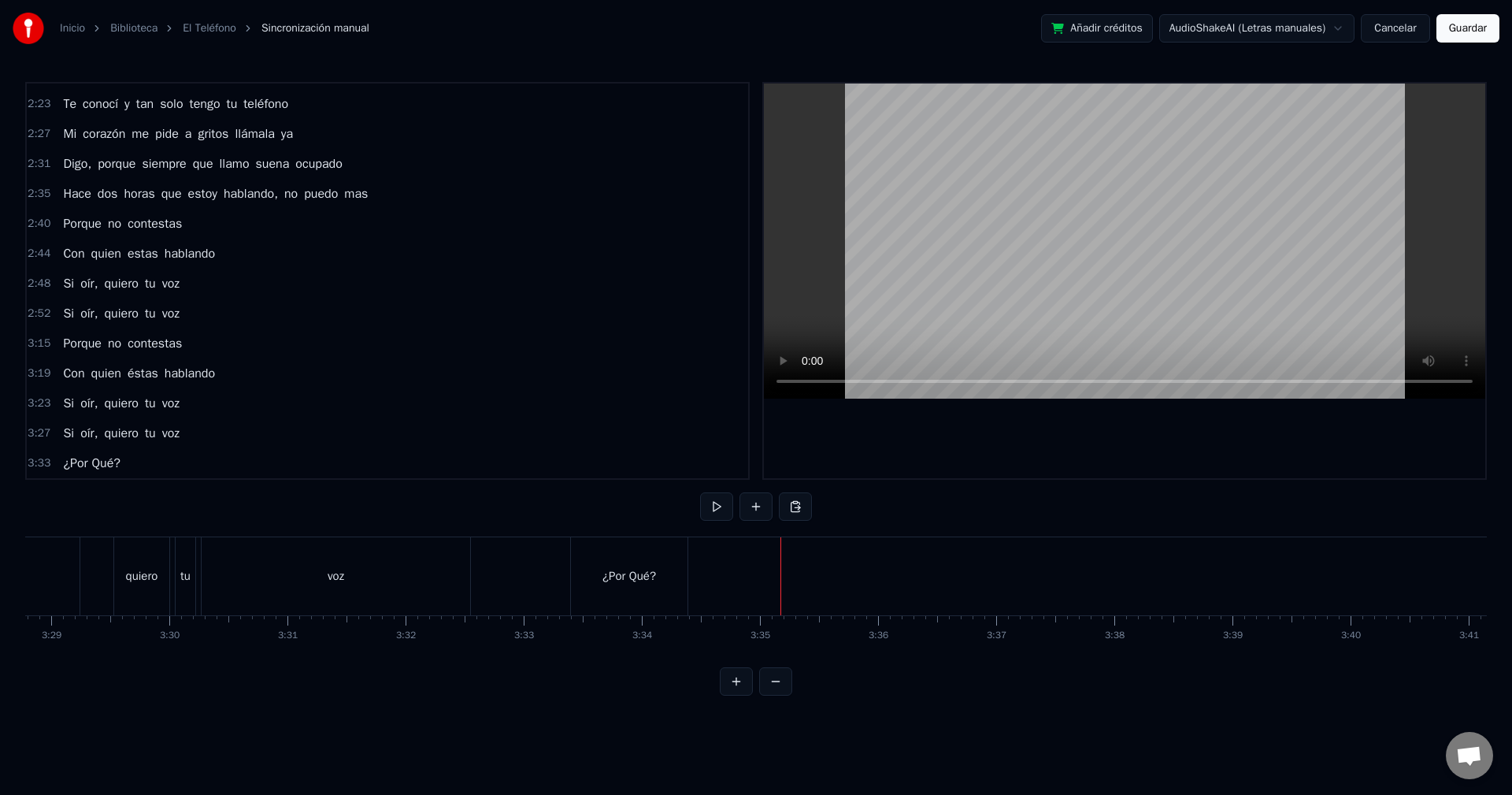 click at bounding box center [-9882, 576] 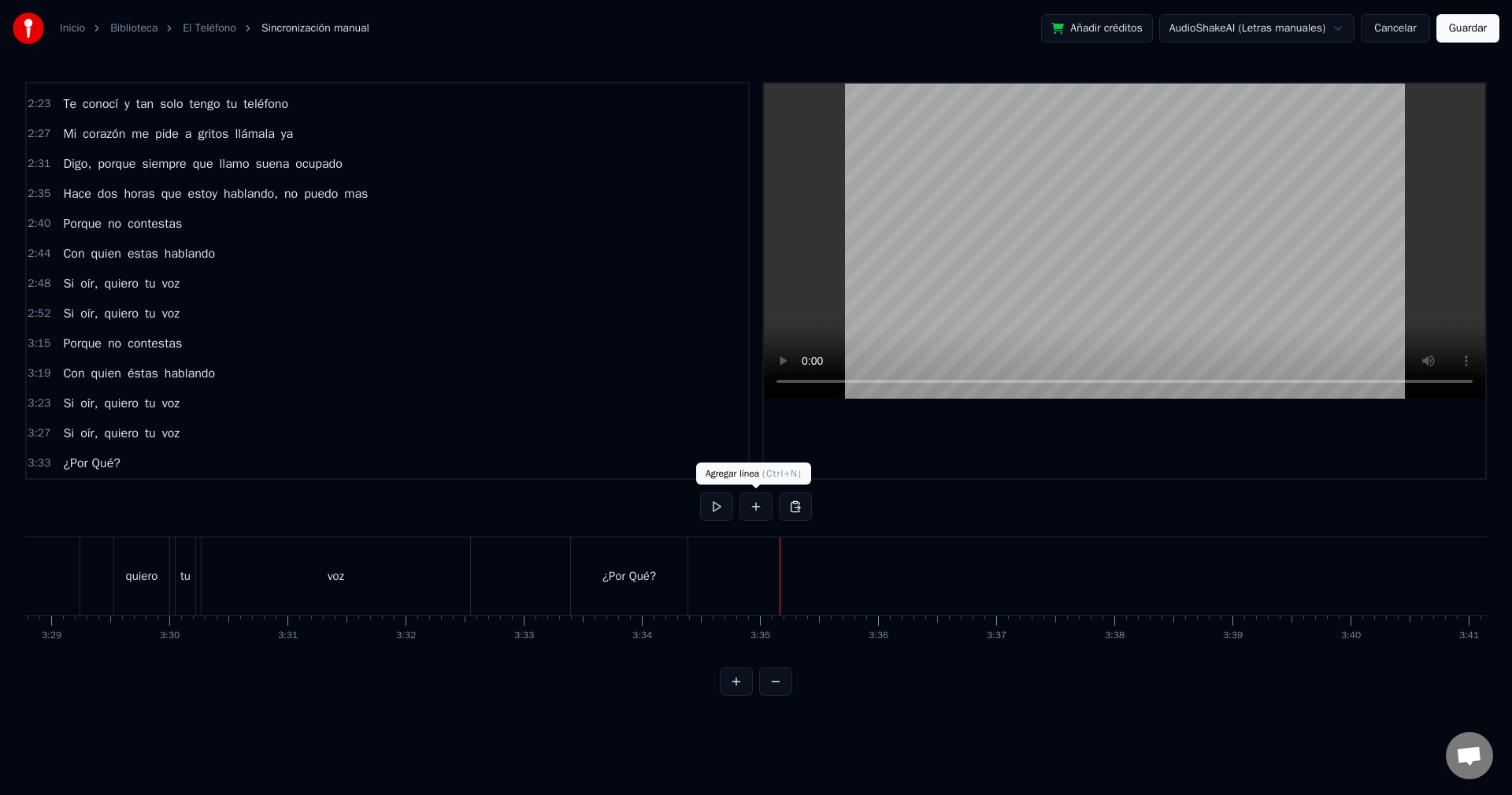 click at bounding box center (756, 507) 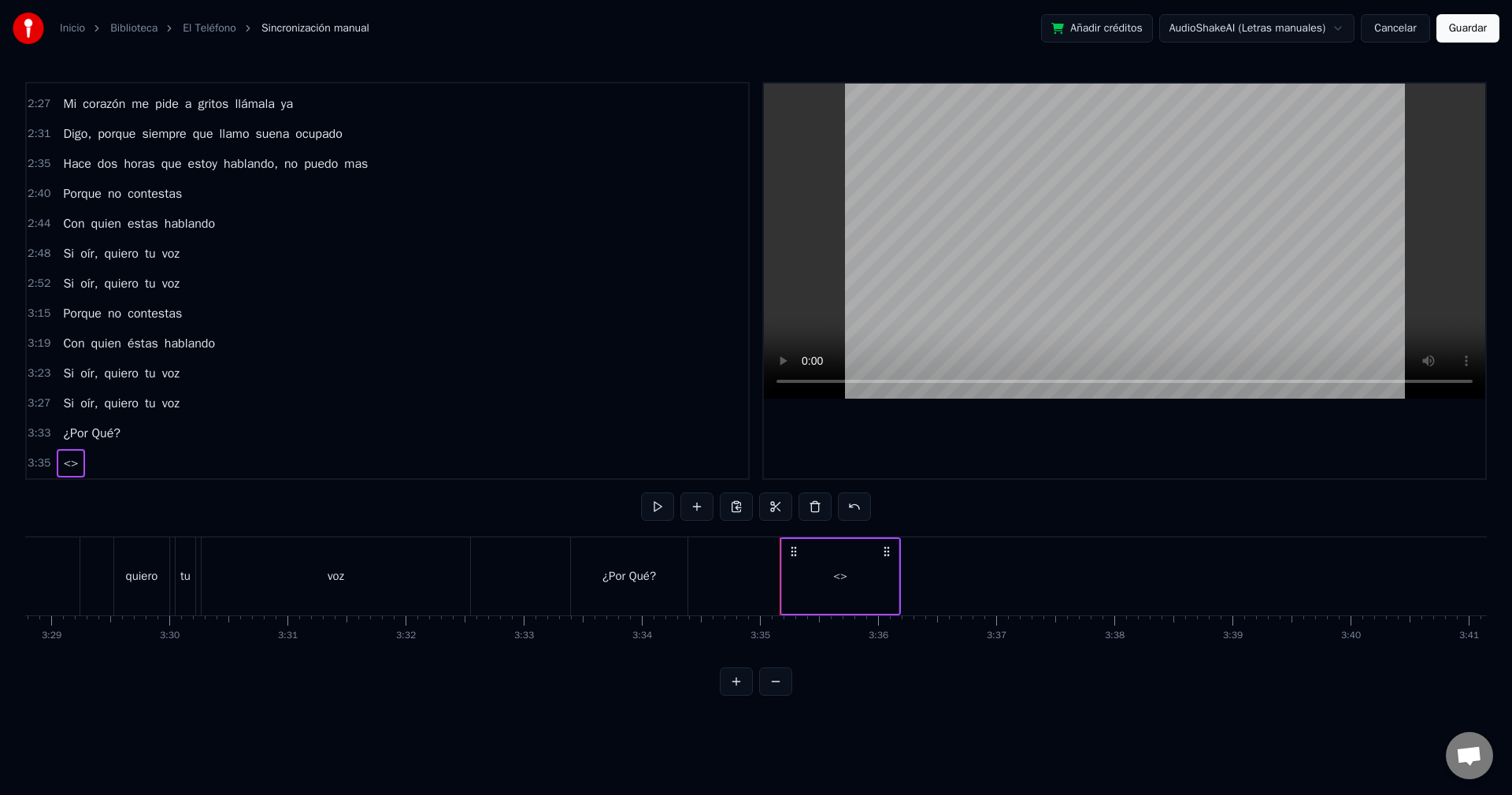click on "<>" at bounding box center (840, 576) 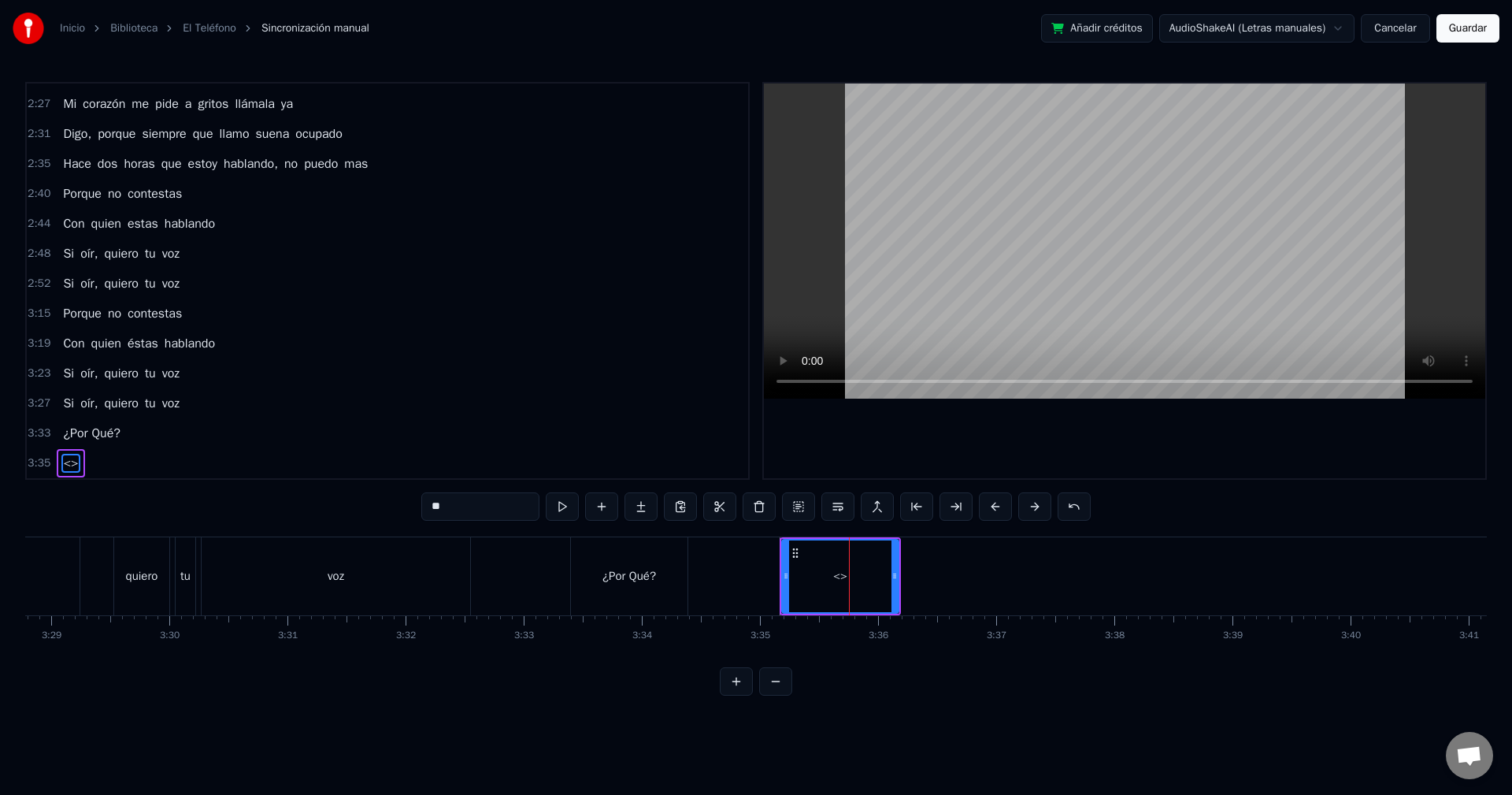 drag, startPoint x: 461, startPoint y: 501, endPoint x: 370, endPoint y: 501, distance: 91 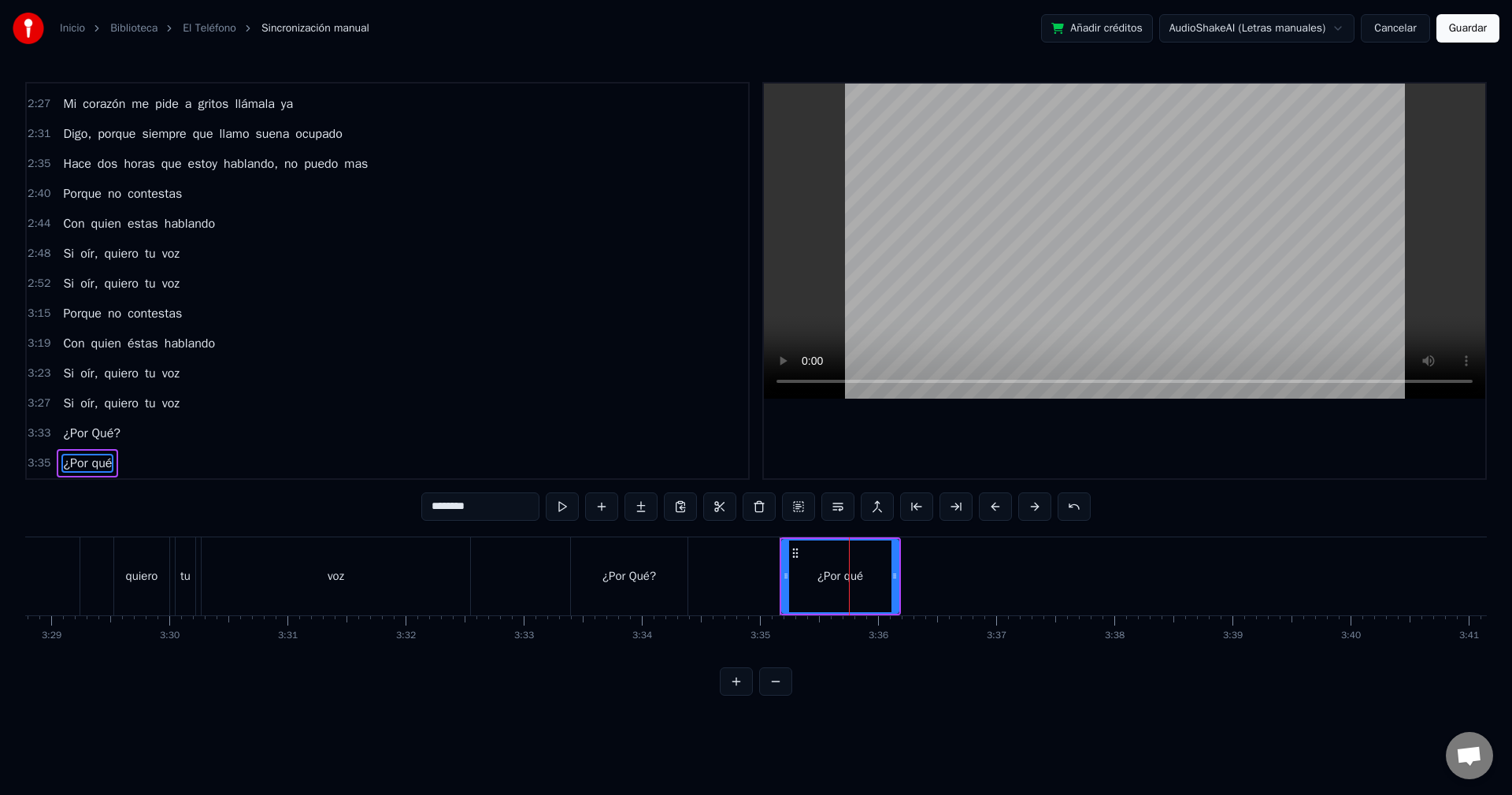 type on "********" 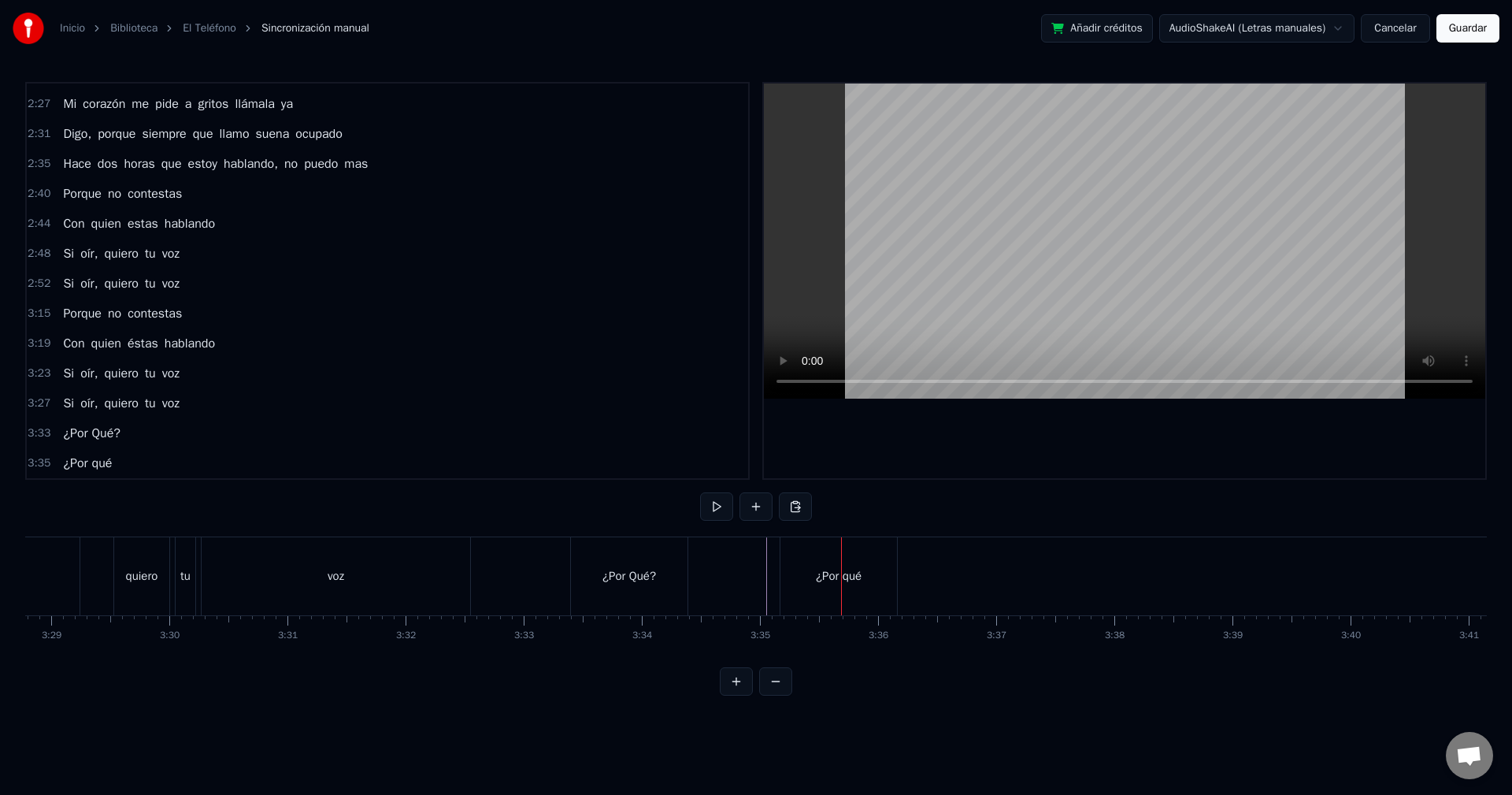 click on "¿Por qué" at bounding box center (839, 576) 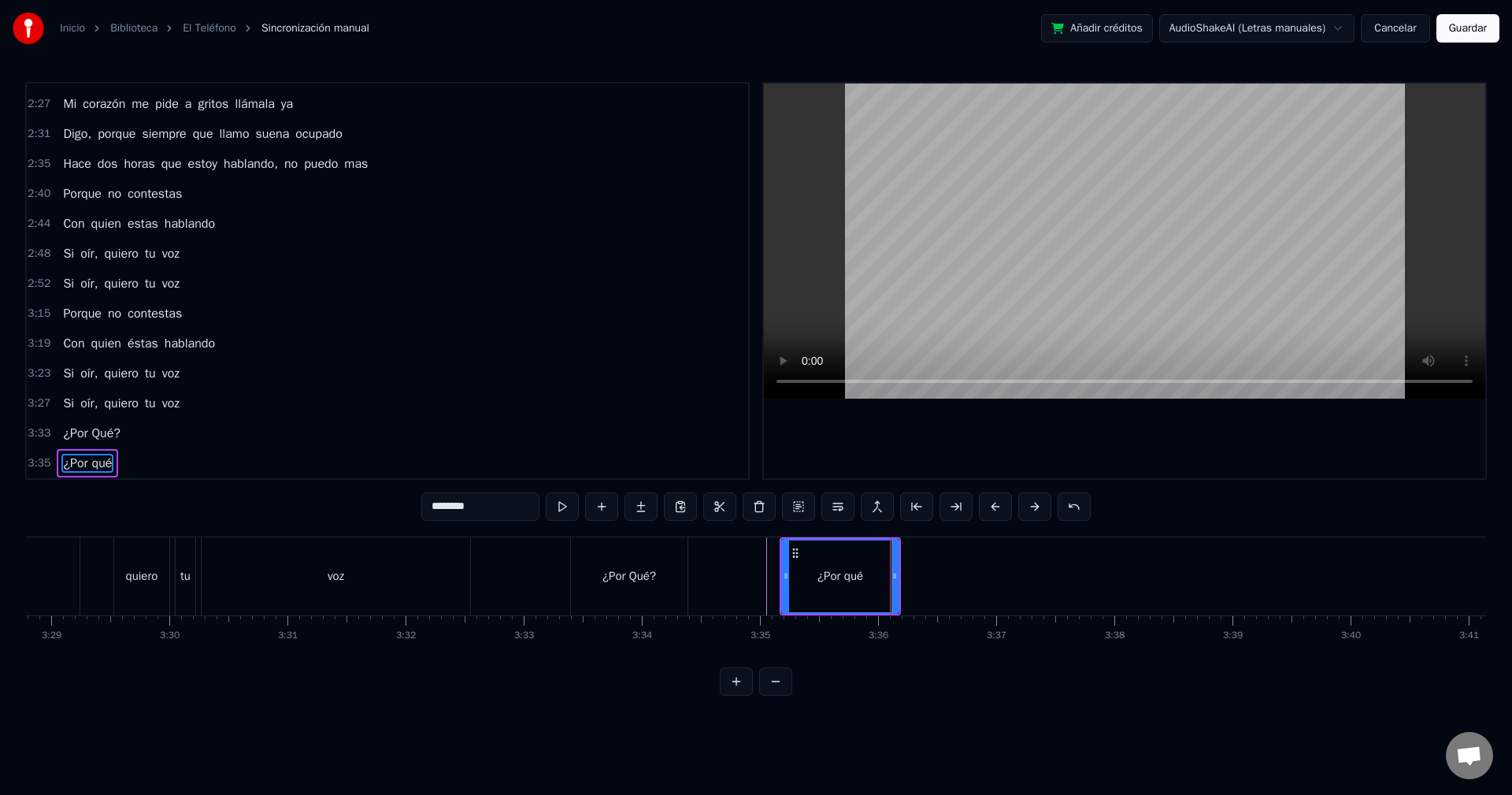 click on "¿Por qué" at bounding box center (840, 576) 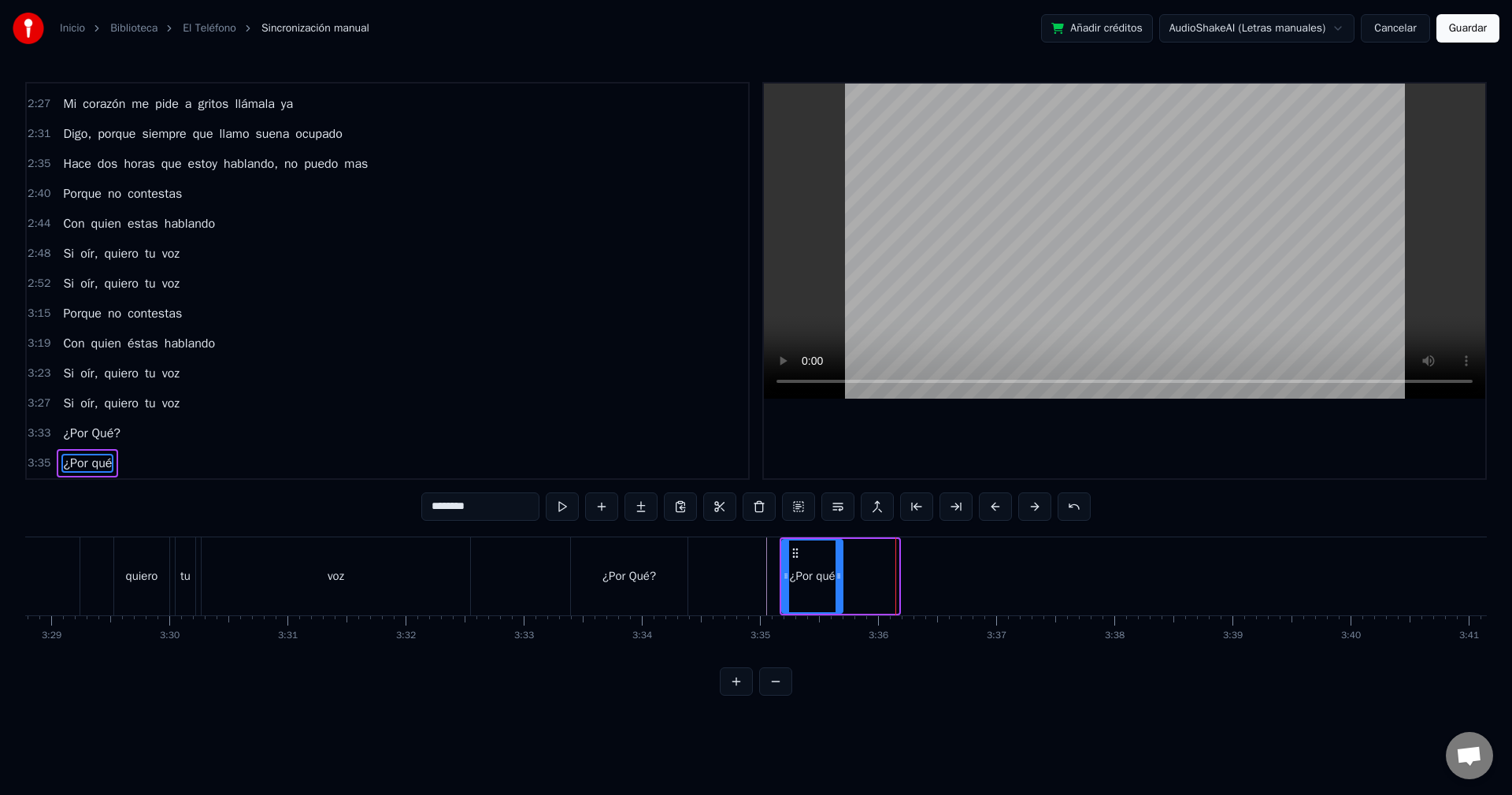 drag, startPoint x: 896, startPoint y: 578, endPoint x: 840, endPoint y: 581, distance: 56.0803 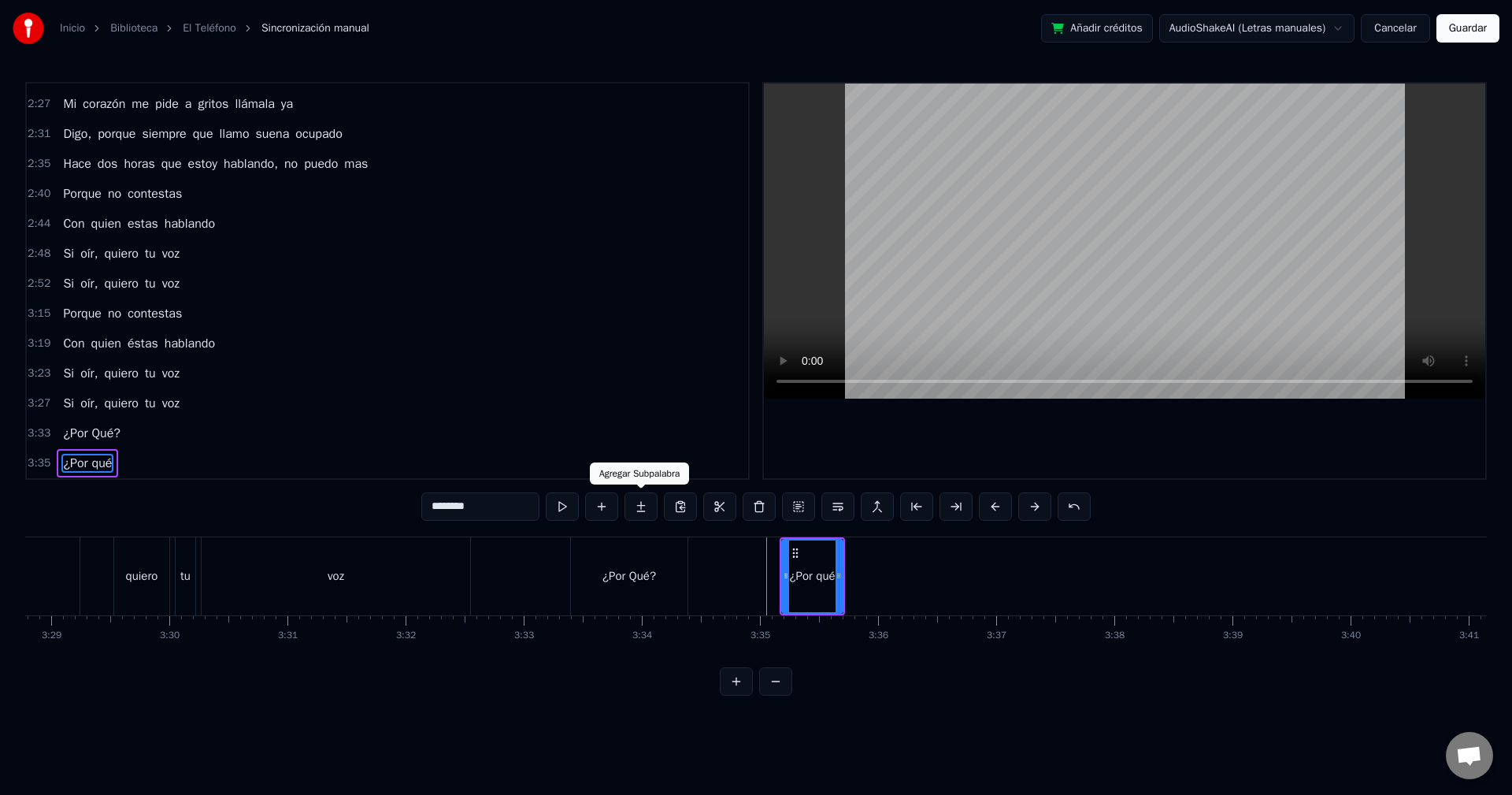 click at bounding box center (641, 507) 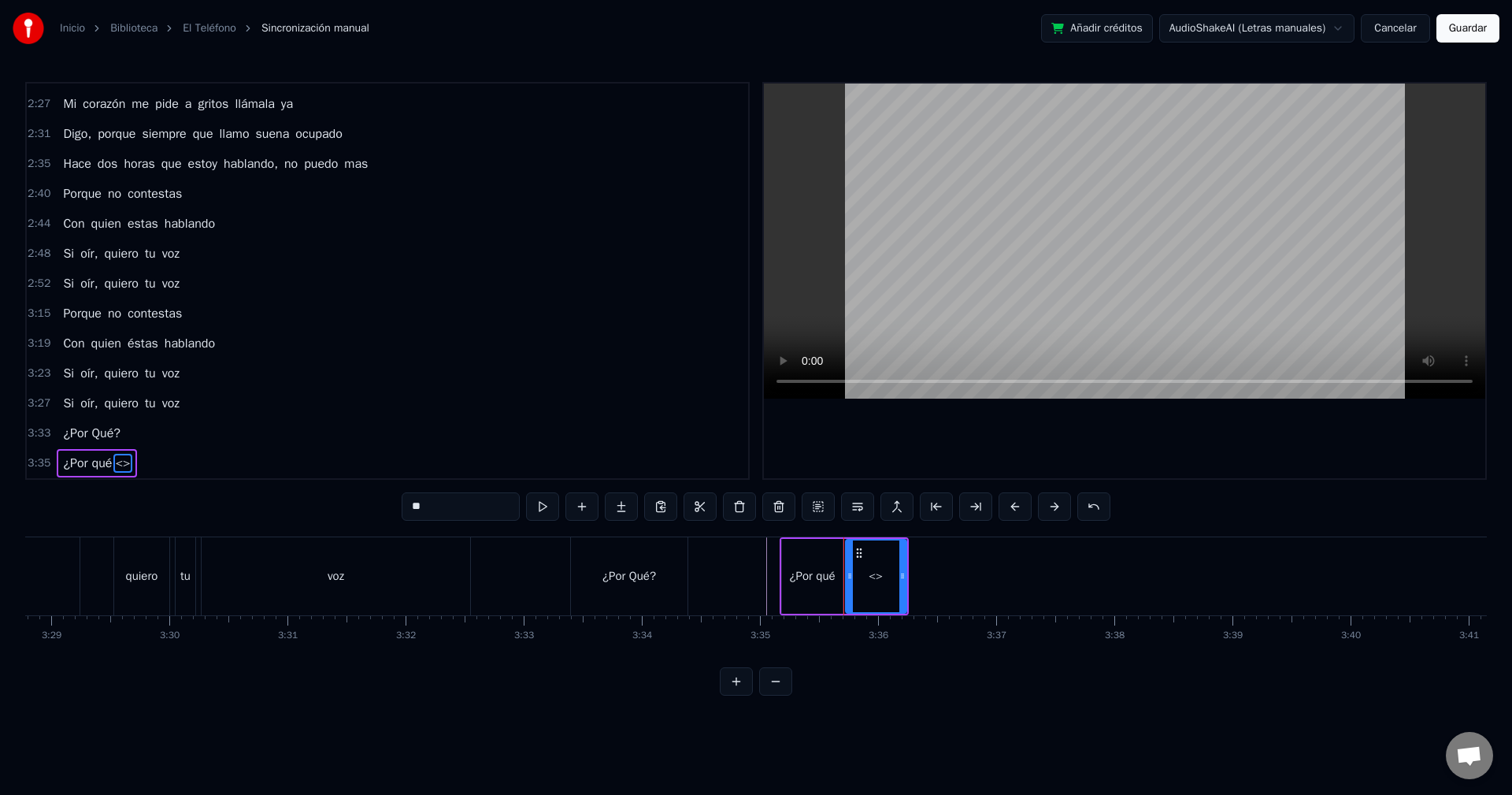 click on "<>" at bounding box center [122, 463] 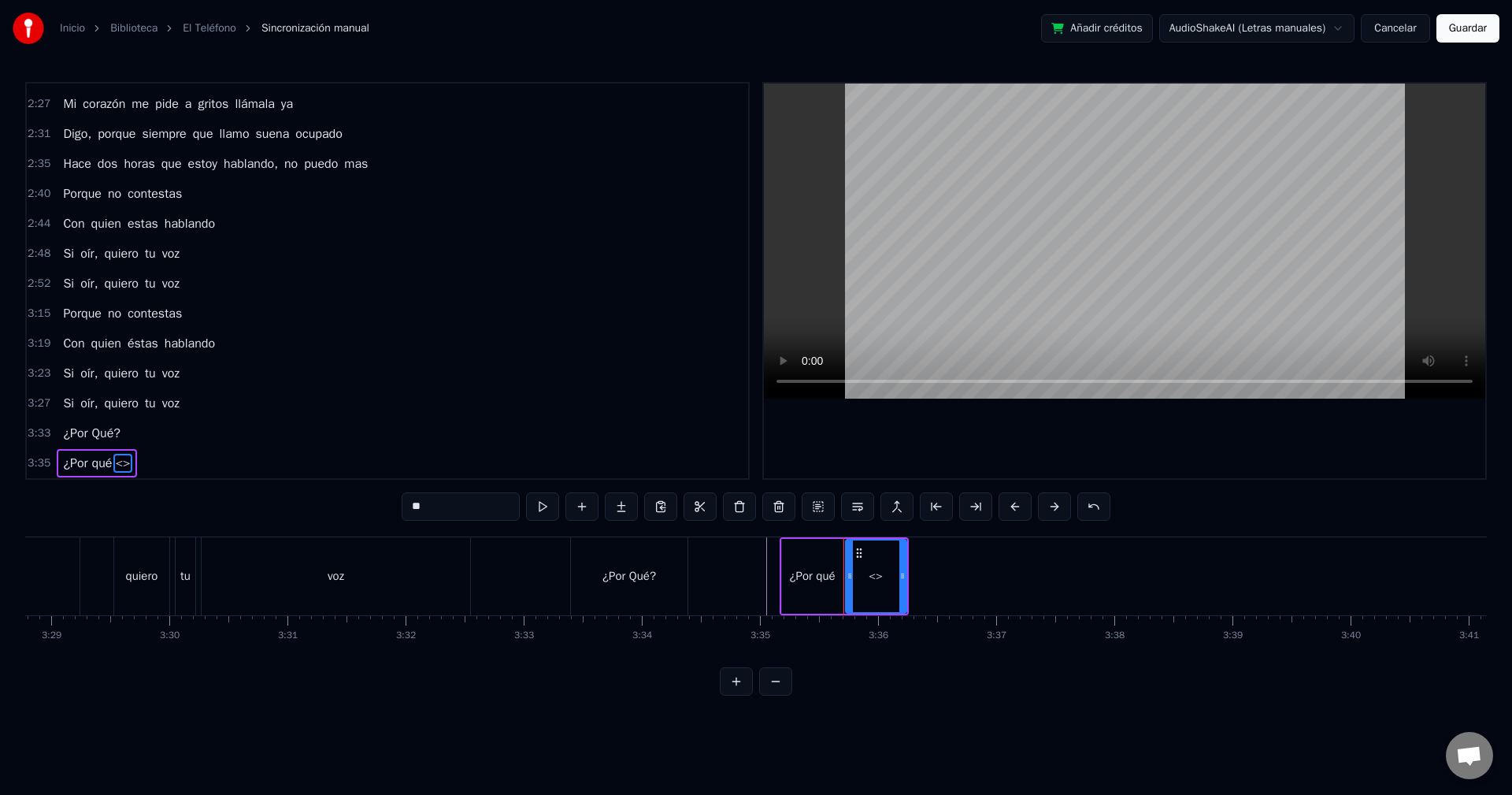 drag, startPoint x: 447, startPoint y: 508, endPoint x: 378, endPoint y: 507, distance: 69.00725 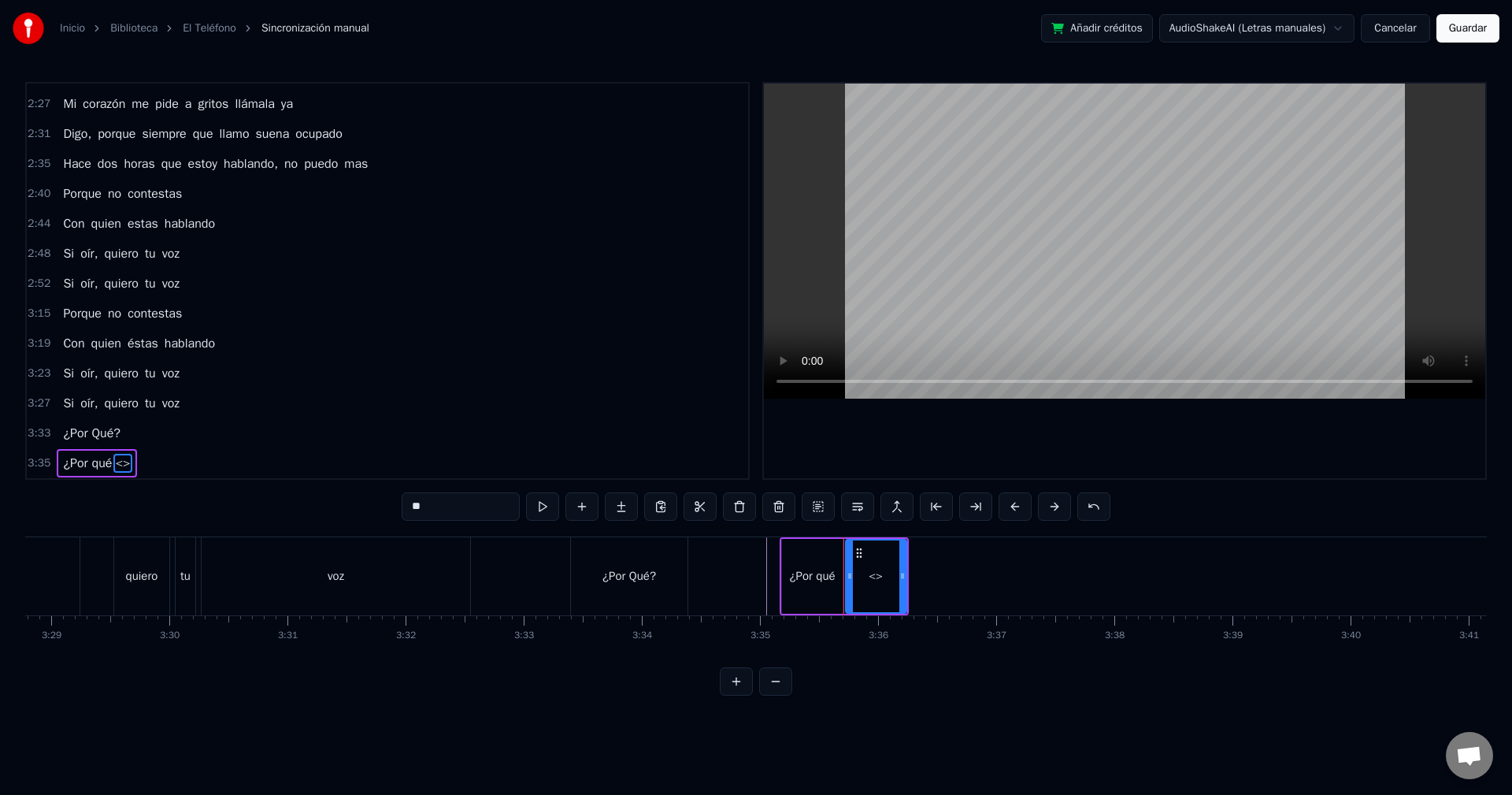 click on "0:40 Te conocí y tan solo tengo tu teléfono 0:45 Mi corazón me pide a gritos llámala ya 0:49 Digo, porque siempre que llamo suena ocupado 0:53 Hace dos horas que estoy hablando, no puedo mas 0:57 Porque no contestas 1:02 Con quien estas hablando 1:06 Si oír, quiero tu voz 1:10 Si oír, quiero tu voz 1:16 ¿Por Qué? 1:18 ¿Por qué mi amor? 1:32 Porque no contestas 1:37 Con quien éstas hablando 1:41 Si oír, quiero tu voz 1:45 Si oír, quiero tu voz 2:23 Te conocí y tan solo tengo tu teléfono 2:27 Mi corazón me pide a gritos llámala ya 2:31 Digo, porque siempre que llamo suena ocupado 2:35 Hace dos horas que estoy hablando, no puedo mas 2:40 Porque no contestas 2:44 Con quien estas hablando 2:48 Si oír, quiero tu voz 2:52 Si oír, quiero tu voz 3:15 Porque no contestas 3:19 Con quien éstas hablando 3:23 Si oír, quiero tu voz 3:27 Si oír, quiero tu voz 3:33 ¿Por Qué? 3:35 ¿Por qué <> ** Te conocí y tan solo tengo tu teléfono Mi corazón me pide a gritos llámala ya Digo, porque siempre que" at bounding box center [756, 388] 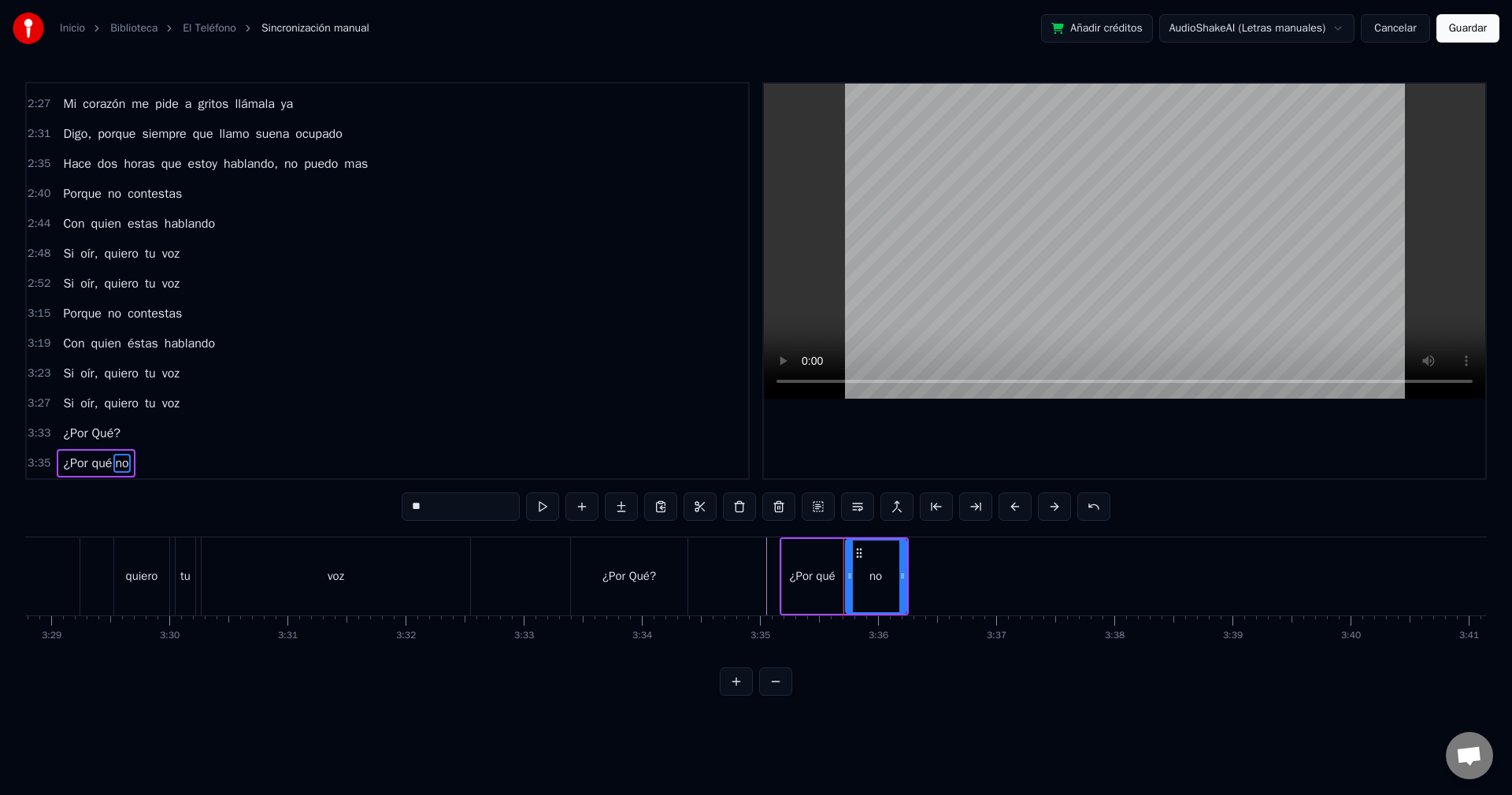 type on "**" 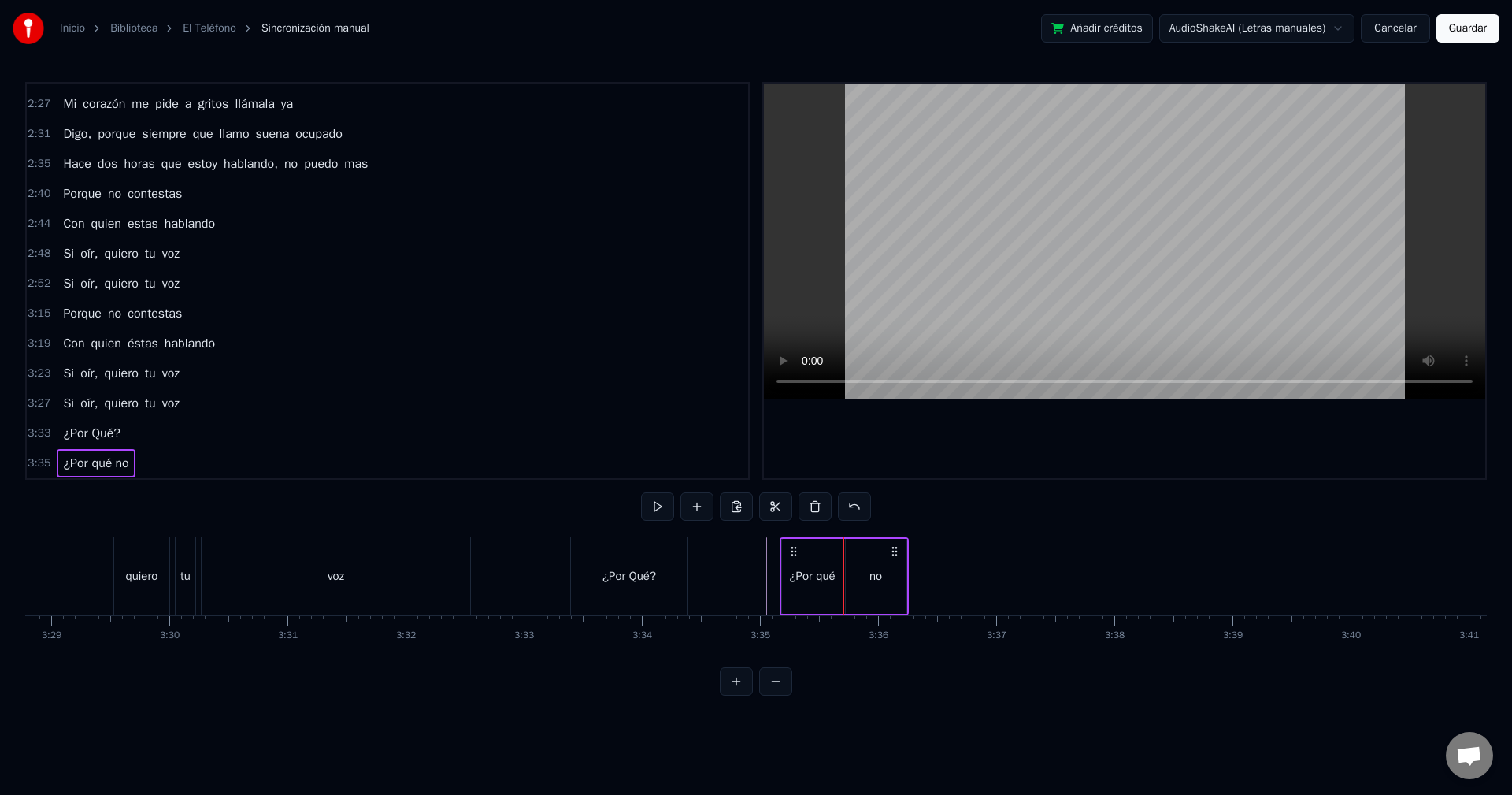 click on "¿Por qué" at bounding box center [812, 576] 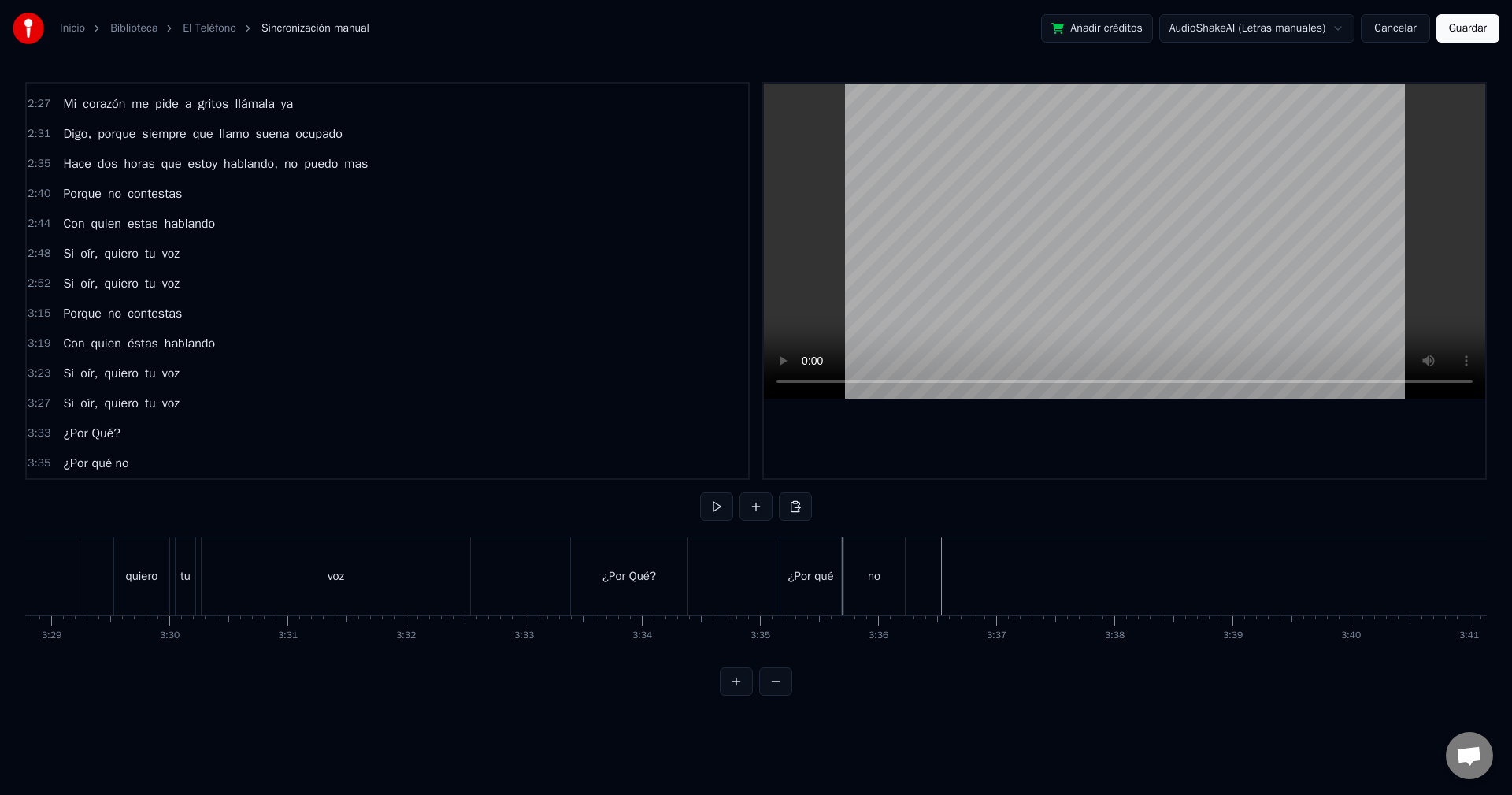 click at bounding box center (-9882, 576) 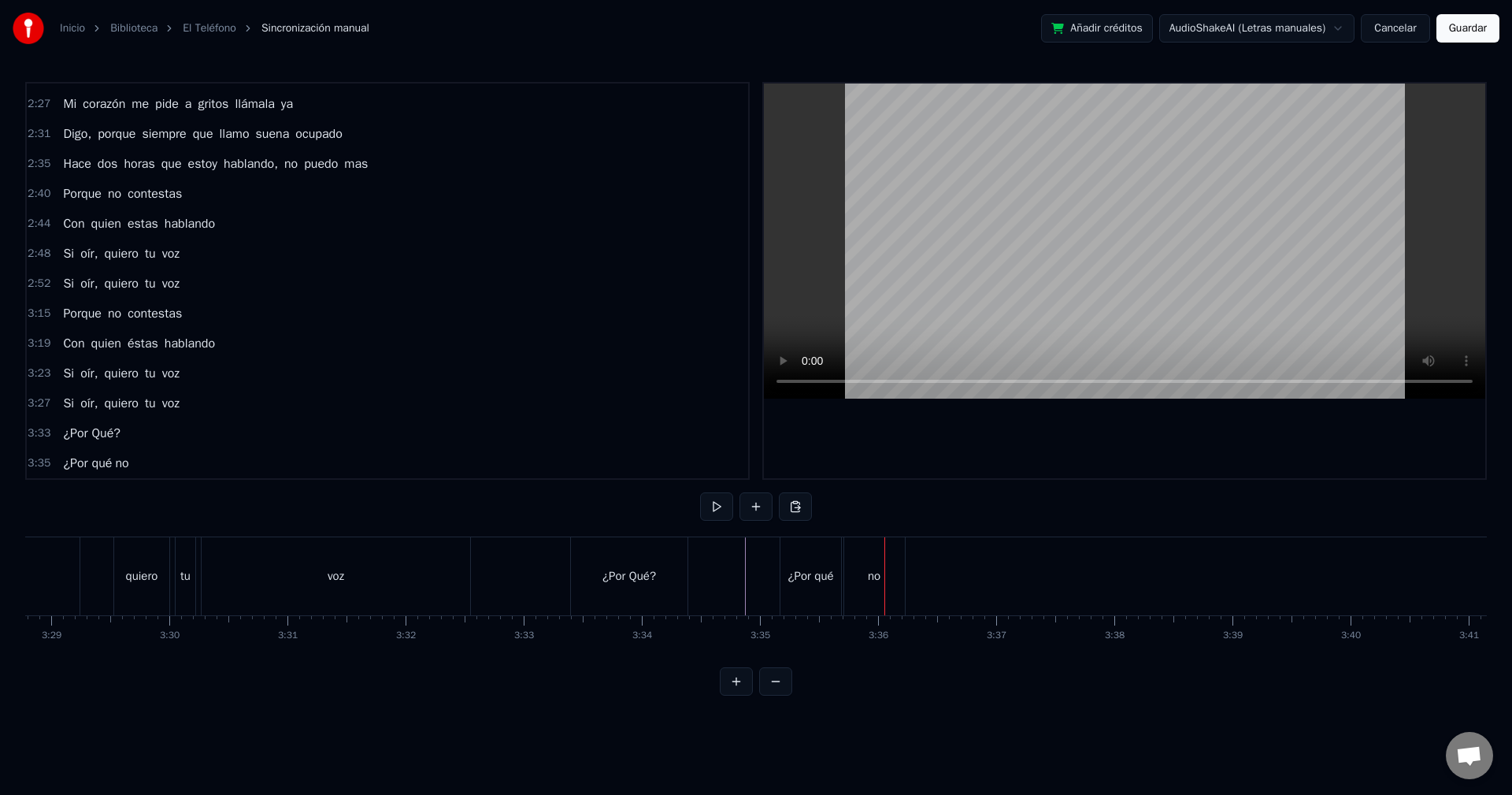 click on "¿Por qué" at bounding box center (810, 576) 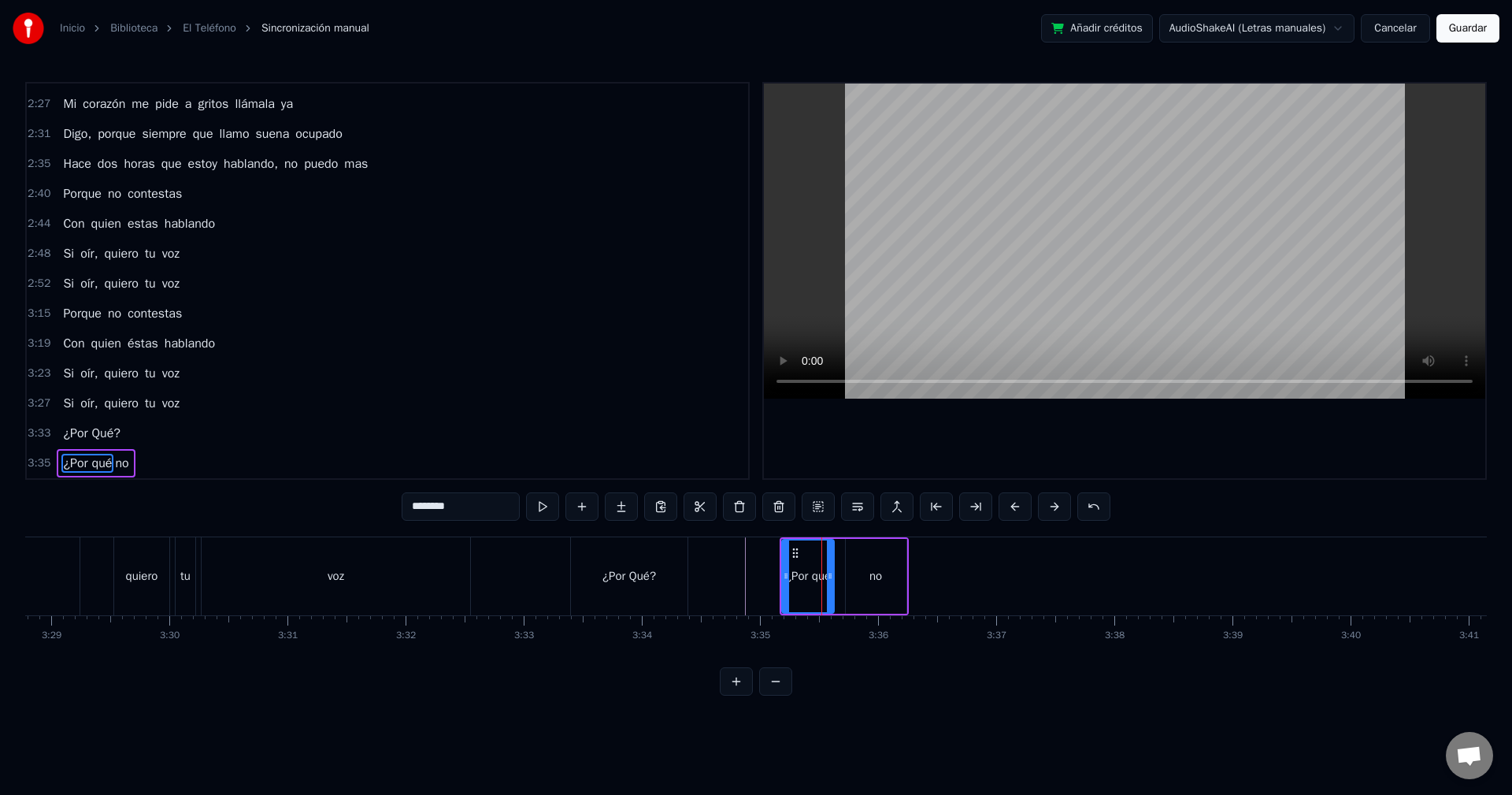 drag, startPoint x: 839, startPoint y: 580, endPoint x: 831, endPoint y: 581, distance: 8.062258 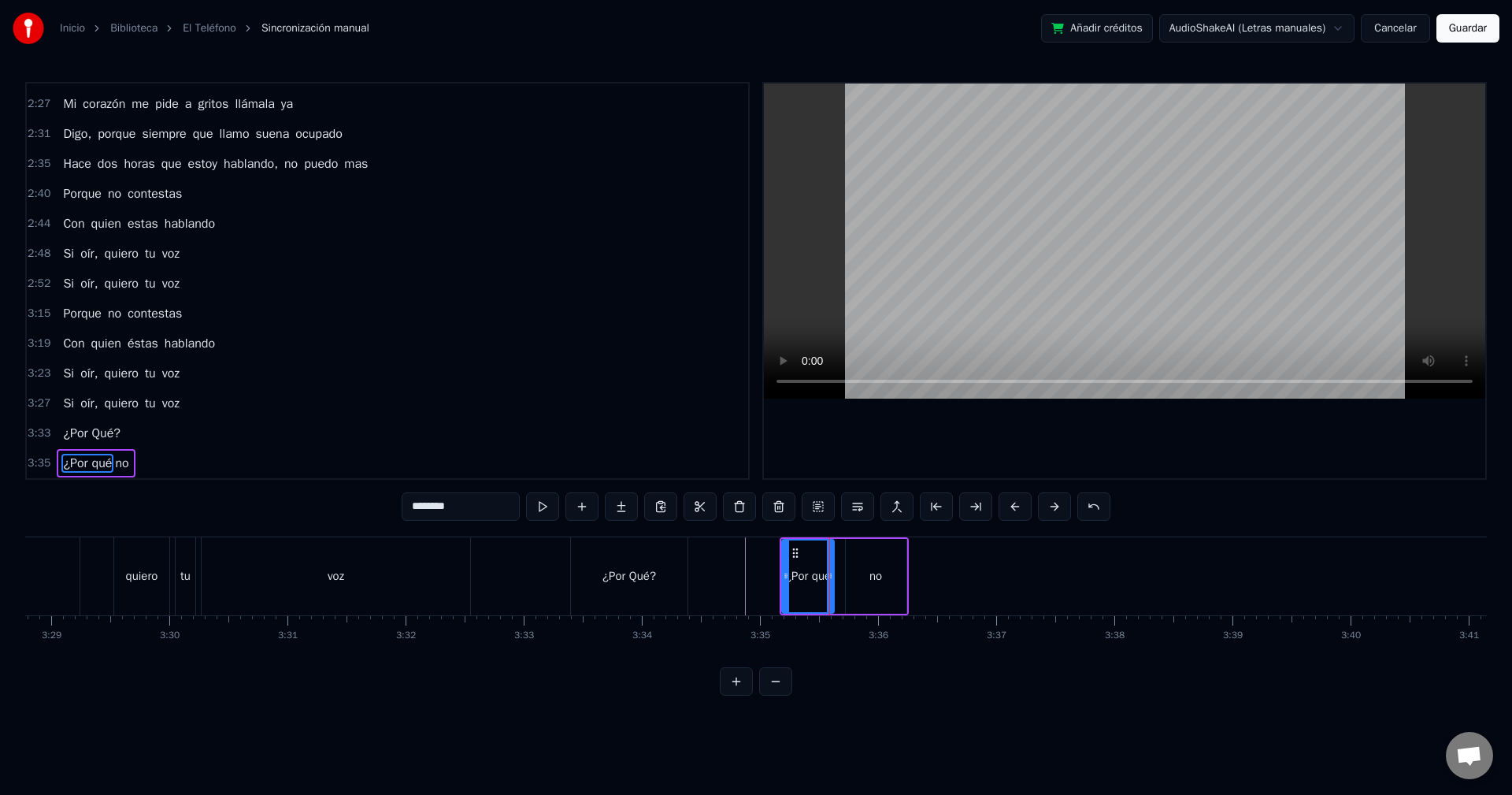 click on "no" at bounding box center (876, 576) 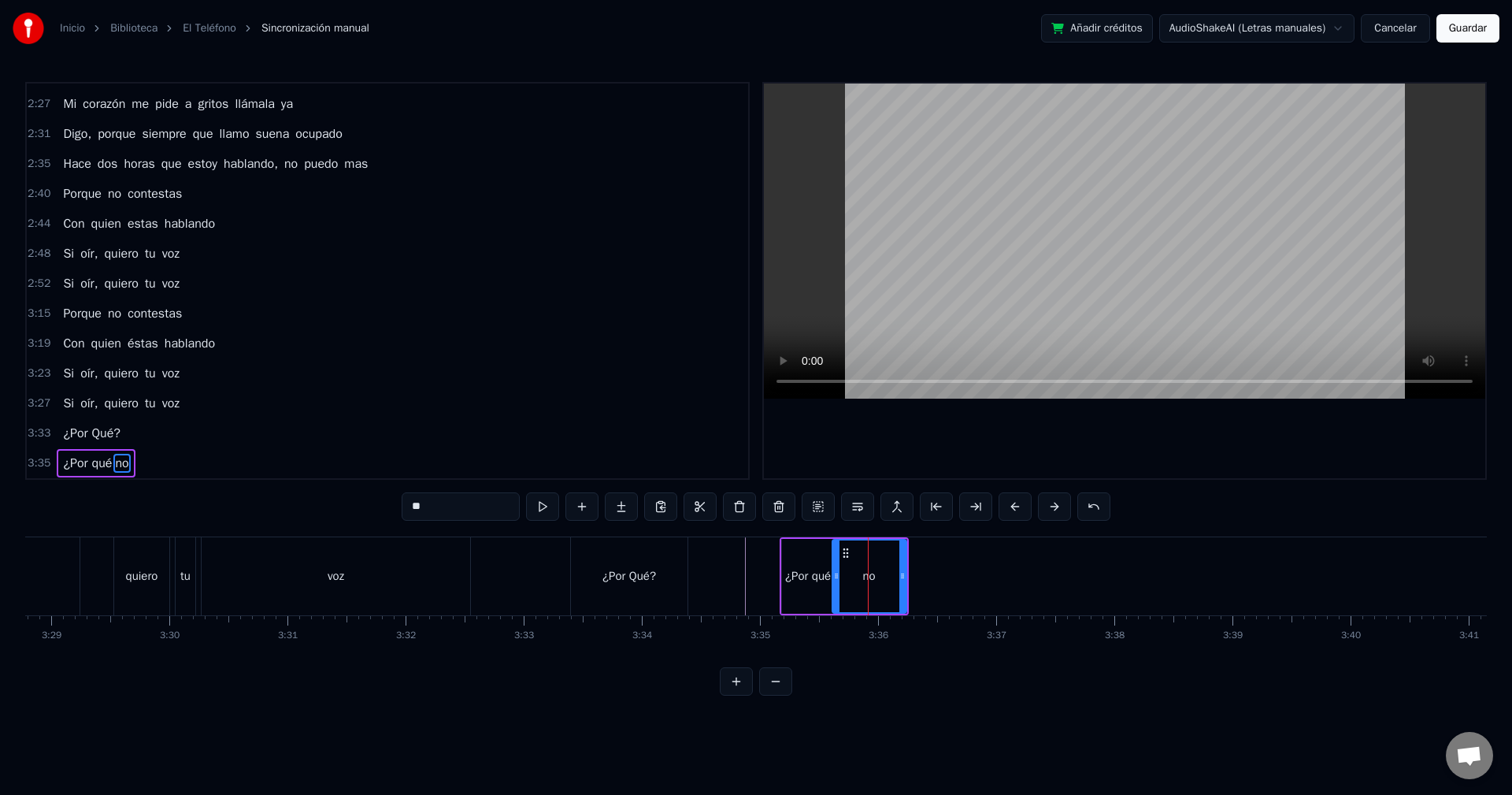 drag, startPoint x: 846, startPoint y: 579, endPoint x: 832, endPoint y: 578, distance: 14.035669 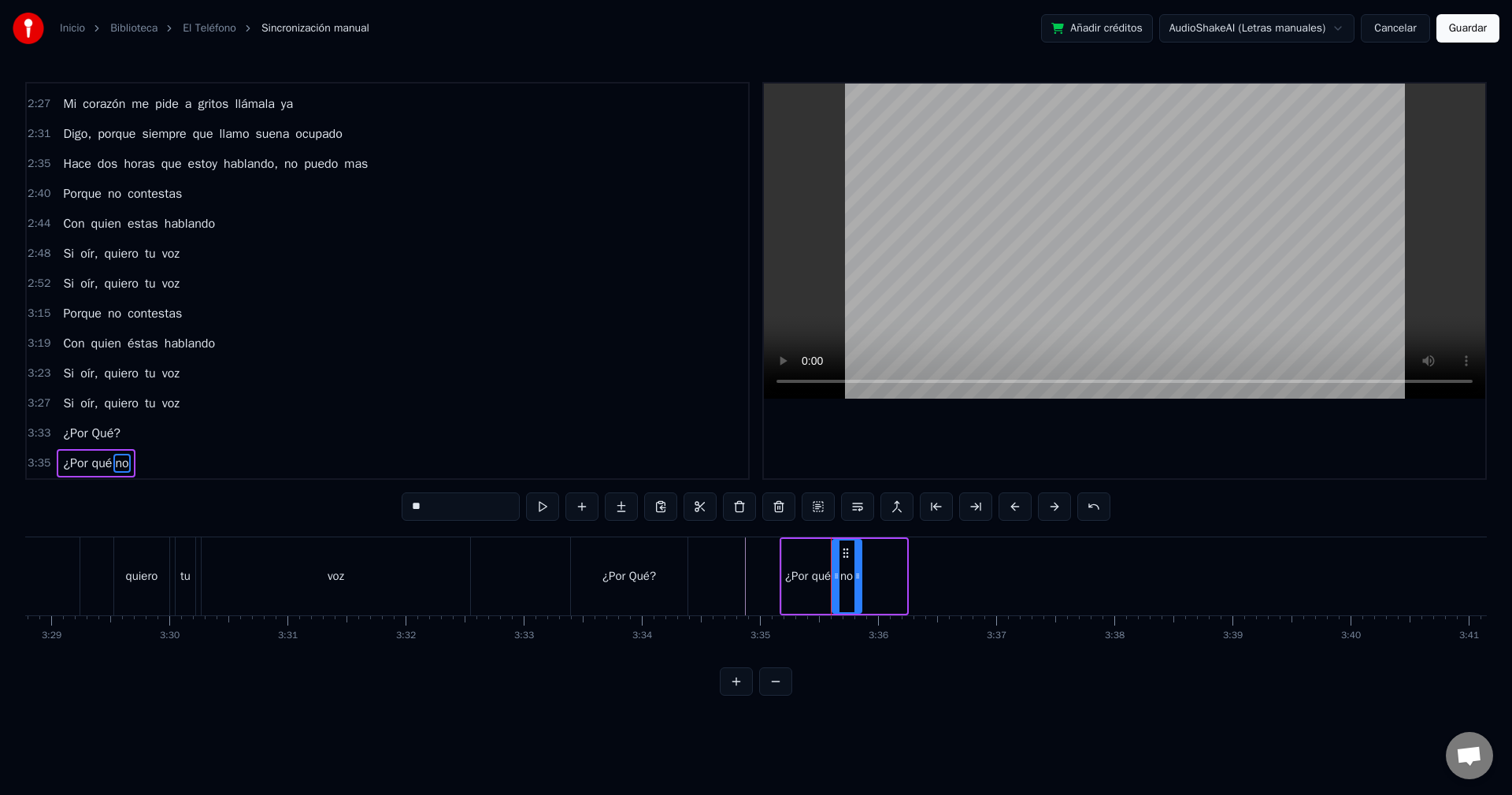 drag, startPoint x: 904, startPoint y: 580, endPoint x: 859, endPoint y: 584, distance: 45.17743 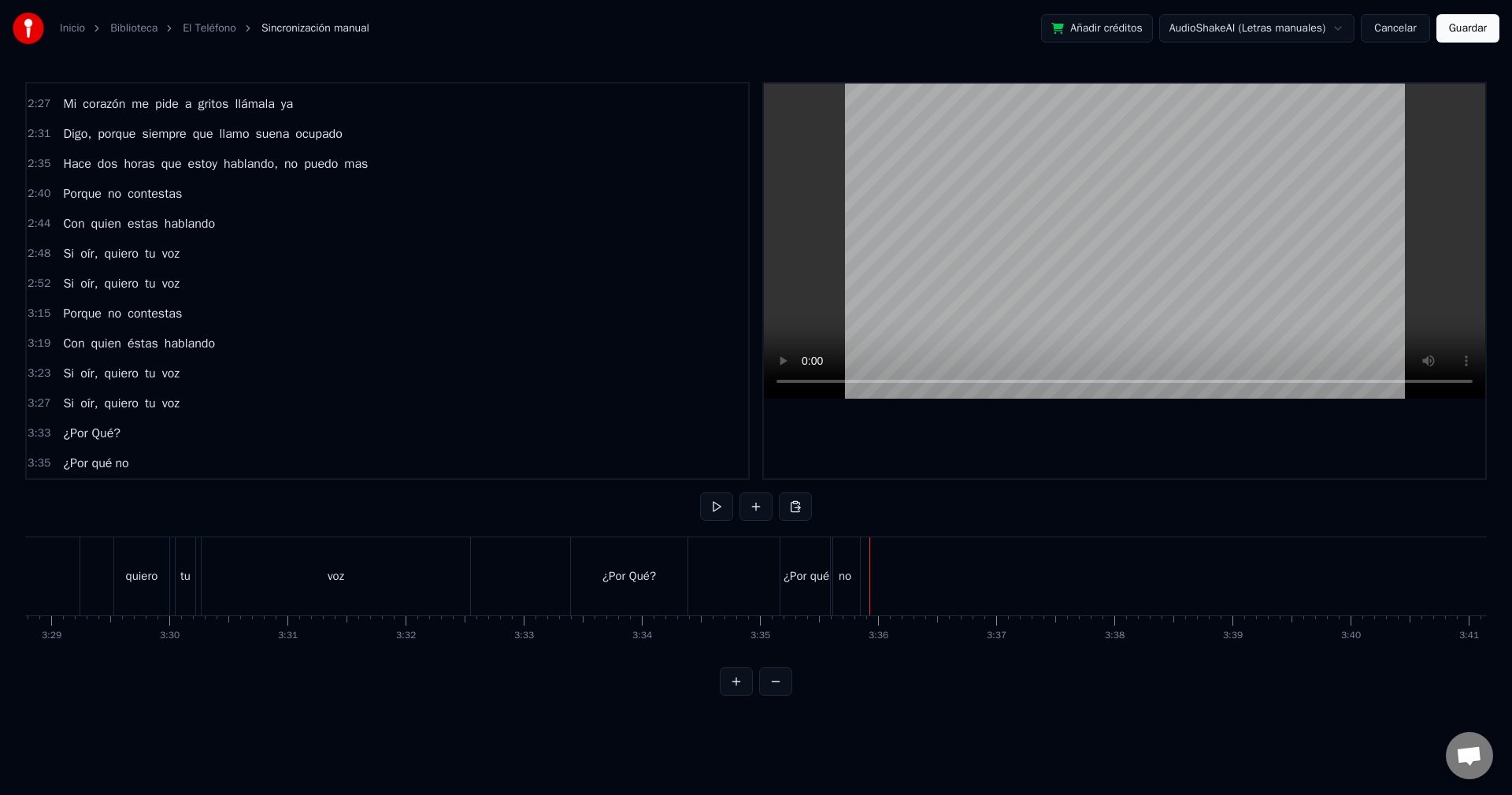 click on "¿Por qué no" at bounding box center [821, 576] 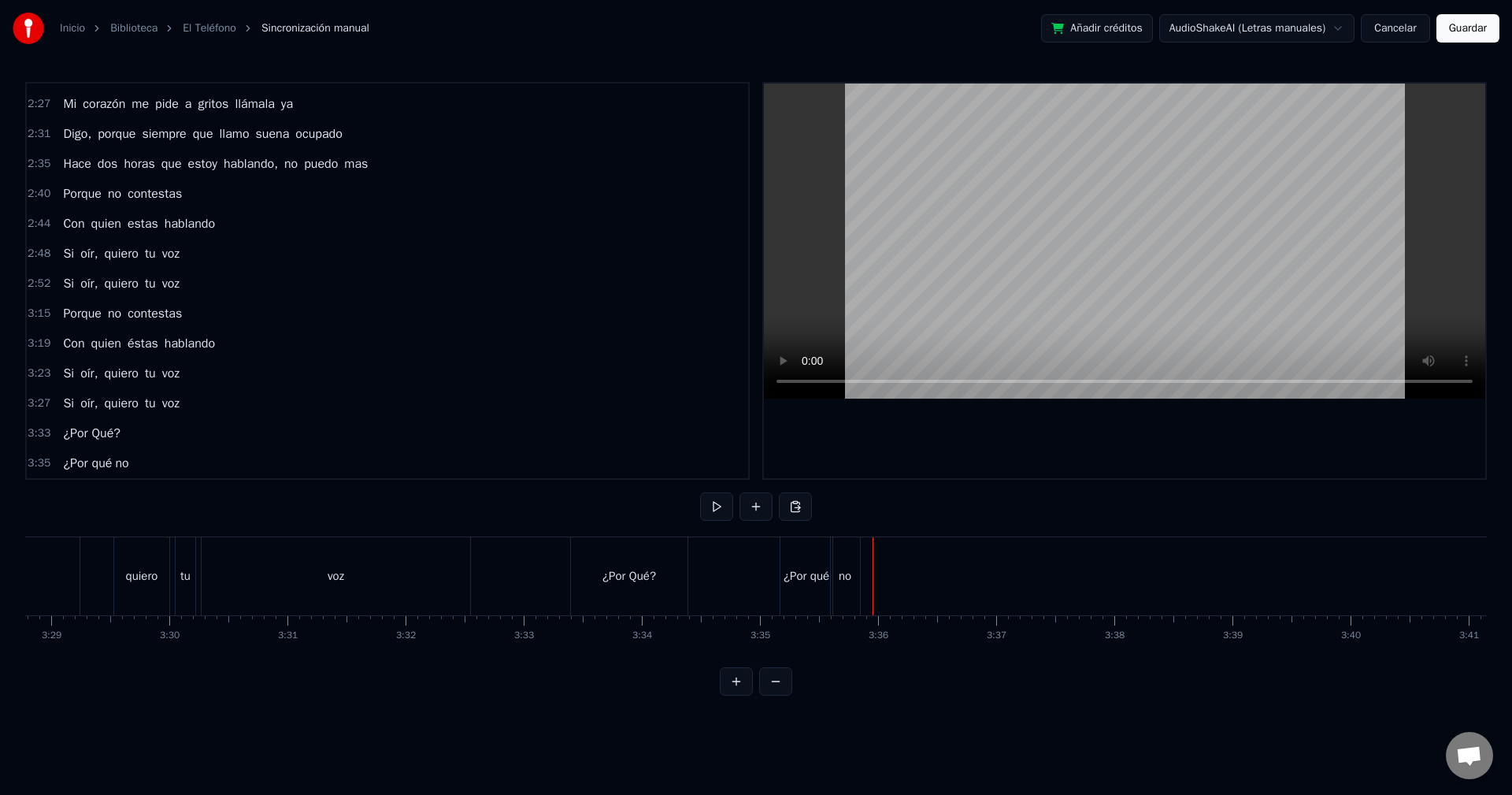 click on "no" at bounding box center (845, 576) 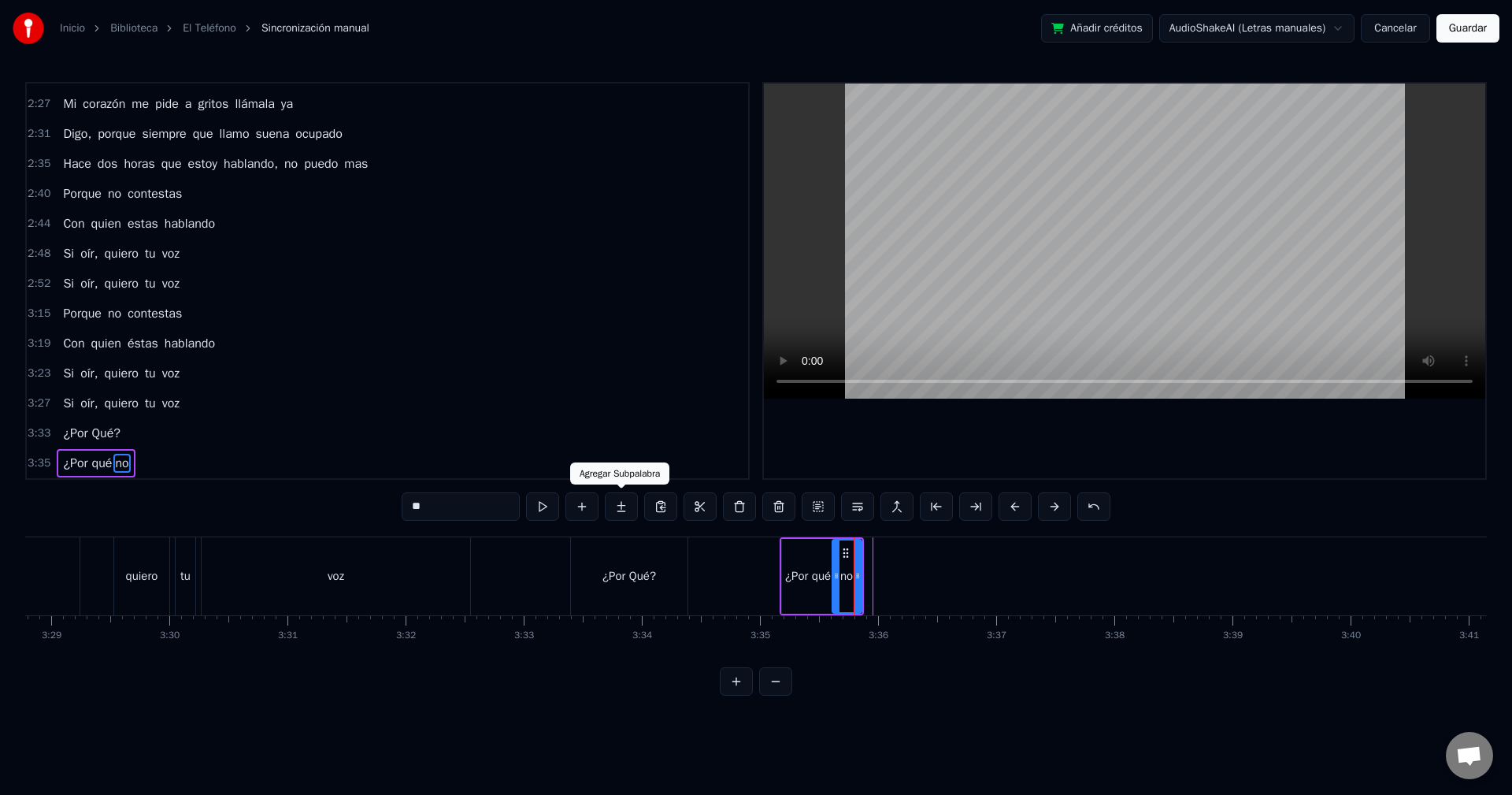 click at bounding box center (621, 507) 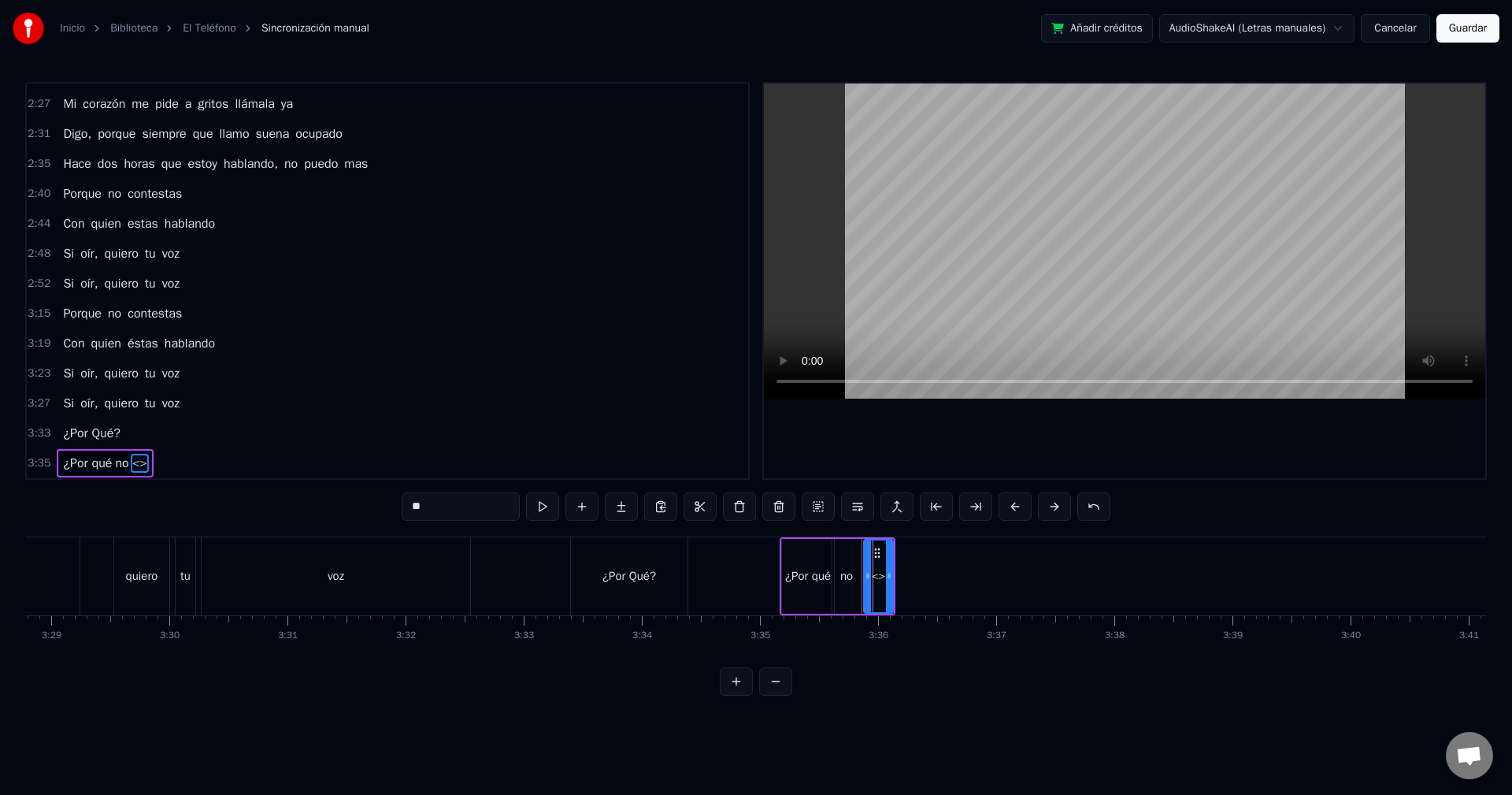 drag, startPoint x: 460, startPoint y: 507, endPoint x: 373, endPoint y: 506, distance: 87.00575 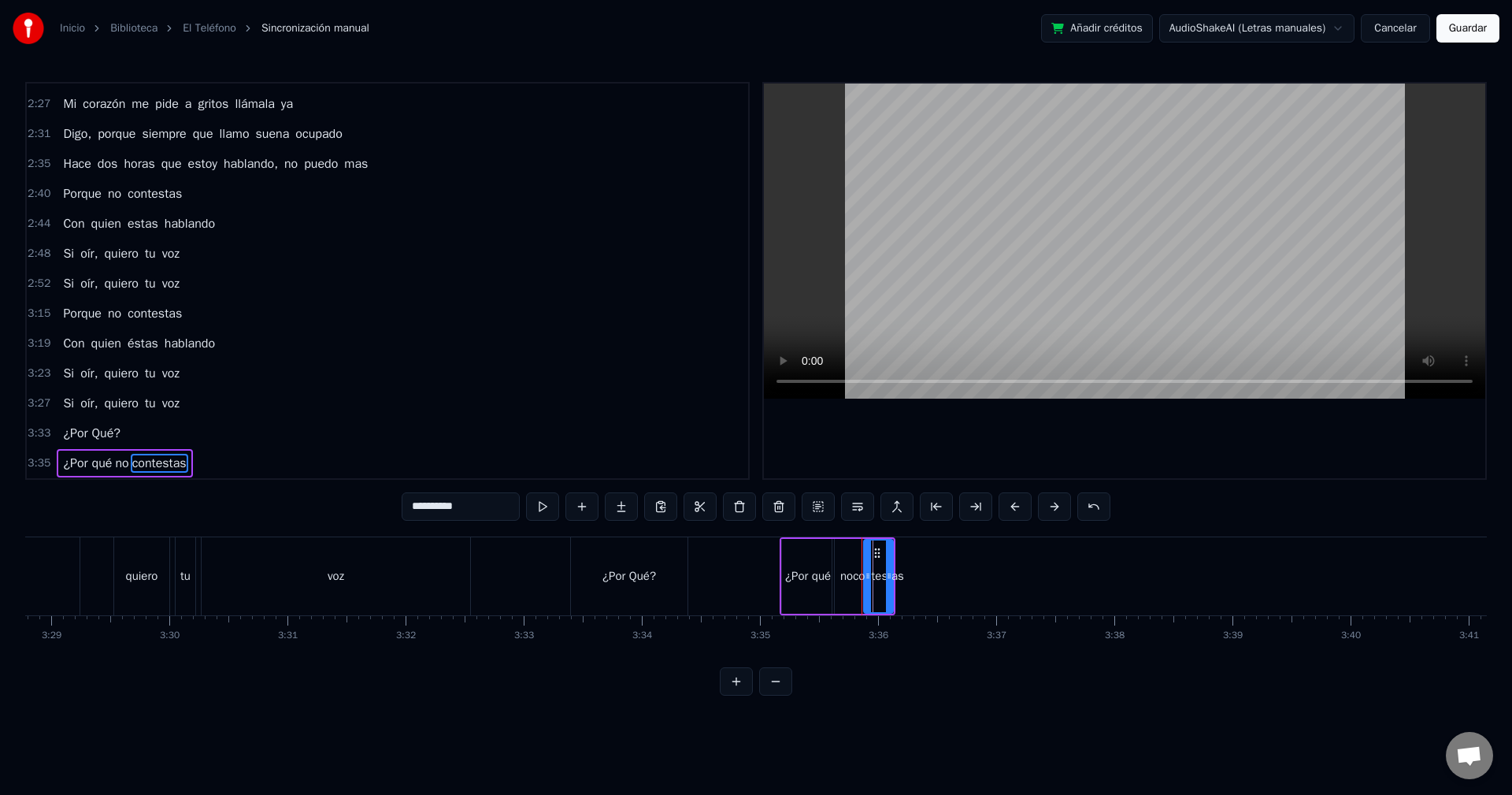 type on "*********" 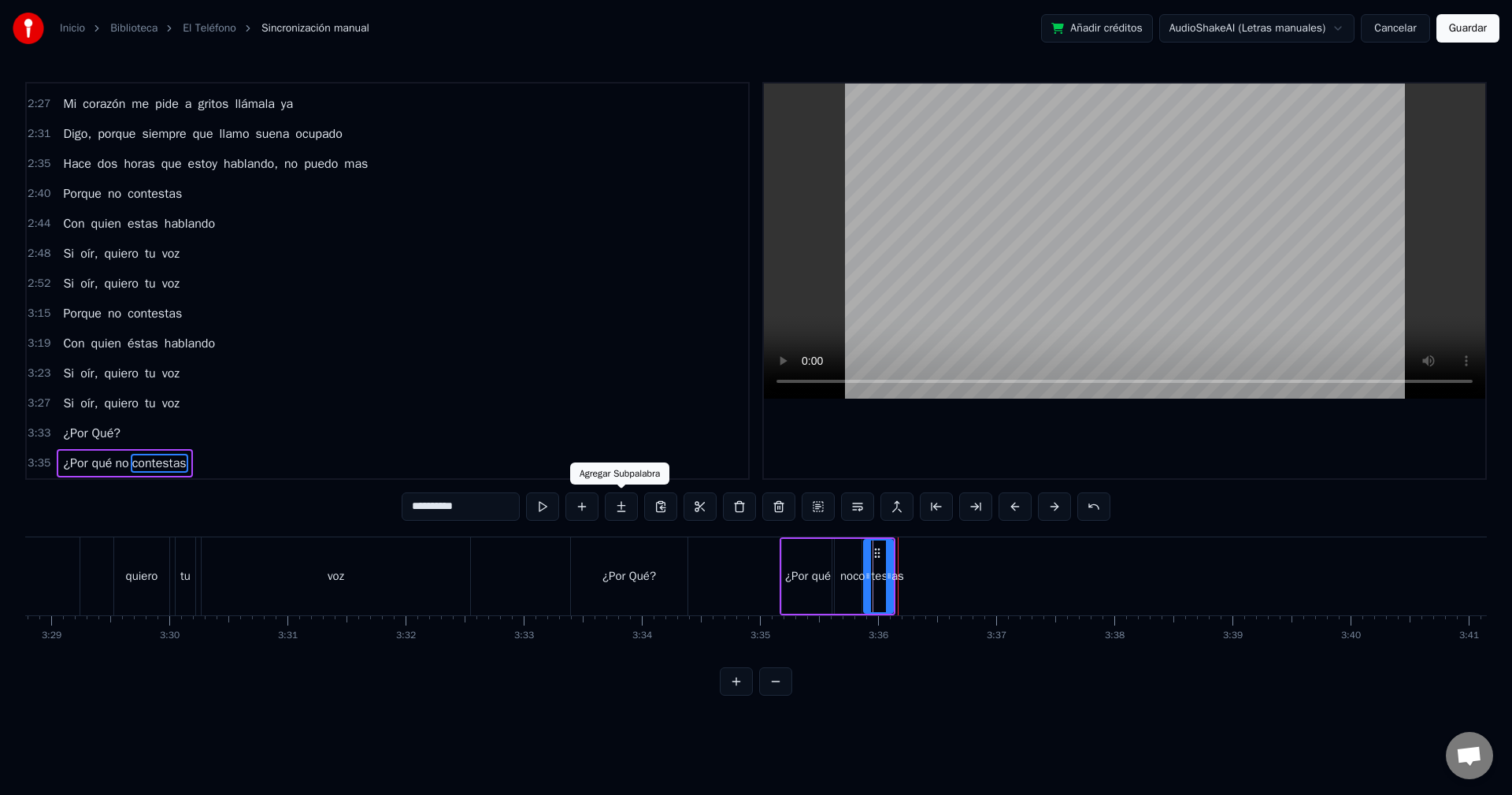 click at bounding box center [621, 507] 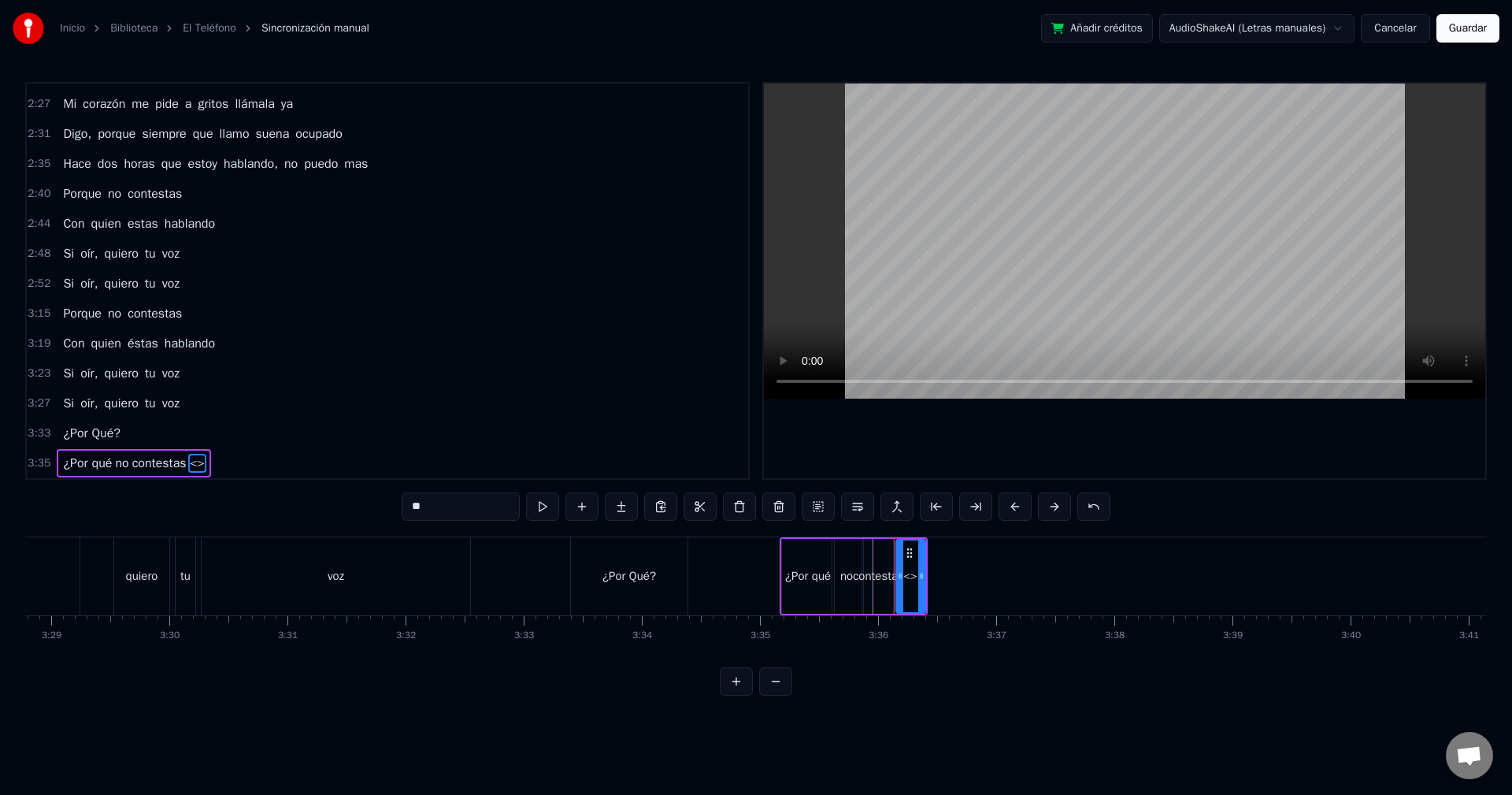 drag, startPoint x: 447, startPoint y: 503, endPoint x: 369, endPoint y: 502, distance: 78.0064 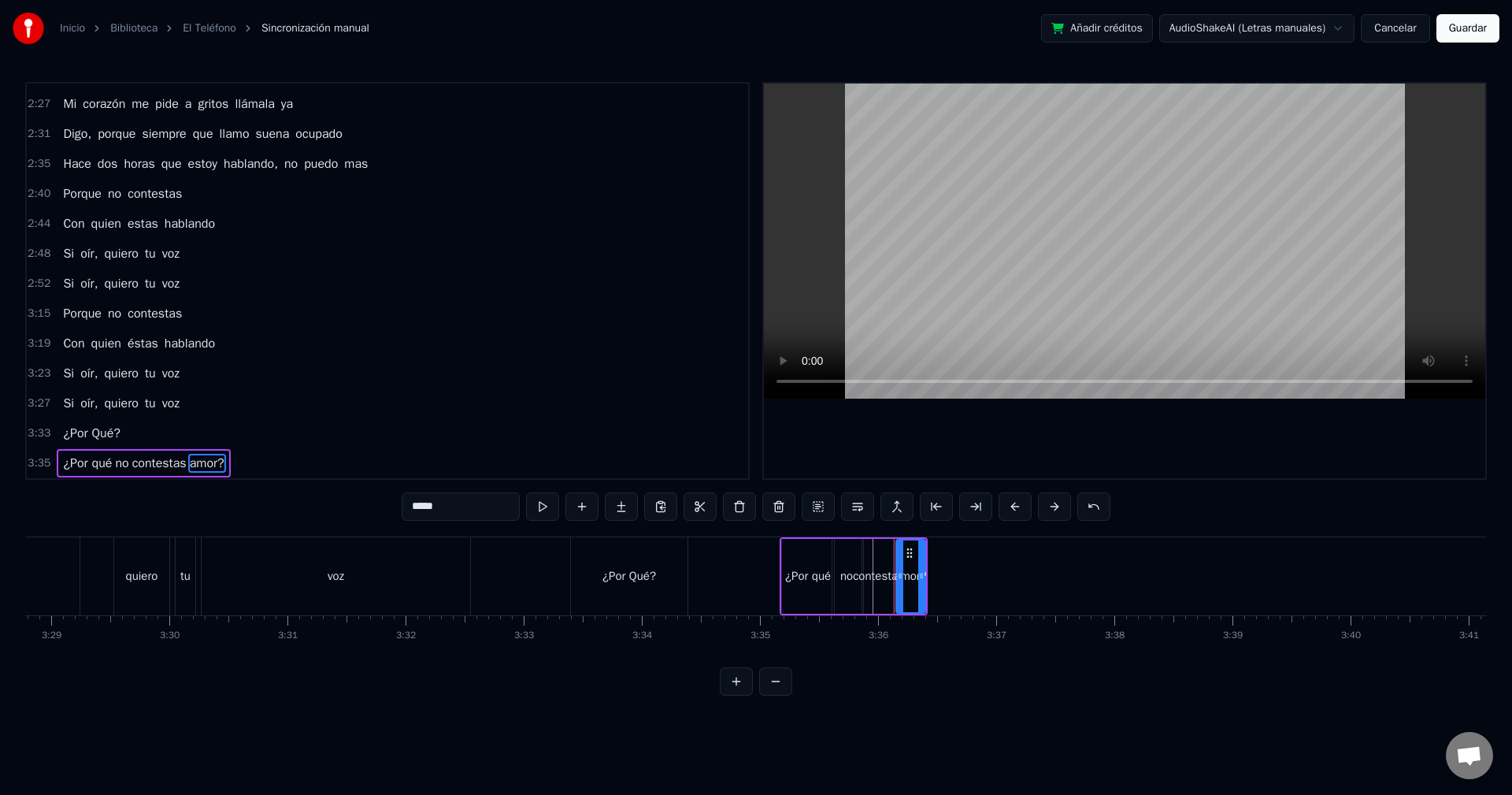 click on "contestas" at bounding box center [878, 576] 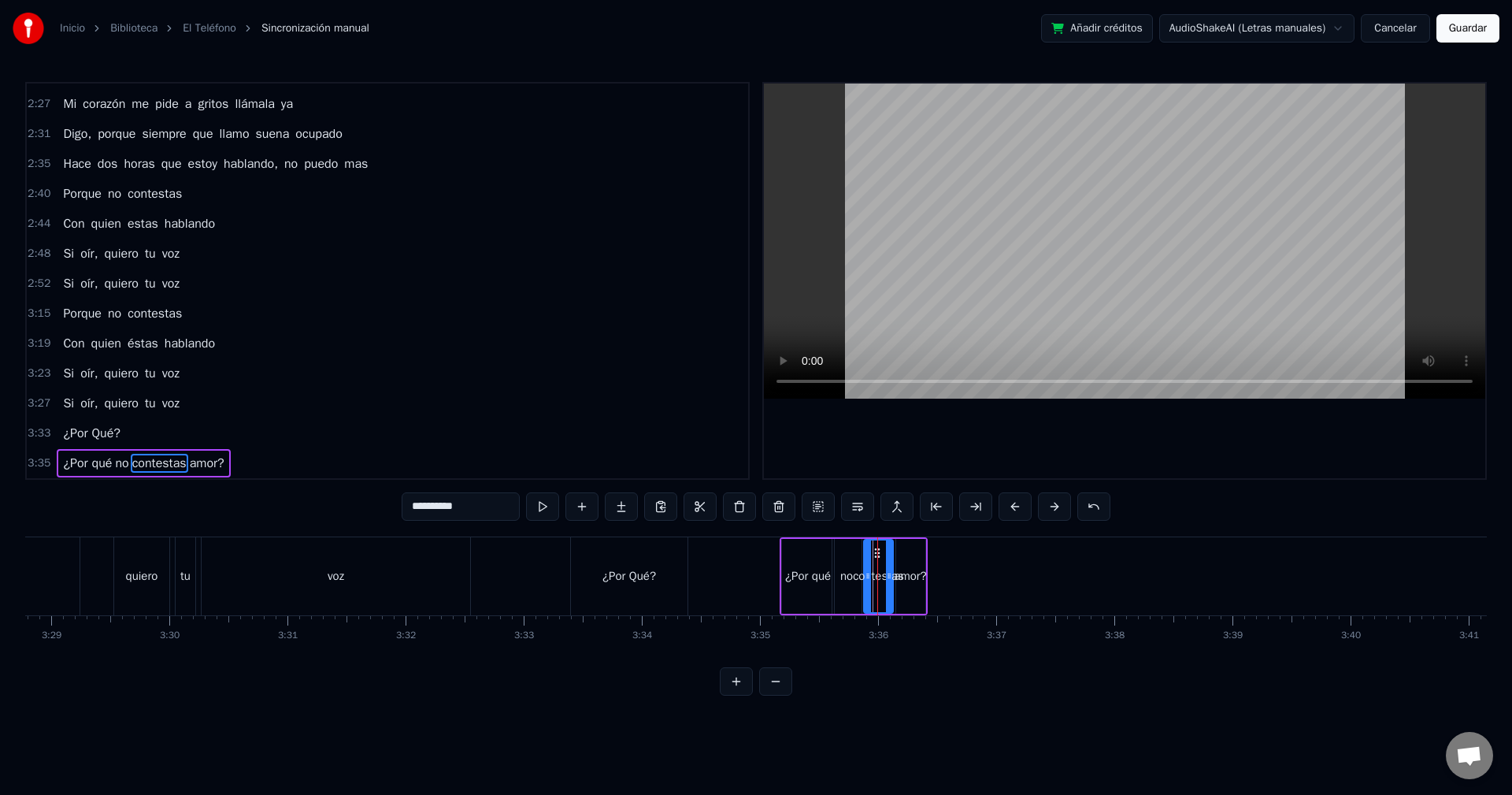 click on "amor?" at bounding box center [910, 576] 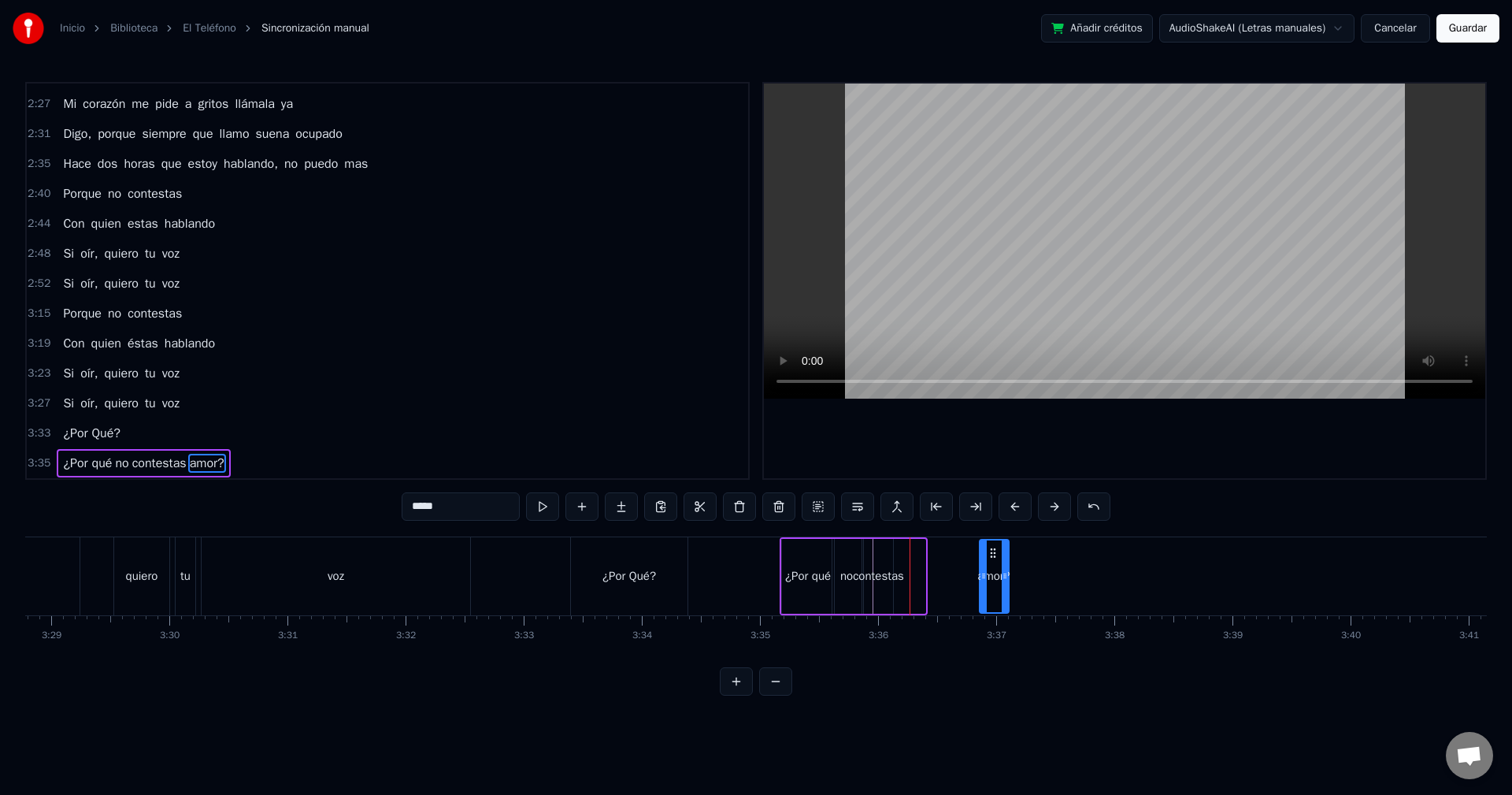 drag, startPoint x: 909, startPoint y: 551, endPoint x: 993, endPoint y: 558, distance: 84.29116 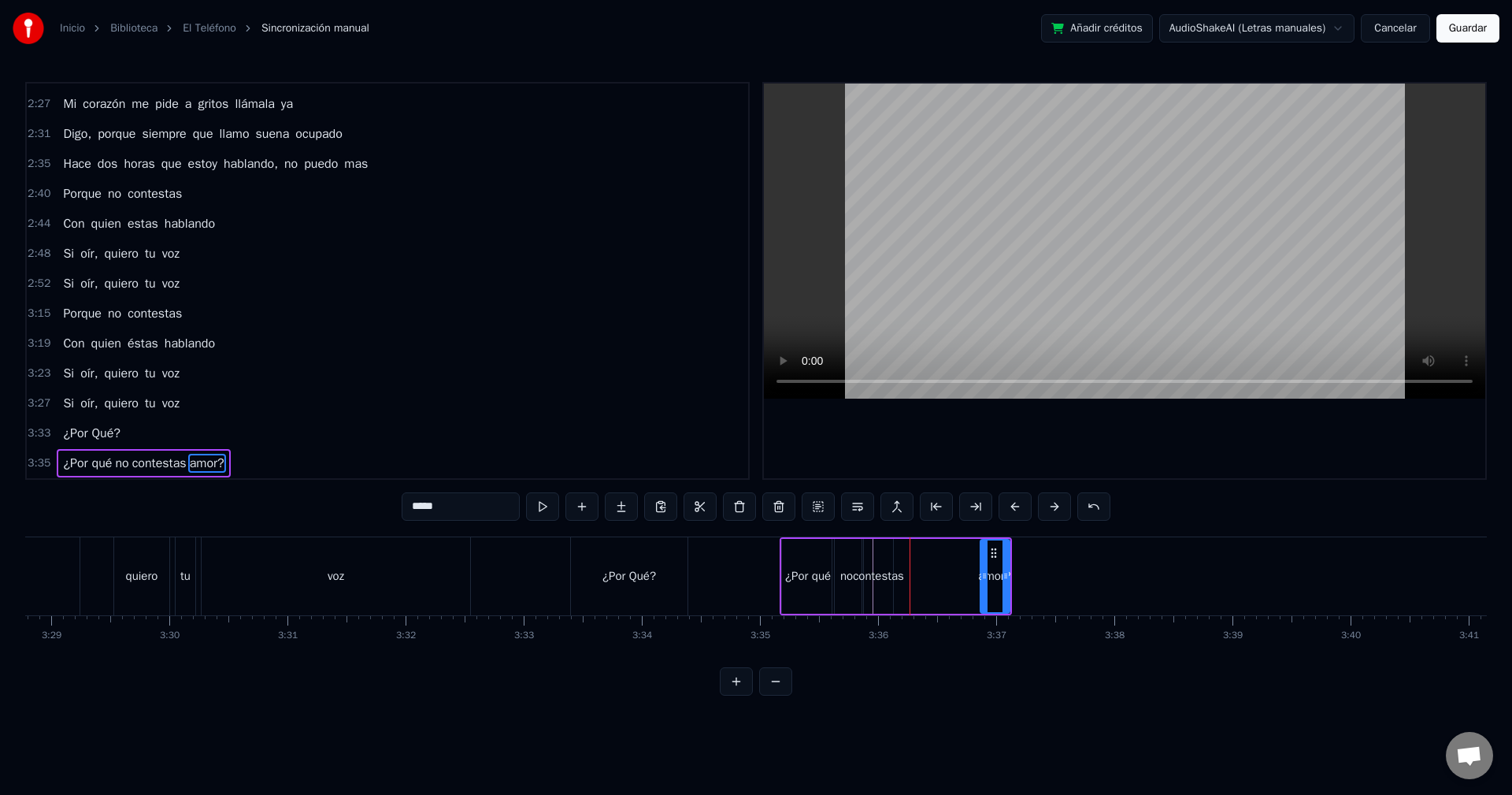 click on "contestas" at bounding box center (878, 576) 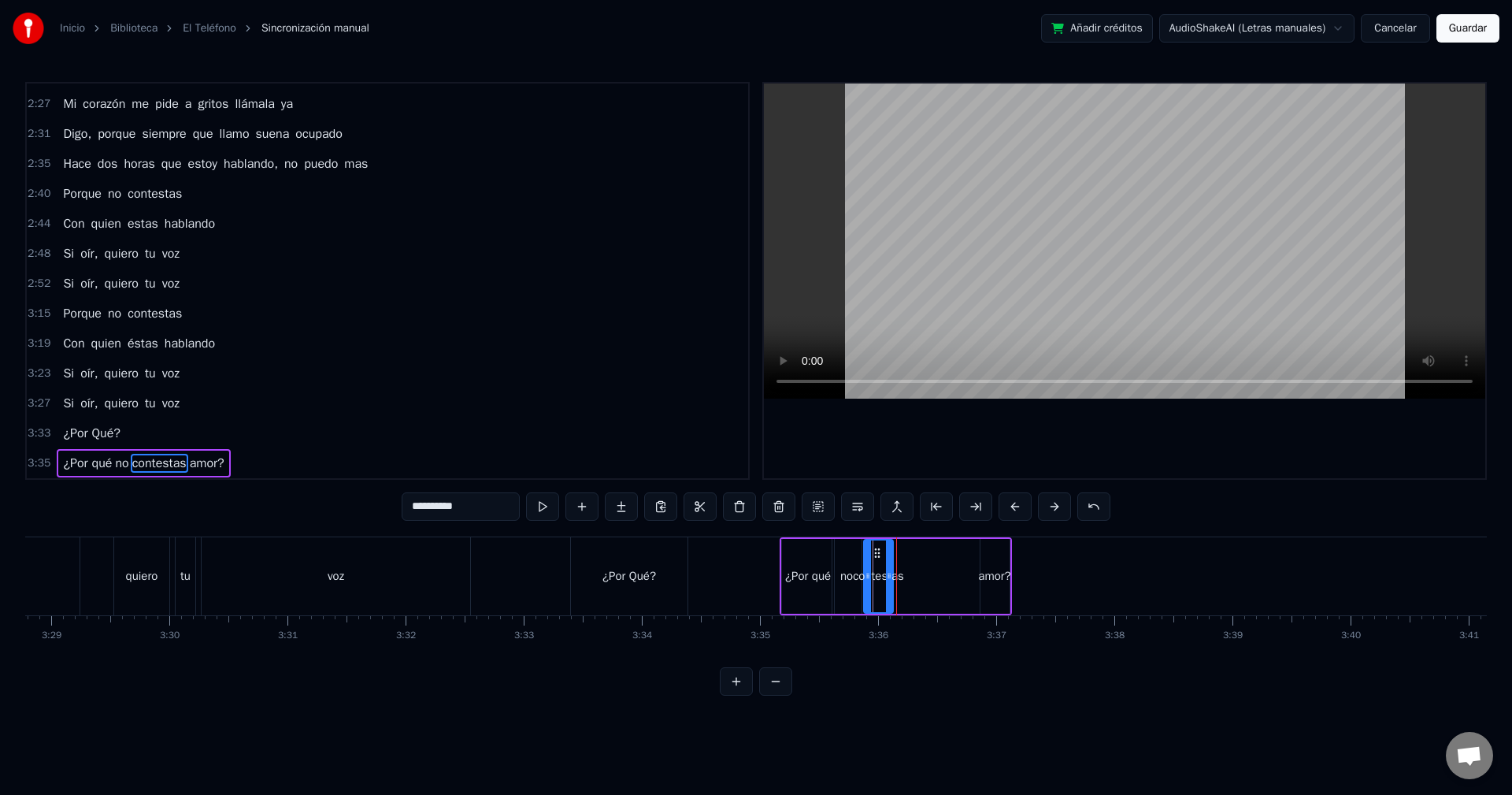 click on "contestas" at bounding box center [878, 576] 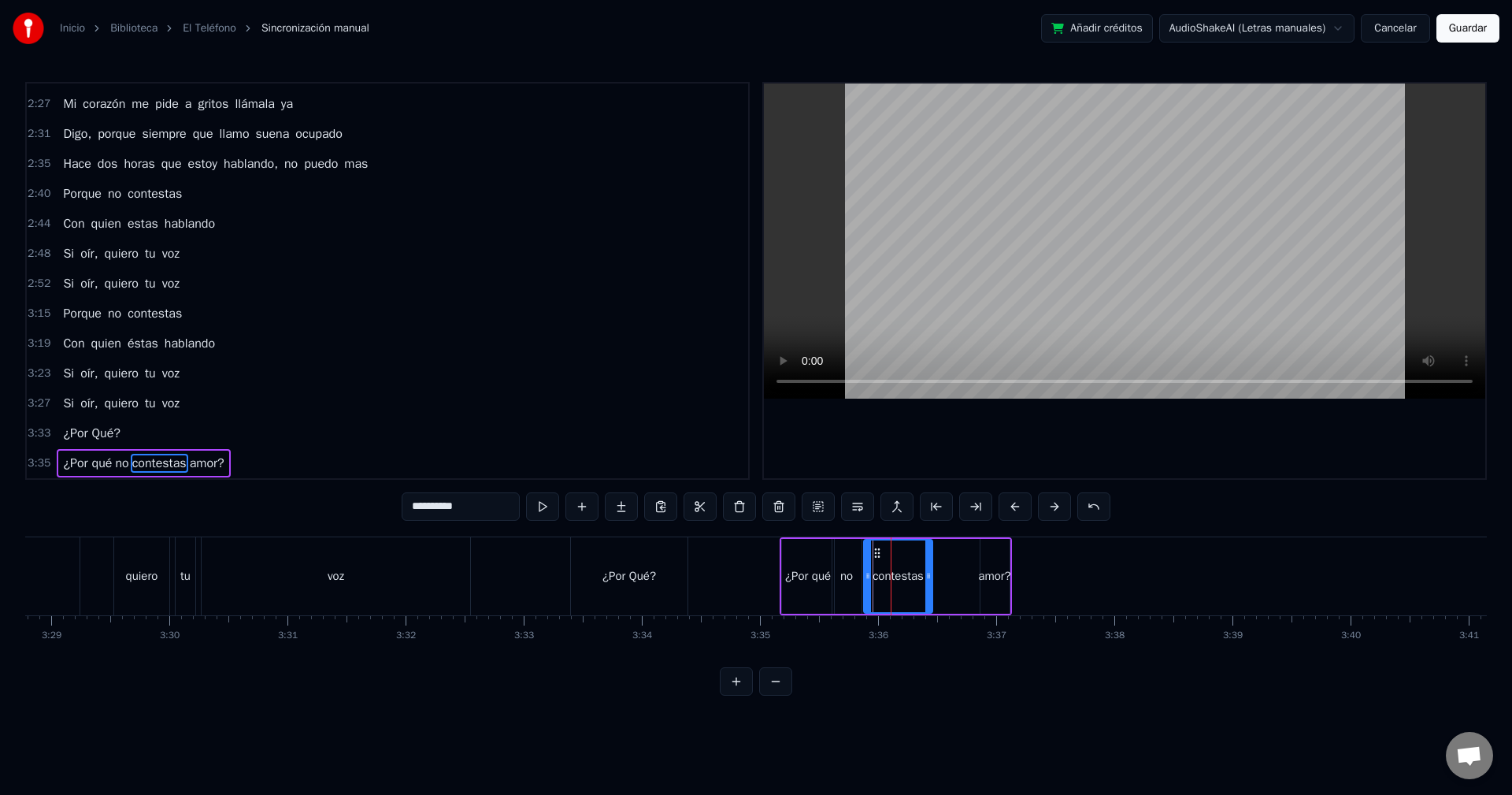 drag, startPoint x: 890, startPoint y: 553, endPoint x: 929, endPoint y: 555, distance: 39.05125 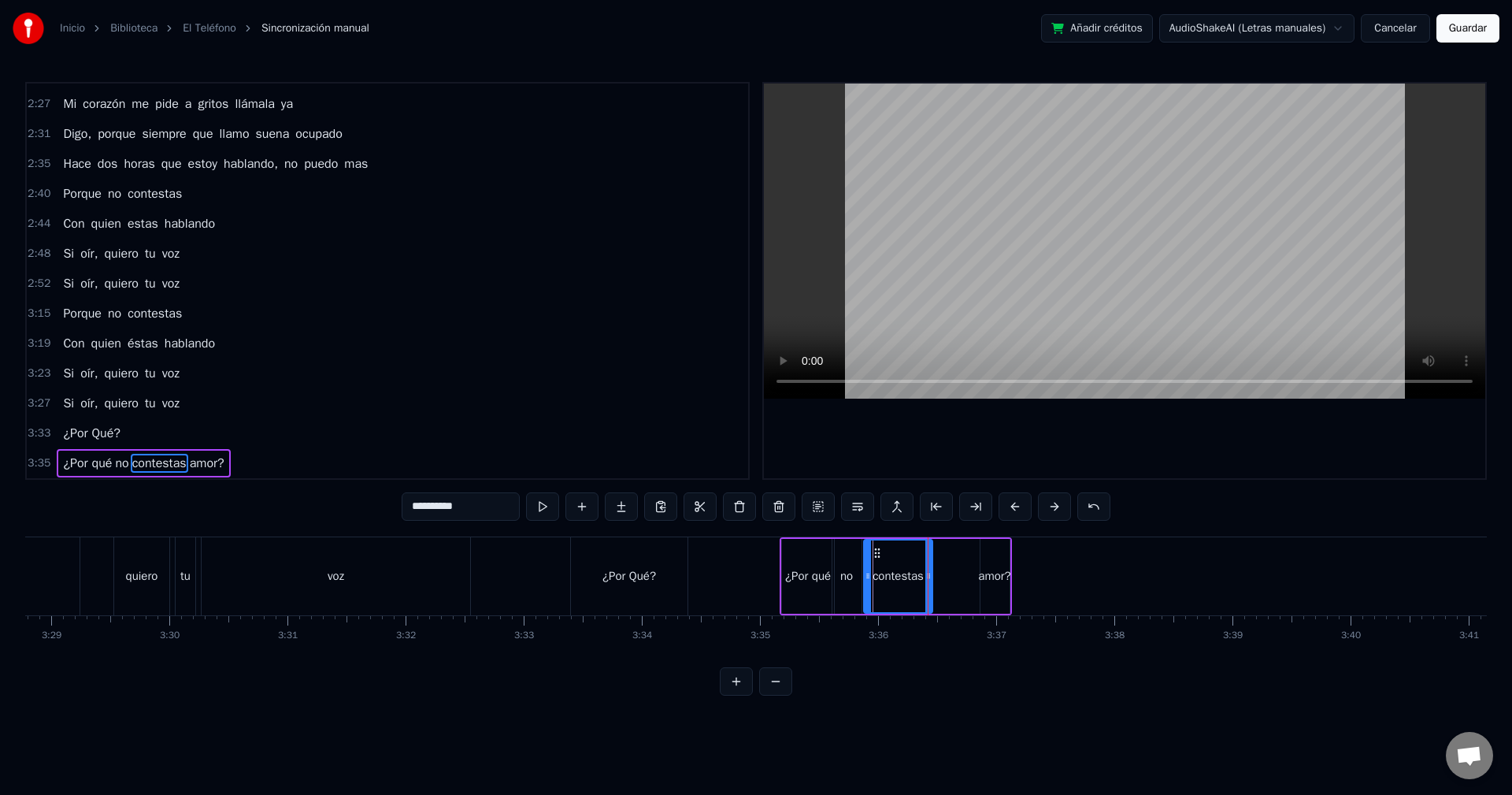 click on "amor?" at bounding box center (994, 576) 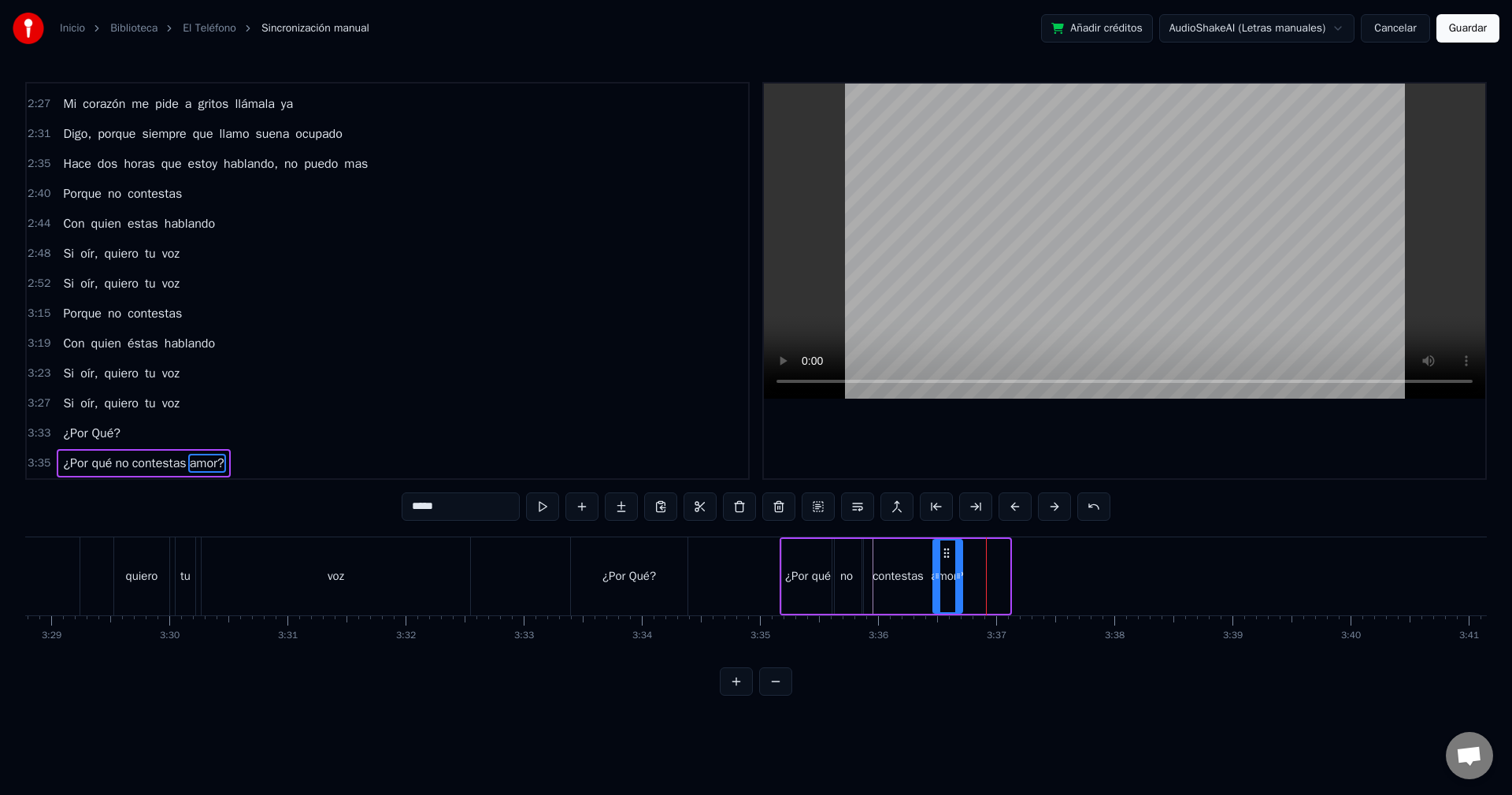drag, startPoint x: 985, startPoint y: 548, endPoint x: 947, endPoint y: 552, distance: 38.209946 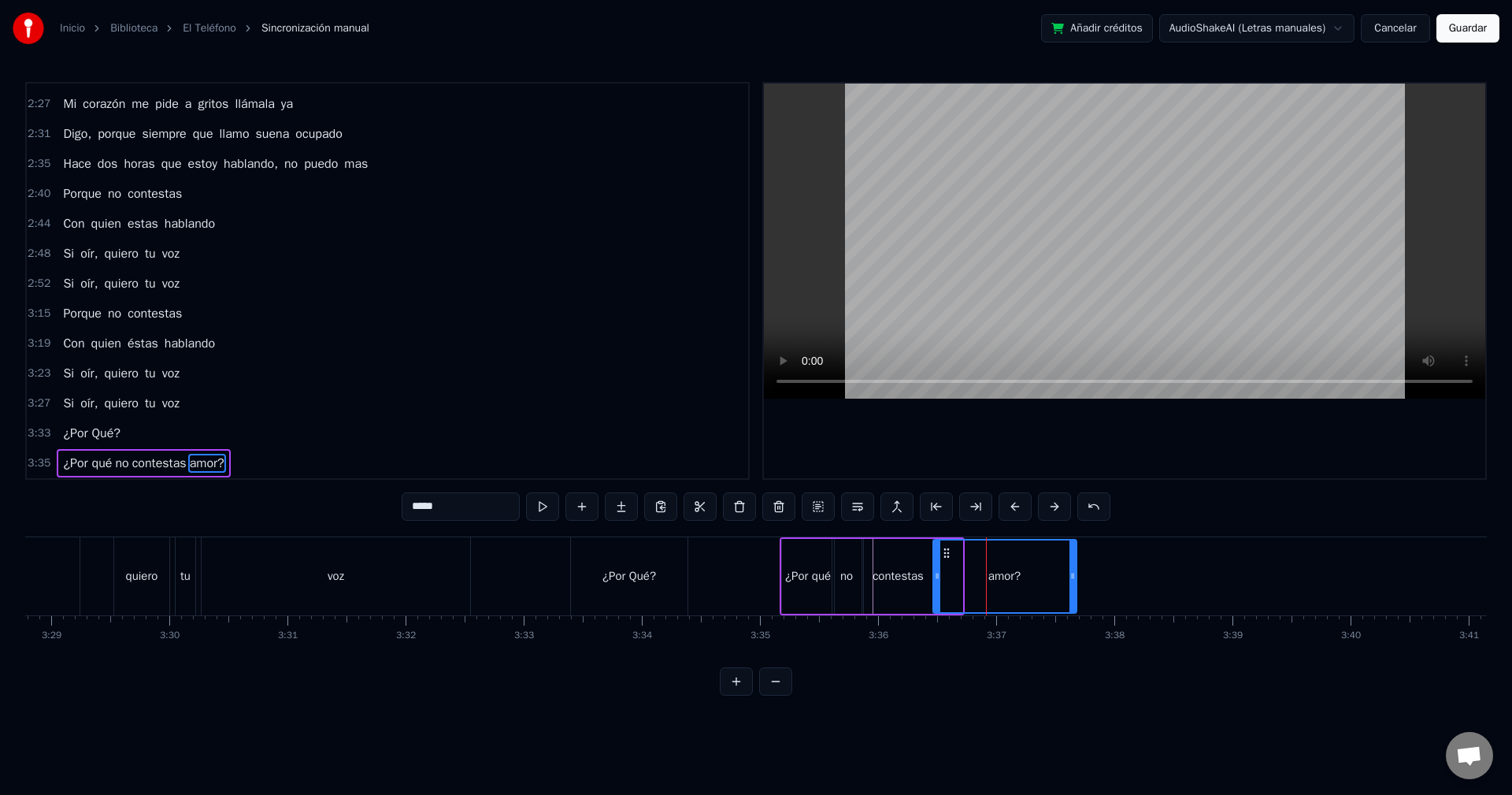 drag, startPoint x: 959, startPoint y: 566, endPoint x: 1073, endPoint y: 572, distance: 114.15779 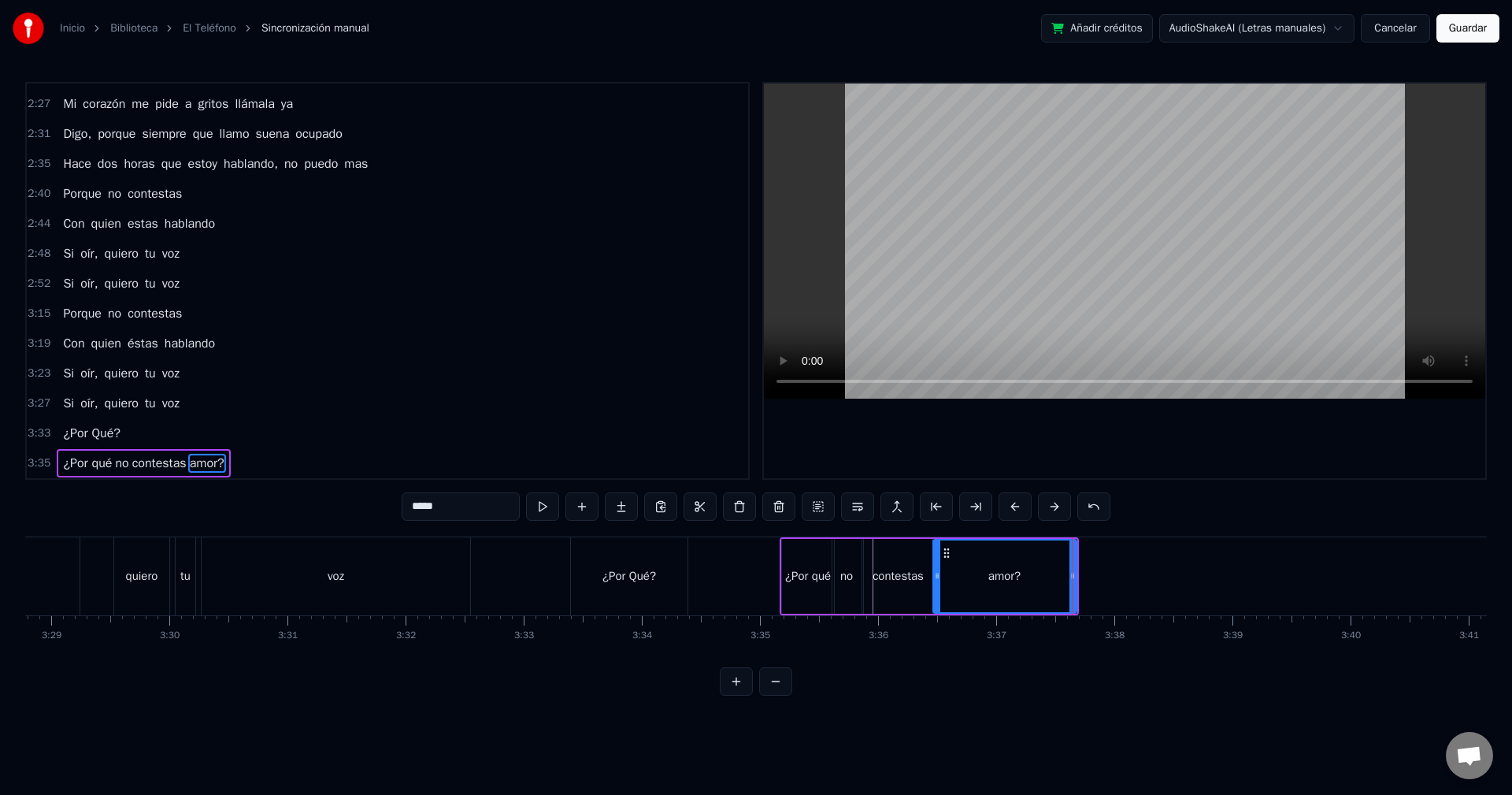 click on "0:40 Te conocí y tan solo tengo tu teléfono 0:45 Mi corazón me pide a gritos llámala ya 0:49 Digo, porque siempre que llamo suena ocupado 0:53 Hace dos horas que estoy hablando, no puedo mas 0:57 Porque no contestas 1:02 Con quien estas hablando 1:06 Si oír, quiero tu voz 1:10 Si oír, quiero tu voz 1:16 ¿Por Qué? 1:18 ¿Por qué mi amor? 1:32 Porque no contestas 1:37 Con quien éstas hablando 1:41 Si oír, quiero tu voz 1:45 Si oír, quiero tu voz 2:23 Te conocí y tan solo tengo tu teléfono 2:27 Mi corazón me pide a gritos llámala ya 2:31 Digo, porque siempre que llamo suena ocupado 2:35 Hace dos horas que estoy hablando, no puedo mas 2:40 Porque no contestas 2:44 Con quien estas hablando 2:48 Si oír, quiero tu voz 2:52 Si oír, quiero tu voz 3:15 Porque no contestas 3:19 Con quien éstas hablando 3:23 Si oír, quiero tu voz 3:27 Si oír, quiero tu voz 3:33 ¿Por Qué? 3:35 ¿Por qué no contestas  amor? ***** Te conocí y tan solo tengo tu teléfono Mi corazón me pide a gritos llámala ya Digo," at bounding box center [756, 388] 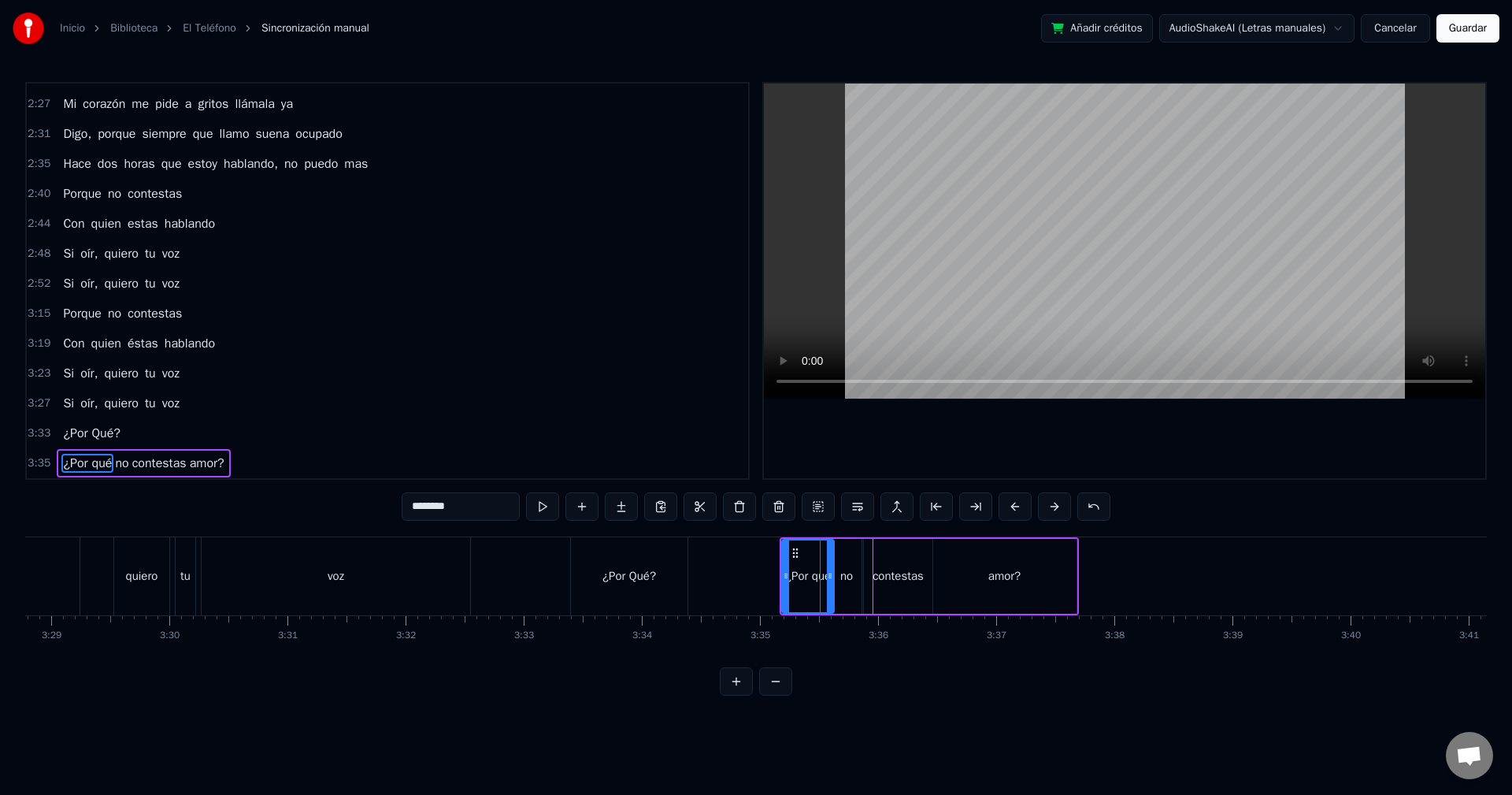 click at bounding box center (-9882, 576) 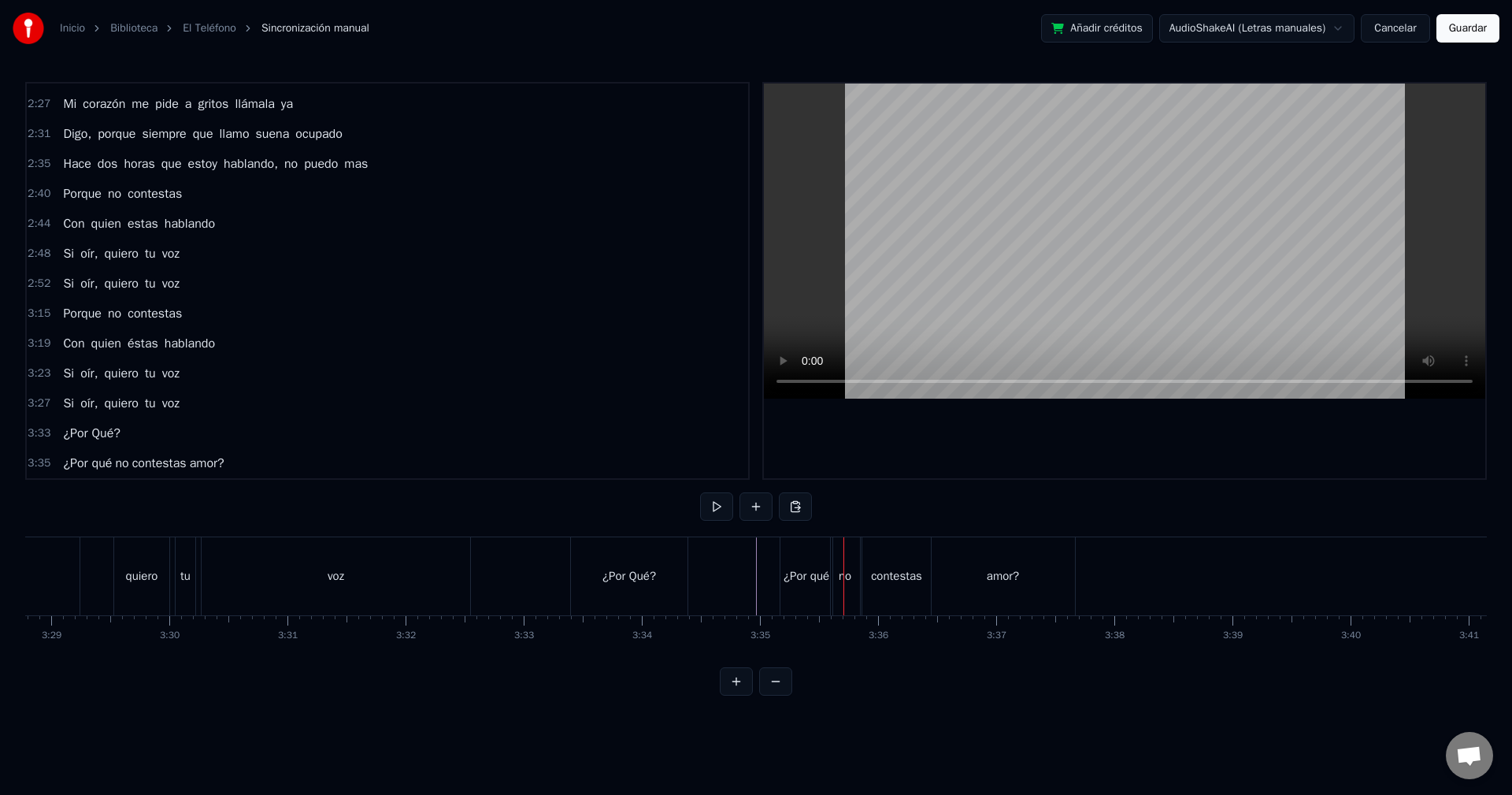 click on "no" at bounding box center [845, 576] 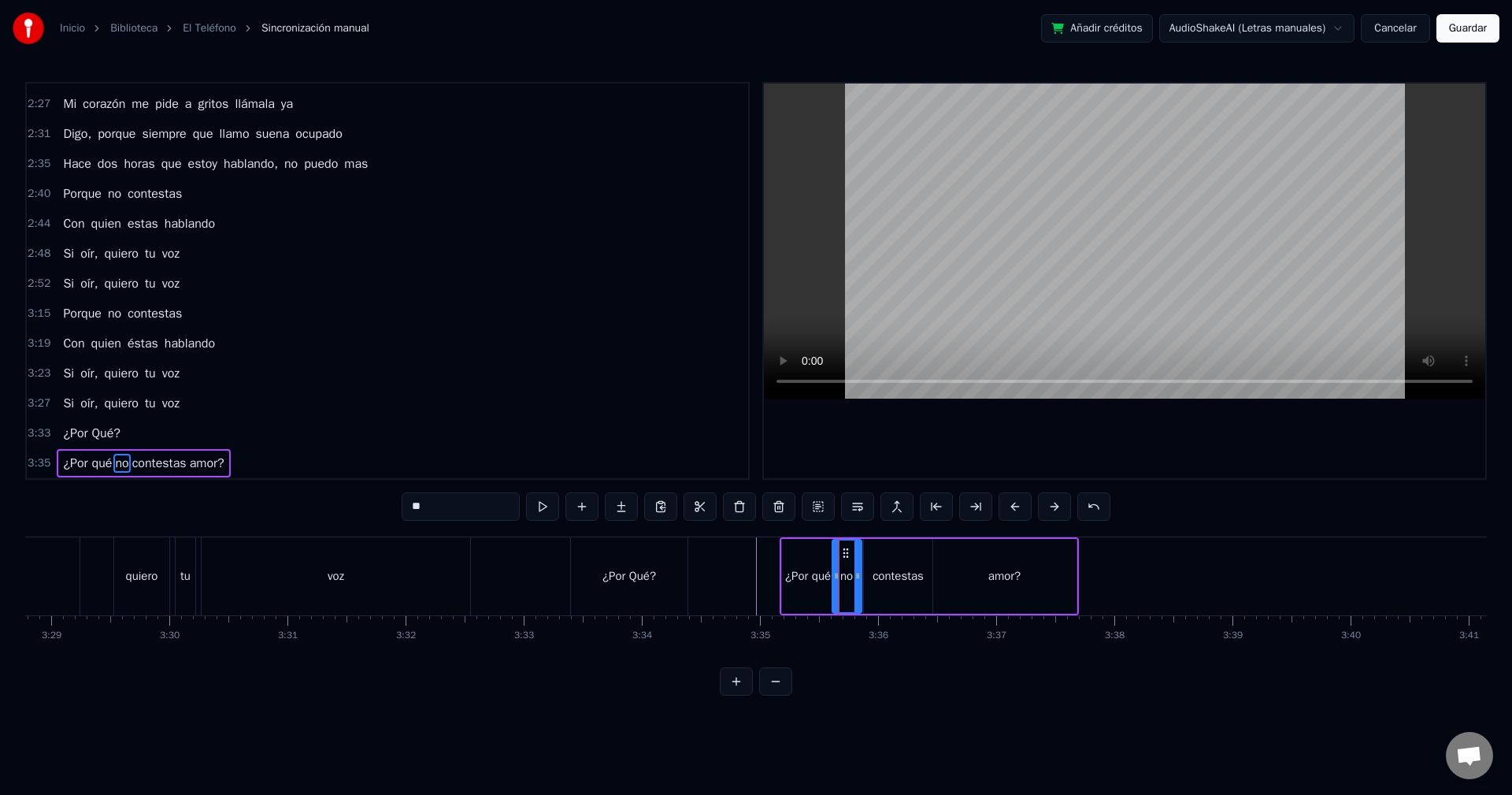 click on "**" at bounding box center (461, 507) 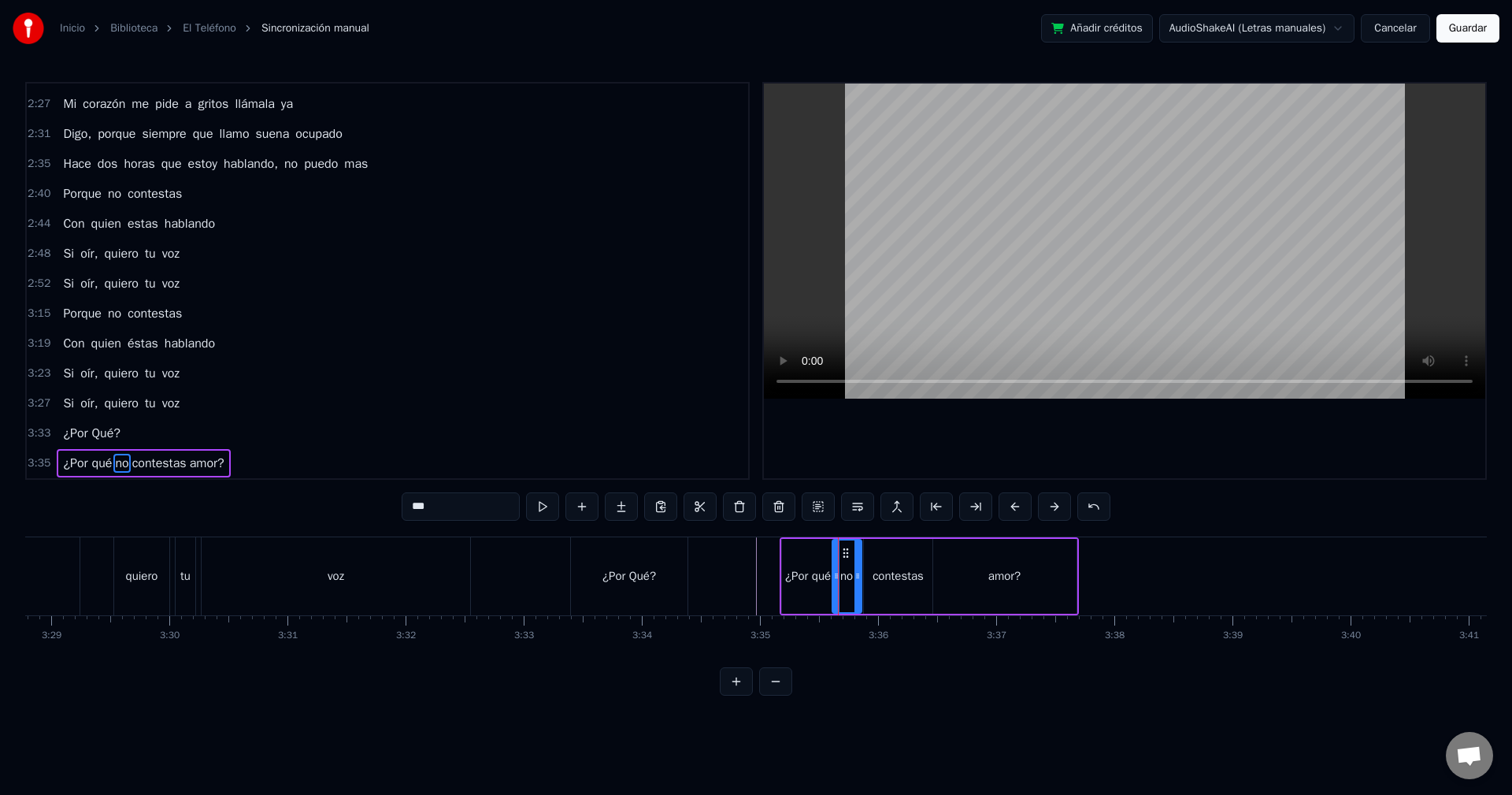 type on "**" 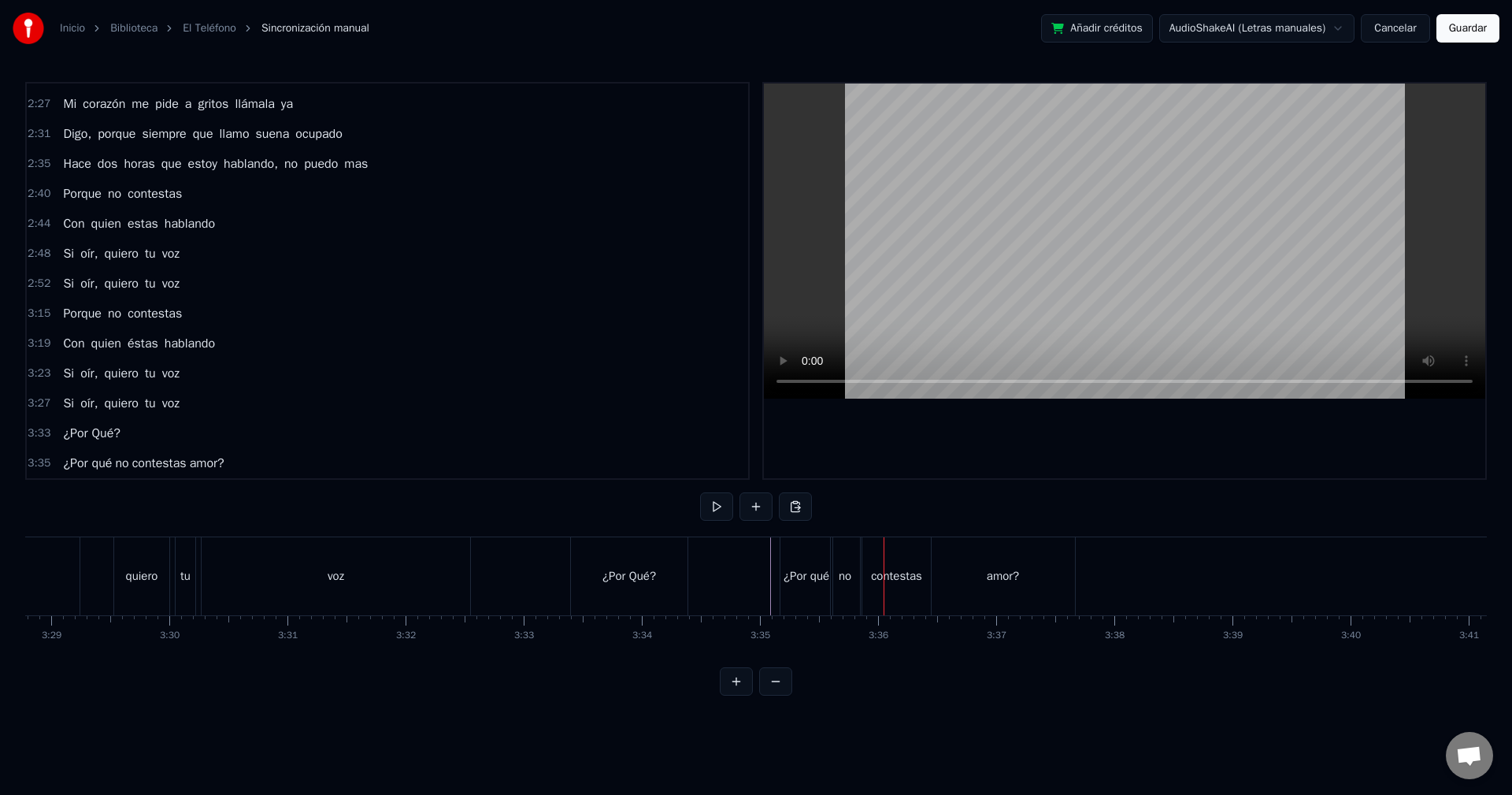 click on "contestas" at bounding box center (896, 576) 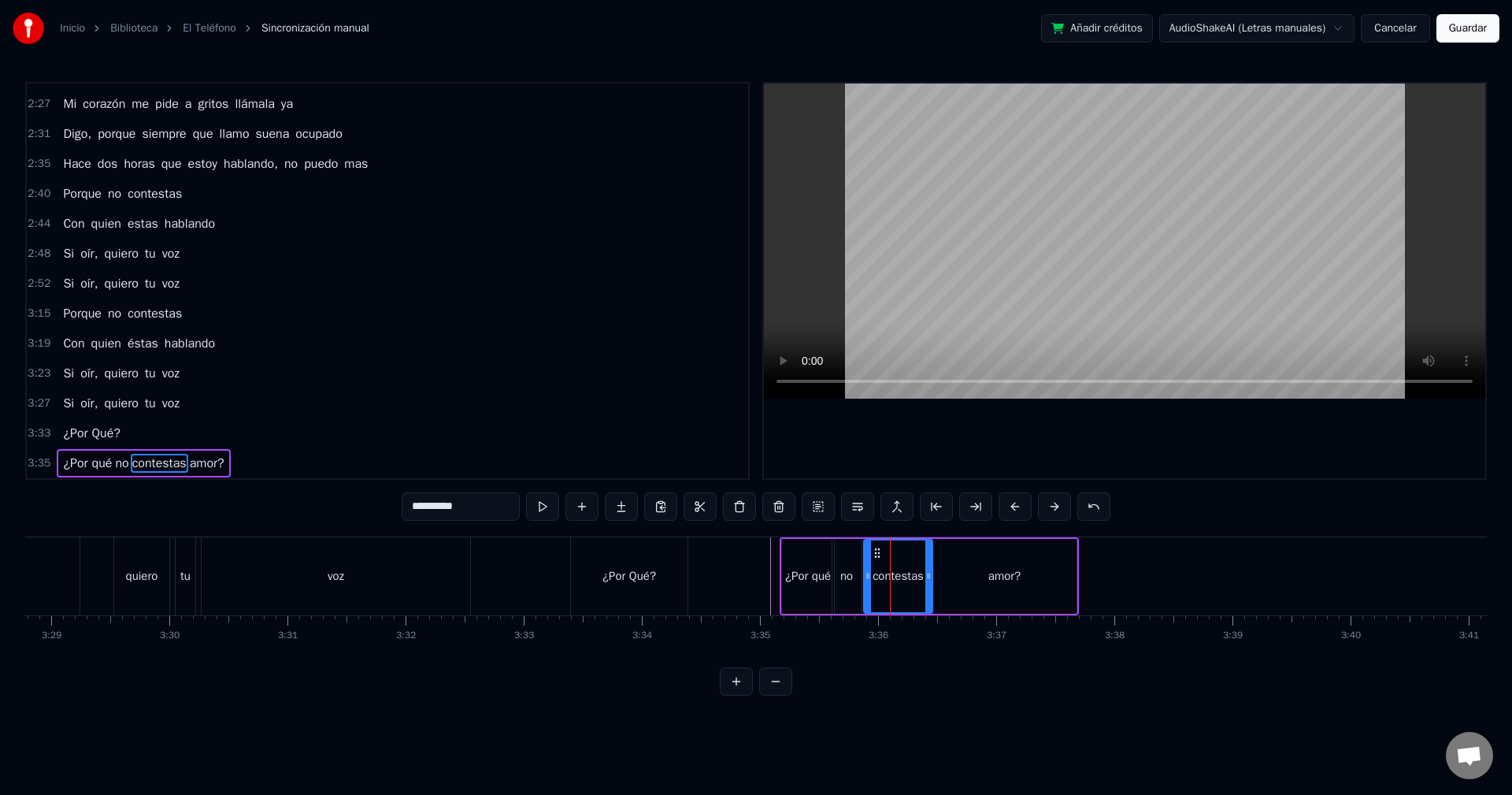 click on "*********" at bounding box center (461, 507) 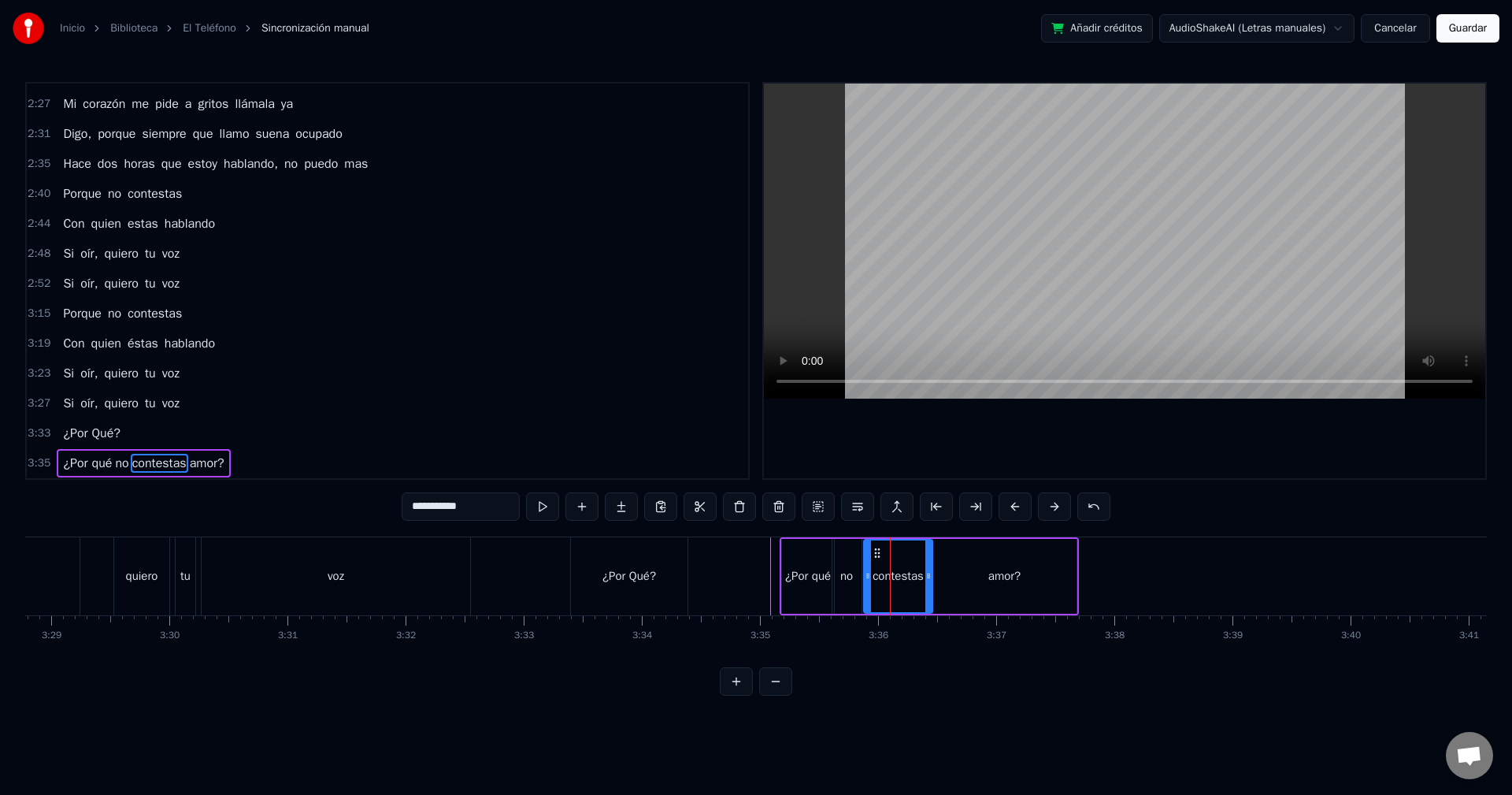 type on "*********" 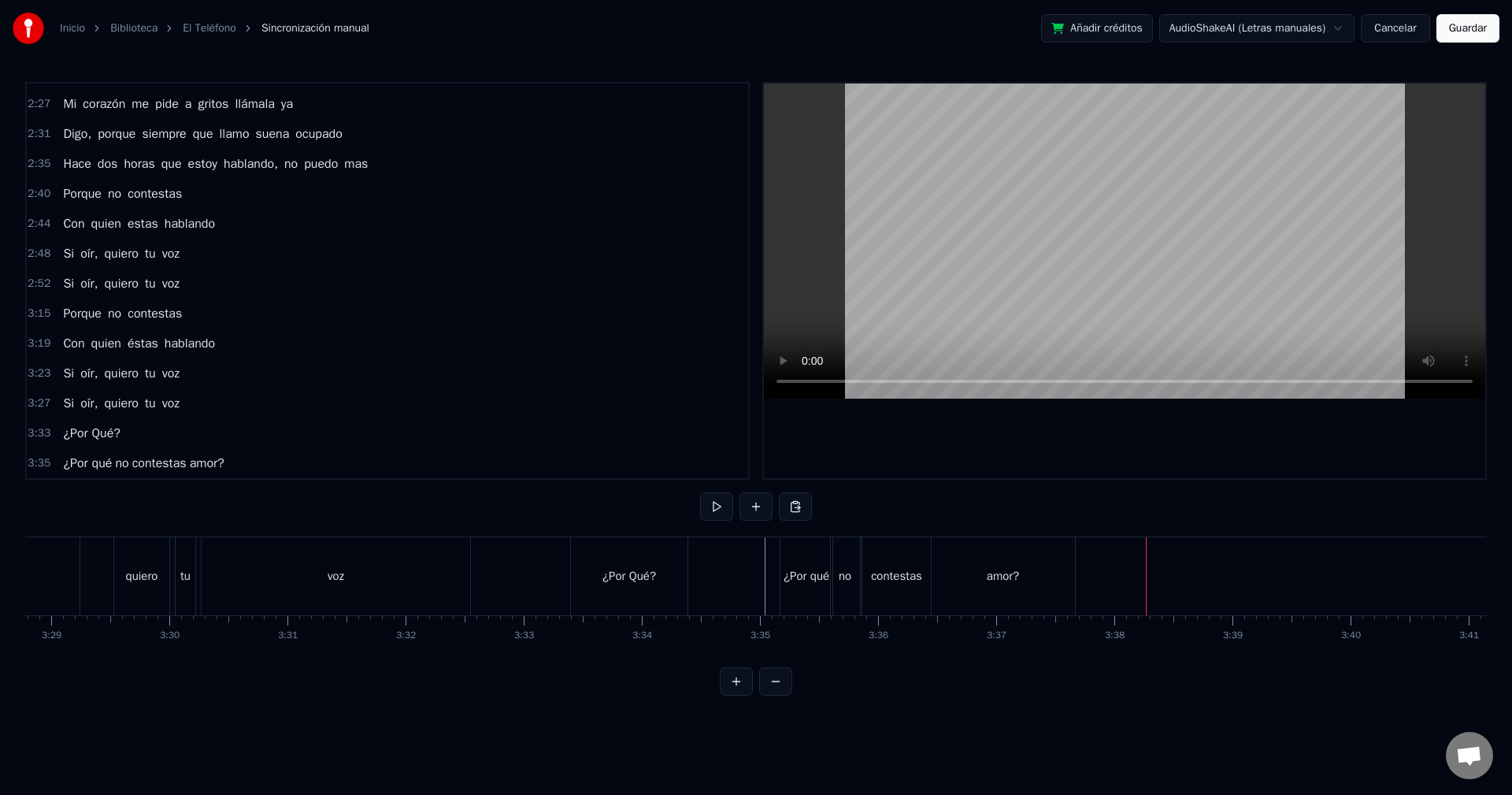 click on "amor?" at bounding box center [1003, 576] 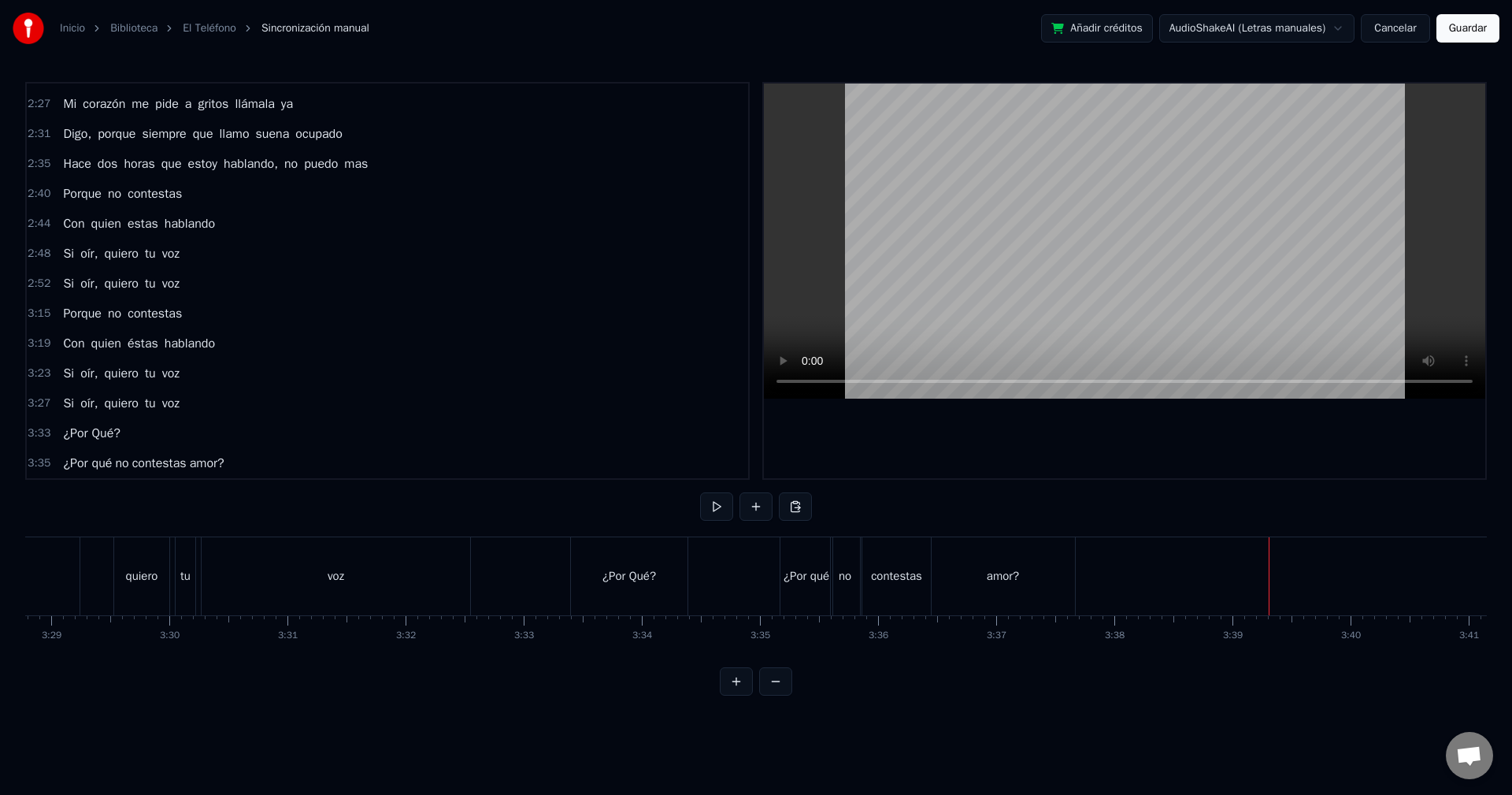 click at bounding box center (1269, 576) 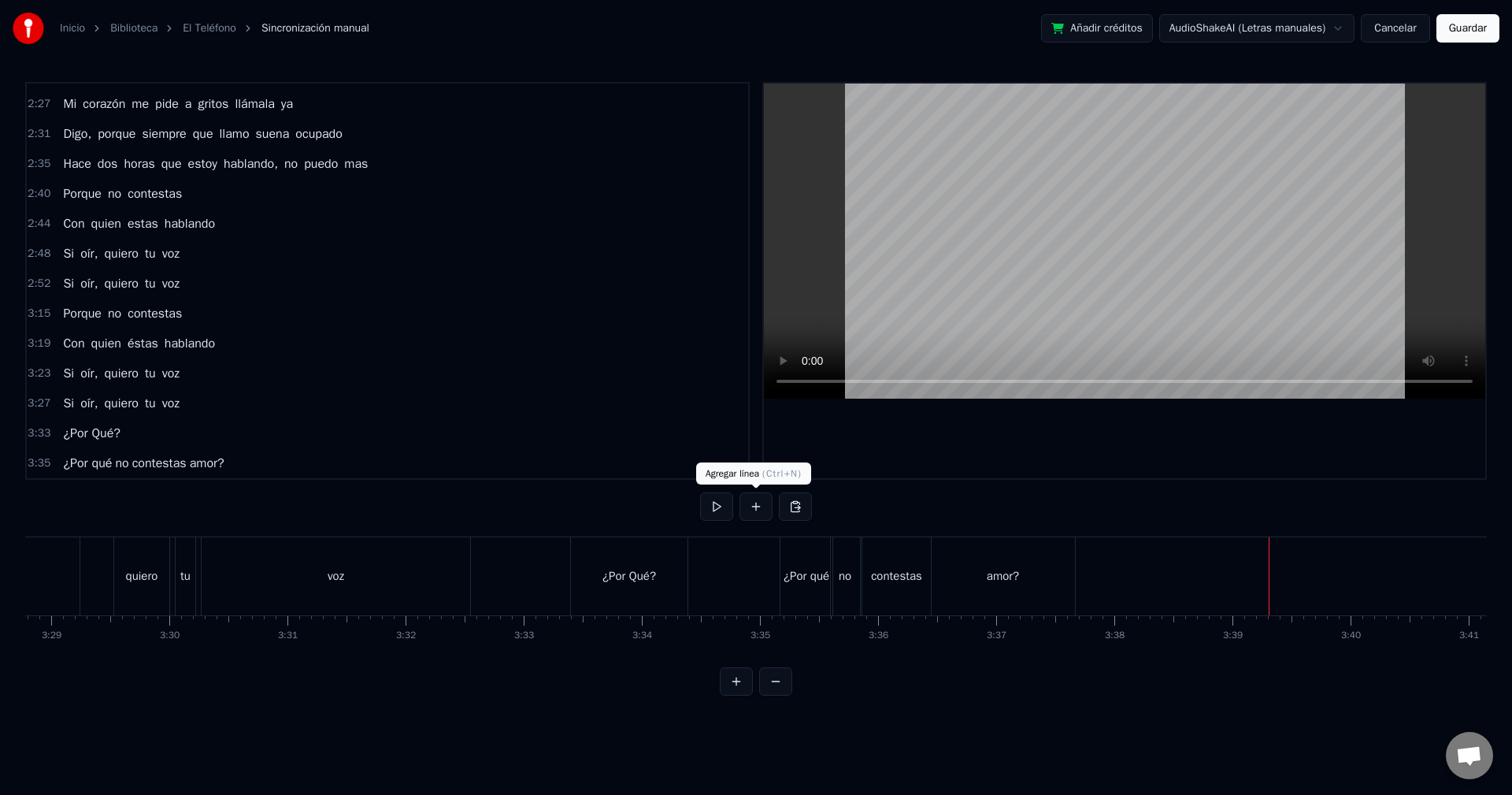 click at bounding box center [756, 507] 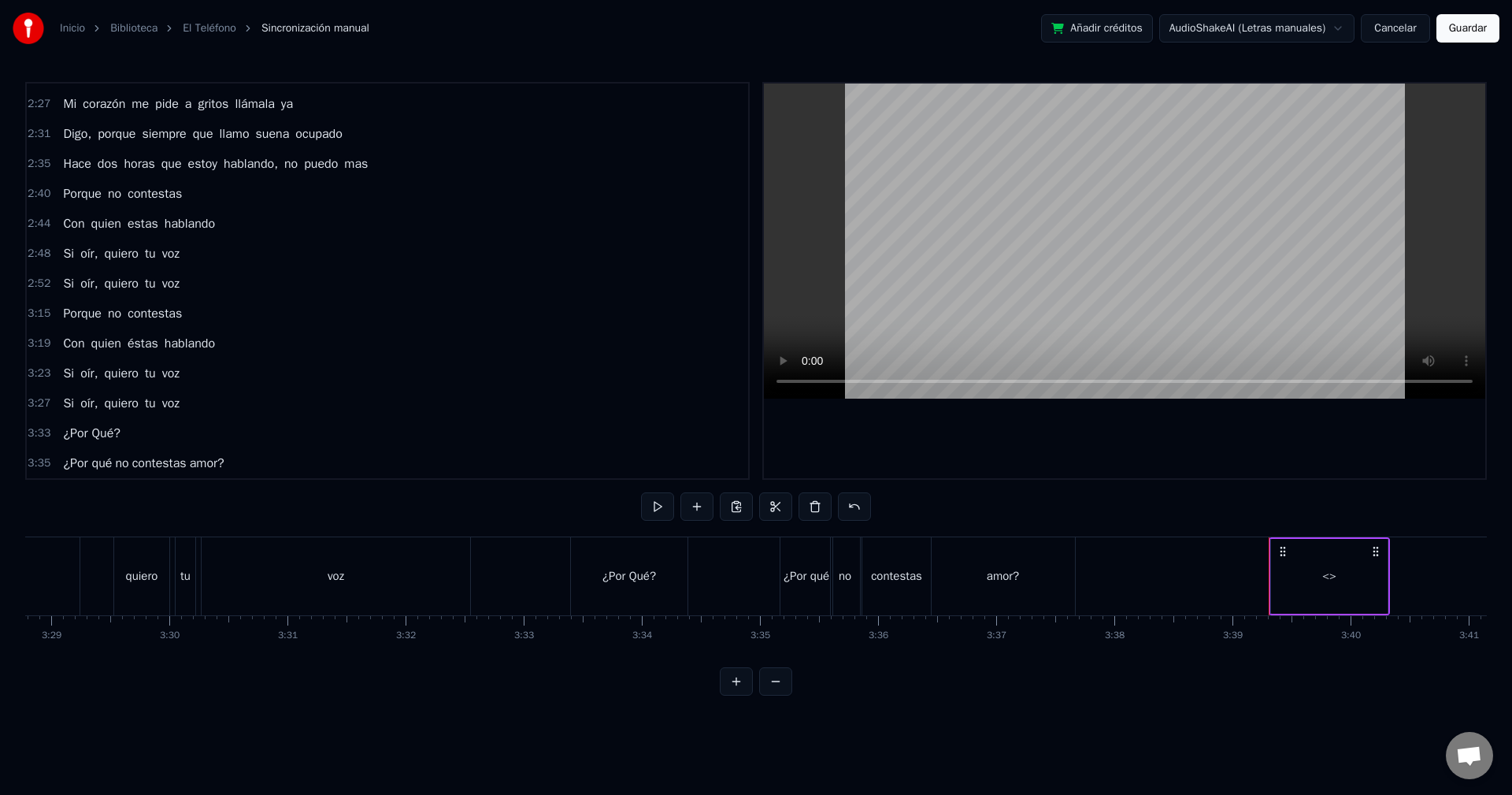 click on "<>" at bounding box center [1329, 576] 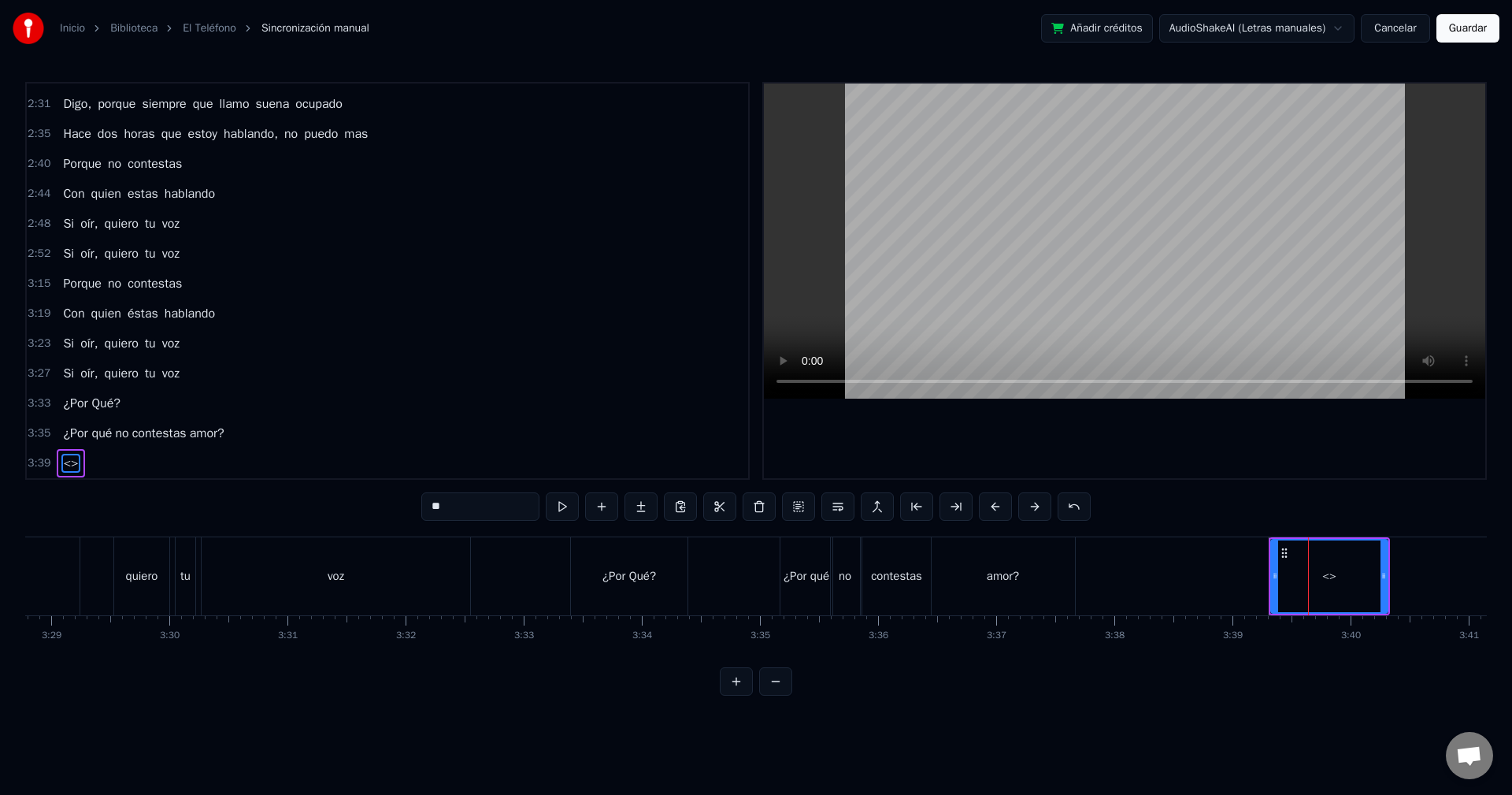 drag, startPoint x: 473, startPoint y: 497, endPoint x: 361, endPoint y: 501, distance: 112.07141 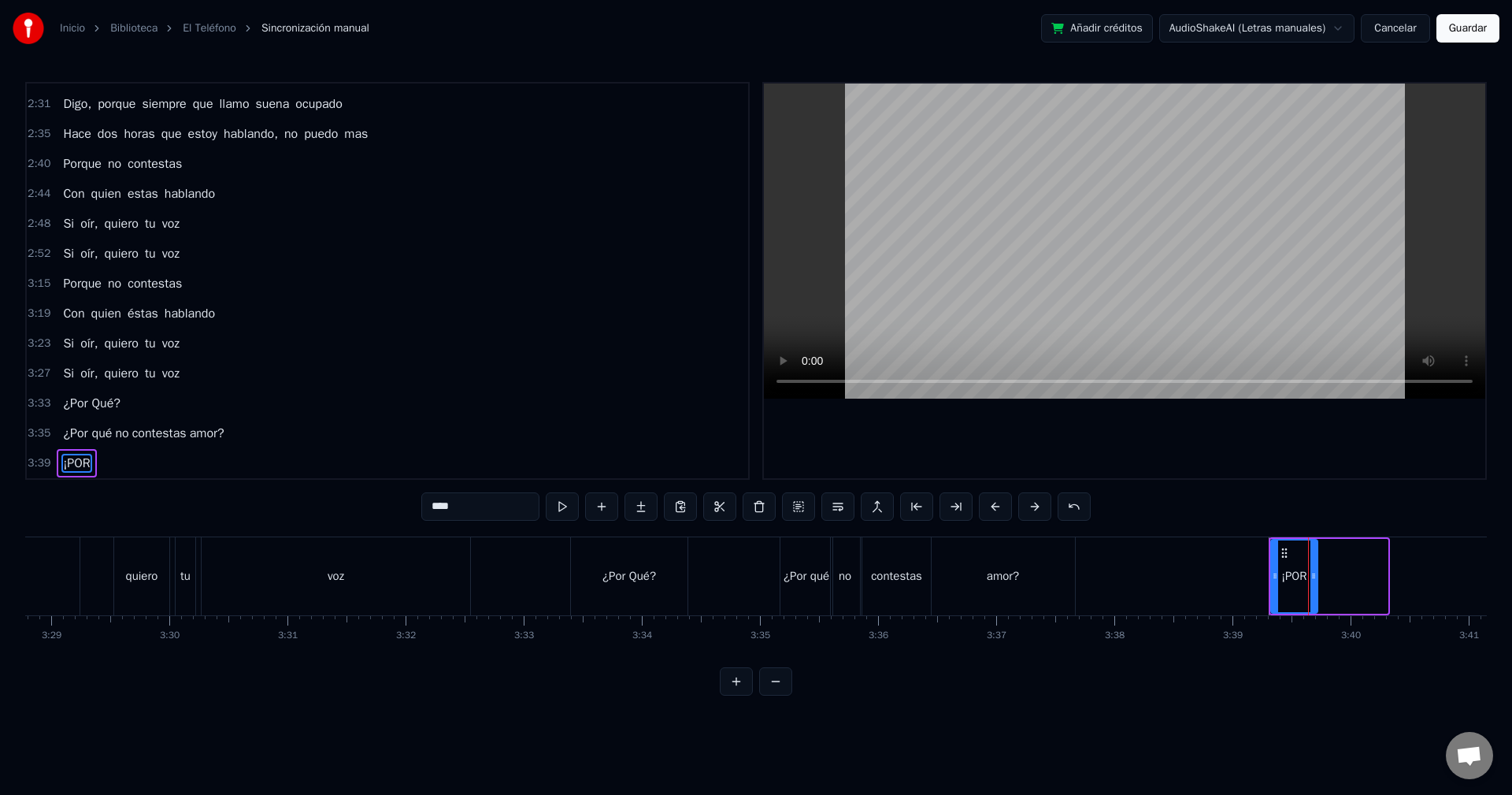 drag, startPoint x: 1386, startPoint y: 567, endPoint x: 1316, endPoint y: 583, distance: 71.80529 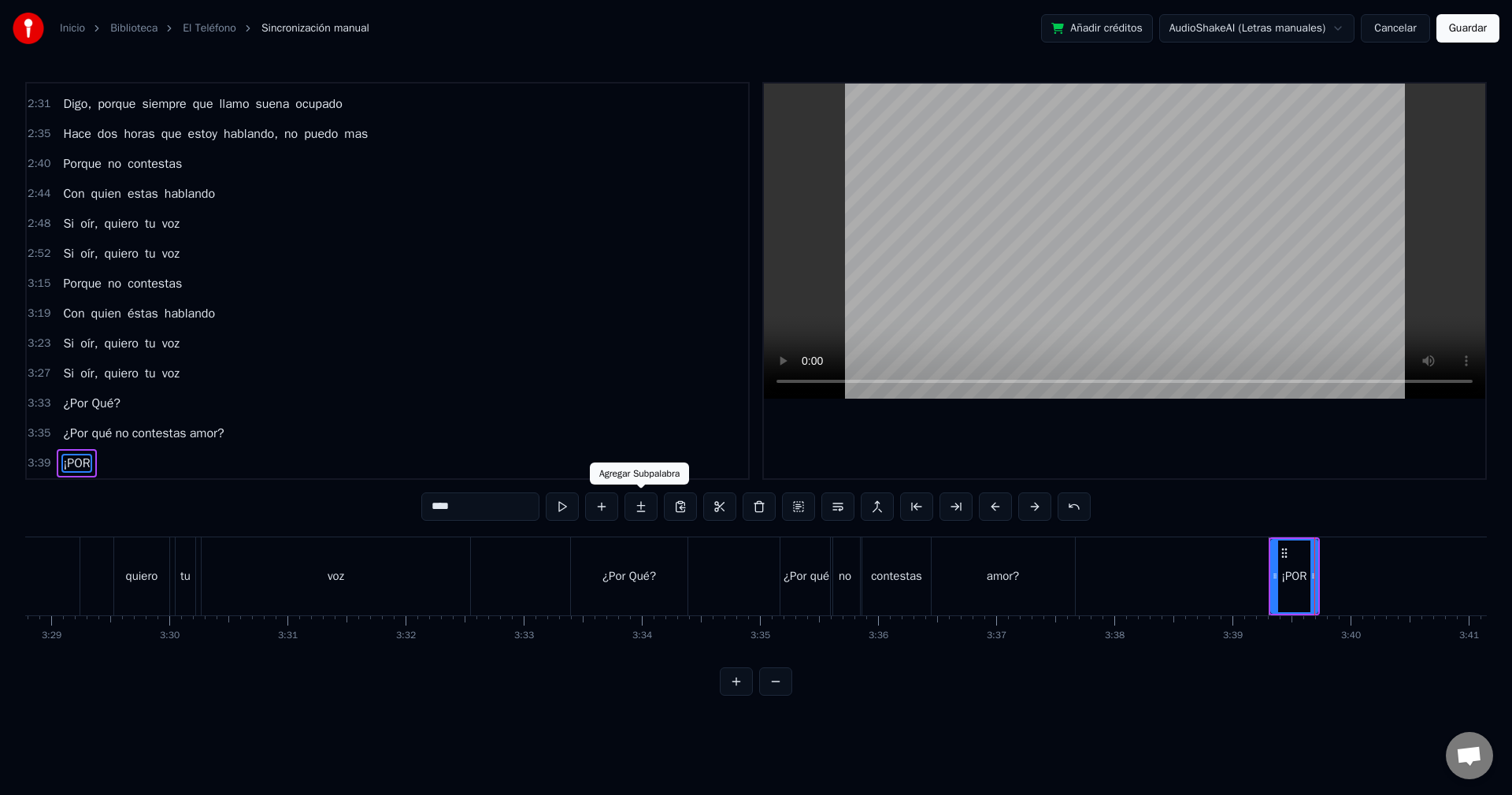type on "****" 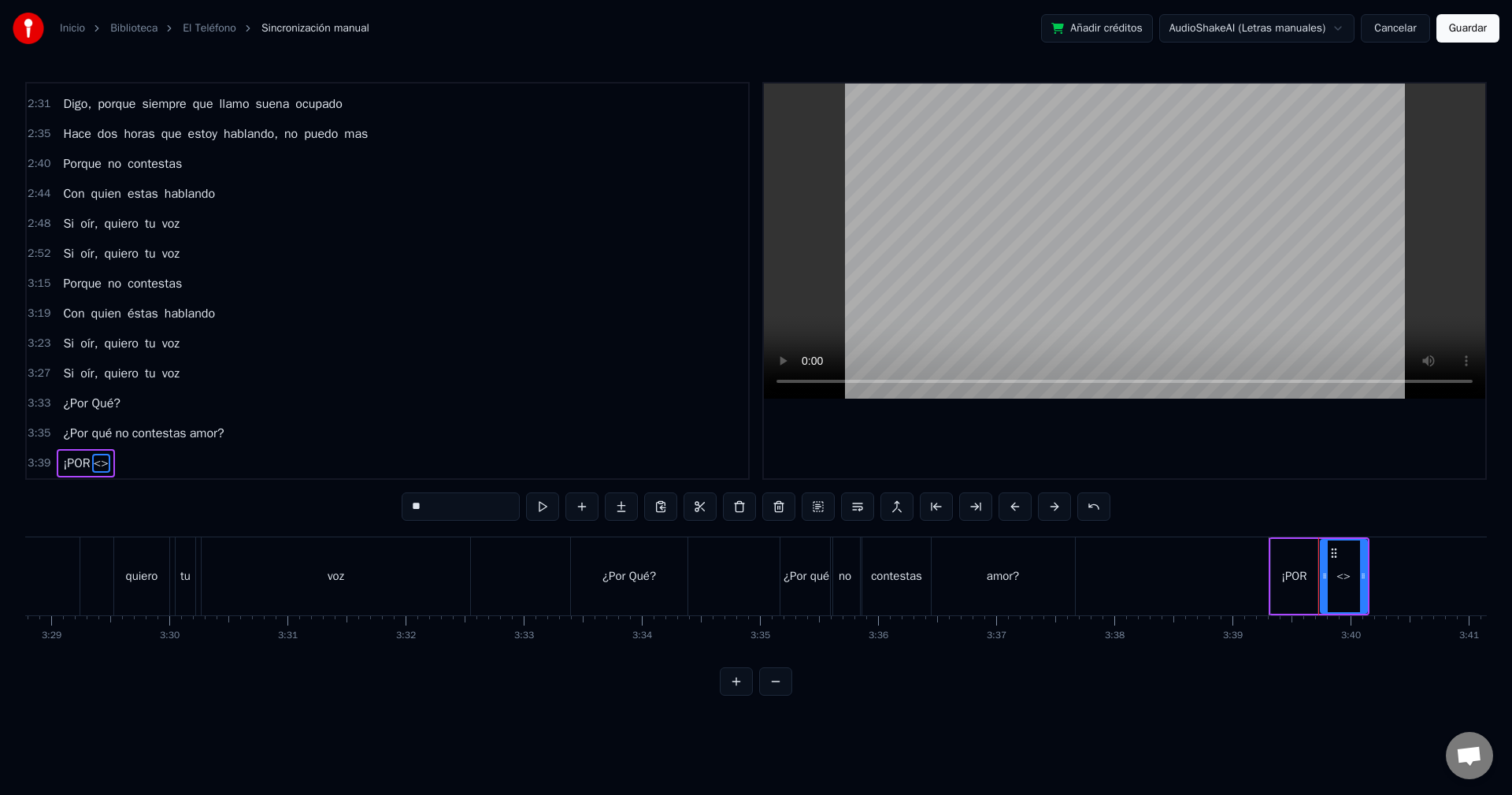 click on "<>" at bounding box center (1343, 576) 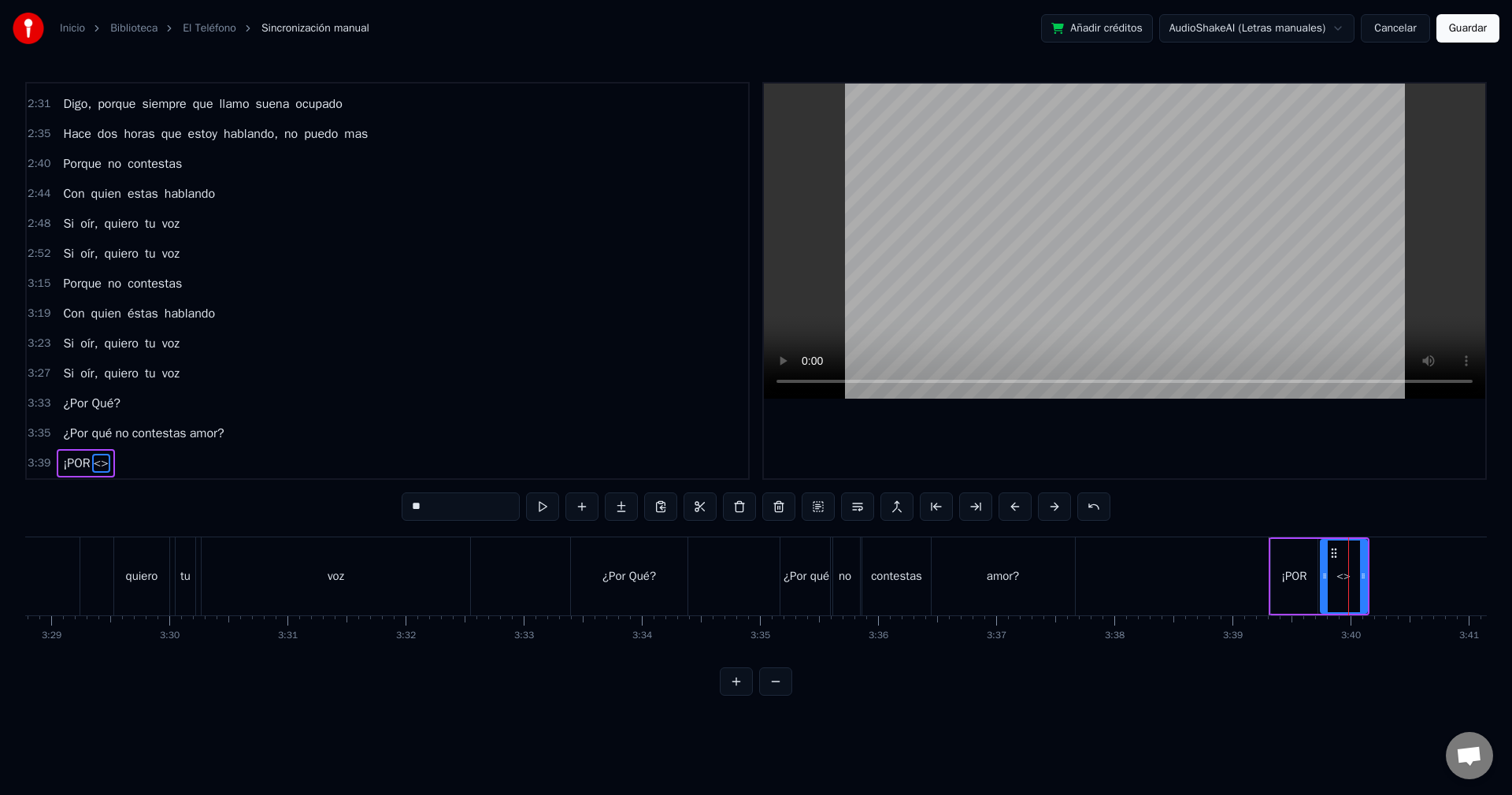 drag, startPoint x: 457, startPoint y: 504, endPoint x: 352, endPoint y: 507, distance: 105.04285 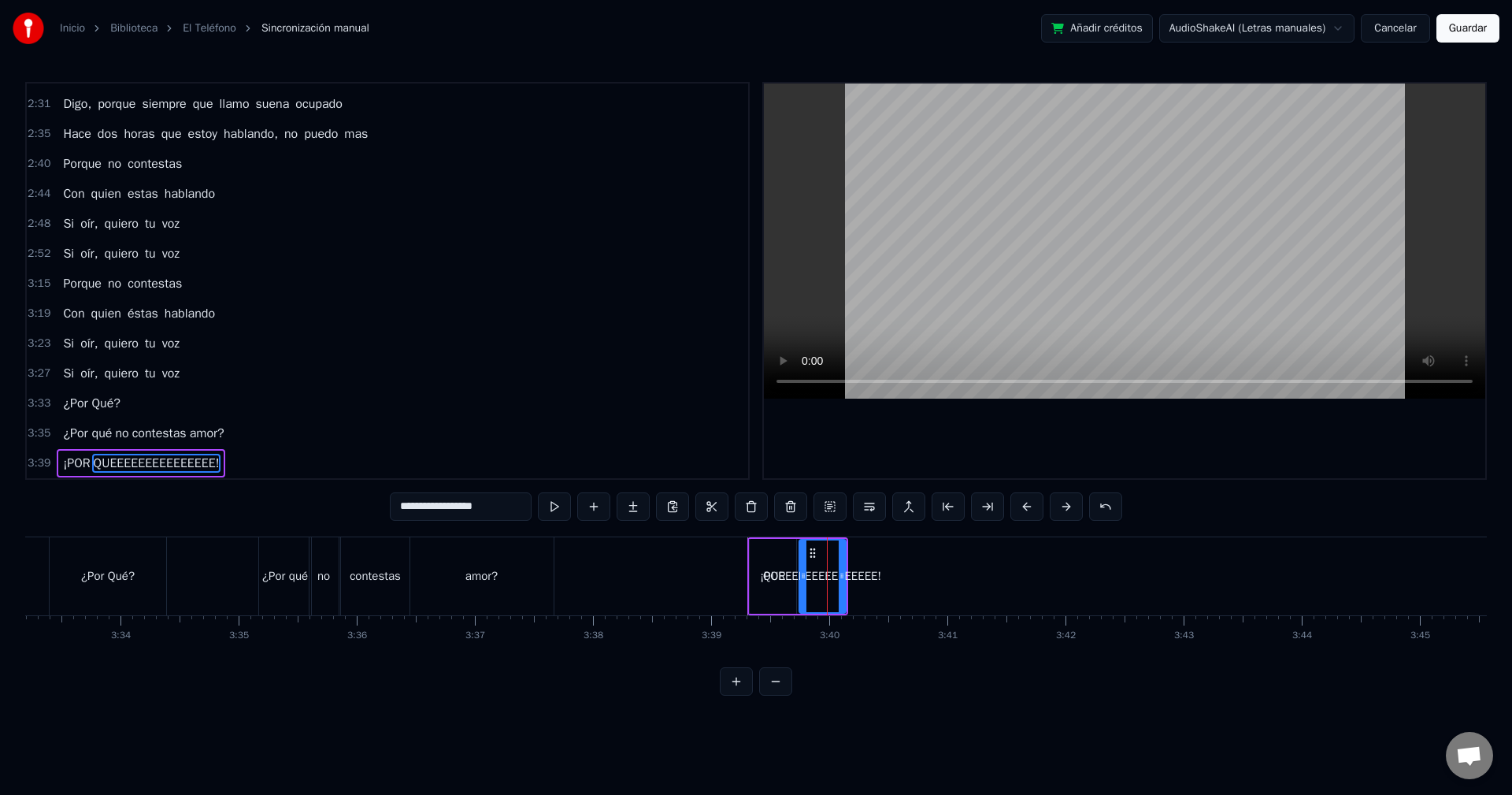 scroll, scrollTop: 0, scrollLeft: 25265, axis: horizontal 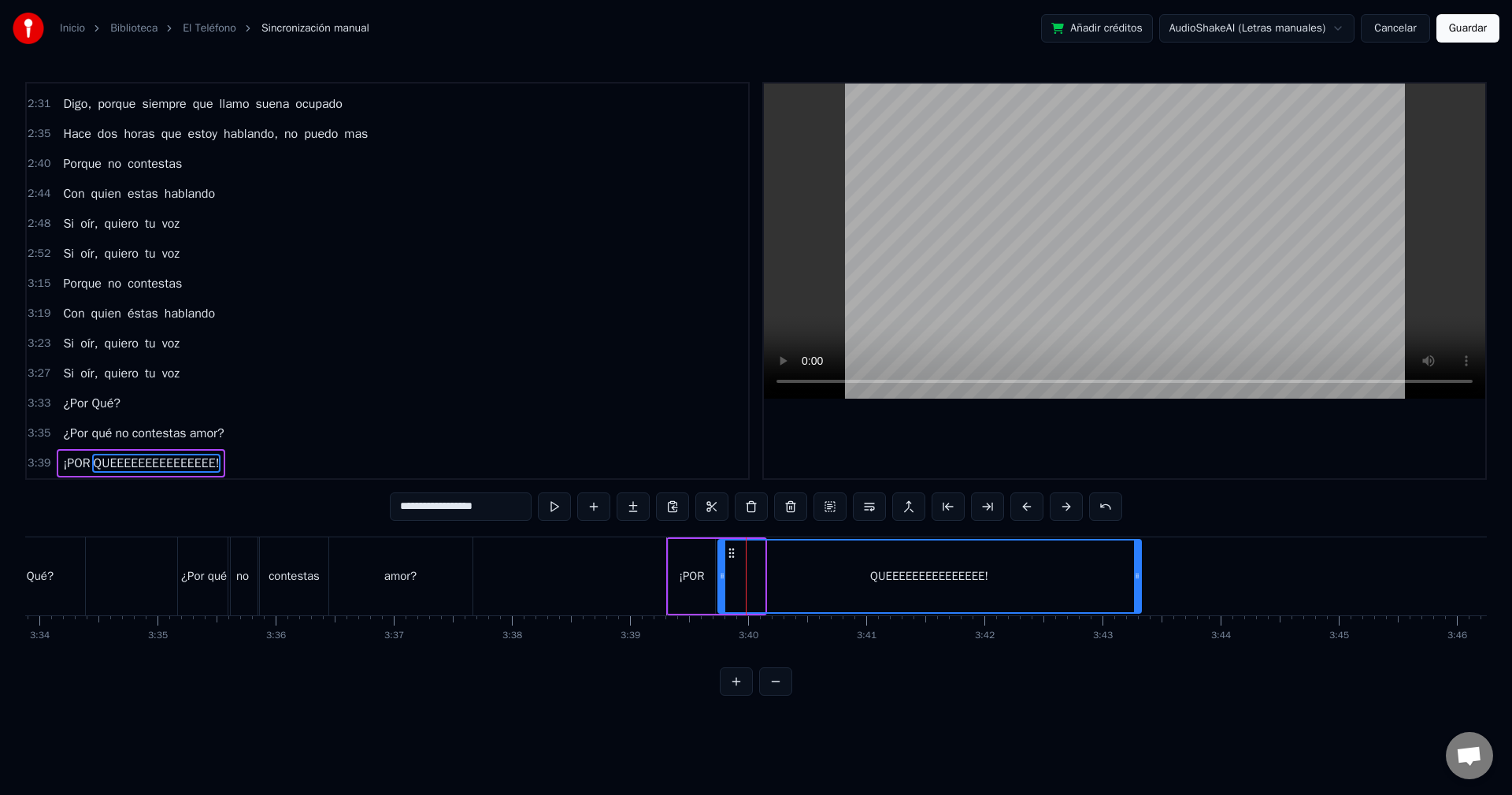 drag, startPoint x: 763, startPoint y: 569, endPoint x: 1140, endPoint y: 598, distance: 378.11374 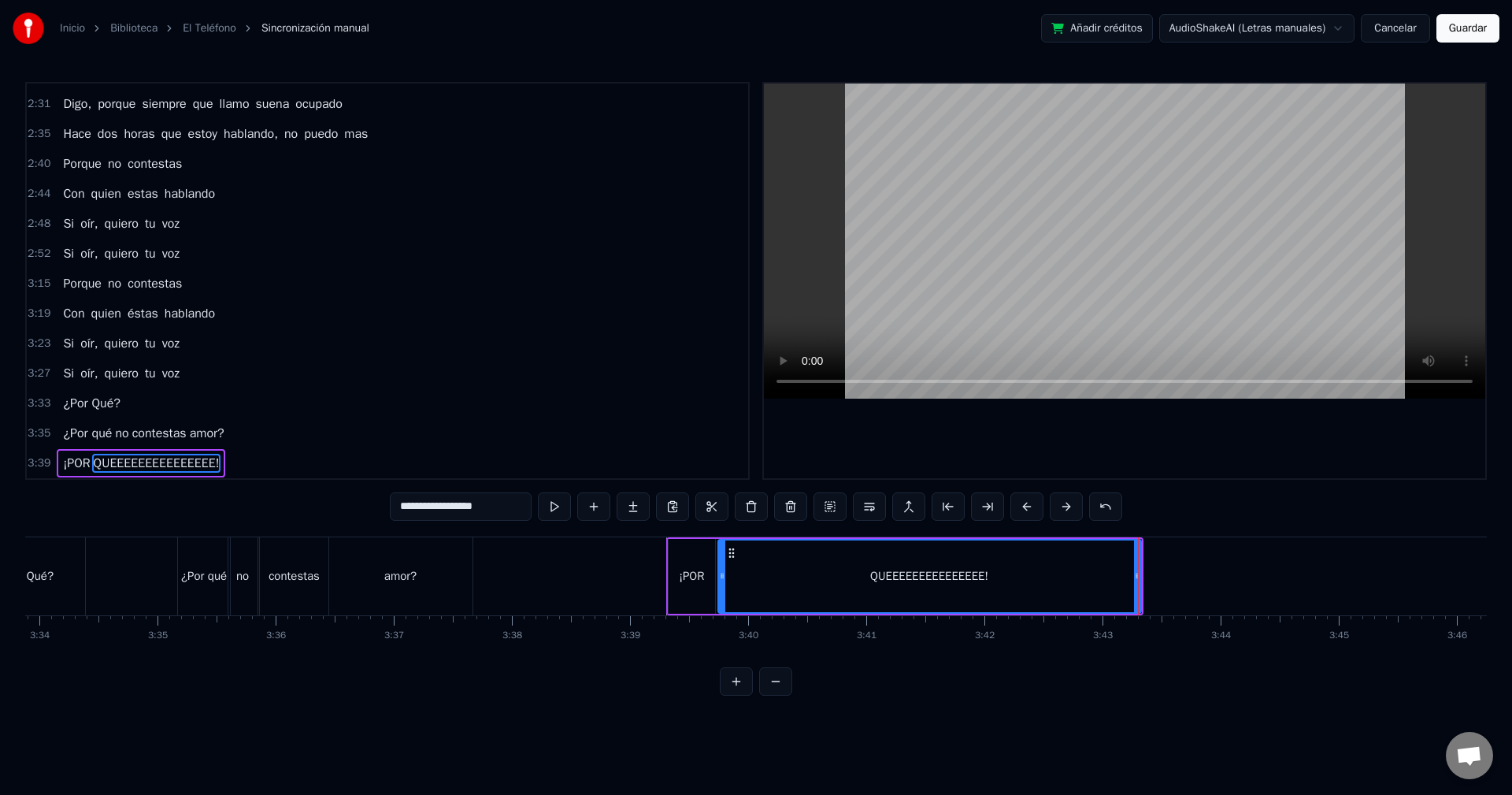 type on "**********" 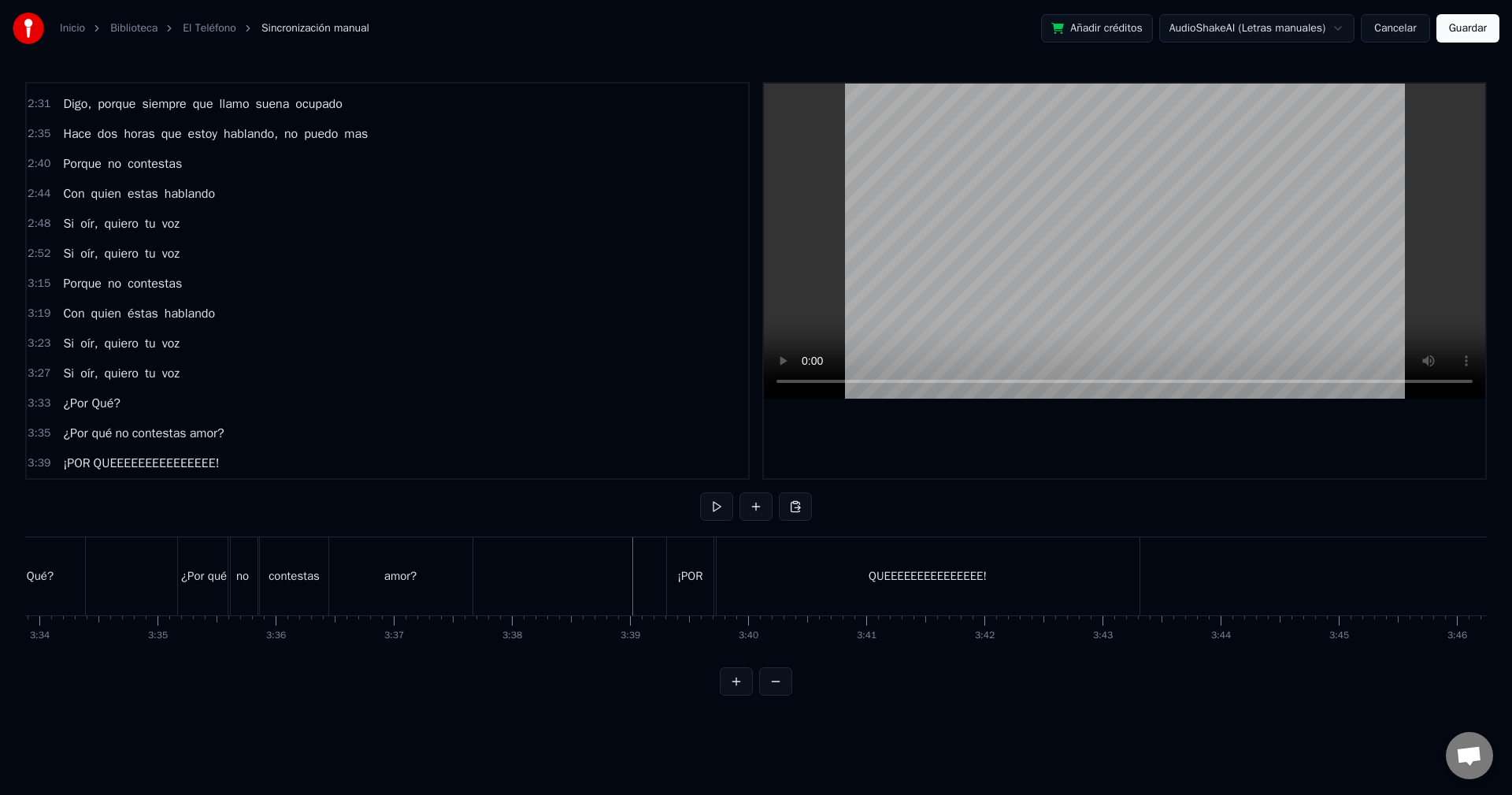 click at bounding box center (-10484, 576) 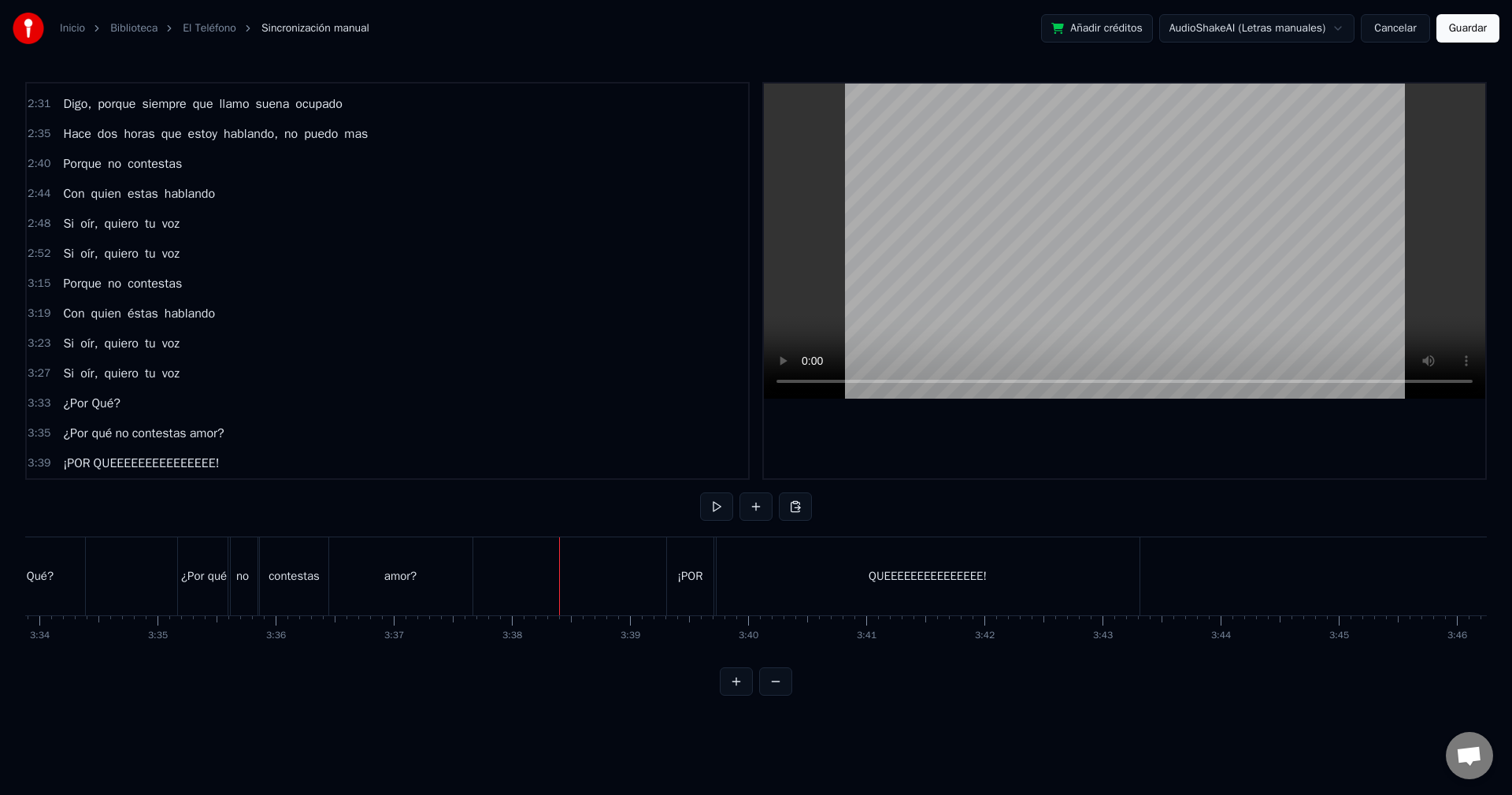 click on "QUEEEEEEEEEEEEEEE!" at bounding box center [928, 576] 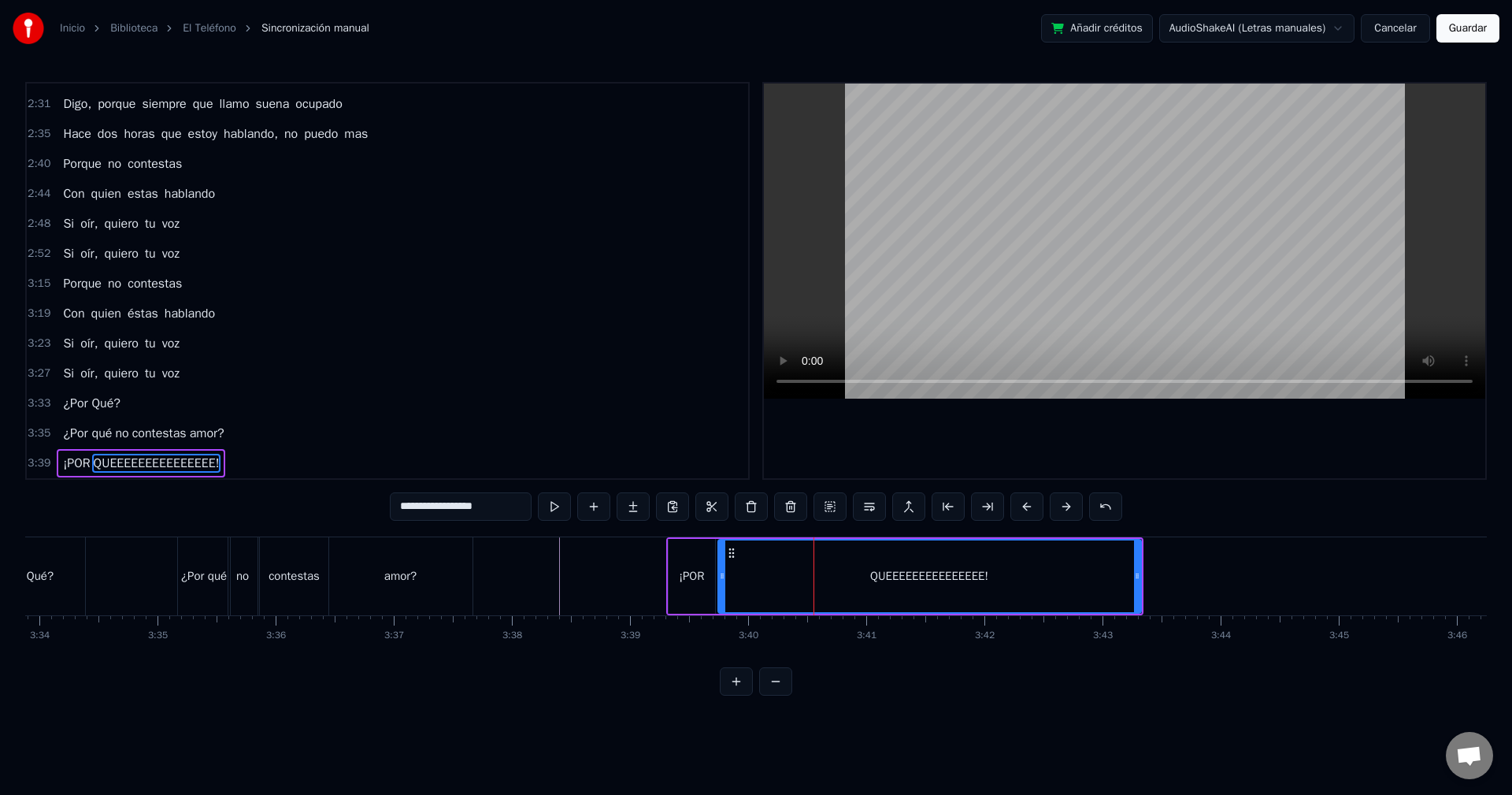click on "**********" at bounding box center (461, 507) 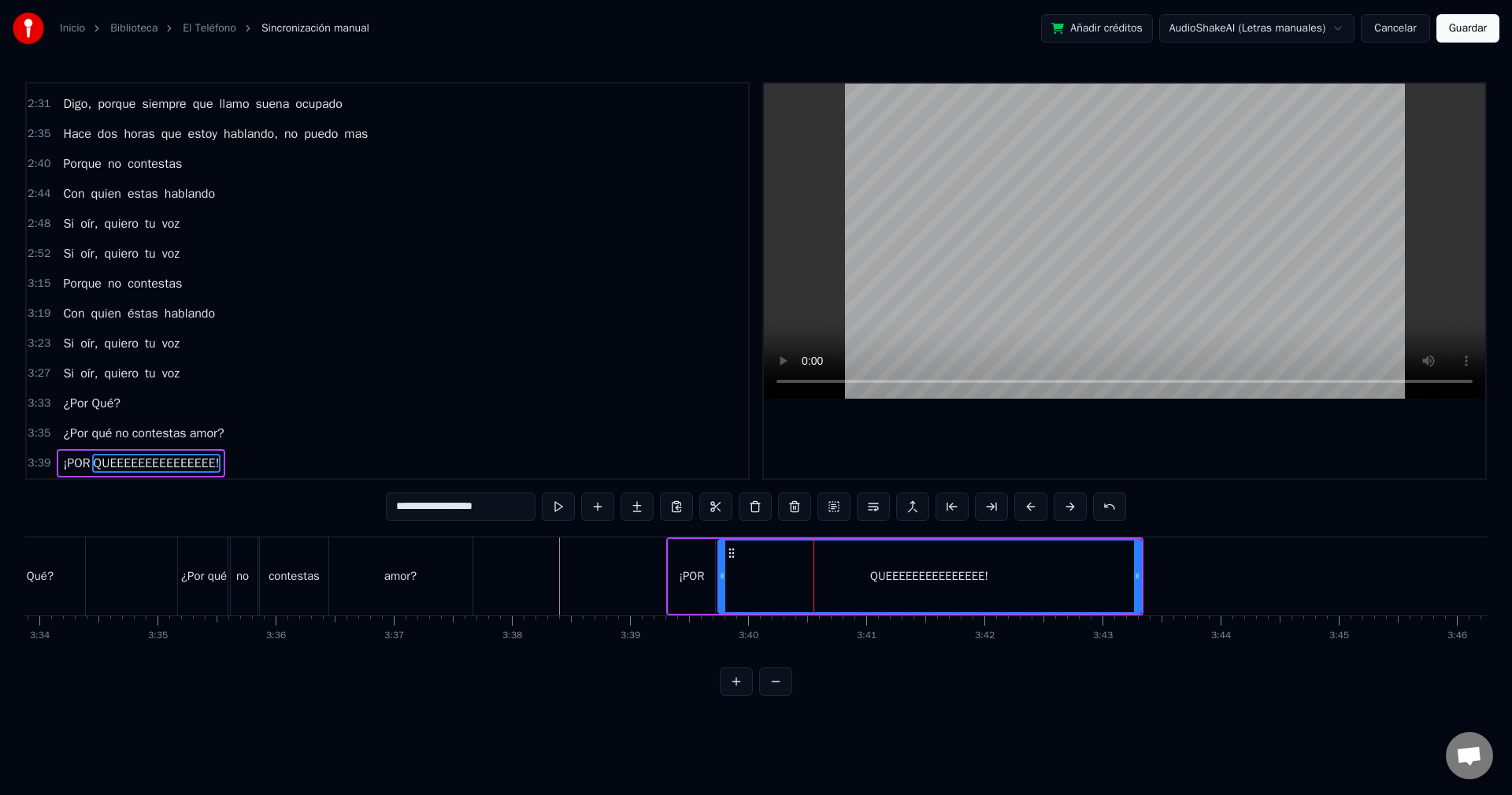 type on "**********" 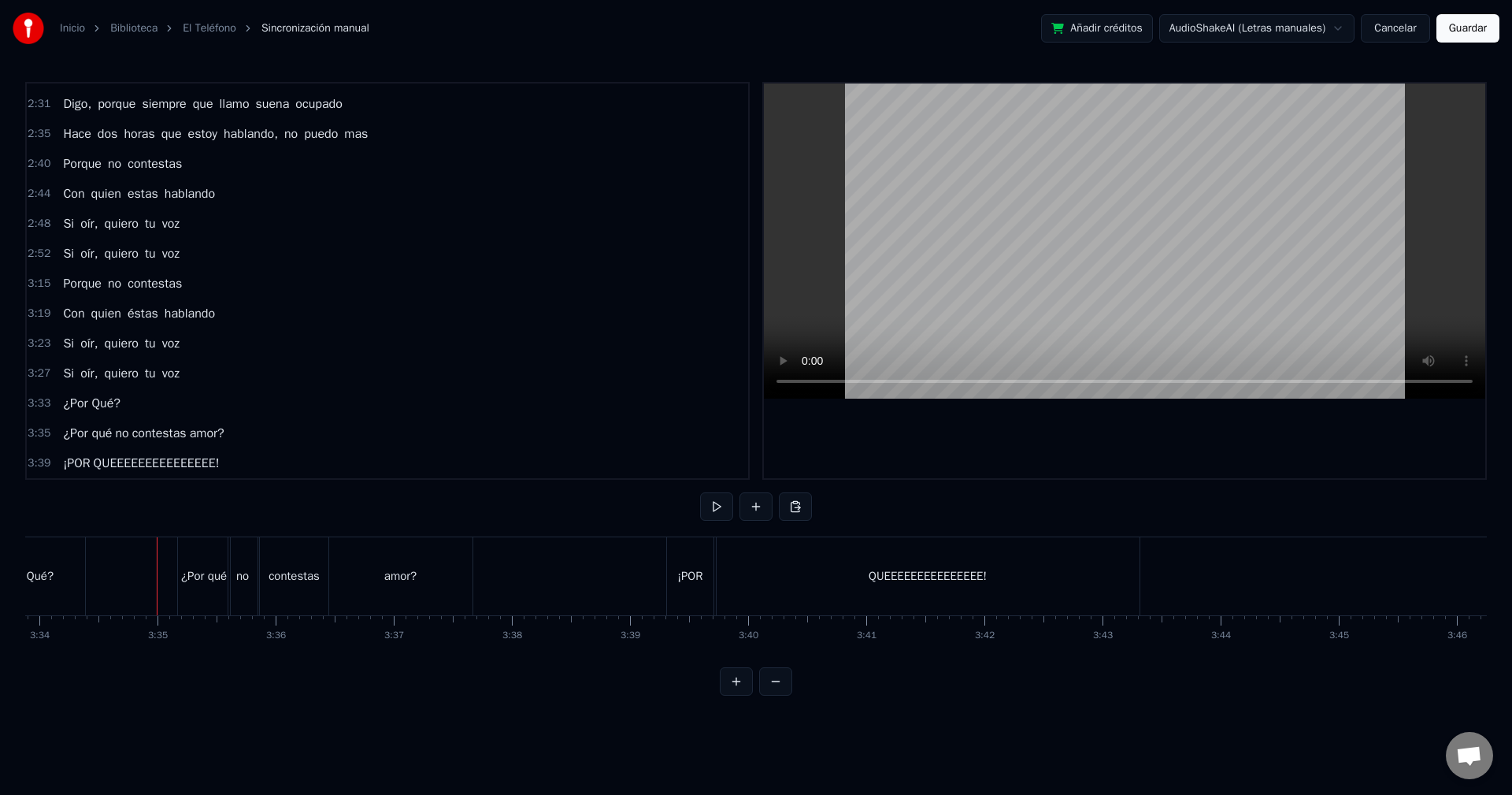 scroll, scrollTop: 0, scrollLeft: 24681, axis: horizontal 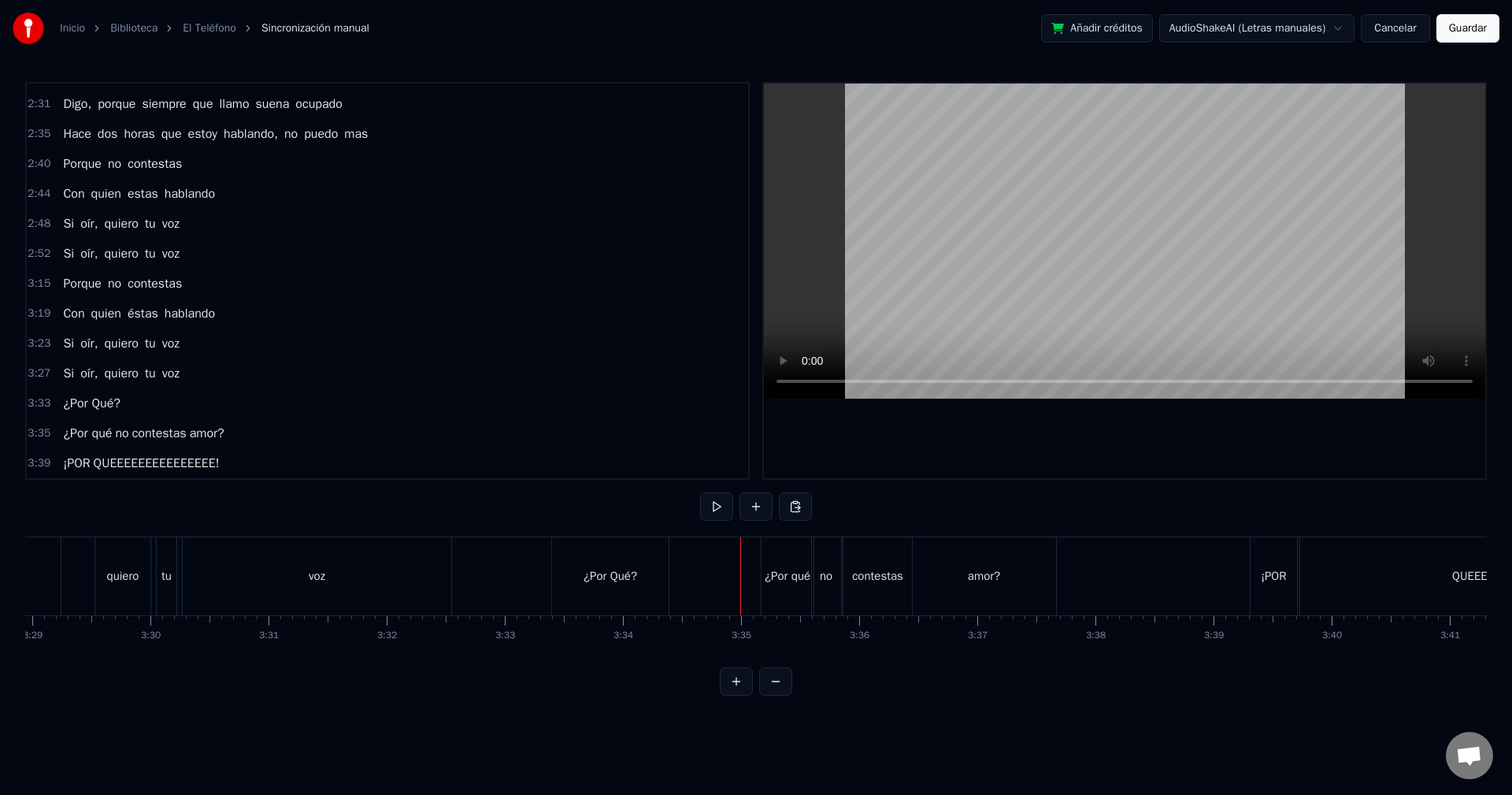 click at bounding box center (-9900, 576) 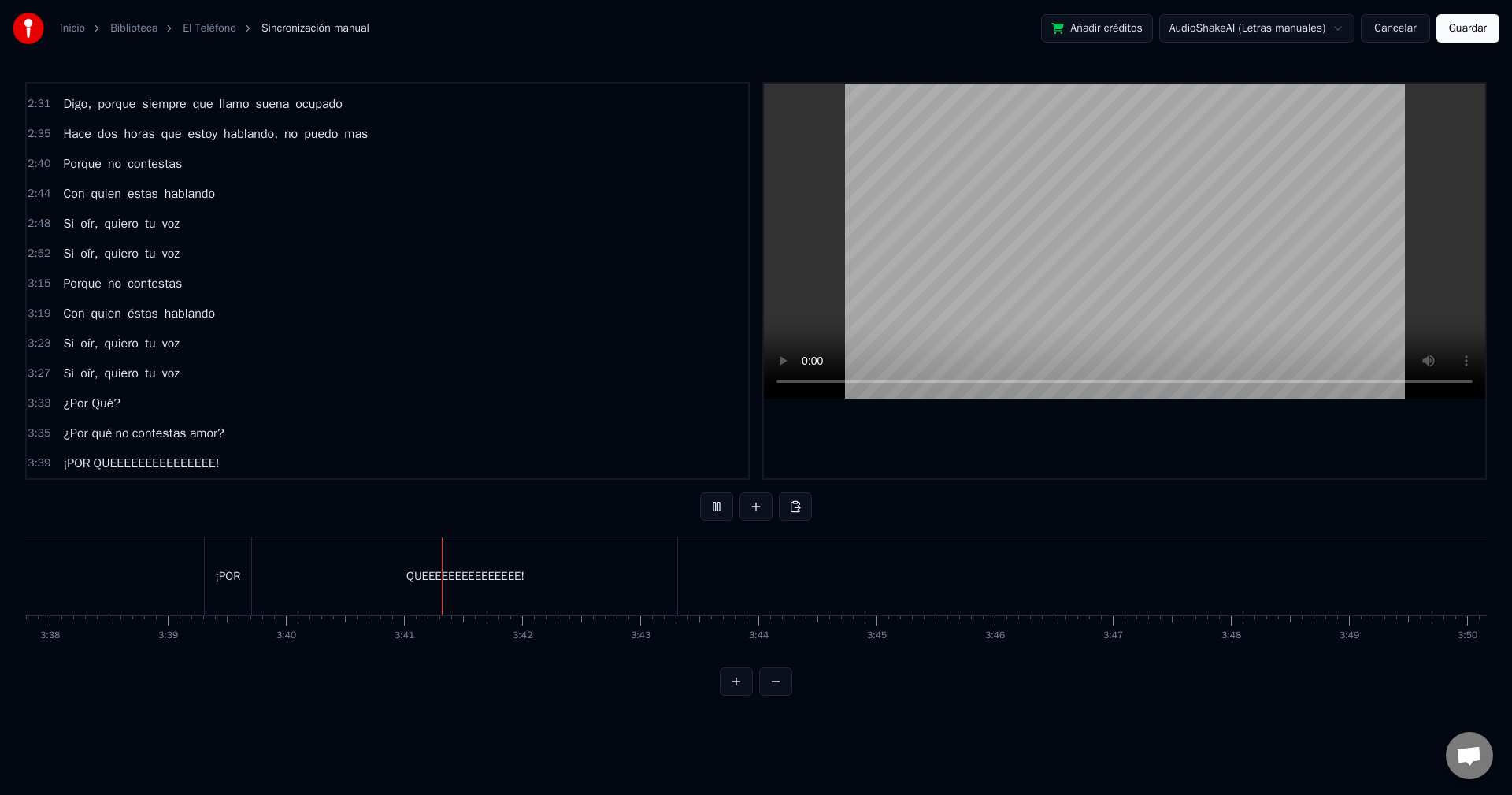 scroll, scrollTop: 0, scrollLeft: 26004, axis: horizontal 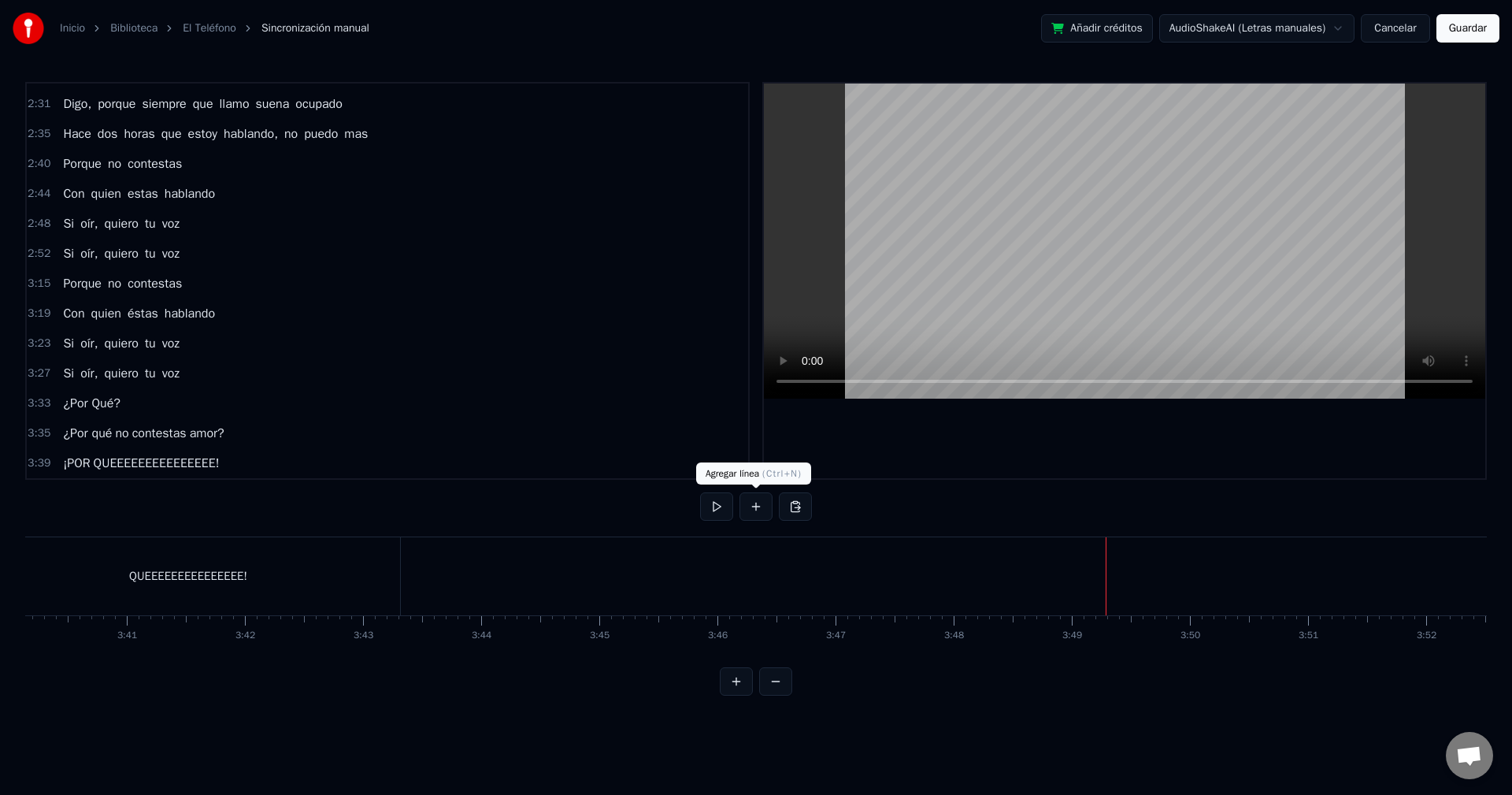 click at bounding box center (756, 507) 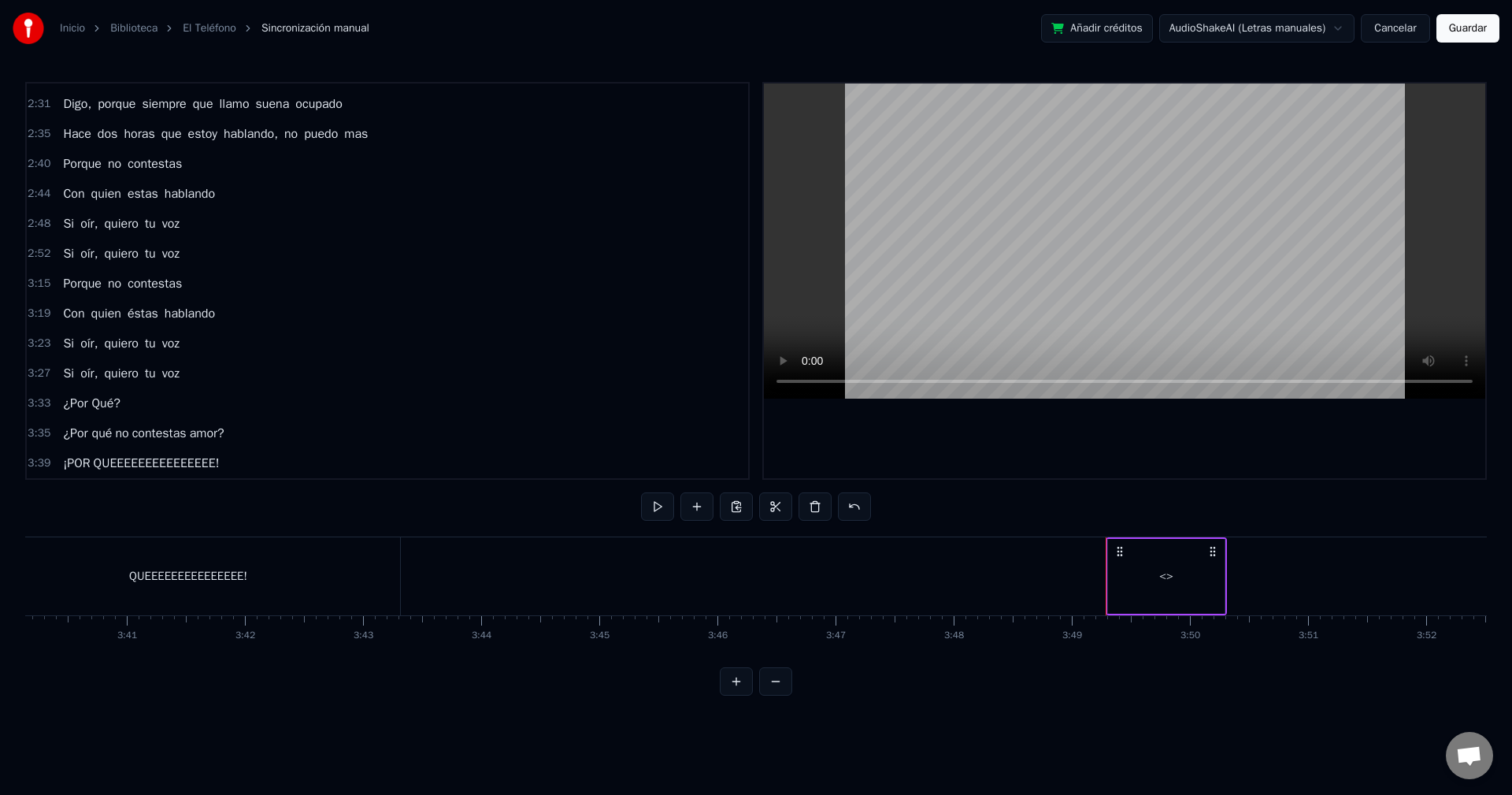 click on "<>" at bounding box center [1166, 576] 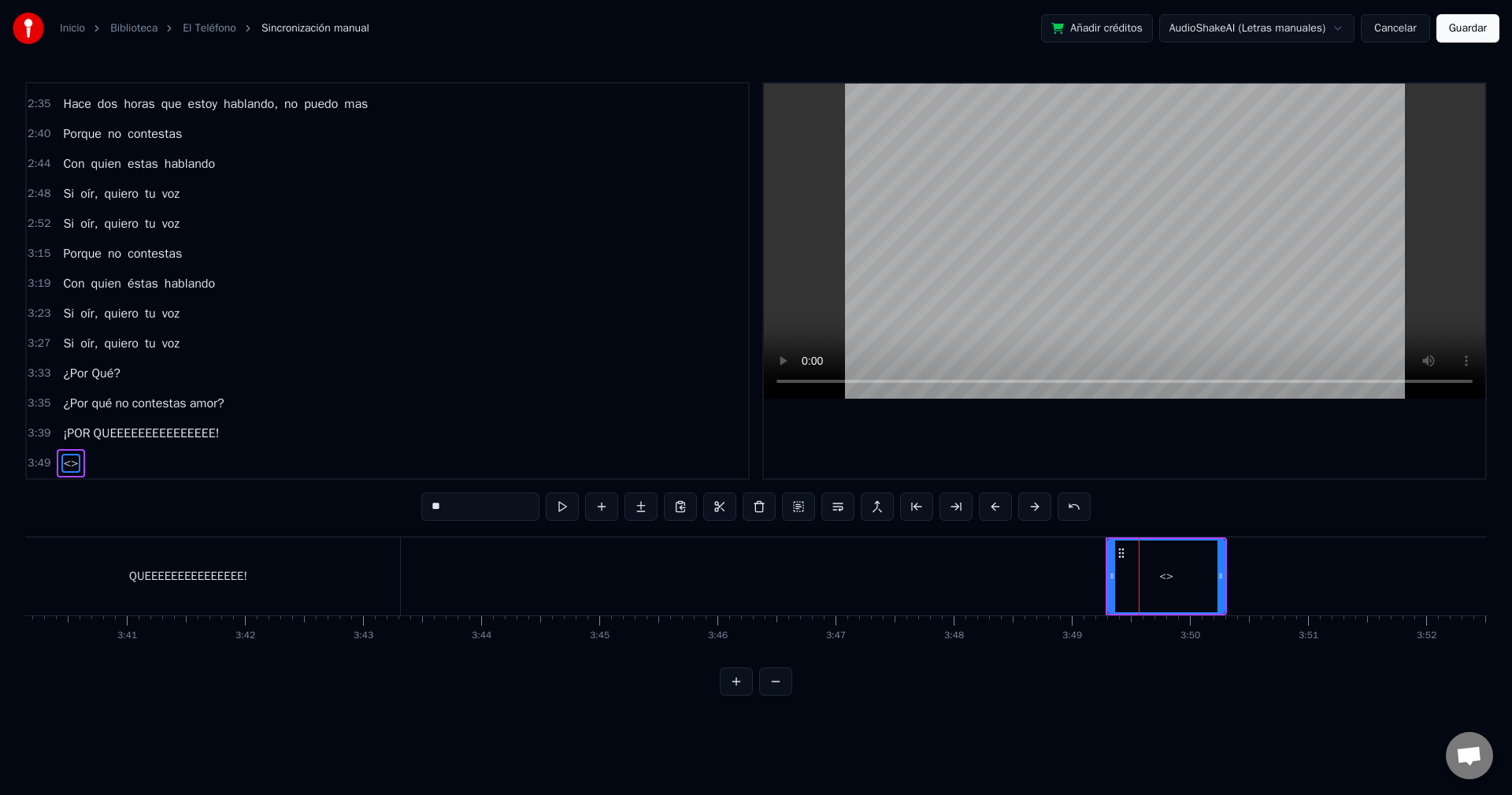 drag, startPoint x: 462, startPoint y: 506, endPoint x: 394, endPoint y: 500, distance: 68.26419 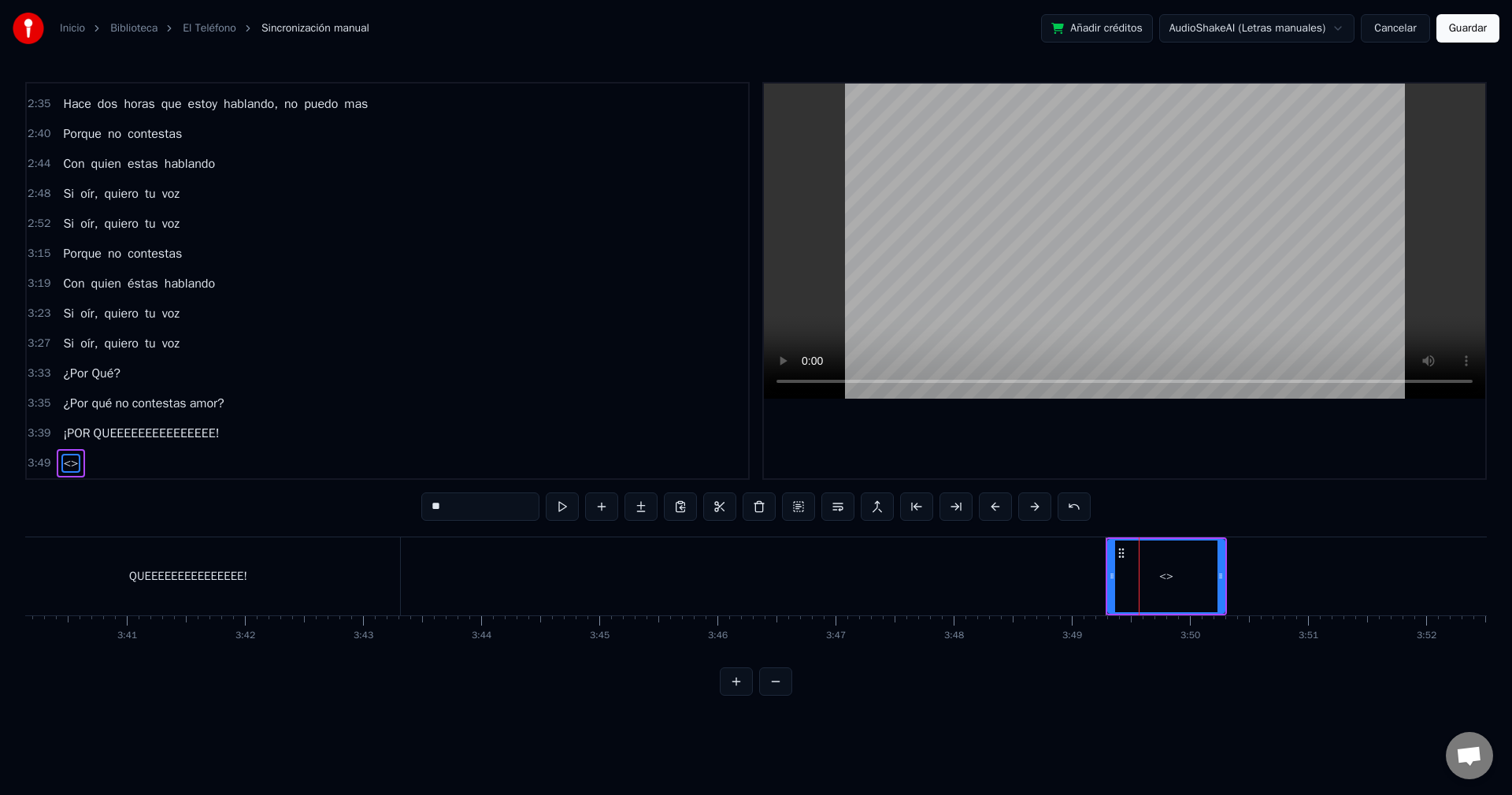click on "0:40 Te conocí y tan solo tengo tu teléfono 0:45 Mi corazón me pide a gritos llámala ya 0:49 Digo, porque siempre que llamo suena ocupado 0:53 Hace dos horas que estoy hablando, no puedo mas 0:57 Porque no contestas 1:02 Con quien estas hablando 1:06 Si oír, quiero tu voz 1:10 Si oír, quiero tu voz 1:16 ¿Por Qué? 1:18 ¿Por qué mi amor? 1:32 Porque no contestas 1:37 Con quien éstas hablando 1:41 Si oír, quiero tu voz 1:45 Si oír, quiero tu voz 2:23 Te conocí y tan solo tengo tu teléfono 2:27 Mi corazón me pide a gritos llámala ya 2:31 Digo, porque siempre que llamo suena ocupado 2:35 Hace dos horas que estoy hablando, no puedo mas 2:40 Porque no contestas 2:44 Con quien estas hablando 2:48 Si oír, quiero tu voz 2:52 Si oír, quiero tu voz 3:15 Porque no contestas 3:19 Con quien éstas hablando 3:23 Si oír, quiero tu voz 3:27 Si oír, quiero tu voz 3:33 ¿Por Qué? 3:35 ¿Por qué  no  contestas  amor? 3:39 ¡POR  QUEEEEEEEEEEEEEEE! 3:49 <> ** Te conocí y tan solo tengo tu teléfono Mi me a" at bounding box center [756, 388] 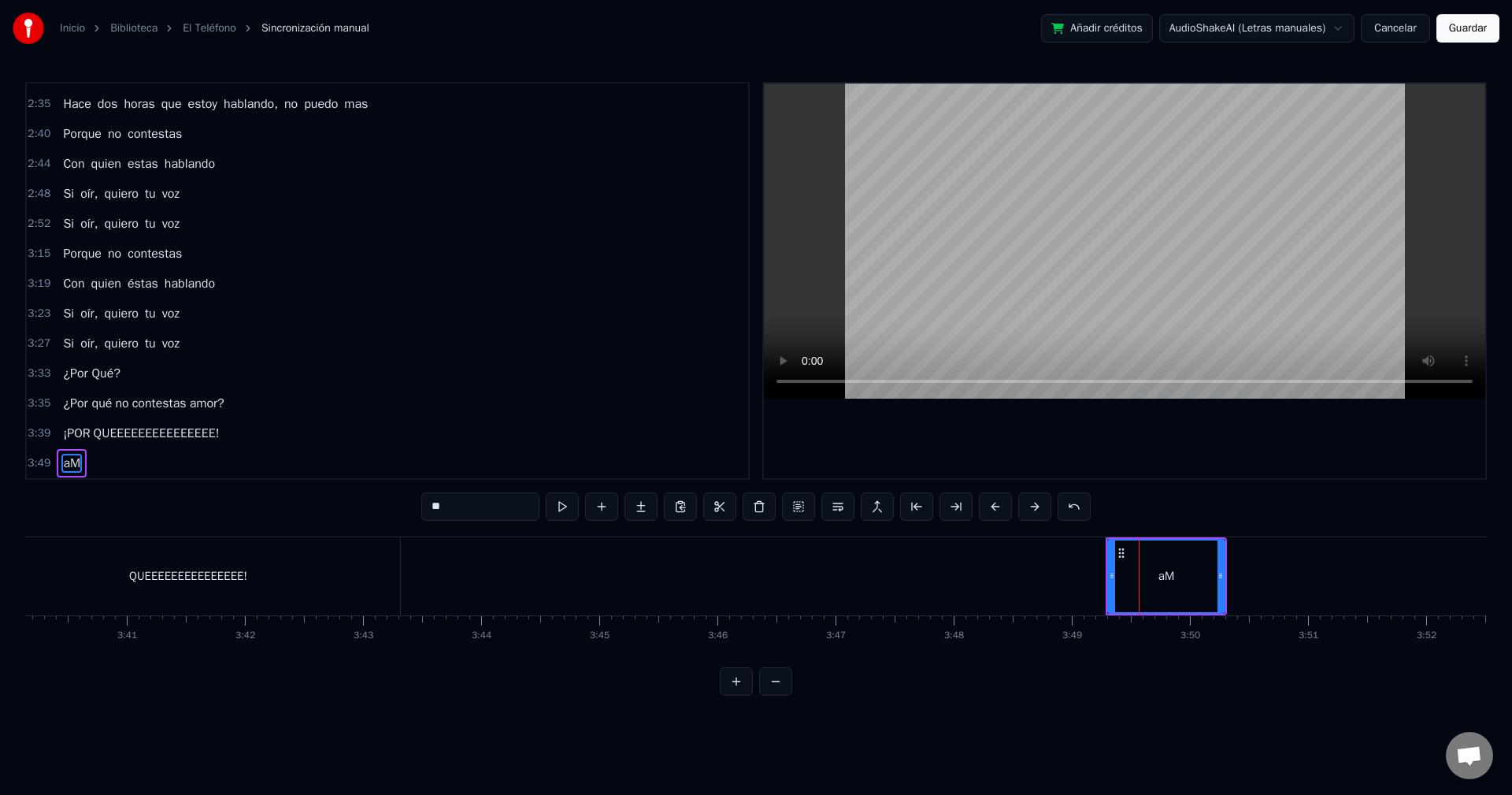 type on "*" 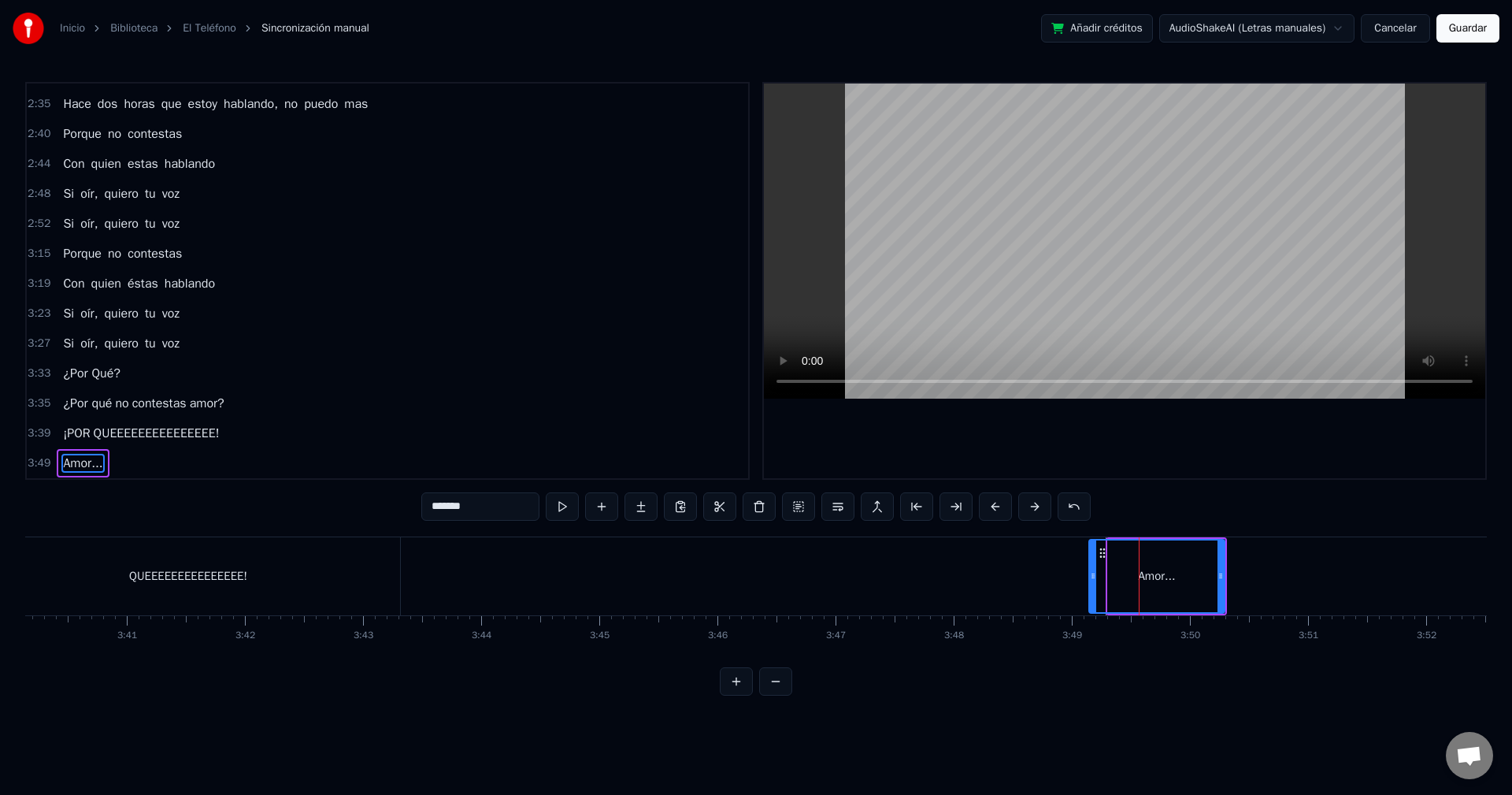 drag, startPoint x: 1109, startPoint y: 579, endPoint x: 1090, endPoint y: 578, distance: 19.026298 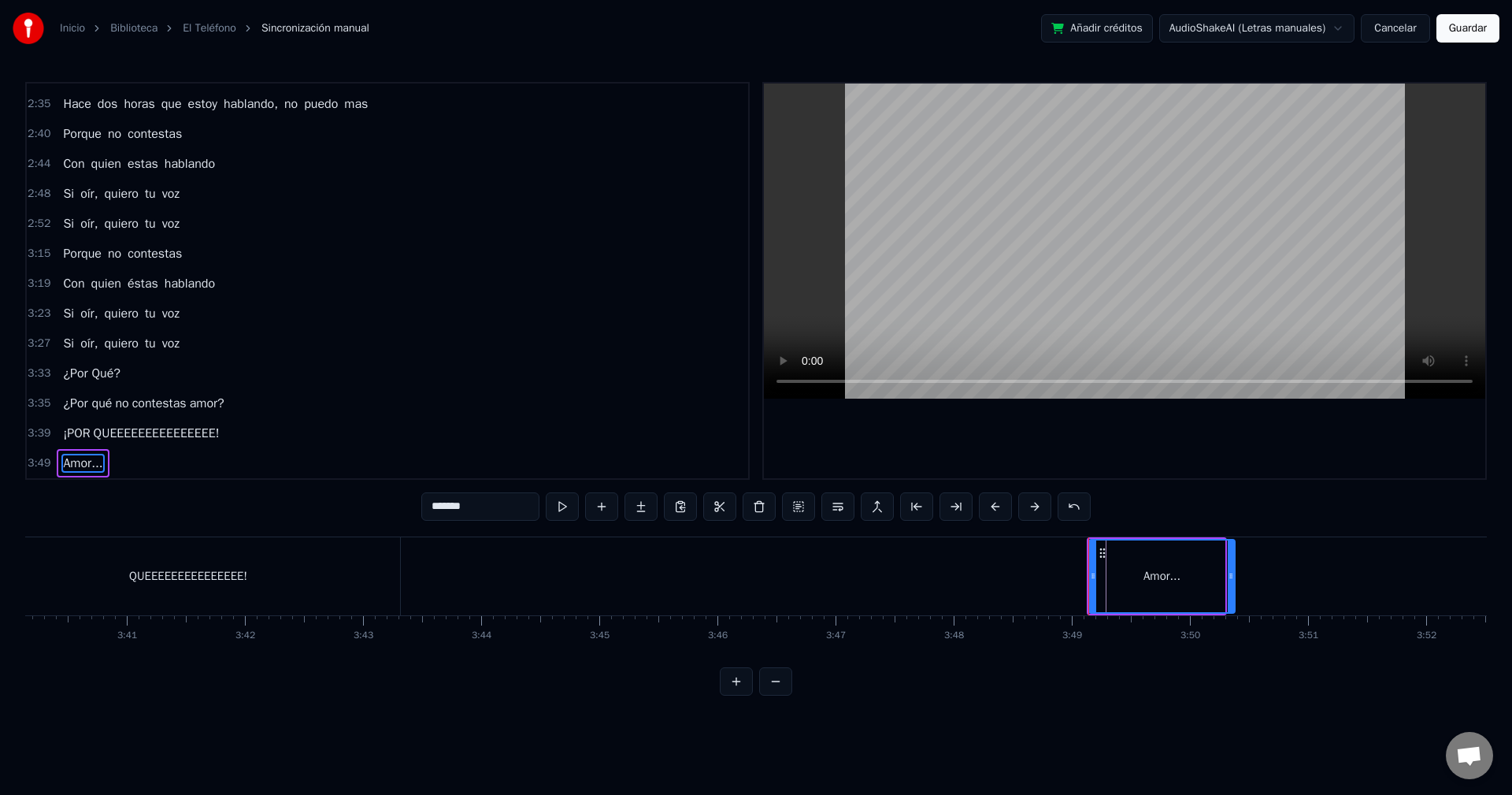 drag, startPoint x: 1221, startPoint y: 582, endPoint x: 1229, endPoint y: 585, distance: 8.544004 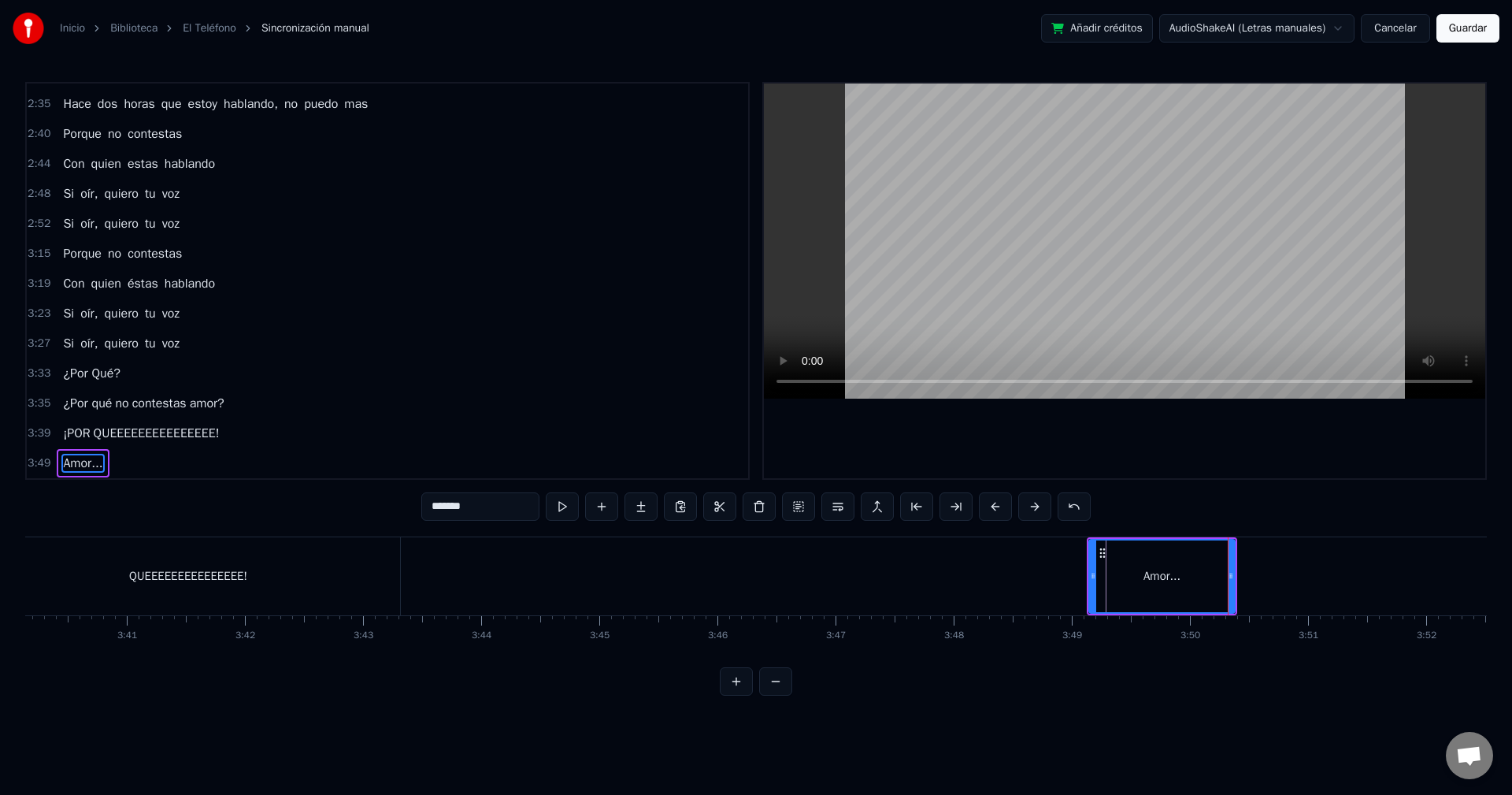 type on "*******" 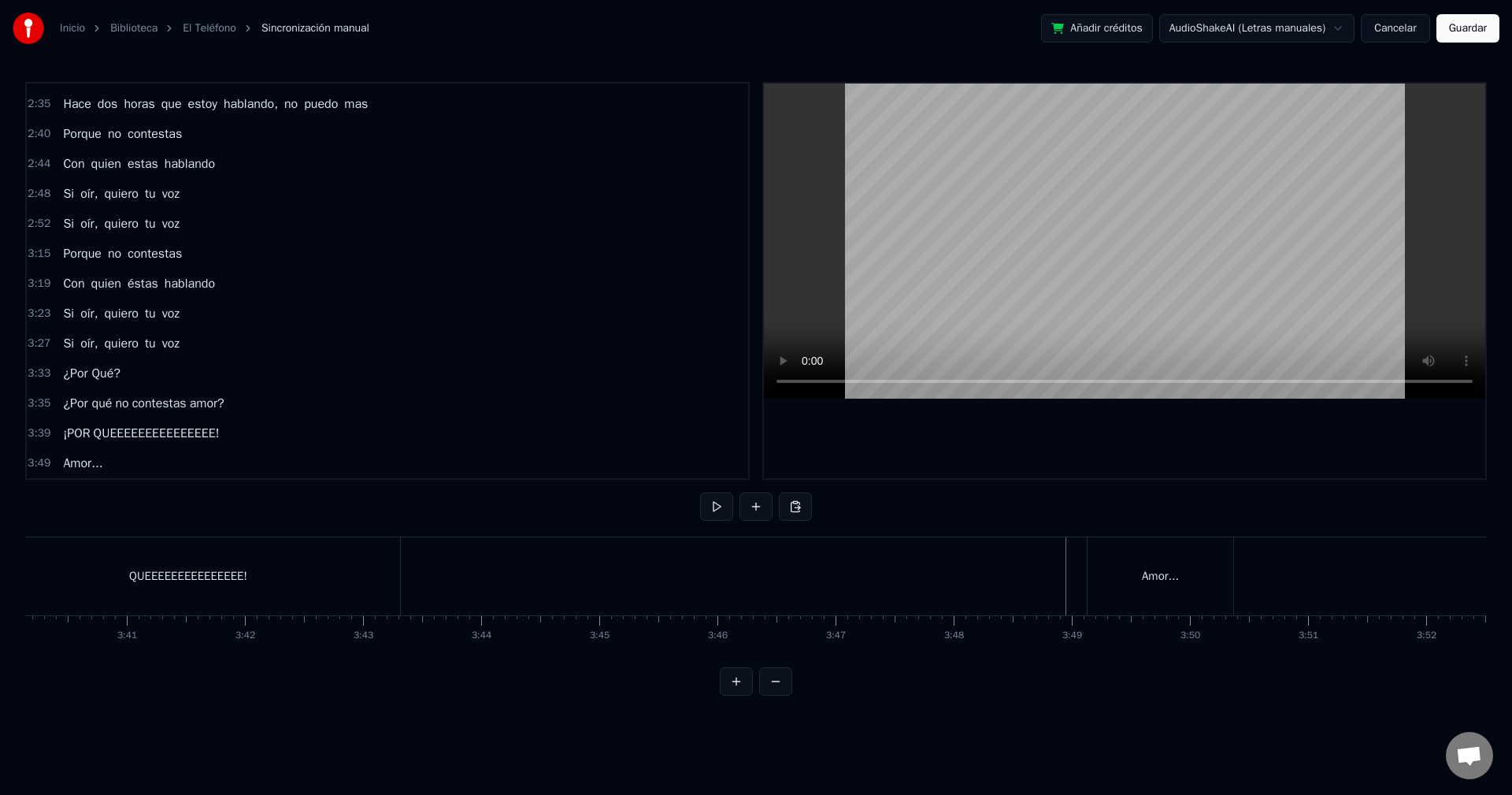 click at bounding box center [-11223, 576] 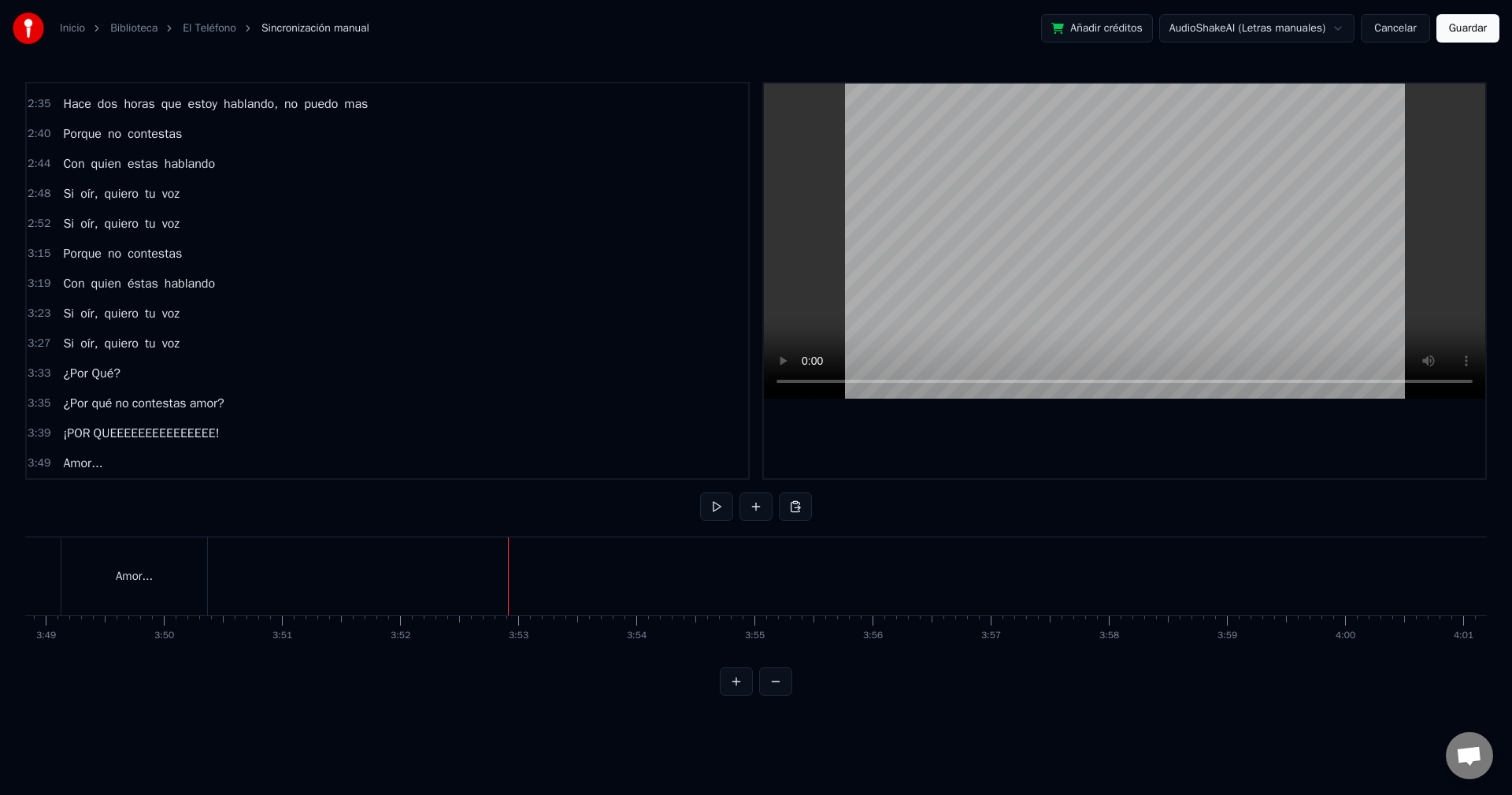 scroll, scrollTop: 0, scrollLeft: 26949, axis: horizontal 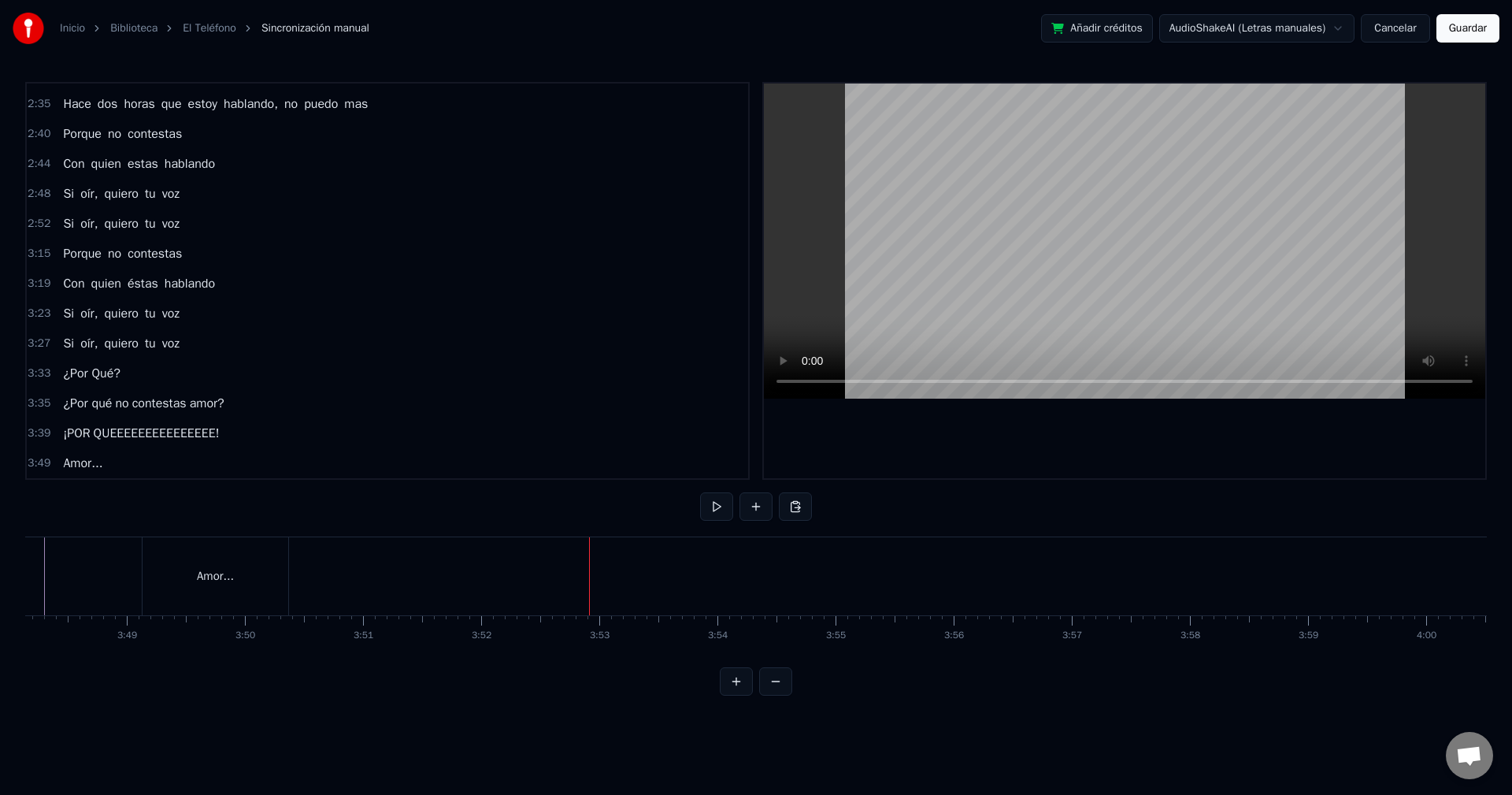 click on "Amor..." at bounding box center [215, 576] 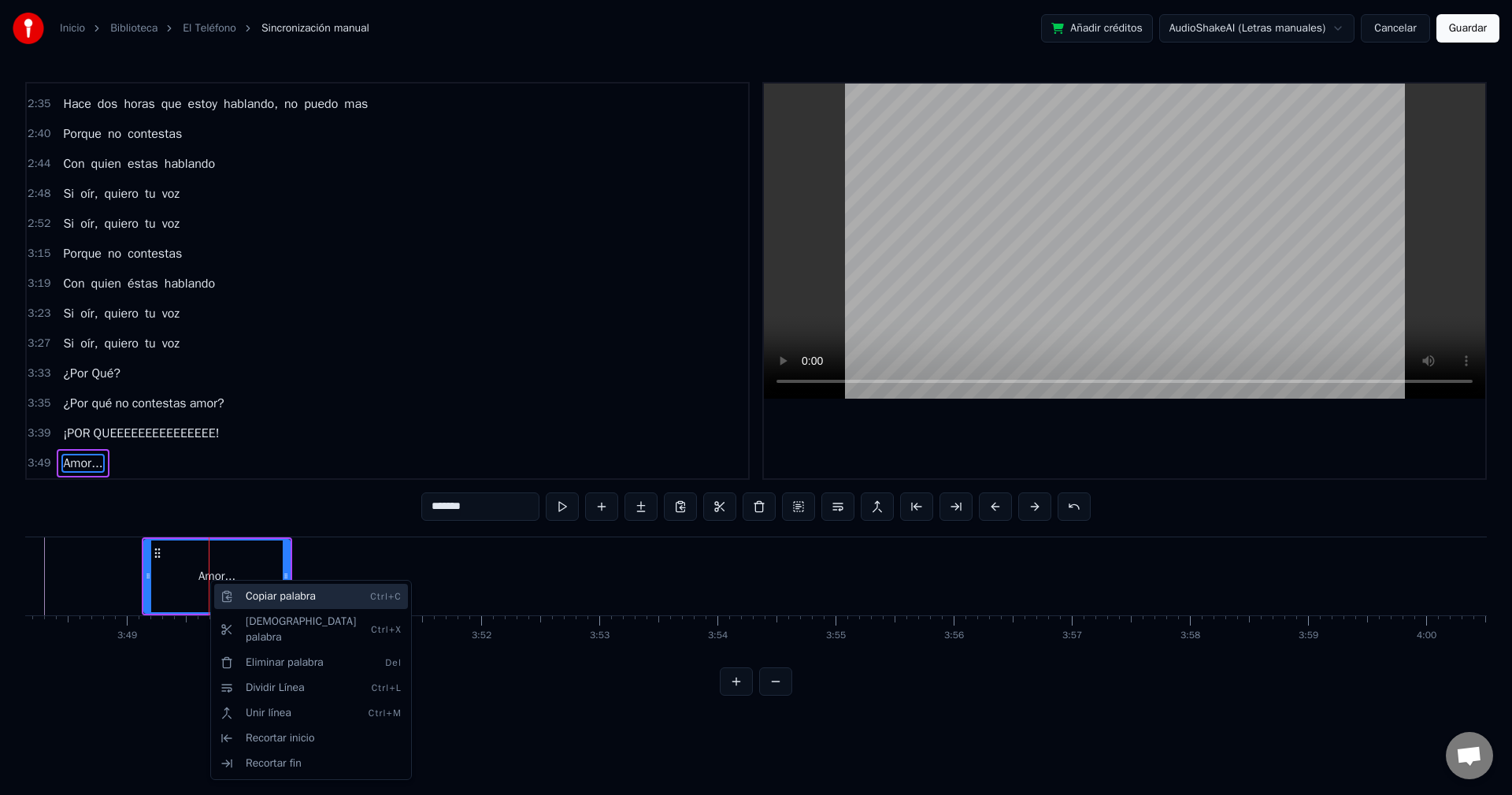 click on "Copiar palabra Ctrl+C" at bounding box center (311, 596) 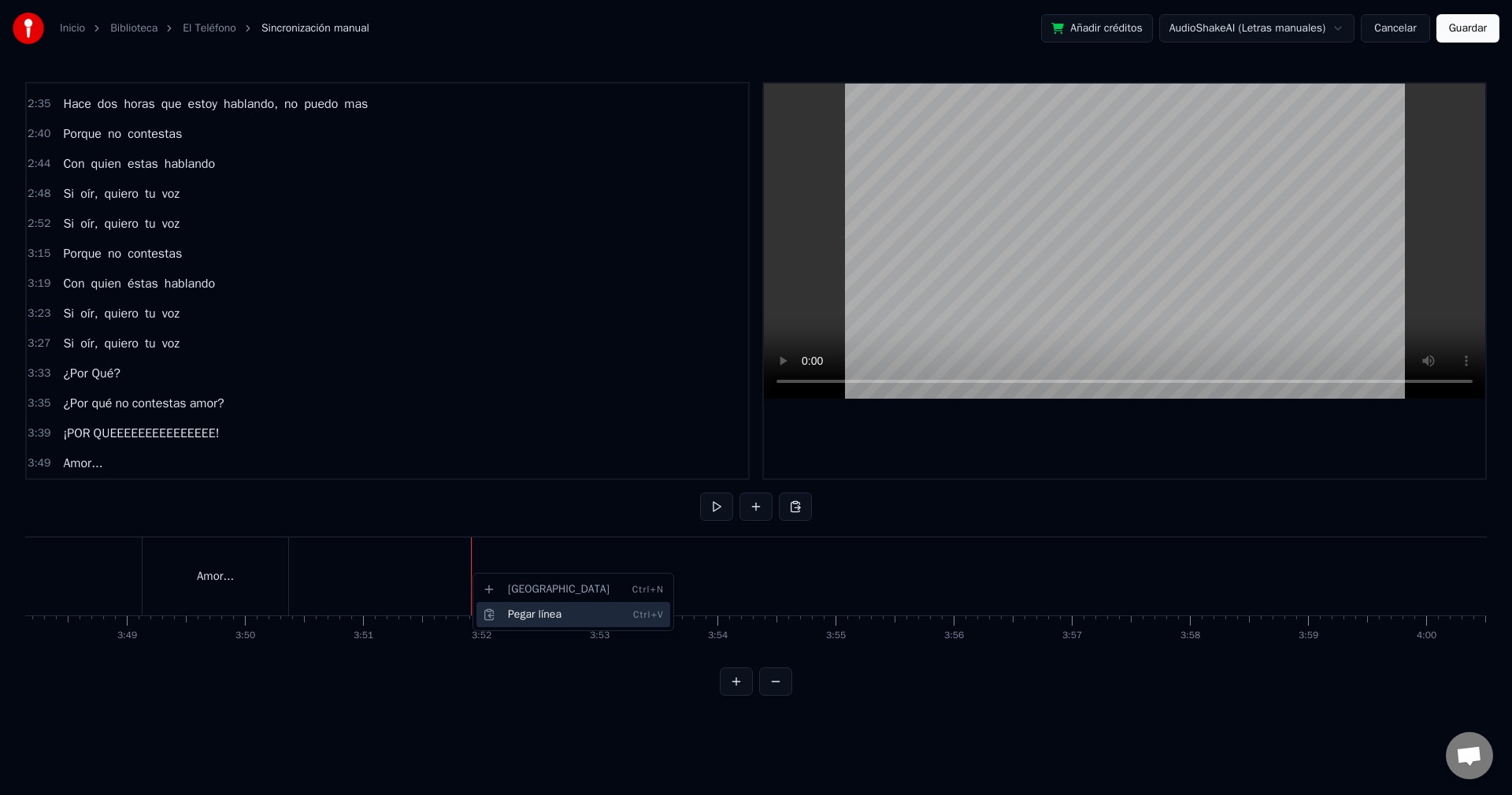 click on "Pegar línea Ctrl+V" at bounding box center [573, 615] 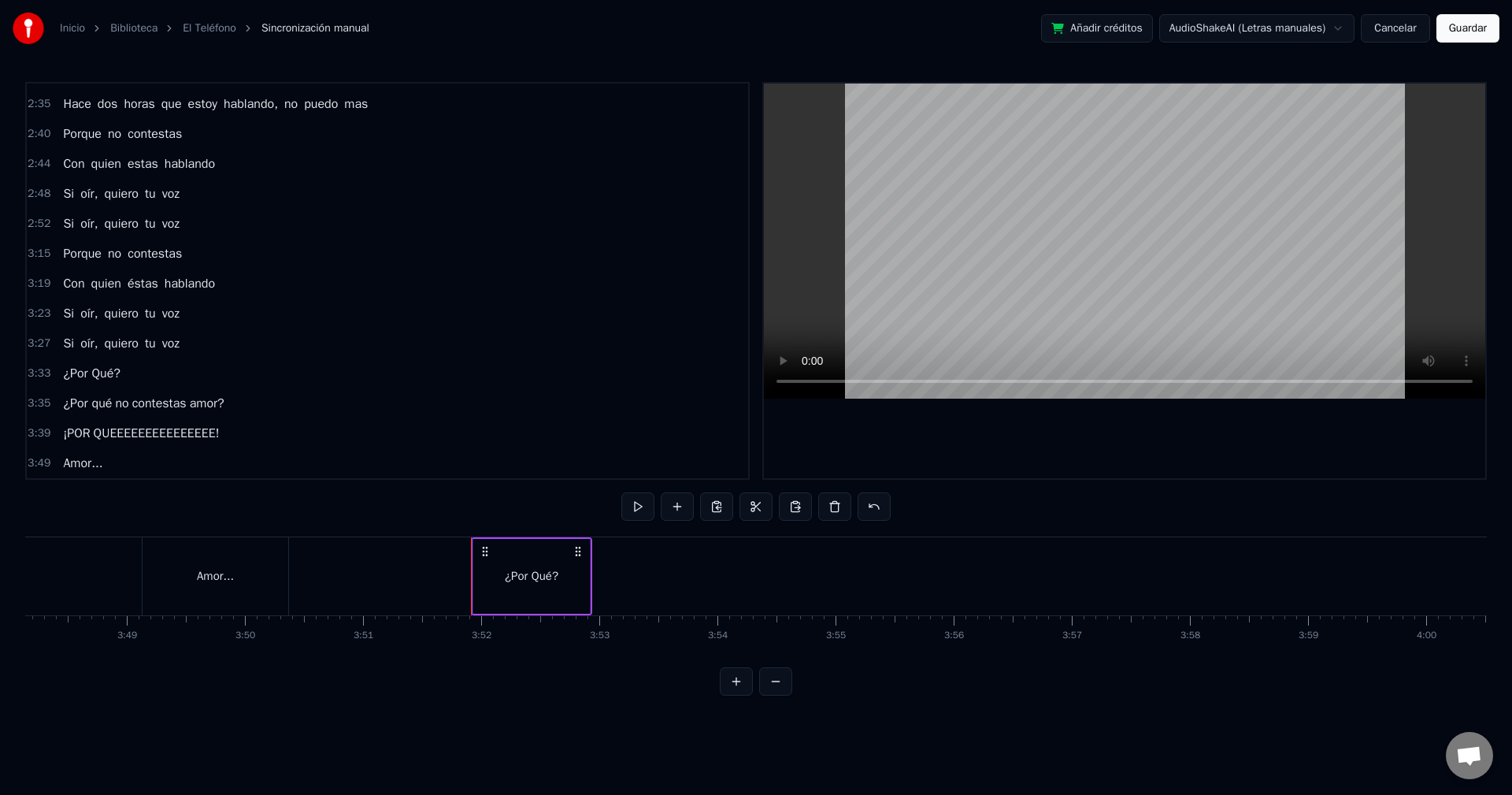 click on "¿Por Qué?" at bounding box center [532, 576] 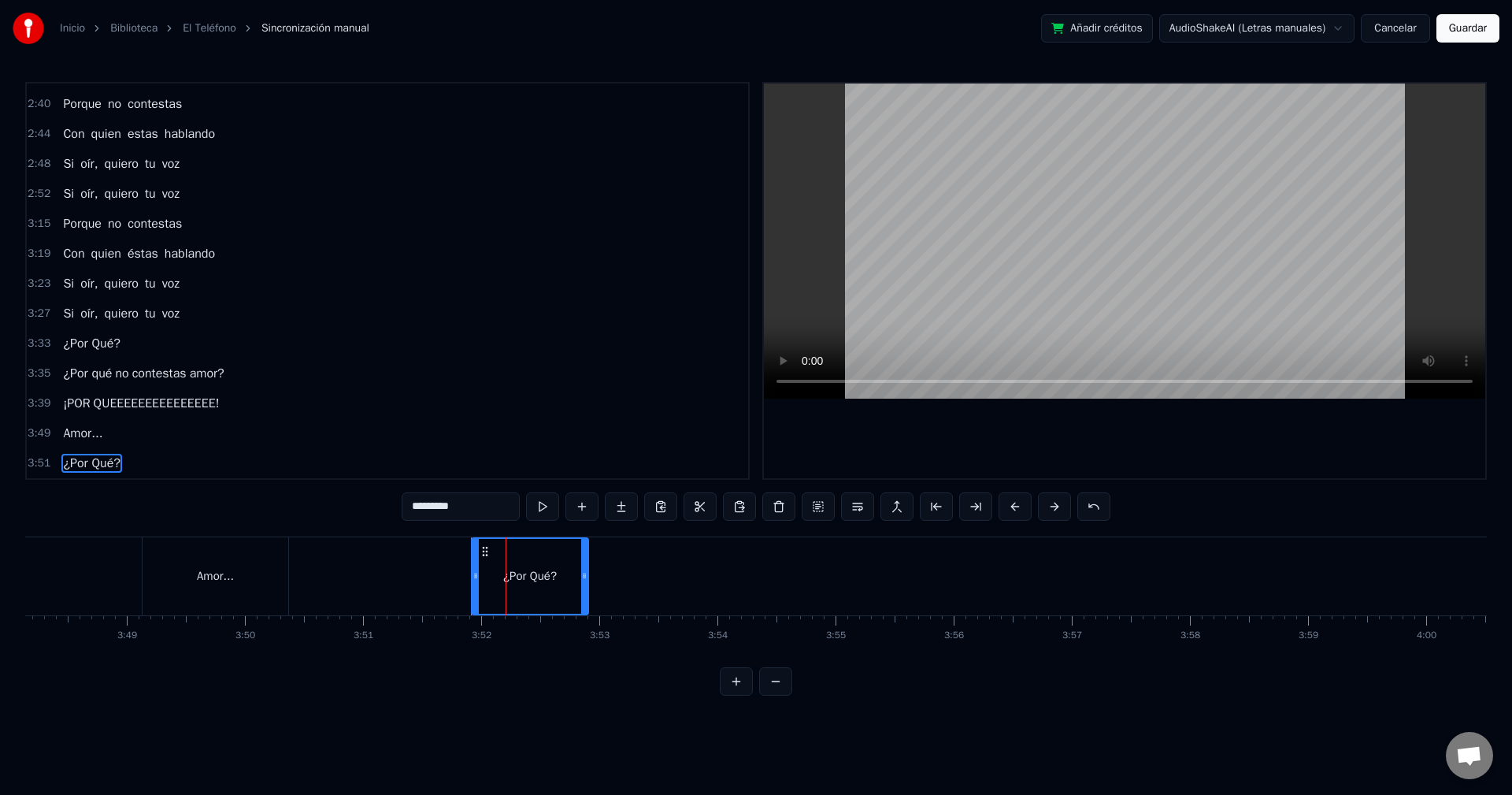 scroll, scrollTop: 503, scrollLeft: 0, axis: vertical 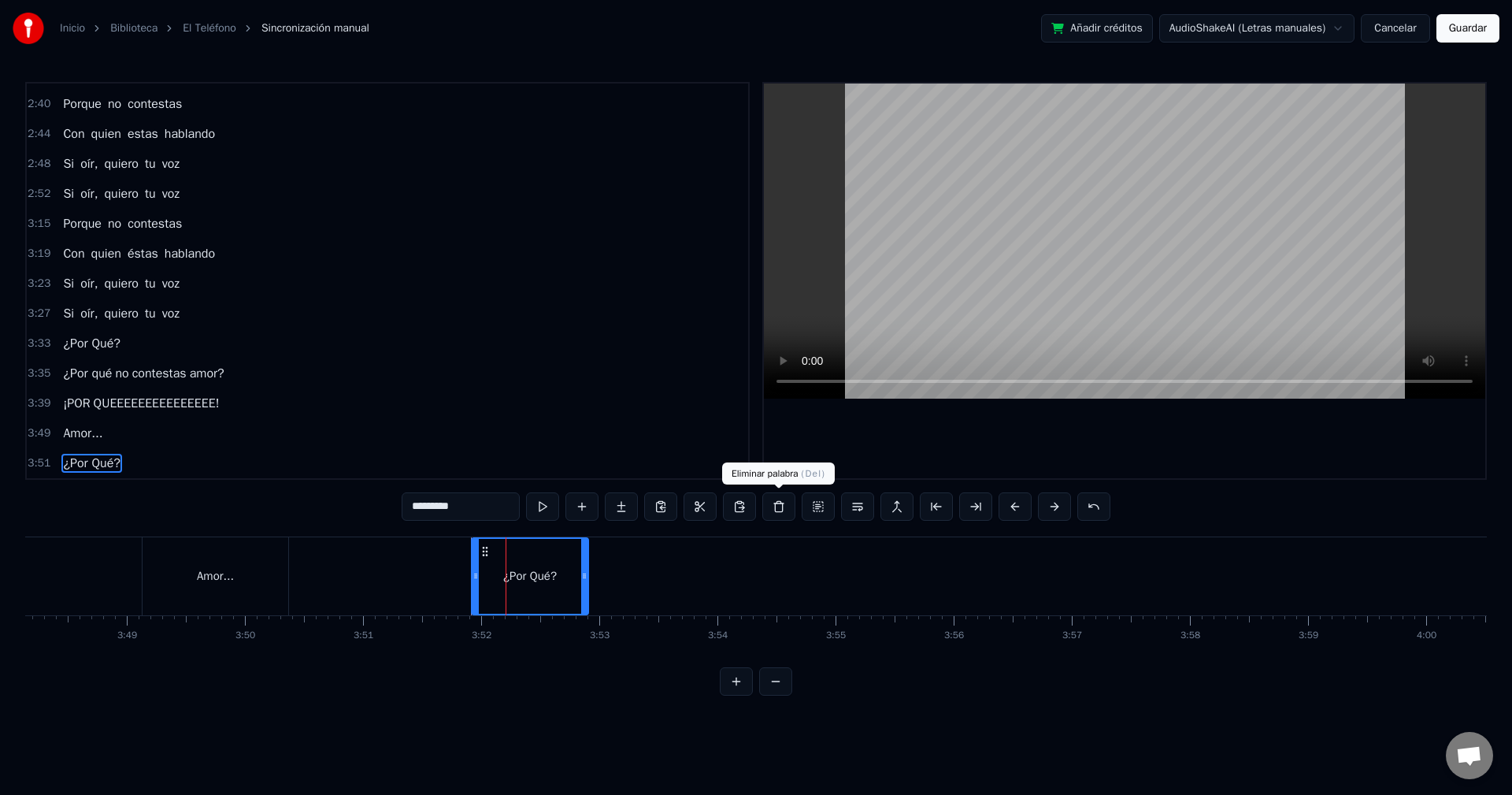 click at bounding box center [779, 507] 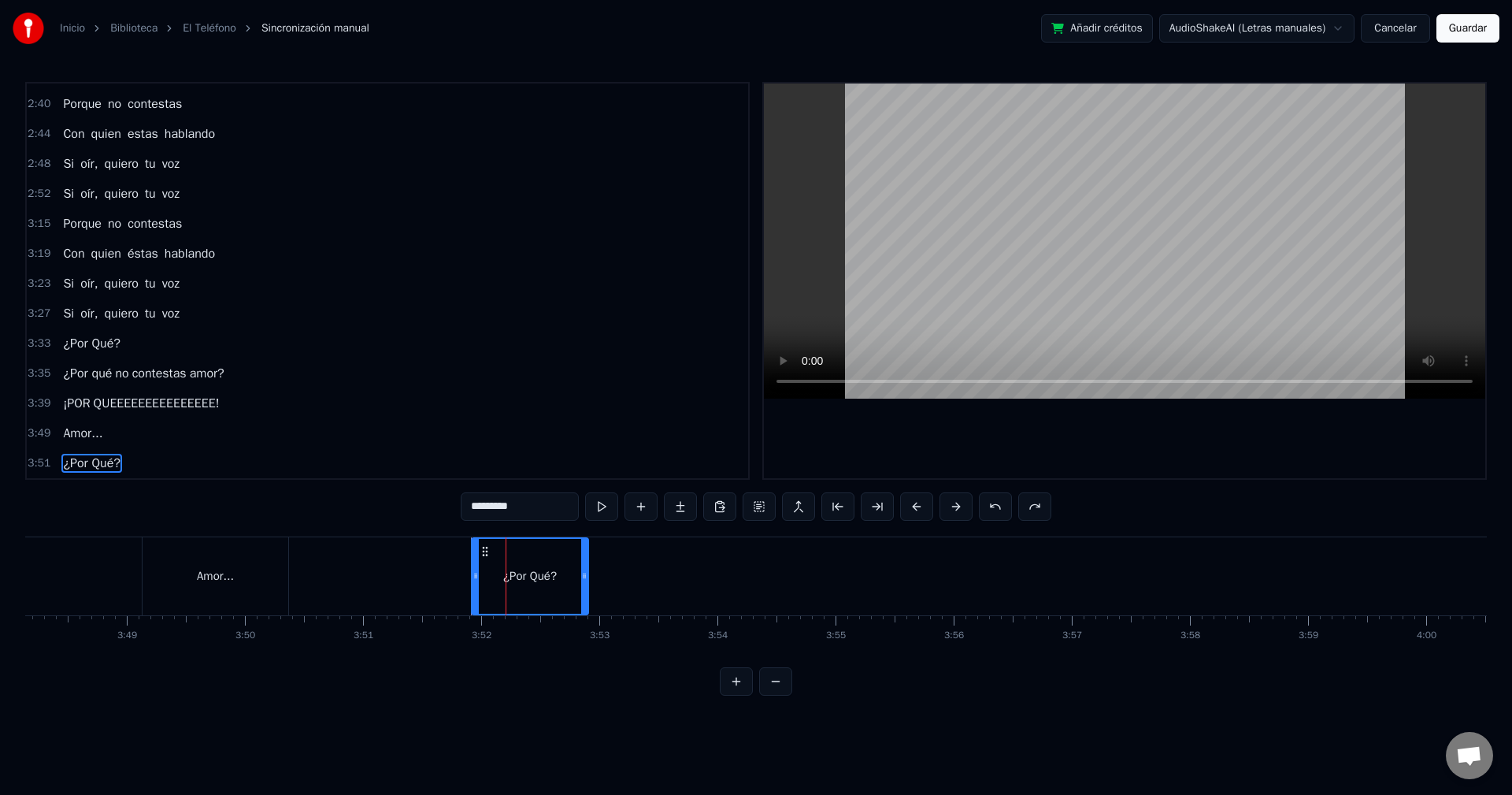 scroll, scrollTop: 503, scrollLeft: 0, axis: vertical 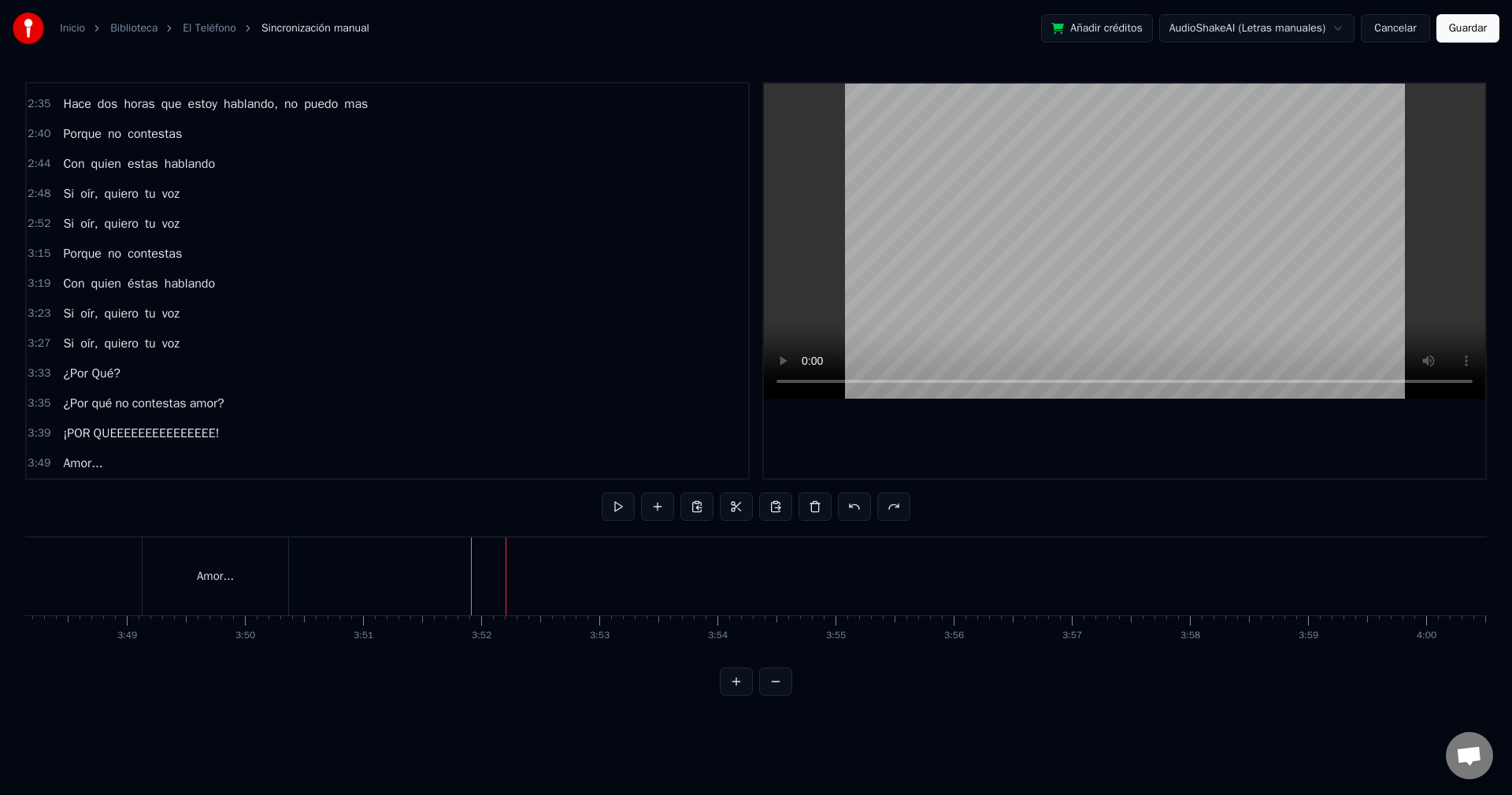 click on "Amor..." at bounding box center [215, 576] 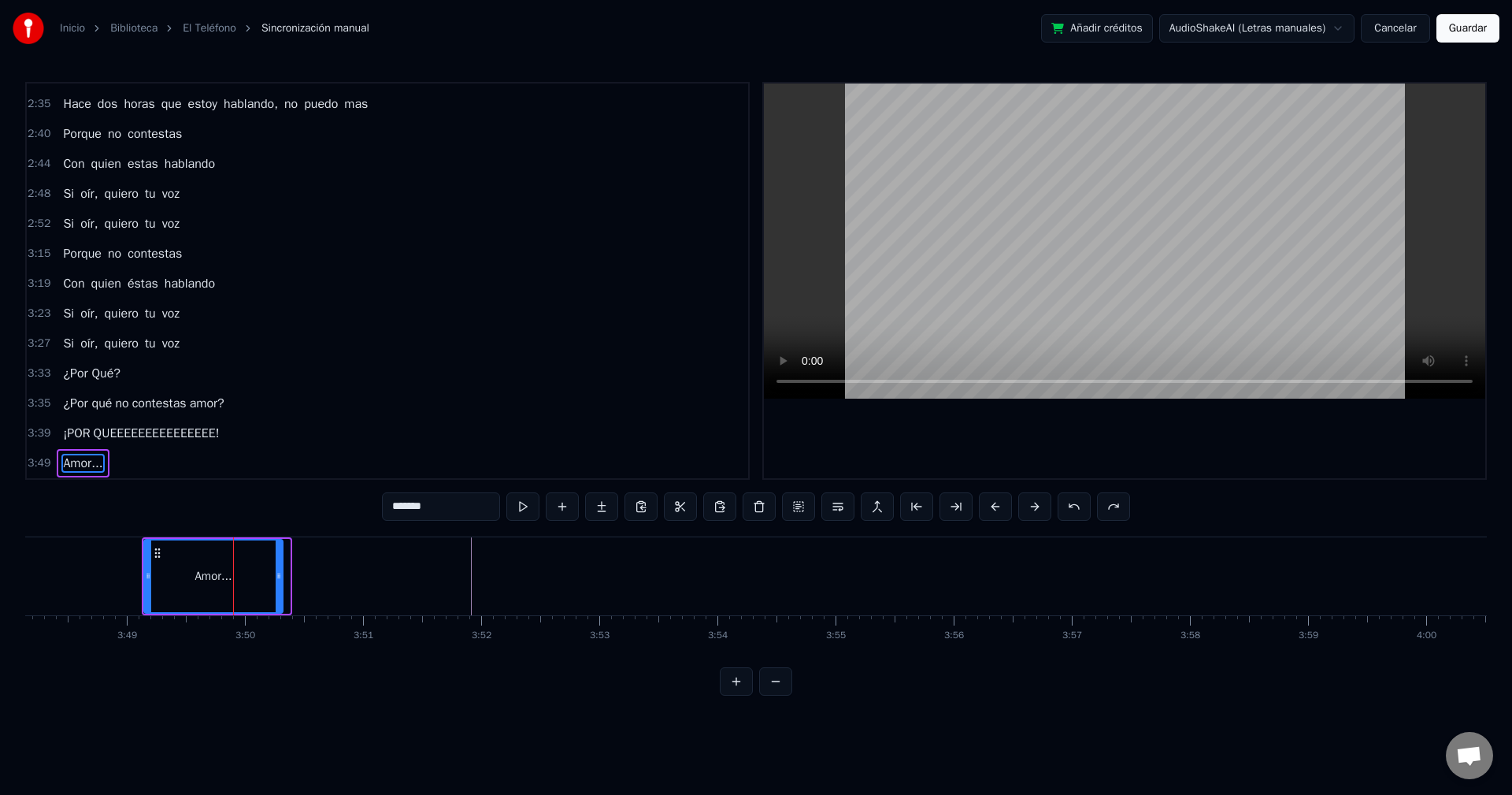 click 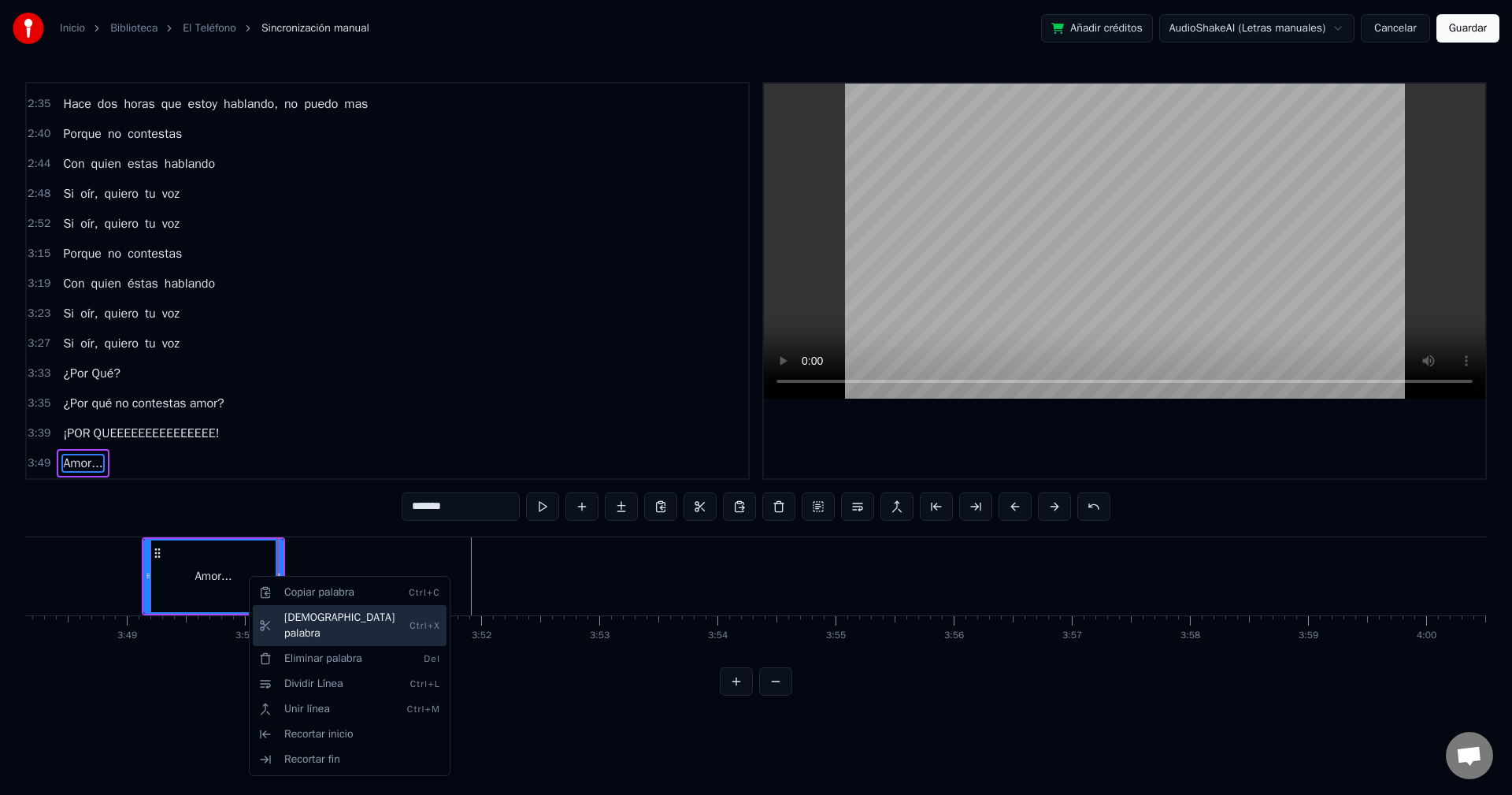 click on "Cortar palabra Ctrl+X" at bounding box center [350, 626] 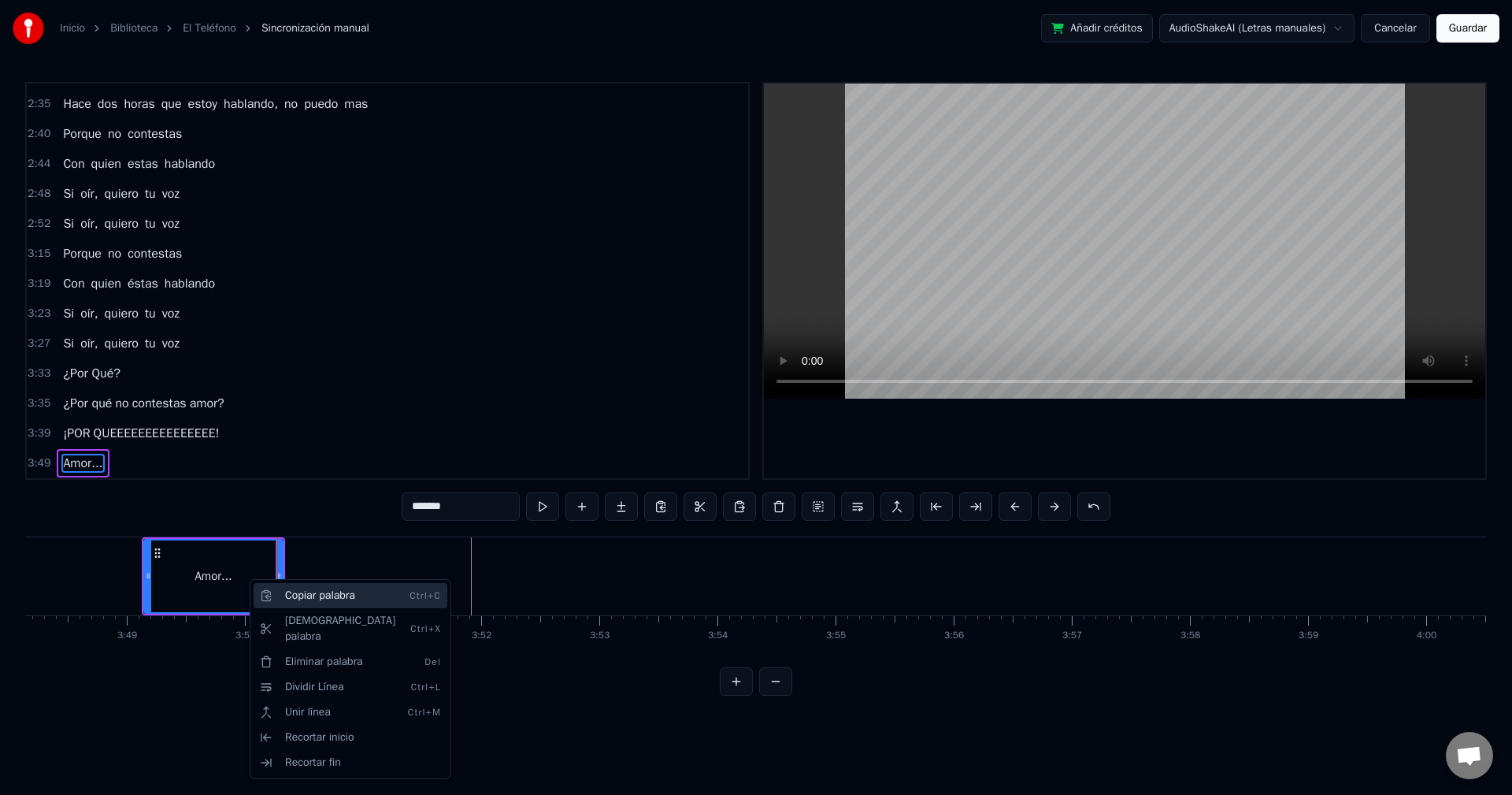 click on "Copiar palabra Ctrl+C" at bounding box center (350, 596) 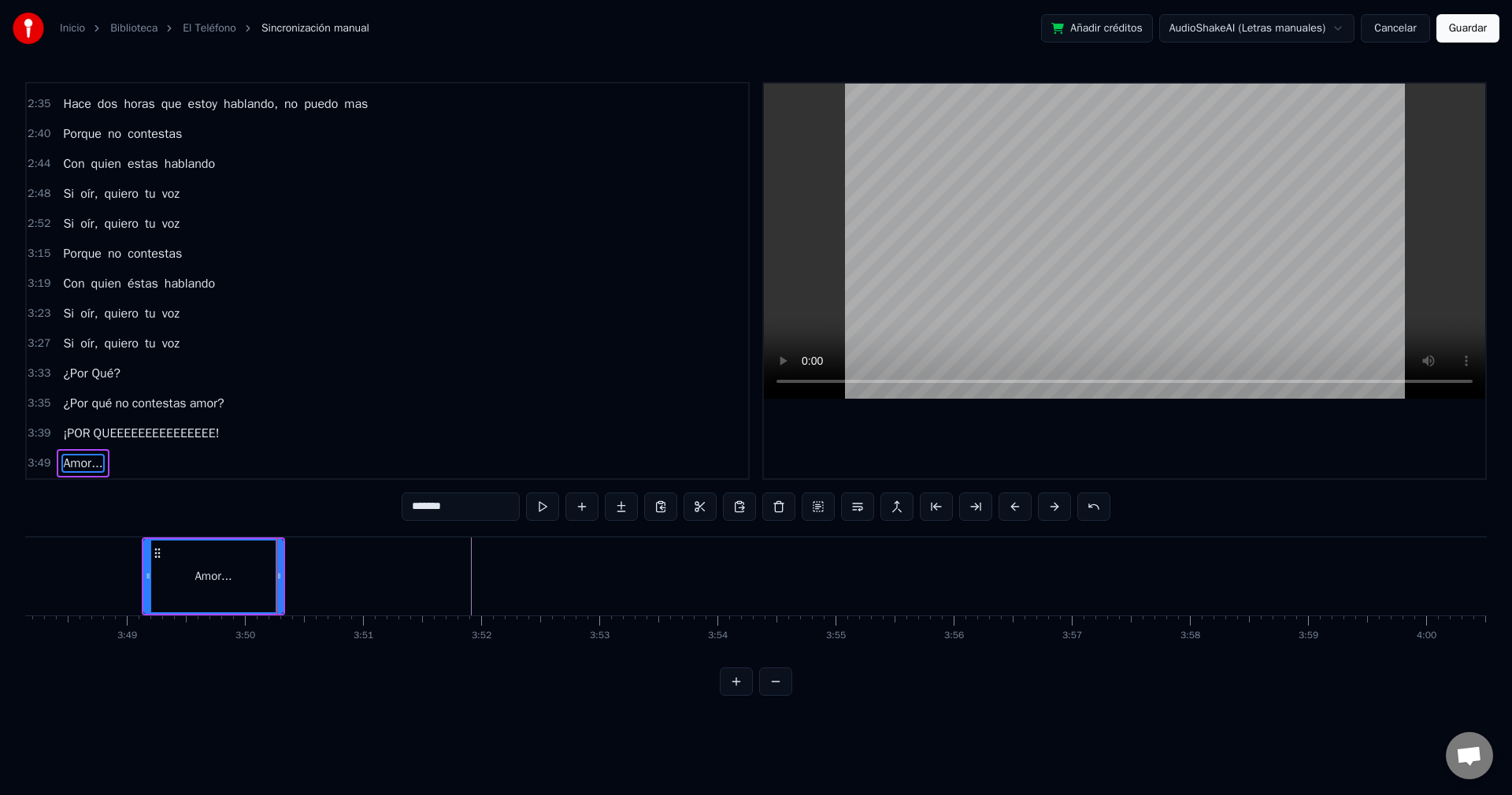 click at bounding box center [-12168, 576] 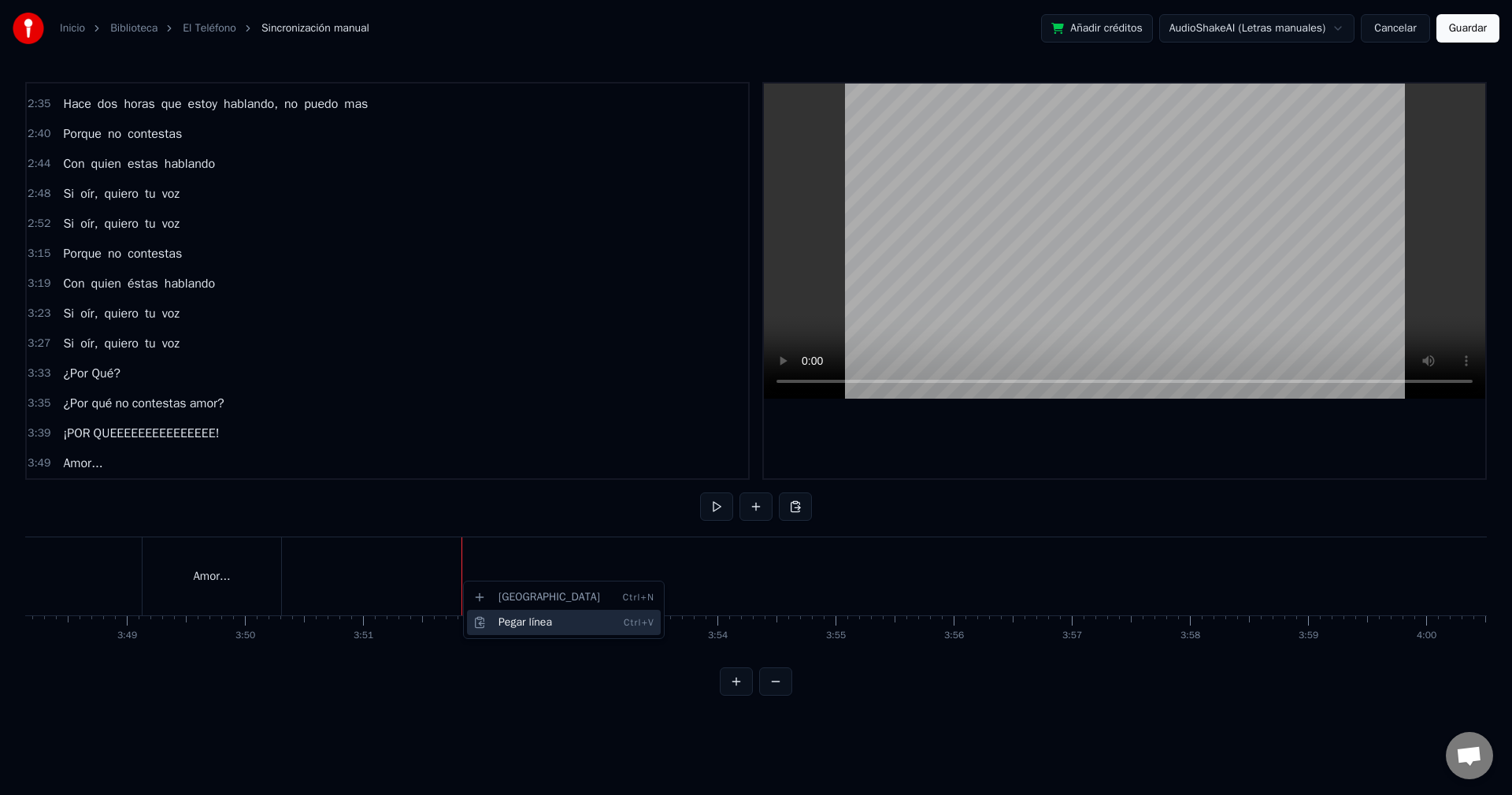 click on "Pegar línea Ctrl+V" at bounding box center (564, 622) 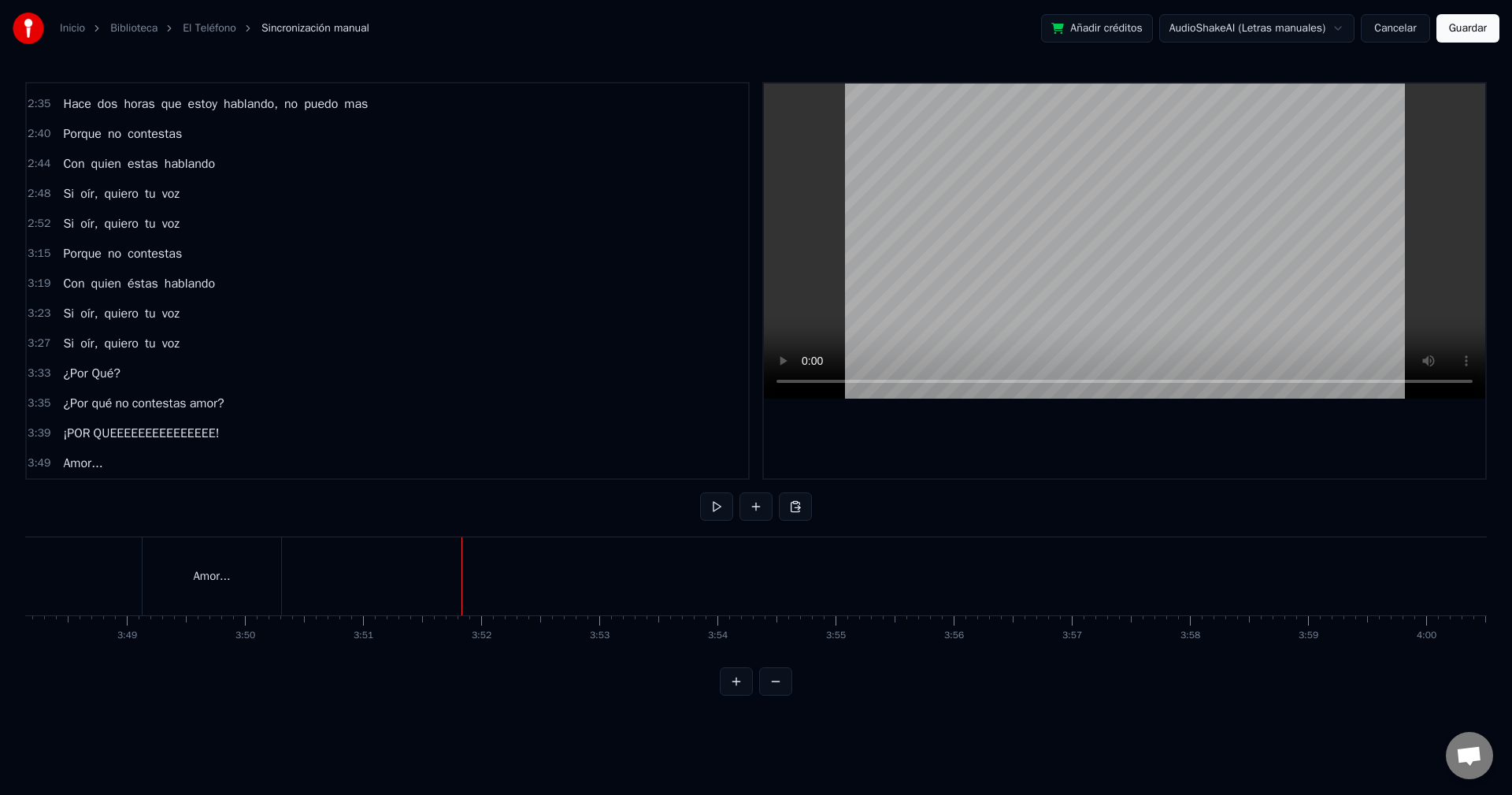 scroll, scrollTop: 503, scrollLeft: 0, axis: vertical 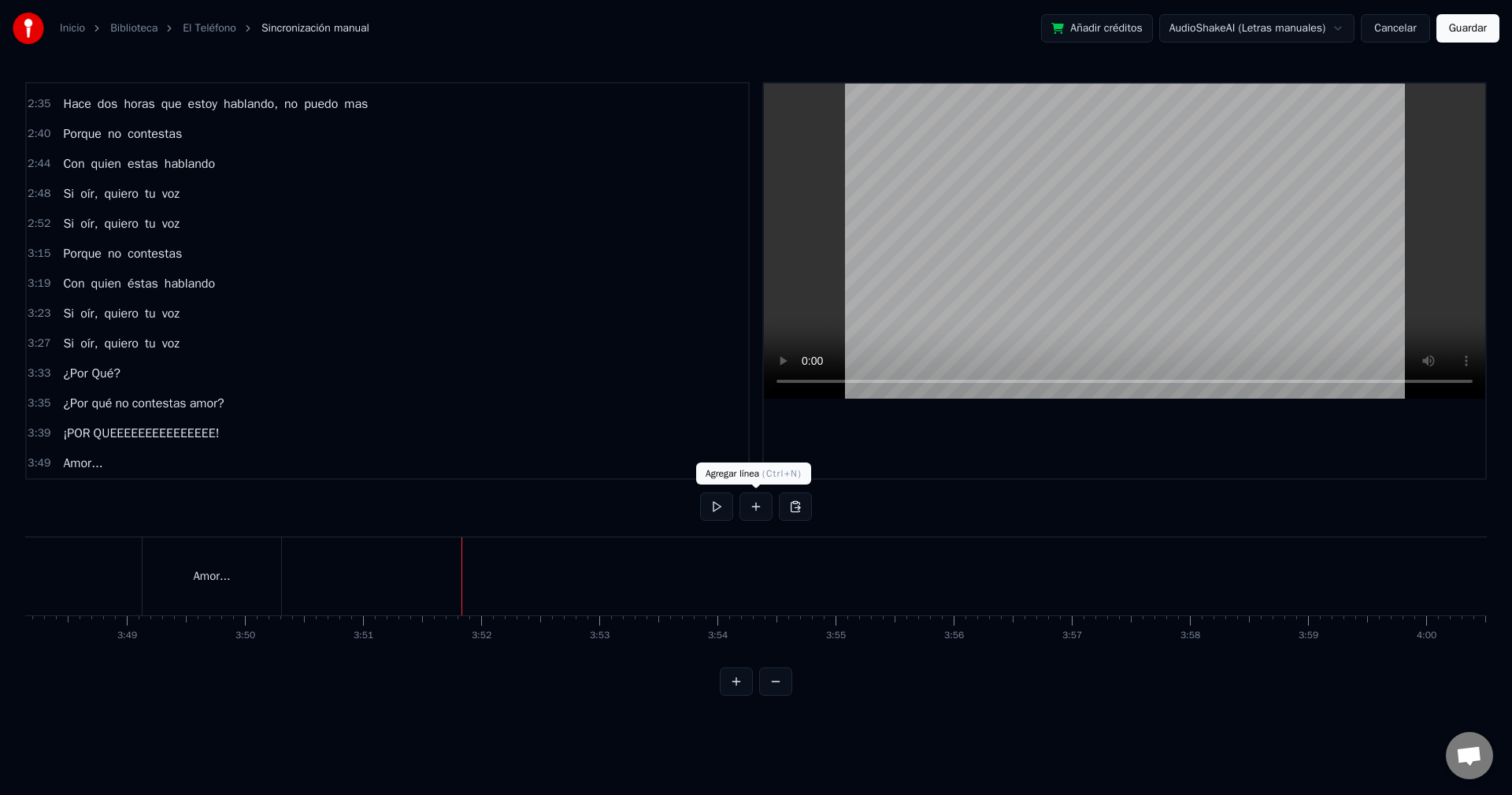 click at bounding box center (756, 507) 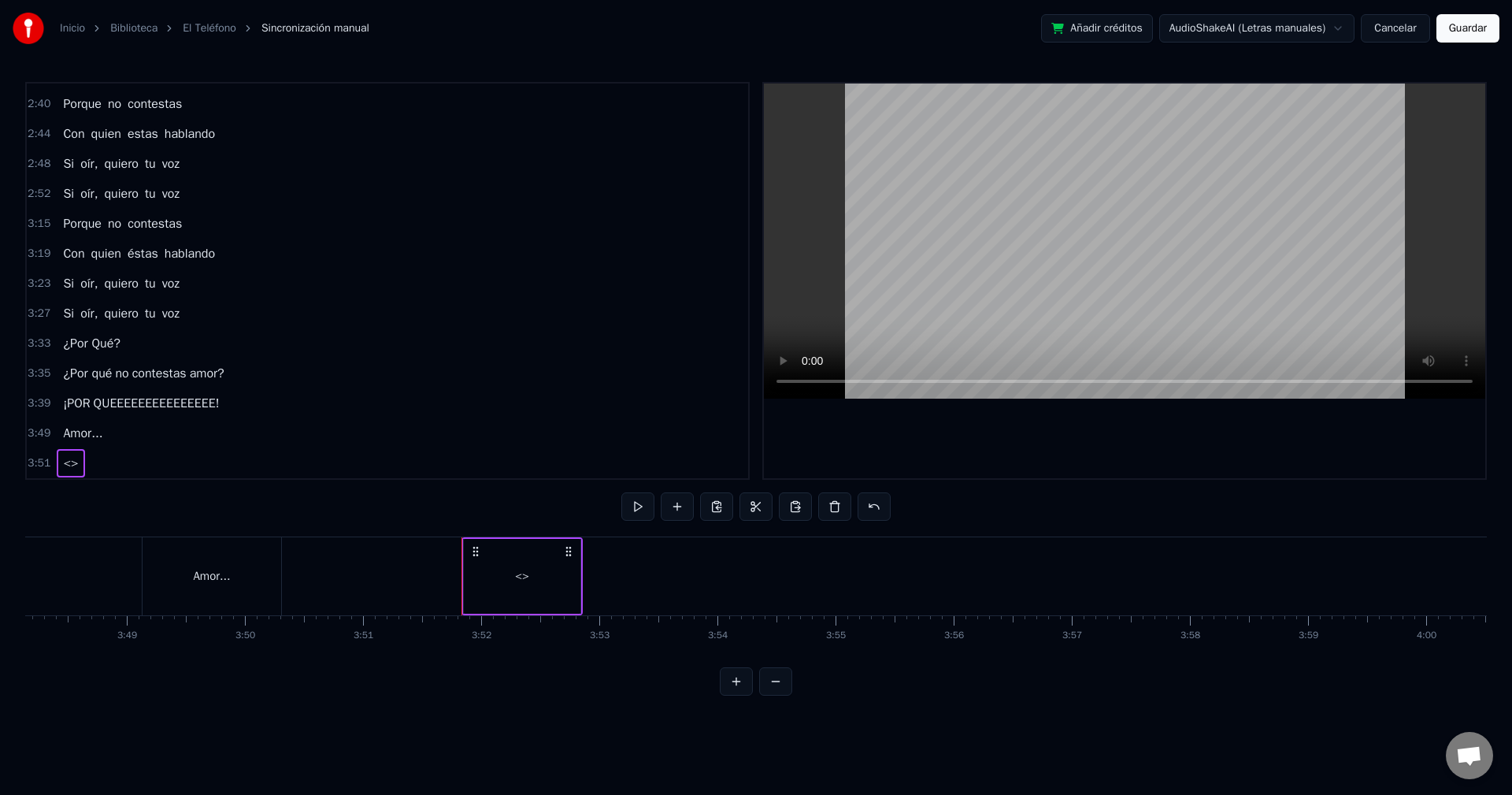 click on "<>" at bounding box center (522, 576) 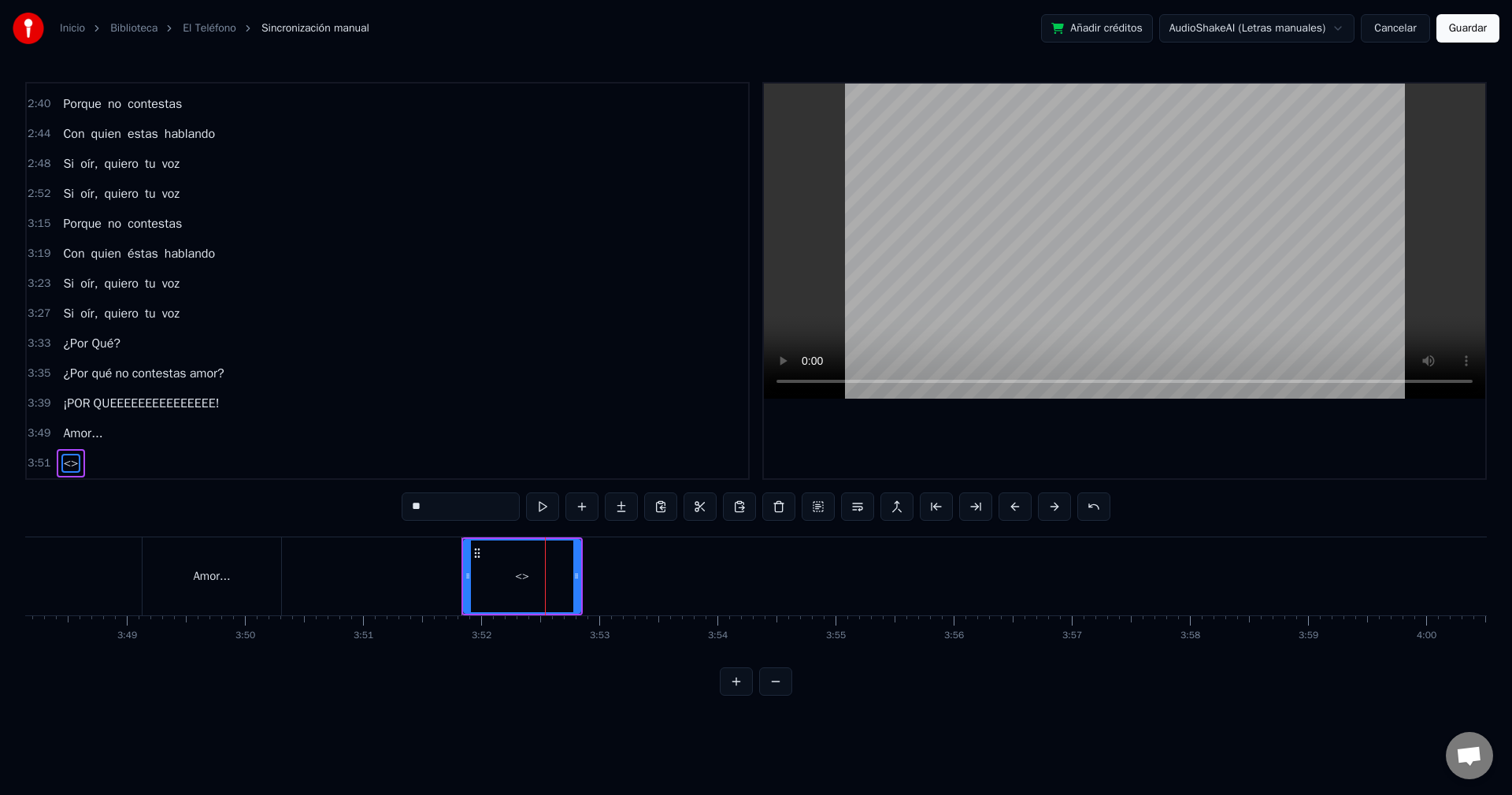 drag, startPoint x: 453, startPoint y: 508, endPoint x: 360, endPoint y: 501, distance: 93.26307 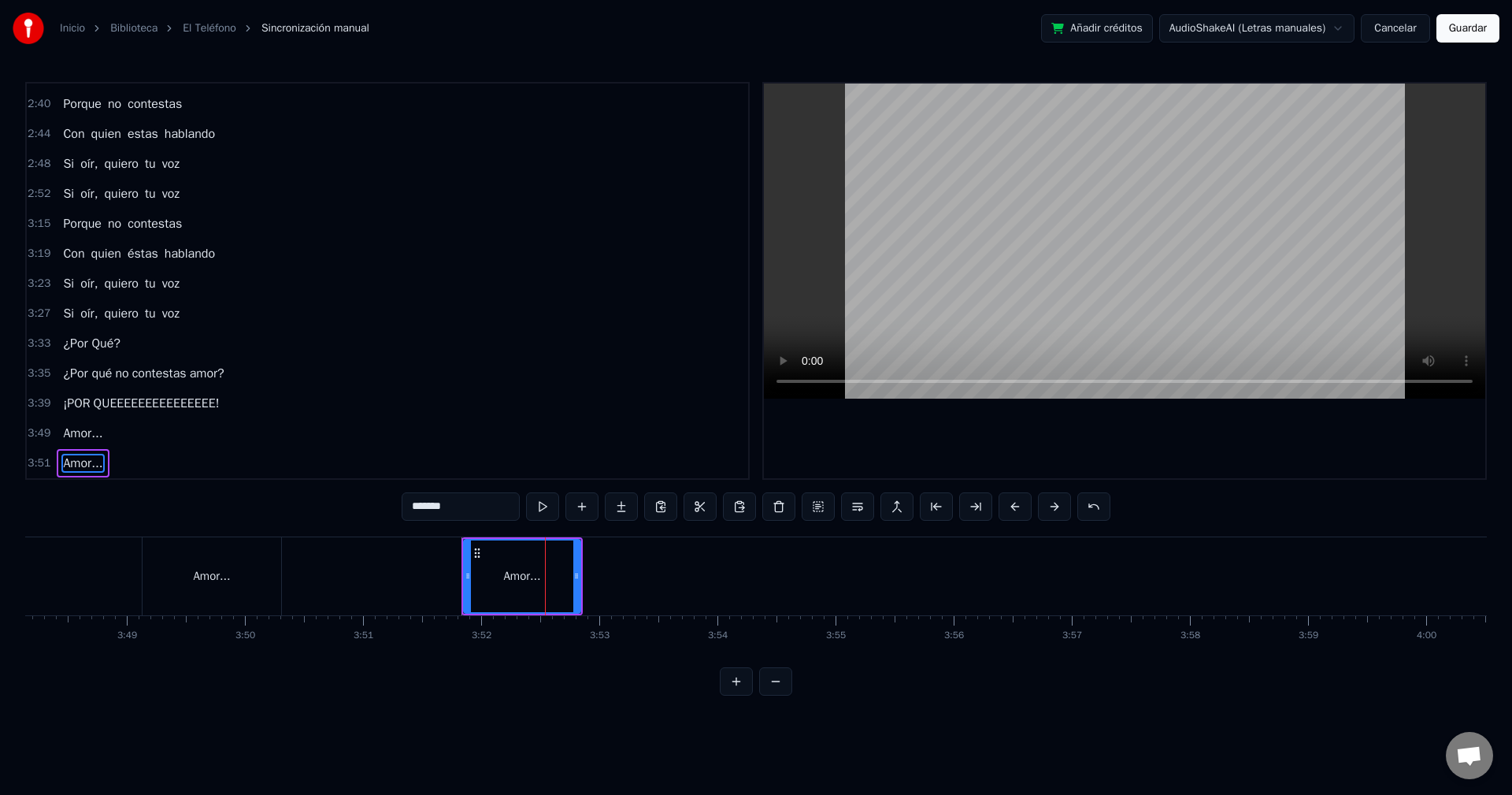 type on "*******" 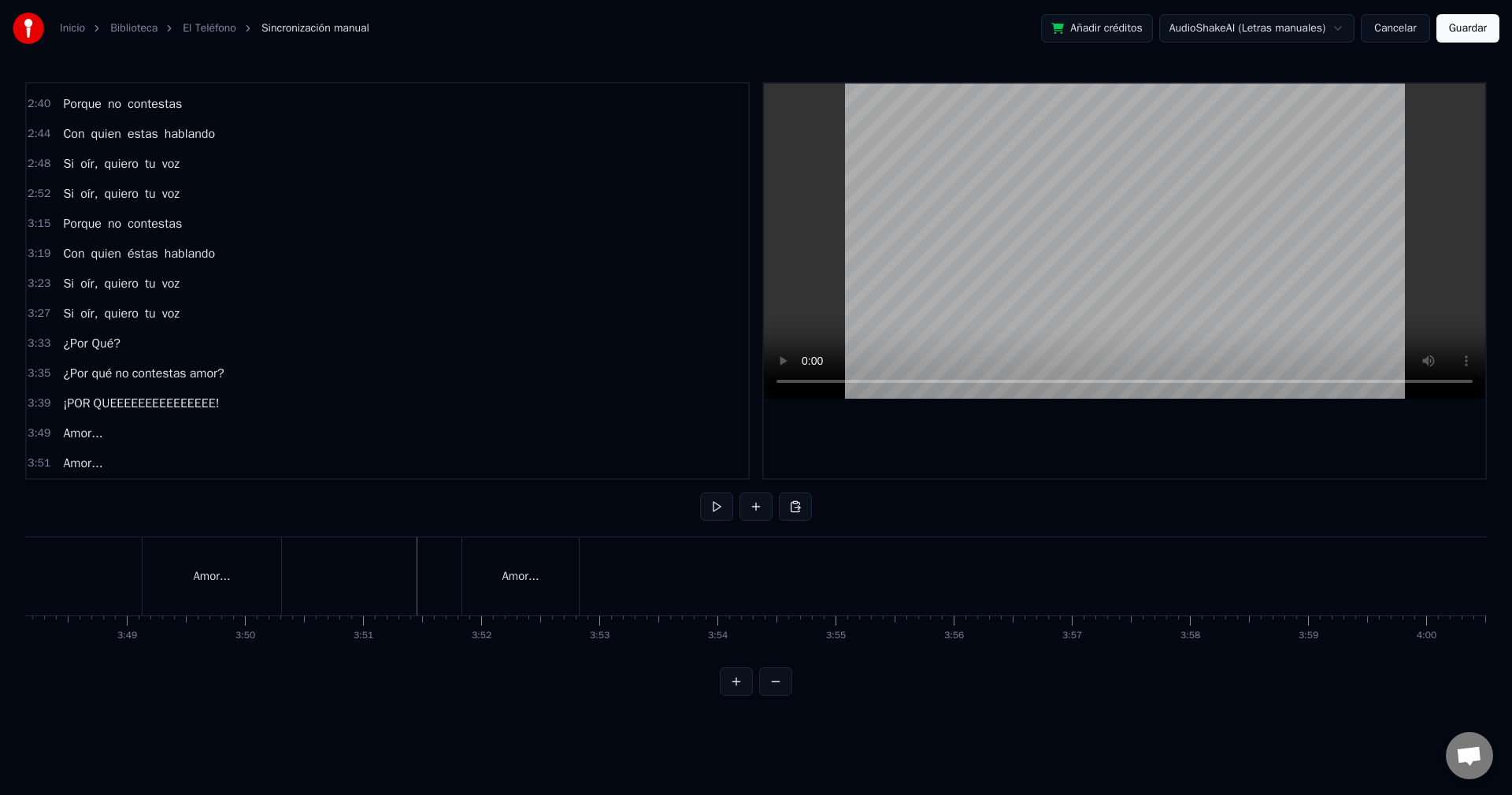 click at bounding box center [-12168, 576] 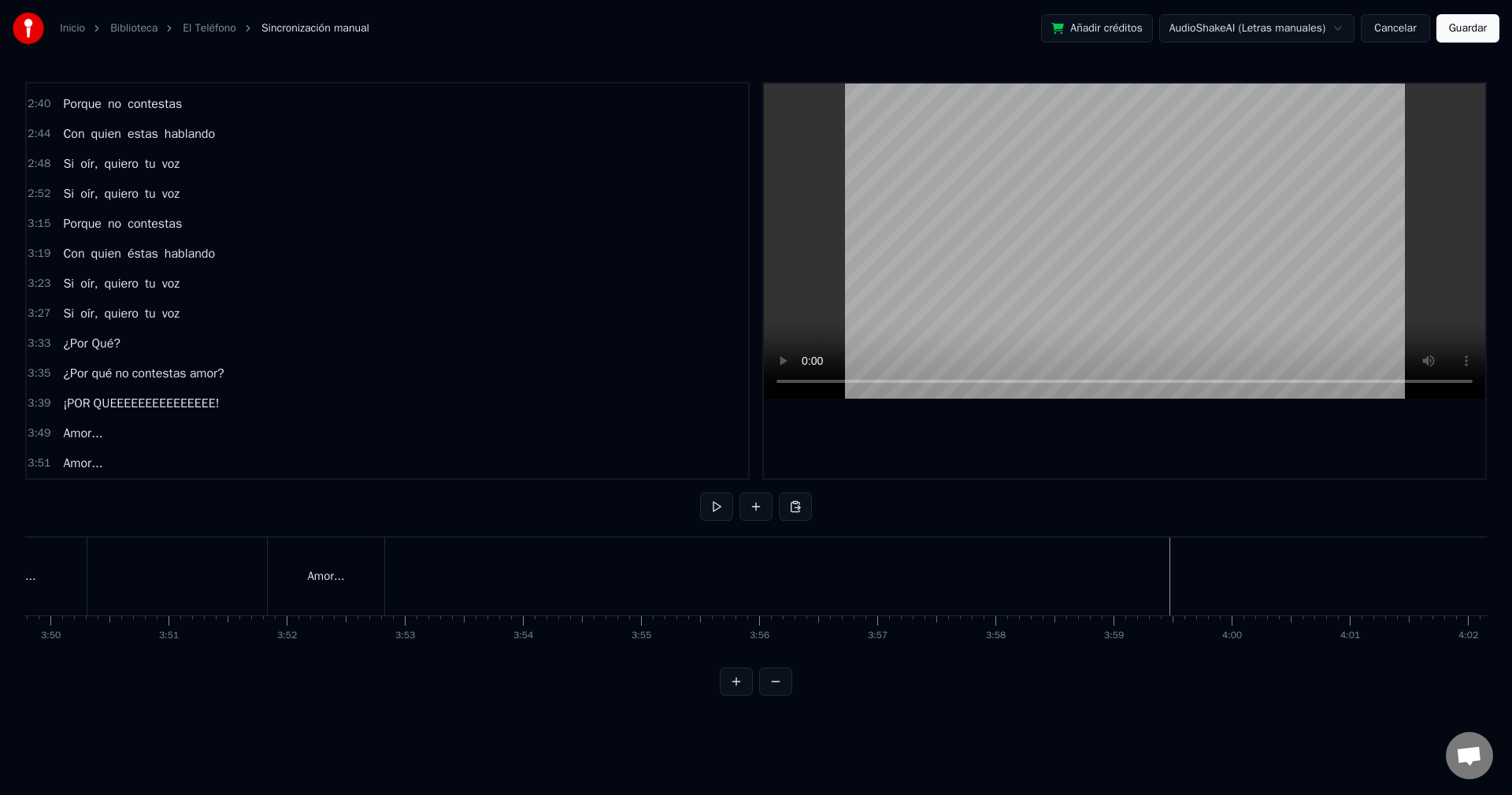 scroll, scrollTop: 0, scrollLeft: 27159, axis: horizontal 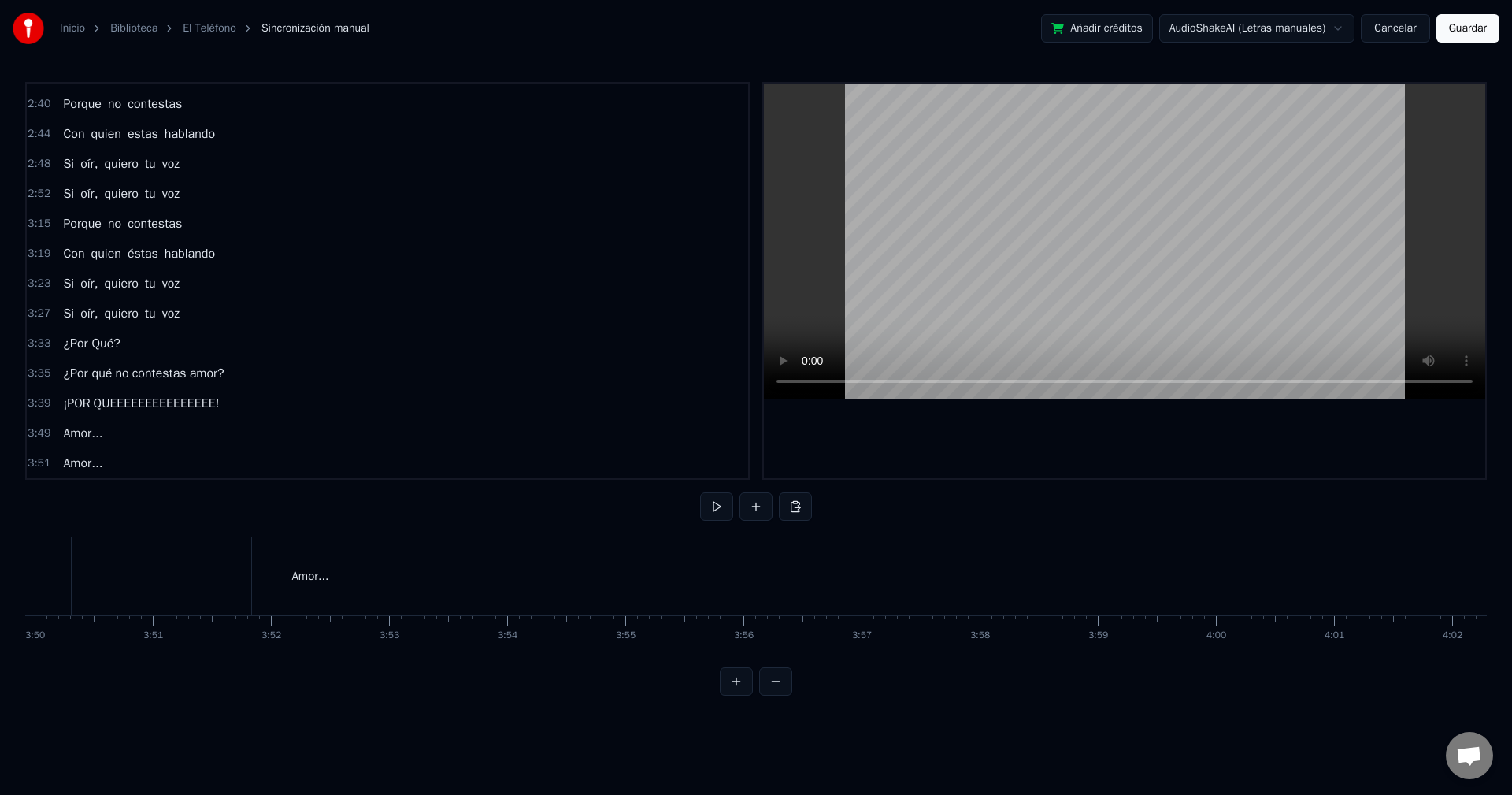 click at bounding box center (-12379, 576) 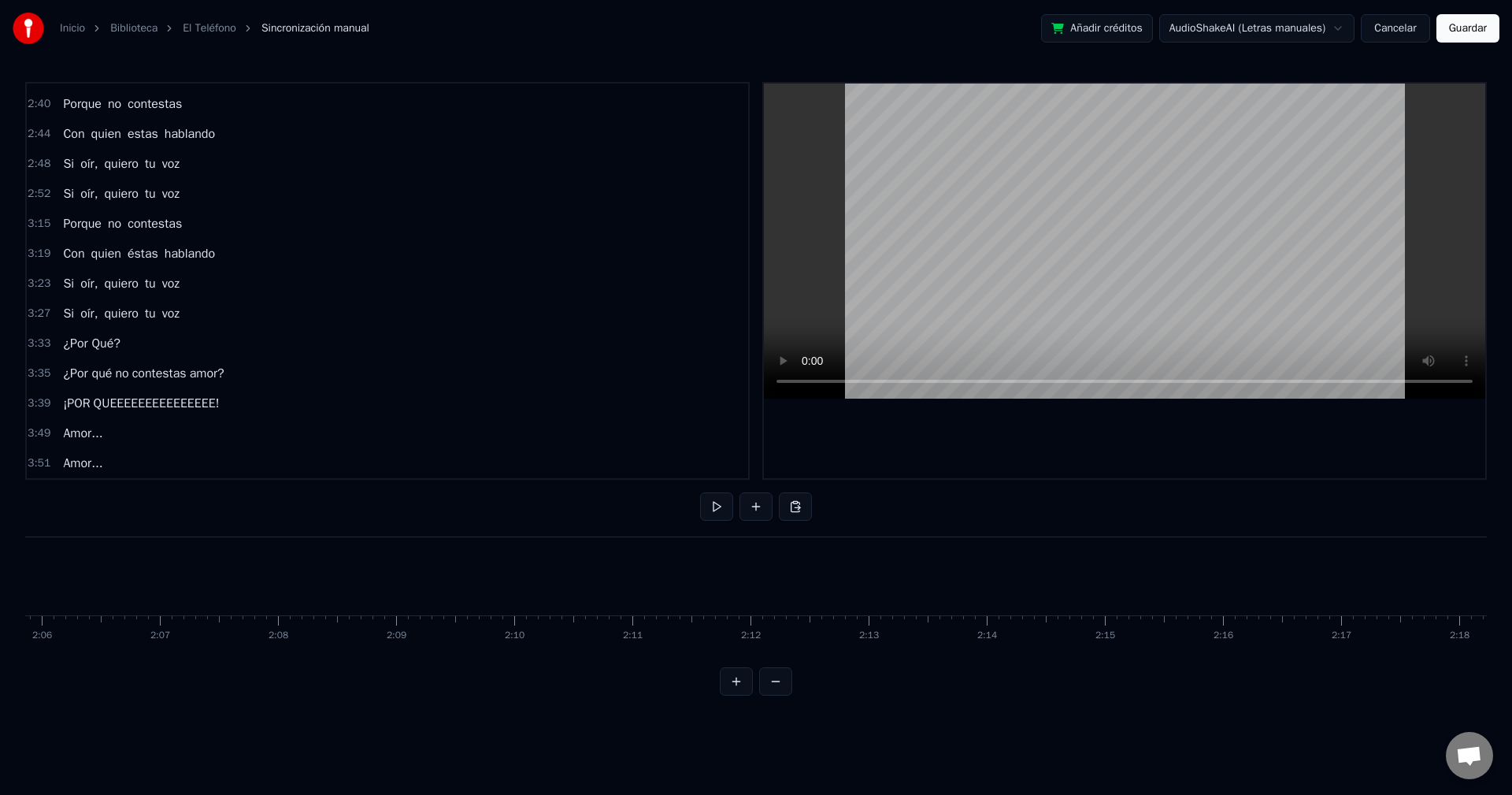 scroll, scrollTop: 0, scrollLeft: 15094, axis: horizontal 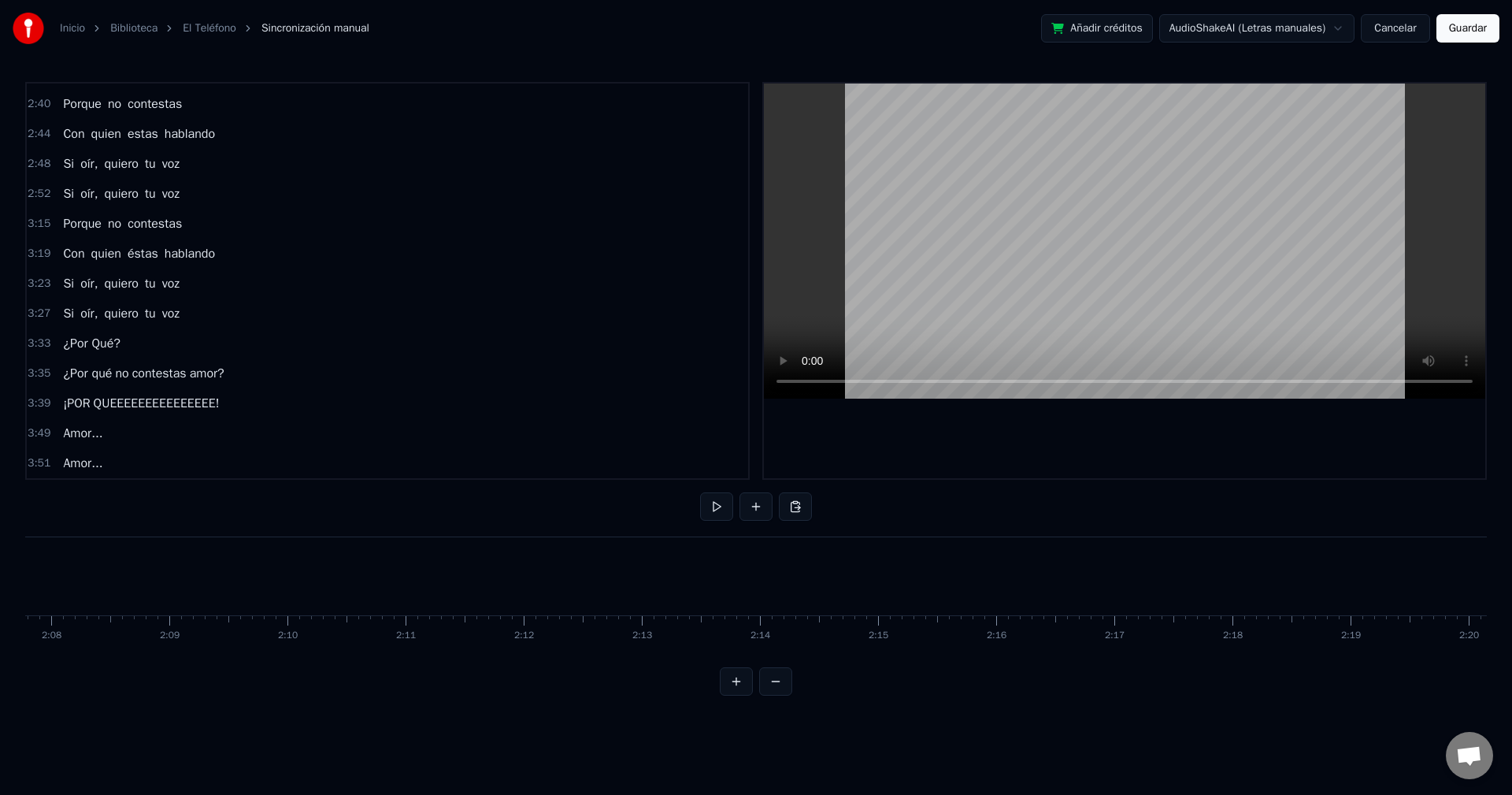 click at bounding box center (-313, 576) 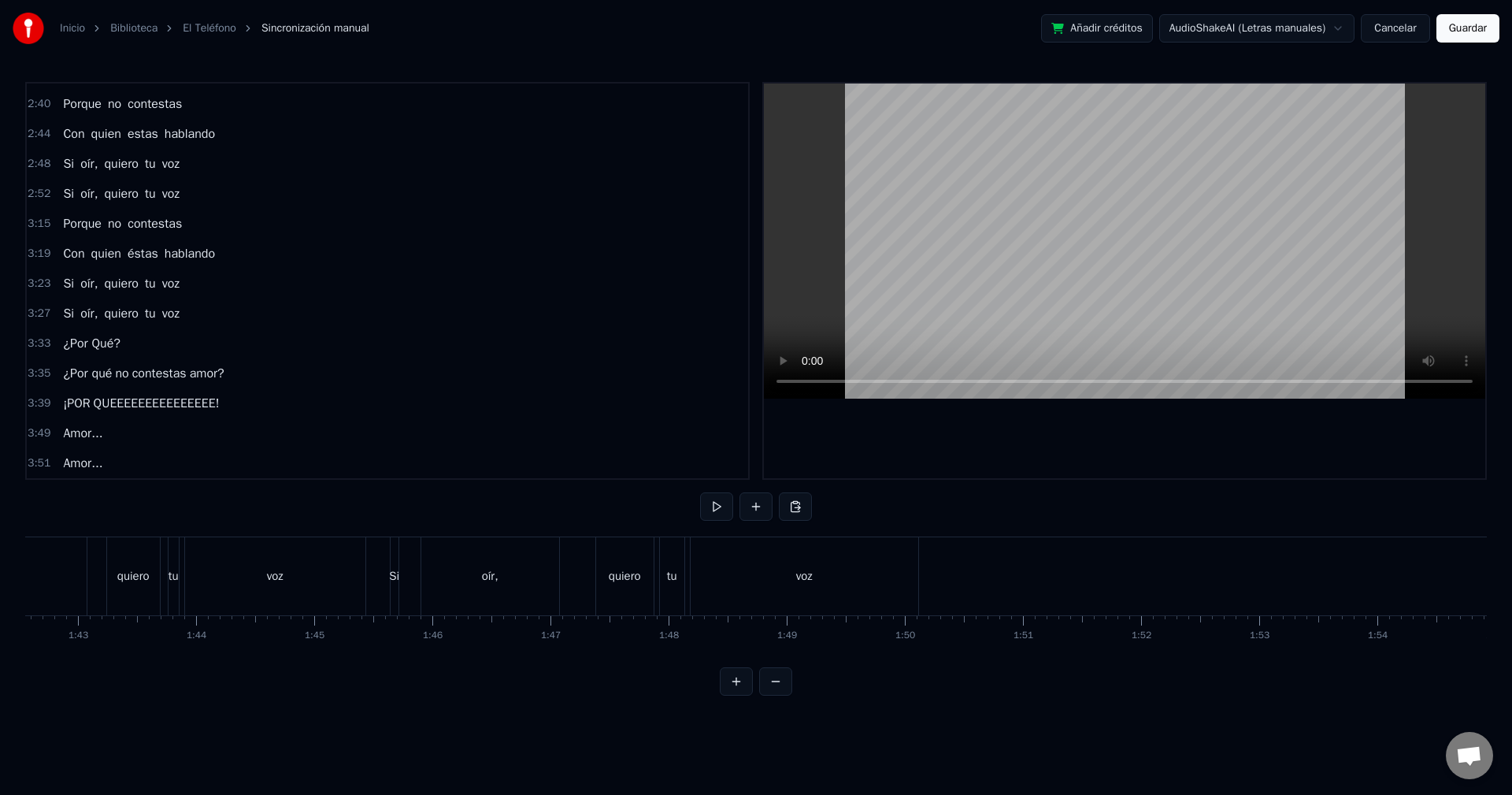scroll, scrollTop: 0, scrollLeft: 12211, axis: horizontal 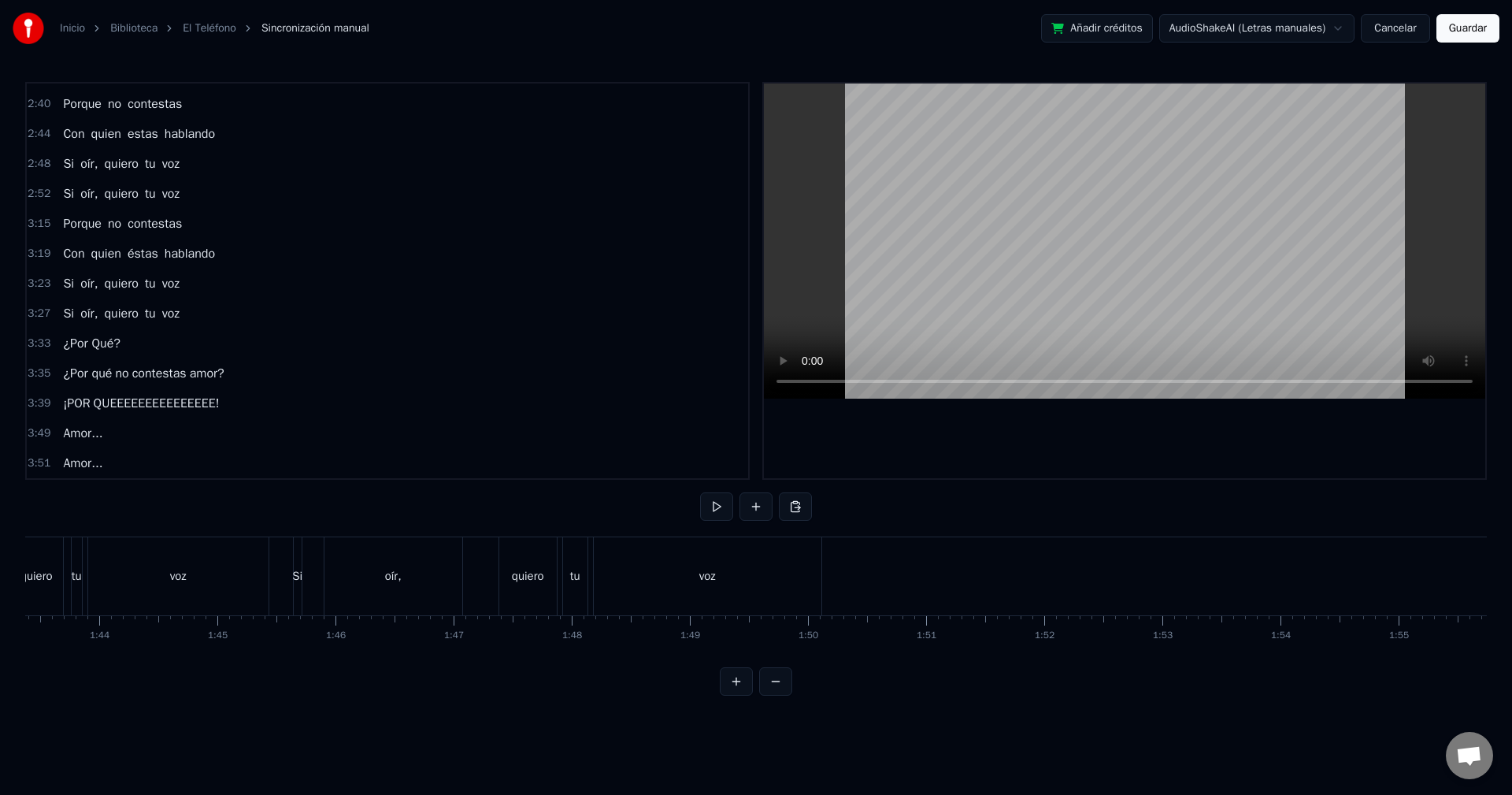 click at bounding box center [2570, 576] 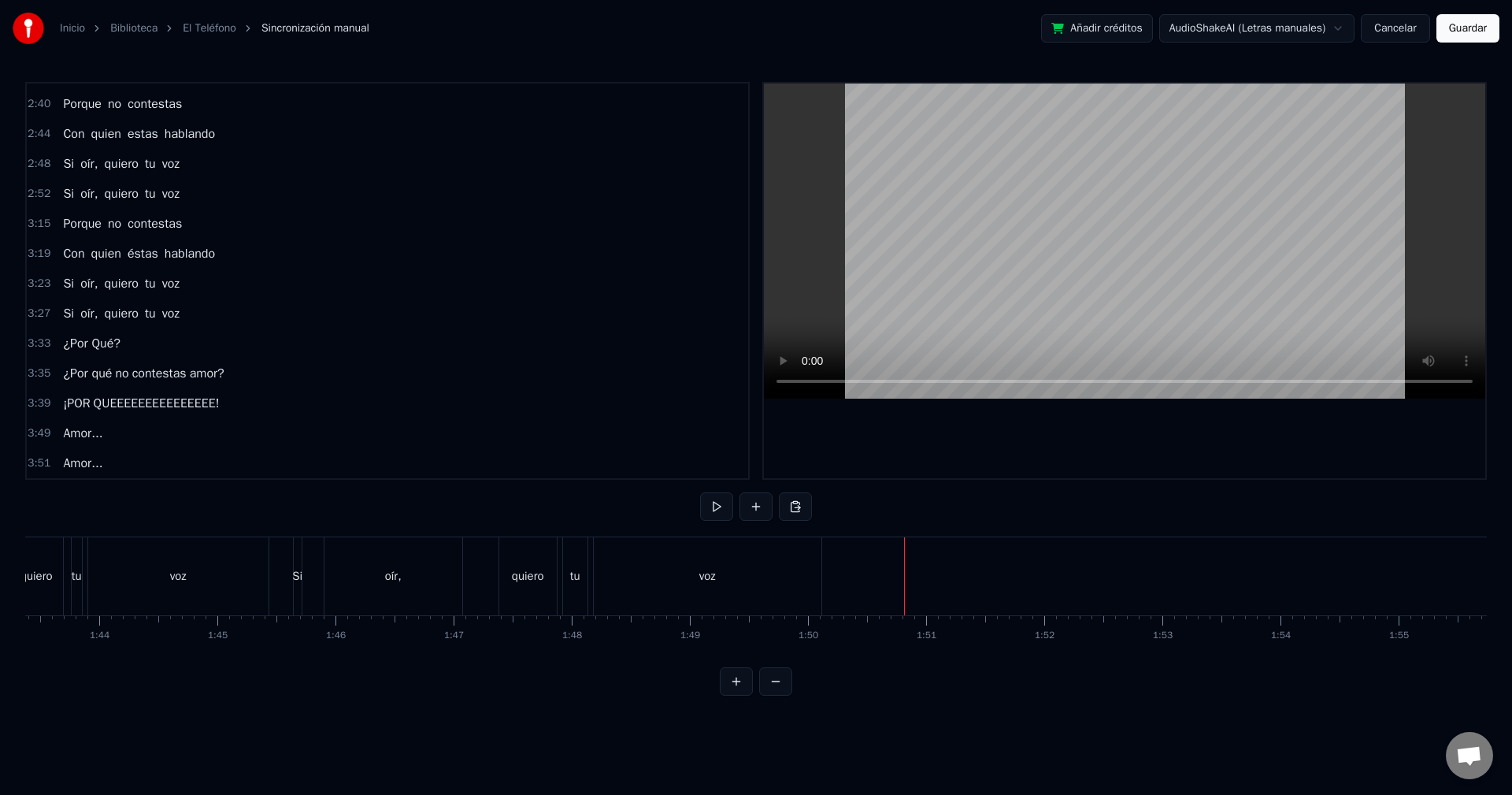 click at bounding box center [904, 576] 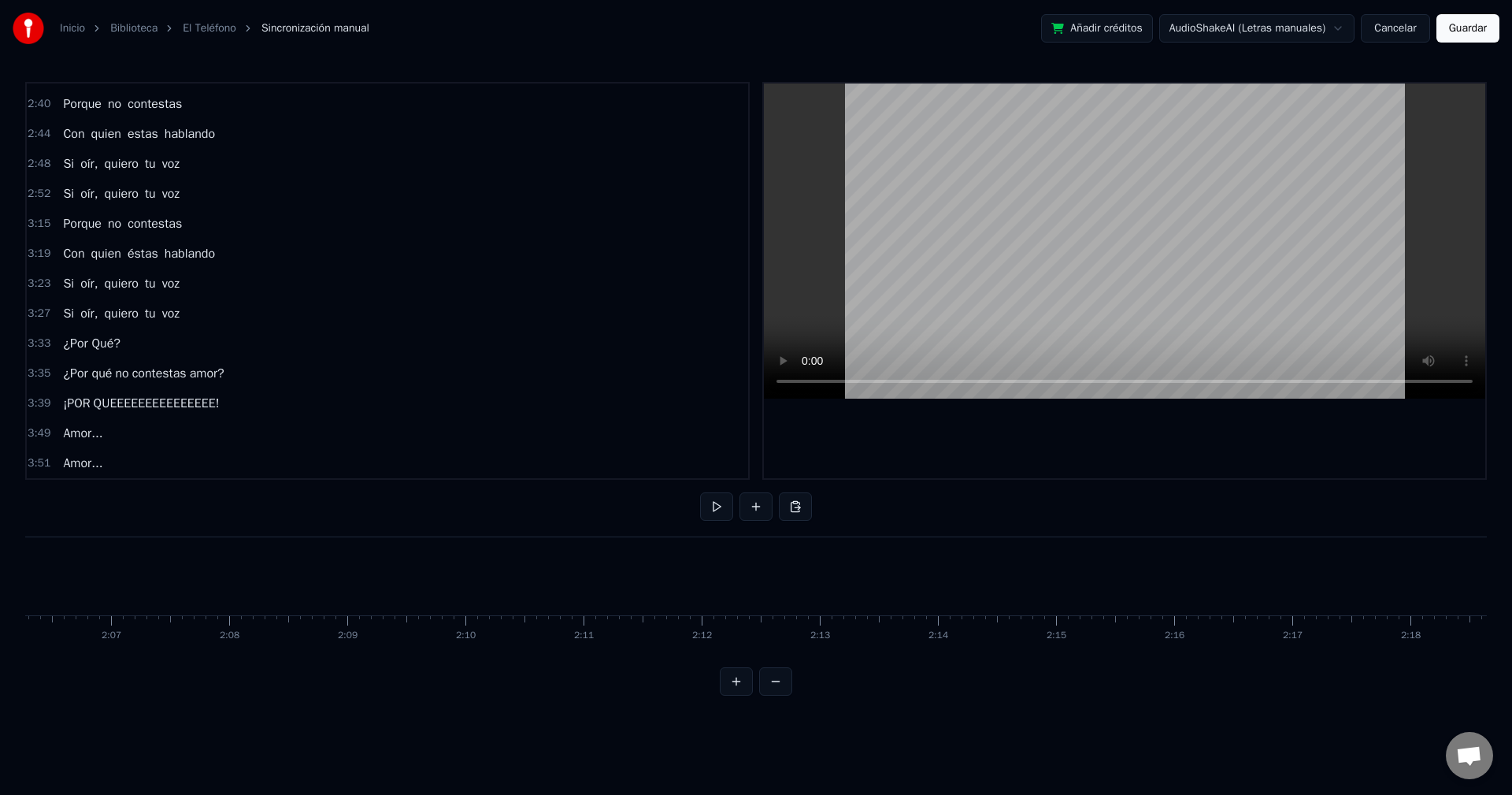 scroll, scrollTop: 0, scrollLeft: 15126, axis: horizontal 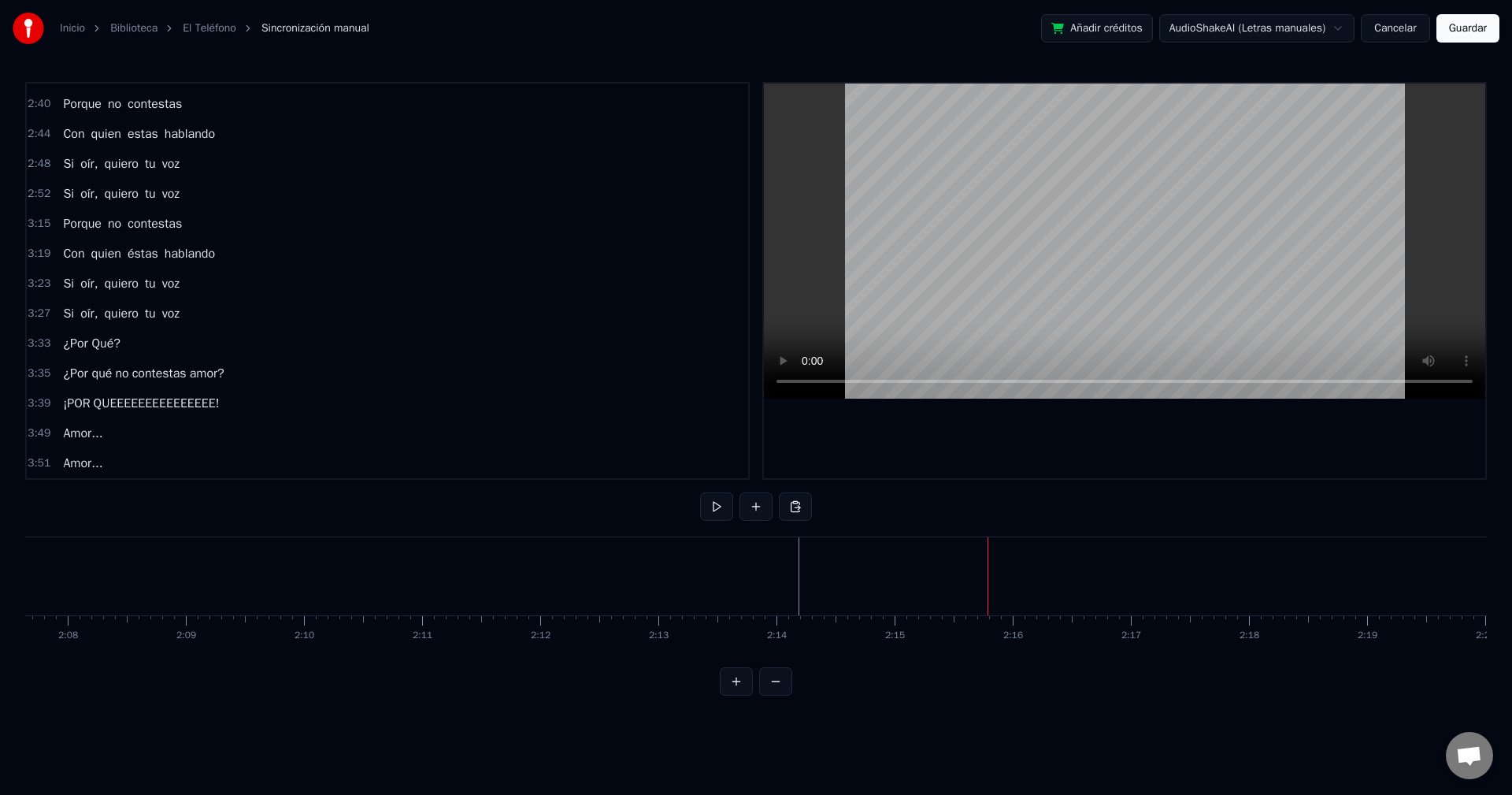 click at bounding box center (-297, 576) 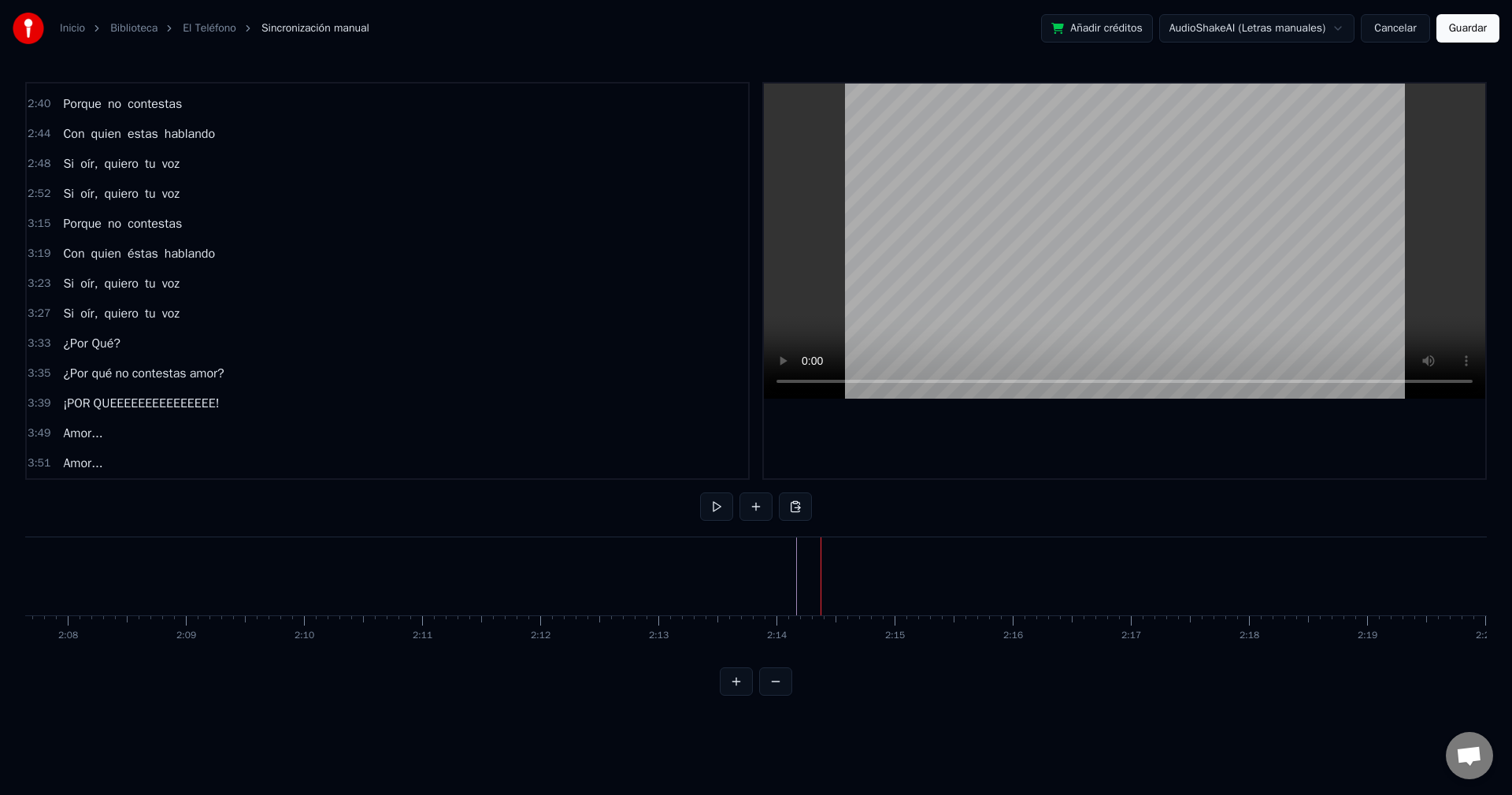 click at bounding box center [-297, 576] 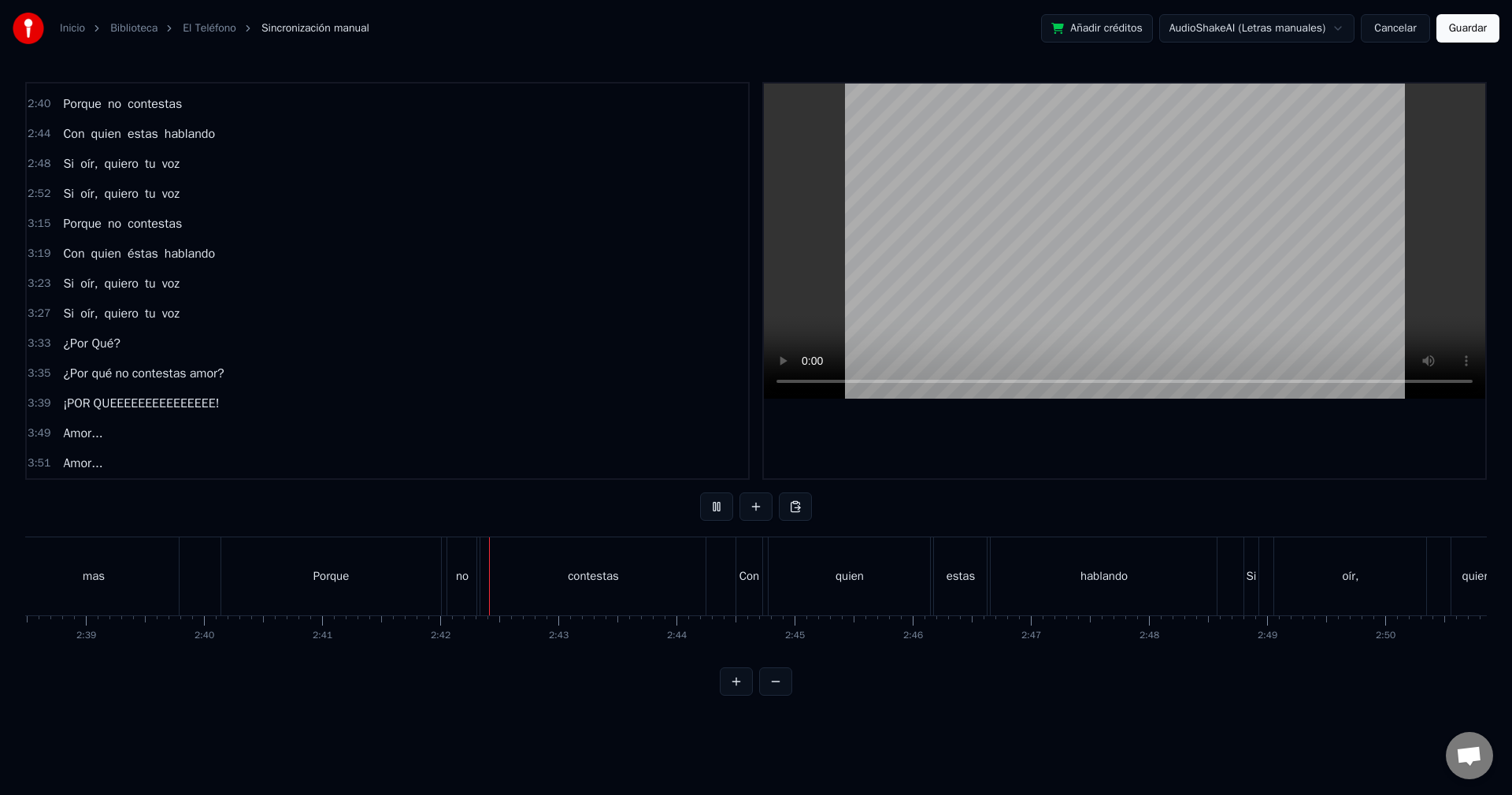scroll, scrollTop: 0, scrollLeft: 19039, axis: horizontal 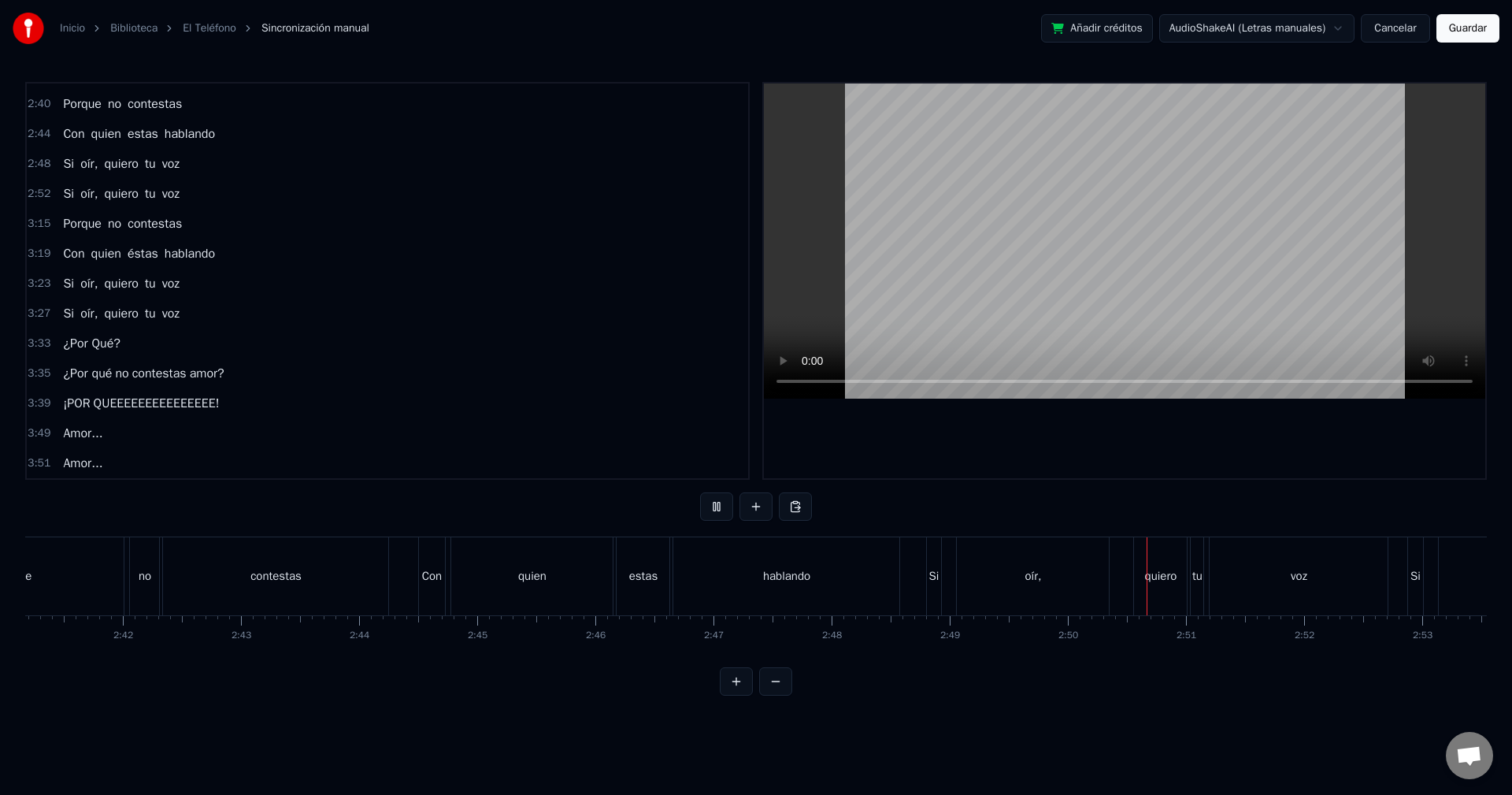 click on "Inicio Biblioteca El Teléfono Sincronización manual Añadir créditos AudioShakeAI (Letras manuales) Cancelar Guardar 0:40 Te conocí y tan solo tengo tu teléfono 0:45 Mi corazón me pide a gritos llámala ya 0:49 Digo, porque siempre que llamo suena ocupado 0:53 Hace dos horas que estoy hablando, no puedo mas 0:57 Porque no contestas 1:02 Con quien estas hablando 1:06 Si oír, quiero tu voz 1:10 Si oír, quiero tu voz 1:16 ¿Por Qué? 1:18 ¿Por qué mi amor? 1:32 Porque no contestas 1:37 Con quien éstas hablando 1:41 Si oír, quiero tu voz 1:45 Si oír, quiero tu voz 2:23 Te conocí y tan solo tengo tu teléfono 2:27 Mi corazón me pide a gritos llámala ya 2:31 Digo, porque siempre que llamo suena ocupado 2:35 Hace dos horas que estoy hablando, no puedo mas 2:40 Porque no contestas 2:44 Con quien estas hablando 2:48 Si oír, quiero tu voz 2:52 Si oír, quiero tu voz 3:15 Porque no contestas 3:19 Con quien éstas hablando 3:23 Si oír, quiero tu voz 3:27 Si oír, quiero tu voz 3:33 ¿Por Qué? 3:35  no" at bounding box center [756, 360] 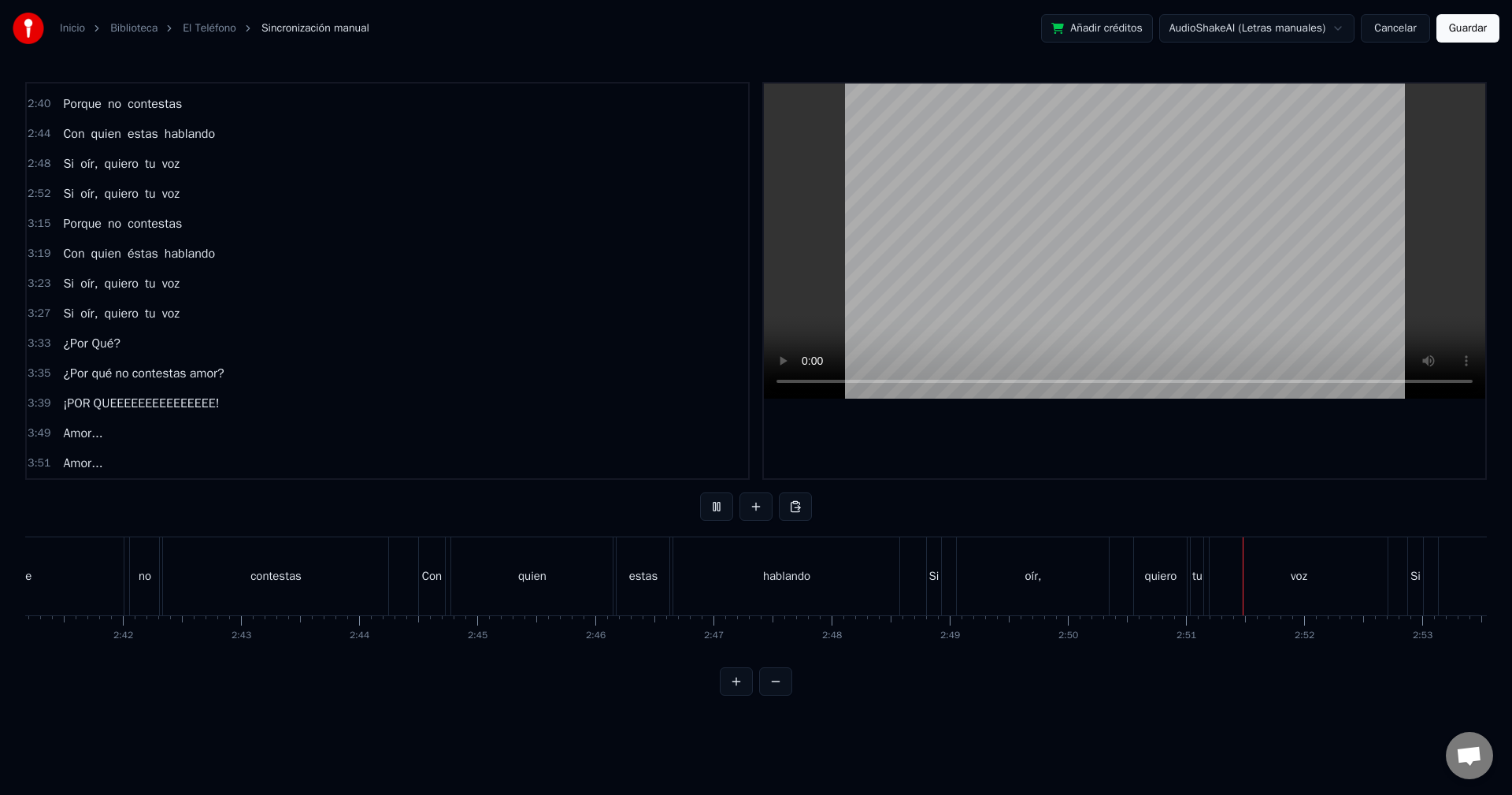 click on "Inicio Biblioteca El Teléfono Sincronización manual Añadir créditos AudioShakeAI (Letras manuales) Cancelar Guardar 0:40 Te conocí y tan solo tengo tu teléfono 0:45 Mi corazón me pide a gritos llámala ya 0:49 Digo, porque siempre que llamo suena ocupado 0:53 Hace dos horas que estoy hablando, no puedo mas 0:57 Porque no contestas 1:02 Con quien estas hablando 1:06 Si oír, quiero tu voz 1:10 Si oír, quiero tu voz 1:16 ¿Por Qué? 1:18 ¿Por qué mi amor? 1:32 Porque no contestas 1:37 Con quien éstas hablando 1:41 Si oír, quiero tu voz 1:45 Si oír, quiero tu voz 2:23 Te conocí y tan solo tengo tu teléfono 2:27 Mi corazón me pide a gritos llámala ya 2:31 Digo, porque siempre que llamo suena ocupado 2:35 Hace dos horas que estoy hablando, no puedo mas 2:40 Porque no contestas 2:44 Con quien estas hablando 2:48 Si oír, quiero tu voz 2:52 Si oír, quiero tu voz 3:15 Porque no contestas 3:19 Con quien éstas hablando 3:23 Si oír, quiero tu voz 3:27 Si oír, quiero tu voz 3:33 ¿Por Qué? 3:35  no" at bounding box center (756, 360) 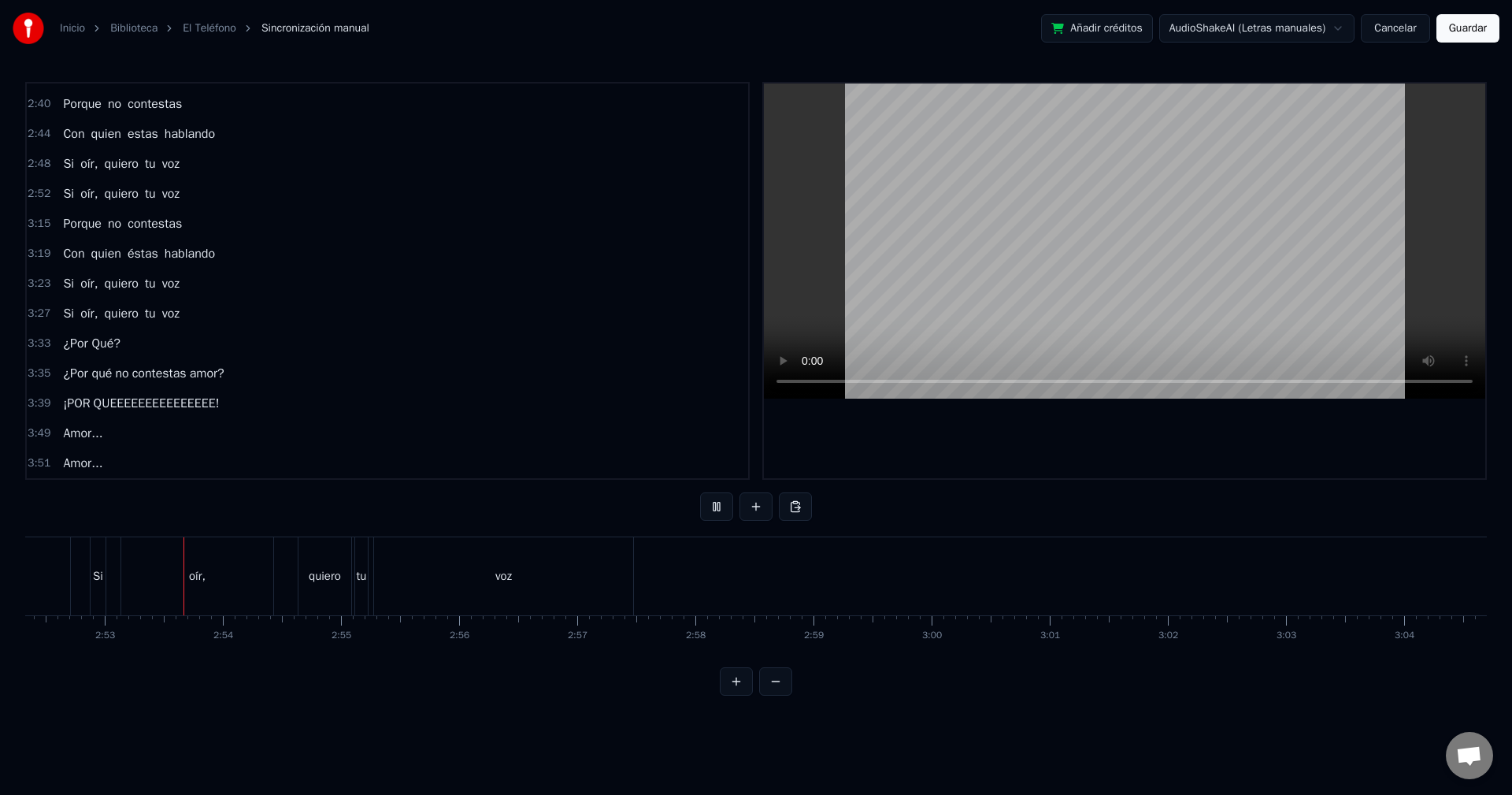 scroll, scrollTop: 0, scrollLeft: 20357, axis: horizontal 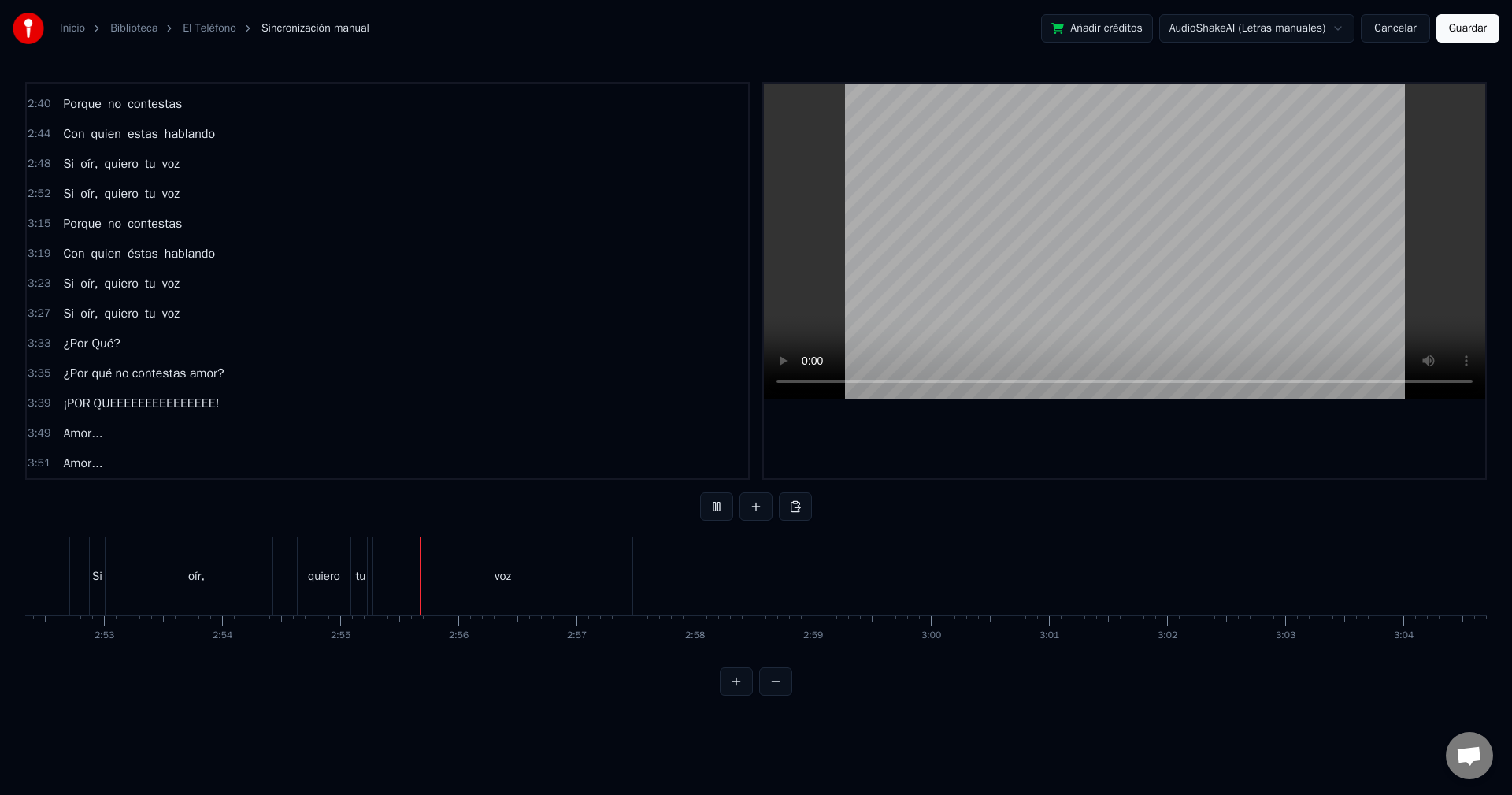 type 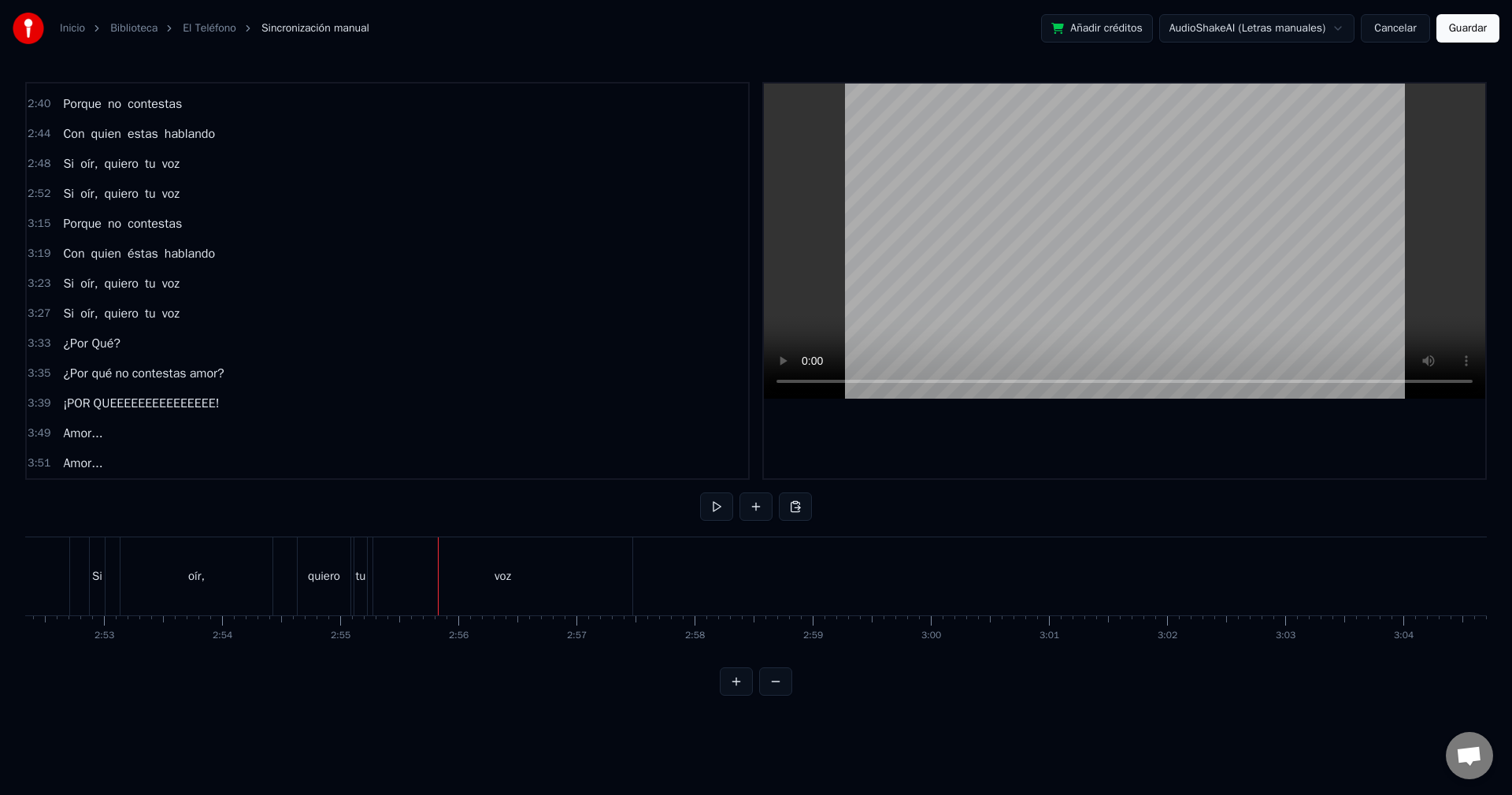 drag, startPoint x: 1081, startPoint y: 659, endPoint x: 1110, endPoint y: 662, distance: 29.15476 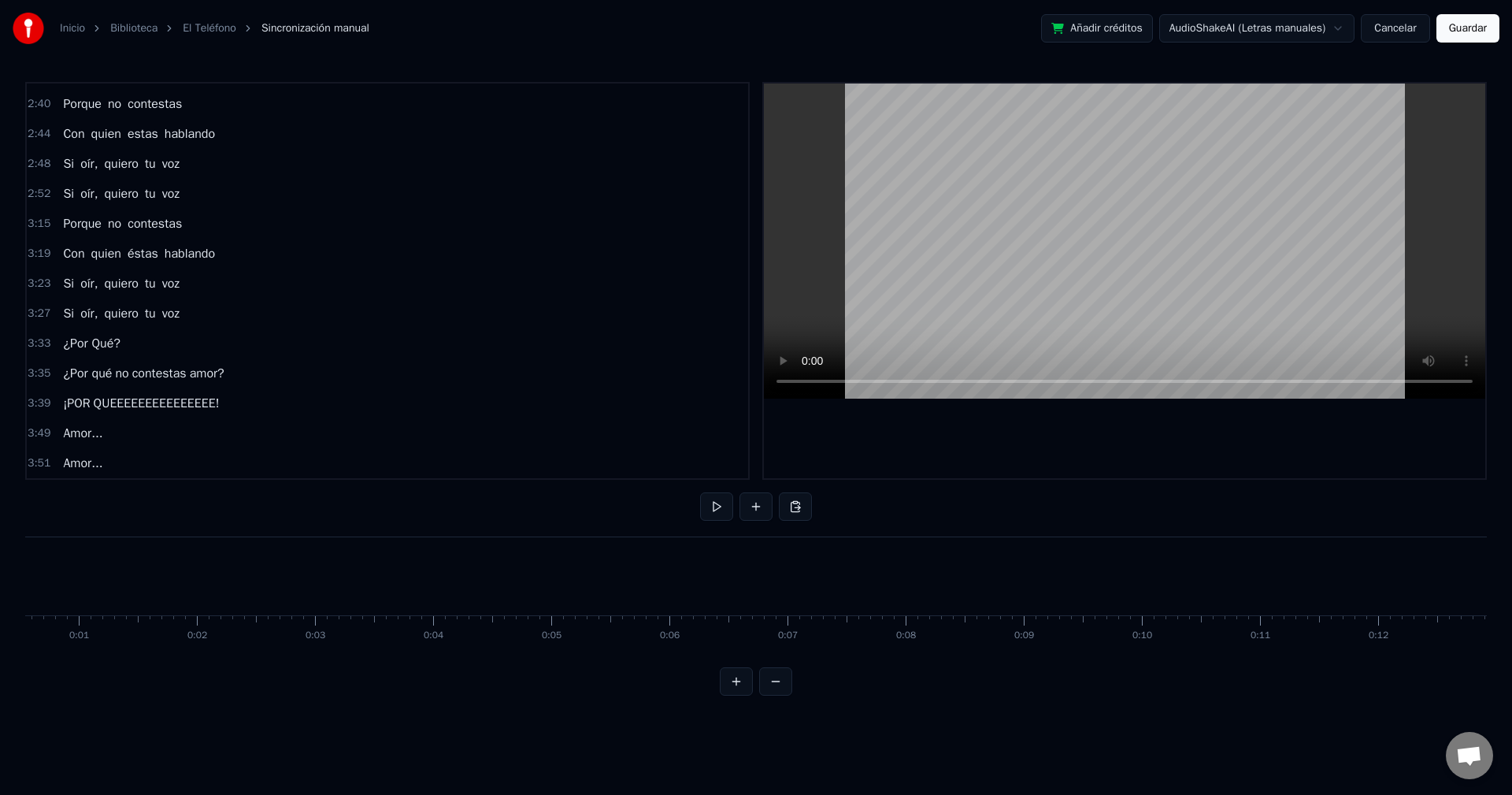scroll, scrollTop: 0, scrollLeft: 0, axis: both 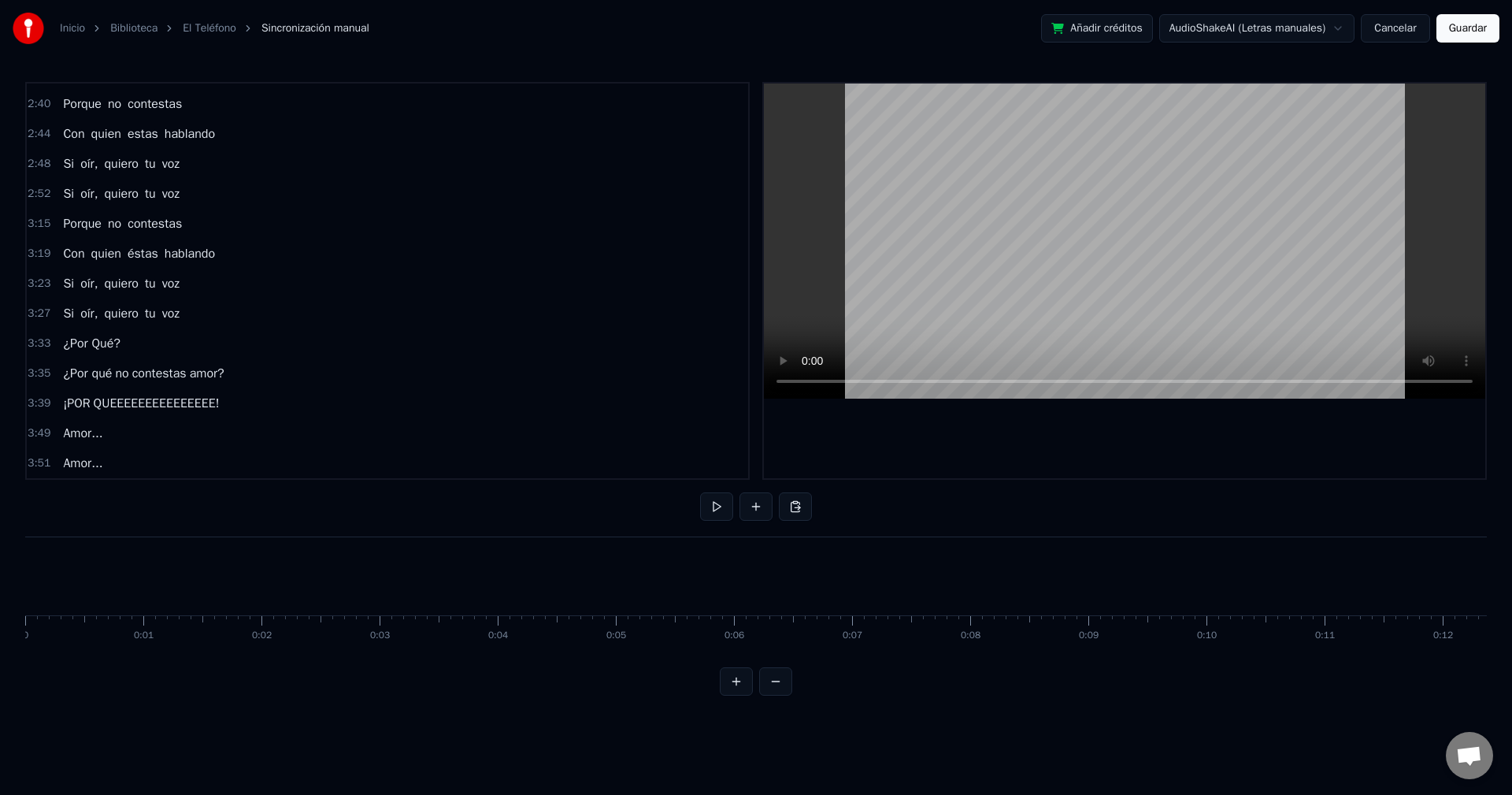 click at bounding box center [14781, 576] 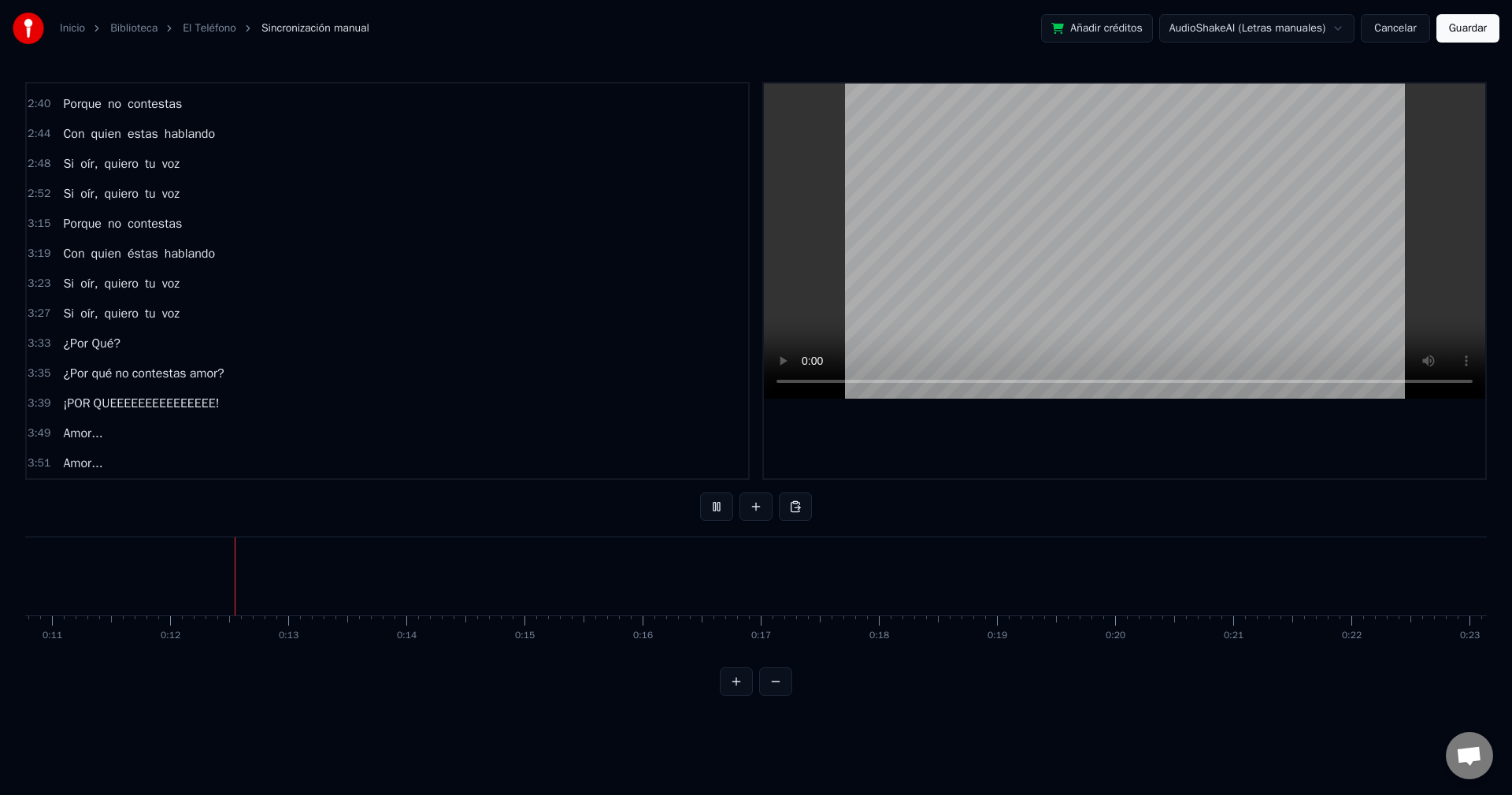 scroll, scrollTop: 0, scrollLeft: 1332, axis: horizontal 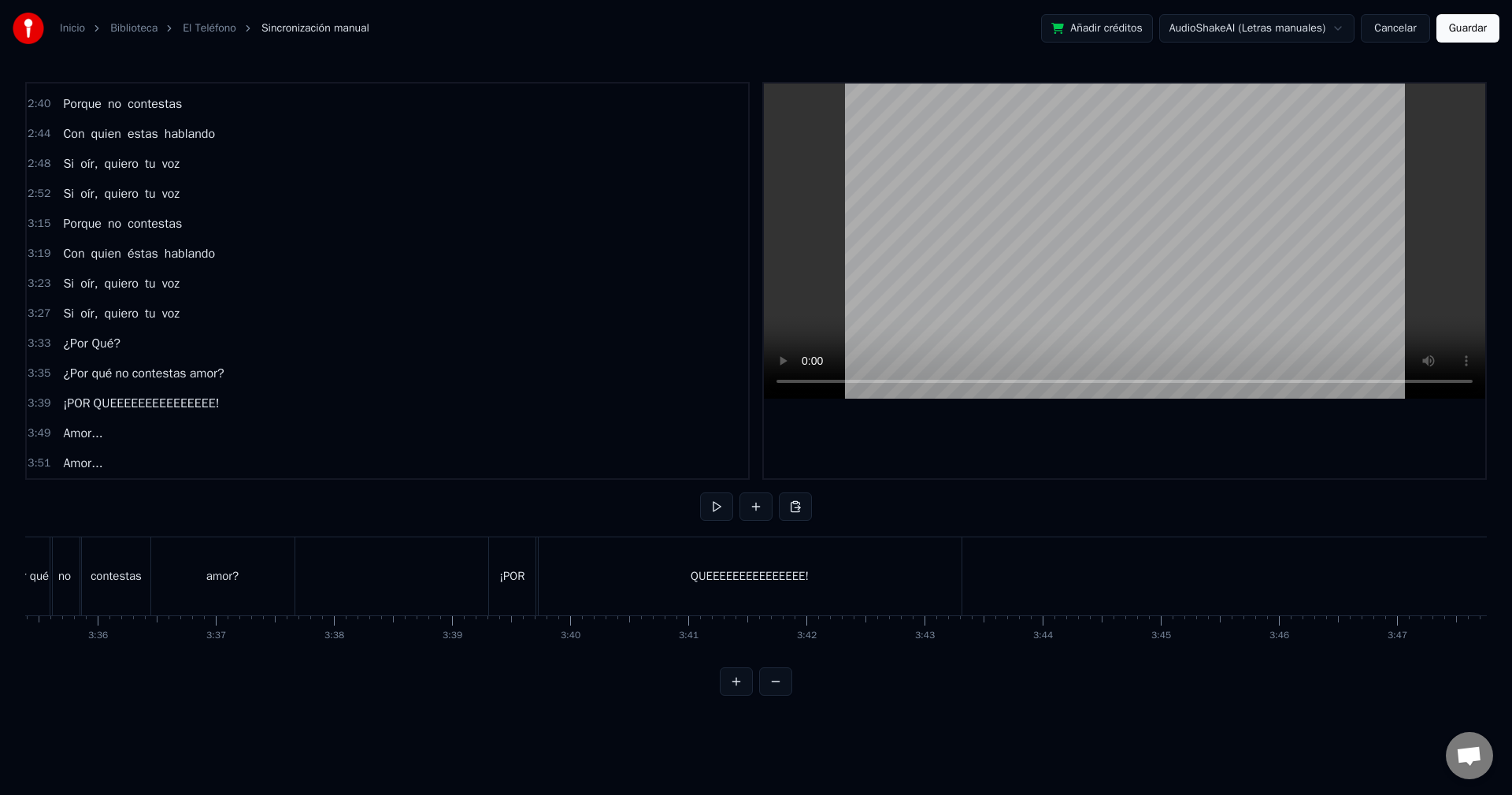 click on "Te conocí y tan solo tengo tu teléfono Mi corazón me pide a gritos llámala ya Digo, porque siempre que llamo suena ocupado Hace dos horas que estoy hablando, no puedo mas Porque no contestas Con quien estas hablando Si oír, quiero tu voz Si oír, quiero tu voz ¿Por Qué? ¿Por qué mi amor? Porque no contestas Con quien éstas hablando Si oír, quiero tu voz Si oír, quiero tu voz Te conocí y tan solo tengo tu teléfono Mi corazón me pide a gritos llámala ya Digo, porque siempre que llamo suena ocupado Hace dos horas que estoy hablando, no puedo mas Porque no contestas Con quien estas hablando Si oír, quiero tu voz Si oír, quiero tu voz Porque no contestas Con quien éstas hablando Si oír, quiero tu voz Si oír, quiero tu voz ¿Por Qué? ¿Por qué  no  contestas  amor? ¡POR  QUEEEEEEEEEEEEEEE! Amor... Amor..." at bounding box center (-10662, 576) 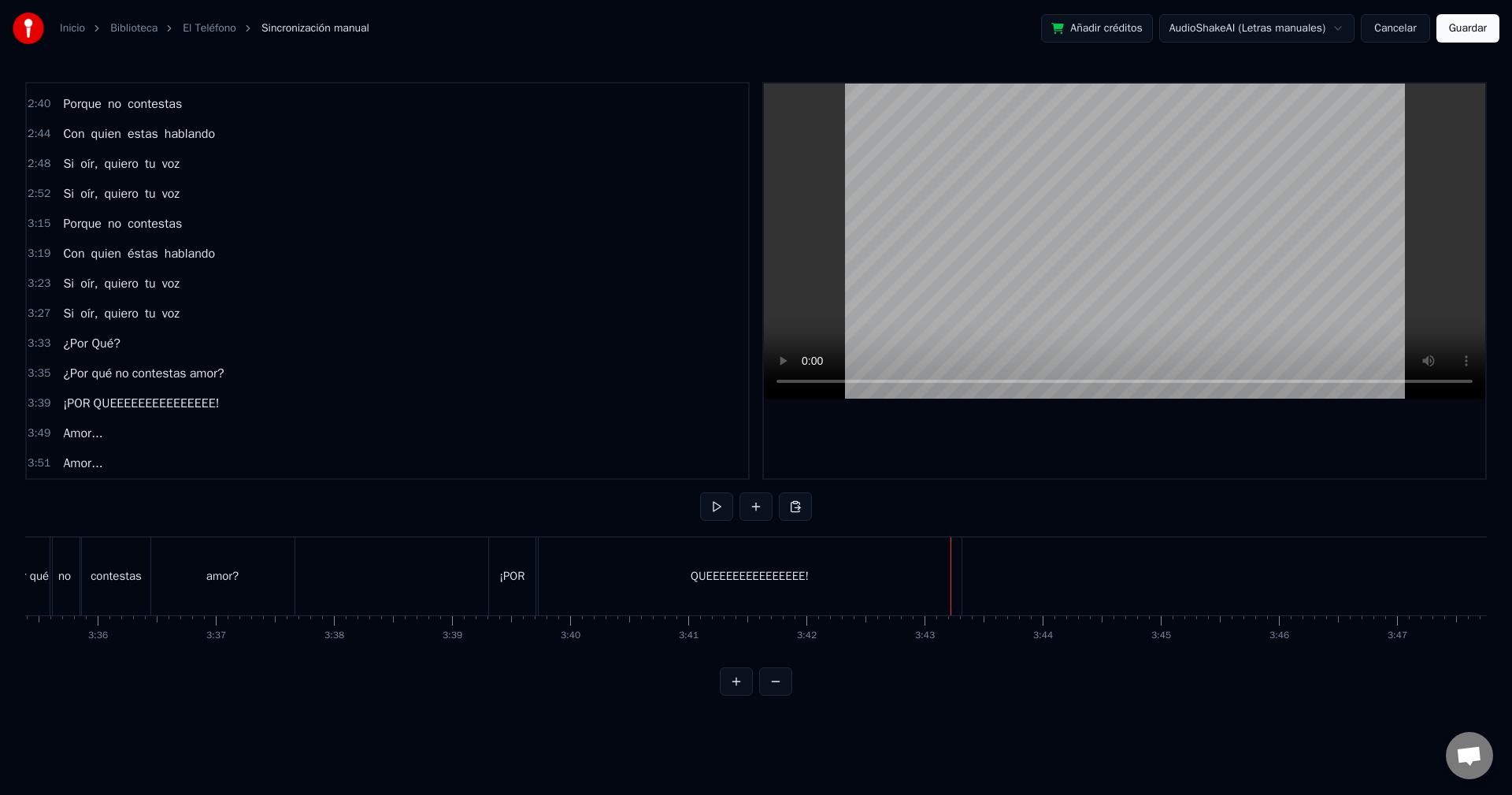 click on "¡POR" at bounding box center [512, 576] 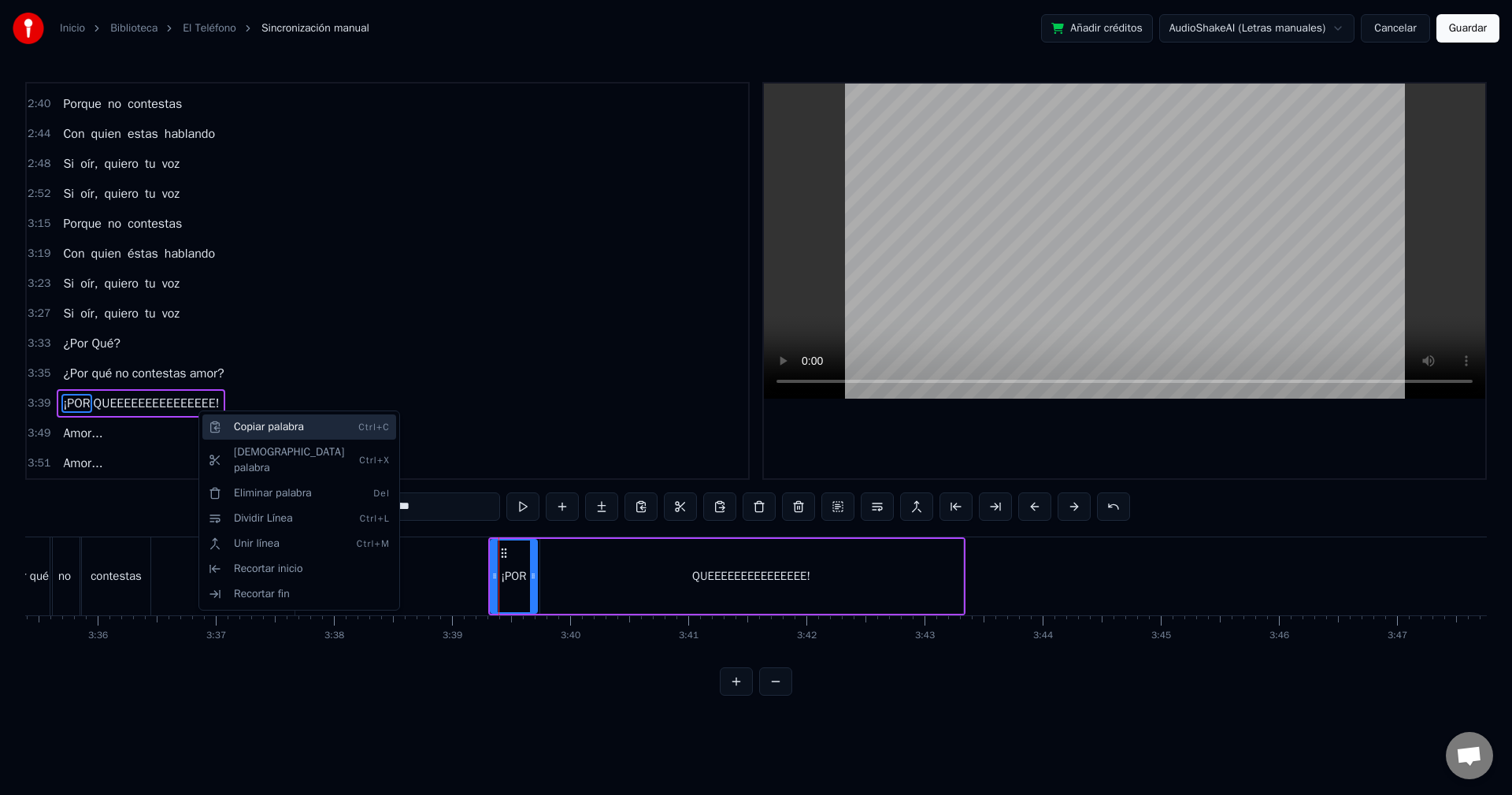 click on "Copiar palabra Ctrl+C" at bounding box center (299, 427) 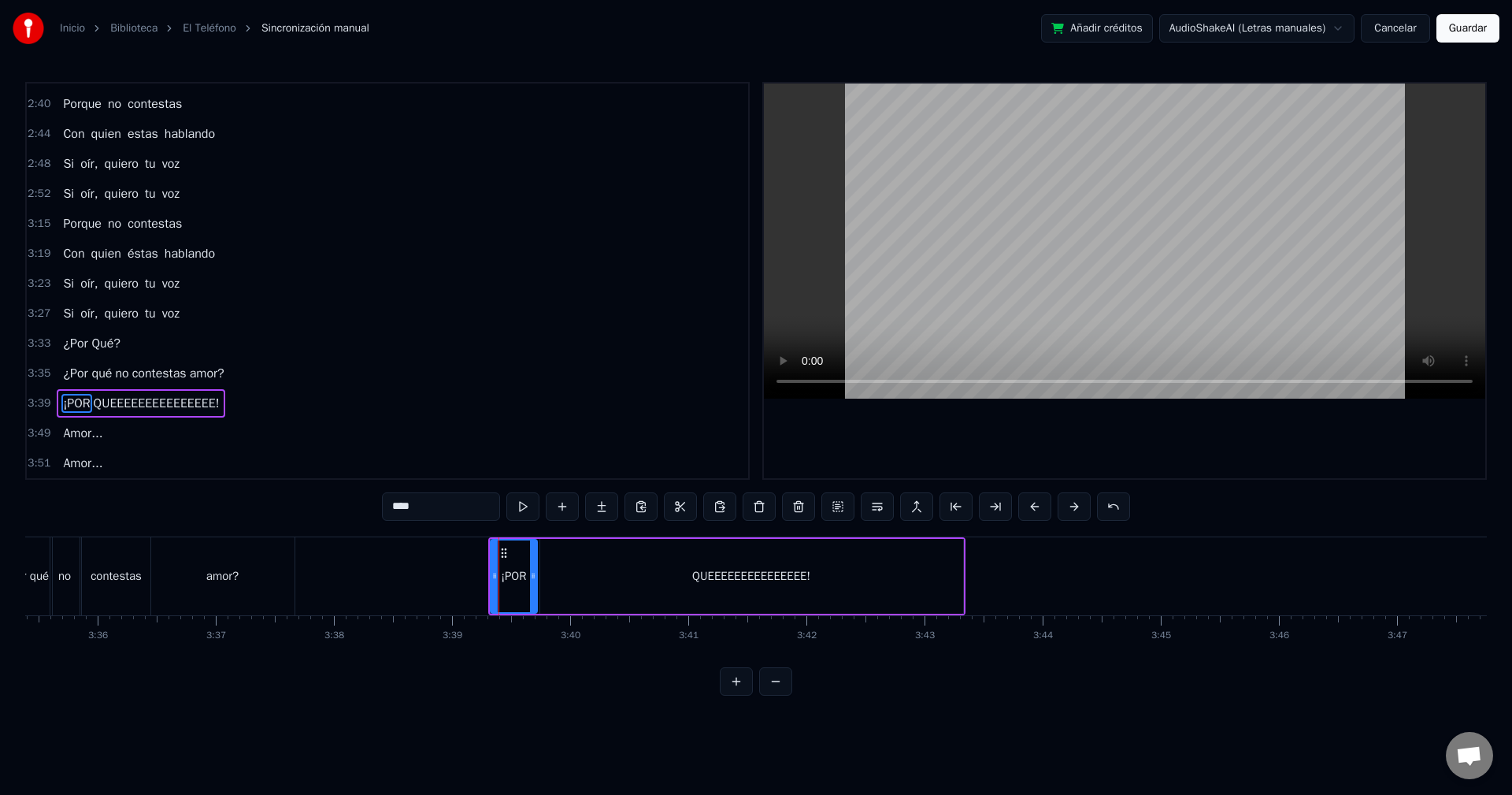 scroll, scrollTop: 0, scrollLeft: 24164, axis: horizontal 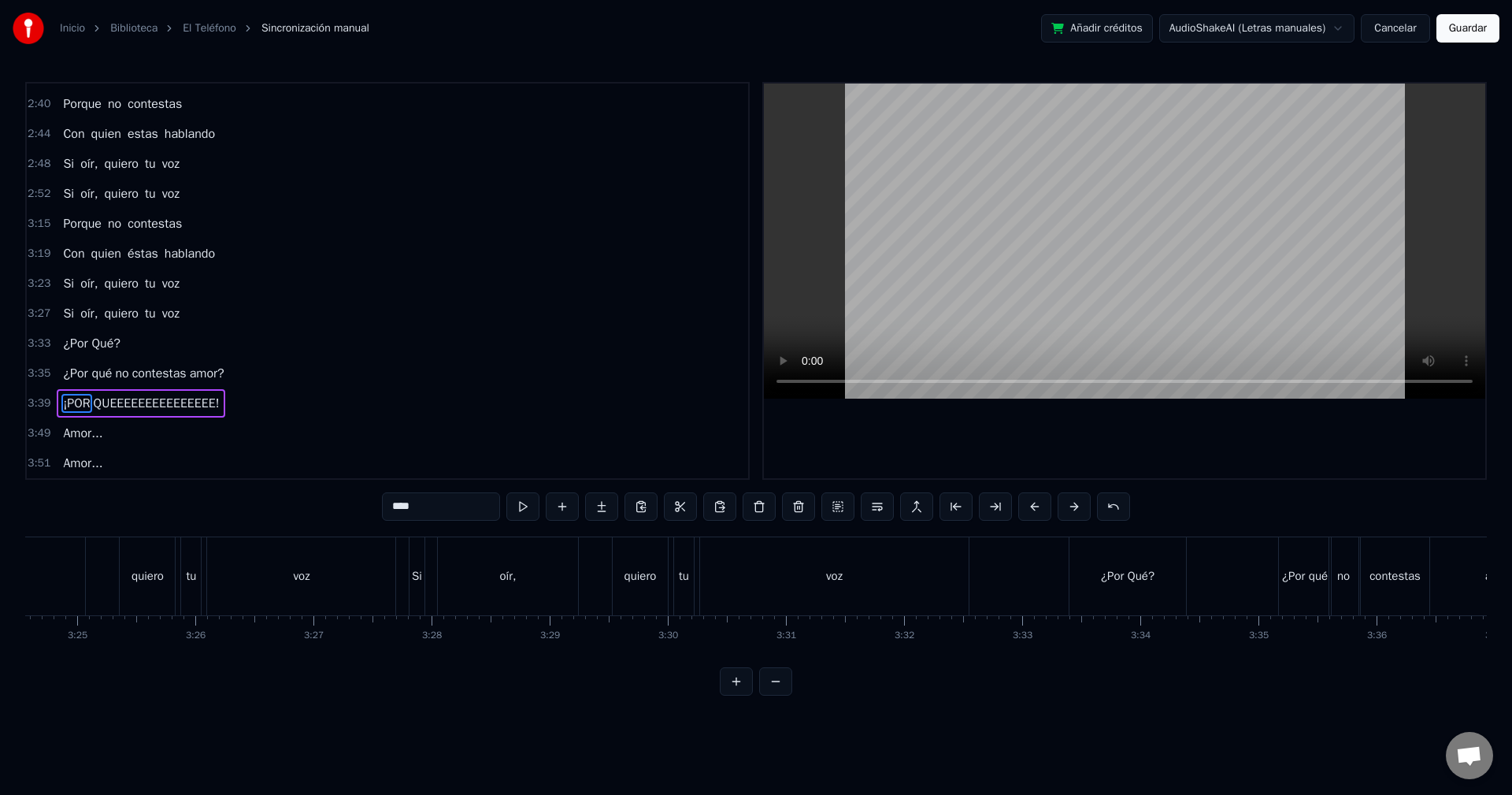 click on "¡POR  QUEEEEEEEEEEEEEEE!" at bounding box center (141, 403) 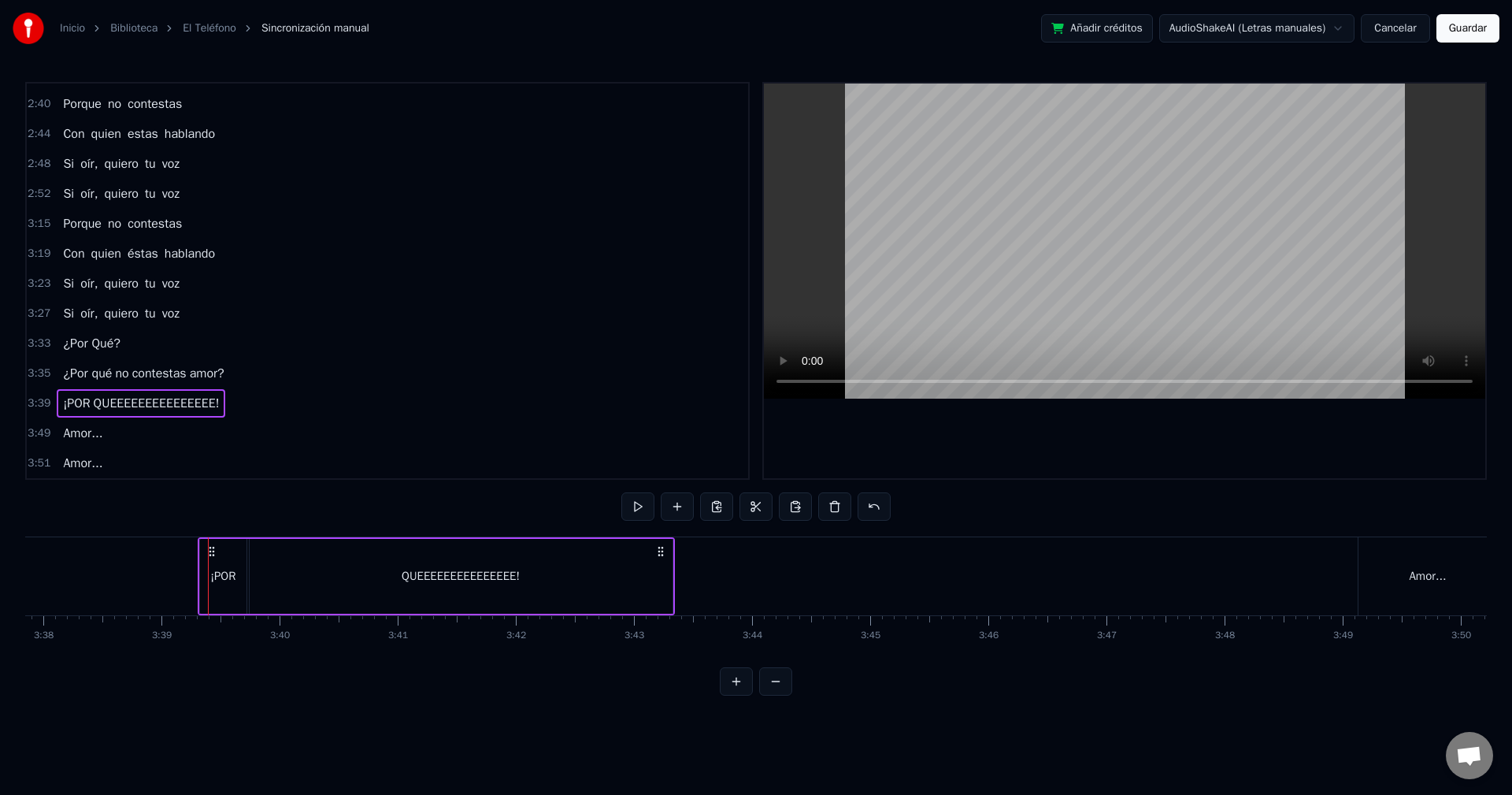 scroll, scrollTop: 0, scrollLeft: 25827, axis: horizontal 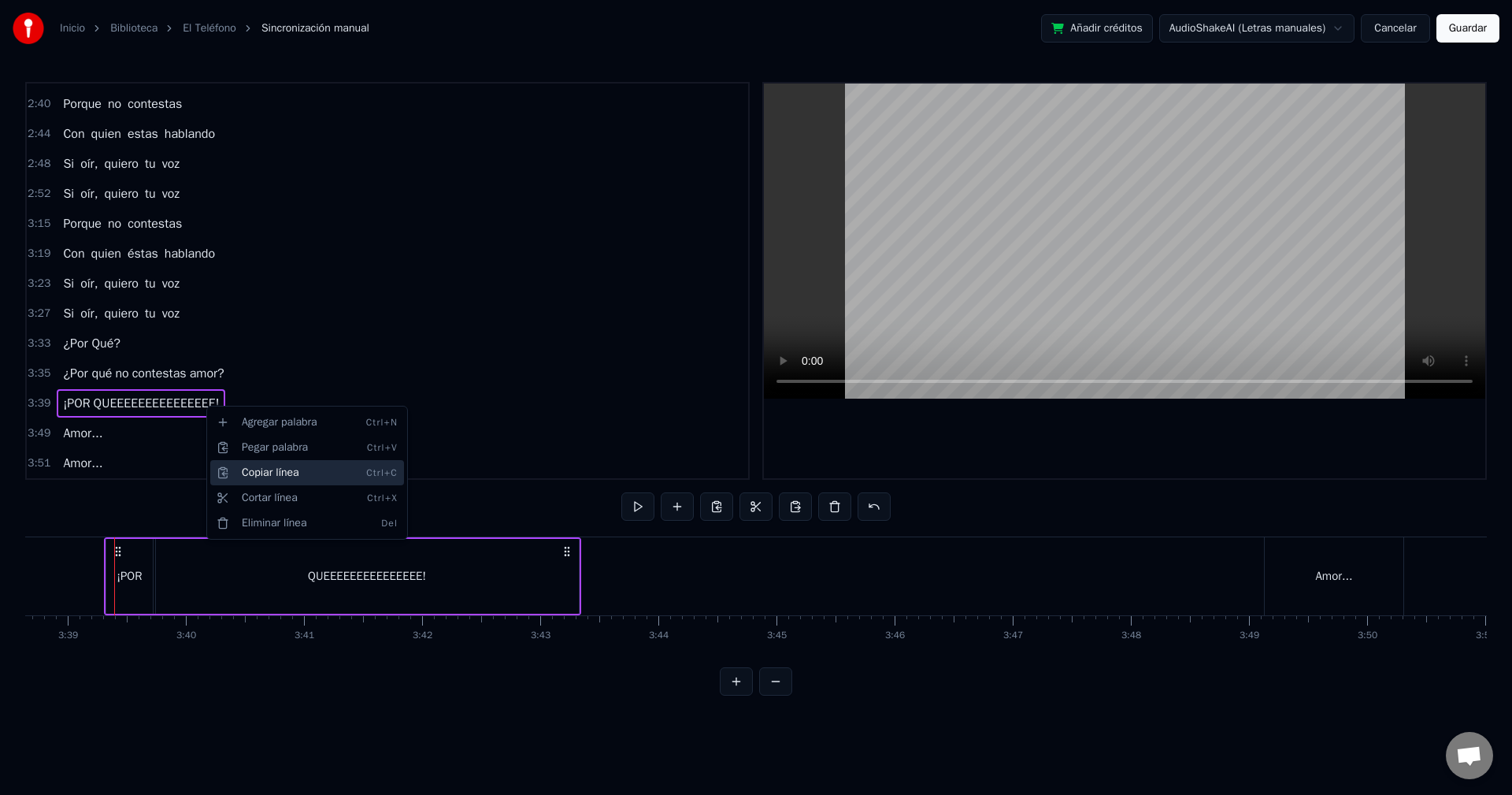 click on "Copiar línea Ctrl+C" at bounding box center (307, 473) 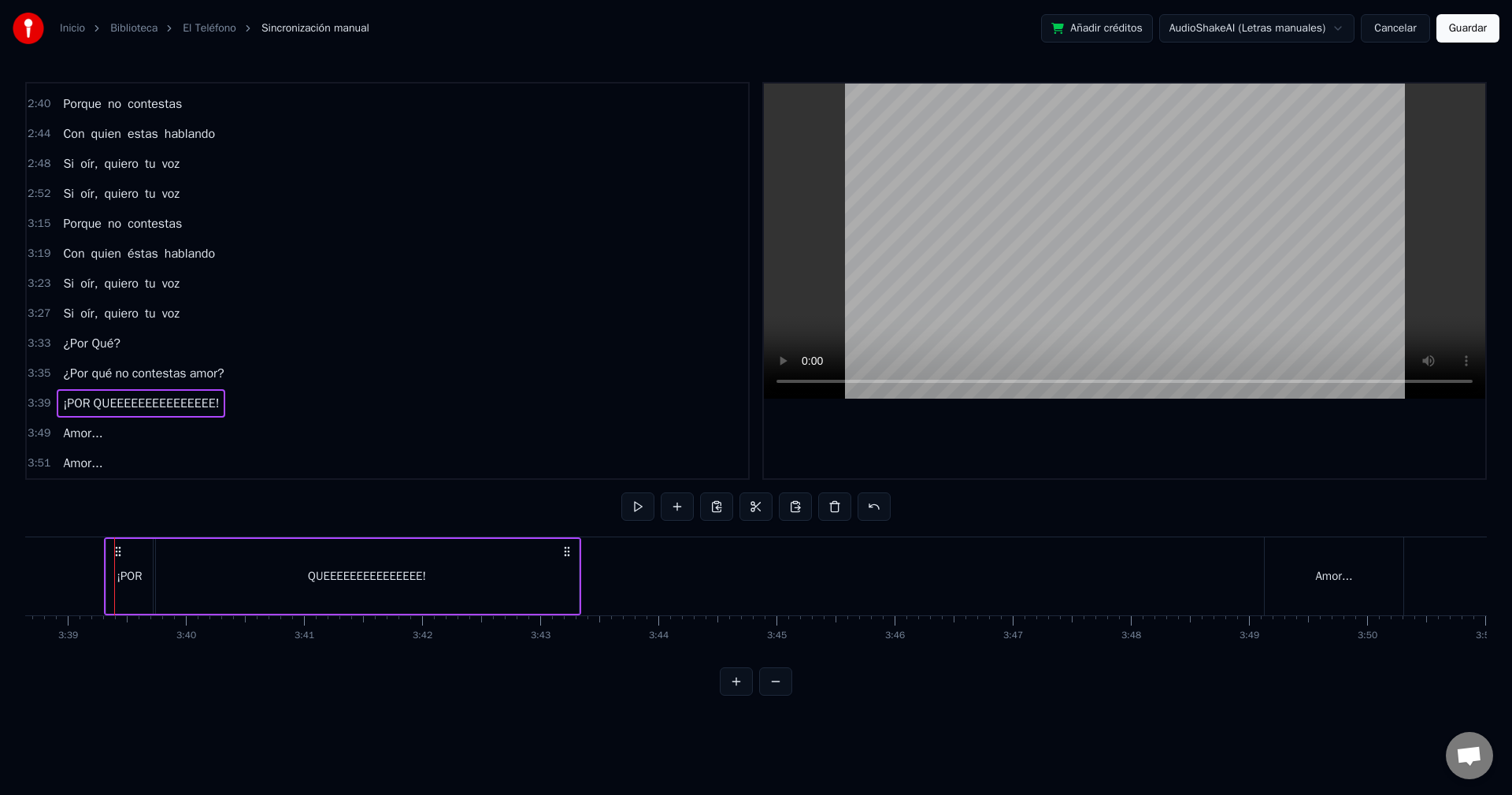 click on "0:40 Te conocí y tan solo tengo tu teléfono 0:45 Mi corazón me pide a gritos llámala ya 0:49 Digo, porque siempre que llamo suena ocupado 0:53 Hace dos horas que estoy hablando, no puedo mas 0:57 Porque no contestas 1:02 Con quien estas hablando 1:06 Si oír, quiero tu voz 1:10 Si oír, quiero tu voz 1:16 ¿Por Qué? 1:18 ¿Por qué mi amor? 1:32 Porque no contestas 1:37 Con quien éstas hablando 1:41 Si oír, quiero tu voz 1:45 Si oír, quiero tu voz 2:23 Te conocí y tan solo tengo tu teléfono 2:27 Mi corazón me pide a gritos llámala ya 2:31 Digo, porque siempre que llamo suena ocupado 2:35 Hace dos horas que estoy hablando, no puedo mas 2:40 Porque no contestas 2:44 Con quien estas hablando 2:48 Si oír, quiero tu voz 2:52 Si oír, quiero tu voz 3:15 Porque no contestas 3:19 Con quien éstas hablando 3:23 Si oír, quiero tu voz 3:27 Si oír, quiero tu voz 3:33 ¿Por Qué? 3:35 ¿Por qué  no  contestas  amor? 3:39 ¡POR  QUEEEEEEEEEEEEEEE! 3:49 Amor... 3:51 Amor... Te conocí y tan solo tengo tu Mi" at bounding box center (756, 388) 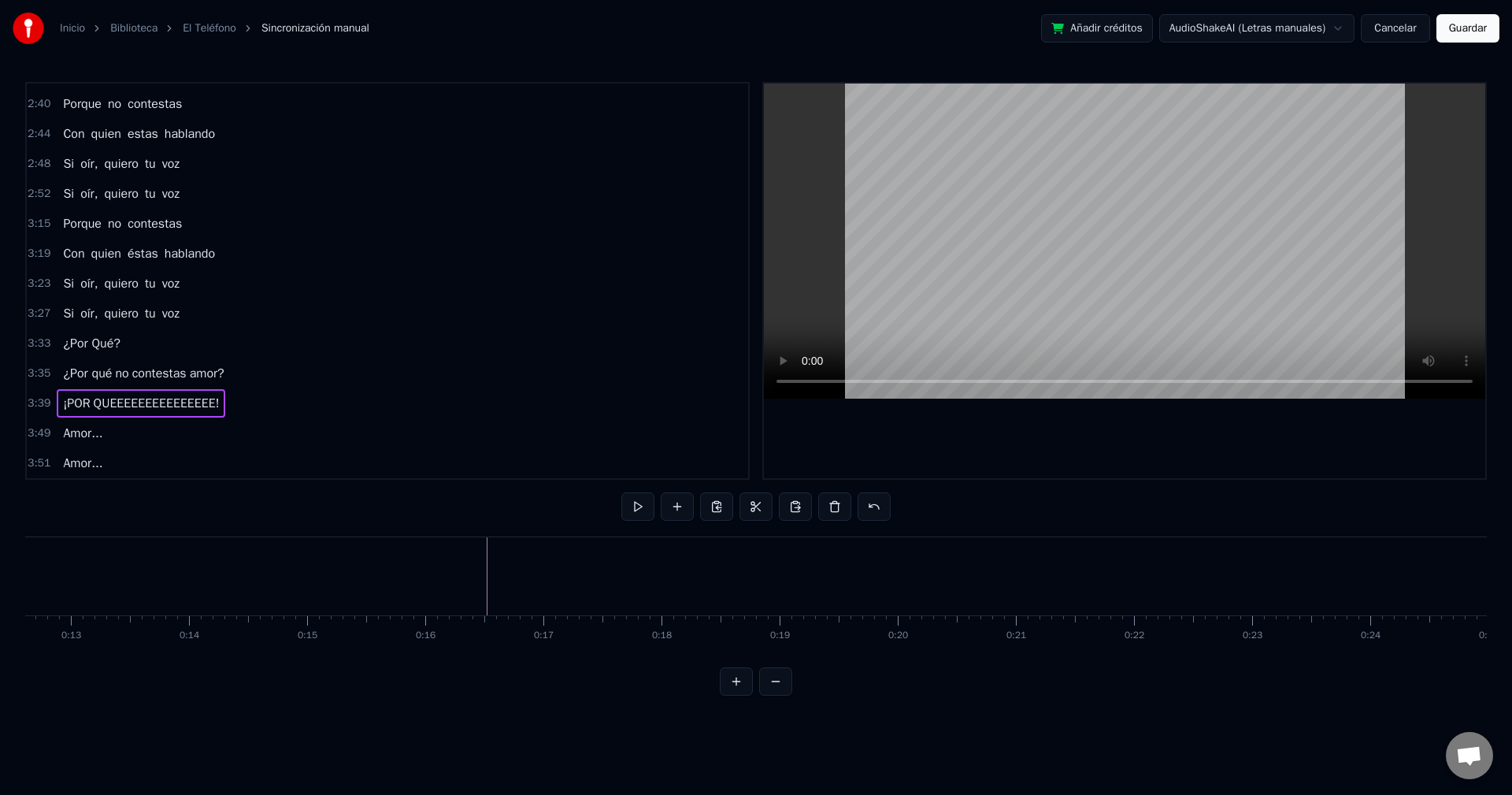 scroll, scrollTop: 0, scrollLeft: 1409, axis: horizontal 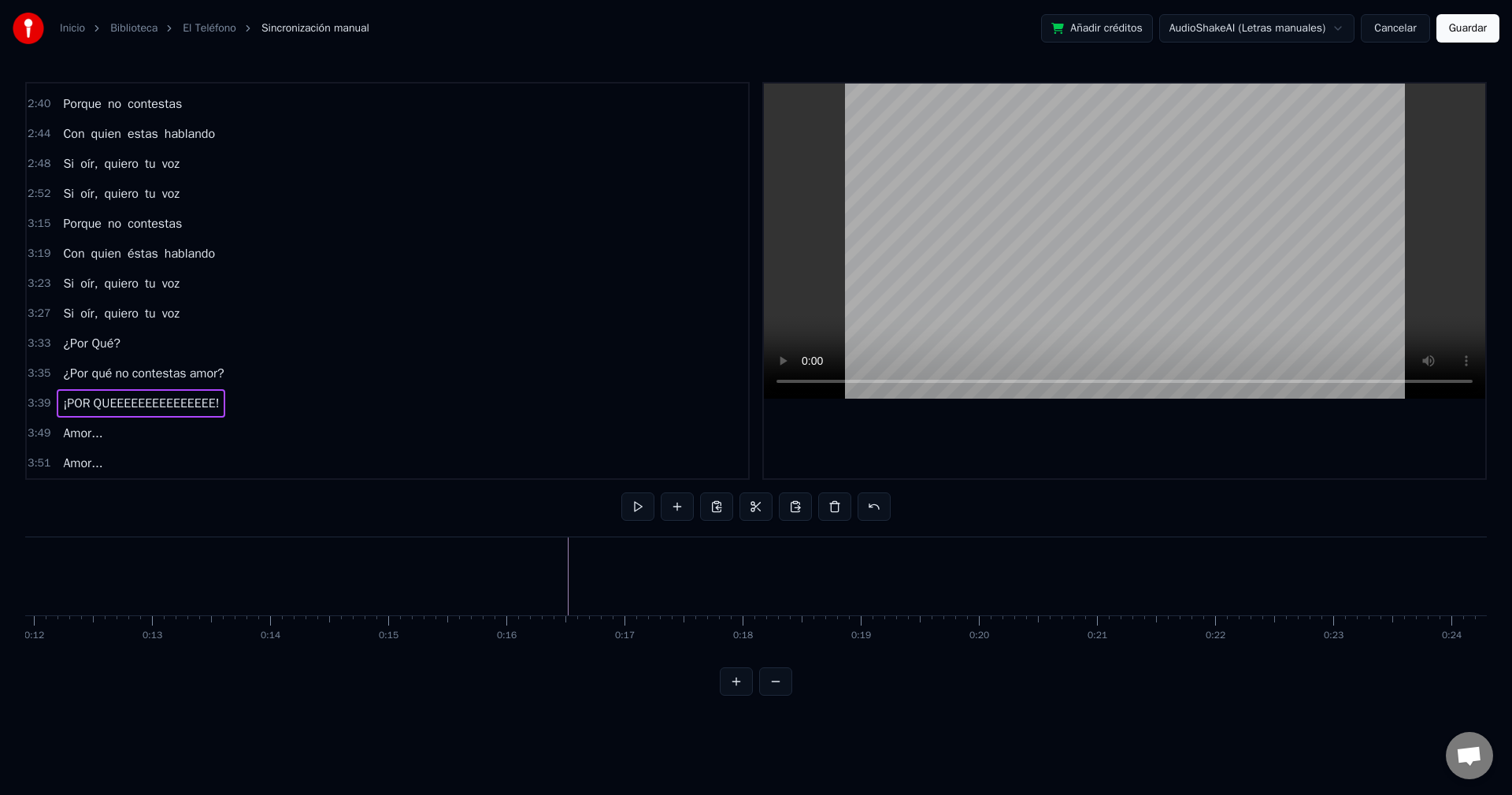 click at bounding box center (13372, 576) 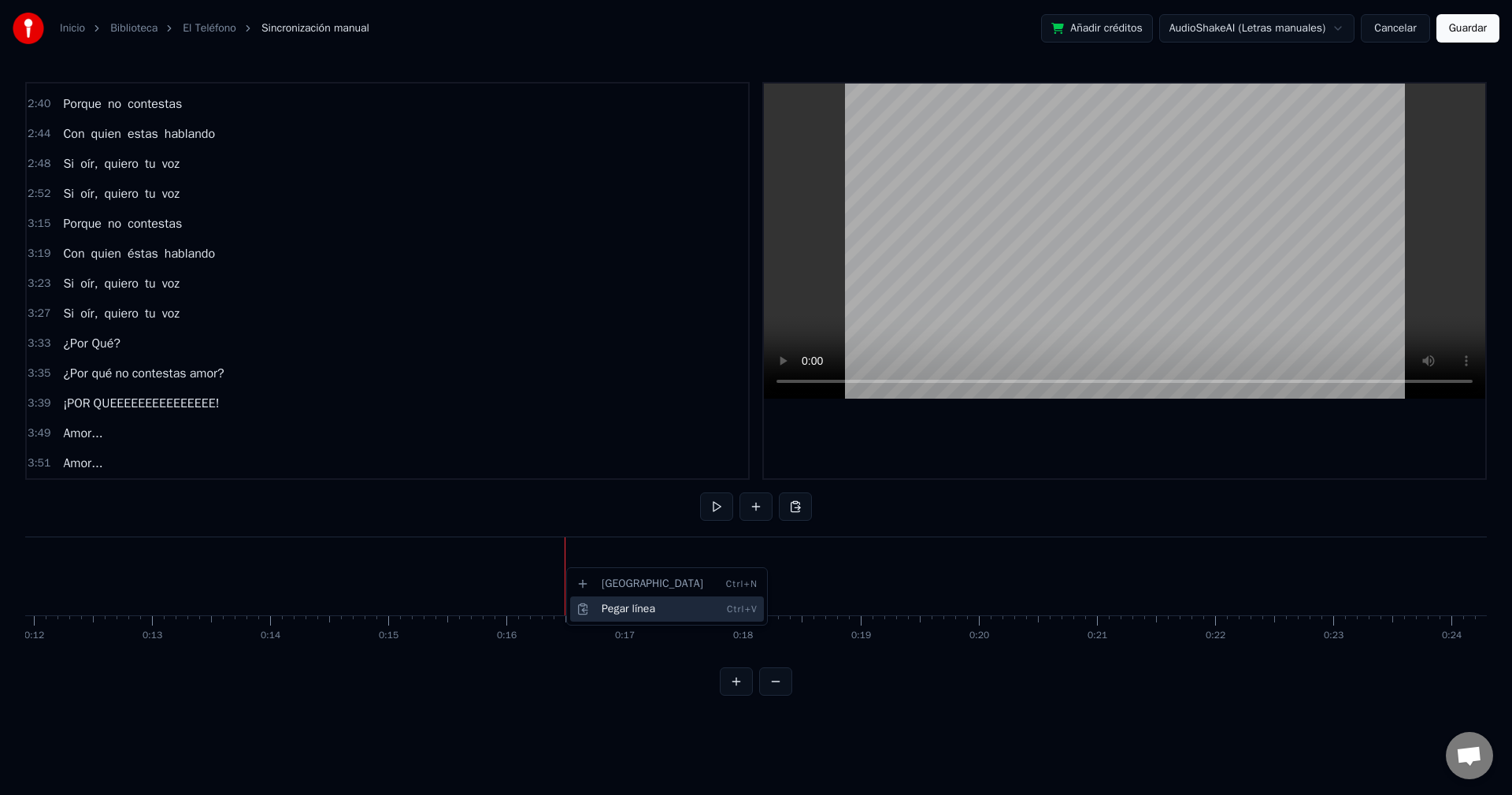 click on "Pegar línea Ctrl+V" at bounding box center [667, 609] 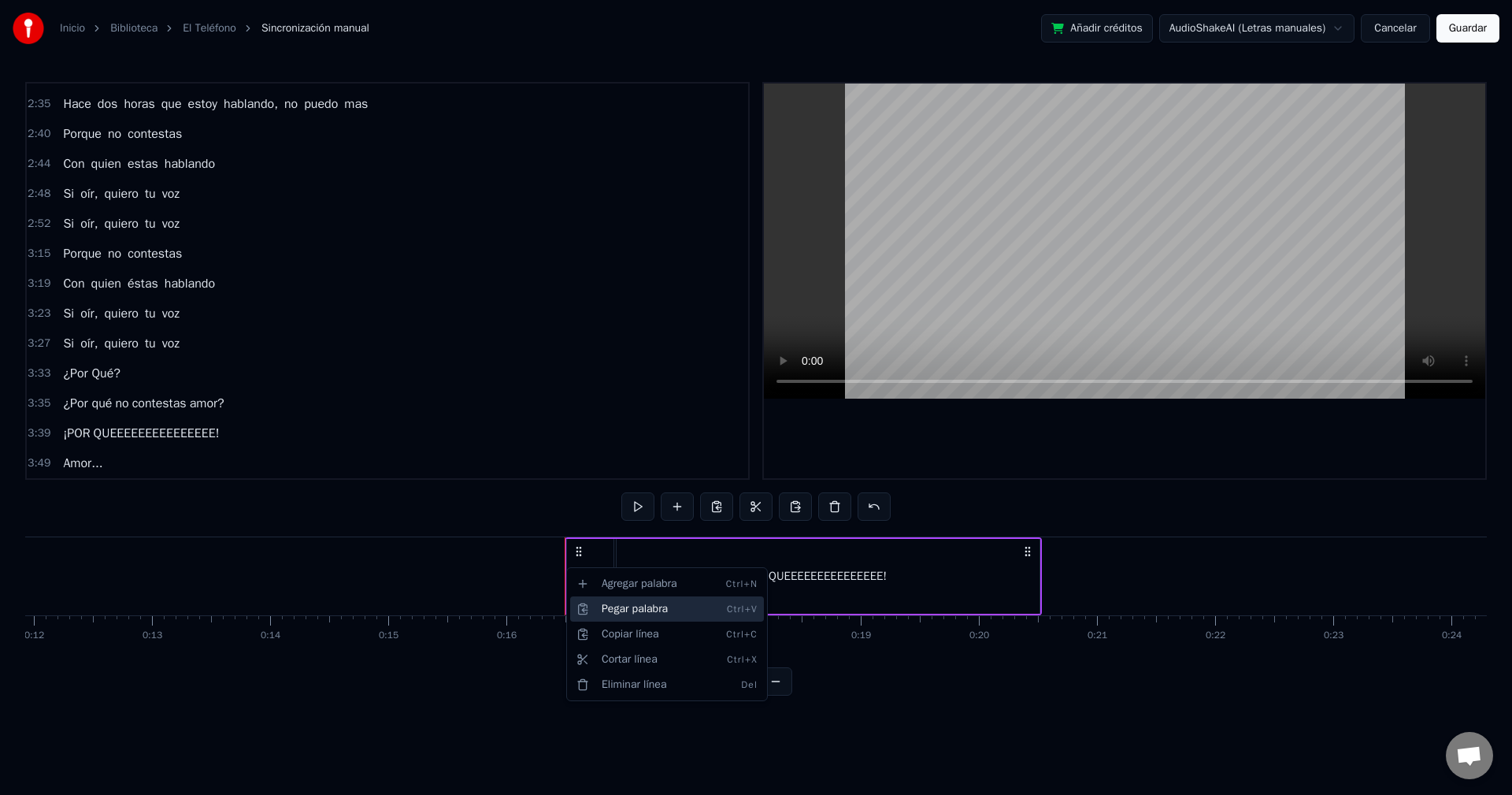 scroll, scrollTop: 563, scrollLeft: 0, axis: vertical 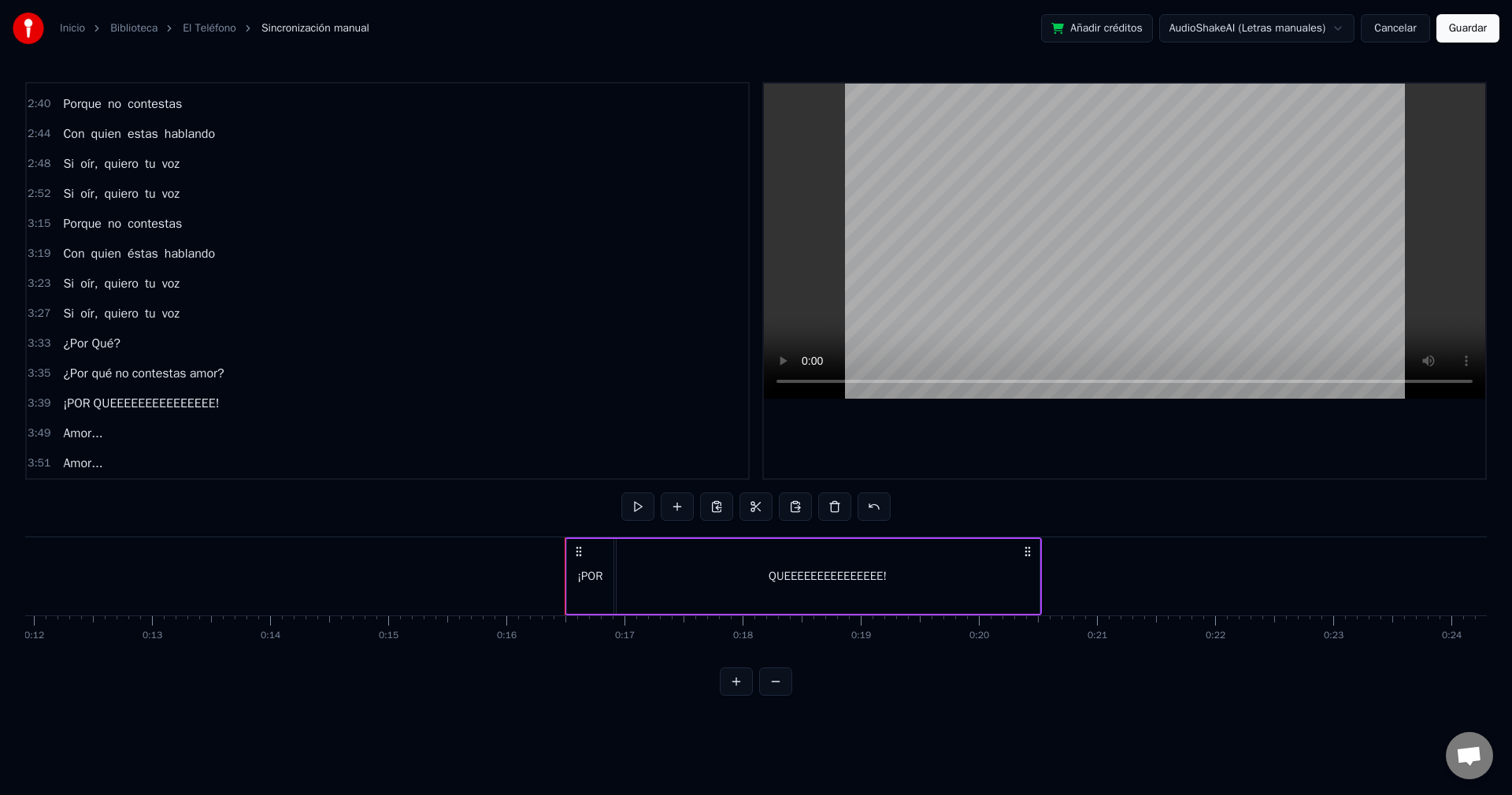 click at bounding box center [13372, 576] 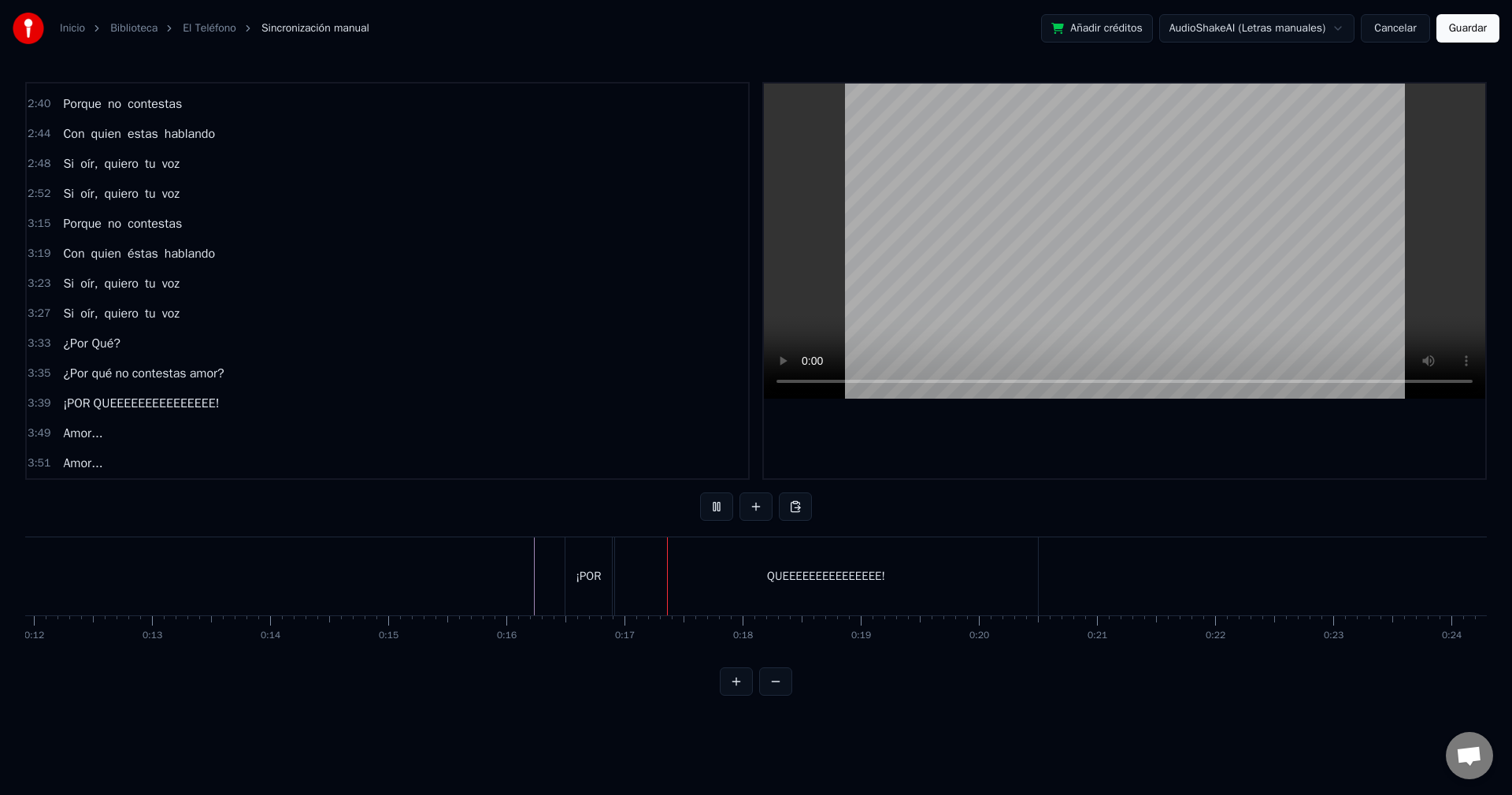 click at bounding box center [13372, 576] 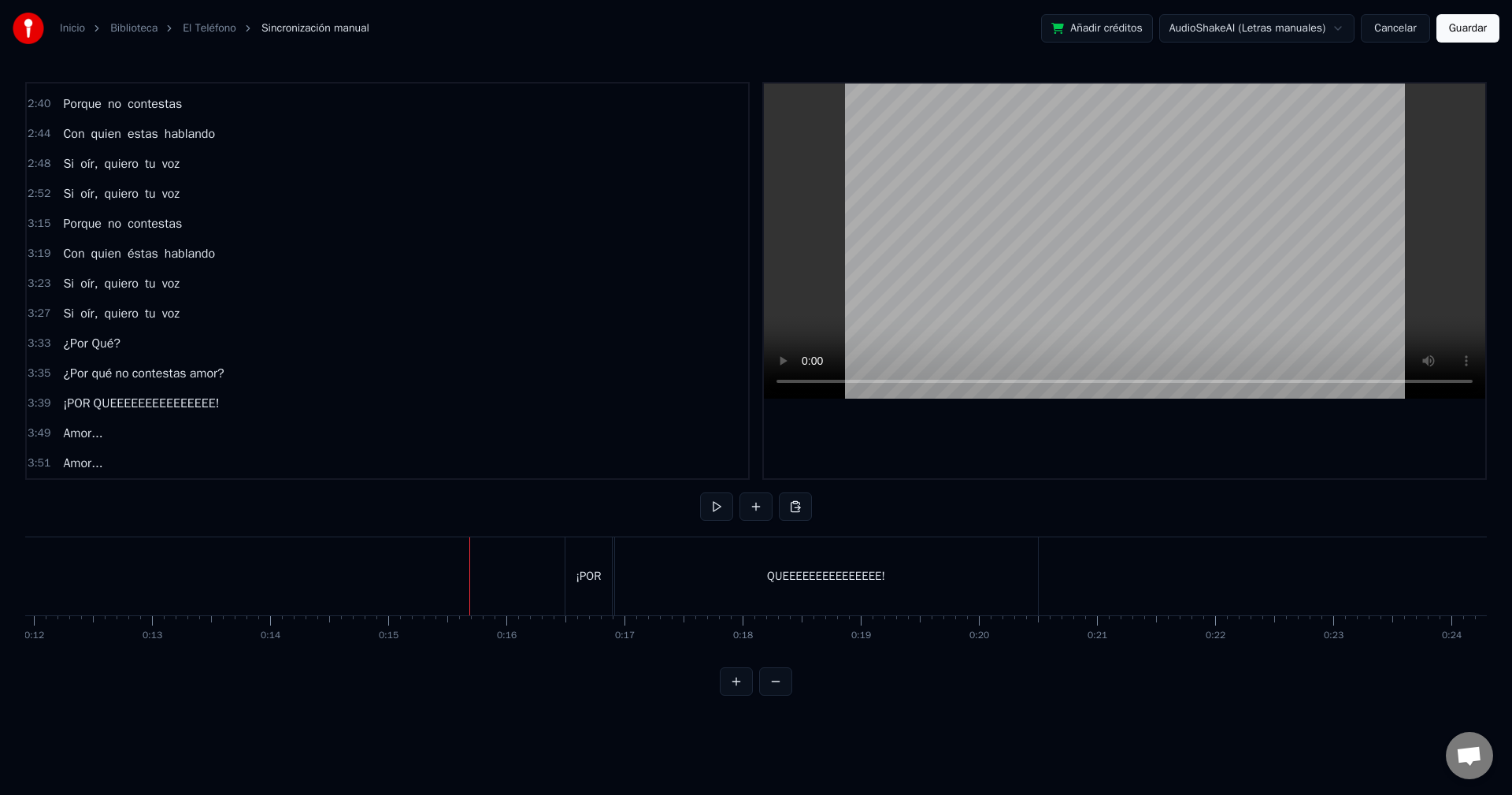 click at bounding box center [13372, 576] 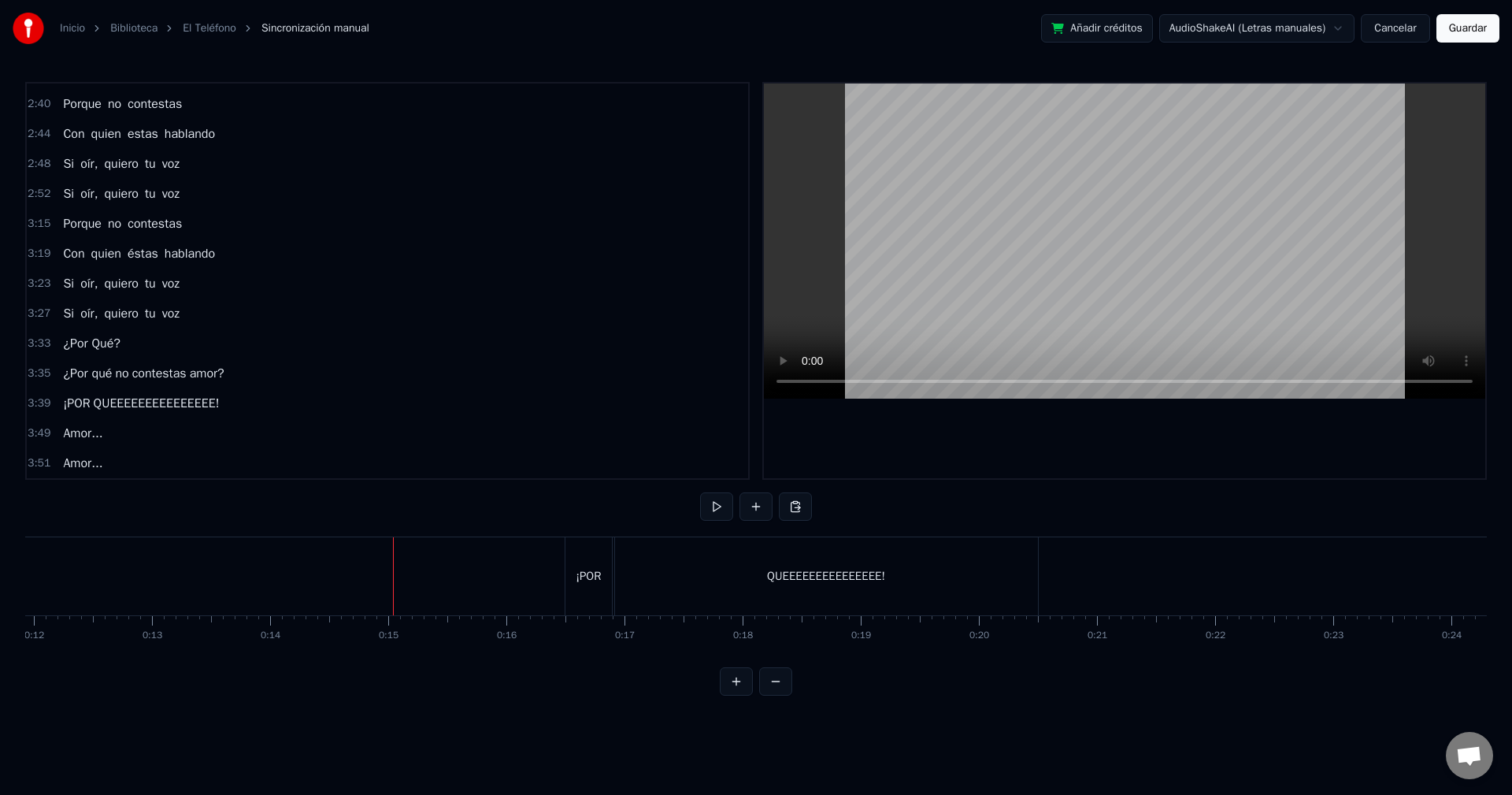 click at bounding box center [13372, 576] 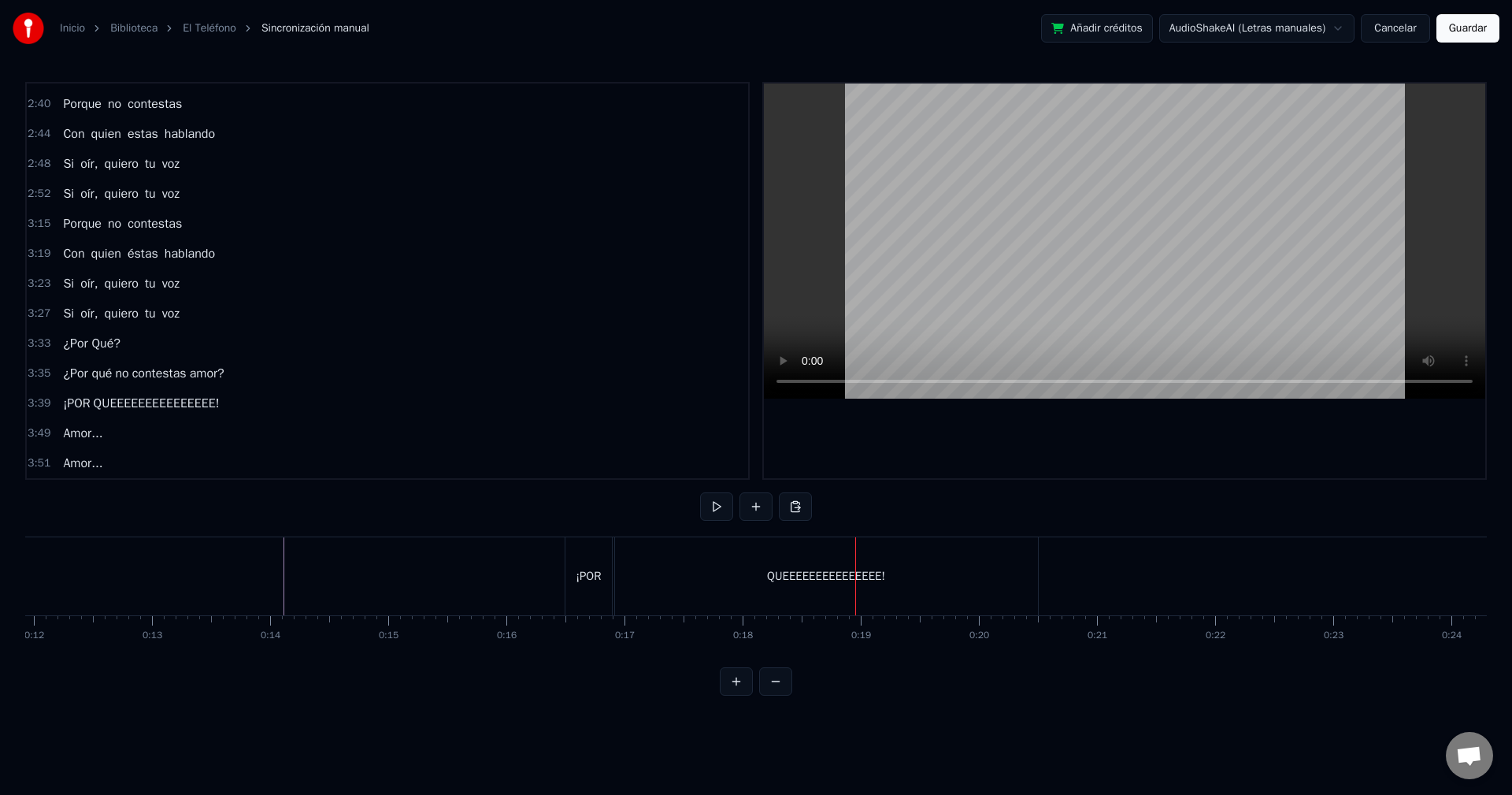 click on "QUEEEEEEEEEEEEEEE!" at bounding box center [826, 576] 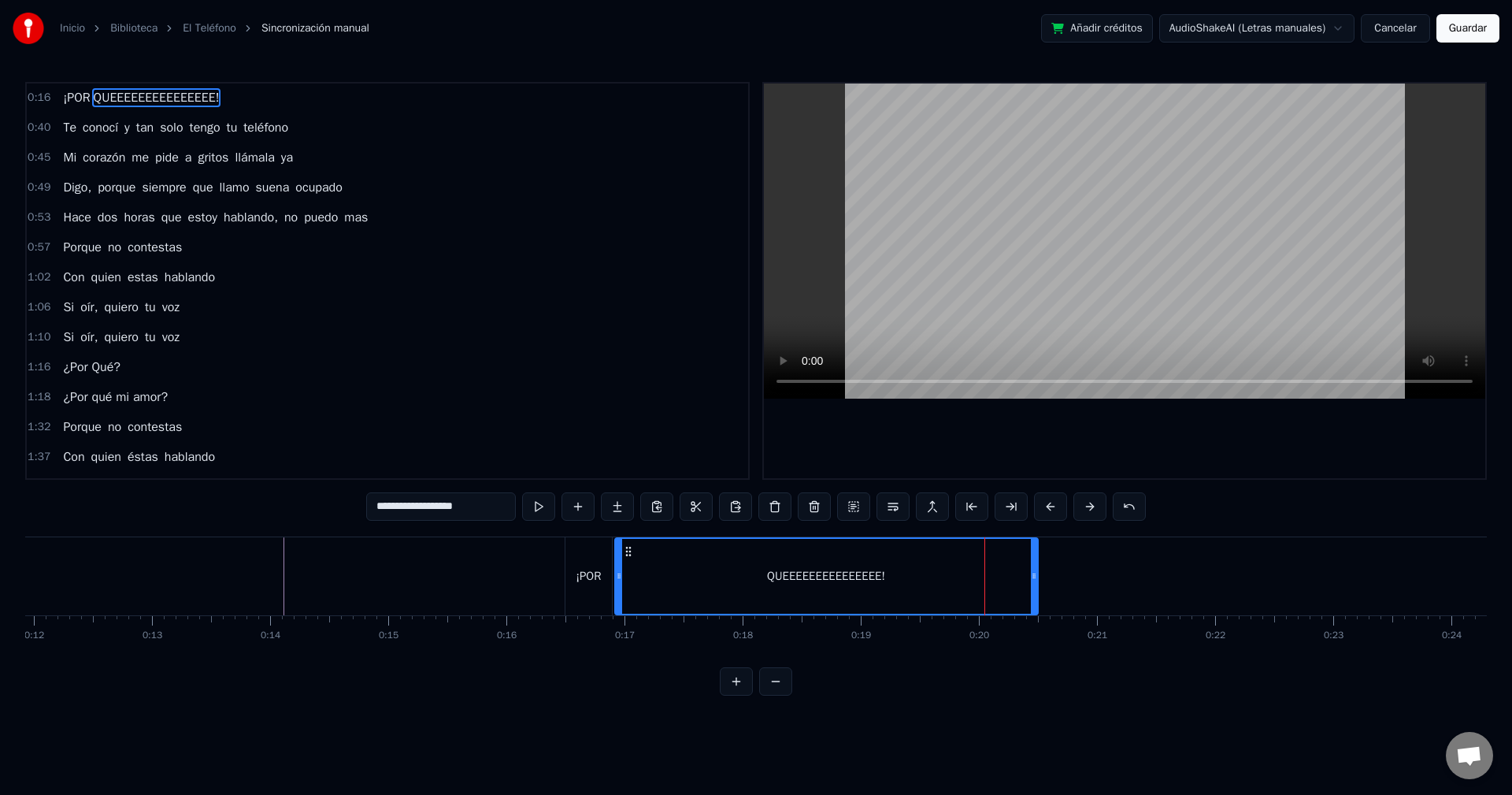 scroll, scrollTop: 0, scrollLeft: 0, axis: both 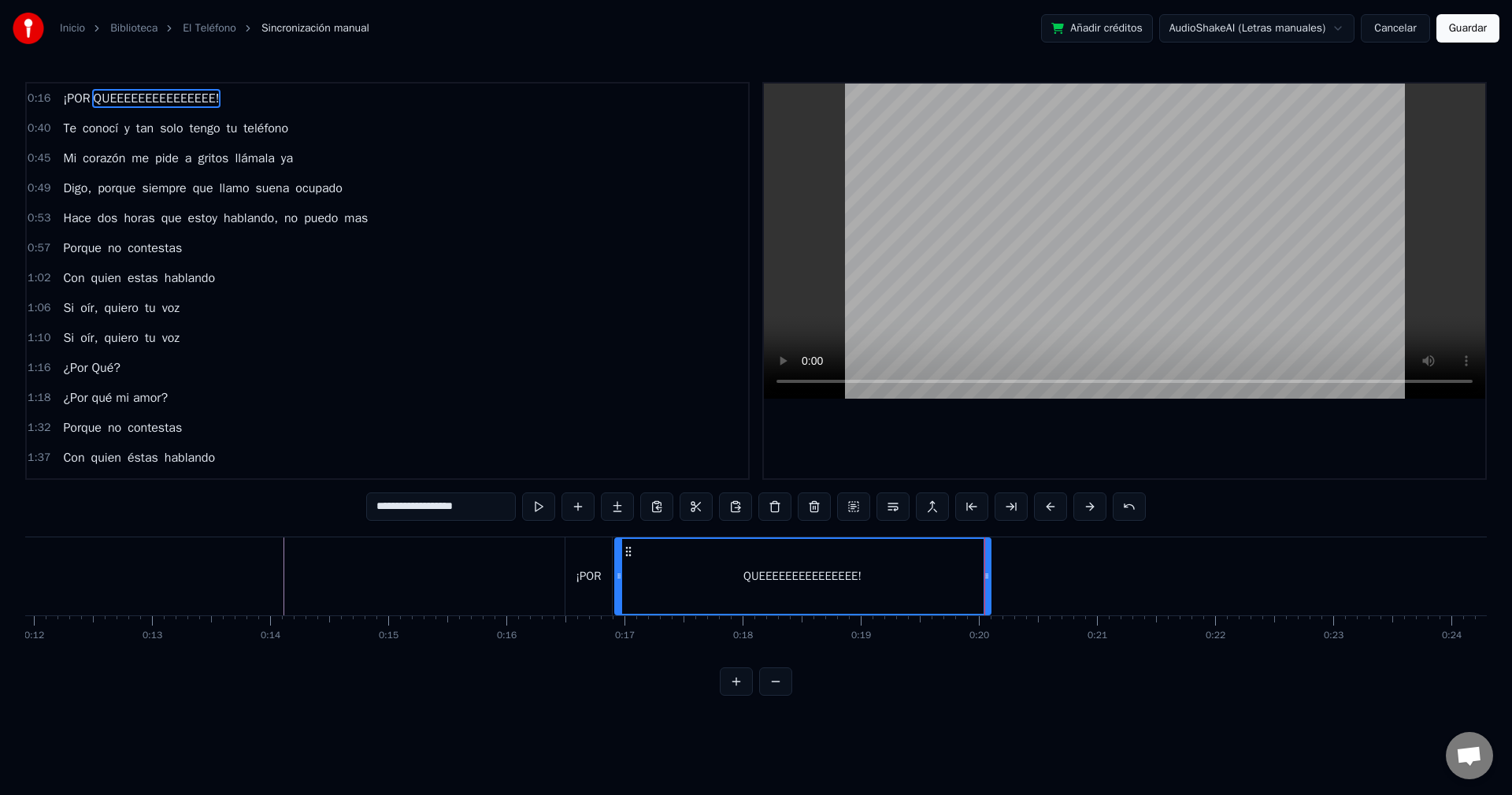 drag, startPoint x: 1035, startPoint y: 578, endPoint x: 988, endPoint y: 581, distance: 47.095647 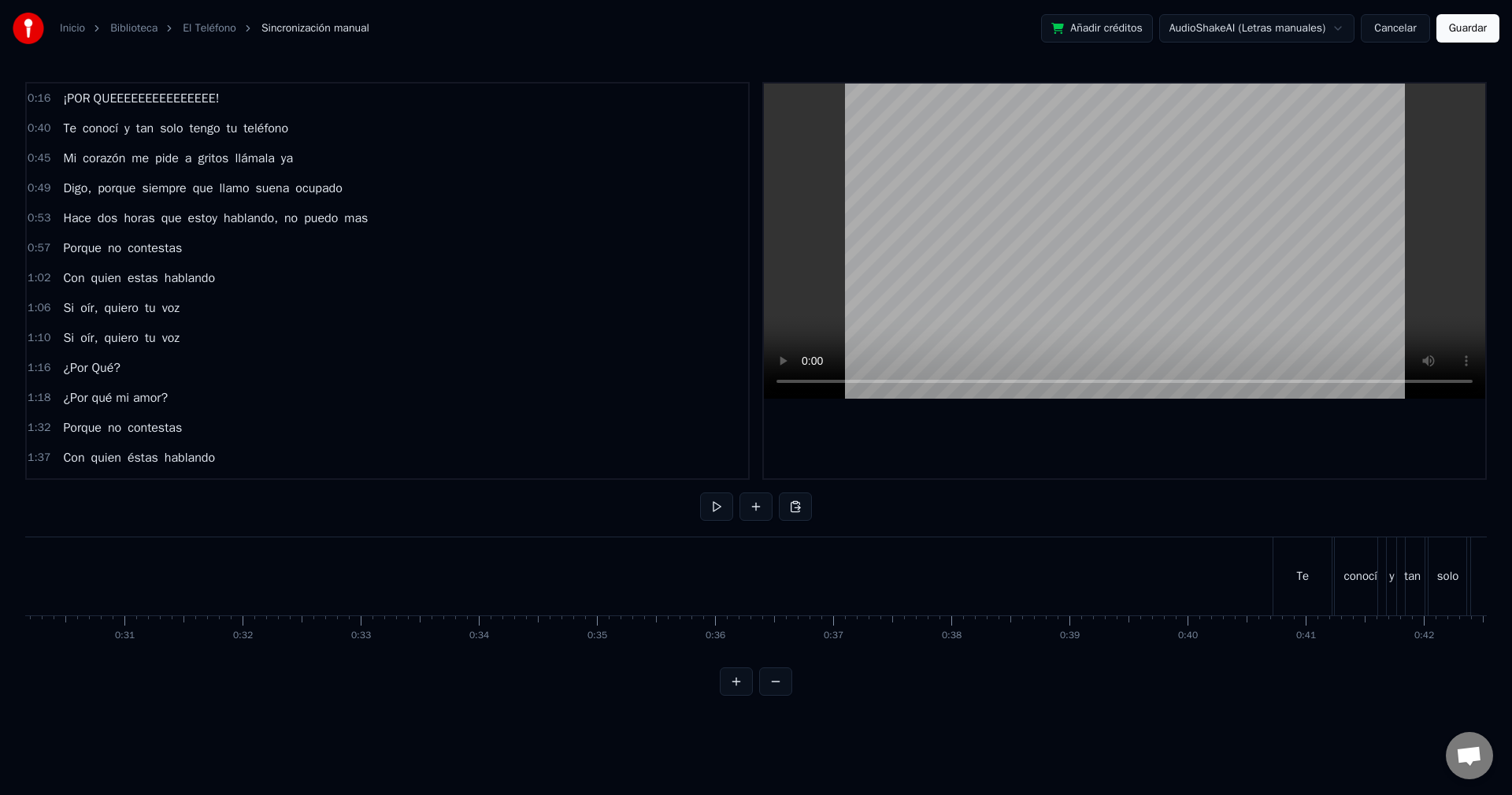 scroll, scrollTop: 0, scrollLeft: 3530, axis: horizontal 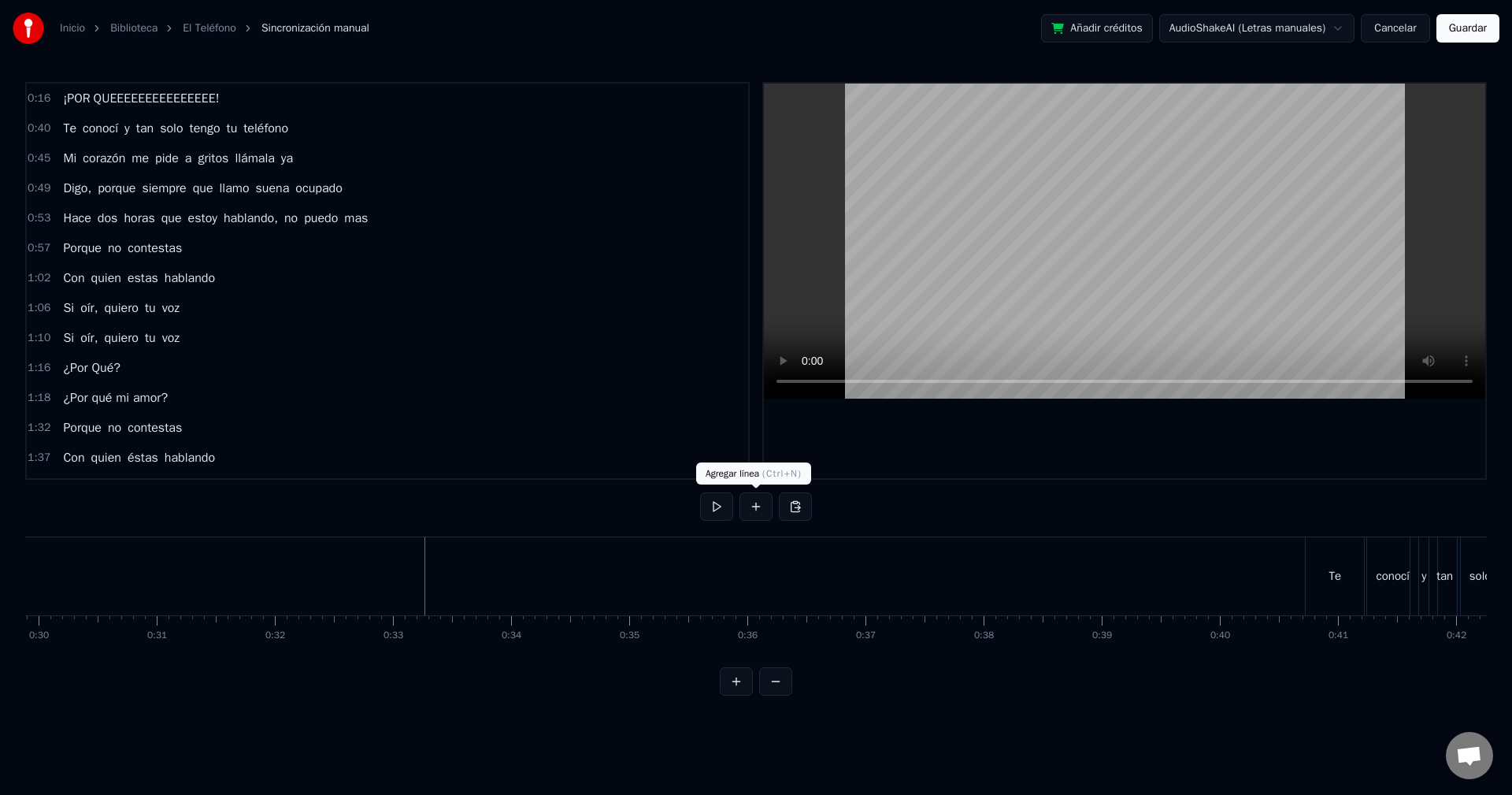 click at bounding box center [756, 507] 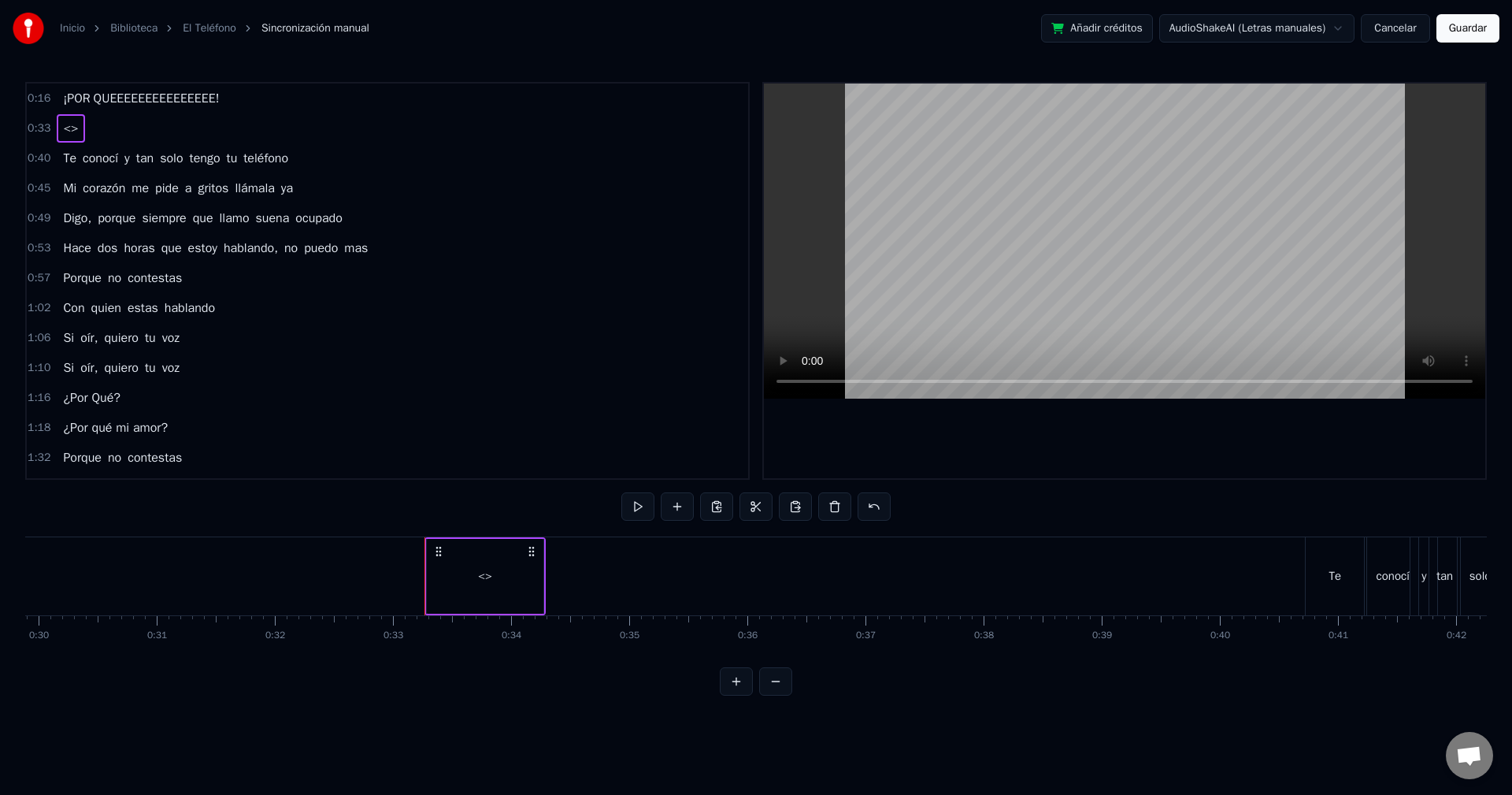 click on "<>" at bounding box center (485, 576) 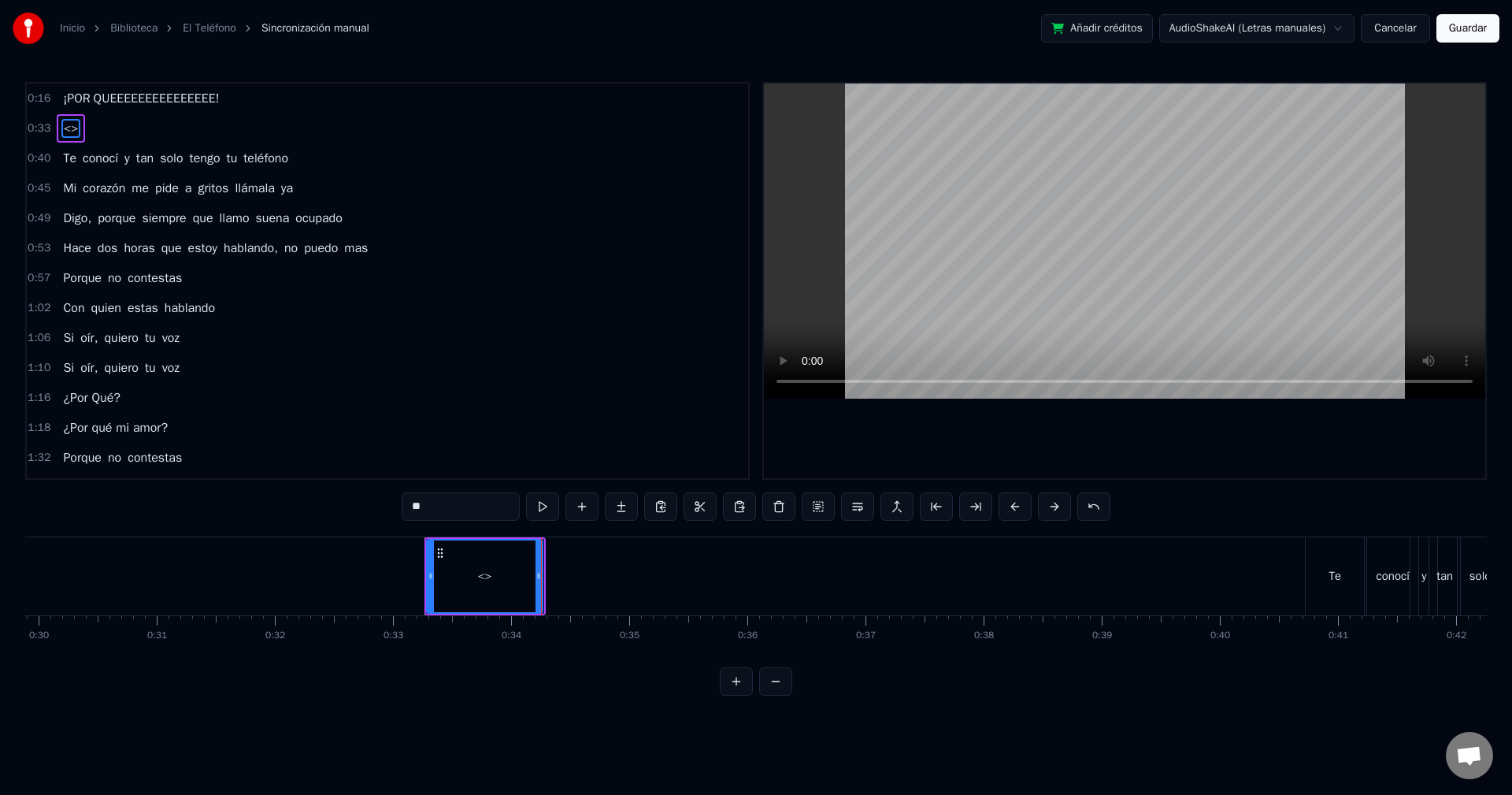 click 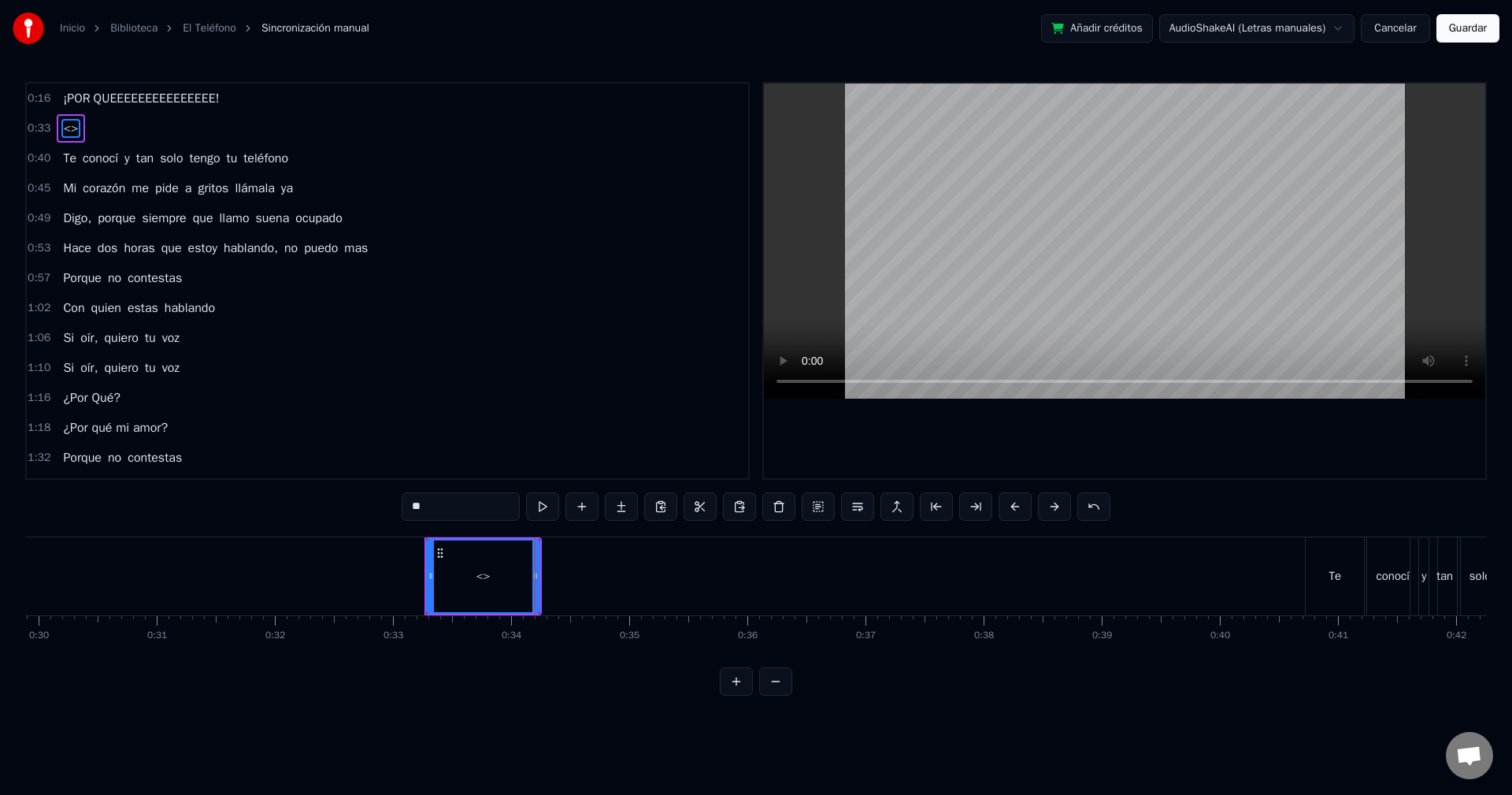 click on "<>" at bounding box center (483, 576) 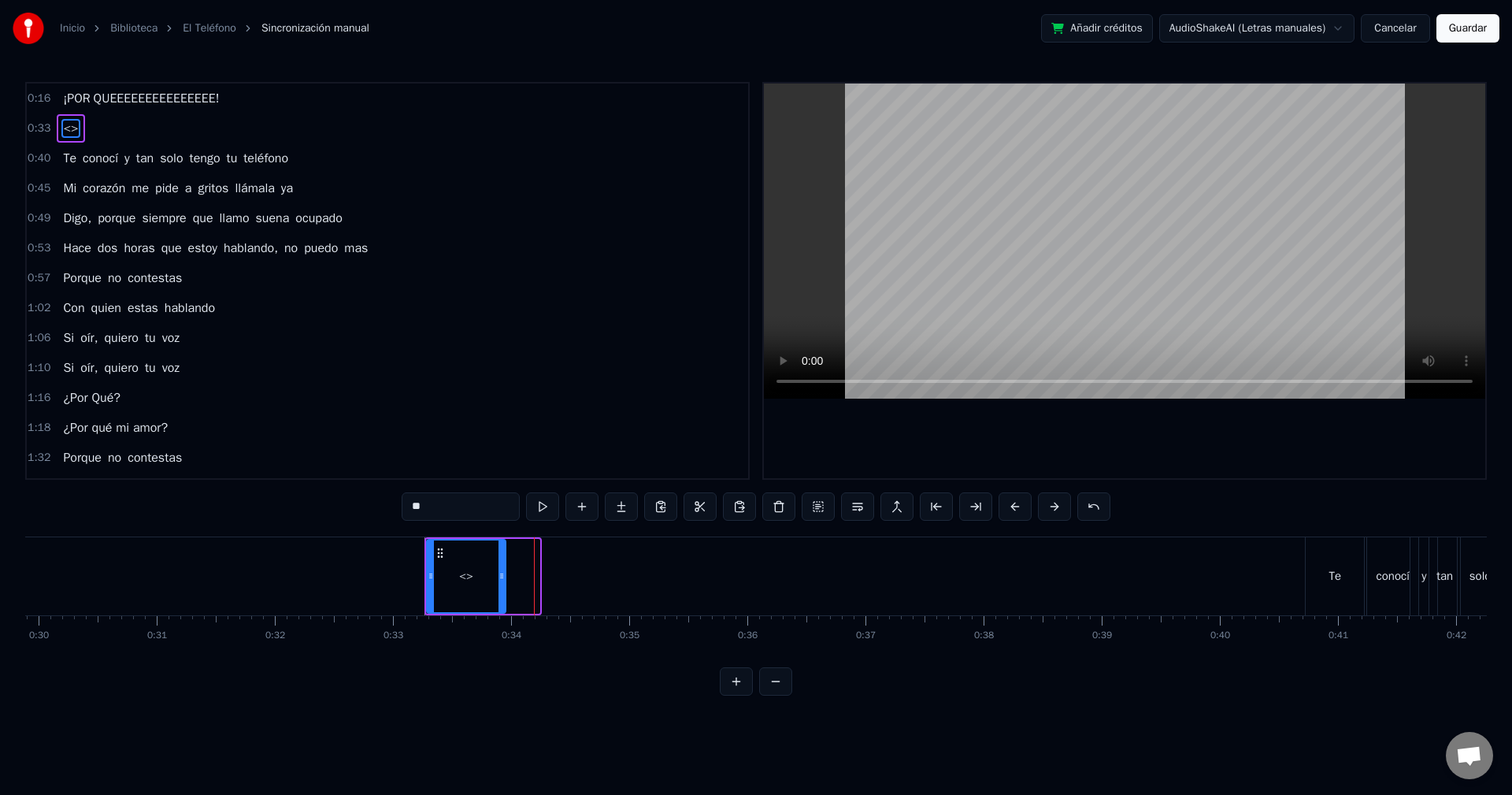 drag, startPoint x: 536, startPoint y: 574, endPoint x: 502, endPoint y: 572, distance: 34.058773 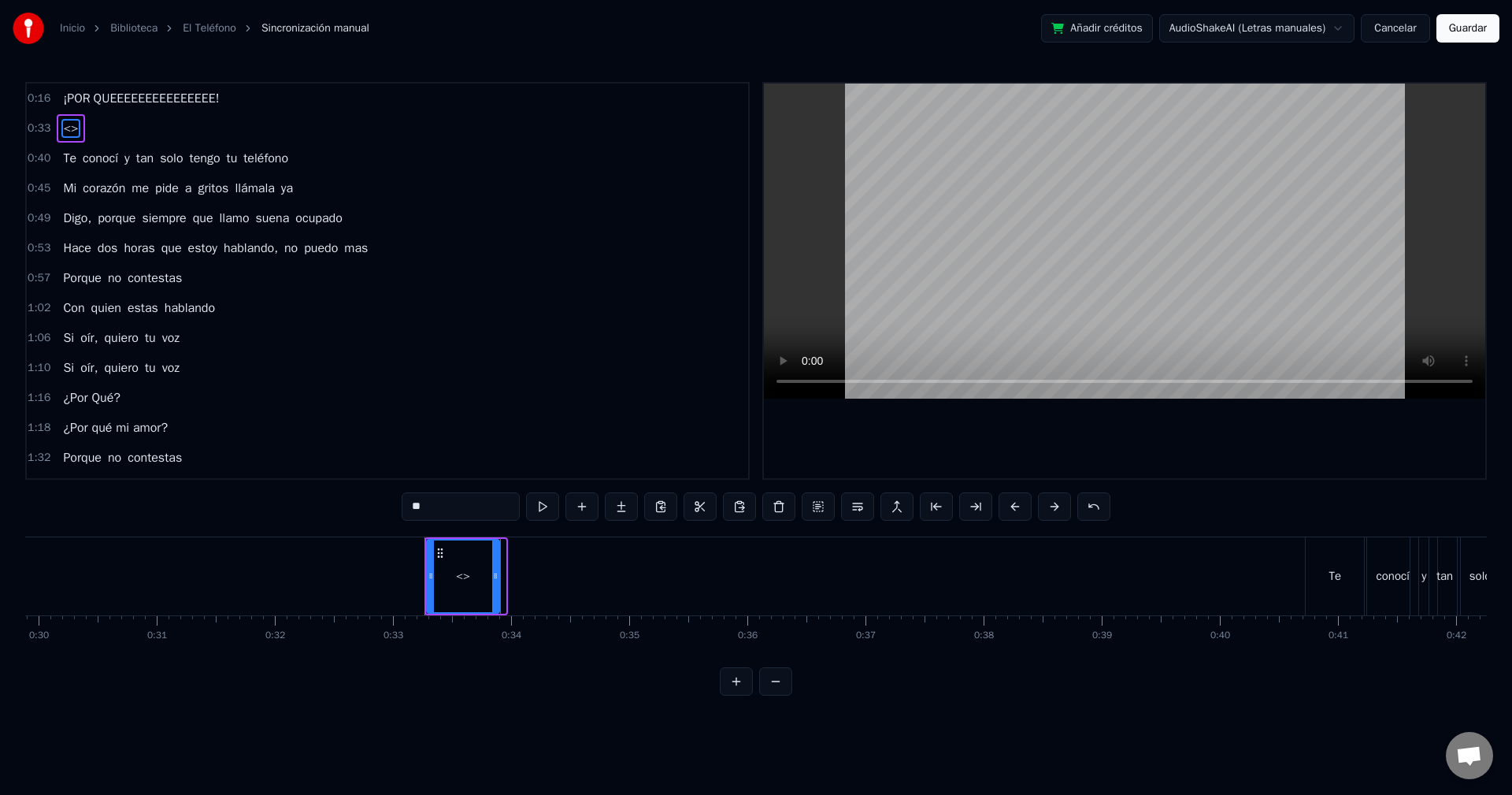 click 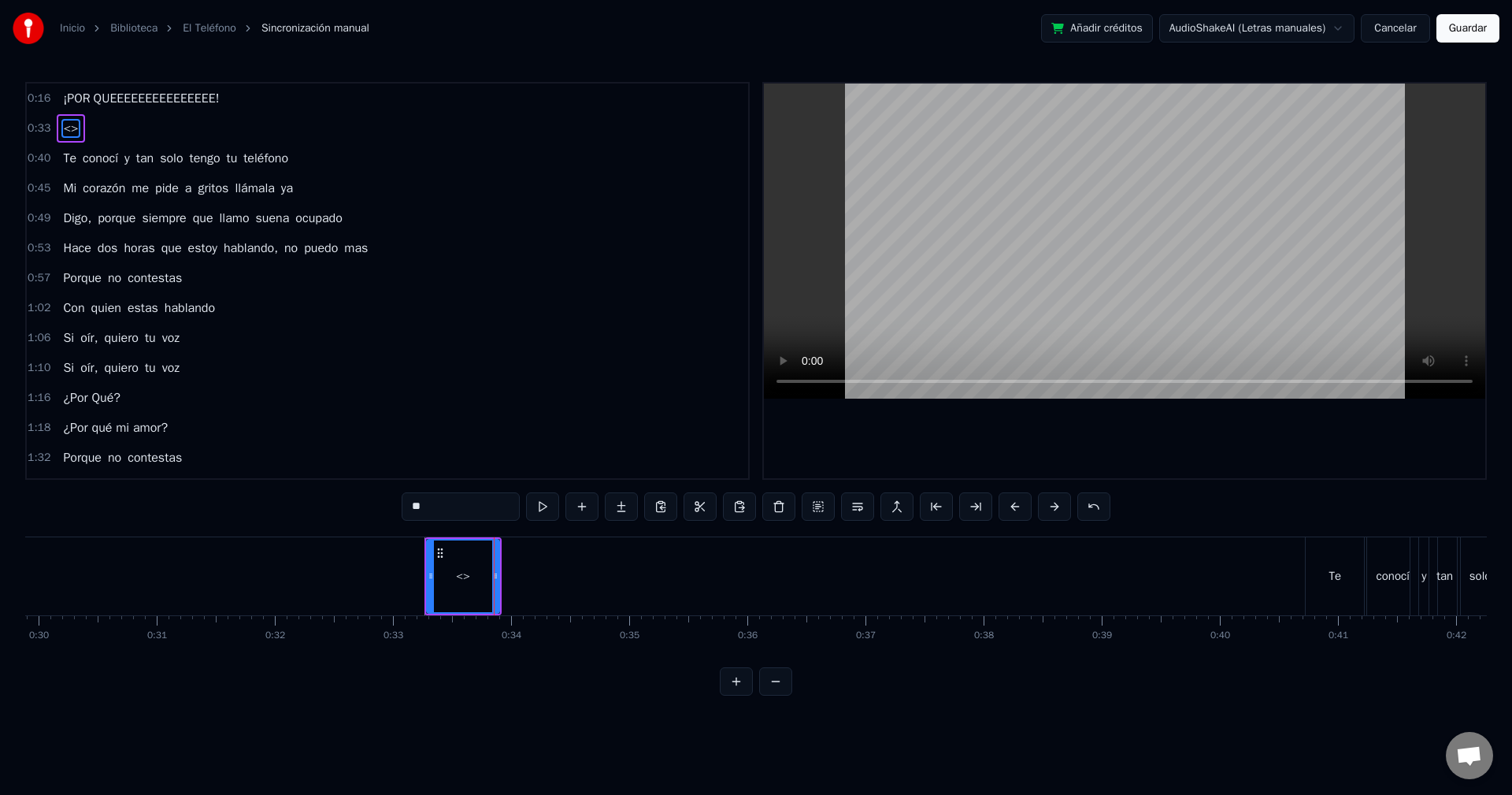 drag, startPoint x: 472, startPoint y: 505, endPoint x: 369, endPoint y: 504, distance: 103.00485 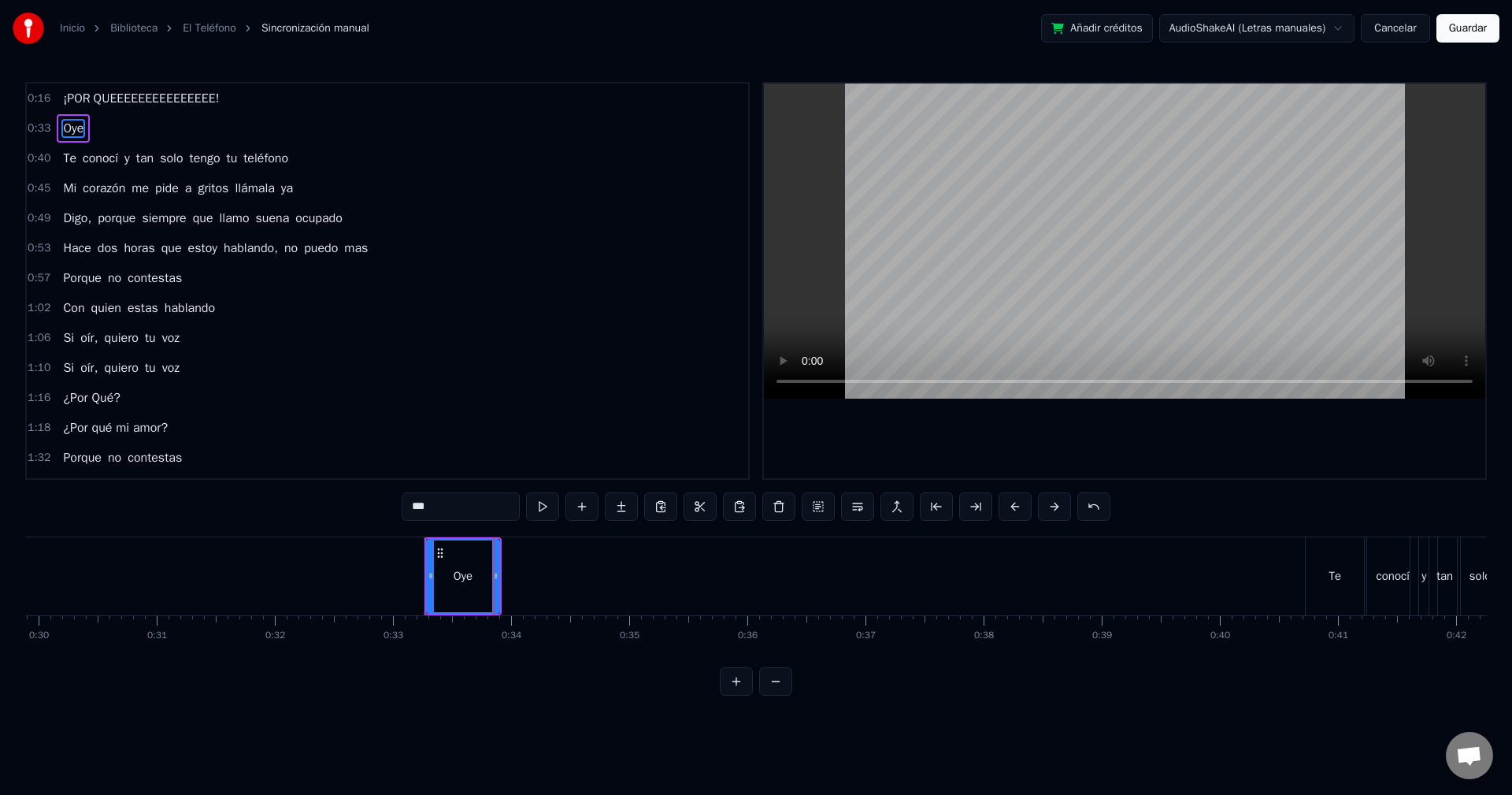 type on "***" 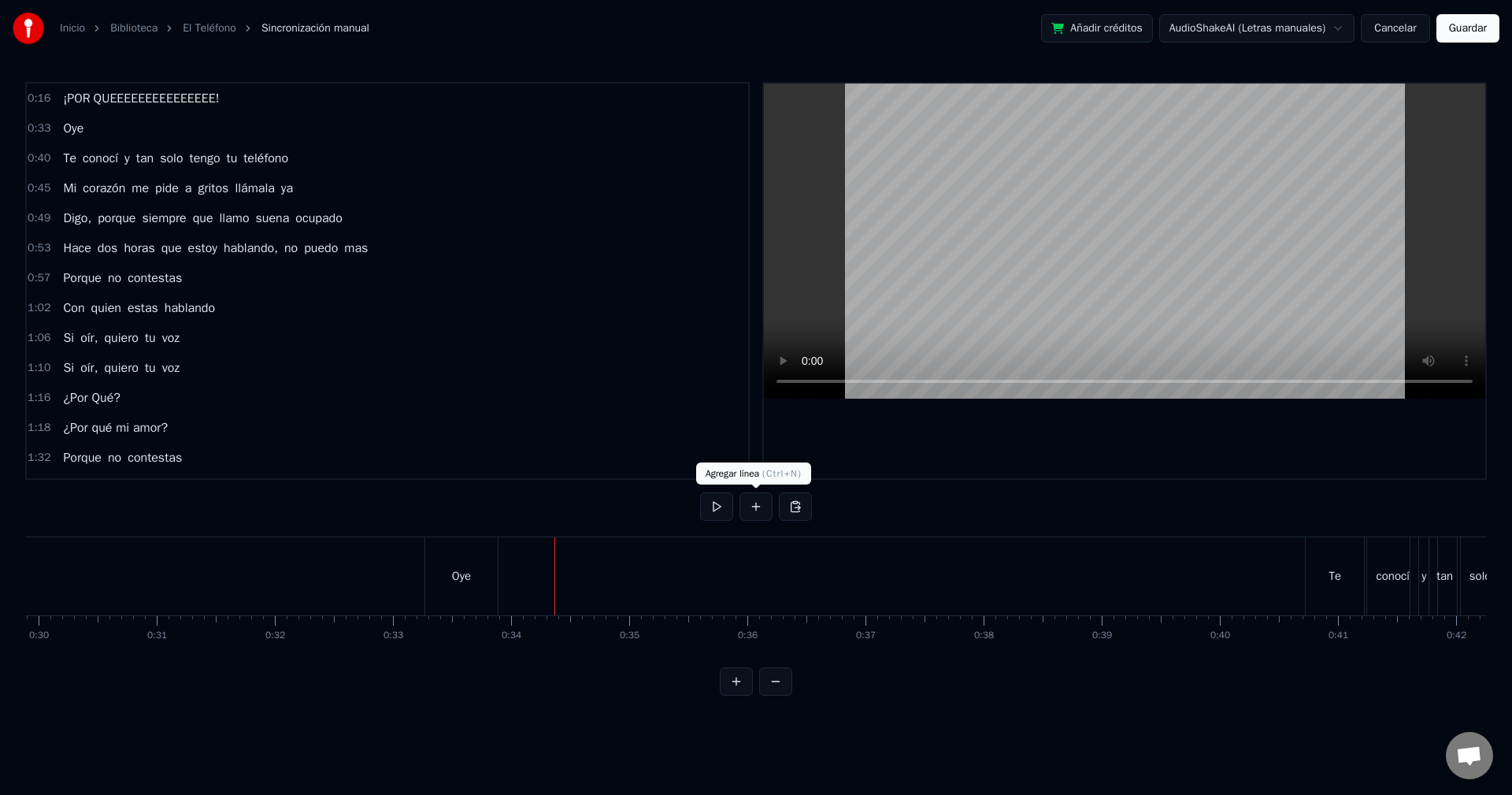 click at bounding box center (756, 507) 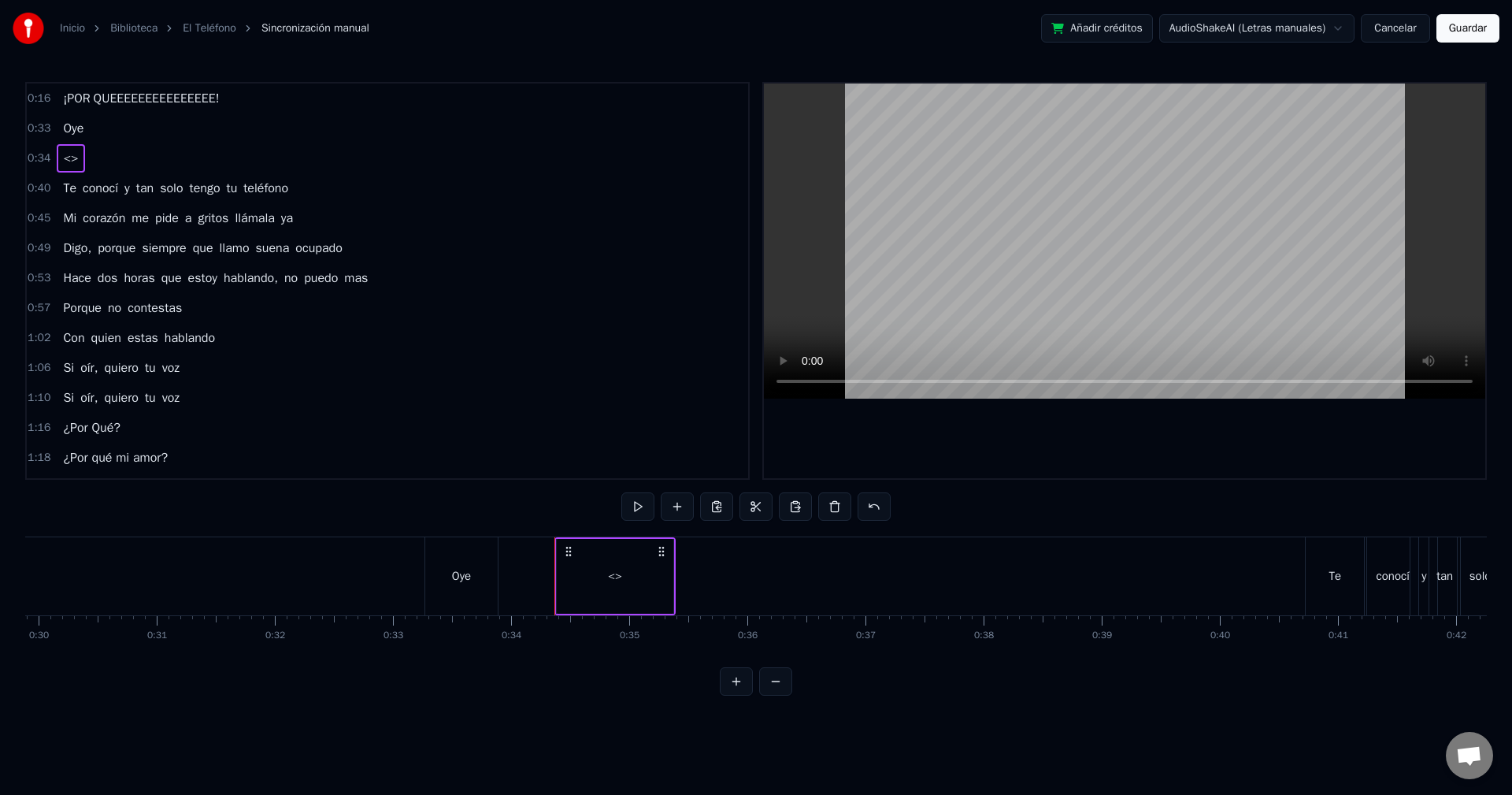 click on "<>" at bounding box center [615, 576] 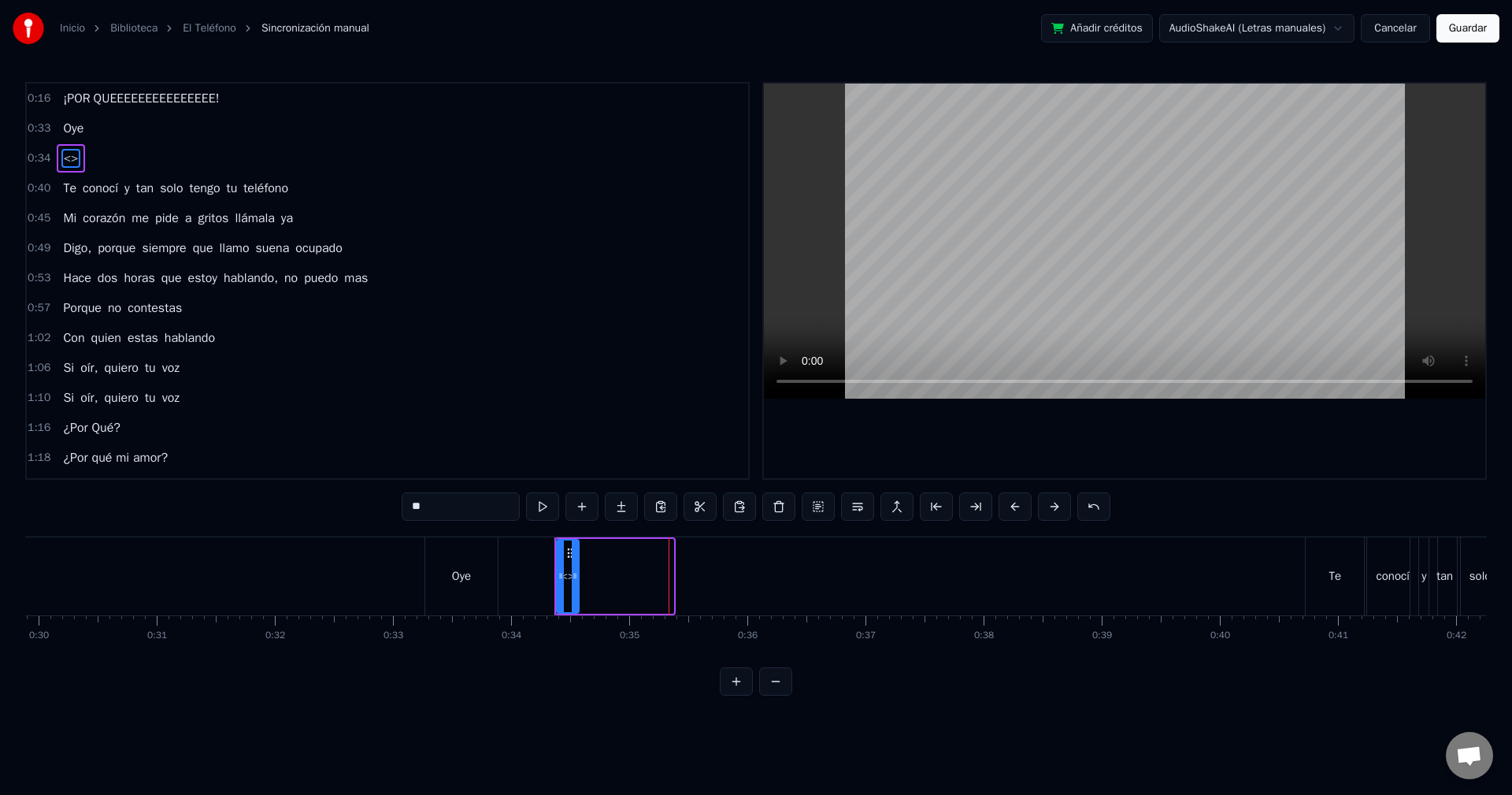 drag, startPoint x: 670, startPoint y: 571, endPoint x: 576, endPoint y: 587, distance: 95.35198 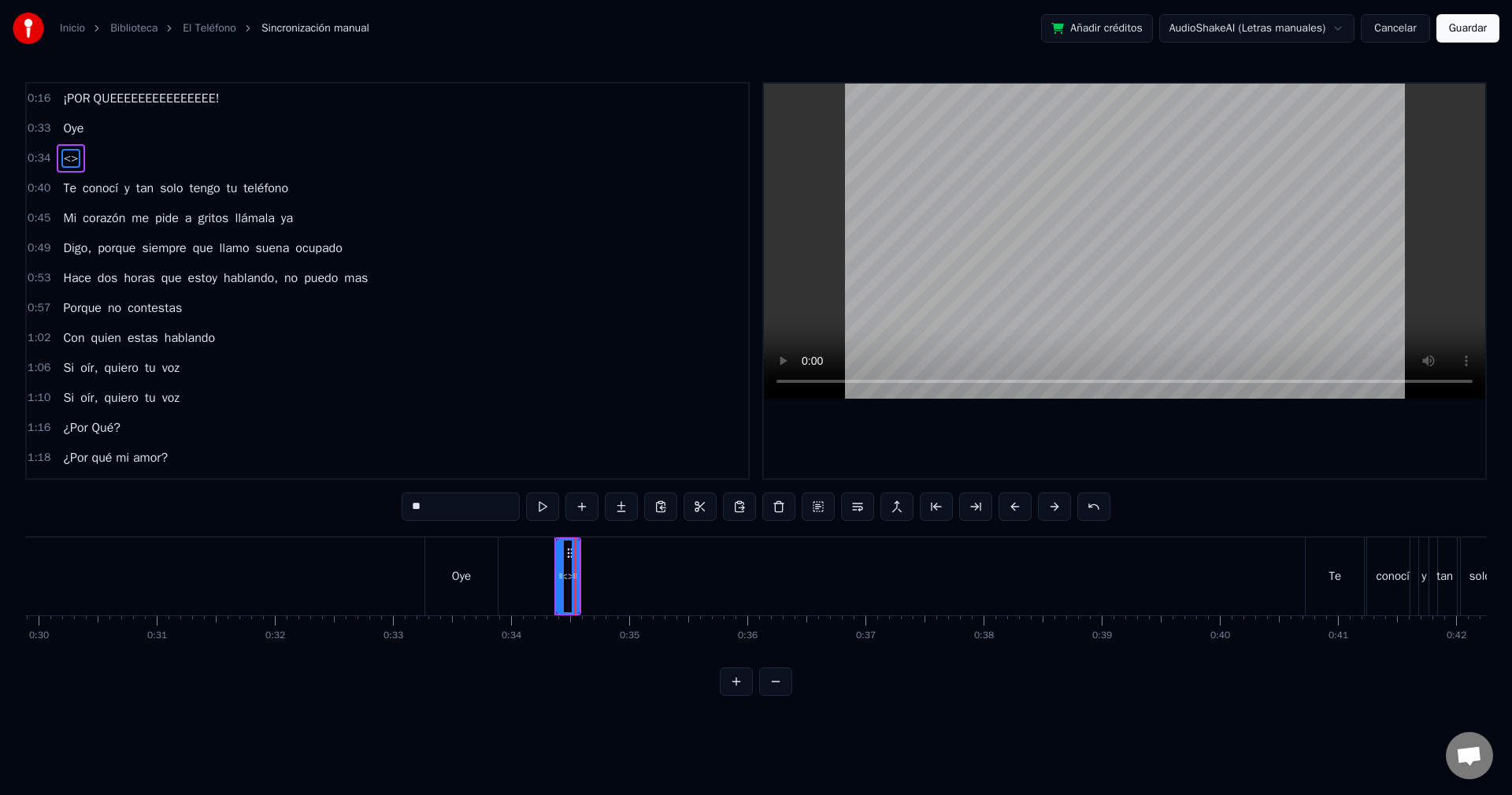 drag, startPoint x: 469, startPoint y: 511, endPoint x: 342, endPoint y: 518, distance: 127.19277 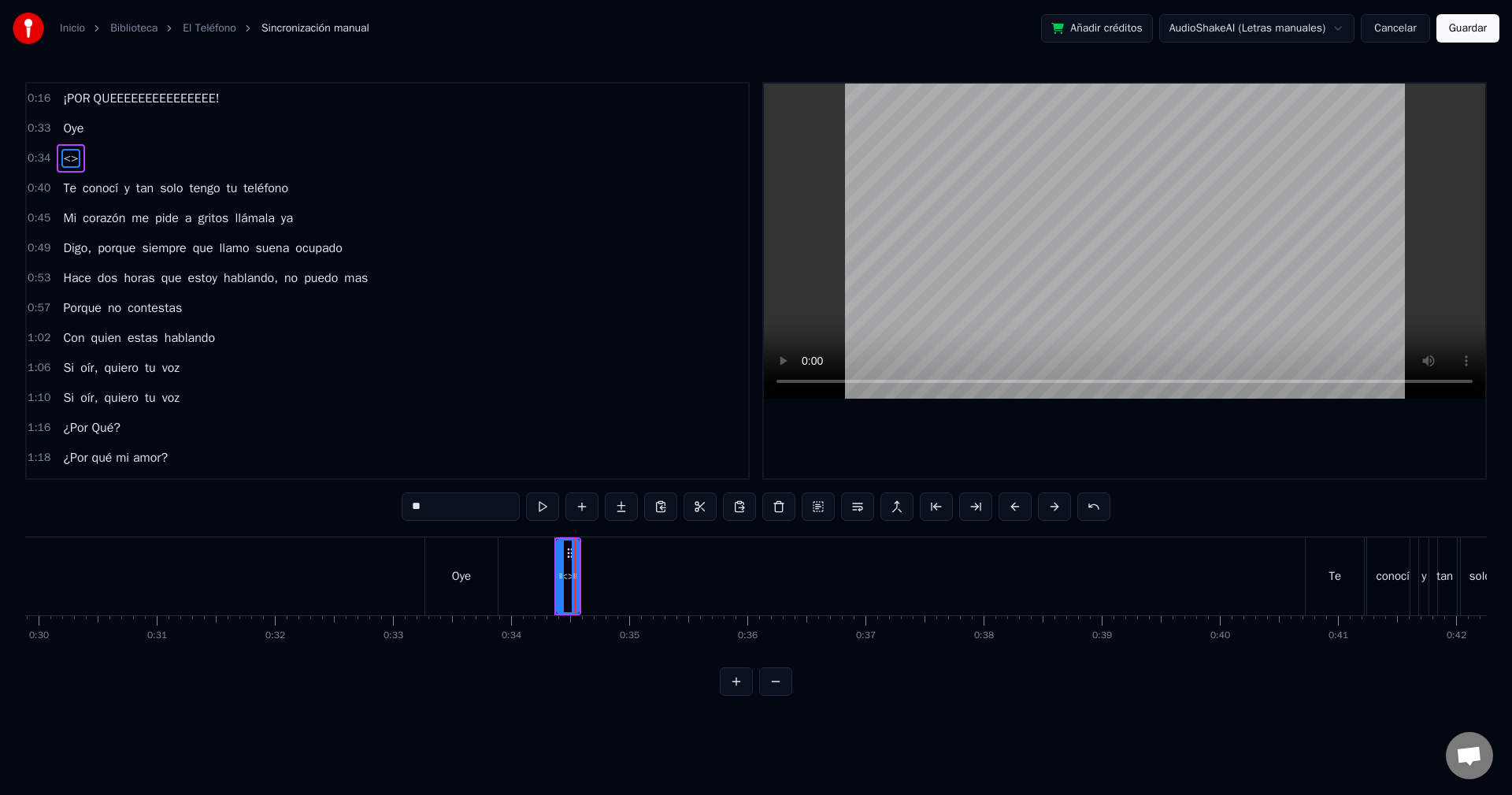 click on "0:16 ¡POR  QUEEEEEEEEEEEEEEE! 0:33 Oye 0:34 <> 0:40 Te conocí y tan solo tengo tu teléfono 0:45 Mi corazón me pide a gritos llámala ya 0:49 Digo, porque siempre que llamo suena ocupado 0:53 Hace dos horas que estoy hablando, no puedo mas 0:57 Porque no contestas 1:02 Con quien estas hablando 1:06 Si oír, quiero tu voz 1:10 Si oír, quiero tu voz 1:16 ¿Por Qué? 1:18 ¿Por qué mi amor? 1:32 Porque no contestas 1:37 Con quien éstas hablando 1:41 Si oír, quiero tu voz 1:45 Si oír, quiero tu voz 2:23 Te conocí y tan solo tengo tu teléfono 2:27 Mi corazón me pide a gritos llámala ya 2:31 Digo, porque siempre que llamo suena ocupado 2:35 Hace dos horas que estoy hablando, no puedo mas 2:40 Porque no contestas 2:44 Con quien estas hablando 2:48 Si oír, quiero tu voz 2:52 Si oír, quiero tu voz 3:15 Porque no contestas 3:19 Con quien éstas hablando 3:23 Si oír, quiero tu voz 3:27 Si oír, quiero tu voz 3:33 ¿Por Qué? 3:35 ¿Por qué  no  contestas  amor? 3:39 ¡POR  QUEEEEEEEEEEEEEEE! 3:49 Amor..." at bounding box center [756, 388] 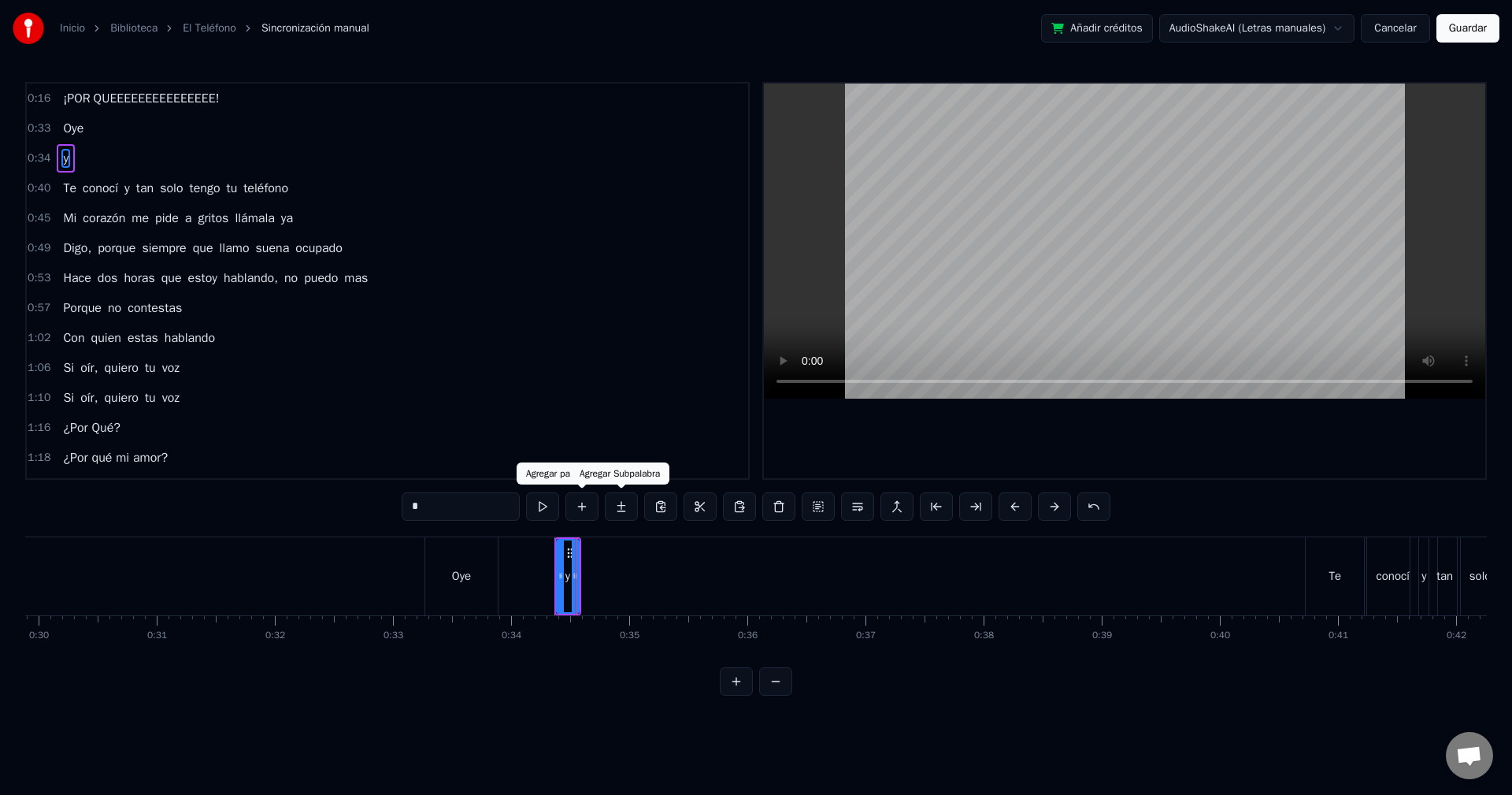 type on "*" 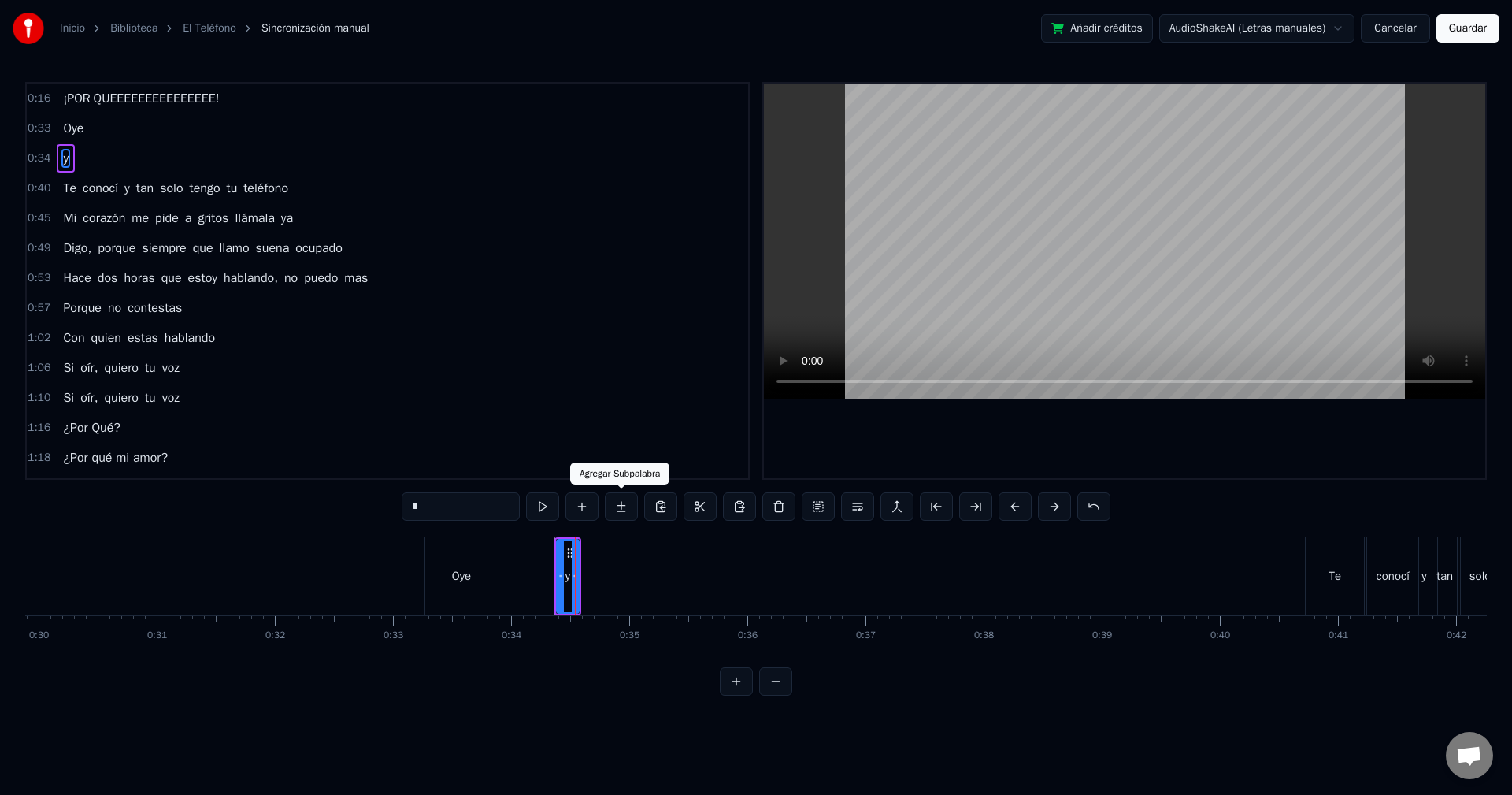 click at bounding box center [621, 507] 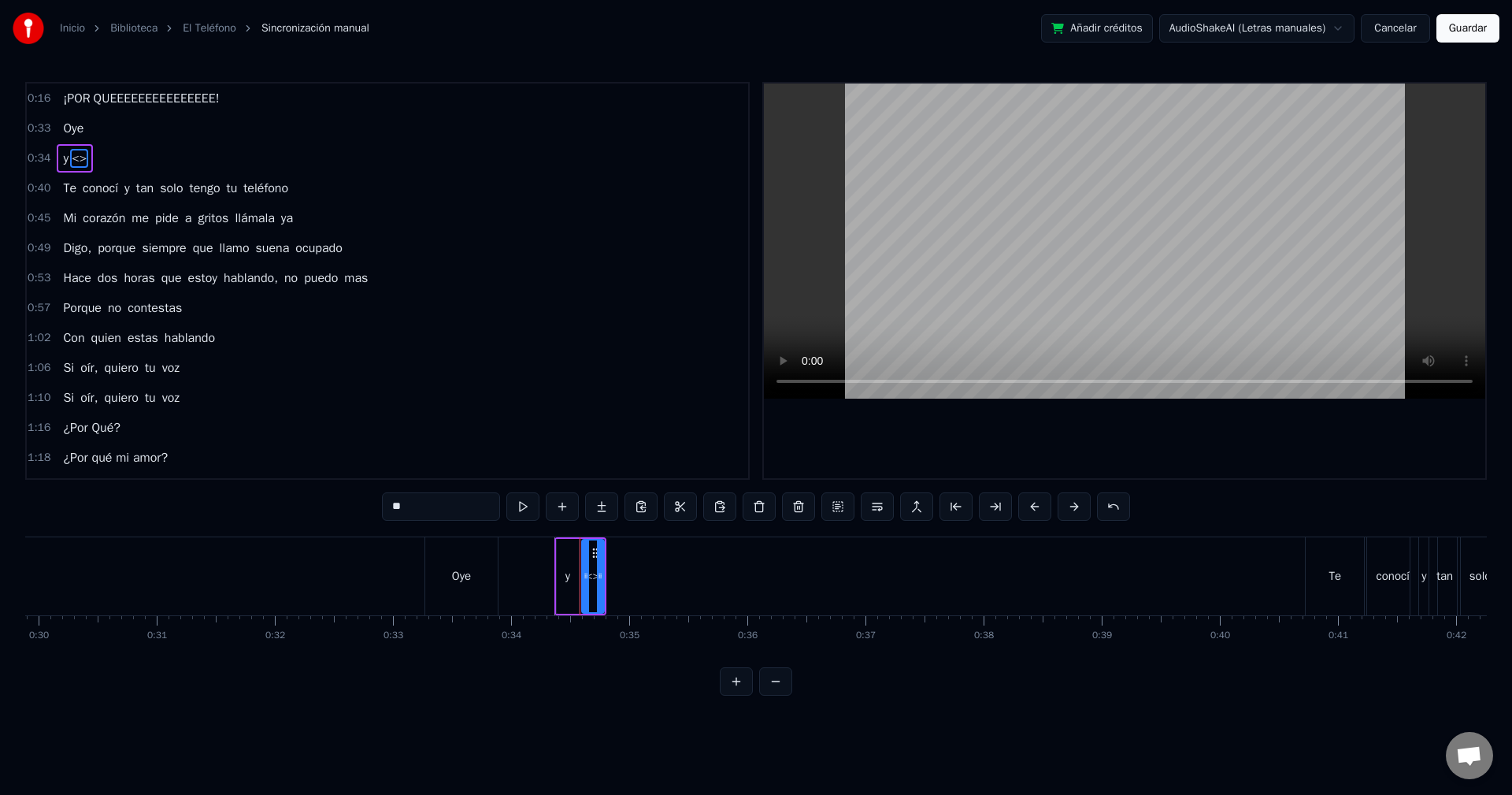 drag, startPoint x: 424, startPoint y: 506, endPoint x: 346, endPoint y: 506, distance: 78 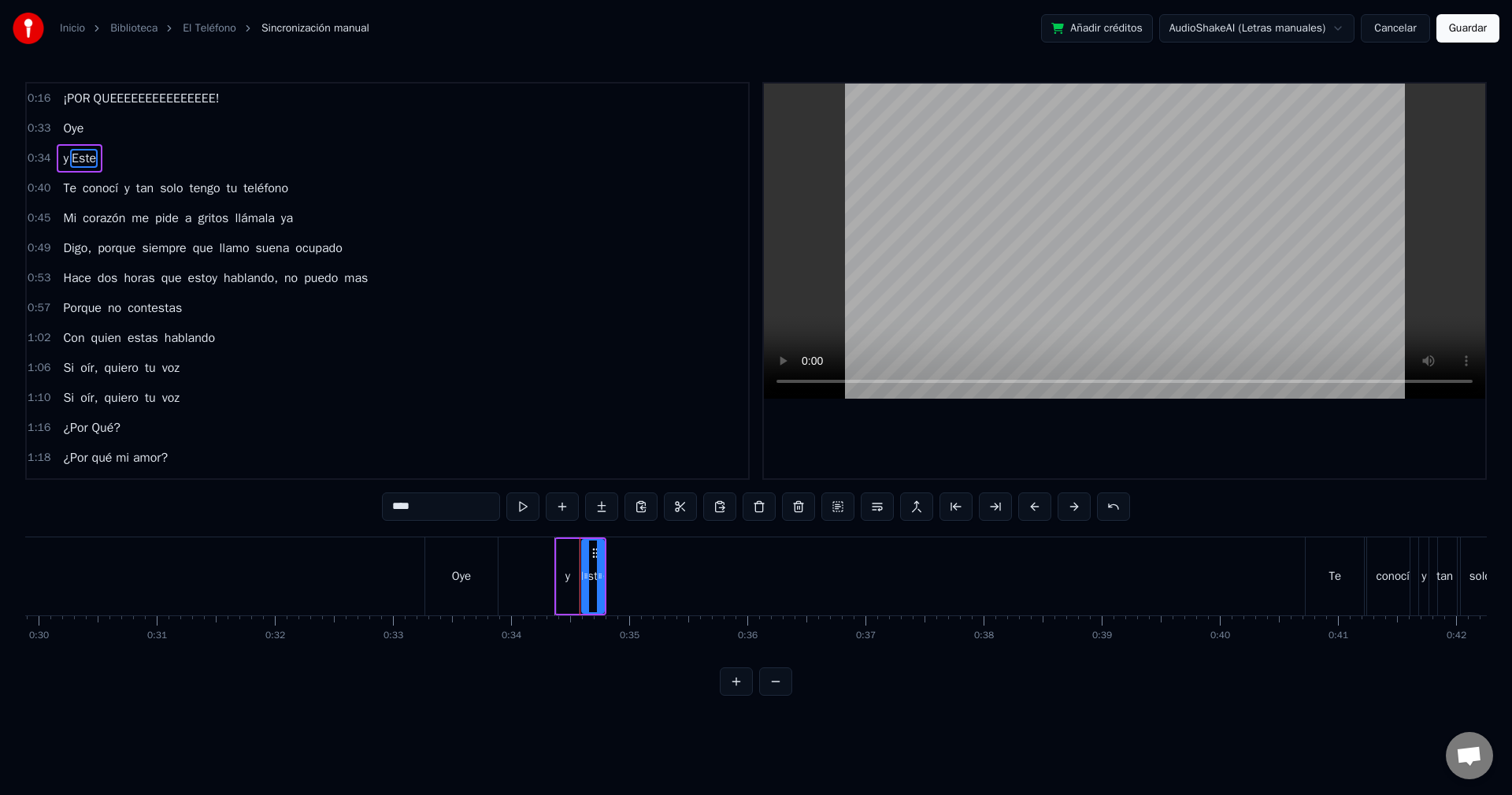 click on "****" at bounding box center (441, 507) 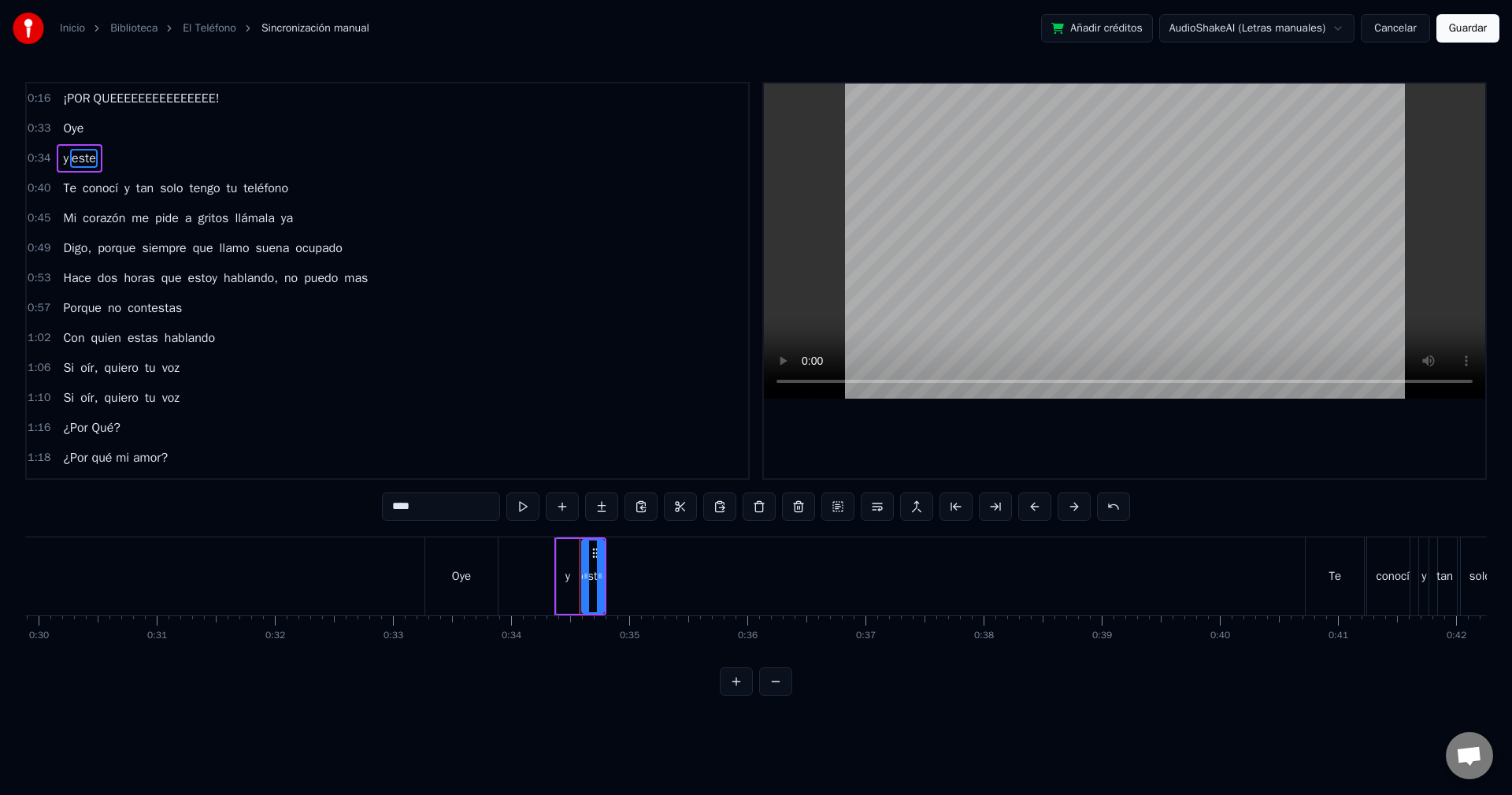 click on "****" at bounding box center (441, 507) 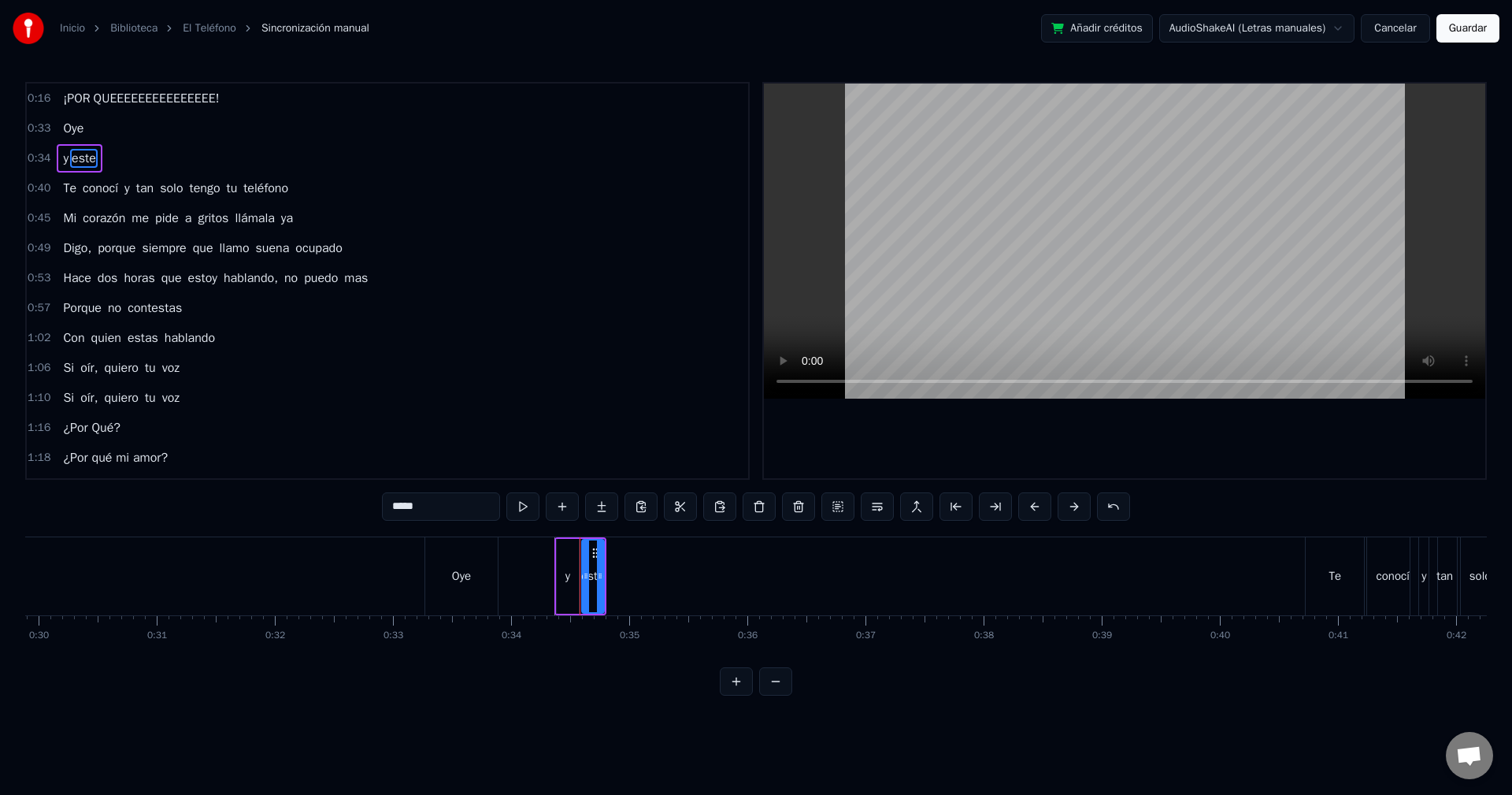 type on "****" 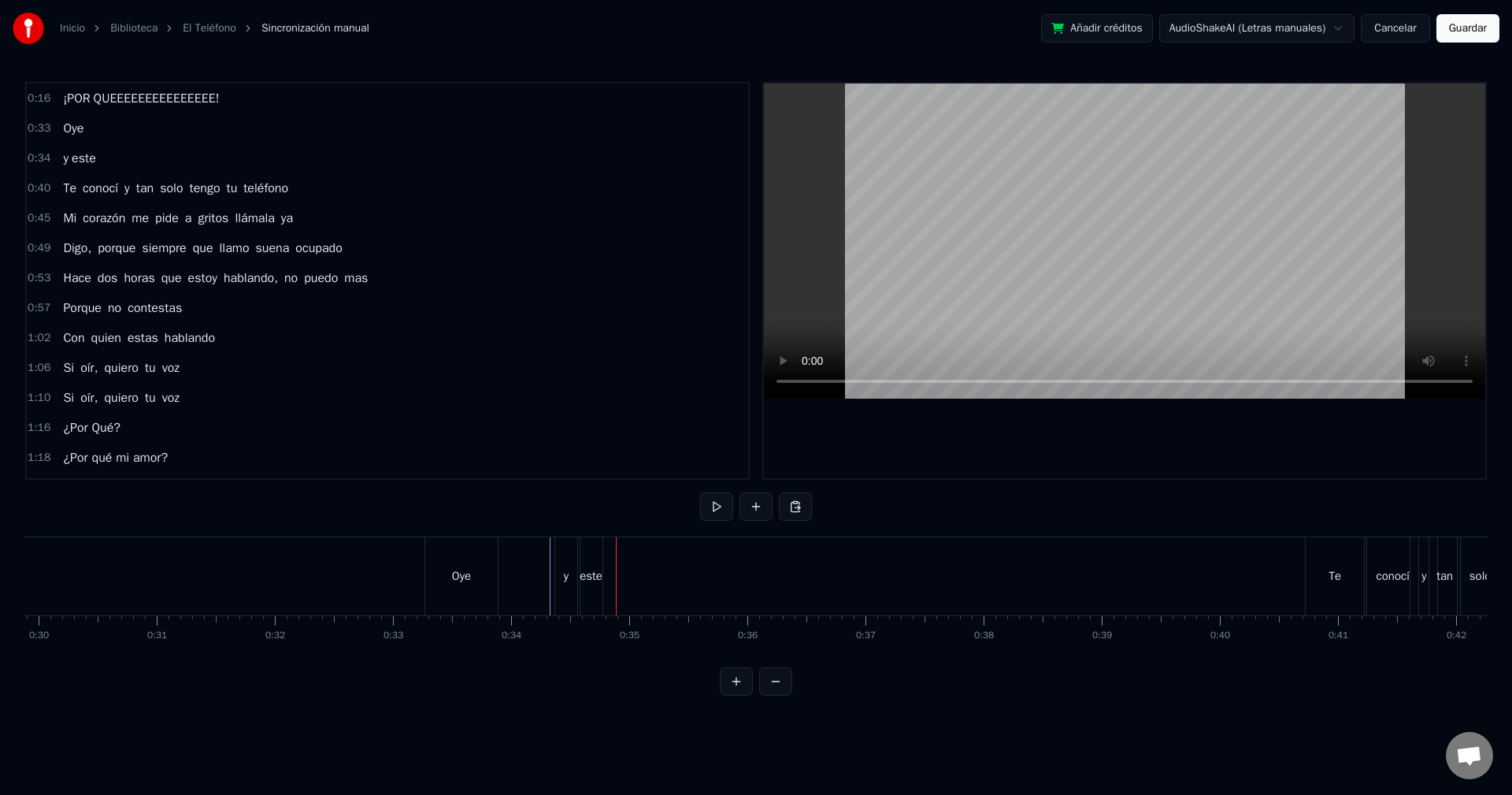 click at bounding box center (11250, 576) 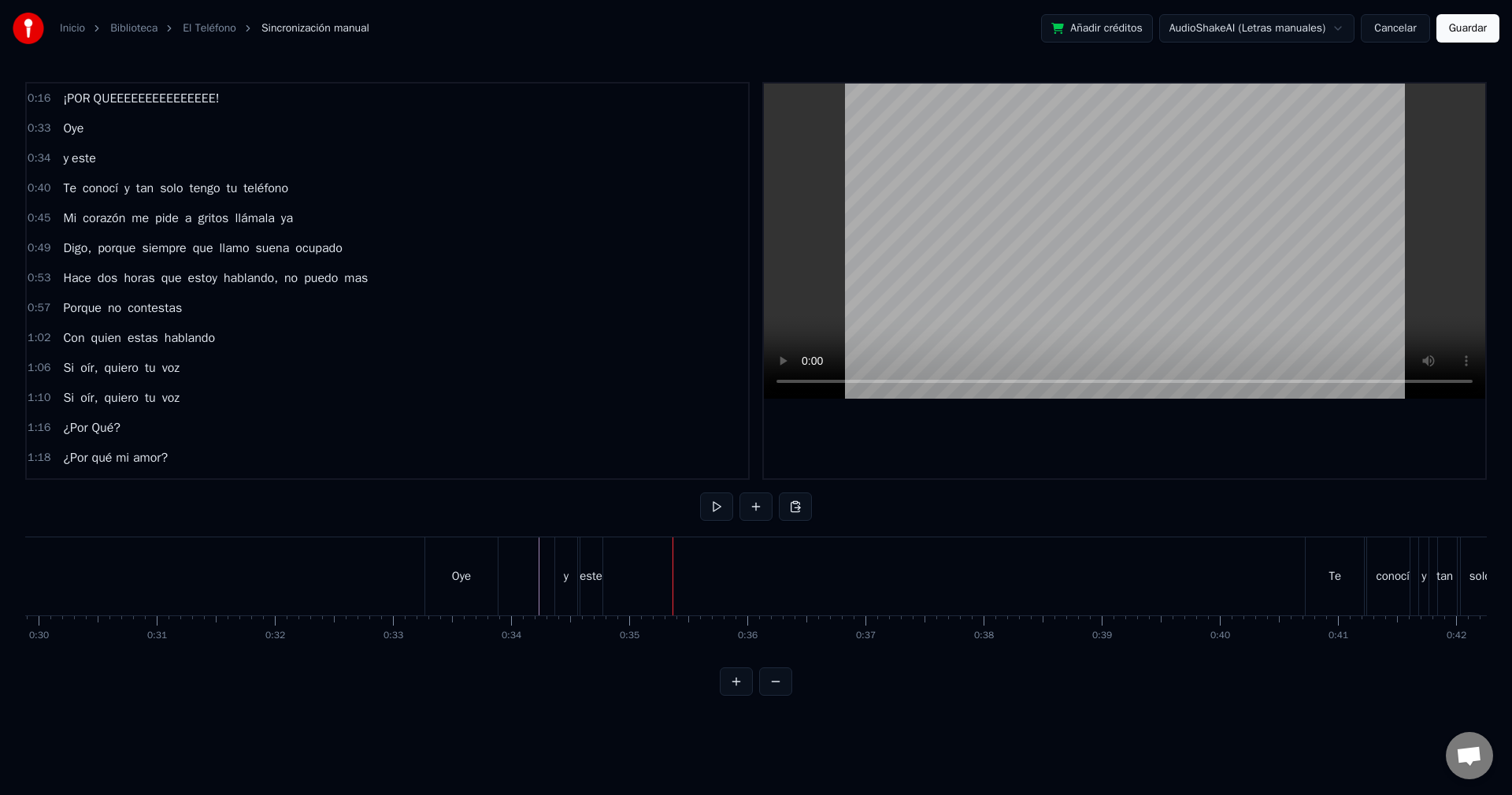 click on "este" at bounding box center [591, 576] 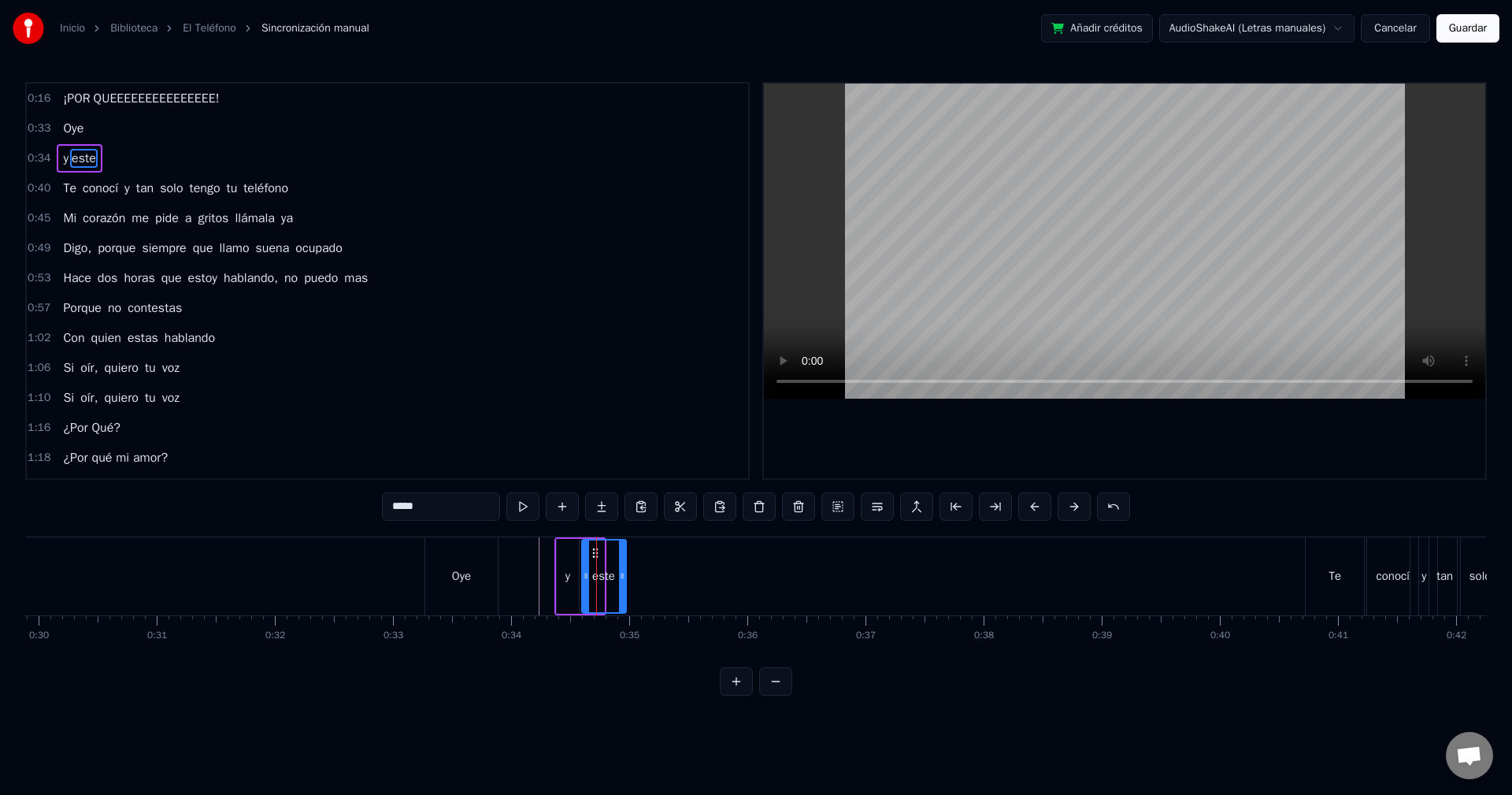 drag, startPoint x: 601, startPoint y: 578, endPoint x: 623, endPoint y: 588, distance: 24.166092 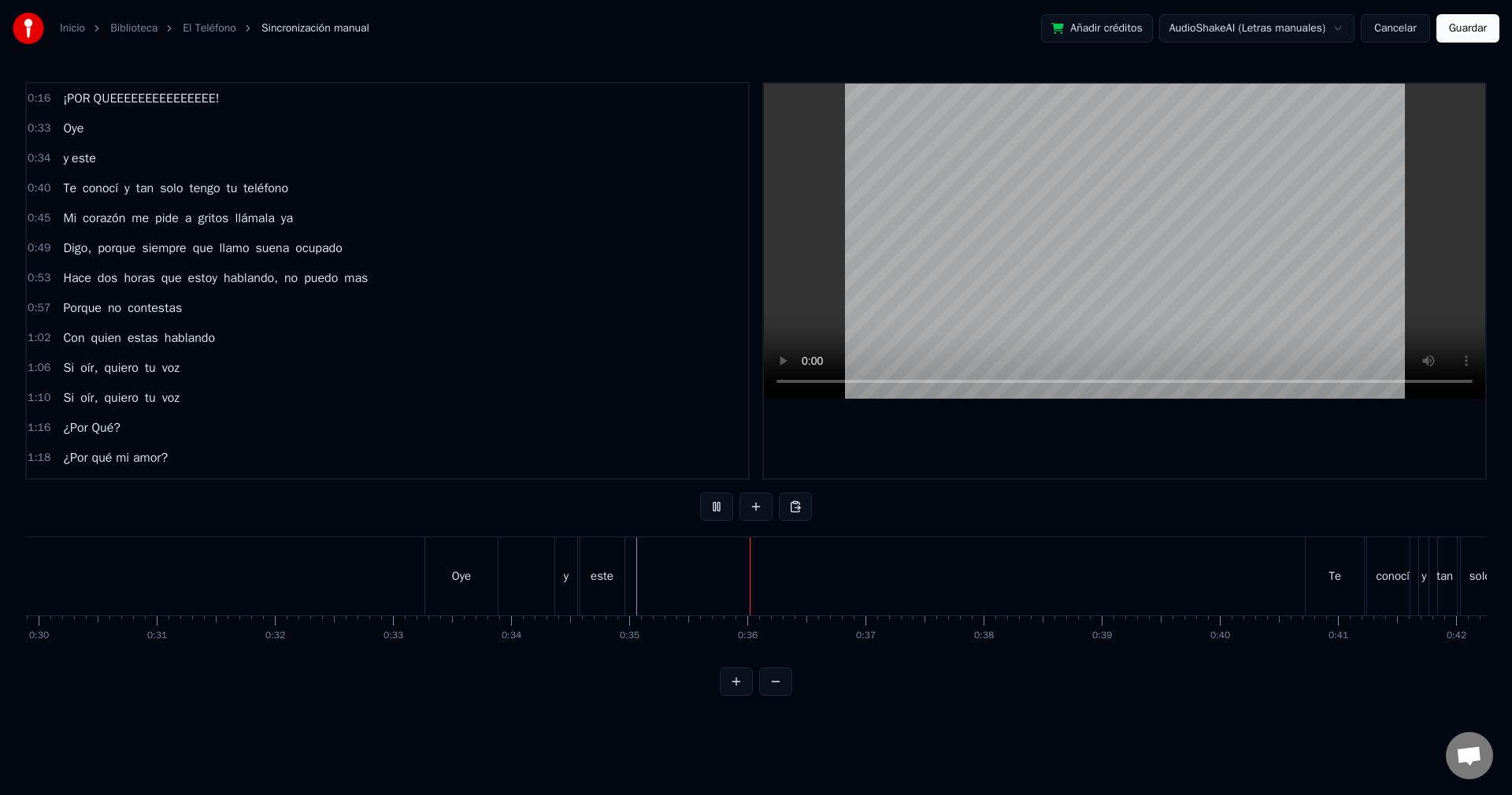 click at bounding box center (11250, 576) 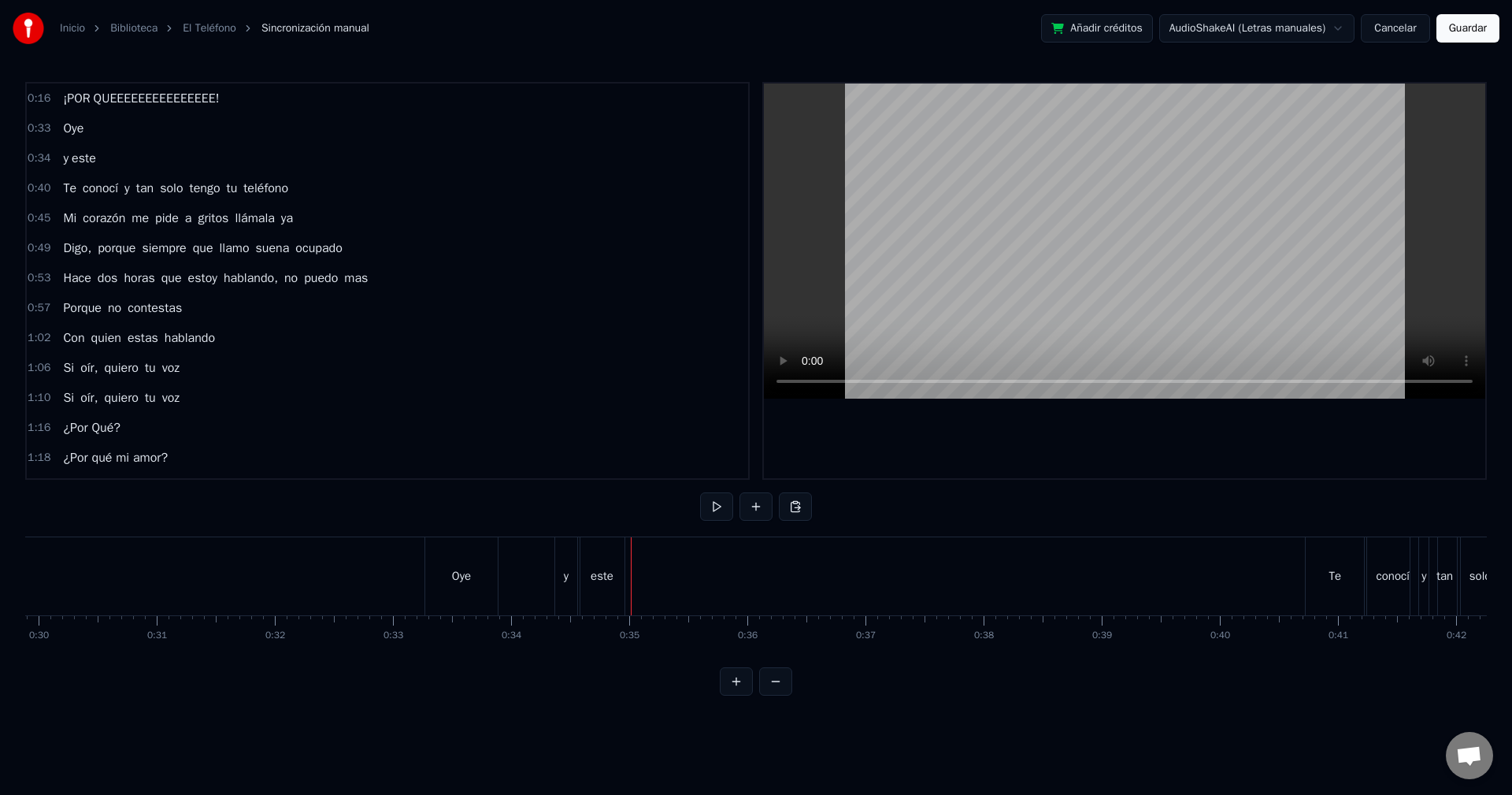 click on "este" at bounding box center [602, 576] 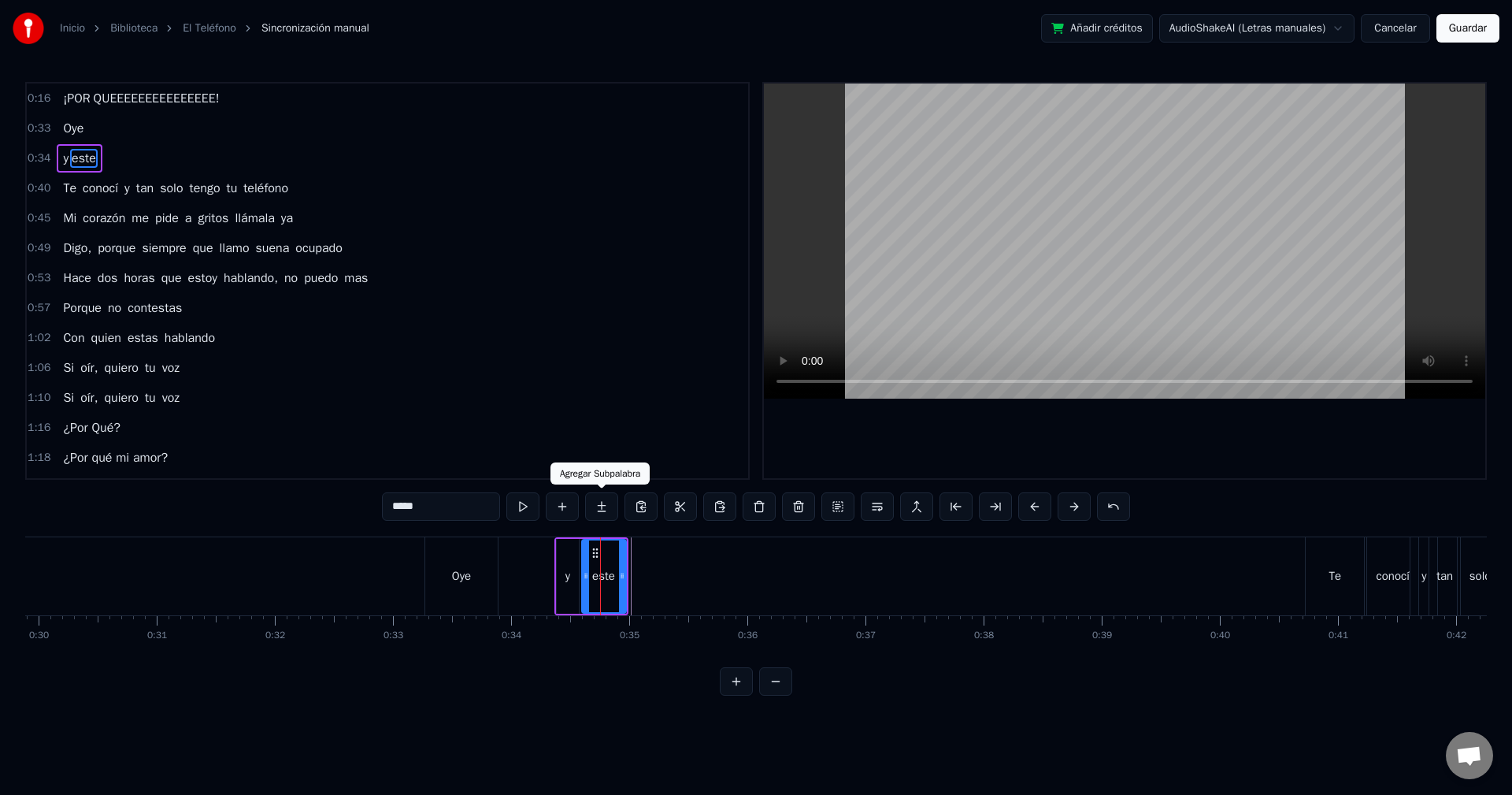 click at bounding box center [602, 507] 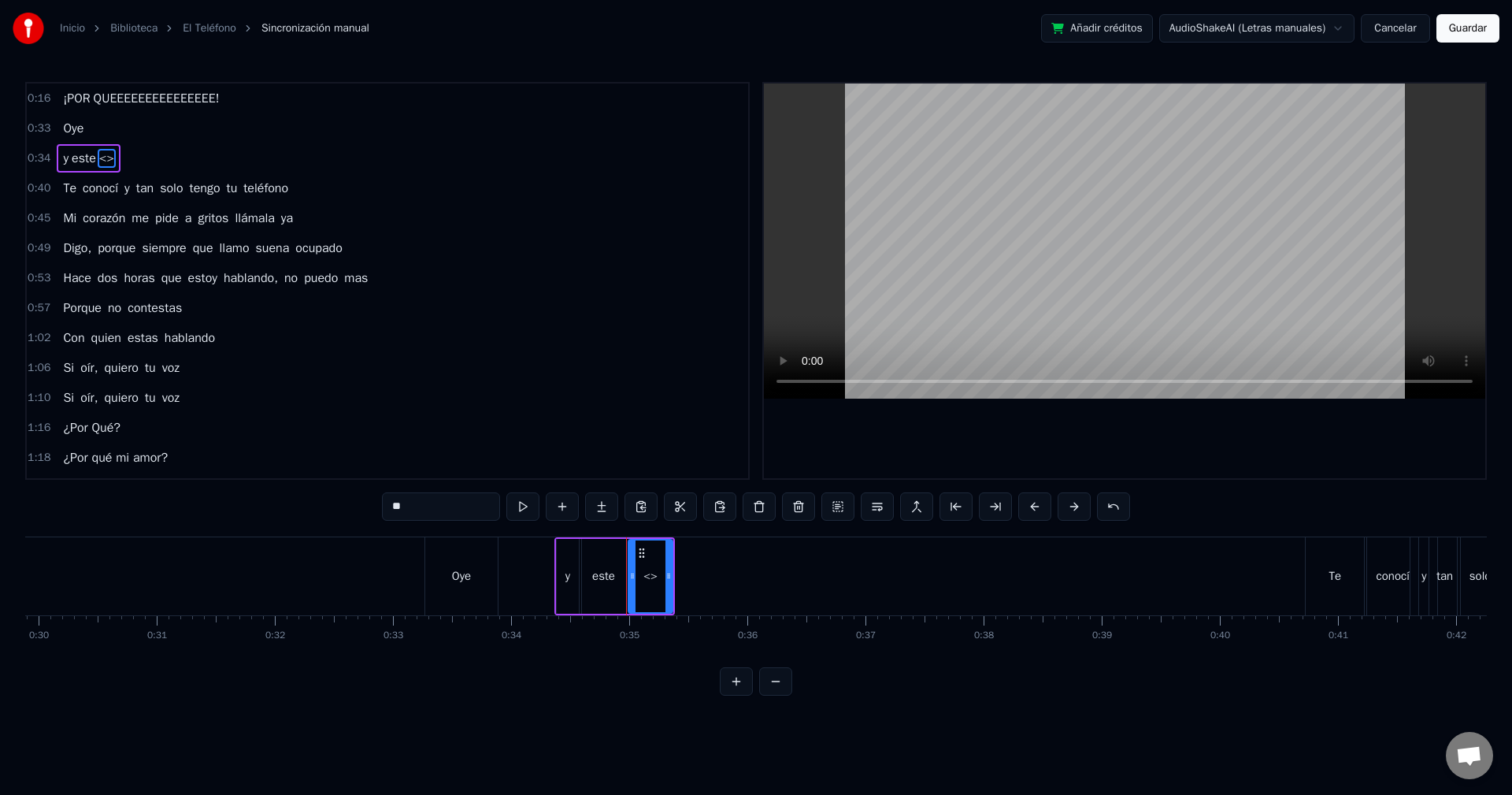drag, startPoint x: 423, startPoint y: 509, endPoint x: 261, endPoint y: 509, distance: 162 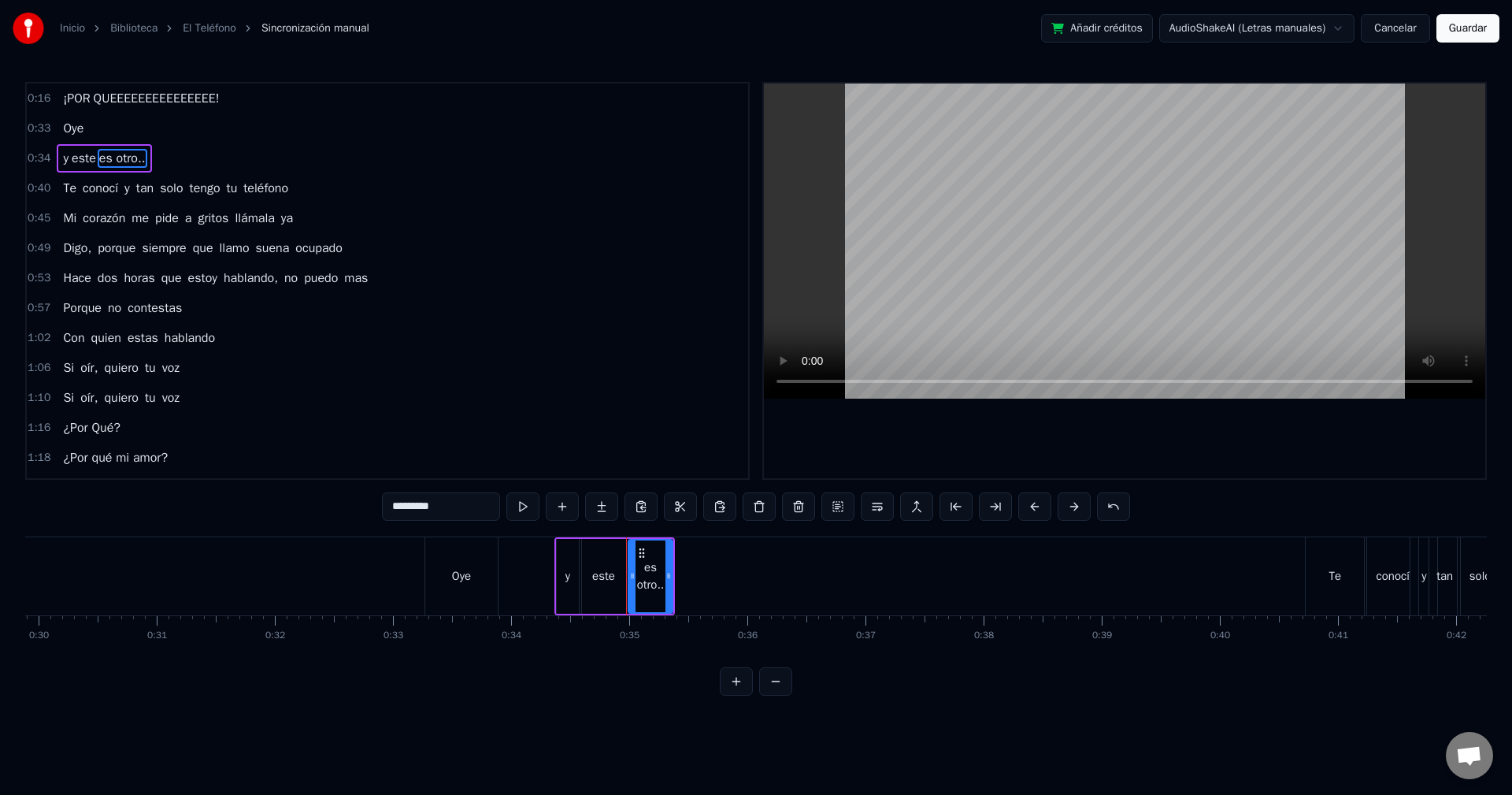 type on "*********" 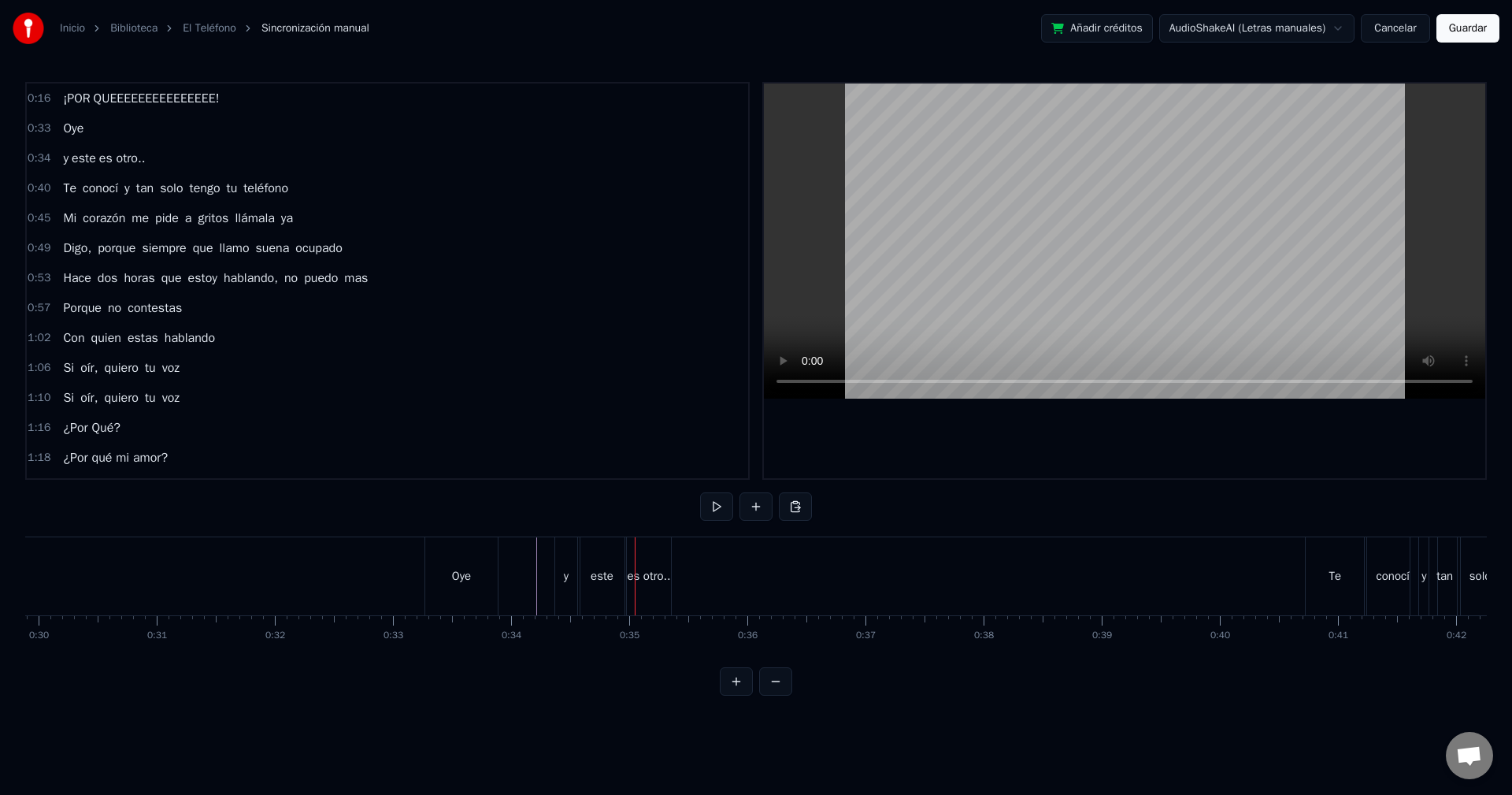 click at bounding box center (635, 576) 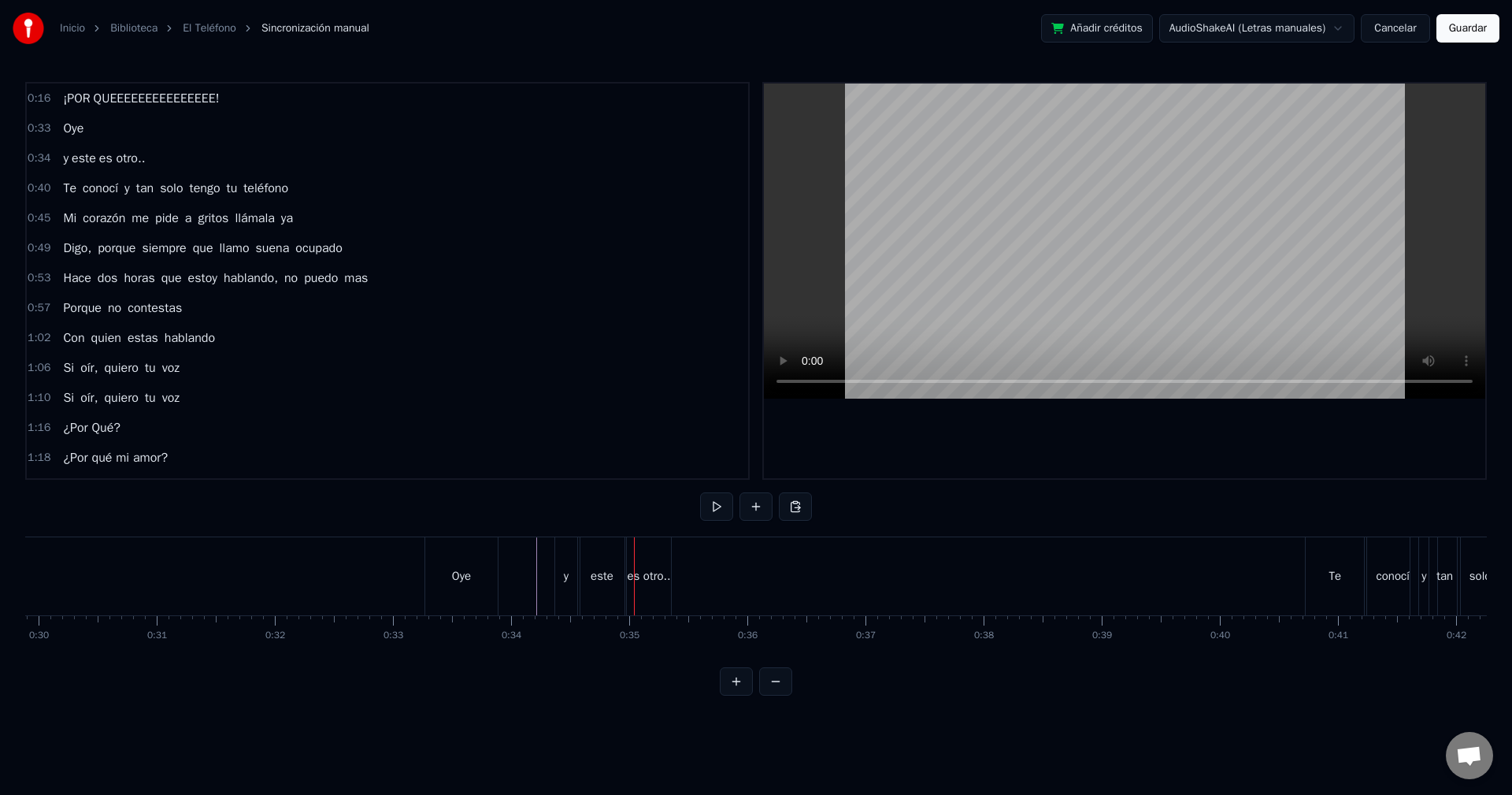 click on "es otro.." at bounding box center [648, 576] 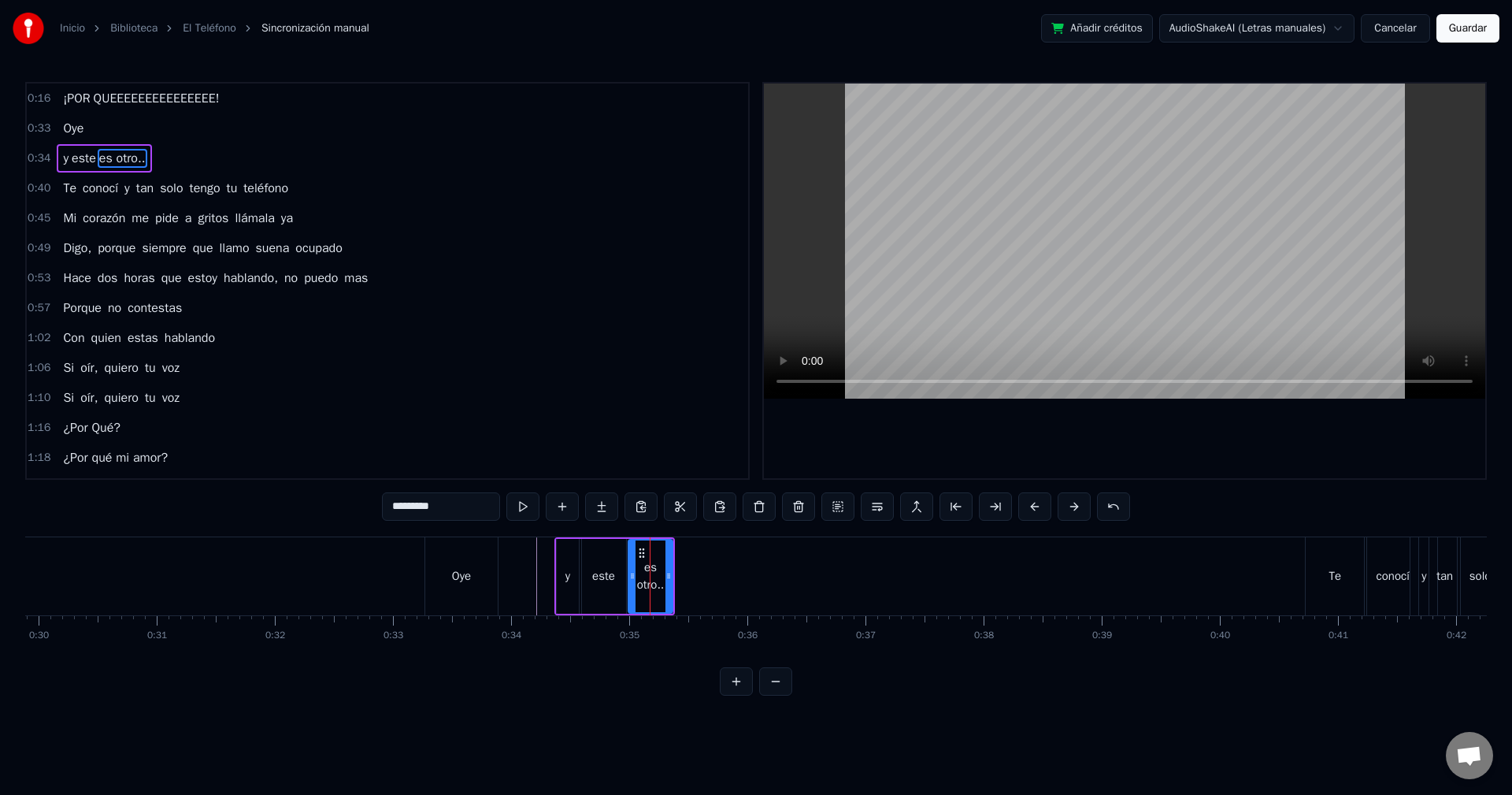click on "*********" at bounding box center [441, 507] 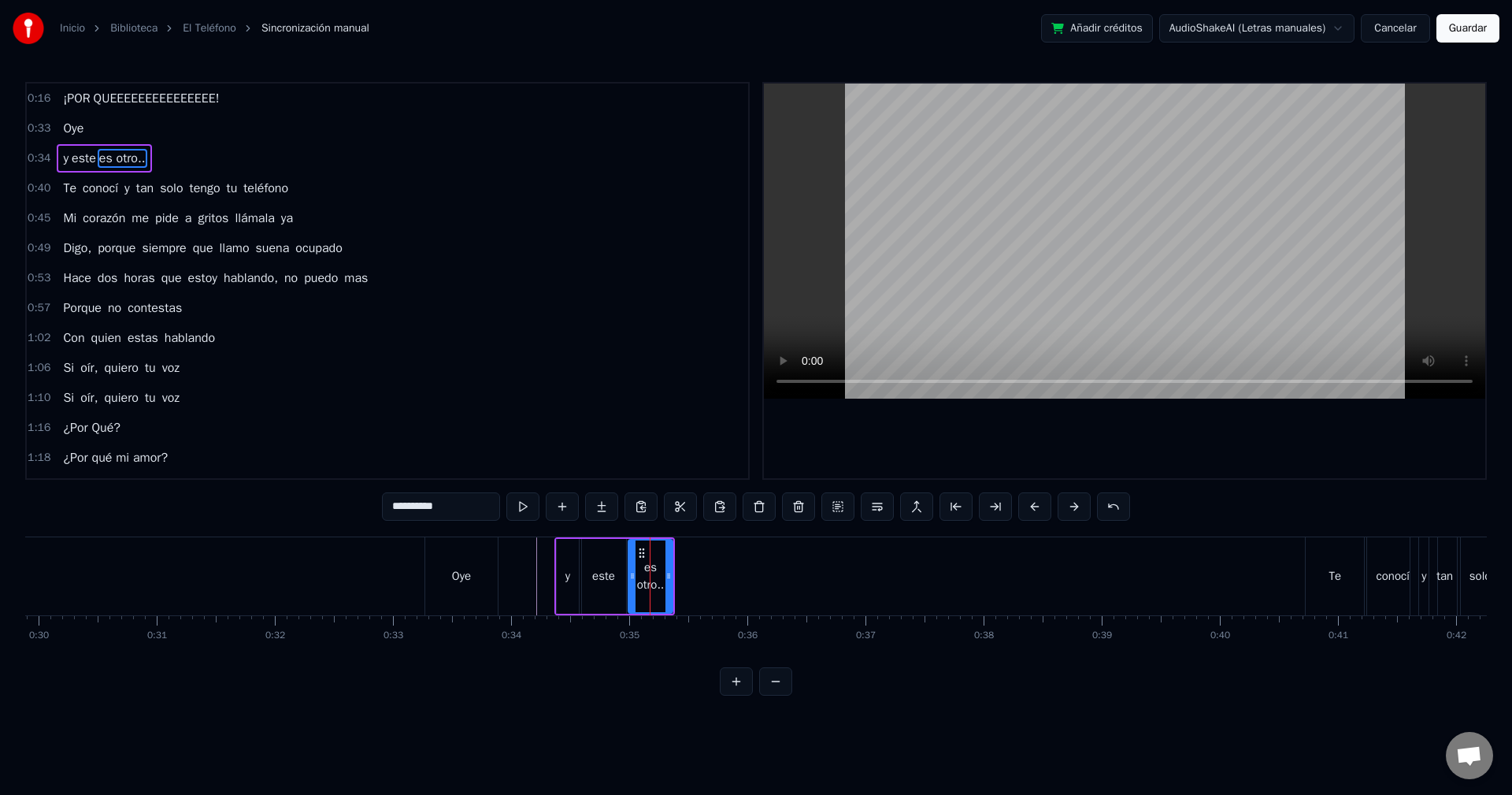 type on "*********" 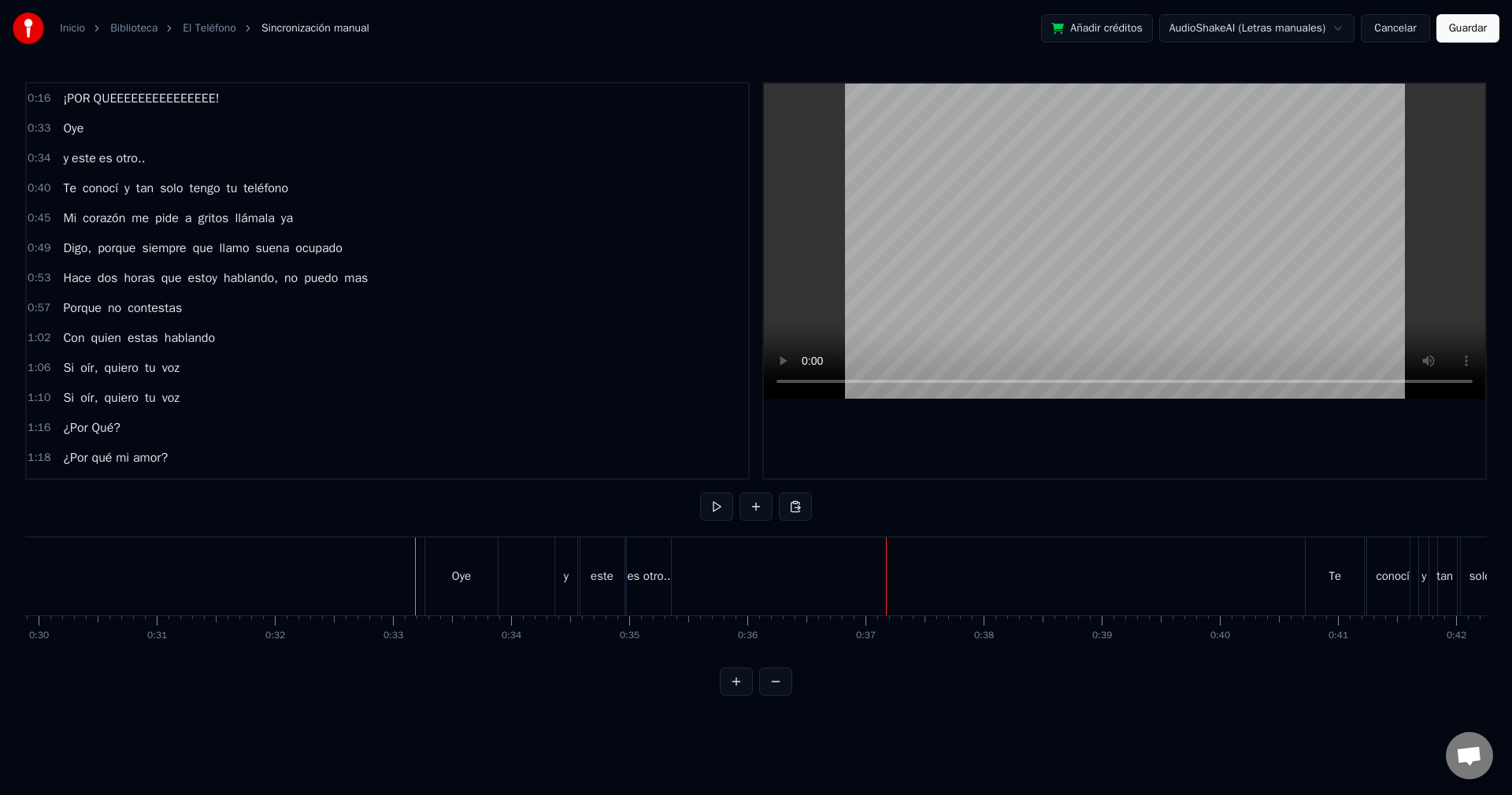click on "y  este  es otro.." at bounding box center [614, 576] 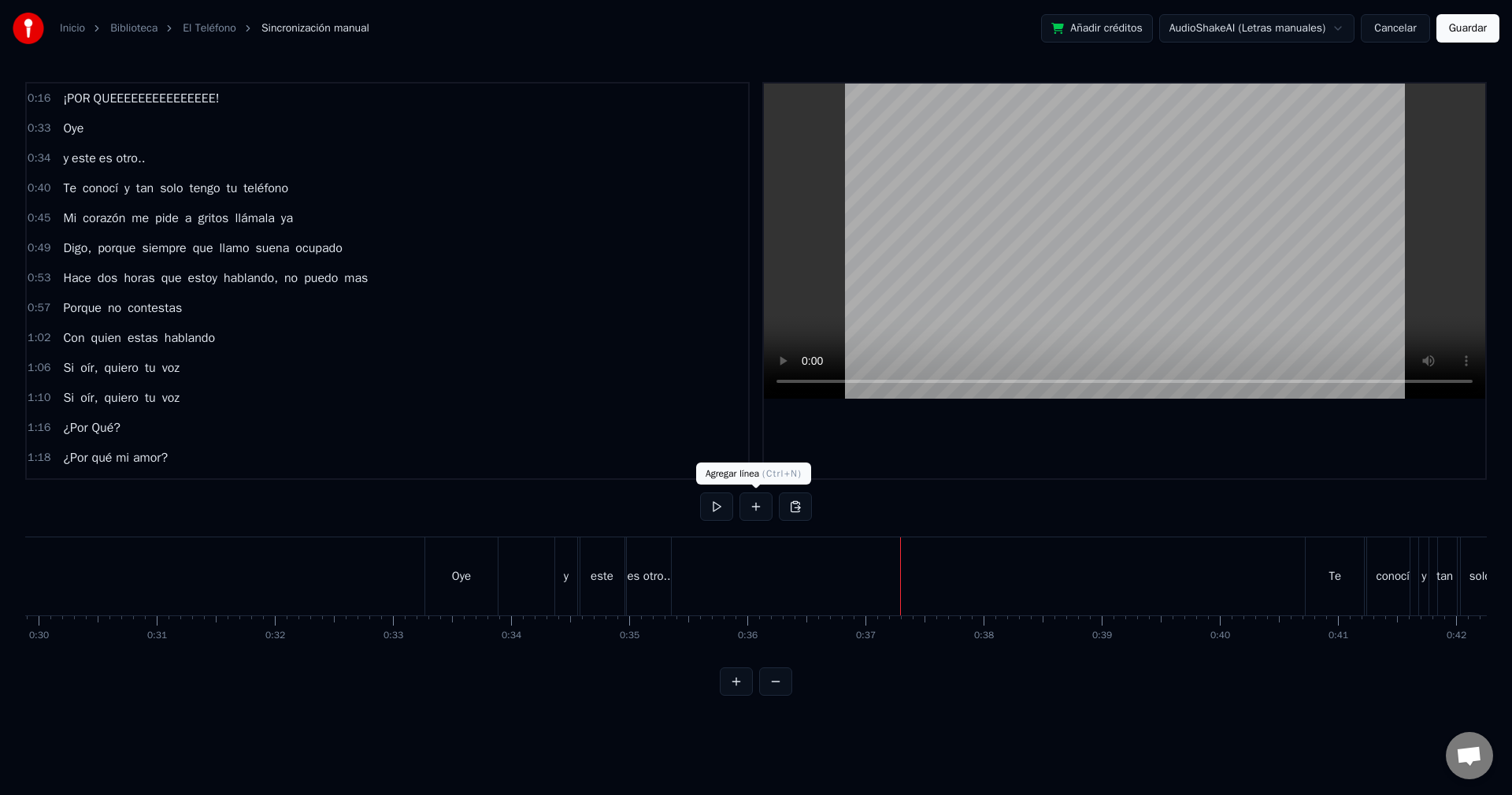 click at bounding box center [756, 507] 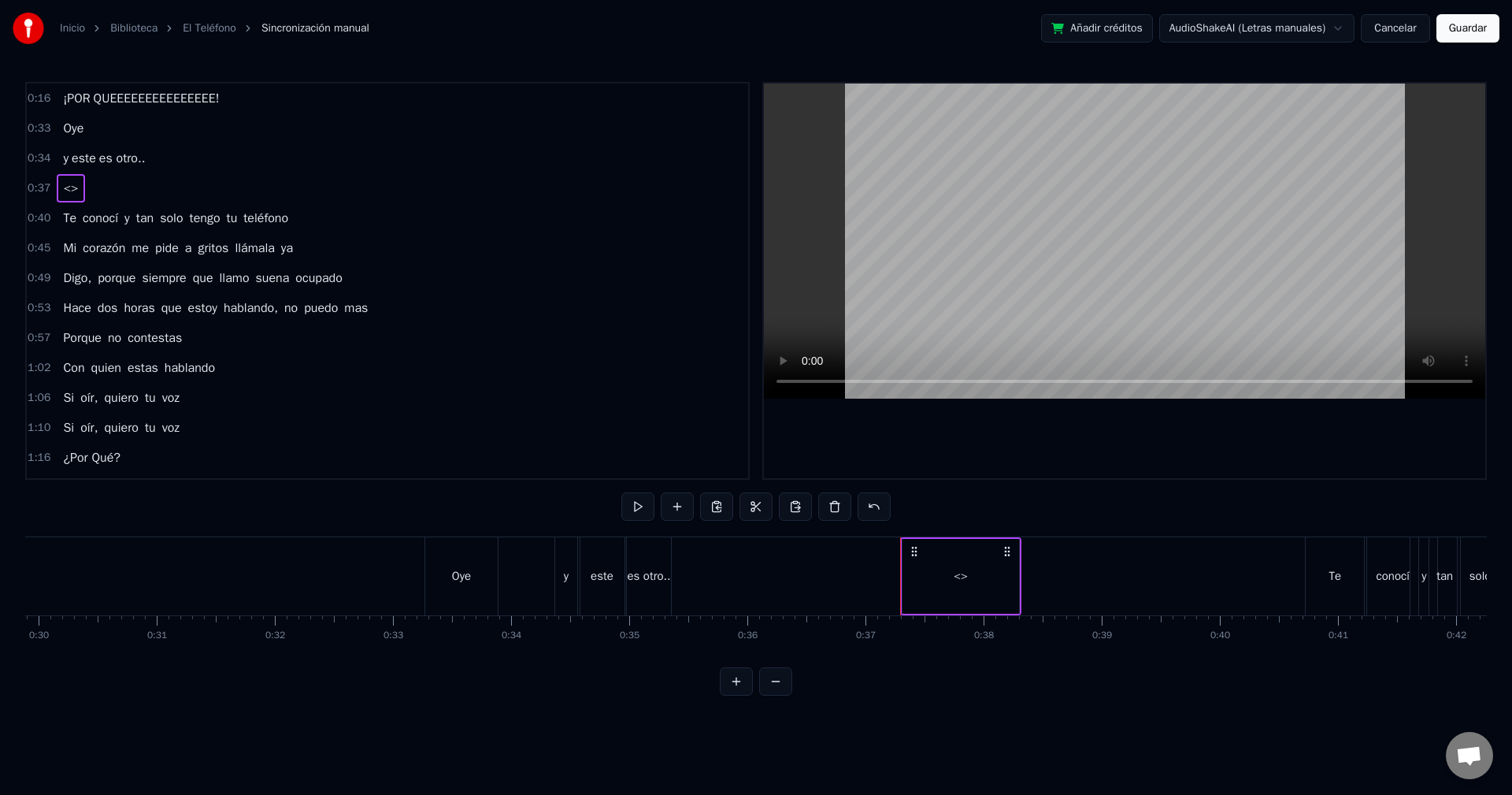 click on "<>" at bounding box center (961, 576) 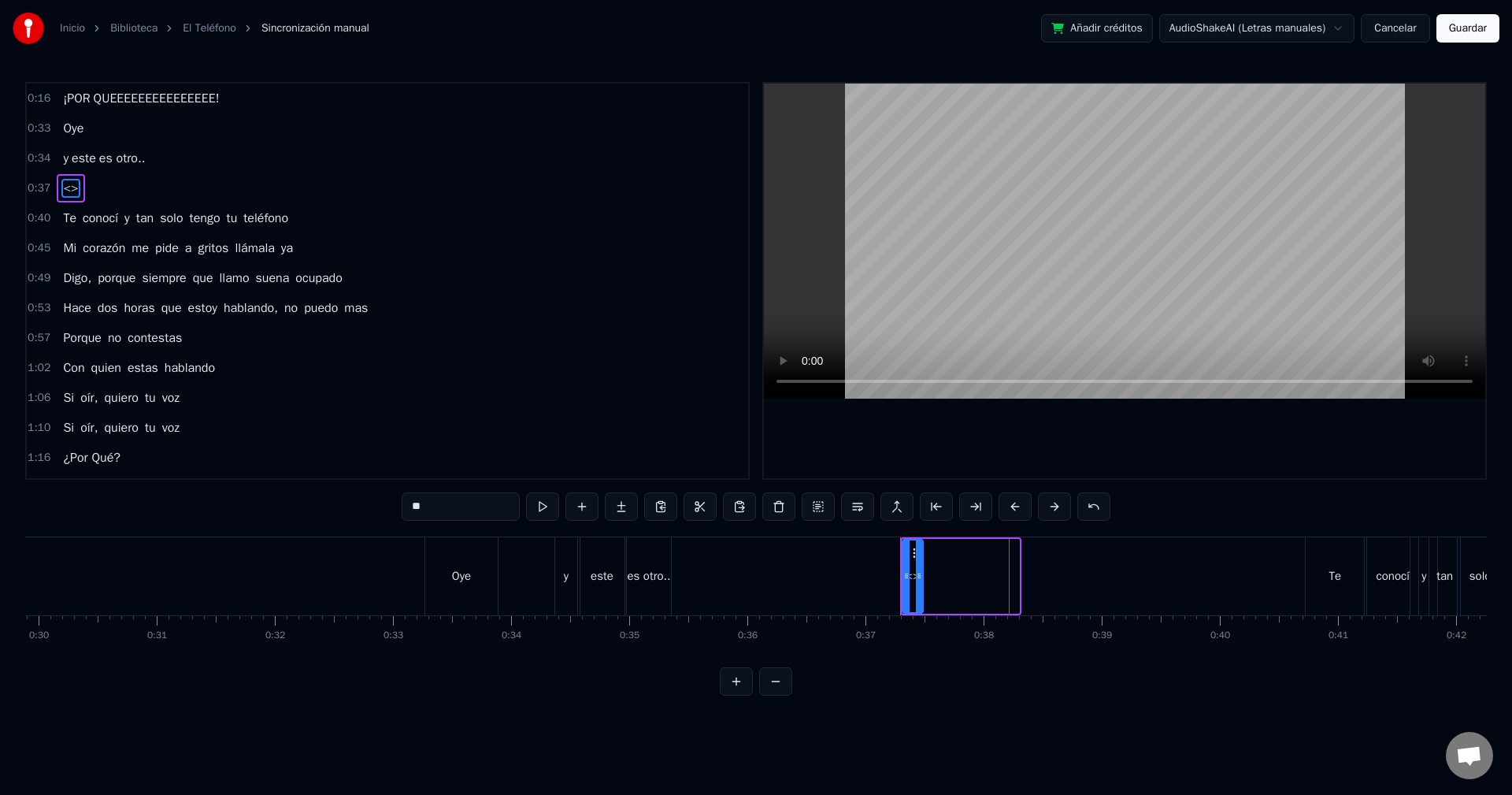 drag, startPoint x: 979, startPoint y: 578, endPoint x: 919, endPoint y: 585, distance: 60.406953 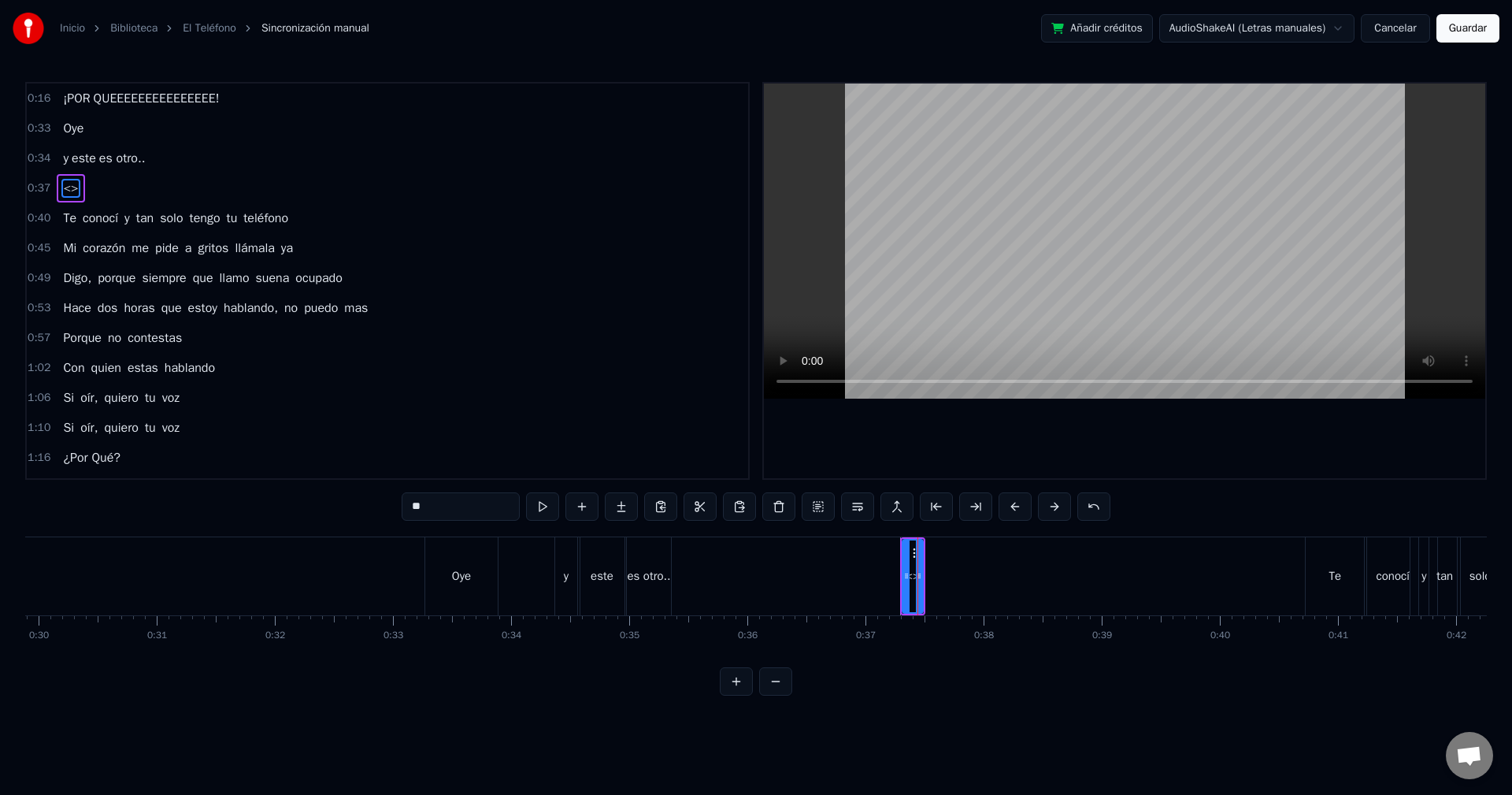 click at bounding box center [917, 576] 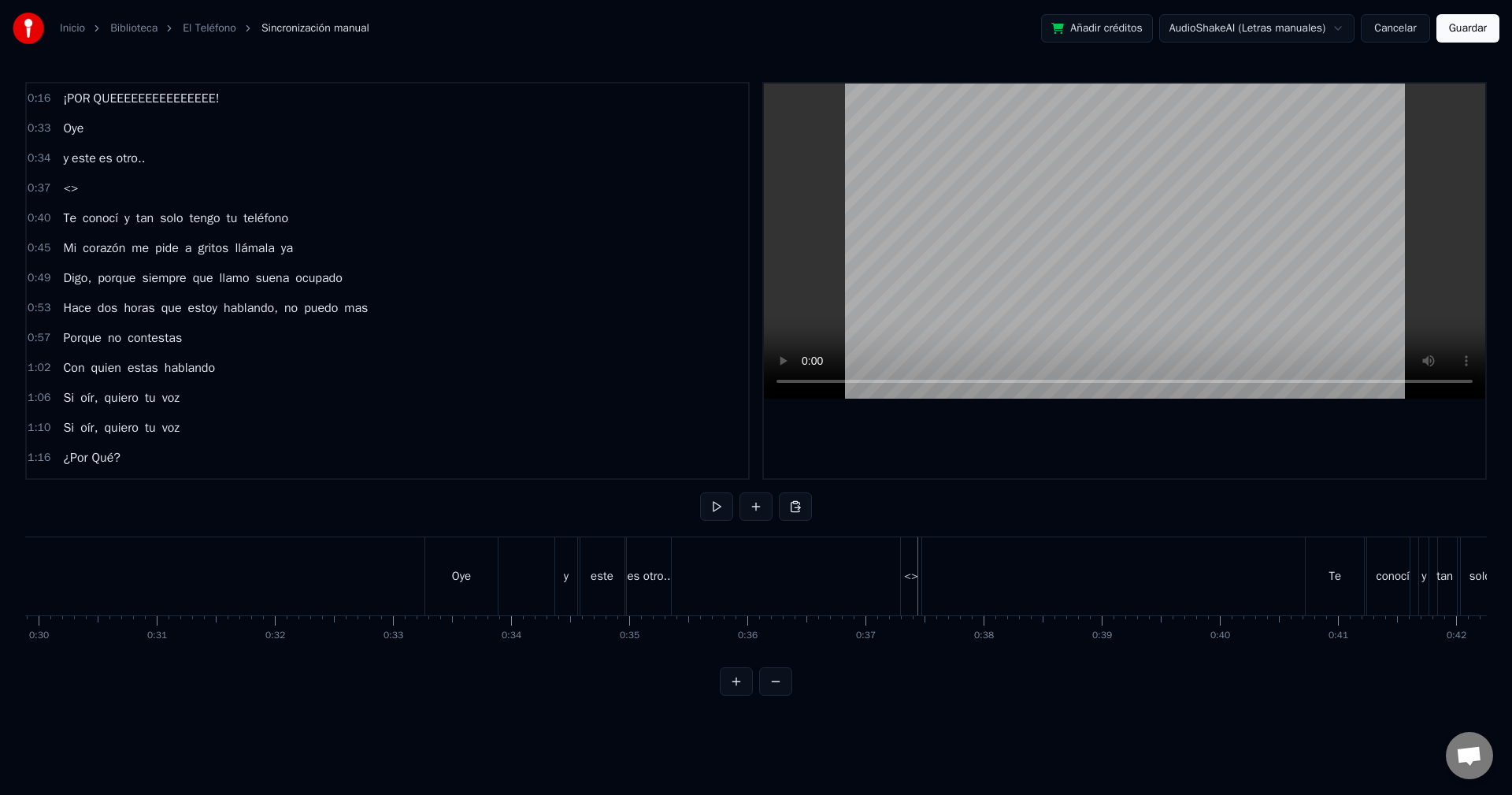 click on "<>" at bounding box center (911, 576) 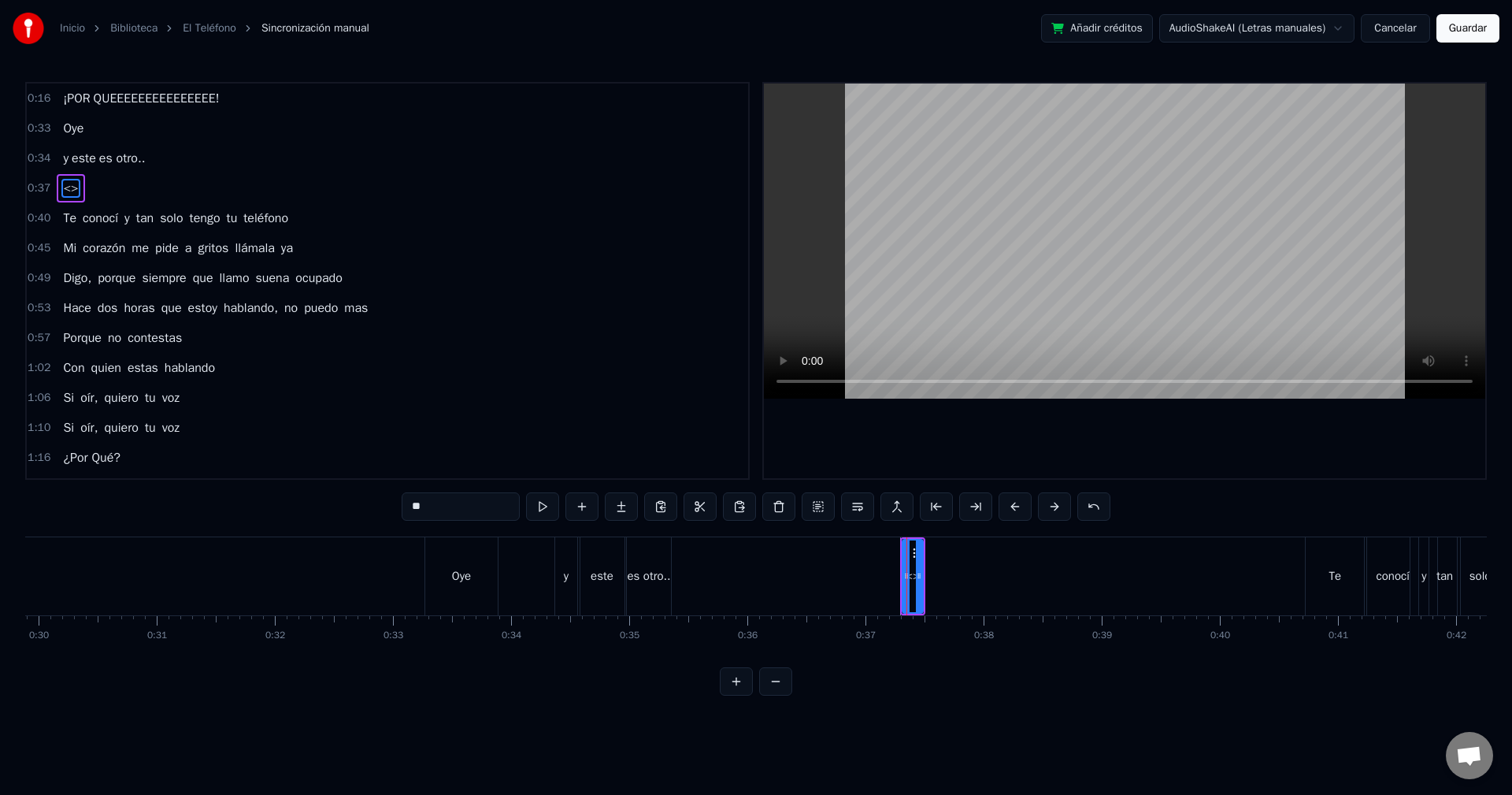 drag, startPoint x: 391, startPoint y: 507, endPoint x: 352, endPoint y: 505, distance: 39.05125 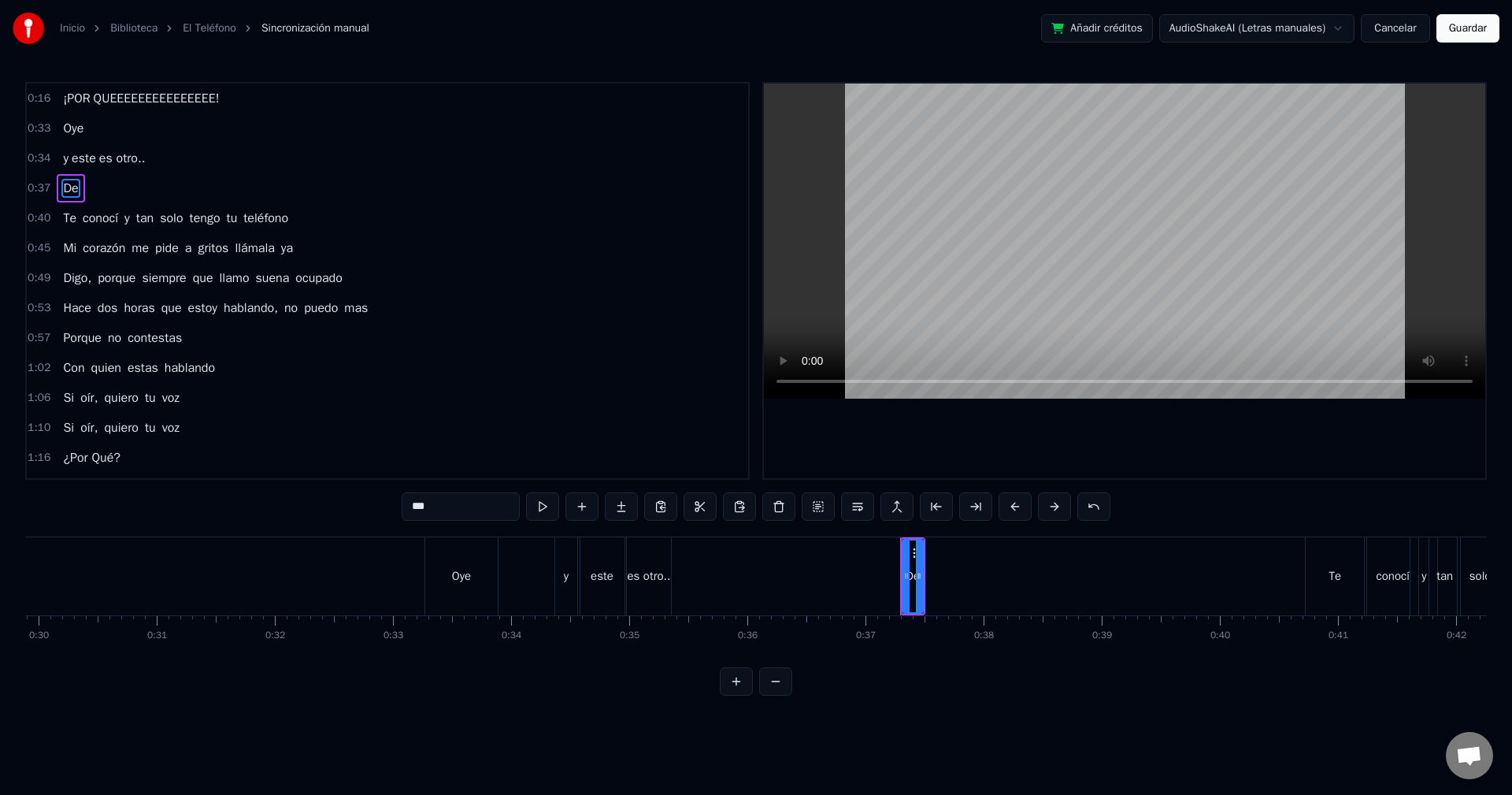 type on "**" 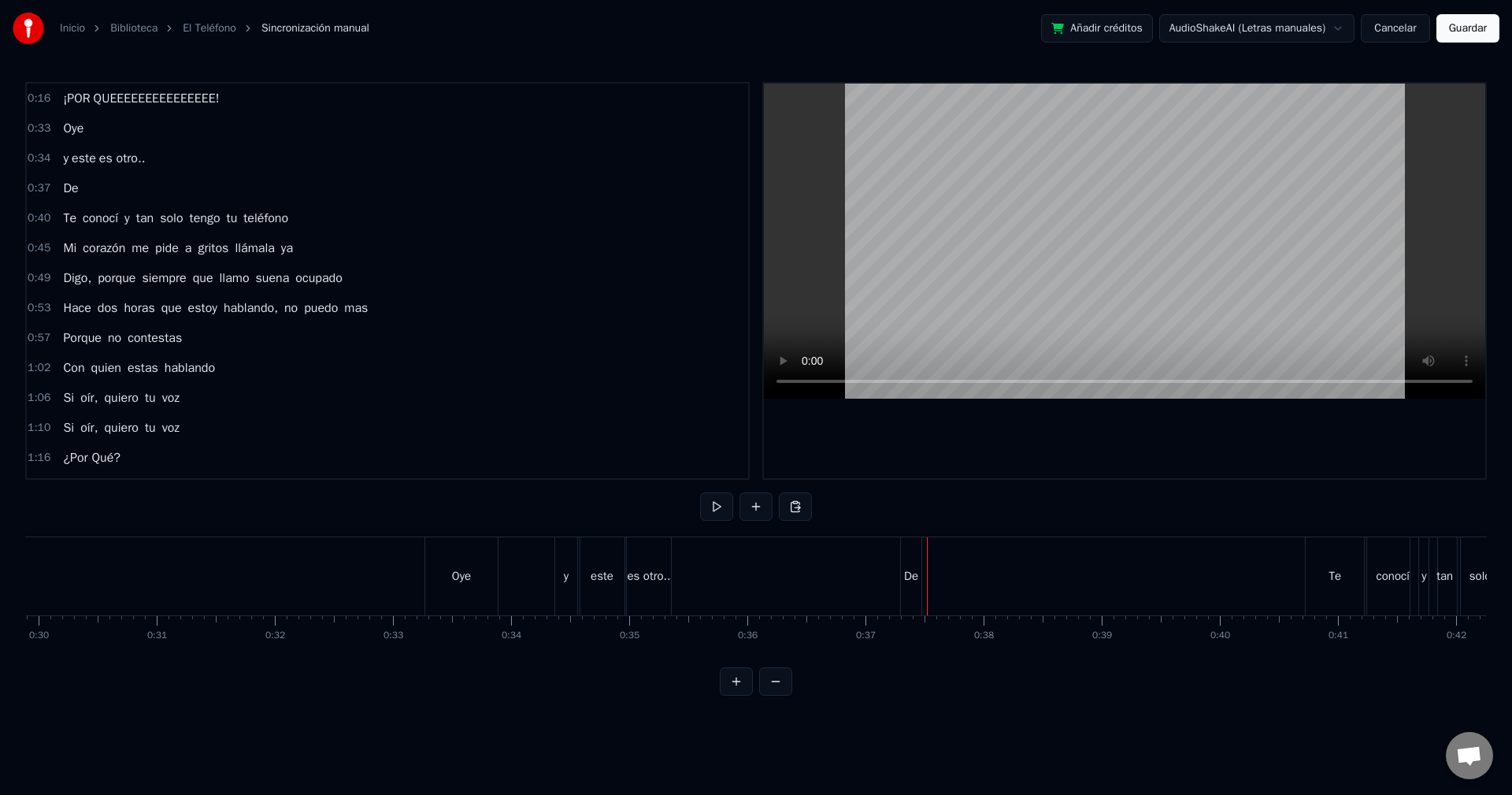 click on "De" at bounding box center [913, 576] 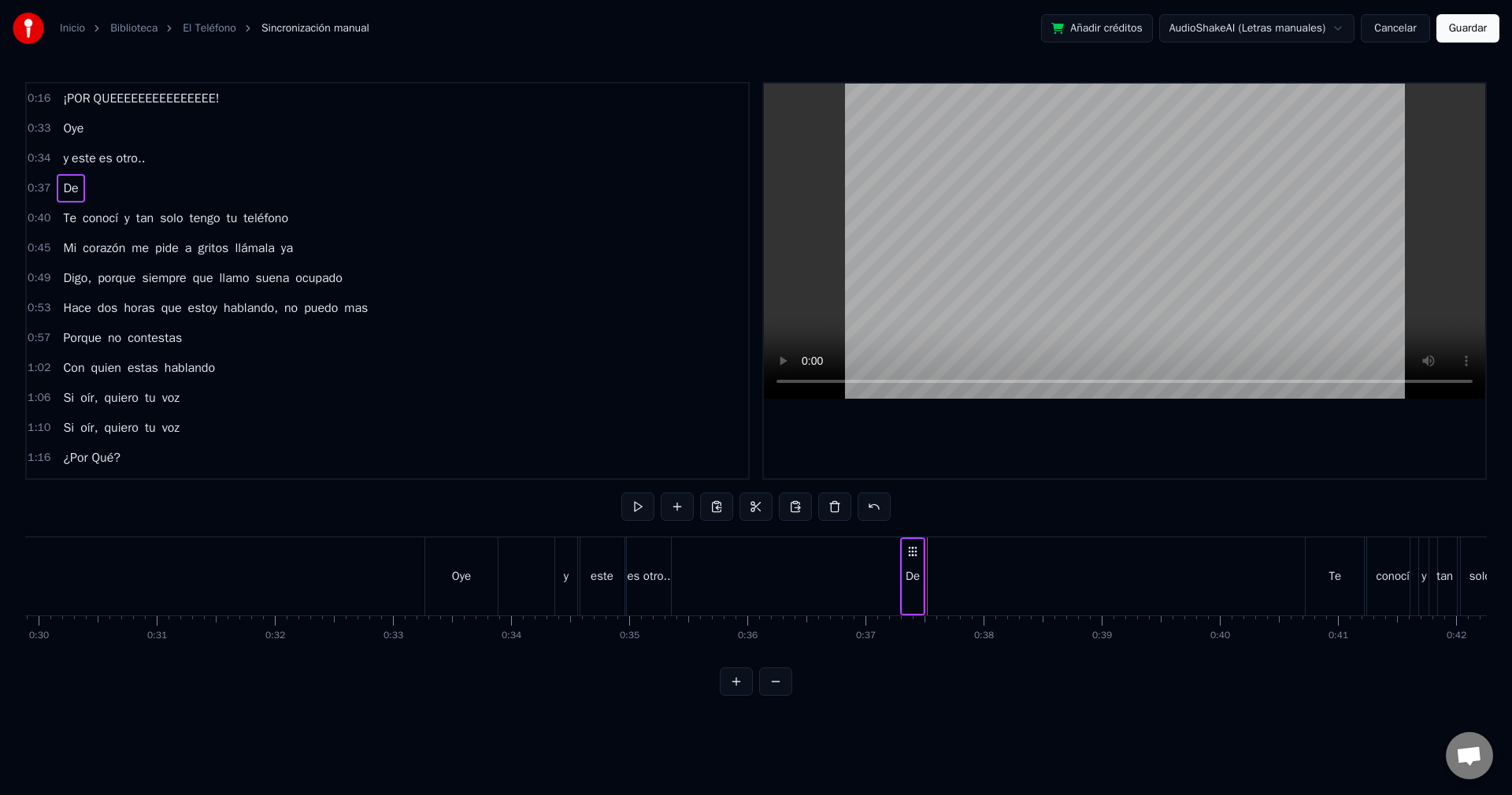 click at bounding box center (11250, 576) 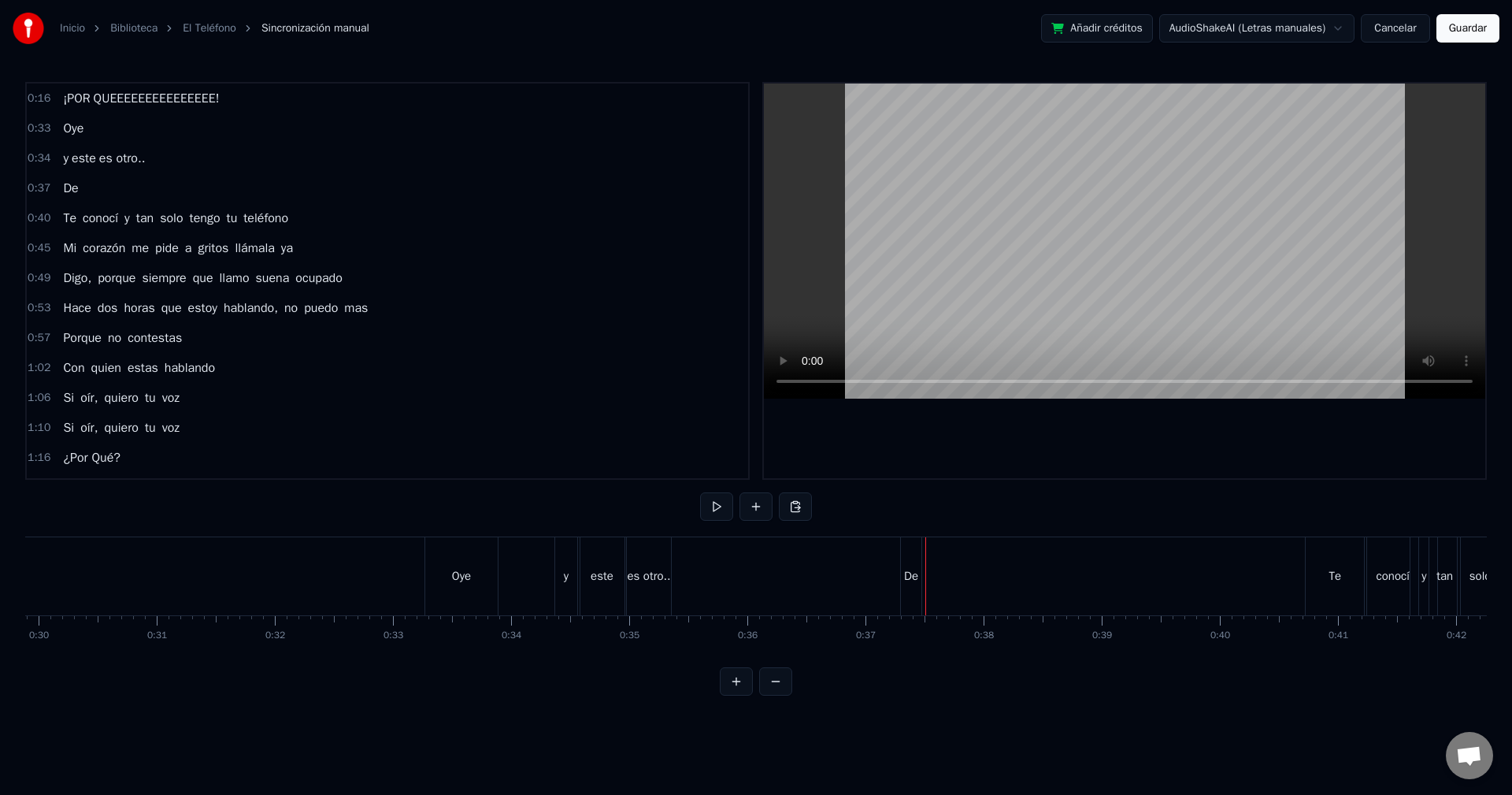click on "¡POR  QUEEEEEEEEEEEEEEE! Oye y  este  es otro.. De  Te conocí y tan solo tengo tu teléfono Mi corazón me pide a gritos llámala ya Digo, porque siempre que llamo suena ocupado Hace dos horas que estoy hablando, no puedo mas Porque no contestas Con quien estas hablando Si oír, quiero tu voz Si oír, quiero tu voz ¿Por Qué? ¿Por qué mi amor? Porque no contestas Con quien éstas hablando Si oír, quiero tu voz Si oír, quiero tu voz Te conocí y tan solo tengo tu teléfono Mi corazón me pide a gritos llámala ya Digo, porque siempre que llamo suena ocupado Hace dos horas que estoy hablando, no puedo mas Porque no contestas Con quien estas hablando Si oír, quiero tu voz Si oír, quiero tu voz Porque no contestas Con quien éstas hablando Si oír, quiero tu voz Si oír, quiero tu voz ¿Por Qué? ¿Por qué  no  contestas  amor? ¡POR  QUEEEEEEEEEEEEEEE! Amor... Amor..." at bounding box center (11250, 576) 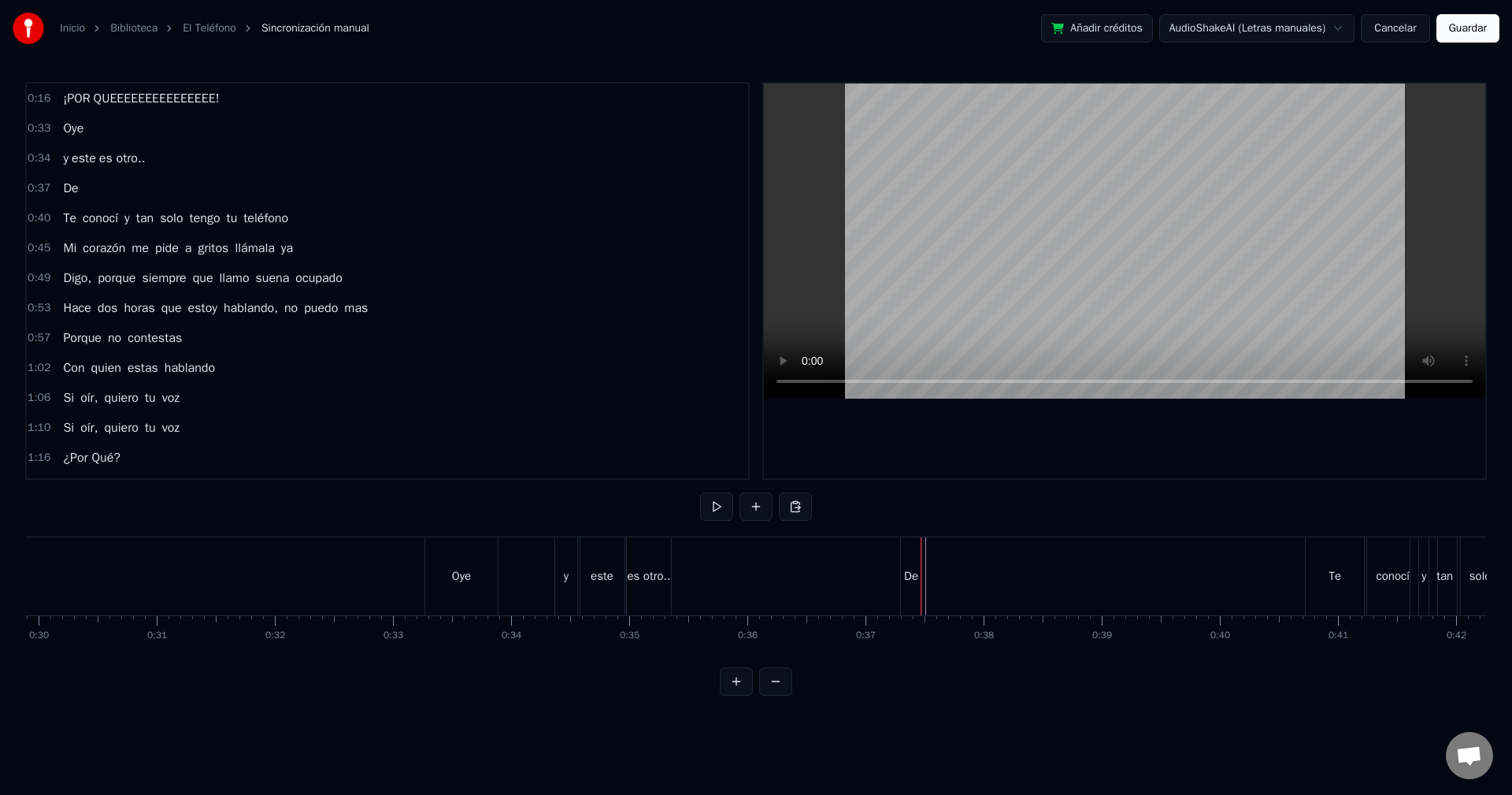 click on "0 0:01 0:02 0:03 0:04 0:05 0:06 0:07 0:08 0:09 0:10 0:11 0:12 0:13 0:14 0:15 0:16 0:17 0:18 0:19 0:20 0:21 0:22 0:23 0:24 0:25 0:26 0:27 0:28 0:29 0:30 0:31 0:32 0:33 0:34 0:35 0:36 0:37 0:38 0:39 0:40 0:41 0:42 0:43 0:44 0:45 0:46 0:47 0:48 0:49 0:50 0:51 0:52 0:53 0:54 0:55 0:56 0:57 0:58 0:59 1:00 1:01 1:02 1:03 1:04 1:05 1:06 1:07 1:08 1:09 1:10 1:11 1:12 1:13 1:14 1:15 1:16 1:17 1:18 1:19 1:20 1:21 1:22 1:23 1:24 1:25 1:26 1:27 1:28 1:29 1:30 1:31 1:32 1:33 1:34 1:35 1:36 1:37 1:38 1:39 1:40 1:41 1:42 1:43 1:44 1:45 1:46 1:47 1:48 1:49 1:50 1:51 1:52 1:53 1:54 1:55 1:56 1:57 1:58 1:59 2:00 2:01 2:02 2:03 2:04 2:05 2:06 2:07 2:08 2:09 2:10 2:11 2:12 2:13 2:14 2:15 2:16 2:17 2:18 2:19 2:20 2:21 2:22 2:23 2:24 2:25 2:26 2:27 2:28 2:29 2:30 2:31 2:32 2:33 2:34 2:35 2:36 2:37 2:38 2:39 2:40 2:41 2:42 2:43 2:44 2:45 2:46 2:47 2:48 2:49 2:50 2:51 2:52 2:53 2:54 2:55 2:56 2:57 2:58 2:59 3:00 3:01 3:02 3:03 3:04 3:05 3:06 3:07 3:08 3:09 3:10 3:11 3:12 3:13 3:14 3:15 3:16 3:17 3:18 3:19 3:20 3:21 3:22 3:23 3:24" at bounding box center [11250, 628] 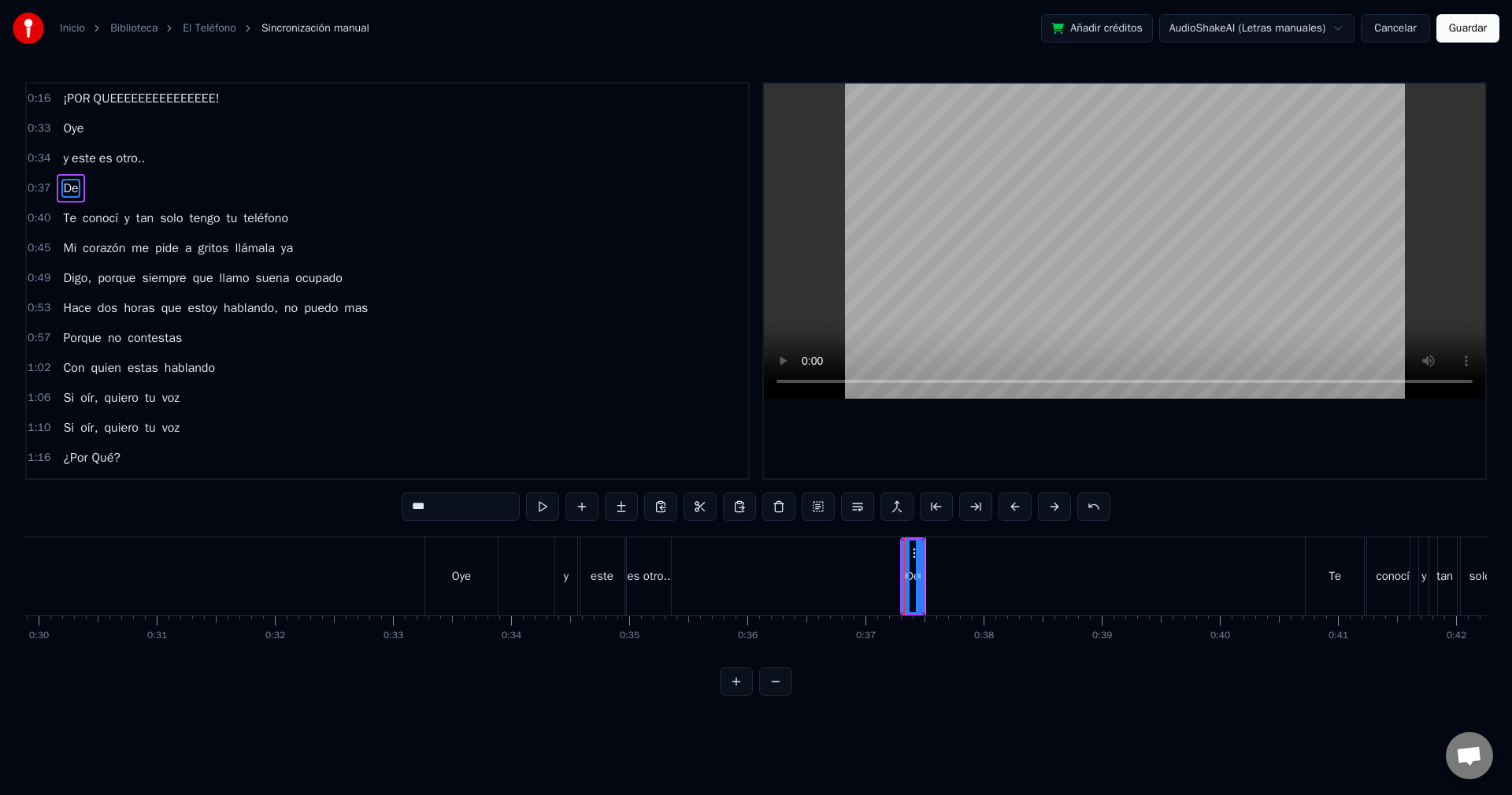 click 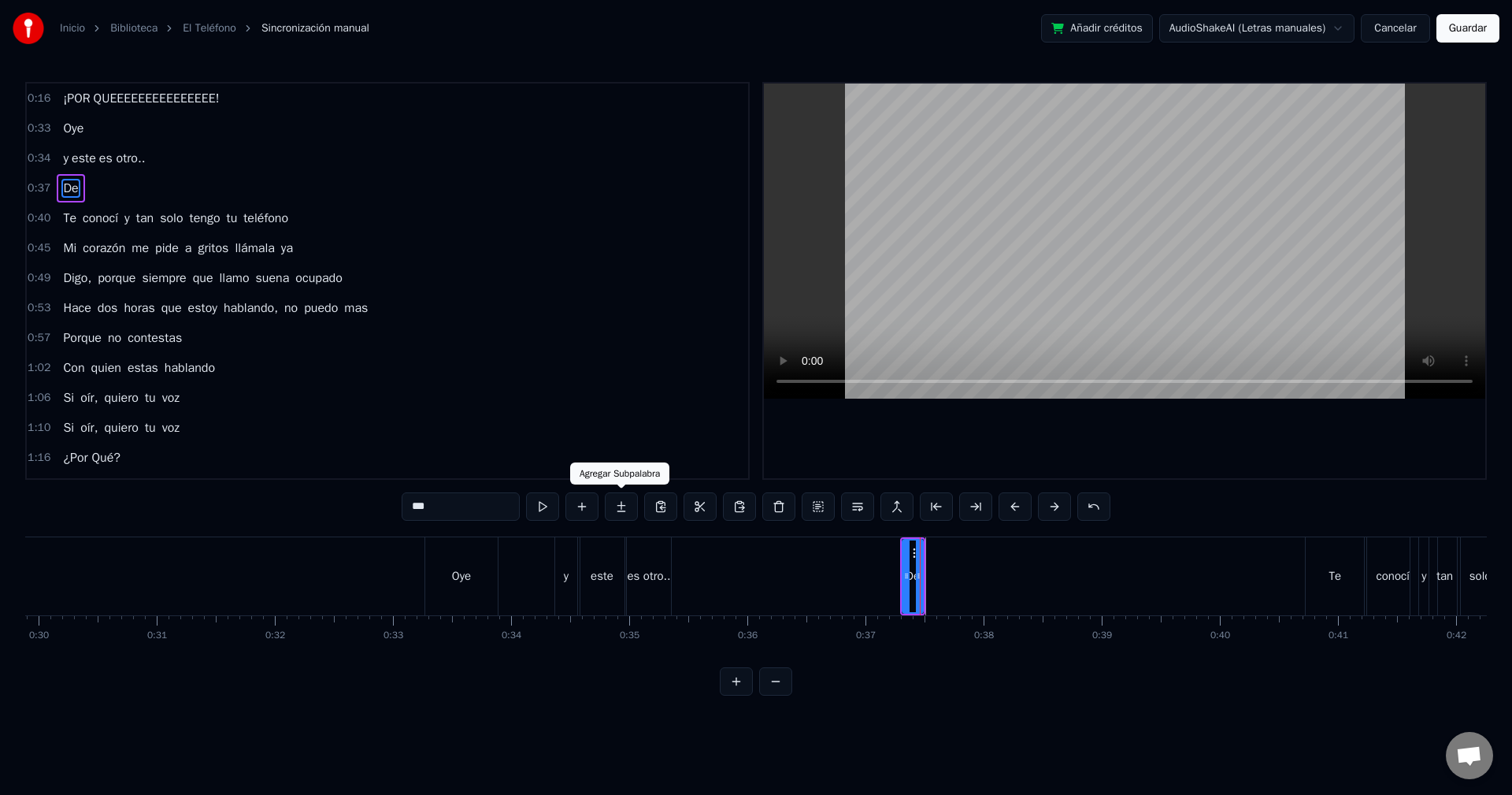 click at bounding box center [621, 507] 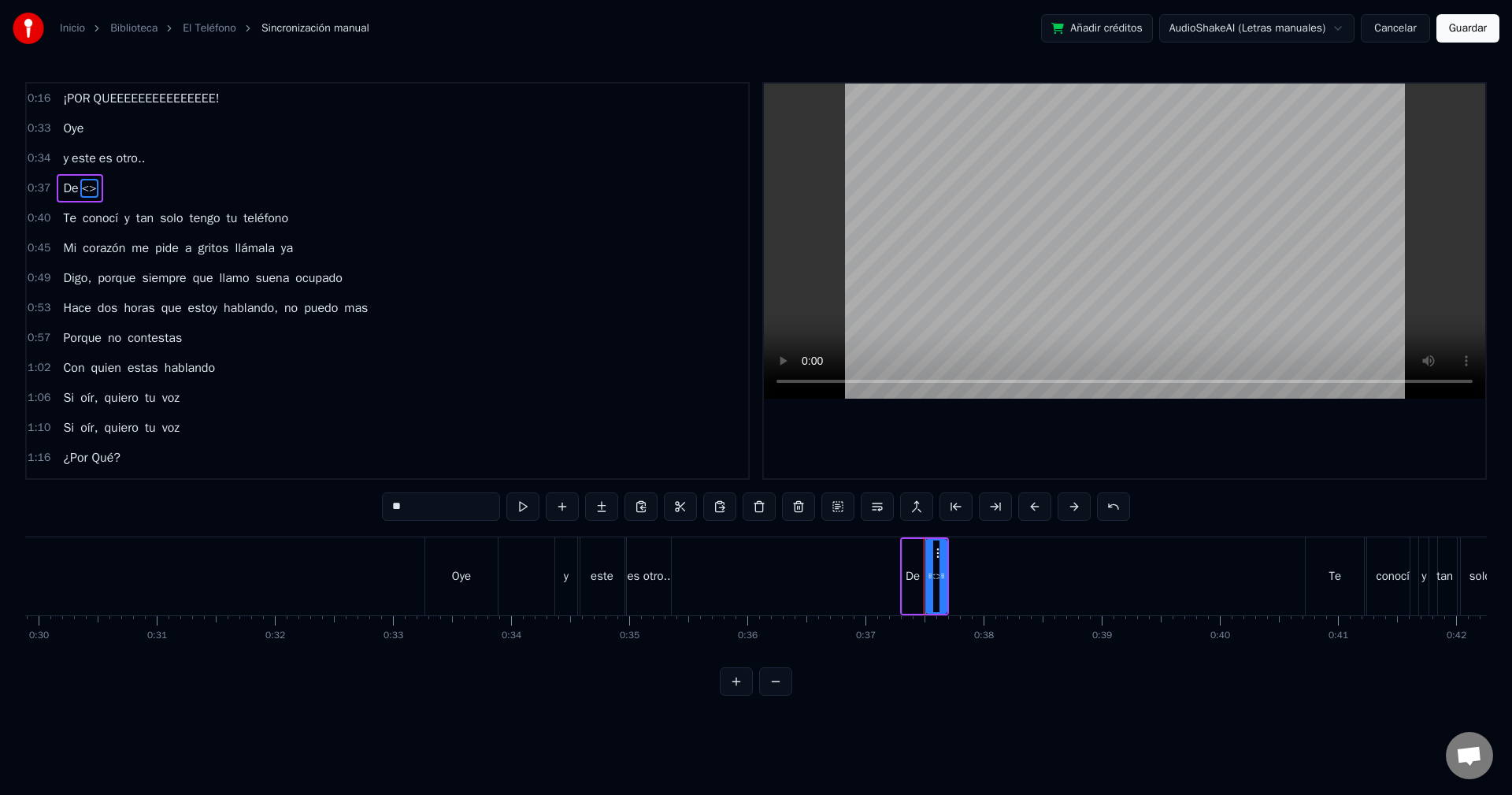 drag, startPoint x: 450, startPoint y: 509, endPoint x: 324, endPoint y: 503, distance: 126.143 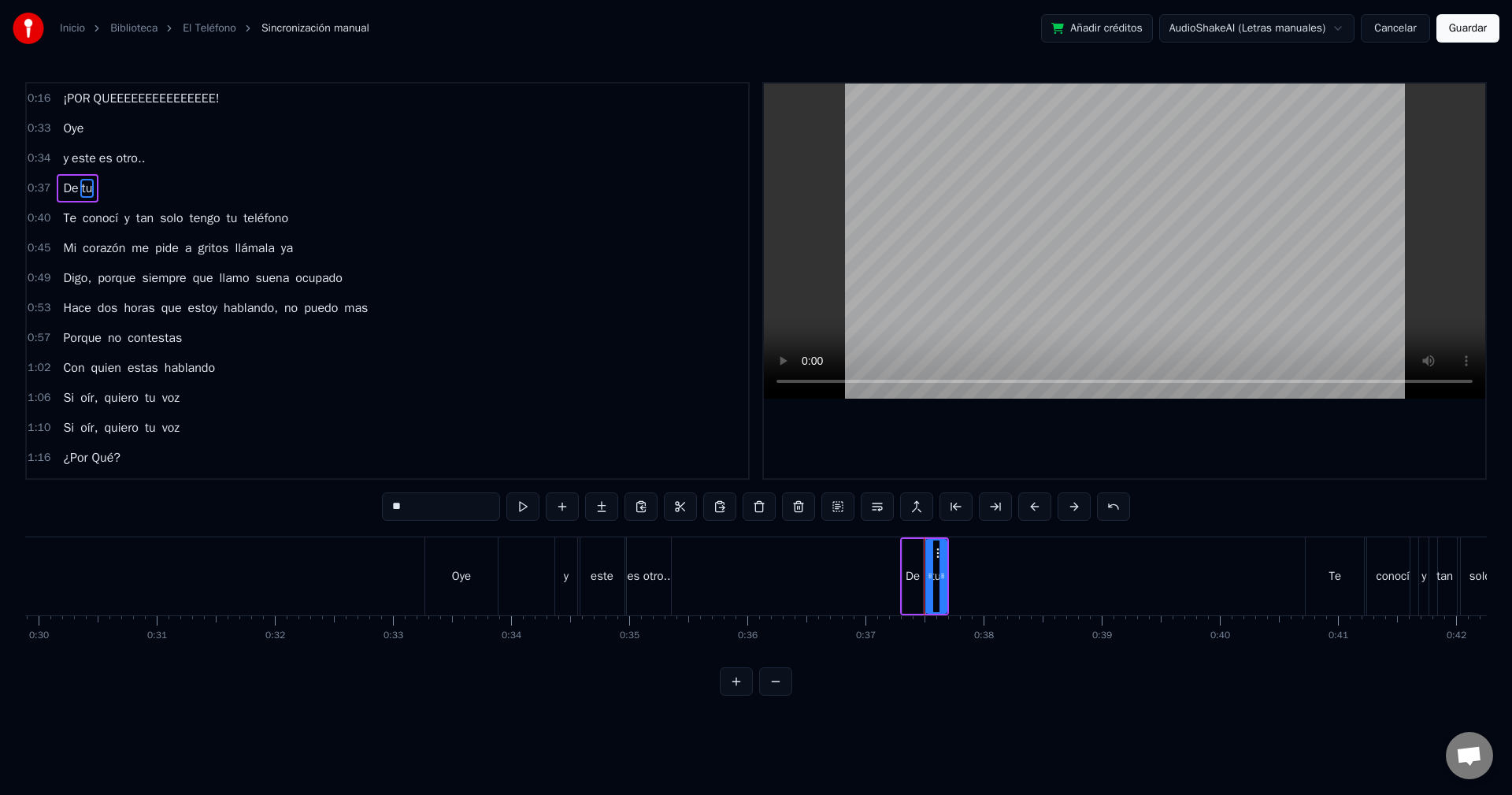 click on "**" at bounding box center (441, 507) 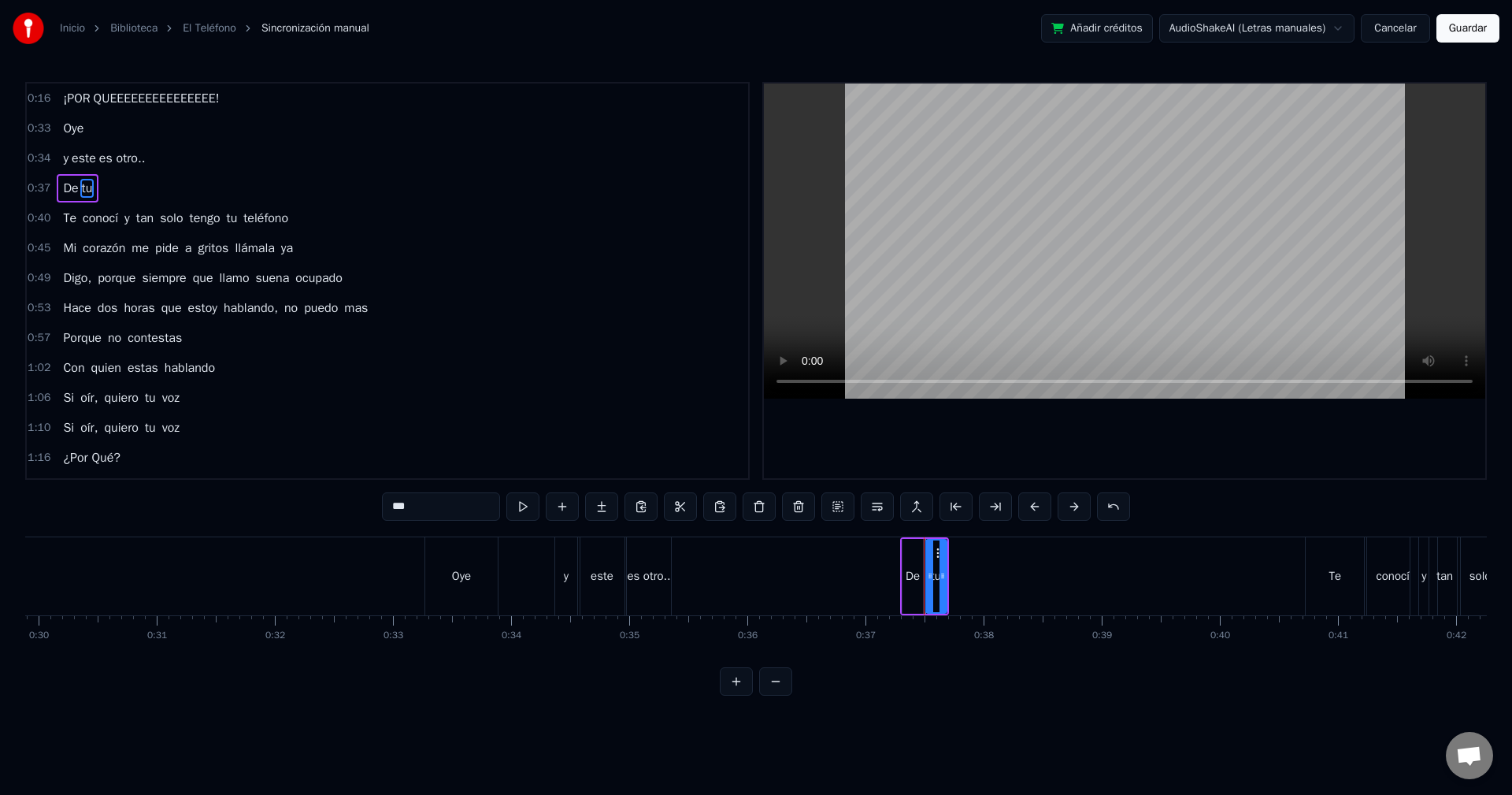 type on "**" 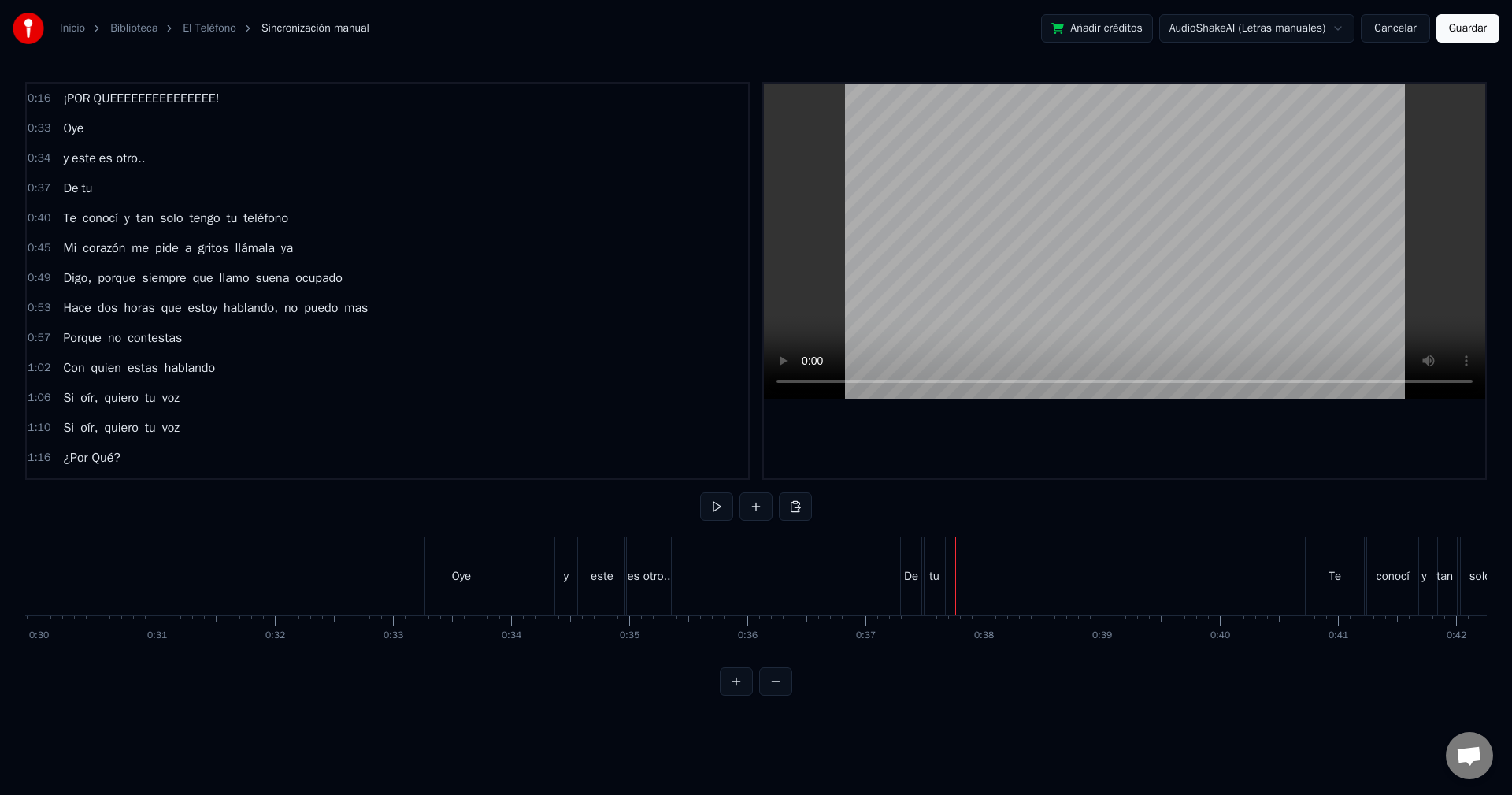 click at bounding box center (11250, 576) 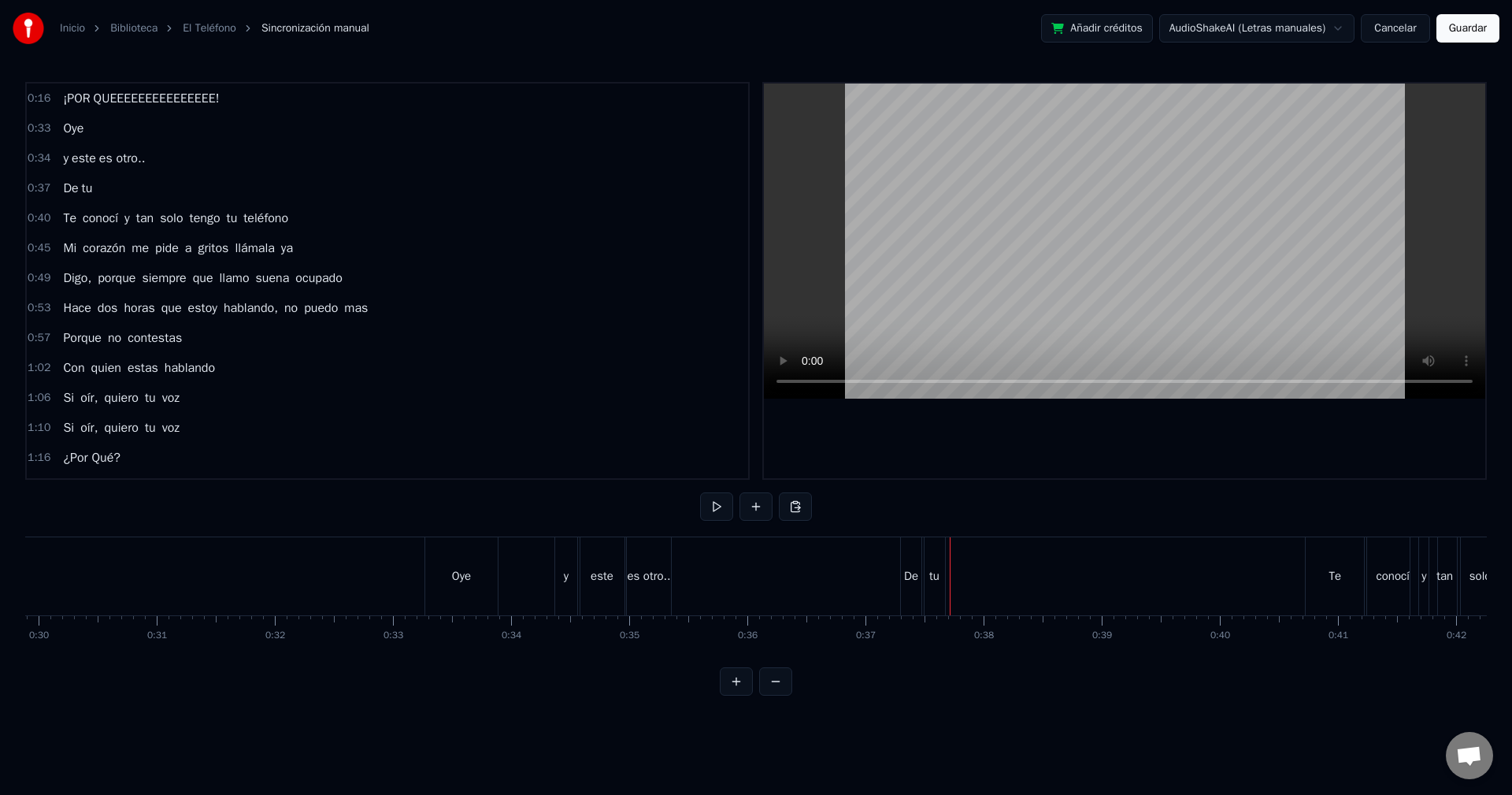 click on "0:37 De   tu" at bounding box center [387, 188] 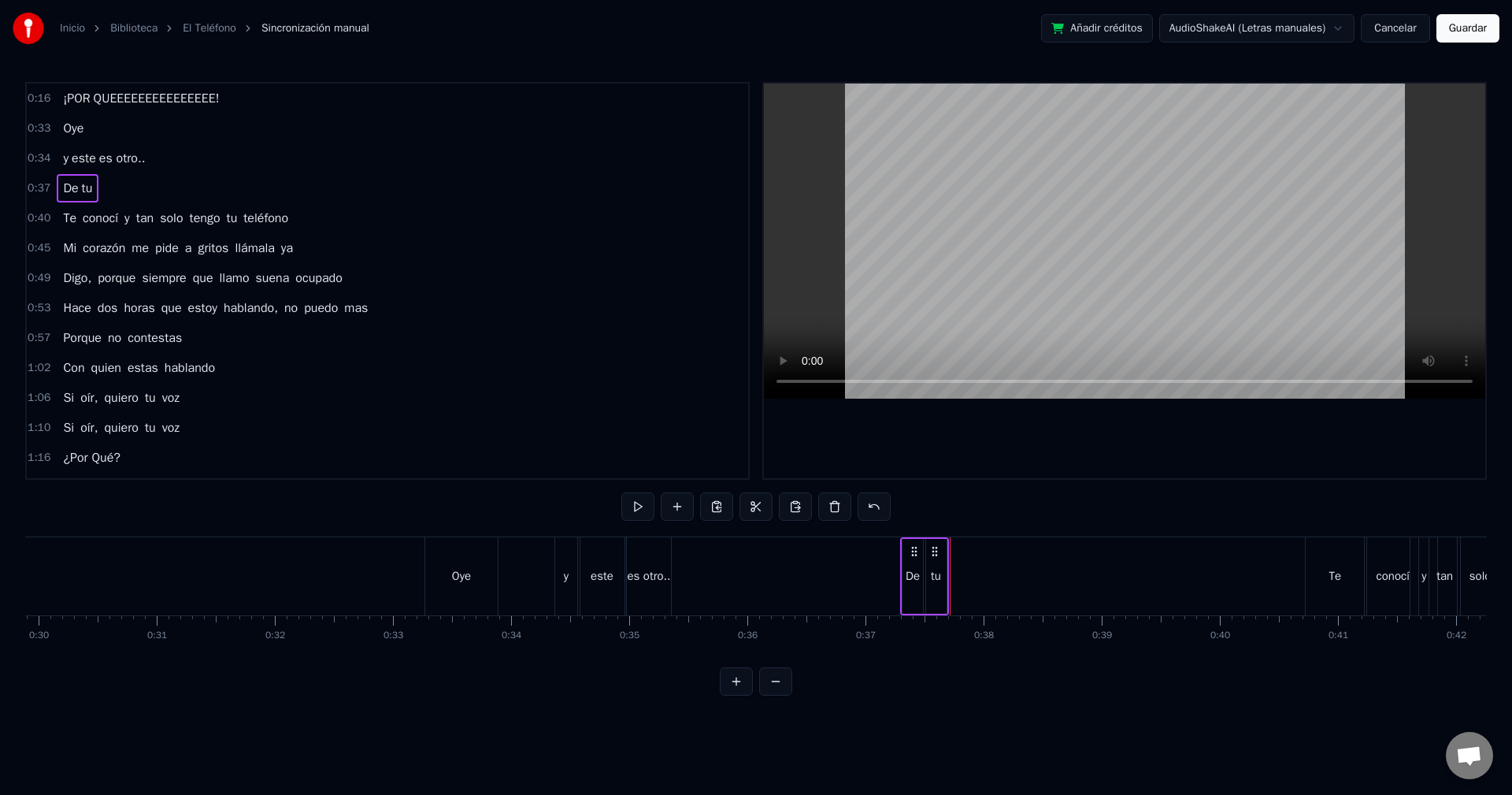 click on "0:37 De   tu" at bounding box center [387, 188] 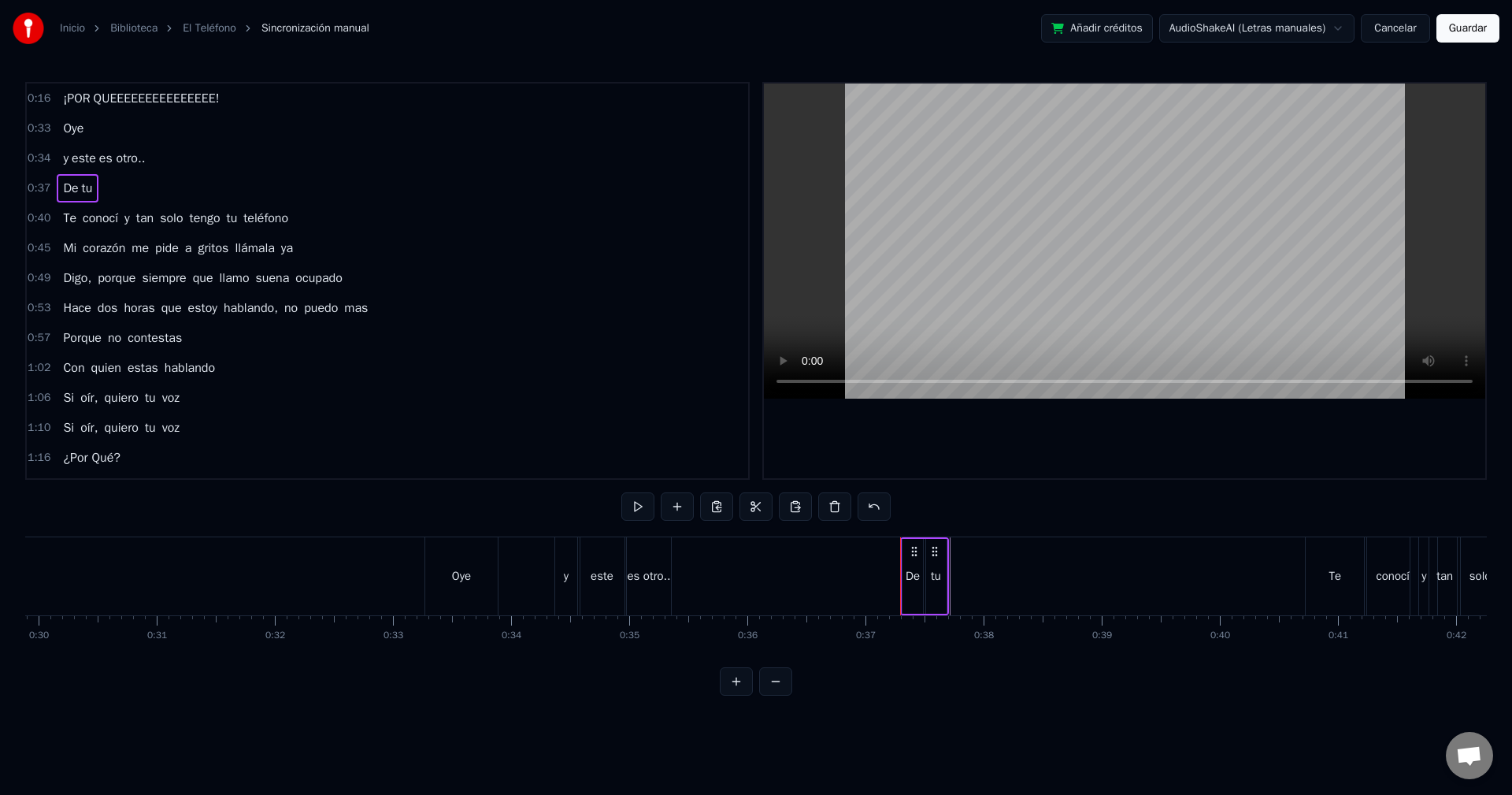 click on "De" at bounding box center (70, 188) 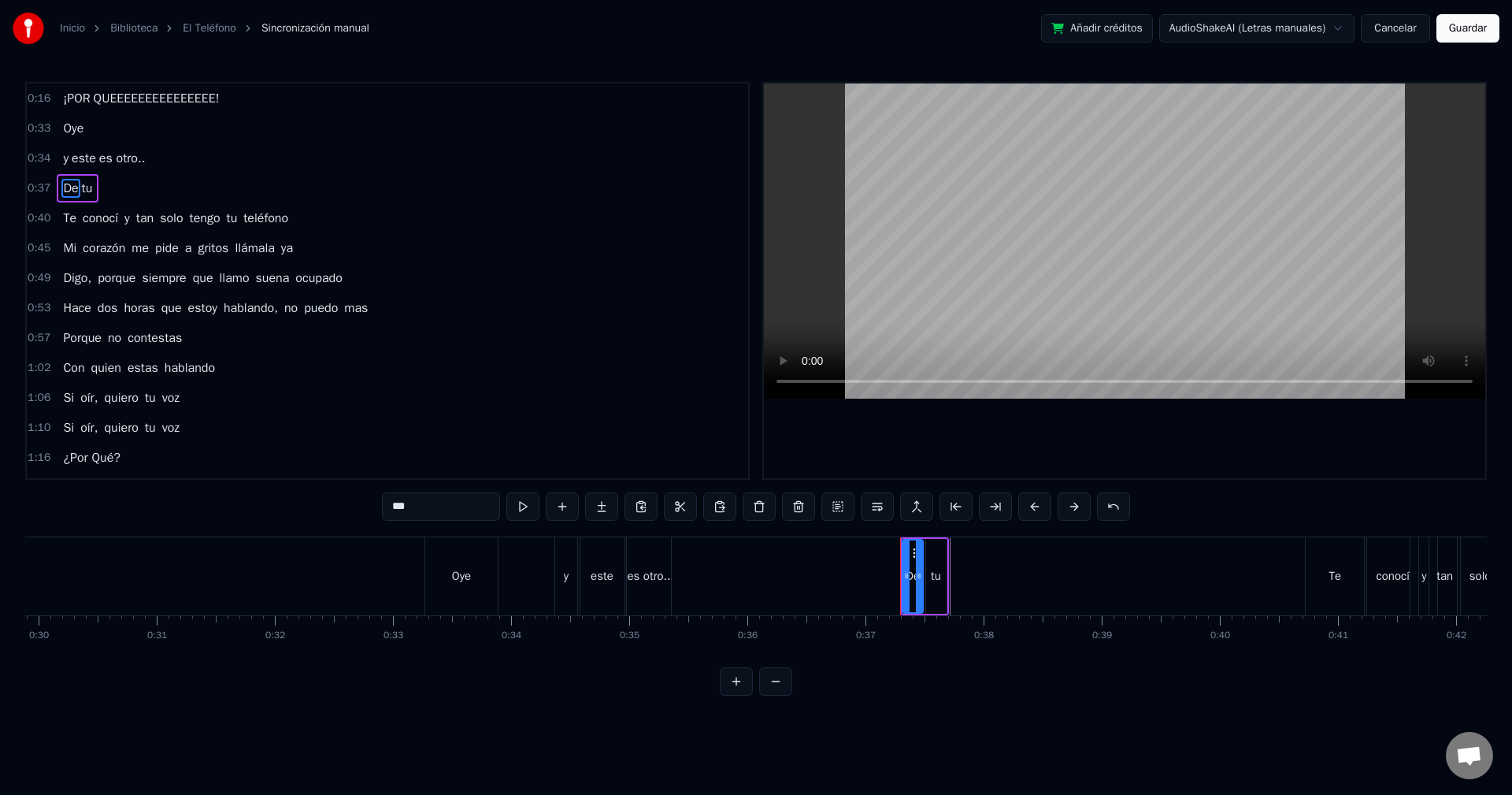click on "De" at bounding box center [70, 188] 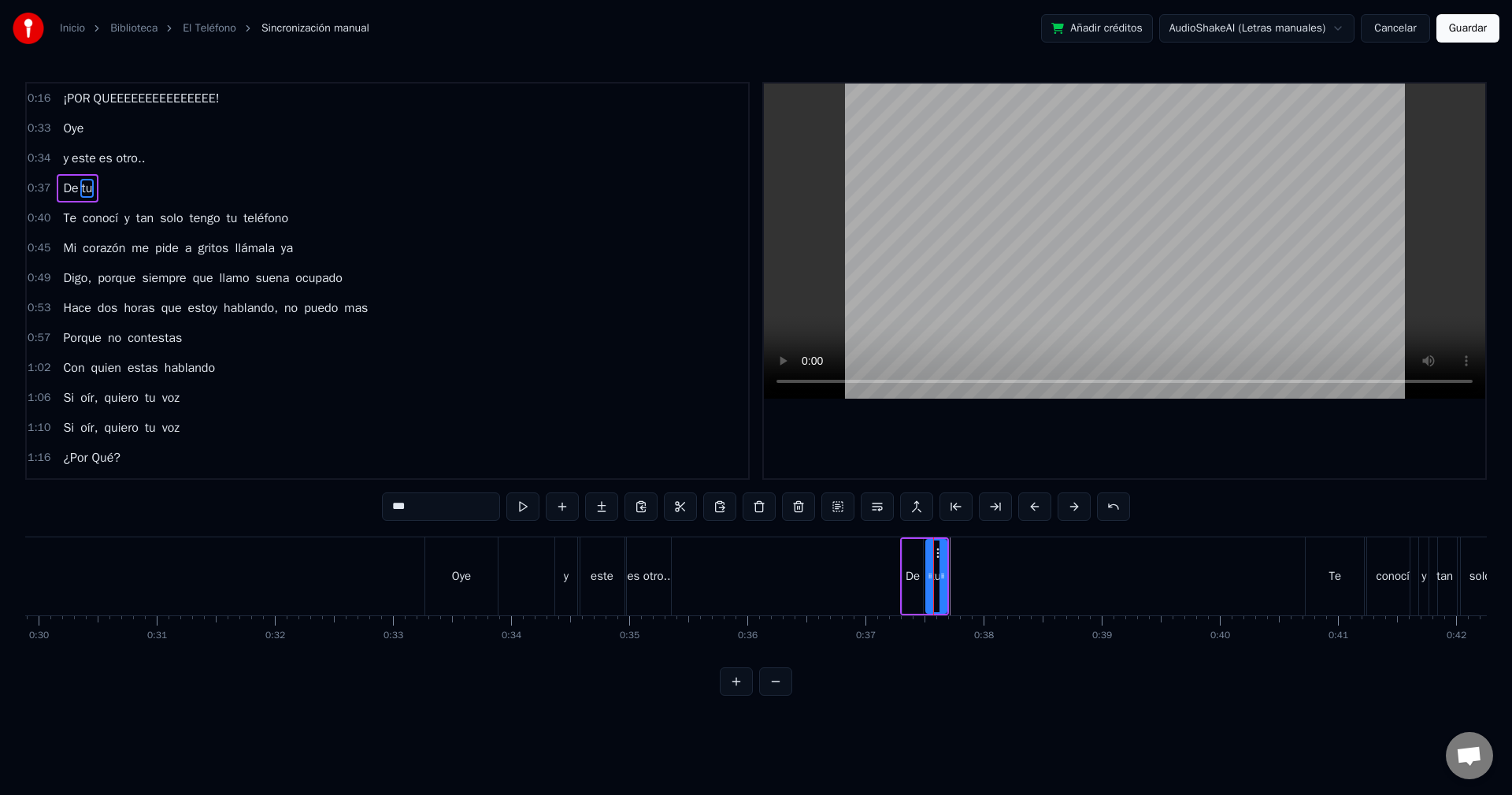 click on "**" at bounding box center [441, 507] 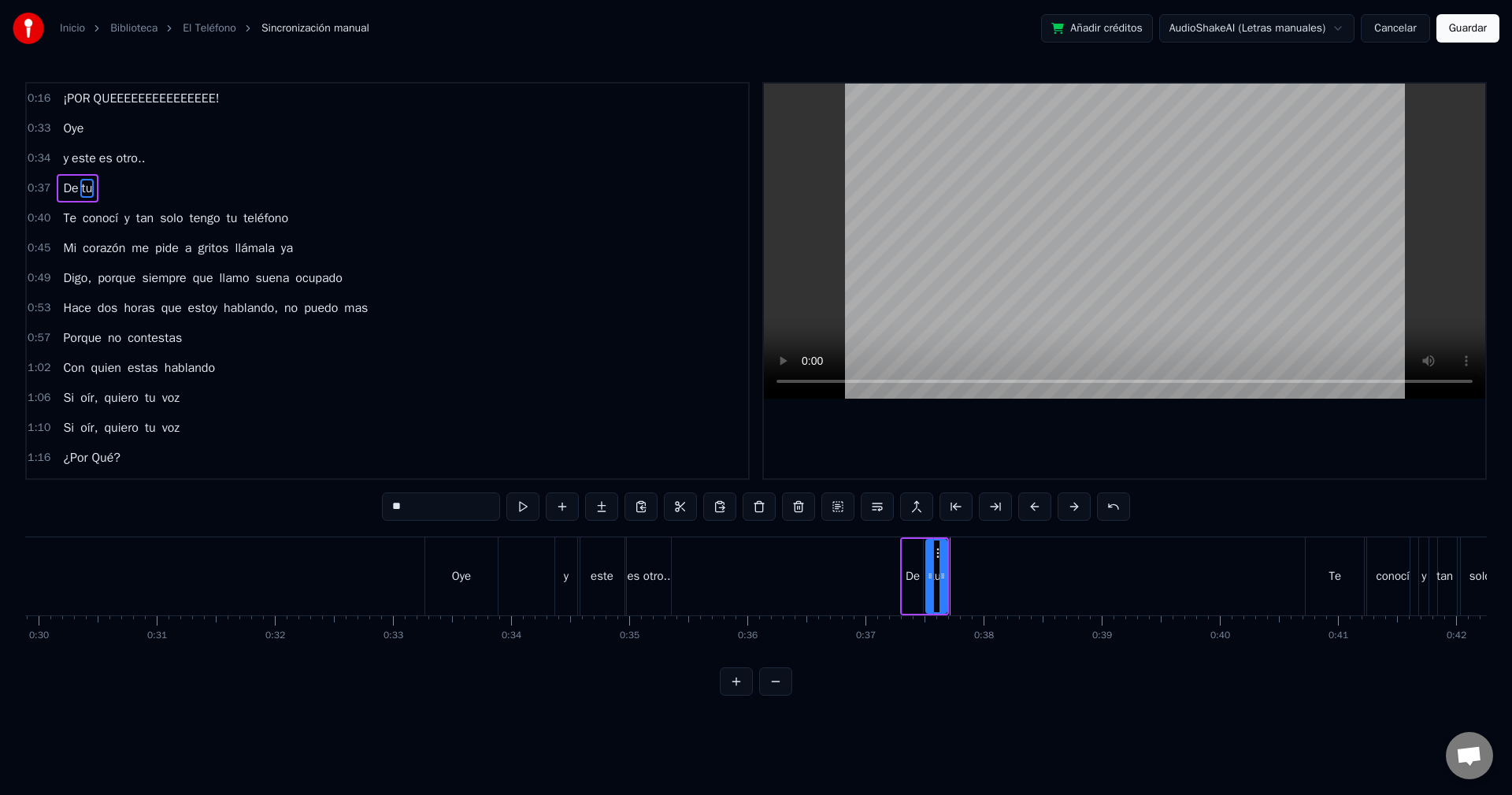 type on "**" 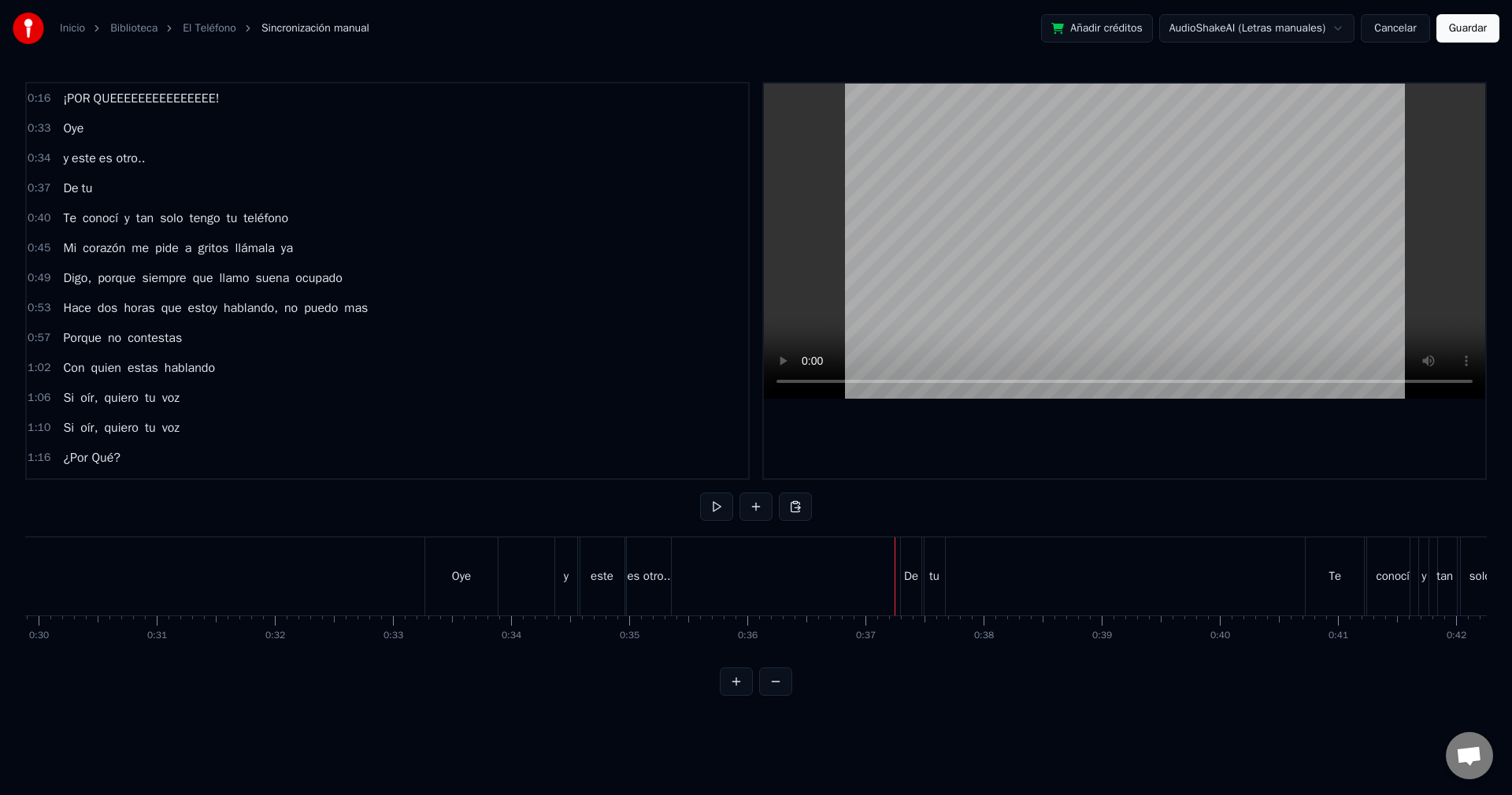click on "De  tu" at bounding box center (925, 576) 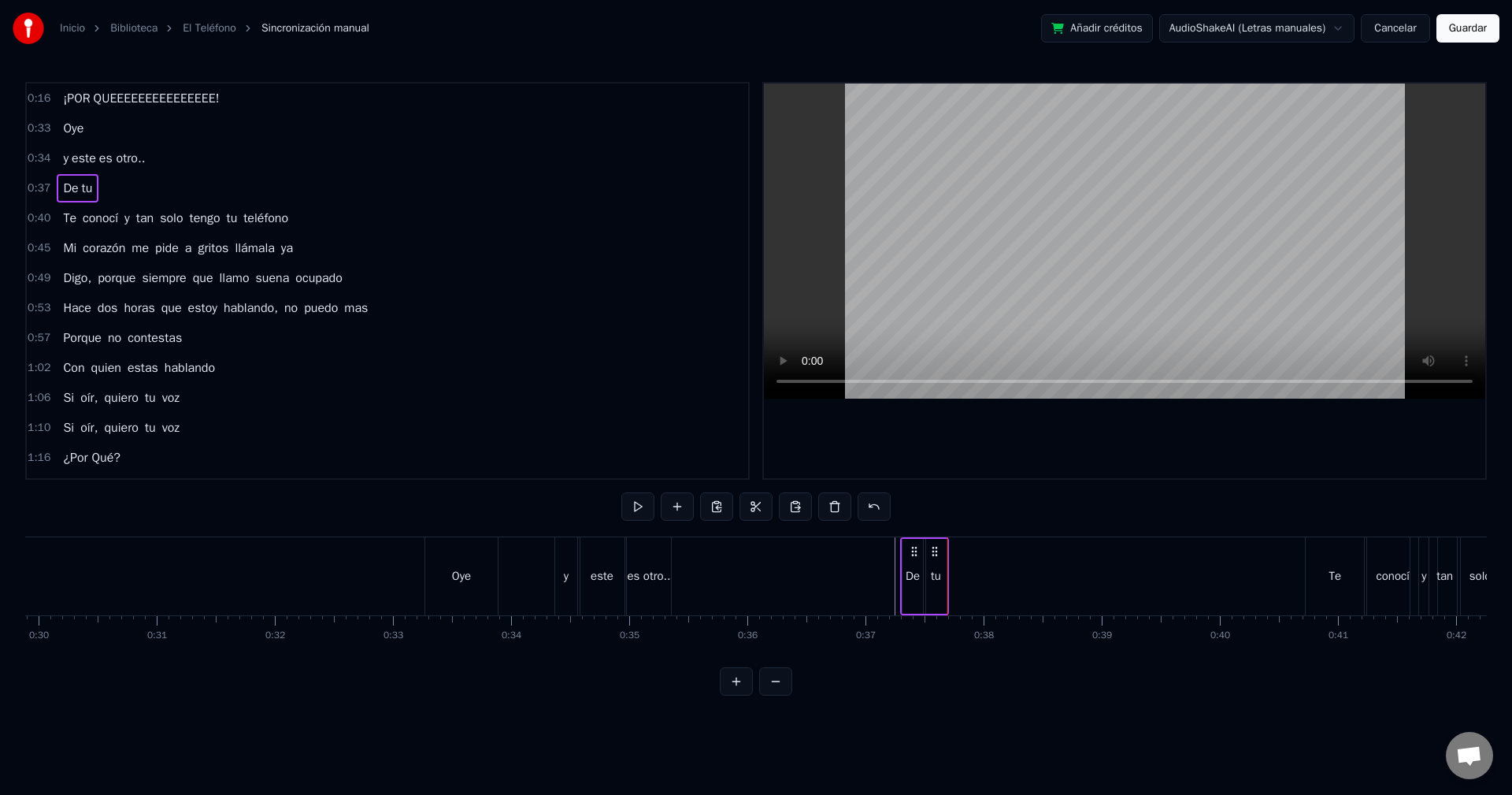 click on "tu" at bounding box center [936, 576] 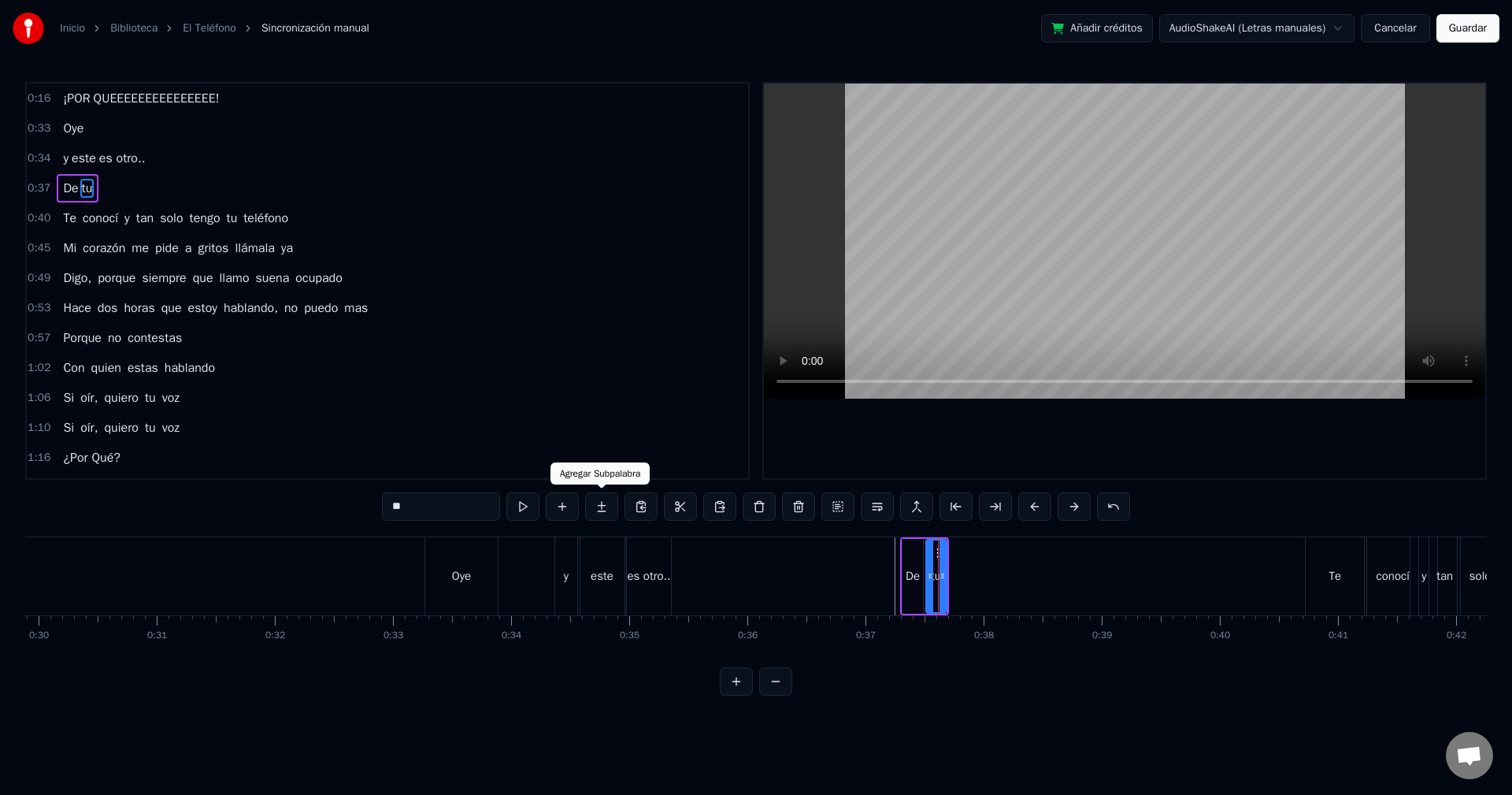 click at bounding box center [602, 507] 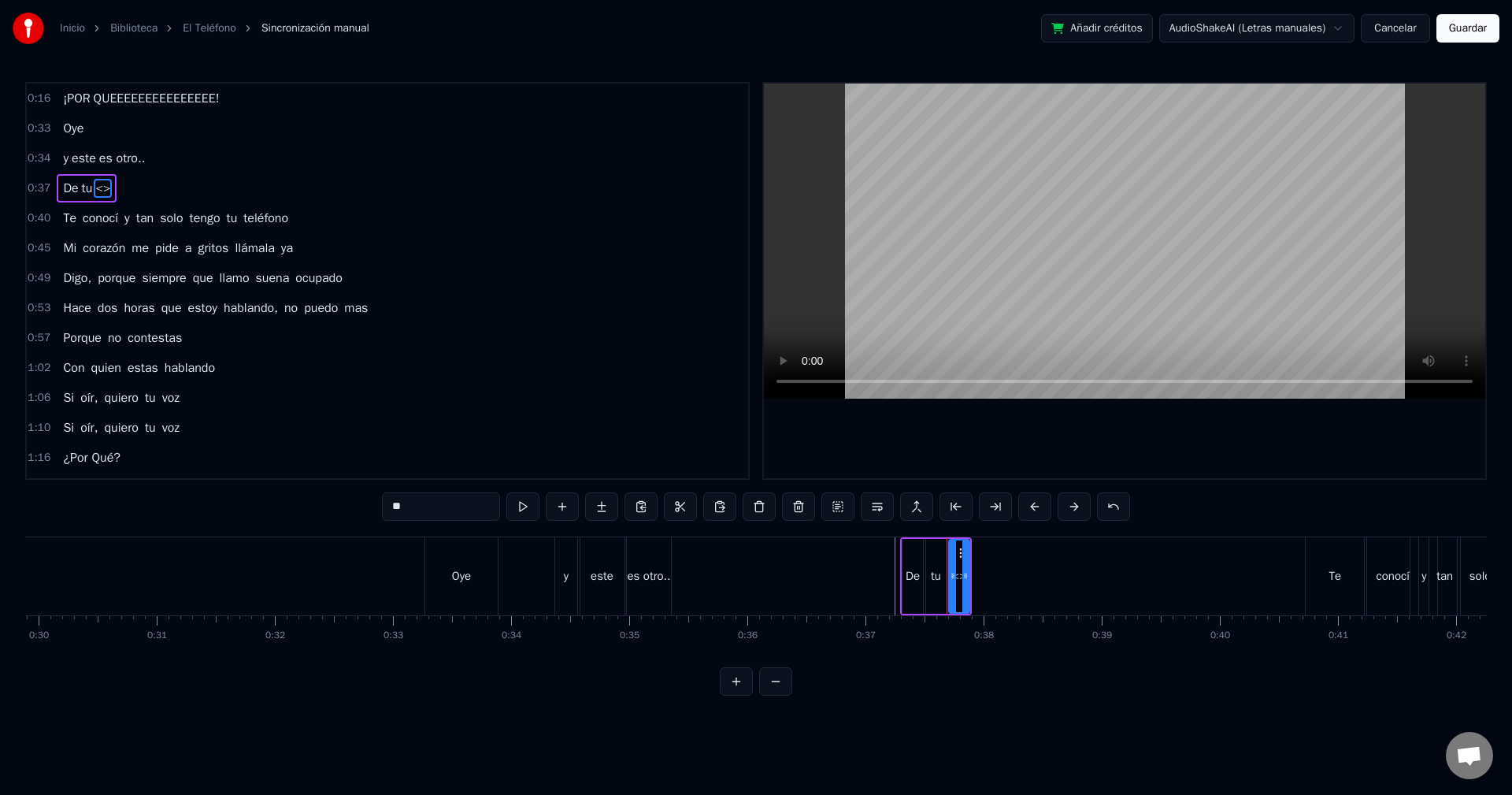 drag, startPoint x: 436, startPoint y: 504, endPoint x: 350, endPoint y: 507, distance: 86.05231 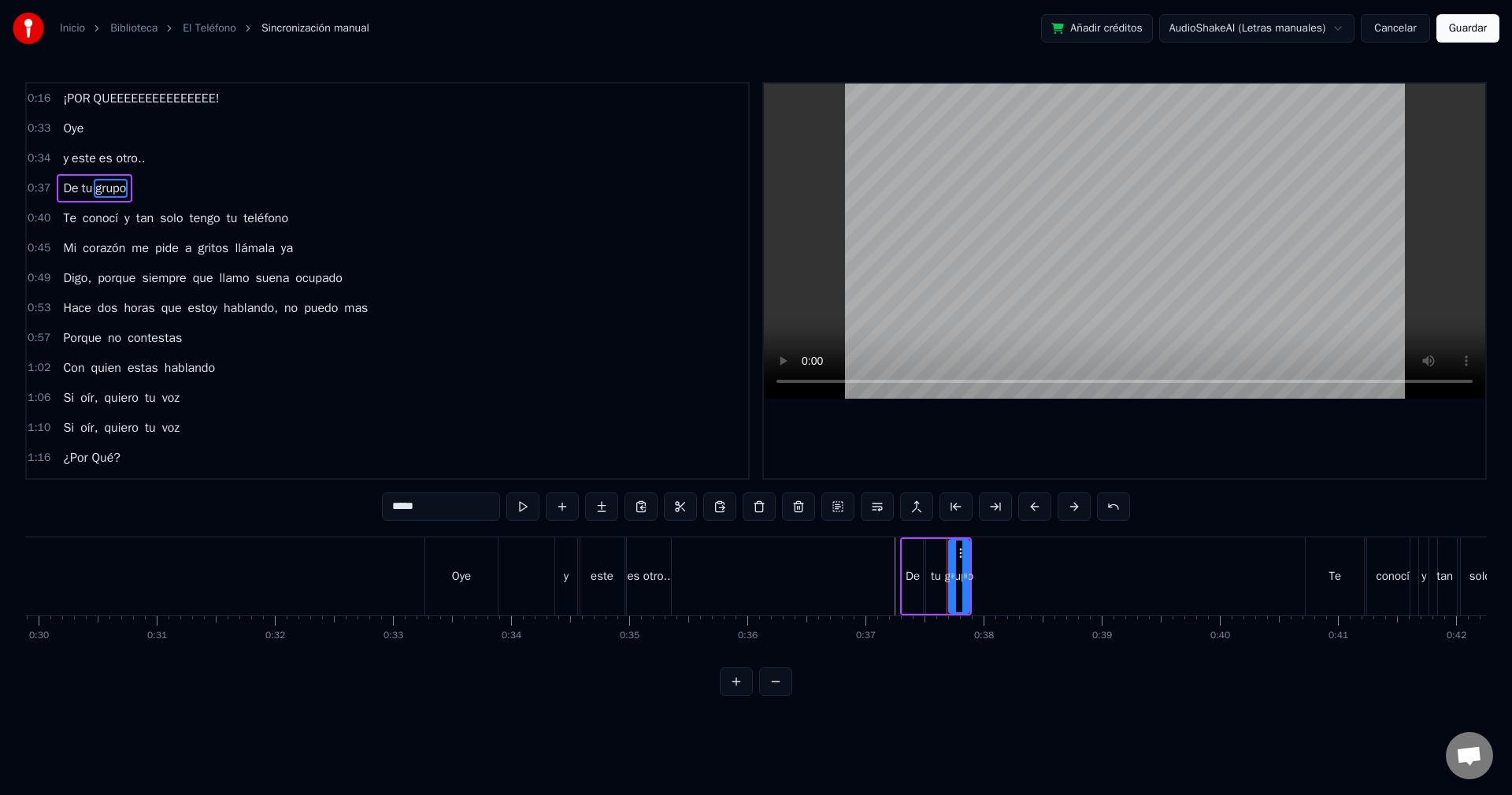 type on "*****" 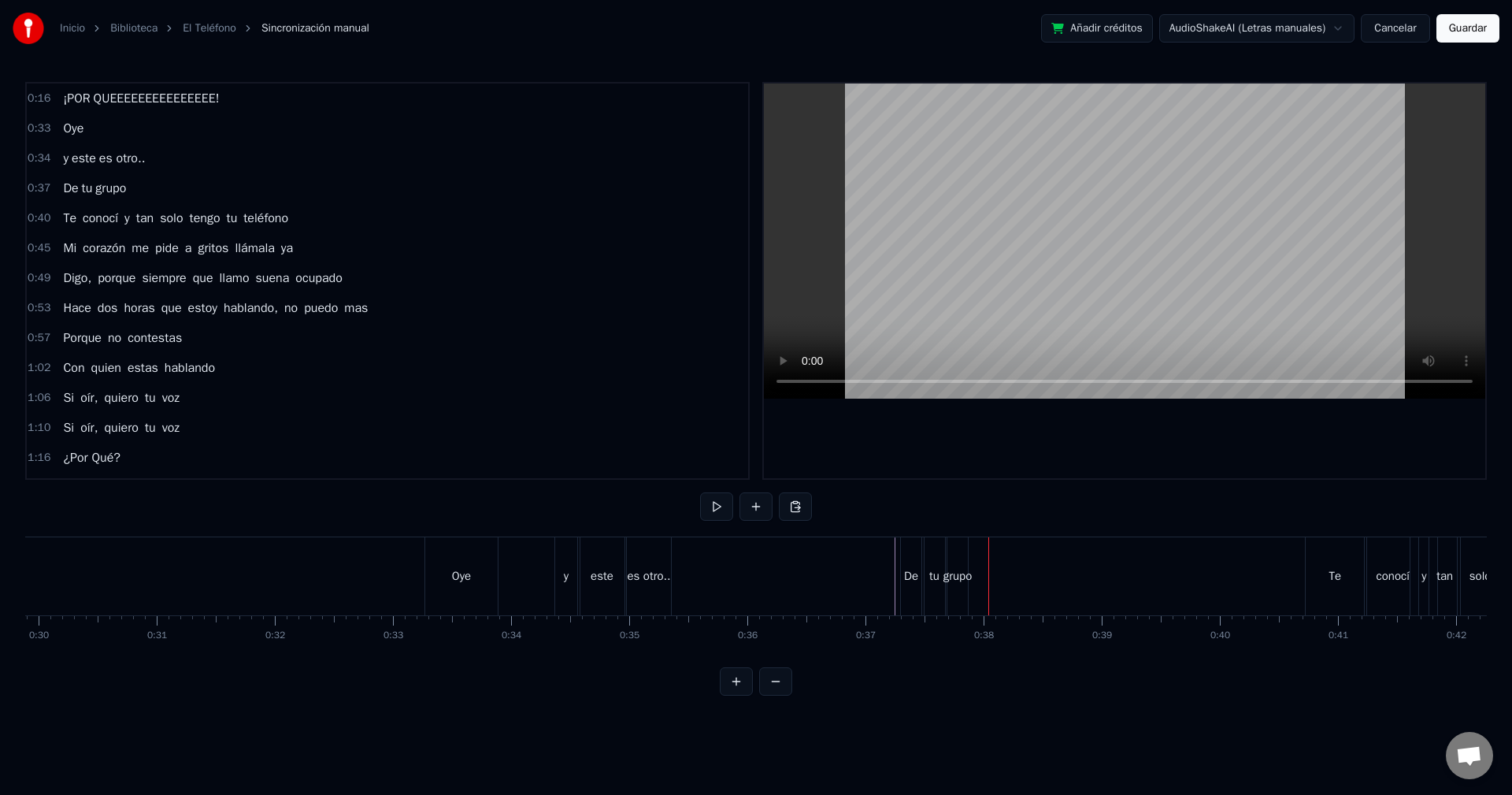 click on "grupo" at bounding box center [958, 576] 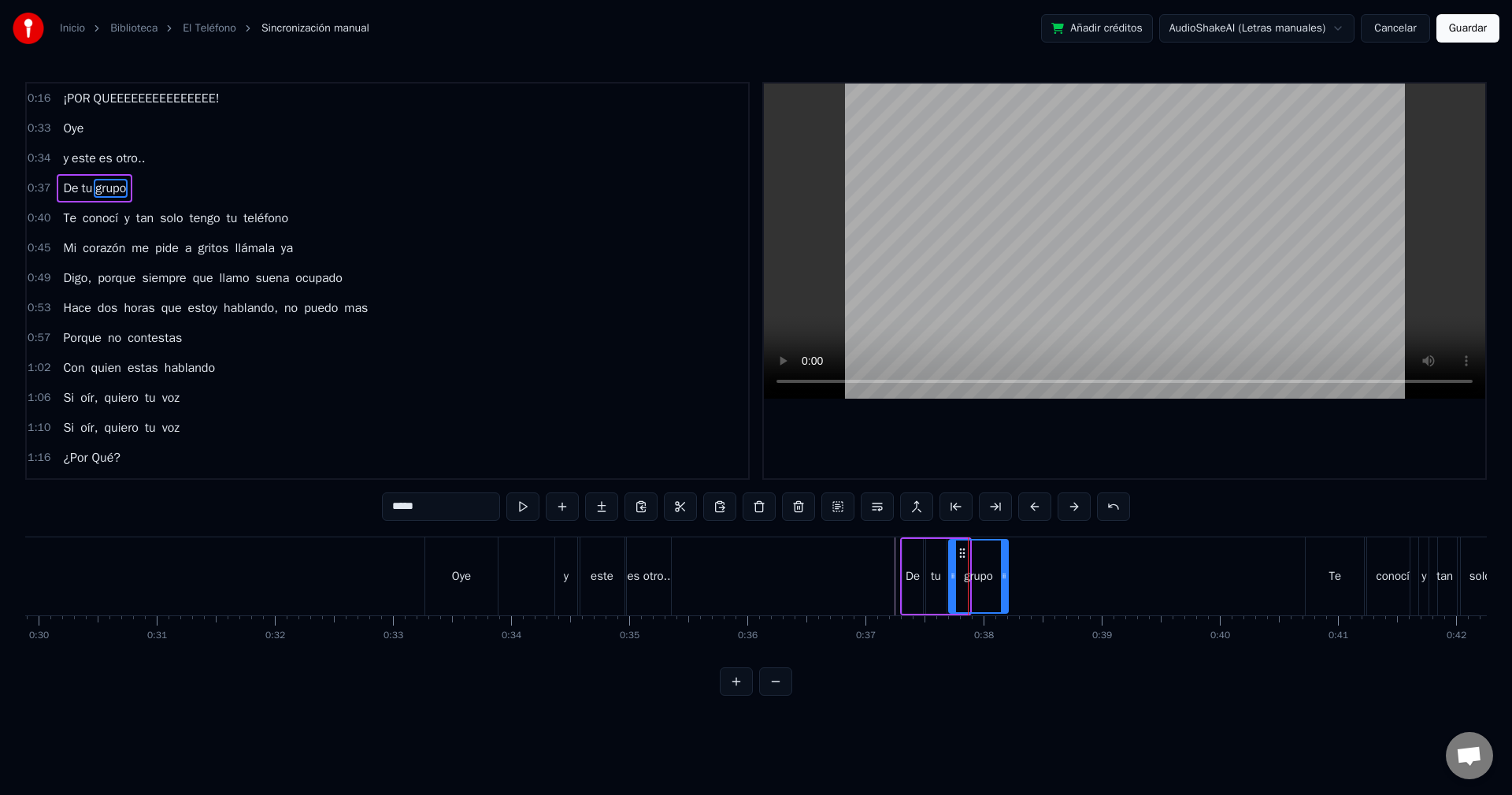 drag, startPoint x: 967, startPoint y: 589, endPoint x: 1006, endPoint y: 598, distance: 40.024992 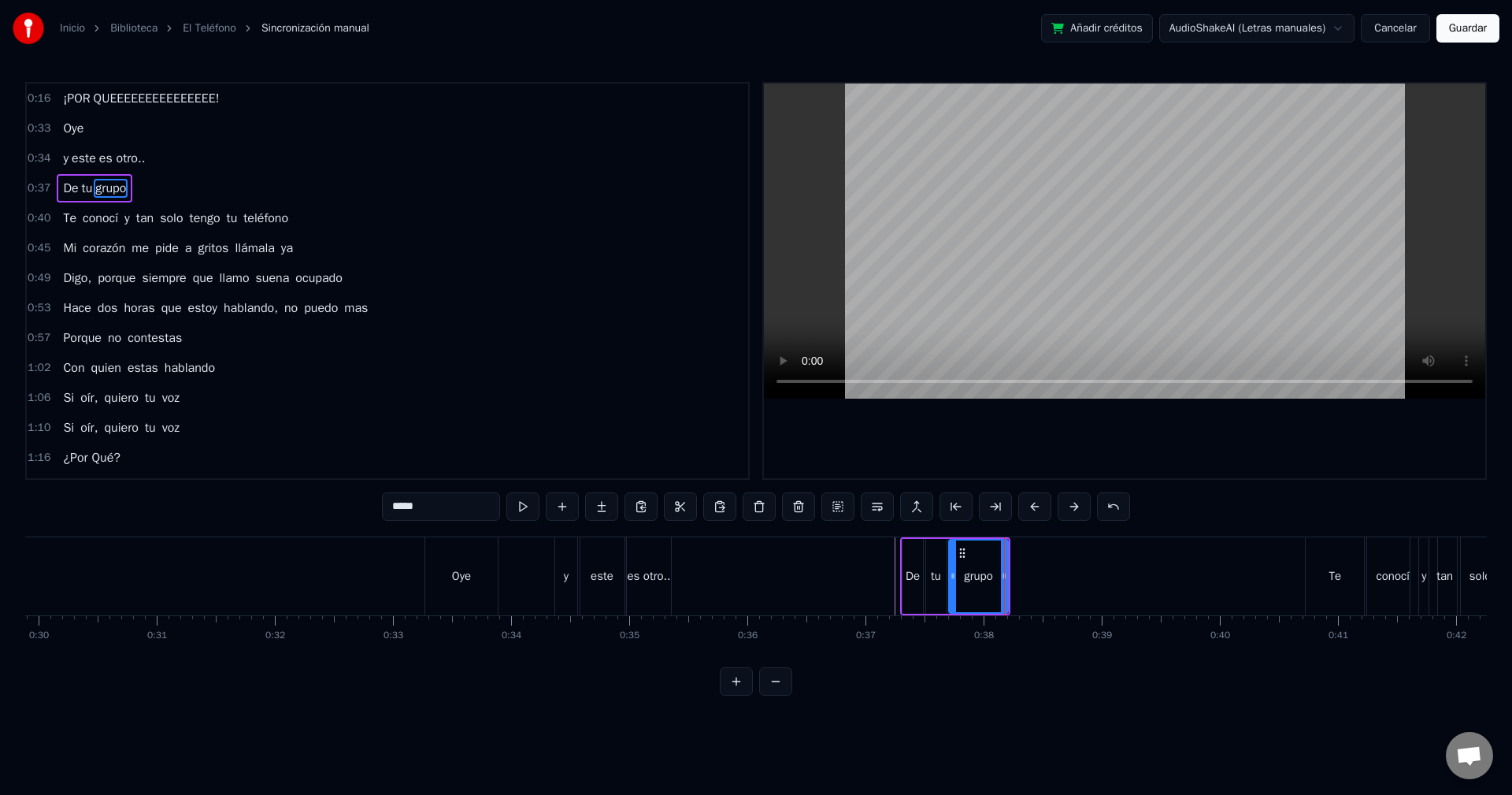 click on "*****" at bounding box center (441, 507) 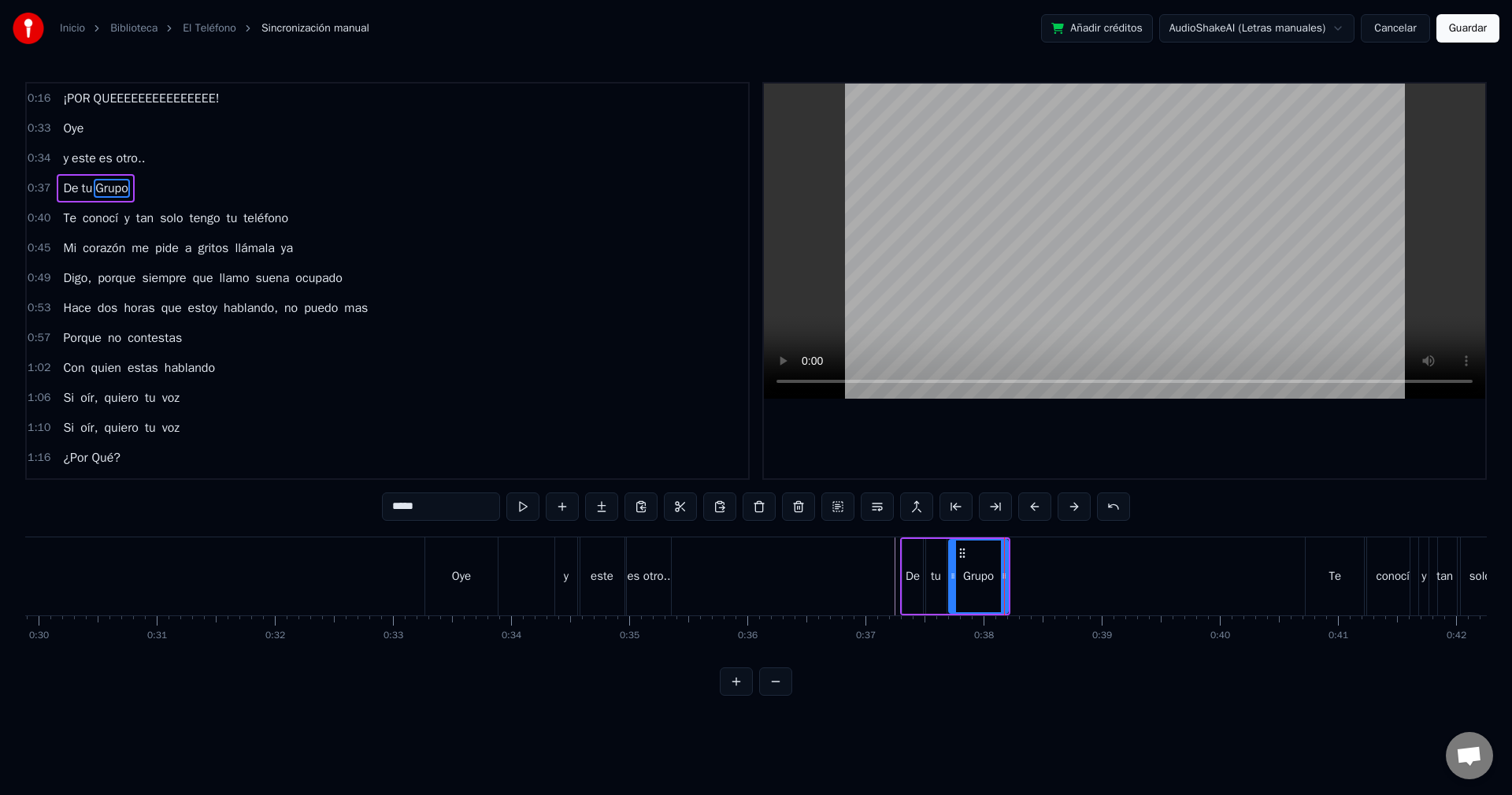 click on "*****" at bounding box center (441, 507) 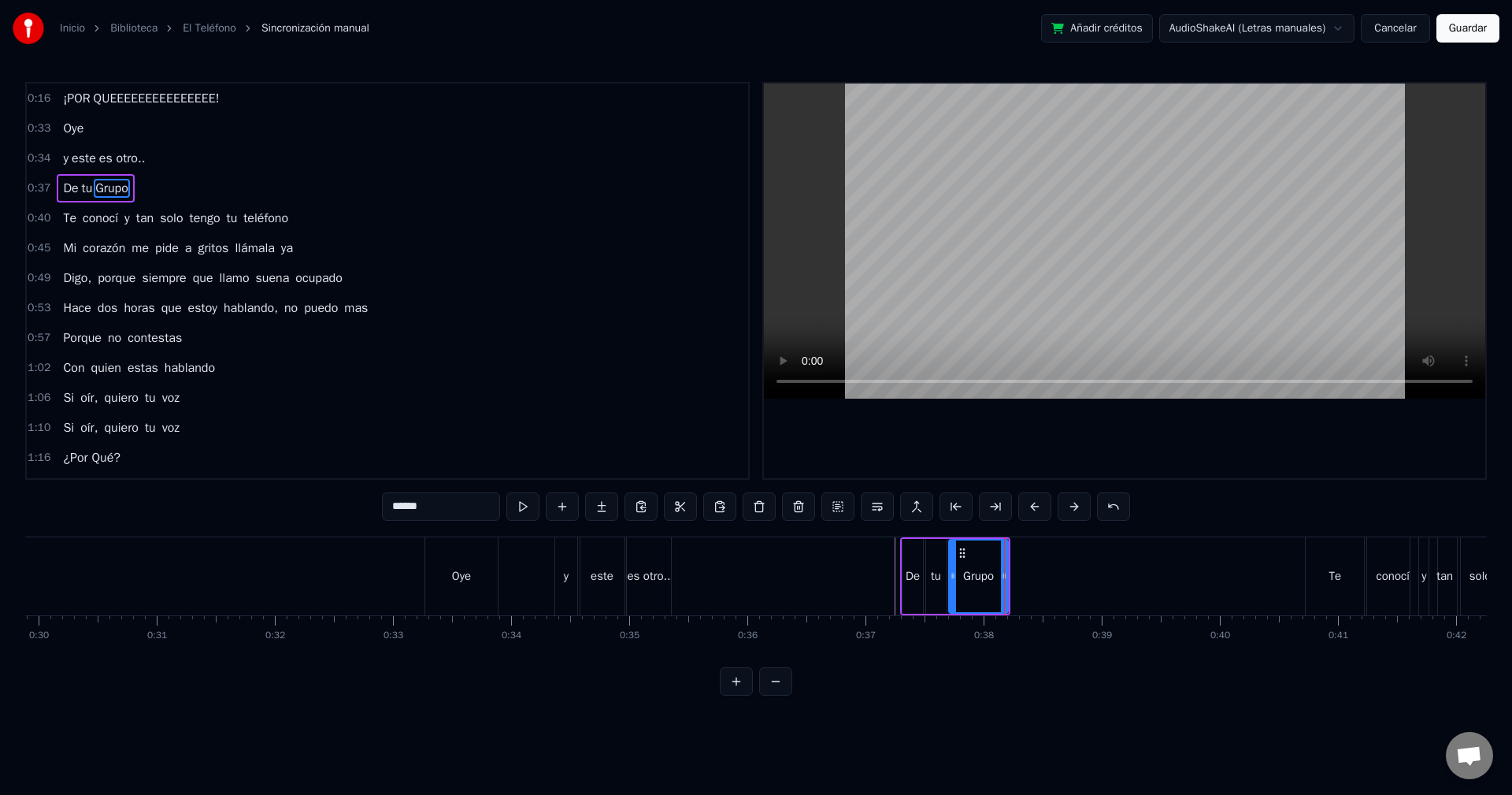 type on "*****" 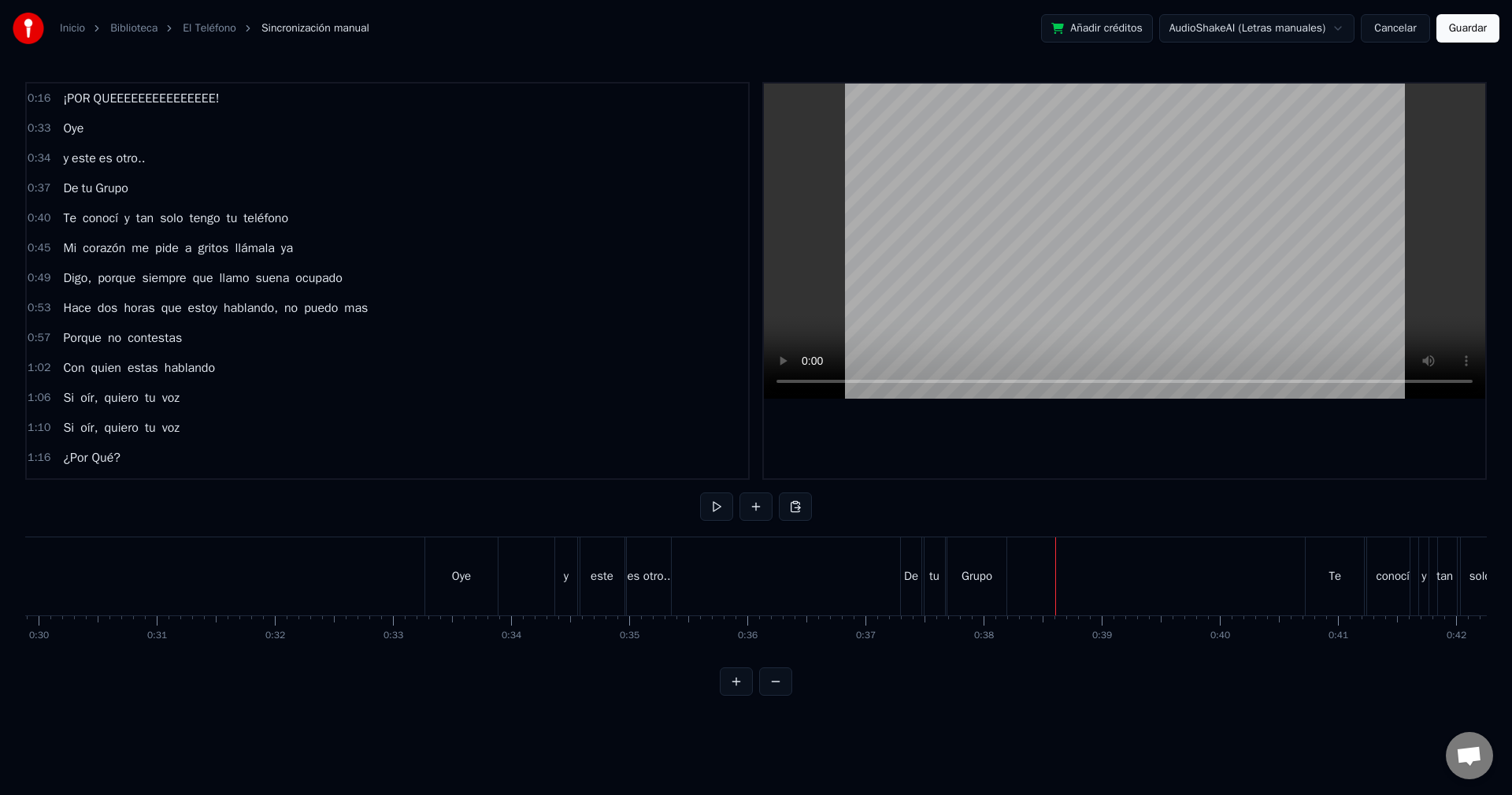 click on "De  tu  Grupo" at bounding box center (95, 188) 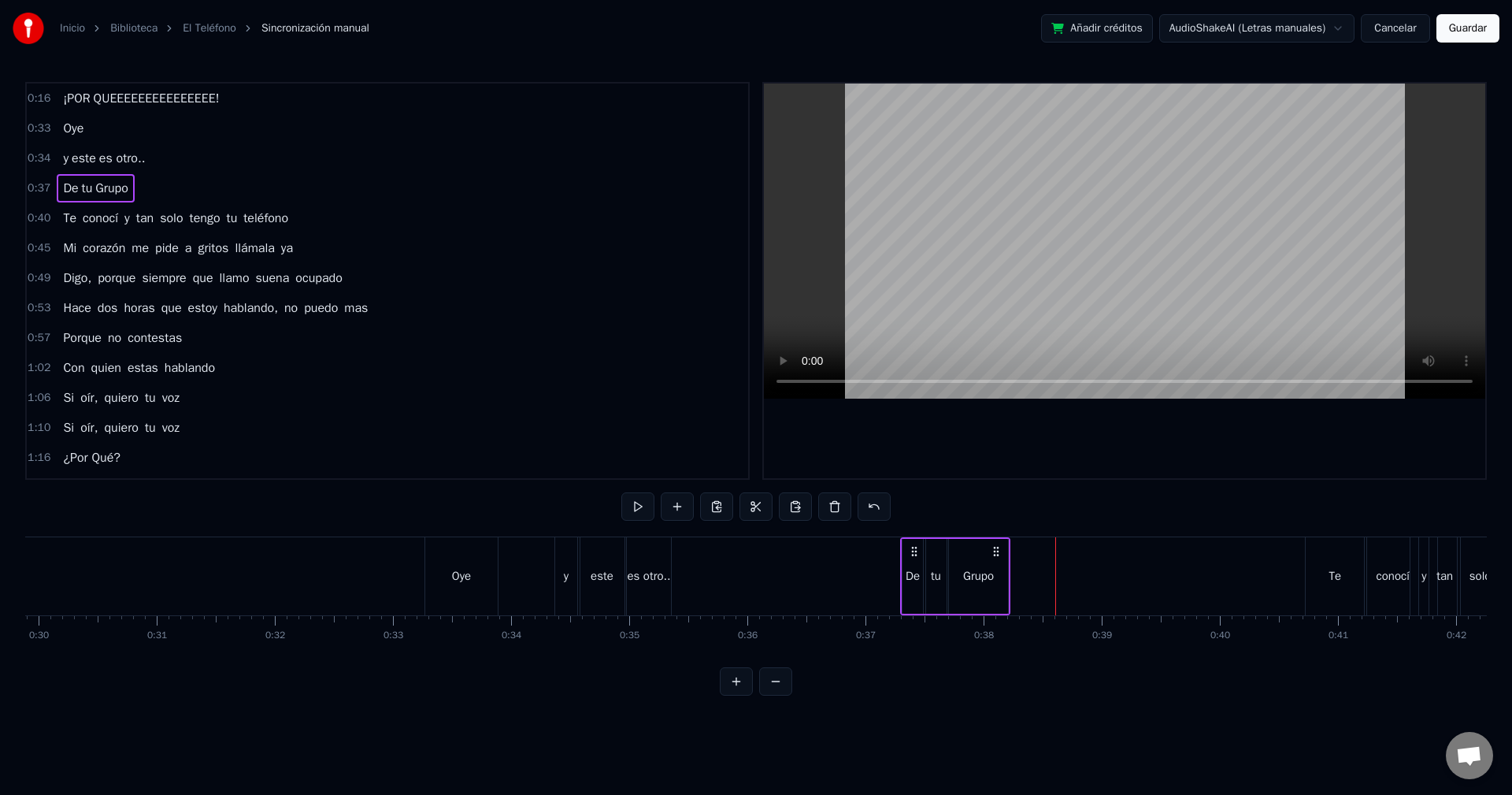 click on "Grupo" at bounding box center (978, 576) 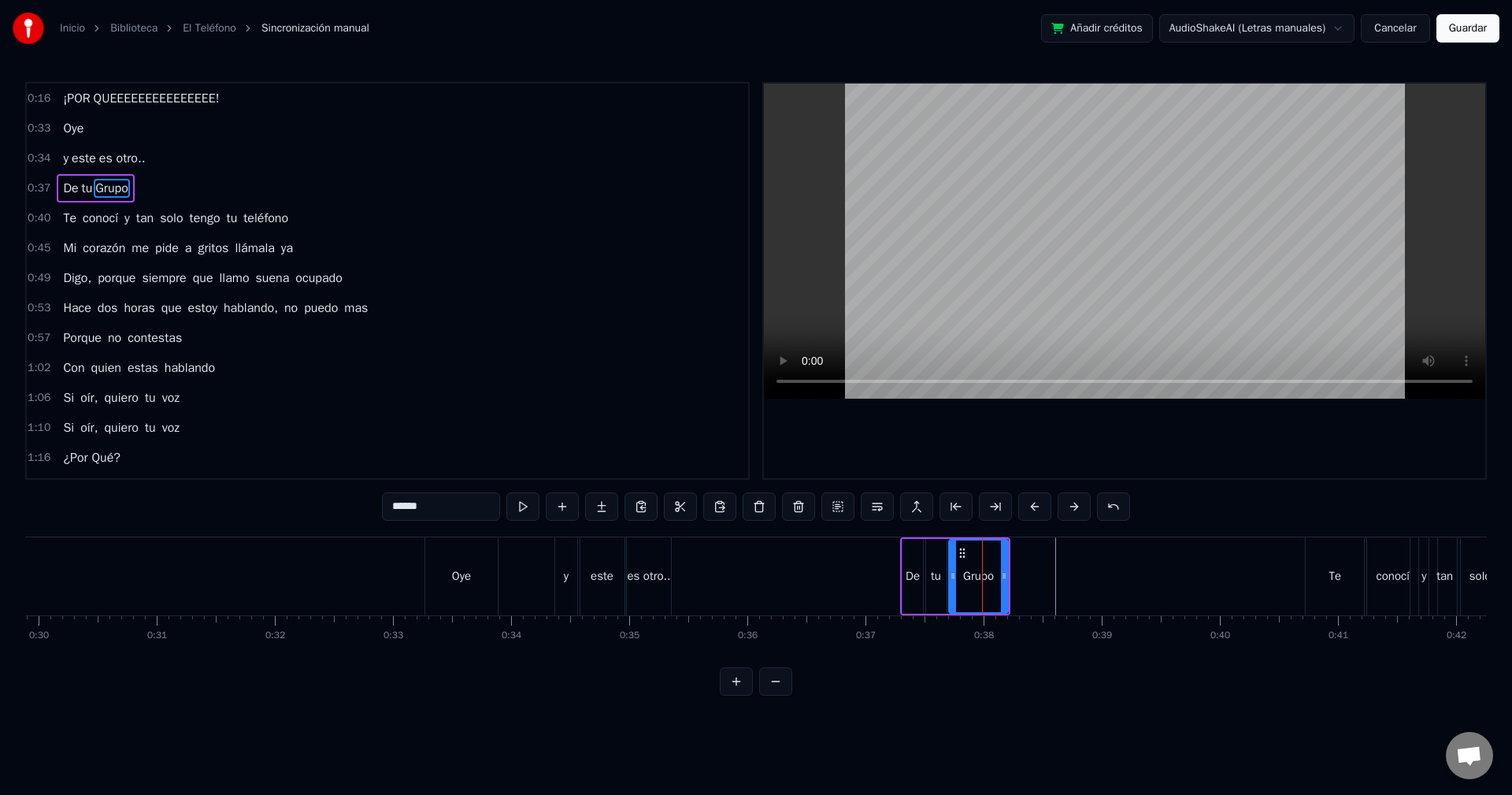 click 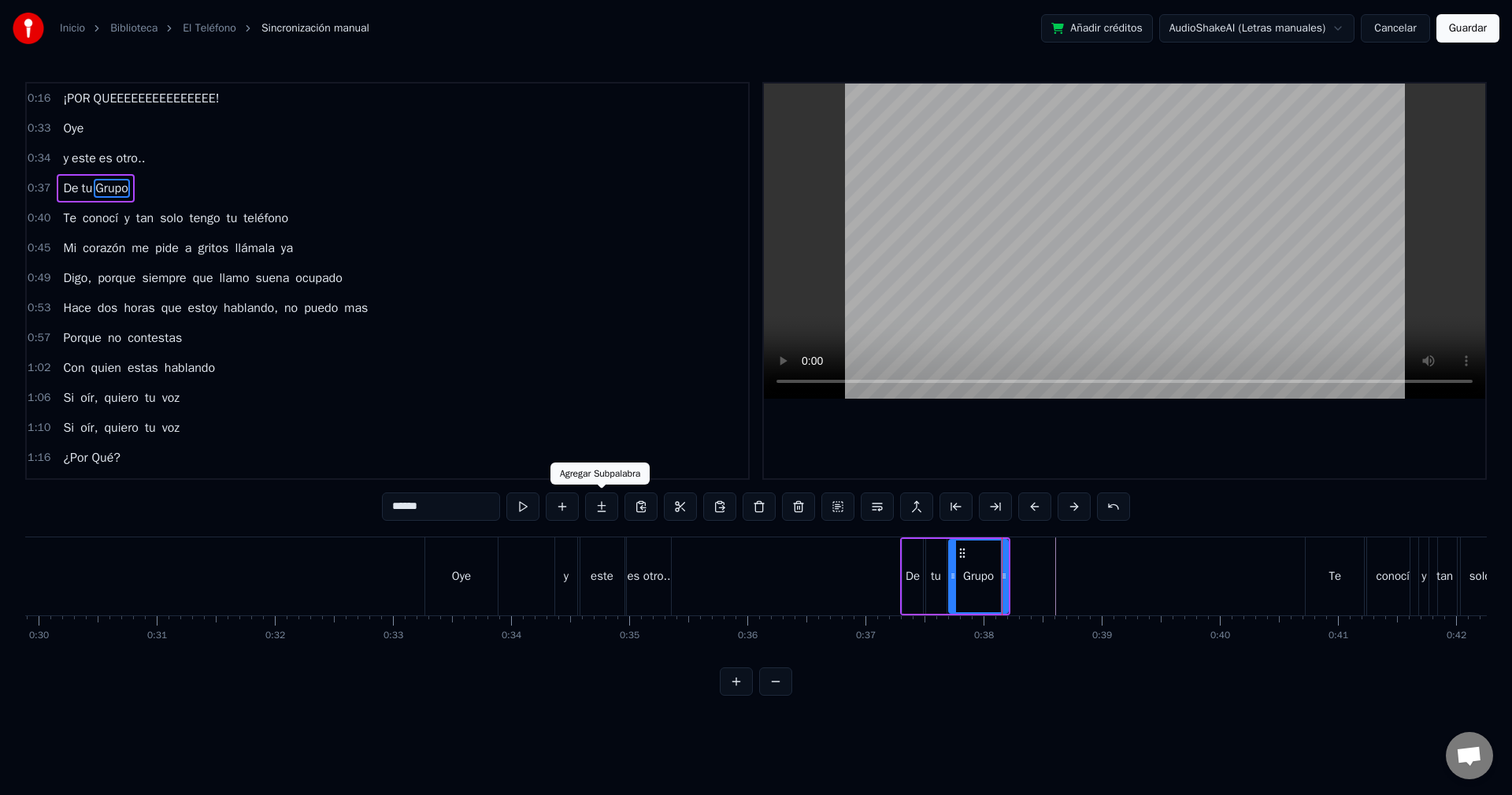 click at bounding box center (602, 507) 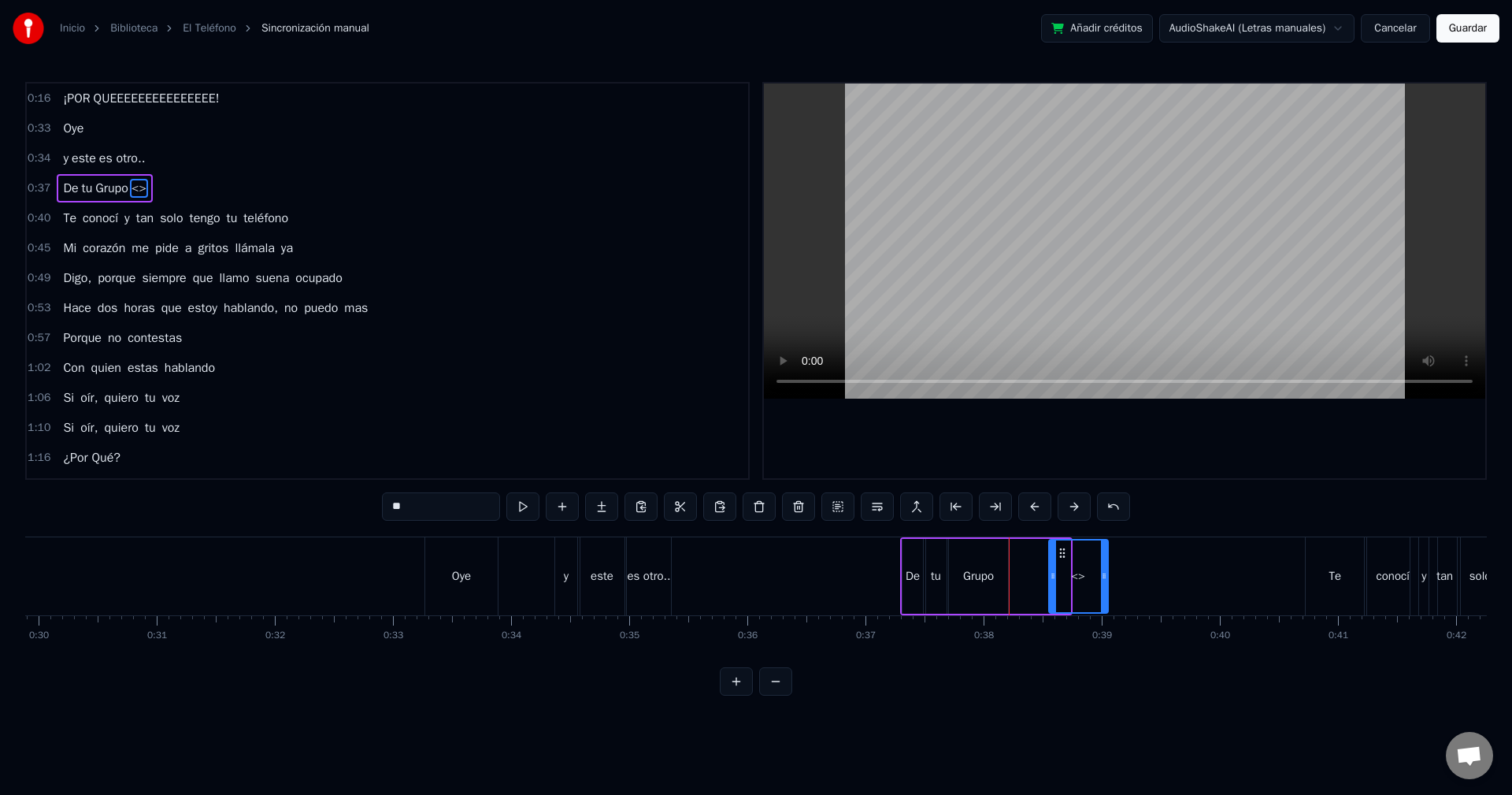 drag, startPoint x: 1022, startPoint y: 552, endPoint x: 1060, endPoint y: 554, distance: 38.0526 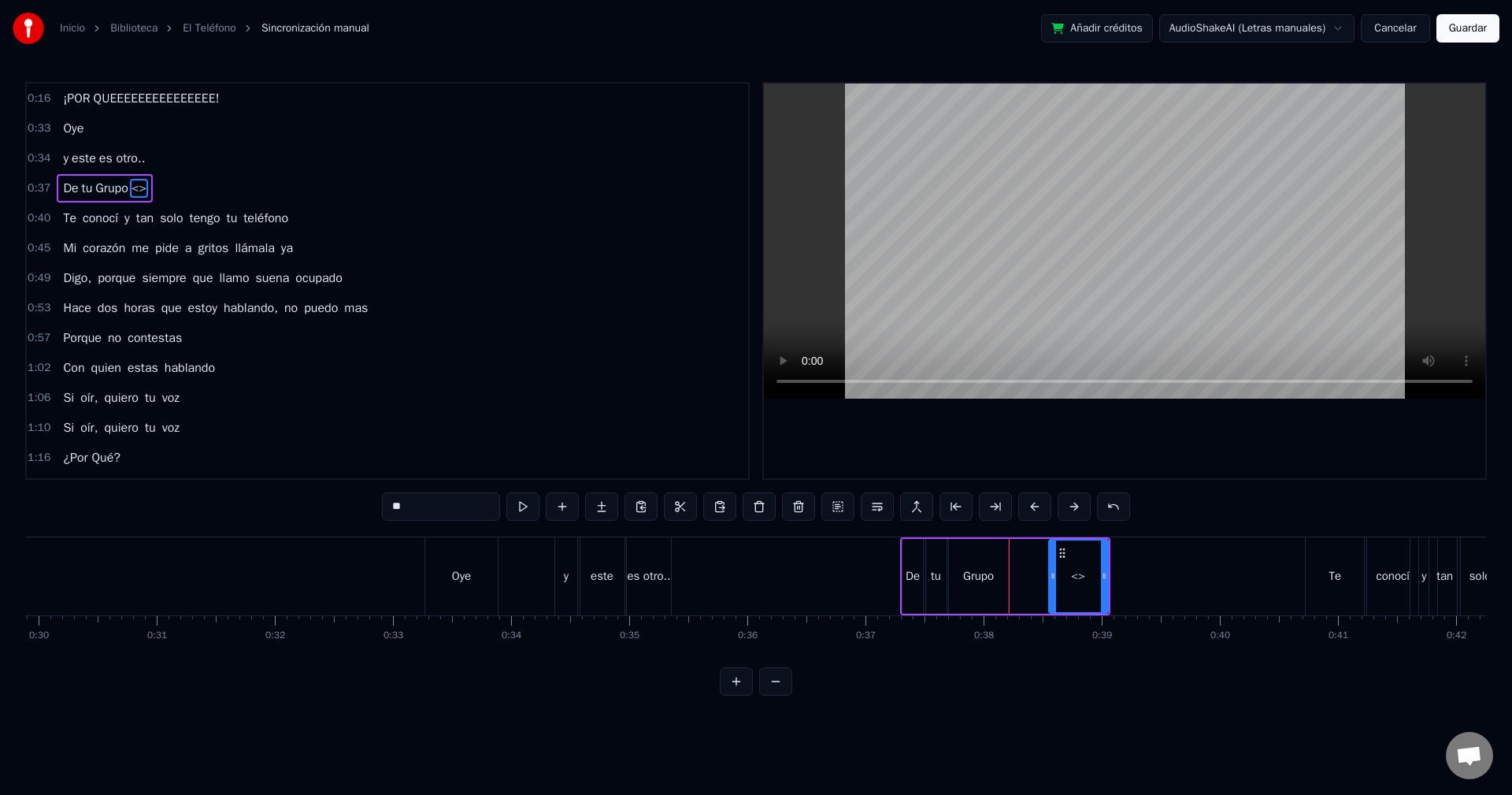 click on "<>" at bounding box center [1078, 576] 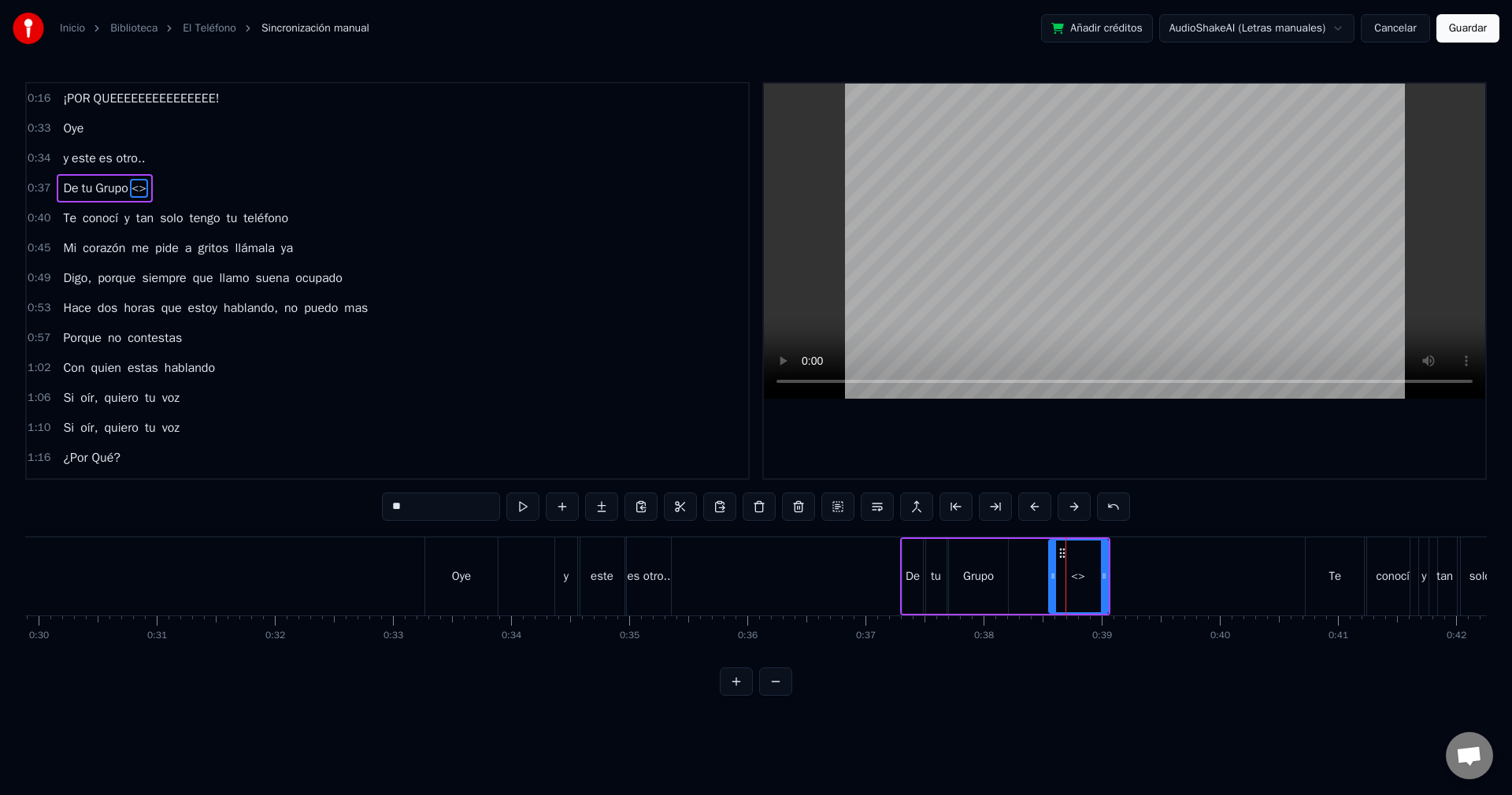 drag, startPoint x: 395, startPoint y: 507, endPoint x: 318, endPoint y: 507, distance: 77 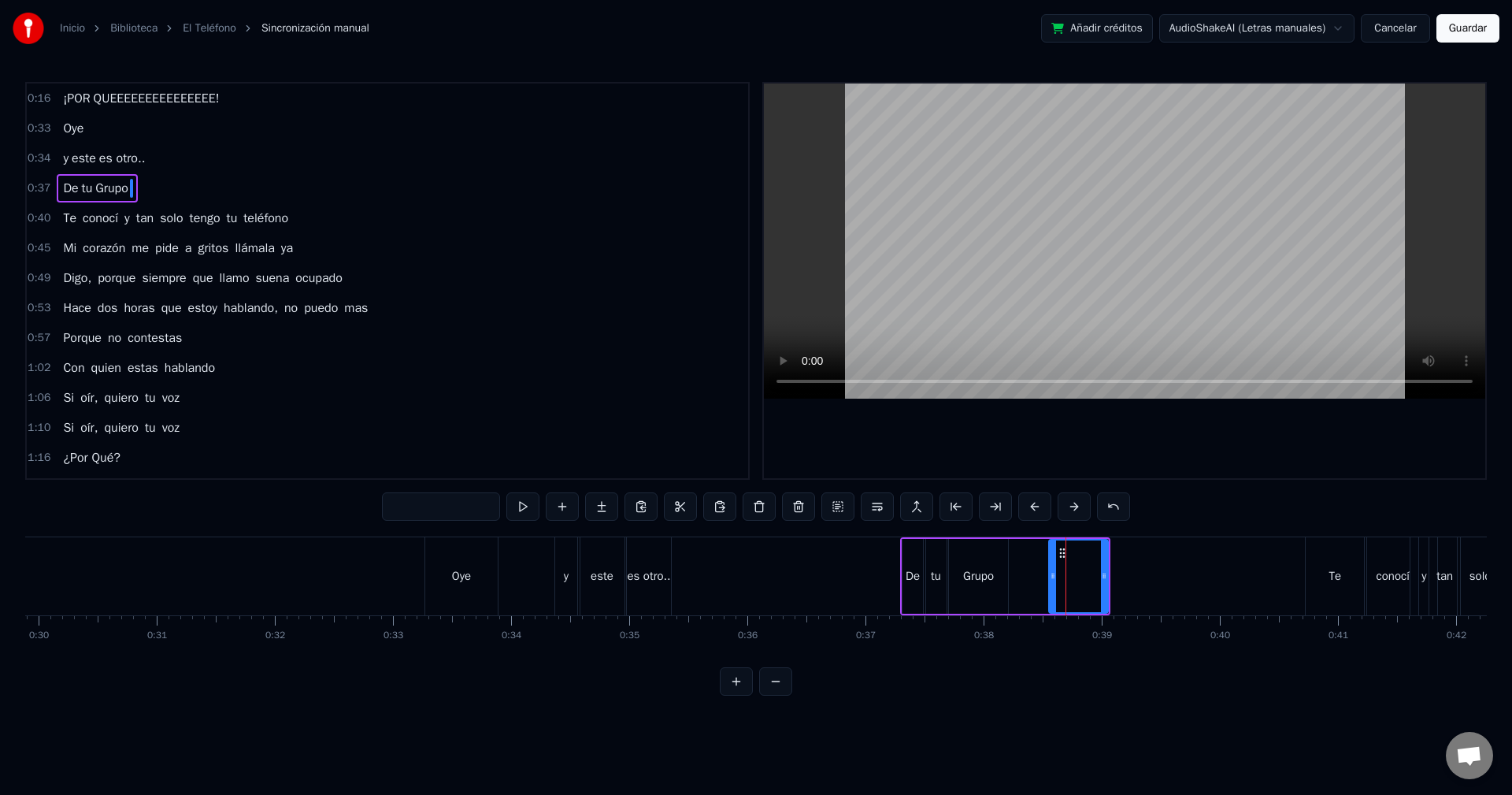 type on "*" 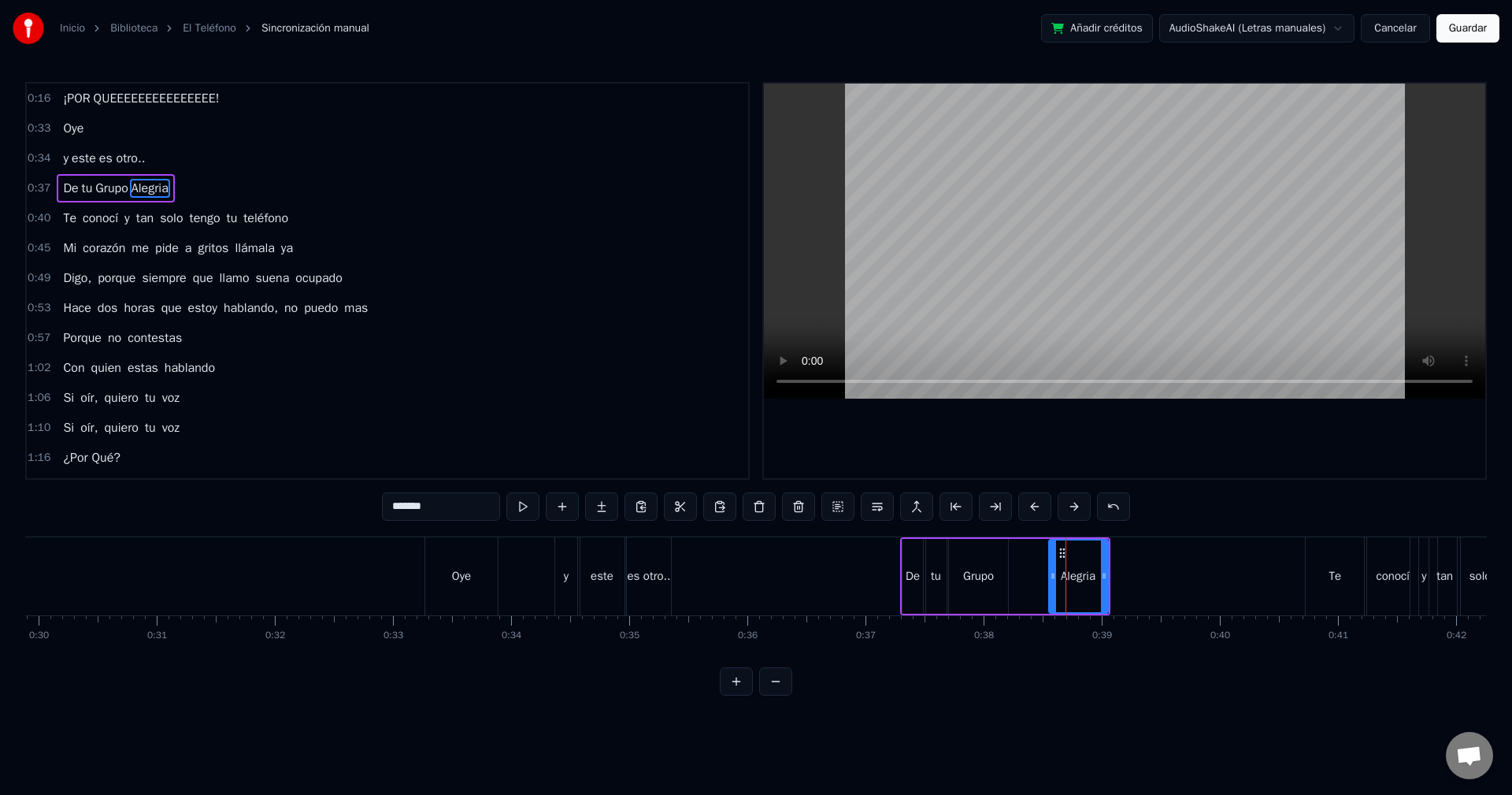 click on "*******" at bounding box center (441, 507) 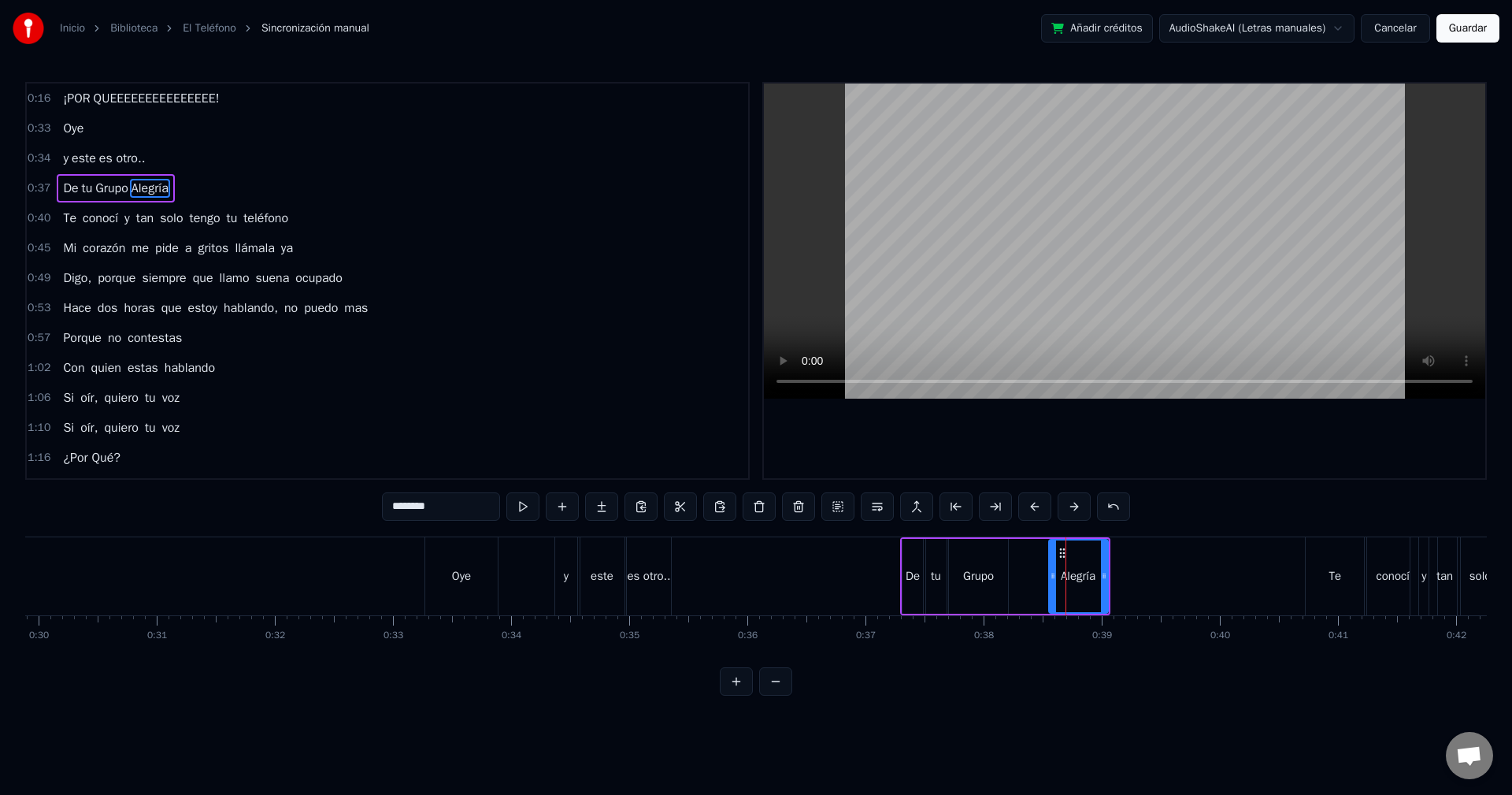 type on "*******" 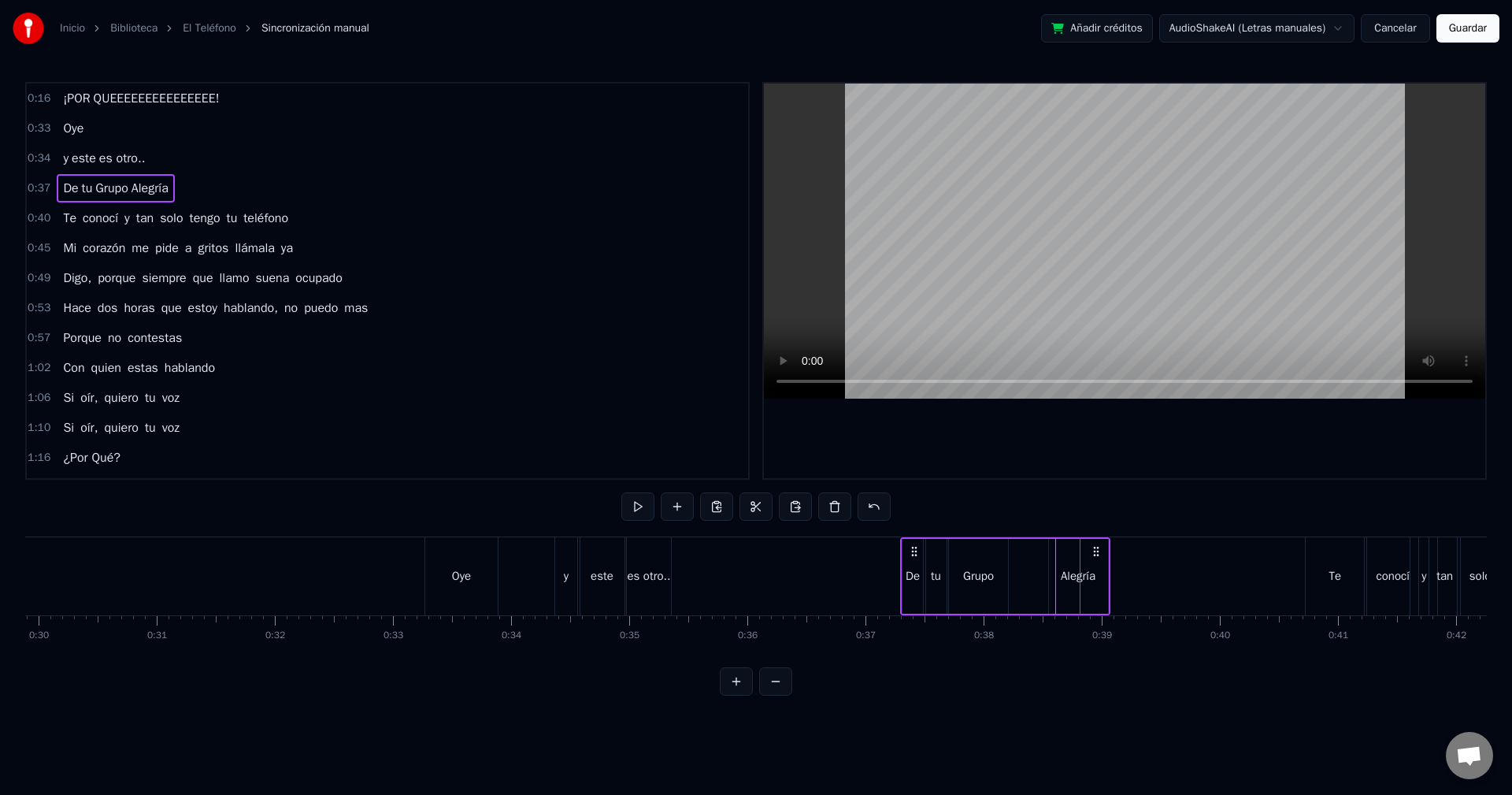click on "Alegría" at bounding box center (1078, 576) 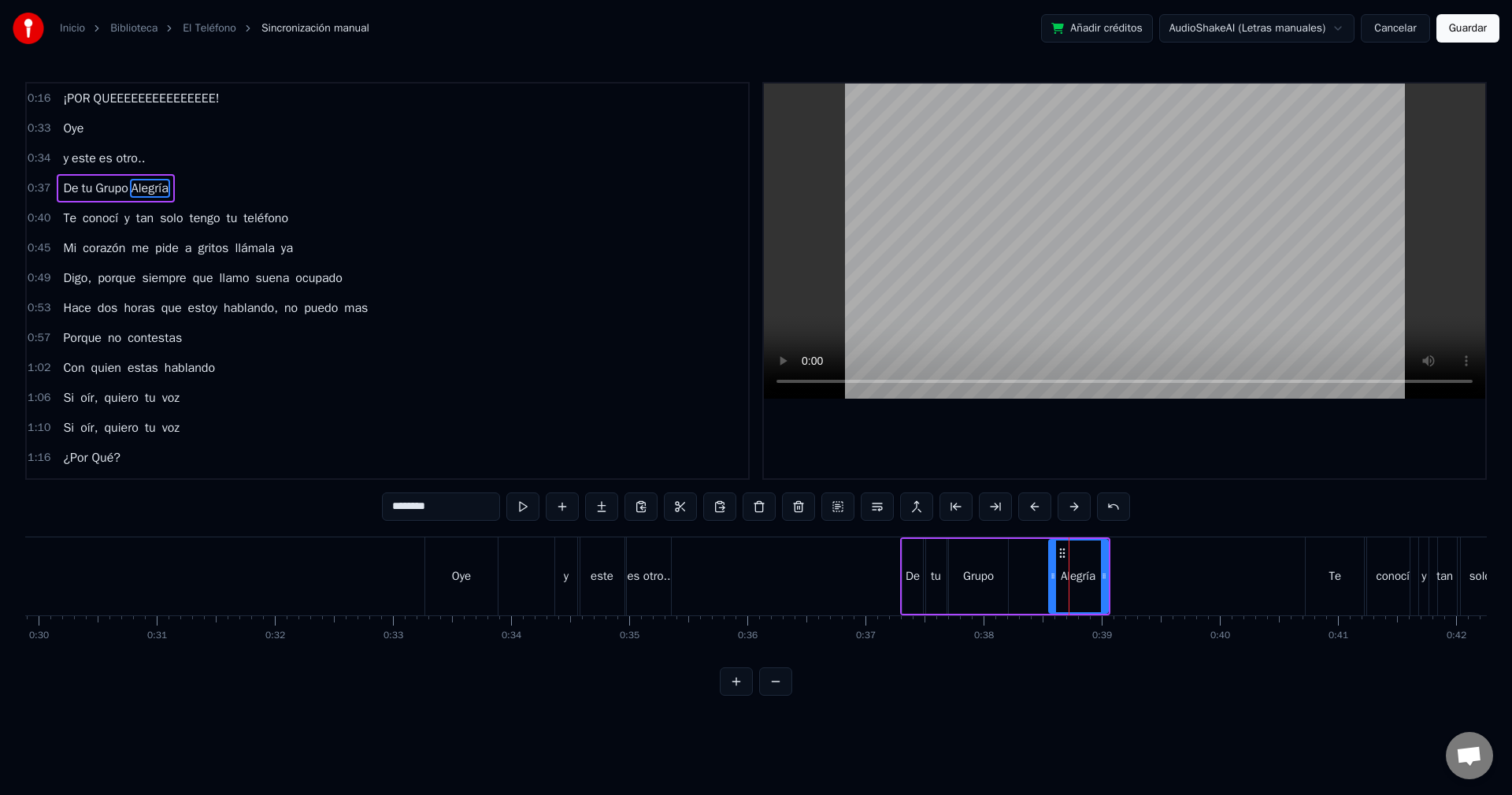 click on "*******" at bounding box center [441, 507] 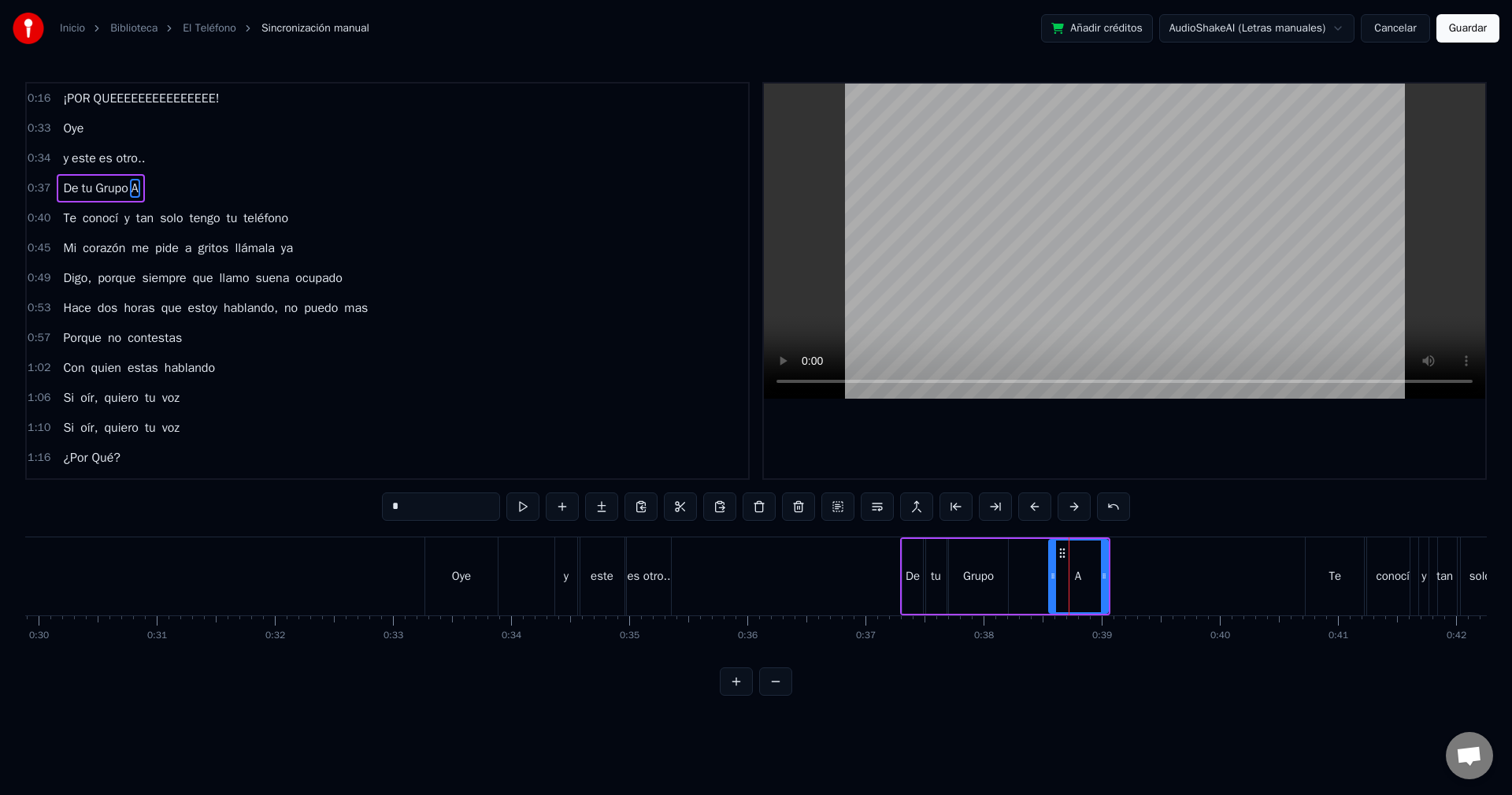 type on "*" 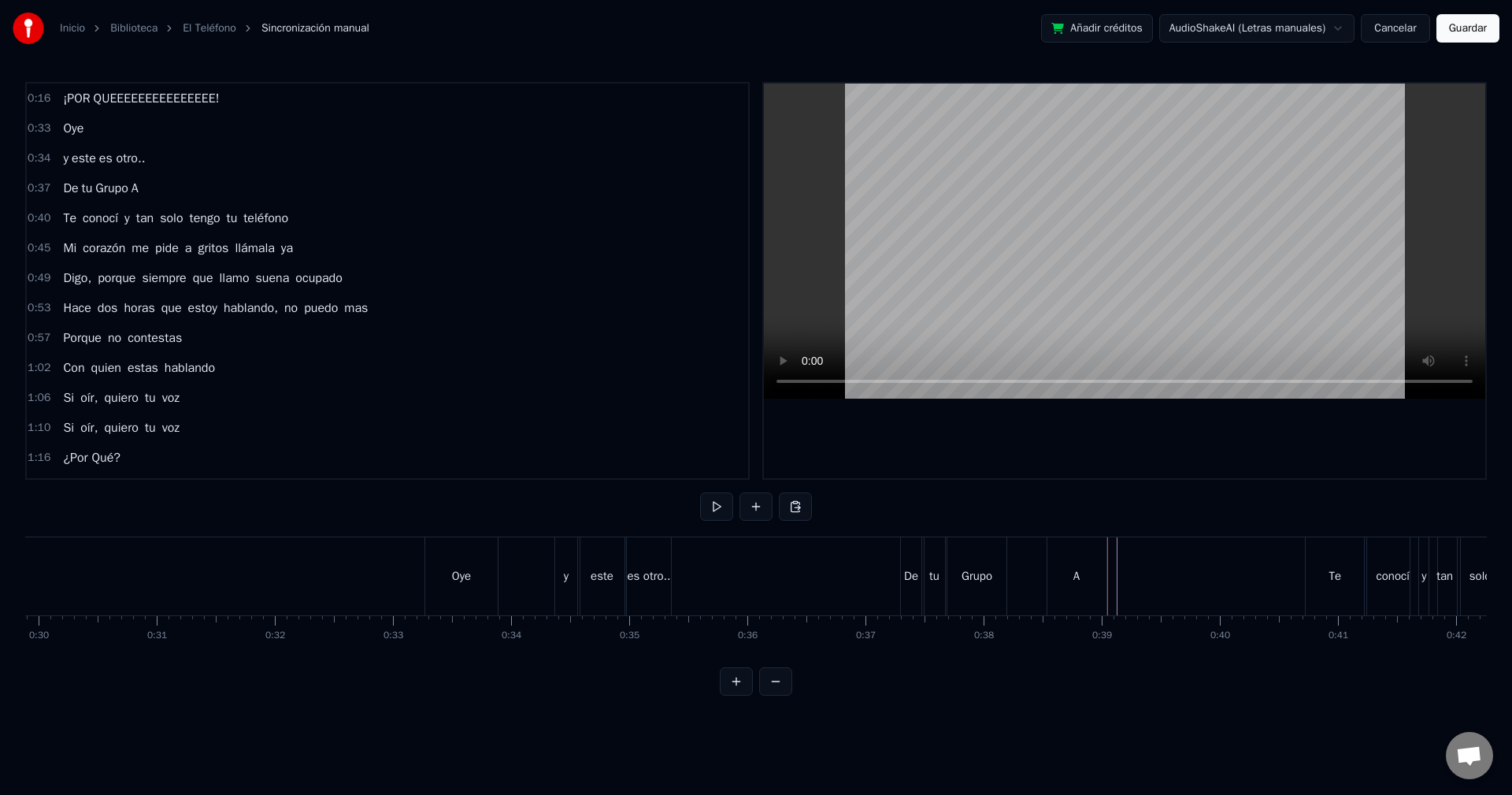 click at bounding box center (11250, 576) 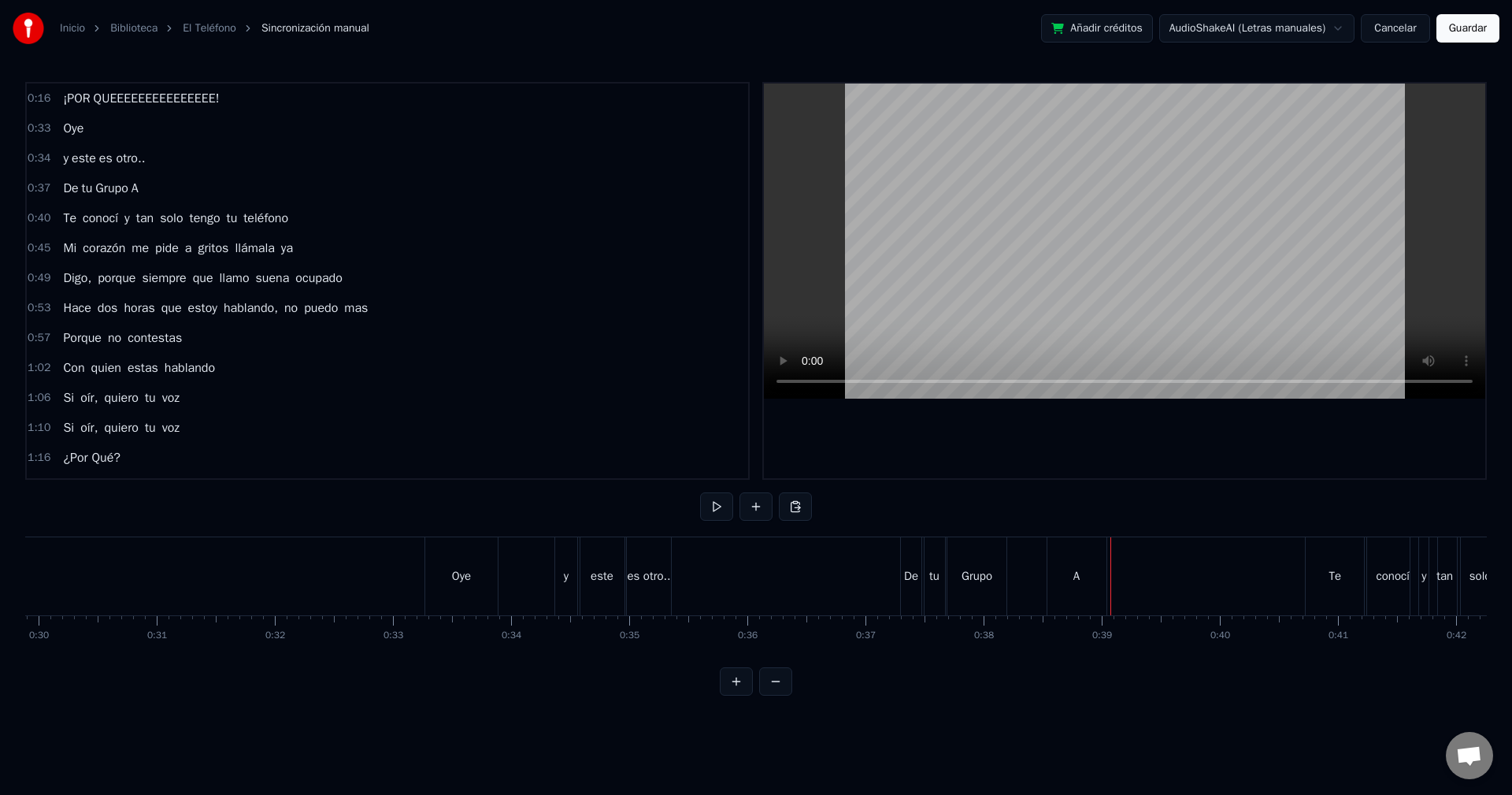 click on "A" at bounding box center [1077, 576] 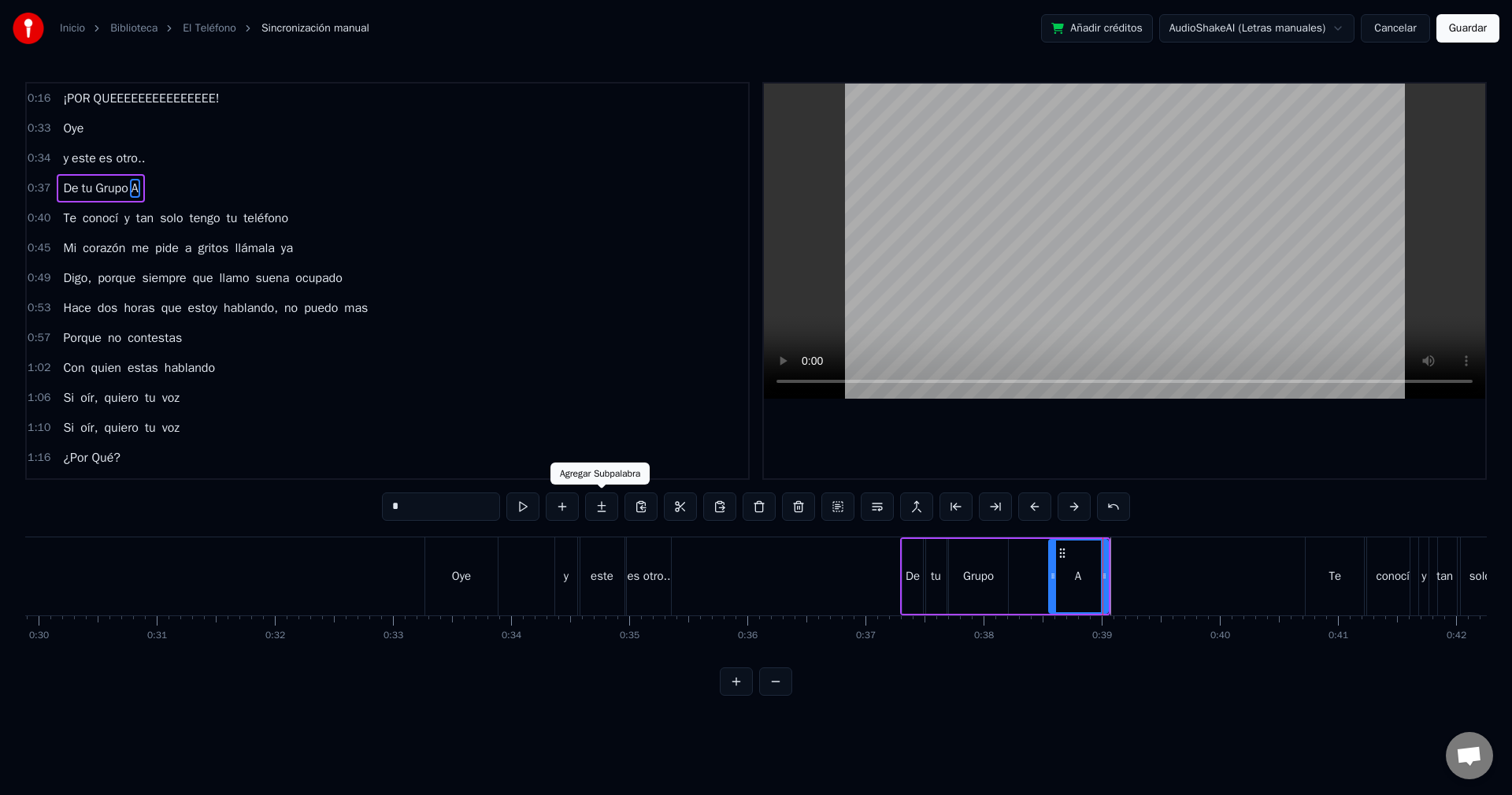 click at bounding box center (602, 507) 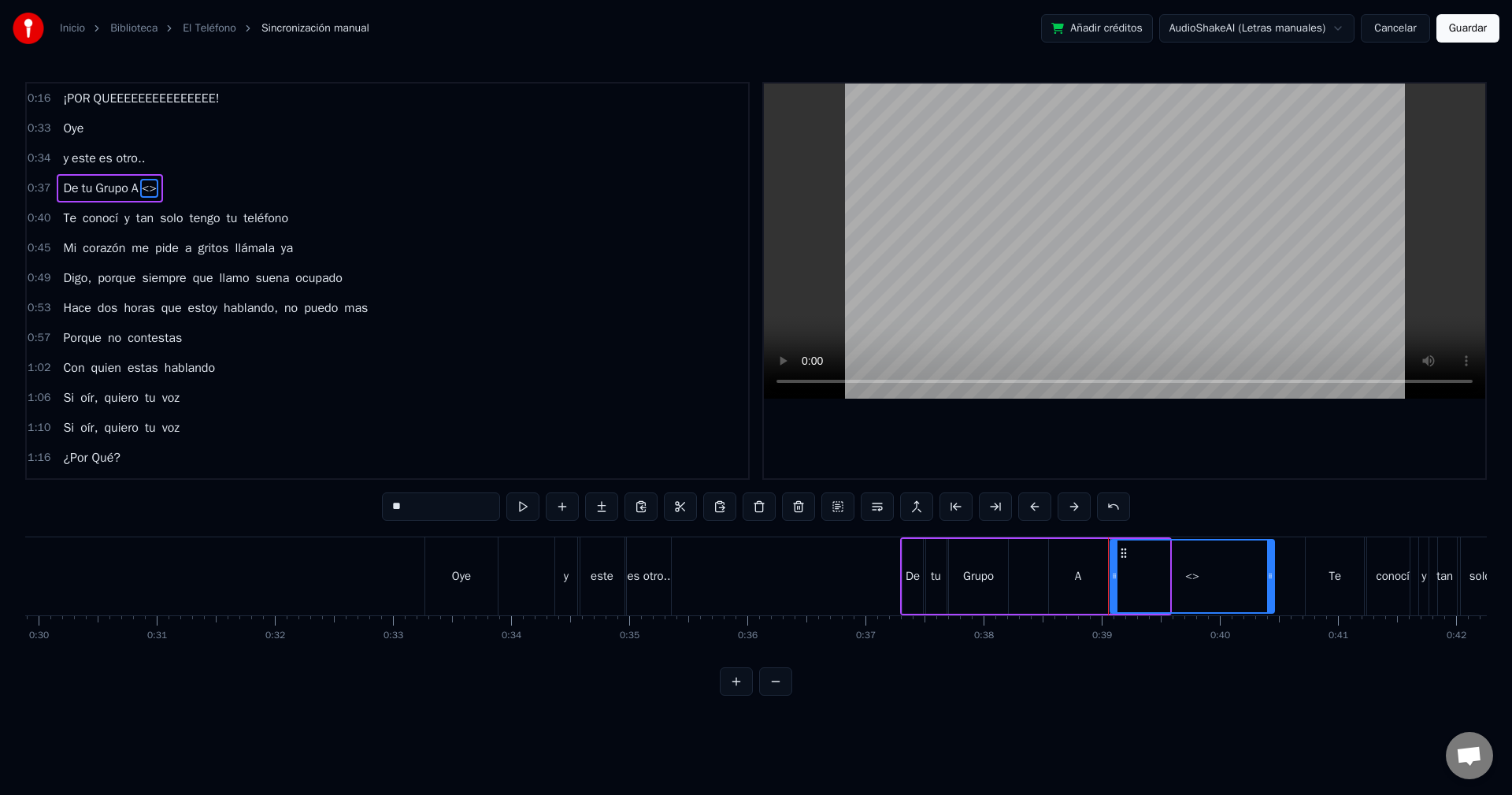 drag, startPoint x: 1166, startPoint y: 574, endPoint x: 1269, endPoint y: 586, distance: 103.69667 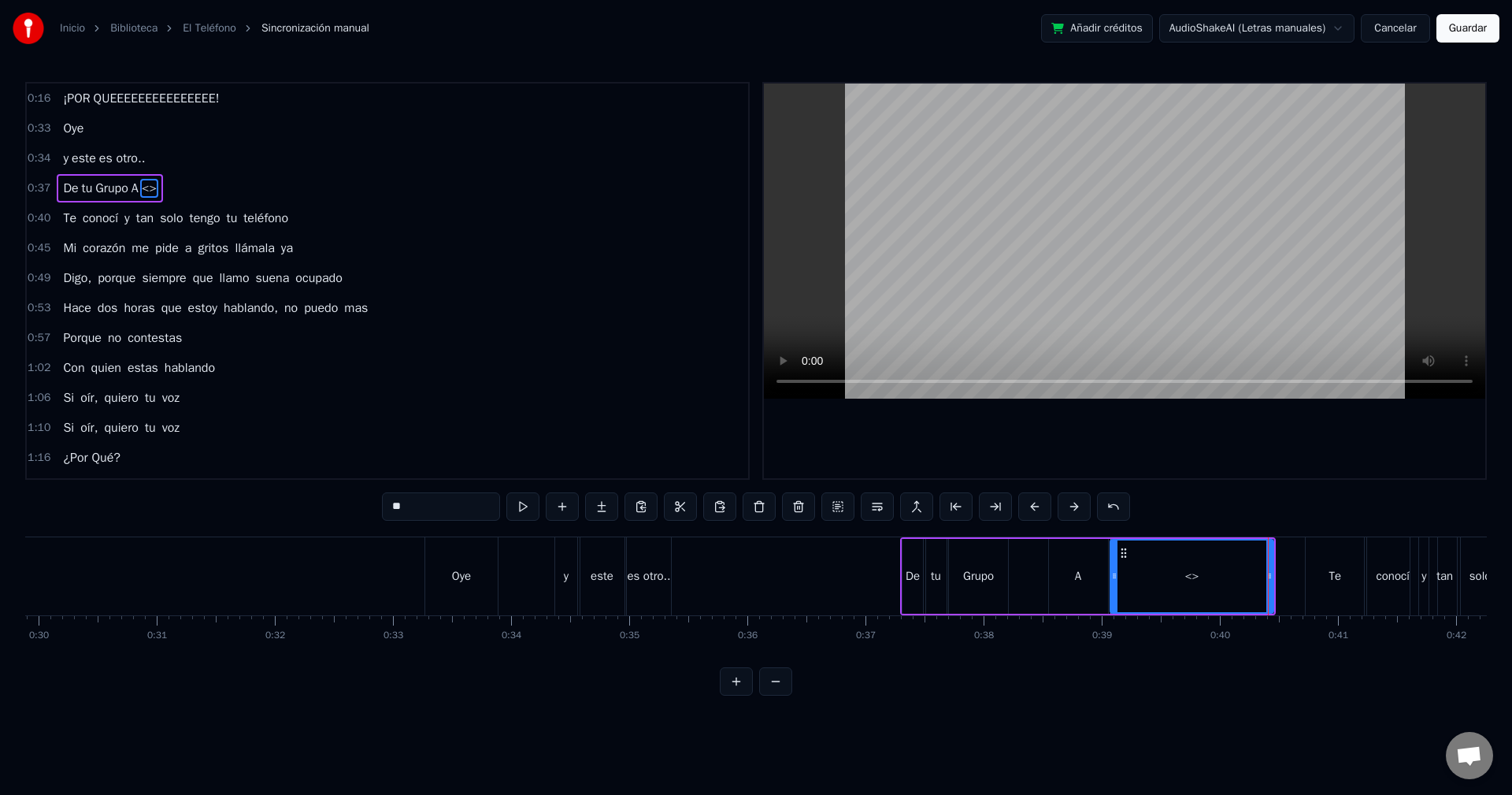 drag, startPoint x: 425, startPoint y: 501, endPoint x: 368, endPoint y: 500, distance: 57.00877 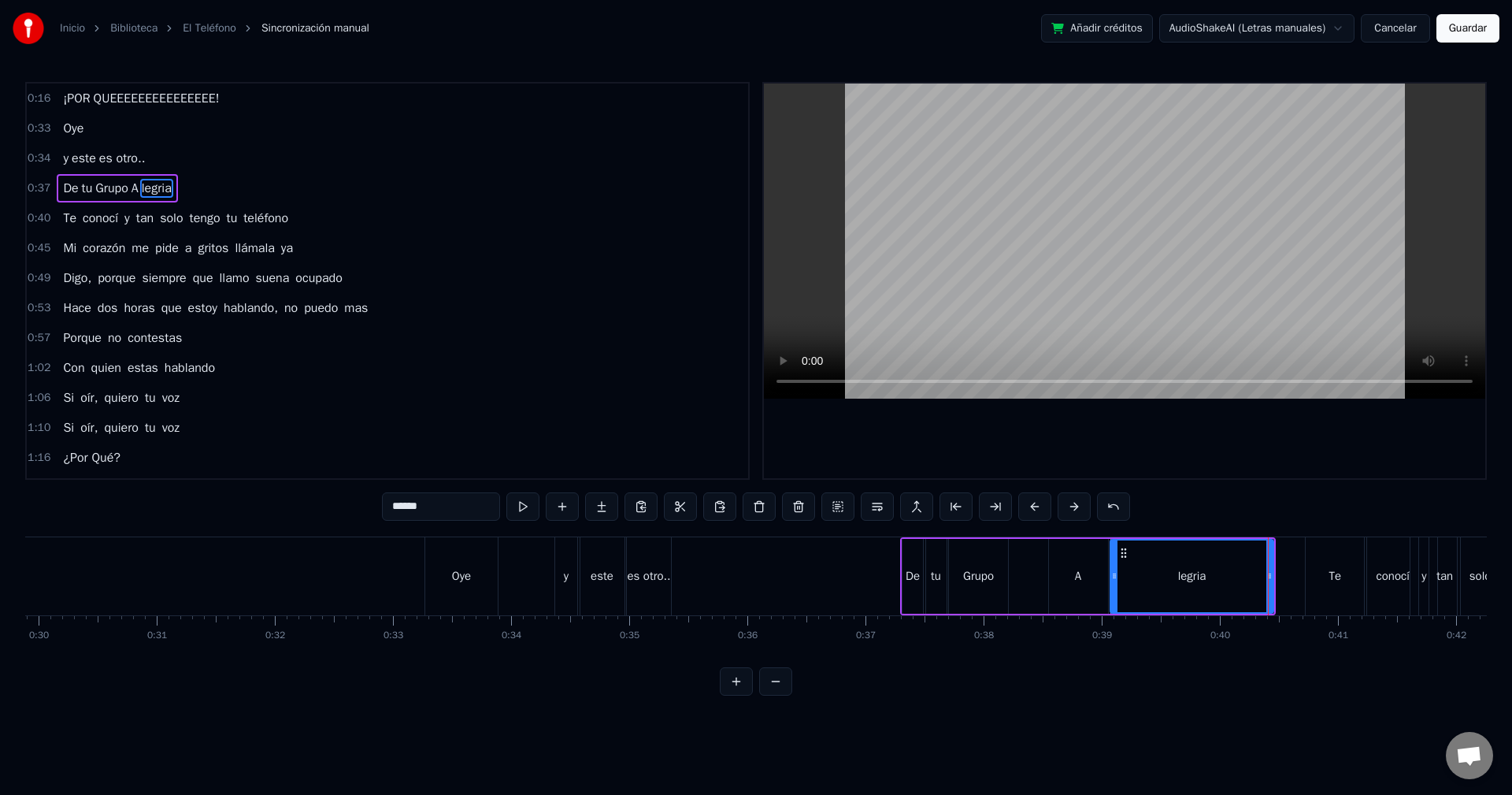 click on "******" at bounding box center (441, 507) 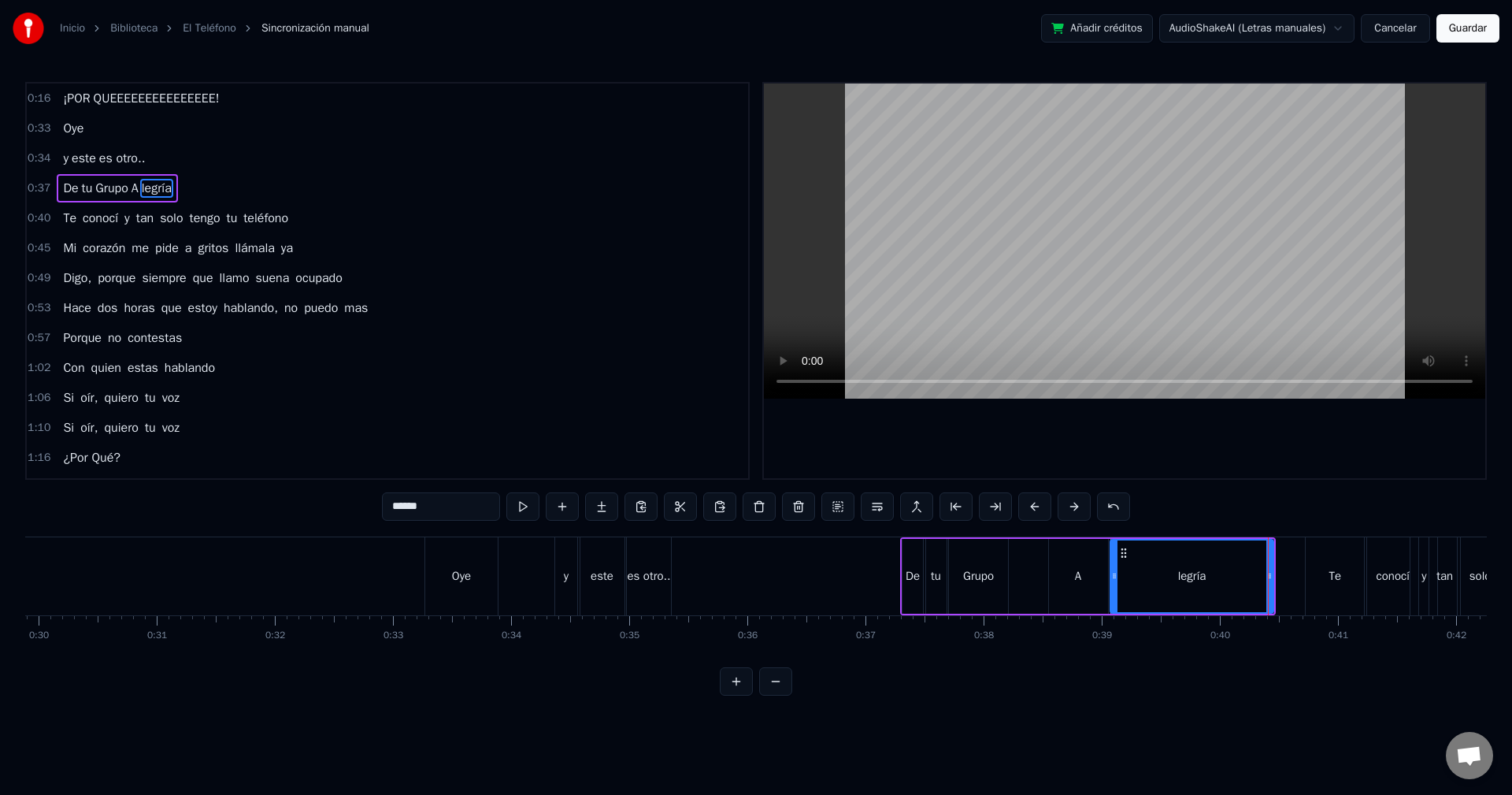 click on "legría" at bounding box center (1191, 576) 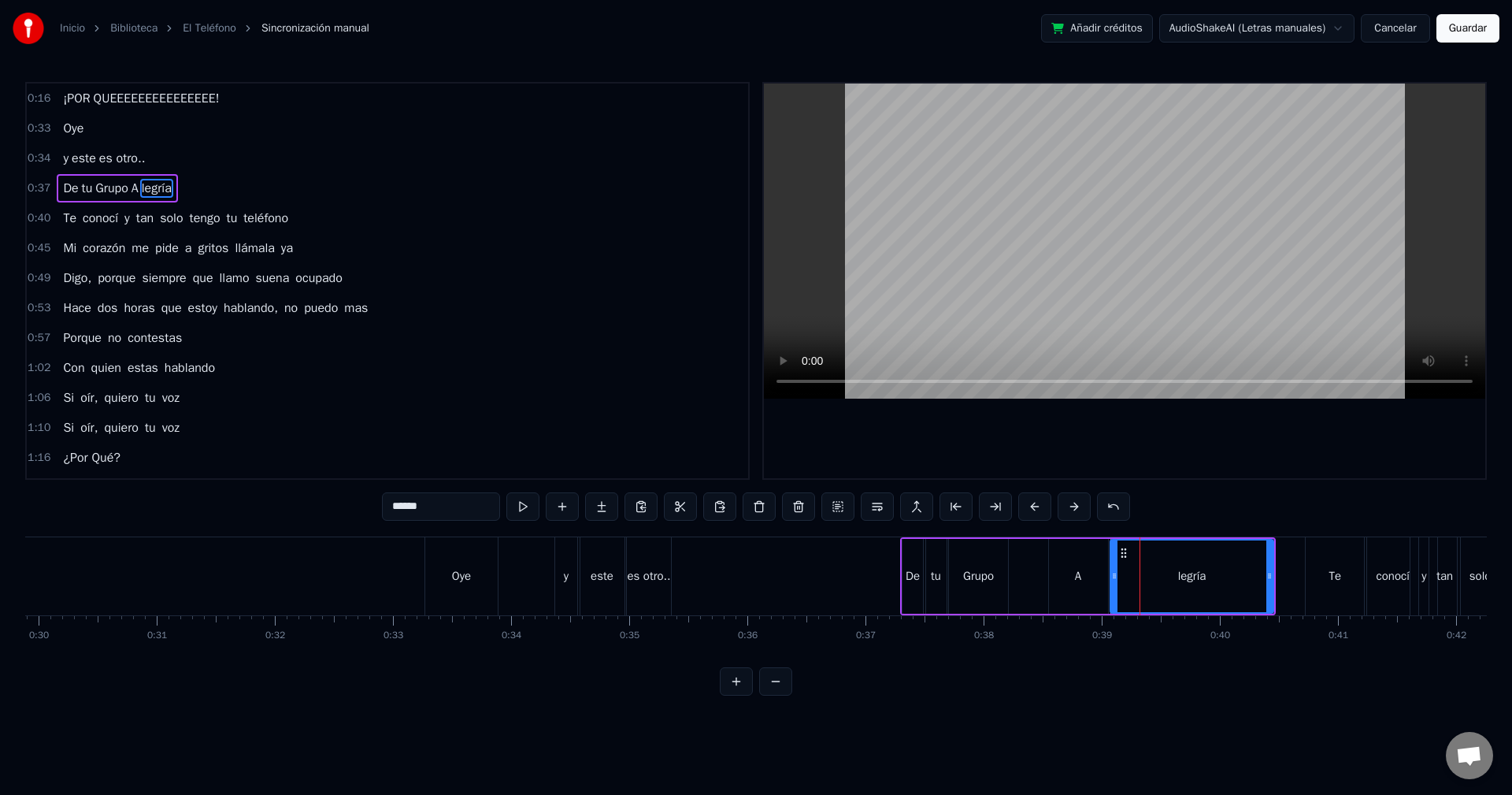 click on "A" at bounding box center (1078, 576) 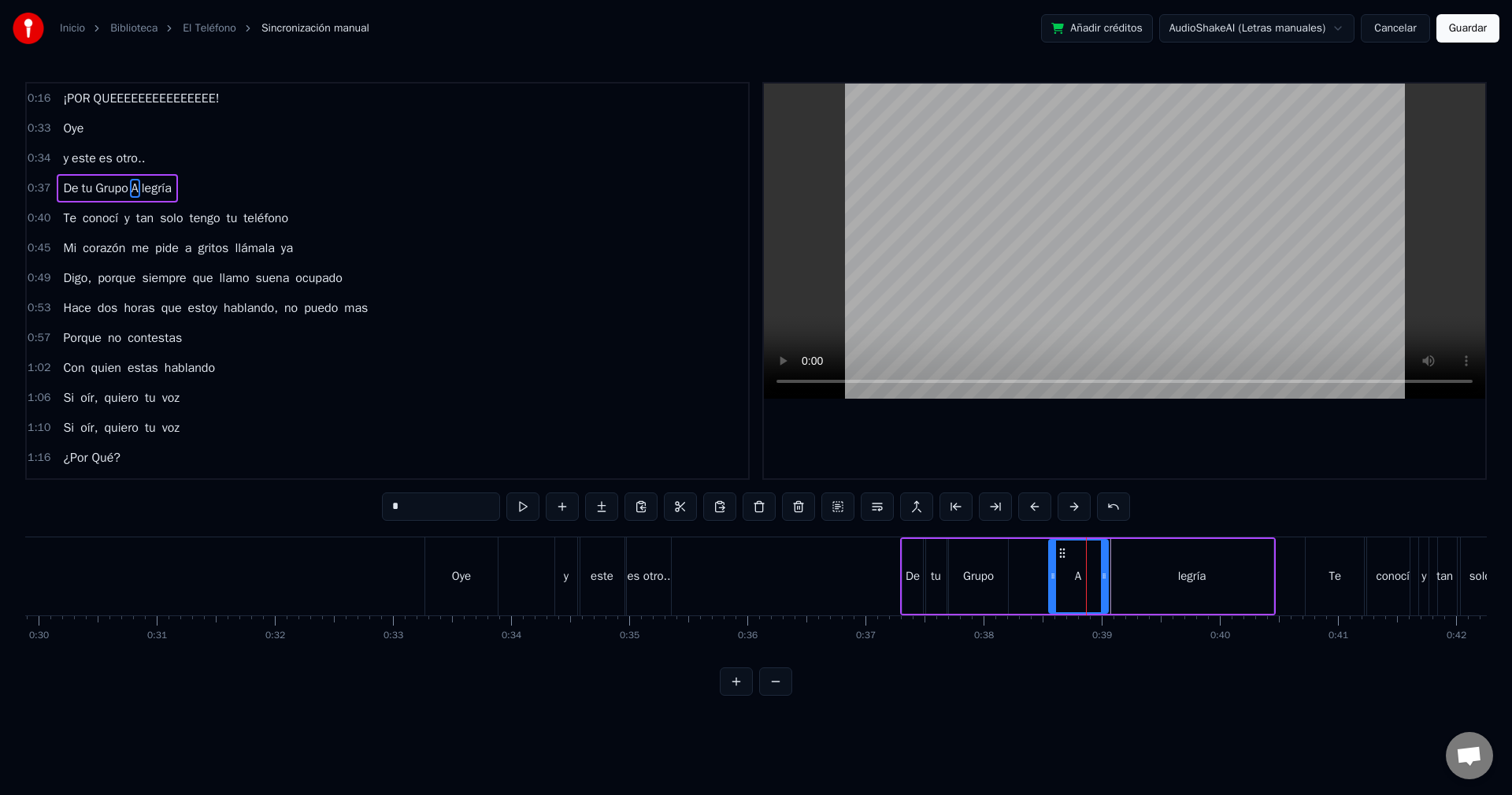 click on "*" at bounding box center [441, 507] 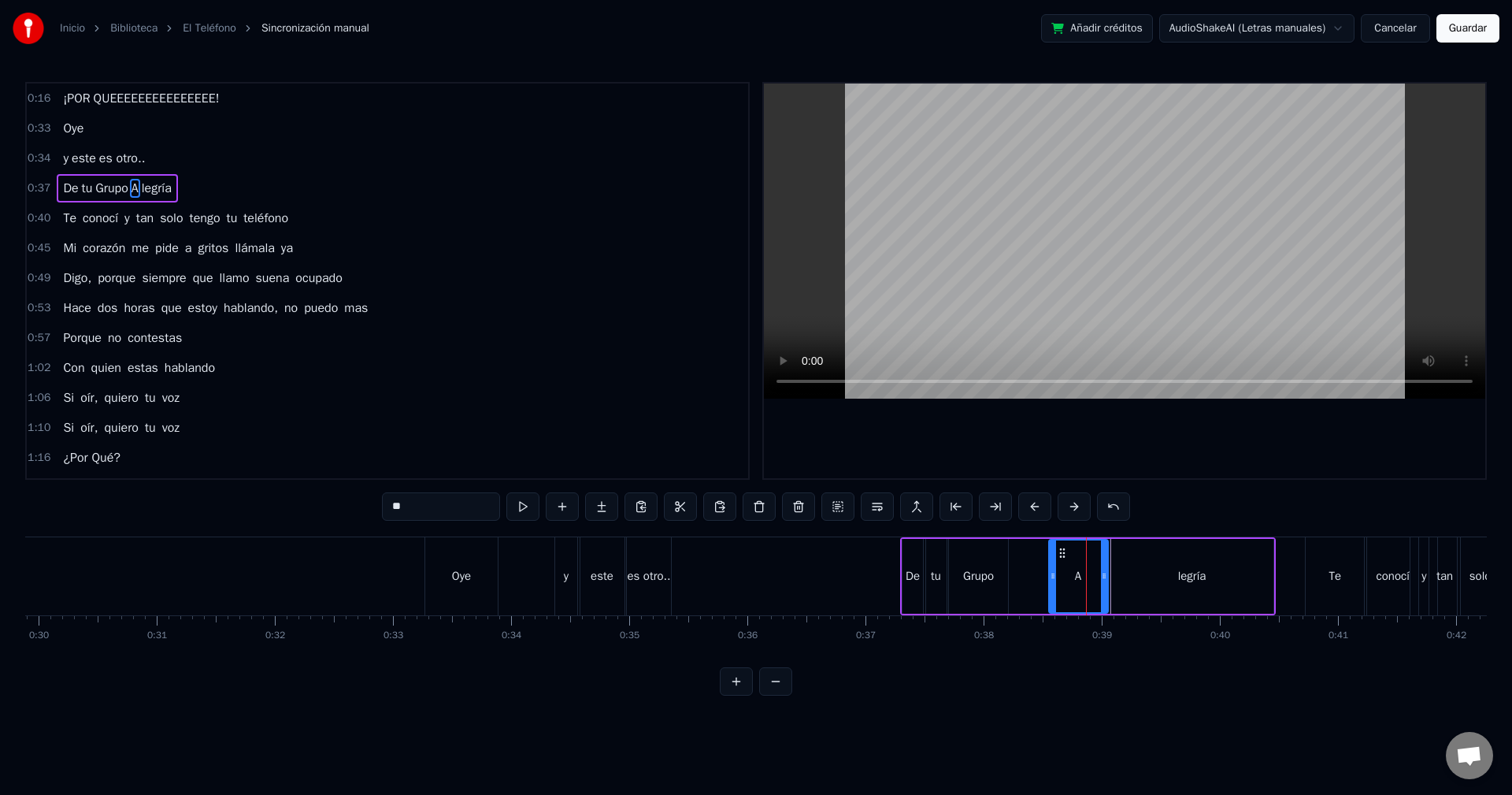 type on "*" 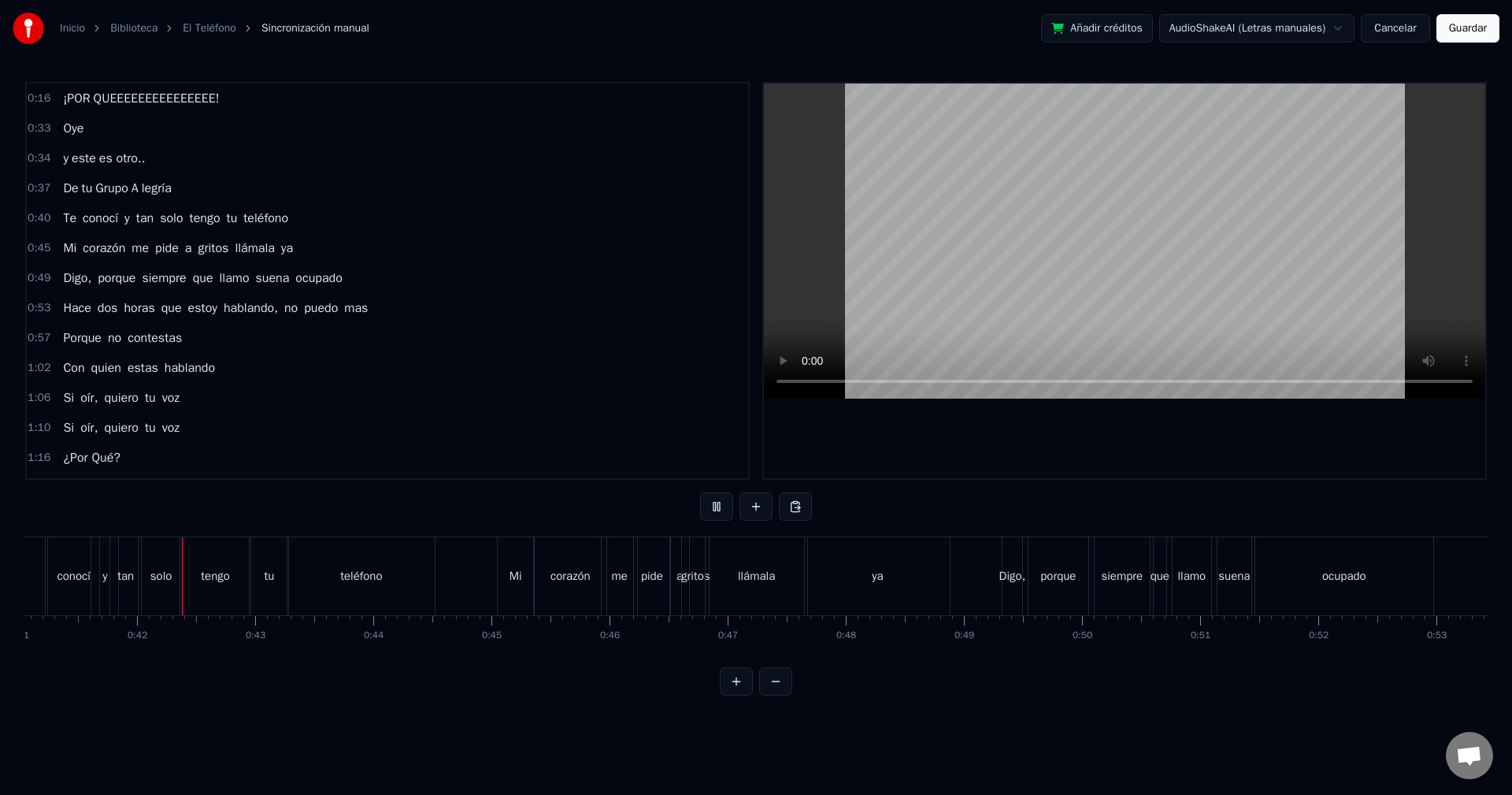 scroll, scrollTop: 0, scrollLeft: 4851, axis: horizontal 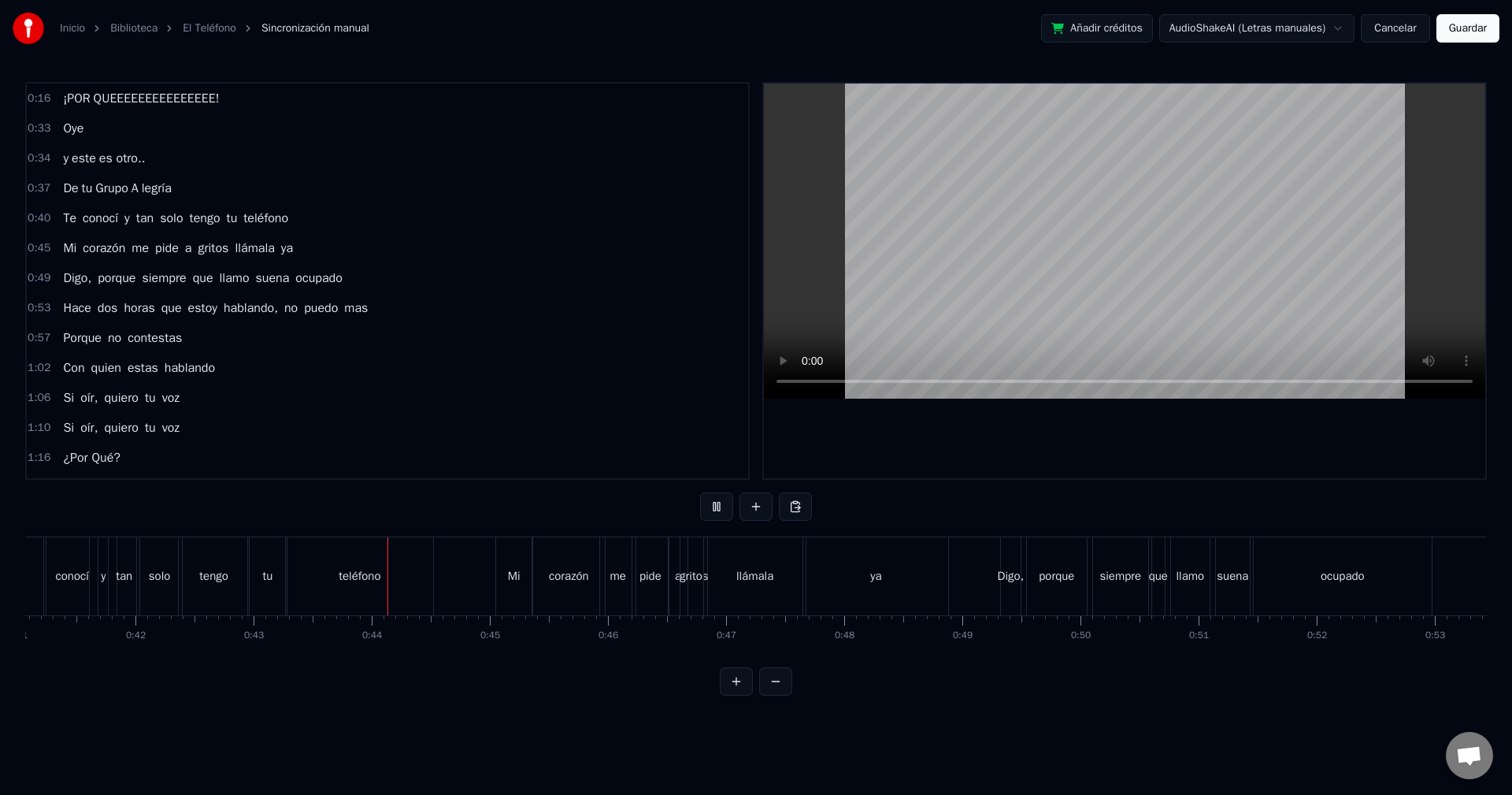 click on "0:33 Oye" at bounding box center (387, 128) 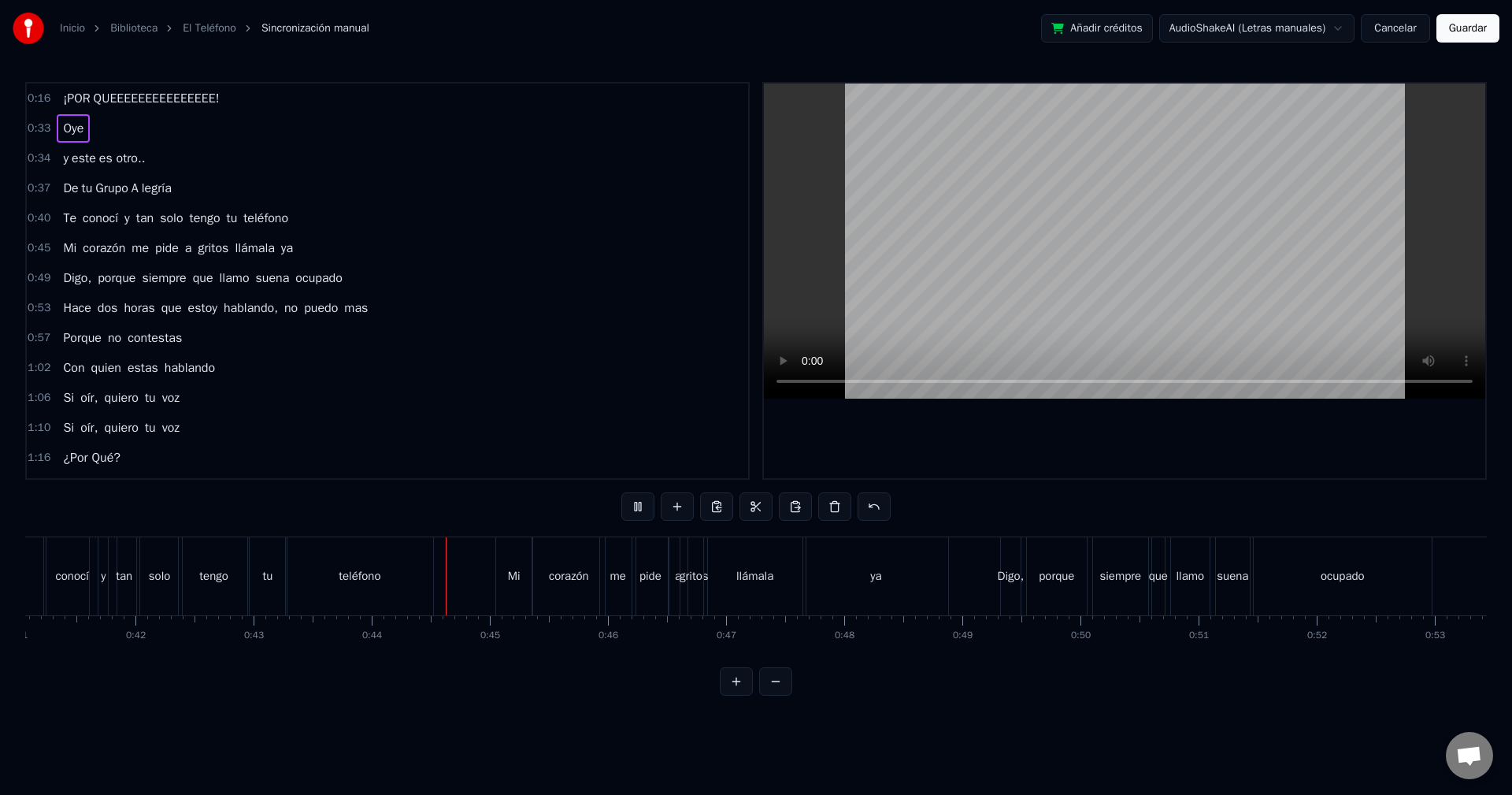 click on "QUEEEEEEEEEEEEEEE!" at bounding box center (157, 98) 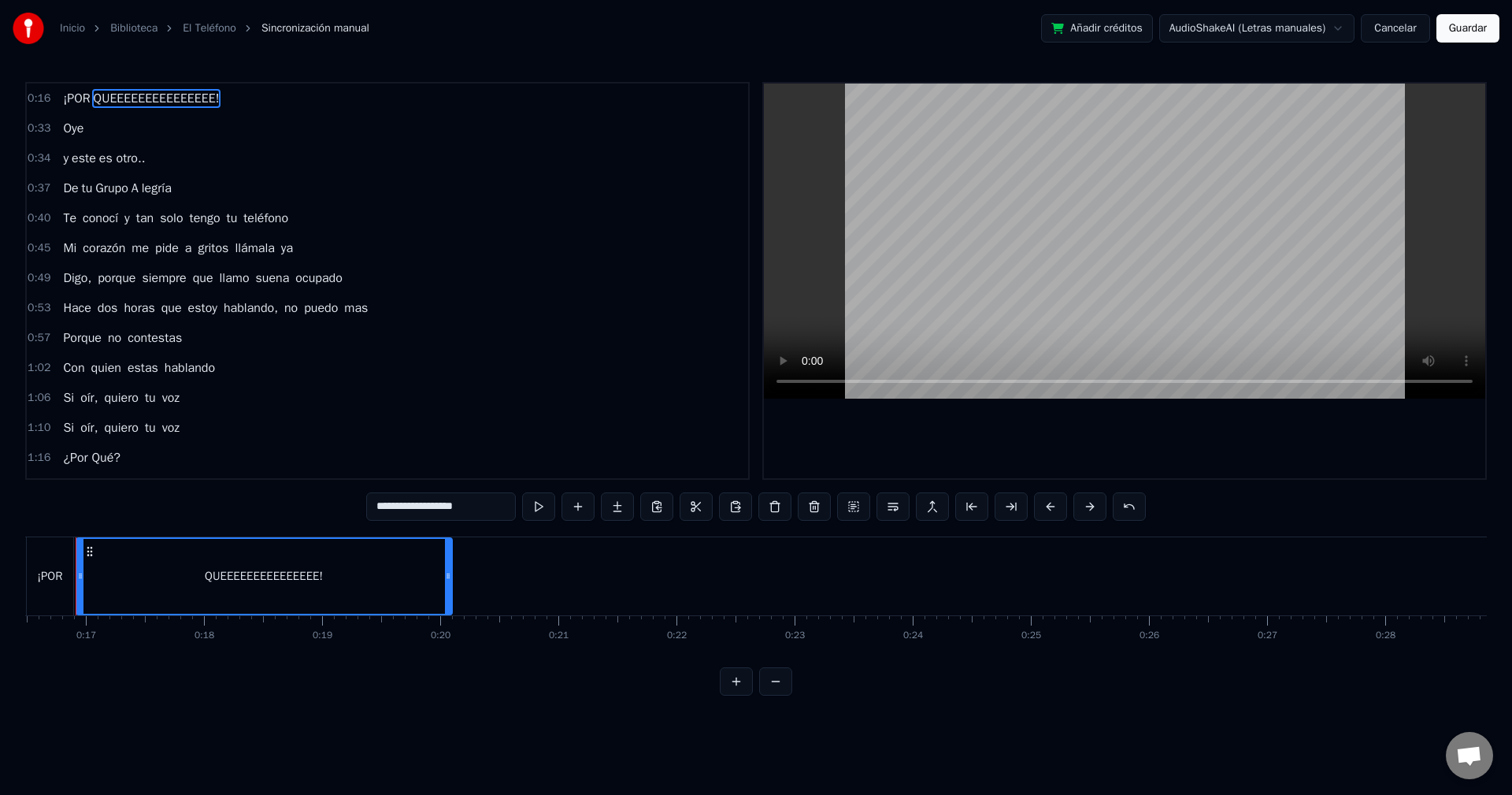 scroll, scrollTop: 0, scrollLeft: 1918, axis: horizontal 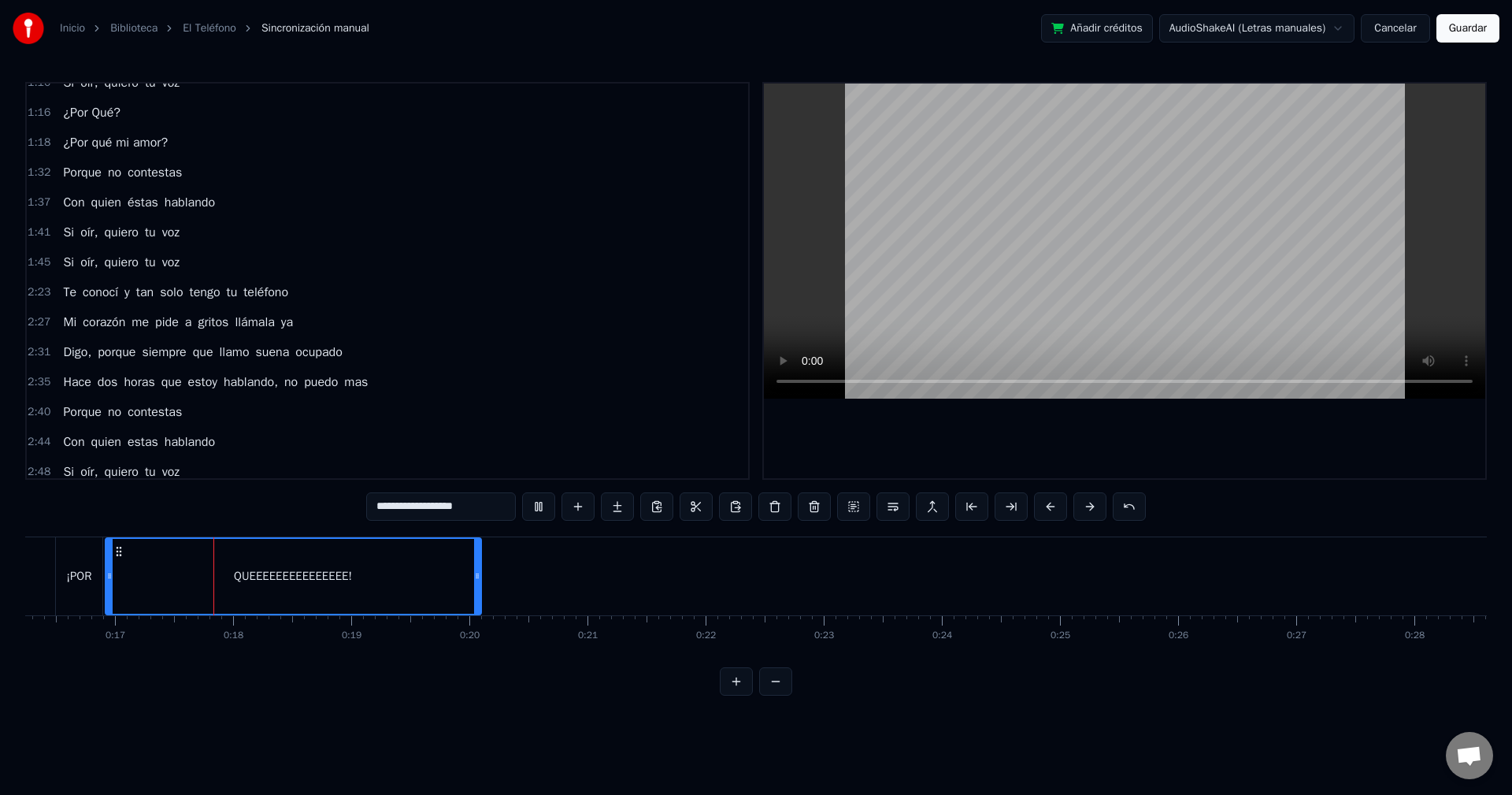 click at bounding box center [12862, 576] 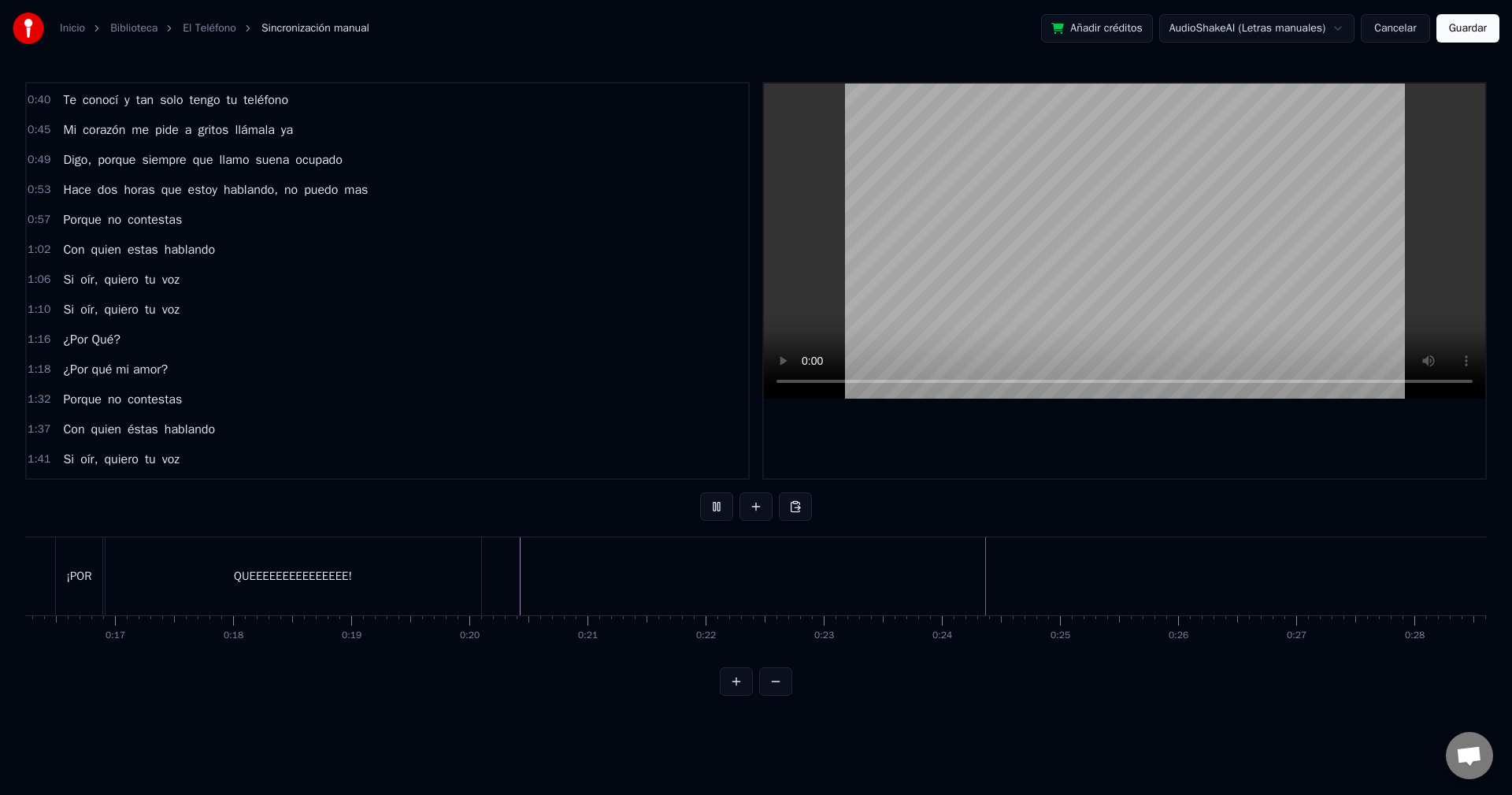 scroll, scrollTop: 109, scrollLeft: 0, axis: vertical 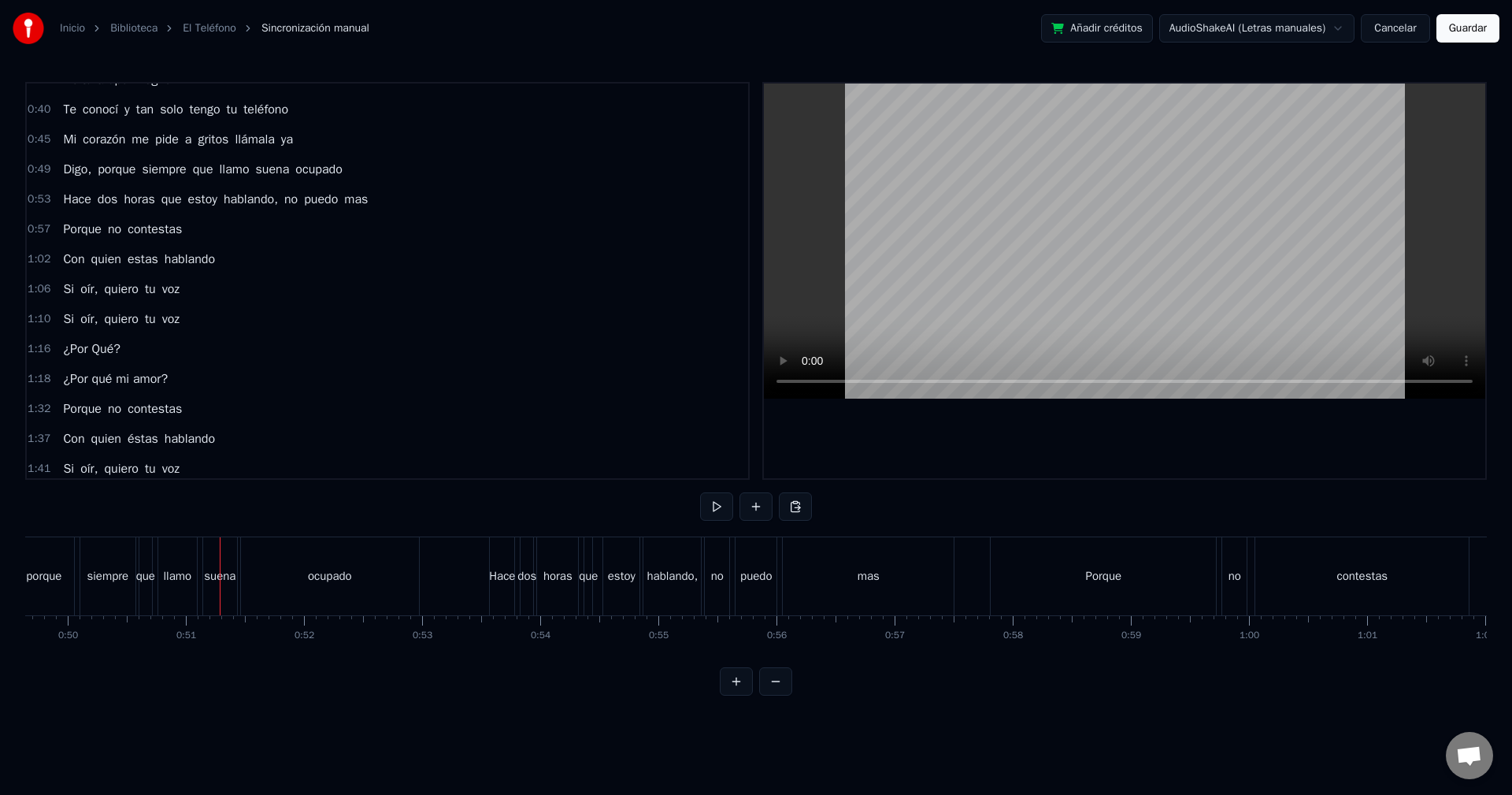 click on "Guardar" at bounding box center (1468, 28) 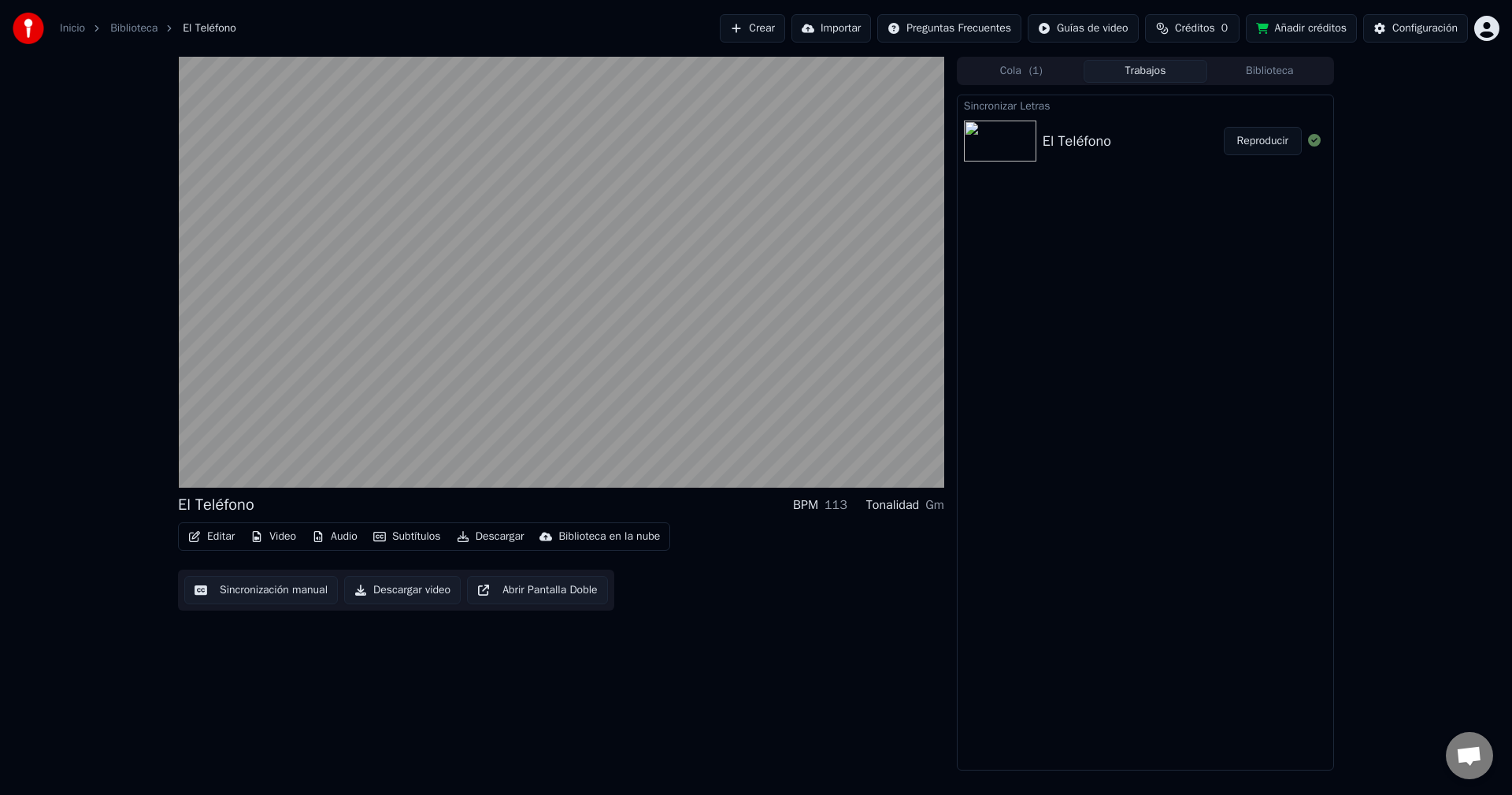 click on "Audio" at bounding box center (335, 537) 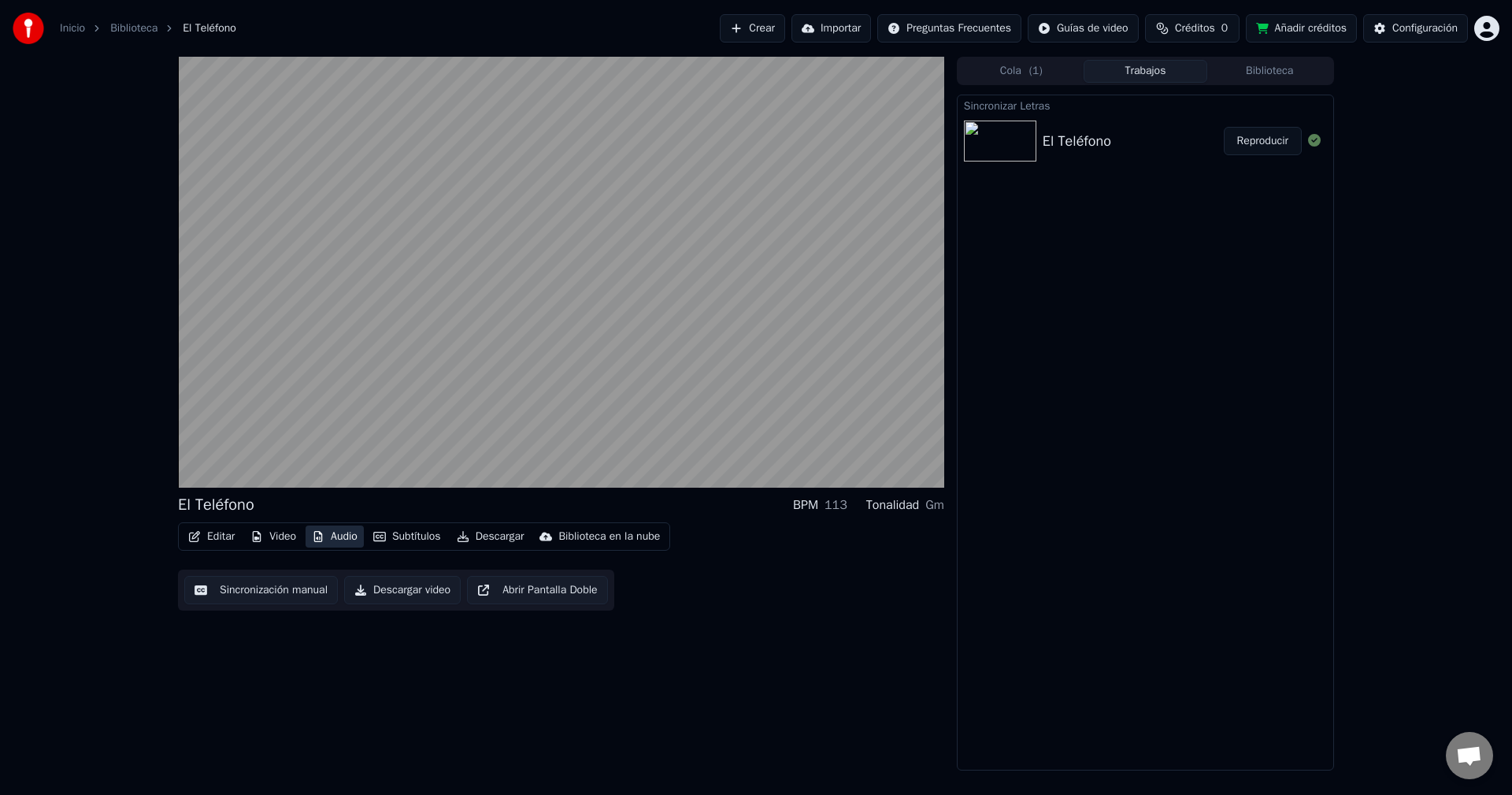 click on "Audio" at bounding box center (335, 537) 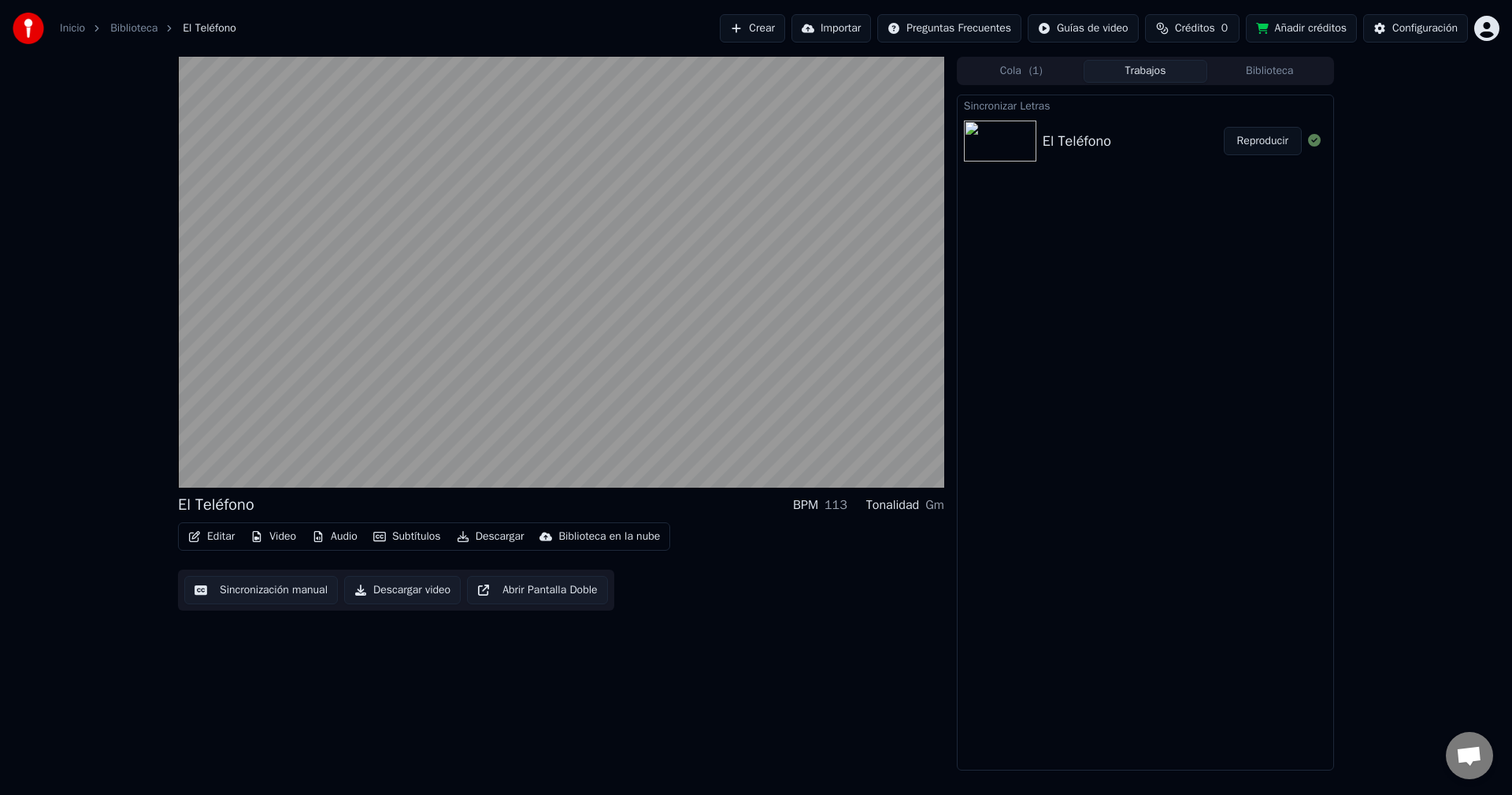 click on "Subtítulos" at bounding box center (407, 537) 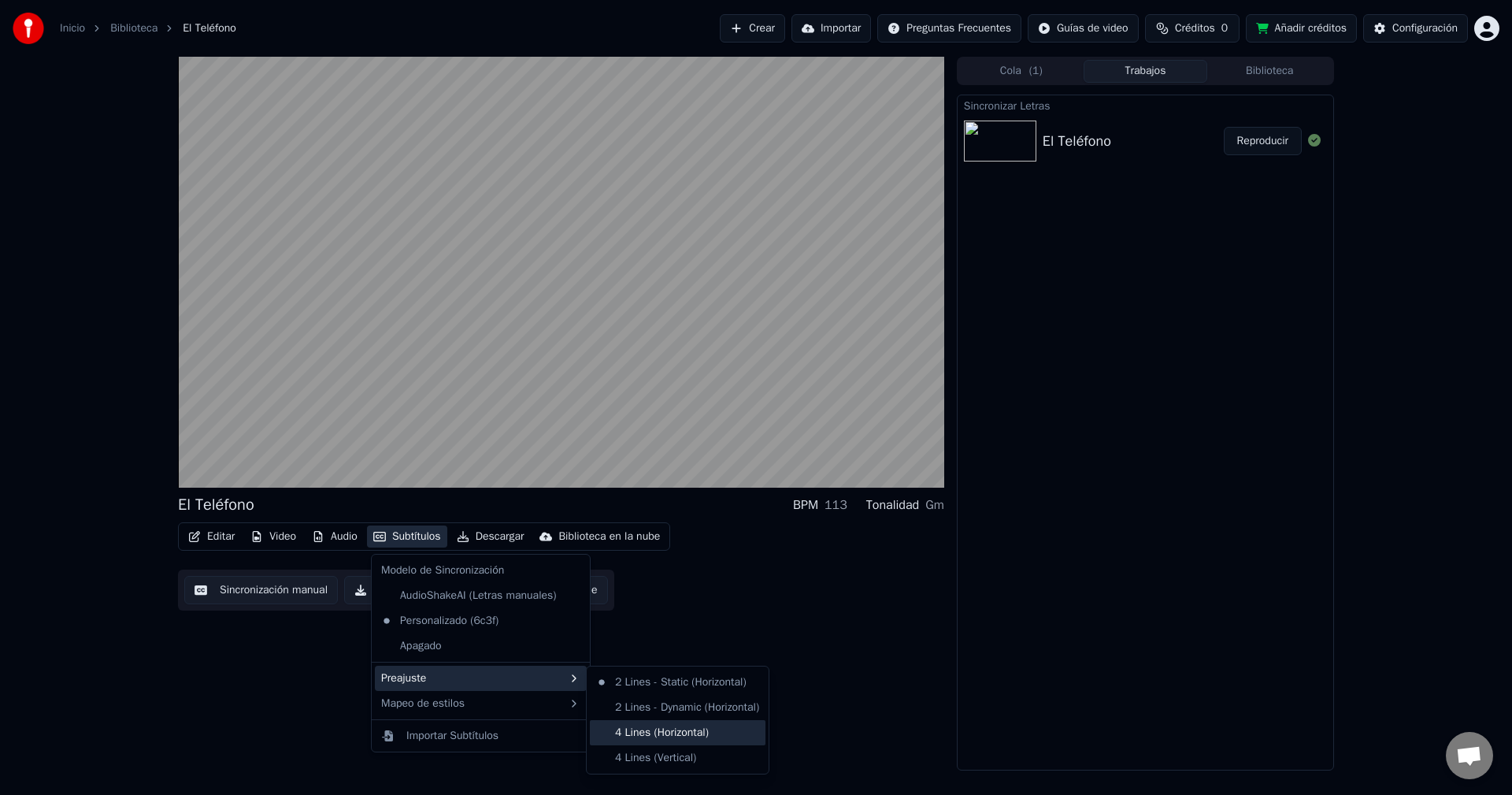click on "4 Lines (Horizontal)" at bounding box center [677, 733] 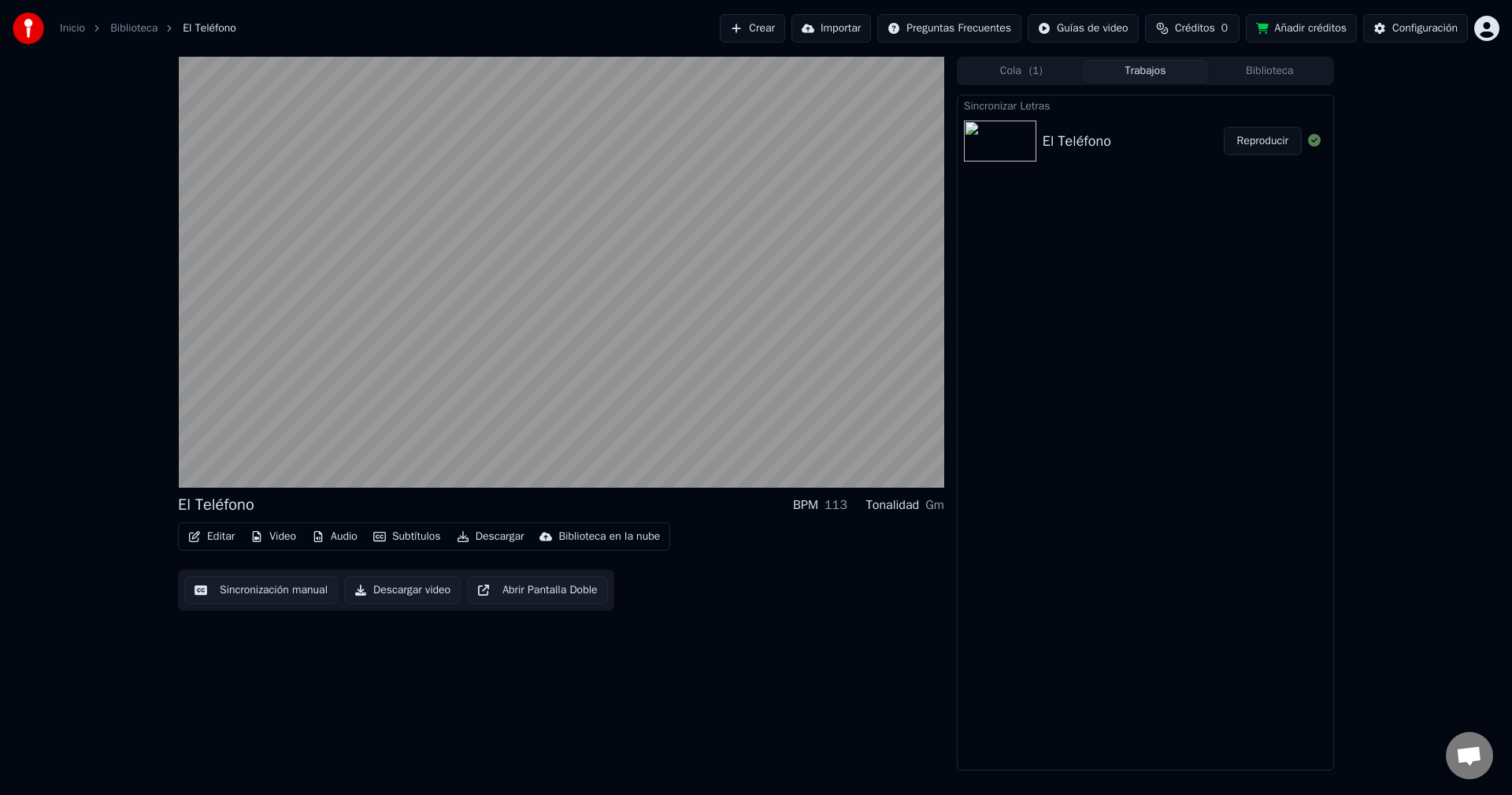 click on "Video" at bounding box center [273, 537] 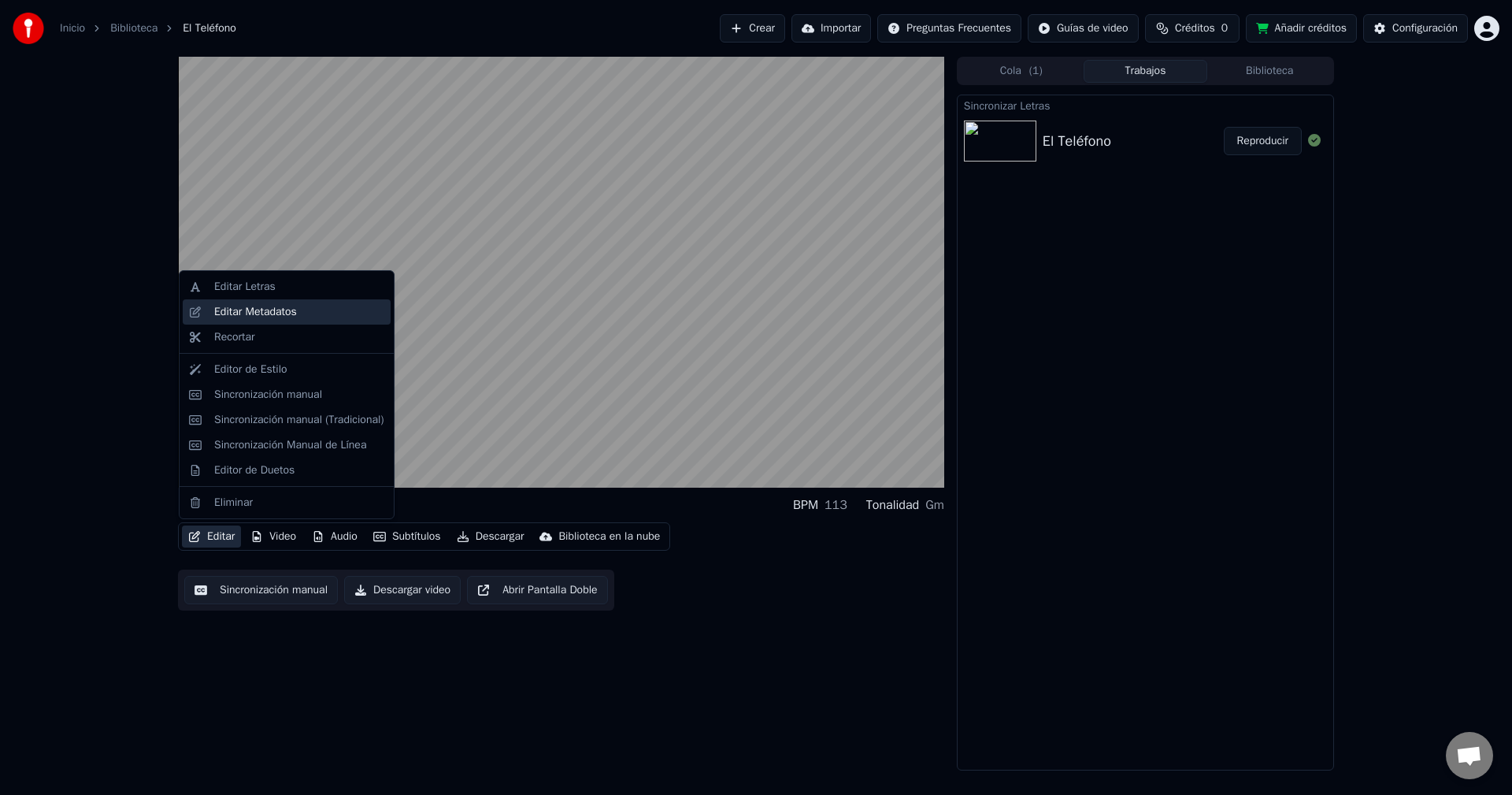click on "Editar Metadatos" at bounding box center [255, 312] 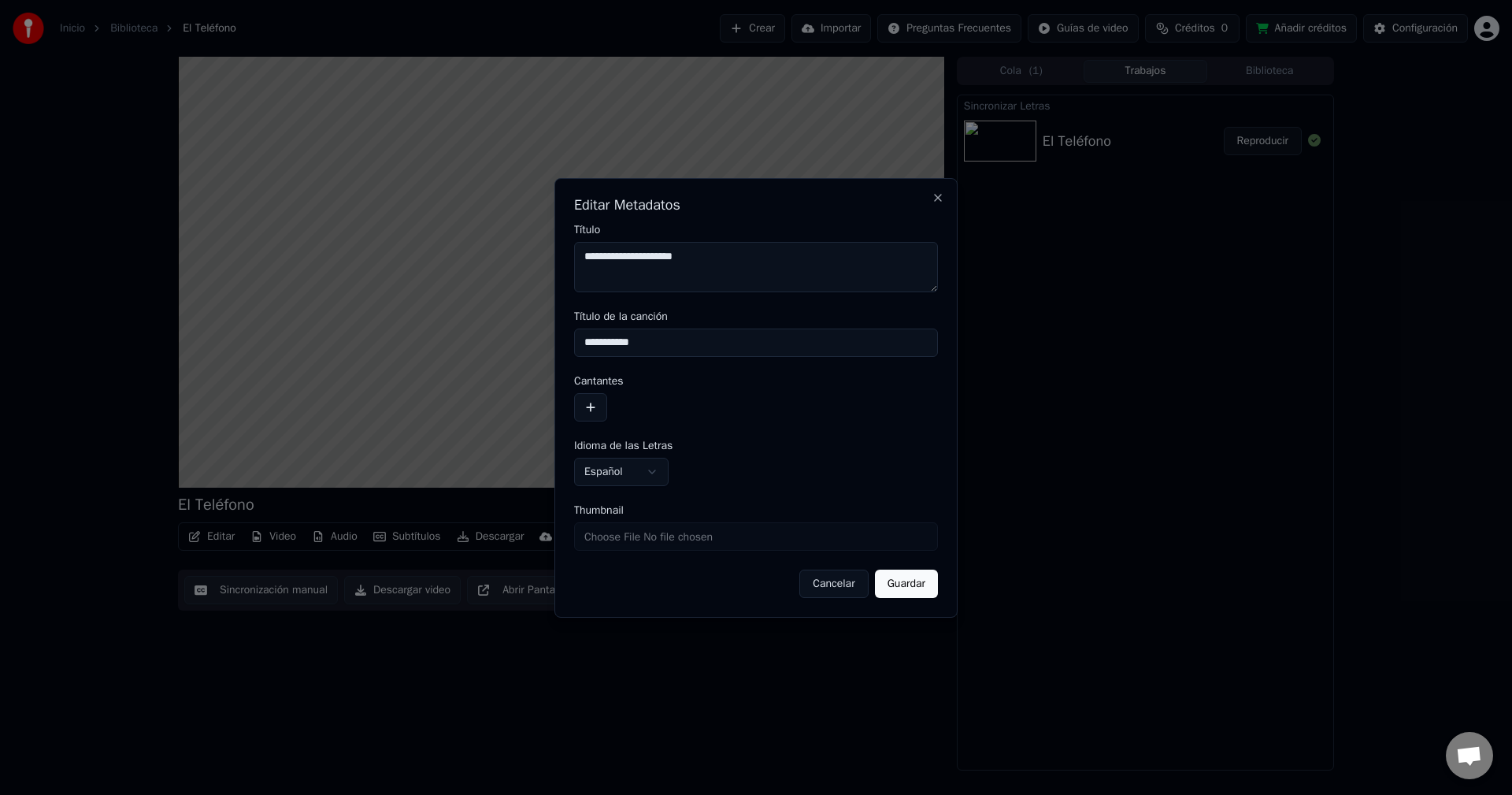 drag, startPoint x: 702, startPoint y: 258, endPoint x: 554, endPoint y: 259, distance: 148.00338 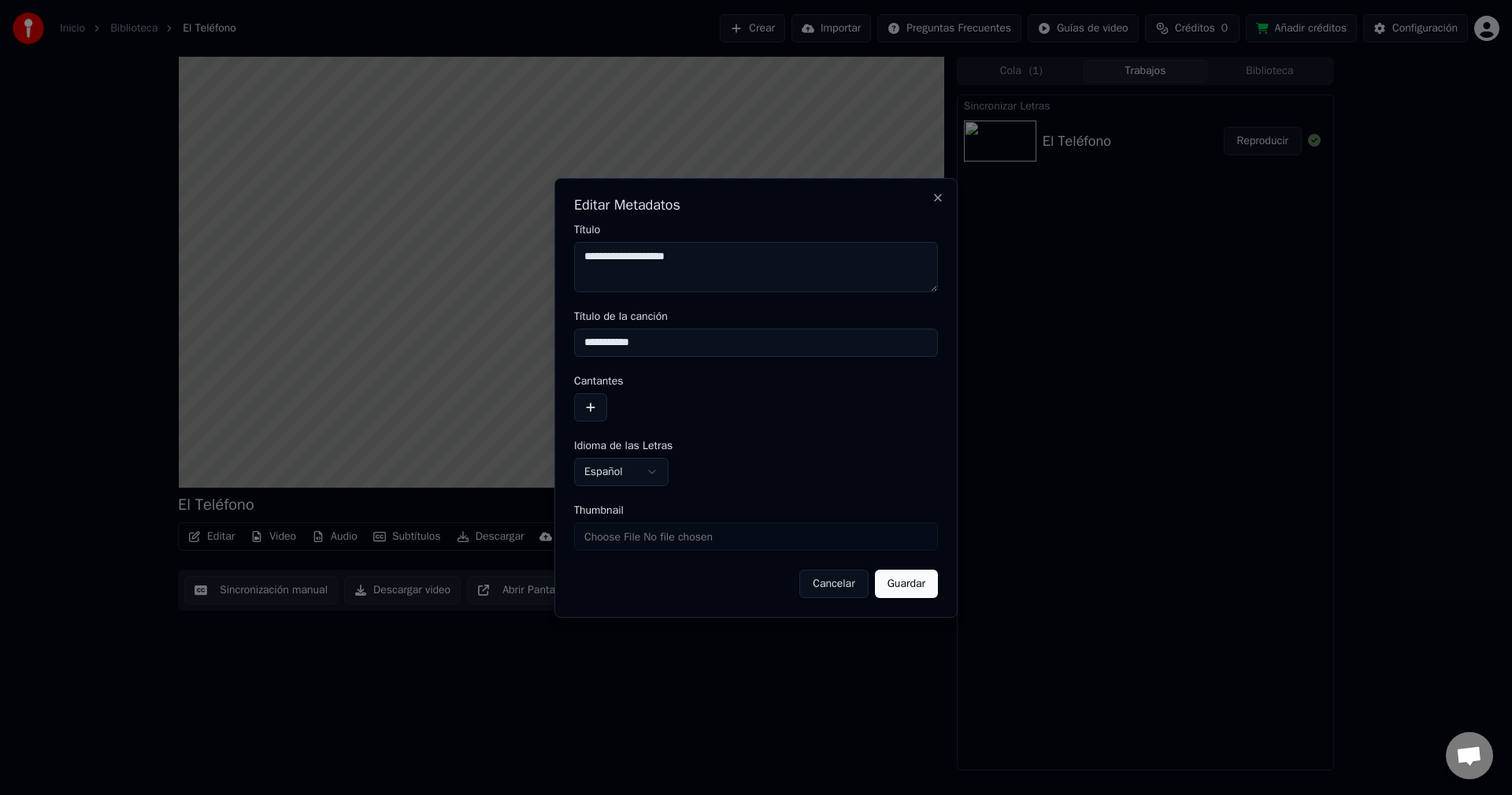 drag, startPoint x: 696, startPoint y: 263, endPoint x: 636, endPoint y: 261, distance: 60.03332 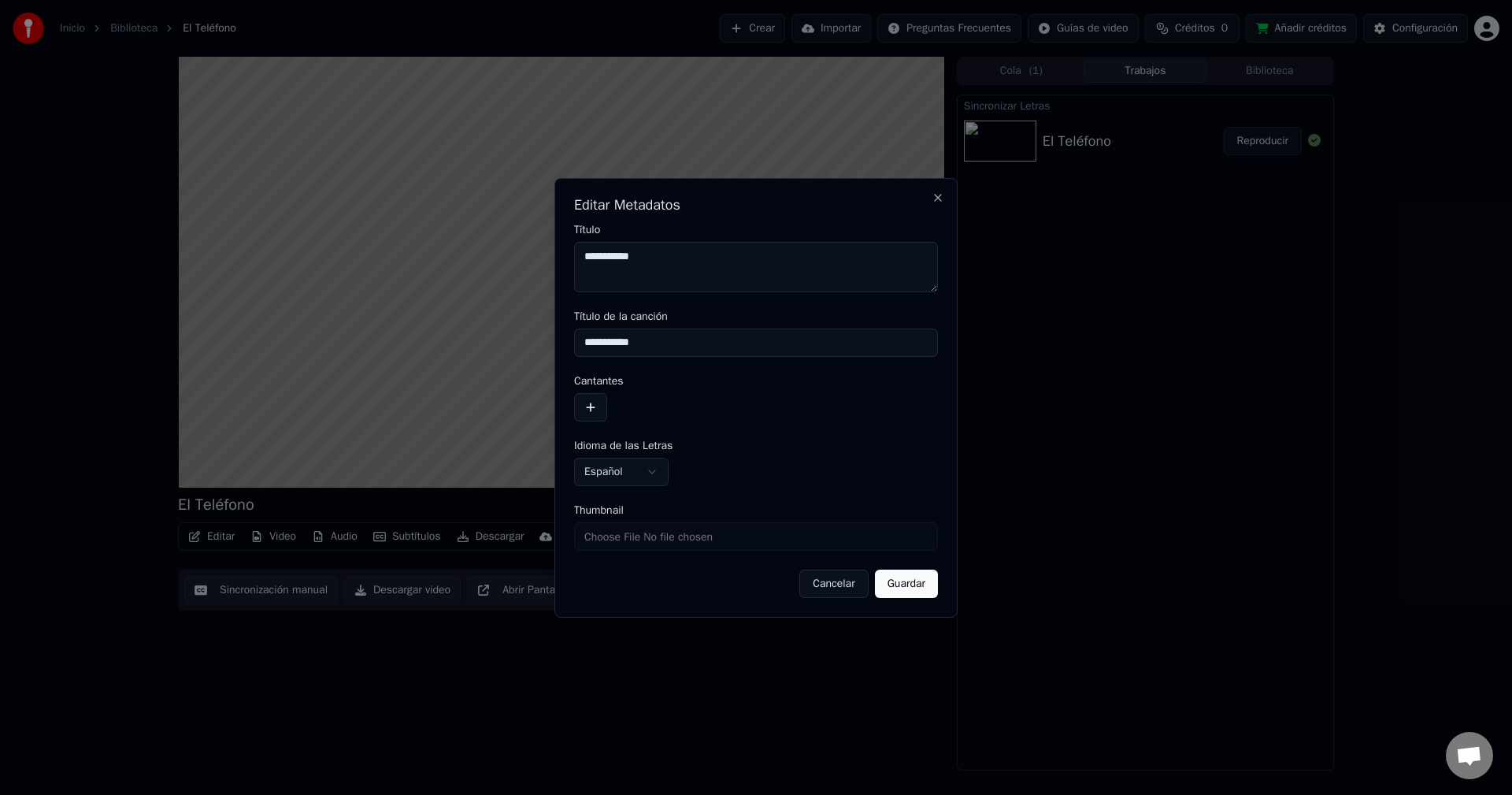 type on "**********" 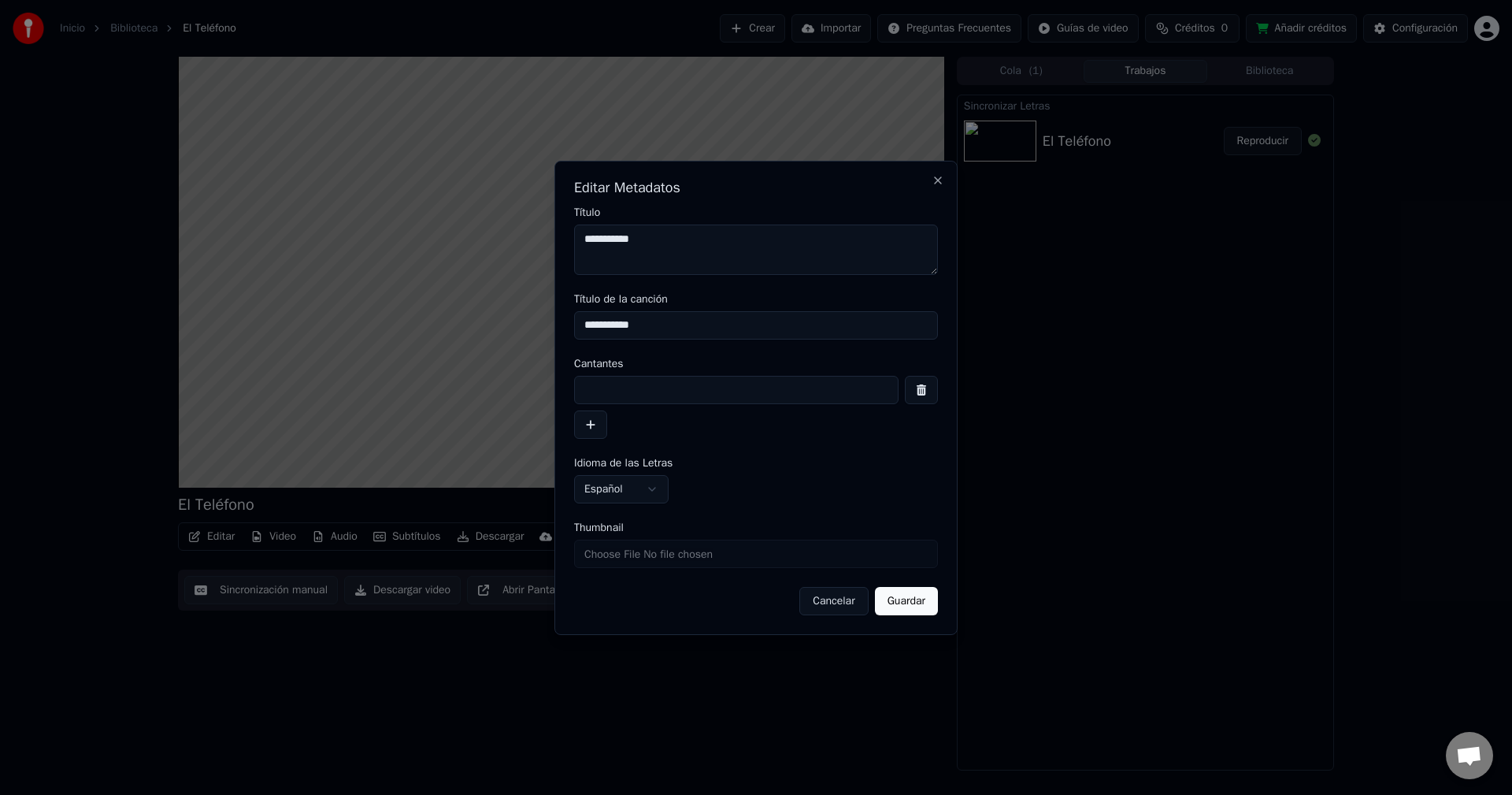 click at bounding box center [736, 390] 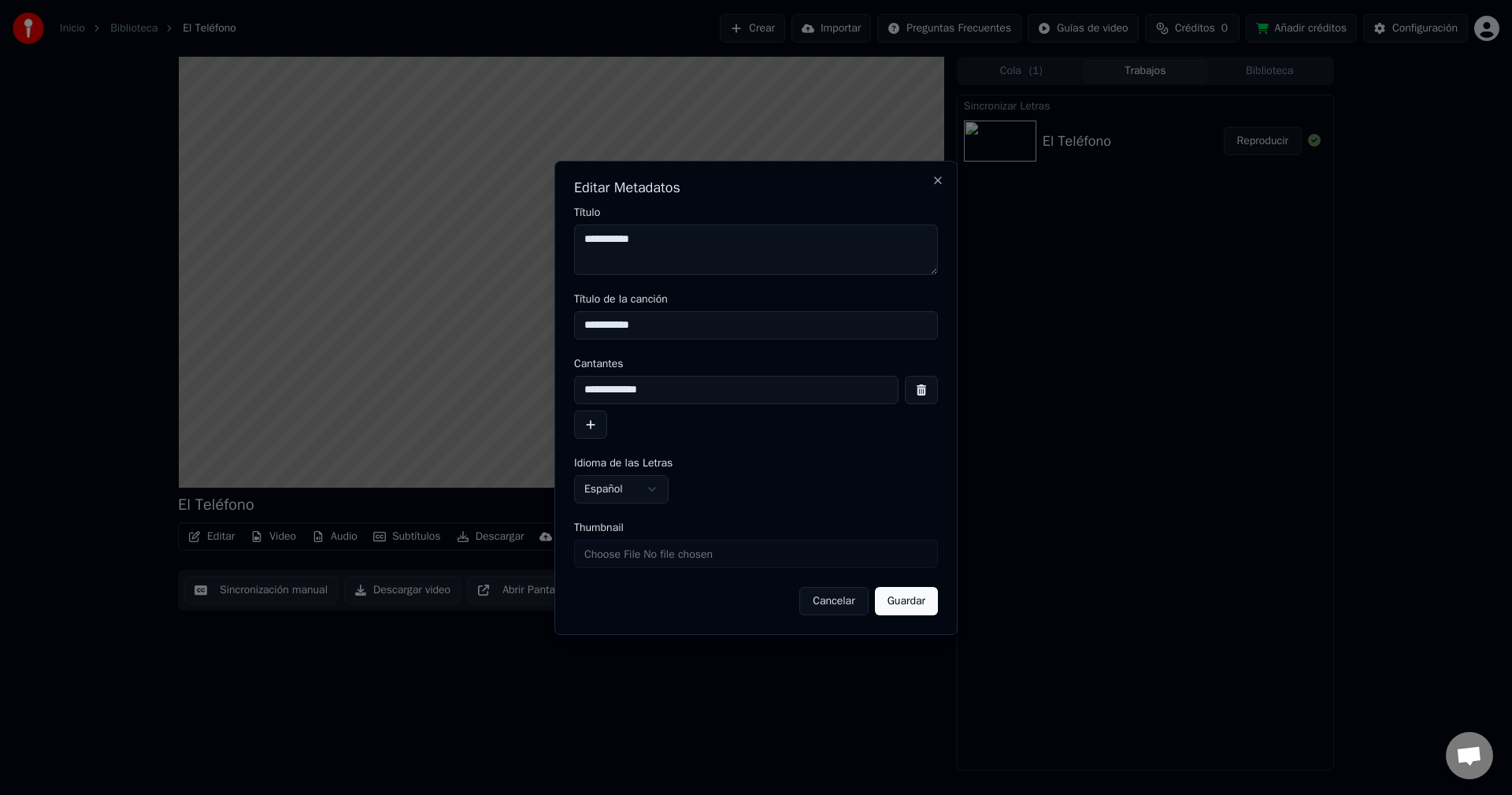 type on "**********" 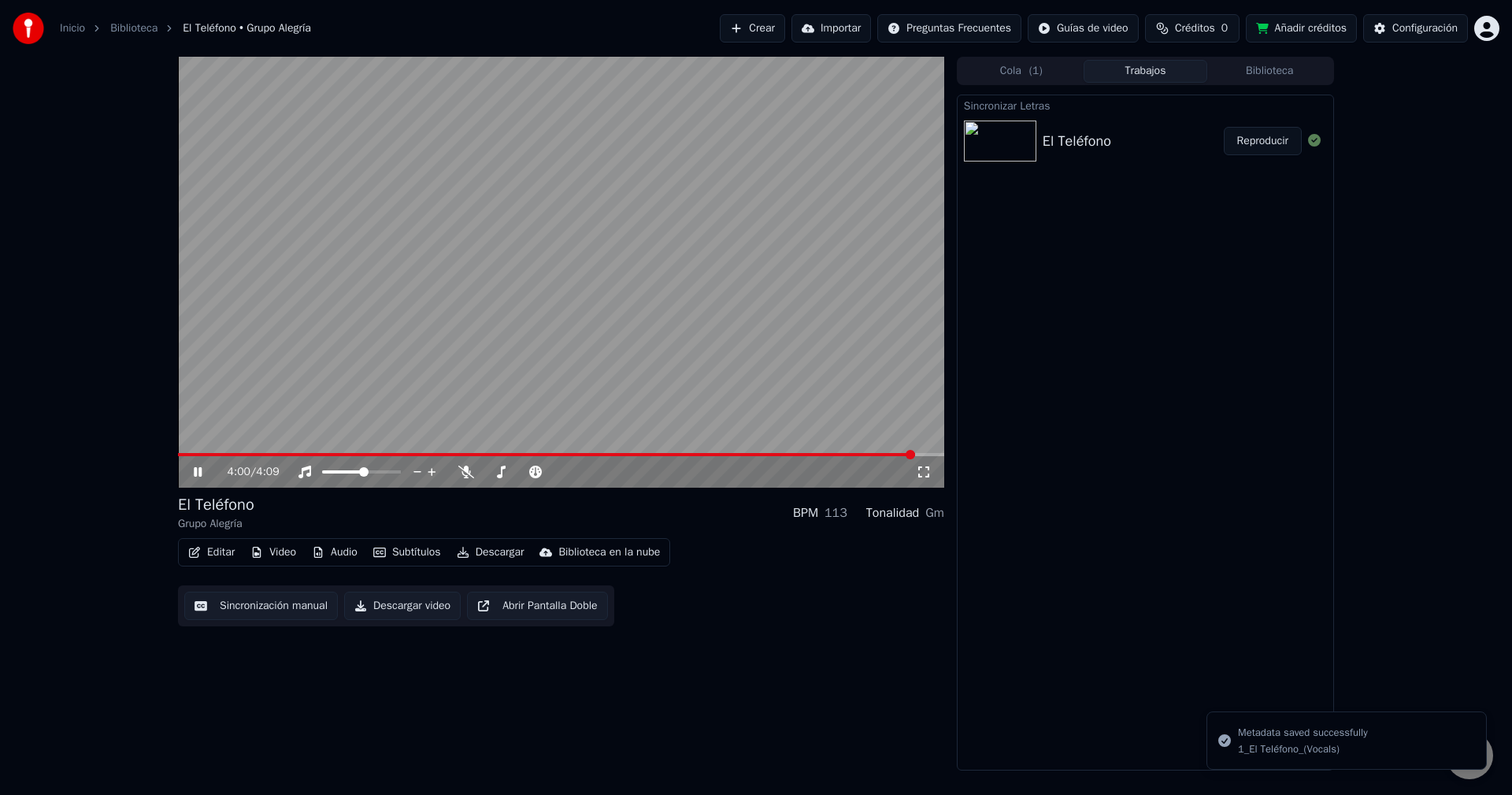 click at bounding box center [561, 272] 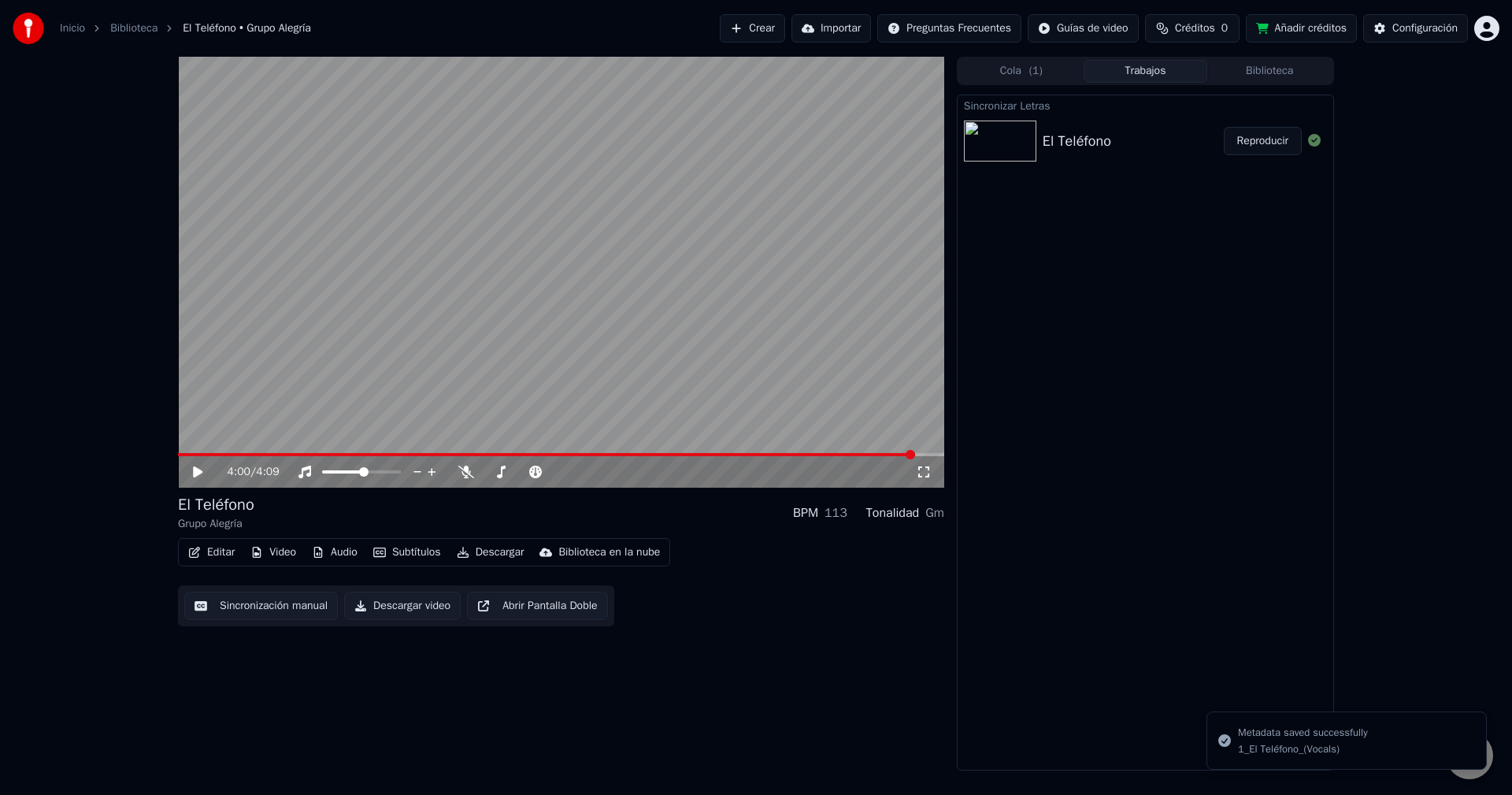 click at bounding box center (547, 455) 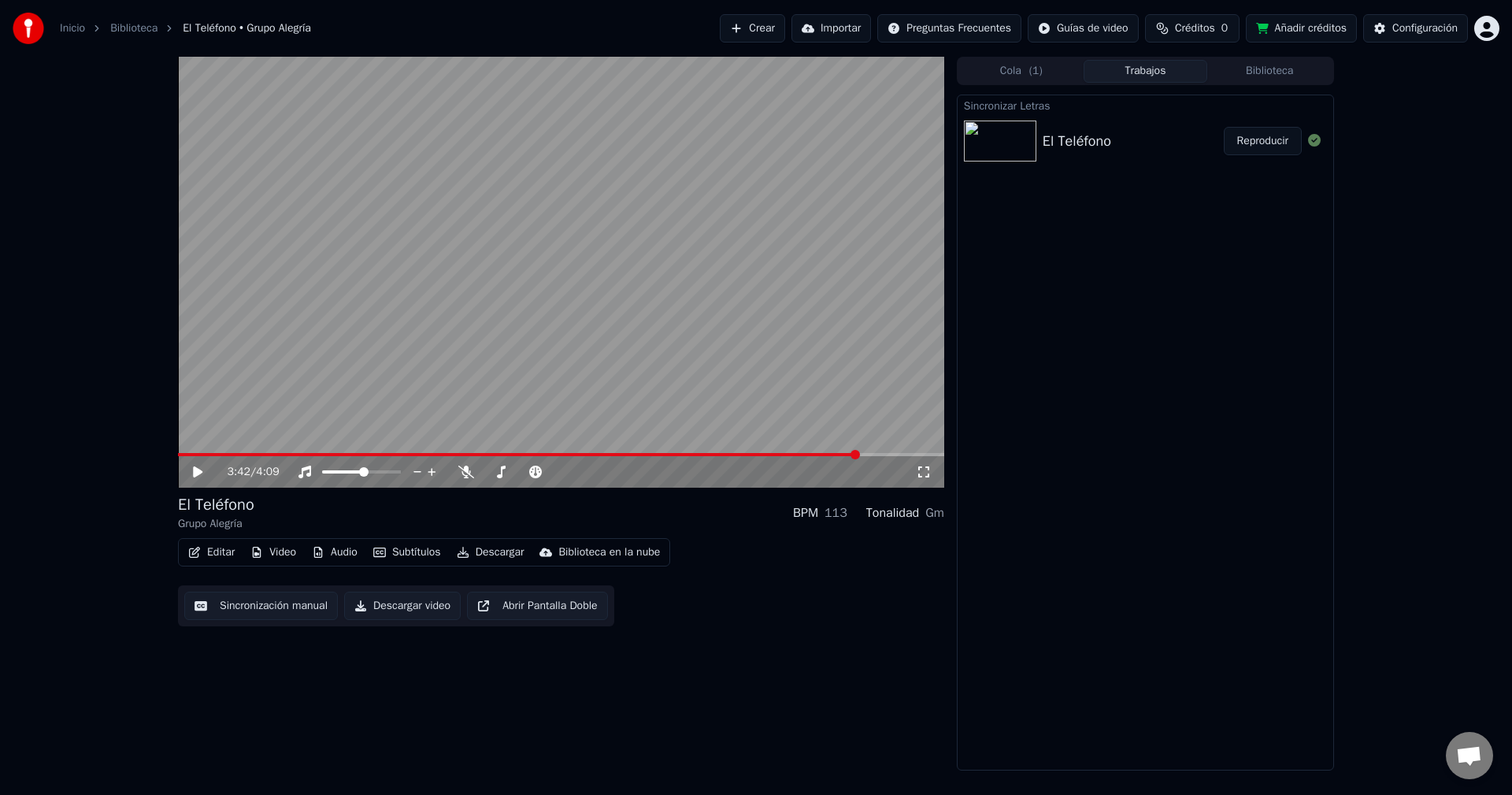 click 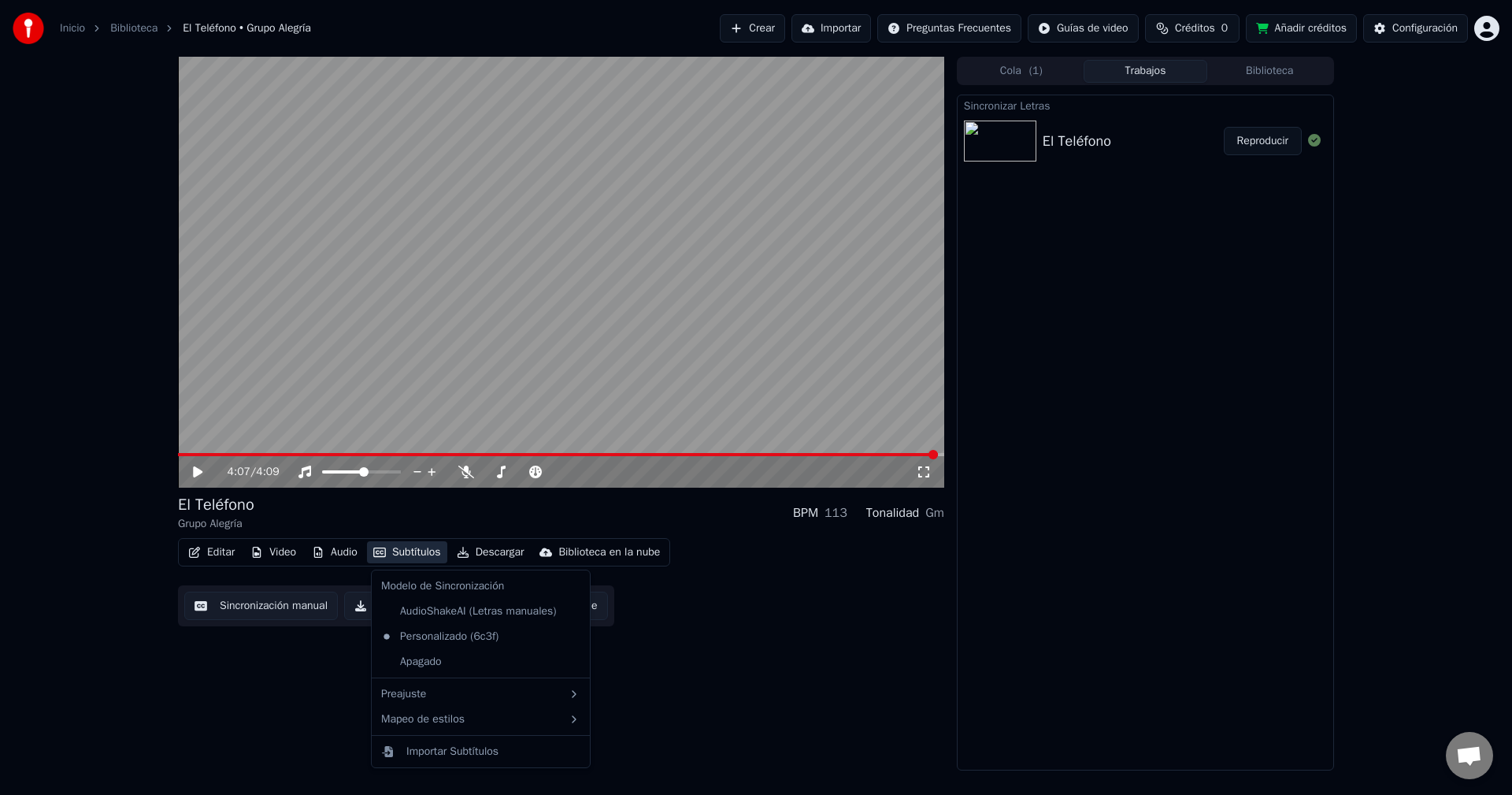click on "Subtítulos" at bounding box center (407, 552) 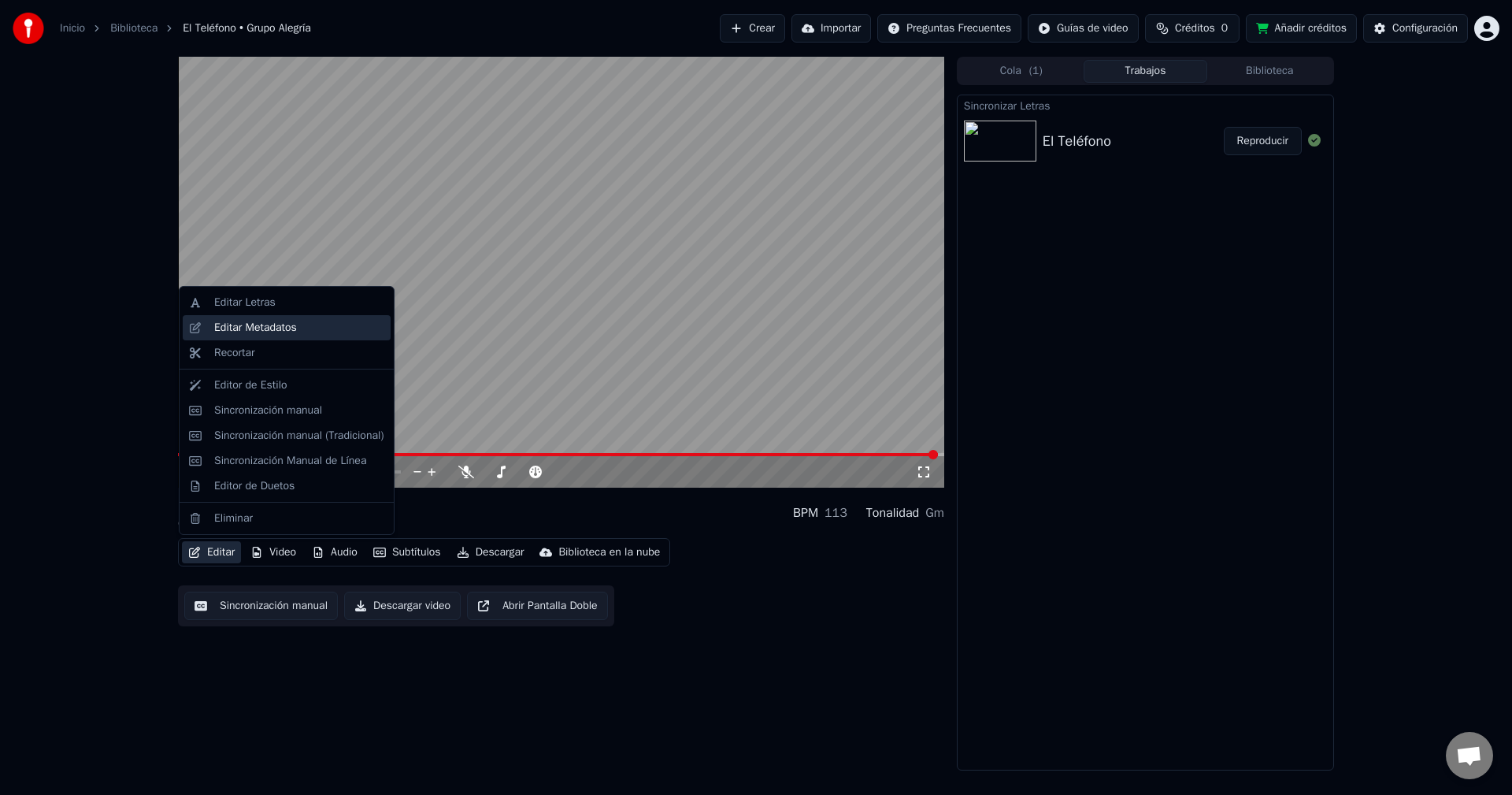 click on "Editar Metadatos" at bounding box center (255, 328) 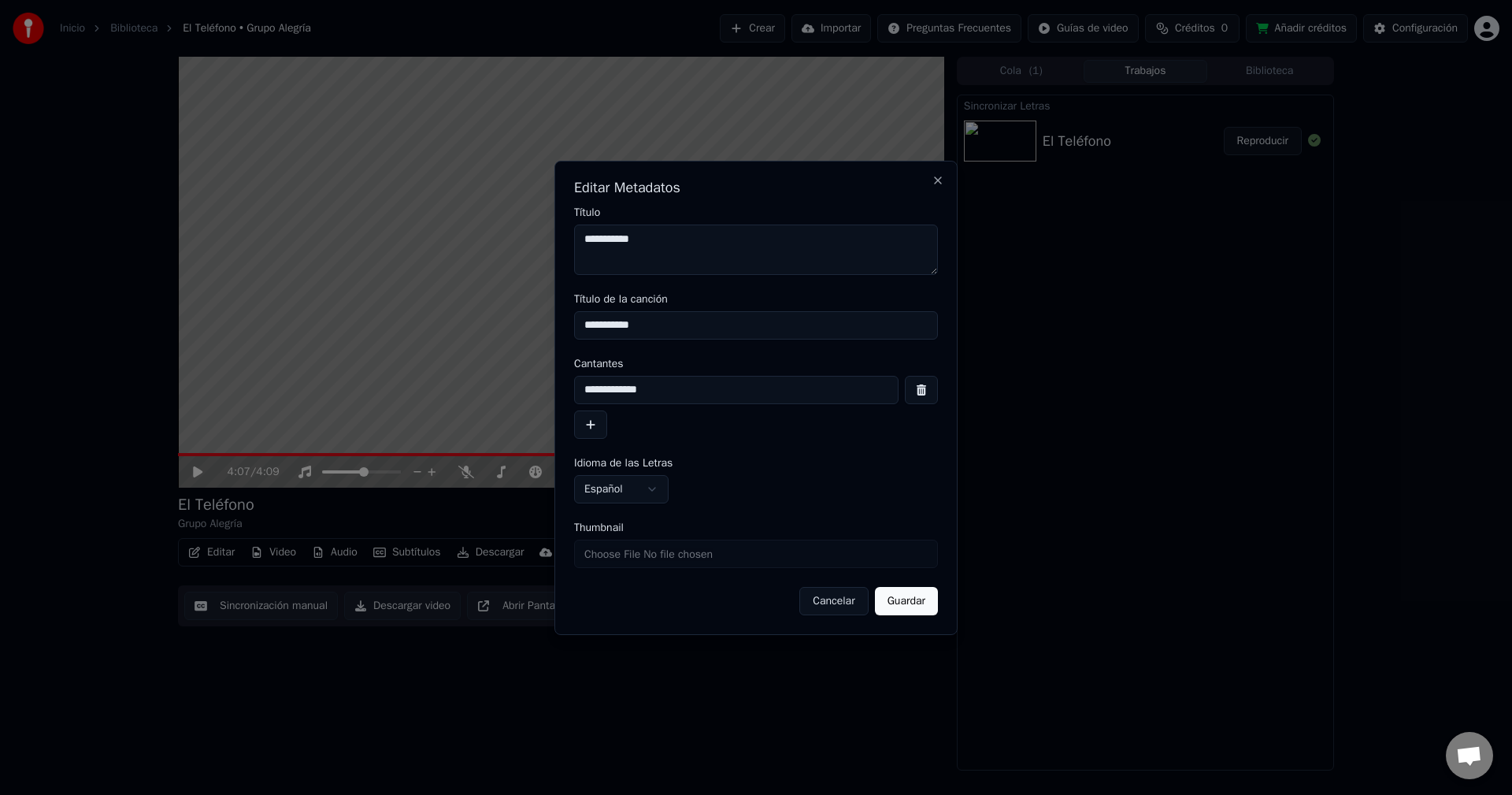 click on "Thumbnail" at bounding box center (756, 554) 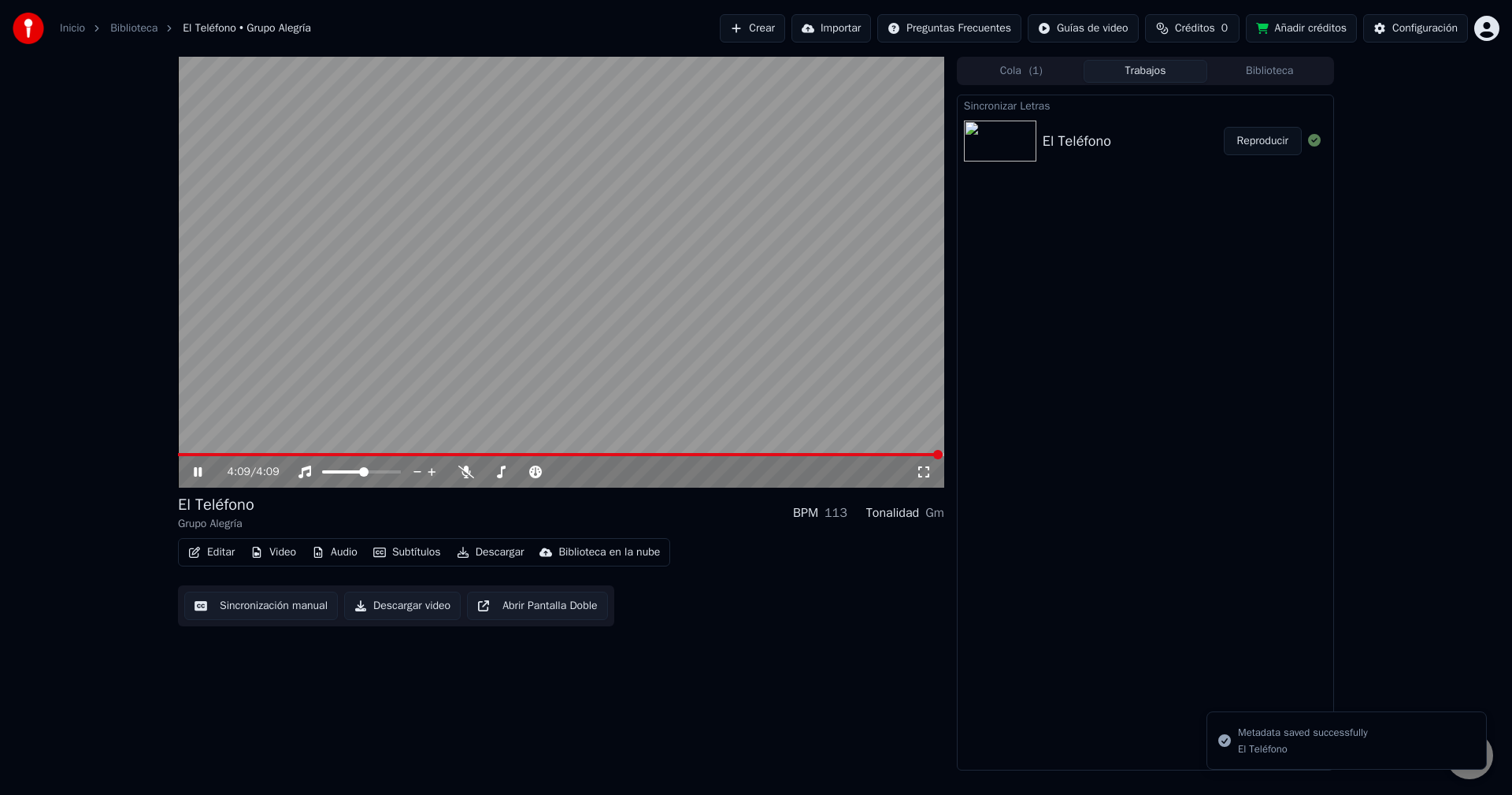 click at bounding box center (560, 455) 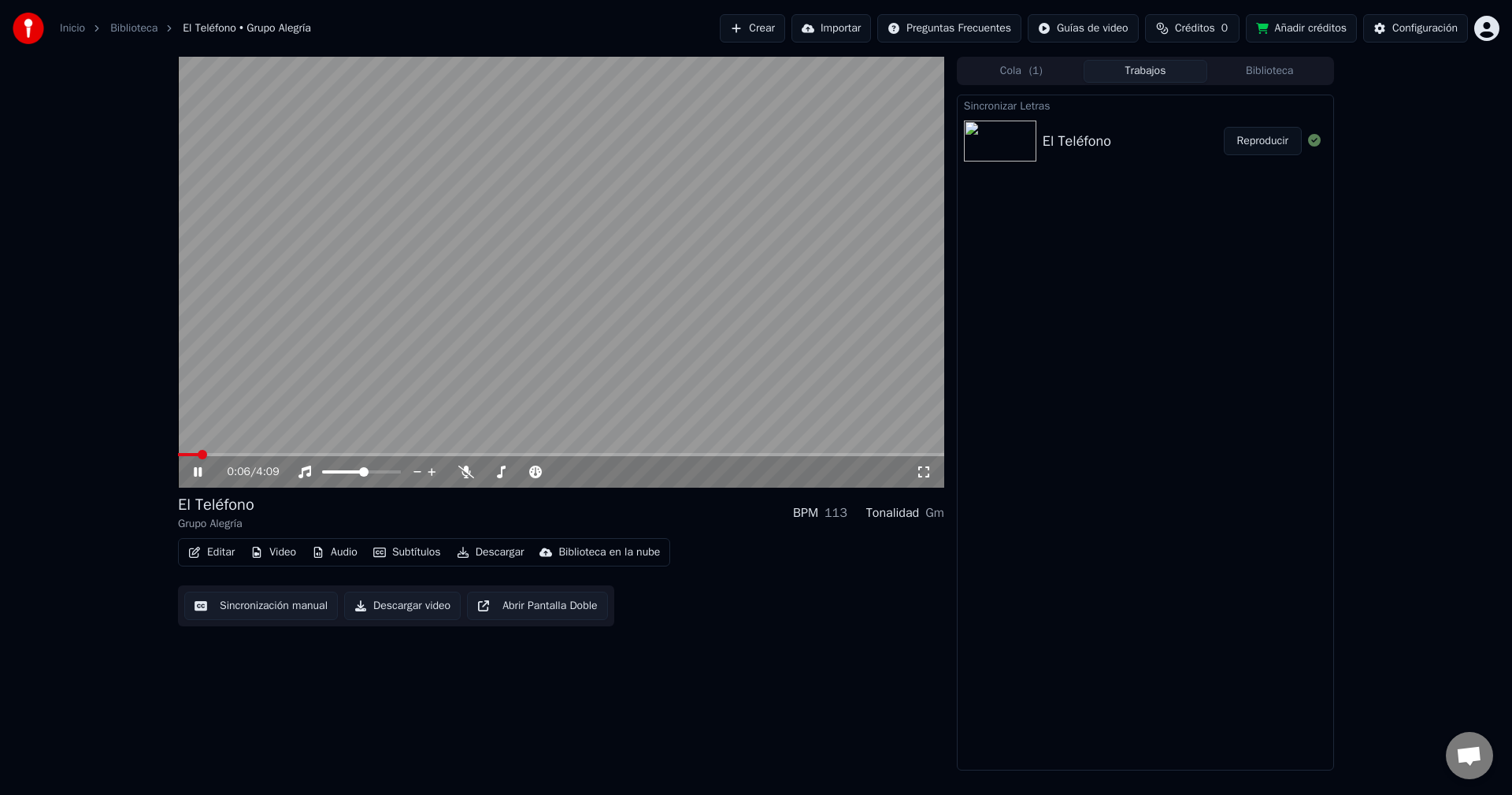 click at bounding box center (561, 272) 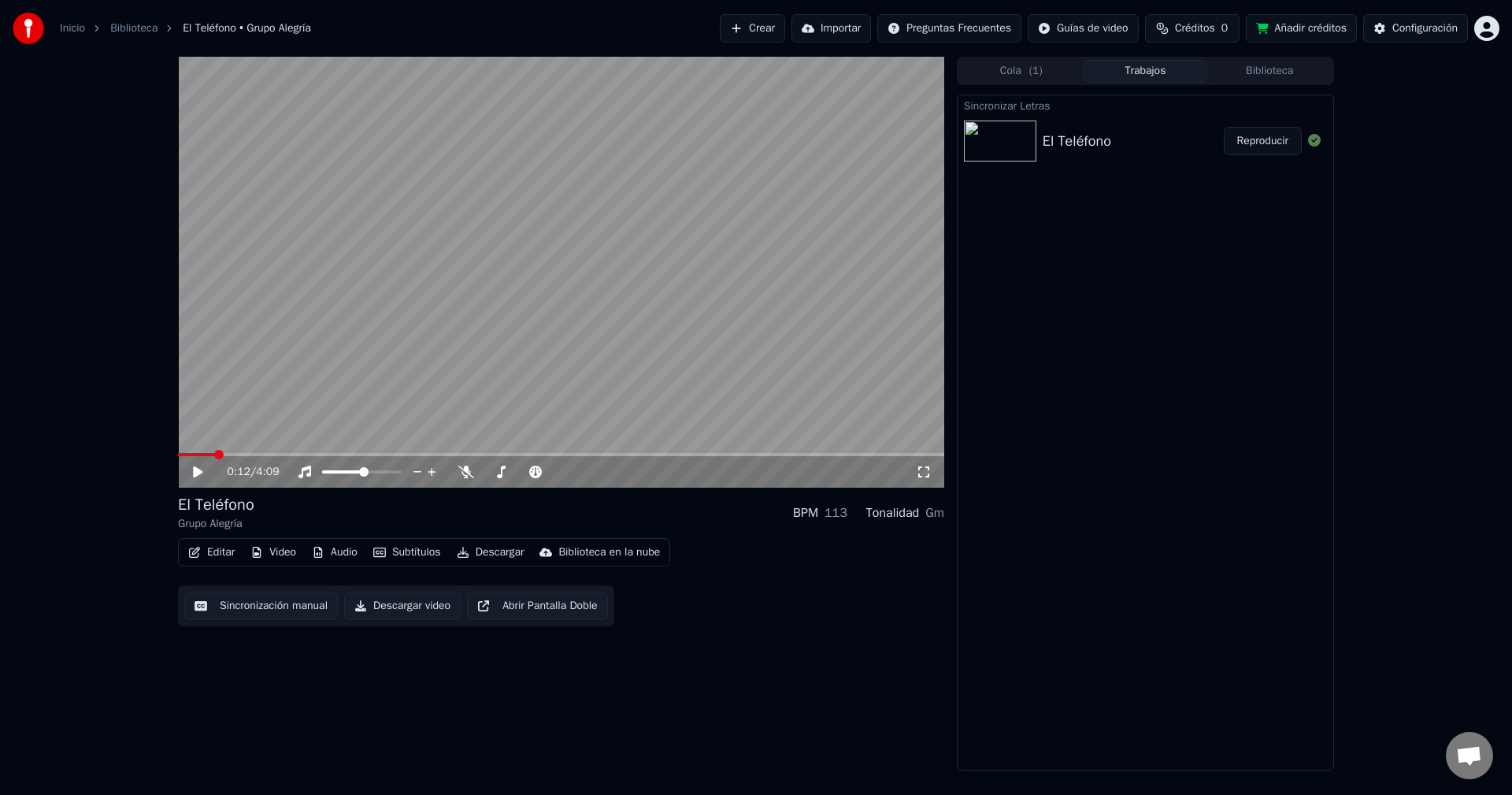 click at bounding box center [561, 455] 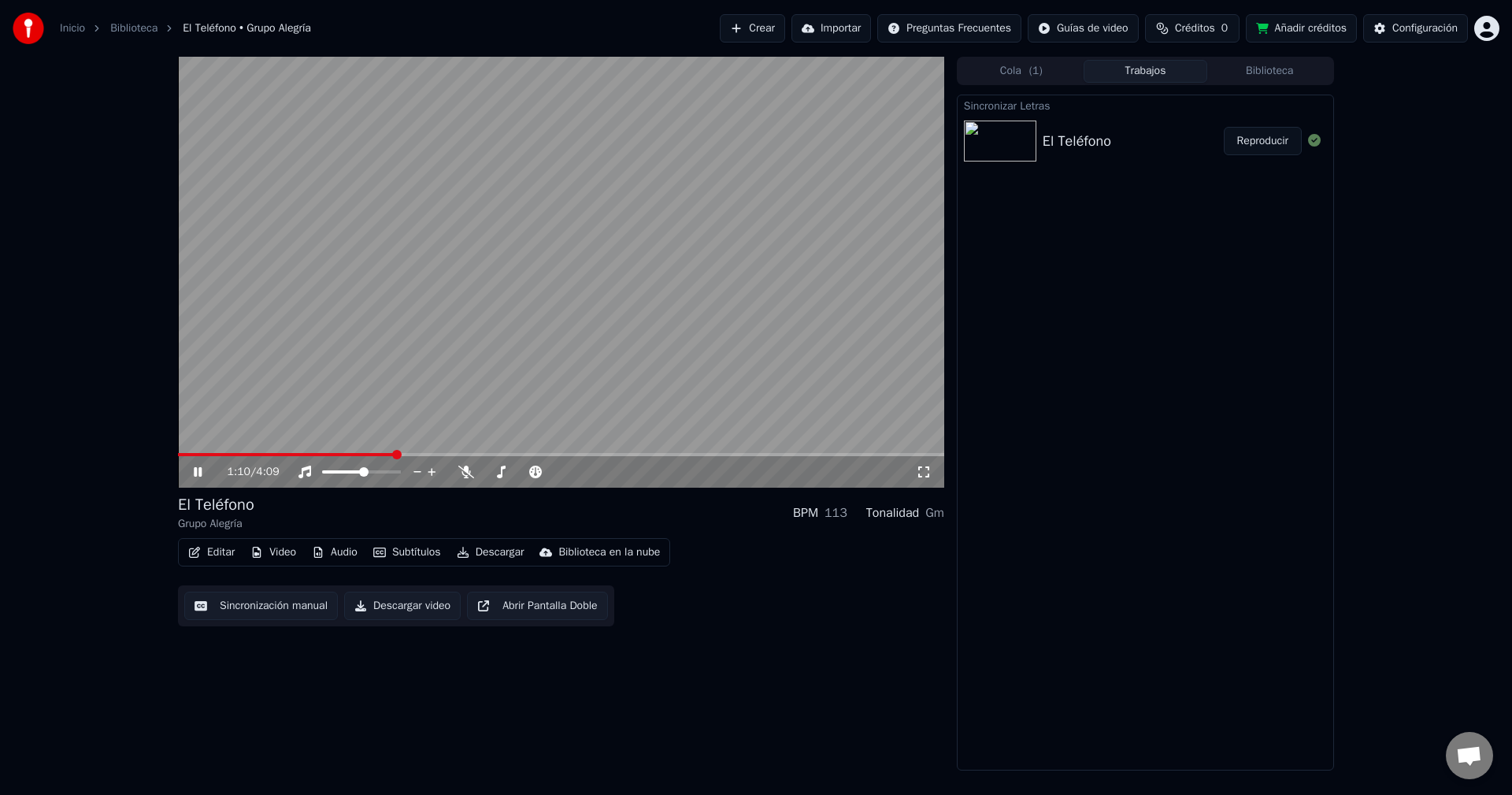 click 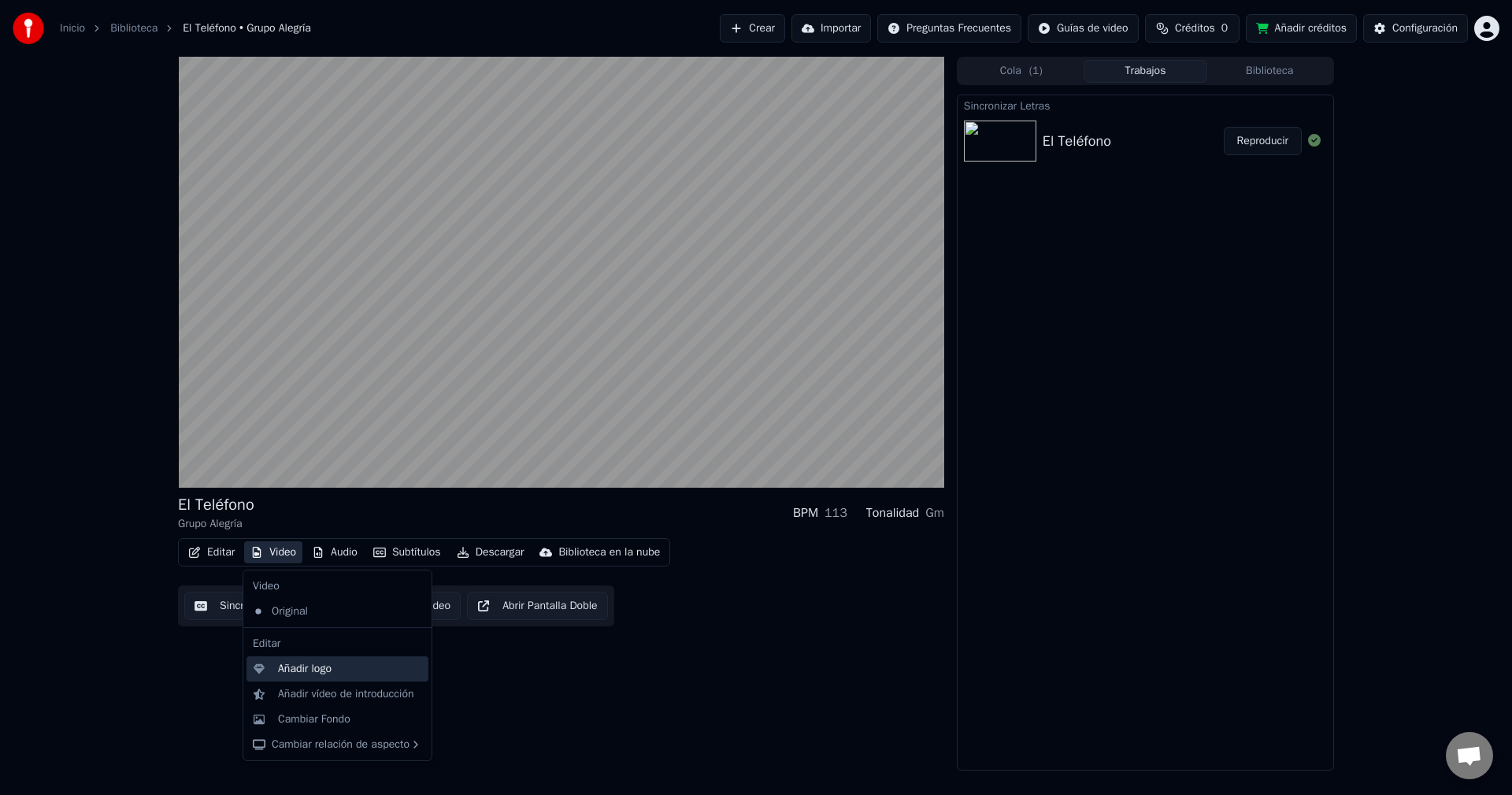 click on "Añadir logo" at bounding box center [305, 669] 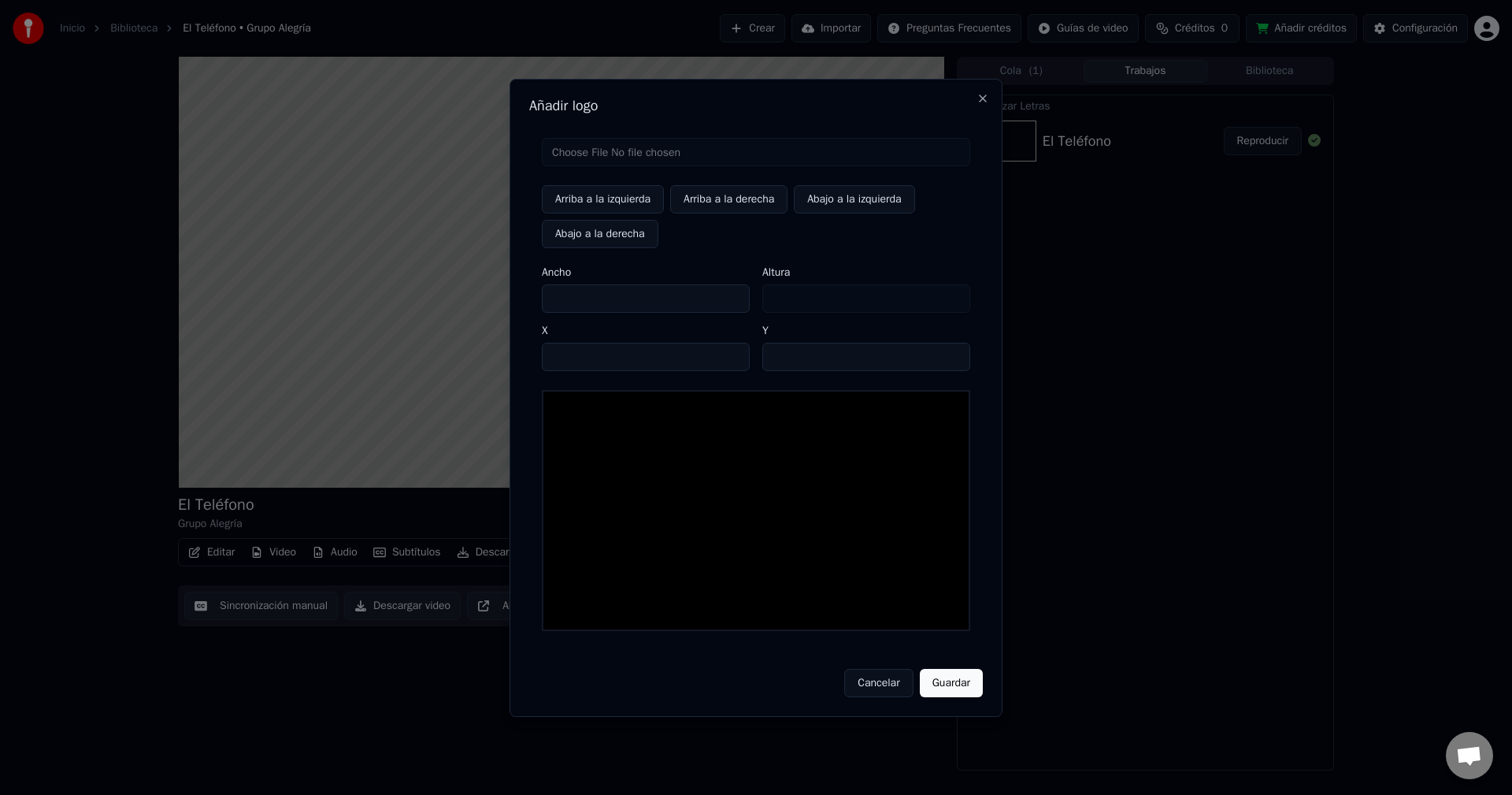 click at bounding box center [756, 152] 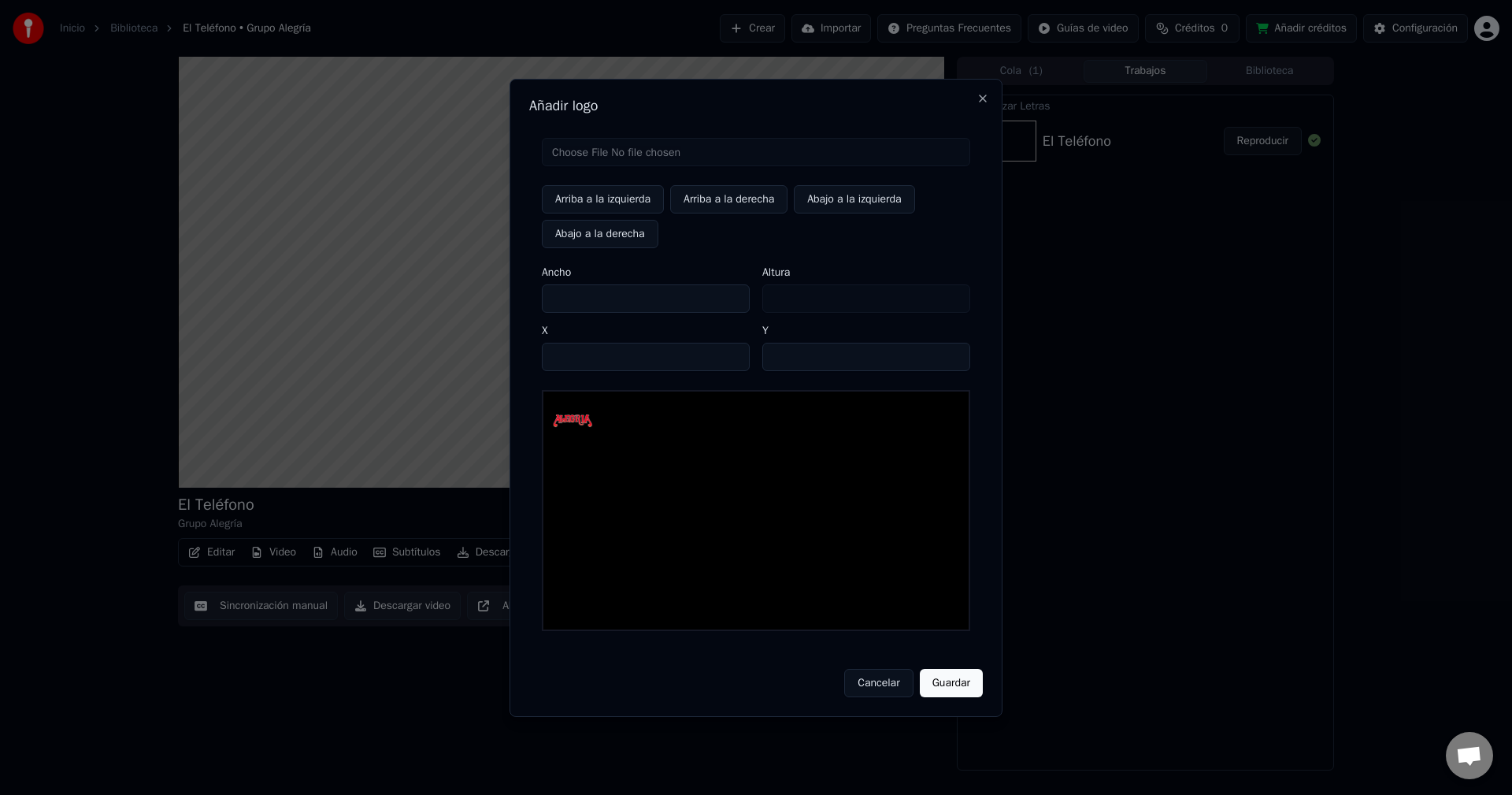click on "Arriba a la derecha" at bounding box center [728, 199] 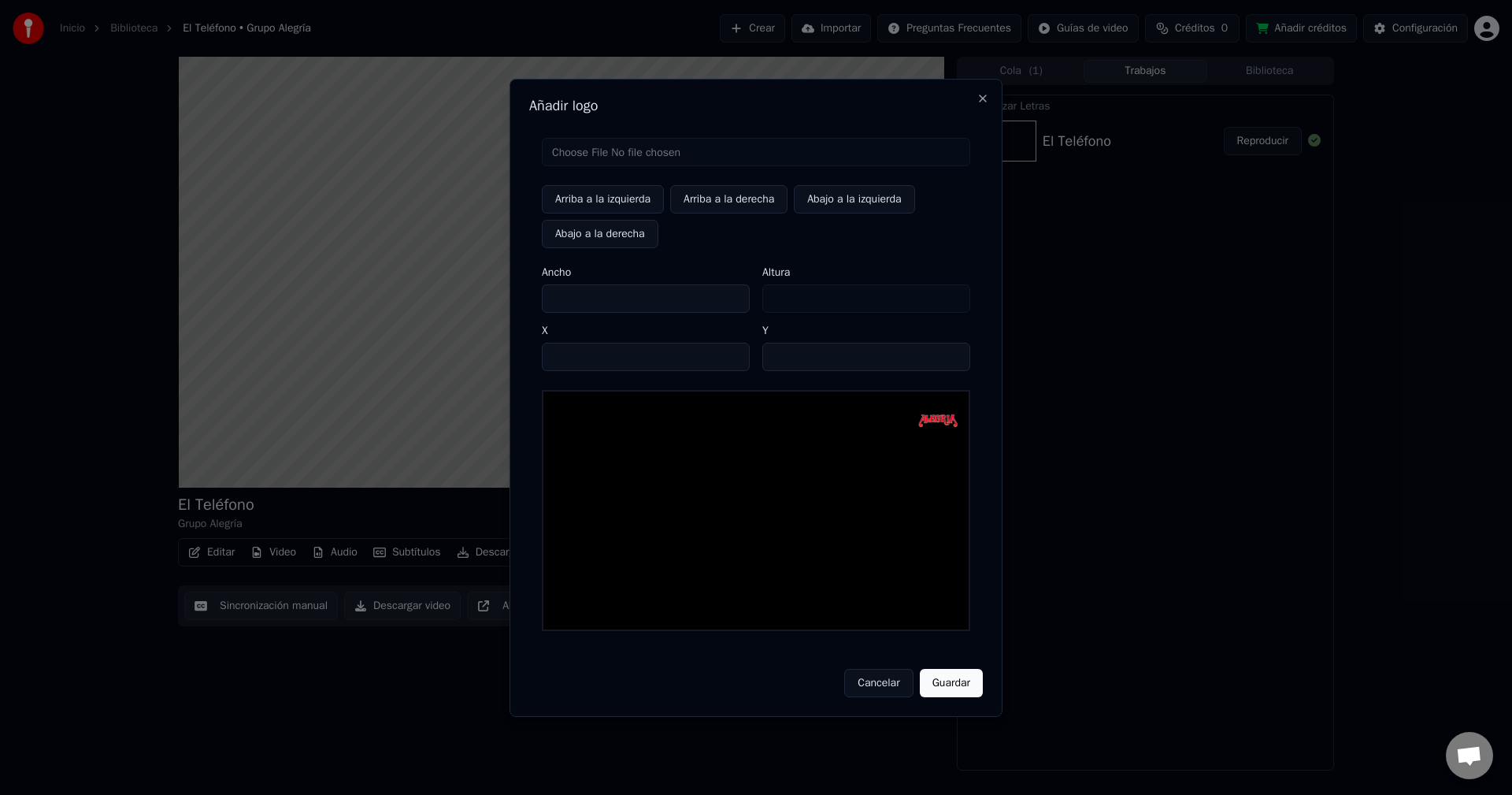 click on "Arriba a la izquierda" at bounding box center (602, 199) 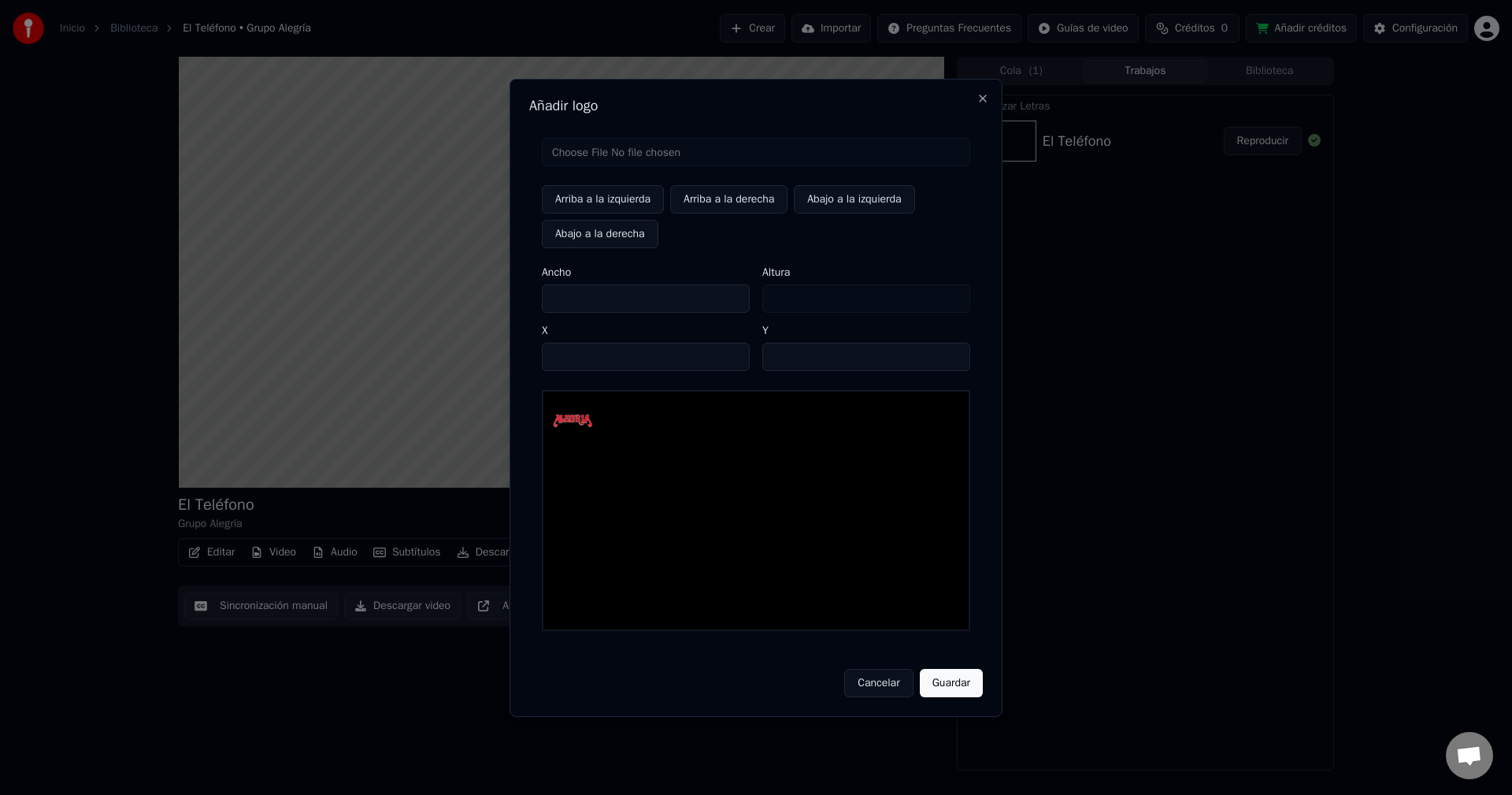 click on "Abajo a la derecha" at bounding box center (600, 234) 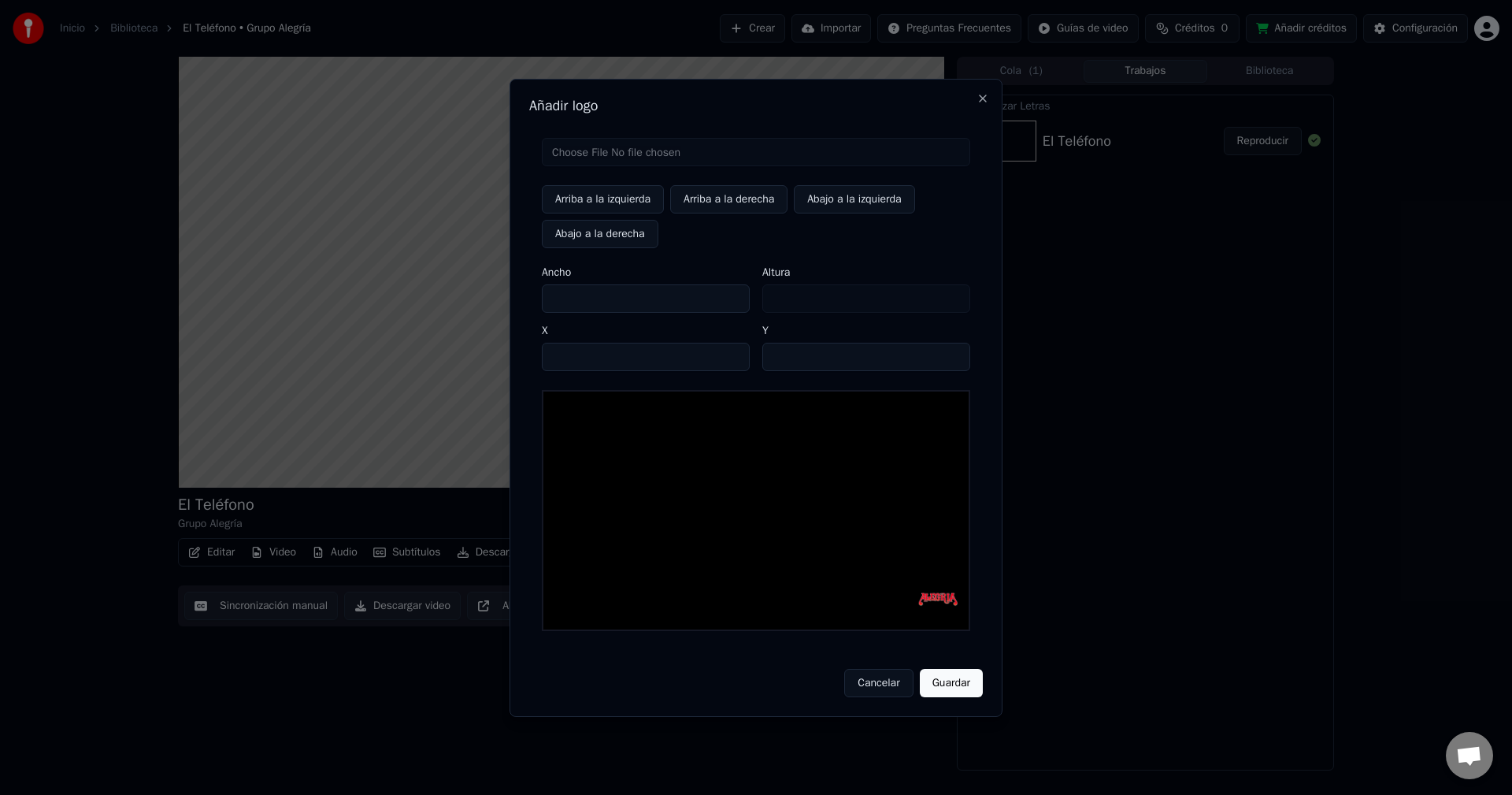 click on "Abajo a la izquierda" at bounding box center [854, 199] 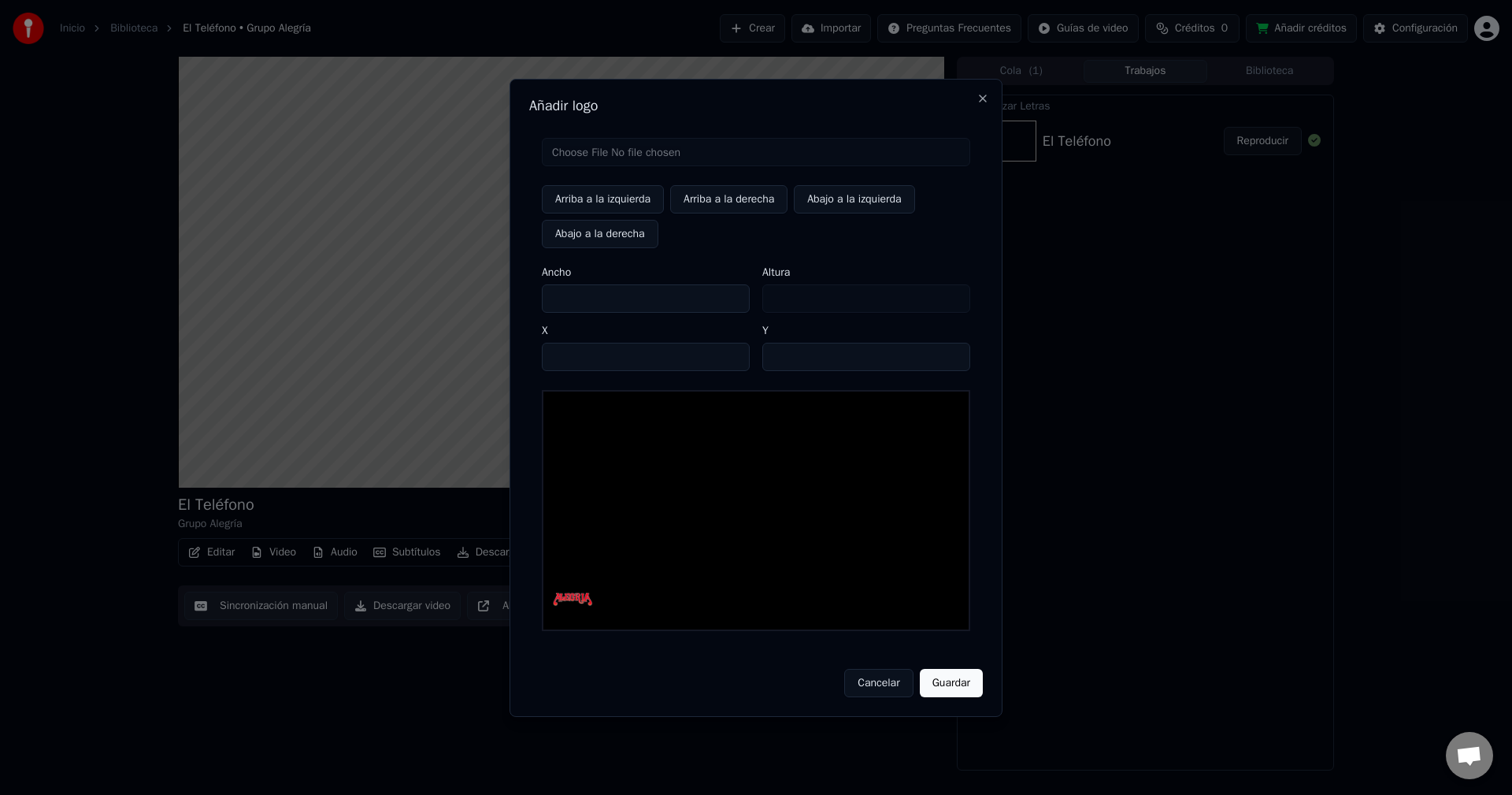 click on "Arriba a la derecha" at bounding box center (728, 199) 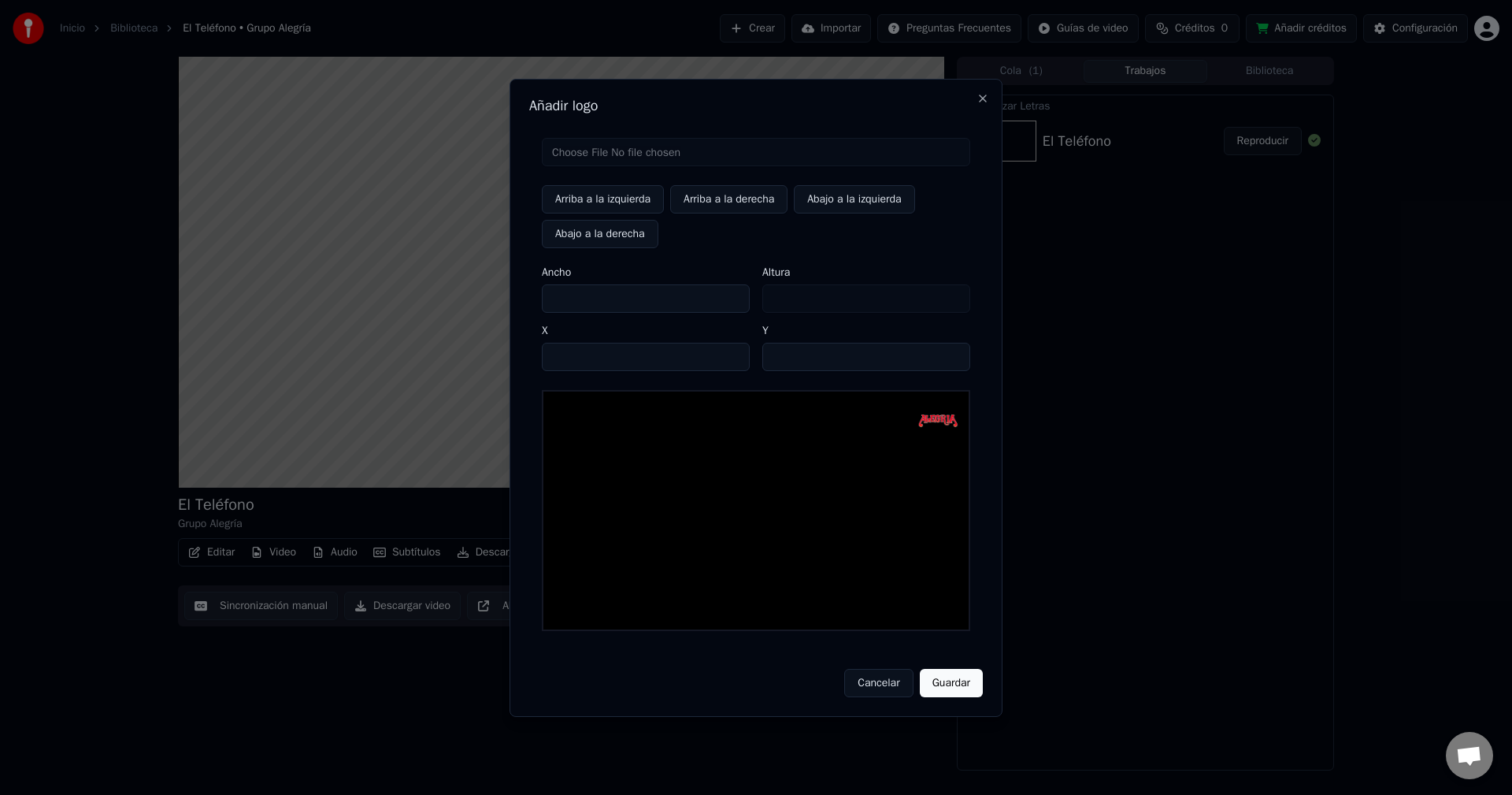 click on "Arriba a la izquierda" at bounding box center (602, 199) 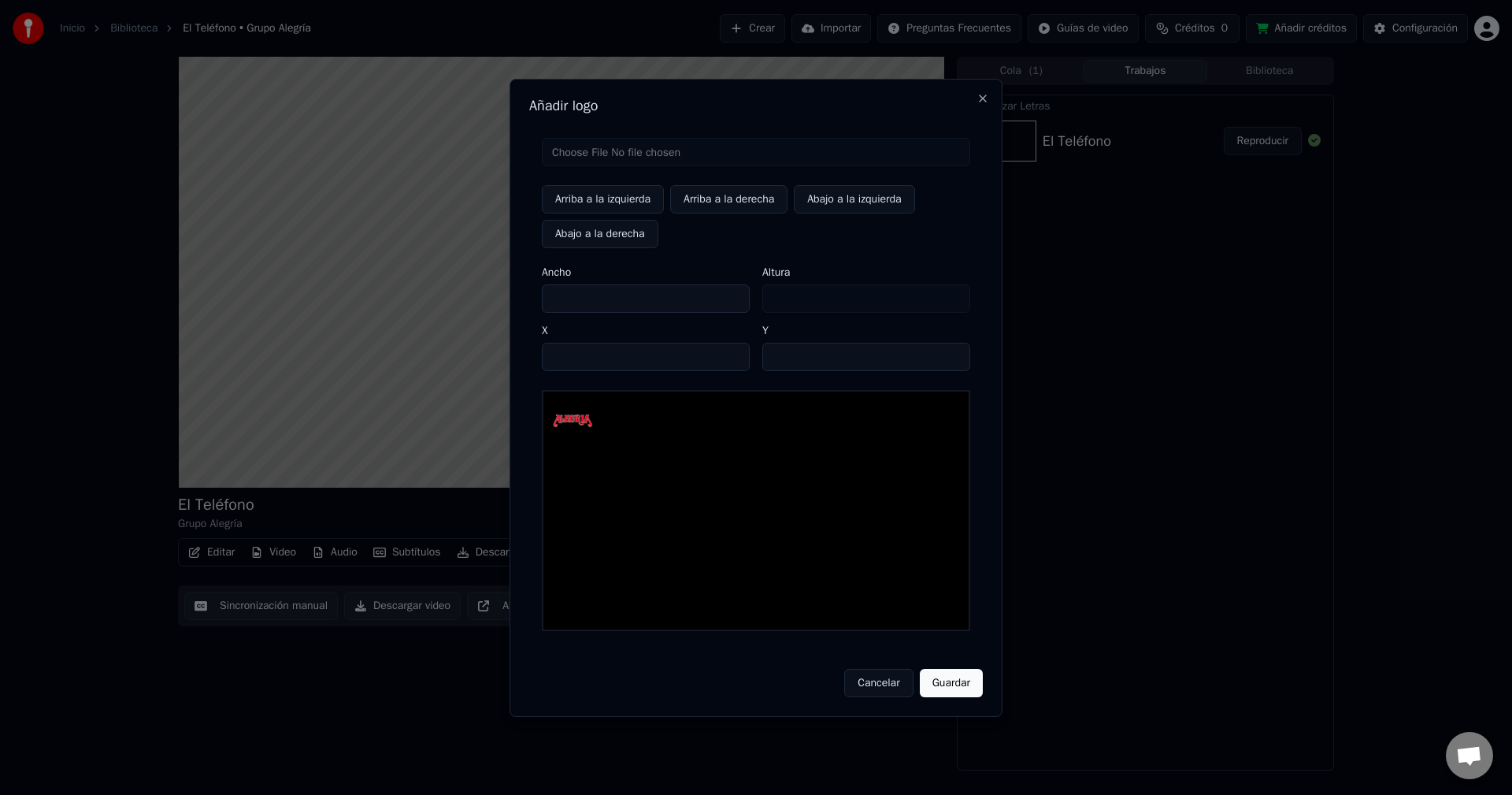 click at bounding box center [756, 152] 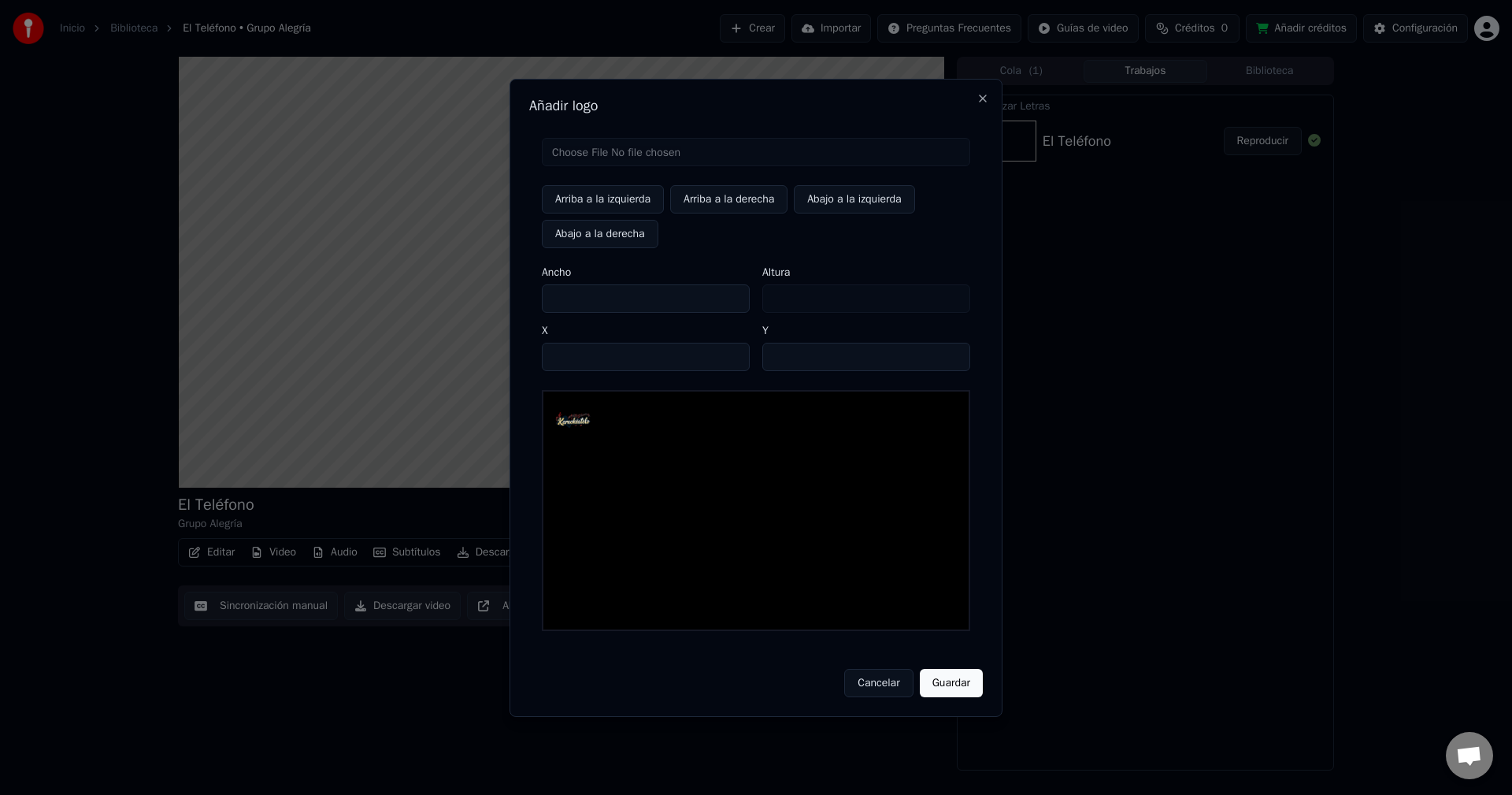 click on "Abajo a la derecha" at bounding box center [600, 234] 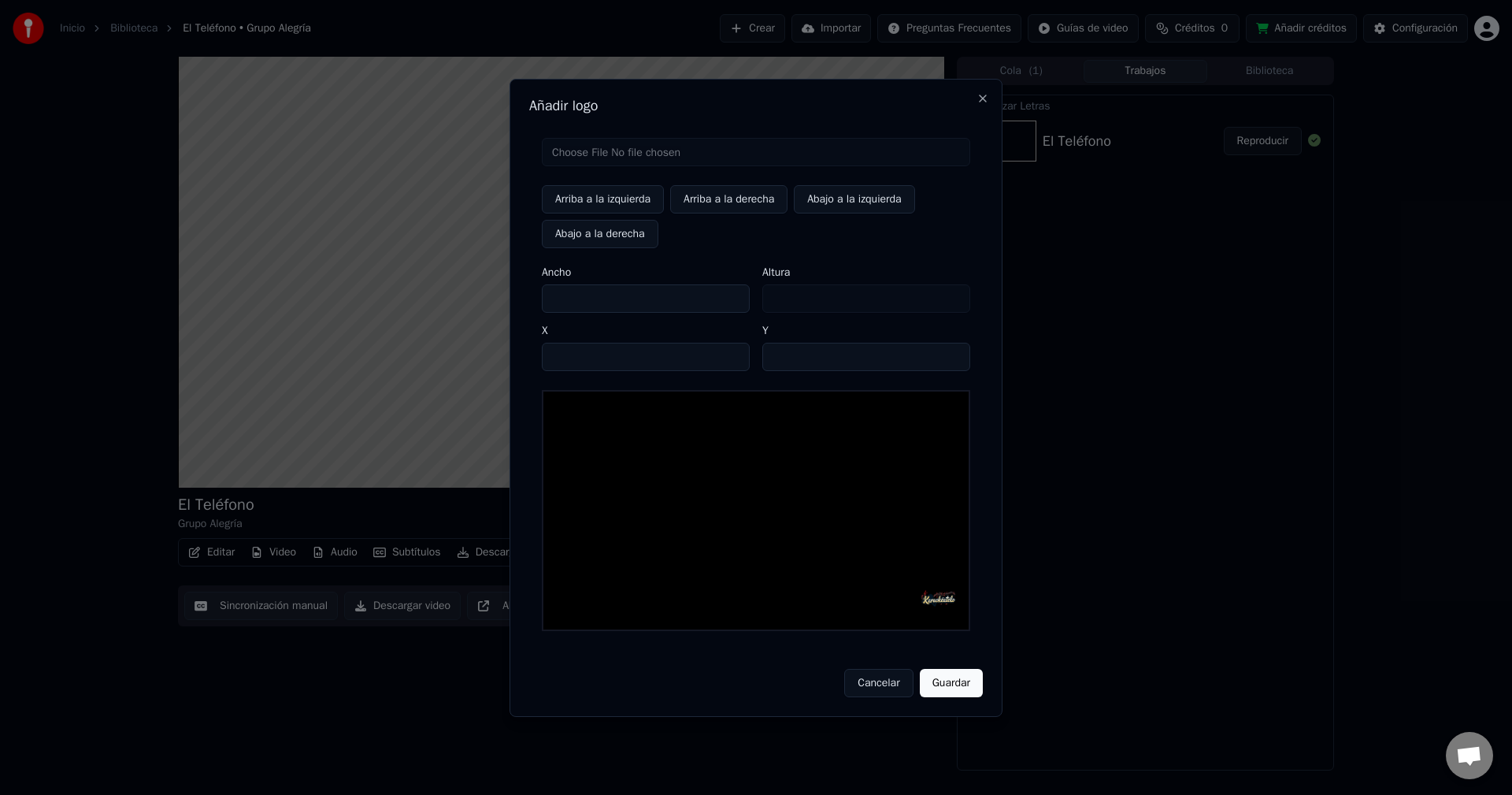 click on "Arriba a la derecha" at bounding box center [728, 199] 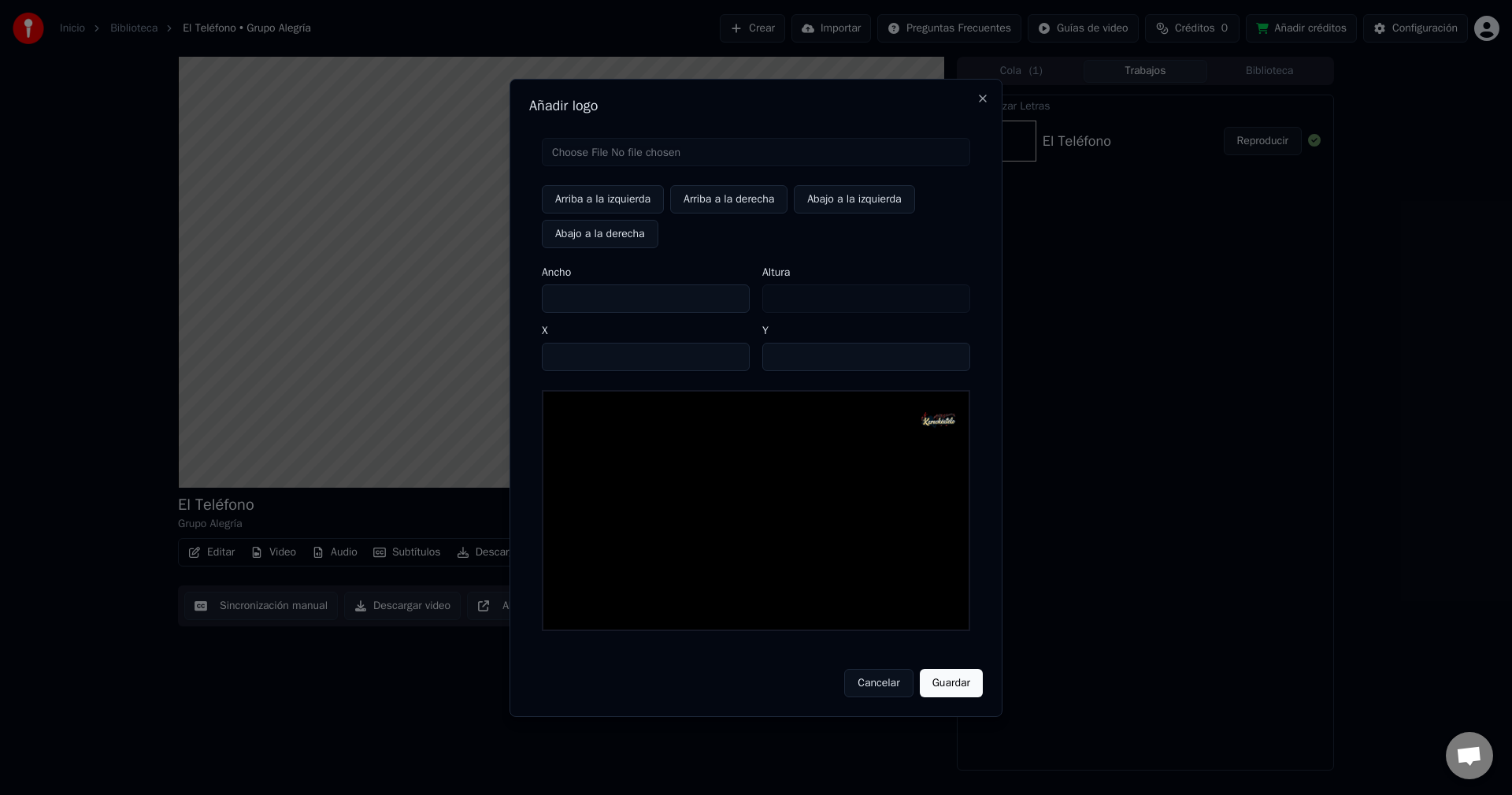 click on "Abajo a la izquierda" at bounding box center (854, 199) 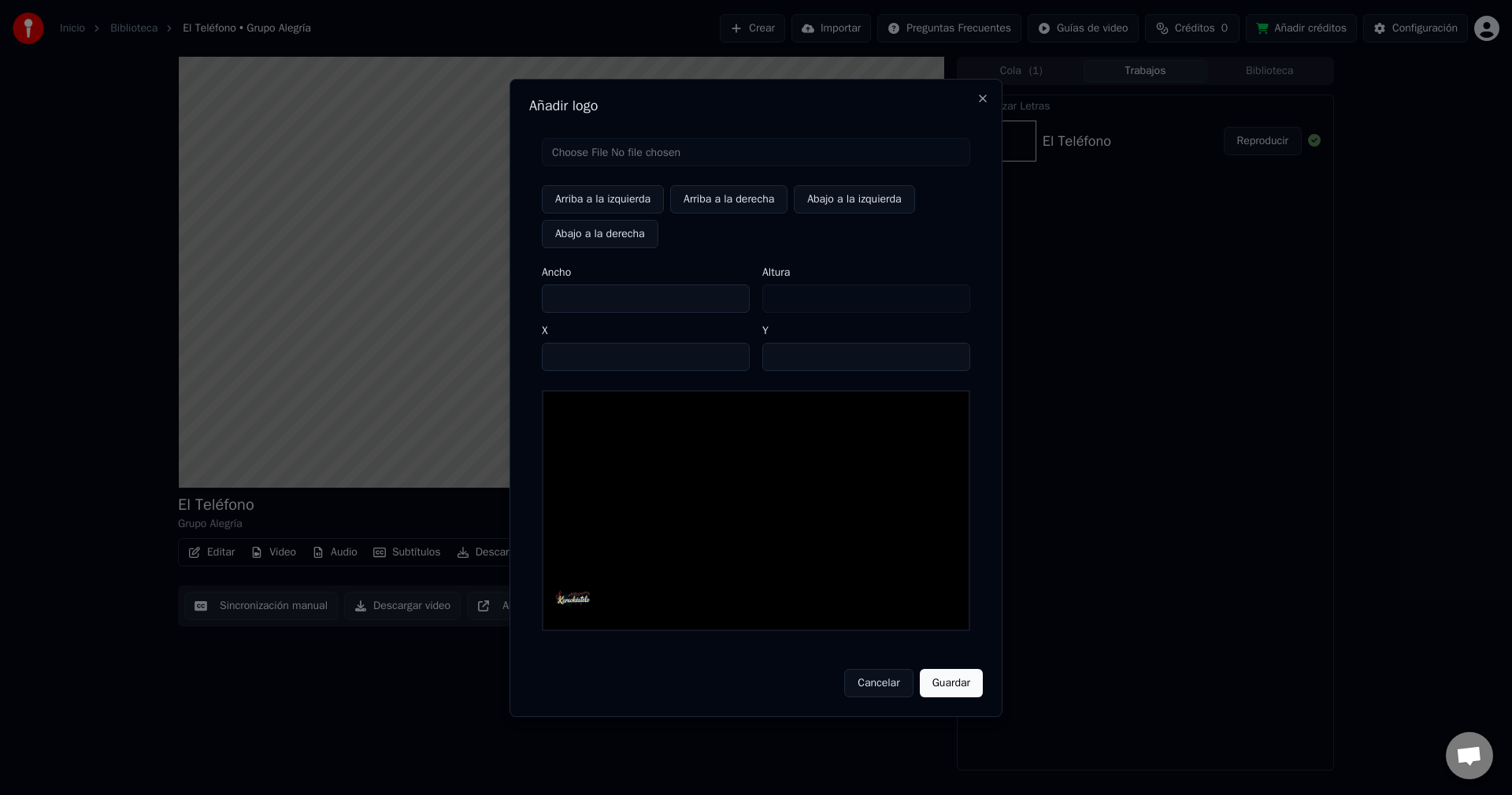 type on "***" 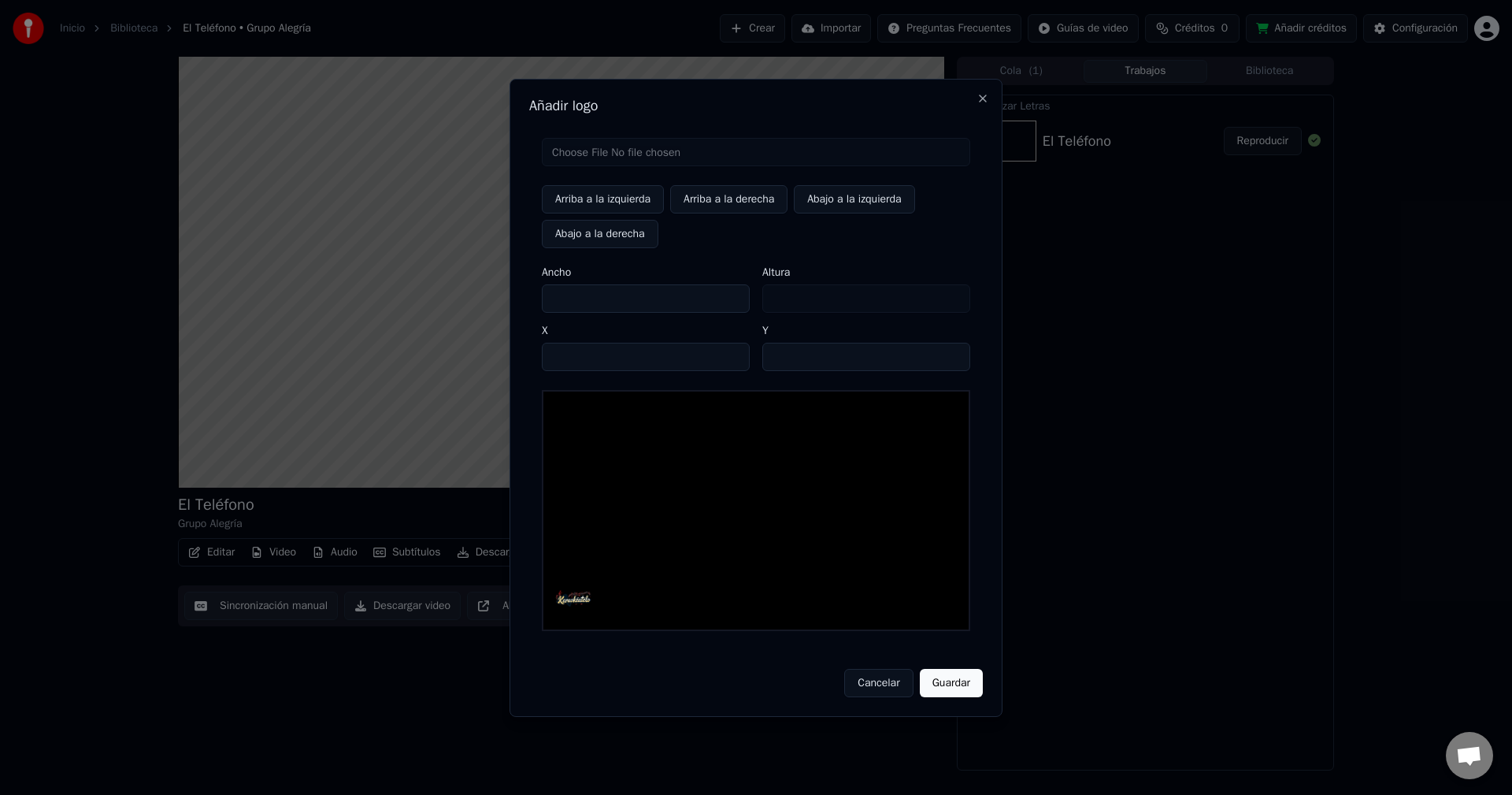 click on "***" at bounding box center [646, 299] 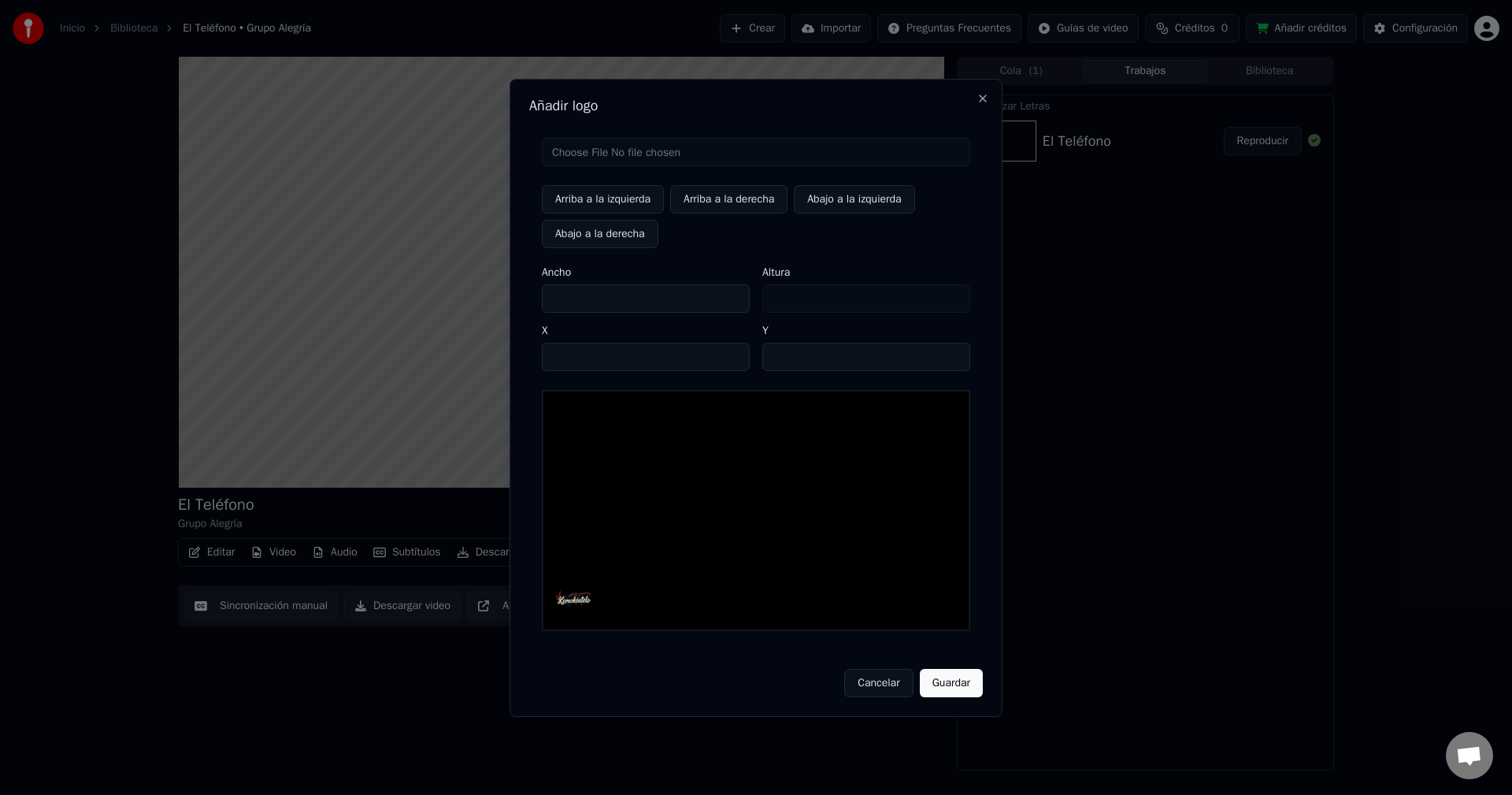 click on "***" at bounding box center [646, 299] 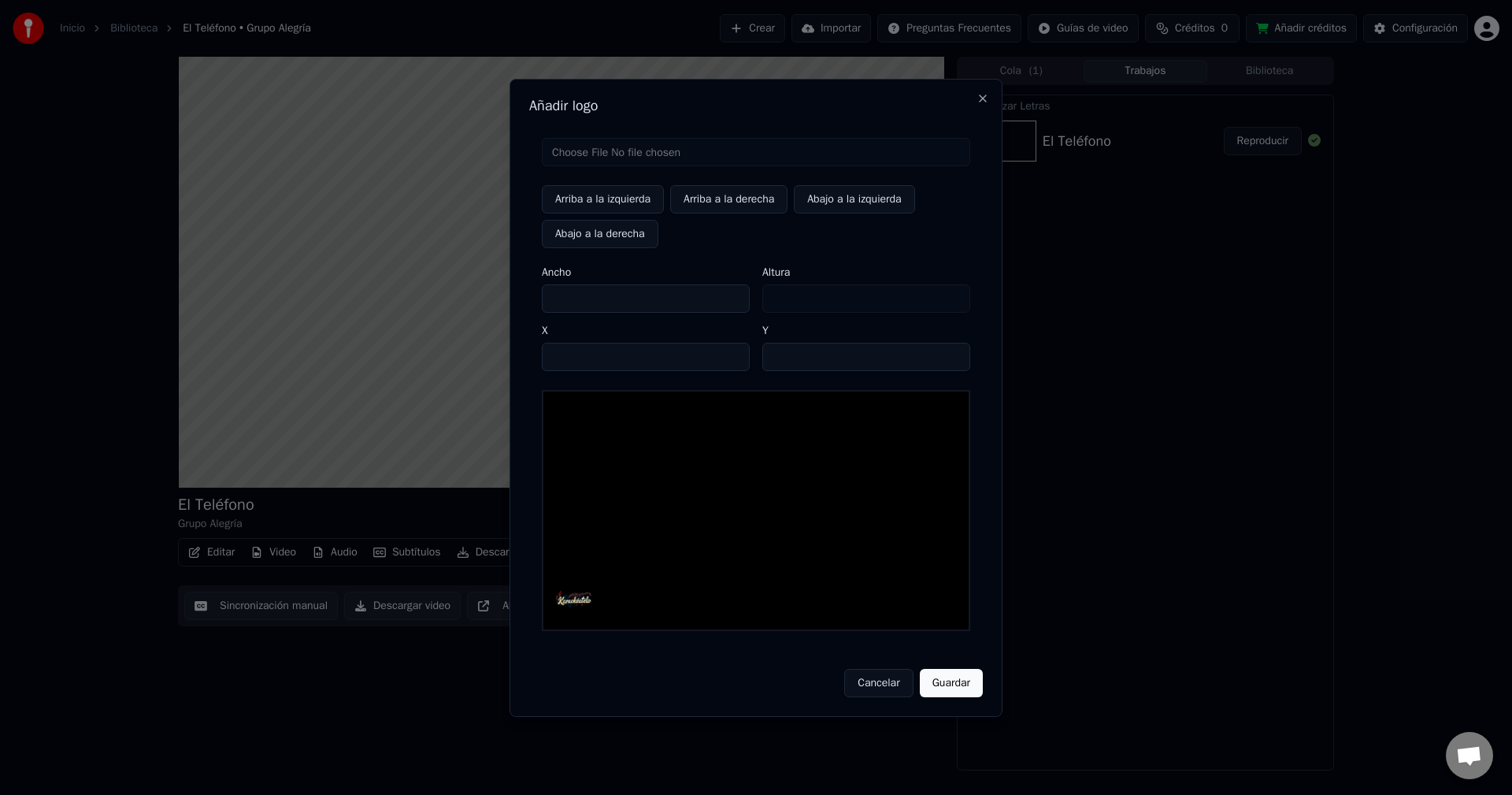 click on "***" at bounding box center (646, 299) 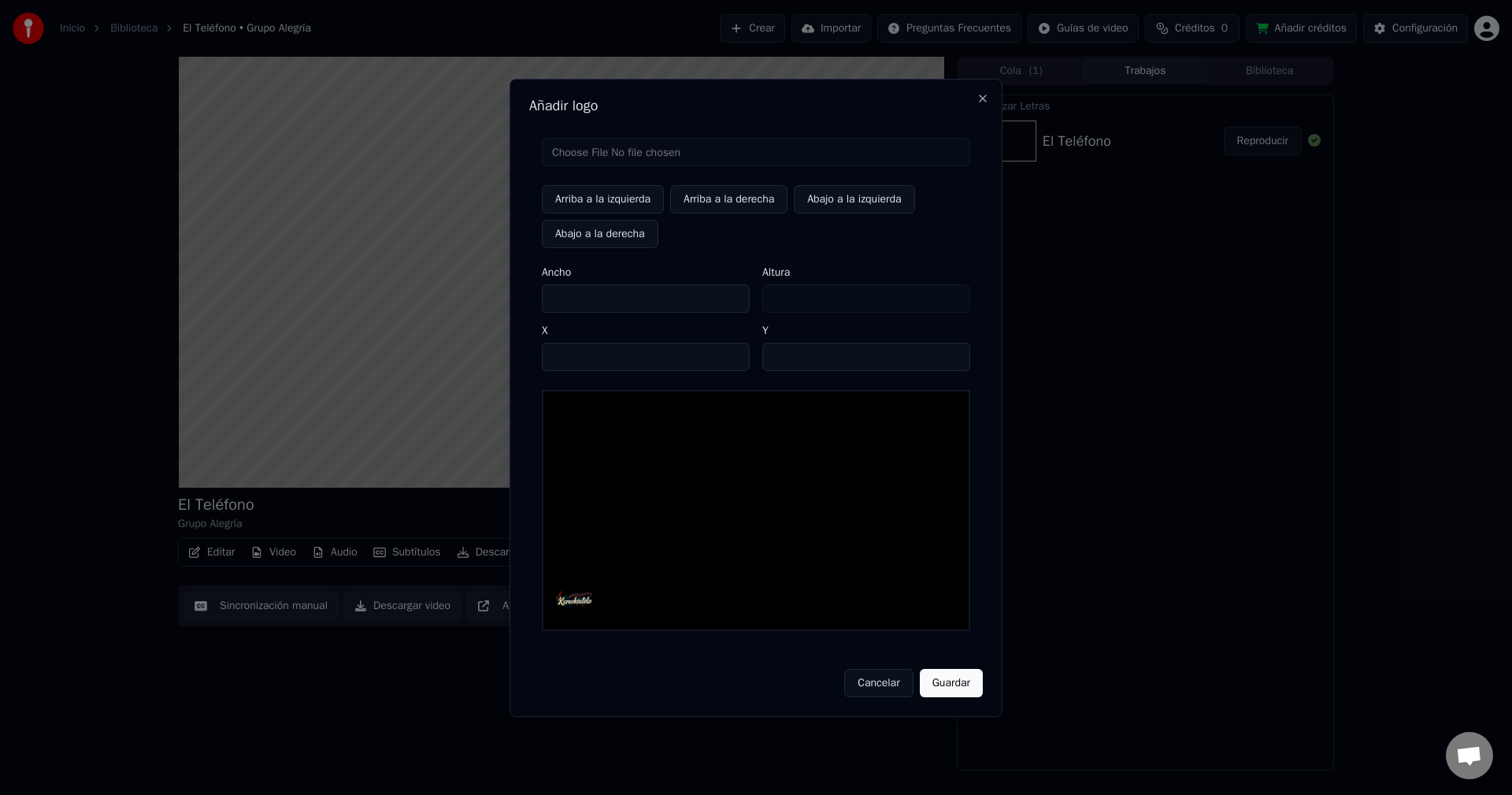 type on "***" 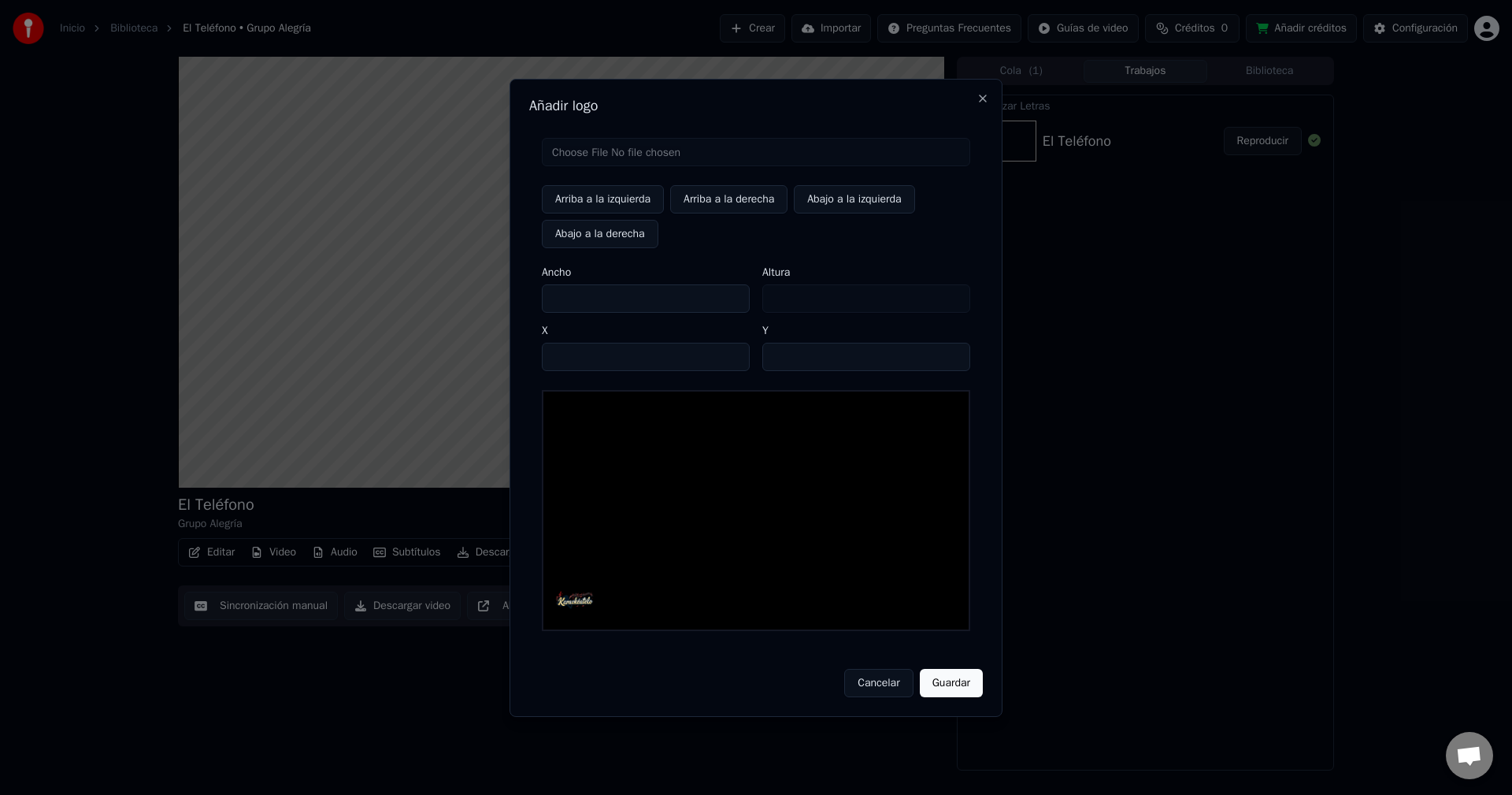 type on "***" 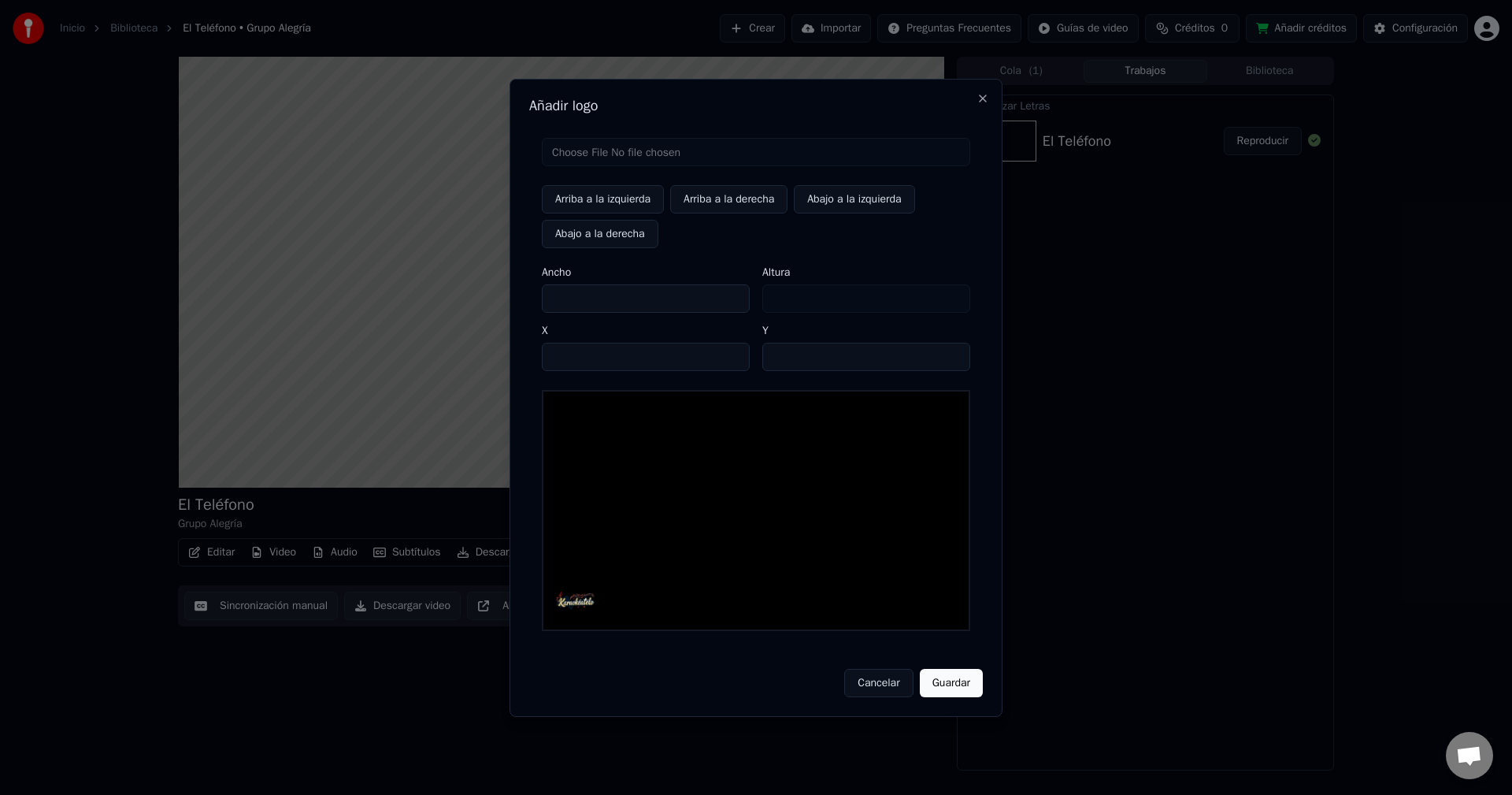 type on "***" 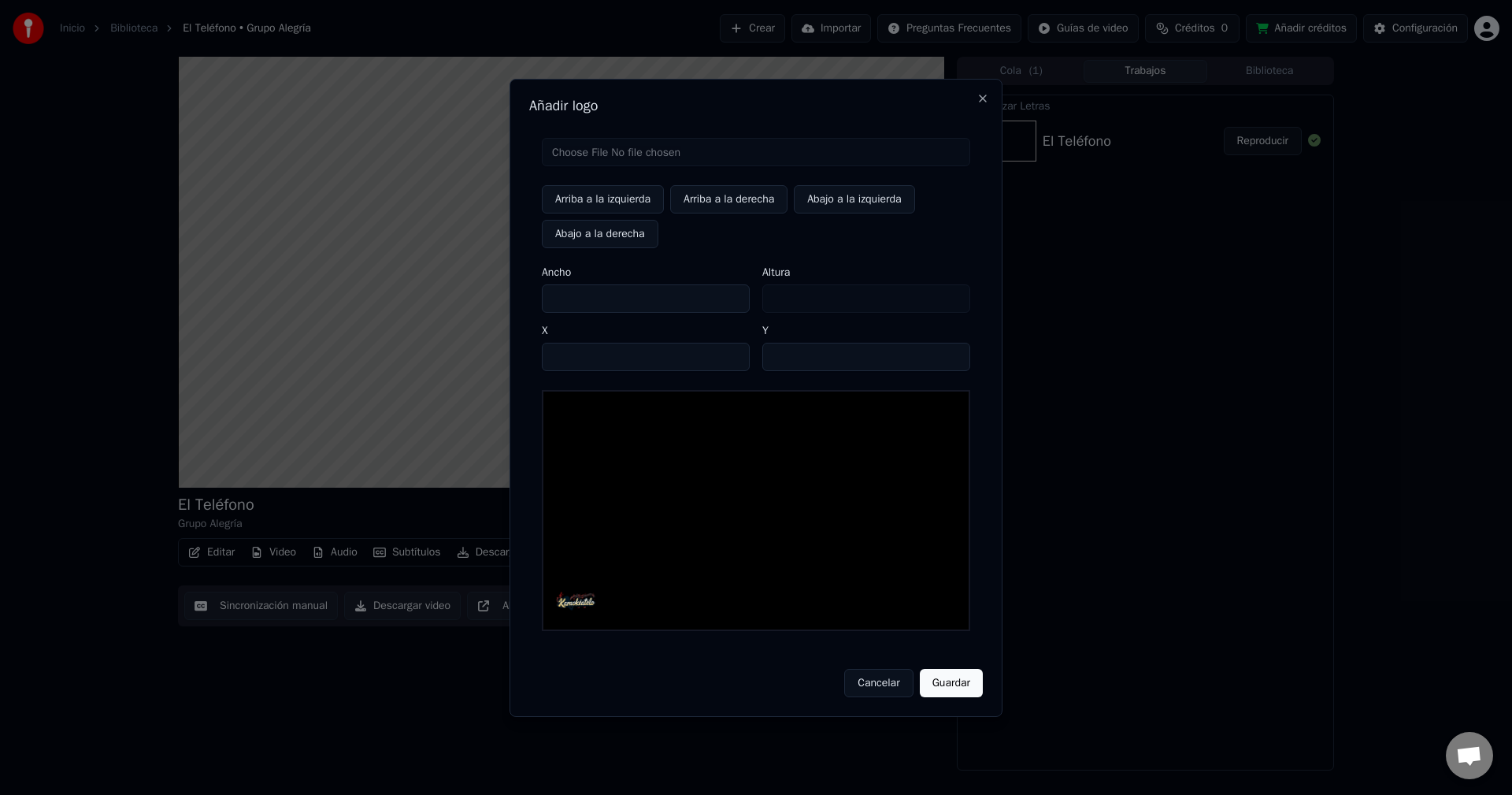 type on "***" 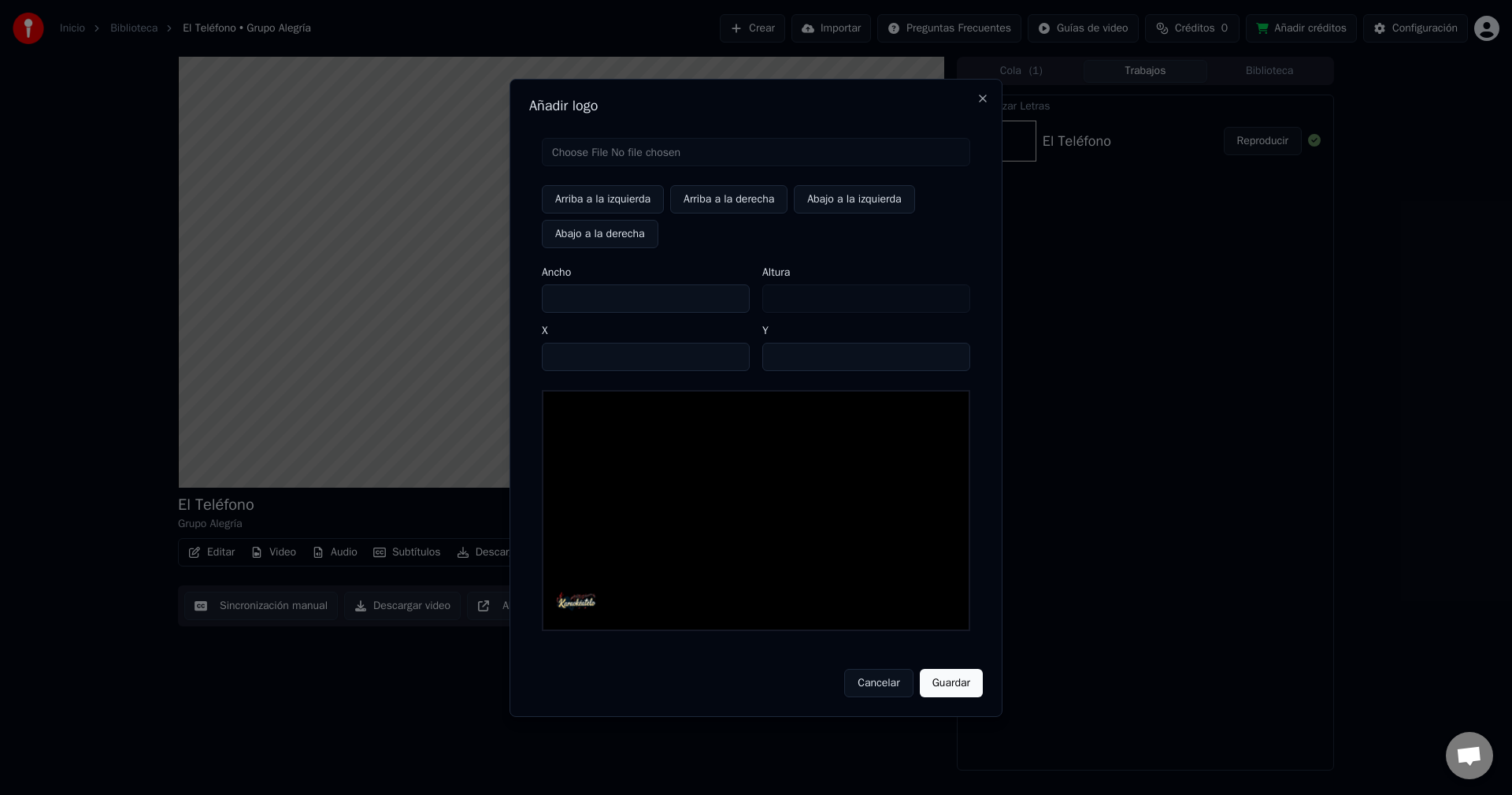 type on "***" 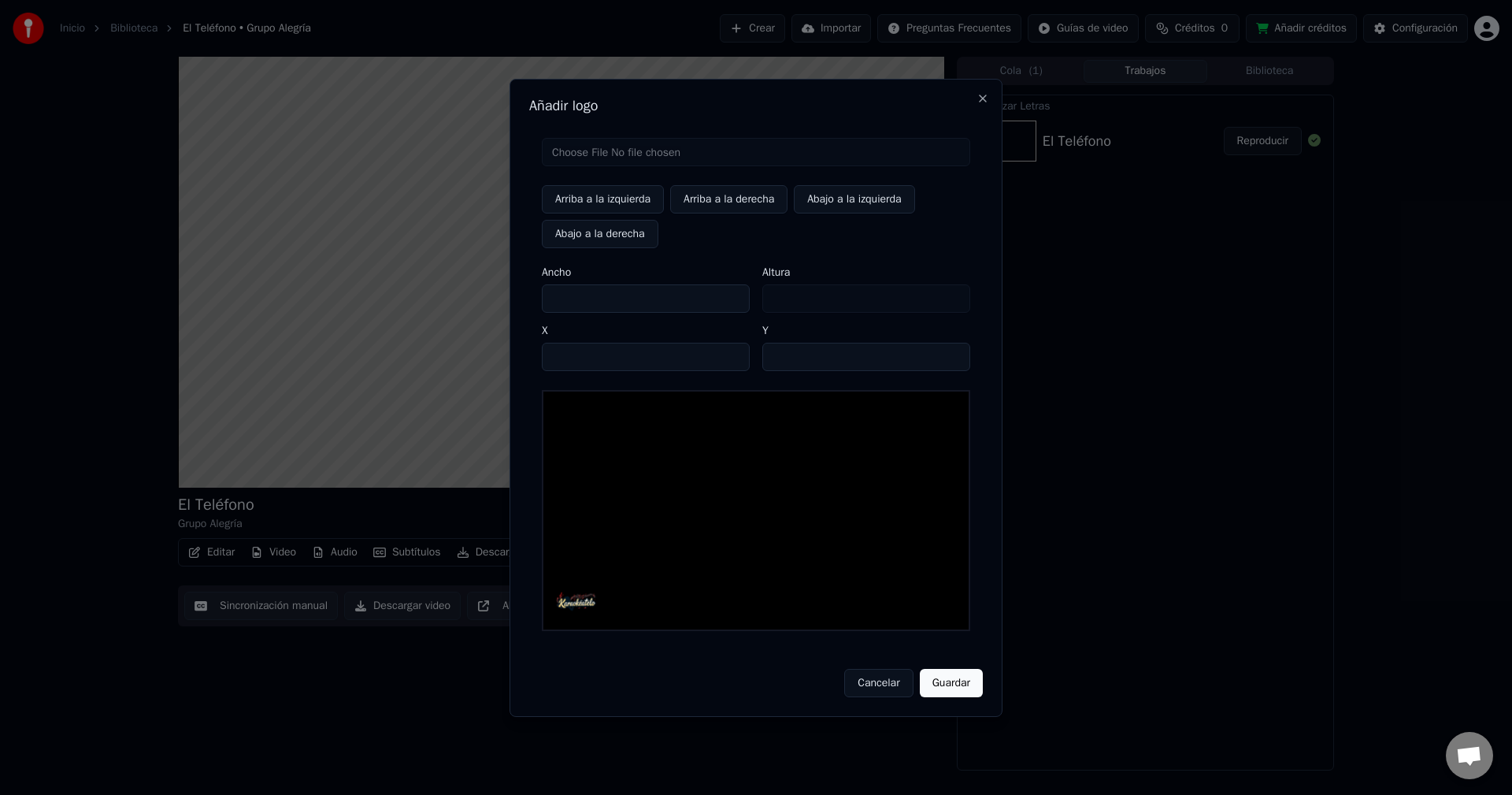type on "***" 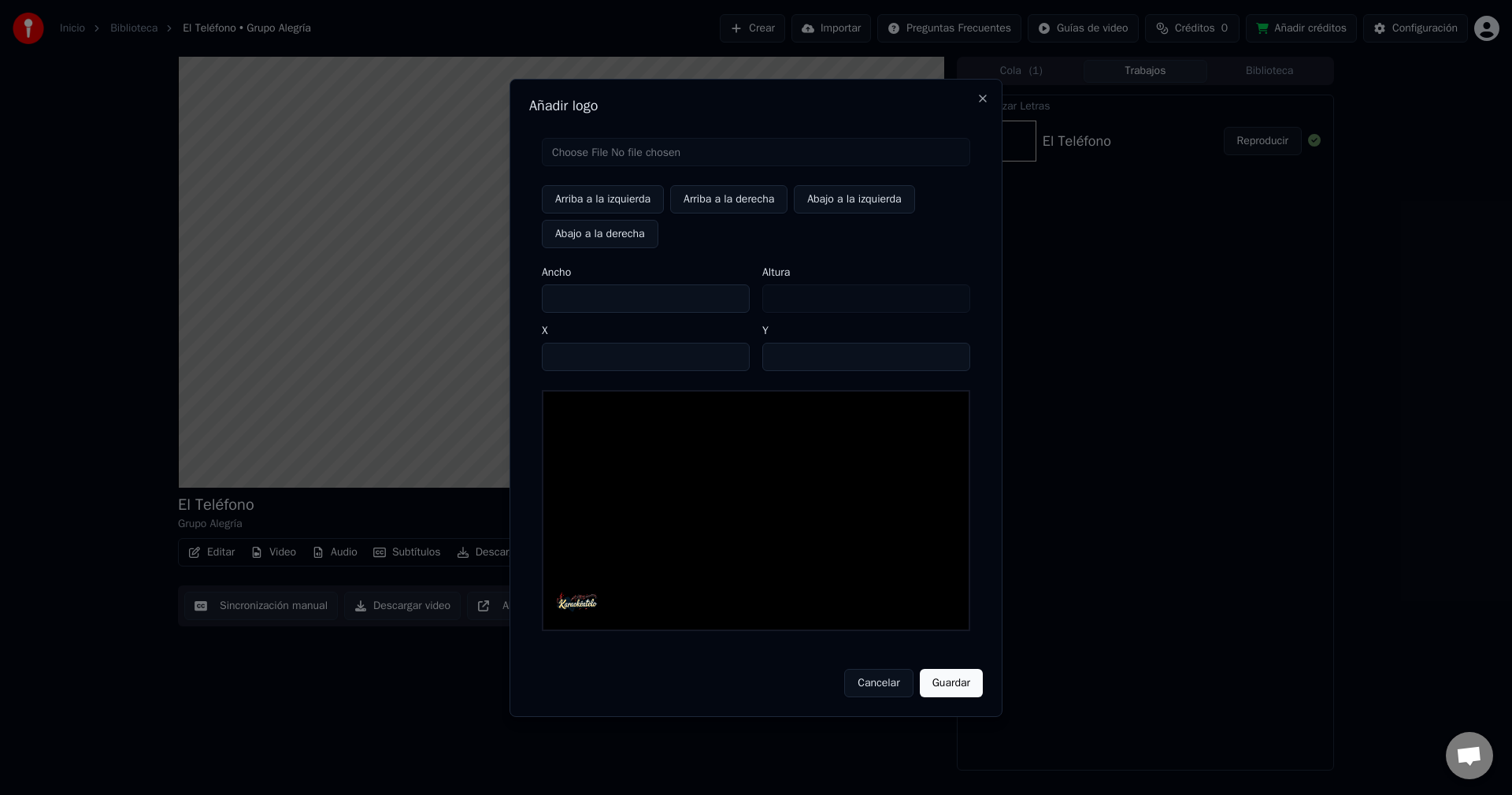 type on "***" 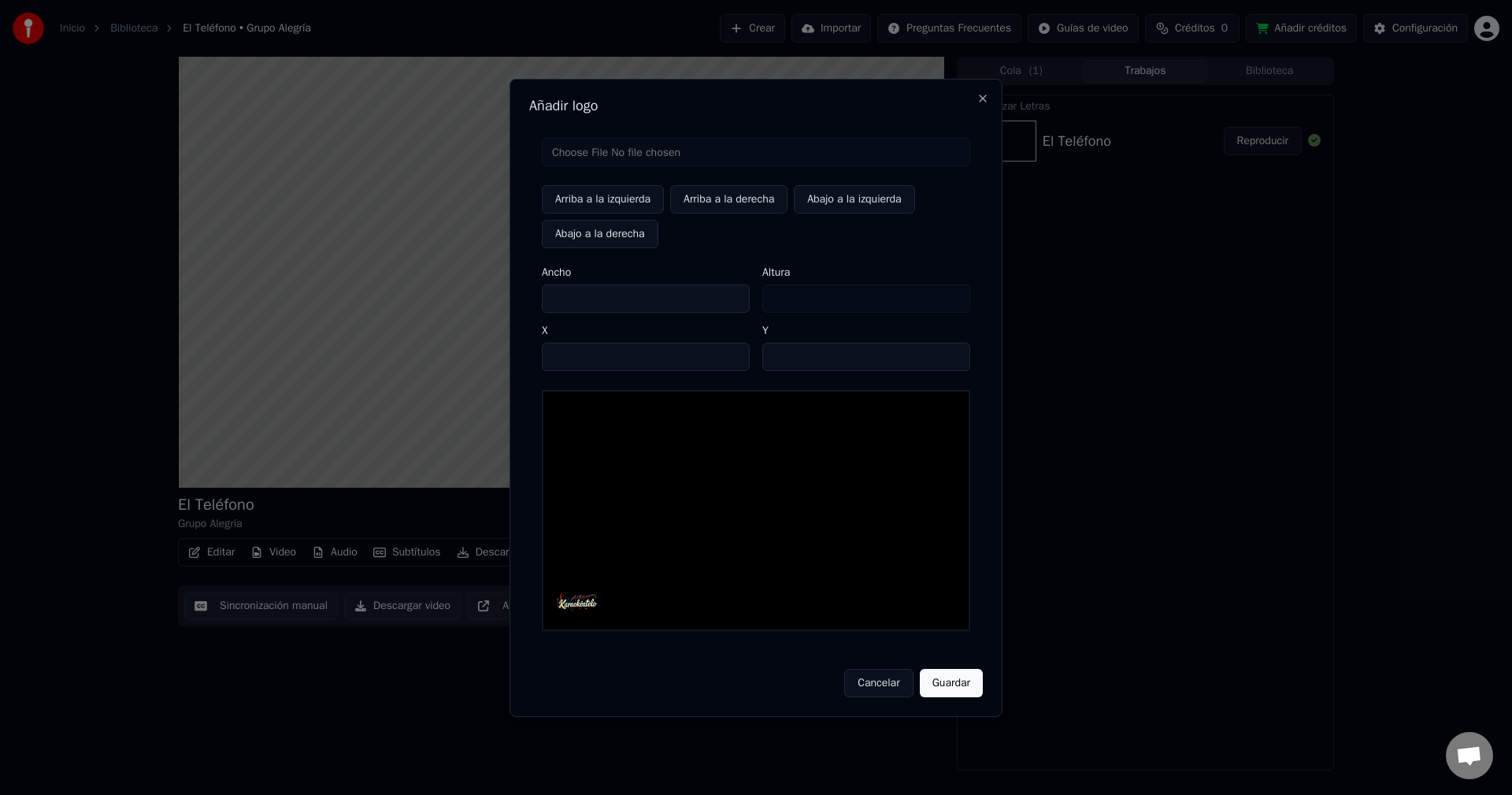 type on "***" 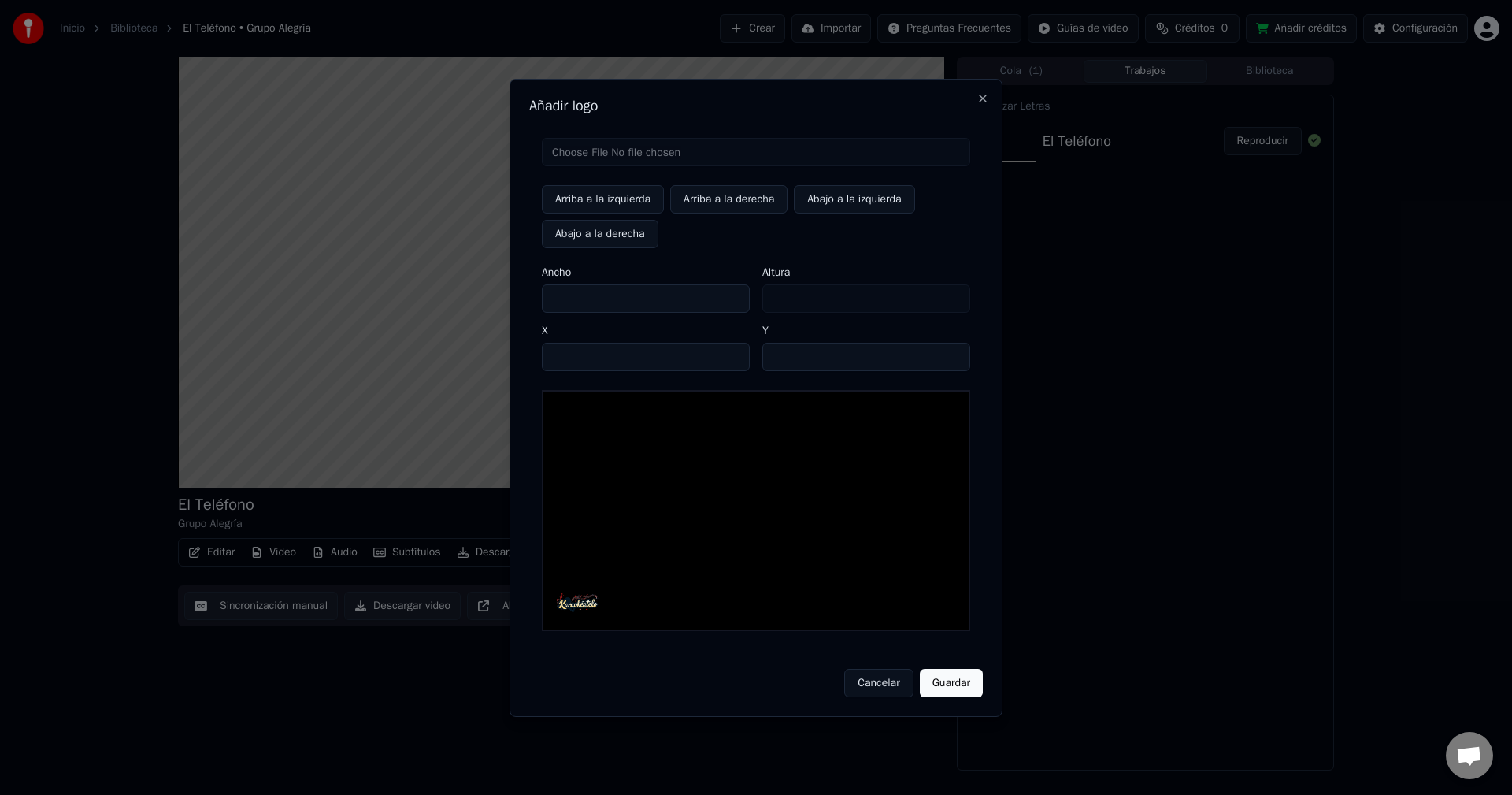 type on "***" 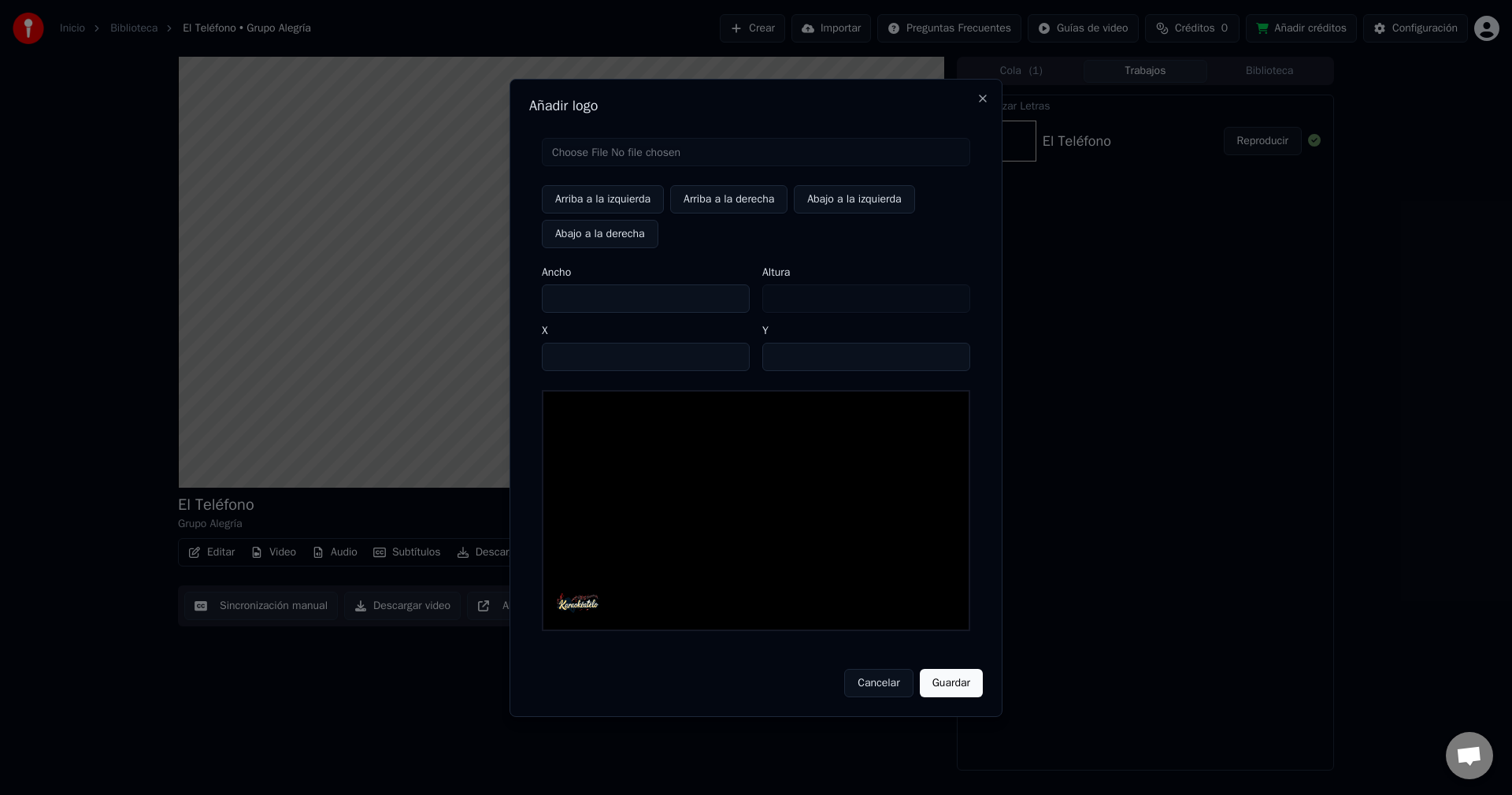 type on "***" 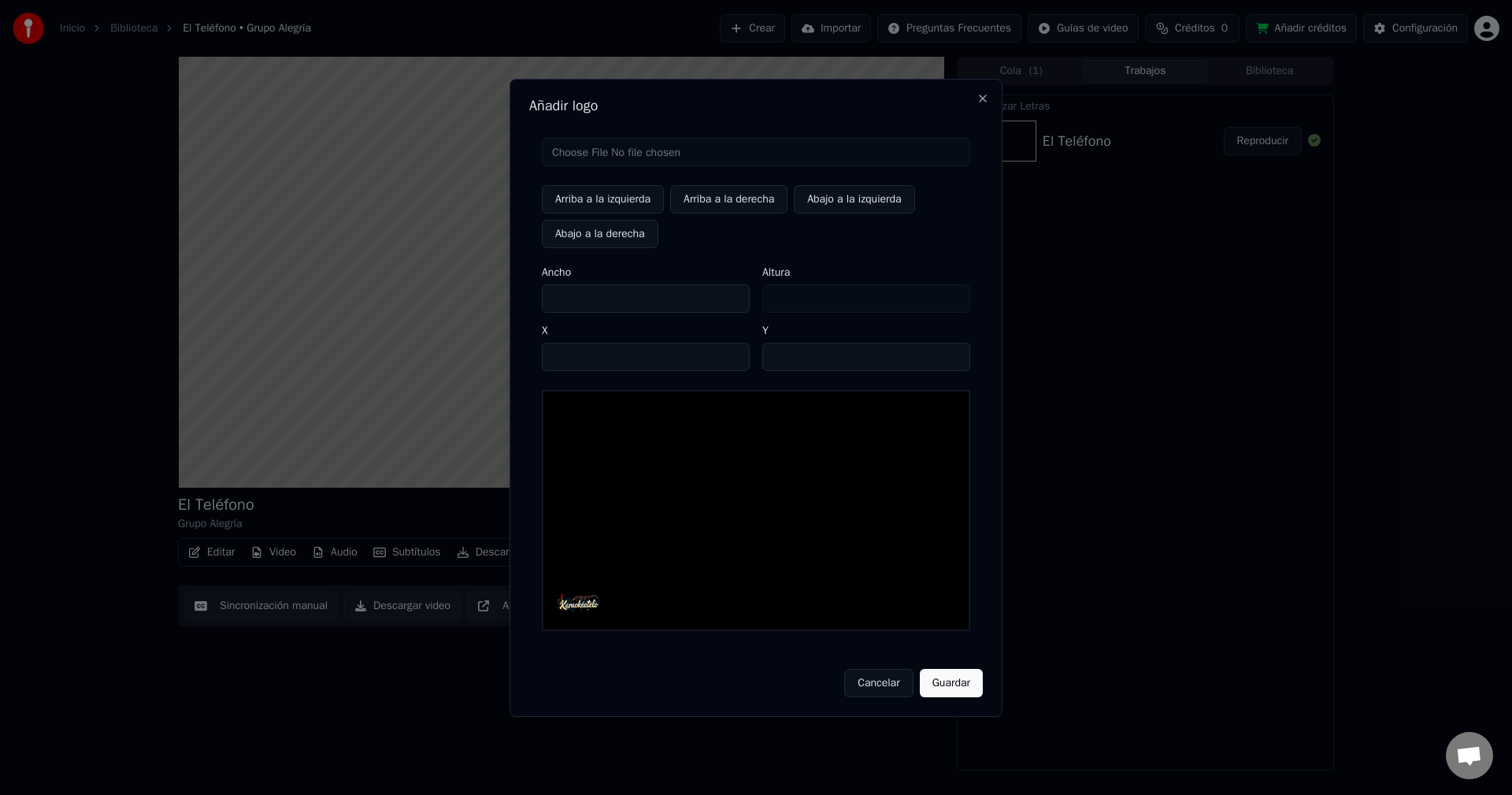 click on "**" at bounding box center (646, 357) 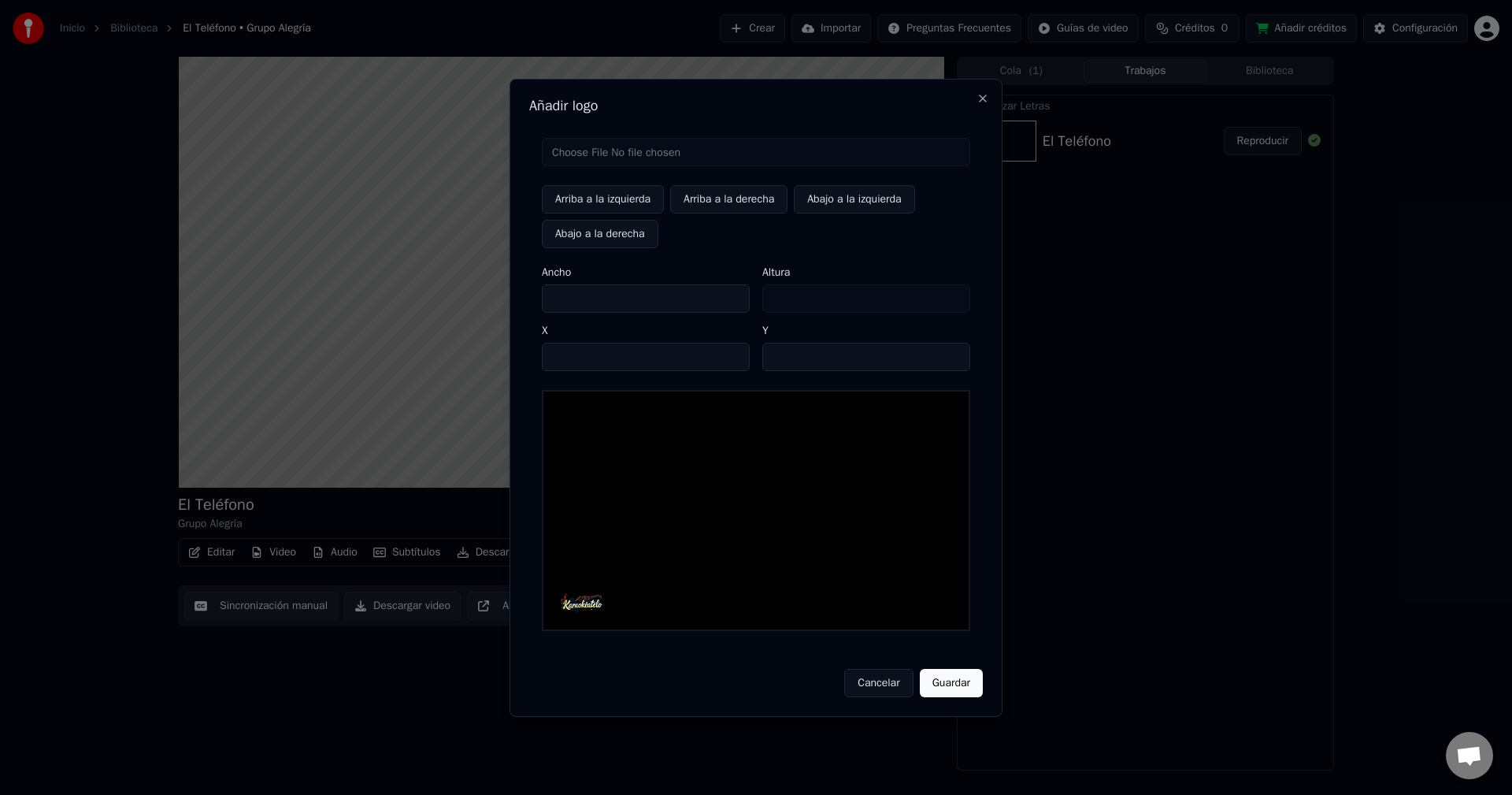 type on "**" 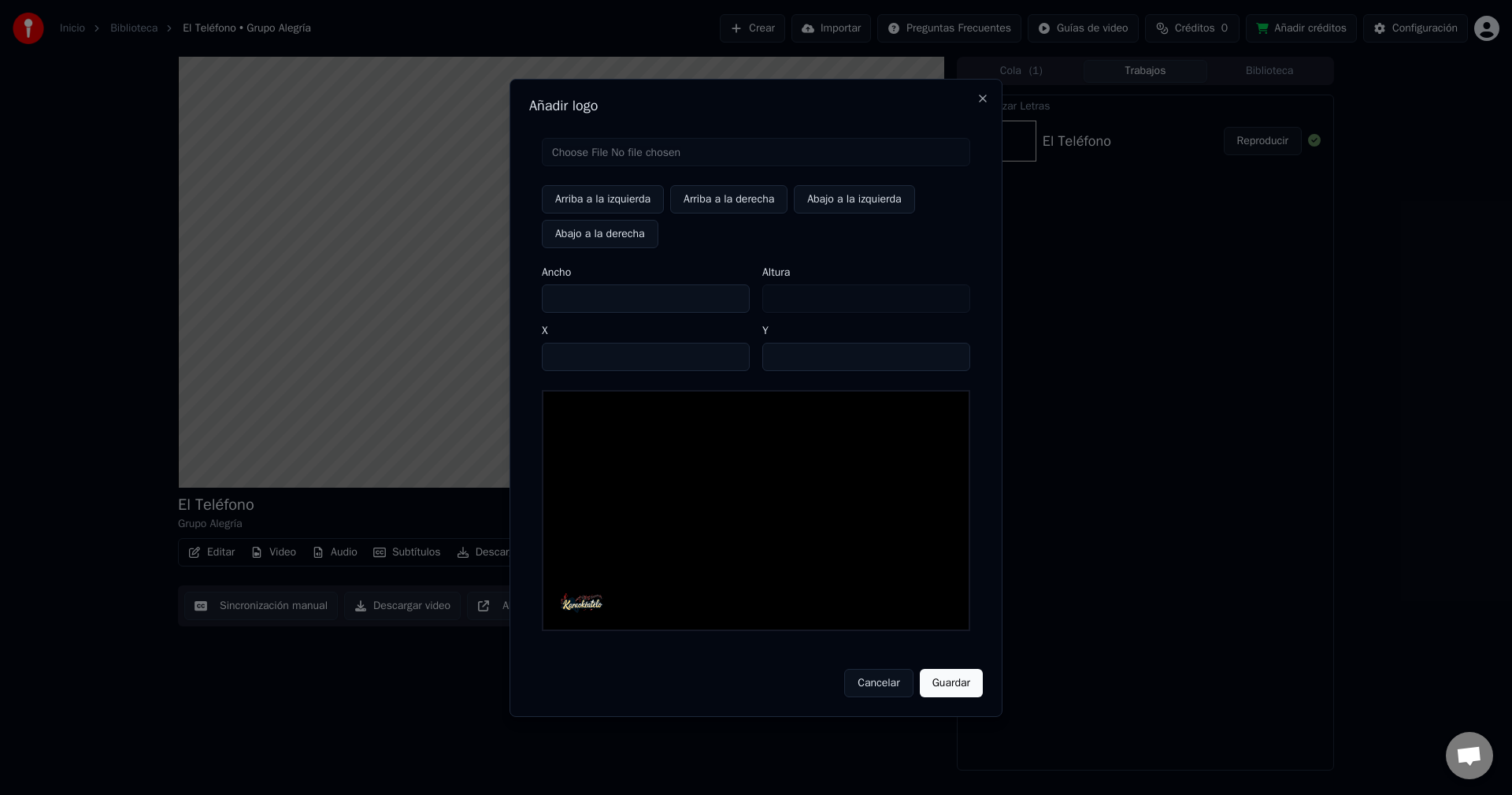 click on "**" at bounding box center (646, 357) 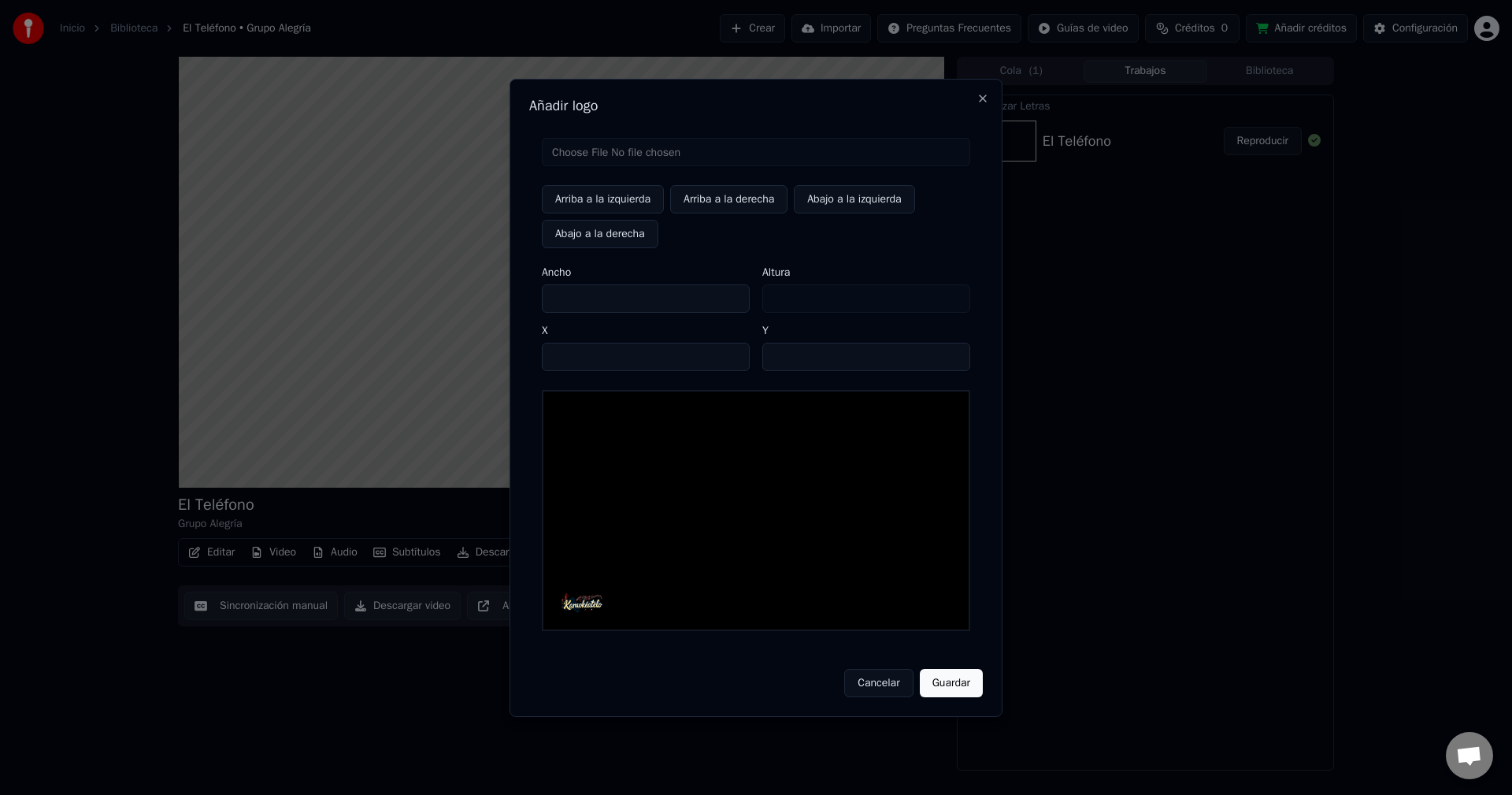 click on "***" at bounding box center (866, 357) 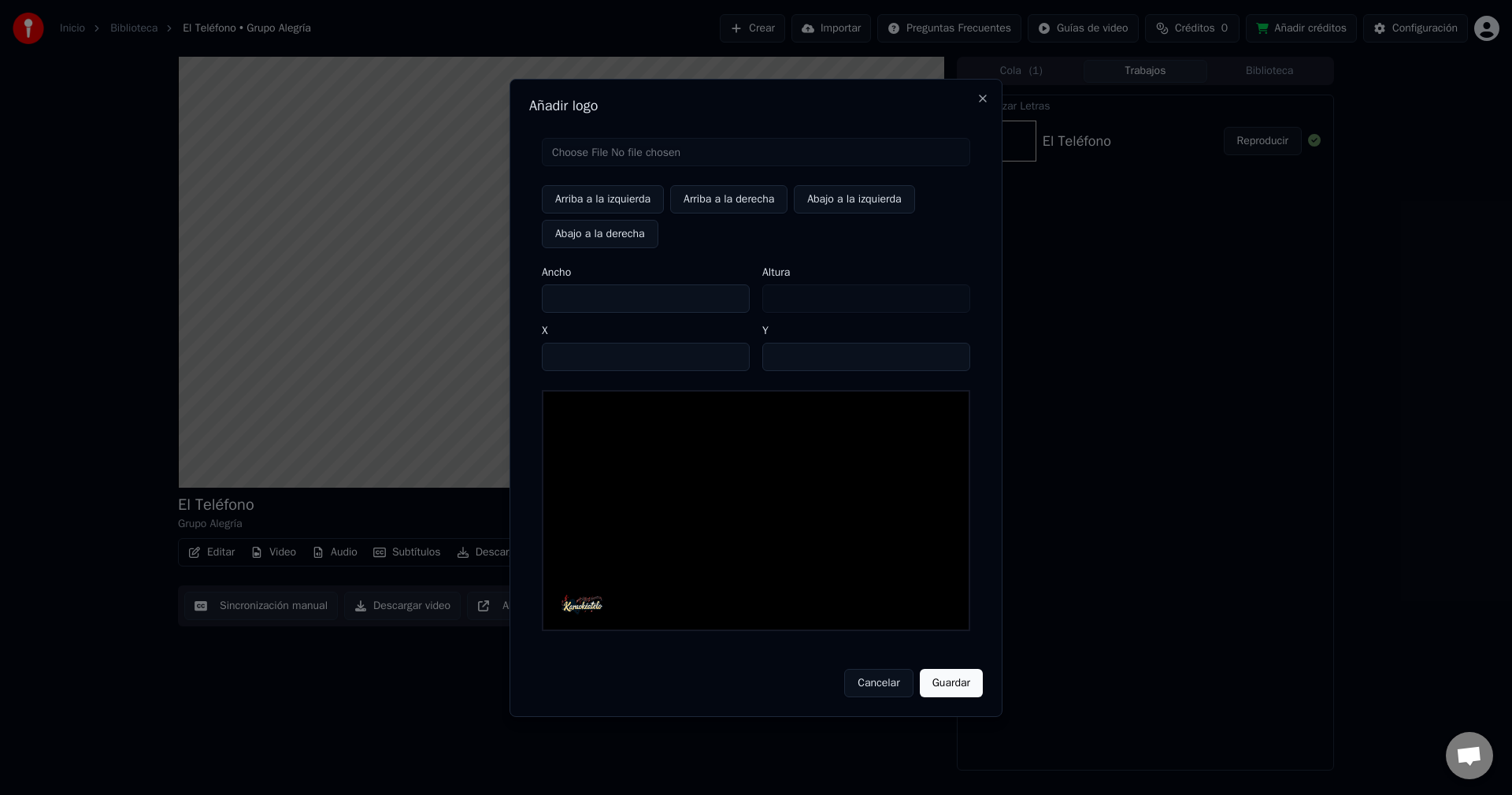 click on "***" at bounding box center (866, 357) 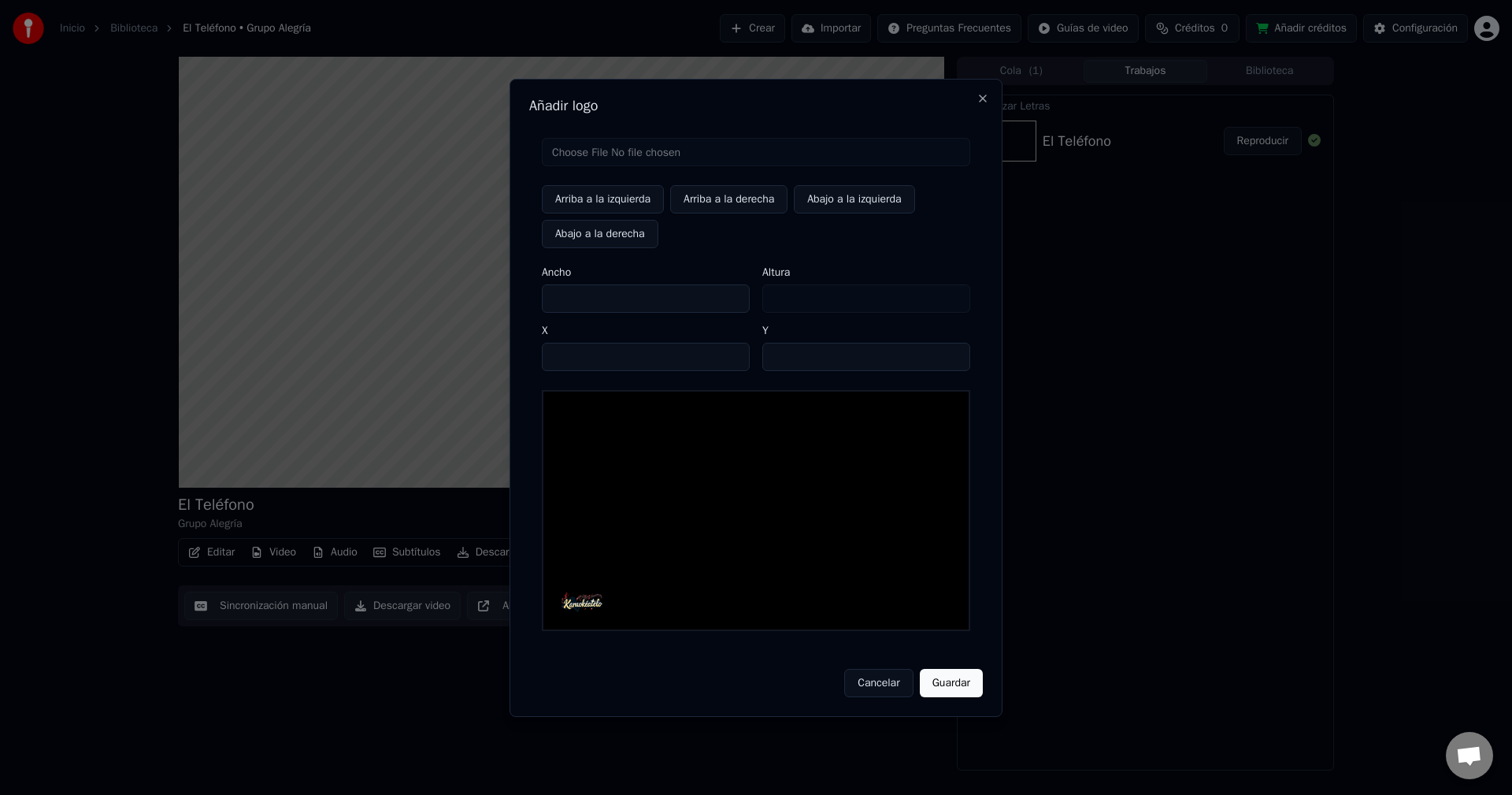 type on "***" 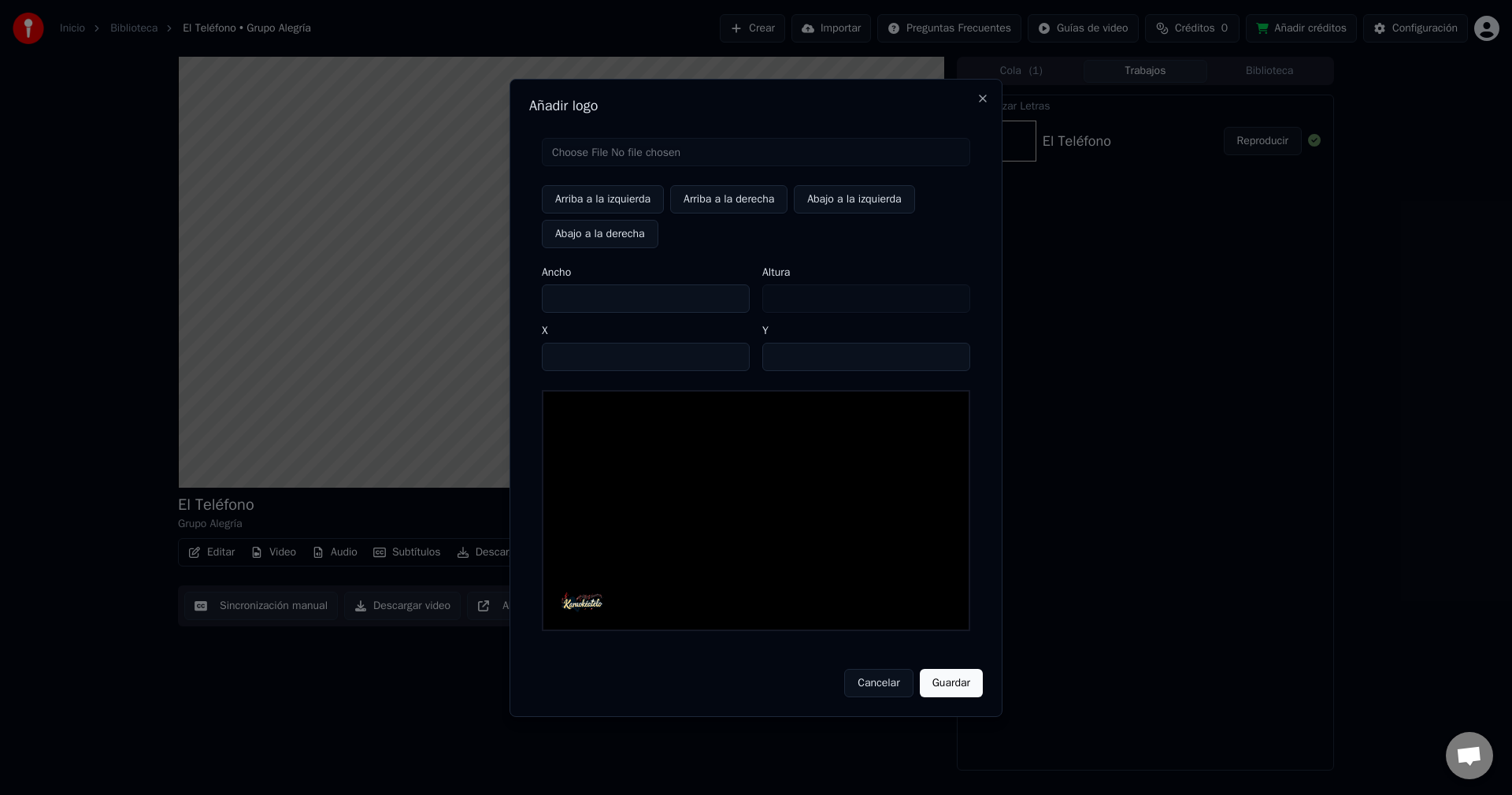 click on "***" at bounding box center (866, 357) 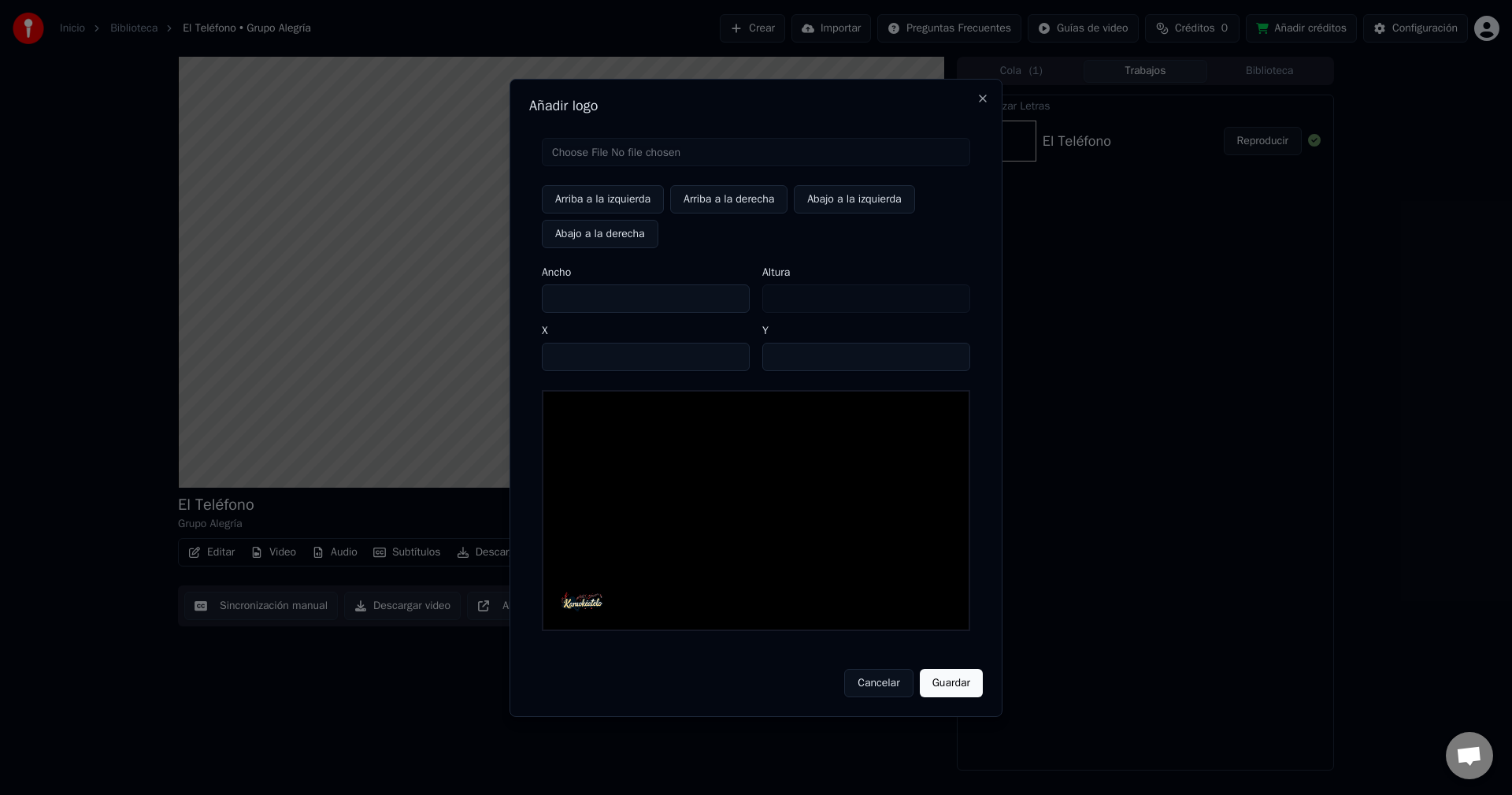 click on "Guardar" at bounding box center (951, 683) 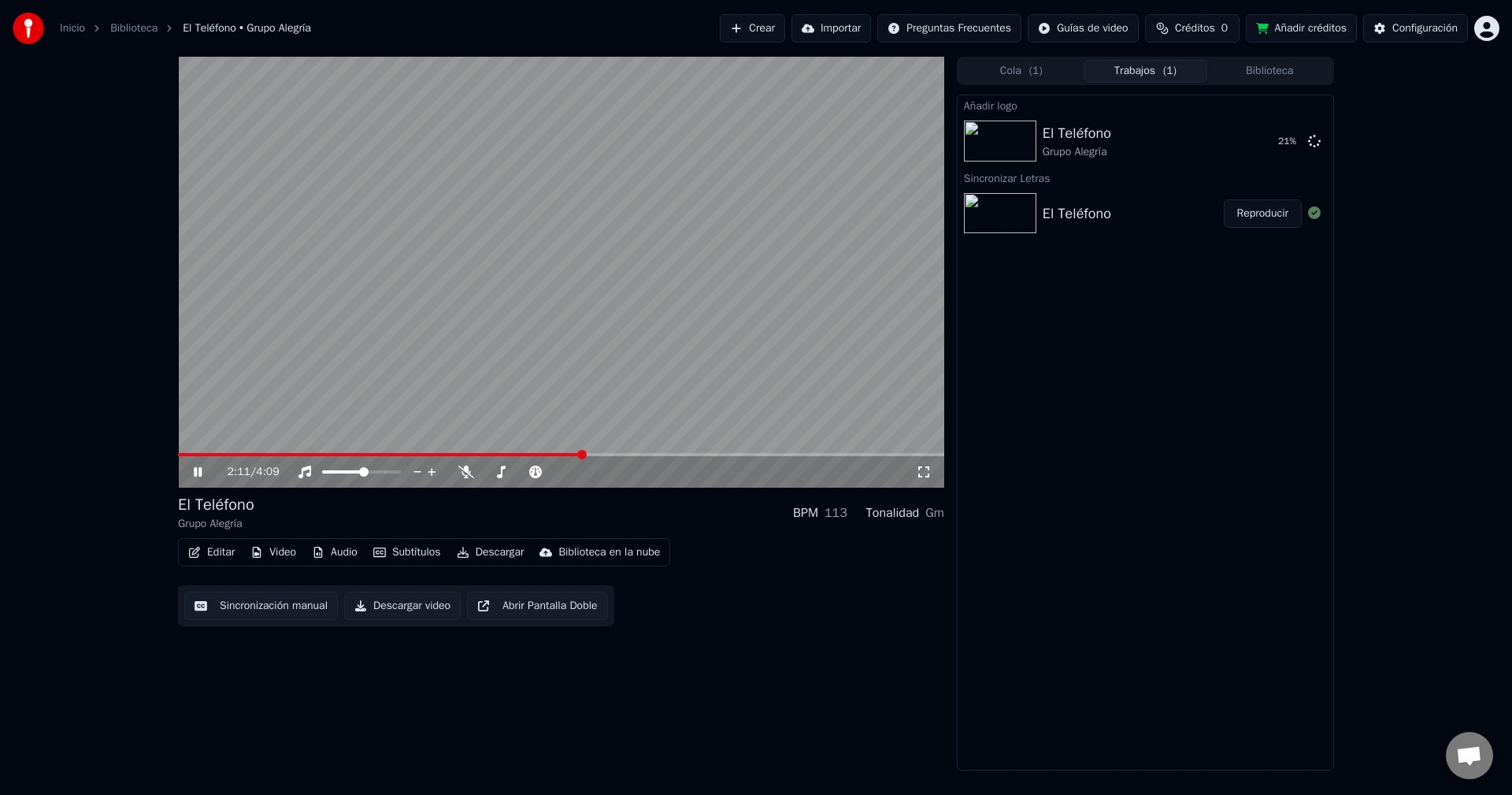 click 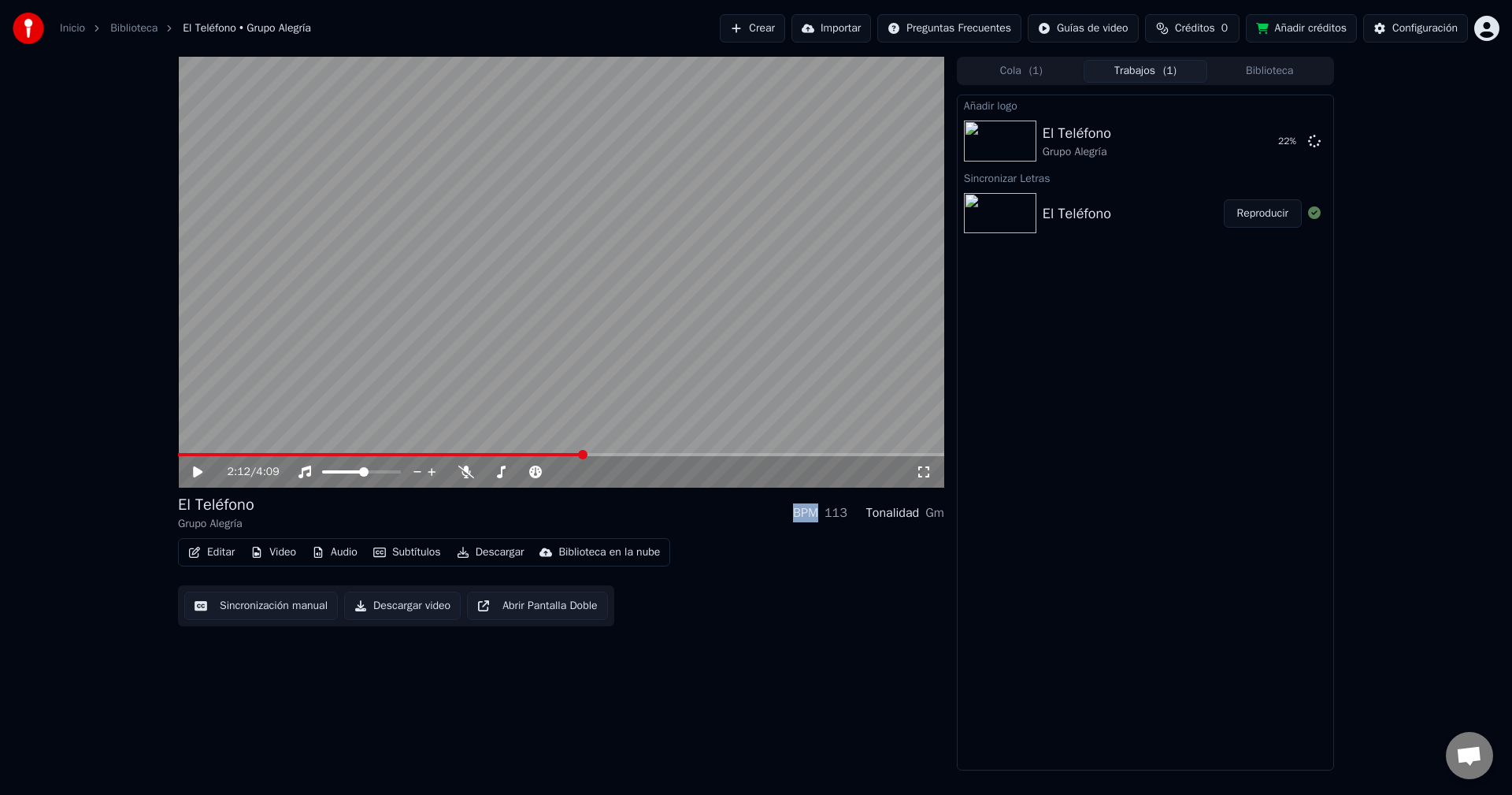 click 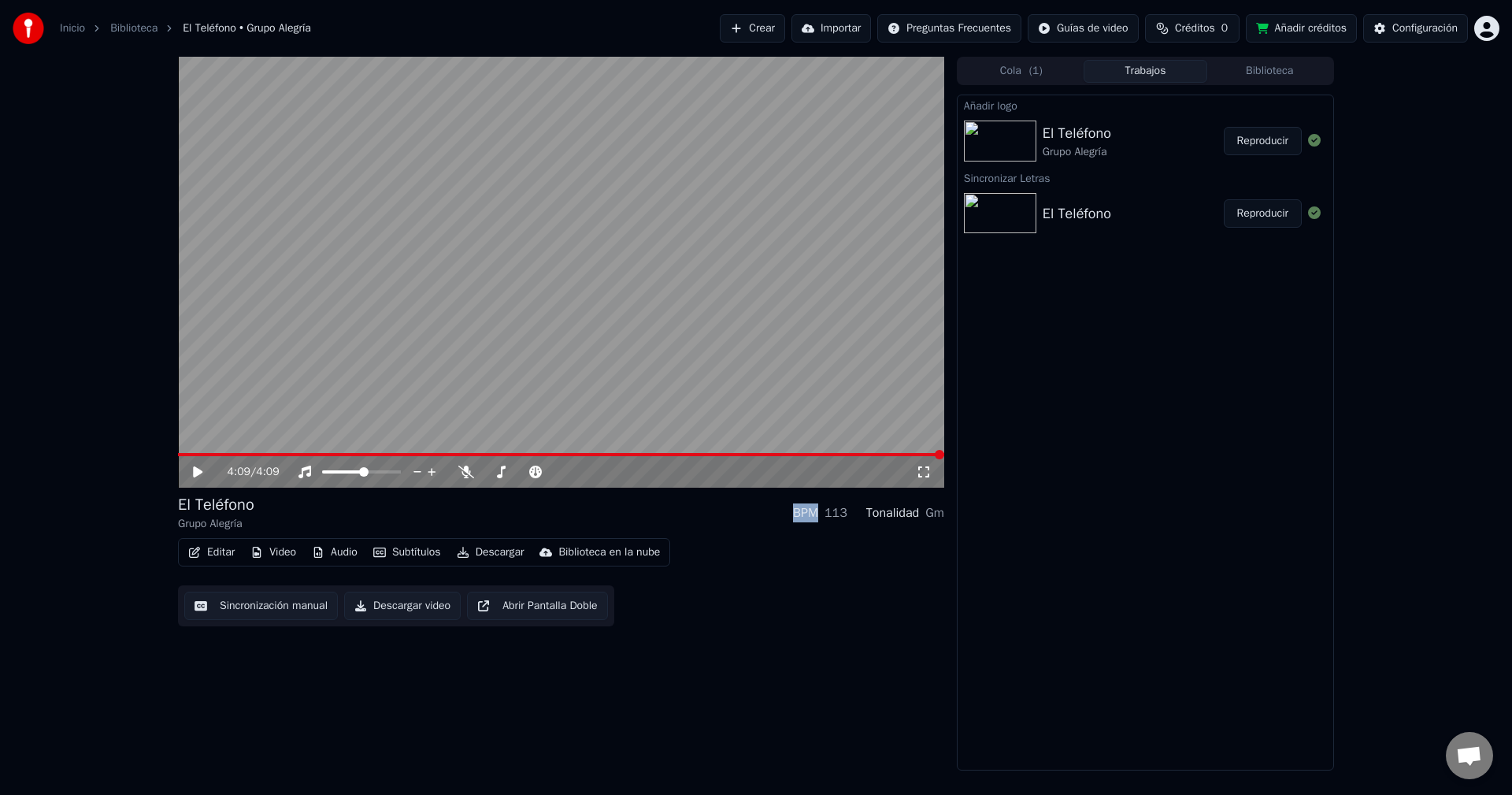 click on "Reproducir" at bounding box center (1262, 141) 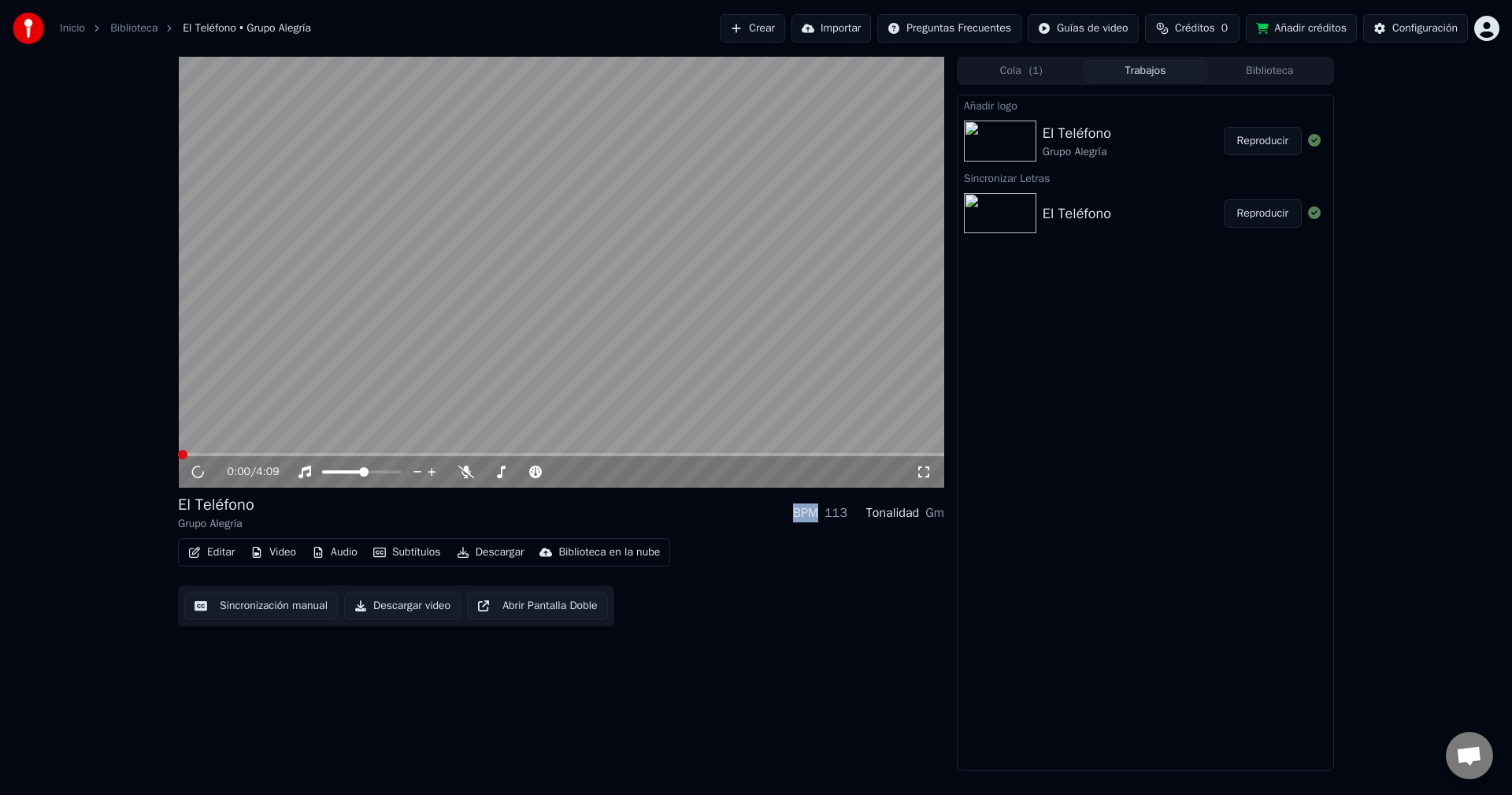click on "Reproducir" at bounding box center (1262, 141) 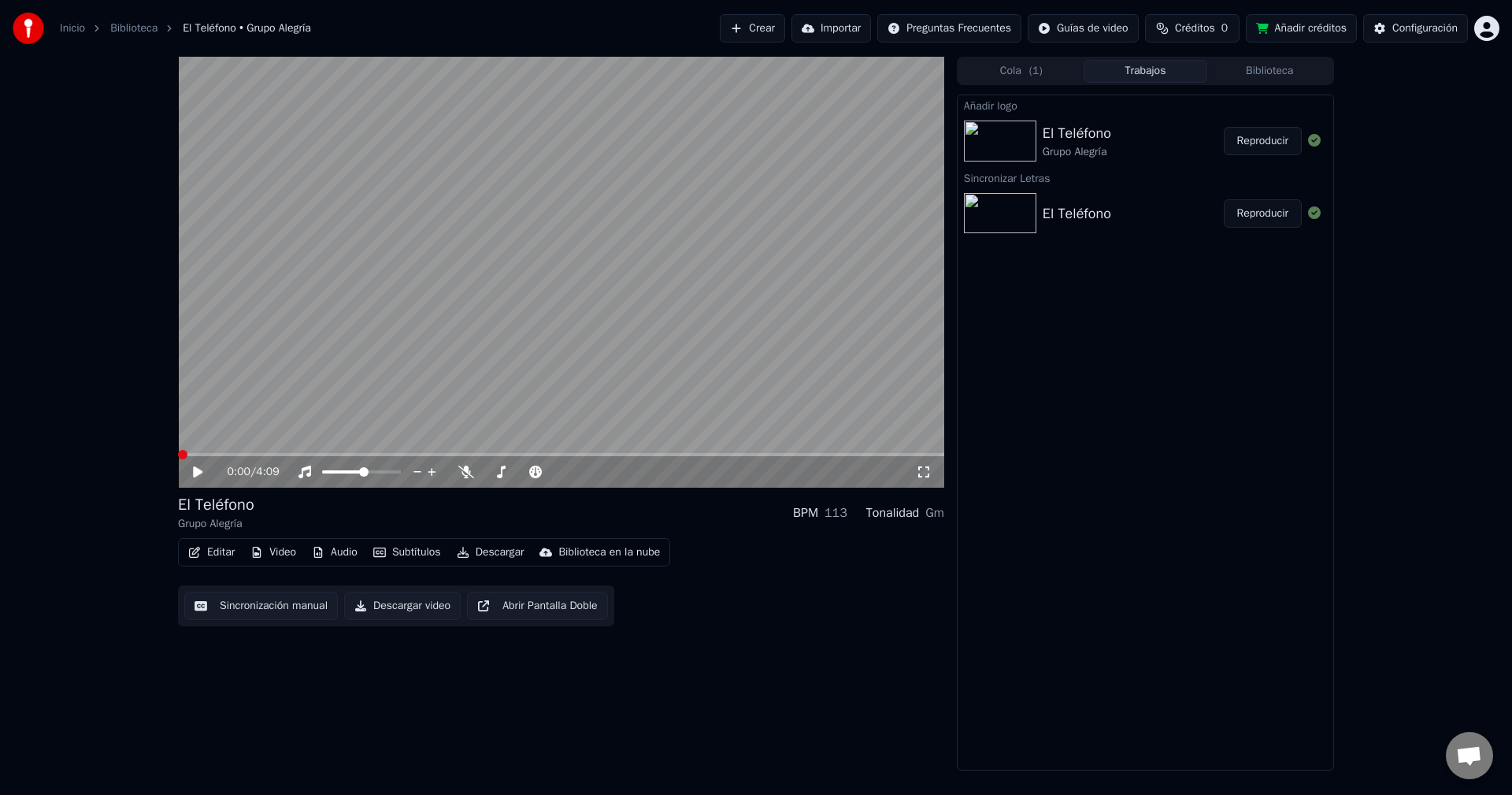 click 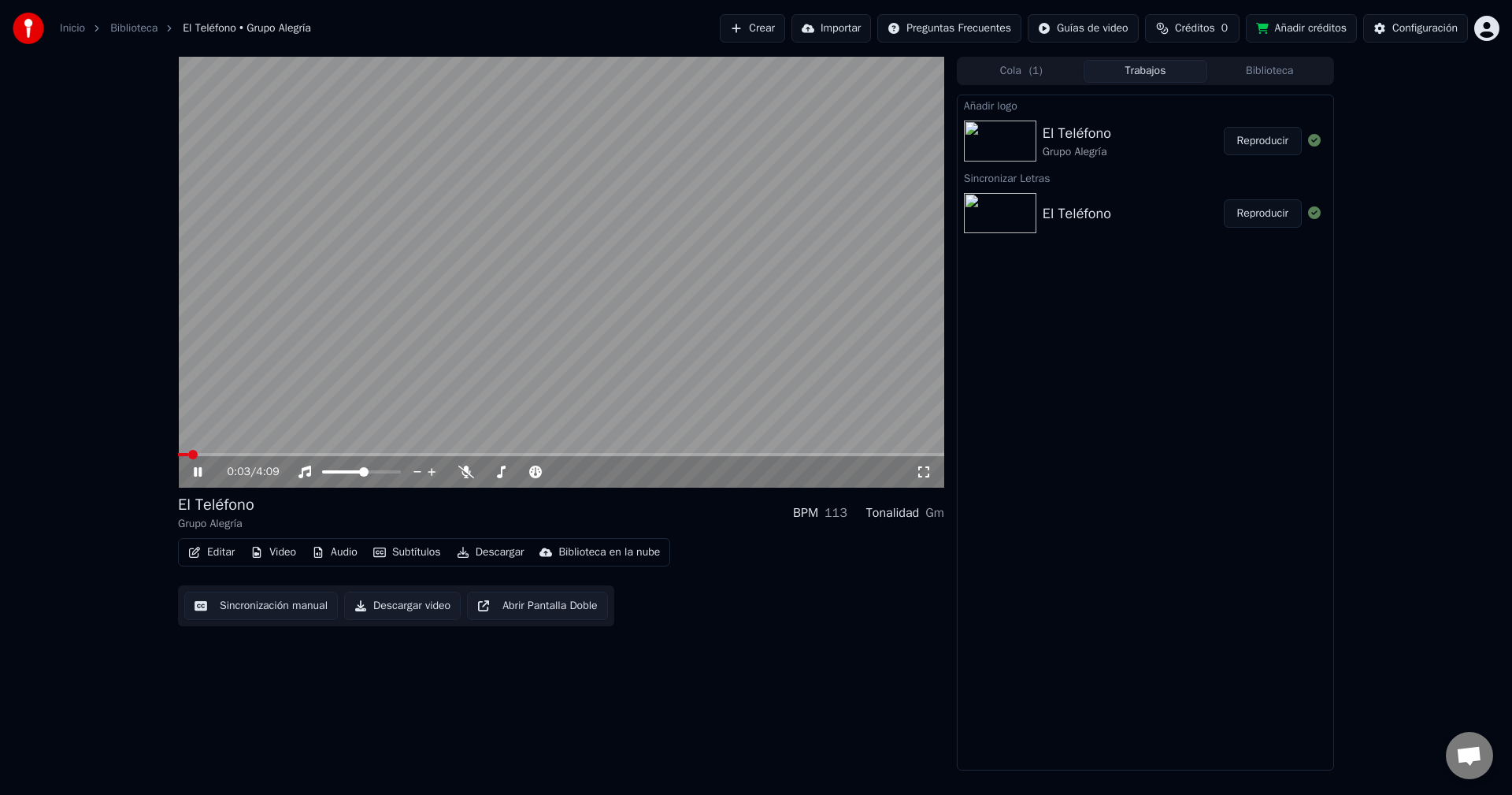 click at bounding box center (561, 455) 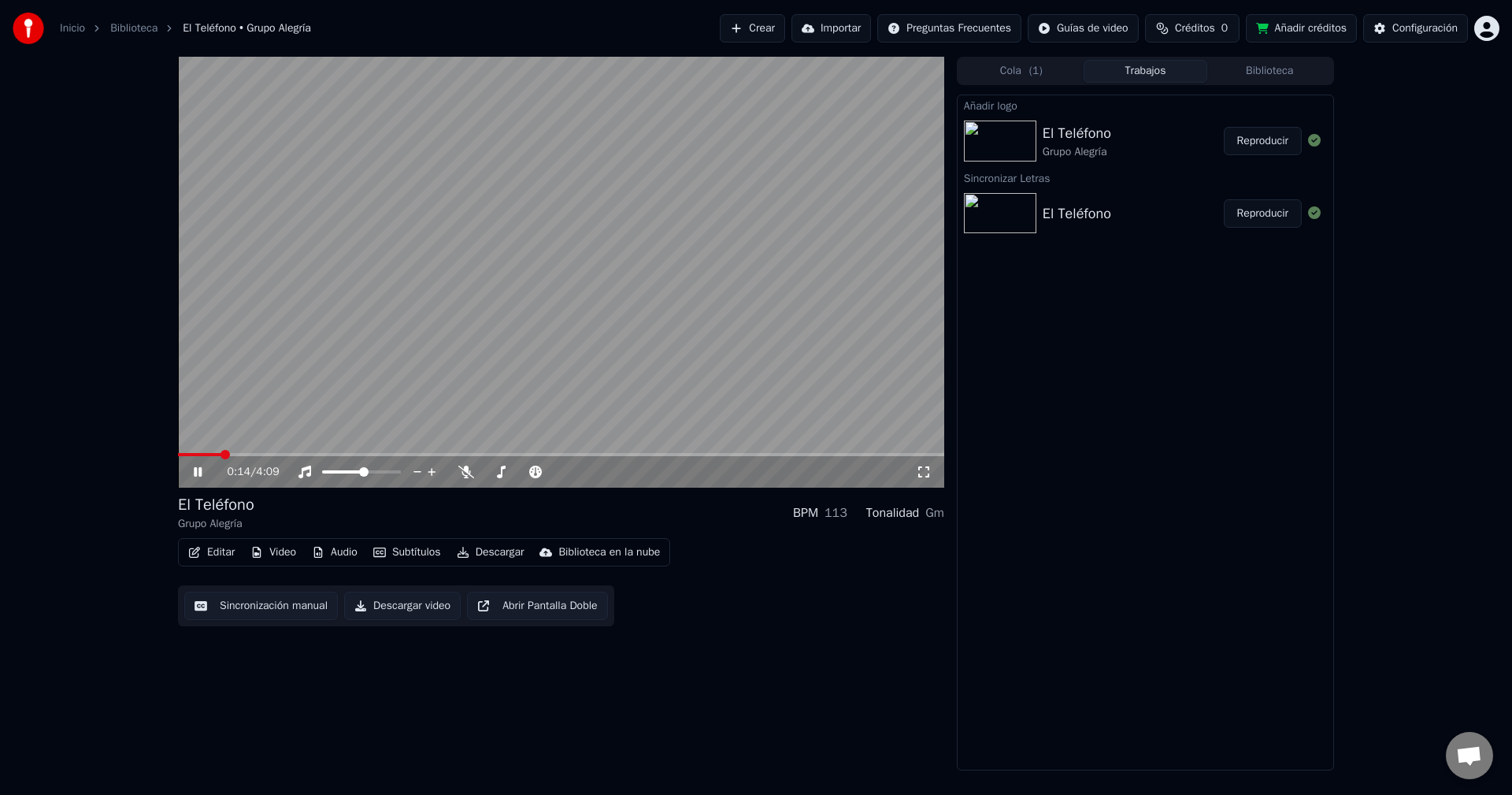 click at bounding box center (561, 455) 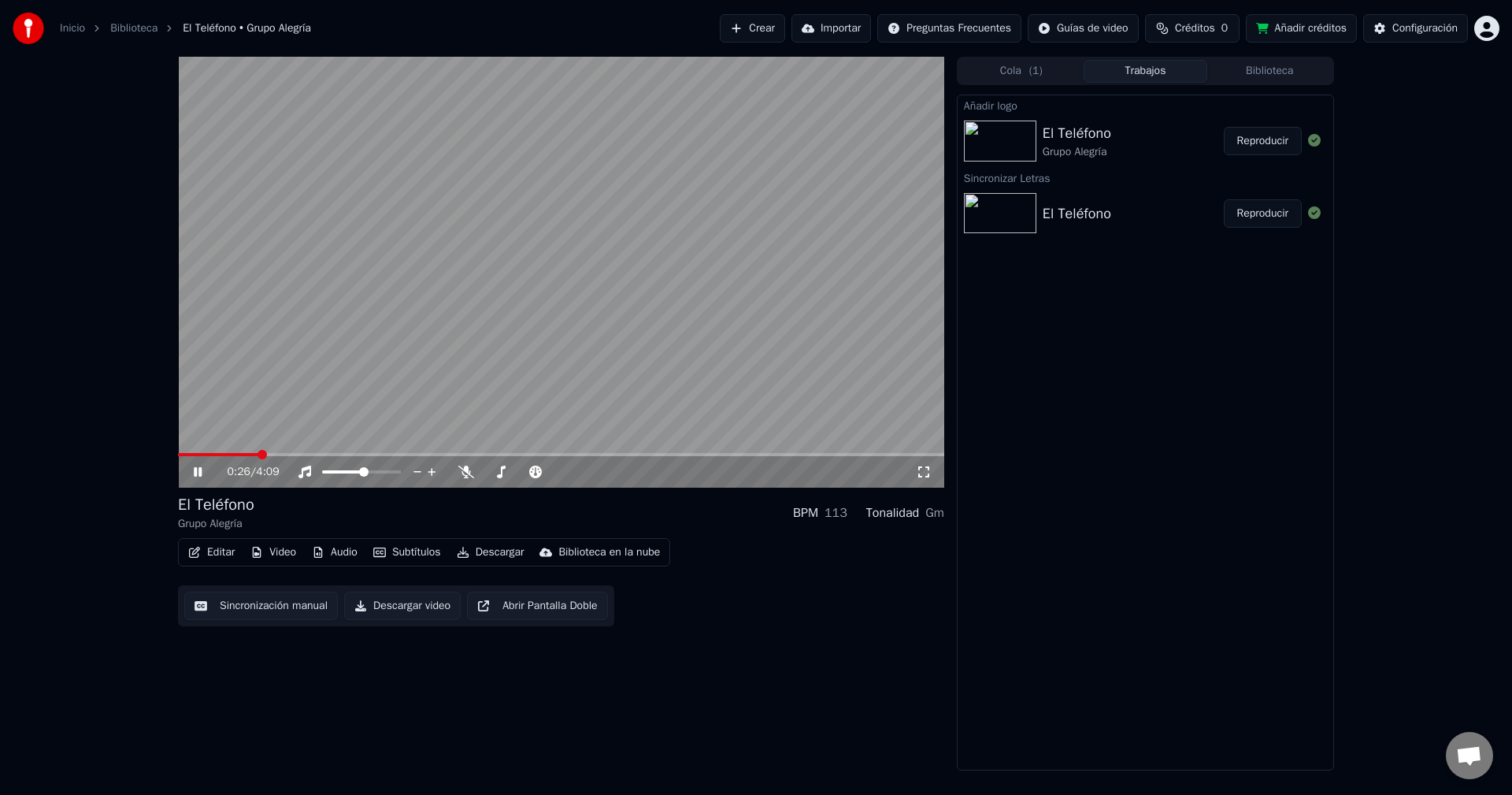 click at bounding box center (561, 455) 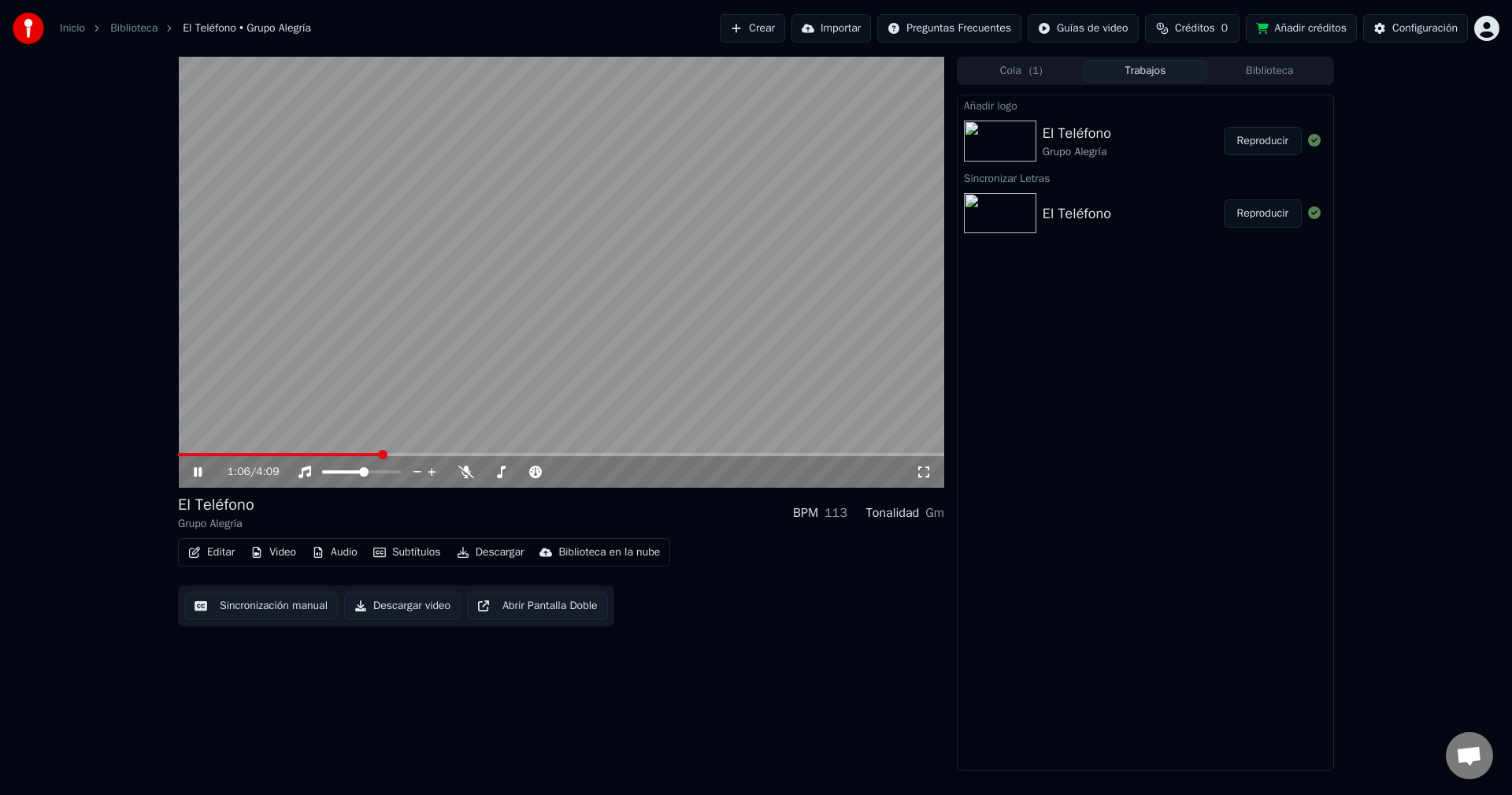 click at bounding box center (561, 455) 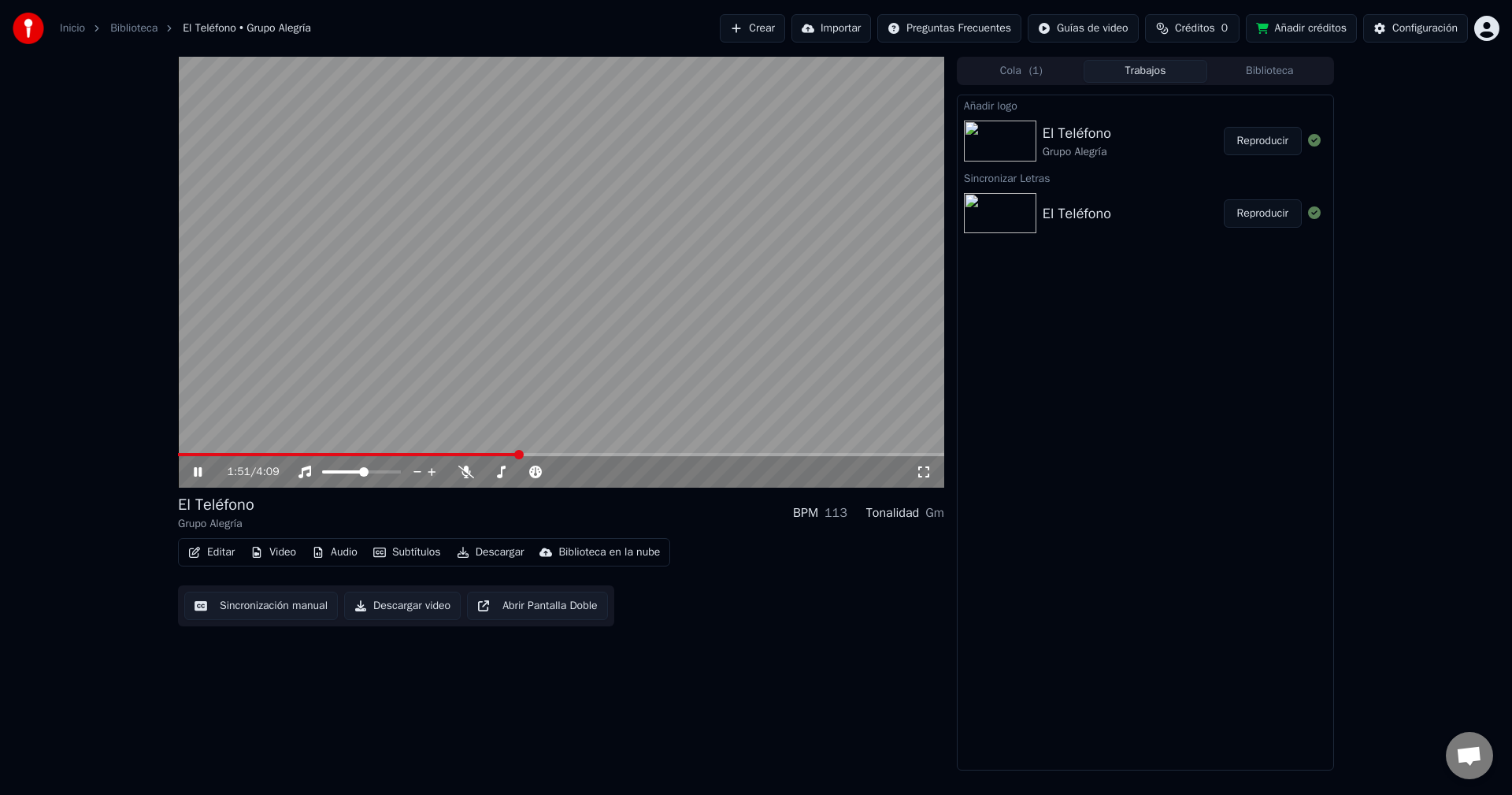 click on "1:51  /  4:09" at bounding box center (561, 472) 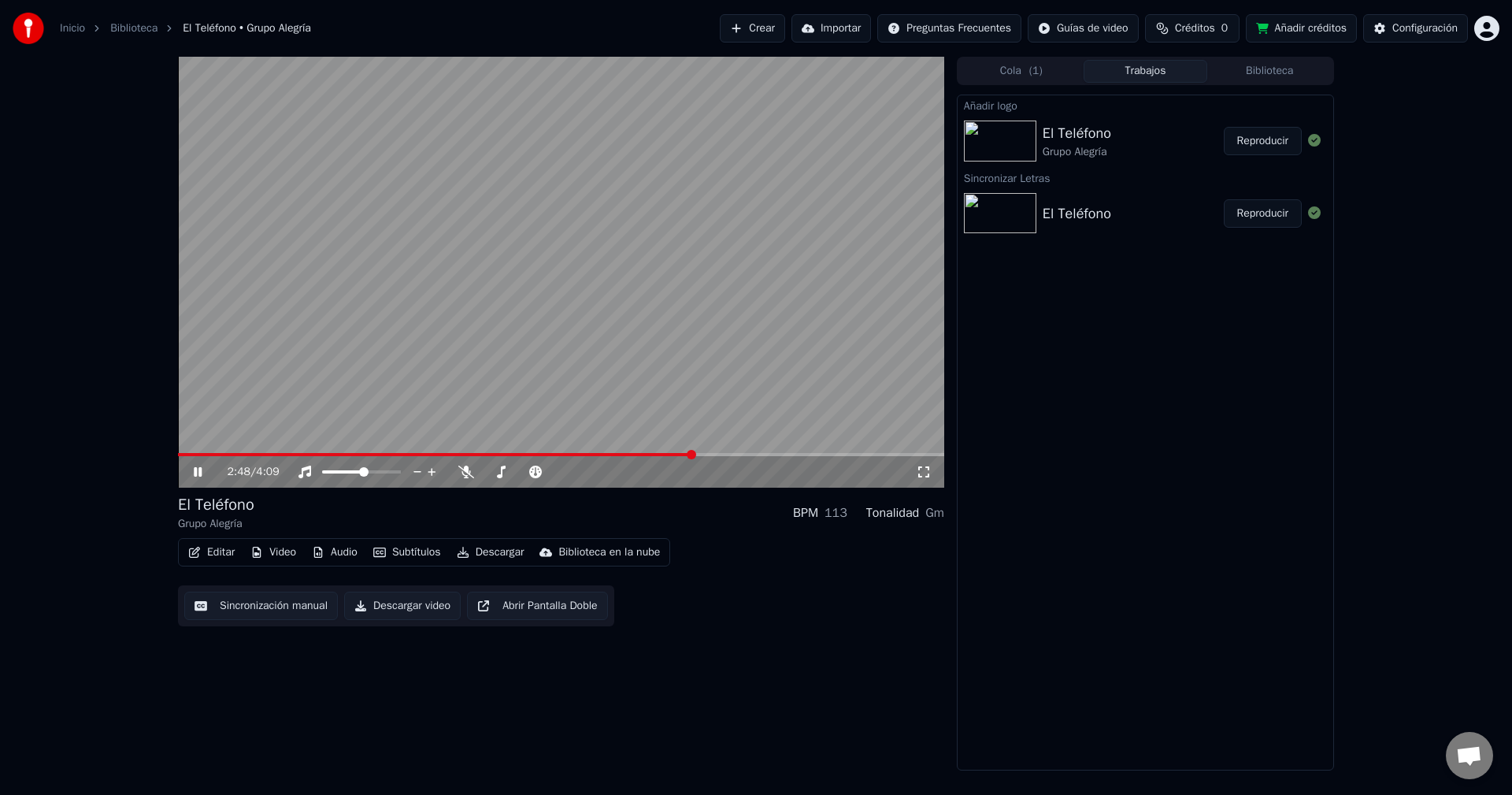 click at bounding box center [561, 455] 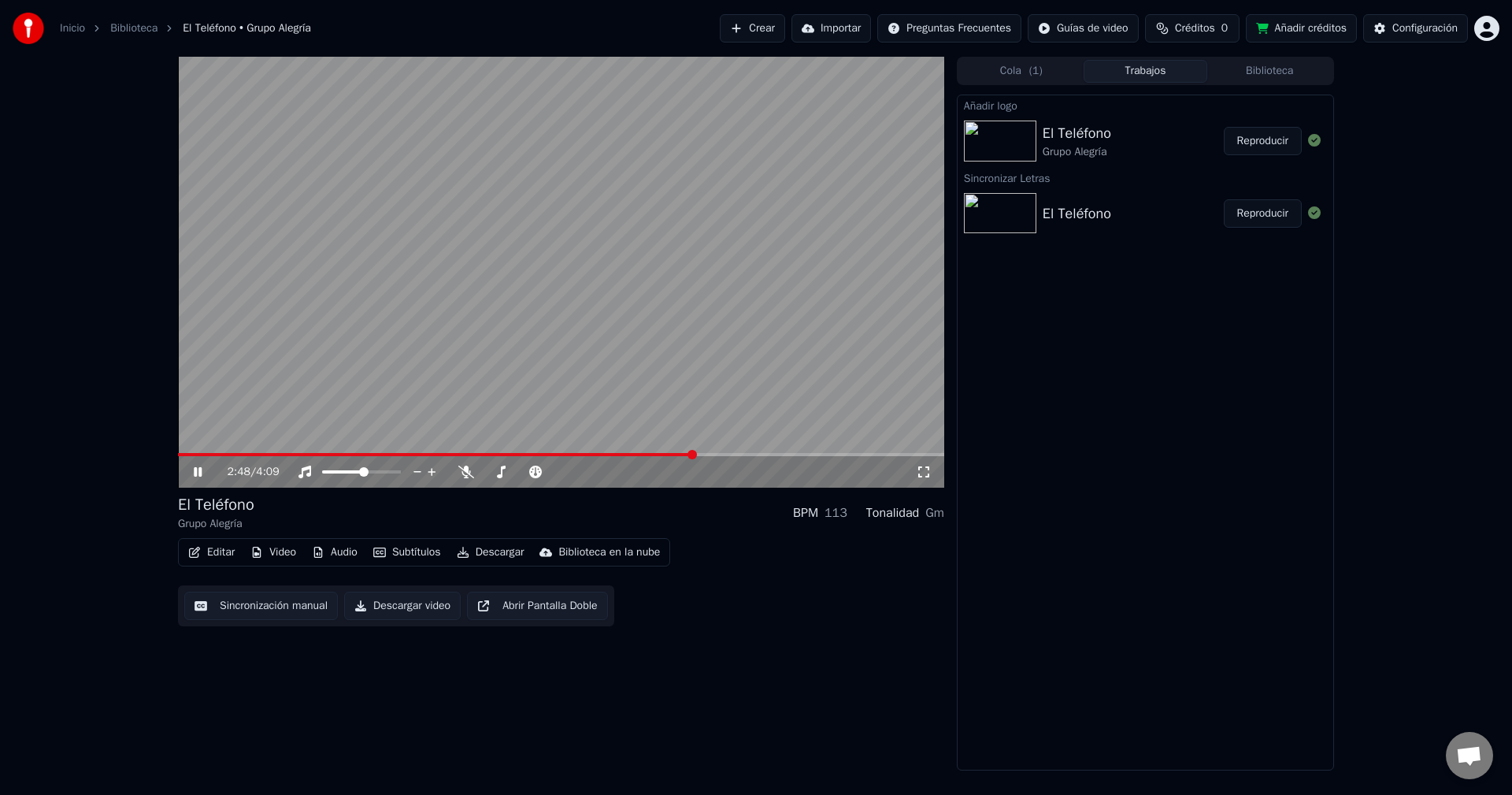 click at bounding box center [561, 455] 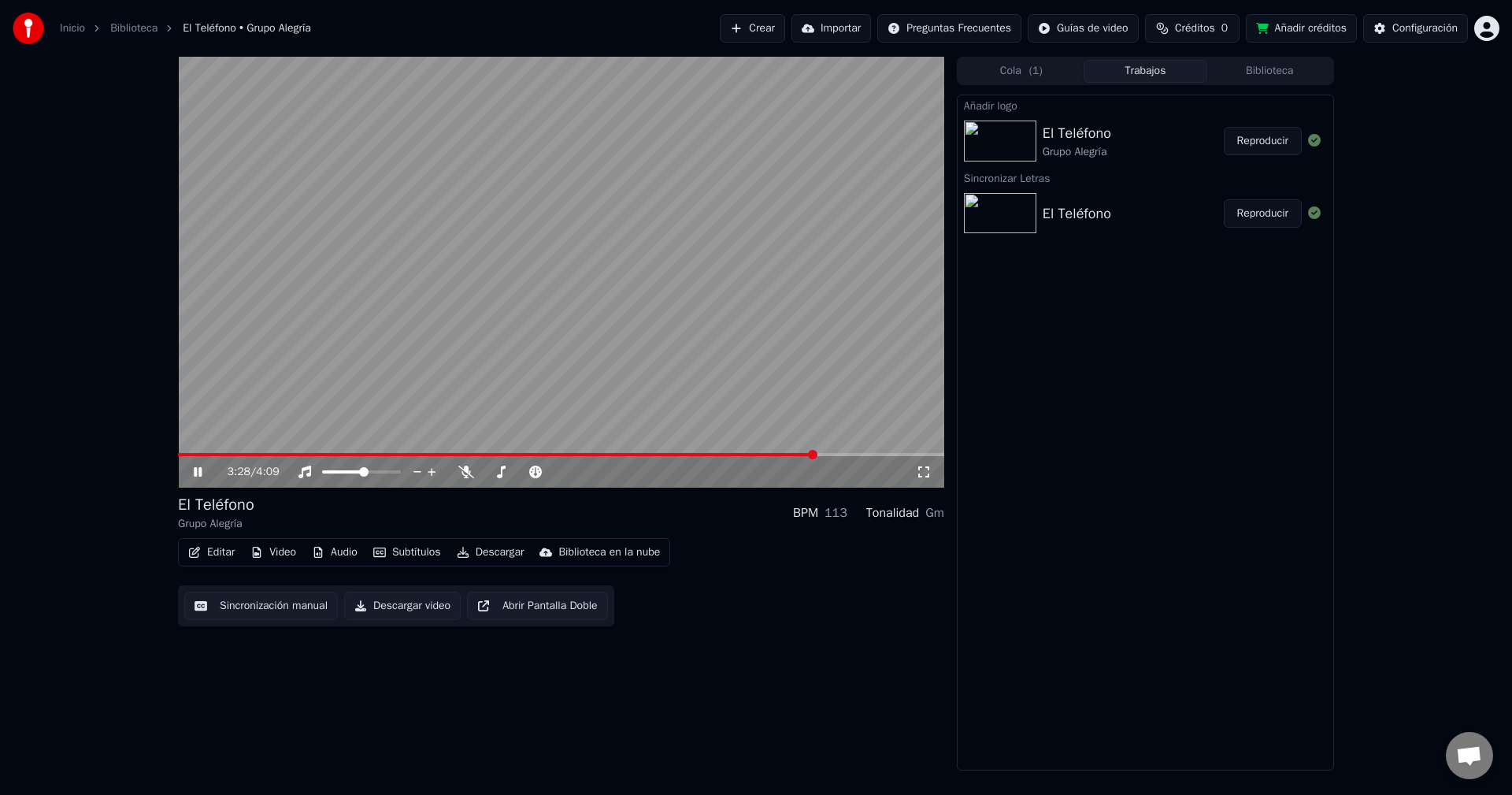 drag, startPoint x: 872, startPoint y: 458, endPoint x: 907, endPoint y: 458, distance: 35 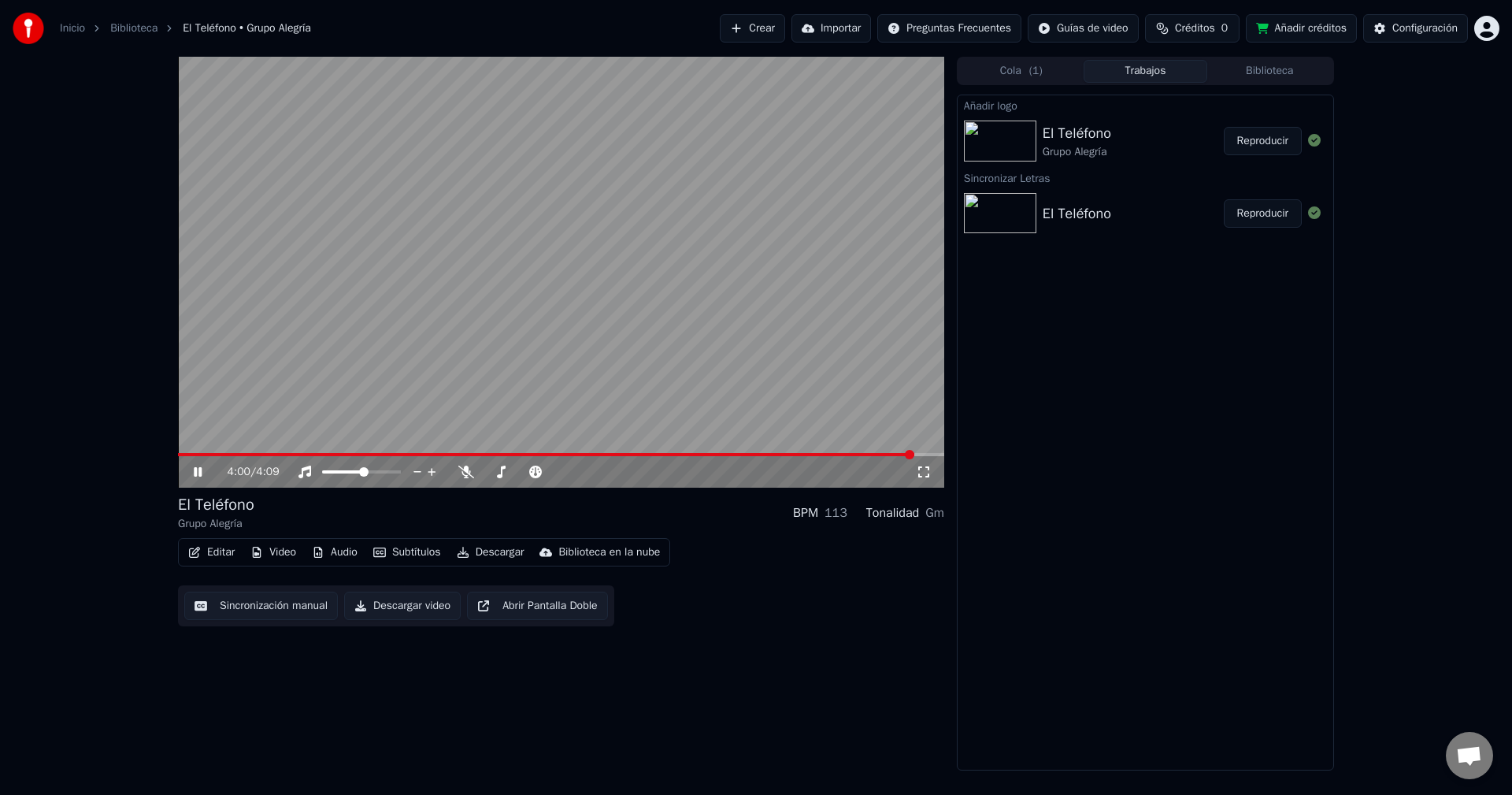 click at bounding box center [561, 455] 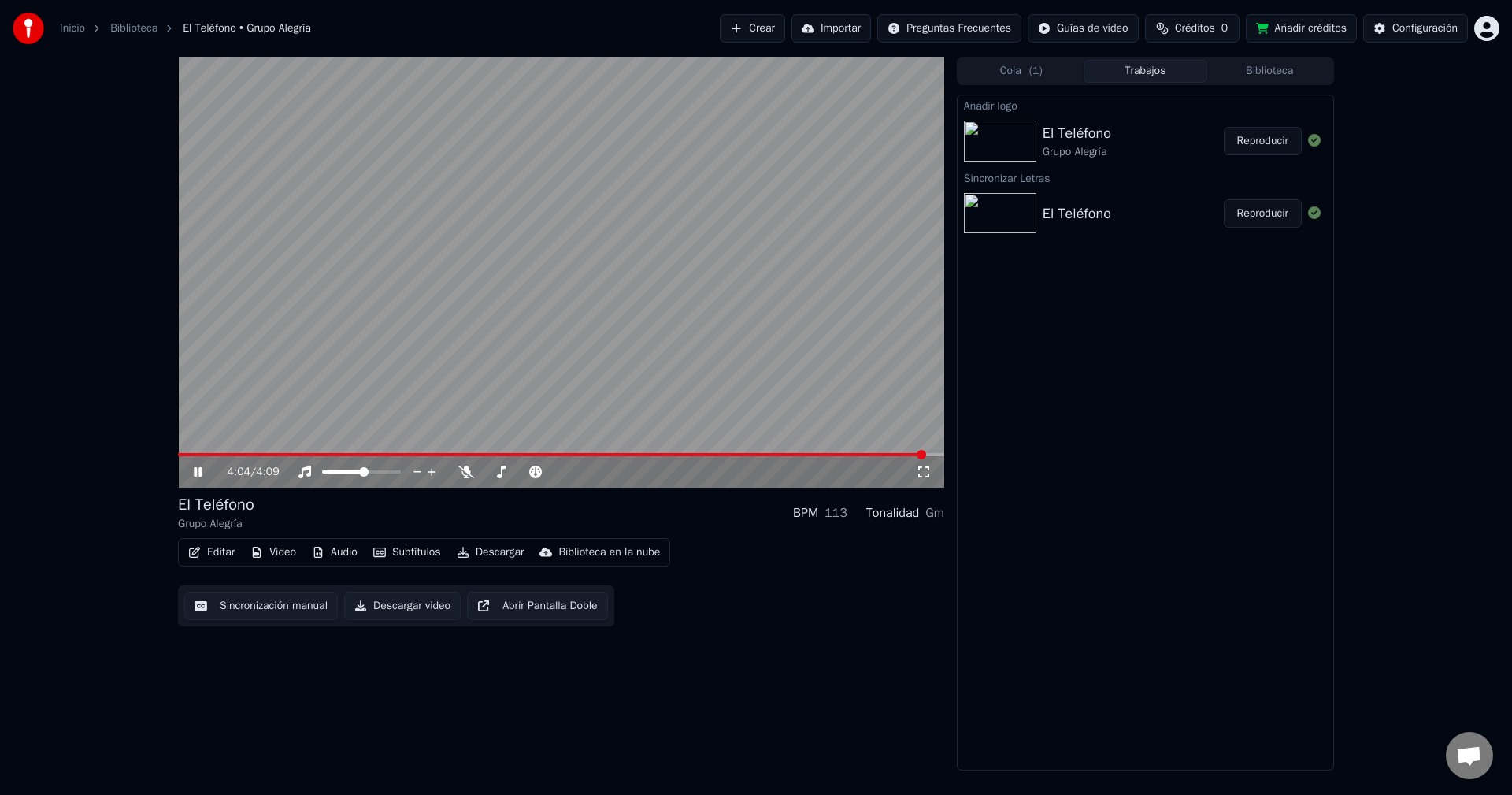 click at bounding box center [561, 455] 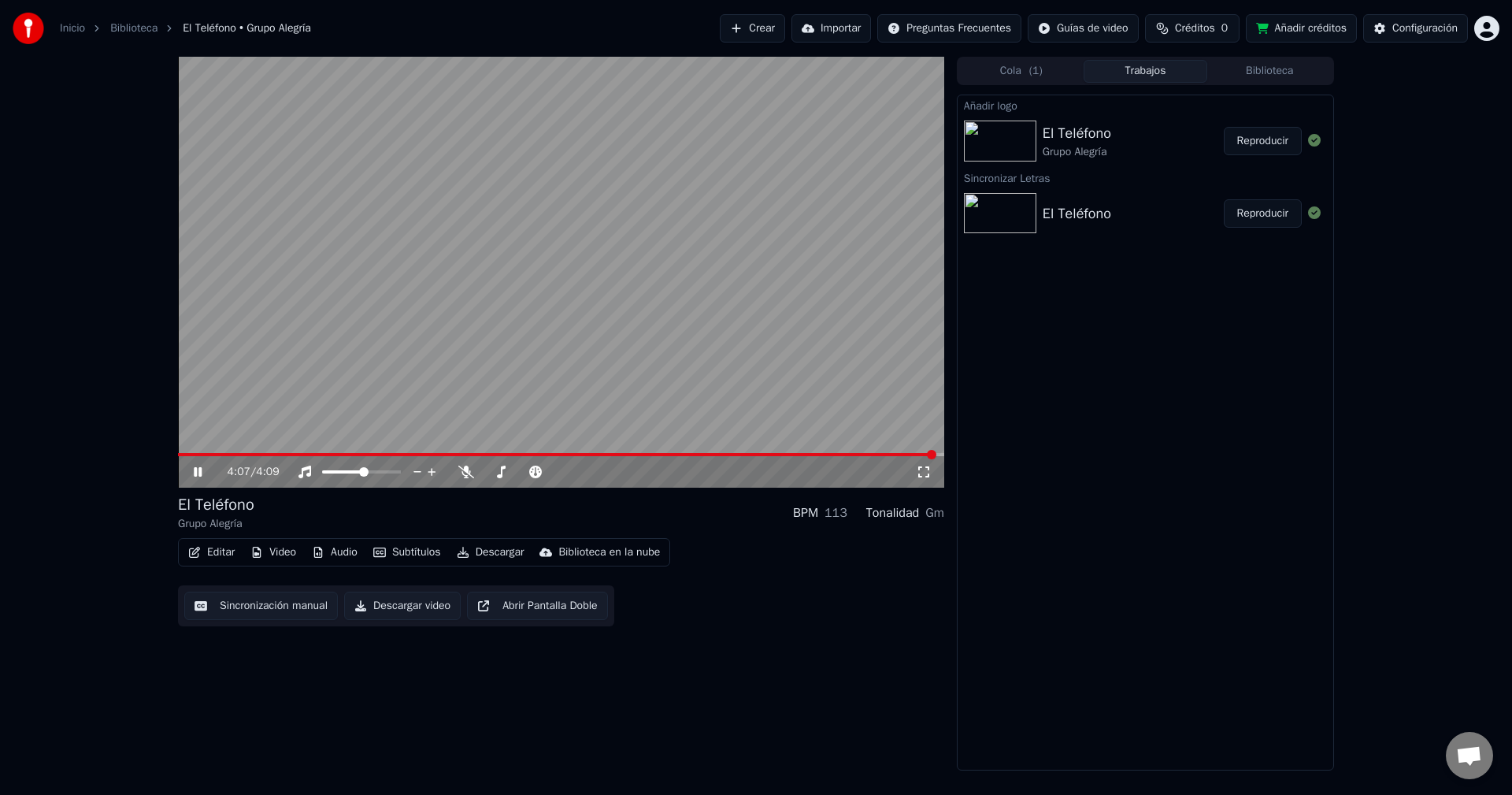click at bounding box center [561, 272] 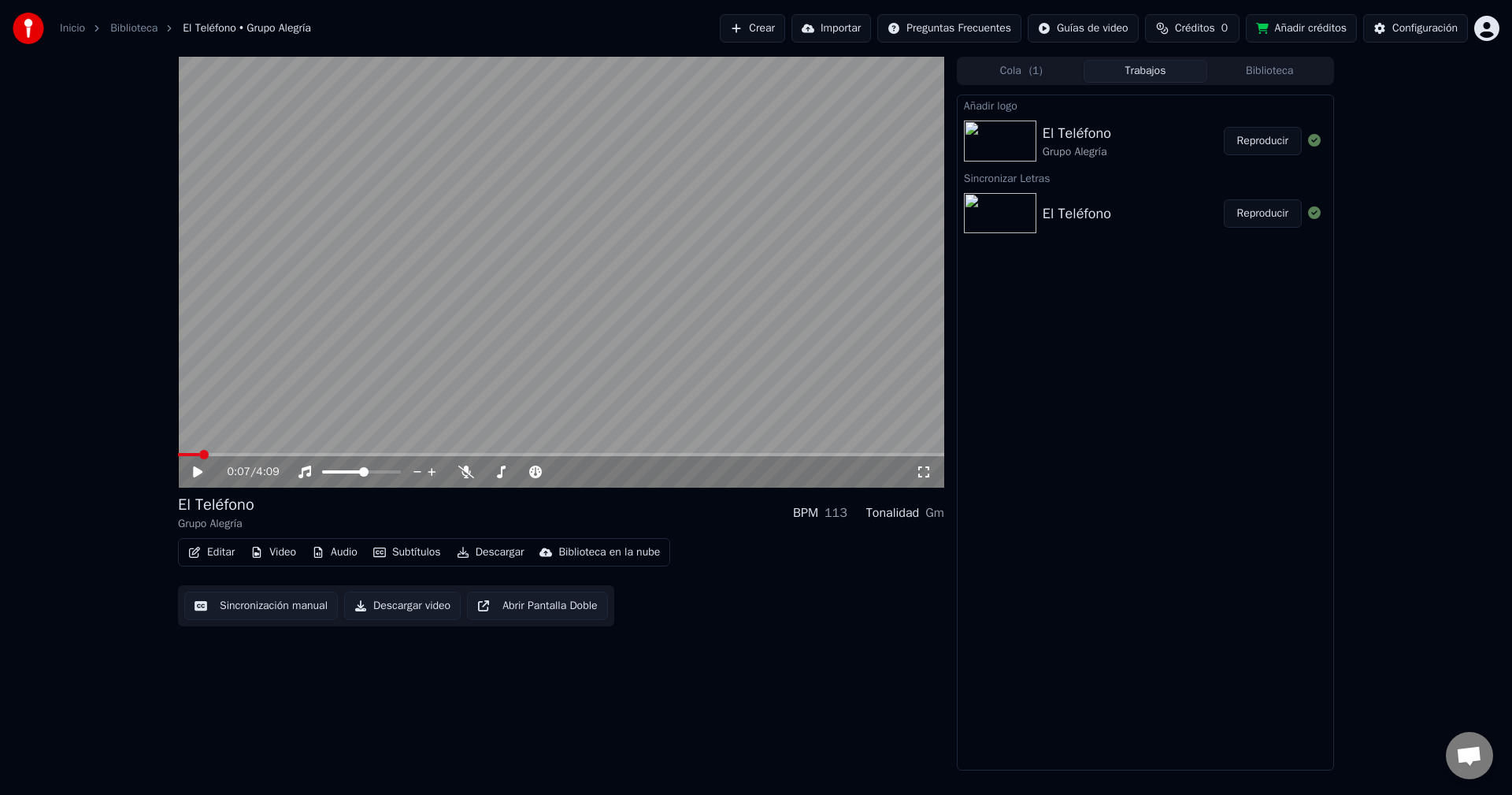 click at bounding box center [188, 455] 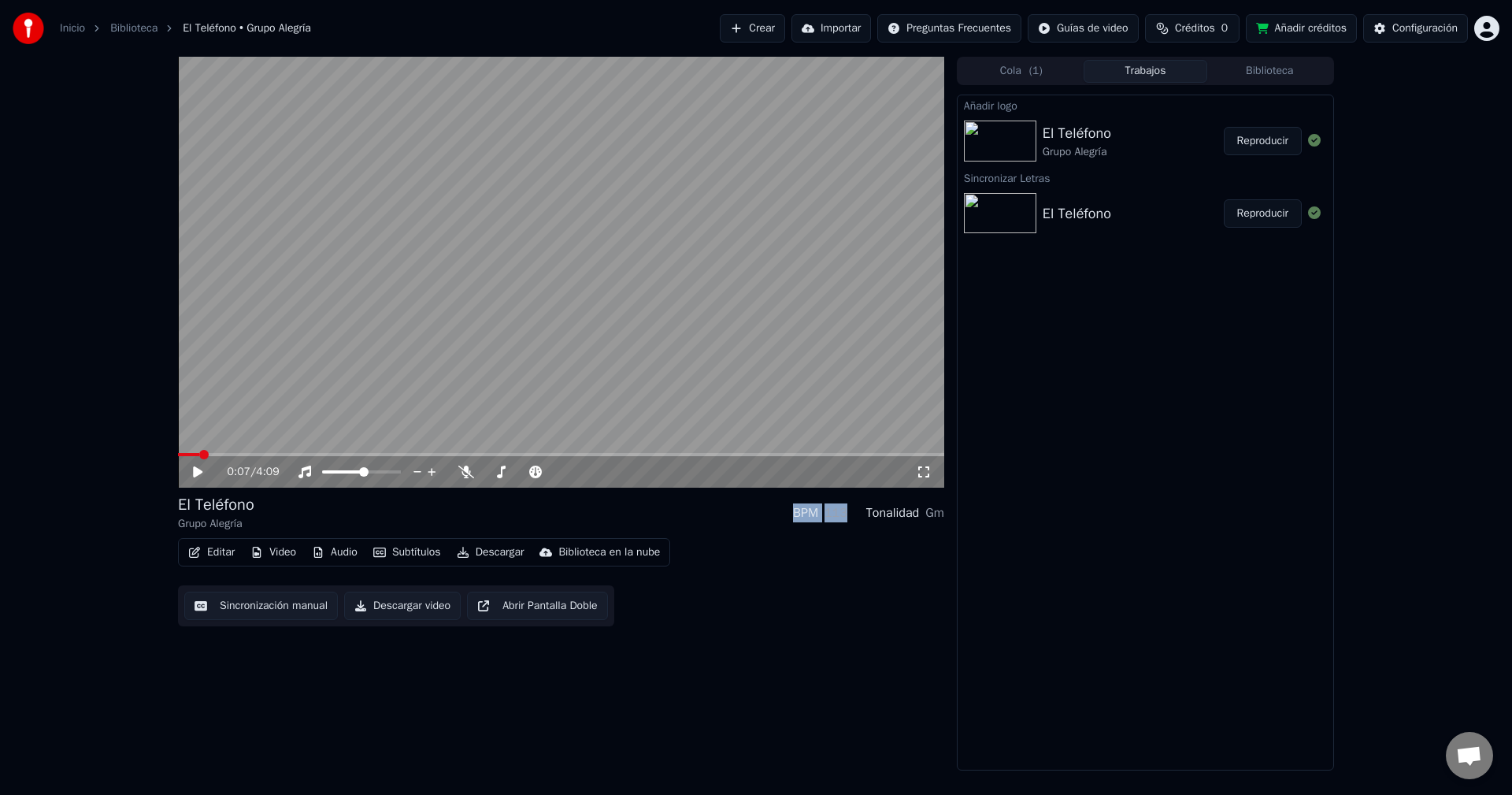 drag, startPoint x: 794, startPoint y: 509, endPoint x: 844, endPoint y: 511, distance: 50.03998 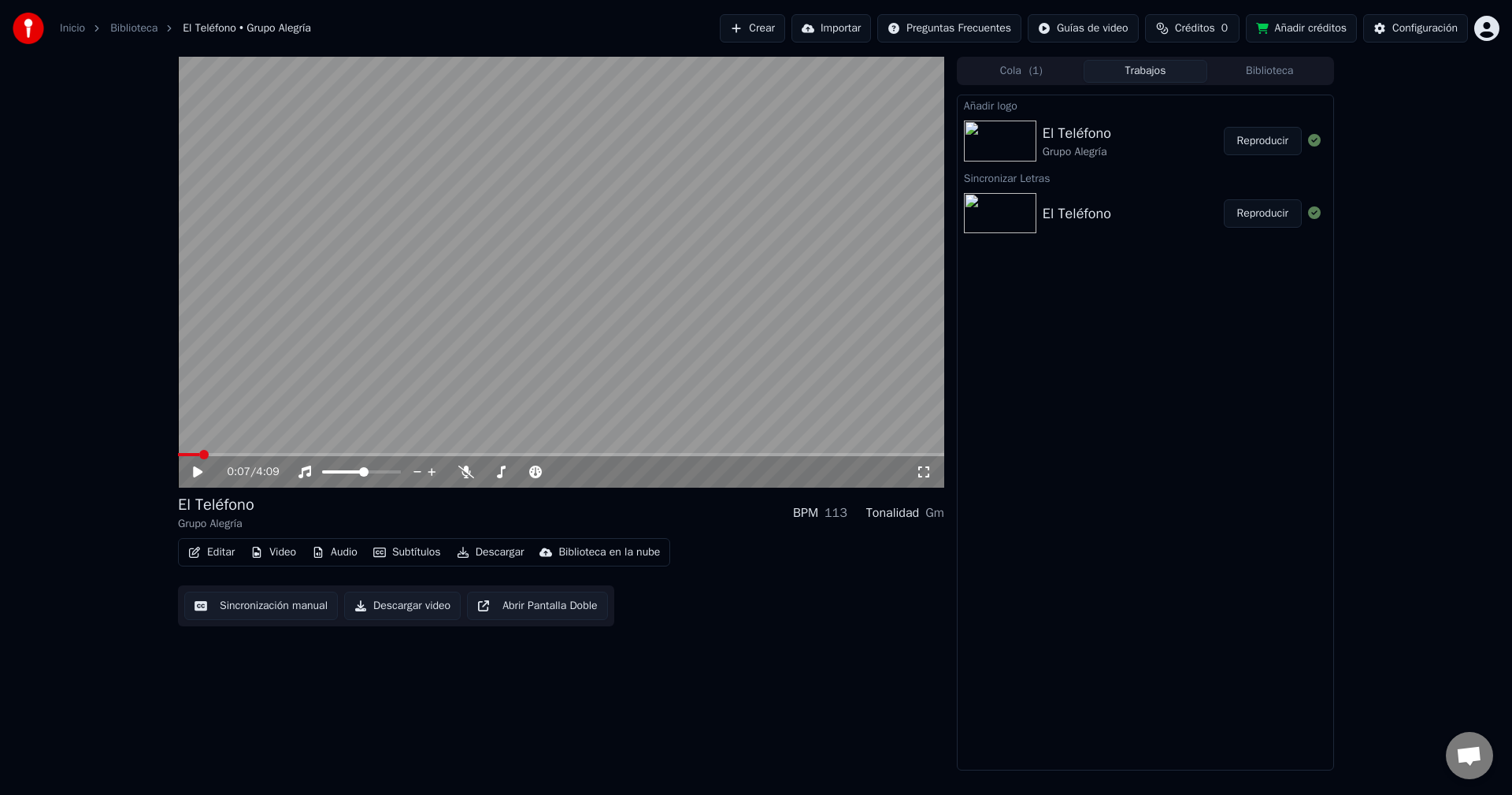 click on "Tonalidad" at bounding box center [892, 513] 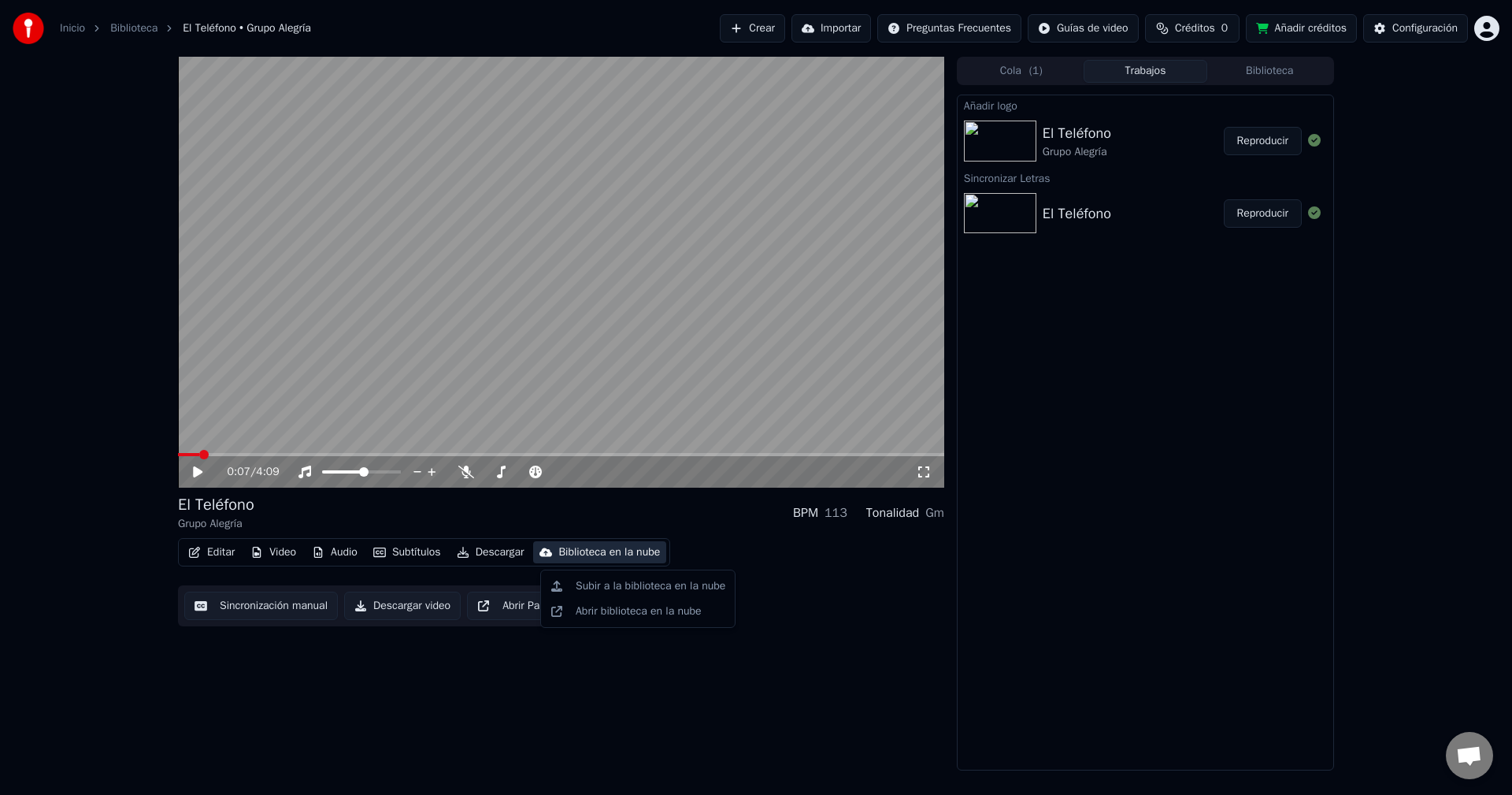click on "Añadir créditos" at bounding box center [1301, 28] 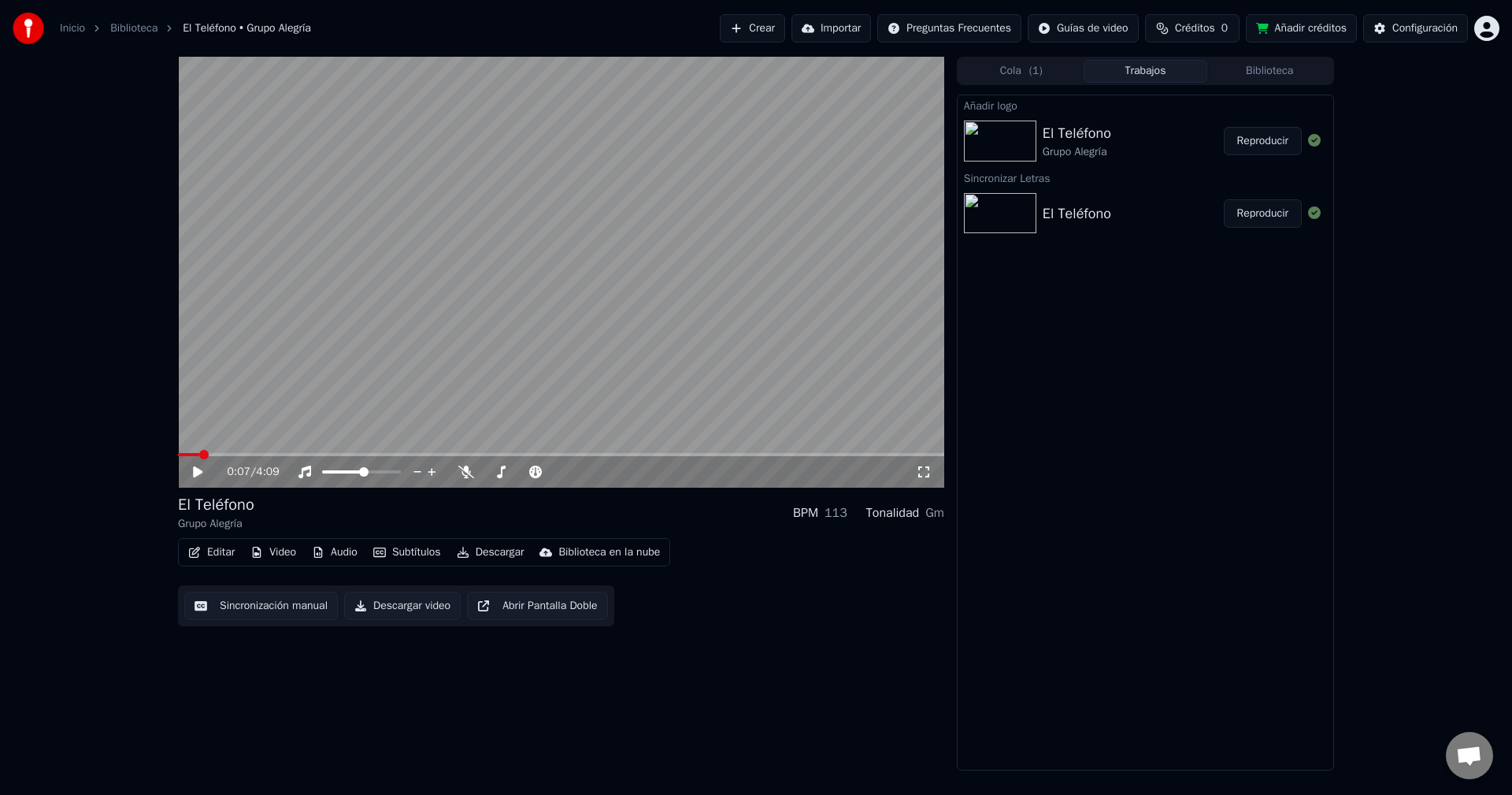 click on "Créditos 0" at bounding box center (1192, 28) 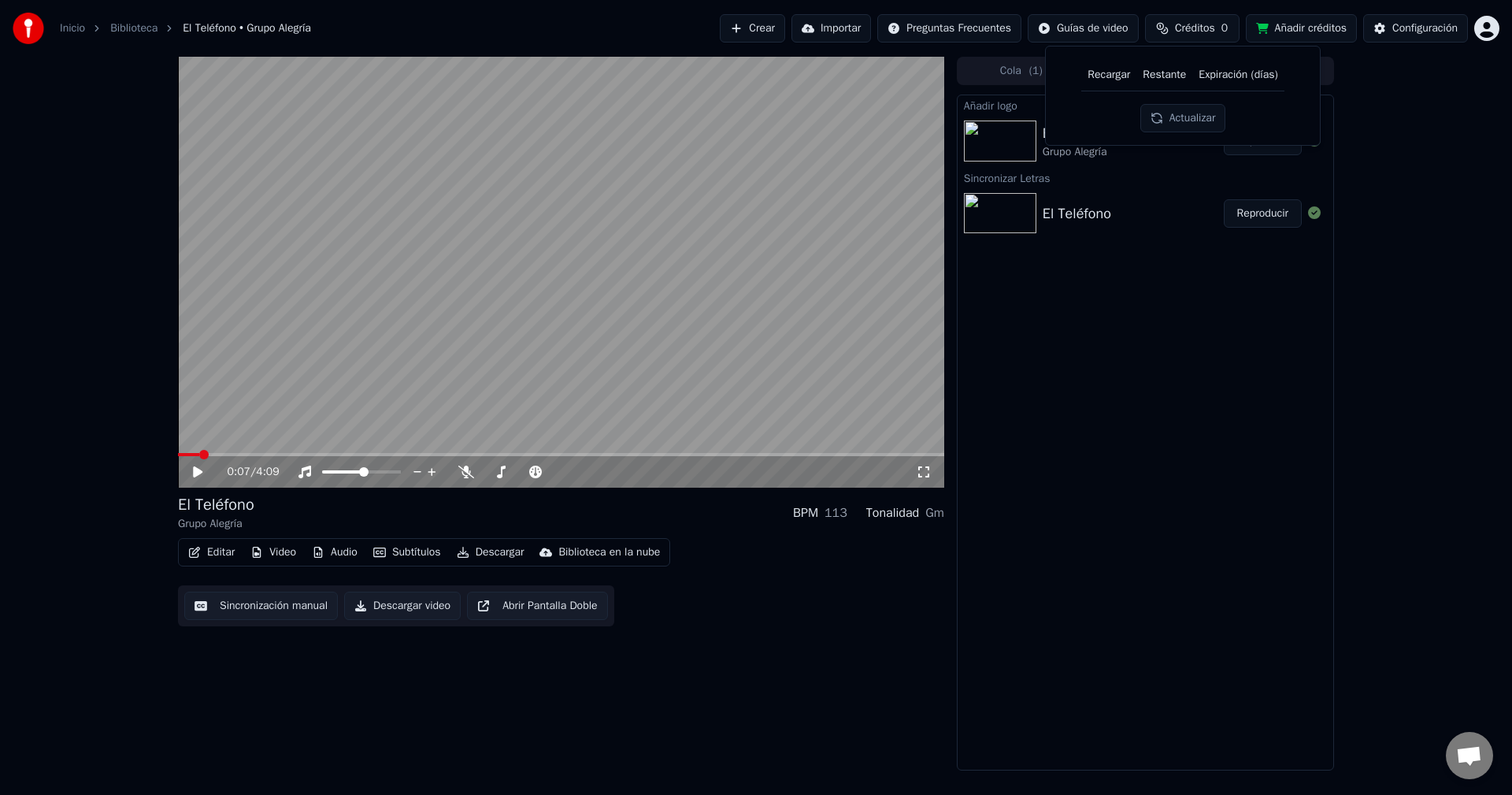 click on "Actualizar" at bounding box center (1183, 118) 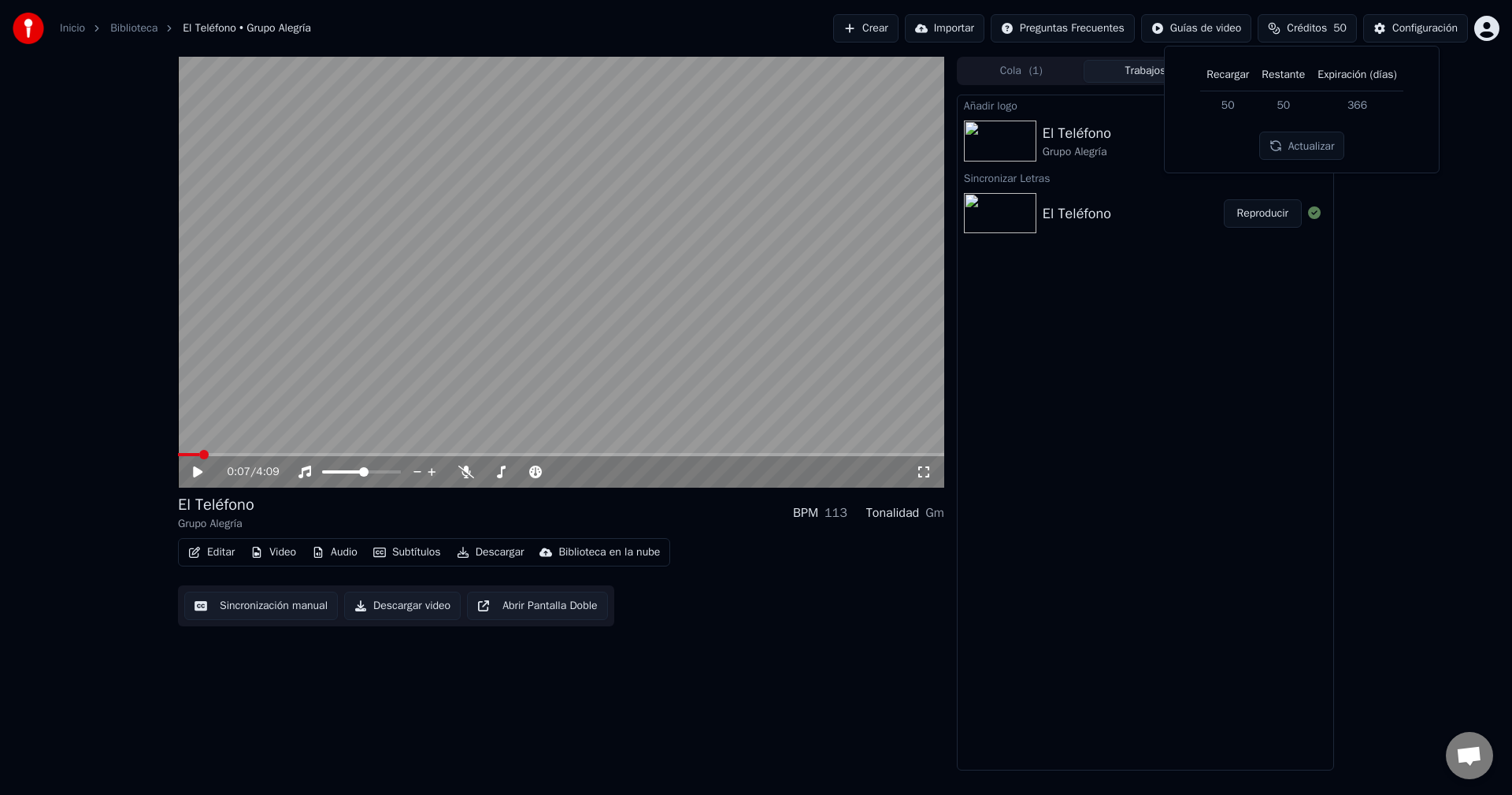 click on "0:07  /  4:09 El Teléfono Grupo Alegría BPM 113 Tonalidad Gm Editar Video Audio Subtítulos Descargar Biblioteca en la nube Sincronización manual Descargar video Abrir Pantalla Doble Cola ( 1 ) Trabajos Biblioteca Añadir logo El Teléfono Grupo Alegría Reproducir Sincronizar Letras El Teléfono Reproducir" at bounding box center (756, 414) 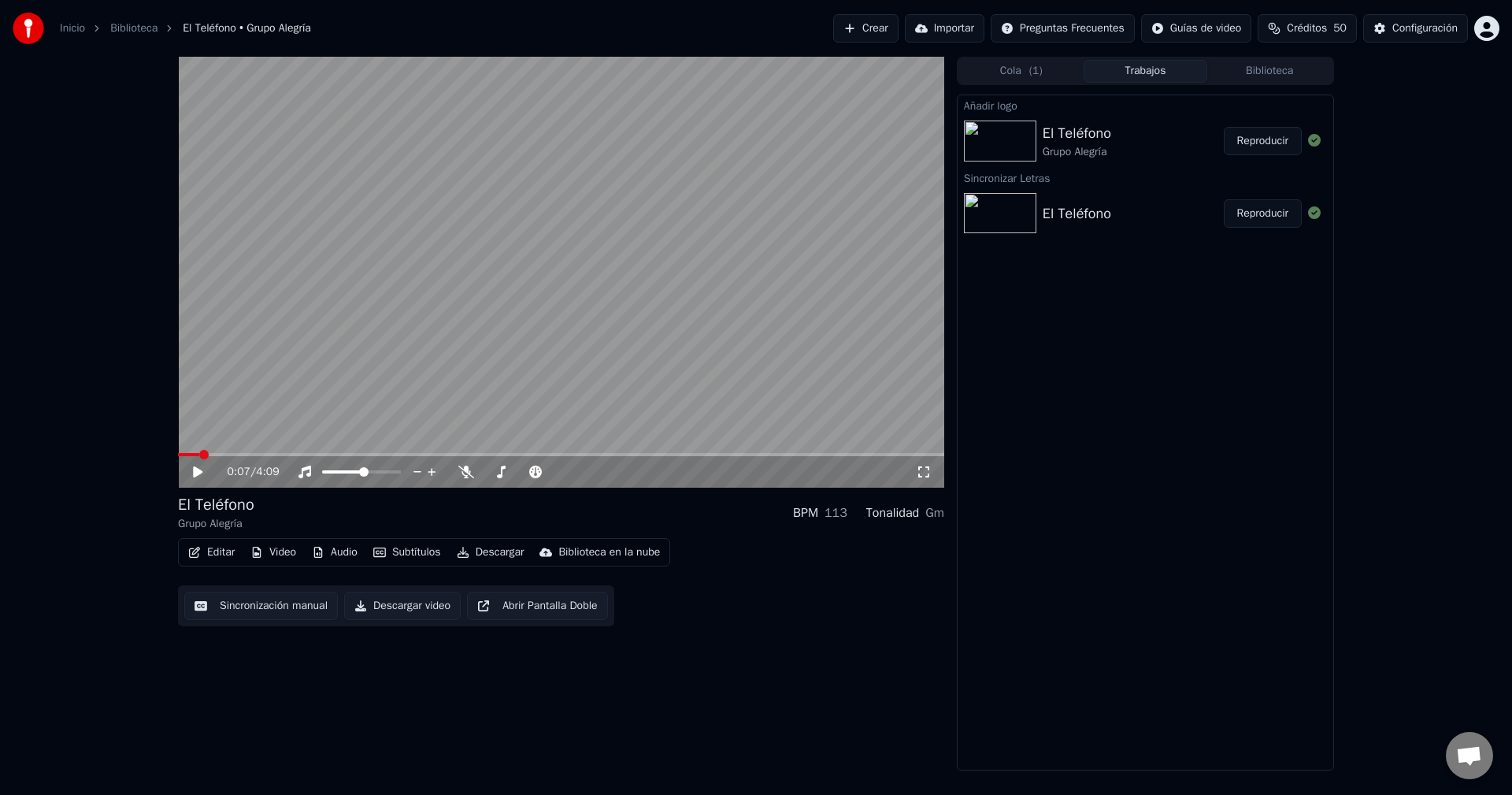 click on "0:07  /  4:09 El Teléfono Grupo Alegría BPM 113 Tonalidad Gm Editar Video Audio Subtítulos Descargar Biblioteca en la nube Sincronización manual Descargar video Abrir Pantalla Doble Cola ( 1 ) Trabajos Biblioteca Añadir logo El Teléfono Grupo Alegría Reproducir Sincronizar Letras El Teléfono Reproducir" at bounding box center [756, 414] 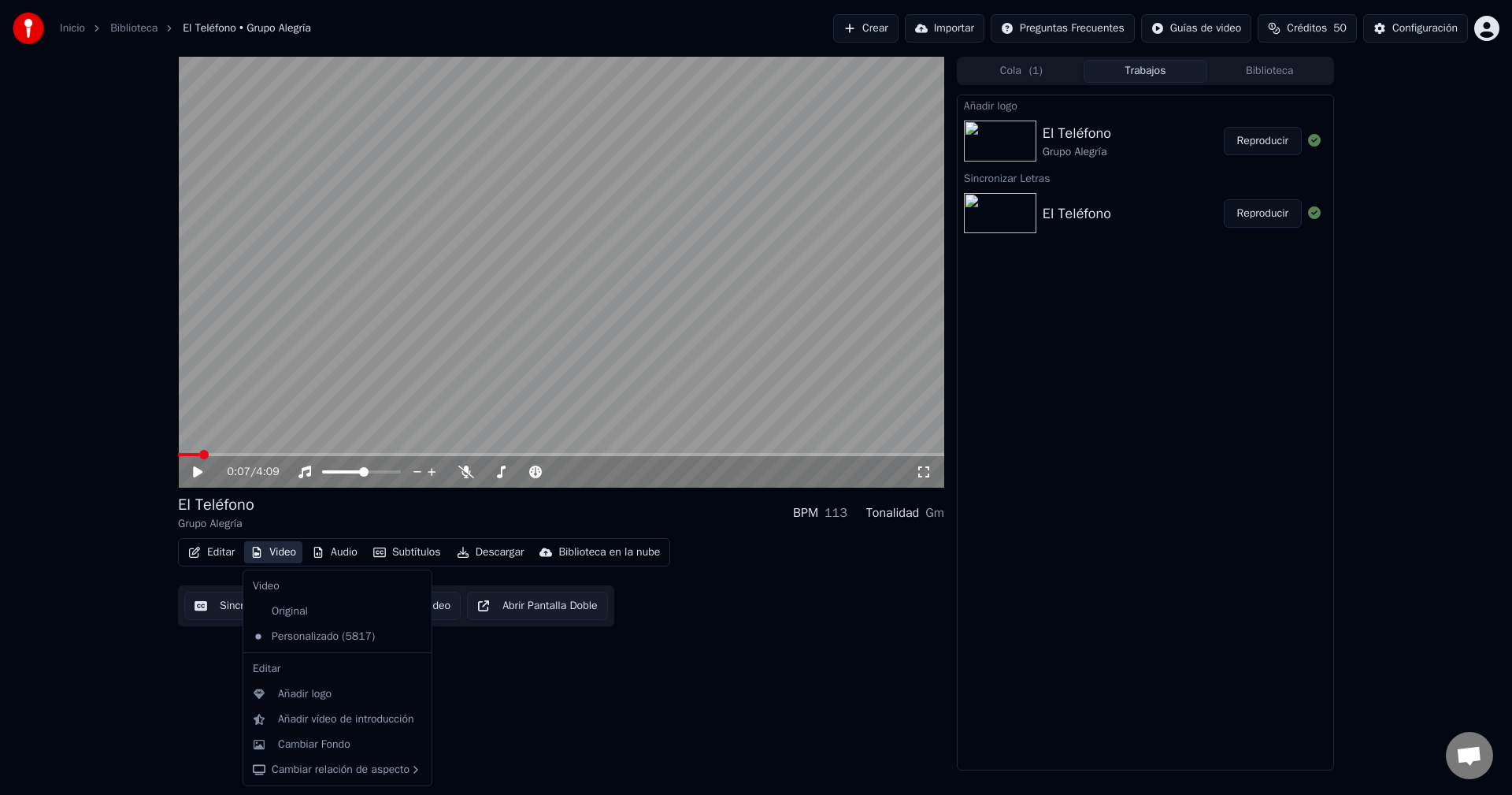 click on "Video" at bounding box center [273, 552] 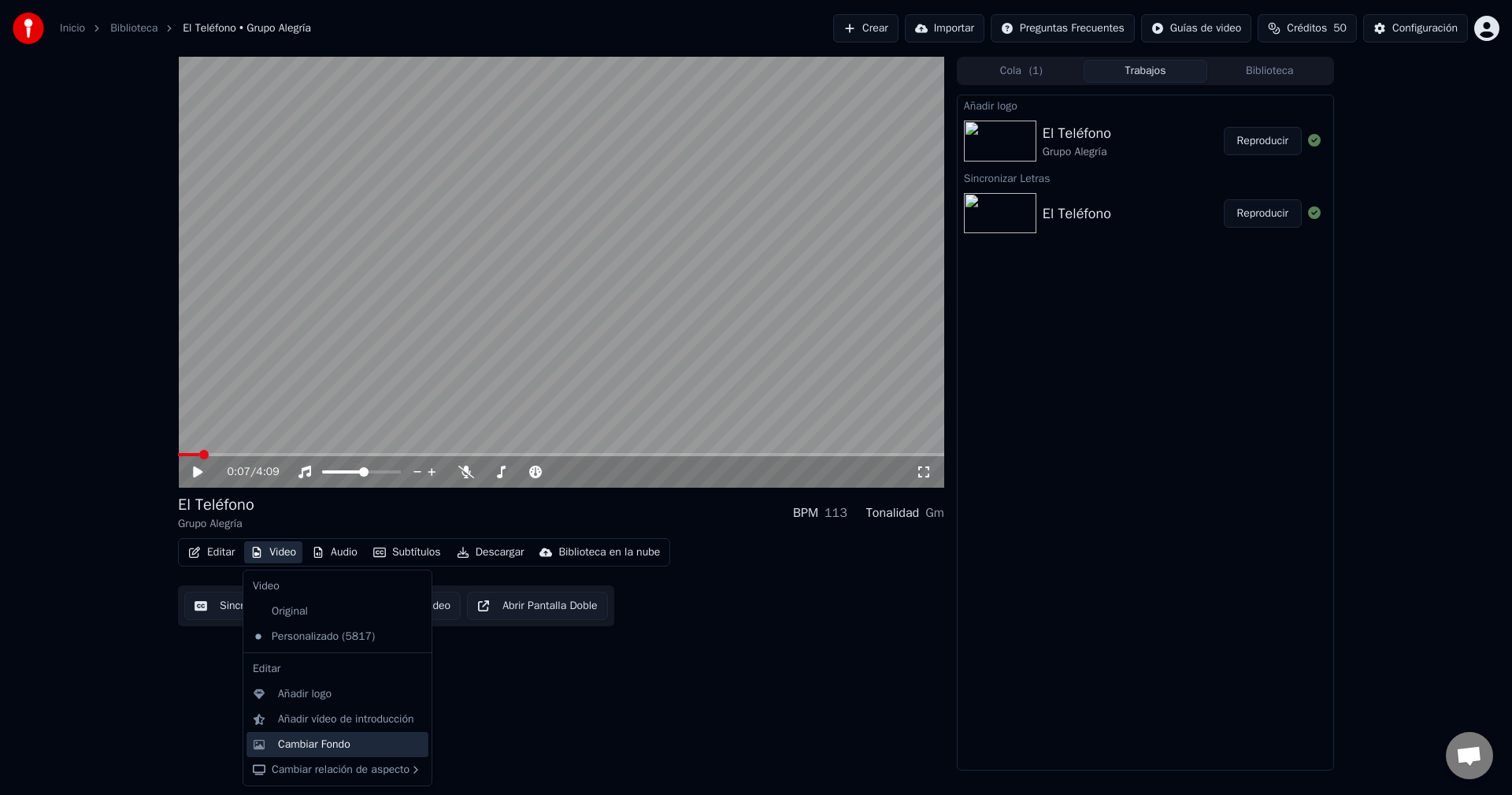 click on "Cambiar Fondo" at bounding box center [314, 745] 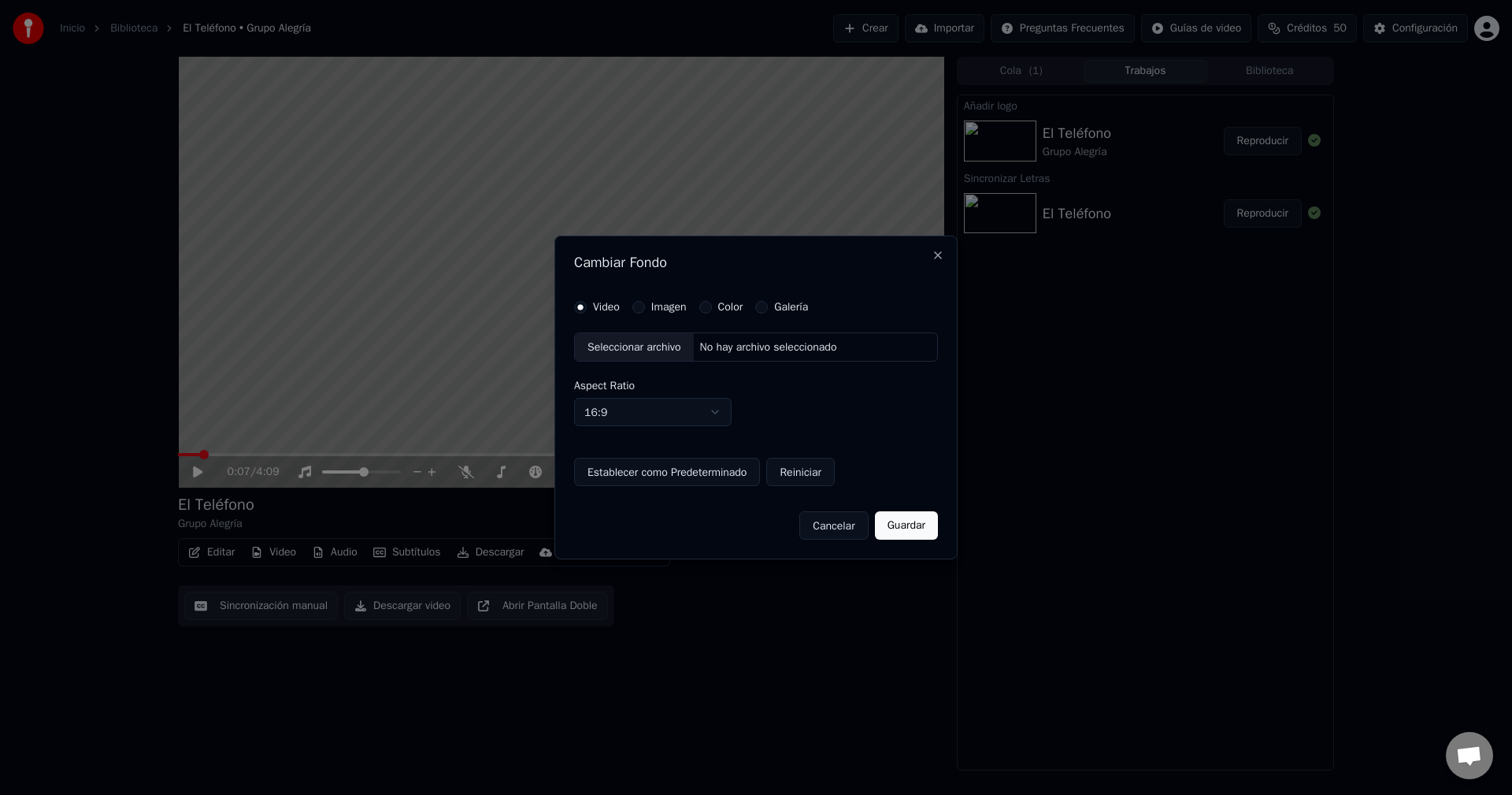 click on "Imagen" at bounding box center (669, 307) 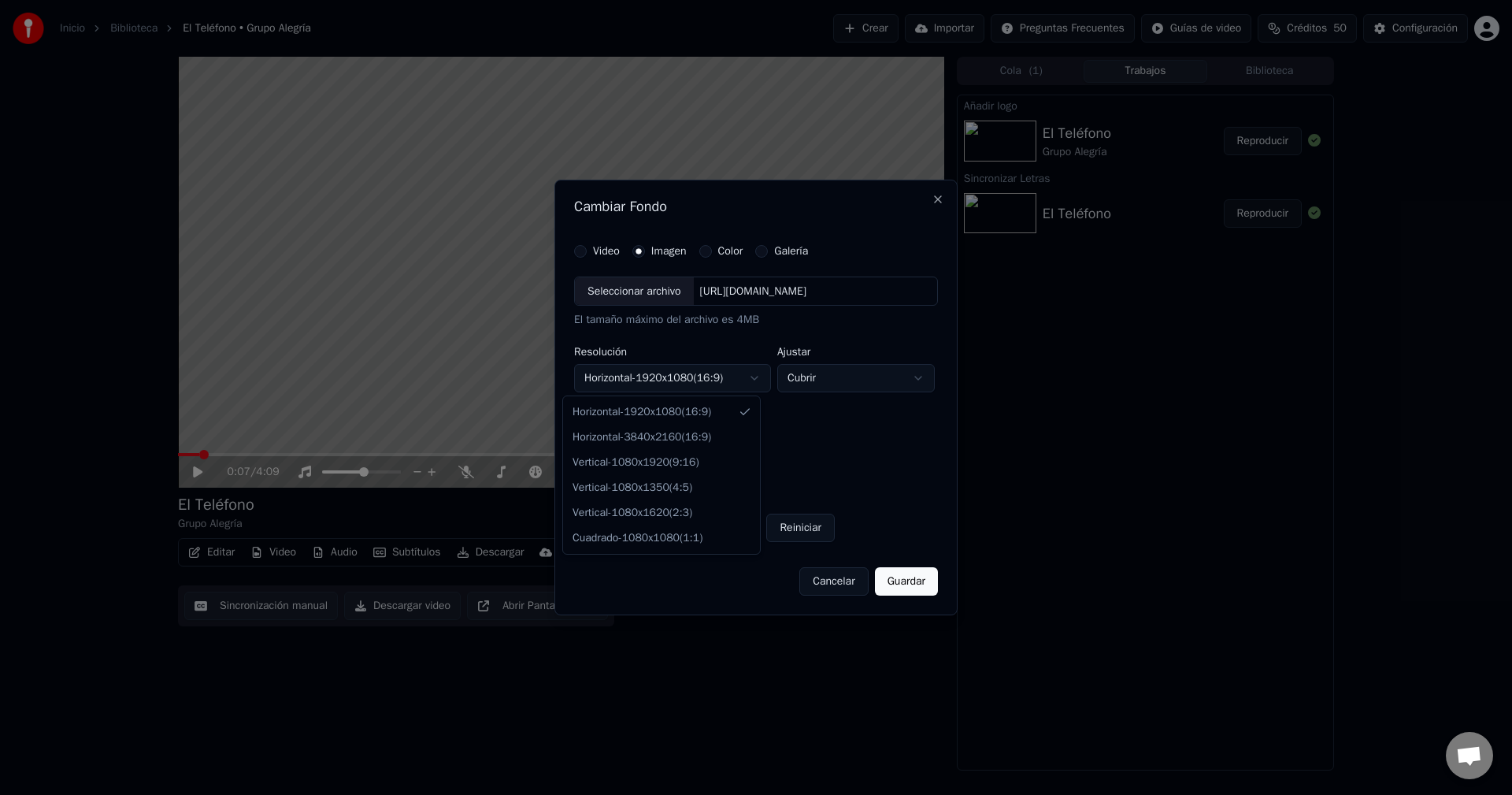 click on "**********" at bounding box center (756, 397) 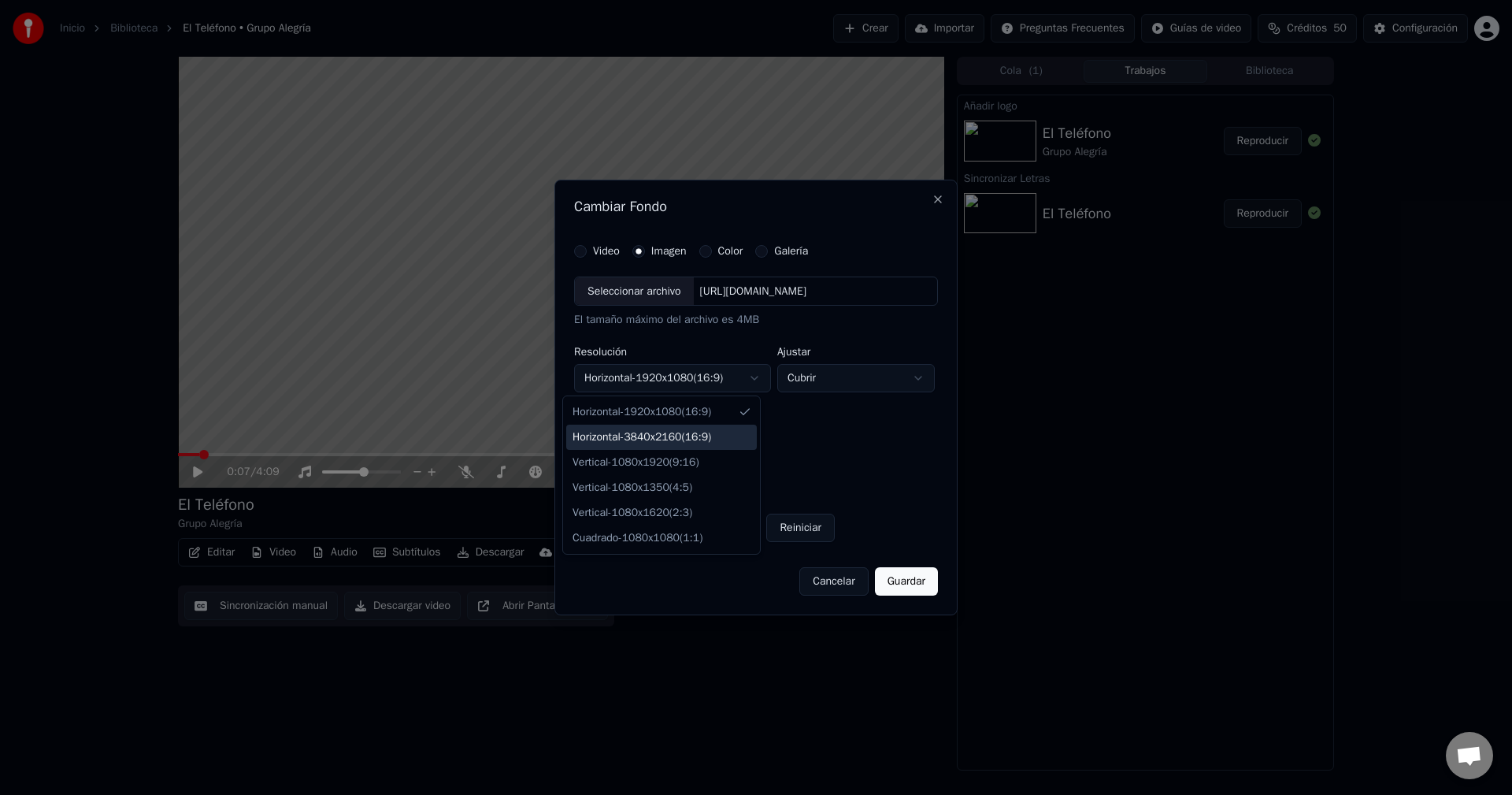 select on "*********" 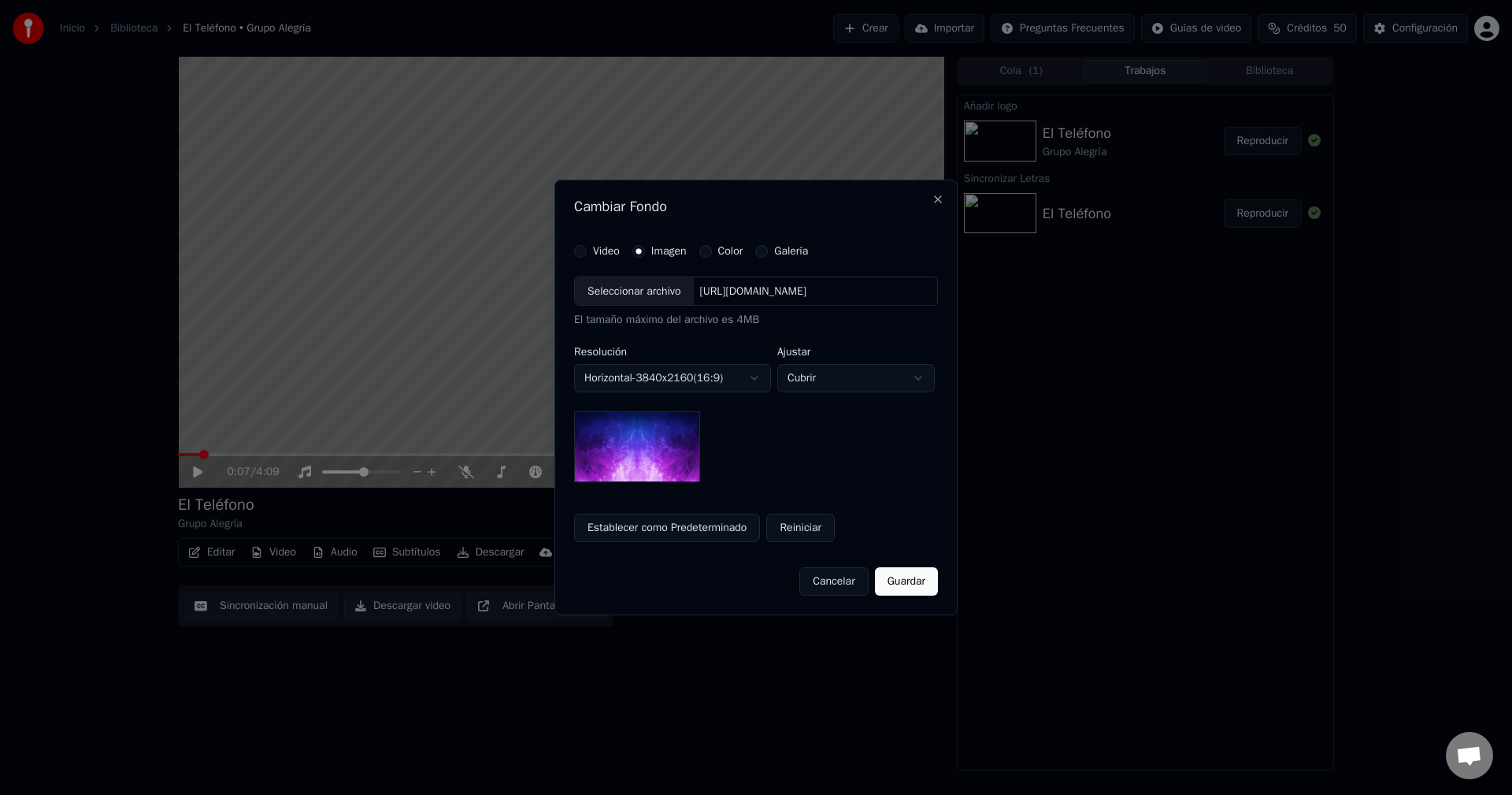 click on "Seleccionar archivo" at bounding box center [634, 292] 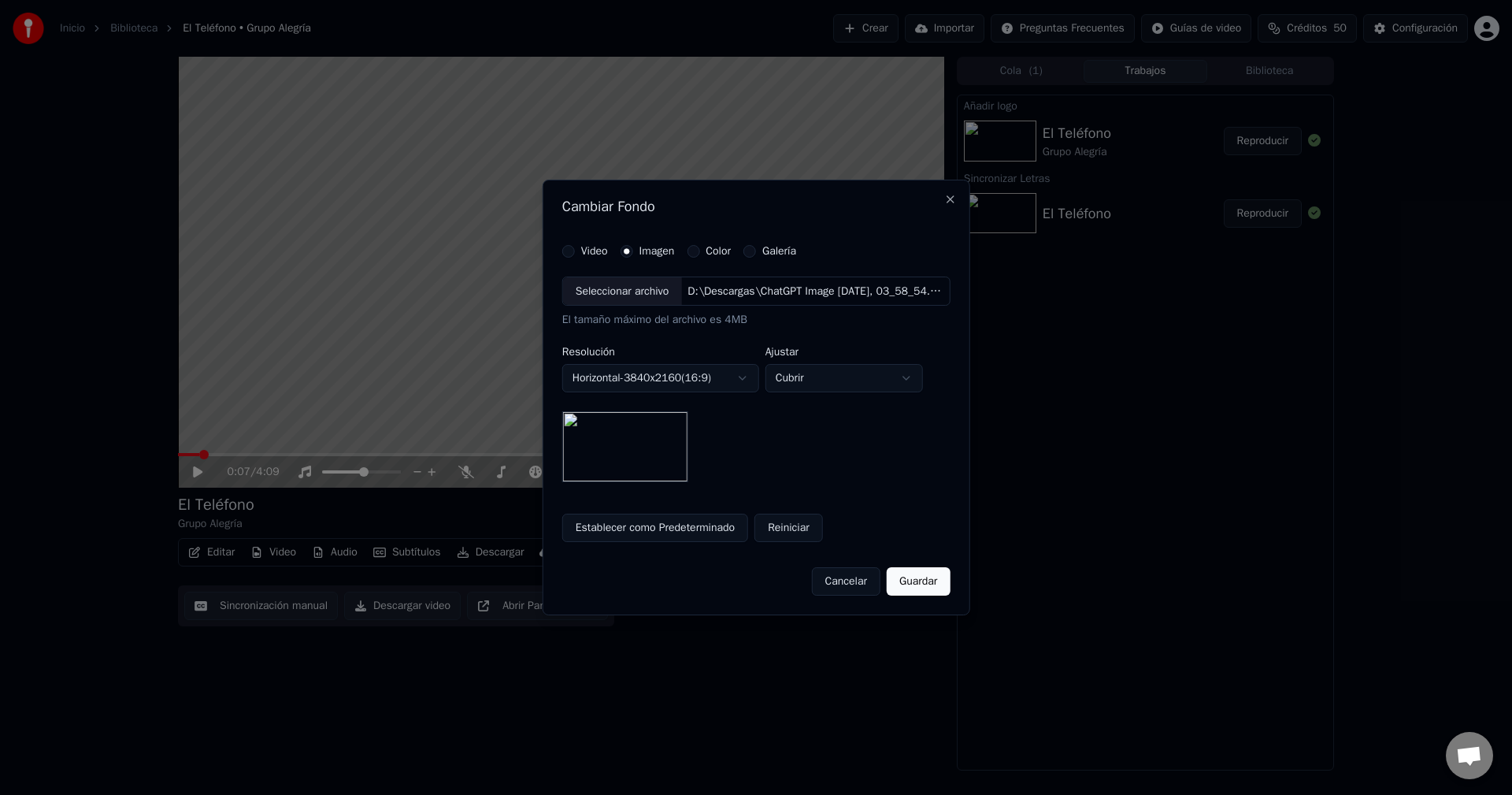 click on "**********" at bounding box center [756, 397] 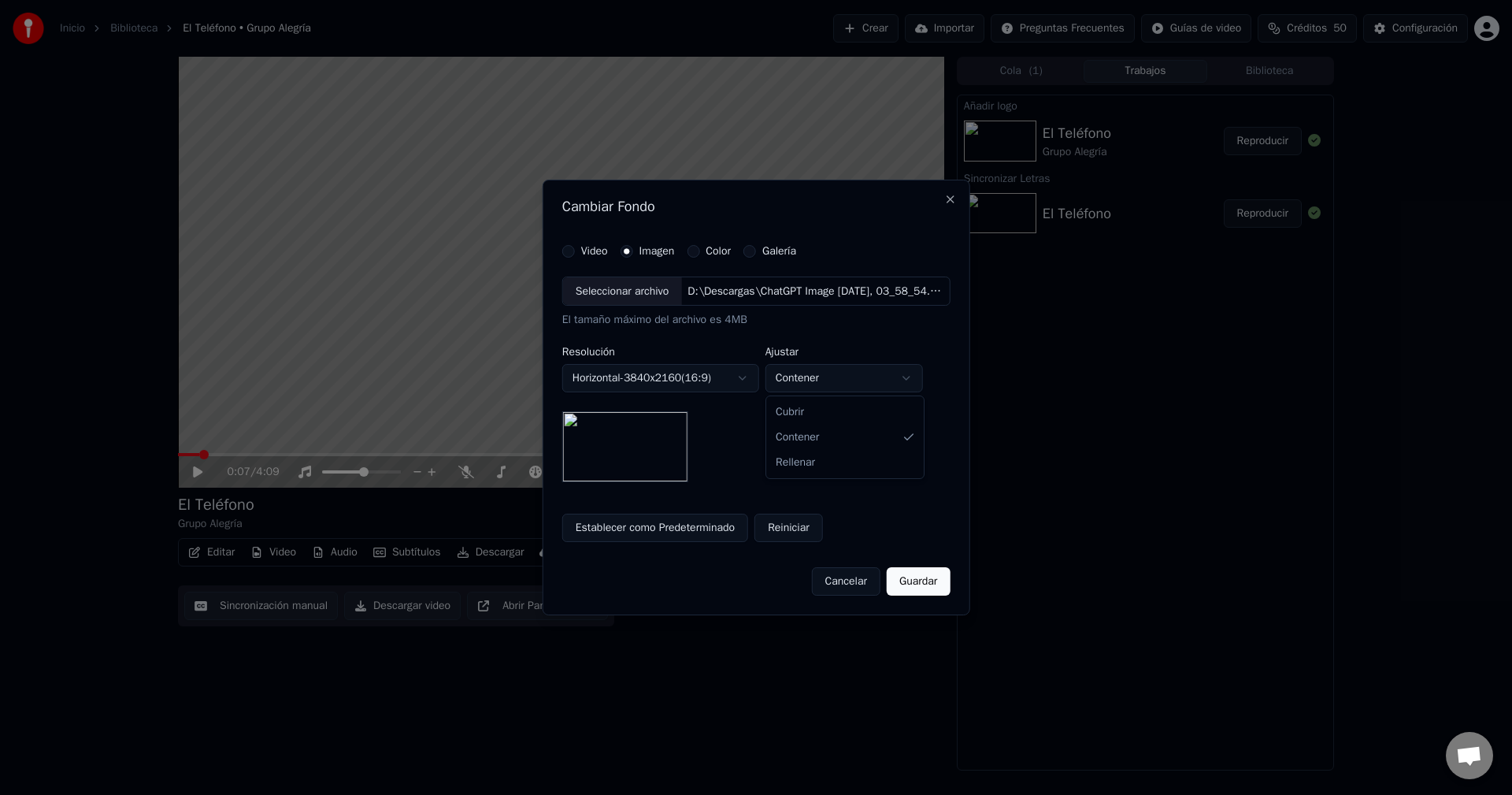 click on "**********" at bounding box center [756, 397] 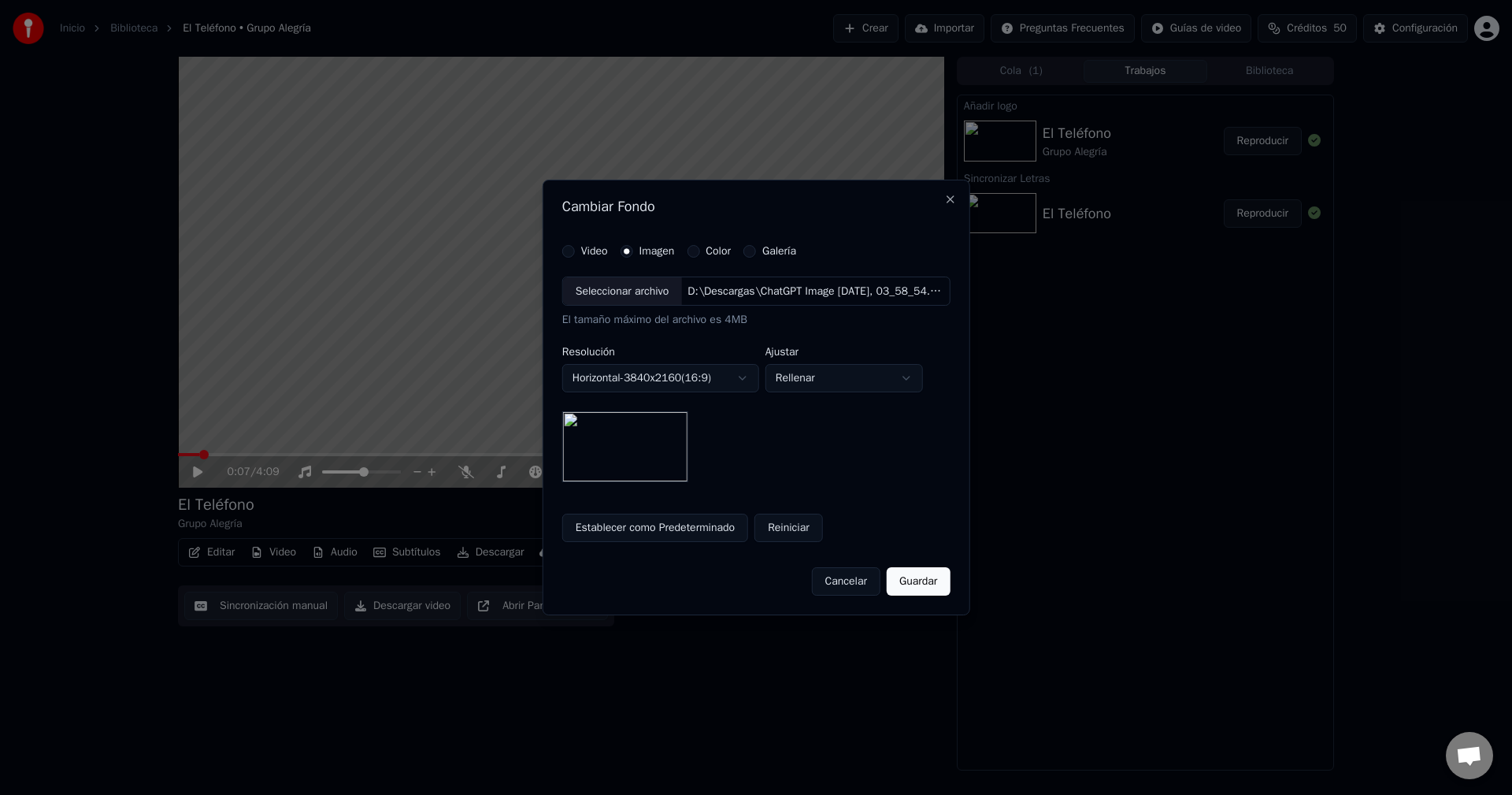 click on "**********" at bounding box center (756, 397) 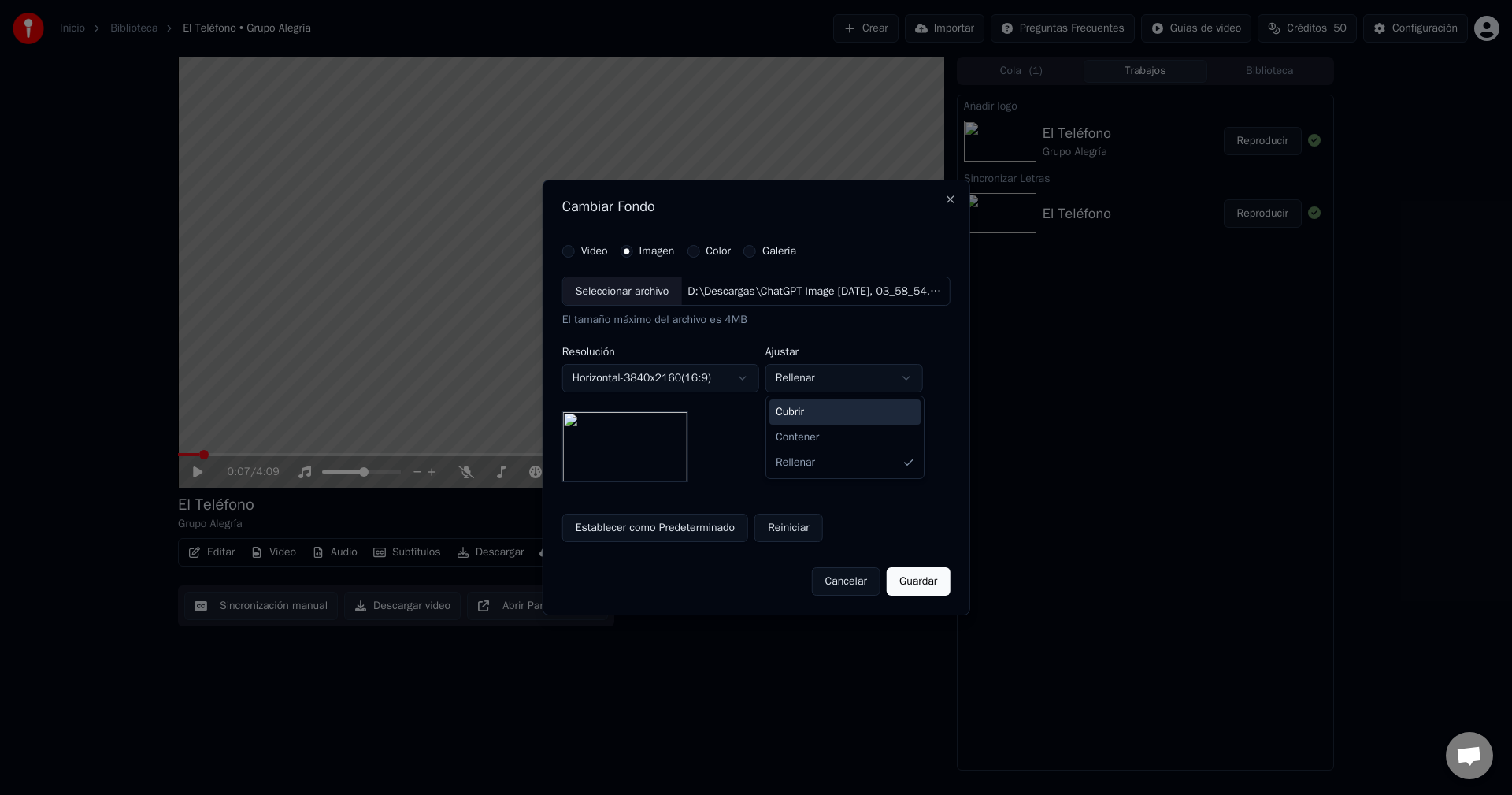 select on "*****" 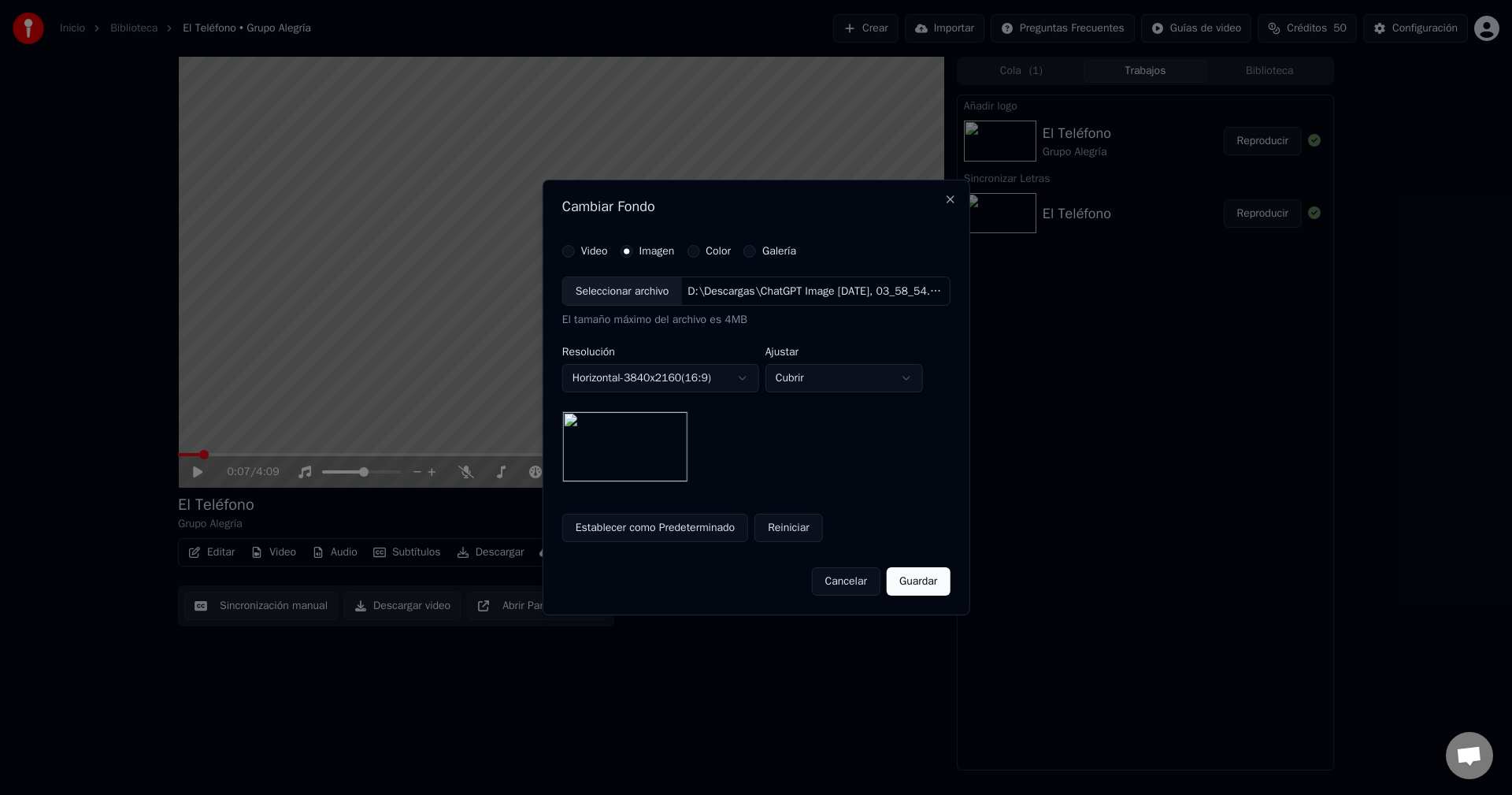 click on "Guardar" at bounding box center (918, 581) 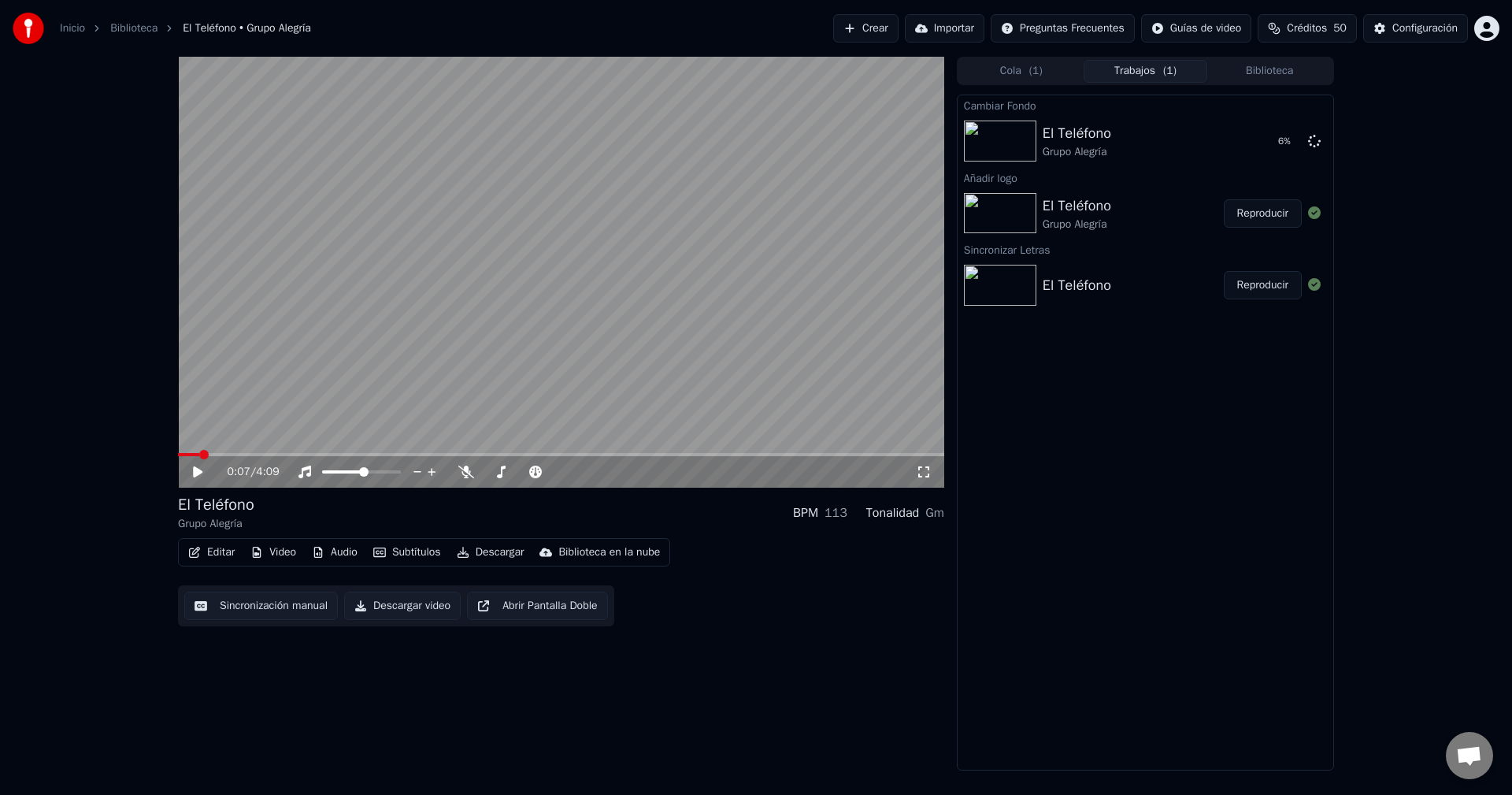 click on "Subtítulos" at bounding box center [407, 552] 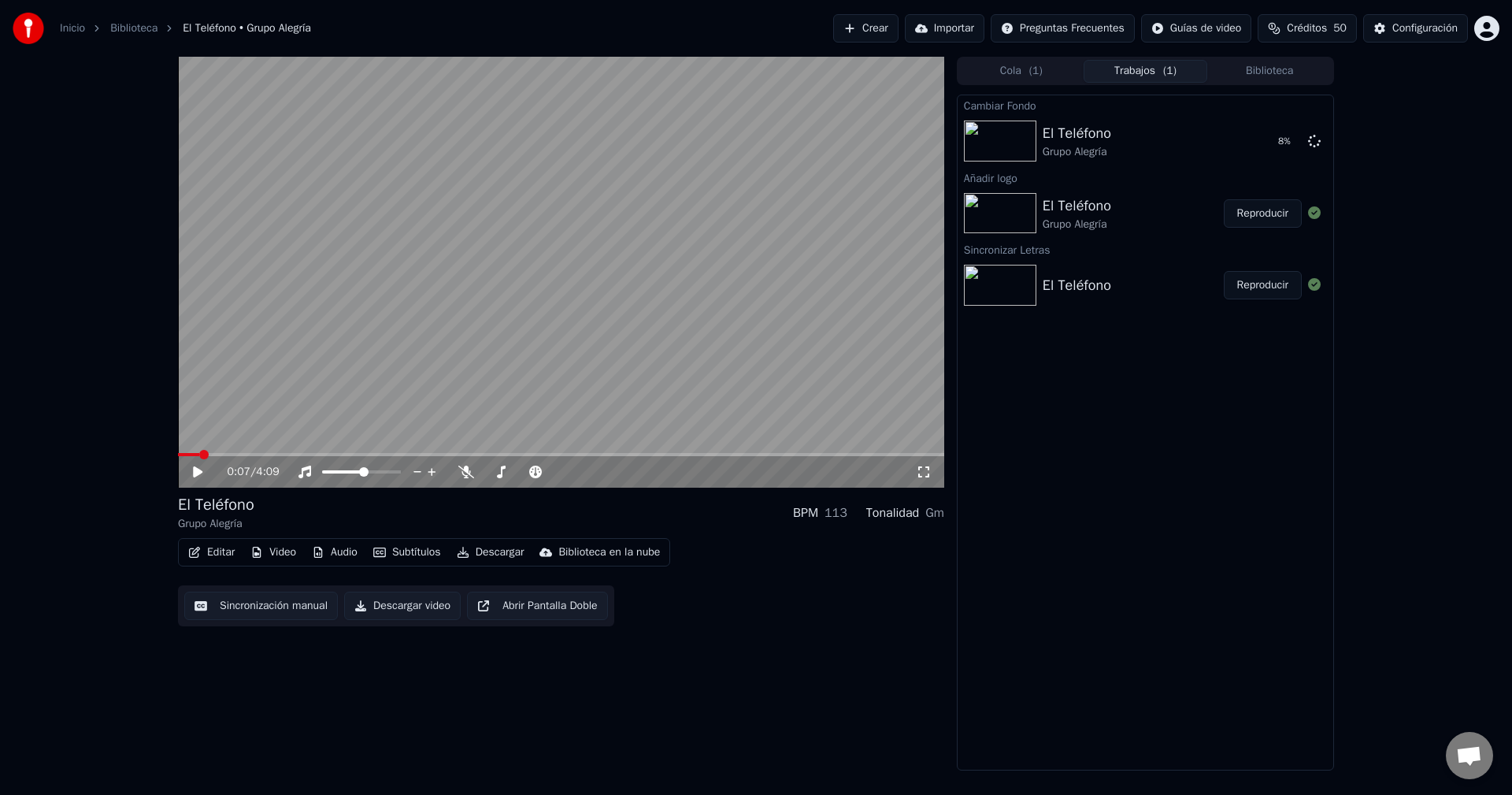 click on "Editar Video Audio Subtítulos Descargar Biblioteca en la nube Sincronización manual Descargar video Abrir Pantalla Doble" at bounding box center (561, 582) 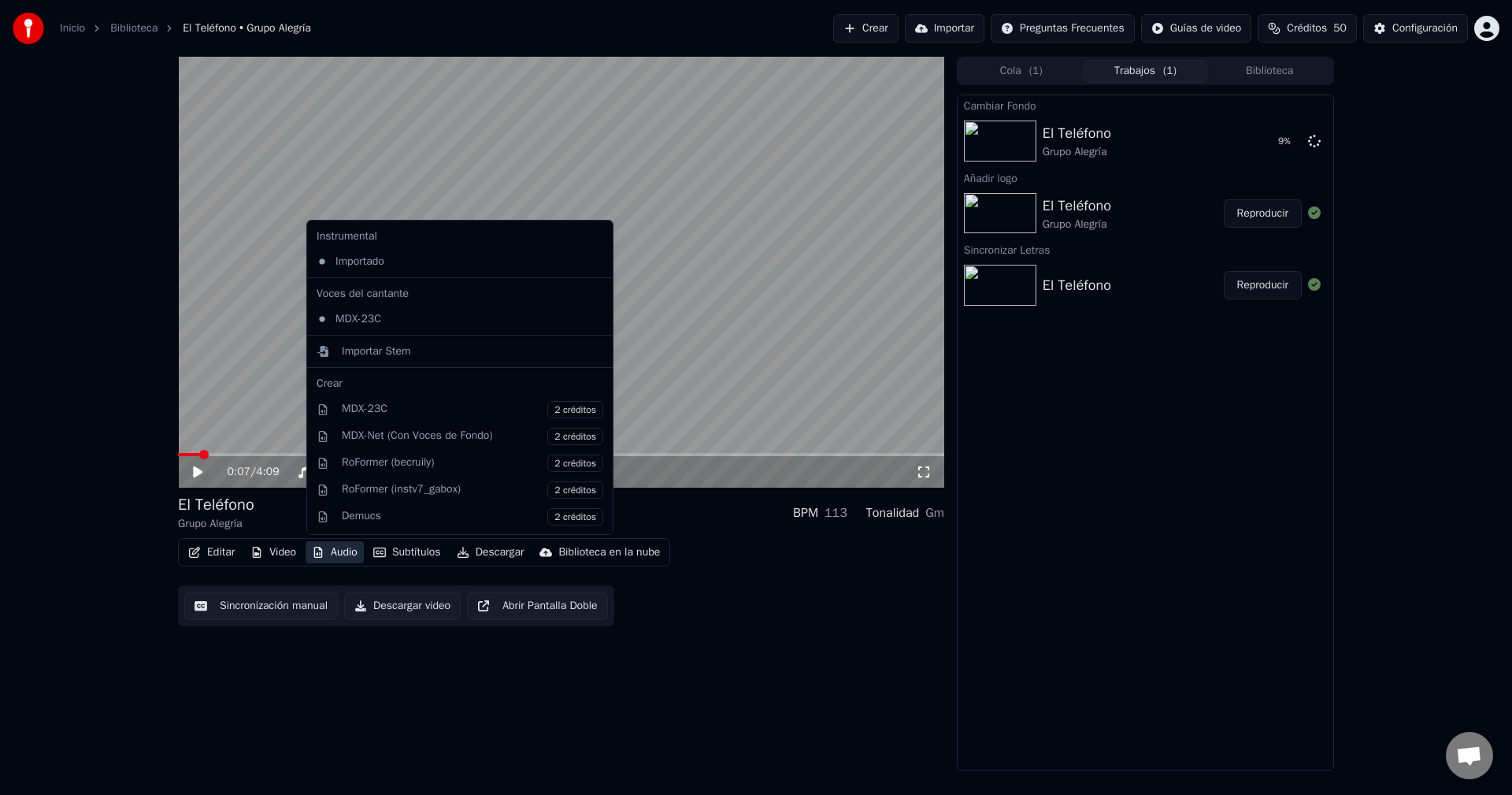 click on "Audio" at bounding box center [335, 552] 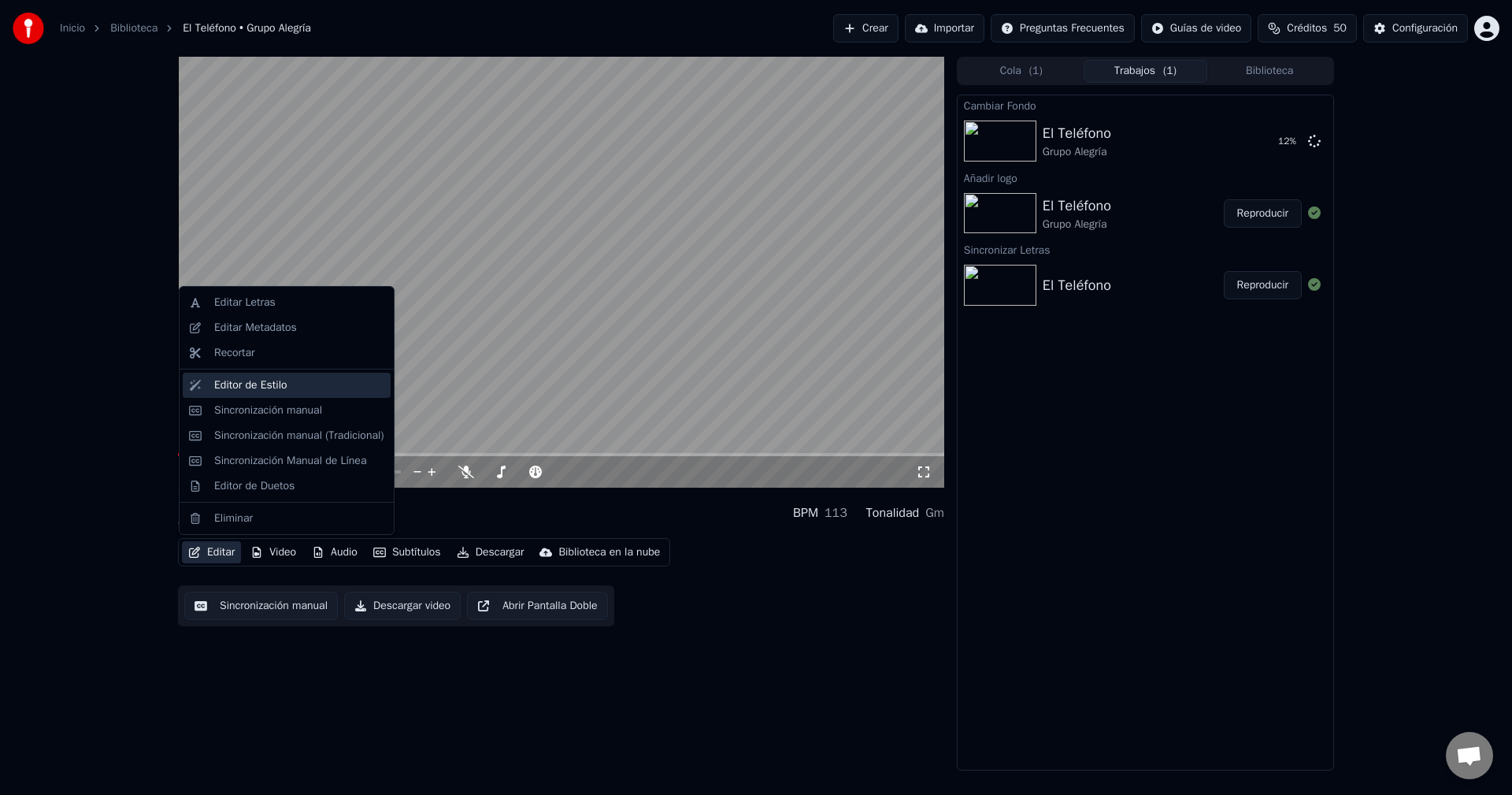 click on "Editor de Estilo" at bounding box center [299, 385] 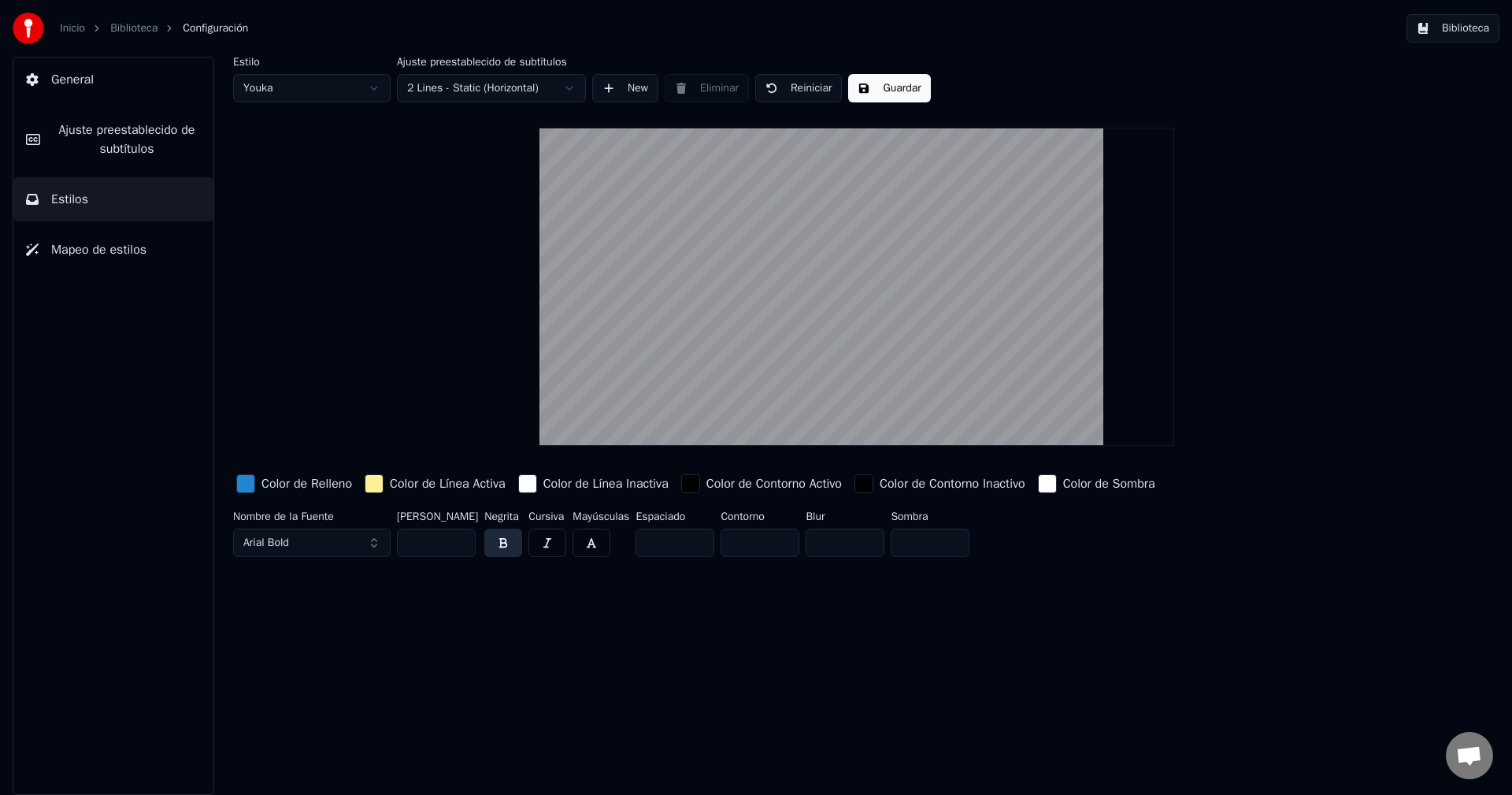 click at bounding box center [246, 484] 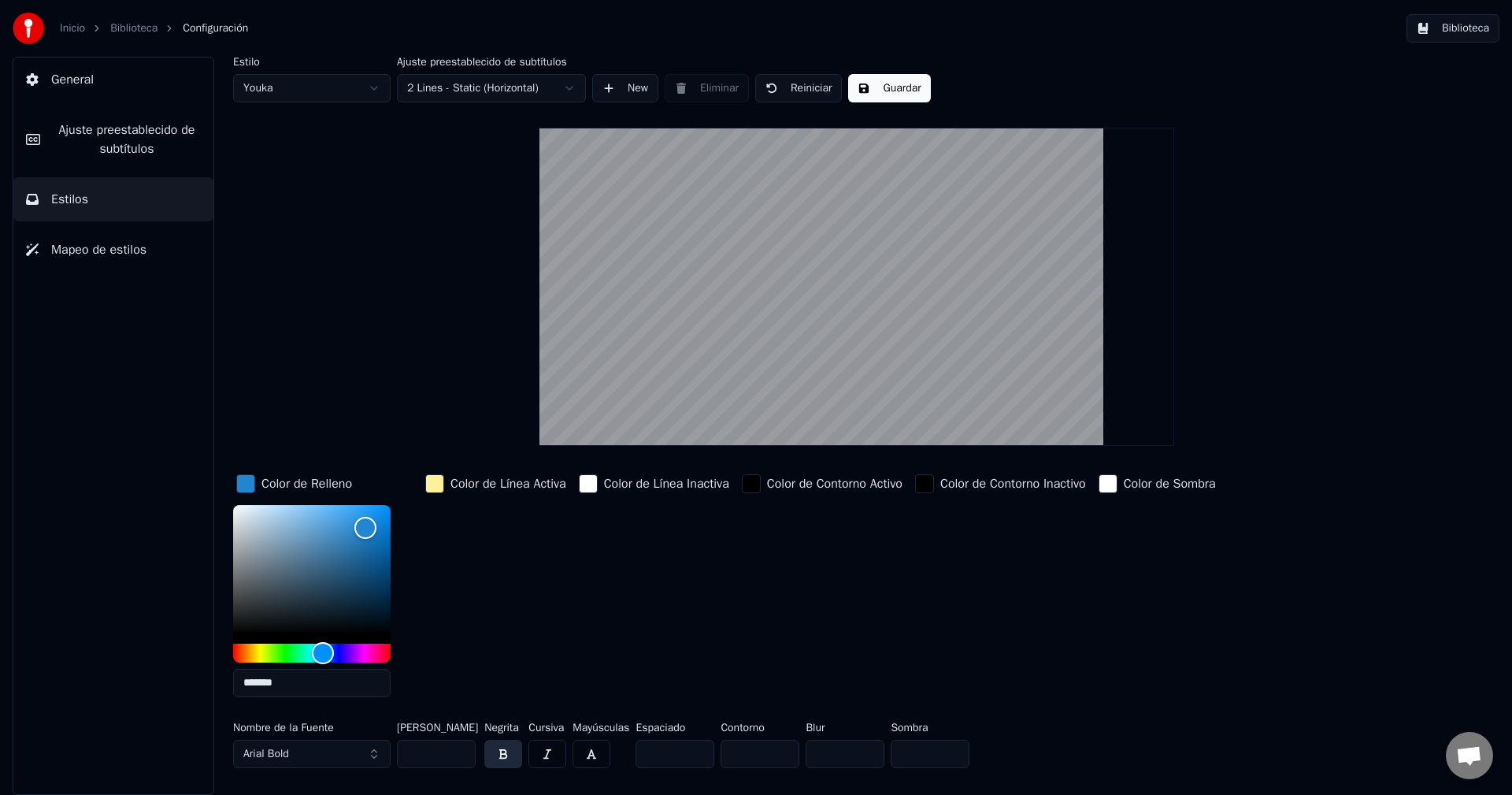 click at bounding box center (435, 484) 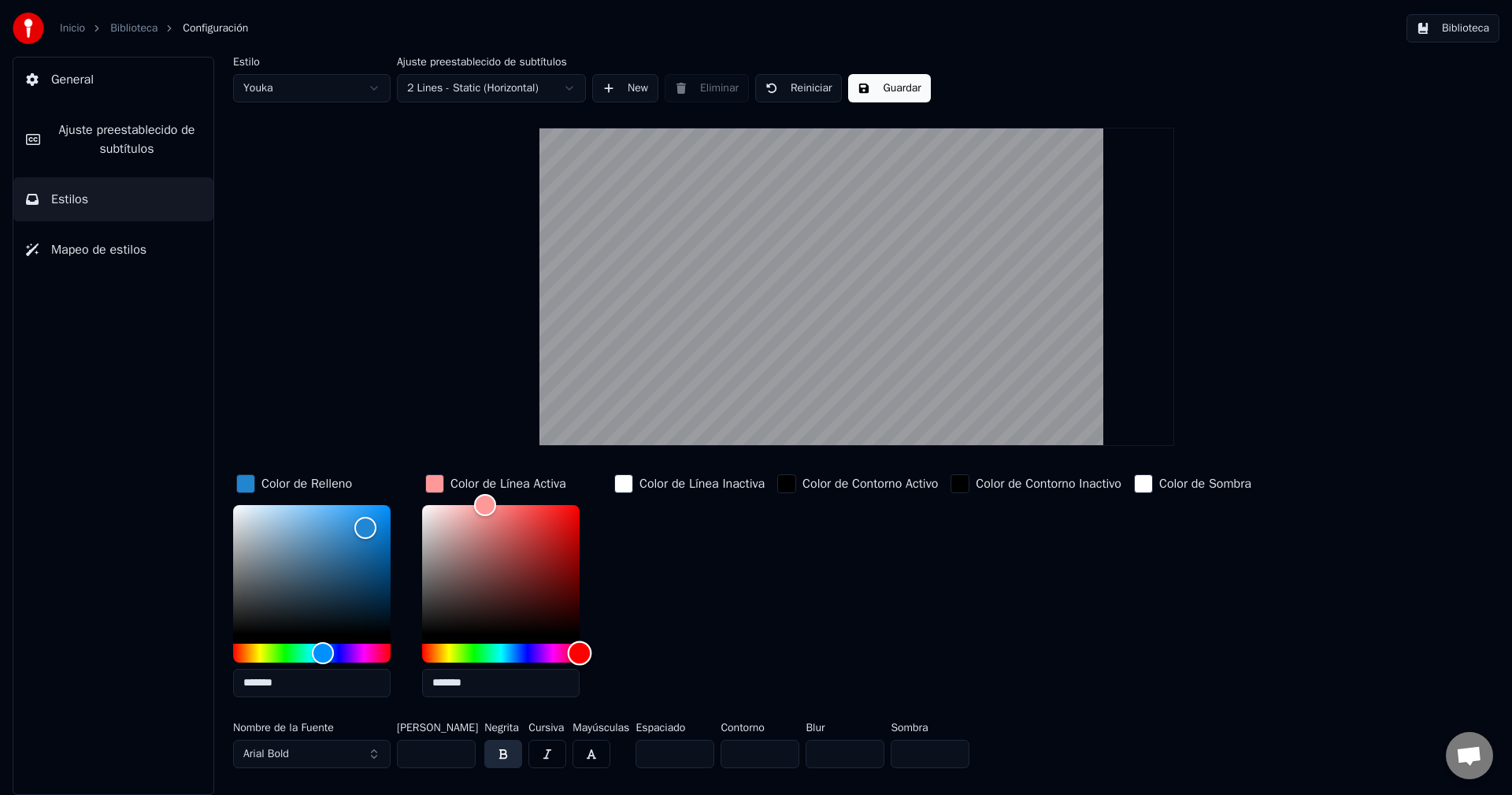 drag, startPoint x: 572, startPoint y: 653, endPoint x: 607, endPoint y: 631, distance: 41 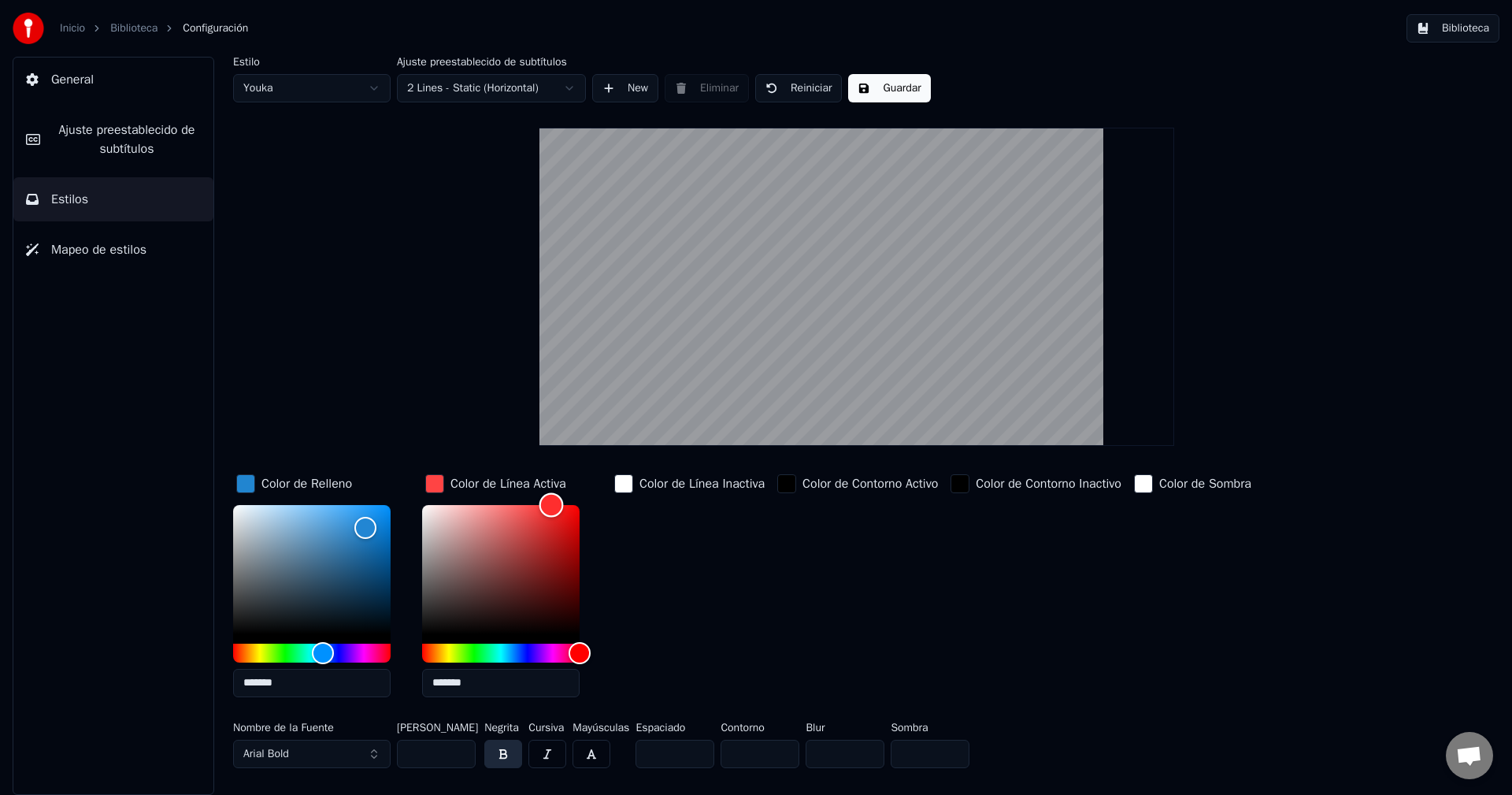 type on "*******" 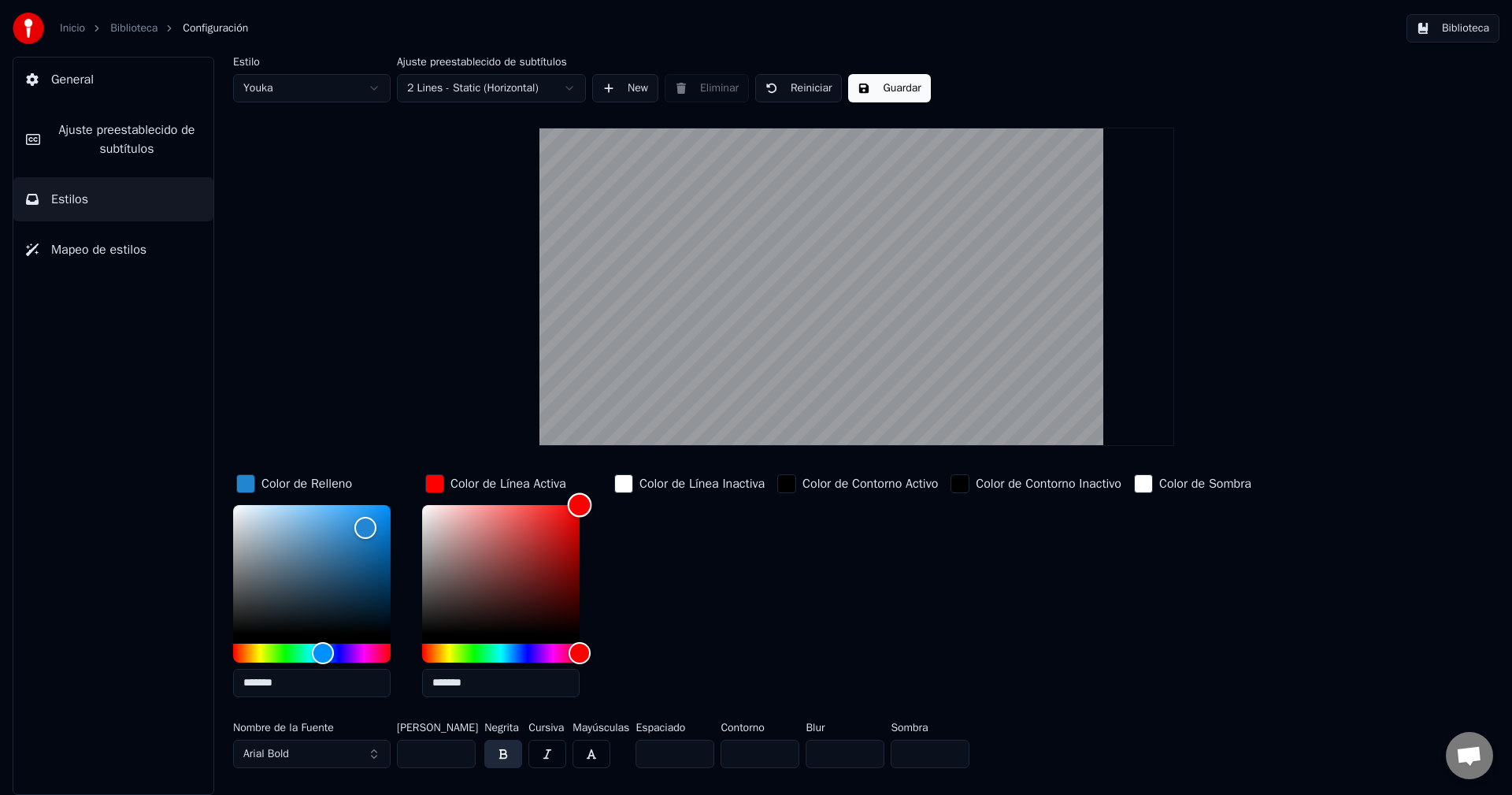 drag, startPoint x: 479, startPoint y: 505, endPoint x: 628, endPoint y: 471, distance: 152.82997 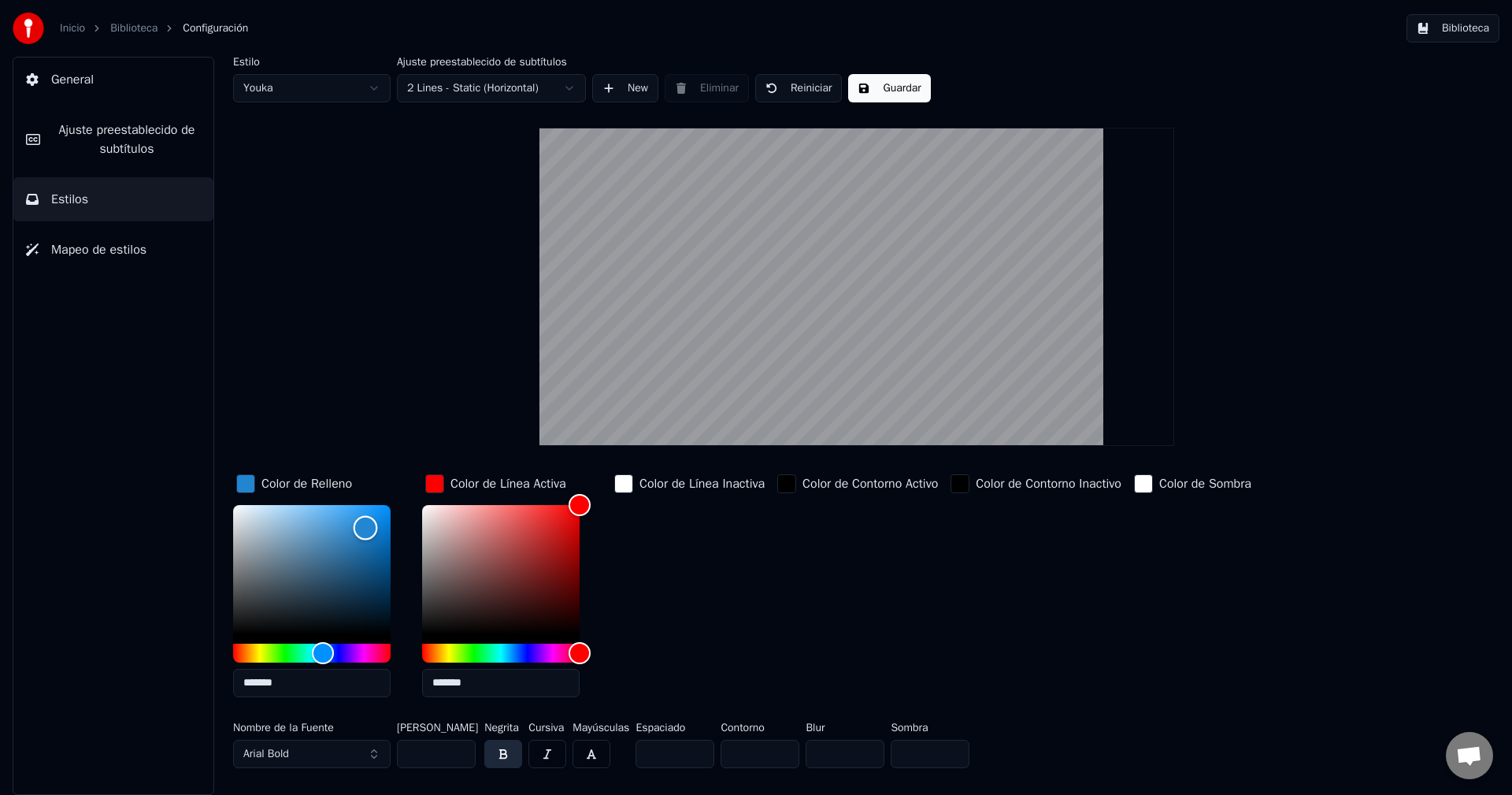 click at bounding box center [365, 528] 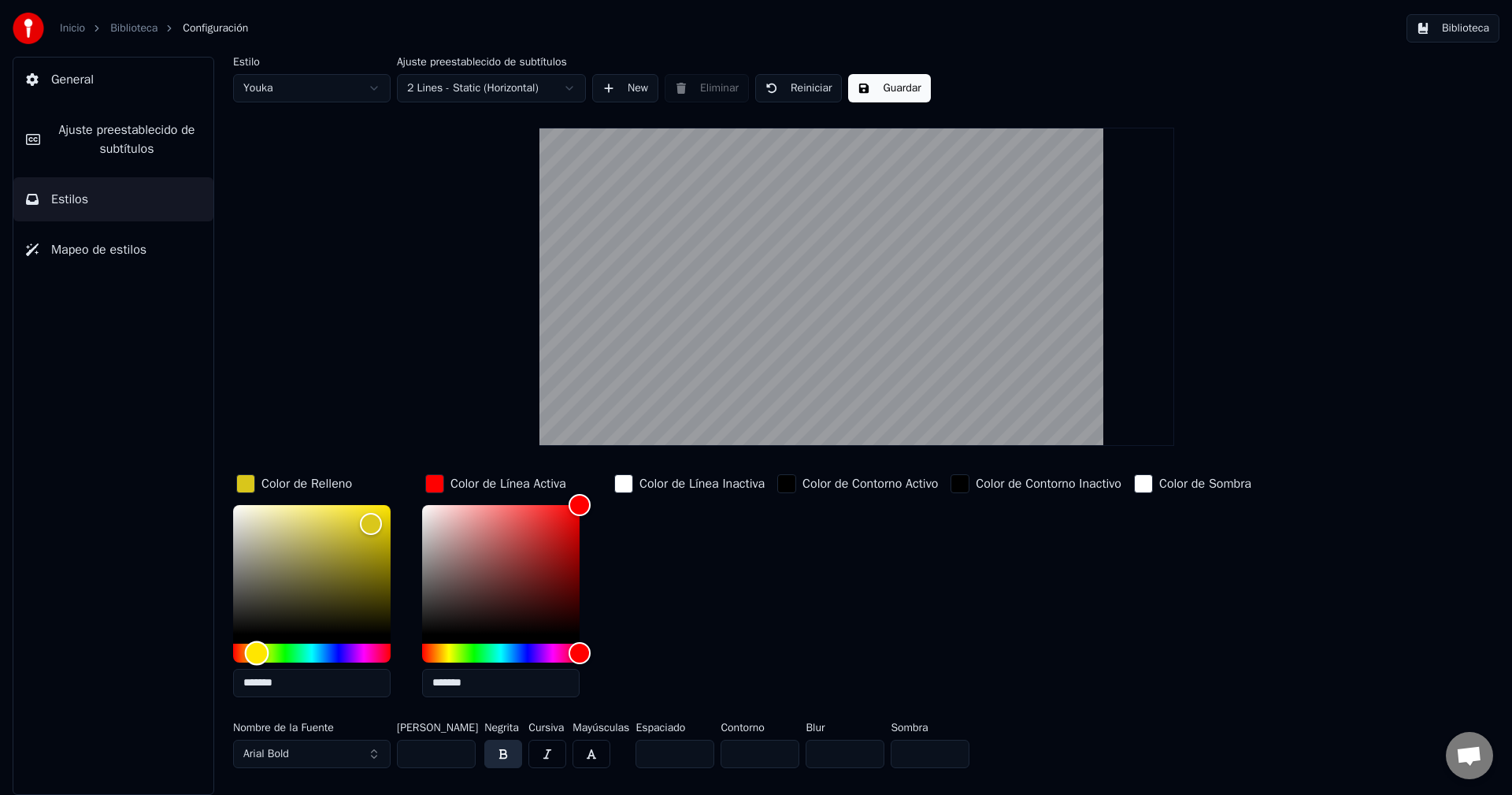 type on "*******" 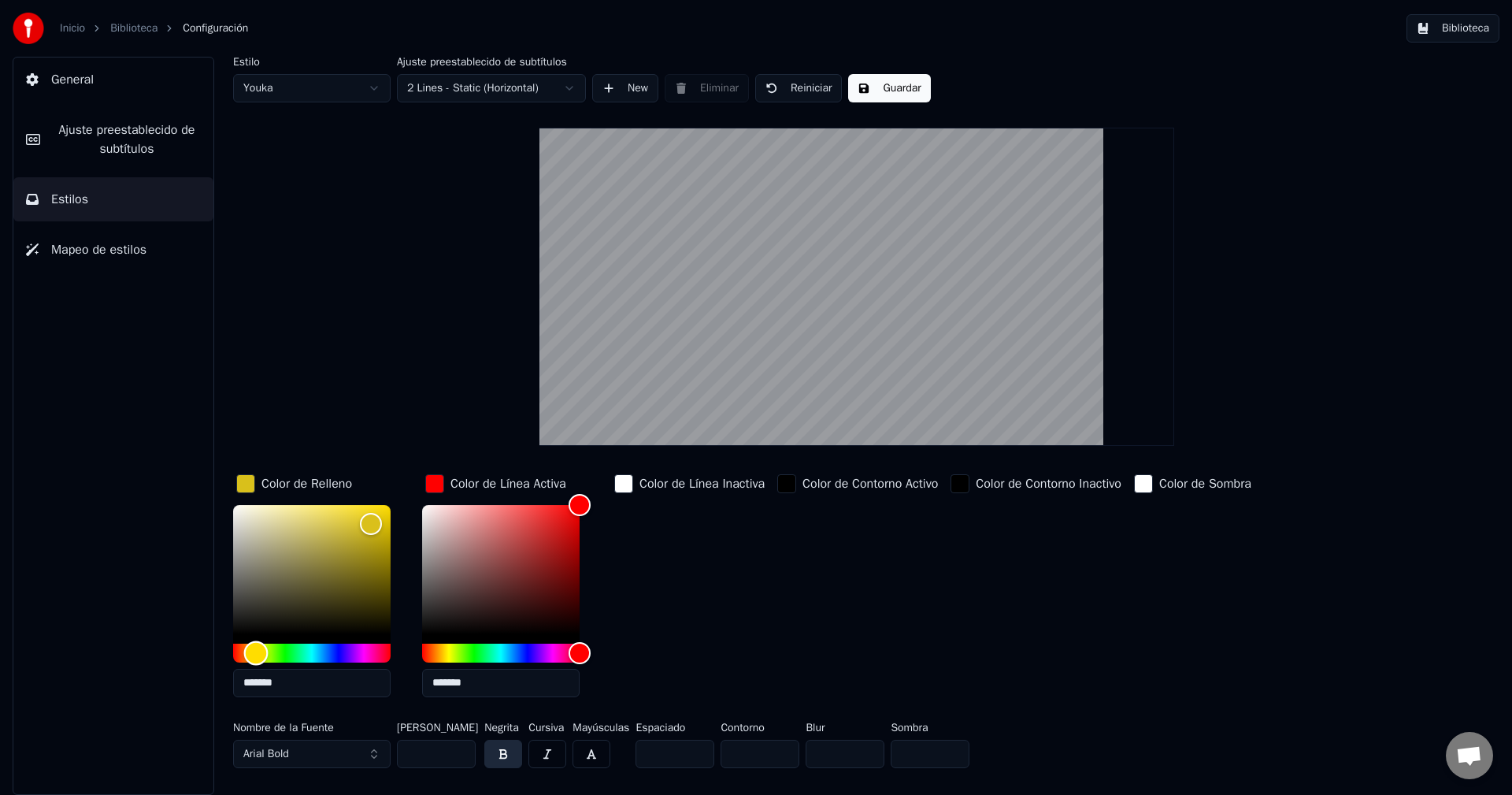 drag, startPoint x: 323, startPoint y: 652, endPoint x: 256, endPoint y: 660, distance: 67.47592 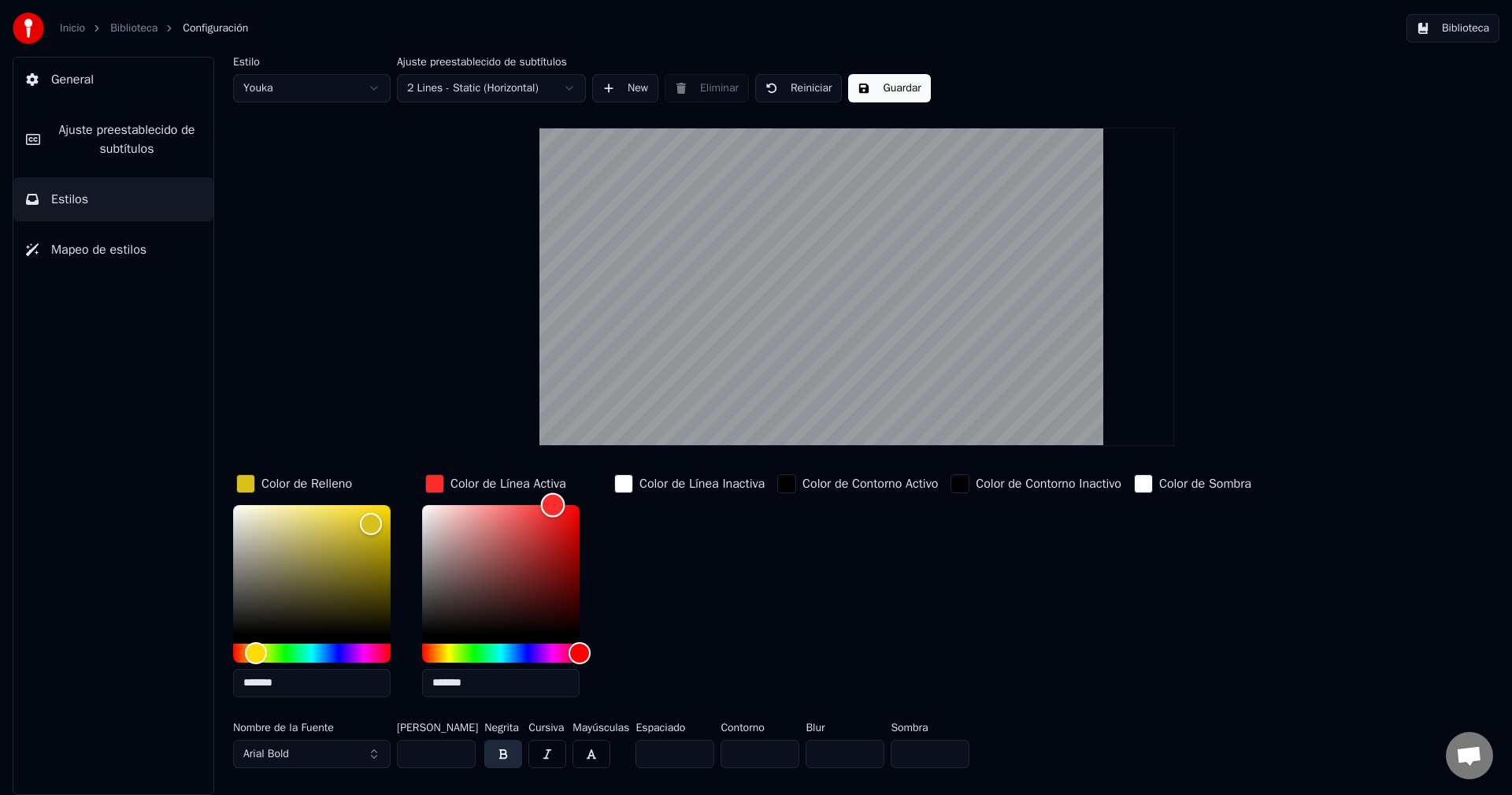 drag, startPoint x: 576, startPoint y: 506, endPoint x: 553, endPoint y: 500, distance: 23.76973 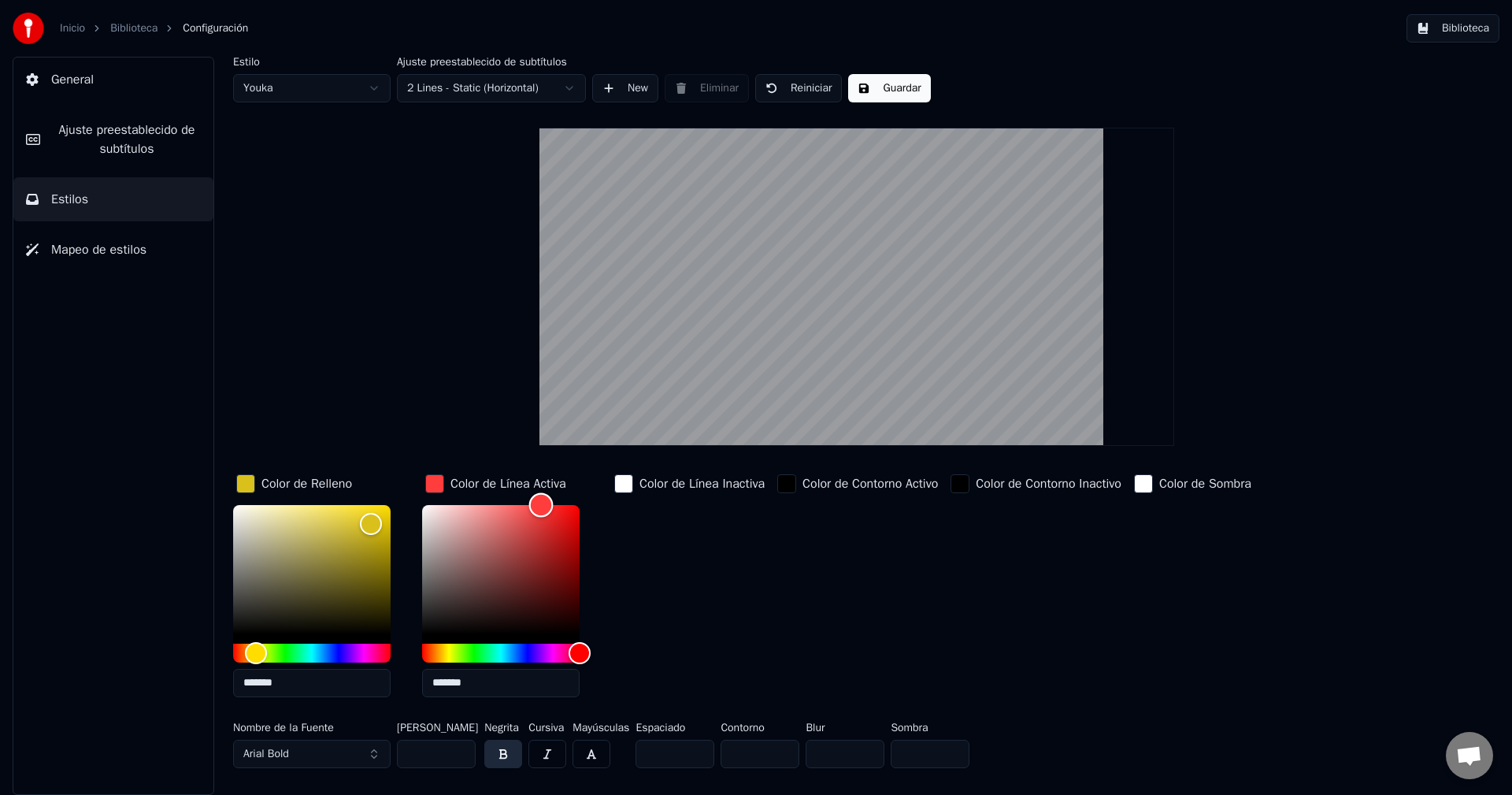 drag, startPoint x: 554, startPoint y: 502, endPoint x: 539, endPoint y: 498, distance: 15.524175 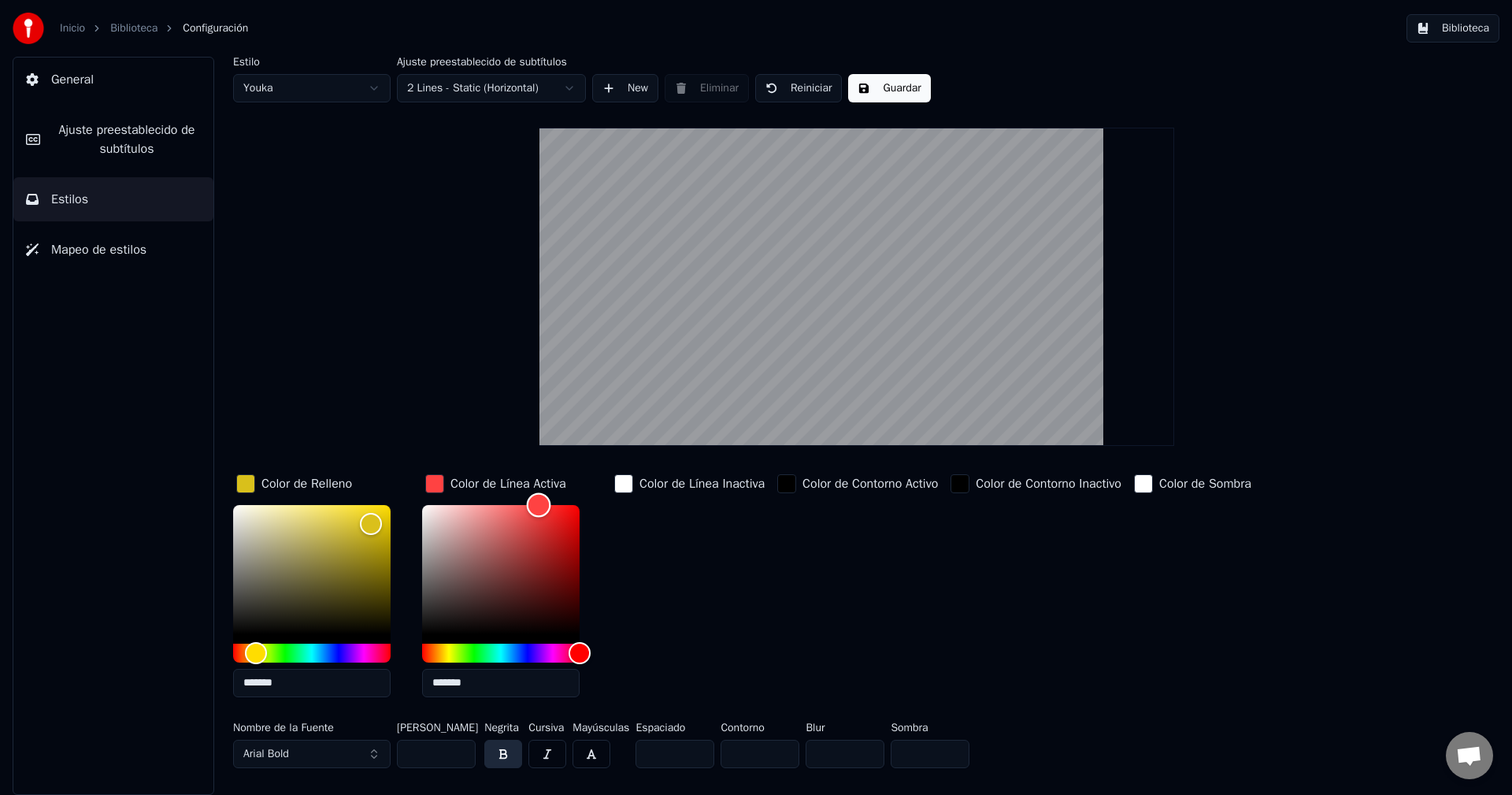 type on "*******" 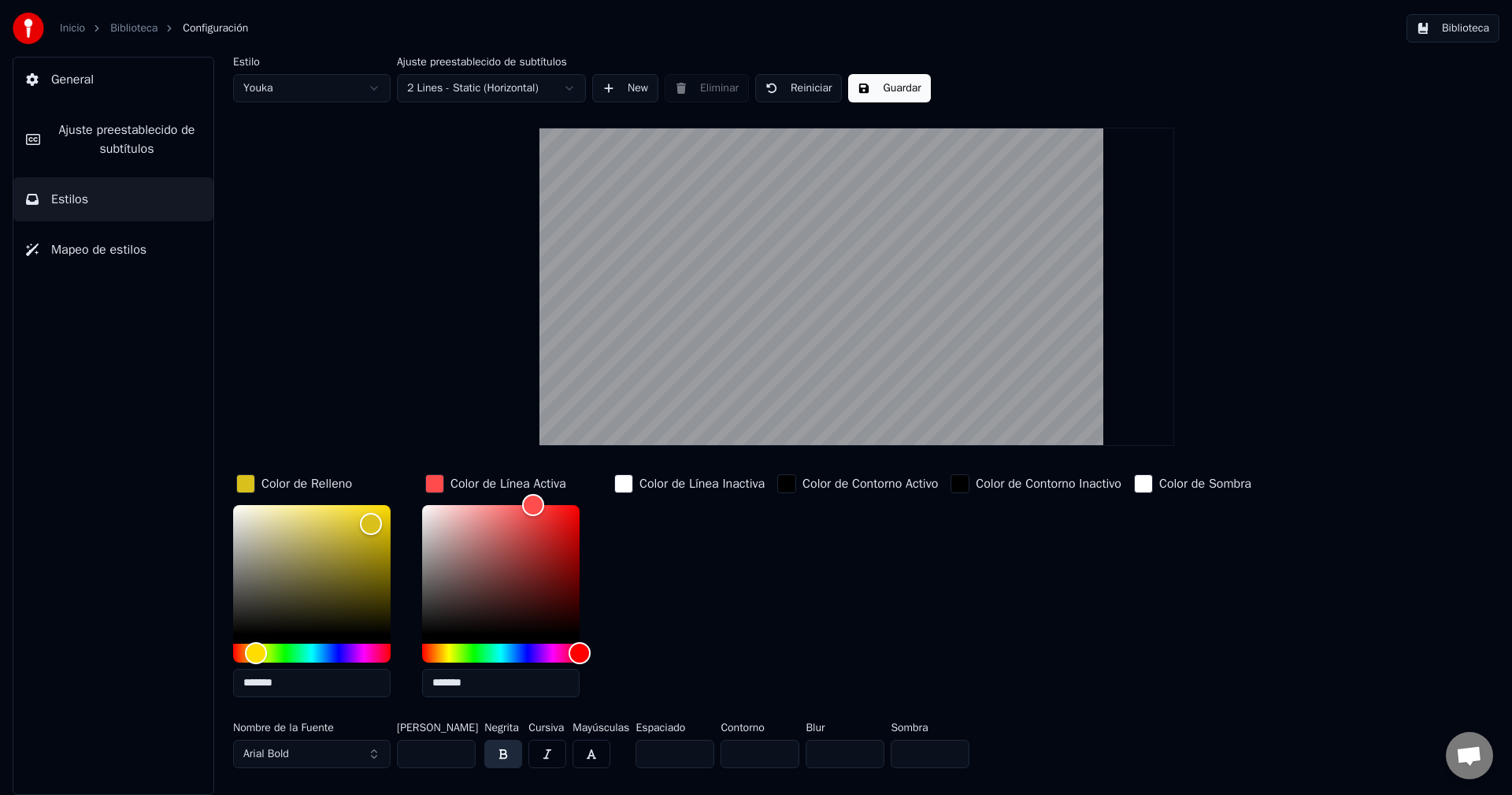 click on "Color de Contorno Activo" at bounding box center (858, 590) 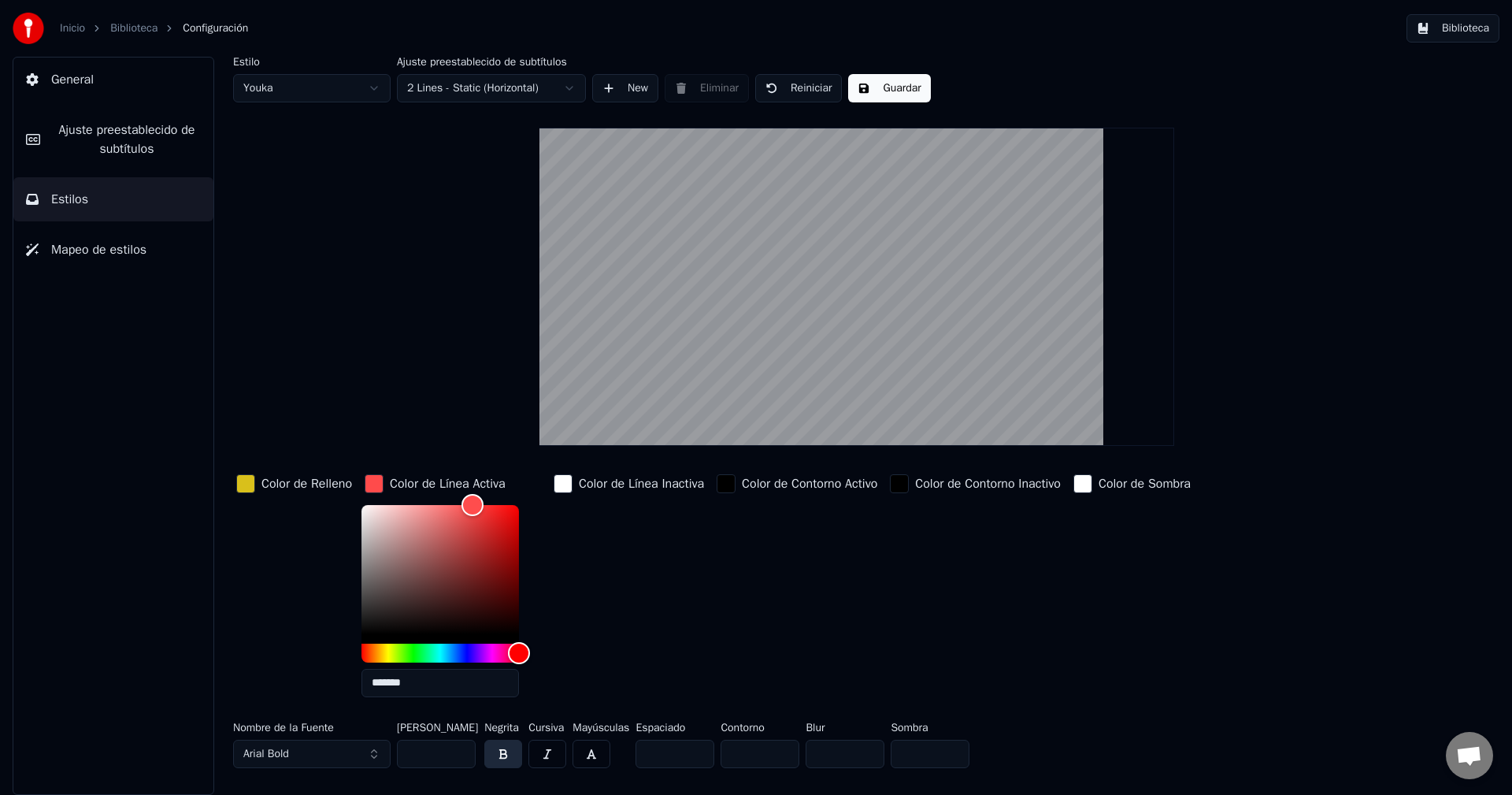 click on "Color de Línea Activa" at bounding box center [447, 484] 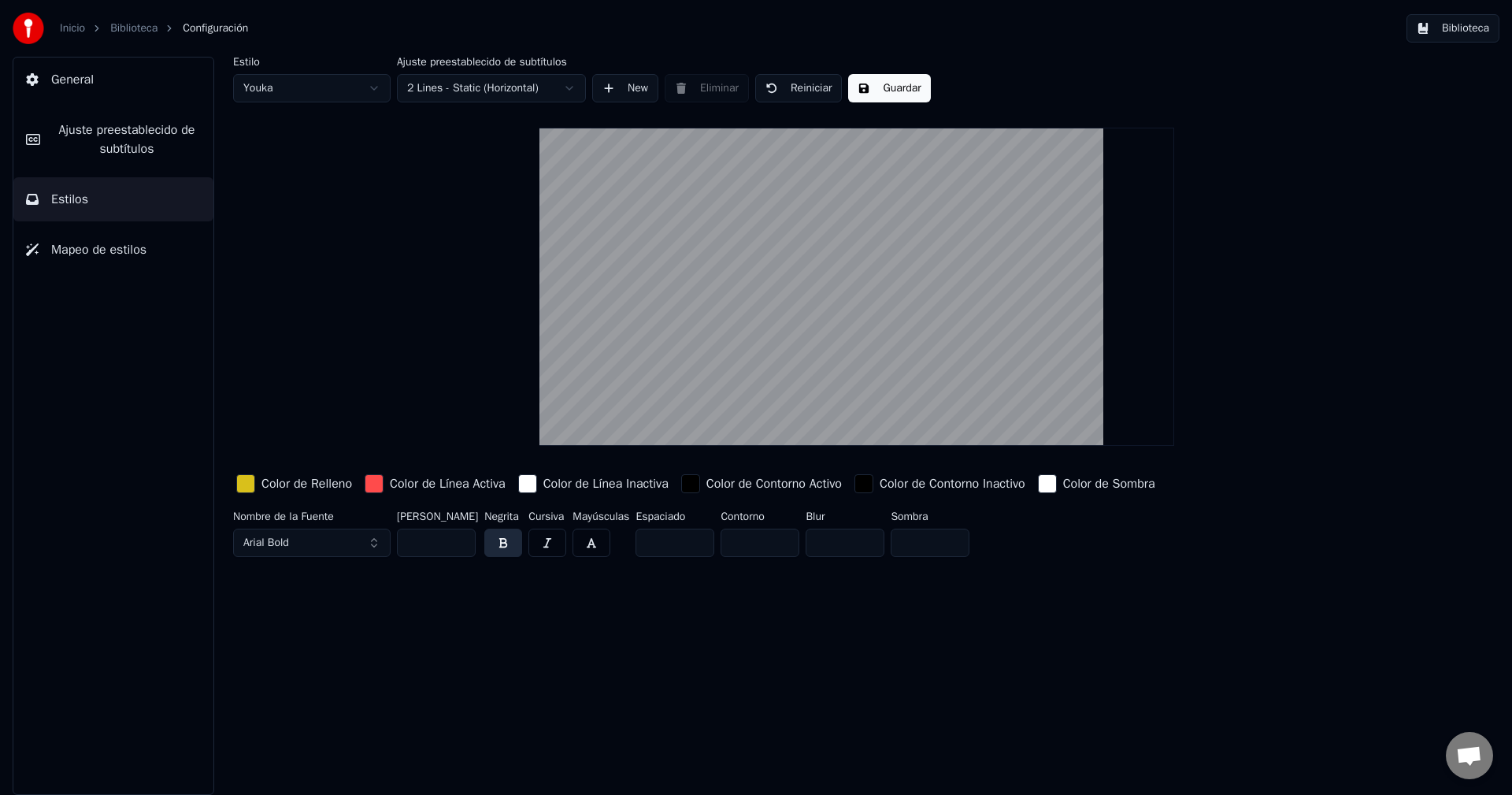 click on "Mapeo de estilos" at bounding box center [98, 250] 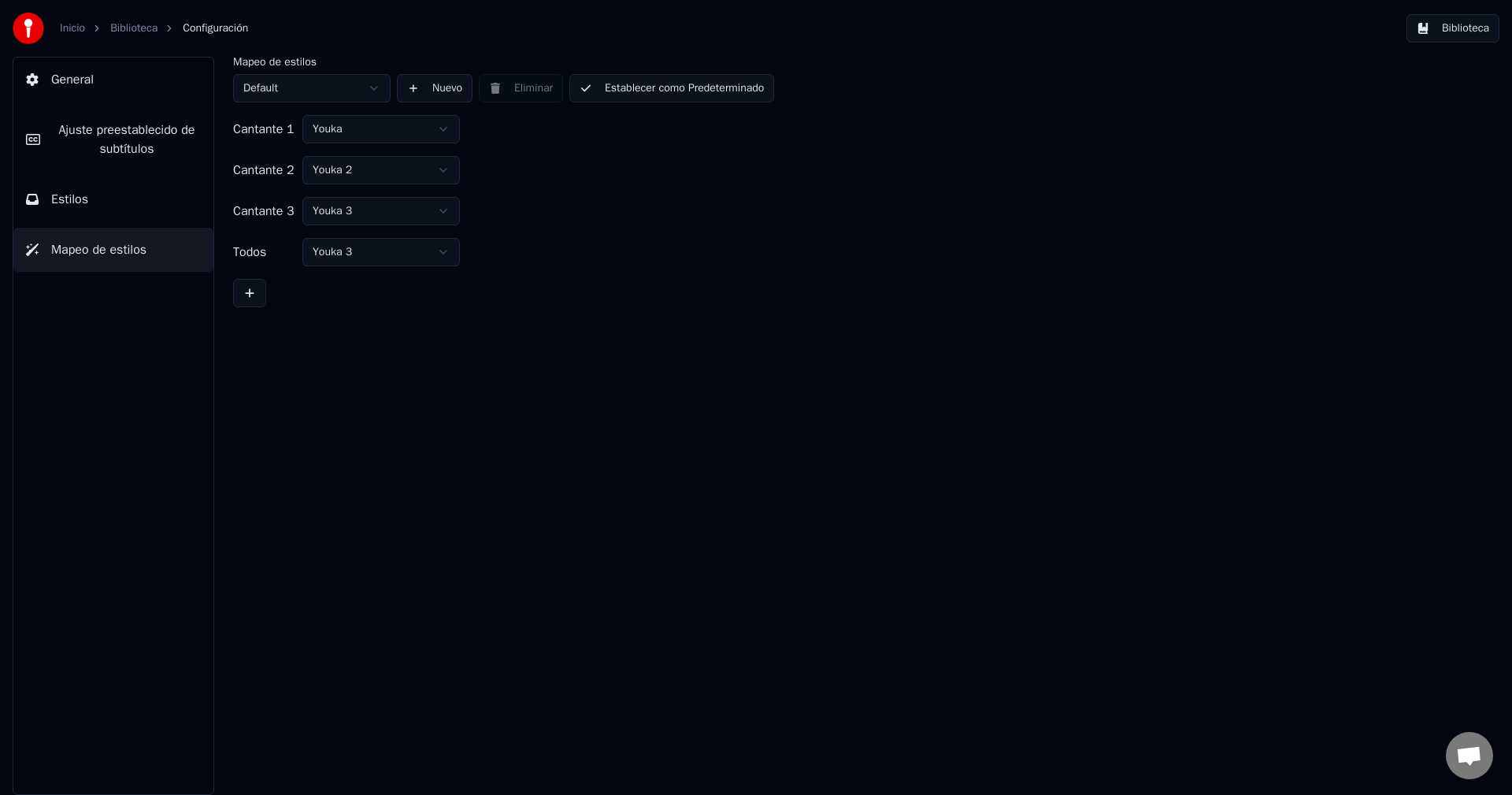 click on "Inicio Biblioteca Configuración Biblioteca General [PERSON_NAME] preestablecido de subtítulos Estilos Mapeo de estilos Mapeo de estilos Default Nuevo Eliminar Establecer como Predeterminado Cantante   1 Youka Cantante   2 Youka 2 Cantante   3 Youka 3 Todos Youka 3" at bounding box center [756, 397] 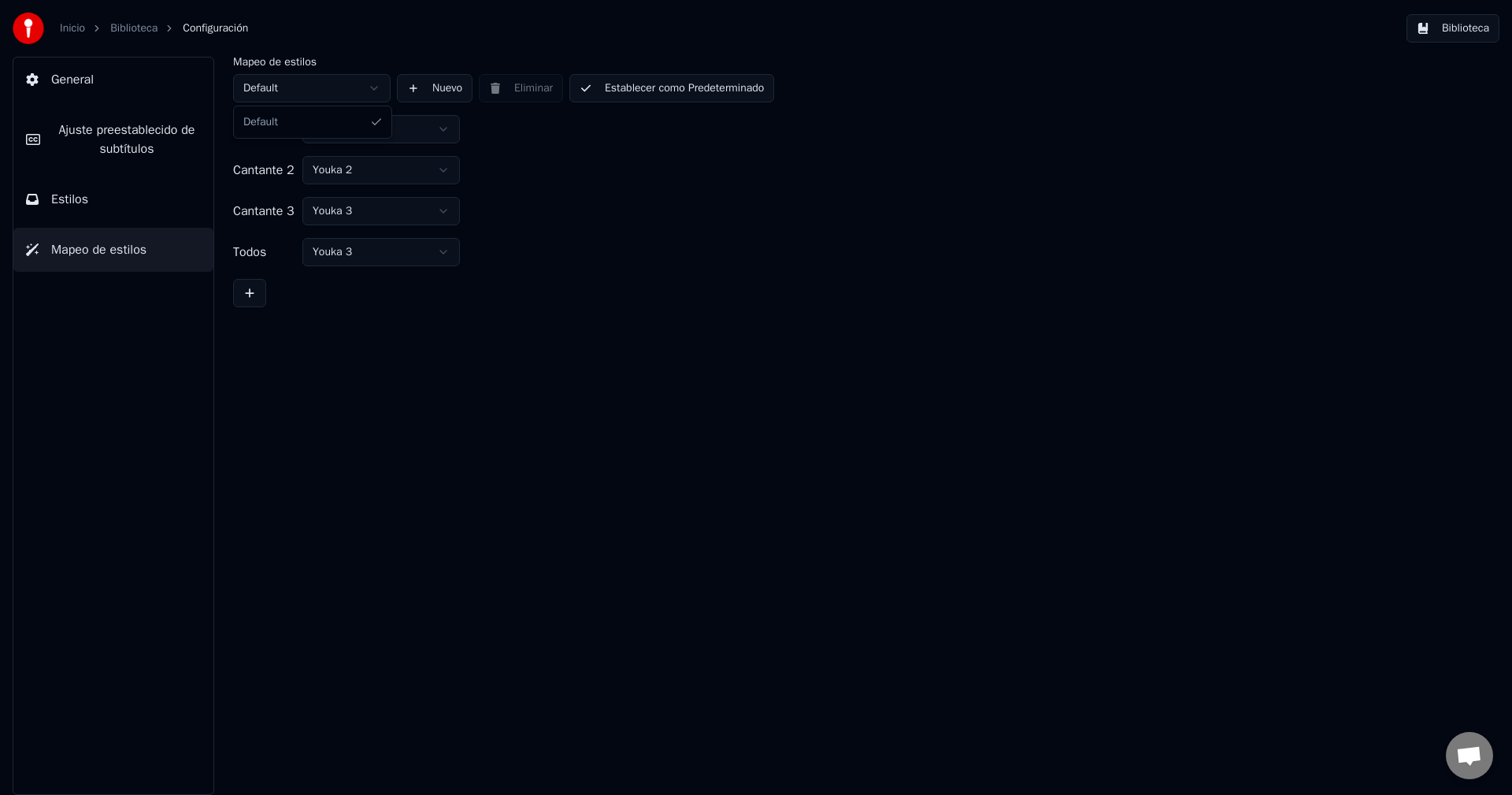 click on "Inicio Biblioteca Configuración Biblioteca General [PERSON_NAME] preestablecido de subtítulos Estilos Mapeo de estilos Mapeo de estilos Default Nuevo Eliminar Establecer como Predeterminado Cantante   1 Youka Cantante   2 Youka 2 Cantante   3 Youka 3 Todos Youka 3 Default" at bounding box center [756, 397] 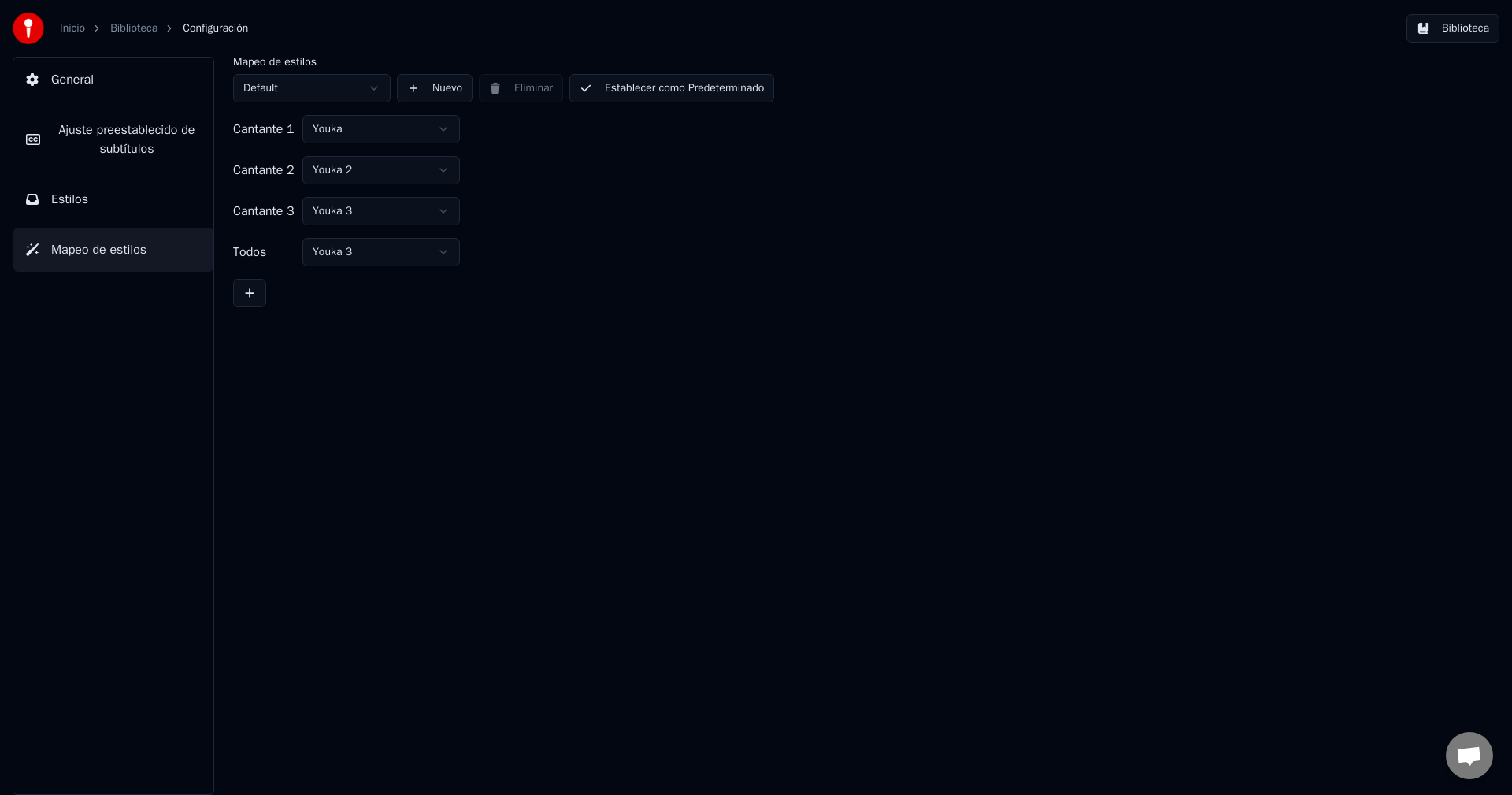 click on "Mapeo de estilos" at bounding box center [98, 250] 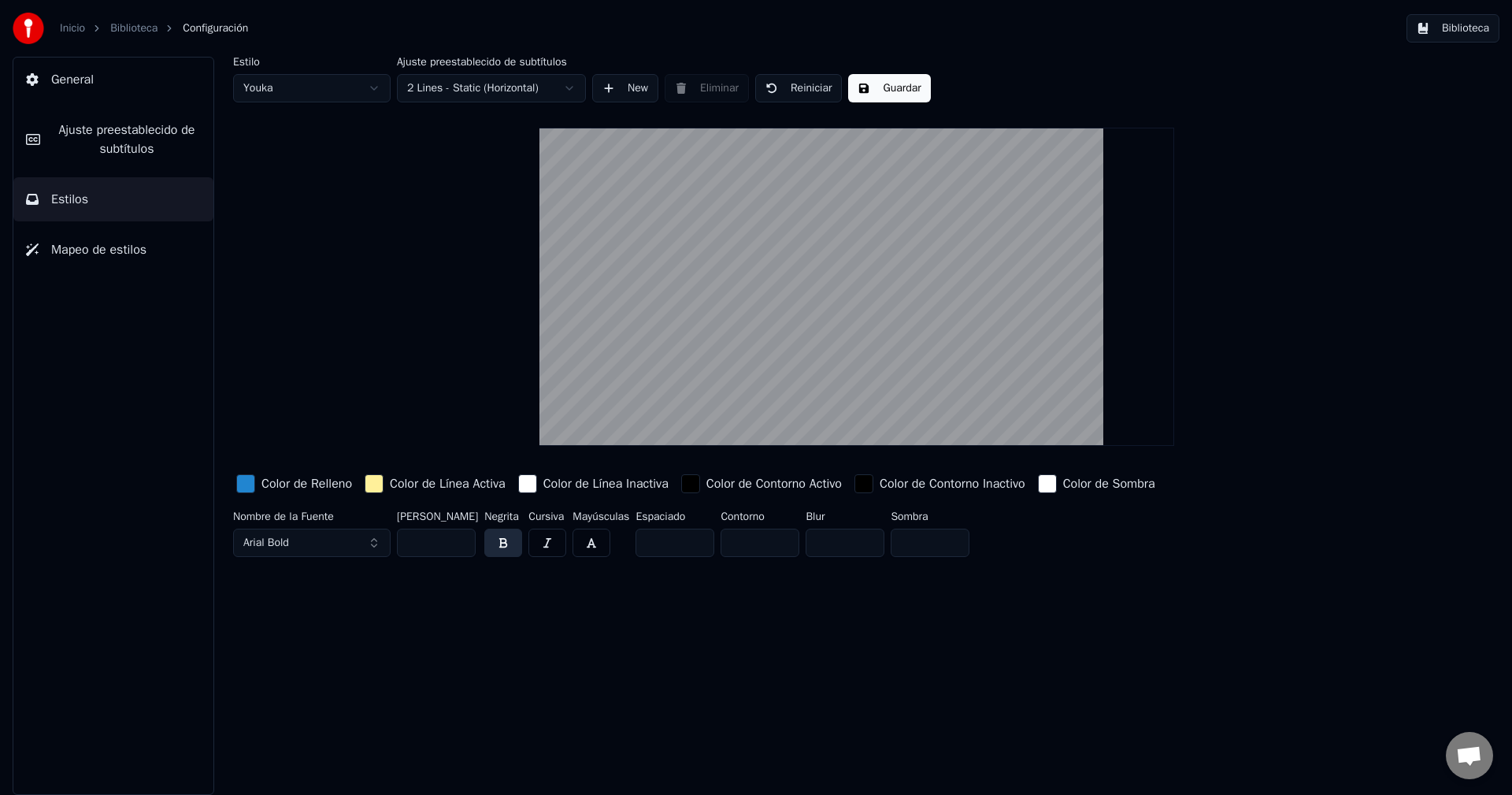 click on "Mapeo de estilos" at bounding box center (98, 250) 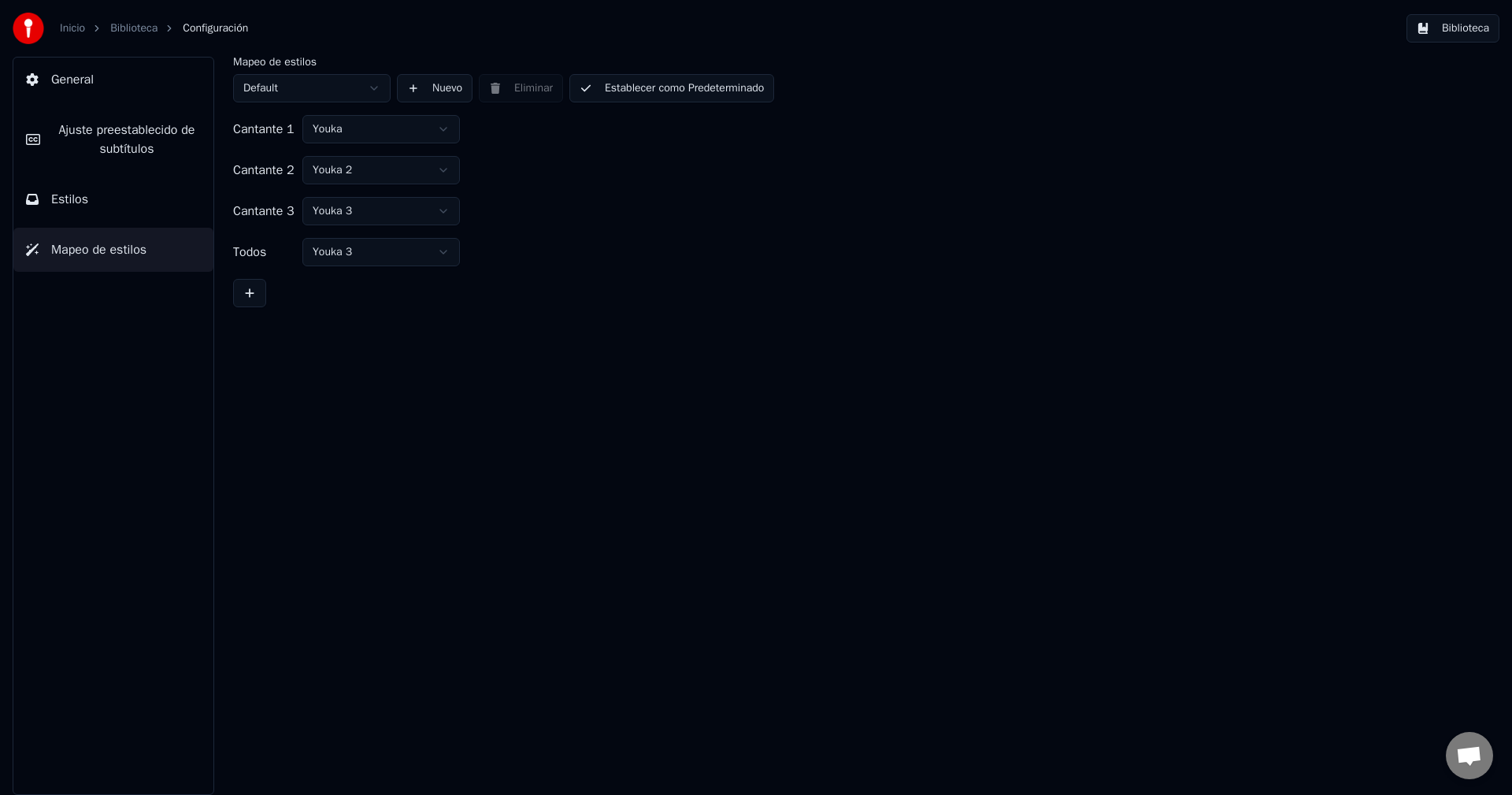 click on "Nuevo" at bounding box center [435, 88] 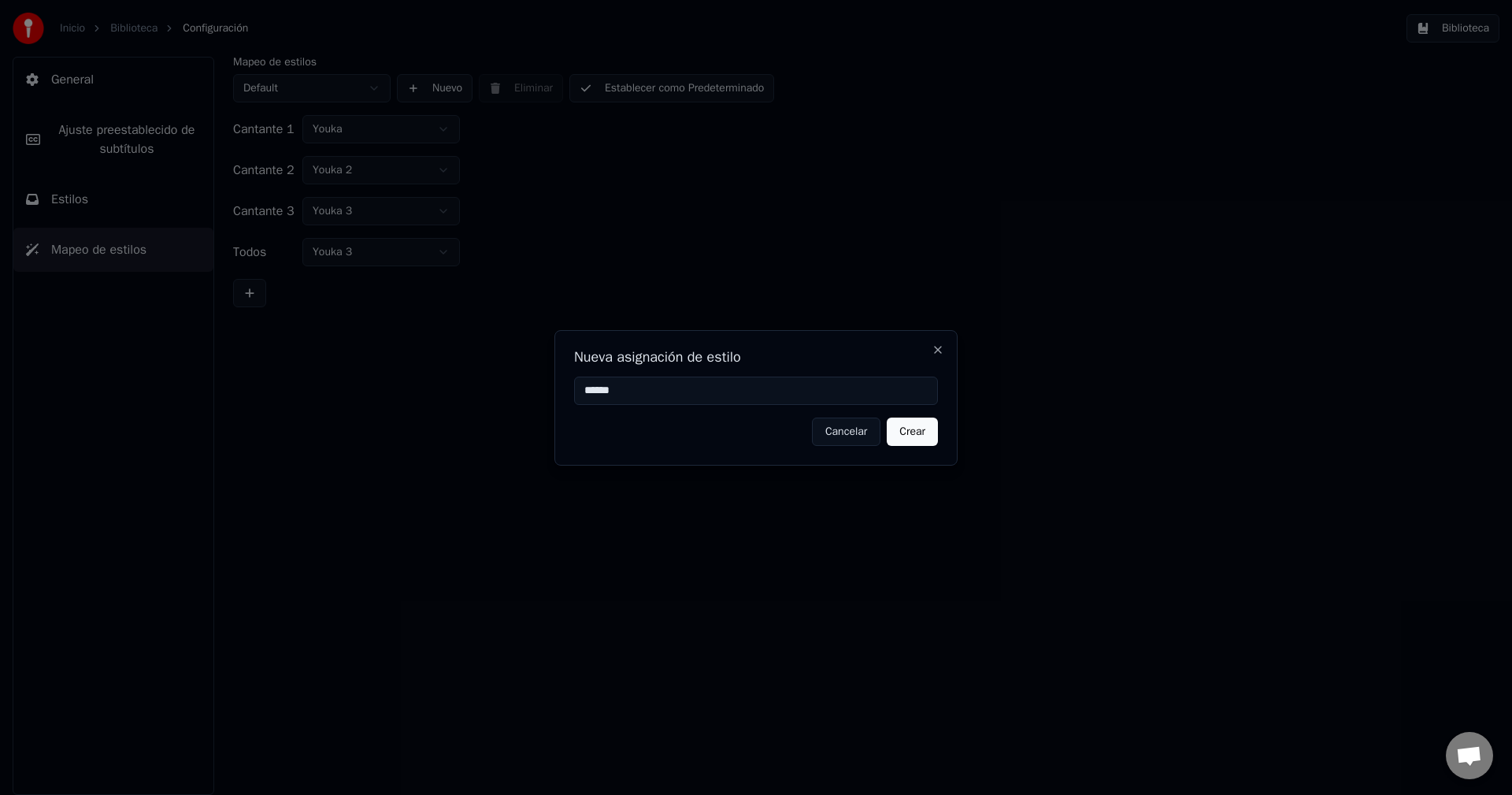 drag, startPoint x: 646, startPoint y: 386, endPoint x: 436, endPoint y: 390, distance: 210.038 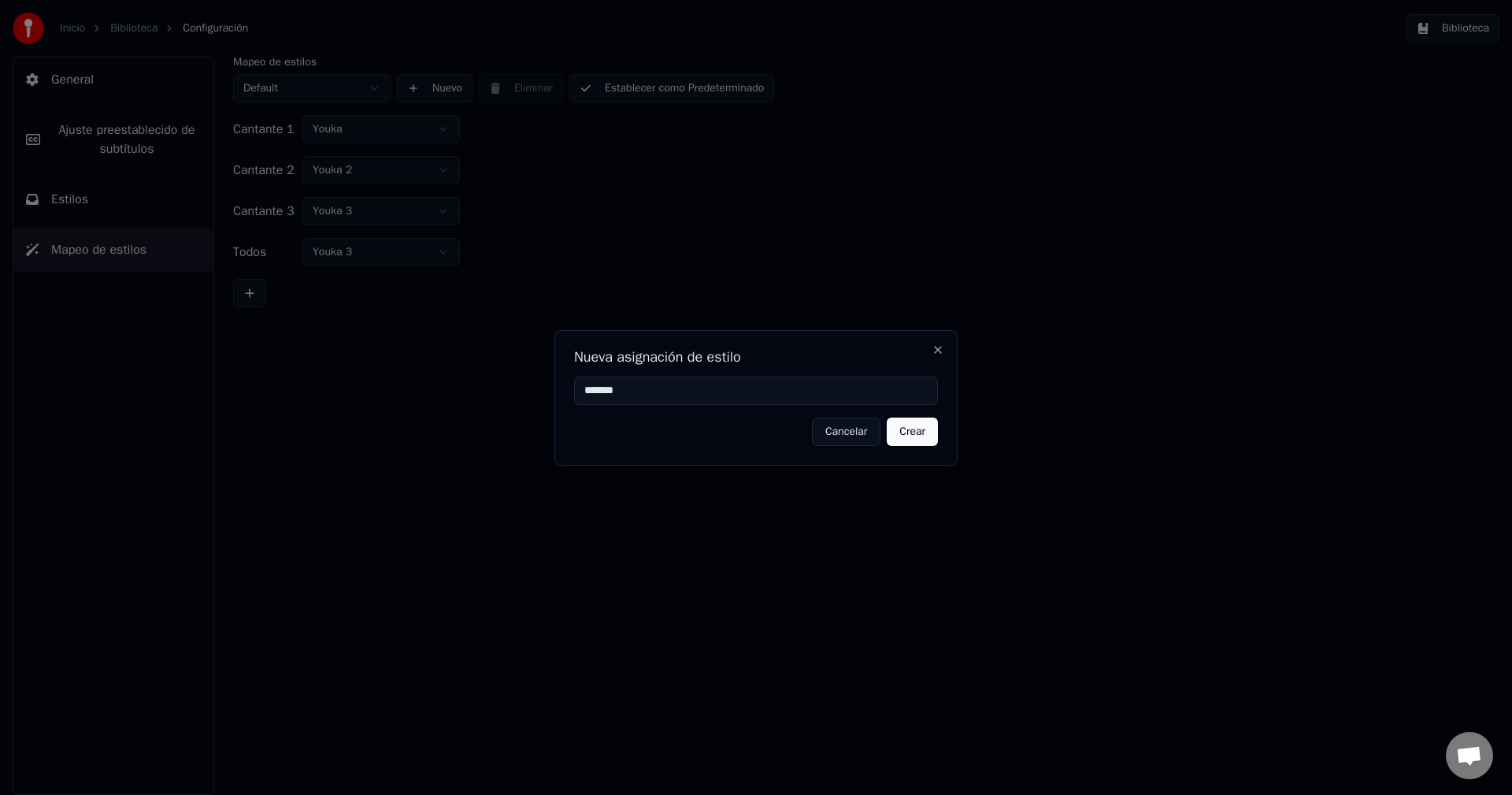 type on "*******" 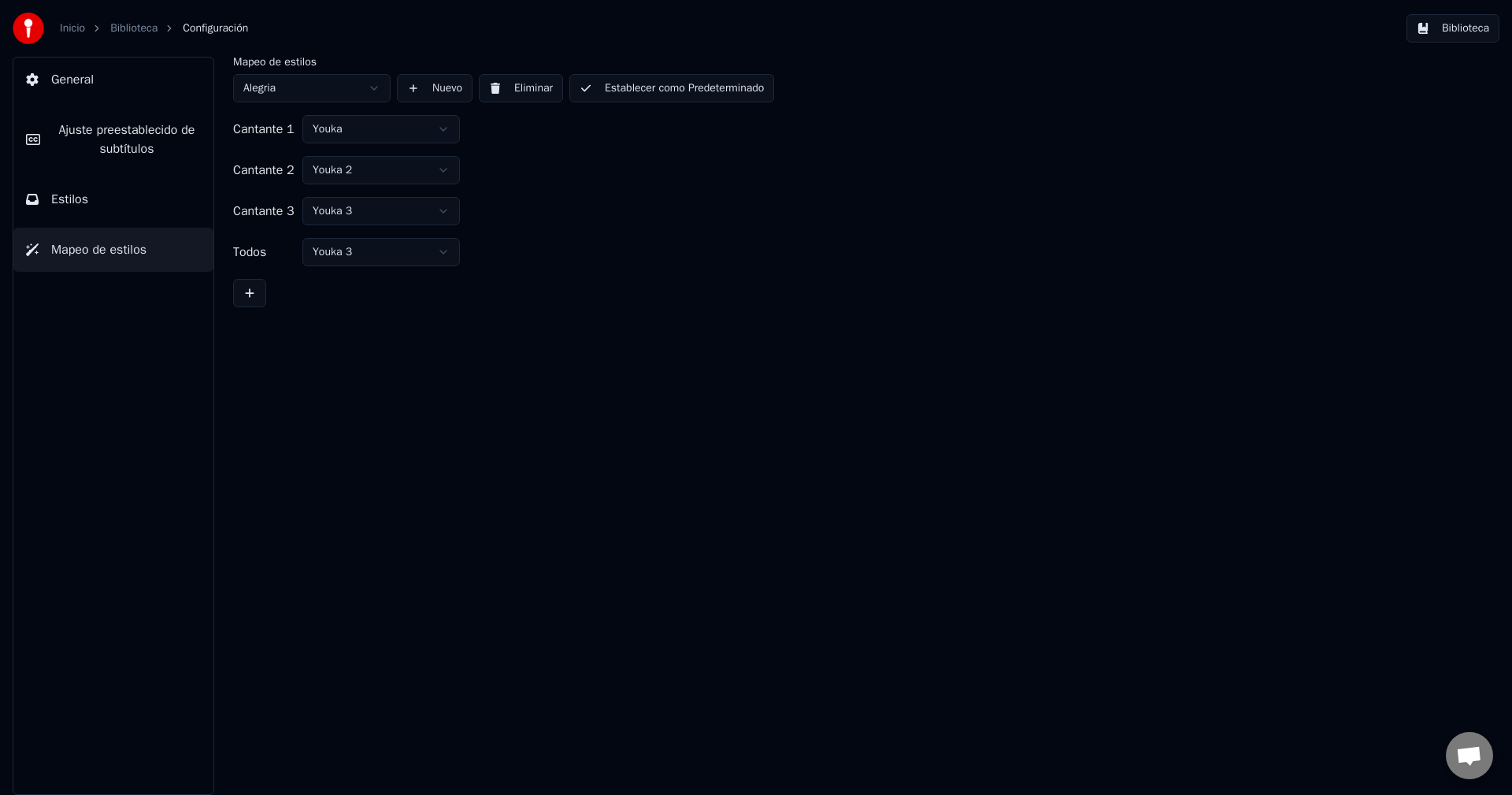 click on "Nuevo" at bounding box center [435, 88] 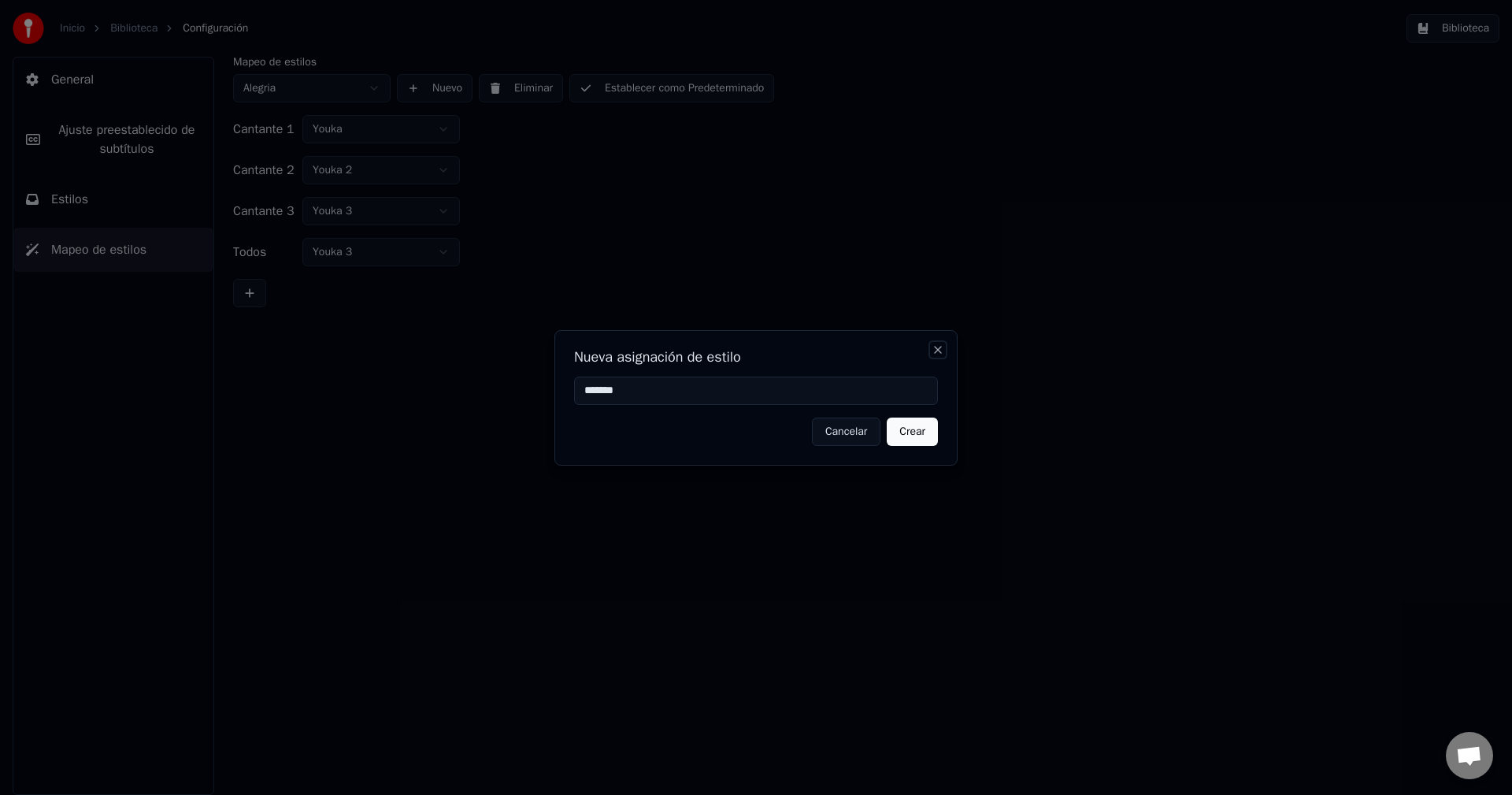 drag, startPoint x: 933, startPoint y: 346, endPoint x: 500, endPoint y: 282, distance: 437.70424 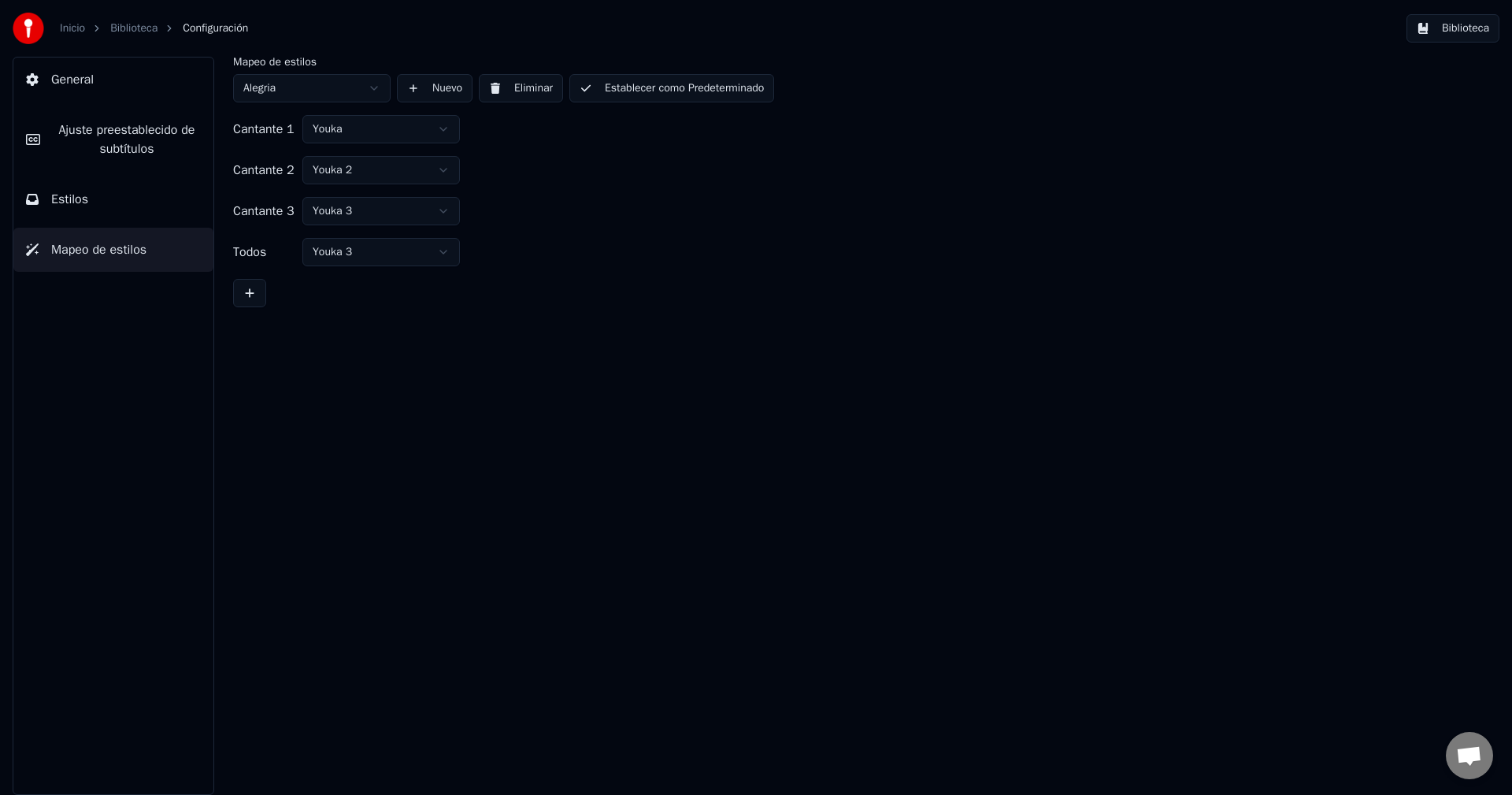 click at bounding box center [250, 293] 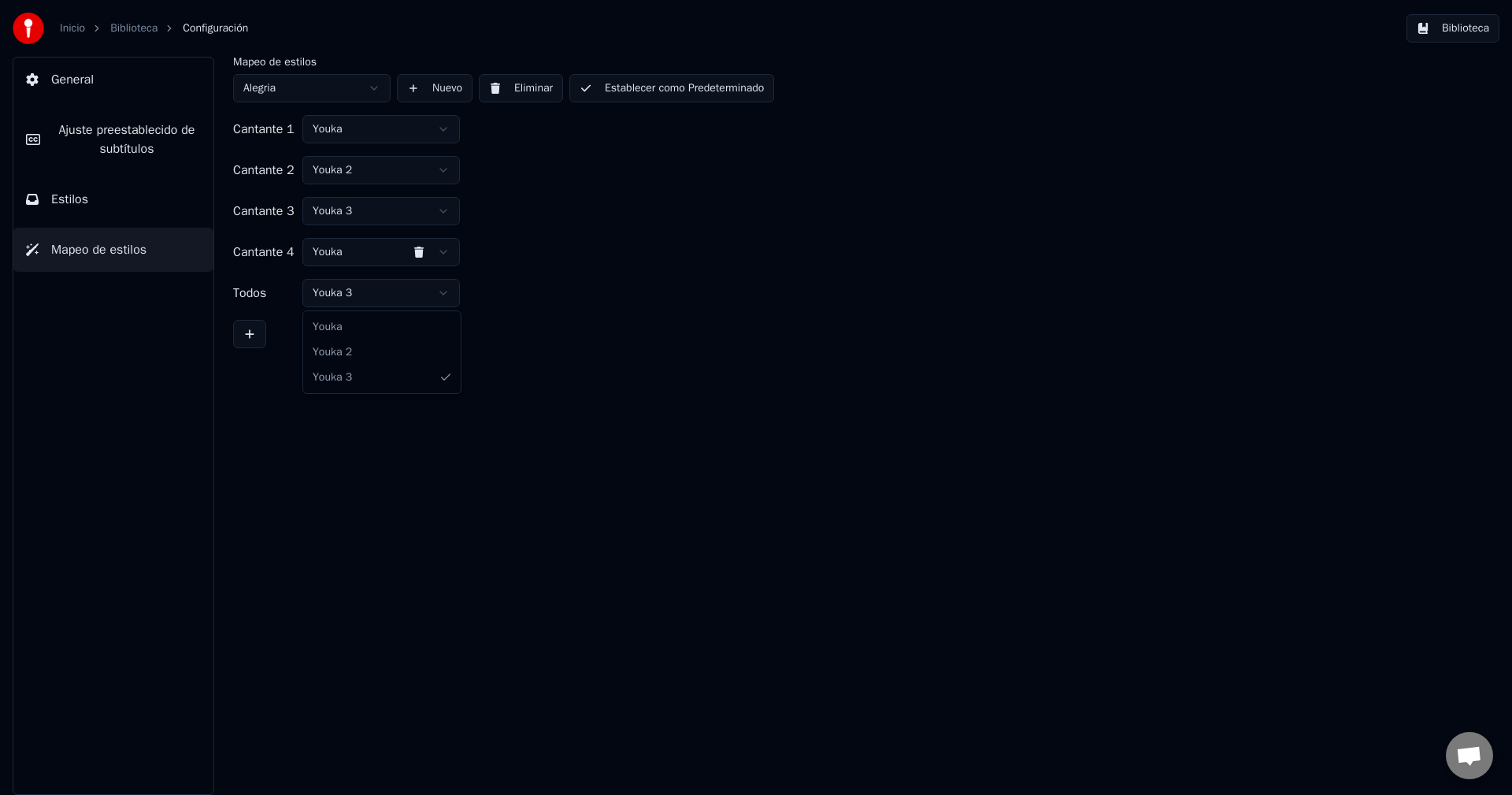 click on "Inicio Biblioteca Configuración Biblioteca General Ajuste preestablecido de subtítulos Estilos Mapeo de estilos Mapeo de estilos Alegria Nuevo Eliminar Establecer como Predeterminado Cantante   1 Youka Cantante   2 Youka 2 Cantante   3 Youka 3 Cantante   4 Youka Todos Youka 3 Youka Youka 2 Youka 3" at bounding box center (756, 397) 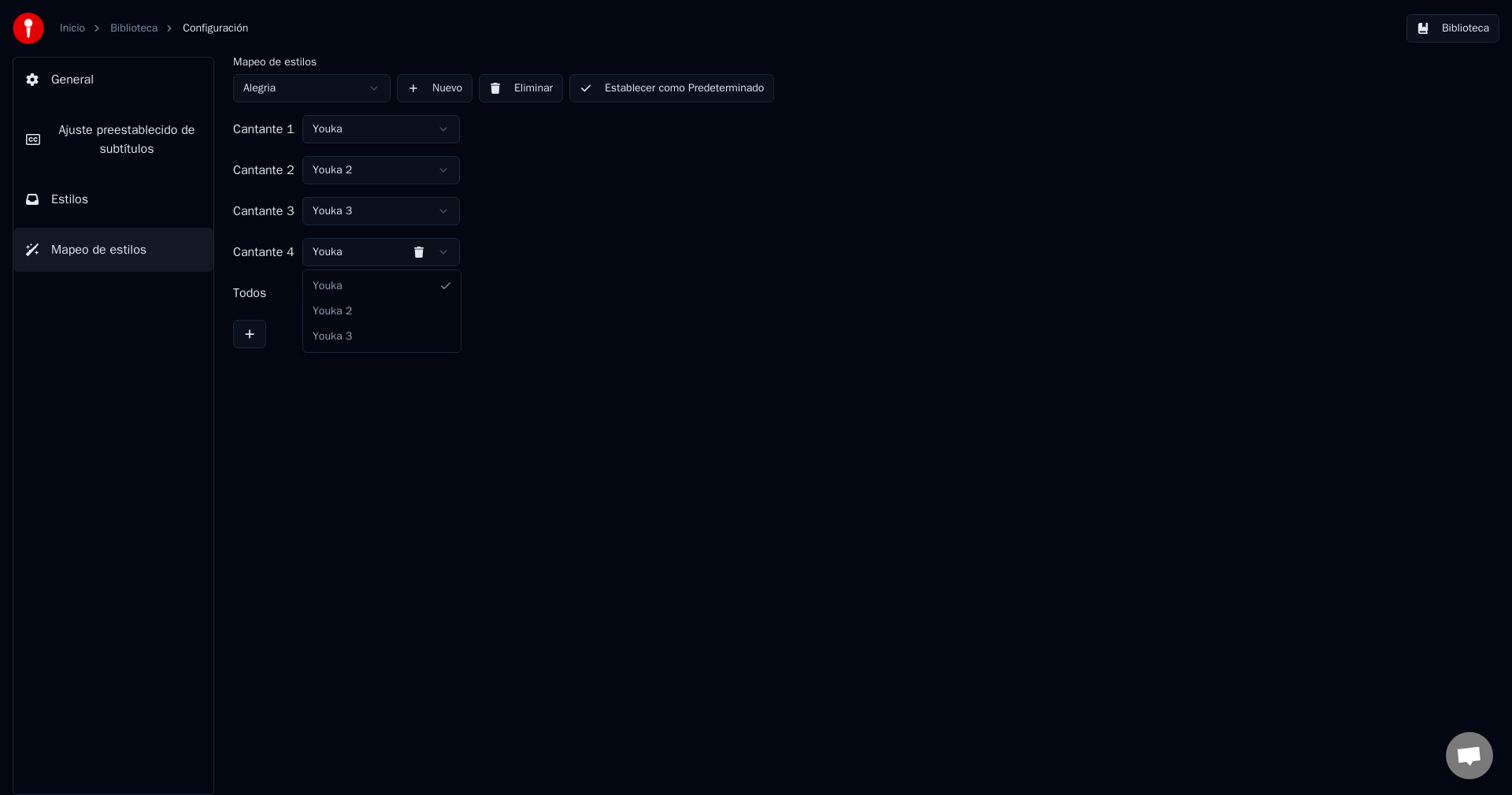 click on "Inicio Biblioteca Configuración Biblioteca General Ajuste preestablecido de subtítulos Estilos Mapeo de estilos Mapeo de estilos Alegria Nuevo Eliminar Establecer como Predeterminado Cantante   1 Youka Cantante   2 Youka 2 Cantante   3 Youka 3 Cantante   4 Youka Todos Youka 3 Youka Youka 2 Youka 3" at bounding box center [756, 397] 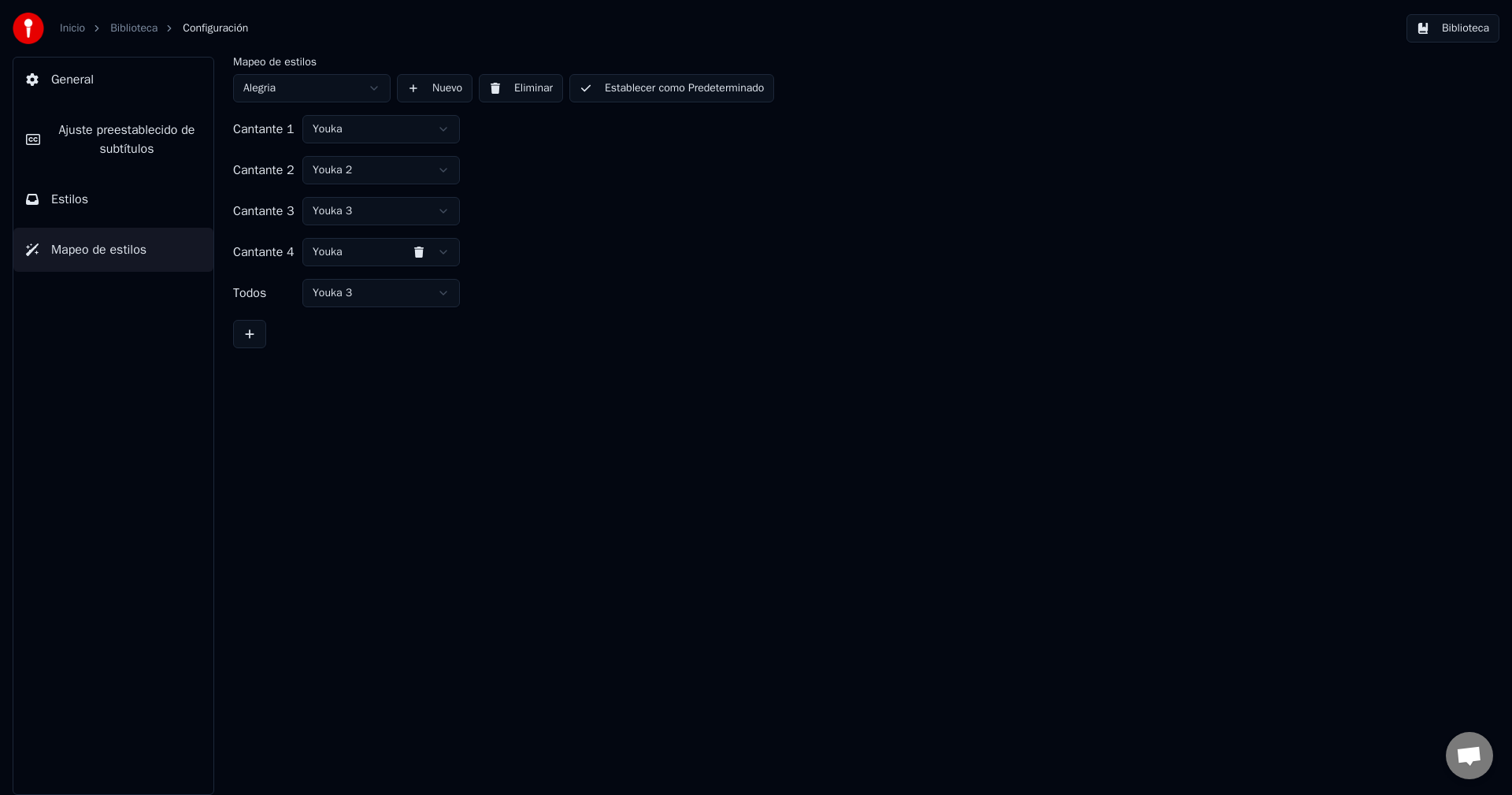 click on "Inicio Biblioteca Configuración Biblioteca General Ajuste preestablecido de subtítulos Estilos Mapeo de estilos Mapeo de estilos Alegria Nuevo Eliminar Establecer como Predeterminado Cantante   1 Youka Cantante   2 Youka 2 Cantante   3 Youka 3 Cantante   4 Youka Todos Youka 3" at bounding box center [756, 397] 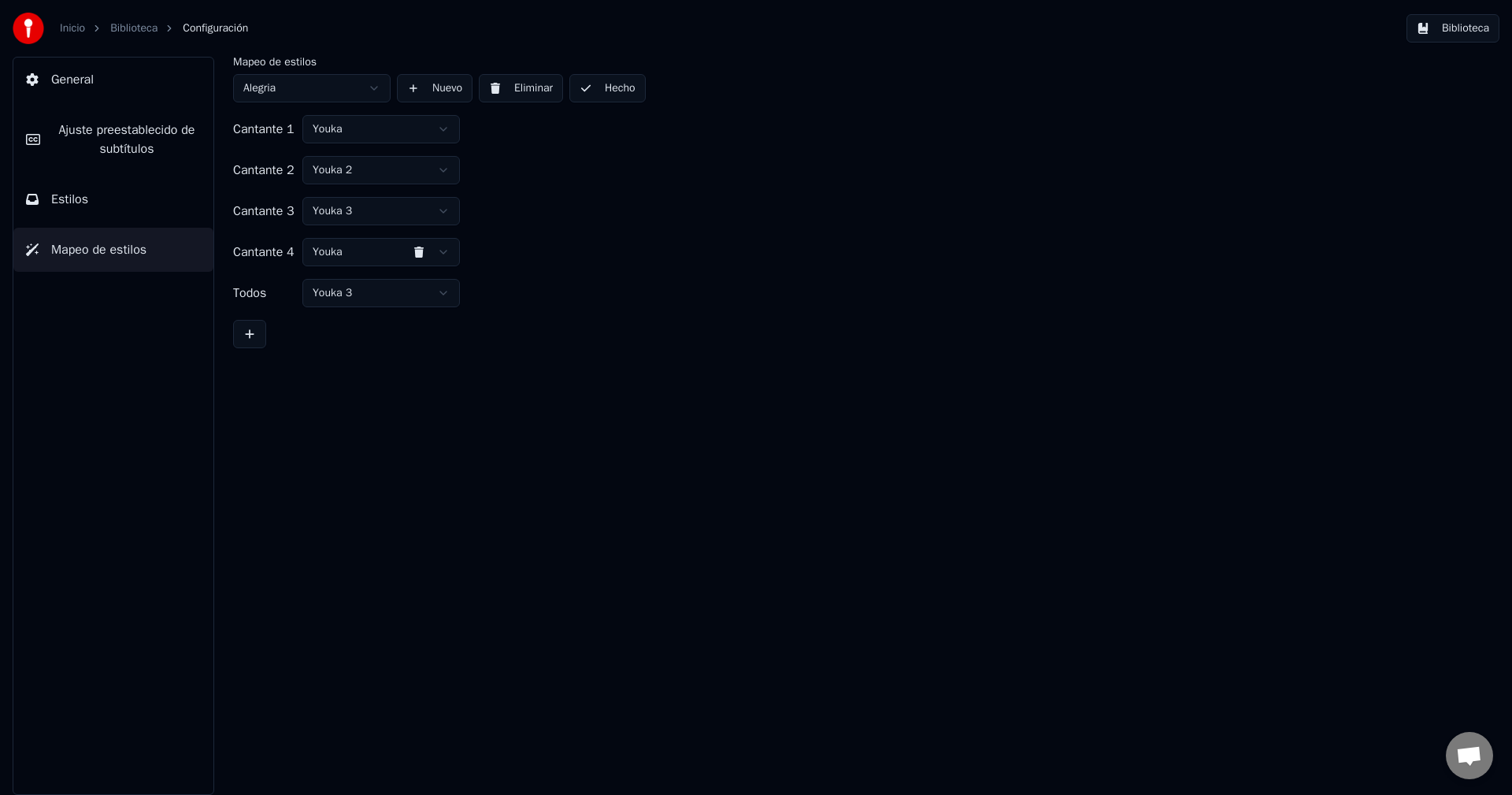 click on "Estilos" at bounding box center [113, 199] 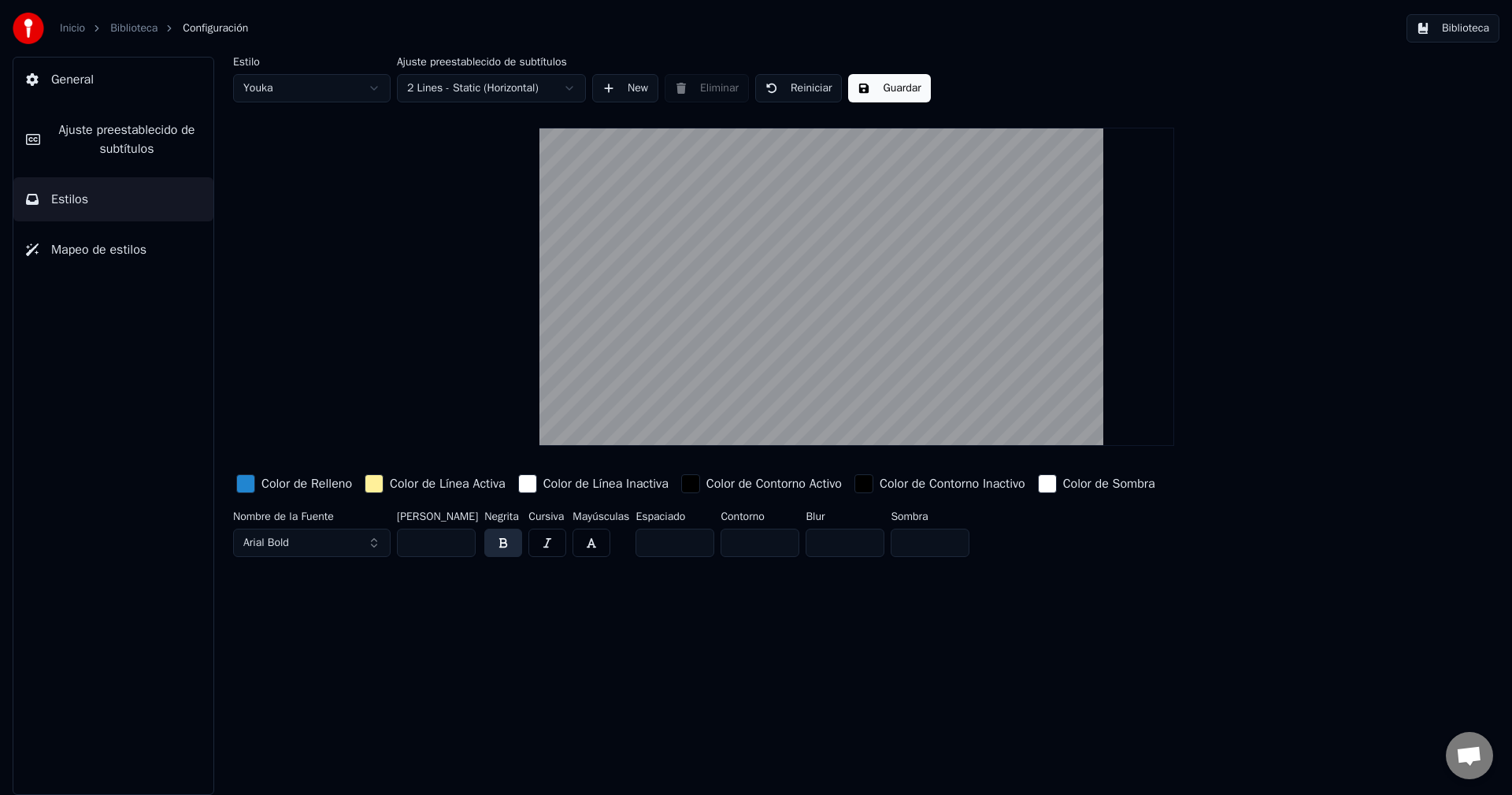 click at bounding box center (246, 484) 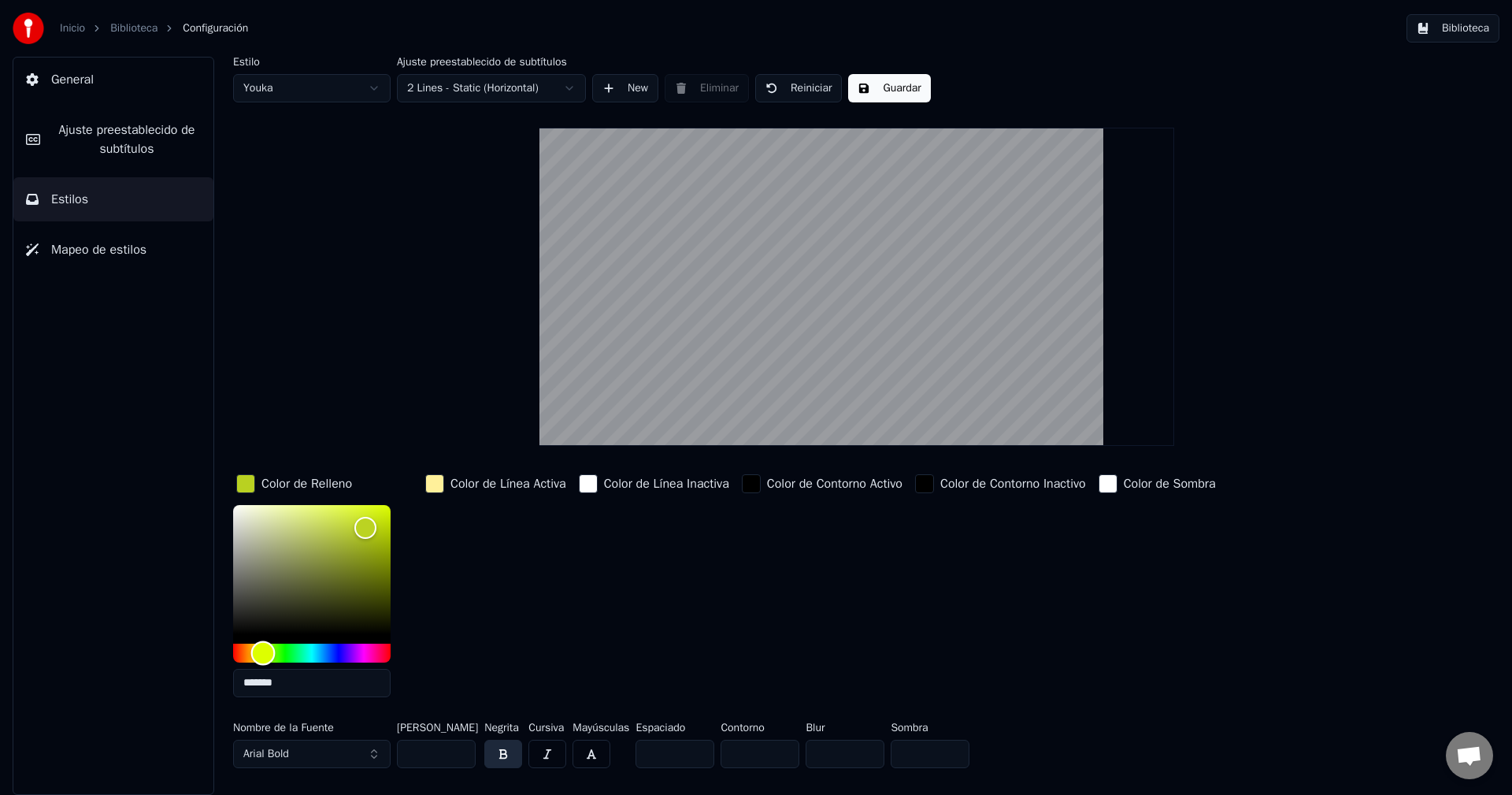 type on "*******" 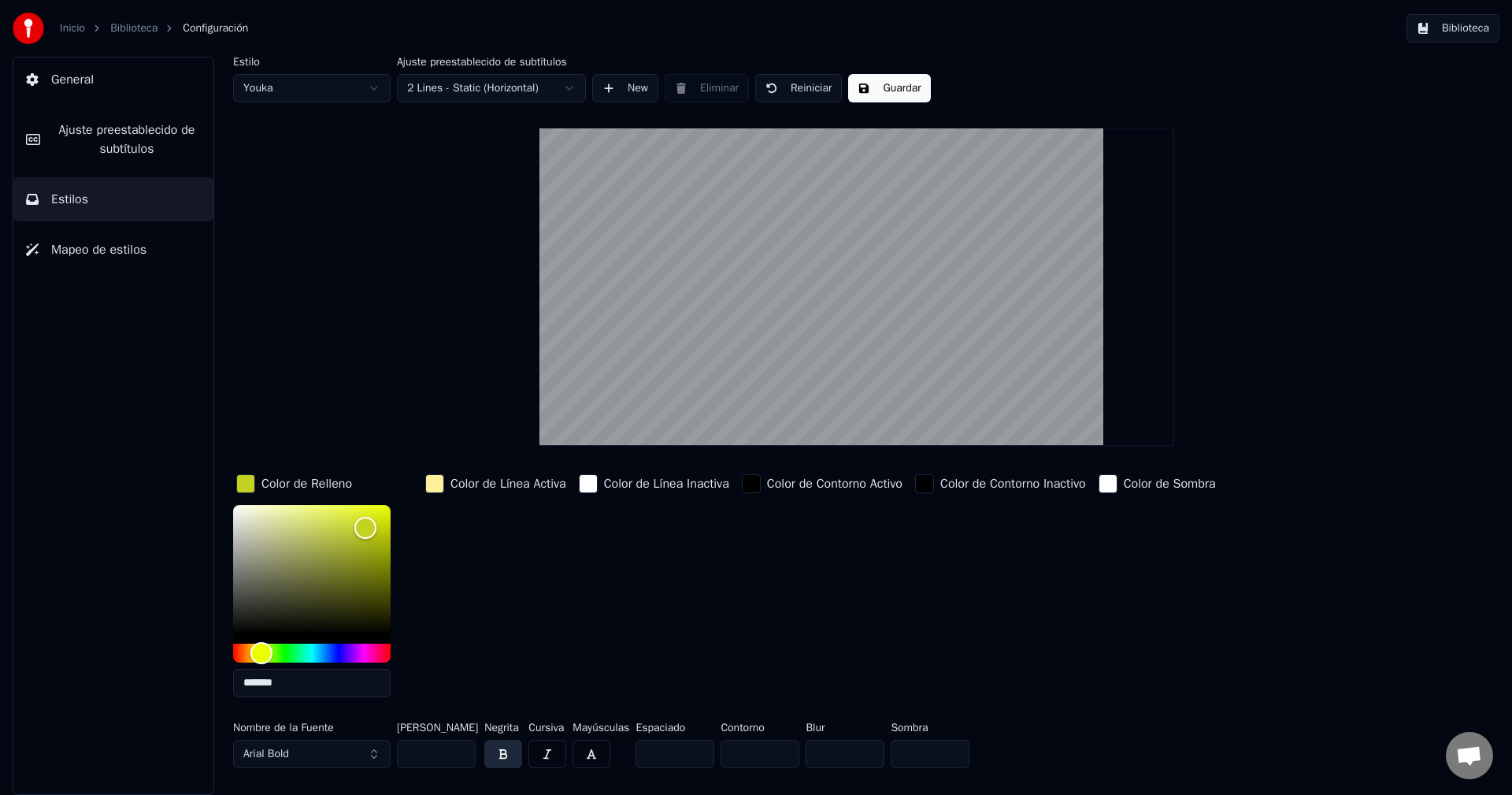 scroll, scrollTop: 0, scrollLeft: 0, axis: both 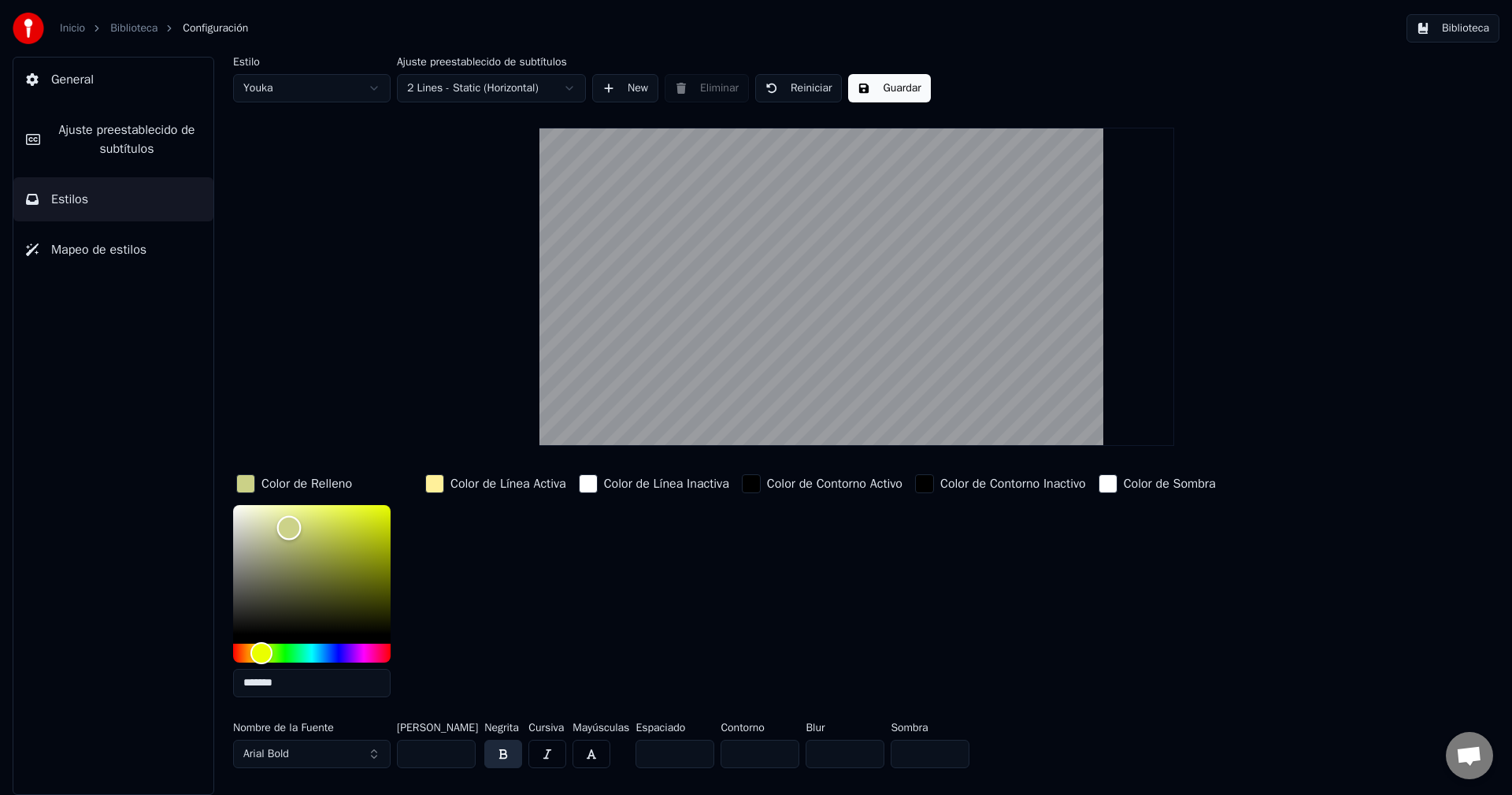 drag, startPoint x: 326, startPoint y: 516, endPoint x: 289, endPoint y: 527, distance: 38.6005 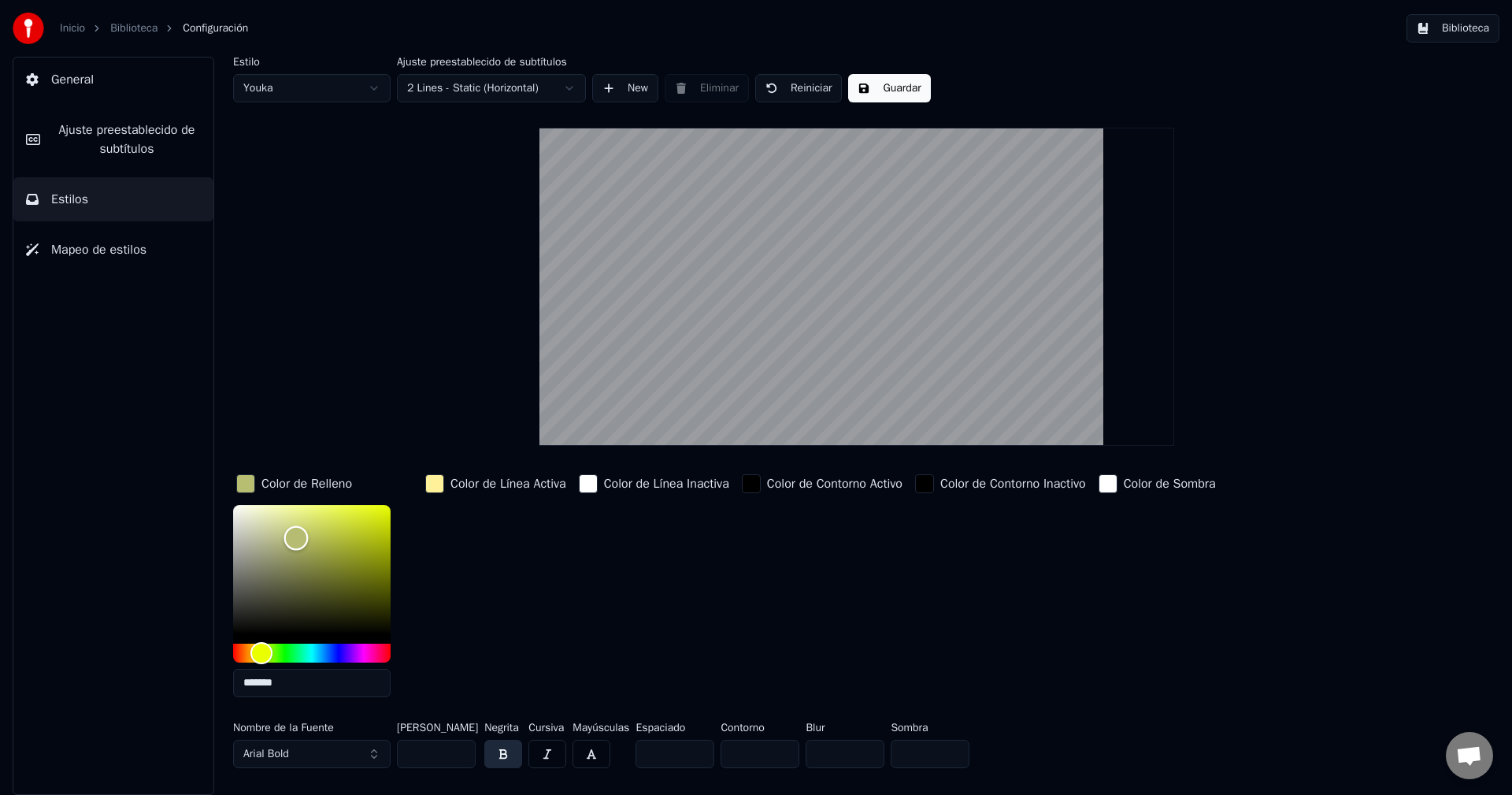 drag, startPoint x: 289, startPoint y: 527, endPoint x: 296, endPoint y: 537, distance: 12.206556 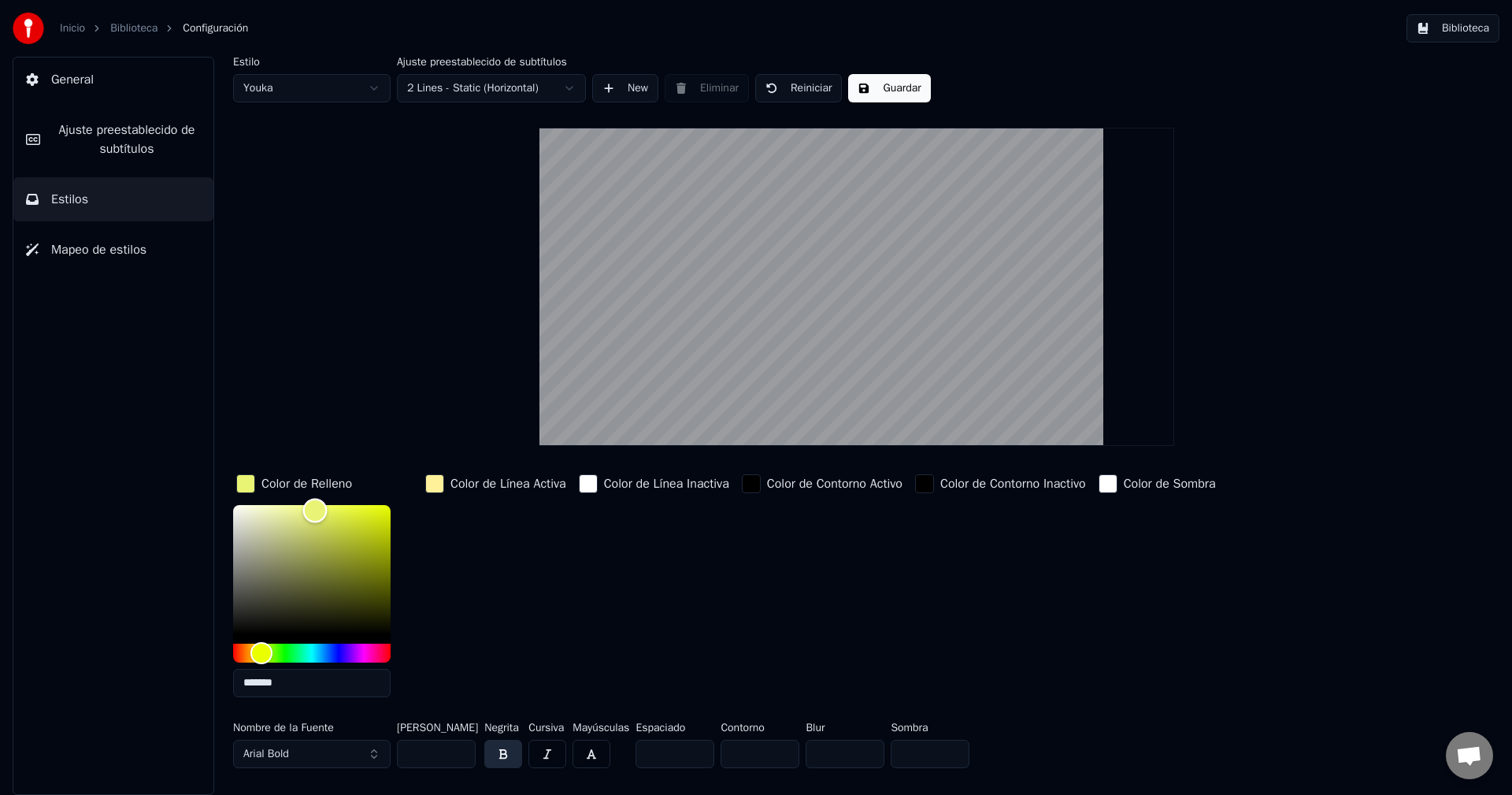 drag, startPoint x: 296, startPoint y: 537, endPoint x: 315, endPoint y: 510, distance: 33.01515 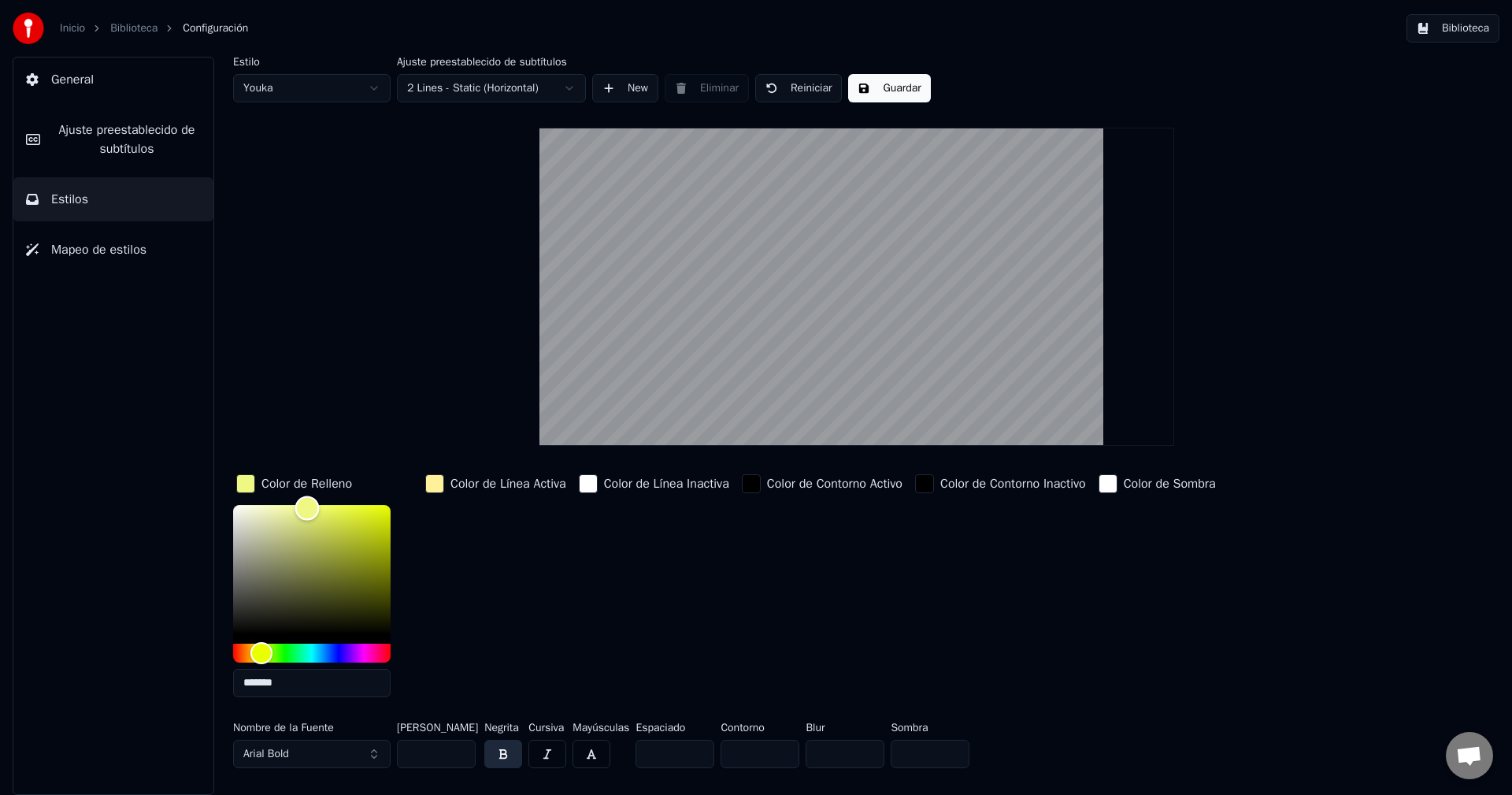 drag, startPoint x: 315, startPoint y: 510, endPoint x: 307, endPoint y: 507, distance: 8.544004 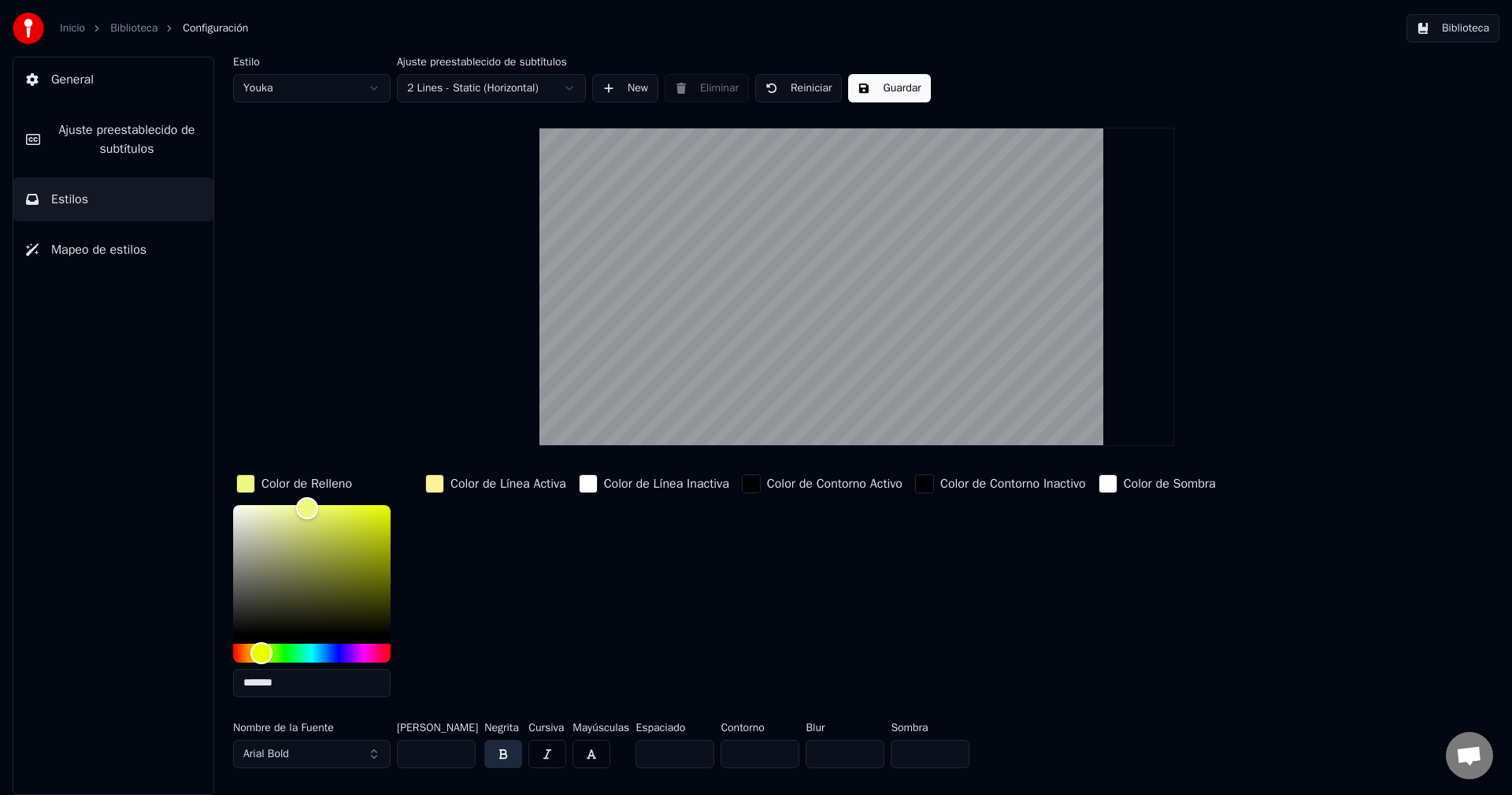 click at bounding box center (435, 484) 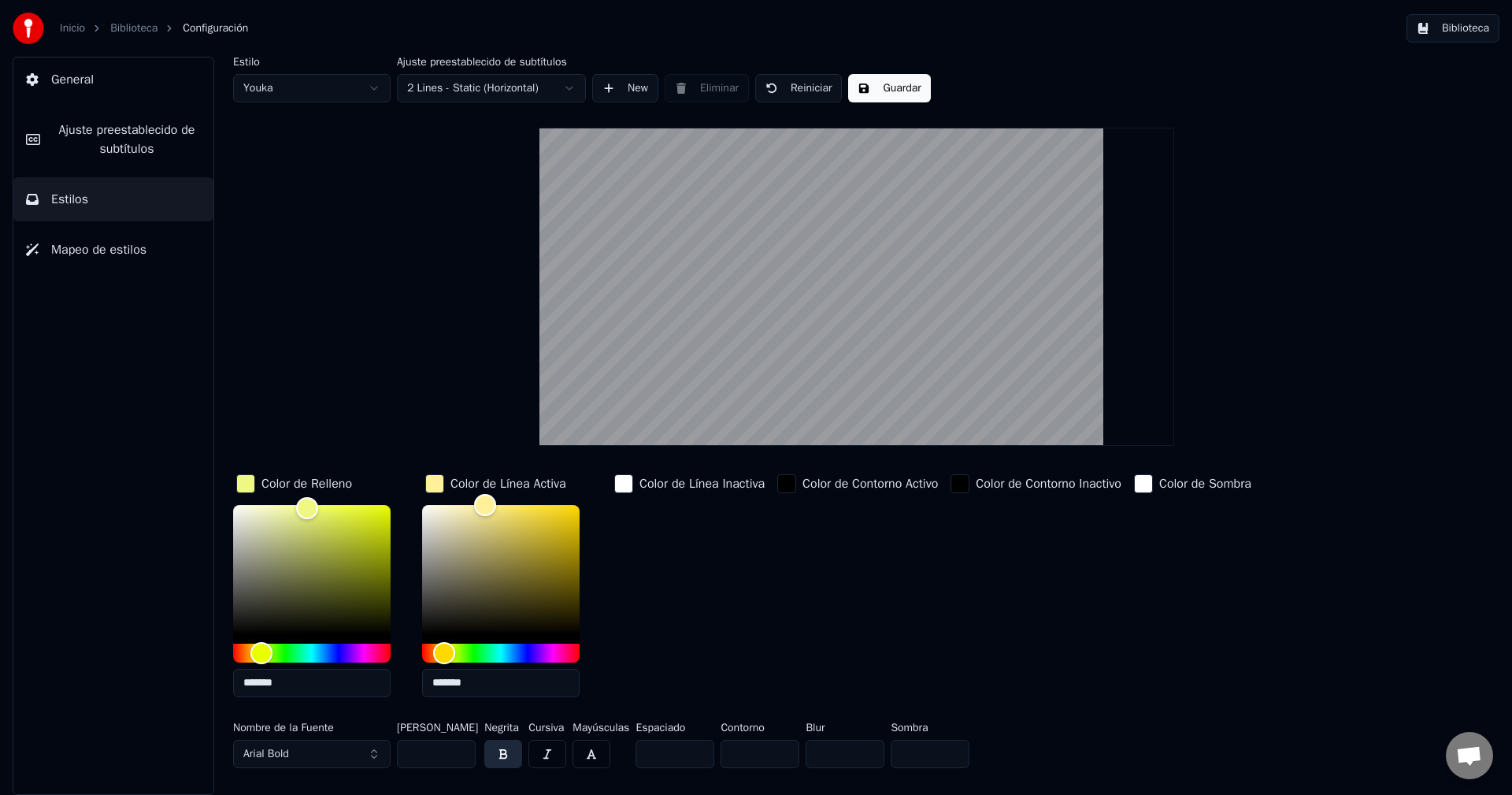 drag, startPoint x: 487, startPoint y: 683, endPoint x: 421, endPoint y: 685, distance: 66.0303 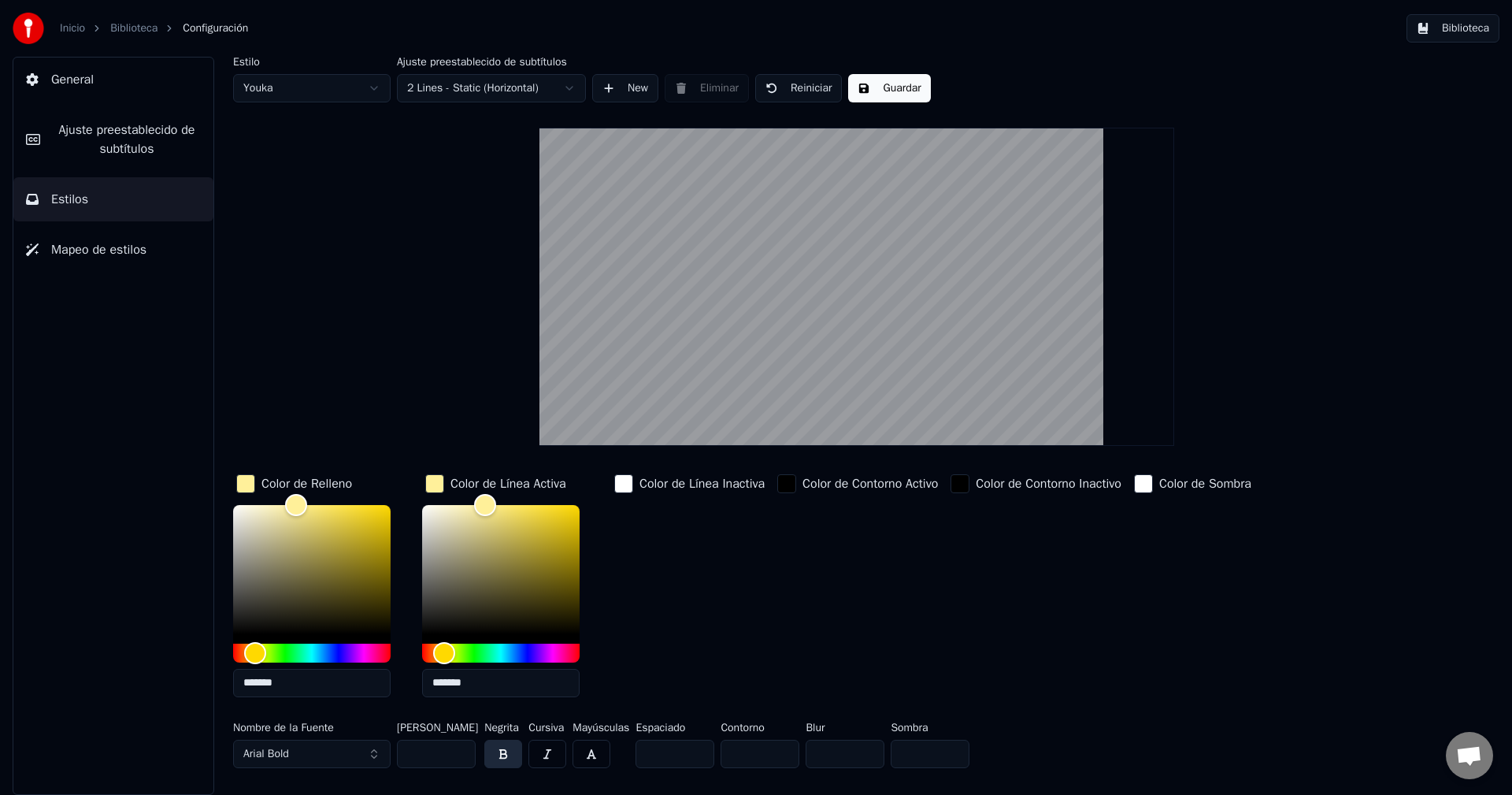 type on "*******" 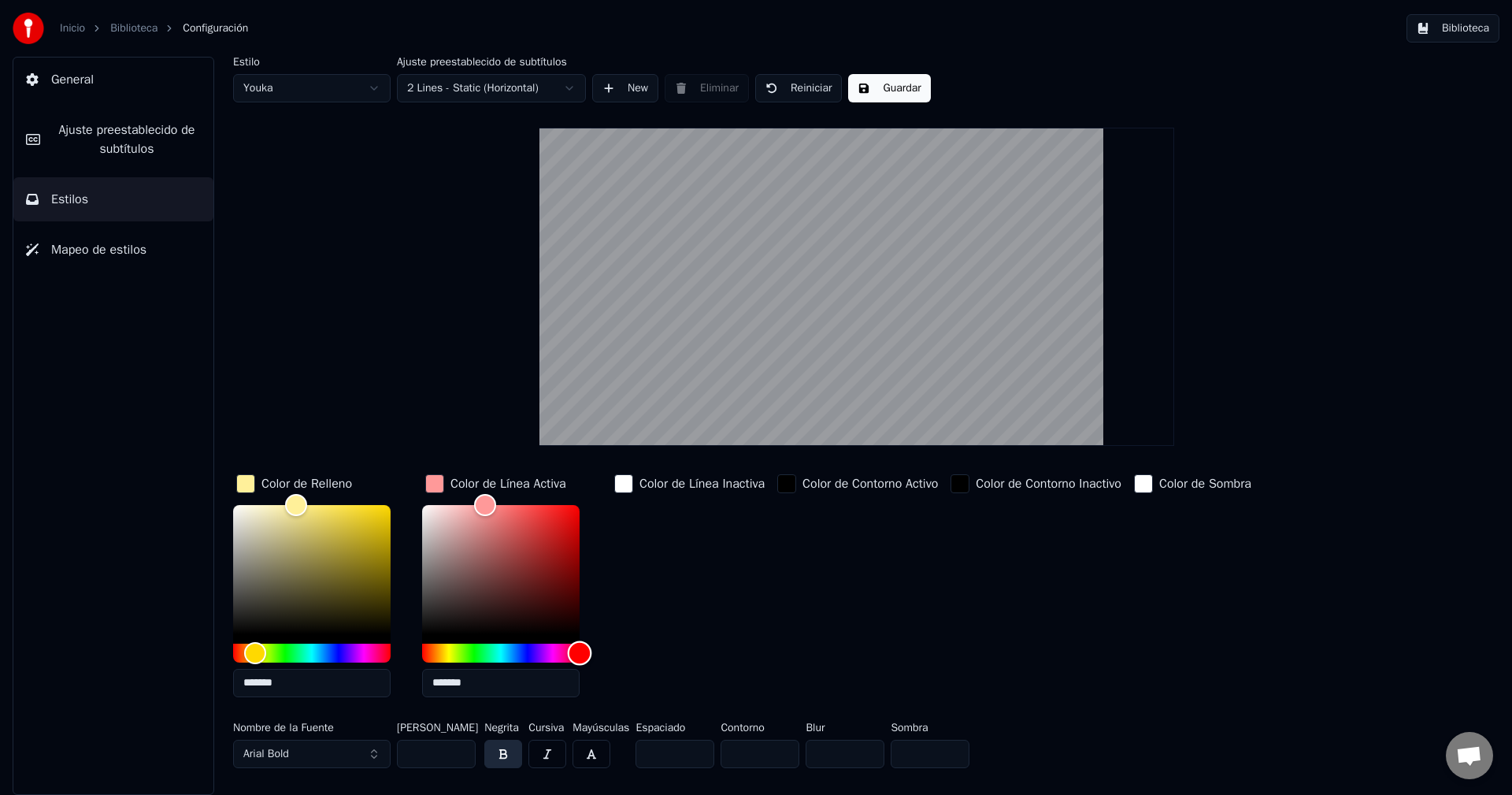drag, startPoint x: 570, startPoint y: 652, endPoint x: 585, endPoint y: 653, distance: 15.033296 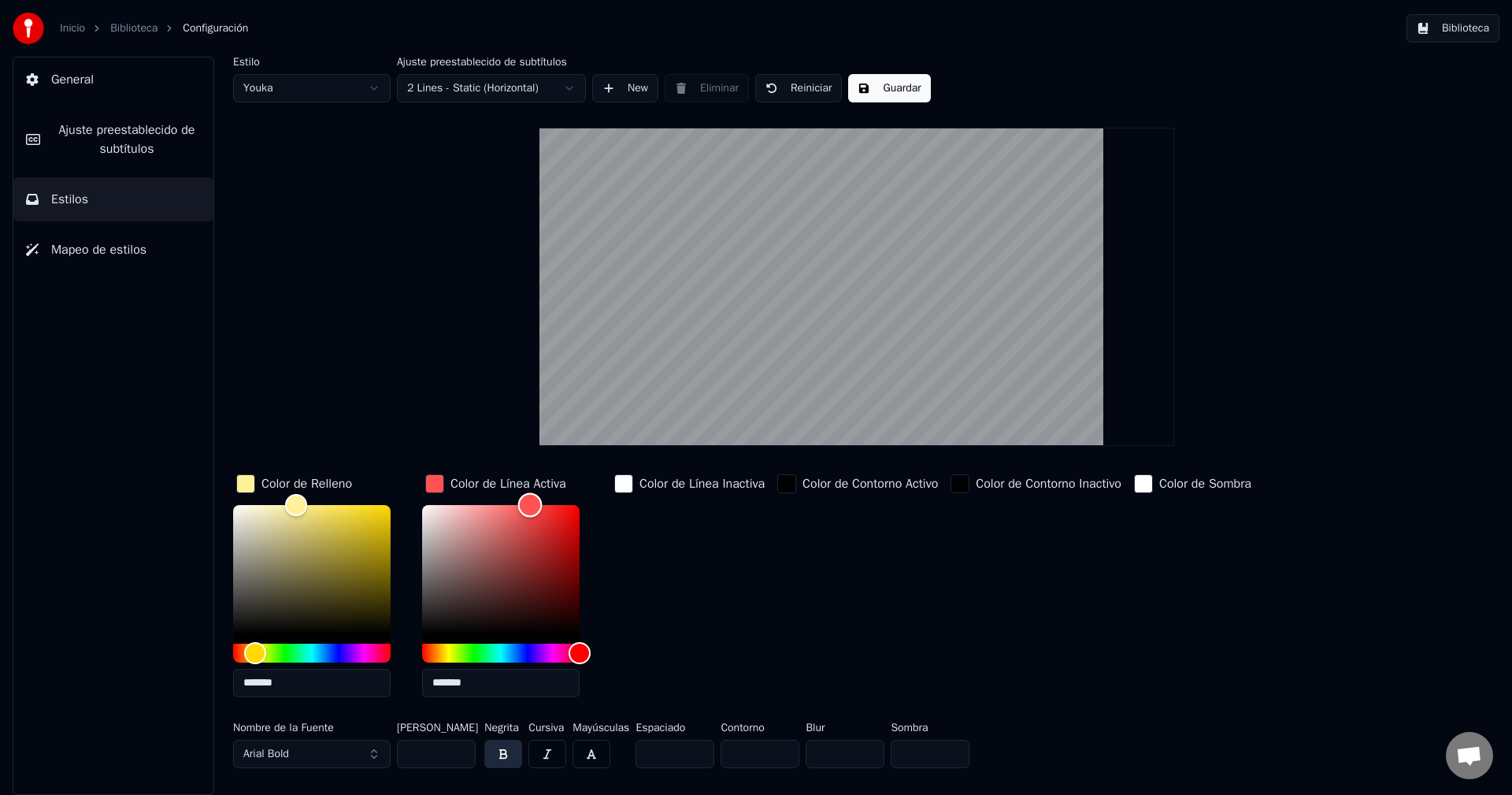 drag, startPoint x: 486, startPoint y: 501, endPoint x: 532, endPoint y: 501, distance: 46 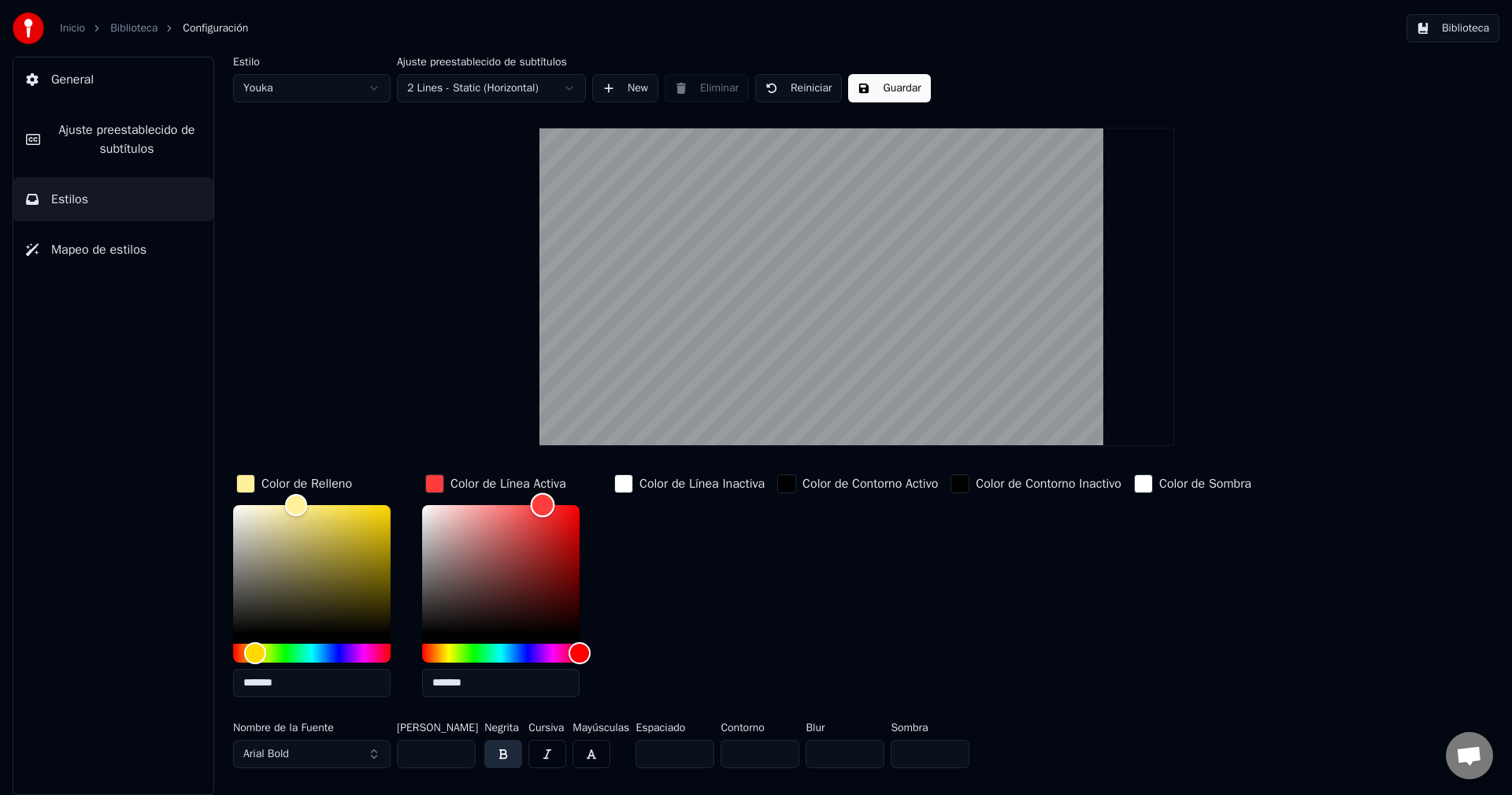 drag, startPoint x: 532, startPoint y: 501, endPoint x: 543, endPoint y: 501, distance: 11 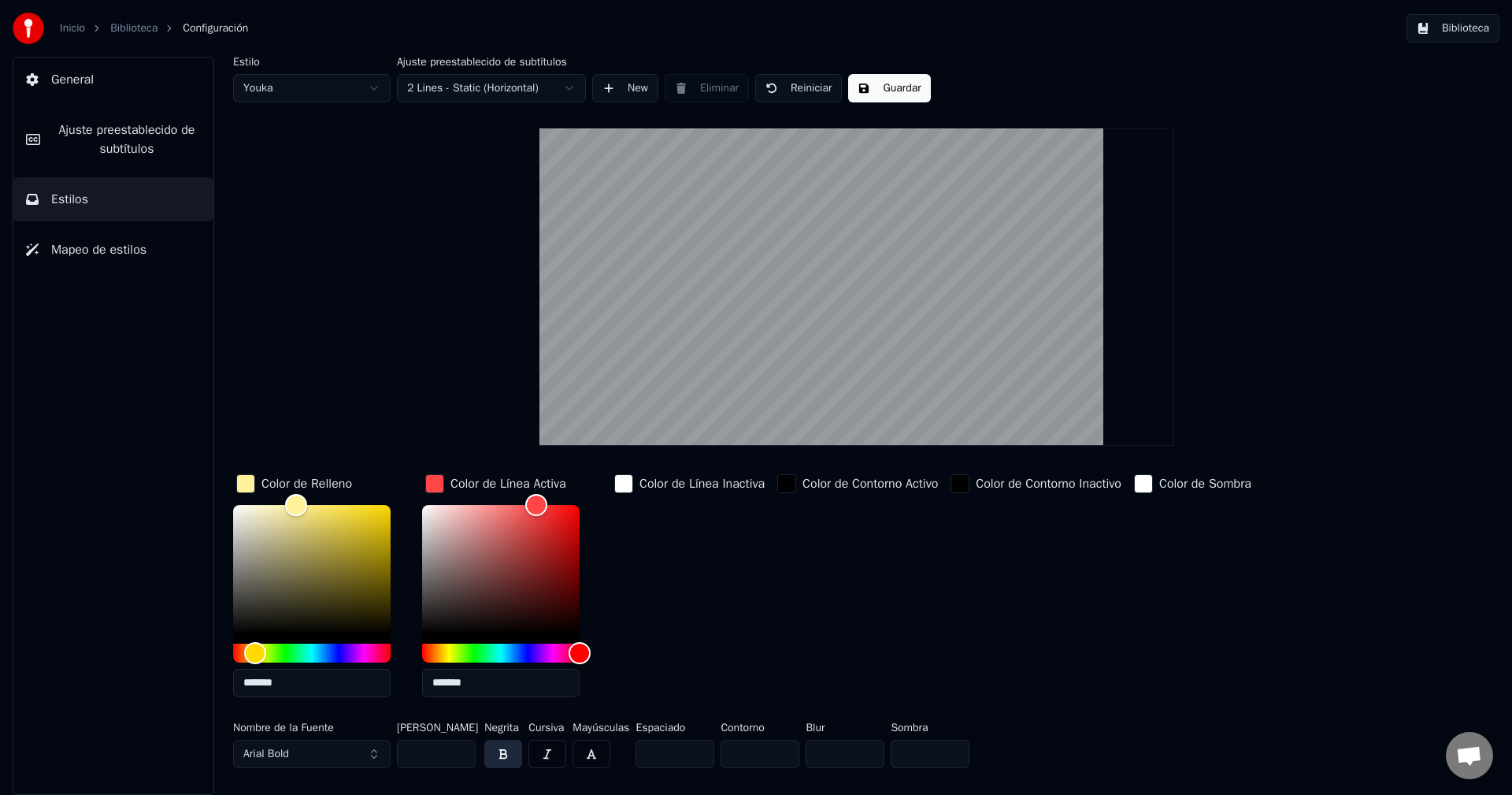 click on "Color de Línea Activa" at bounding box center (508, 484) 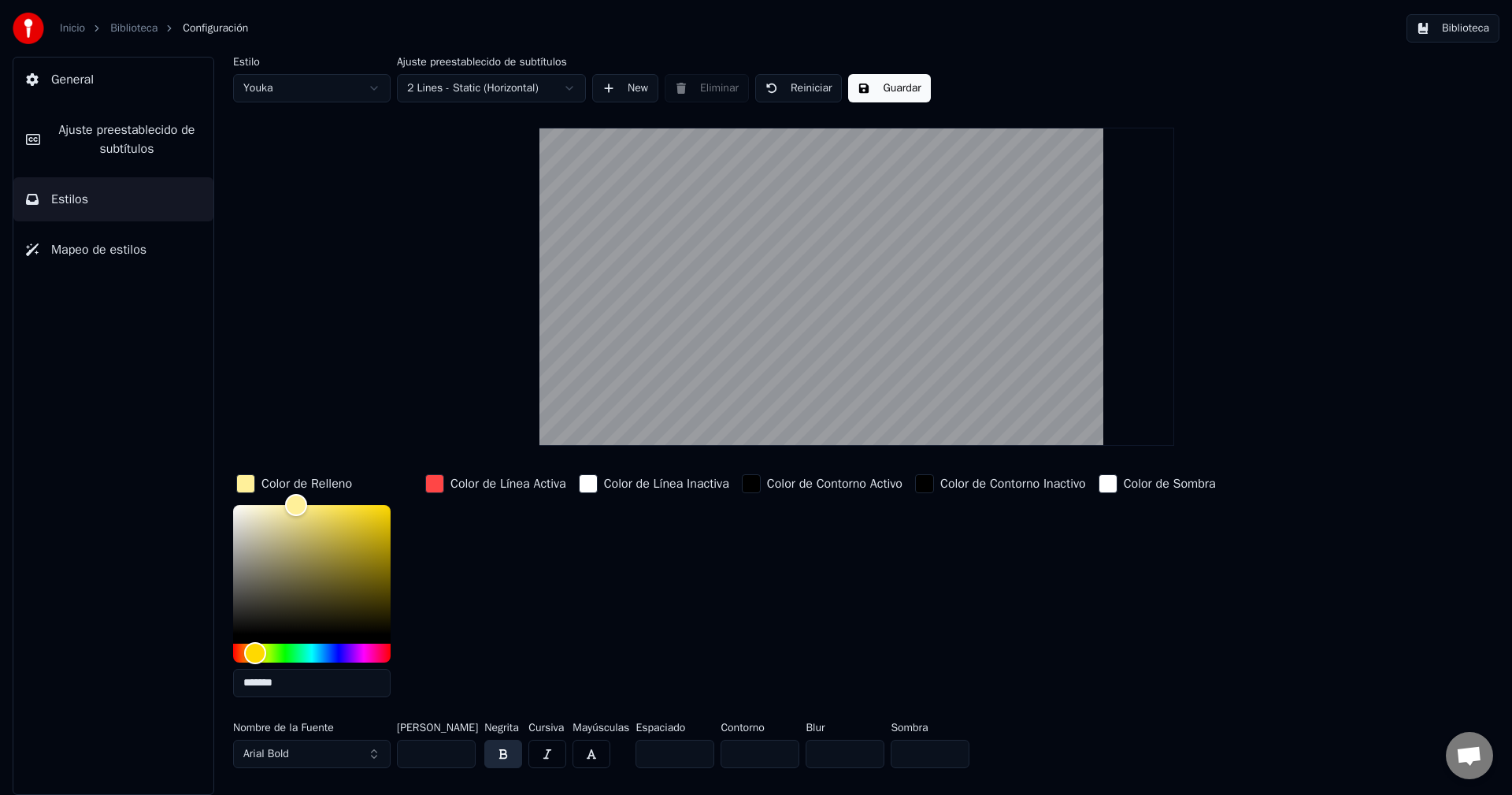 click on "Color de Relleno" at bounding box center (306, 484) 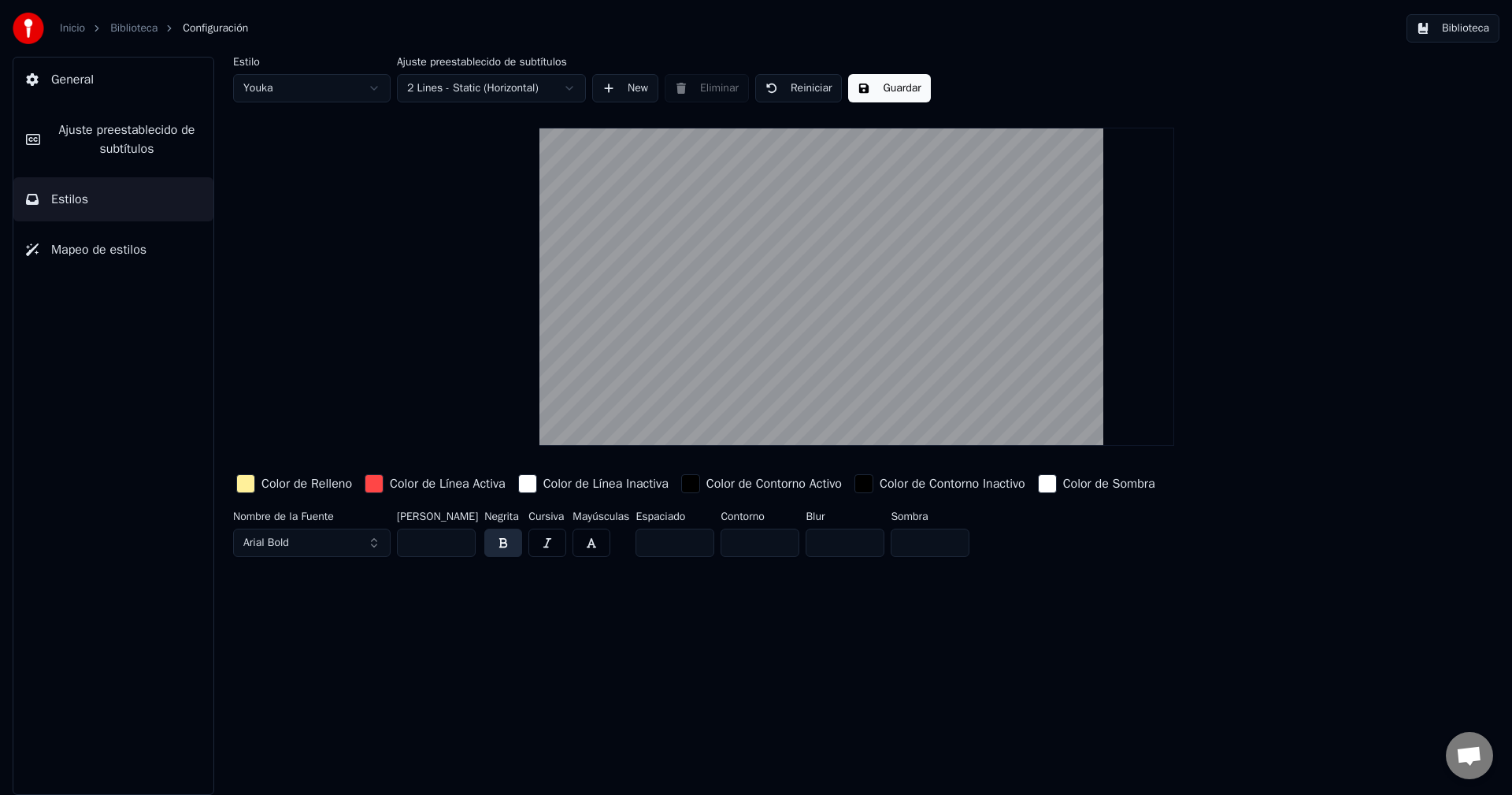 click on "Inicio Biblioteca Configuración Biblioteca General Ajuste preestablecido de subtítulos Estilos Mapeo de estilos Estilo Youka Ajuste preestablecido de subtítulos 2 Lines - Static (Horizontal) New Eliminar Reiniciar Guardar Color de Relleno Color de Línea Activa Color de Línea Inactiva Color de Contorno Activo Color de Contorno Inactivo Color de Sombra Nombre de la Fuente Arial Bold Tamaño de Fuente ** Negrita Cursiva Mayúsculas Espaciado * Contorno * Blur * Sombra *" at bounding box center [756, 397] 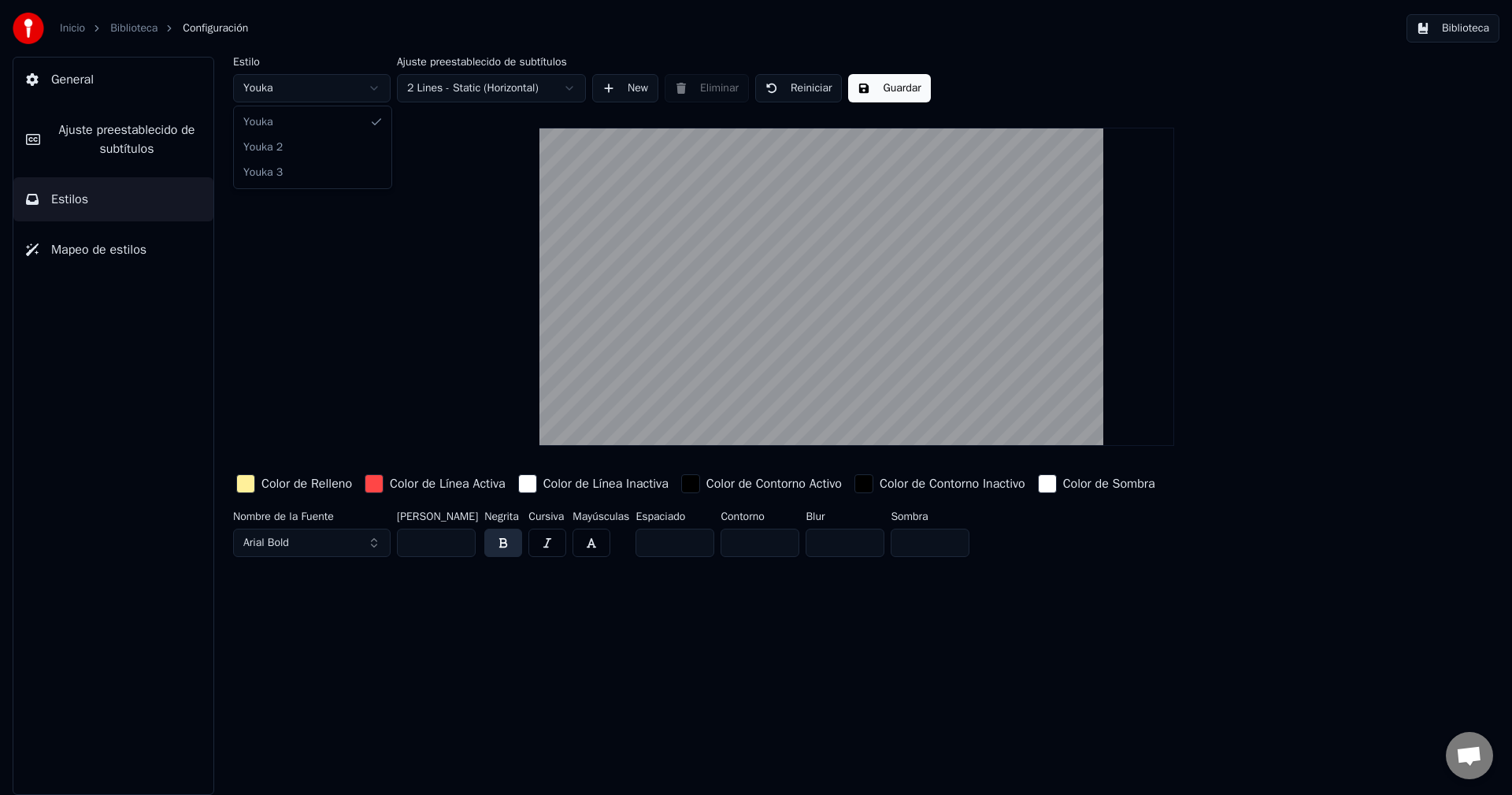 click on "Inicio Biblioteca Configuración Biblioteca General Ajuste preestablecido de subtítulos Estilos Mapeo de estilos Estilo Youka Ajuste preestablecido de subtítulos 2 Lines - Static (Horizontal) New Eliminar Reiniciar Guardar Color de Relleno Color de Línea Activa Color de Línea Inactiva Color de Contorno Activo Color de Contorno Inactivo Color de Sombra Nombre de la Fuente Arial Bold Tamaño de Fuente ** Negrita Cursiva Mayúsculas Espaciado * Contorno * Blur * Sombra * Youka Youka 2 Youka 3" at bounding box center (756, 397) 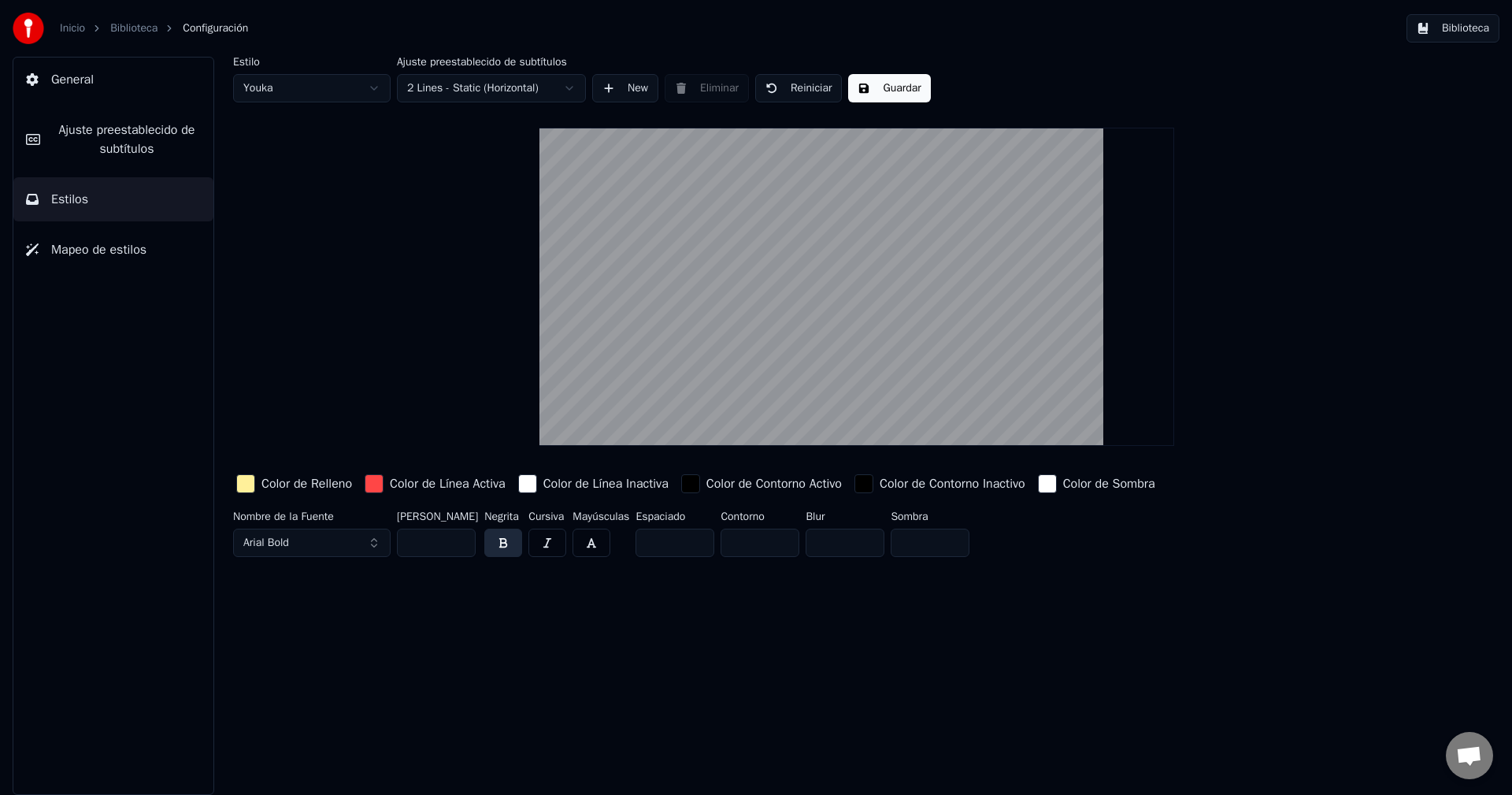click on "New" at bounding box center (625, 88) 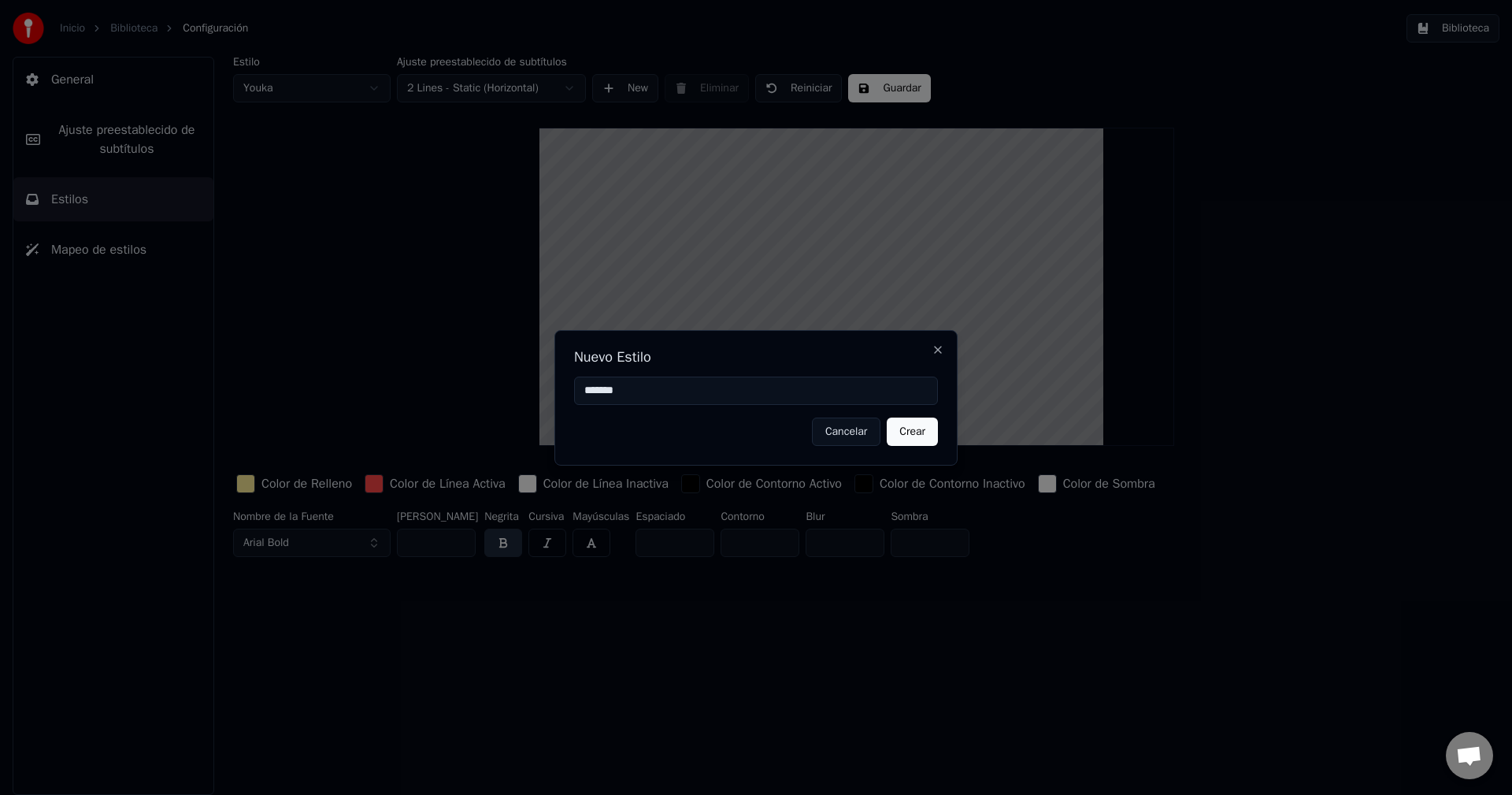 type on "*******" 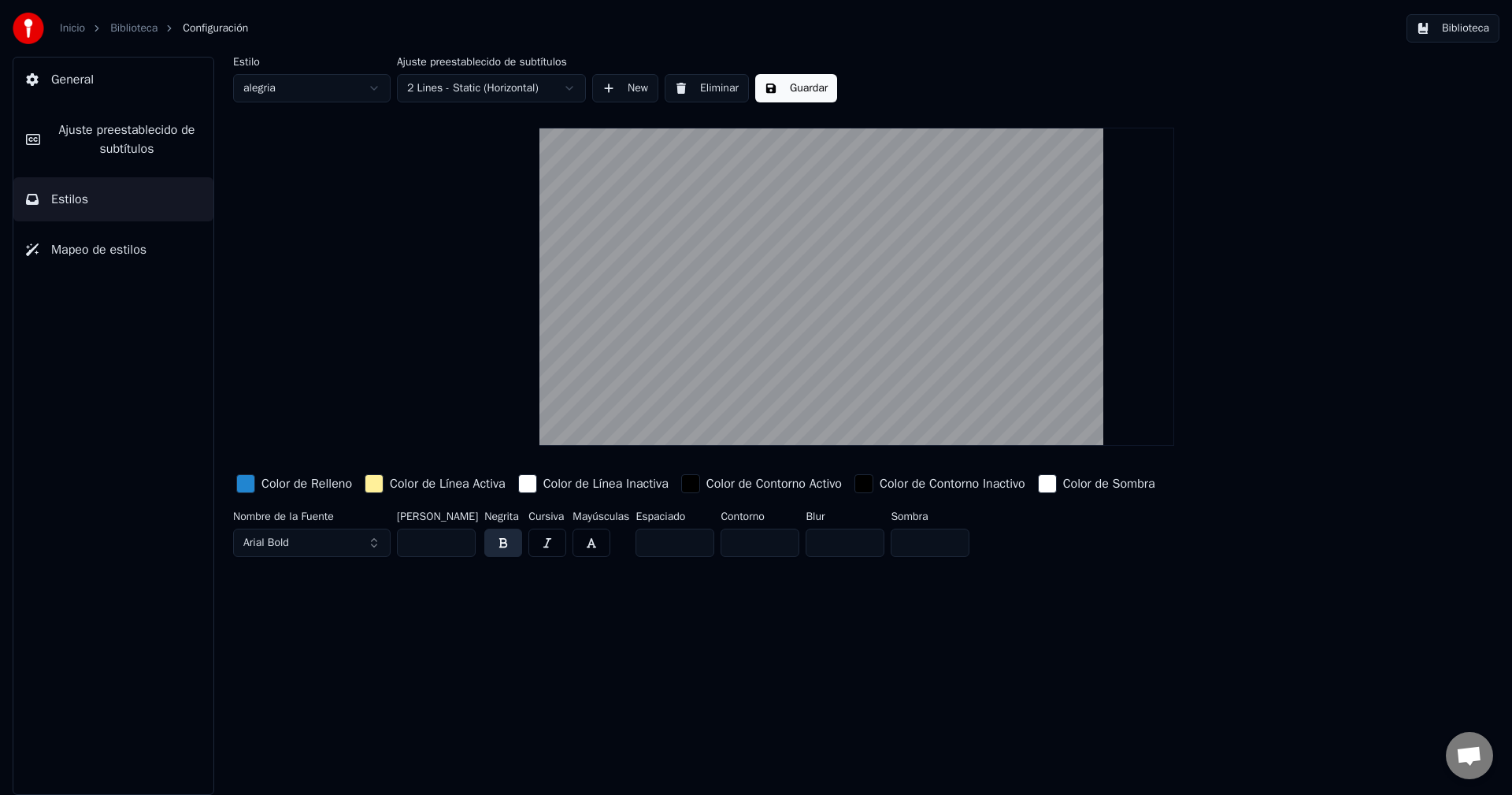click on "Guardar" at bounding box center [796, 88] 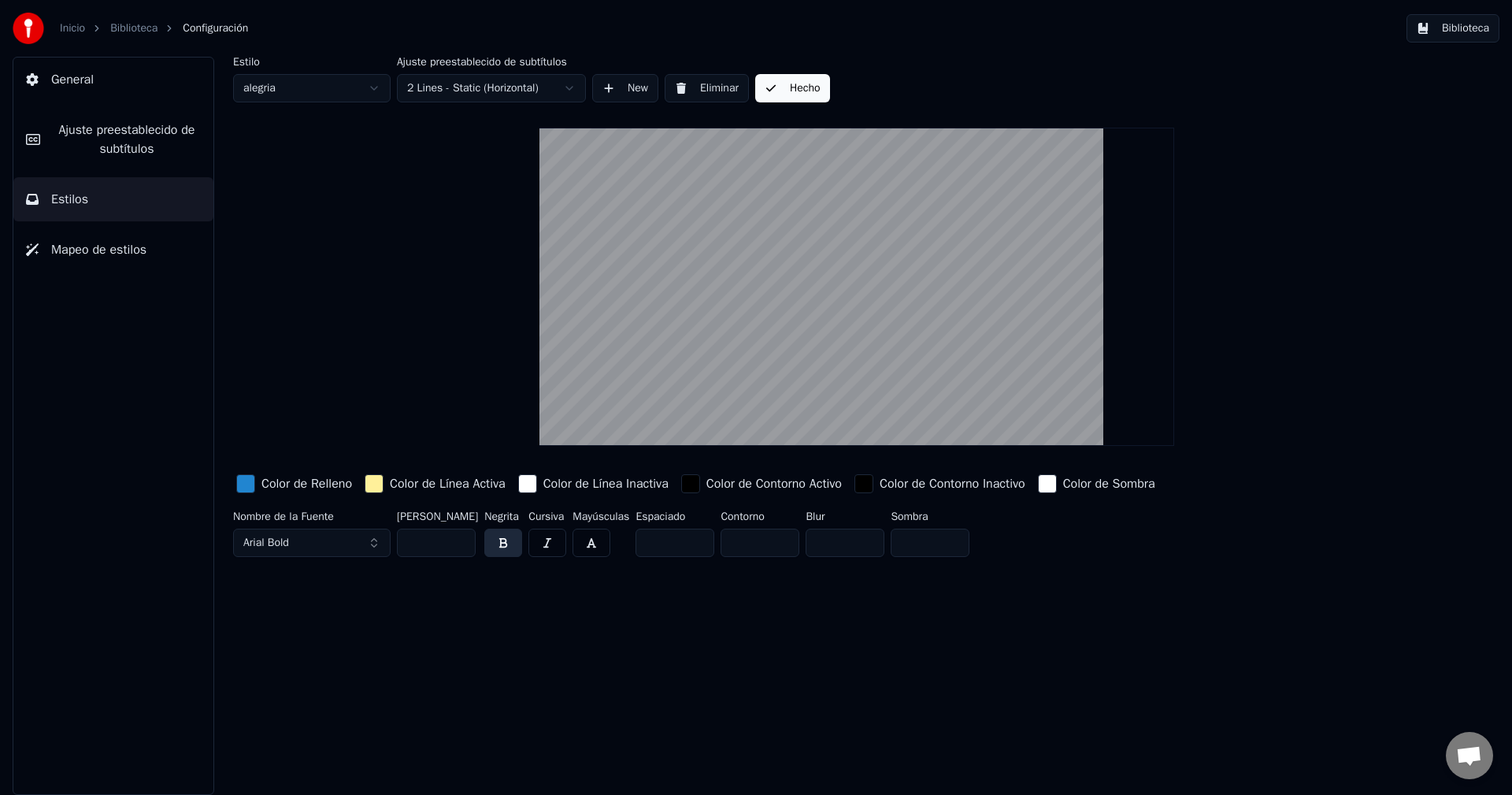 click on "Inicio Biblioteca Configuración Biblioteca General Ajuste preestablecido de subtítulos Estilos Mapeo de estilos Estilo alegria Ajuste preestablecido de subtítulos 2 Lines - Static (Horizontal) New Eliminar Hecho Color de Relleno Color de Línea Activa Color de Línea Inactiva Color de Contorno Activo Color de Contorno Inactivo Color de Sombra Nombre de la Fuente Arial Bold Tamaño de Fuente ** Negrita Cursiva Mayúsculas Espaciado * Contorno * Blur * Sombra *" at bounding box center [756, 397] 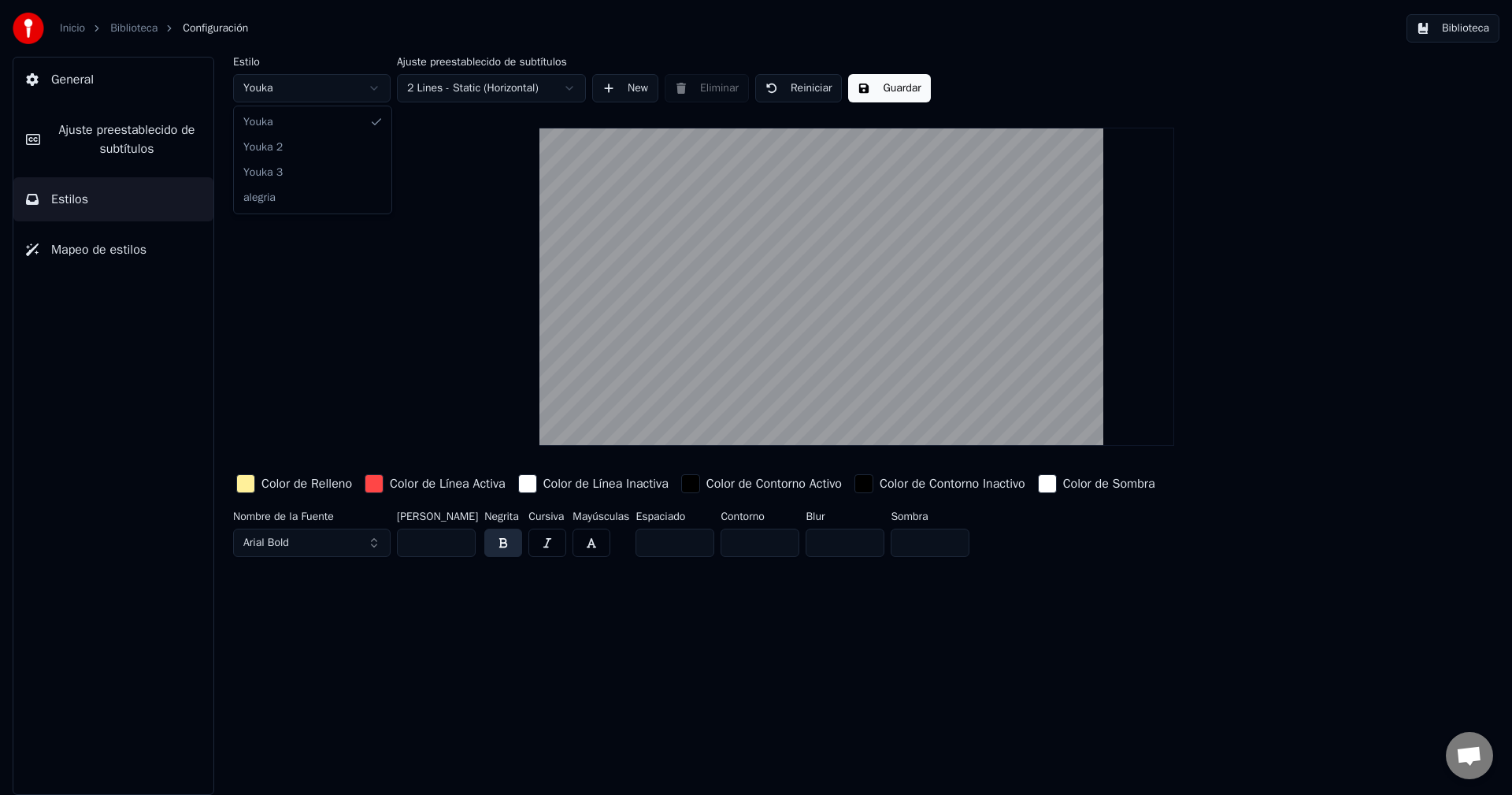 click on "Inicio Biblioteca Configuración Biblioteca General Ajuste preestablecido de subtítulos Estilos Mapeo de estilos Estilo Youka Ajuste preestablecido de subtítulos 2 Lines - Static (Horizontal) New Eliminar Reiniciar Guardar Color de Relleno Color de Línea Activa Color de Línea Inactiva Color de Contorno Activo Color de Contorno Inactivo Color de Sombra Nombre de la Fuente Arial Bold Tamaño de Fuente ** Negrita Cursiva Mayúsculas Espaciado * Contorno * Blur * Sombra * Youka Youka 2 Youka 3 alegria" at bounding box center [756, 397] 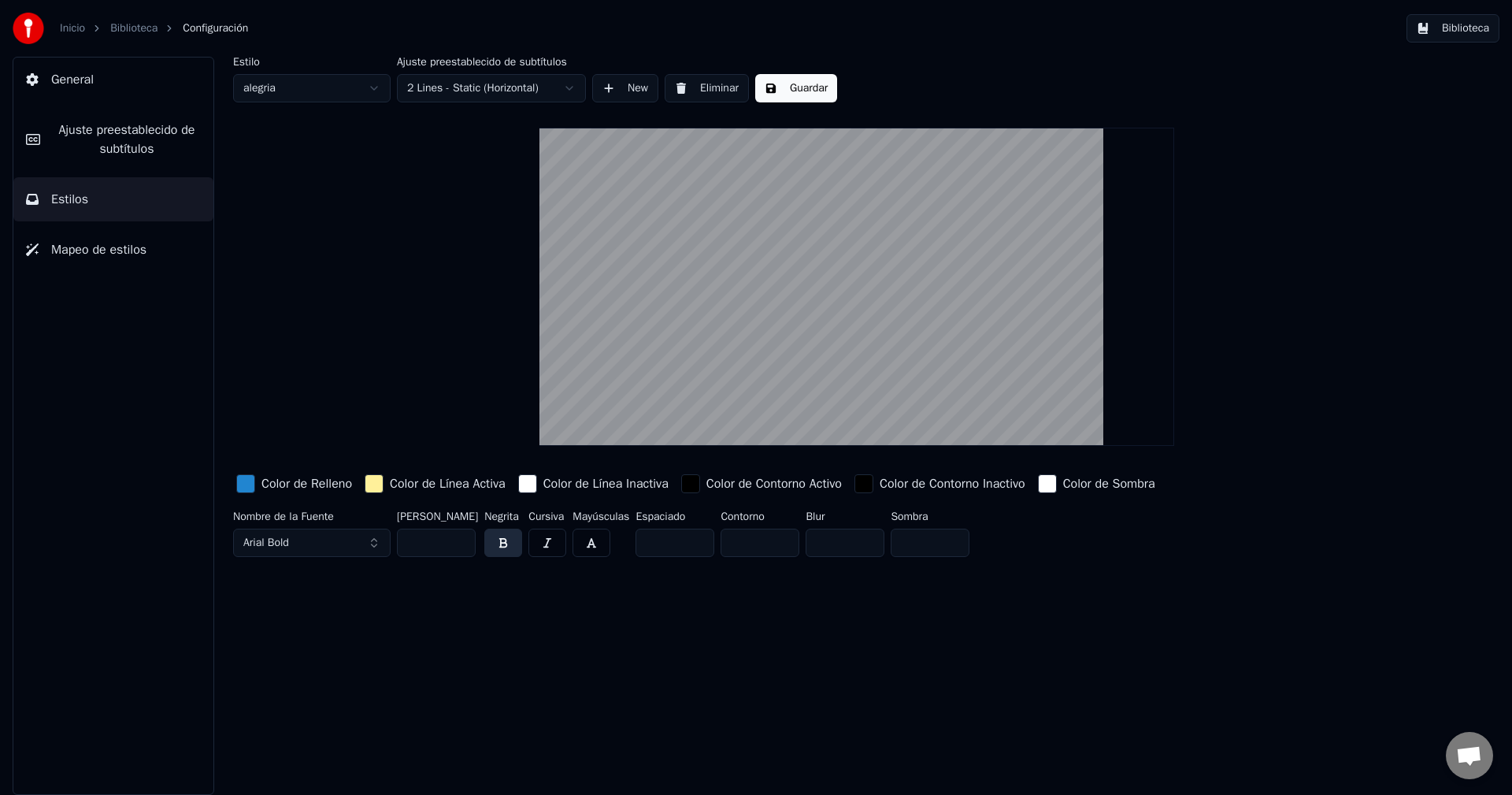click on "Inicio Biblioteca Configuración Biblioteca General Ajuste preestablecido de subtítulos Estilos Mapeo de estilos Estilo alegria Ajuste preestablecido de subtítulos 2 Lines - Static (Horizontal) New Eliminar Guardar Color de Relleno Color de Línea Activa Color de Línea Inactiva Color de Contorno Activo Color de Contorno Inactivo Color de Sombra Nombre de la Fuente Arial Bold Tamaño de Fuente ** Negrita Cursiva Mayúsculas Espaciado * Contorno * Blur * Sombra *" at bounding box center (756, 397) 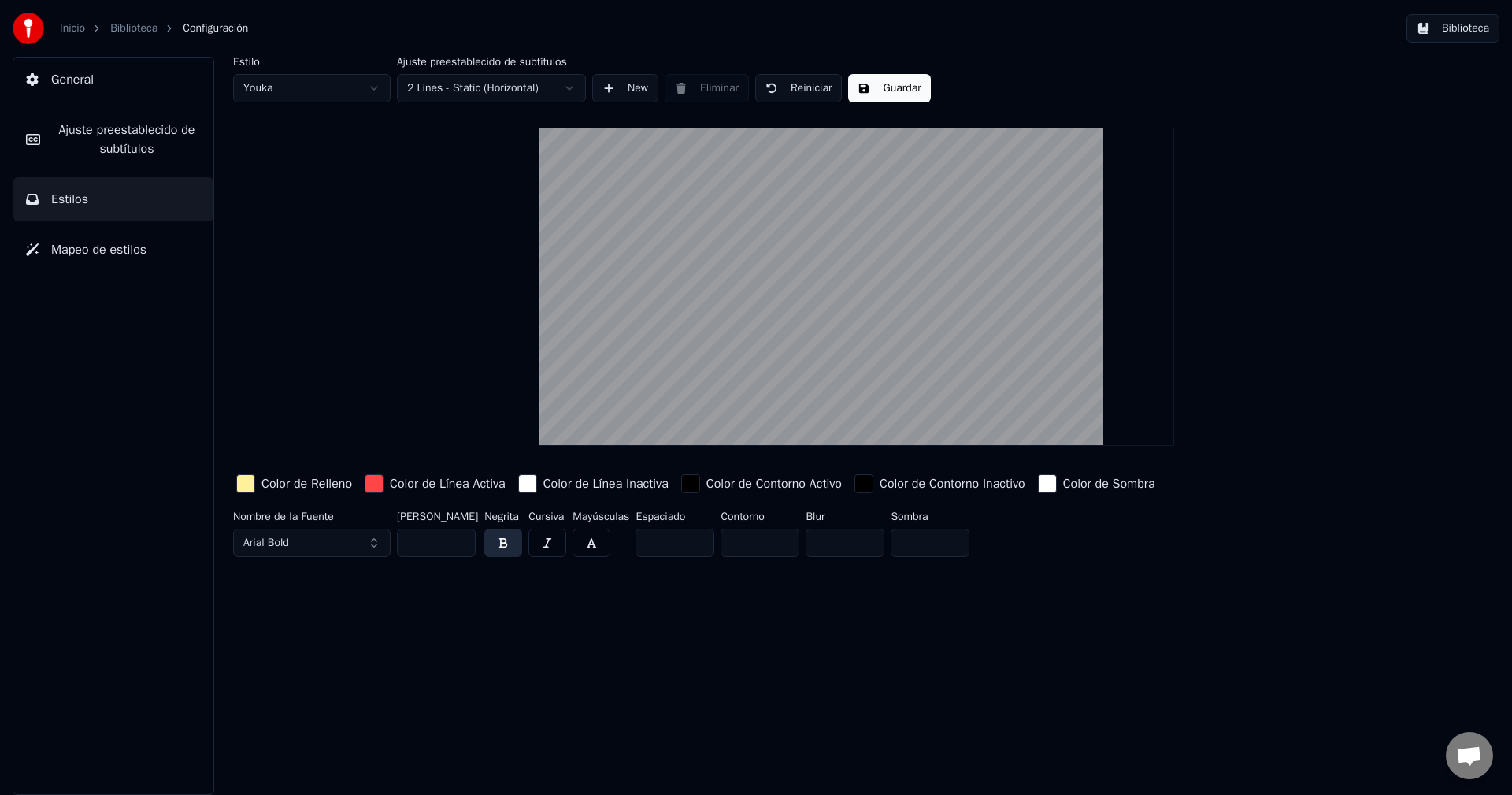 click on "Guardar" at bounding box center (889, 88) 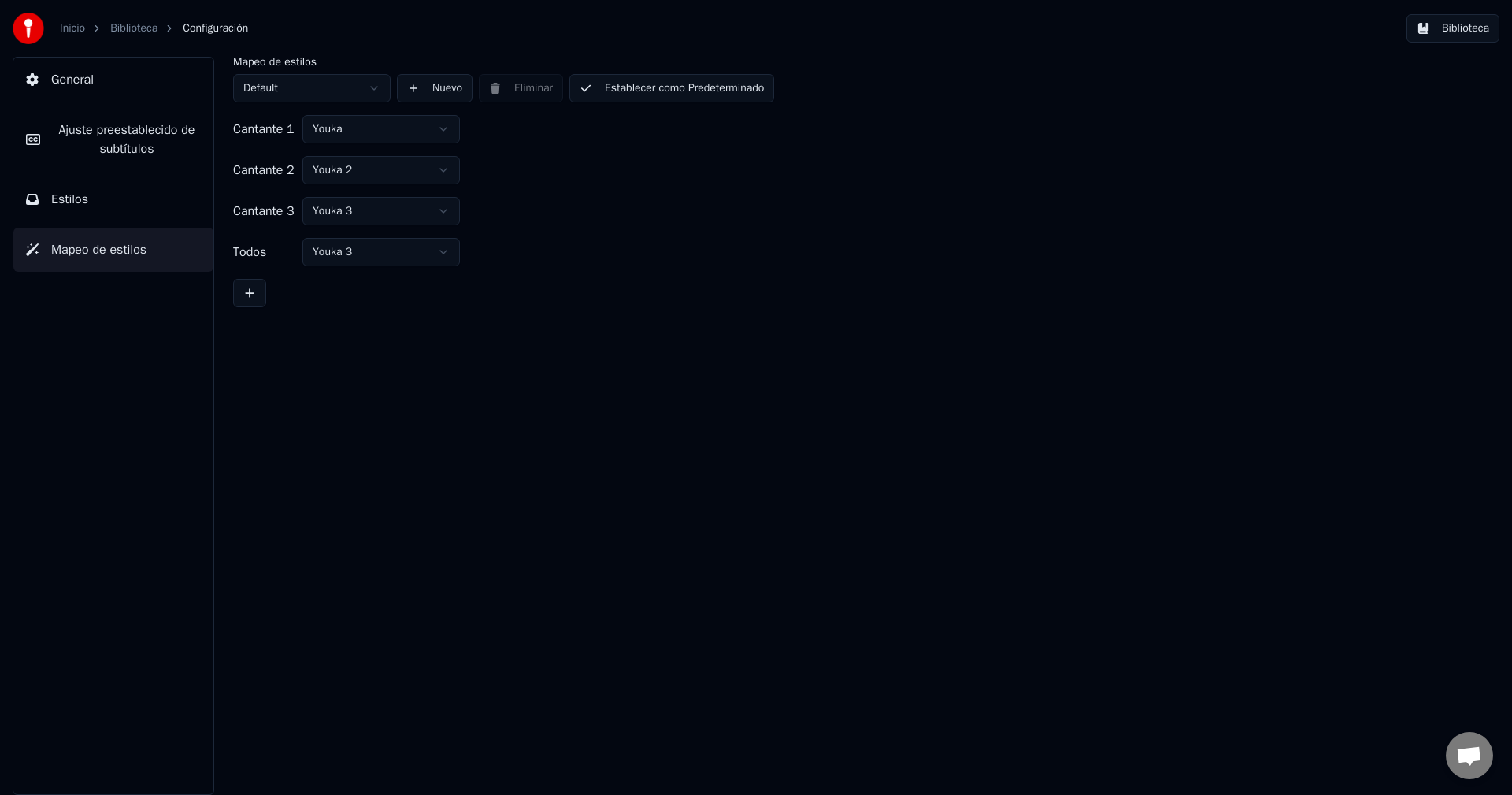 click on "Estilos" at bounding box center [69, 199] 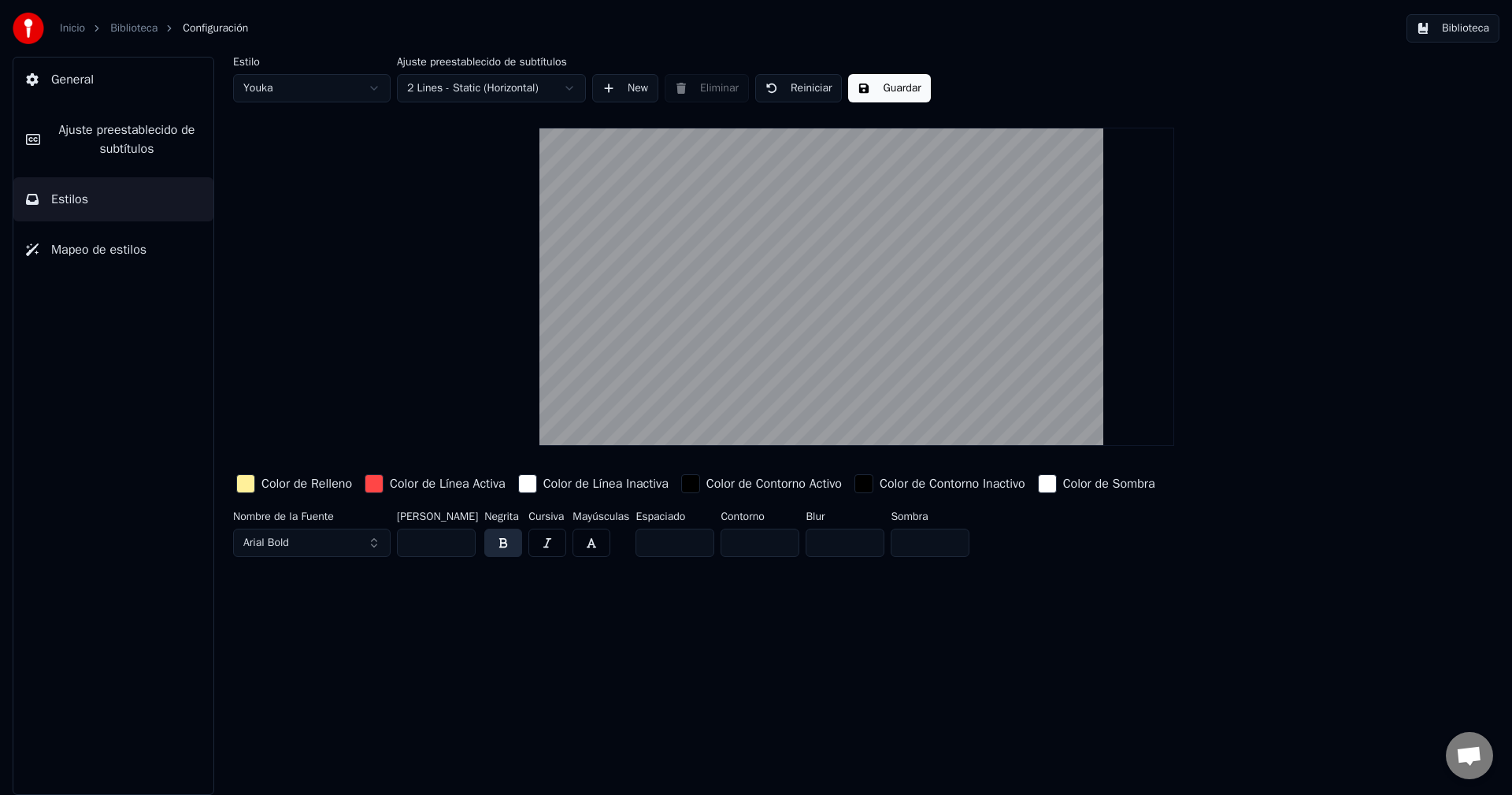 click on "General" at bounding box center [72, 80] 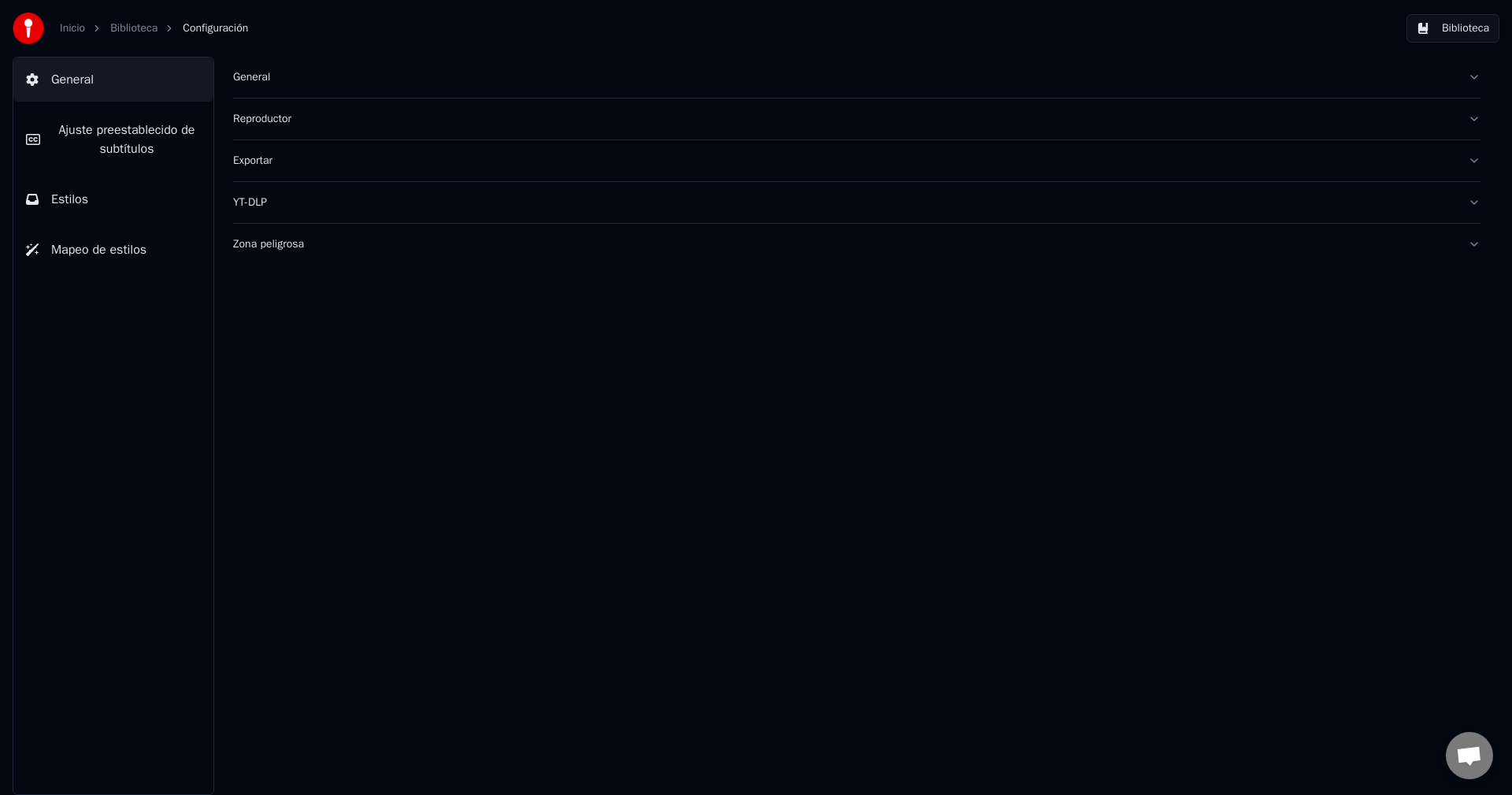 click on "Biblioteca" at bounding box center (134, 28) 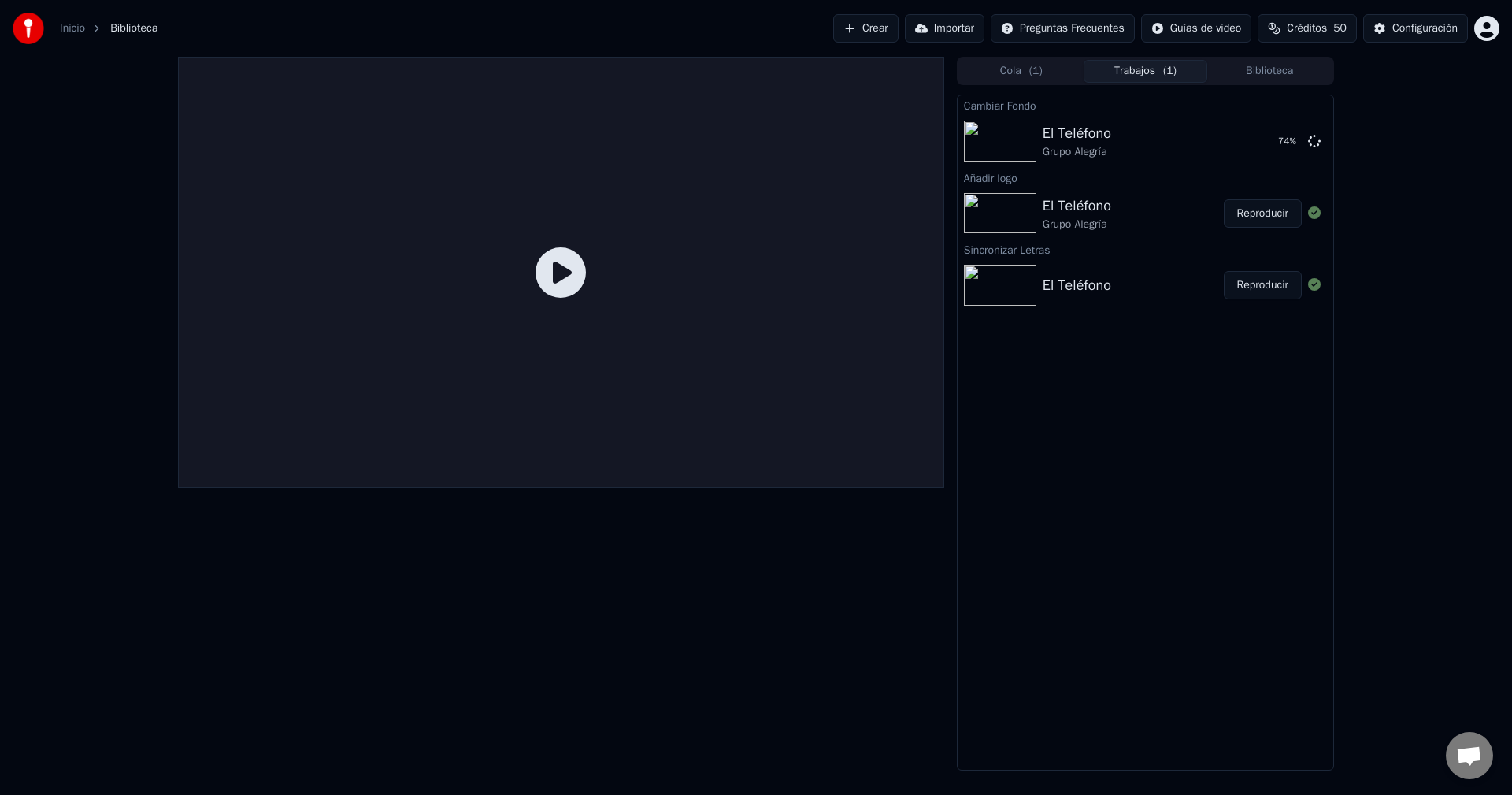 click 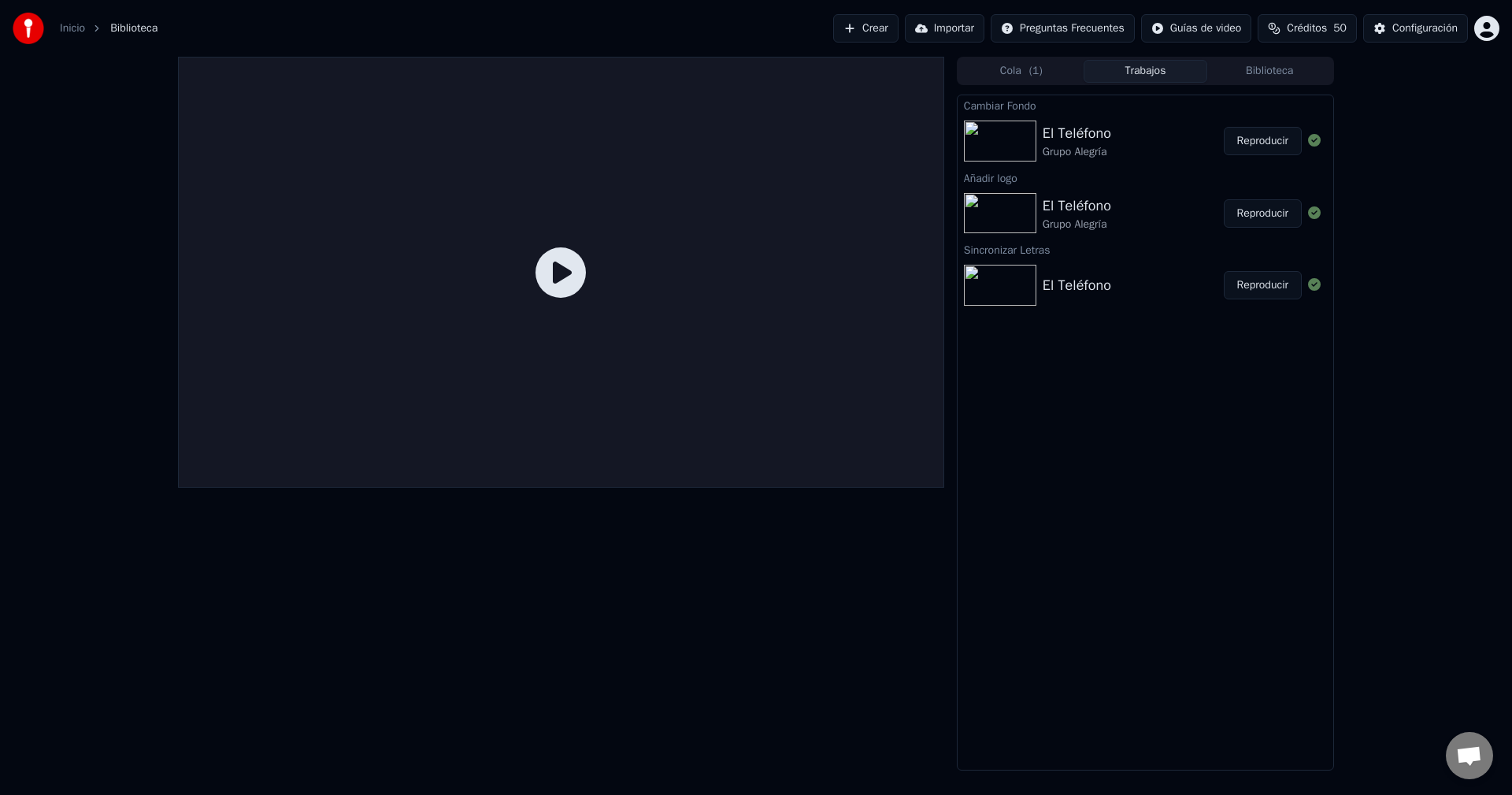 click on "Reproducir" at bounding box center [1262, 141] 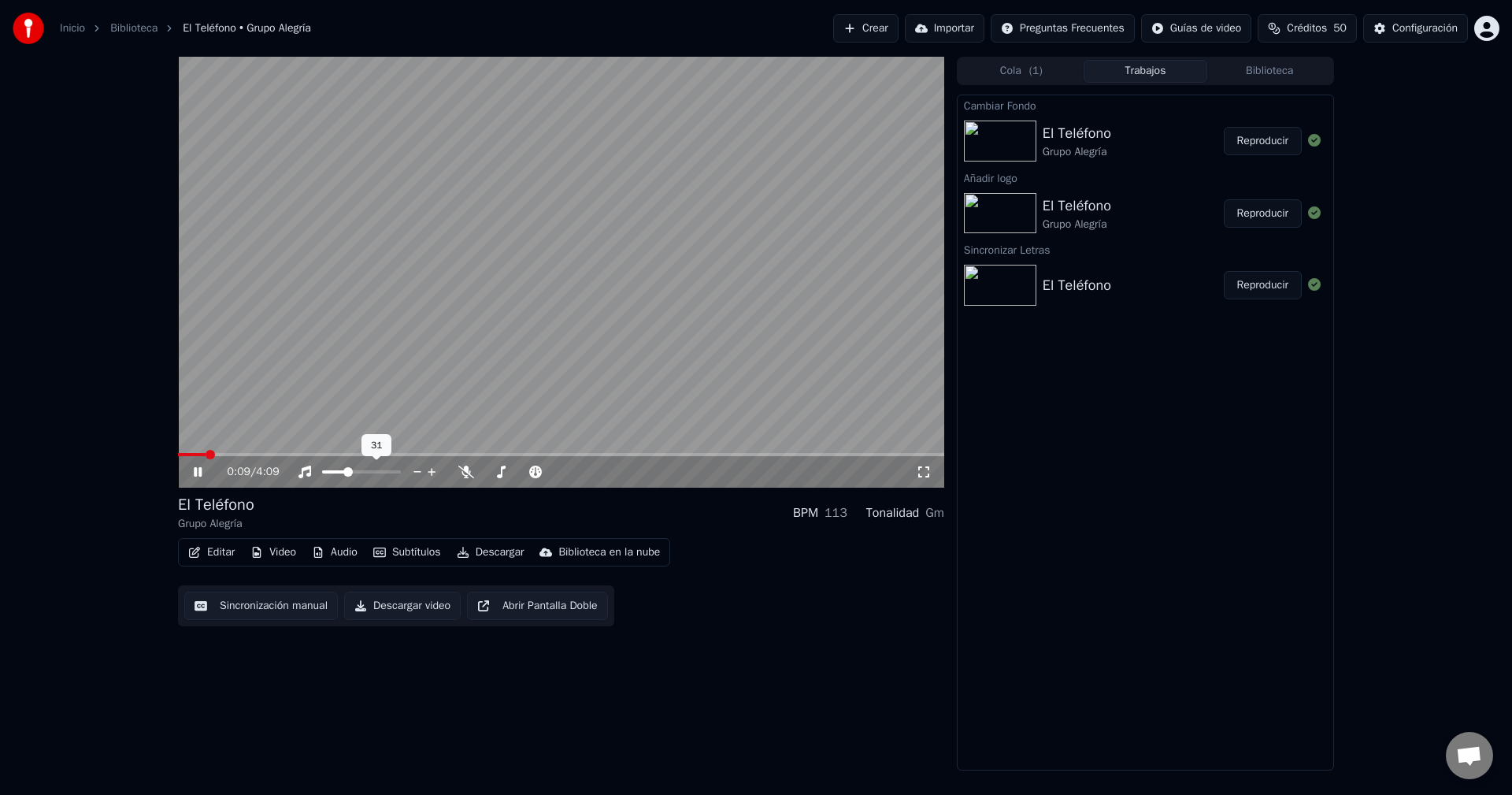 click at bounding box center (334, 472) 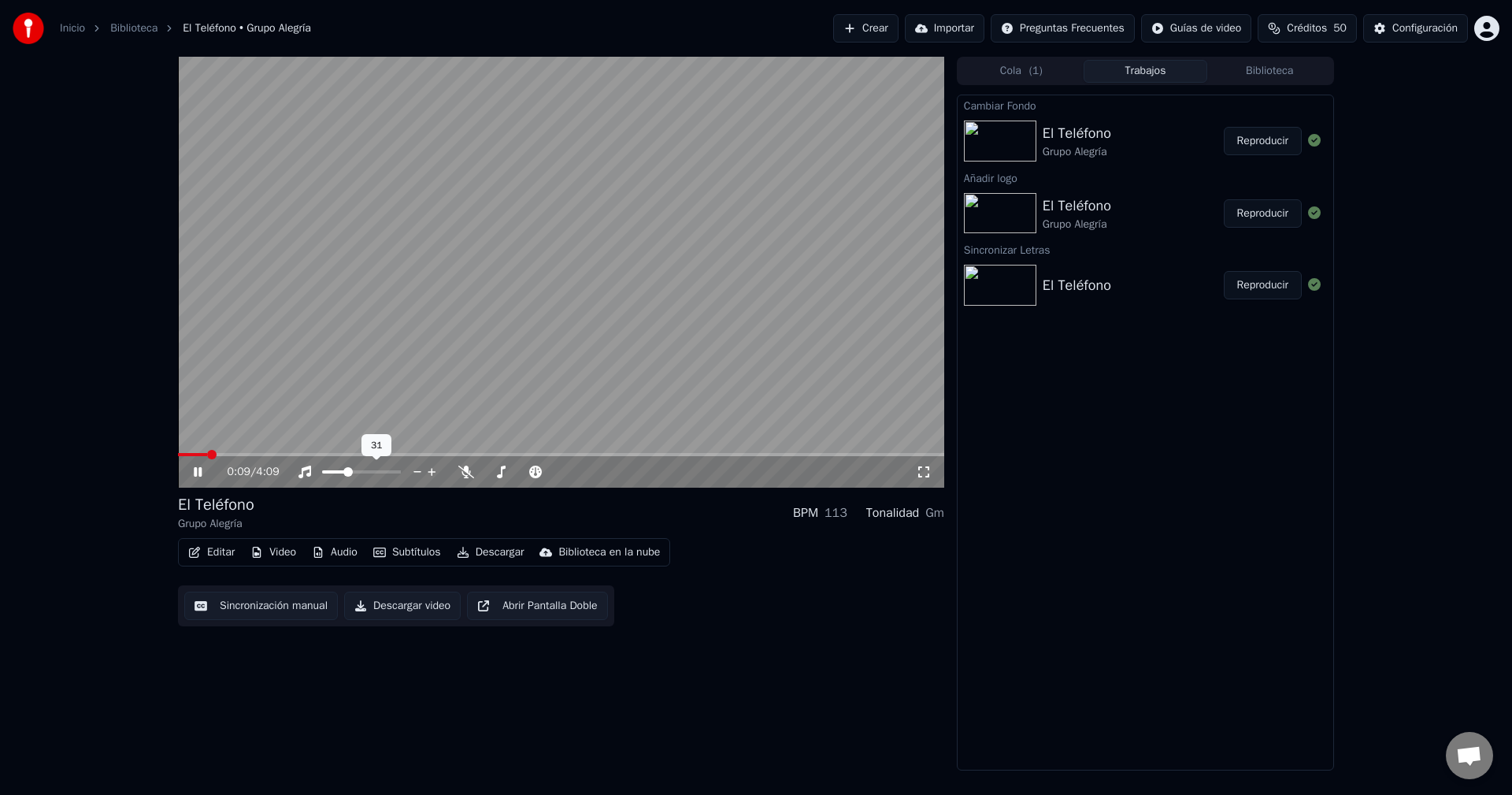 click at bounding box center [348, 472] 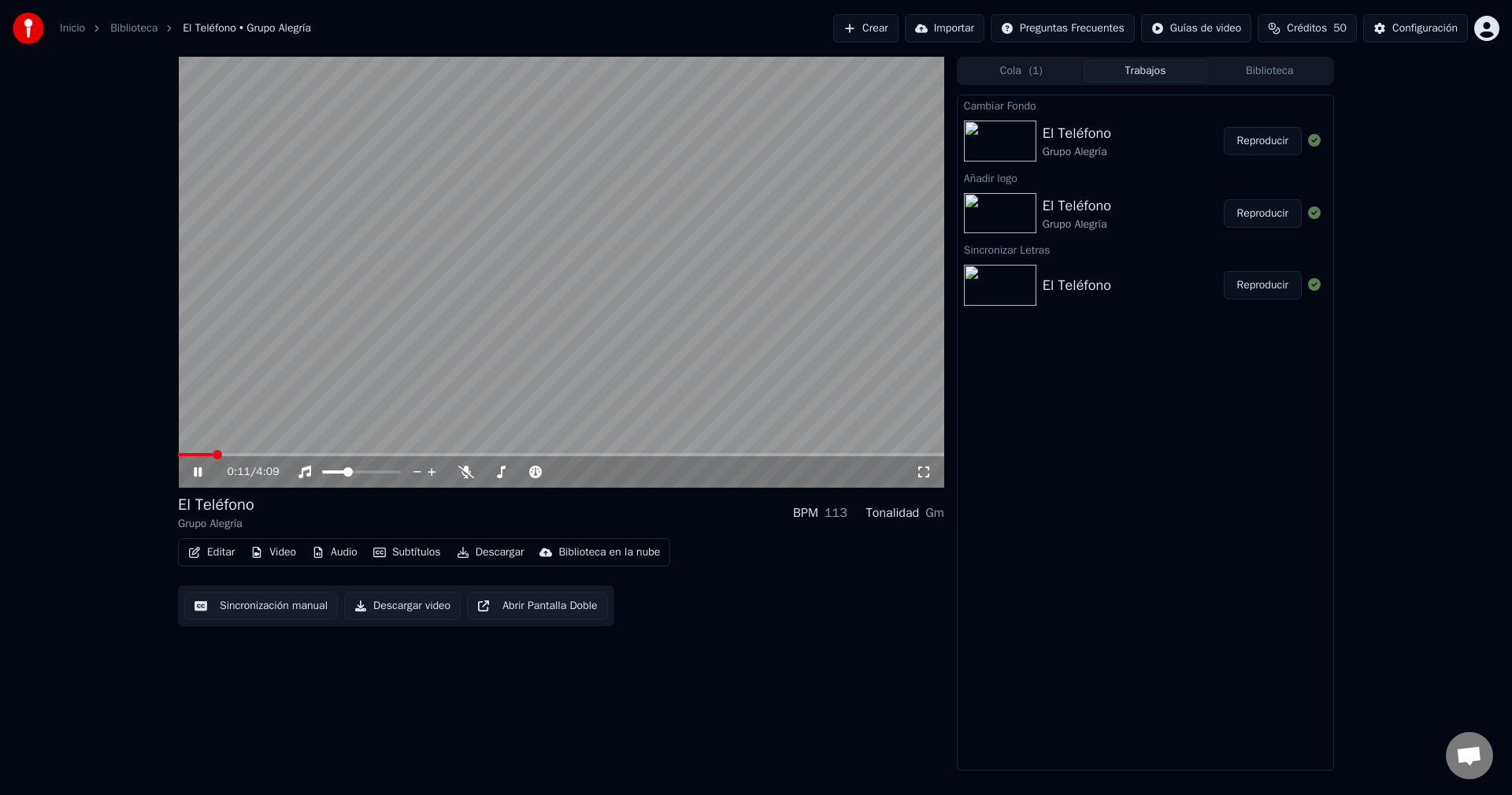 click on "Editar Video Audio Subtítulos Descargar Biblioteca en la nube Sincronización manual Descargar video Abrir Pantalla Doble" at bounding box center (561, 582) 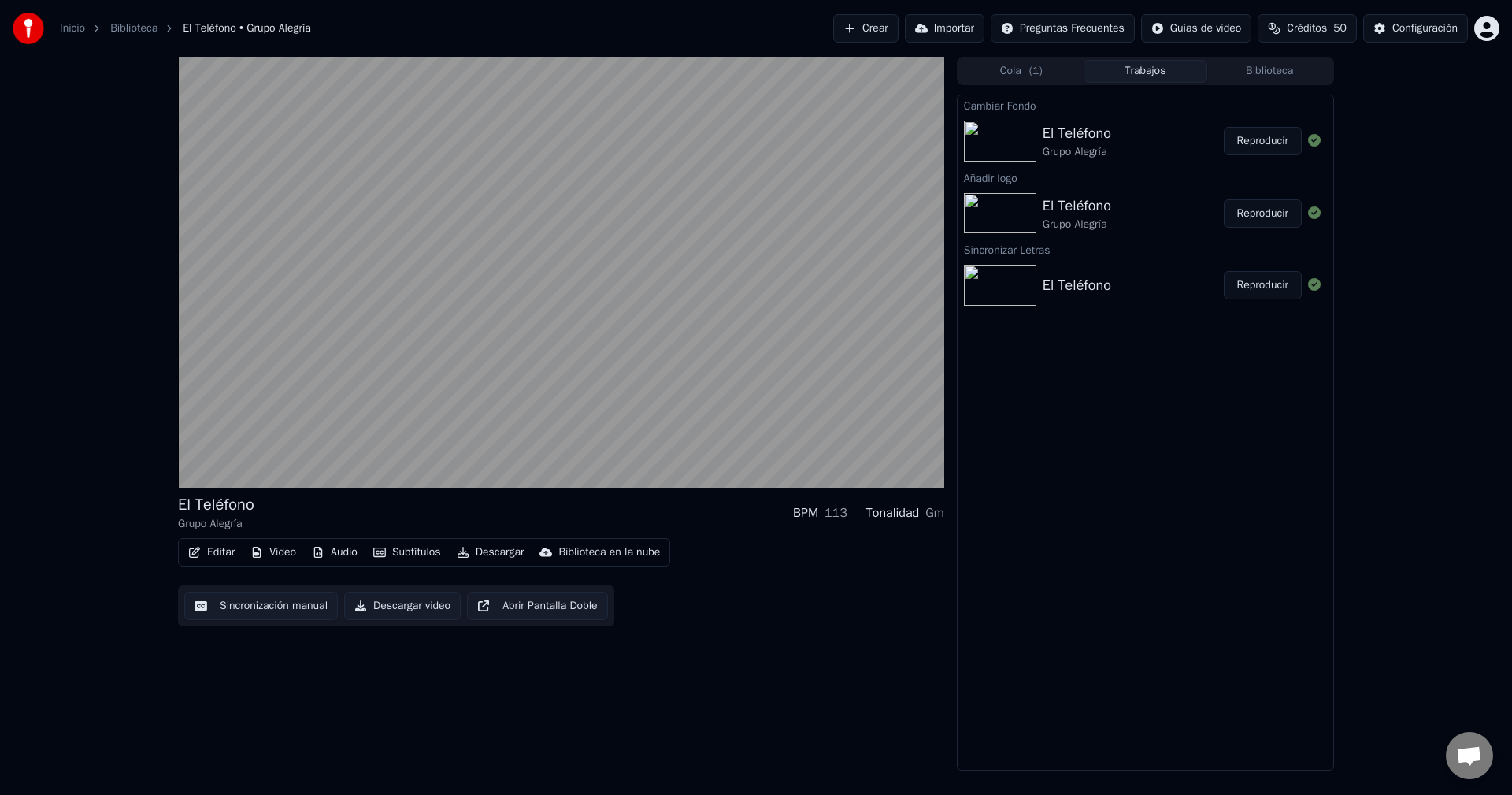 click on "Editar" at bounding box center [211, 552] 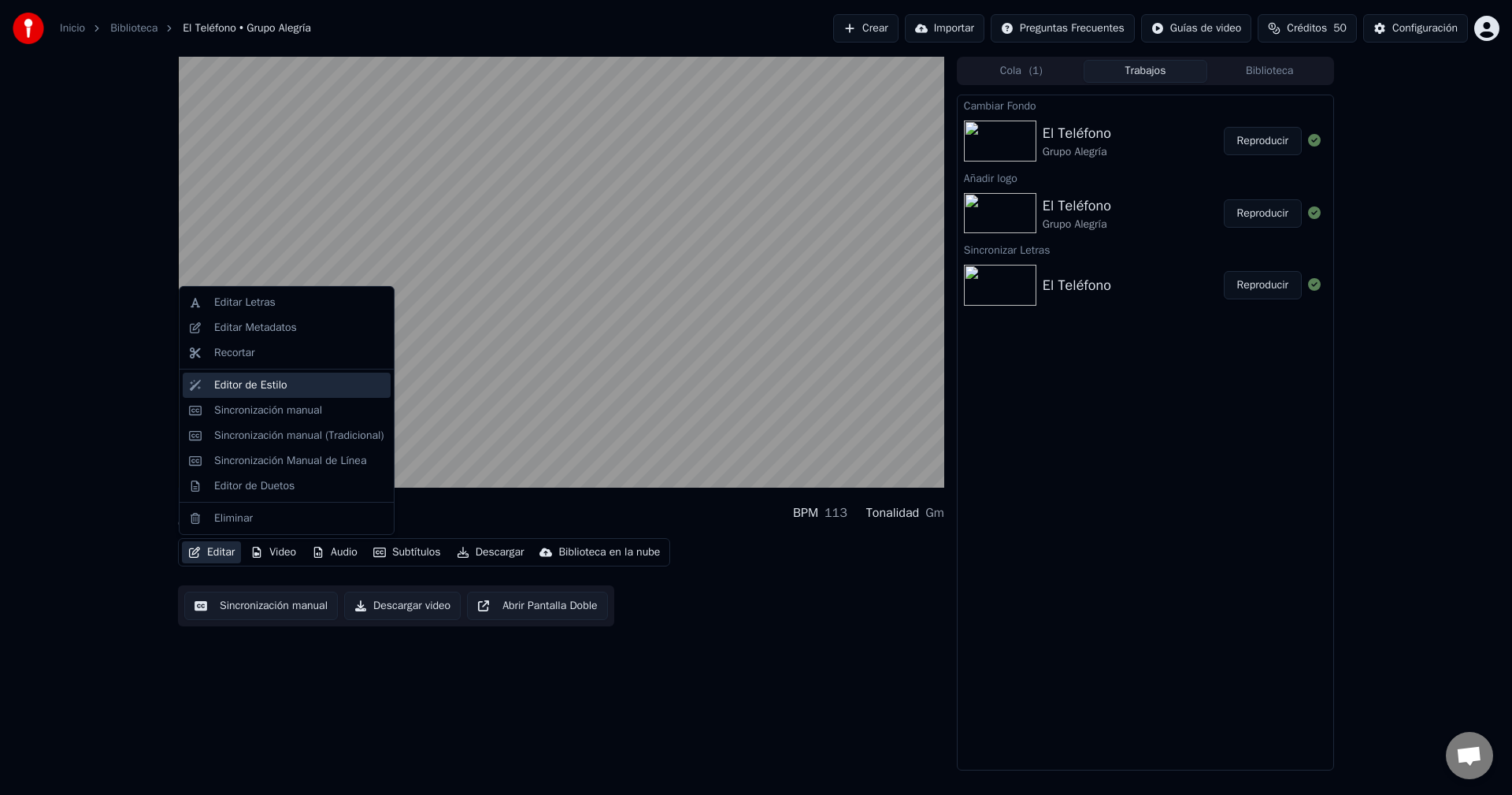 click on "Editor de Estilo" at bounding box center (250, 385) 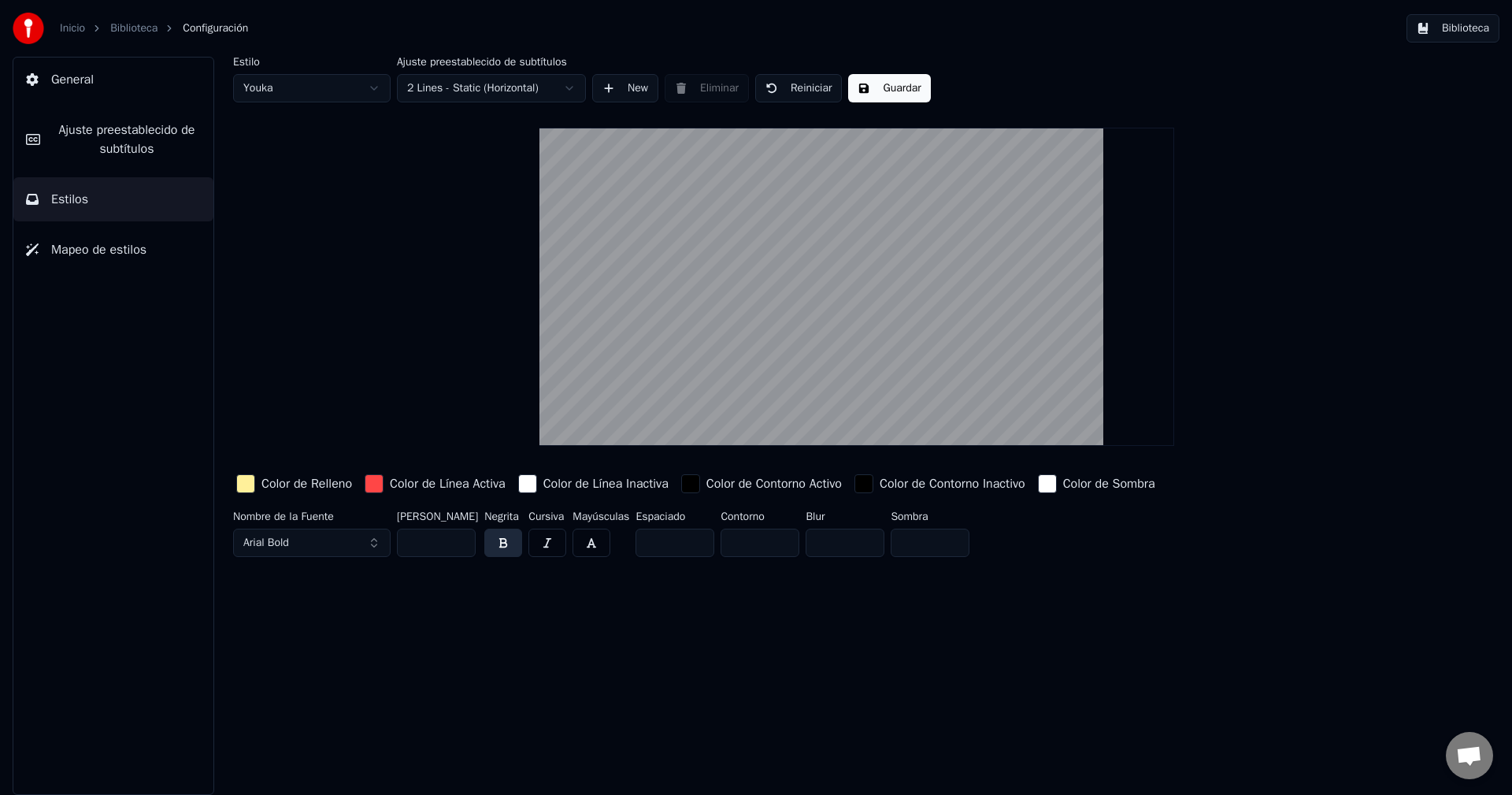click at bounding box center [528, 484] 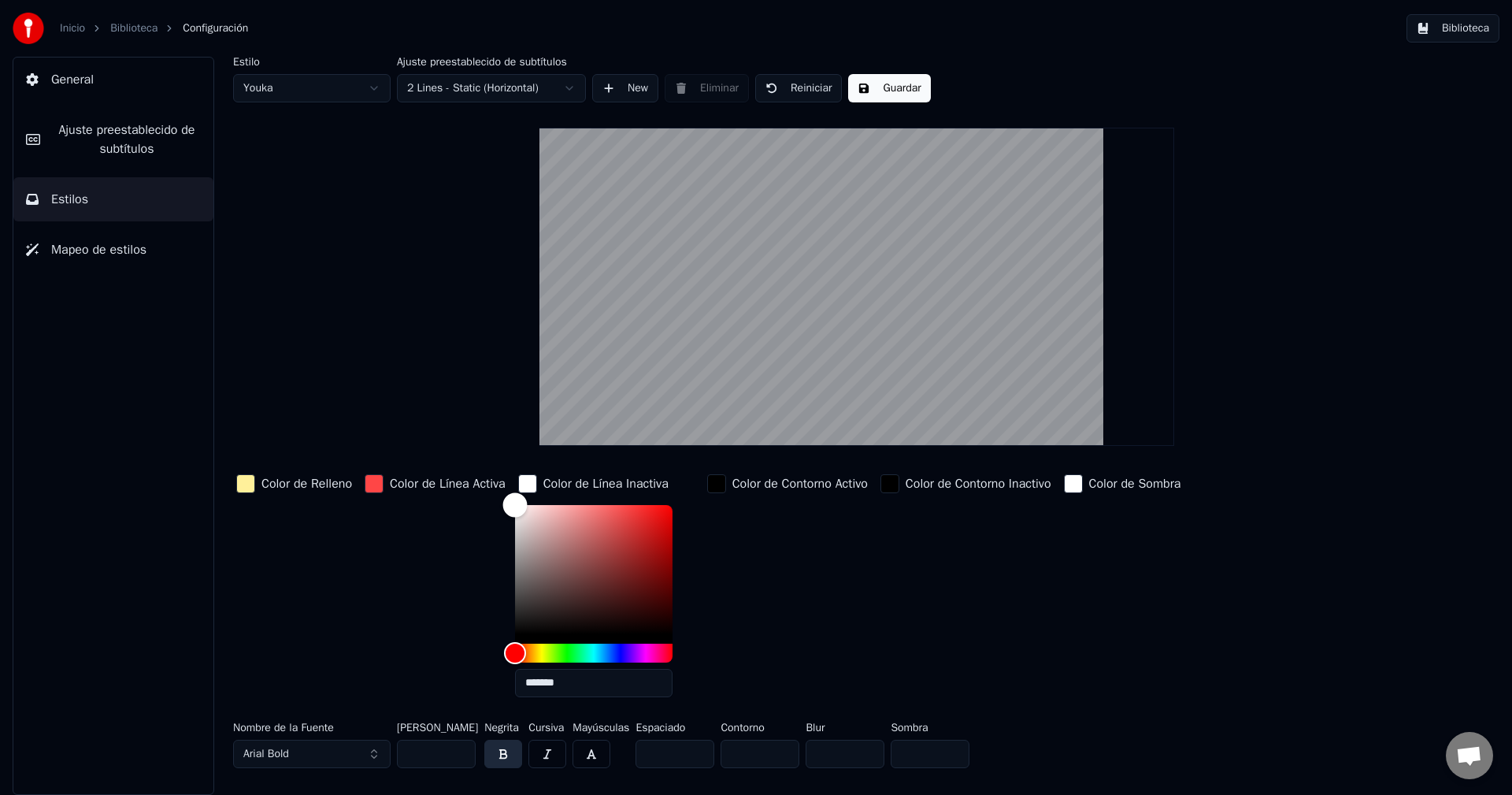 drag, startPoint x: 513, startPoint y: 503, endPoint x: 535, endPoint y: 508, distance: 22.561028 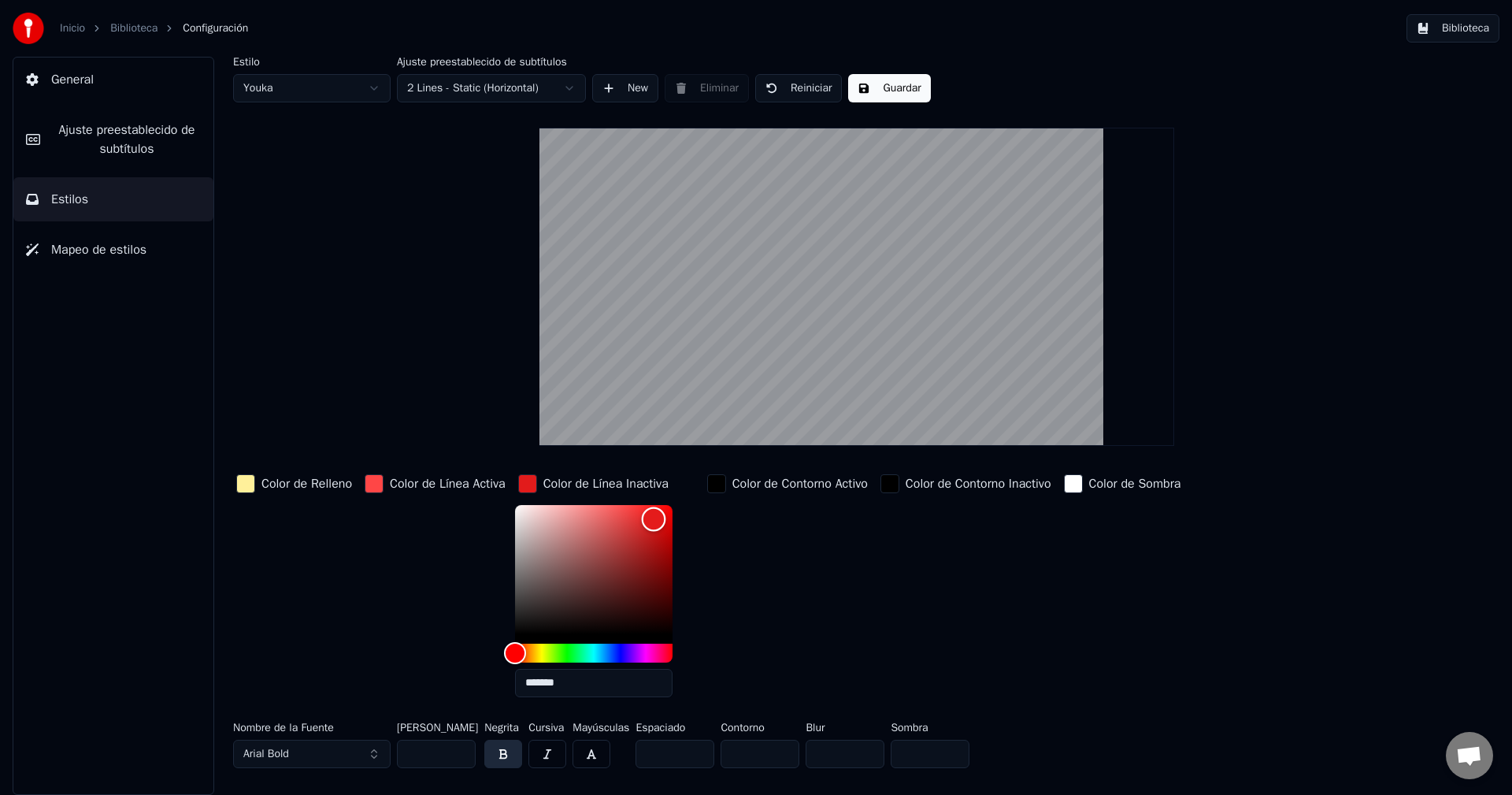 drag, startPoint x: 526, startPoint y: 509, endPoint x: 662, endPoint y: 518, distance: 136.29747 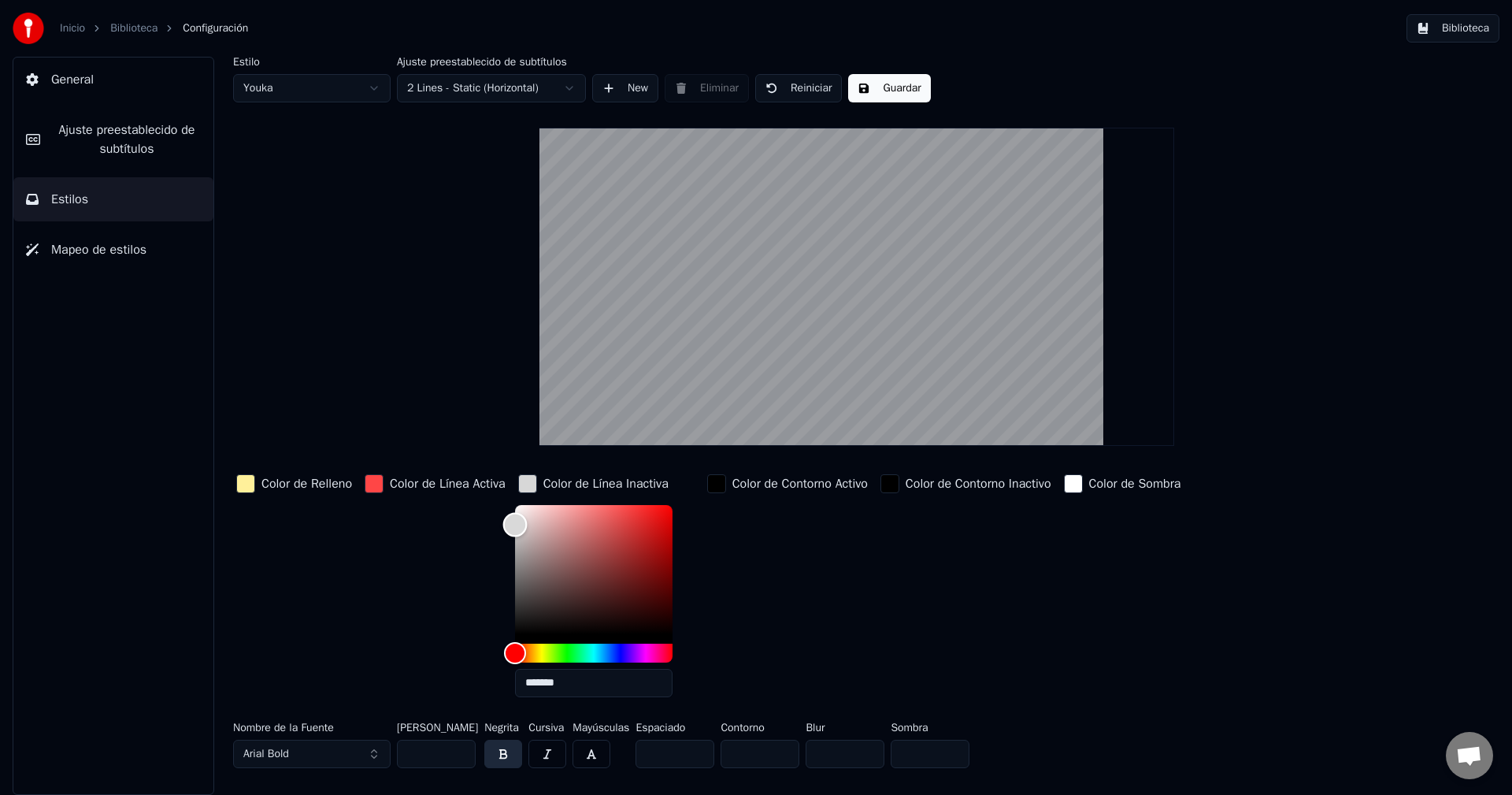 drag, startPoint x: 654, startPoint y: 515, endPoint x: 537, endPoint y: 552, distance: 122.711 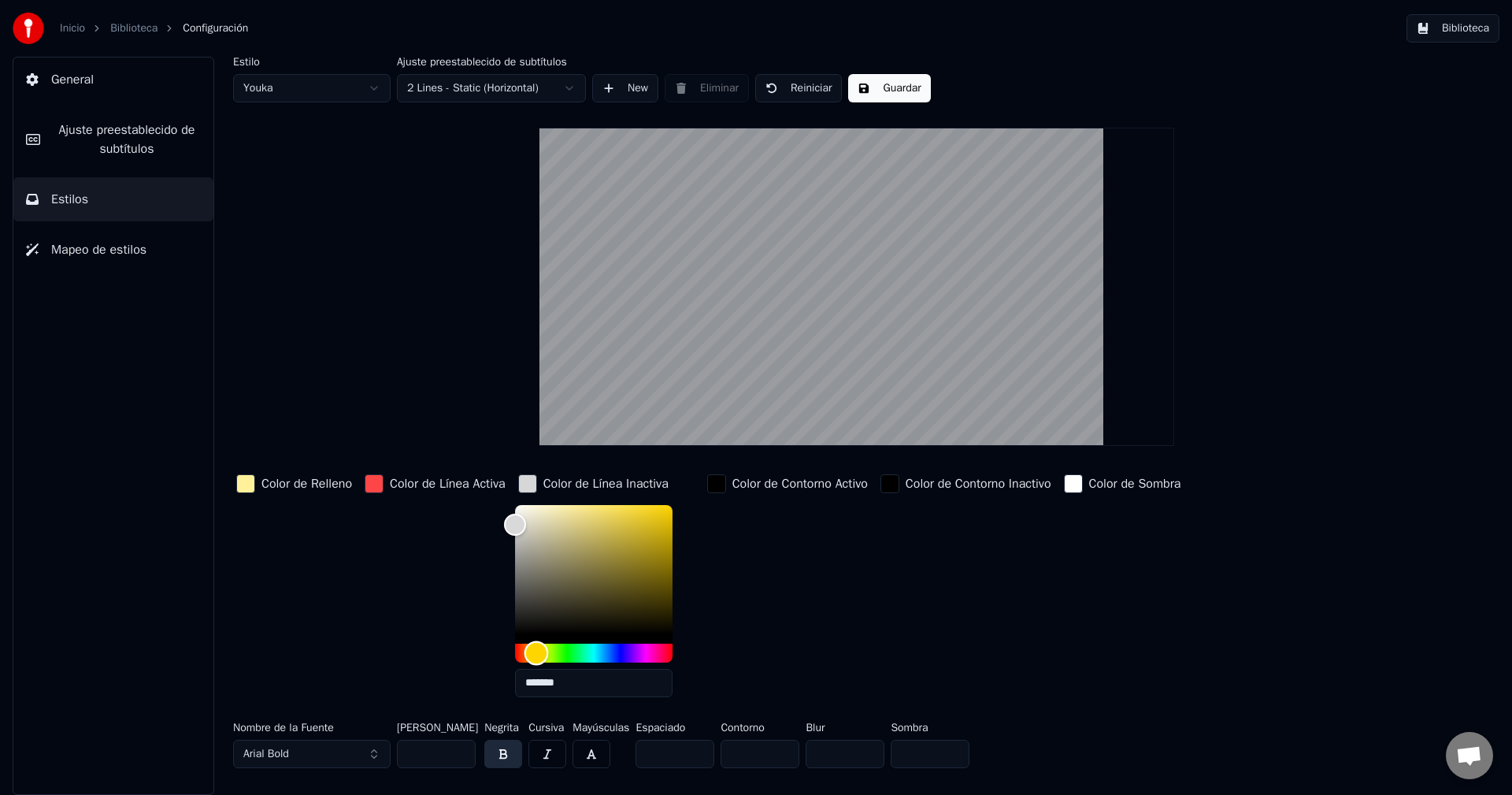 click at bounding box center [594, 653] 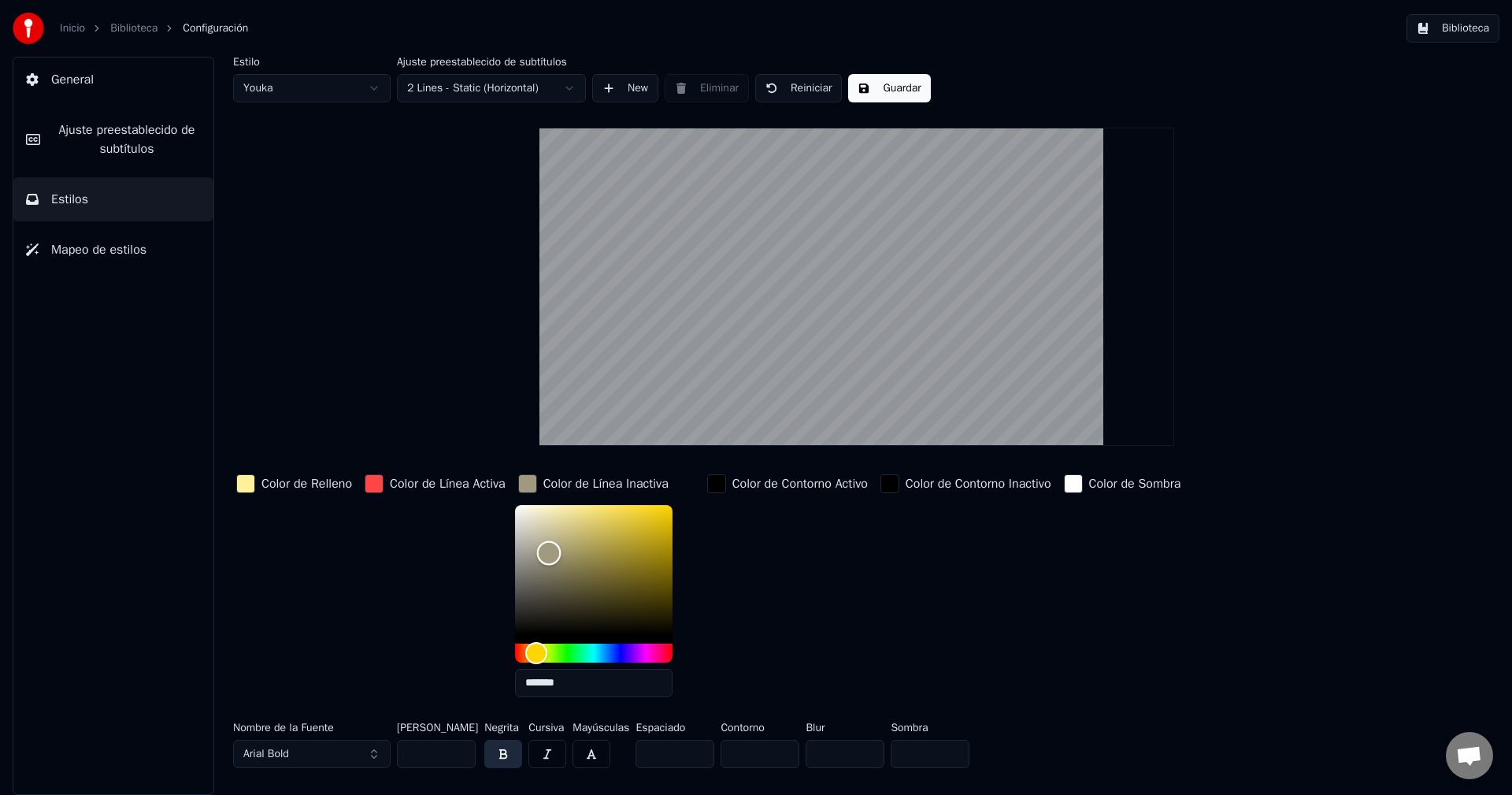 drag, startPoint x: 543, startPoint y: 552, endPoint x: 551, endPoint y: 547, distance: 9.433981 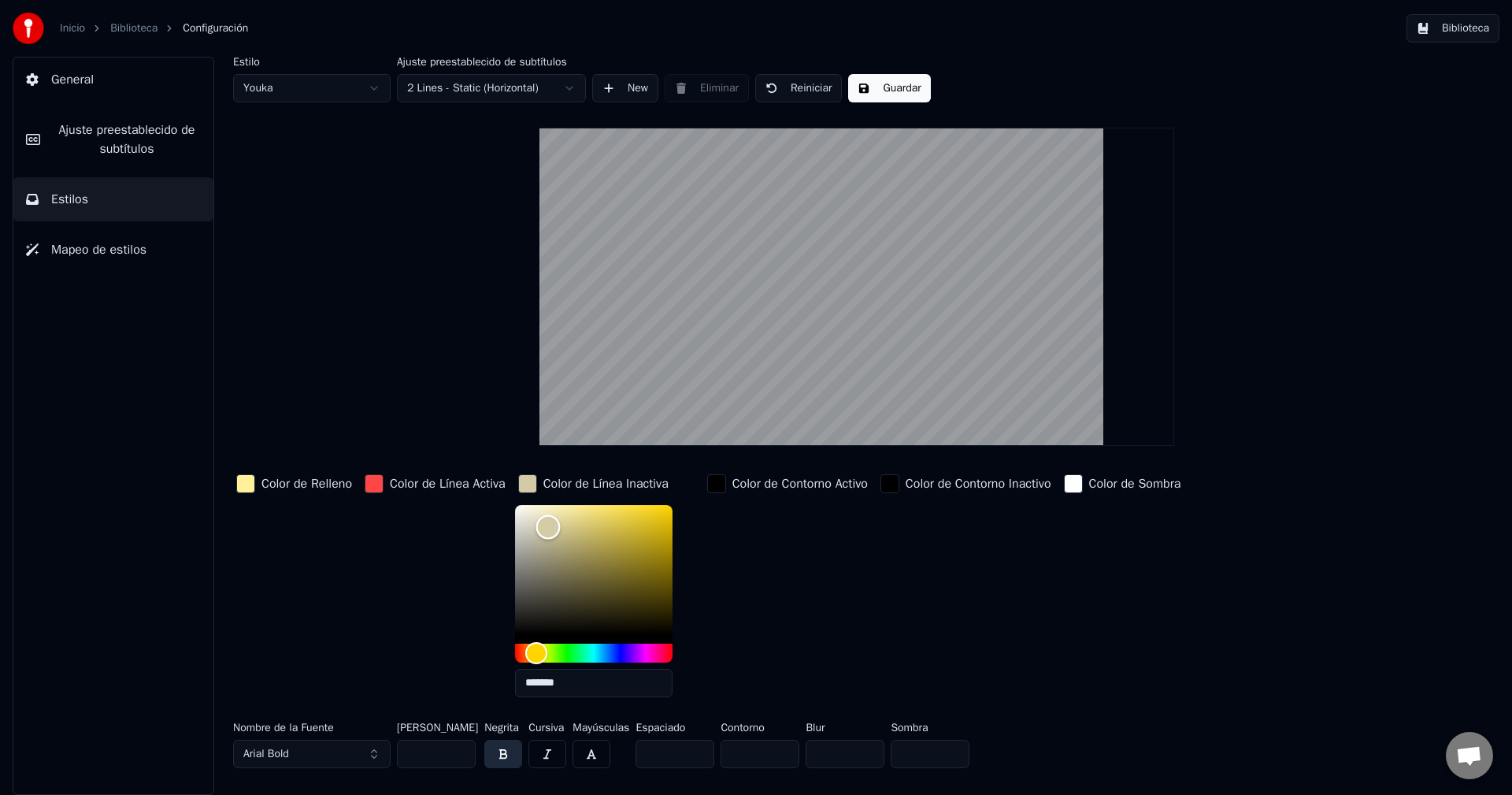 drag, startPoint x: 551, startPoint y: 546, endPoint x: 551, endPoint y: 526, distance: 20 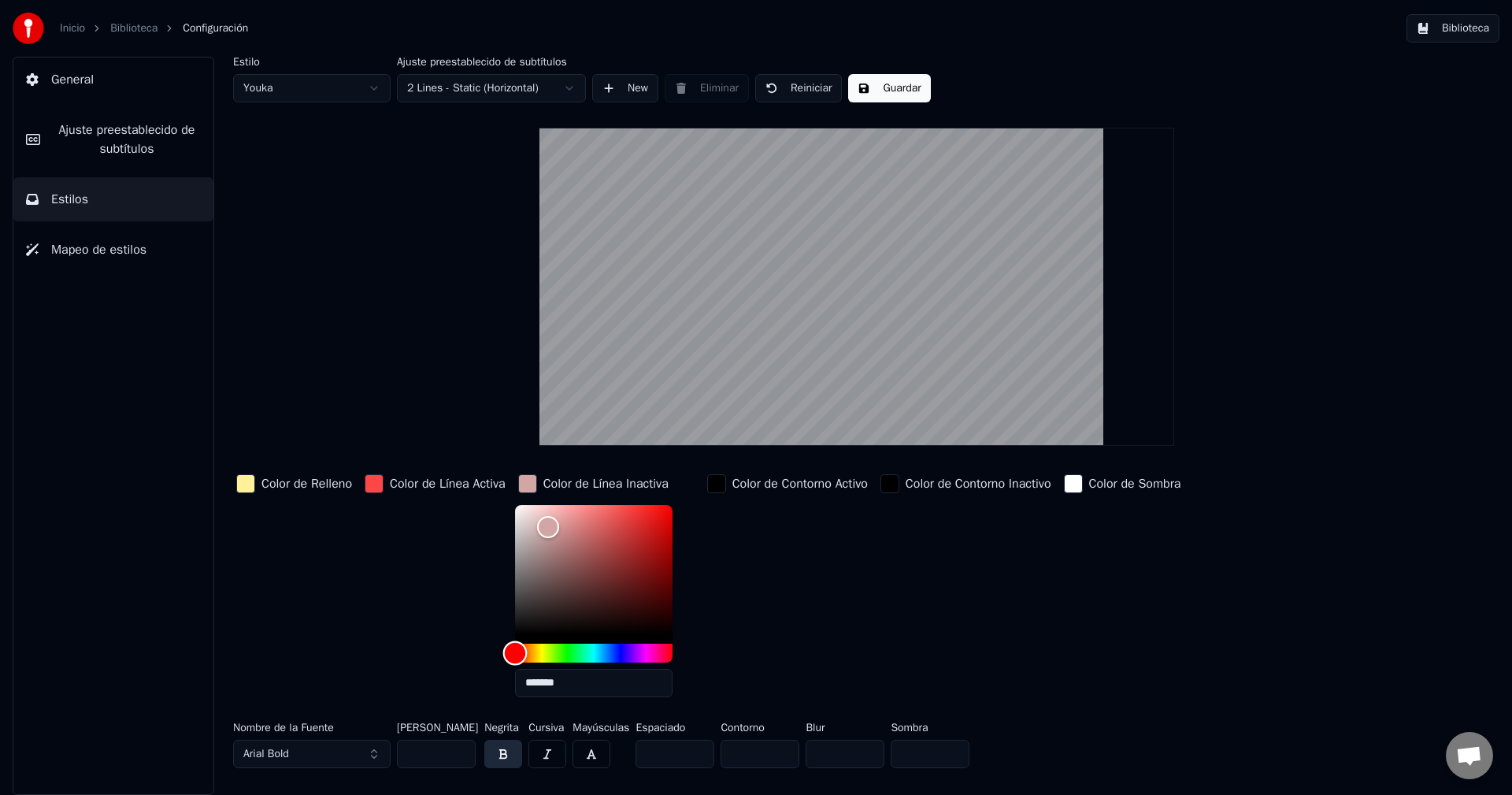 drag, startPoint x: 532, startPoint y: 645, endPoint x: 509, endPoint y: 645, distance: 23 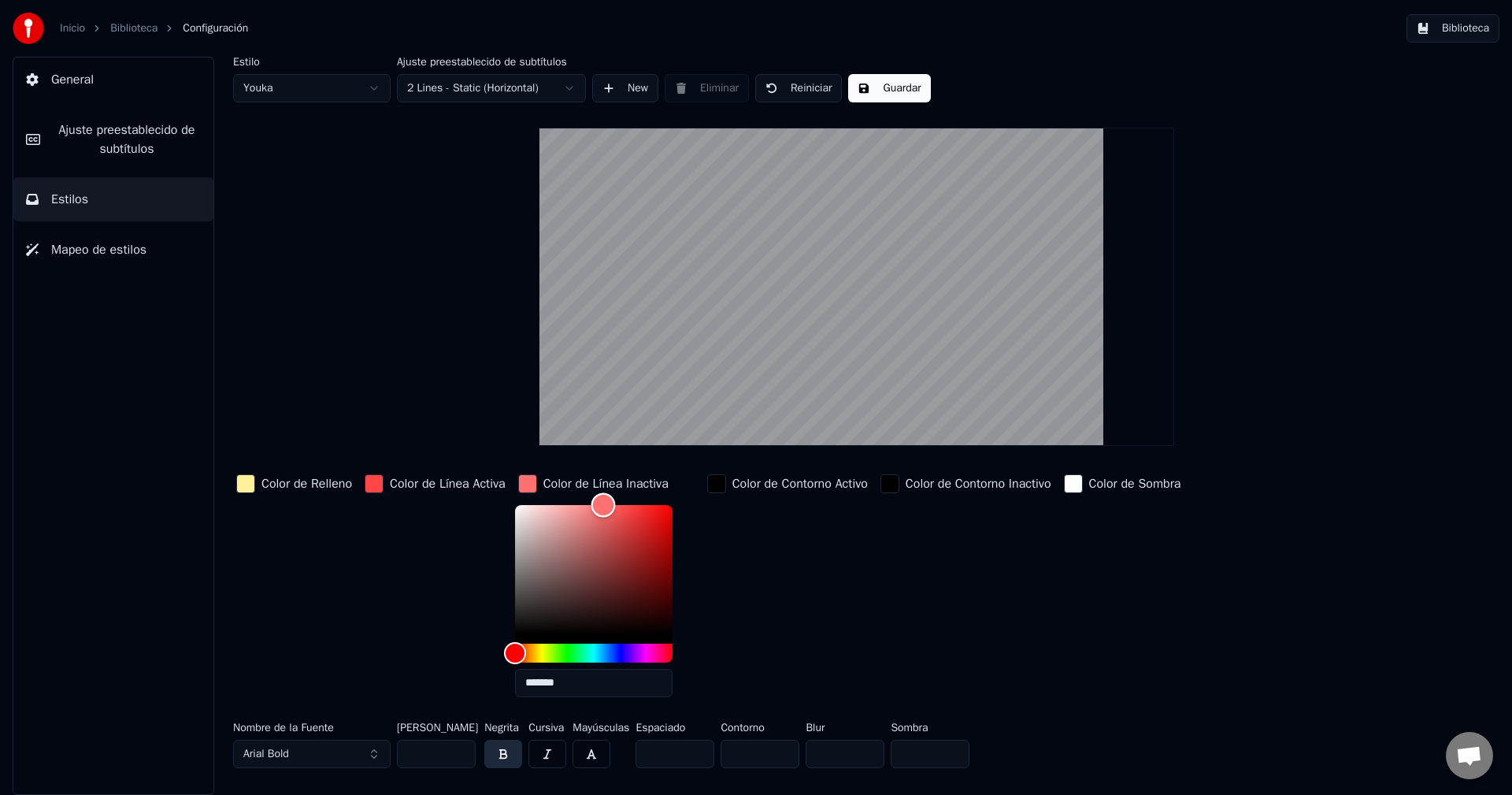 drag, startPoint x: 553, startPoint y: 524, endPoint x: 606, endPoint y: 503, distance: 57.0088 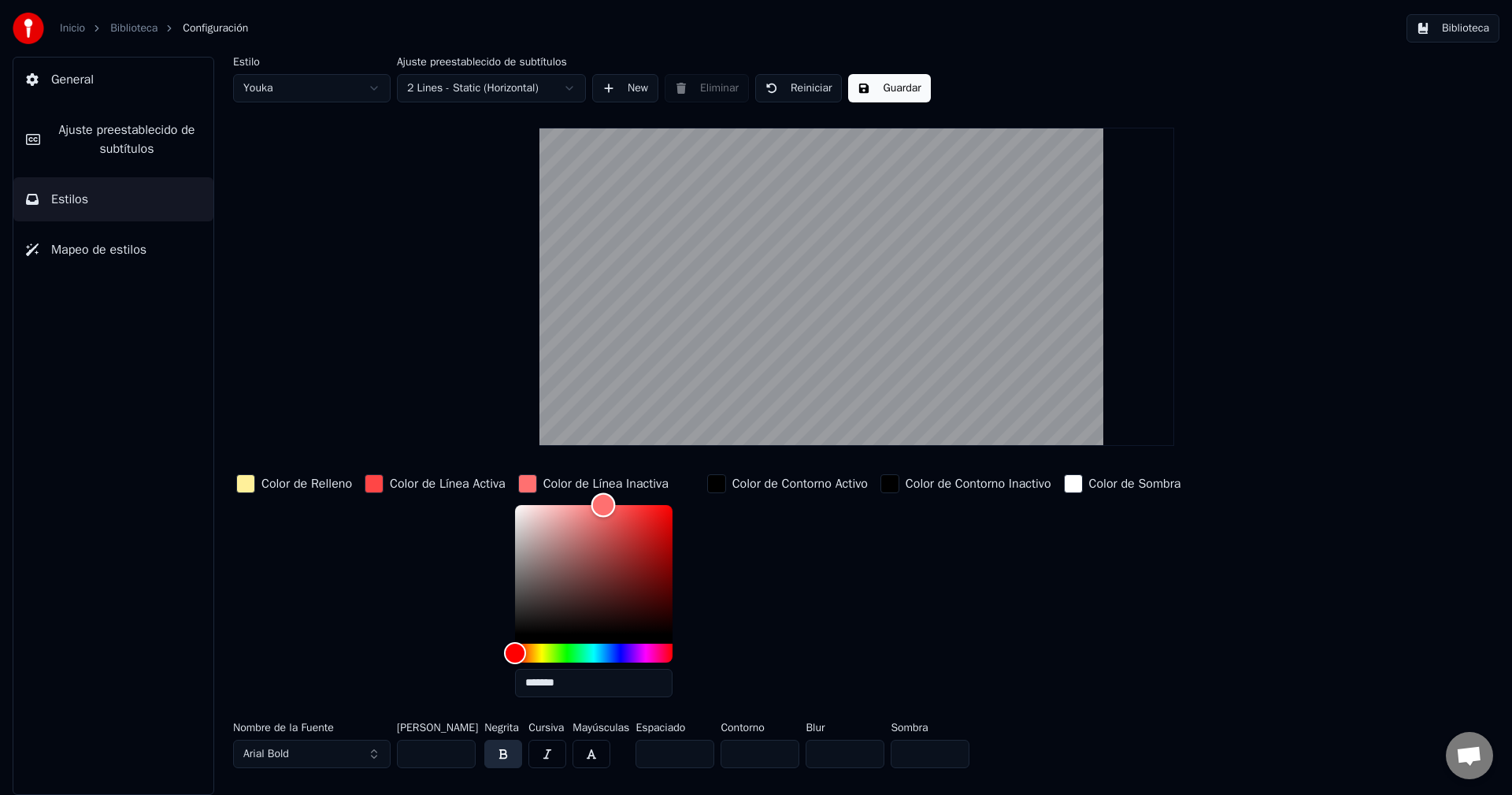 click at bounding box center [603, 504] 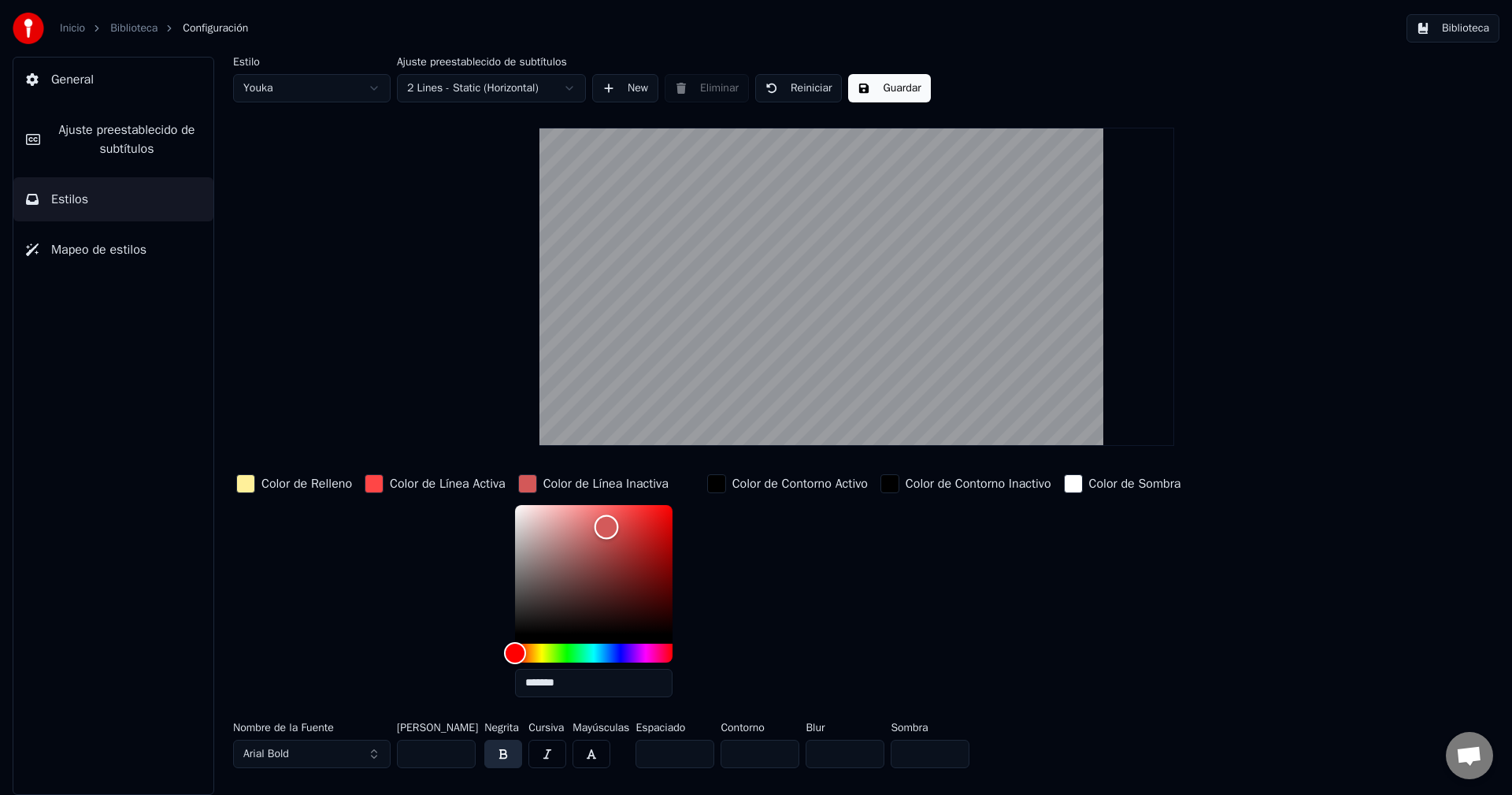 drag, startPoint x: 607, startPoint y: 503, endPoint x: 610, endPoint y: 526, distance: 23.19483 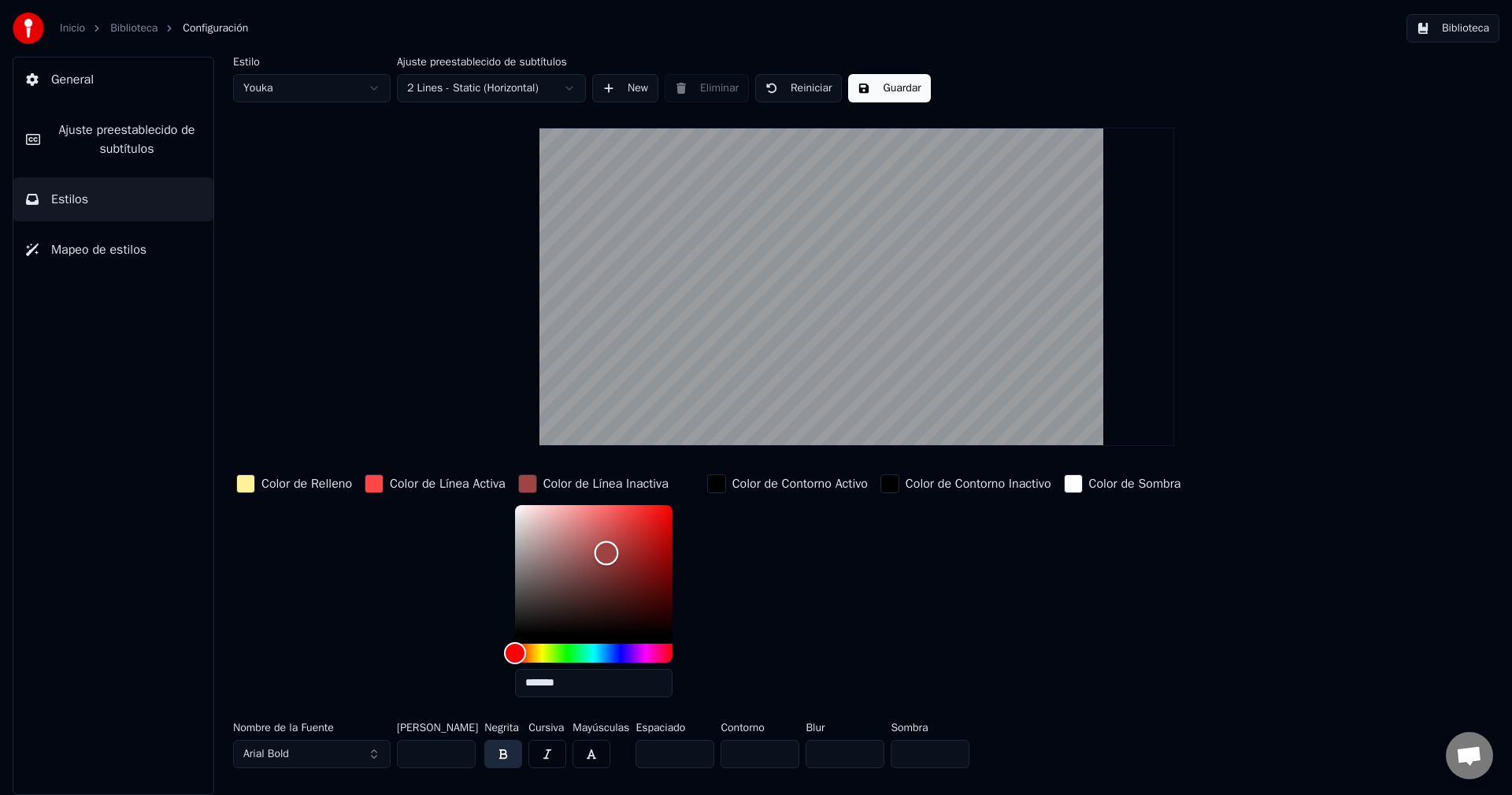 drag, startPoint x: 610, startPoint y: 526, endPoint x: 610, endPoint y: 552, distance: 26 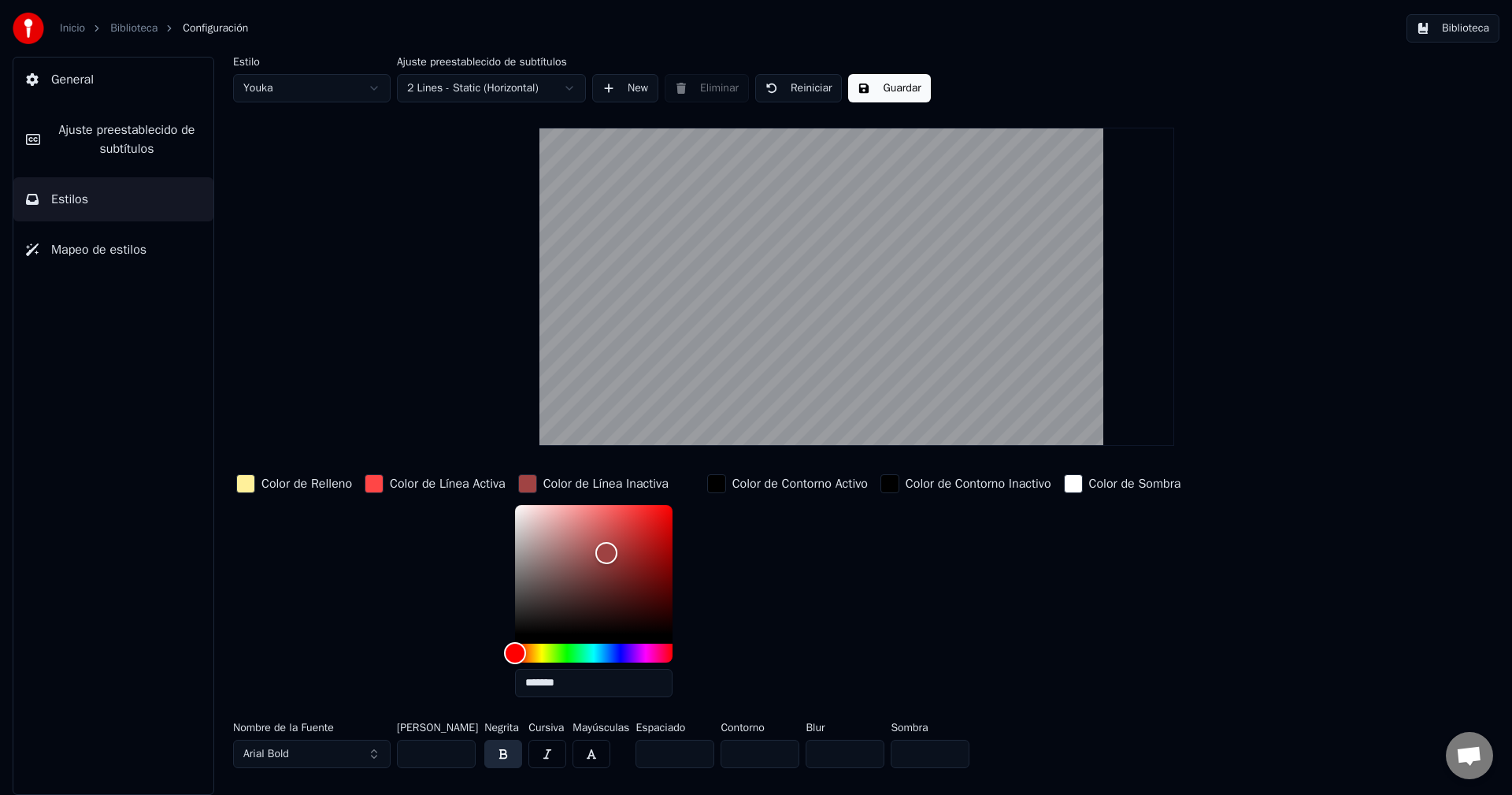 click at bounding box center (717, 484) 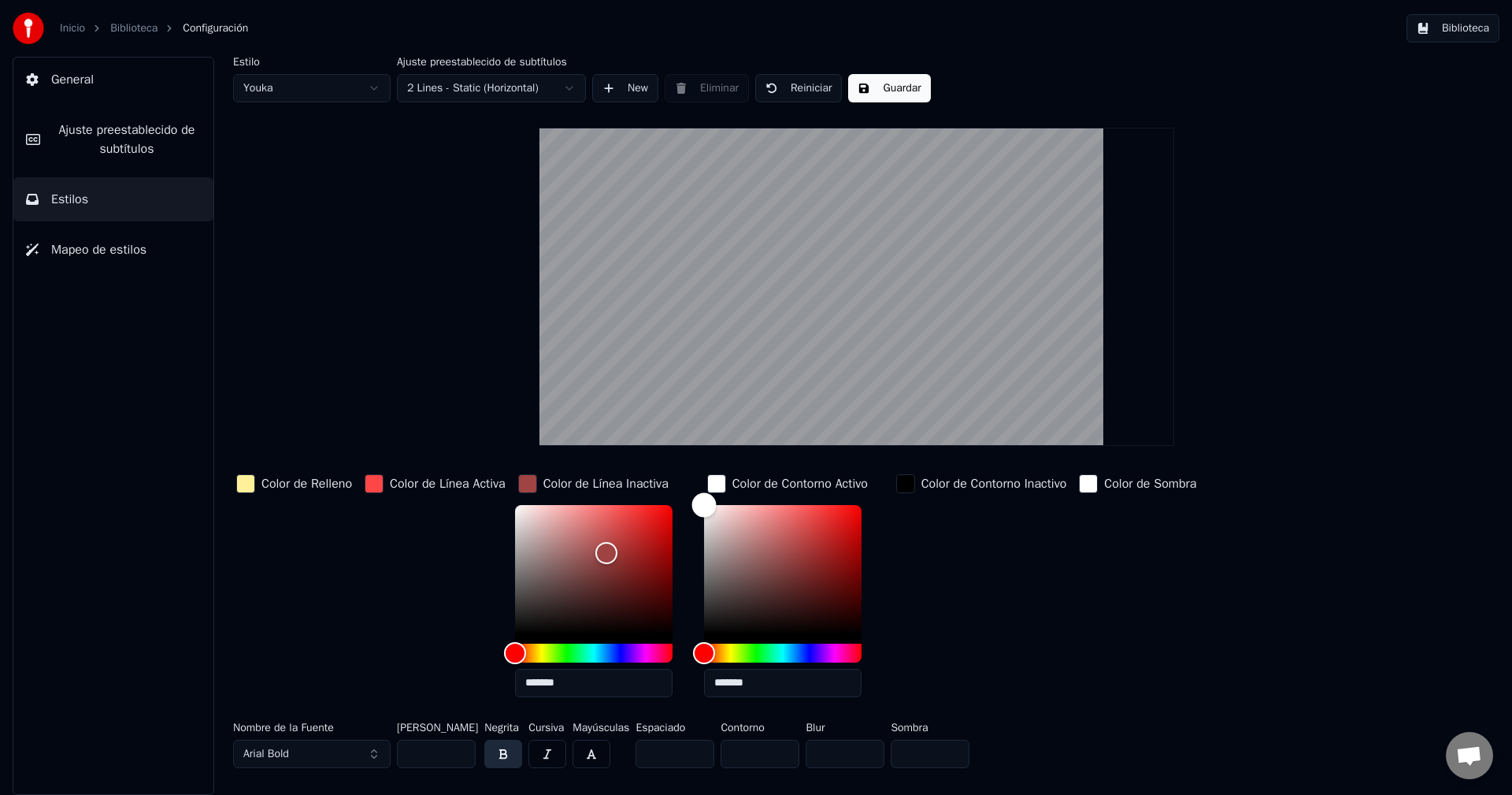 drag, startPoint x: 706, startPoint y: 634, endPoint x: 706, endPoint y: 476, distance: 158 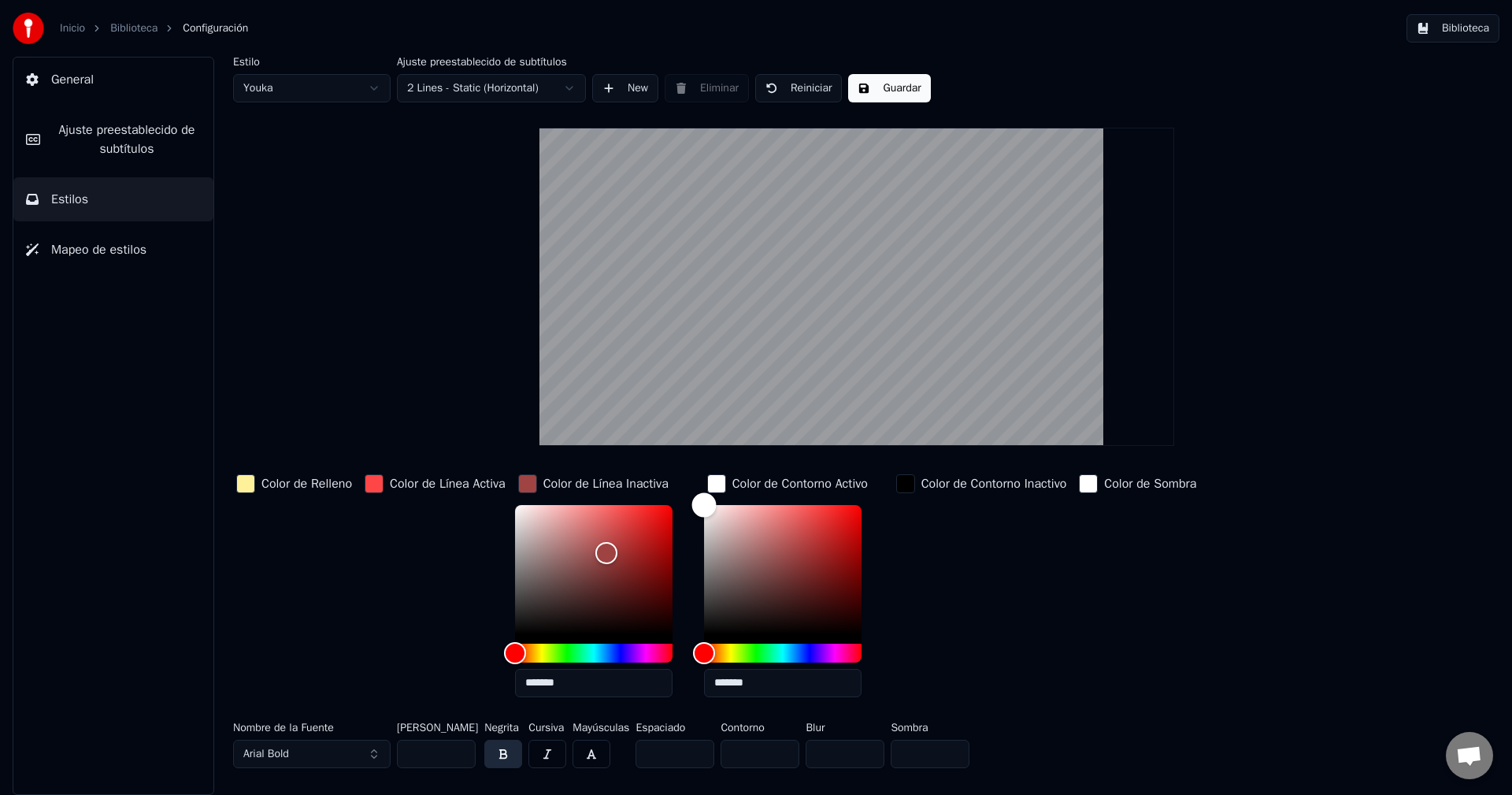 click on "Color de Contorno Activo *******" at bounding box center [795, 590] 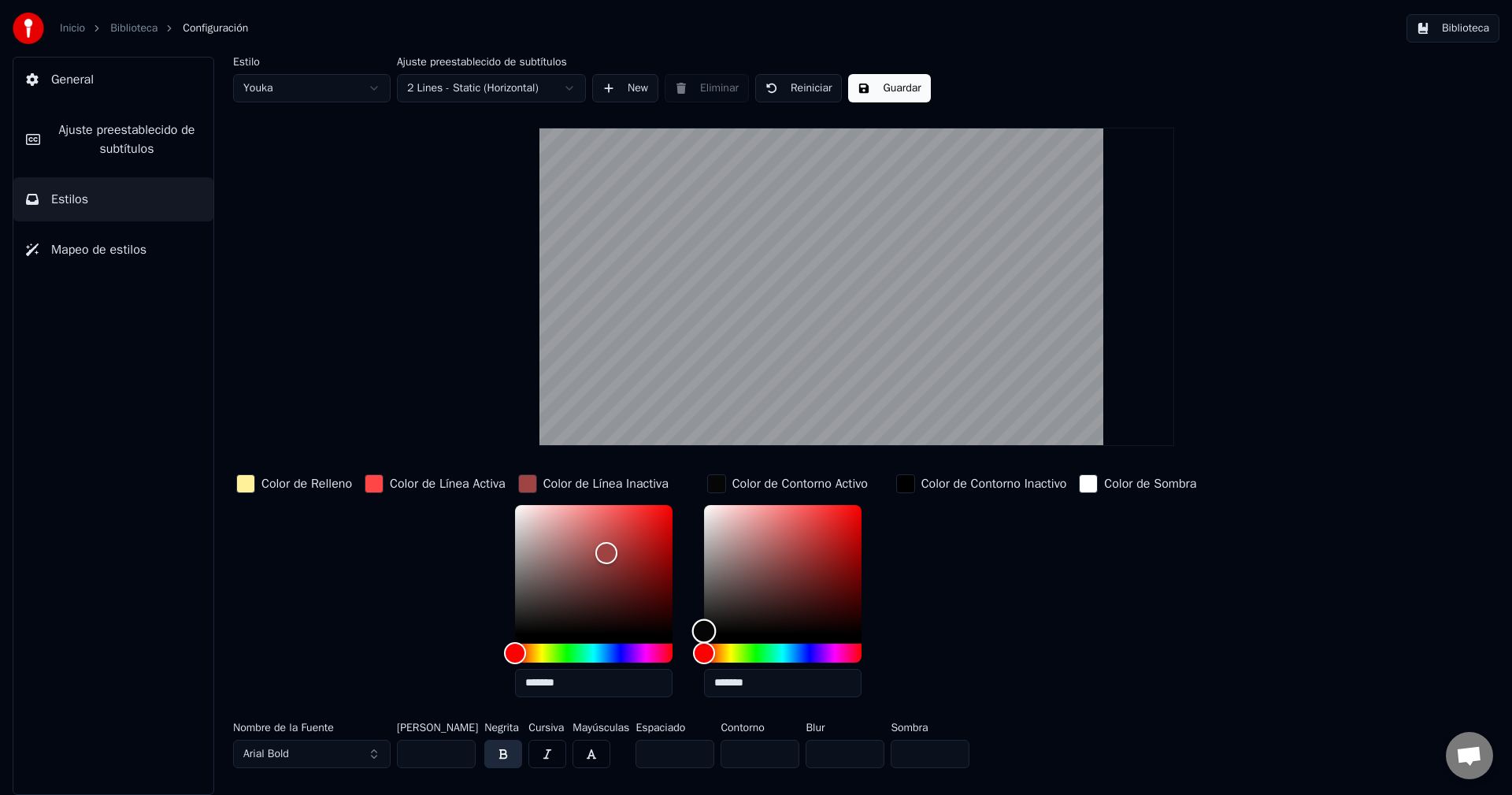 type on "*******" 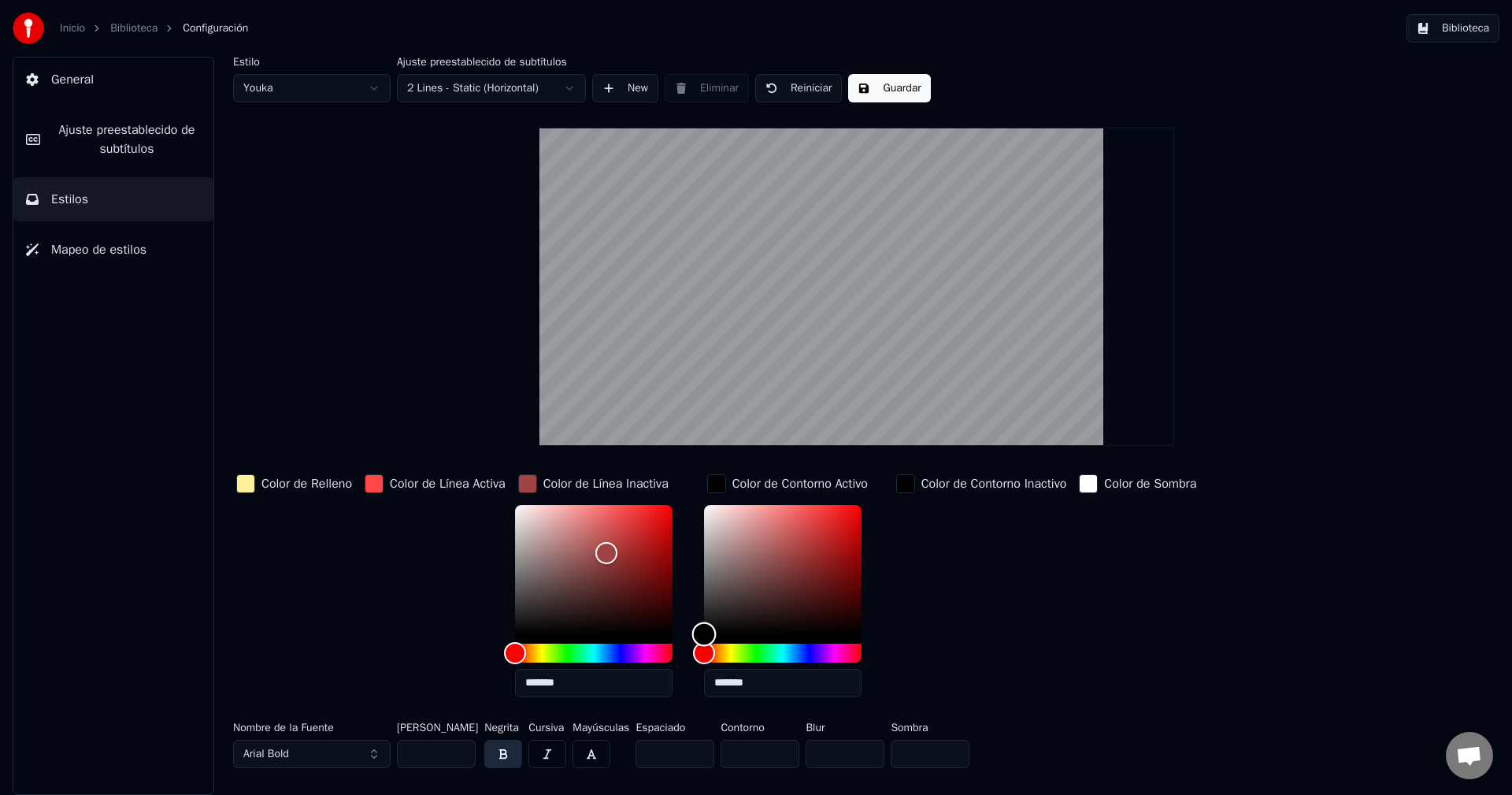 drag, startPoint x: 705, startPoint y: 500, endPoint x: 661, endPoint y: 645, distance: 151.52888 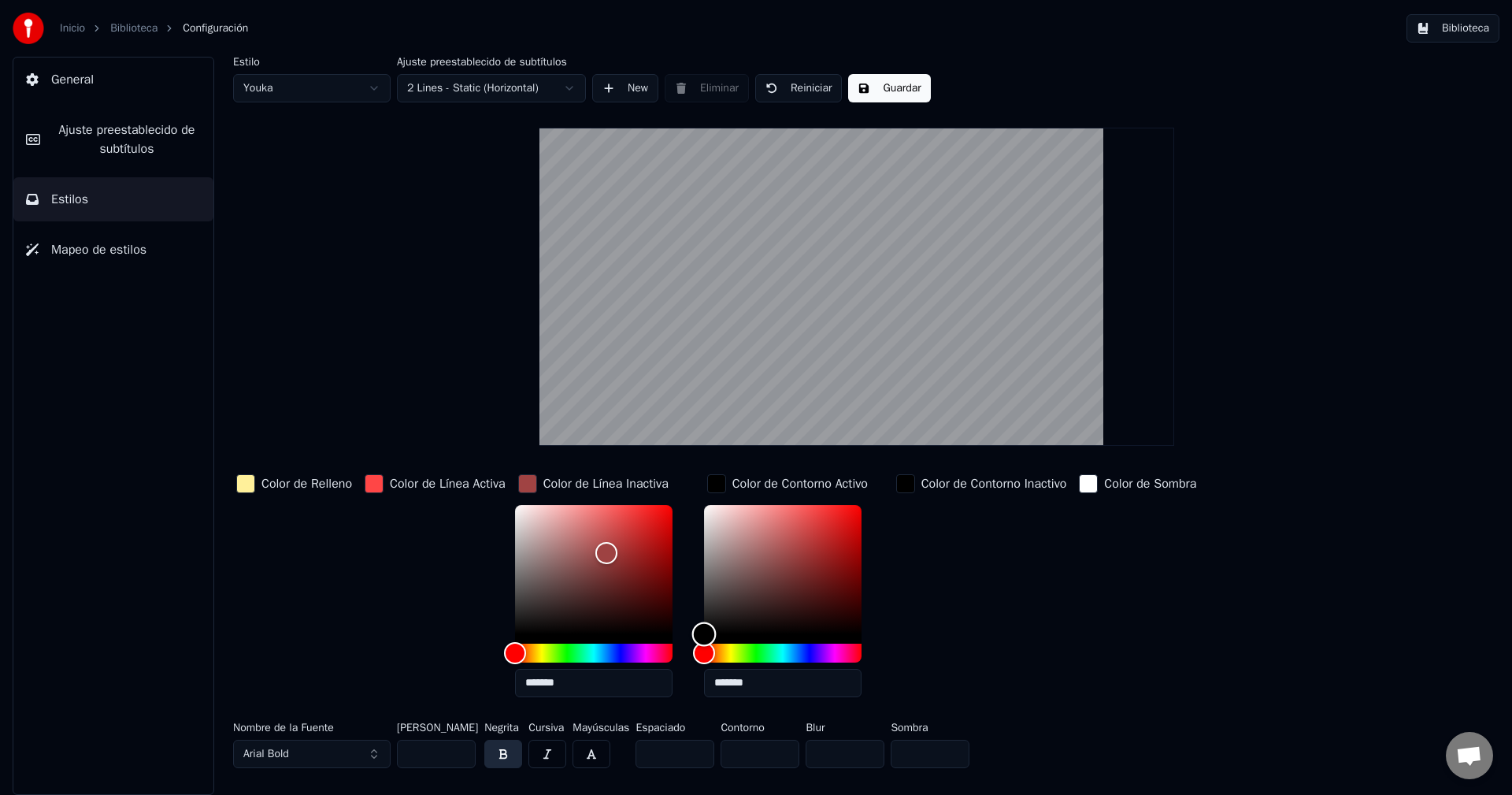 click on "Color de Relleno Color de Línea Activa Color de Línea Inactiva ******* Color de Contorno Activo ******* Color de Contorno Inactivo Color de Sombra" at bounding box center [762, 590] 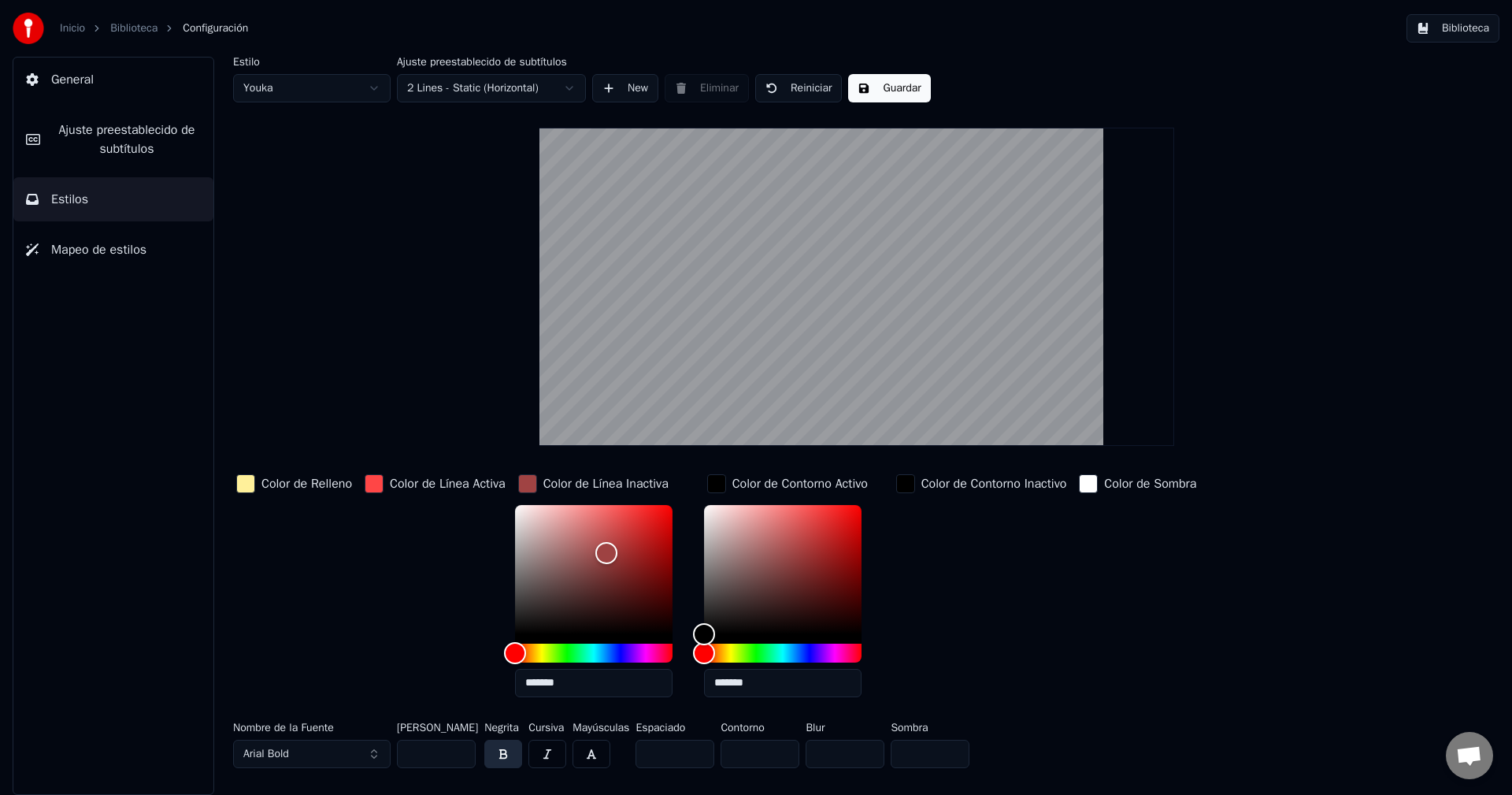 click at bounding box center [906, 484] 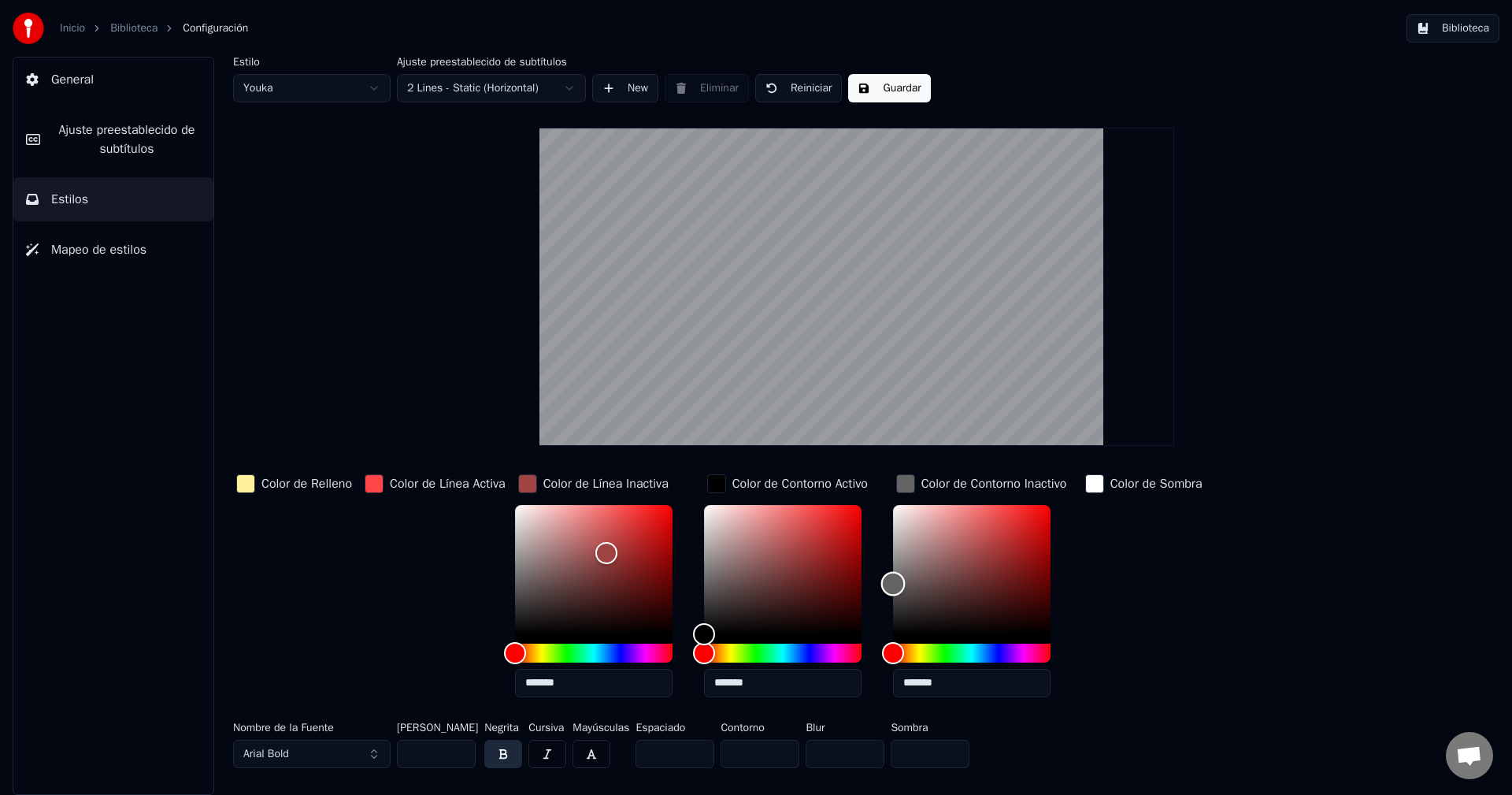 type on "*******" 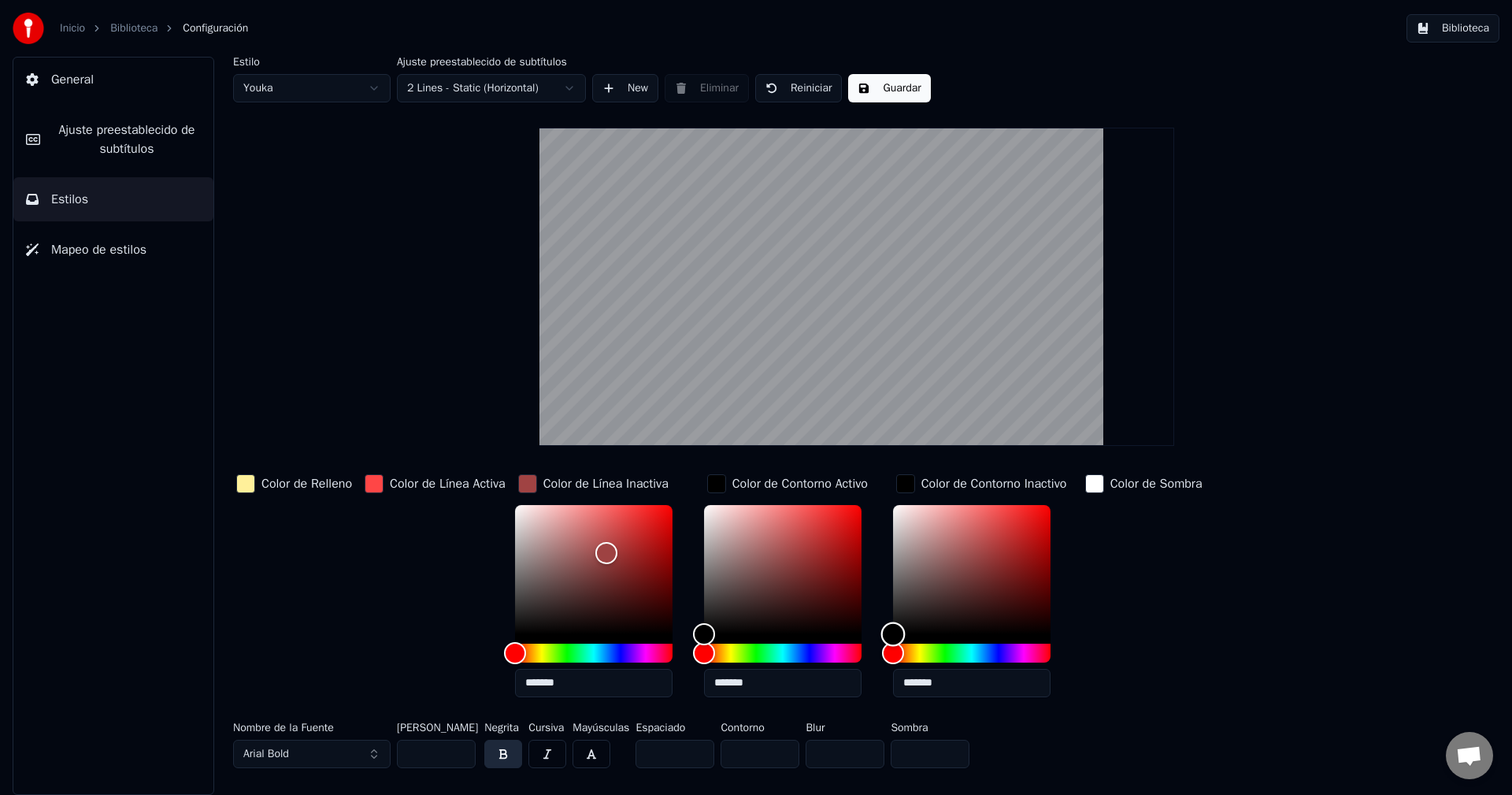 drag, startPoint x: 897, startPoint y: 630, endPoint x: 642, endPoint y: 665, distance: 257.39075 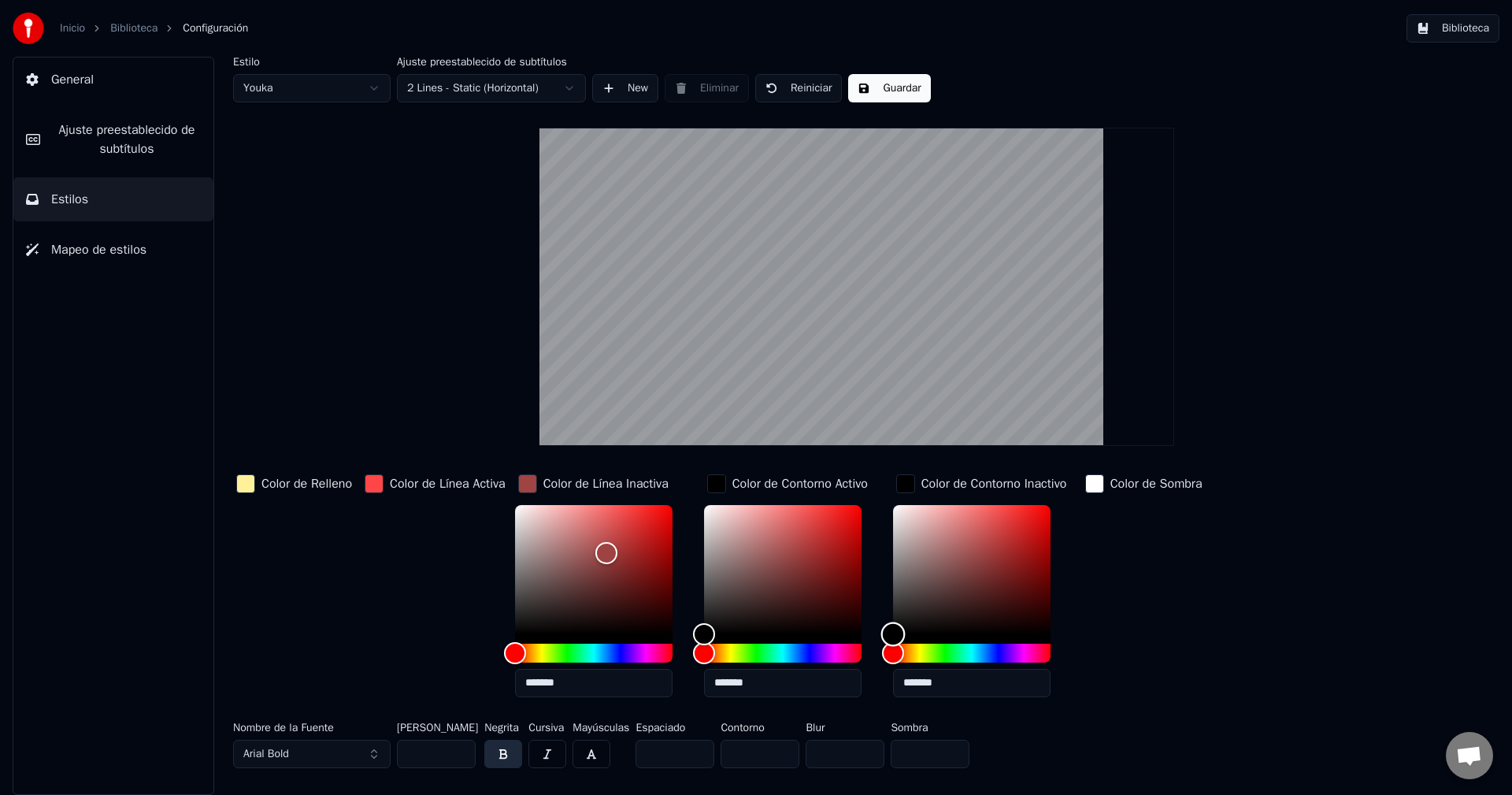 click on "Color de Relleno Color de Línea Activa Color de Línea Inactiva ******* Color de Contorno Activo ******* Color de Contorno Inactivo ******* Color de Sombra" at bounding box center (762, 590) 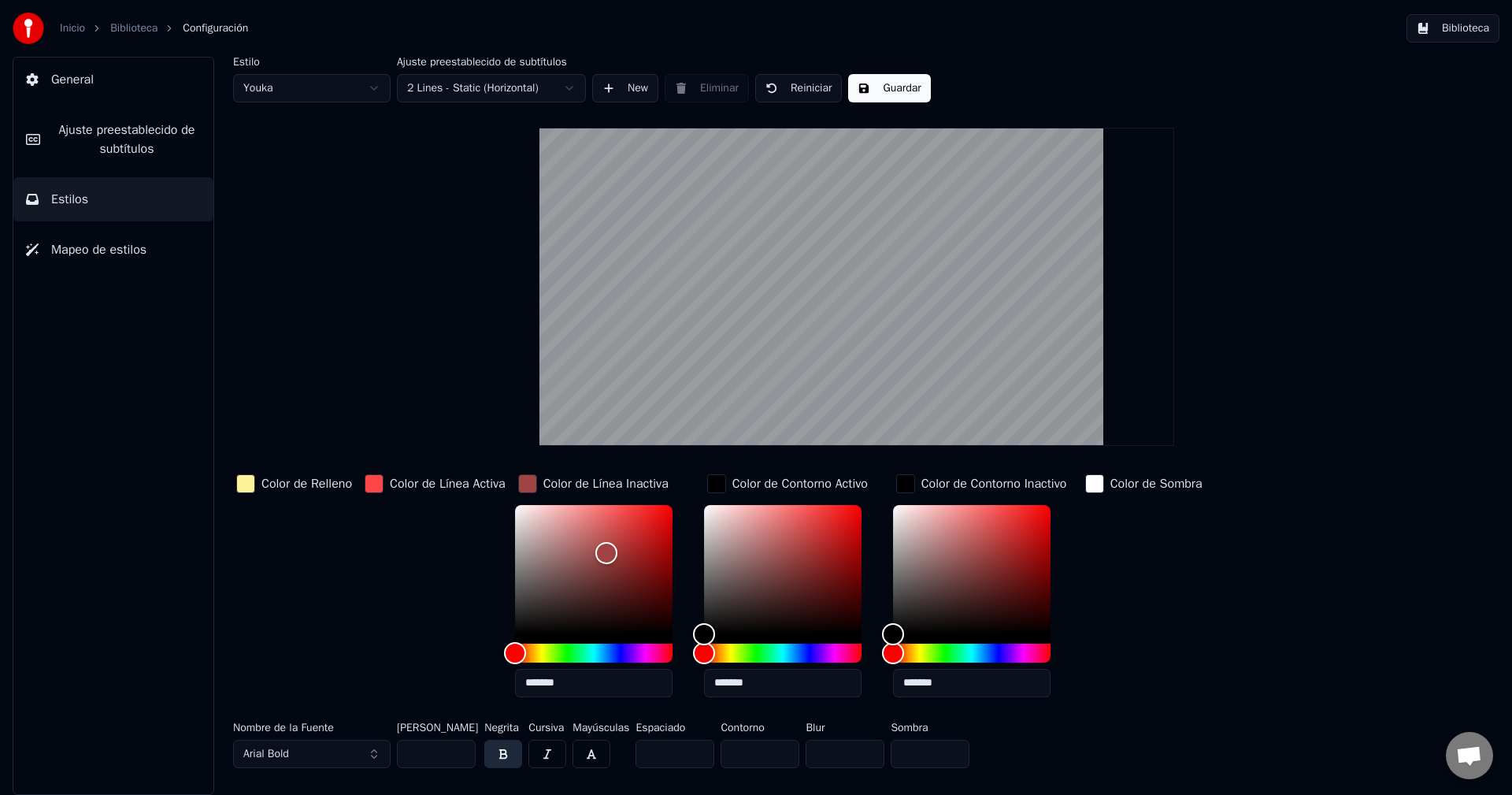 click at bounding box center [1095, 484] 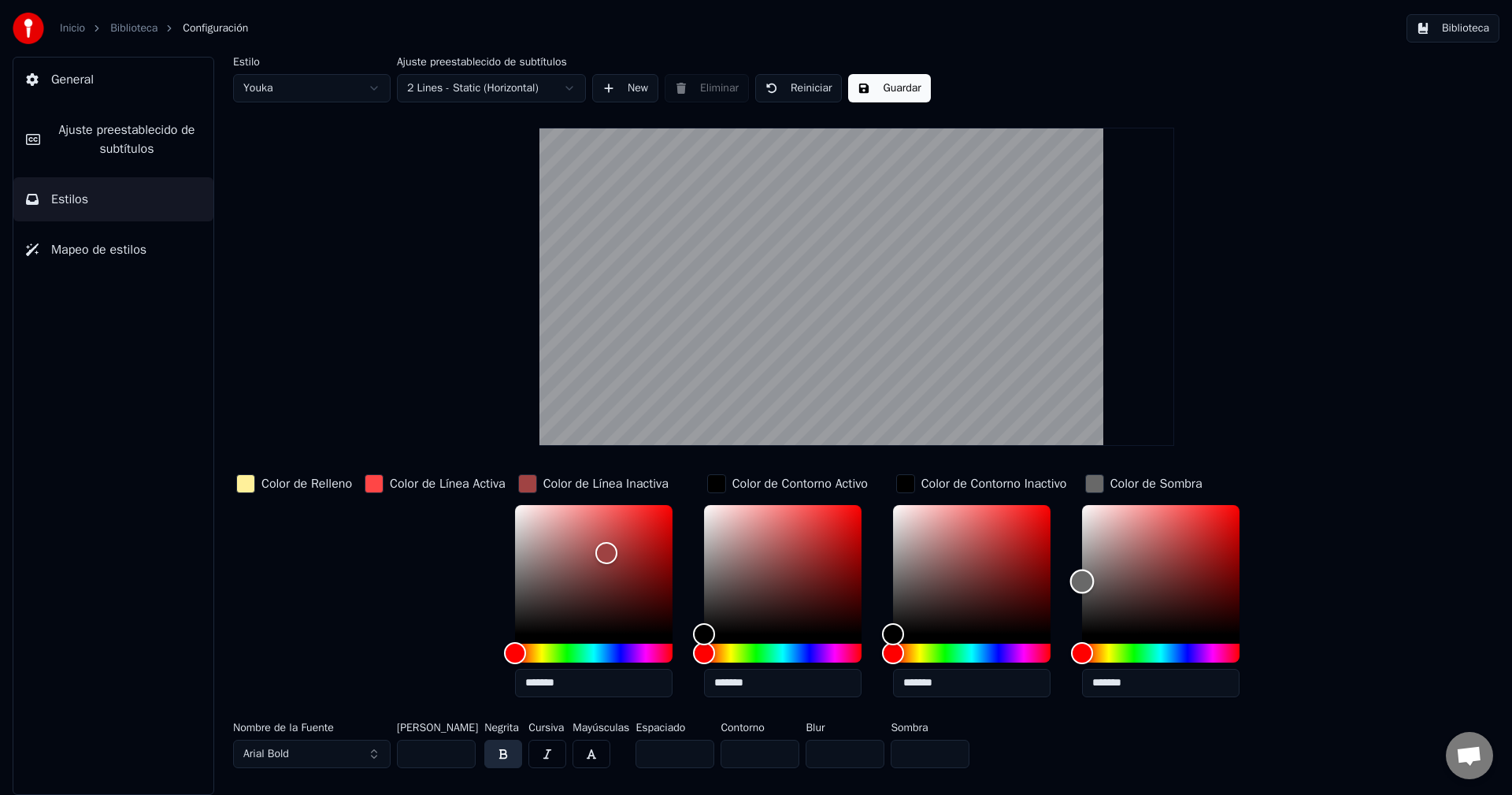 type on "*******" 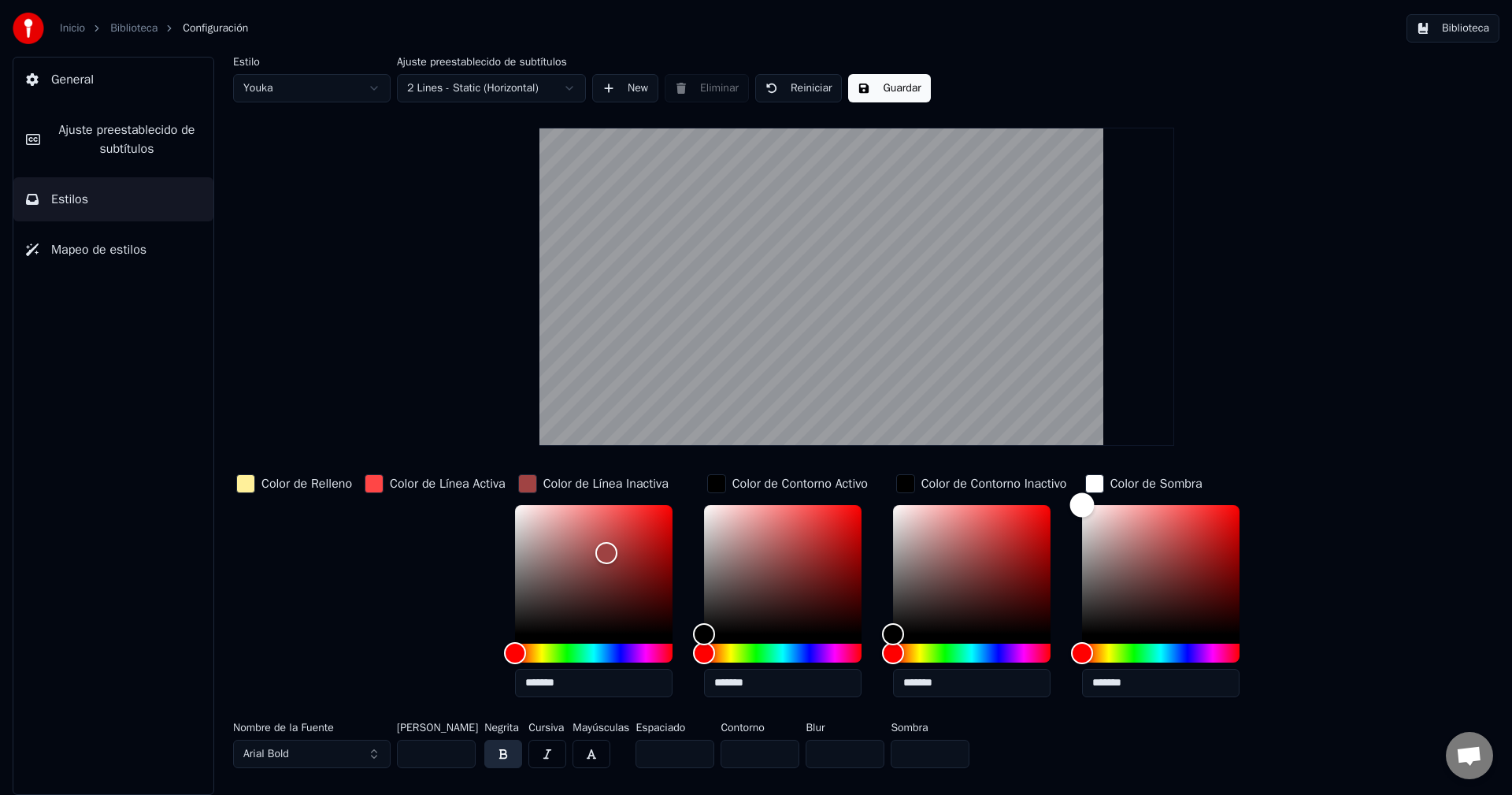 drag, startPoint x: 1087, startPoint y: 515, endPoint x: 1057, endPoint y: 419, distance: 100.57833 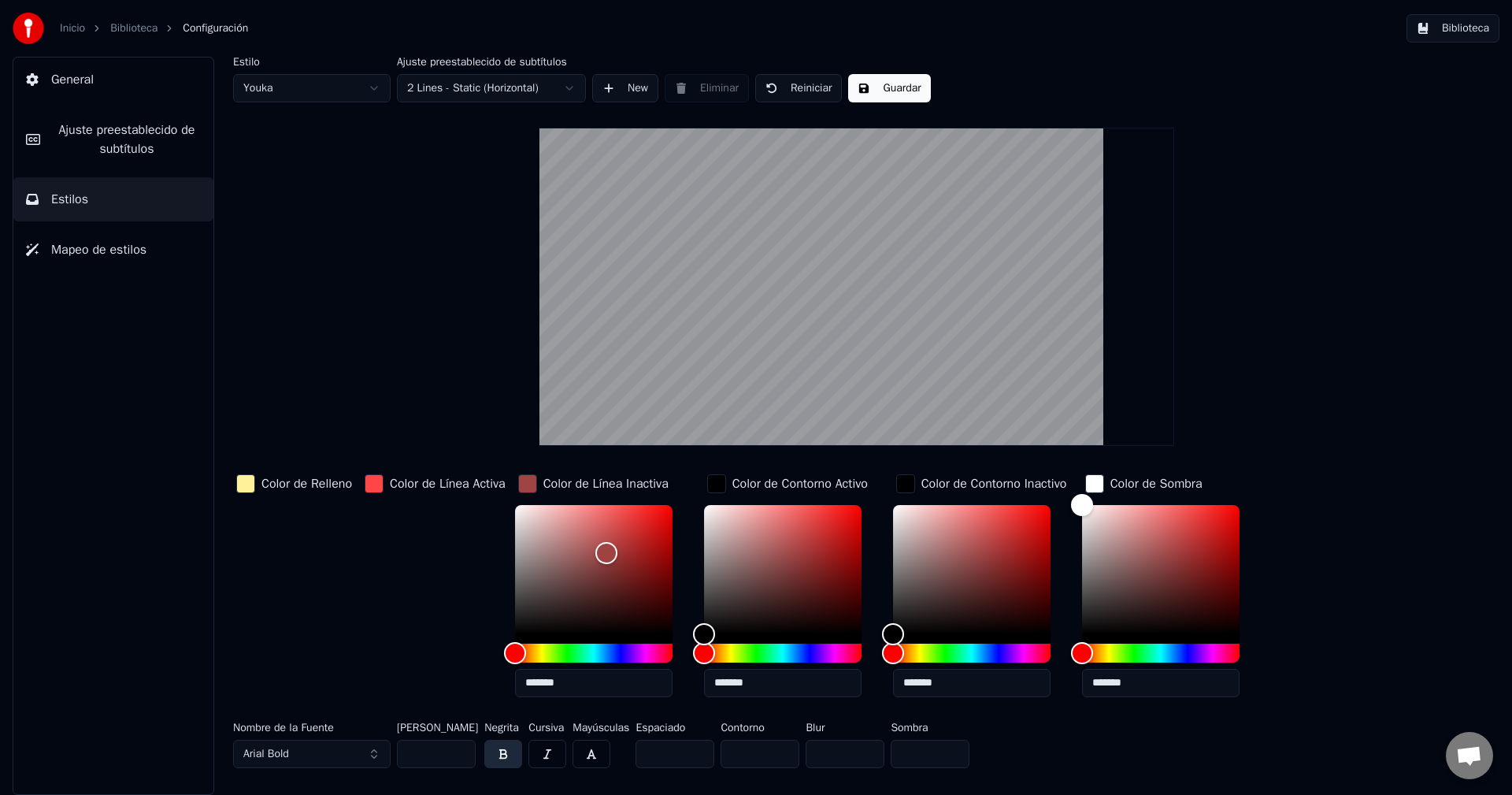 click on "Estilo Youka Ajuste preestablecido de subtítulos 2 Lines - Static (Horizontal) New Eliminar Reiniciar Guardar Color de Relleno Color de Línea Activa Color de Línea Inactiva ******* Color de Contorno Activo ******* Color de Contorno Inactivo ******* Color de Sombra ******* Nombre de la Fuente Arial Bold Tamaño de Fuente ** Negrita Cursiva Mayúsculas Espaciado * Contorno * Blur * Sombra *" at bounding box center (857, 415) 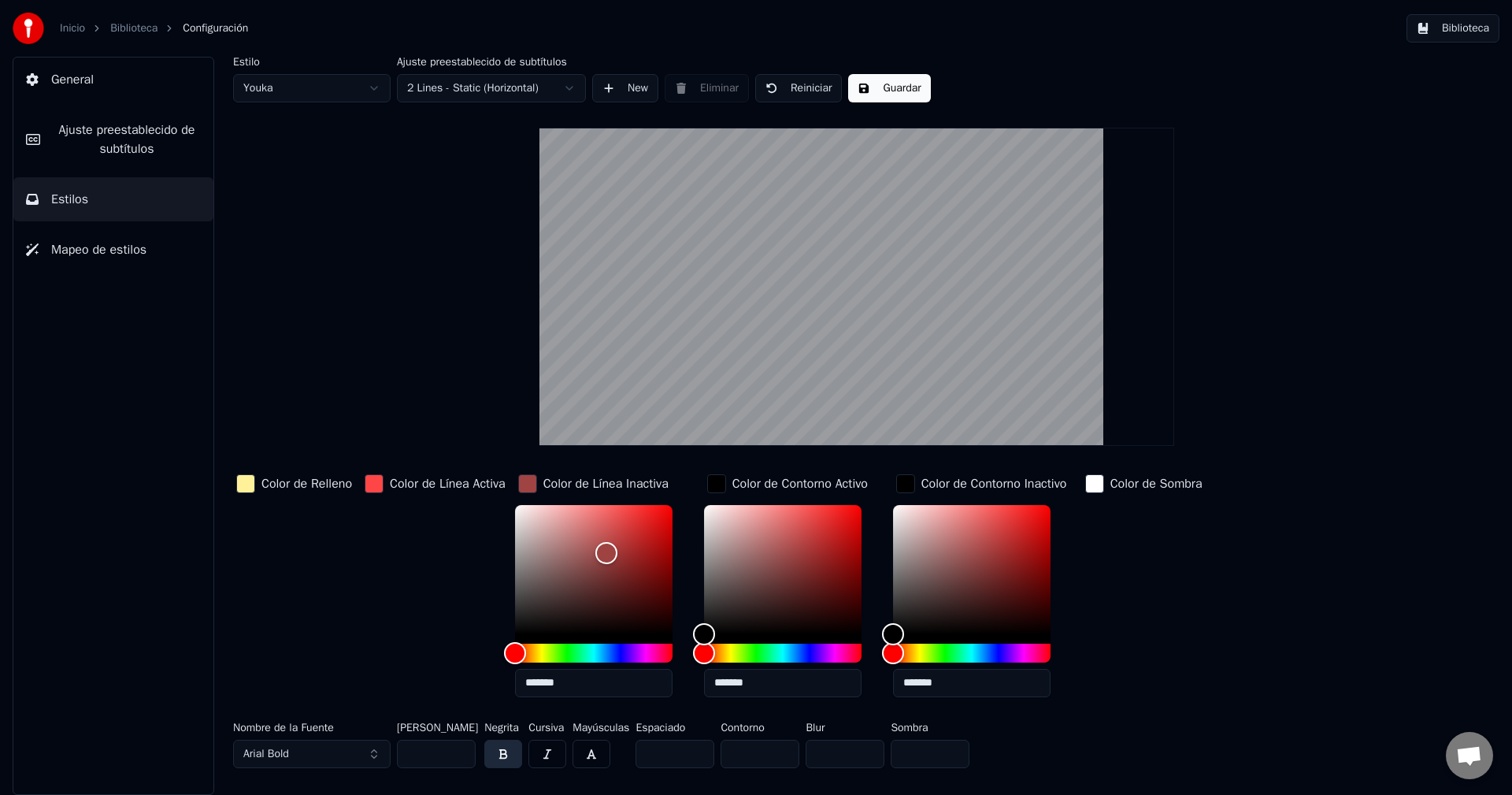 click on "Color de Contorno Inactivo" at bounding box center [994, 484] 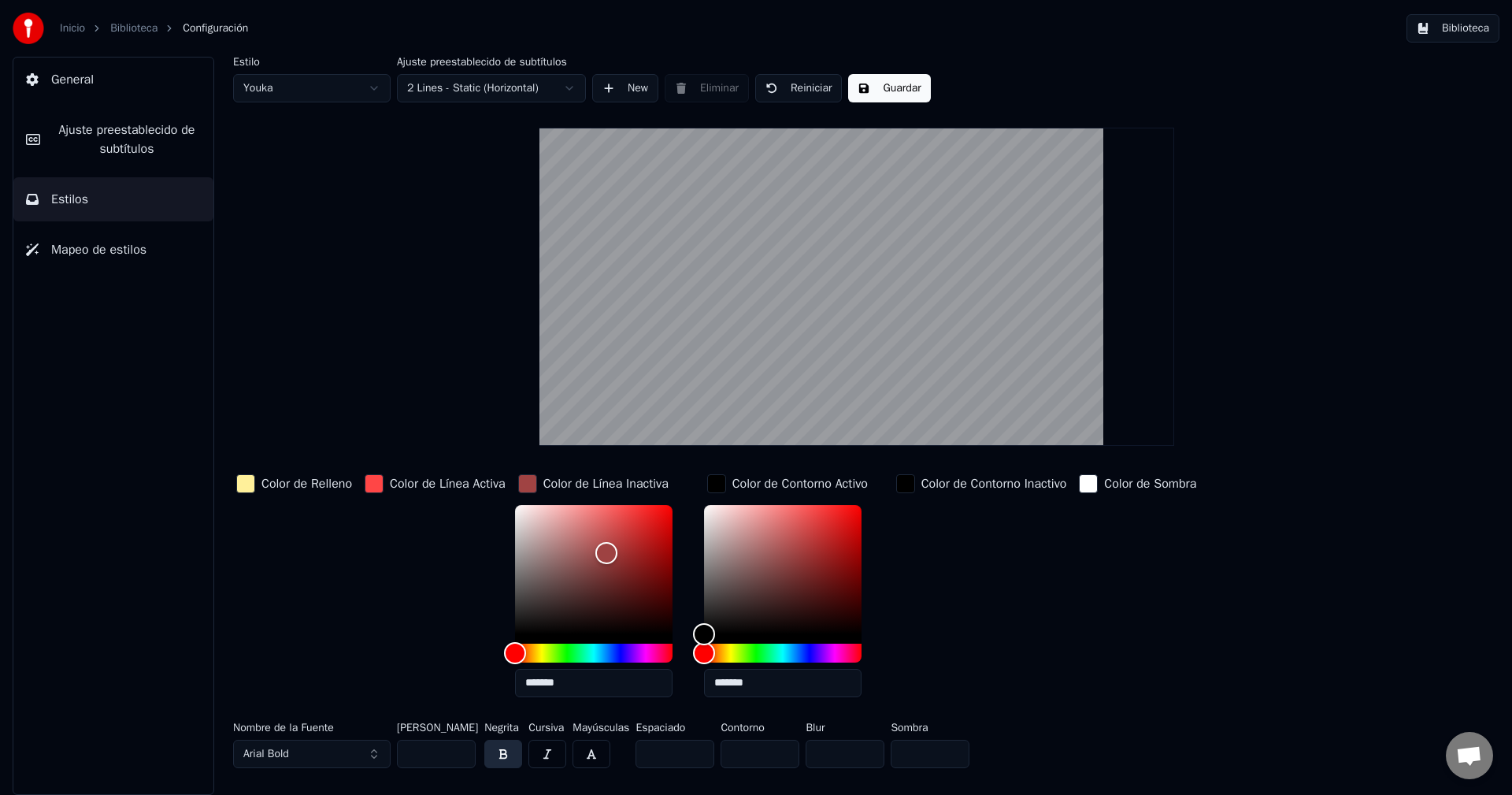 drag, startPoint x: 770, startPoint y: 490, endPoint x: 700, endPoint y: 484, distance: 70.256672 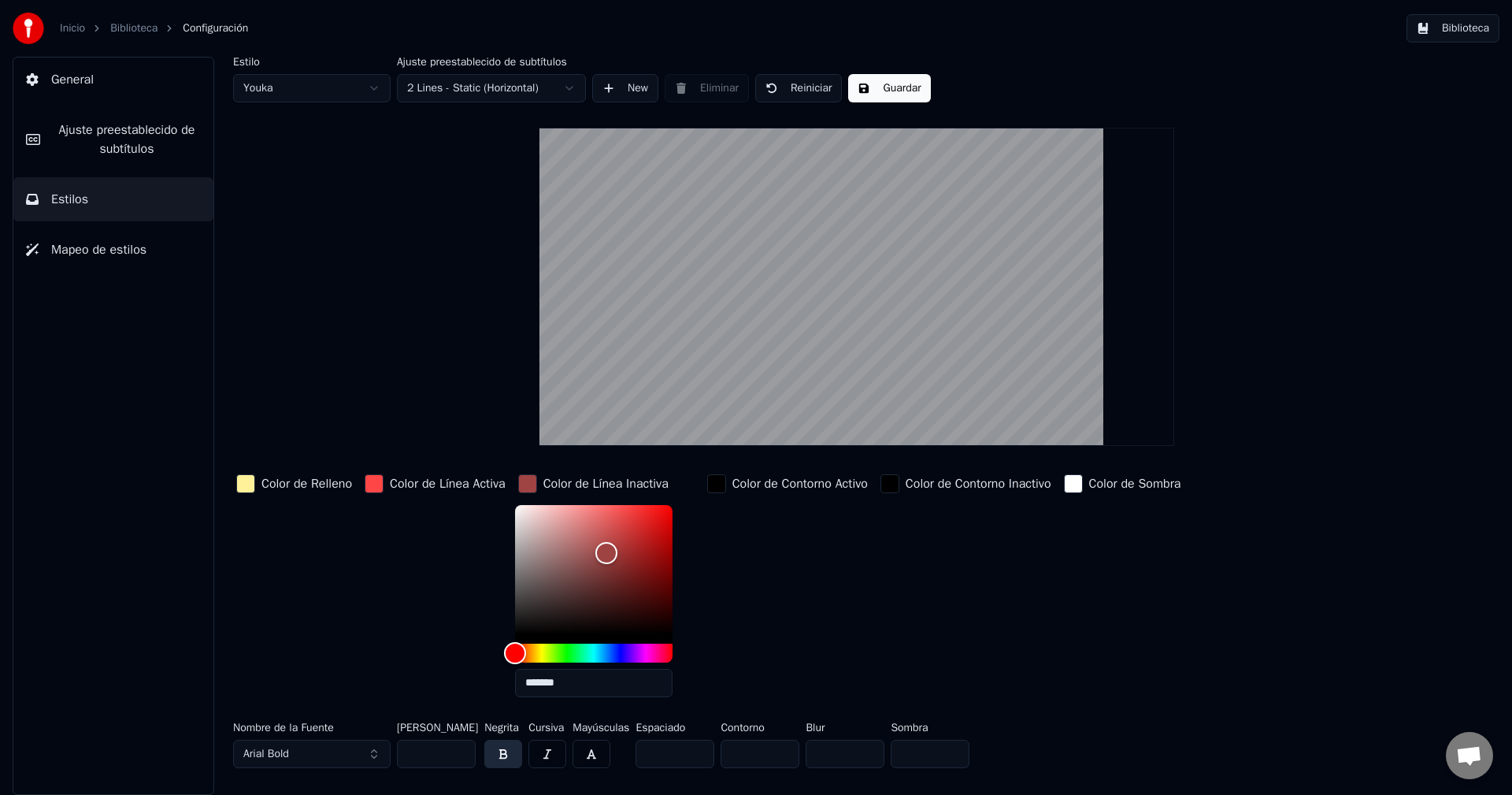 click on "Color de Línea Inactiva" at bounding box center [606, 484] 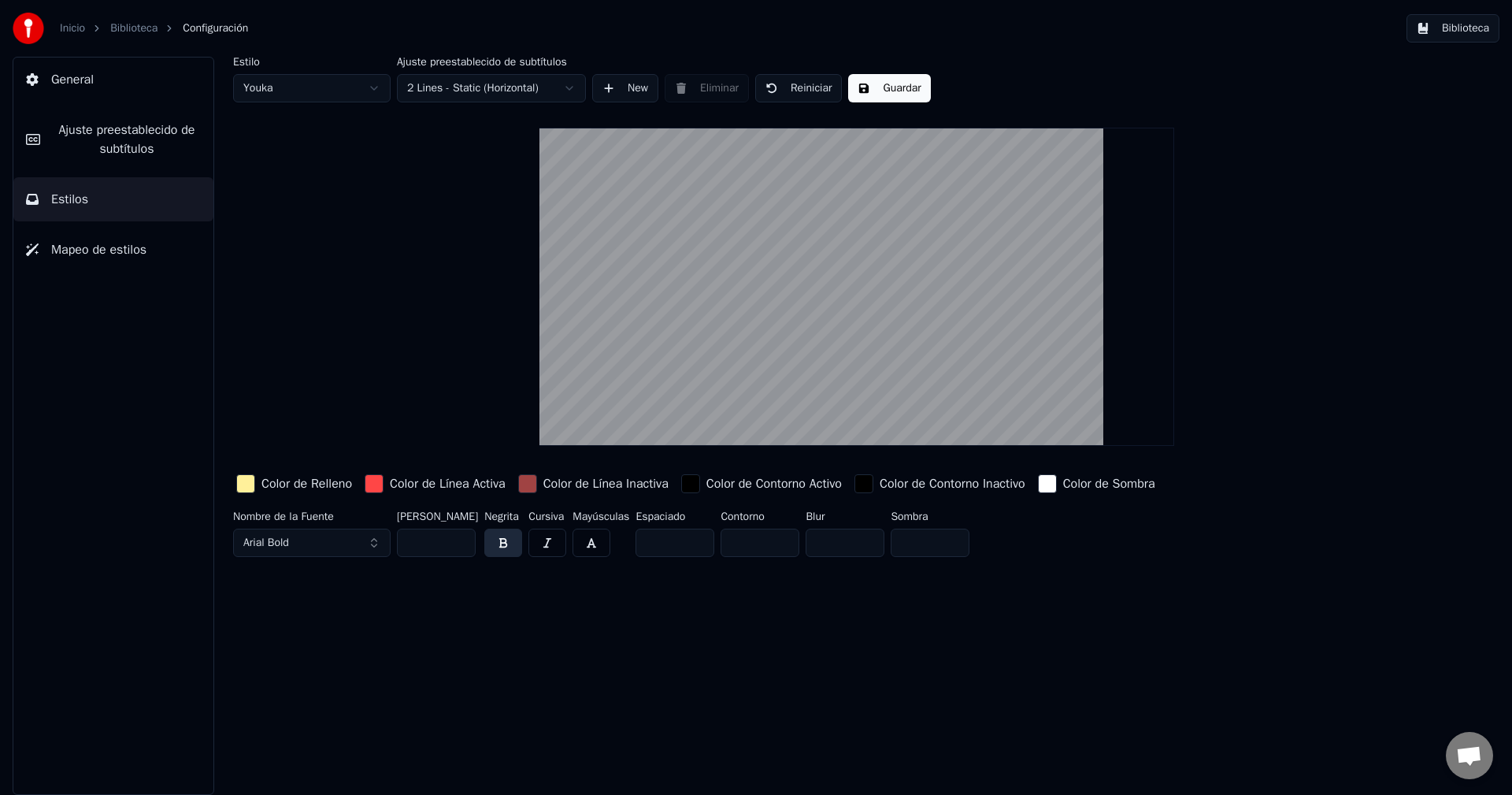 click at bounding box center [856, 287] 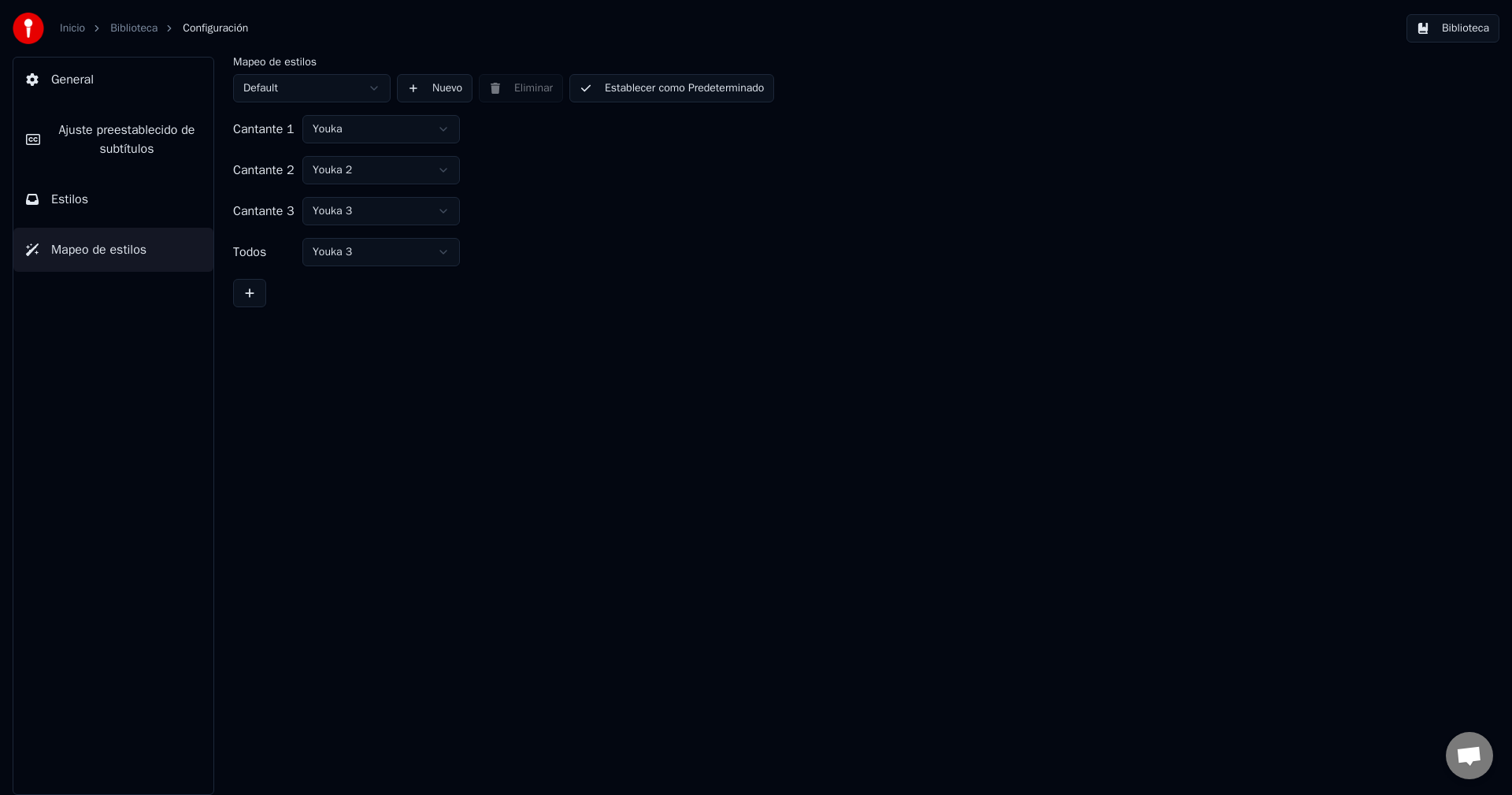 click on "Estilos" at bounding box center [113, 199] 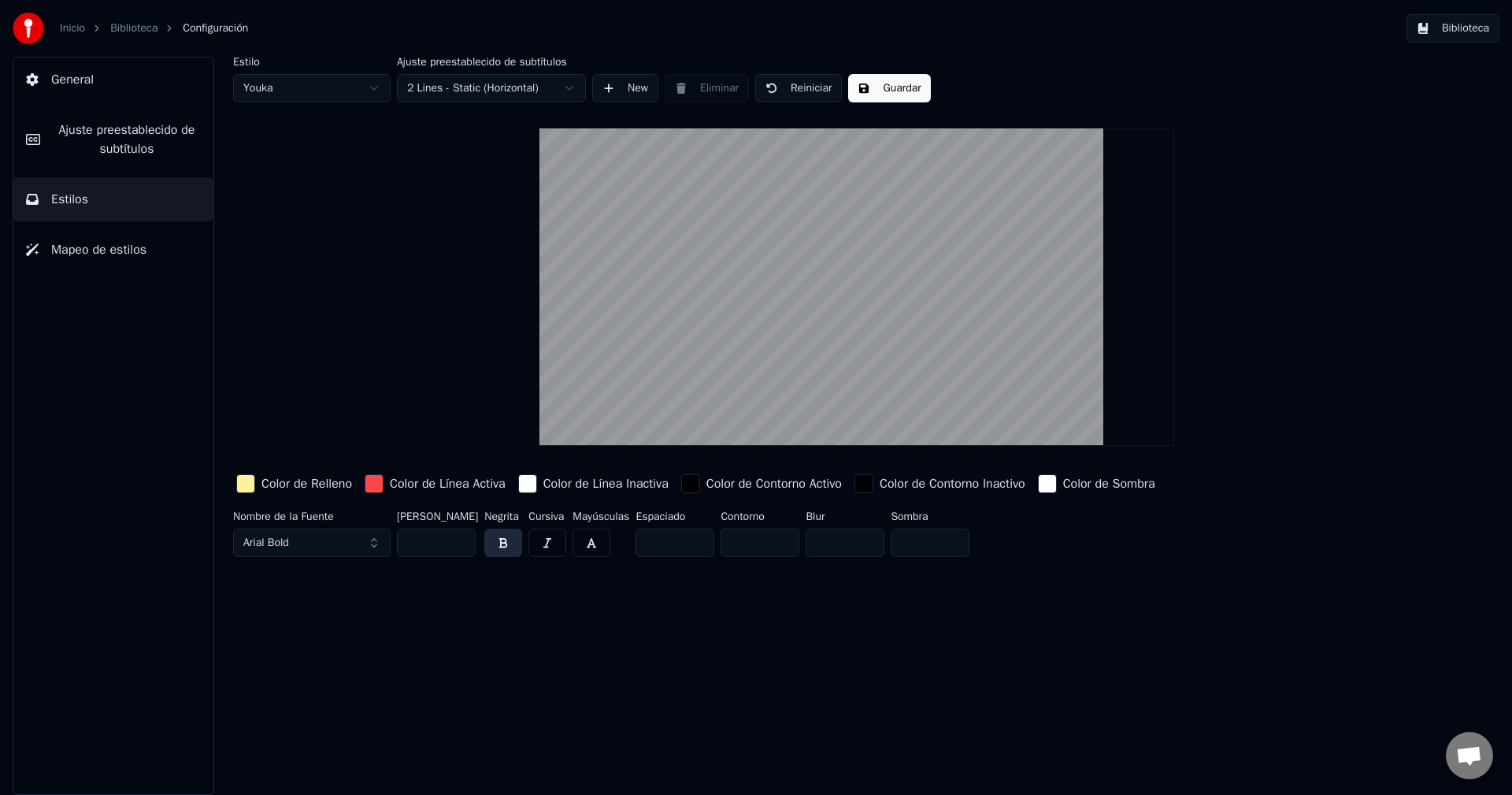 click at bounding box center (528, 484) 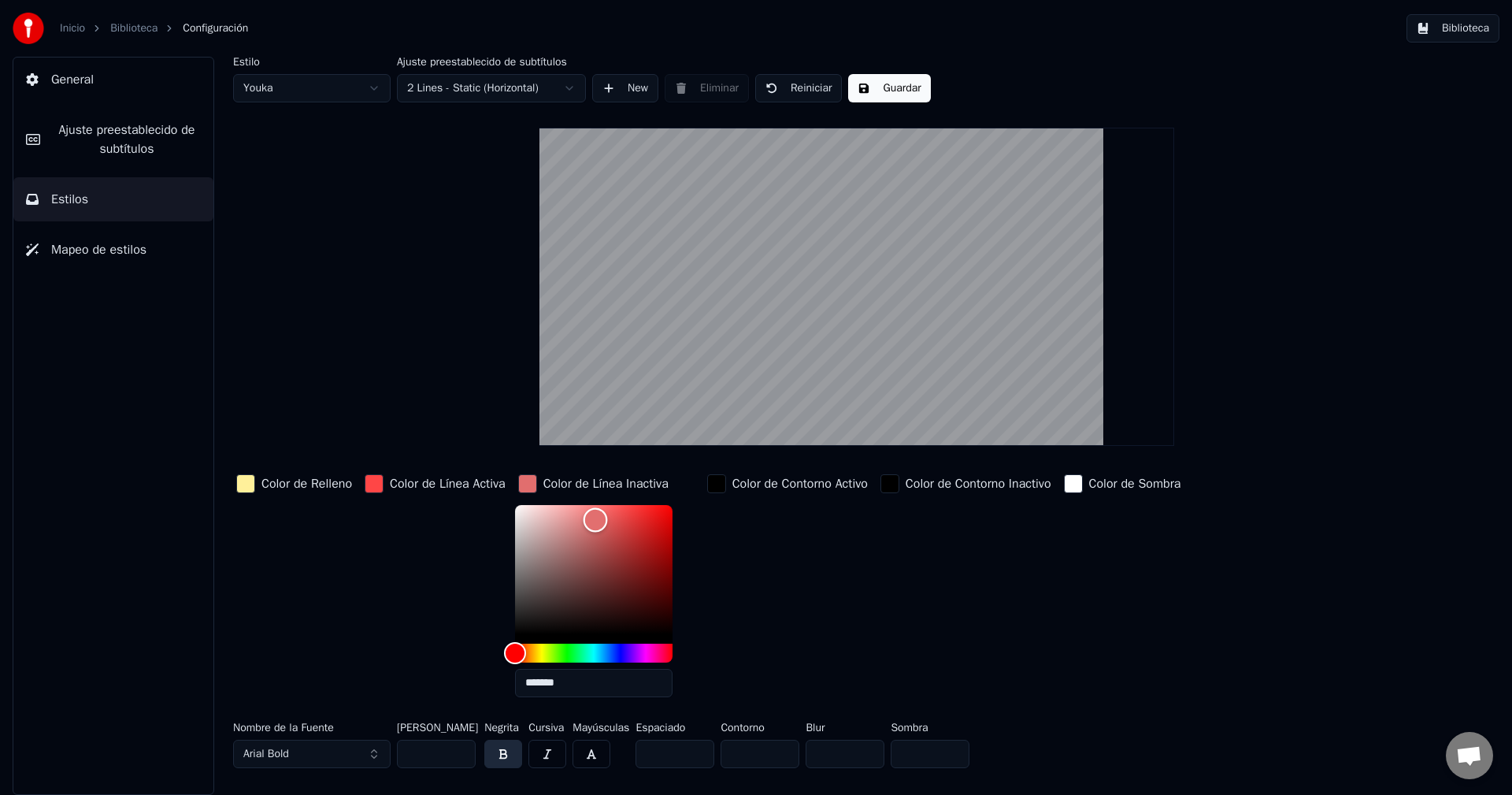 type on "*******" 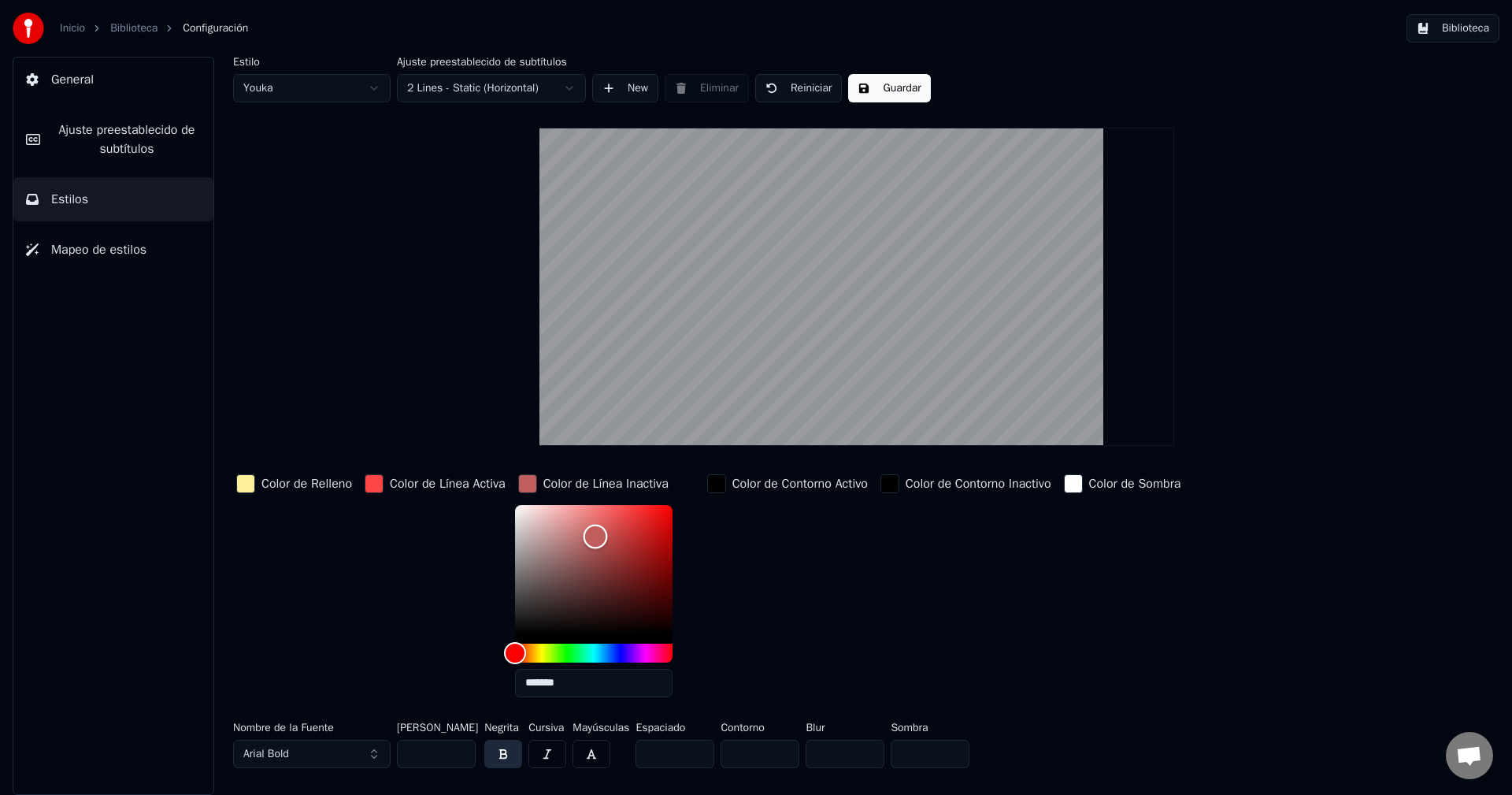 drag, startPoint x: 611, startPoint y: 507, endPoint x: 598, endPoint y: 536, distance: 31.780497 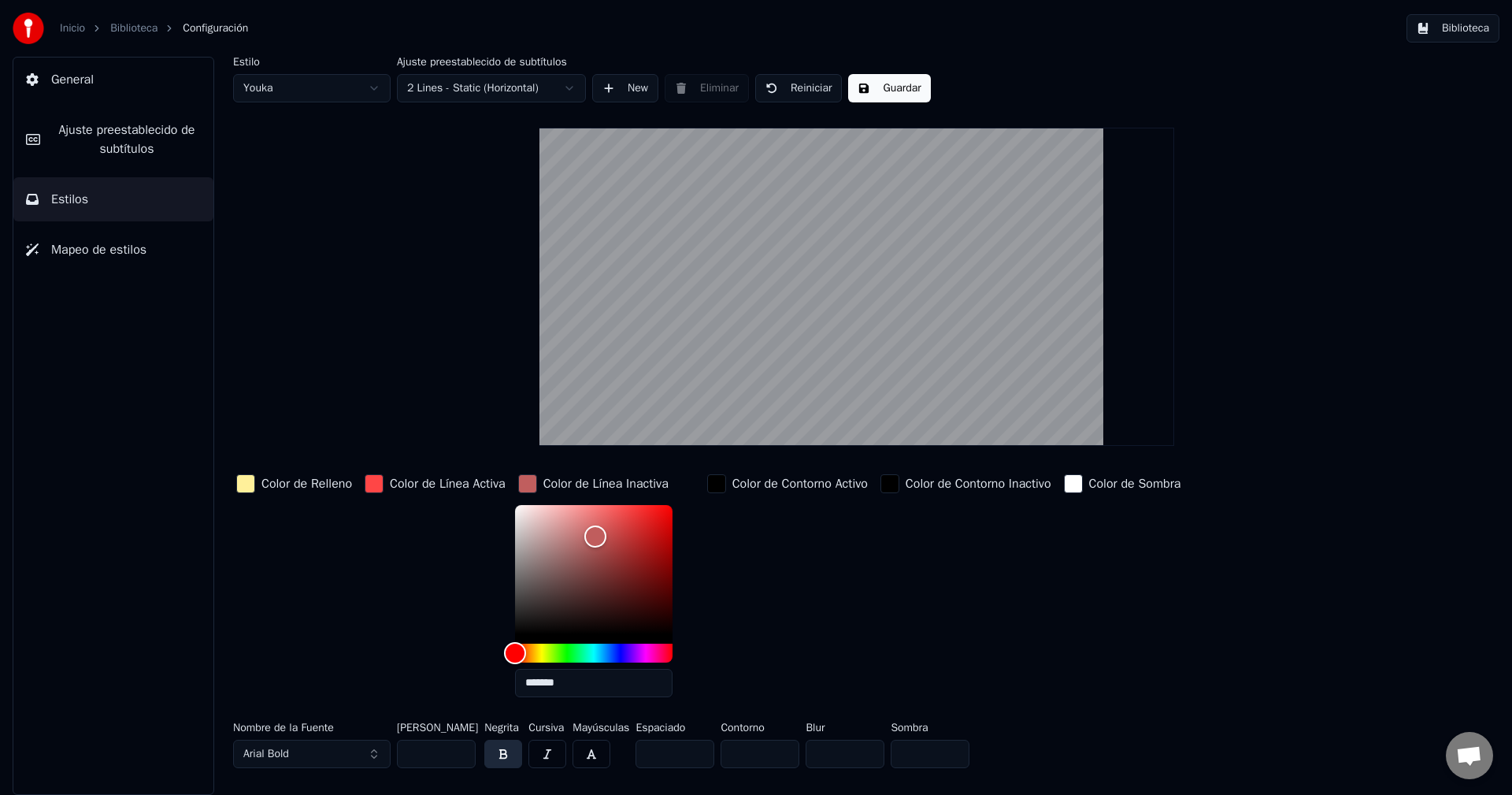 click on "Guardar" at bounding box center (889, 88) 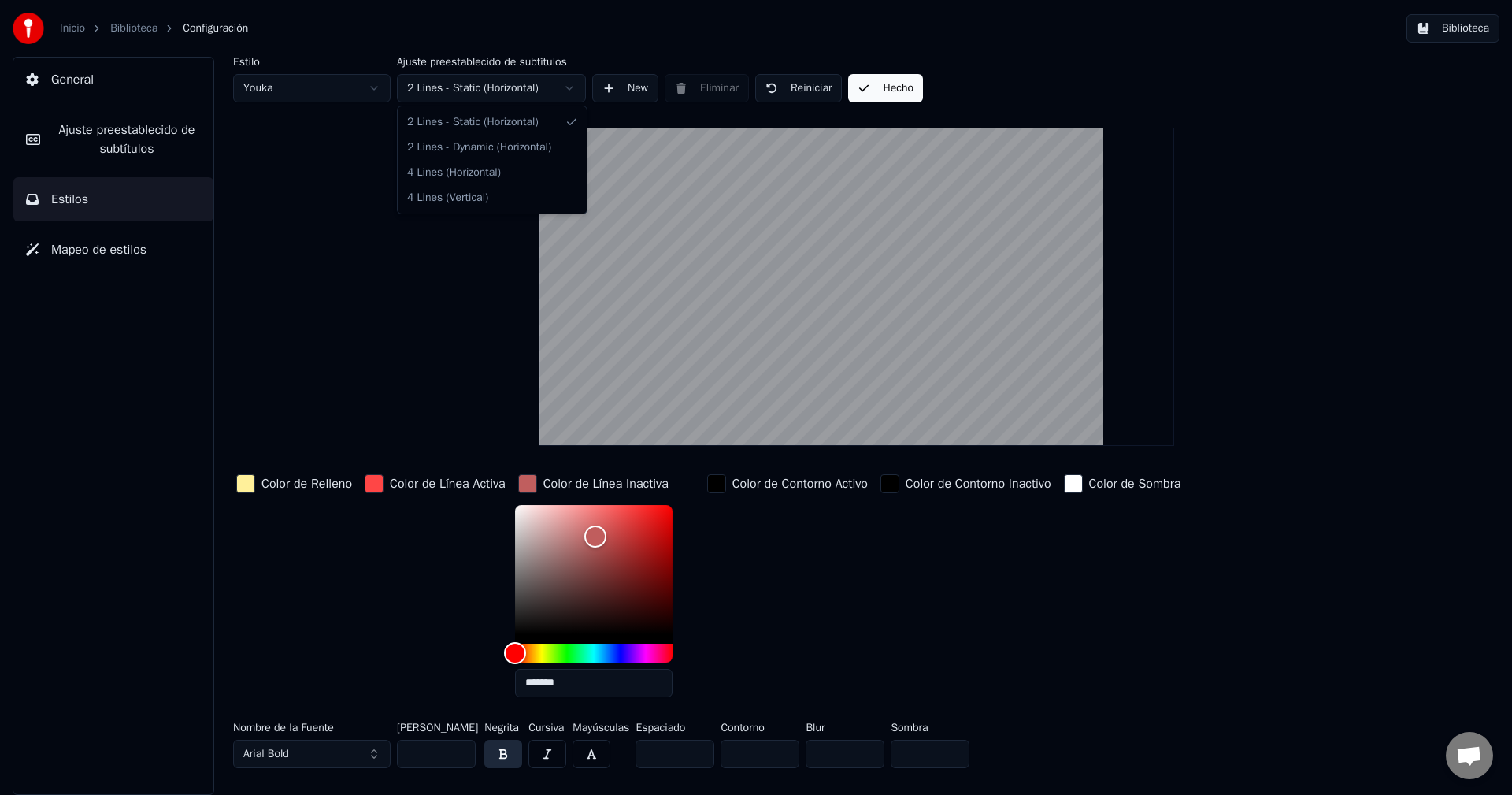 click on "Inicio Biblioteca Configuración Biblioteca General Ajuste preestablecido de subtítulos Estilos Mapeo de estilos Estilo Youka Ajuste preestablecido de subtítulos 2 Lines - Static (Horizontal) New Eliminar Reiniciar Hecho Color de Relleno Color de Línea Activa Color de Línea Inactiva ******* Color de Contorno Activo Color de Contorno Inactivo Color de Sombra Nombre de la Fuente Arial Bold Tamaño de Fuente ** Negrita Cursiva Mayúsculas Espaciado * Contorno * Blur * Sombra * 2 Lines - Static (Horizontal) 2 Lines - Dynamic (Horizontal) 4 Lines (Horizontal) 4 Lines (Vertical)" at bounding box center (756, 397) 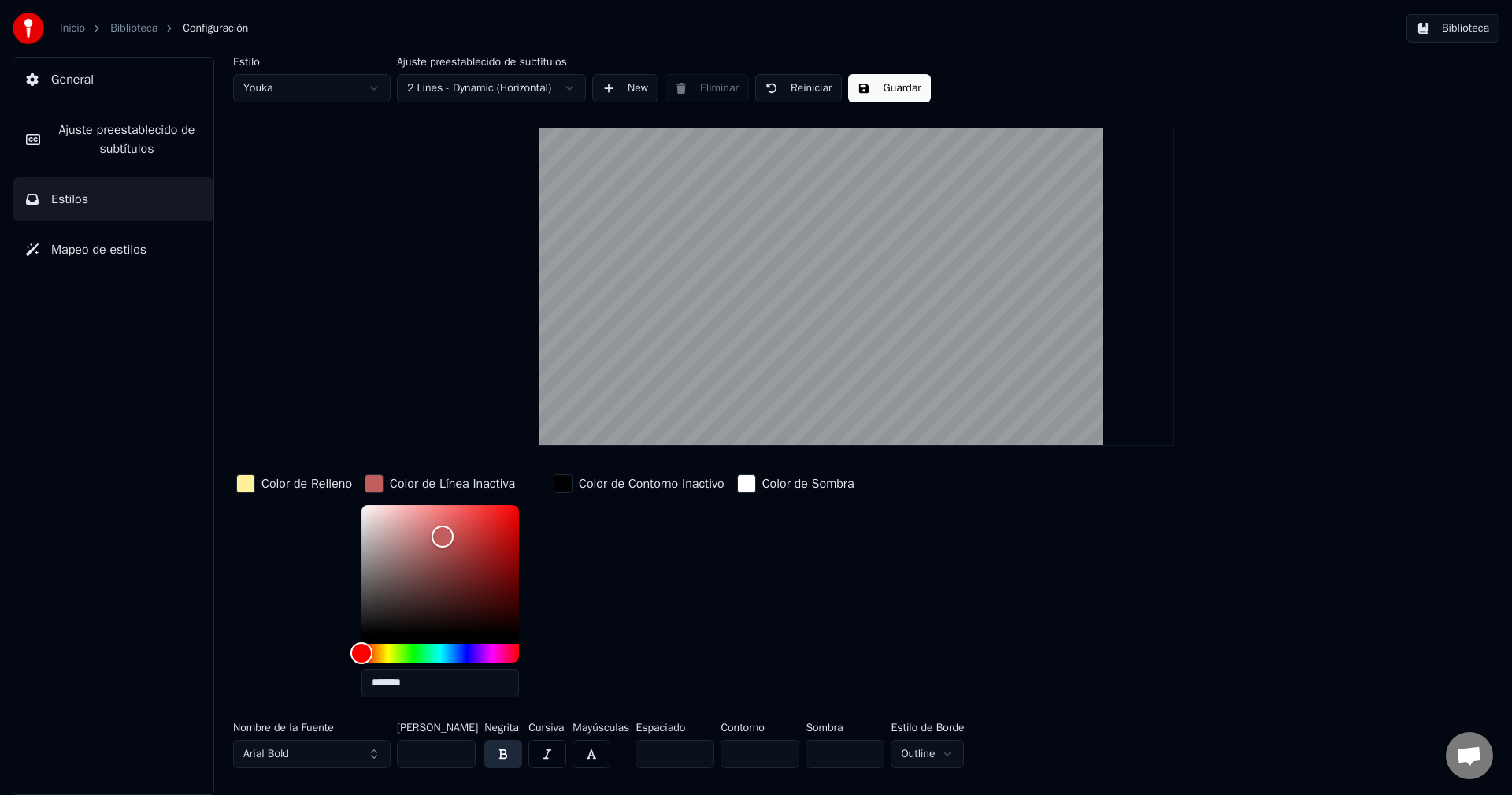 click on "Inicio Biblioteca Configuración Biblioteca General Ajuste preestablecido de subtítulos Estilos Mapeo de estilos Estilo Youka Ajuste preestablecido de subtítulos 2 Lines - Dynamic (Horizontal) New Eliminar Reiniciar Guardar Color de Relleno Color de Línea Inactiva ******* Color de Contorno Inactivo Color de Sombra Nombre de la Fuente Arial Bold Tamaño de Fuente ** Negrita Cursiva Mayúsculas Espaciado * Contorno * Sombra * Estilo de Borde Outline" at bounding box center (756, 397) 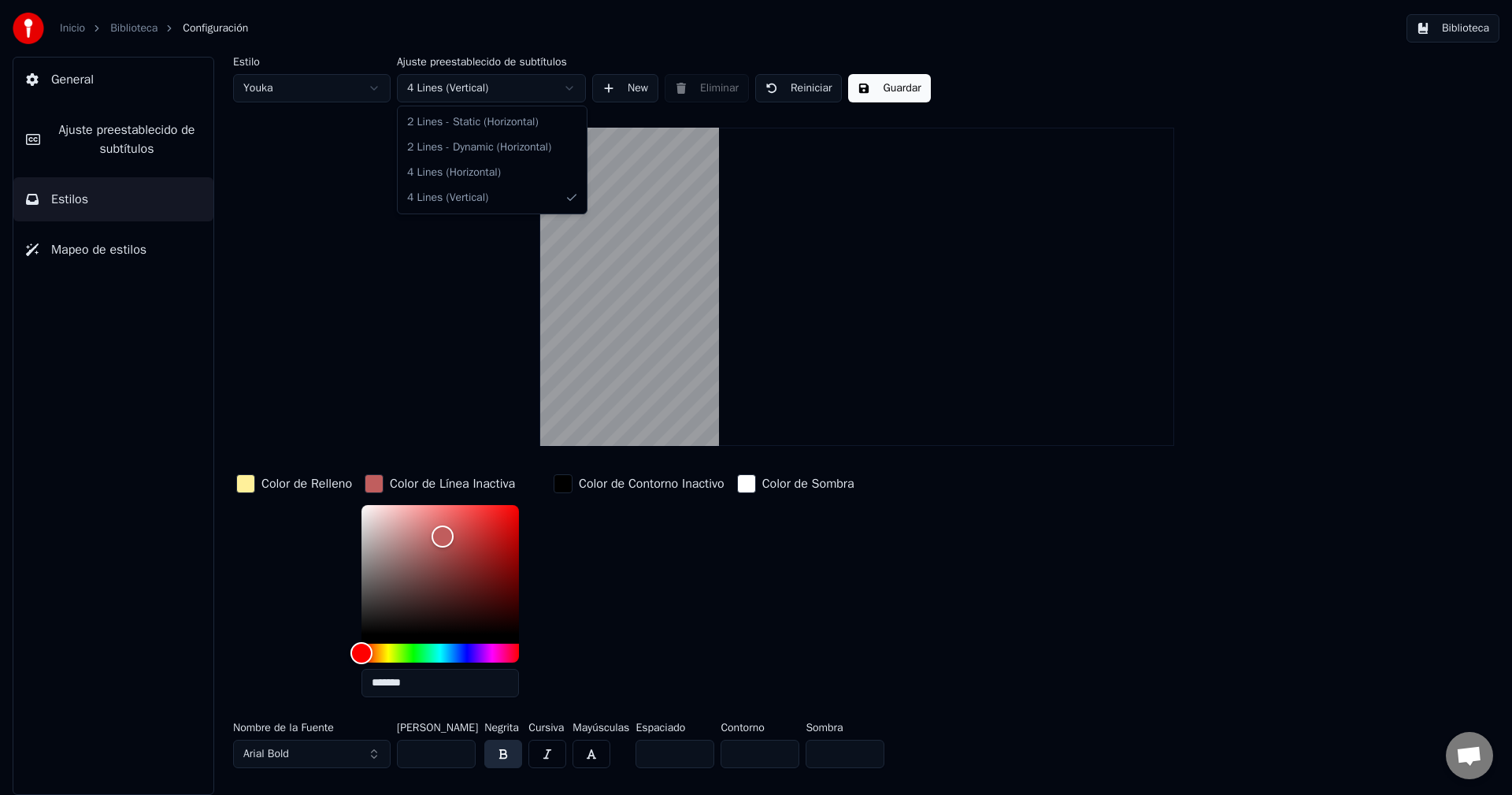 click on "Inicio Biblioteca Configuración Biblioteca General Ajuste preestablecido de subtítulos Estilos Mapeo de estilos Estilo Youka Ajuste preestablecido de subtítulos 4 Lines (Vertical) New Eliminar Reiniciar Guardar Color de Relleno Color de Línea Inactiva ******* Color de Contorno Inactivo Color de Sombra Nombre de la Fuente Arial Bold Tamaño de Fuente ** Negrita Cursiva Mayúsculas Espaciado * Contorno * Sombra * 2 Lines - Static (Horizontal) 2 Lines - Dynamic (Horizontal) 4 Lines (Horizontal) 4 Lines (Vertical)" at bounding box center (756, 397) 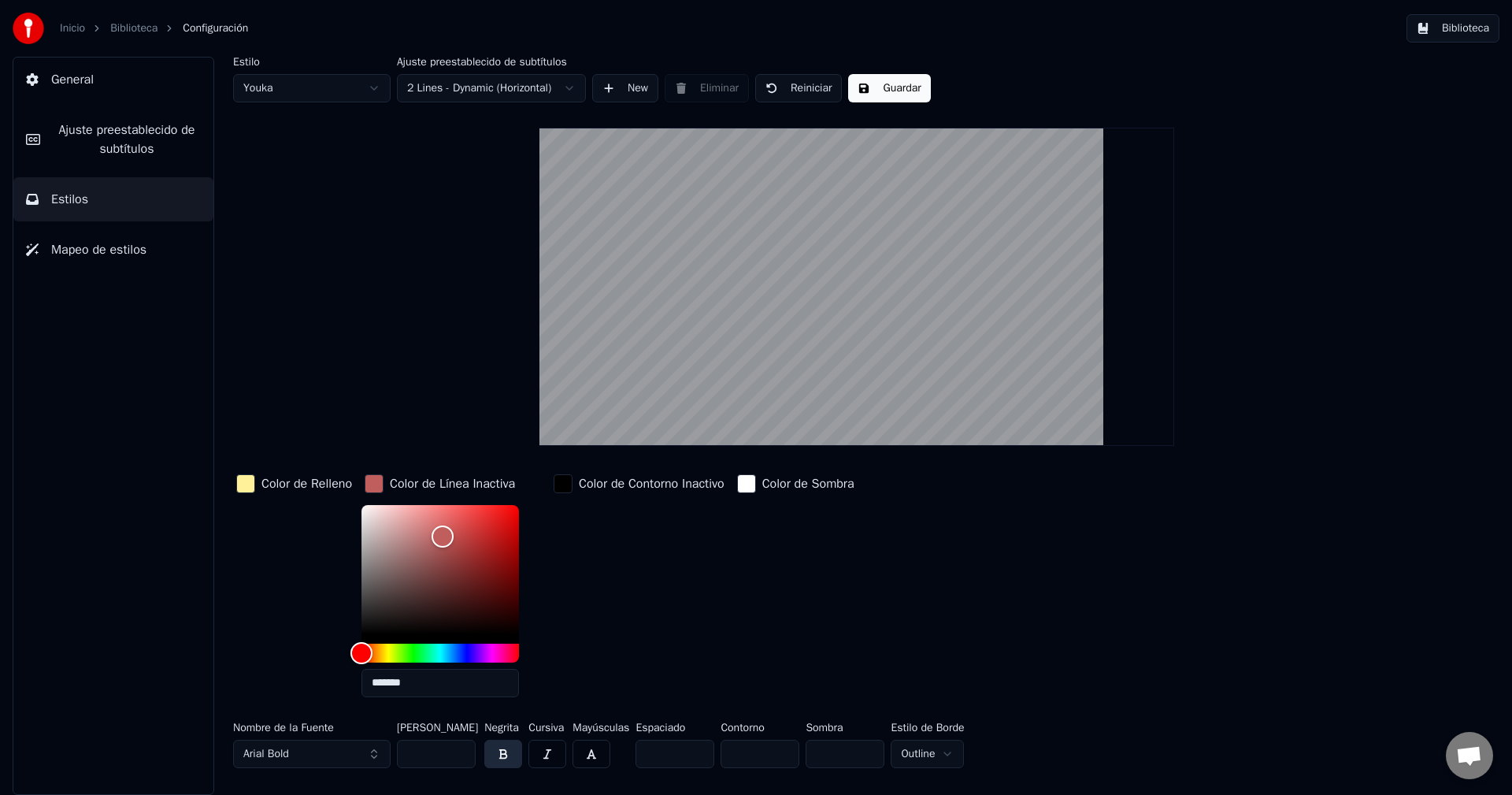 click on "Inicio Biblioteca Configuración Biblioteca General Ajuste preestablecido de subtítulos Estilos Mapeo de estilos Estilo Youka Ajuste preestablecido de subtítulos 2 Lines - Dynamic (Horizontal) New Eliminar Reiniciar Guardar Color de Relleno Color de Línea Inactiva ******* Color de Contorno Inactivo Color de Sombra Nombre de la Fuente Arial Bold Tamaño de Fuente ** Negrita Cursiva Mayúsculas Espaciado * Contorno * Sombra * Estilo de Borde Outline" at bounding box center [756, 397] 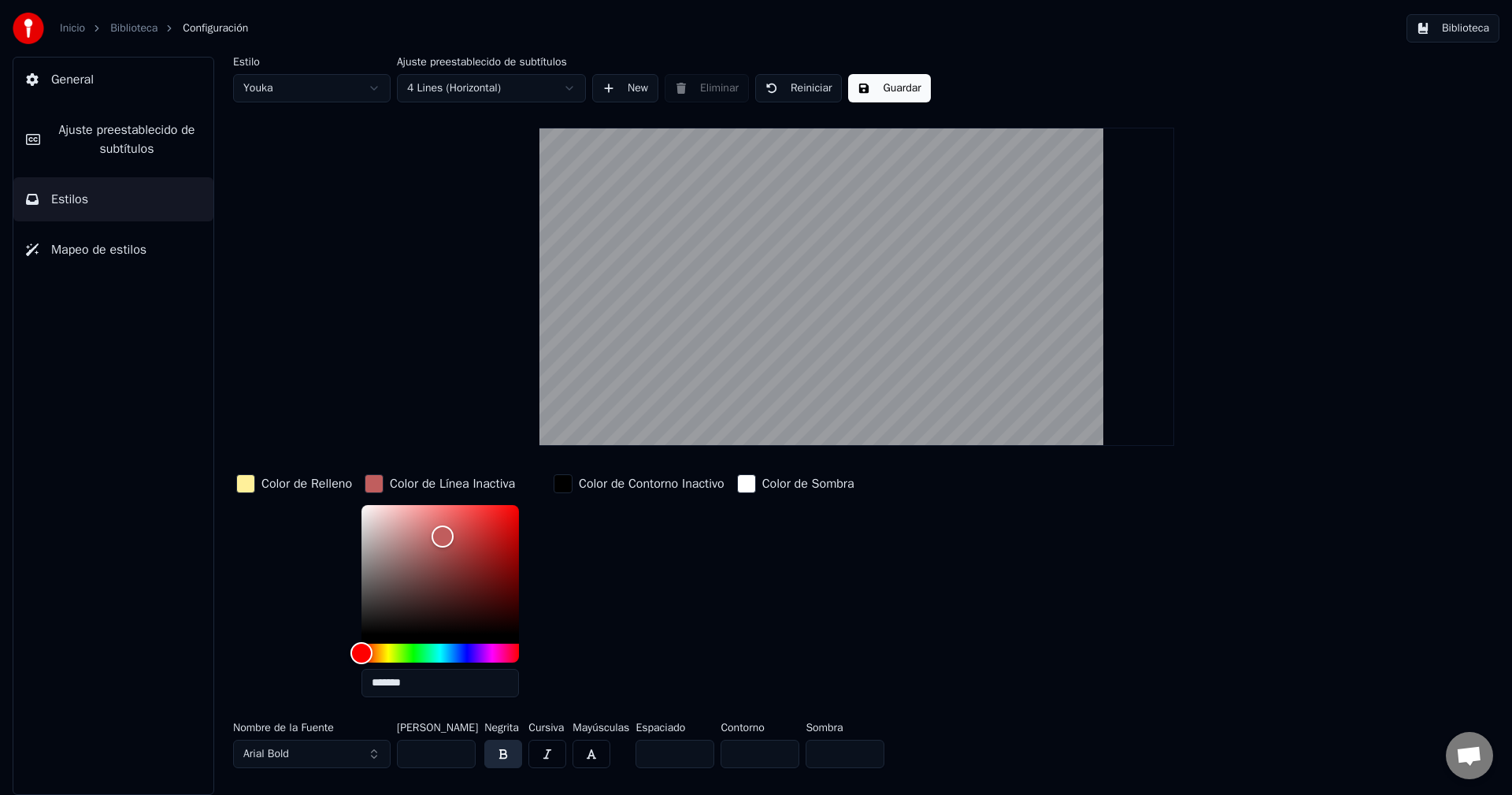 click on "Guardar" at bounding box center [889, 88] 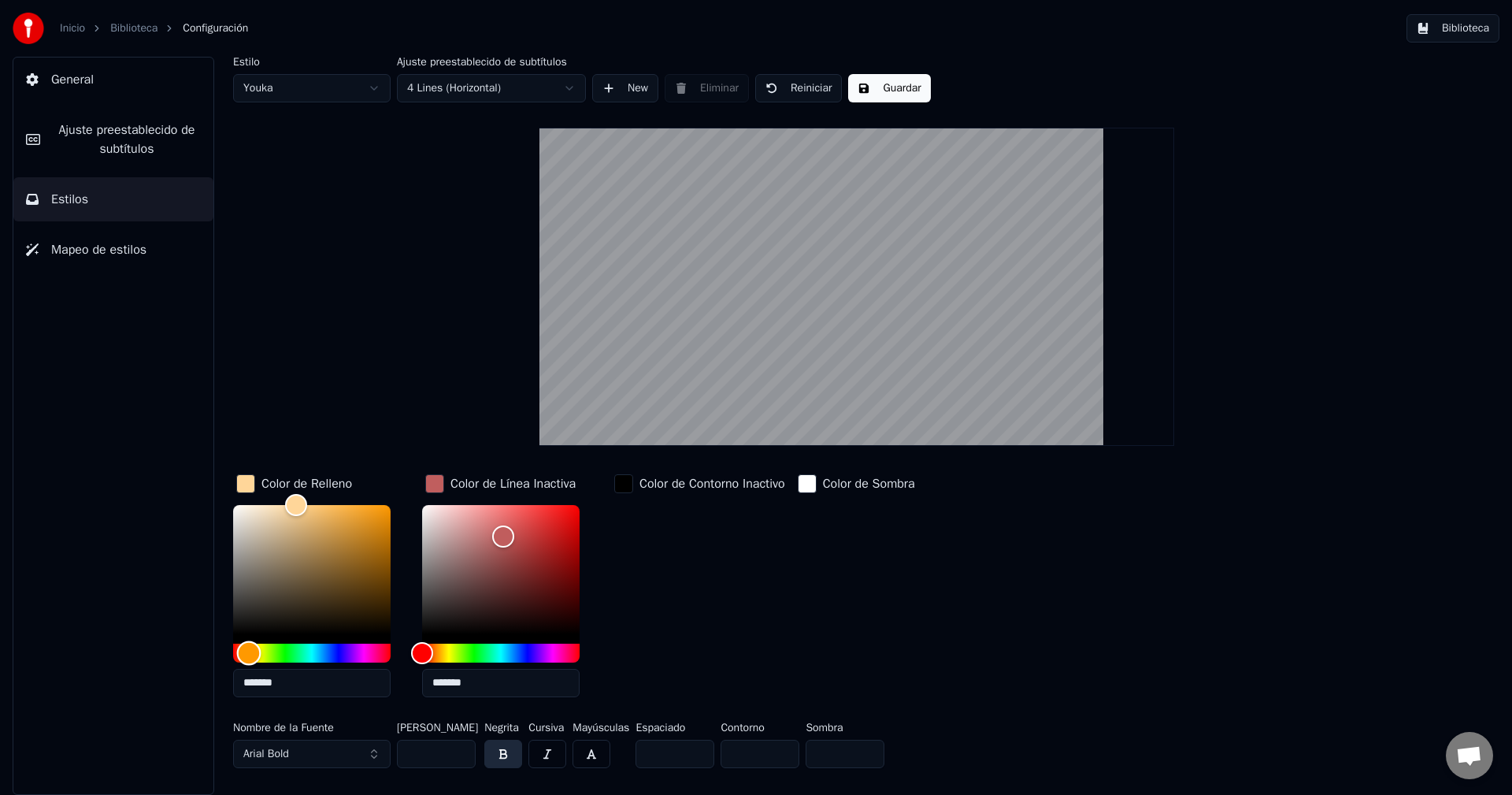 click at bounding box center (249, 652) 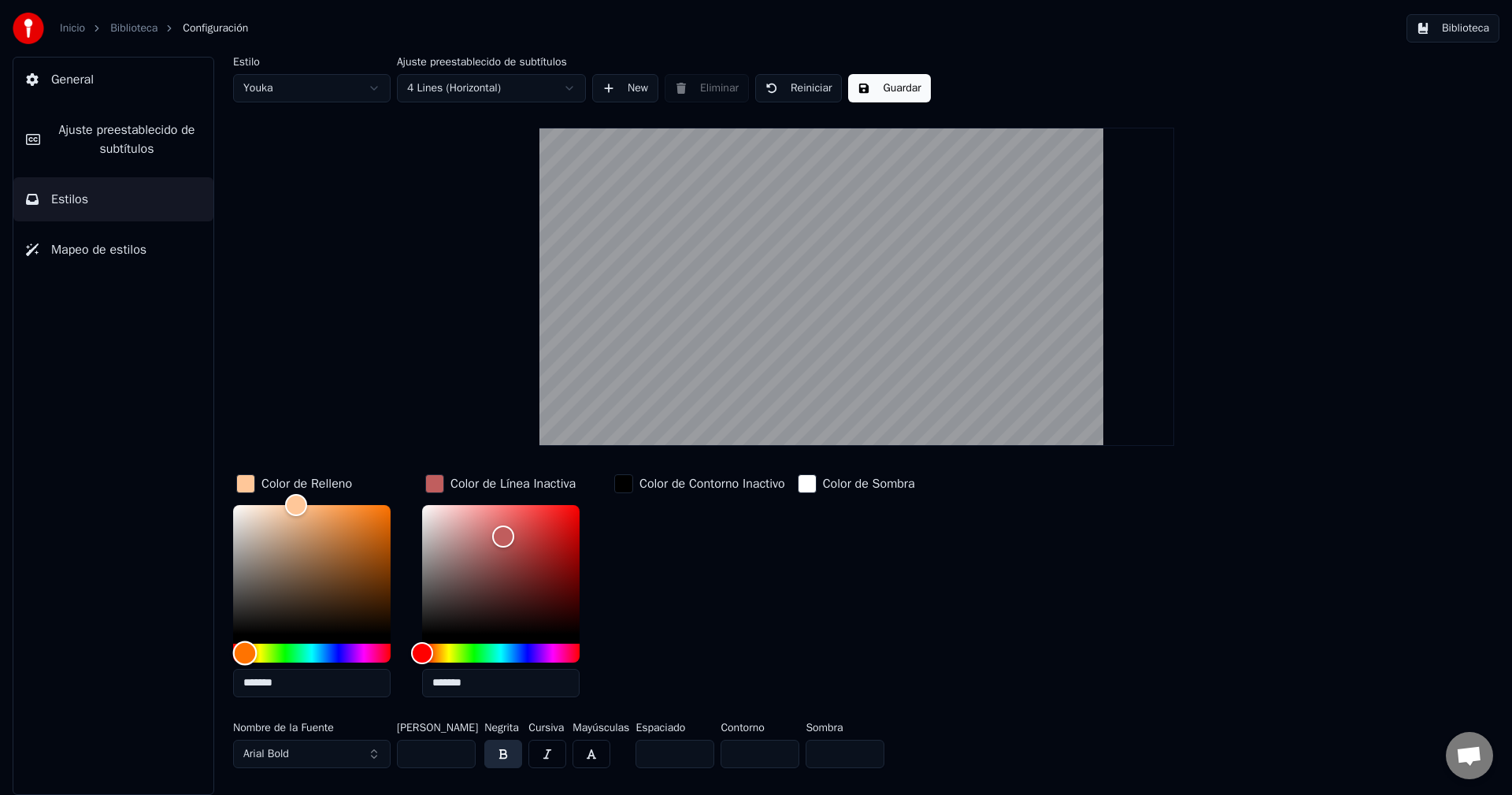 click at bounding box center [245, 652] 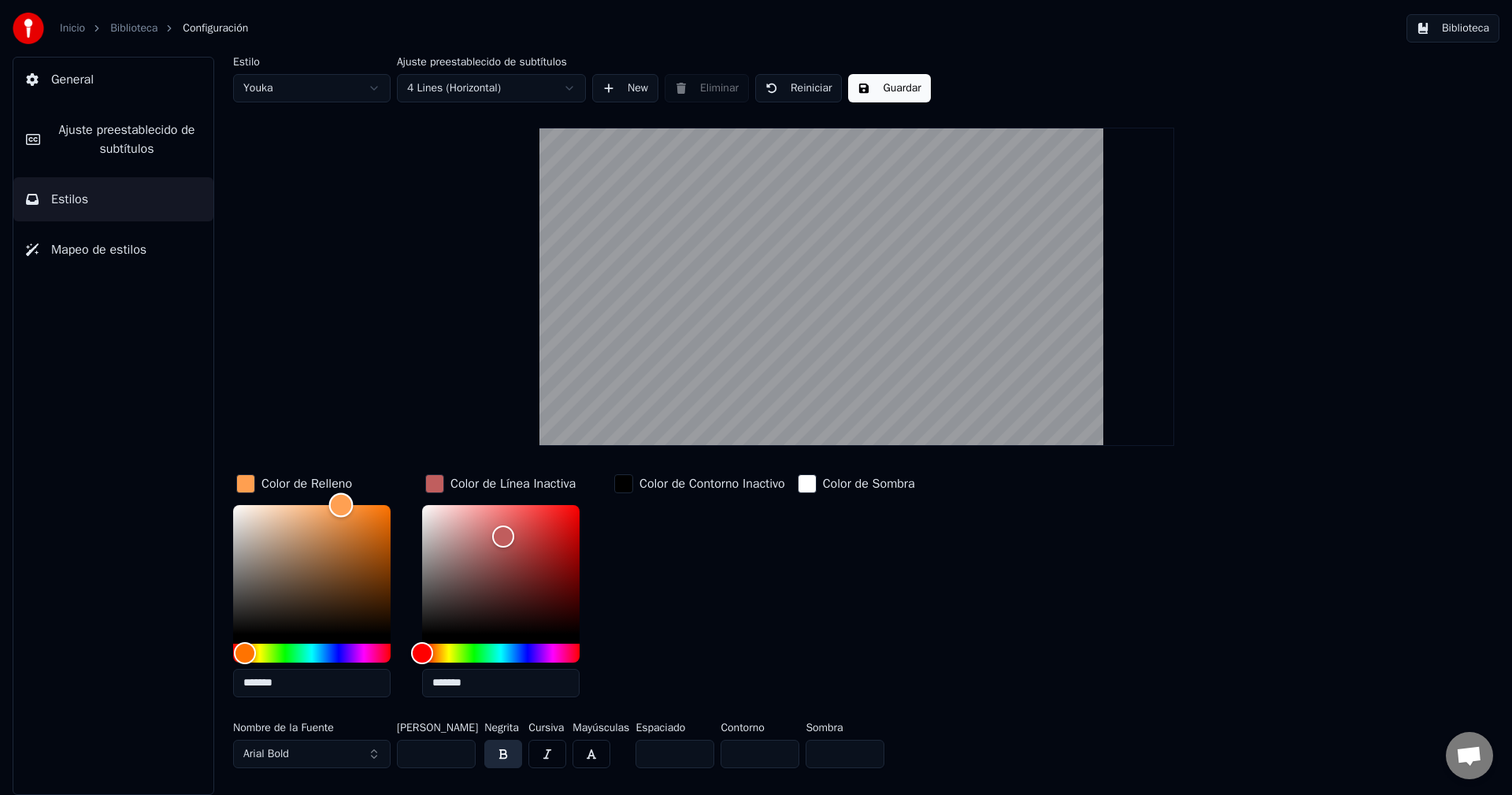 drag, startPoint x: 304, startPoint y: 503, endPoint x: 344, endPoint y: 501, distance: 40.049969 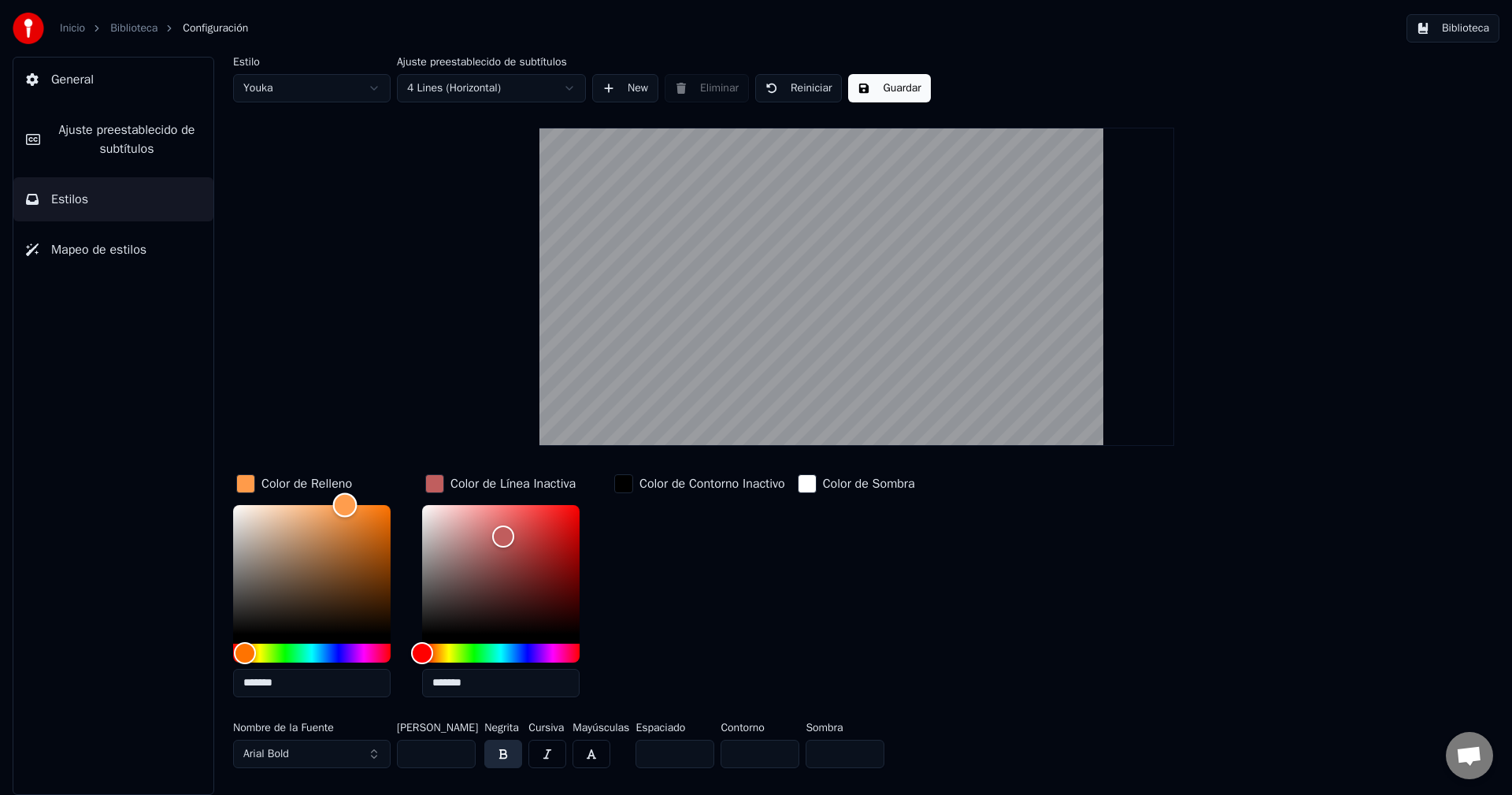 type on "*******" 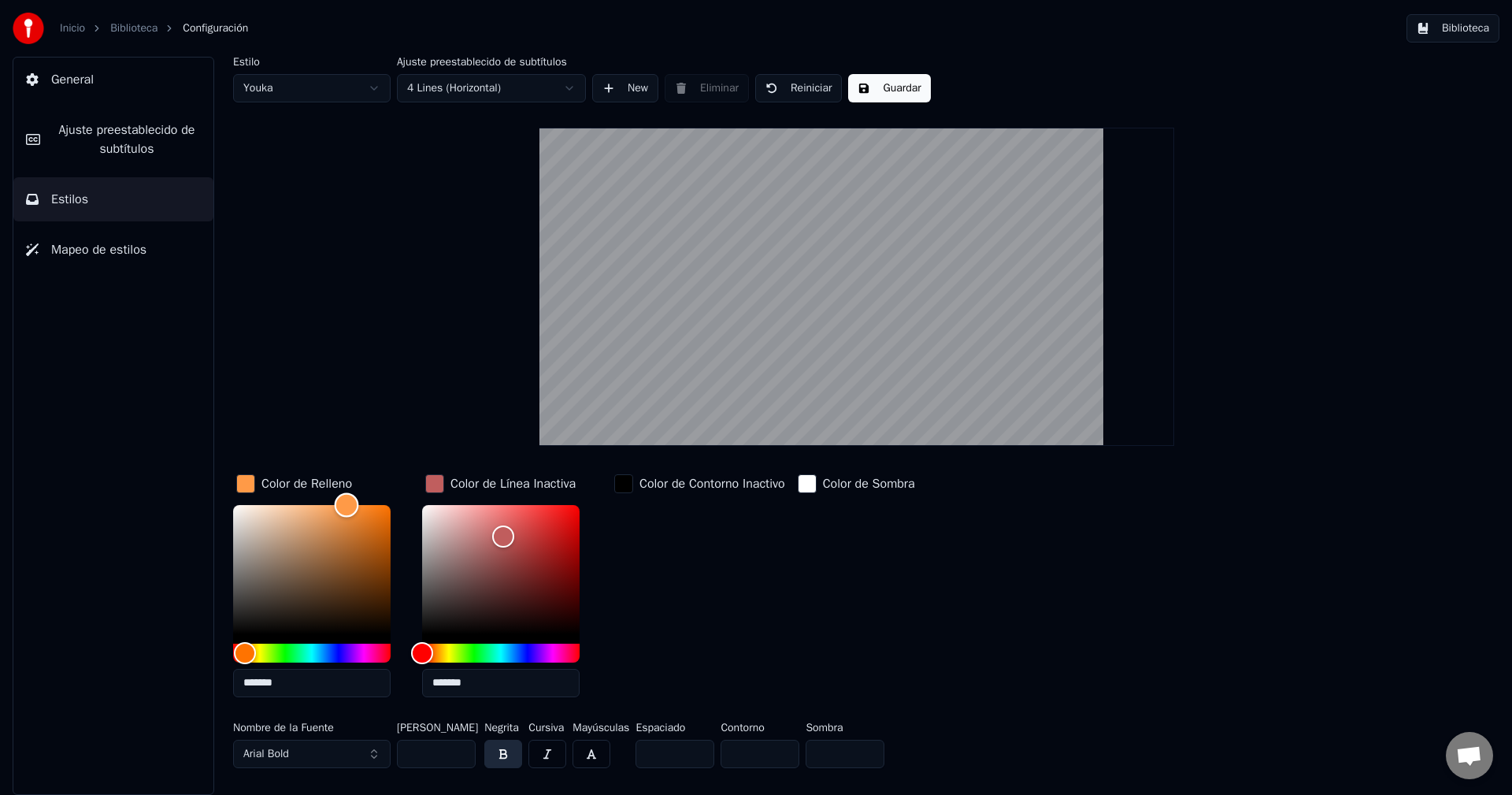 click at bounding box center (346, 504) 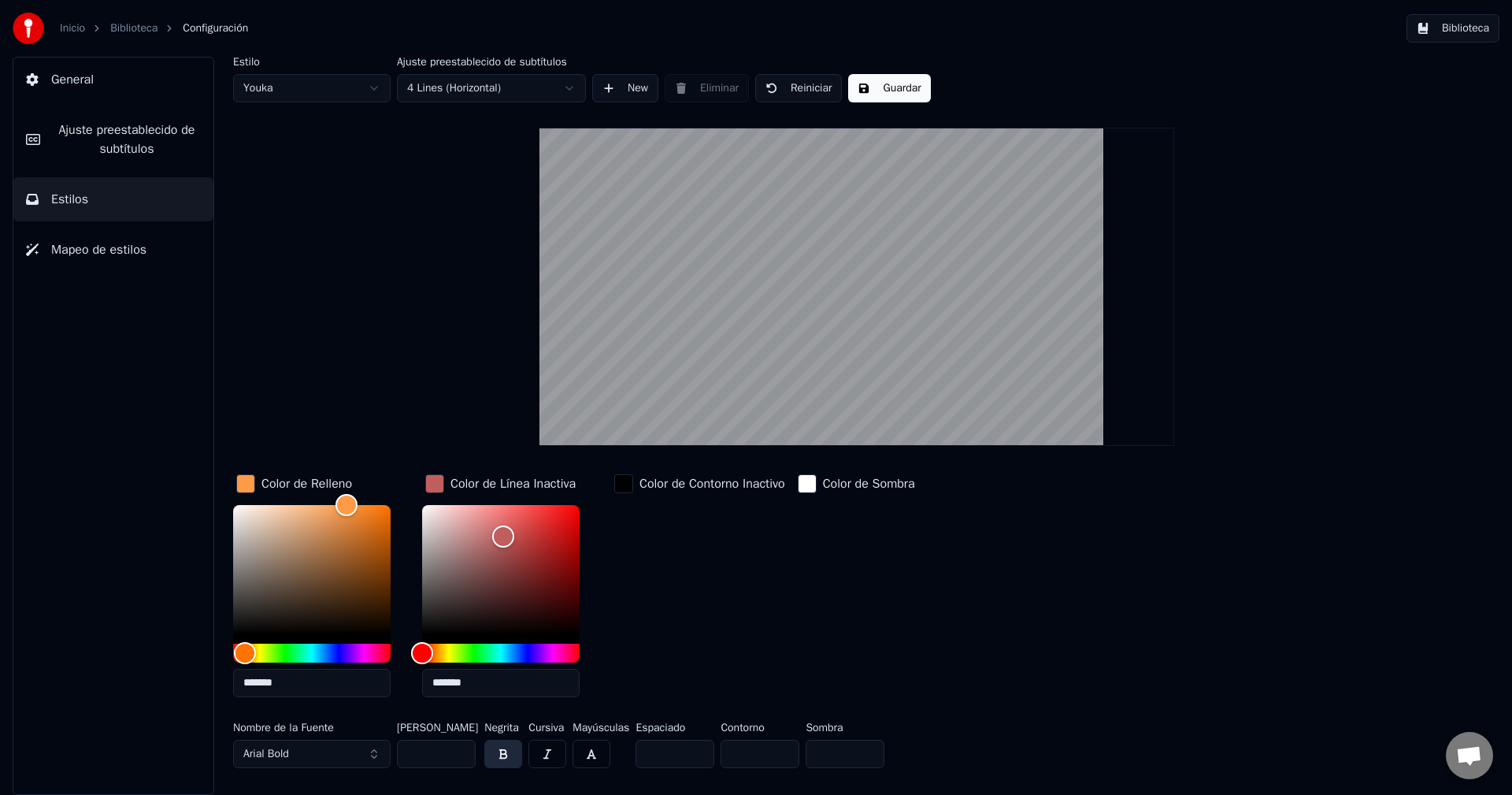 click at bounding box center (435, 484) 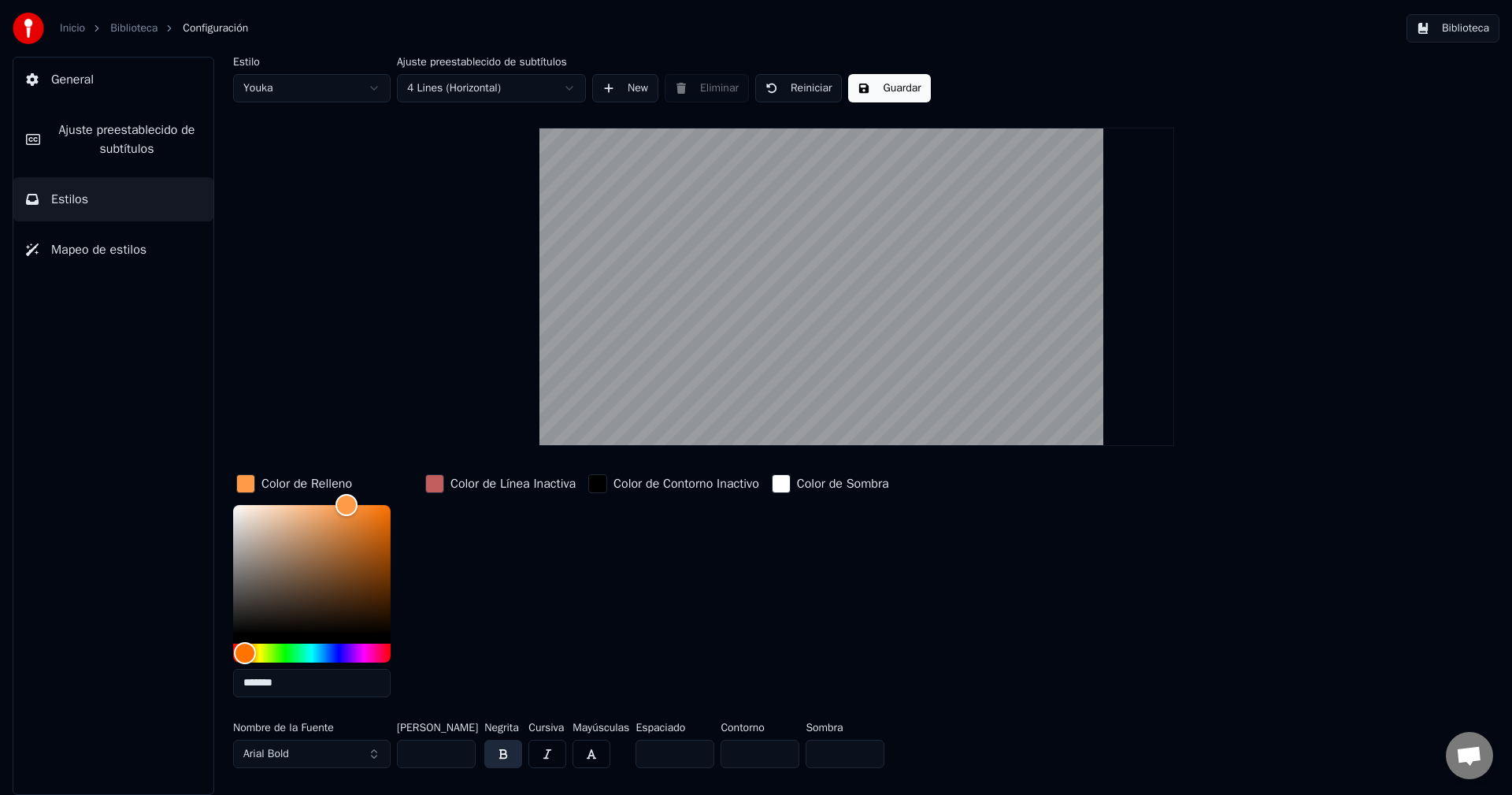click at bounding box center (435, 484) 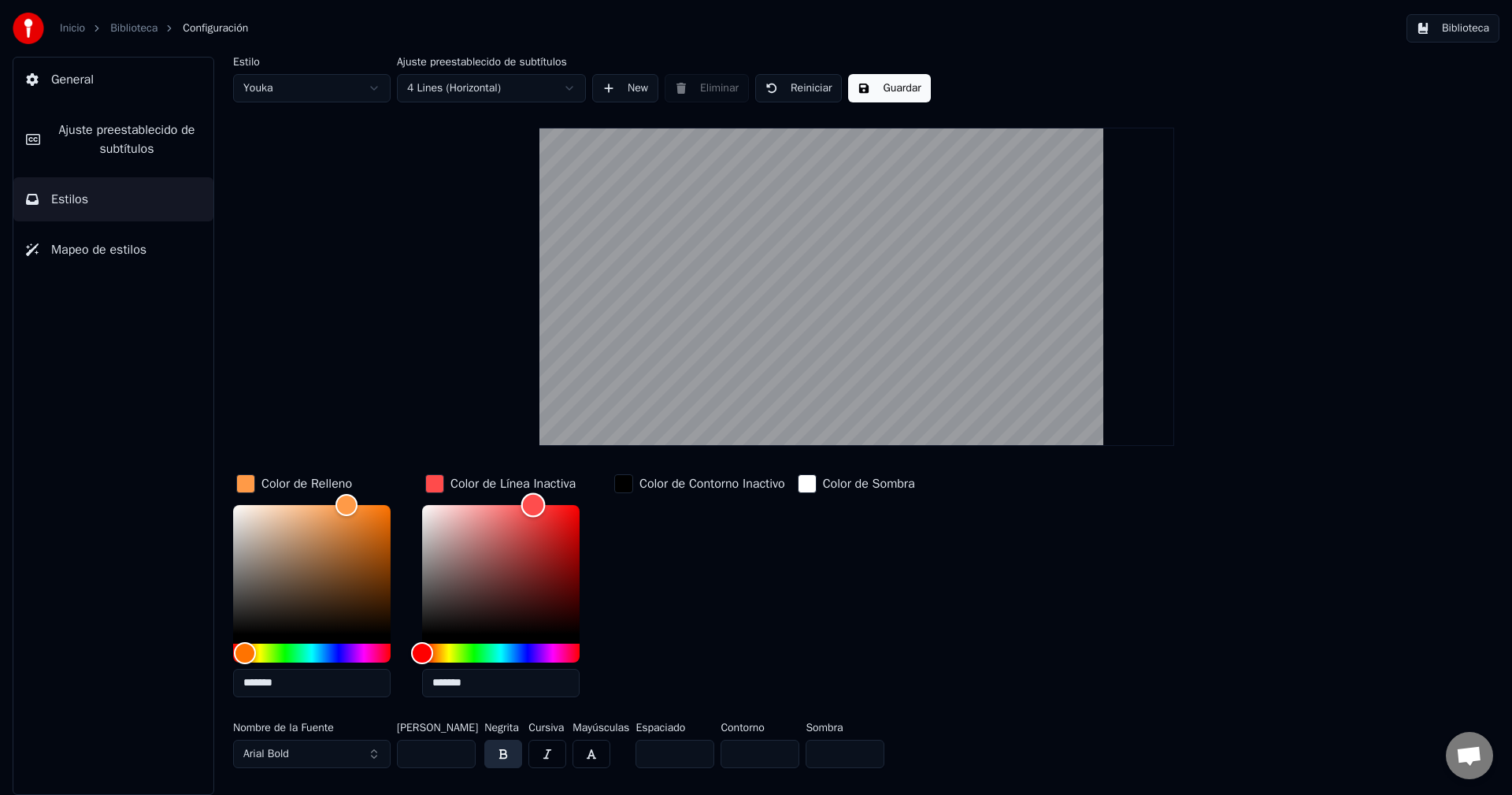 drag, startPoint x: 503, startPoint y: 533, endPoint x: 533, endPoint y: 503, distance: 42.426407 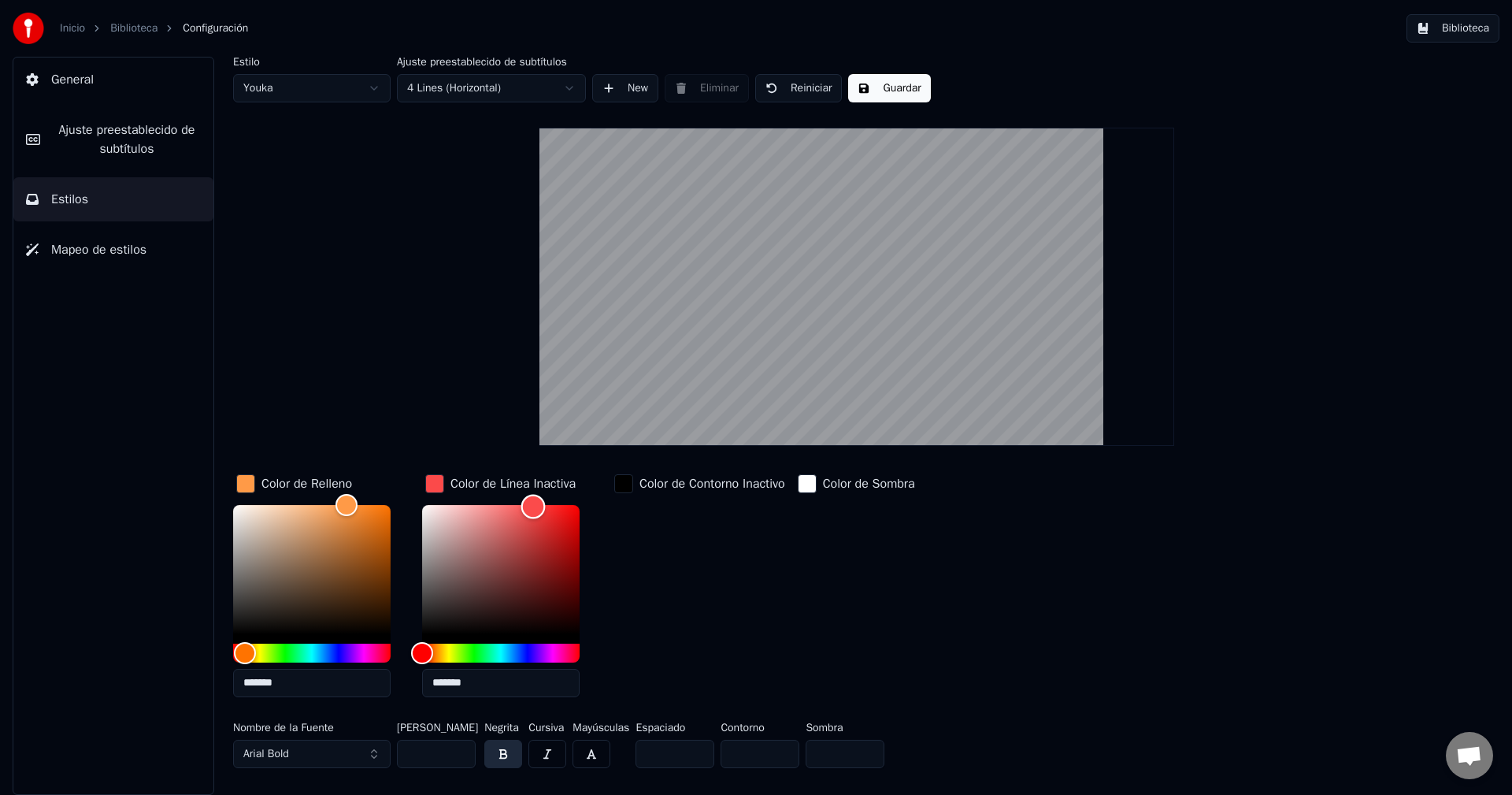 type on "*******" 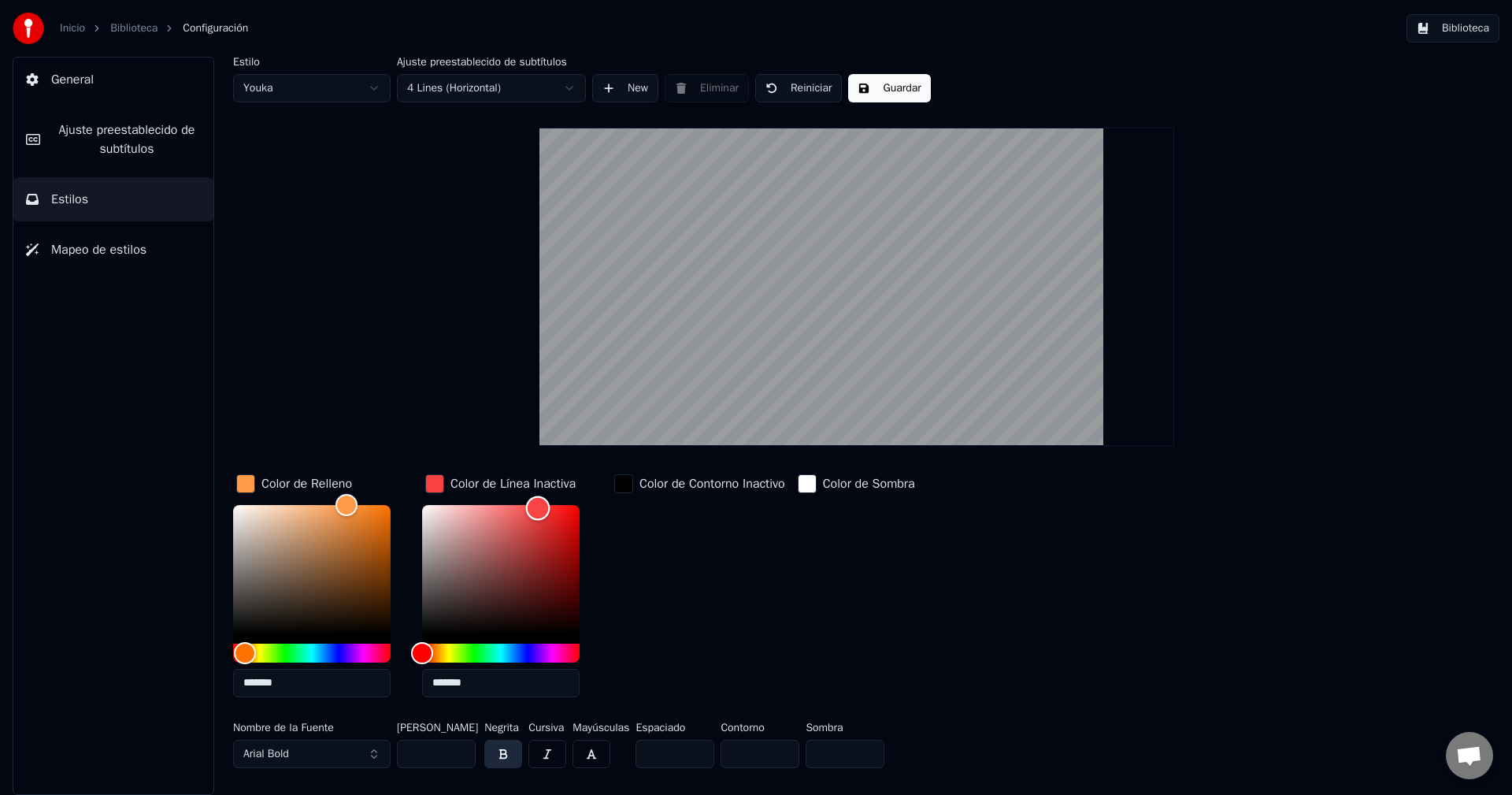 click at bounding box center (538, 508) 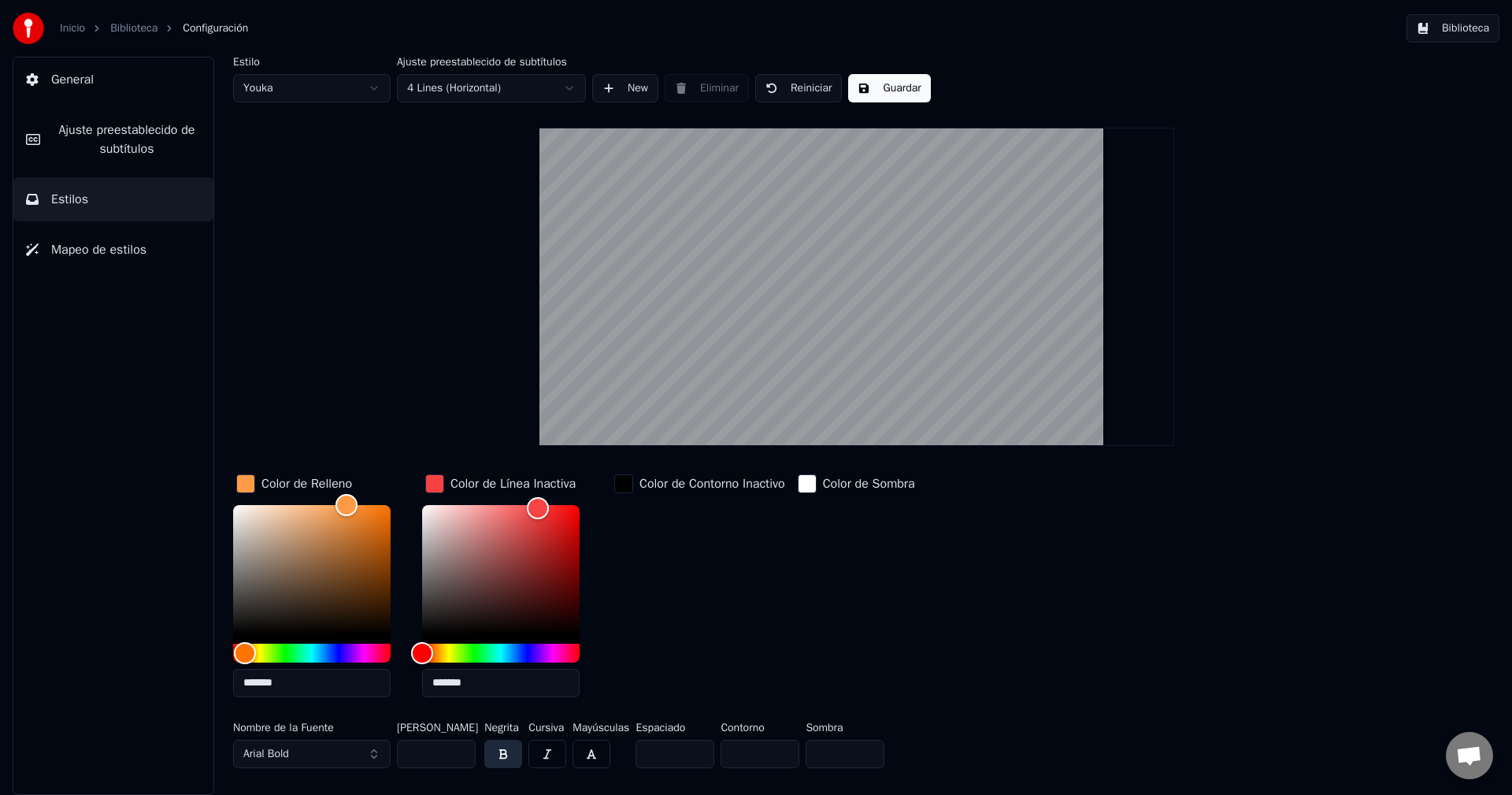 click on "Guardar" at bounding box center [889, 88] 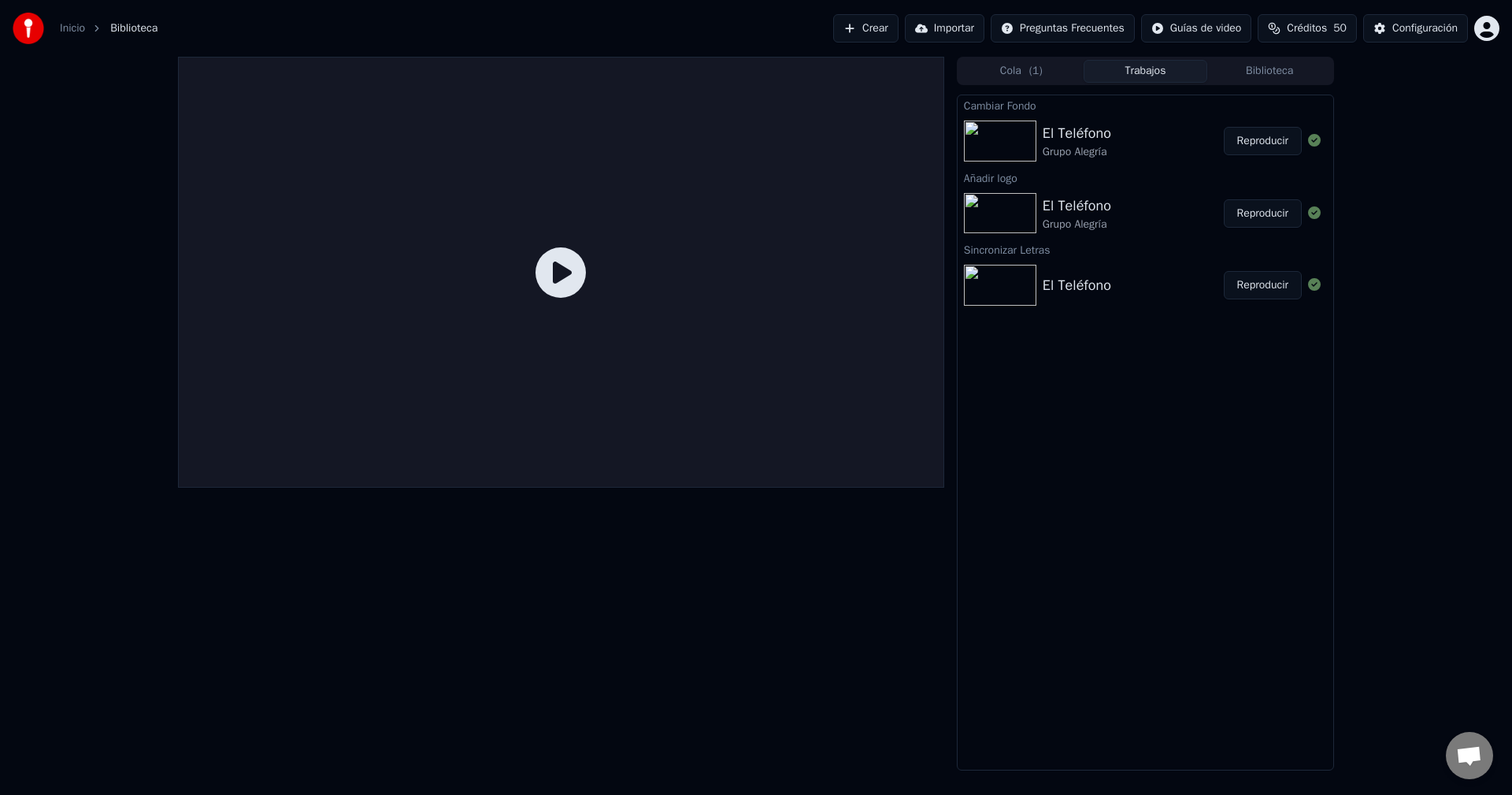 click on "Reproducir" at bounding box center [1262, 141] 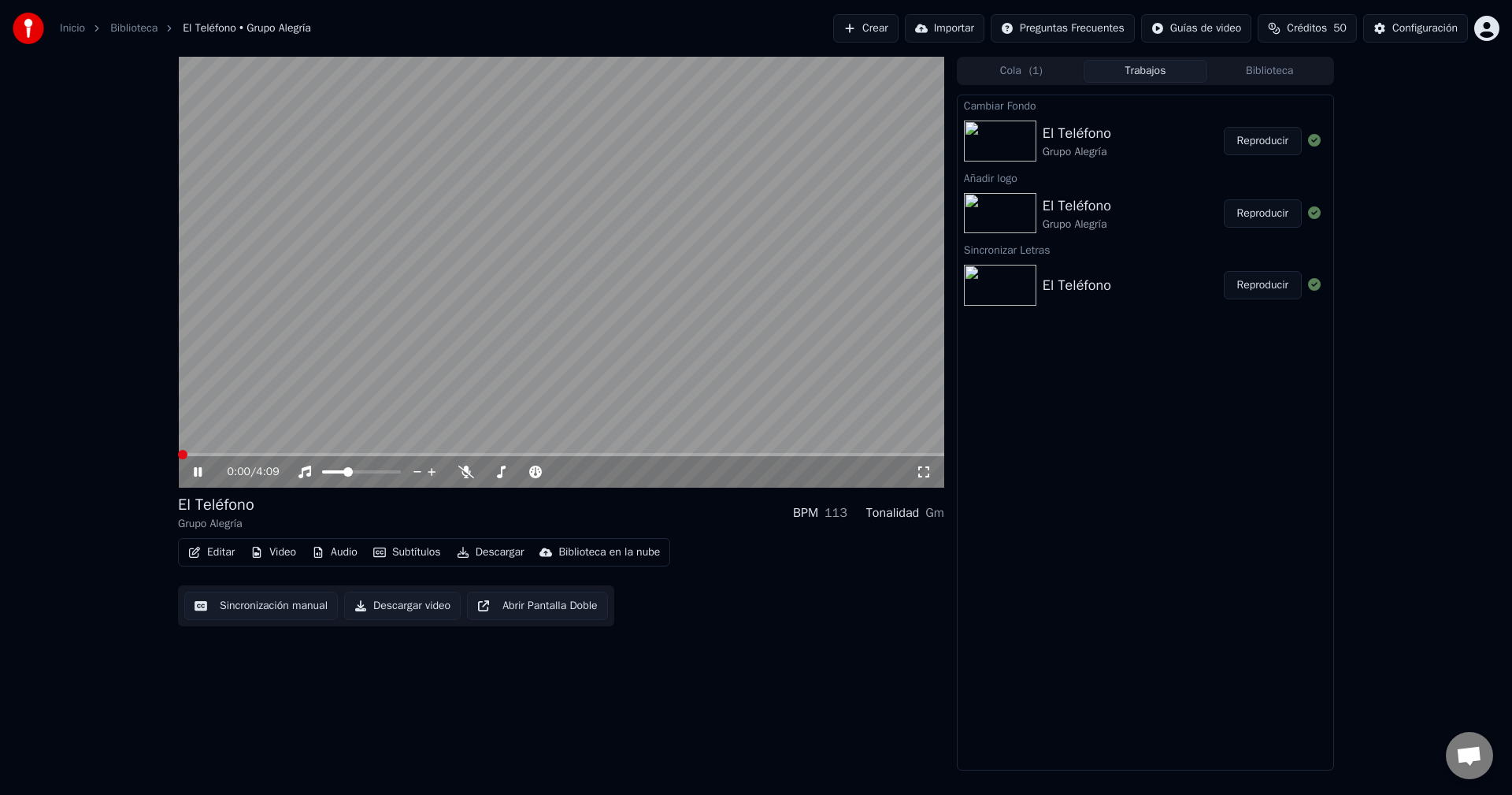 click at bounding box center [561, 272] 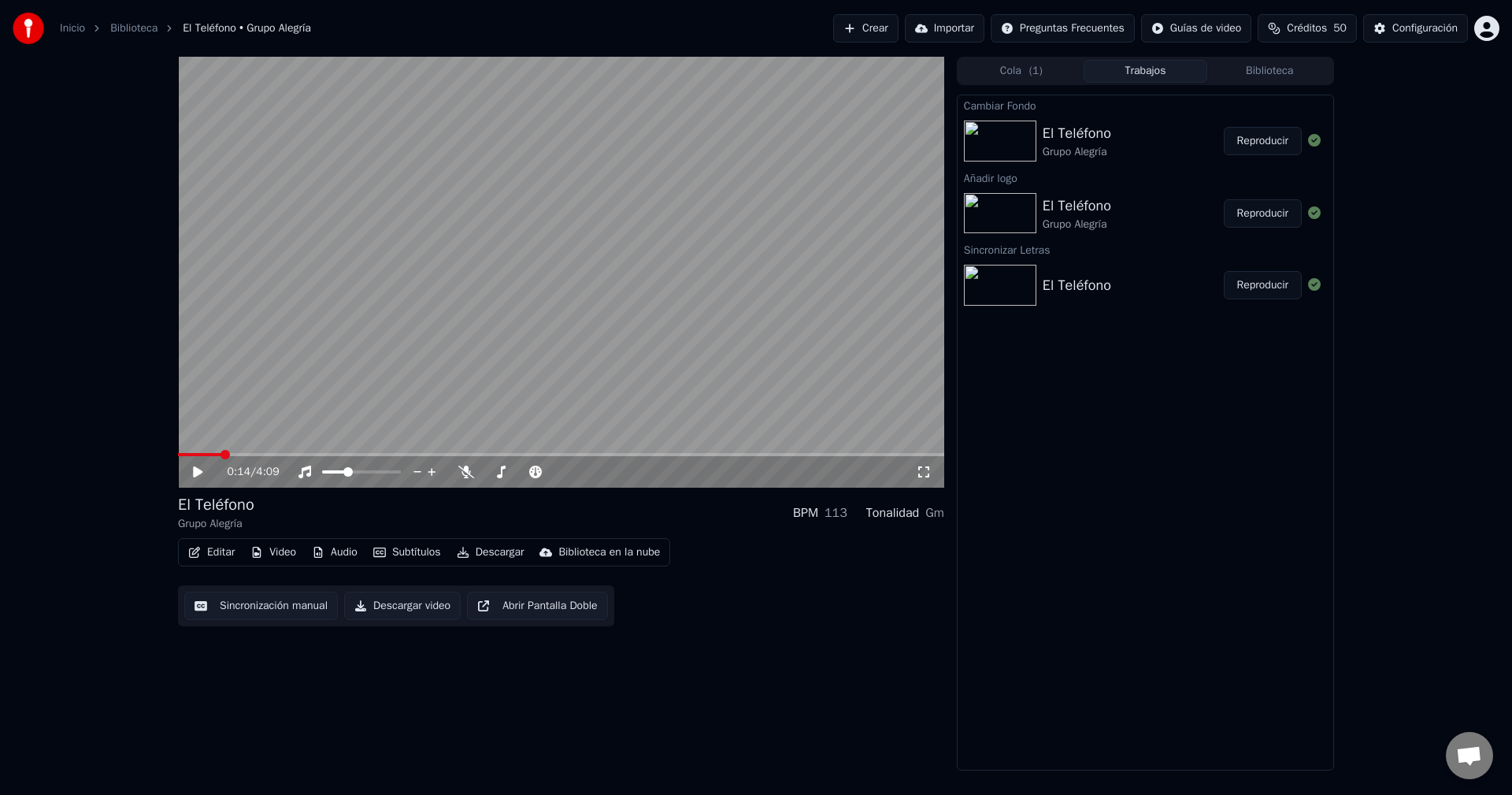 click at bounding box center (561, 455) 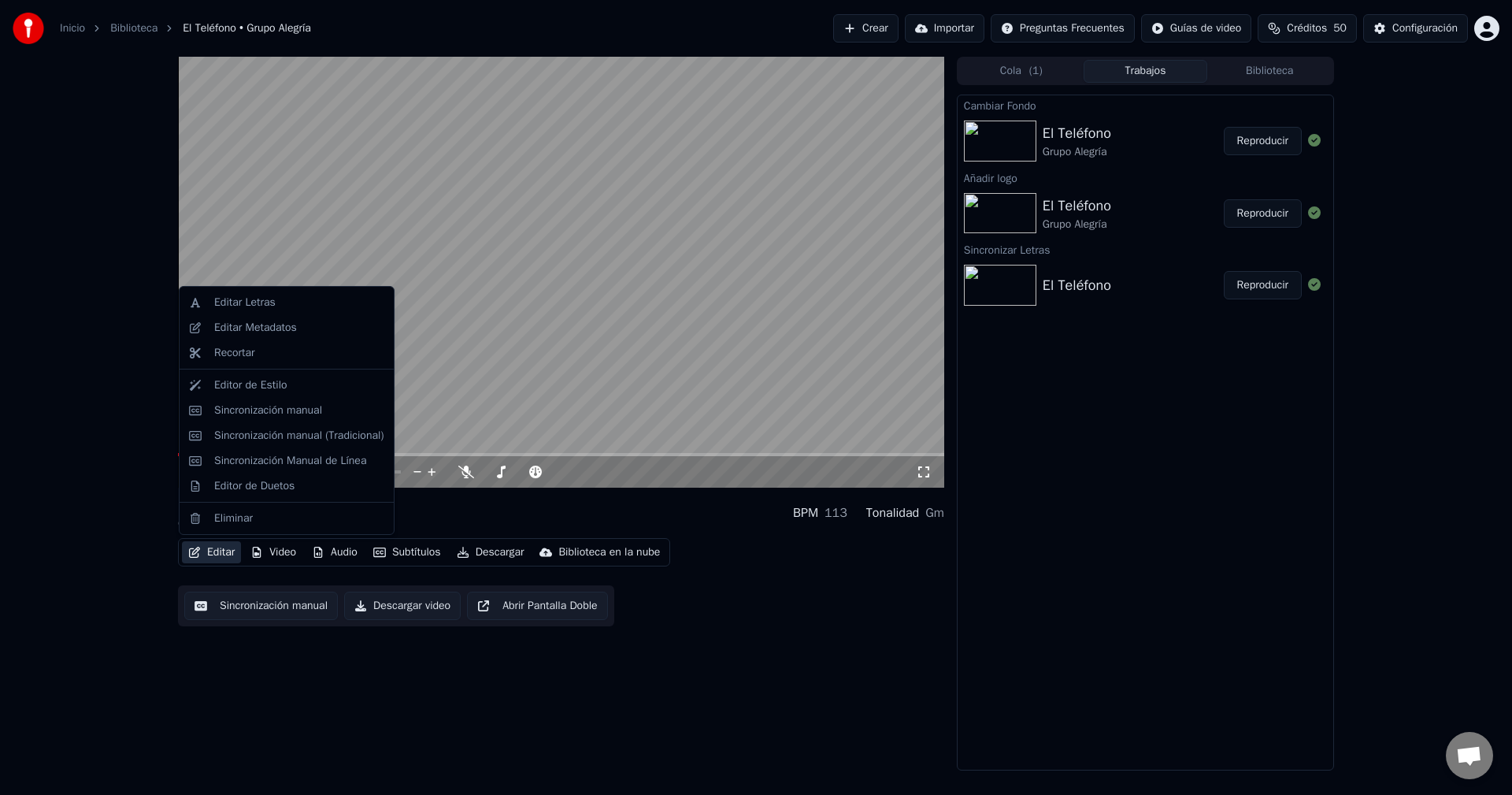 click on "Editar" at bounding box center (211, 552) 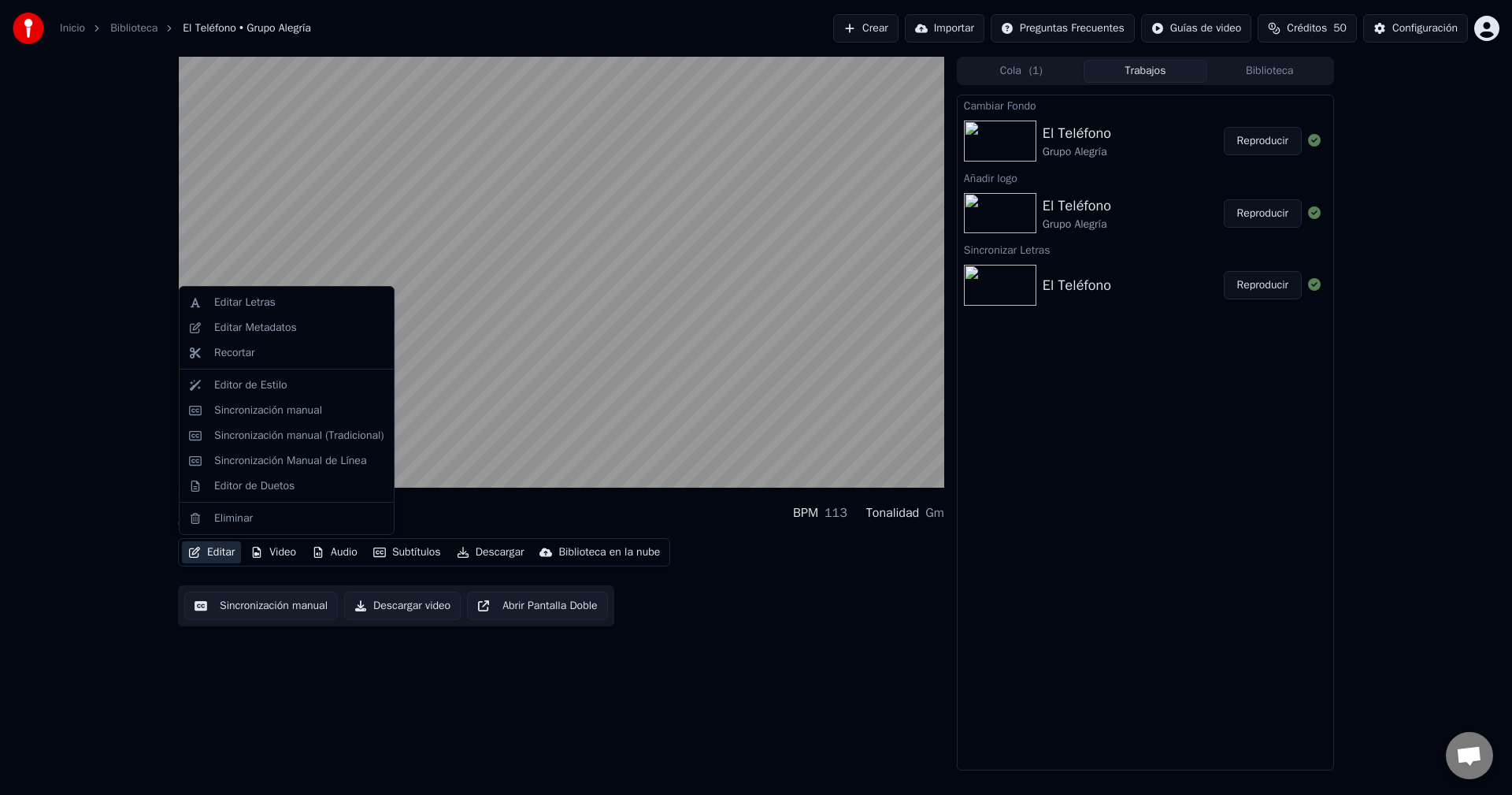 click on "El Teléfono Grupo Alegría BPM 113 Tonalidad Gm Editar Video Audio Subtítulos Descargar Biblioteca en la nube Sincronización manual Descargar video Abrir Pantalla Doble Cola ( 1 ) Trabajos Biblioteca Cambiar Fondo El Teléfono Grupo Alegría Reproducir Añadir logo El Teléfono Grupo Alegría Reproducir Sincronizar Letras El Teléfono Reproducir" at bounding box center (756, 414) 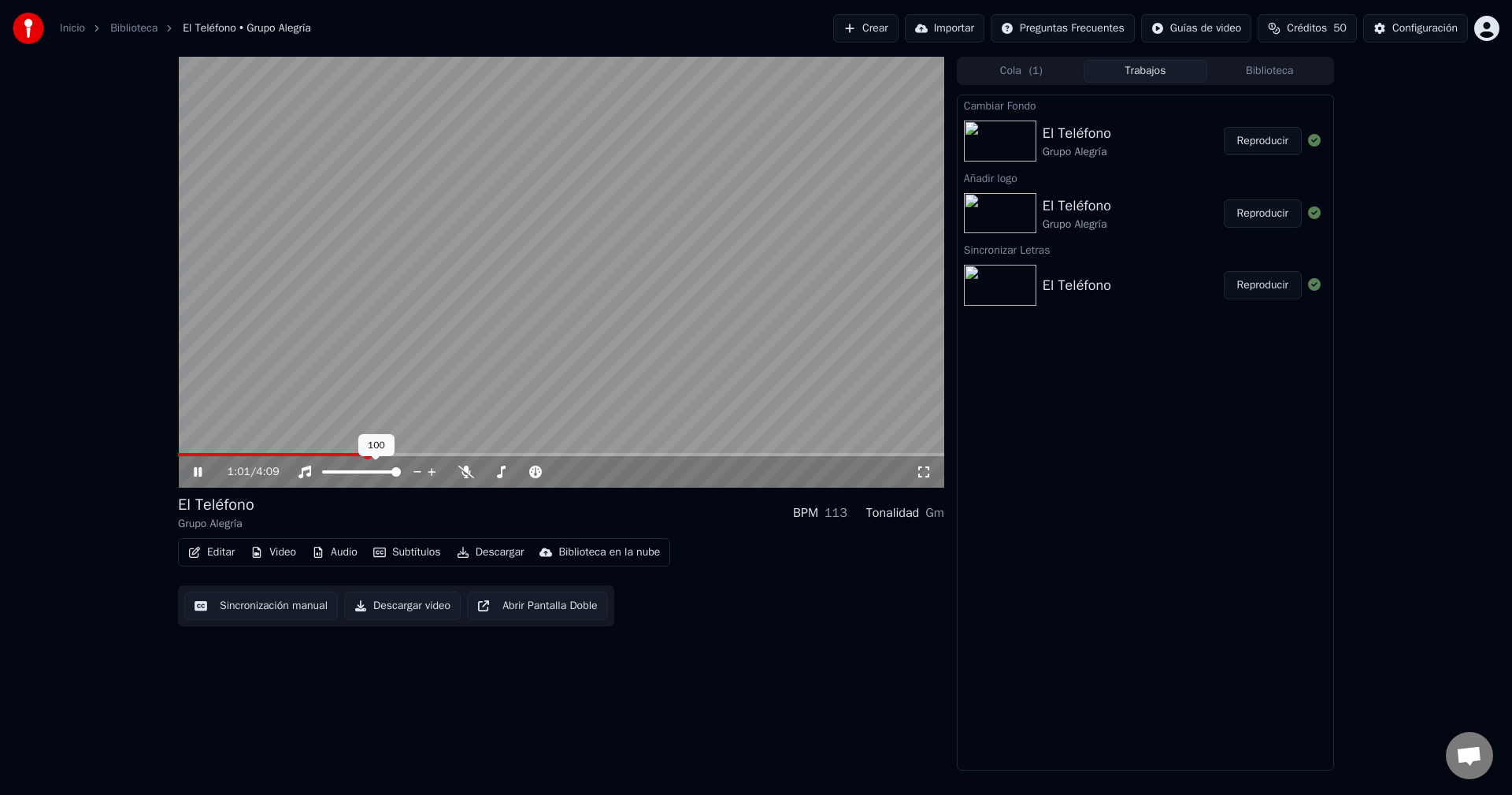 click at bounding box center (361, 472) 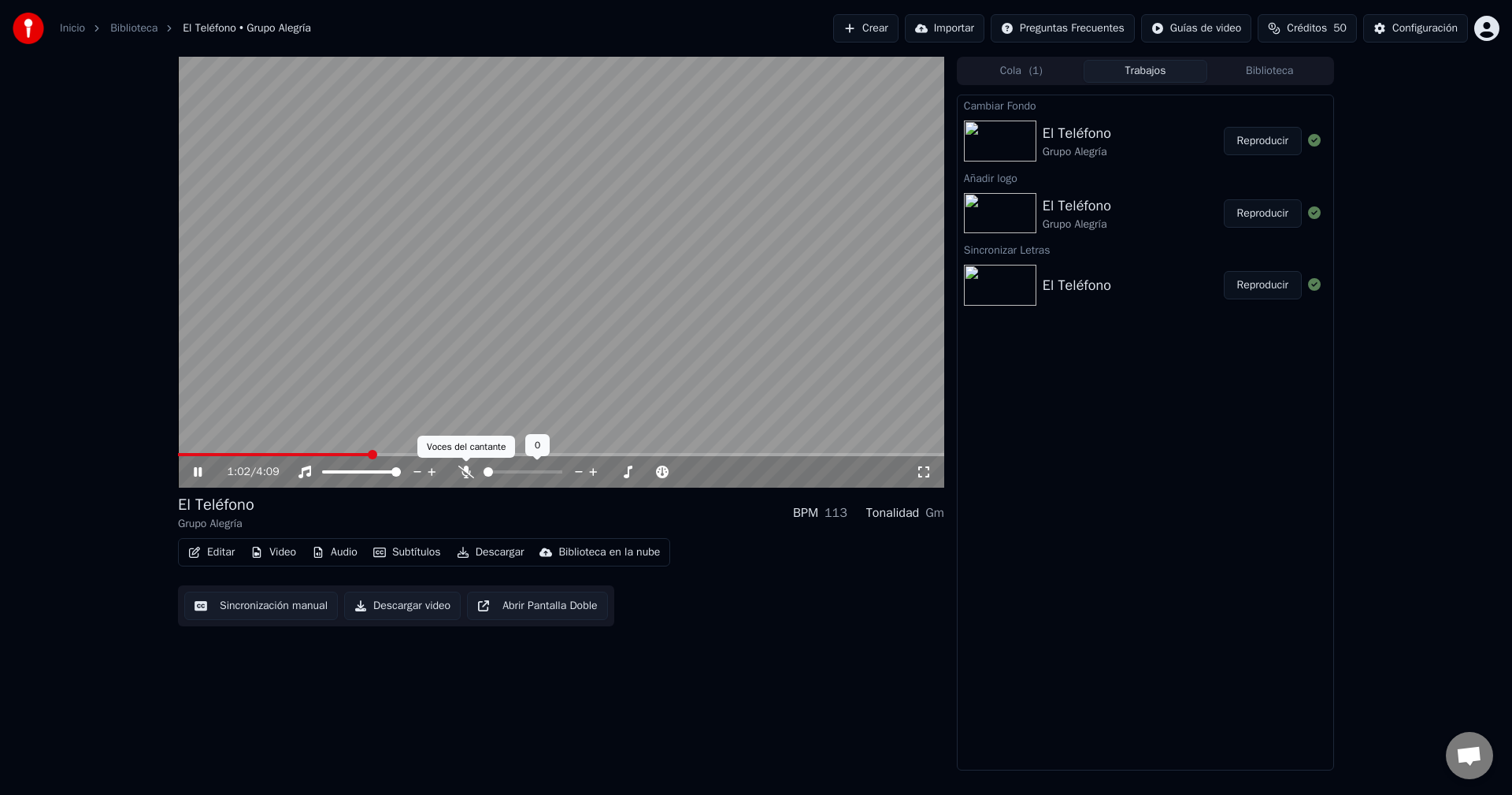 click 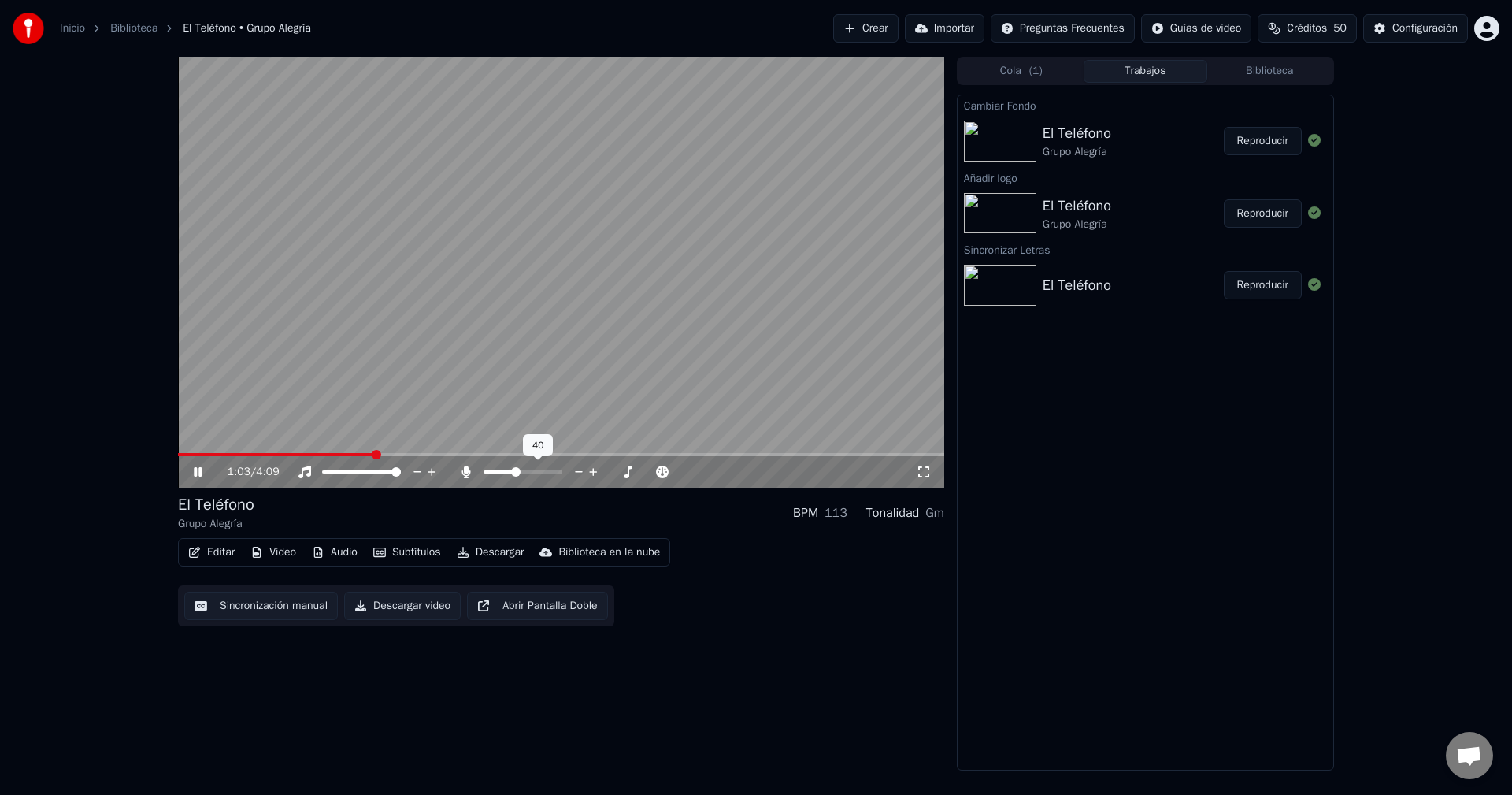 click at bounding box center [499, 472] 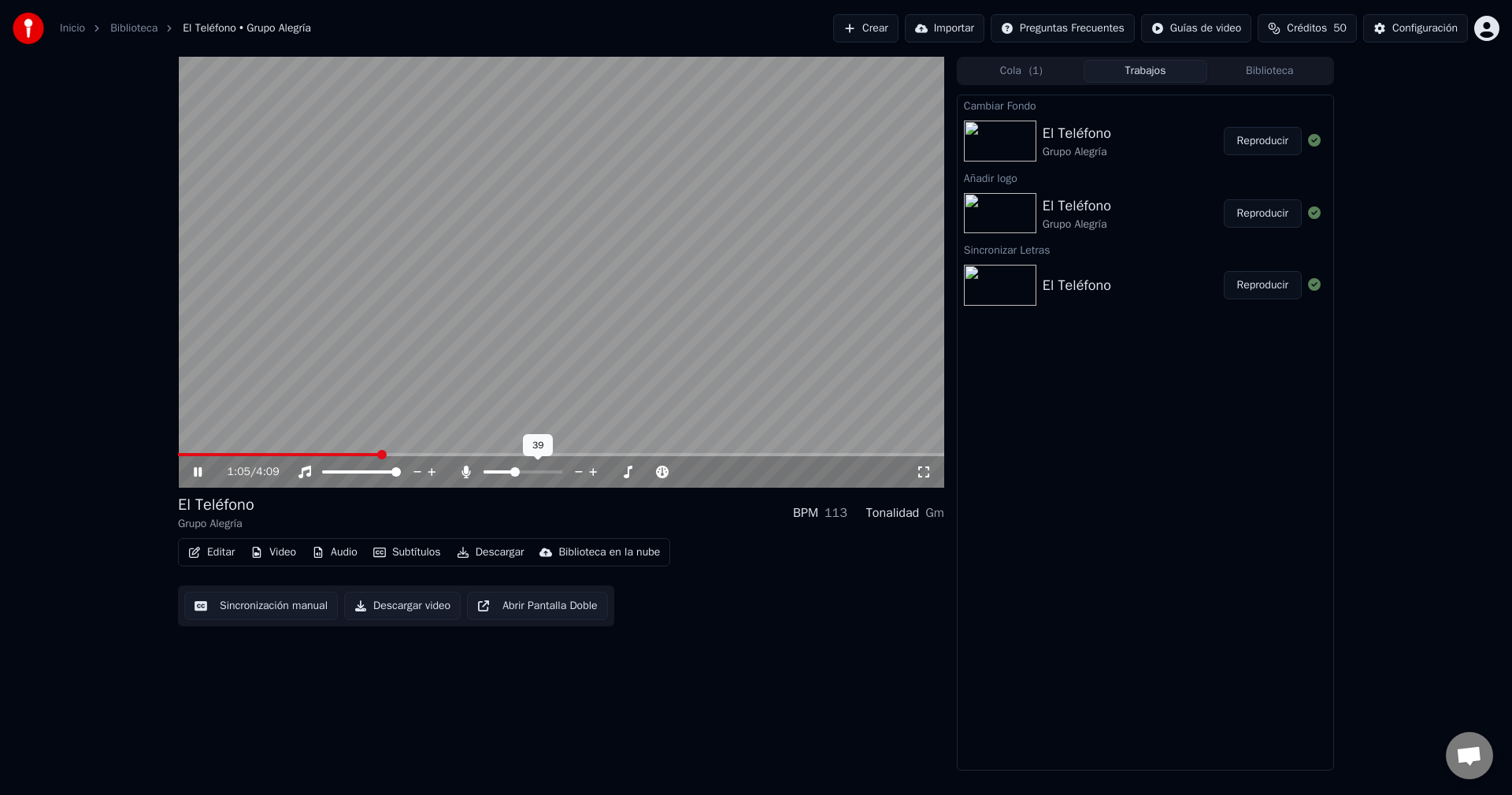 click at bounding box center (515, 472) 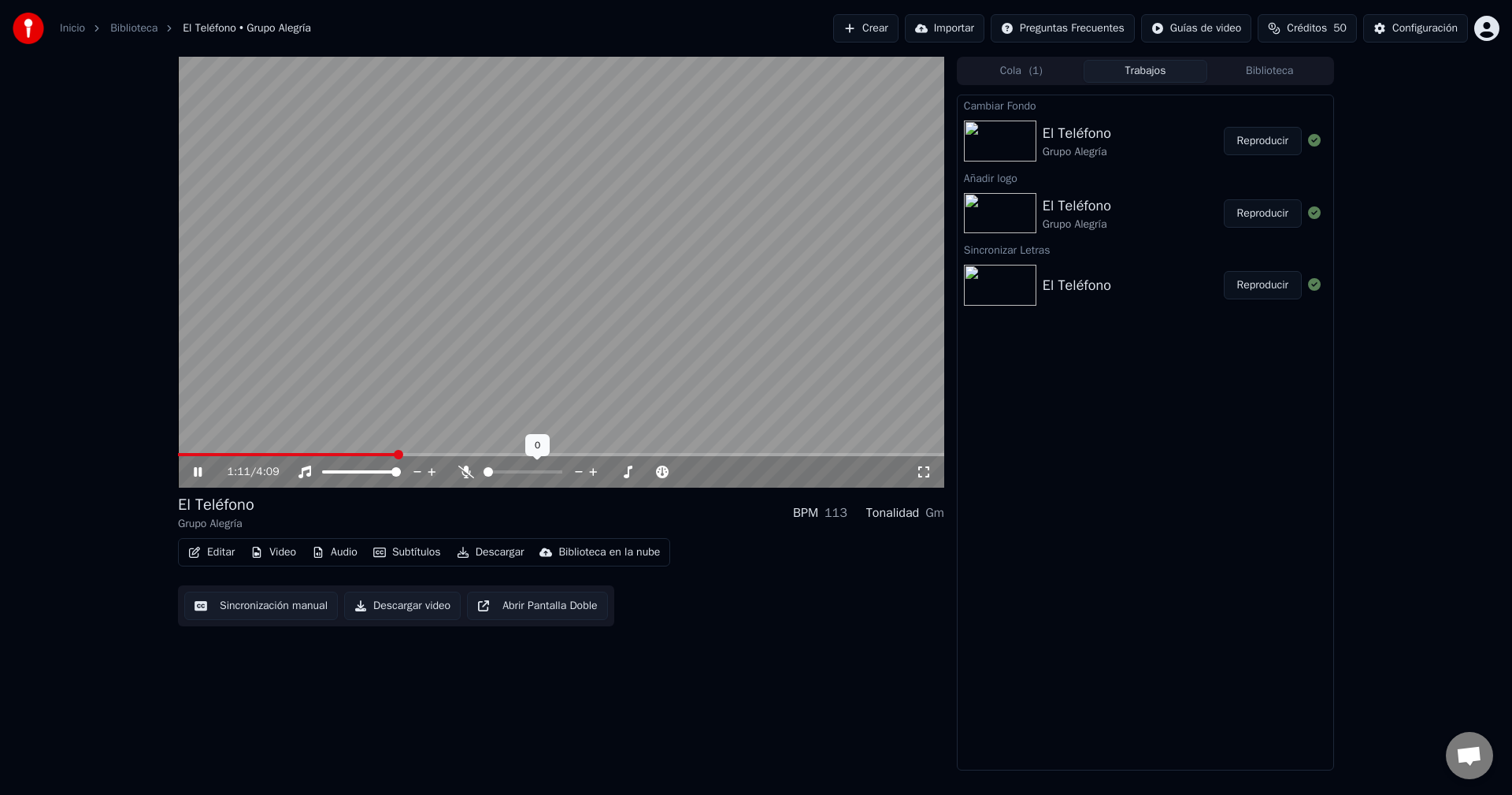click at bounding box center [488, 472] 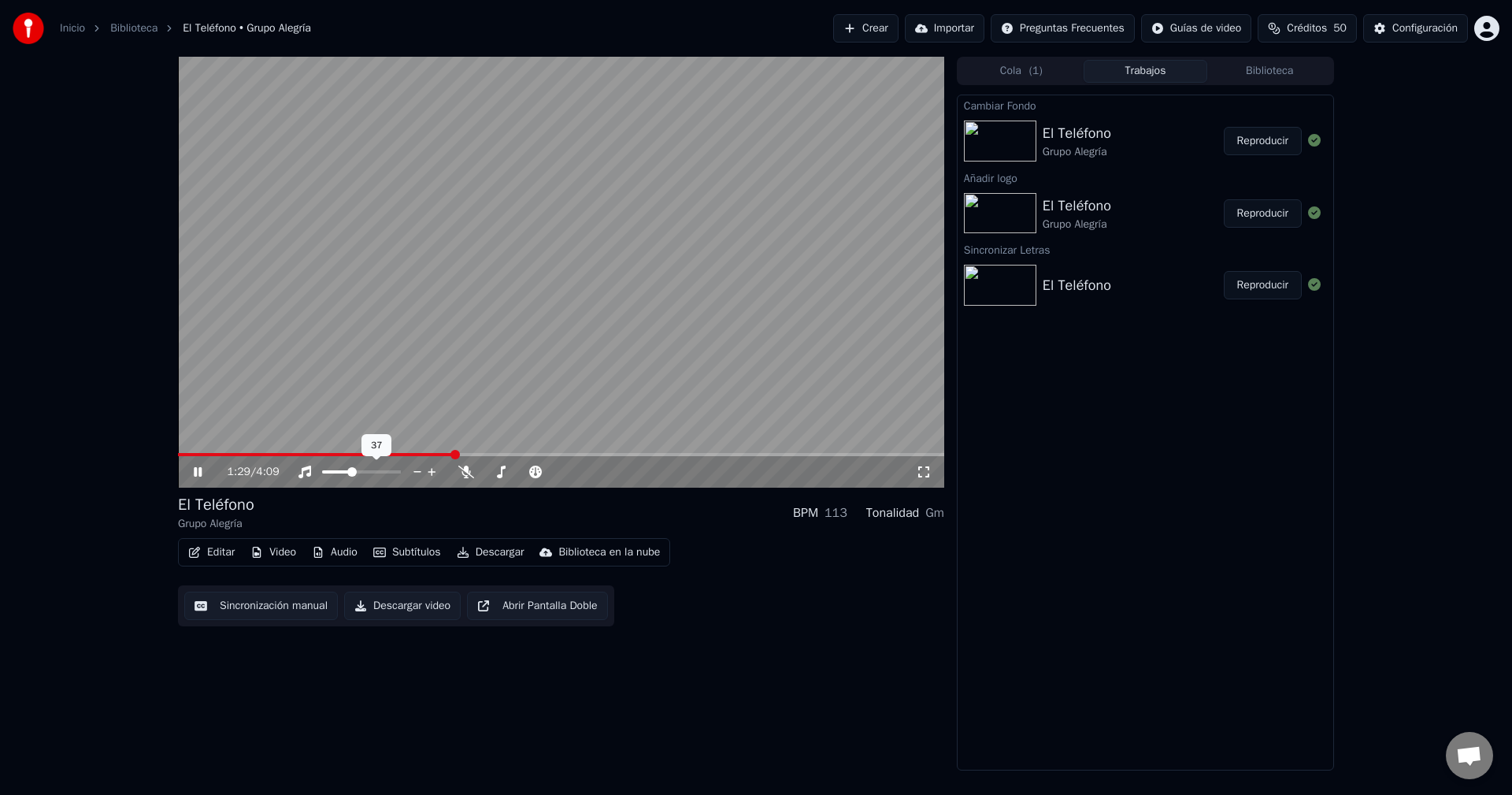 click at bounding box center [336, 472] 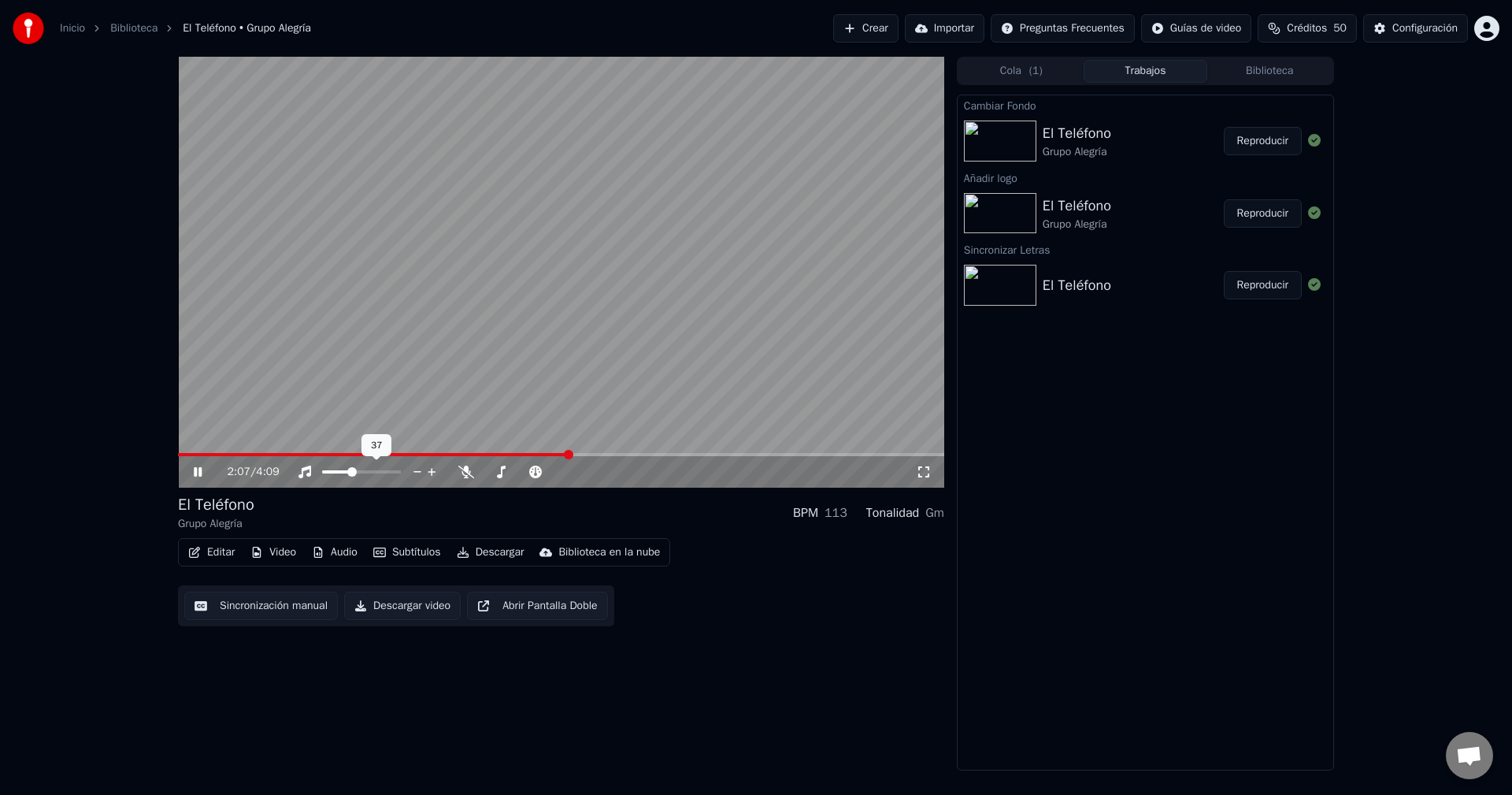 click 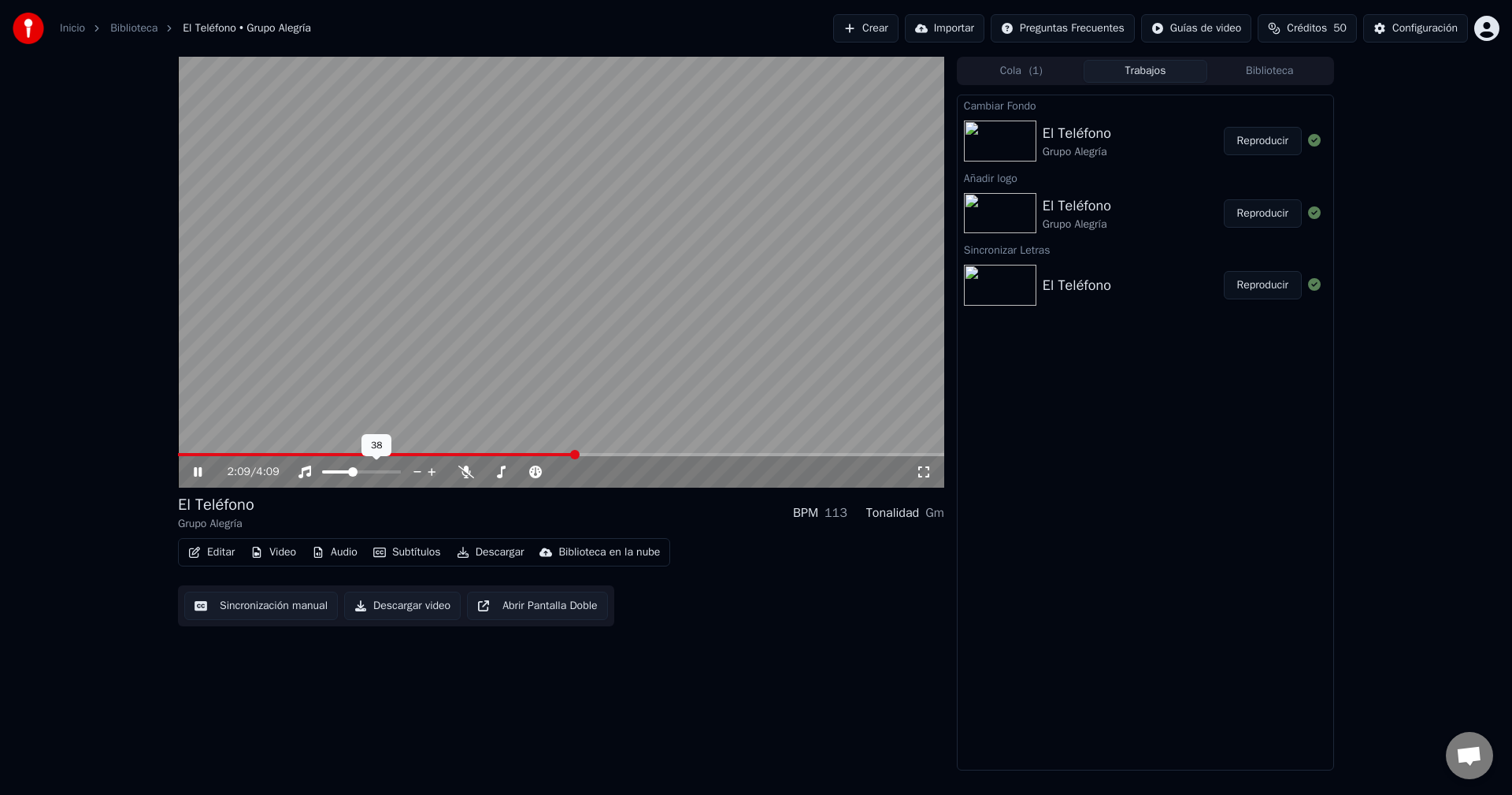 click 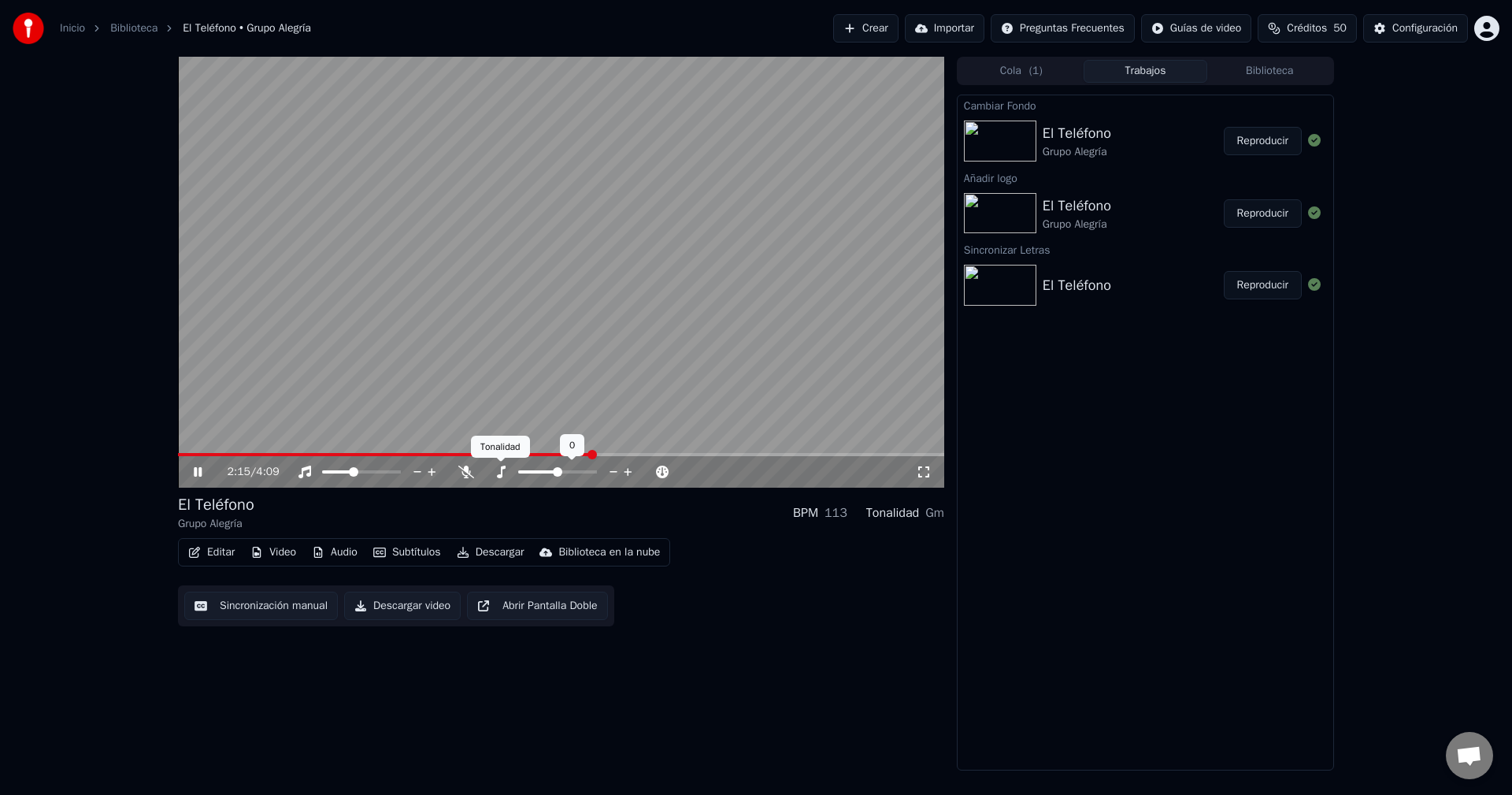 click 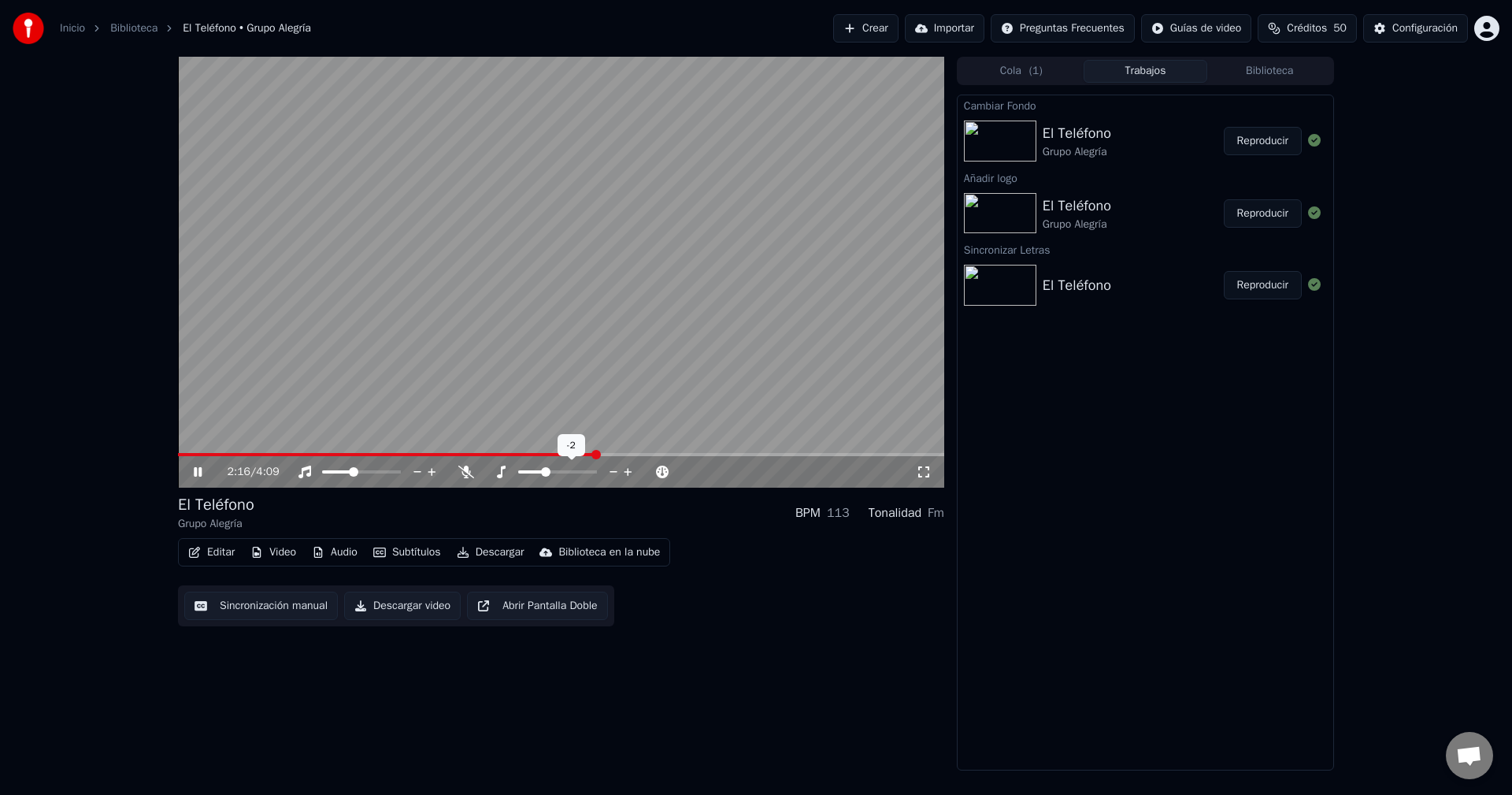 click at bounding box center [531, 472] 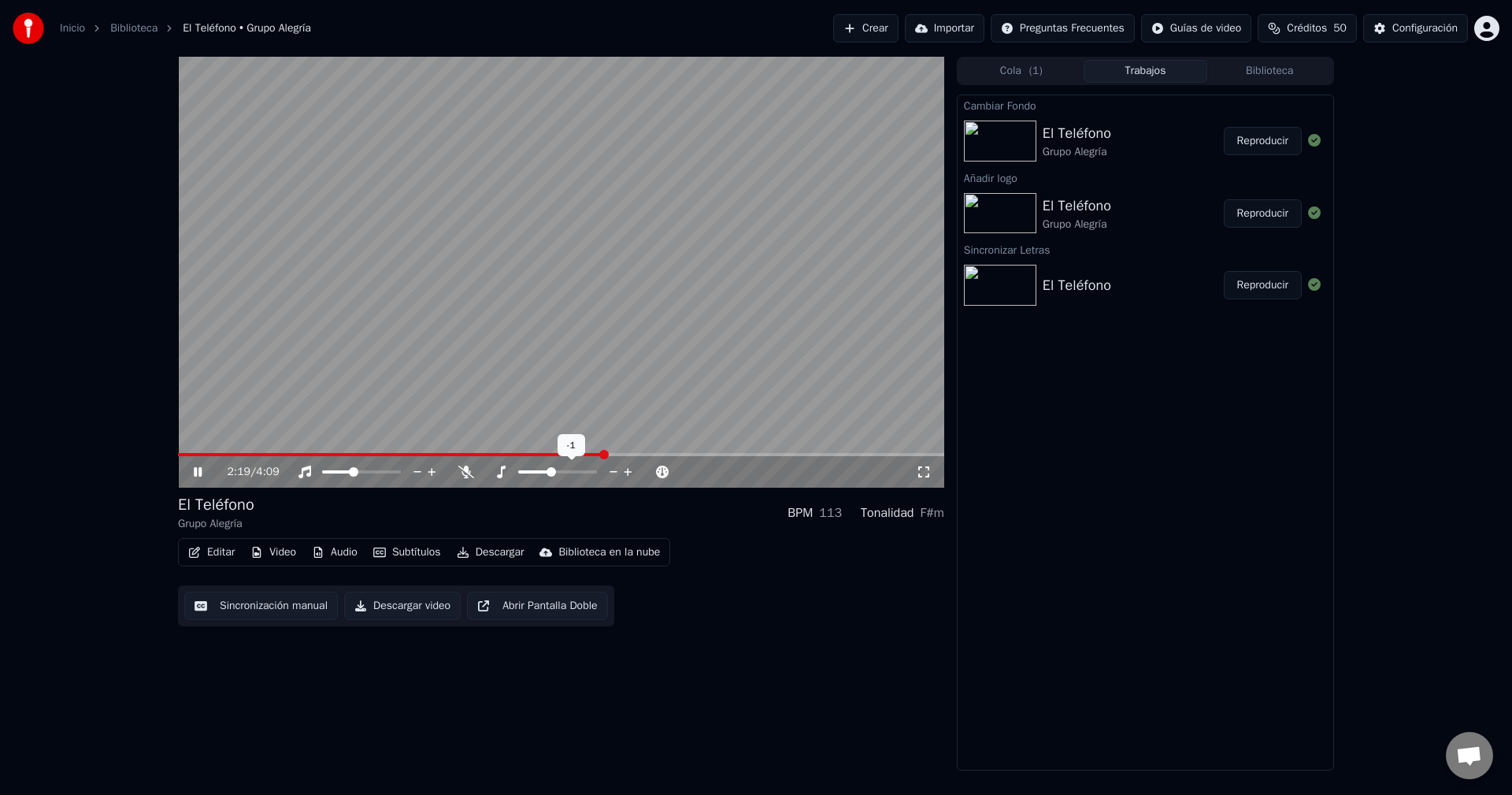 click at bounding box center [551, 472] 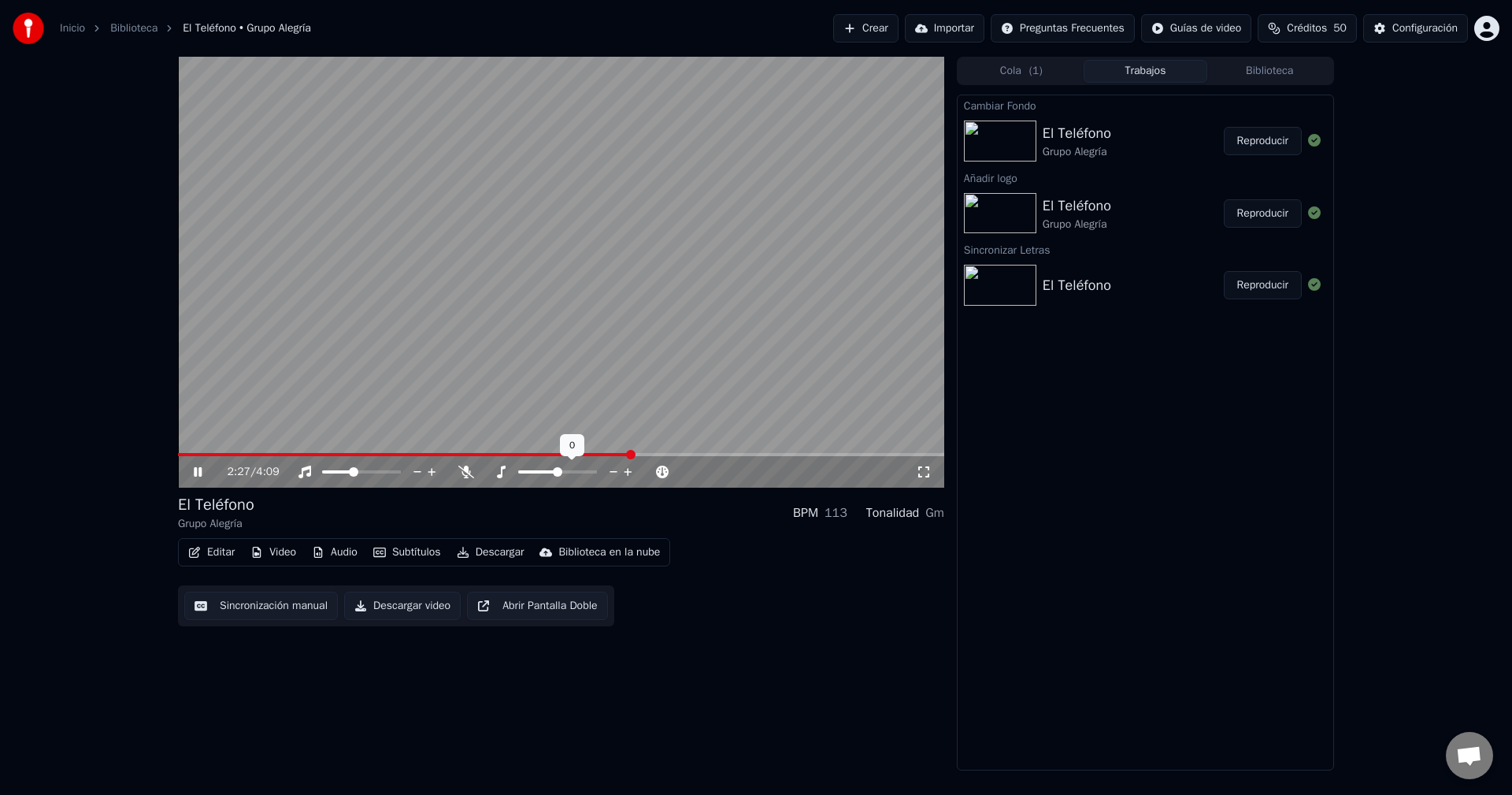 click at bounding box center (558, 472) 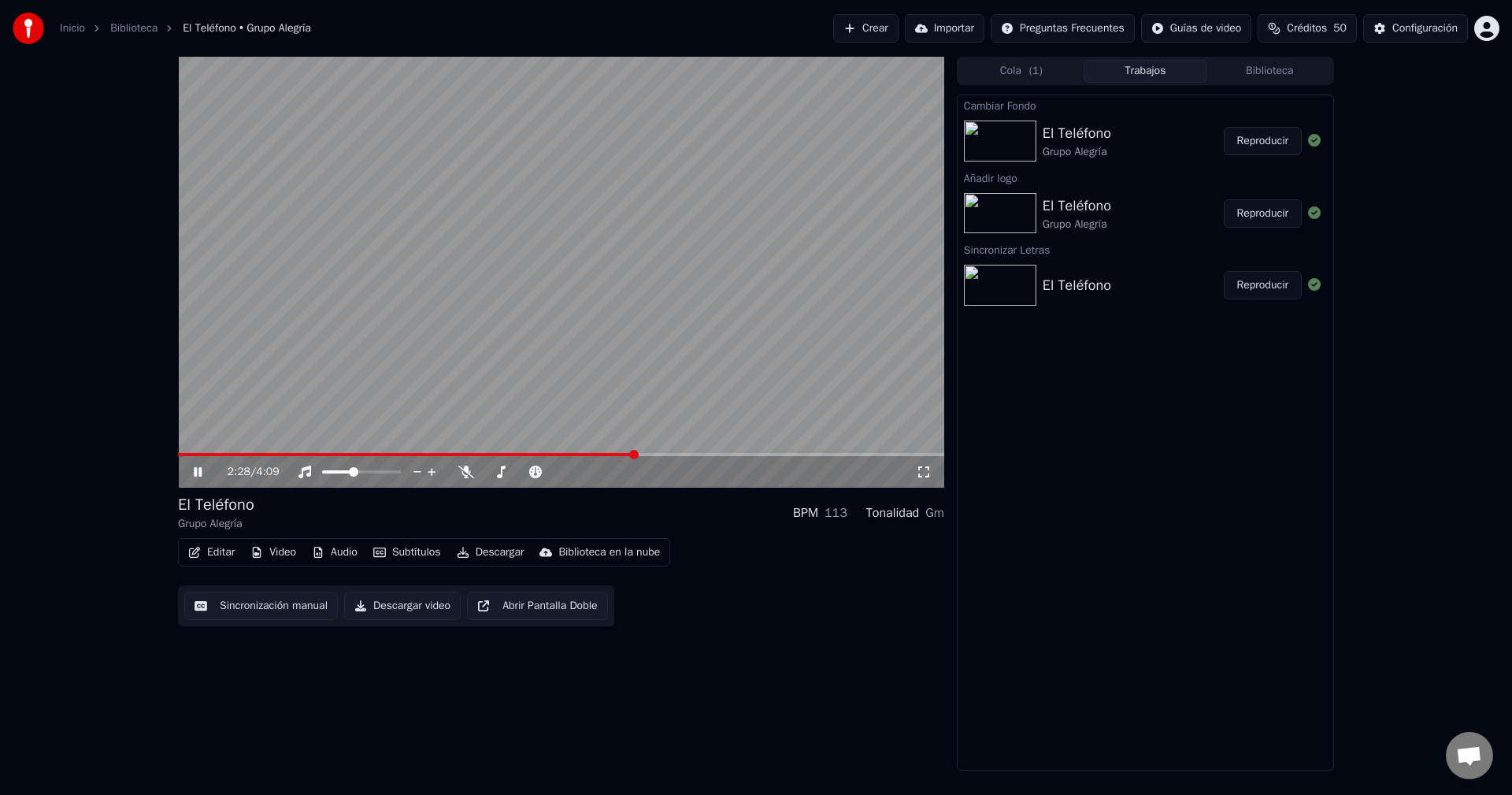 click on "El Teléfono Grupo Alegría BPM 113 Tonalidad Gm" at bounding box center [561, 513] 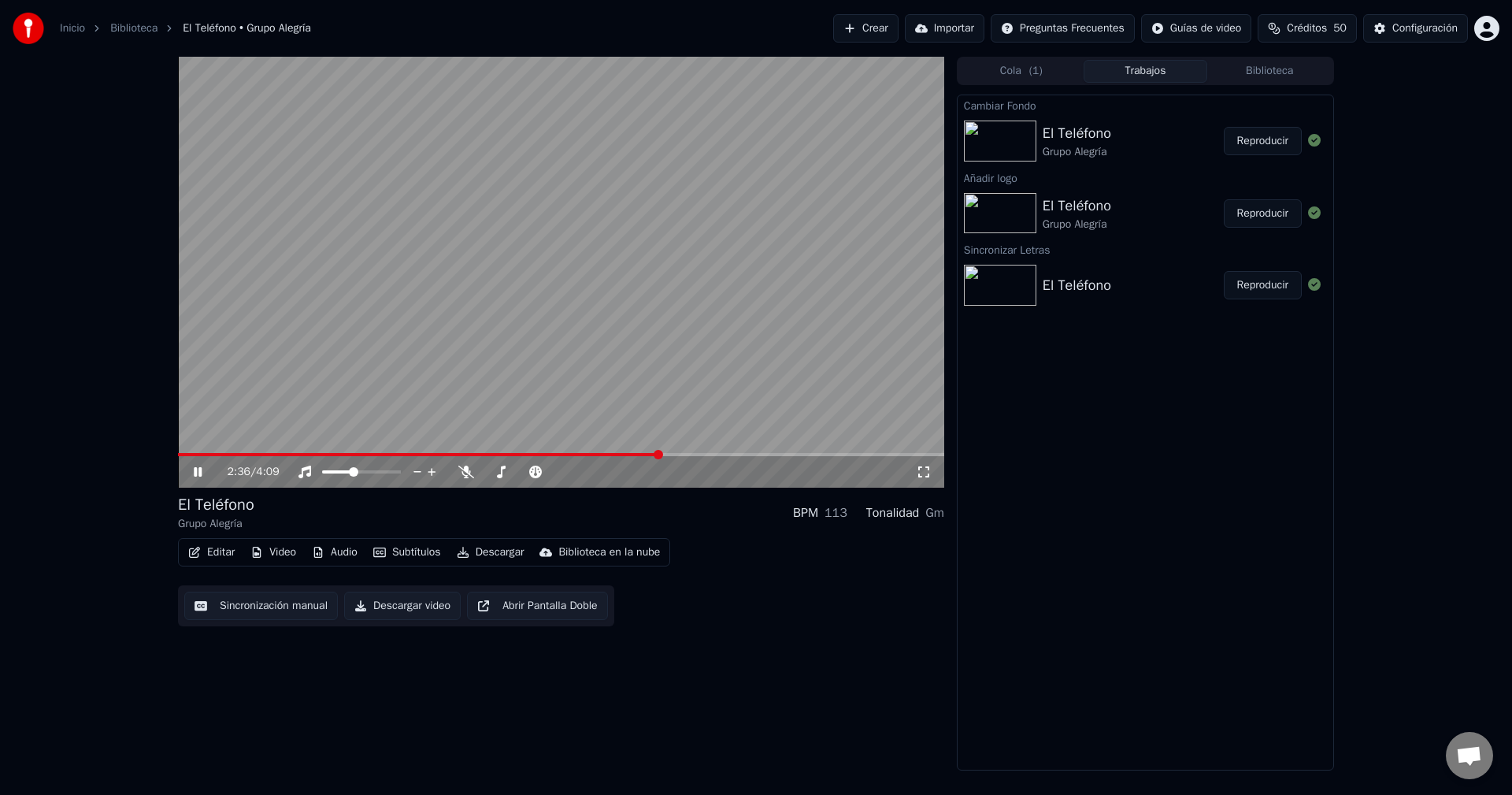 click 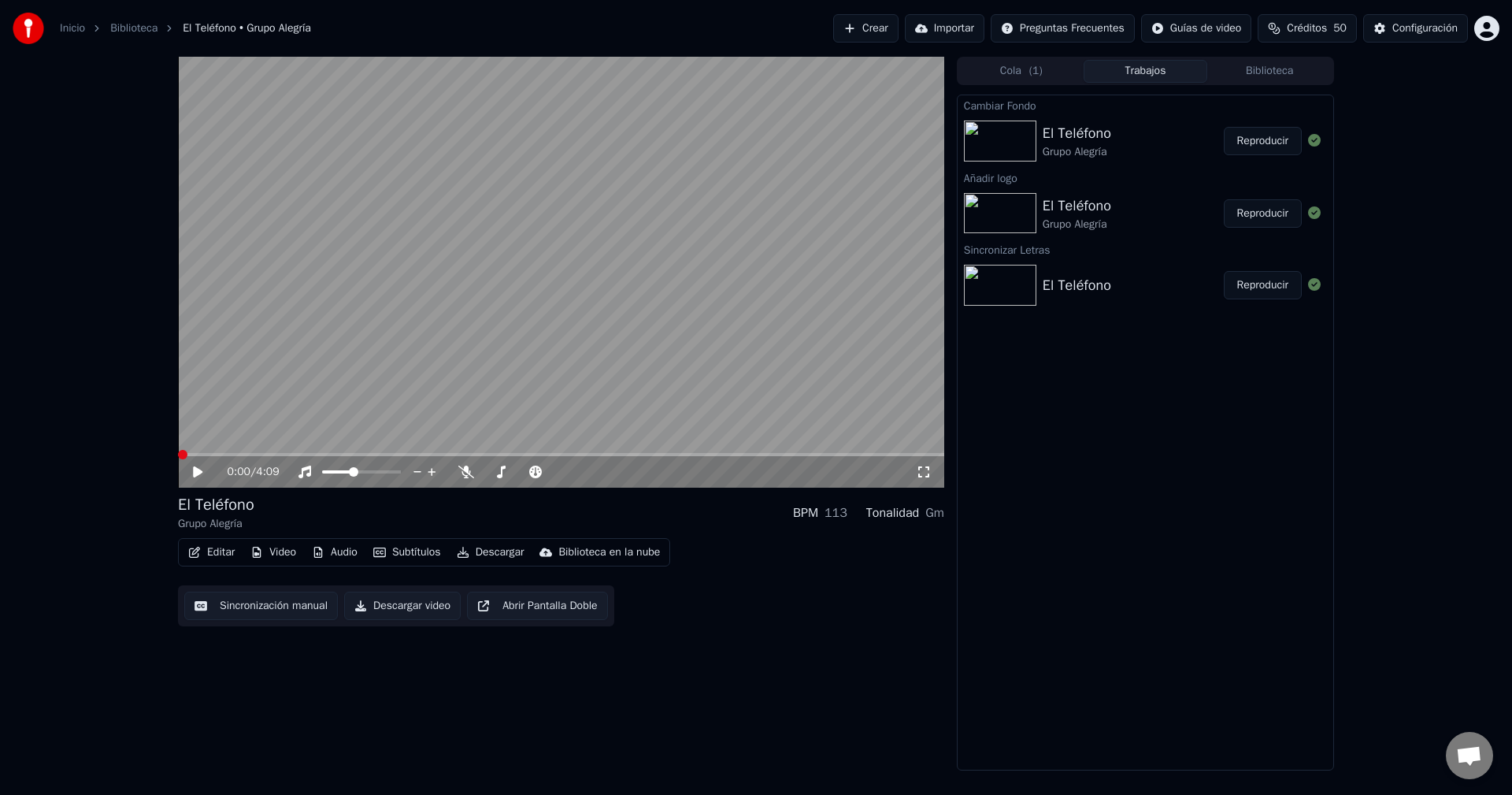 click at bounding box center [178, 455] 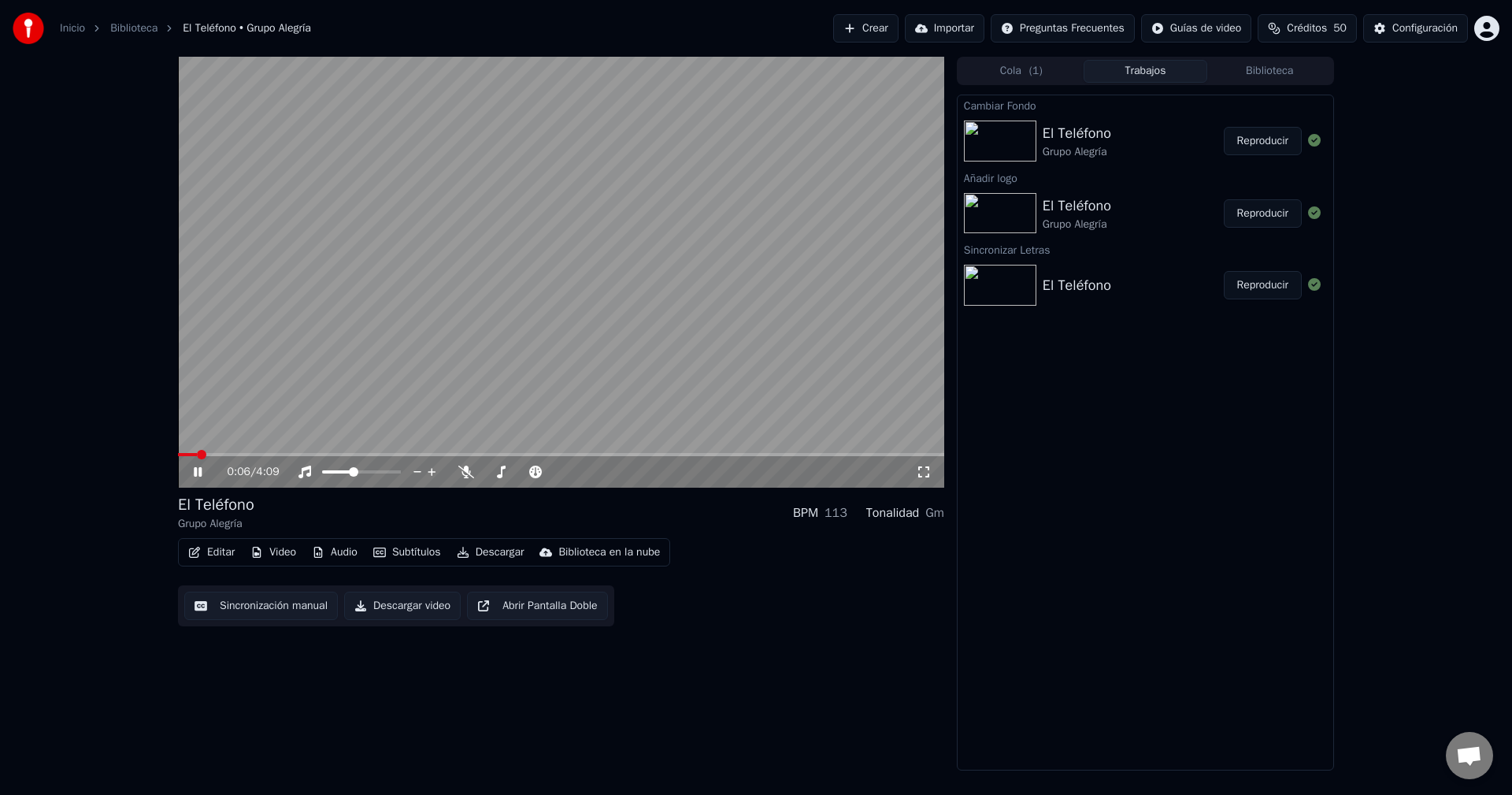 click on "Editar" at bounding box center (211, 552) 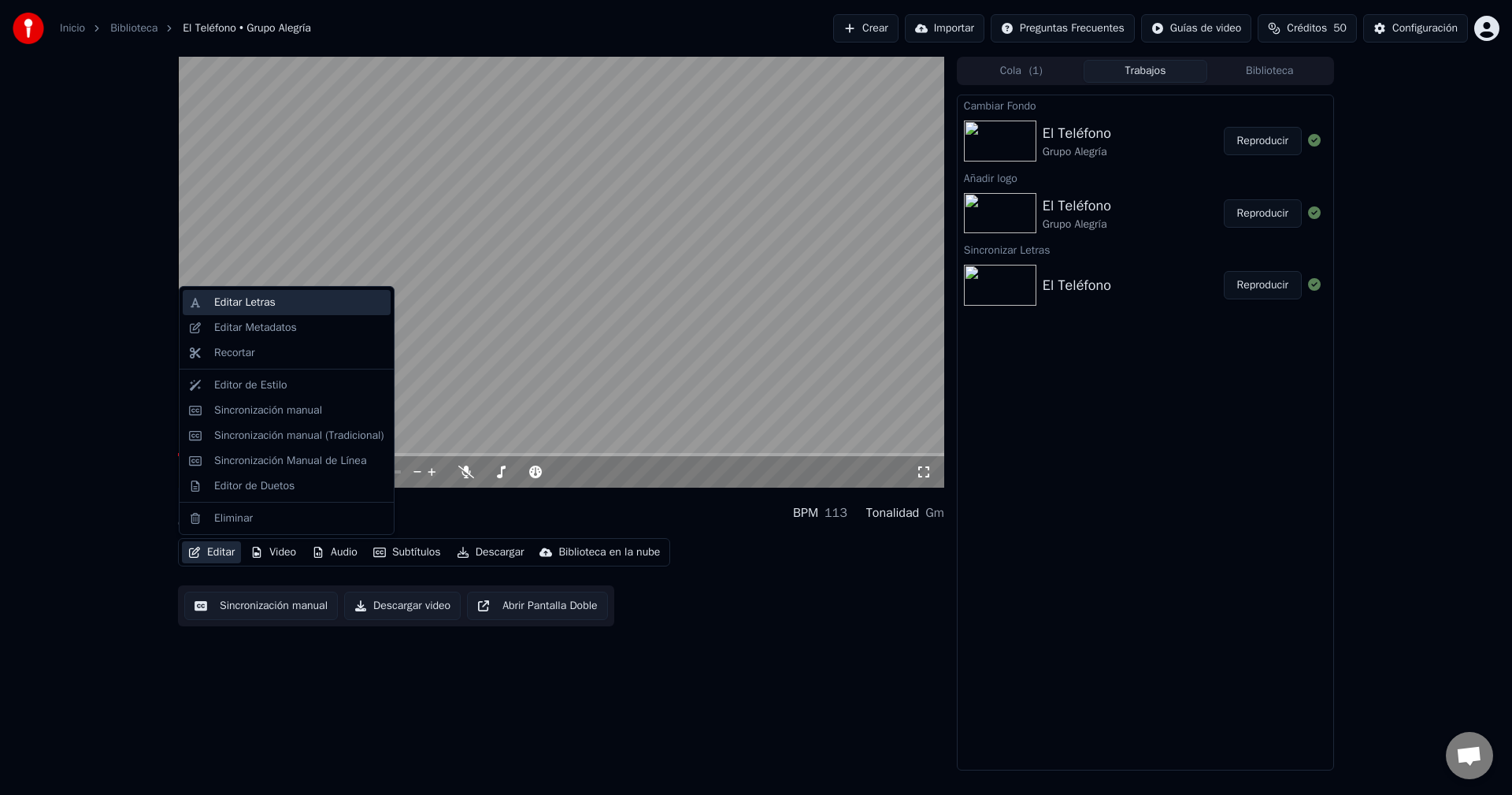 click on "Editar Letras" at bounding box center (299, 303) 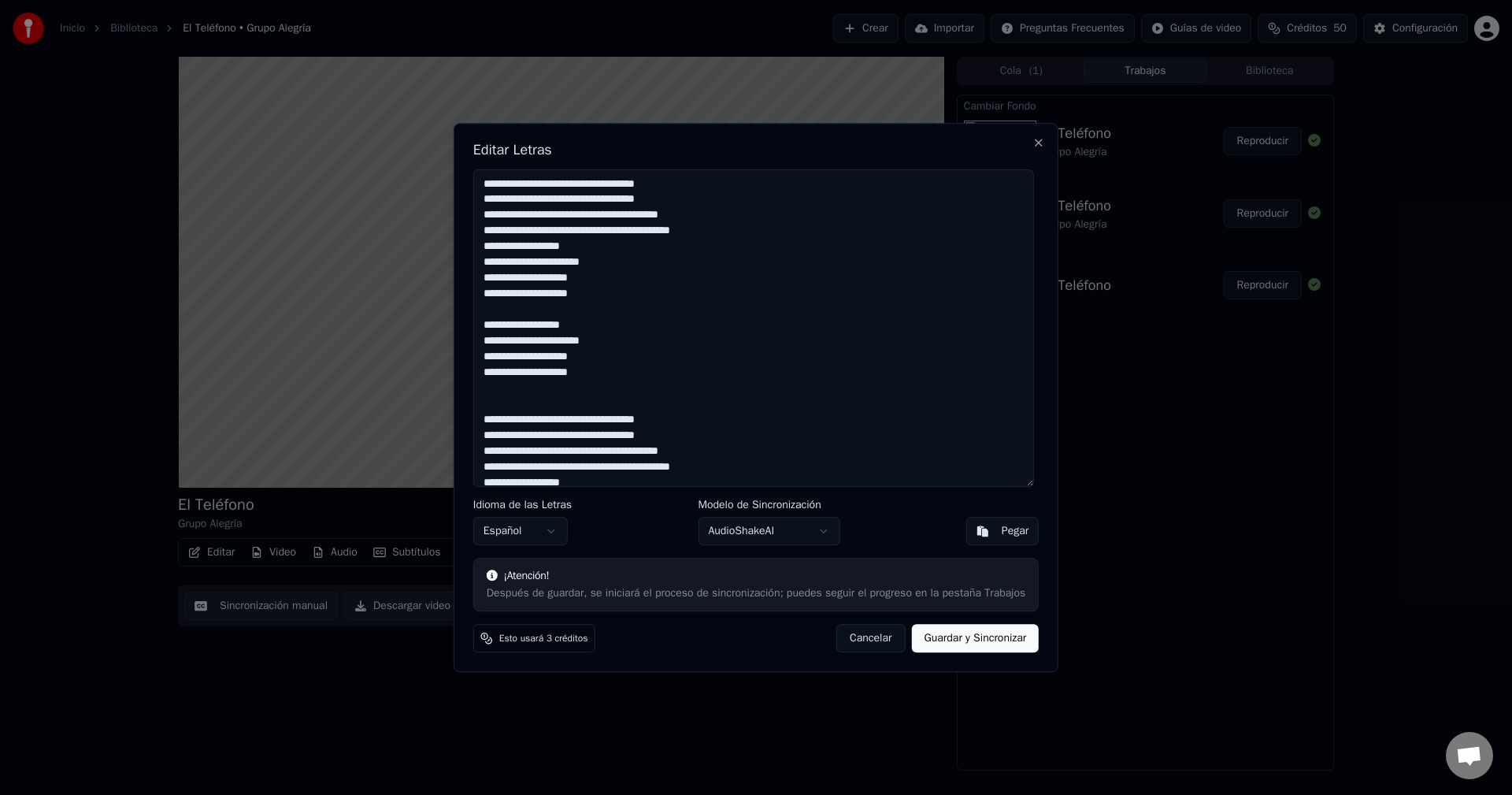 click on "Cancelar" at bounding box center (870, 638) 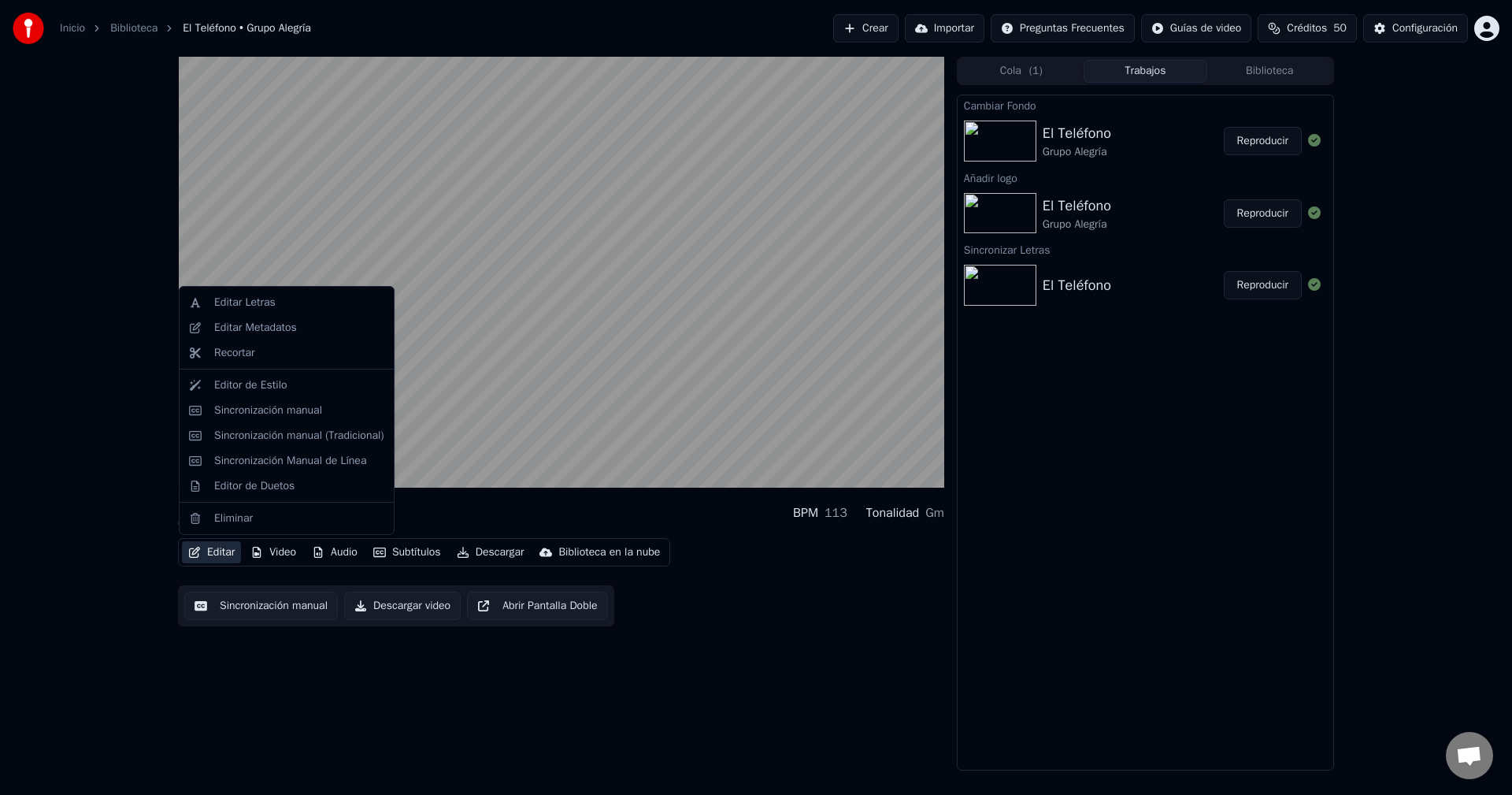 click on "Editar" at bounding box center (211, 552) 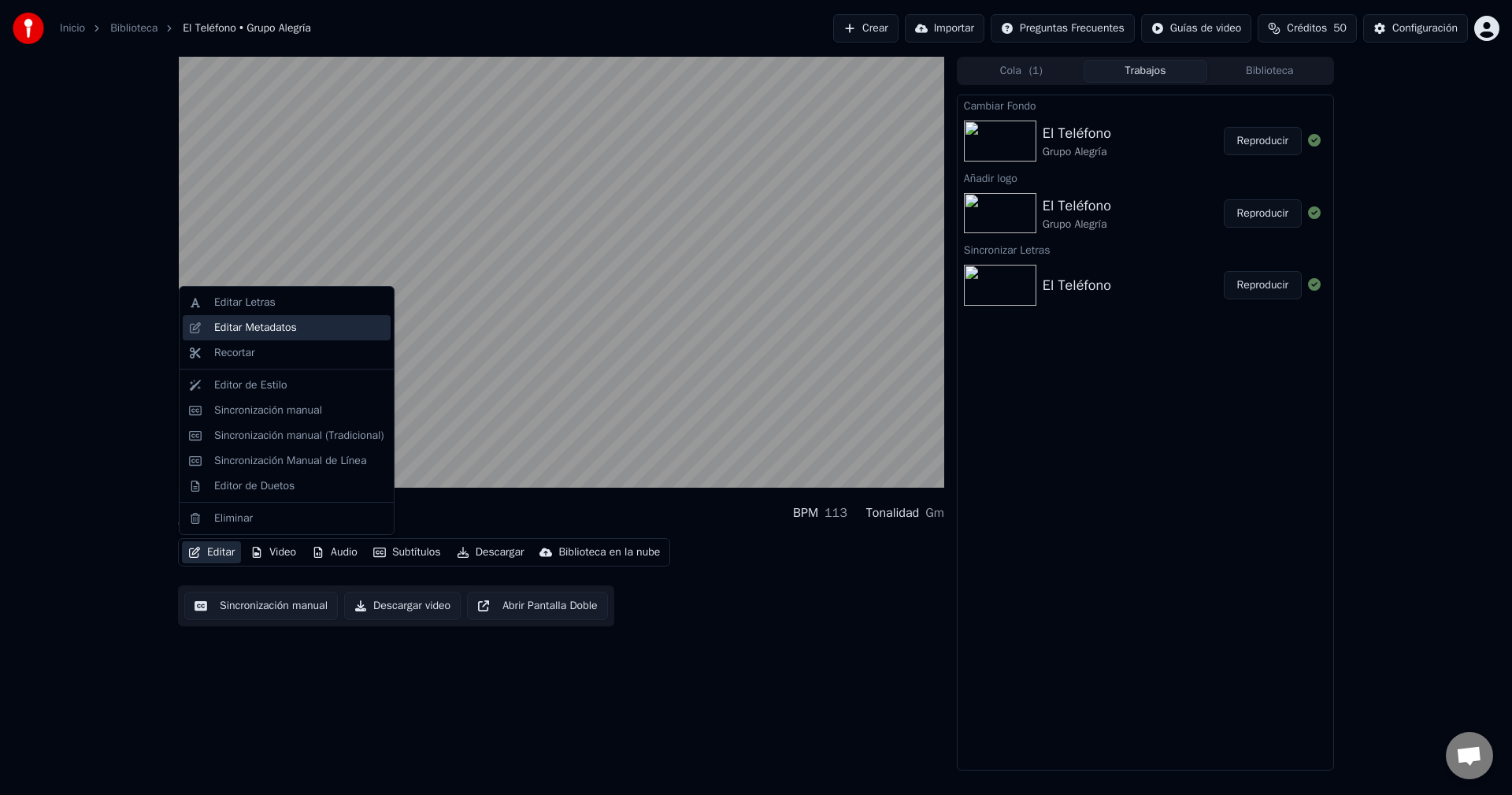 click on "Editar Metadatos" at bounding box center (255, 328) 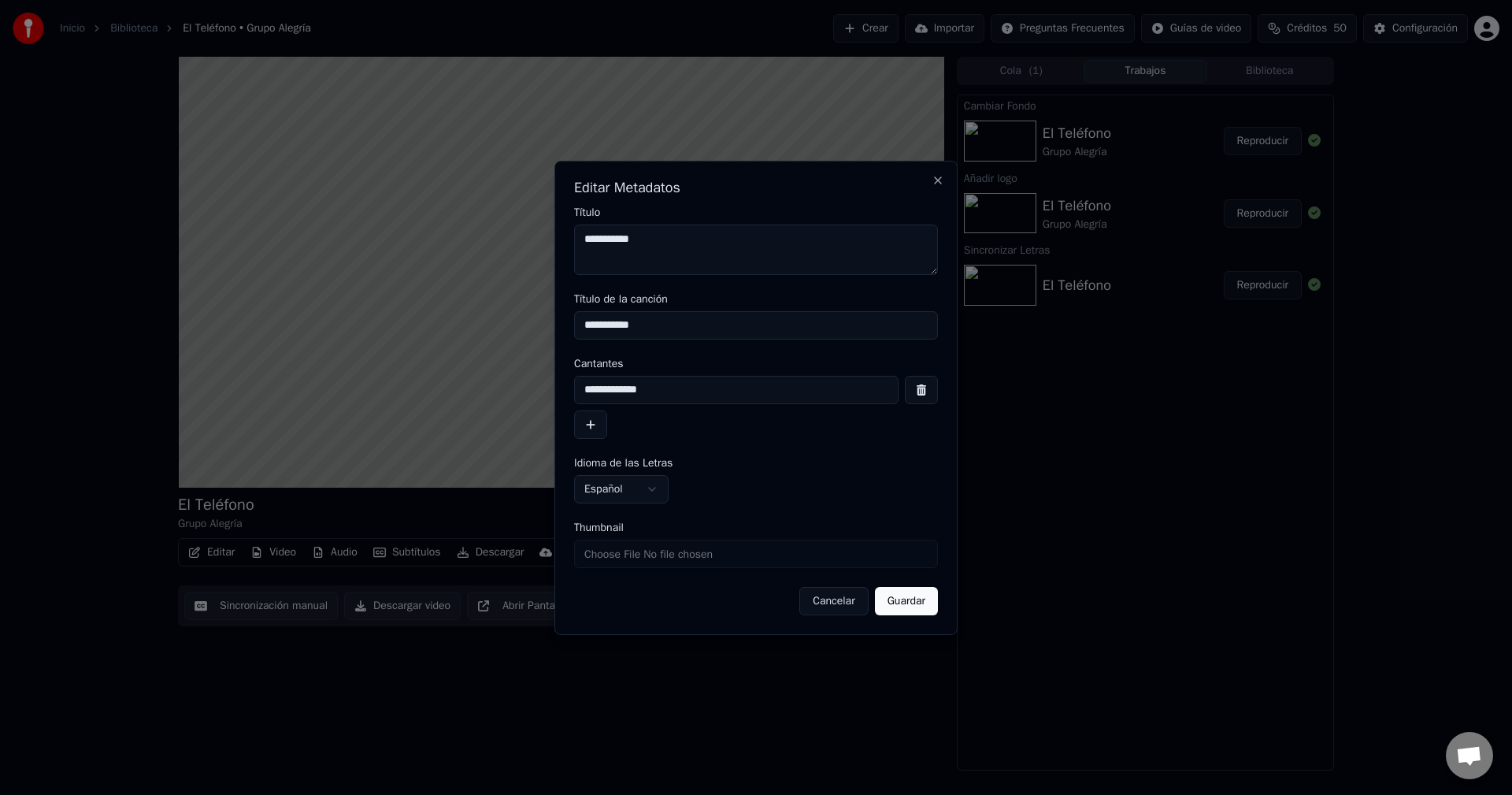 click on "Cancelar" at bounding box center [833, 601] 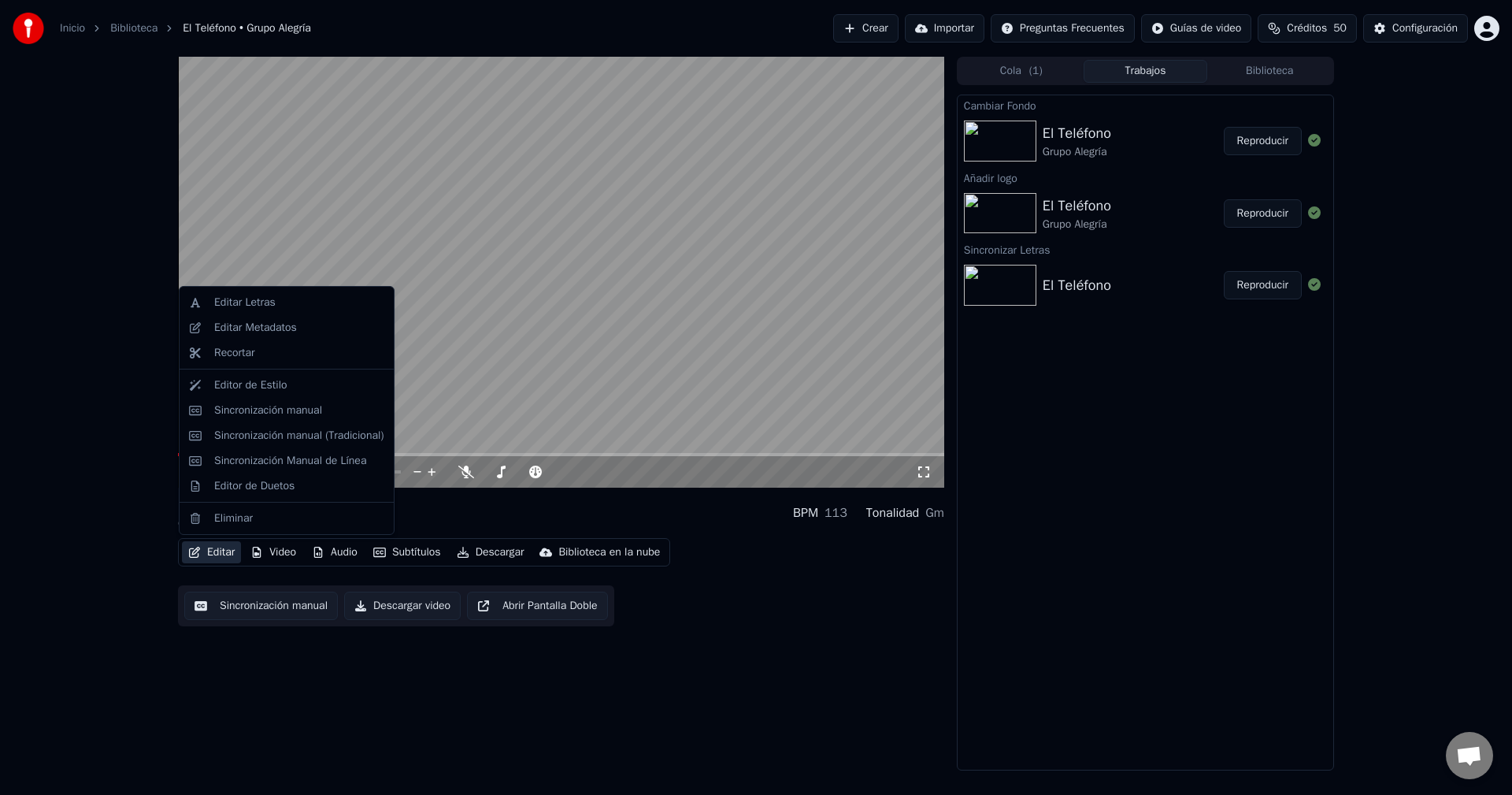 click on "Editar" at bounding box center [211, 552] 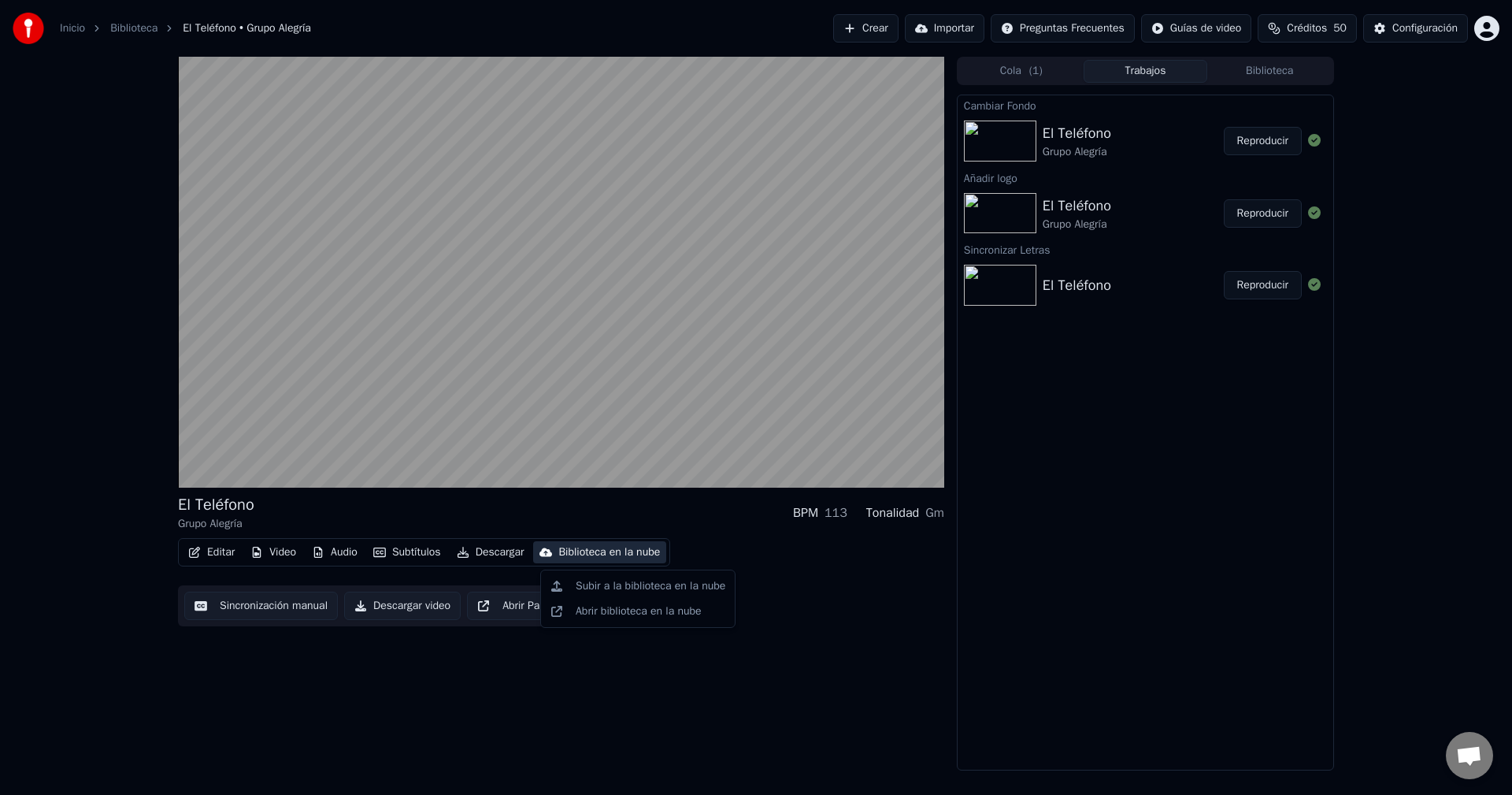 click on "El Teléfono Grupo Alegría BPM 113 Tonalidad Gm Editar Video Audio Subtítulos Descargar Biblioteca en la nube Sincronización manual Descargar video Abrir Pantalla Doble" at bounding box center [561, 414] 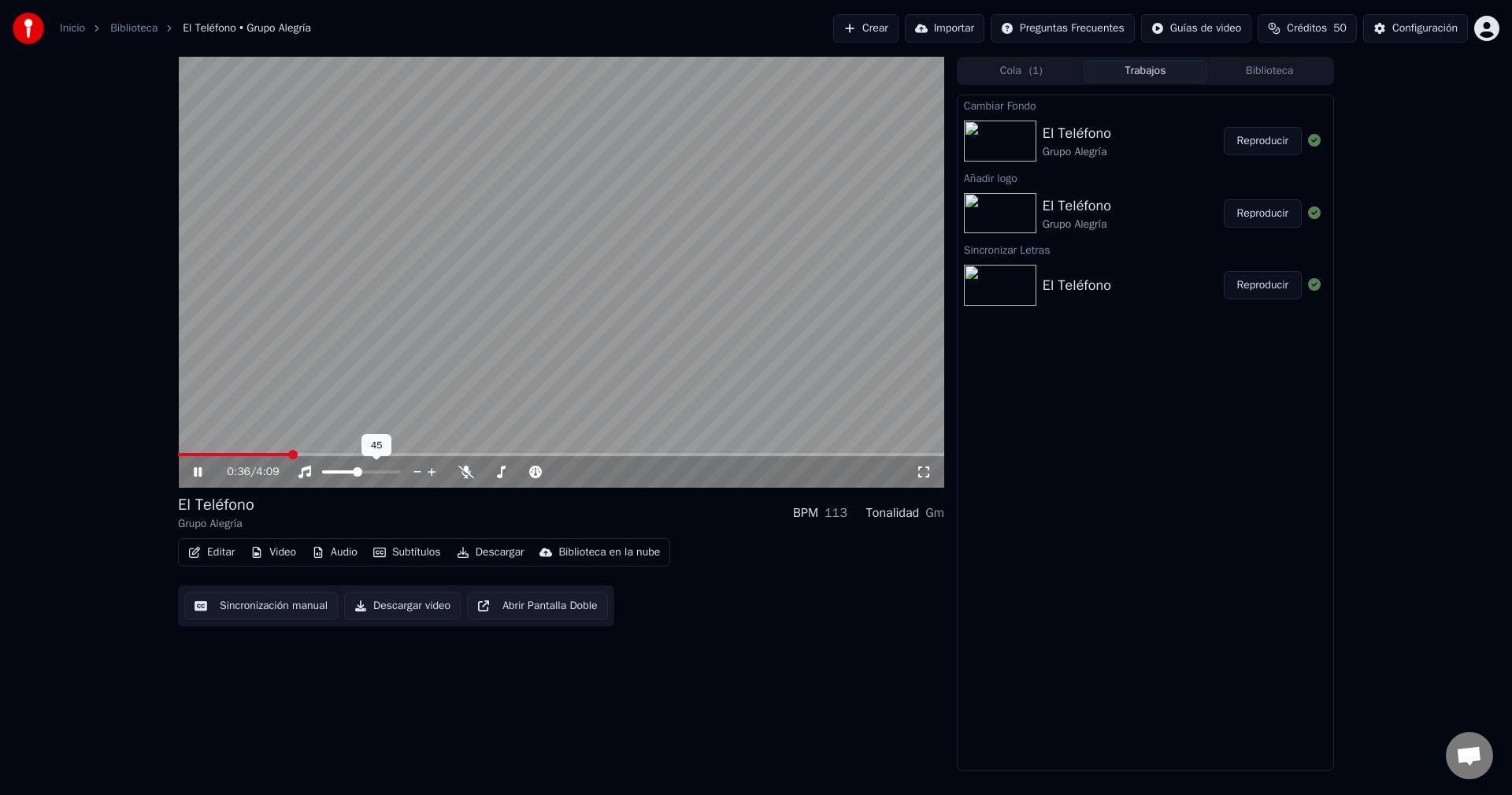 click at bounding box center (358, 472) 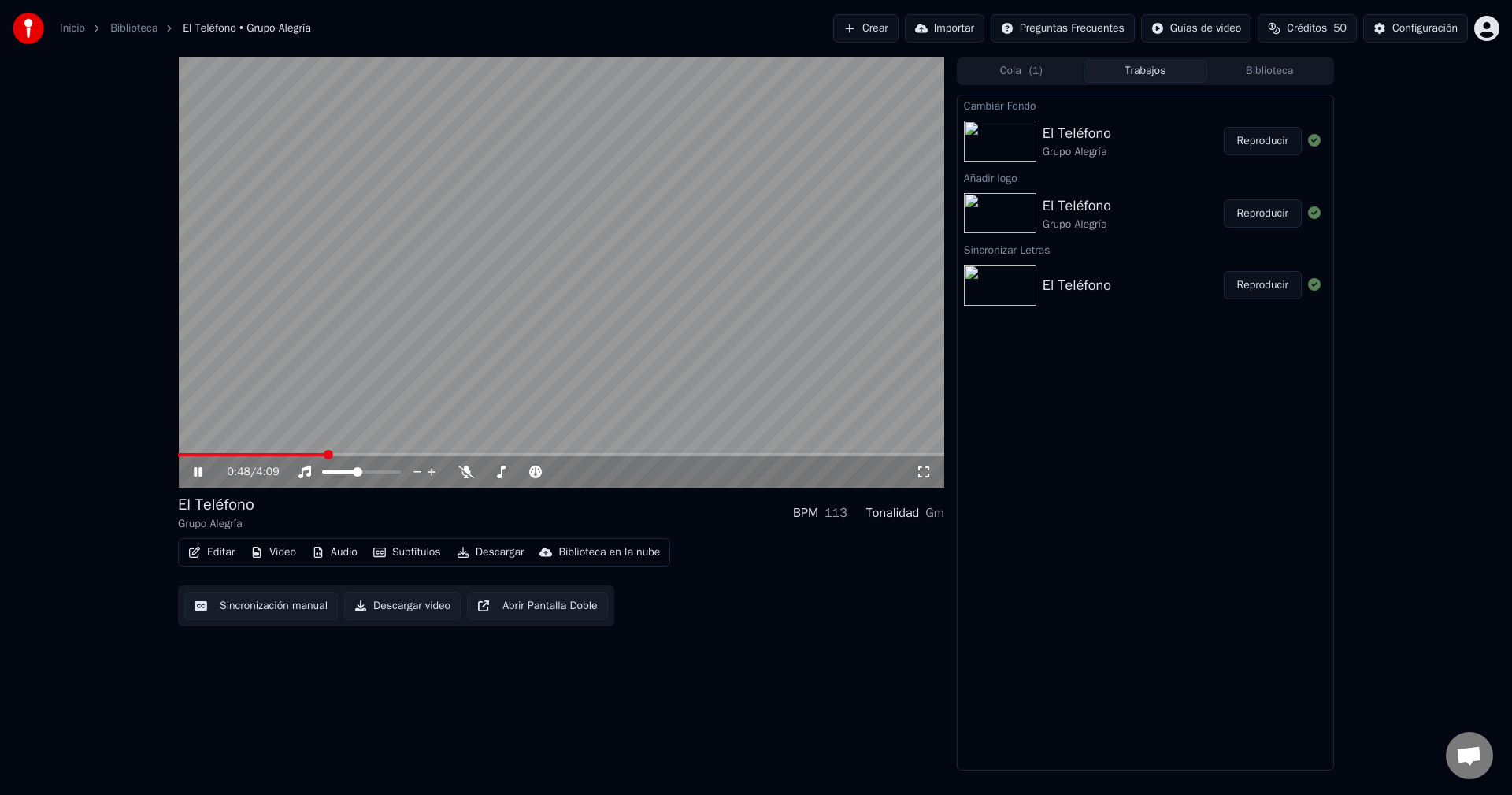 click 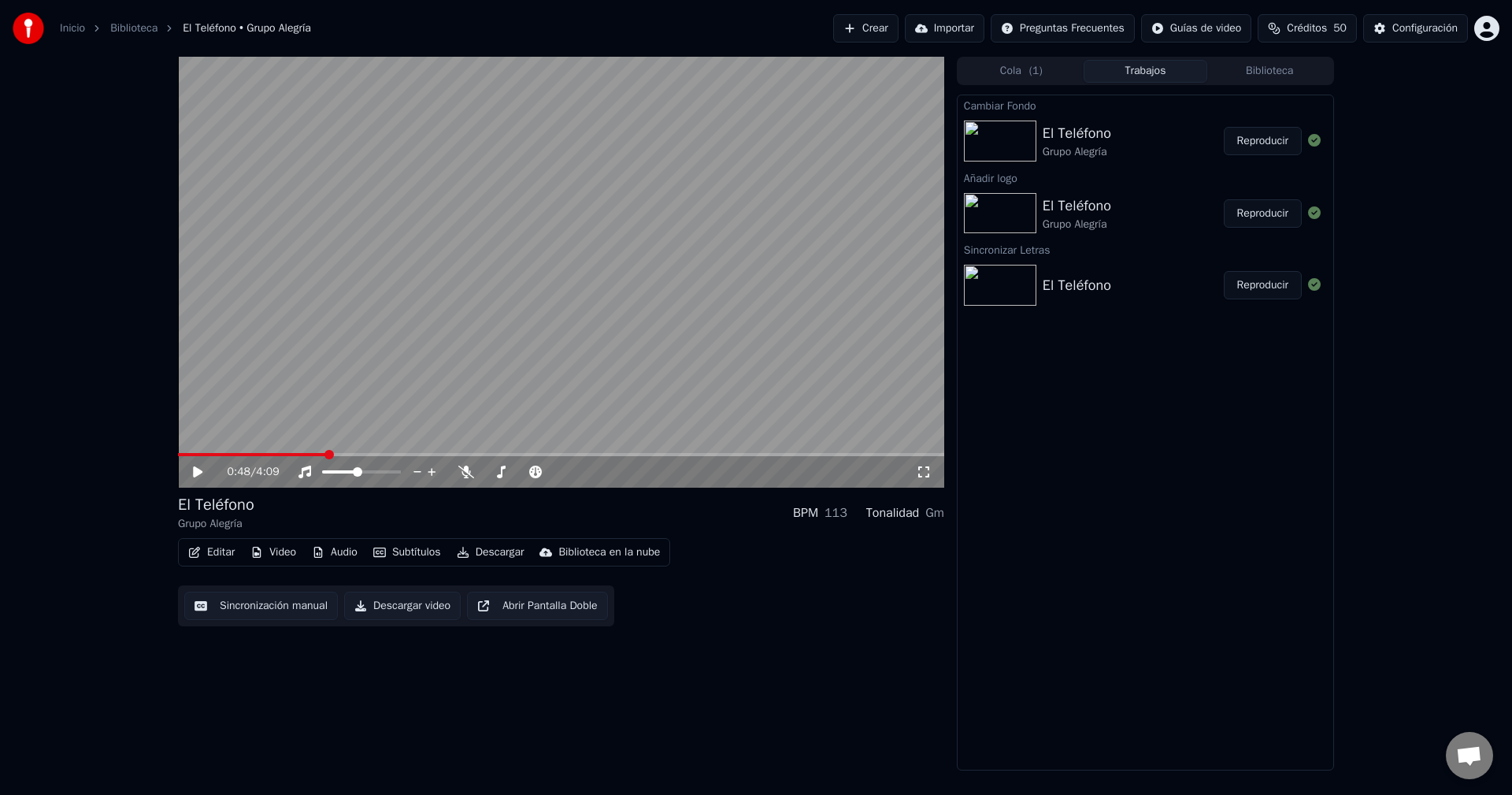 click on "Descargar" at bounding box center [491, 552] 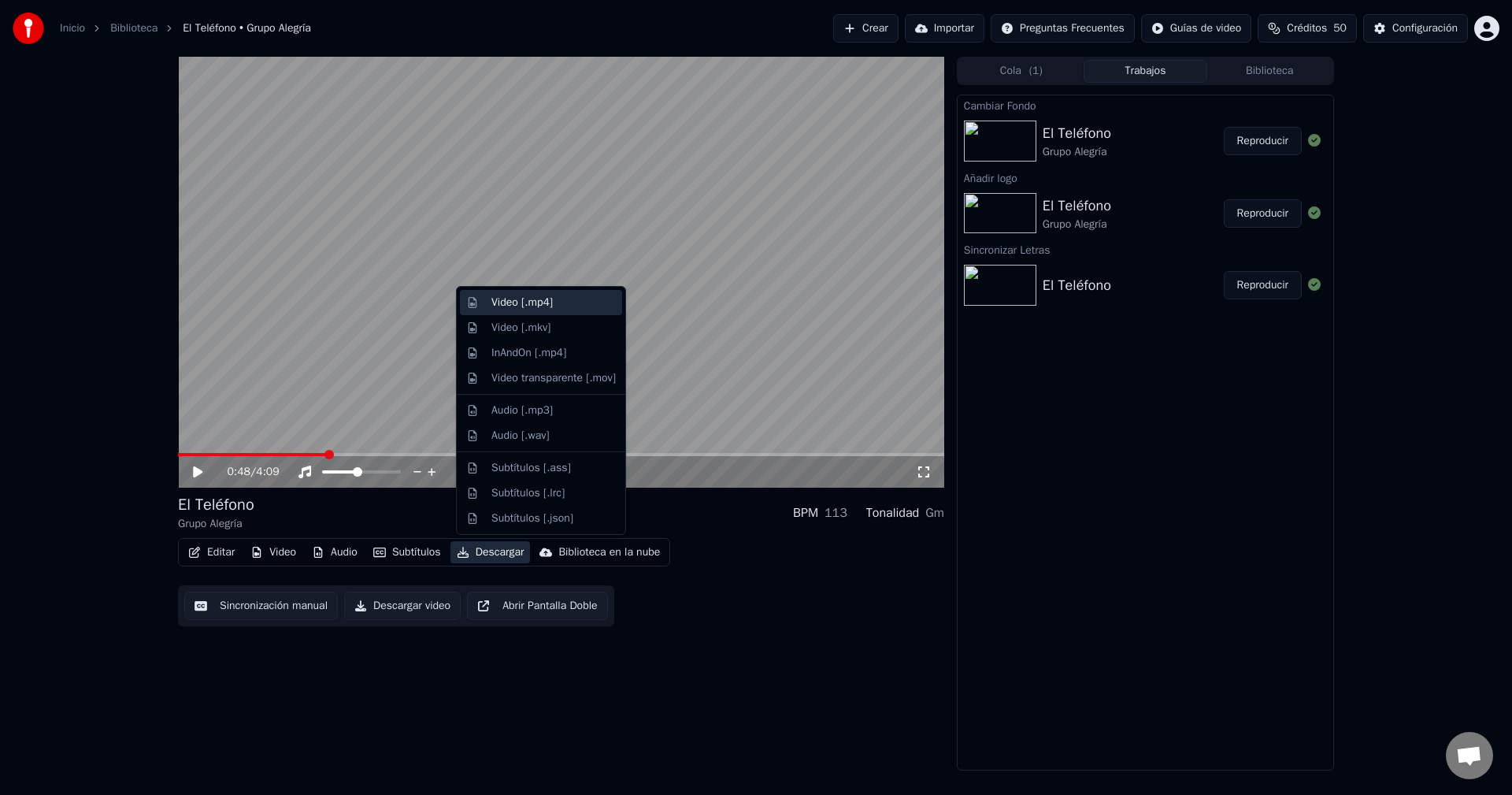 click on "Video [.mp4]" at bounding box center (554, 303) 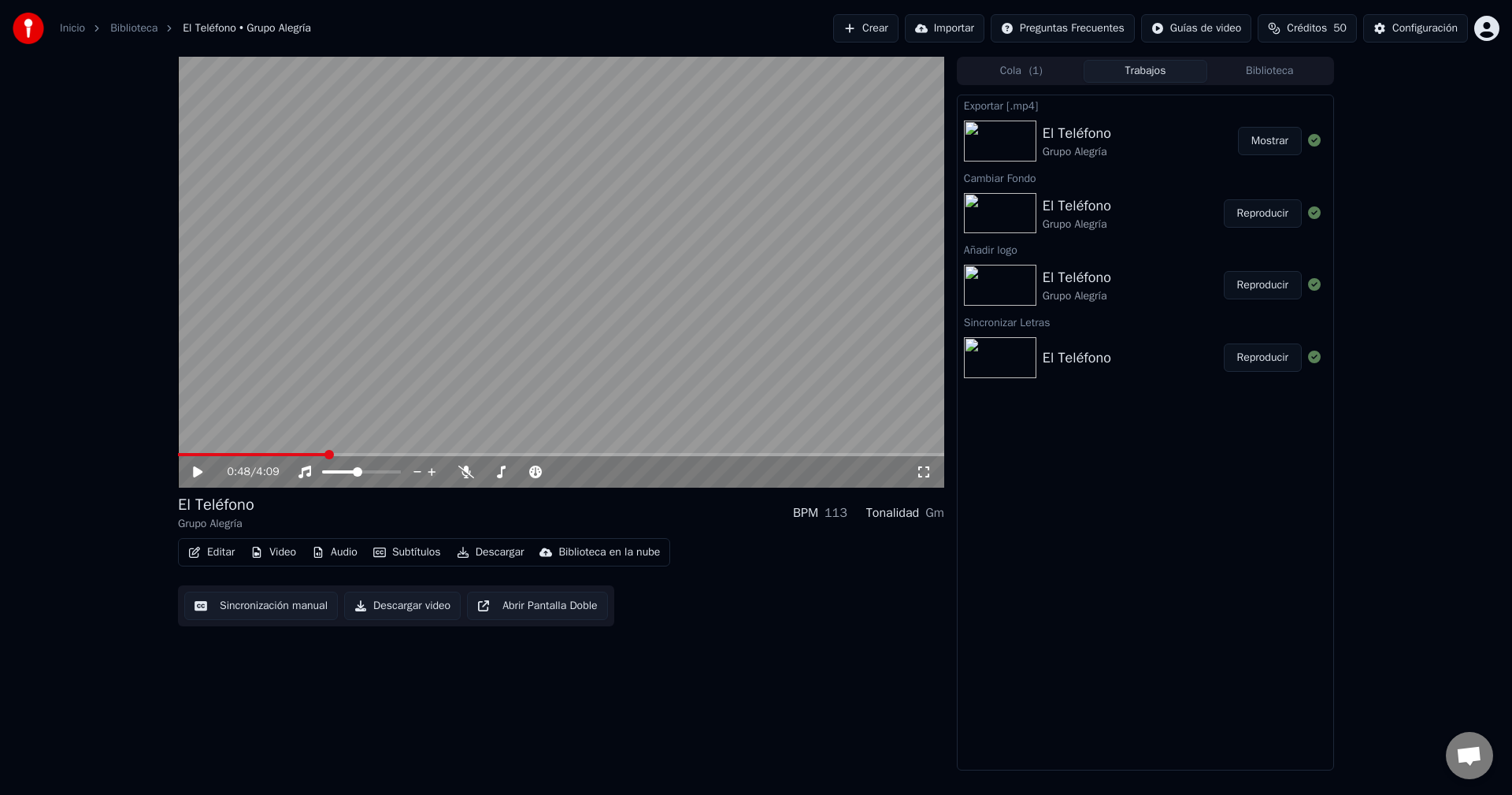 click on "Mostrar" at bounding box center (1269, 141) 